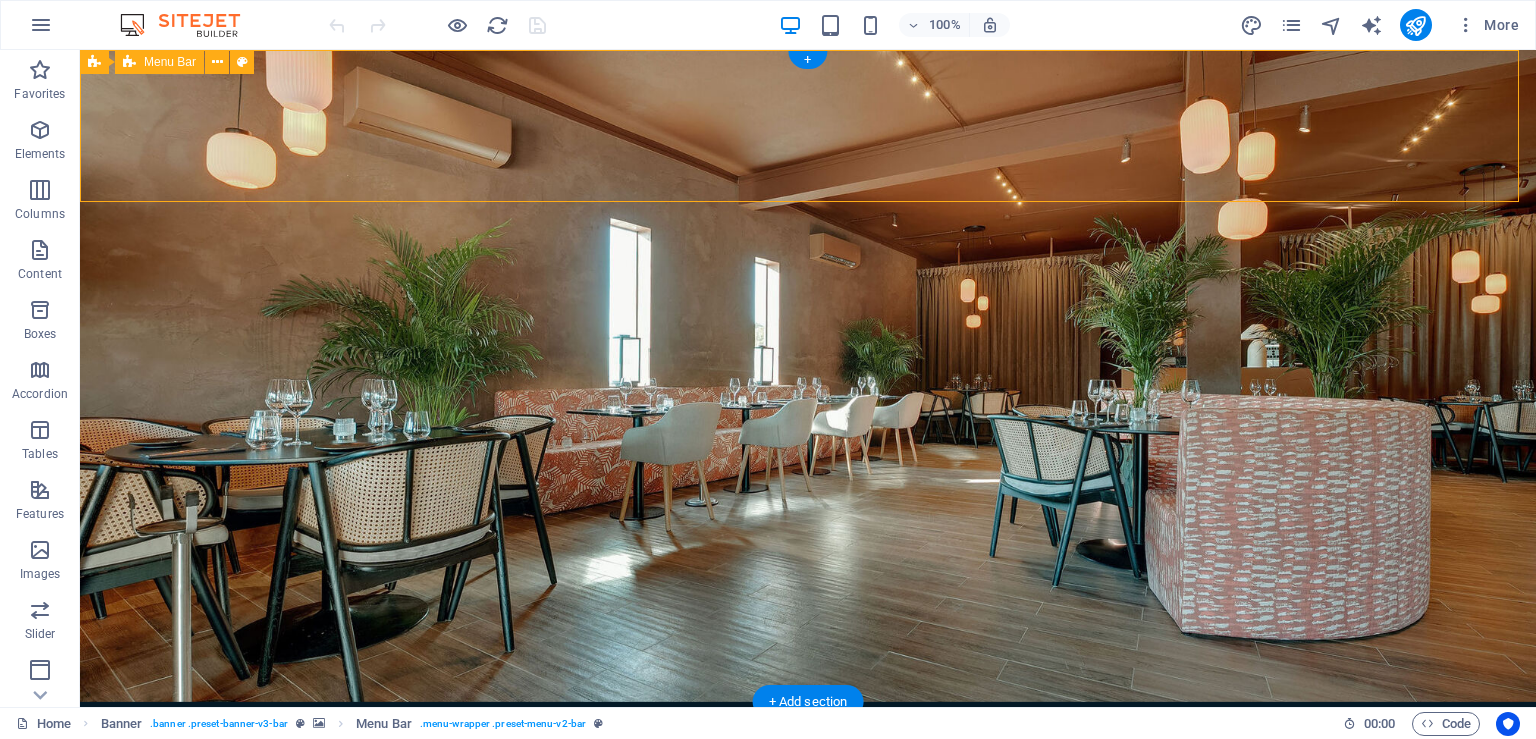 scroll, scrollTop: 0, scrollLeft: 0, axis: both 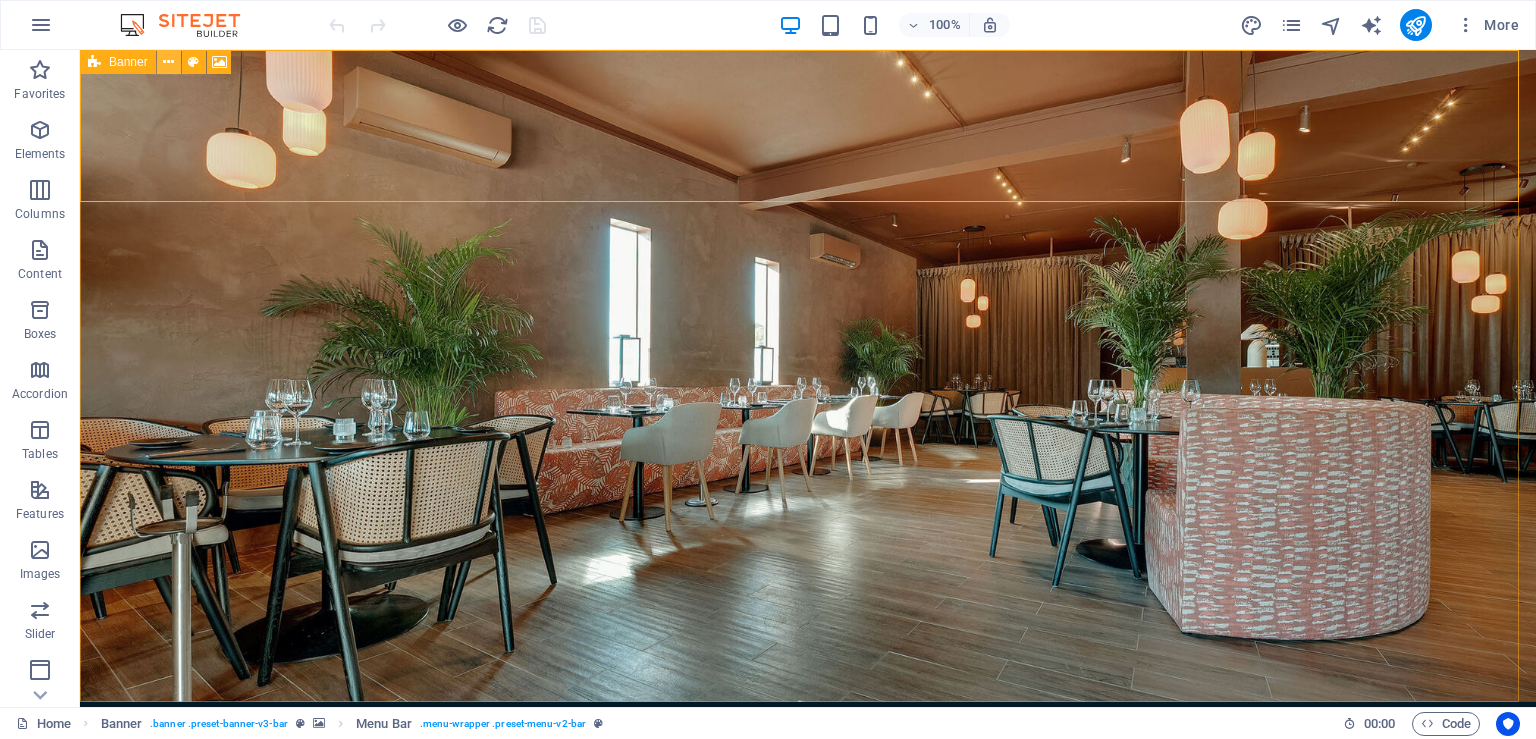 click at bounding box center (168, 62) 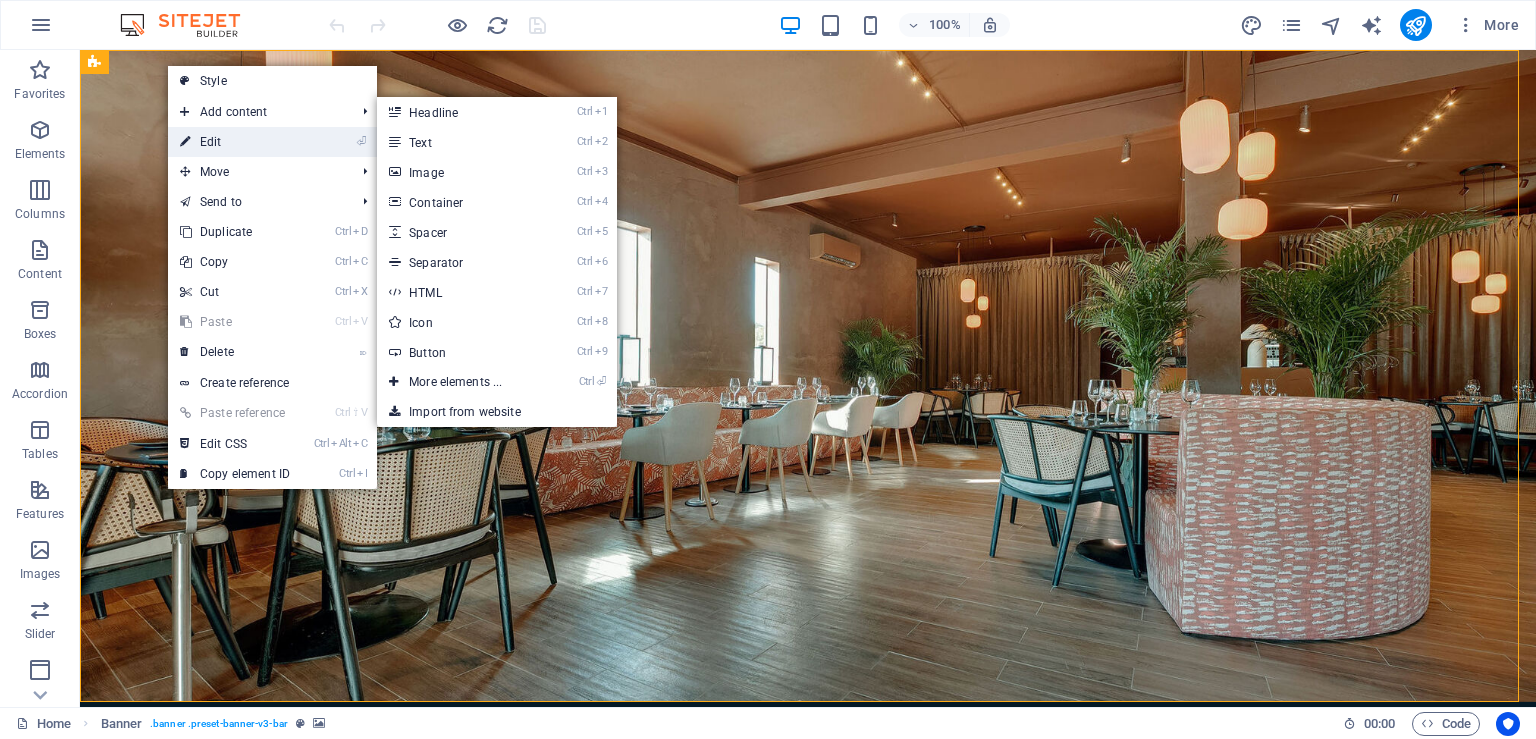 click on "⏎  Edit" at bounding box center (235, 142) 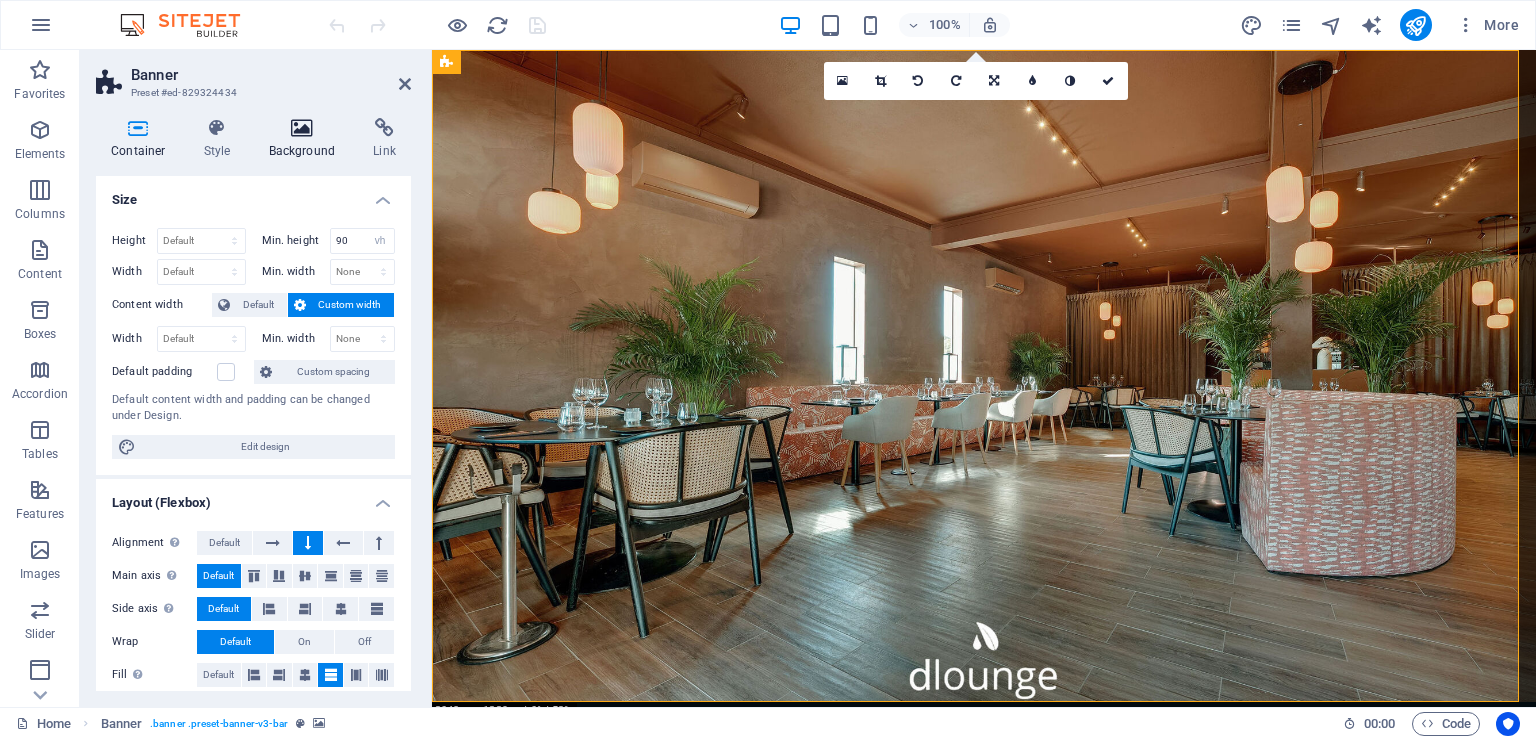 click on "Background" at bounding box center (306, 139) 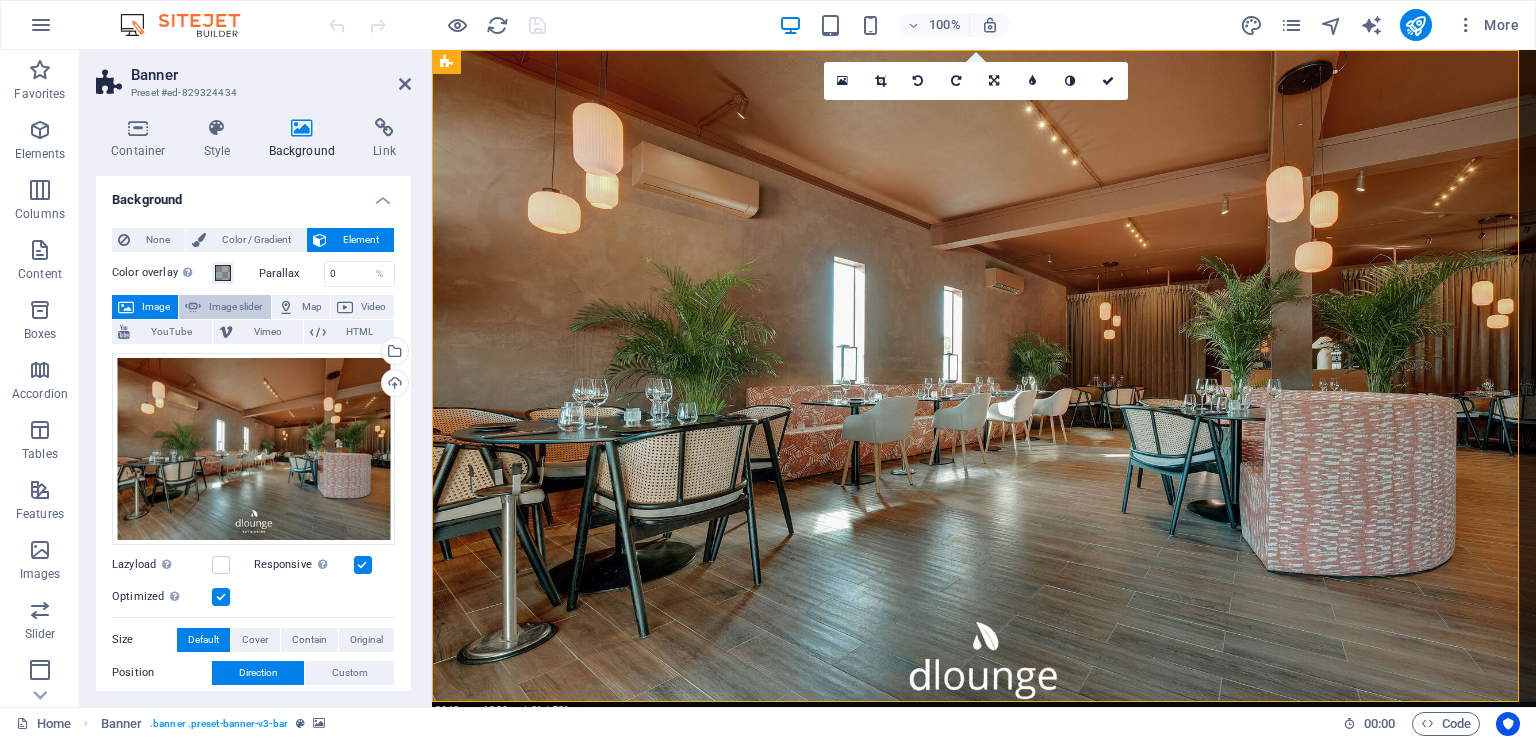 click on "Image slider" at bounding box center [235, 307] 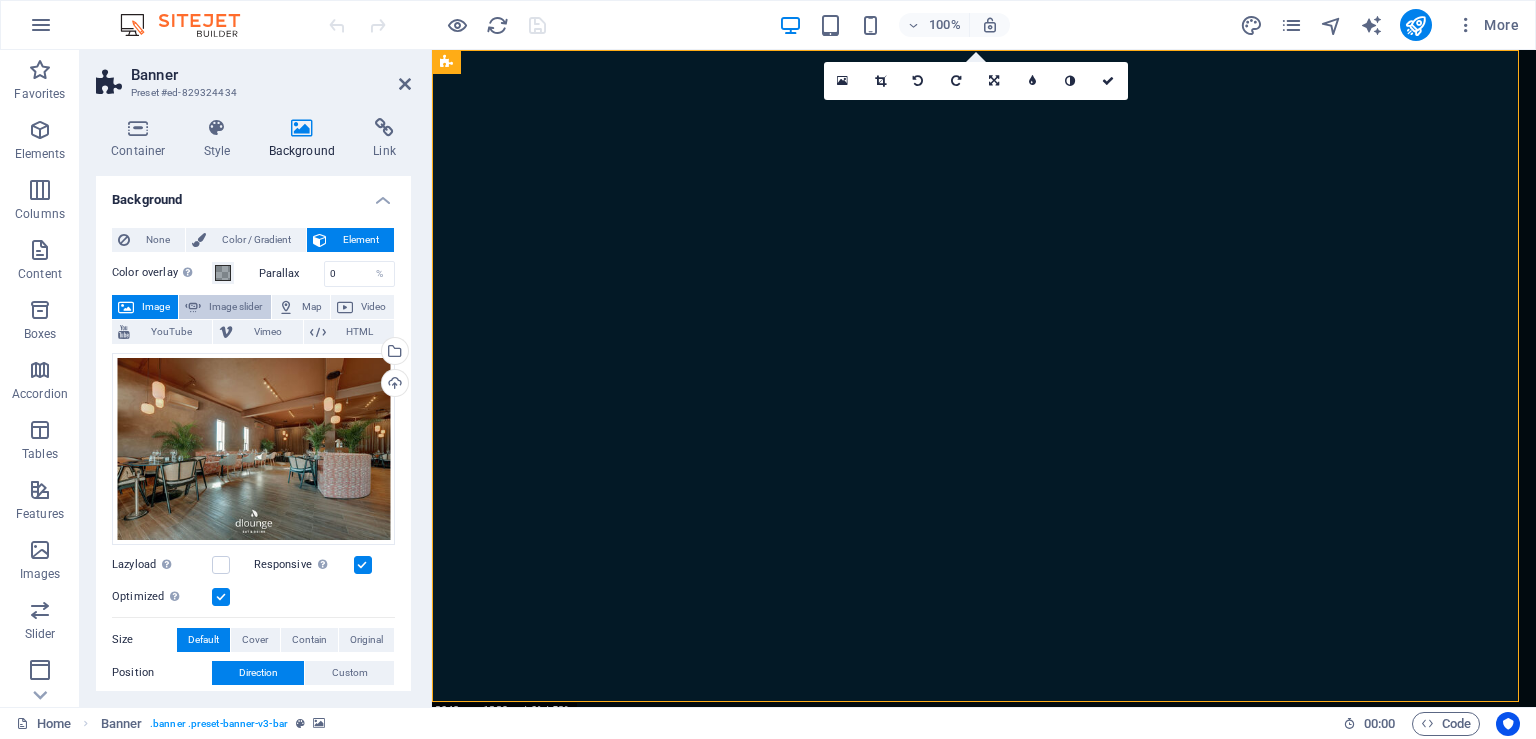 select on "ms" 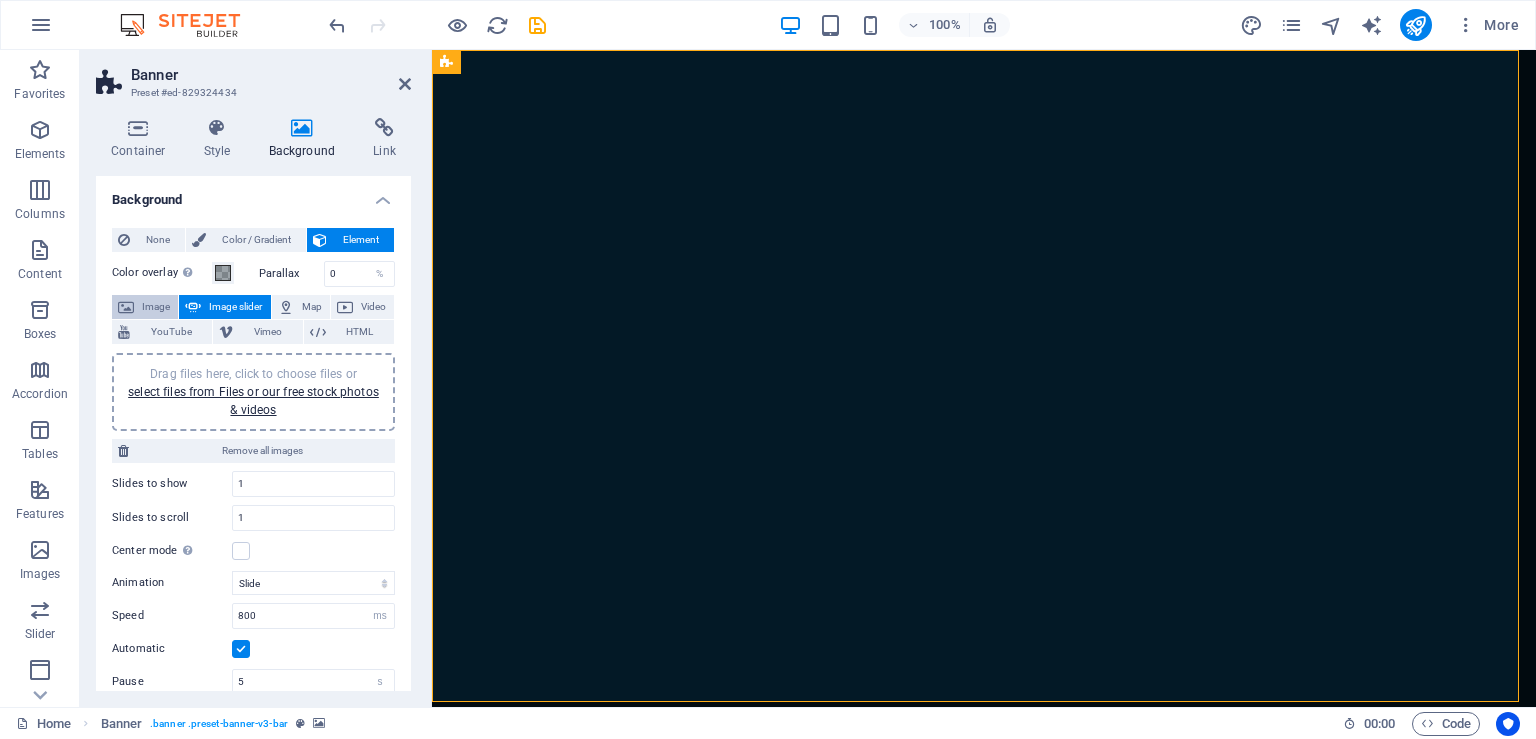 click on "Image" at bounding box center (156, 307) 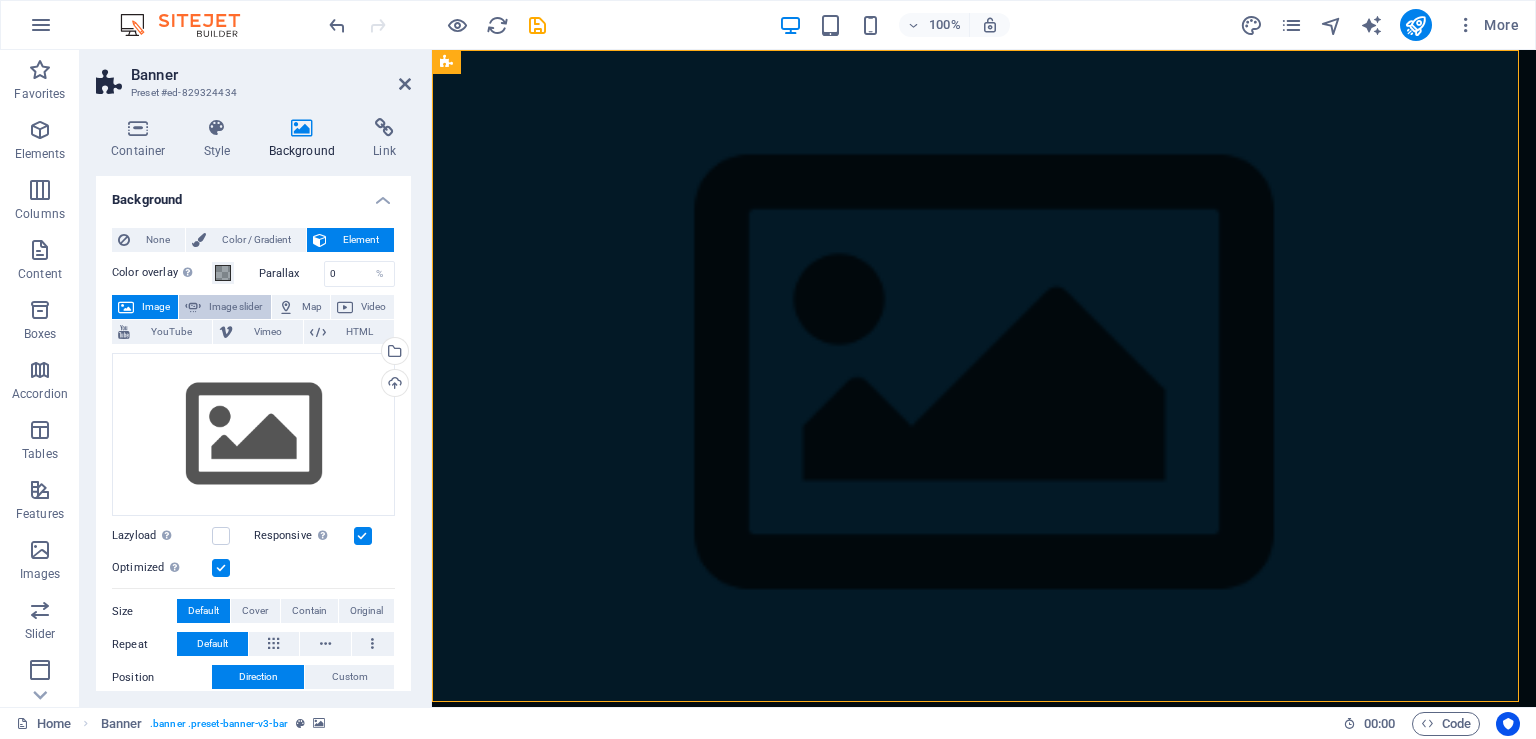 click at bounding box center [193, 307] 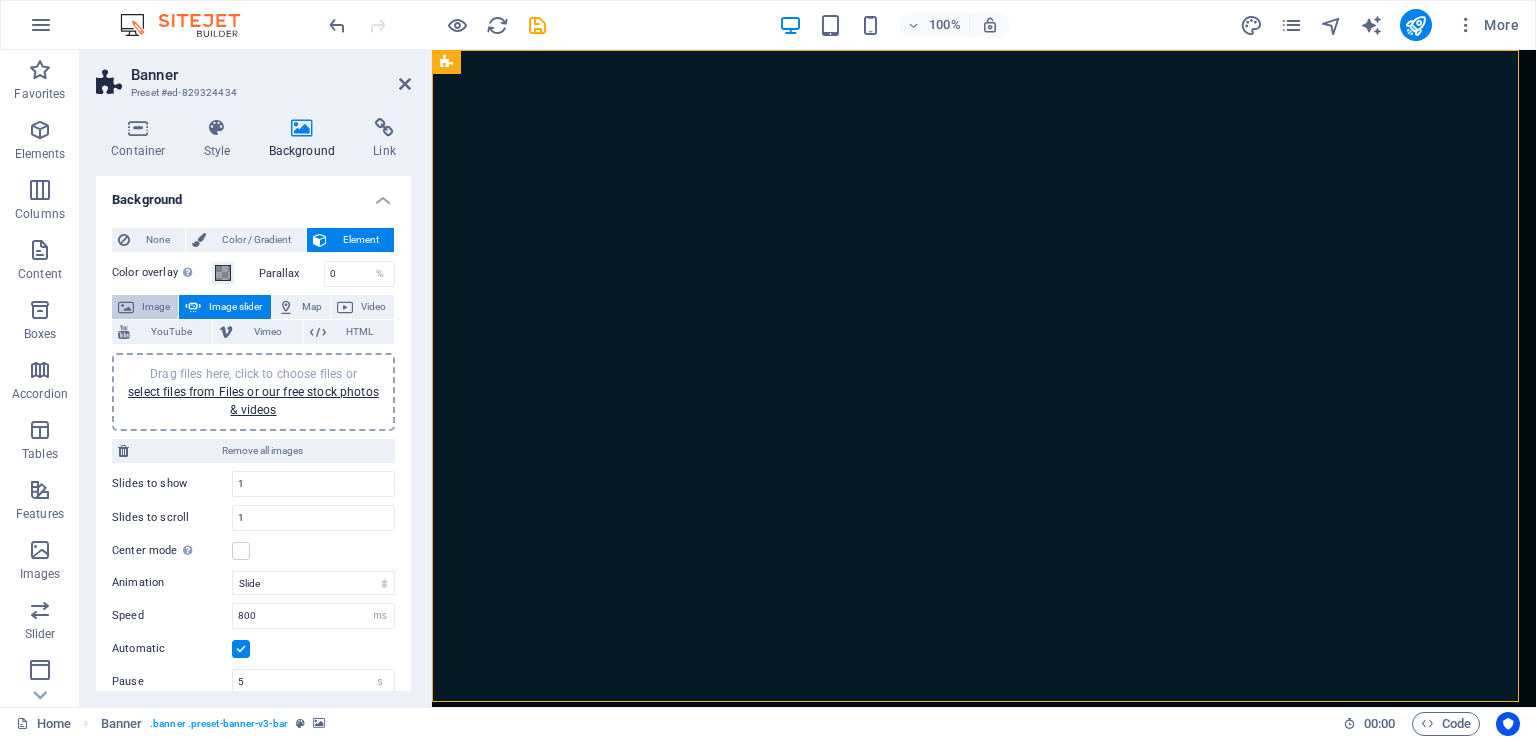 click on "Image" at bounding box center [156, 307] 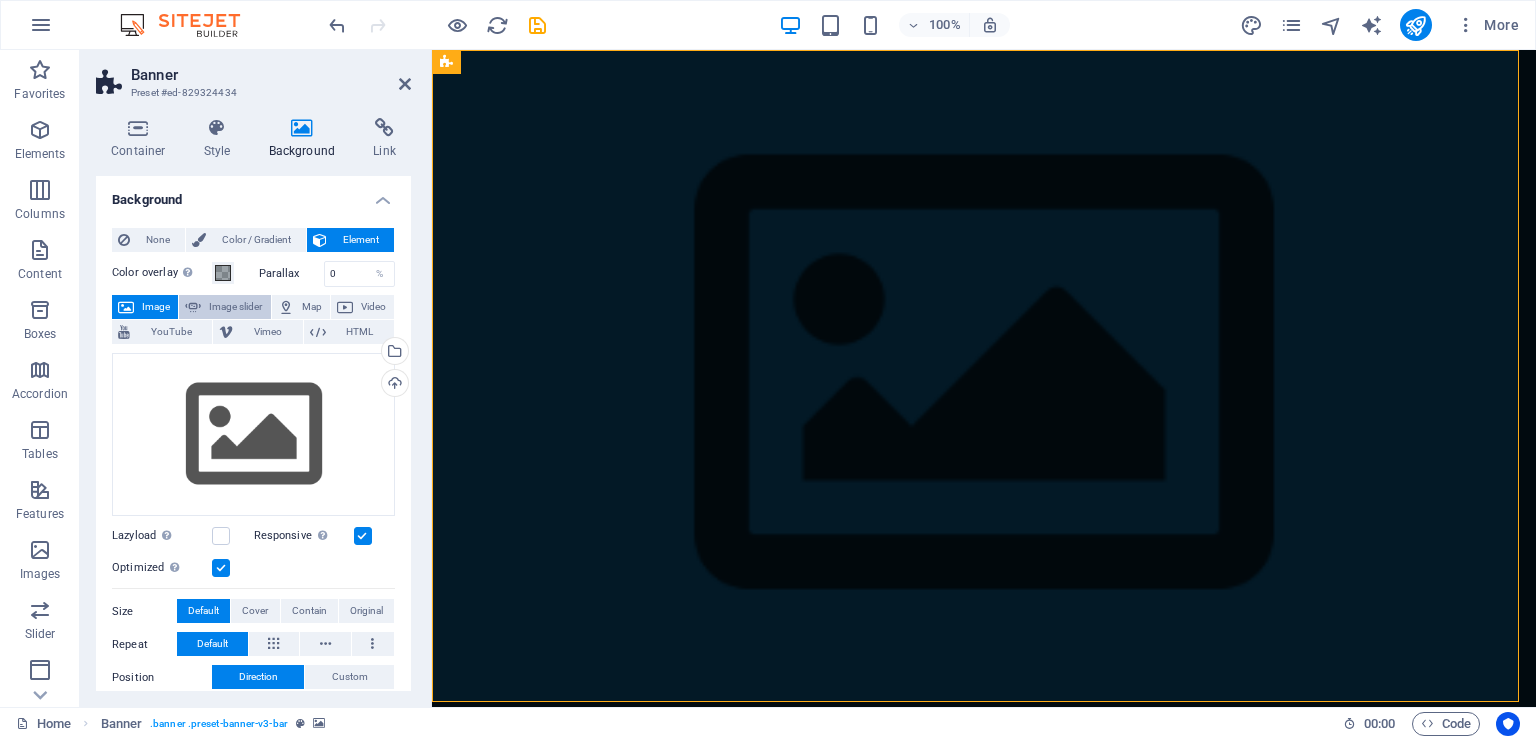 click on "Image slider" at bounding box center (235, 307) 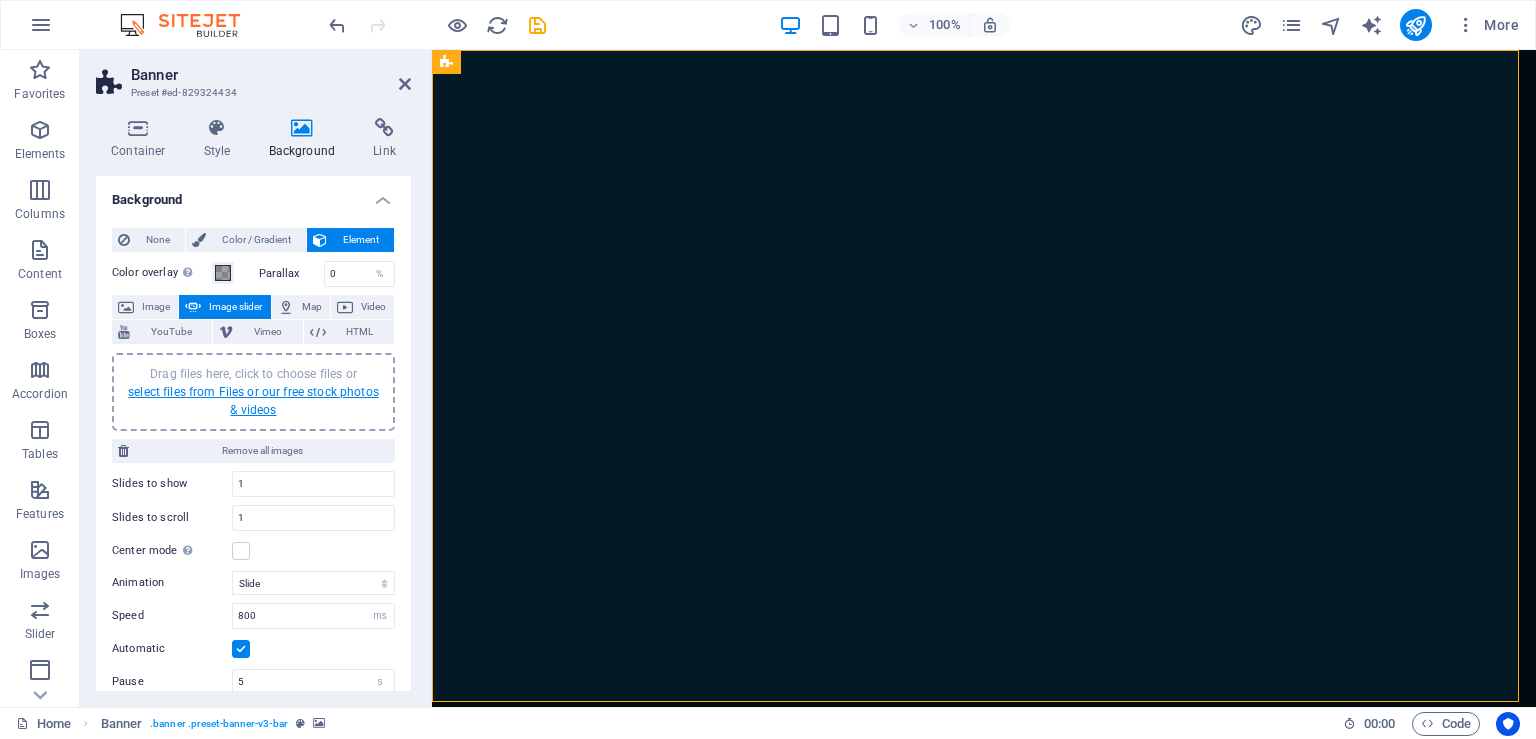click on "select files from Files or our free stock photos & videos" at bounding box center (253, 401) 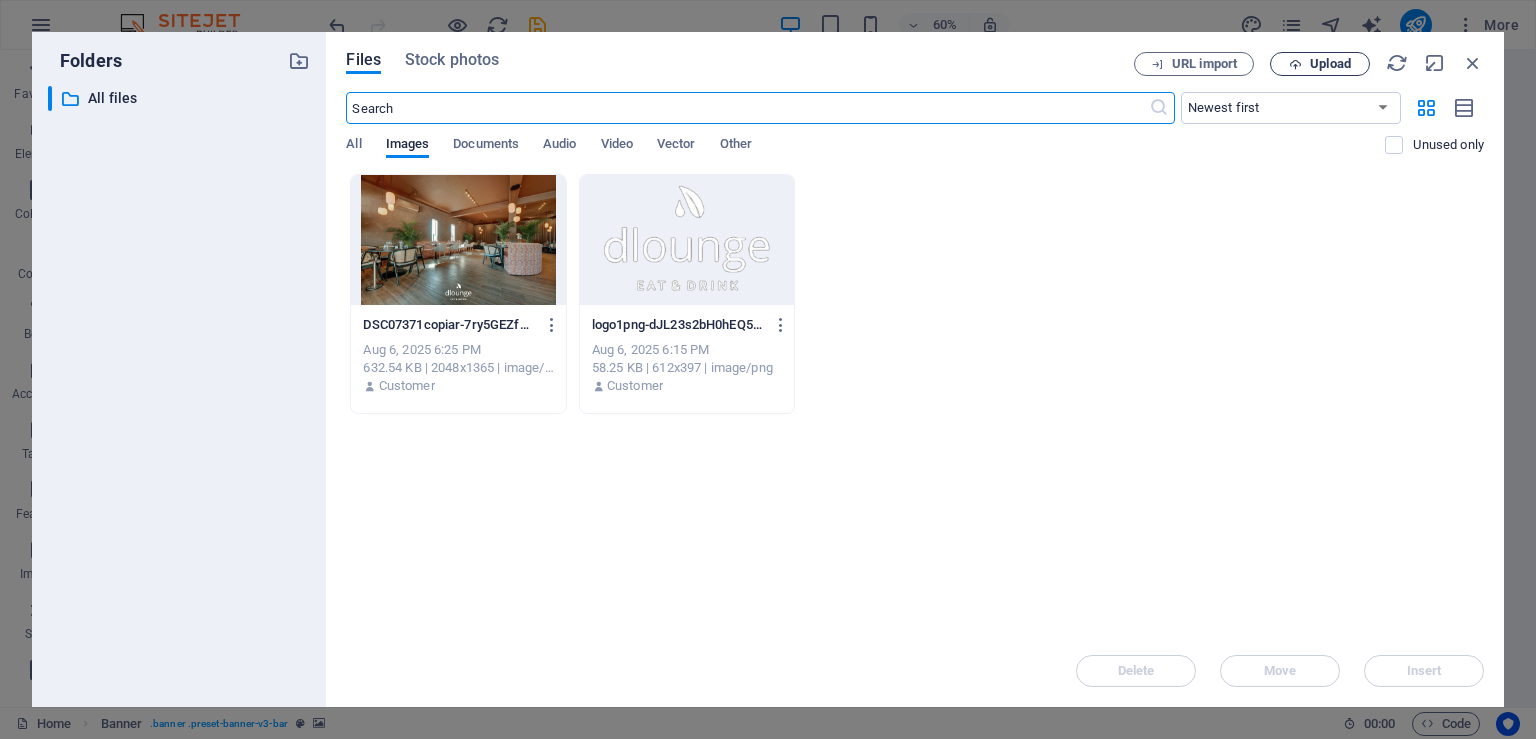 click on "Upload" at bounding box center [1330, 64] 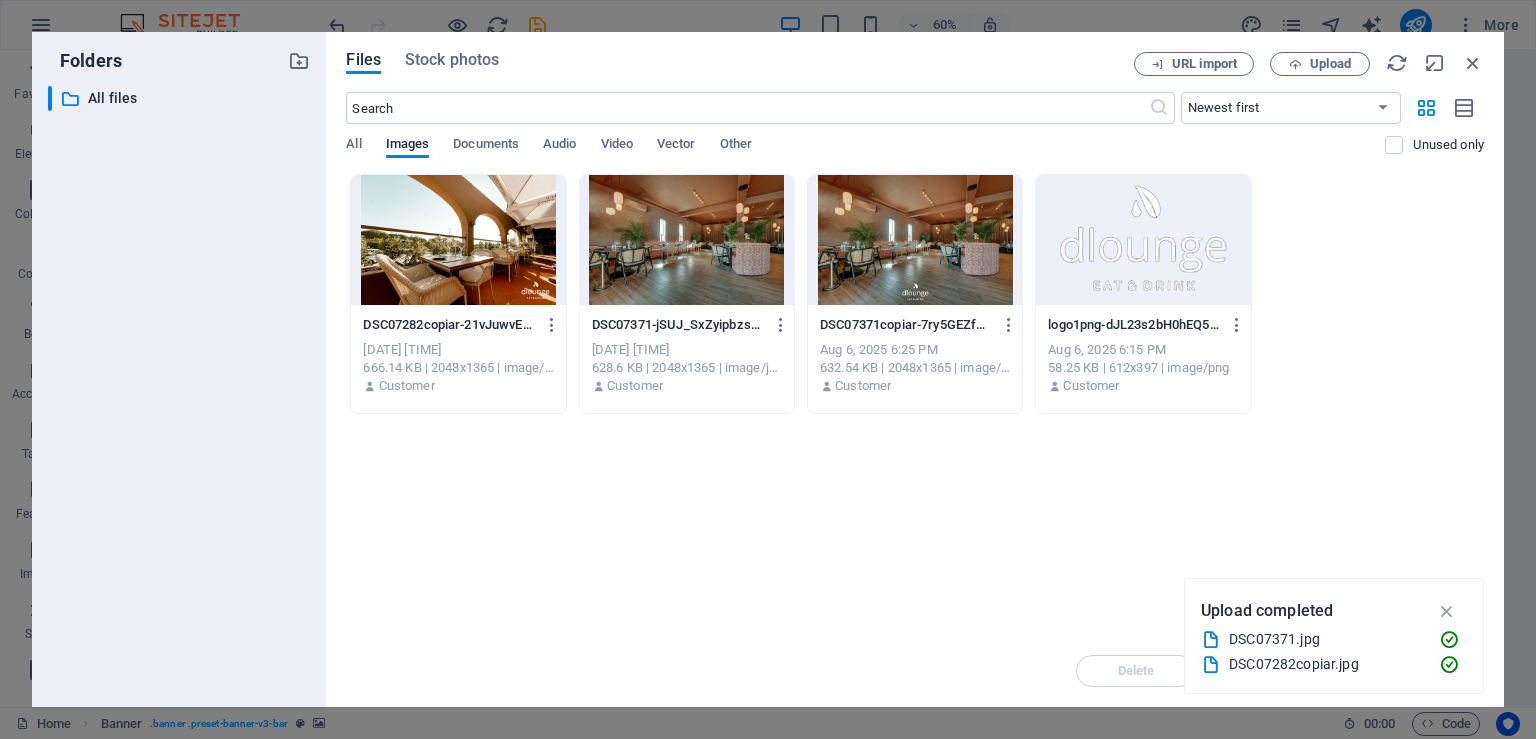 type 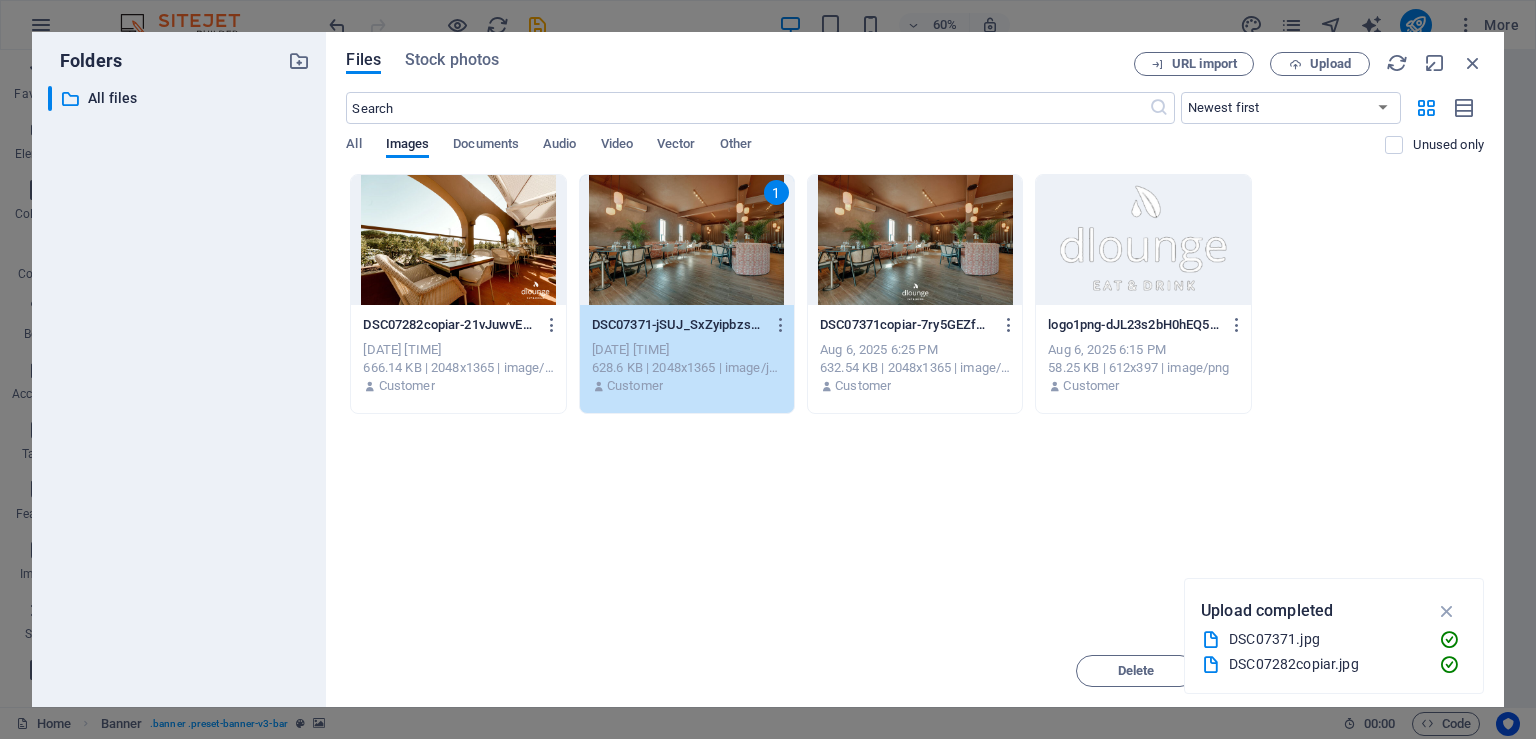 click at bounding box center (458, 240) 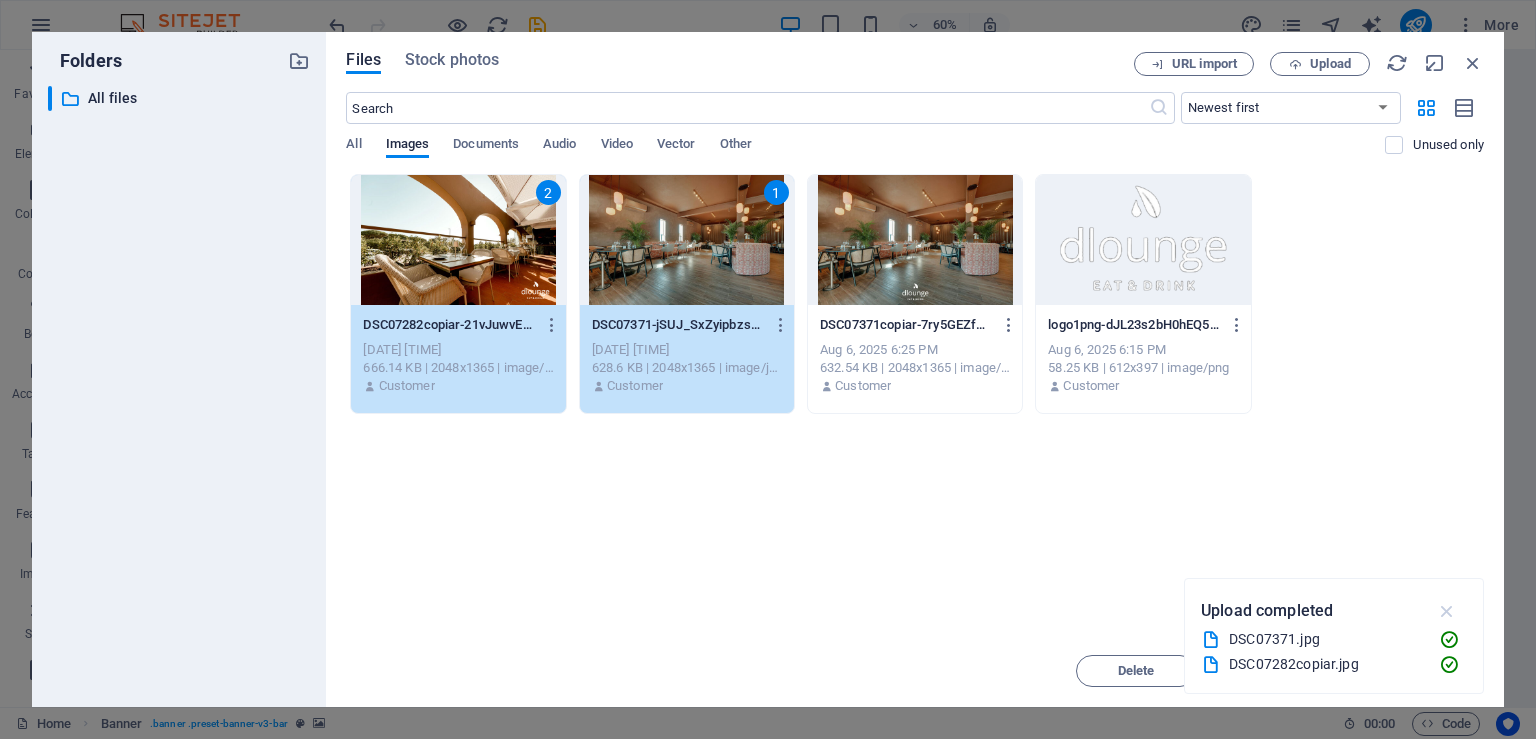 click at bounding box center (1447, 611) 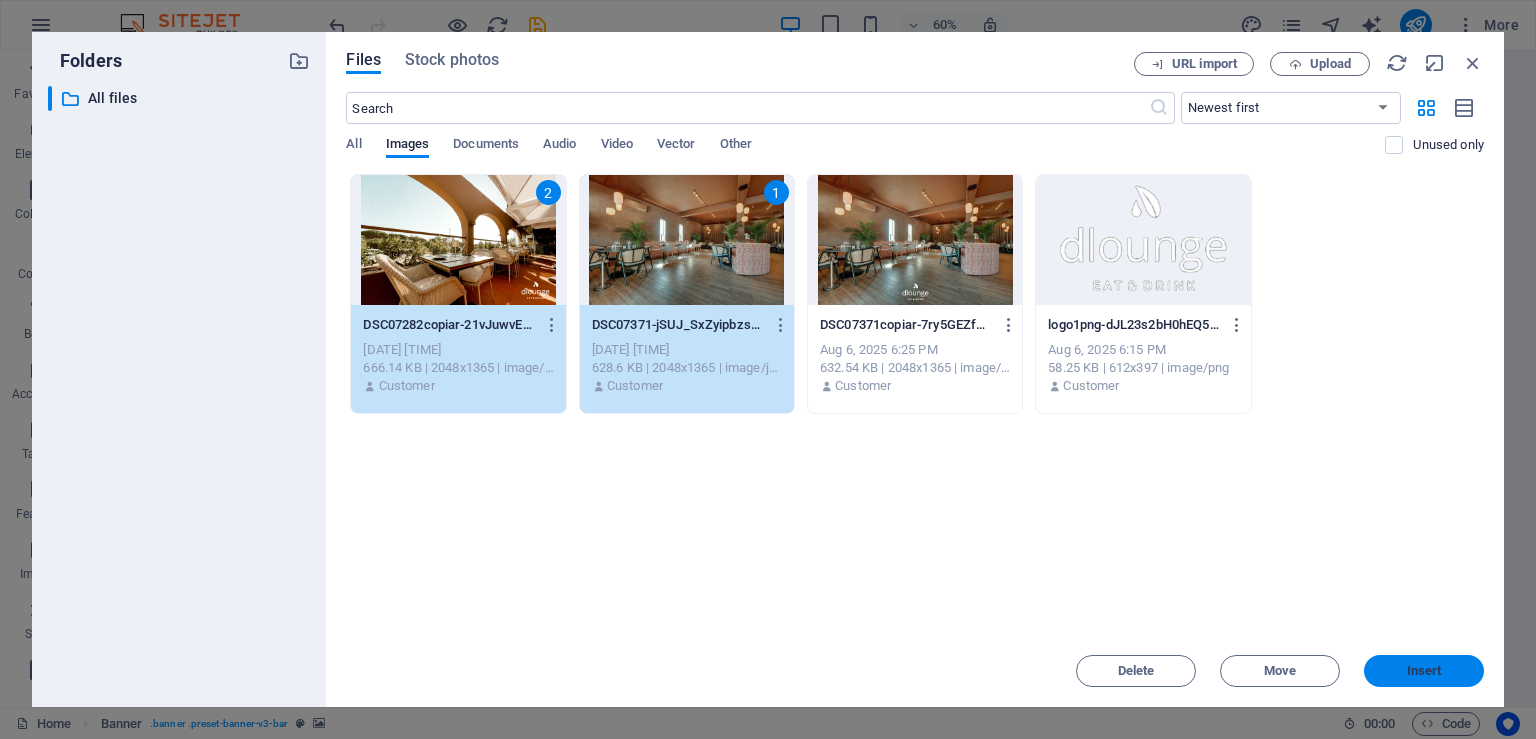 click on "Insert" at bounding box center (1424, 671) 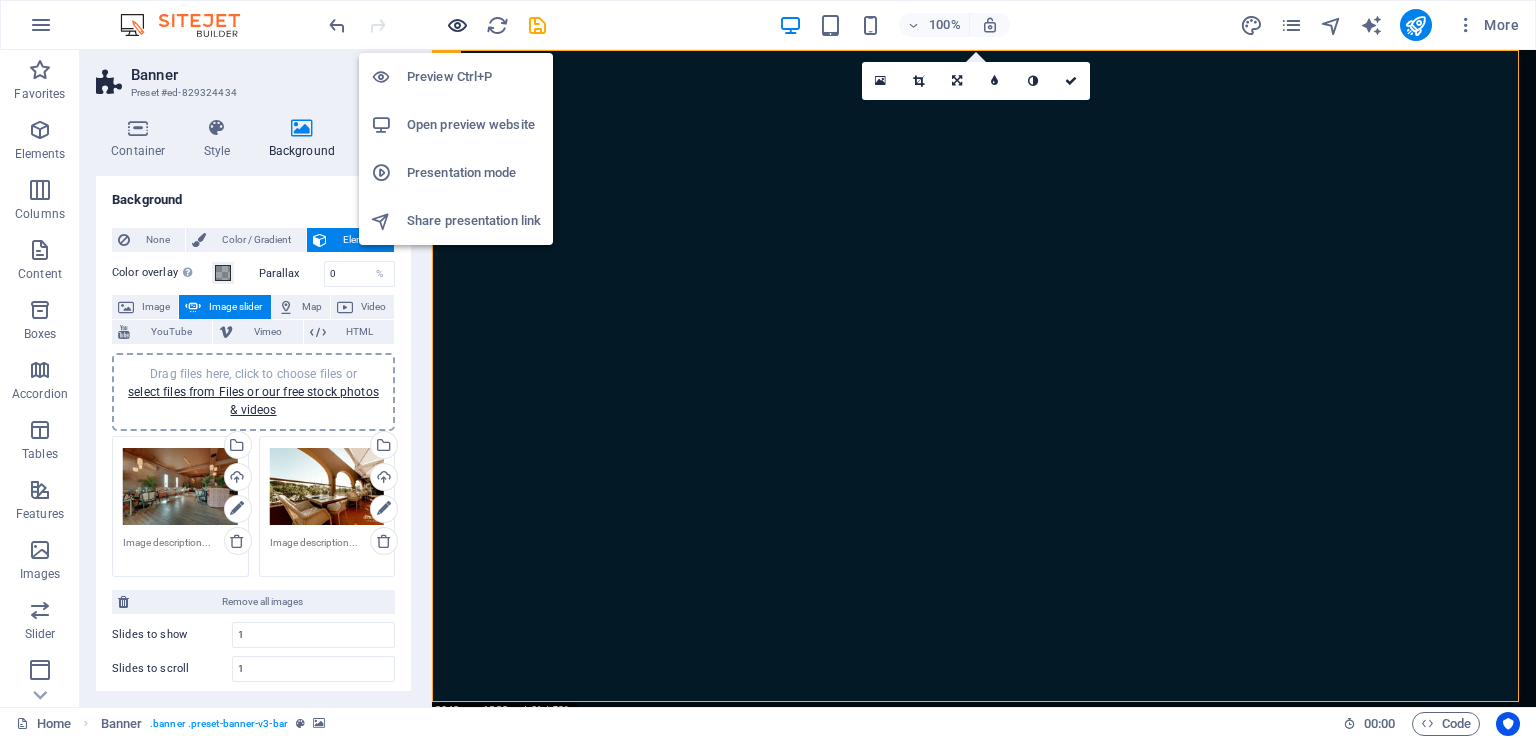 click at bounding box center [457, 25] 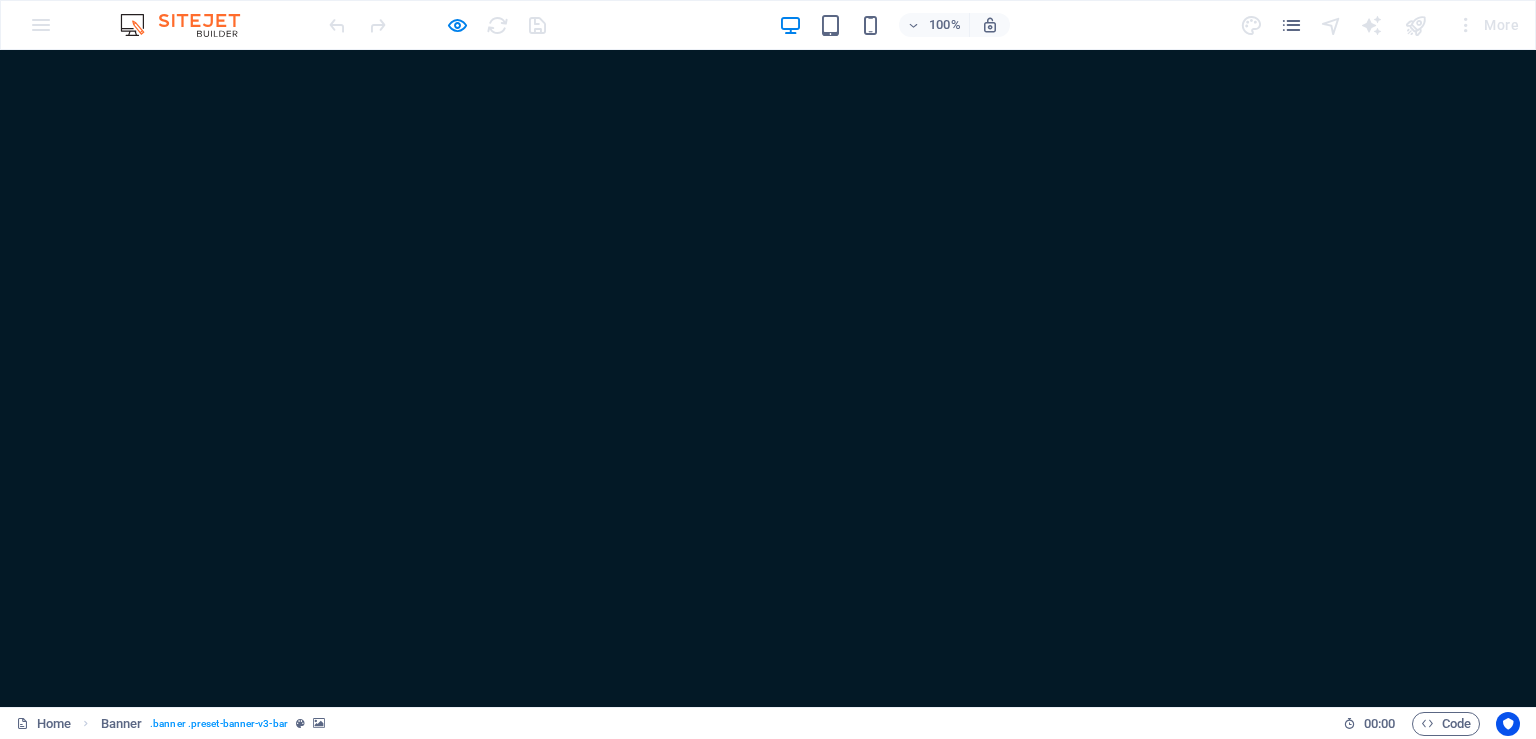 drag, startPoint x: 1215, startPoint y: 382, endPoint x: 1178, endPoint y: 399, distance: 40.718548 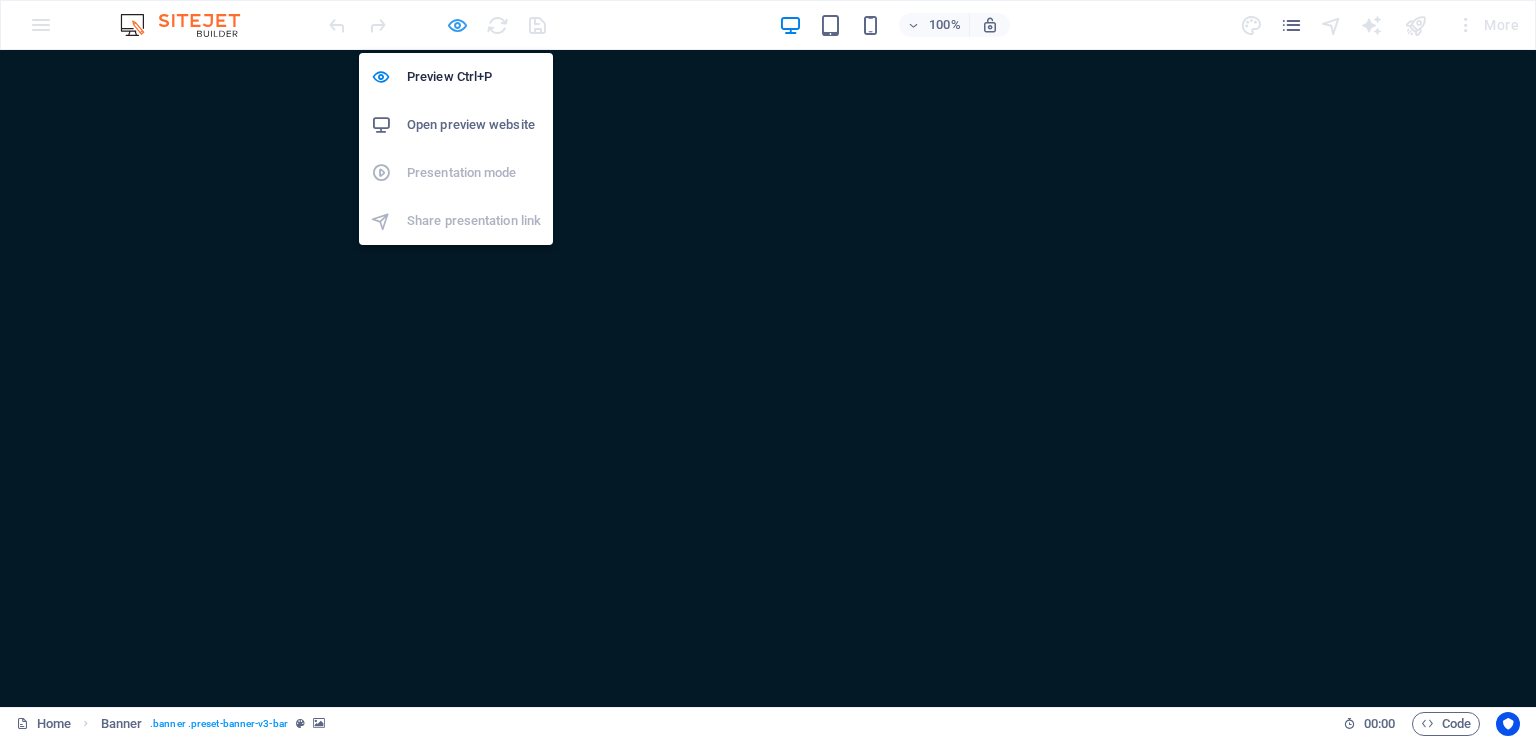 click at bounding box center (457, 25) 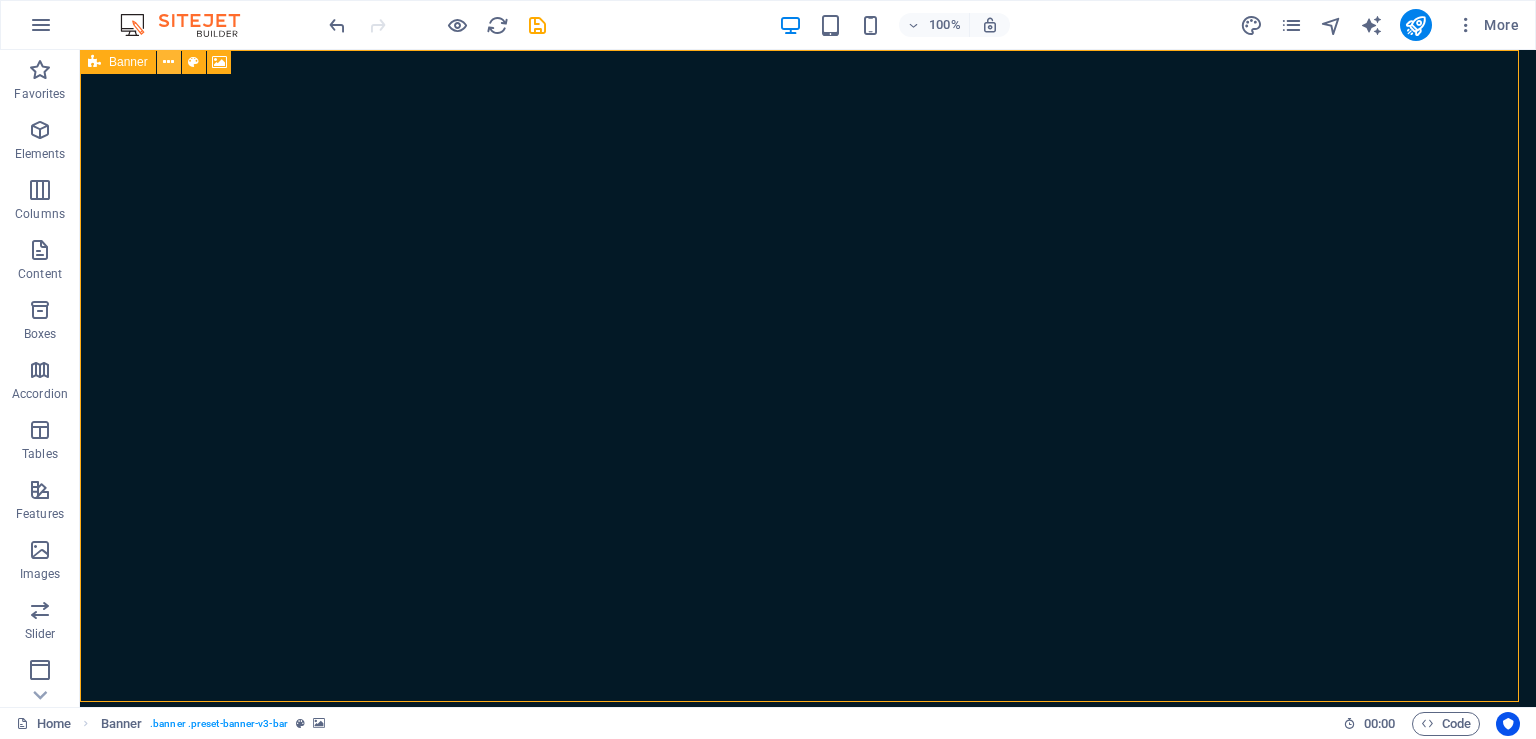 click at bounding box center [168, 62] 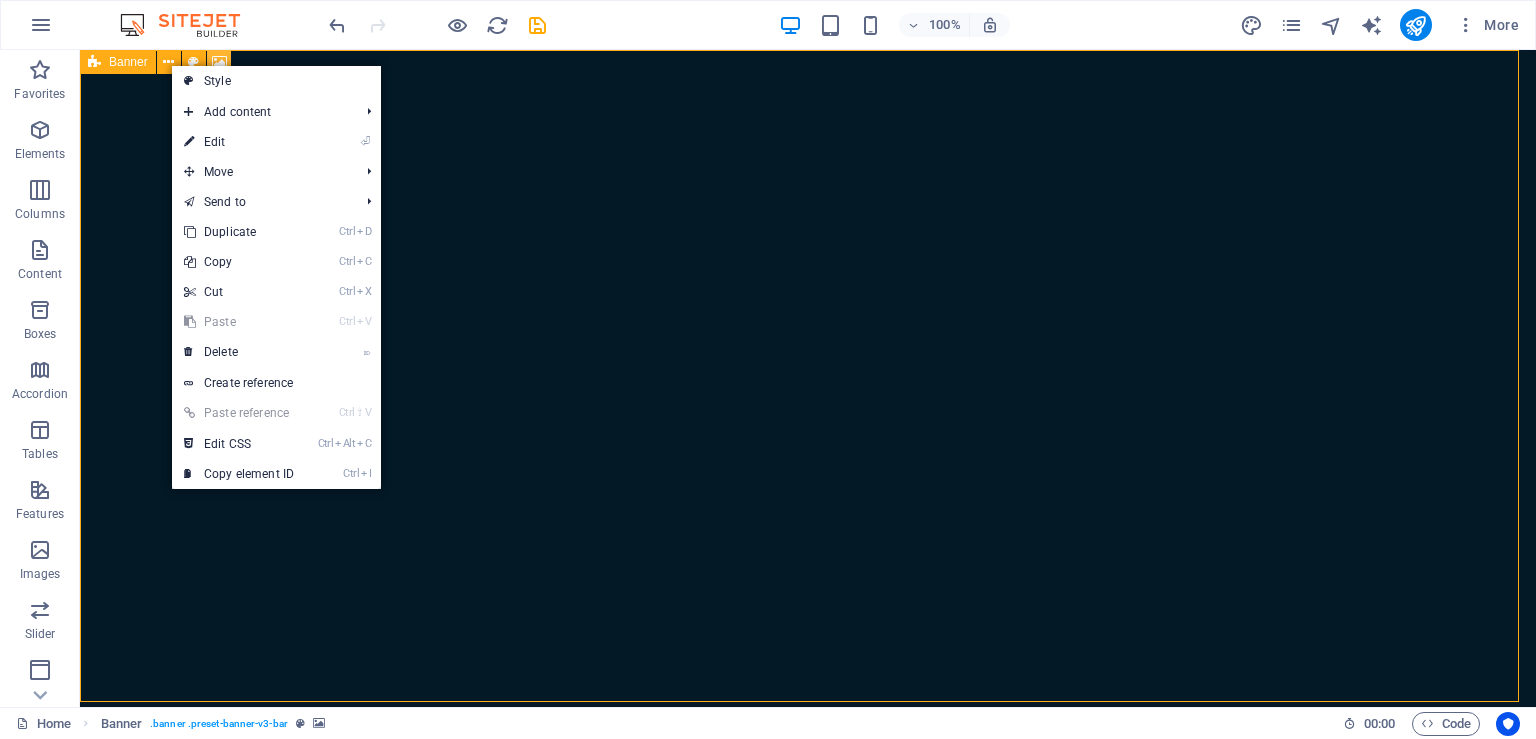 click at bounding box center (219, 62) 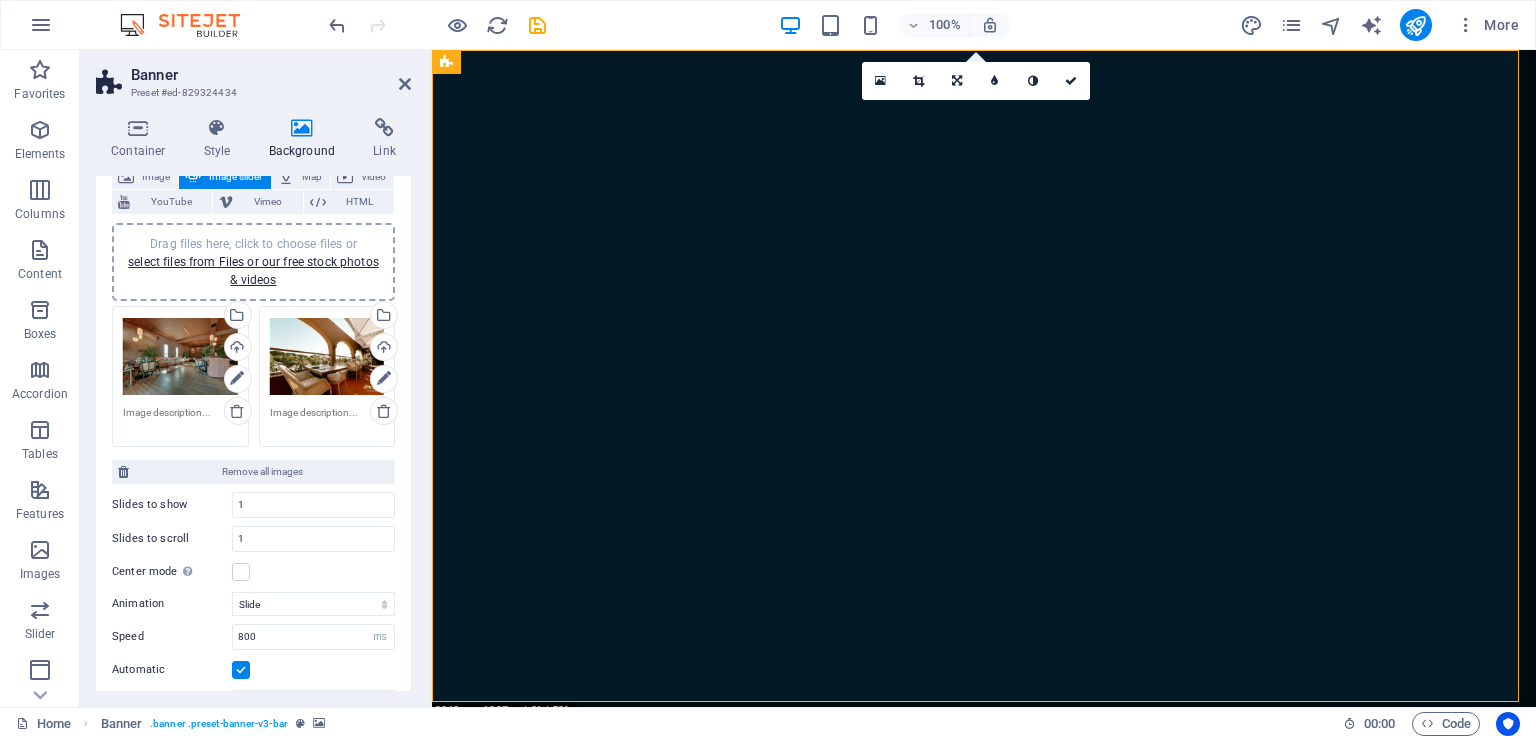 scroll, scrollTop: 328, scrollLeft: 0, axis: vertical 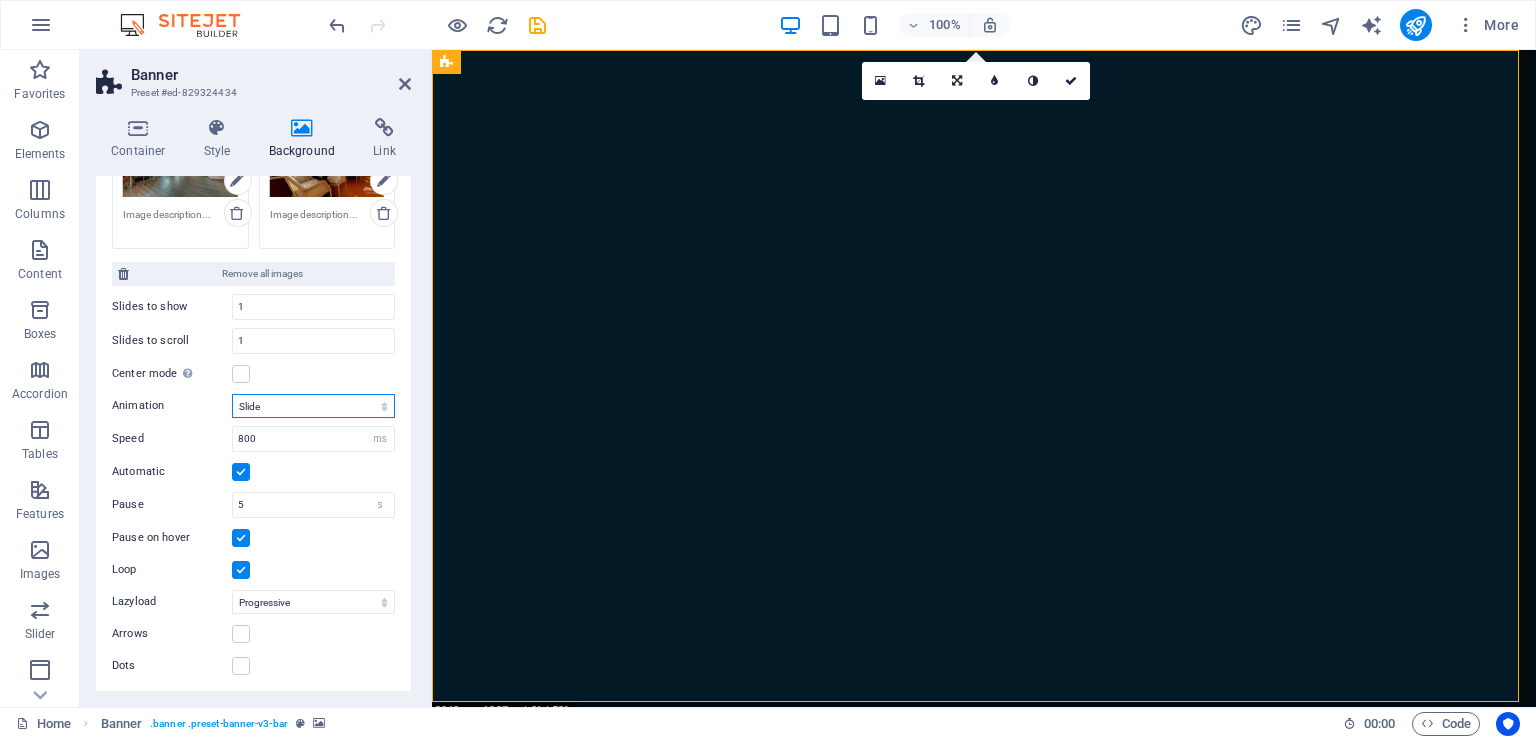 select on "fade" 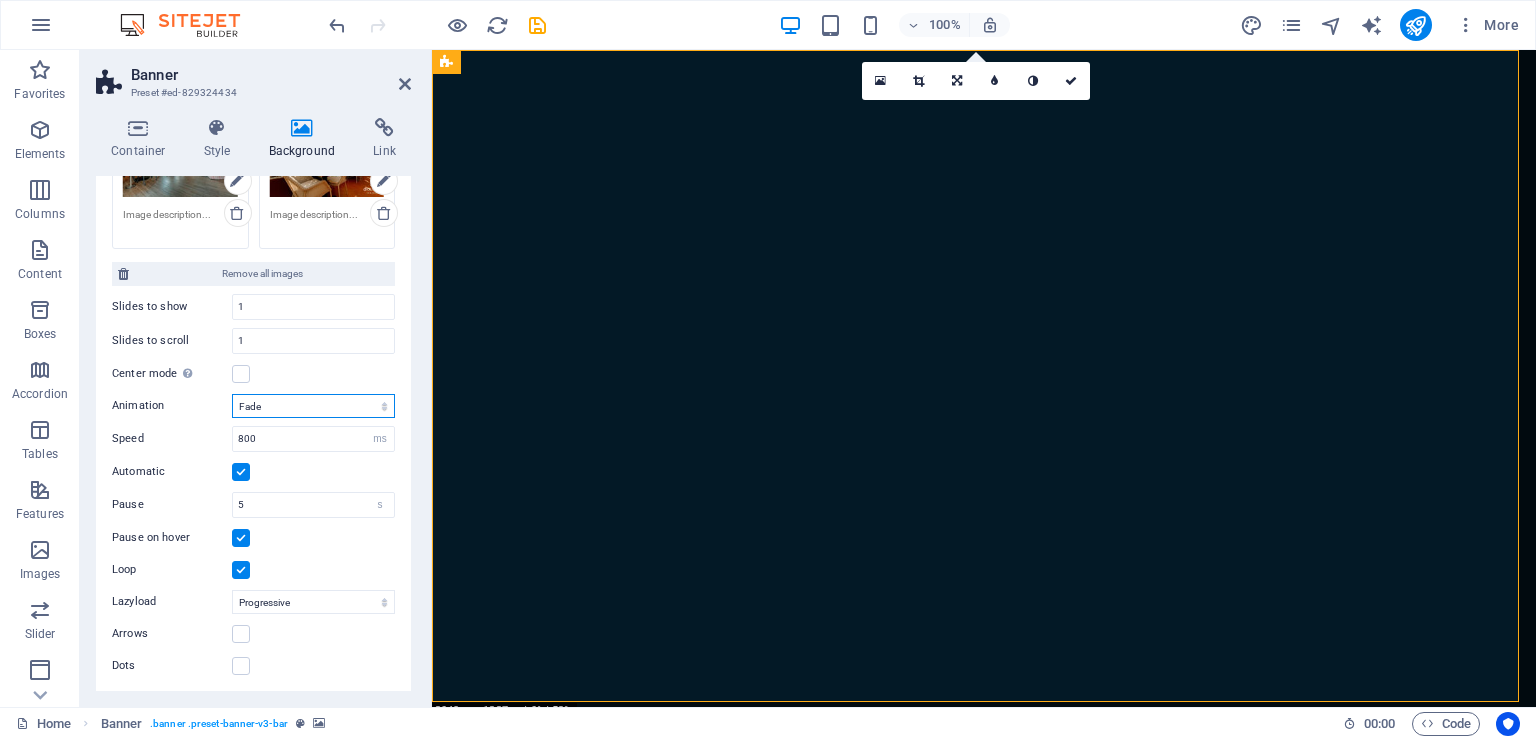 click on "Fade" at bounding box center (0, 0) 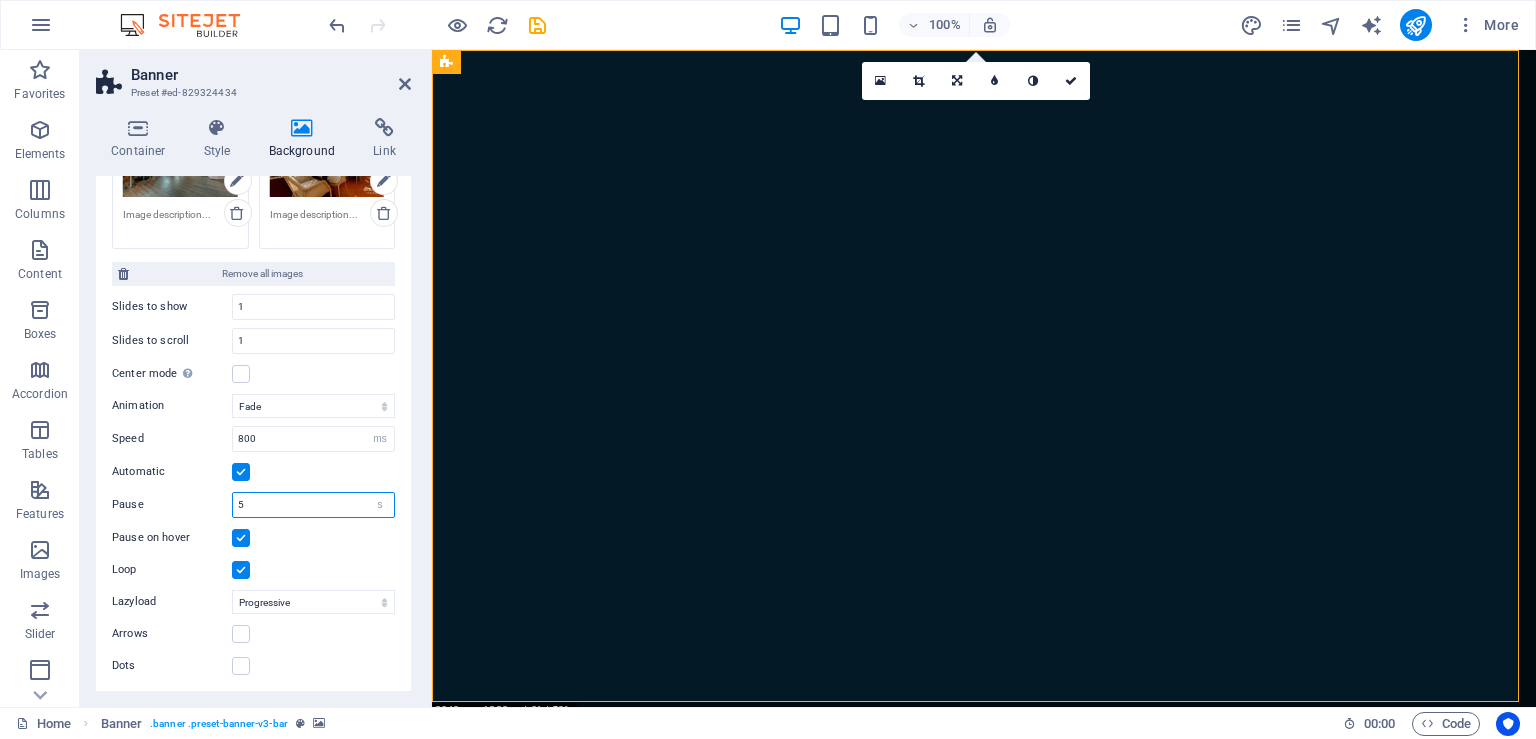 drag, startPoint x: 263, startPoint y: 500, endPoint x: 219, endPoint y: 494, distance: 44.407207 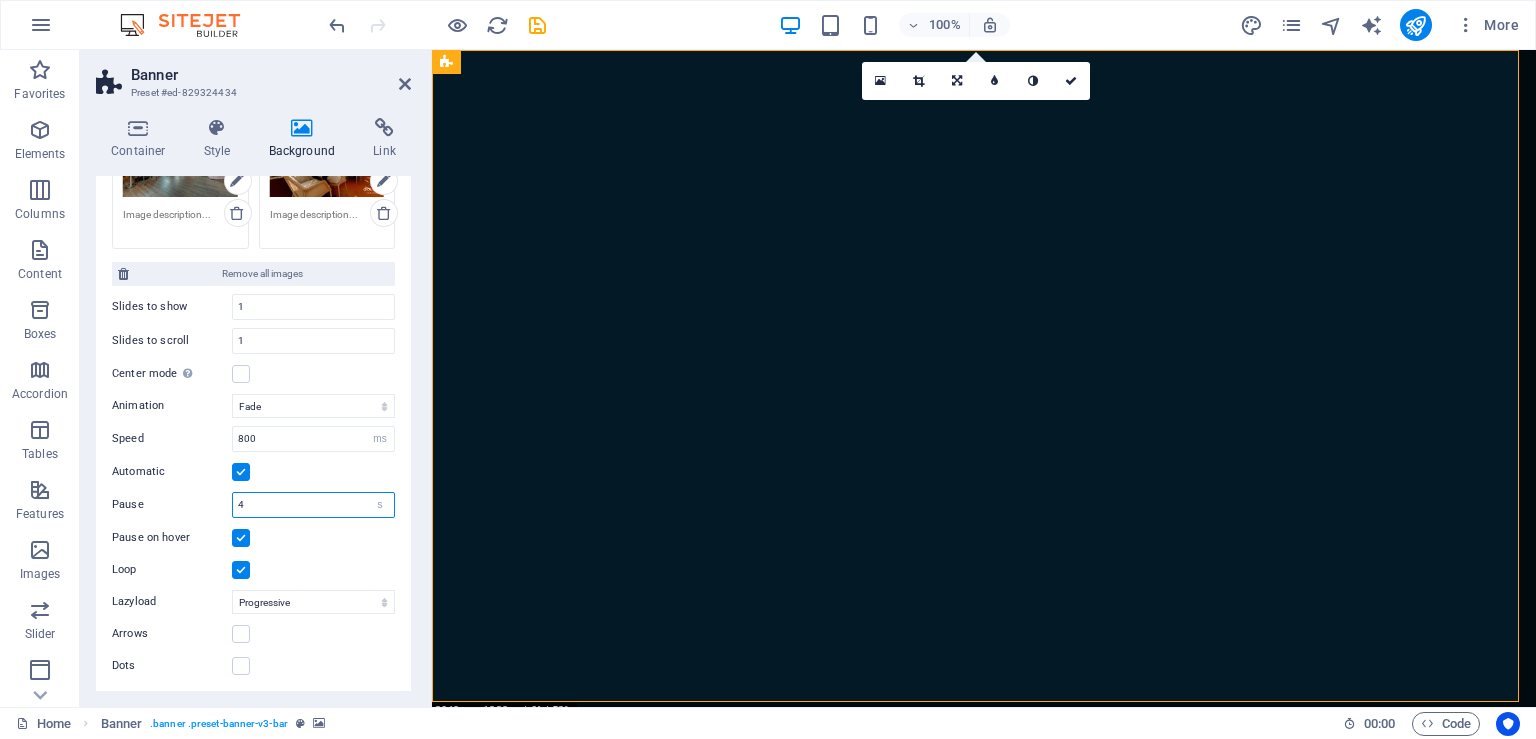 type on "4" 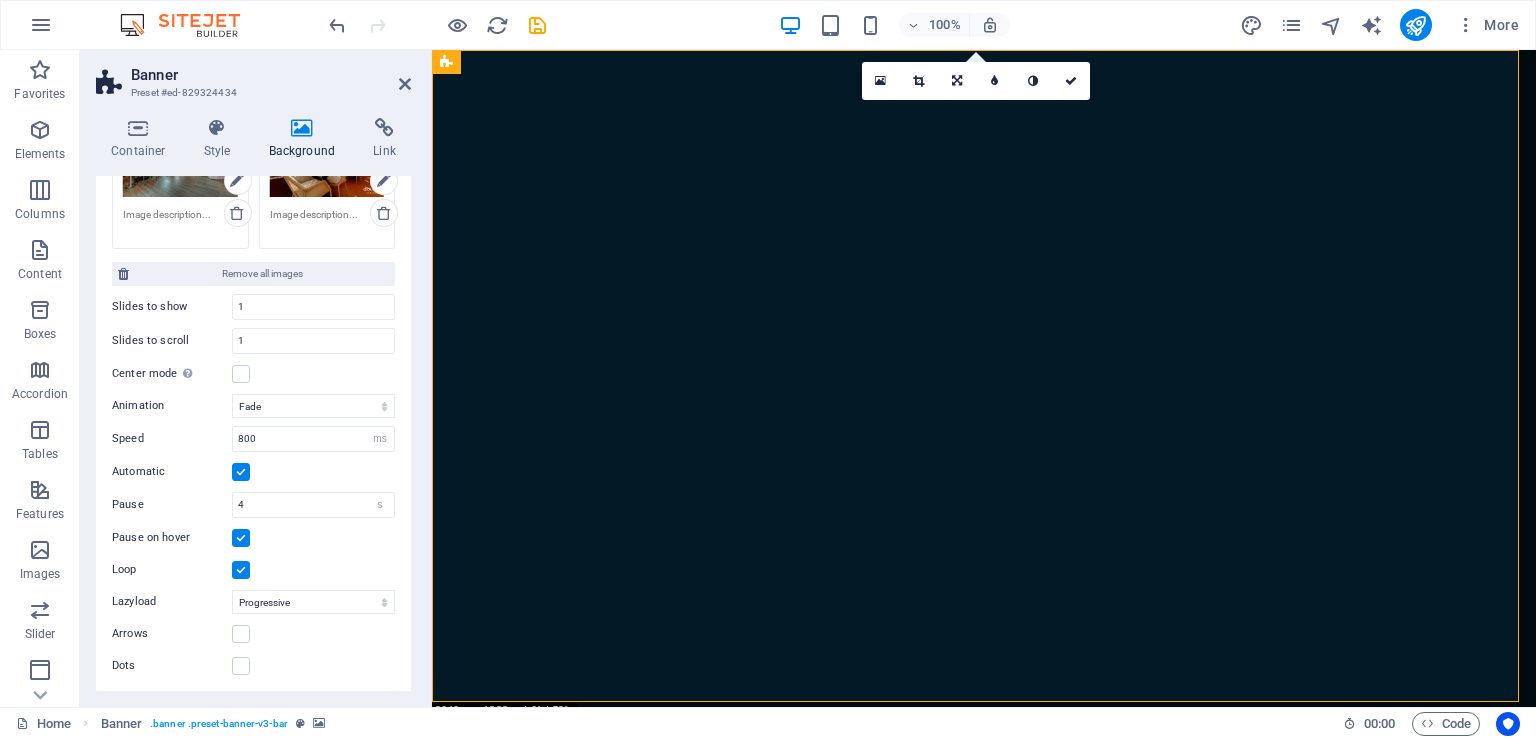 click on "None Color / Gradient Element Stretch background to full-width Color overlay Places an overlay over the background to colorize it Parallax 0 % Image Image slider Map Video YouTube Vimeo HTML Drag files here, click to choose files or select files from Files or our free stock photos & videos Drag files here, click to choose files or select files from Files or our free stock photos & videos Select files from the file manager, stock photos, or upload file(s) Upload Drag files here, click to choose files or select files from Files or our free stock photos & videos Select files from the file manager, stock photos, or upload file(s) Upload Remove all images Slides to show 1 Slides to scroll 1 Center mode Enables centered view with partial previous/next slide. Use with odd numbered "Slides to show" counts. Center padding Not visible while "Variable width" is activated 0 px % Animation Slide Fade Speed 800 s ms Automatic Pause 4 s ms Pause on hover Loop Lazyload Off On demand Progressive Arrows Dots Color Gradient" at bounding box center [253, 289] 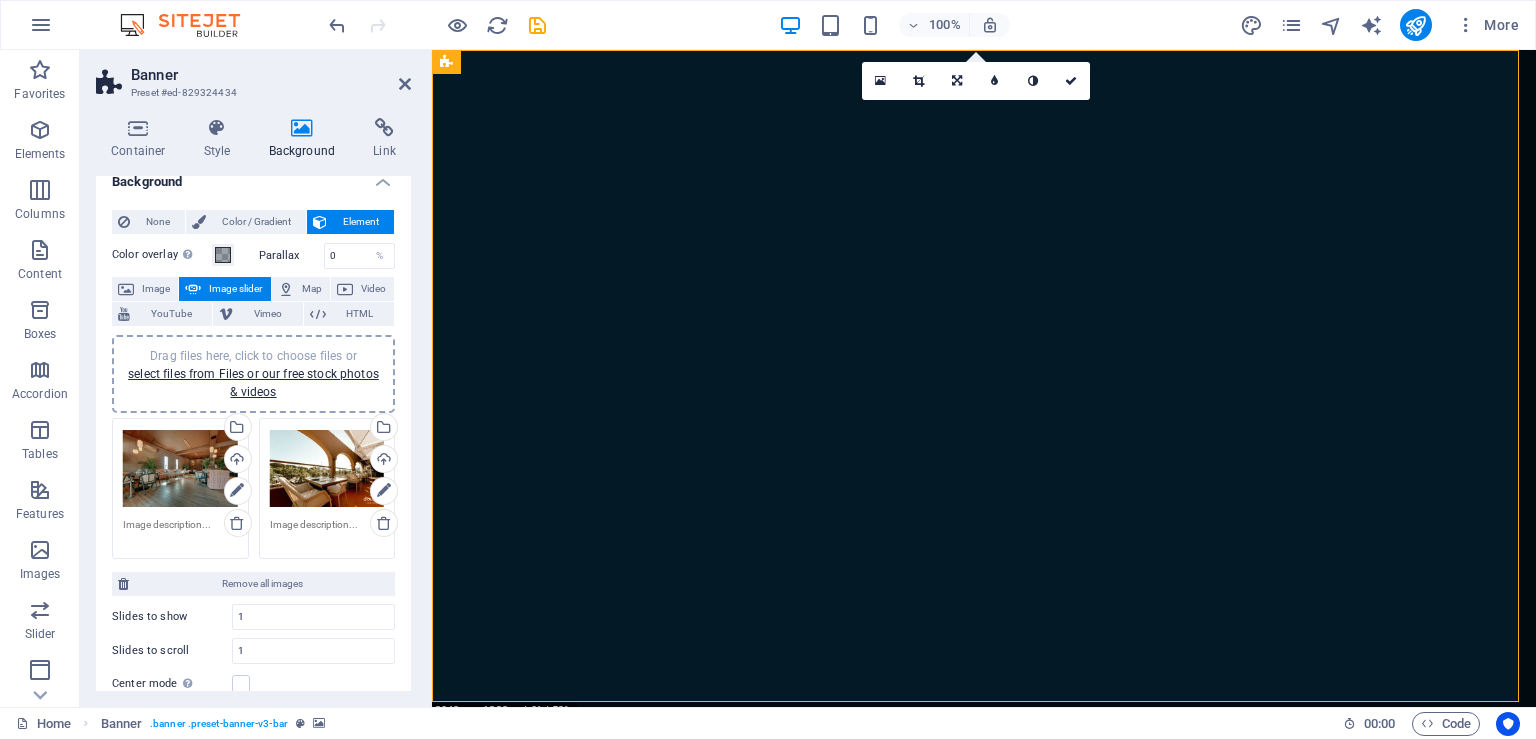scroll, scrollTop: 0, scrollLeft: 0, axis: both 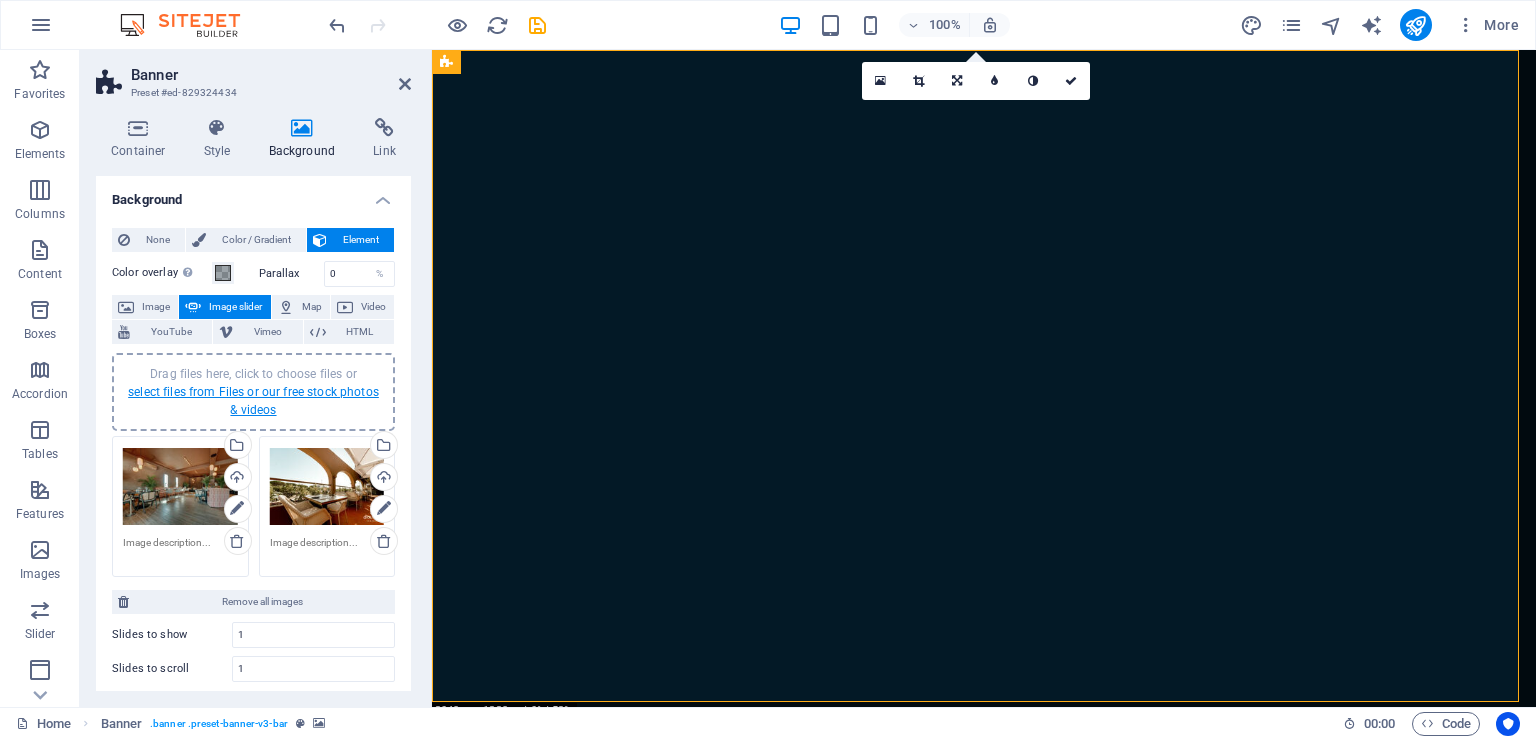 click on "select files from Files or our free stock photos & videos" at bounding box center (253, 401) 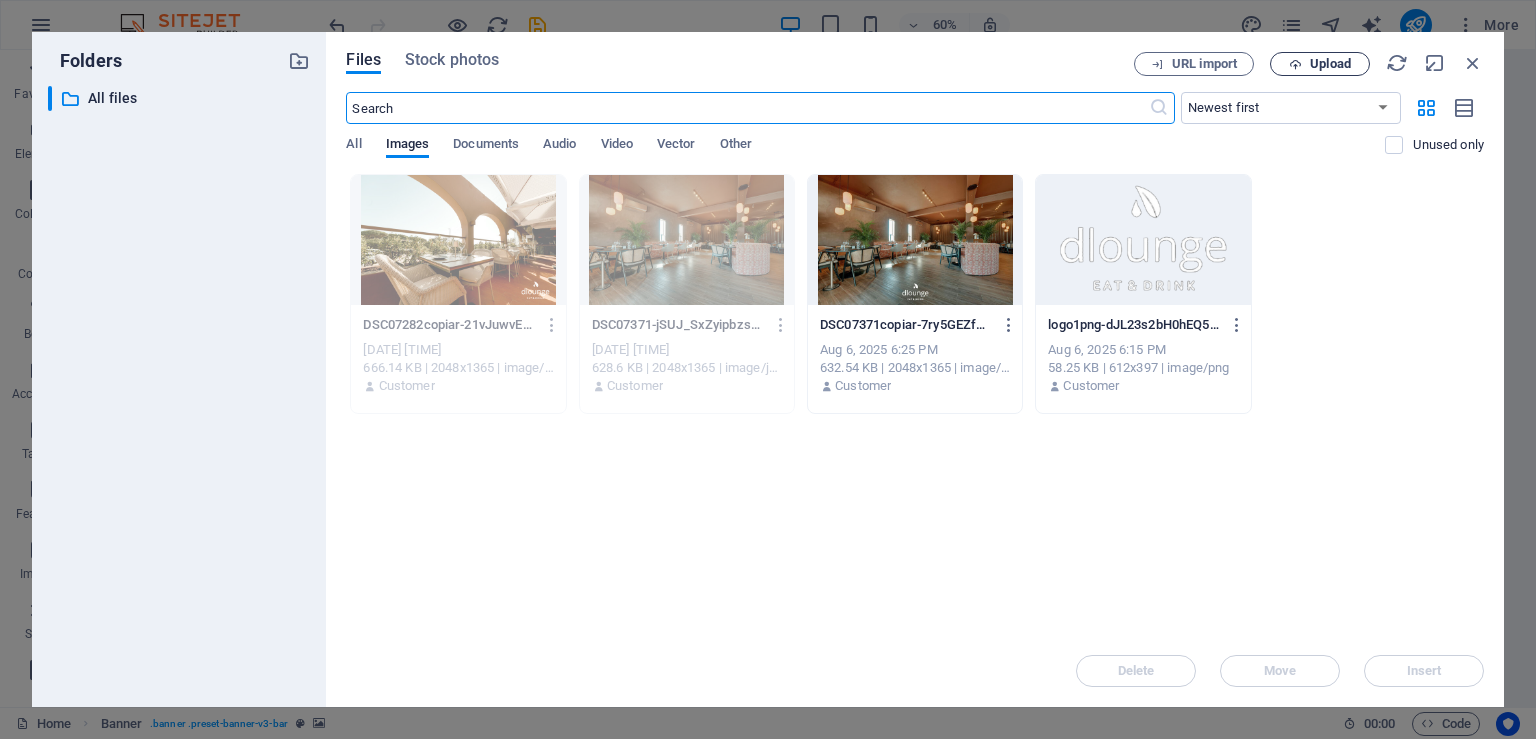 click on "Upload" at bounding box center (1320, 64) 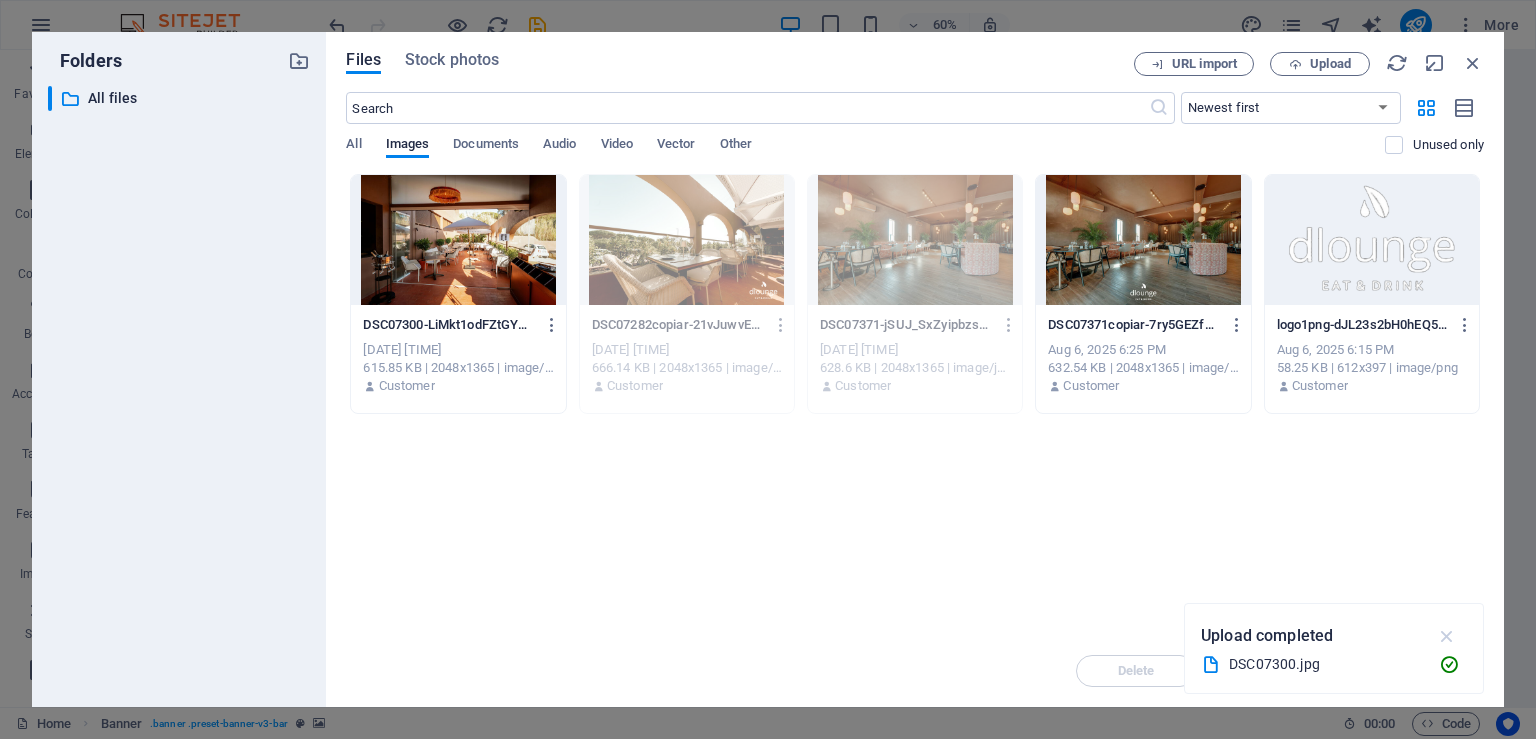 click at bounding box center (1447, 636) 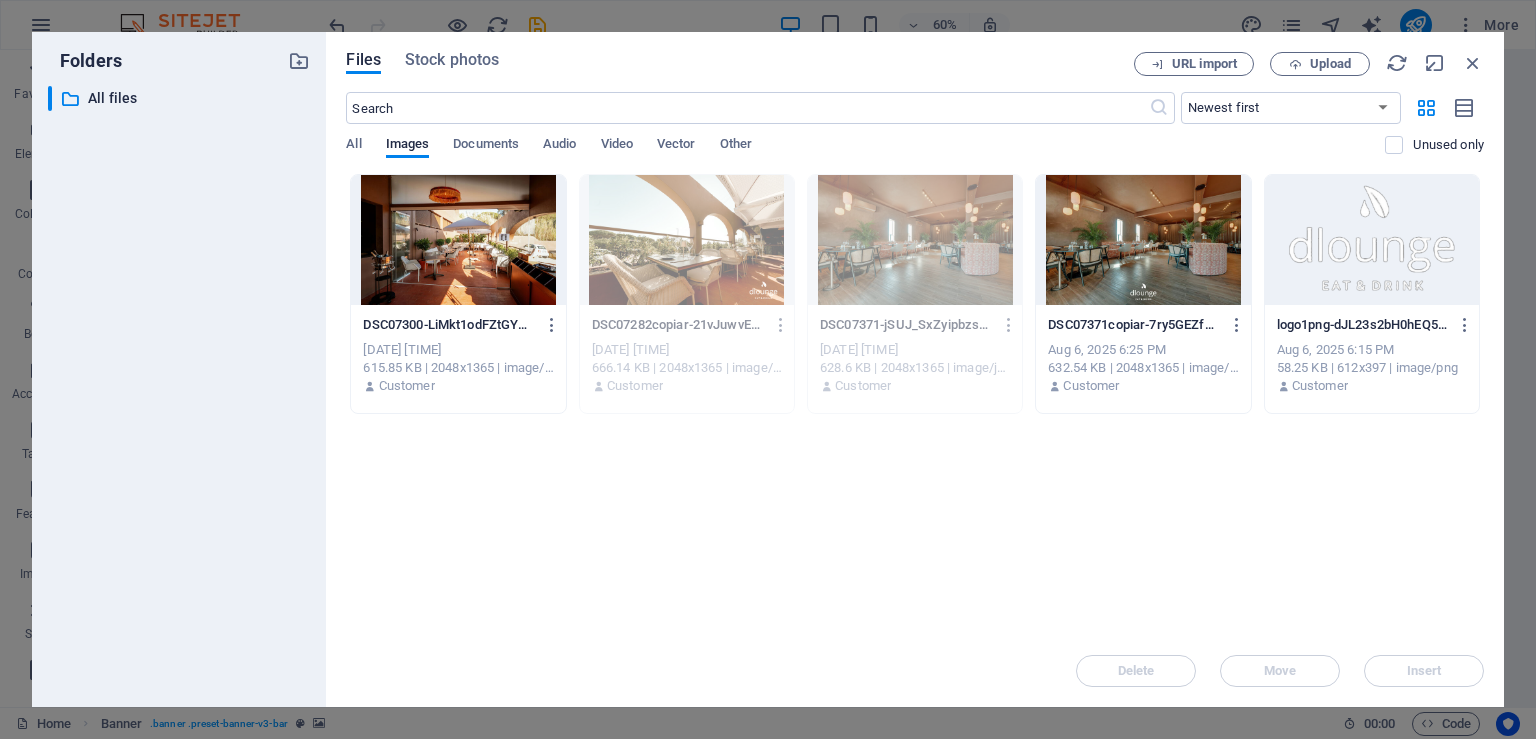 click at bounding box center (458, 240) 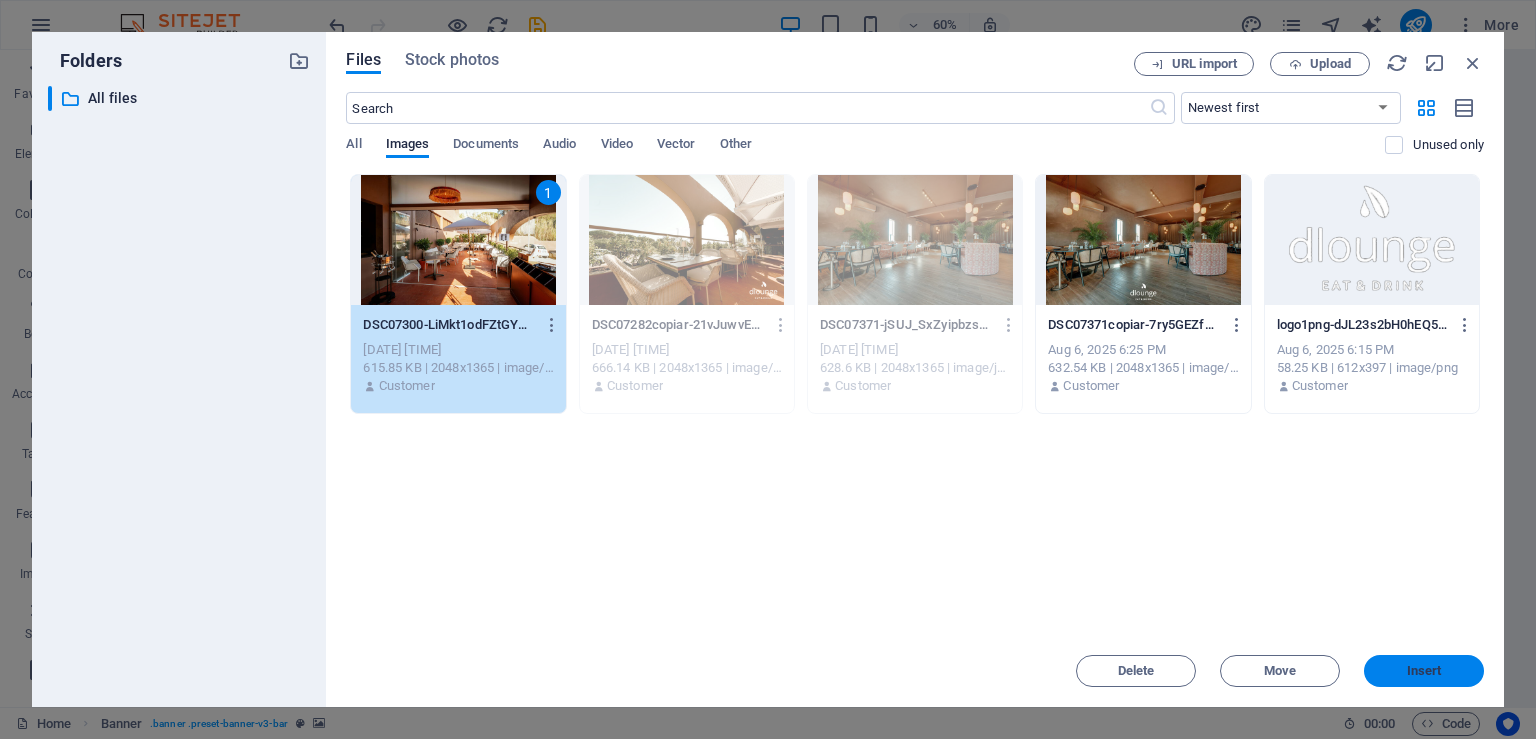 drag, startPoint x: 1404, startPoint y: 673, endPoint x: 854, endPoint y: 542, distance: 565.3857 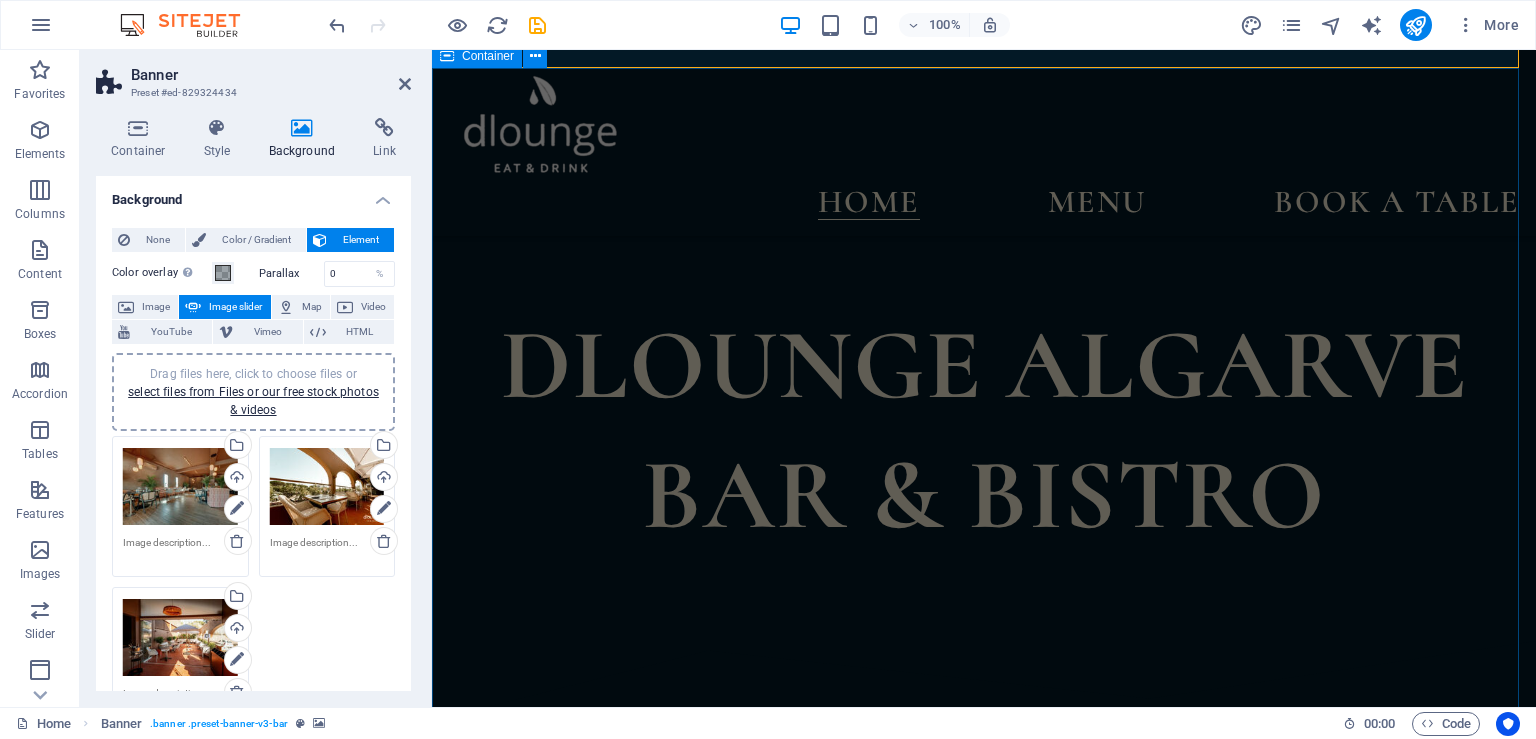 scroll, scrollTop: 0, scrollLeft: 0, axis: both 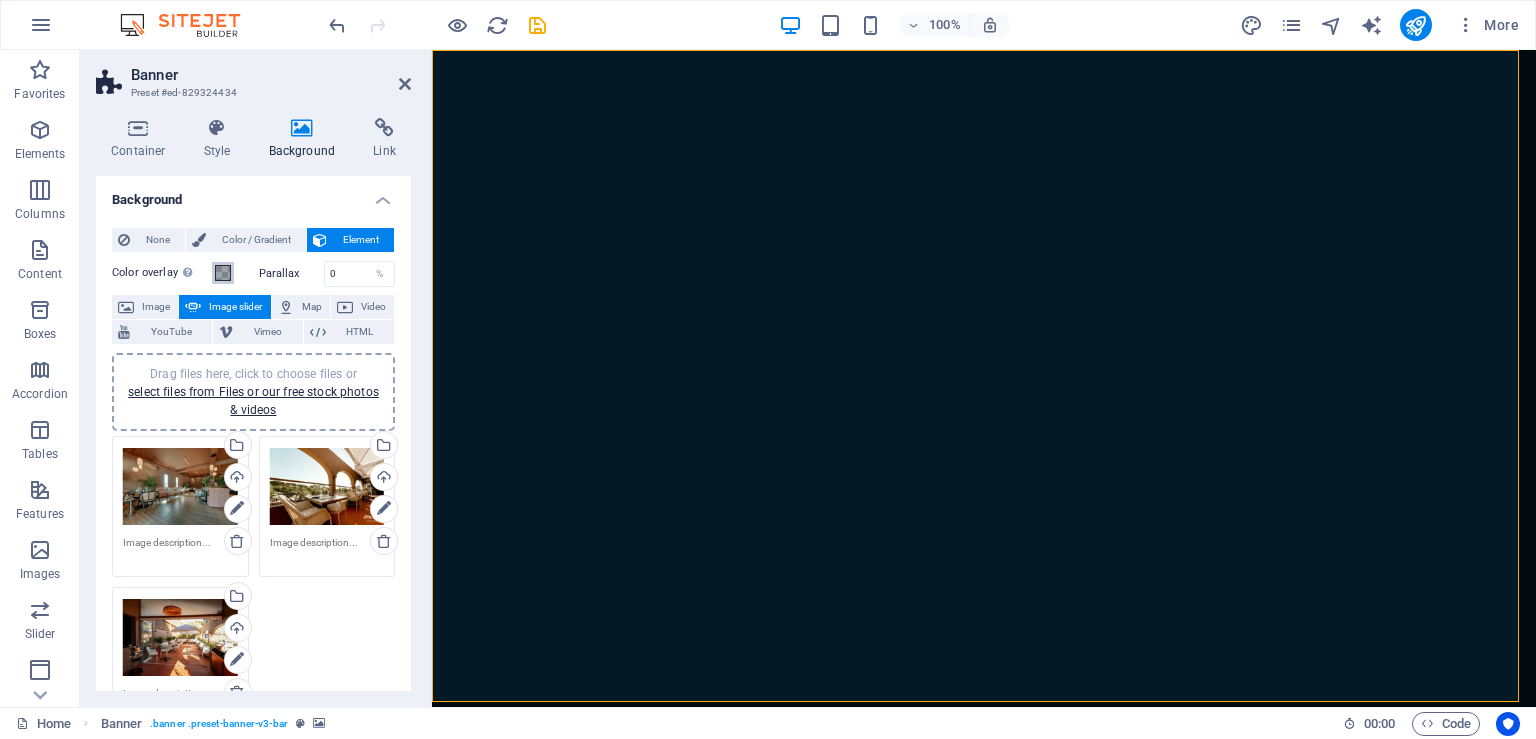click at bounding box center (223, 273) 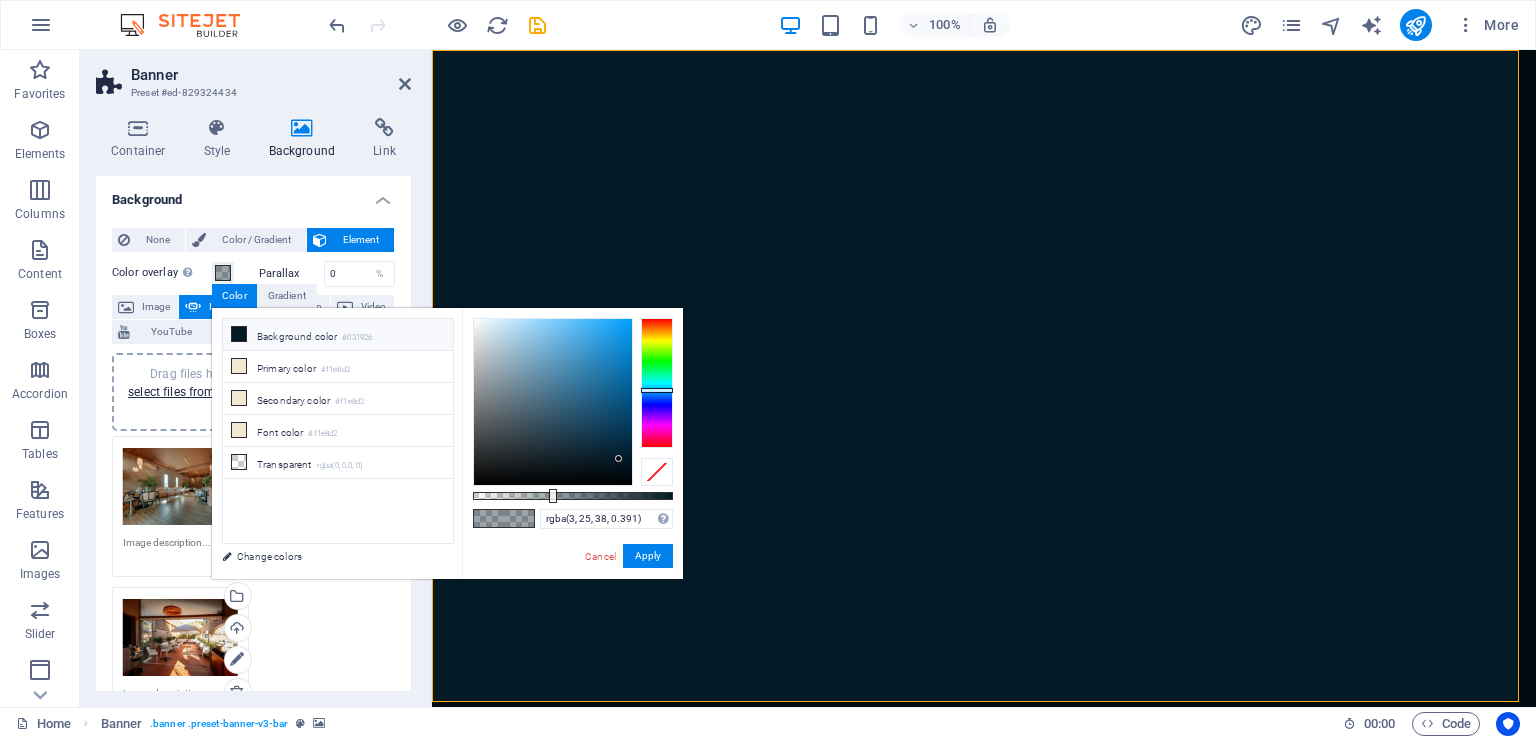 click at bounding box center [239, 334] 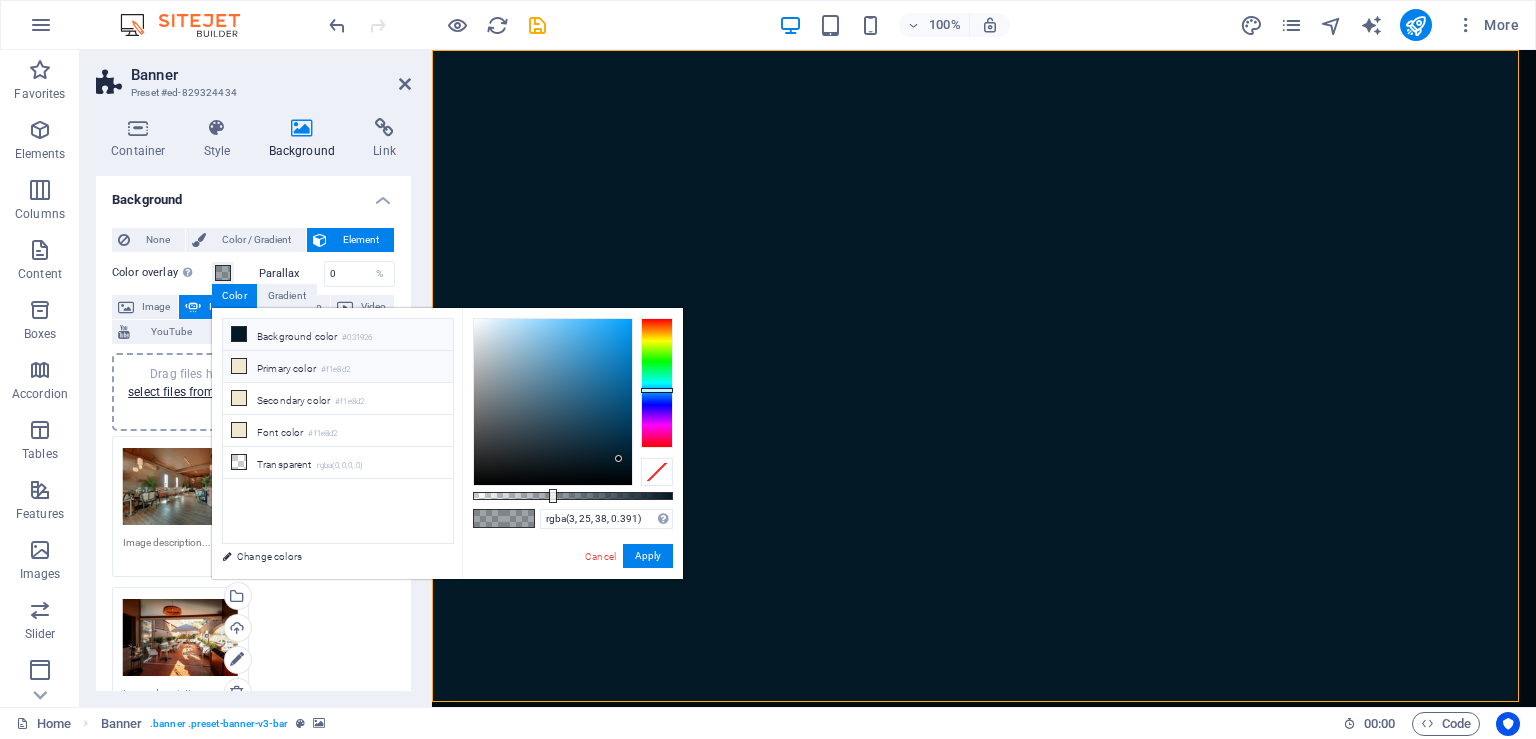 click at bounding box center [239, 366] 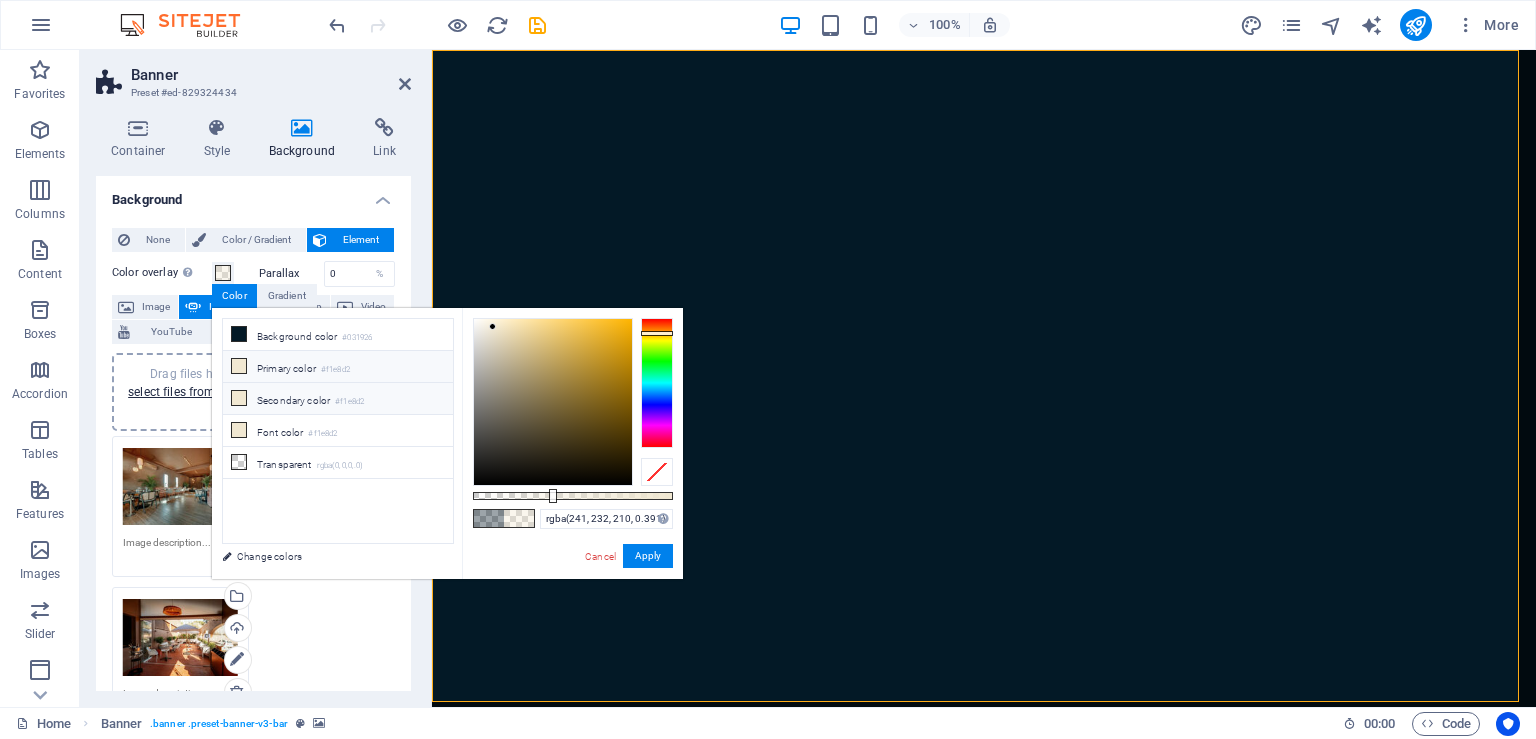 click at bounding box center [239, 398] 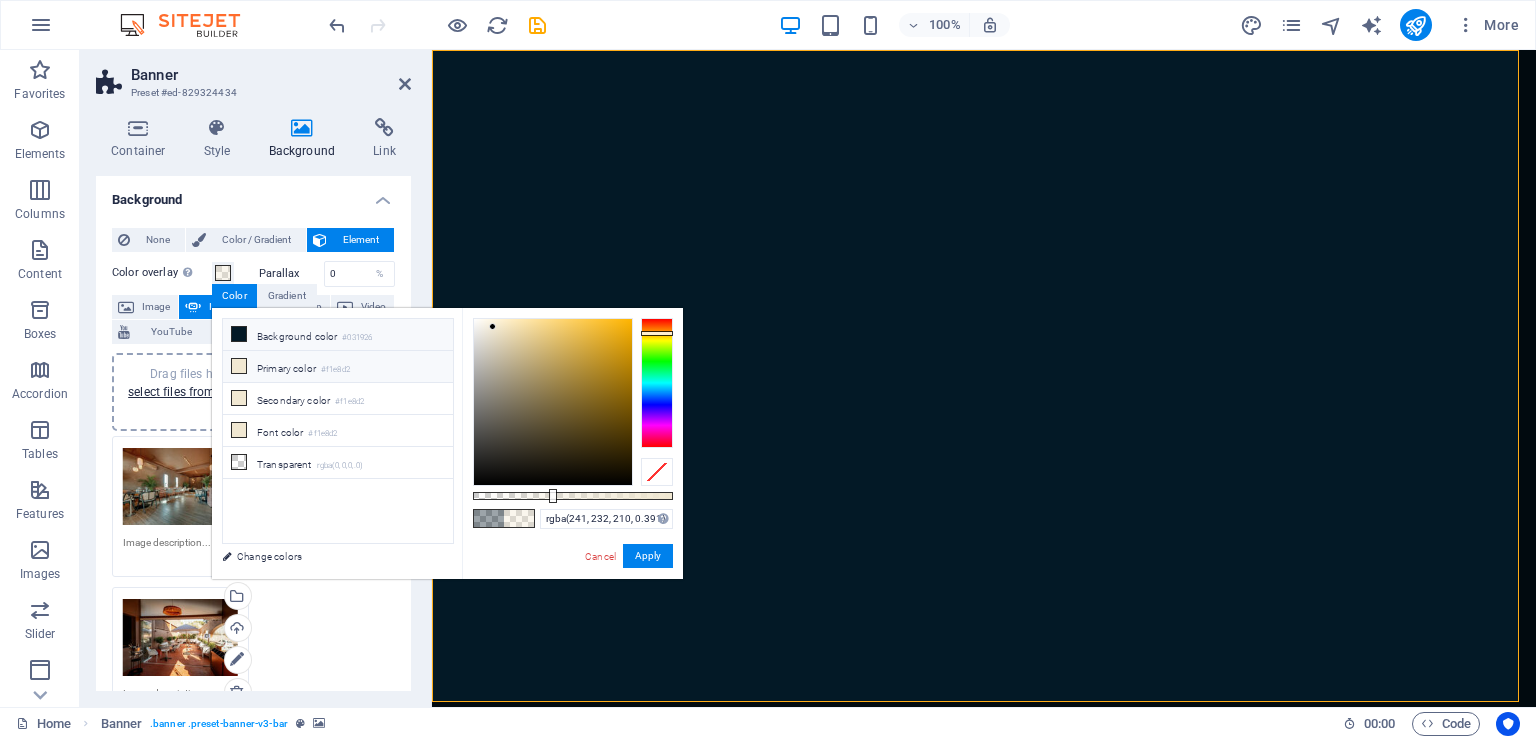 click on "Background color
#031926" at bounding box center (338, 335) 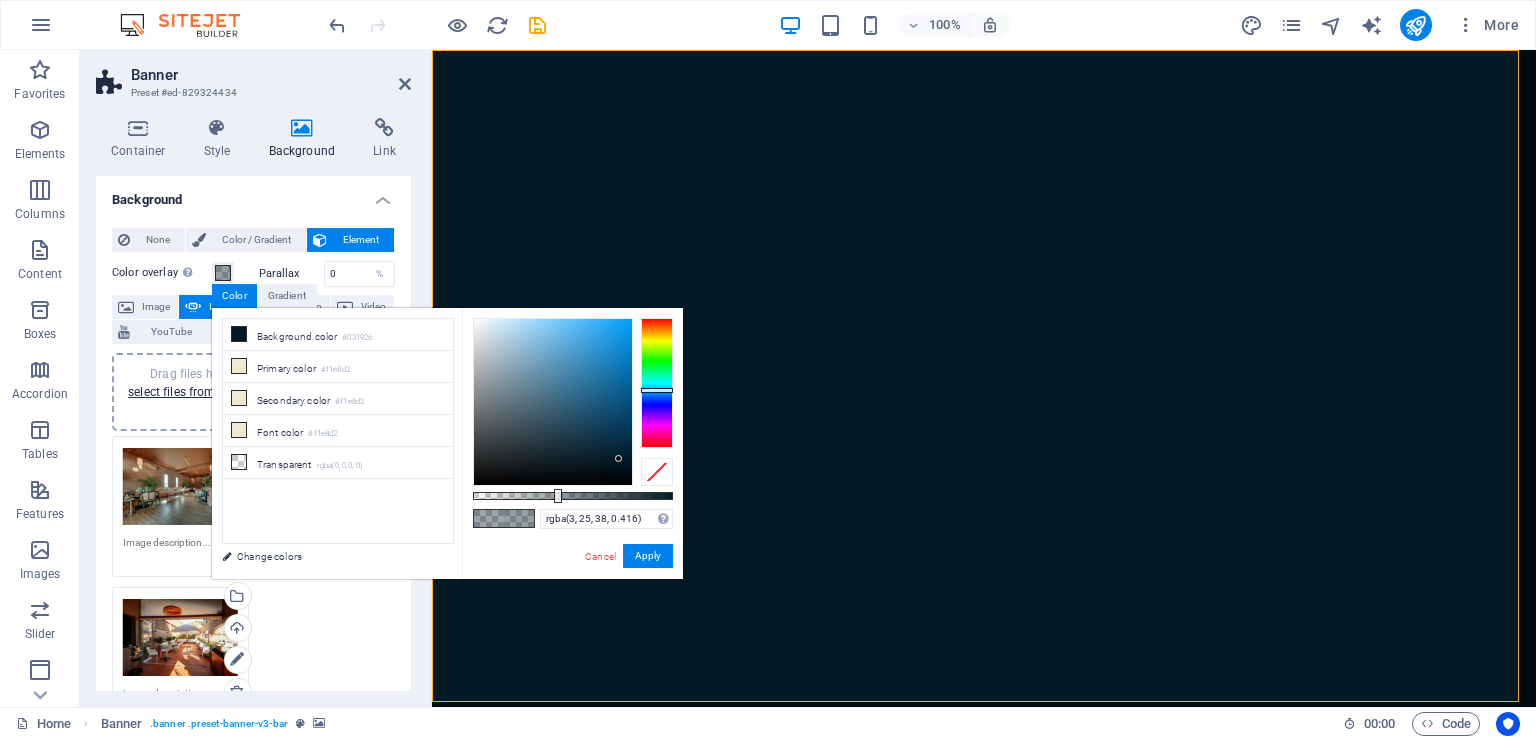 type on "rgba(3, 25, 38, 0.411)" 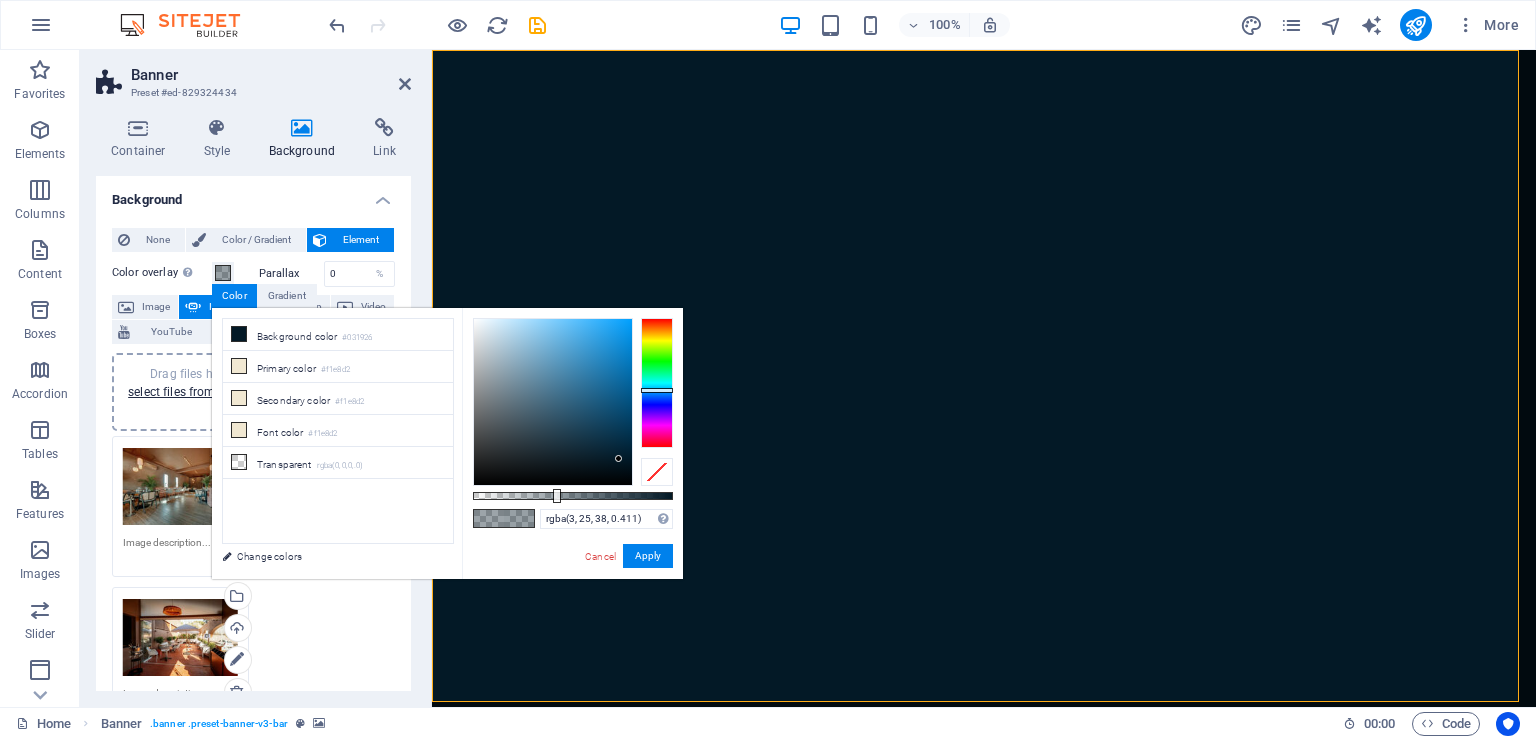 click at bounding box center (557, 496) 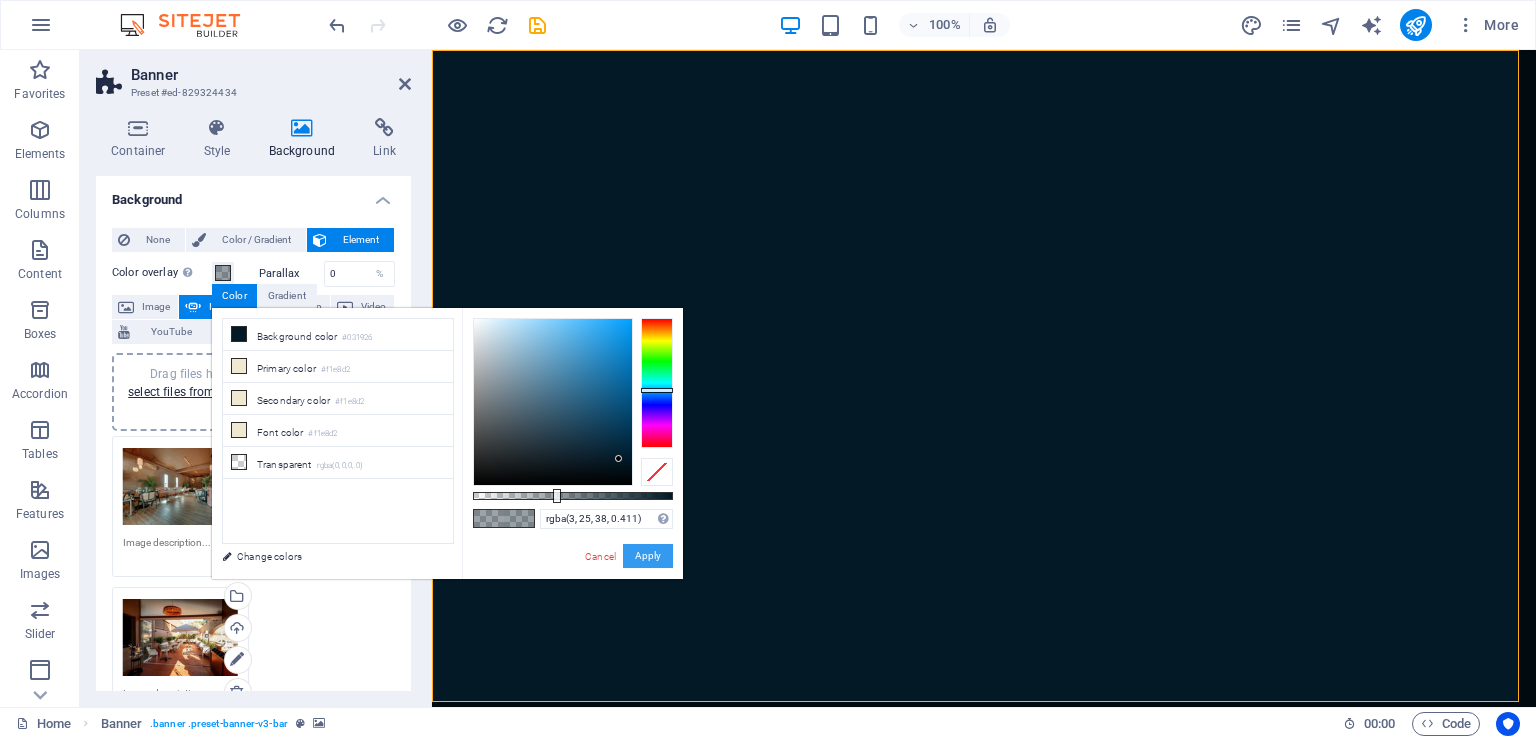 click on "Apply" at bounding box center (648, 556) 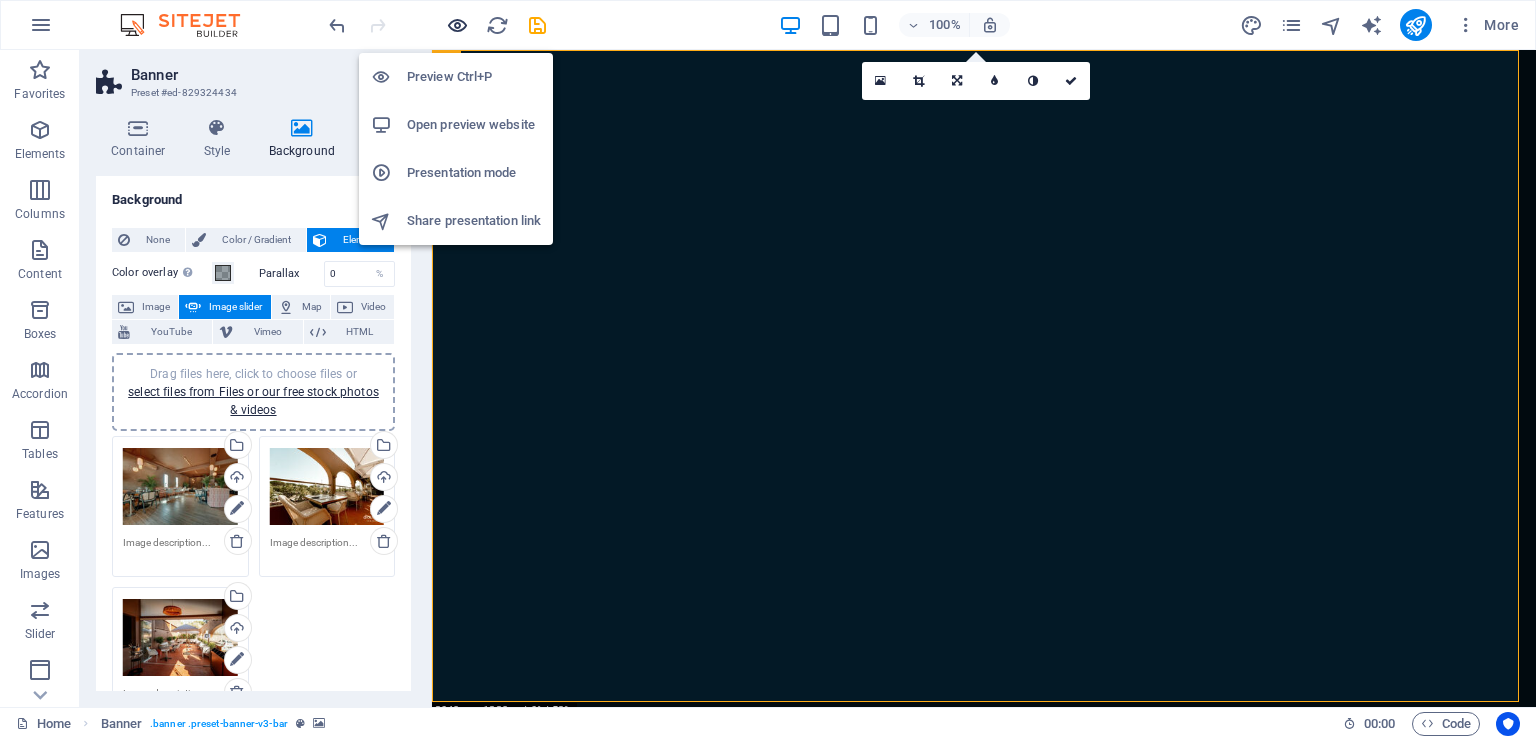 click at bounding box center (457, 25) 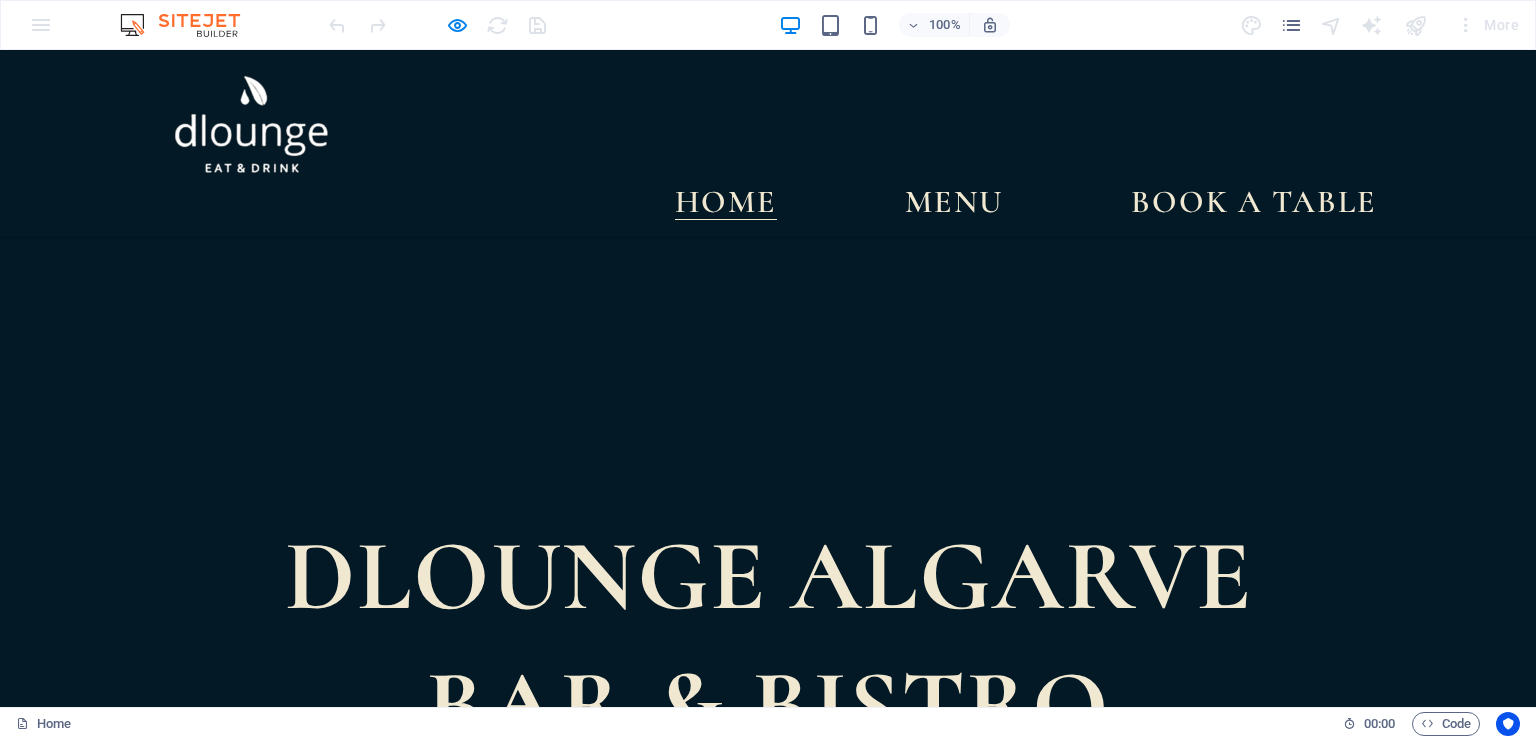 scroll, scrollTop: 0, scrollLeft: 0, axis: both 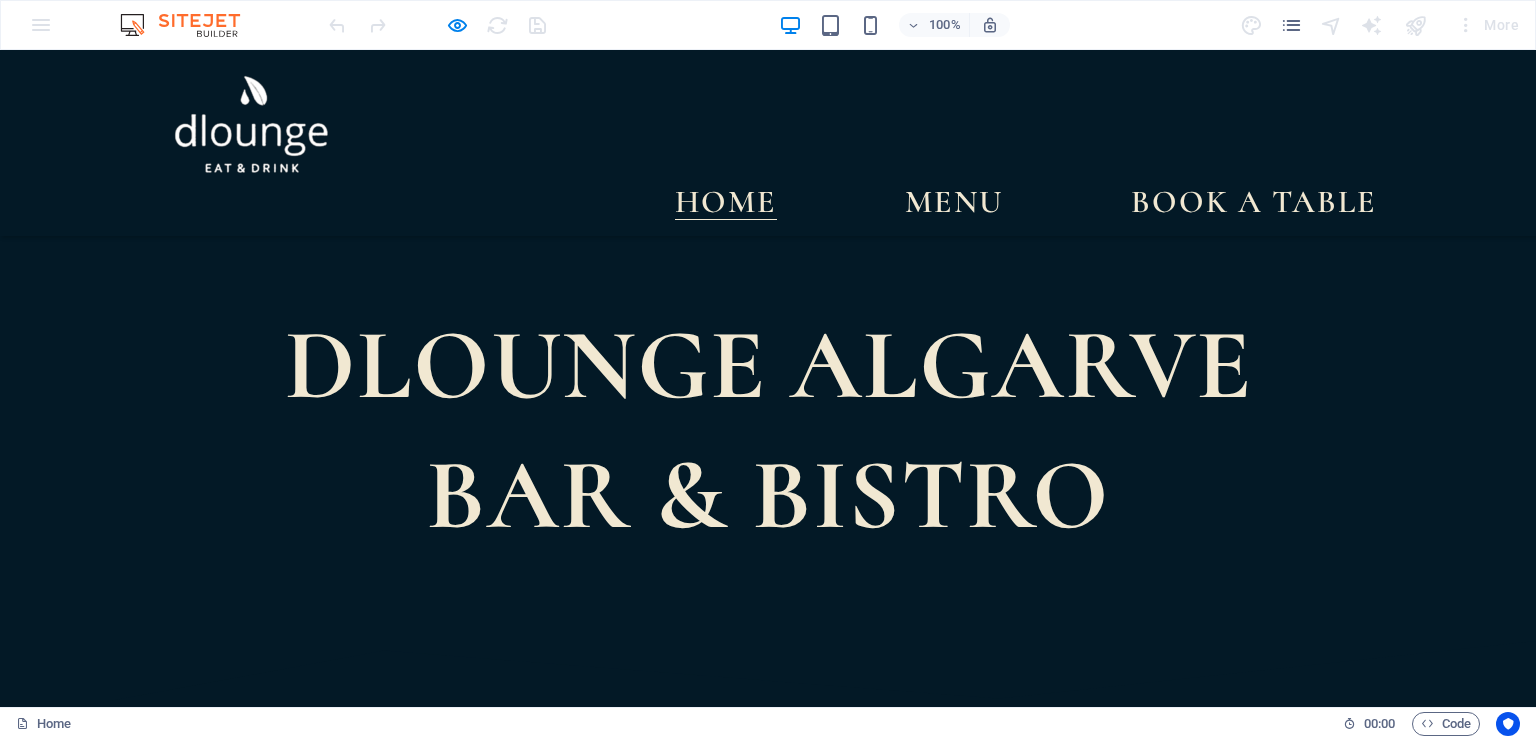 drag, startPoint x: 234, startPoint y: 297, endPoint x: 1269, endPoint y: 548, distance: 1065.0005 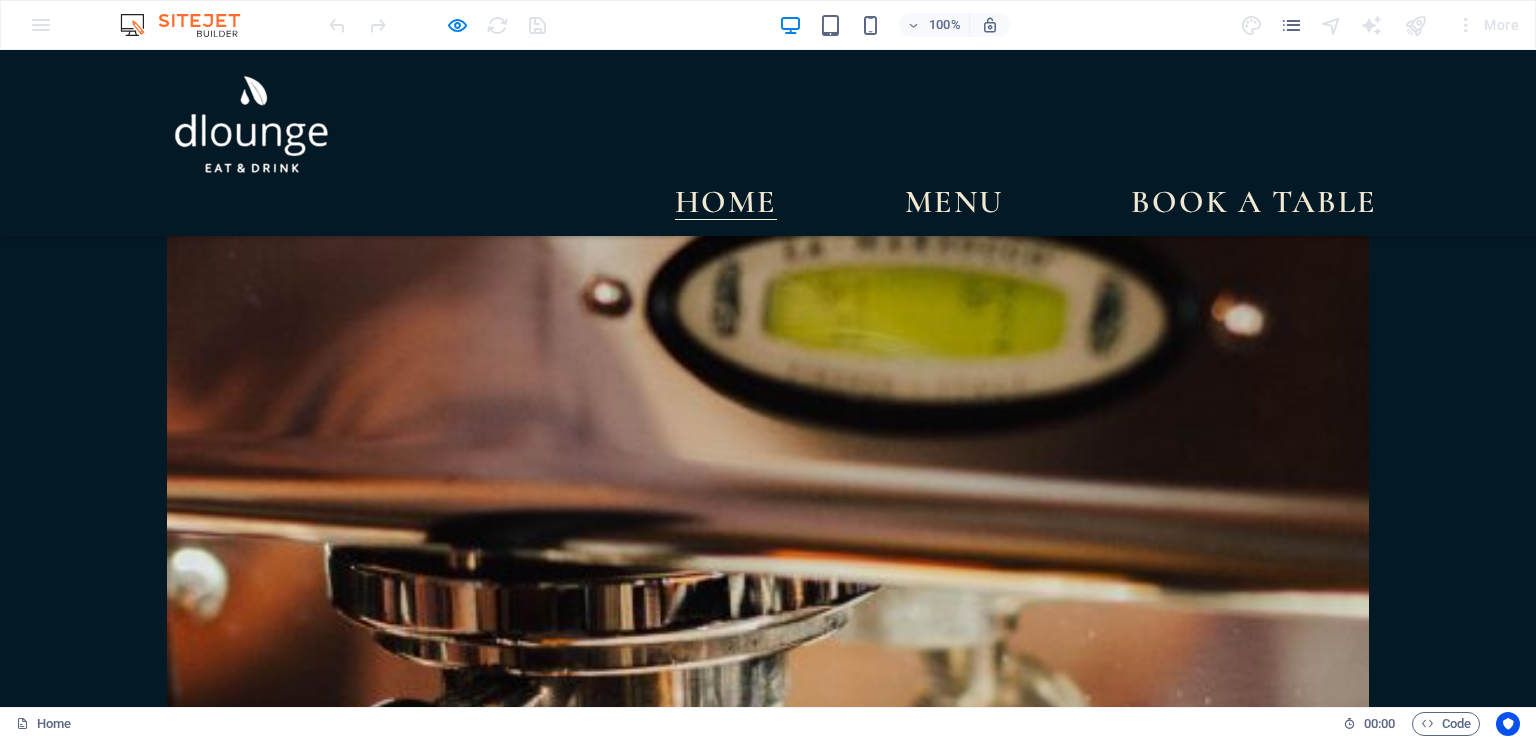 scroll, scrollTop: 7392, scrollLeft: 0, axis: vertical 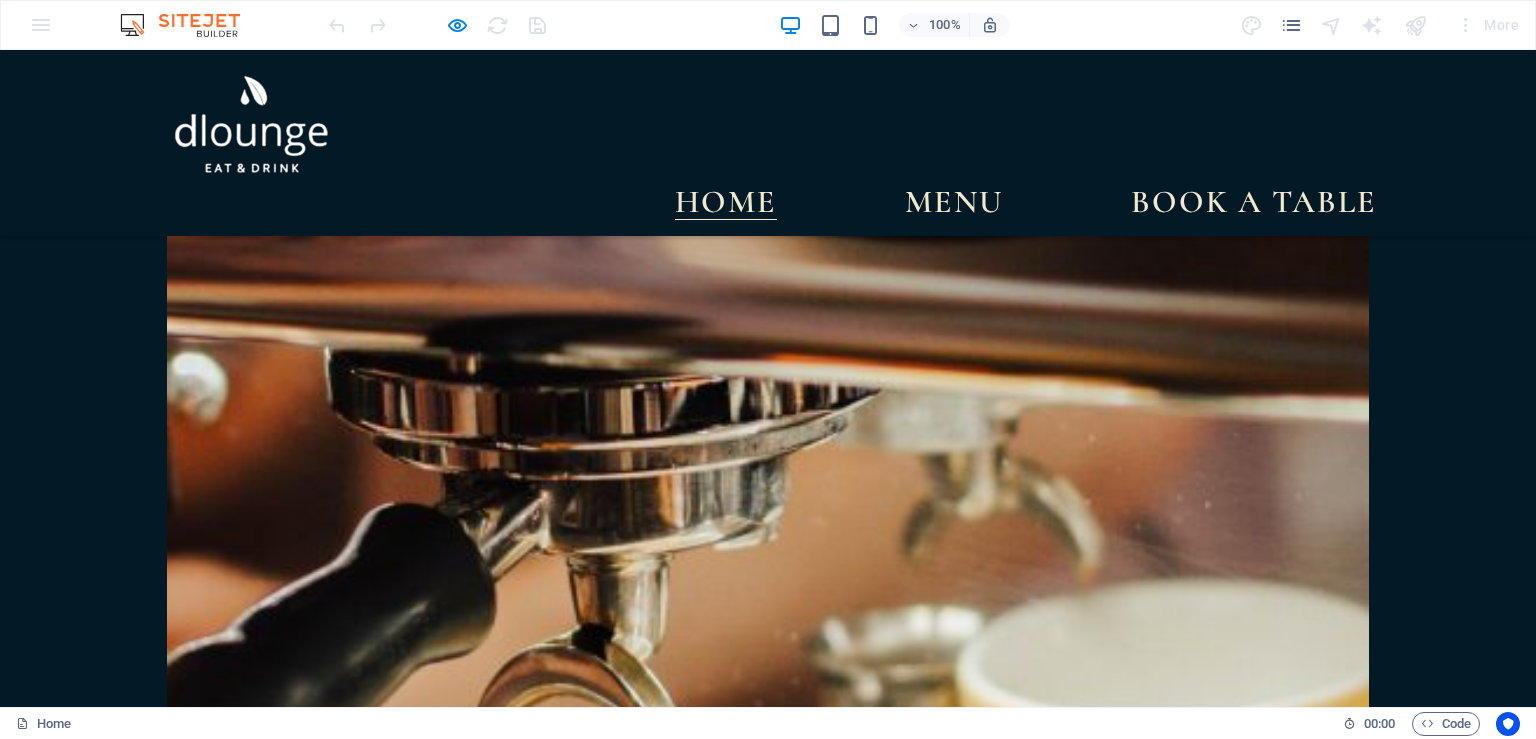 drag, startPoint x: 859, startPoint y: 306, endPoint x: 842, endPoint y: 310, distance: 17.464249 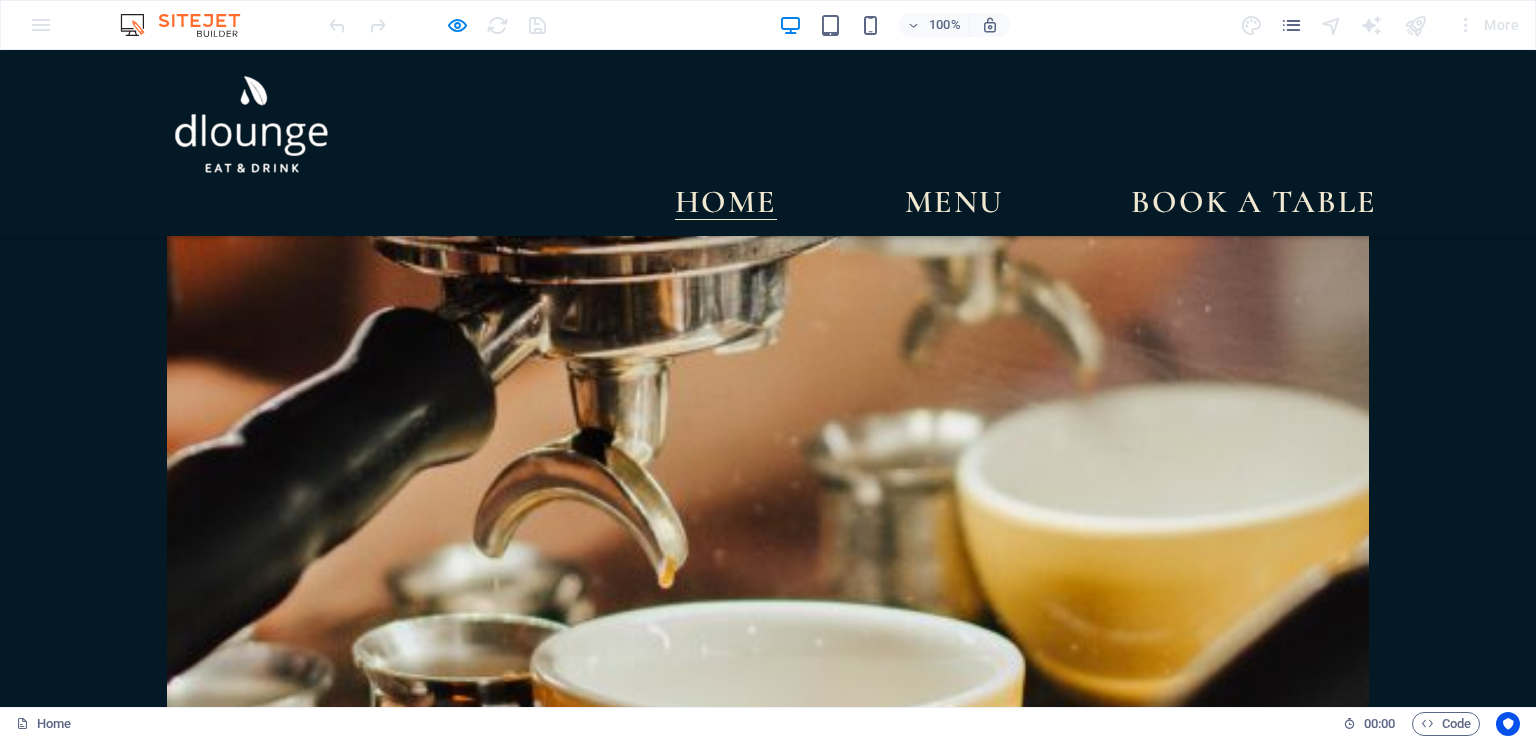 scroll, scrollTop: 7780, scrollLeft: 0, axis: vertical 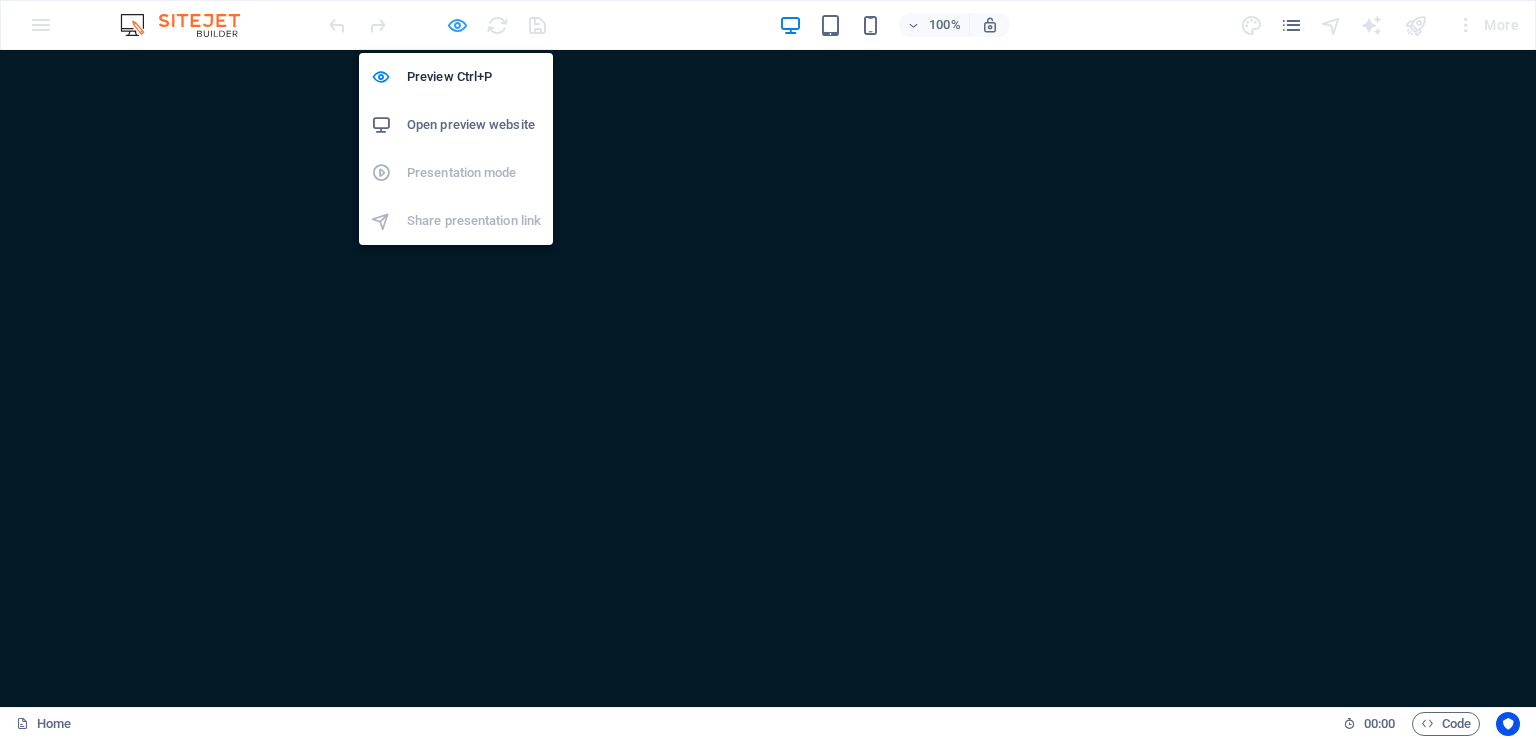 click at bounding box center [457, 25] 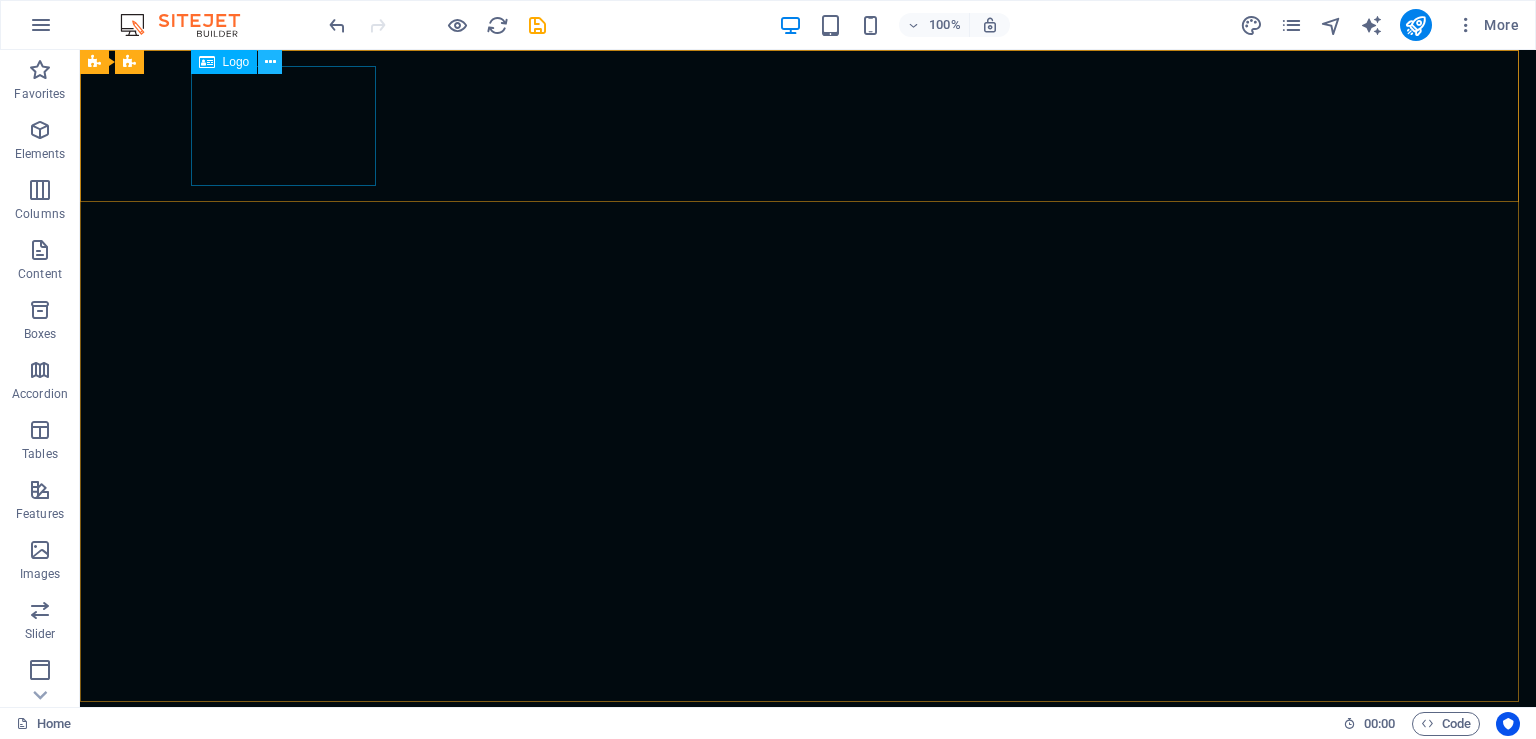 click at bounding box center [270, 62] 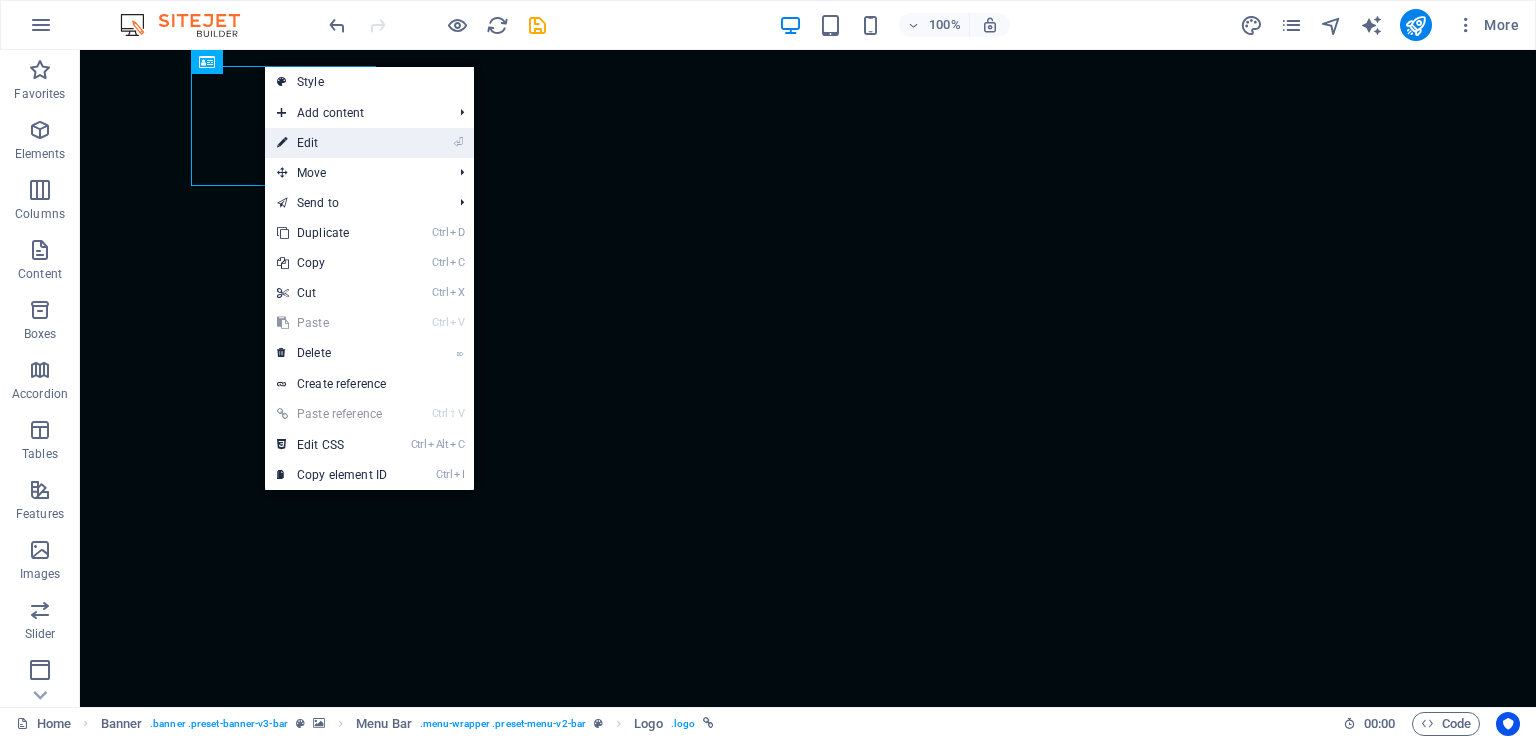 click on "⏎  Edit" at bounding box center (332, 143) 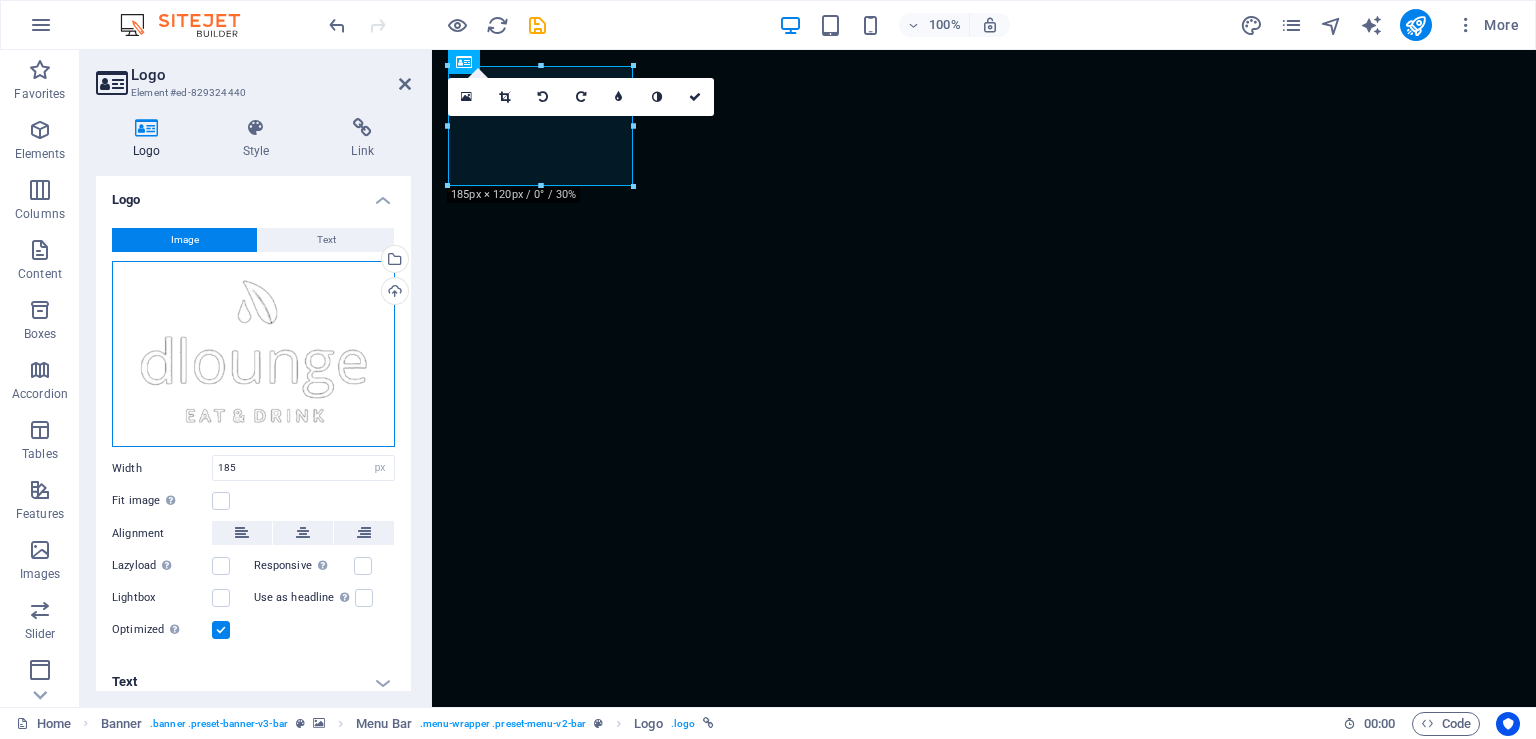 click on "Drag files here, click to choose files or select files from Files or our free stock photos & videos" at bounding box center (253, 354) 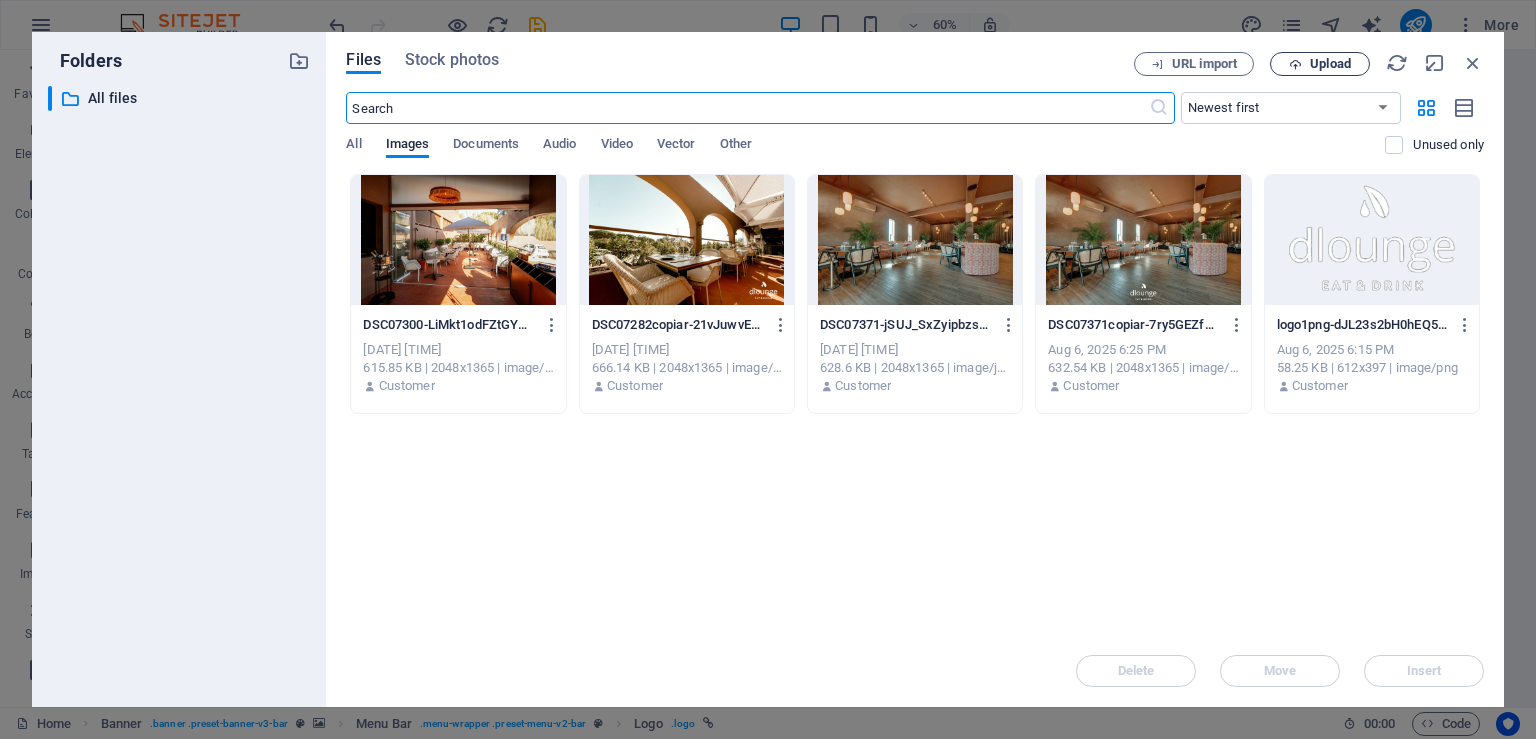 click on "Upload" at bounding box center (1330, 64) 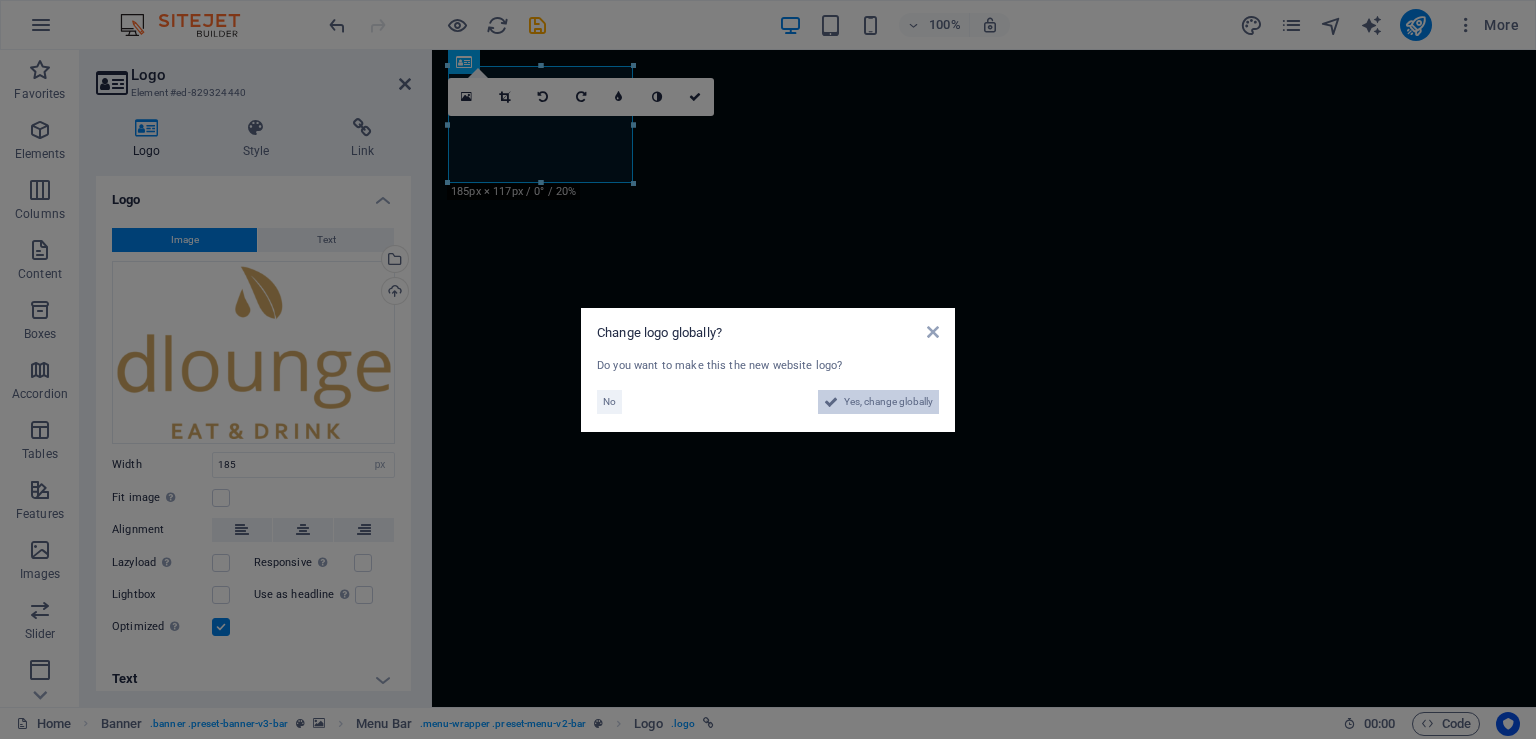 click on "Yes, change globally" at bounding box center [888, 402] 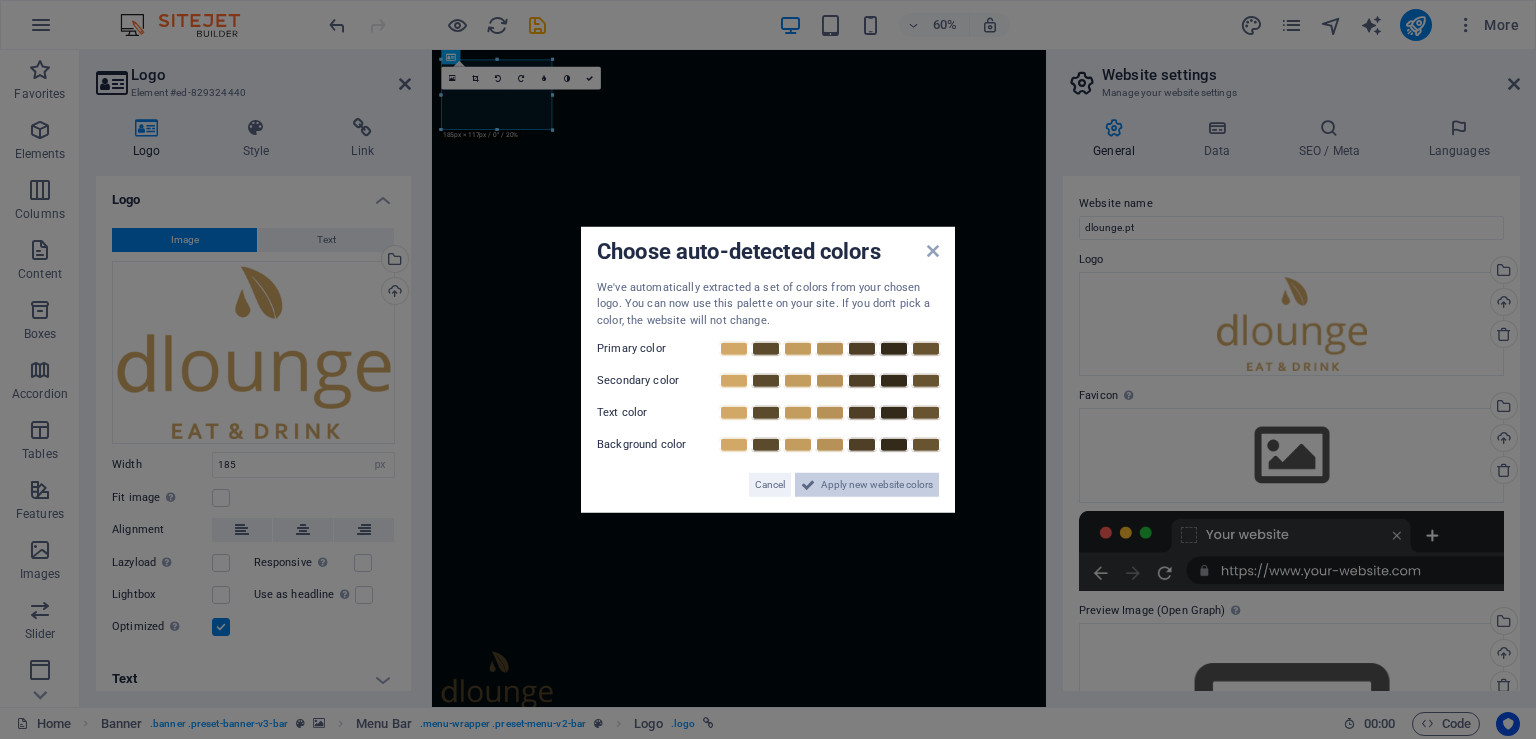 click on "Apply new website colors" at bounding box center (877, 485) 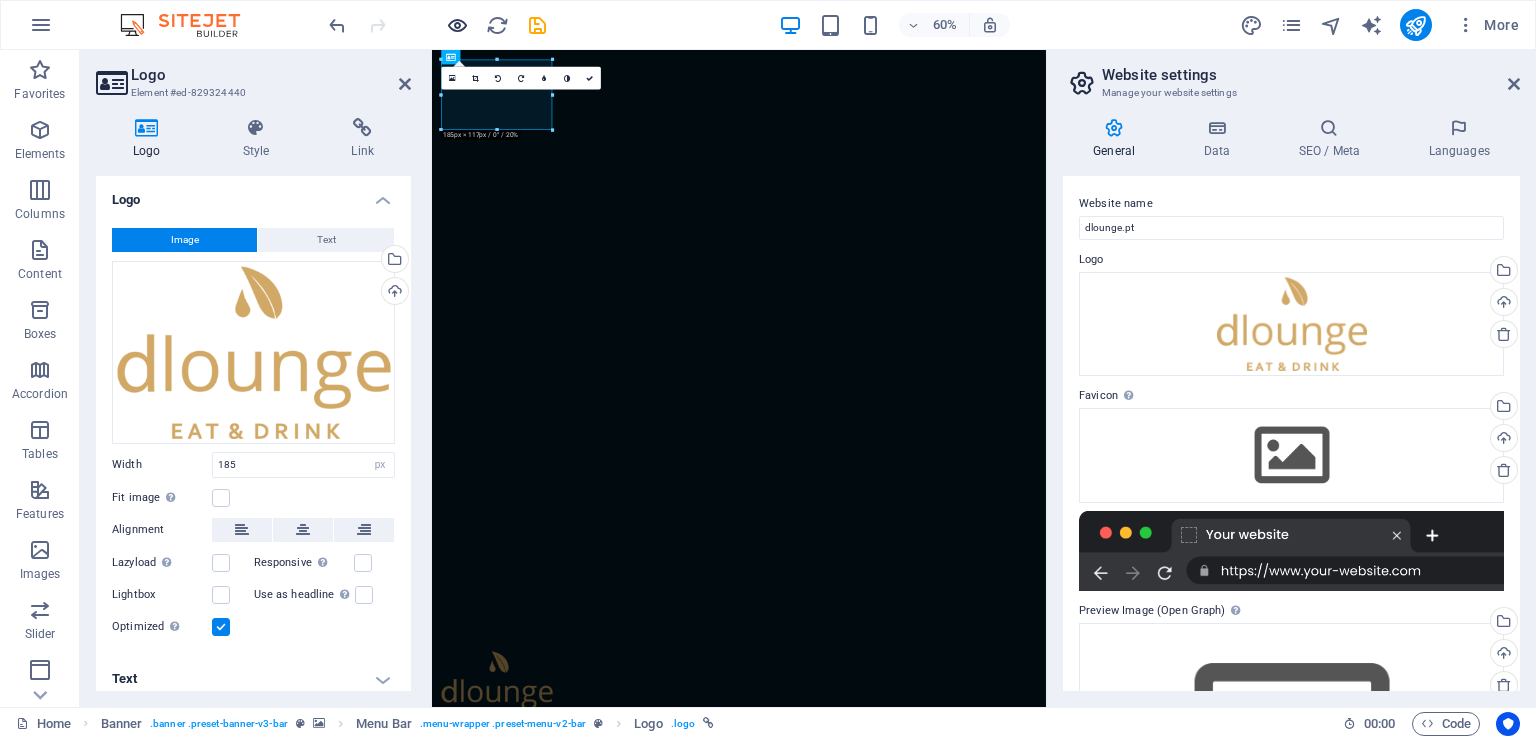 click at bounding box center [457, 25] 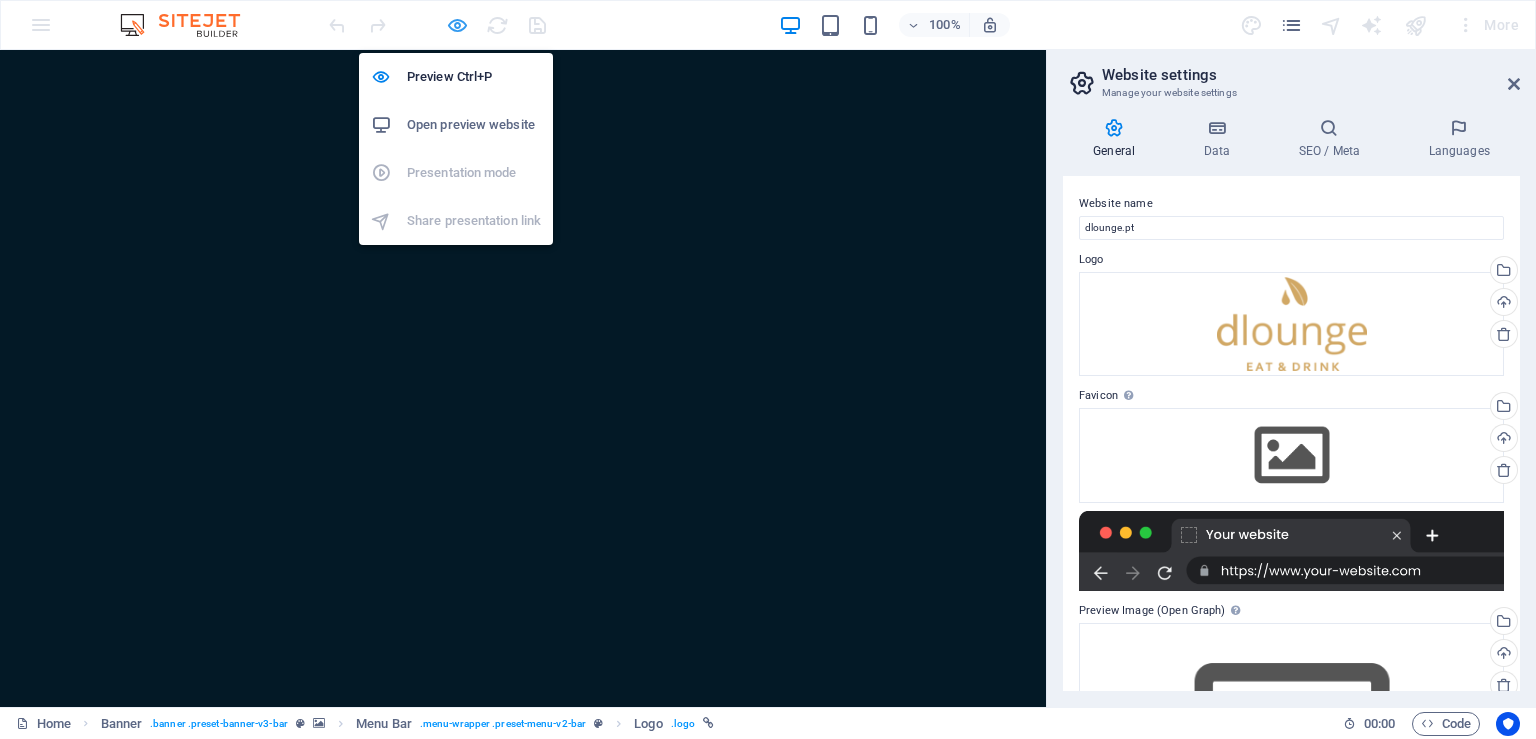 click at bounding box center (457, 25) 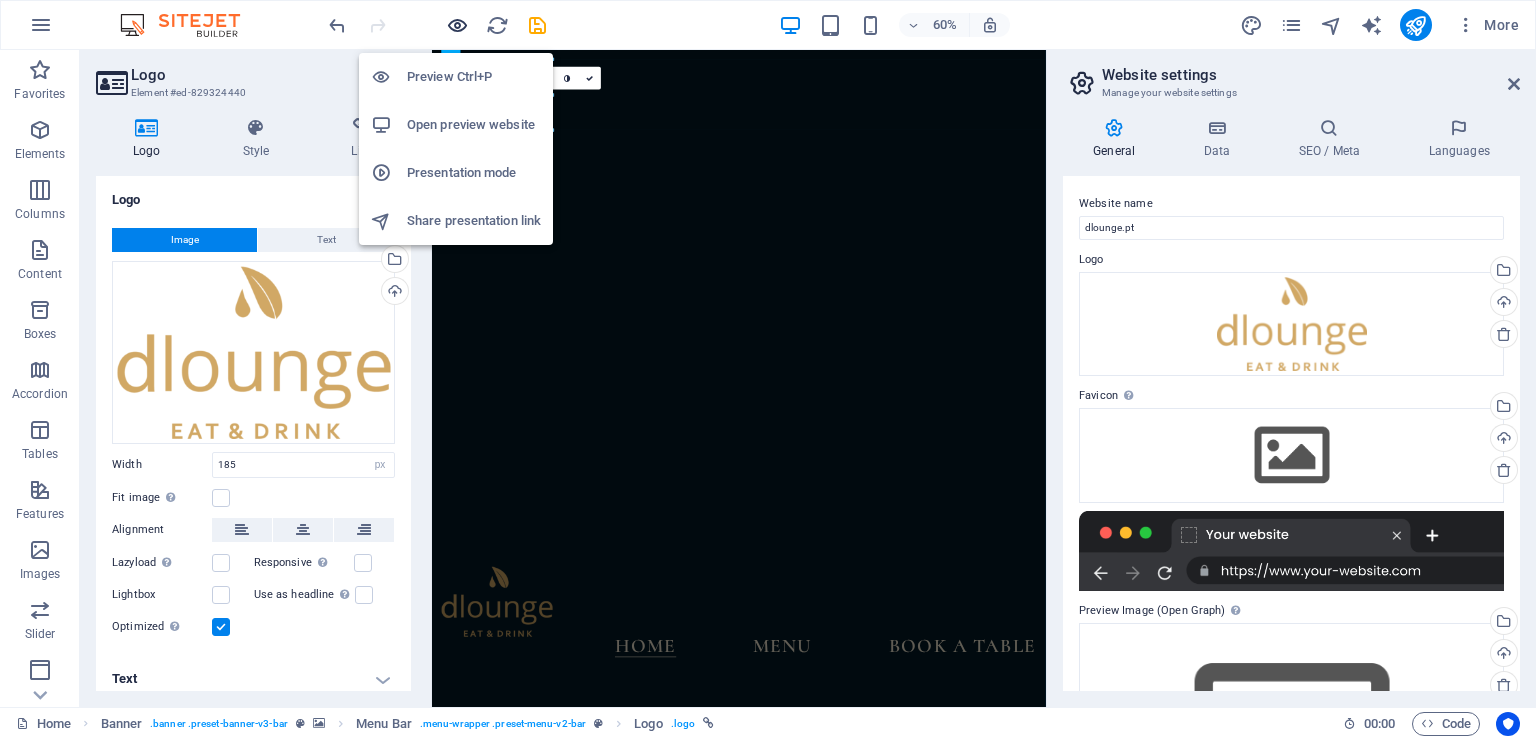 click at bounding box center (457, 25) 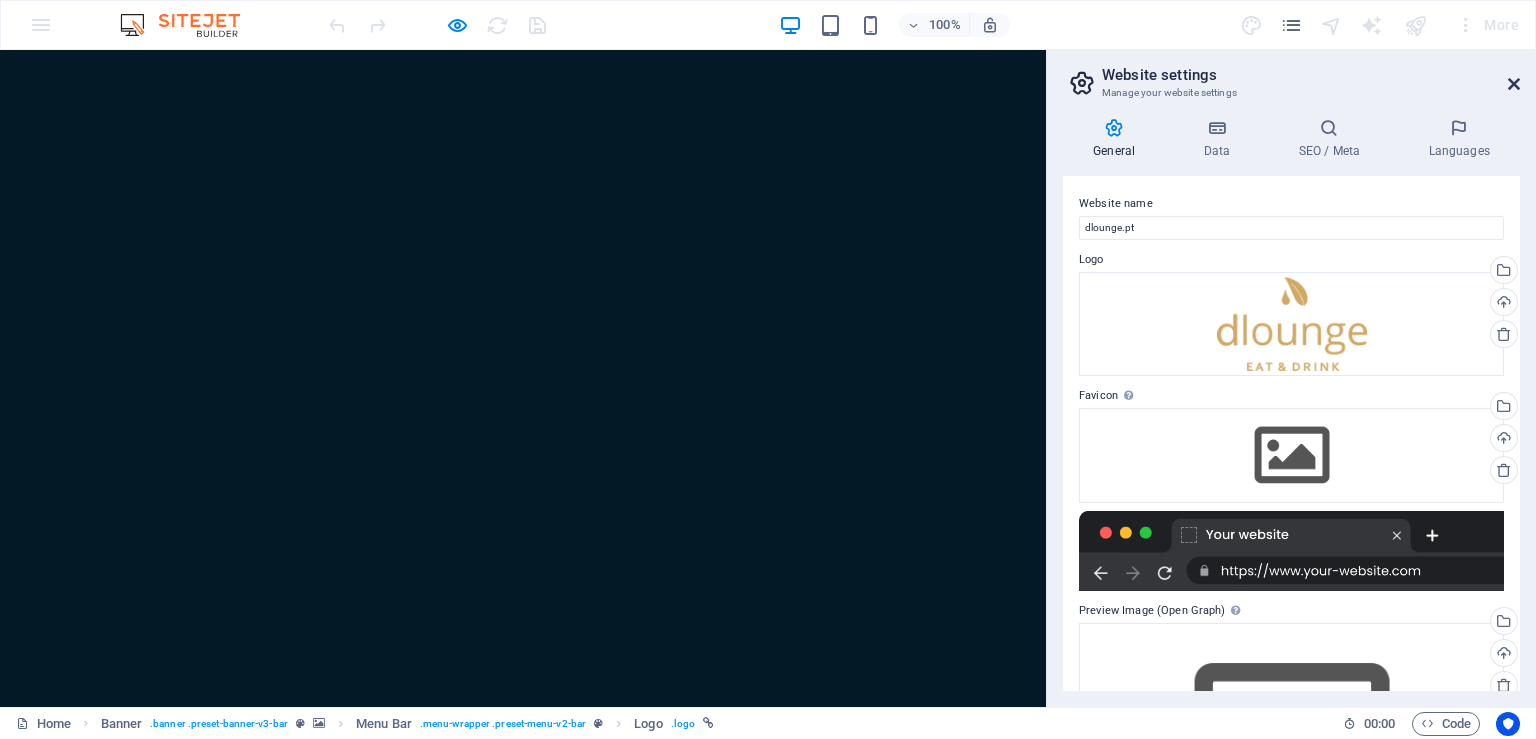 click at bounding box center [1514, 84] 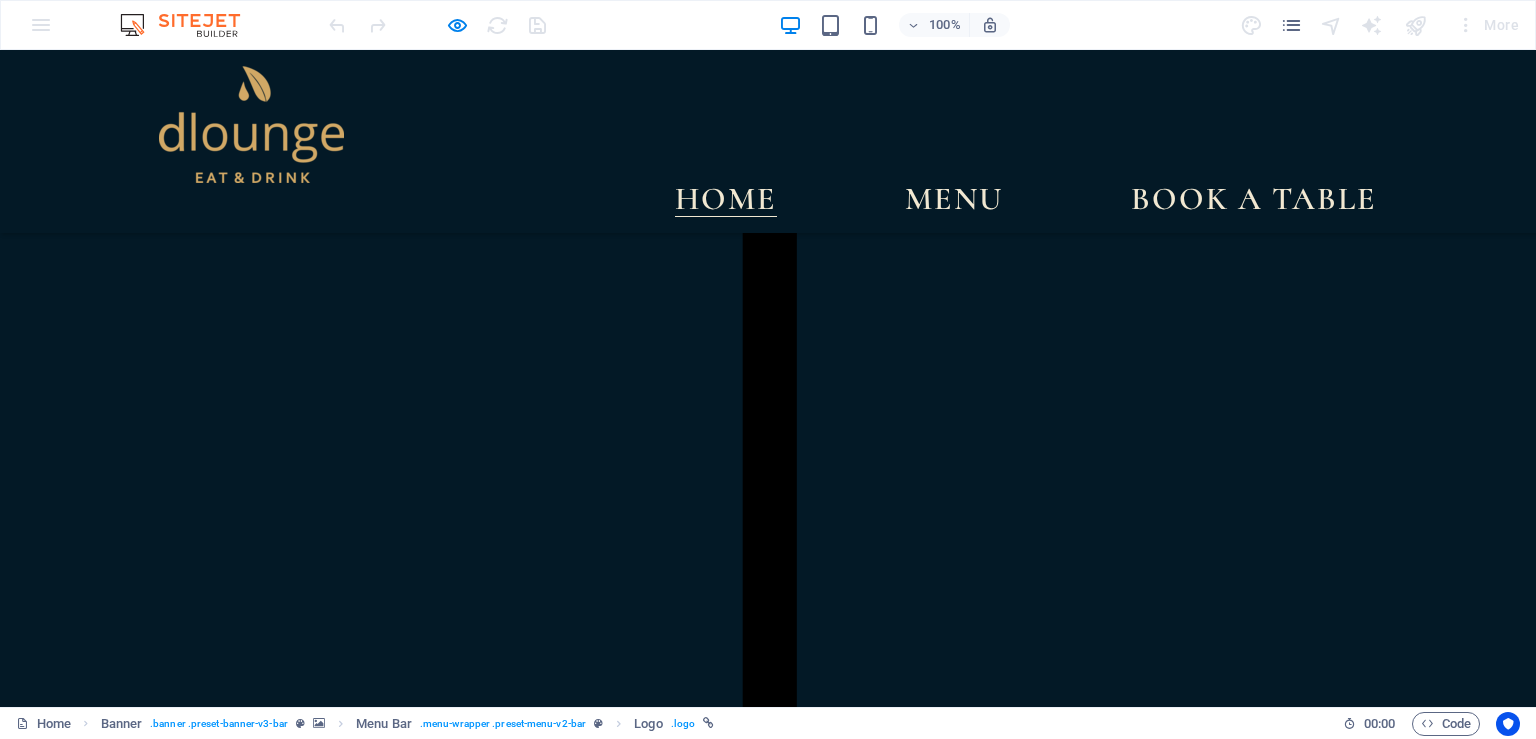 scroll, scrollTop: 1689, scrollLeft: 0, axis: vertical 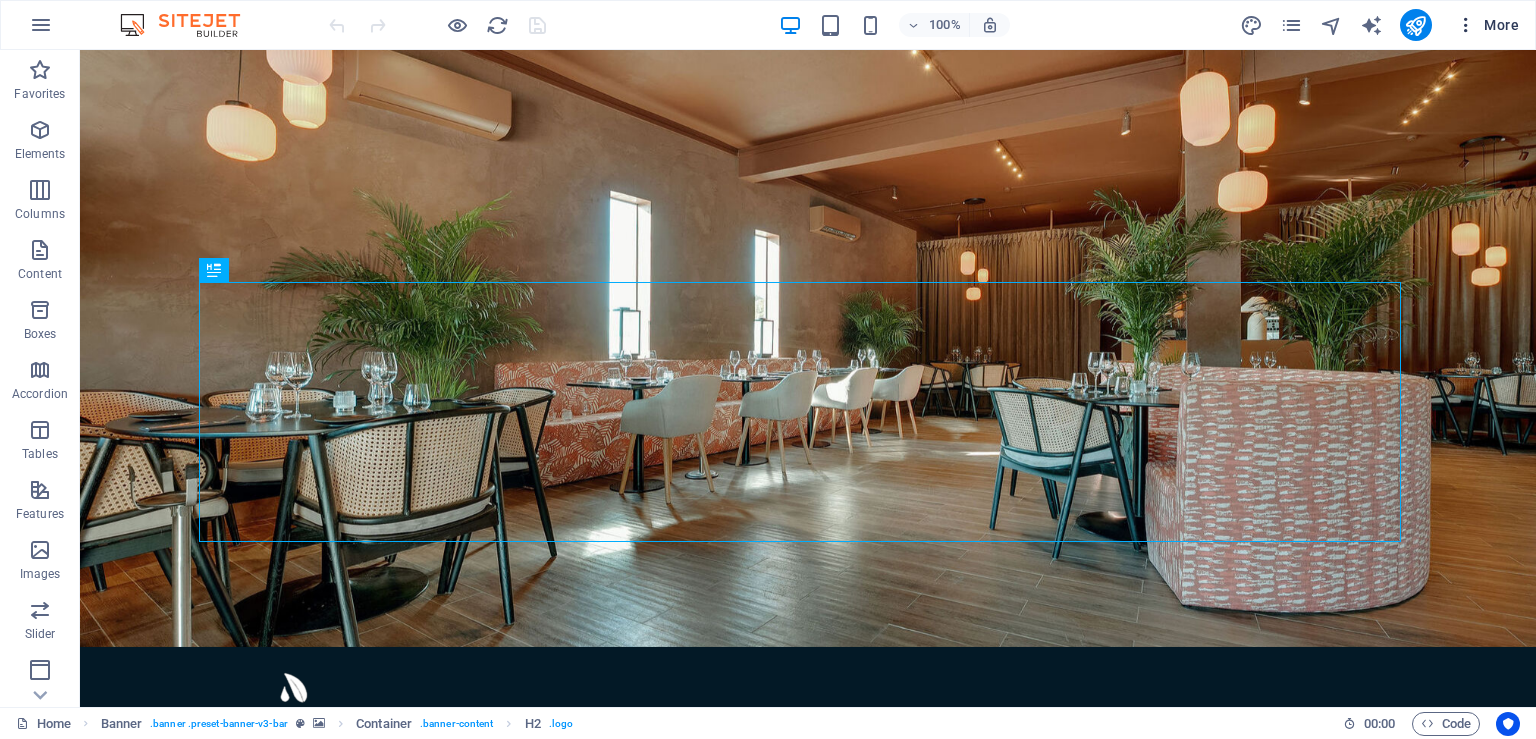 click at bounding box center (1466, 25) 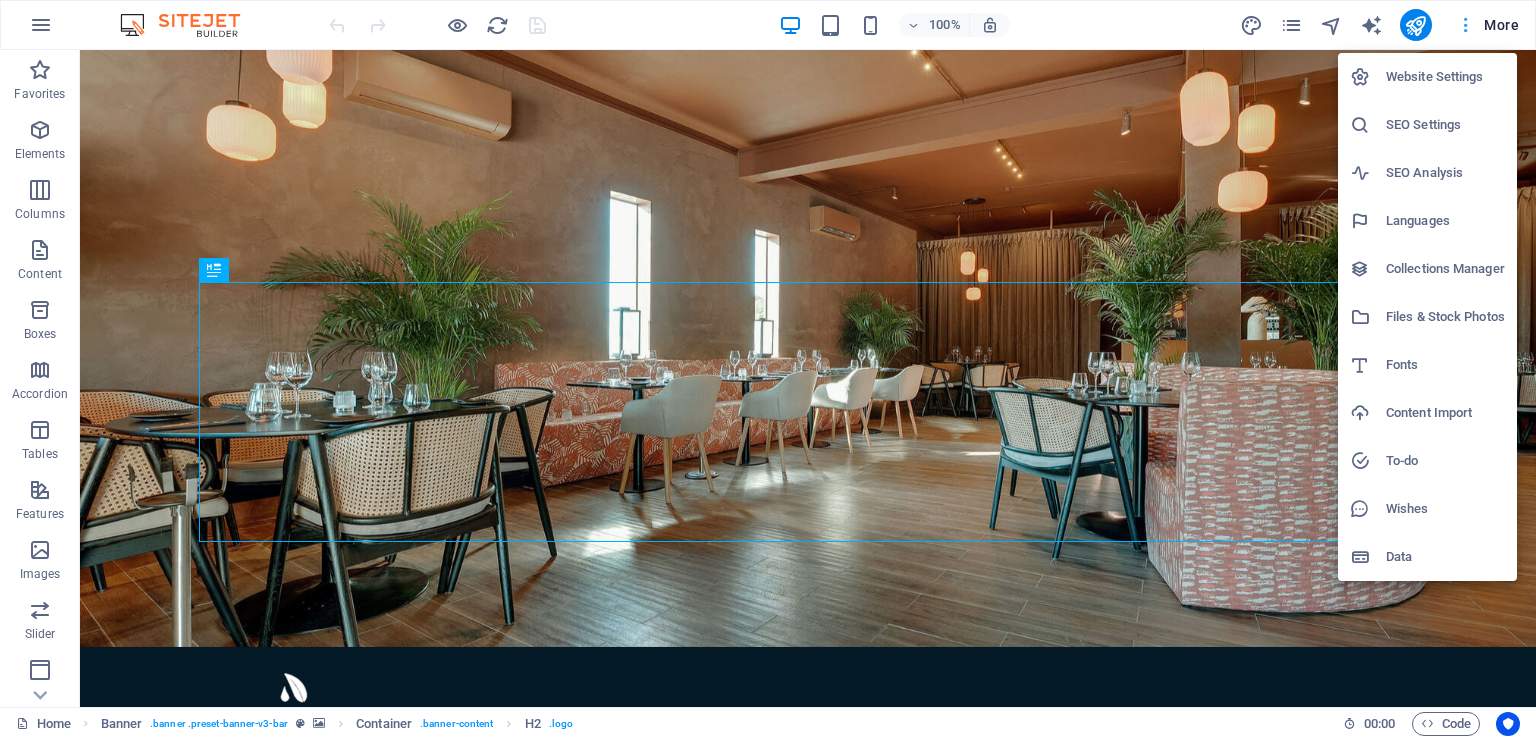 click at bounding box center (768, 369) 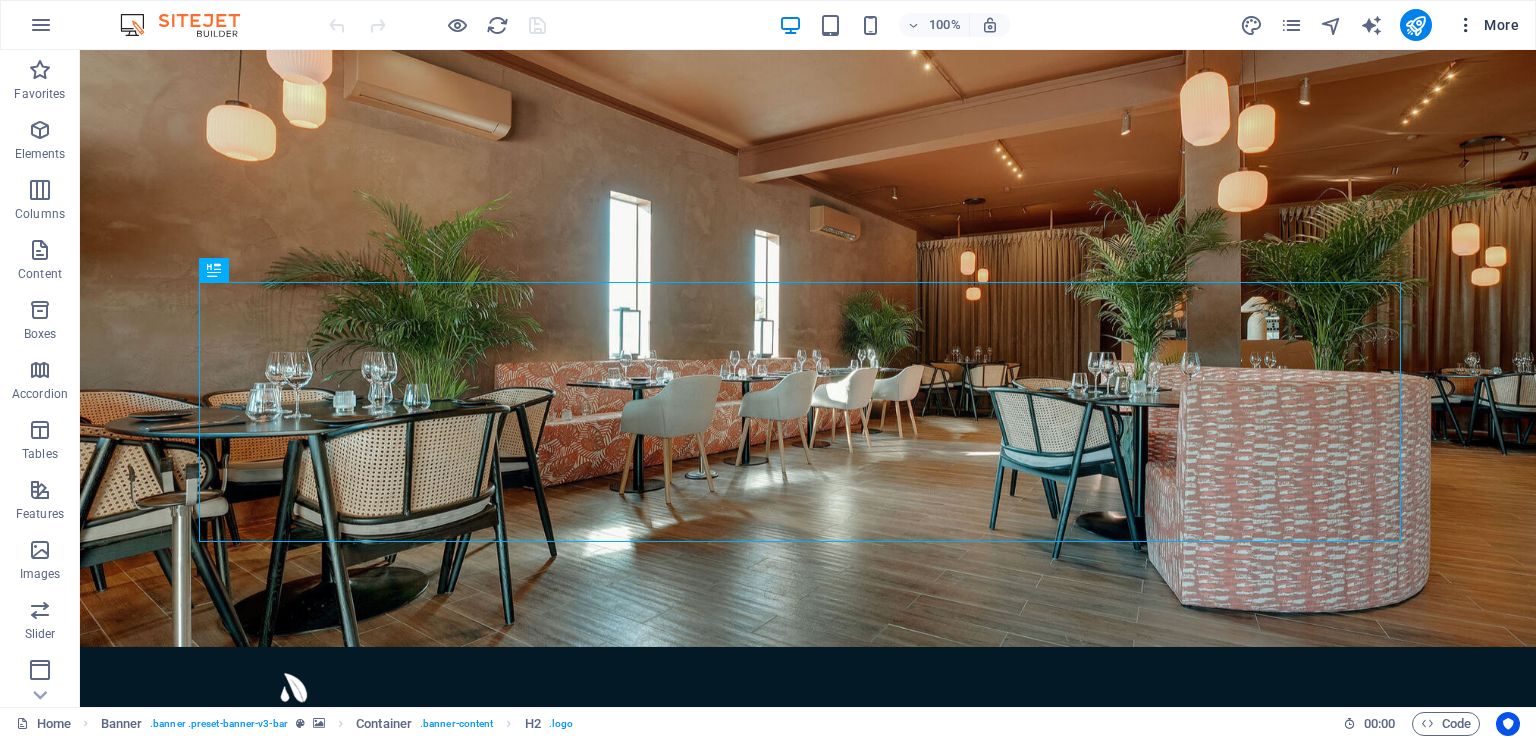 click at bounding box center (1466, 25) 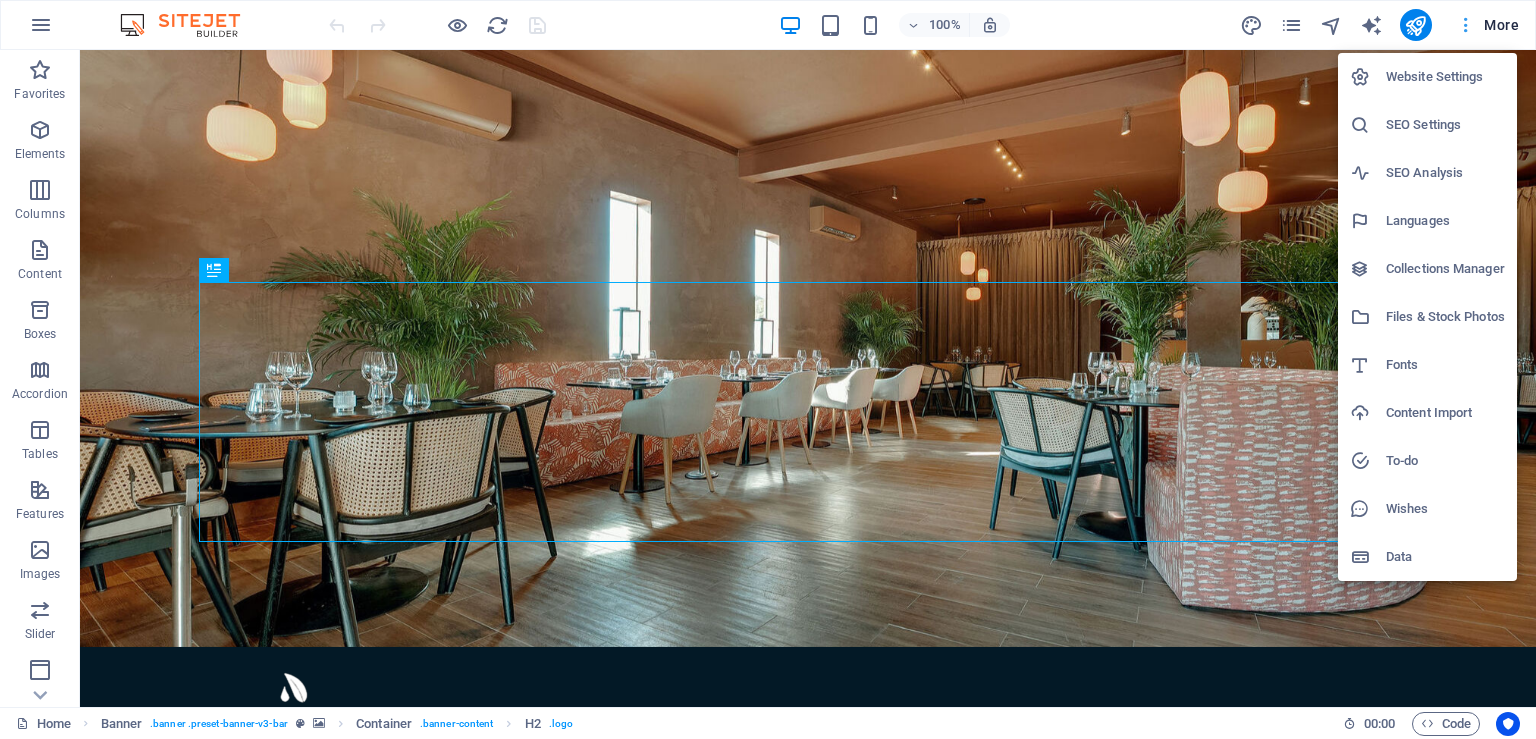 click at bounding box center (768, 369) 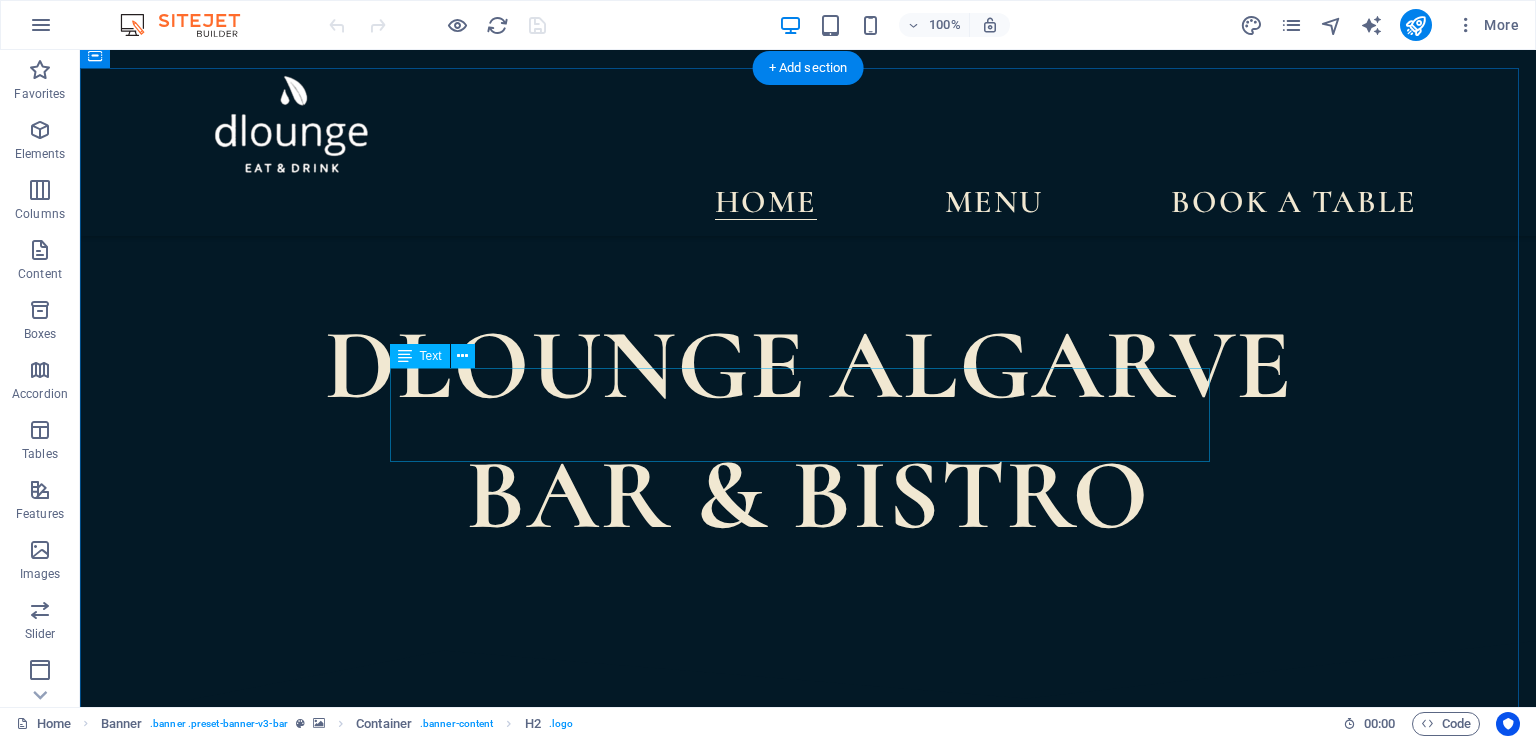 scroll, scrollTop: 0, scrollLeft: 0, axis: both 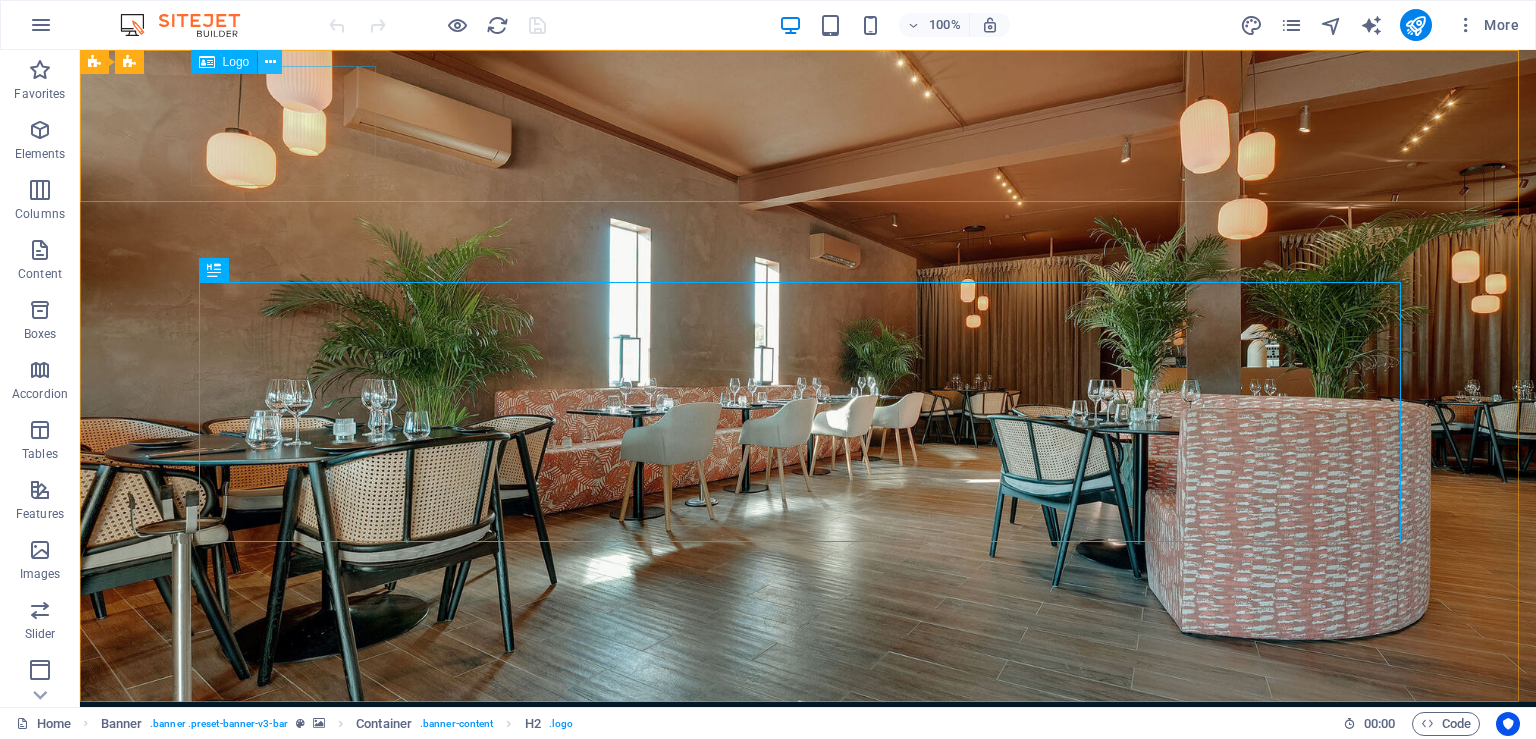 click at bounding box center (270, 62) 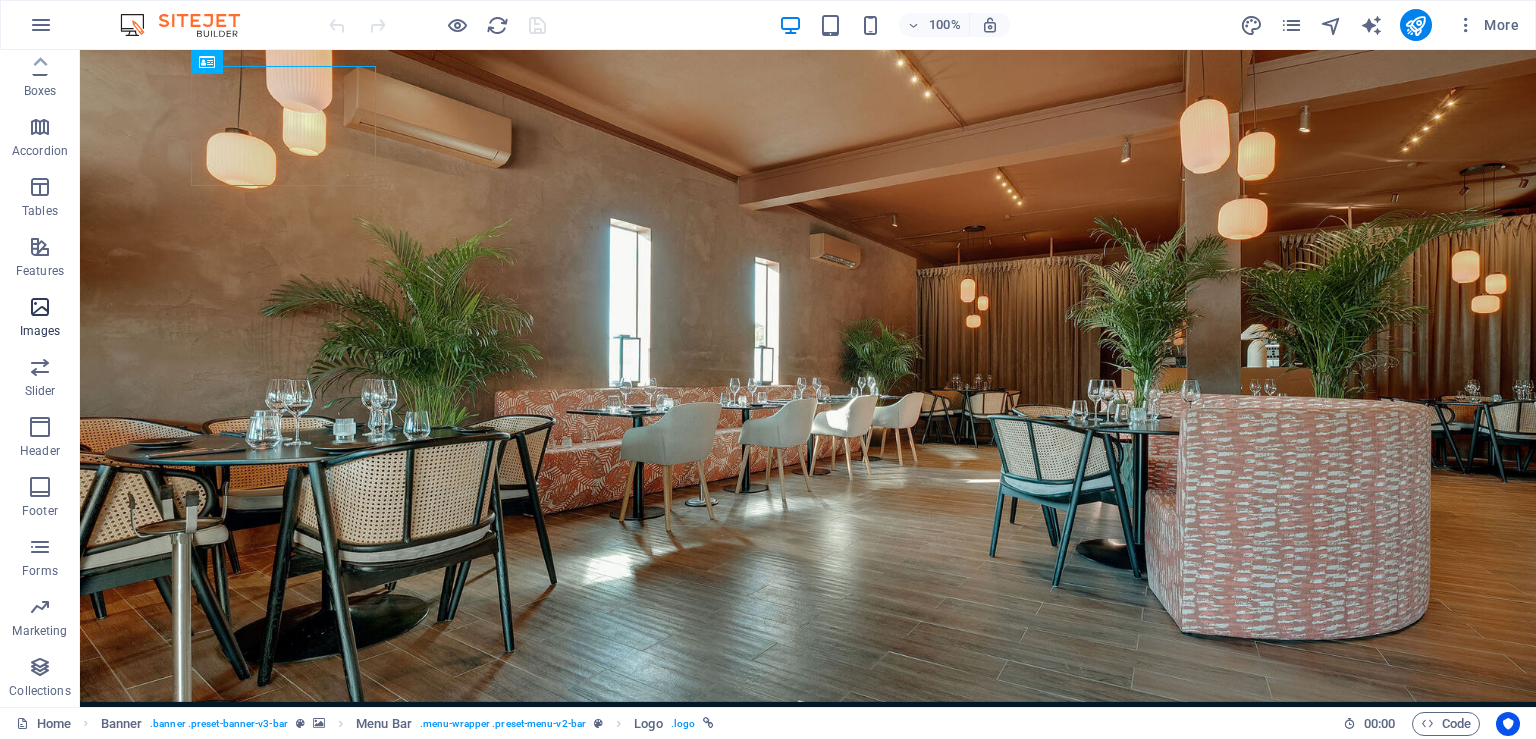 scroll, scrollTop: 0, scrollLeft: 0, axis: both 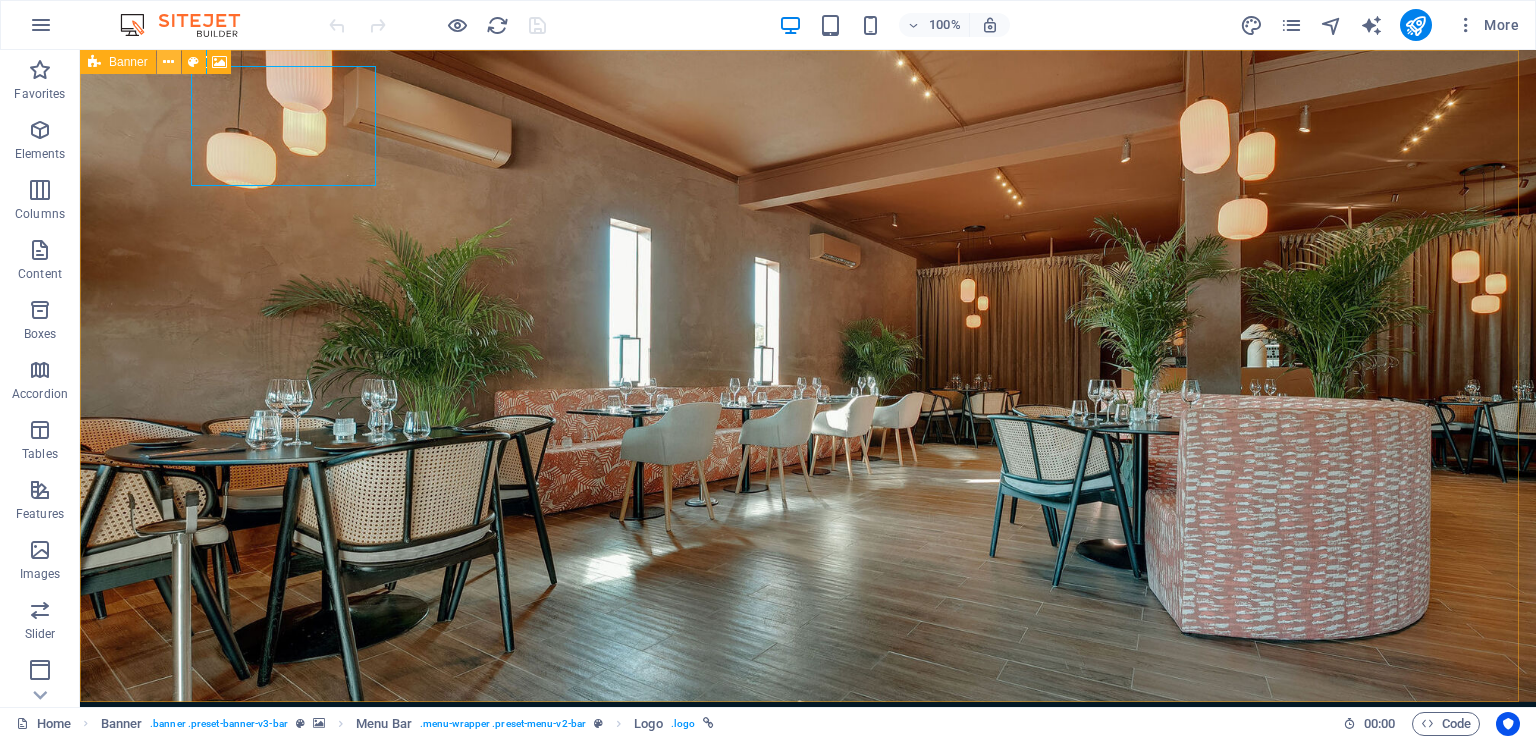 click at bounding box center (168, 62) 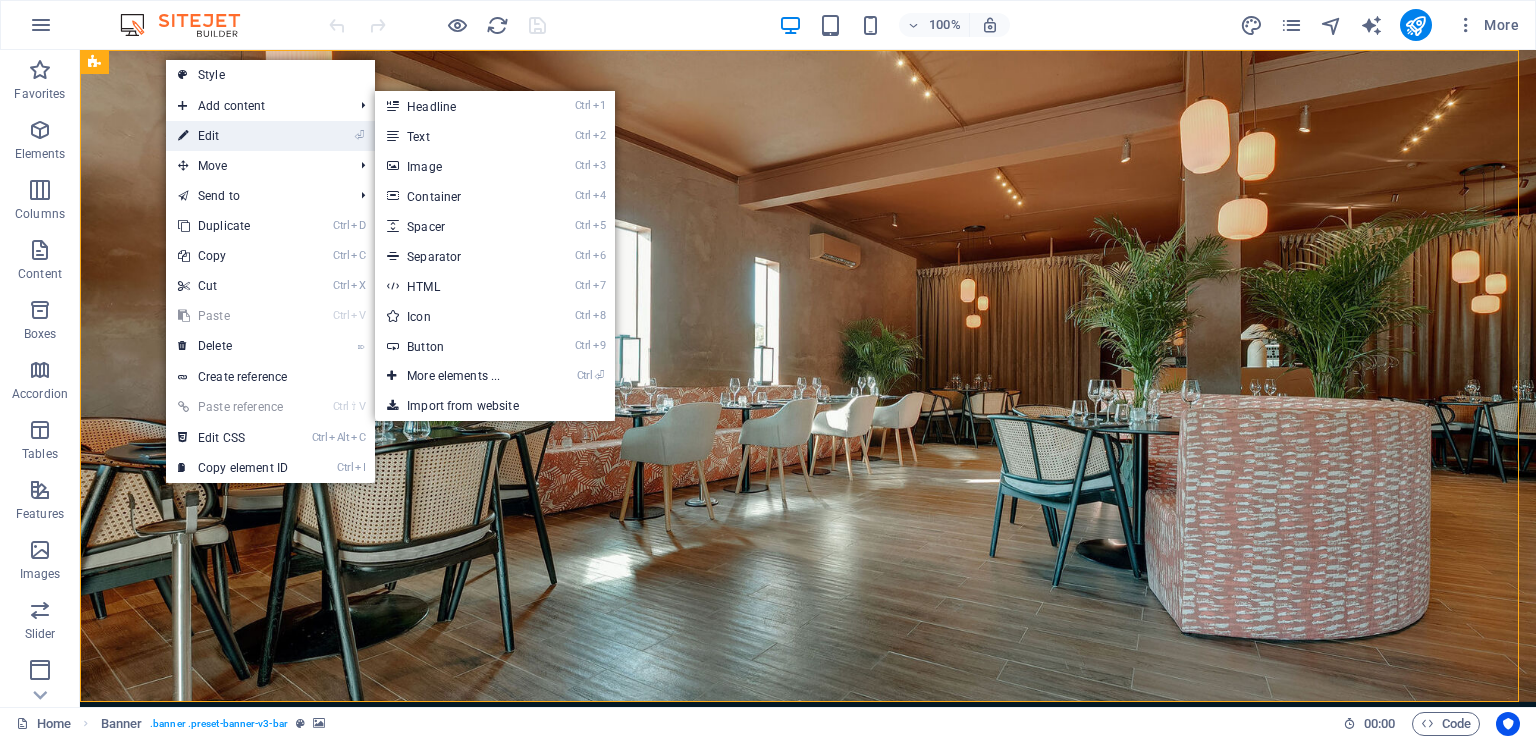 click on "⏎  Edit" at bounding box center [233, 136] 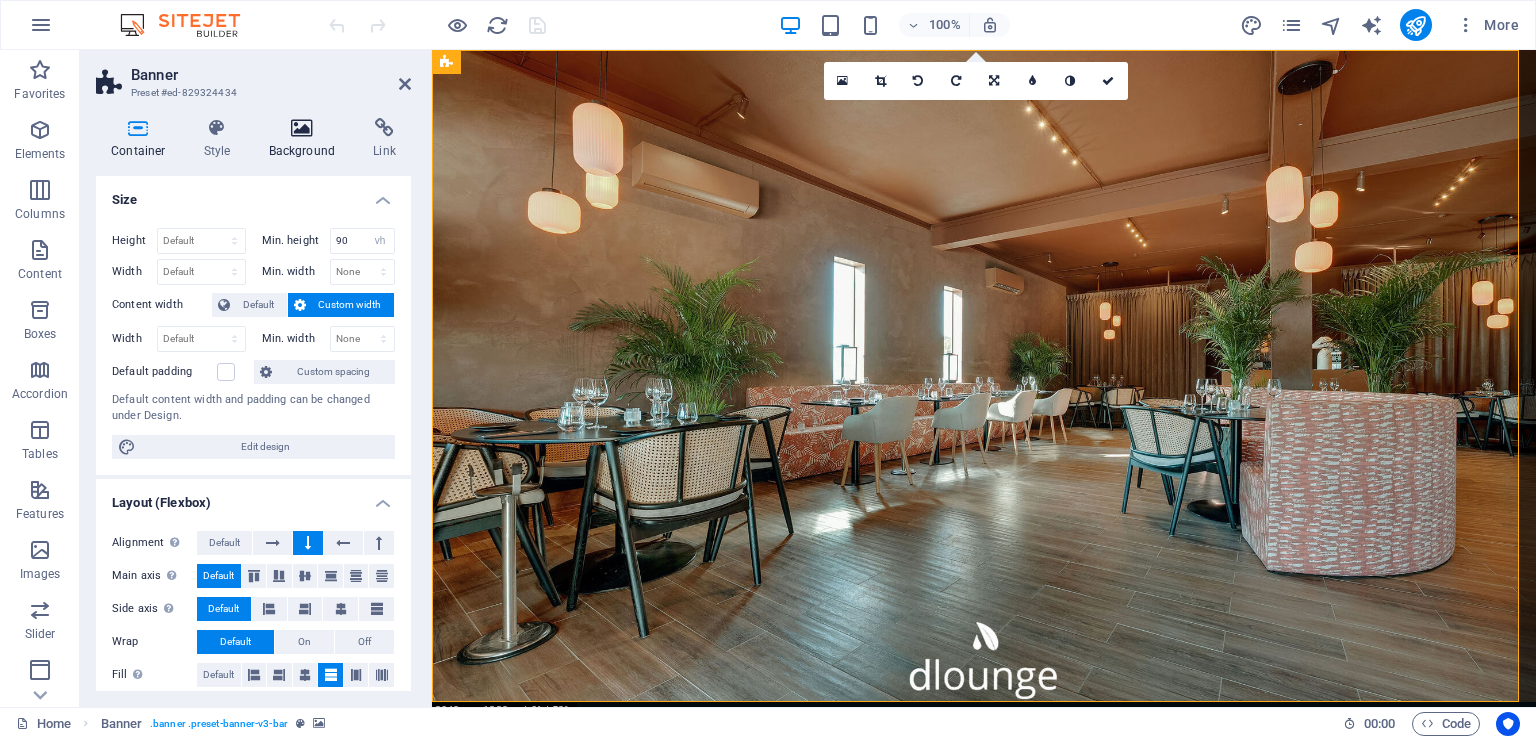 click on "Background" at bounding box center (306, 139) 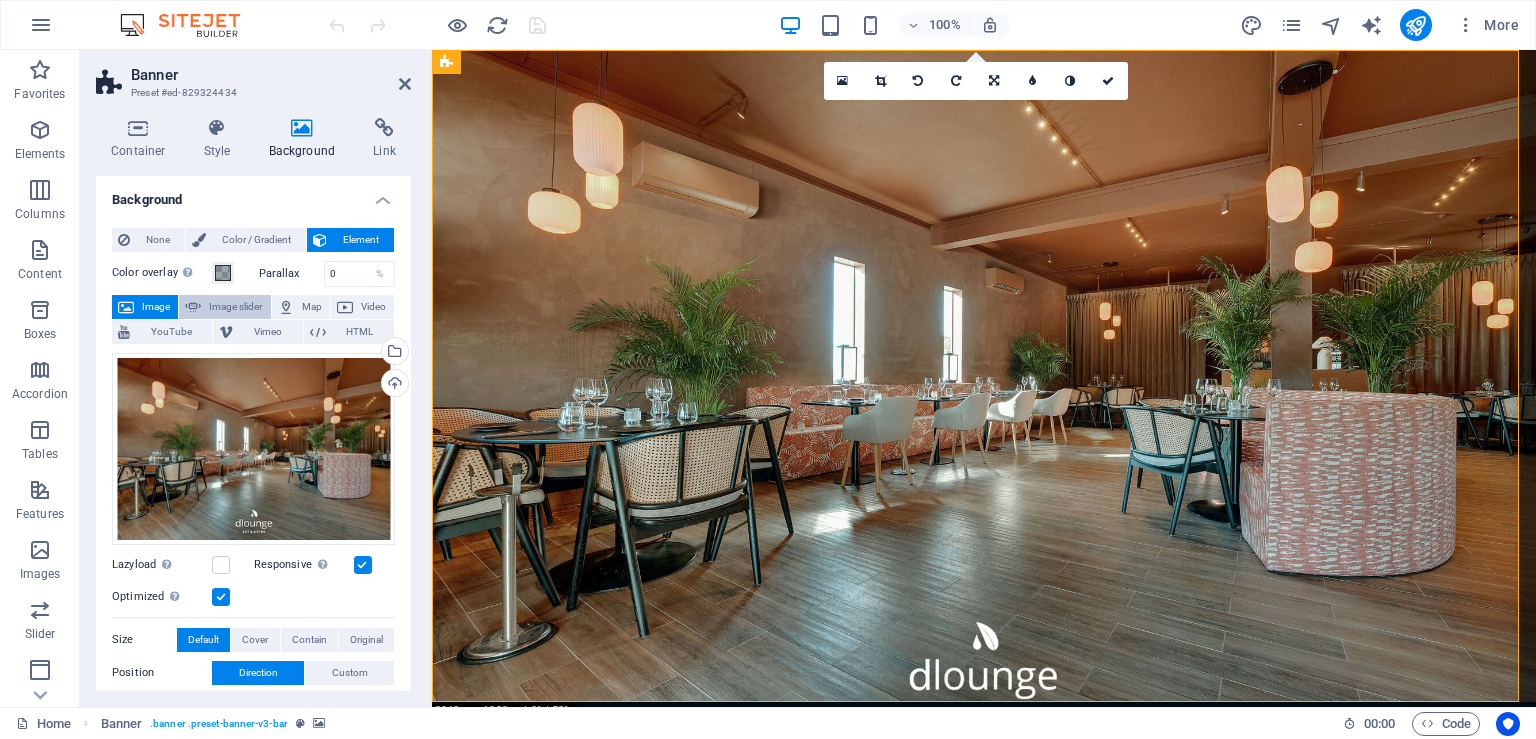 click on "Image slider" at bounding box center [235, 307] 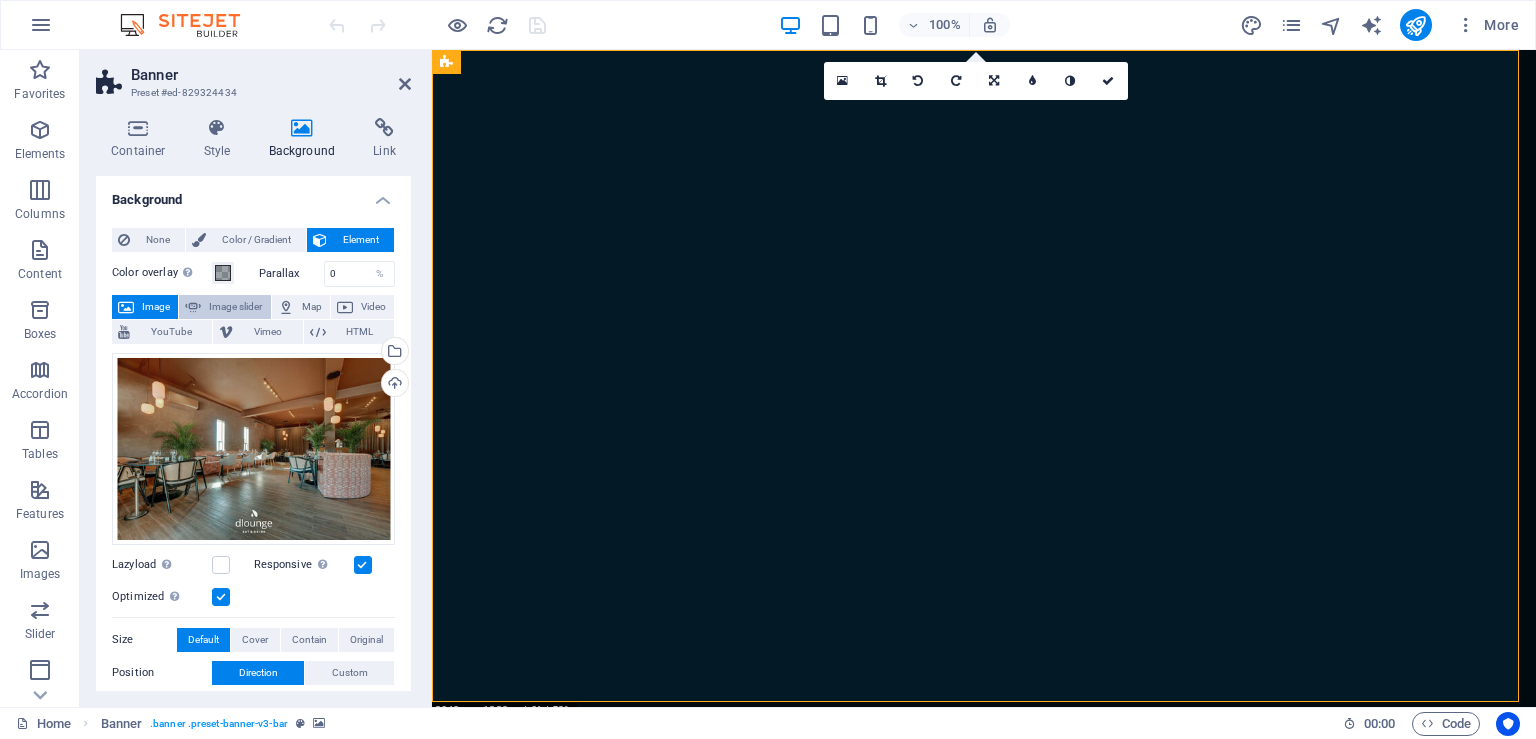 select on "ms" 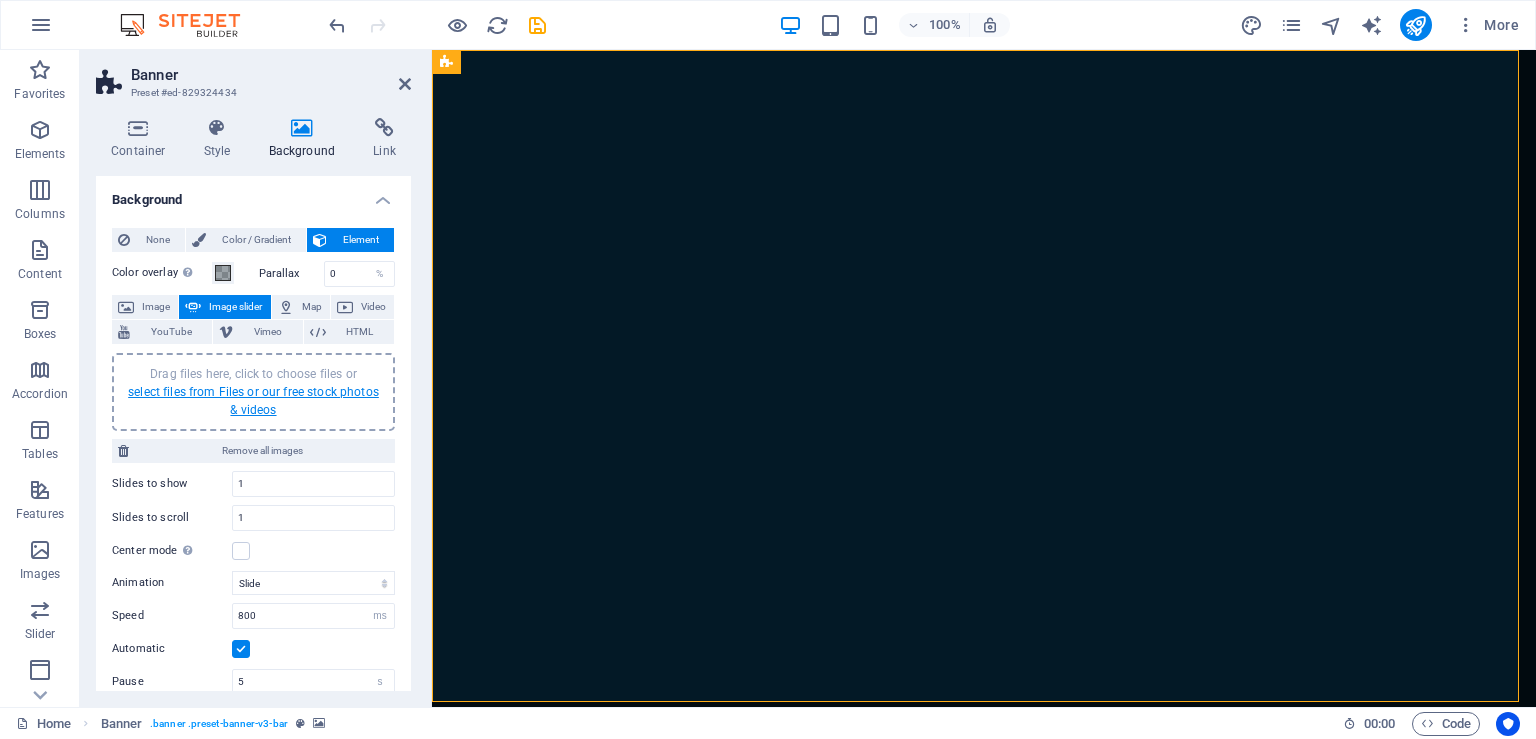 click on "select files from Files or our free stock photos & videos" at bounding box center (253, 401) 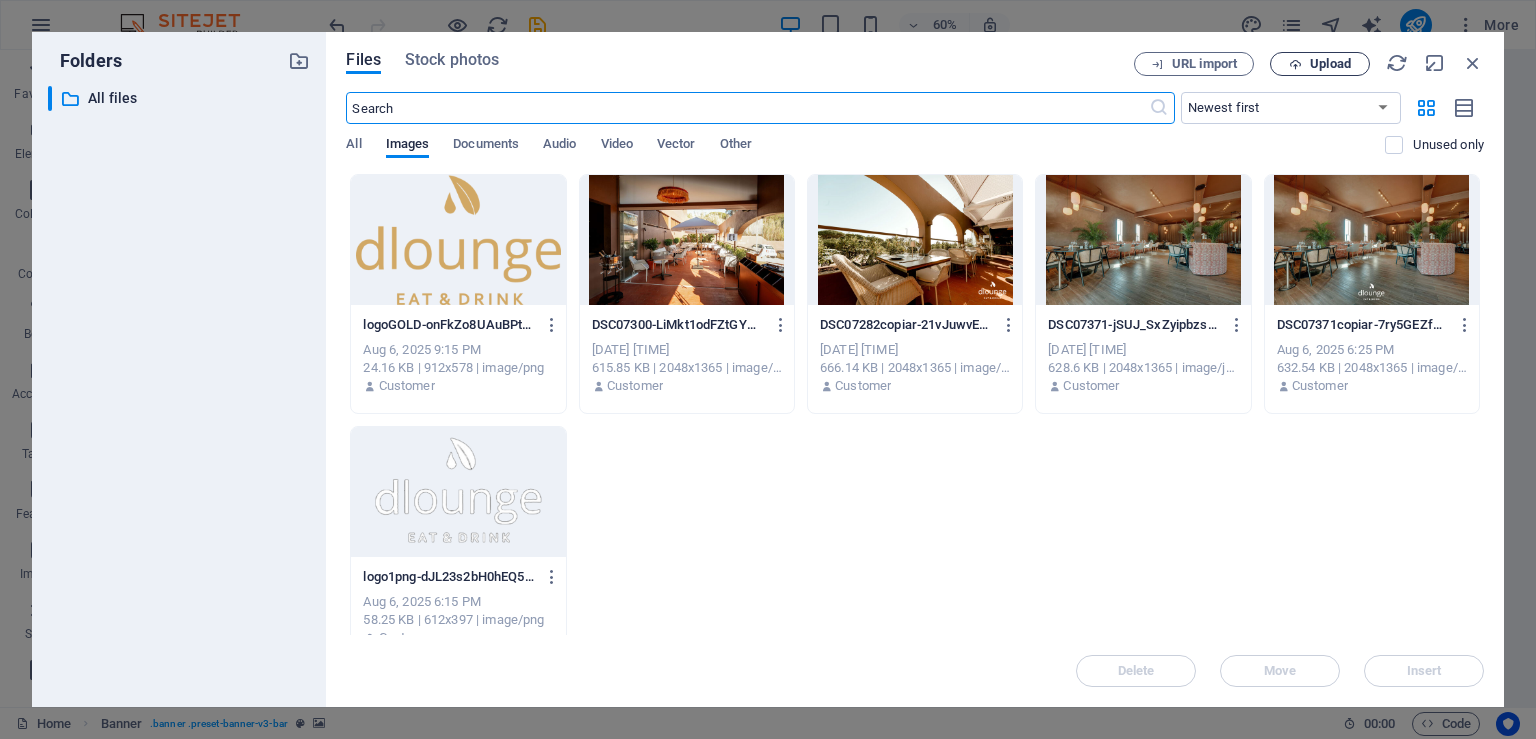 click on "Upload" at bounding box center [1330, 64] 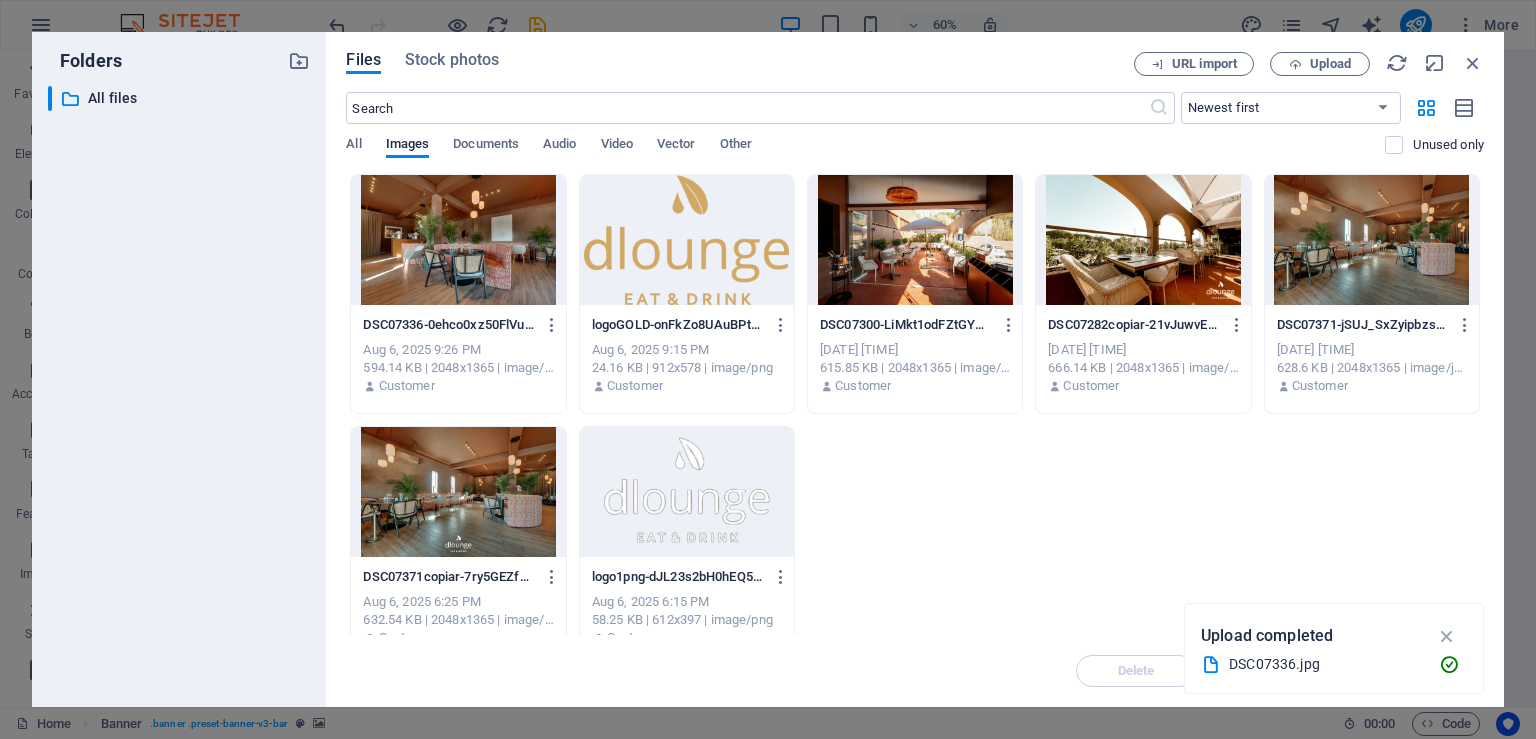 type 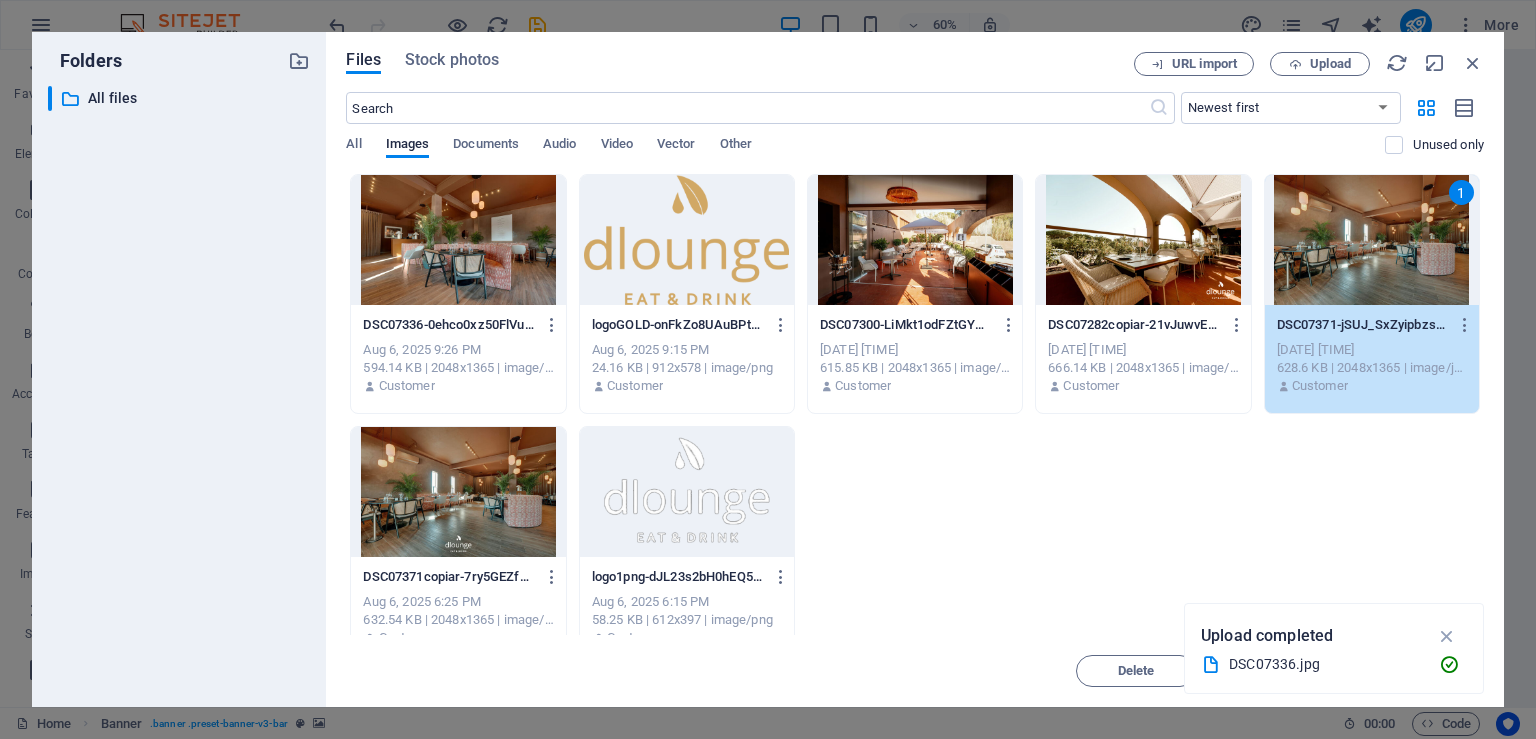 click at bounding box center [1143, 240] 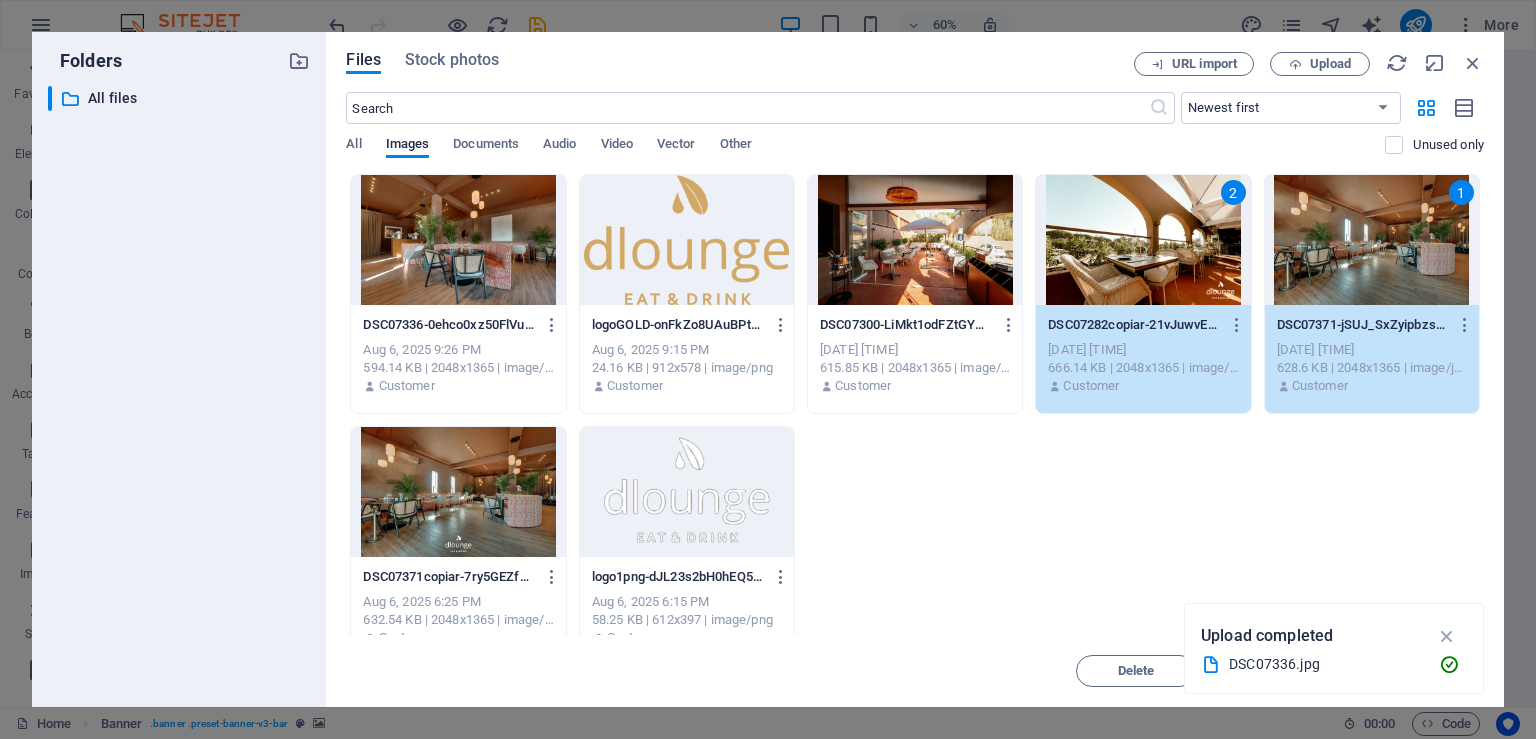 click at bounding box center [458, 240] 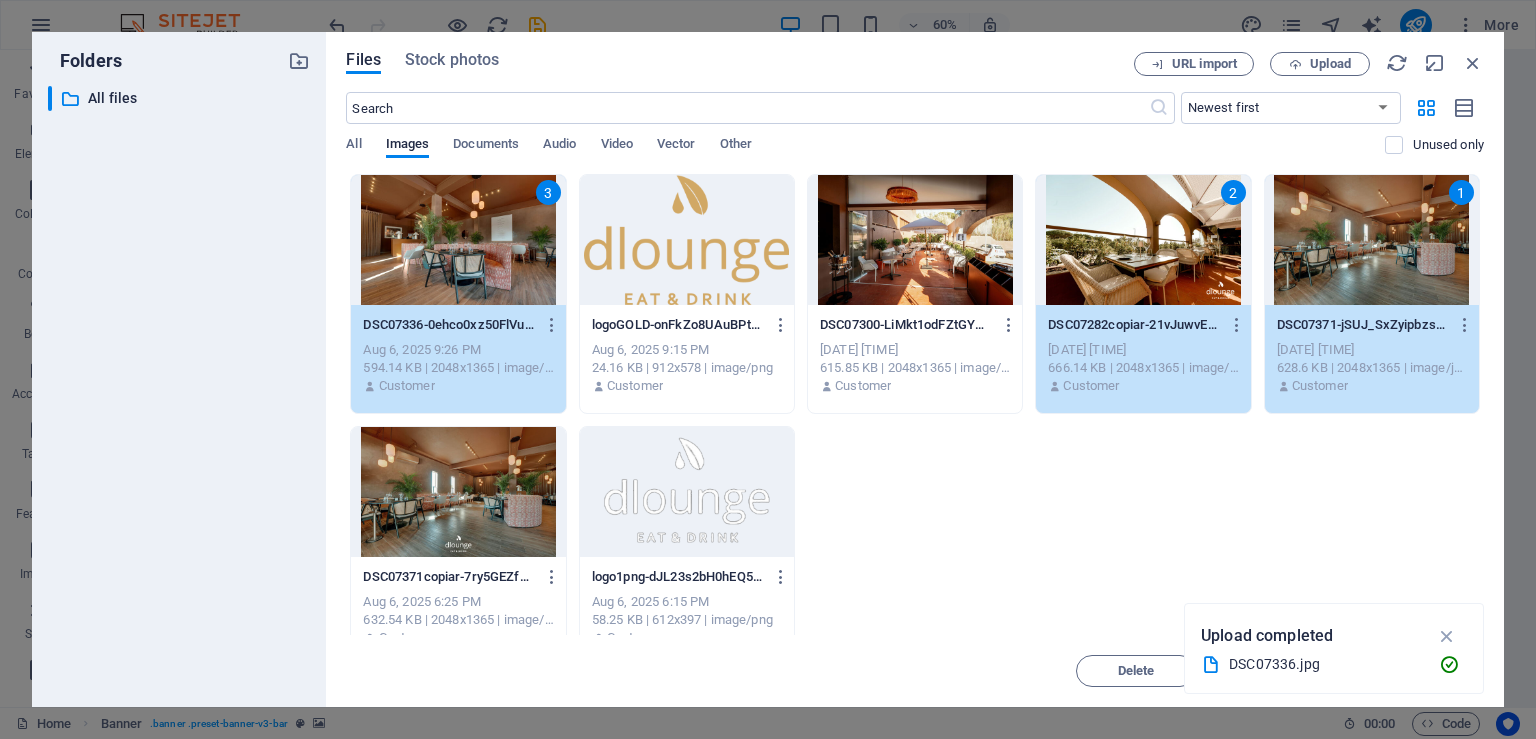 click at bounding box center (915, 240) 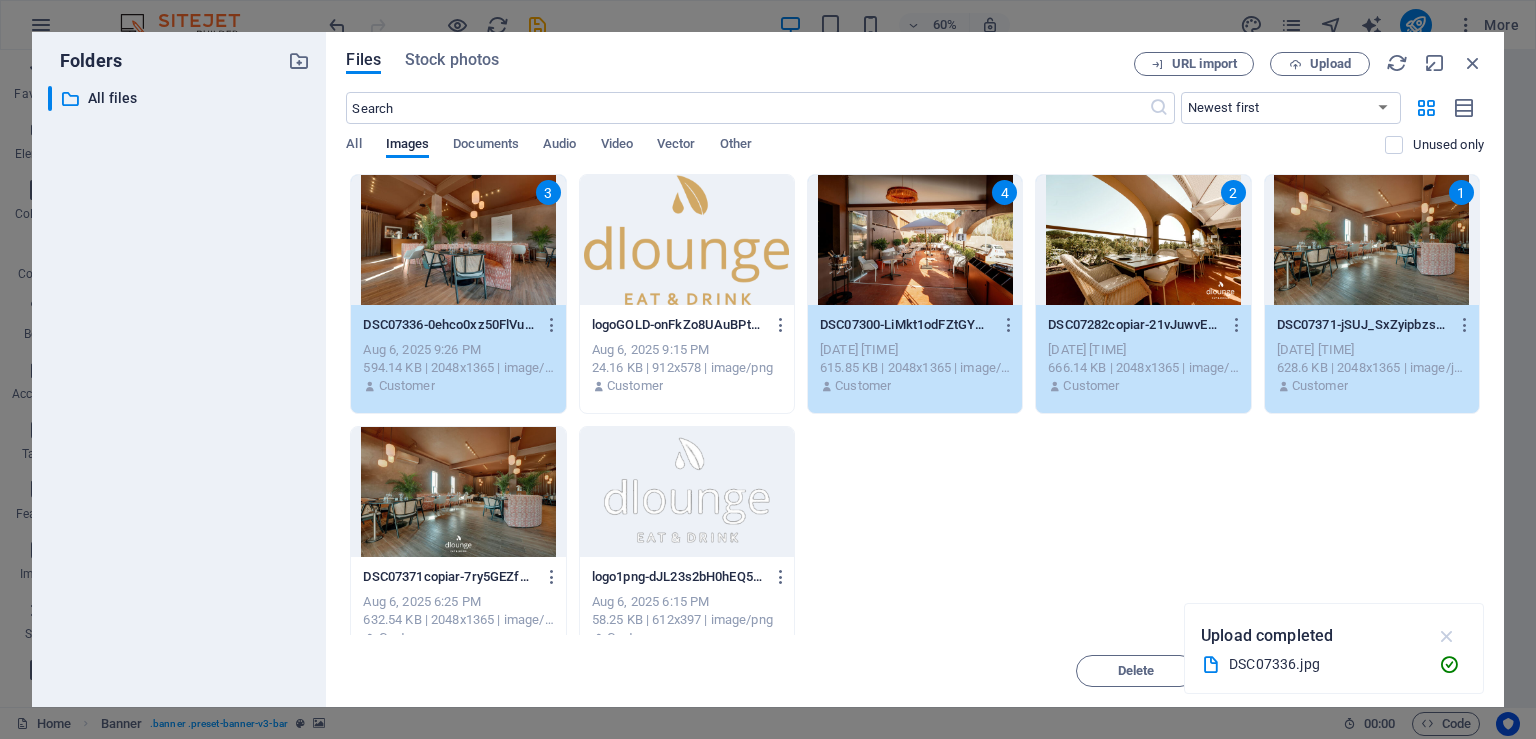 click at bounding box center (1447, 636) 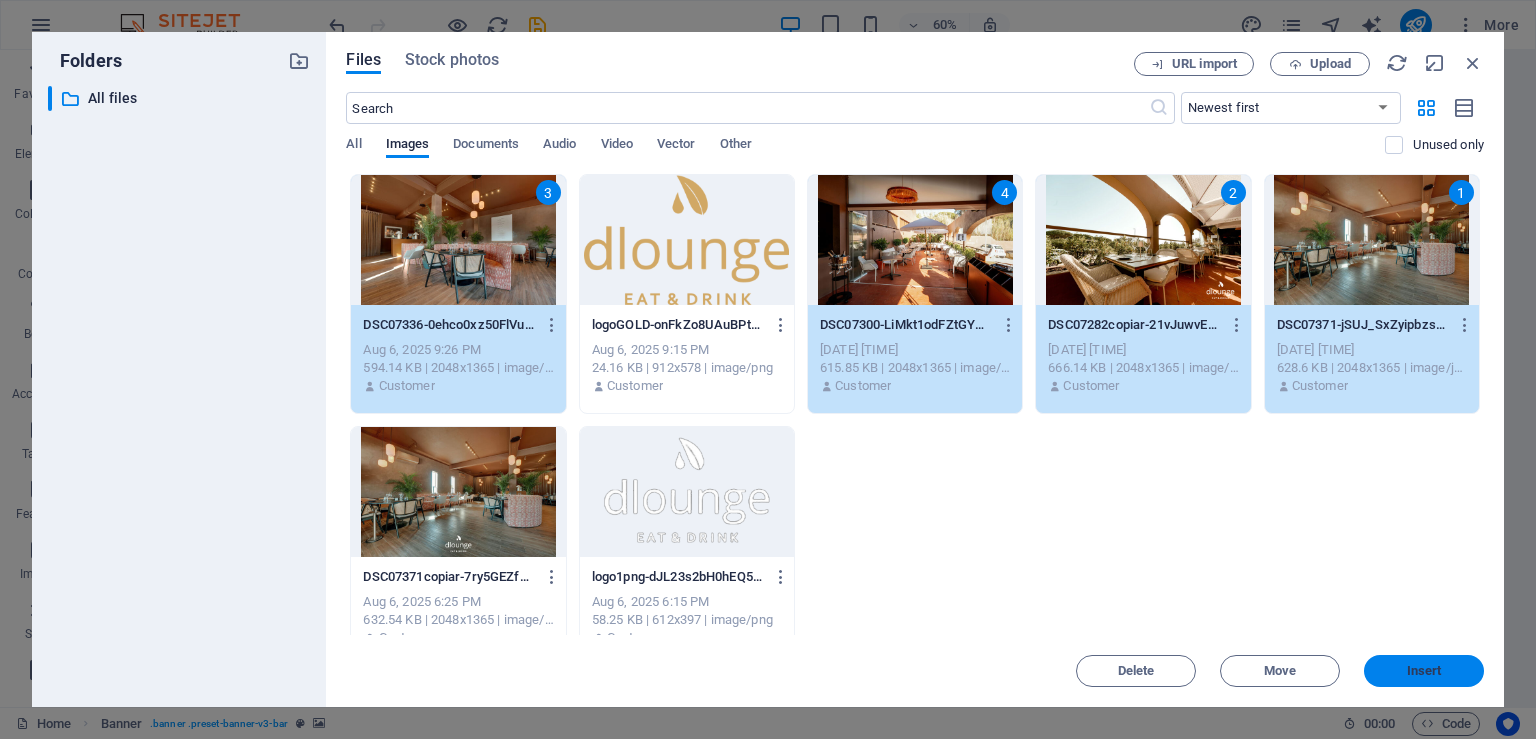 drag, startPoint x: 1418, startPoint y: 666, endPoint x: 974, endPoint y: 620, distance: 446.37653 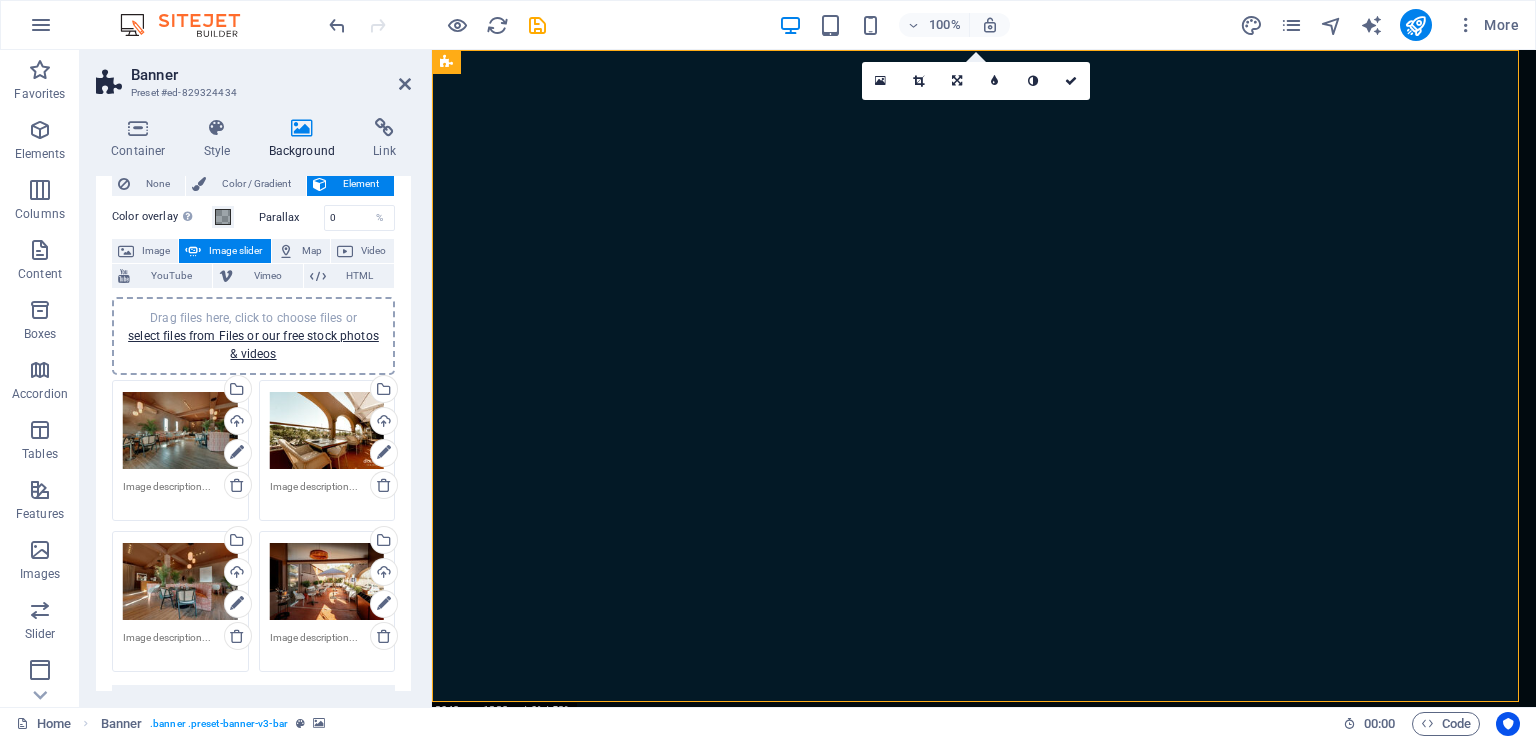 scroll, scrollTop: 0, scrollLeft: 0, axis: both 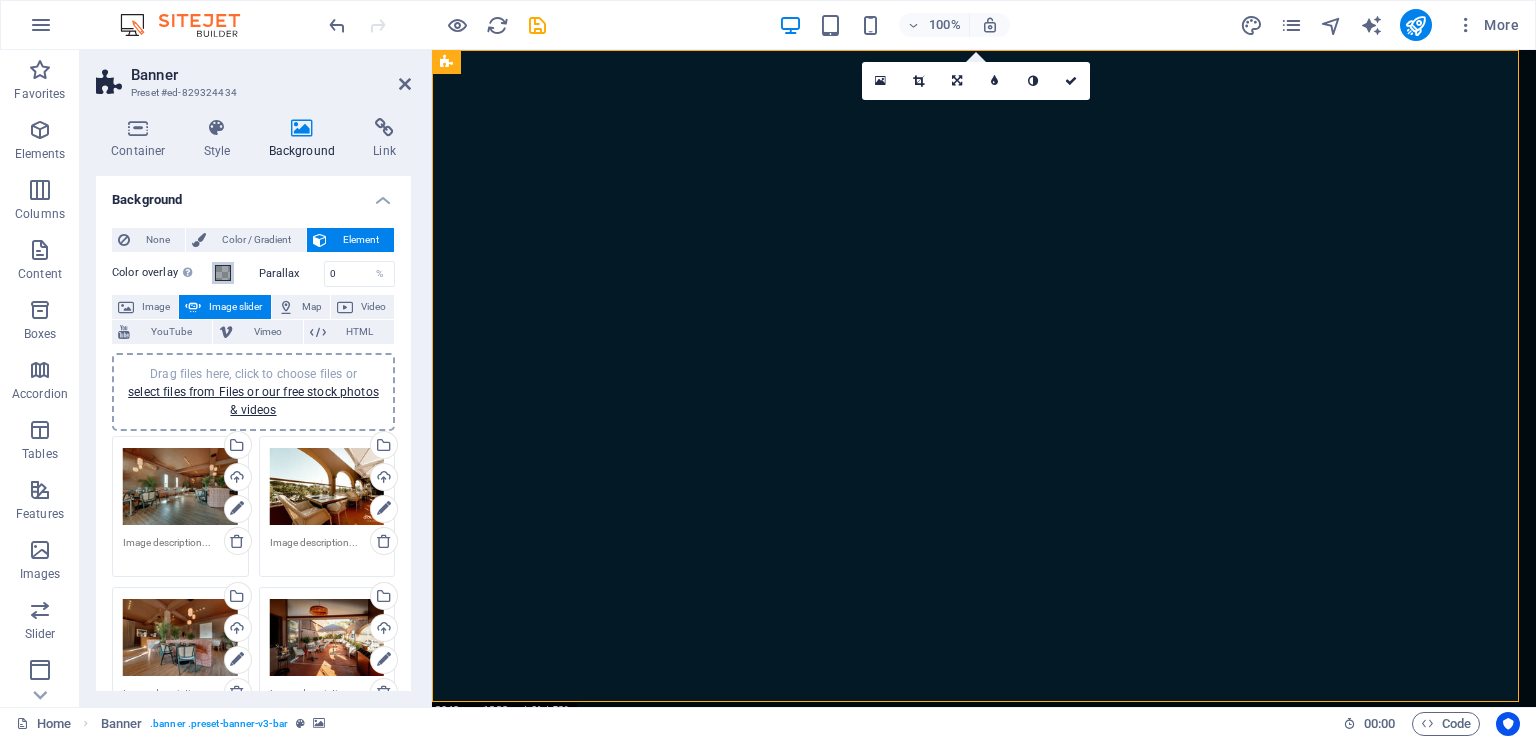 click at bounding box center (223, 273) 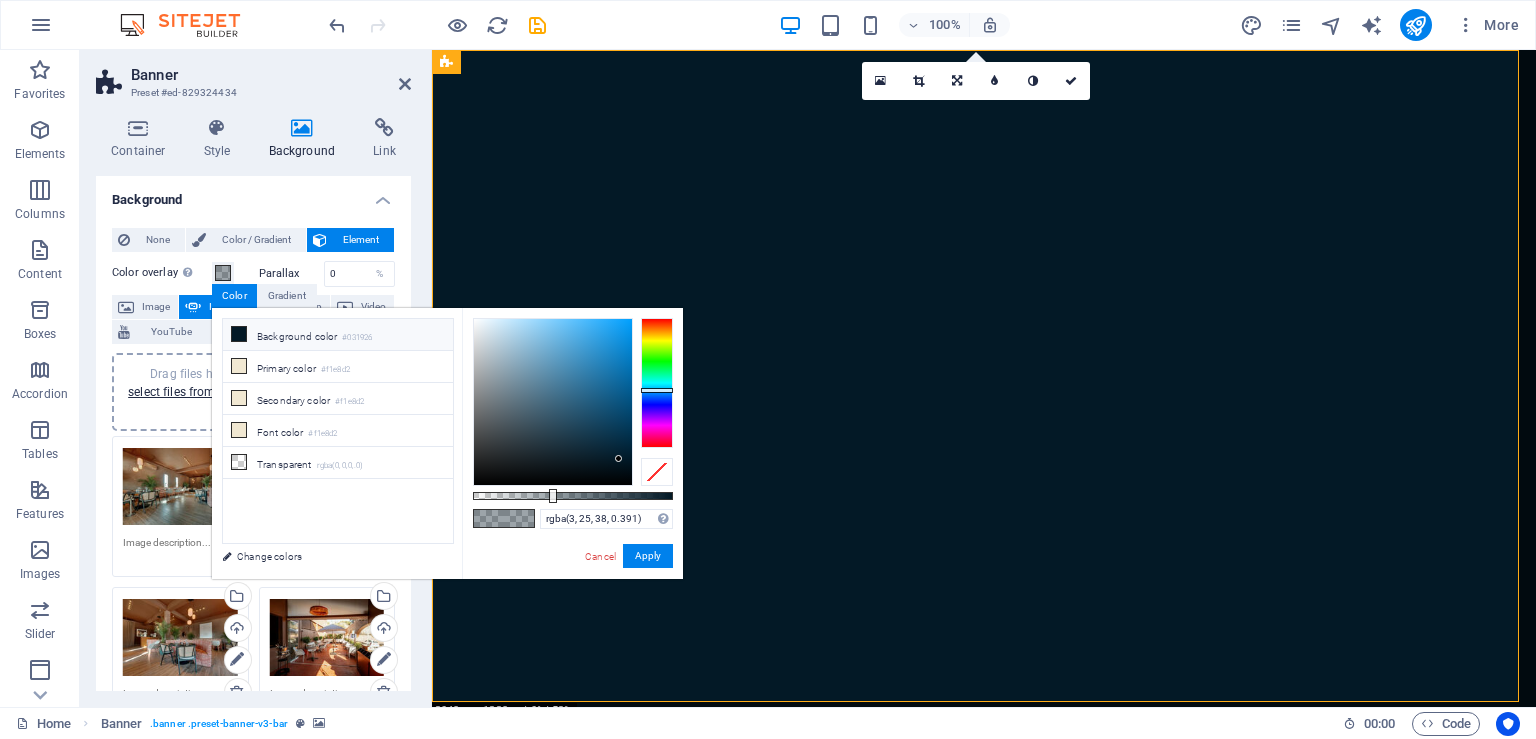 click at bounding box center (239, 334) 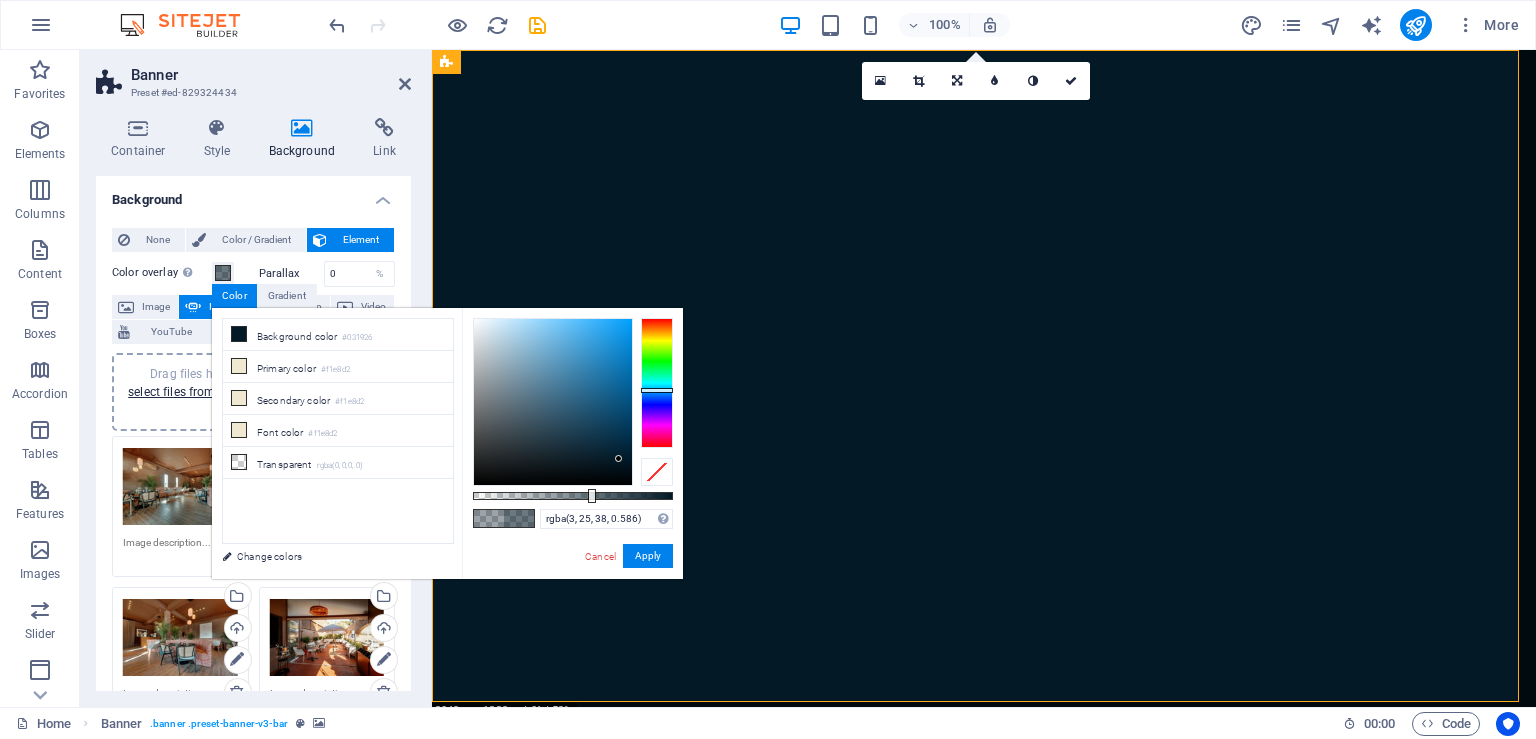 drag, startPoint x: 555, startPoint y: 497, endPoint x: 590, endPoint y: 498, distance: 35.014282 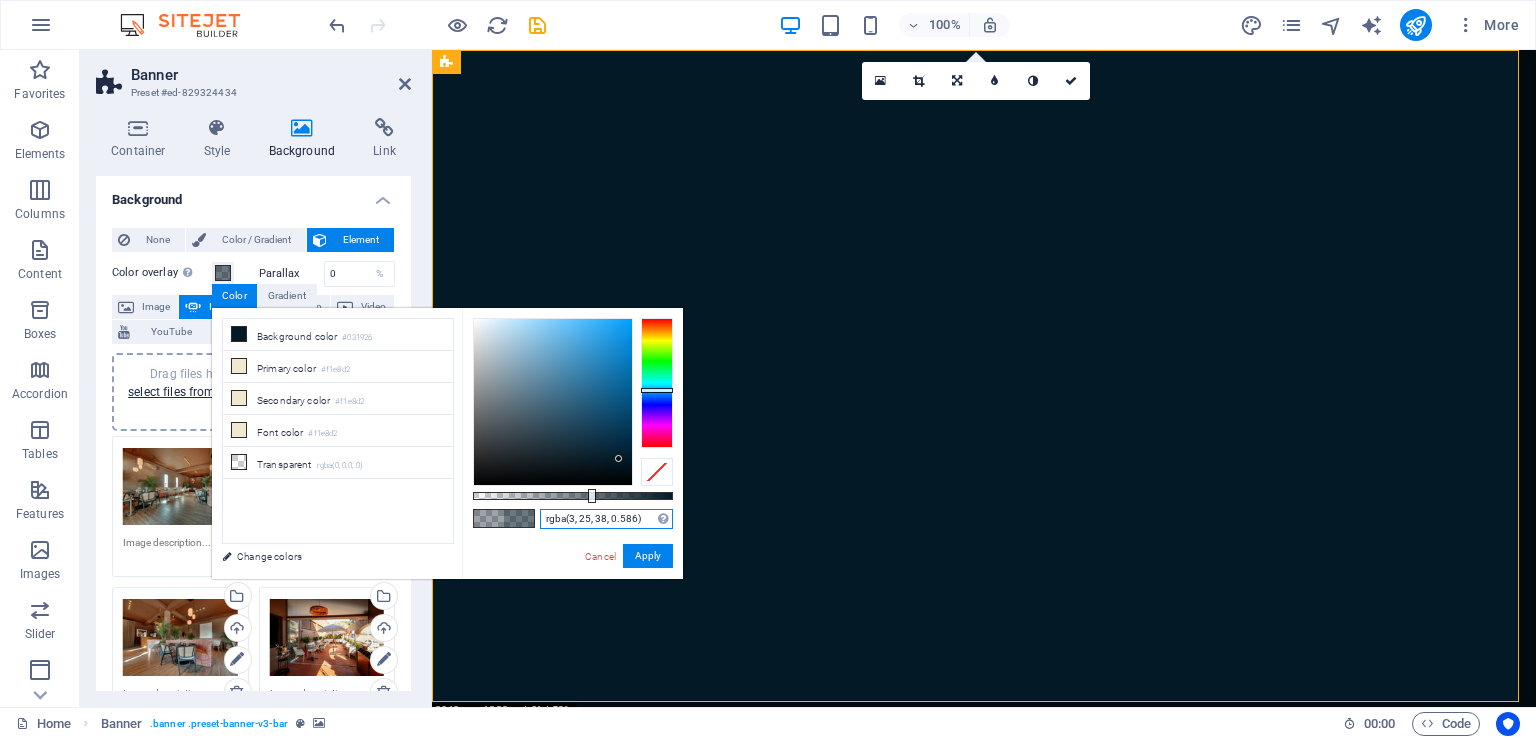 click on "rgba(3, 25, 38, 0.586)" at bounding box center [606, 519] 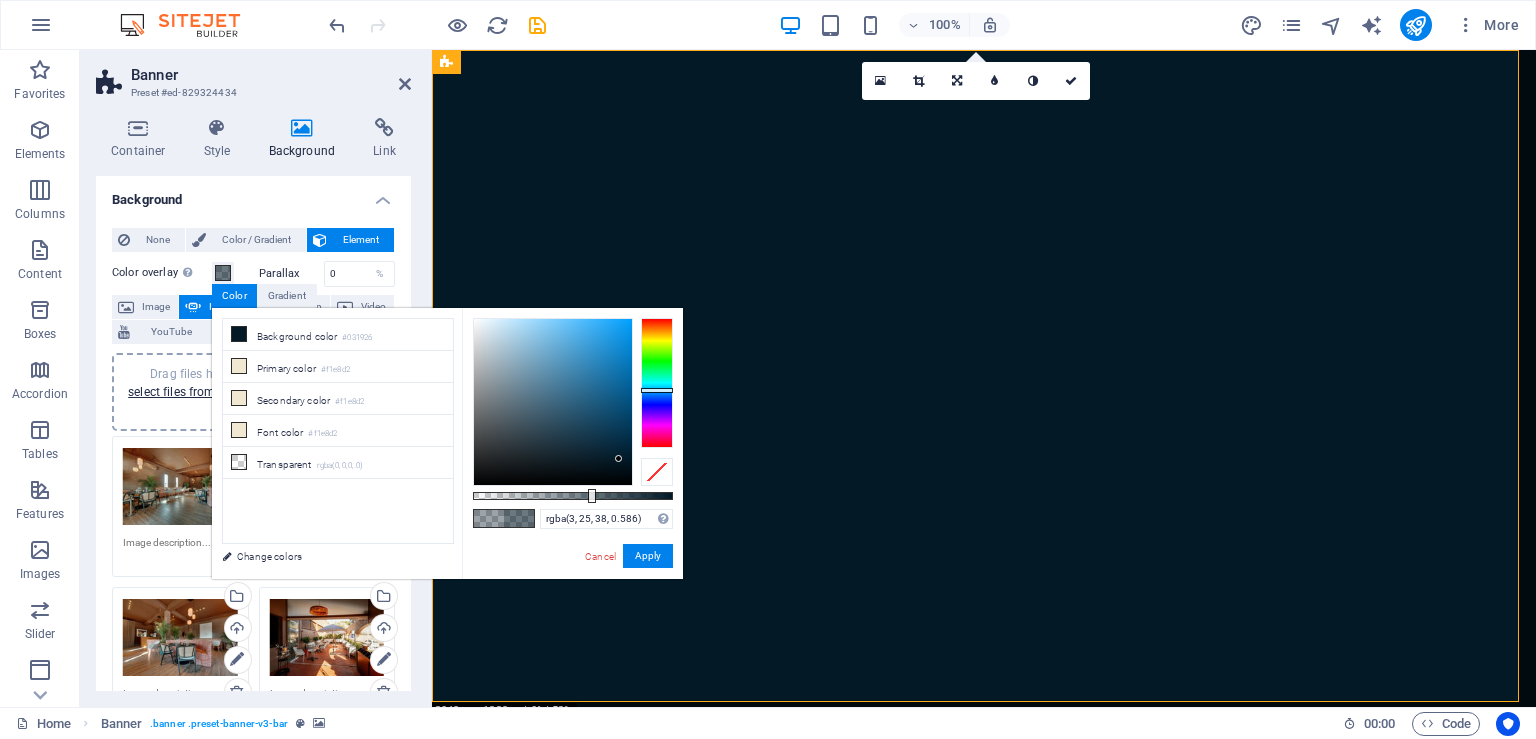 click on "rgba(3, 25, 38, 0.586) Supported formats #0852ed rgb(8, 82, 237) rgba(8, 82, 237, 90%) hsv(221,97,93) hsl(221, 93%, 48%) Cancel Apply" at bounding box center (572, 588) 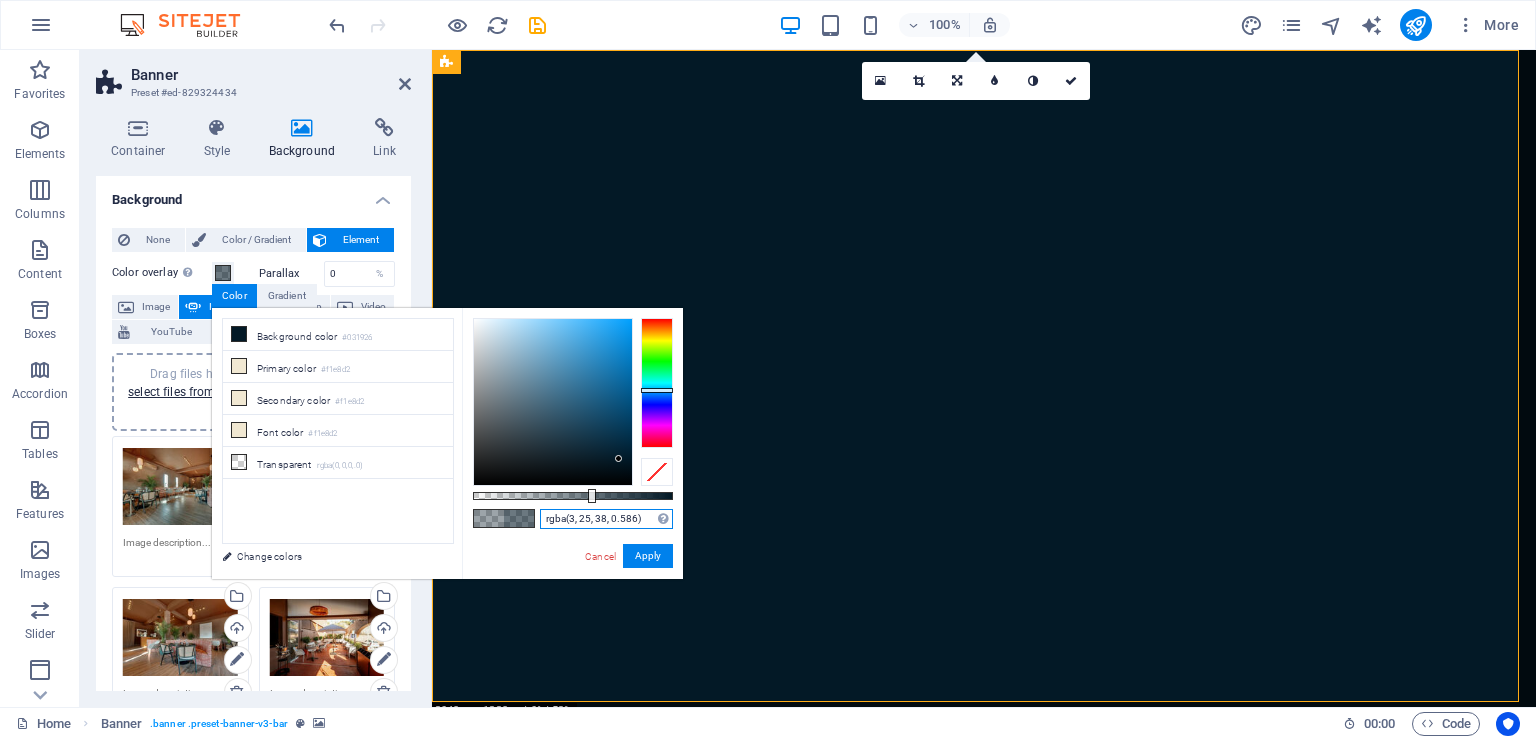 click on "rgba(3, 25, 38, 0.586)" at bounding box center (606, 519) 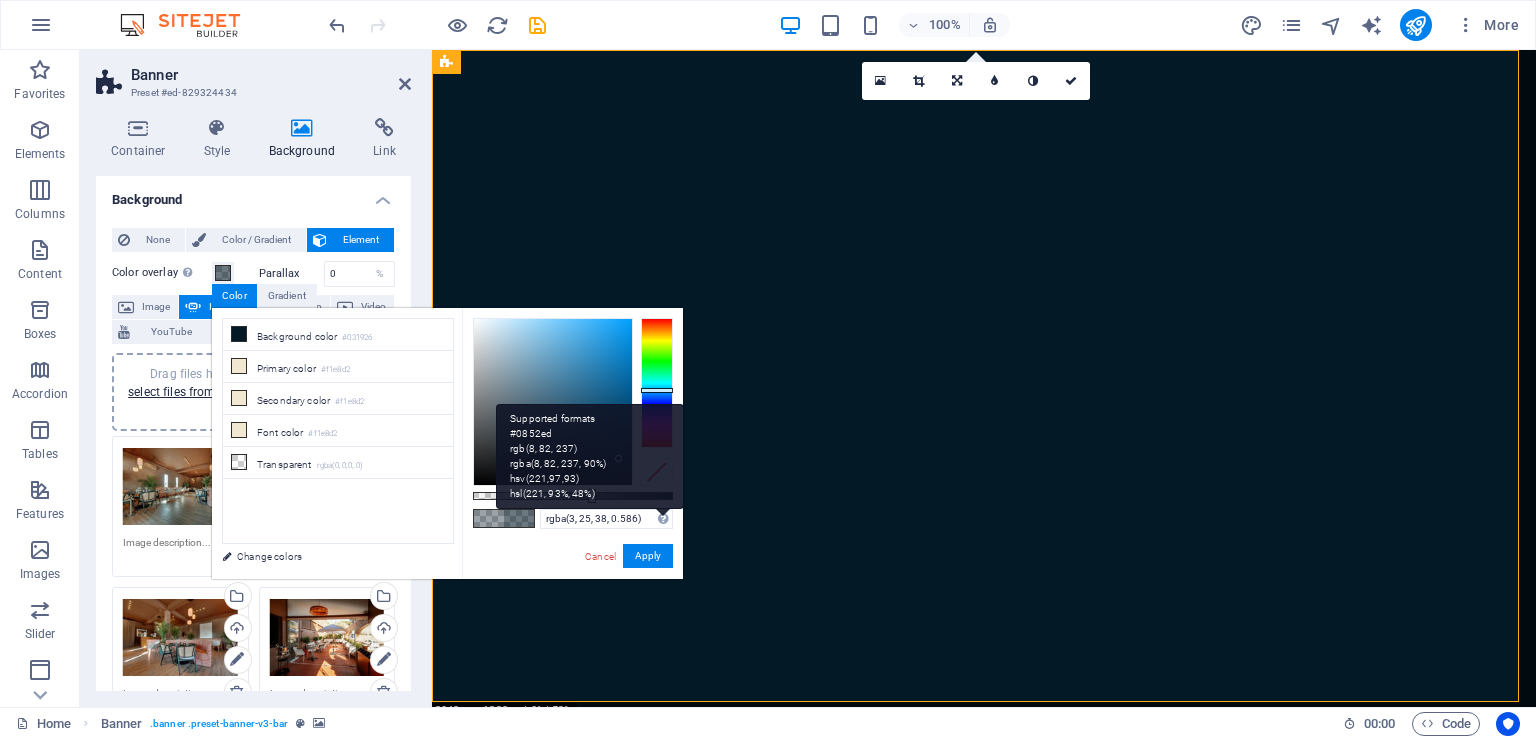 click at bounding box center [663, 519] 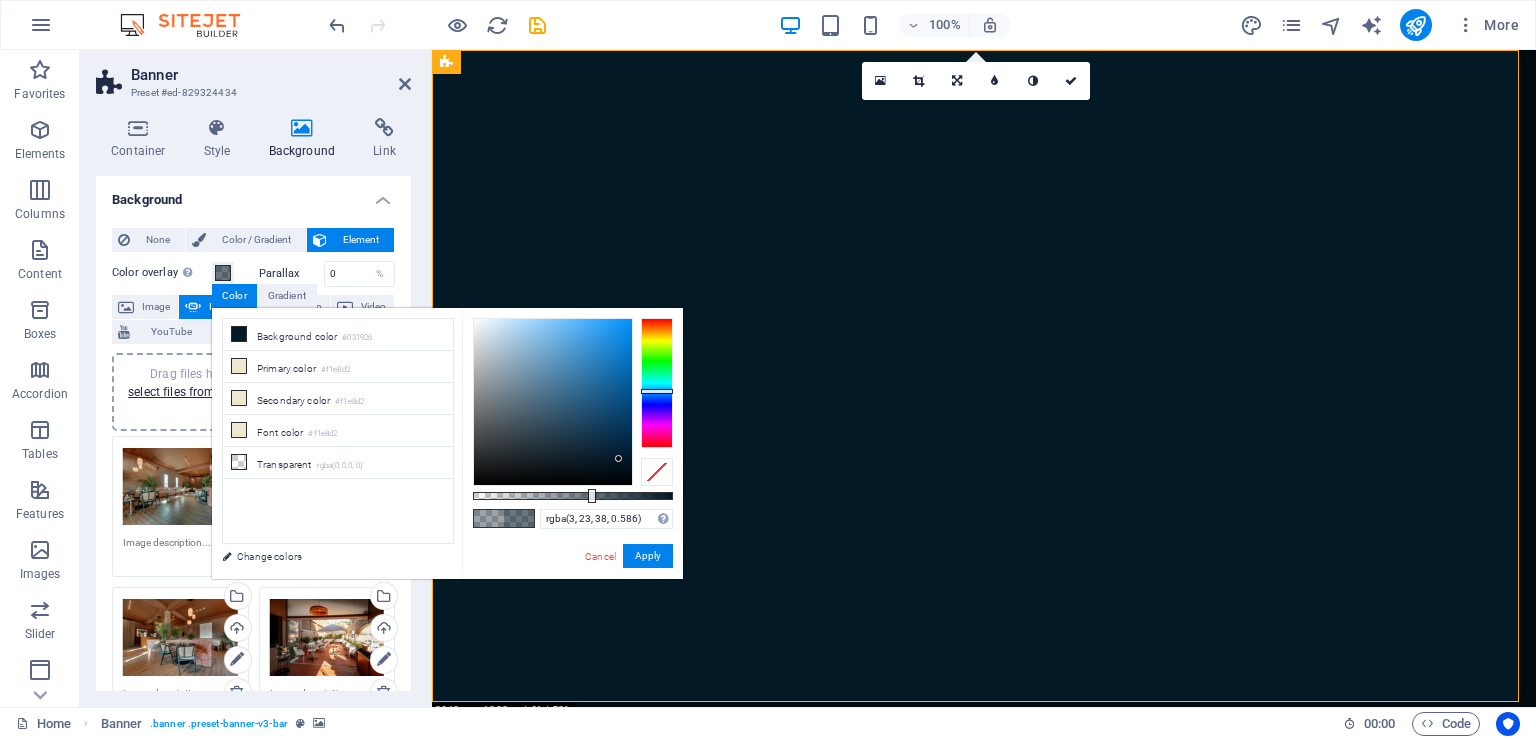 click at bounding box center (657, 383) 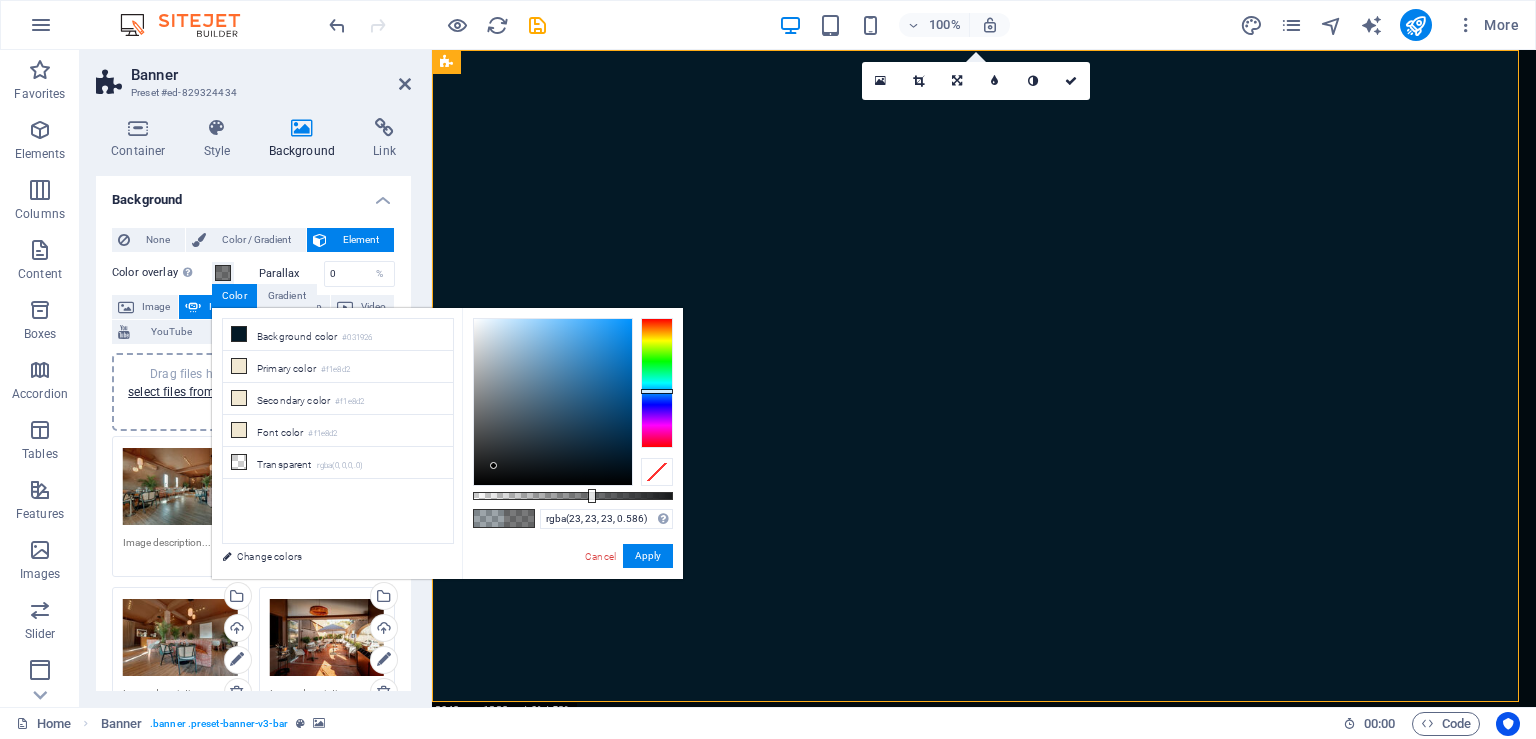 type on "rgba(21, 21, 21, 0.586)" 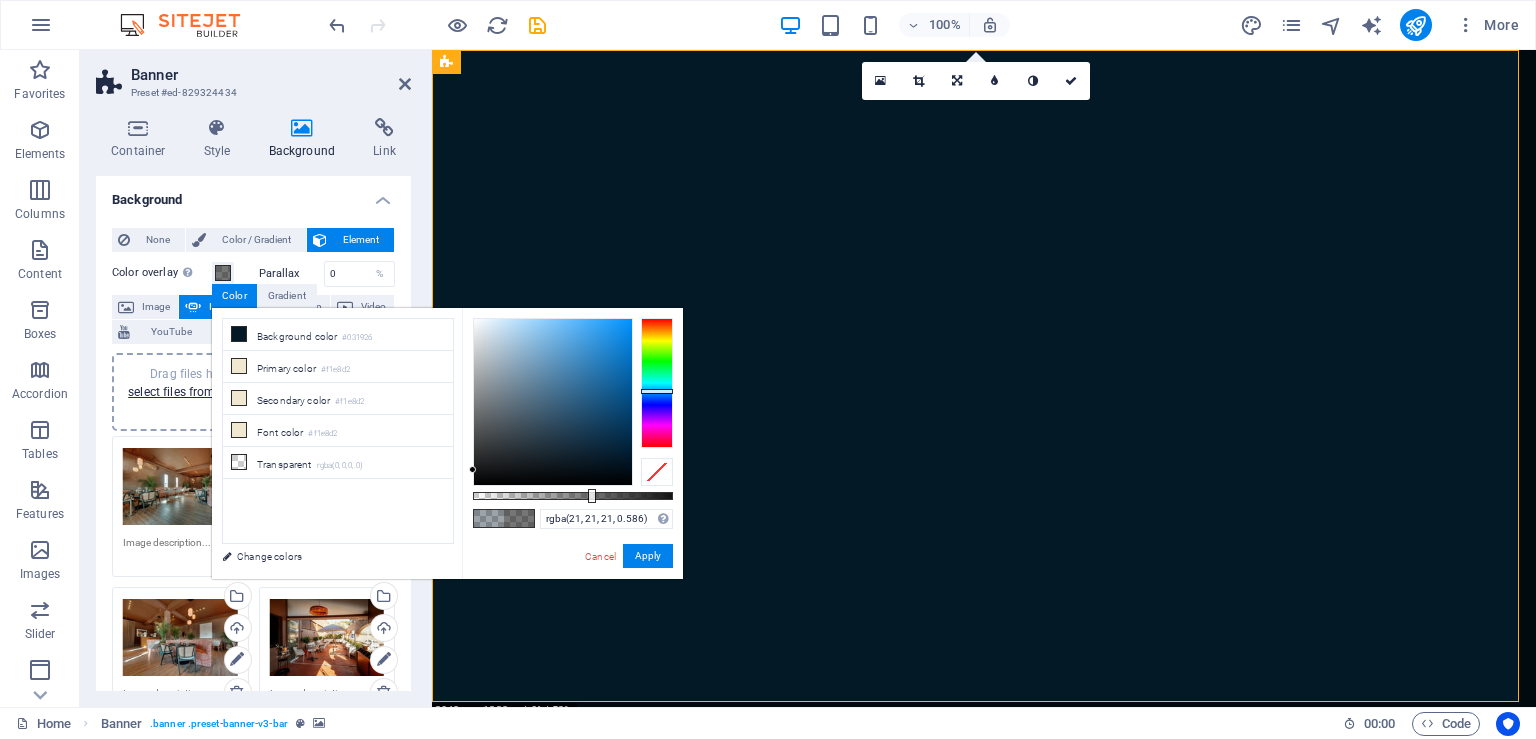 drag, startPoint x: 614, startPoint y: 454, endPoint x: 463, endPoint y: 470, distance: 151.84532 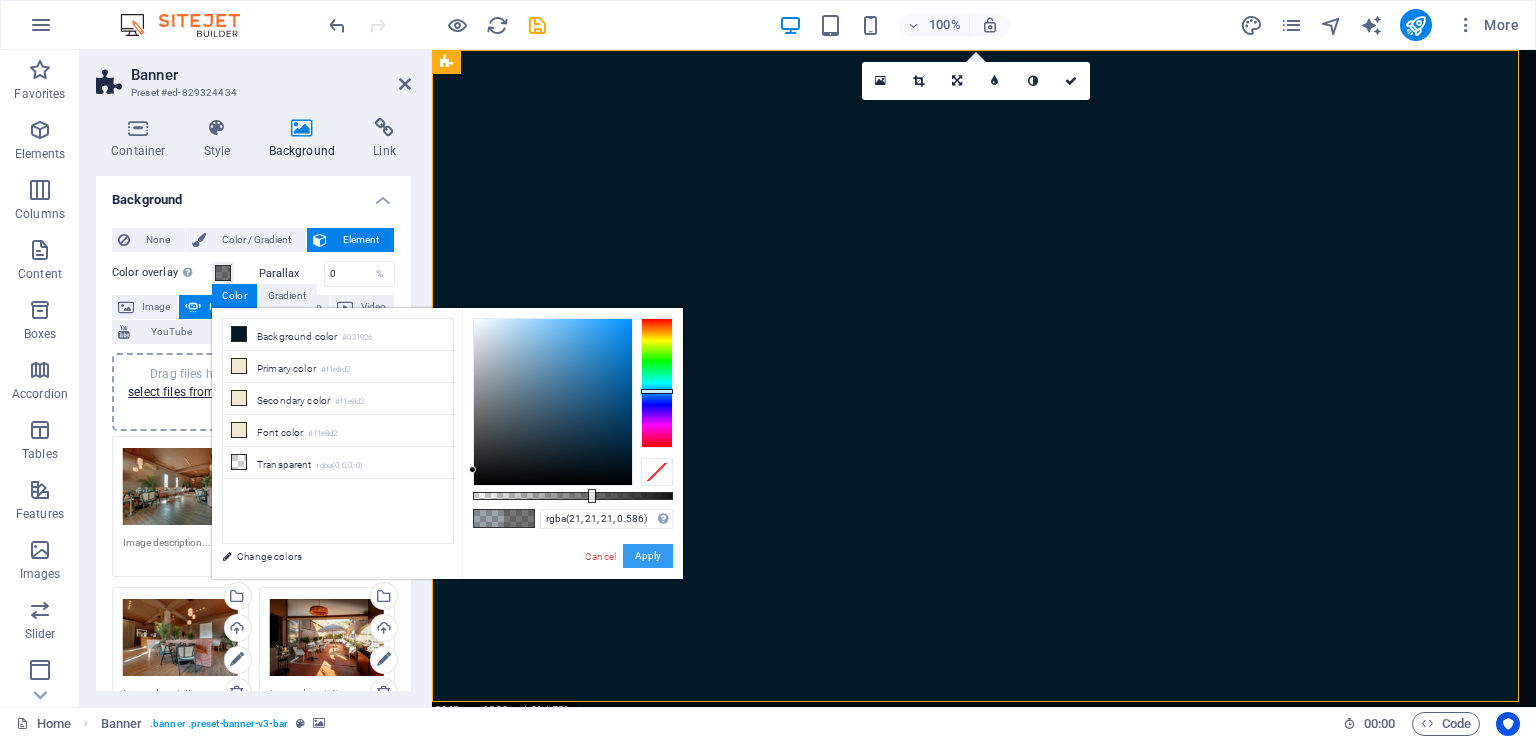 click on "Apply" at bounding box center [648, 556] 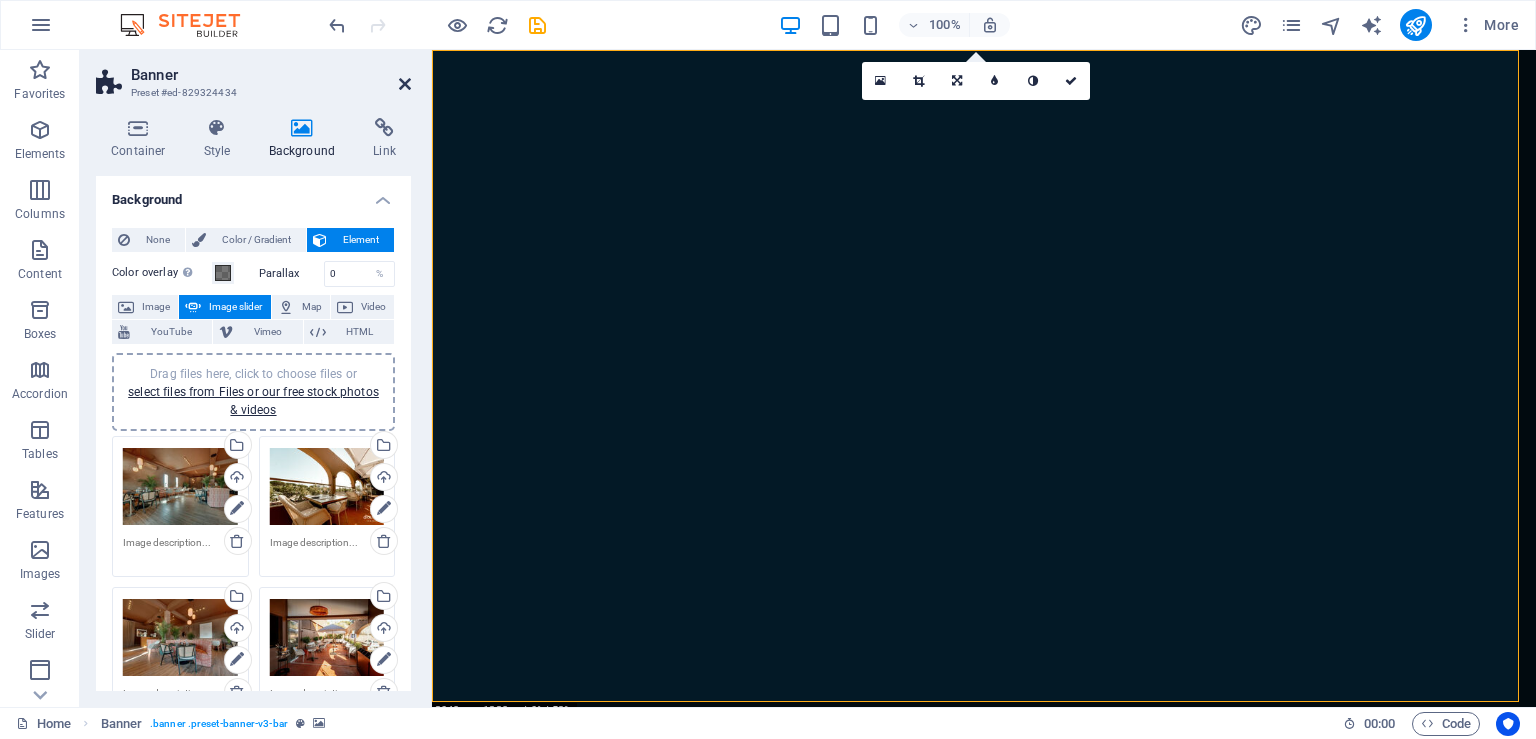 click at bounding box center [405, 84] 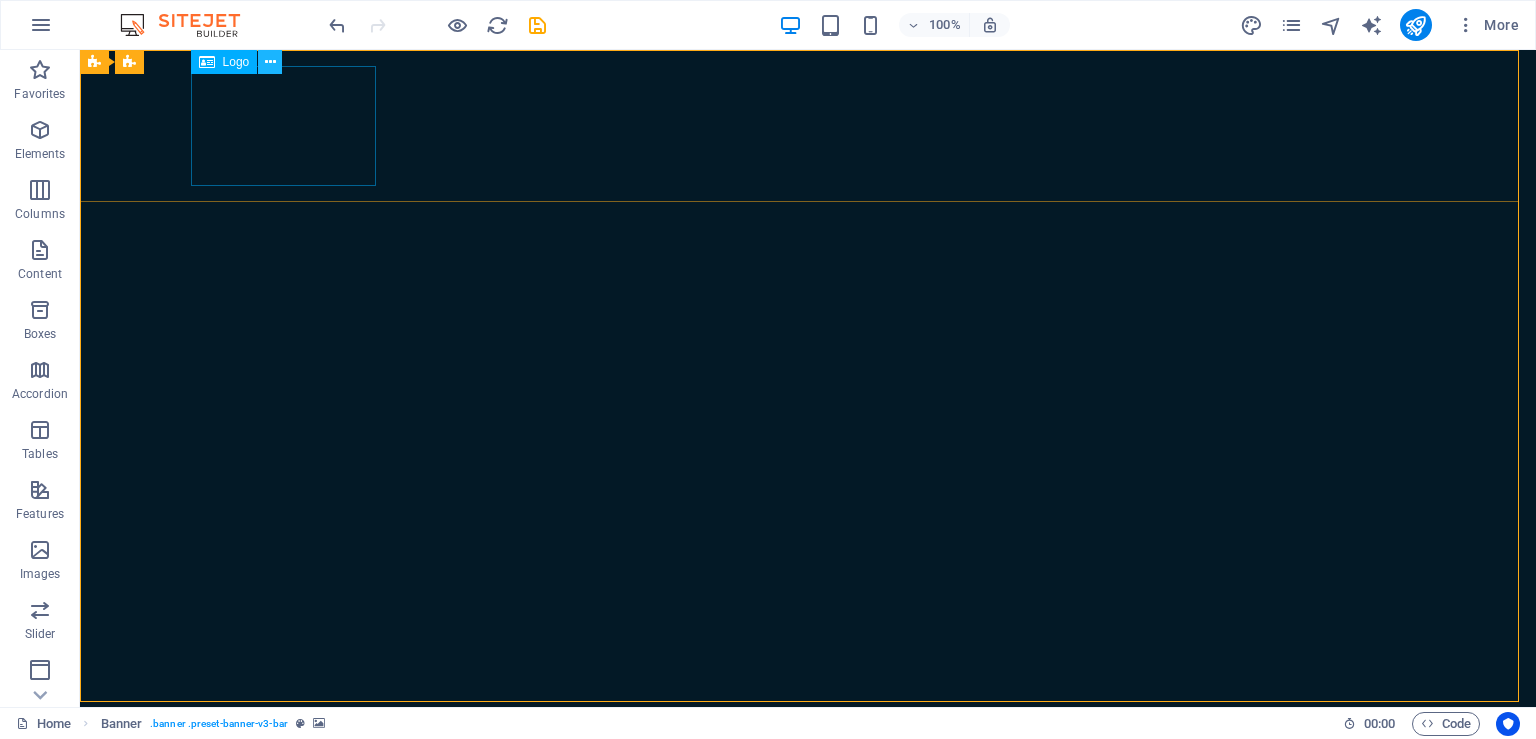 click at bounding box center [270, 62] 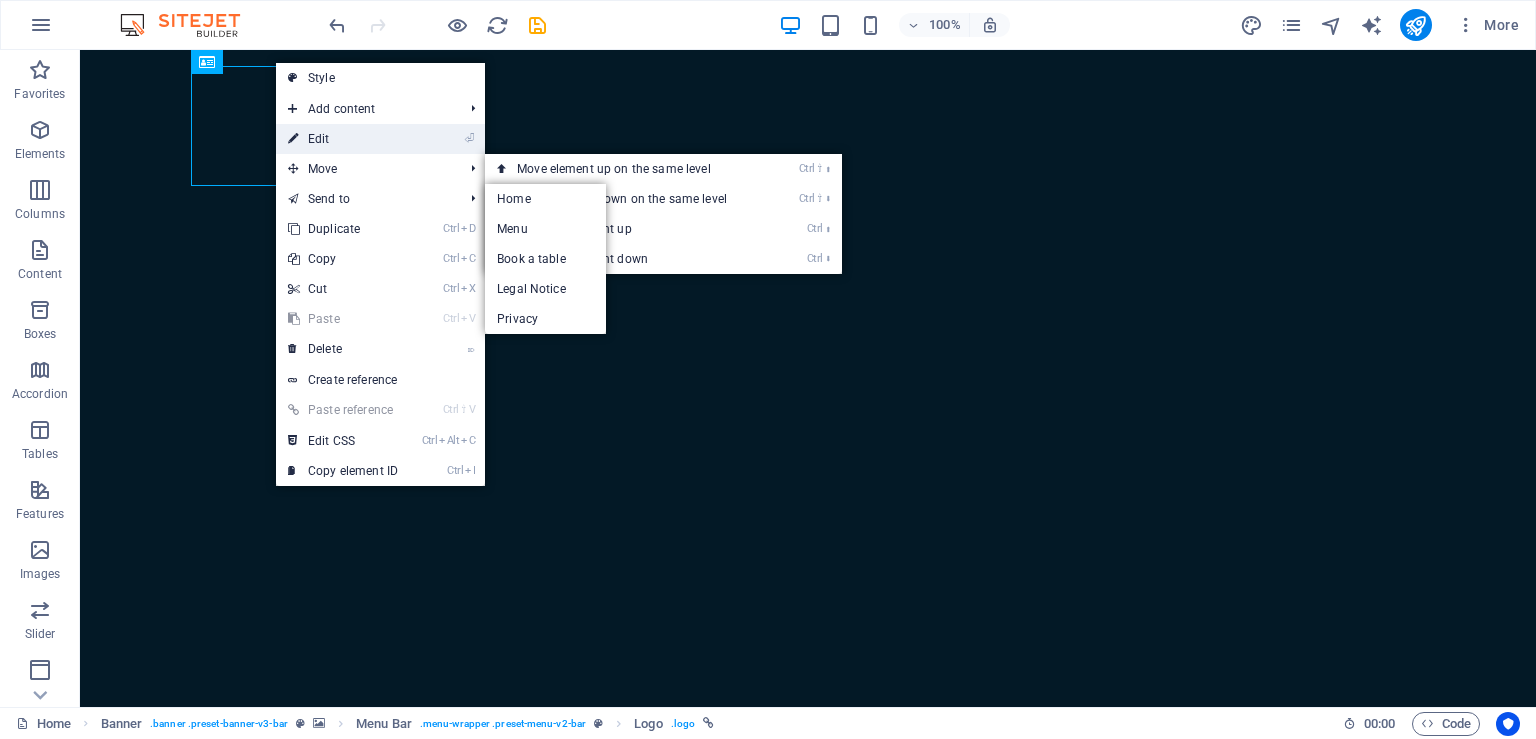 click on "⏎  Edit" at bounding box center [343, 139] 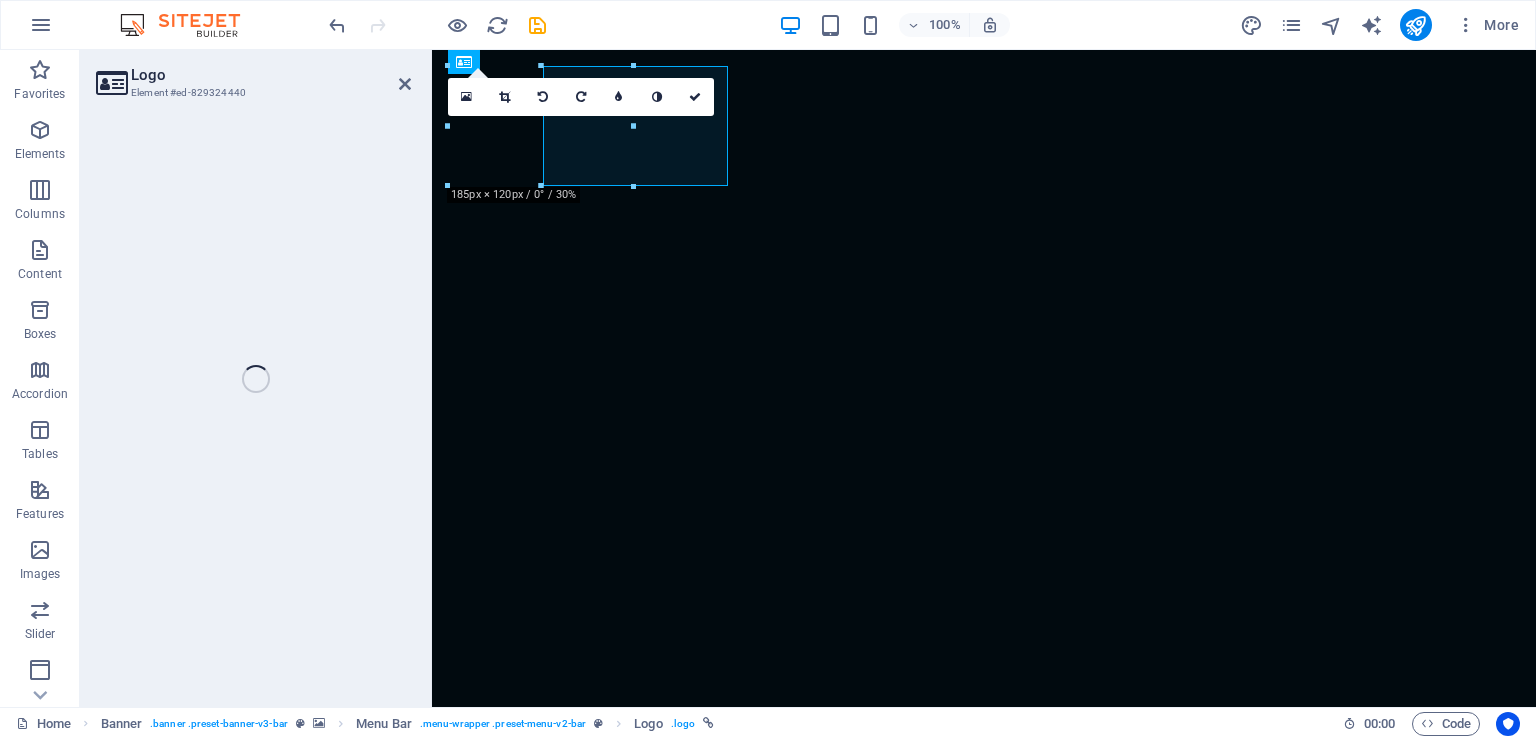 select on "px" 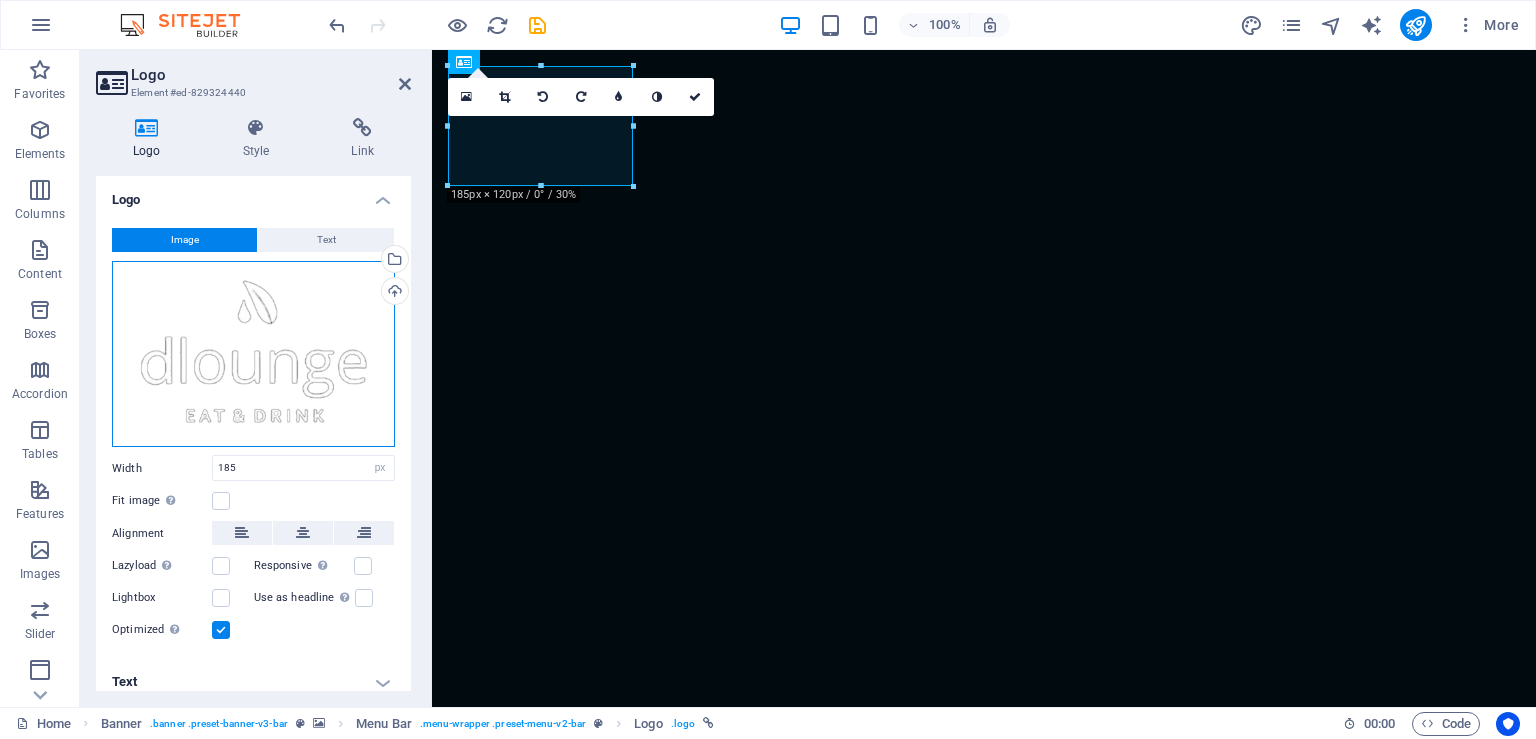 click on "Drag files here, click to choose files or select files from Files or our free stock photos & videos" at bounding box center (253, 354) 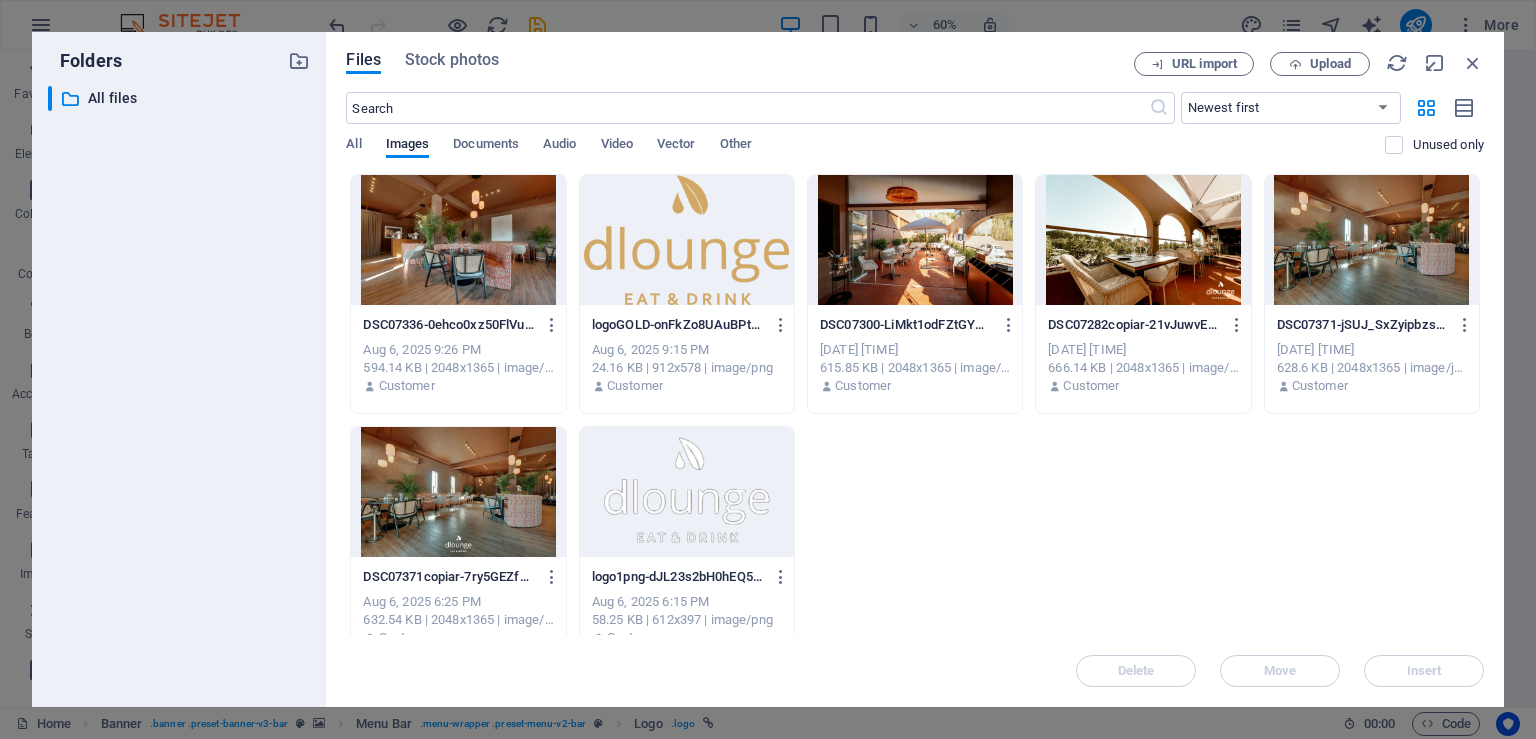 click at bounding box center (687, 240) 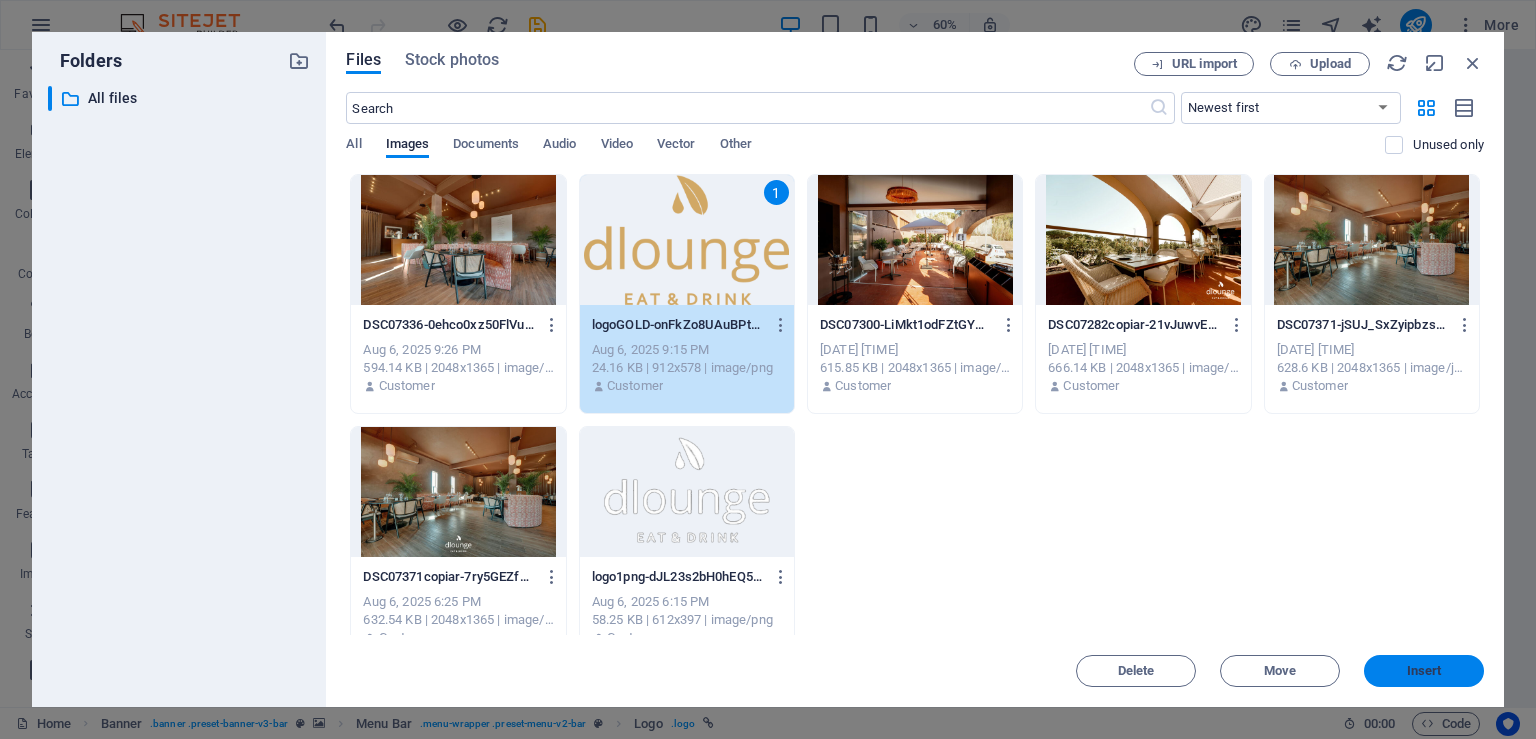 click on "Insert" at bounding box center [1424, 671] 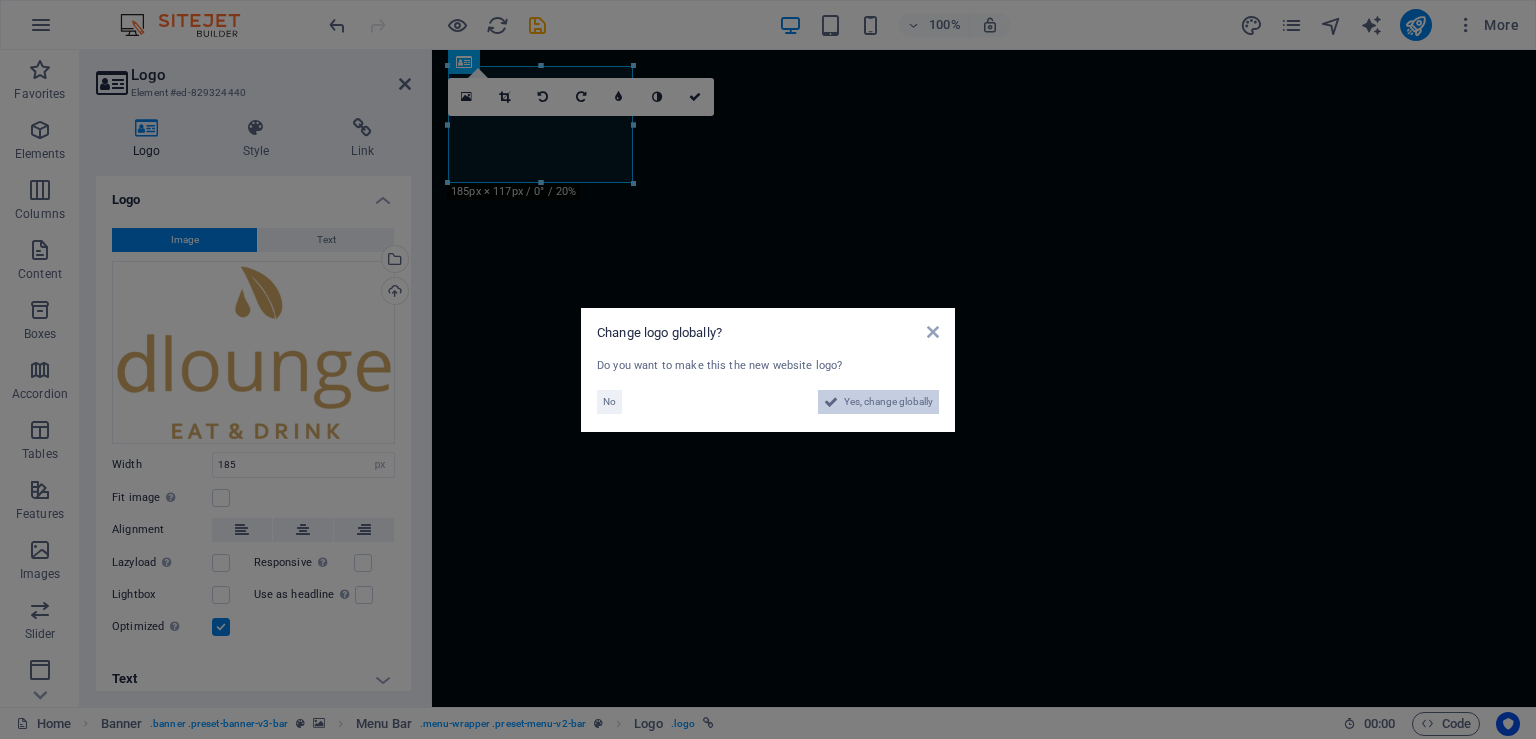 click on "Yes, change globally" at bounding box center [888, 402] 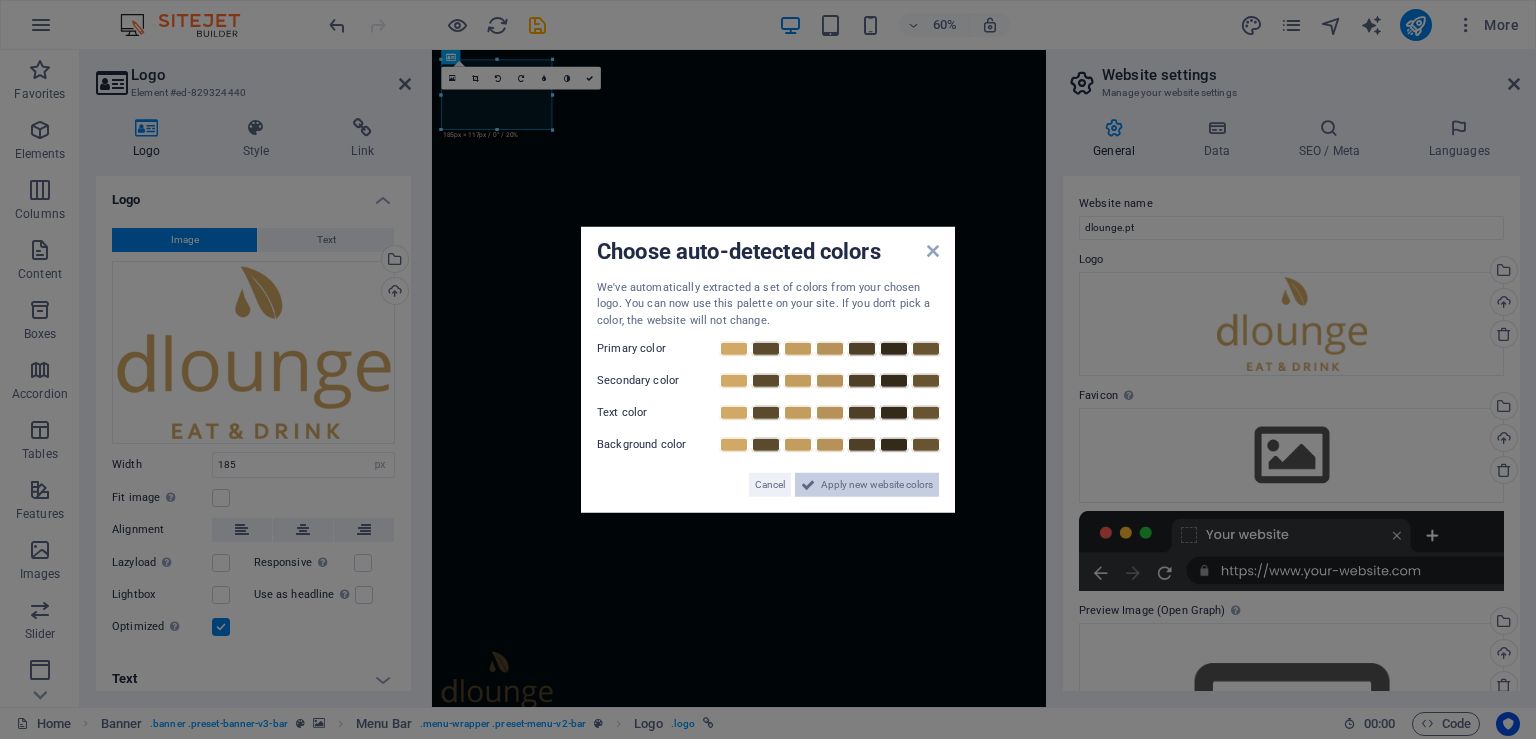 click on "Apply new website colors" at bounding box center [877, 485] 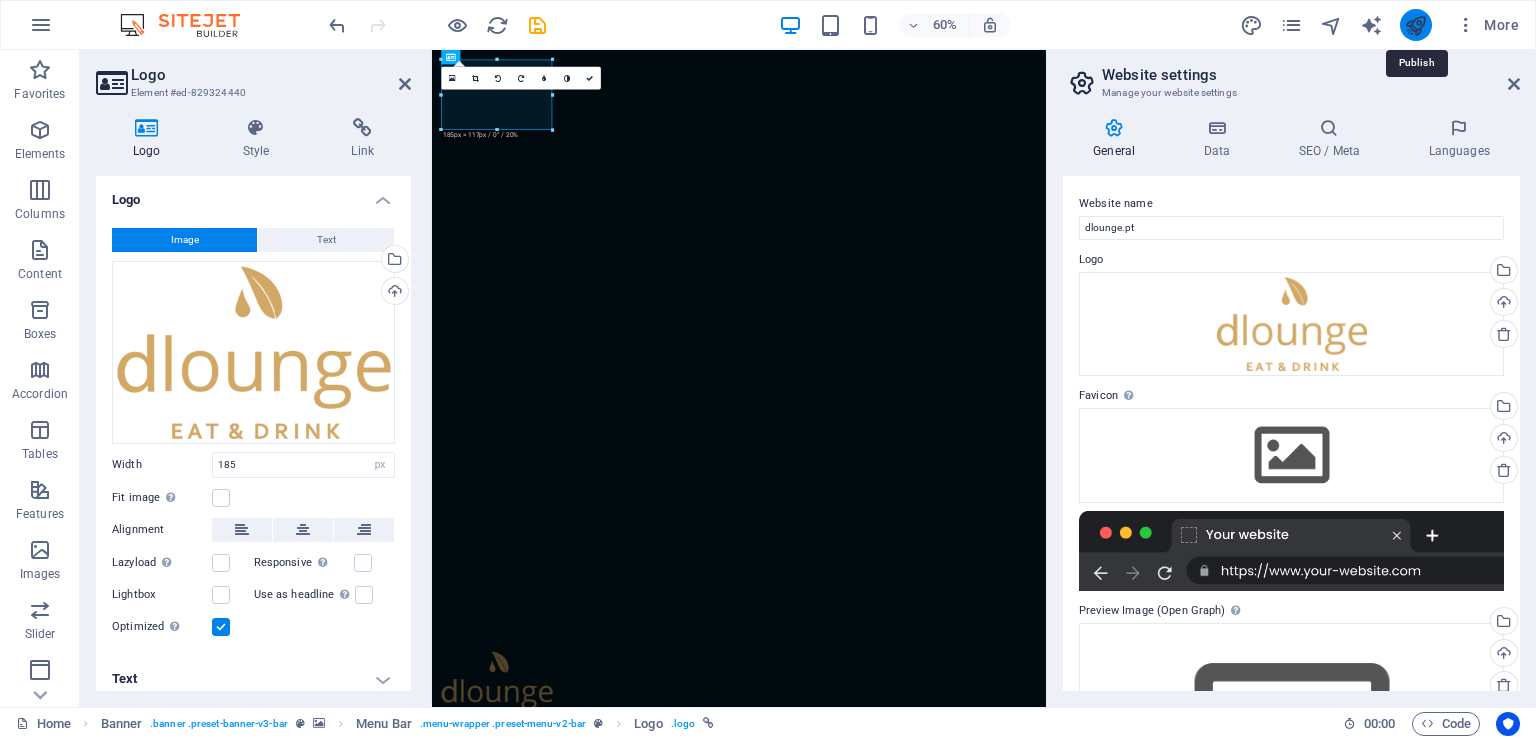 click at bounding box center (1415, 25) 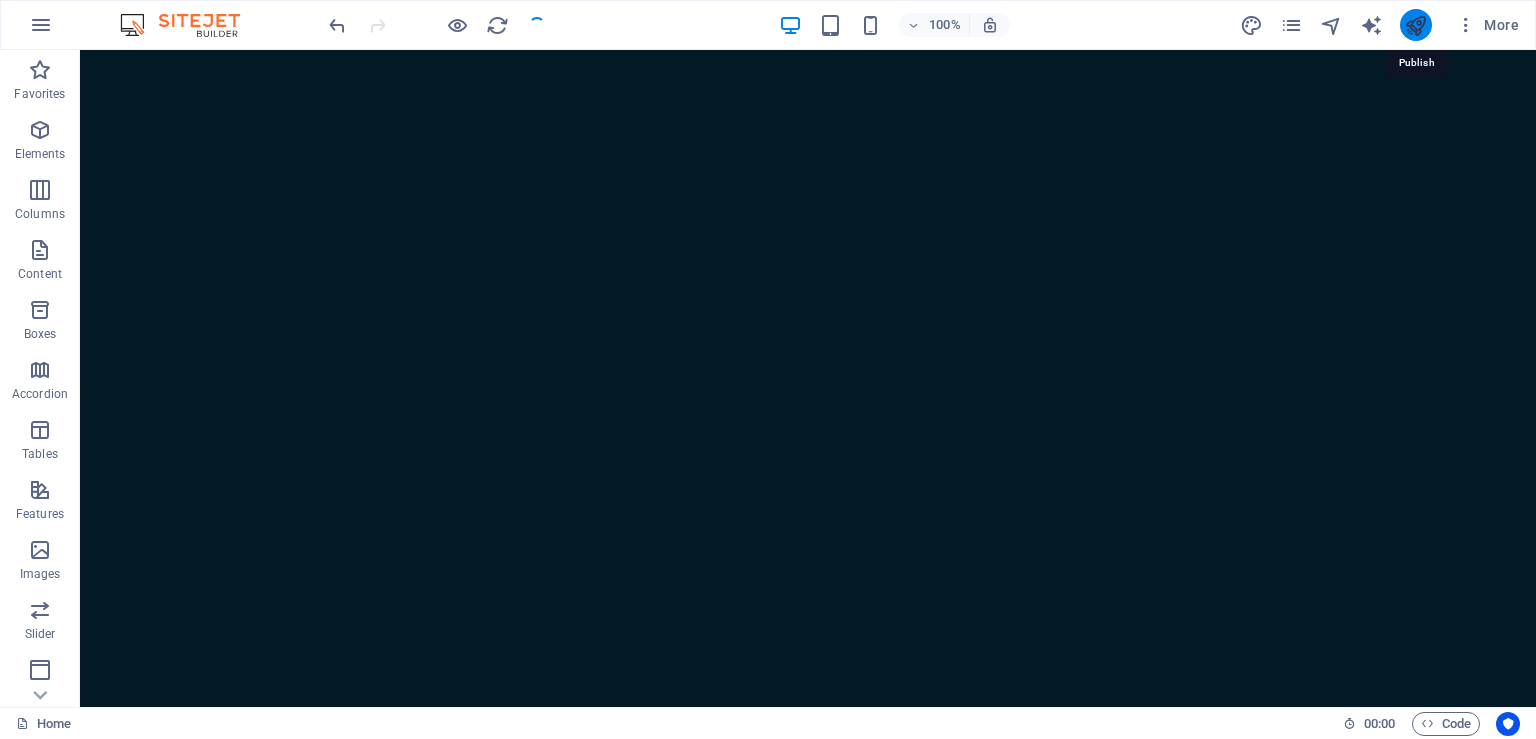 click at bounding box center [1415, 25] 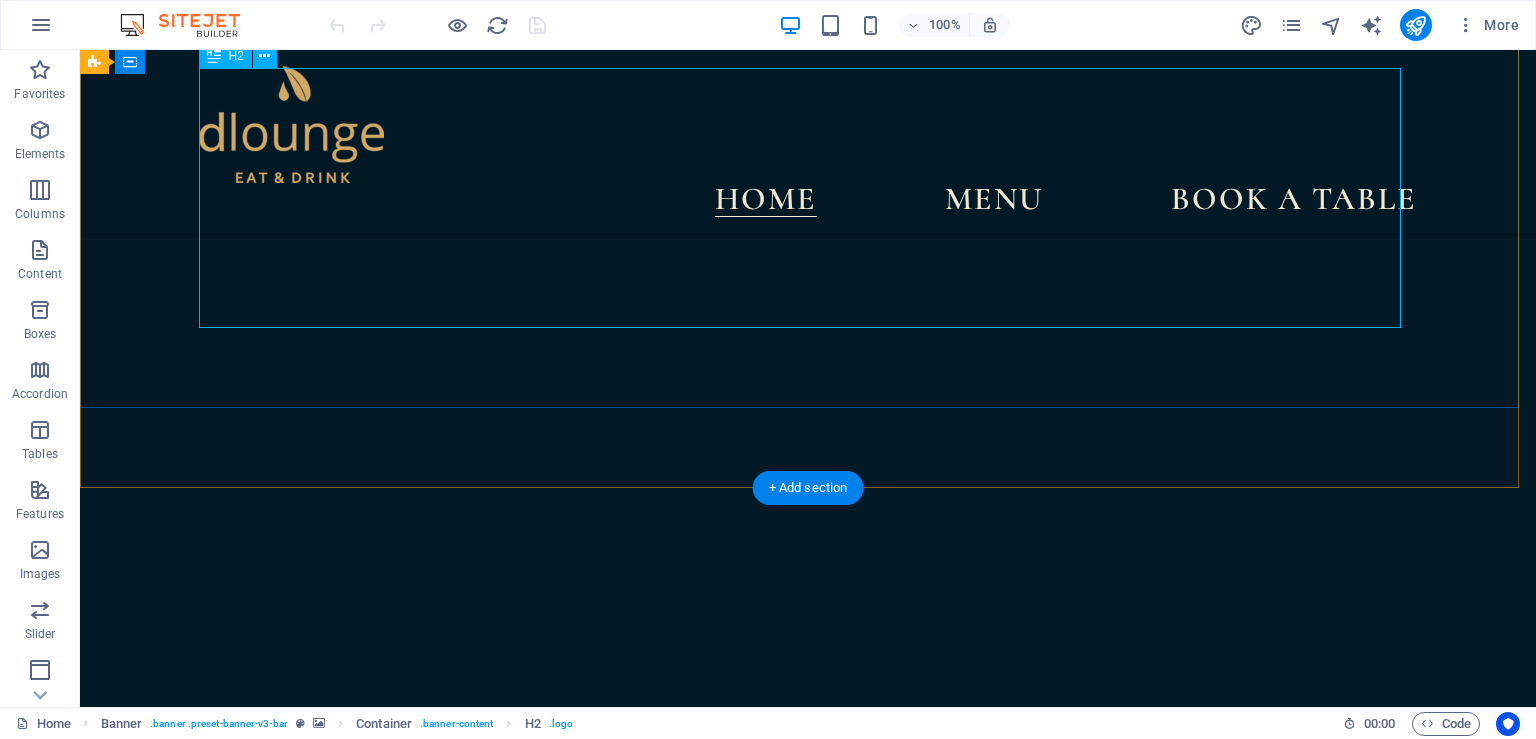 scroll, scrollTop: 633, scrollLeft: 0, axis: vertical 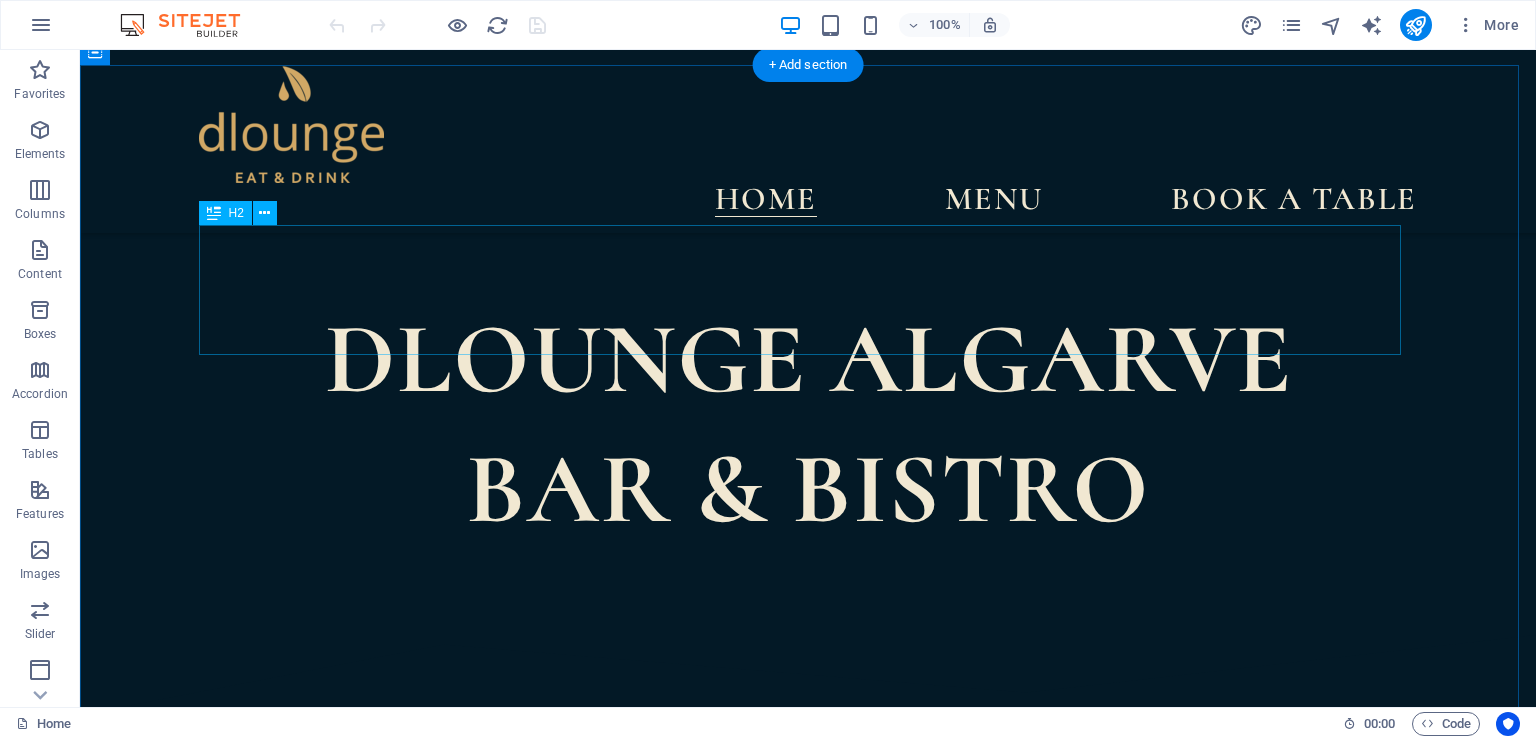 click on "A unique experience" at bounding box center (808, 940) 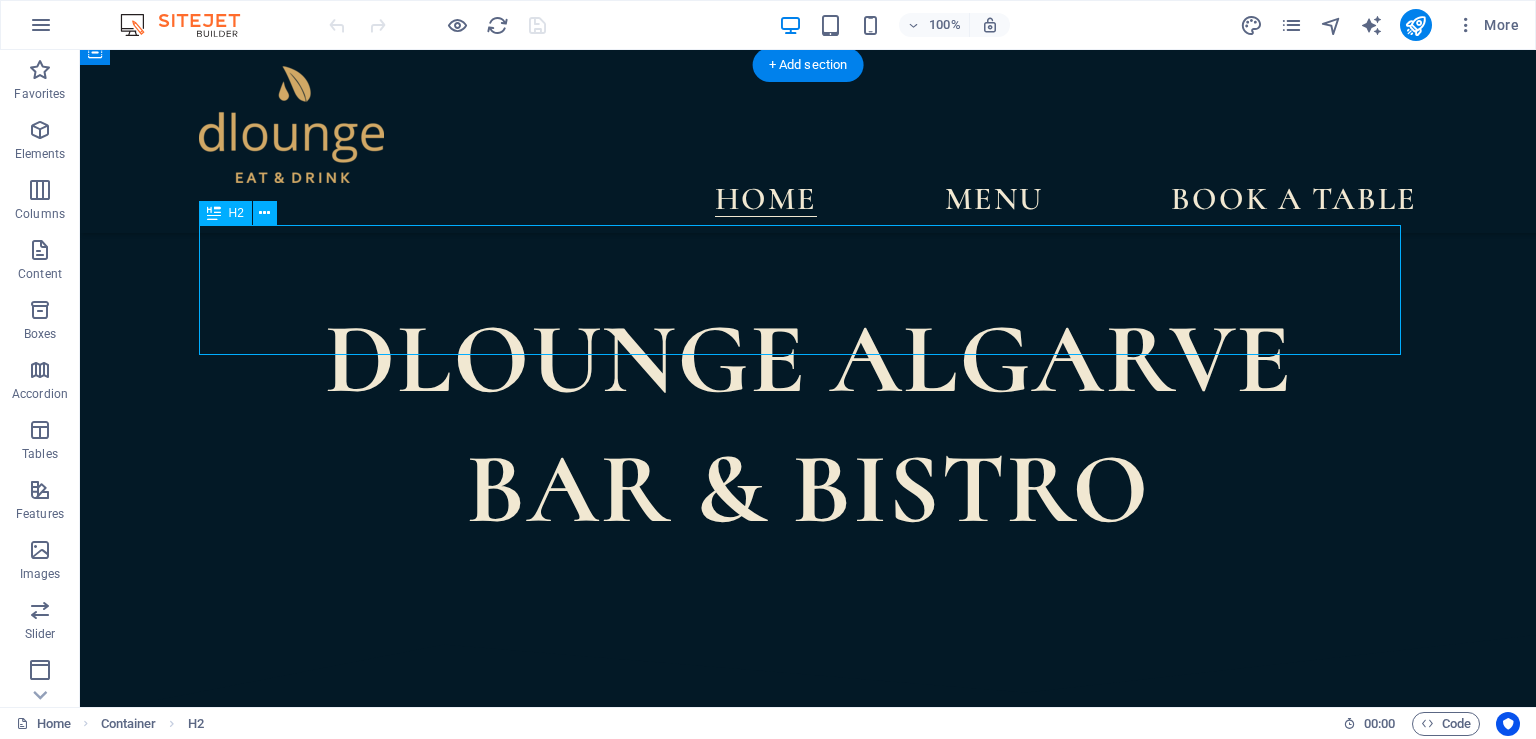 click on "A unique experience" at bounding box center (808, 940) 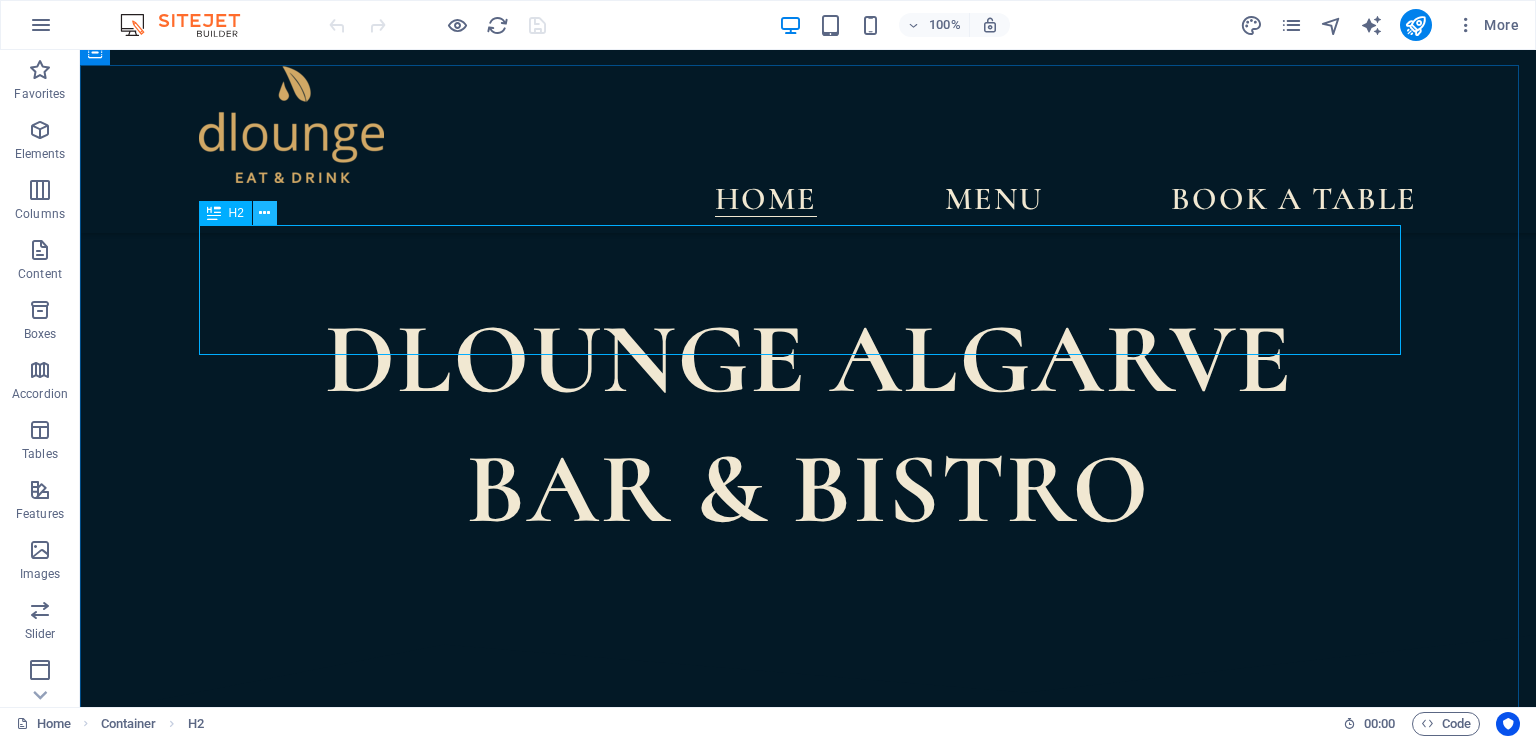 click at bounding box center (264, 213) 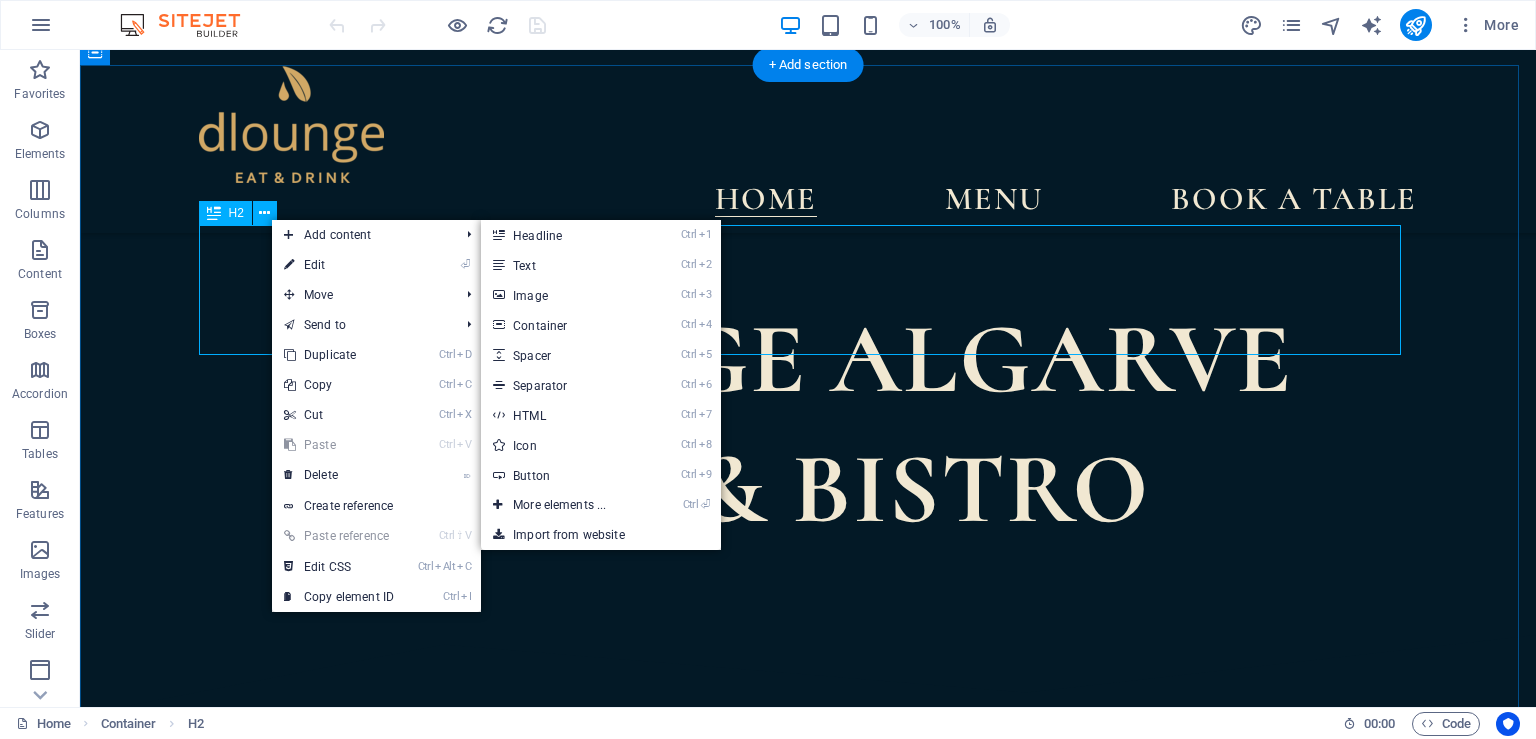 click on "A unique experience" at bounding box center [808, 940] 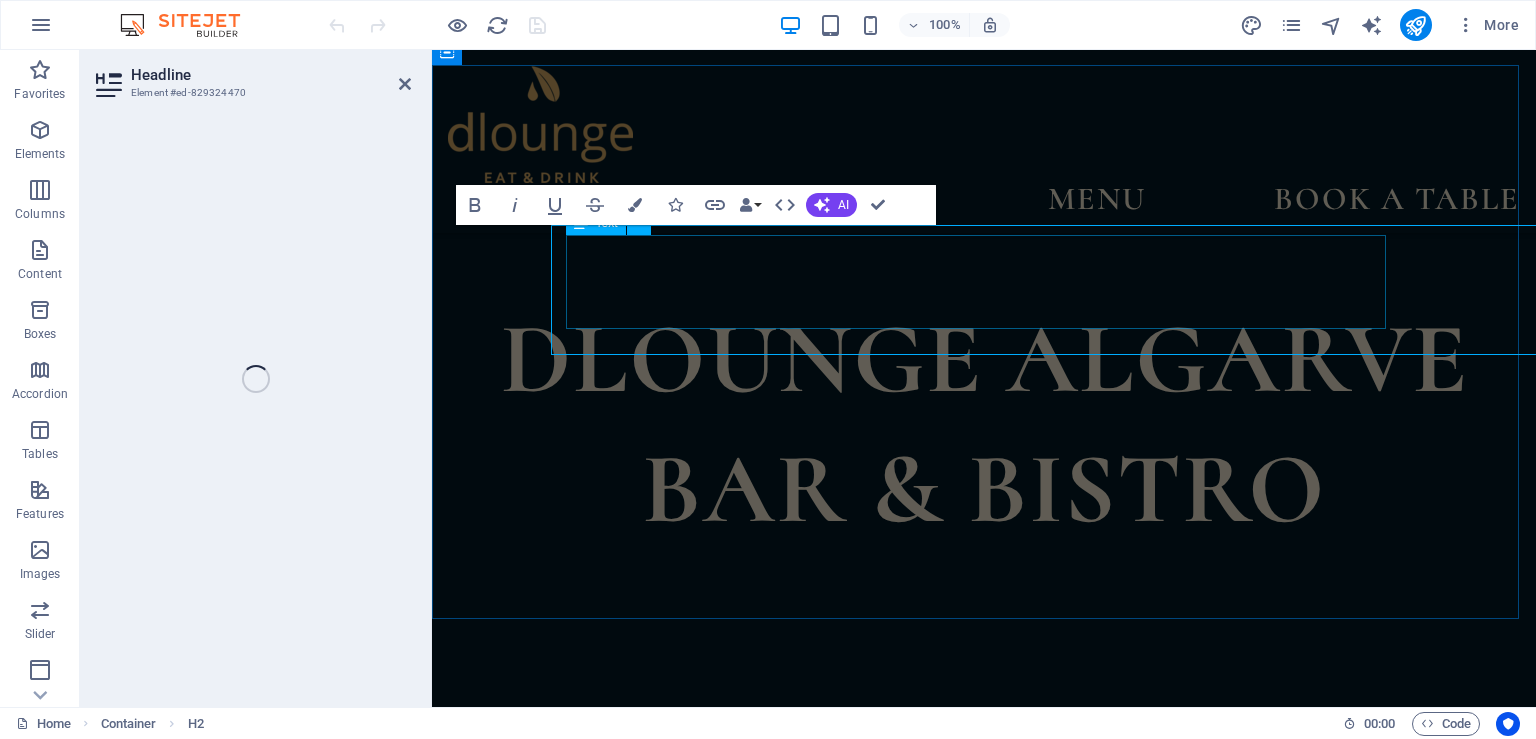 click on "A unique experience" at bounding box center (984, 1005) 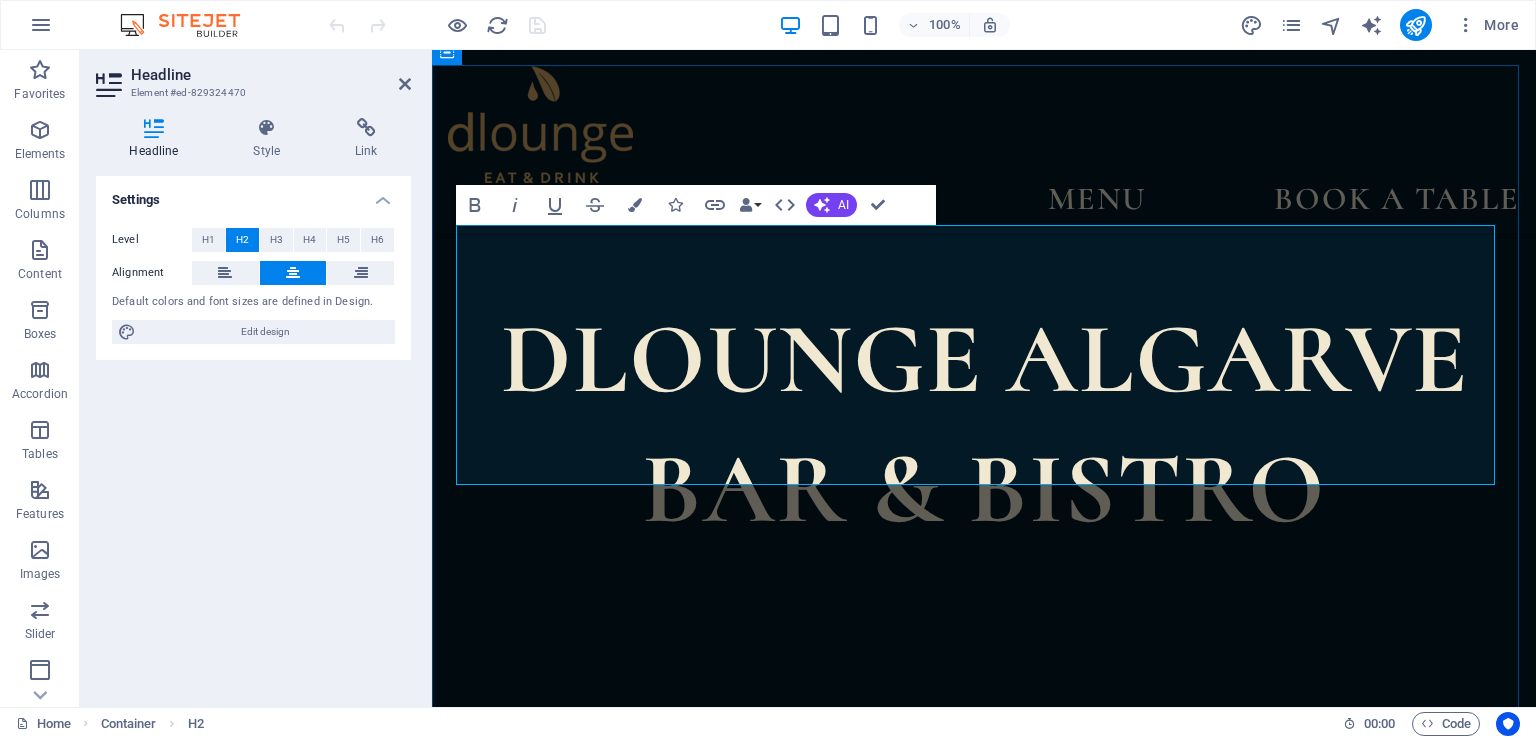 click on "A unique experience" at bounding box center (984, 1005) 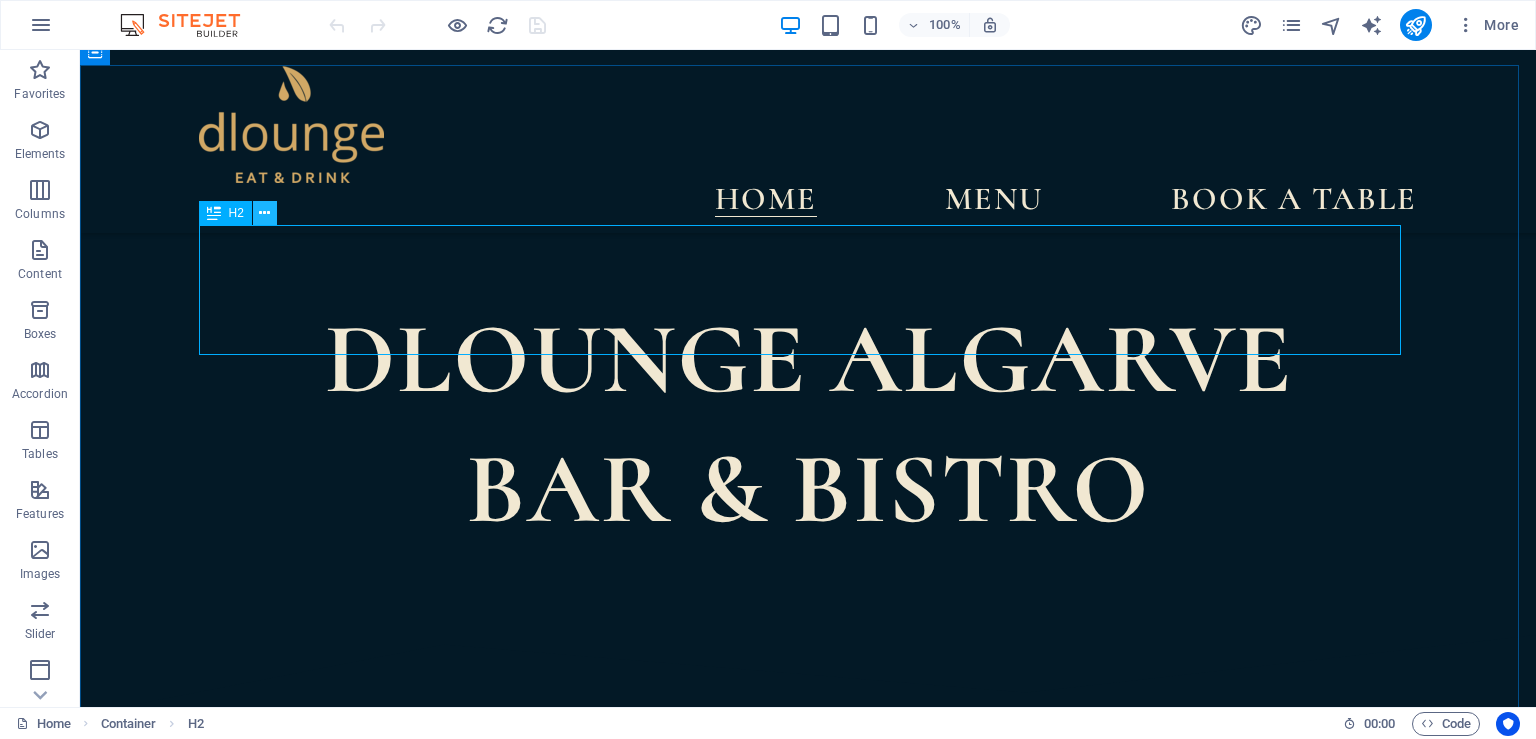 click at bounding box center [264, 213] 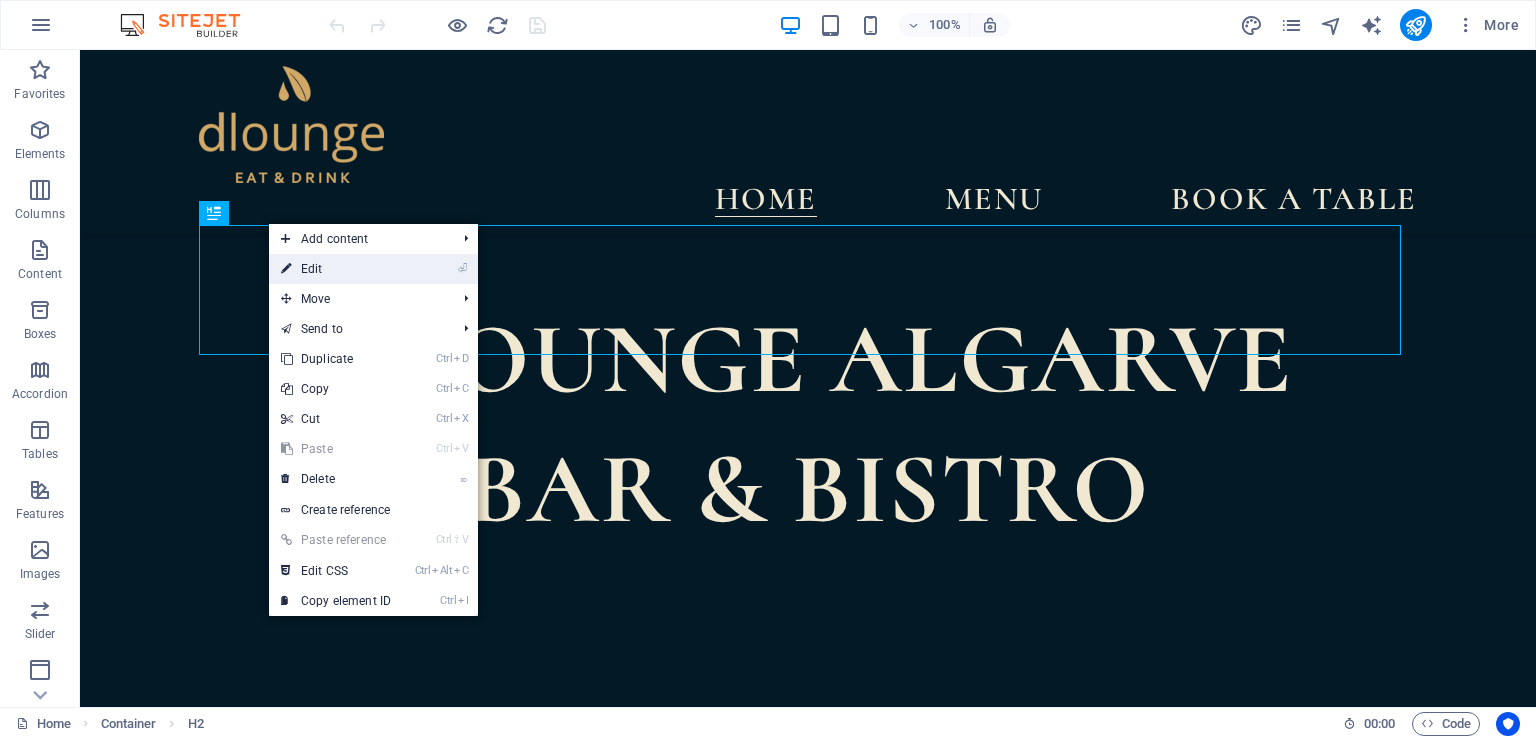 click on "⏎  Edit" at bounding box center [336, 269] 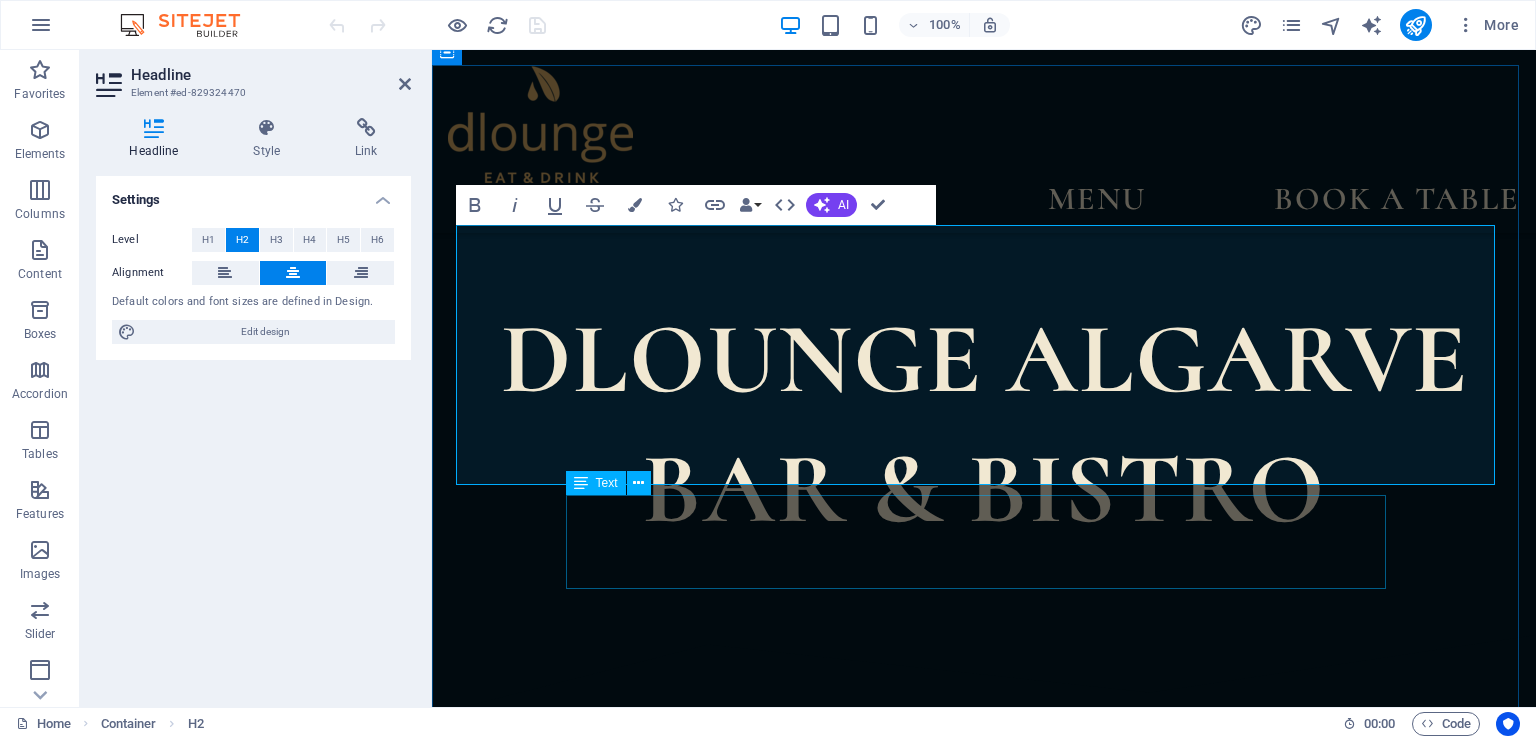 click at bounding box center [984, 1294] 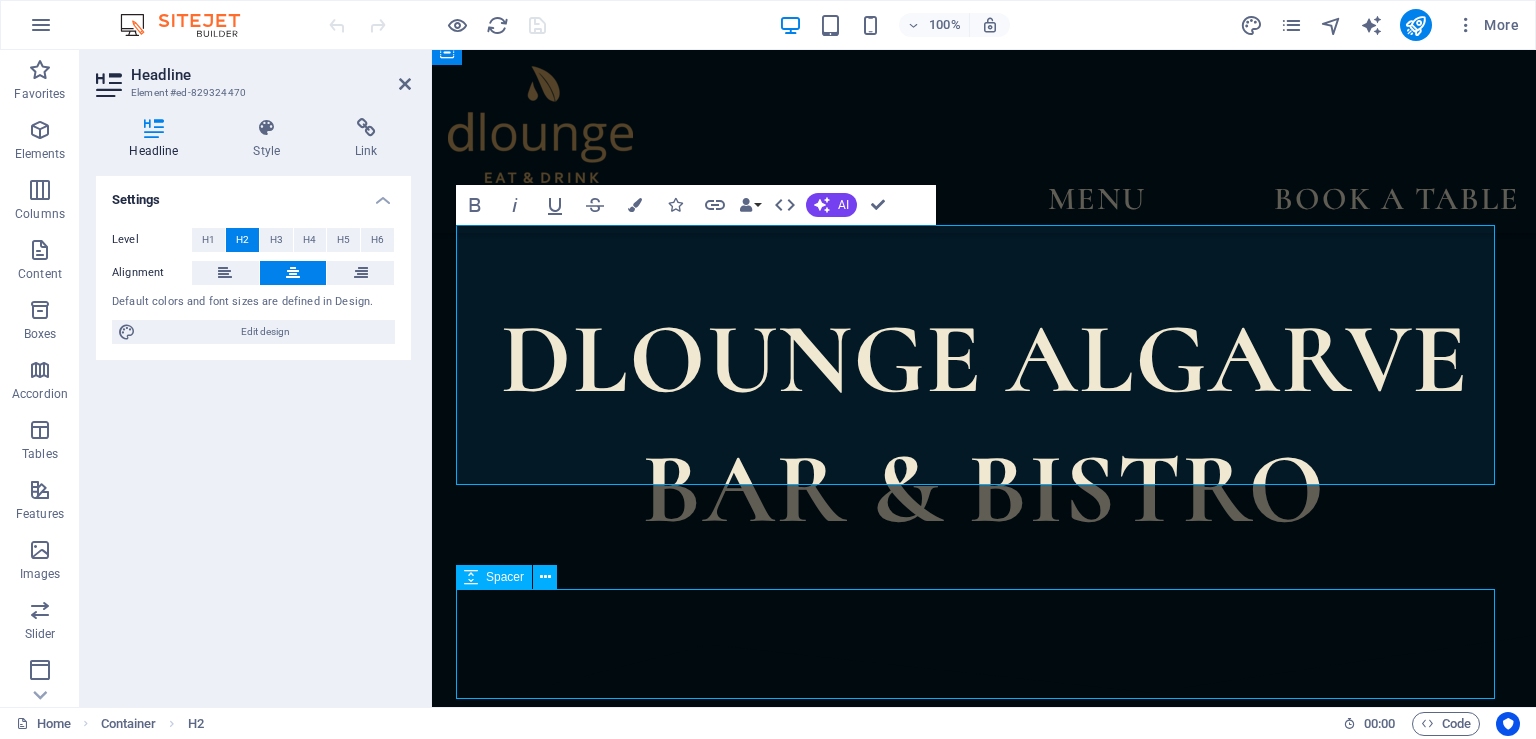 click on "A unique experience" at bounding box center [984, 1005] 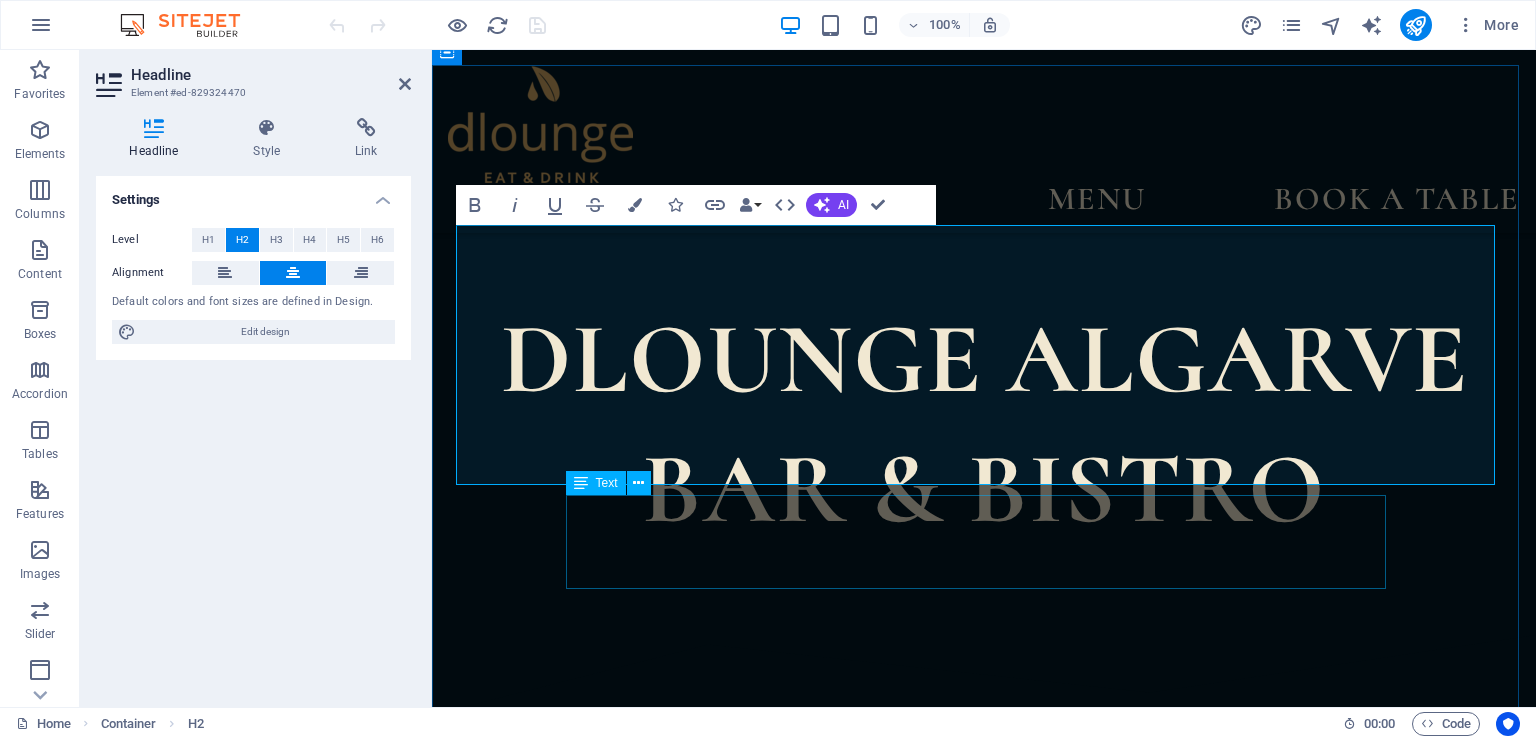 click on "Midnight Rain is a unique cocktail bar and bistro located in downtown [CITY]. Our eclectic décor showcases original artwork by local artists, antique lighting, comfortable seating and inspired cocktails created by master mixologists." at bounding box center [984, 1192] 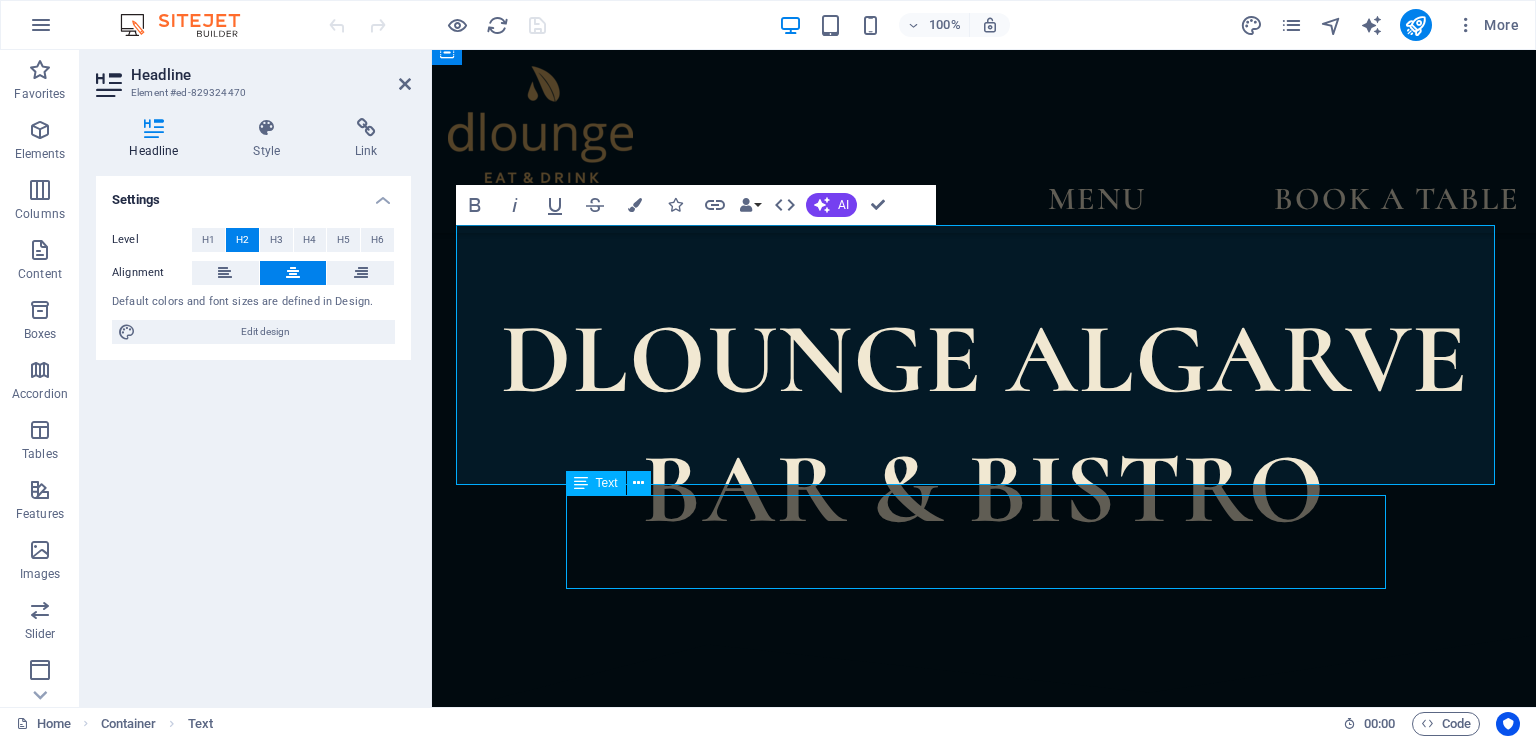 click on "Midnight Rain is a unique cocktail bar and bistro located in downtown [CITY]. Our eclectic décor showcases original artwork by local artists, antique lighting, comfortable seating and inspired cocktails created by master mixologists." at bounding box center (984, 1192) 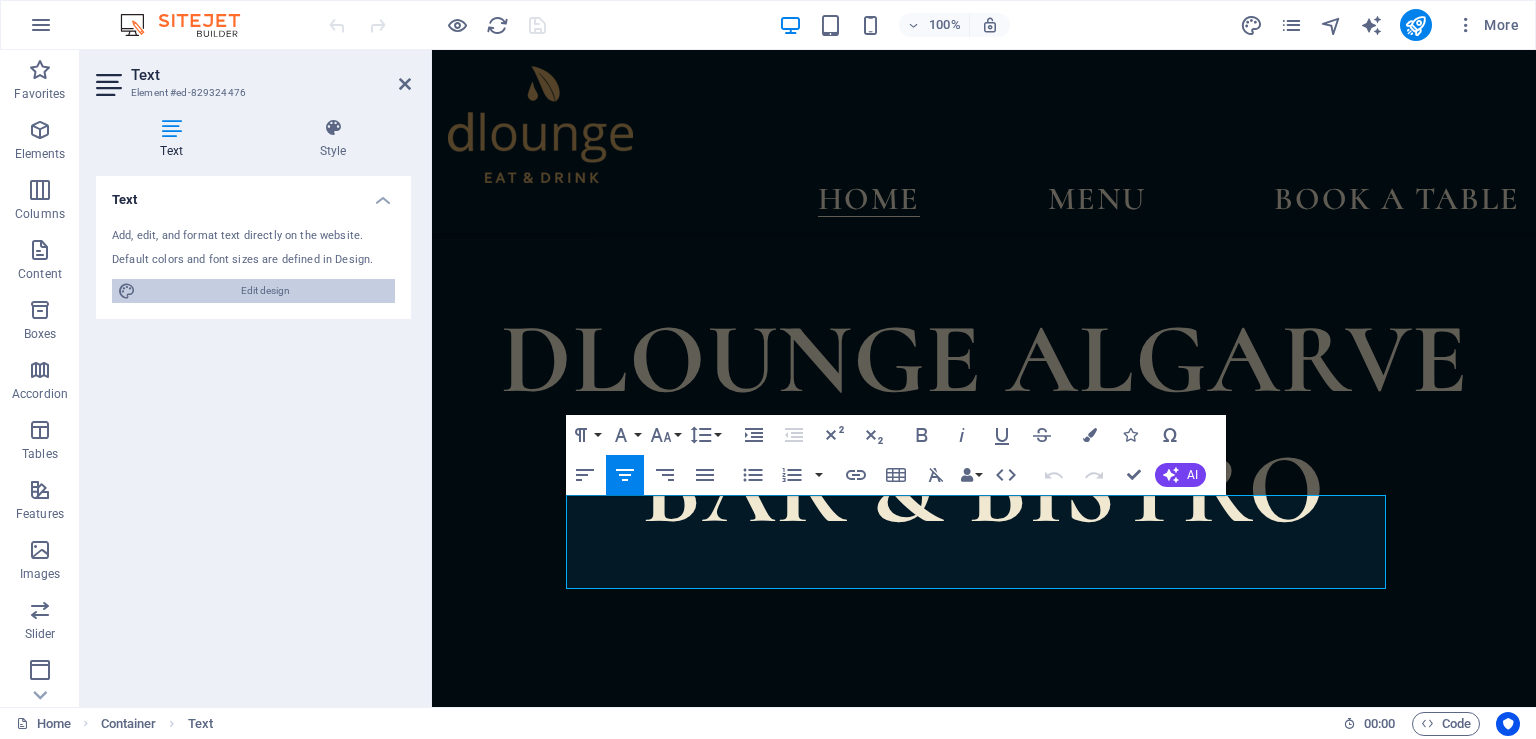 click on "Edit design" at bounding box center (265, 291) 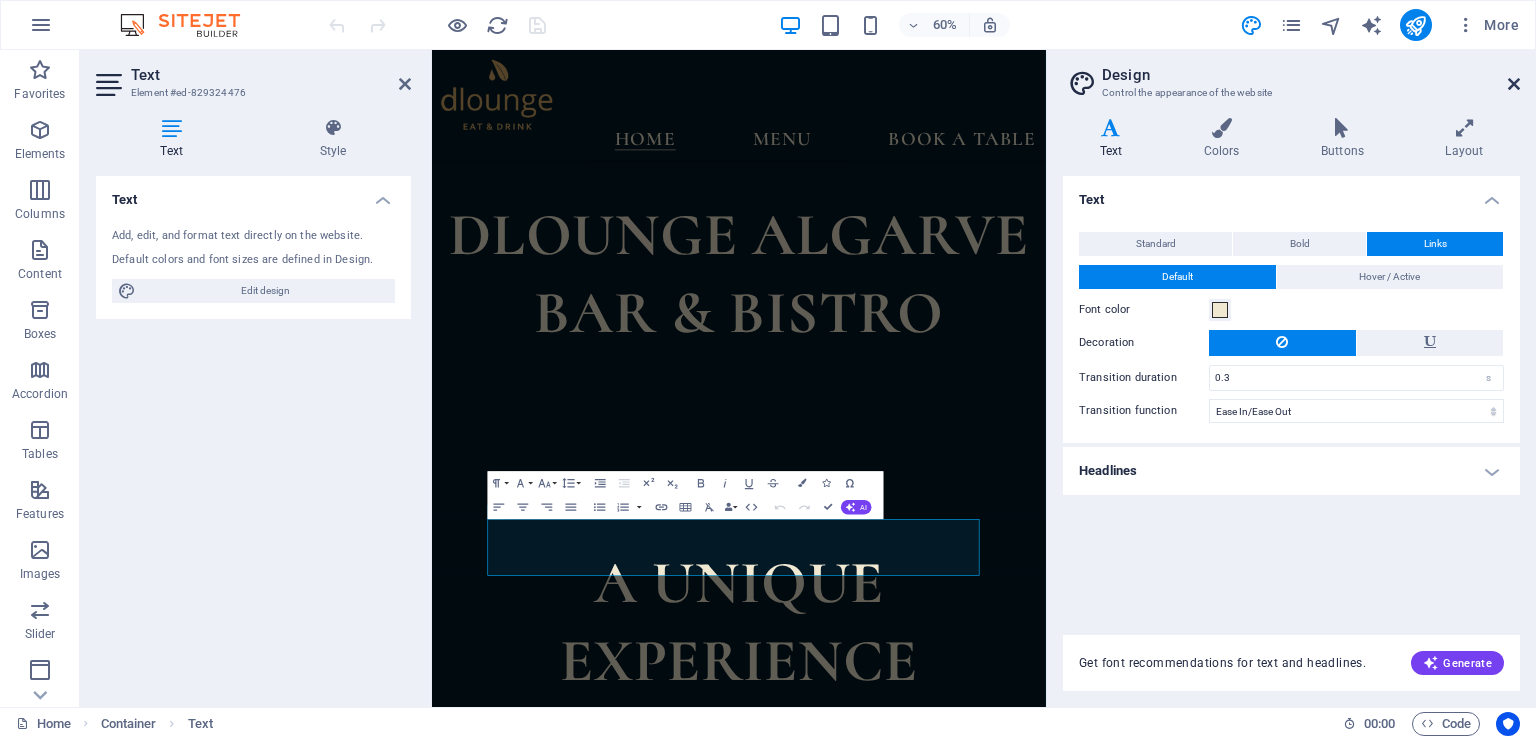 click at bounding box center [1514, 84] 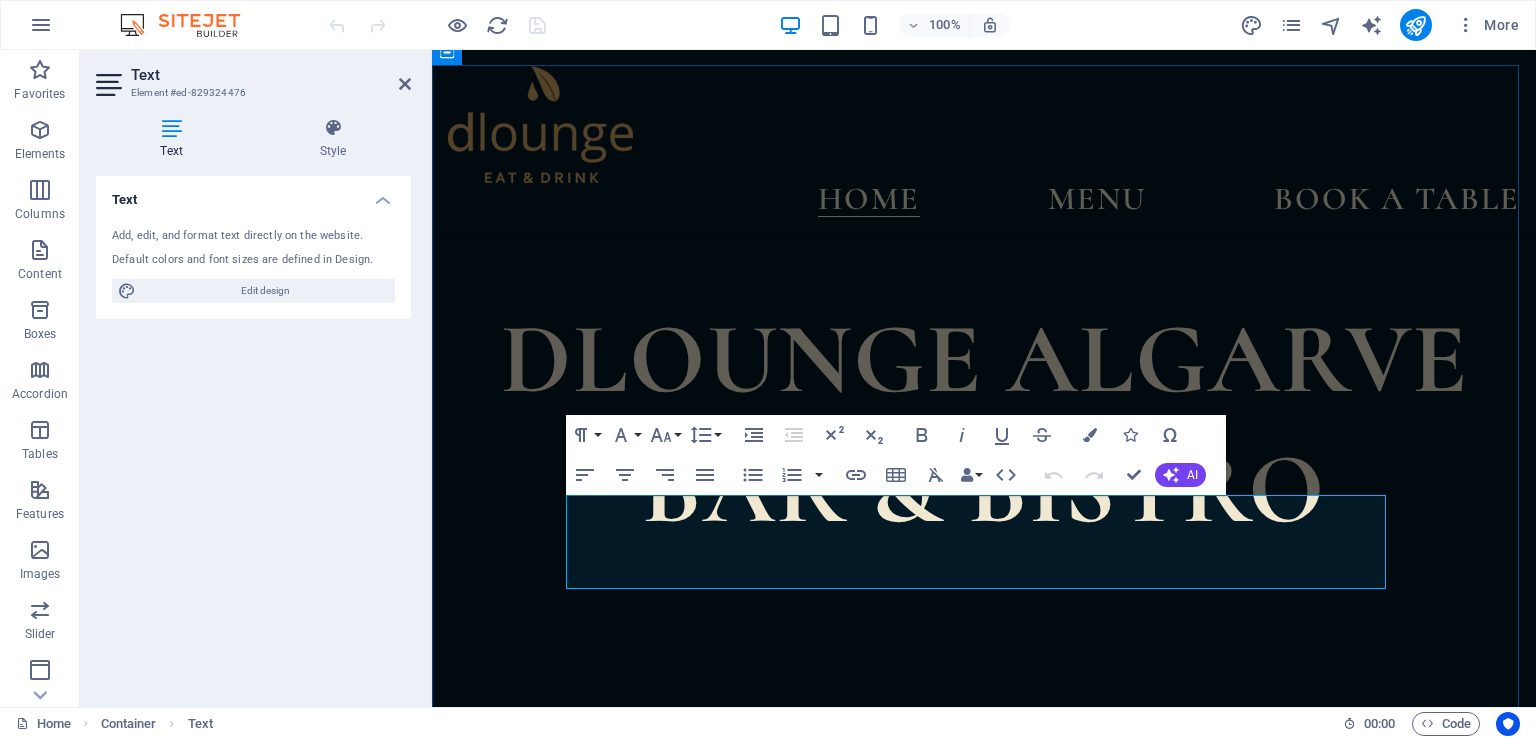 click on "Midnight Rain is a unique cocktail bar and bistro located in downtown [CITY]. Our eclectic décor showcases original artwork by local artists, antique lighting, comfortable seating and inspired cocktails created by master mixologists." at bounding box center [984, 1192] 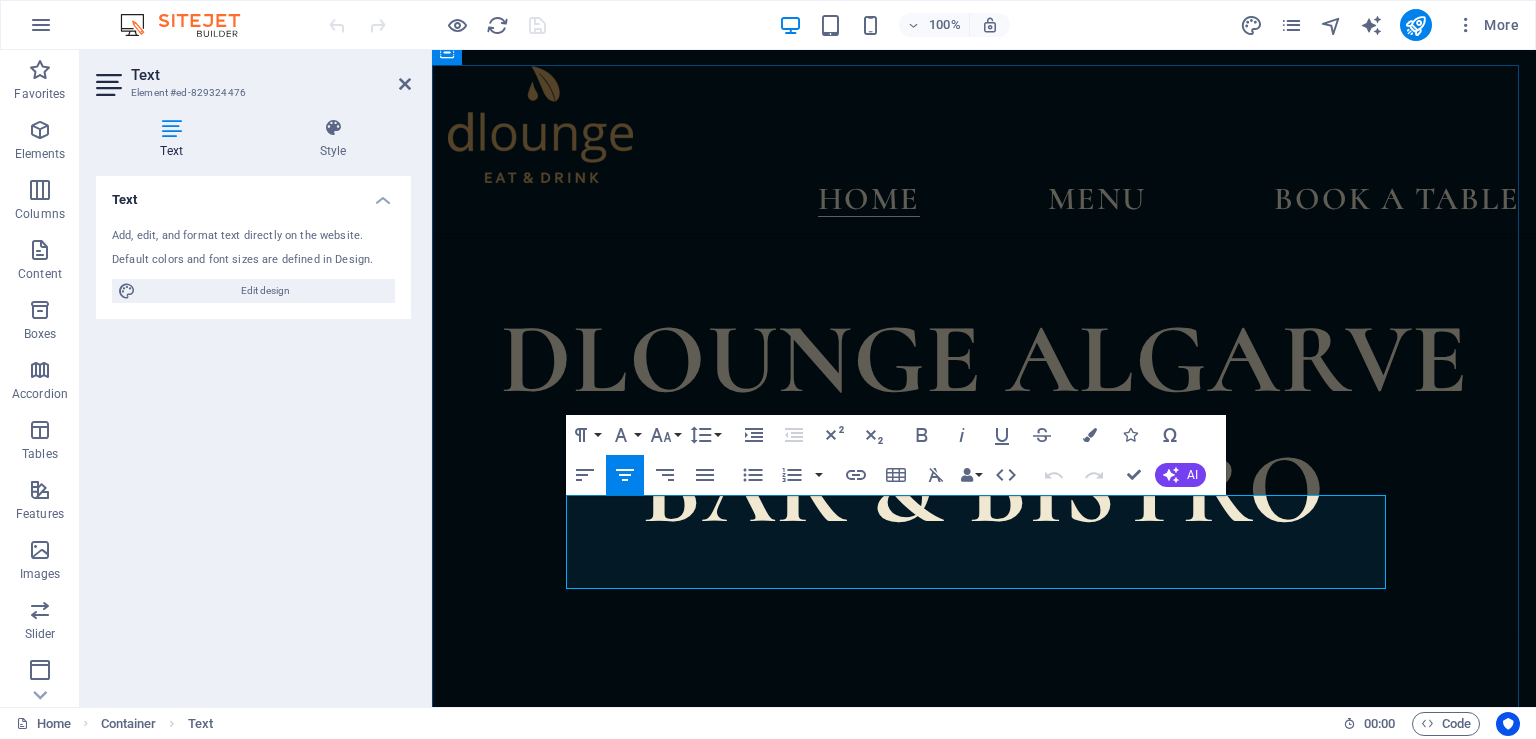 click on "Midnight Rain is a unique cocktail bar and bistro located in downtown [CITY]. Our eclectic décor showcases original artwork by local artists, antique lighting, comfortable seating and inspired cocktails created by master mixologists." at bounding box center [984, 1192] 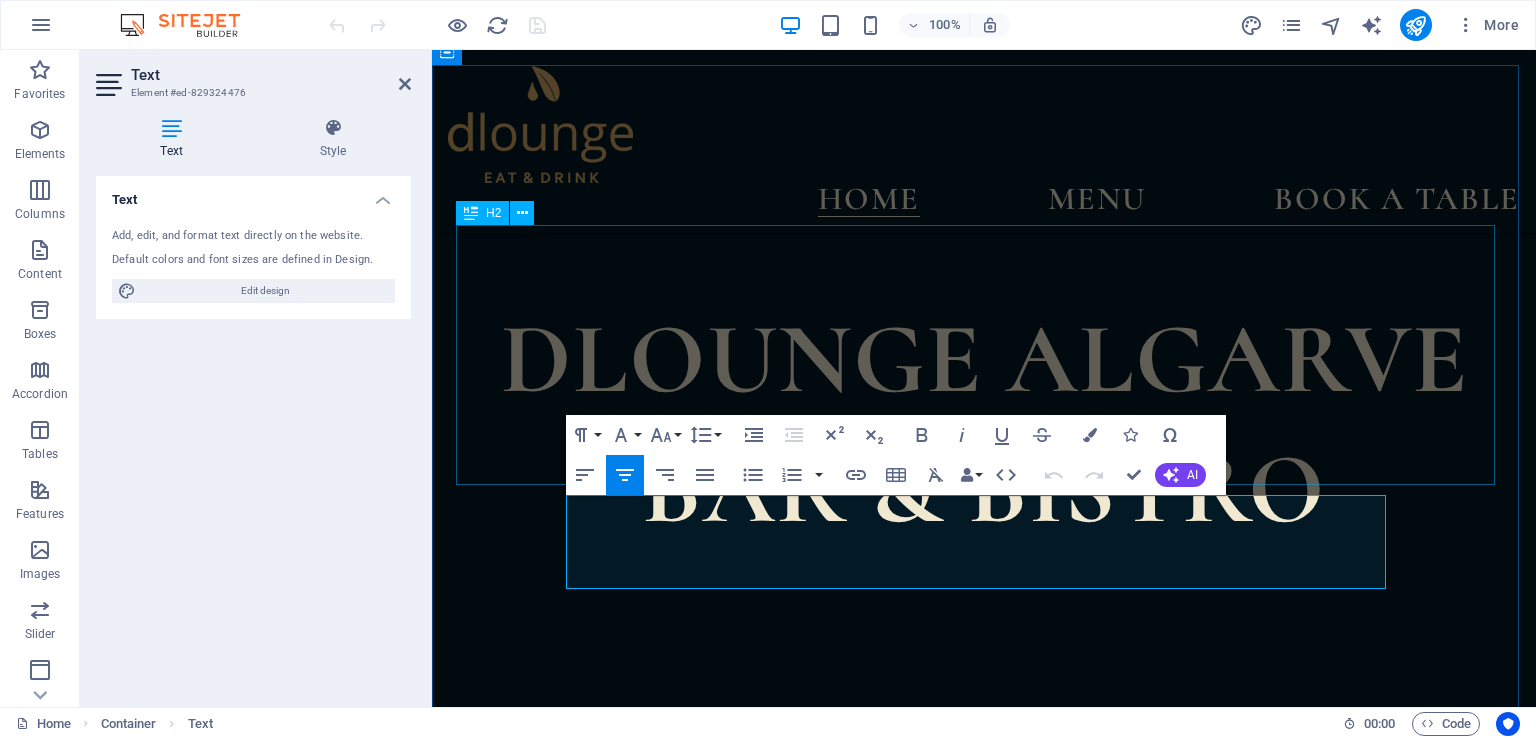 drag, startPoint x: 1342, startPoint y: 580, endPoint x: 565, endPoint y: 478, distance: 783.6664 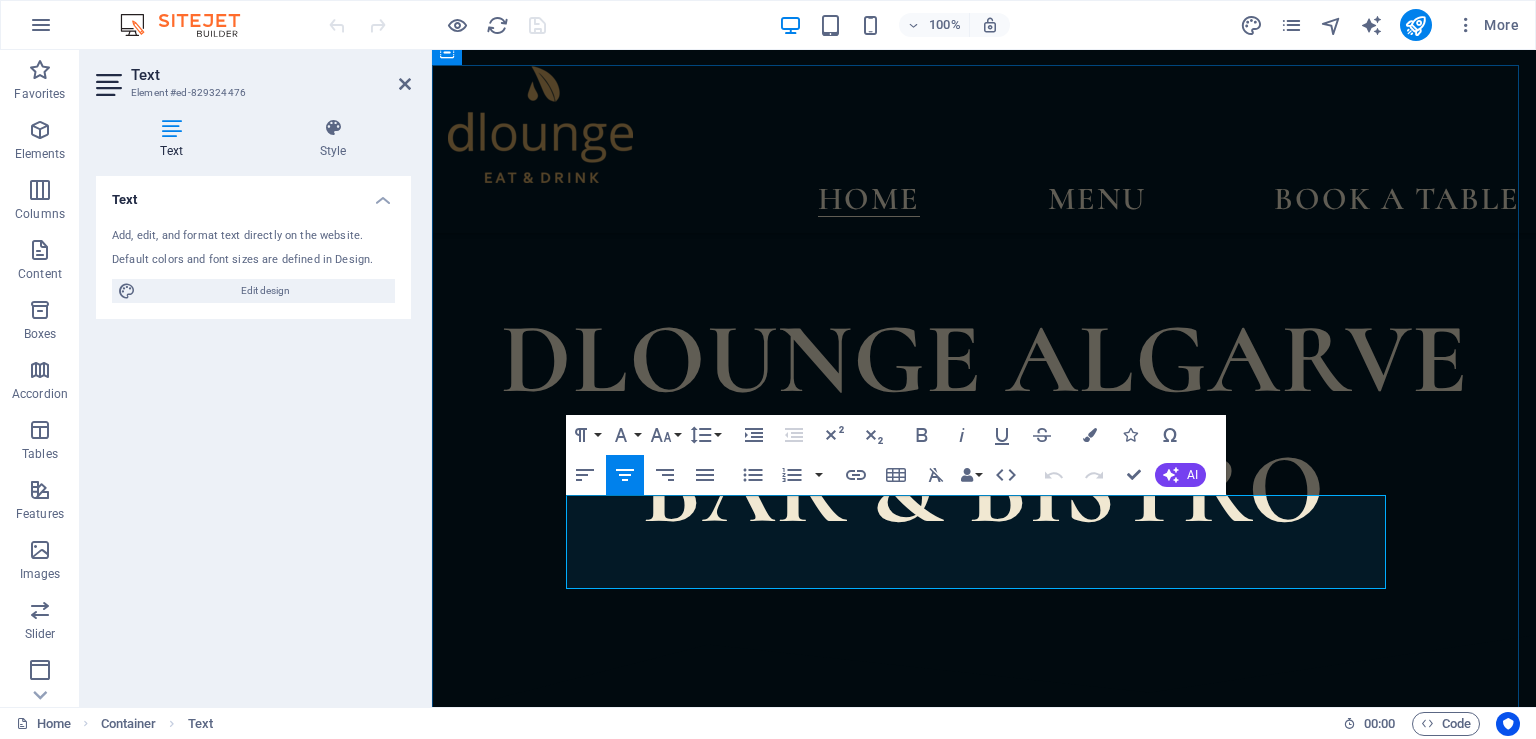 click on "Midnight Rain is a unique cocktail bar and bistro located in downtown [CITY]. Our eclectic décor showcases original artwork by local artists, antique lighting, comfortable seating and inspired cocktails created by master mixologists." at bounding box center (984, 1192) 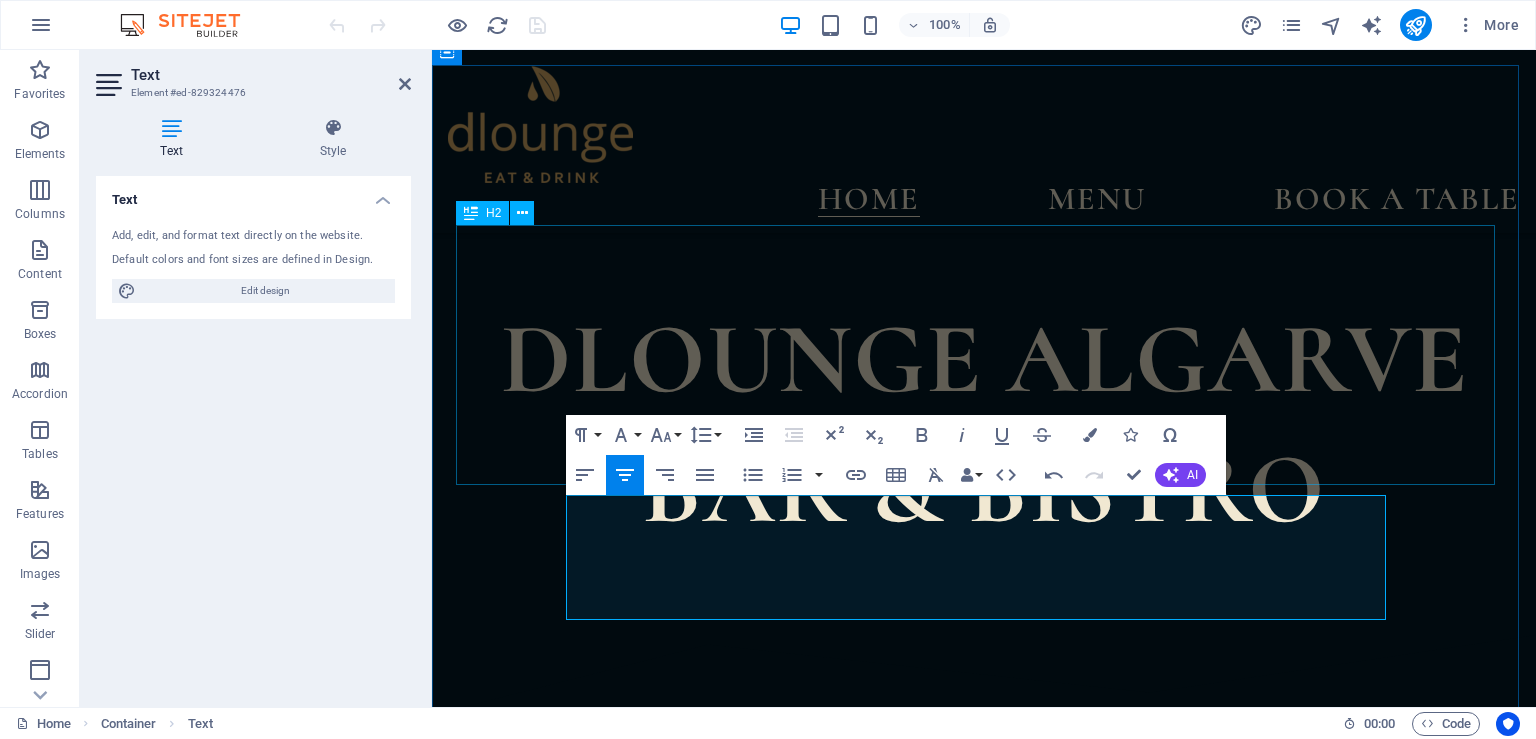 click on "A unique experience" at bounding box center [984, 1005] 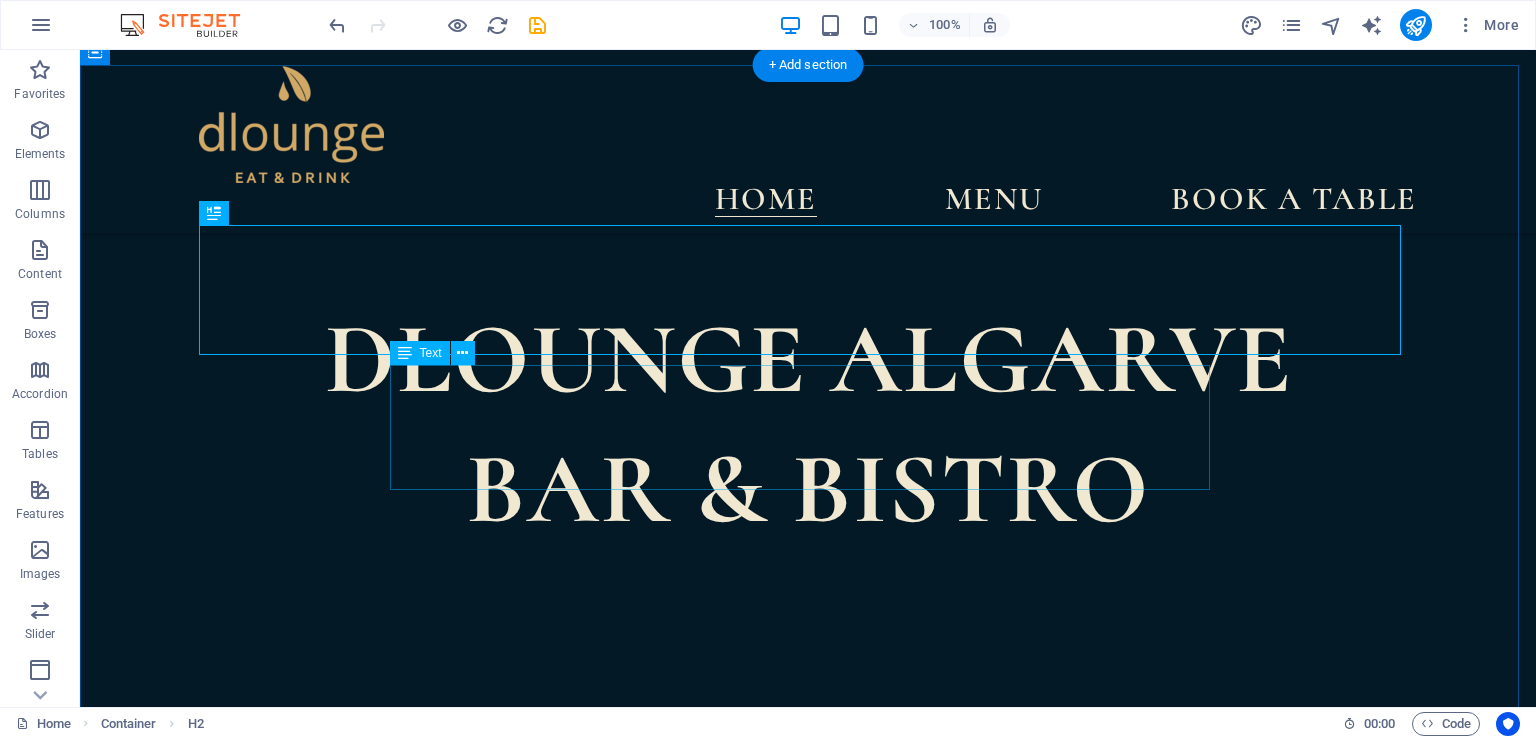 click on "Our relaxed atmosphere combines modern design with coastal elegance, offering a curated dining experience from sunset cocktails to late-night bites. Savor creative dishes made from fresh local ingredients, signature drinks crafted by expert bartenders, and a welcoming space perfect for both intimate dinners and social gatherings." at bounding box center [808, 1062] 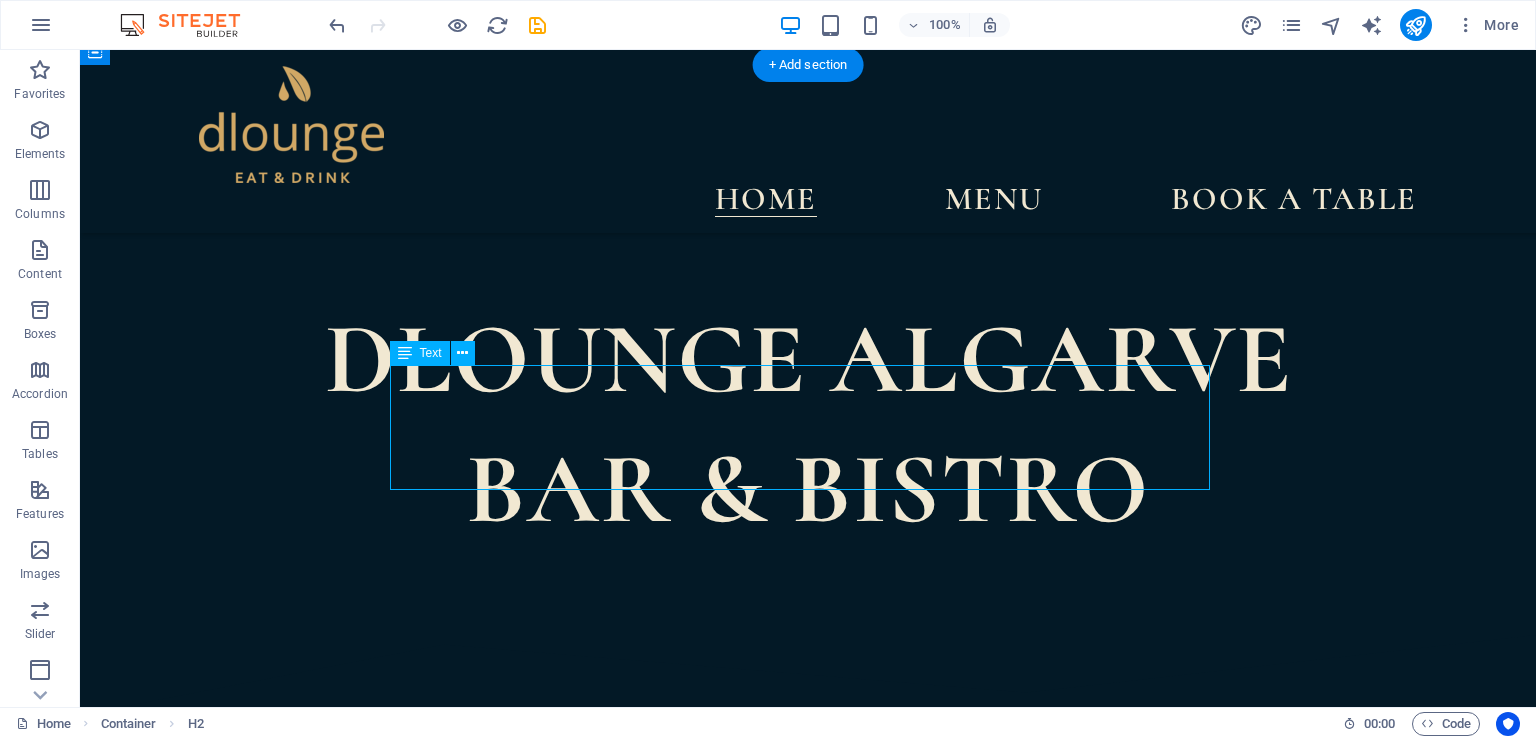 click on "Our relaxed atmosphere combines modern design with coastal elegance, offering a curated dining experience from sunset cocktails to late-night bites. Savor creative dishes made from fresh local ingredients, signature drinks crafted by expert bartenders, and a welcoming space perfect for both intimate dinners and social gatherings." at bounding box center [808, 1062] 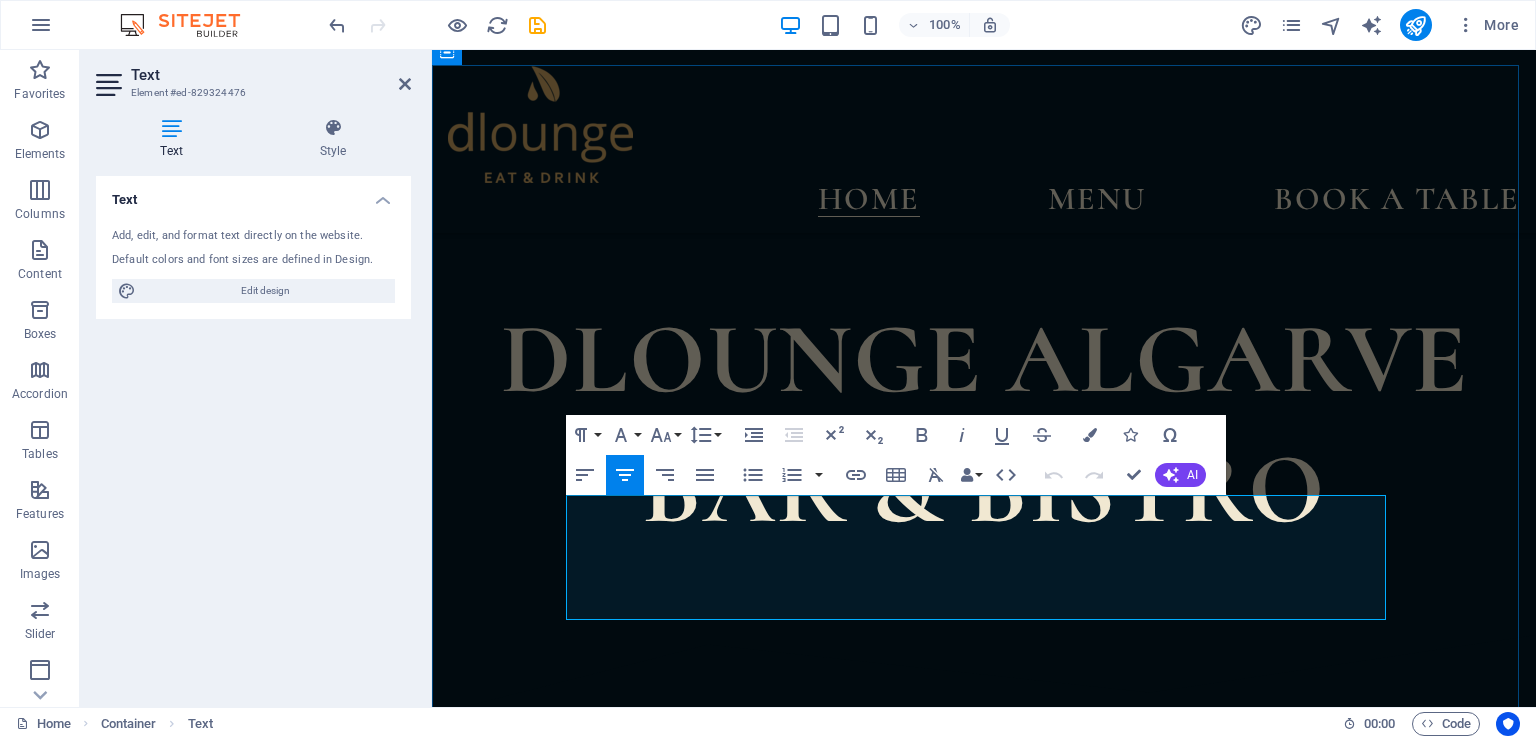 click on "Our relaxed atmosphere combines modern design with coastal elegance, offering a curated dining experience from sunset cocktails to late-night bites. Savor creative dishes made from fresh local ingredients, signature drinks crafted by expert bartenders, and a welcoming space perfect for both intimate dinners and social gatherings." at bounding box center [984, 1207] 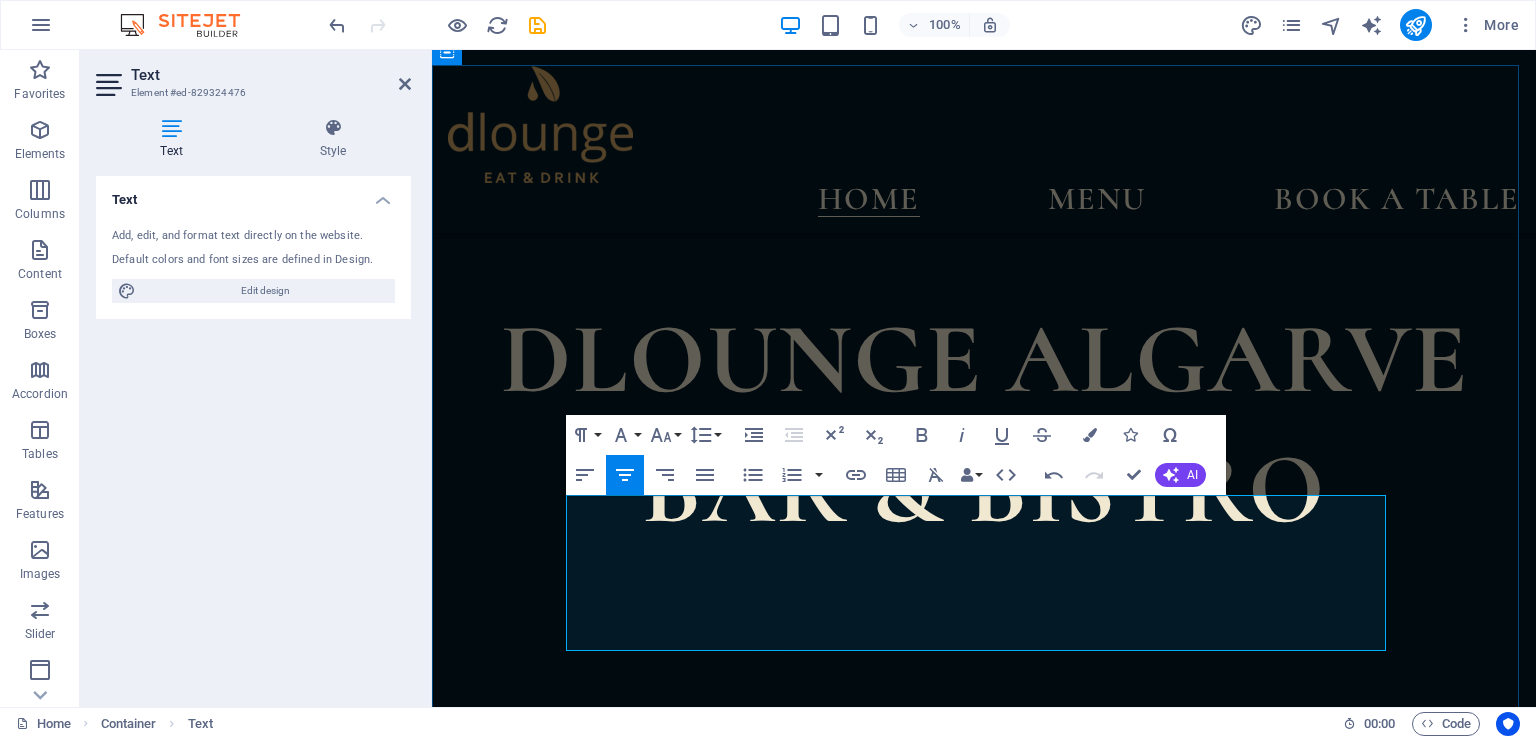 click on "DLOUNGE Algarve is a vibrant eat & drinks destination located in the heart of Tavira." at bounding box center (984, 1160) 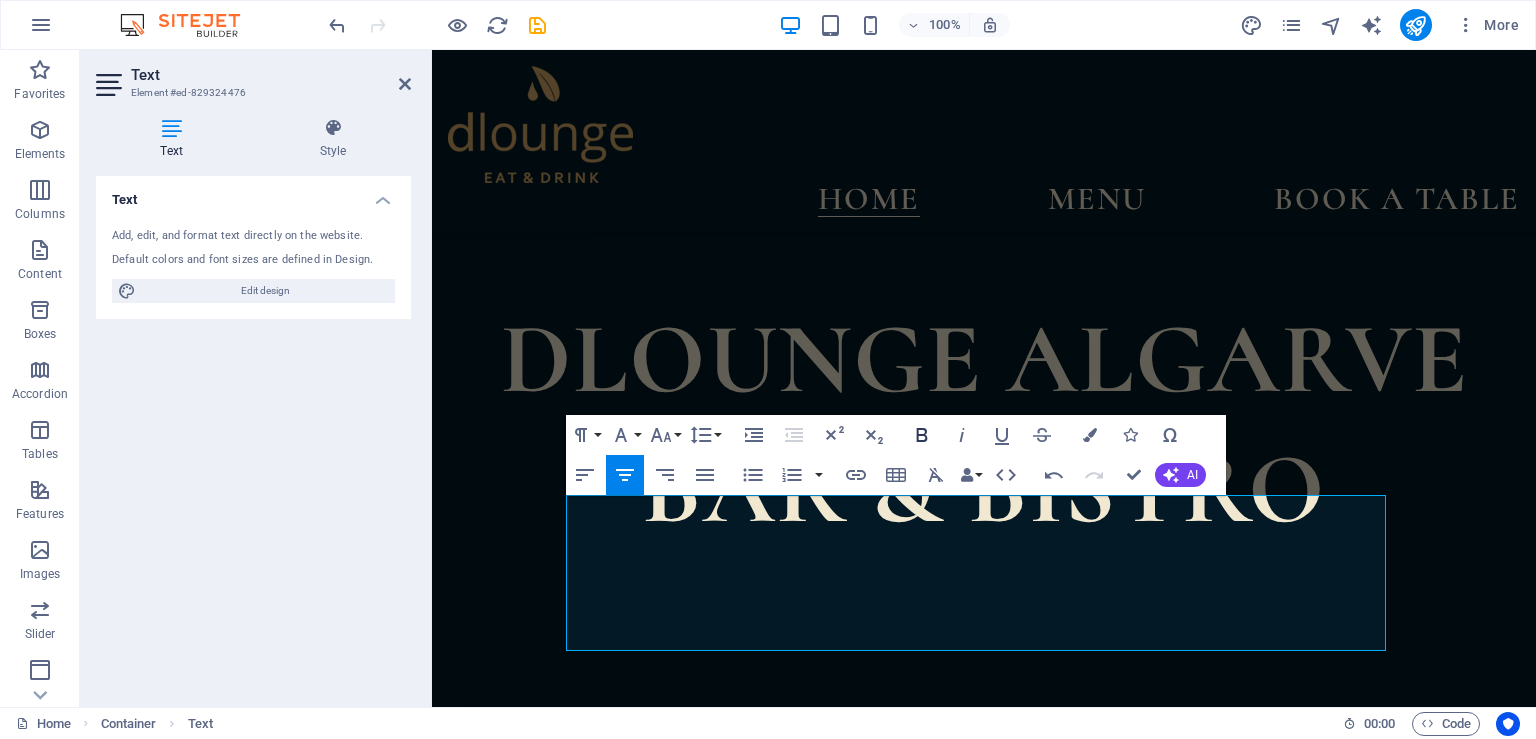 click 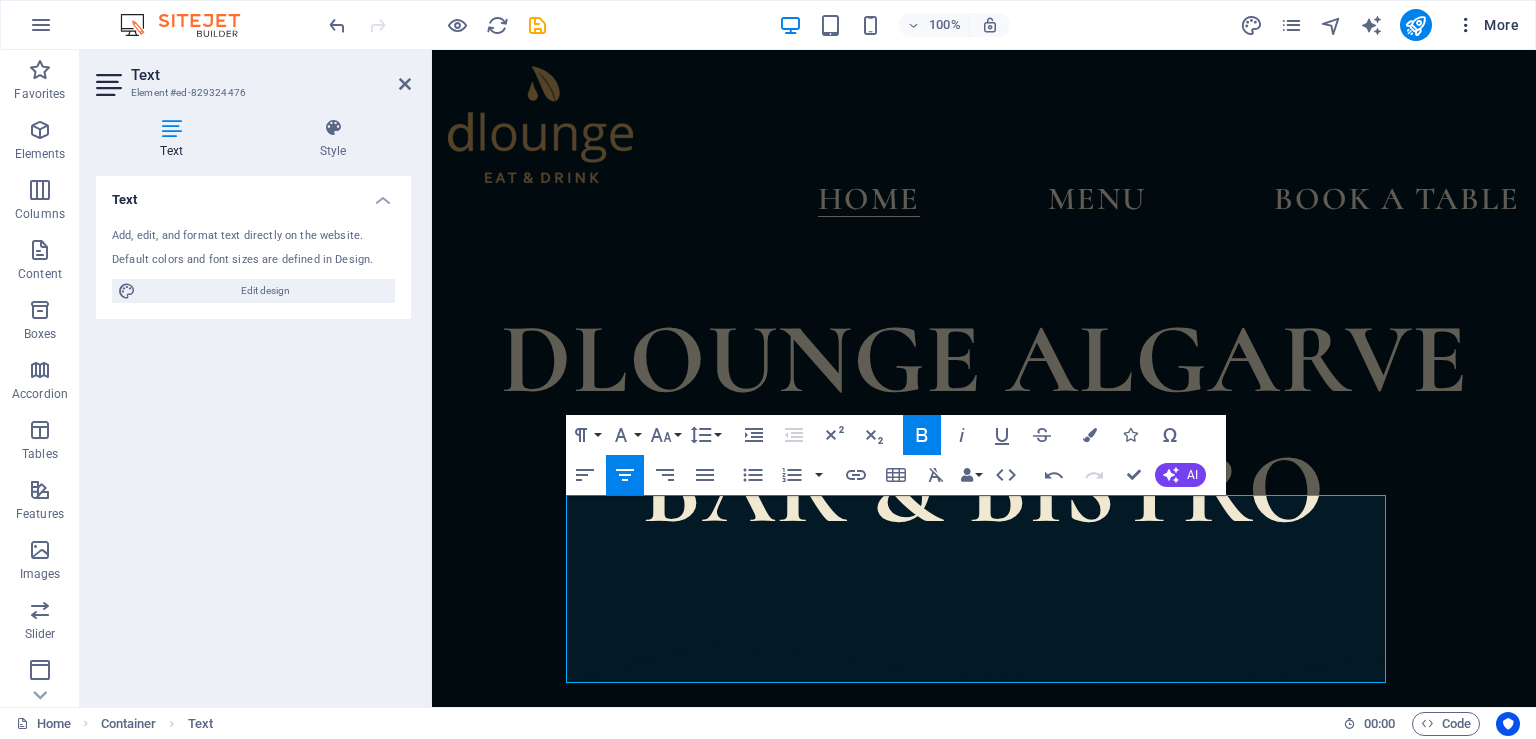 click at bounding box center (1466, 25) 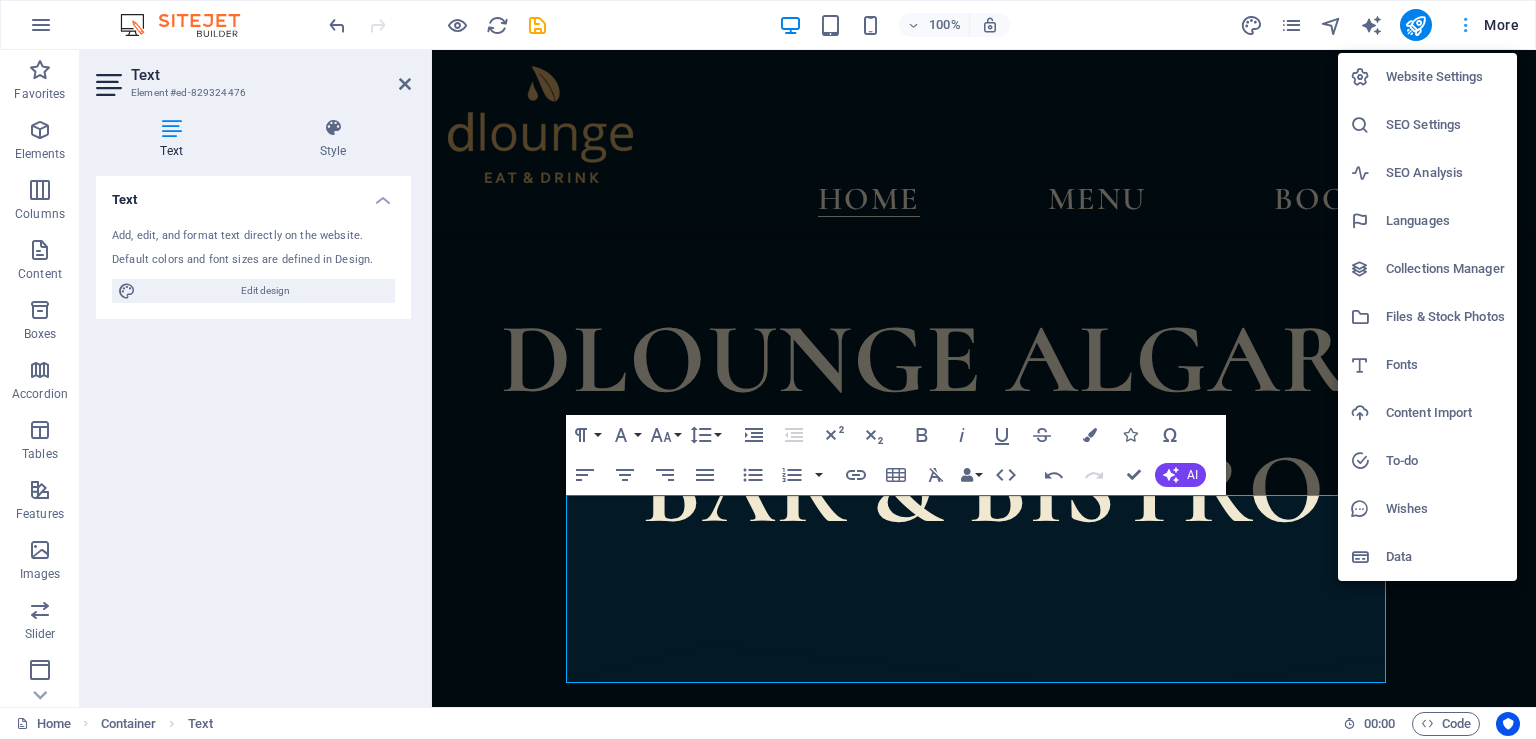 click at bounding box center (768, 369) 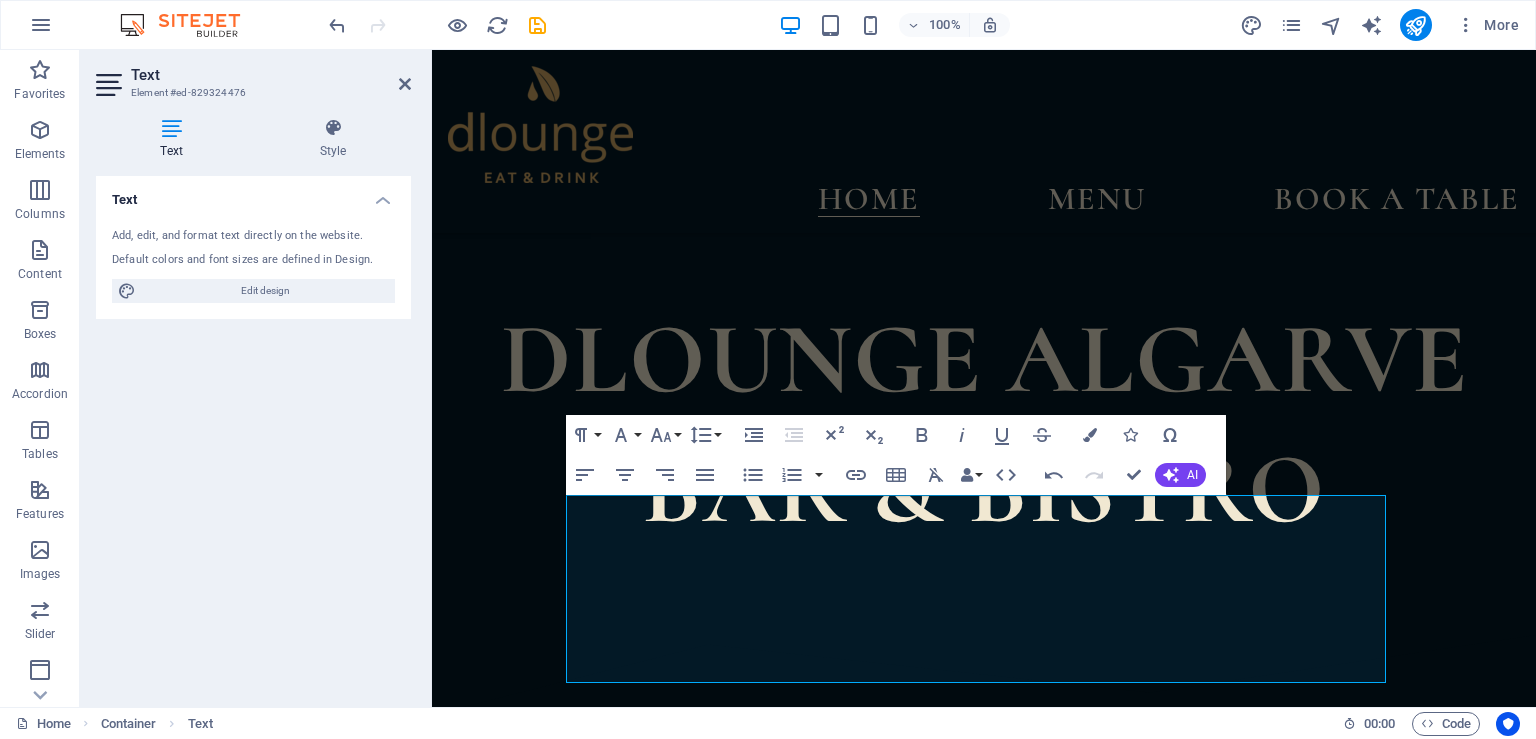 click on "More" at bounding box center [1487, 25] 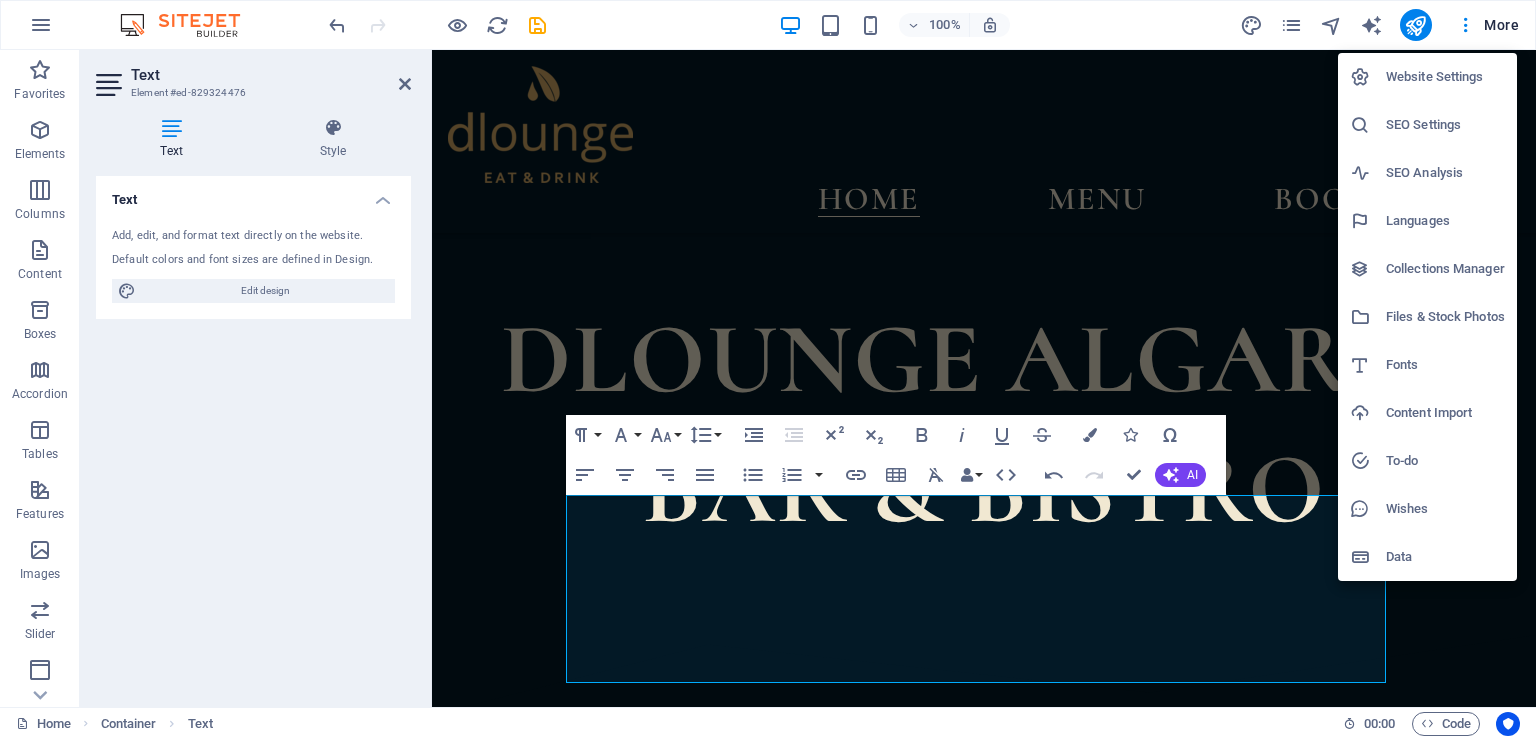 click at bounding box center (768, 369) 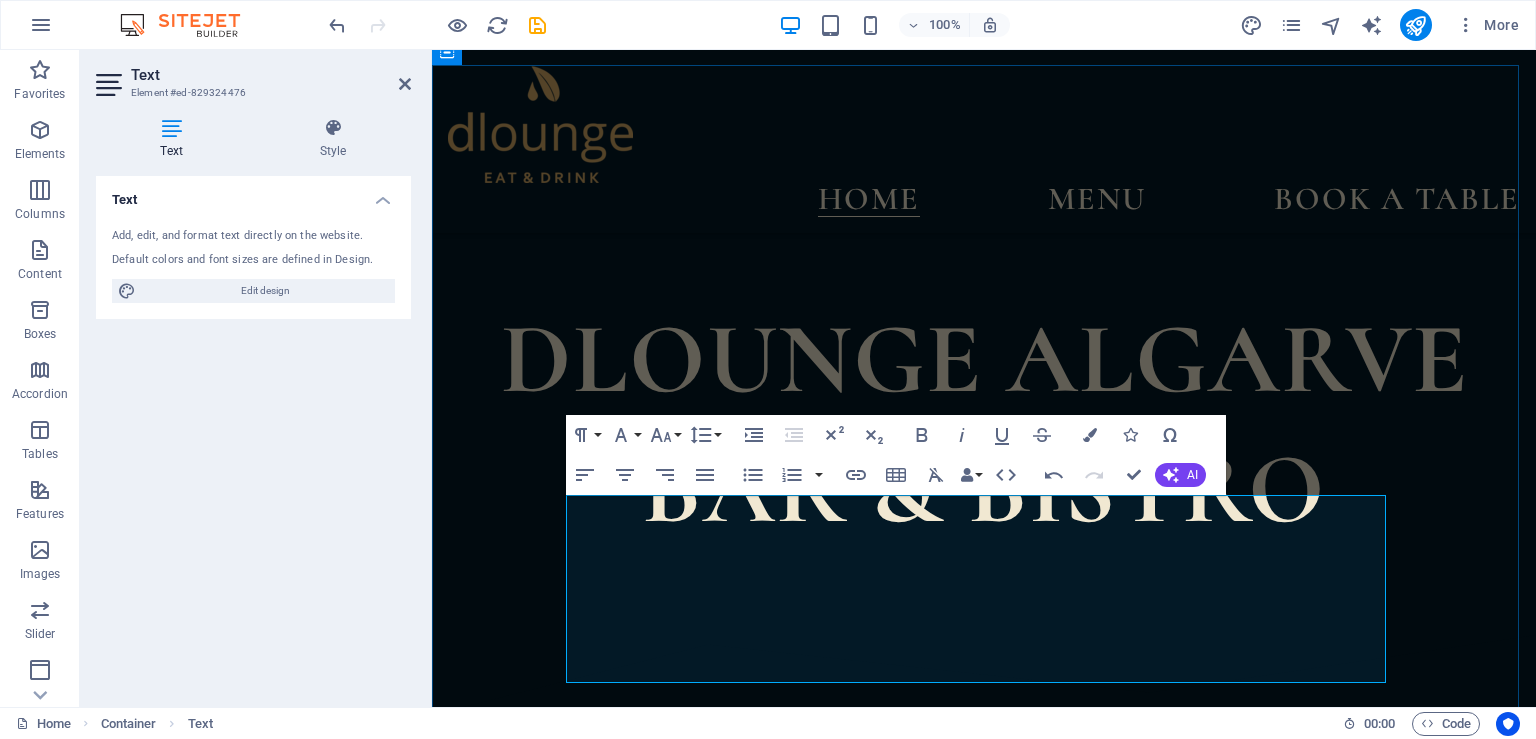 click on "Our relaxed atmosphere combines modern design with coastal elegance, offering a curated dining experience from sunset cocktails to late-night bites. Savor creative dishes made from fresh local ingredients, signature drinks crafted by expert bartenders, and a welcoming space perfect for both intimate dinners and social gatherings." at bounding box center [984, 1238] 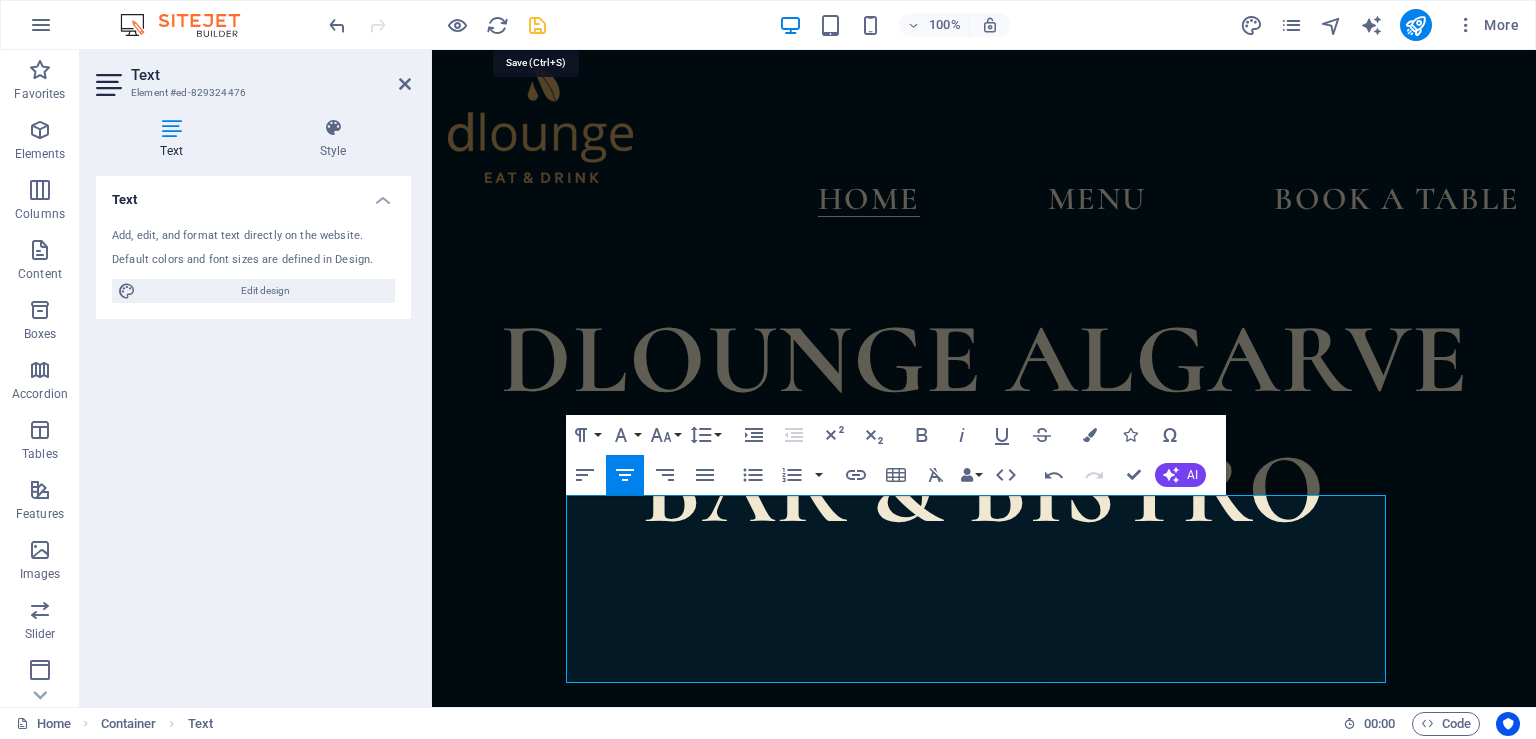 click at bounding box center (537, 25) 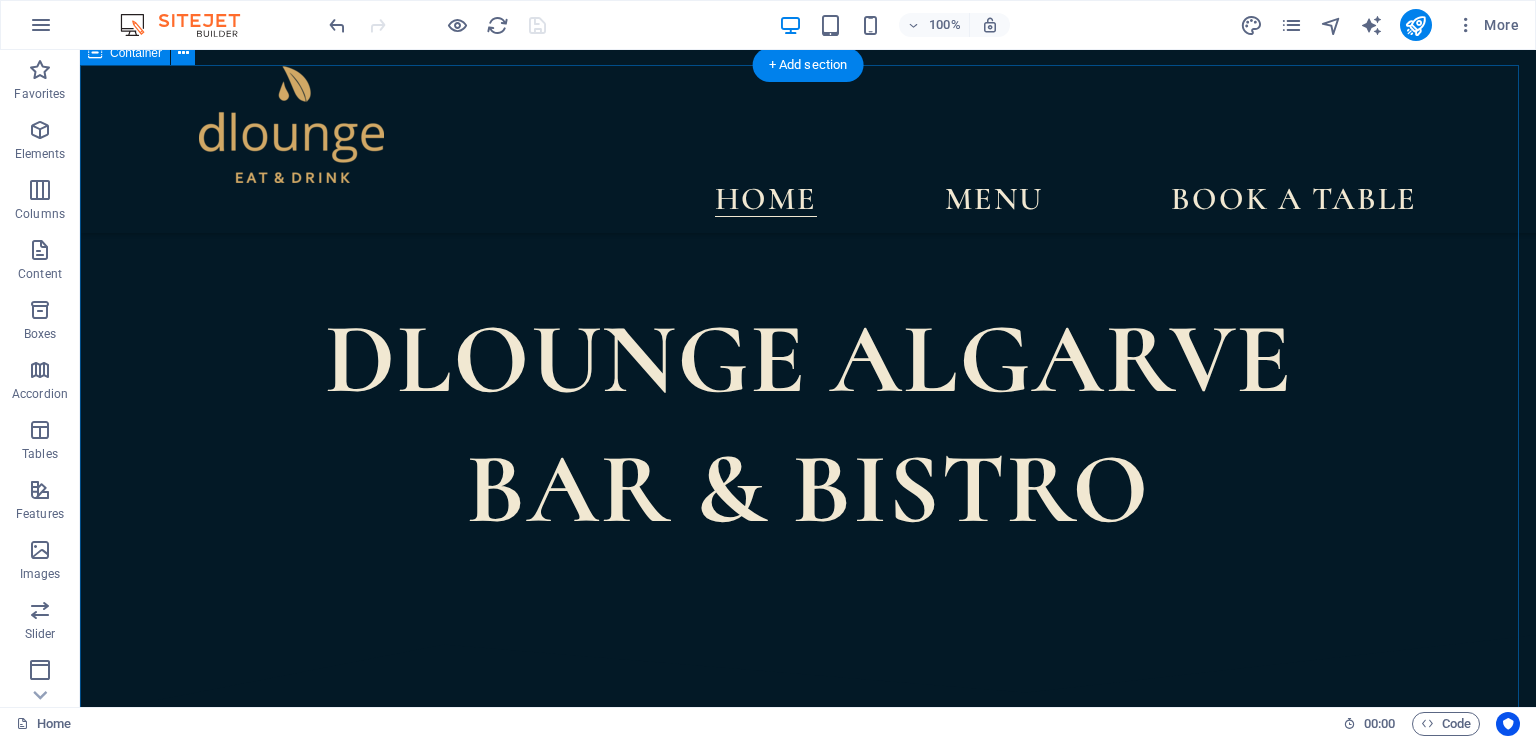click on "A unique experience DLOUNGE Algarve is a vibrant eat & drinks destination located in the heart of Tavira. Our relaxed atmosphere combines modern design with coastal elegance, offering a curated dining experience from sunset cocktails to late-night bites. Savor creative dishes made from fresh local ingredients, signature drinks crafted by expert bartenders, and a welcoming space perfect for both intimate dinners and social gatherings.        SCROLL DOWN        SCROLL DOWN" at bounding box center (808, 2614) 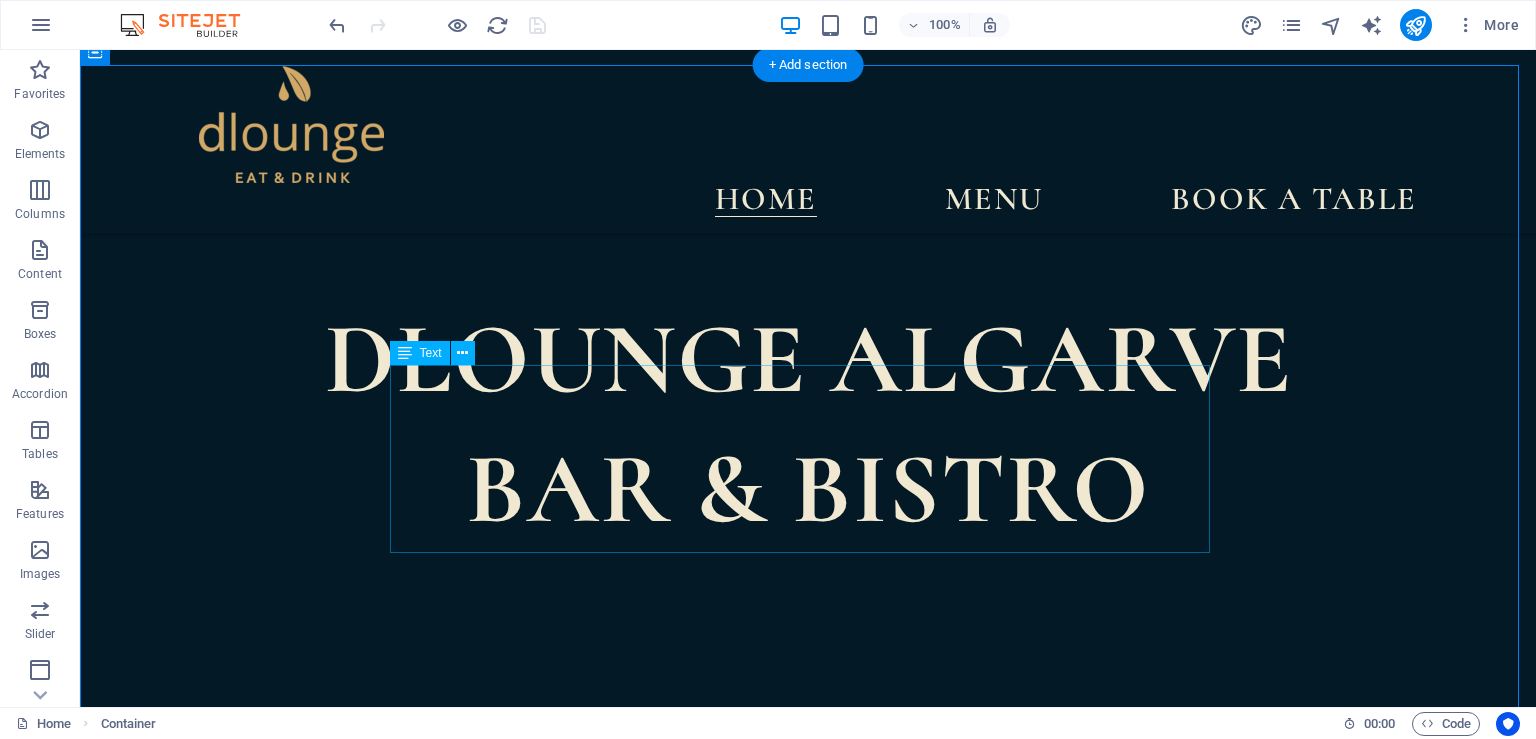 click on "DLOUNGE Algarve is a vibrant eat & drinks destination located in the heart of Tavira. Our relaxed atmosphere combines modern design with coastal elegance, offering a curated dining experience from sunset cocktails to late-night bites. Savor creative dishes made from fresh local ingredients, signature drinks crafted by expert bartenders, and a welcoming space perfect for both intimate dinners and social gatherings." at bounding box center (808, 1077) 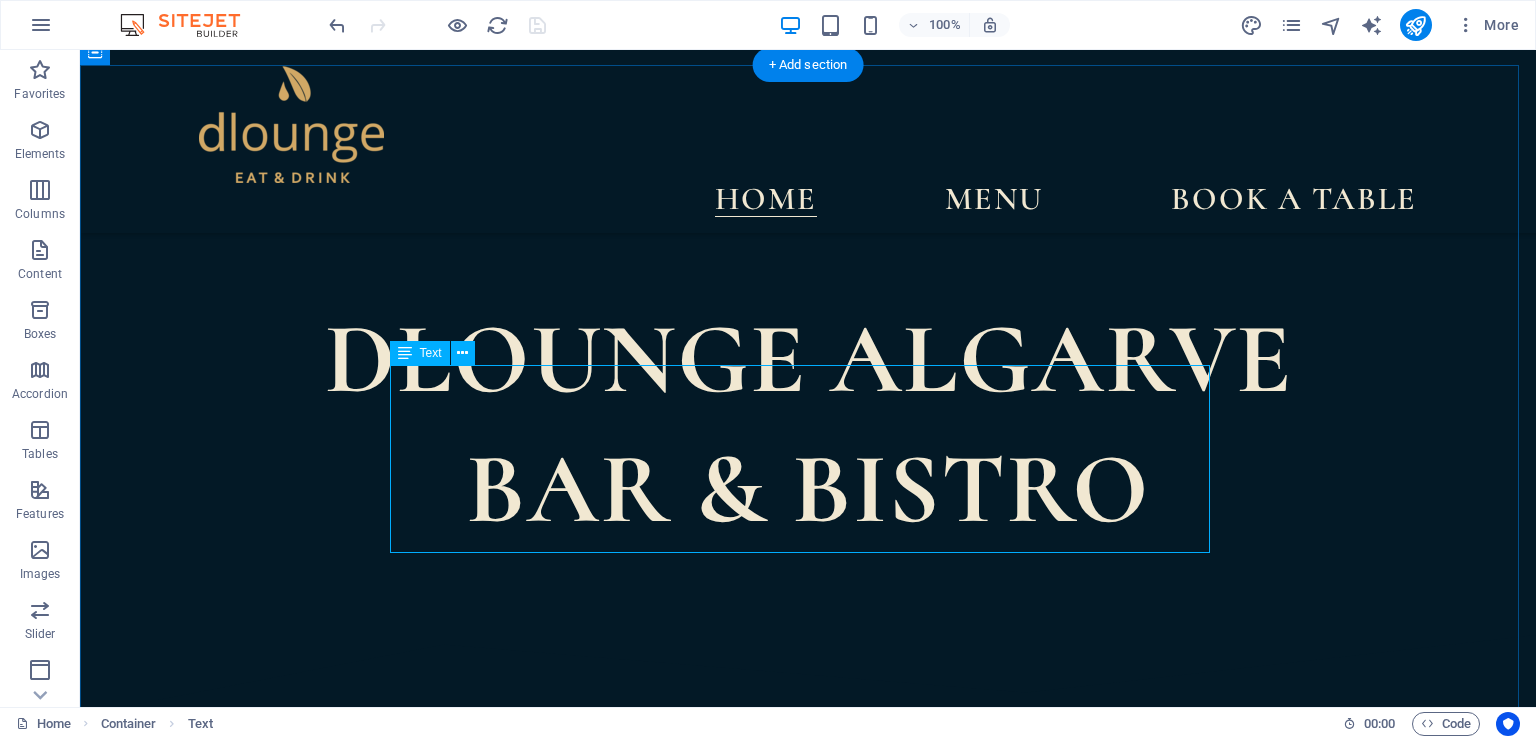 click on "DLOUNGE Algarve is a vibrant eat & drinks destination located in the heart of Tavira. Our relaxed atmosphere combines modern design with coastal elegance, offering a curated dining experience from sunset cocktails to late-night bites. Savor creative dishes made from fresh local ingredients, signature drinks crafted by expert bartenders, and a welcoming space perfect for both intimate dinners and social gatherings." at bounding box center (808, 1077) 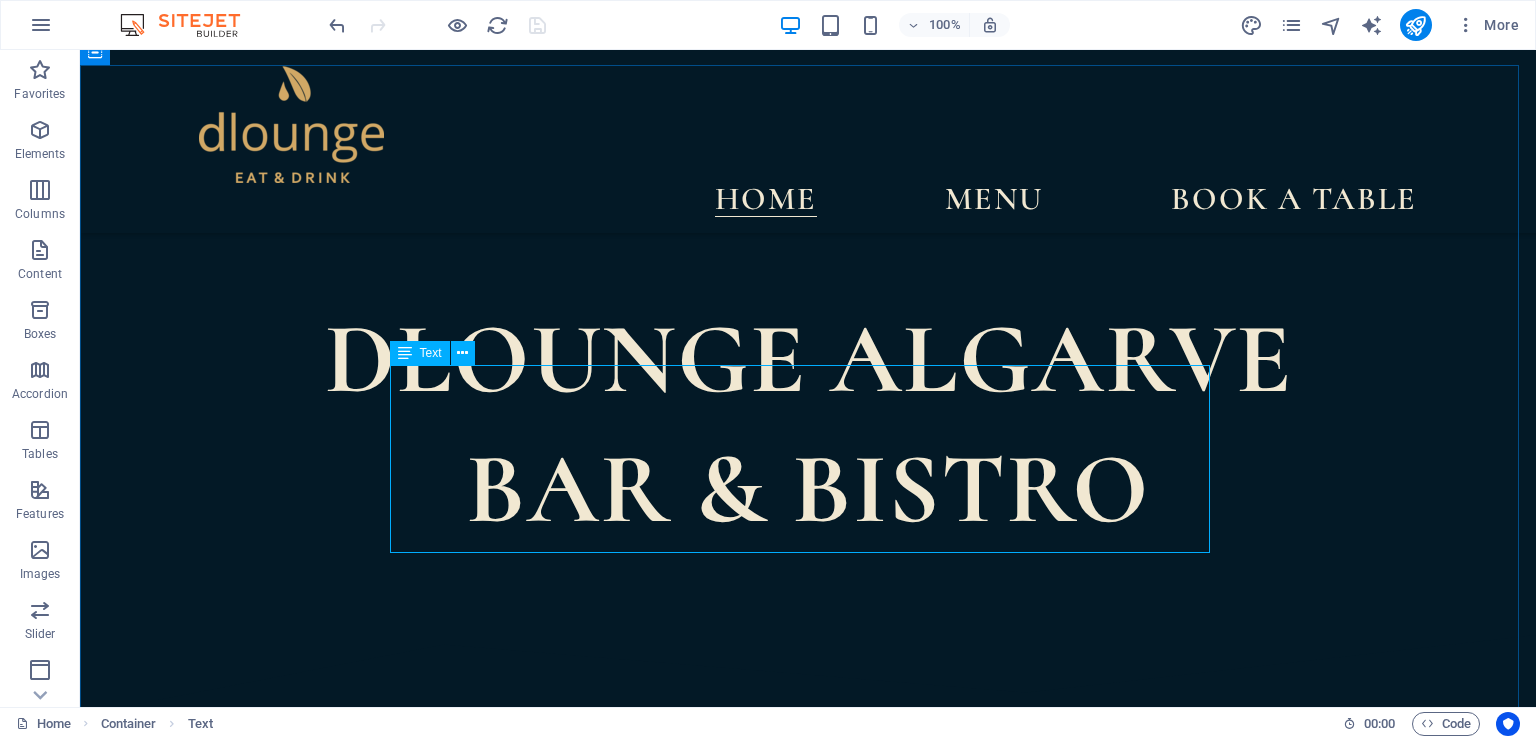 click on "Text" at bounding box center (420, 353) 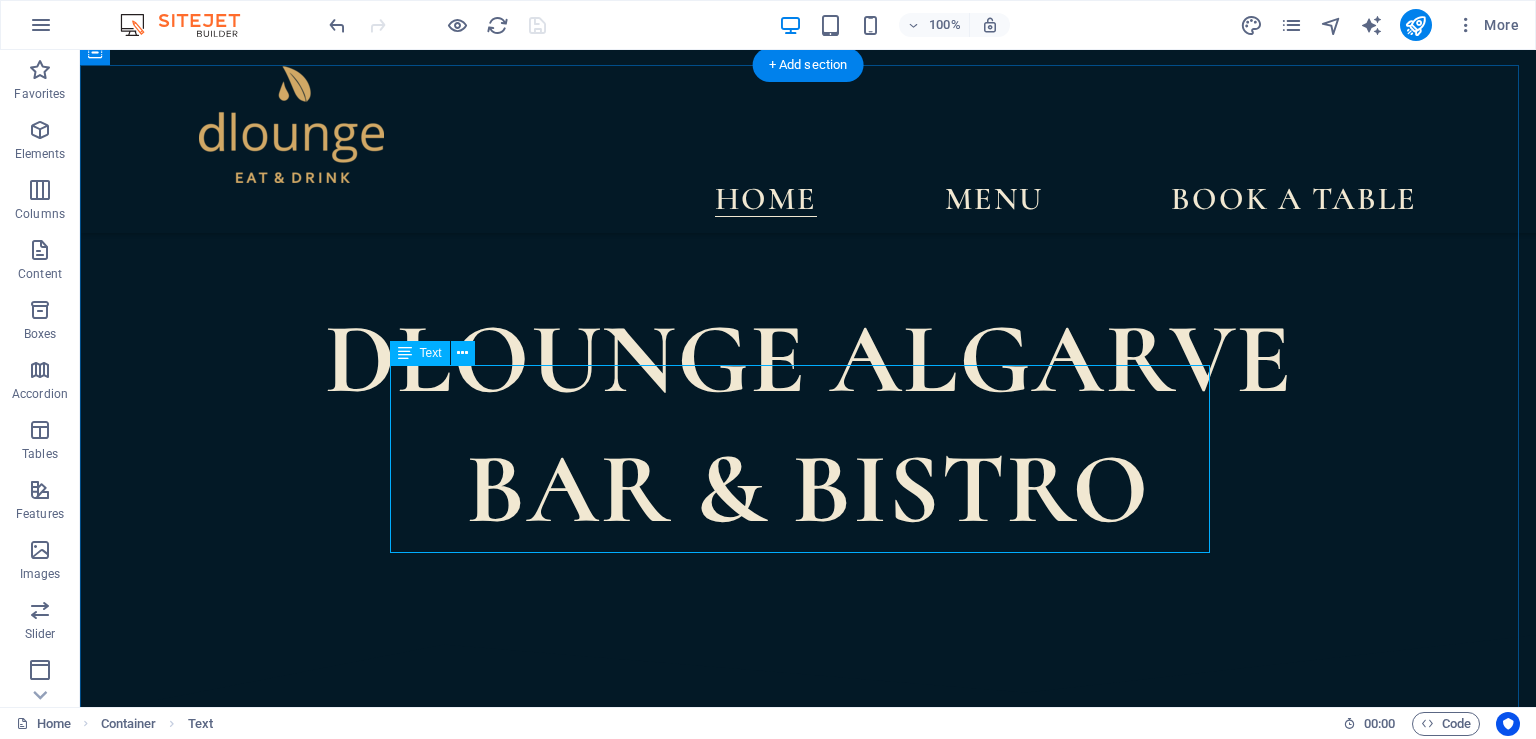 click on "DLOUNGE Algarve is a vibrant eat & drinks destination located in the heart of Tavira. Our relaxed atmosphere combines modern design with coastal elegance, offering a curated dining experience from sunset cocktails to late-night bites. Savor creative dishes made from fresh local ingredients, signature drinks crafted by expert bartenders, and a welcoming space perfect for both intimate dinners and social gatherings." at bounding box center [808, 1077] 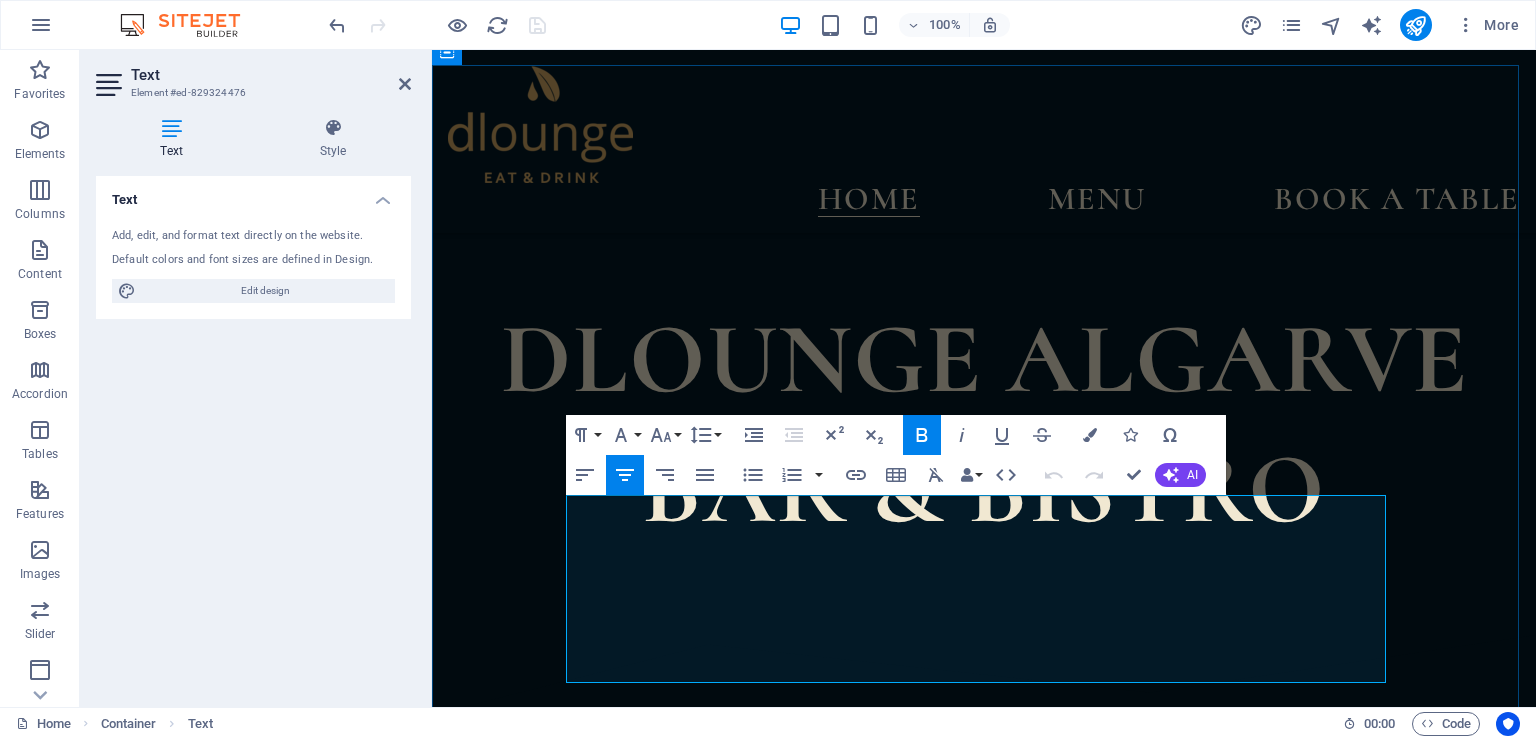 click on "Our relaxed atmosphere combines modern design with coastal elegance, offering a curated dining experience from sunset cocktails to late-night bites. Savor creative dishes made from fresh local ingredients, signature drinks crafted by expert bartenders, and a welcoming space perfect for both intimate dinners and social gatherings." at bounding box center (984, 1238) 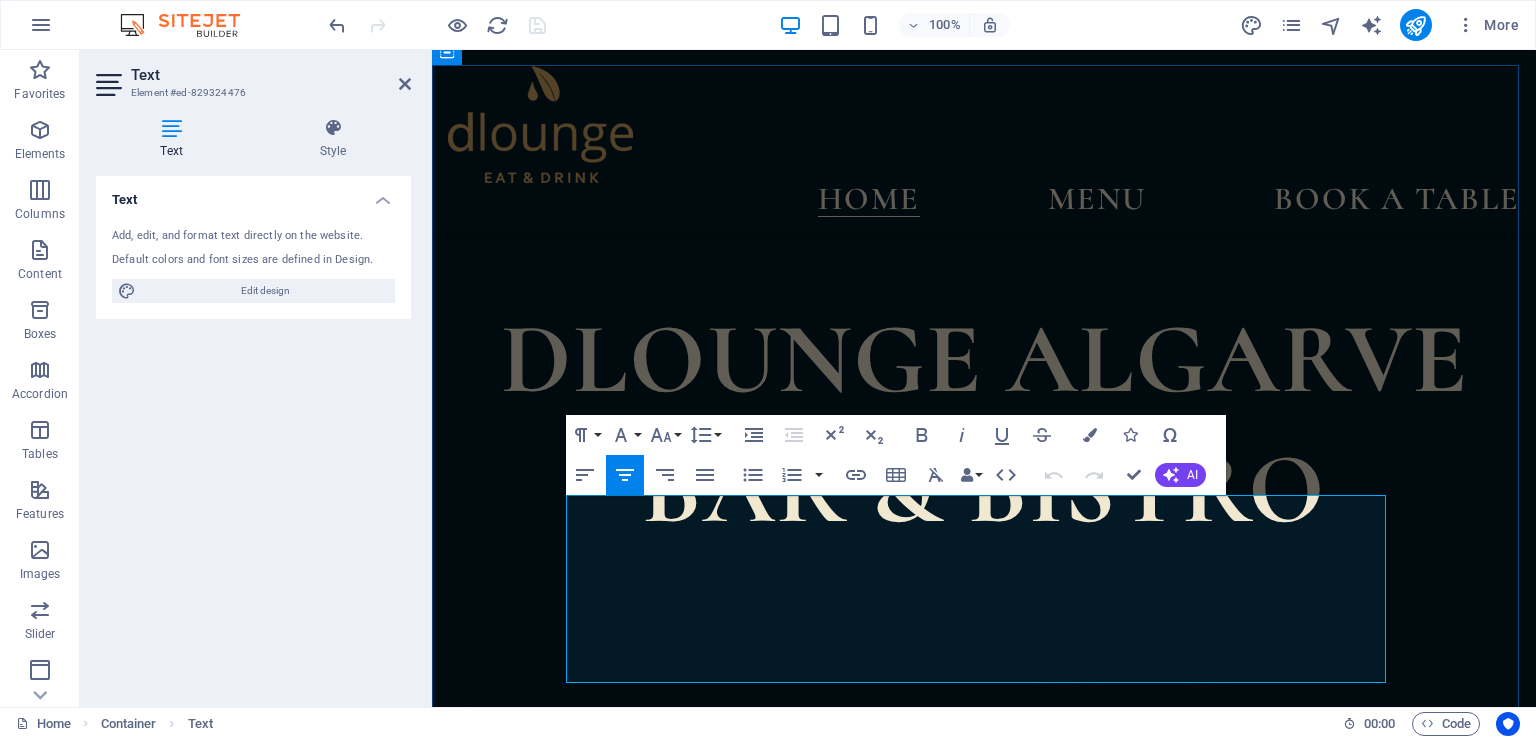 drag, startPoint x: 1012, startPoint y: 546, endPoint x: 585, endPoint y: 497, distance: 429.80228 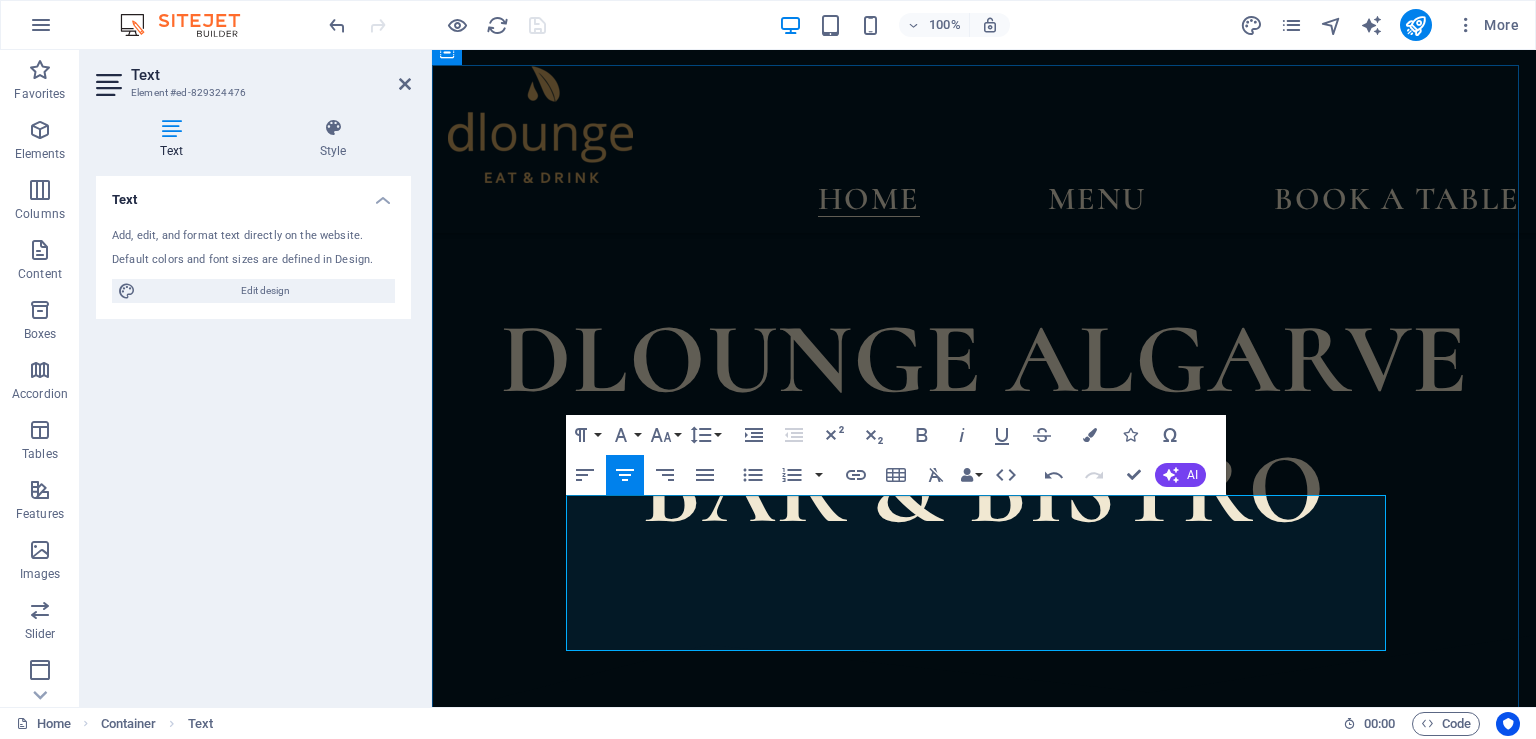 click on "Our relaxed atmosphere combines modern design with coastal elegance, offering a curated dining experience from sunset cocktails to late-night bites. Savor creative dishes made from fresh local ingredients, signature drinks crafted by expert bartenders, and a welcoming space perfect for both intimate dinners and social gatherings." at bounding box center [984, 1238] 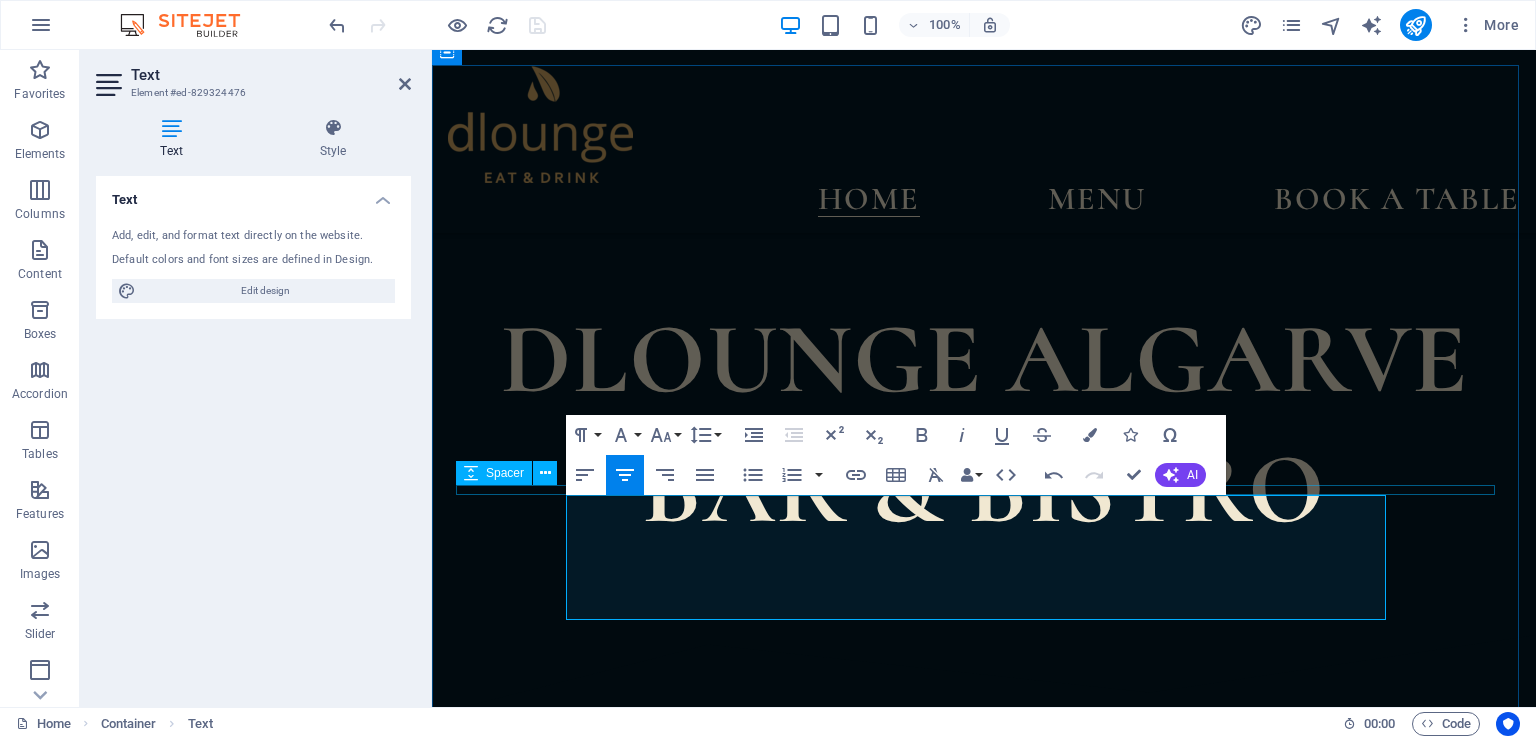 click on "A unique experience" at bounding box center [984, 1005] 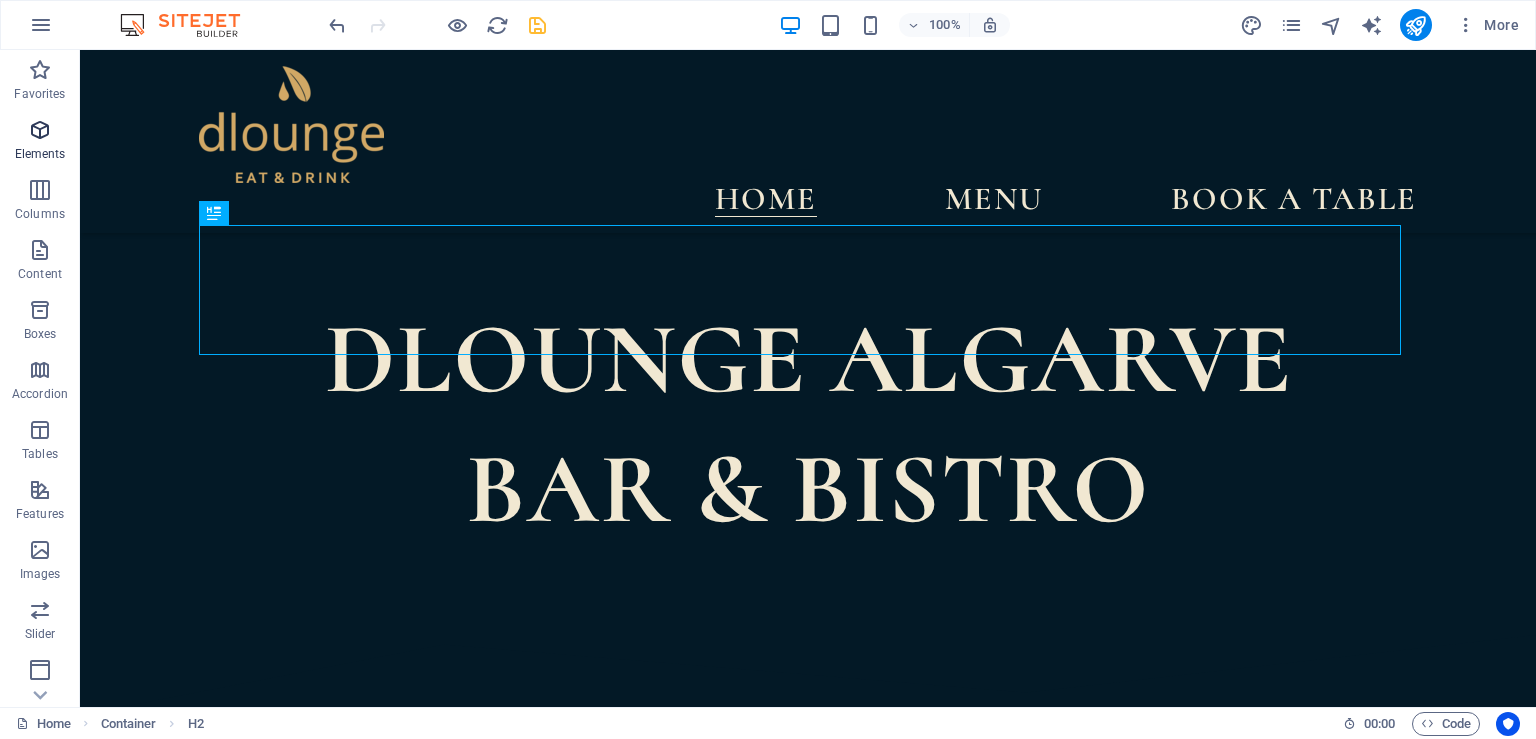 click at bounding box center (40, 130) 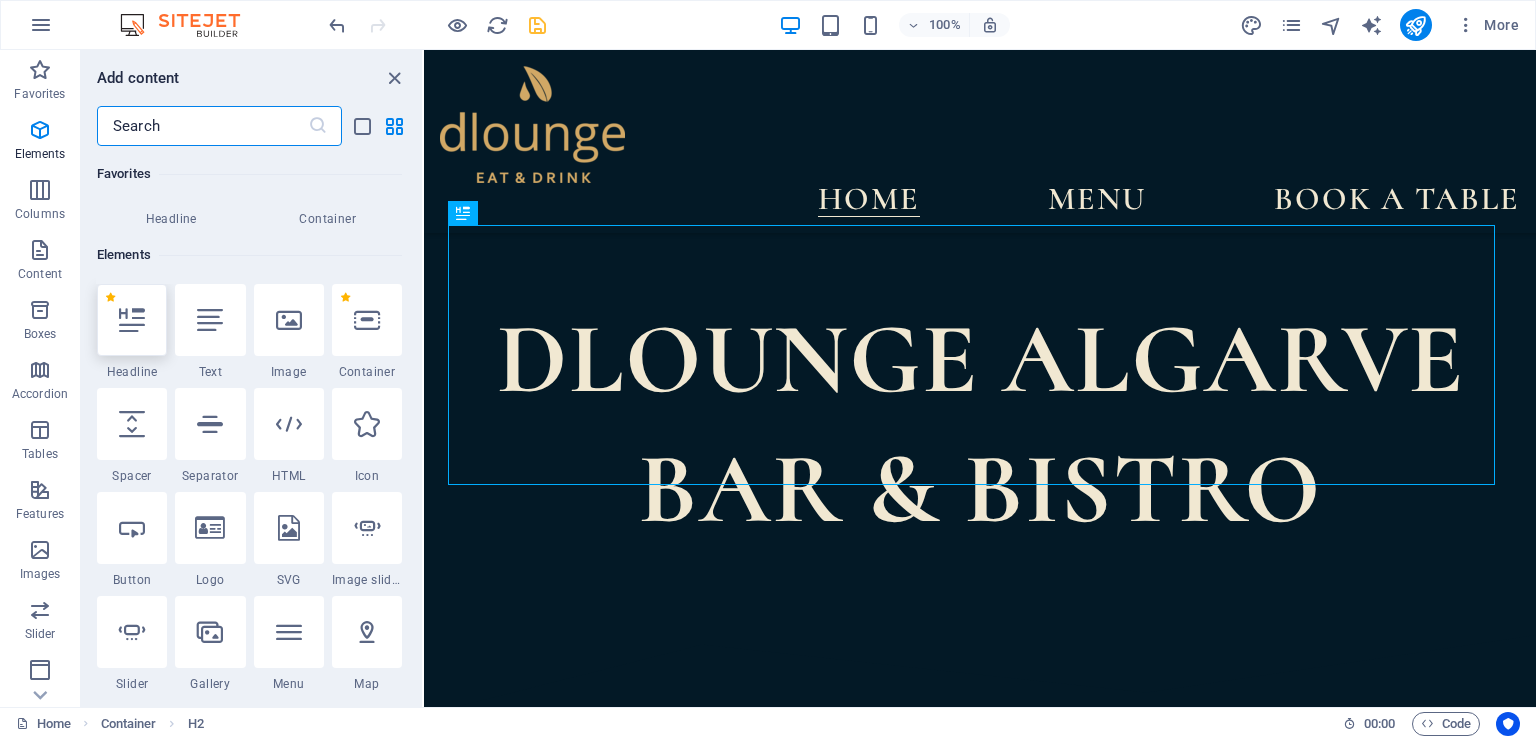 scroll, scrollTop: 212, scrollLeft: 0, axis: vertical 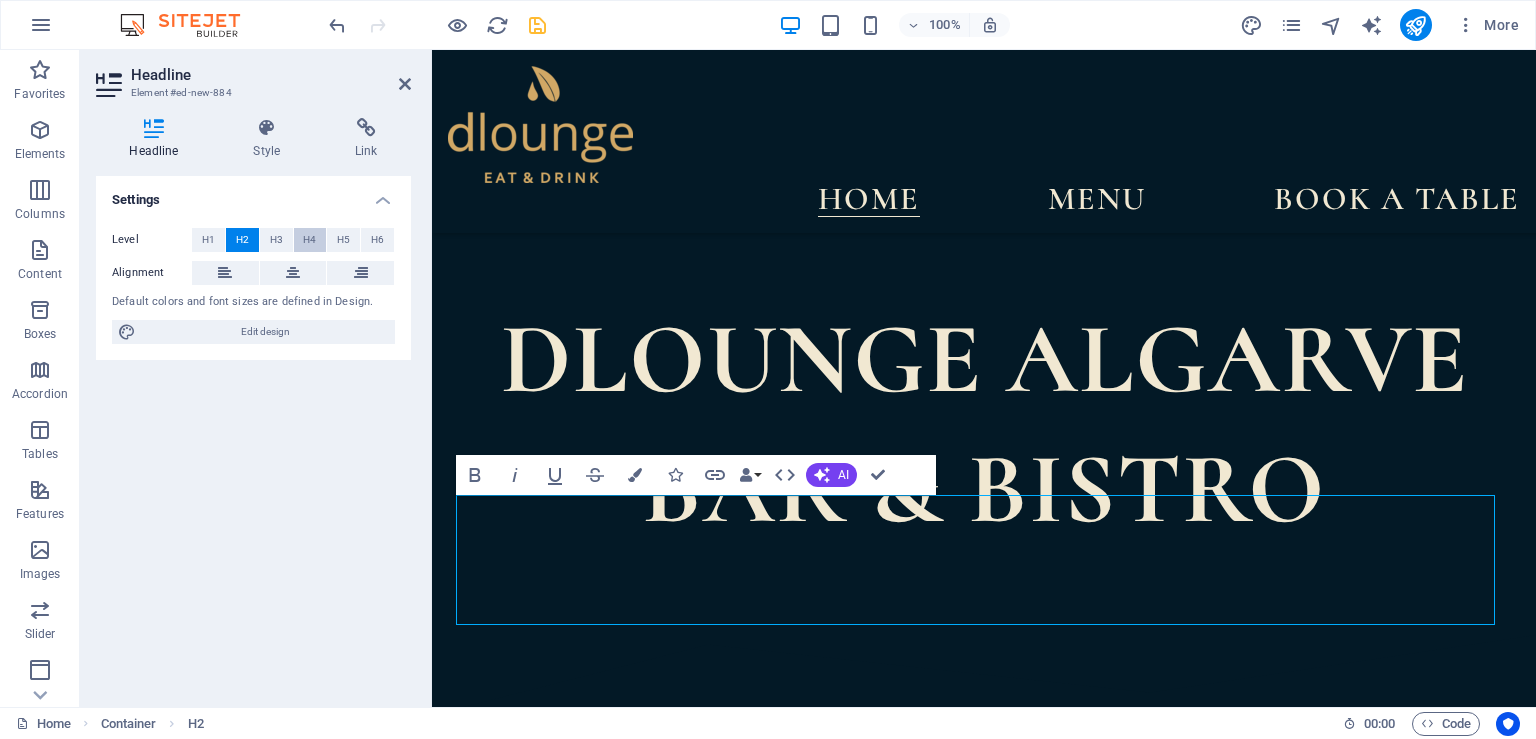 click on "H4" at bounding box center [309, 240] 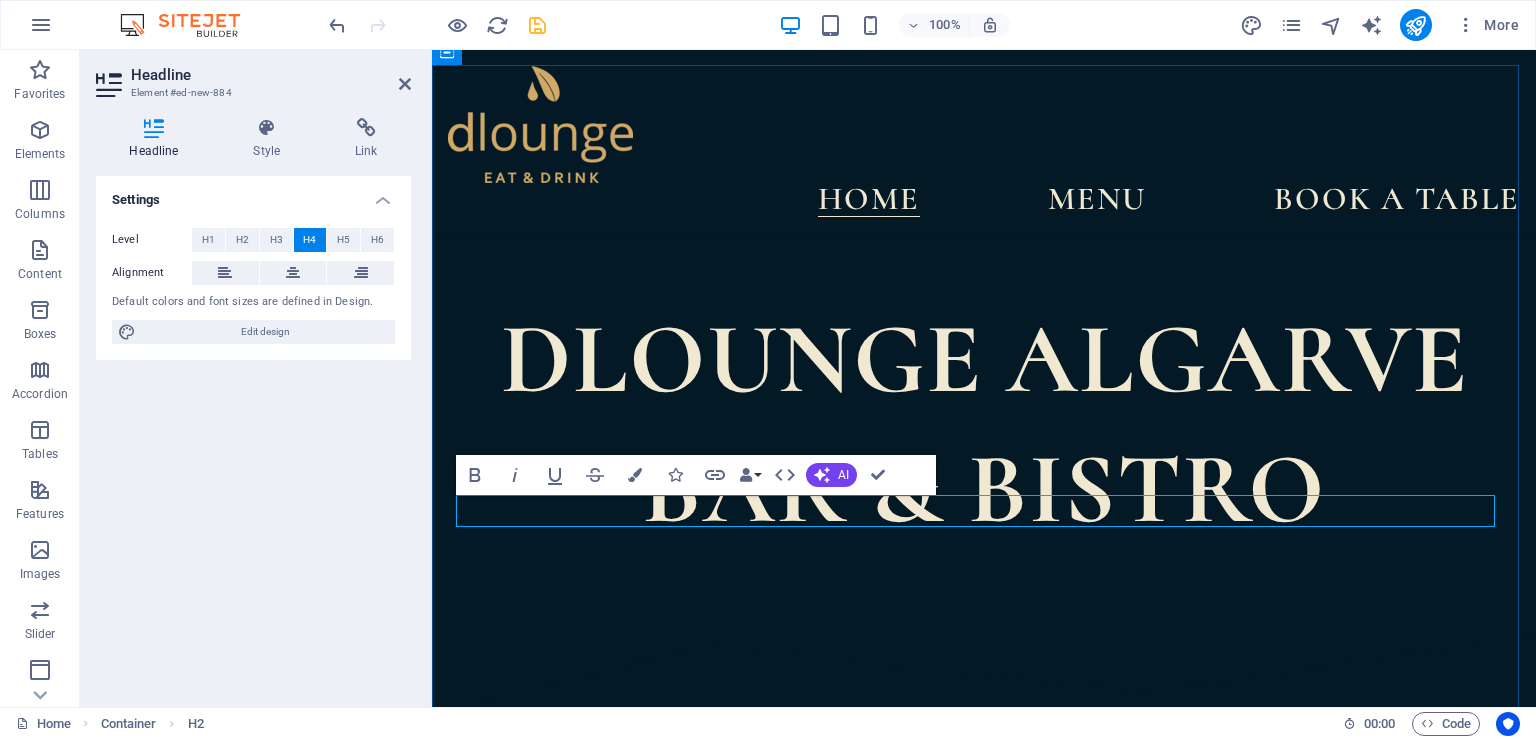 click on "New headline" at bounding box center [984, 1160] 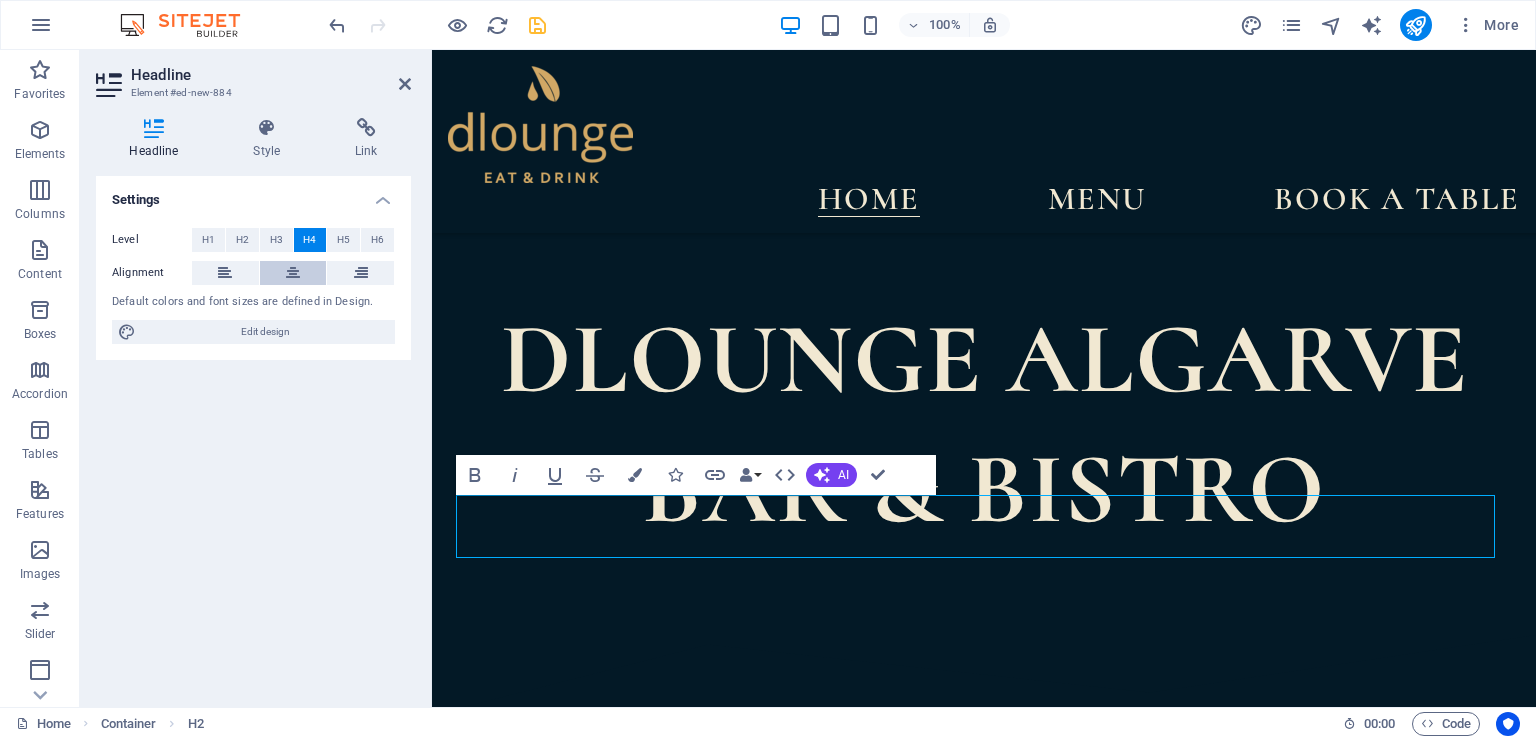 click at bounding box center (293, 273) 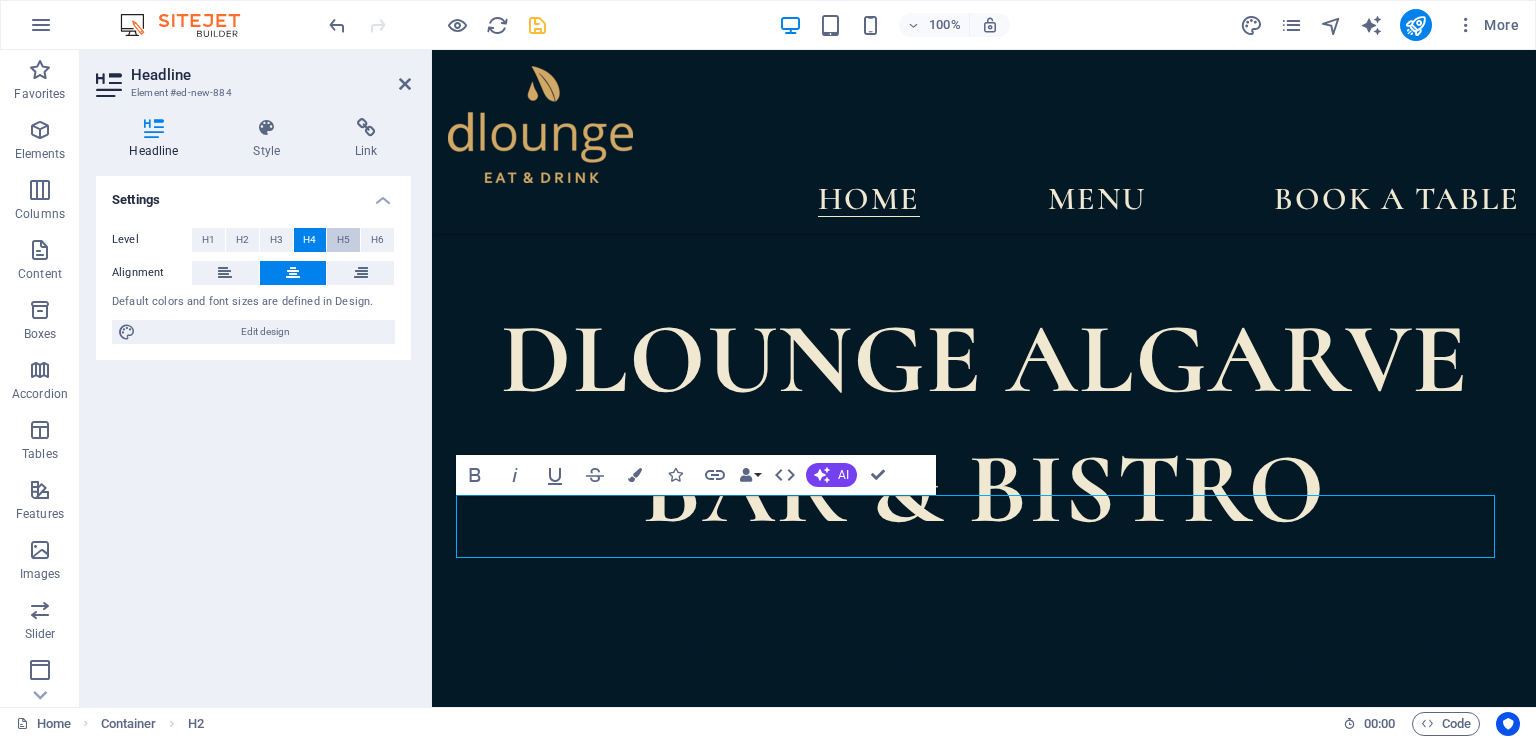 click on "H5" at bounding box center [343, 240] 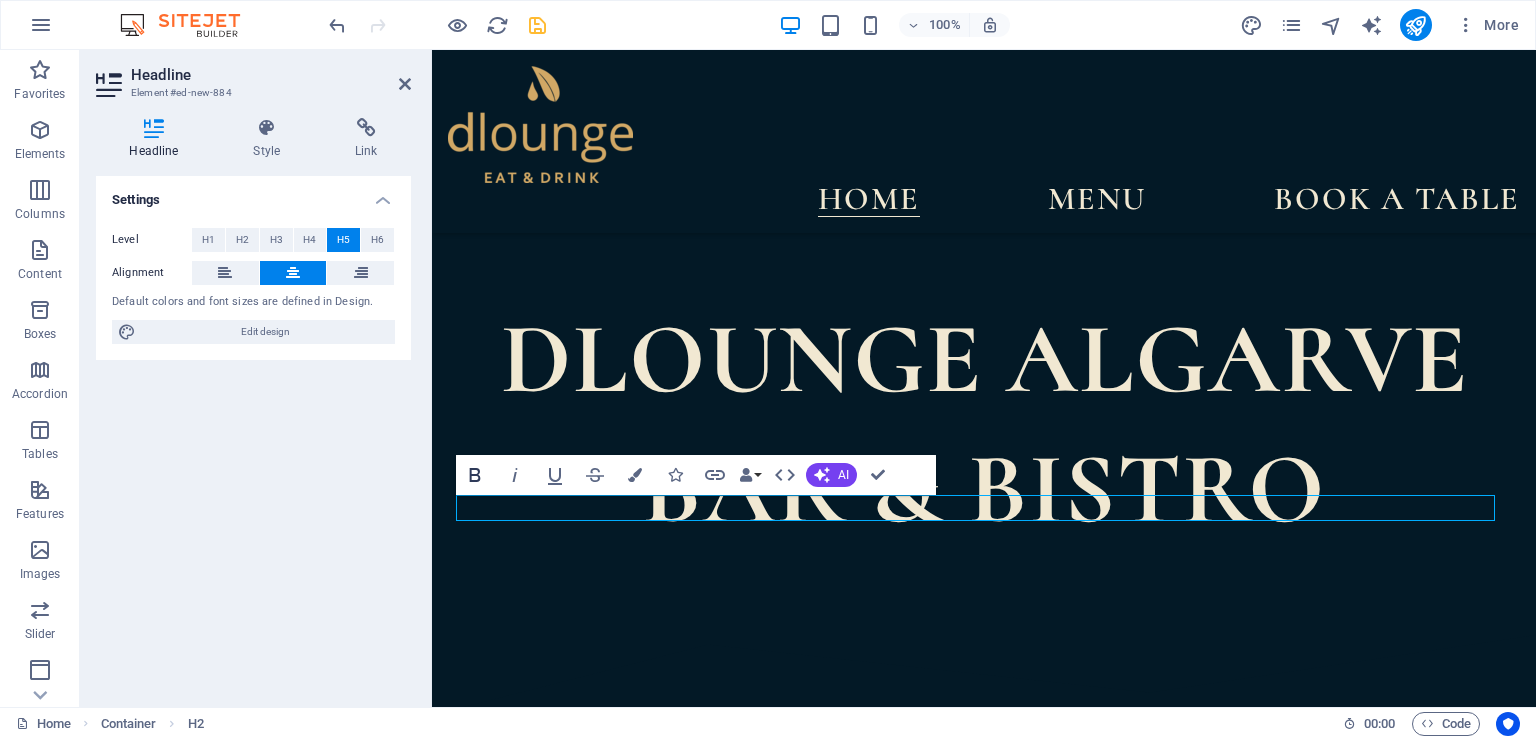 click 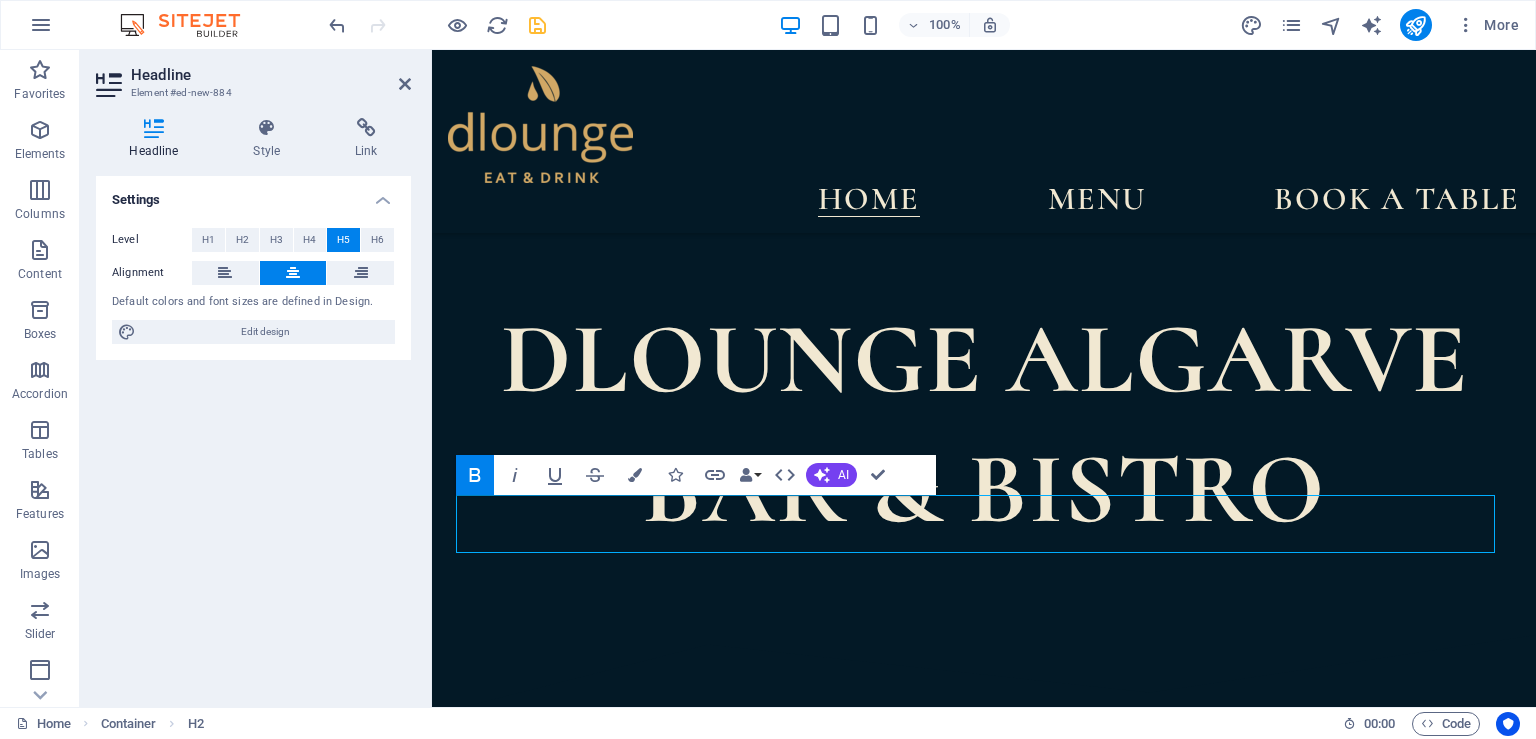 click 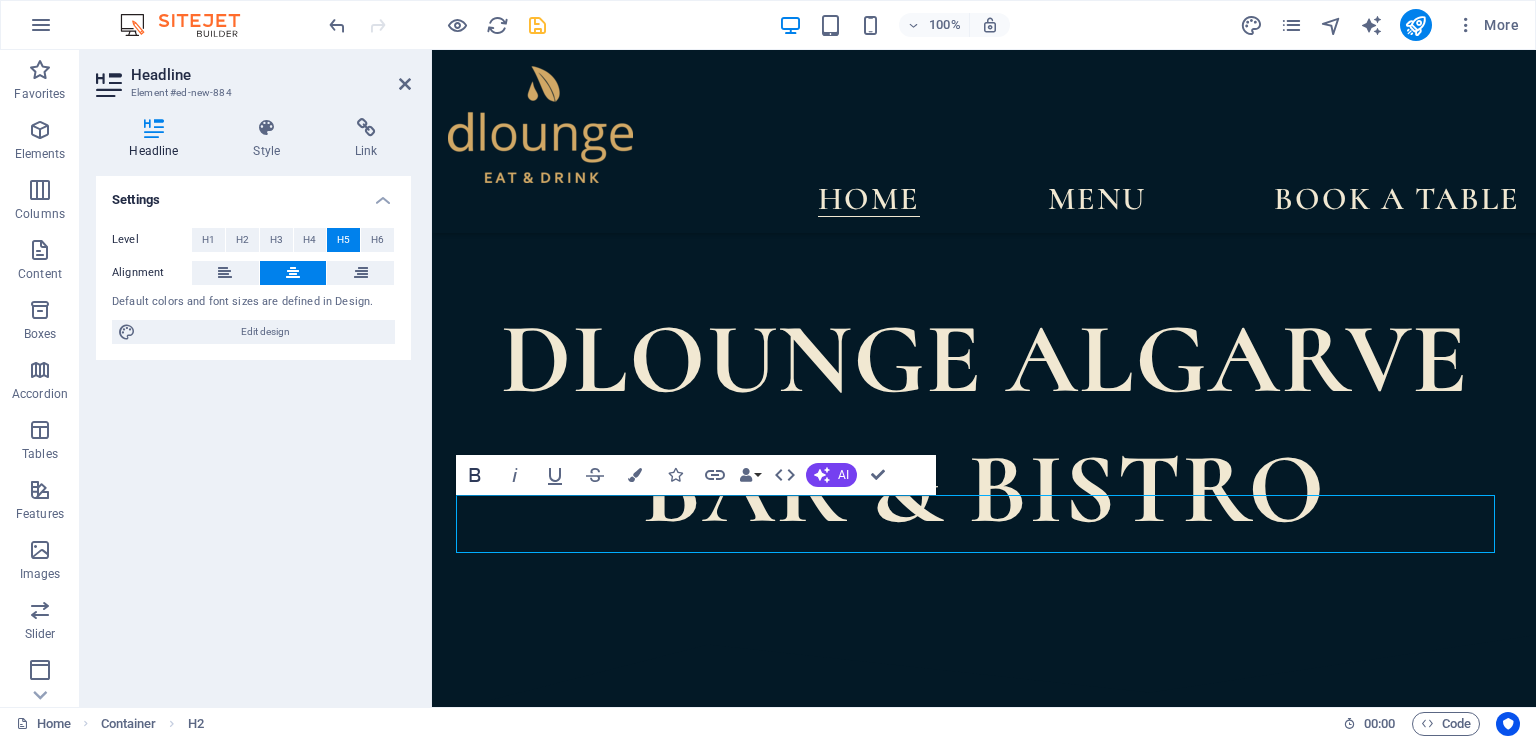 click 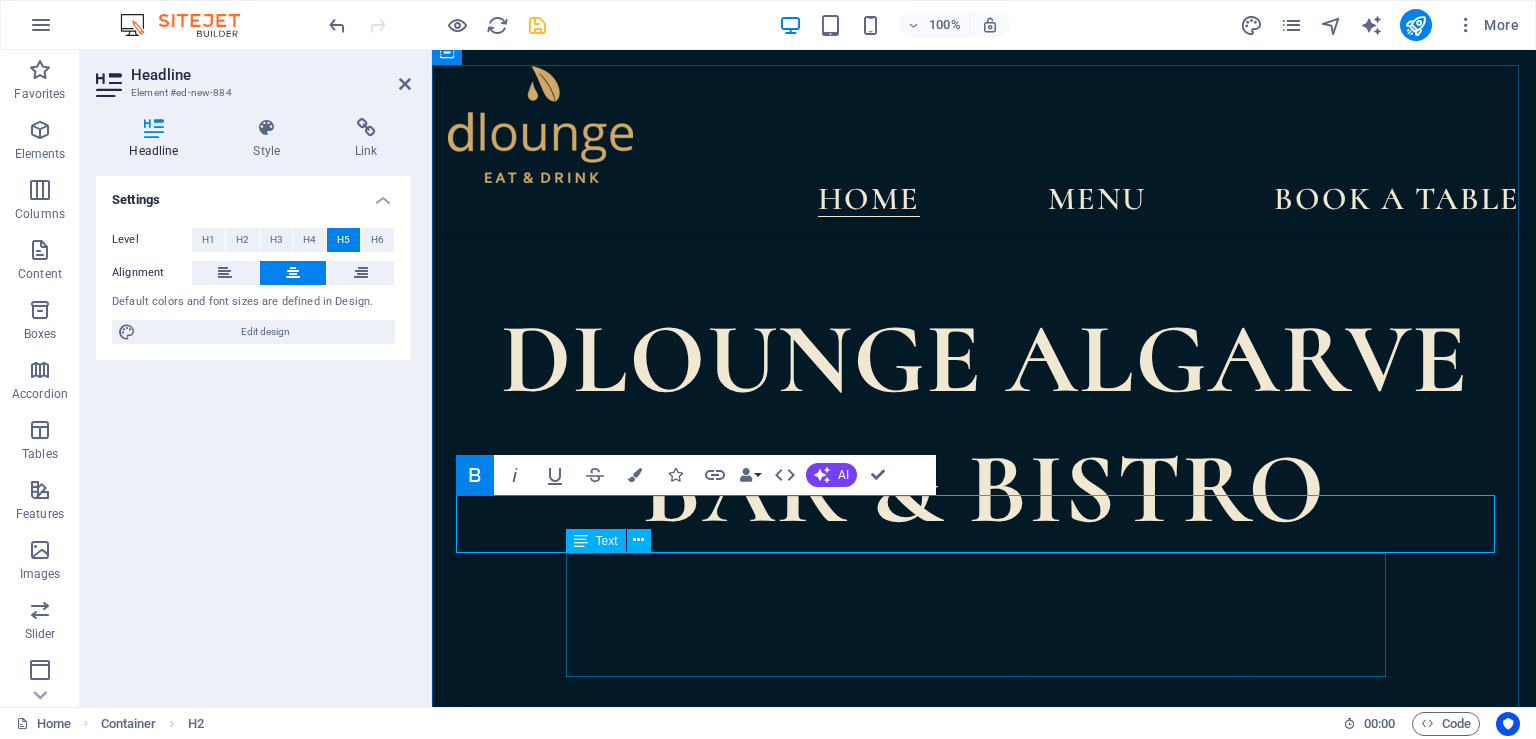 click on "Our relaxed atmosphere combines modern design with coastal elegance, offering a curated dining experience from sunset cocktails to late-night bites. Savor creative dishes made from fresh local ingredients, signature drinks crafted by expert bartenders, and a welcoming space perfect for both intimate dinners and social gatherings." at bounding box center (984, 1264) 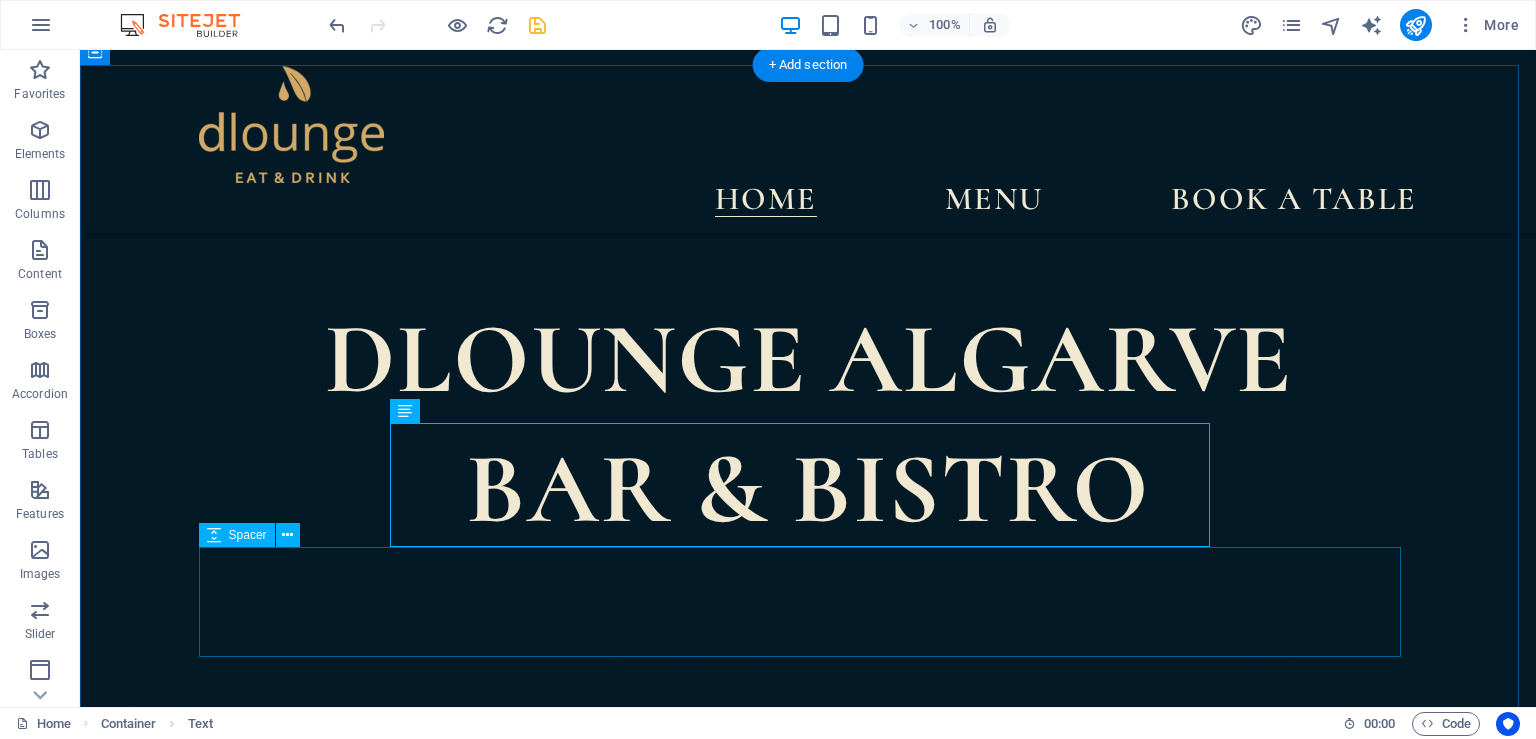 click on "A unique experience ​​​​​ DLOUNGE Algarve is a vibrant eat & drinks destination located in the heart of Tavira. Our relaxed atmosphere combines modern design with coastal elegance, offering a curated dining experience from sunset cocktails to late-night bites. Savor creative dishes made from fresh local ingredients, signature drinks crafted by expert bartenders, and a welcoming space perfect for both intimate dinners and social gatherings.        SCROLL DOWN        SCROLL DOWN" at bounding box center (808, 2627) 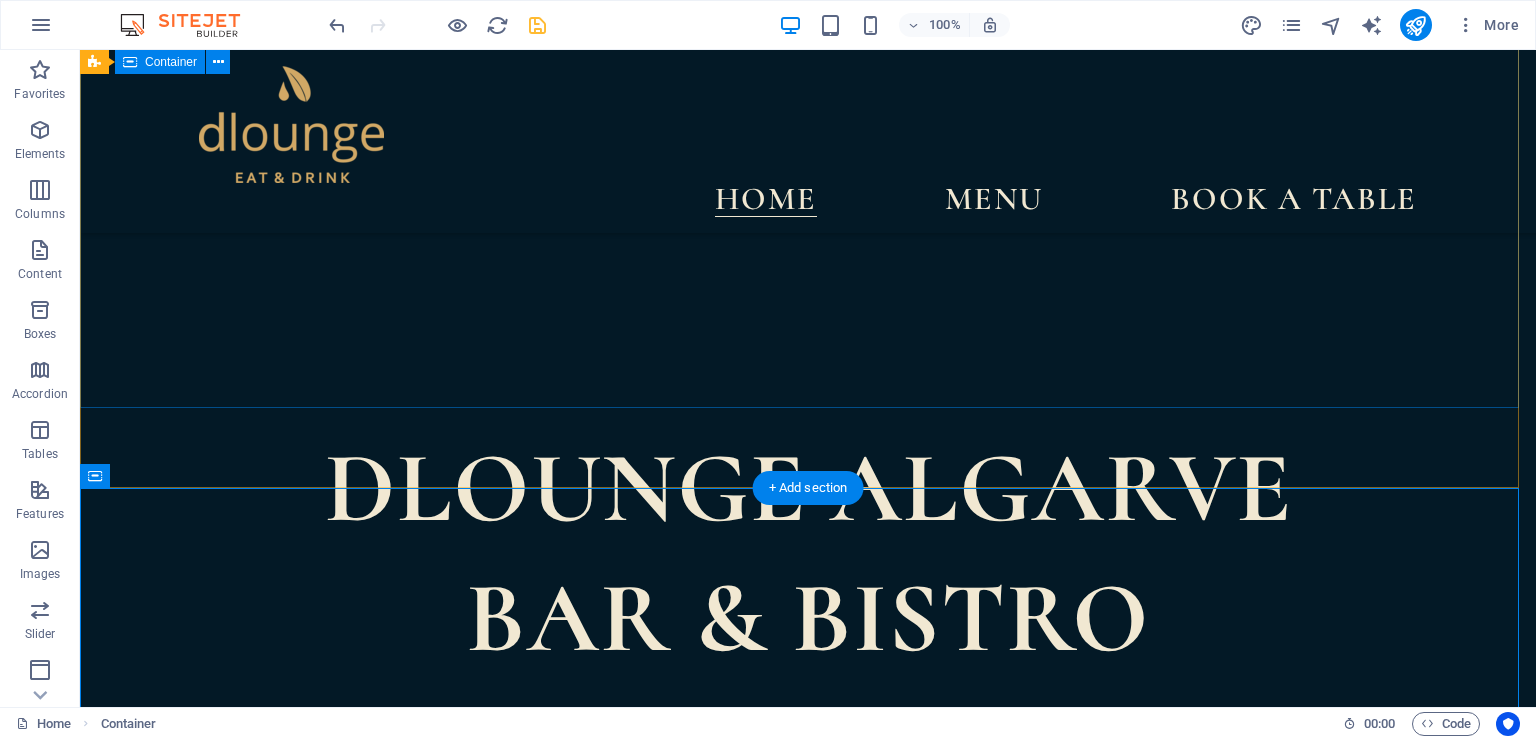 scroll, scrollTop: 633, scrollLeft: 0, axis: vertical 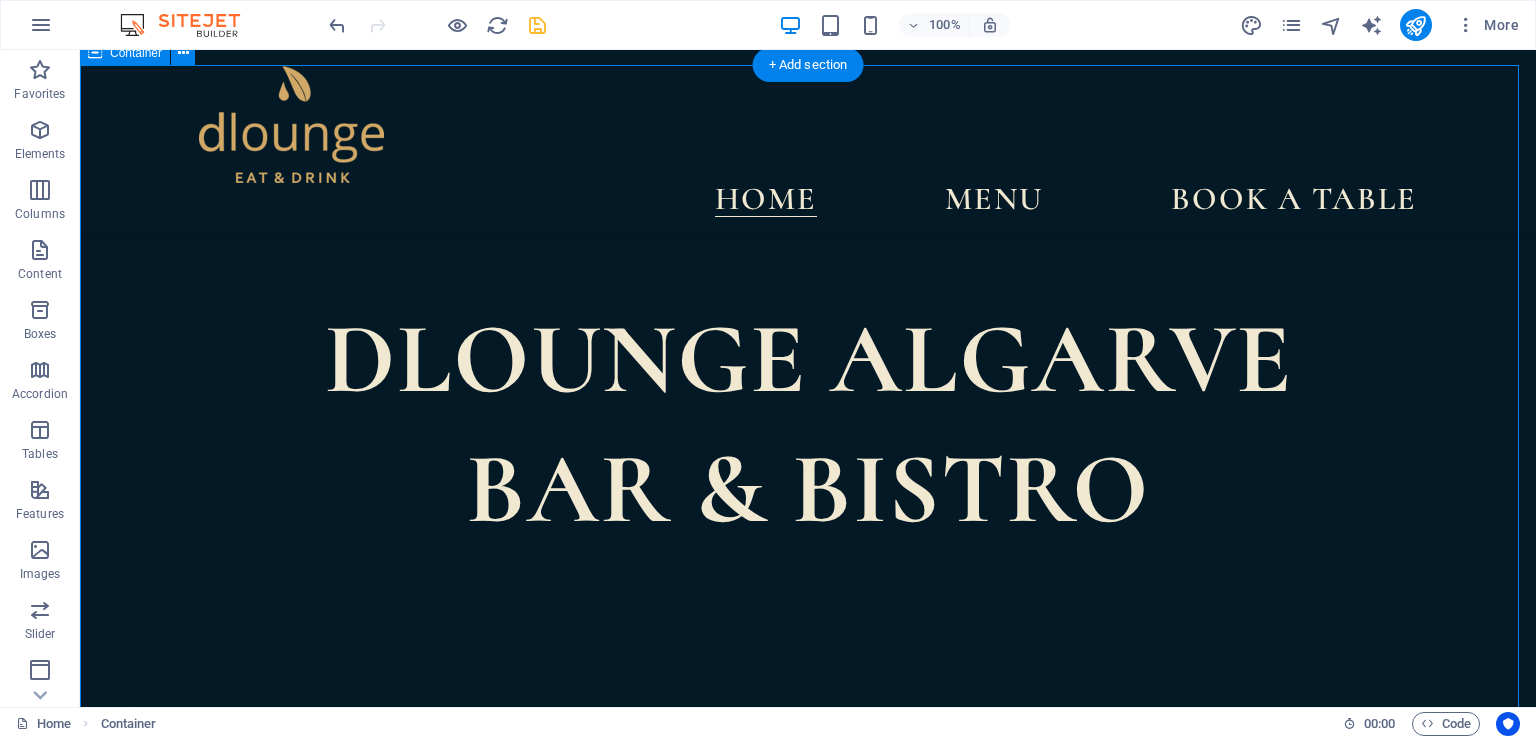 click on "A unique experience ​​​​​ DLOUNGE Algarve is a vibrant eat & drinks destination located in the heart of Tavira. Our relaxed atmosphere combines modern design with coastal elegance, offering a curated dining experience from sunset cocktails to late-night bites. Savor creative dishes made from fresh local ingredients, signature drinks crafted by expert bartenders, and a welcoming space perfect for both intimate dinners and social gatherings.        SCROLL DOWN        SCROLL DOWN" at bounding box center (808, 2627) 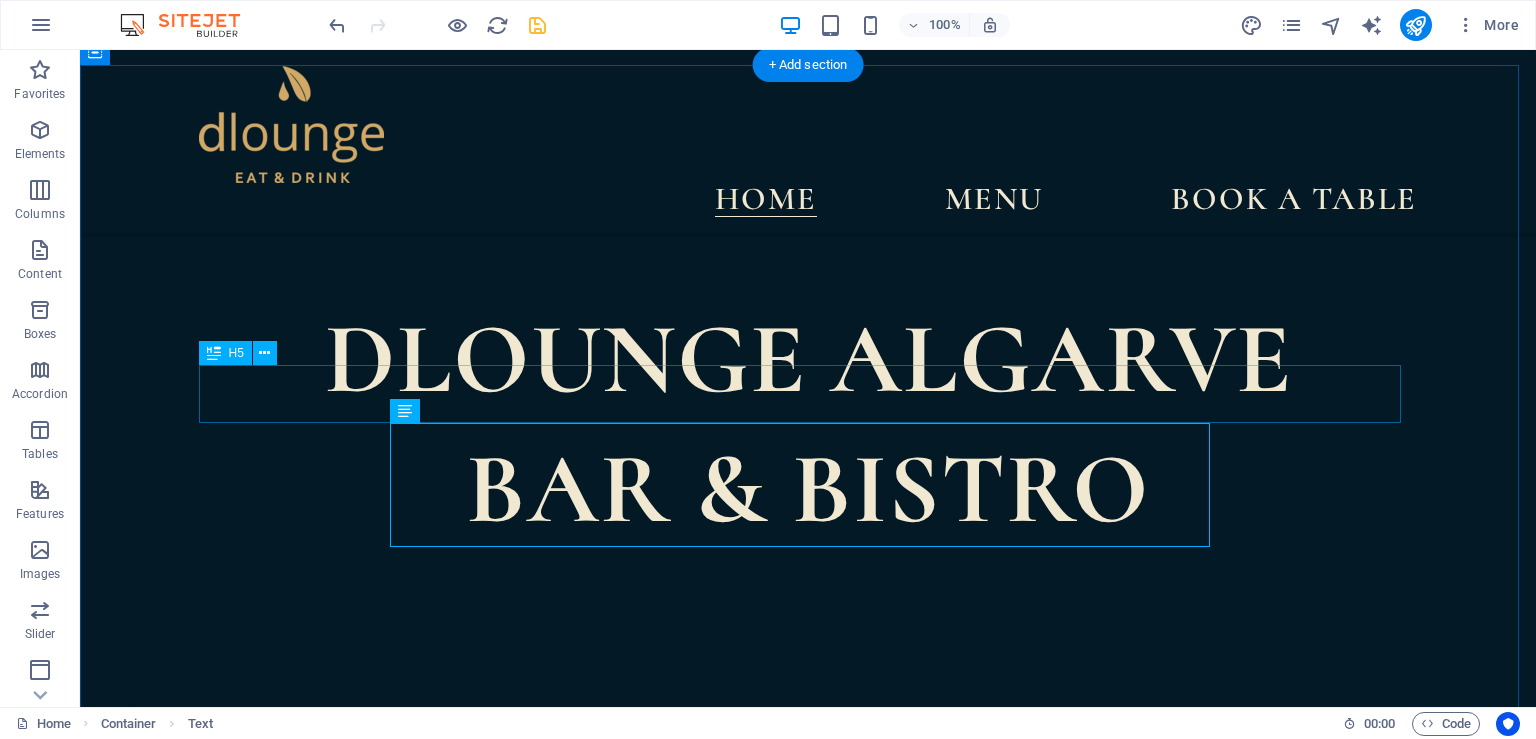 click on "​​​​​ DLOUNGE Algarve is a vibrant eat & drinks destination located in the heart of Tavira." at bounding box center (808, 1043) 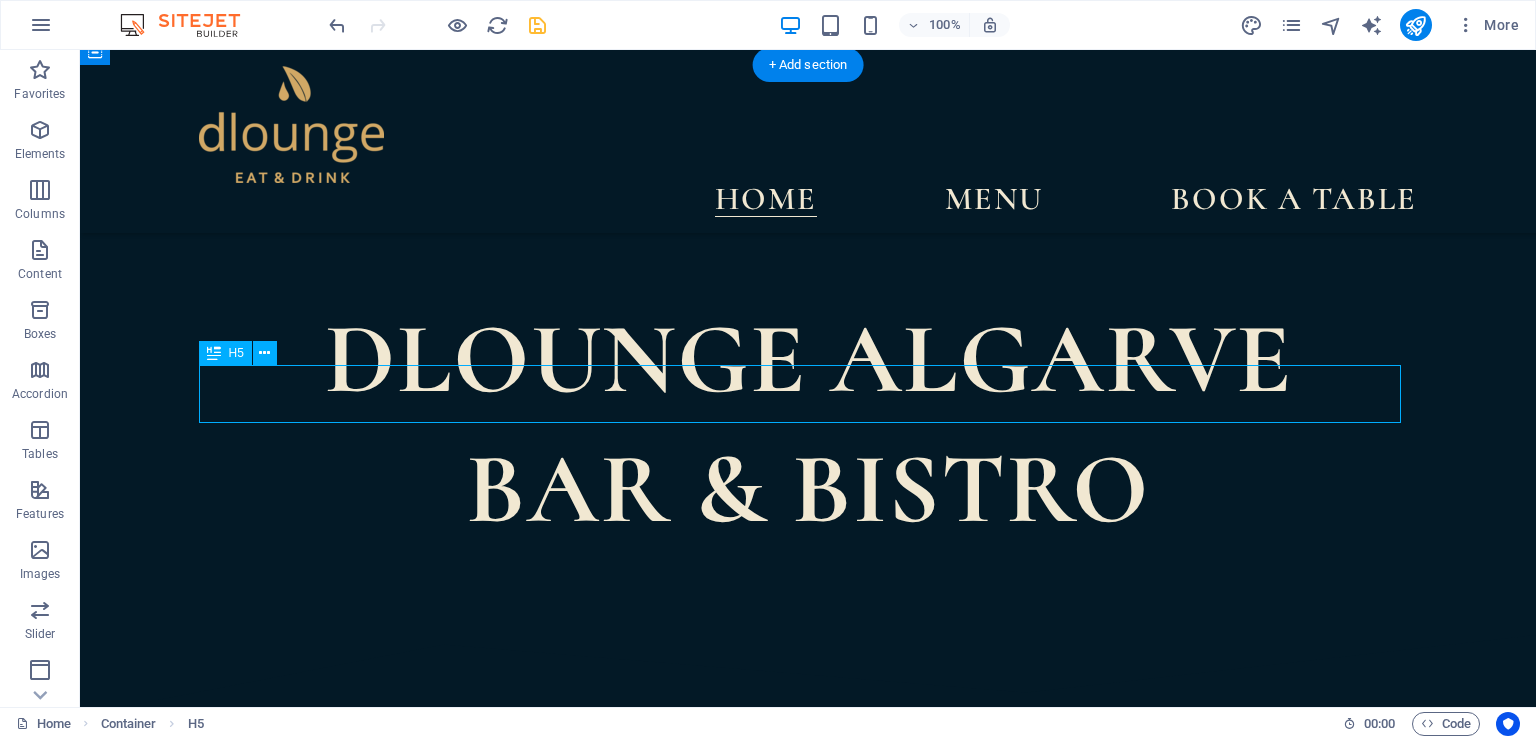 click on "​​​​​ DLOUNGE Algarve is a vibrant eat & drinks destination located in the heart of Tavira." at bounding box center (808, 1043) 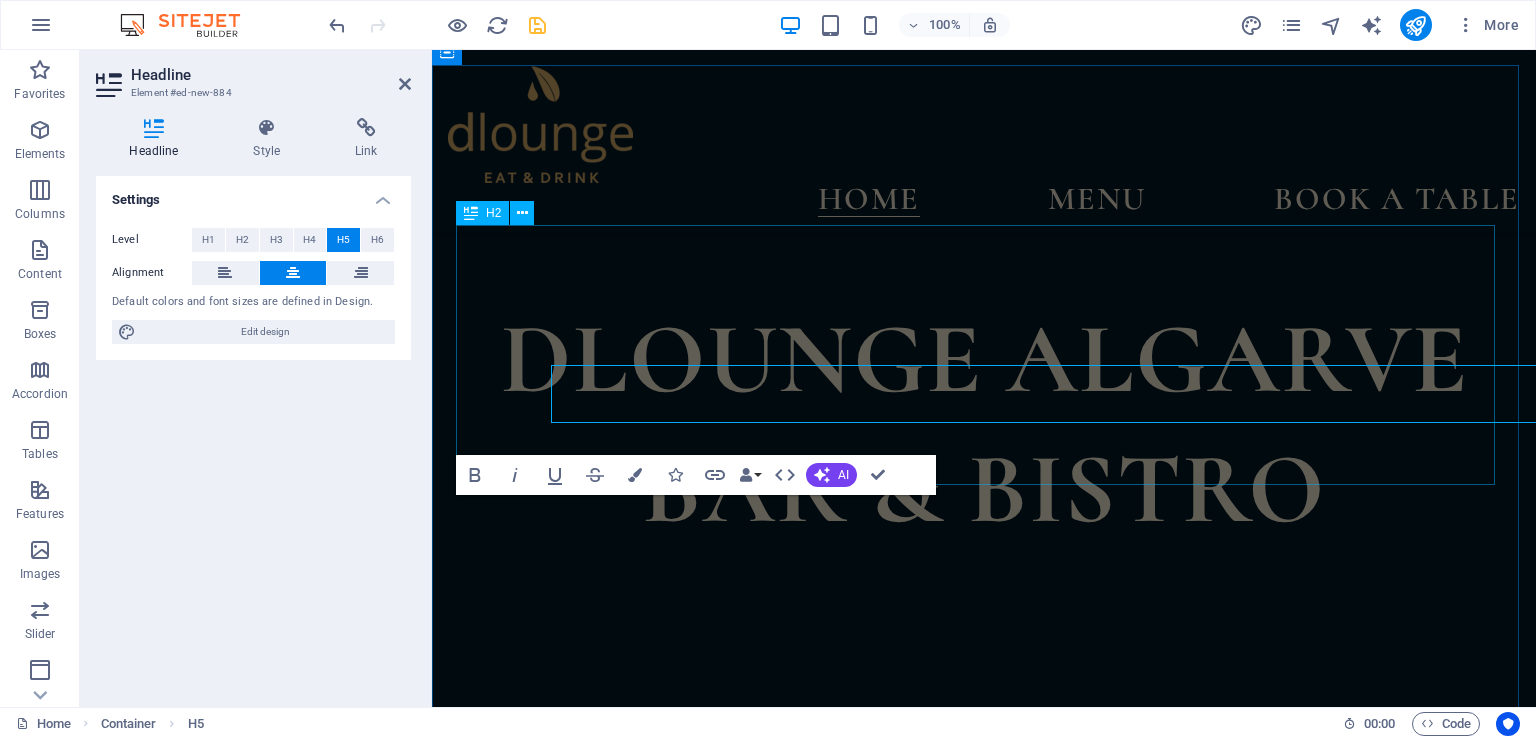 click on "A unique experience" at bounding box center (984, 1005) 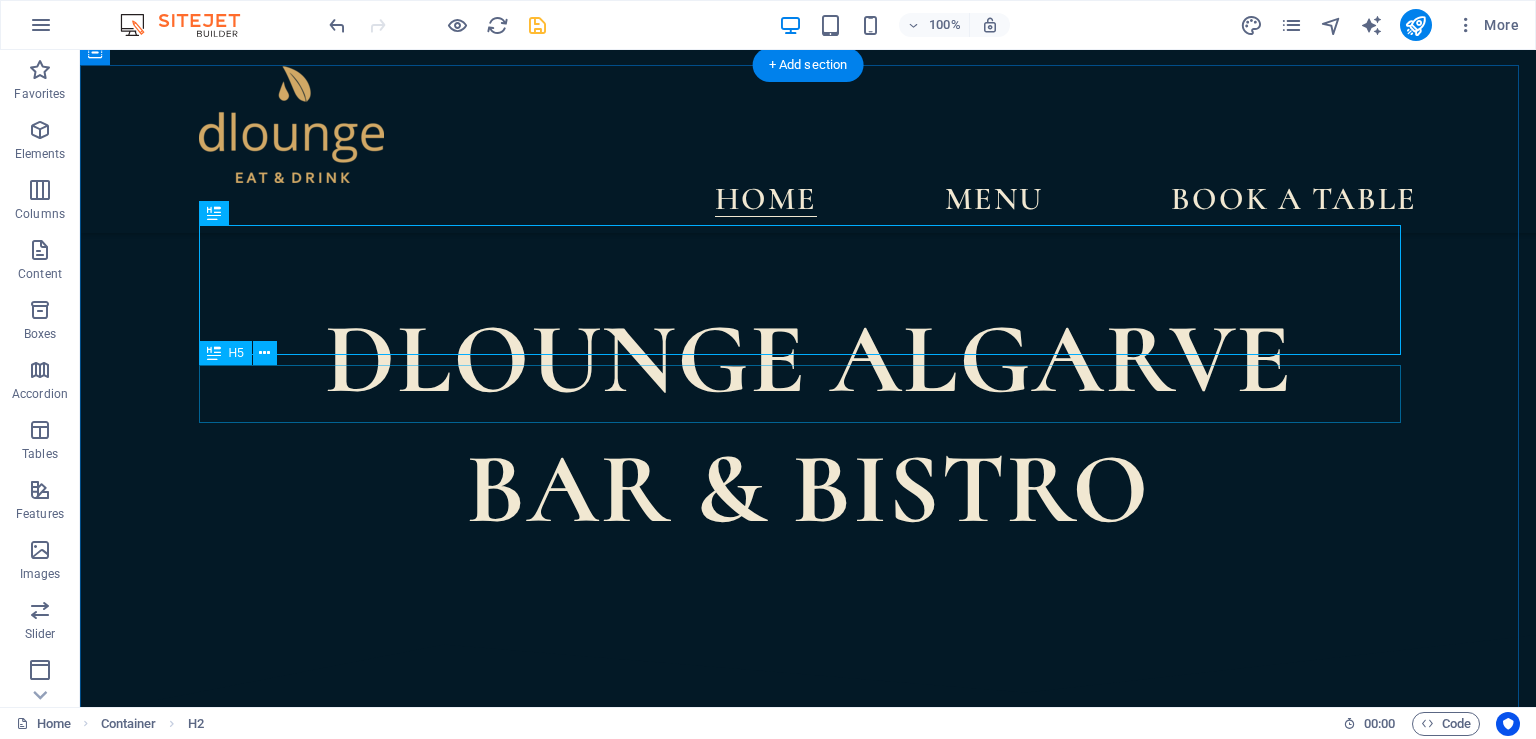 click on "​​​​​ DLOUNGE Algarve is a vibrant eat & drinks destination located in the heart of Tavira." at bounding box center [808, 1043] 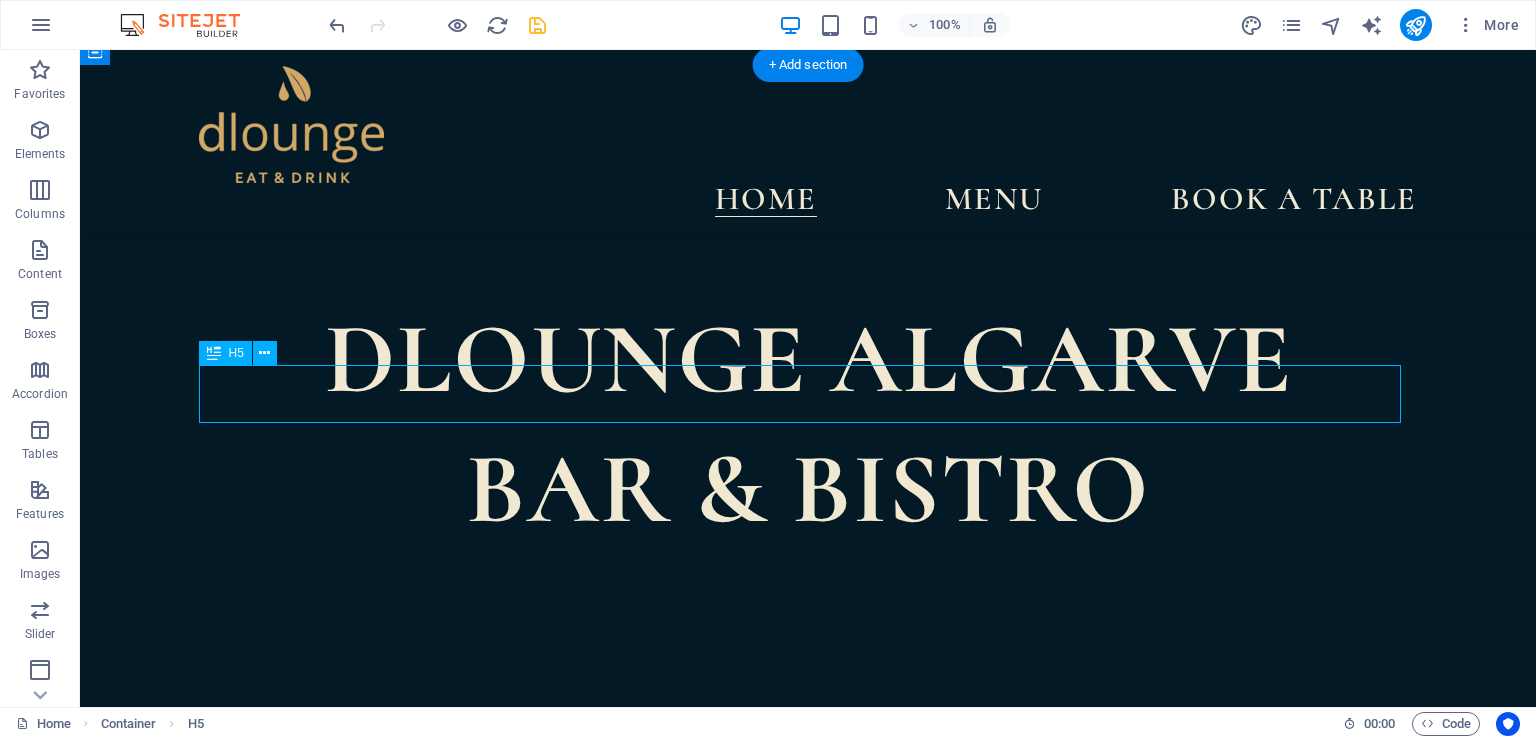 click on "​​​​​ DLOUNGE Algarve is a vibrant eat & drinks destination located in the heart of Tavira." at bounding box center [808, 1043] 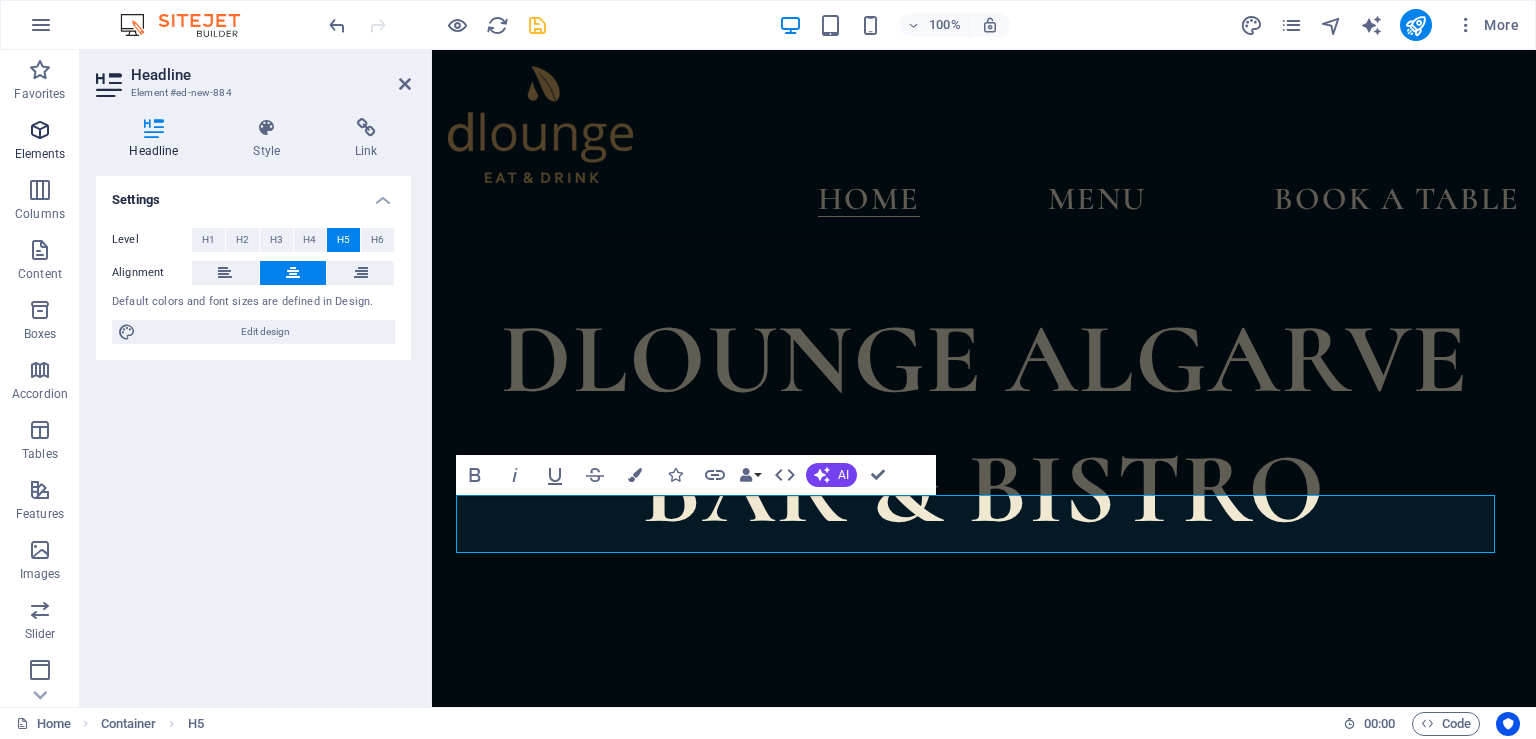 click on "Elements" at bounding box center [40, 142] 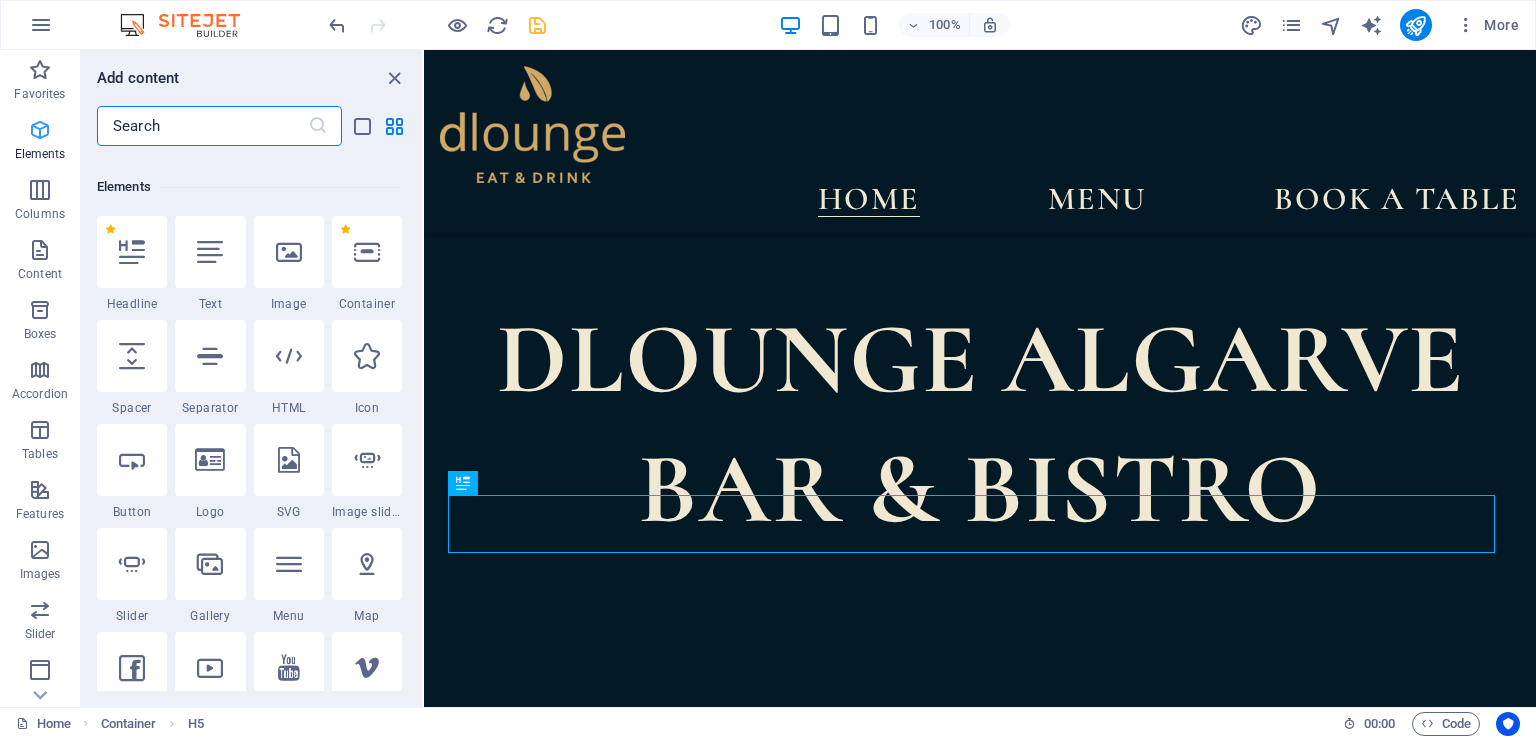 scroll, scrollTop: 212, scrollLeft: 0, axis: vertical 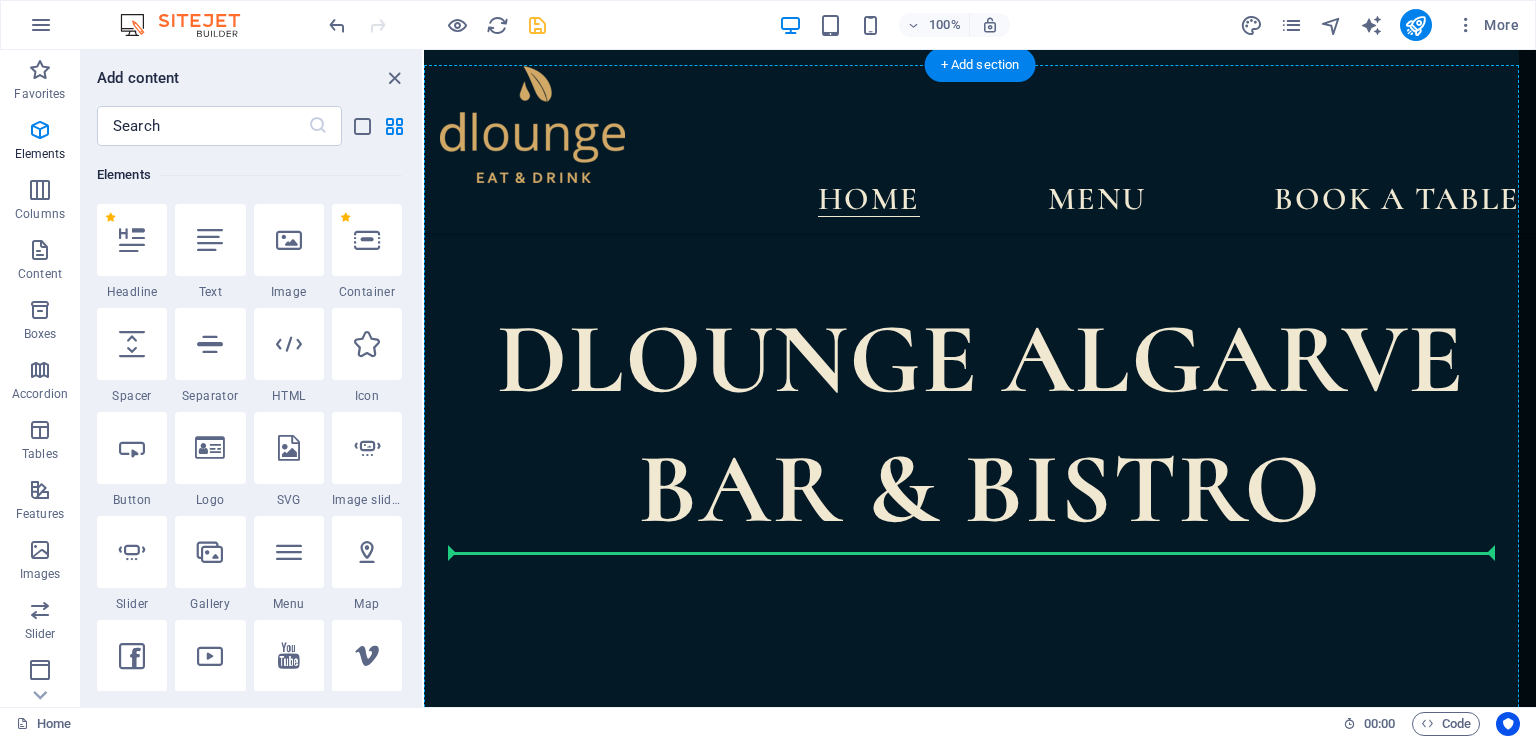 select on "%" 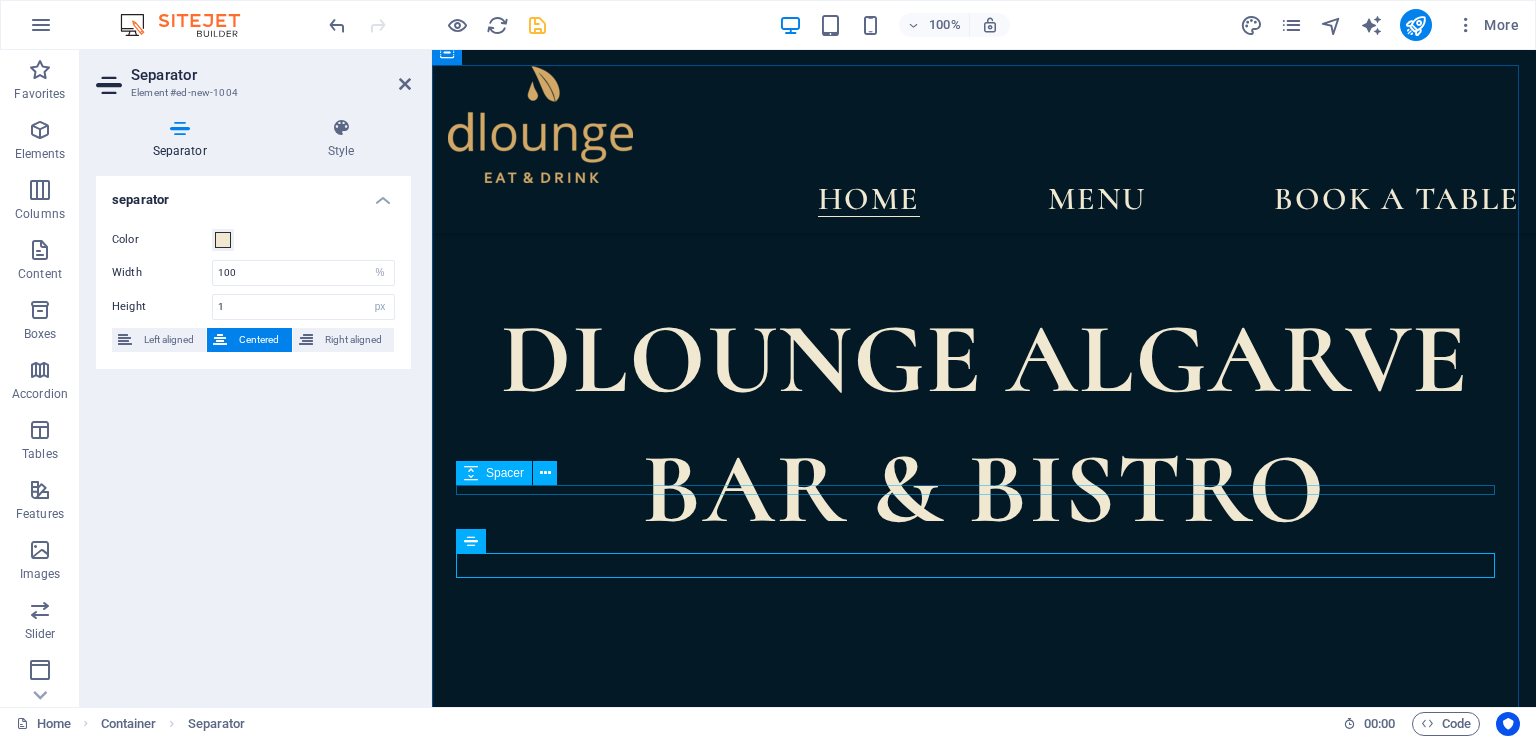 click at bounding box center [984, 1140] 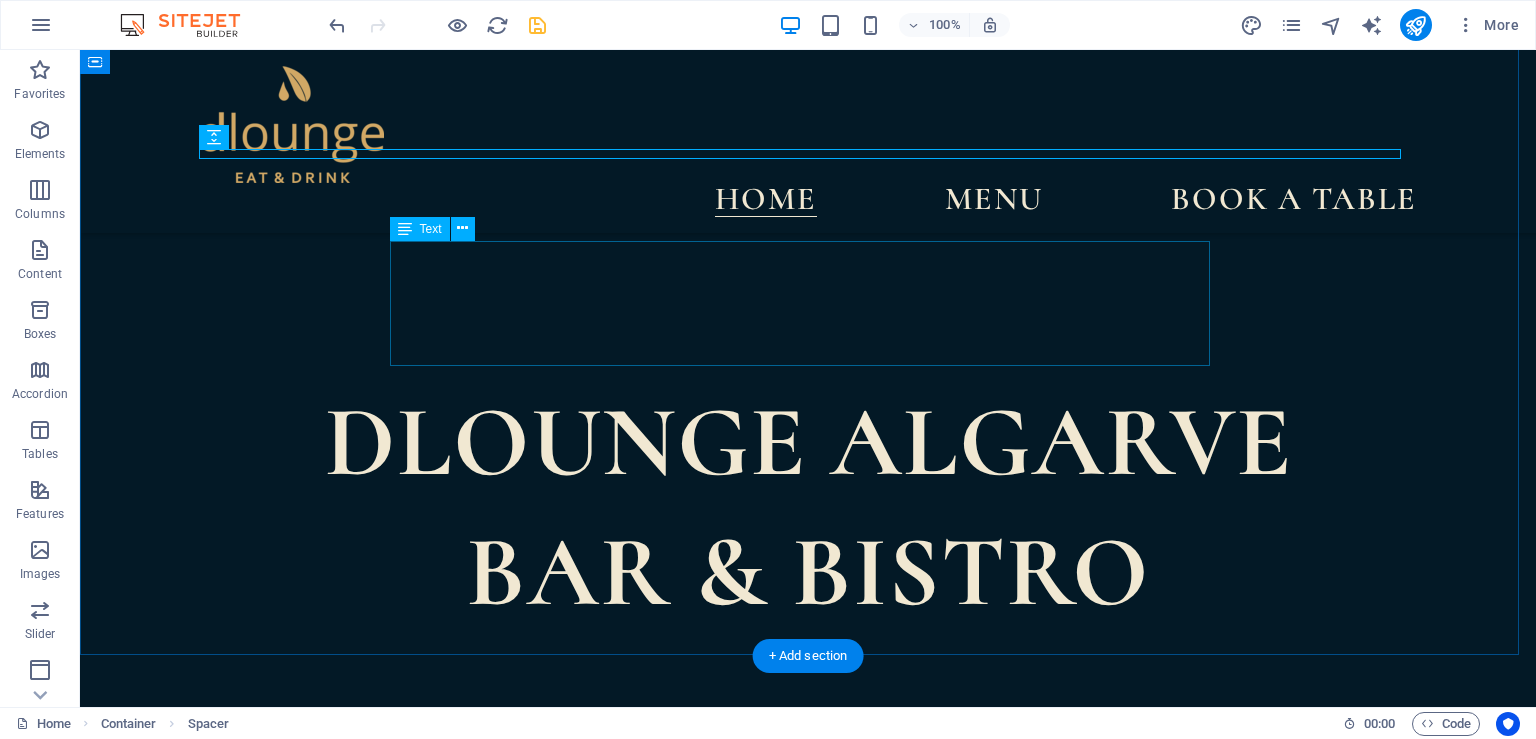 scroll, scrollTop: 422, scrollLeft: 0, axis: vertical 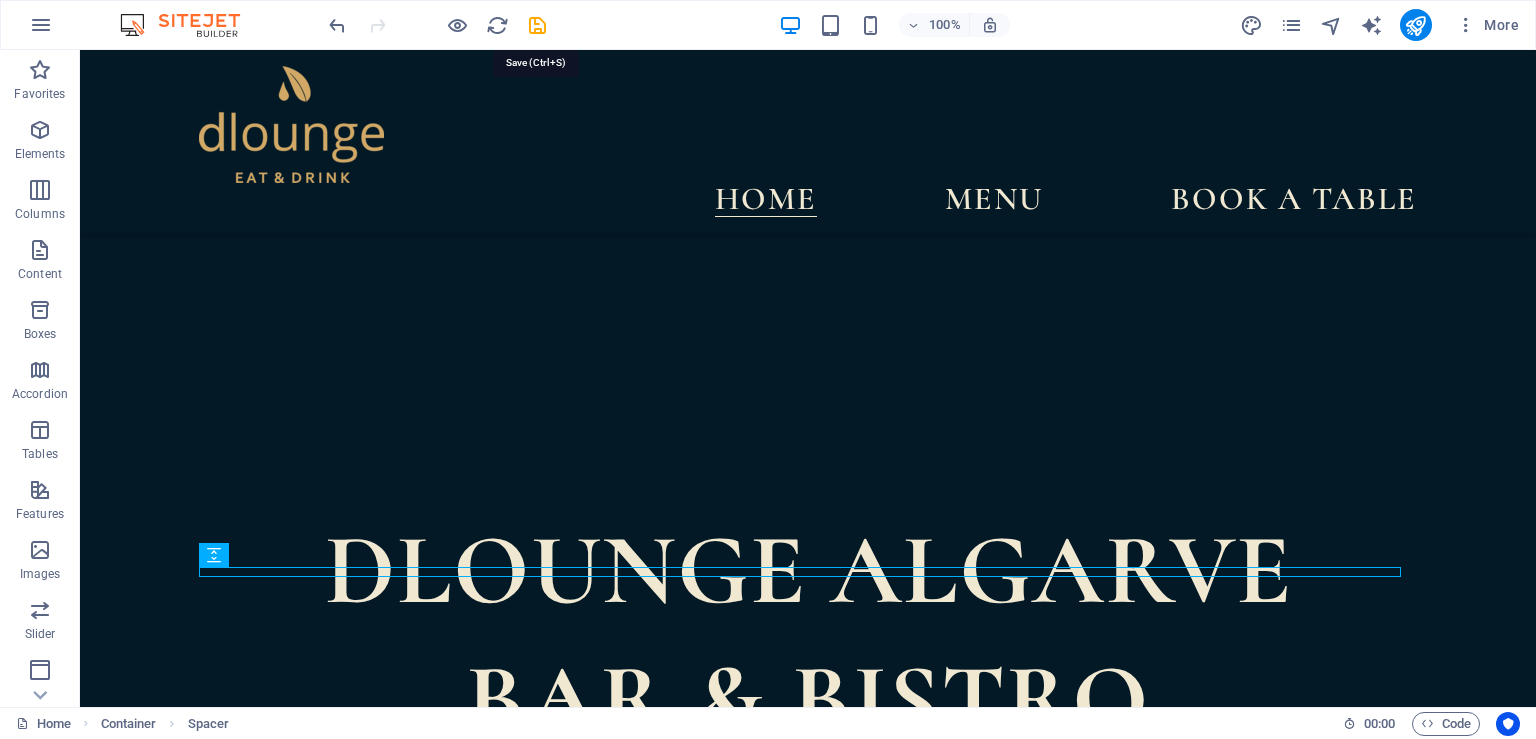 click at bounding box center (537, 25) 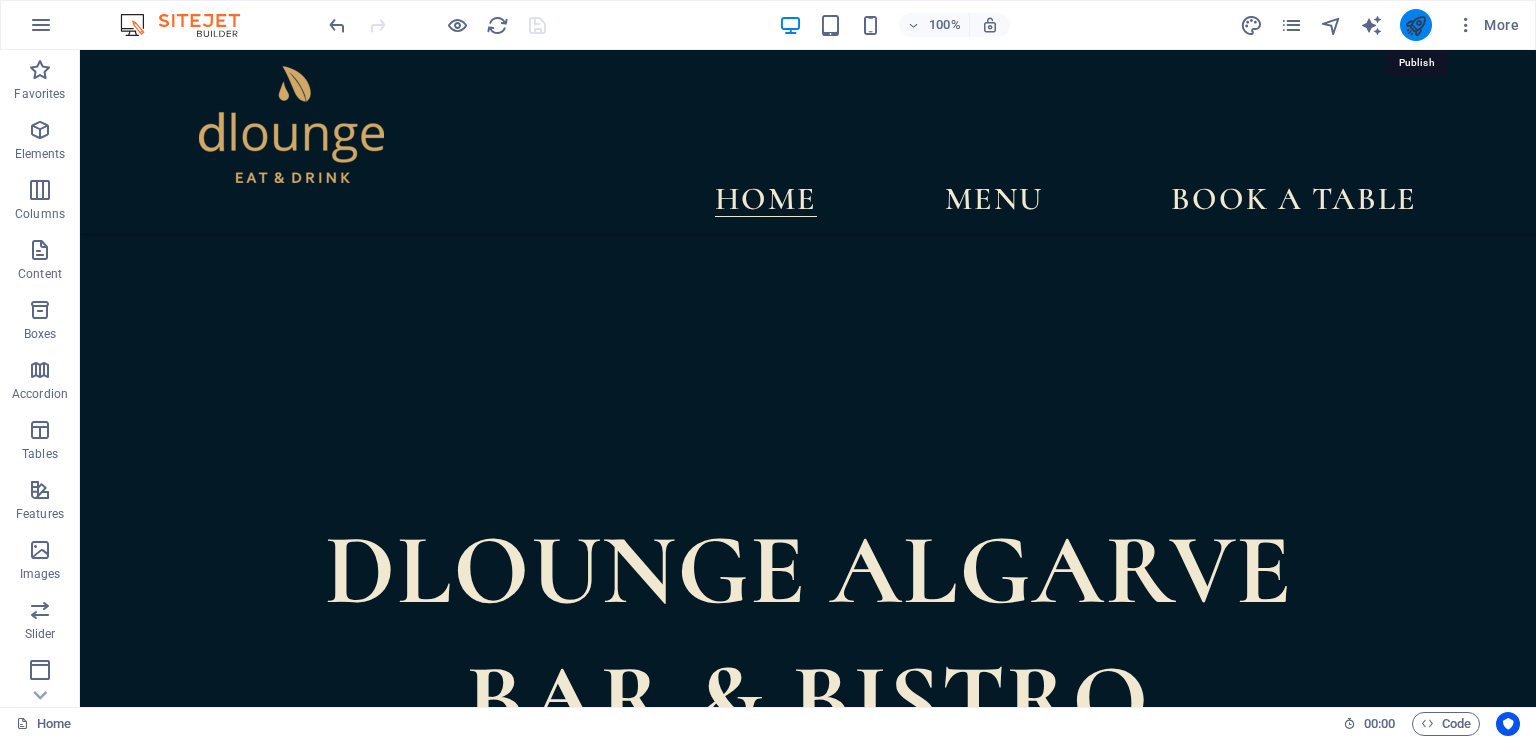 click at bounding box center (1415, 25) 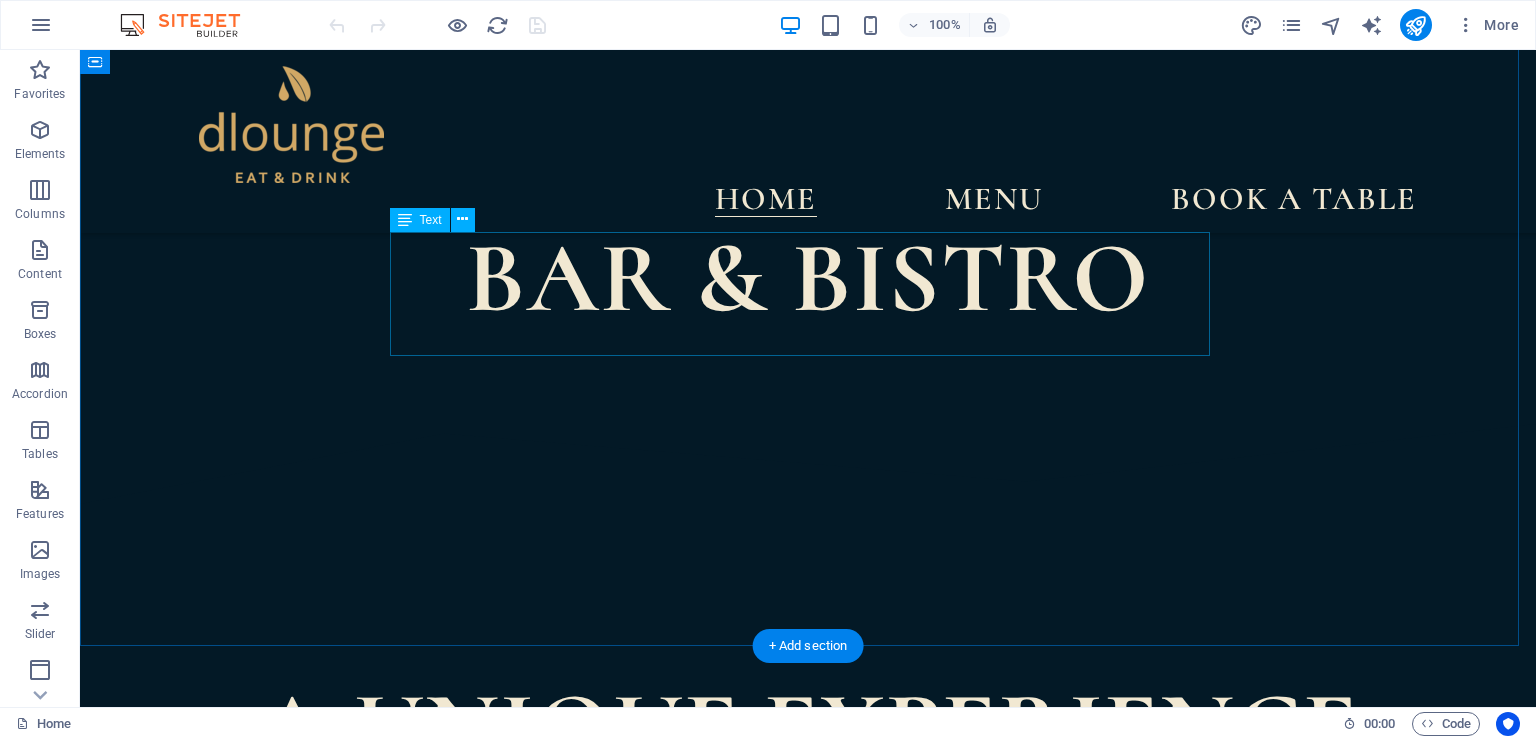 scroll, scrollTop: 1056, scrollLeft: 0, axis: vertical 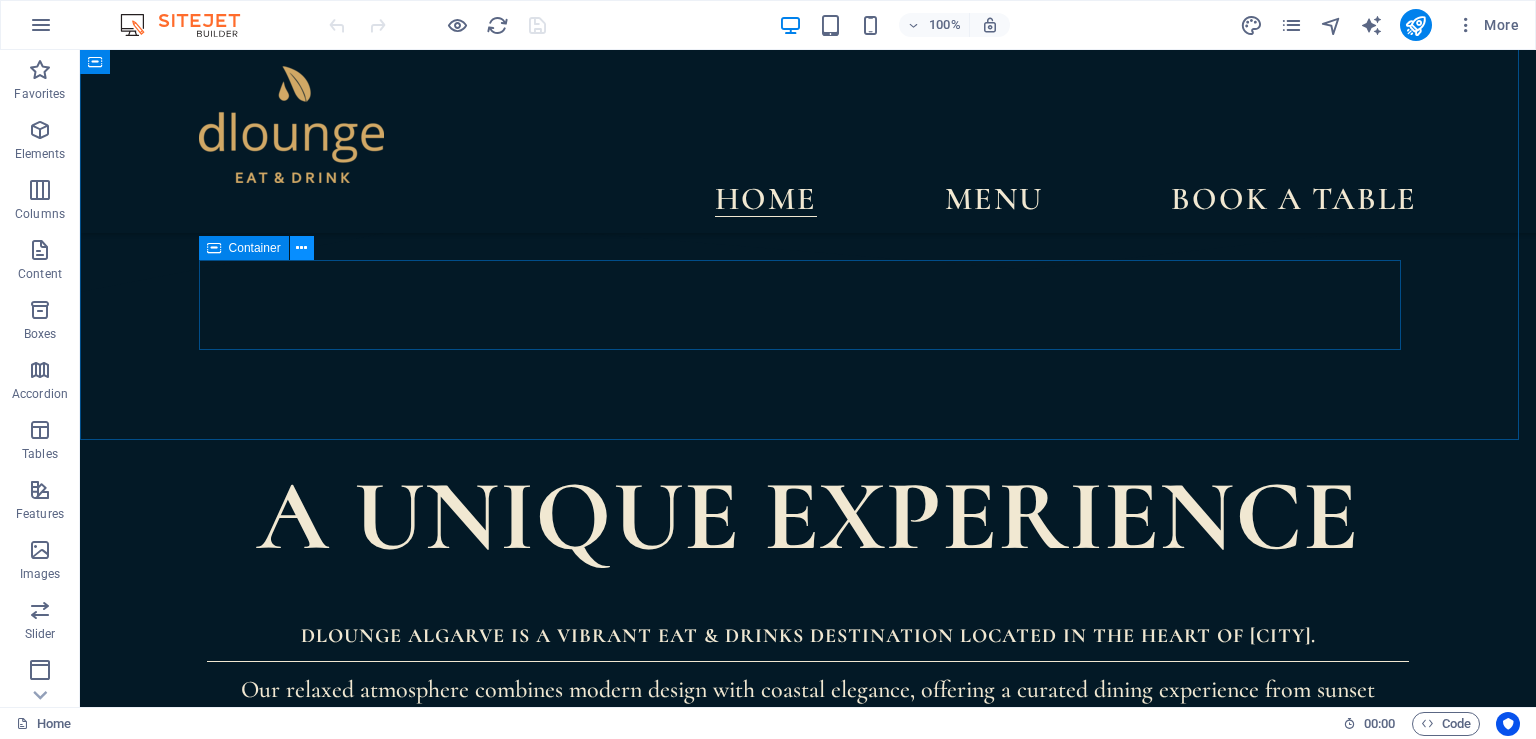 click at bounding box center (301, 248) 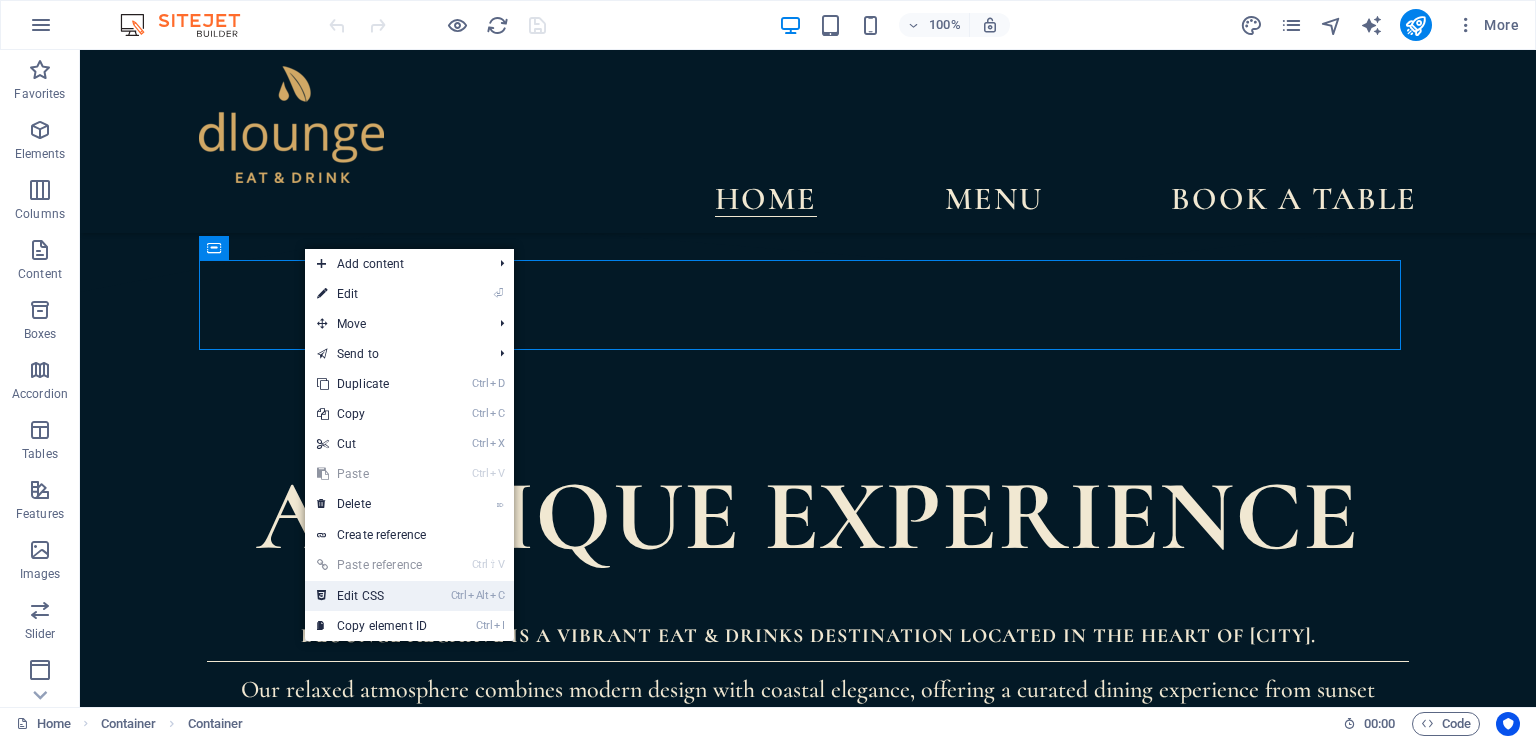 click on "Ctrl Alt C" at bounding box center [478, 596] 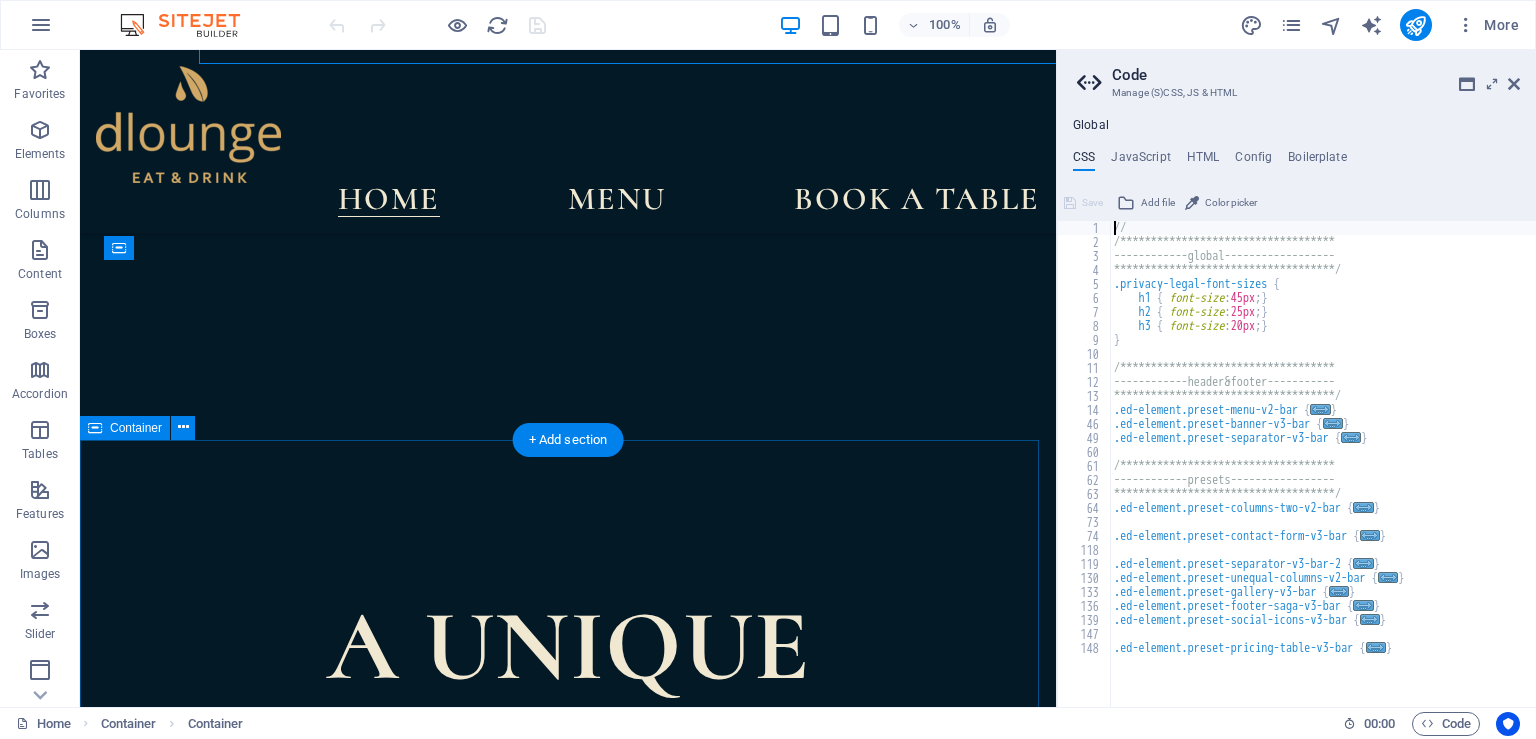 scroll, scrollTop: 1342, scrollLeft: 0, axis: vertical 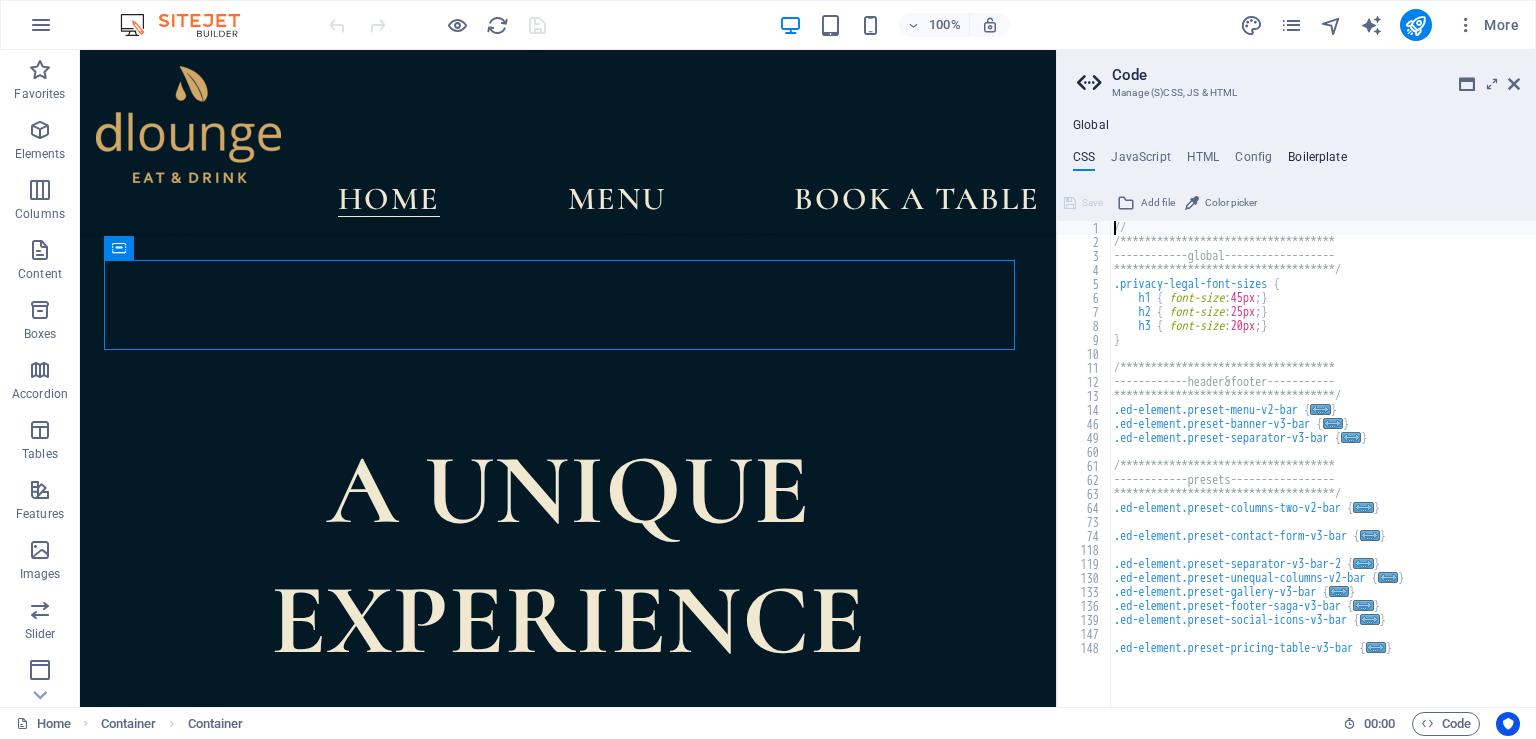 click on "Boilerplate" at bounding box center (1317, 161) 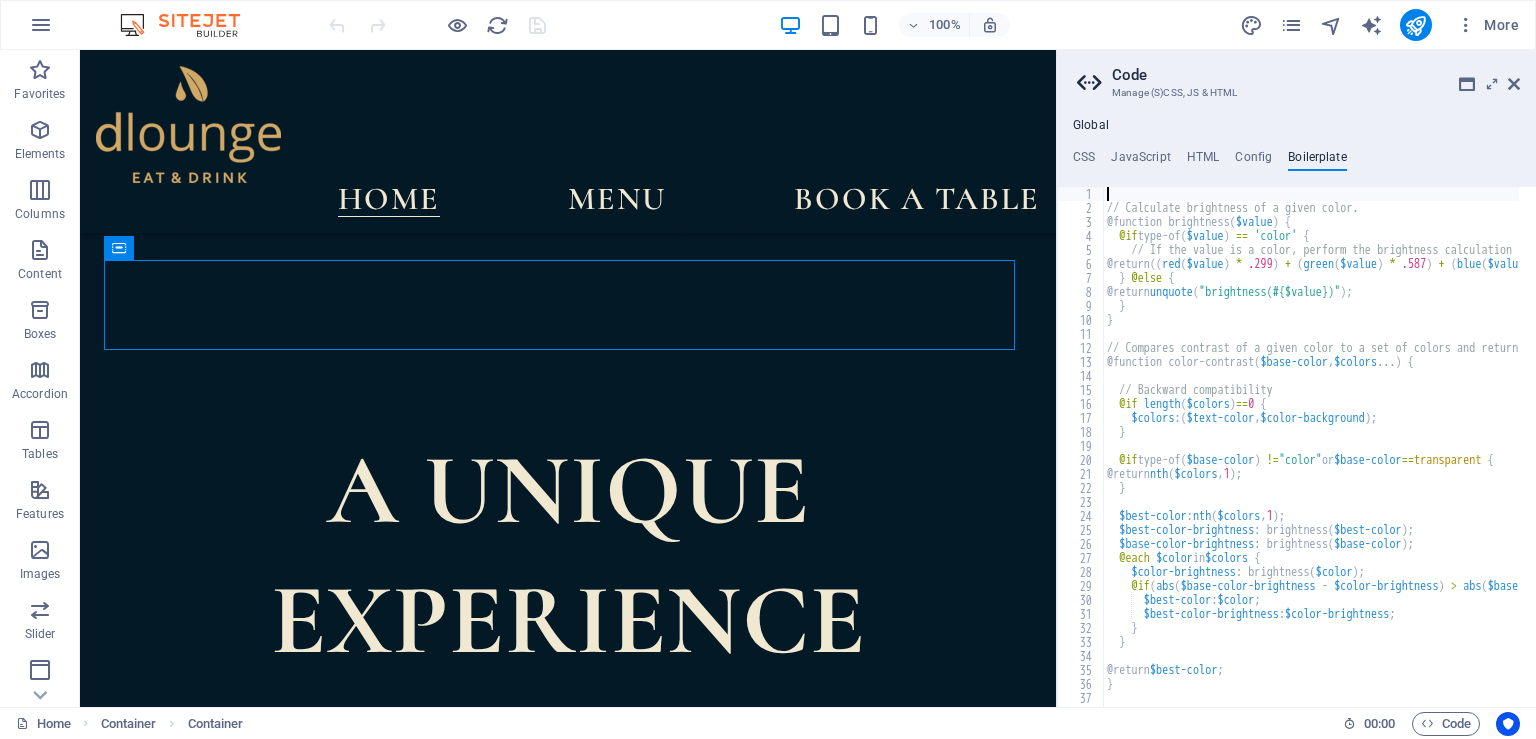 click on "CSS JavaScript HTML Config Boilerplate" at bounding box center [1296, 161] 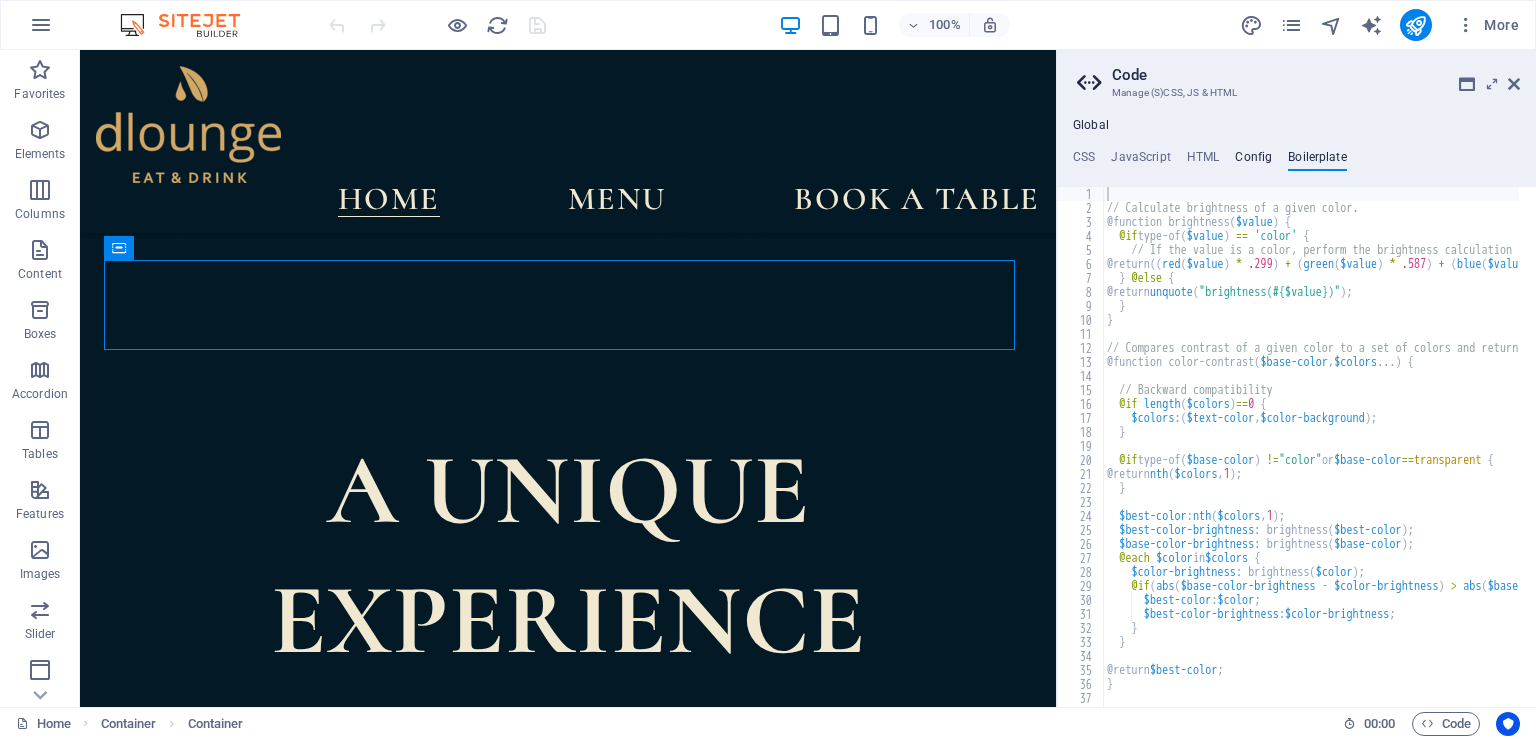 click on "Config" at bounding box center [1253, 161] 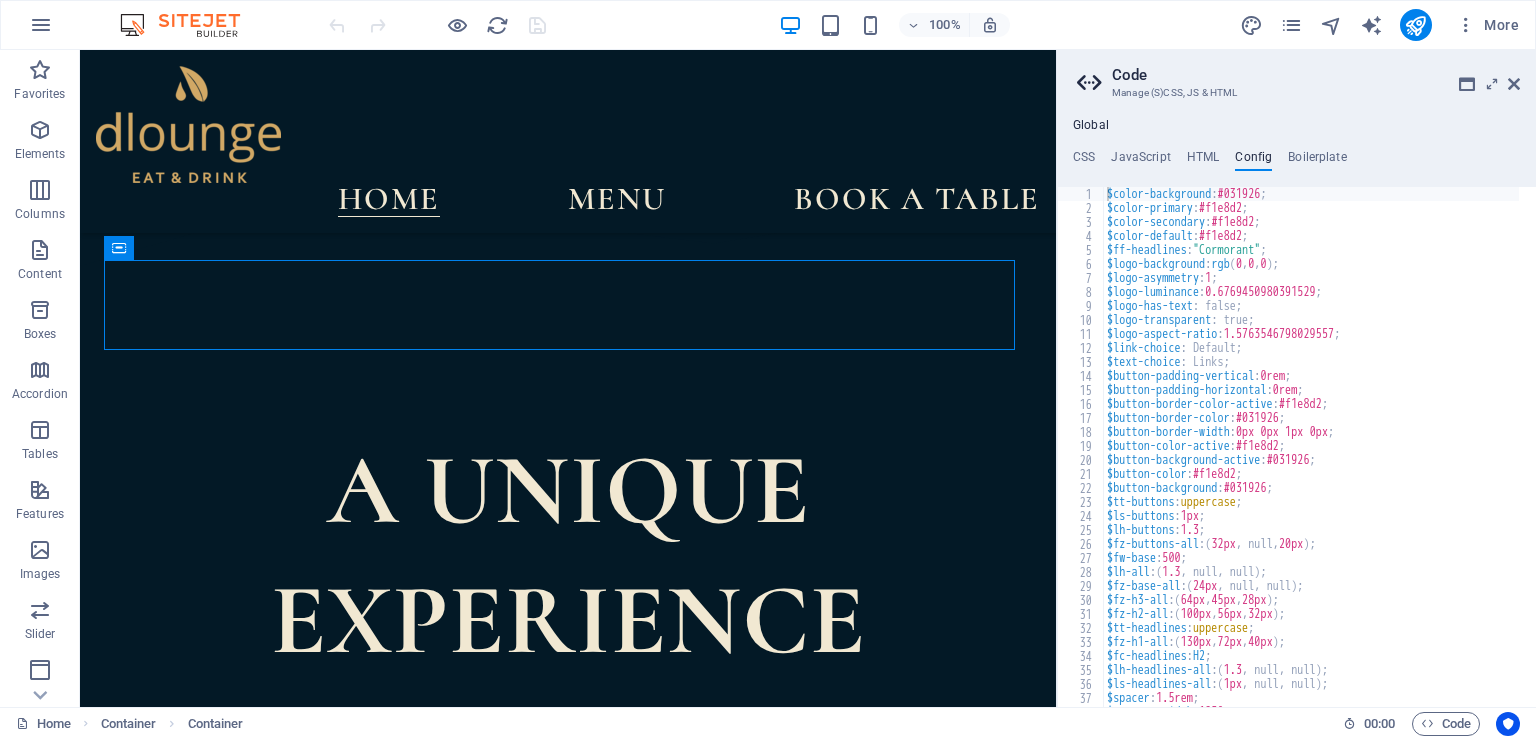 click on "CSS JavaScript HTML Config Boilerplate" at bounding box center (1296, 161) 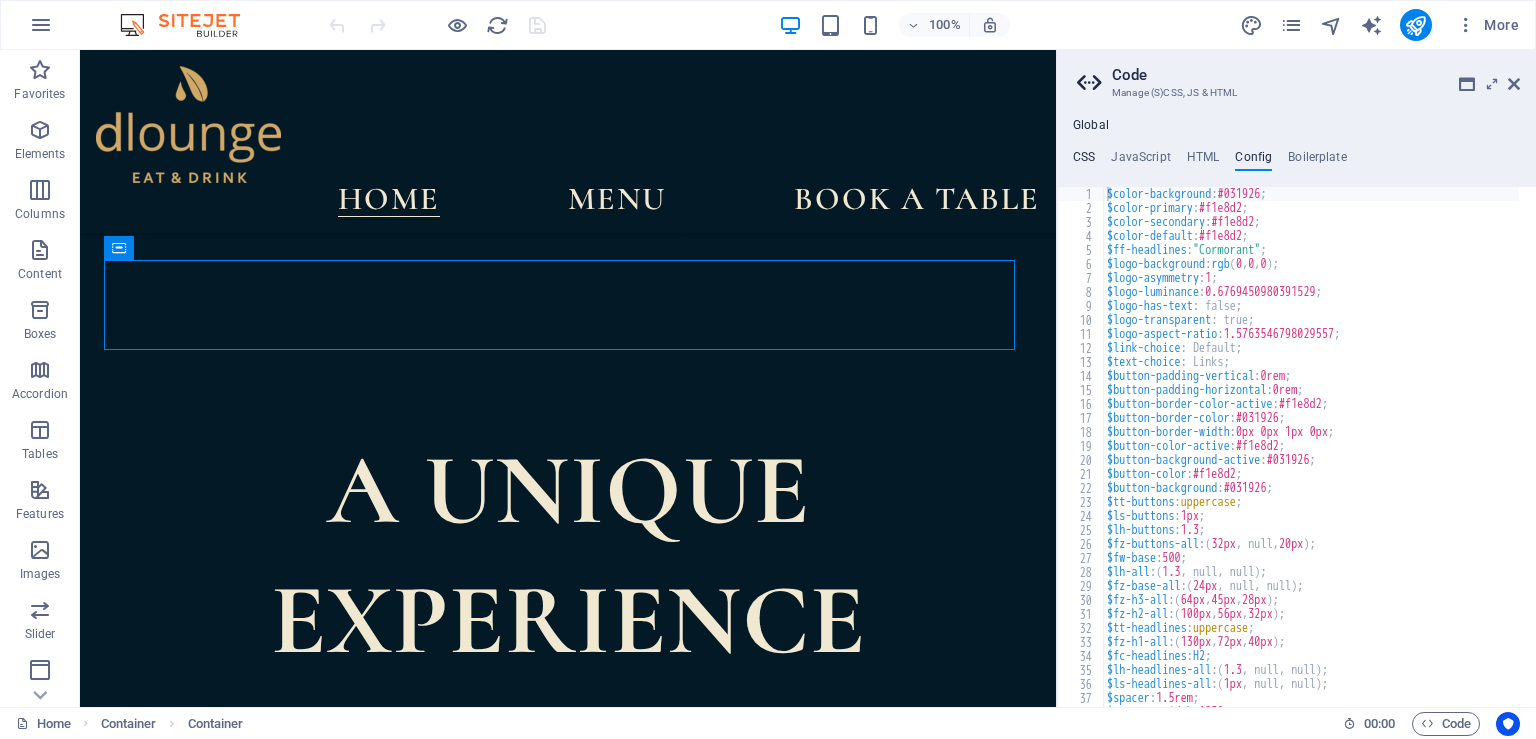 click on "CSS" at bounding box center (1084, 161) 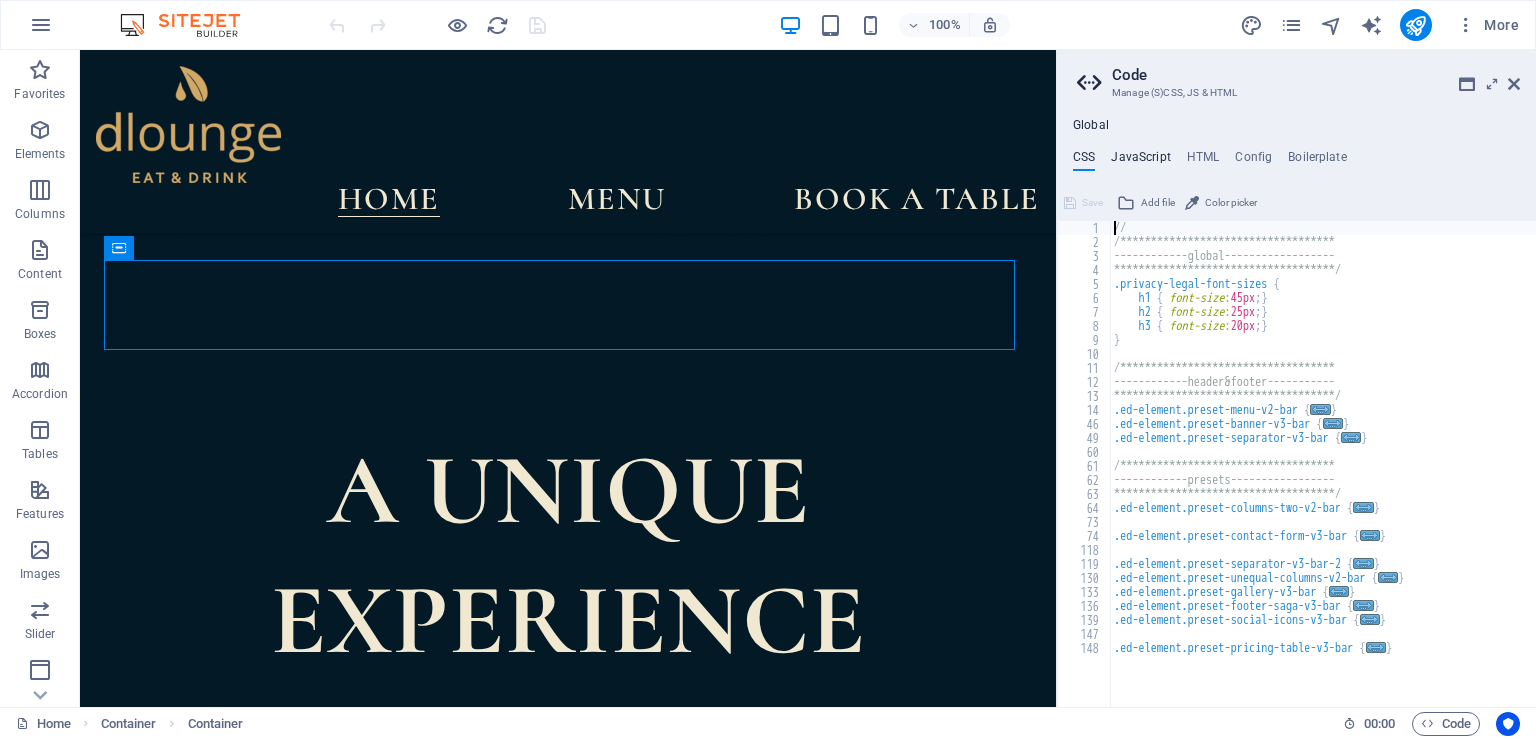 click on "JavaScript" at bounding box center (1140, 161) 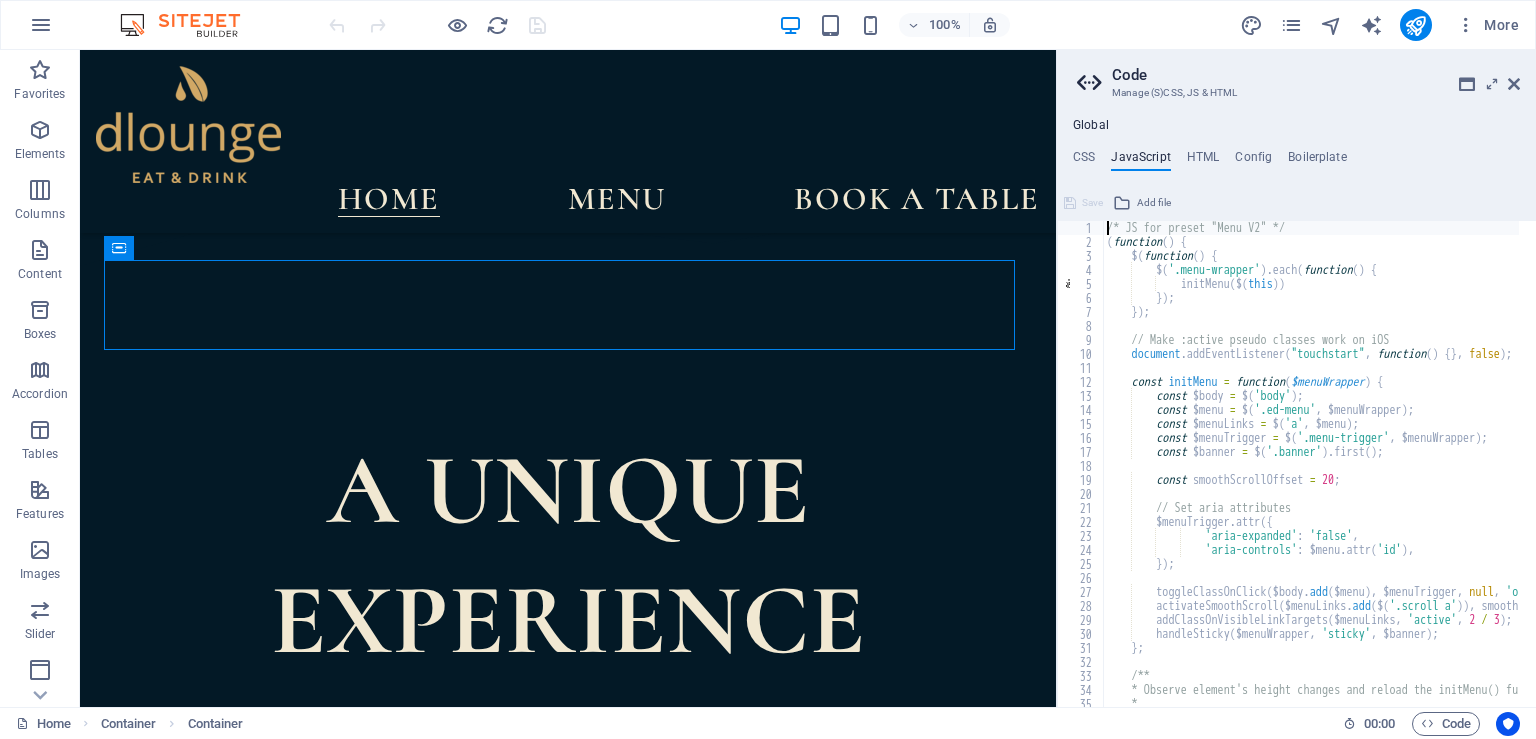 type on "/* JS for preset "Menu V2" */" 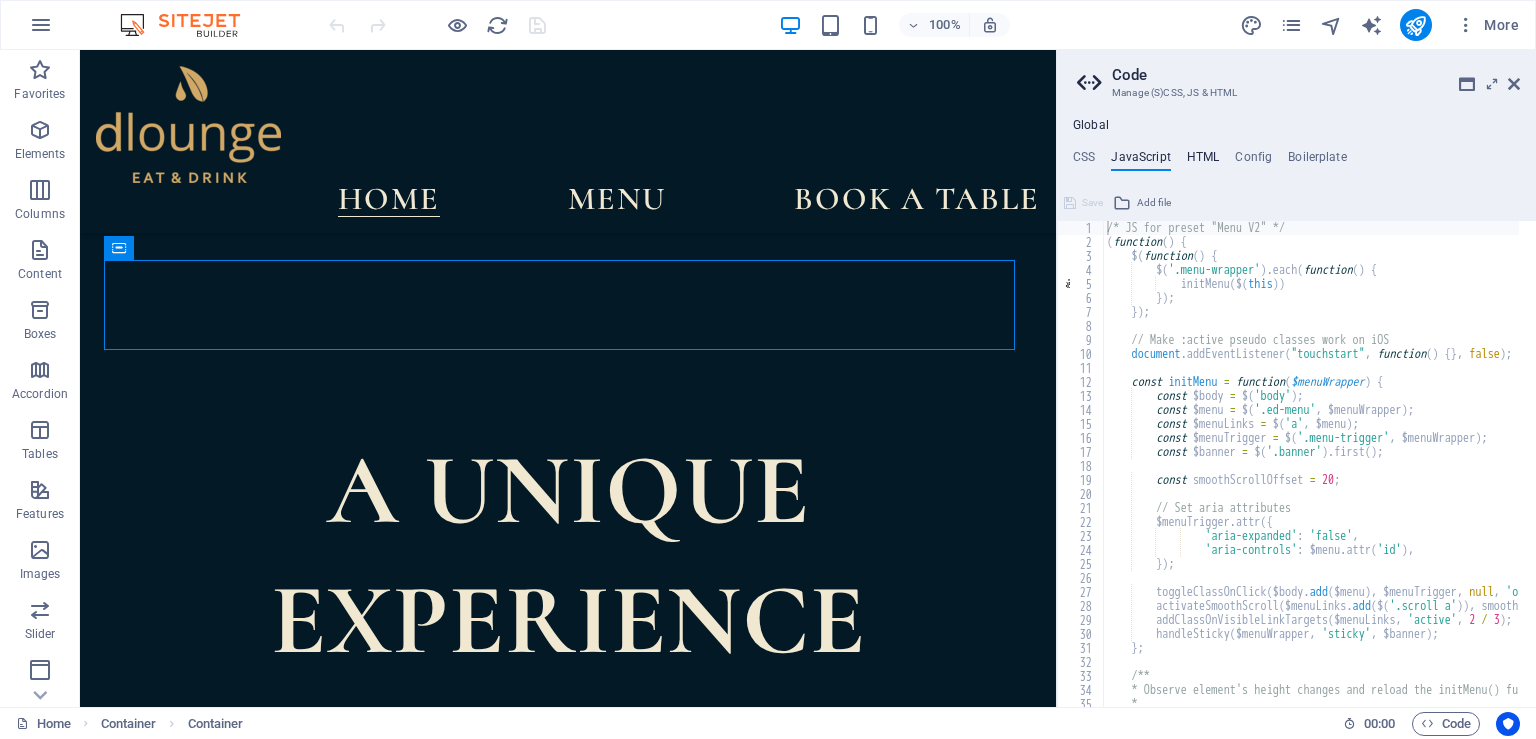 click on "HTML" at bounding box center (1203, 161) 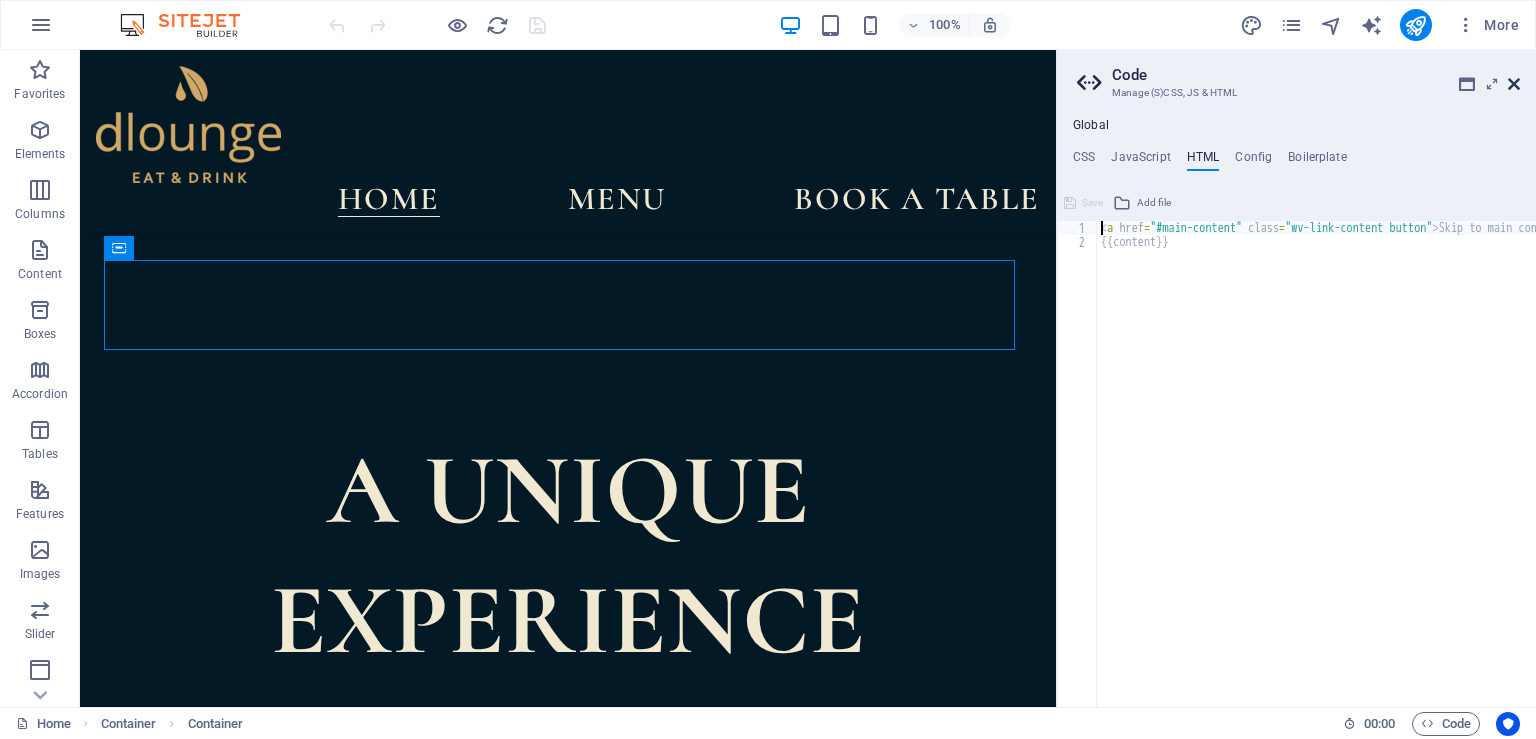 click at bounding box center [1514, 84] 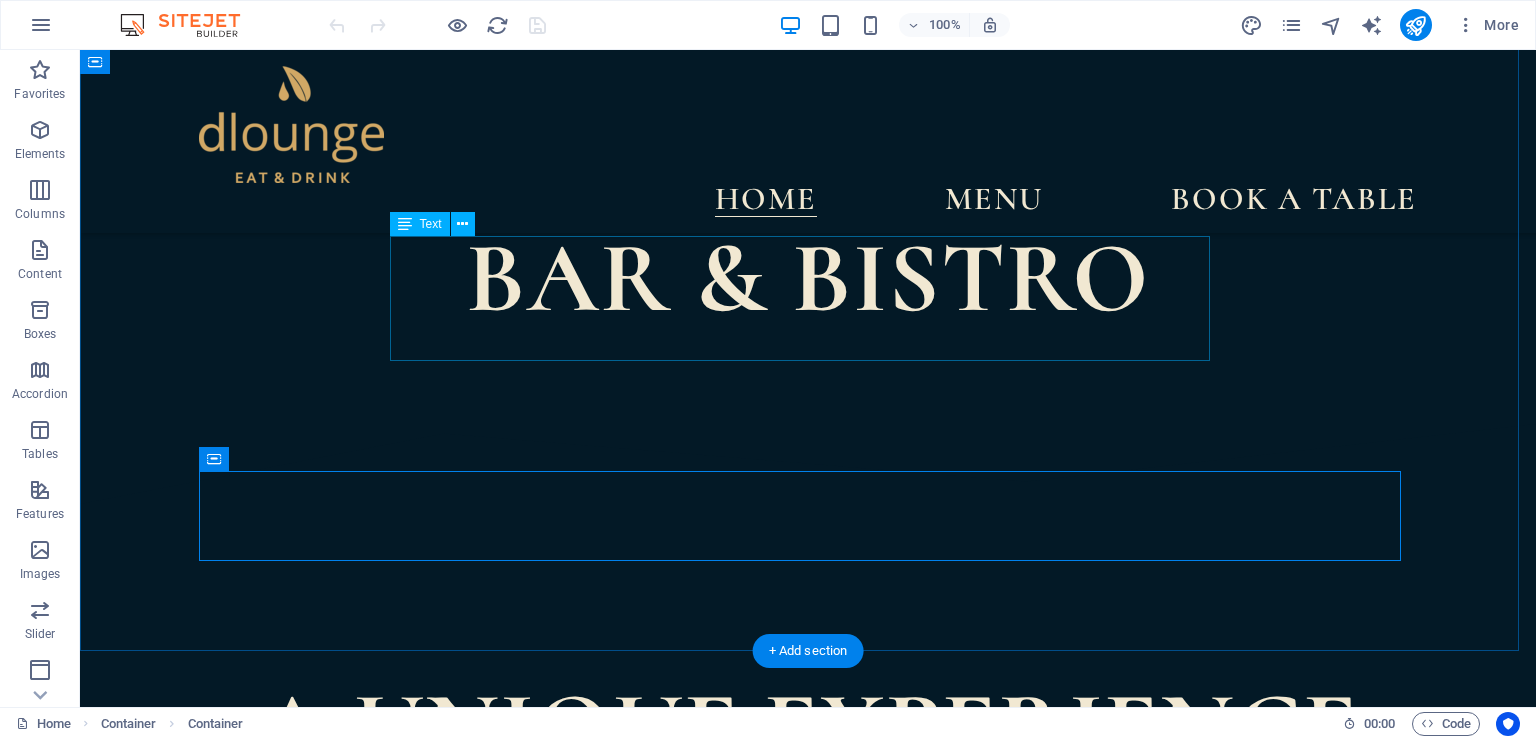 scroll, scrollTop: 633, scrollLeft: 0, axis: vertical 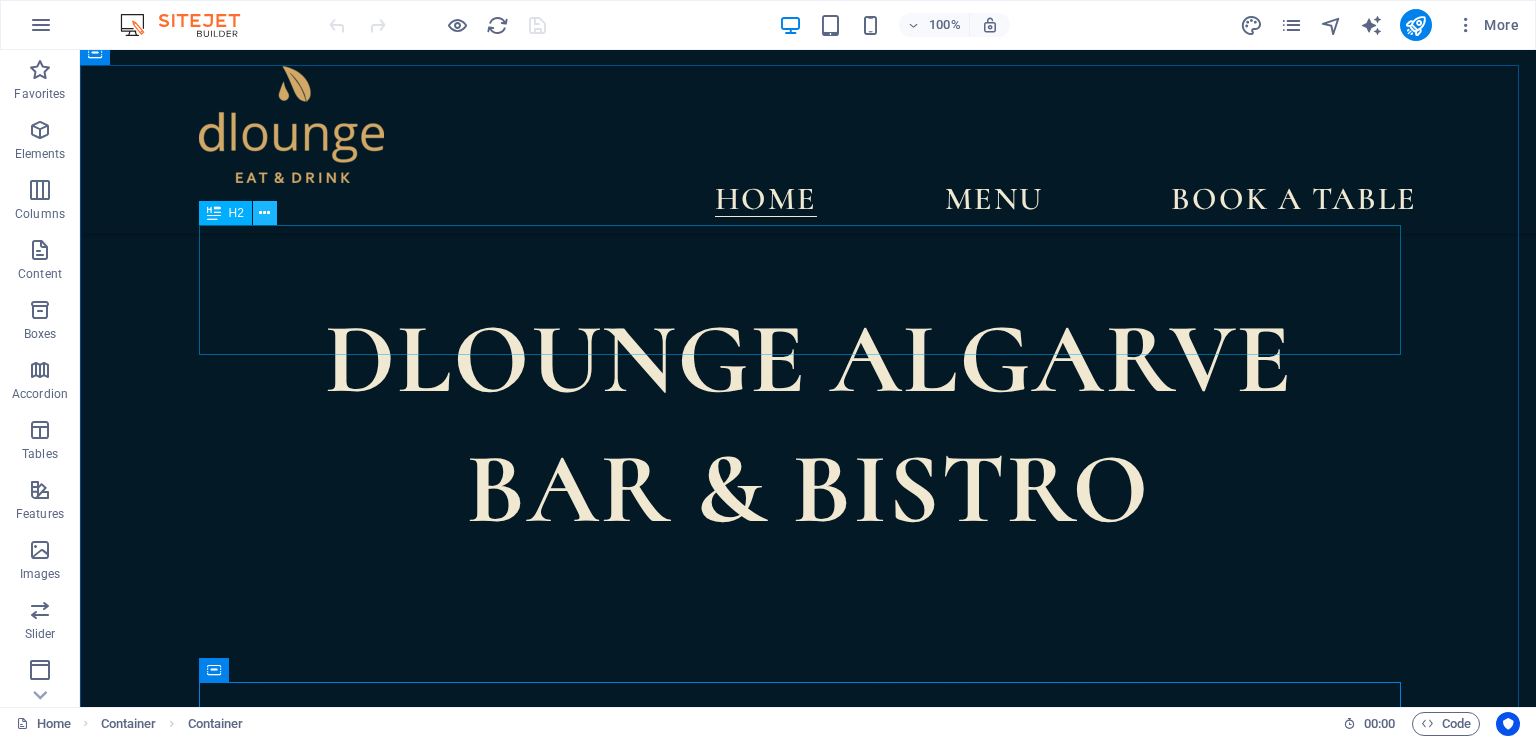click at bounding box center [265, 213] 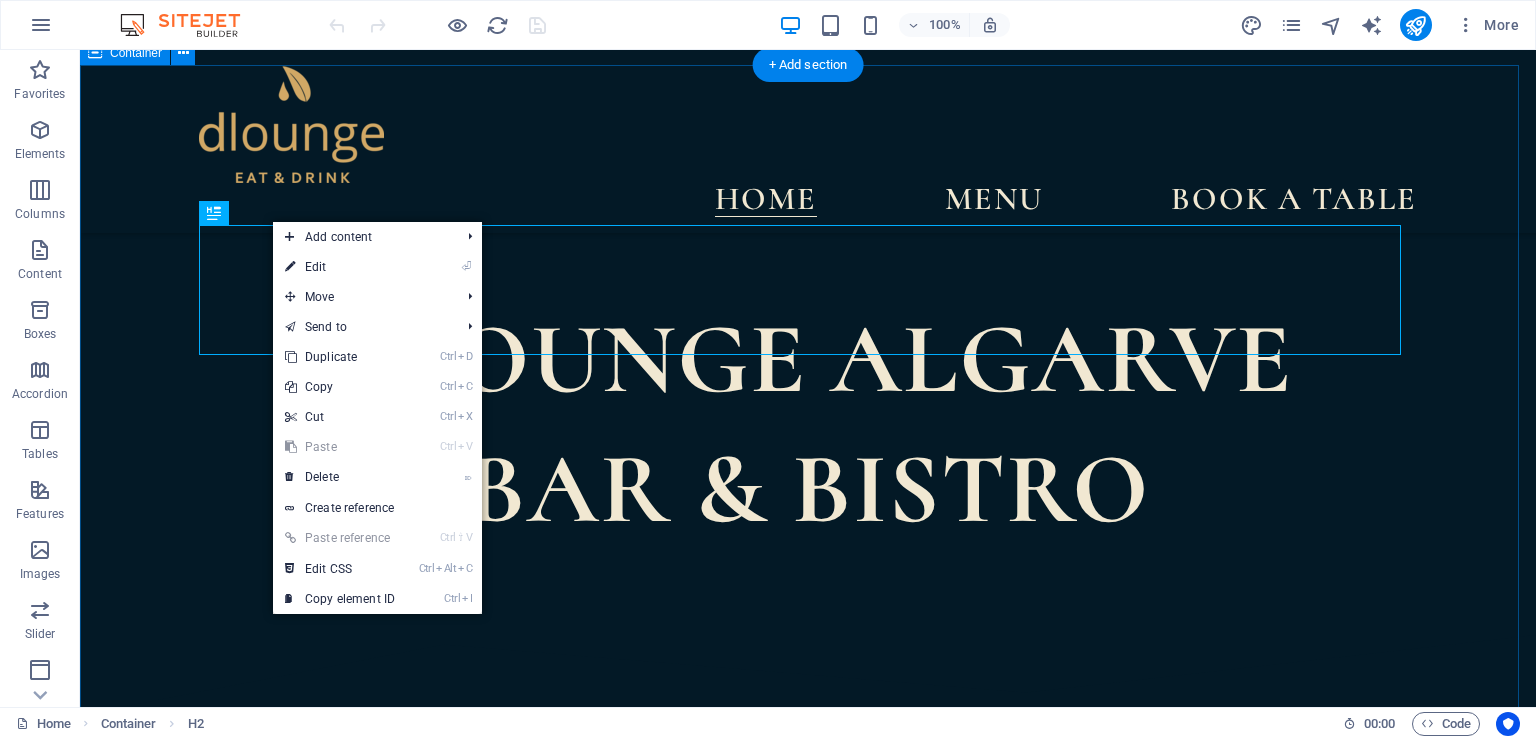 click on "A unique experience ​​​​​ DLOUNGE Algarve is a vibrant eat & drinks destination located in the heart of Tavira. Our relaxed atmosphere combines modern design with coastal elegance, offering a curated dining experience from sunset cocktails to late-night bites. Savor creative dishes made from fresh local ingredients, signature drinks crafted by expert bartenders, and a welcoming space perfect for both intimate dinners and social gatherings.        SCROLL DOWN        SCROLL DOWN" at bounding box center [808, 2640] 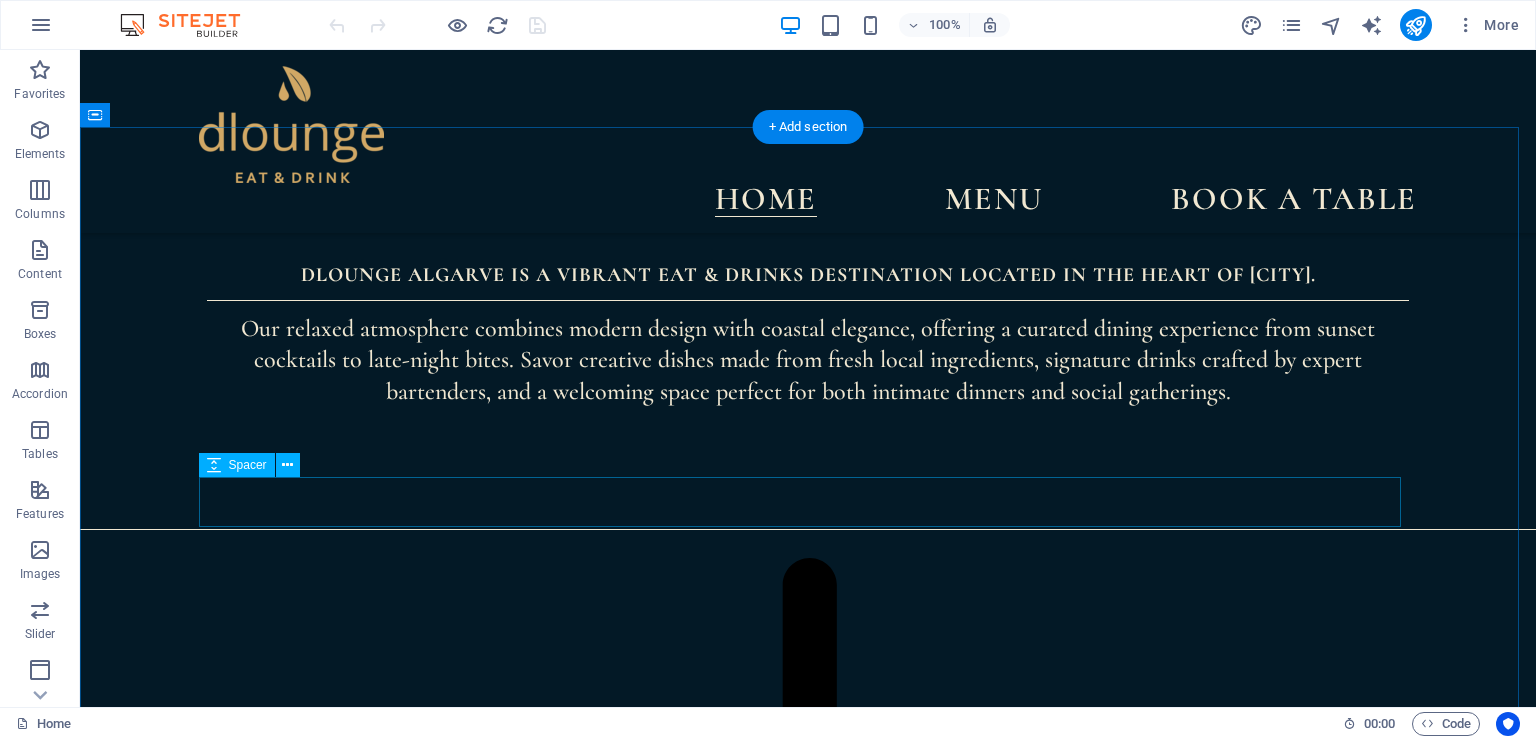 scroll, scrollTop: 1478, scrollLeft: 0, axis: vertical 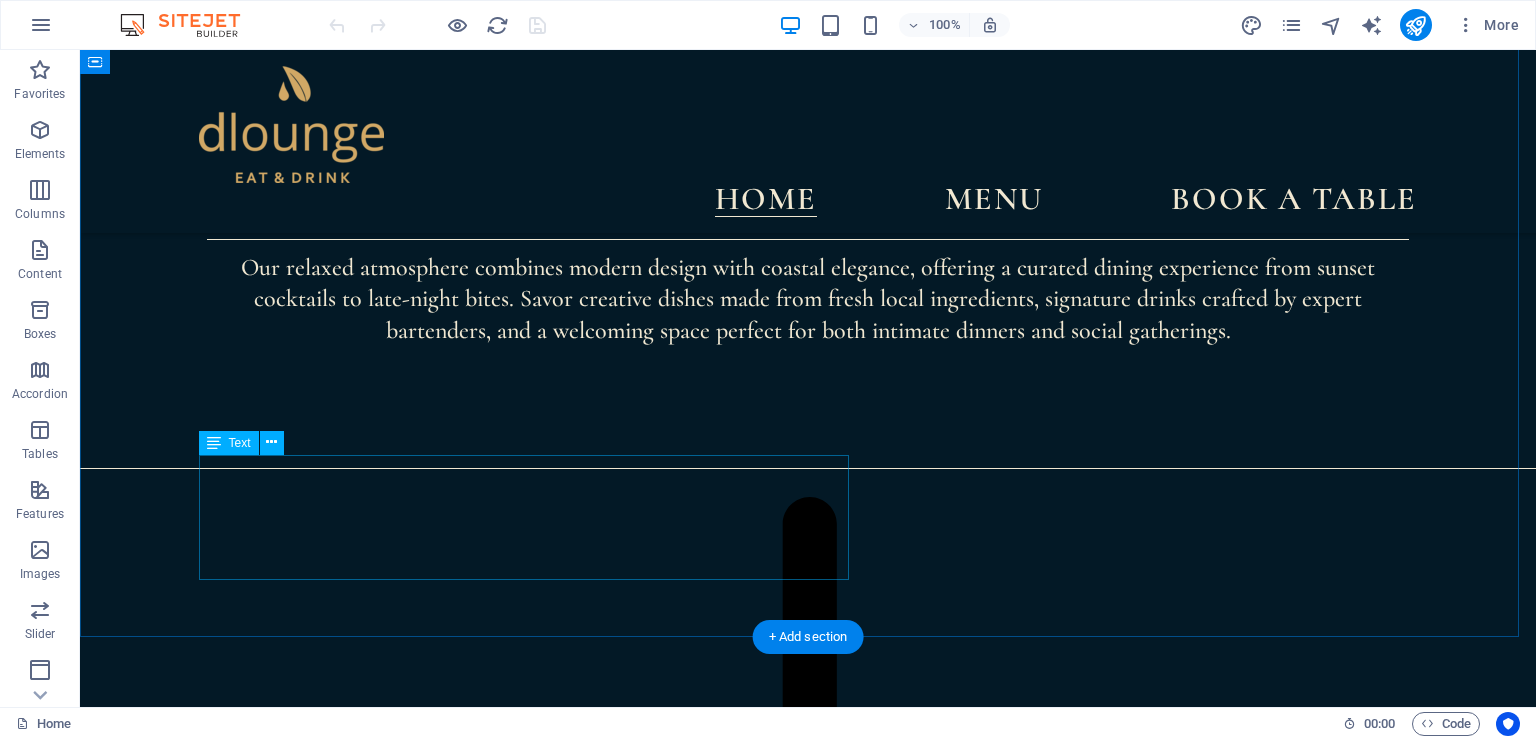 click on "Renowned for our elegant and modern flavors, fresh local ingredients and mindful preparation. Midnight Rain provides each guest with the magic of flavor and an unforgettable atmosphere which you will be eager to experience again." at bounding box center [808, 4021] 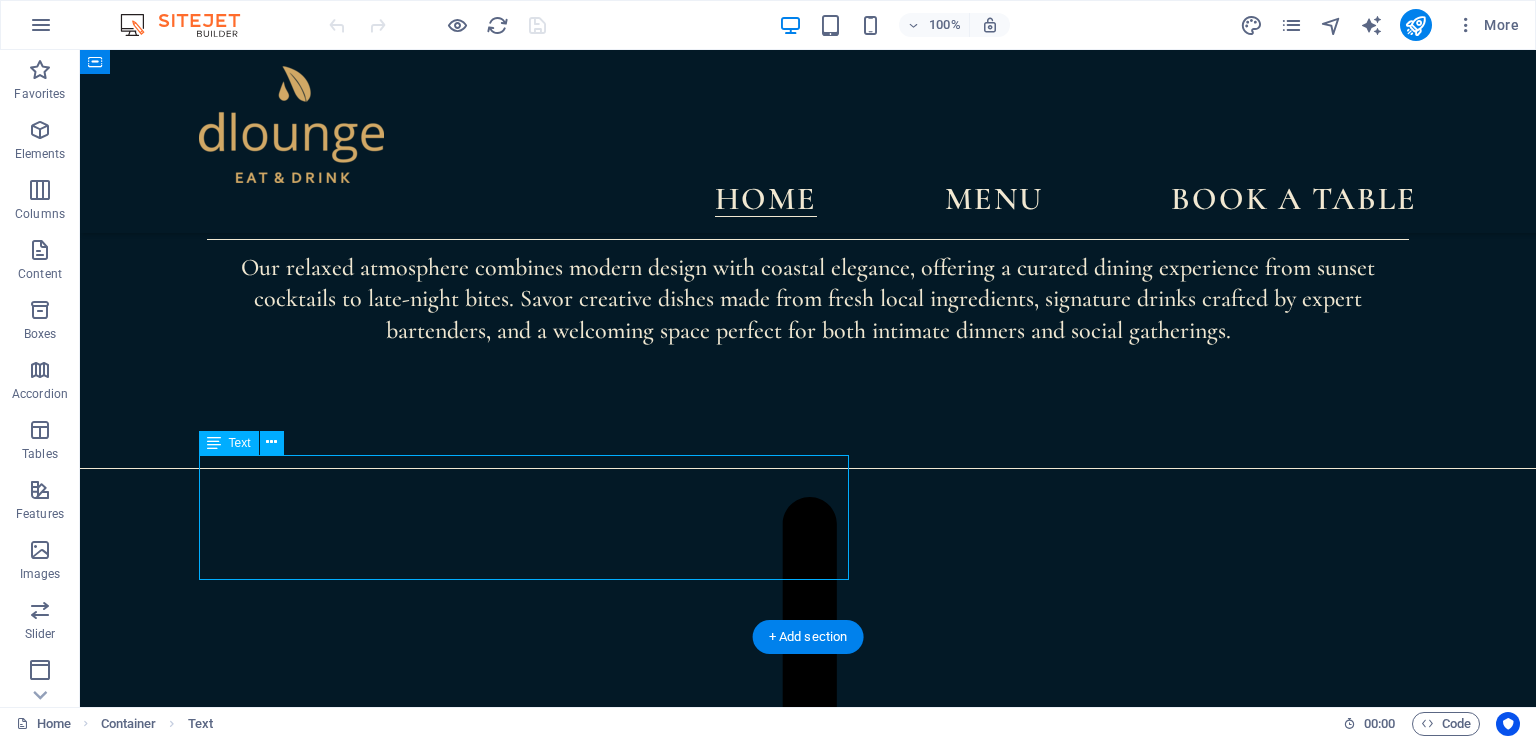 click on "Renowned for our elegant and modern flavors, fresh local ingredients and mindful preparation. Midnight Rain provides each guest with the magic of flavor and an unforgettable atmosphere which you will be eager to experience again." at bounding box center [808, 4021] 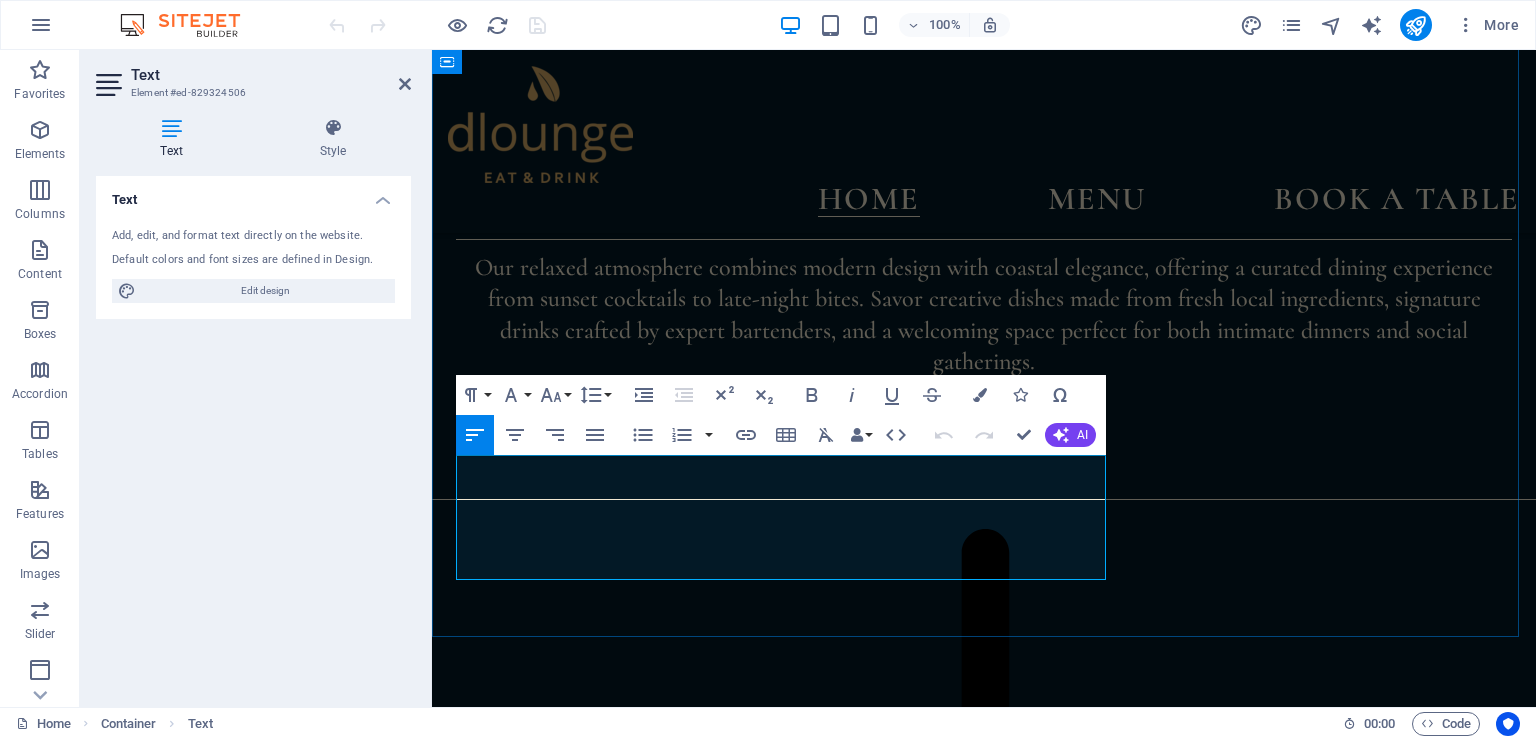 drag, startPoint x: 642, startPoint y: 561, endPoint x: 469, endPoint y: 463, distance: 198.82907 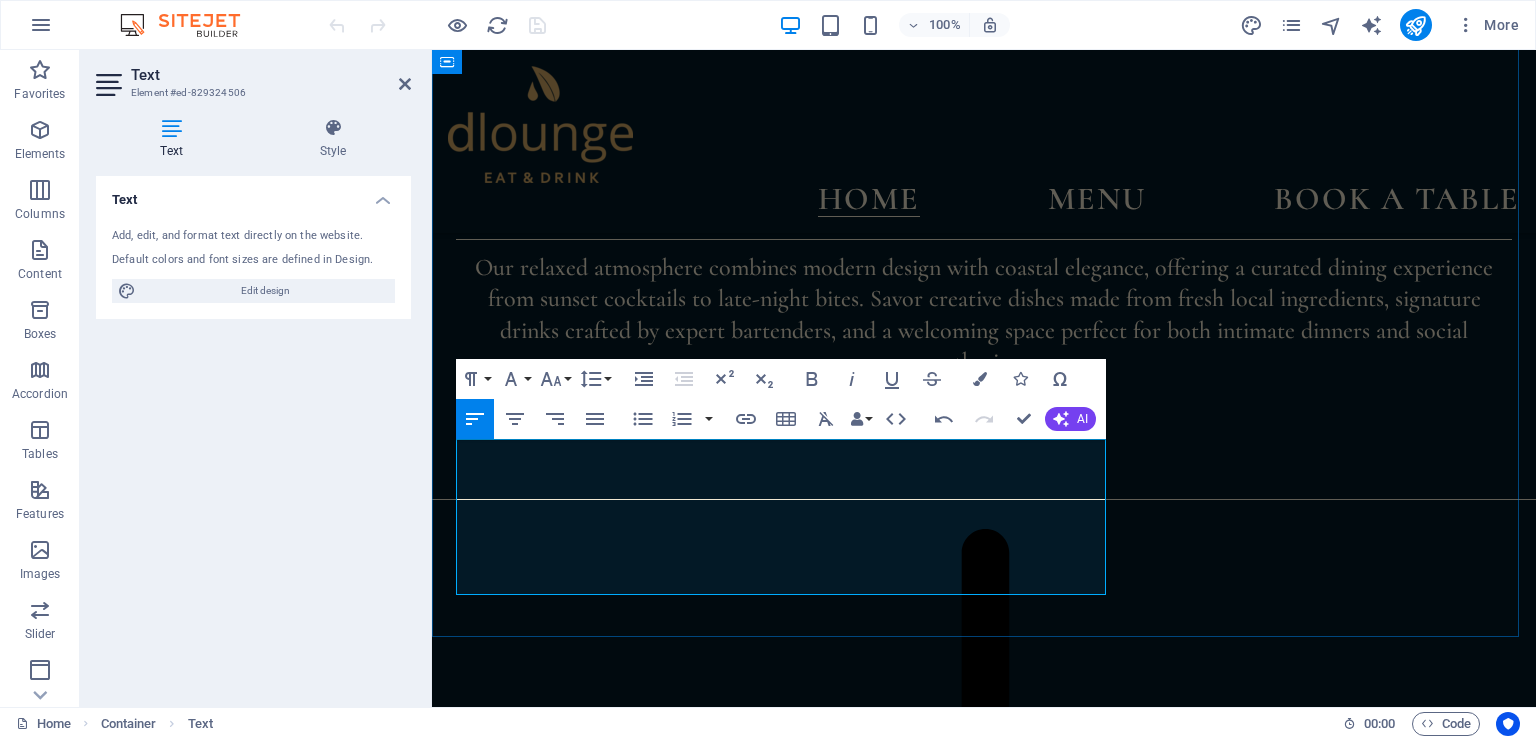click on "Celebrated for our creative Mediterranean dishes, premium seafood, and expertly crafted cocktails. DLOUNGE Algarve delivers an unforgettable culinary journey where fresh ingredients, bold flavors, and coastal sophistication come together in every bite—leaving you eager to return for more." at bounding box center (984, 3703) 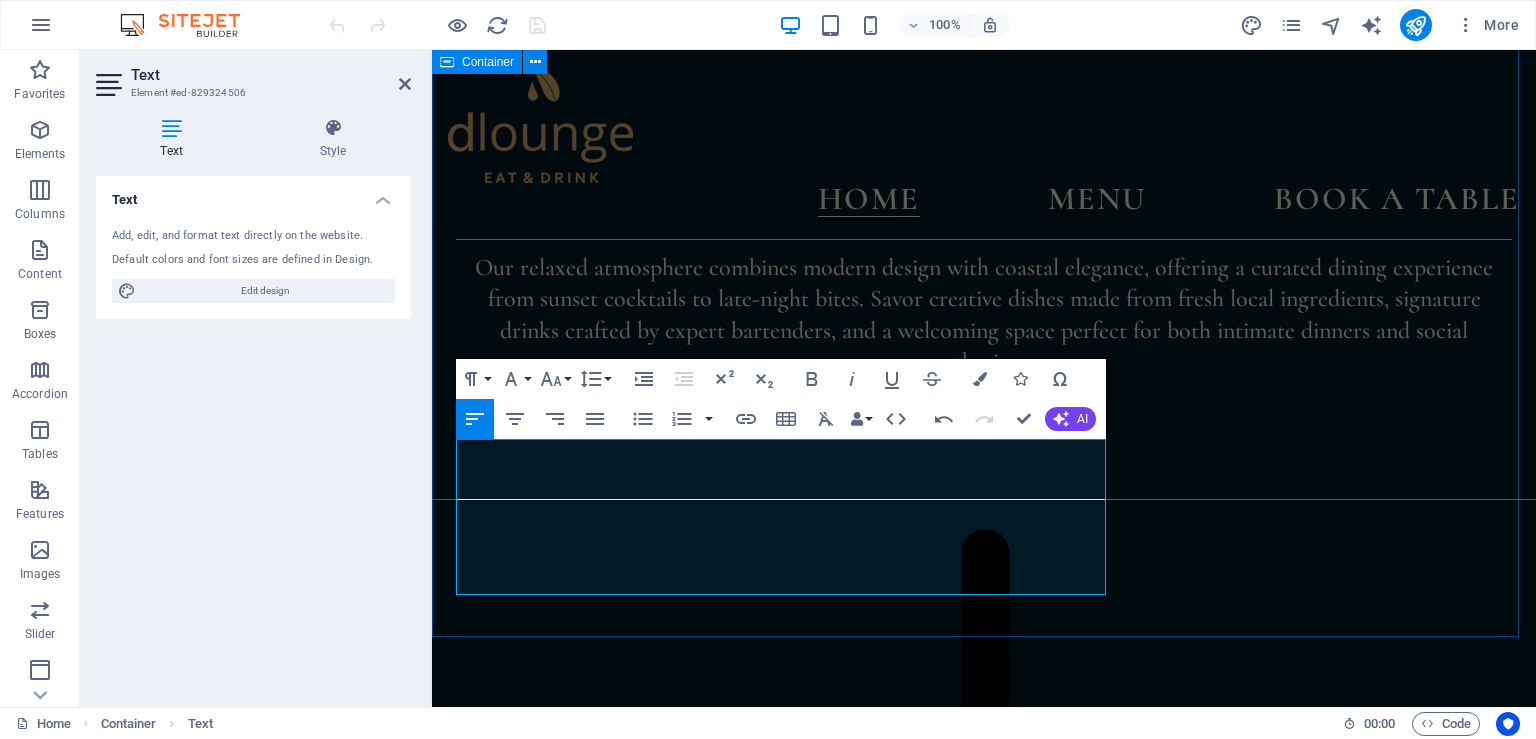 click on "Our Menu Celebrated for our creative Mediterranean dishes, premium seafood, and expertly crafted cocktails. DLOUNGE Algarve delivers an unforgettable culinary journey where fresh ingredients, bold flavors, and coastal sophistication come together in every bite  leaving you eager to return for more. FULL MENU" at bounding box center [984, 3678] 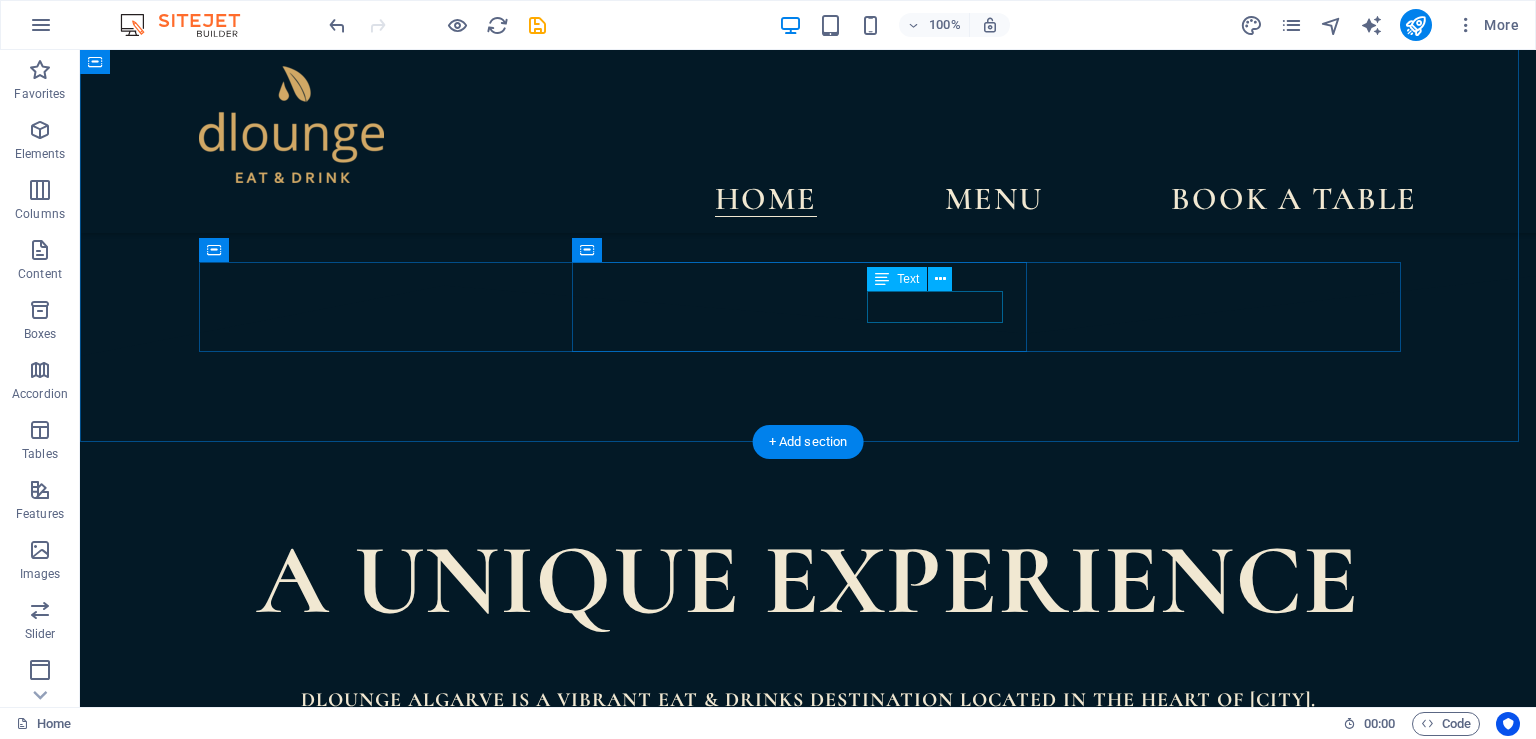 scroll, scrollTop: 1056, scrollLeft: 0, axis: vertical 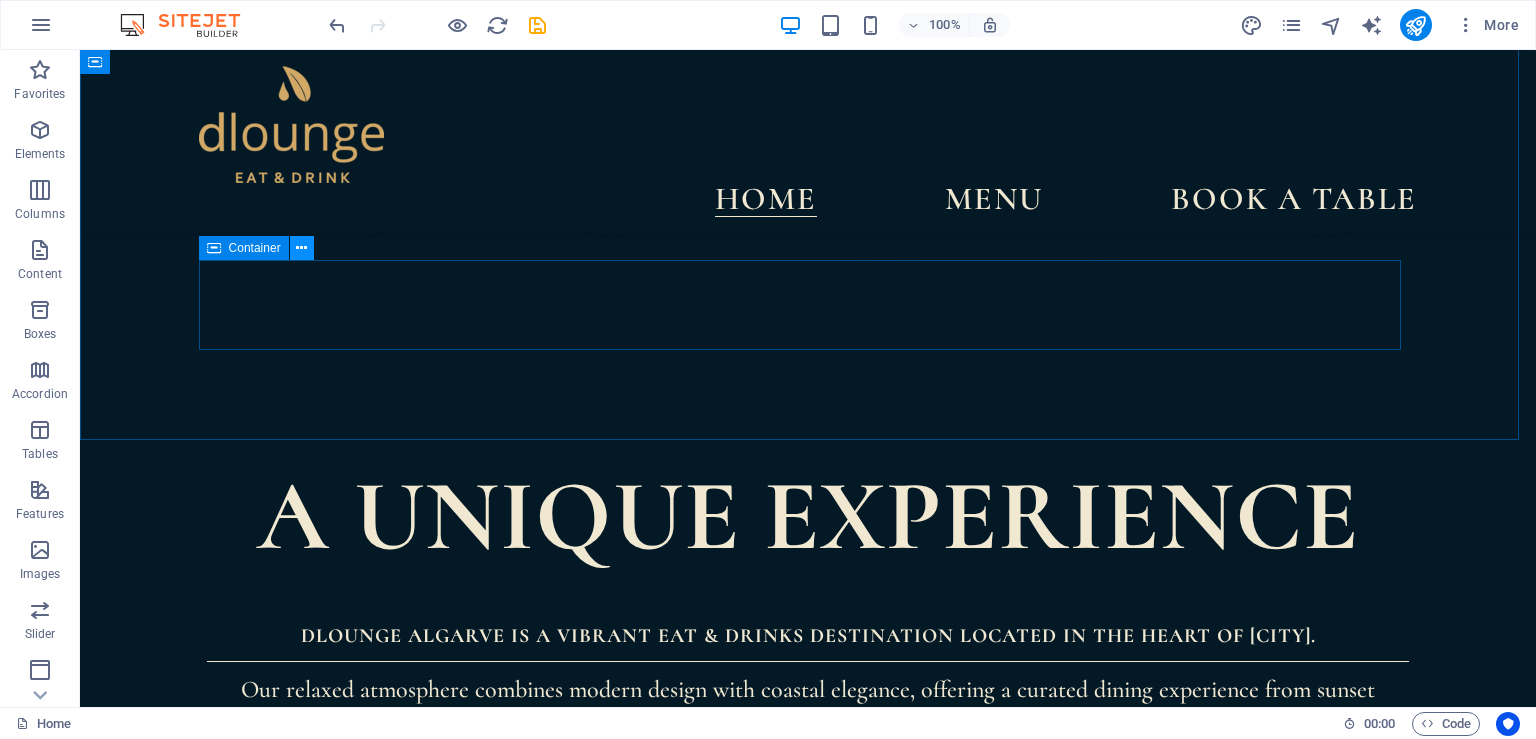 click at bounding box center (301, 248) 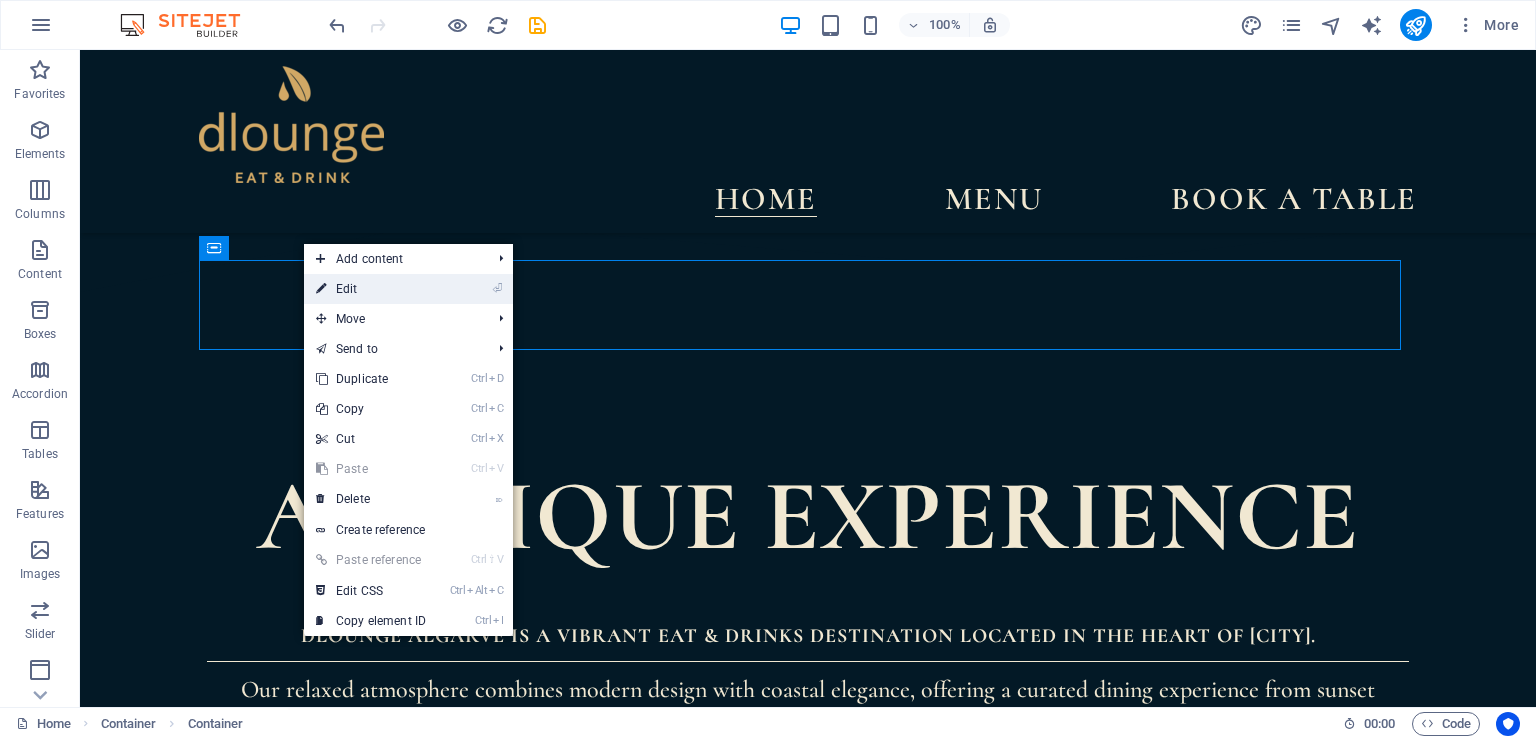 click on "⏎  Edit" at bounding box center (371, 289) 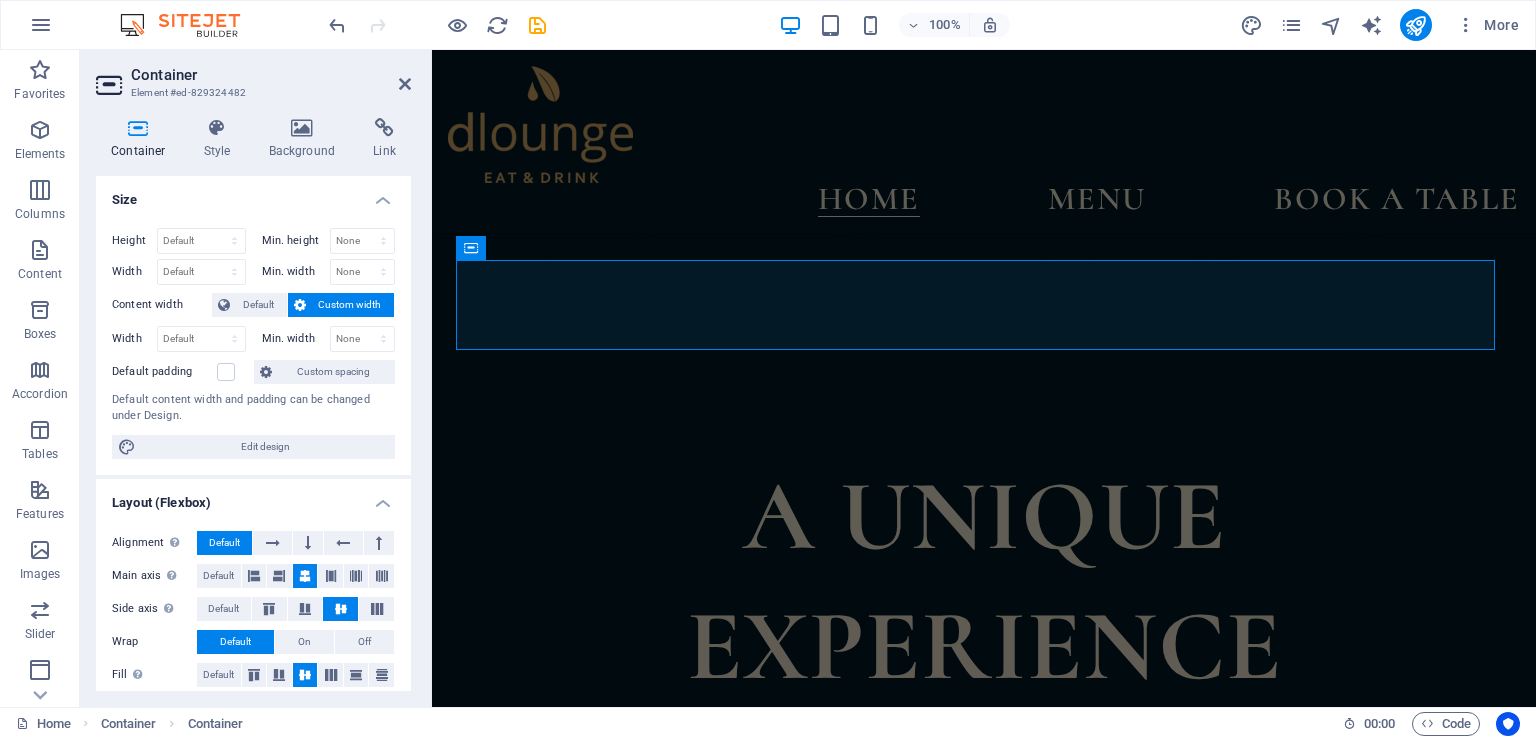 scroll, scrollTop: 1186, scrollLeft: 0, axis: vertical 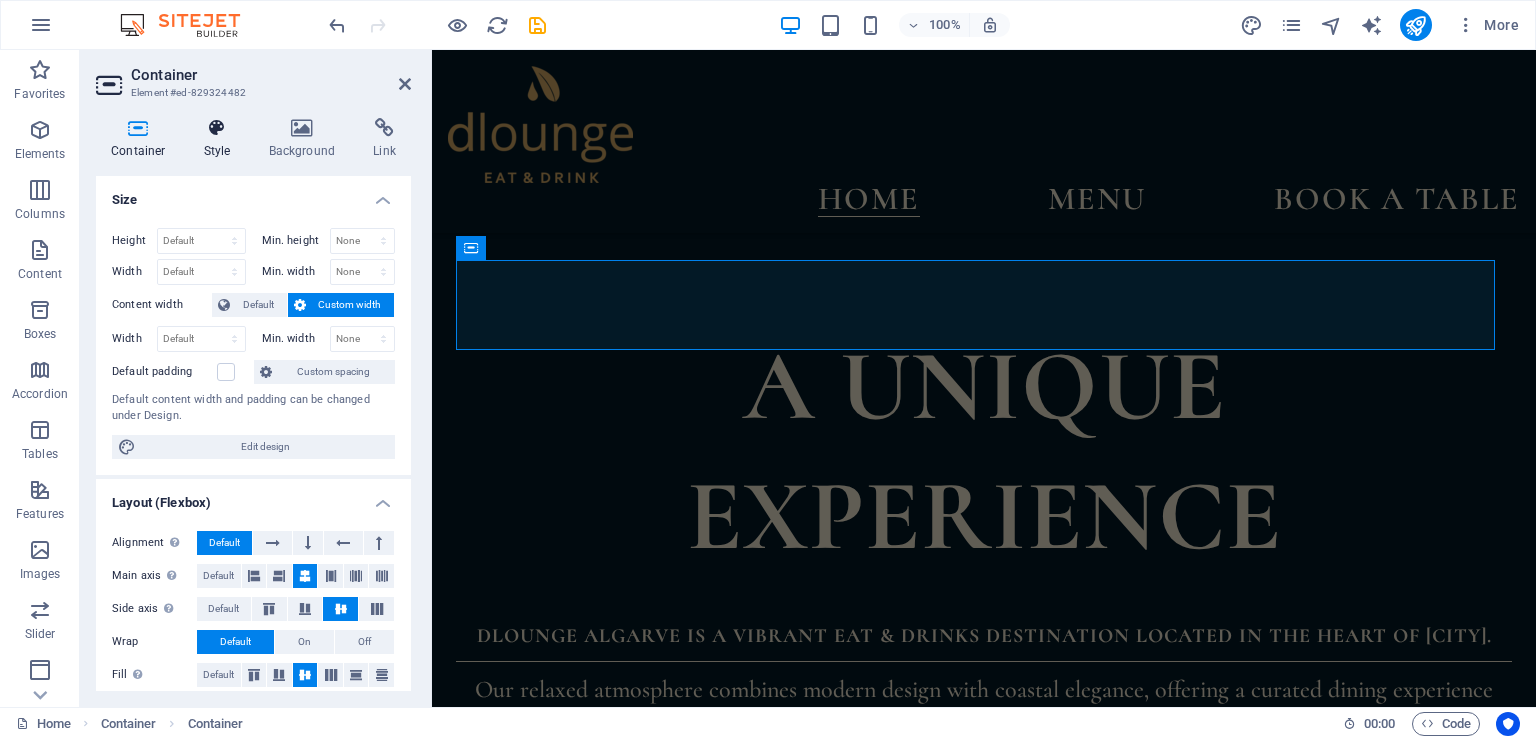 click on "Style" at bounding box center (221, 139) 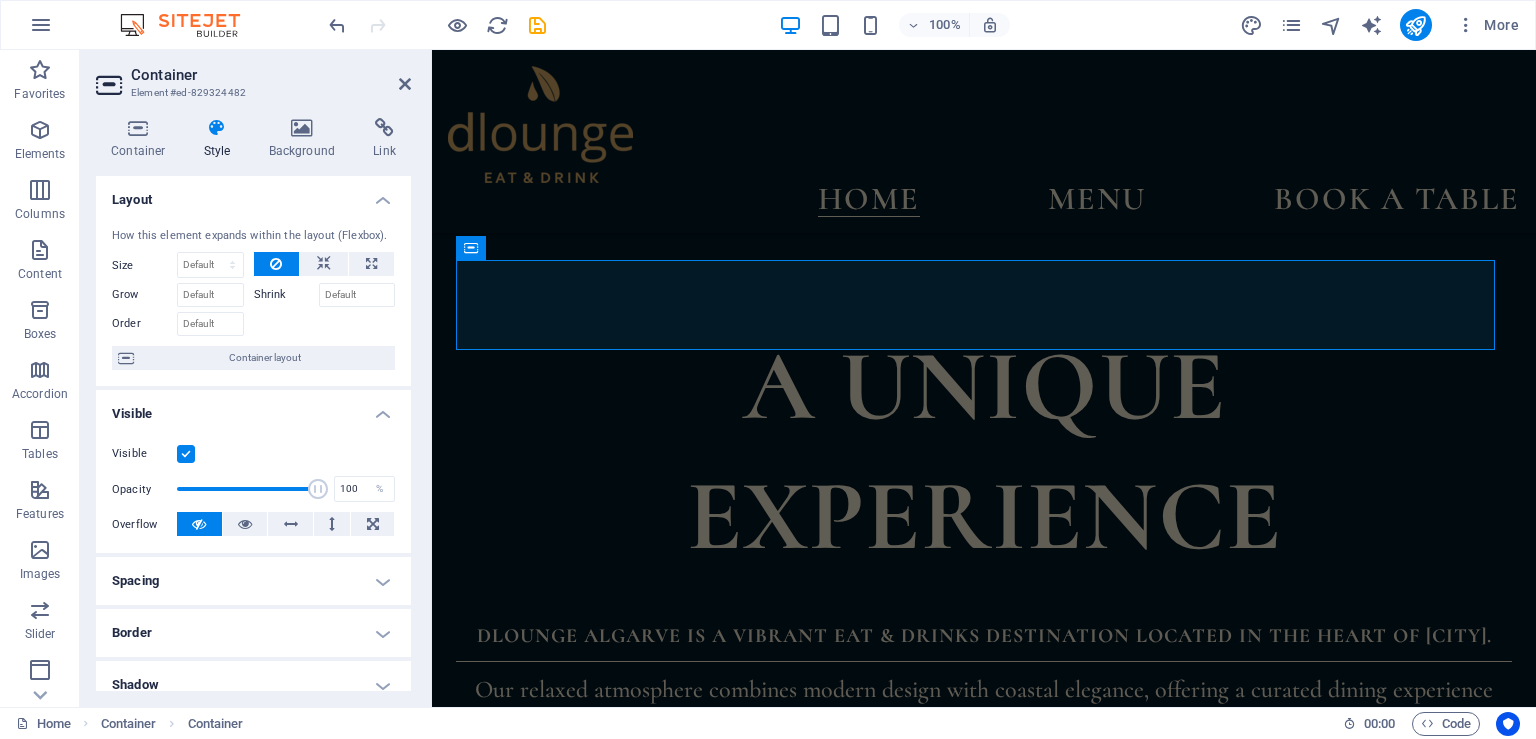 click at bounding box center [186, 454] 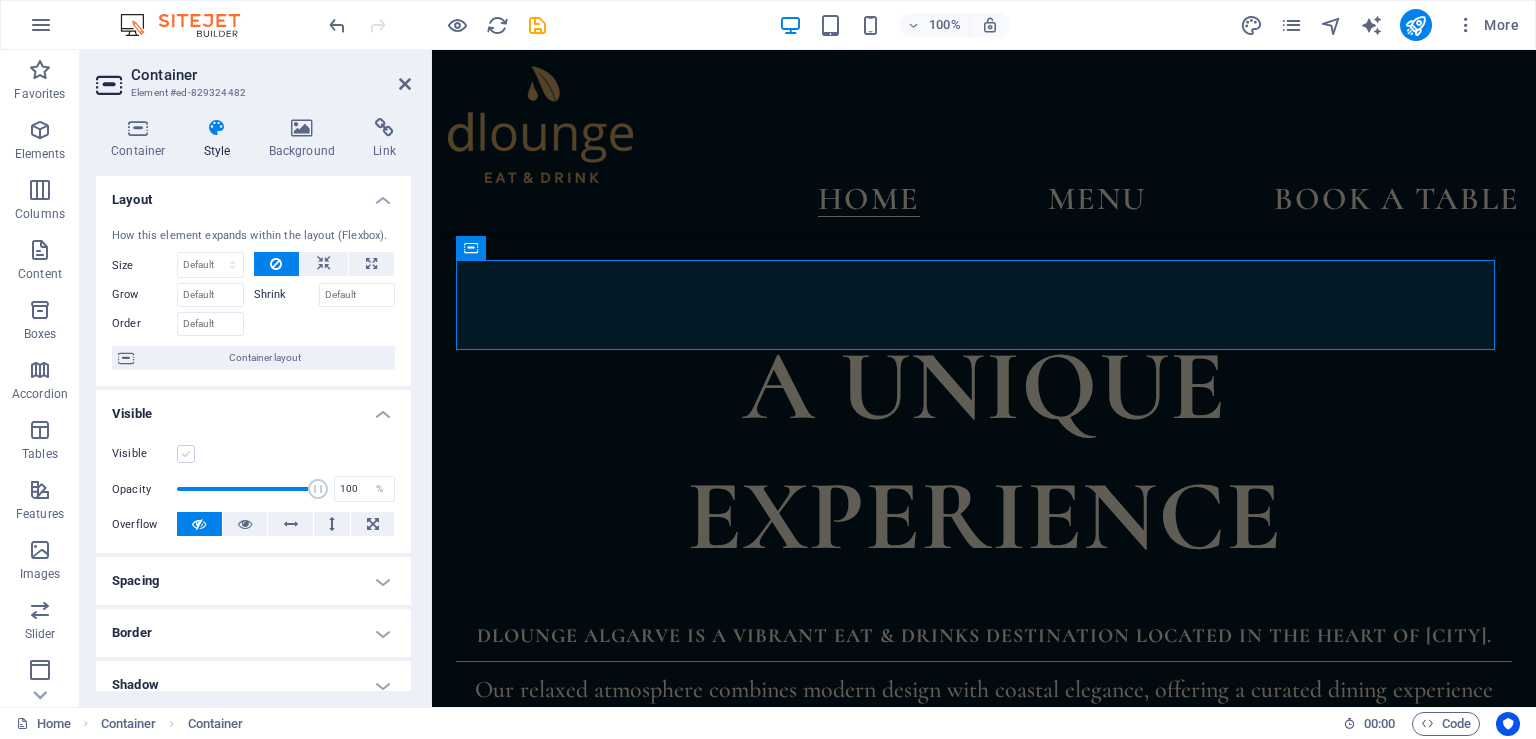 click at bounding box center (186, 454) 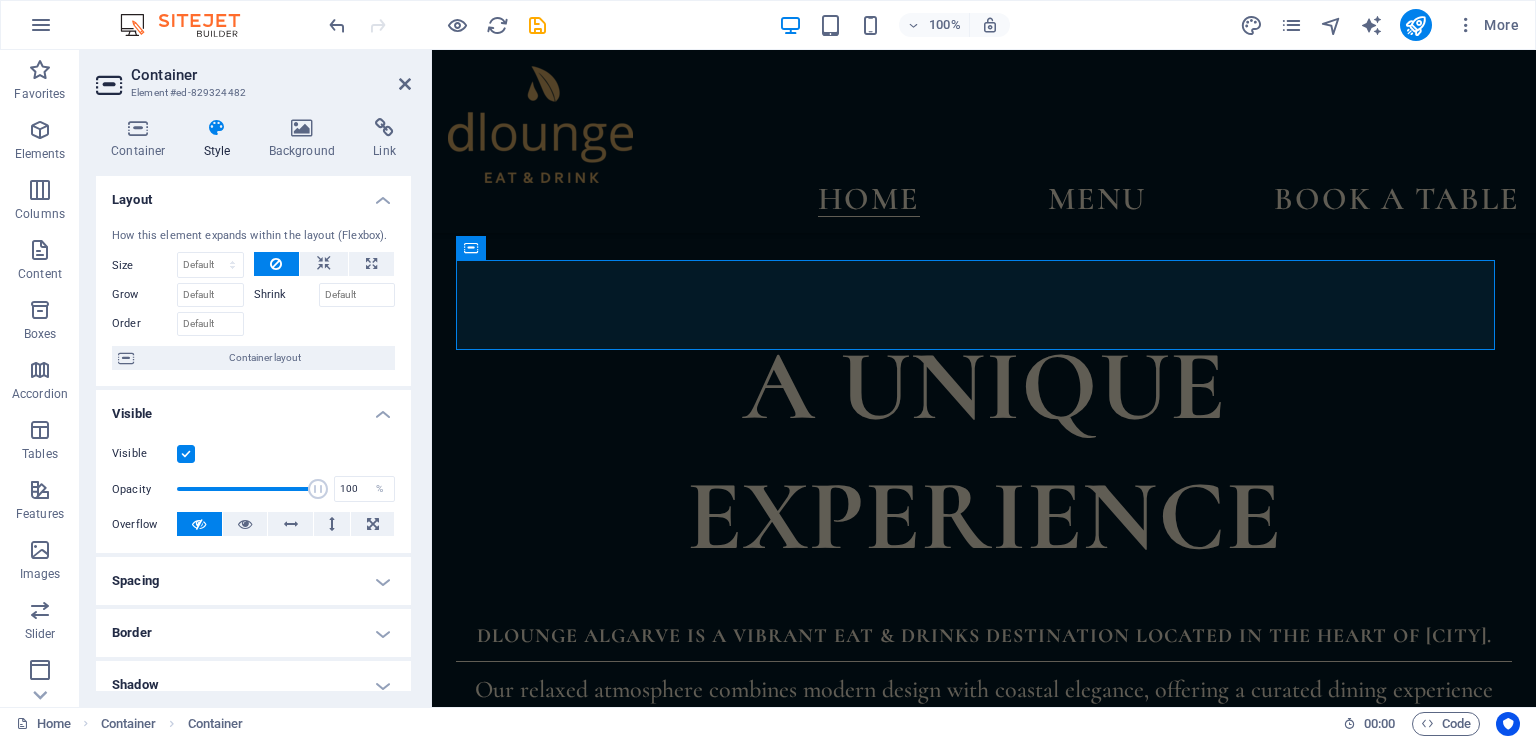 click at bounding box center (186, 454) 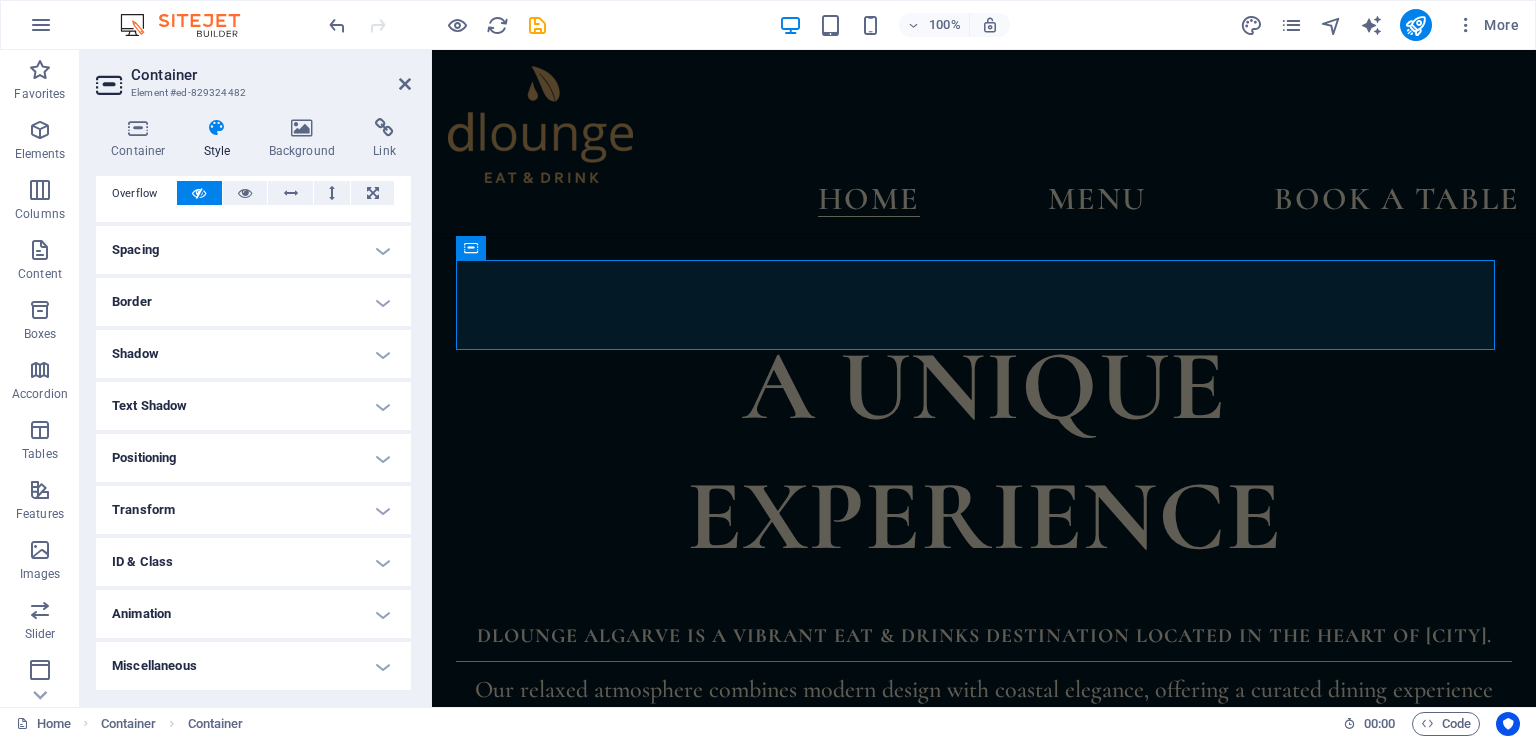 scroll, scrollTop: 0, scrollLeft: 0, axis: both 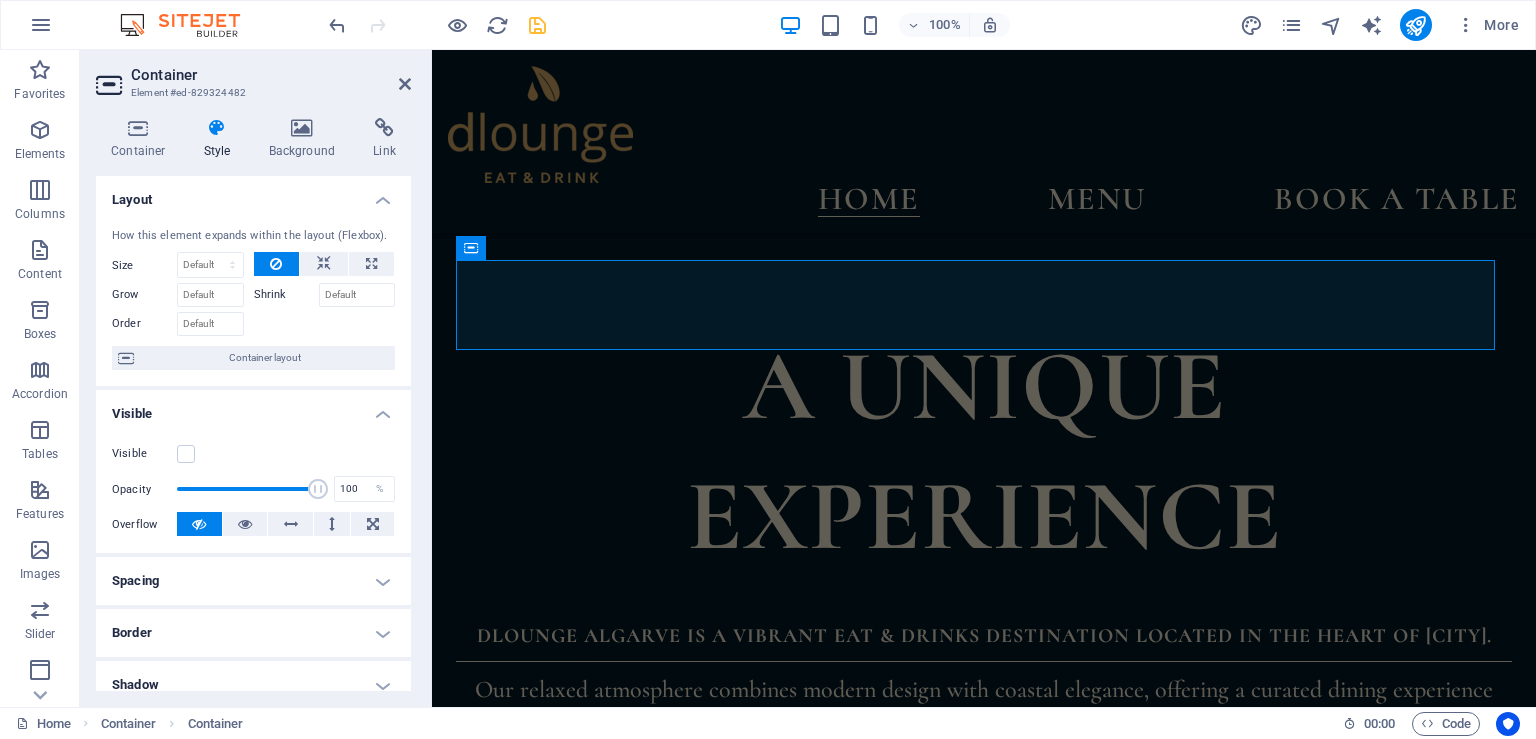 click at bounding box center (537, 25) 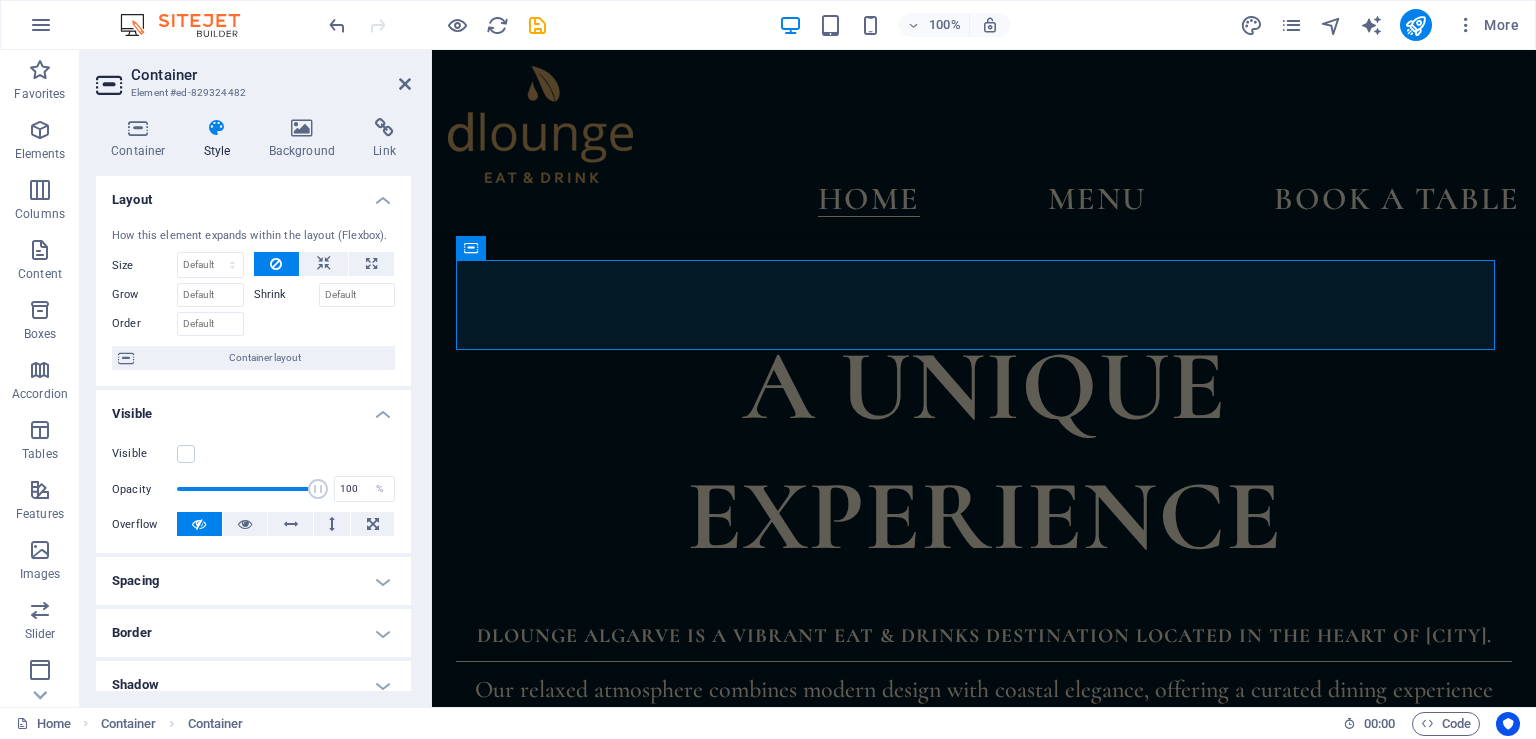 scroll, scrollTop: 1056, scrollLeft: 0, axis: vertical 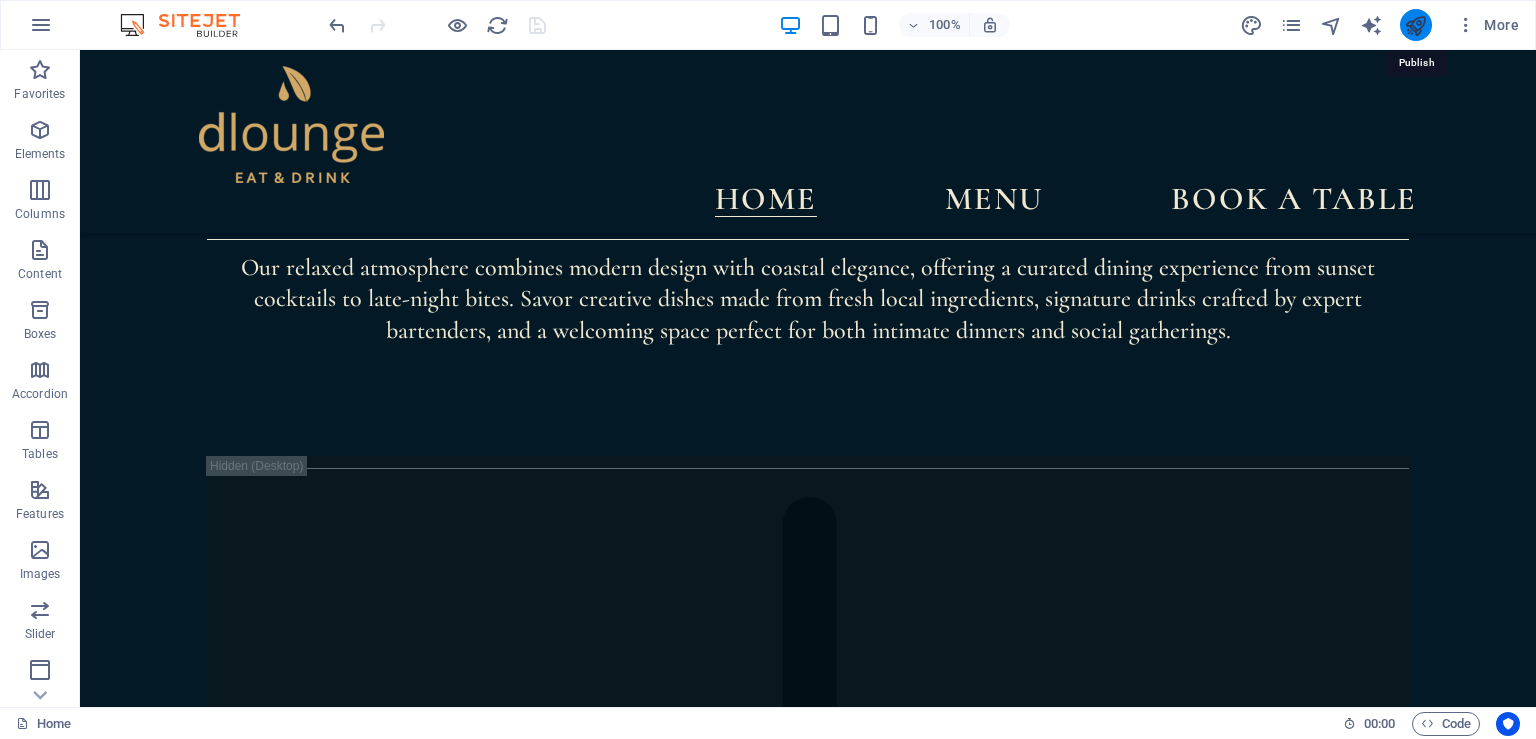 click at bounding box center [1415, 25] 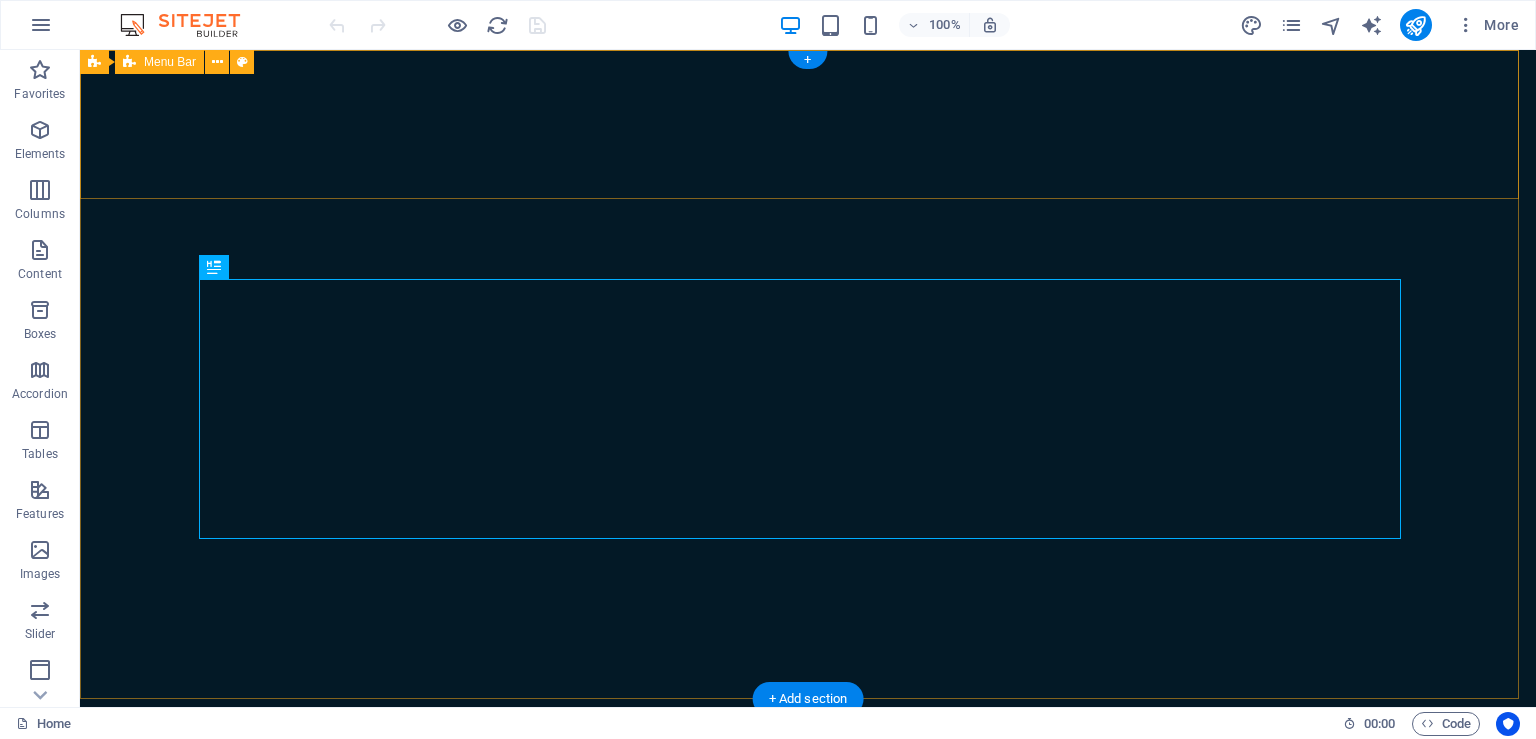 scroll, scrollTop: 0, scrollLeft: 0, axis: both 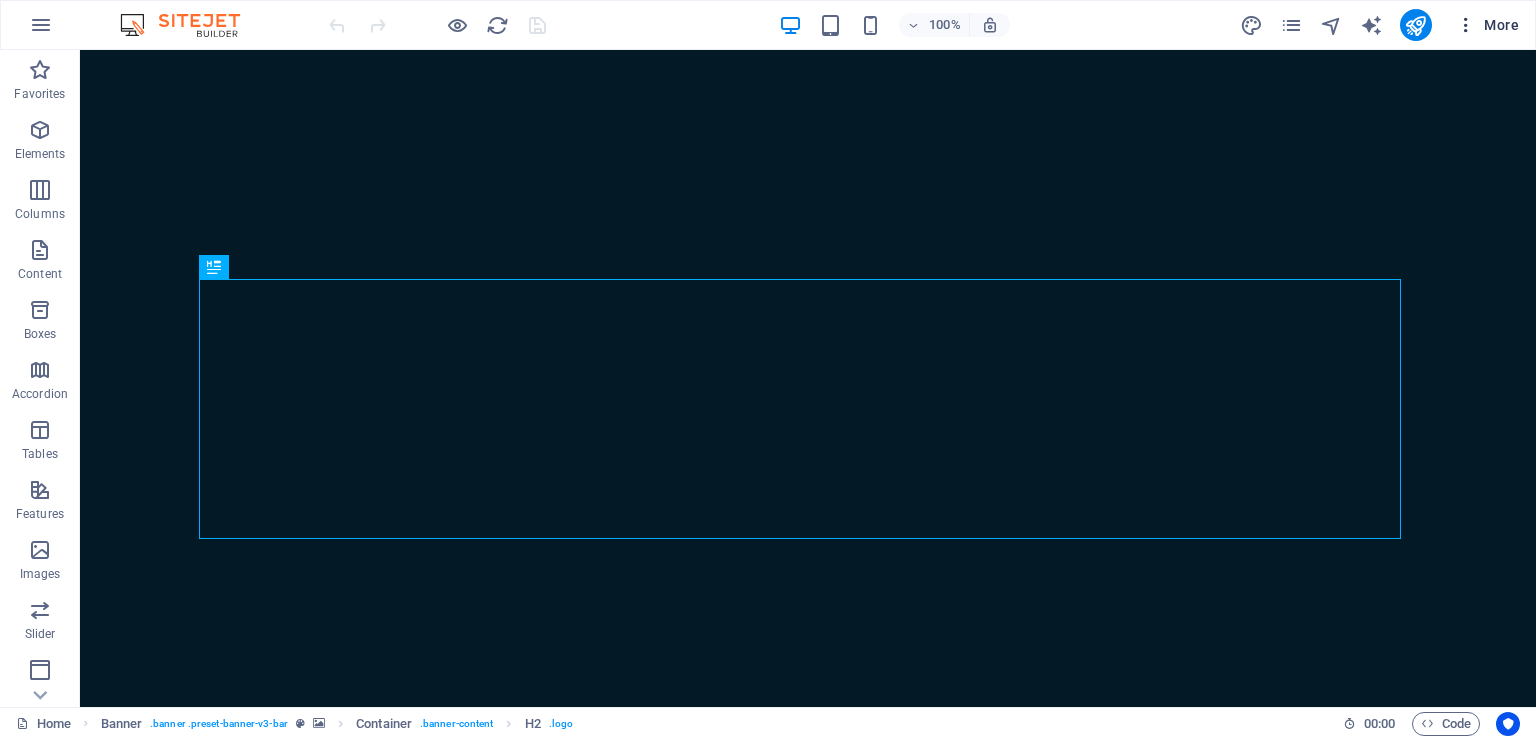 click on "More" at bounding box center [1487, 25] 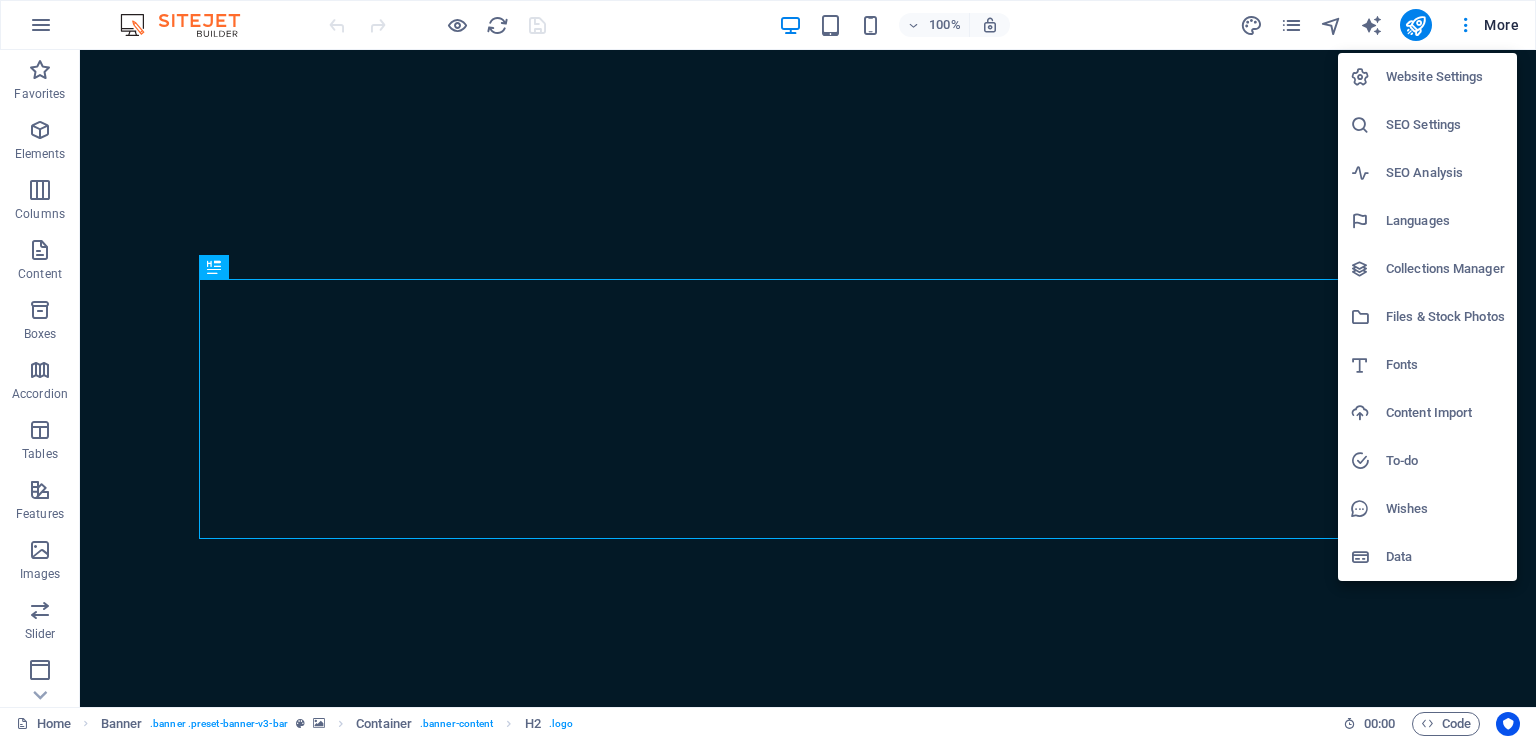 click on "Website Settings" at bounding box center [1445, 77] 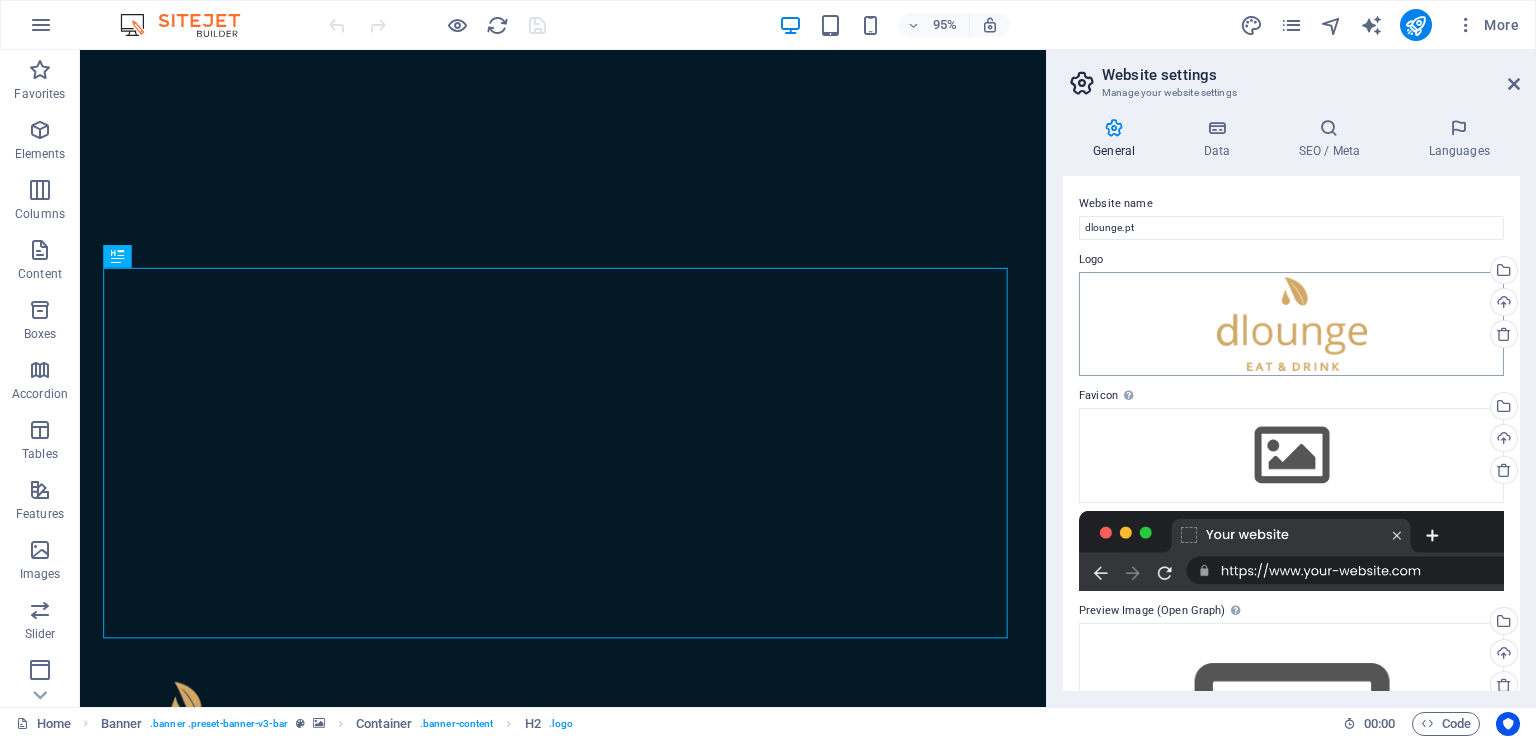 scroll, scrollTop: 176, scrollLeft: 0, axis: vertical 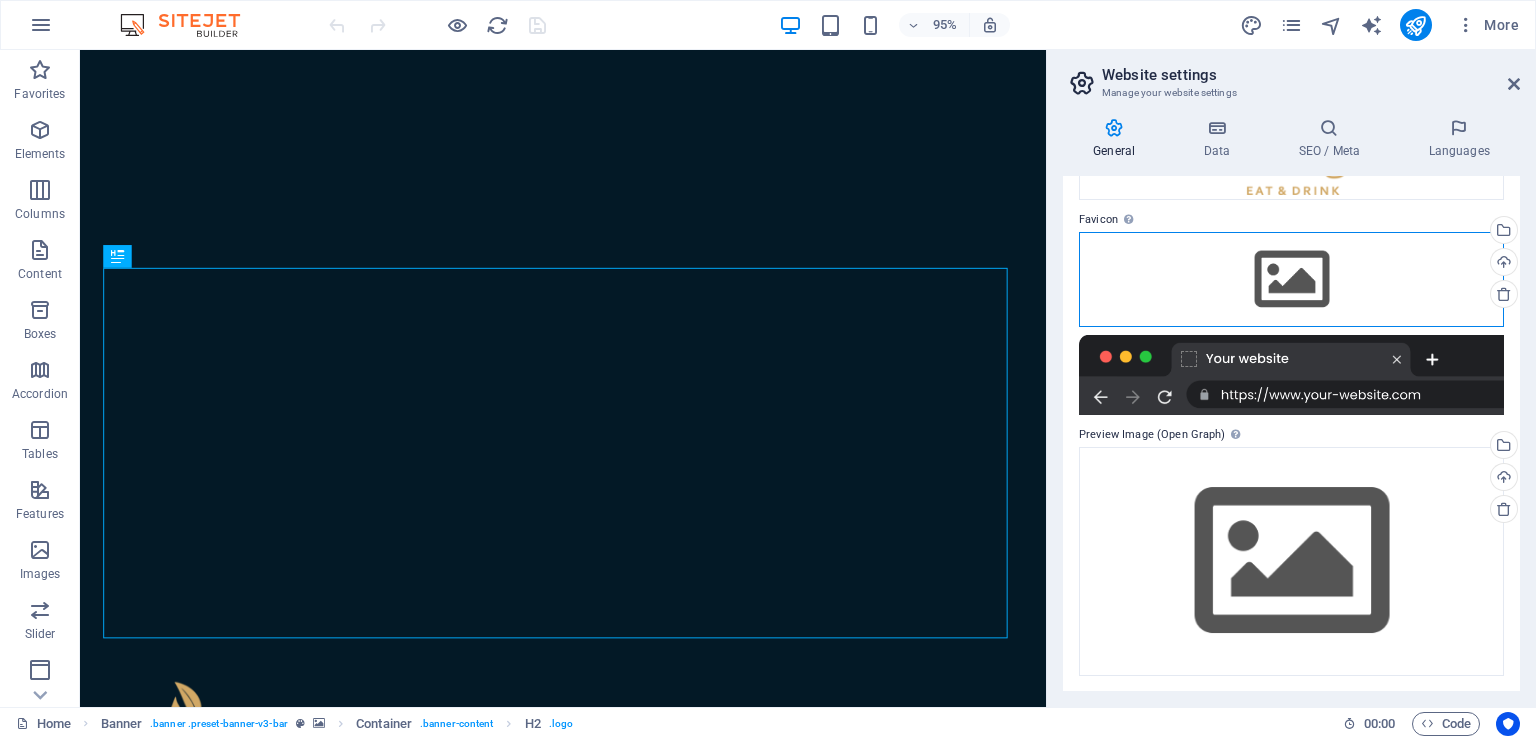 click on "Drag files here, click to choose files or select files from Files or our free stock photos & videos" at bounding box center (1291, 279) 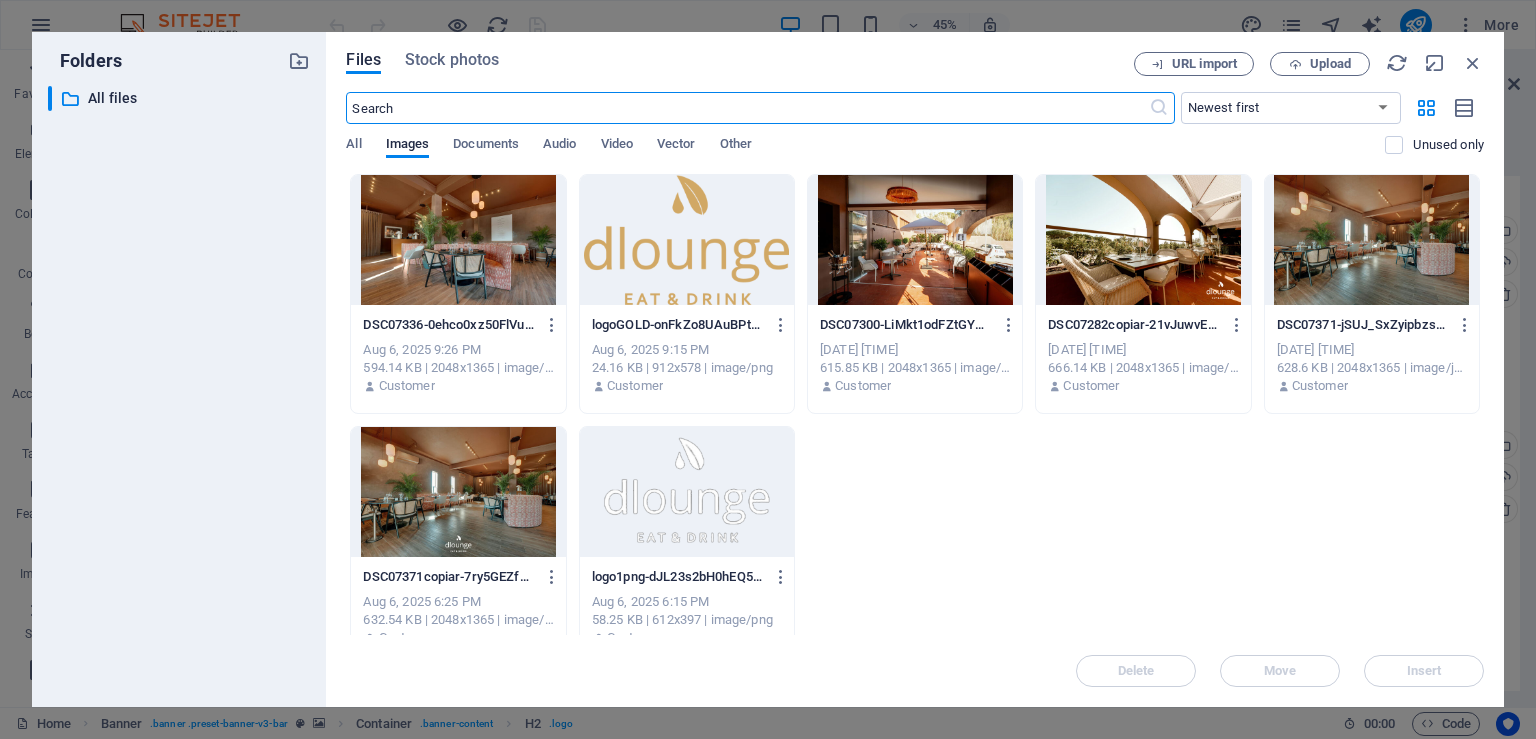 click at bounding box center [687, 240] 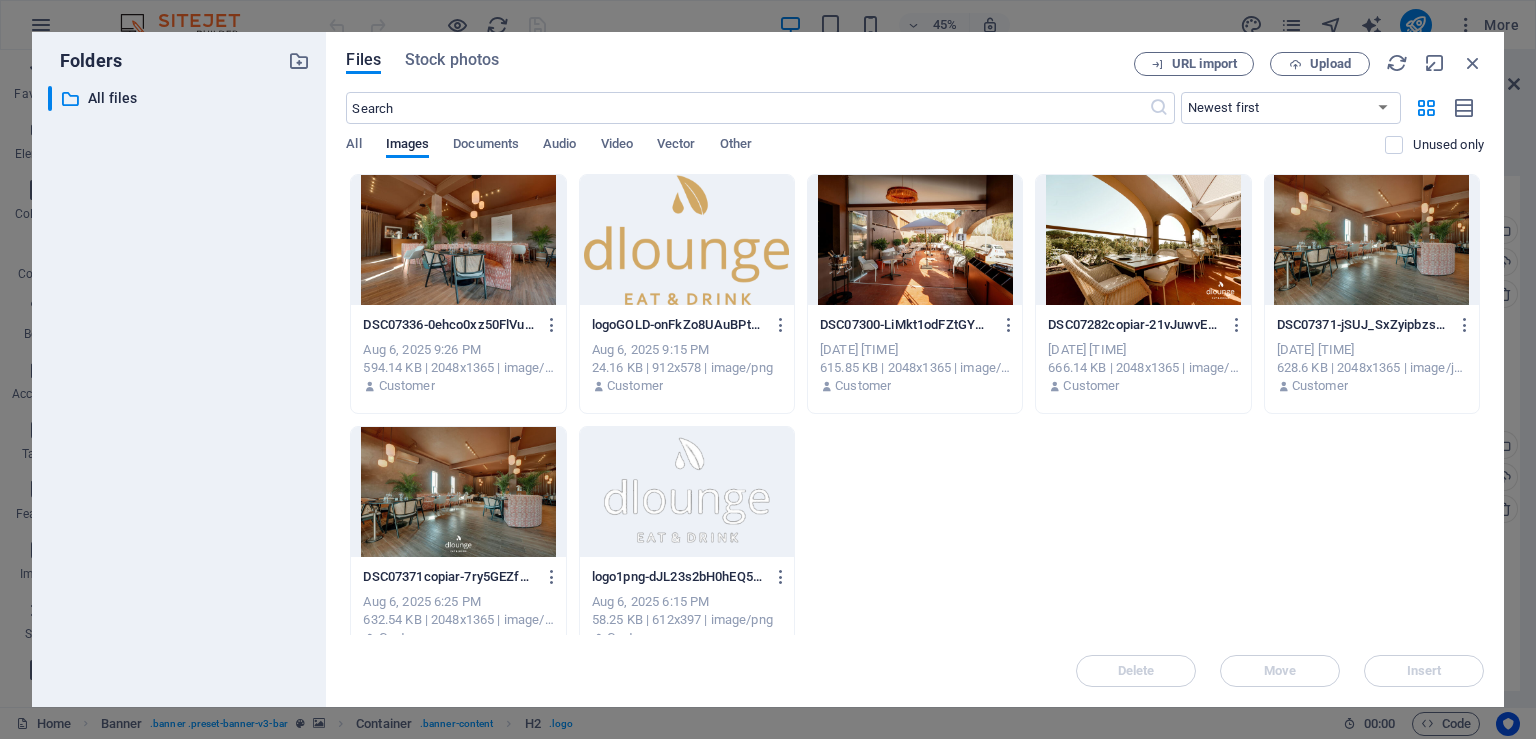 click at bounding box center [687, 240] 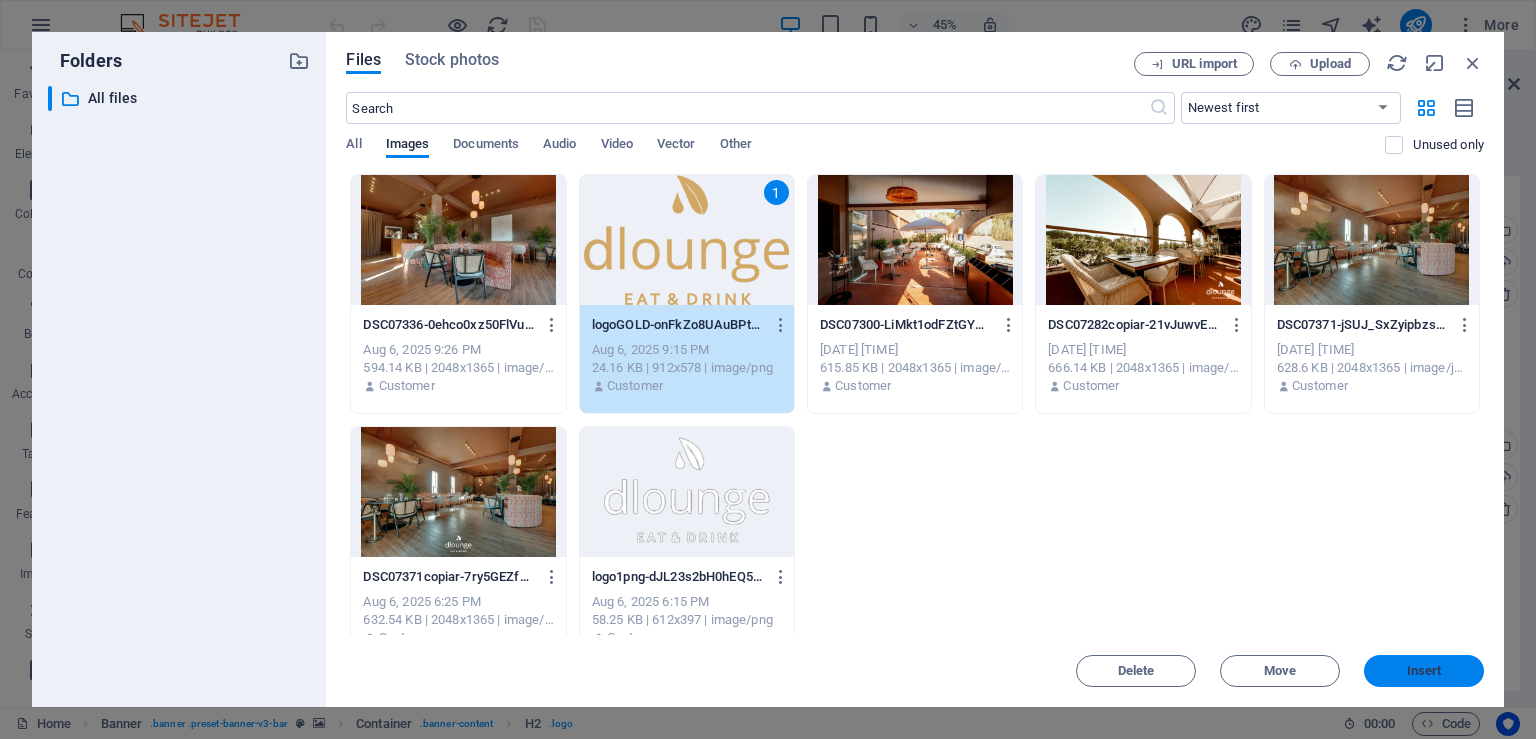 click on "Insert" at bounding box center (1424, 671) 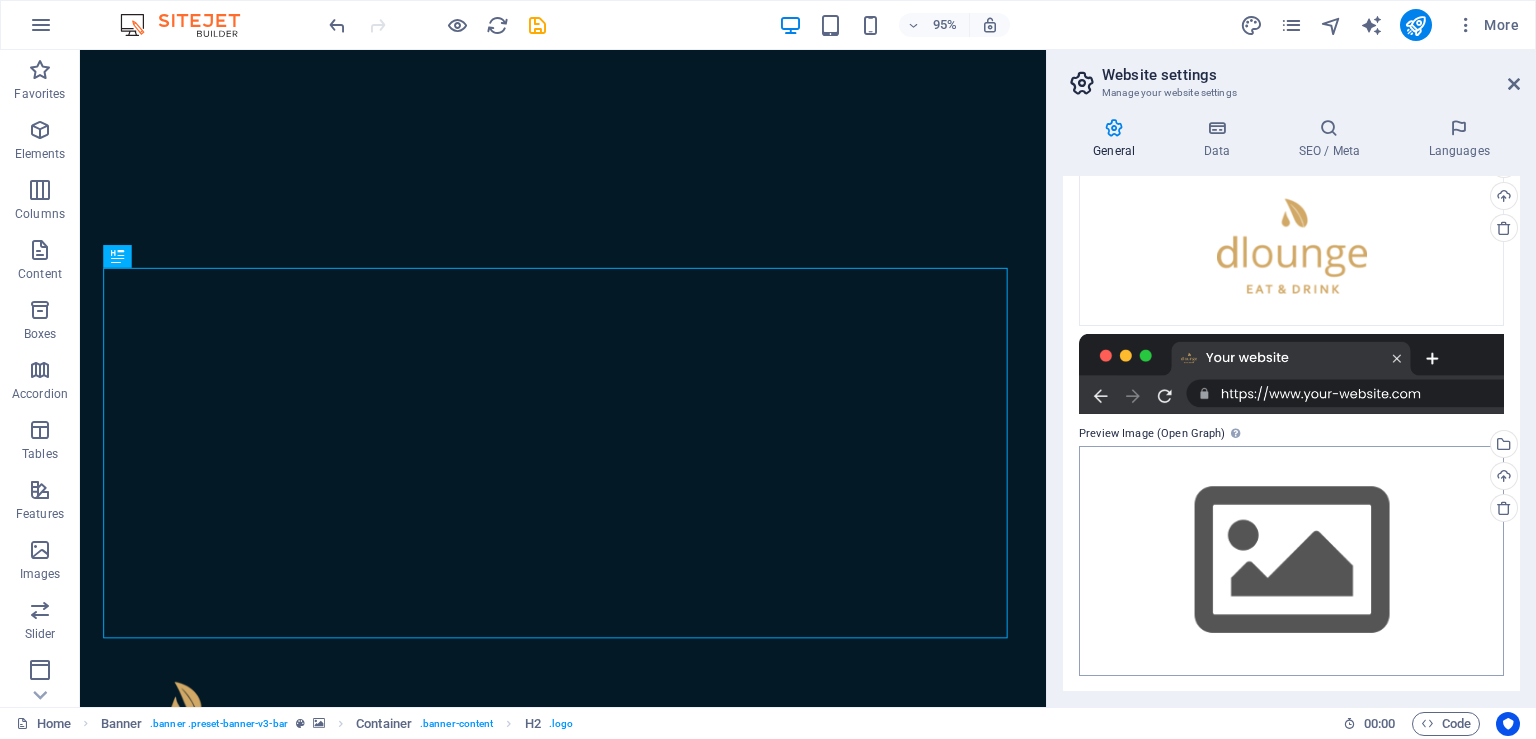 scroll, scrollTop: 0, scrollLeft: 0, axis: both 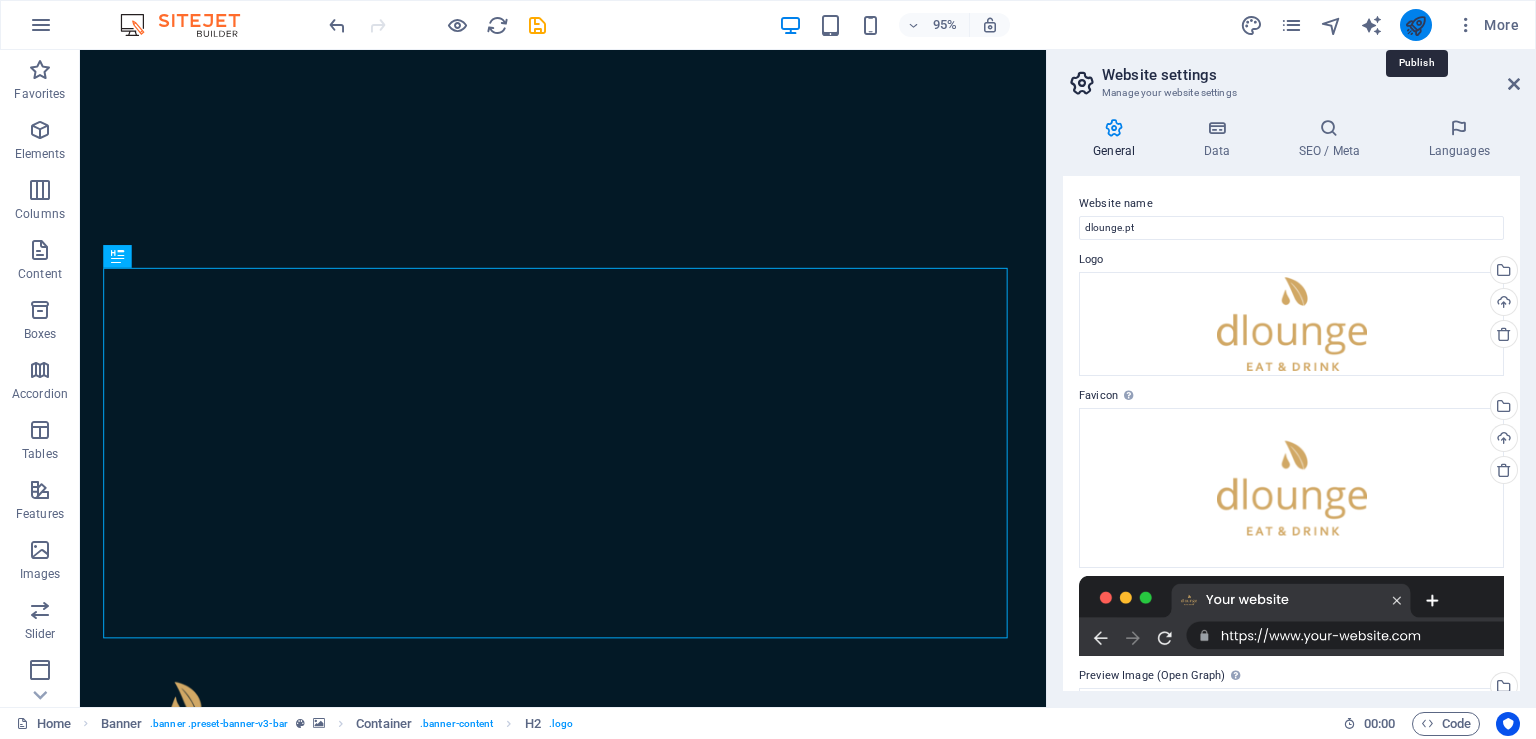 click at bounding box center (1415, 25) 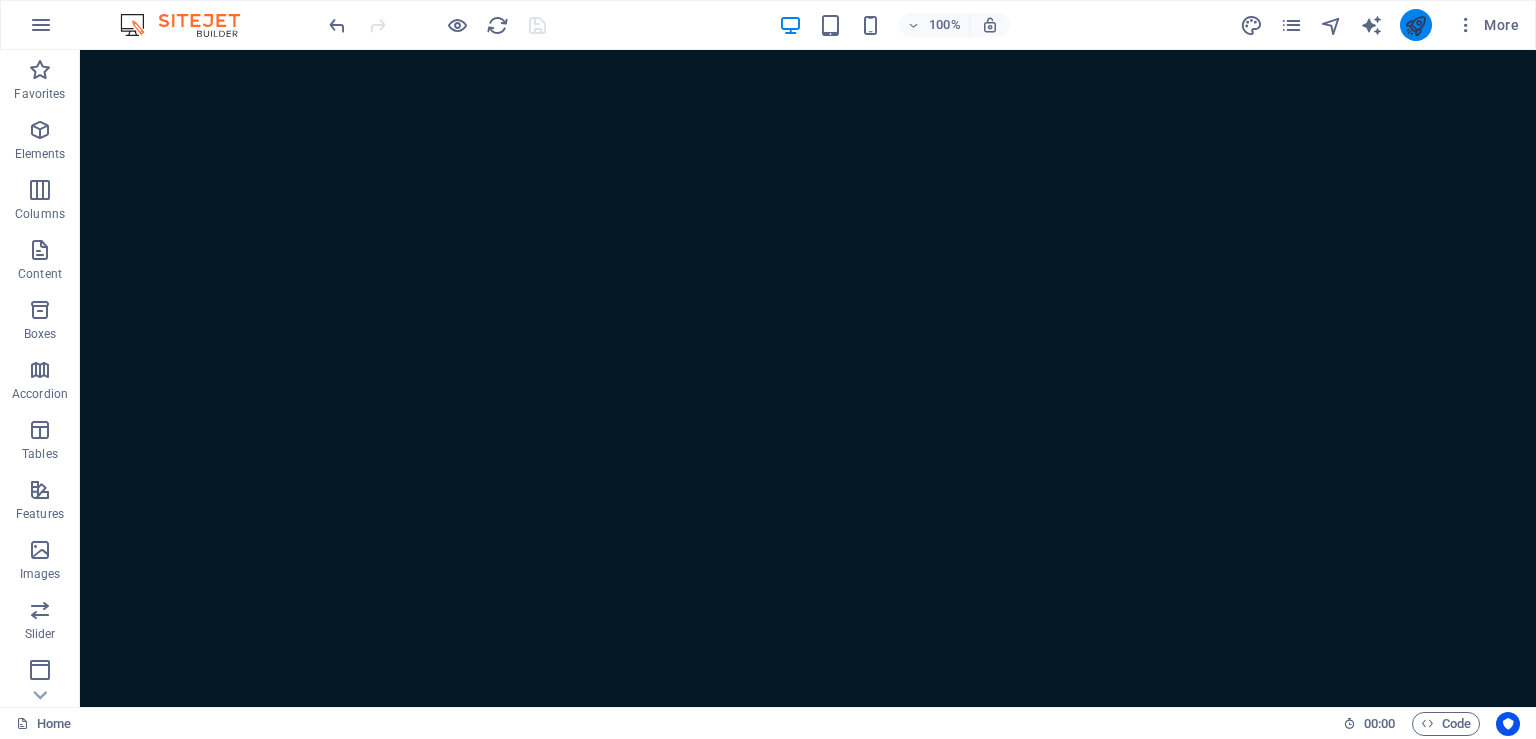 click at bounding box center (1415, 25) 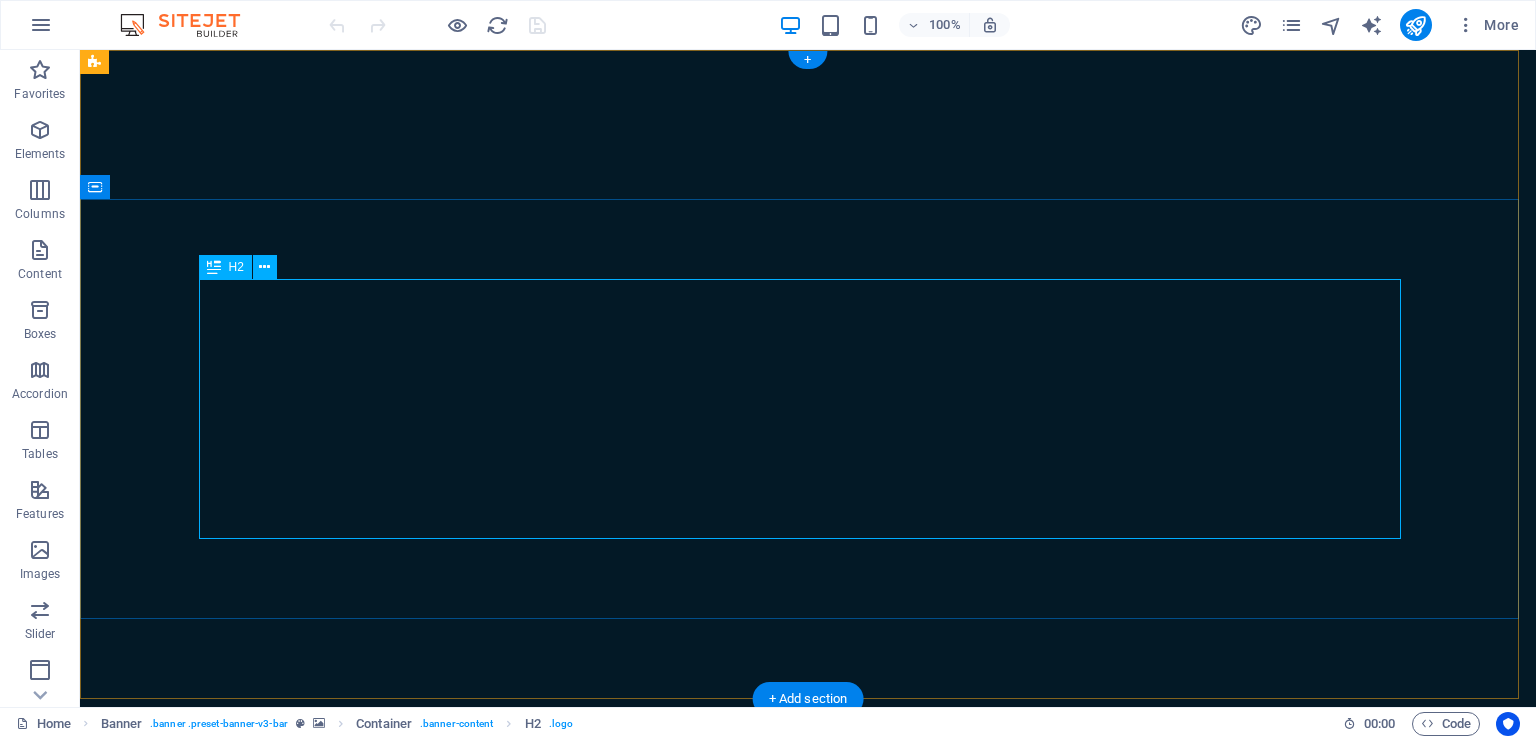 scroll, scrollTop: 0, scrollLeft: 0, axis: both 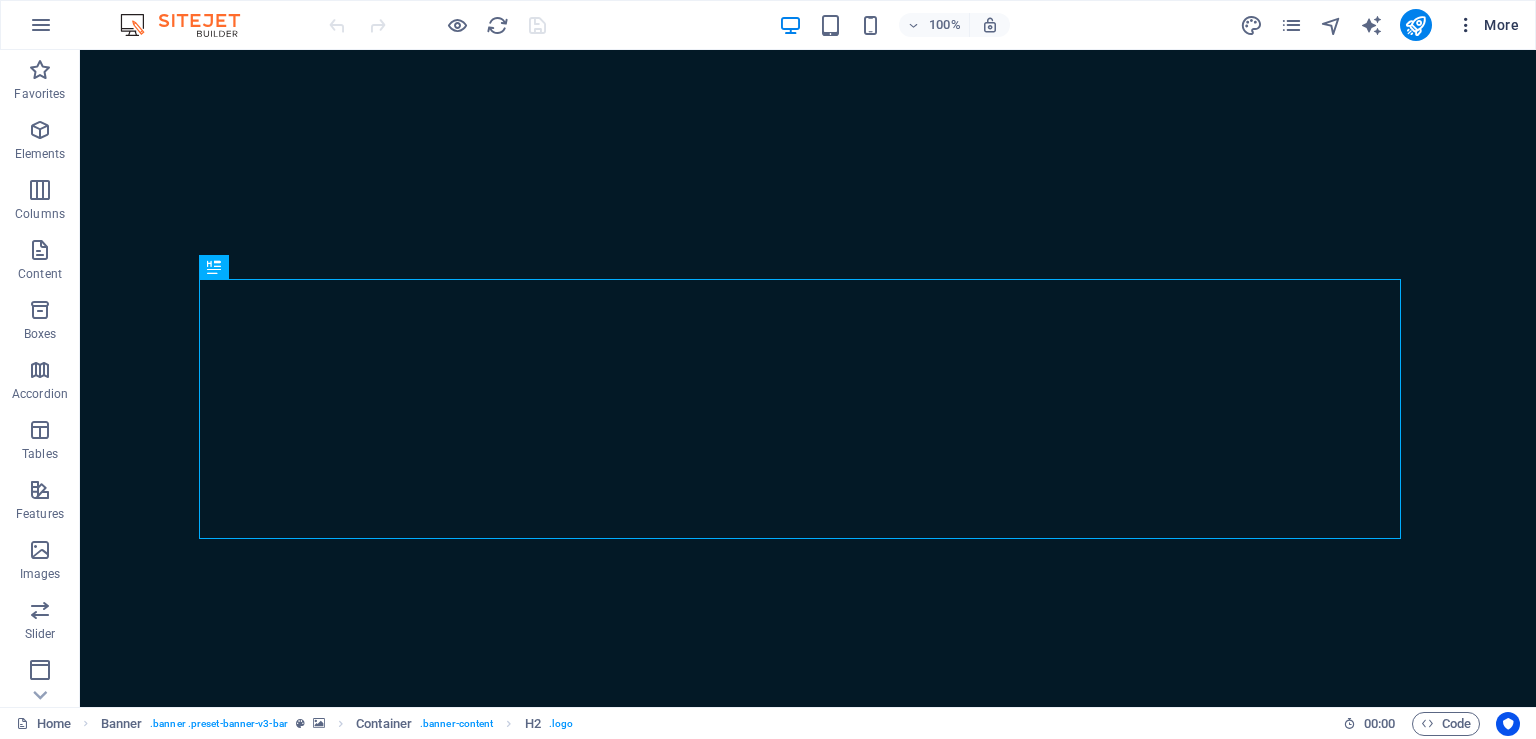 click at bounding box center [1466, 25] 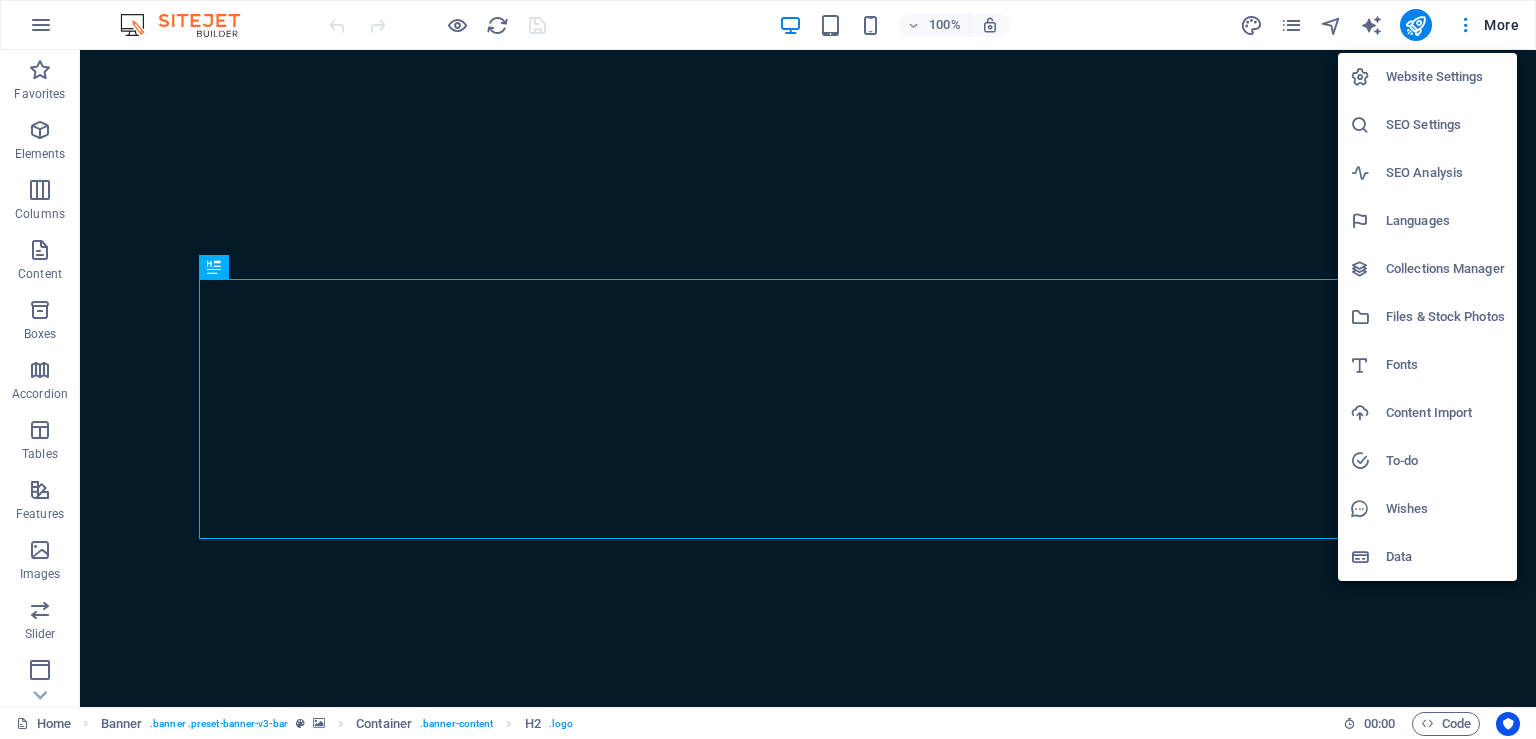 click on "Website Settings" at bounding box center (1445, 77) 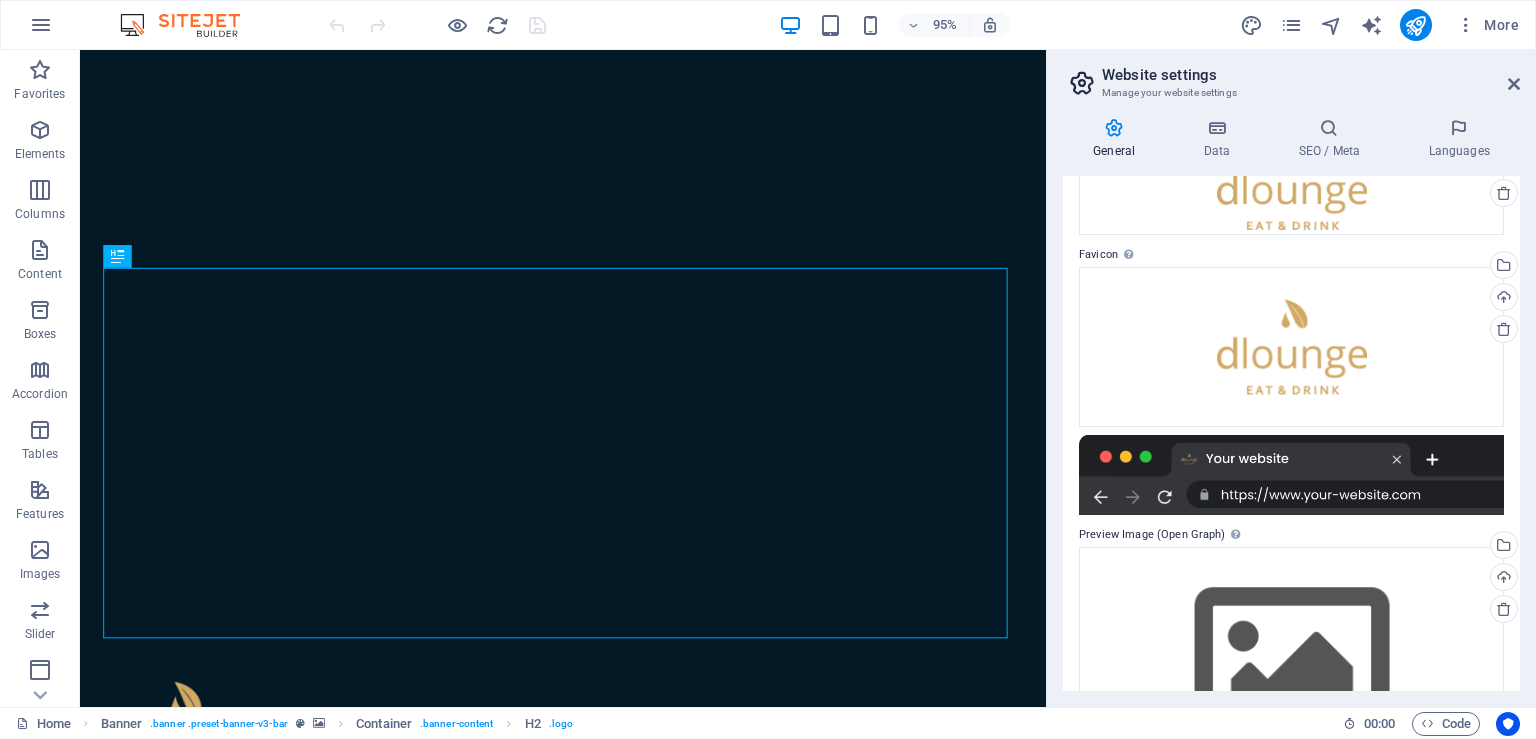 scroll, scrollTop: 242, scrollLeft: 0, axis: vertical 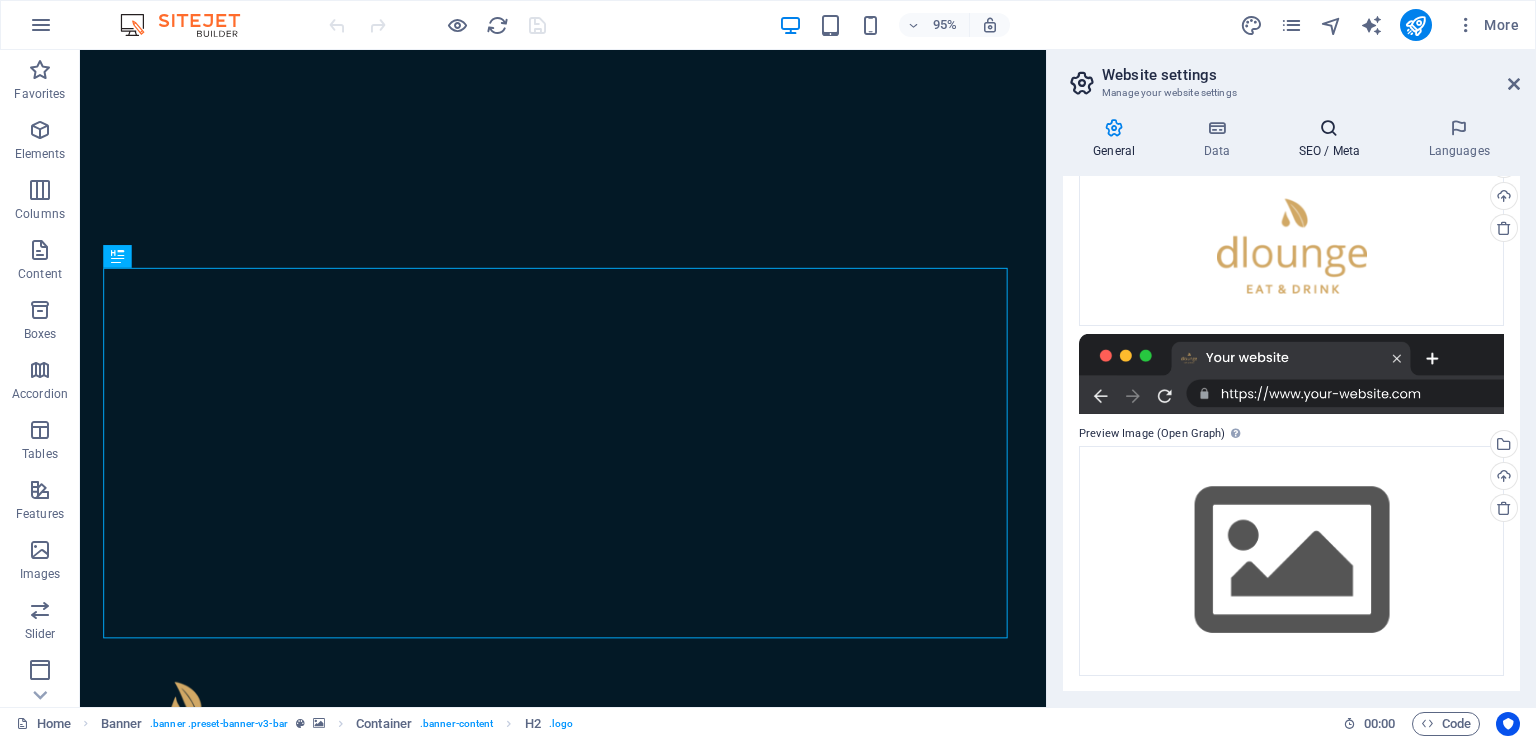 click on "SEO / Meta" at bounding box center [1333, 139] 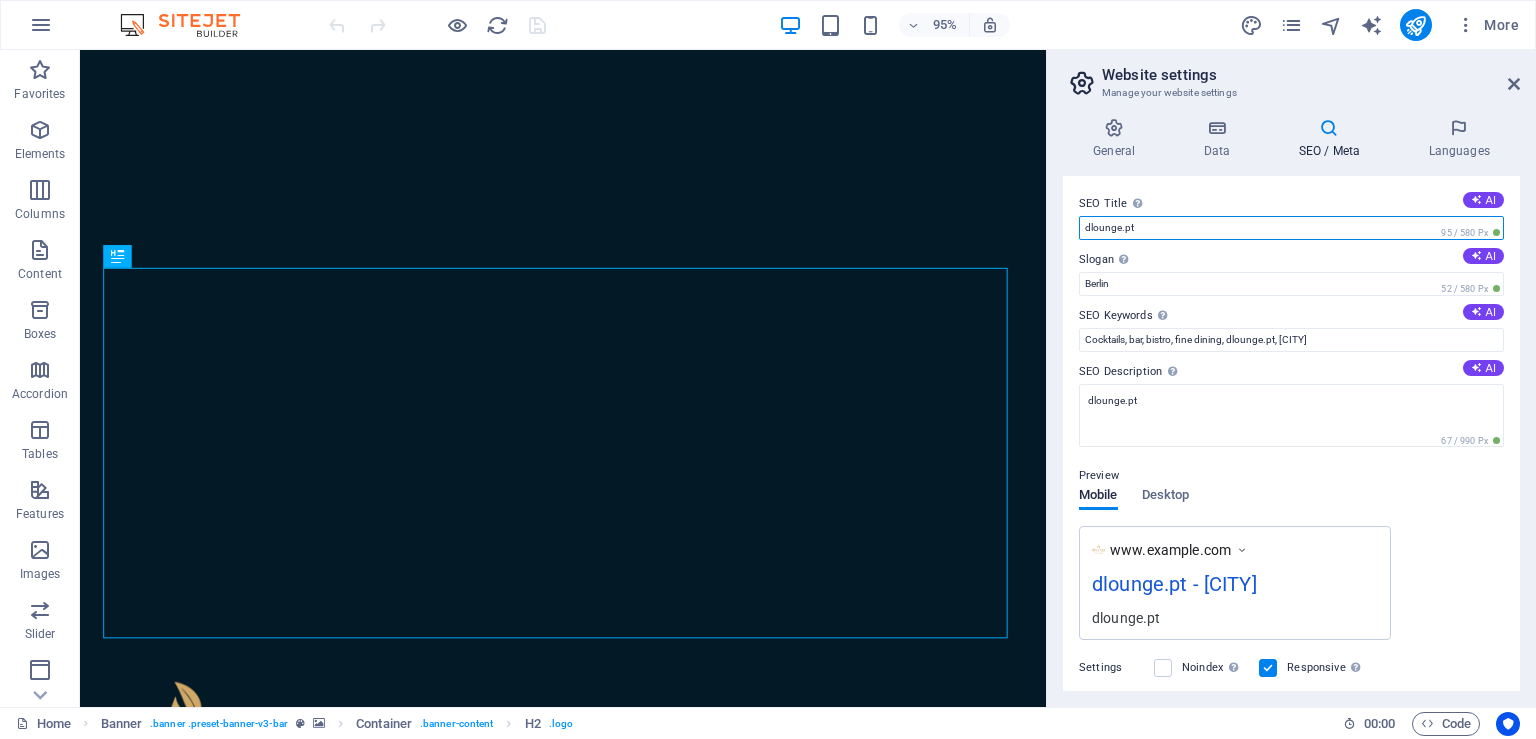 click on "dlounge.pt" at bounding box center [1291, 228] 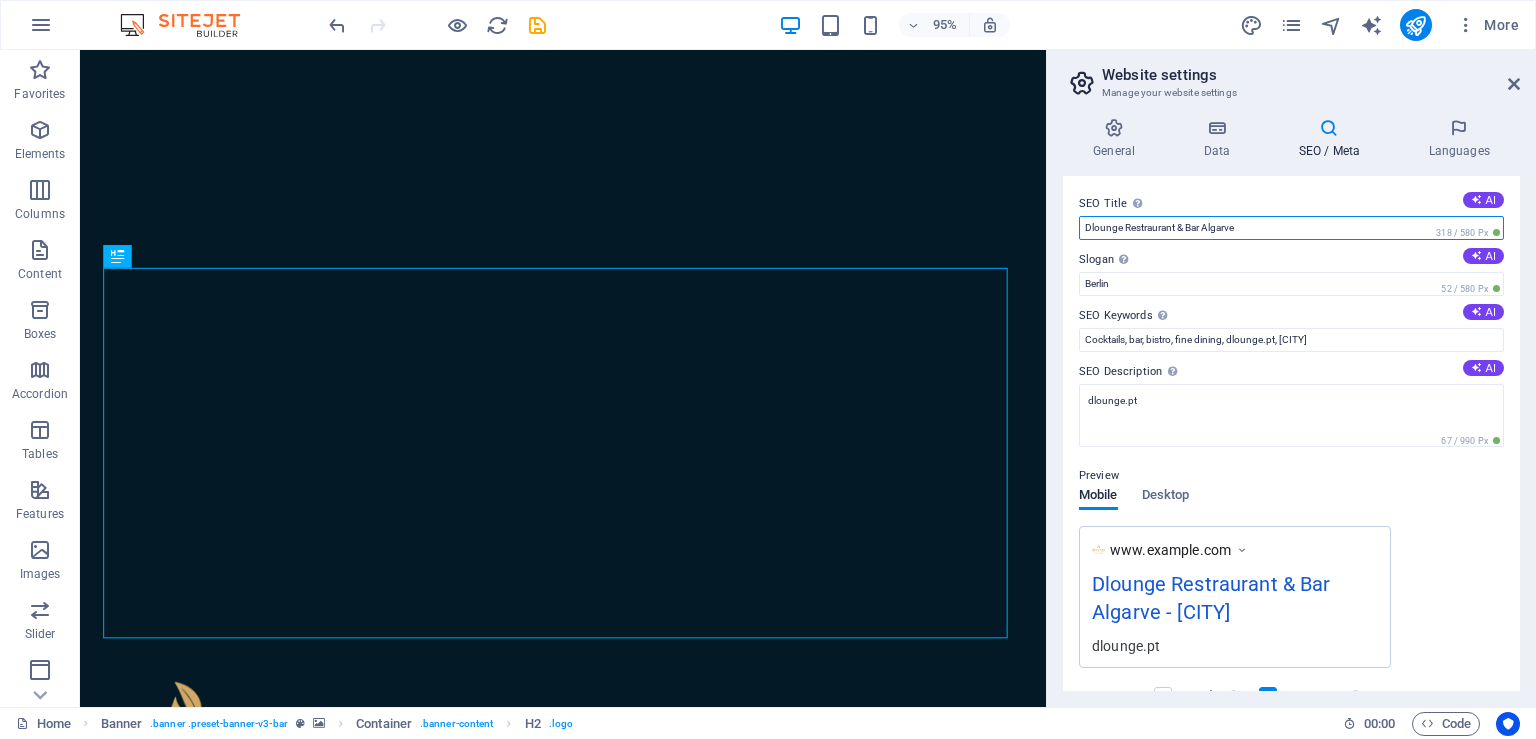 click on "Dlounge Restraurant & Bar Algarve" at bounding box center [1291, 228] 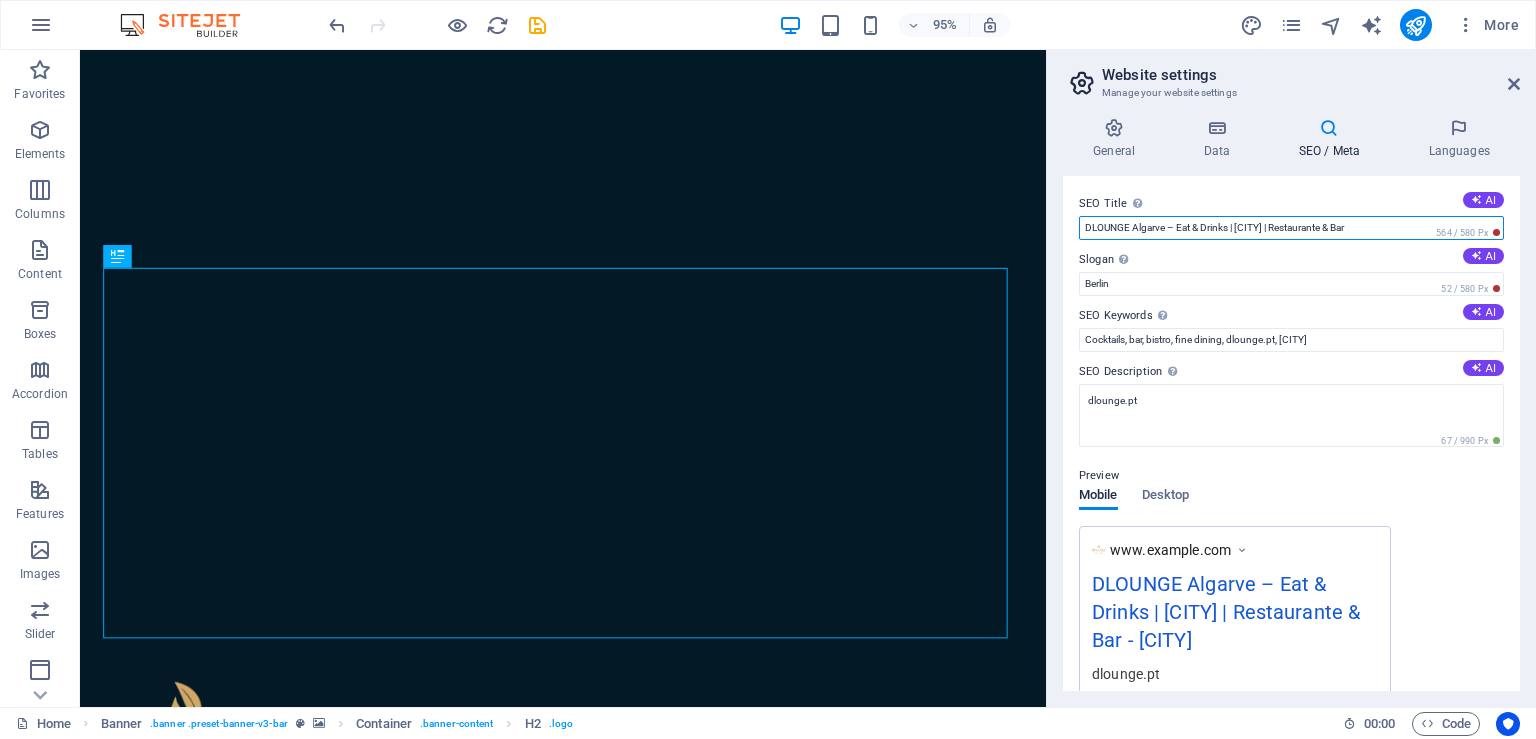 type on "DLOUNGE Algarve – Eat & Drinks | [CITY] | Restaurante & Bar" 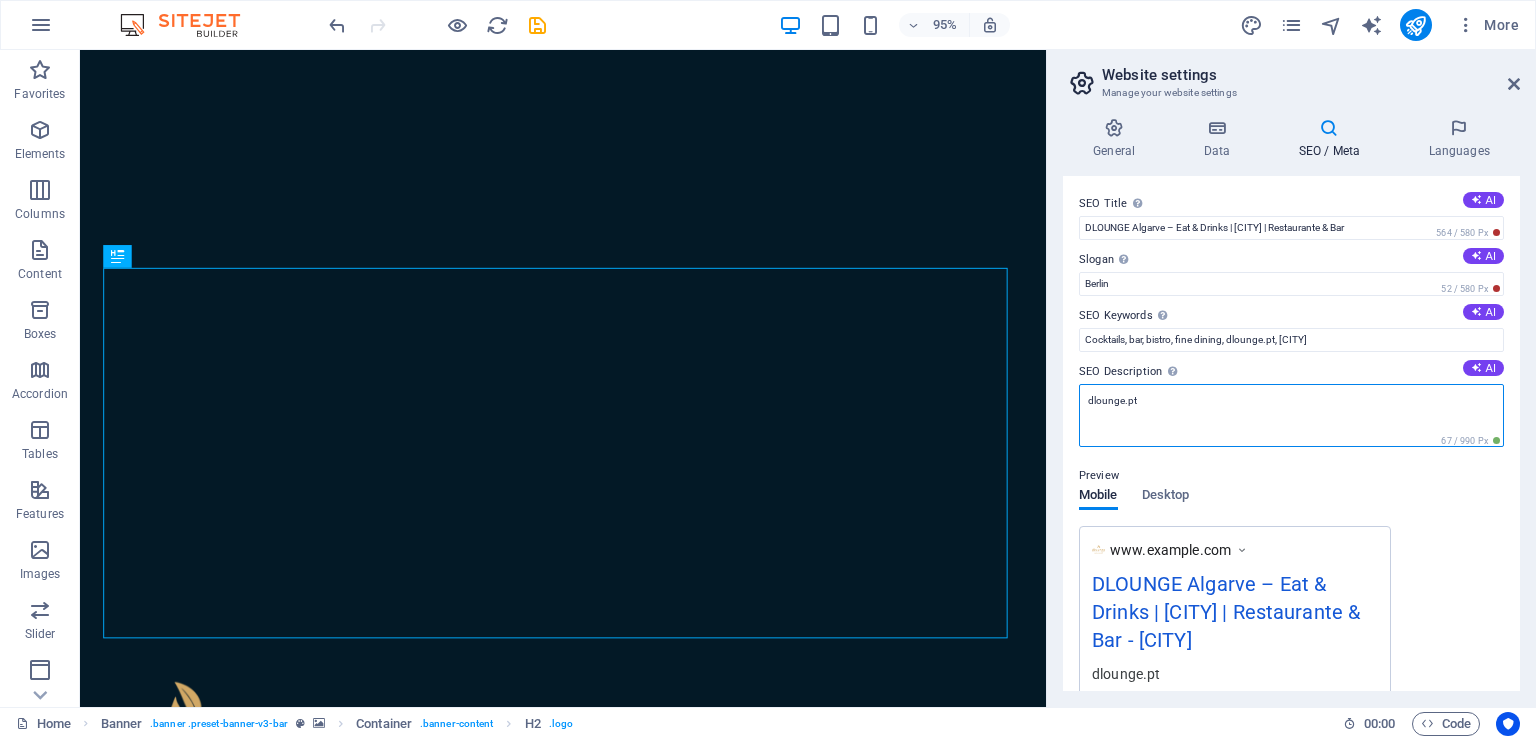 click on "dlounge.pt" at bounding box center (1291, 415) 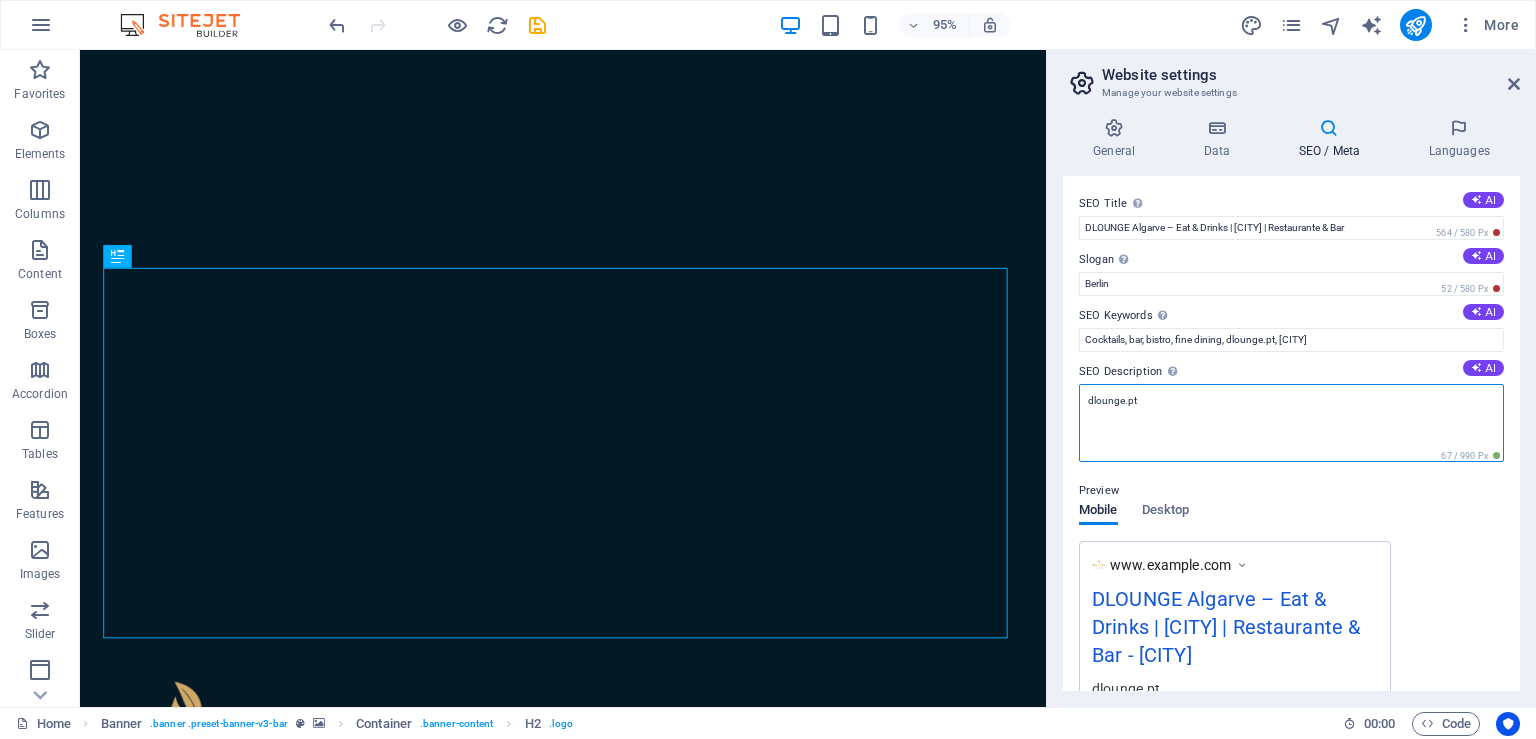paste on "Fine dining & signature cocktails em [CITY]. Ambientes elegantes, sabores frescos e experiências únicas no coração do Algarve. Visit us today." 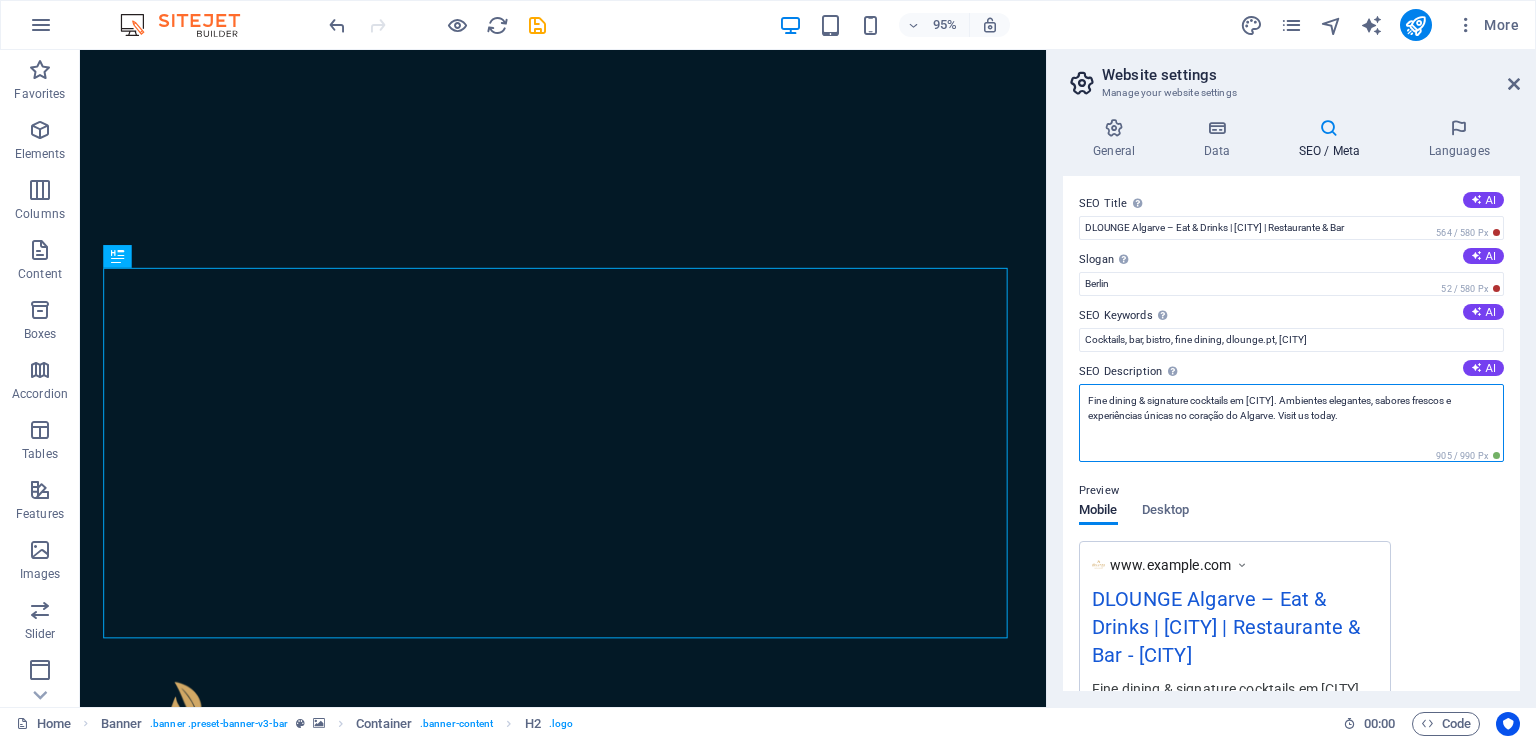 type on "Fine dining & signature cocktails em [CITY]. Ambientes elegantes, sabores frescos e experiências únicas no coração do Algarve. Visit us today." 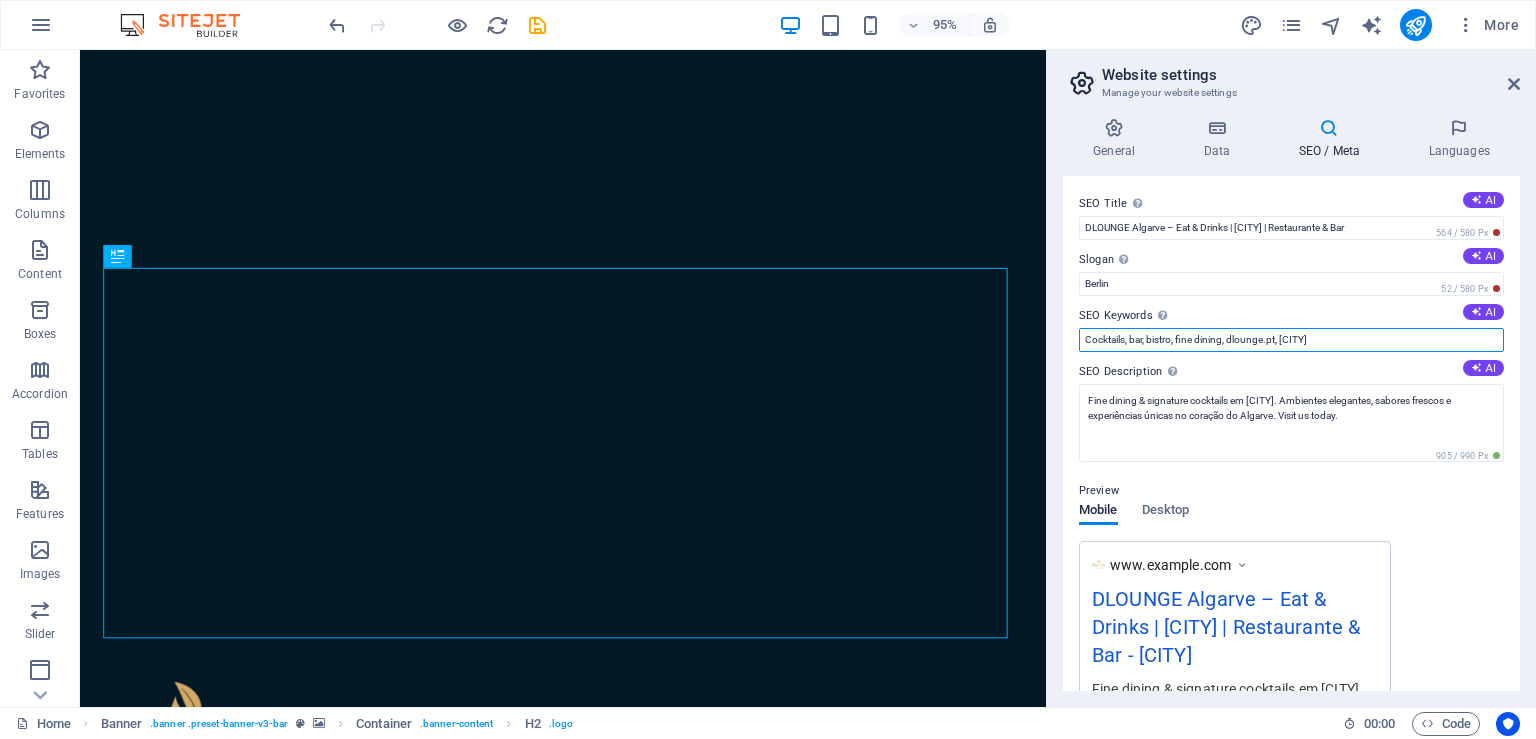 click on "Cocktails, bar, bistro, fine dining, dlounge.pt, [CITY]" at bounding box center [1291, 340] 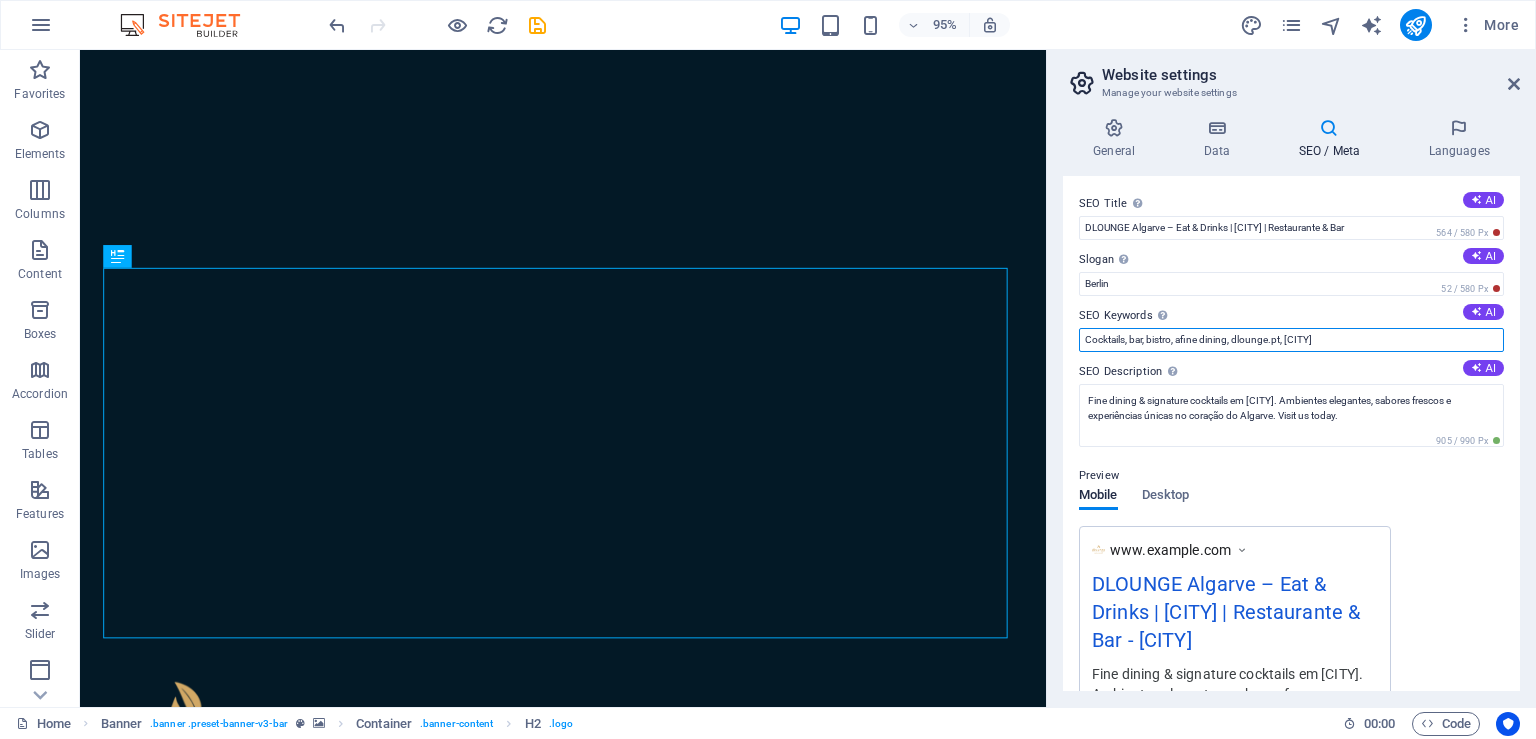 paste on "DLOUNGE Algarve, [CITY] restaurant, Algarve fine dining, cocktails Algarve, seafood restaurant [CITY], Mediterranean cuisine Algarve, bar em [CITY], restaurante em [CITY], jantar Algarve, cocktail bar [CITY], comida mediterrânica, [CITY] drinks, Algarve food experience, best restaurant [CITY], carta de cocktails, peixe fresco [CITY], Algarve bistro, jantar romântico [CITY], gastrobar Algarve, DLOUNGE menu" 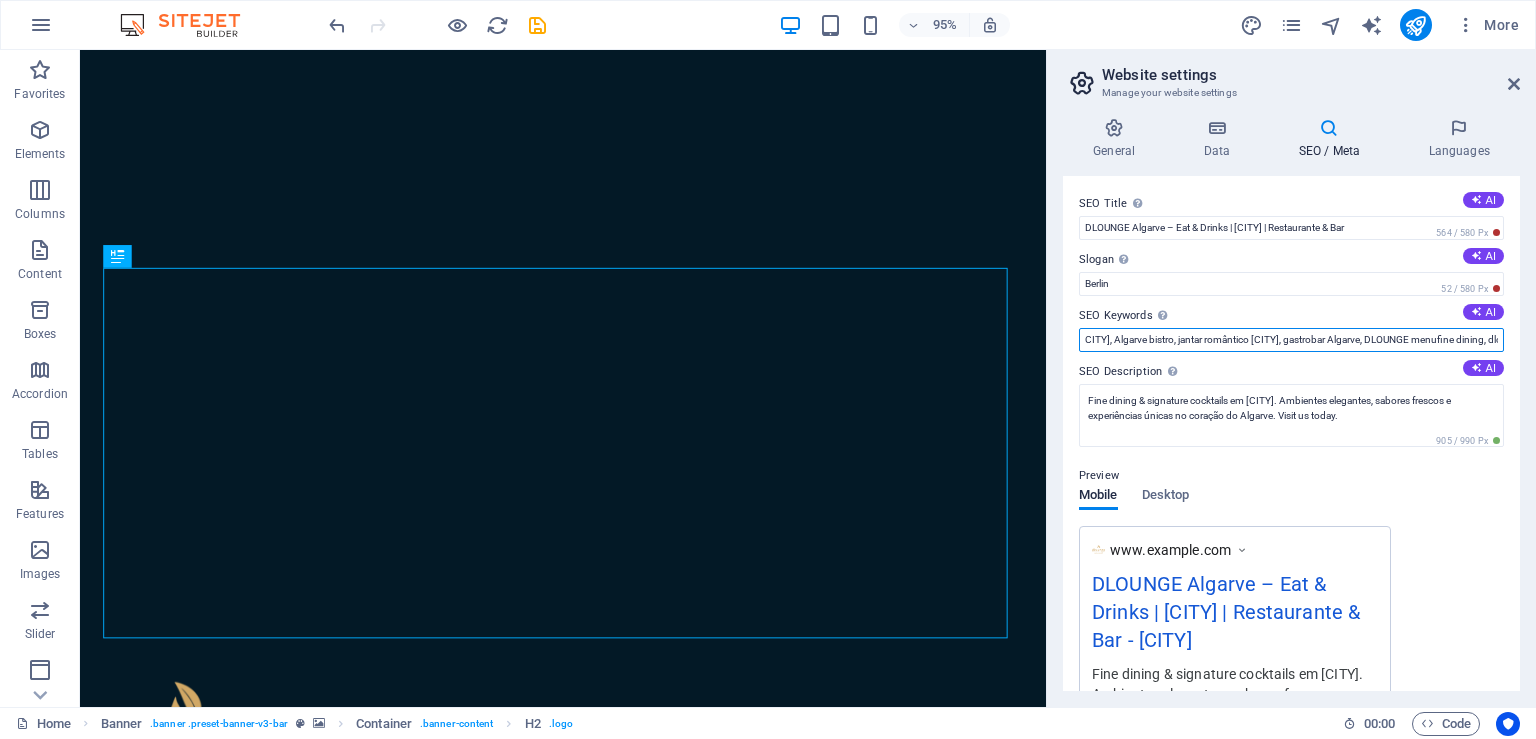 paste on "DLOUNGE Algarve, [CITY] restaurant, Algarve fine dining, cocktails Algarve, seafood restaurant [CITY], Mediterranean cuisine Algarve, bar em [CITY], restaurante em [CITY], jantar Algarve, cocktail bar [CITY], comida mediterrânica, [CITY] drinks, Algarve food experience, best restaurant [CITY], carta de cocktails, peixe fresco [CITY], Algarve bistro, jantar romântico [CITY], gastrobar Algarve, DLOUNGE menu" 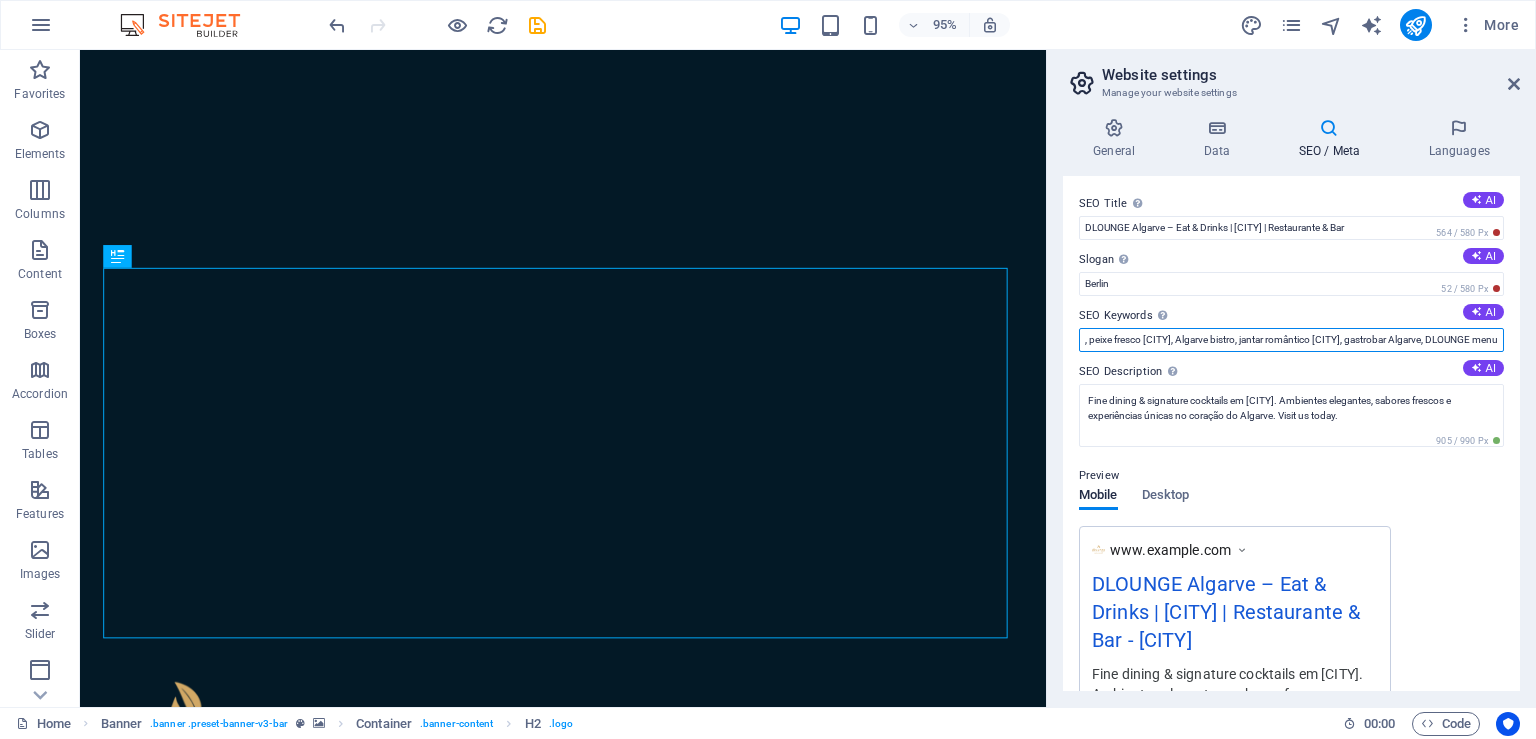 scroll, scrollTop: 0, scrollLeft: 1382, axis: horizontal 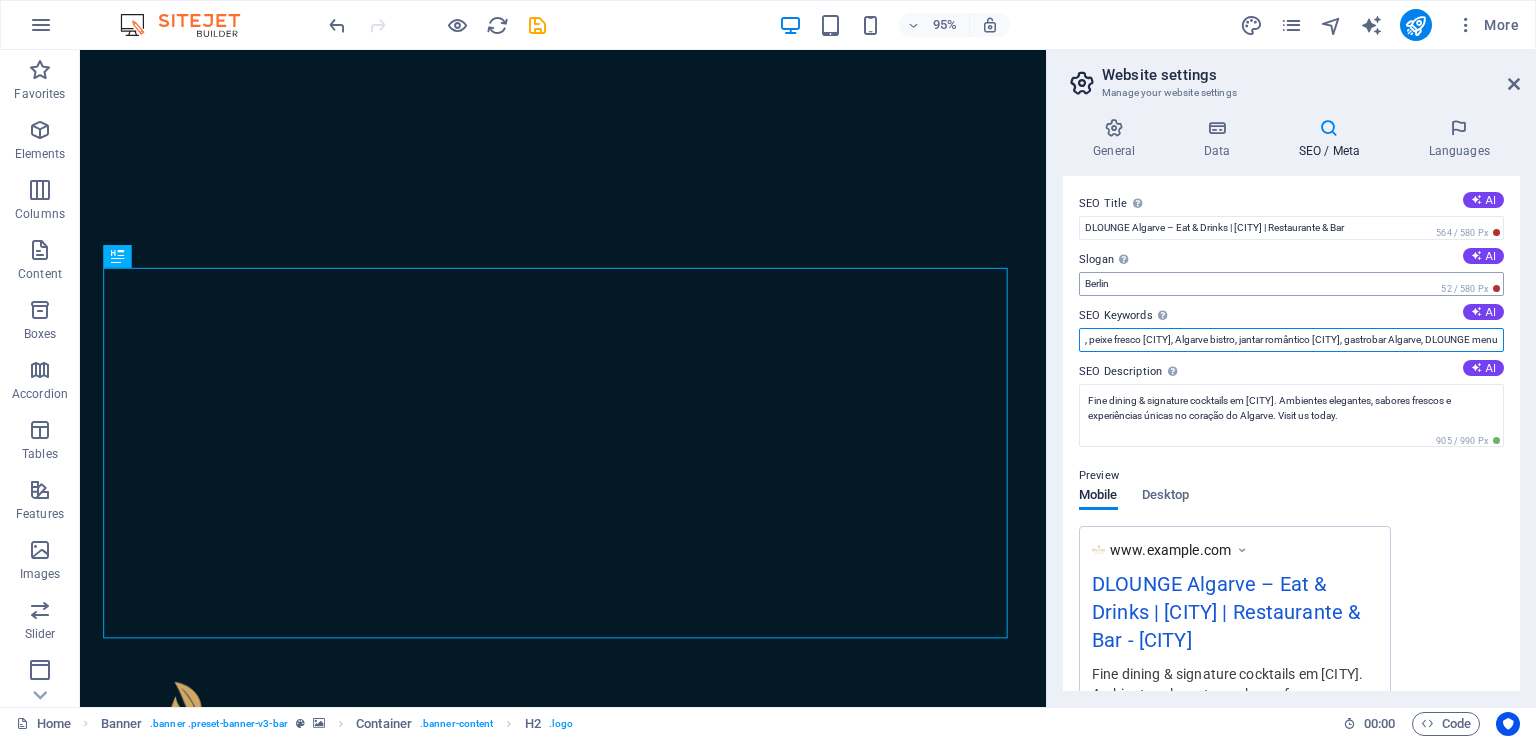 type on "DLOUNGE Algarve, [CITY] restaurant, Algarve fine dining, cocktails Algarve, seafood restaurant [CITY], Mediterranean cuisine Algarve, bar em [CITY], restaurante em [CITY], jantar Algarve, cocktail bar [CITY], comida mediterrânica, [CITY] drinks, Algarve food experience, best restaurant [CITY], carta de cocktails, peixe fresco [CITY], Algarve bistro, jantar romântico [CITY], gastrobar Algarve, DLOUNGE menu" 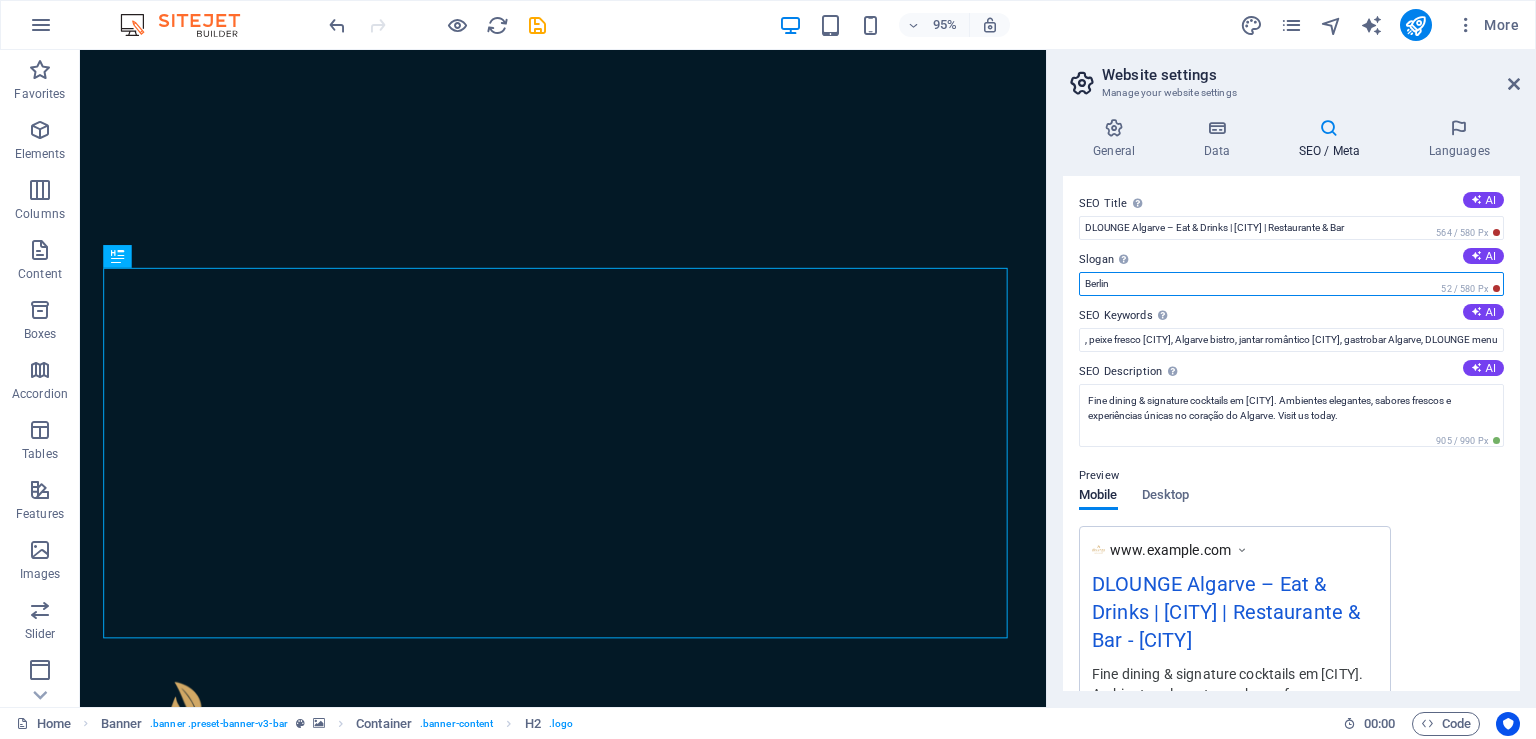 click on "Berlin" at bounding box center [1291, 284] 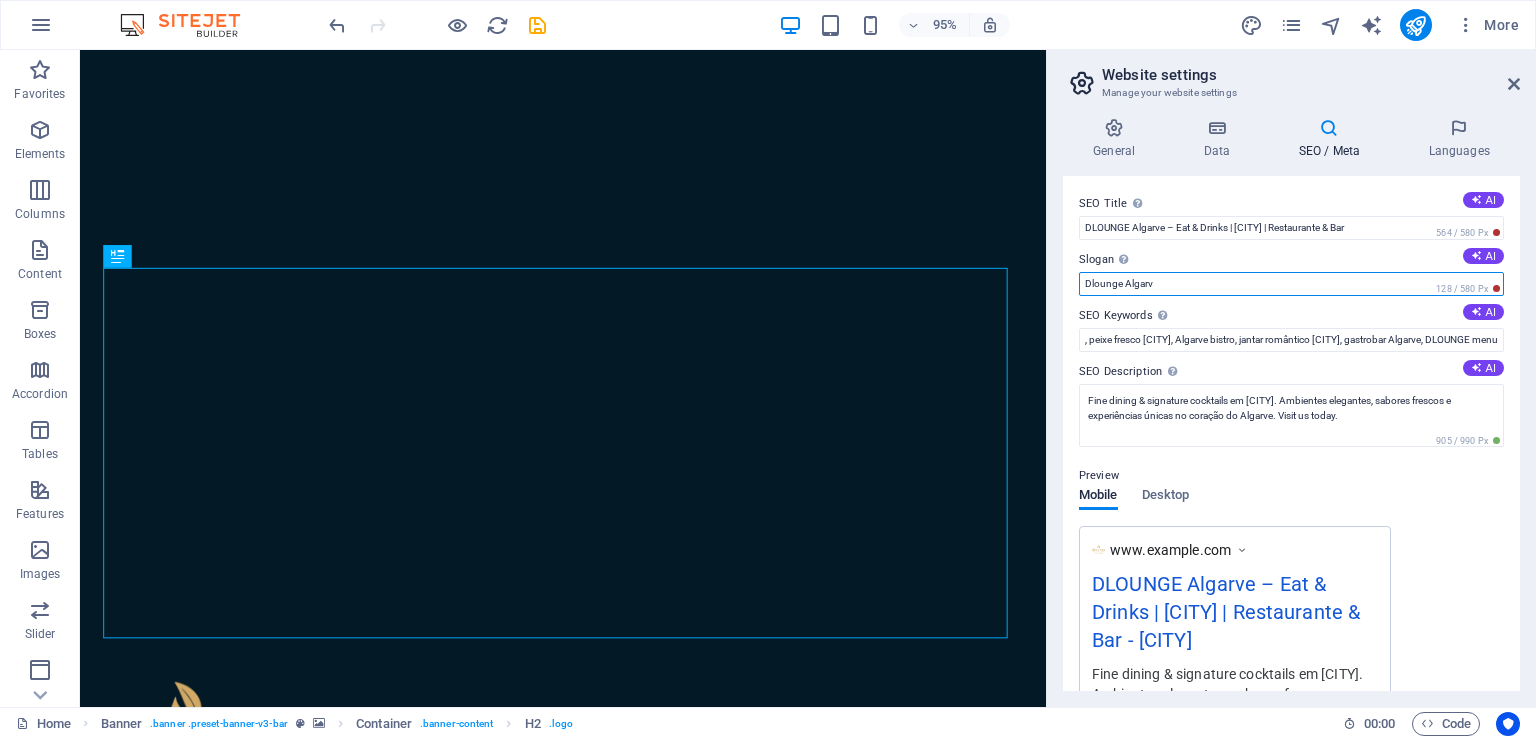 type on "Dlounge Algarve" 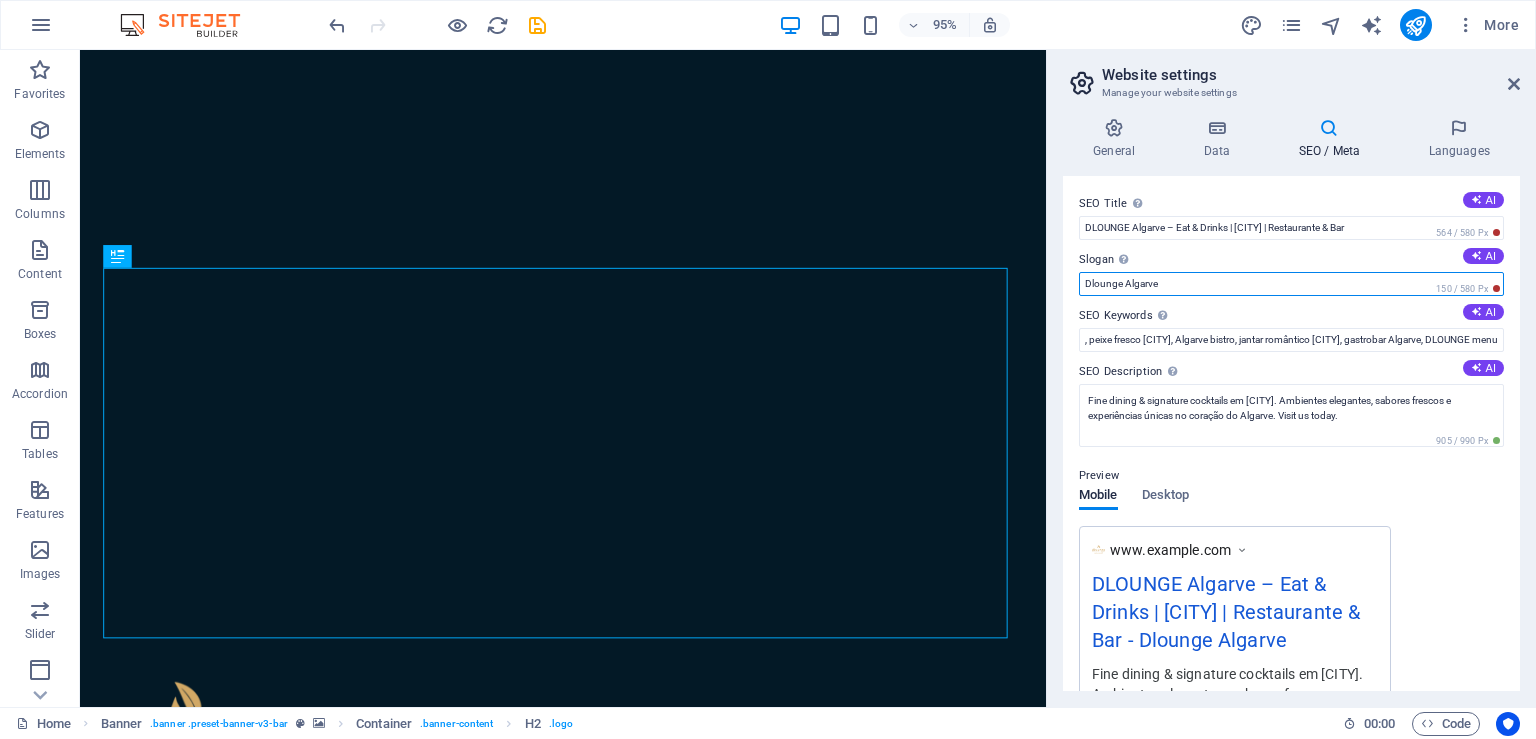 drag, startPoint x: 1170, startPoint y: 284, endPoint x: 1022, endPoint y: 252, distance: 151.41995 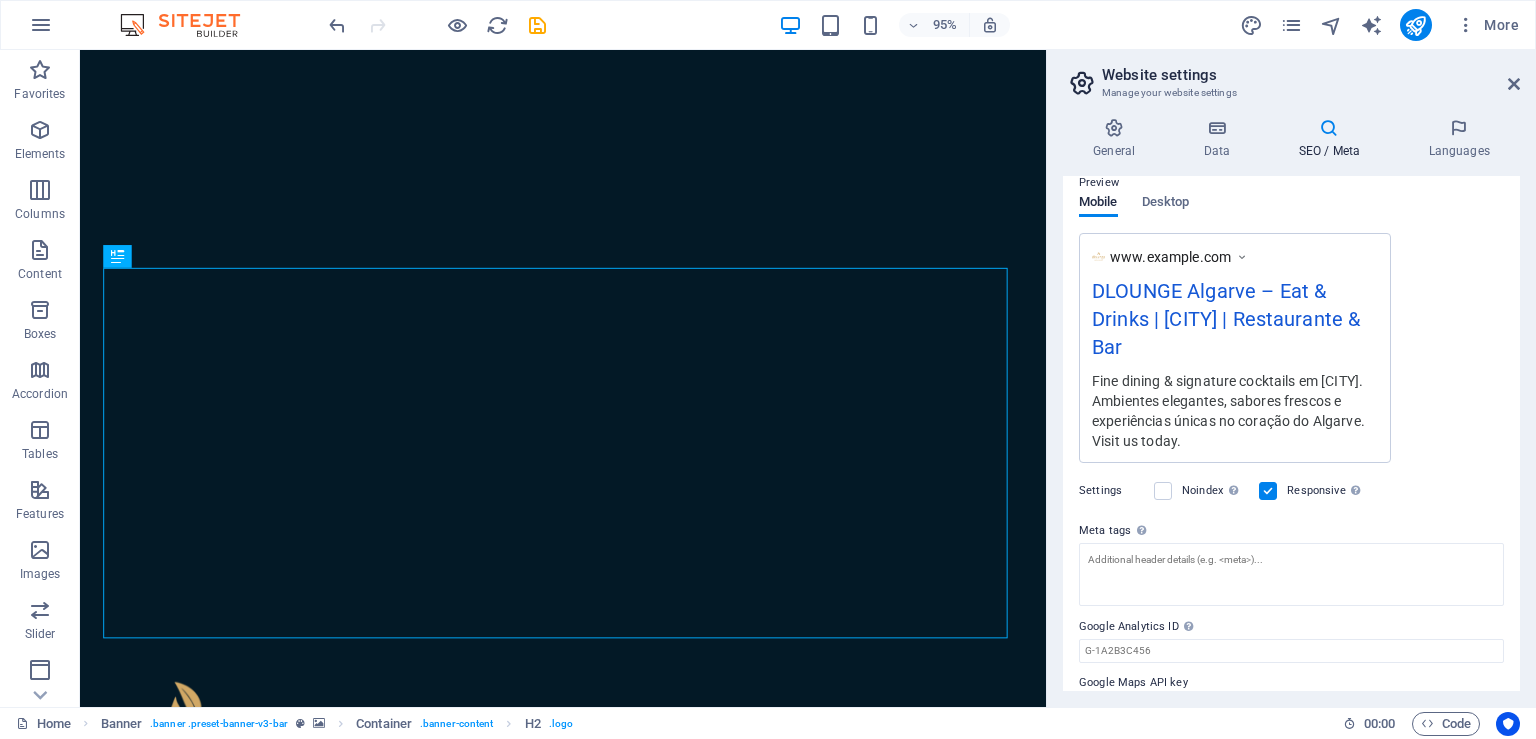 scroll, scrollTop: 335, scrollLeft: 0, axis: vertical 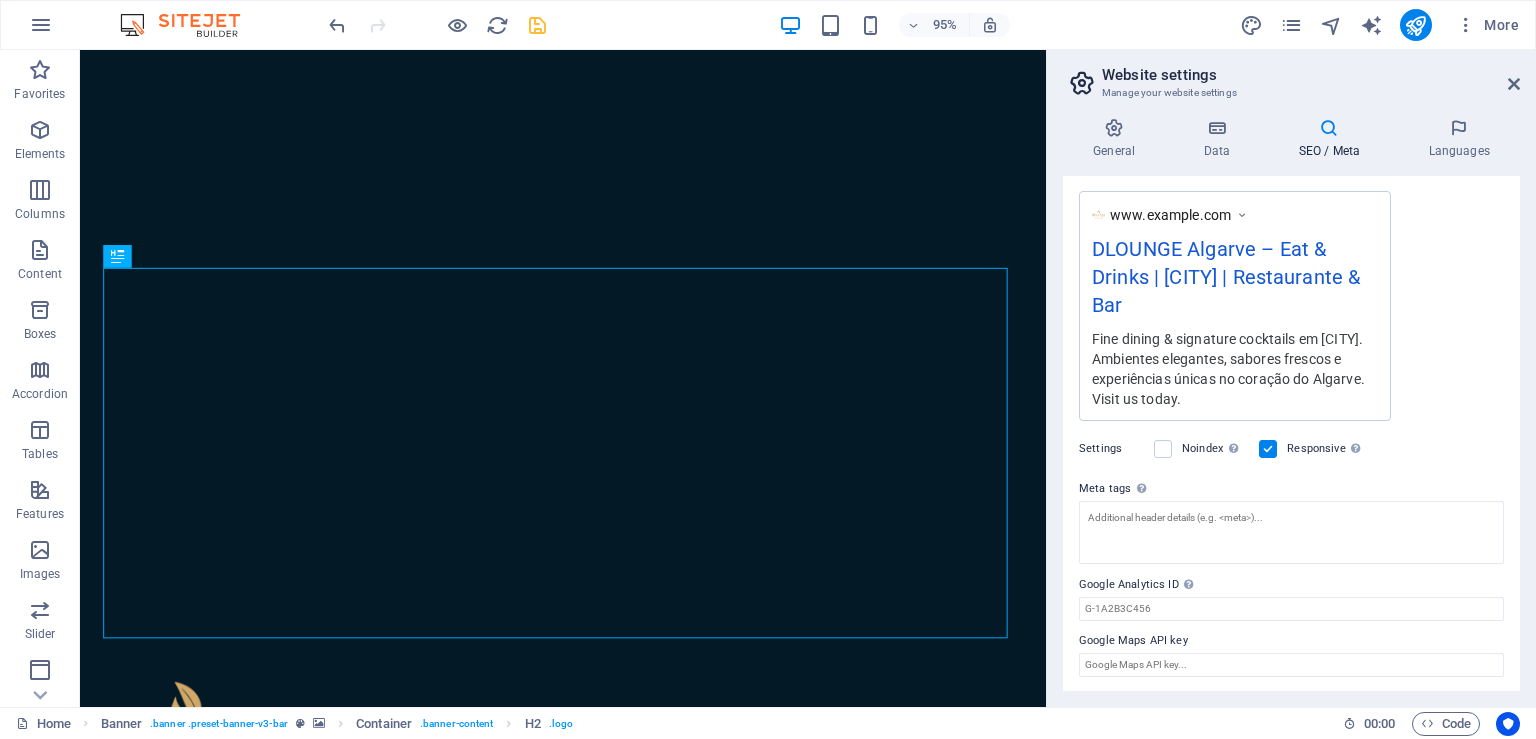 type 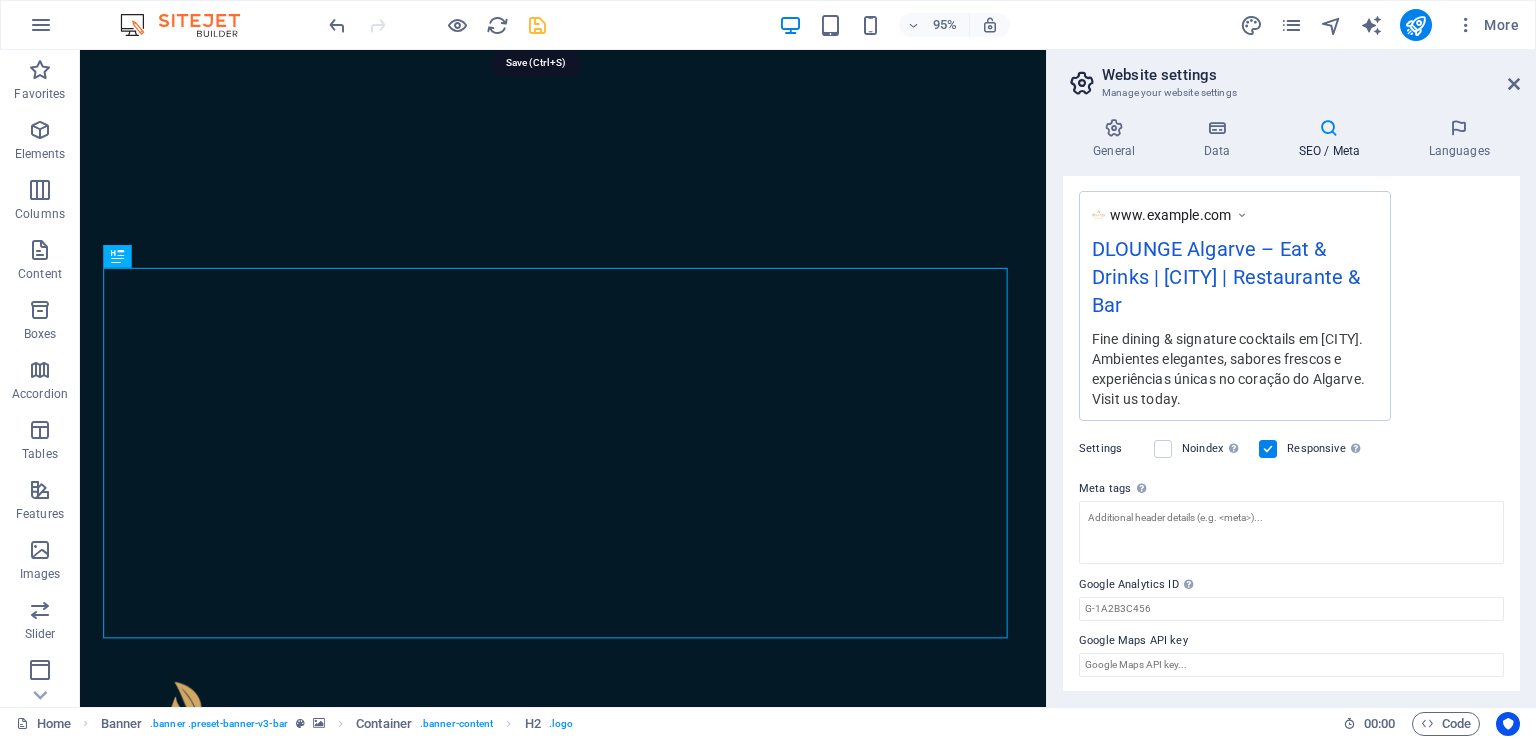 click at bounding box center (537, 25) 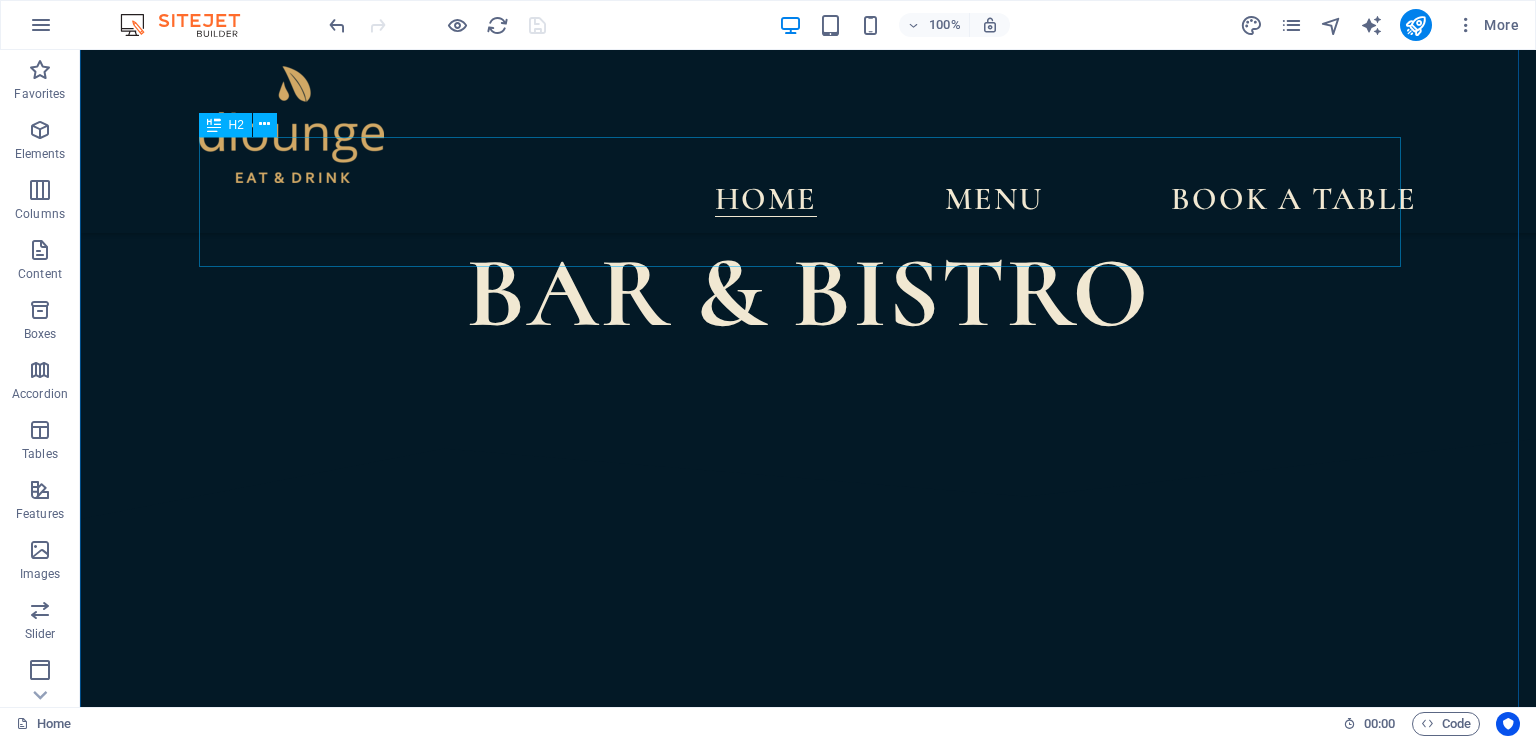 scroll, scrollTop: 844, scrollLeft: 0, axis: vertical 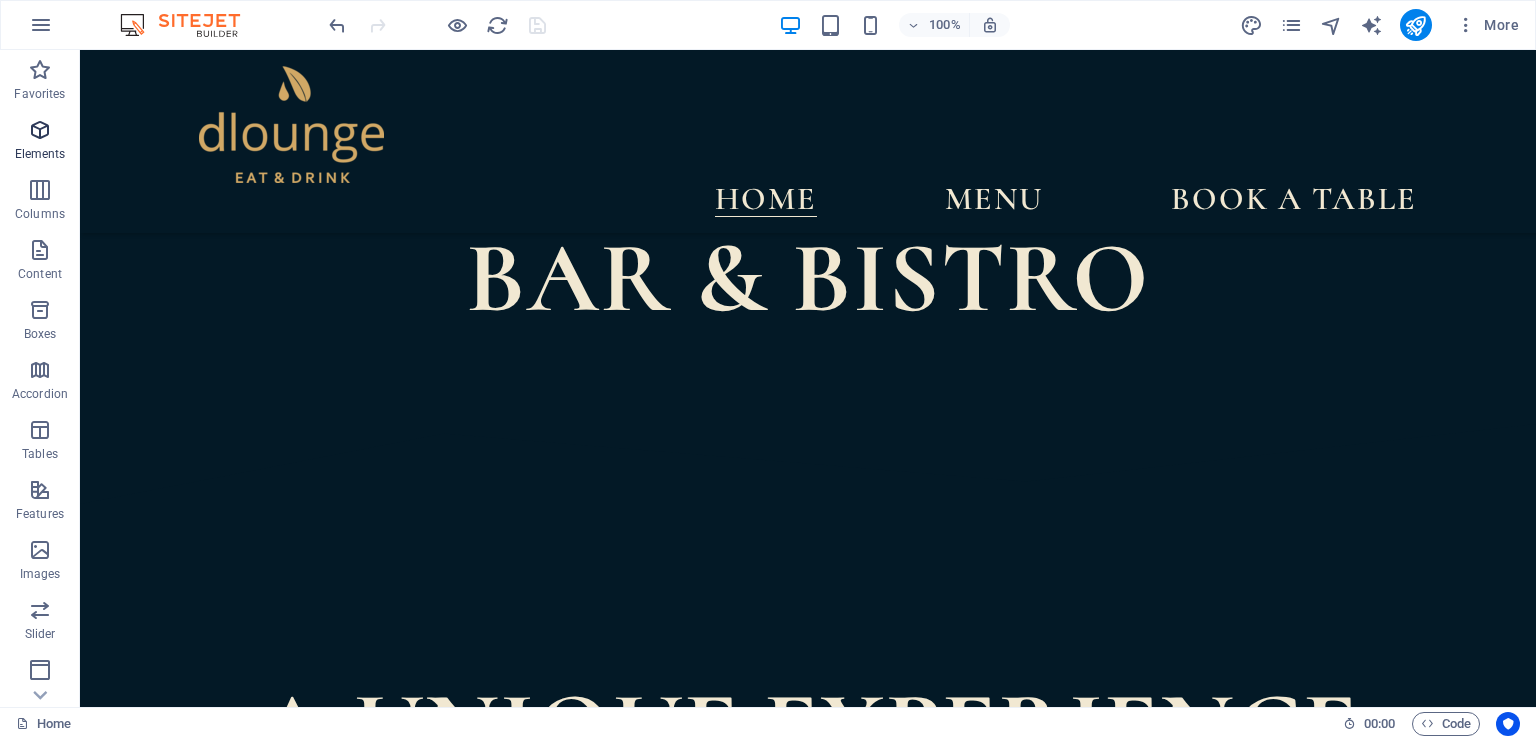 click on "Elements" at bounding box center (40, 142) 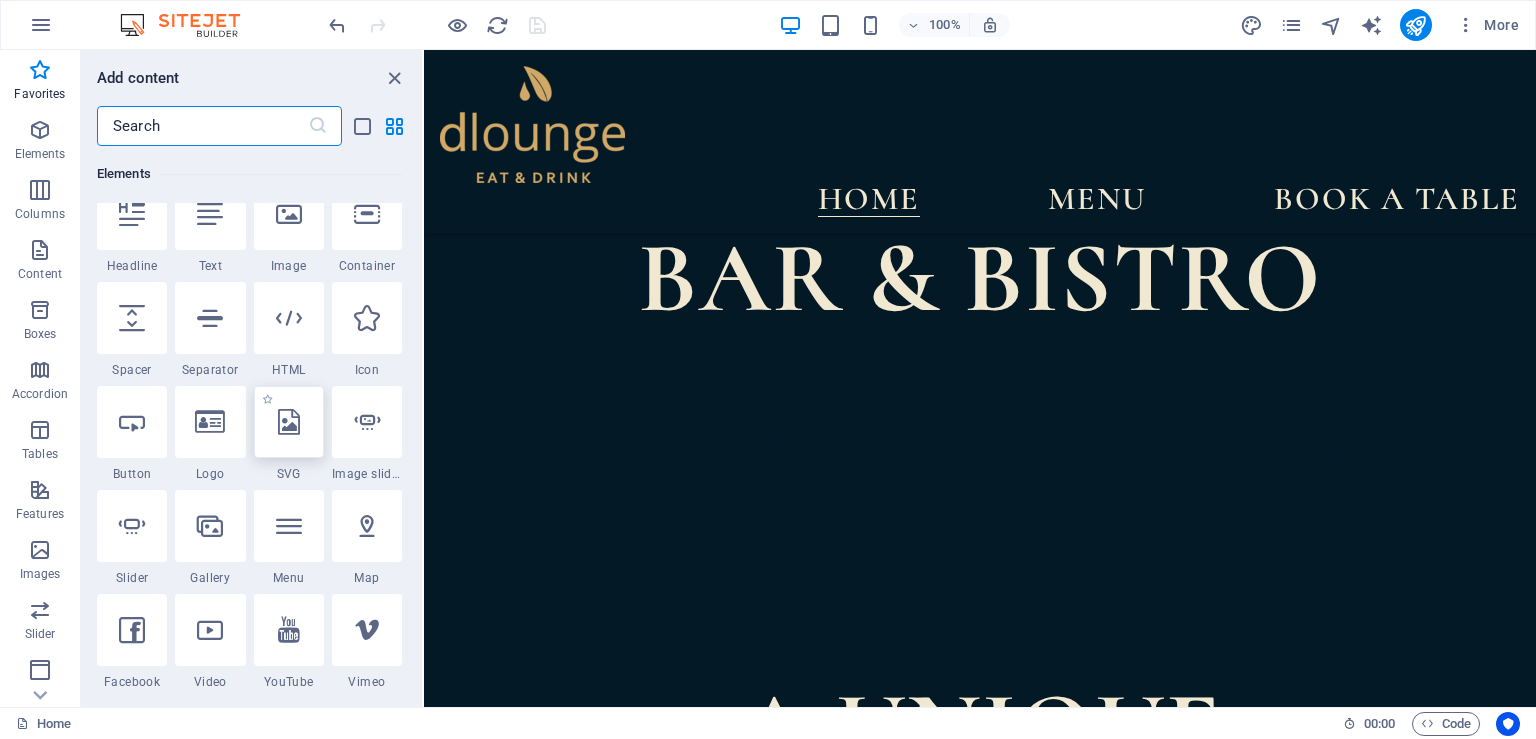 scroll, scrollTop: 182, scrollLeft: 0, axis: vertical 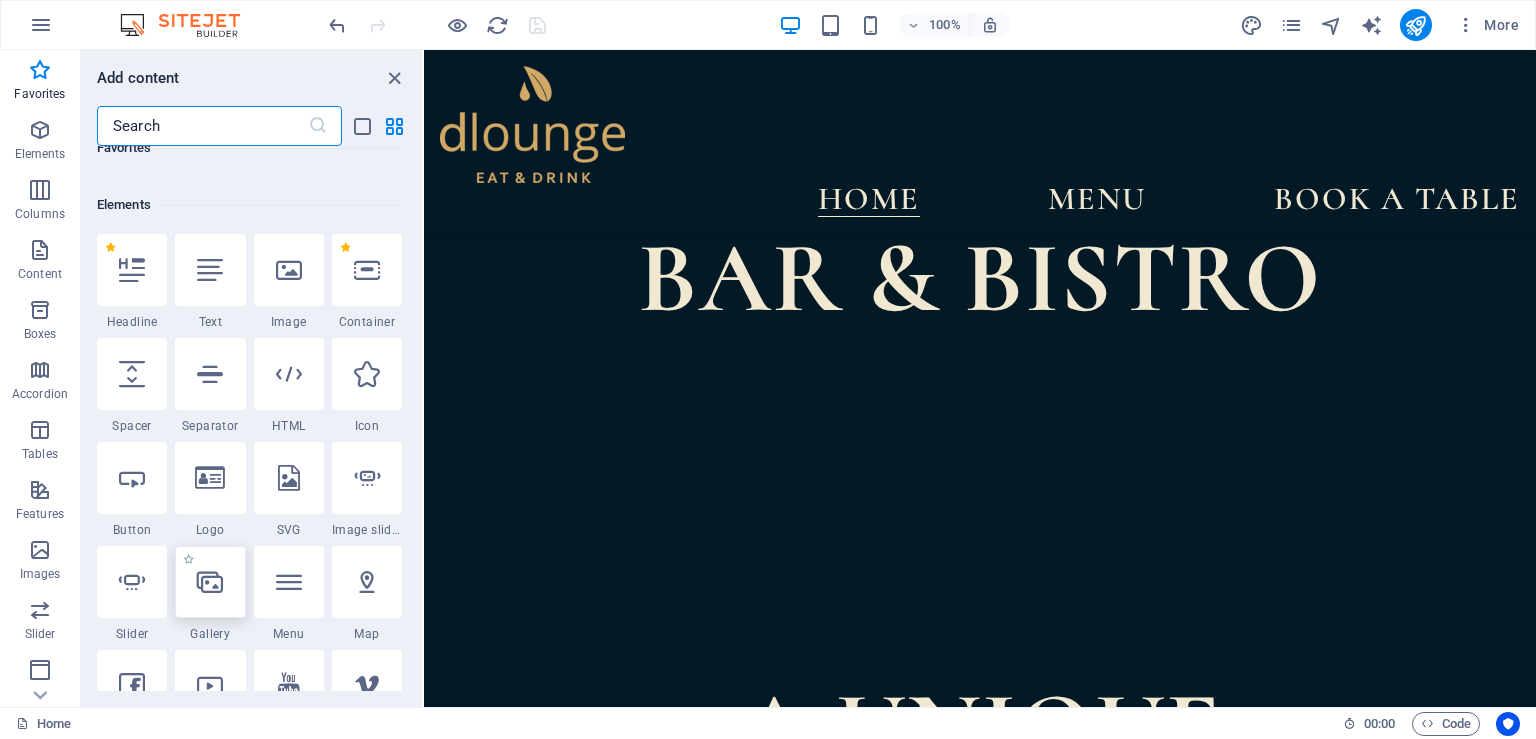 click at bounding box center [210, 582] 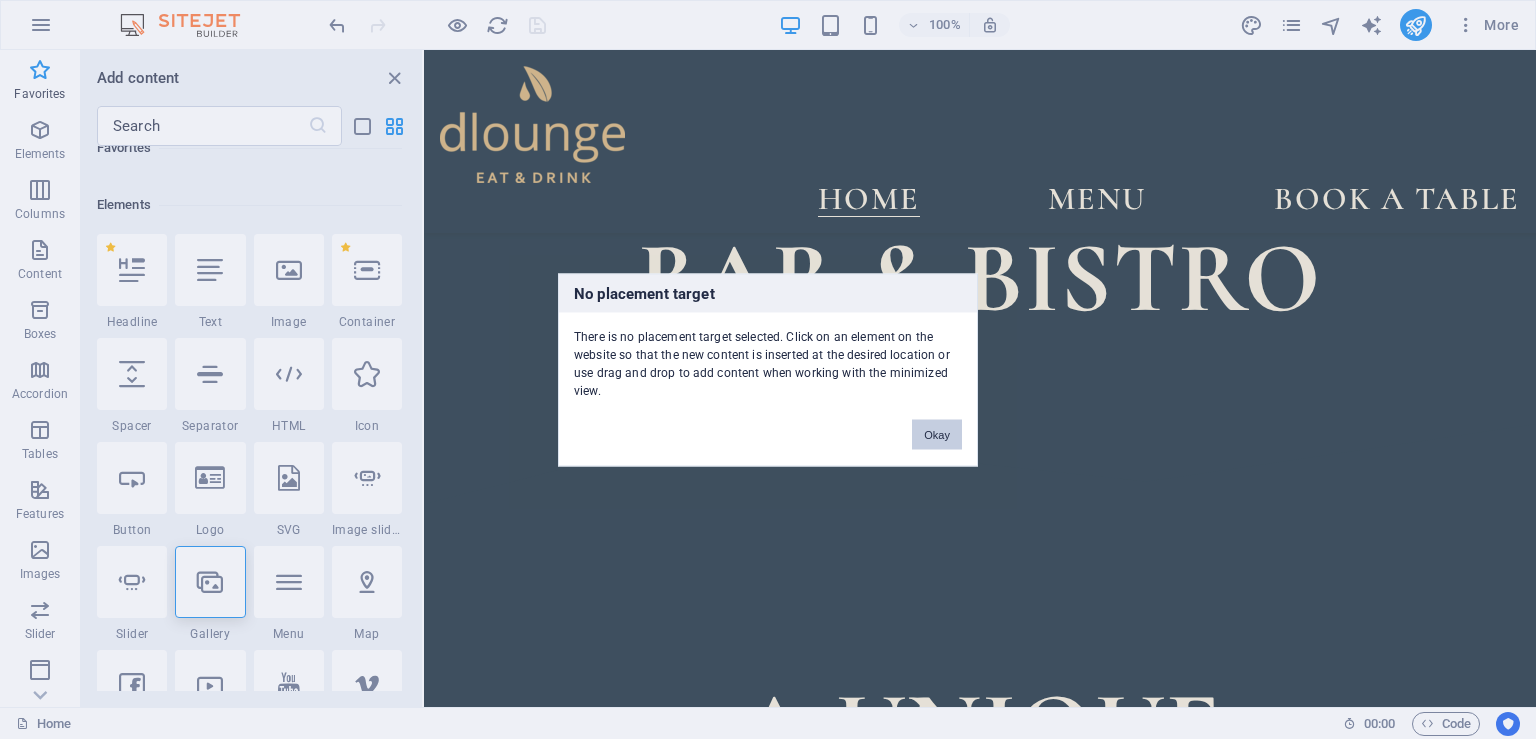 click on "Okay" at bounding box center [937, 434] 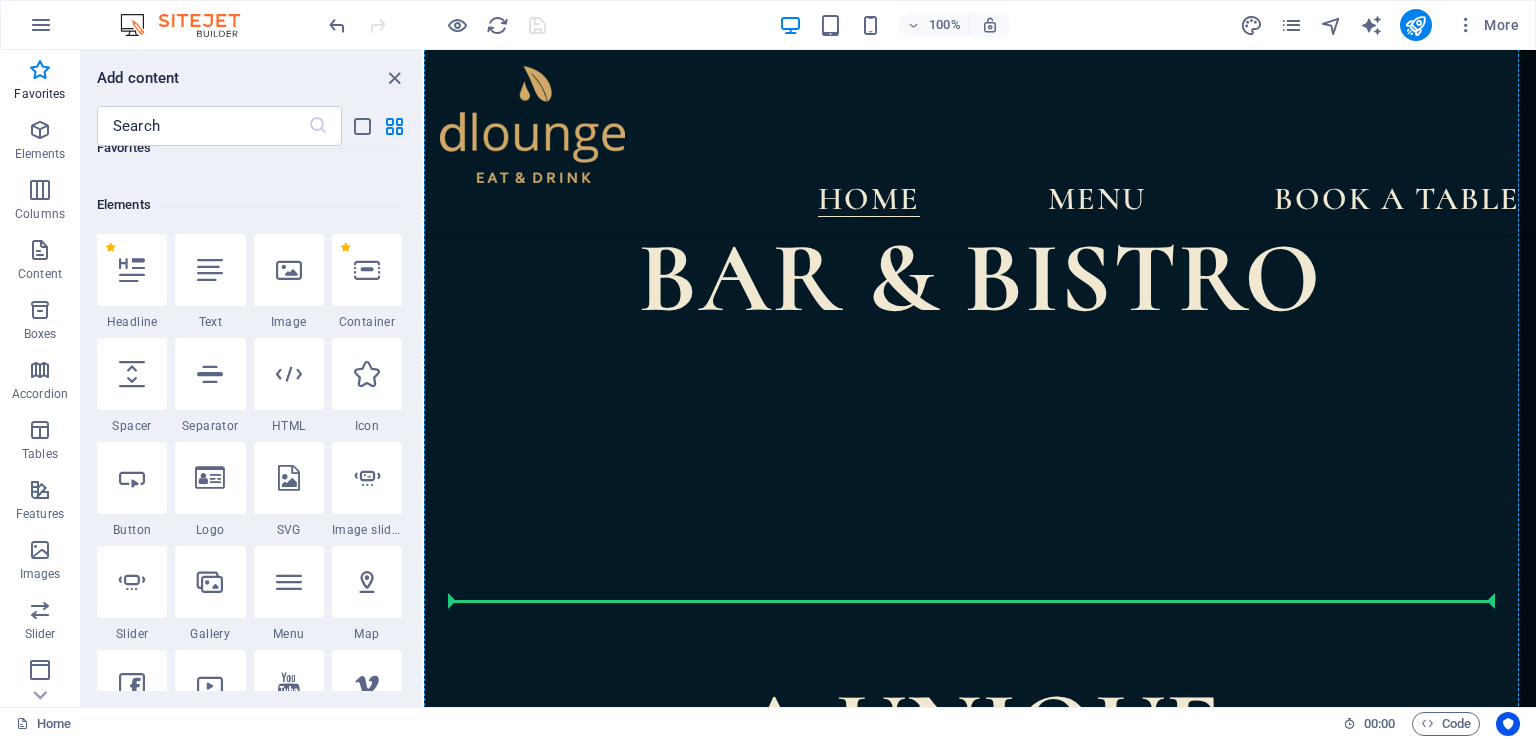 select on "4" 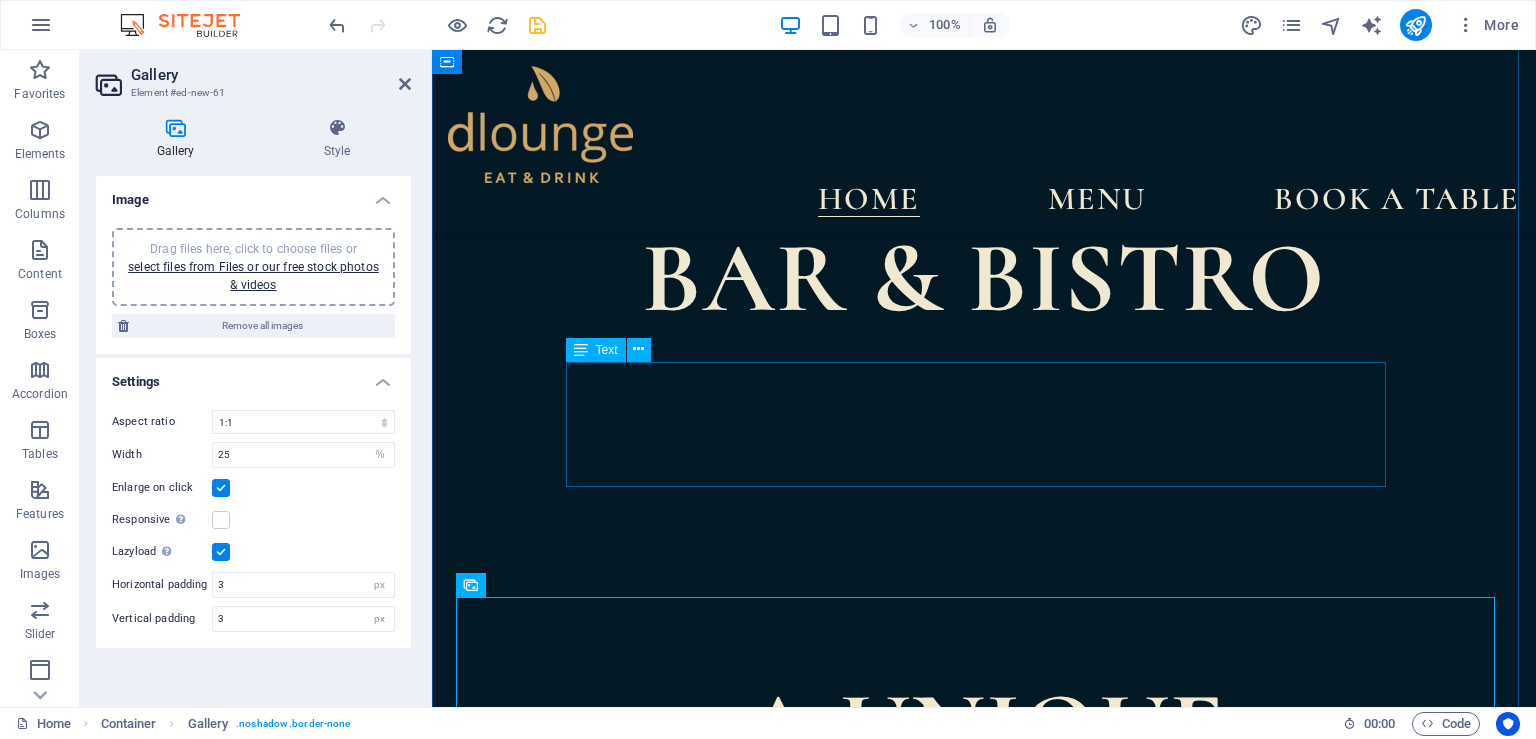 scroll, scrollTop: 1267, scrollLeft: 0, axis: vertical 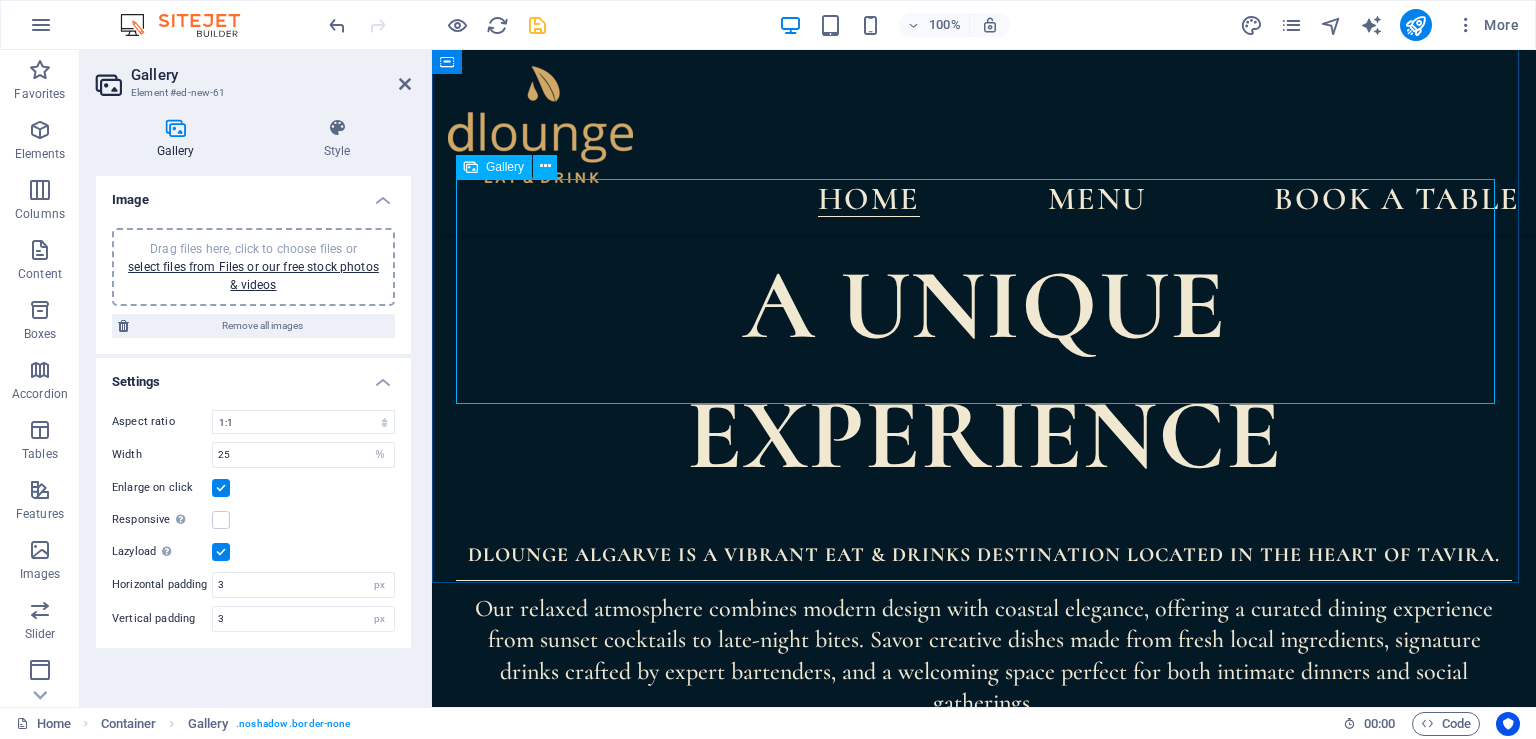 click at bounding box center (656, 940) 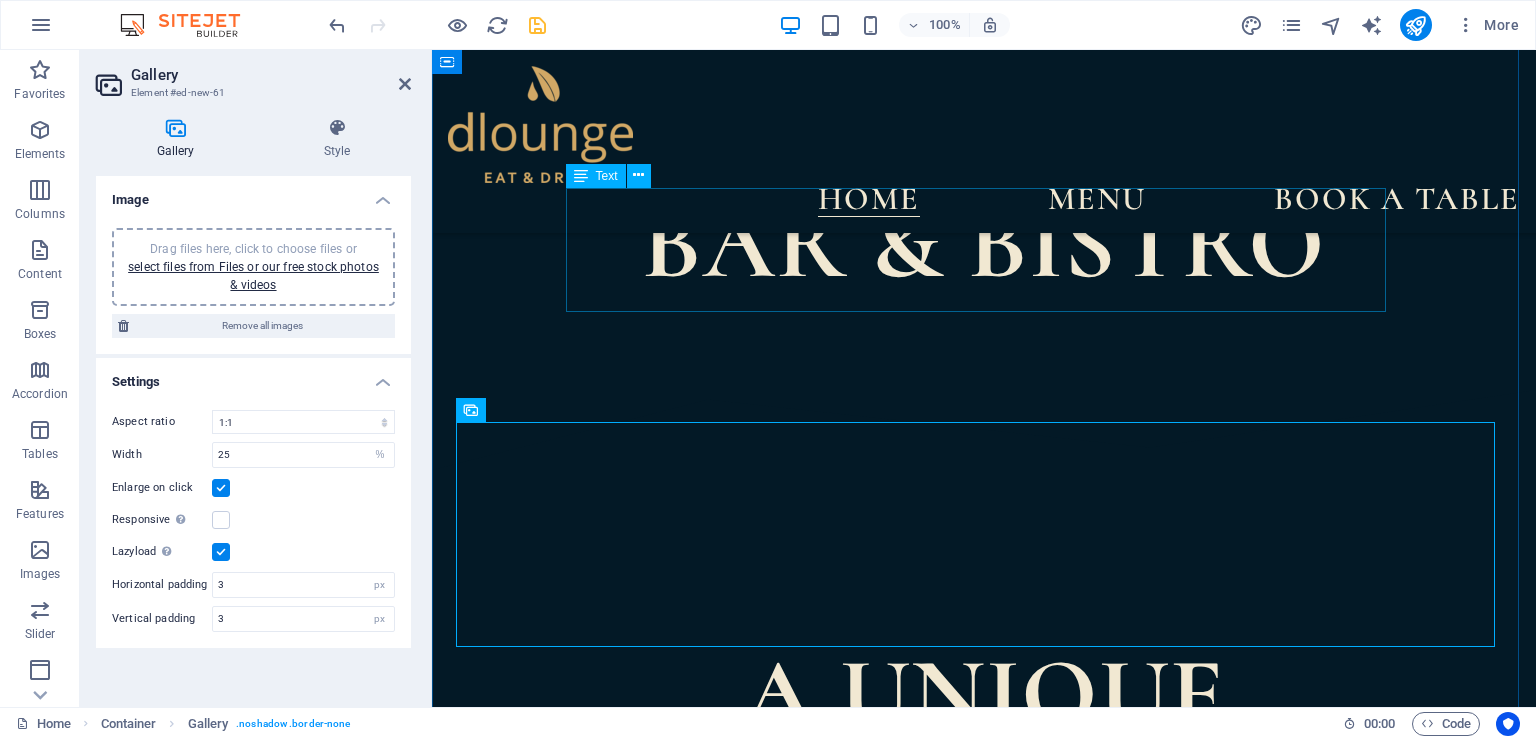 scroll, scrollTop: 844, scrollLeft: 0, axis: vertical 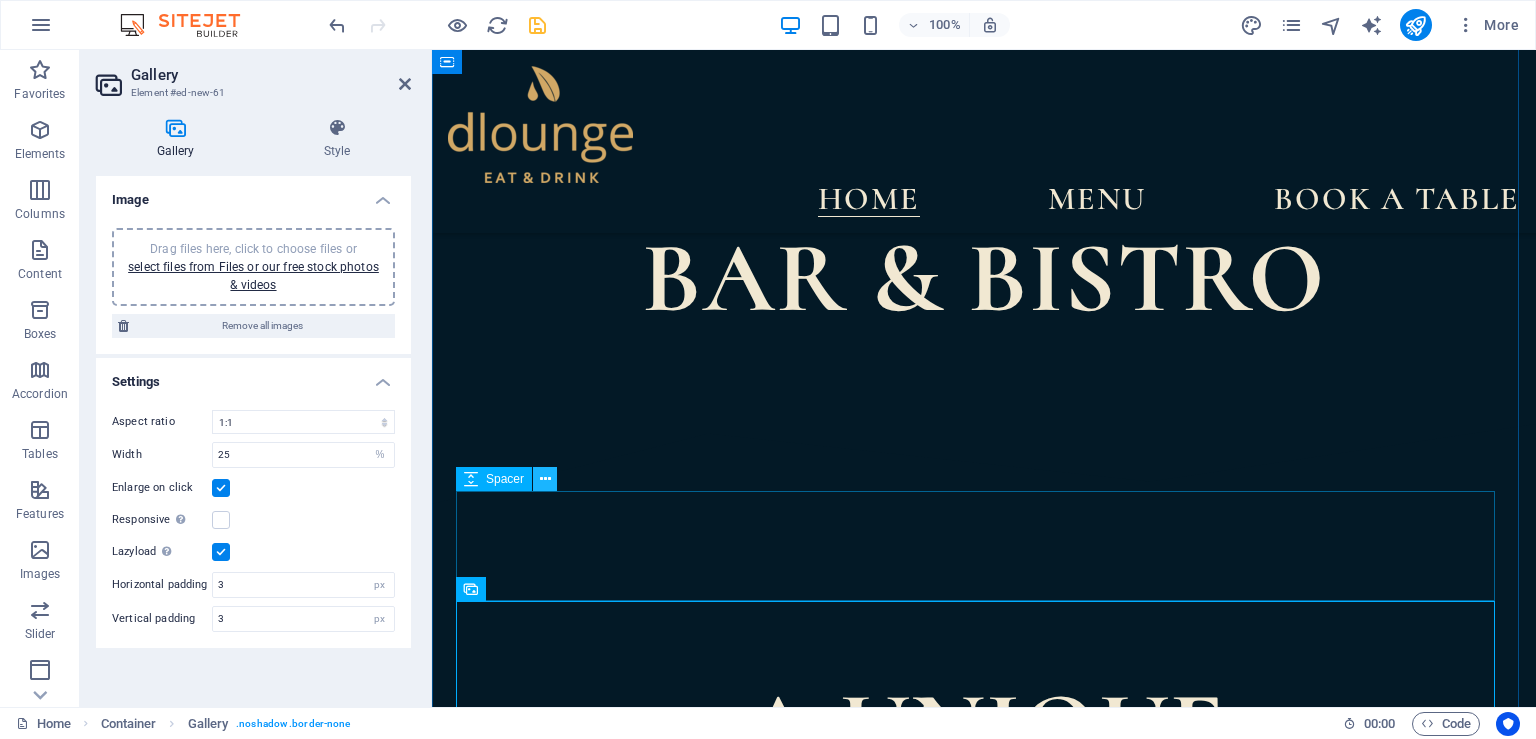 click at bounding box center [545, 479] 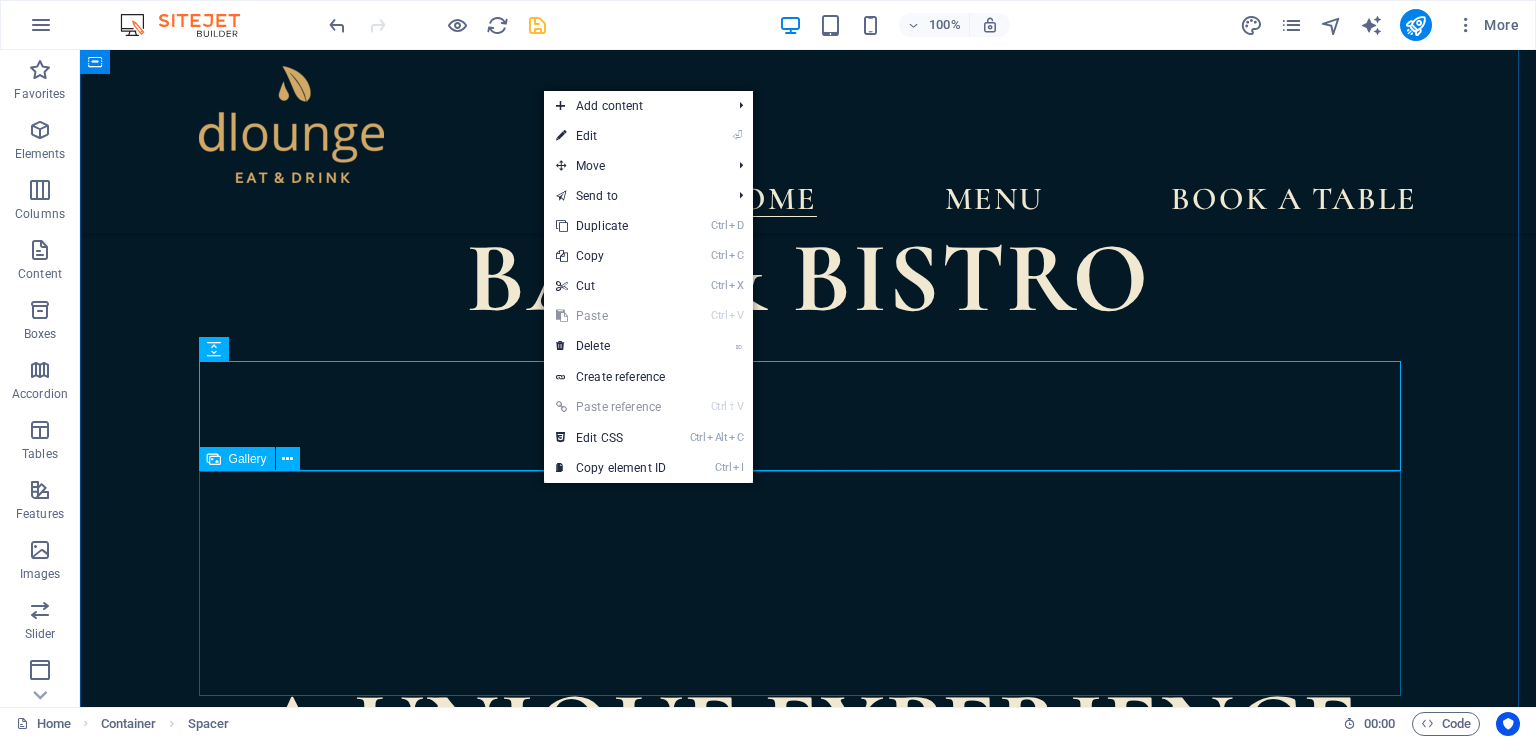 click at bounding box center [808, 1202] 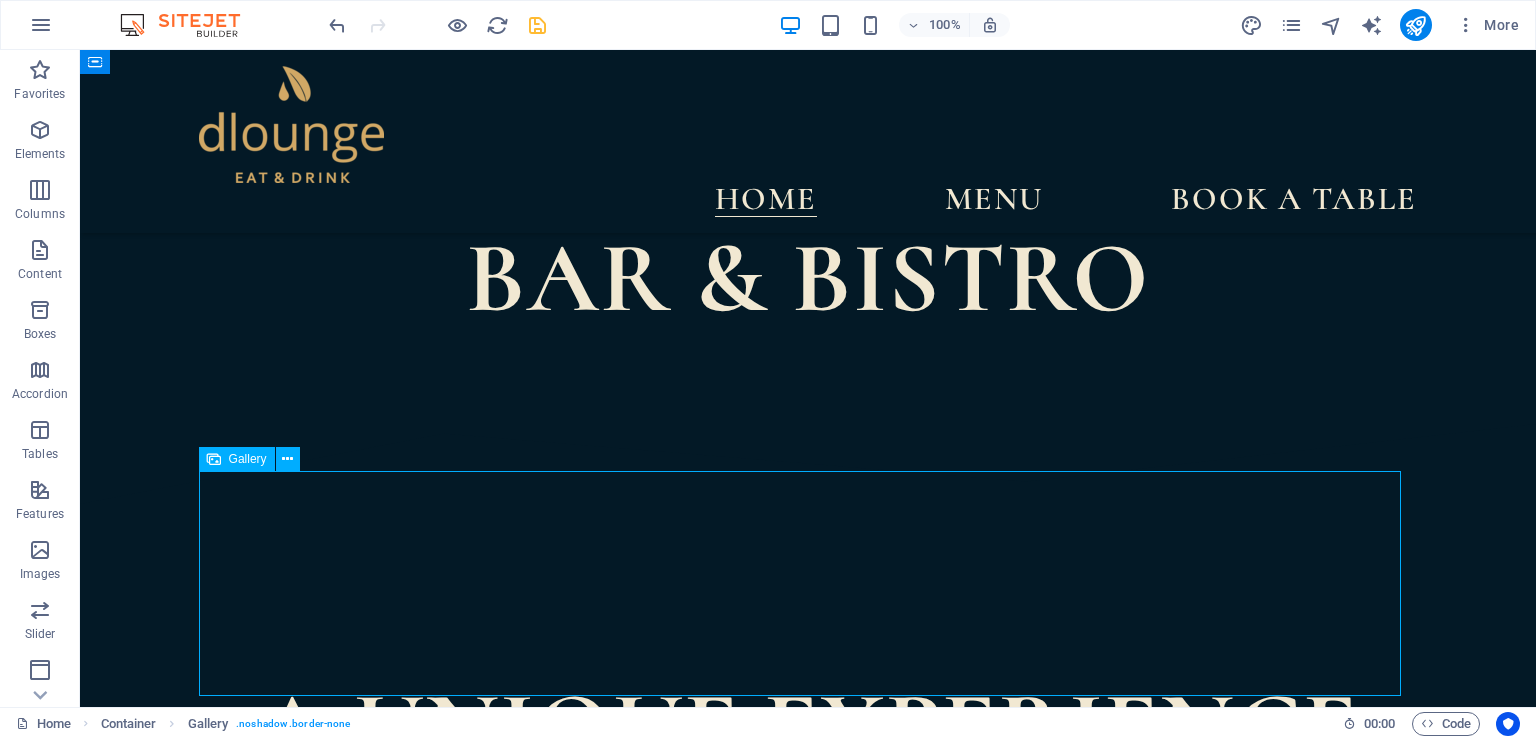 click at bounding box center [407, 1202] 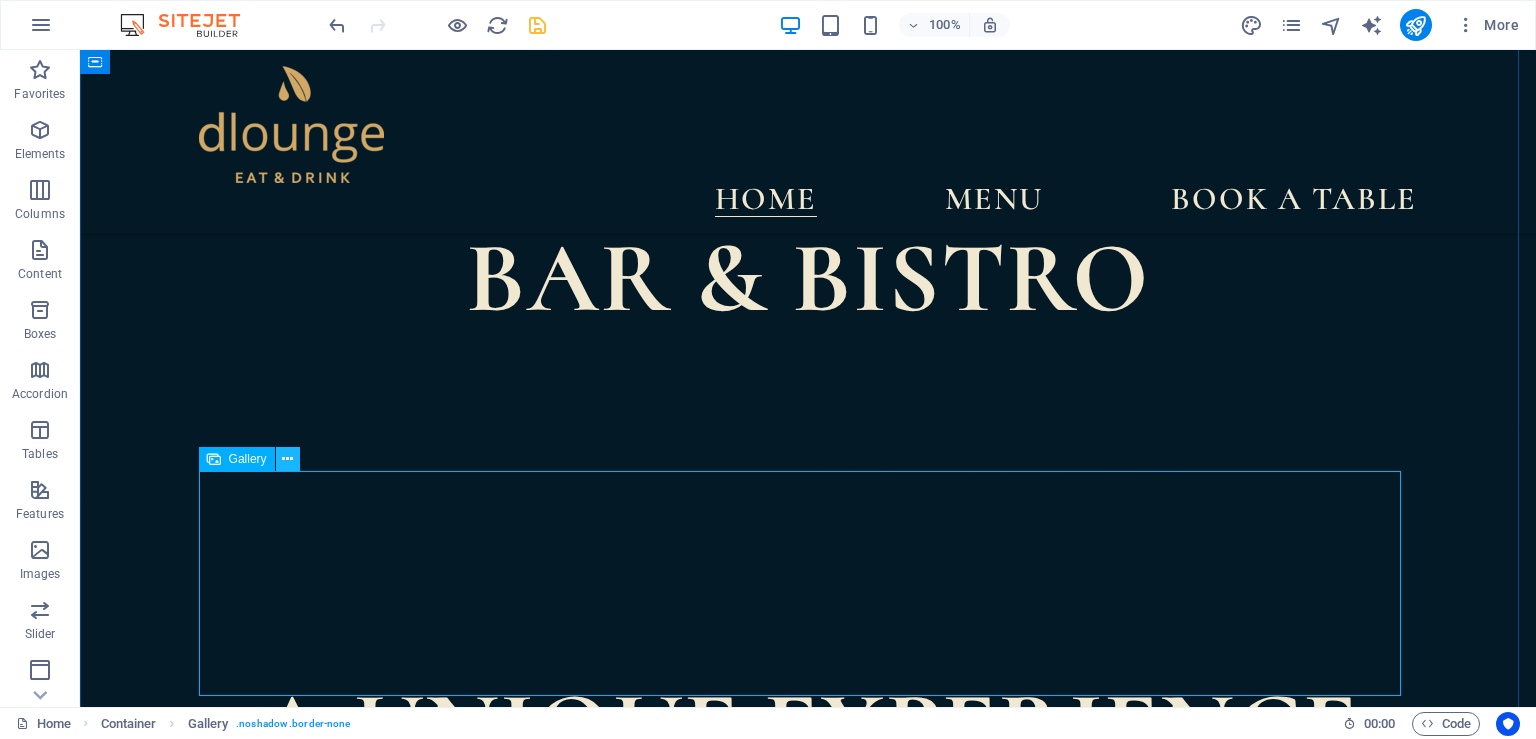 click at bounding box center [288, 459] 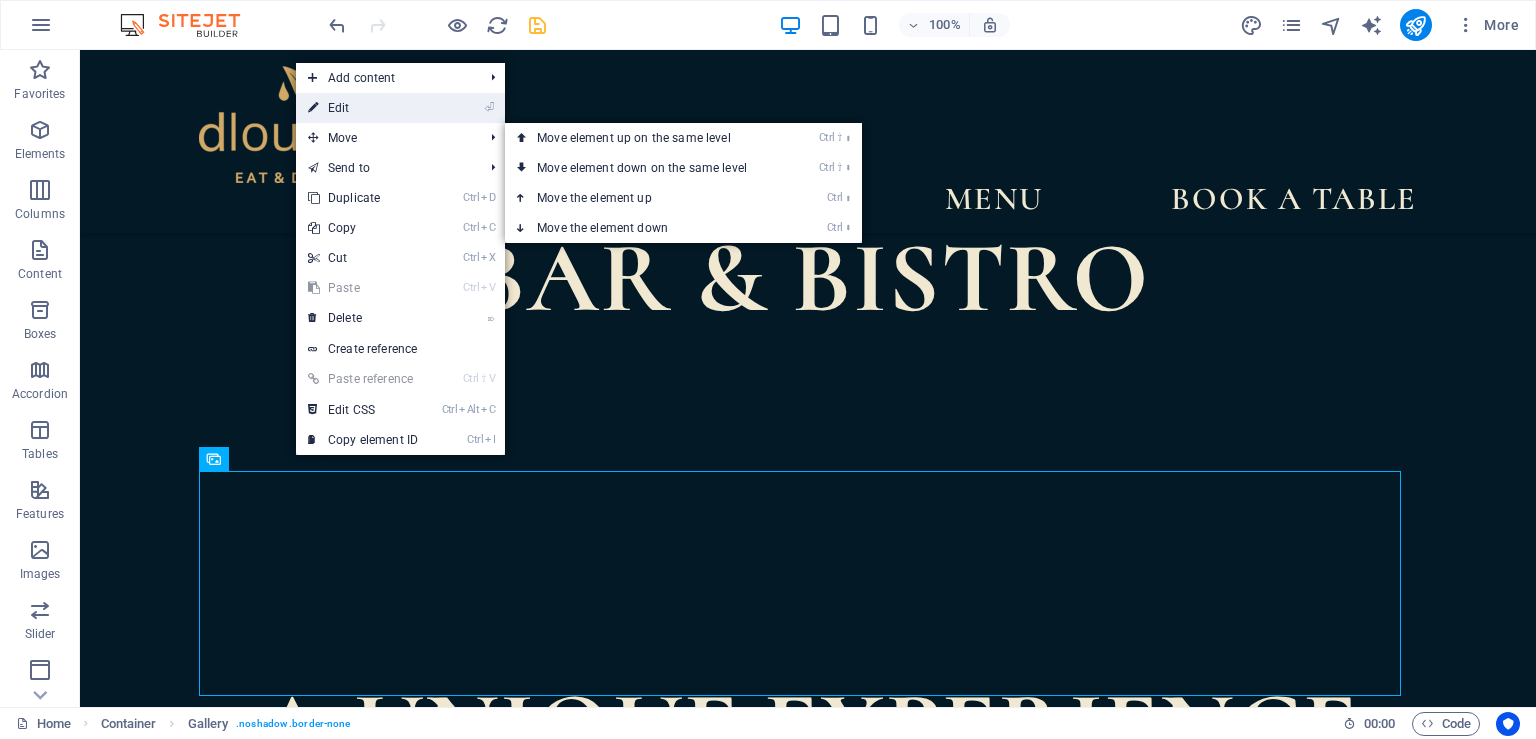 click on "⏎  Edit" at bounding box center (363, 108) 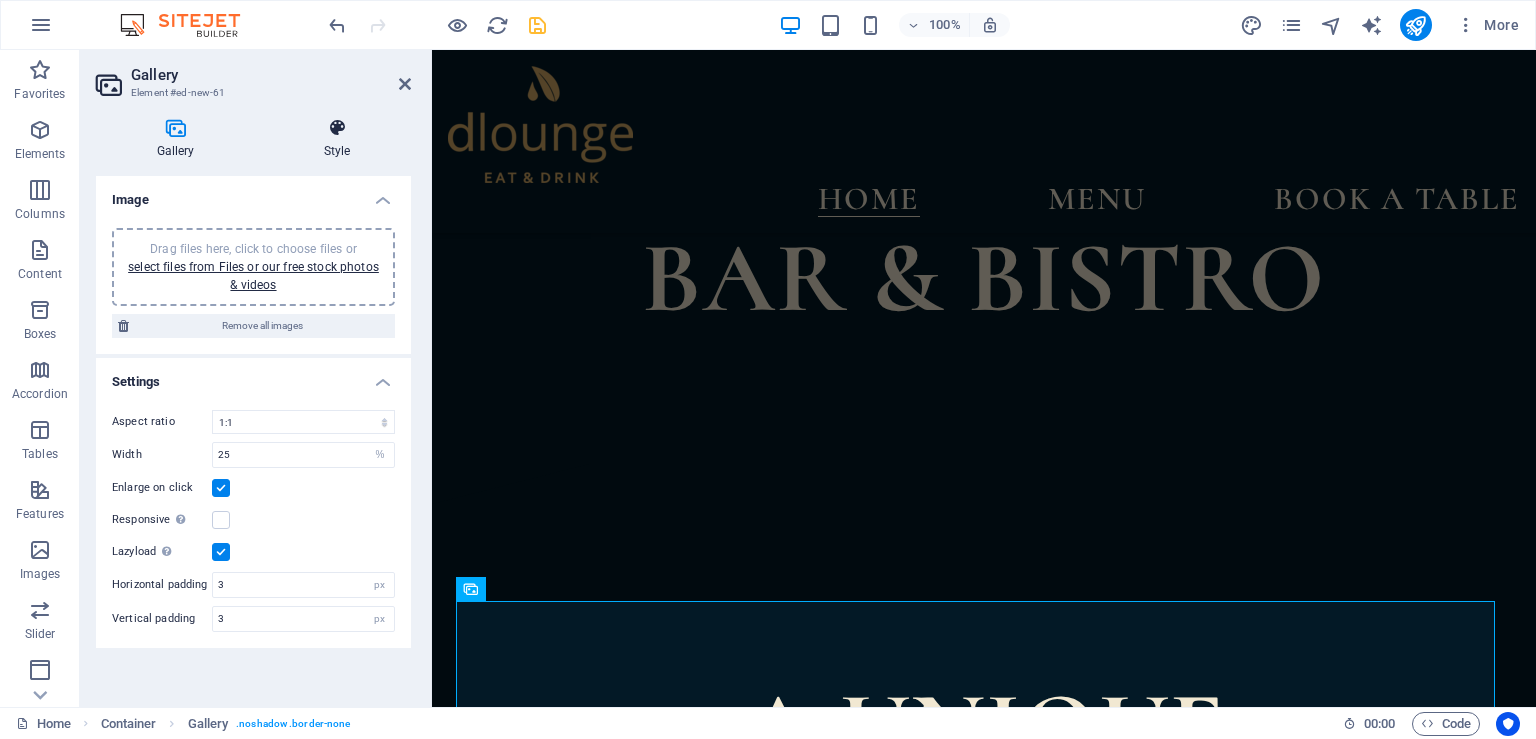 click on "Style" at bounding box center (337, 139) 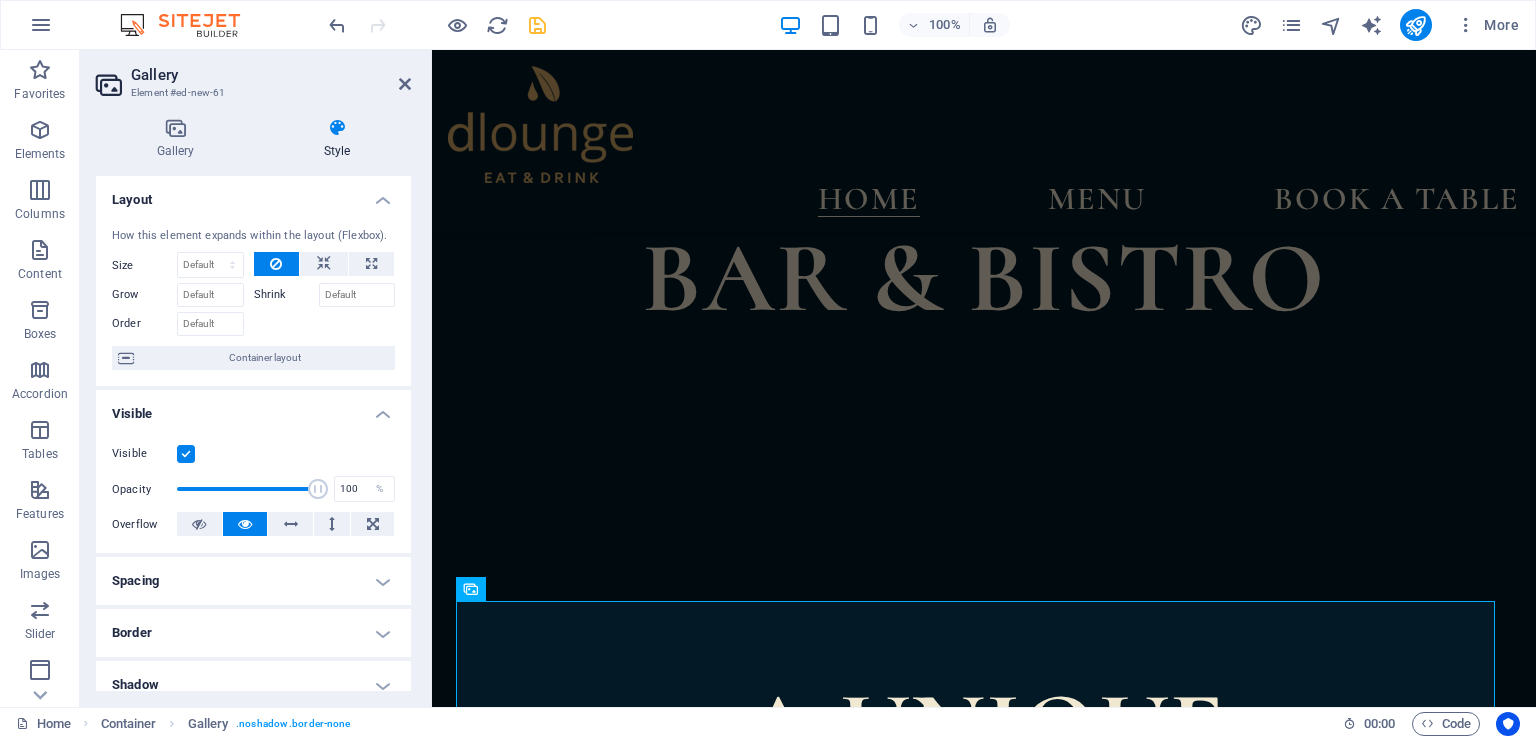 scroll, scrollTop: 346, scrollLeft: 0, axis: vertical 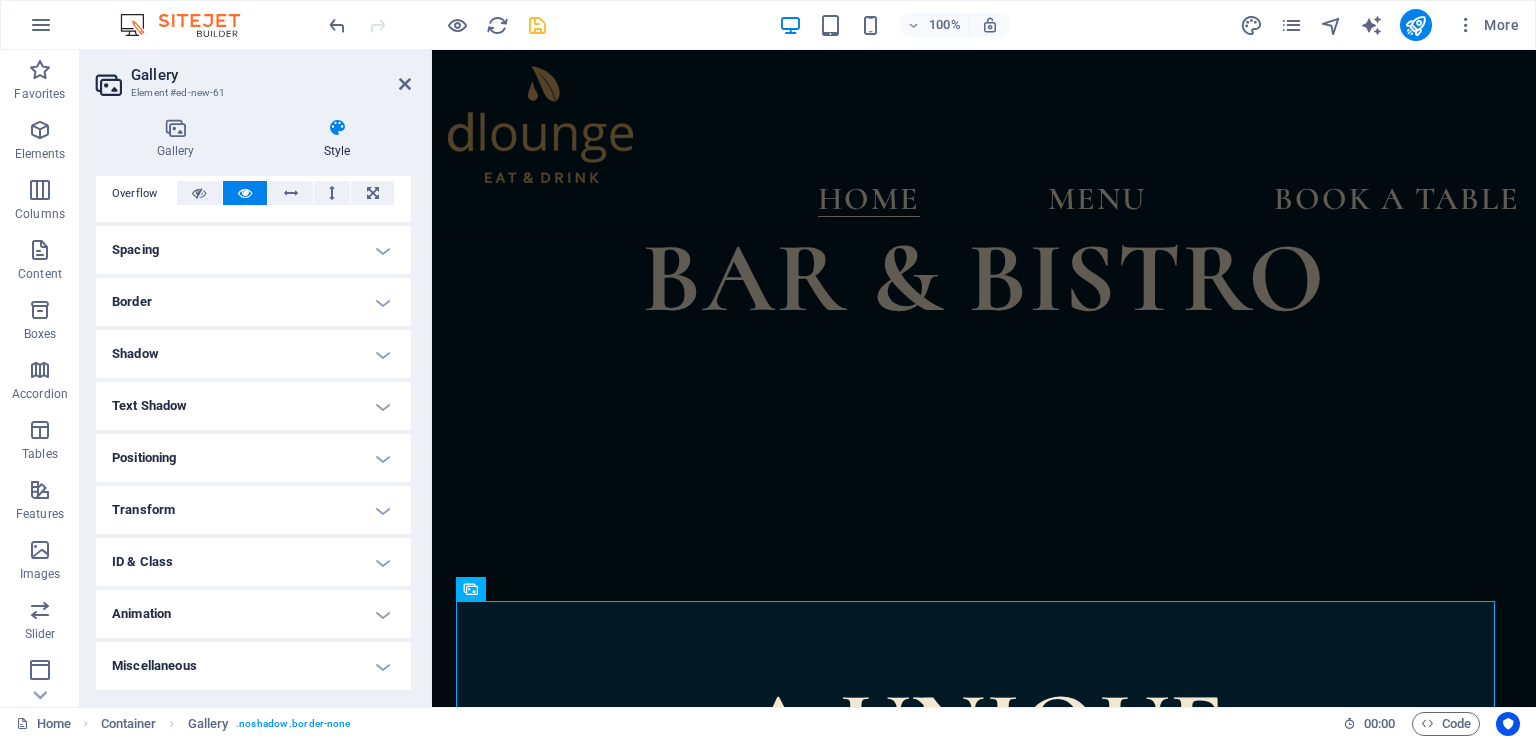 click on "Spacing" at bounding box center [253, 250] 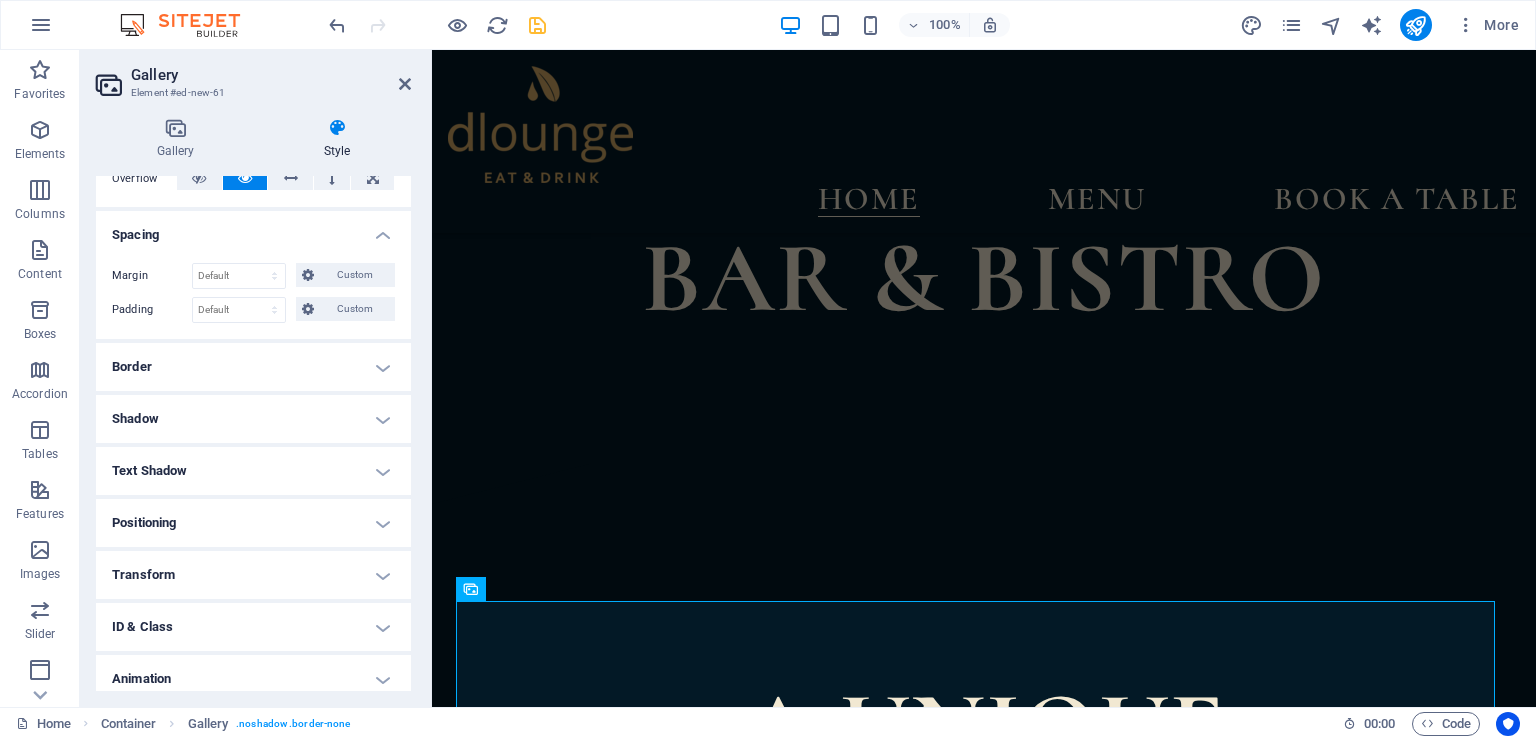 click on "Spacing" at bounding box center (253, 229) 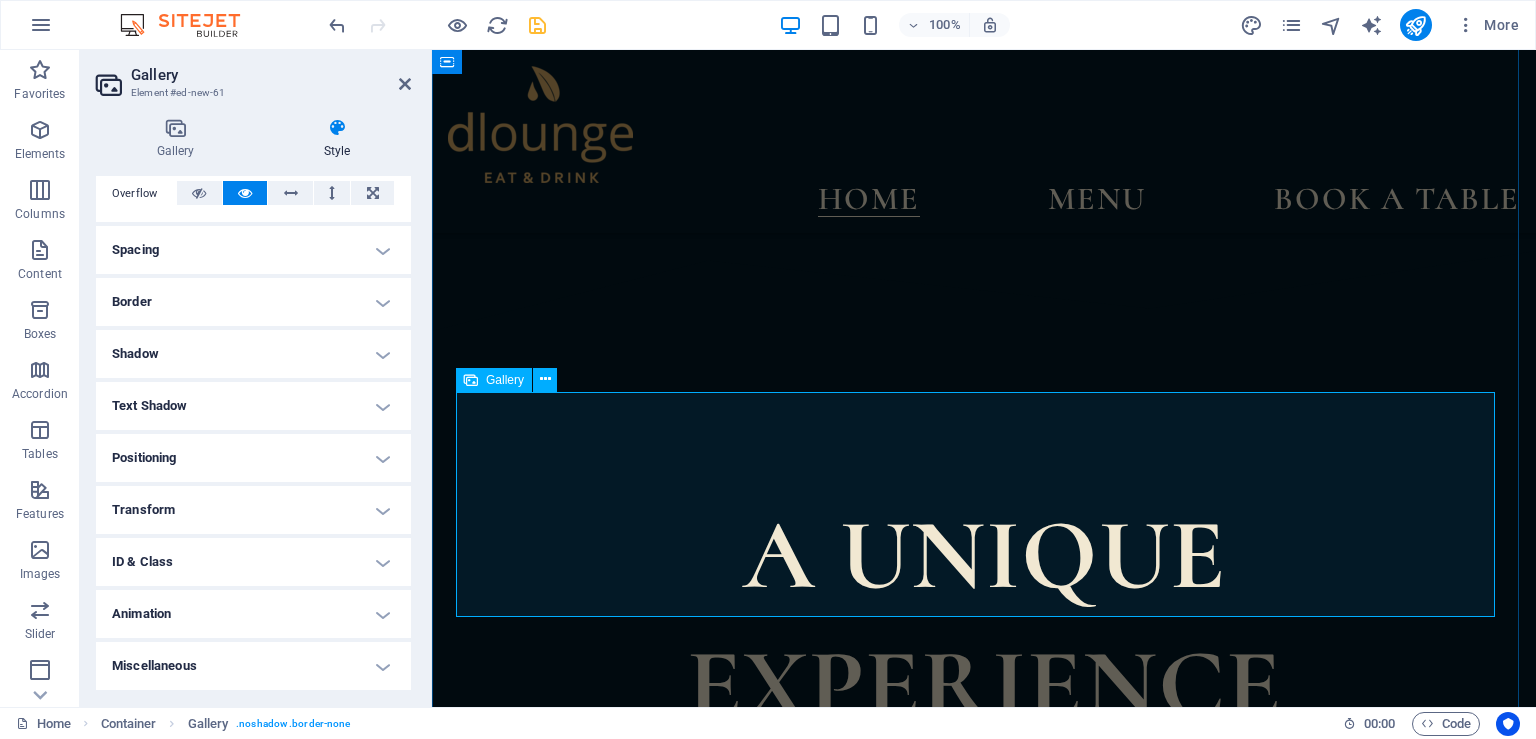 scroll, scrollTop: 1056, scrollLeft: 0, axis: vertical 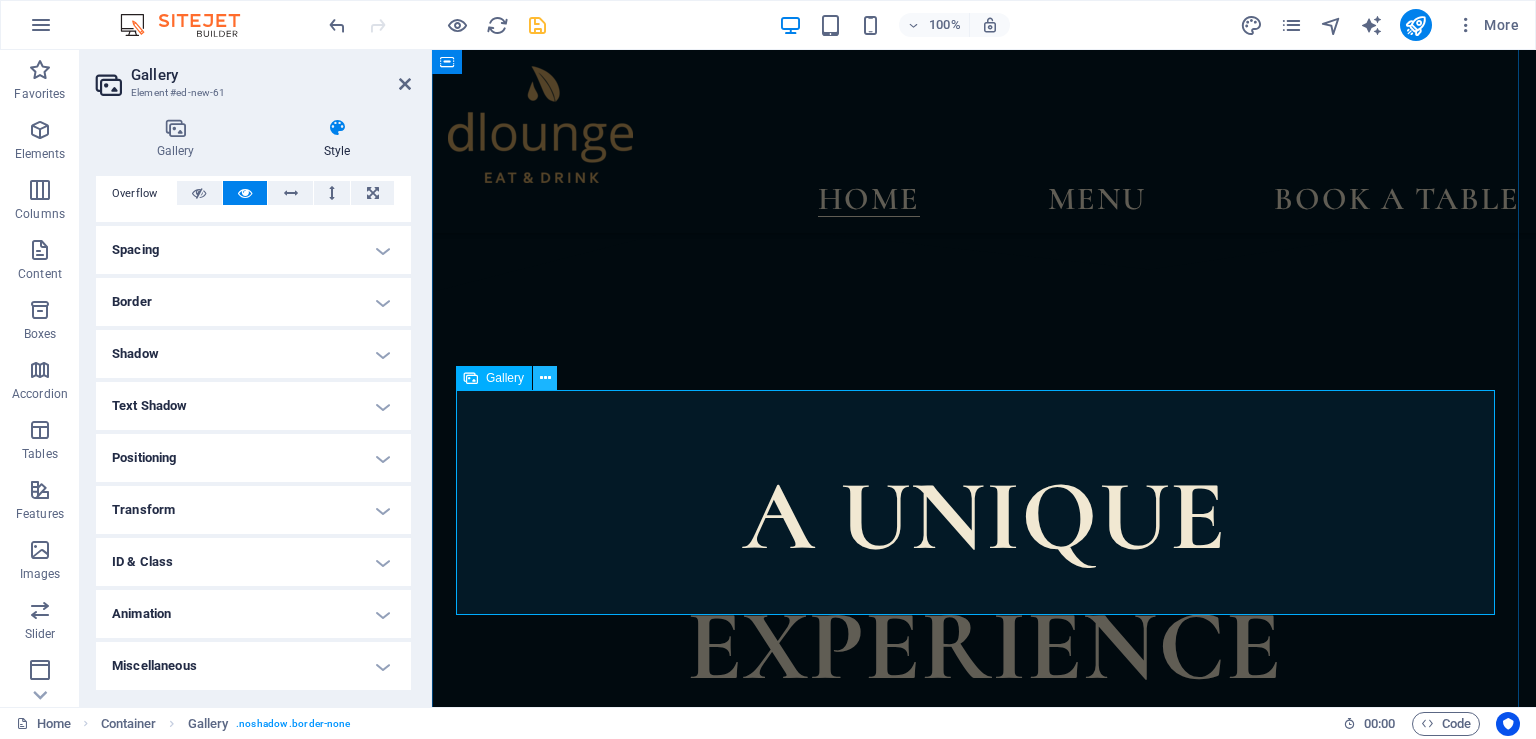 click at bounding box center [545, 378] 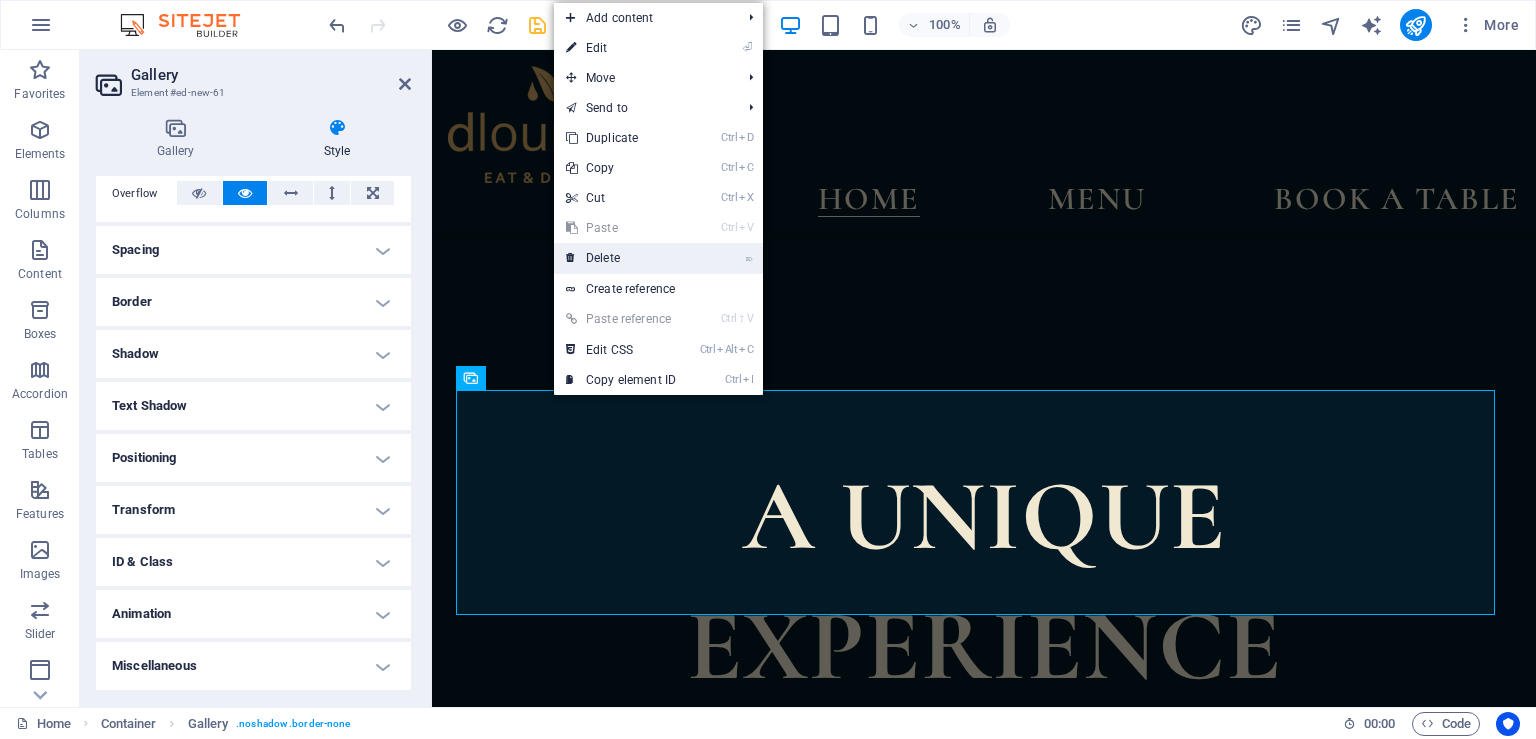 click on "⌦  Delete" at bounding box center (621, 258) 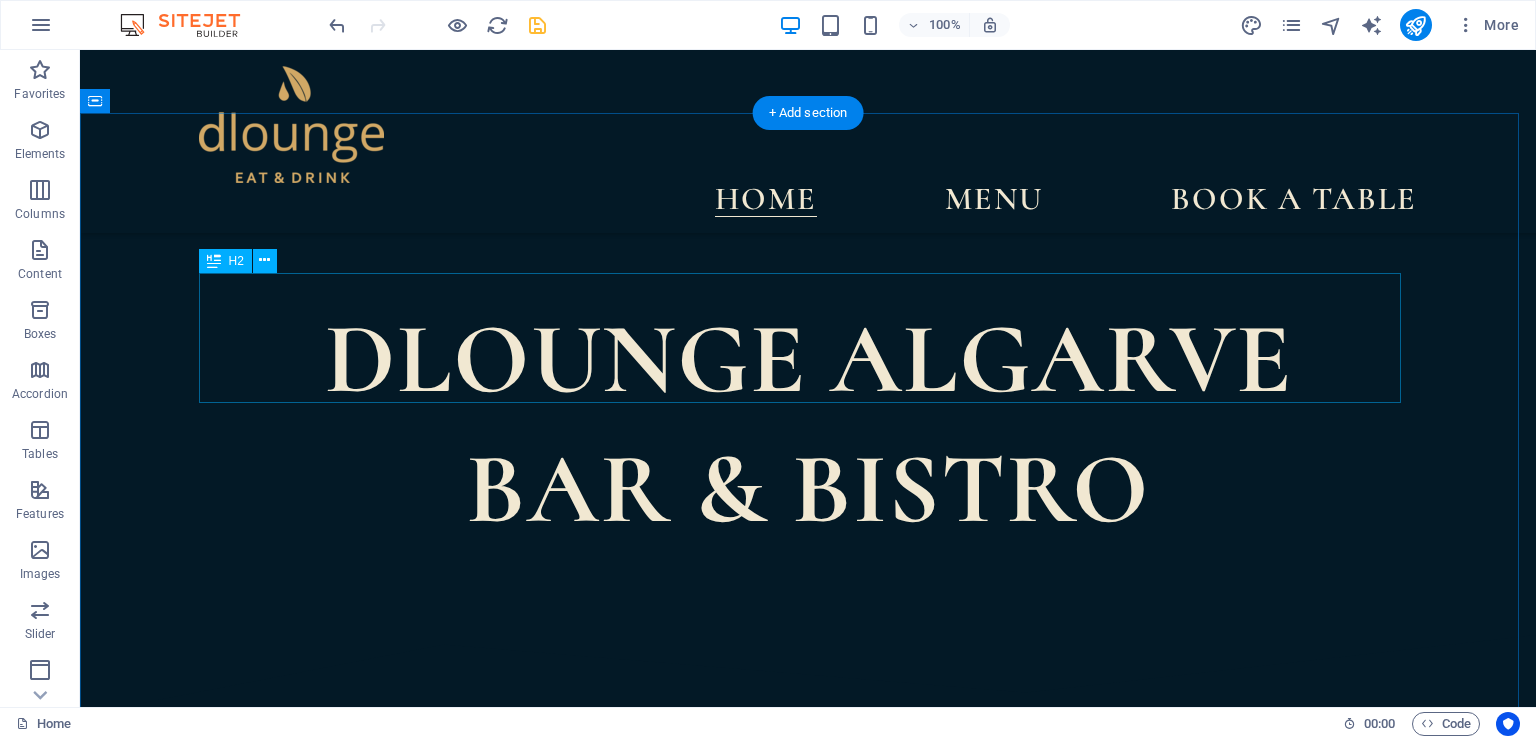 scroll, scrollTop: 844, scrollLeft: 0, axis: vertical 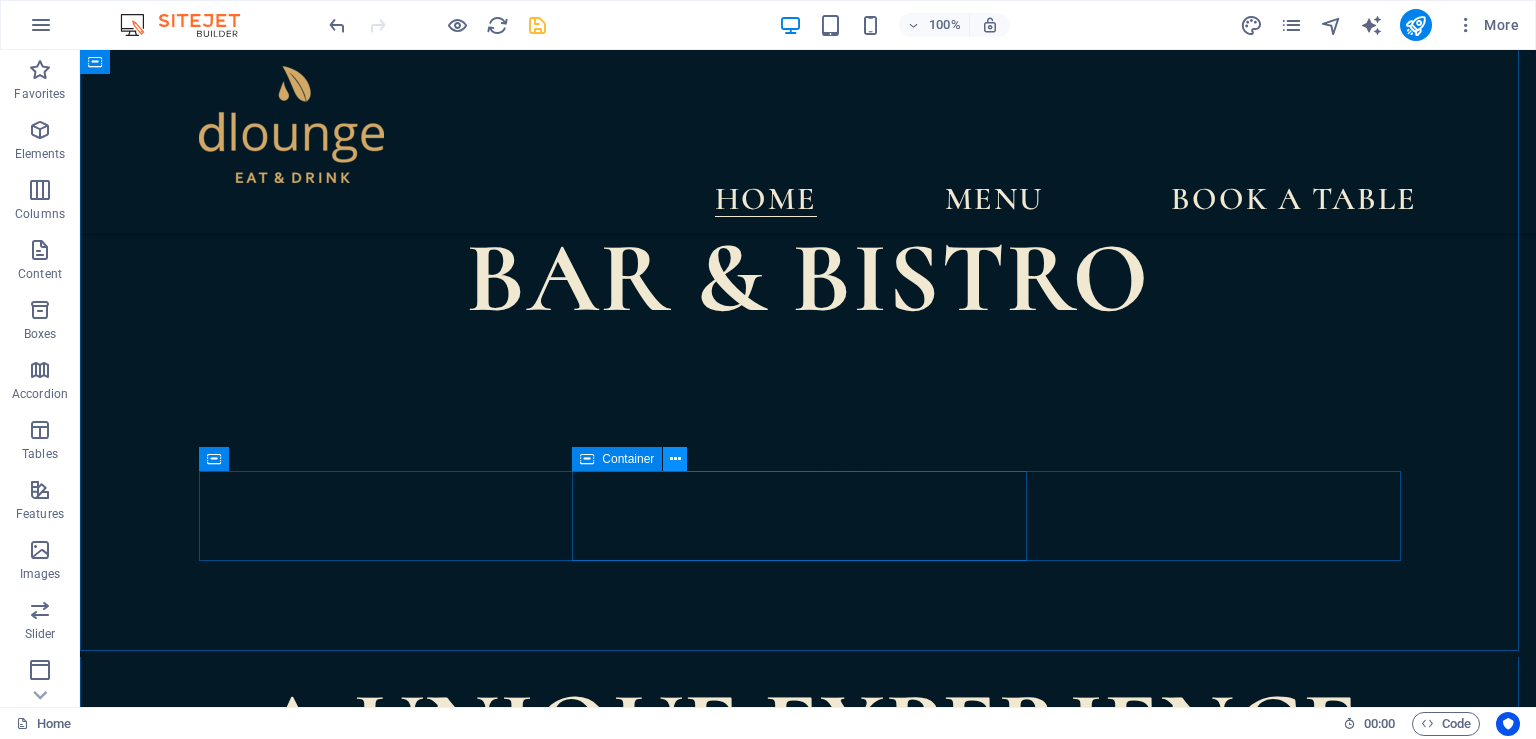 click at bounding box center (675, 459) 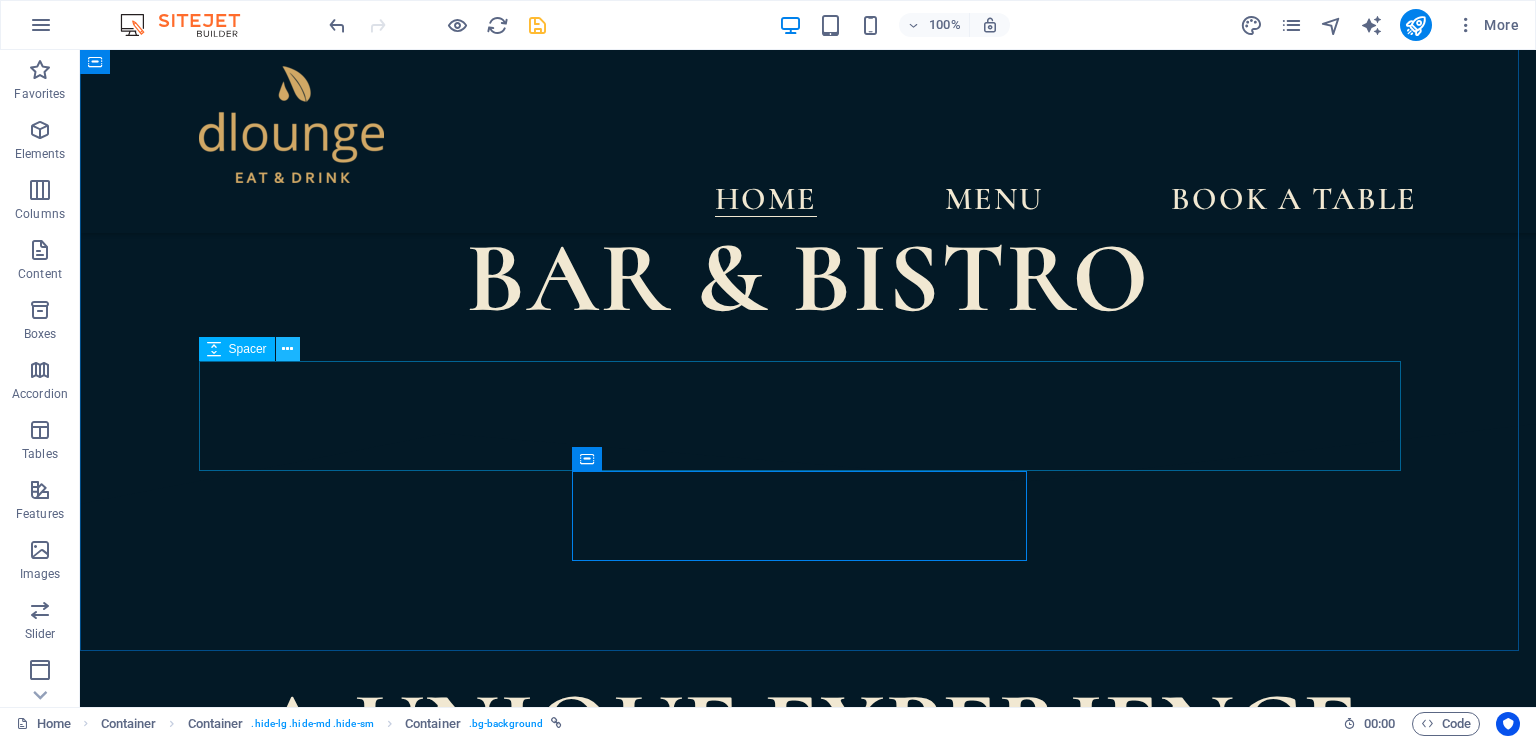 click at bounding box center [288, 349] 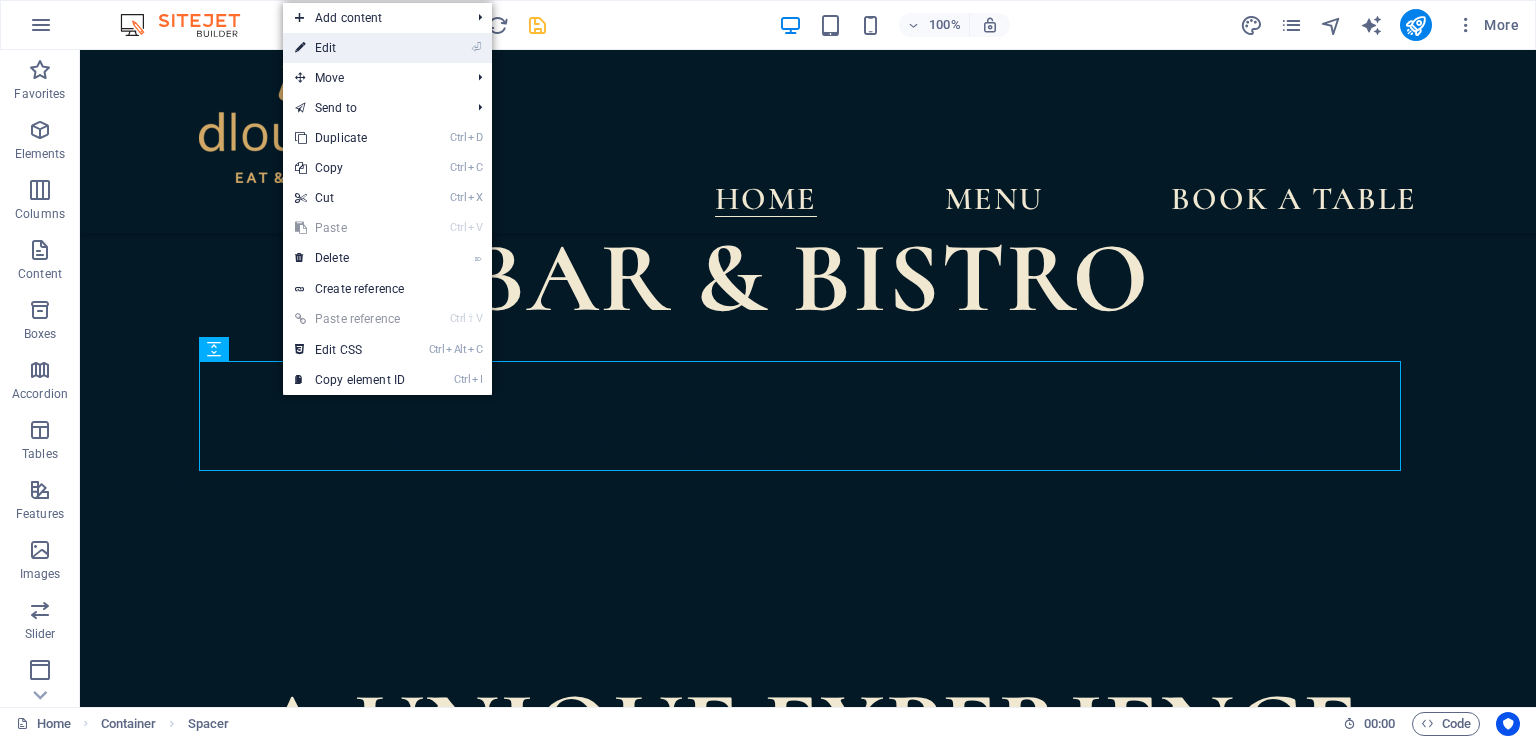 click on "⏎  Edit" at bounding box center [350, 48] 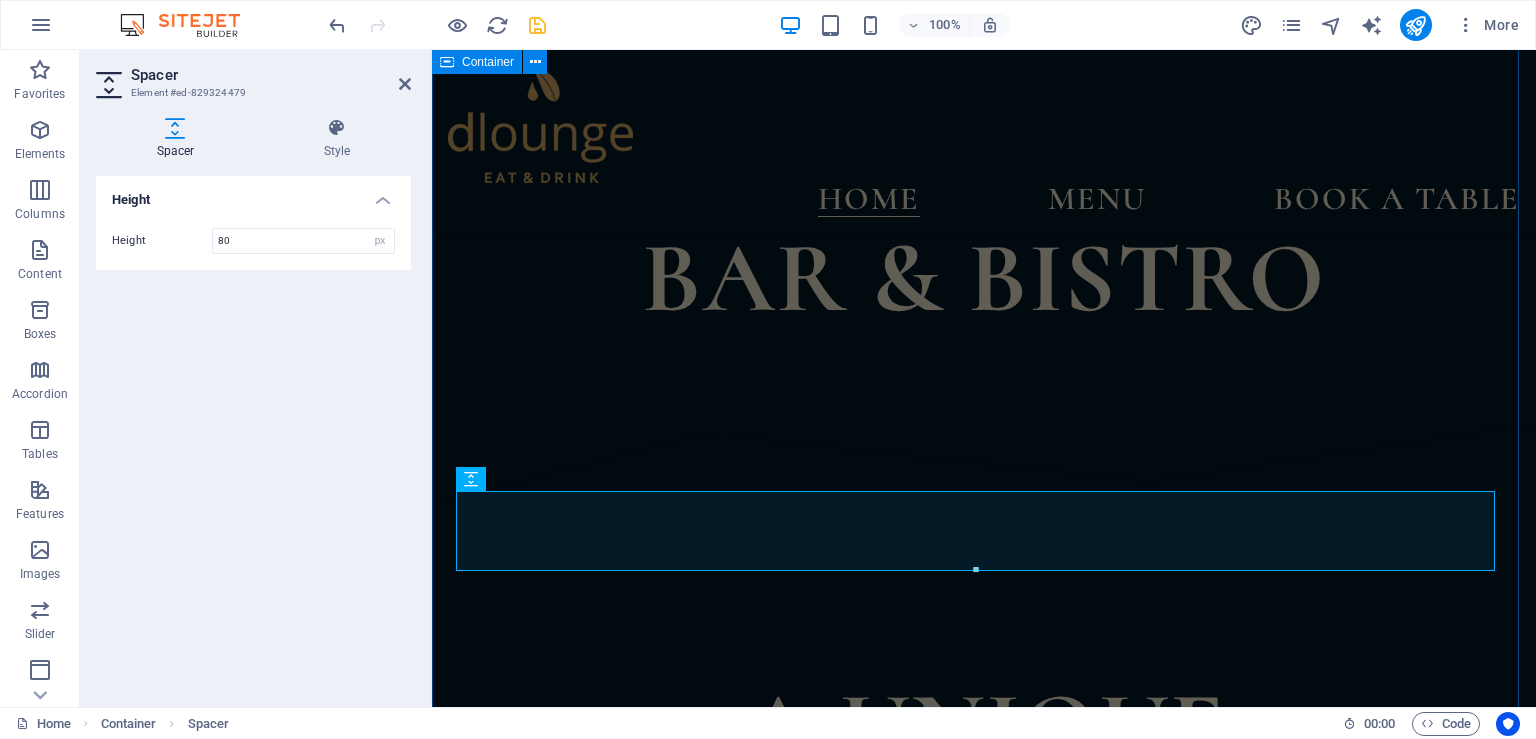 type on "80" 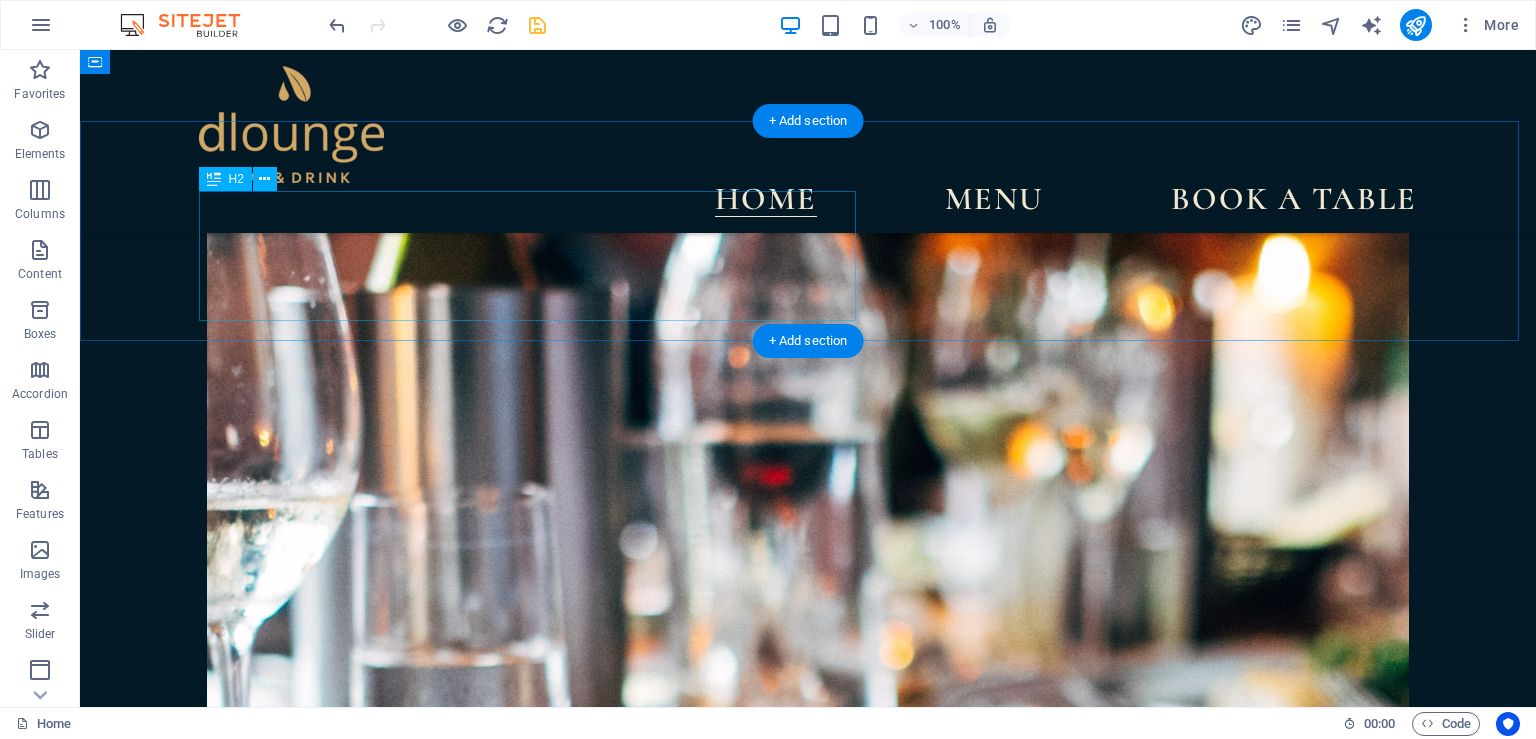 scroll, scrollTop: 7914, scrollLeft: 0, axis: vertical 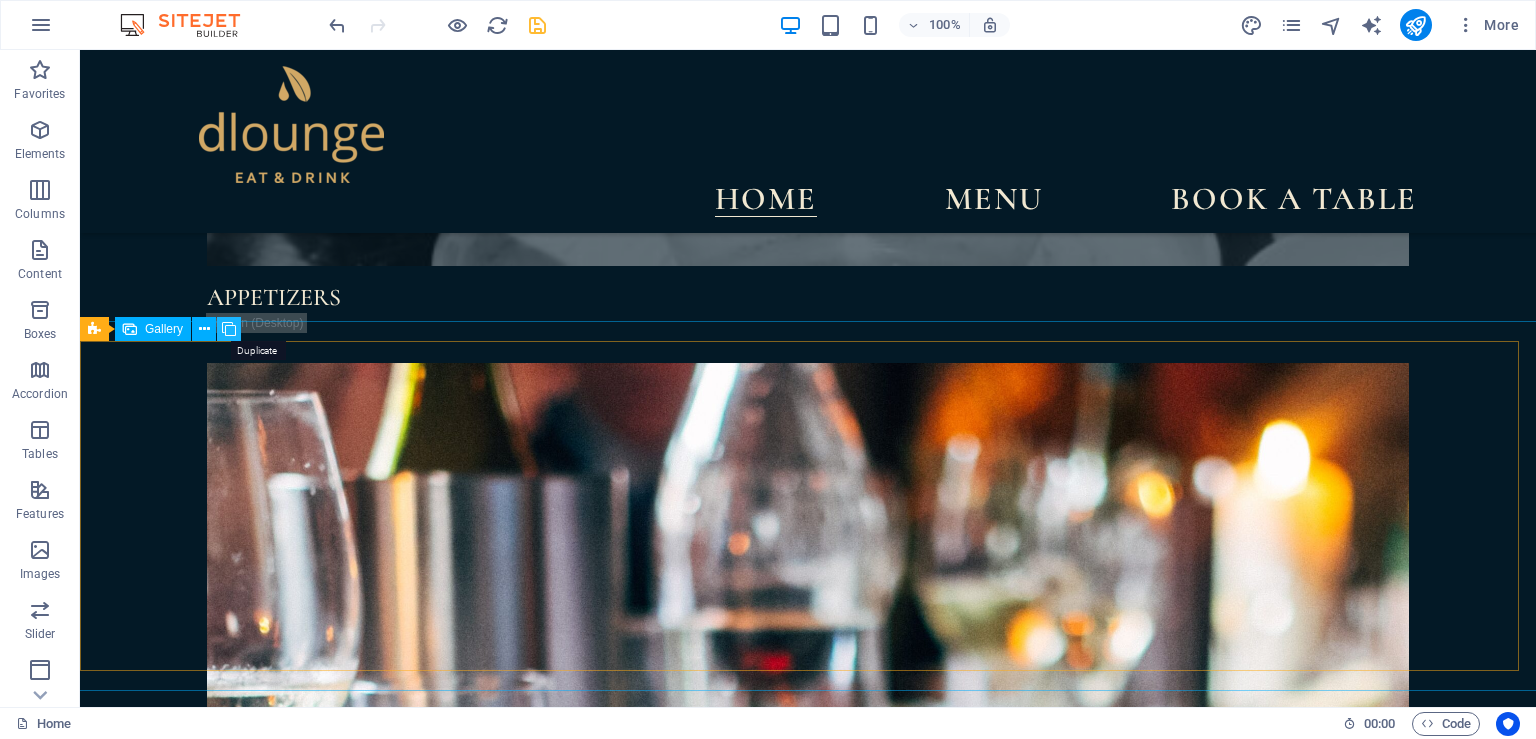 click at bounding box center [229, 329] 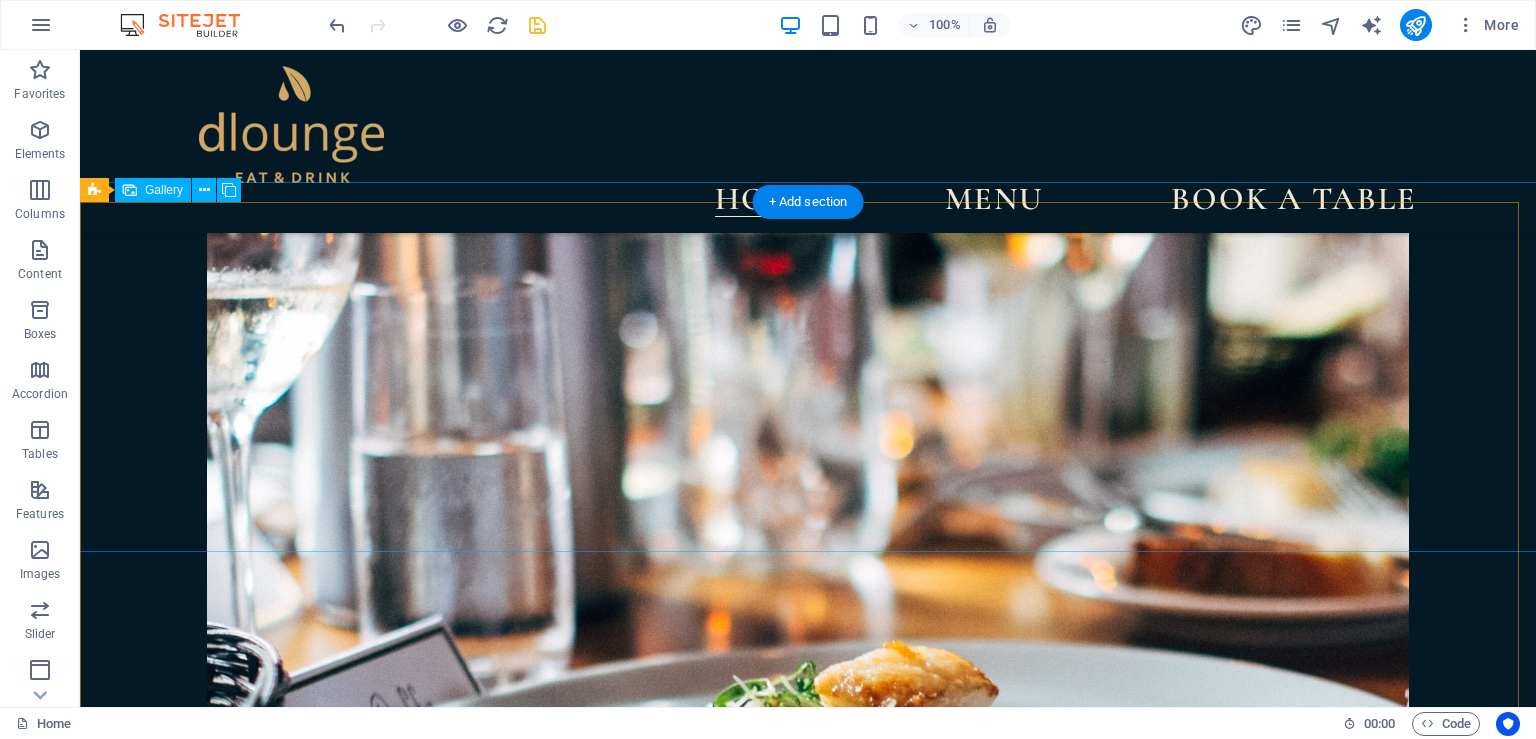 scroll, scrollTop: 8336, scrollLeft: 0, axis: vertical 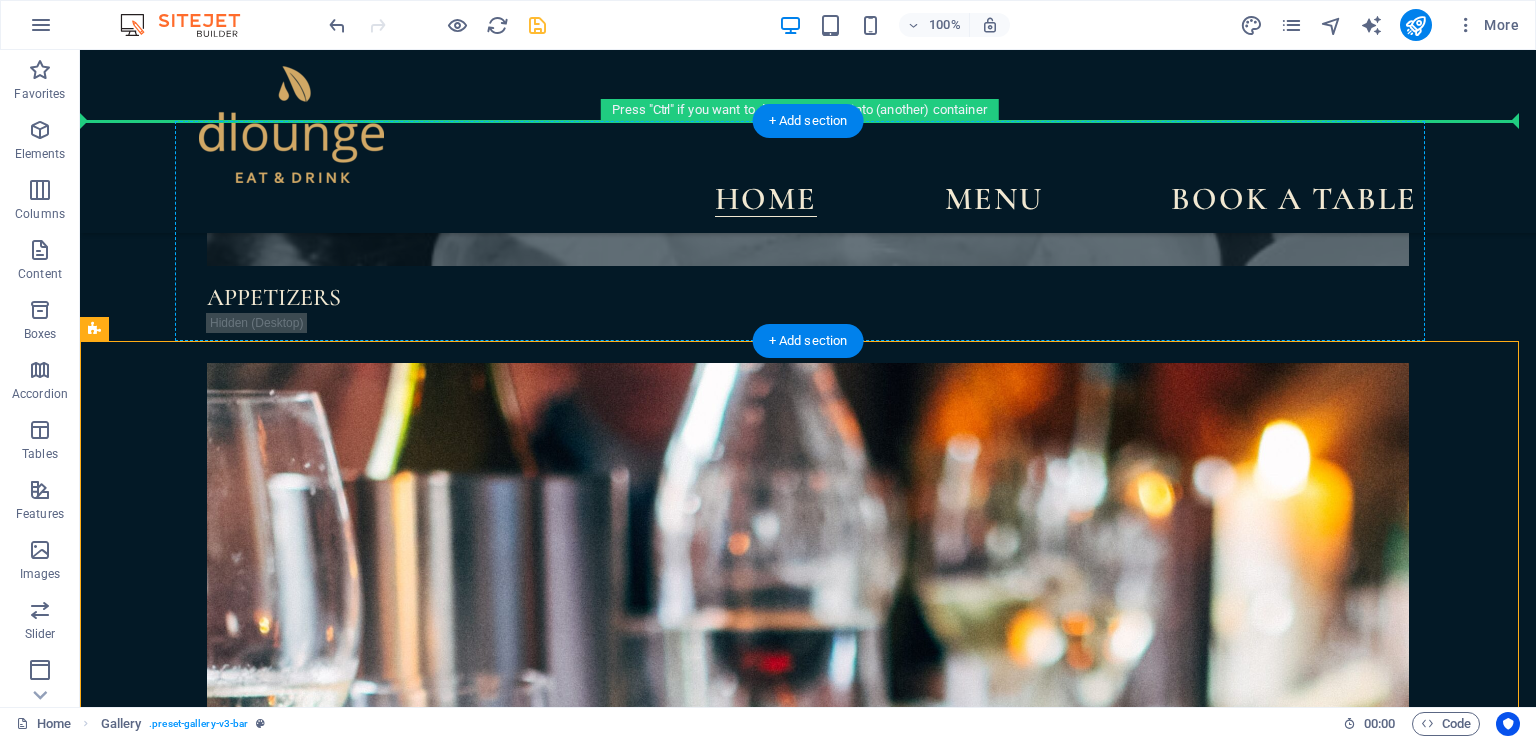 drag, startPoint x: 191, startPoint y: 315, endPoint x: 236, endPoint y: 228, distance: 97.94897 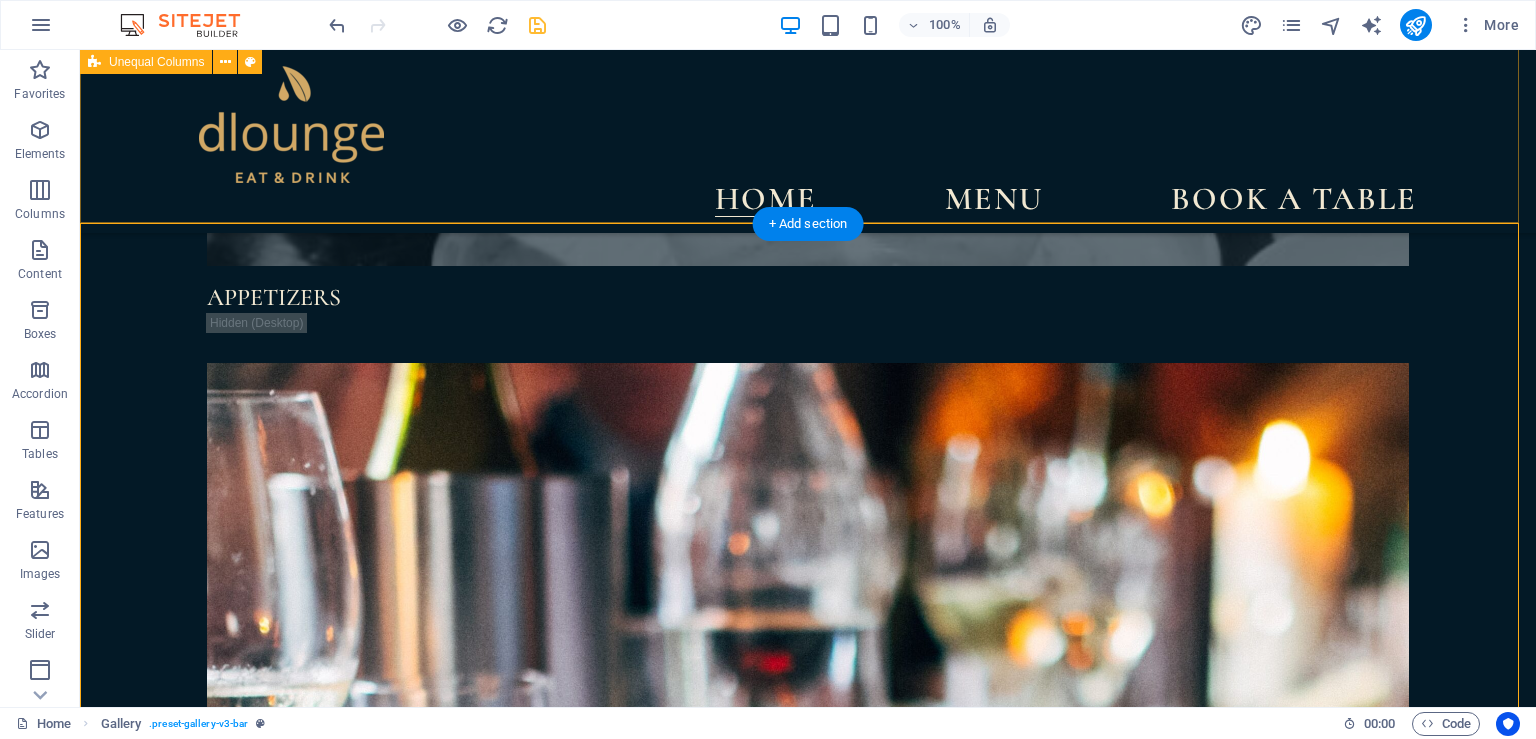 scroll, scrollTop: 7703, scrollLeft: 0, axis: vertical 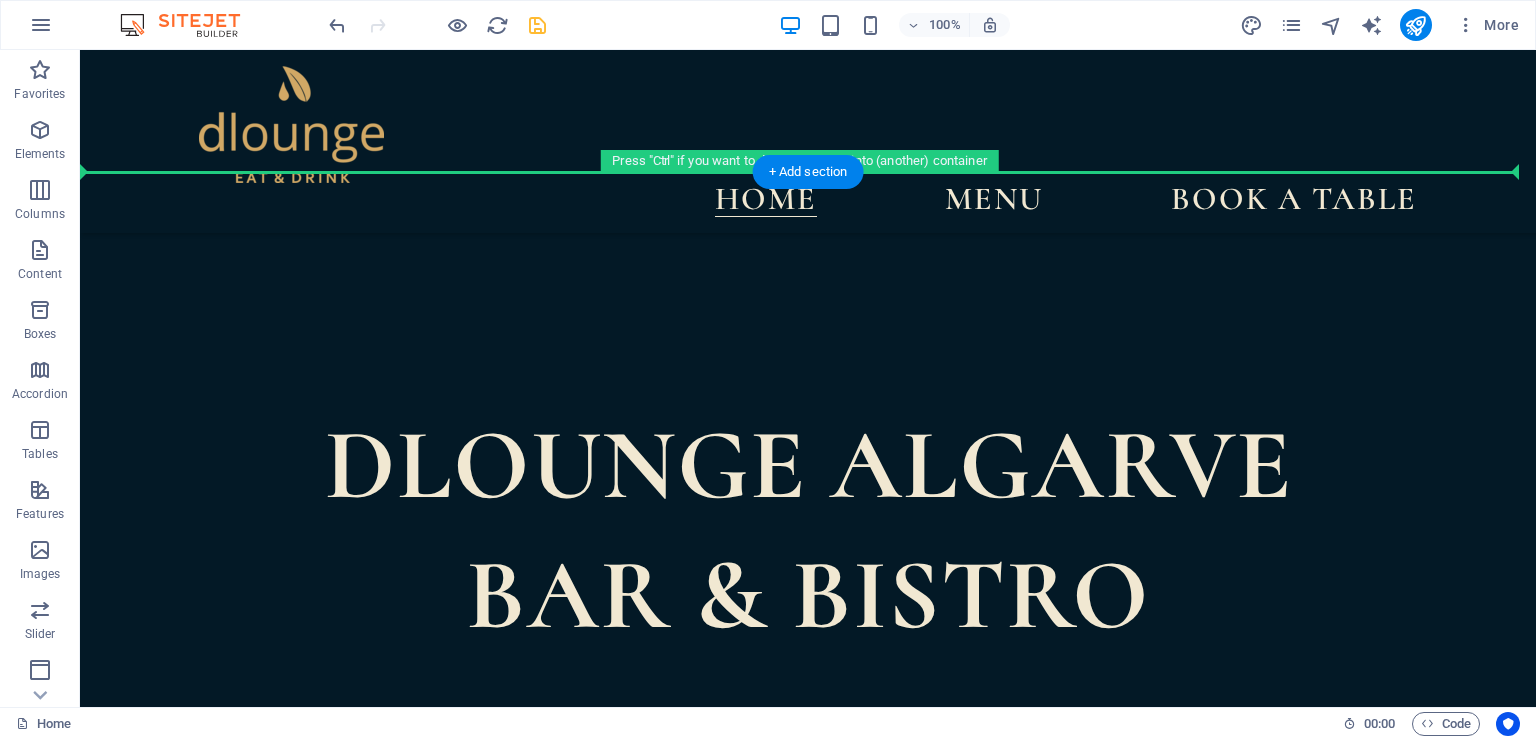 drag, startPoint x: 212, startPoint y: 369, endPoint x: 286, endPoint y: 302, distance: 99.824844 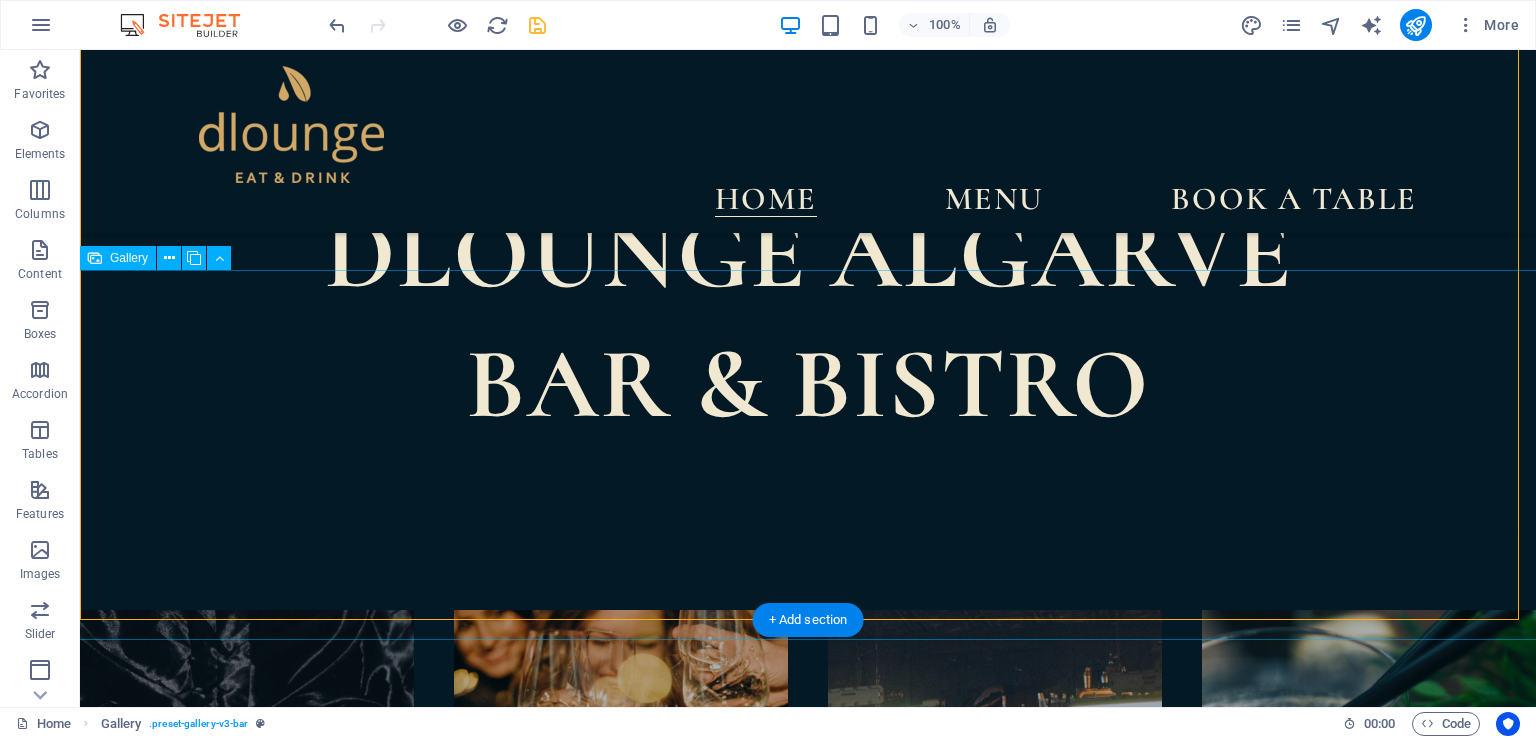 scroll, scrollTop: 949, scrollLeft: 0, axis: vertical 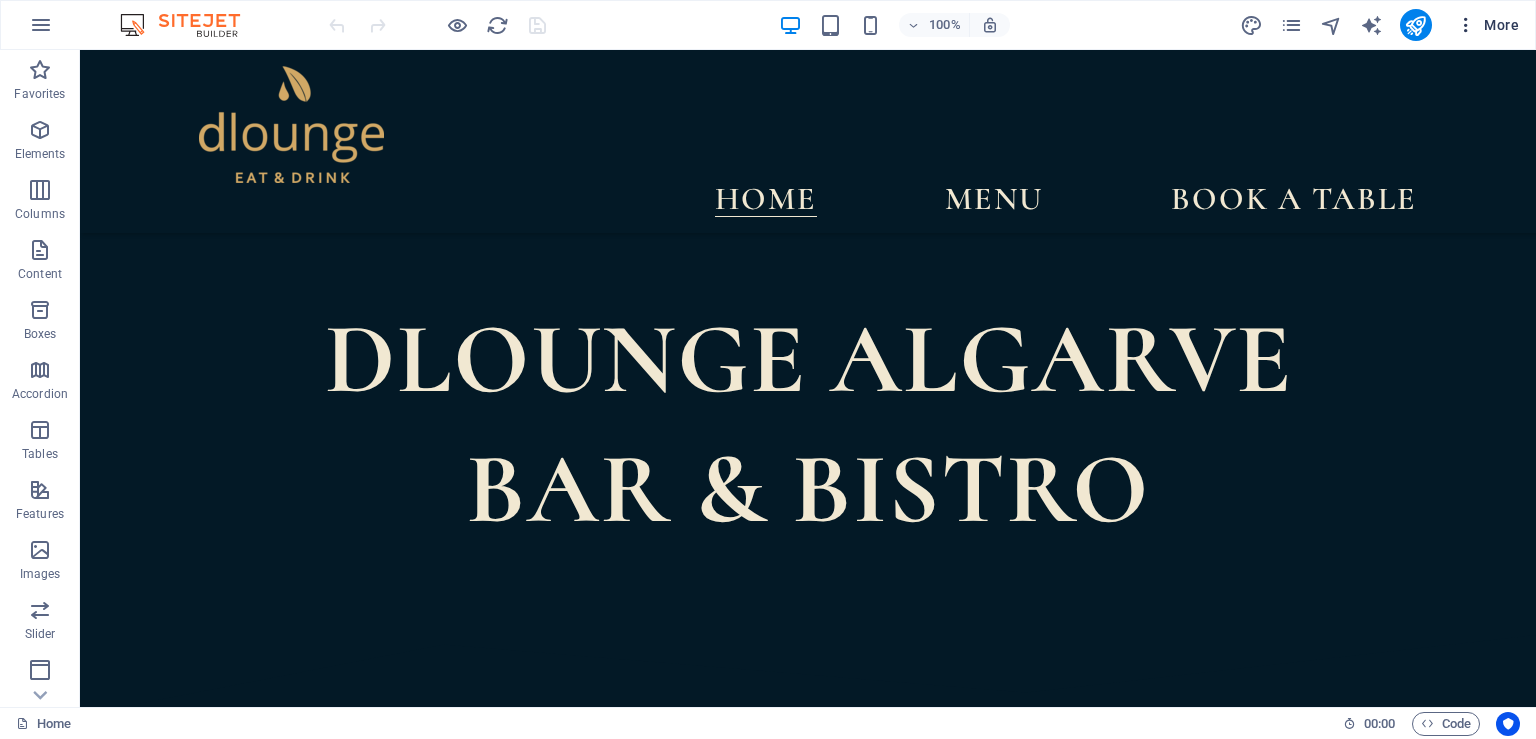 click at bounding box center (1466, 25) 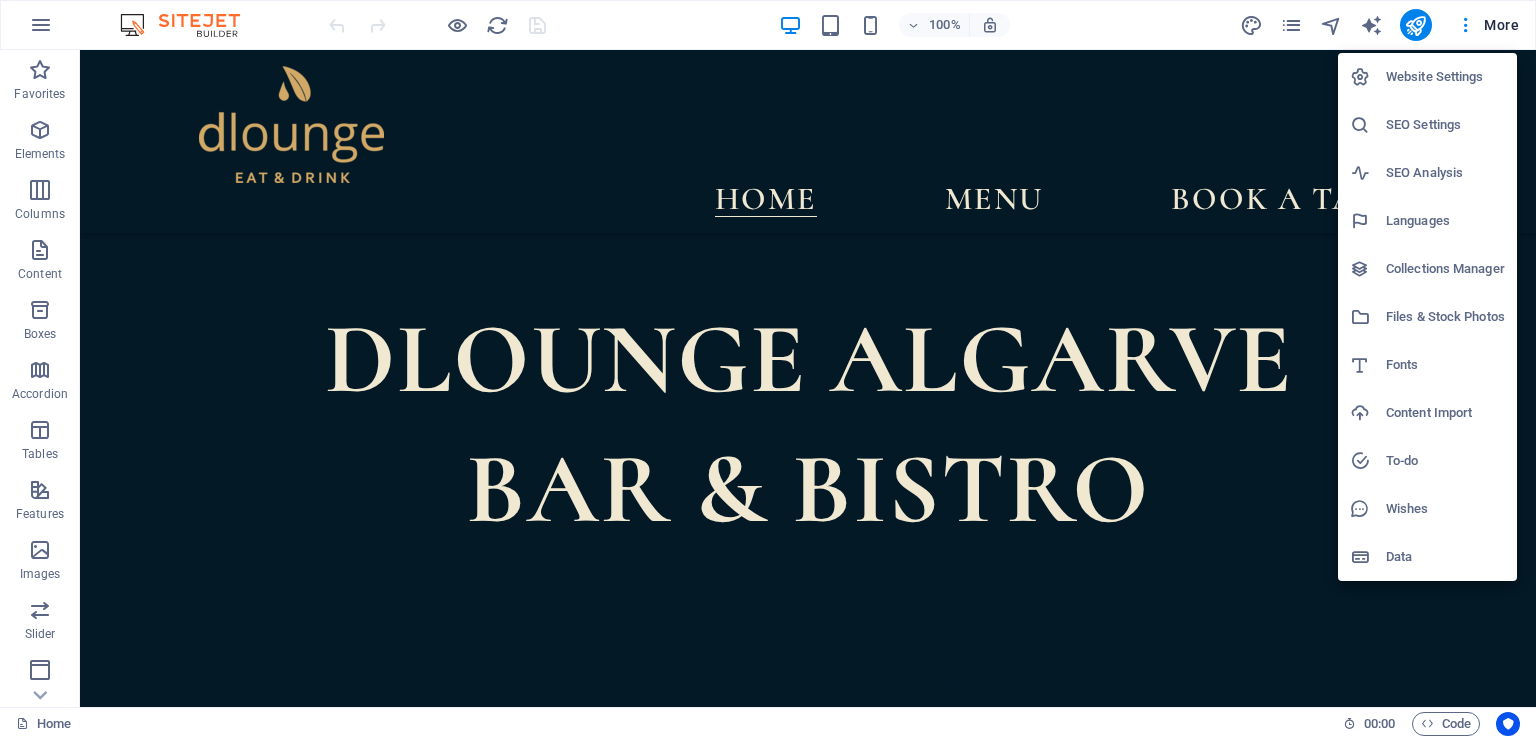 click on "Website Settings" at bounding box center (1445, 77) 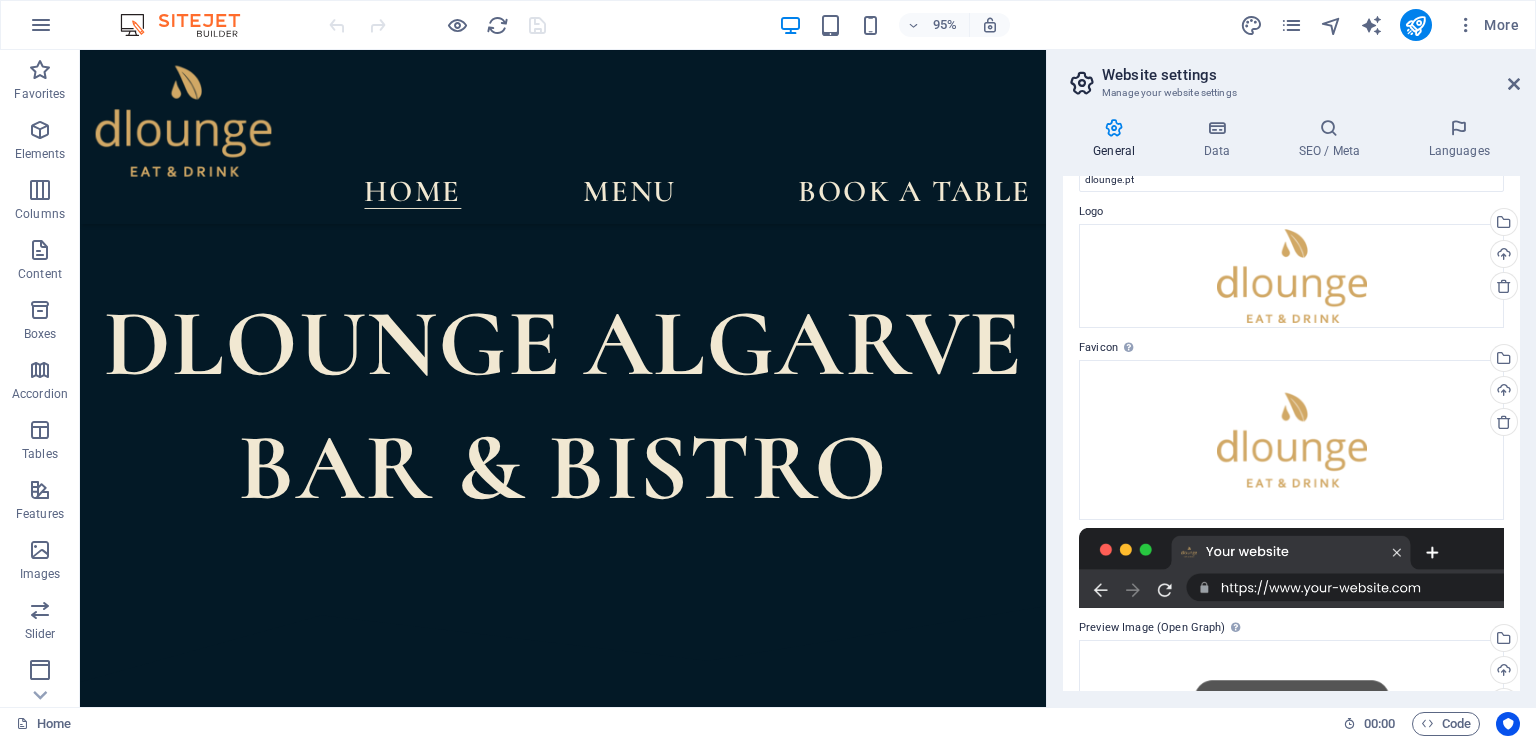 scroll, scrollTop: 0, scrollLeft: 0, axis: both 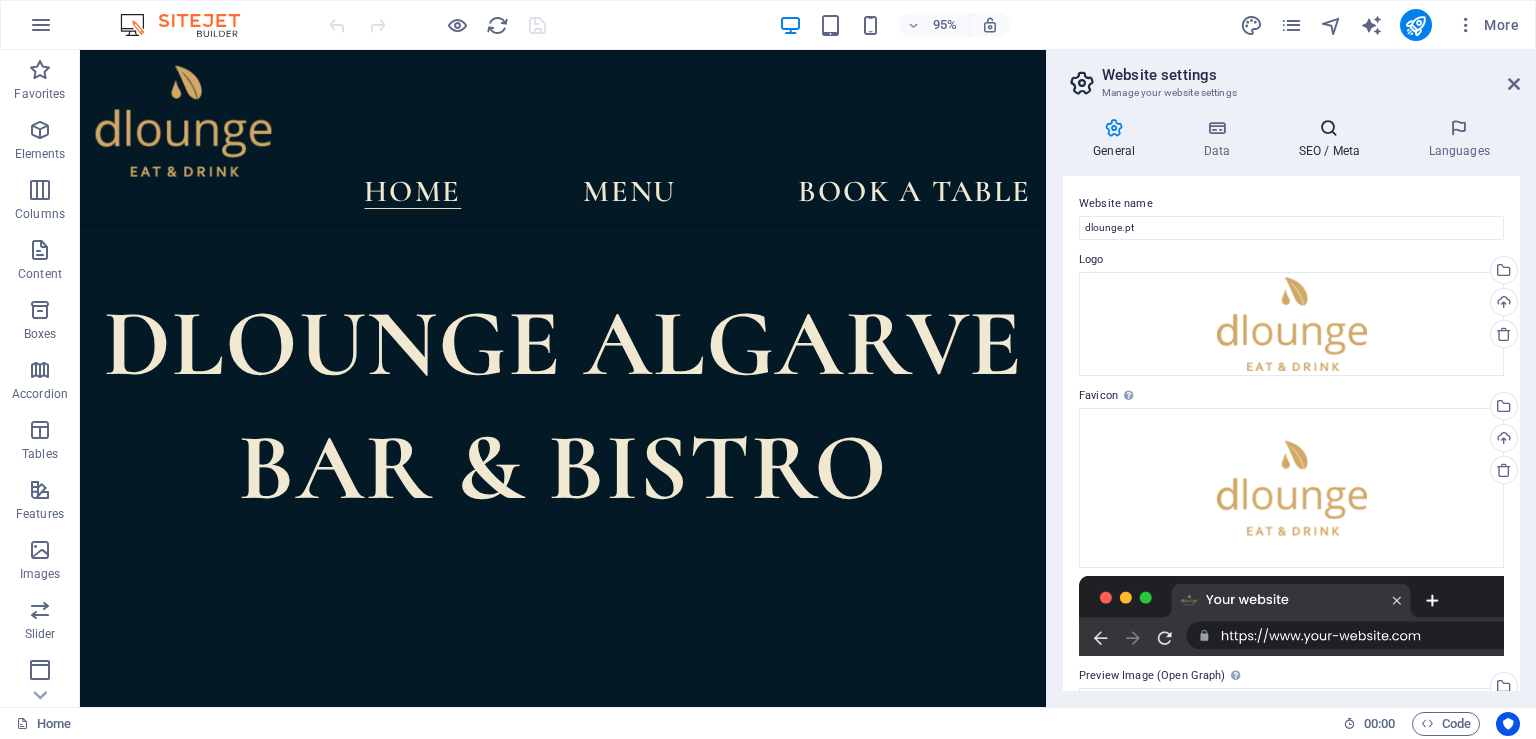 click on "SEO / Meta" at bounding box center [1333, 139] 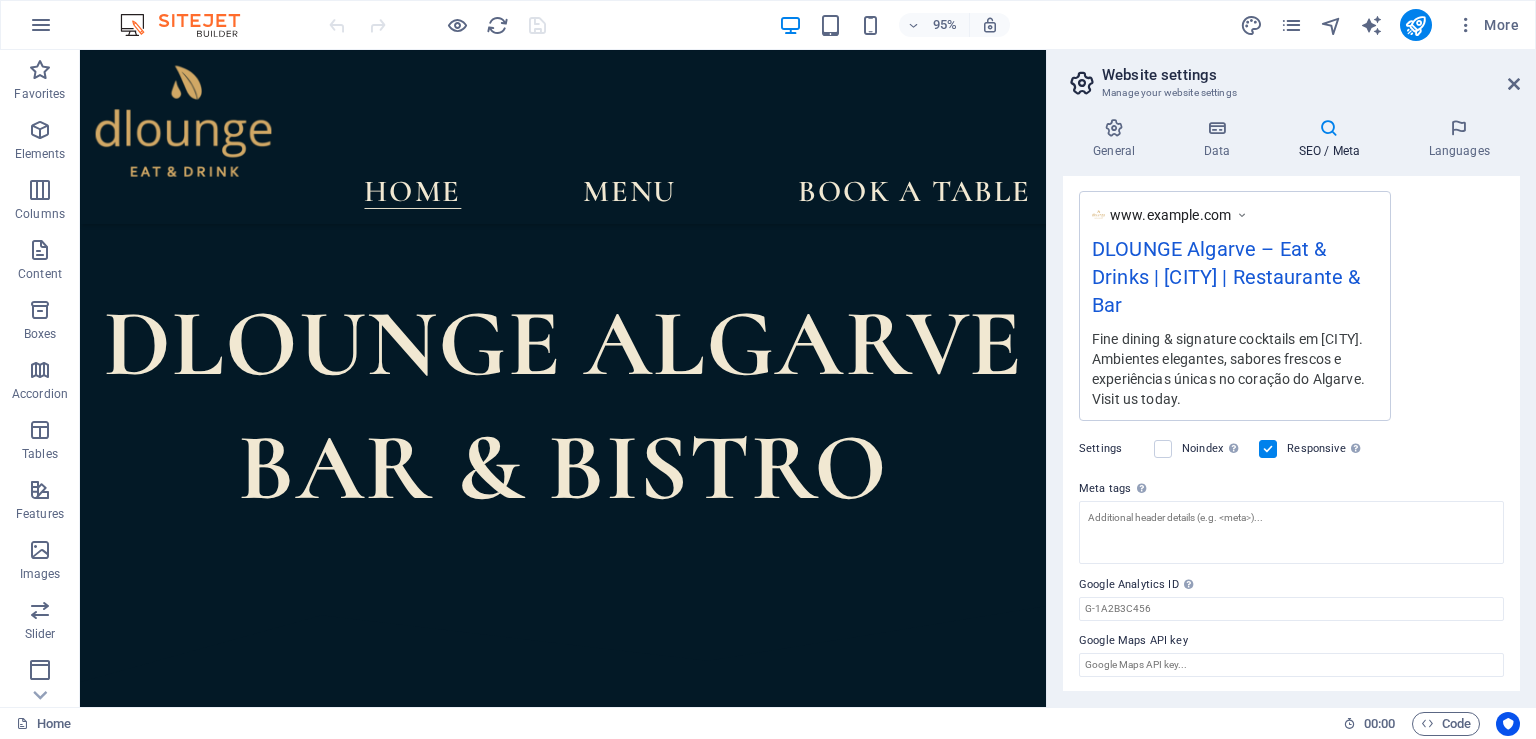 scroll, scrollTop: 0, scrollLeft: 0, axis: both 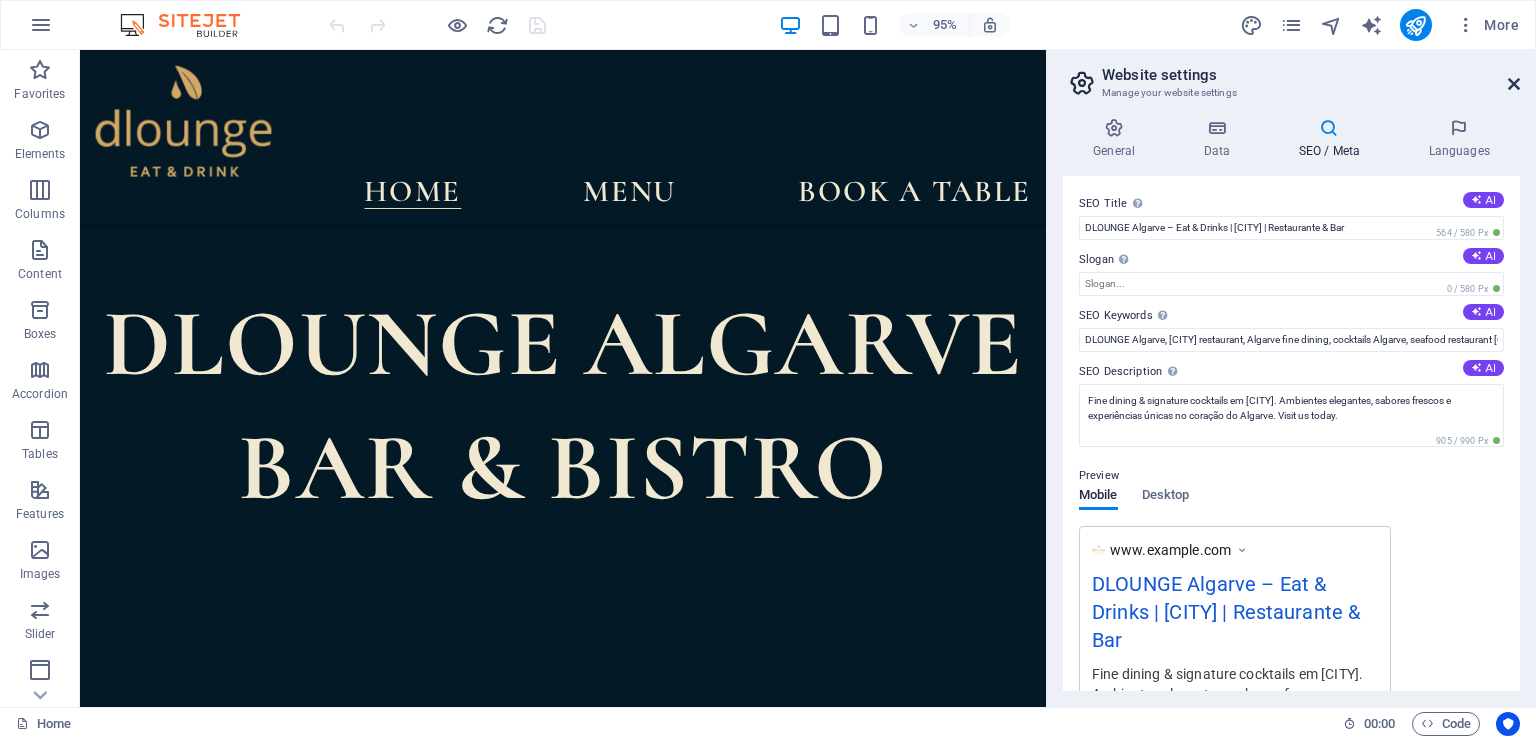 click at bounding box center [1514, 84] 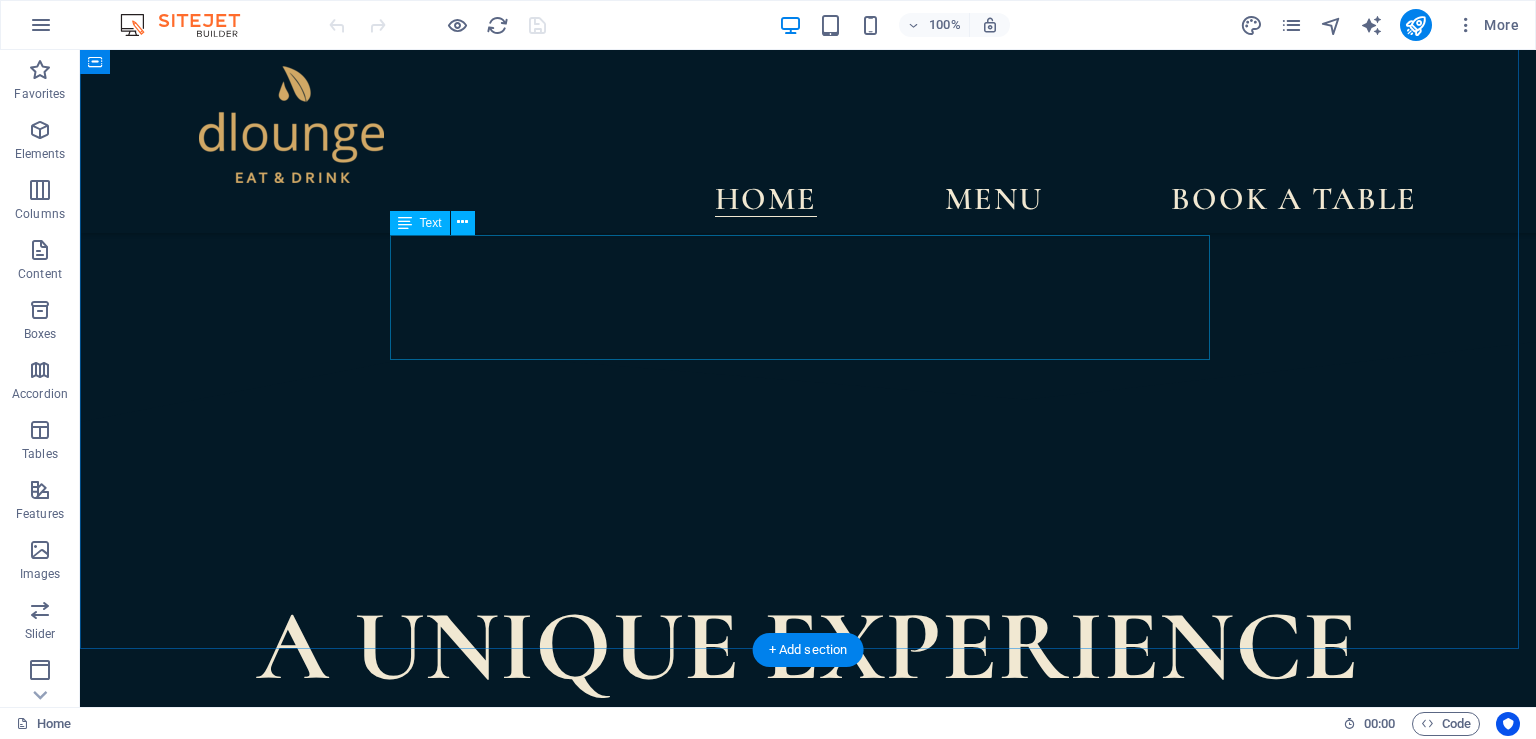 scroll, scrollTop: 844, scrollLeft: 0, axis: vertical 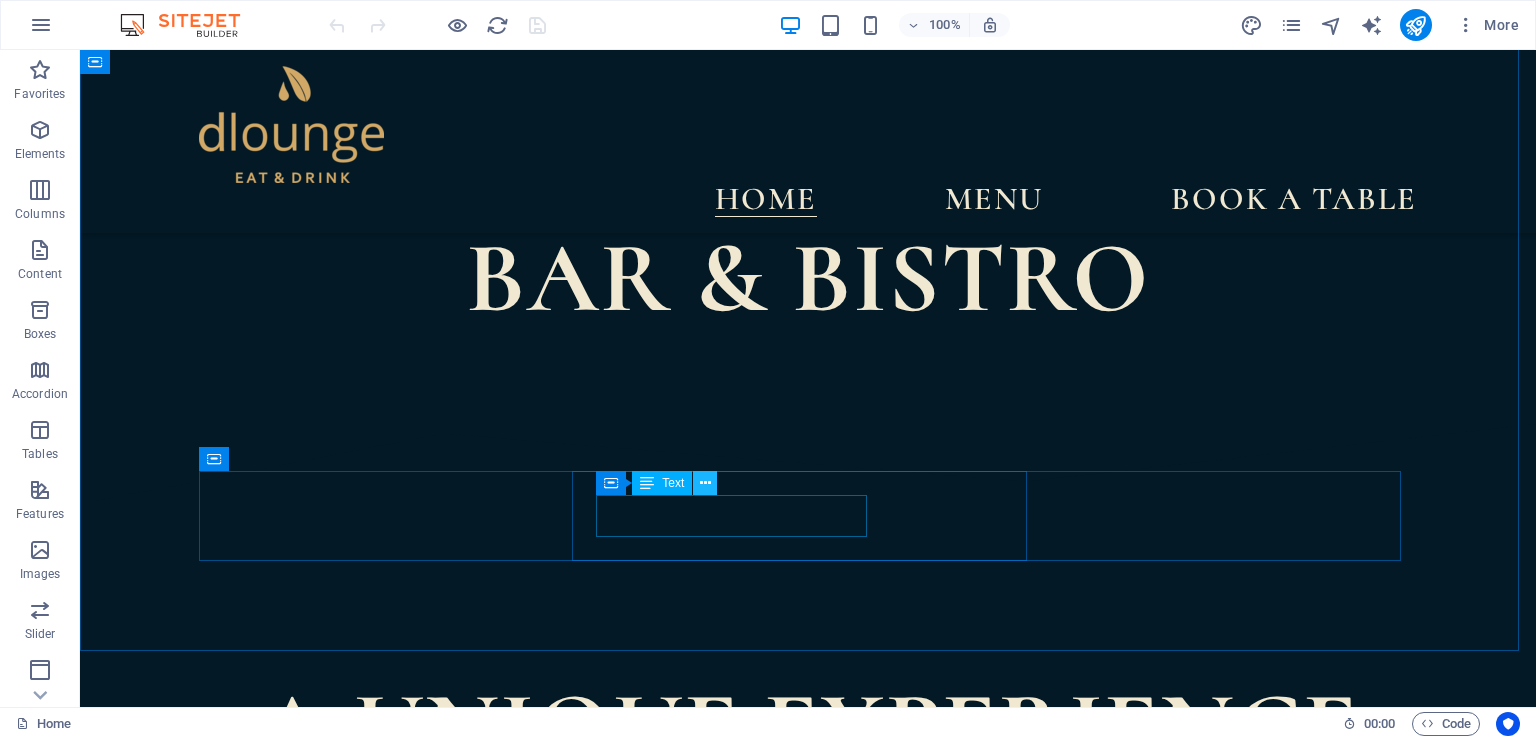 click at bounding box center [705, 483] 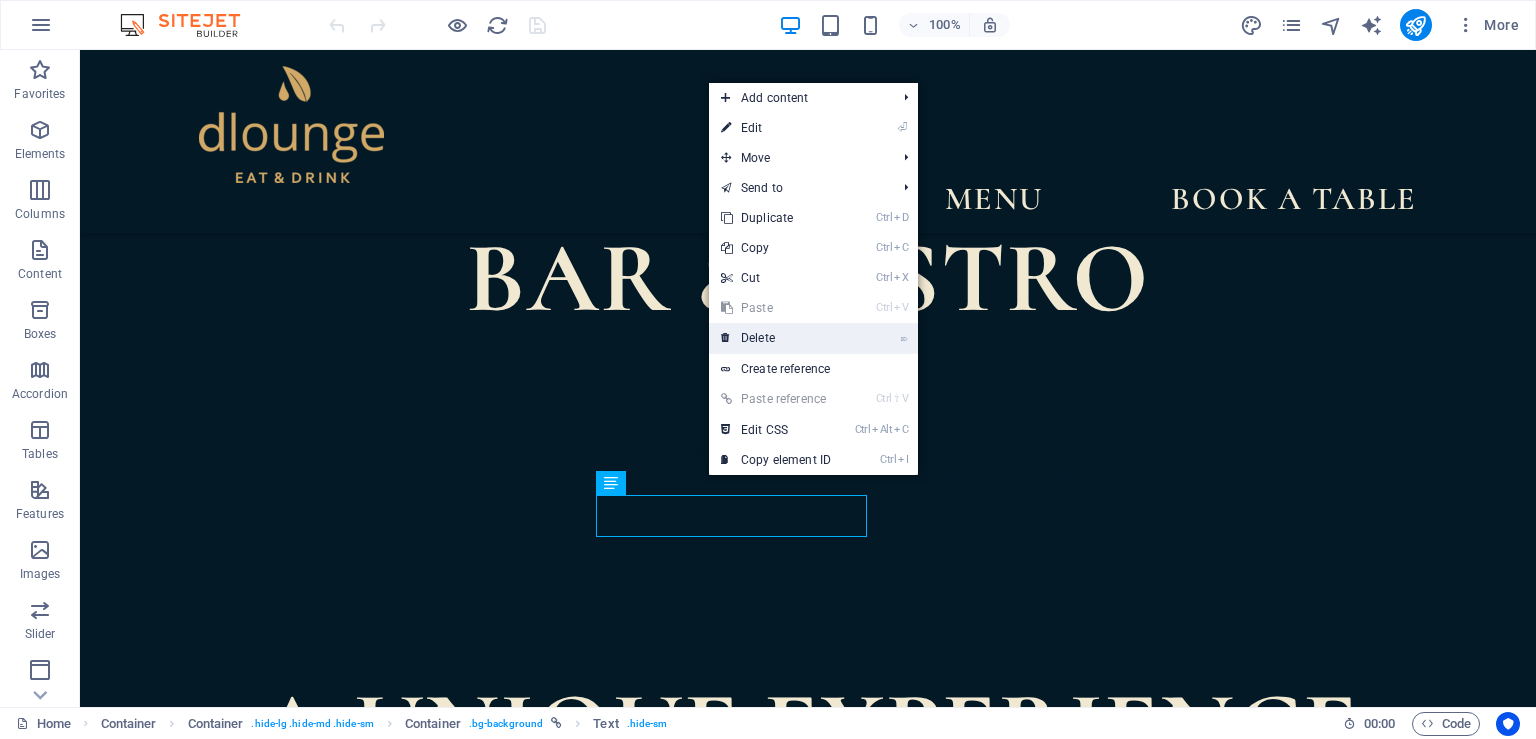 click on "⌦  Delete" at bounding box center [776, 338] 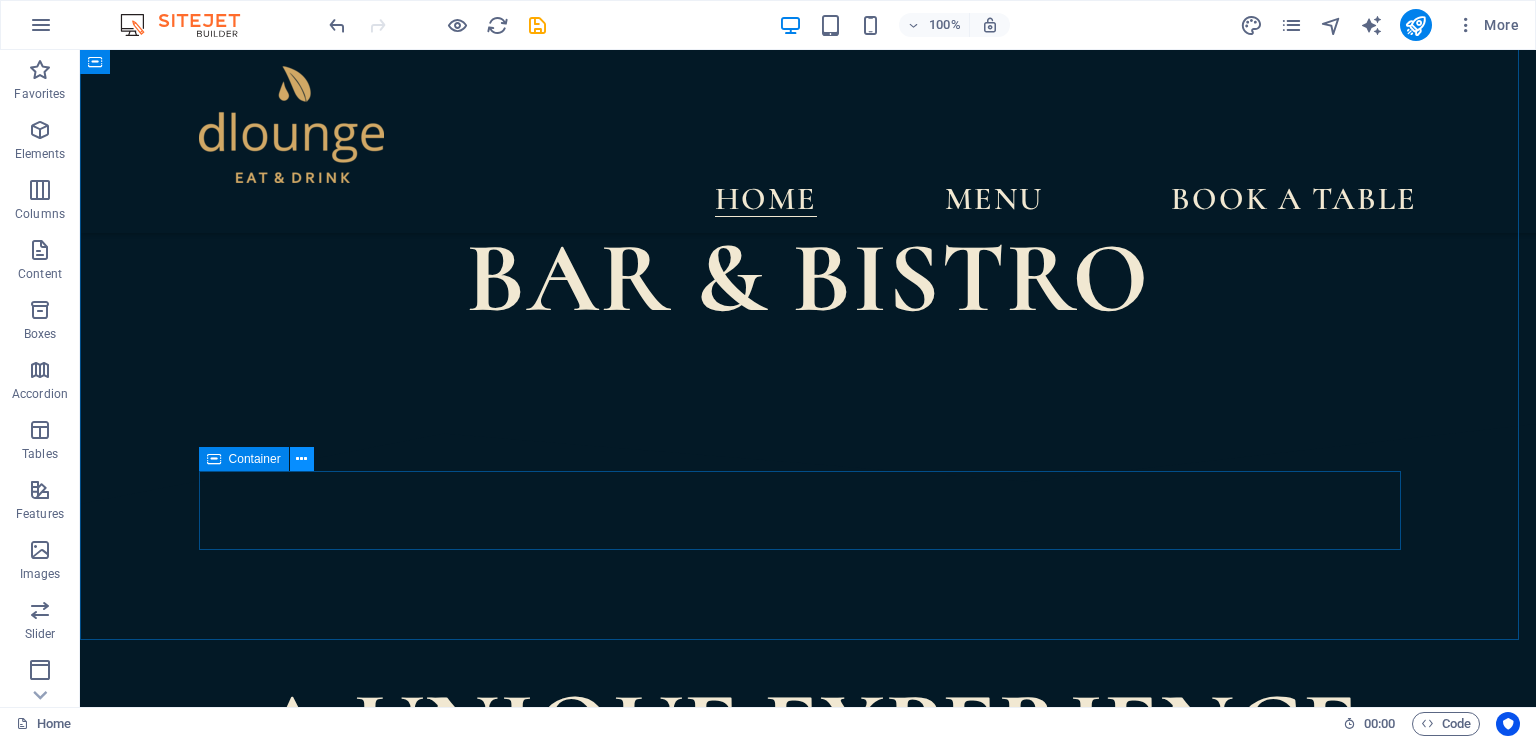 click at bounding box center (301, 459) 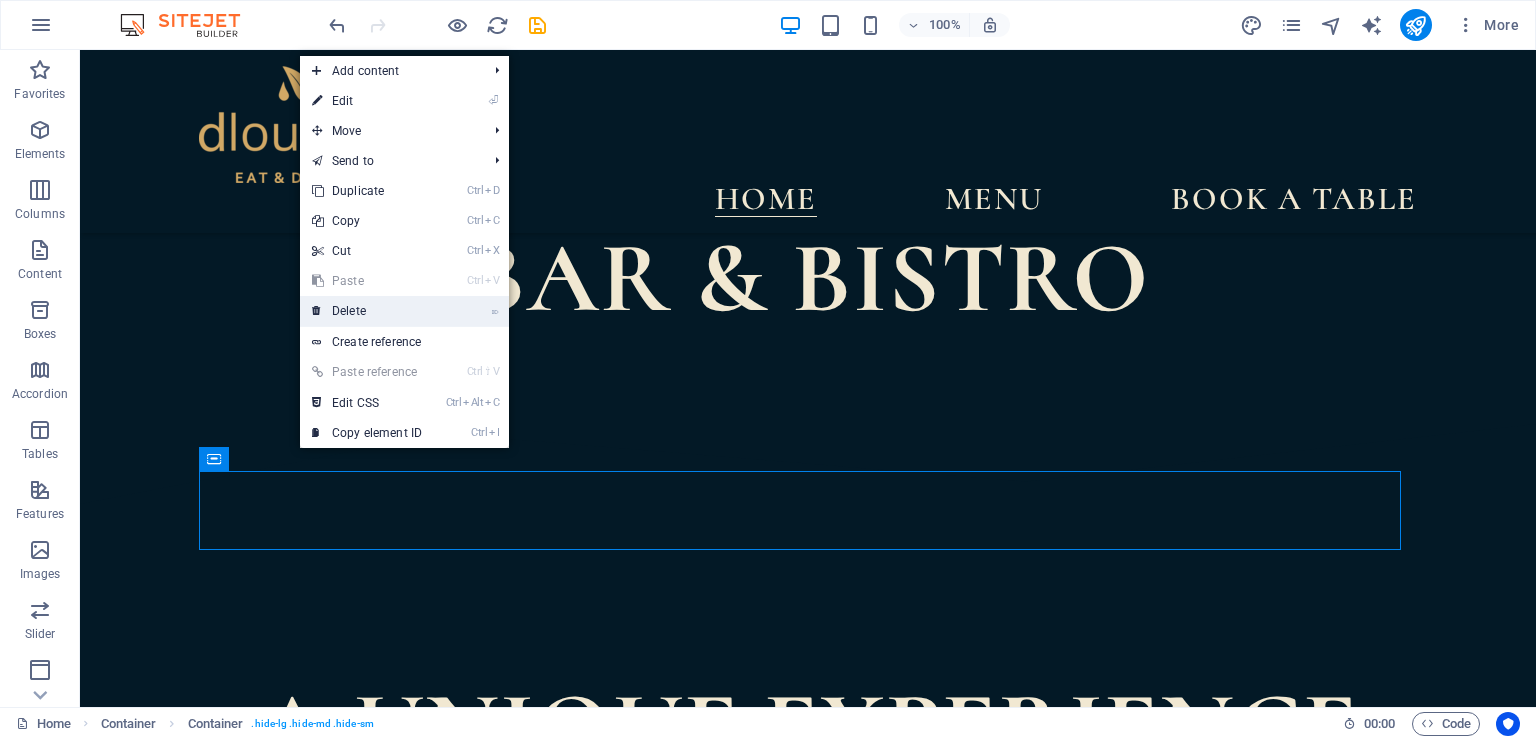 click on "⌦  Delete" at bounding box center (367, 311) 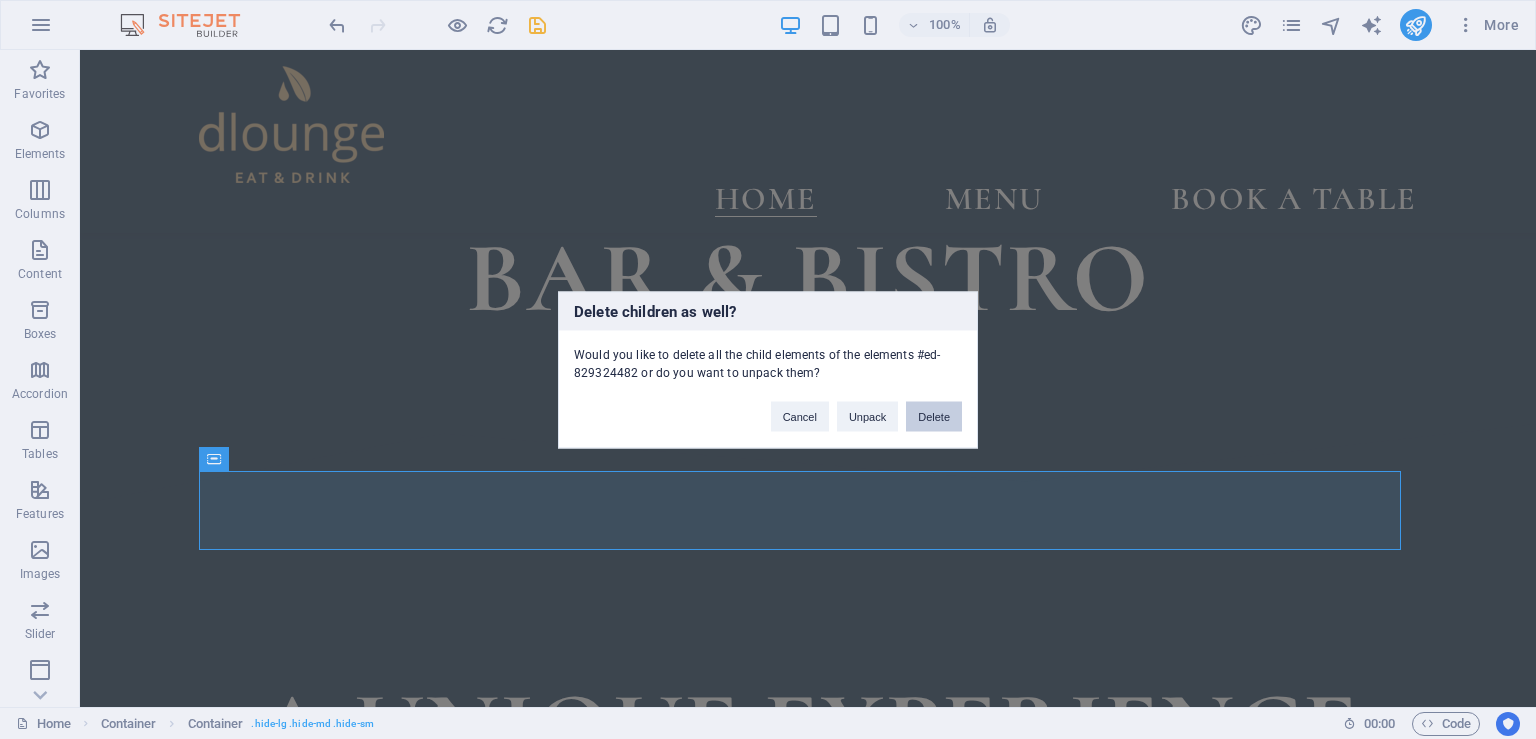 click on "Delete" at bounding box center [934, 416] 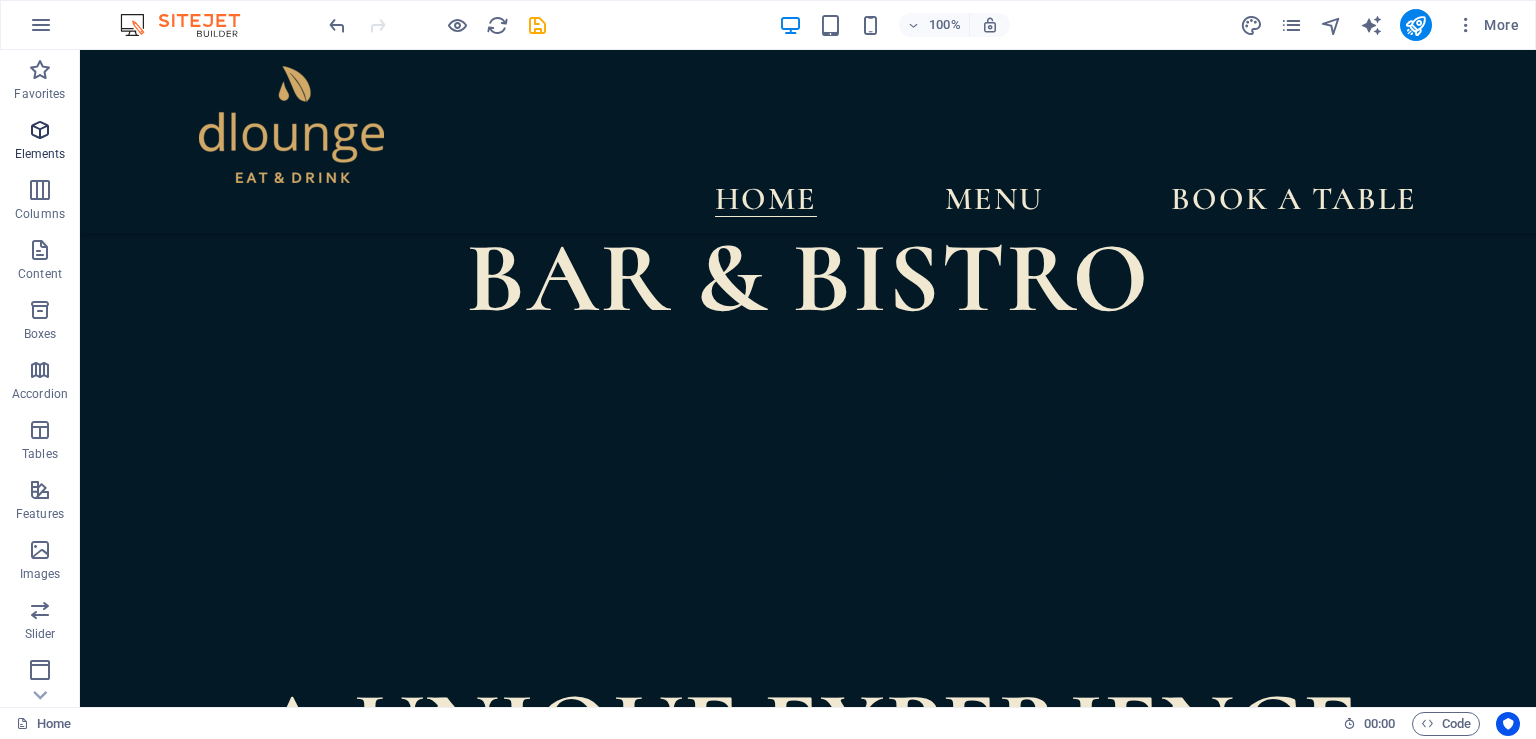 click at bounding box center [40, 130] 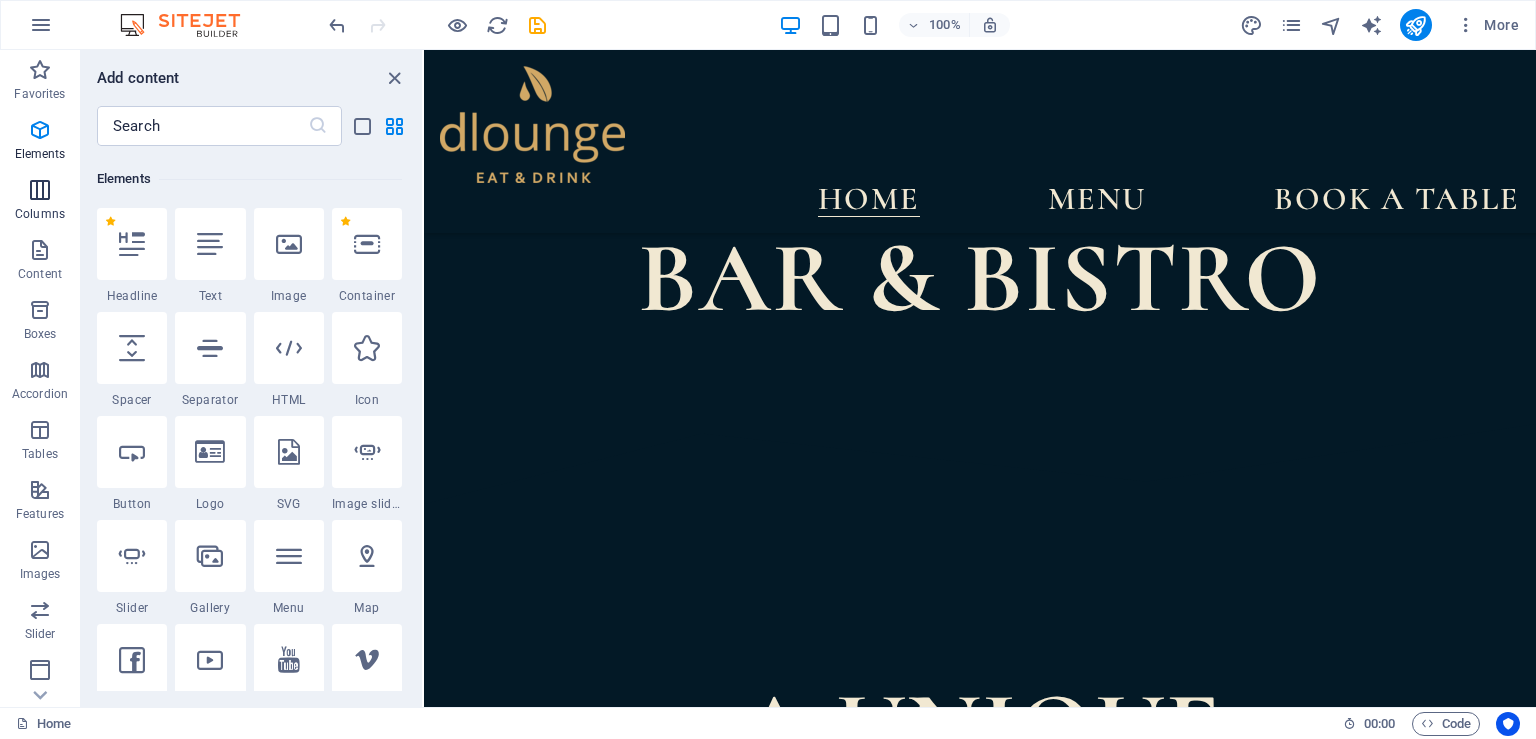 click on "Columns" at bounding box center (40, 214) 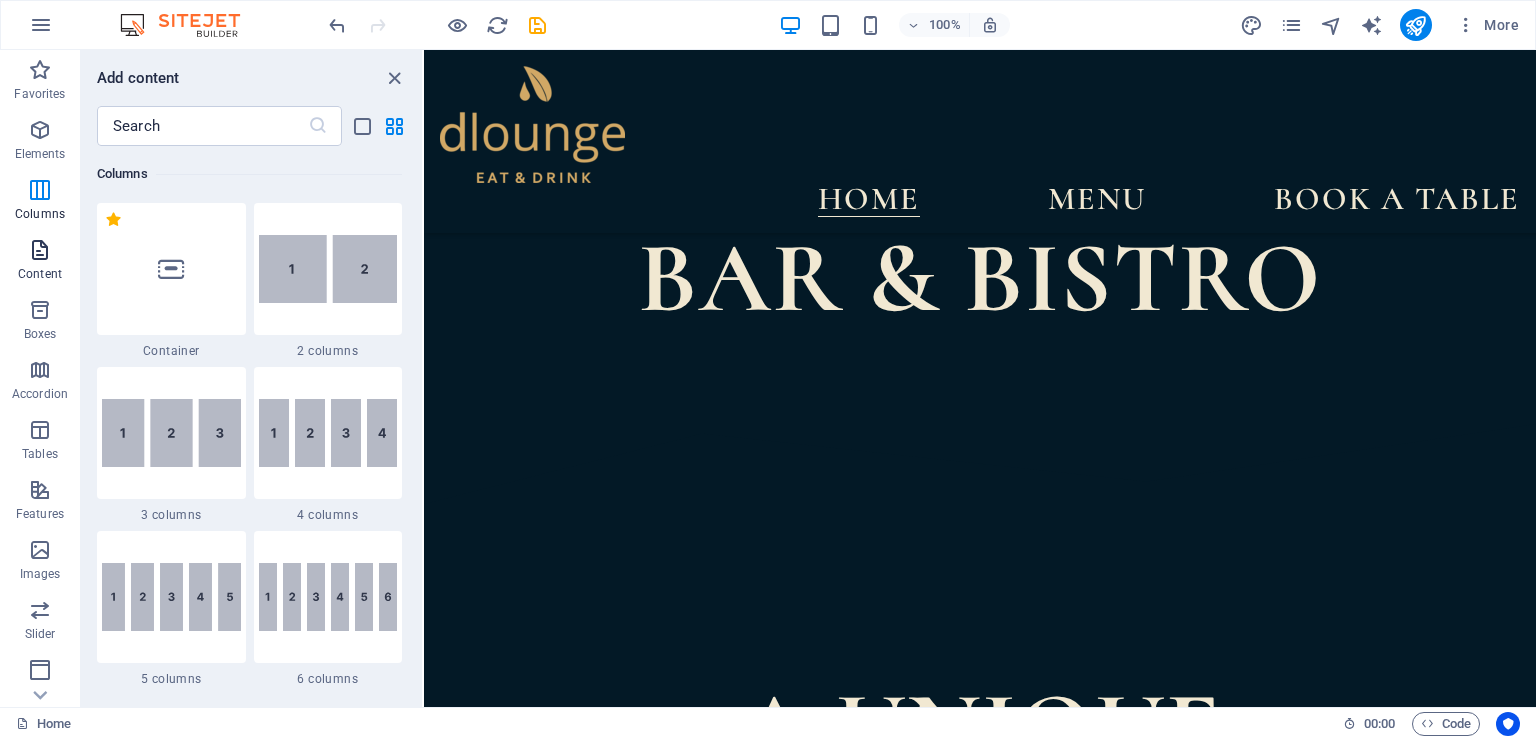 scroll, scrollTop: 990, scrollLeft: 0, axis: vertical 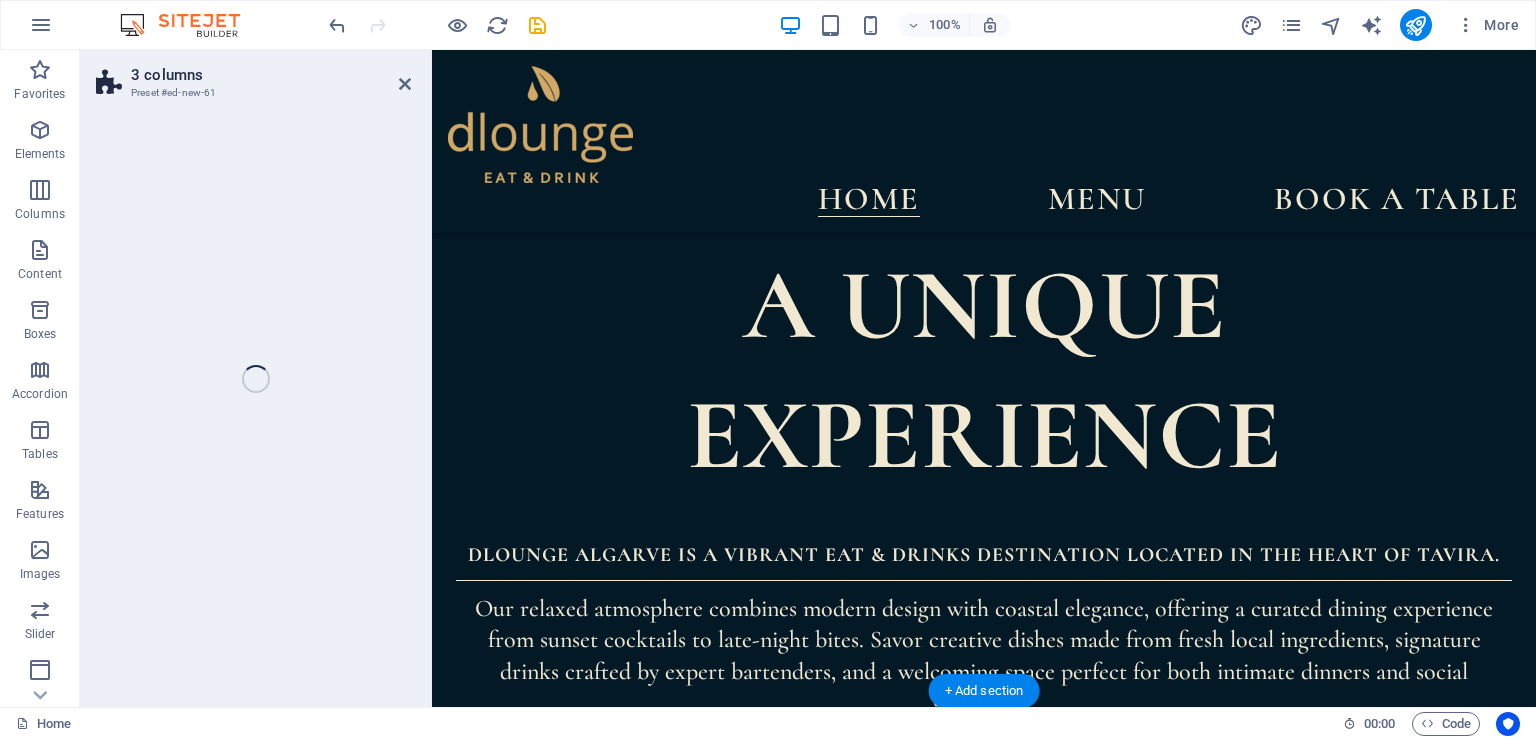 select on "rem" 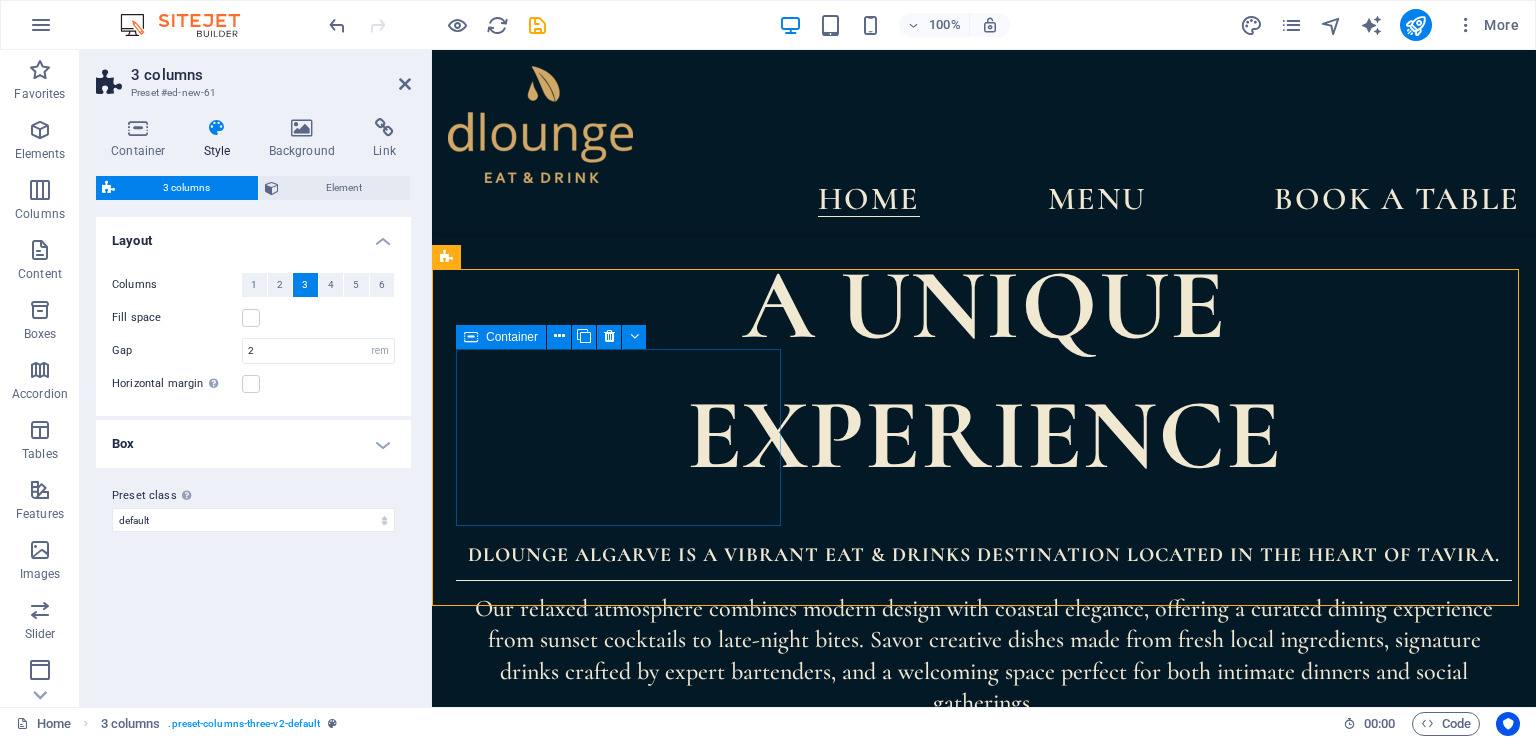 click on "Drop content here or  Add elements  Paste clipboard" at bounding box center [621, 1069] 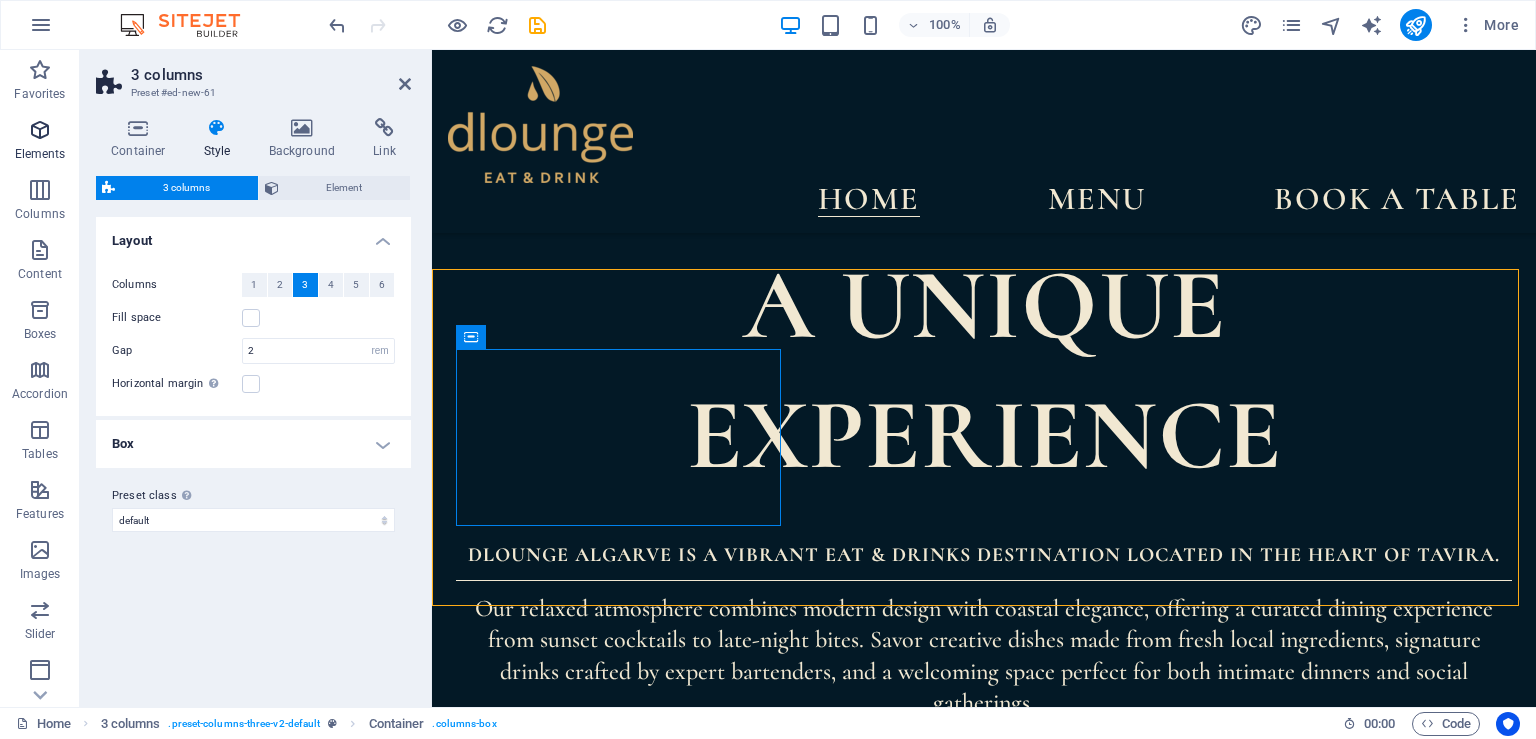 click at bounding box center [40, 130] 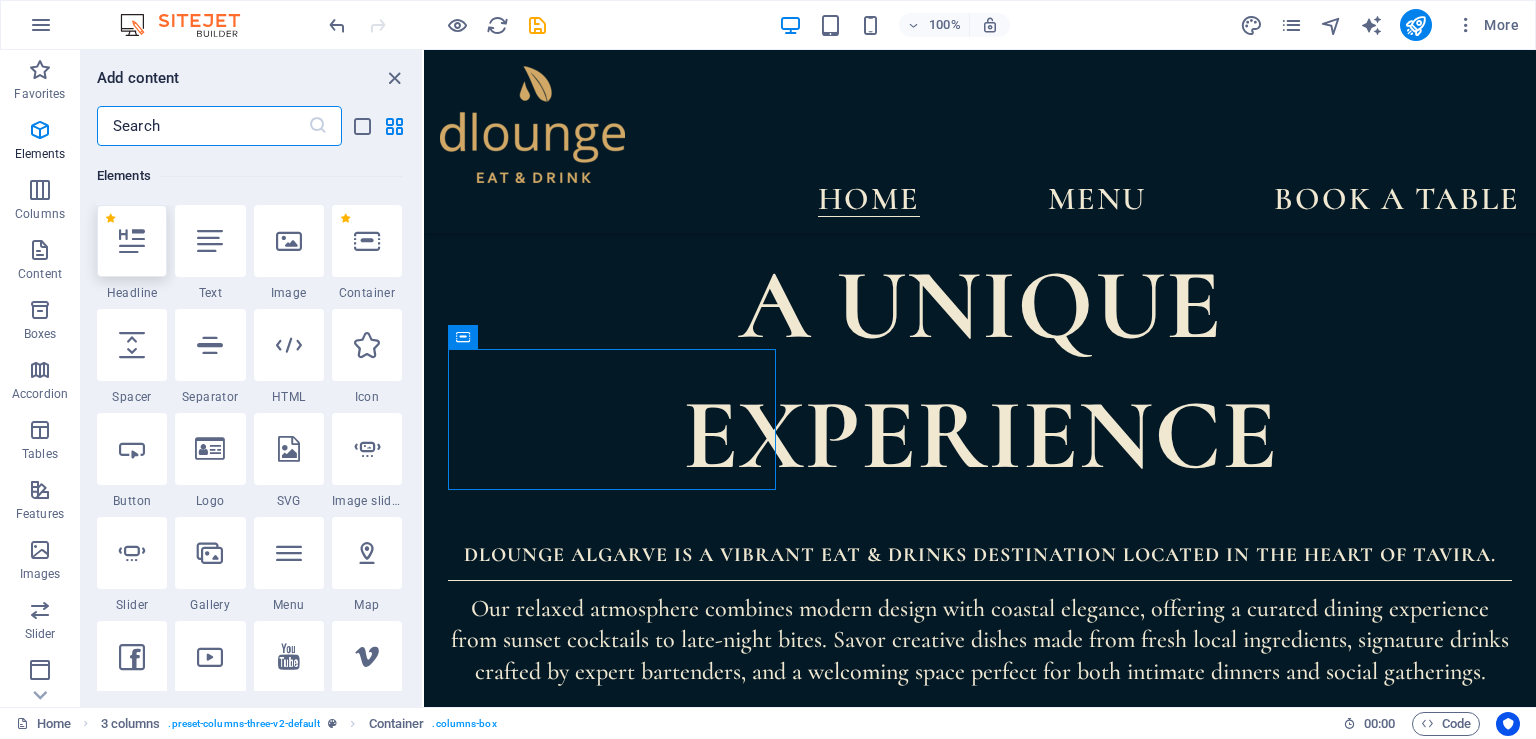 scroll, scrollTop: 212, scrollLeft: 0, axis: vertical 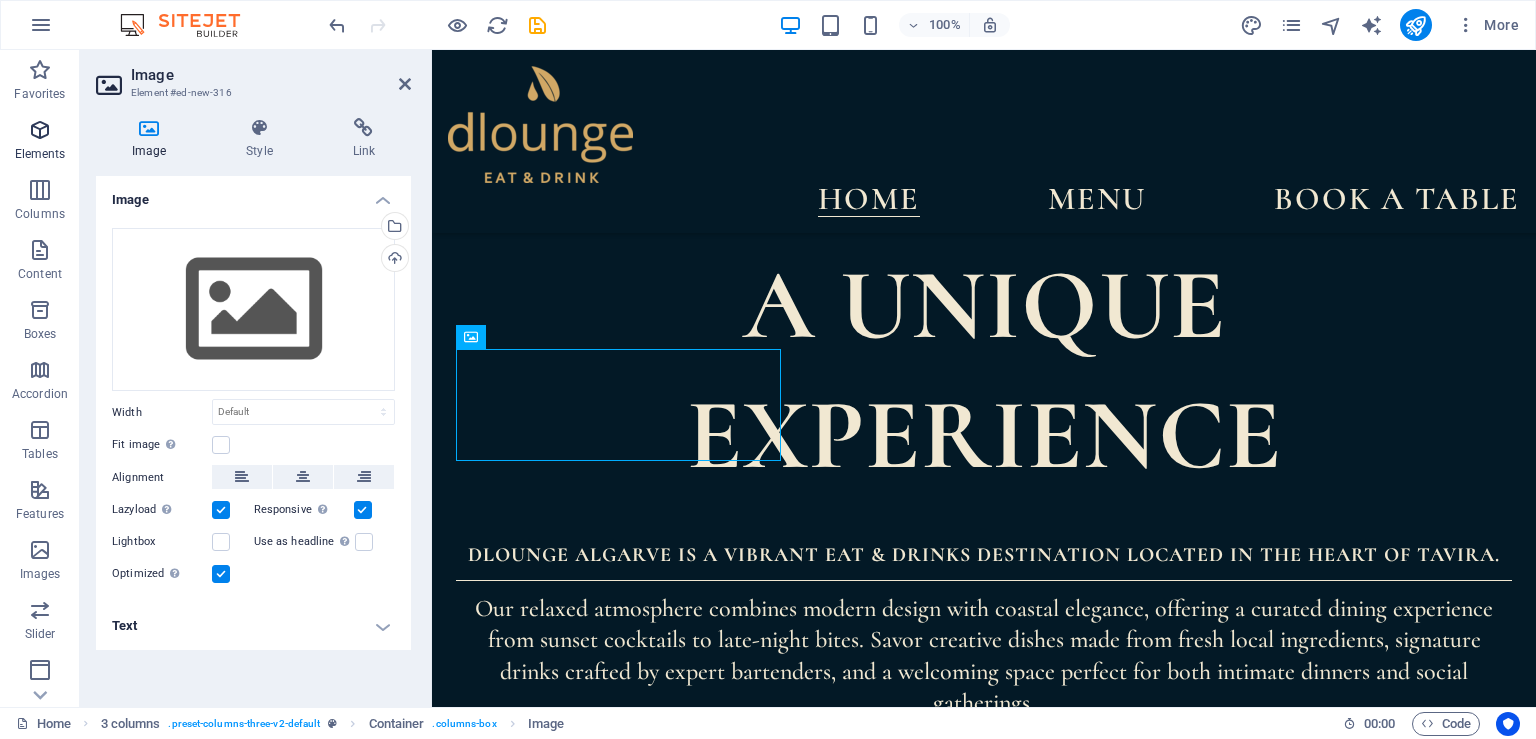 click on "Elements" at bounding box center [40, 142] 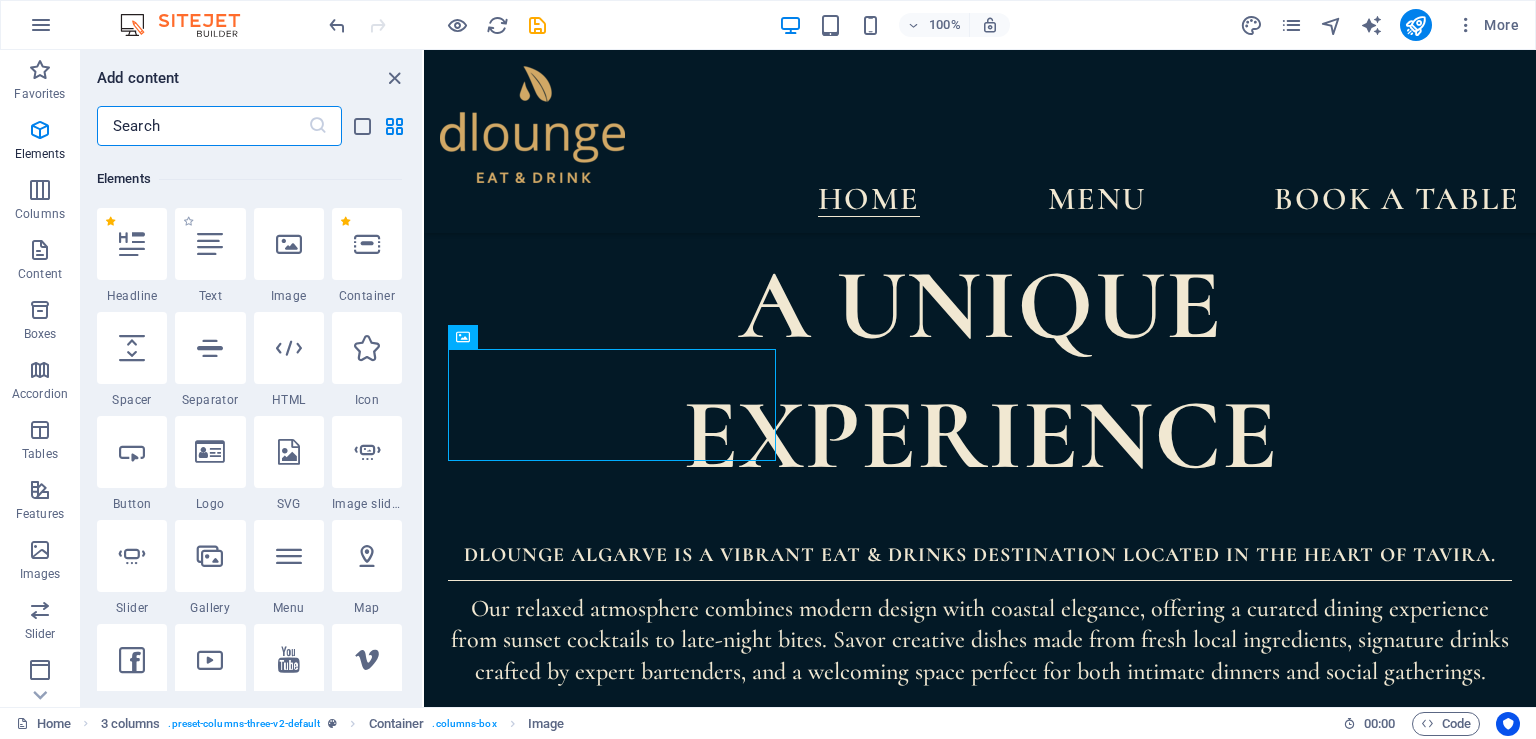 scroll, scrollTop: 212, scrollLeft: 0, axis: vertical 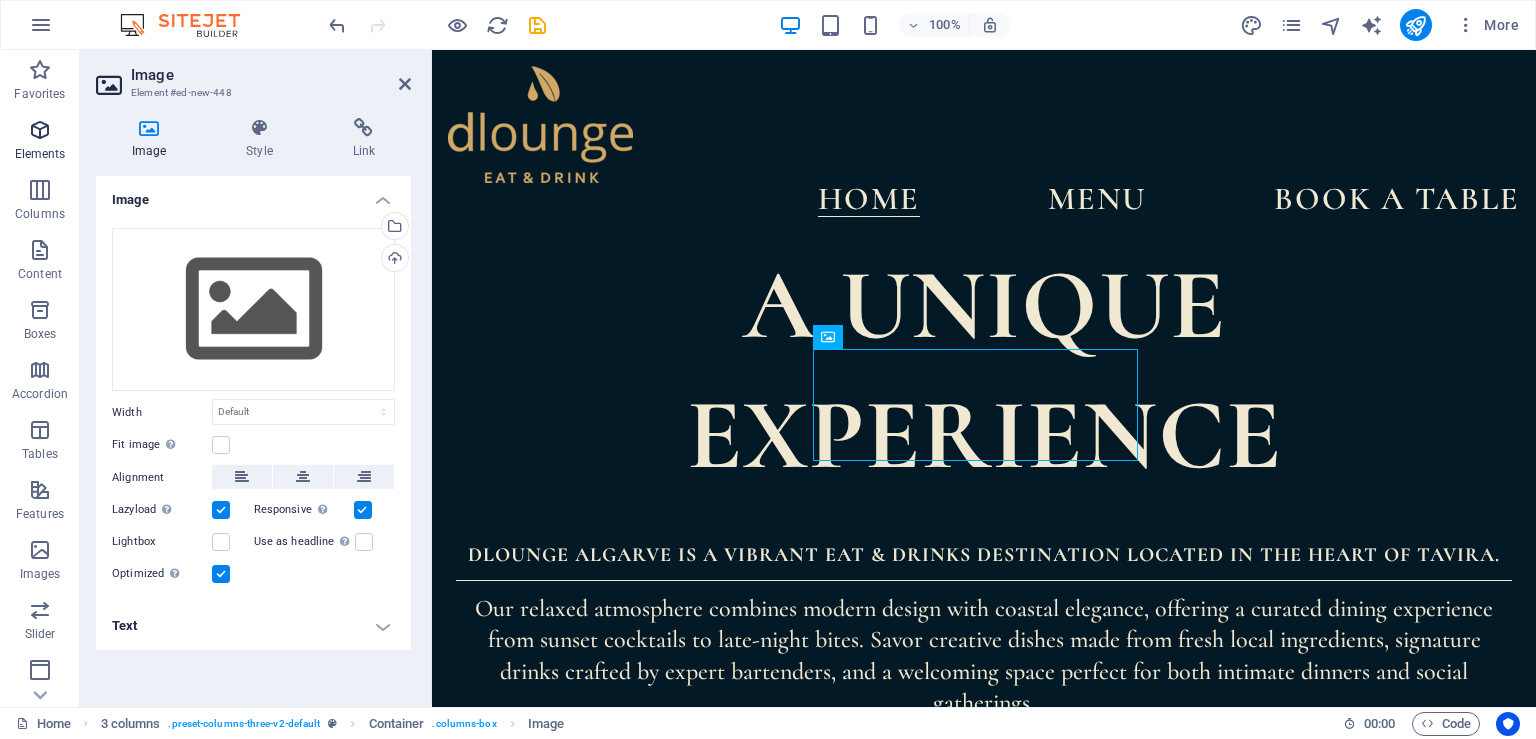 click on "Elements" at bounding box center [40, 154] 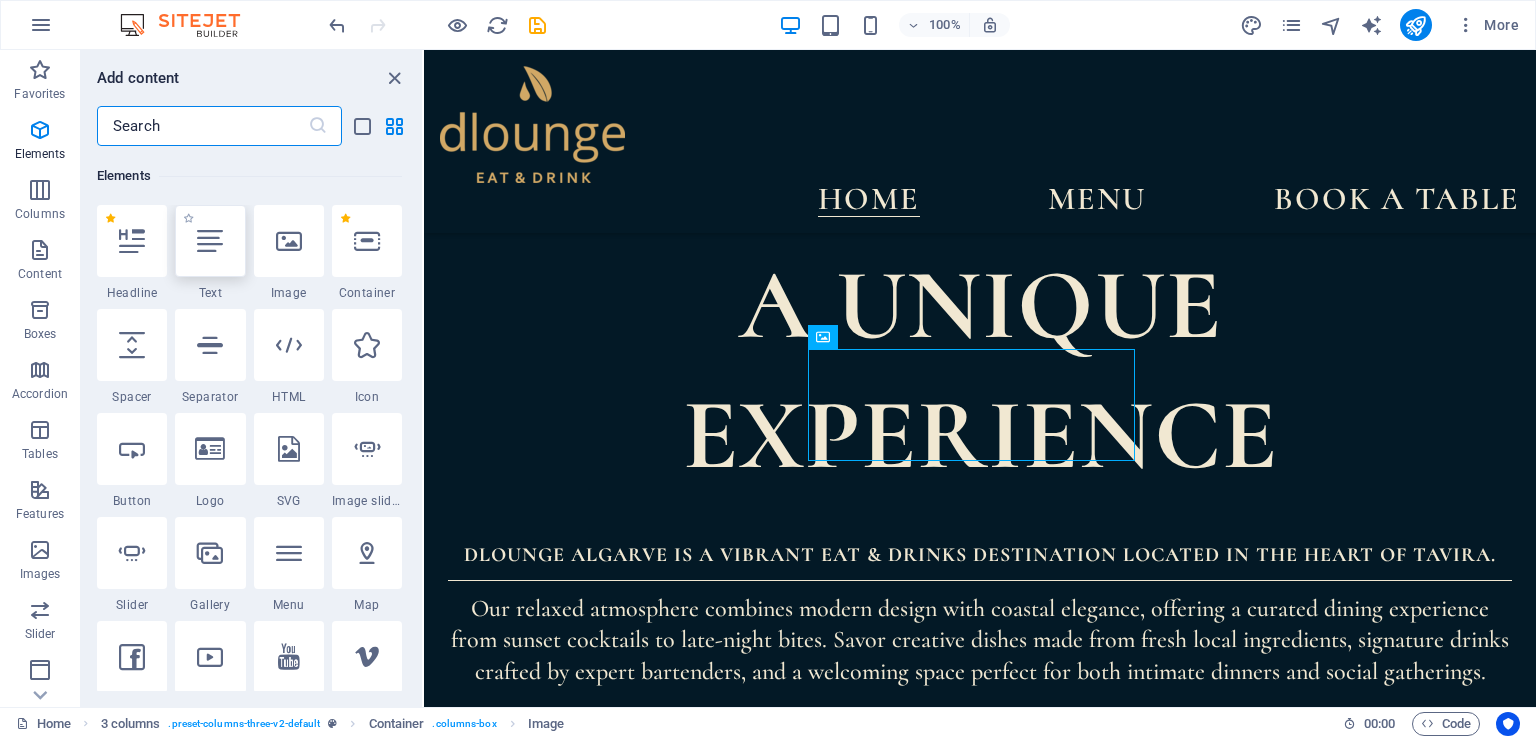 scroll, scrollTop: 212, scrollLeft: 0, axis: vertical 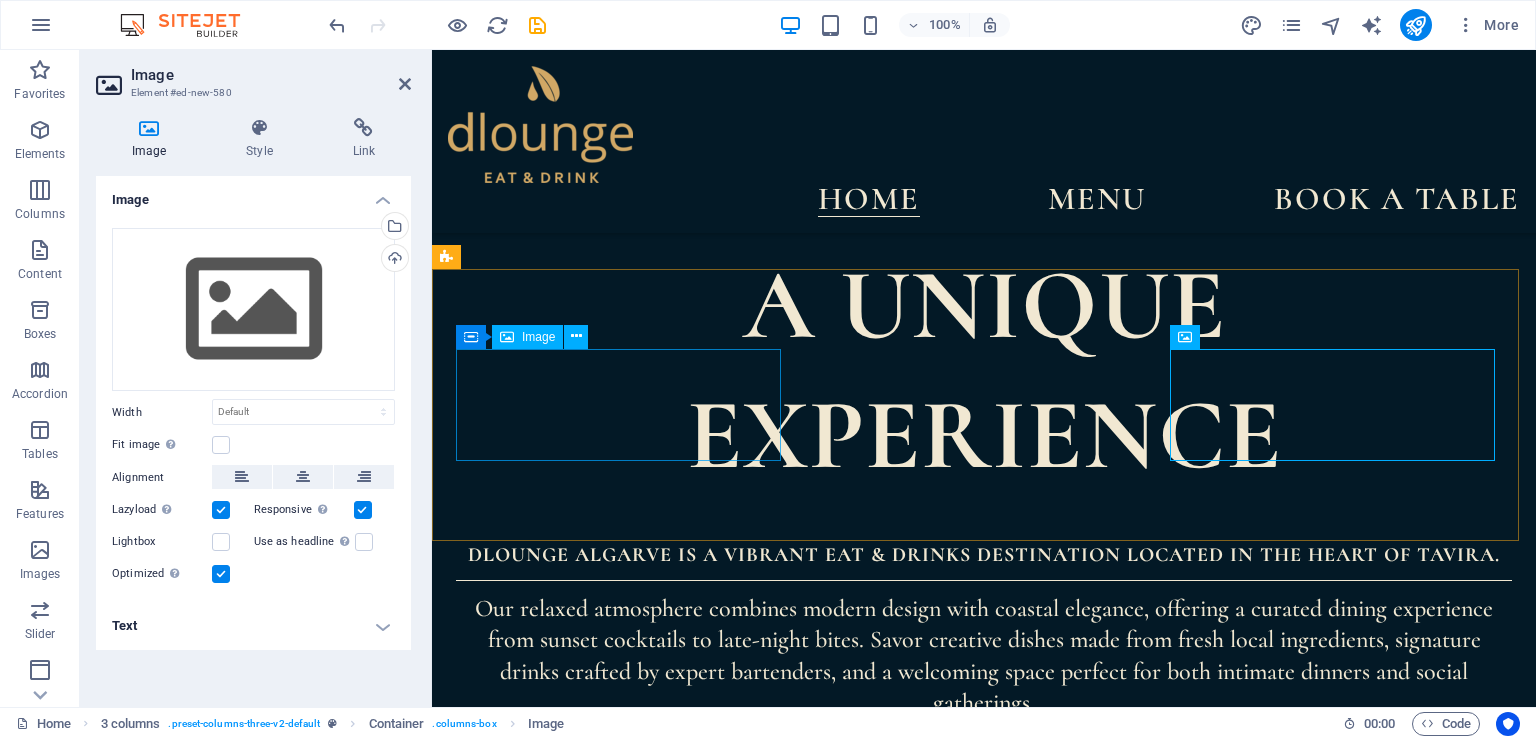 click at bounding box center [621, 1110] 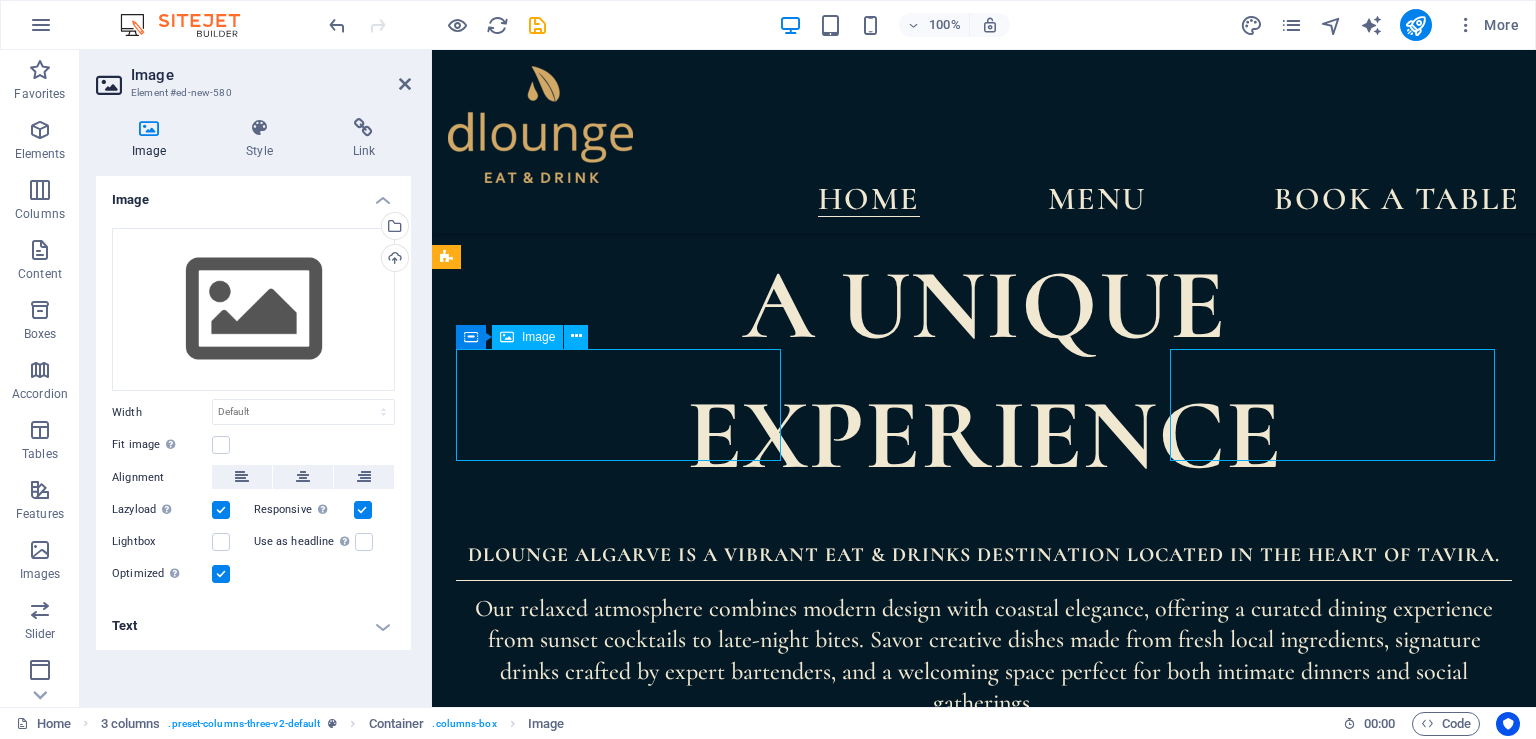 scroll, scrollTop: 1137, scrollLeft: 0, axis: vertical 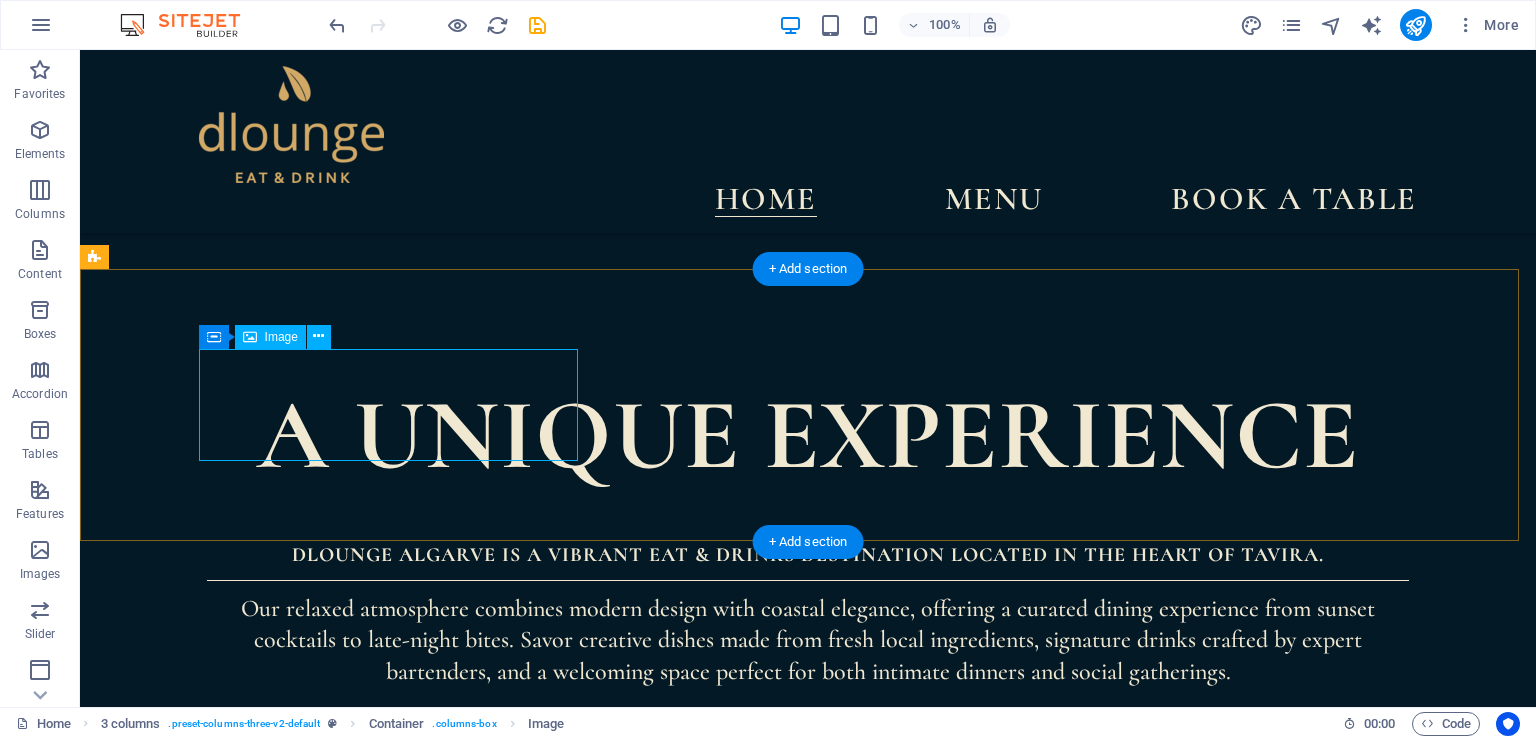 click at bounding box center (293, 1079) 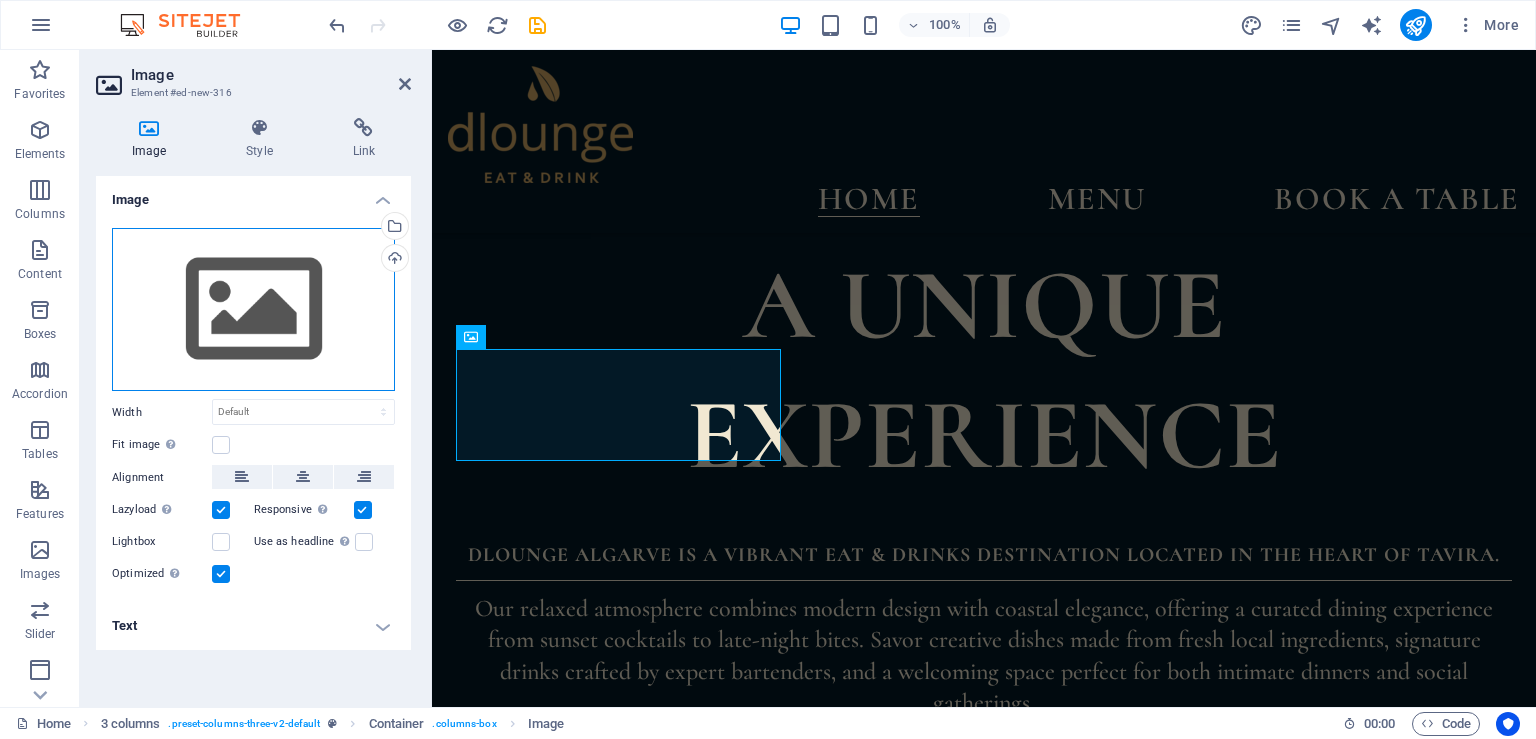 click on "Drag files here, click to choose files or select files from Files or our free stock photos & videos" at bounding box center (253, 310) 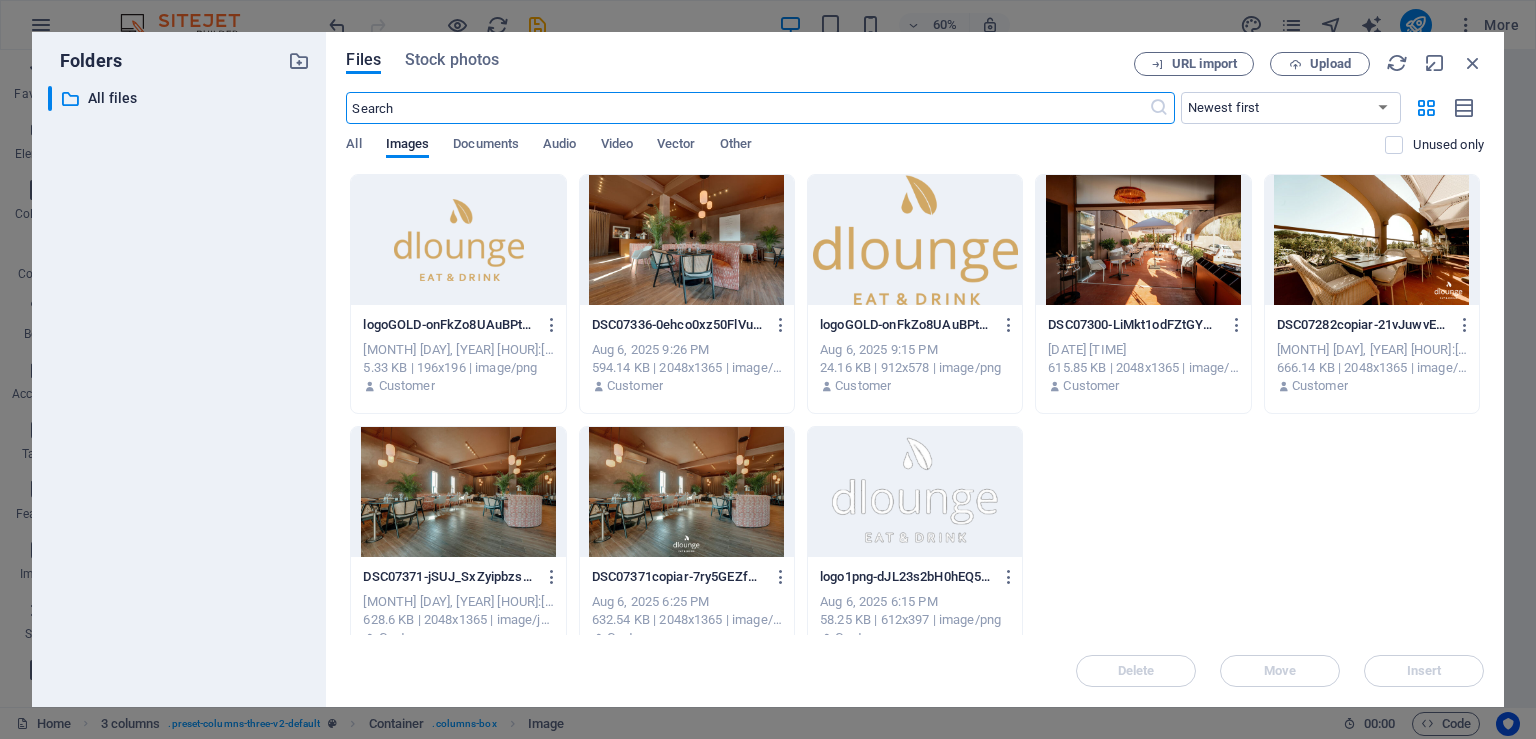 scroll, scrollTop: 1629, scrollLeft: 0, axis: vertical 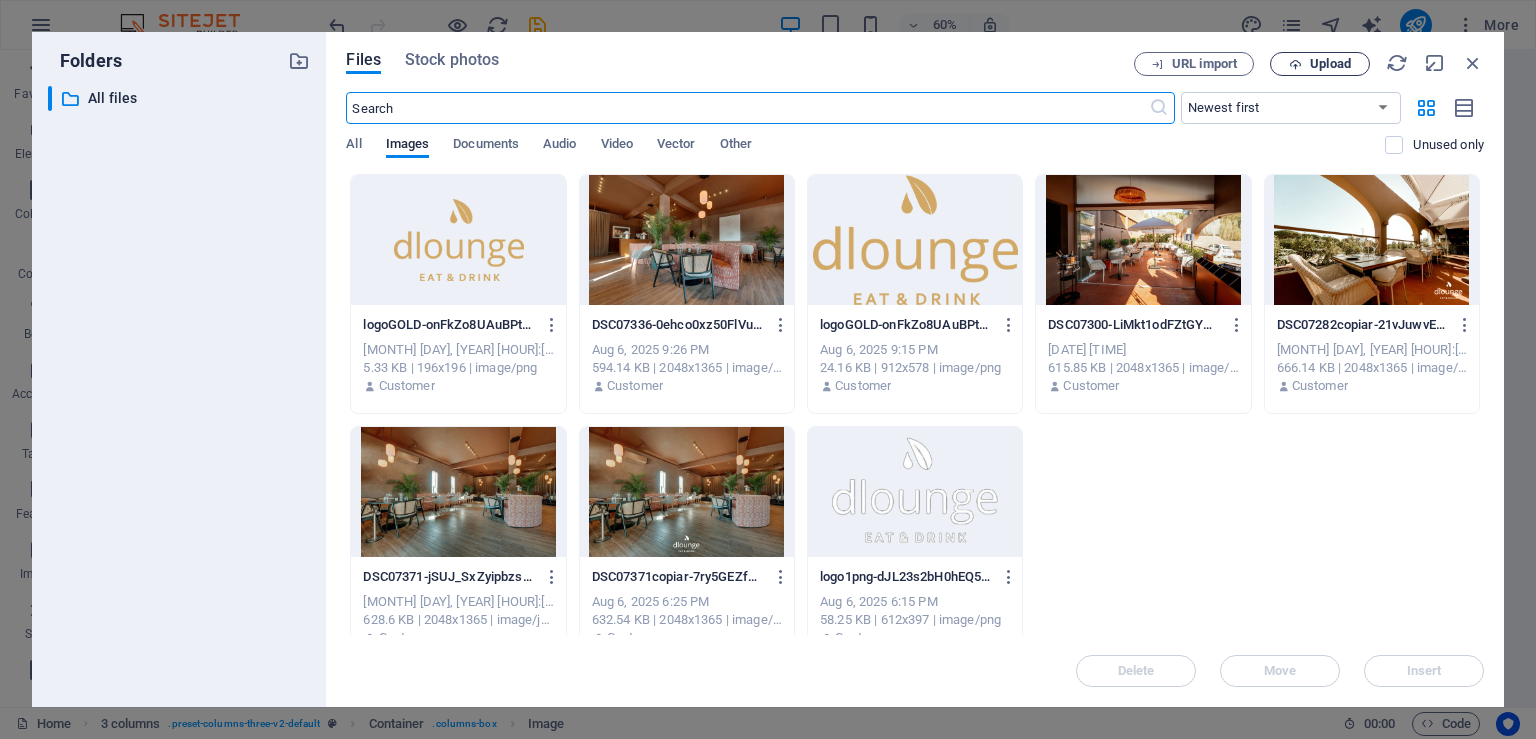 click at bounding box center (1295, 64) 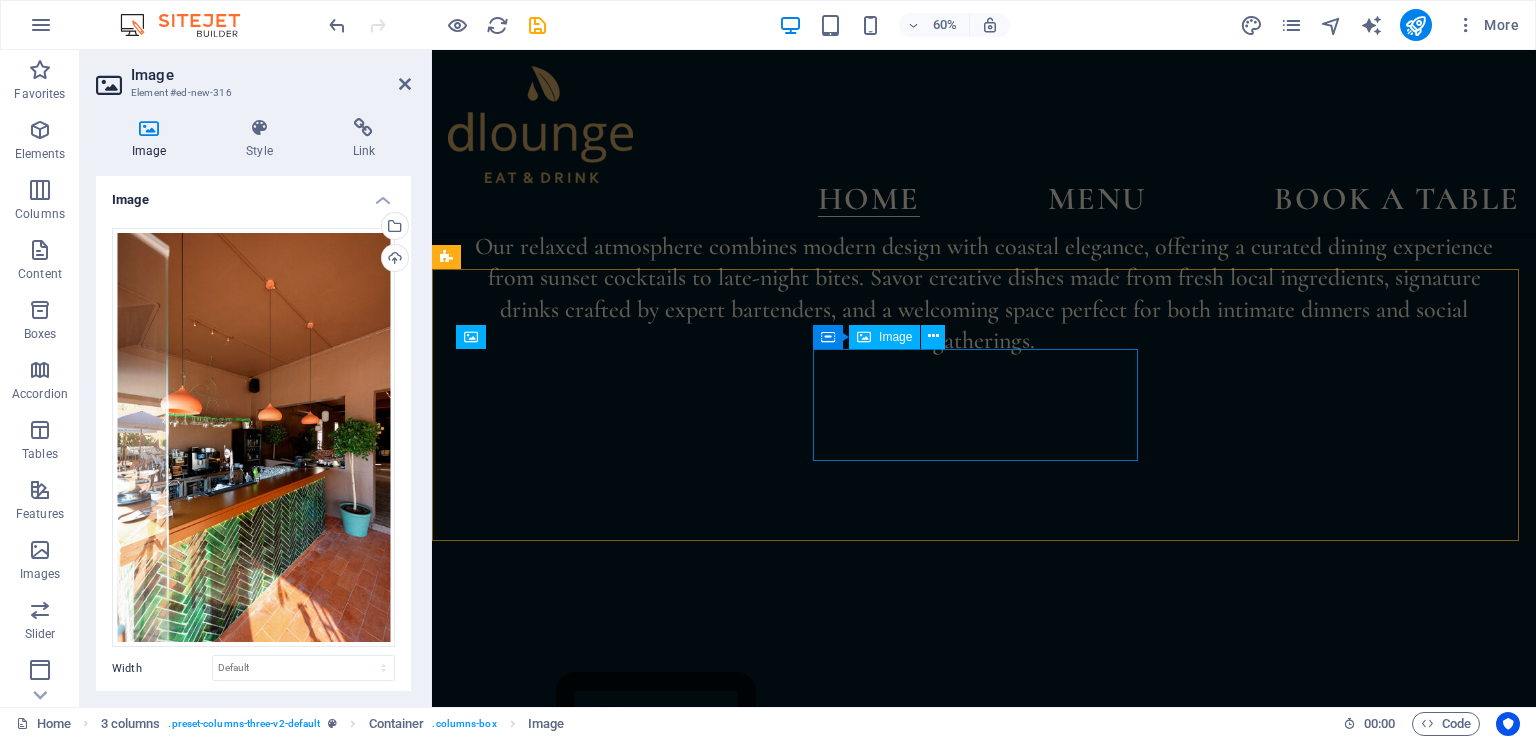 scroll, scrollTop: 1267, scrollLeft: 0, axis: vertical 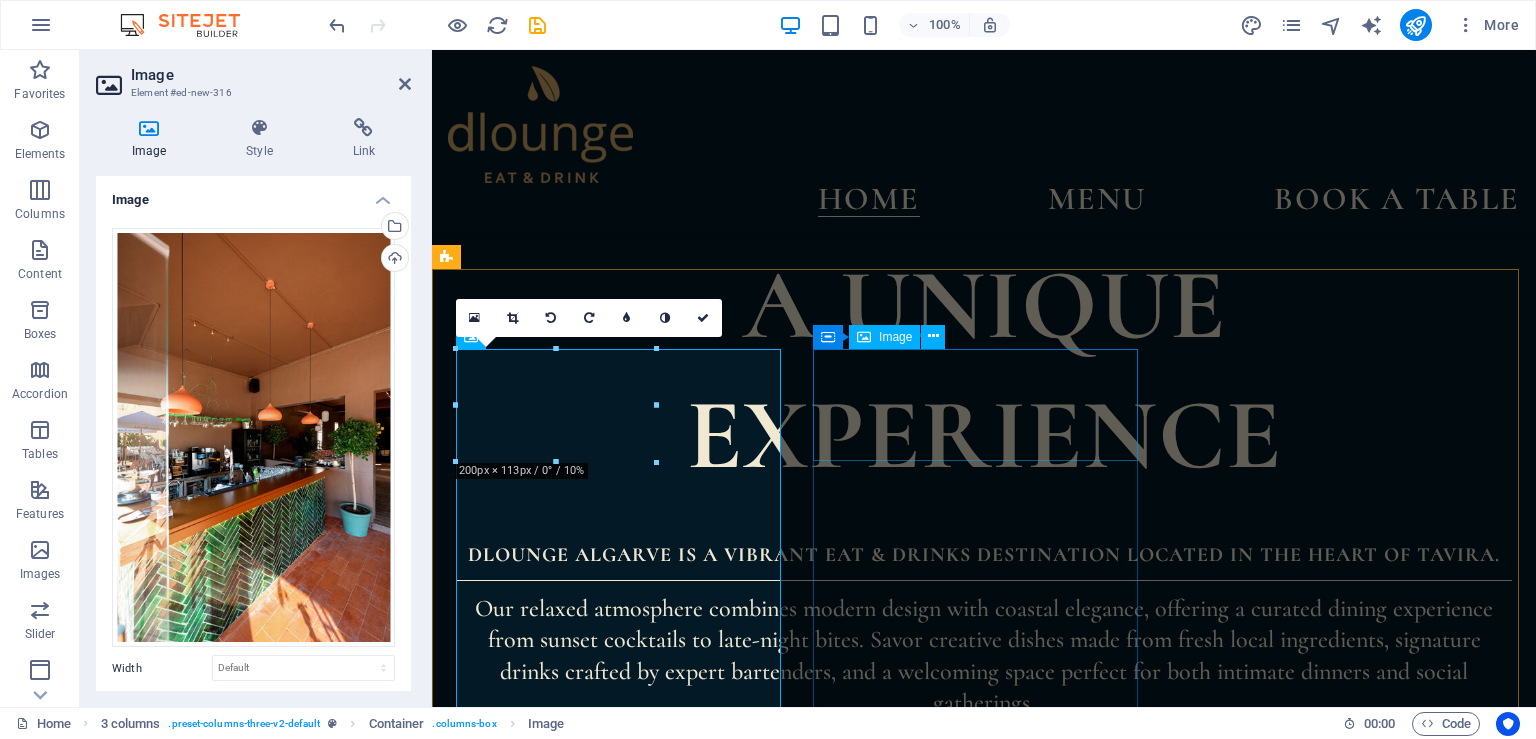 click at bounding box center (621, 2606) 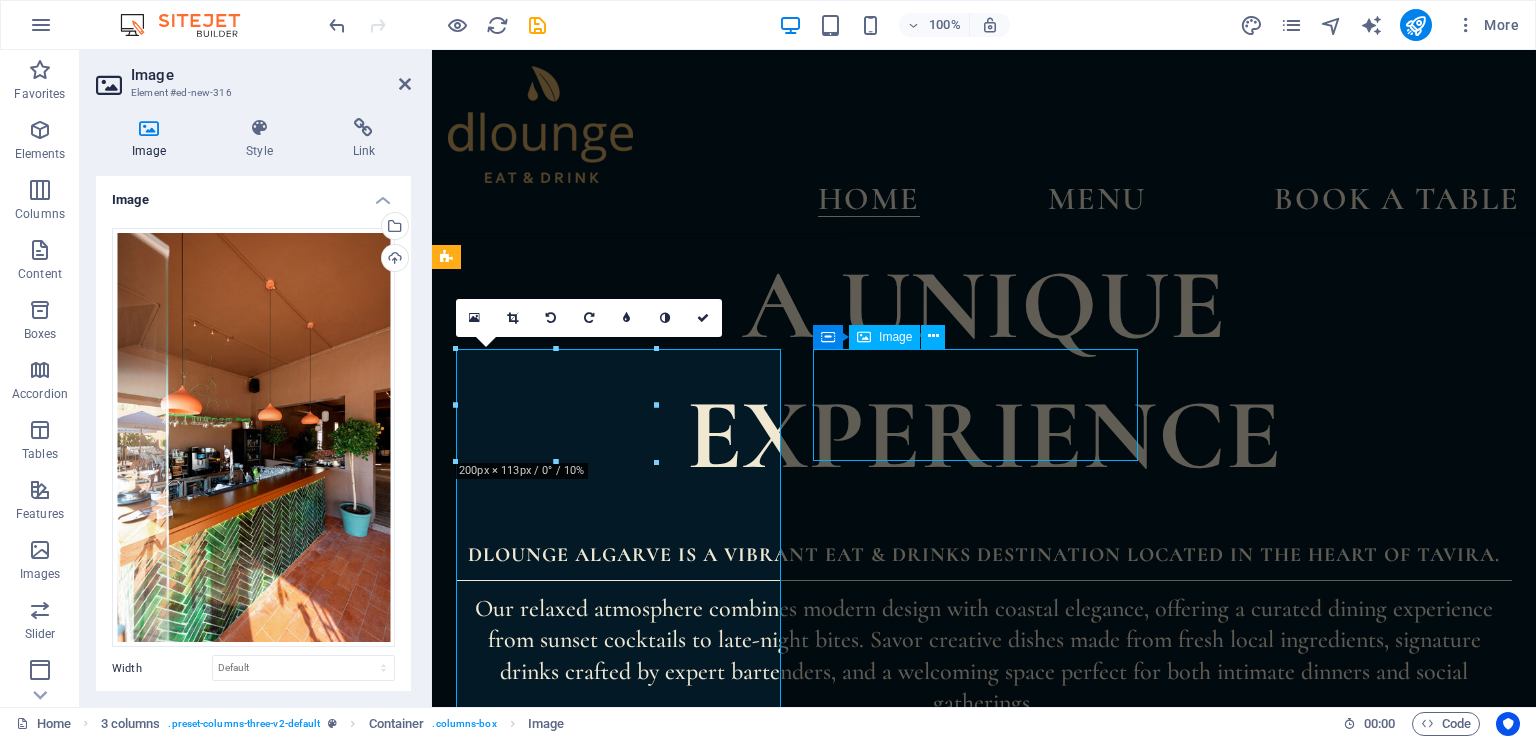 scroll, scrollTop: 1137, scrollLeft: 0, axis: vertical 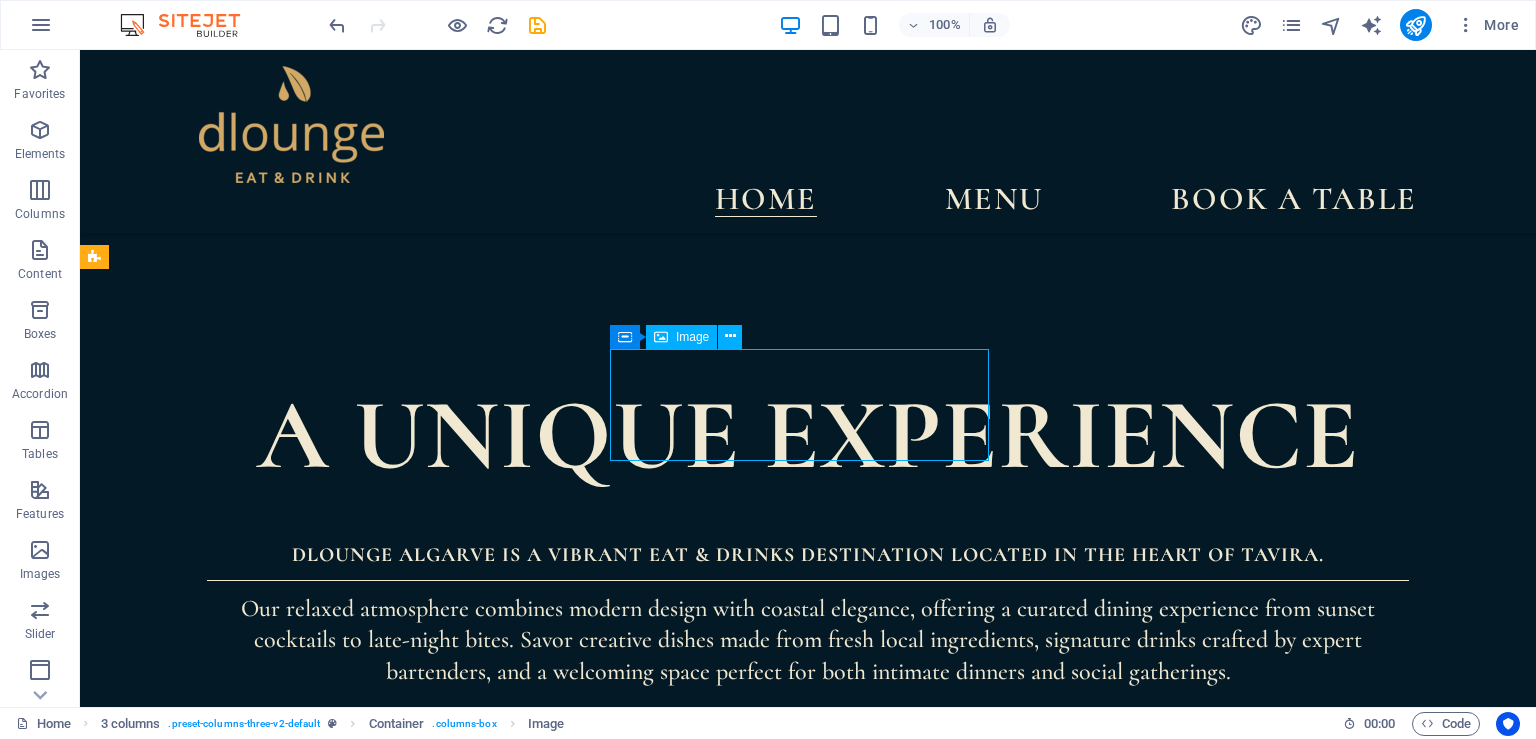click at bounding box center [293, 2575] 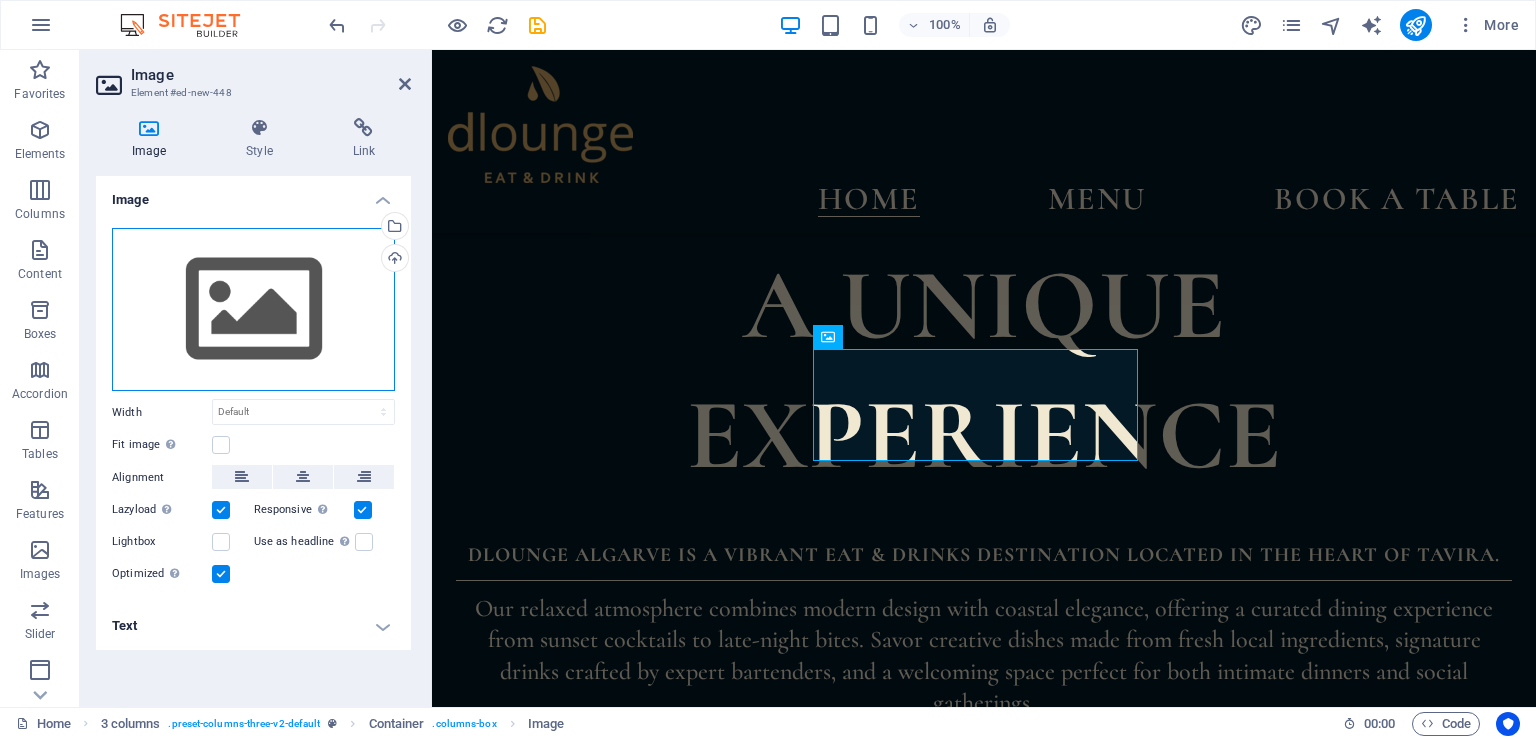click on "Drag files here, click to choose files or select files from Files or our free stock photos & videos" at bounding box center [253, 310] 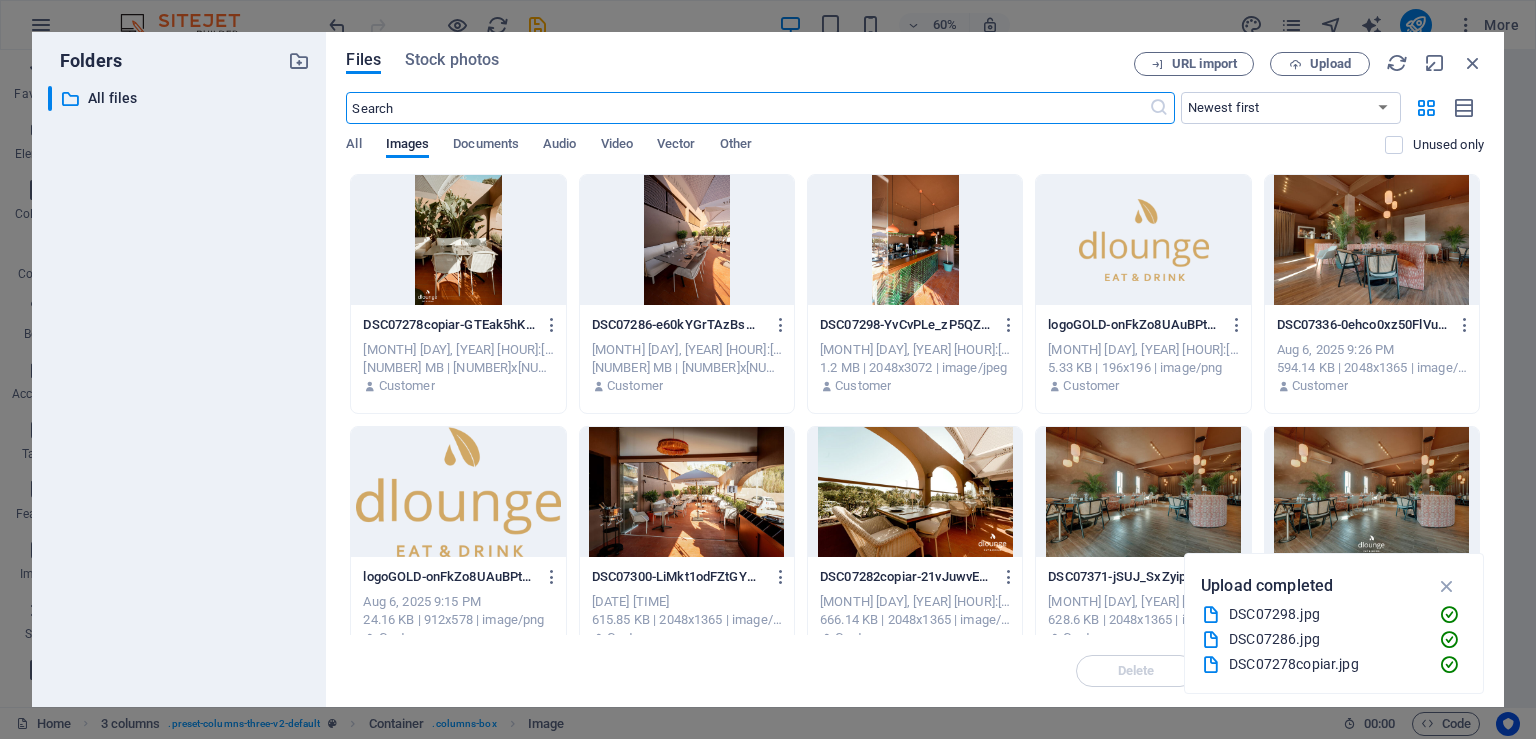 scroll, scrollTop: 1629, scrollLeft: 0, axis: vertical 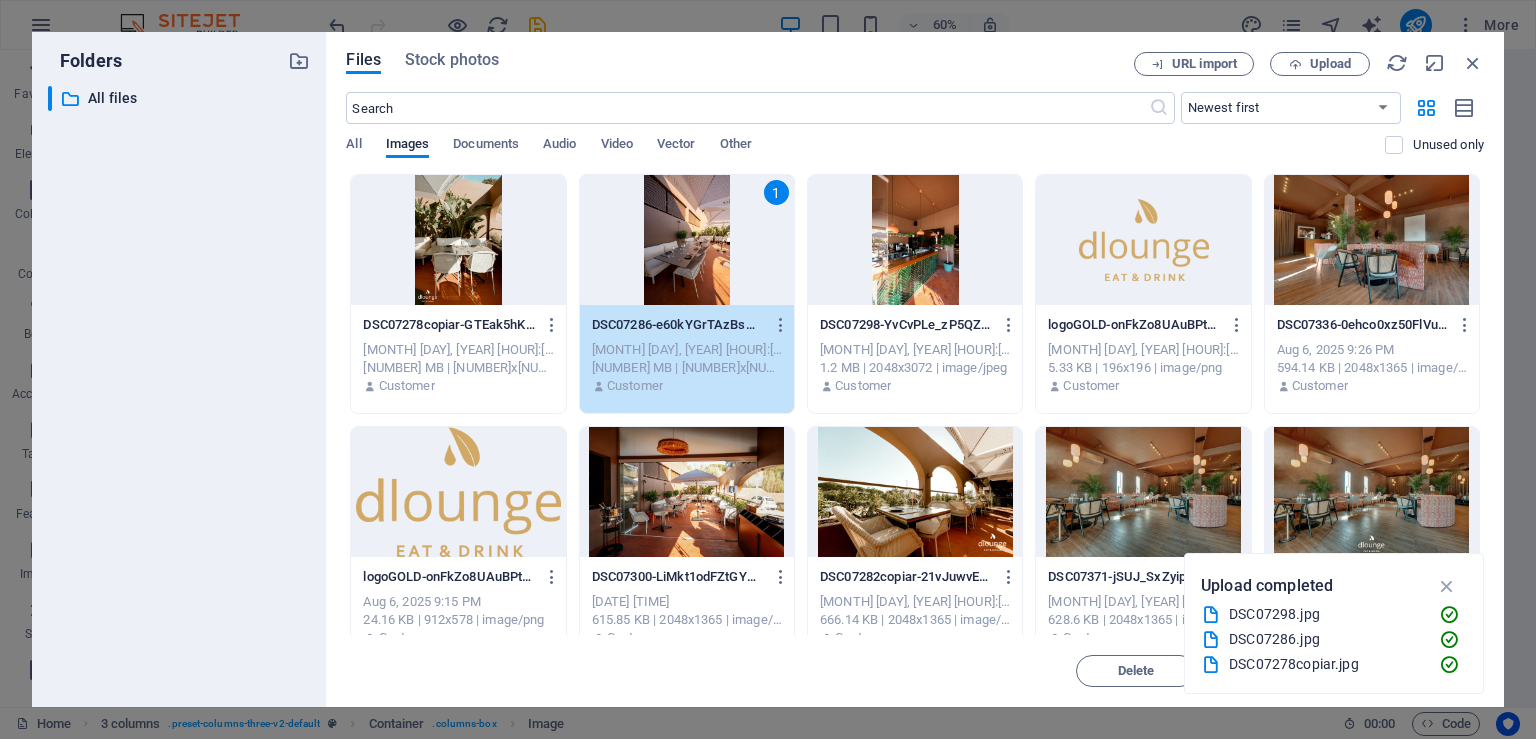 click at bounding box center [1447, 586] 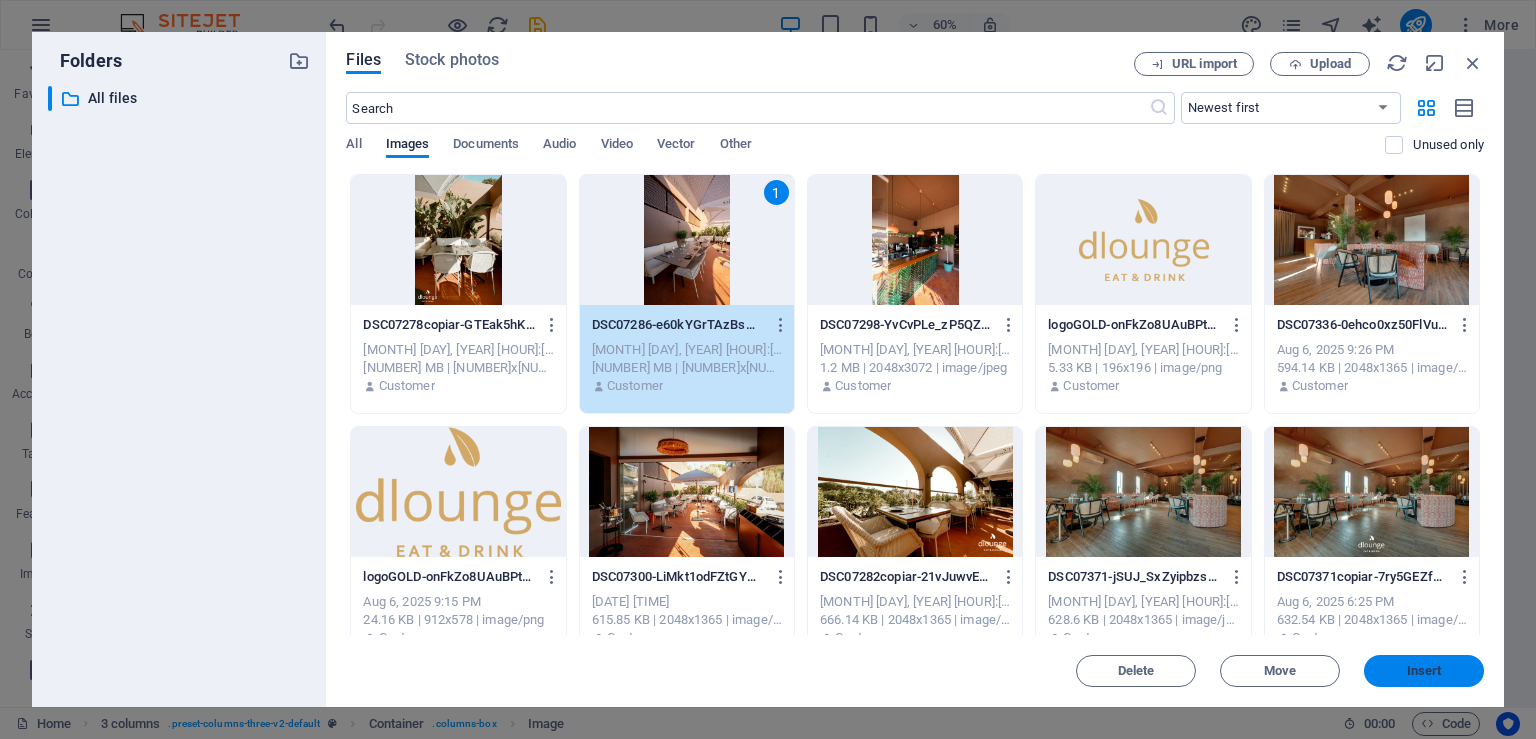 click on "Insert" at bounding box center [1424, 671] 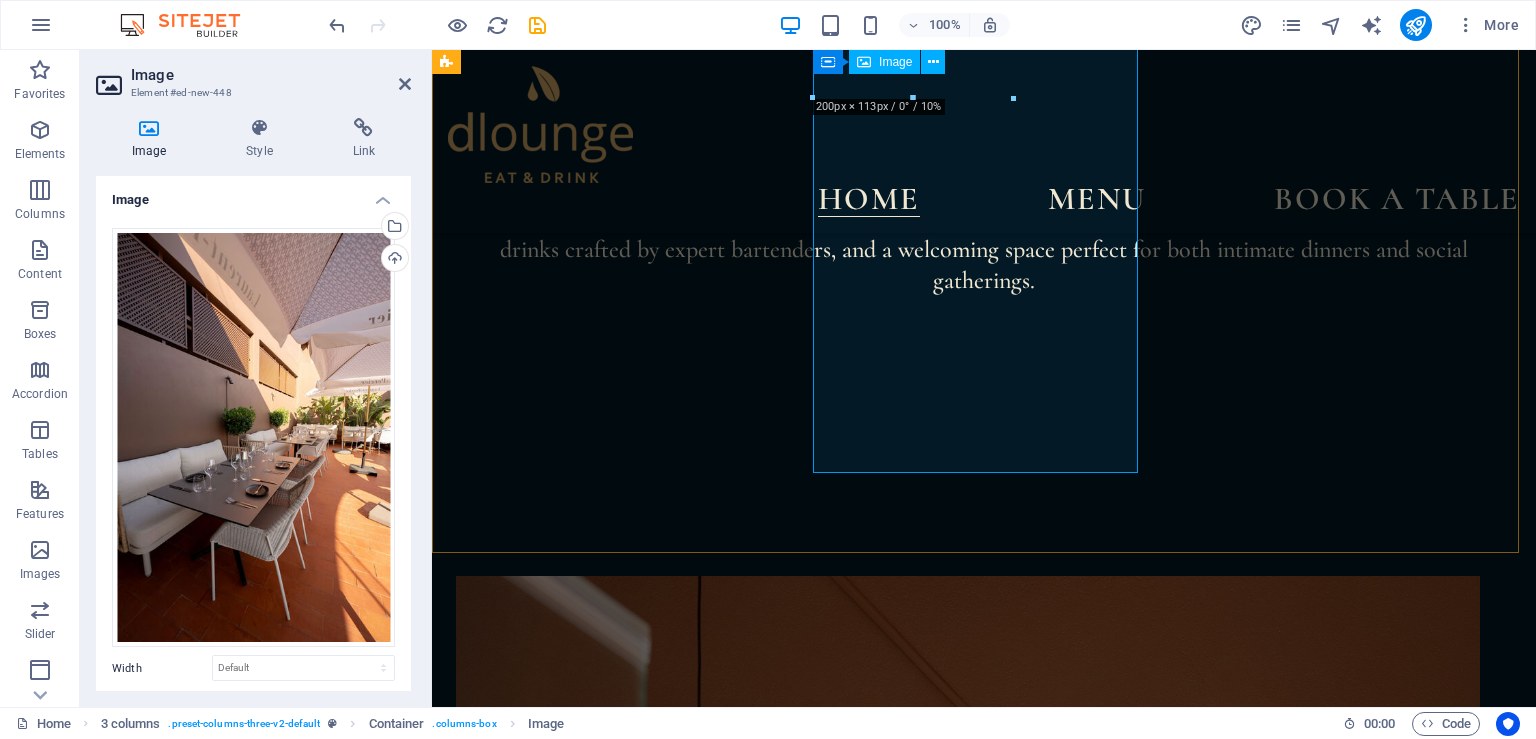 scroll, scrollTop: 1478, scrollLeft: 0, axis: vertical 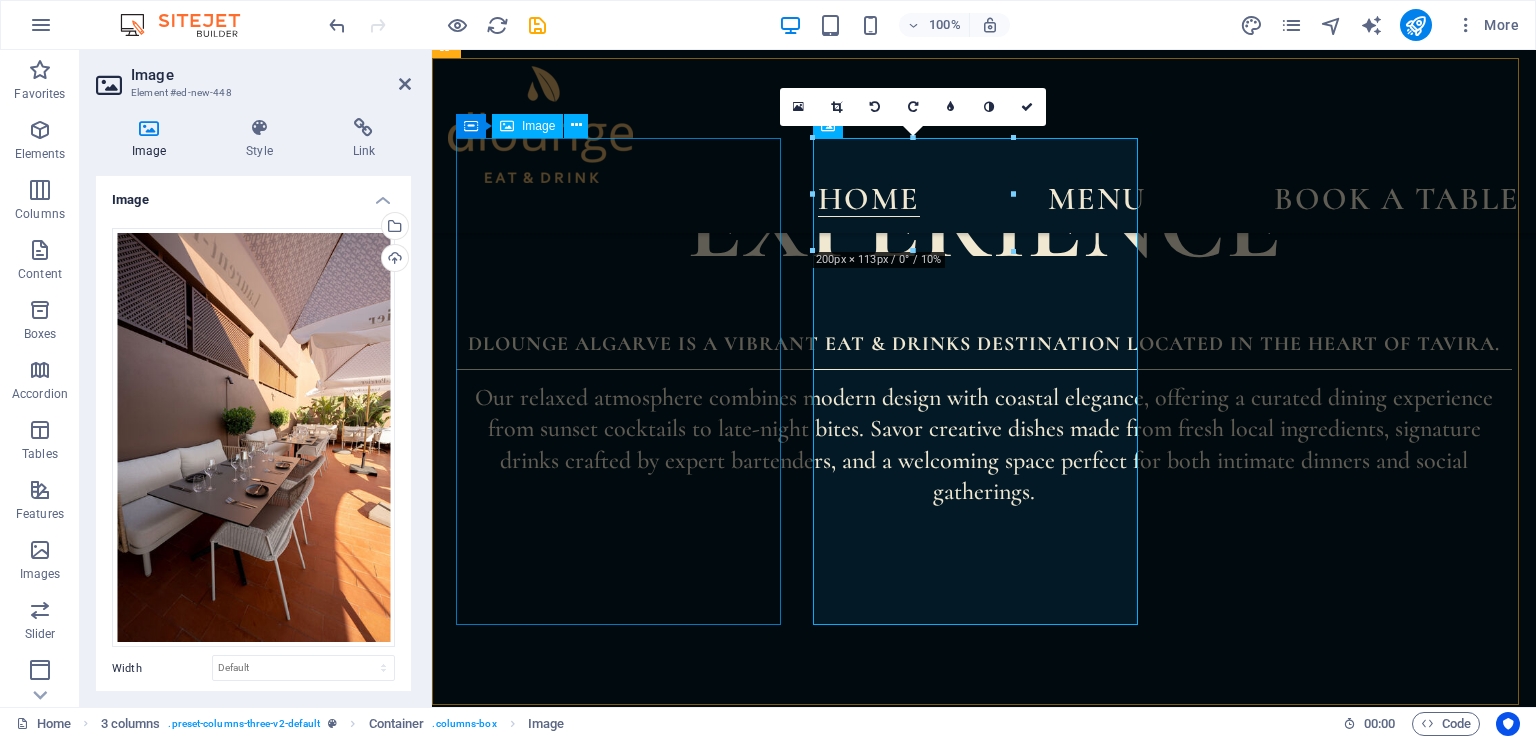 click at bounding box center [621, 1555] 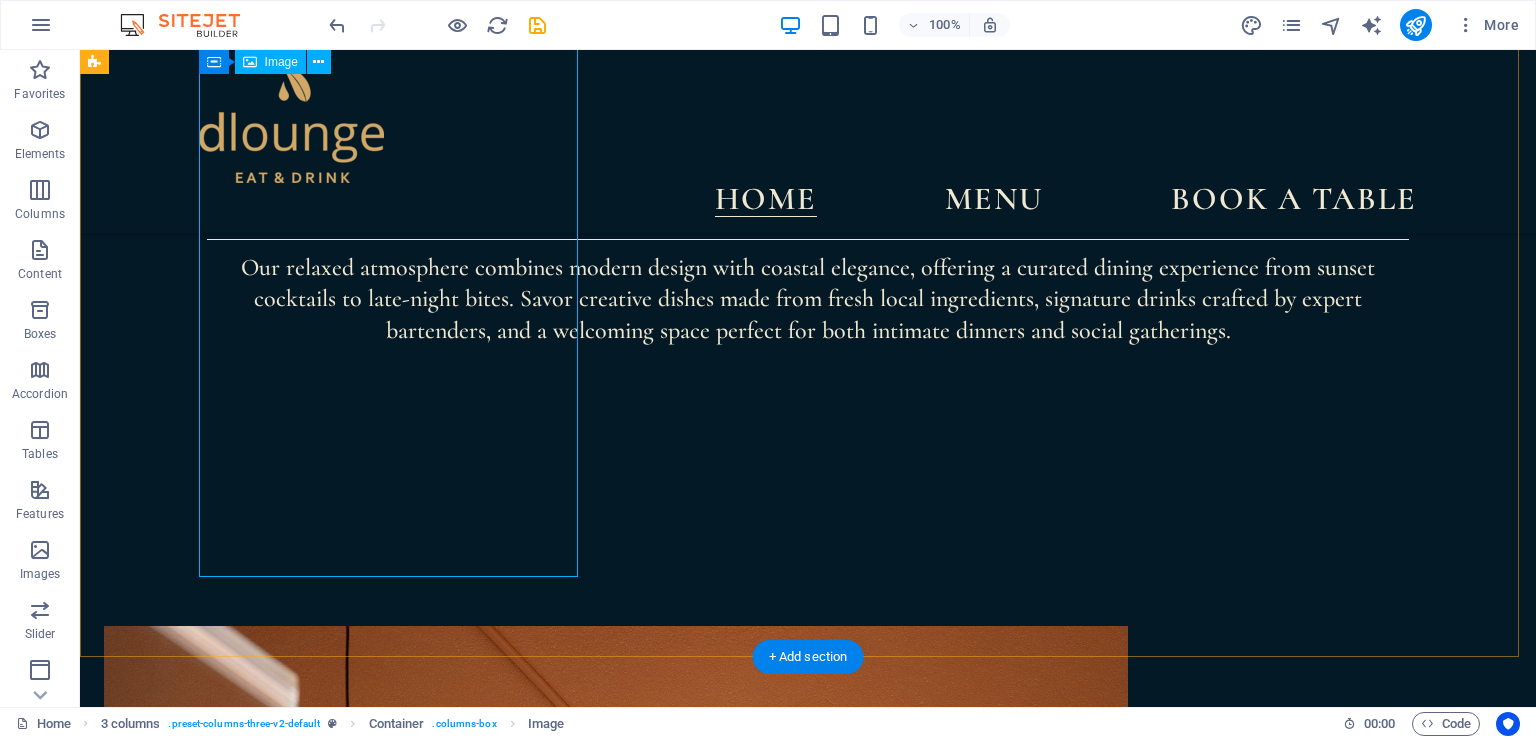 click at bounding box center (293, 1394) 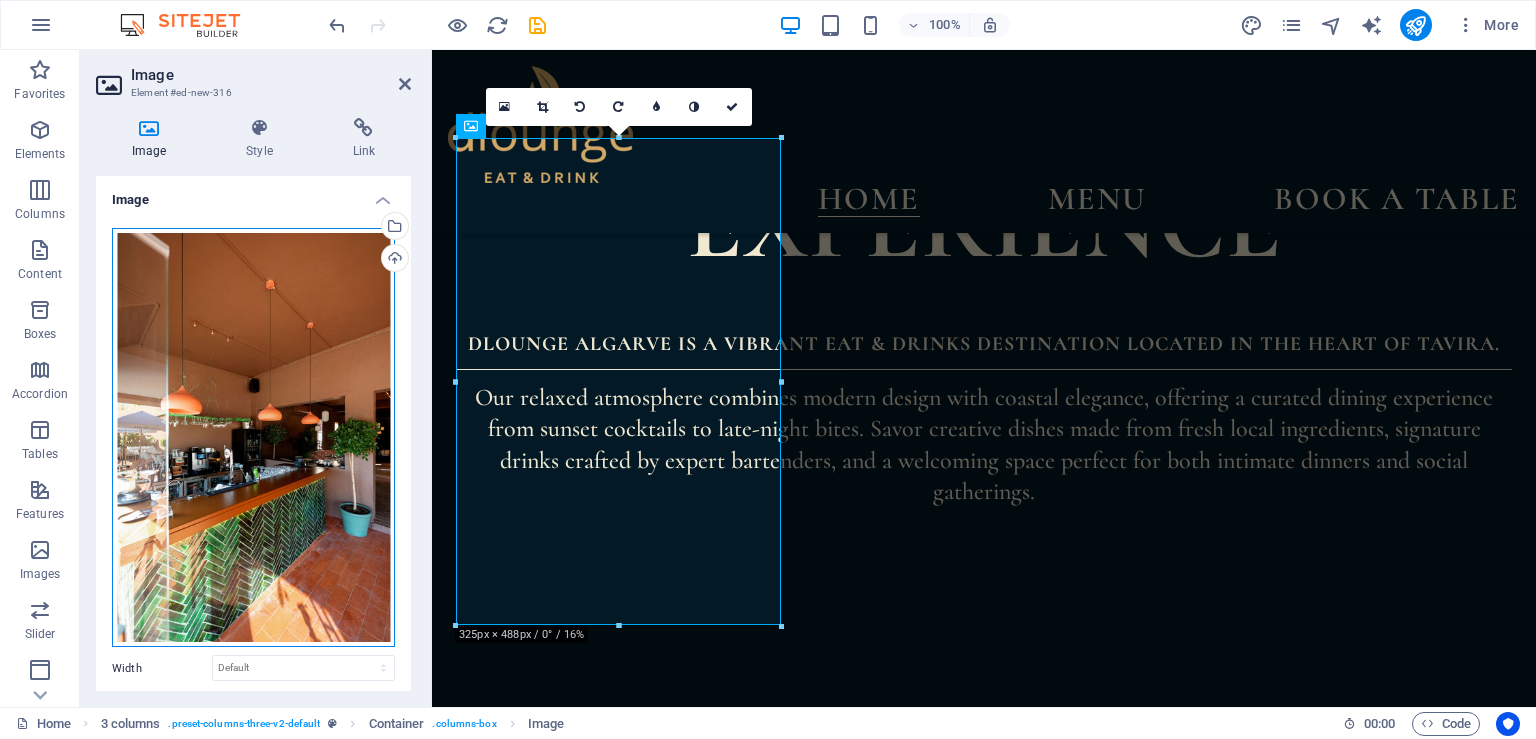 click on "Drag files here, click to choose files or select files from Files or our free stock photos & videos" at bounding box center (253, 438) 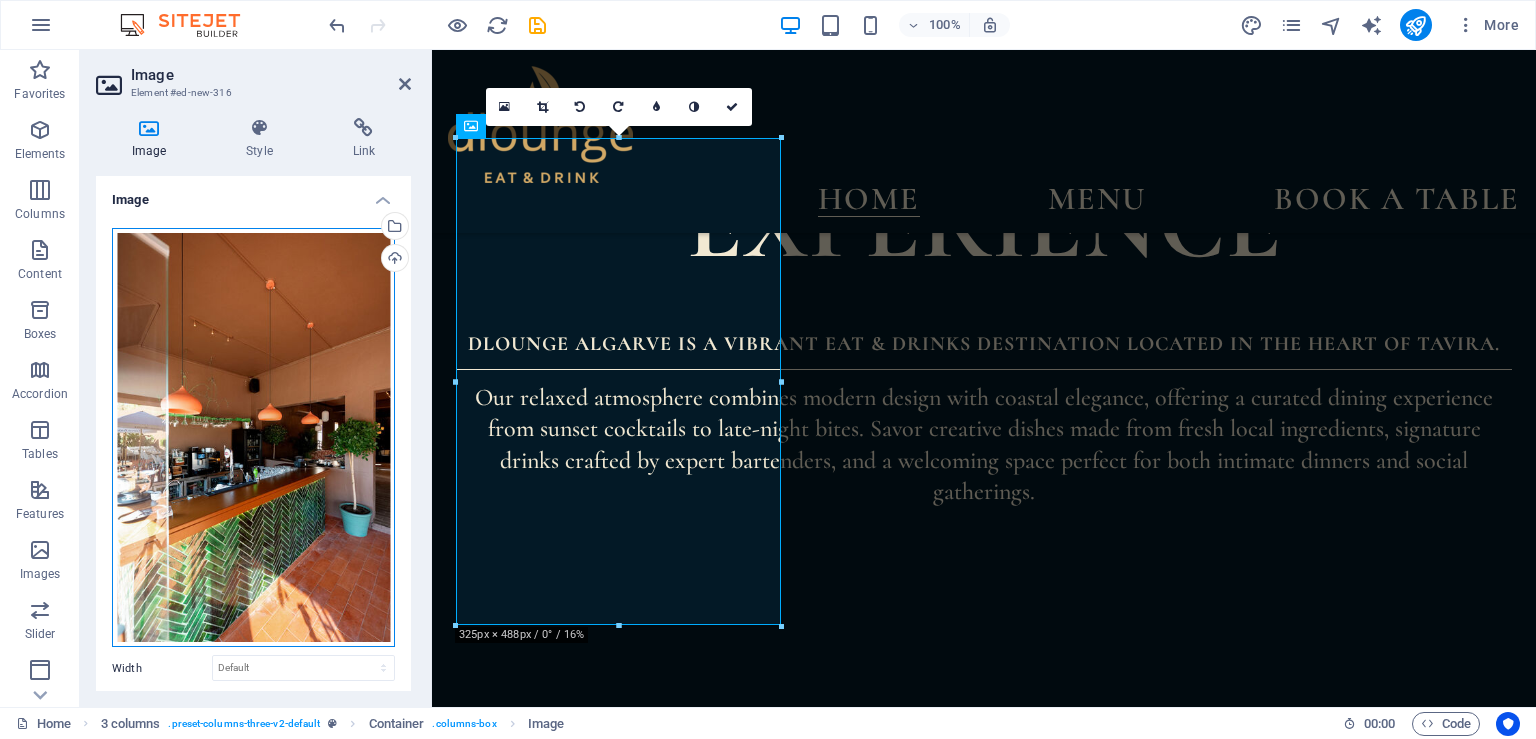 scroll, scrollTop: 1815, scrollLeft: 0, axis: vertical 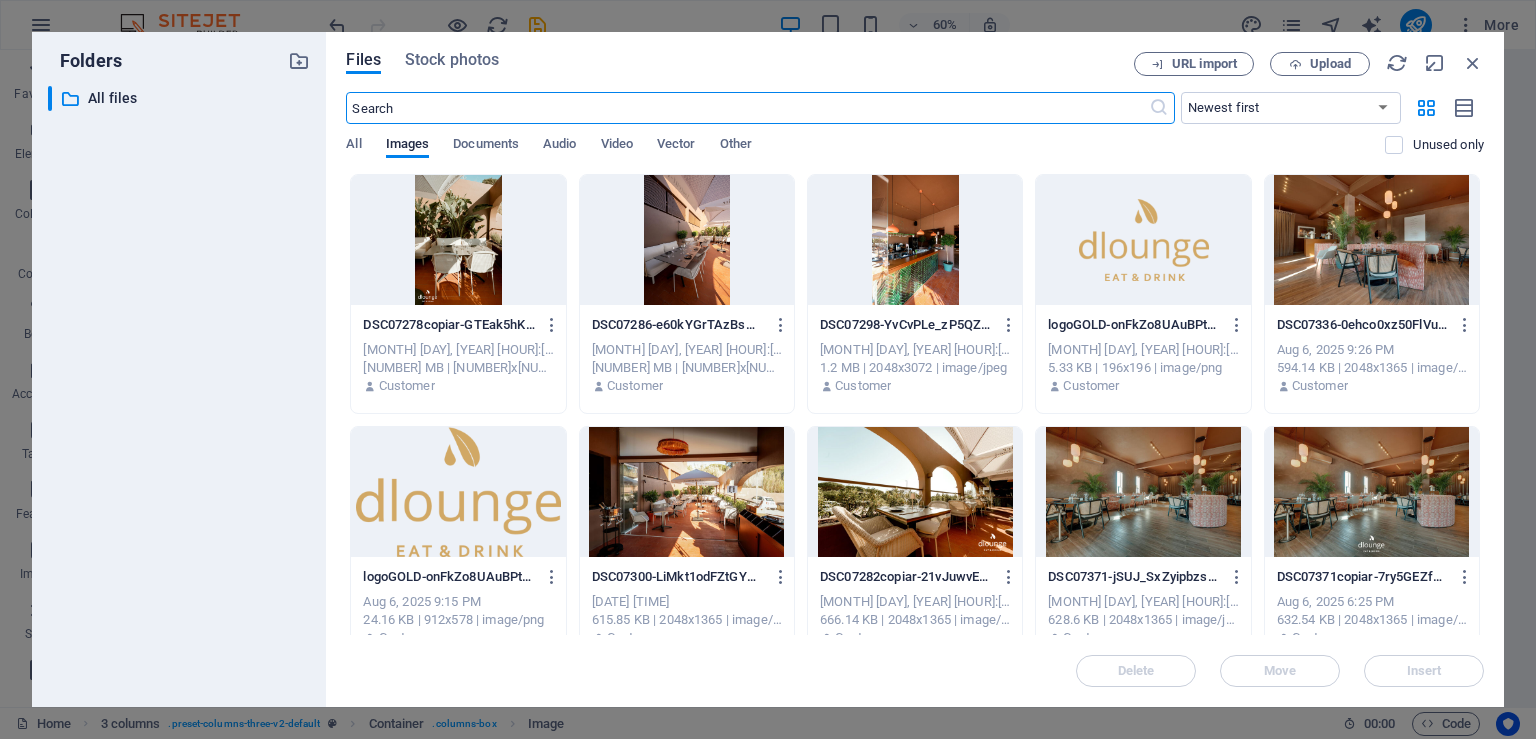 click at bounding box center (458, 240) 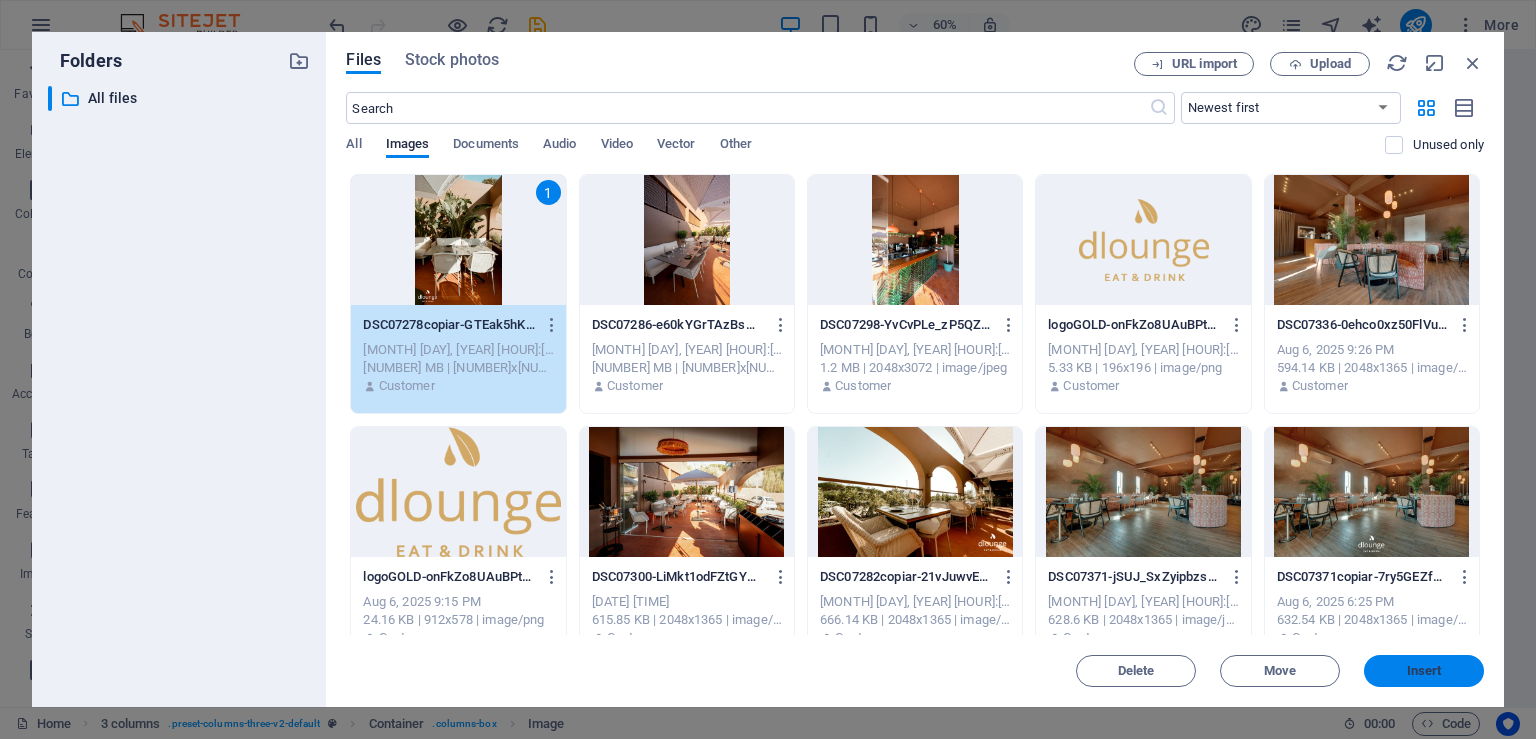click on "Insert" at bounding box center (1424, 671) 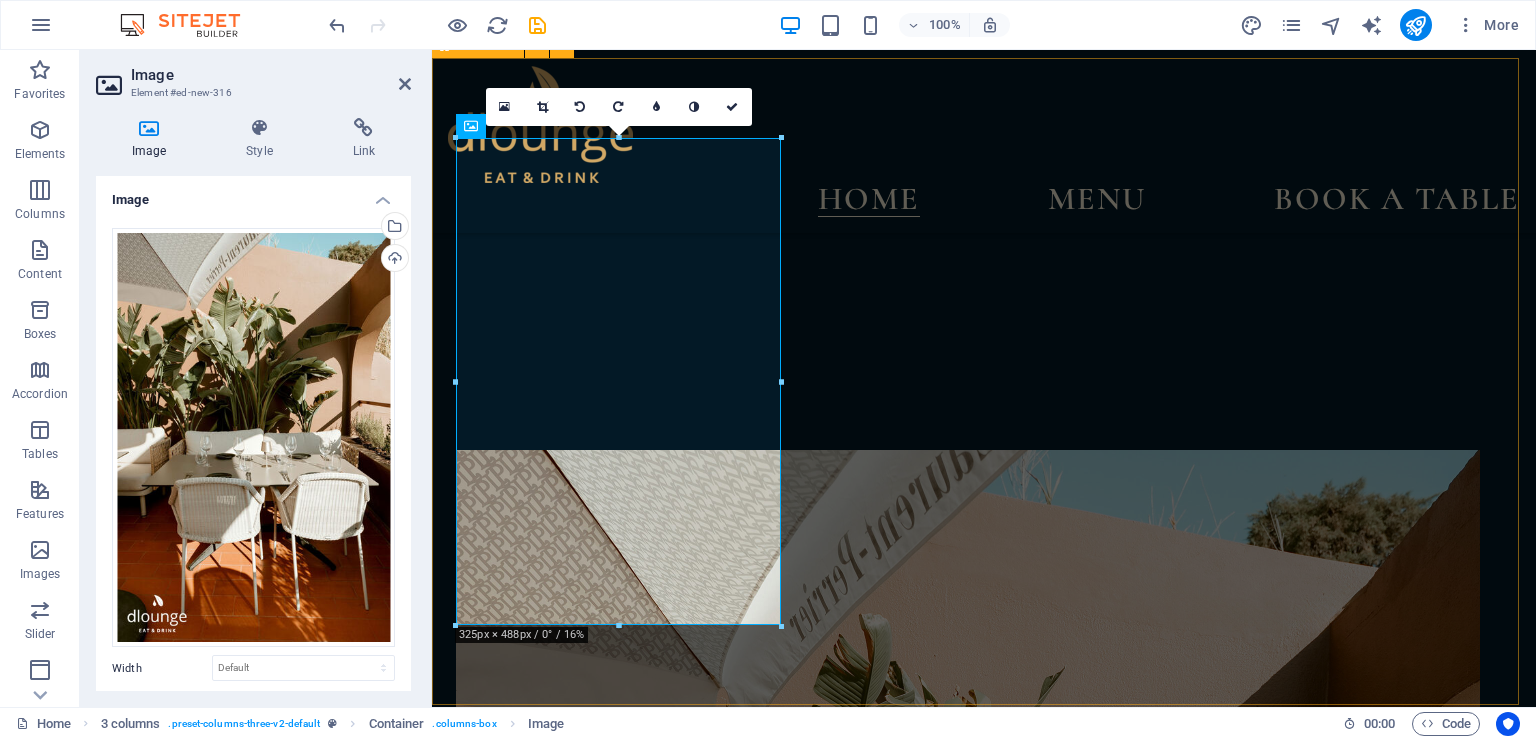 scroll, scrollTop: 1478, scrollLeft: 0, axis: vertical 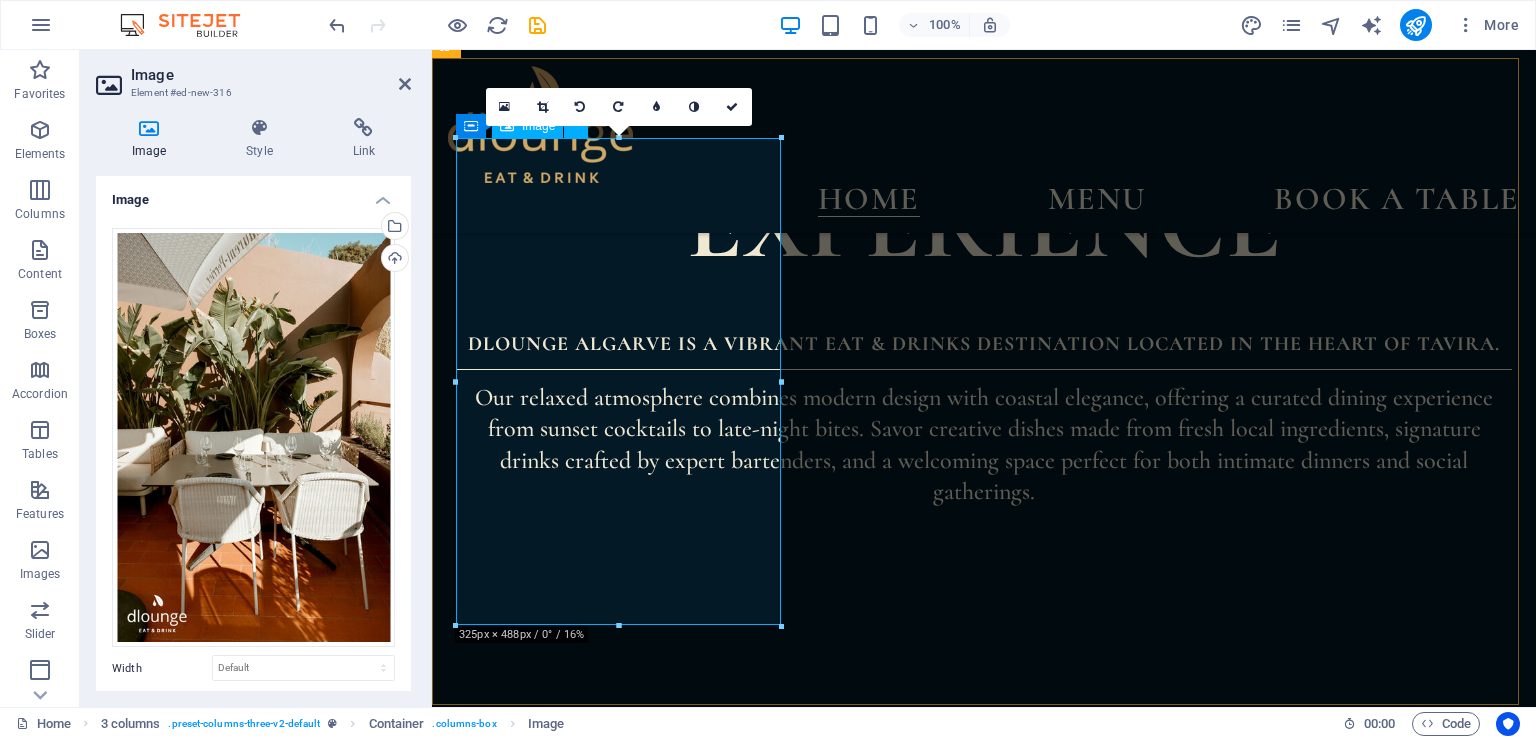 click at bounding box center (621, 1555) 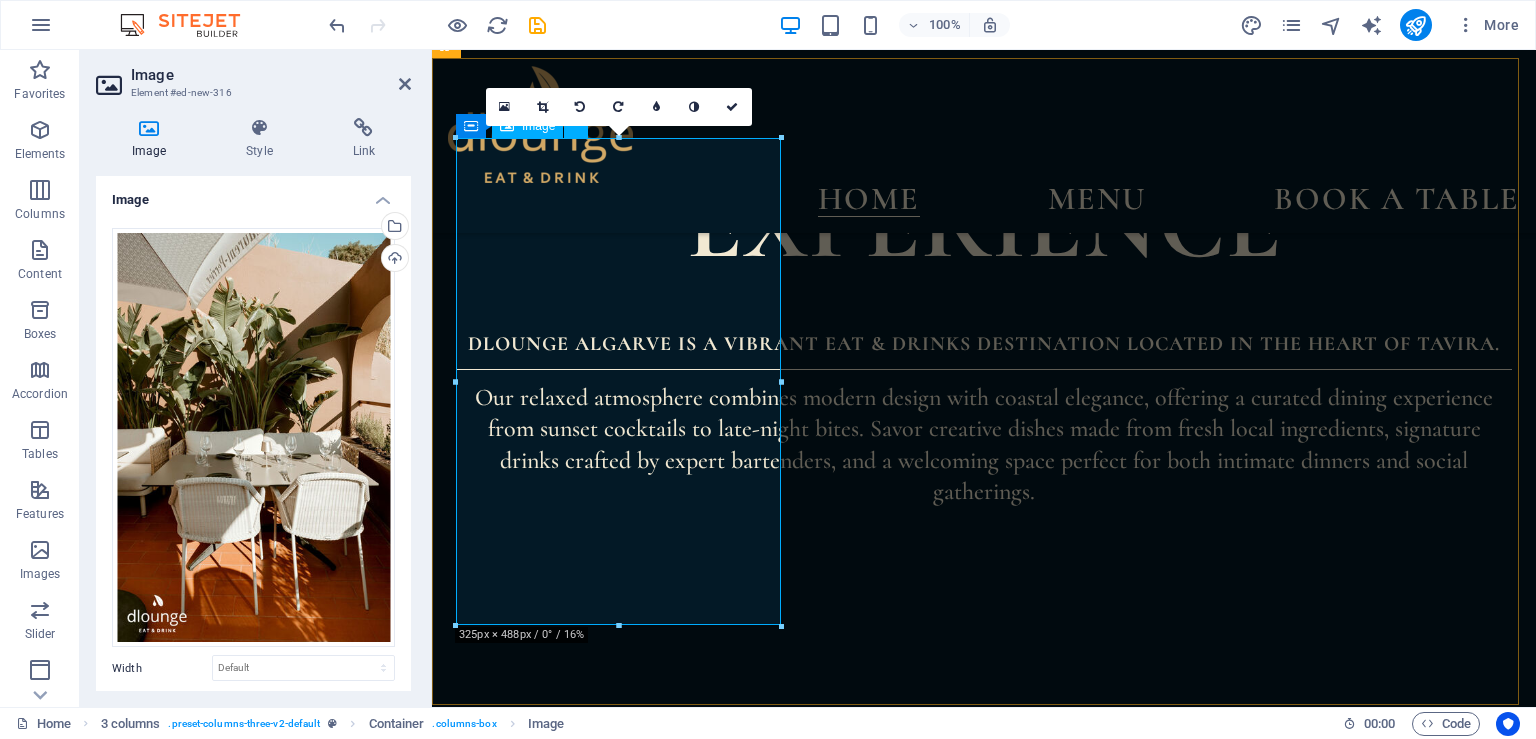 click at bounding box center [621, 1555] 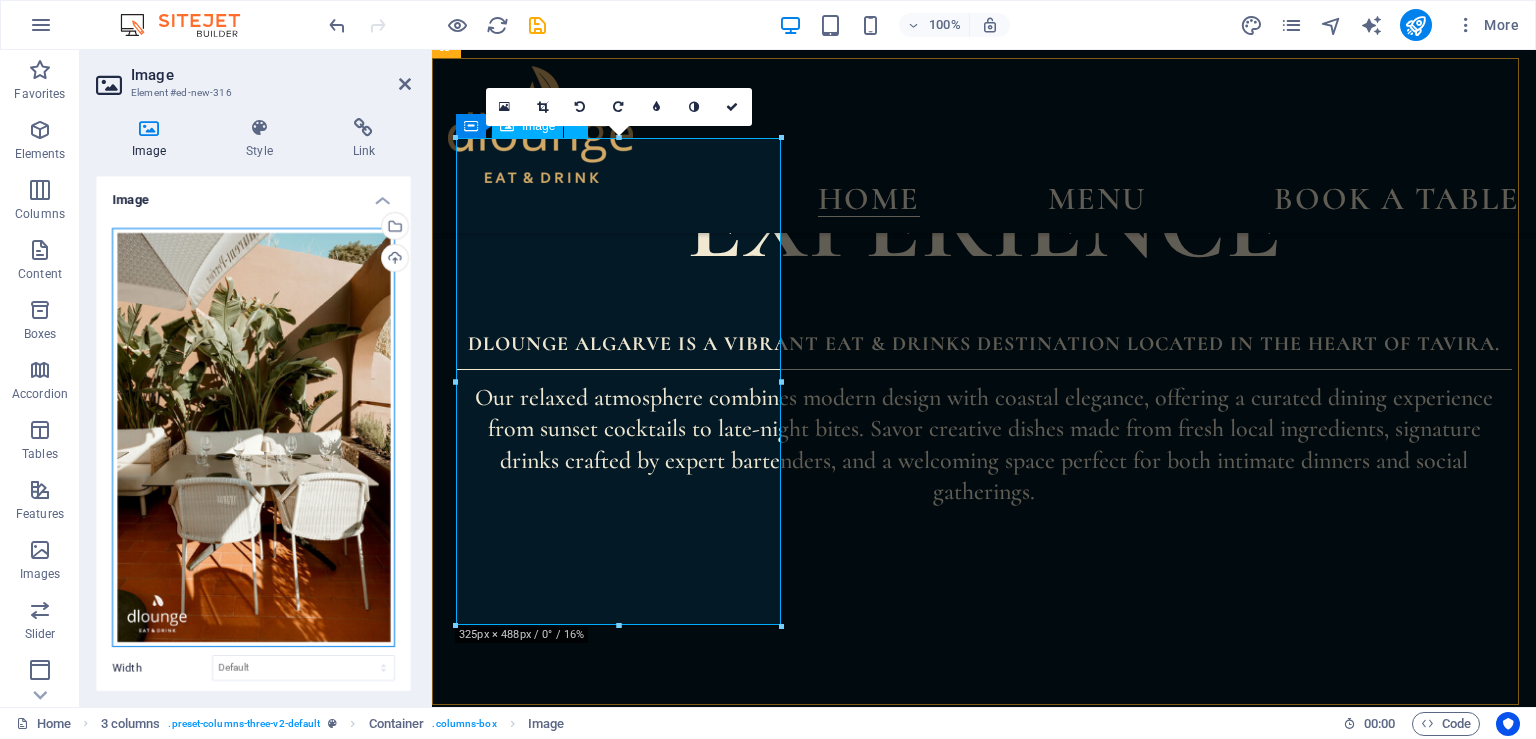 click on "Drag files here, click to choose files or select files from Files or our free stock photos & videos" at bounding box center [253, 438] 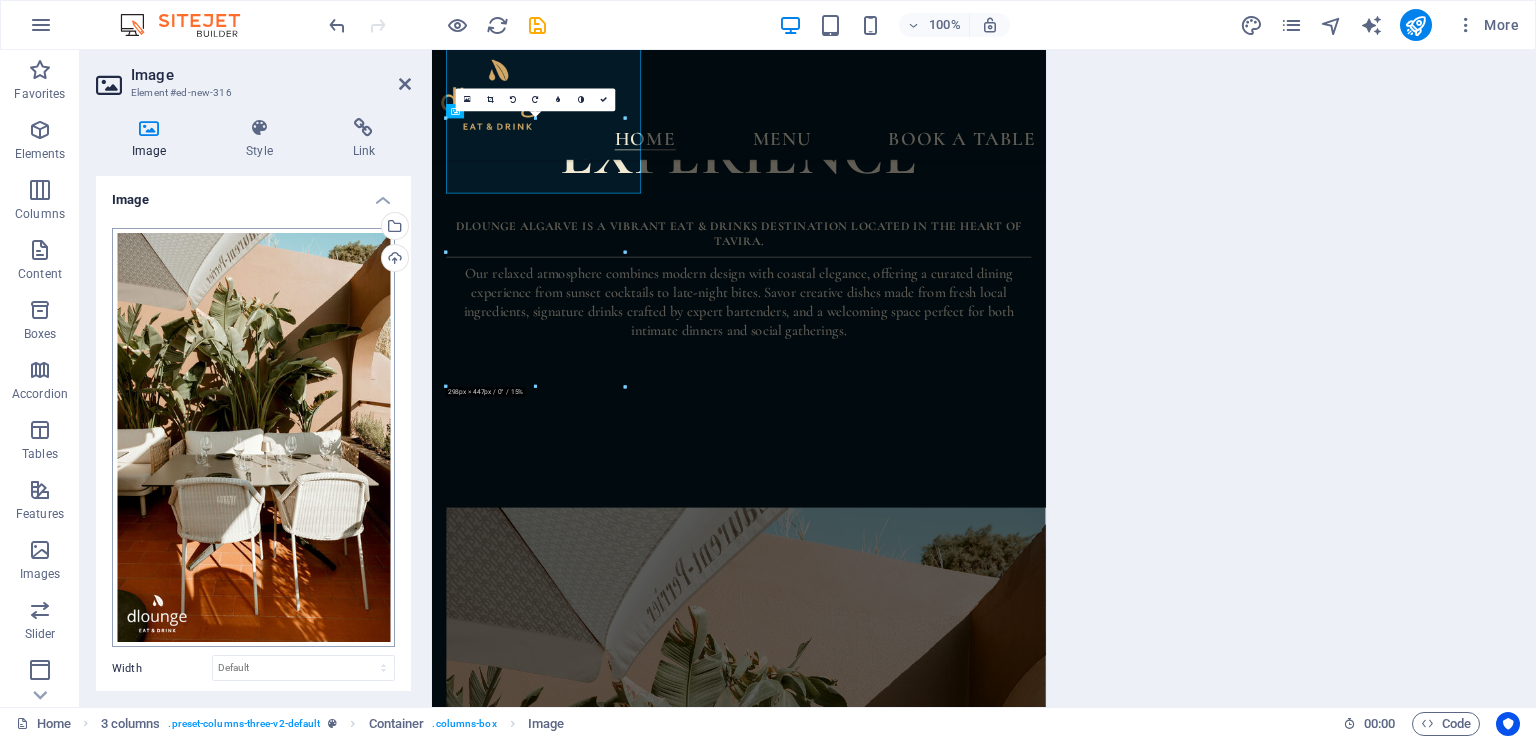 click on "dlounge.pt Home Favorites Elements Columns Content Boxes Accordion Tables Features Images Slider Header Footer Forms Marketing Collections Image Element #ed-new-316 Image Style Link Image Drag files here, click to choose files or select files from Files or our free stock photos & videos Select files from the file manager, stock photos, or upload file(s) Upload Width Default auto px rem % em vh vw Fit image Automatically fit image to a fixed width and height Height Default auto px Alignment Lazyload Loading images after the page loads improves page speed. Responsive Automatically load retina image and smartphone optimized sizes. Lightbox Use as headline The image will be wrapped in an H1 headline tag. Useful for giving alternative text the weight of an H1 headline, e.g. for the logo. Leave unchecked if uncertain. Optimized Images are compressed to improve page speed. Position Direction Custom X offset 50 px rem % vh vw Y offset 50" at bounding box center [768, 369] 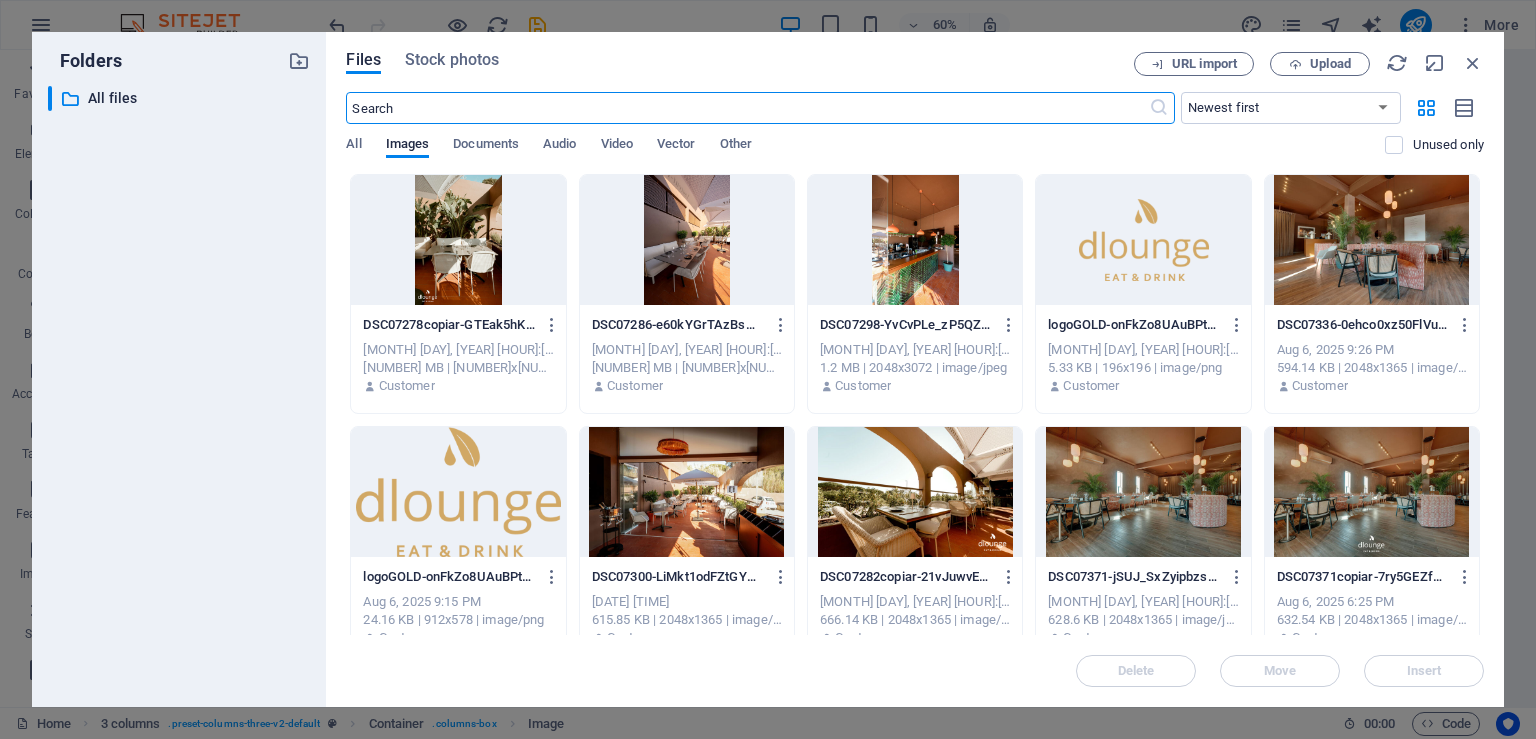 scroll, scrollTop: 1815, scrollLeft: 0, axis: vertical 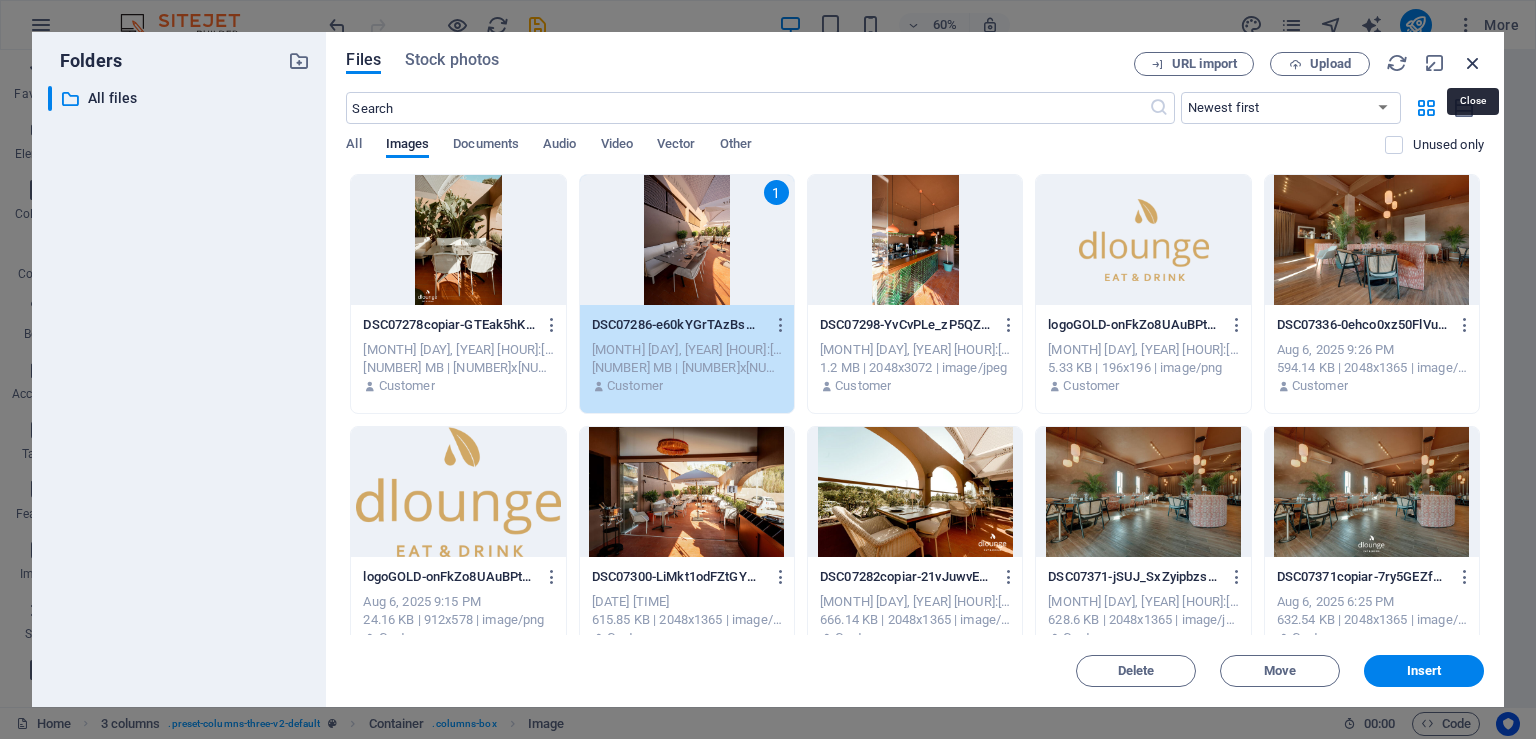 drag, startPoint x: 911, startPoint y: 136, endPoint x: 1475, endPoint y: 63, distance: 568.70465 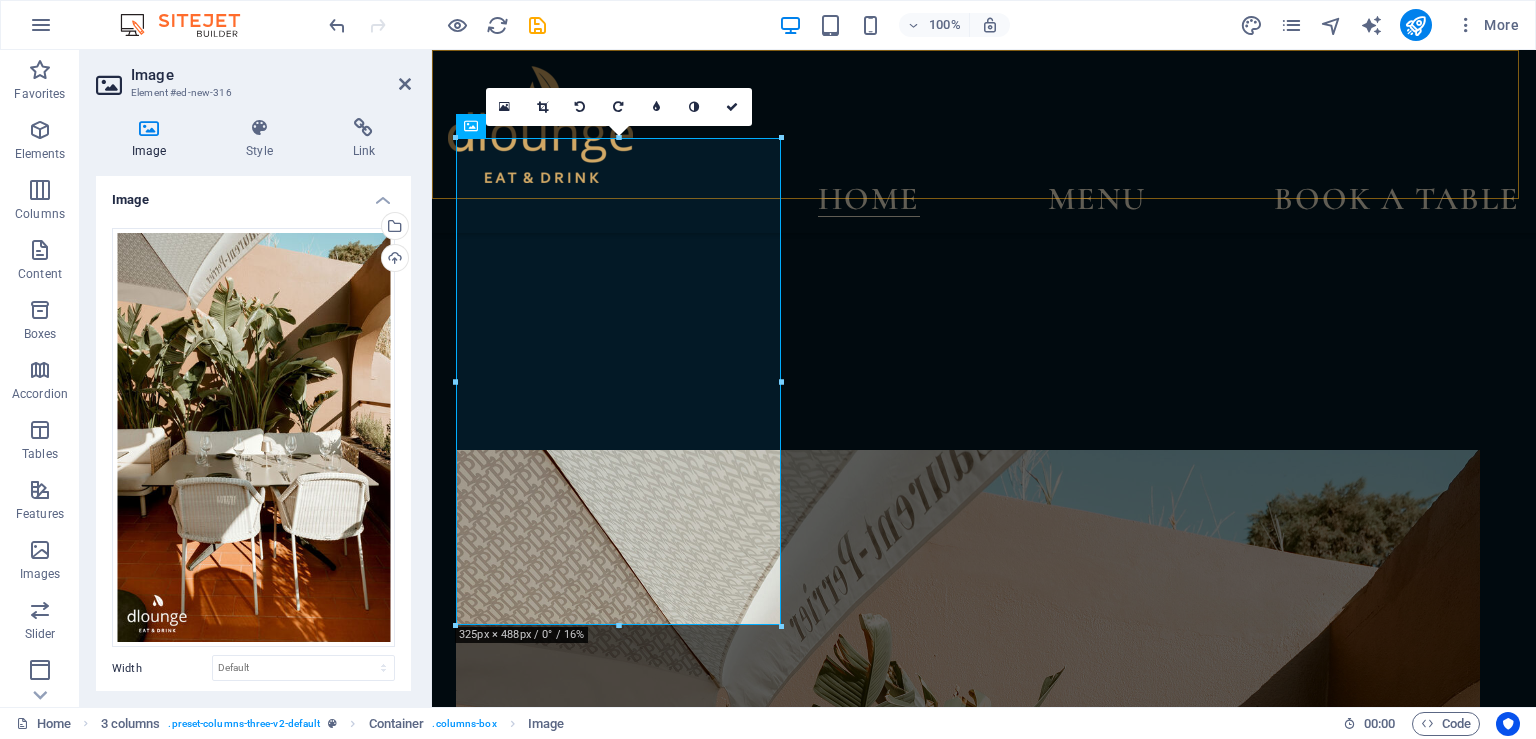 scroll, scrollTop: 1478, scrollLeft: 0, axis: vertical 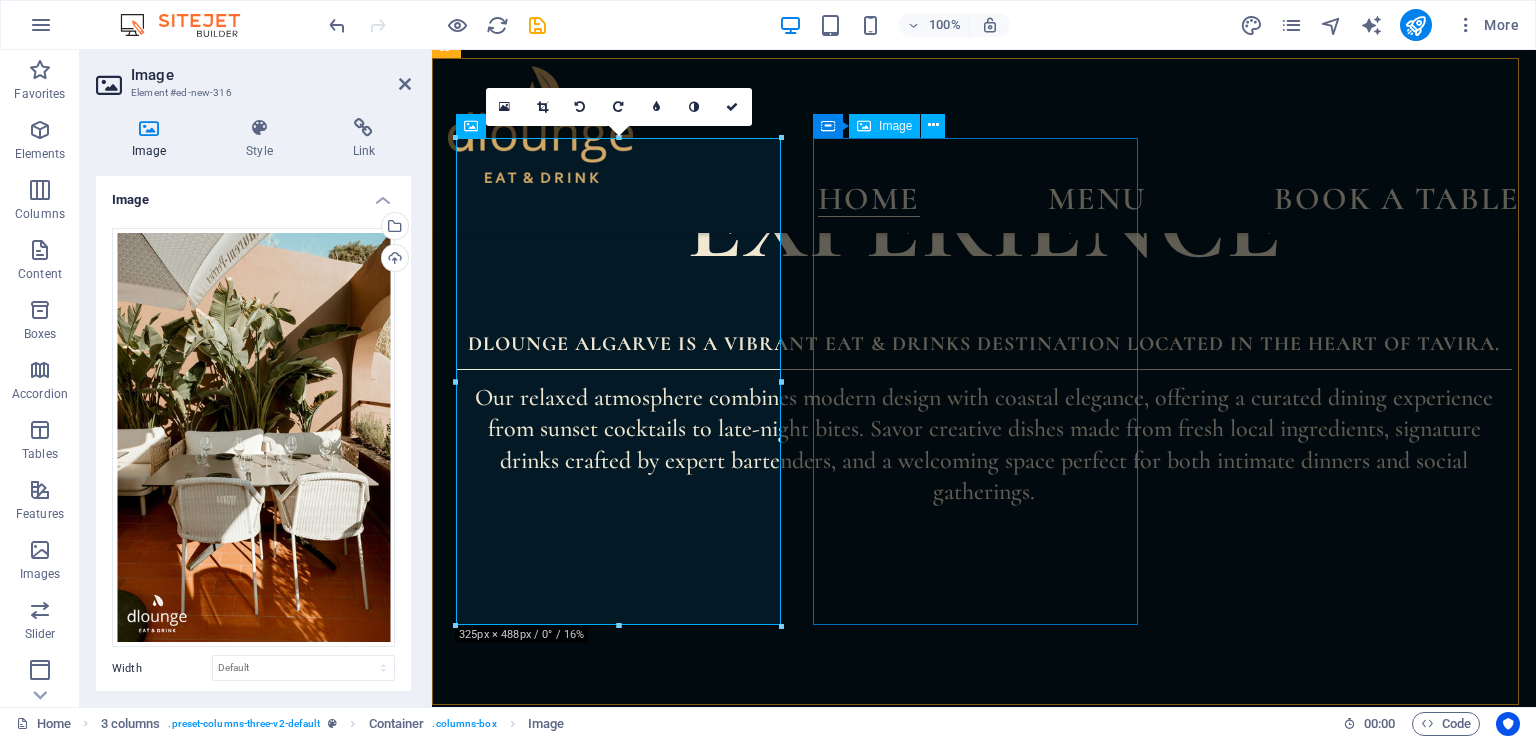 click at bounding box center (621, 3107) 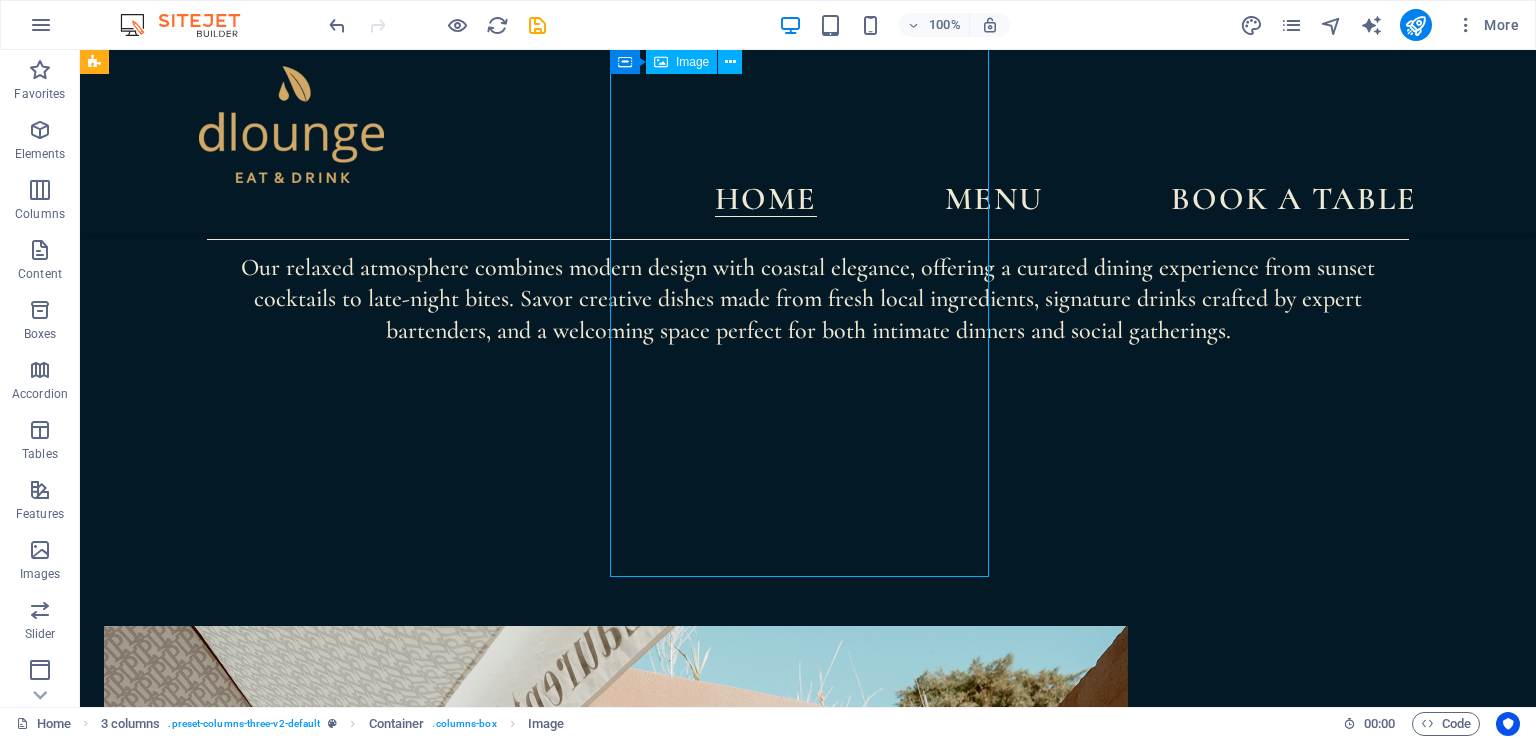 click at bounding box center [293, 2946] 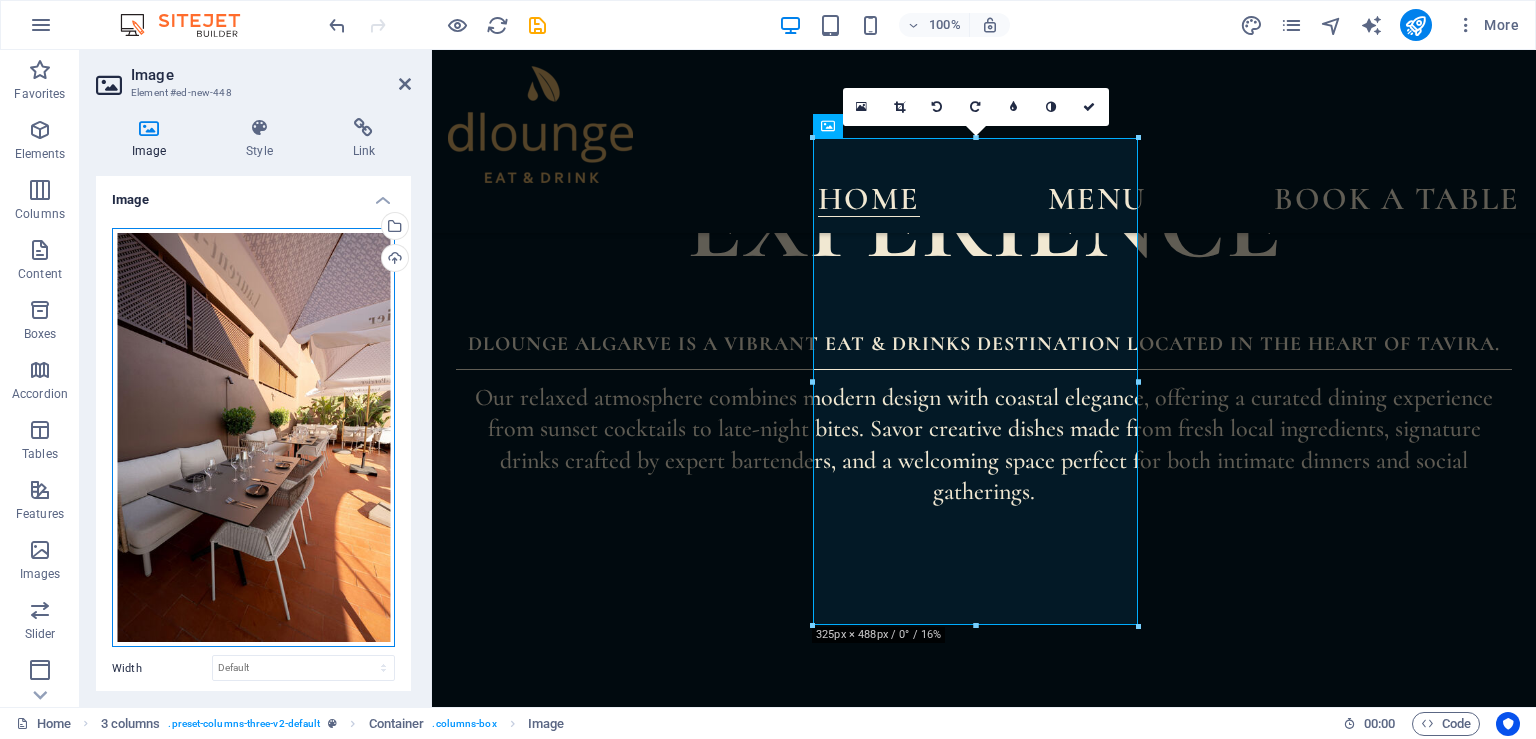 click on "Drag files here, click to choose files or select files from Files or our free stock photos & videos" at bounding box center (253, 438) 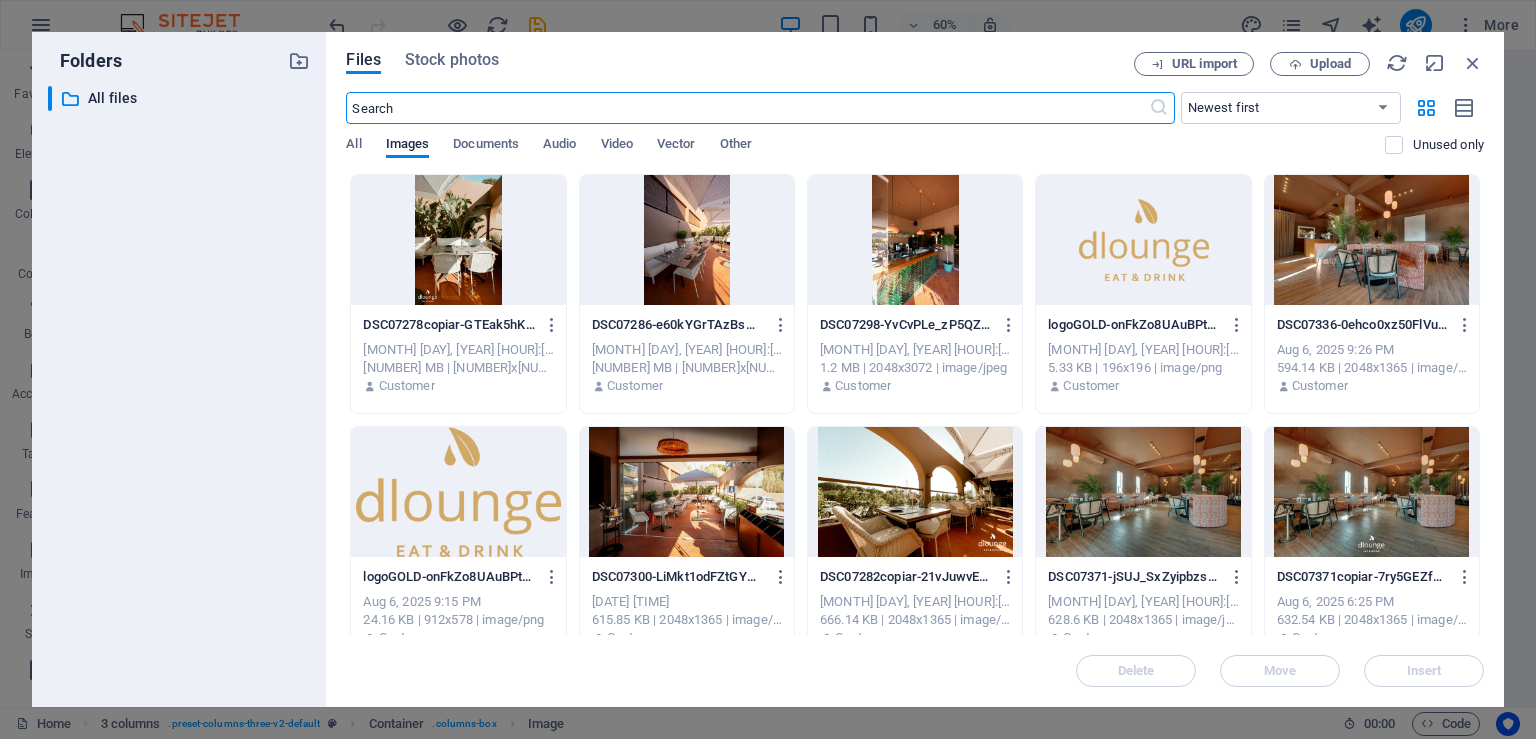 scroll, scrollTop: 1815, scrollLeft: 0, axis: vertical 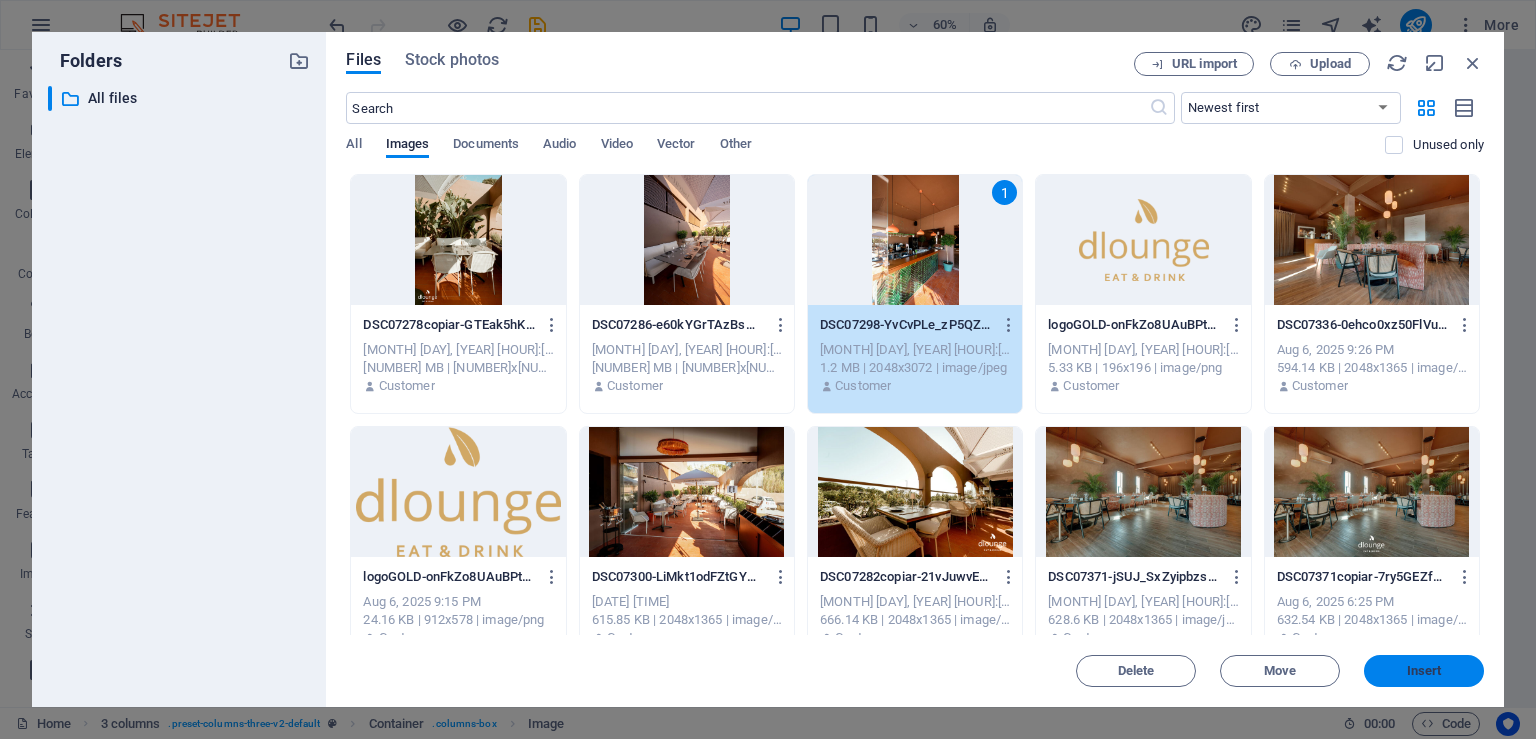 click on "Insert" at bounding box center [1424, 671] 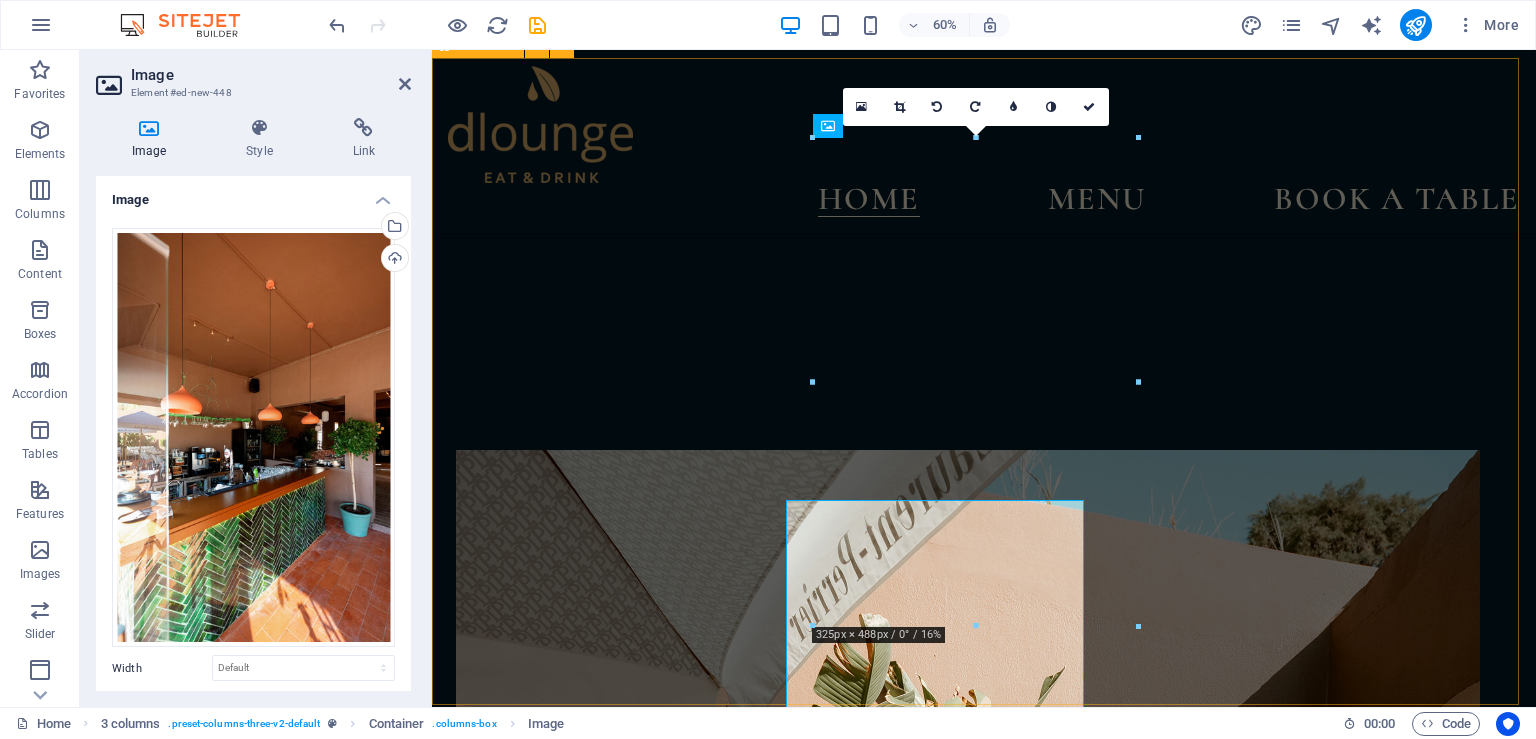 scroll, scrollTop: 1478, scrollLeft: 0, axis: vertical 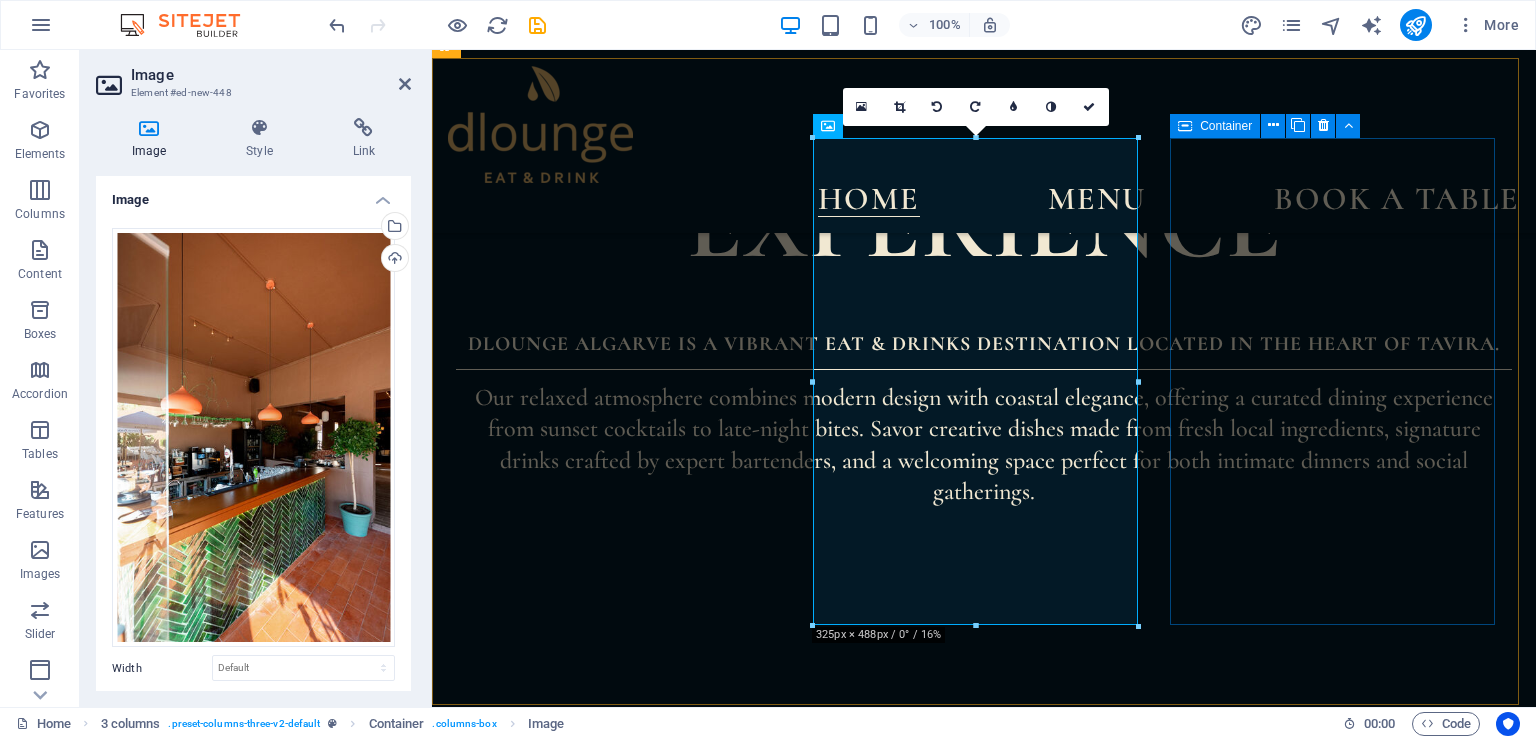 click at bounding box center (621, 3947) 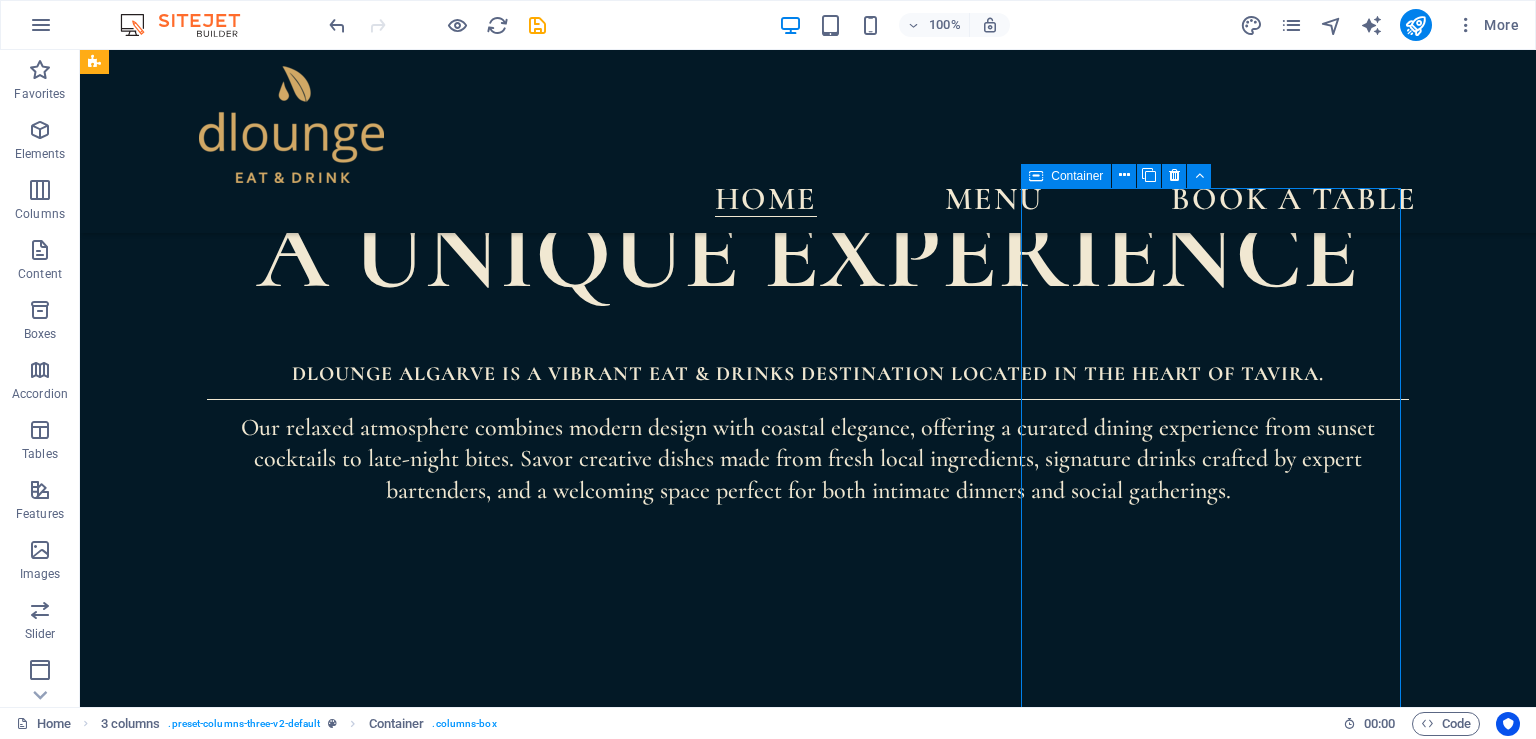 scroll, scrollTop: 1267, scrollLeft: 0, axis: vertical 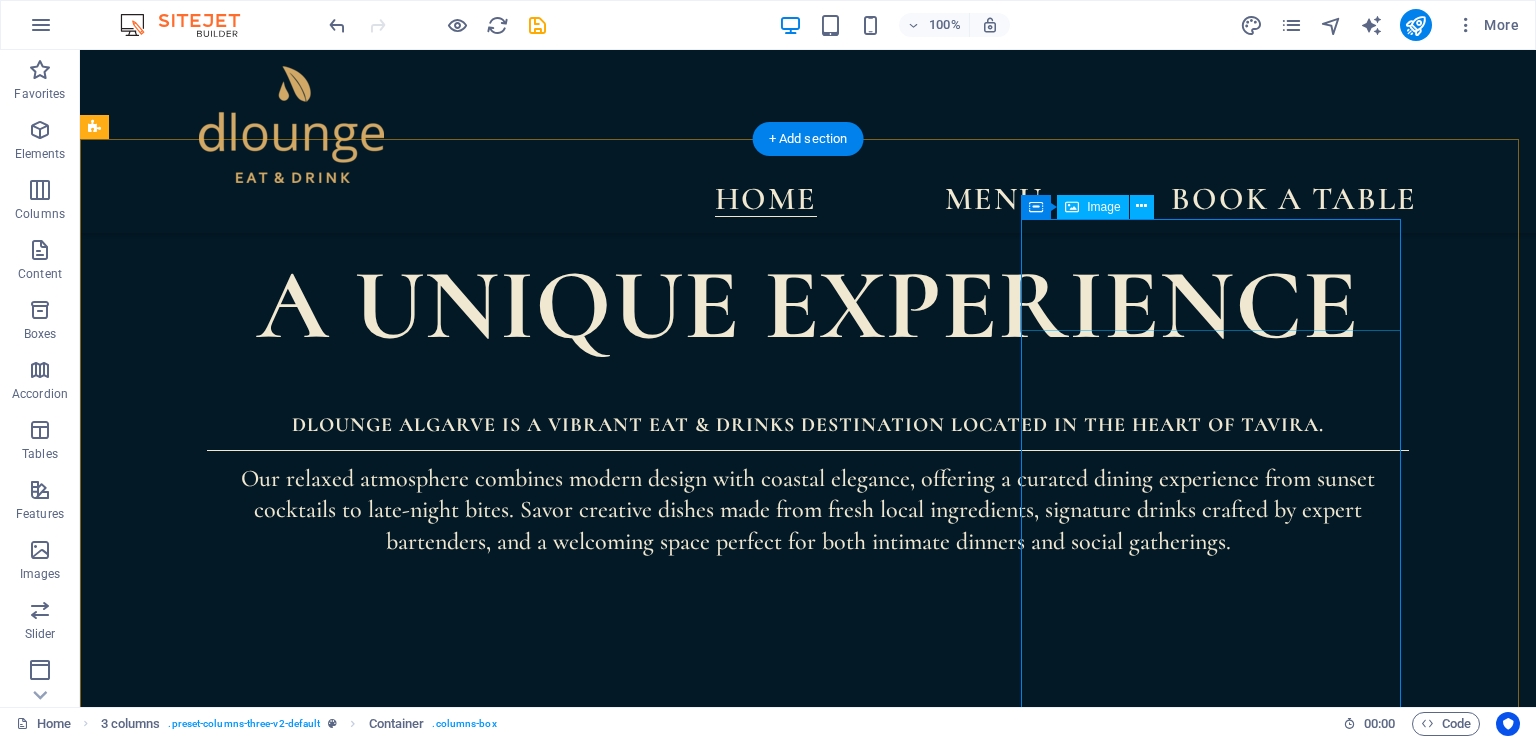 click at bounding box center [293, 3997] 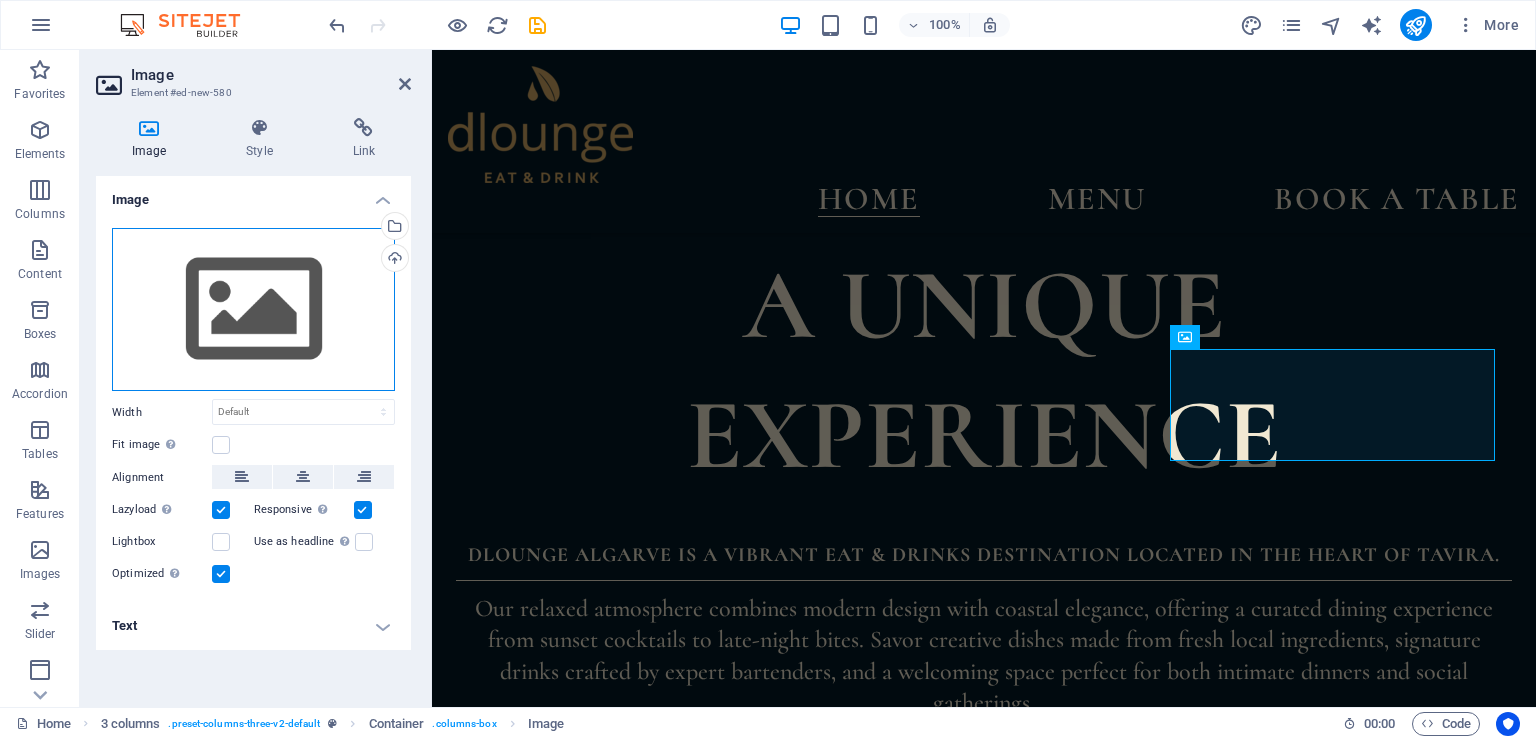 click on "Drag files here, click to choose files or select files from Files or our free stock photos & videos" at bounding box center (253, 310) 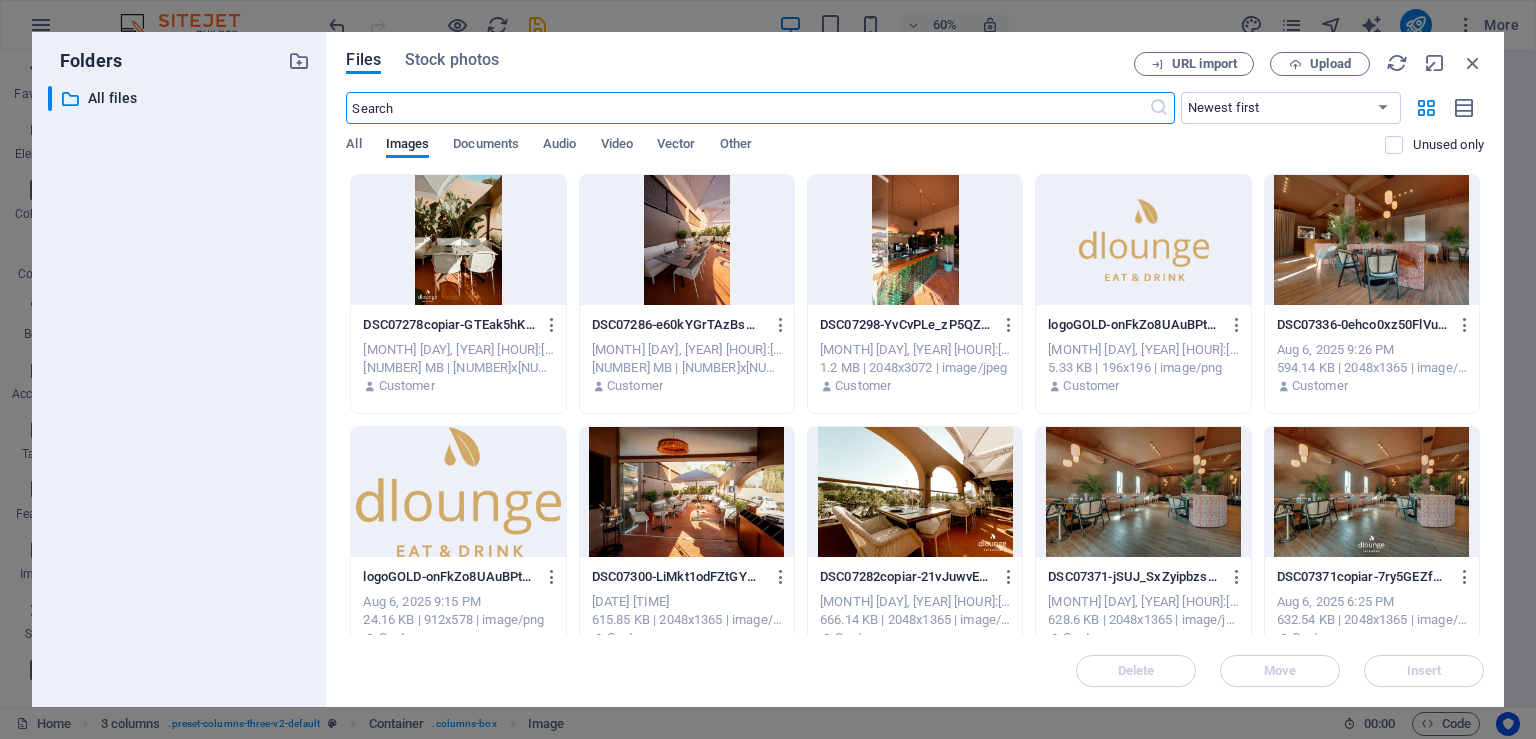 scroll, scrollTop: 1603, scrollLeft: 0, axis: vertical 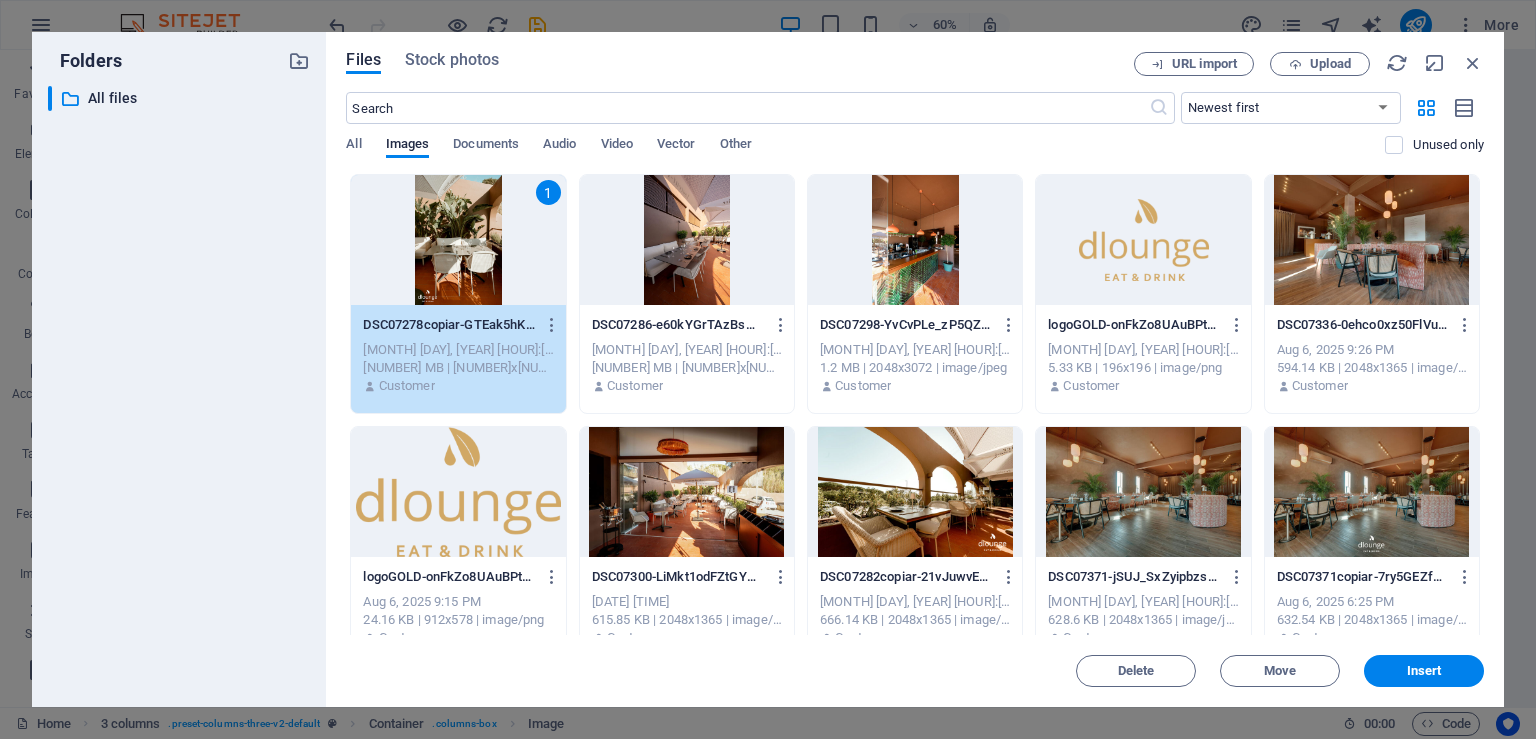 click at bounding box center (687, 240) 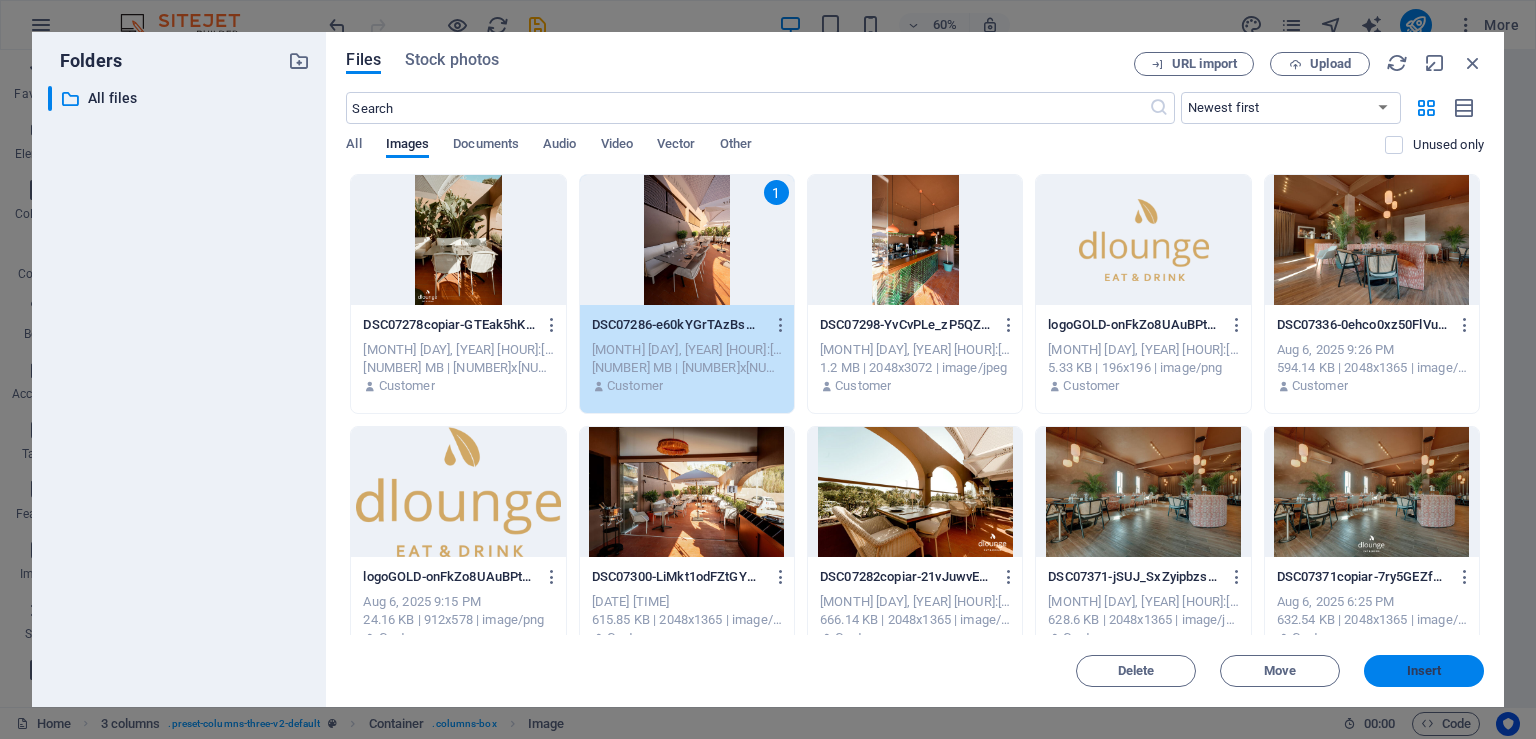 click on "Insert" at bounding box center (1424, 671) 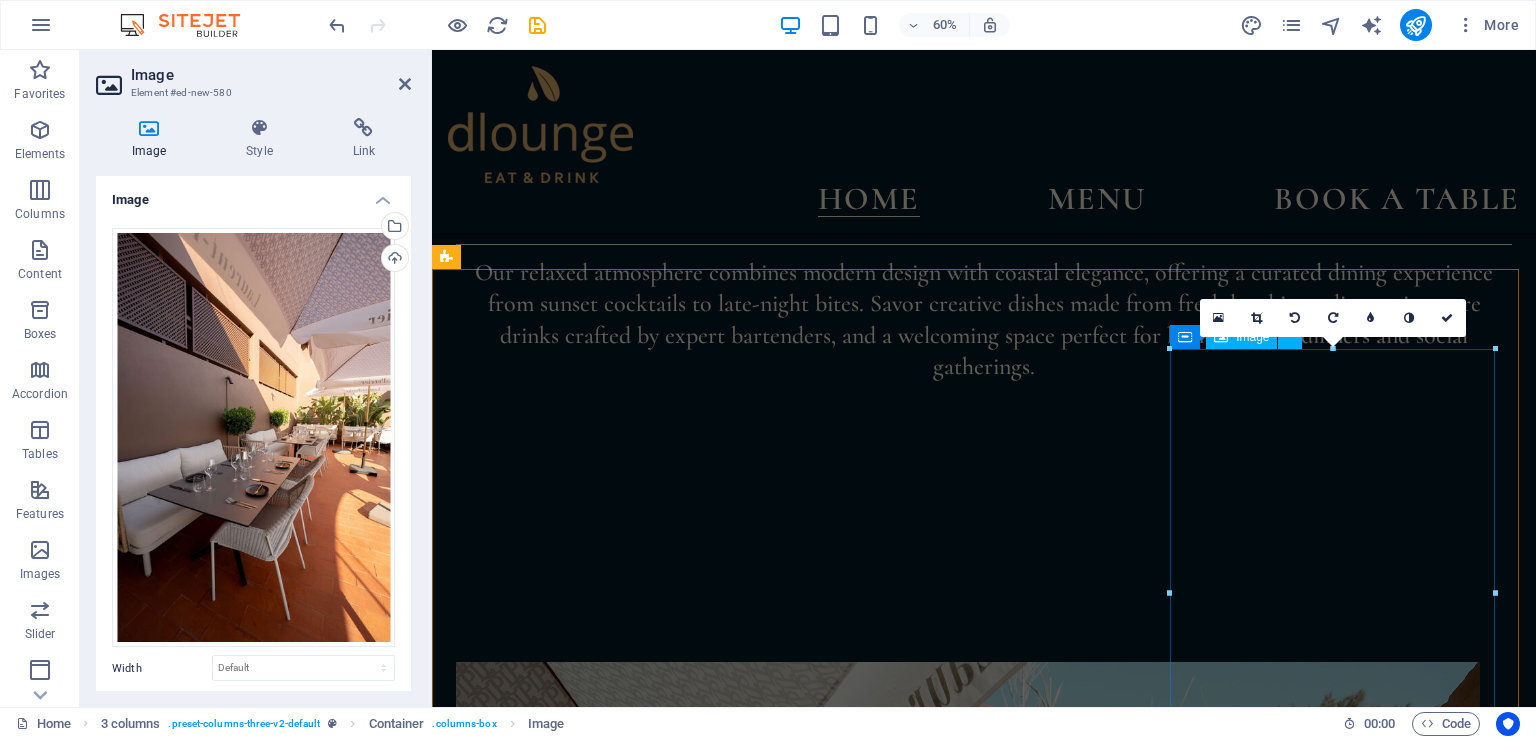 scroll, scrollTop: 1267, scrollLeft: 0, axis: vertical 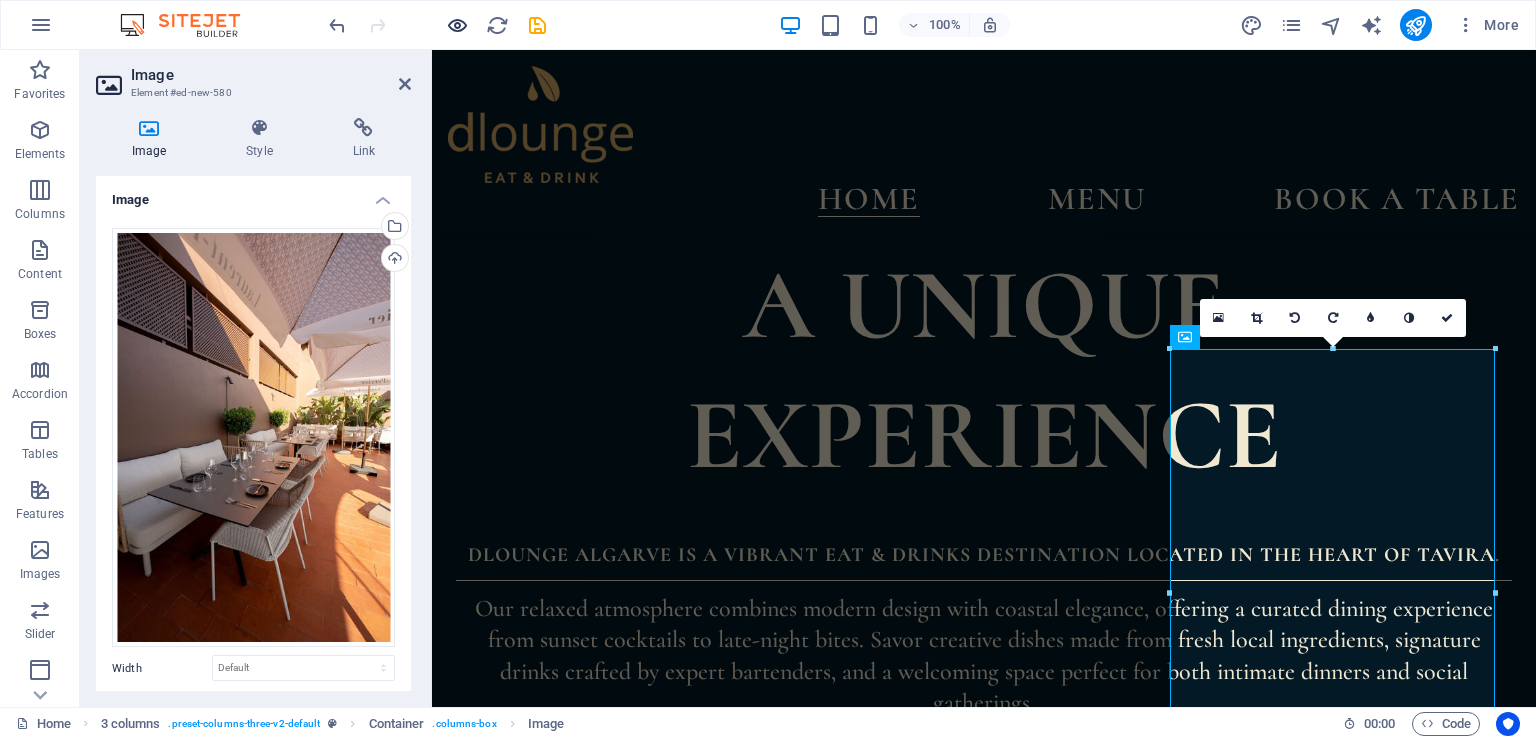 click at bounding box center (457, 25) 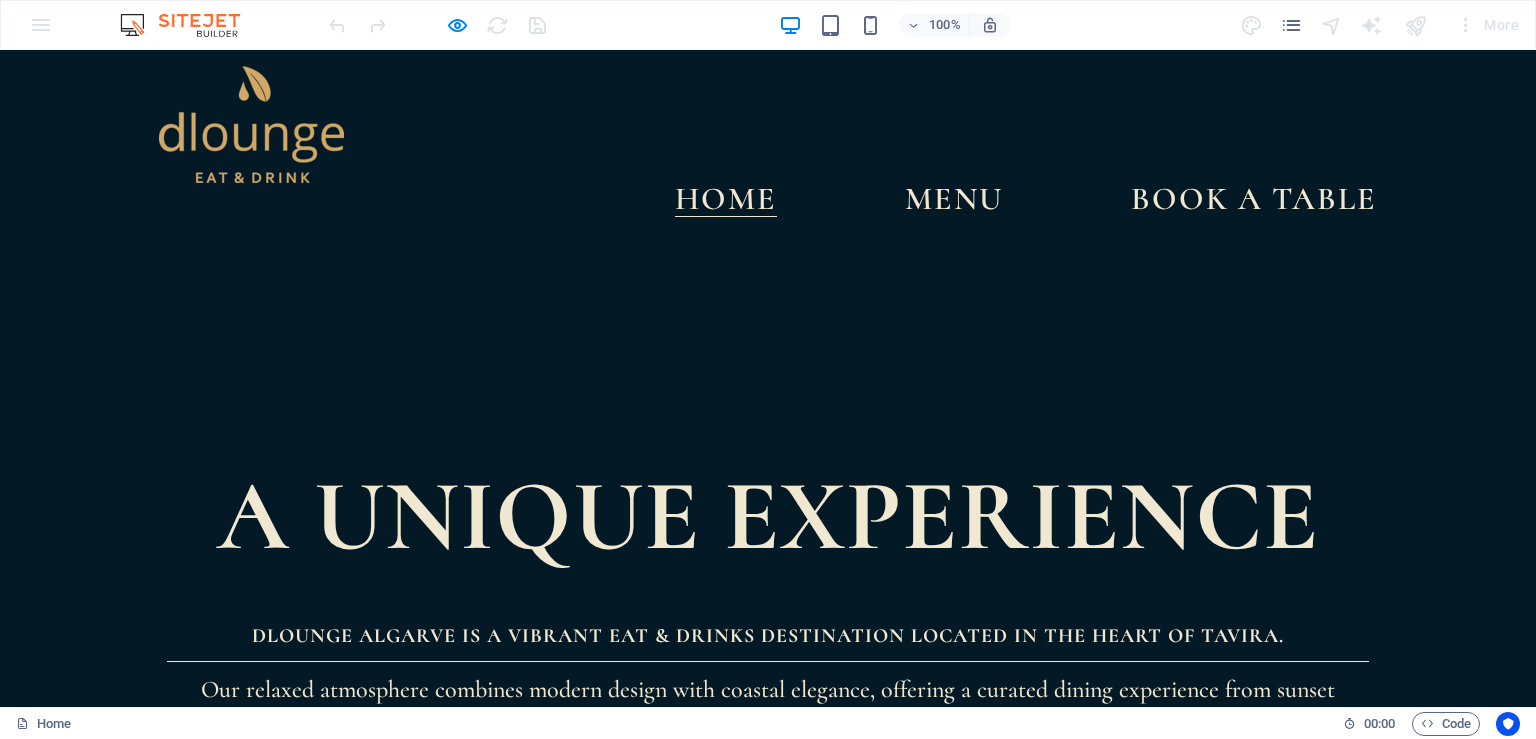 click at bounding box center (768, 3368) 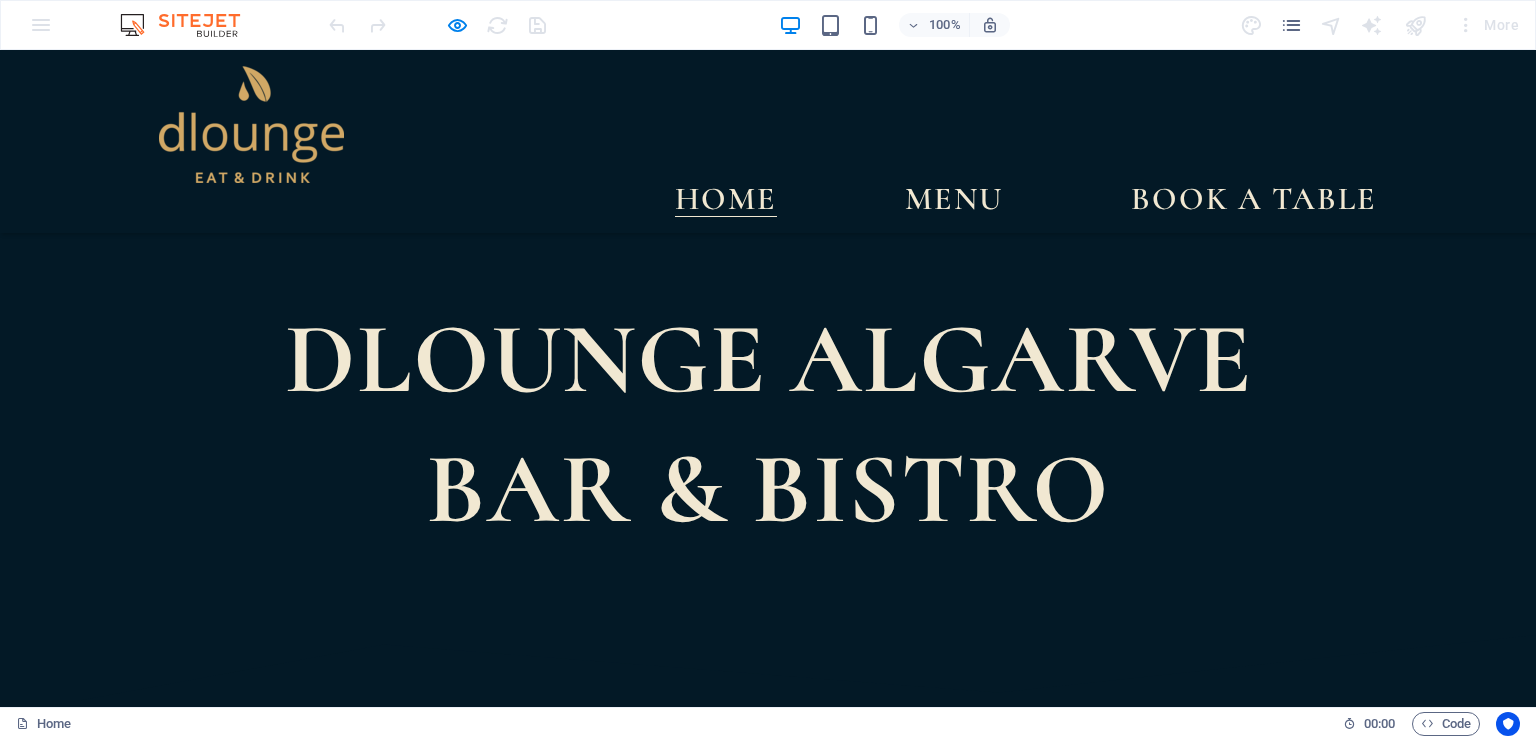 click at bounding box center (768, 1246) 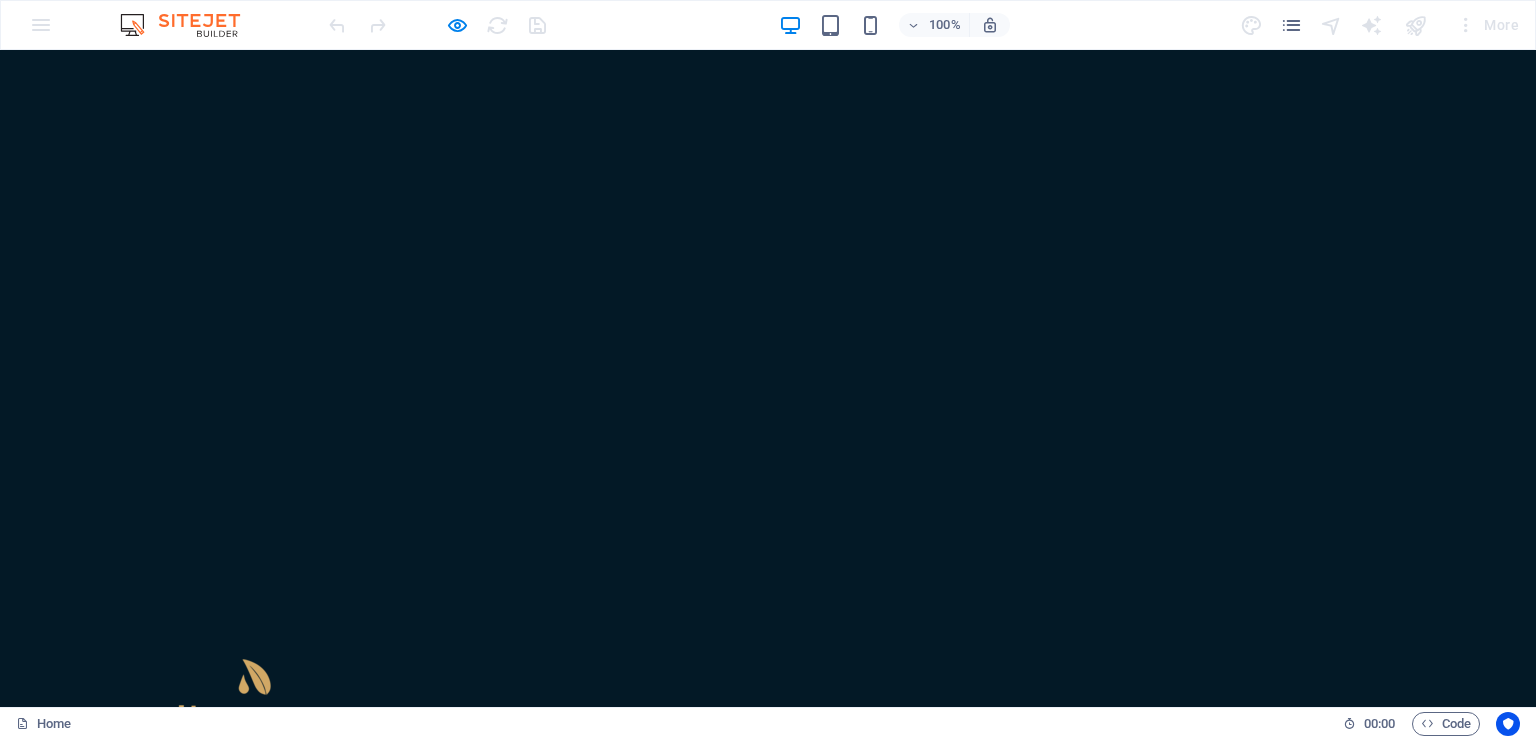scroll, scrollTop: 0, scrollLeft: 0, axis: both 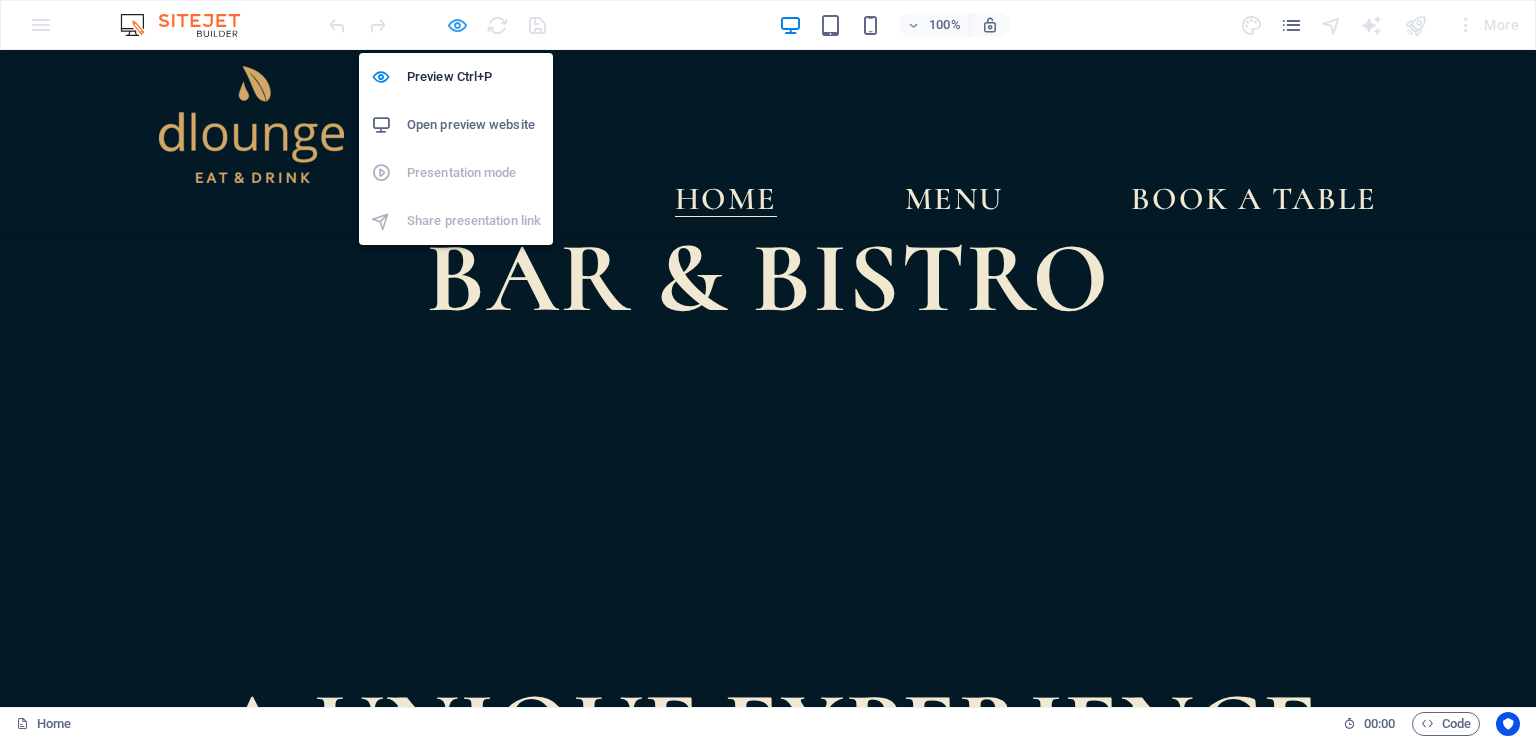 click at bounding box center (457, 25) 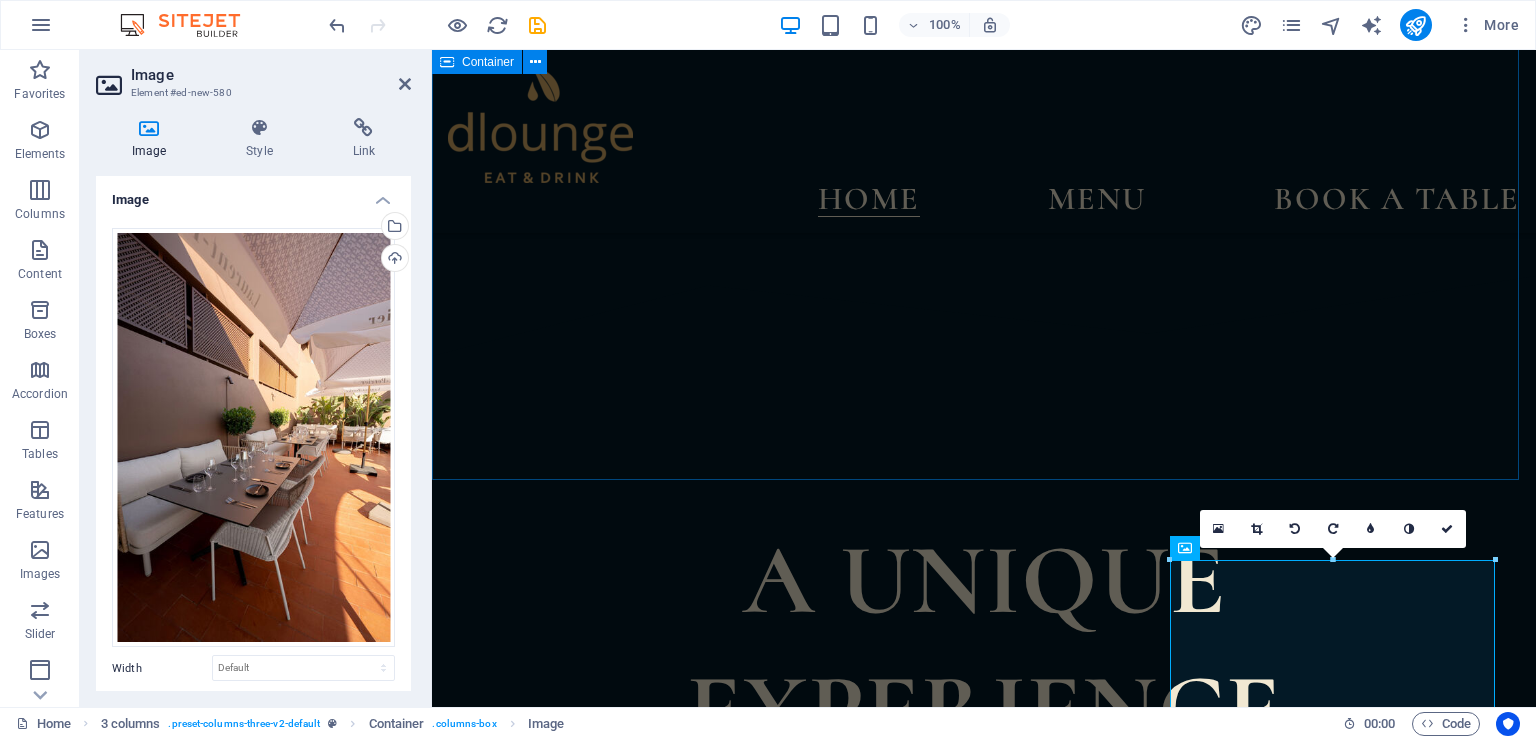 scroll, scrollTop: 1059, scrollLeft: 0, axis: vertical 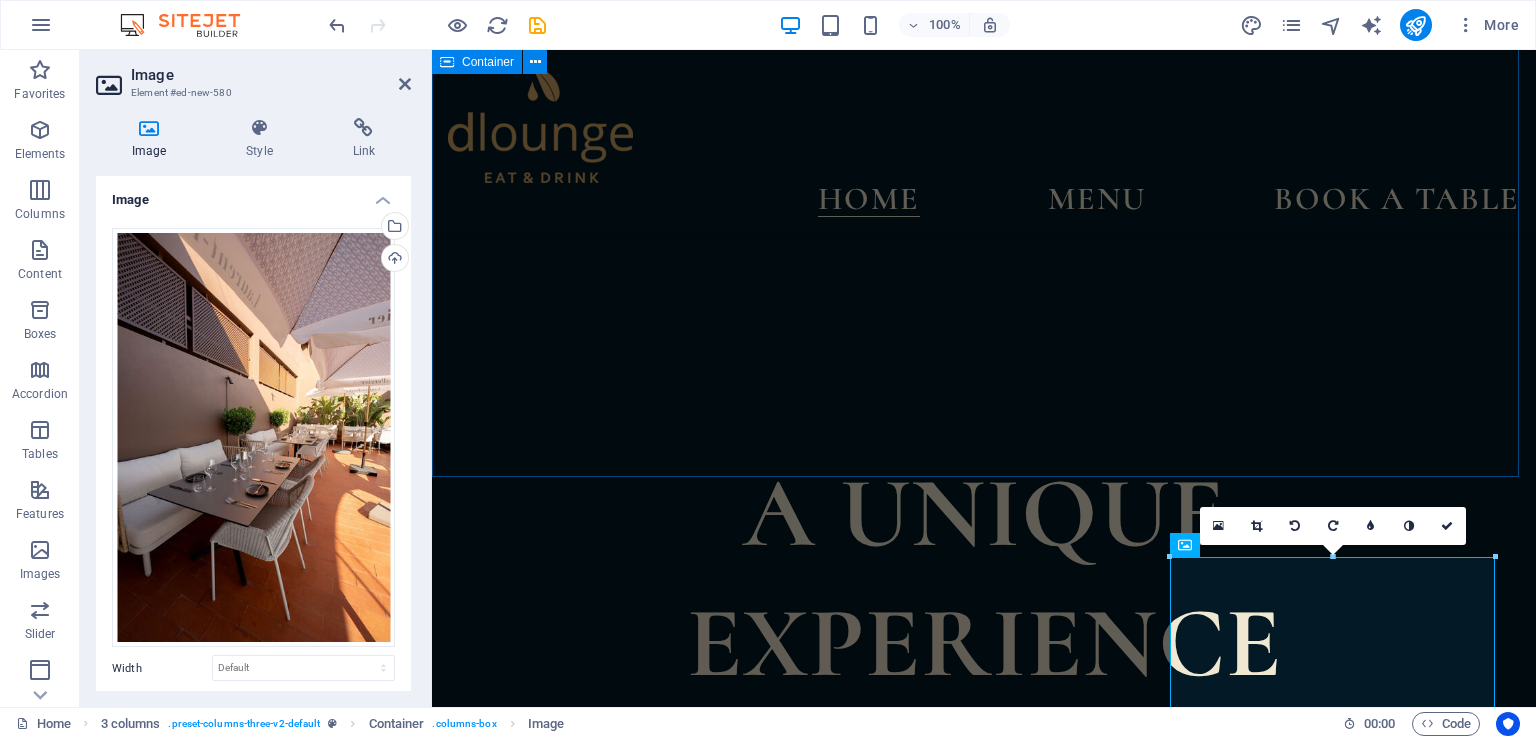 click on "A unique experience ​​​​​ DLOUNGE Algarve is a vibrant eat & drinks destination located in the heart of Tavira. Our relaxed atmosphere combines modern design with coastal elegance, offering a curated dining experience from sunset cocktails to late-night bites. Savor creative dishes made from fresh local ingredients, signature drinks crafted by expert bartenders, and a welcoming space perfect for both intimate dinners and social gatherings." at bounding box center [984, 707] 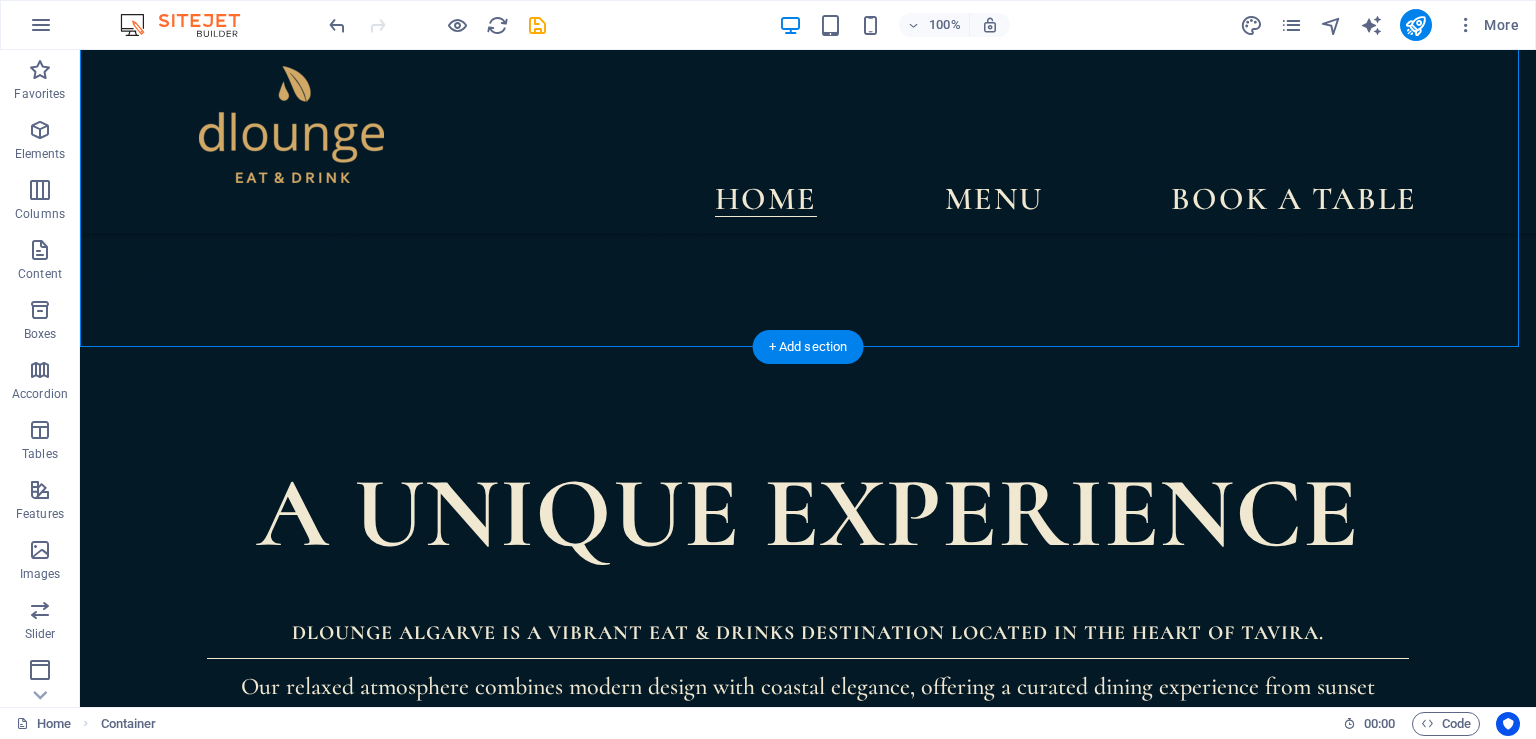 click on "+ Add section" at bounding box center [808, 347] 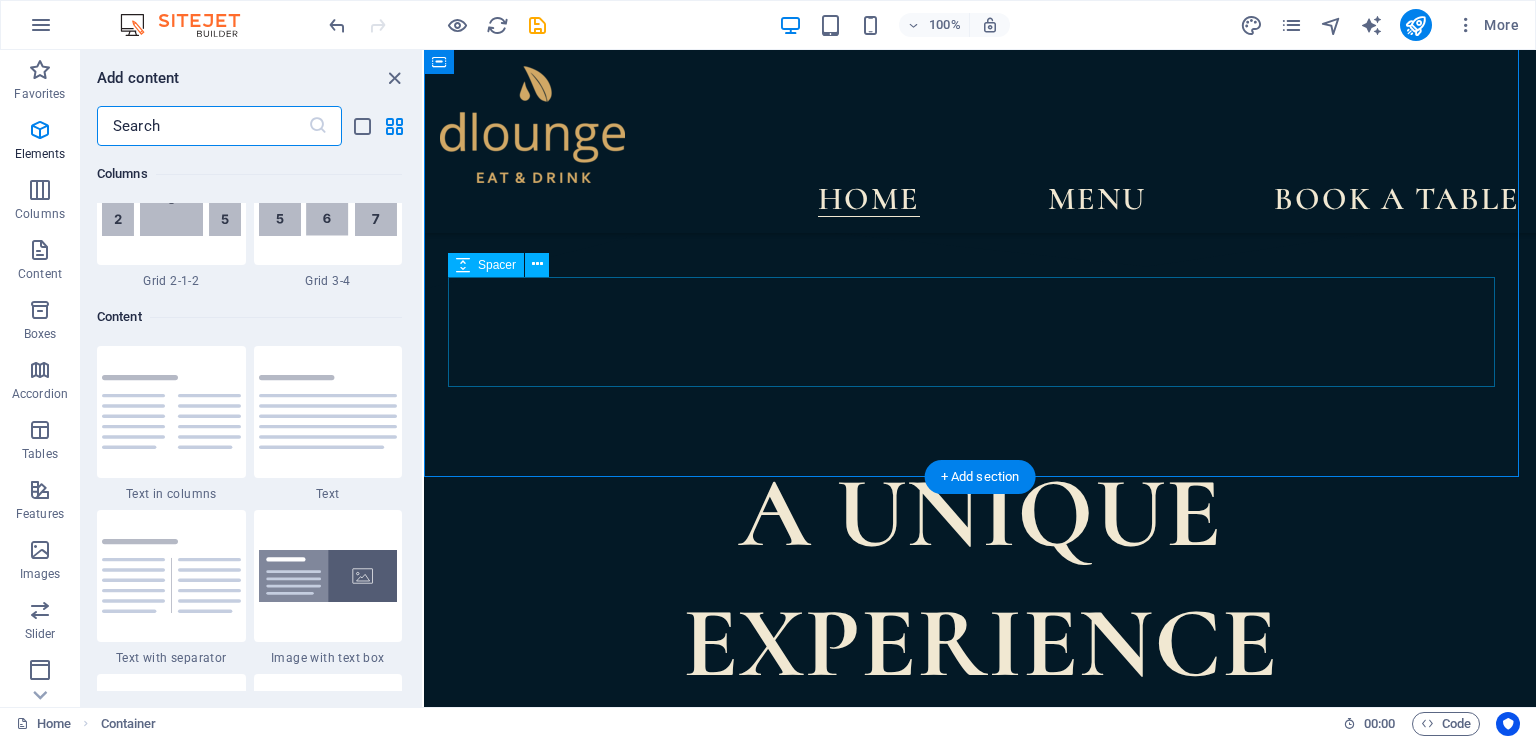 scroll, scrollTop: 3499, scrollLeft: 0, axis: vertical 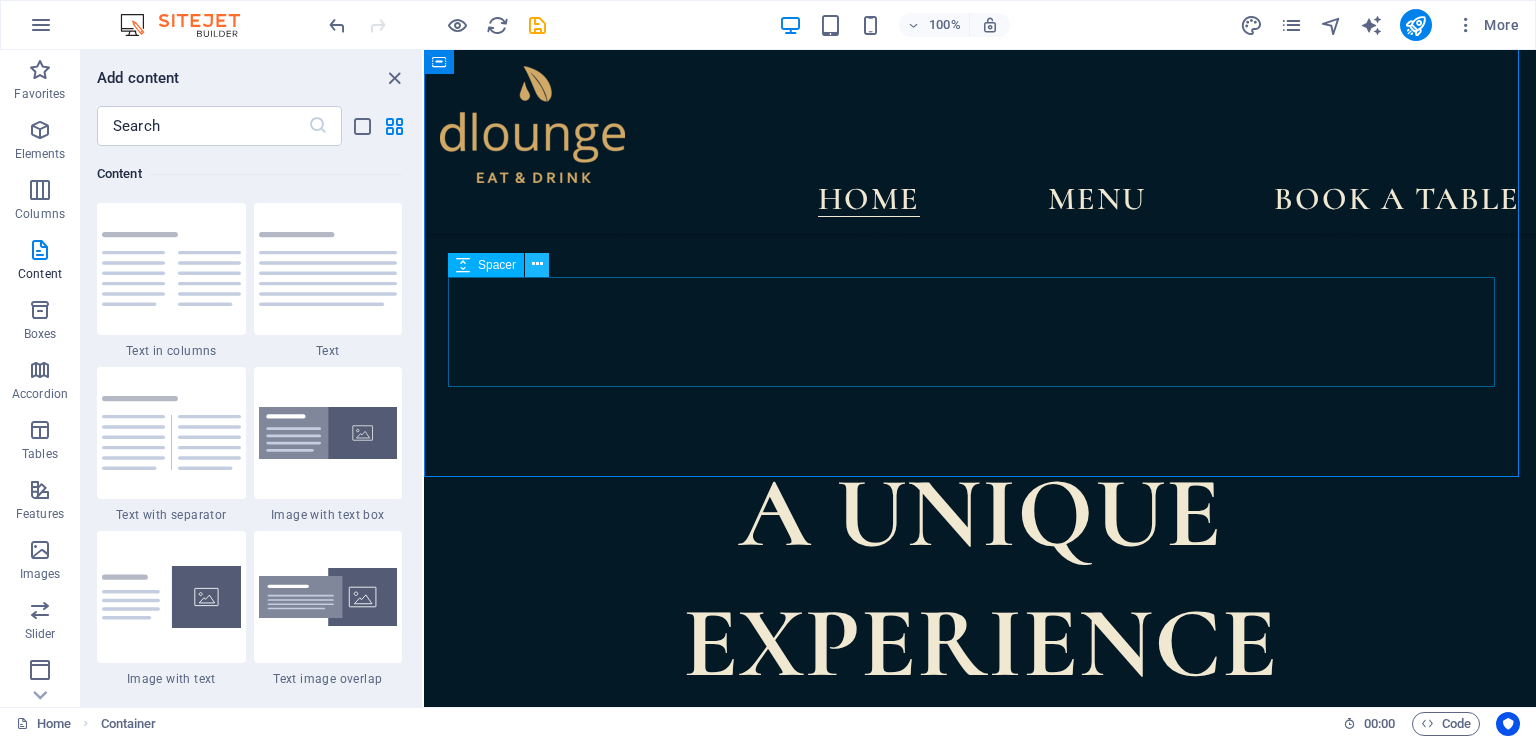 click at bounding box center (537, 264) 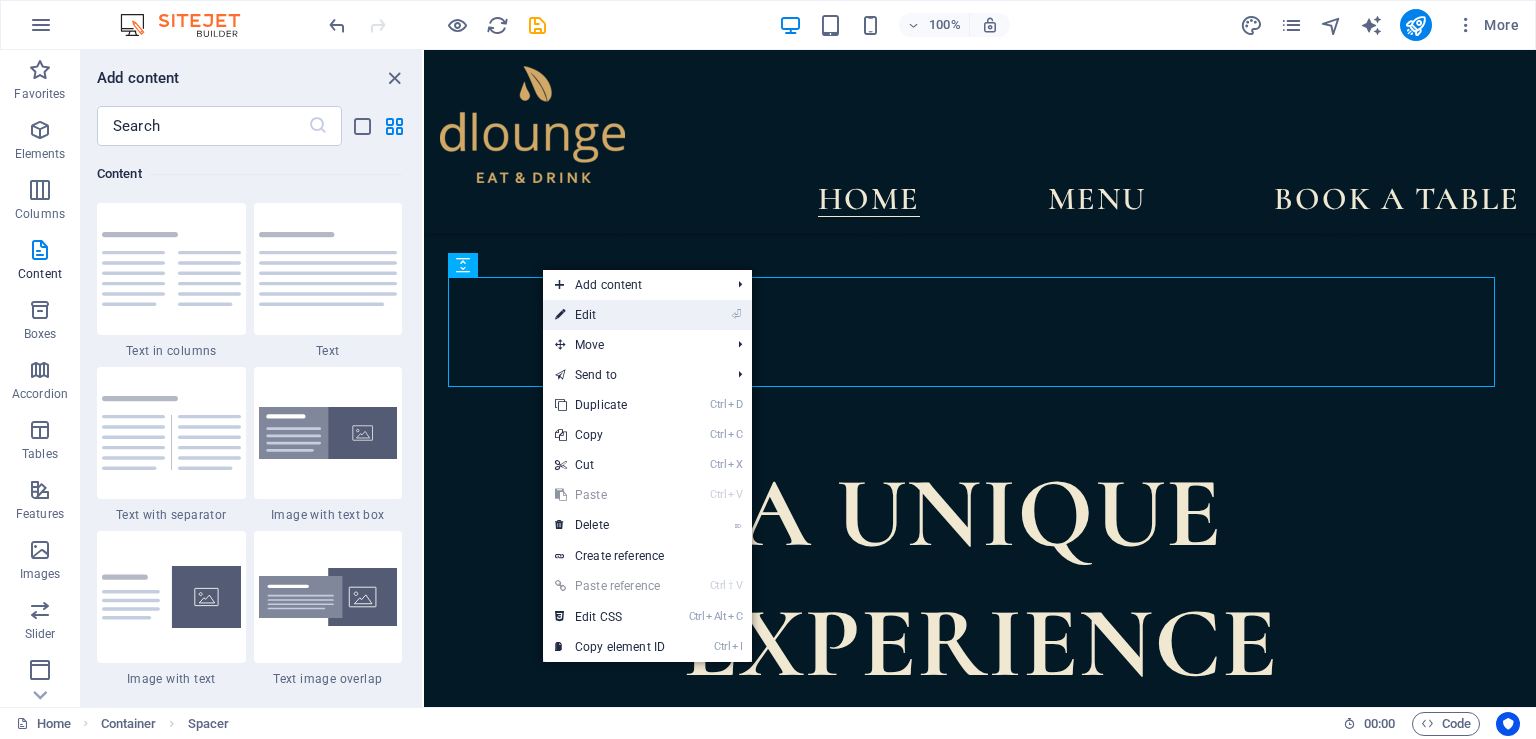 click on "⏎  Edit" at bounding box center (610, 315) 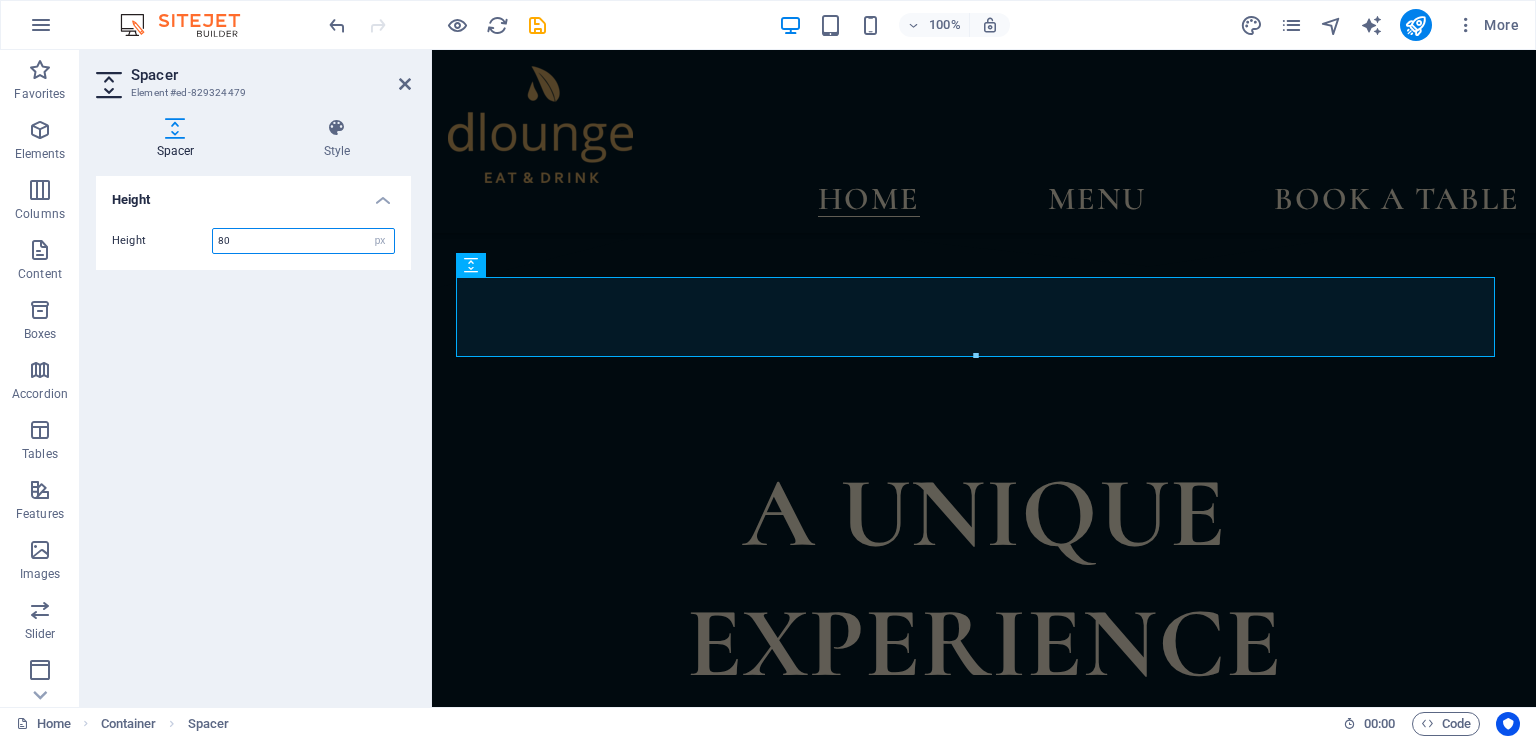 type on "80" 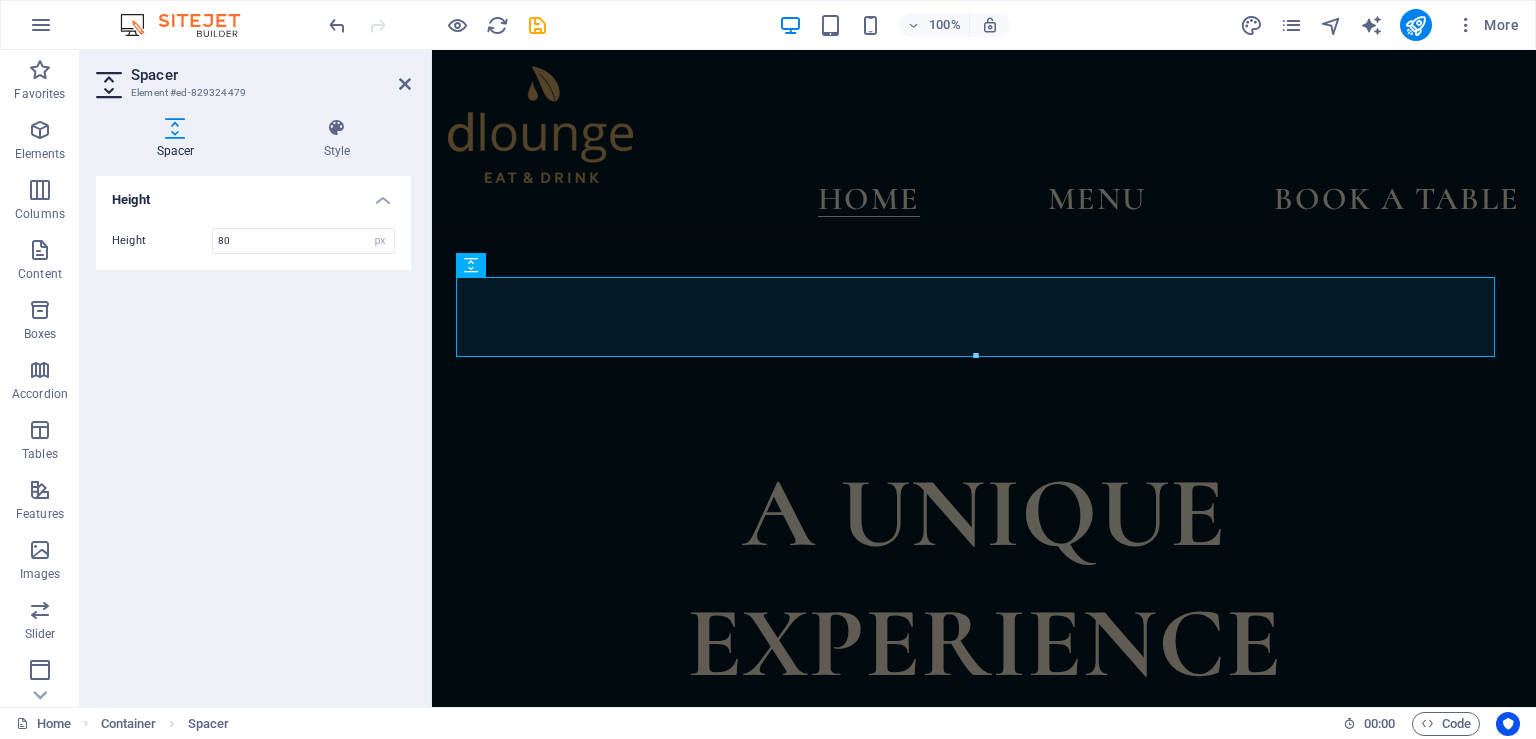 click on "Height Height 80 px rem vh vw" at bounding box center (253, 433) 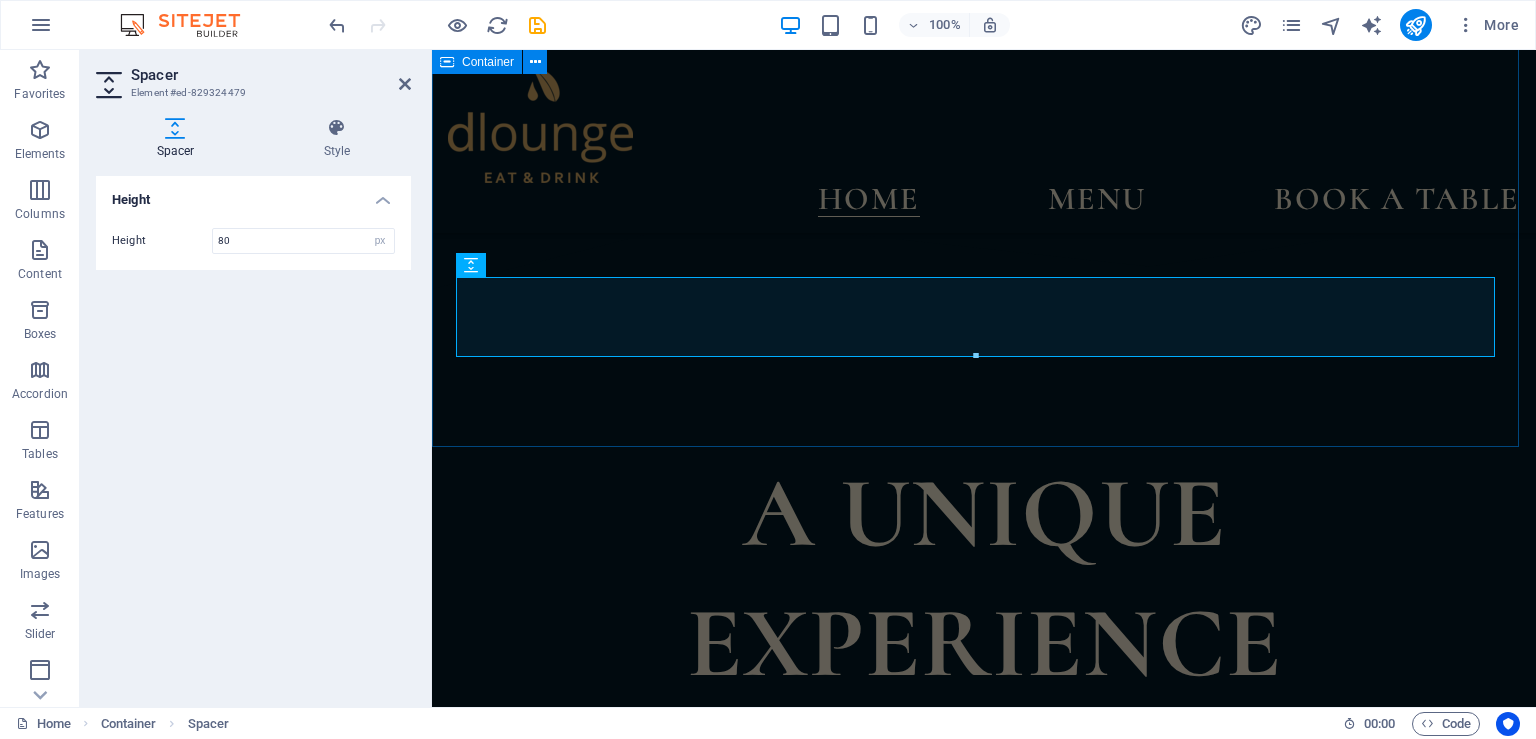 click on "A unique experience ​​​​​ DLOUNGE Algarve is a vibrant eat & drinks destination located in the heart of Tavira. Our relaxed atmosphere combines modern design with coastal elegance, offering a curated dining experience from sunset cocktails to late-night bites. Savor creative dishes made from fresh local ingredients, signature drinks crafted by expert bartenders, and a welcoming space perfect for both intimate dinners and social gatherings." at bounding box center (984, 692) 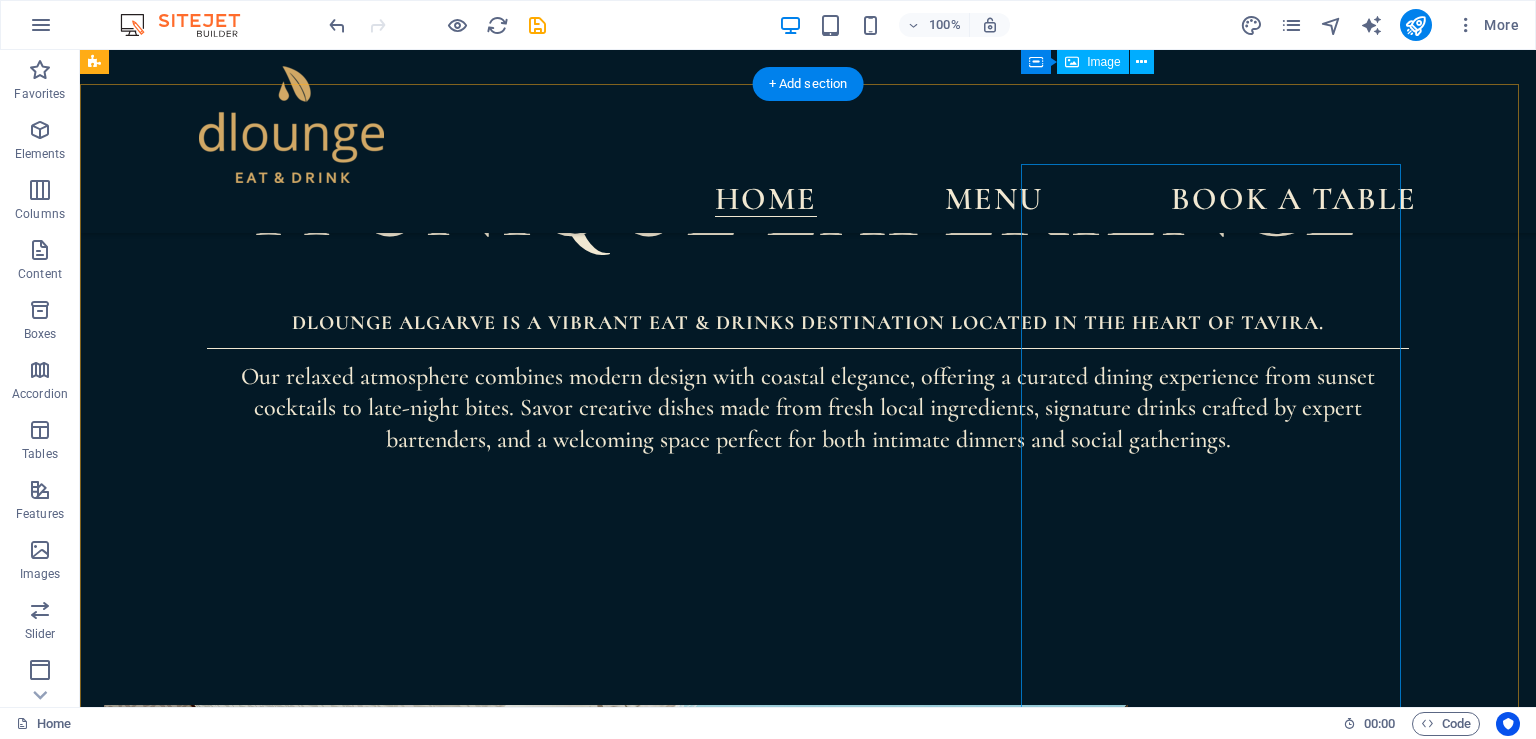 scroll, scrollTop: 1270, scrollLeft: 0, axis: vertical 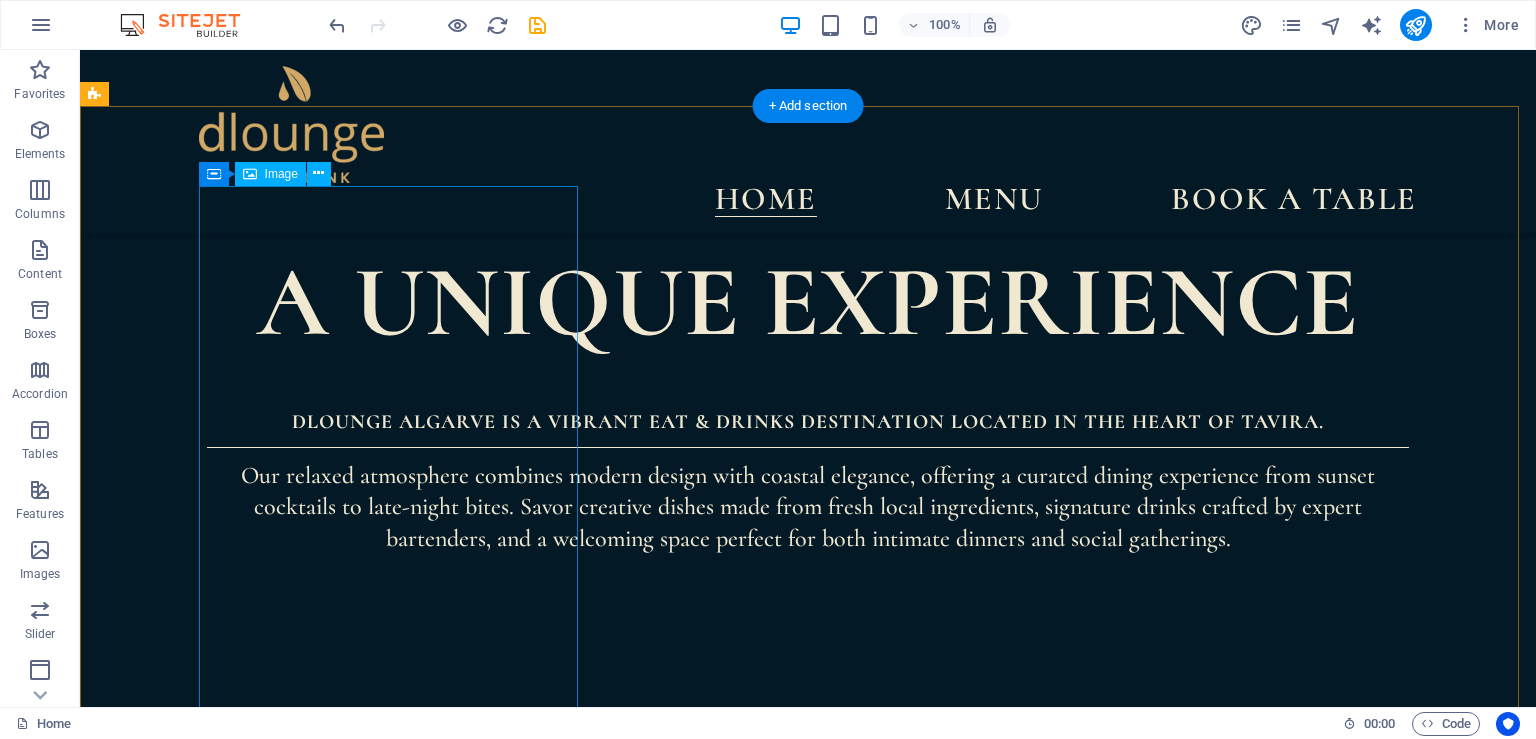 click at bounding box center (293, 1572) 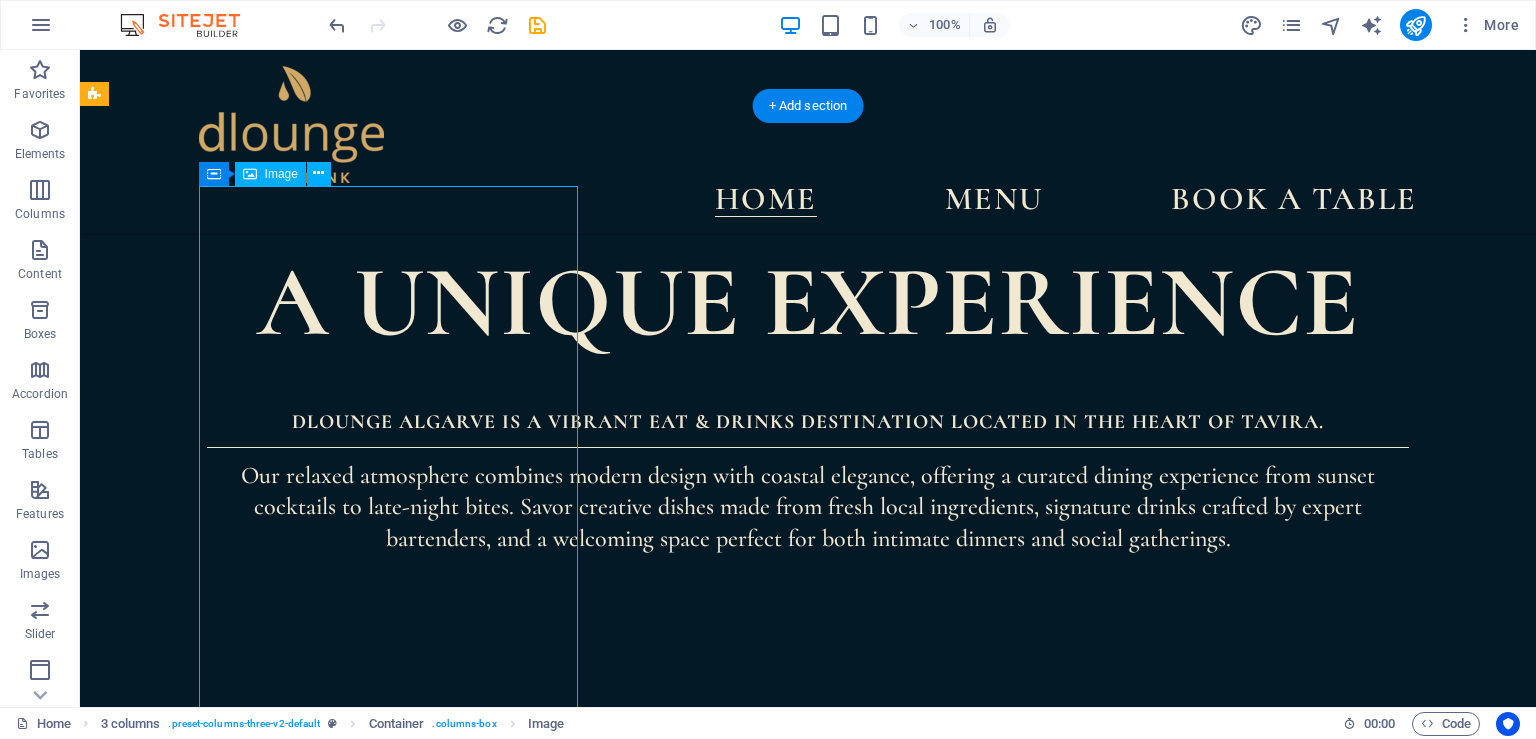 click at bounding box center [293, 1572] 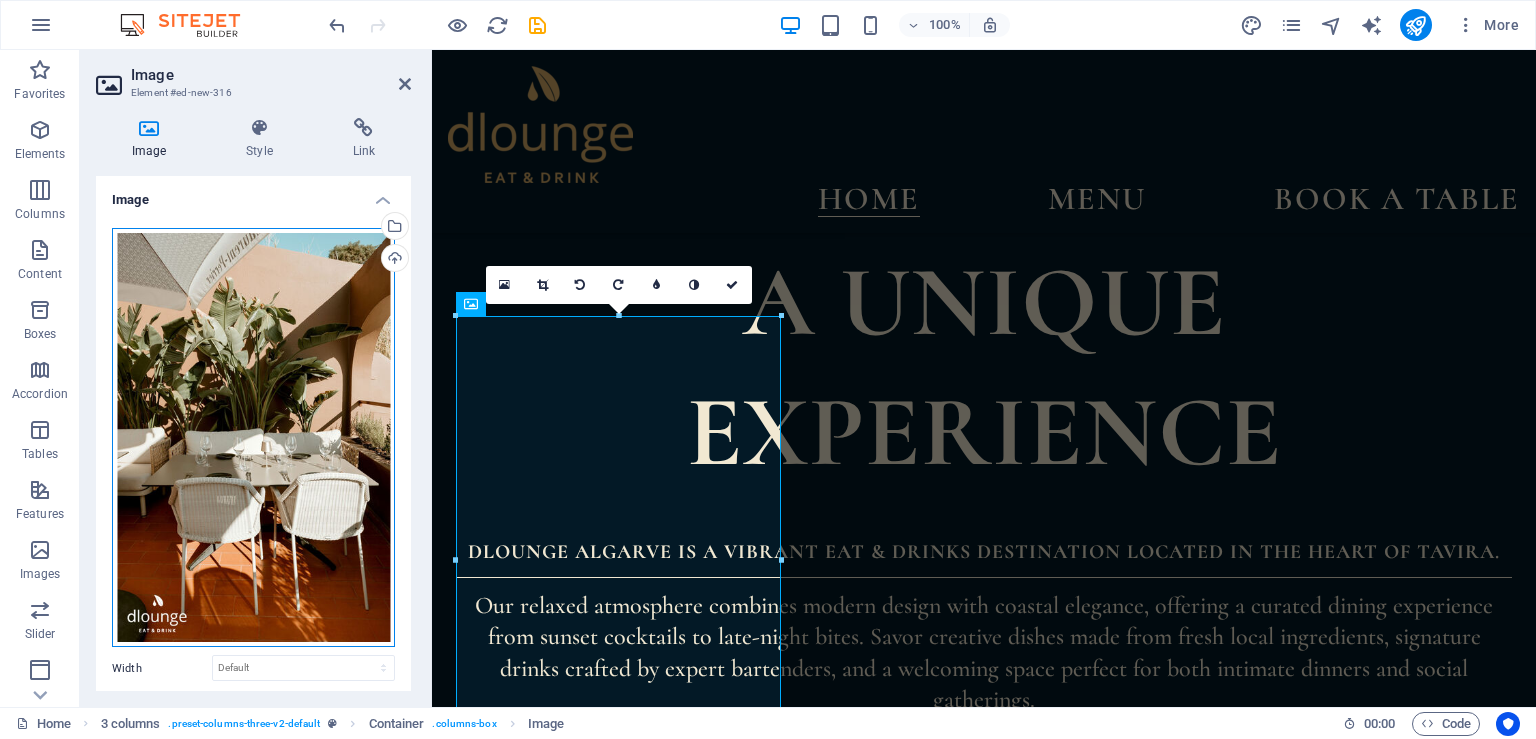 click on "Drag files here, click to choose files or select files from Files or our free stock photos & videos" at bounding box center [253, 438] 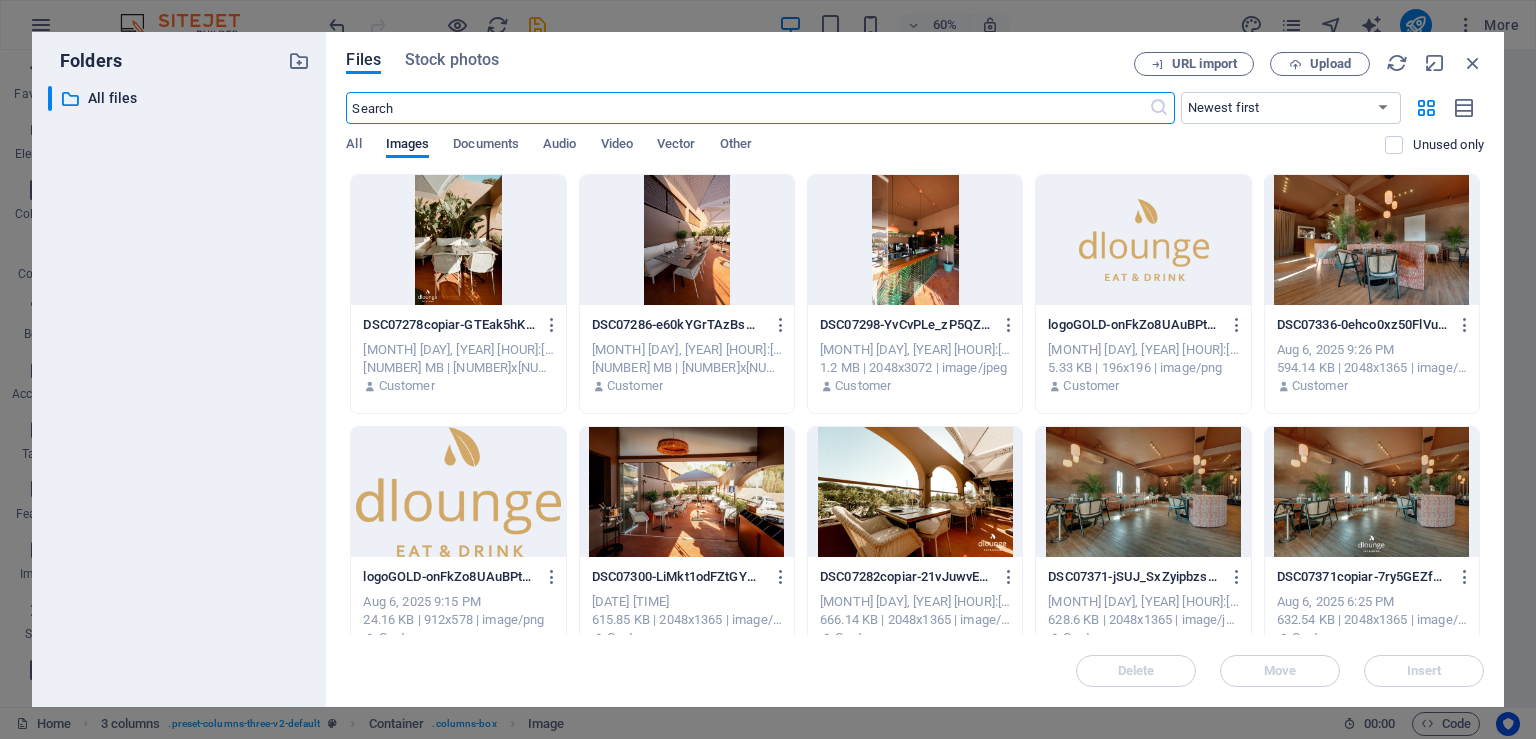scroll, scrollTop: 1607, scrollLeft: 0, axis: vertical 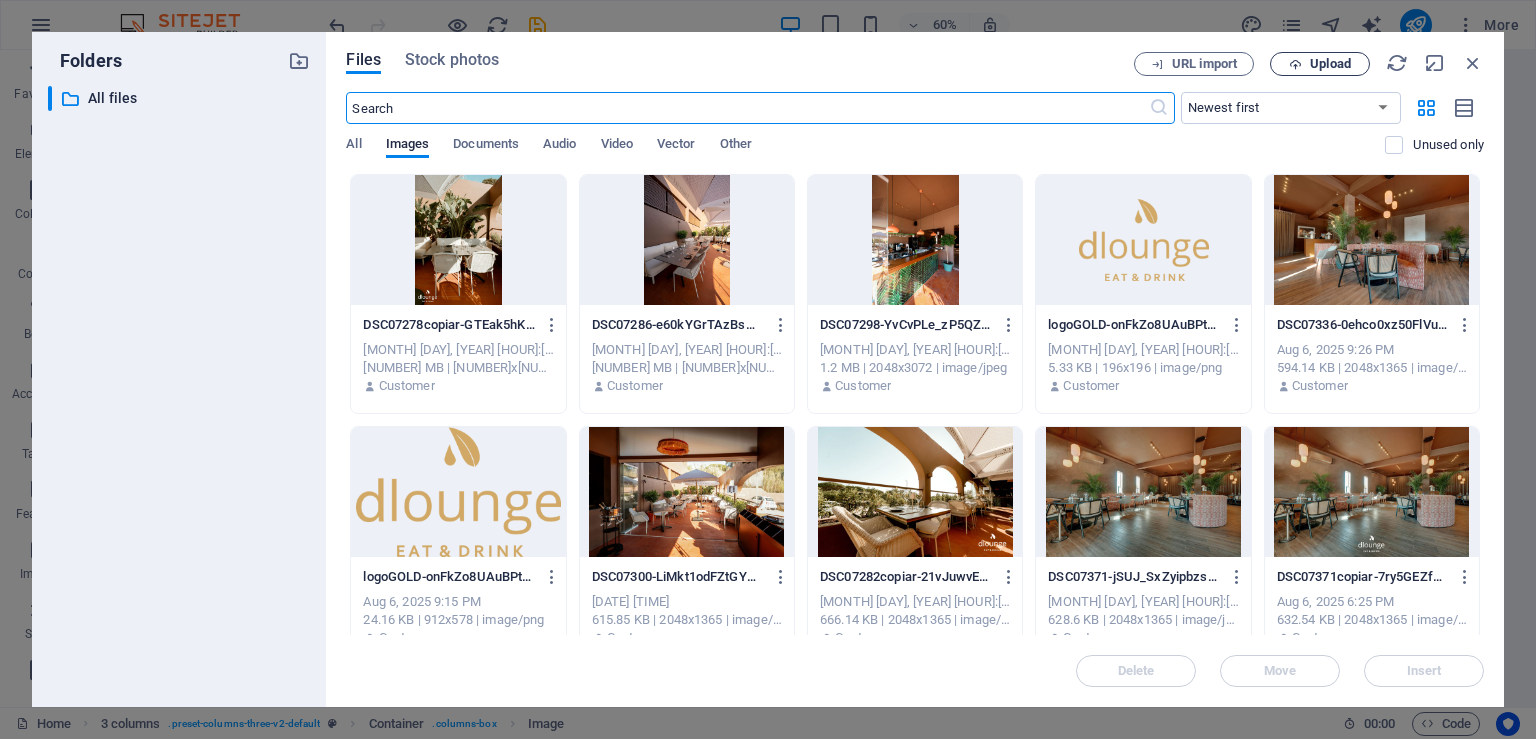 click on "Upload" at bounding box center (1330, 64) 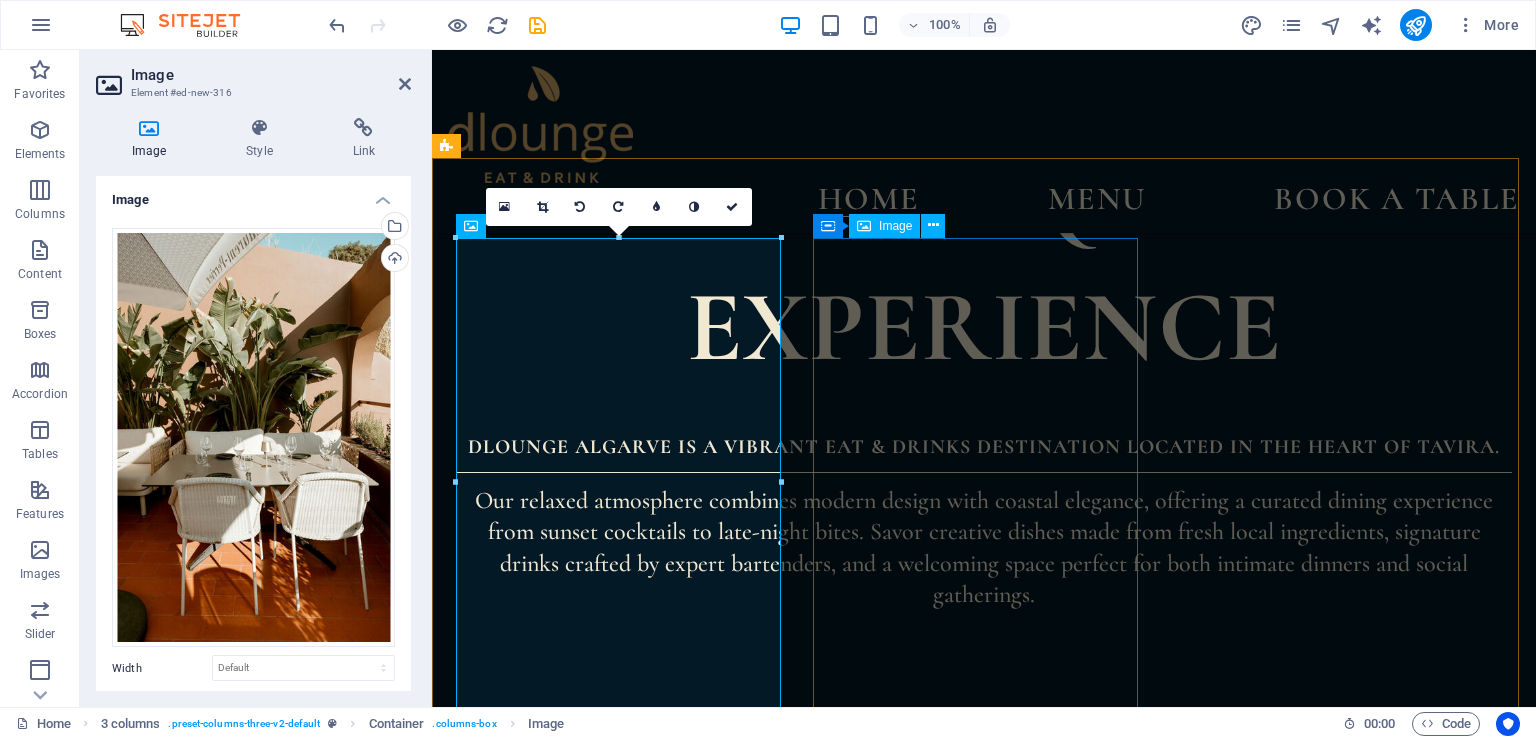 scroll, scrollTop: 1481, scrollLeft: 0, axis: vertical 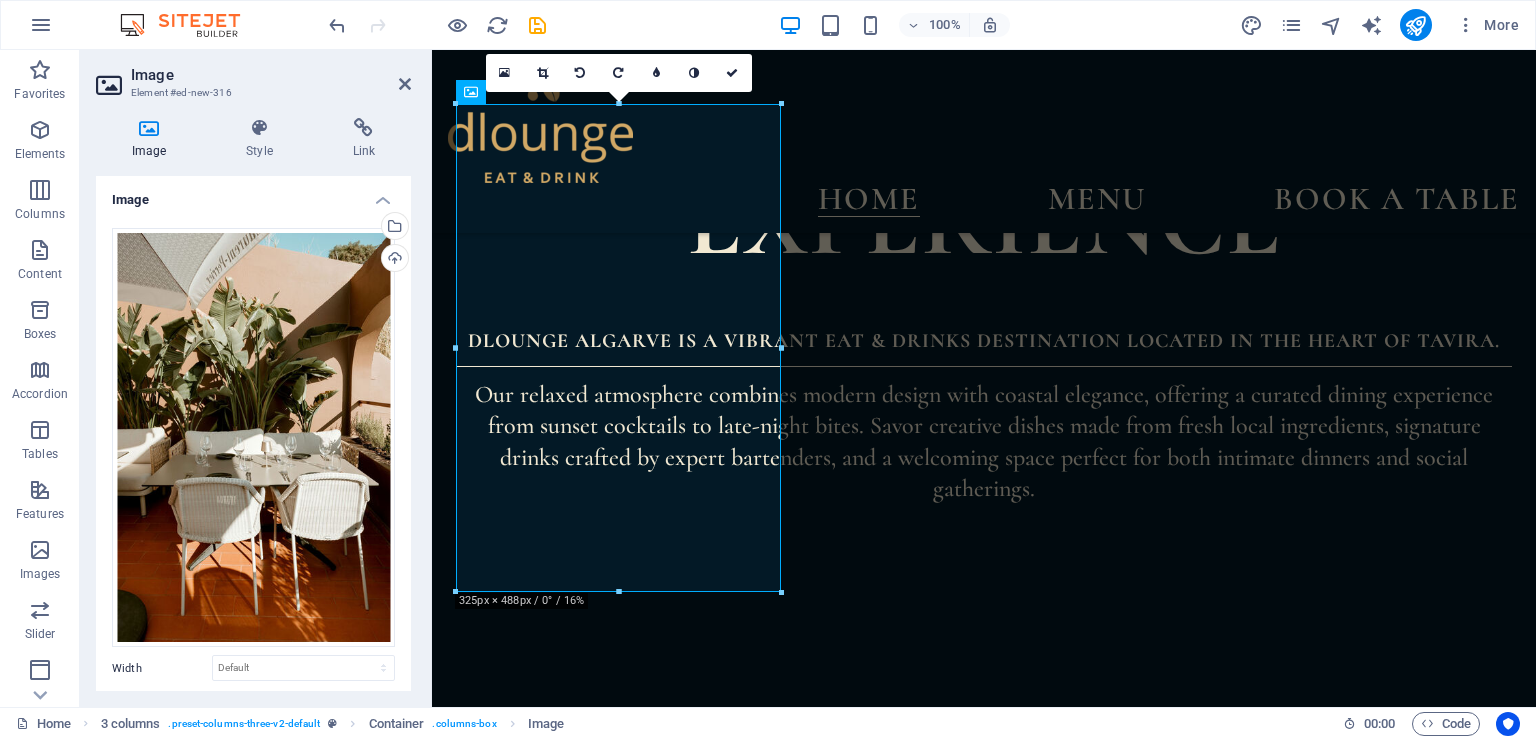 click on "100% More" at bounding box center [926, 25] 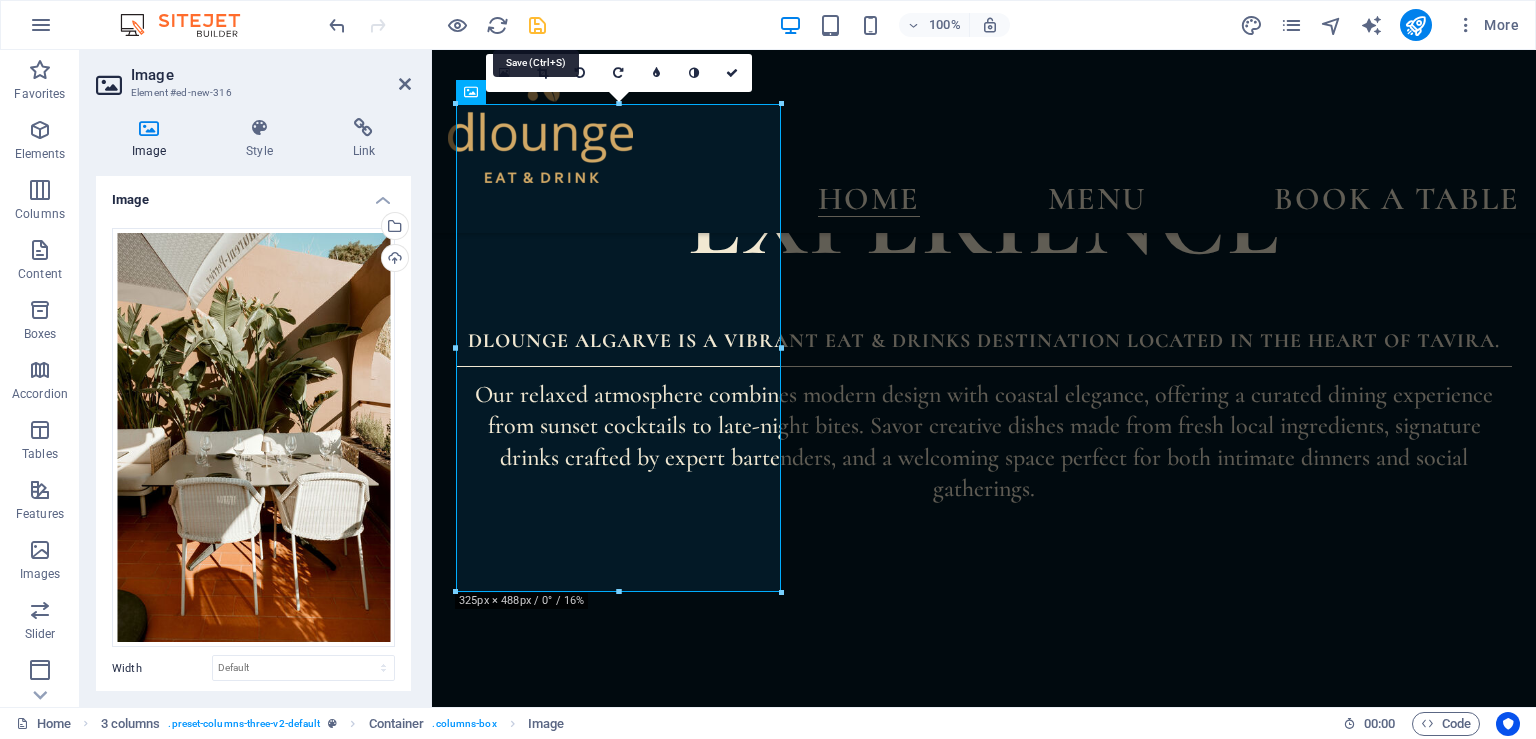 click at bounding box center (537, 25) 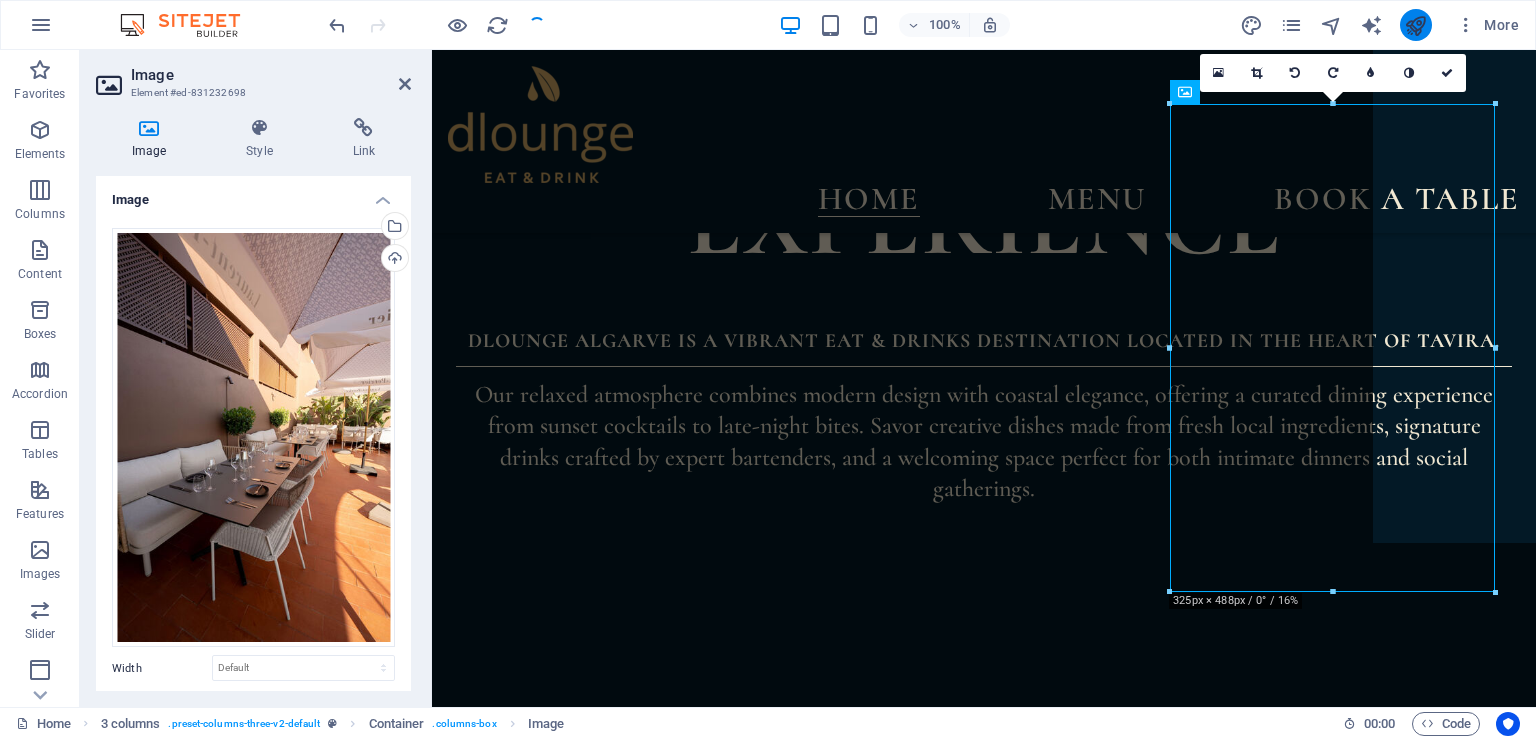 click at bounding box center (1415, 25) 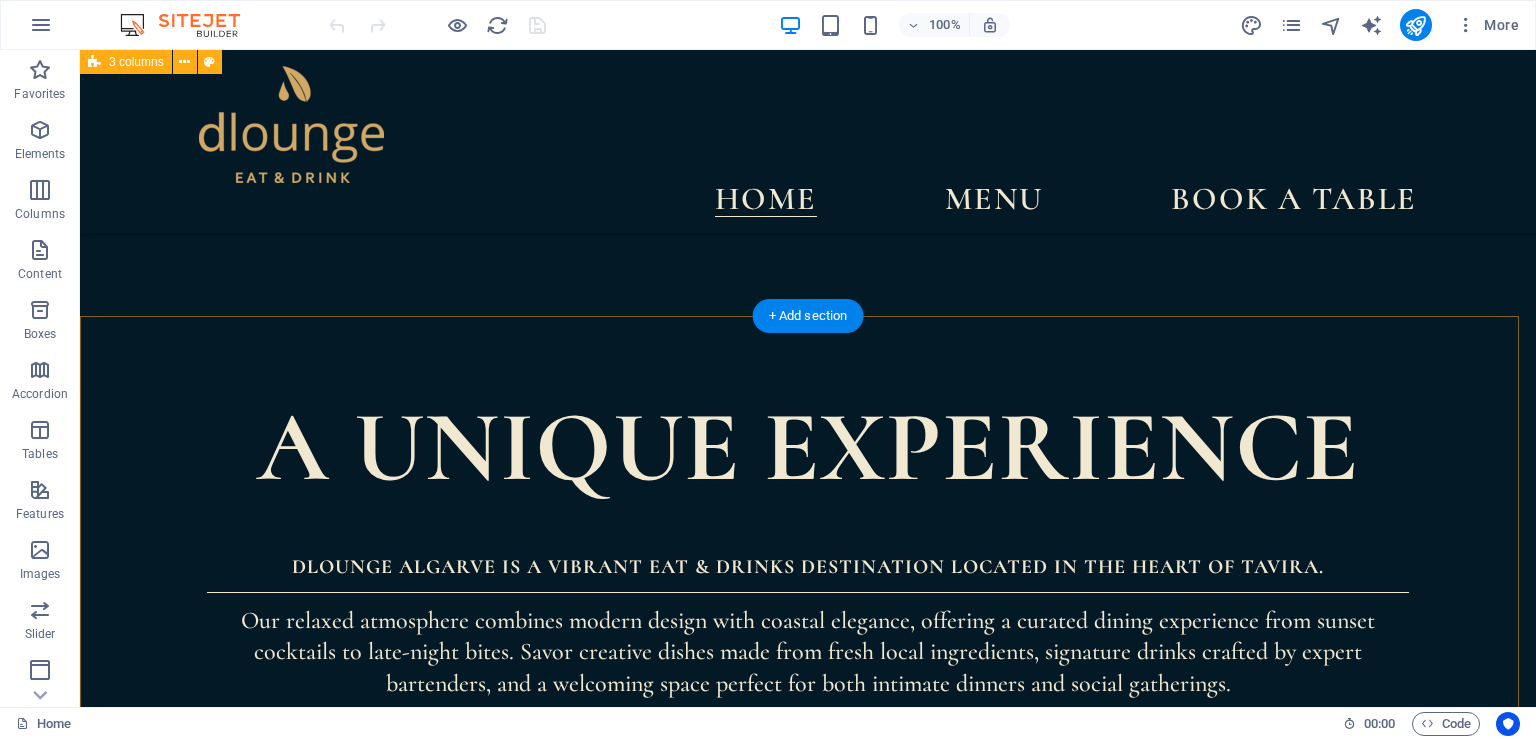 scroll, scrollTop: 1056, scrollLeft: 0, axis: vertical 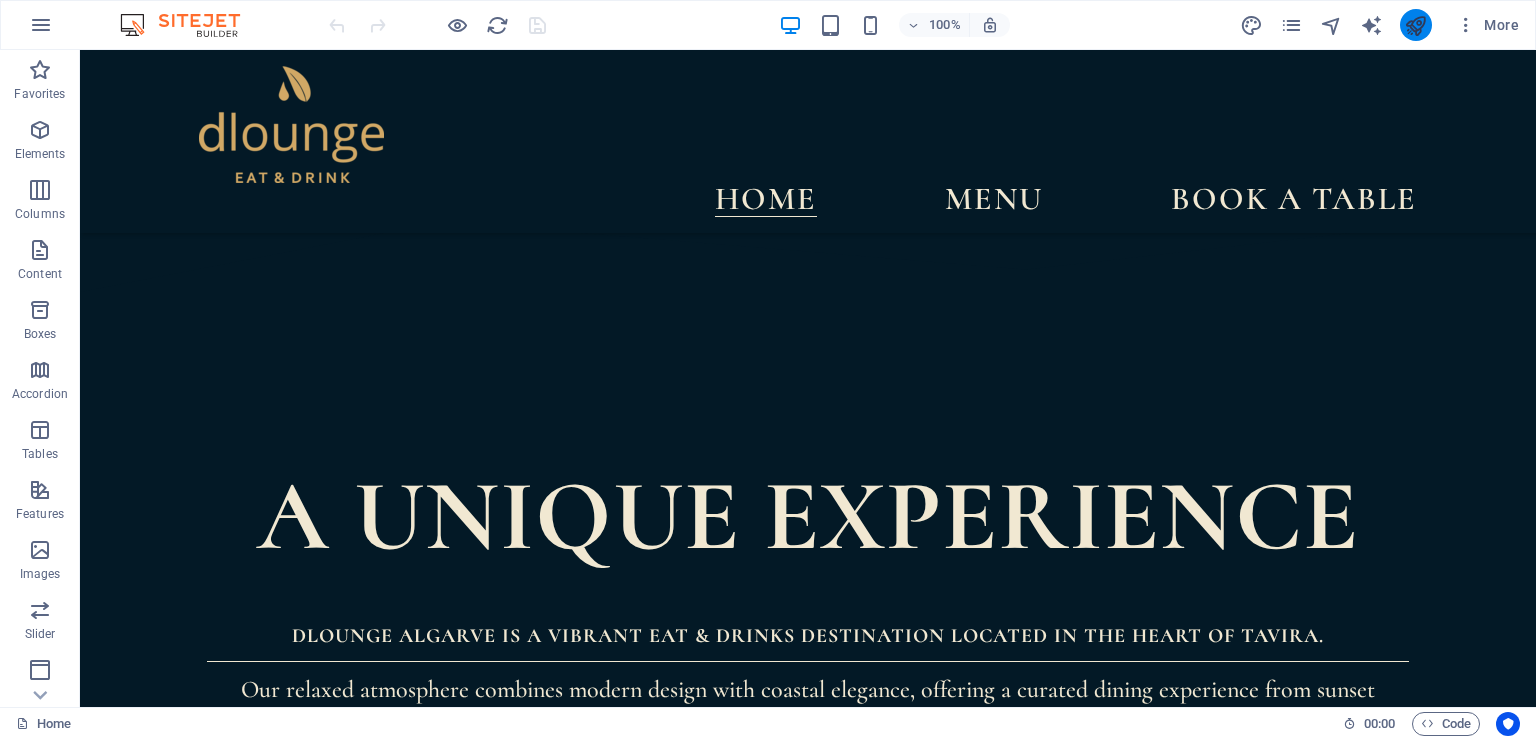 click at bounding box center [1416, 25] 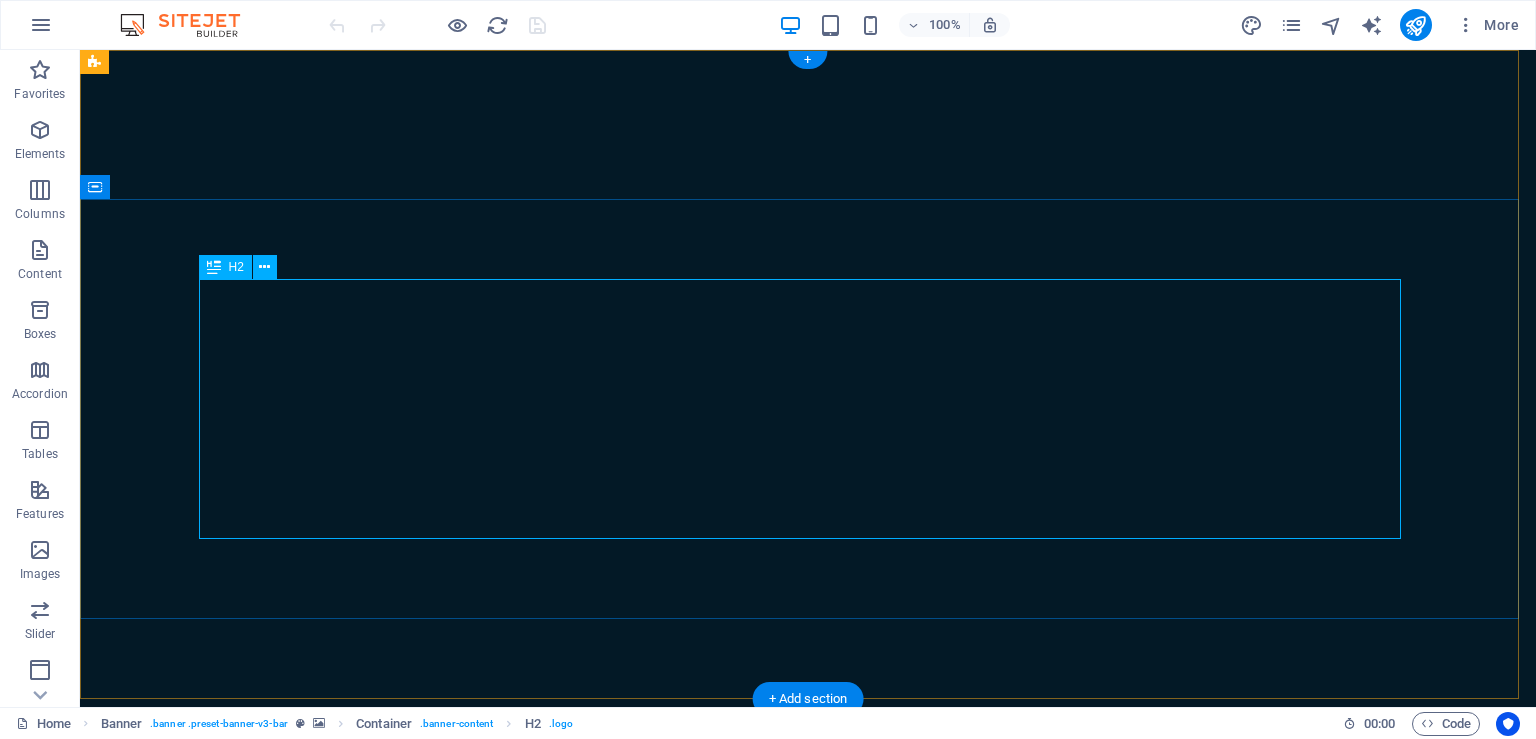 scroll, scrollTop: 0, scrollLeft: 0, axis: both 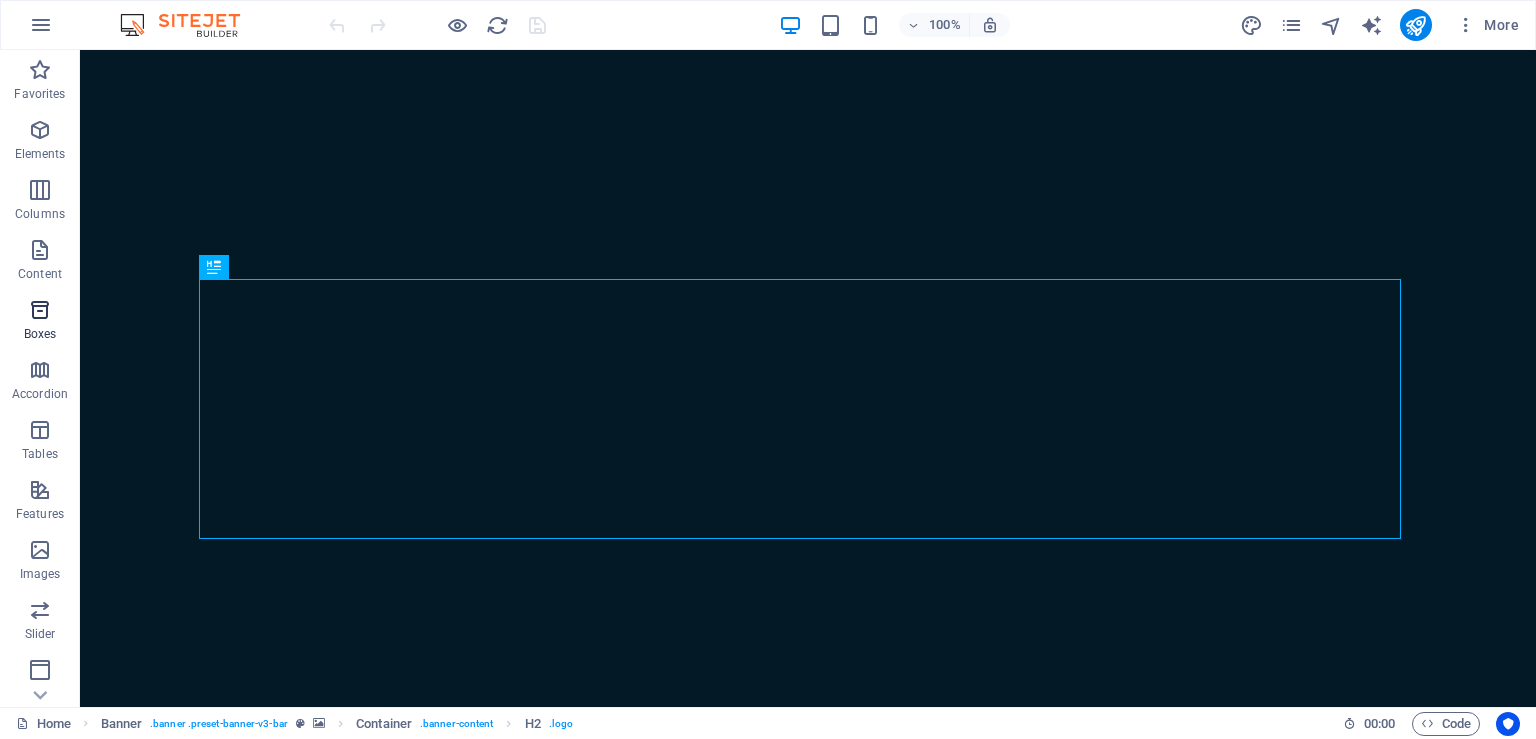 click on "Boxes" at bounding box center (40, 334) 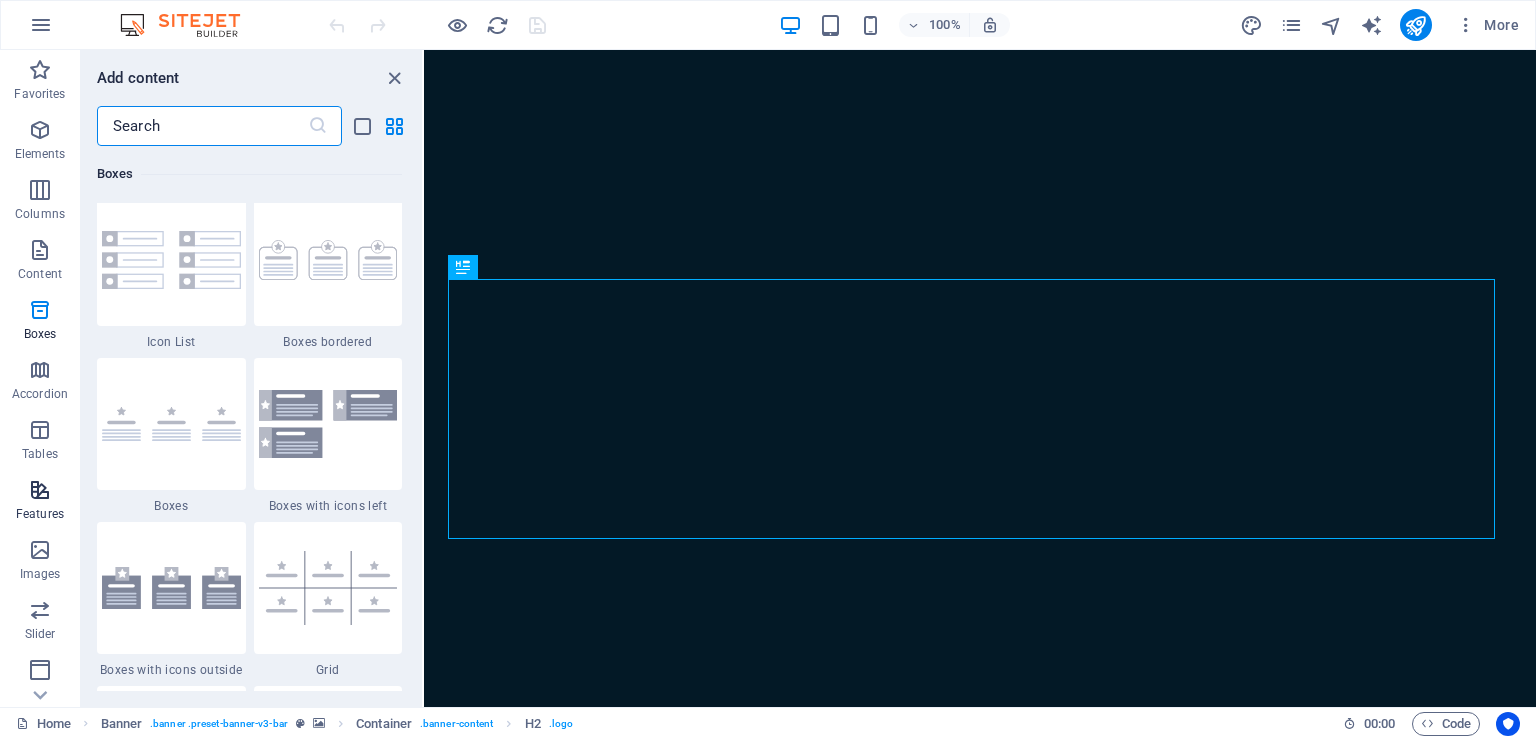 scroll, scrollTop: 5516, scrollLeft: 0, axis: vertical 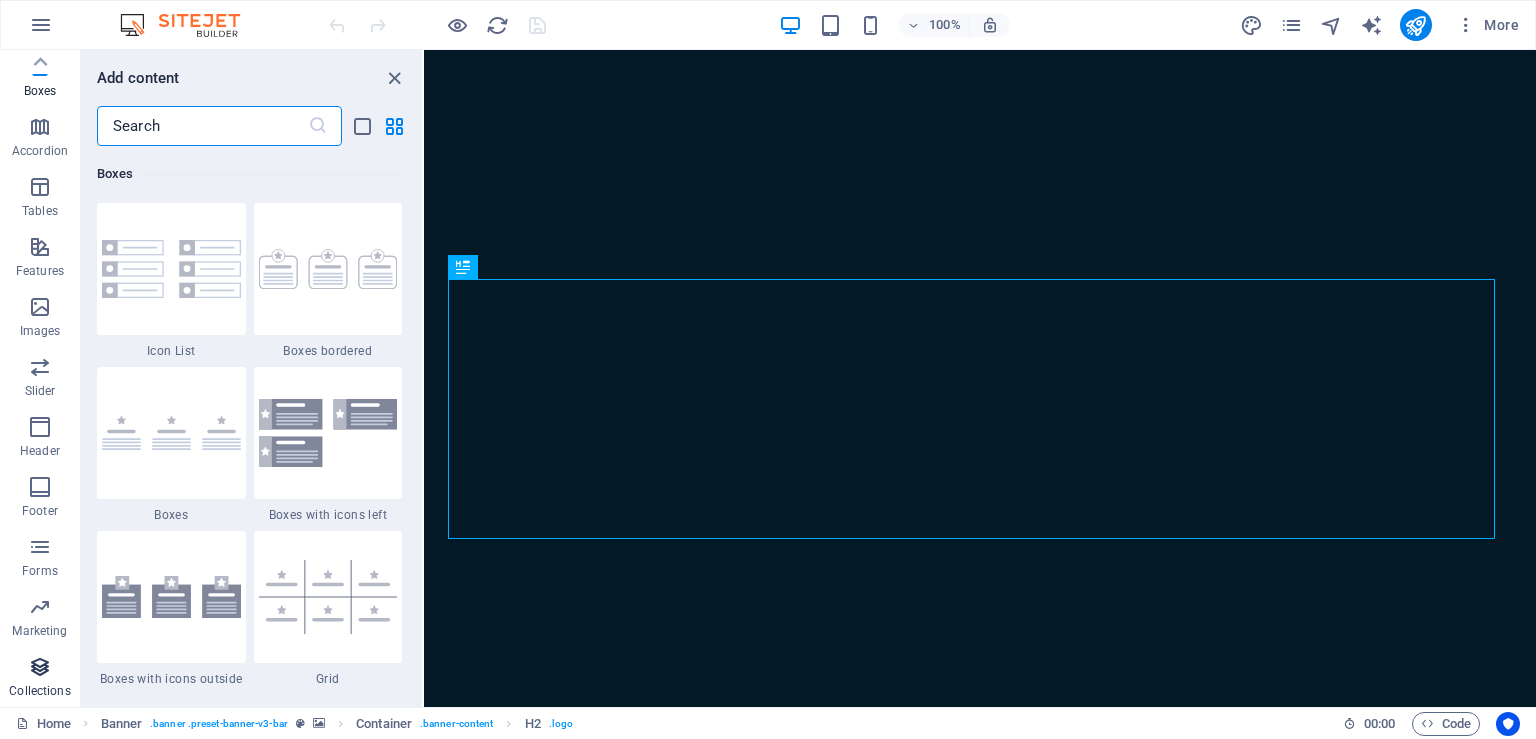 click at bounding box center [40, 667] 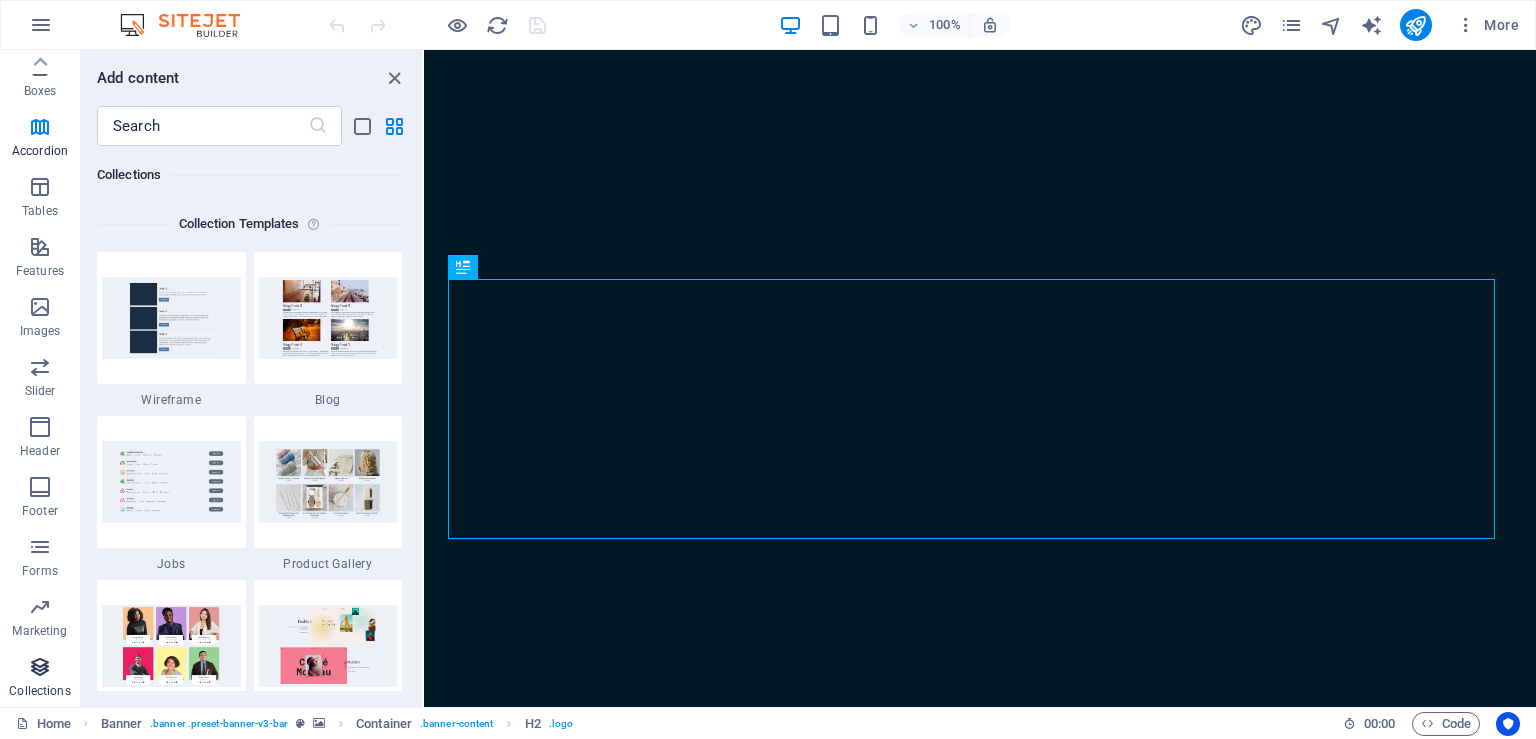 scroll, scrollTop: 18306, scrollLeft: 0, axis: vertical 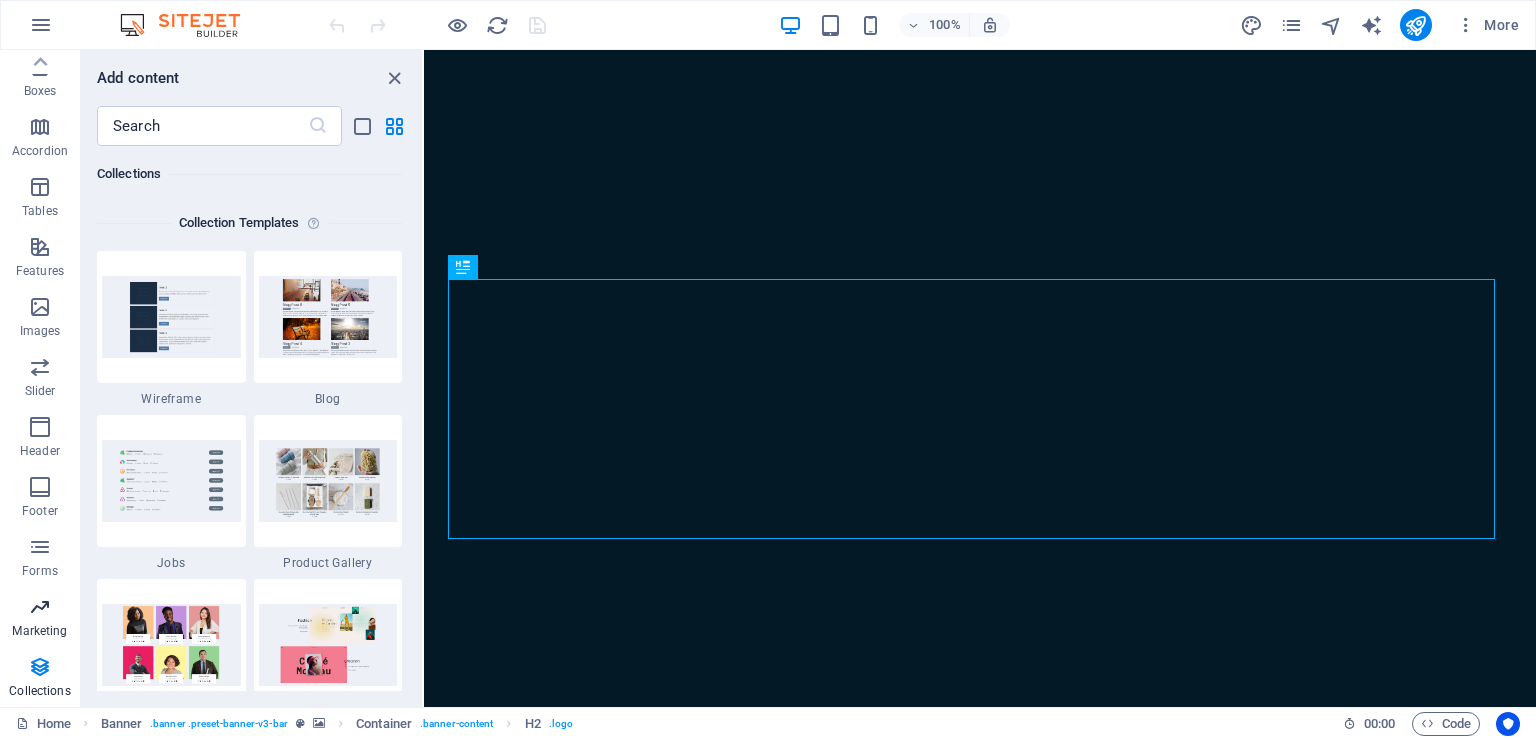 click on "Marketing" at bounding box center [39, 631] 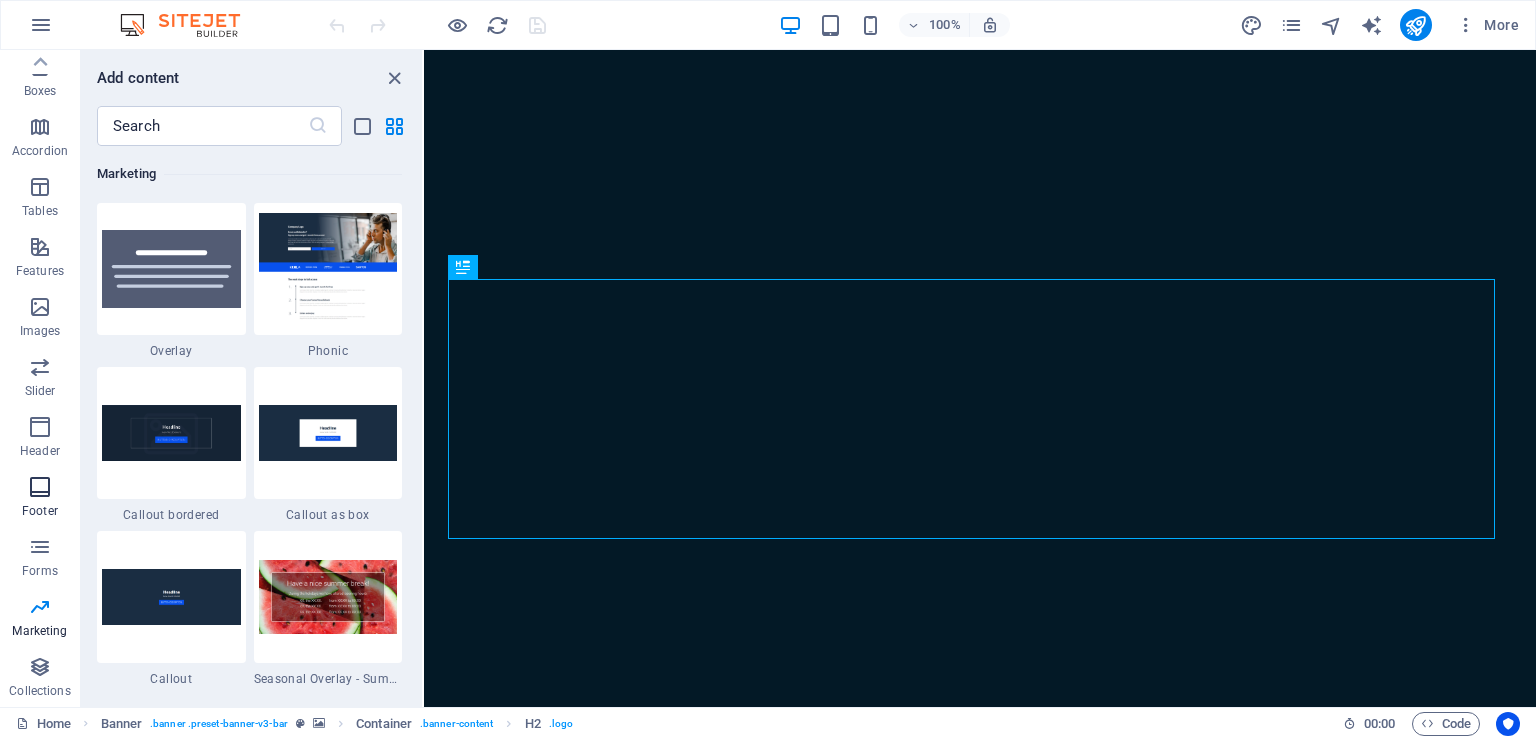 click on "Footer" at bounding box center [40, 497] 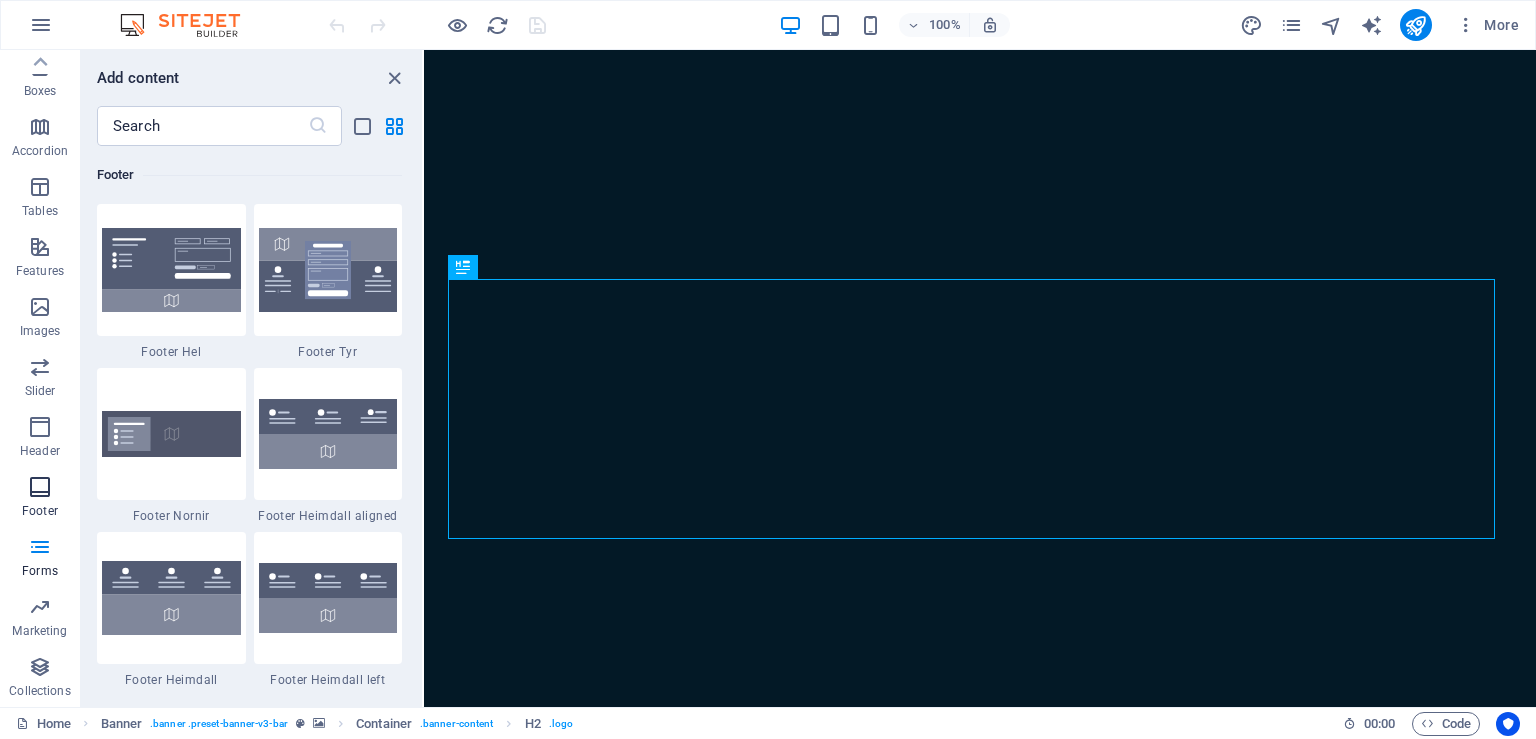 click at bounding box center [40, 487] 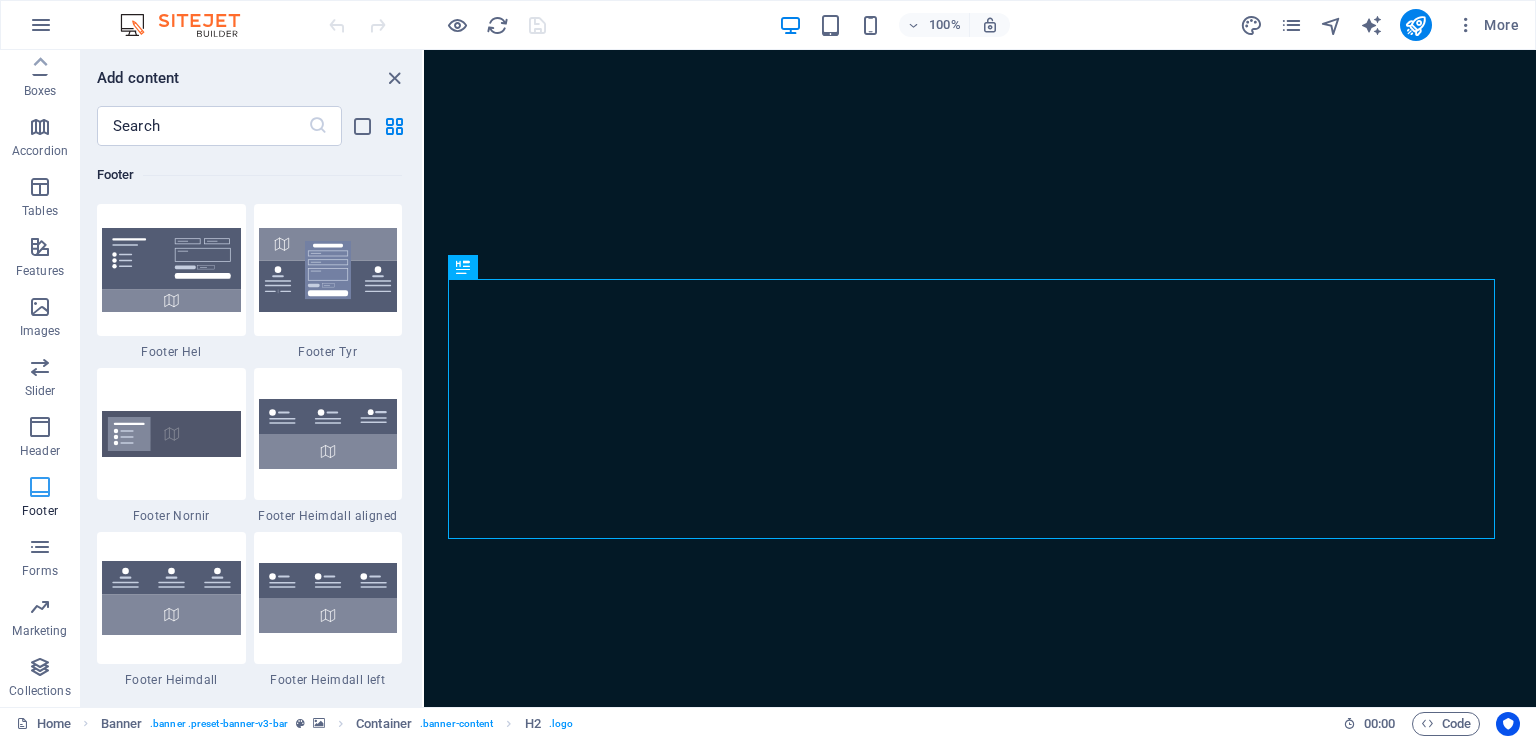scroll, scrollTop: 13239, scrollLeft: 0, axis: vertical 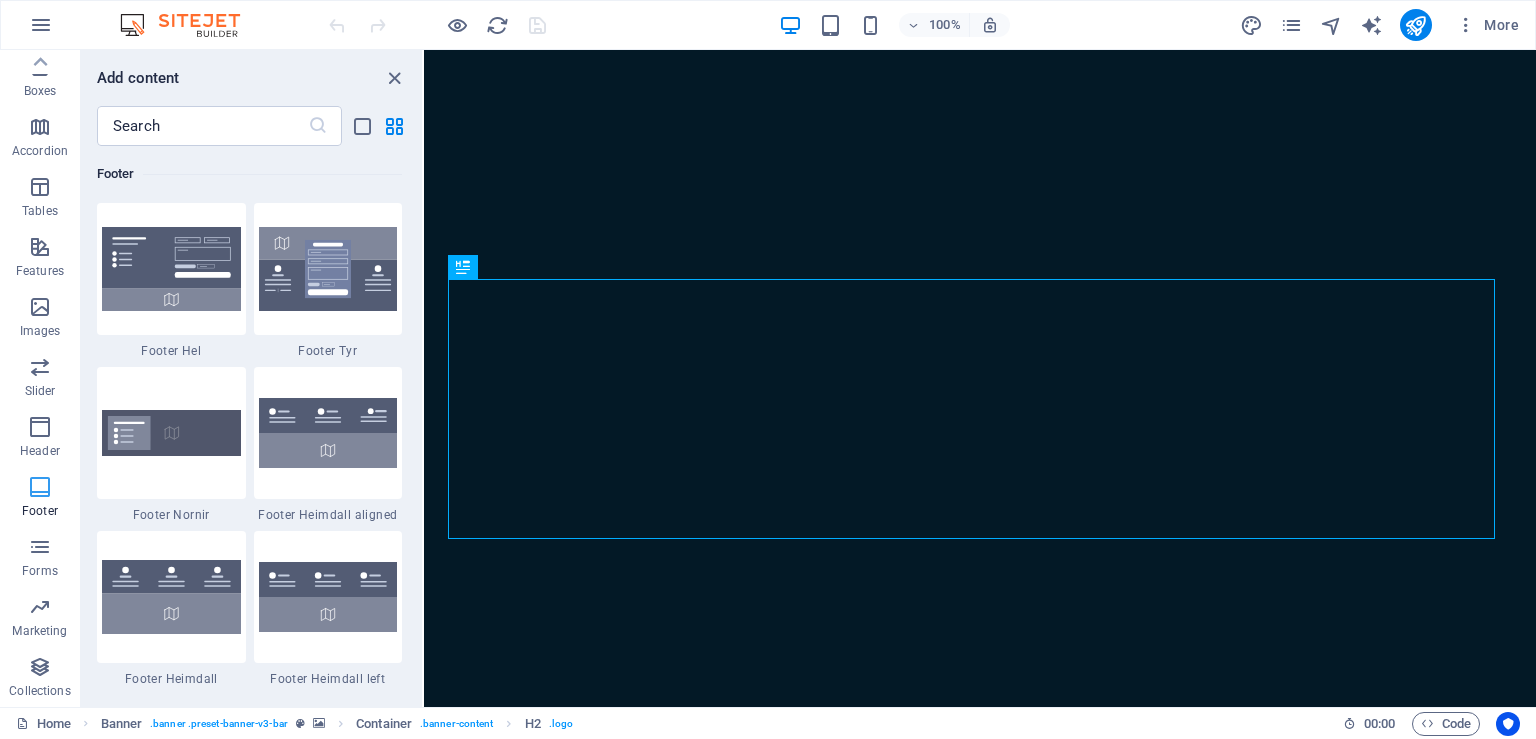 click at bounding box center [40, 487] 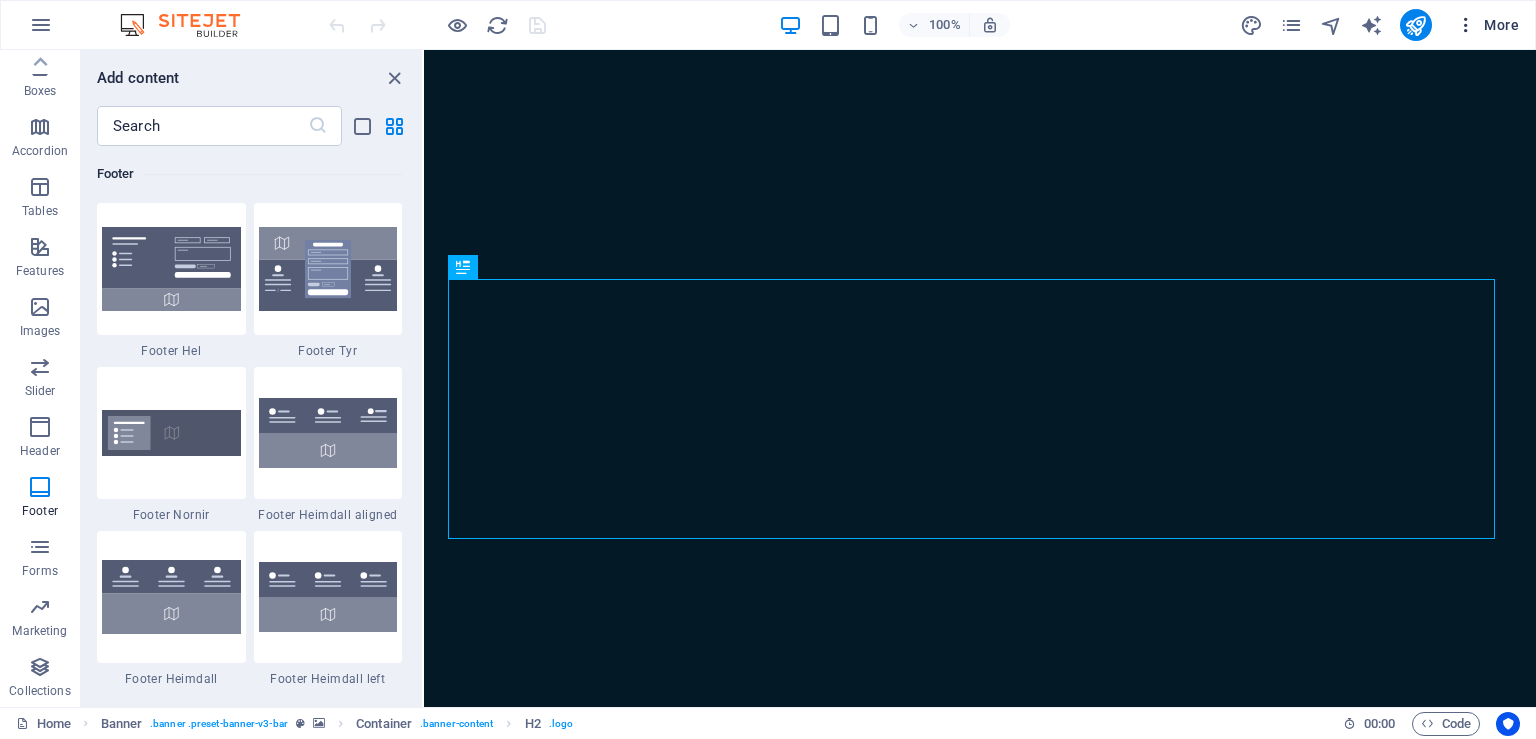 click on "More" at bounding box center (1487, 25) 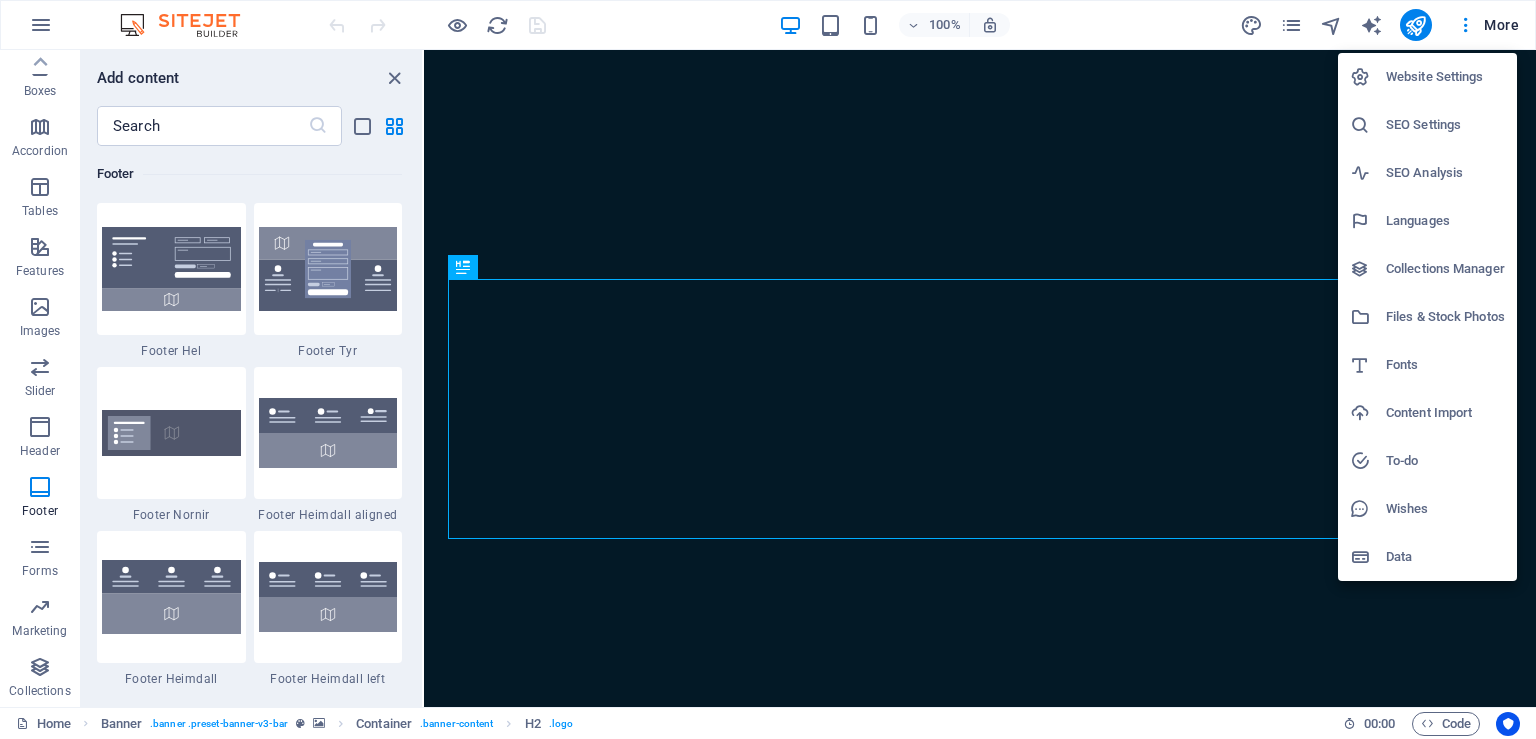 click at bounding box center (768, 369) 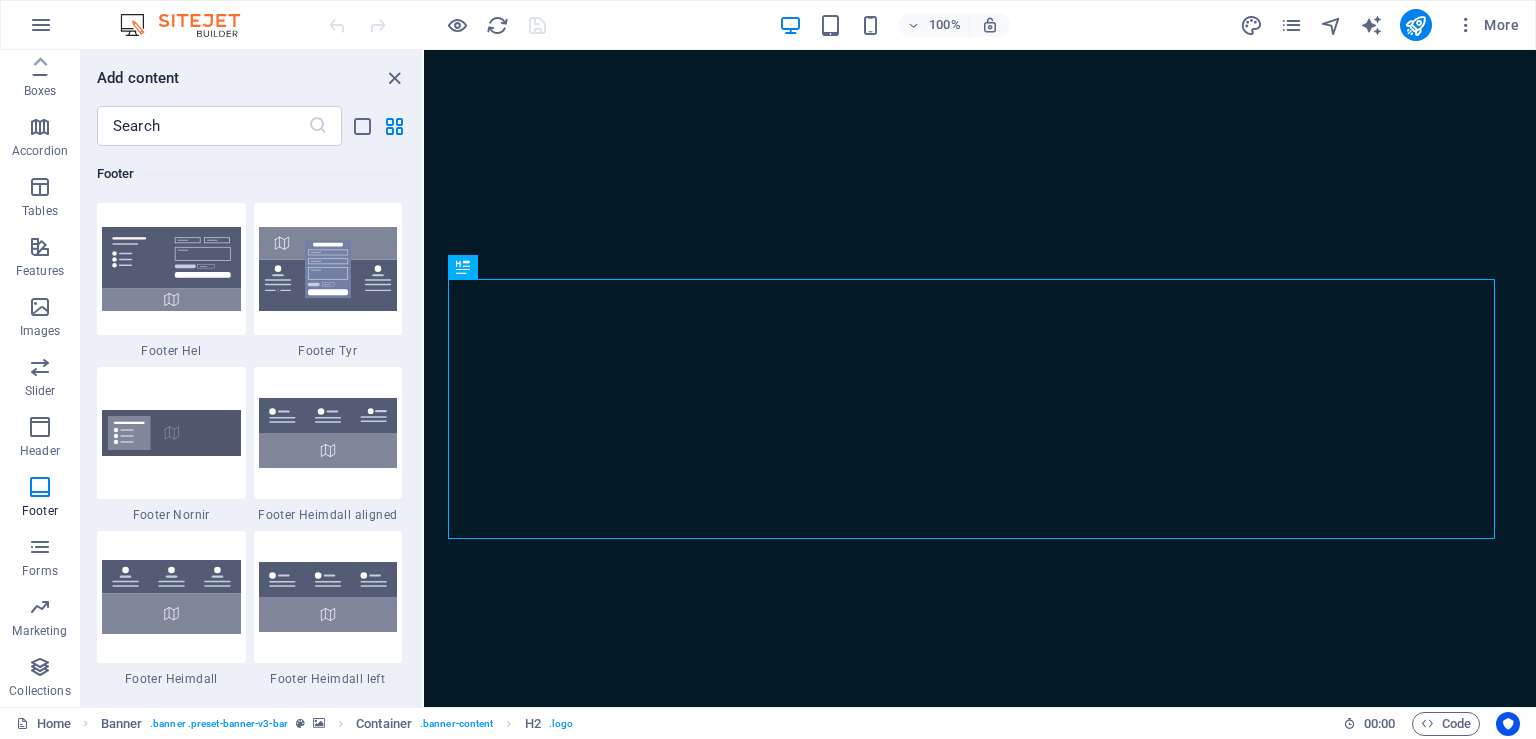click at bounding box center [1291, 25] 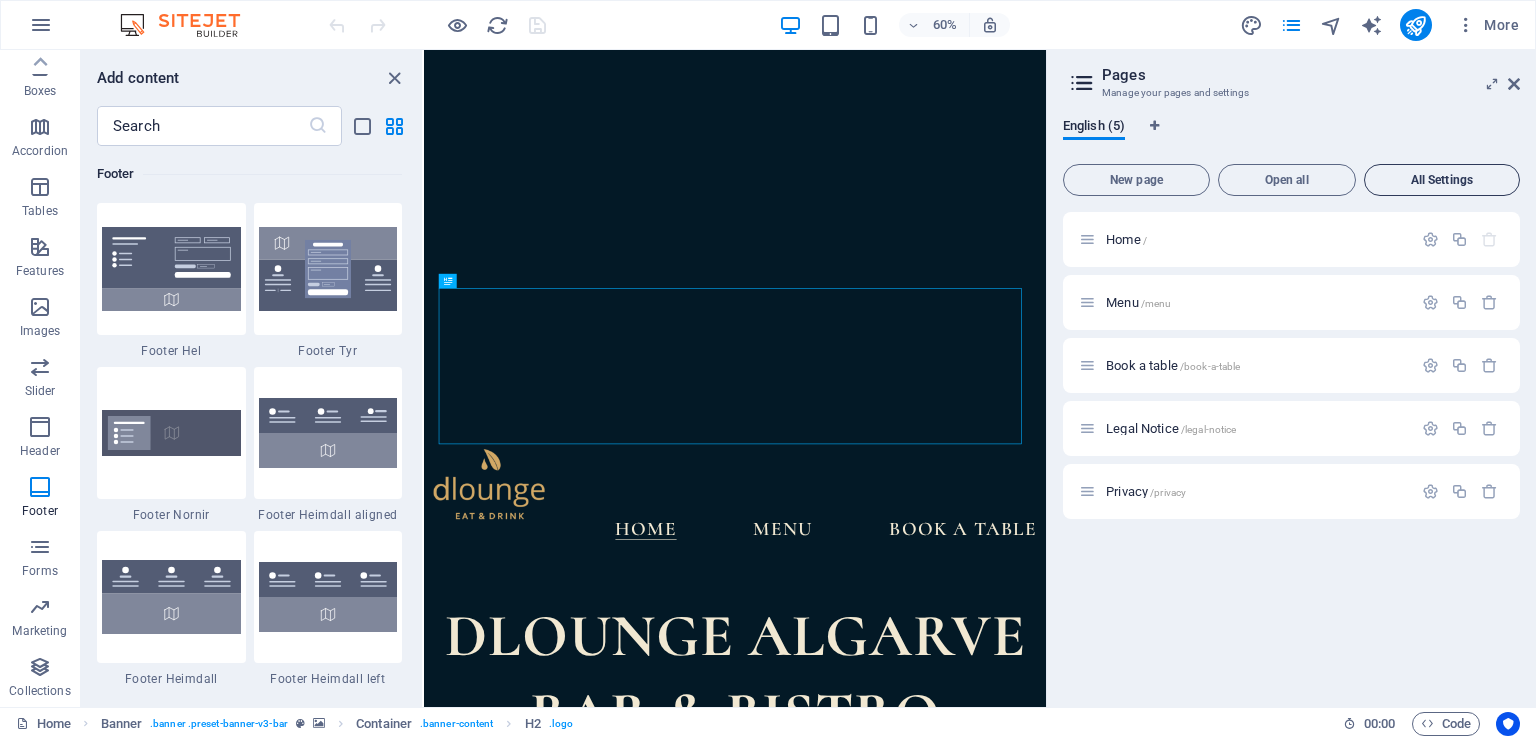 click on "All Settings" at bounding box center (1442, 180) 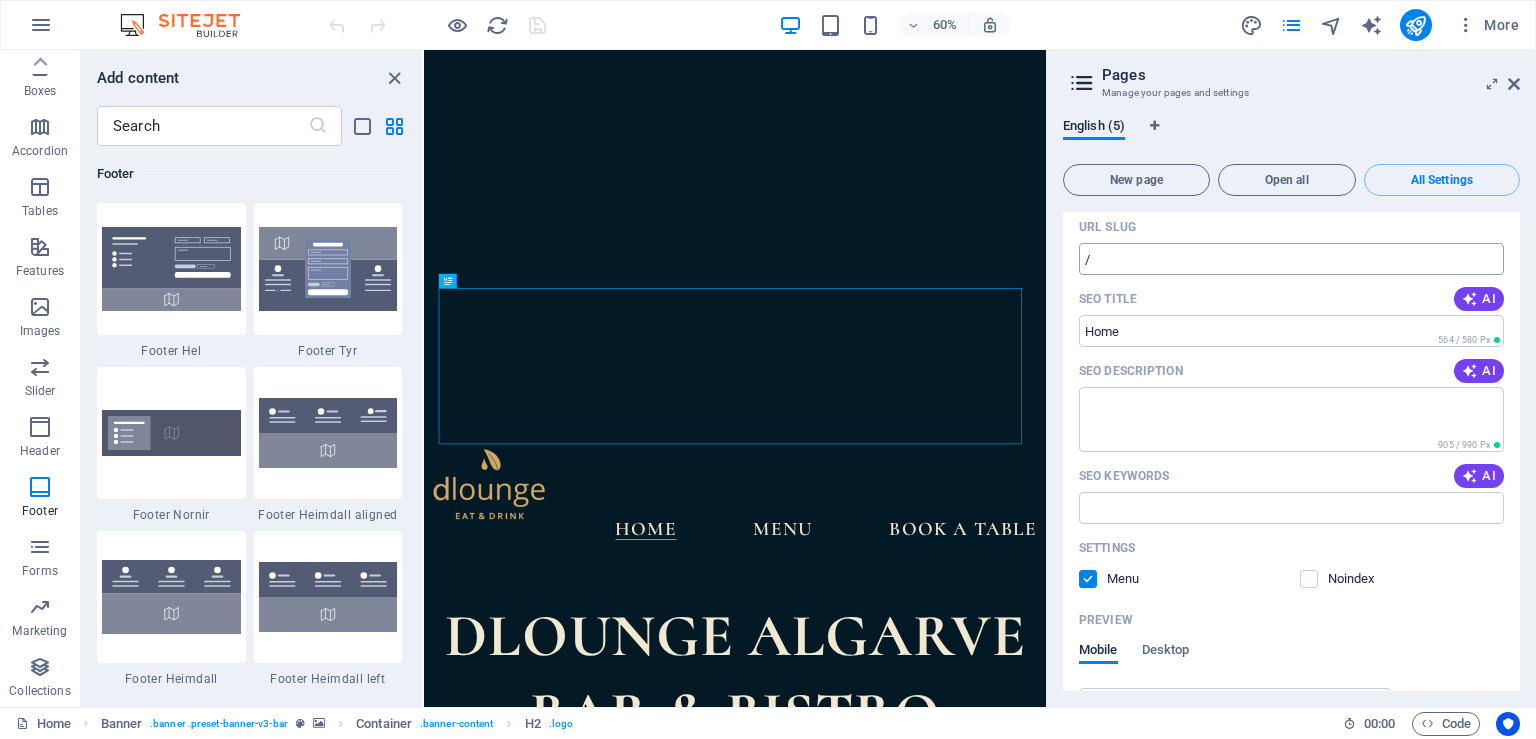 scroll, scrollTop: 0, scrollLeft: 0, axis: both 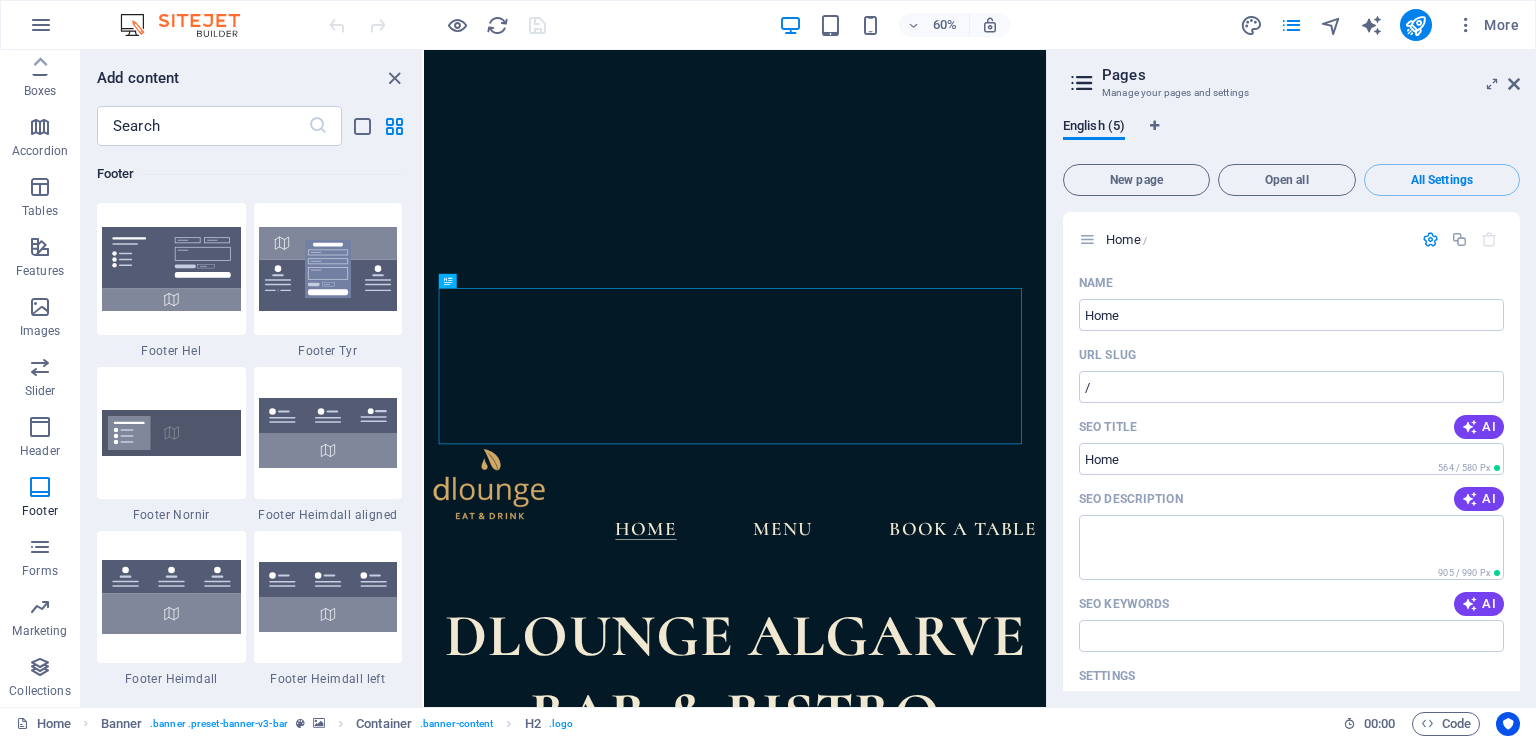 click on "More" at bounding box center (1383, 25) 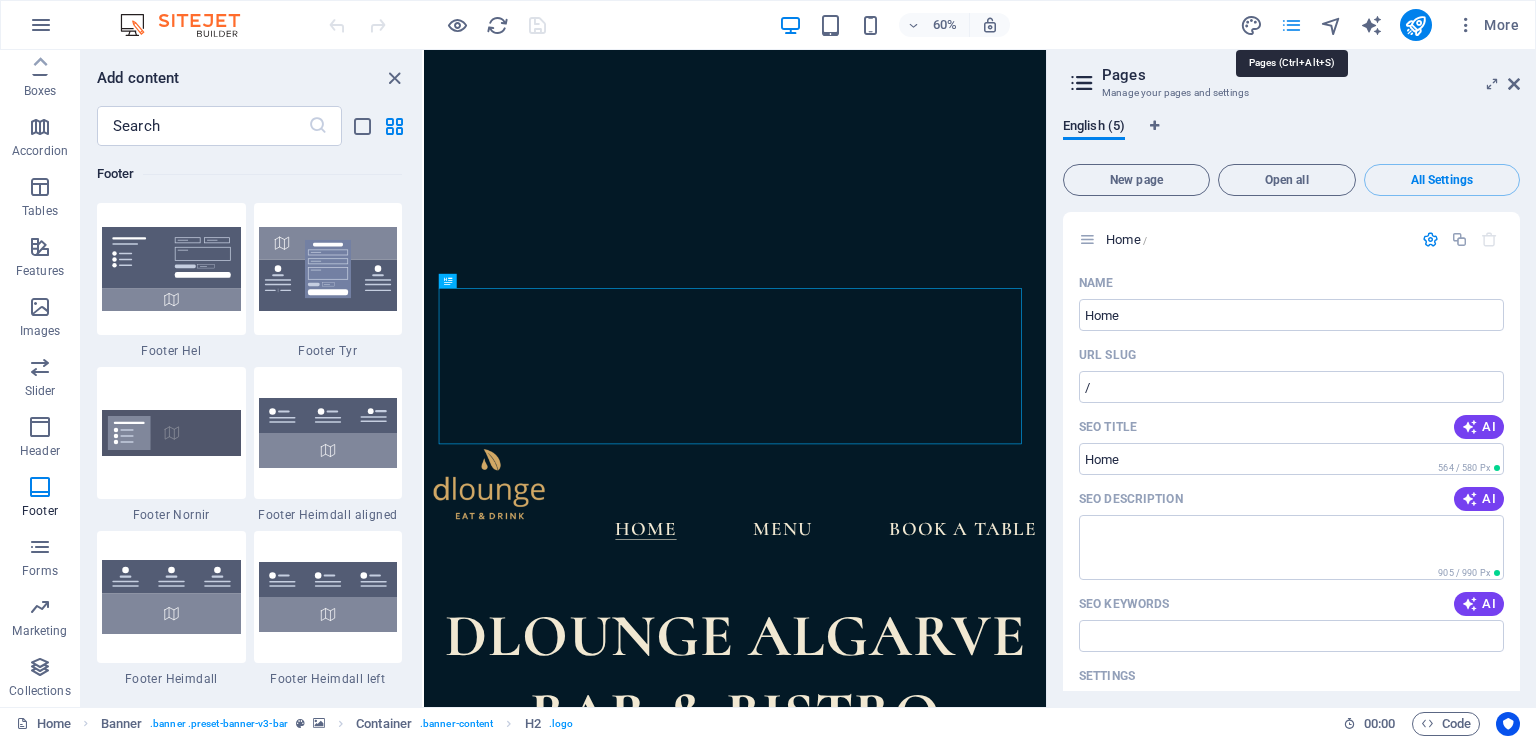 click at bounding box center [1291, 25] 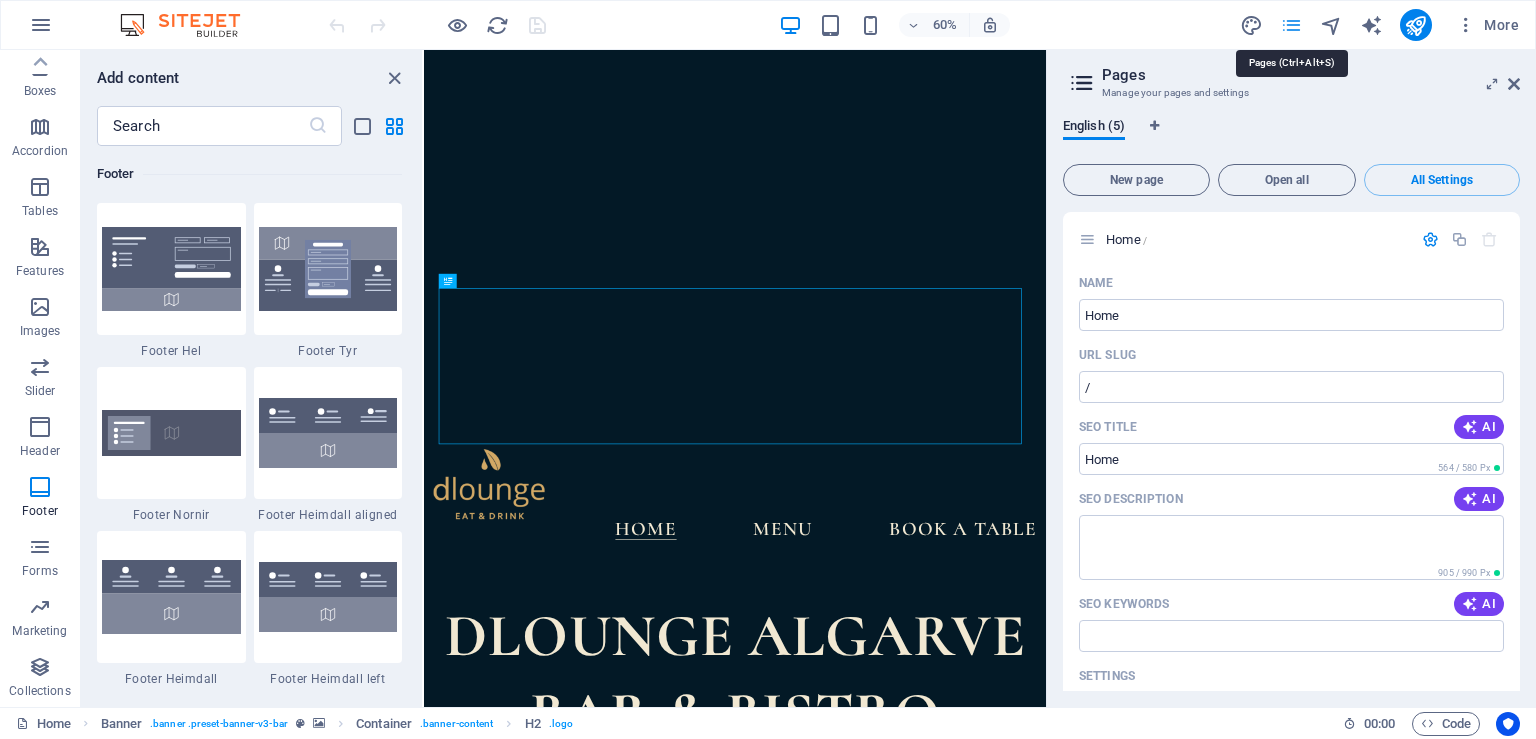 click at bounding box center (1291, 25) 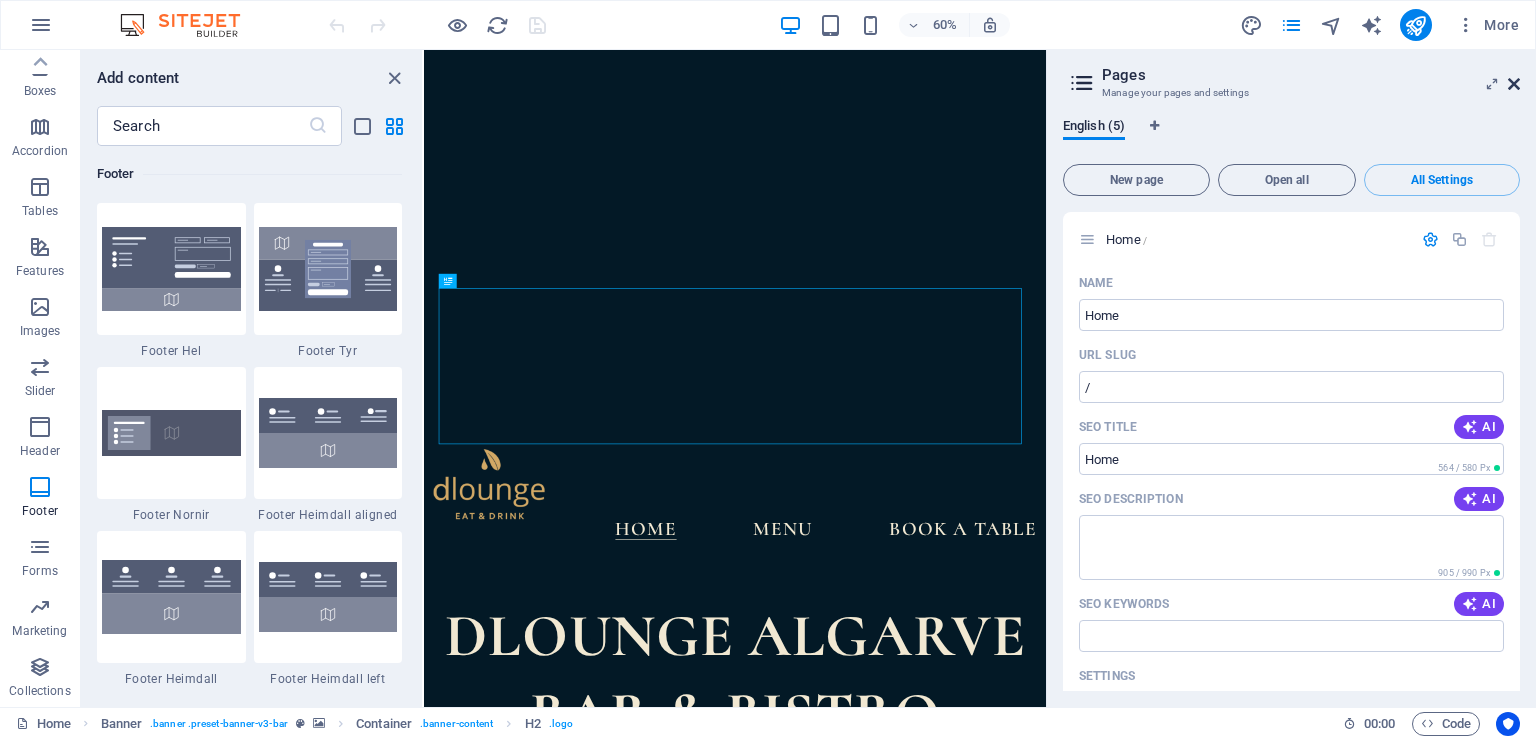 click at bounding box center [1514, 84] 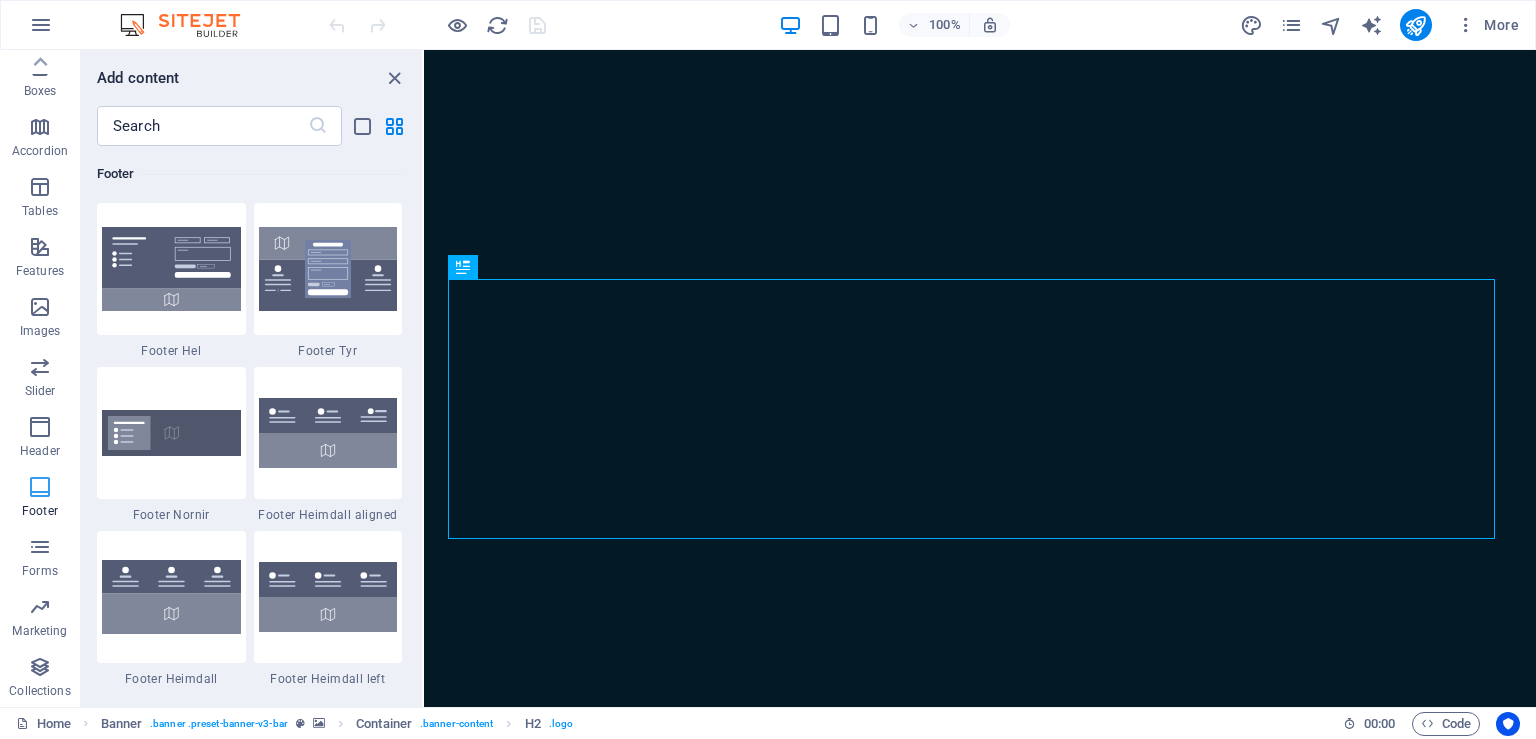 scroll, scrollTop: 0, scrollLeft: 0, axis: both 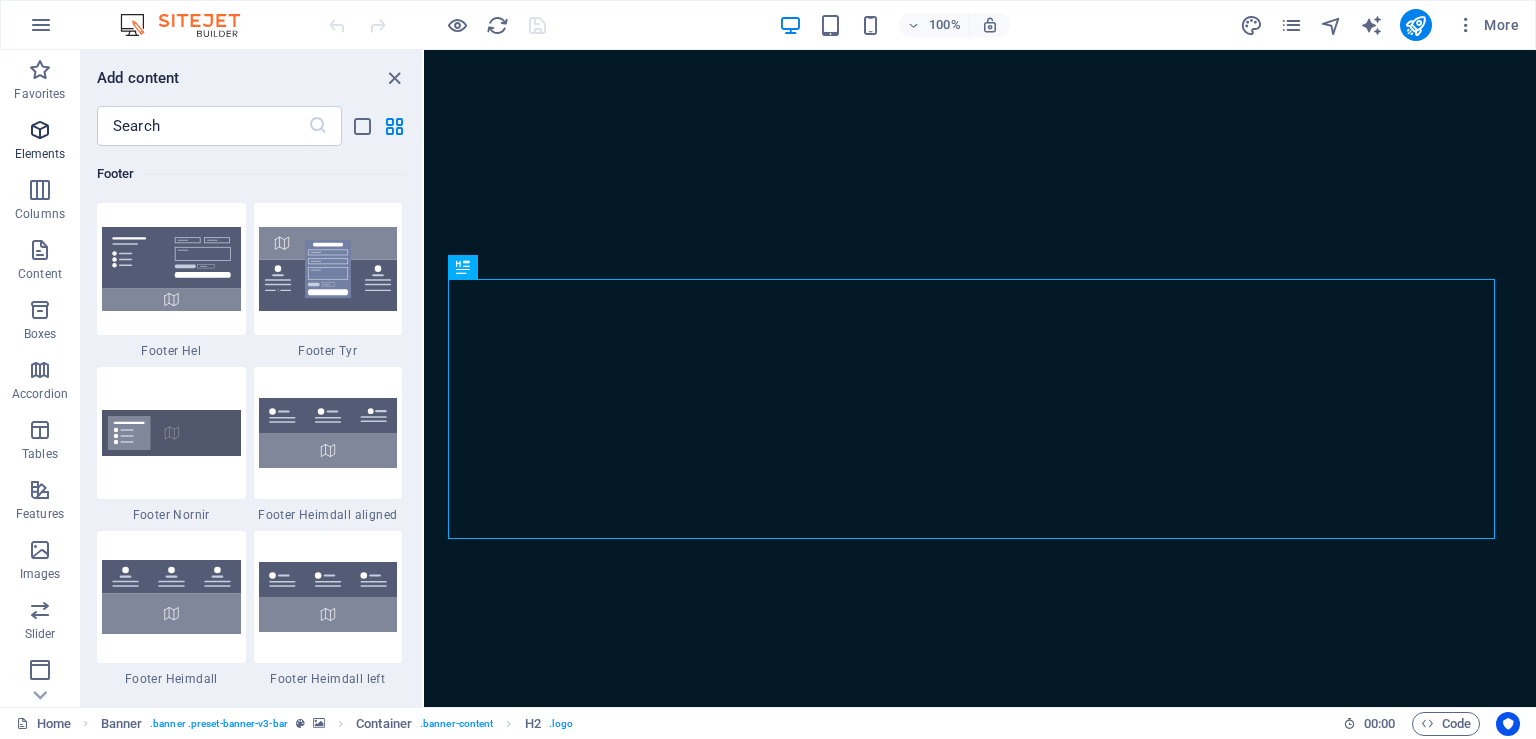 click on "Elements" at bounding box center (40, 142) 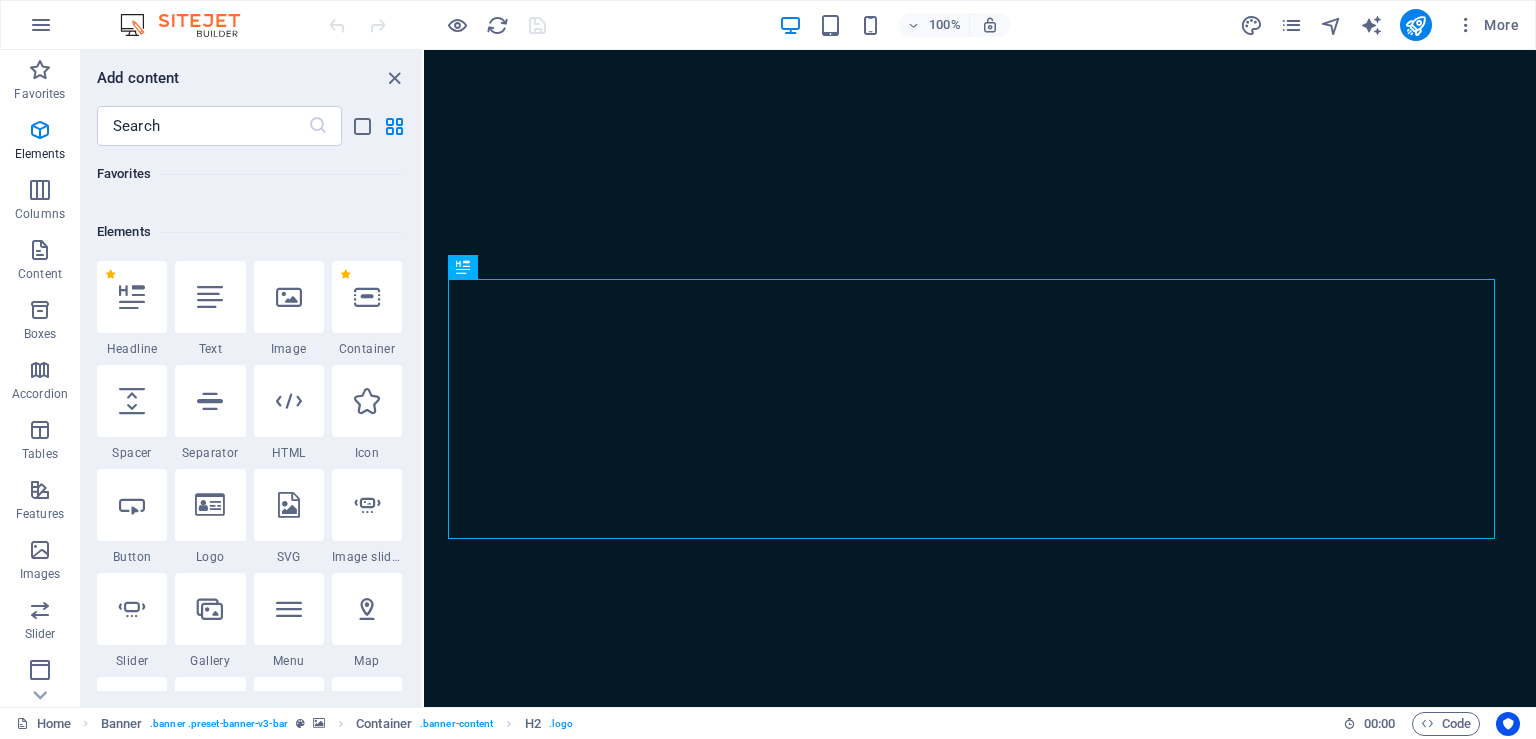 scroll, scrollTop: 0, scrollLeft: 0, axis: both 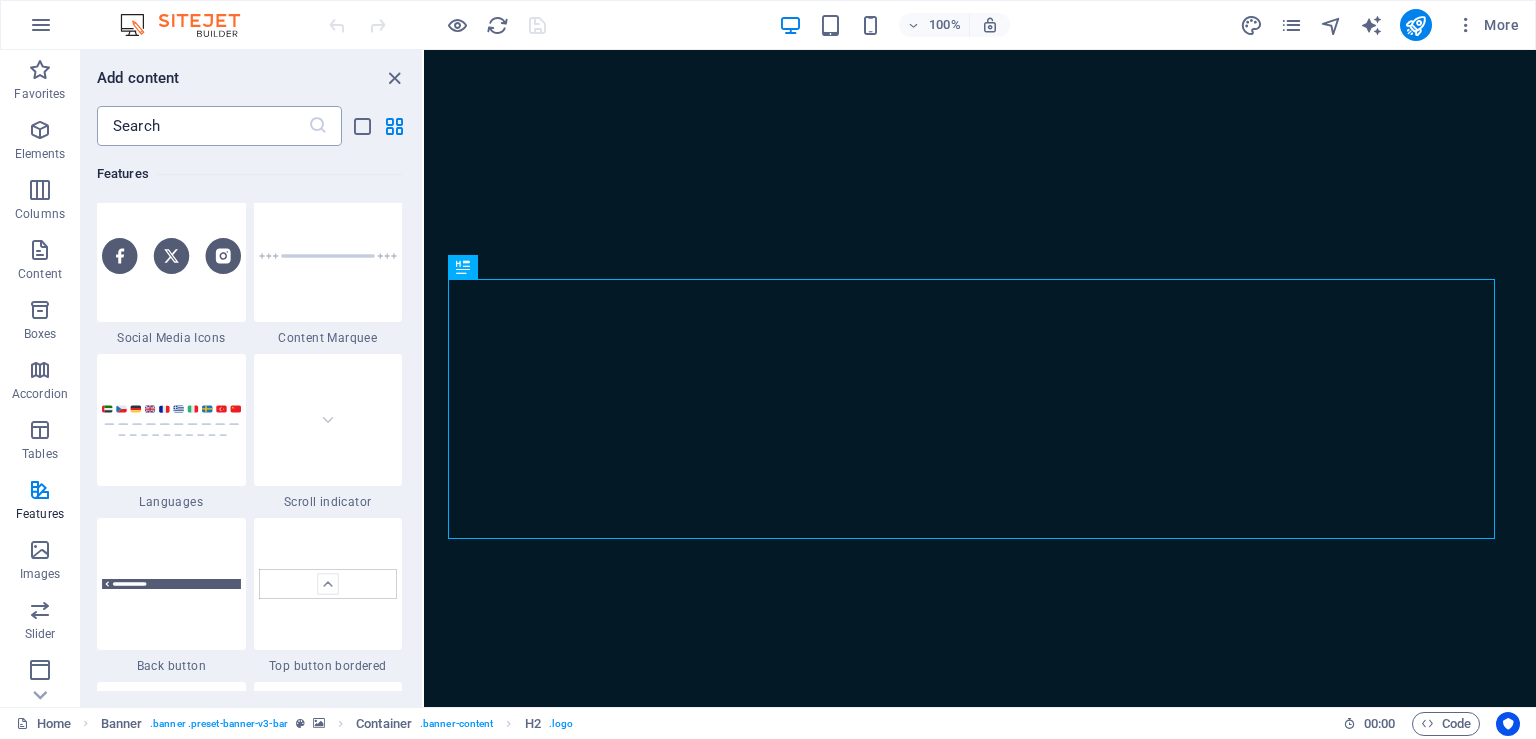 click at bounding box center [202, 126] 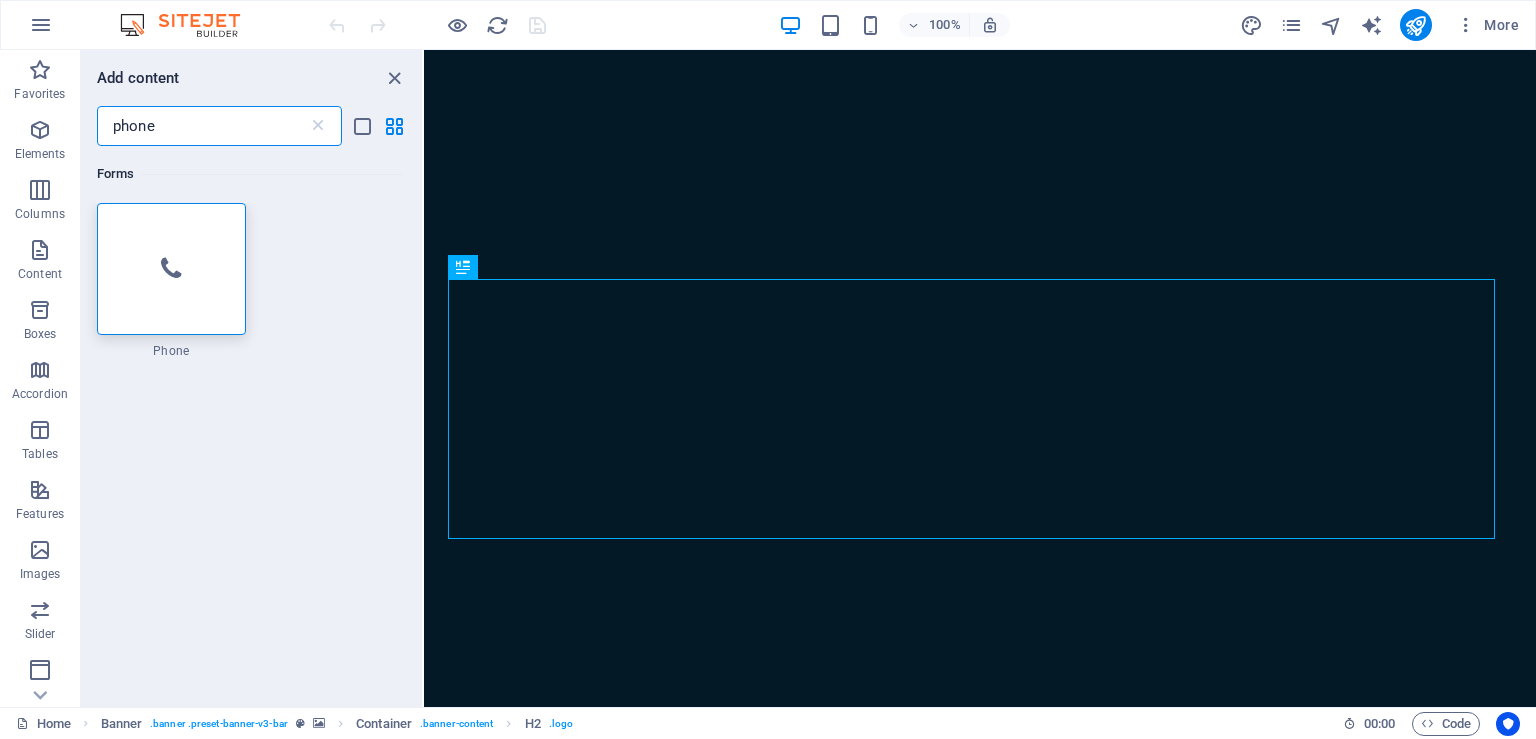 scroll, scrollTop: 0, scrollLeft: 0, axis: both 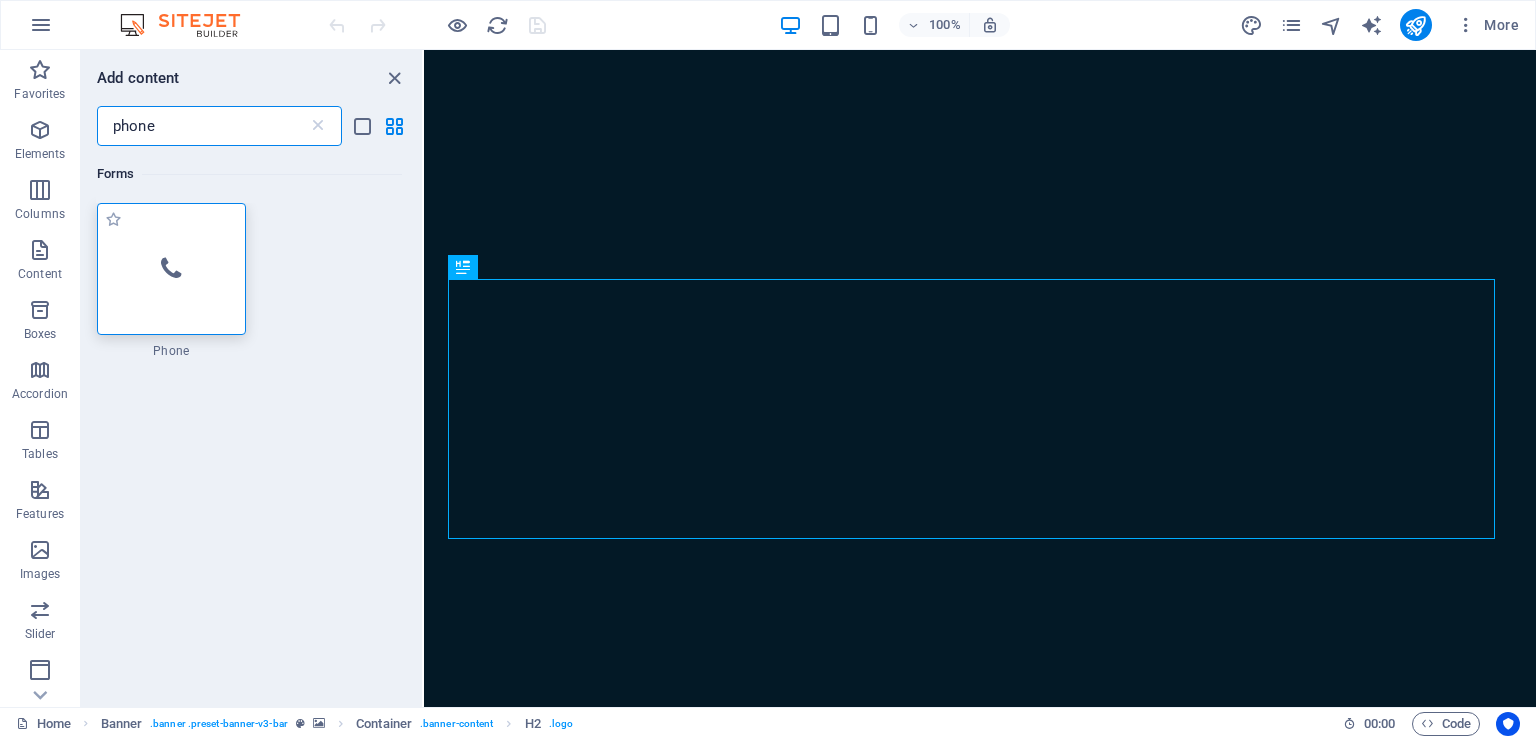 click at bounding box center (171, 269) 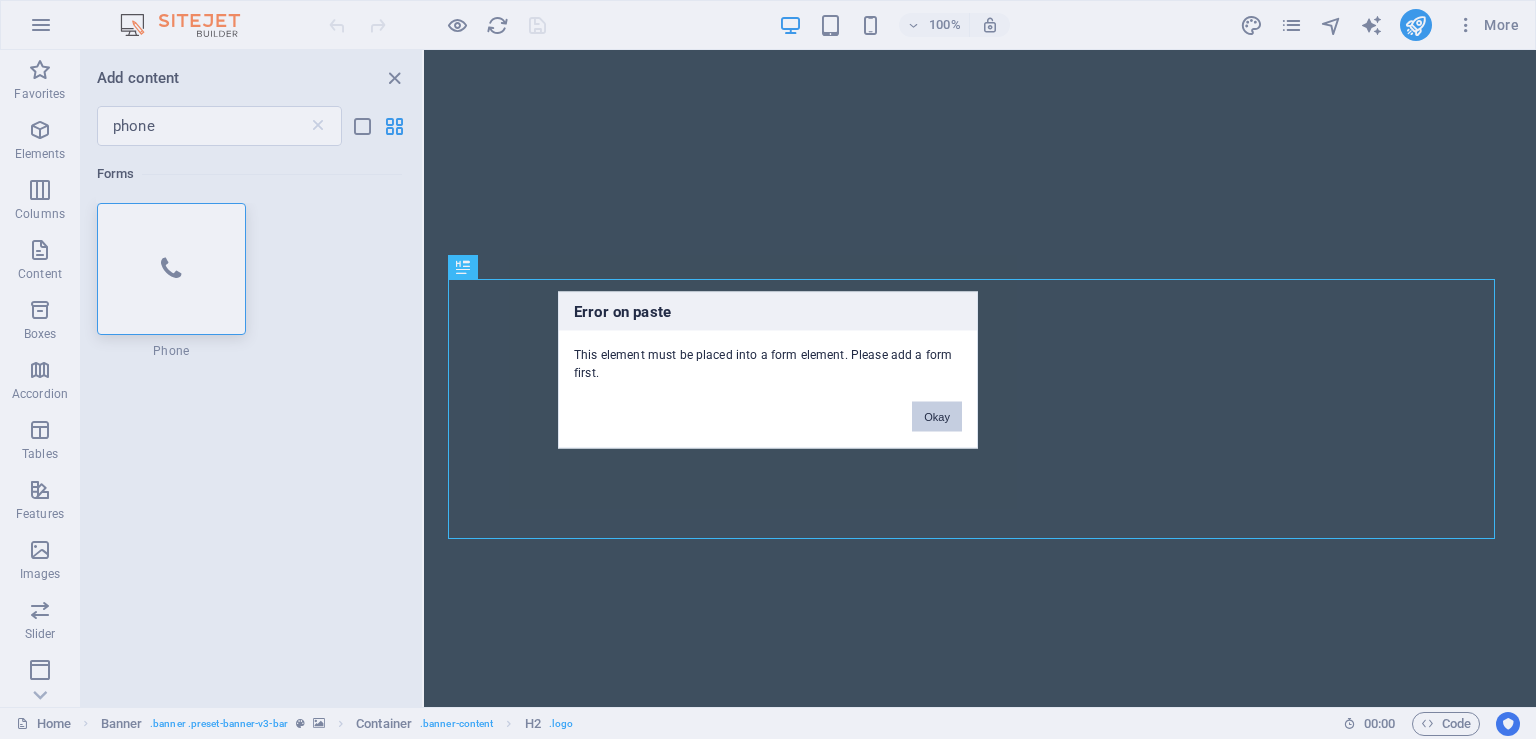 click on "Okay" at bounding box center (937, 416) 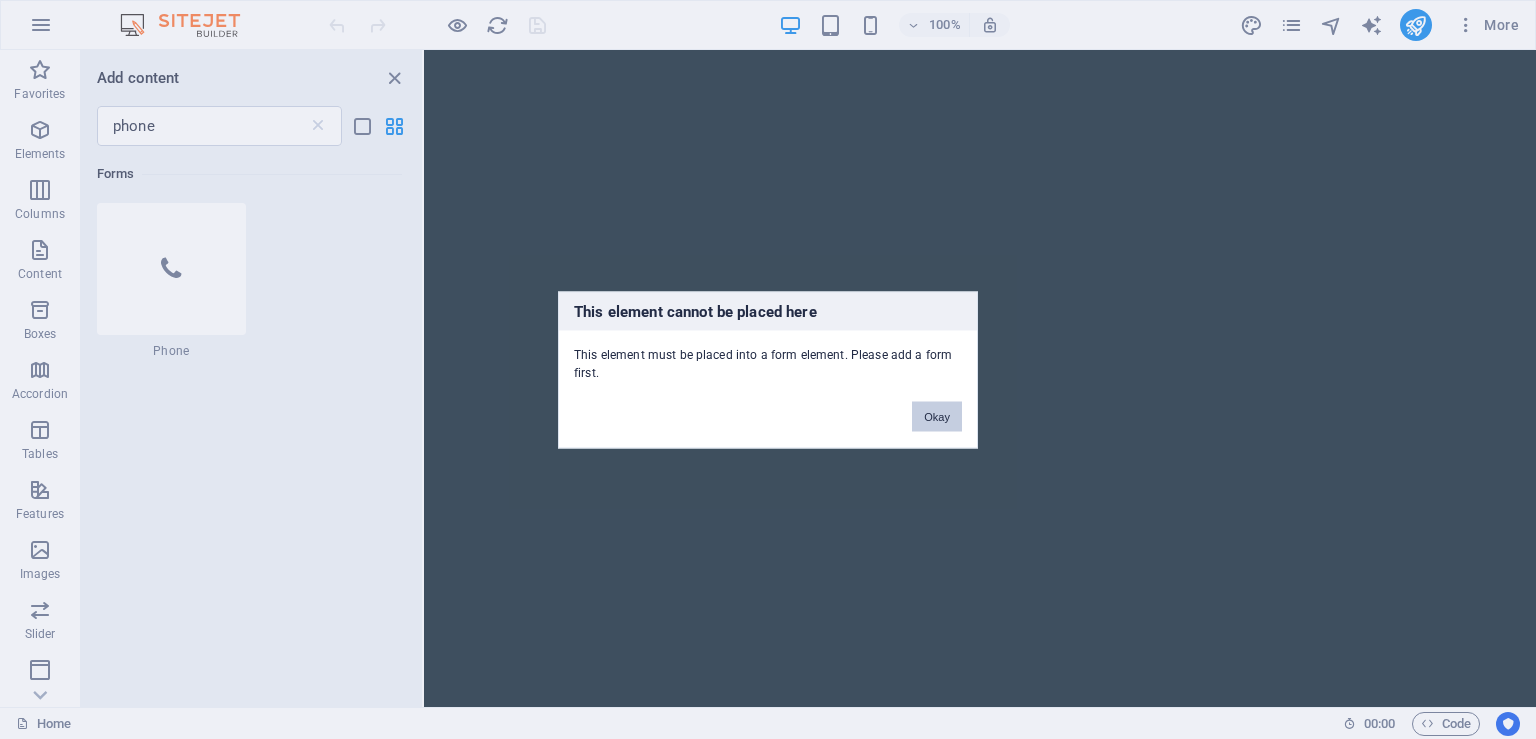 click on "Okay" at bounding box center (937, 416) 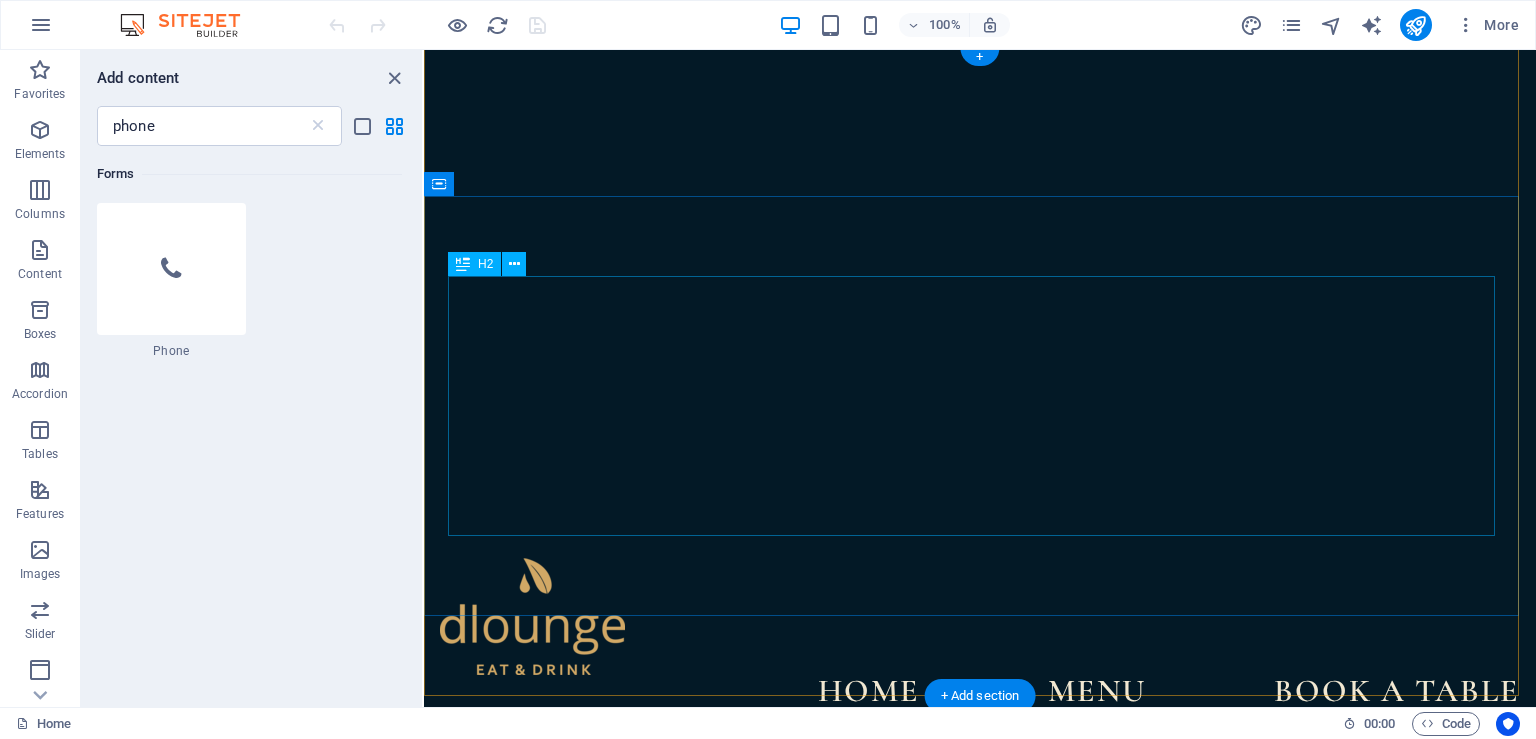 scroll, scrollTop: 422, scrollLeft: 0, axis: vertical 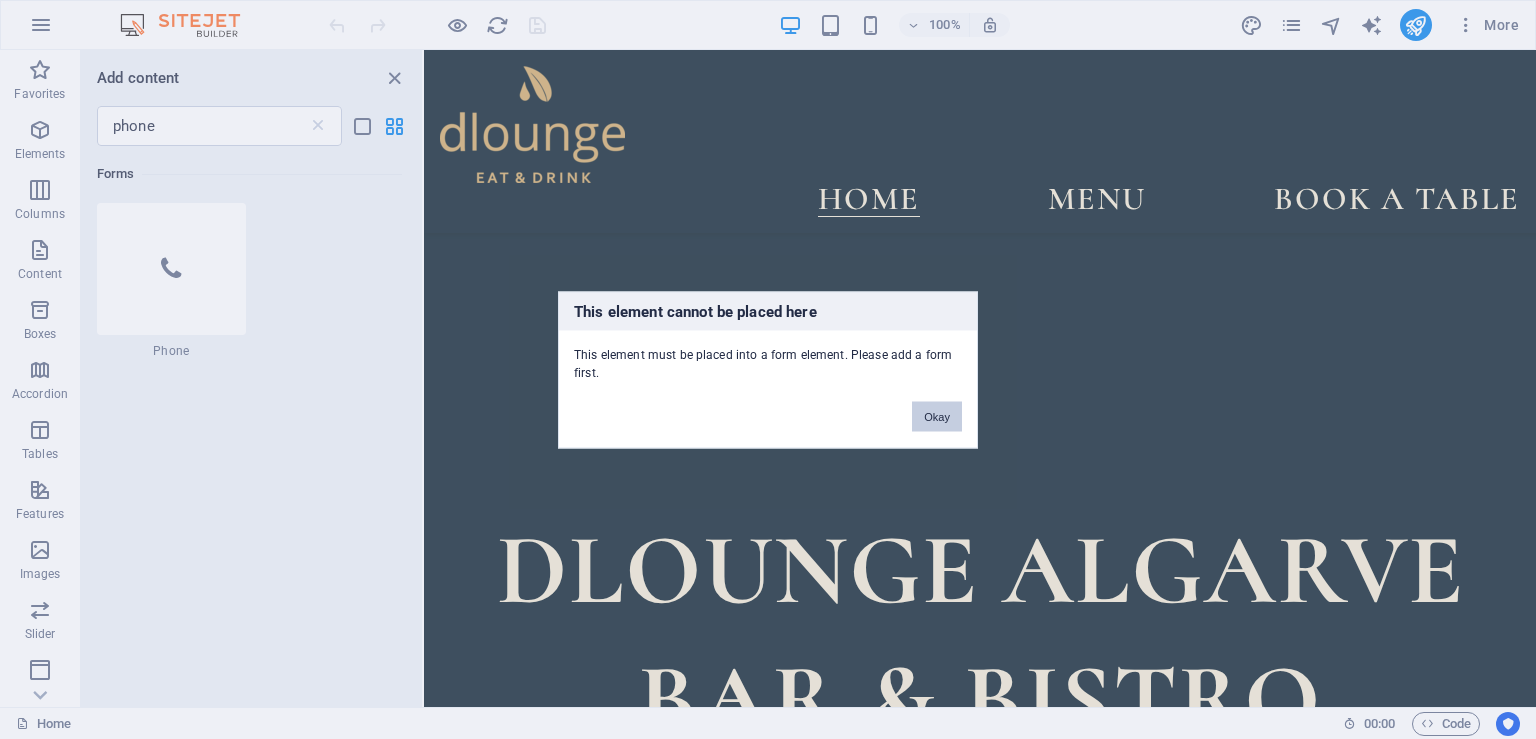 click on "Okay" at bounding box center (937, 416) 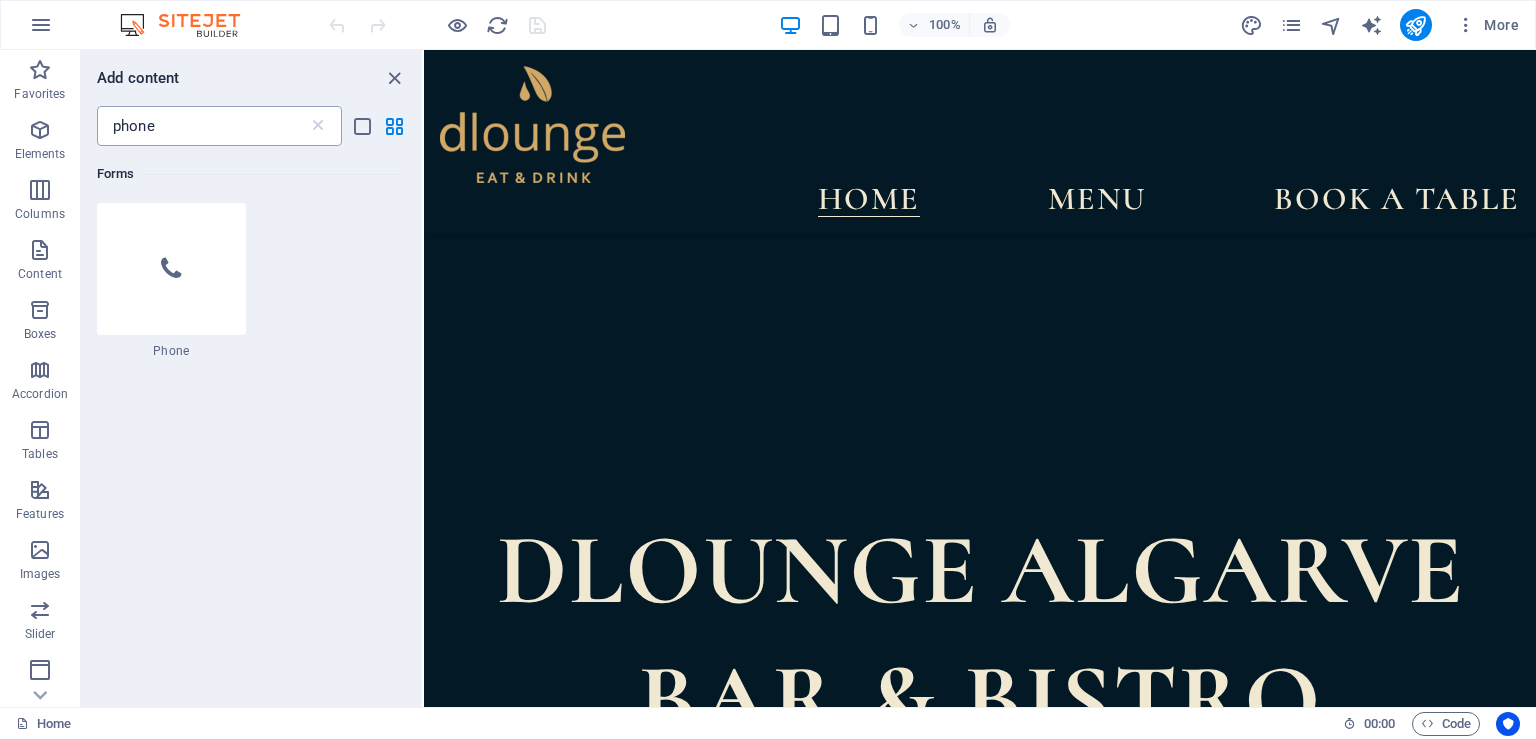 click on "phone" at bounding box center (202, 126) 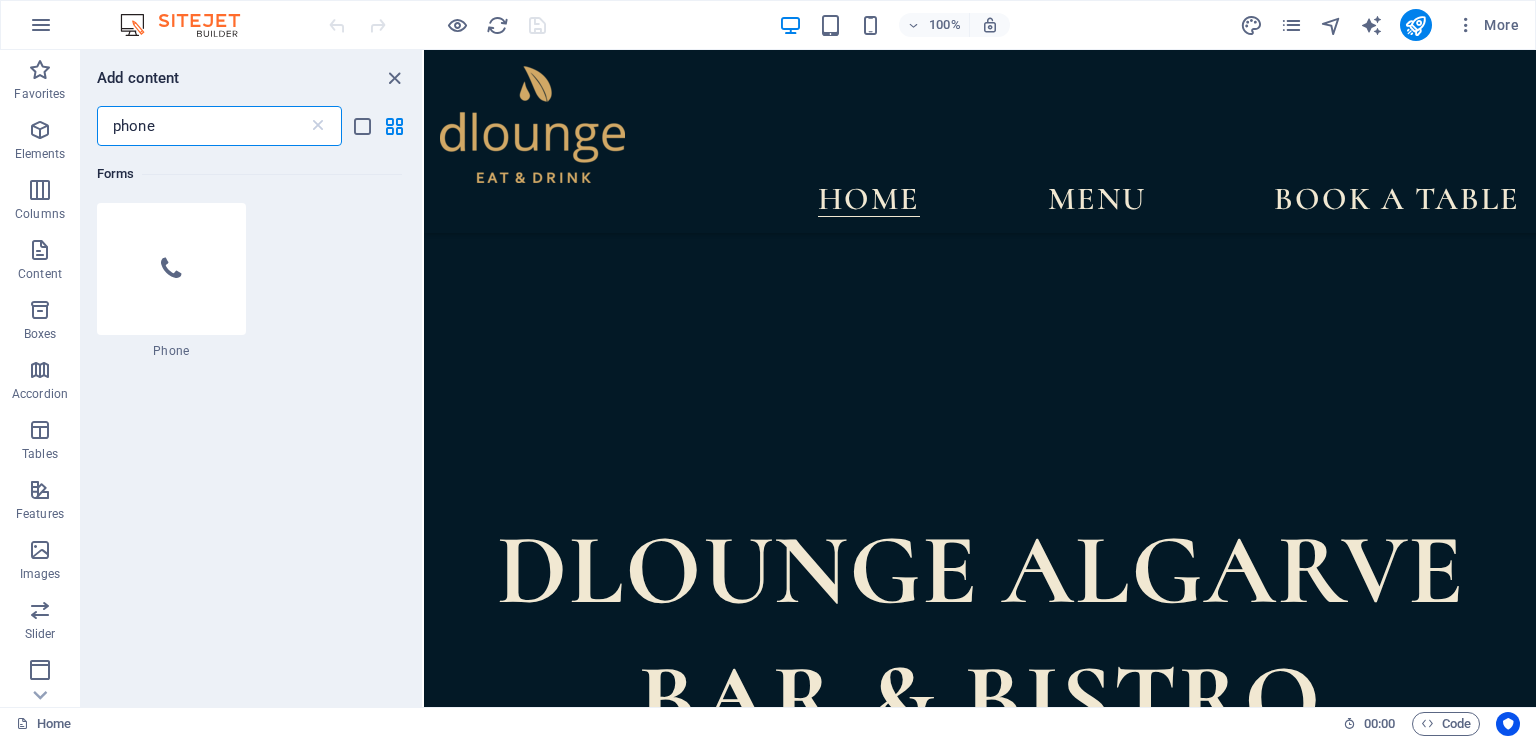 click on "phone" at bounding box center [202, 126] 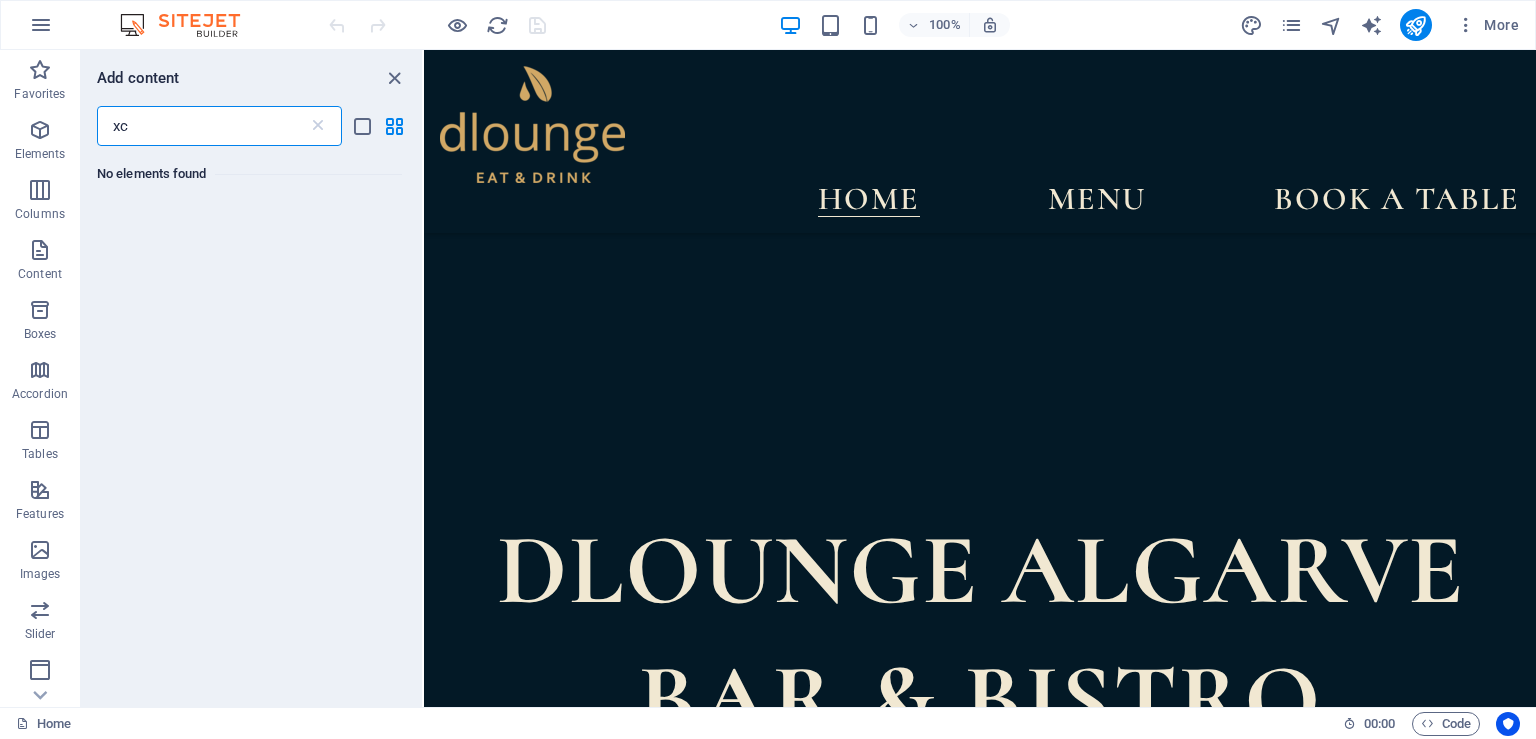 type on "x" 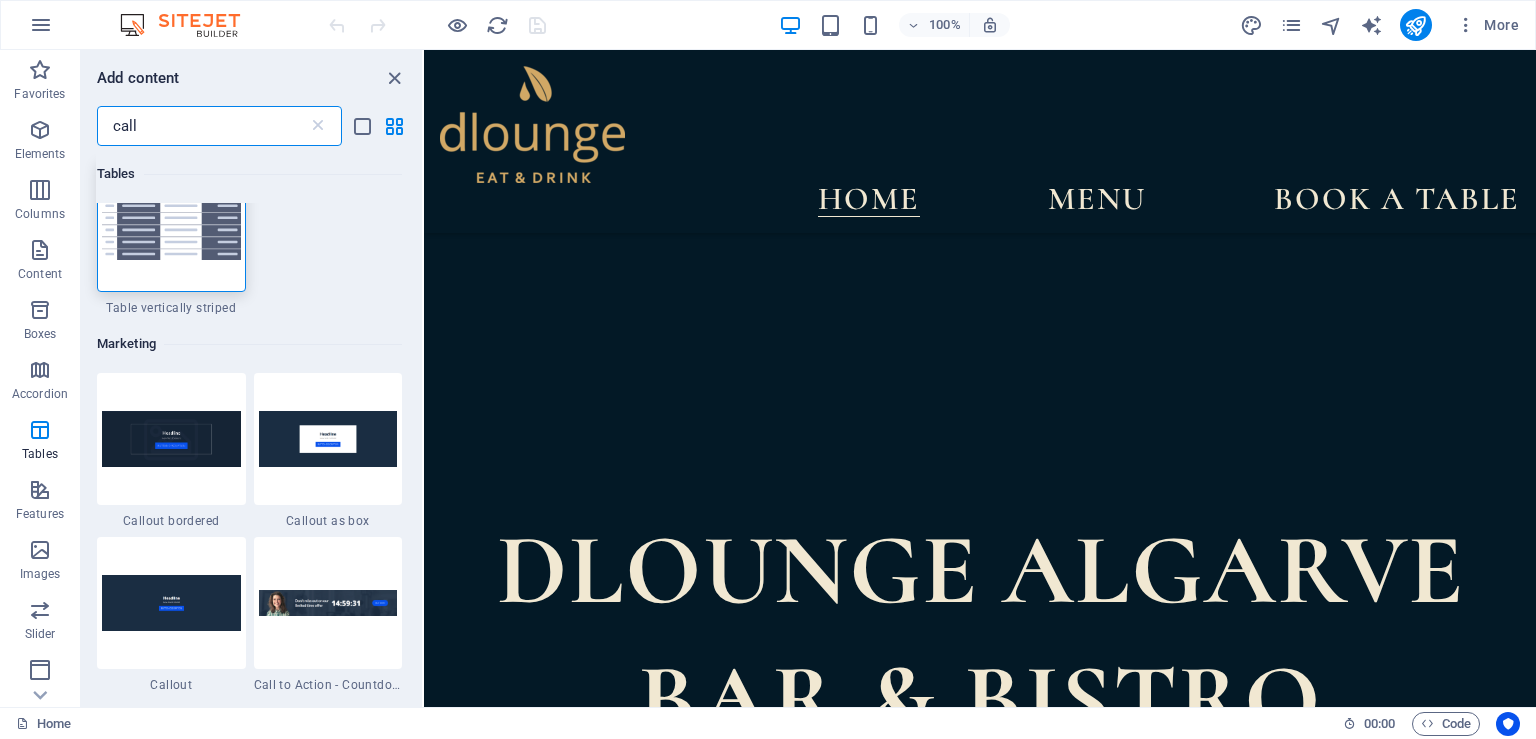 scroll, scrollTop: 0, scrollLeft: 0, axis: both 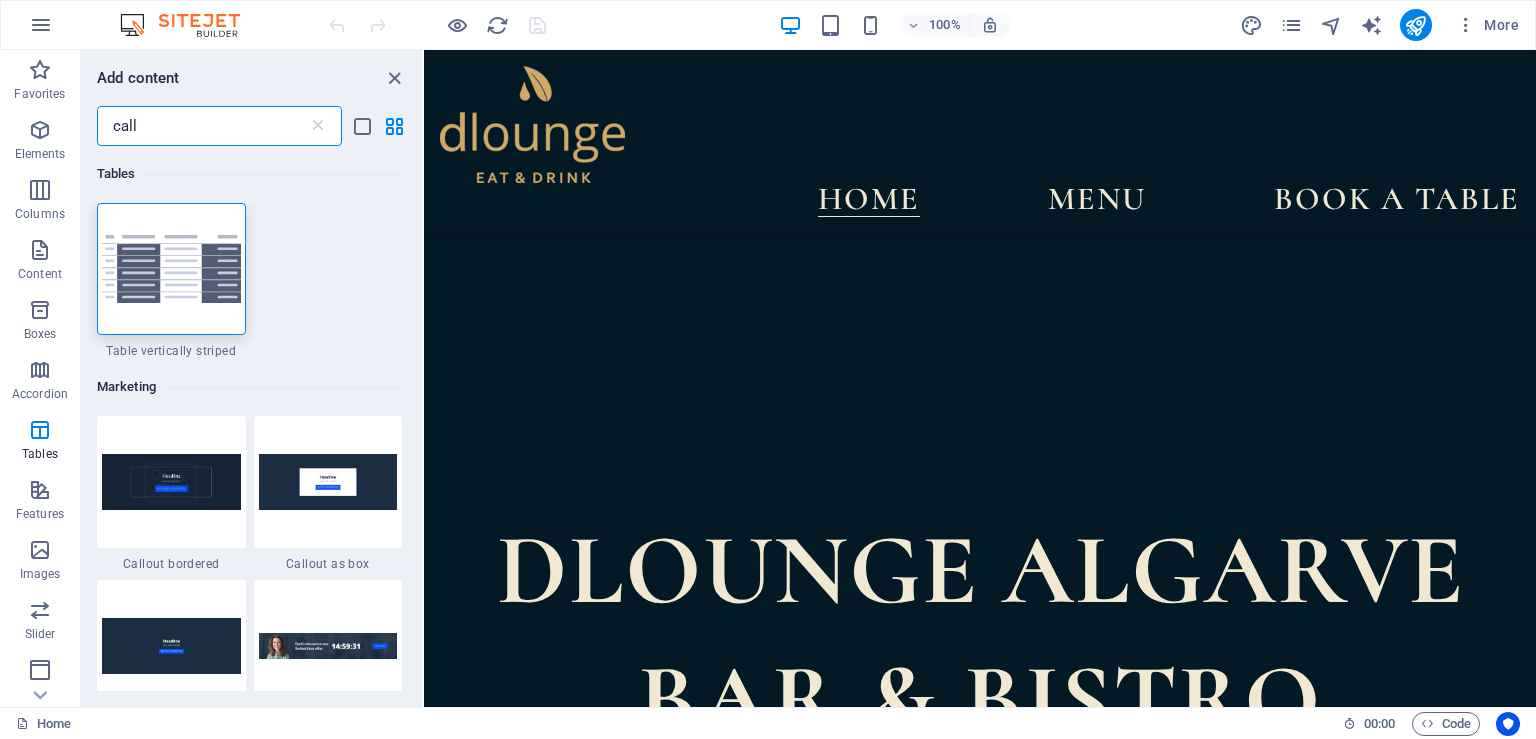 click on "call" at bounding box center [202, 126] 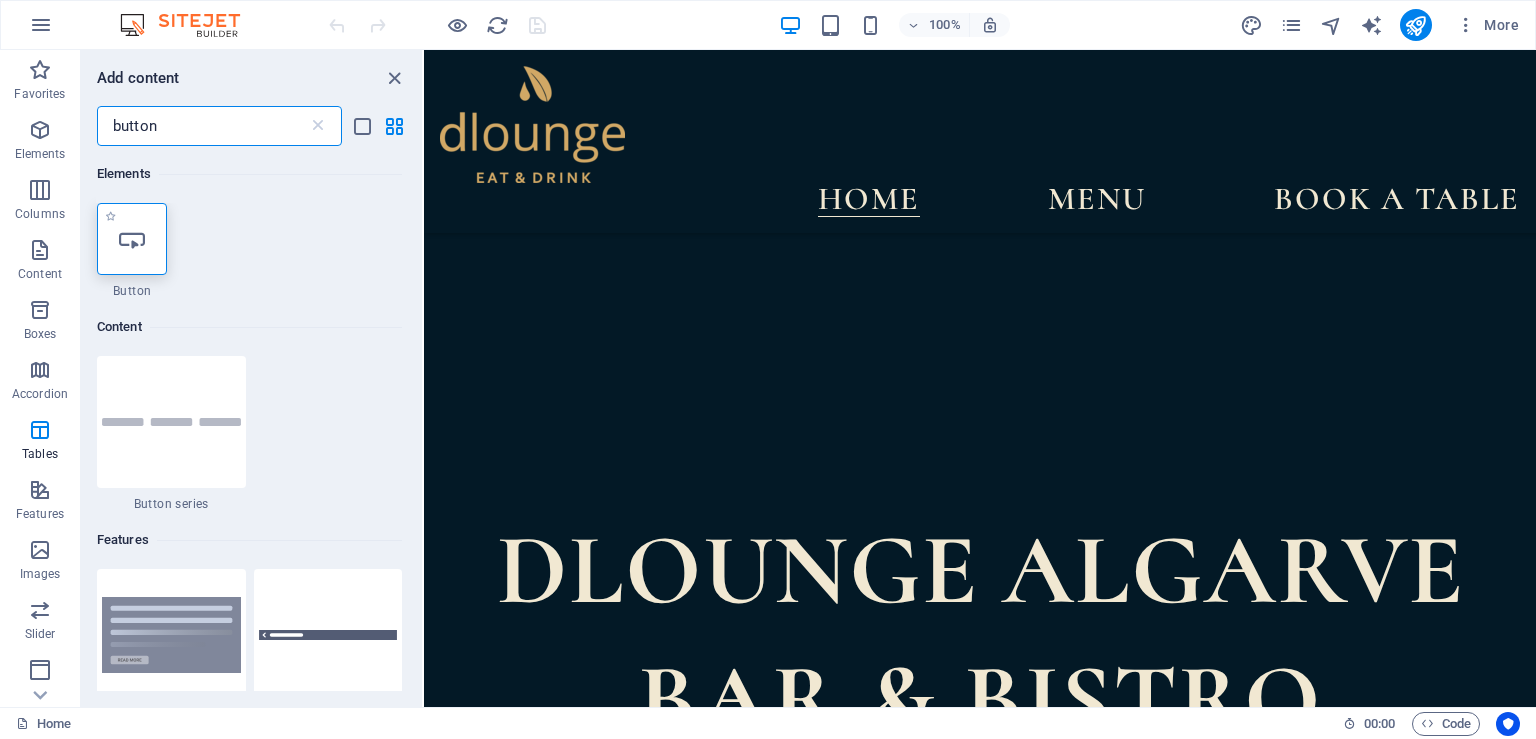 type on "button" 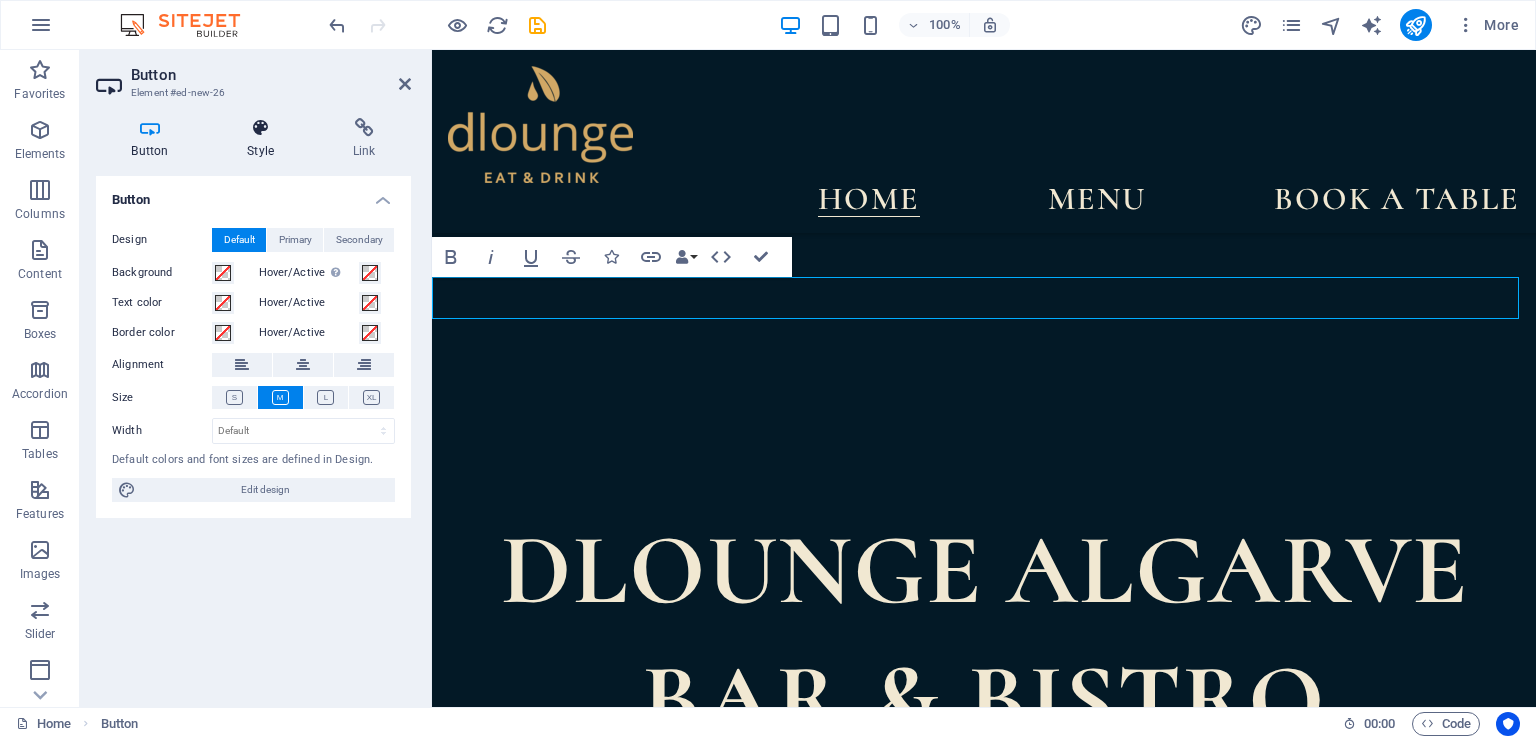 click at bounding box center (261, 128) 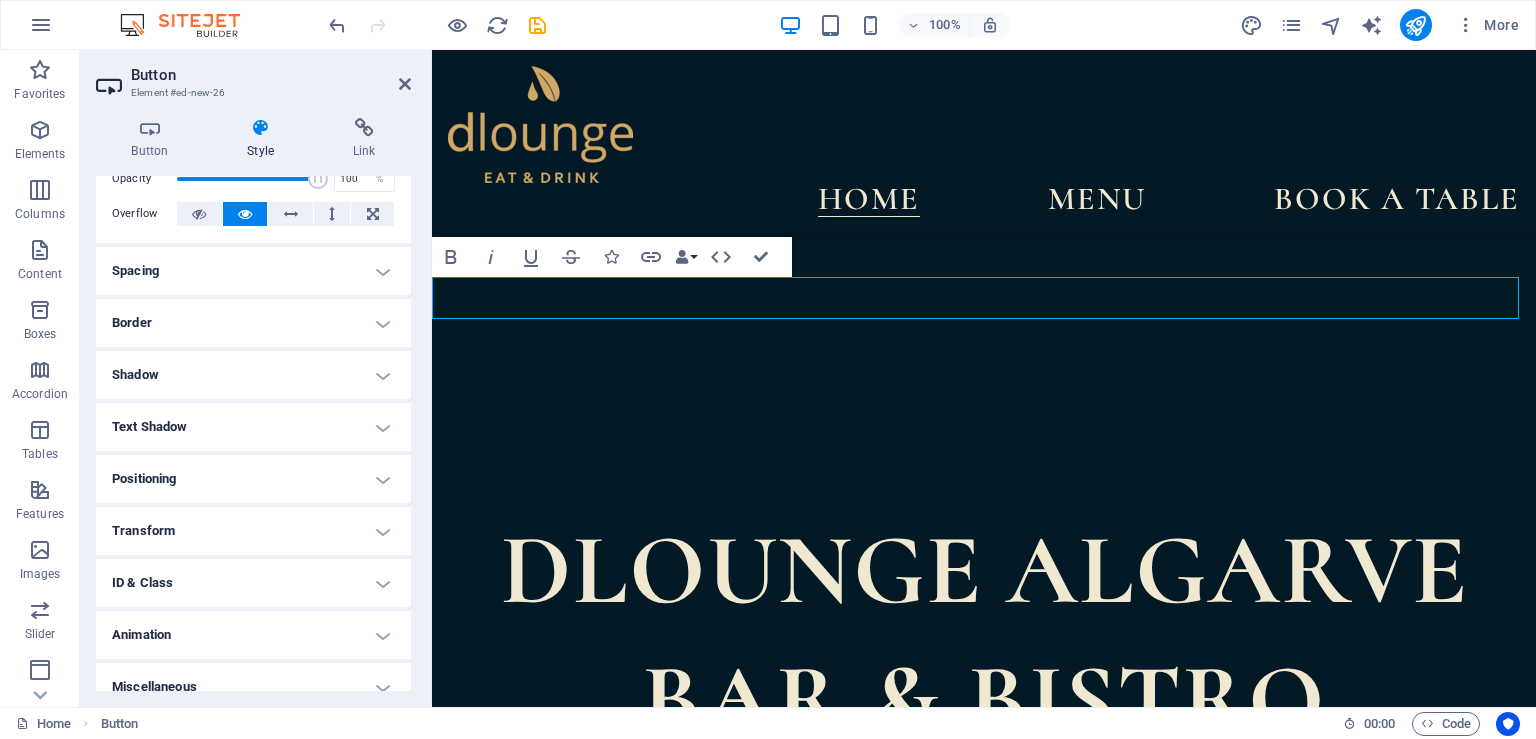 scroll, scrollTop: 115, scrollLeft: 0, axis: vertical 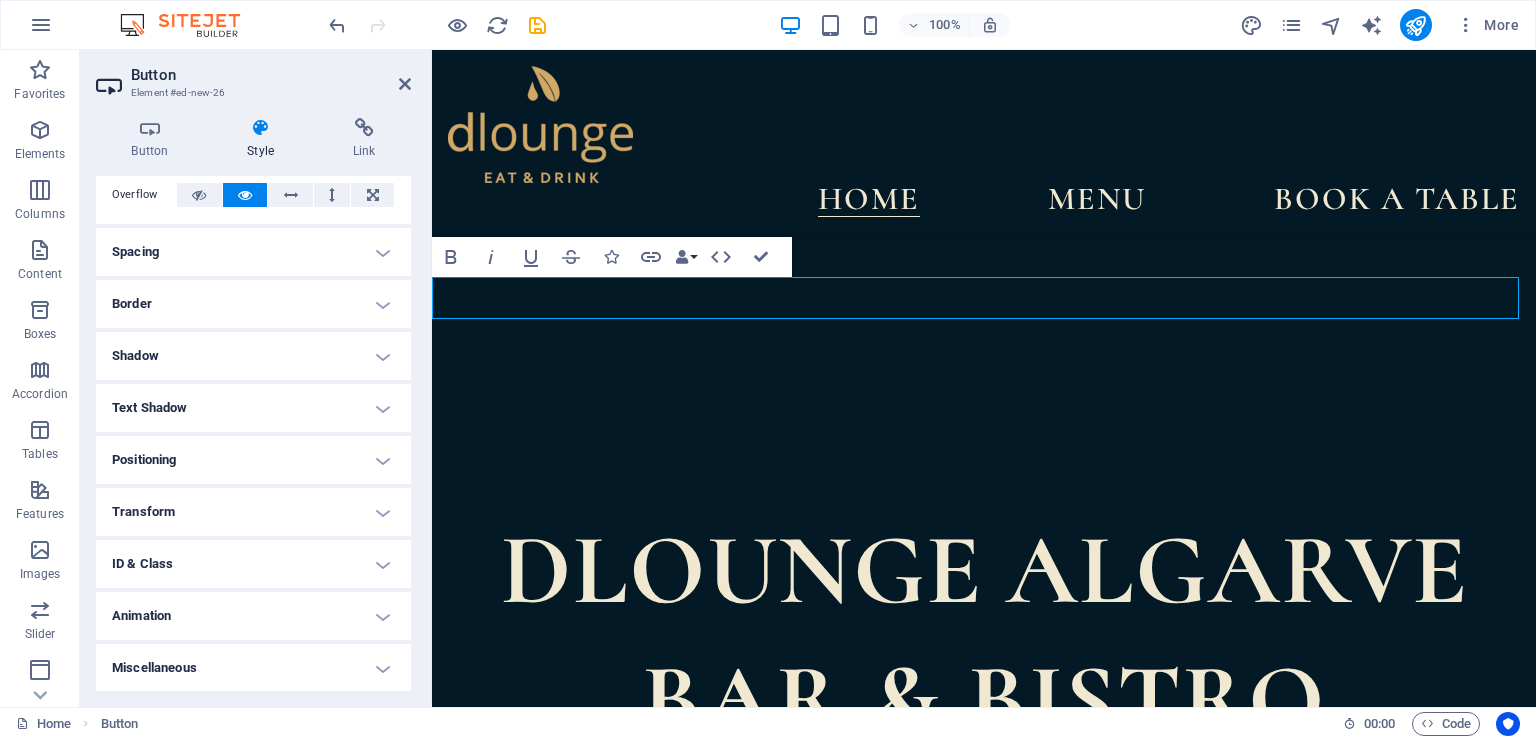 click on "Positioning" at bounding box center (253, 460) 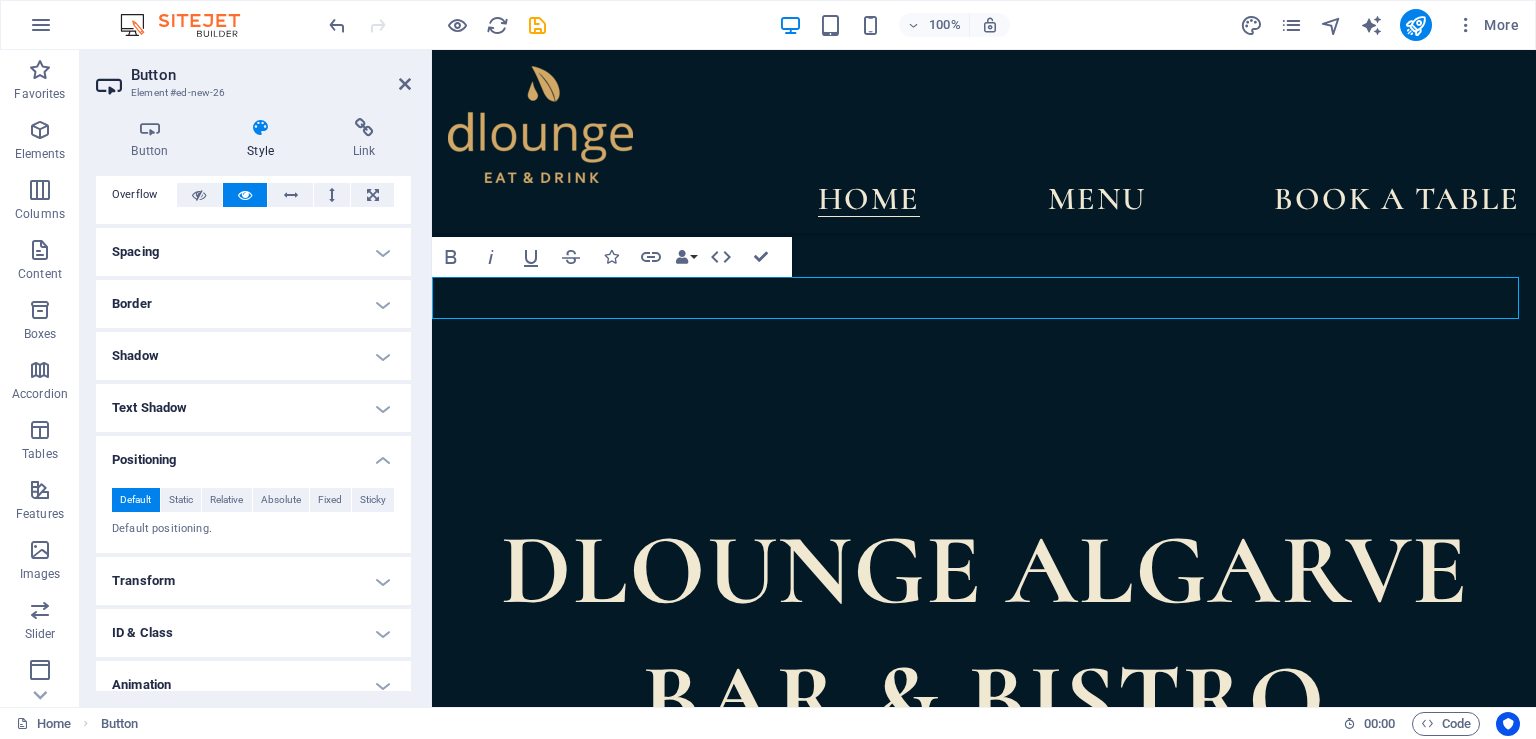click on "Default Static Relative Absolute Fixed Sticky Z-Index Sets the order of the element from back to front. The higher the value, the higher is the element. Relative to body Coordinates auto px rem % em auto px rem % em auto px rem % em auto px rem % em Default positioning." at bounding box center (253, 513) 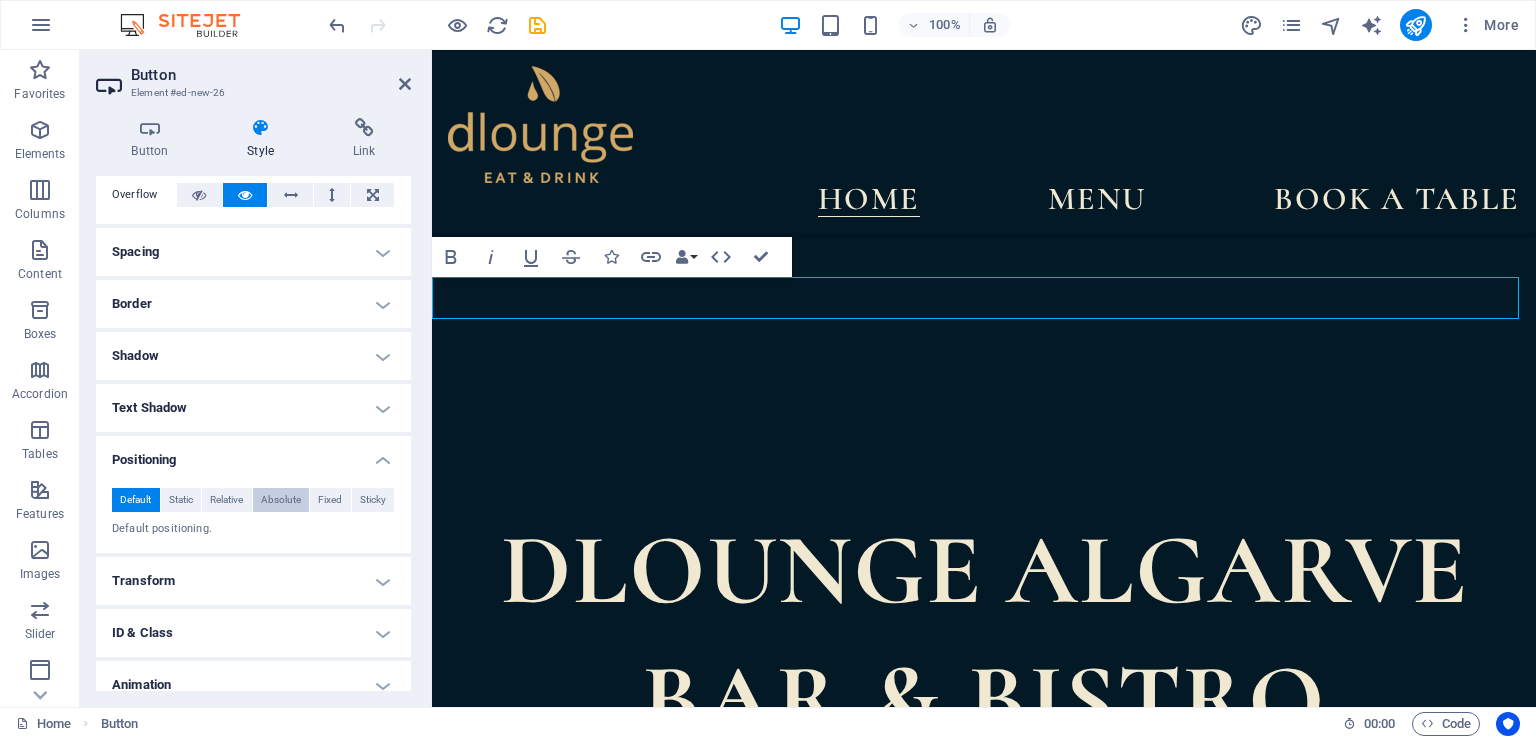 click on "Absolute" at bounding box center (281, 500) 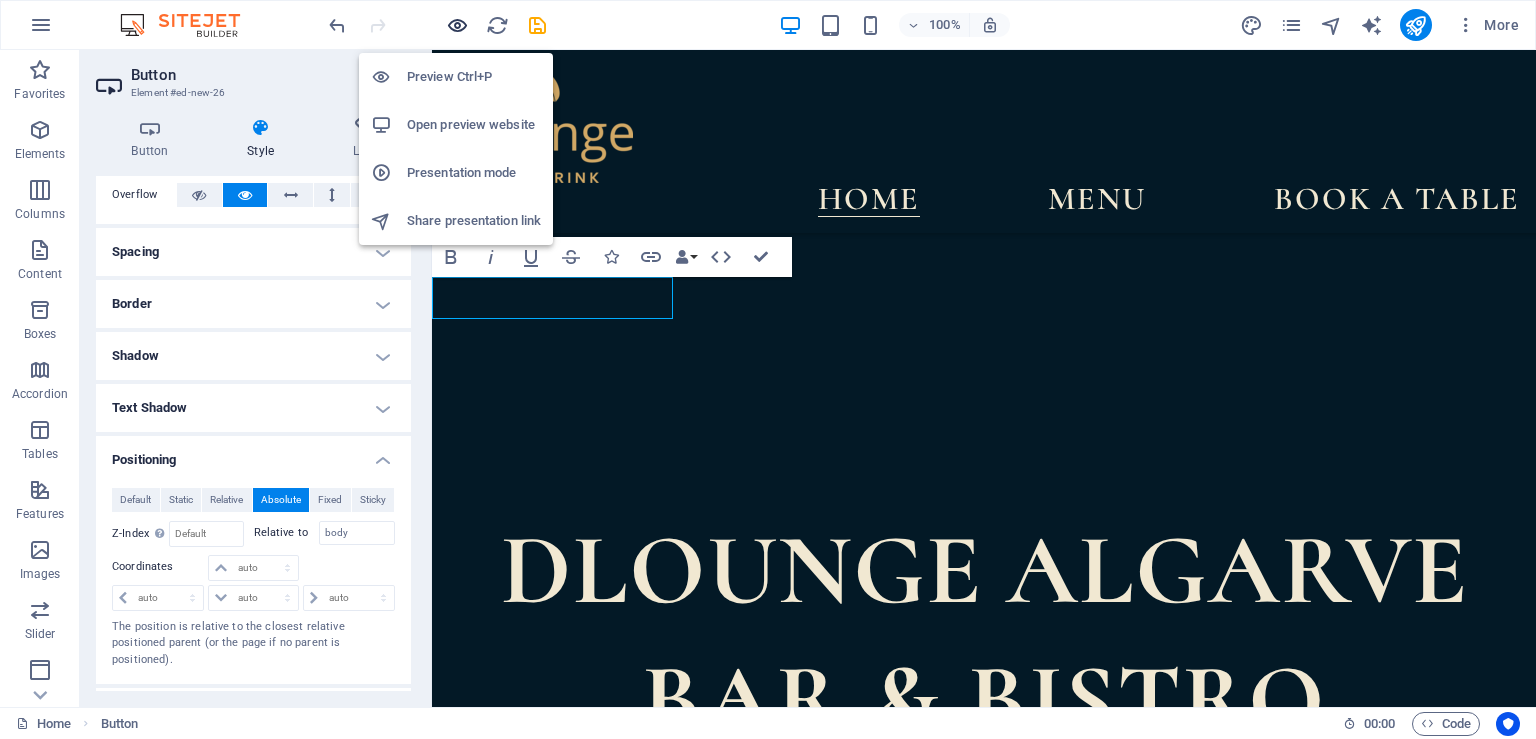click at bounding box center [457, 25] 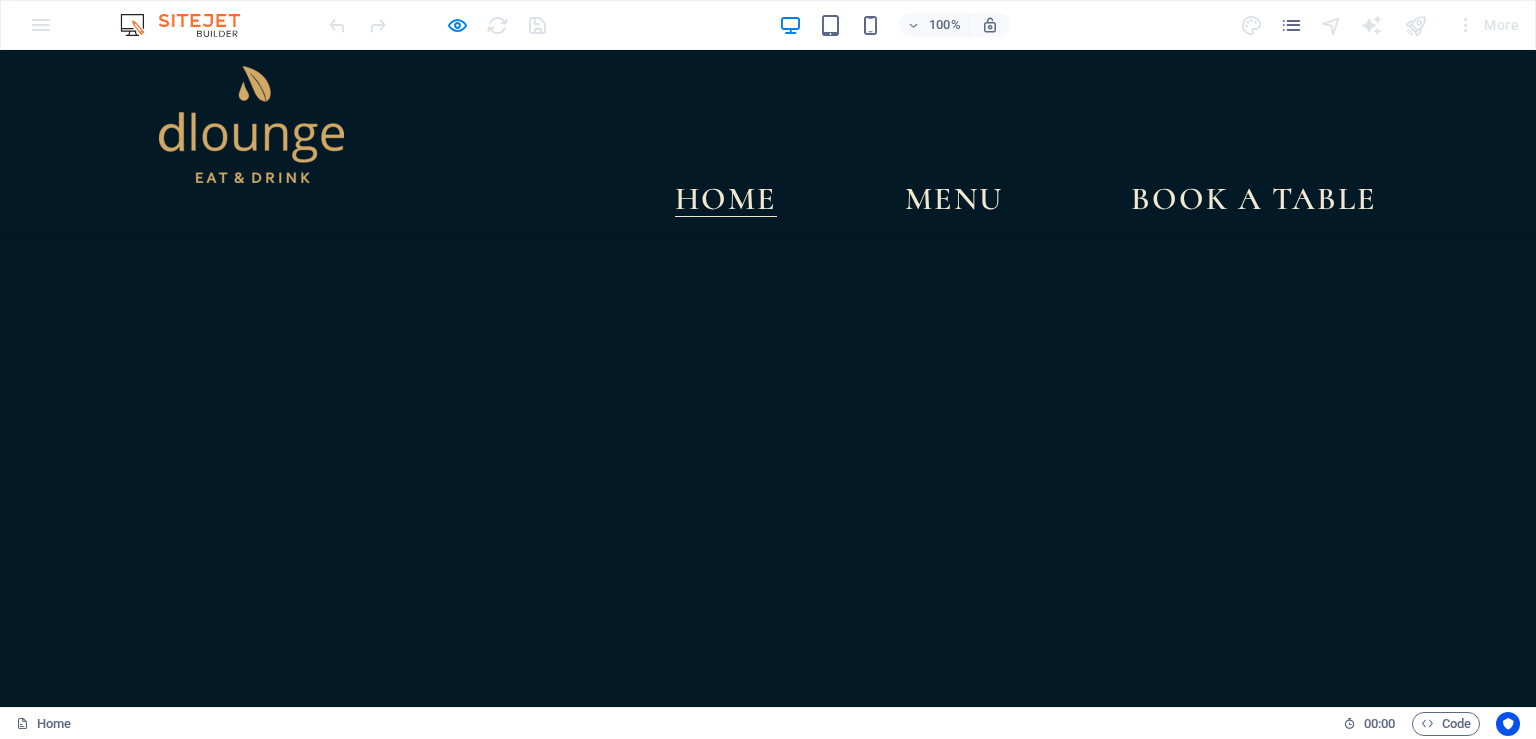 scroll, scrollTop: 422, scrollLeft: 0, axis: vertical 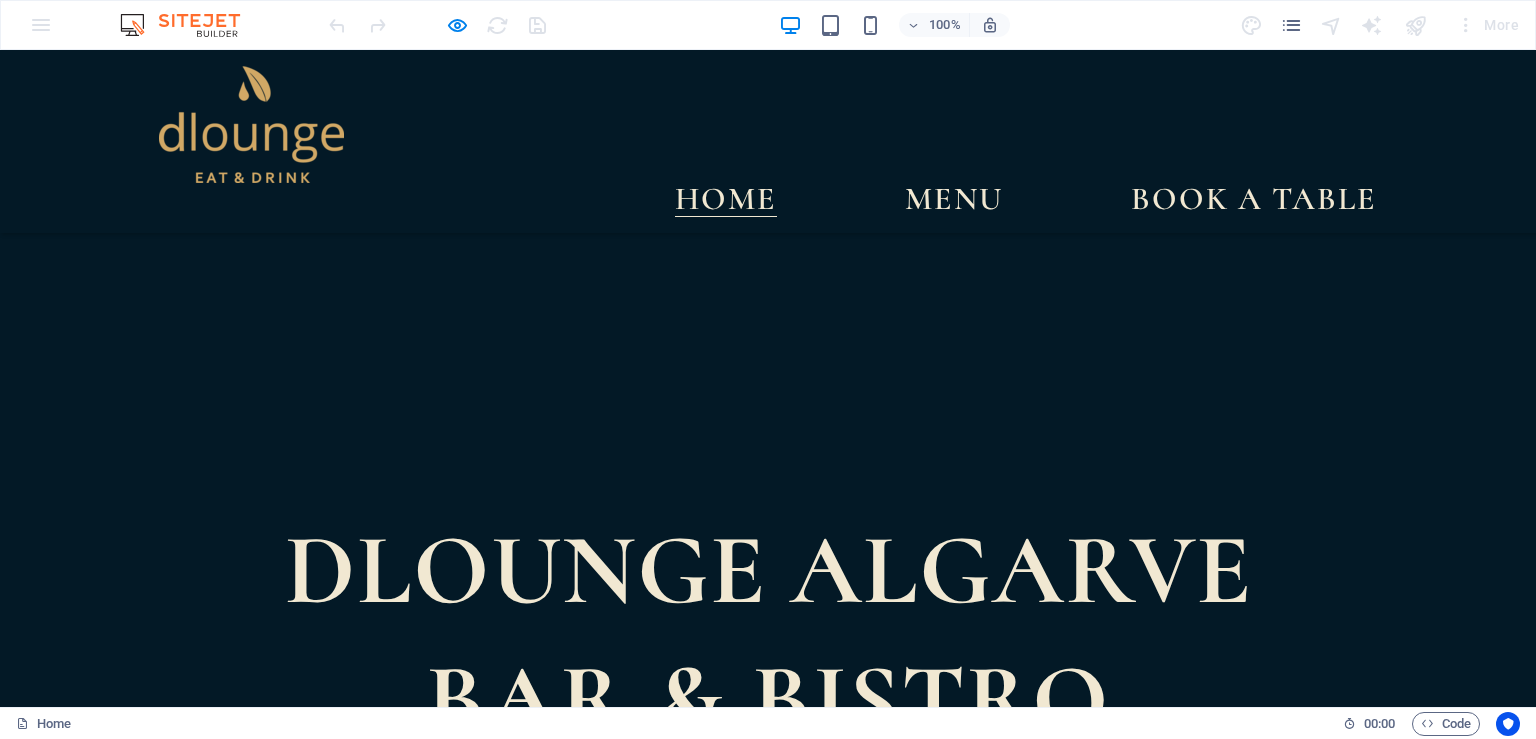 click on "A unique experience ​​​​​ DLOUNGE Algarve is a vibrant eat & drinks destination located in the heart of Tavira. Our relaxed atmosphere combines modern design with coastal elegance, offering a curated dining experience from sunset cocktails to late-night bites. Savor creative dishes made from fresh local ingredients, signature drinks crafted by expert bartenders, and a welcoming space perfect for both intimate dinners and social gatherings." at bounding box center (768, 1249) 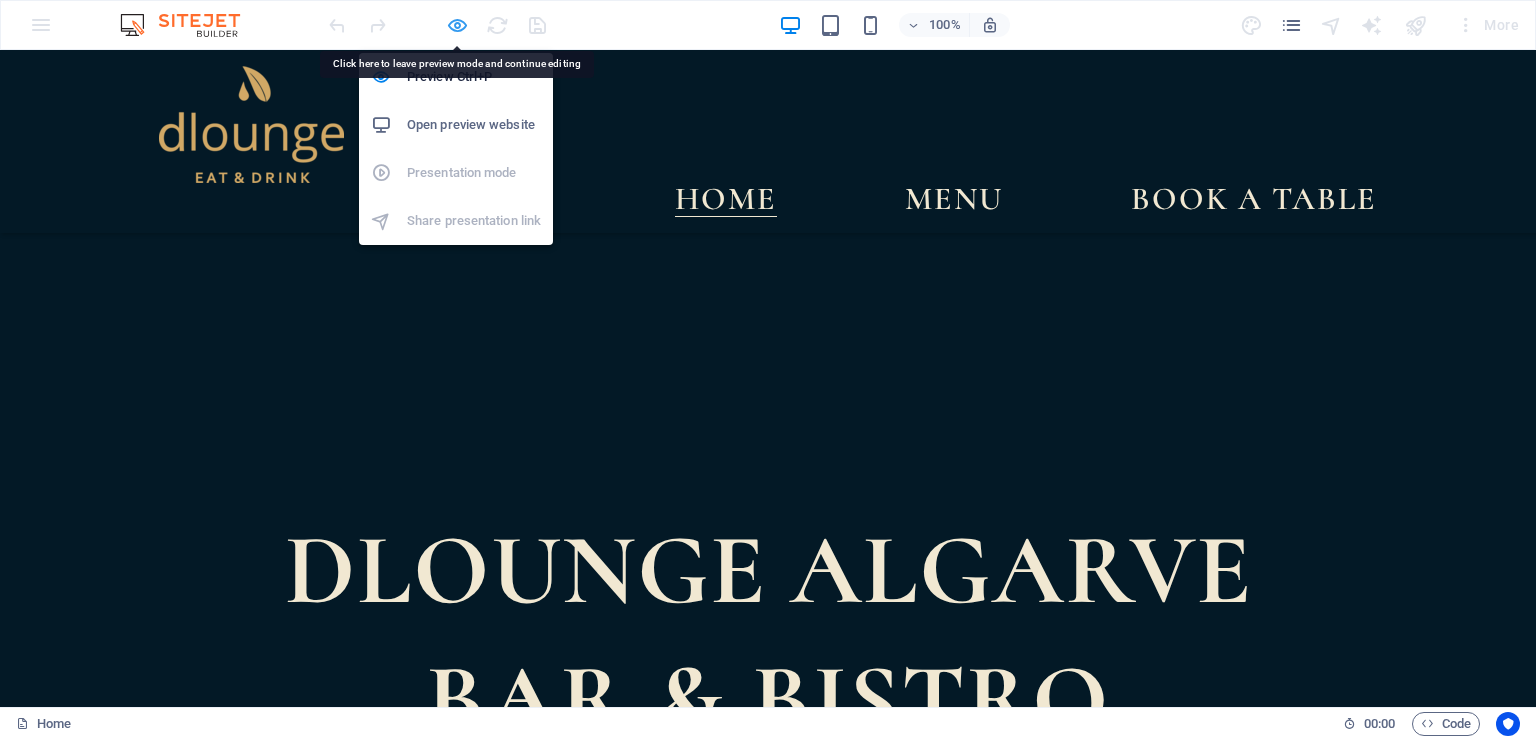 click at bounding box center [457, 25] 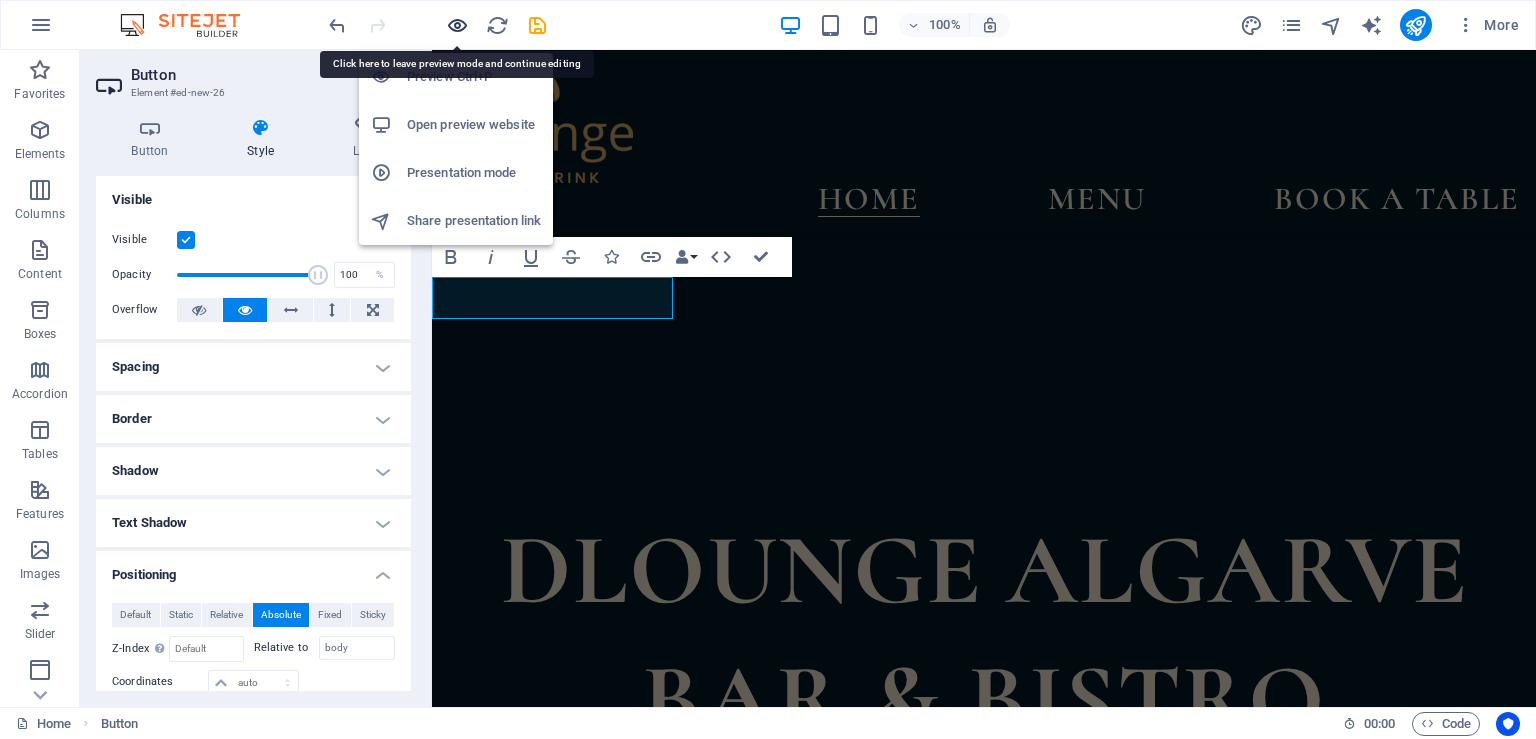 scroll, scrollTop: 115, scrollLeft: 0, axis: vertical 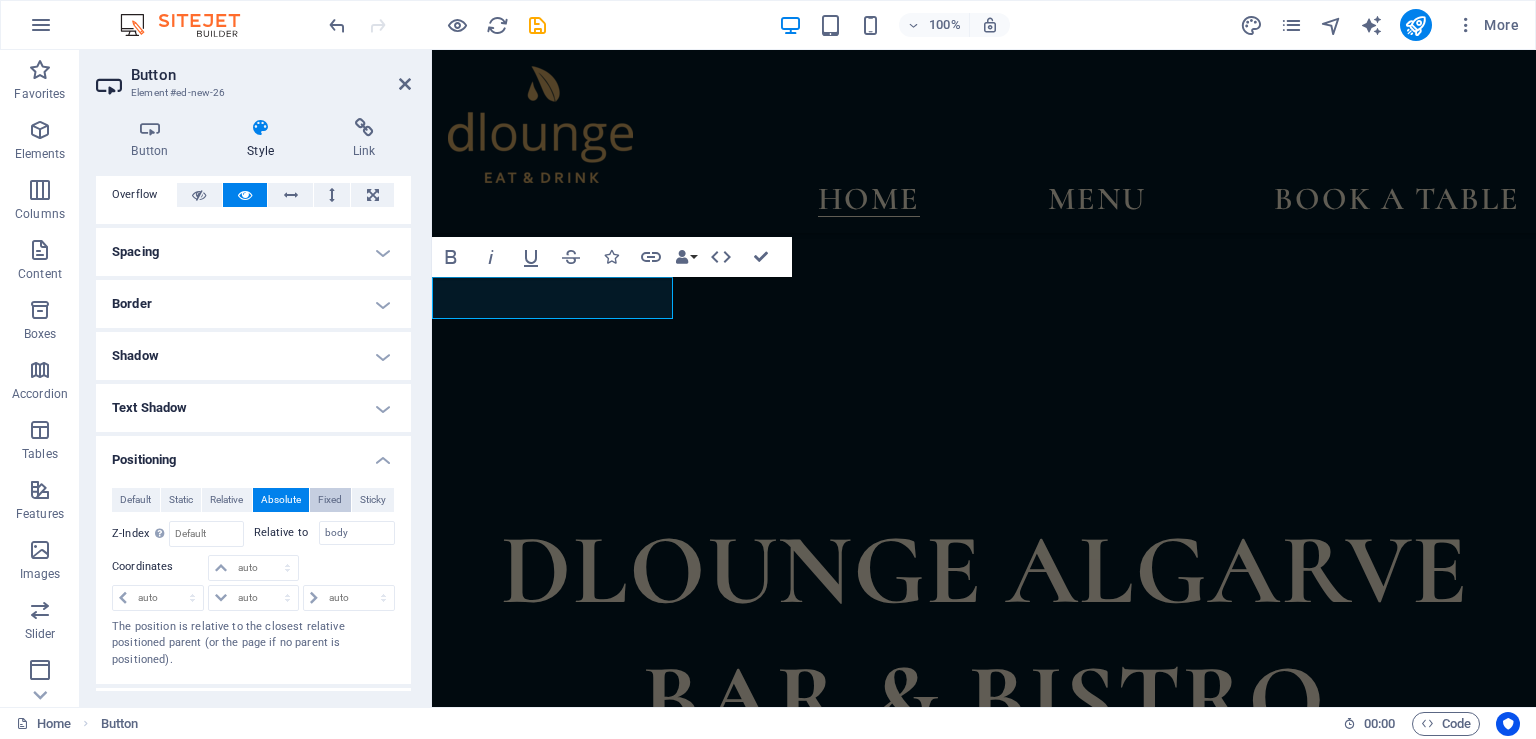 click on "Fixed" at bounding box center [330, 500] 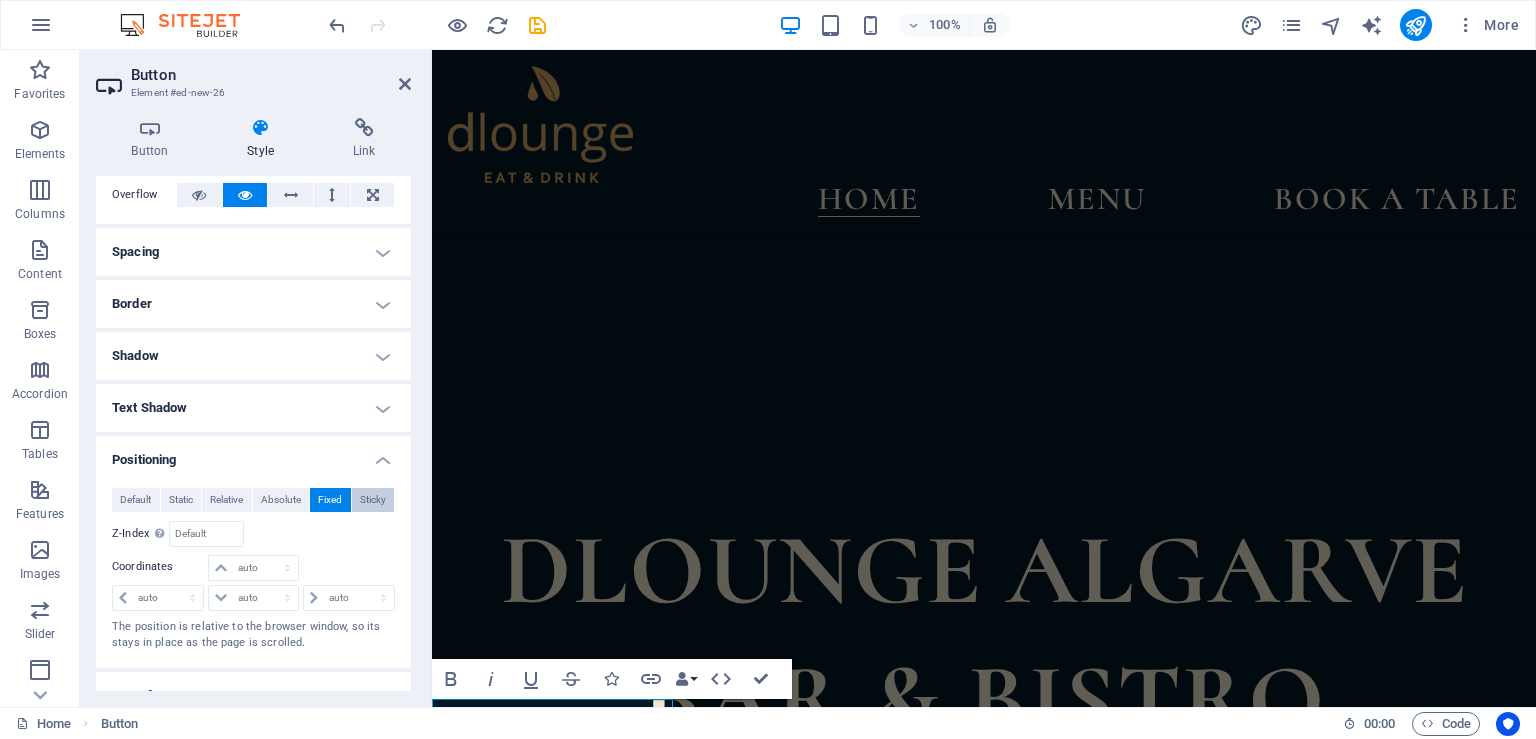 click on "Sticky" at bounding box center (373, 500) 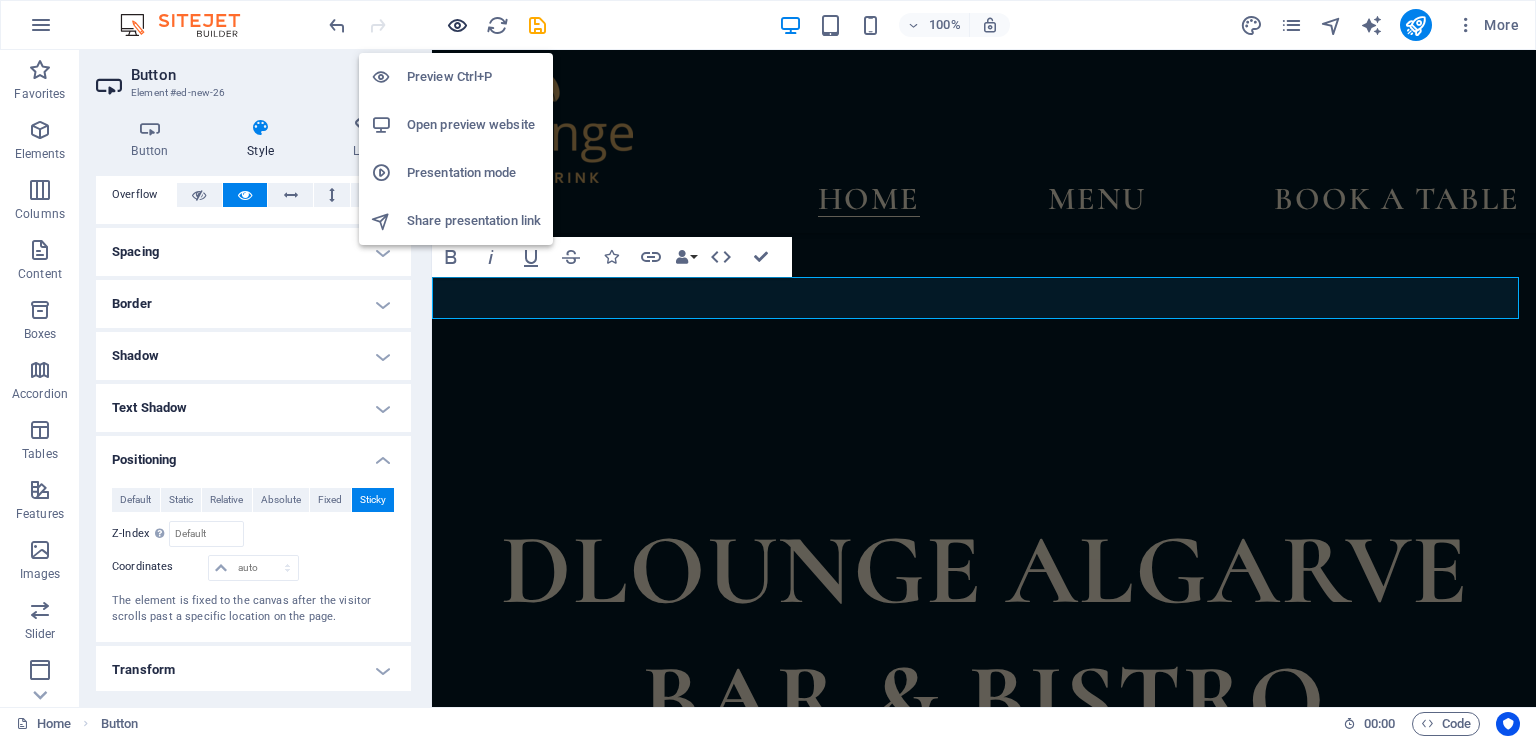 click at bounding box center [457, 25] 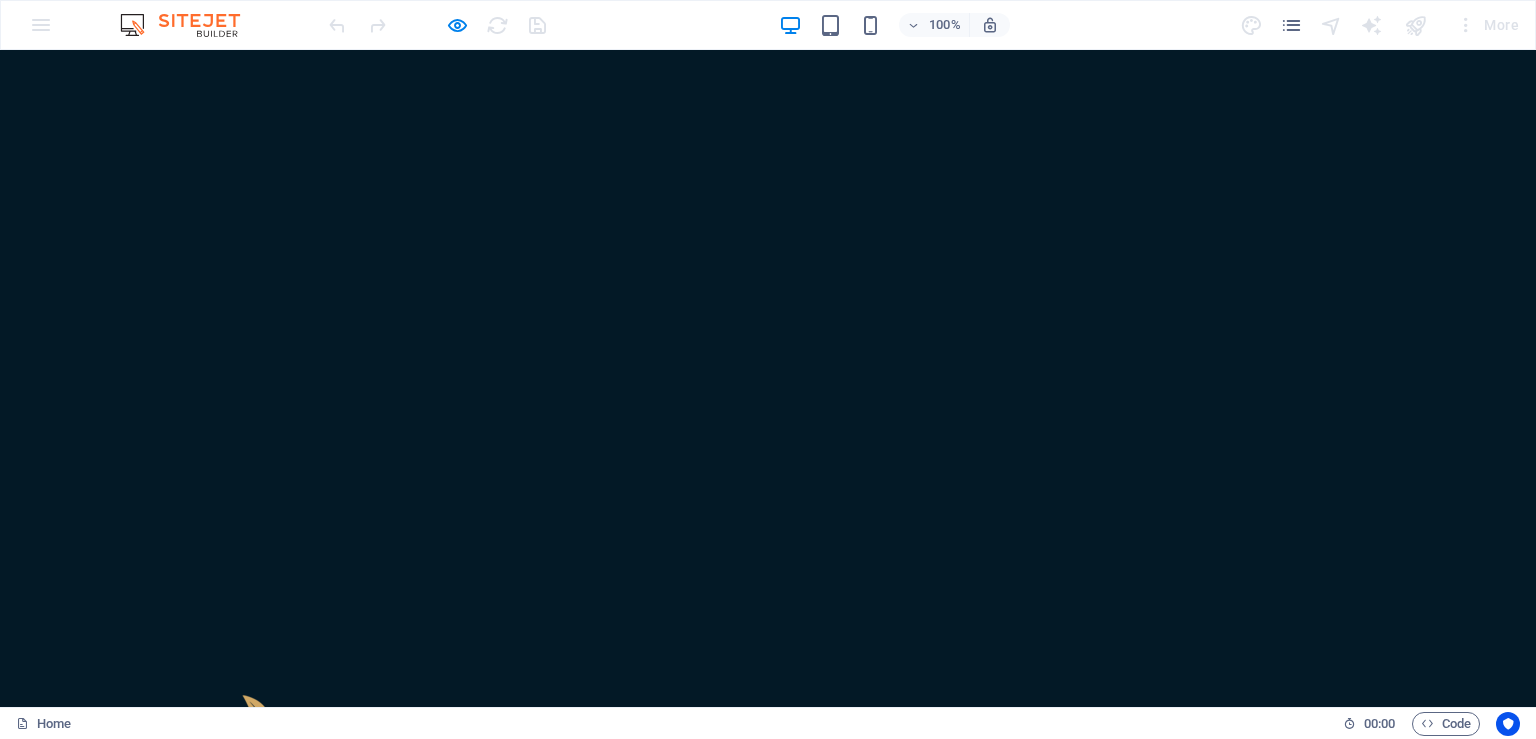 scroll, scrollTop: 0, scrollLeft: 0, axis: both 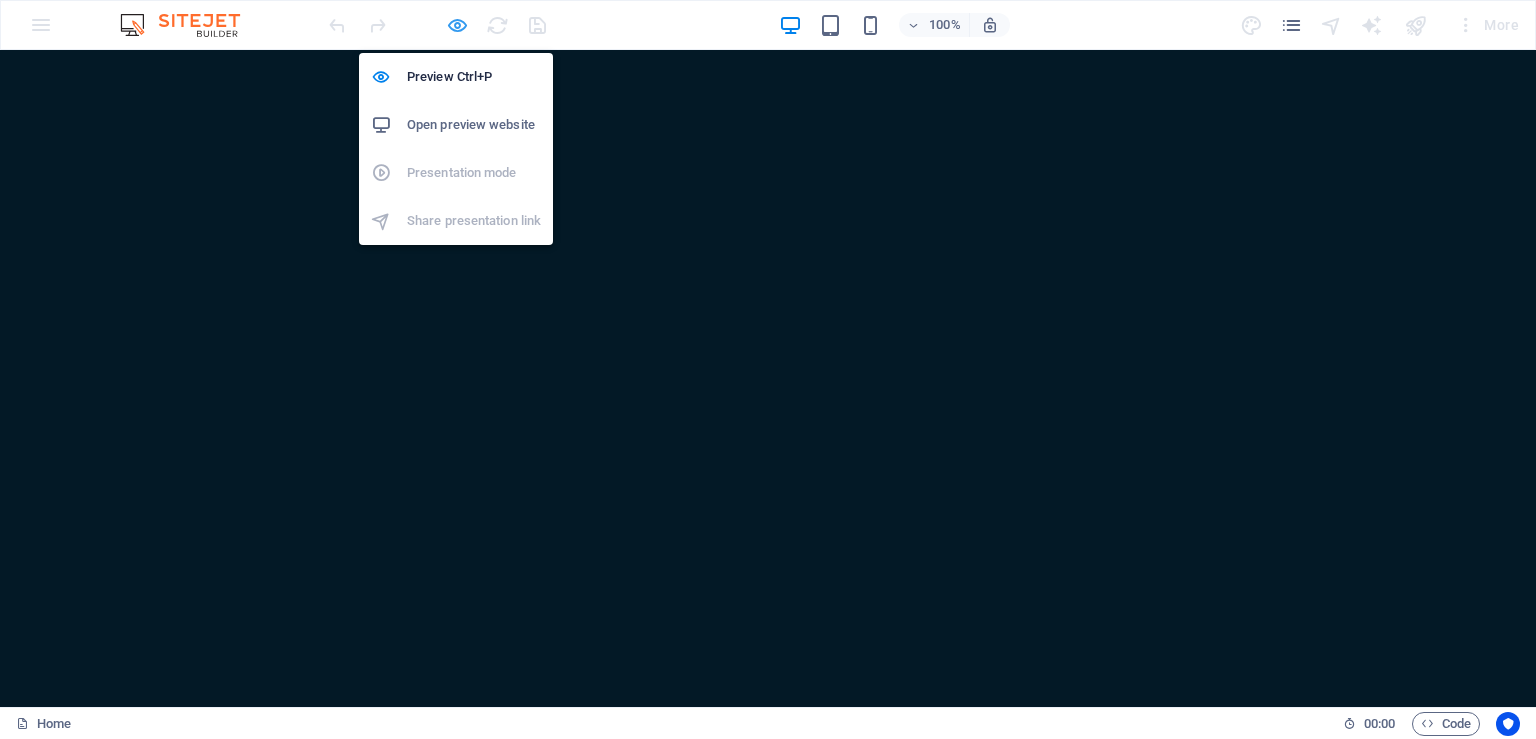 click at bounding box center [457, 25] 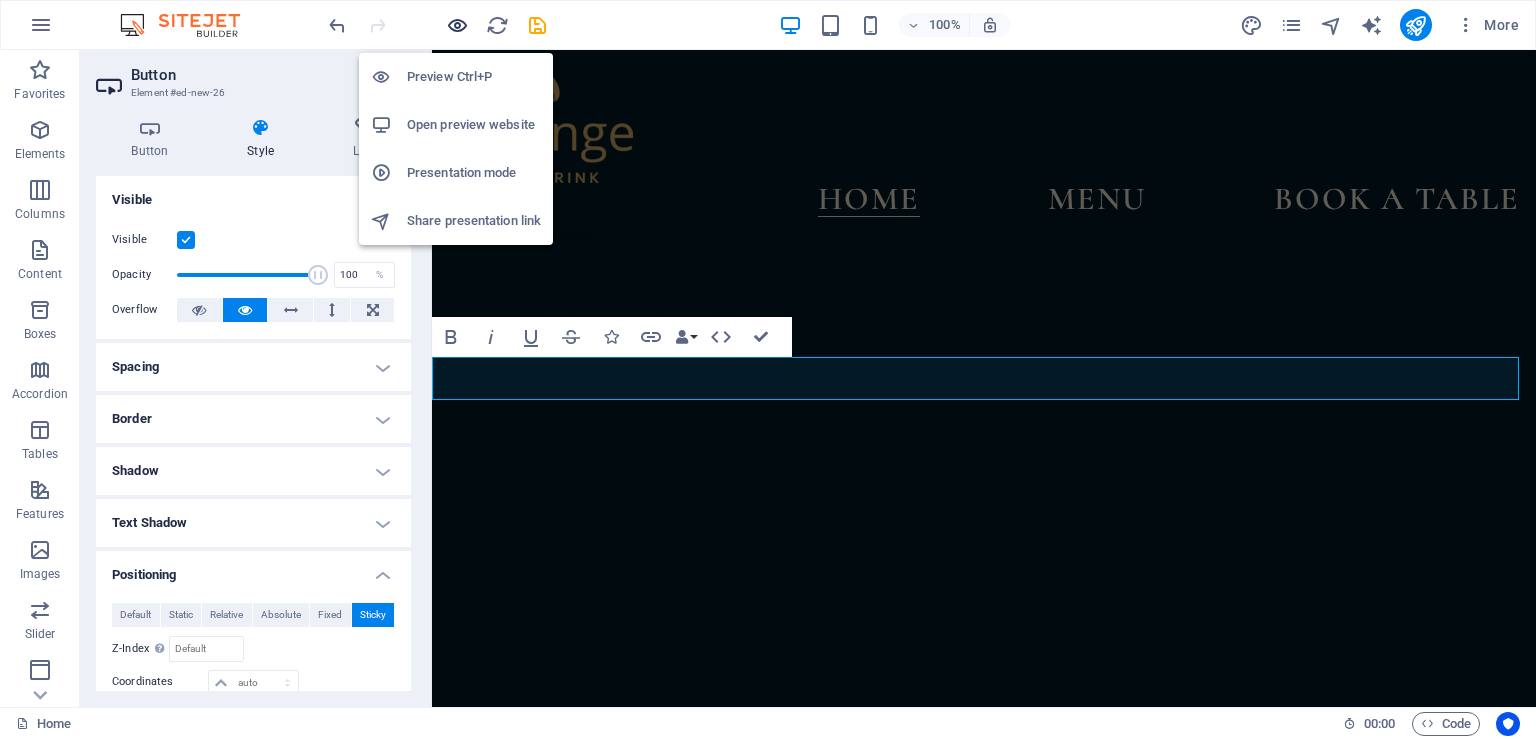 scroll, scrollTop: 341, scrollLeft: 0, axis: vertical 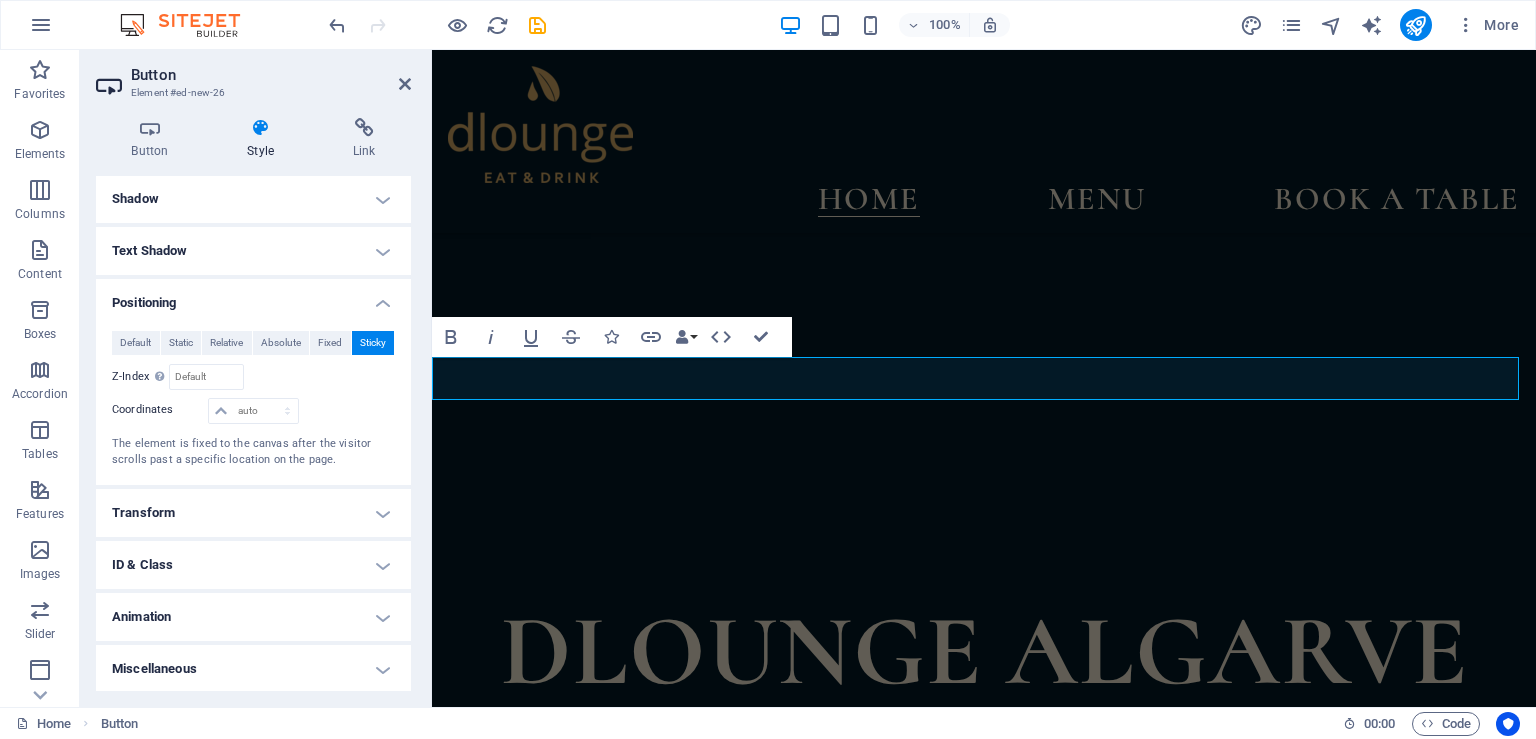 click on "Transform" at bounding box center [253, 513] 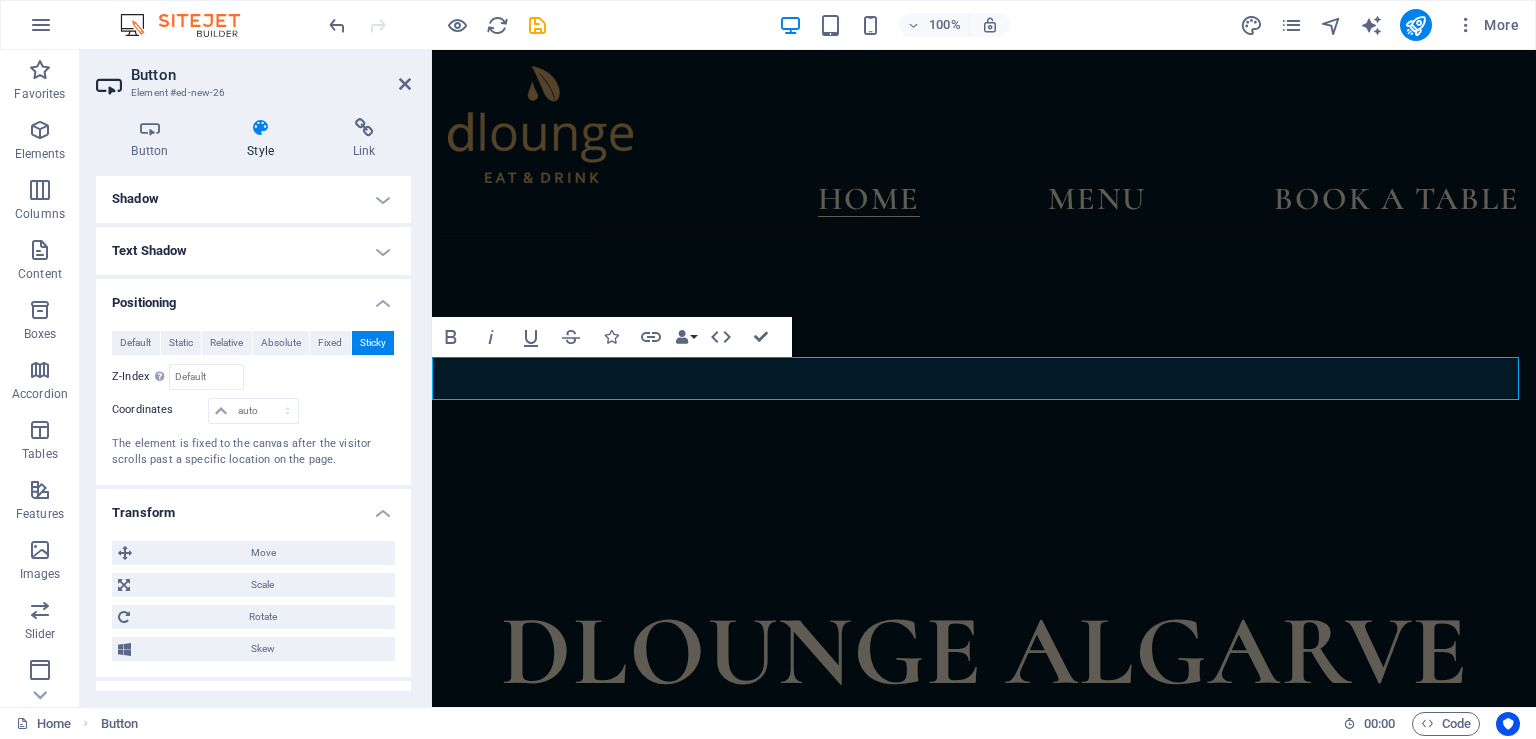 click on "Transform" at bounding box center [253, 507] 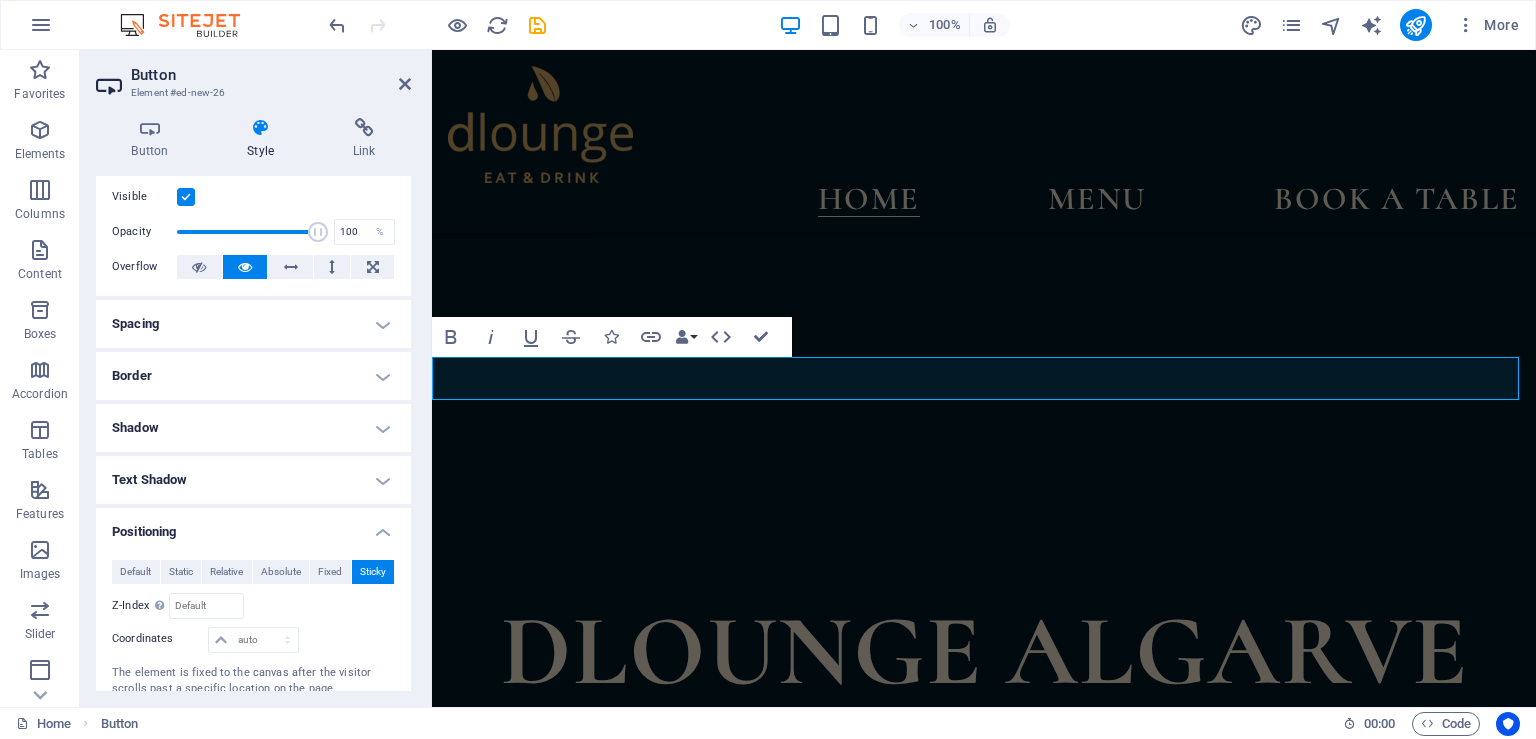 scroll, scrollTop: 0, scrollLeft: 0, axis: both 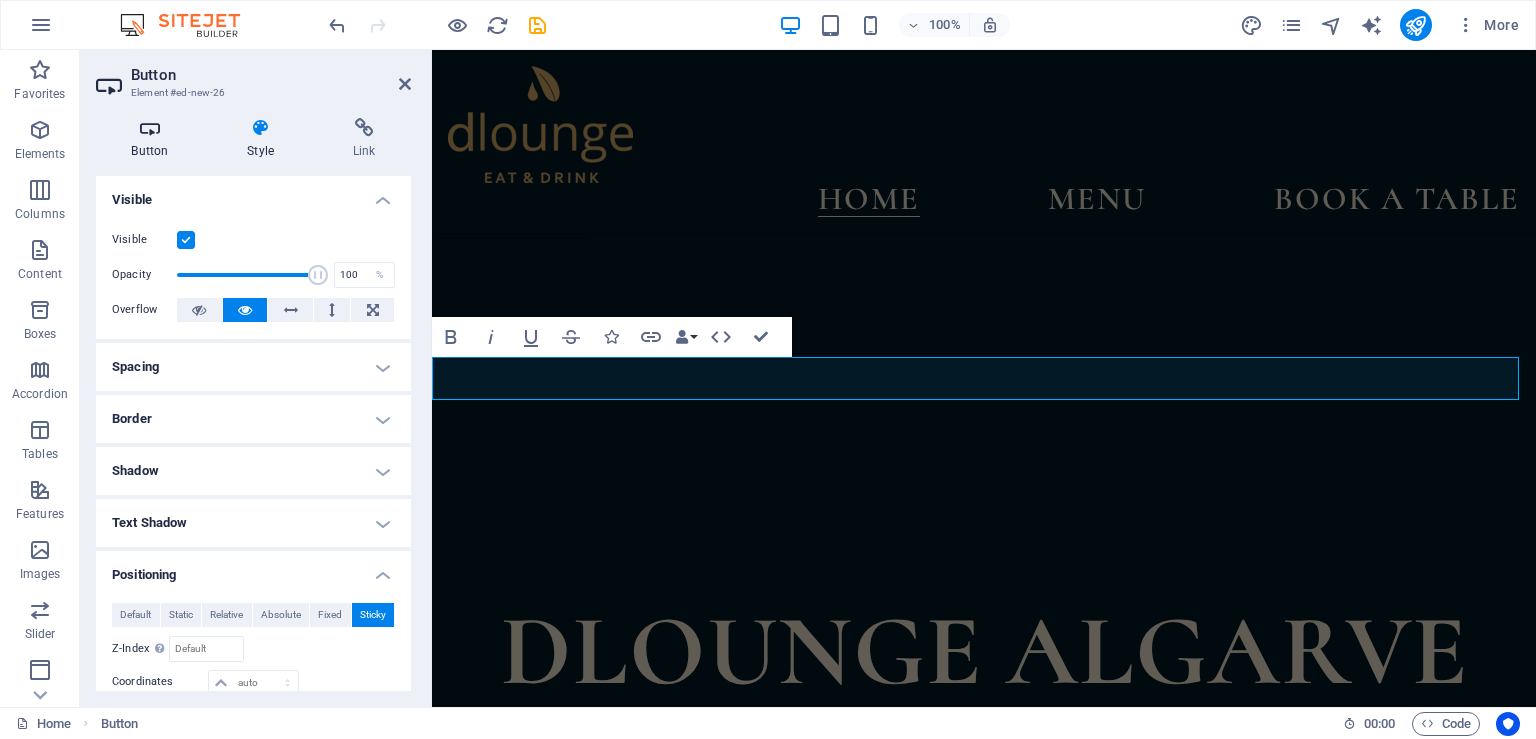 click on "Button" at bounding box center (154, 139) 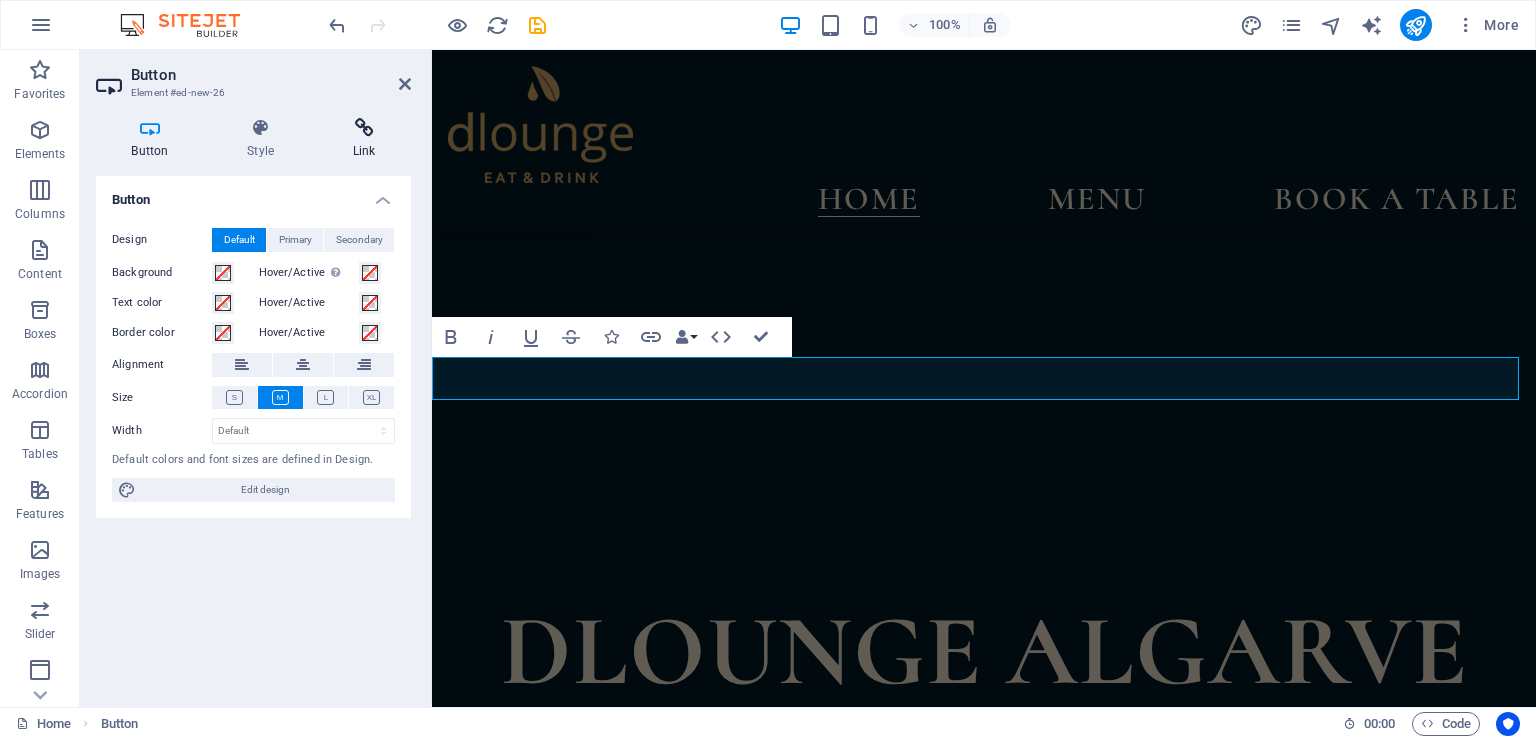 click at bounding box center [364, 128] 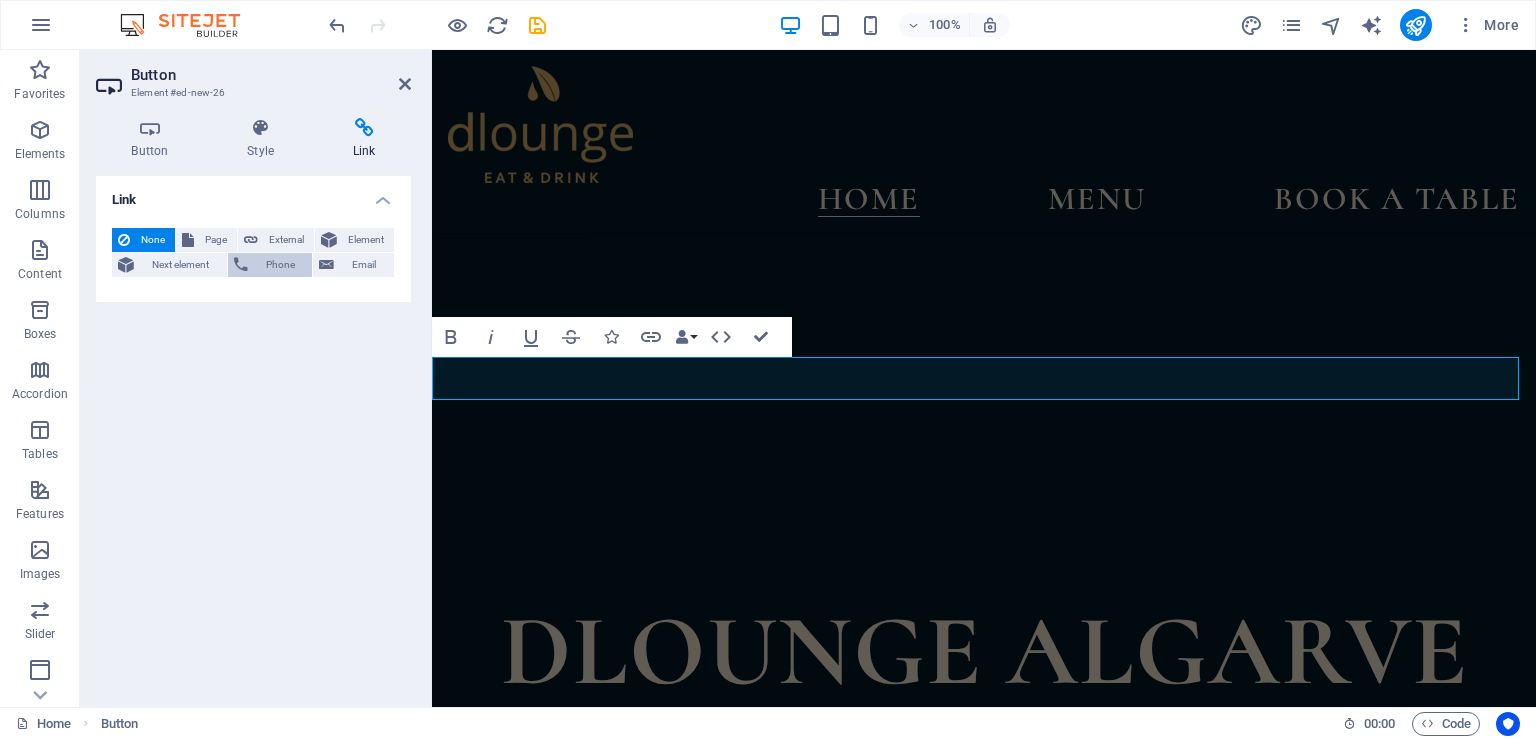 click on "Phone" at bounding box center [280, 265] 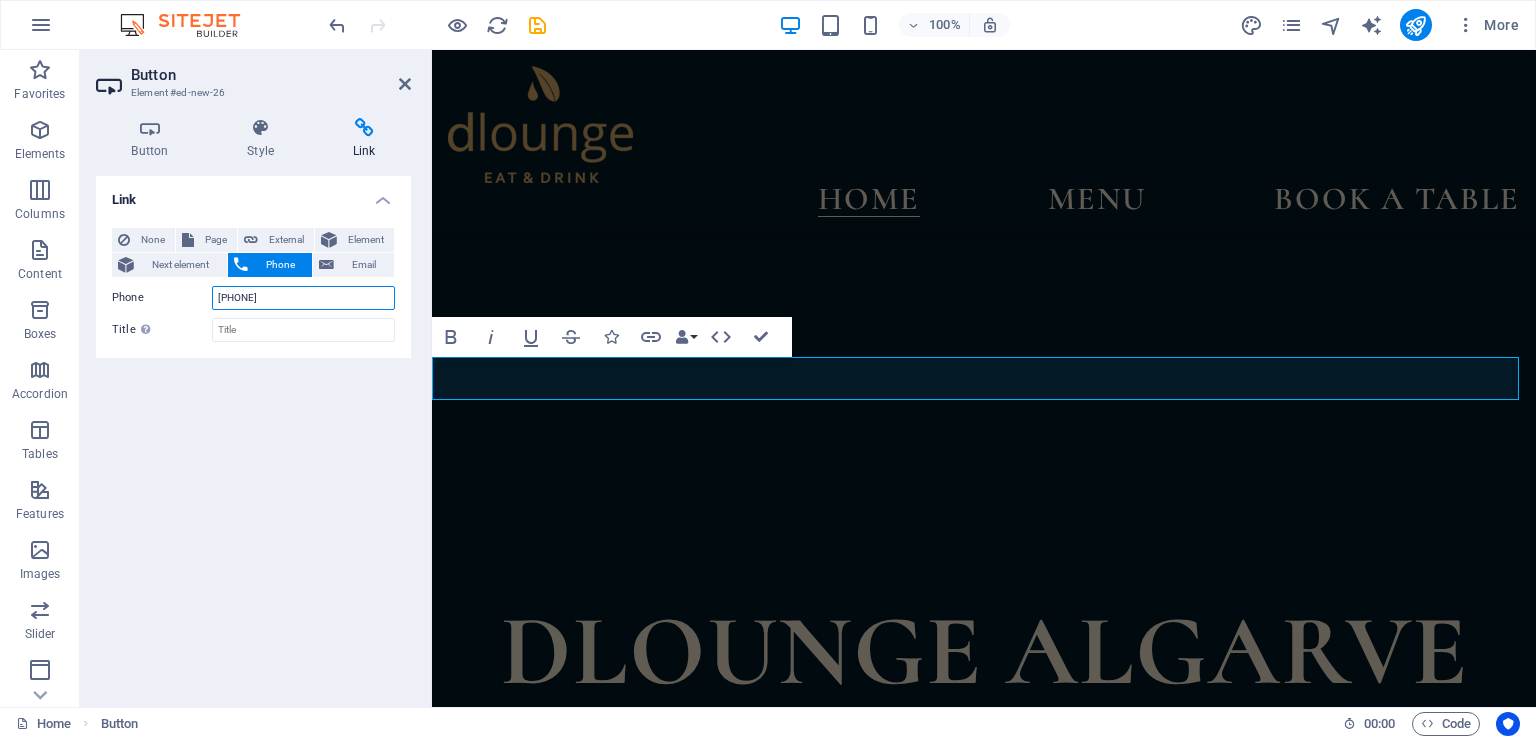 type on "0766313898" 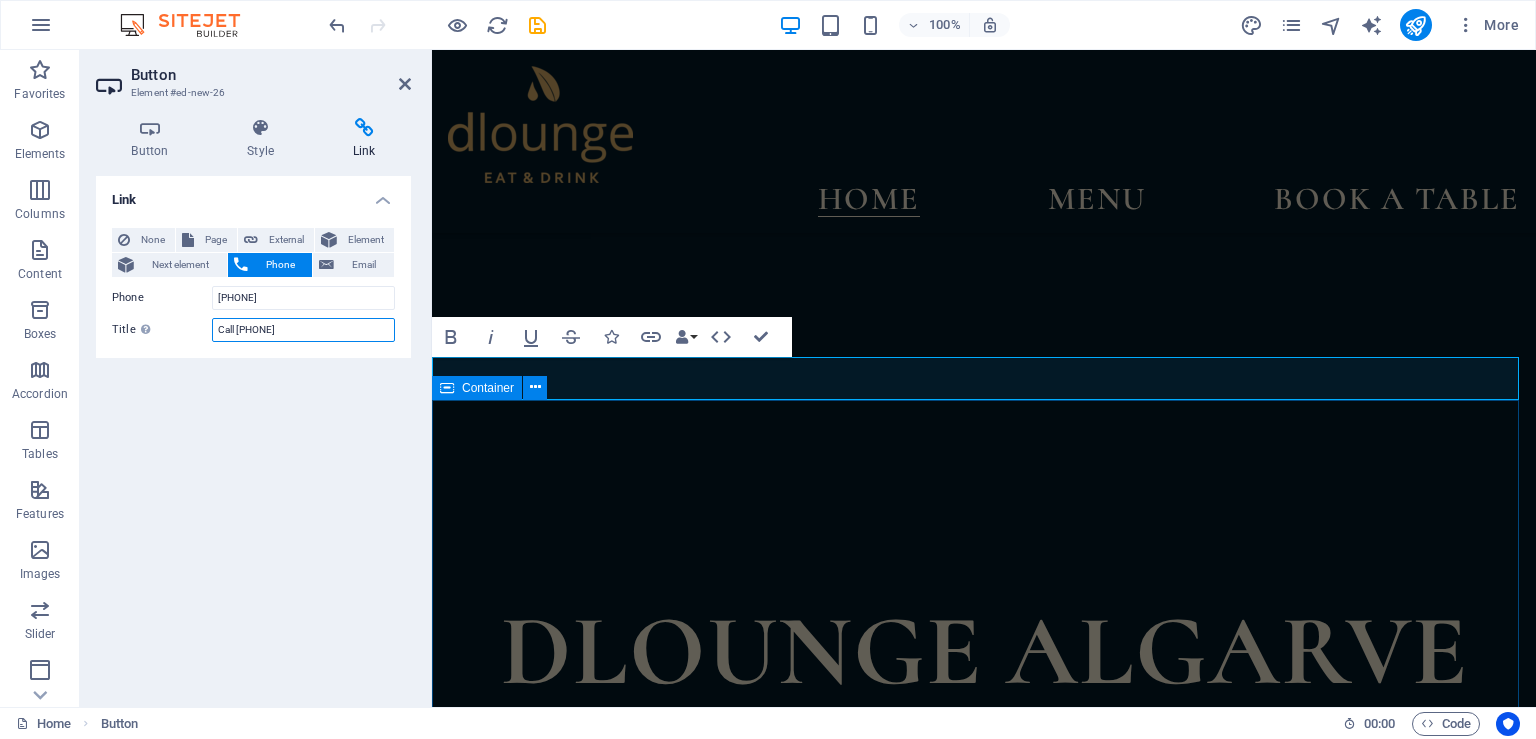 type on "Call 0766313898" 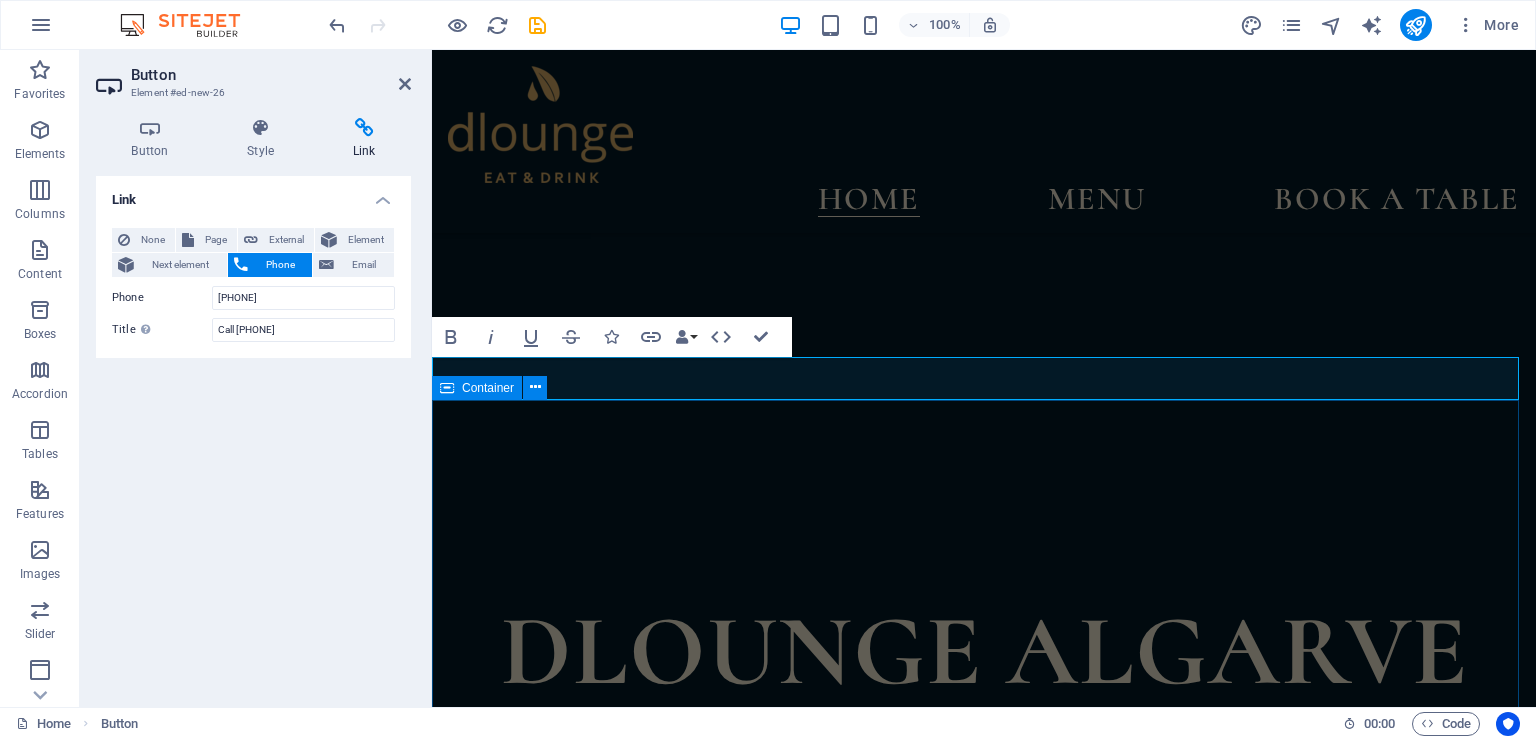 click on "A unique experience ​​​​​ DLOUNGE Algarve is a vibrant eat & drinks destination located in the heart of Tavira. Our relaxed atmosphere combines modern design with coastal elegance, offering a curated dining experience from sunset cocktails to late-night bites. Savor creative dishes made from fresh local ingredients, signature drinks crafted by expert bartenders, and a welcoming space perfect for both intimate dinners and social gatherings." at bounding box center (984, 1453) 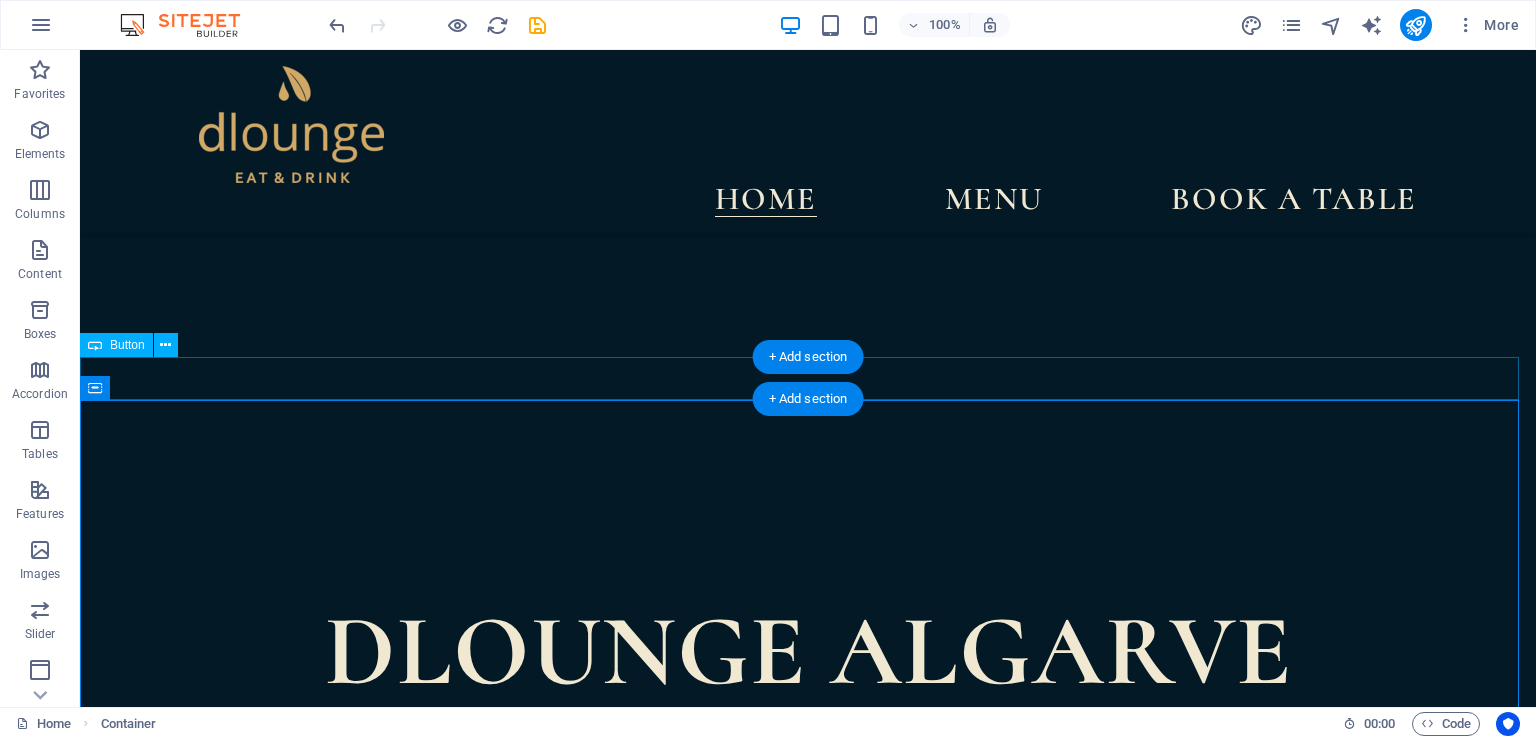 click on "Button label" at bounding box center (808, 1028) 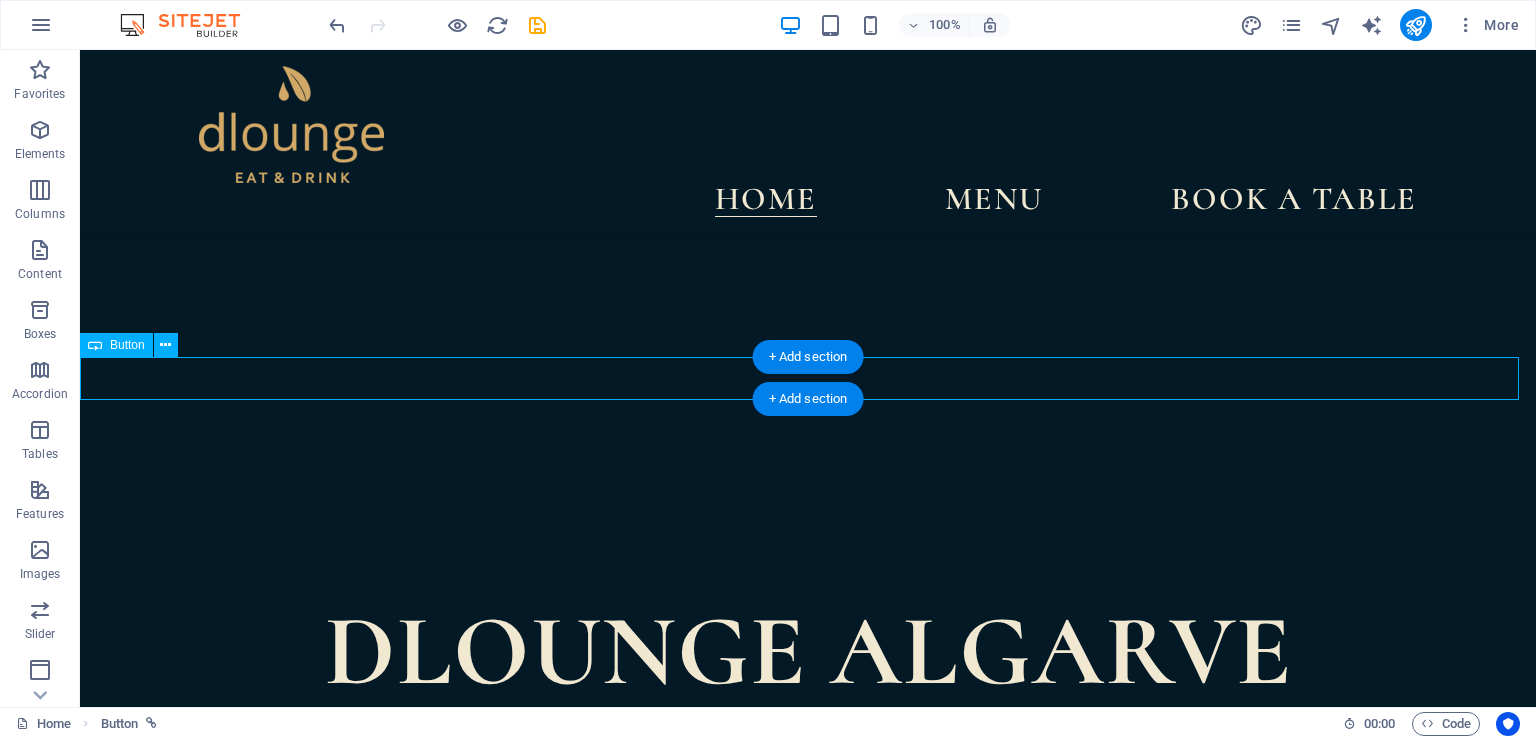 click on "Button label" at bounding box center [808, 1028] 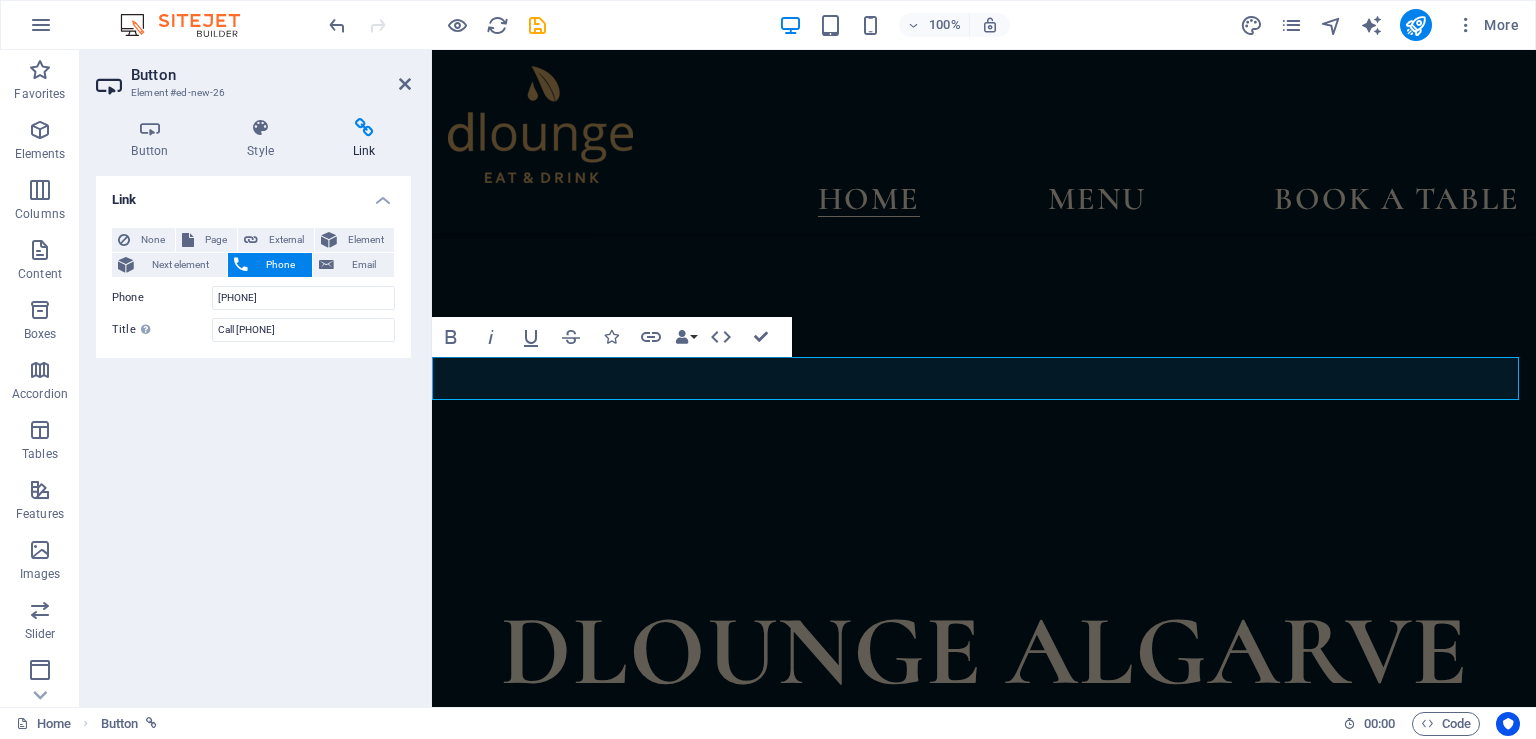 click on "Link None Page External Element Next element Phone Email Page Home Menu Book a table Legal Notice Privacy Element
URL Phone 0766313898 Email Link target New tab Same tab Overlay Title Additional link description, should not be the same as the link text. The title is most often shown as a tooltip text when the mouse moves over the element. Leave empty if uncertain. Call 0766313898 Relationship Sets the  relationship of this link to the link target . For example, the value "nofollow" instructs search engines not to follow the link. Can be left empty. alternate author bookmark external help license next nofollow noreferrer noopener prev search tag" at bounding box center (253, 433) 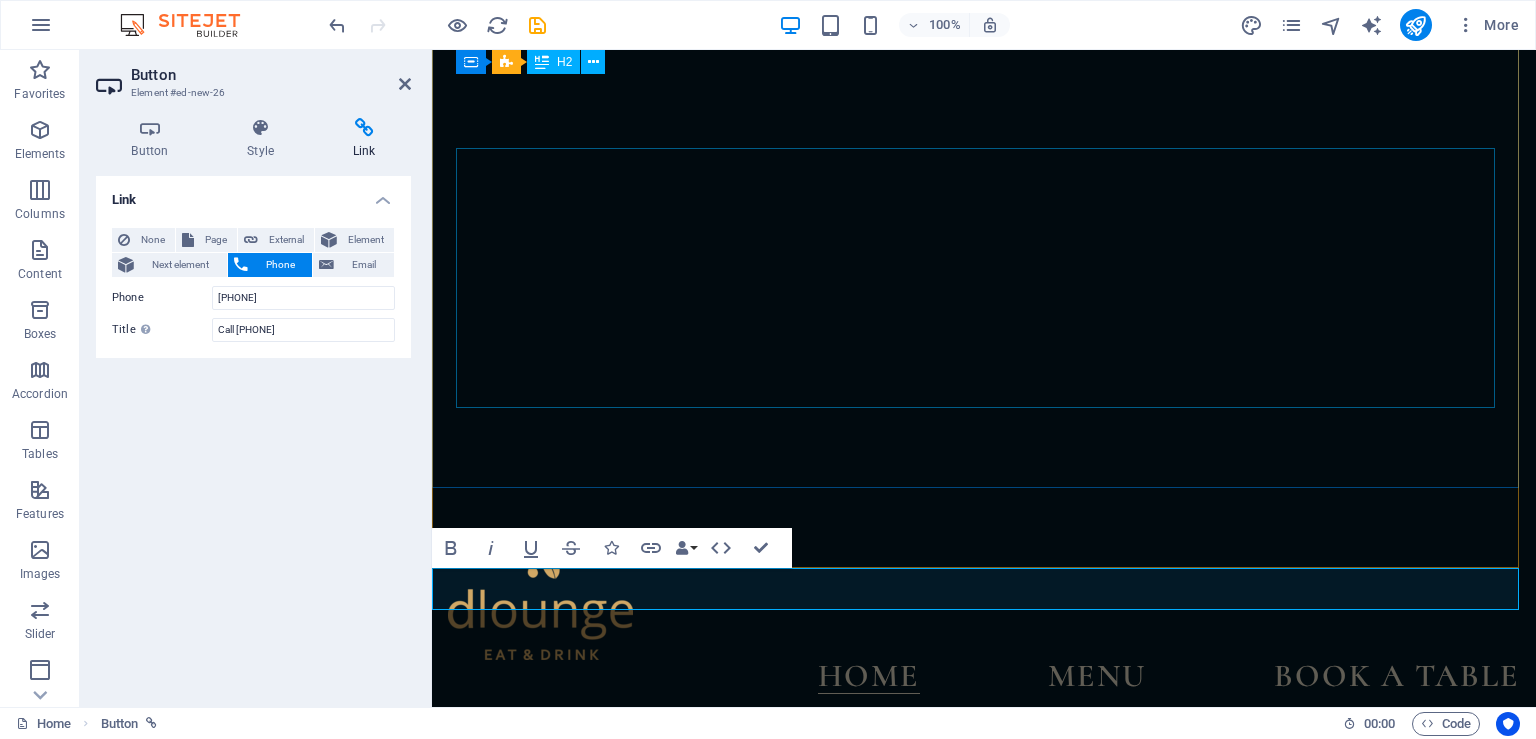 scroll, scrollTop: 130, scrollLeft: 0, axis: vertical 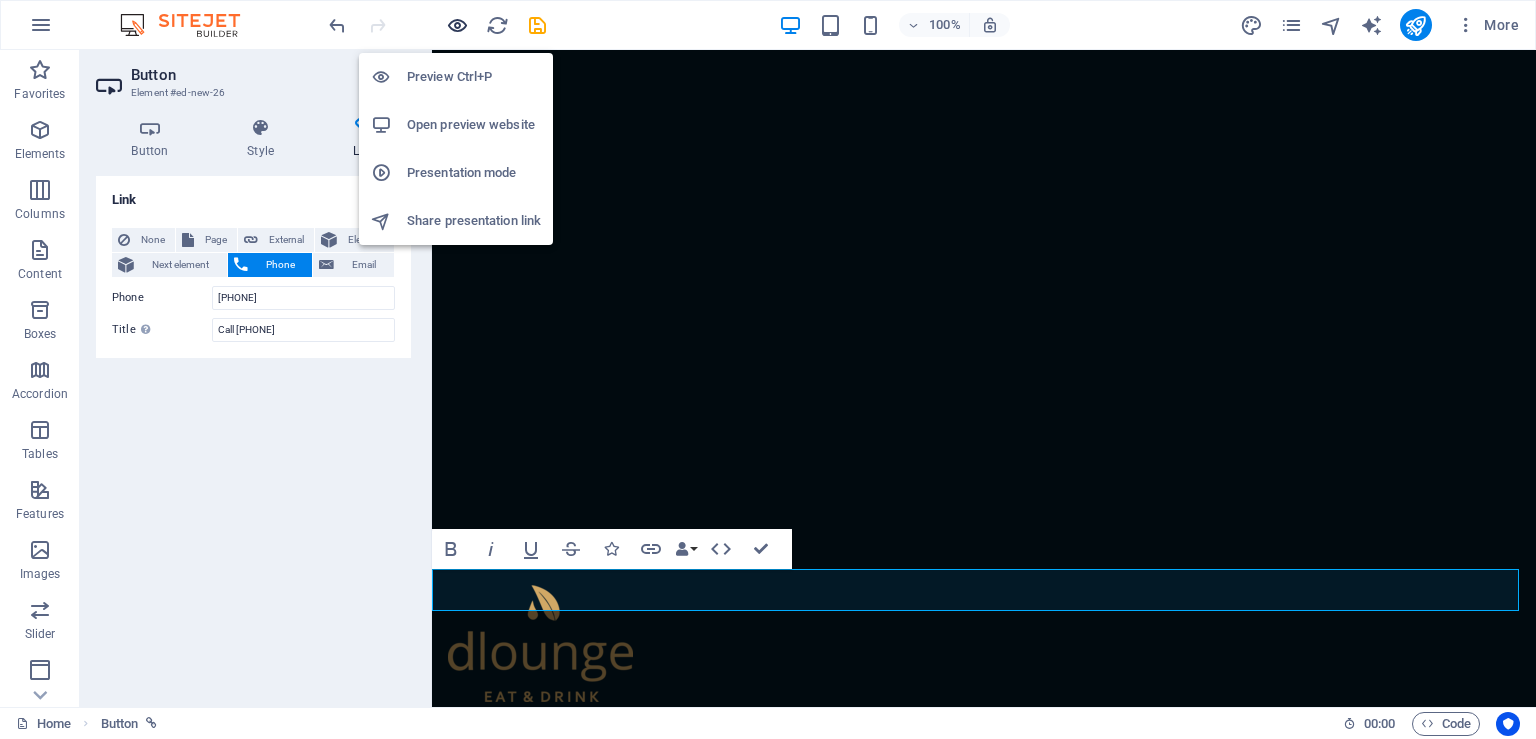 click at bounding box center (457, 25) 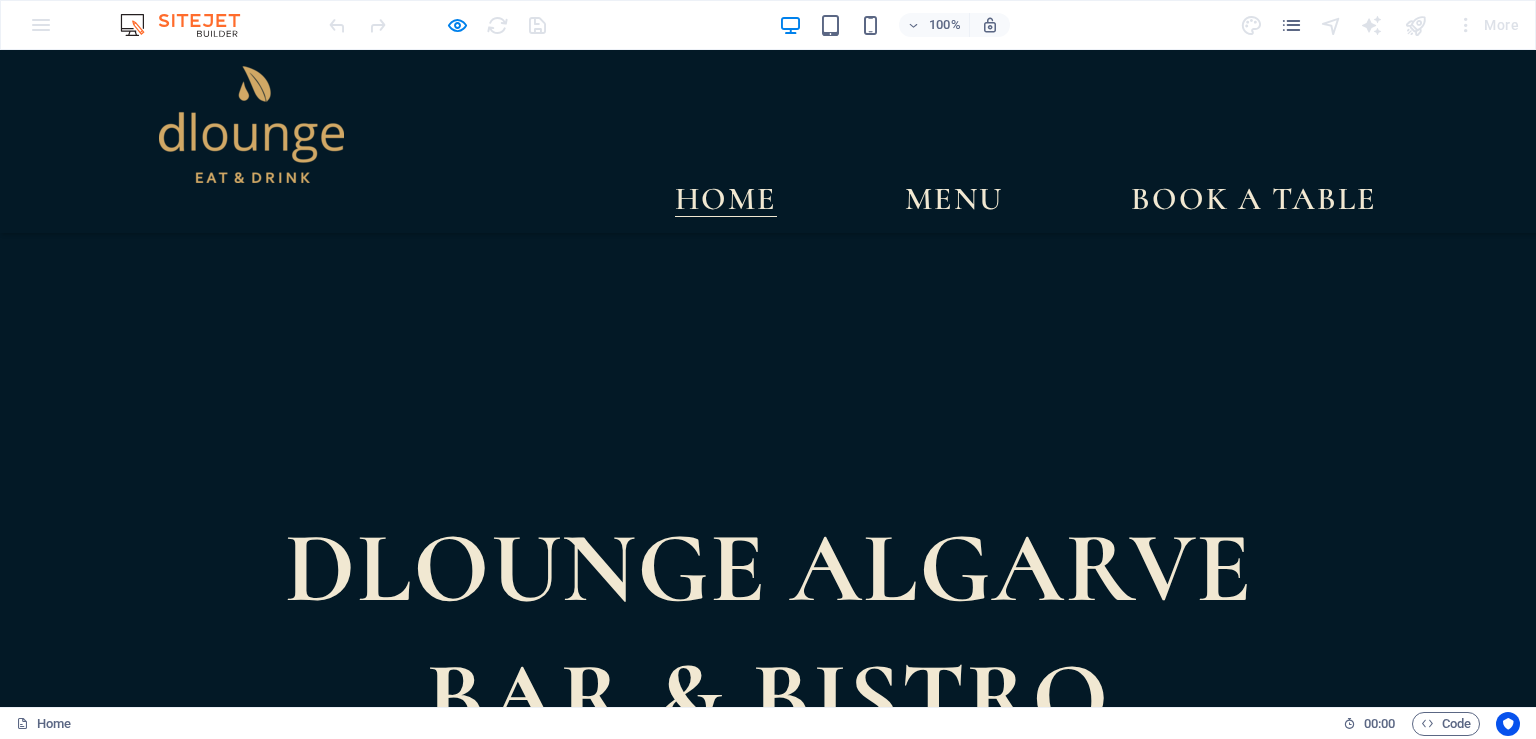 scroll, scrollTop: 422, scrollLeft: 0, axis: vertical 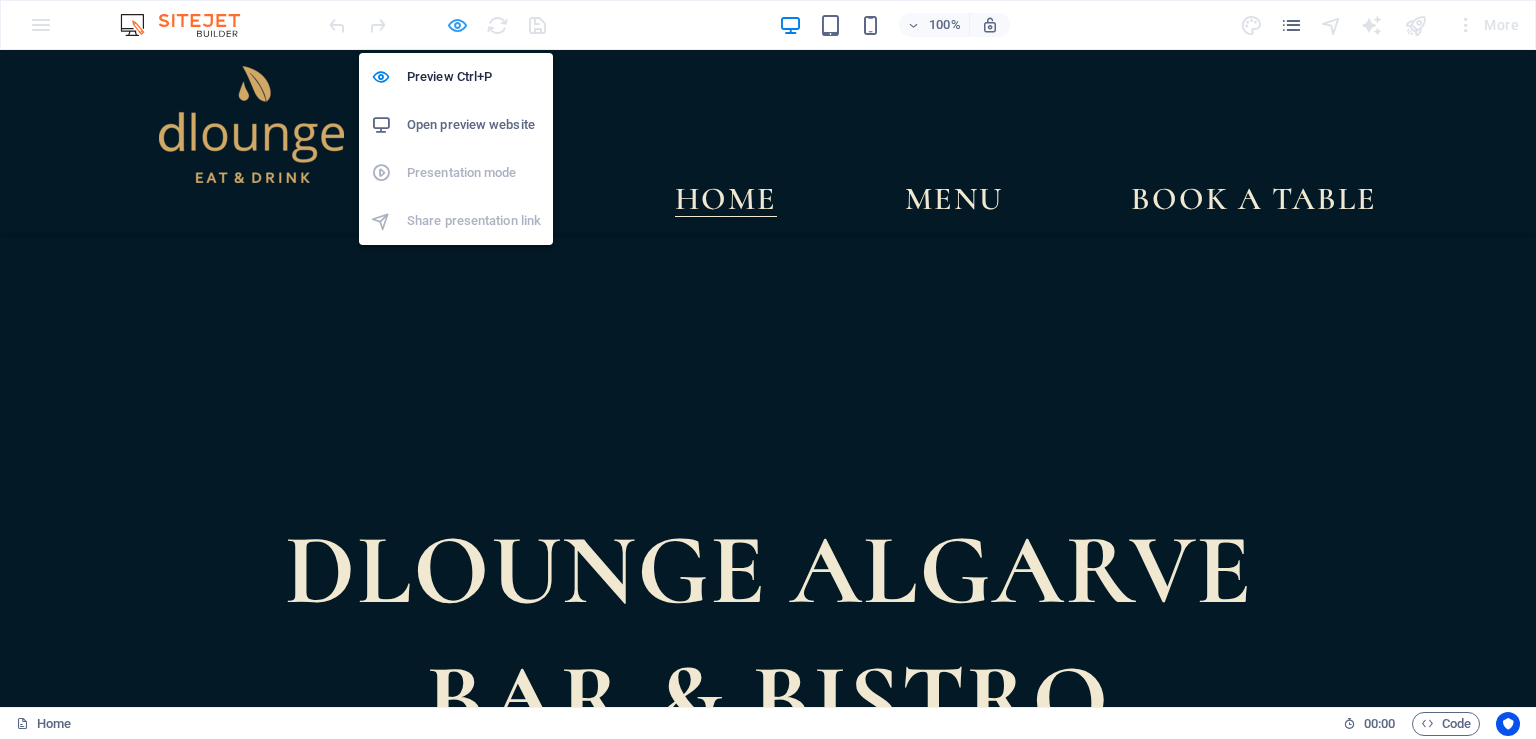 click at bounding box center (457, 25) 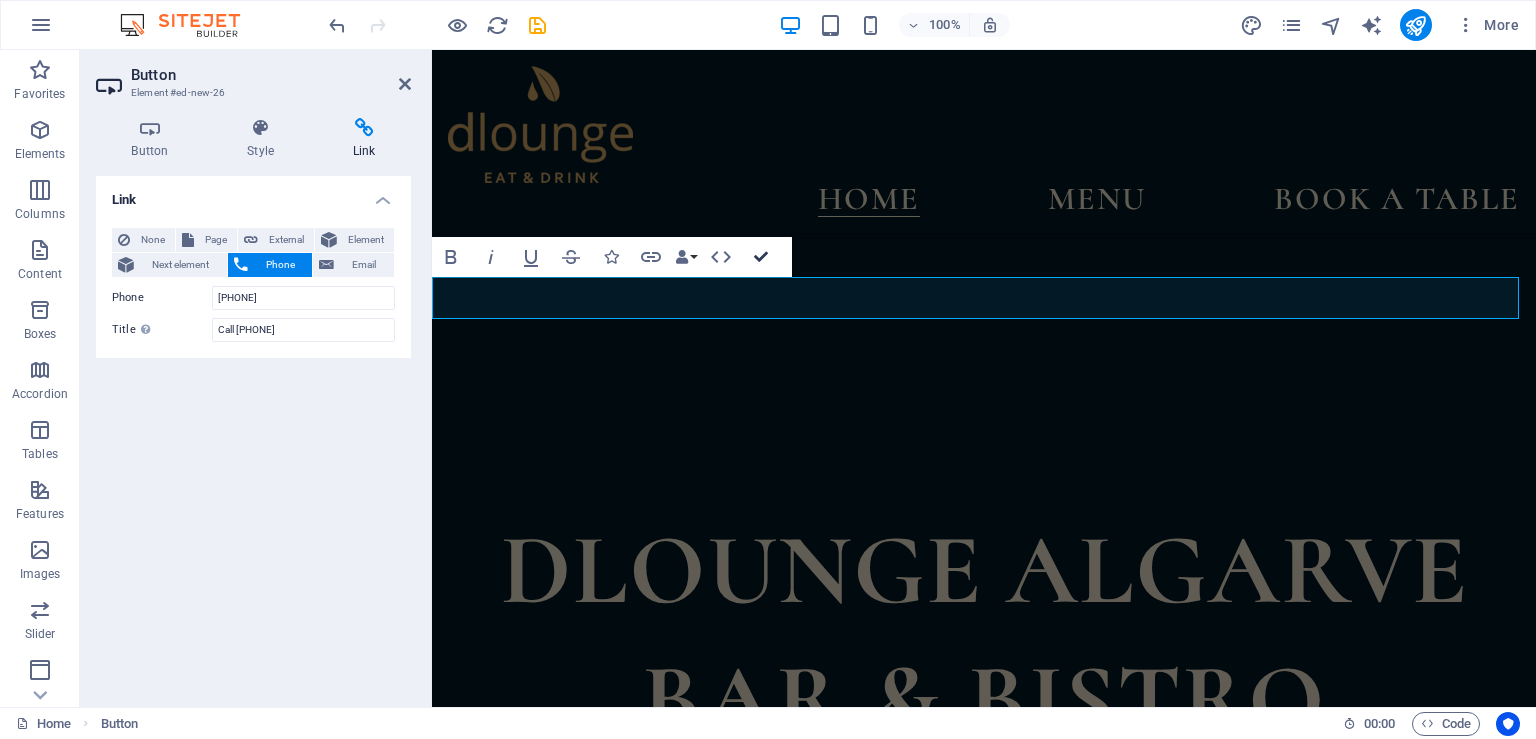 type 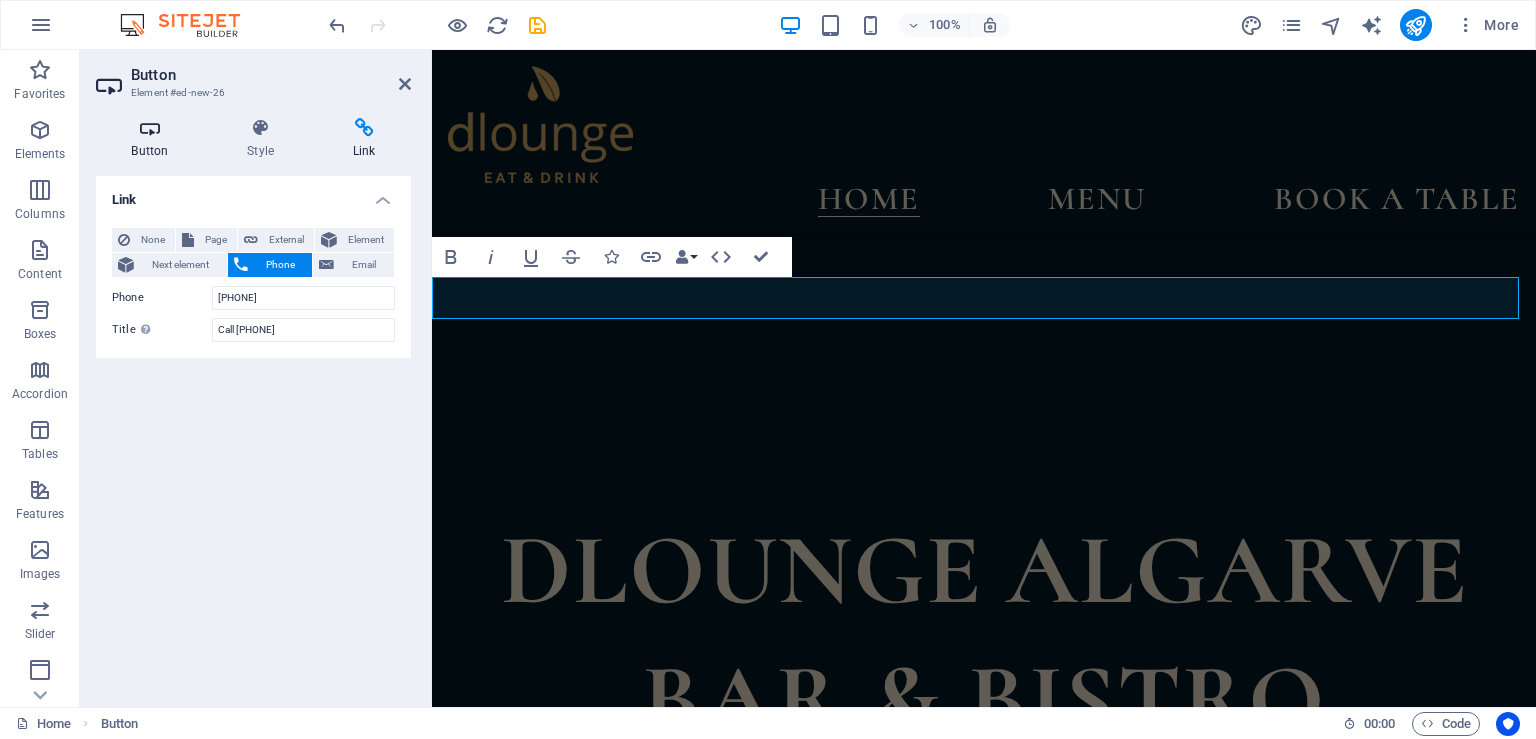 click at bounding box center (150, 128) 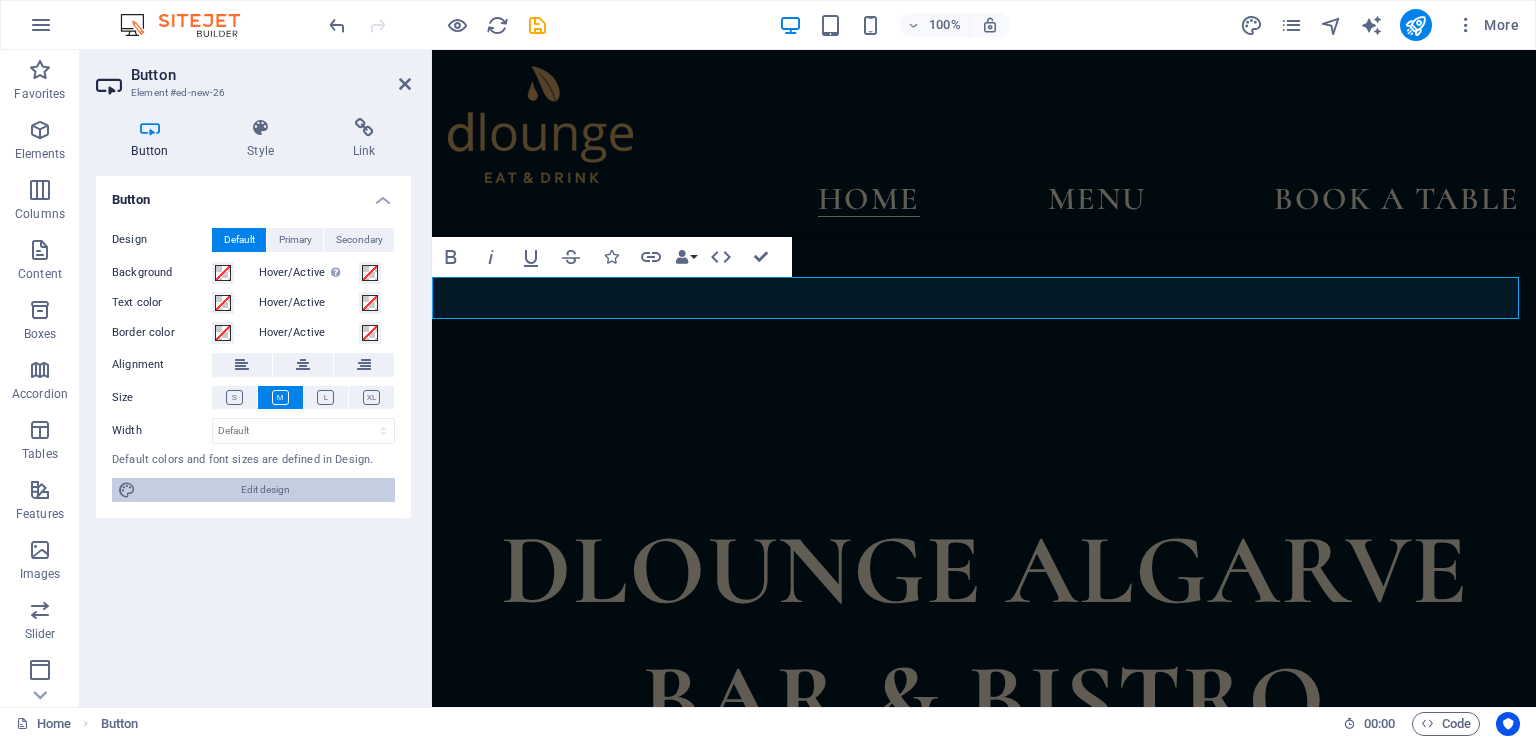click on "Edit design" at bounding box center [265, 490] 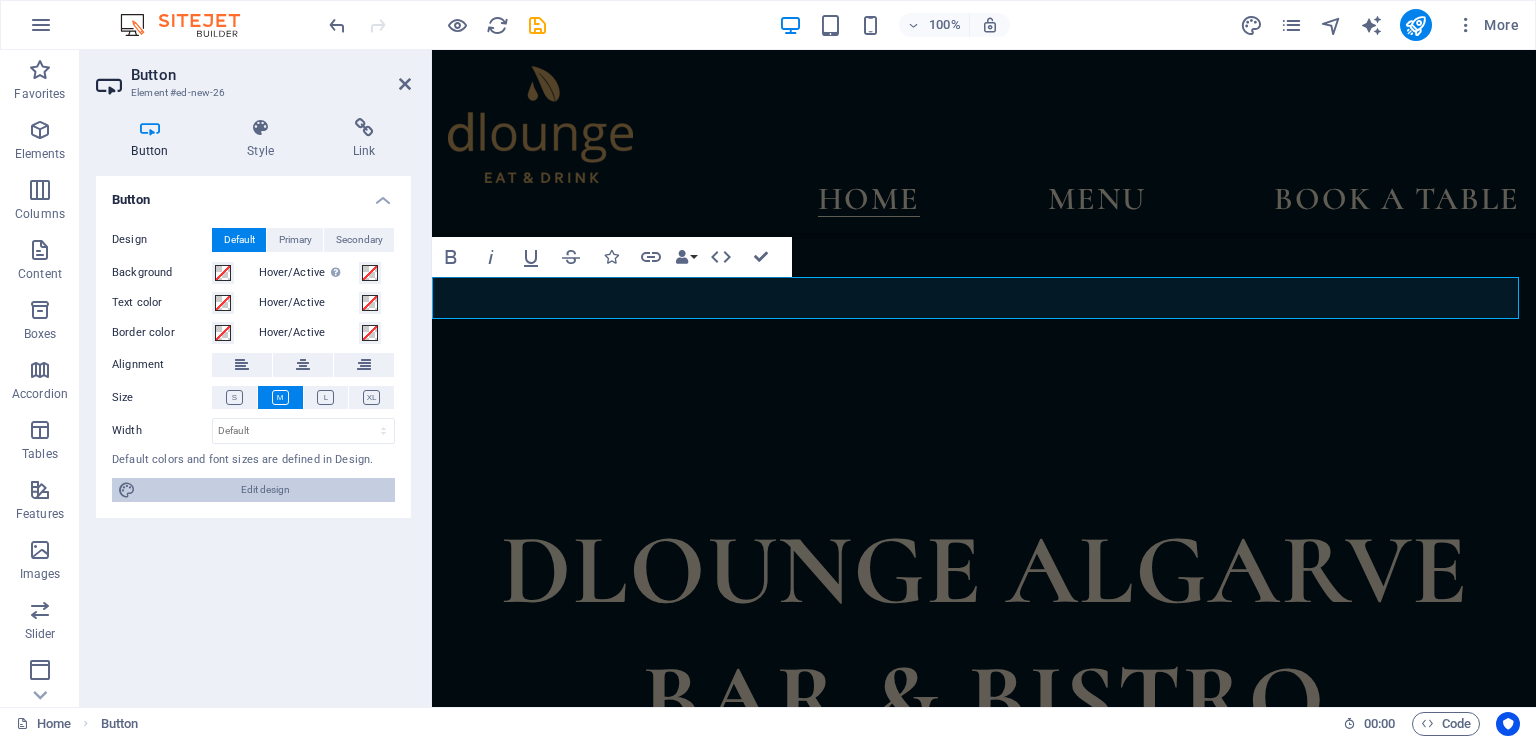 select on "ease-in-out" 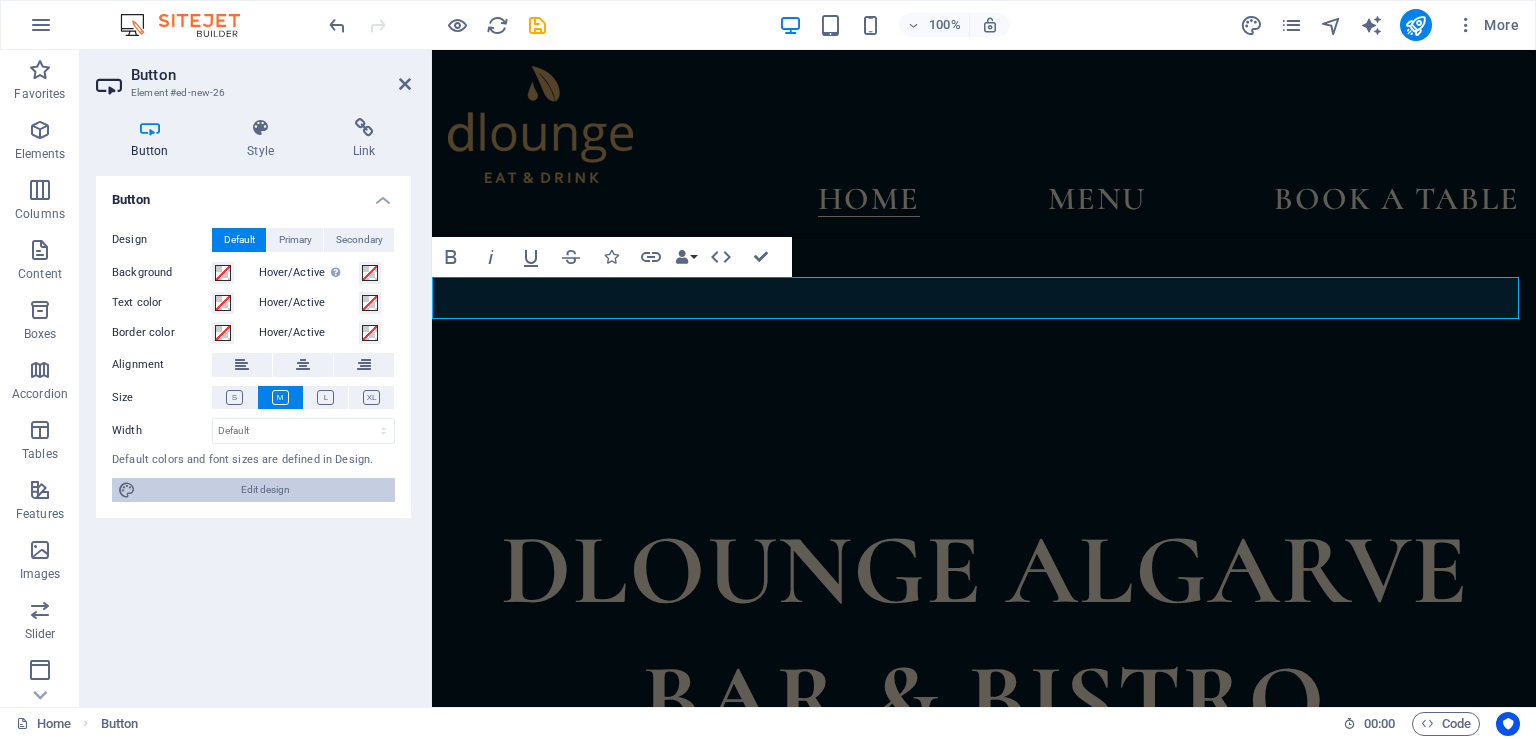 select on "px" 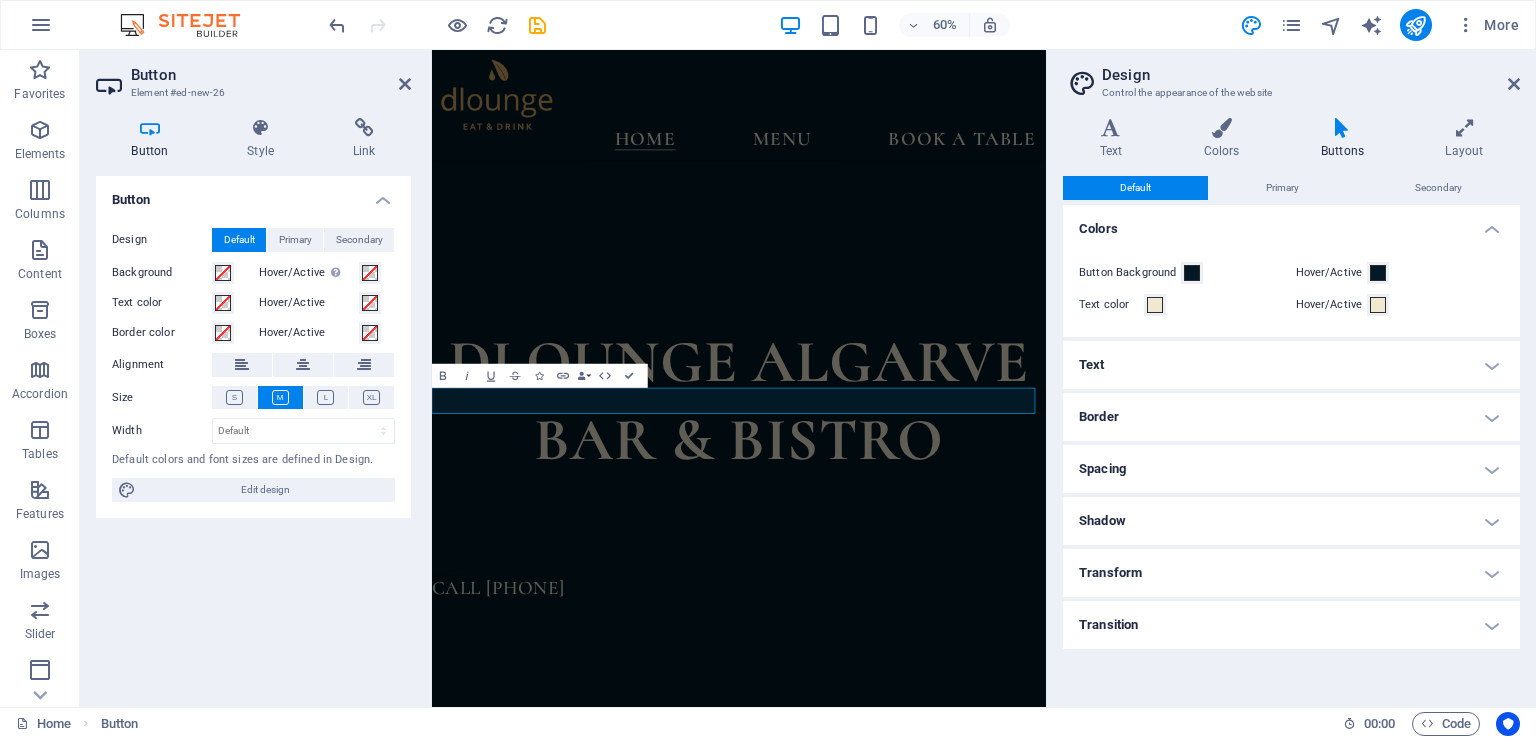 click on "Text" at bounding box center [1291, 365] 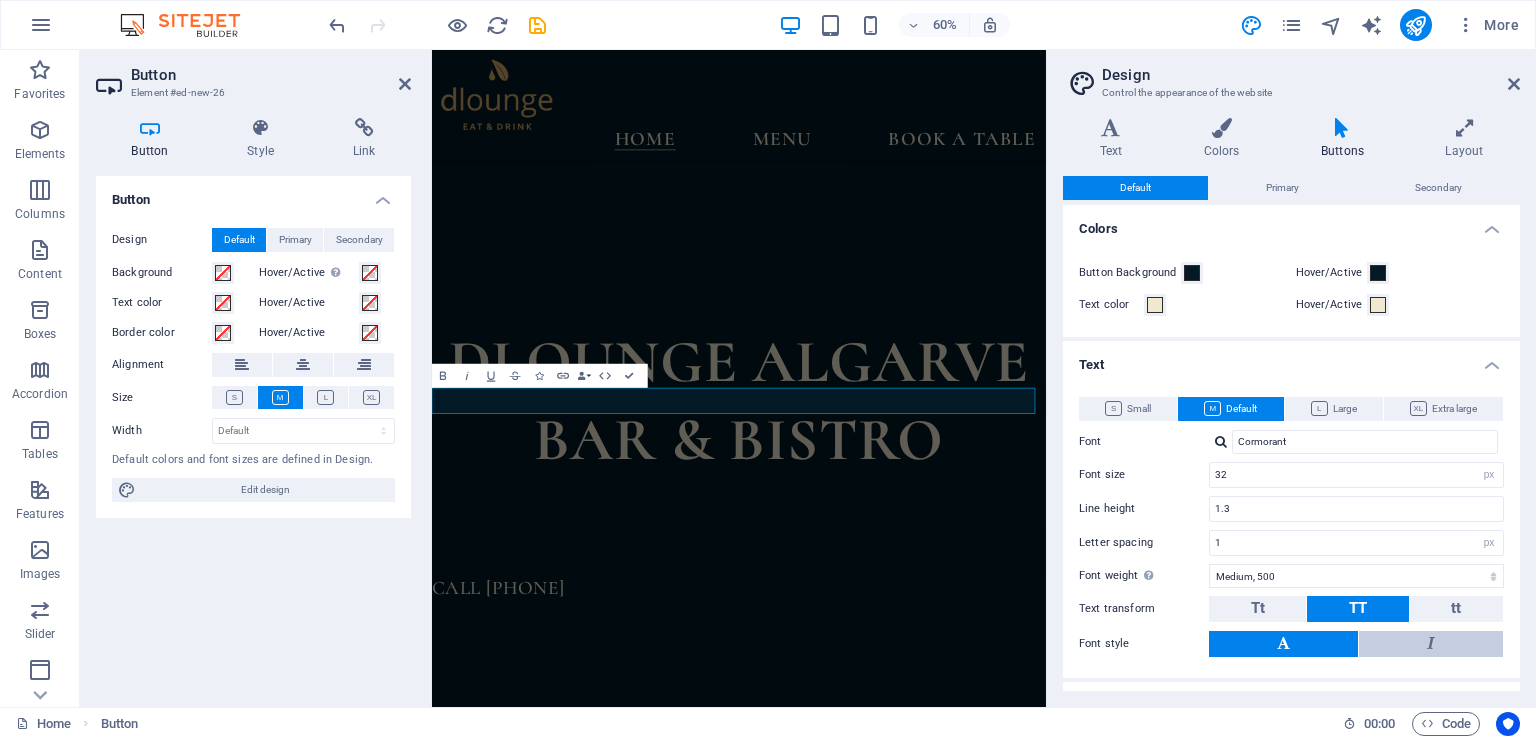 scroll, scrollTop: 244, scrollLeft: 0, axis: vertical 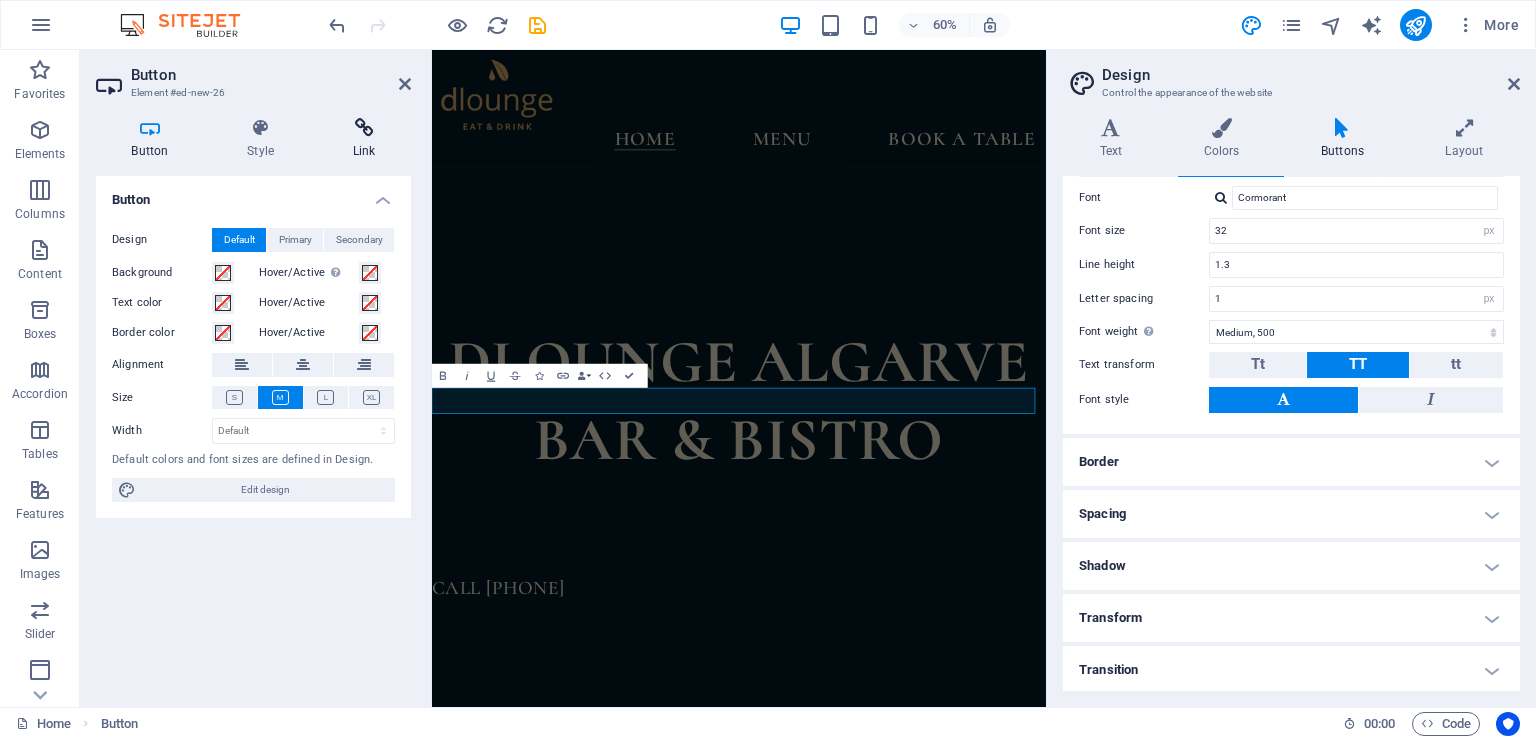 click on "Link" at bounding box center [364, 139] 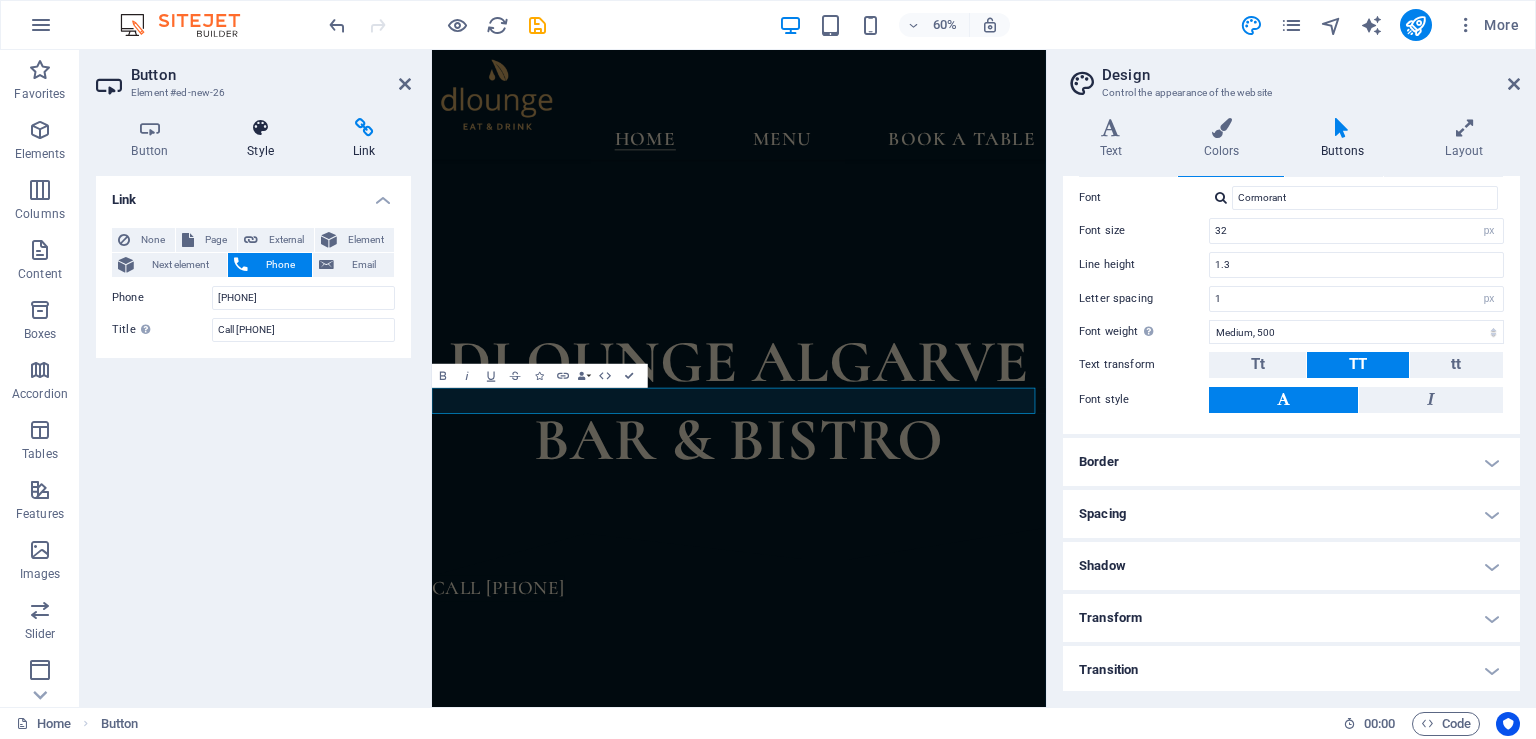 click on "Style" at bounding box center [265, 139] 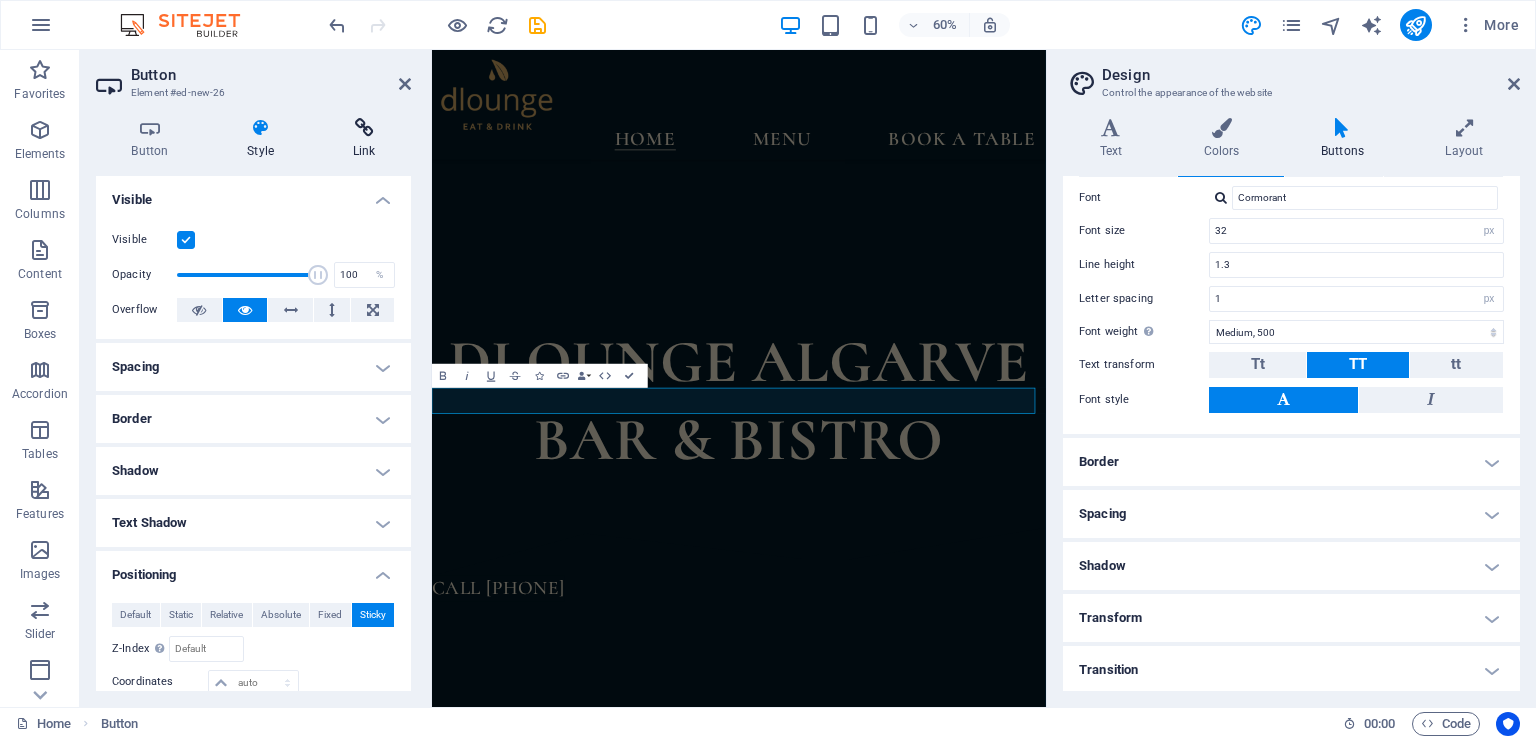 click on "Link" at bounding box center [364, 139] 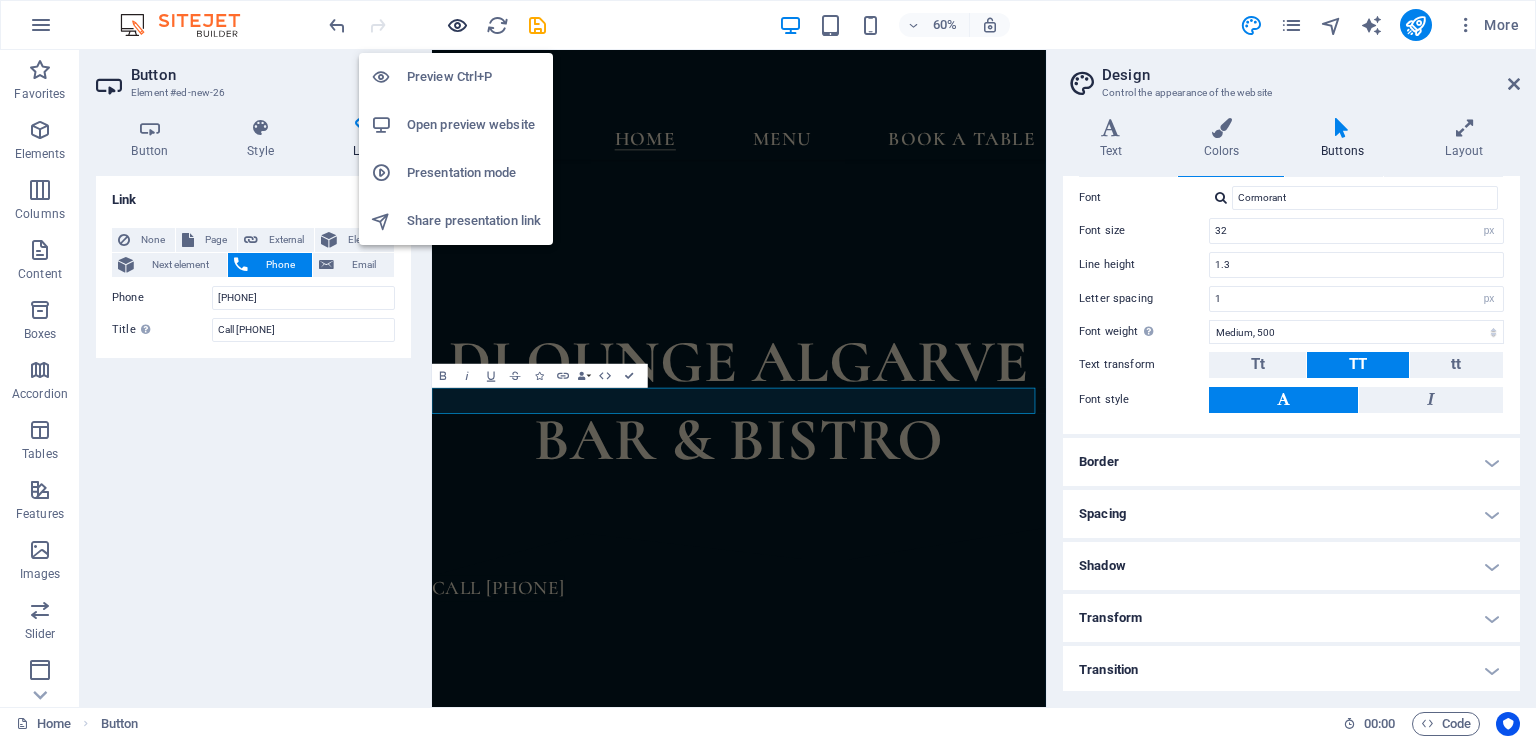 click at bounding box center [457, 25] 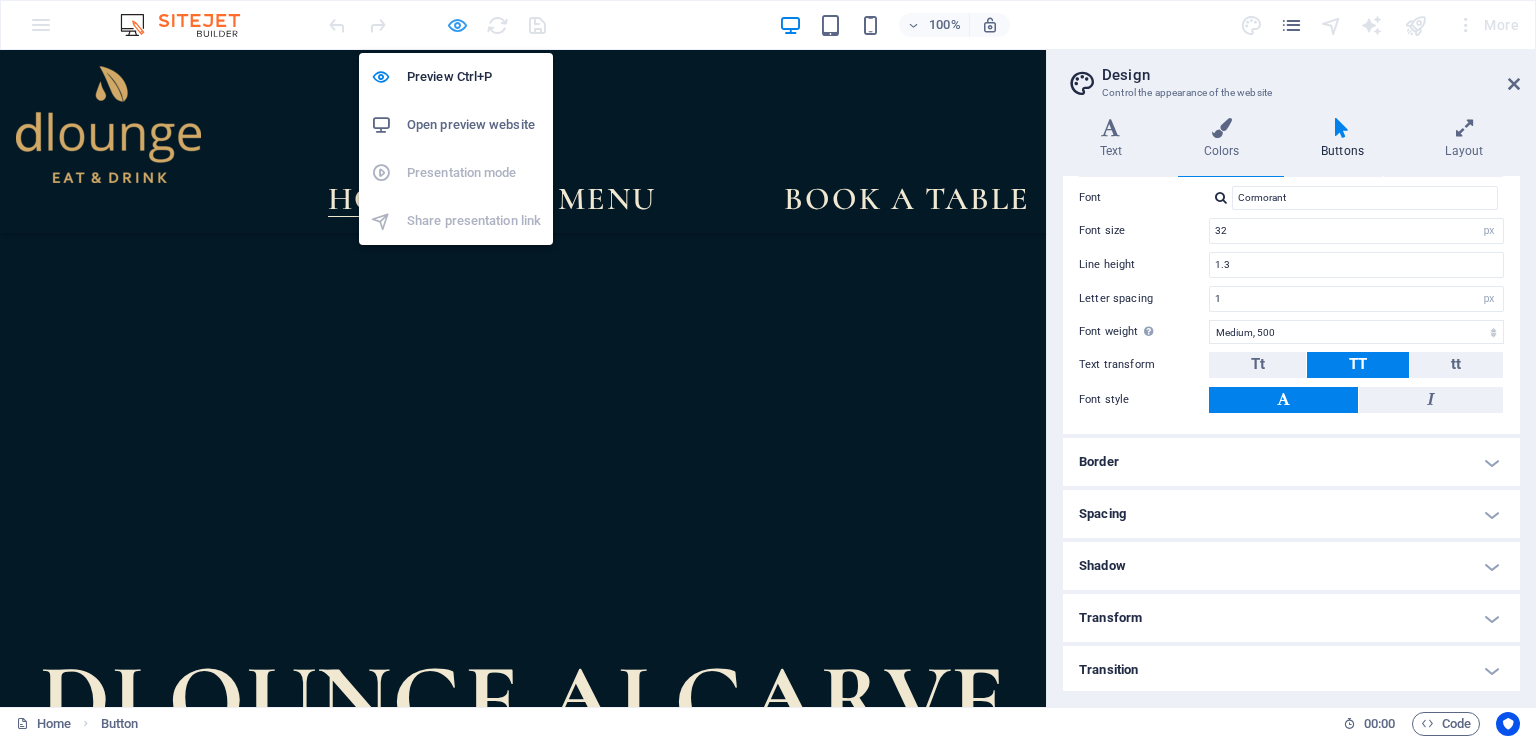 click at bounding box center (457, 25) 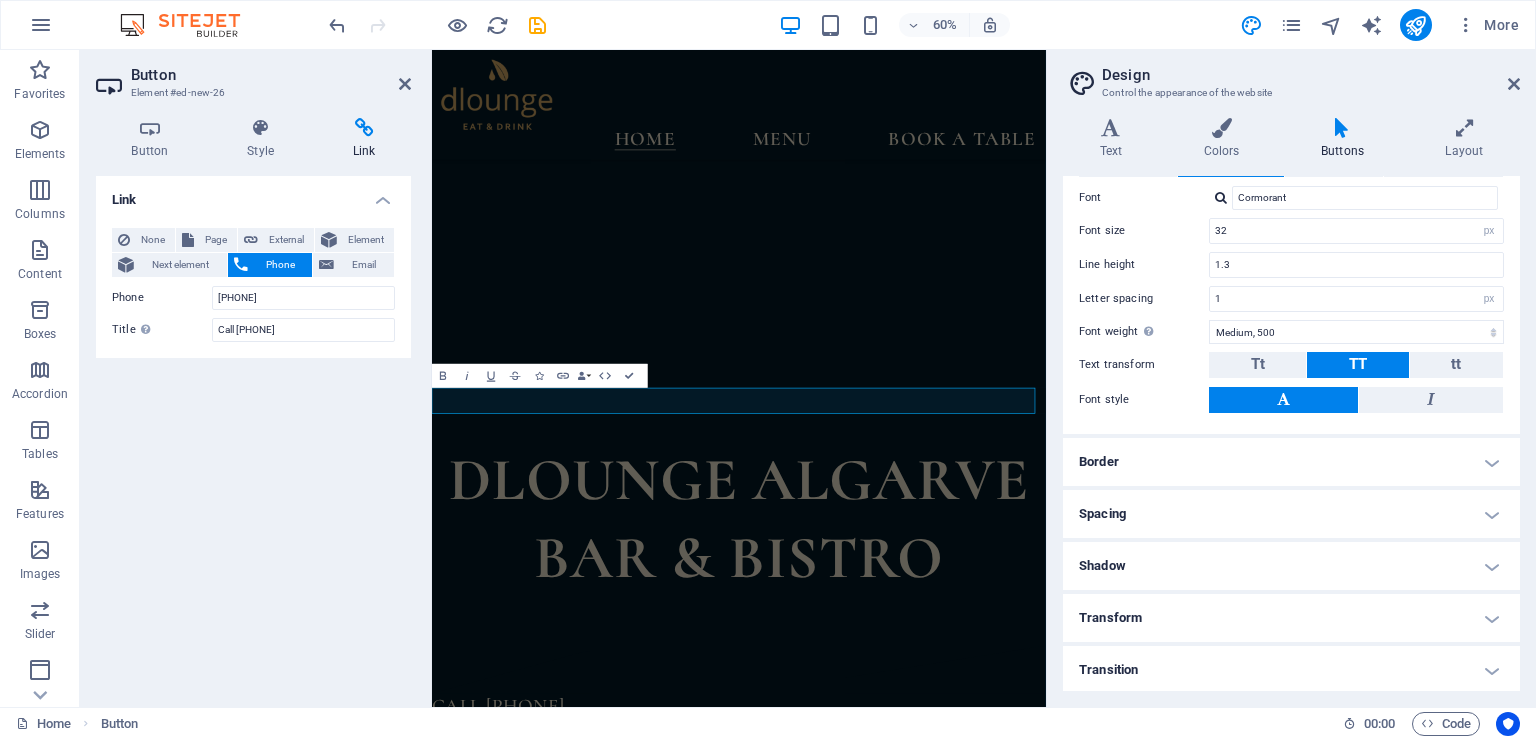 click on "Design Control the appearance of the website Variants  Text  Colors  Buttons  Layout Text Standard Bold Links Font color Font Cormorant Font size 24 rem px Line height 1.3 Font weight To display the font weight correctly, it may need to be enabled.  Manage Fonts Thin, 100 Extra-light, 200 Light, 300 Regular, 400 Medium, 500 Semi-bold, 600 Bold, 700 Extra-bold, 800 Black, 900 Letter spacing 0 rem px Font style Text transform Tt TT tt Text align Font weight To display the font weight correctly, it may need to be enabled.  Manage Fonts Thin, 100 Extra-light, 200 Light, 300 Regular, 400 Medium, 500 Semi-bold, 600 Bold, 700 Extra-bold, 800 Black, 900 Default Hover / Active Font color Font color Decoration None Decoration None Transition duration 0.3 s Transition function Ease Ease In Ease Out Ease In/Ease Out Linear Headlines All H1 / Textlogo H2 H3 H4 H5 H6 Font color Font Cormorant Line height 1.3 Font weight To display the font weight correctly, it may need to be enabled.  Manage Fonts Thin, 100 Light, 300 1 px" at bounding box center (1291, 378) 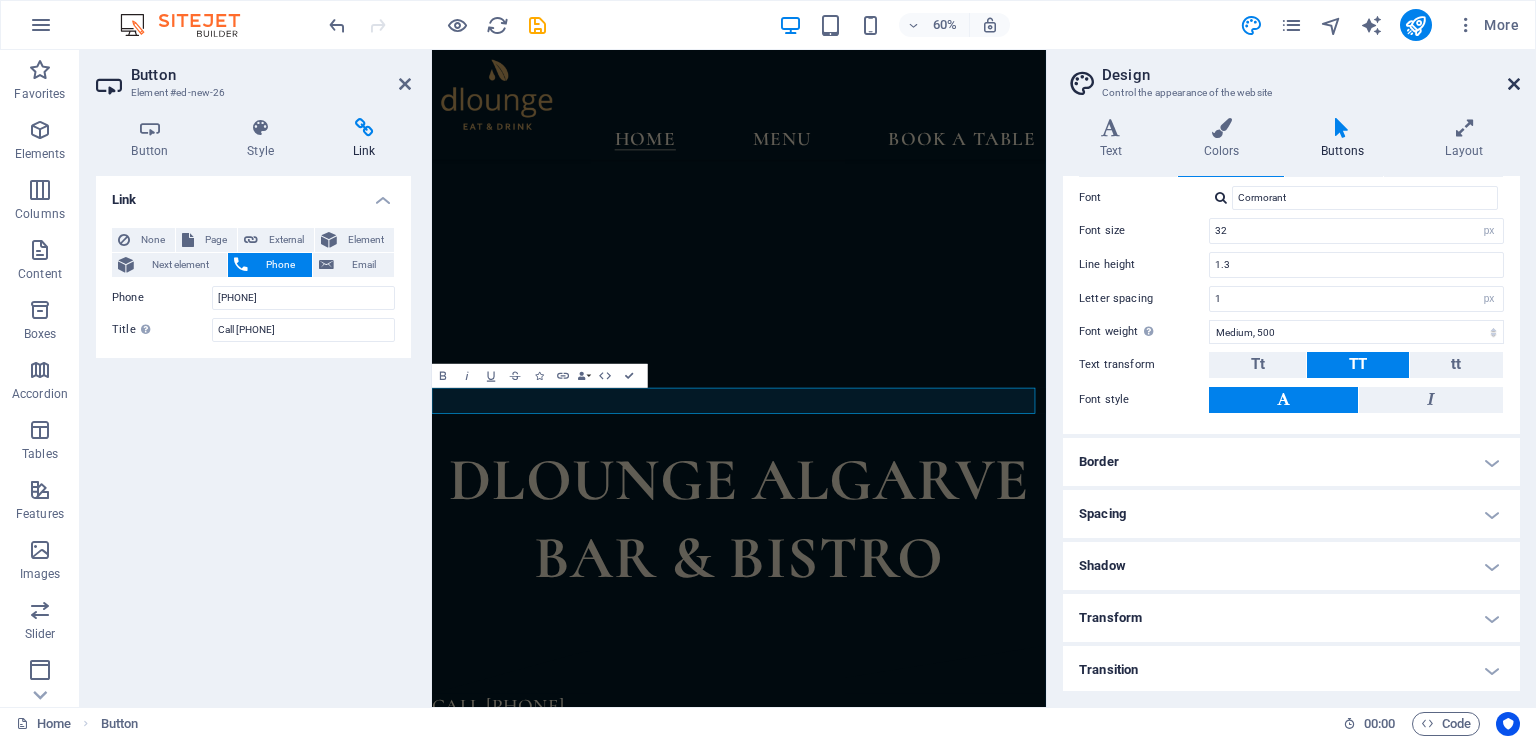 click at bounding box center (1514, 84) 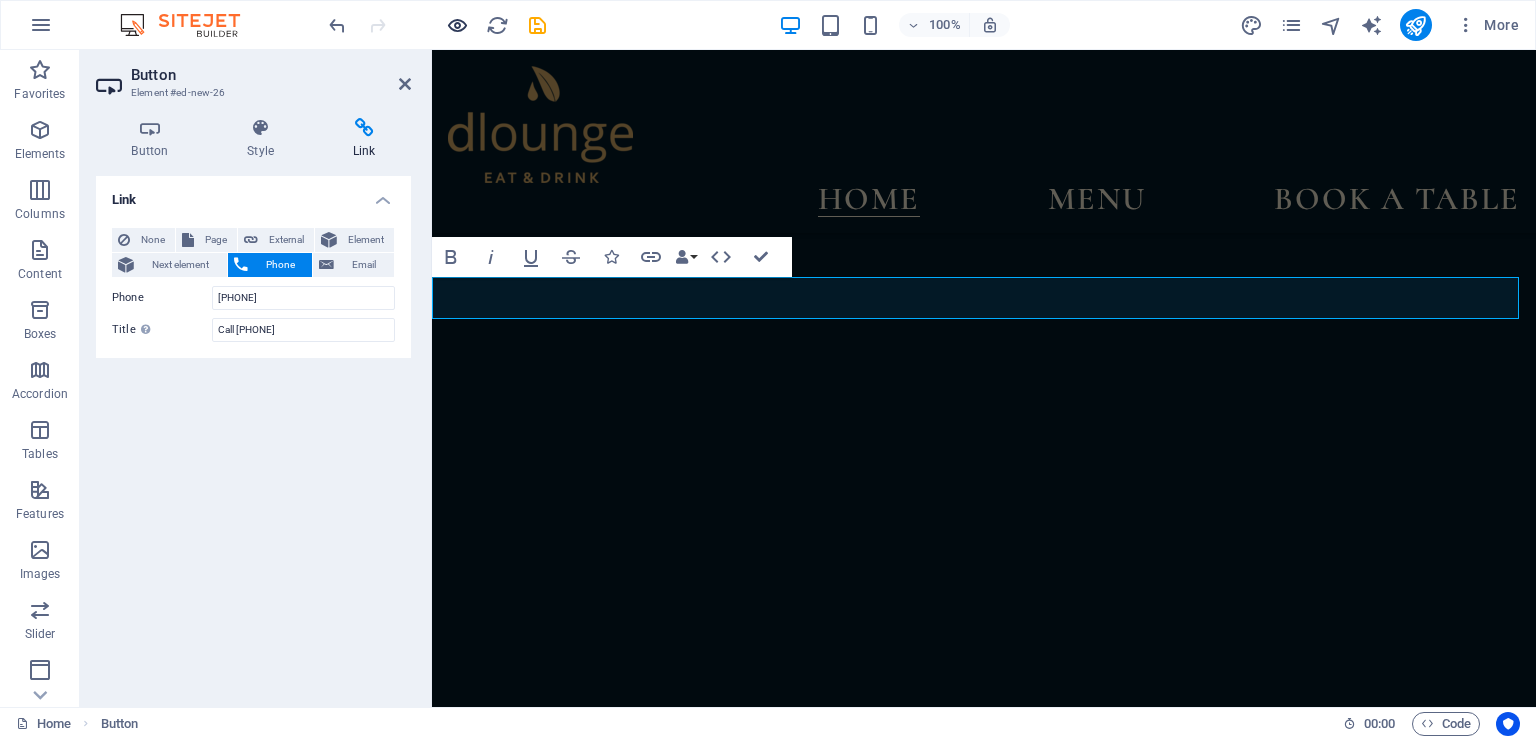 click at bounding box center [457, 25] 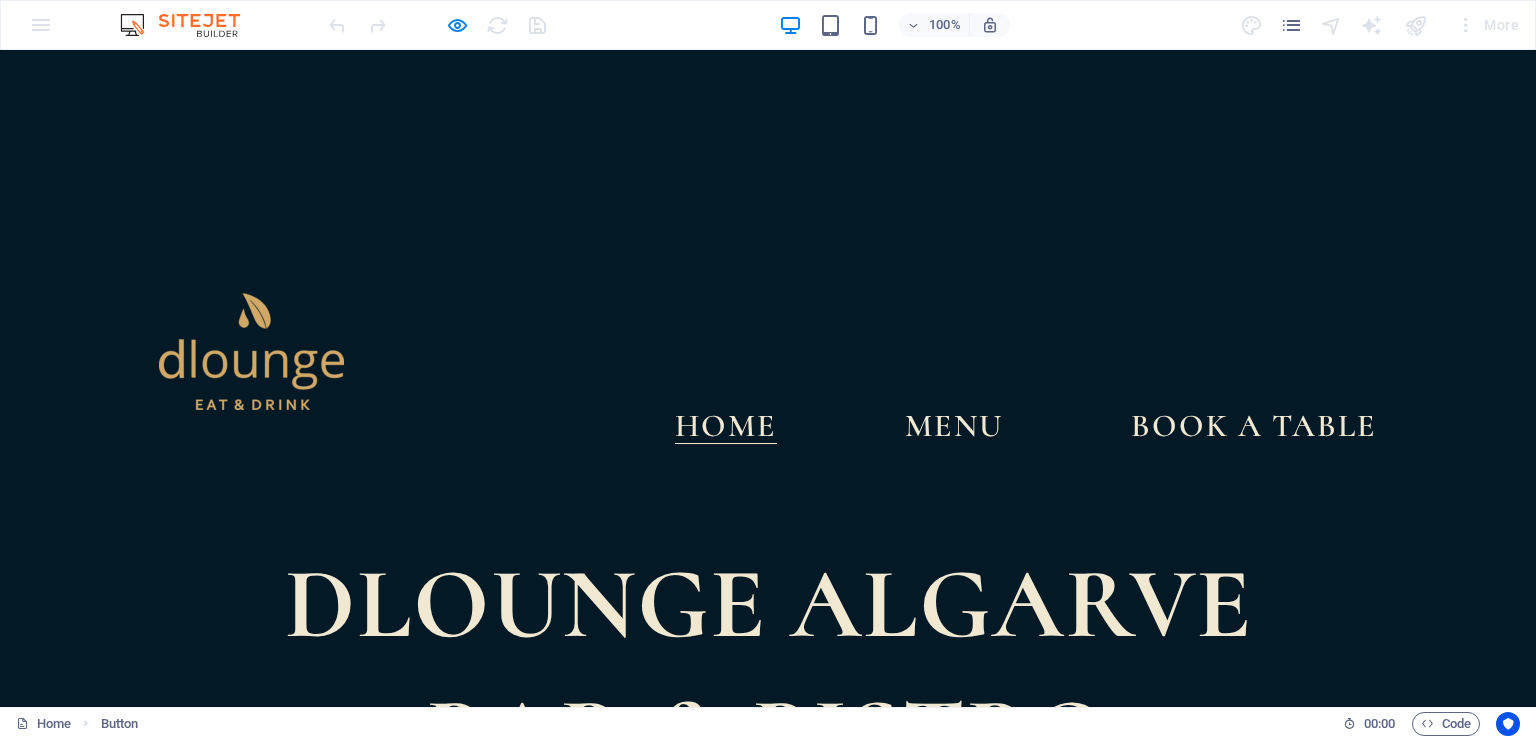 scroll, scrollTop: 0, scrollLeft: 0, axis: both 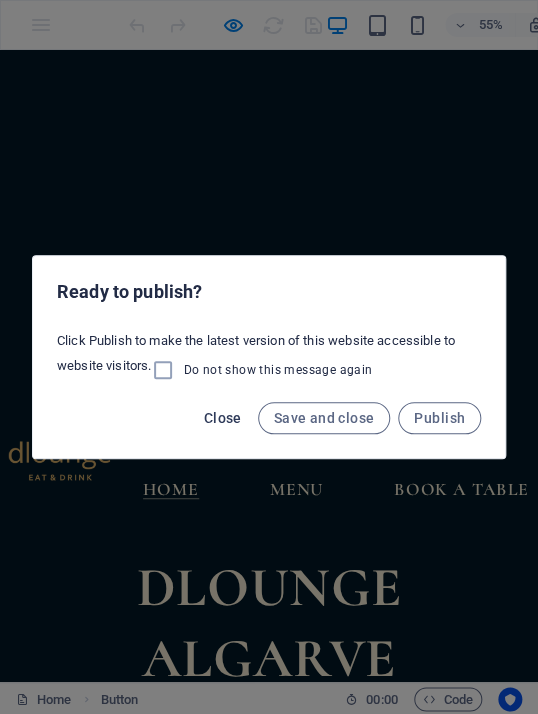 click on "Close" at bounding box center [223, 418] 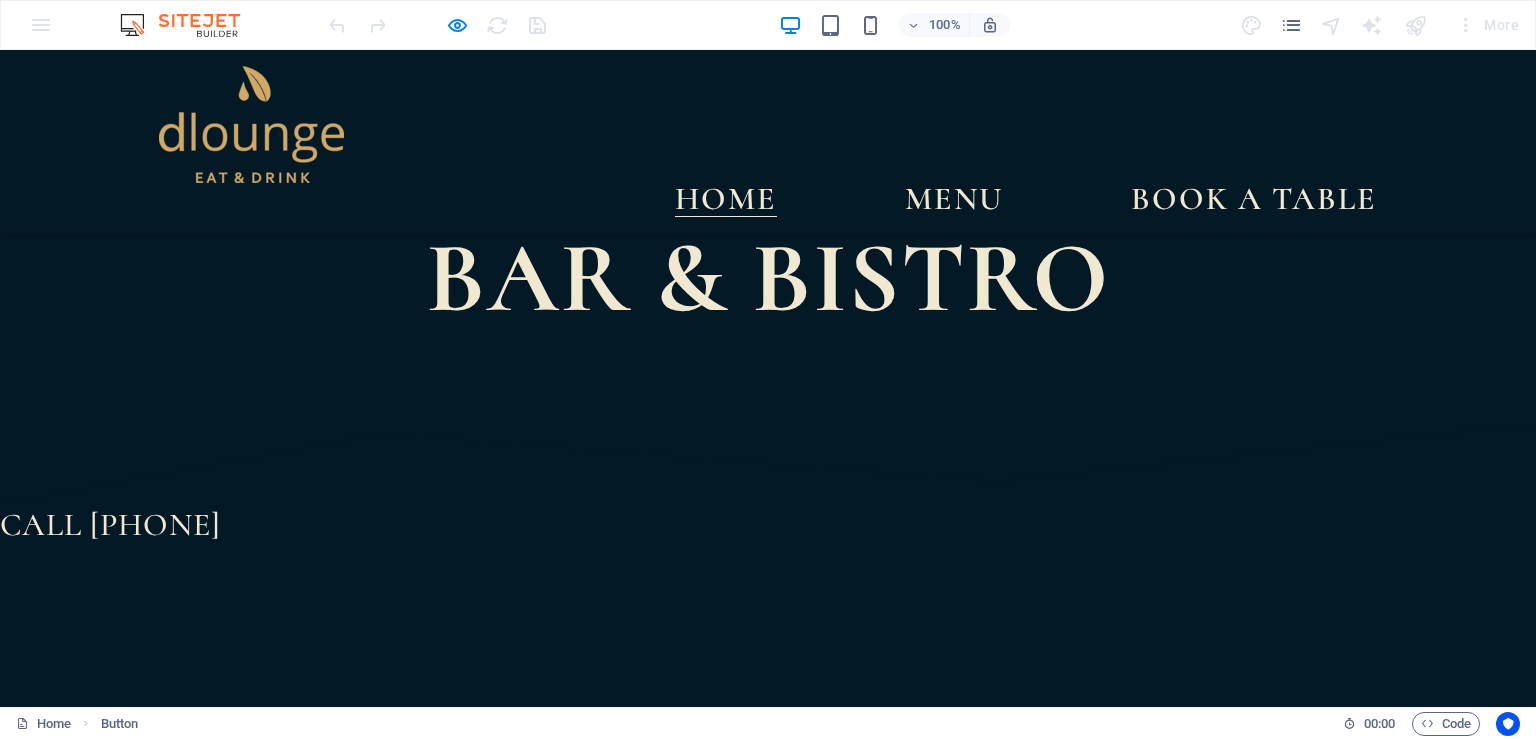 scroll, scrollTop: 422, scrollLeft: 0, axis: vertical 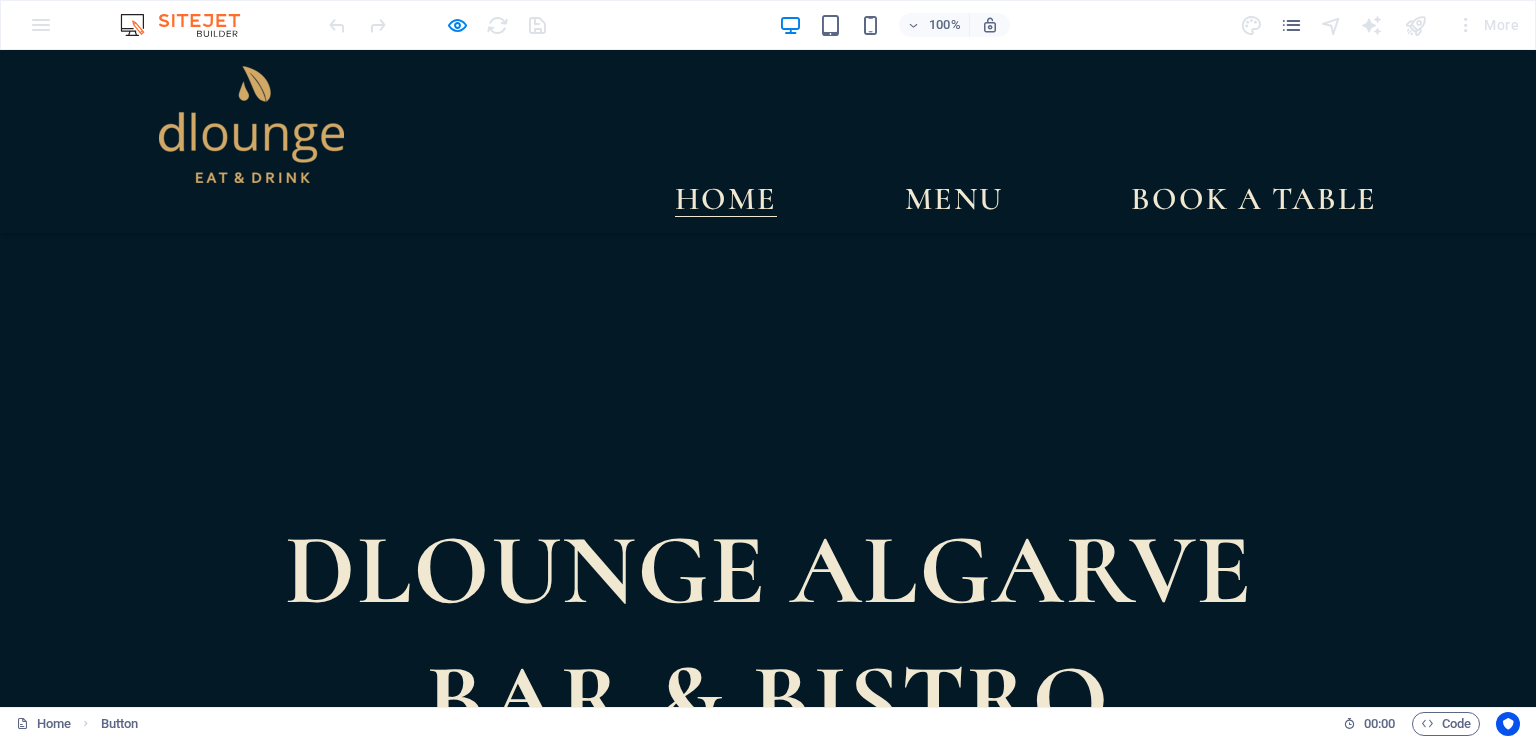 click on "CALL 073232" at bounding box center (110, 947) 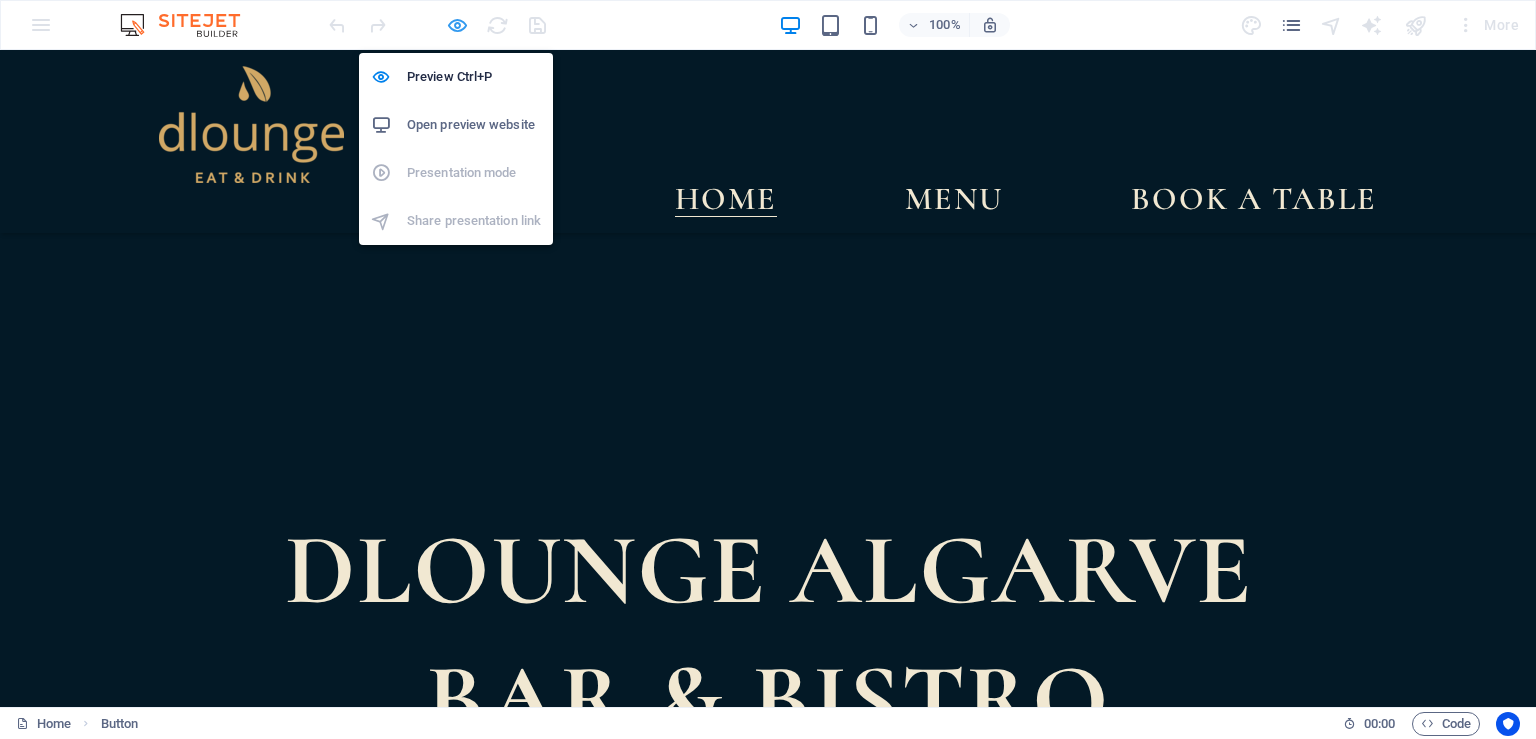 click at bounding box center [457, 25] 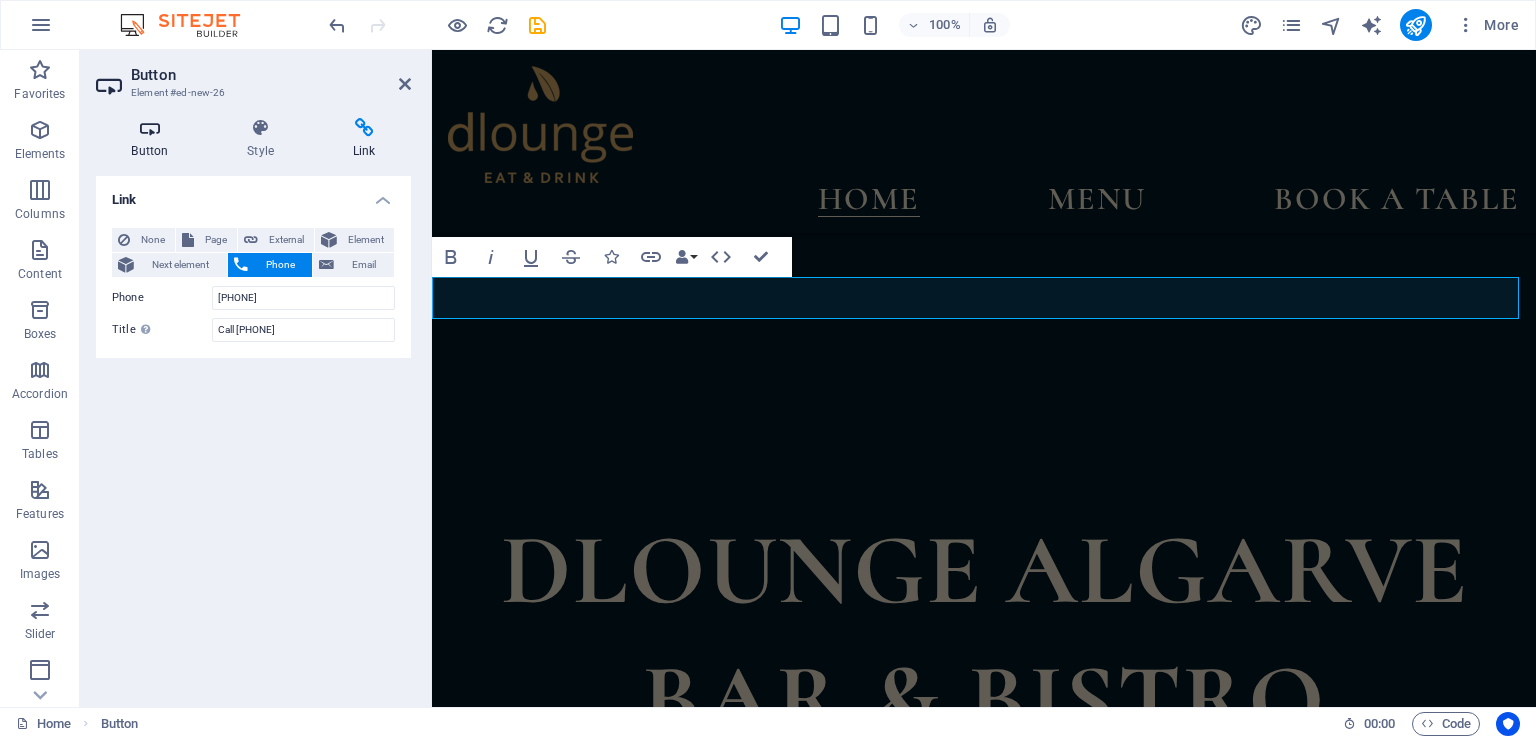 click on "Button" at bounding box center (154, 139) 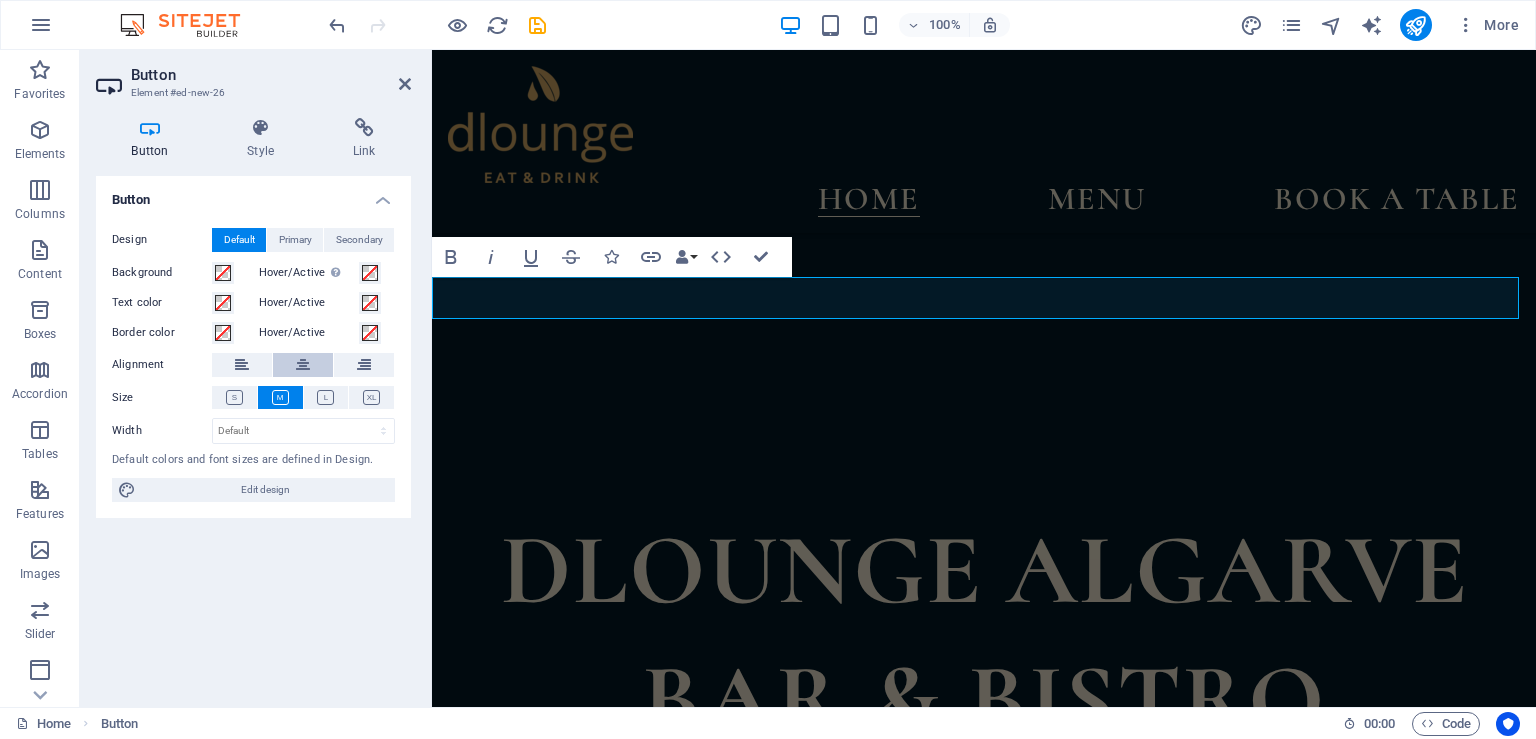 click at bounding box center [303, 365] 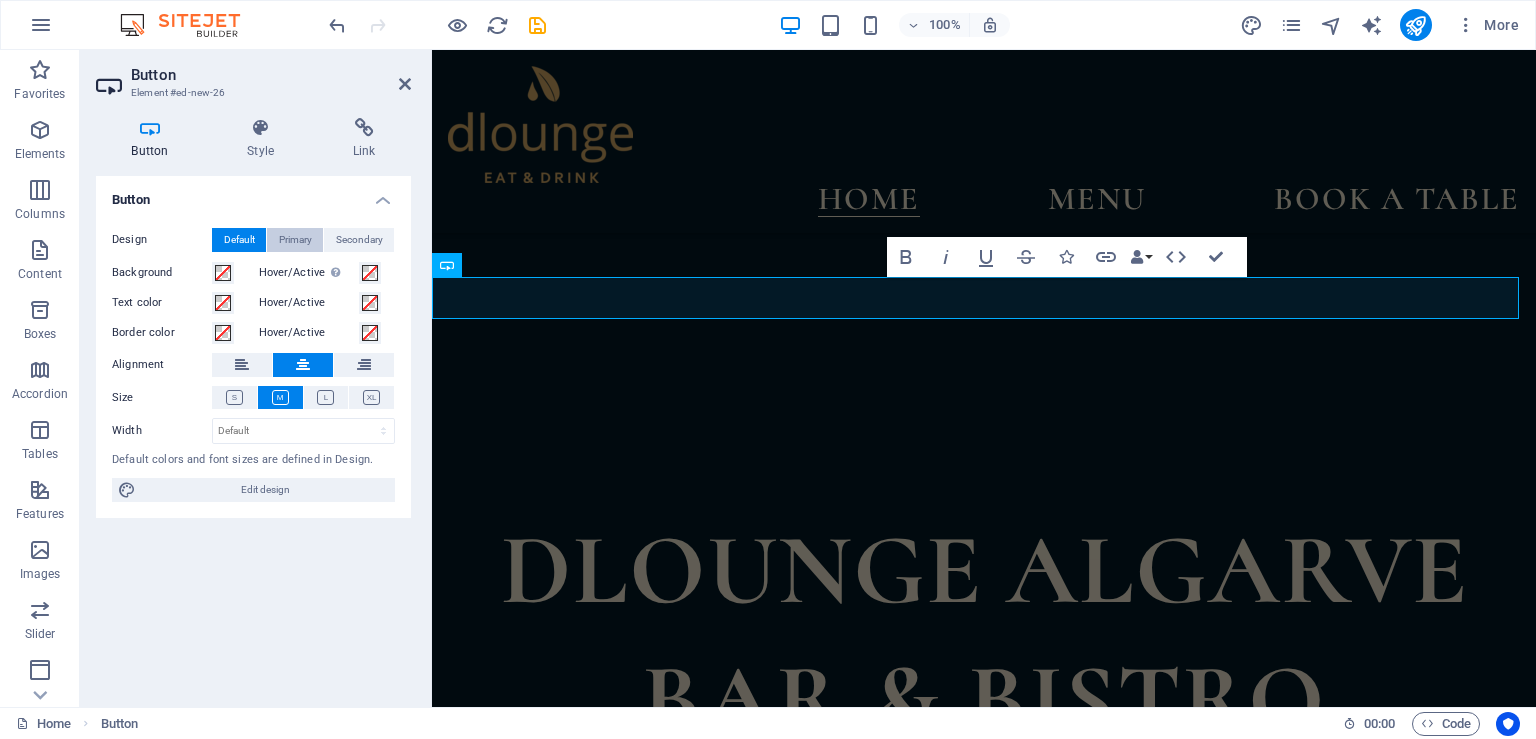 click on "Primary" at bounding box center [295, 240] 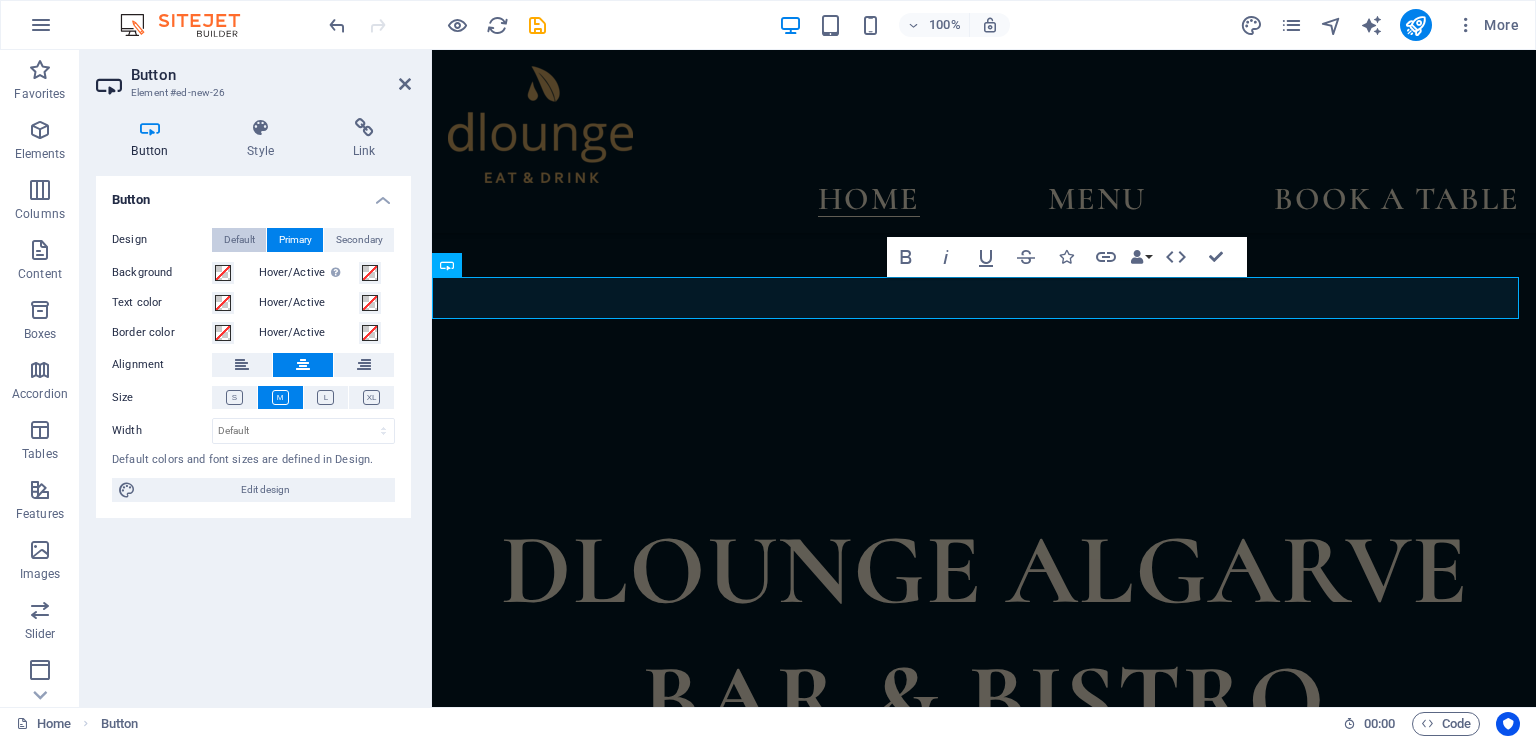 click on "Design Default Primary Secondary Background Hover/Active Switch to preview mode to test the active/hover state Text color Hover/Active Border color Hover/Active Alignment Size Width Default px rem % em vh vw Default colors and font sizes are defined in Design. Edit design" at bounding box center [253, 365] 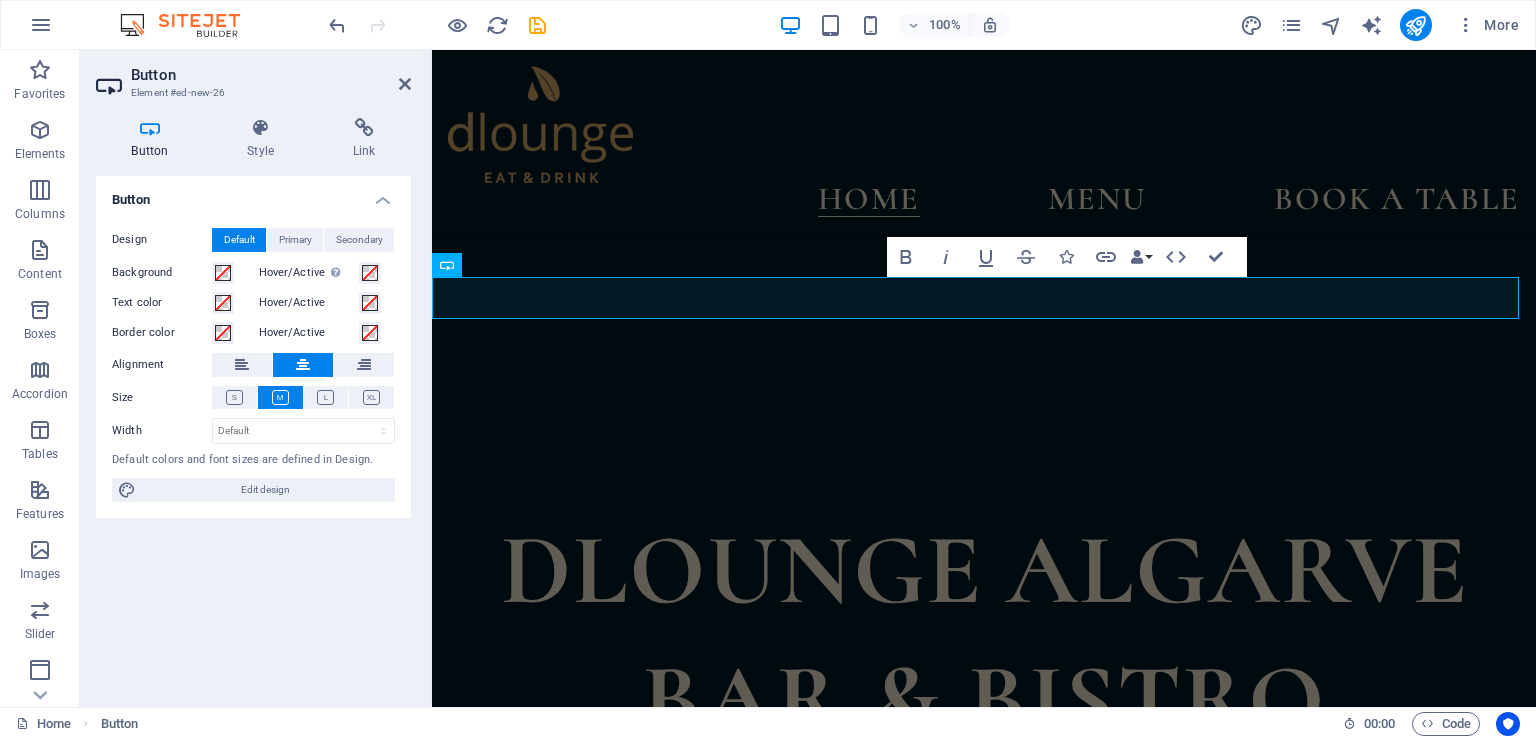 click on "Design Default Primary Secondary Background Hover/Active Switch to preview mode to test the active/hover state Text color Hover/Active Border color Hover/Active Alignment Size Width Default px rem % em vh vw Default colors and font sizes are defined in Design. Edit design" at bounding box center (253, 365) 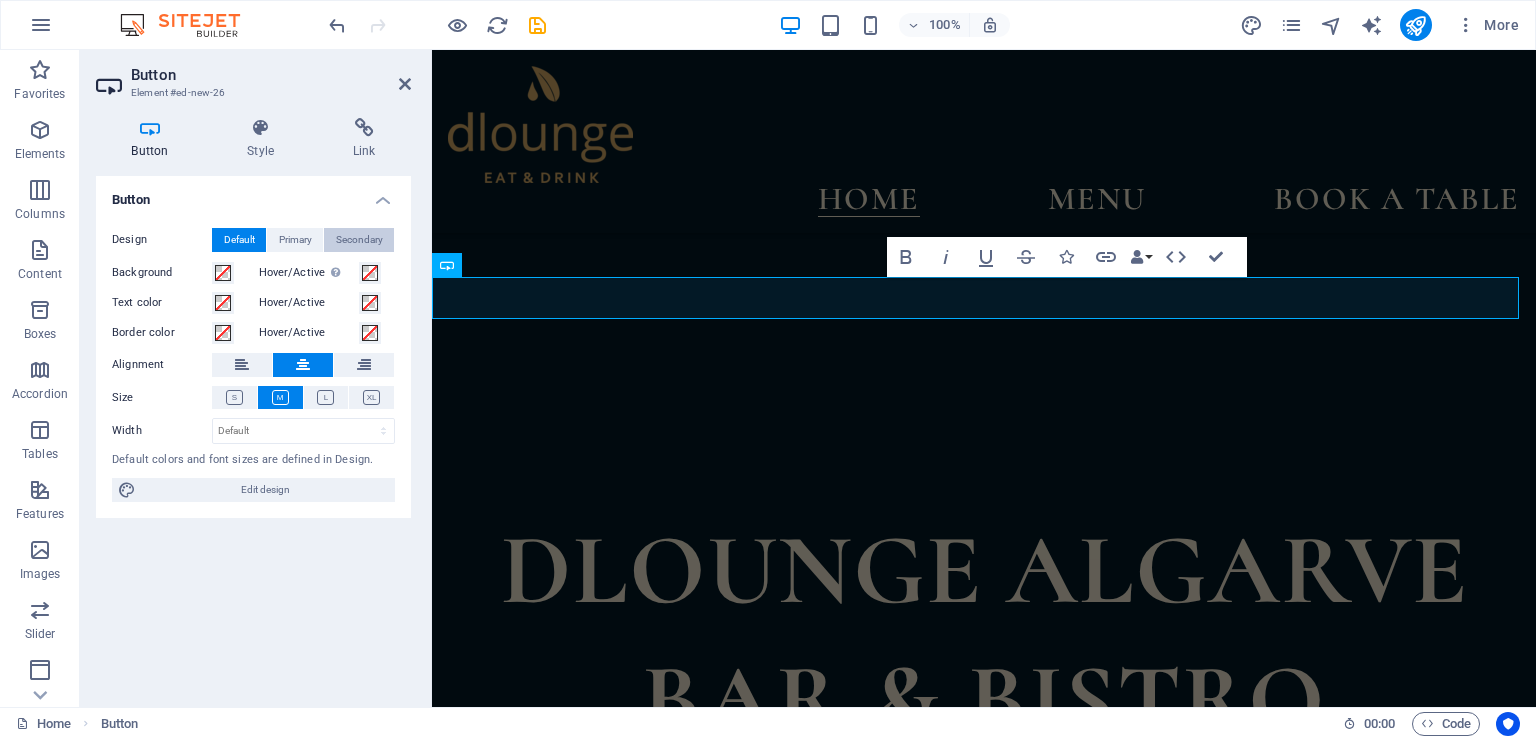 click on "Secondary" at bounding box center [359, 240] 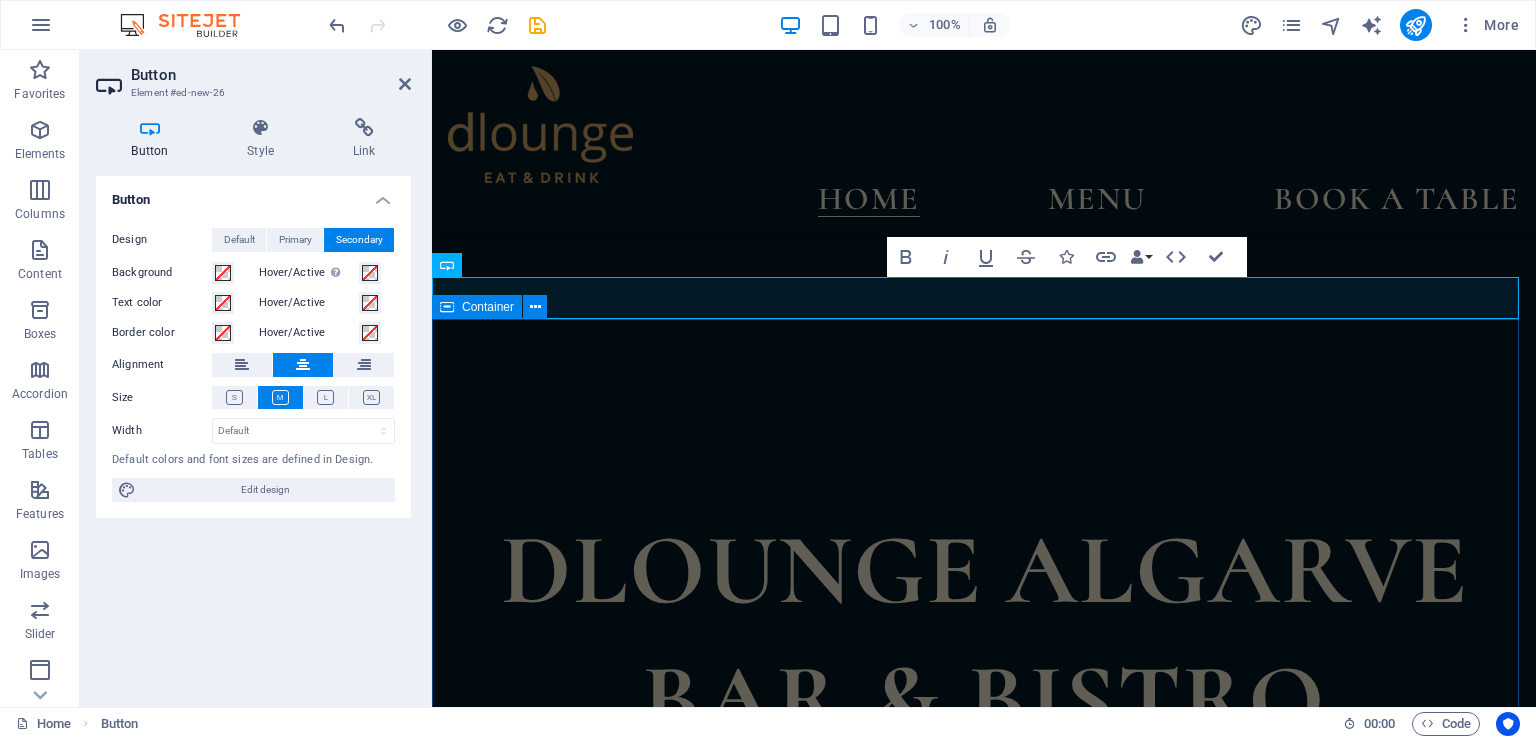 click on "A unique experience ​​​​​ DLOUNGE Algarve is a vibrant eat & drinks destination located in the heart of Tavira. Our relaxed atmosphere combines modern design with coastal elegance, offering a curated dining experience from sunset cocktails to late-night bites. Savor creative dishes made from fresh local ingredients, signature drinks crafted by expert bartenders, and a welcoming space perfect for both intimate dinners and social gatherings." at bounding box center (984, 1372) 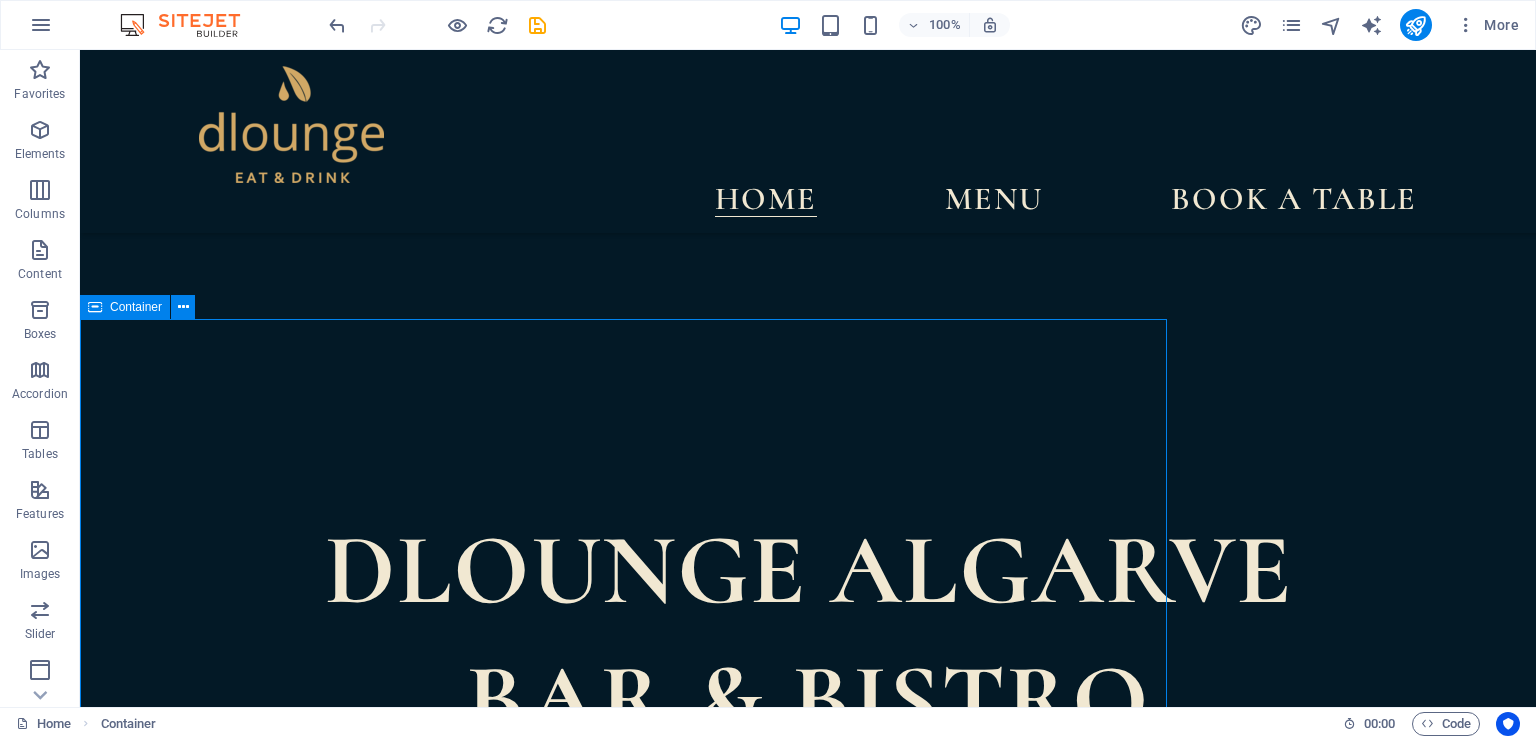 click on "A unique experience ​​​​​ DLOUNGE Algarve is a vibrant eat & drinks destination located in the heart of Tavira. Our relaxed atmosphere combines modern design with coastal elegance, offering a curated dining experience from sunset cocktails to late-night bites. Savor creative dishes made from fresh local ingredients, signature drinks crafted by expert bartenders, and a welcoming space perfect for both intimate dinners and social gatherings." at bounding box center [808, 1292] 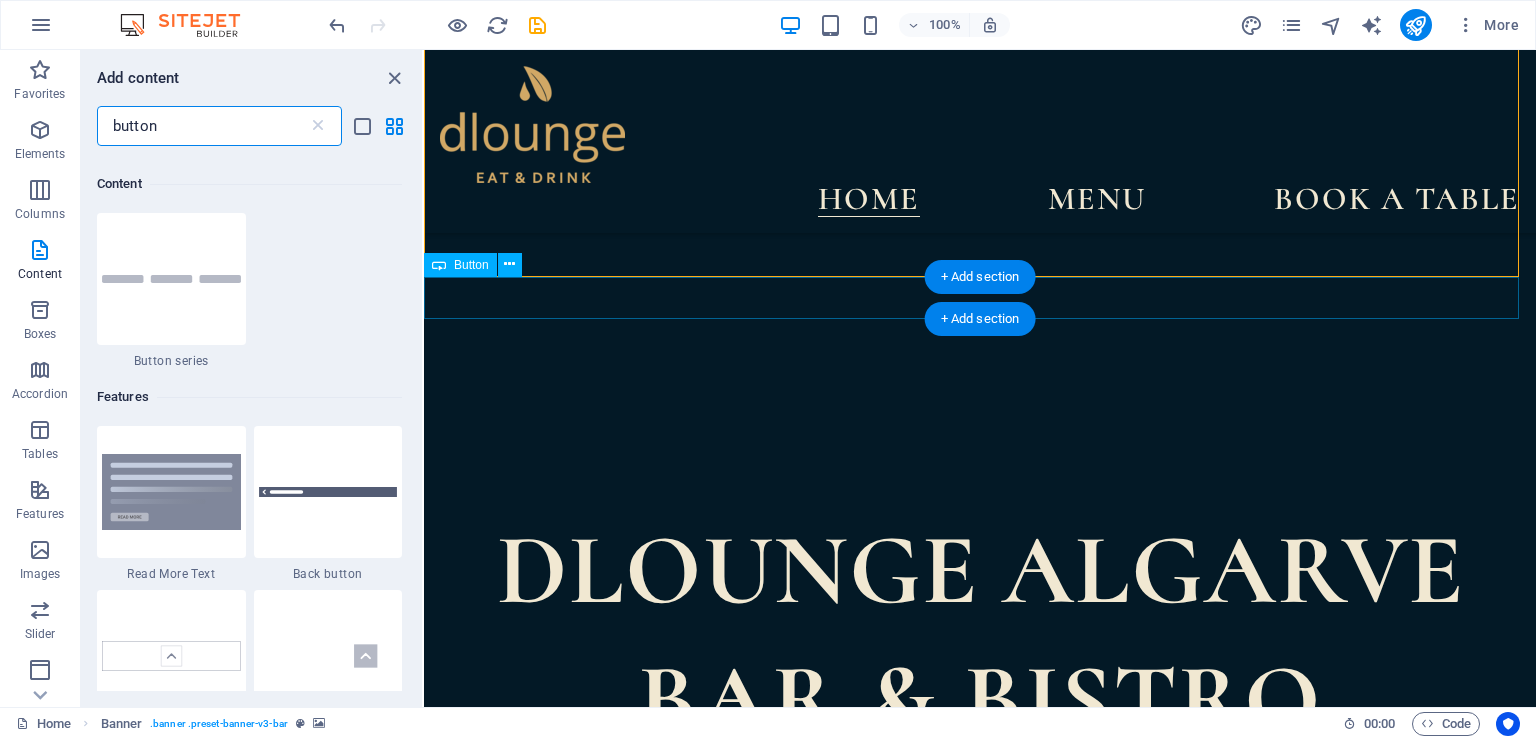 scroll, scrollTop: 152, scrollLeft: 0, axis: vertical 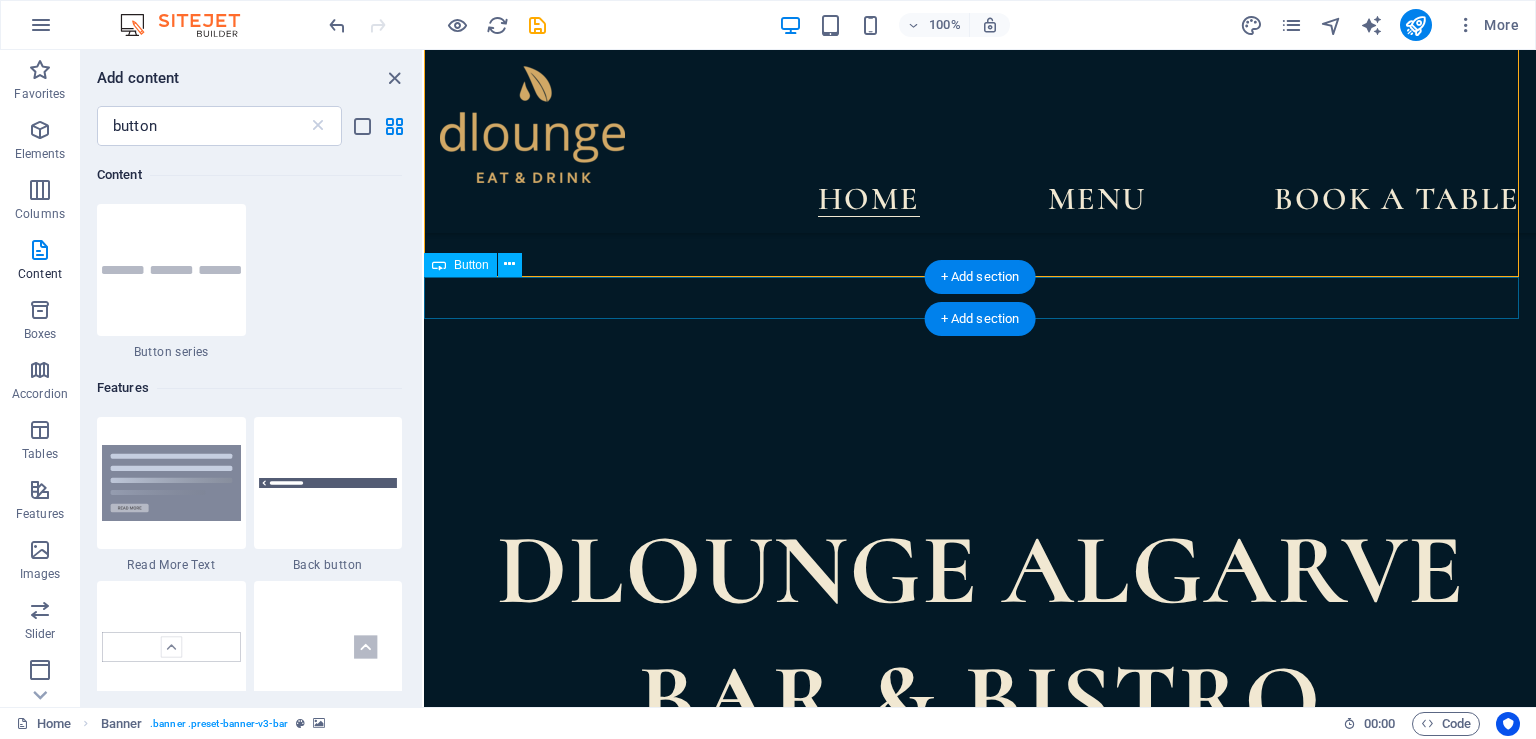 click on "CALL 073232" at bounding box center (980, 947) 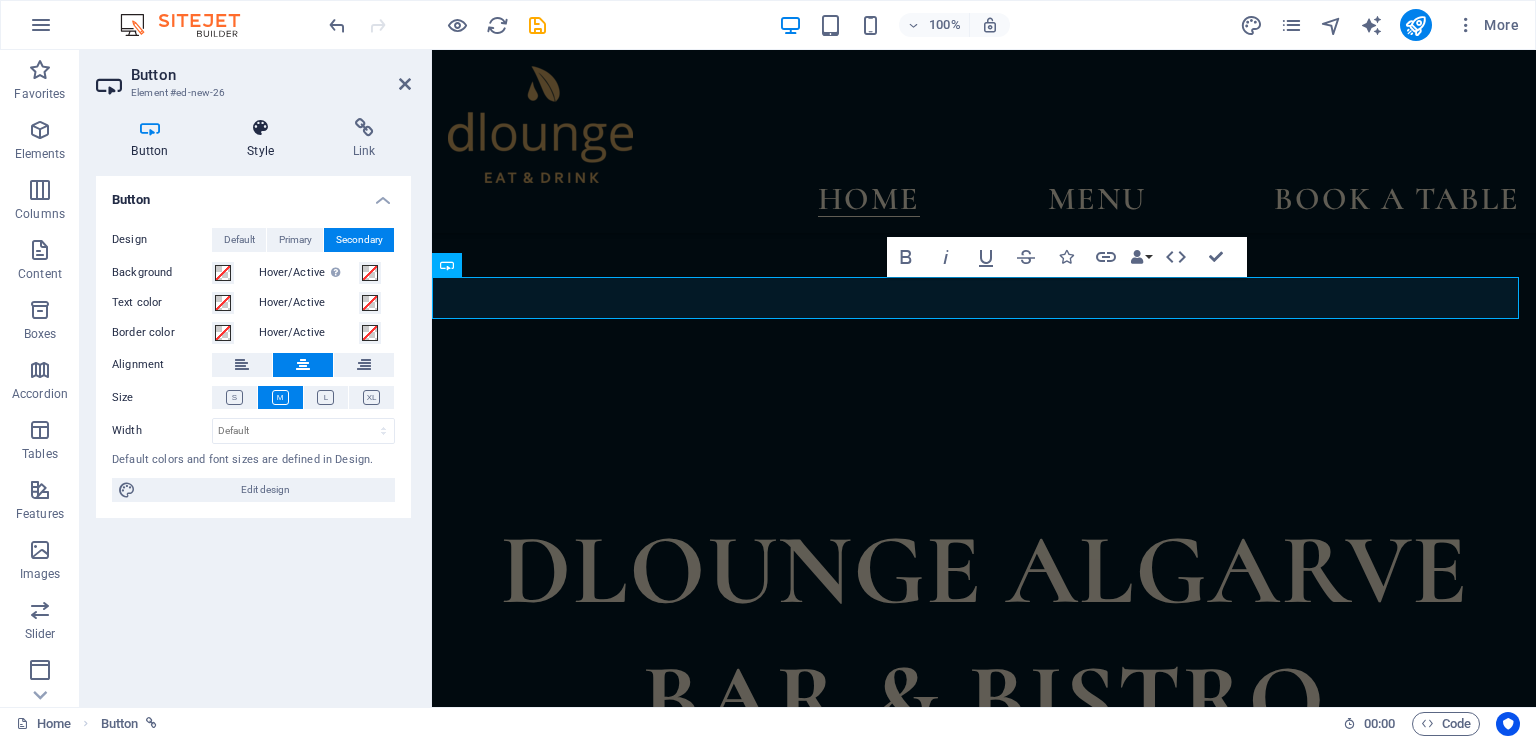 click on "Style" at bounding box center [265, 139] 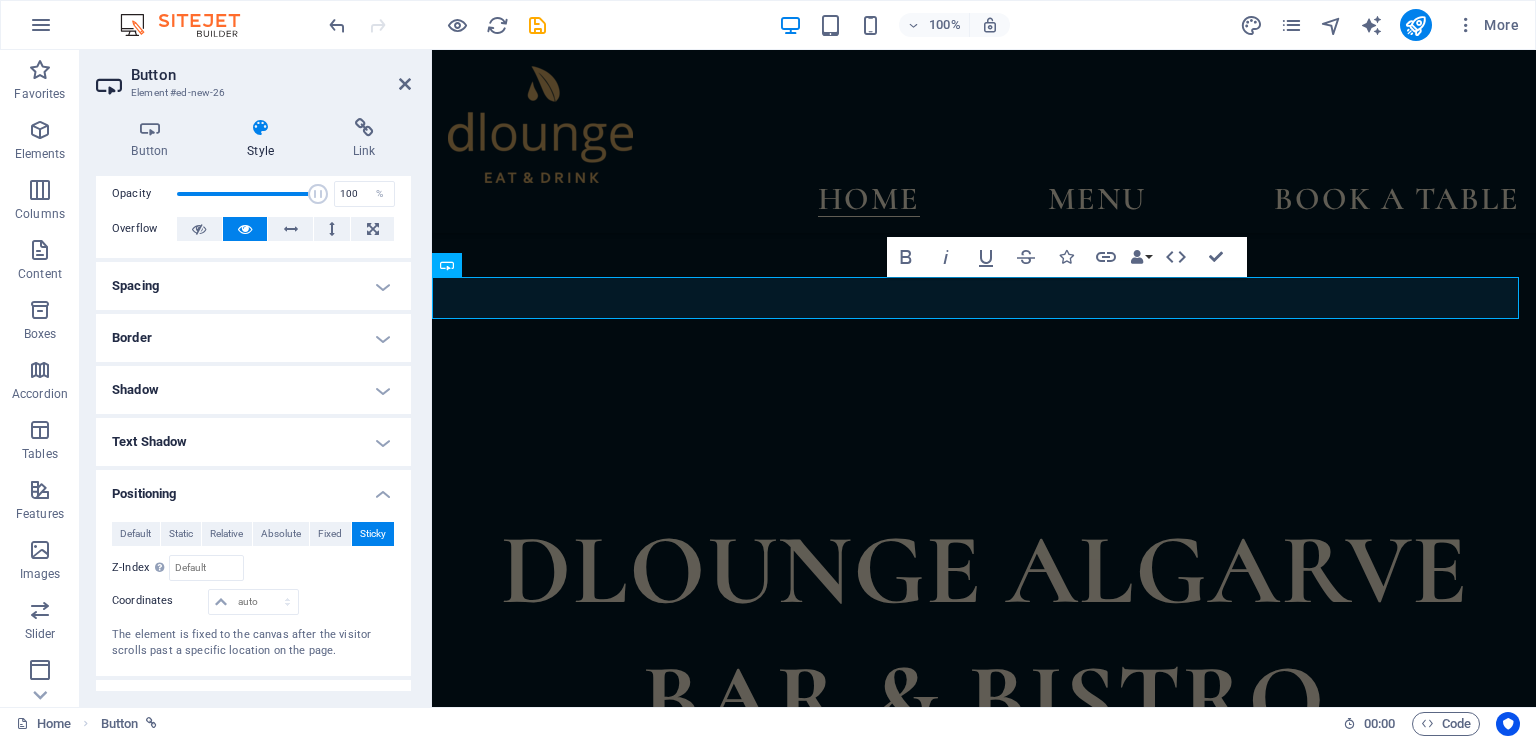 scroll, scrollTop: 0, scrollLeft: 0, axis: both 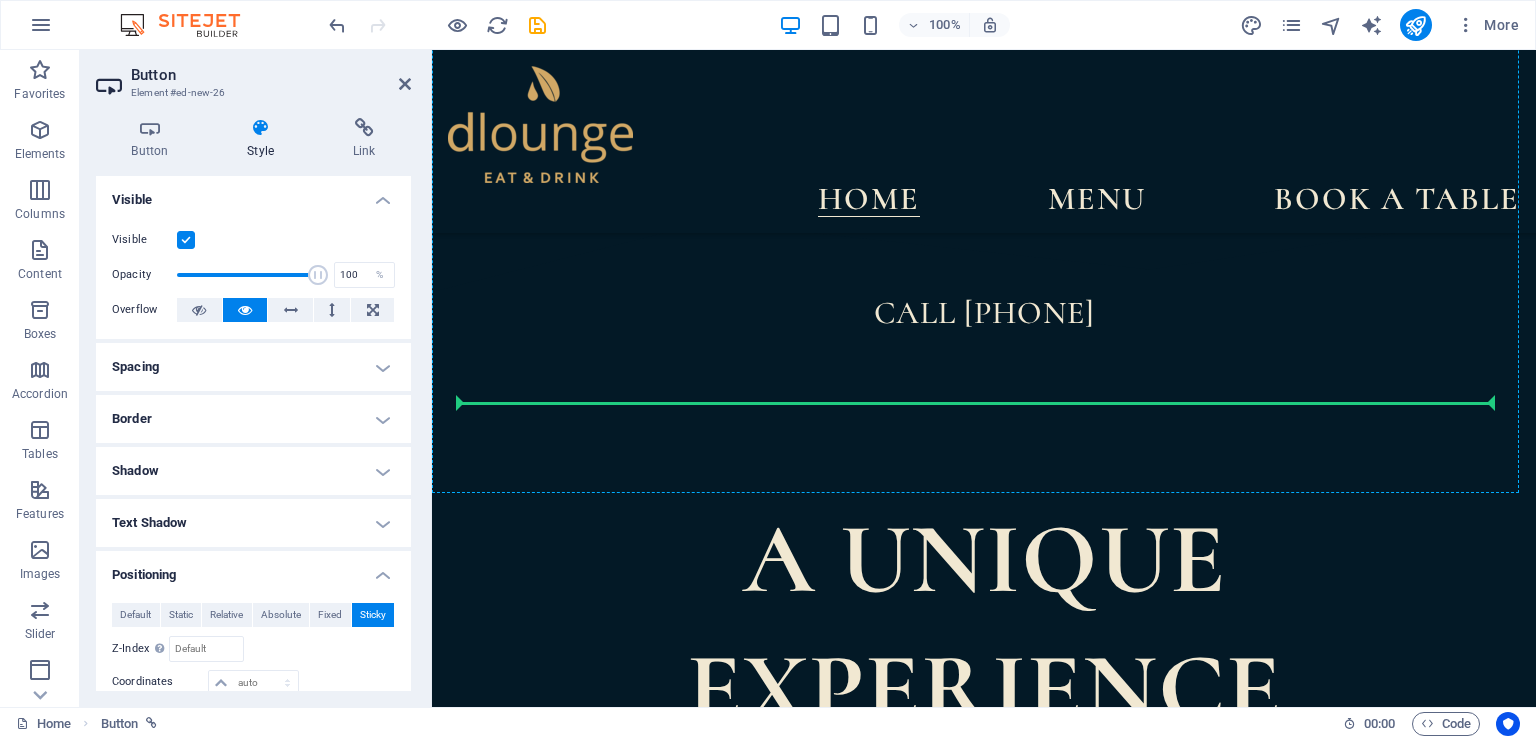 drag, startPoint x: 487, startPoint y: 318, endPoint x: 715, endPoint y: 398, distance: 241.6278 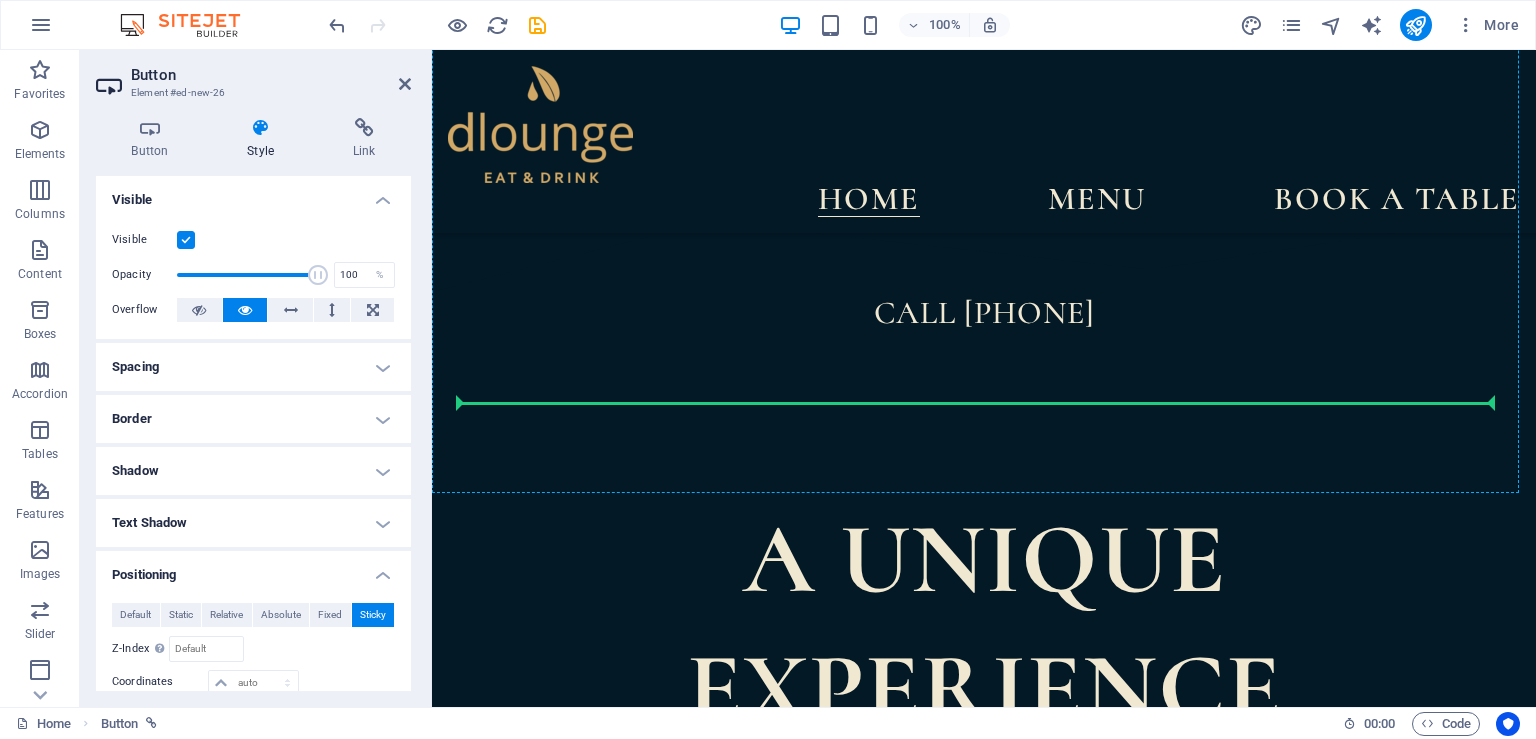 click on "Home Menu Book a table Dlounge algarve bar & bistro
CALL 073232 A unique experience ​​​​​ DLOUNGE Algarve is a vibrant eat & drinks destination located in the heart of Tavira. Our relaxed atmosphere combines modern design with coastal elegance, offering a curated dining experience from sunset cocktails to late-night bites. Savor creative dishes made from fresh local ingredients, signature drinks crafted by expert bartenders, and a welcoming space perfect for both intimate dinners and social gatherings. Our Menu Celebrated for our creative Mediterranean dishes, premium seafood, and expertly crafted cocktails. DLOUNGE Algarve delivers an unforgettable culinary journey where fresh ingredients, bold flavors, and coastal sophistication come together in every bite leaving you eager to return for more. FULL MENU APPETIZERS MAIN COURSES DRINKS FULL MENU weekly specials sATURDAY roast Enjoy a beautifully prepare roast with your family Every first Saturday of the month 1 pm - 8 pm" at bounding box center (984, 10316) 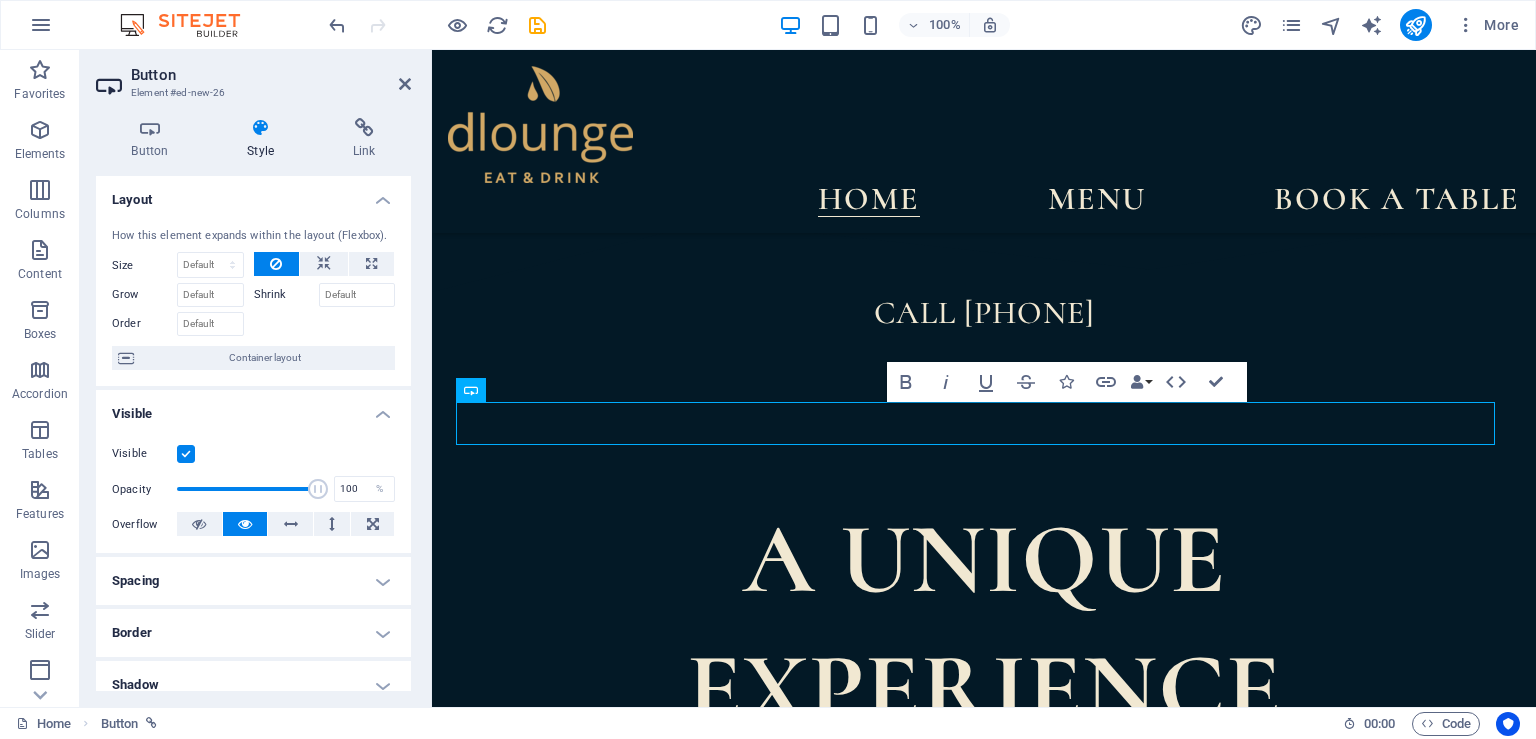 scroll, scrollTop: 1013, scrollLeft: 0, axis: vertical 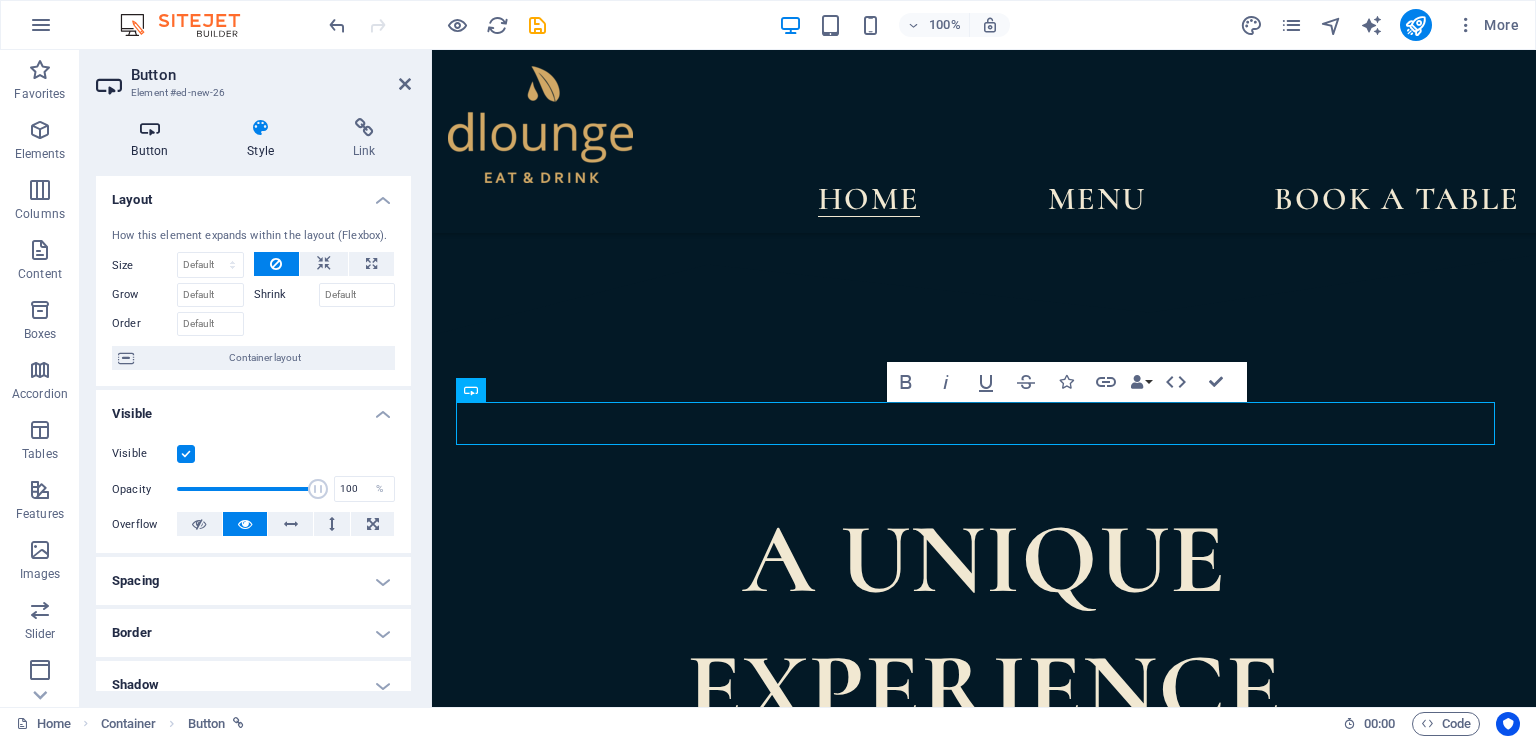 click on "Button" at bounding box center (154, 139) 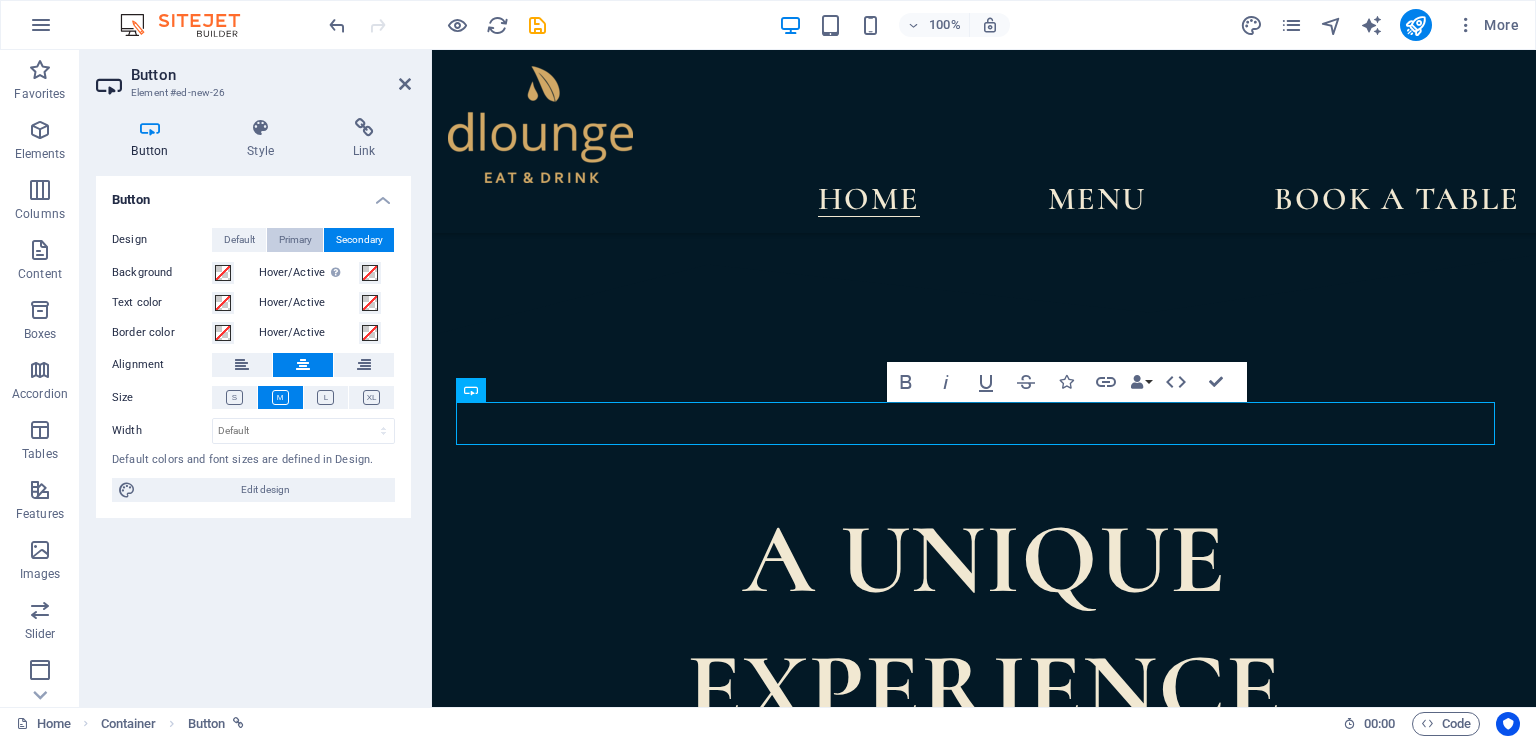 click on "Primary" at bounding box center (295, 240) 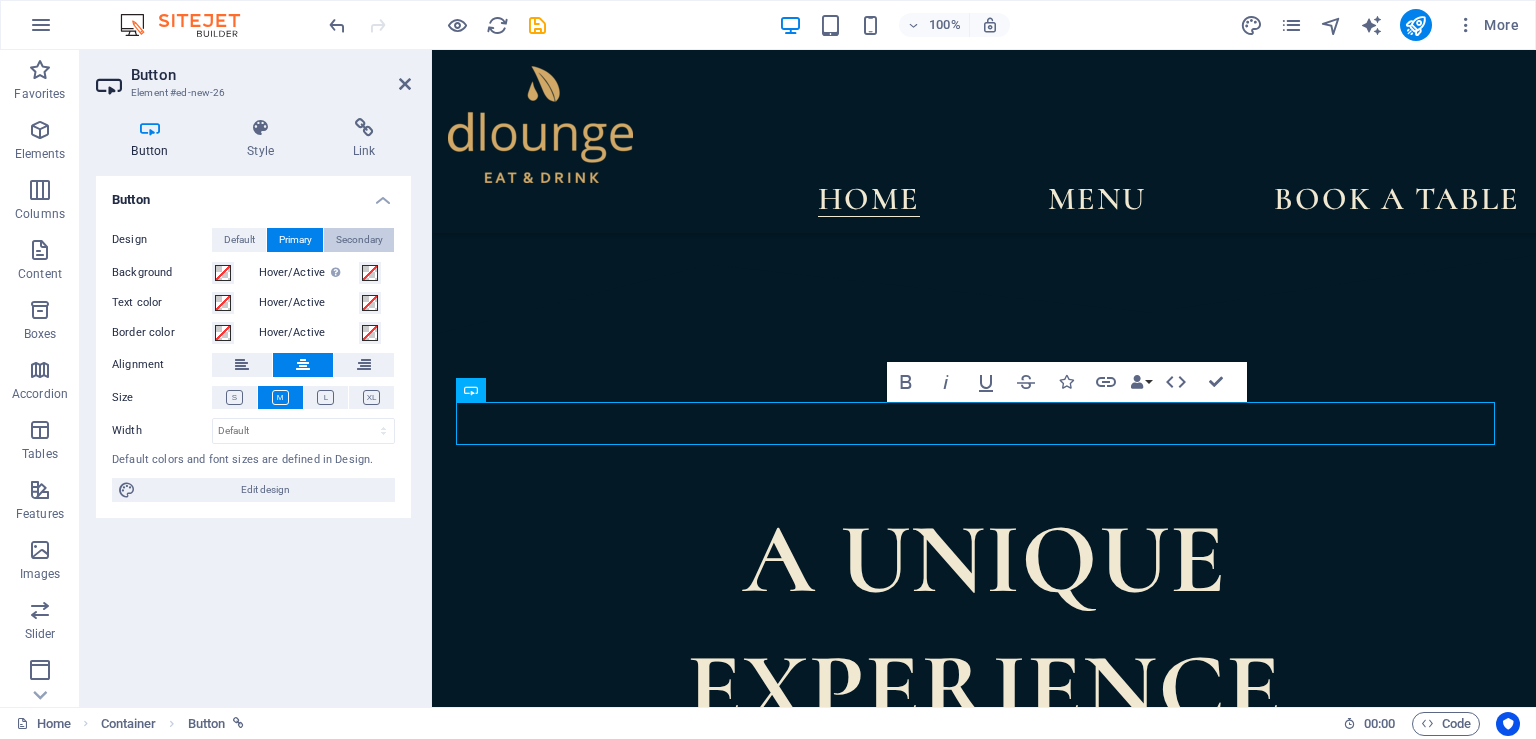 click on "Secondary" at bounding box center [359, 240] 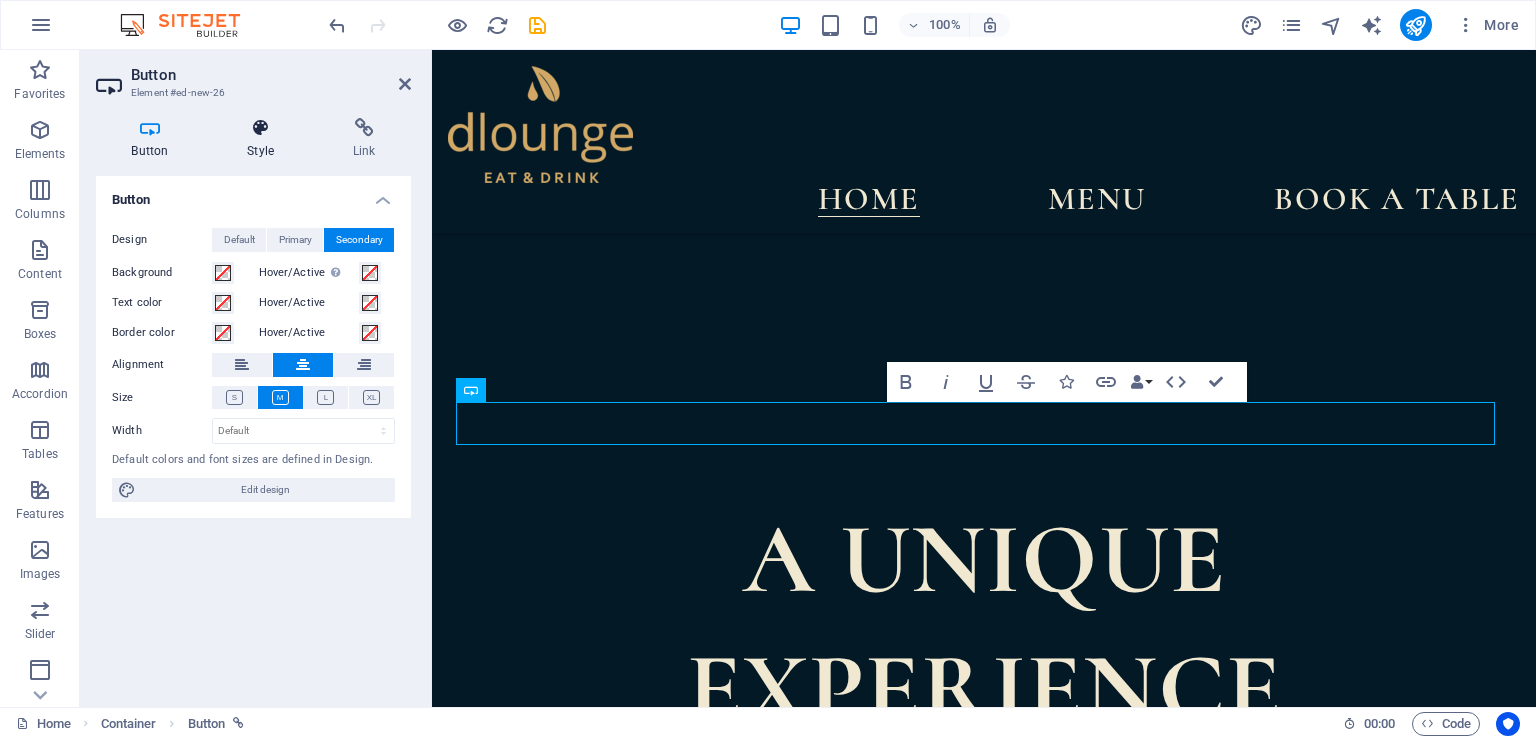 click on "Style" at bounding box center [265, 139] 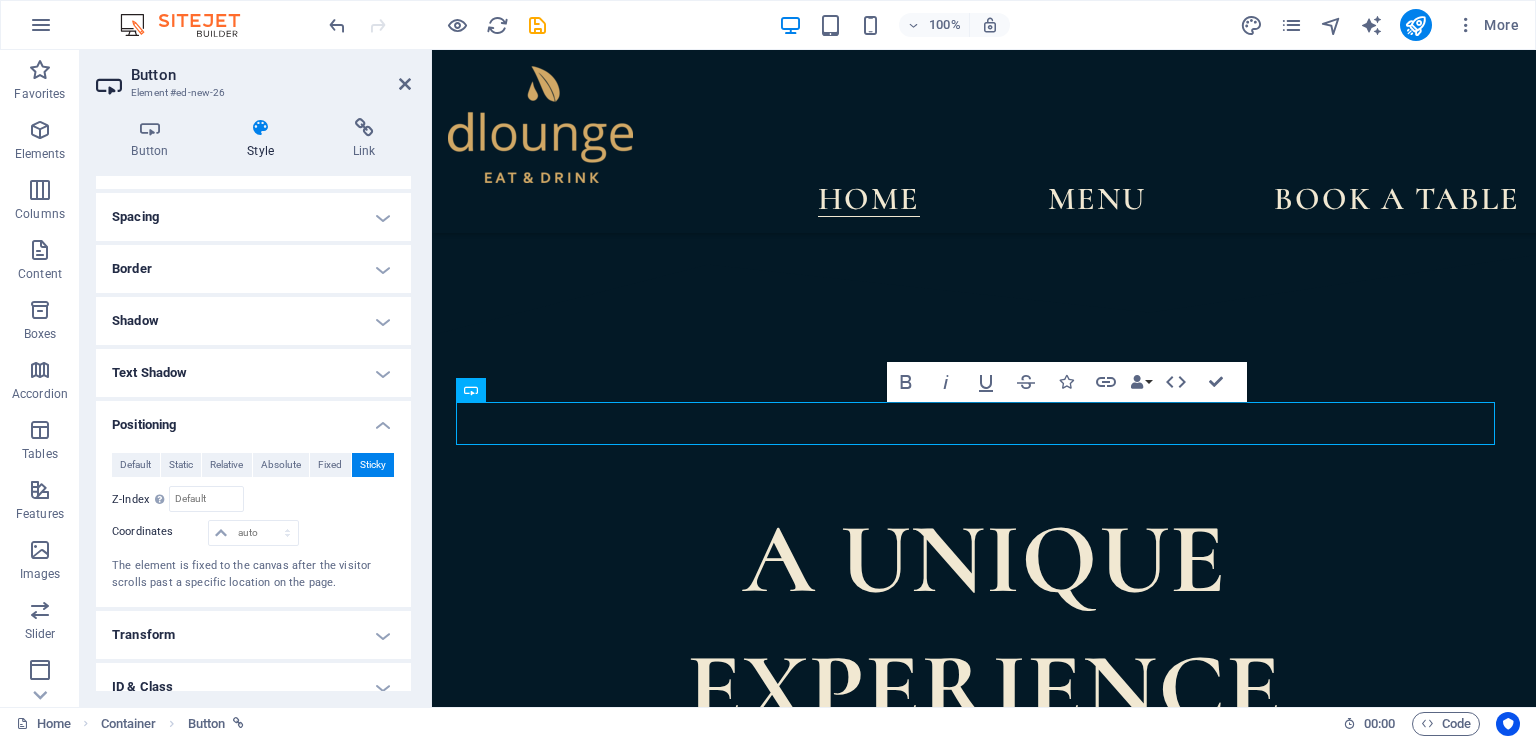 scroll, scrollTop: 503, scrollLeft: 0, axis: vertical 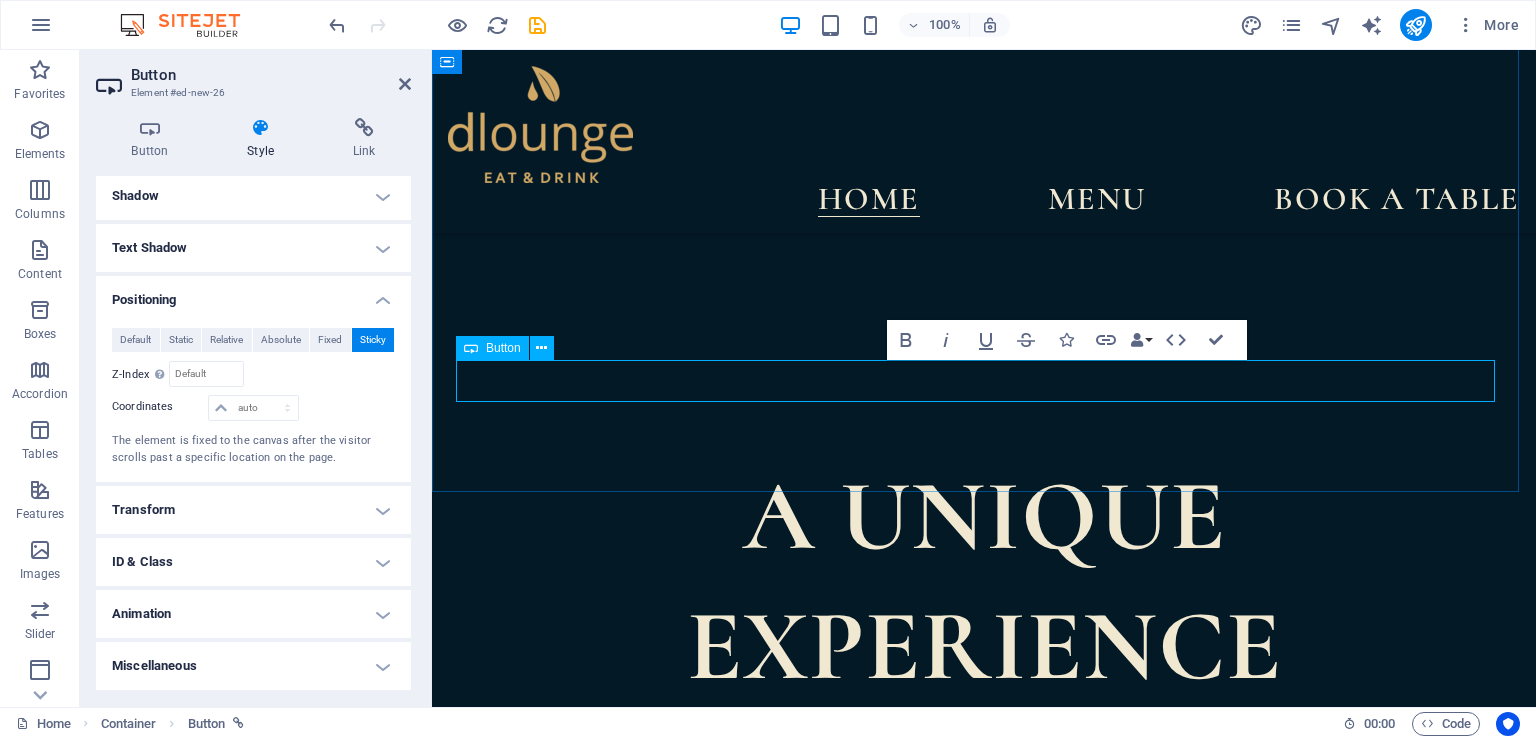 click on "CALL 073232" at bounding box center (984, 1030) 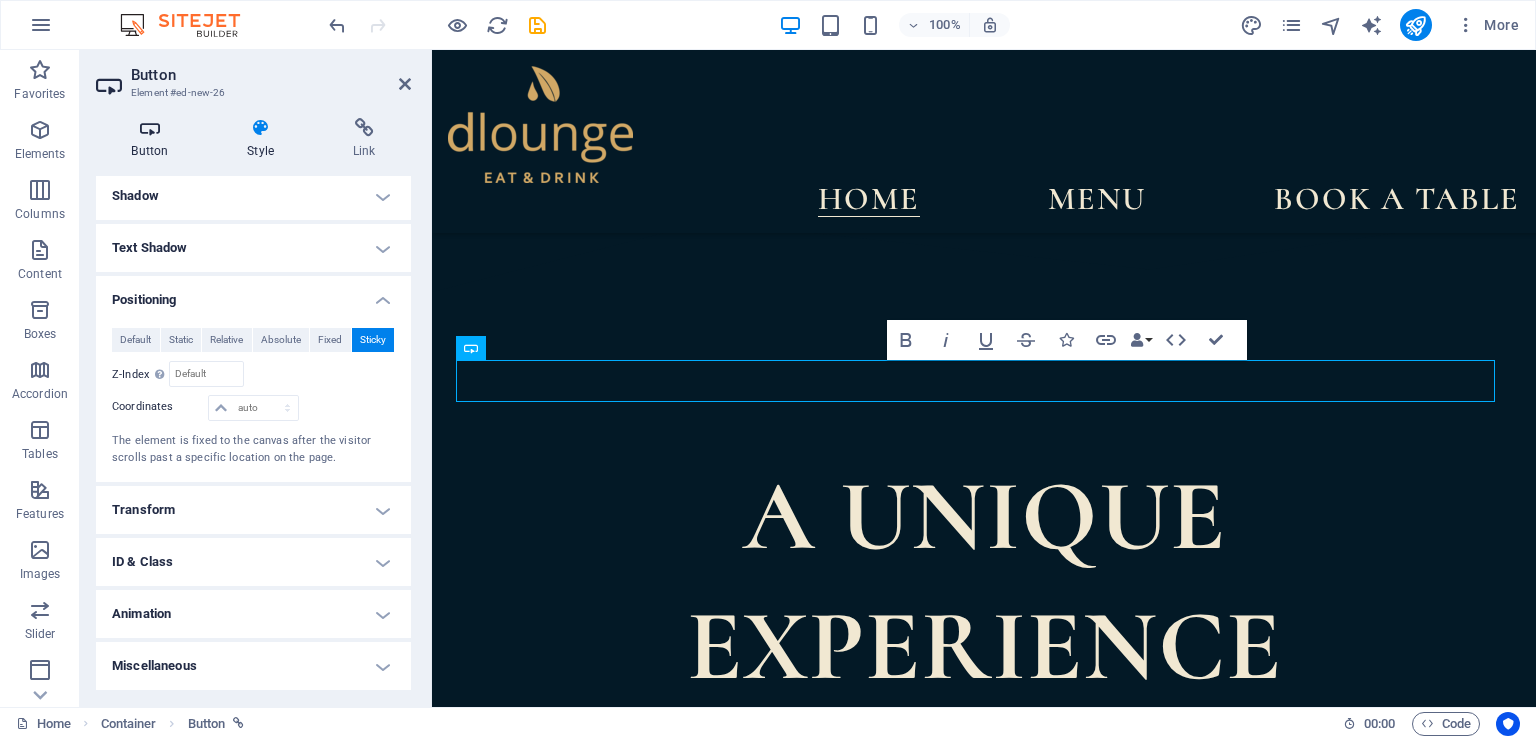 click on "Button" at bounding box center (154, 139) 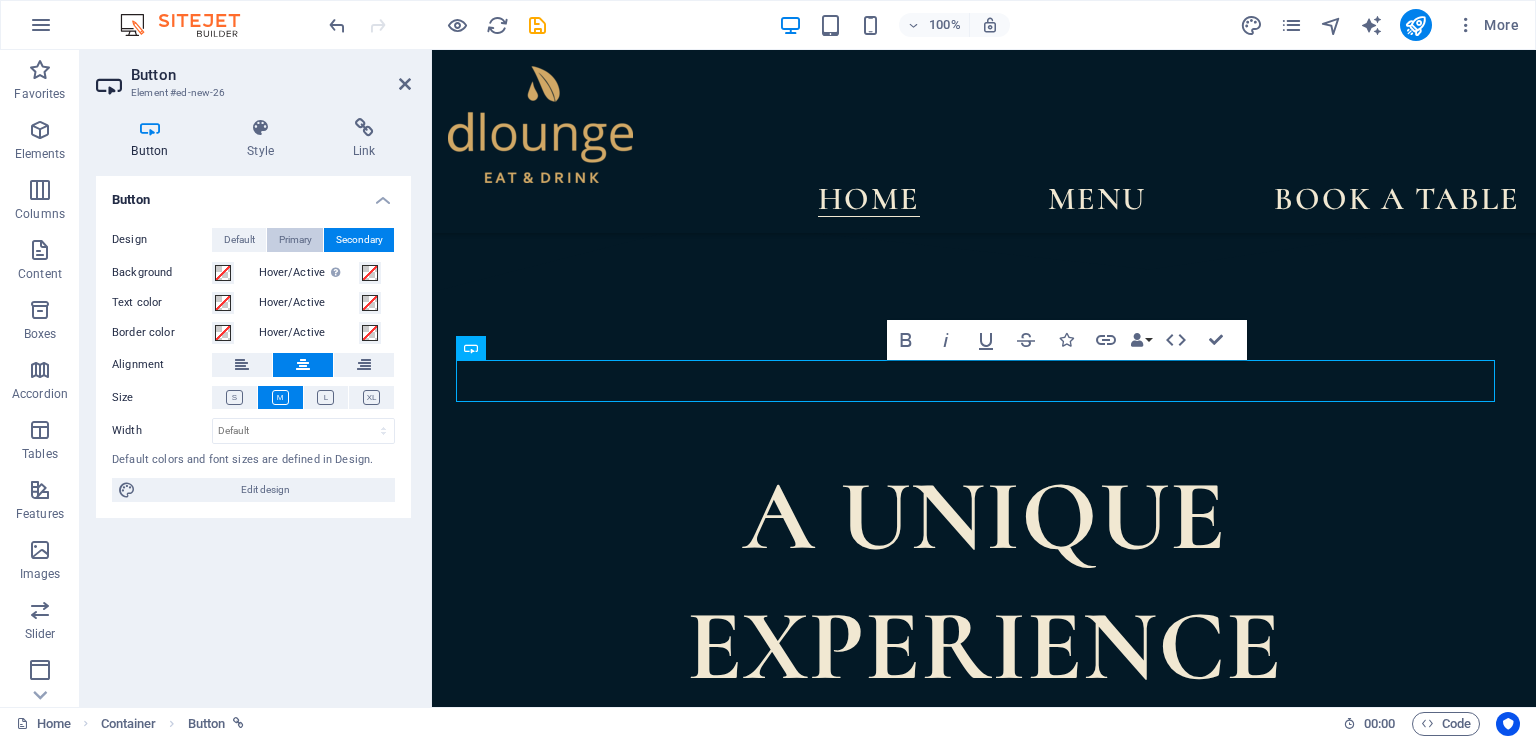 click on "Primary" at bounding box center [295, 240] 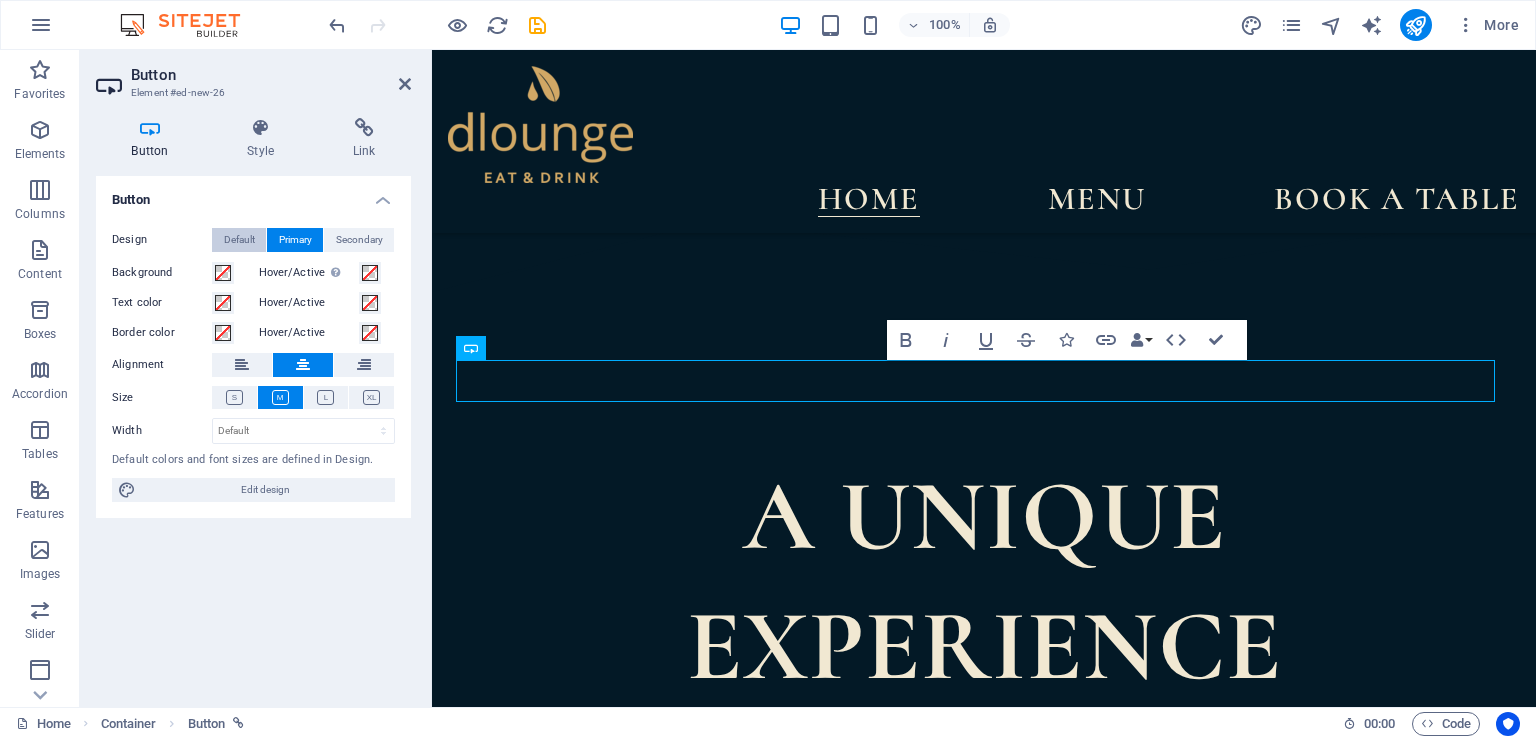 click on "Default" at bounding box center [239, 240] 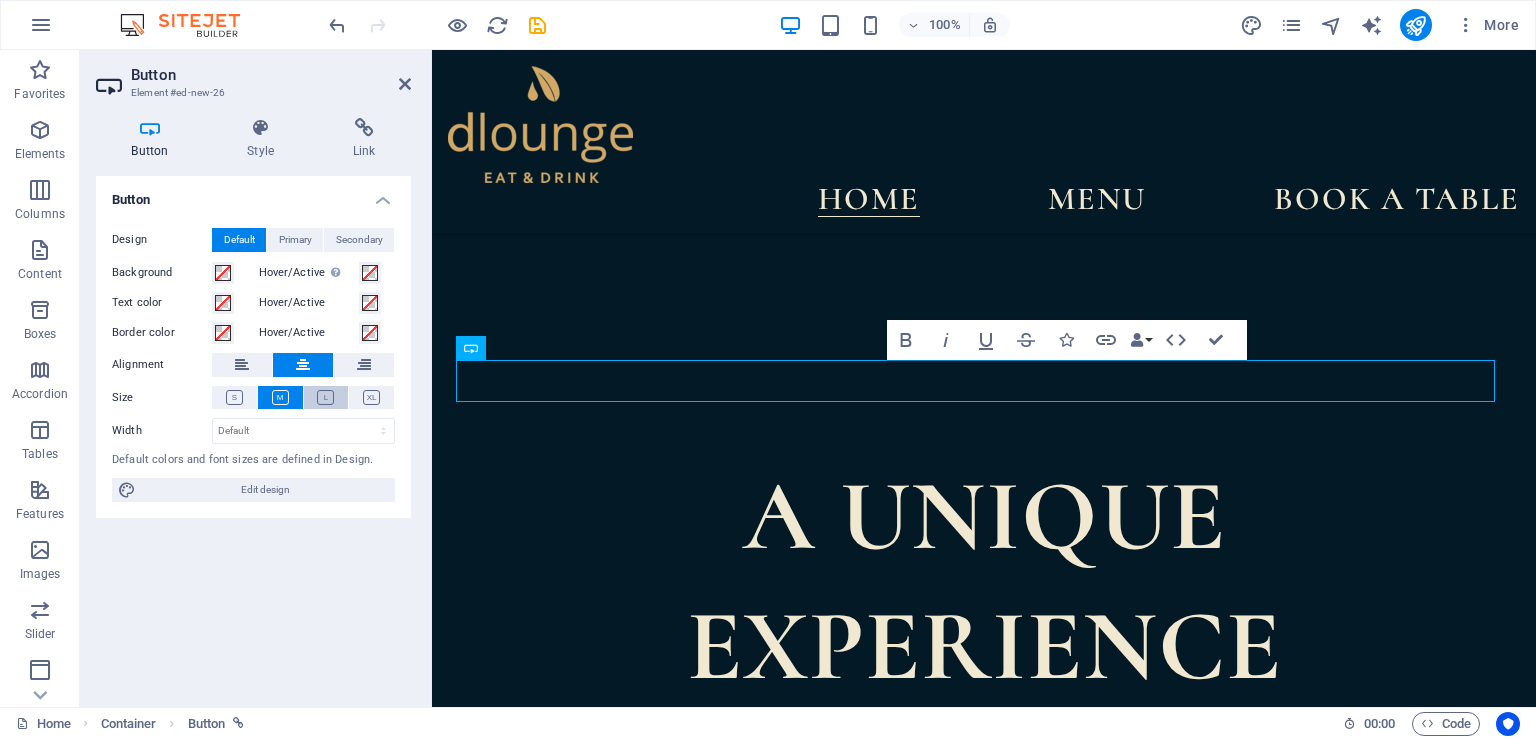 click at bounding box center [326, 397] 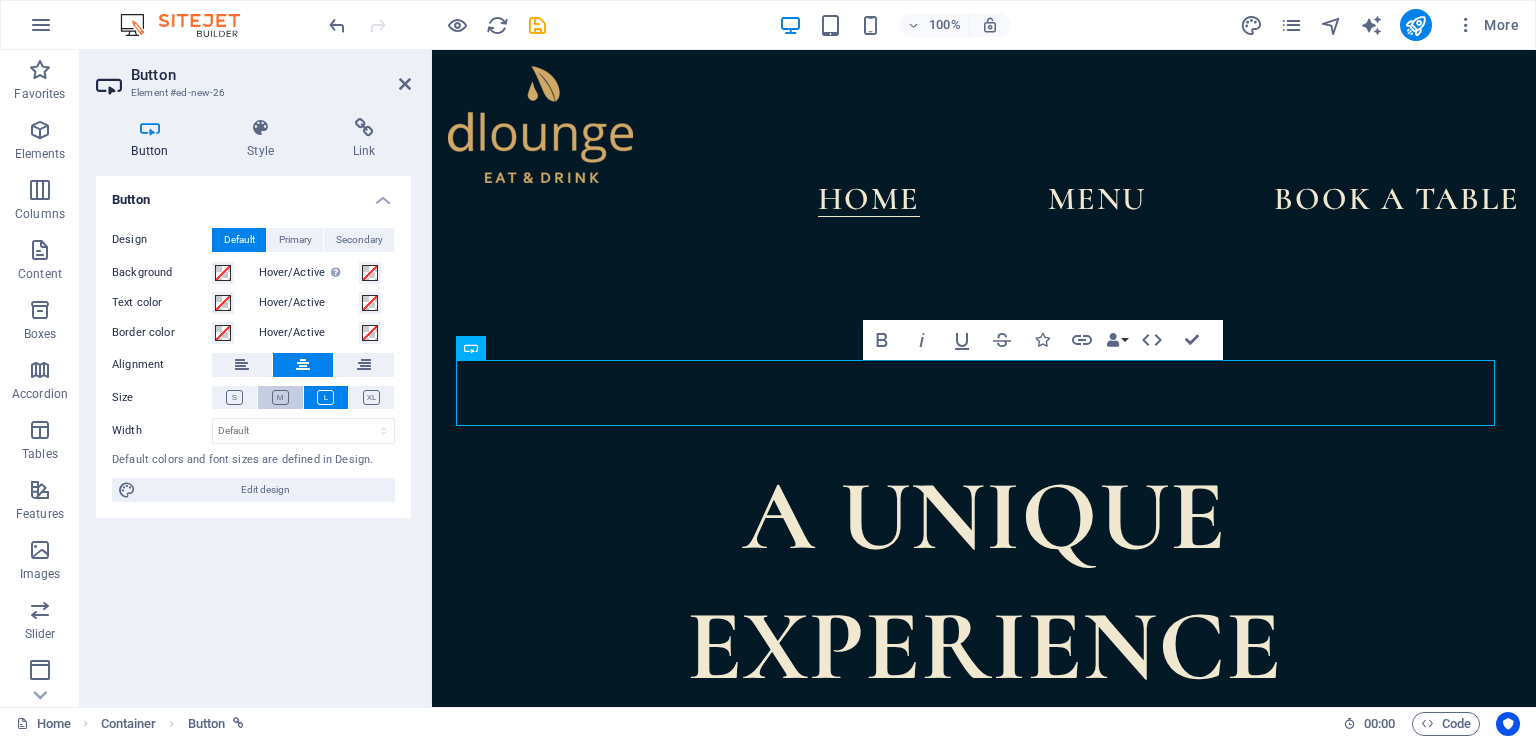 click at bounding box center (280, 397) 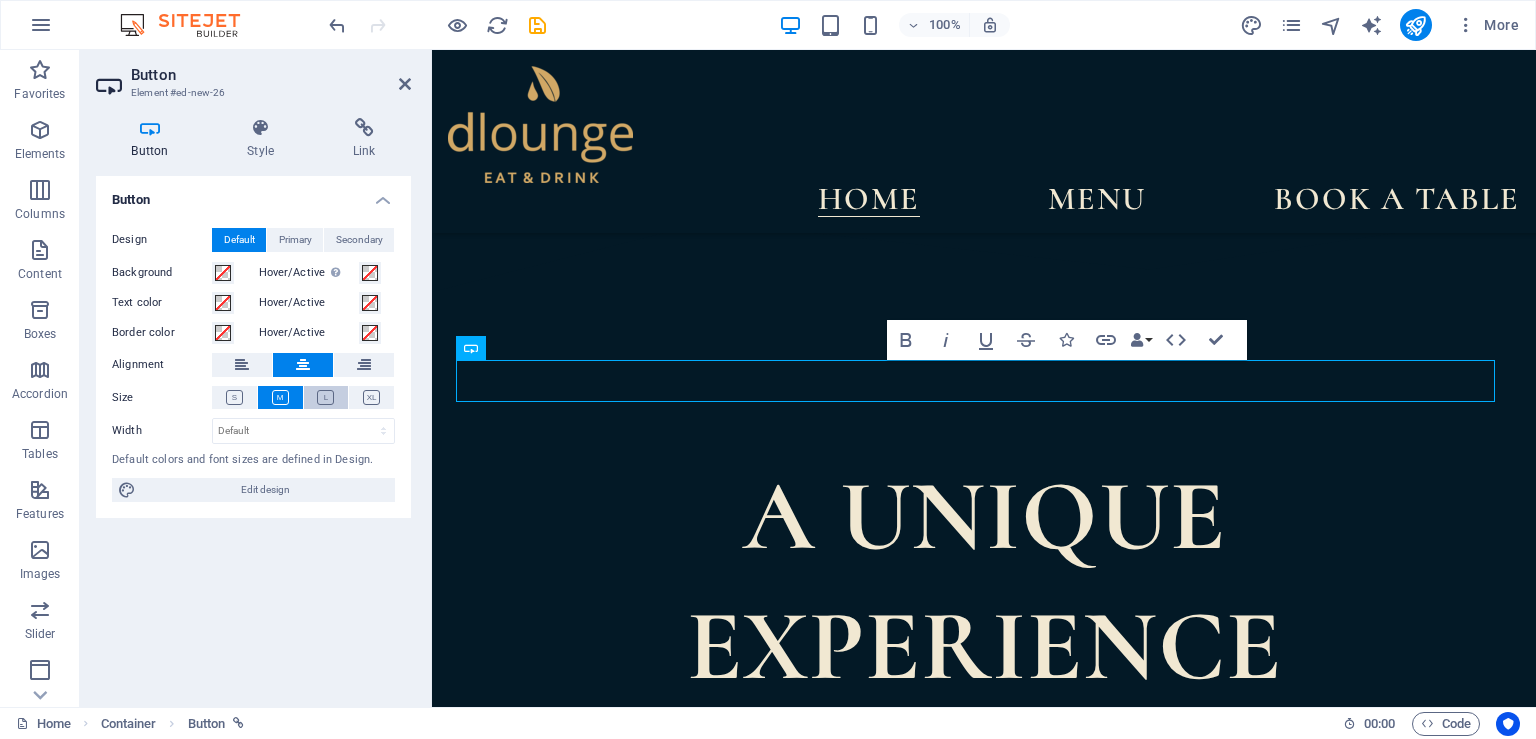click at bounding box center (326, 397) 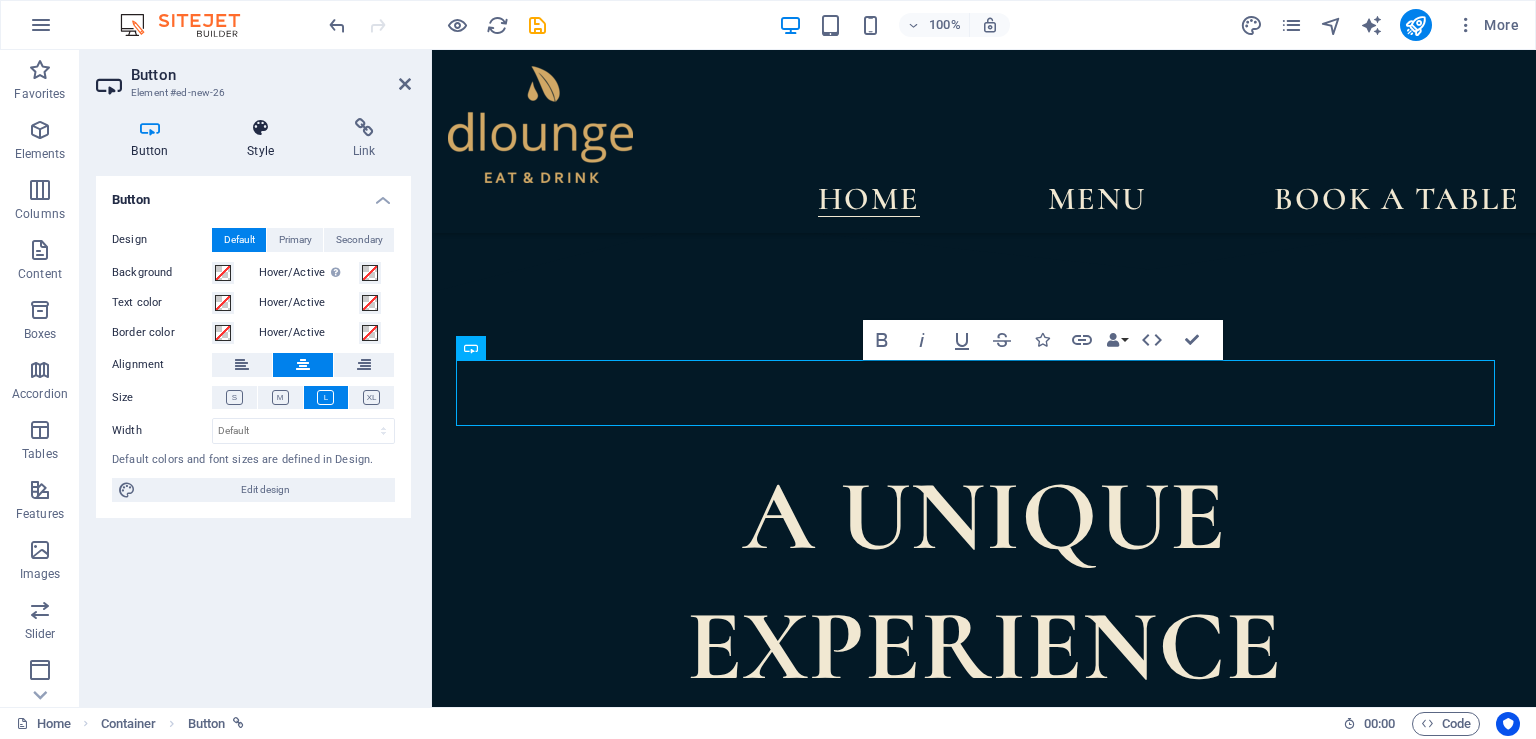 click on "Style" at bounding box center [265, 139] 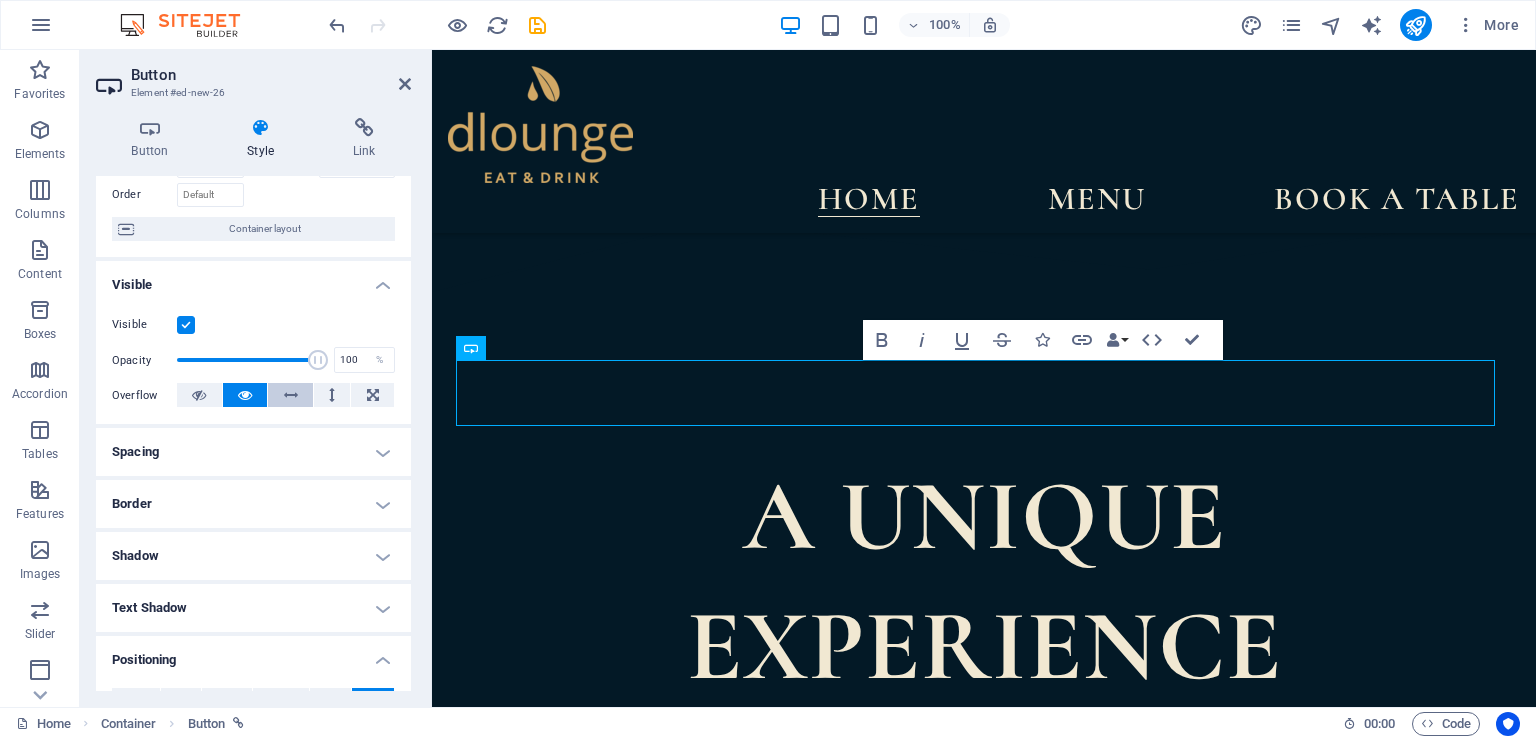 scroll, scrollTop: 182, scrollLeft: 0, axis: vertical 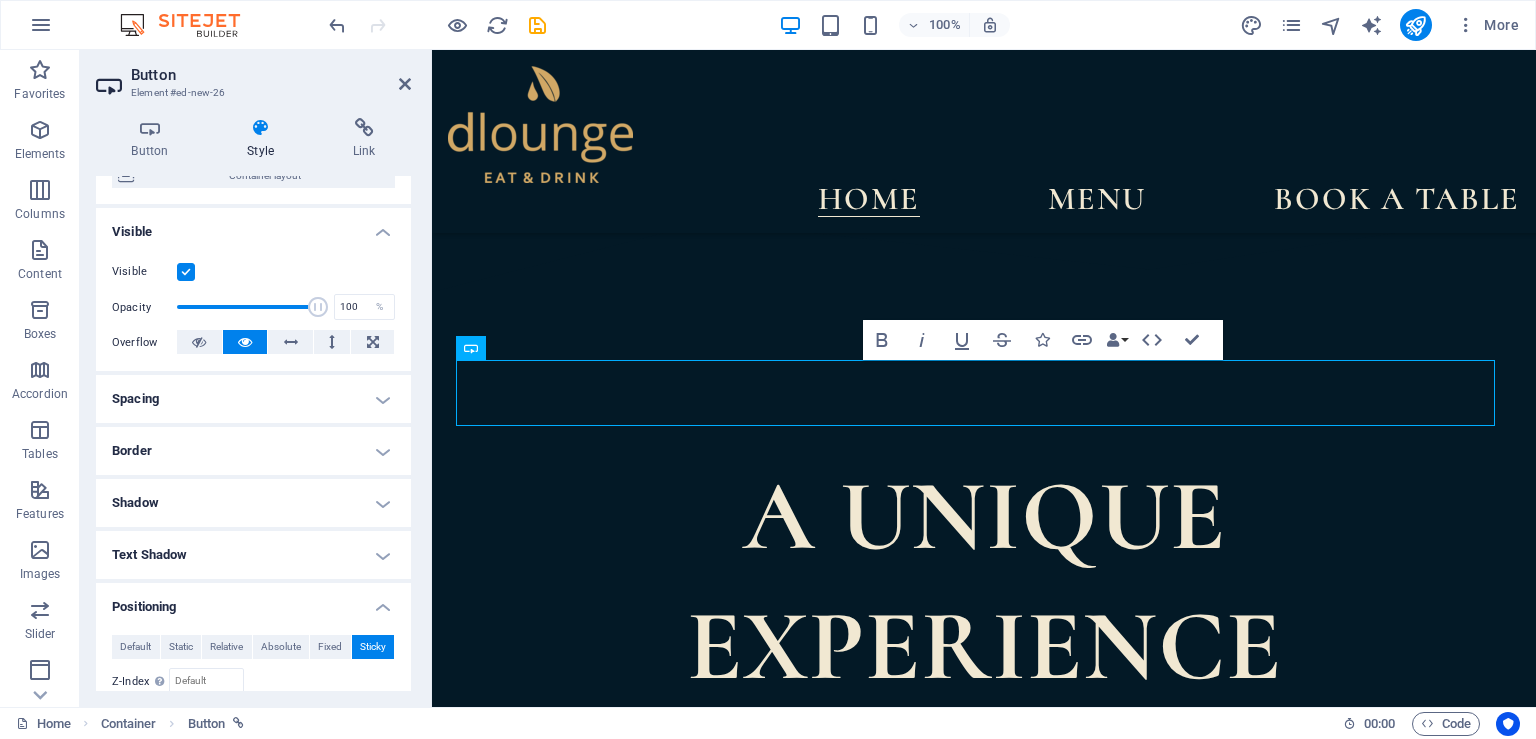 click on "Border" at bounding box center [253, 451] 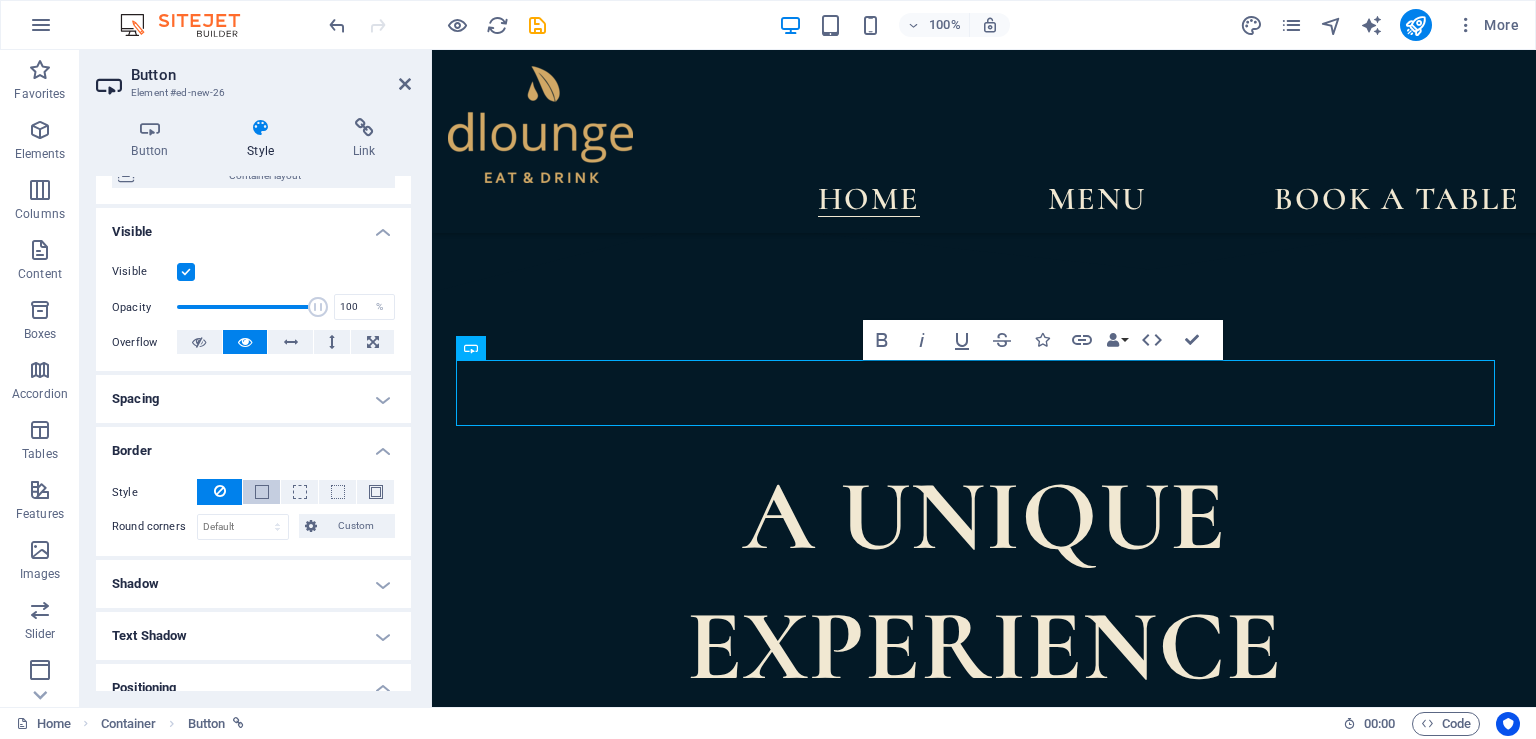 click at bounding box center [261, 492] 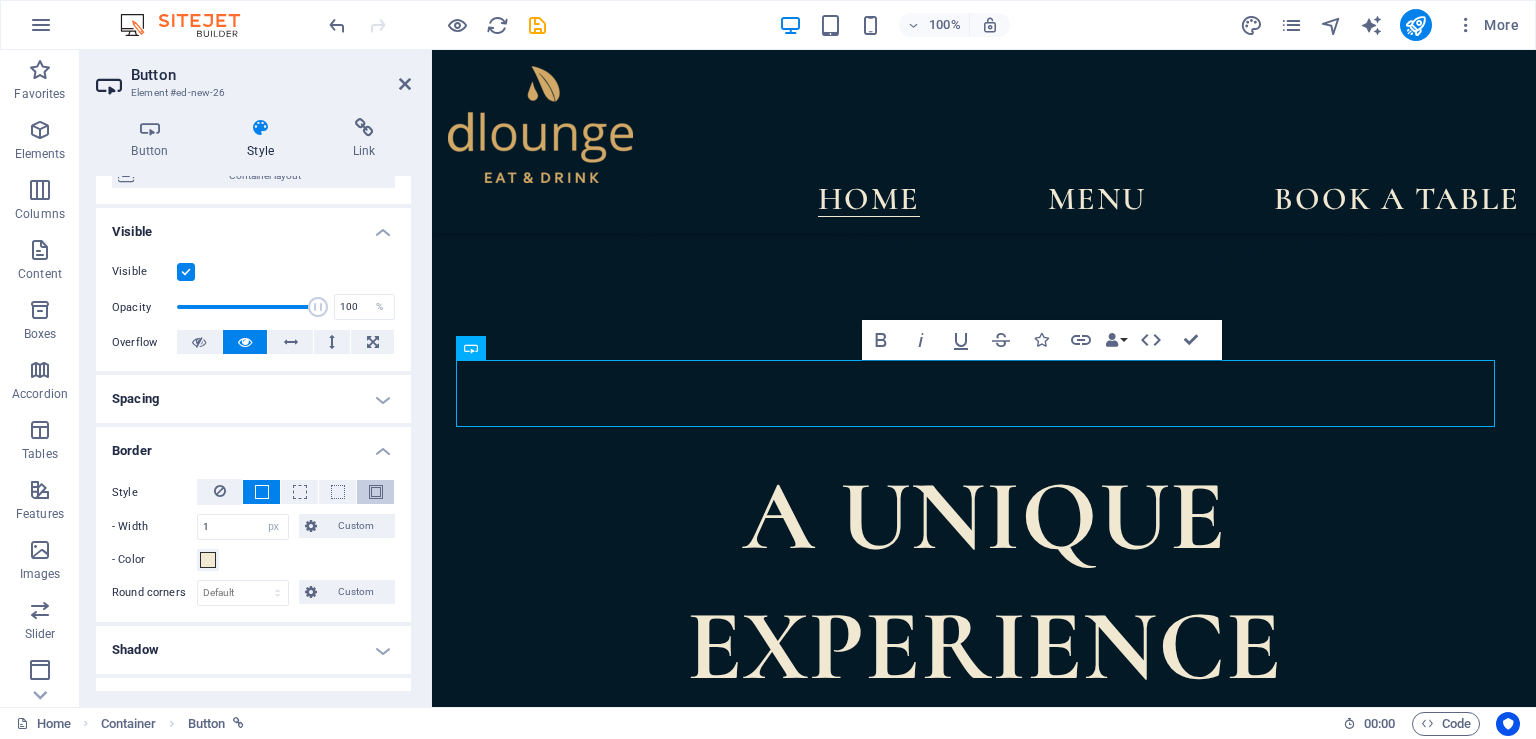 click at bounding box center [376, 492] 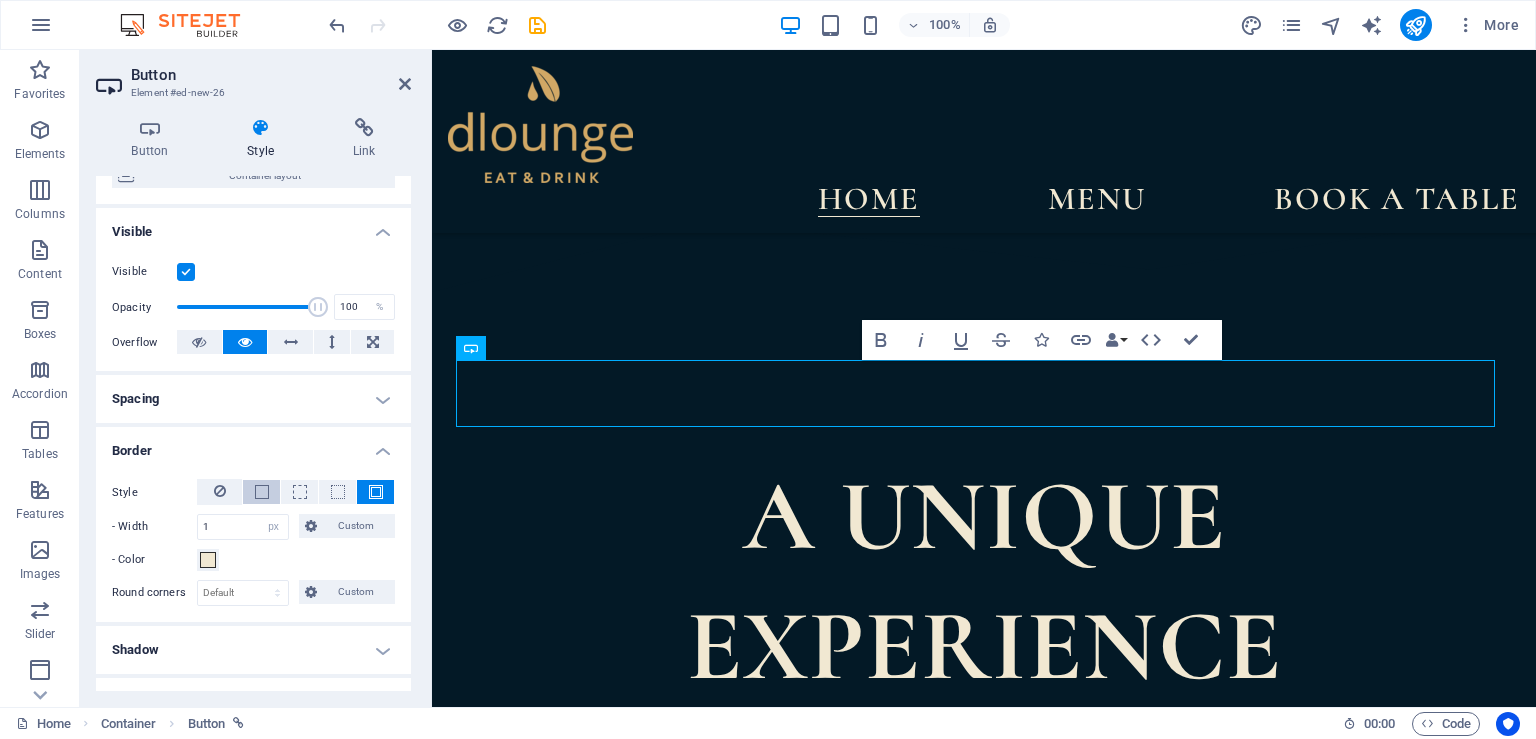 click at bounding box center [261, 492] 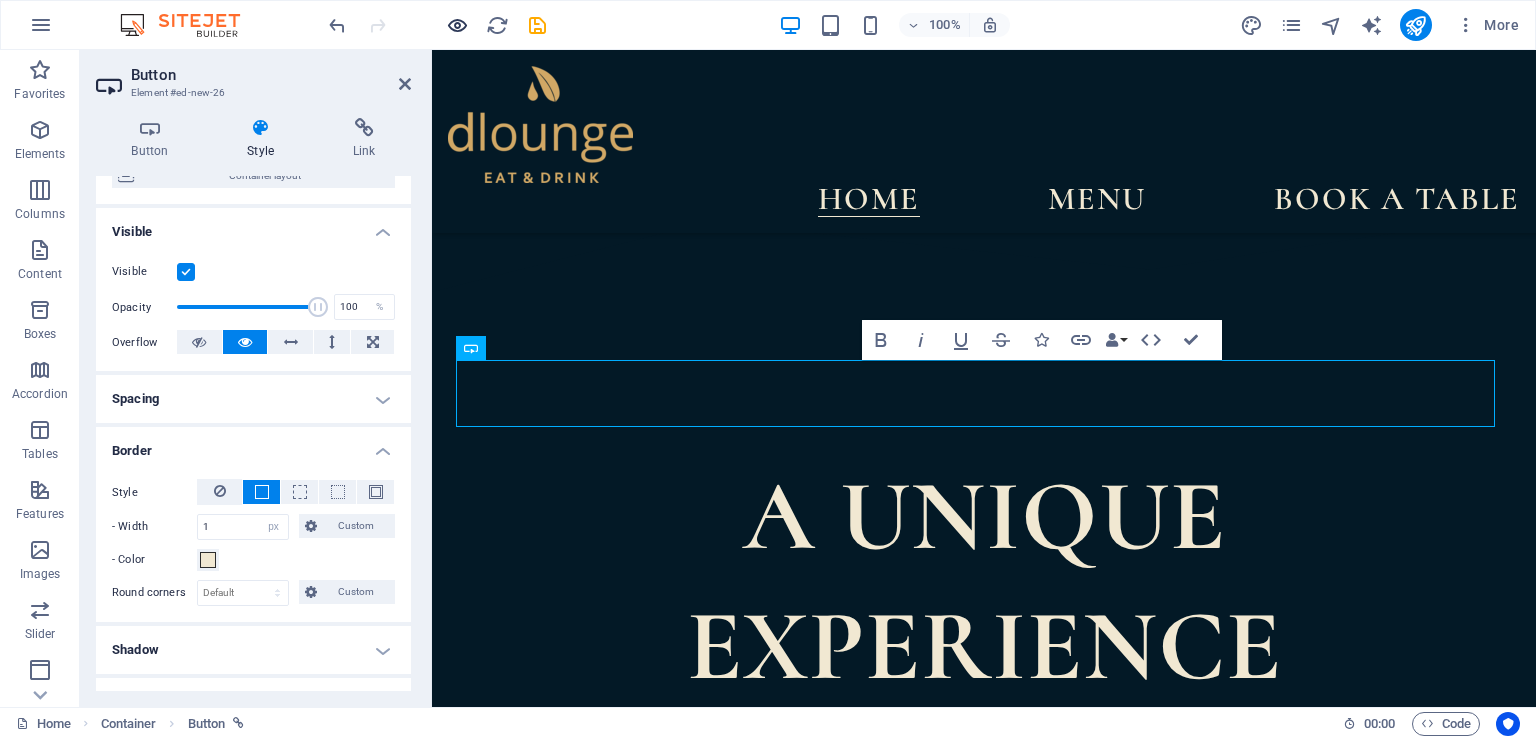 click at bounding box center [457, 25] 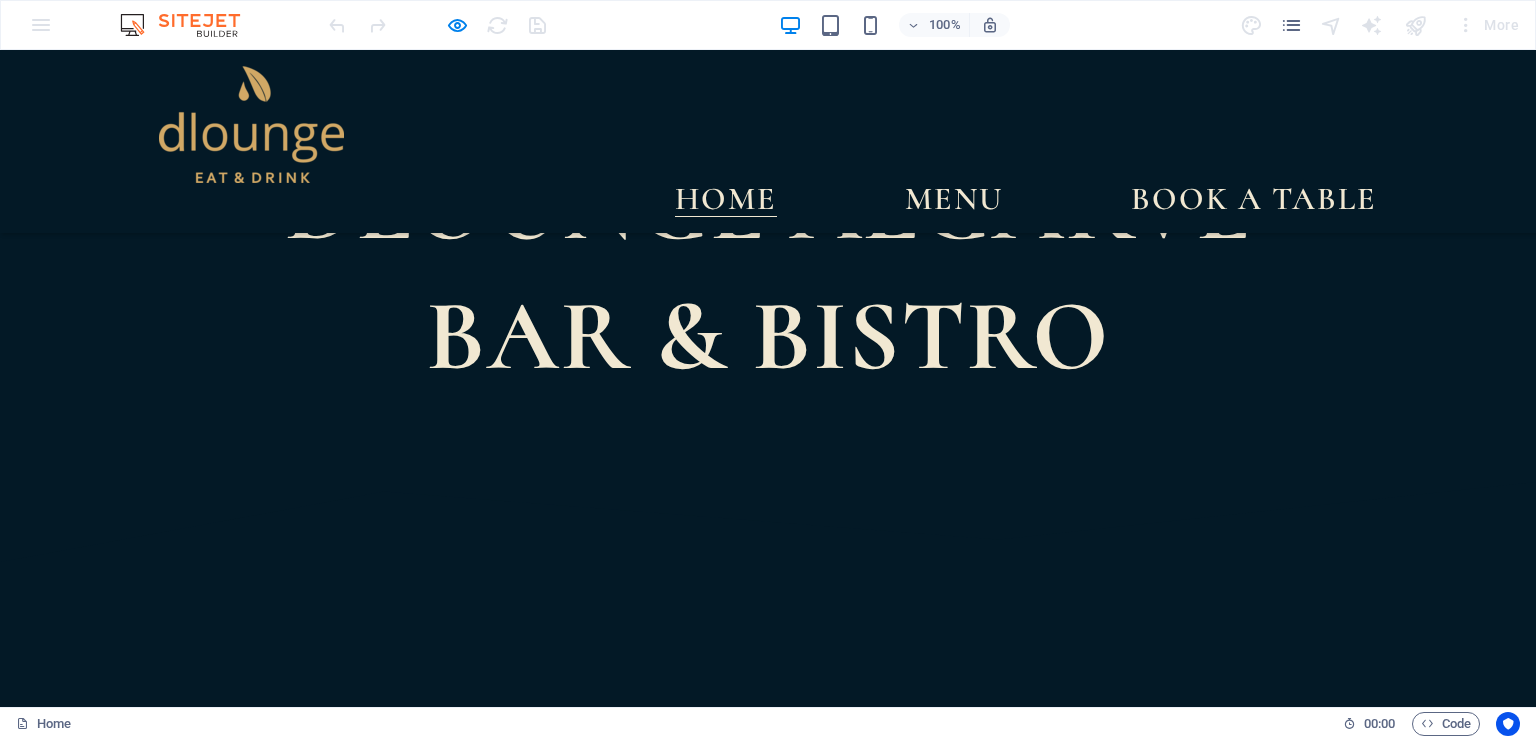scroll, scrollTop: 844, scrollLeft: 0, axis: vertical 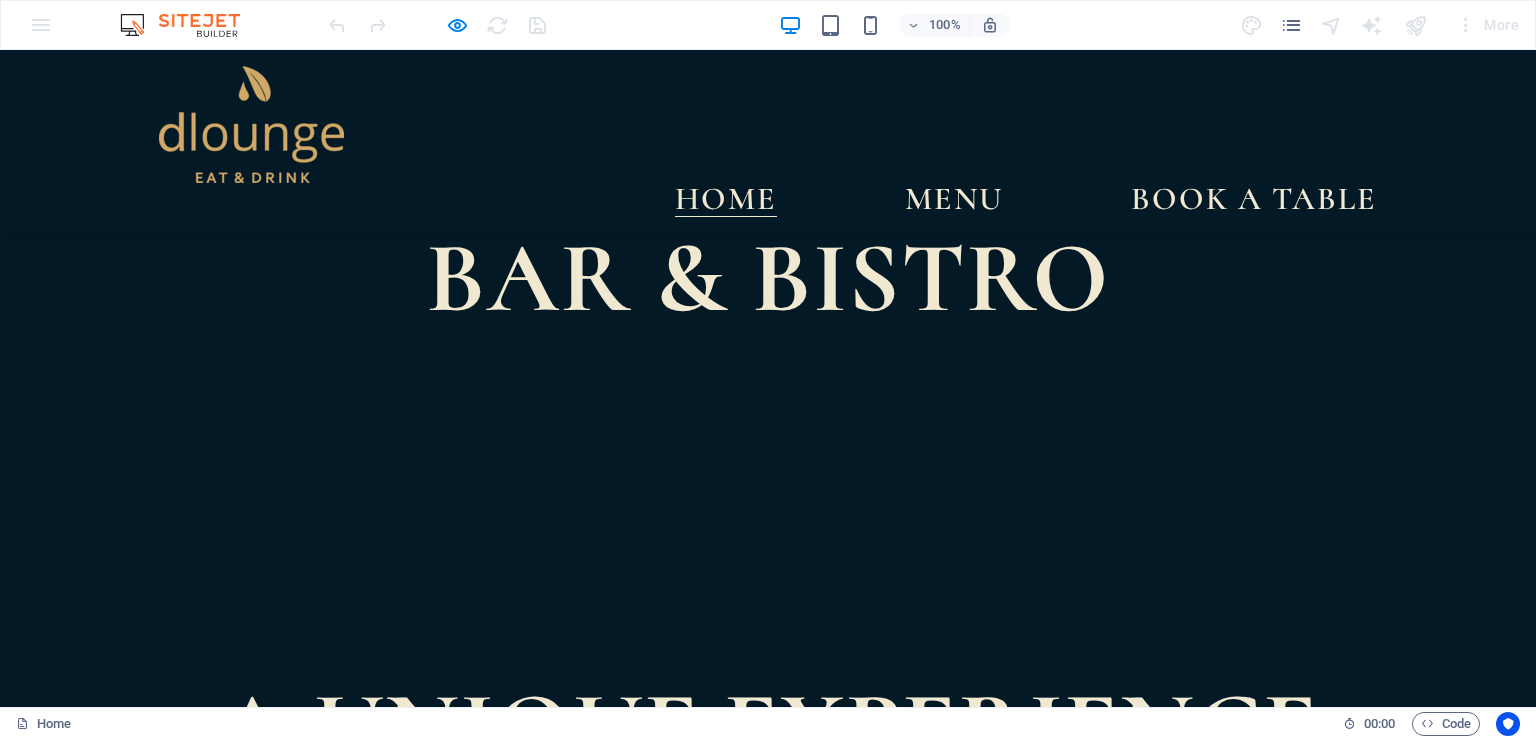 click on "CALL 073232" at bounding box center [768, 1094] 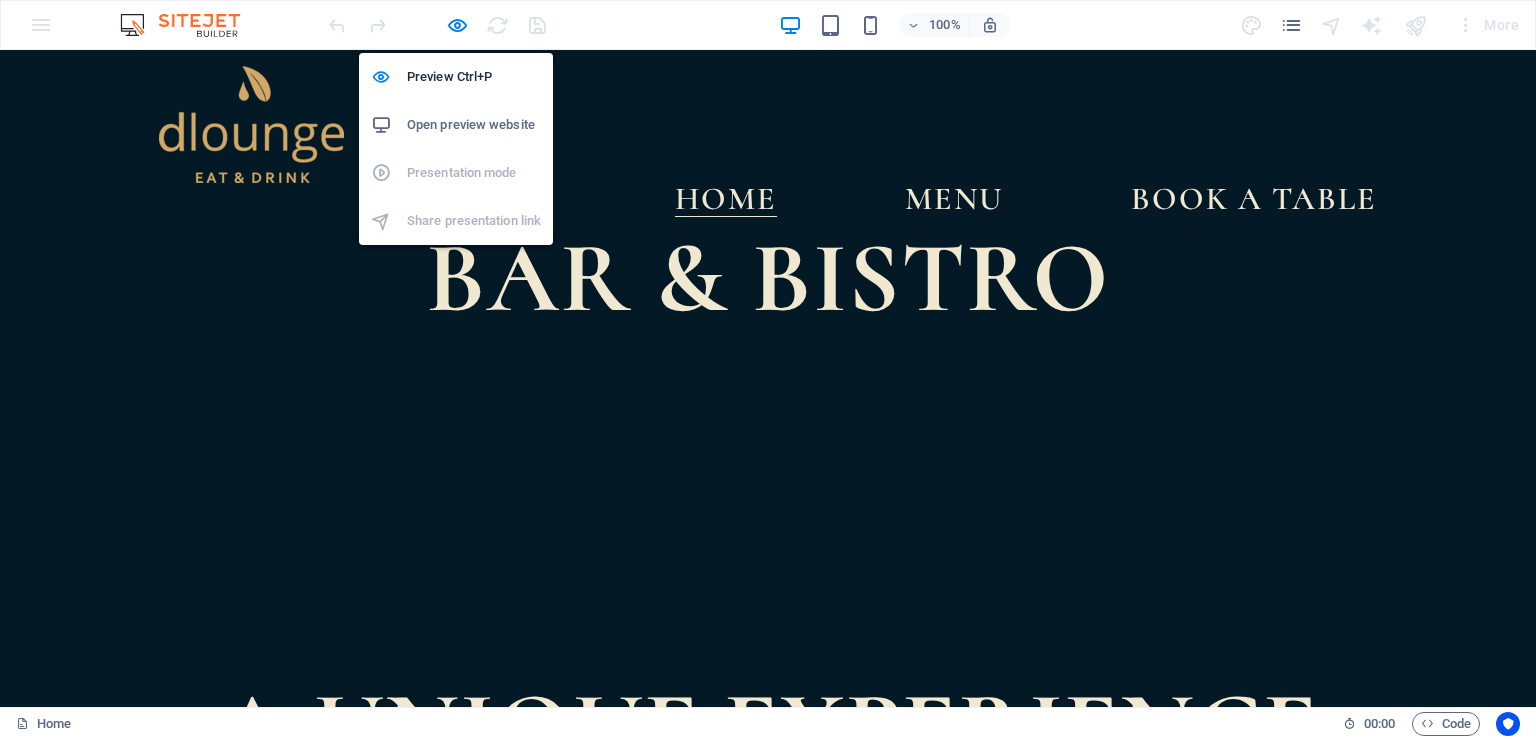 click on "Preview Ctrl+P Open preview website Presentation mode Share presentation link" at bounding box center (456, 141) 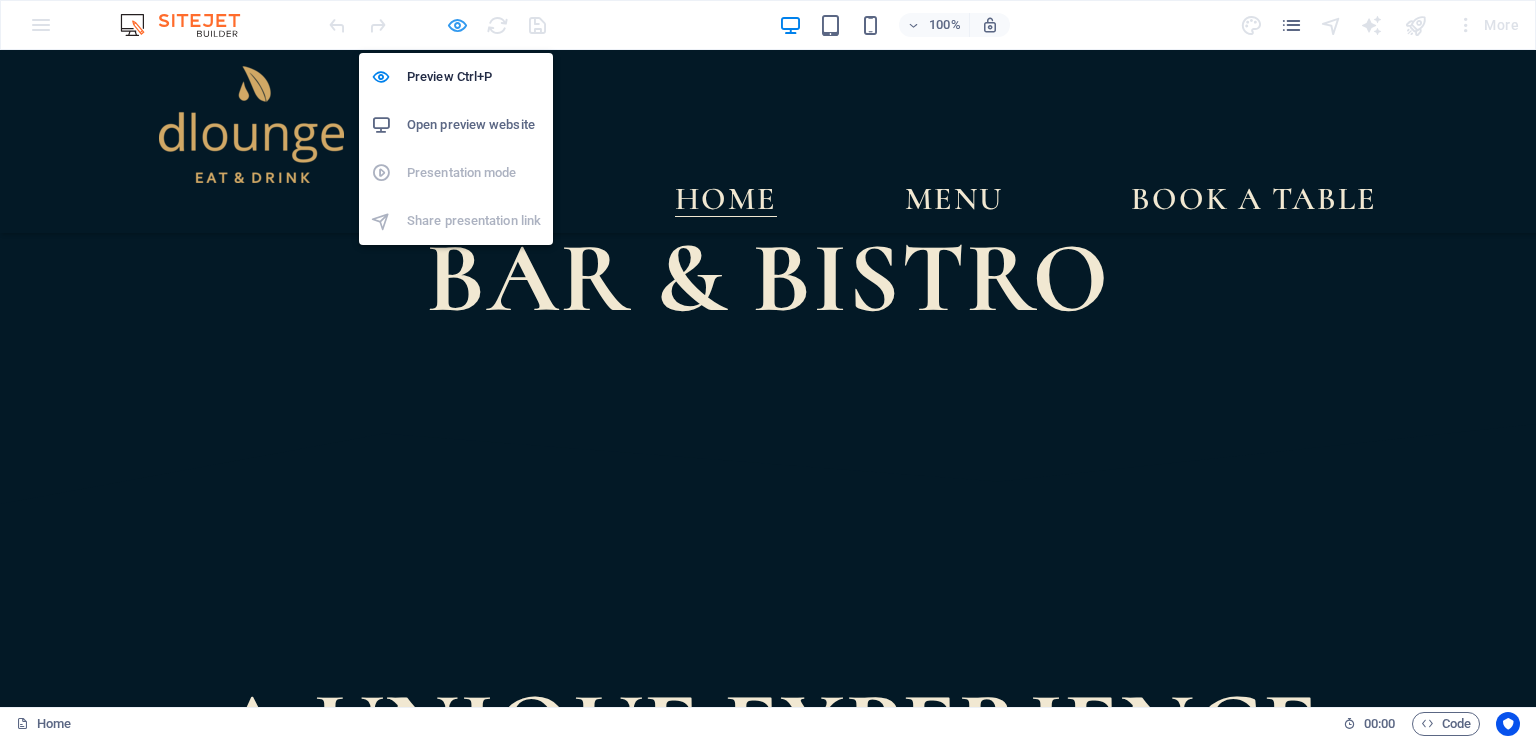 click at bounding box center (457, 25) 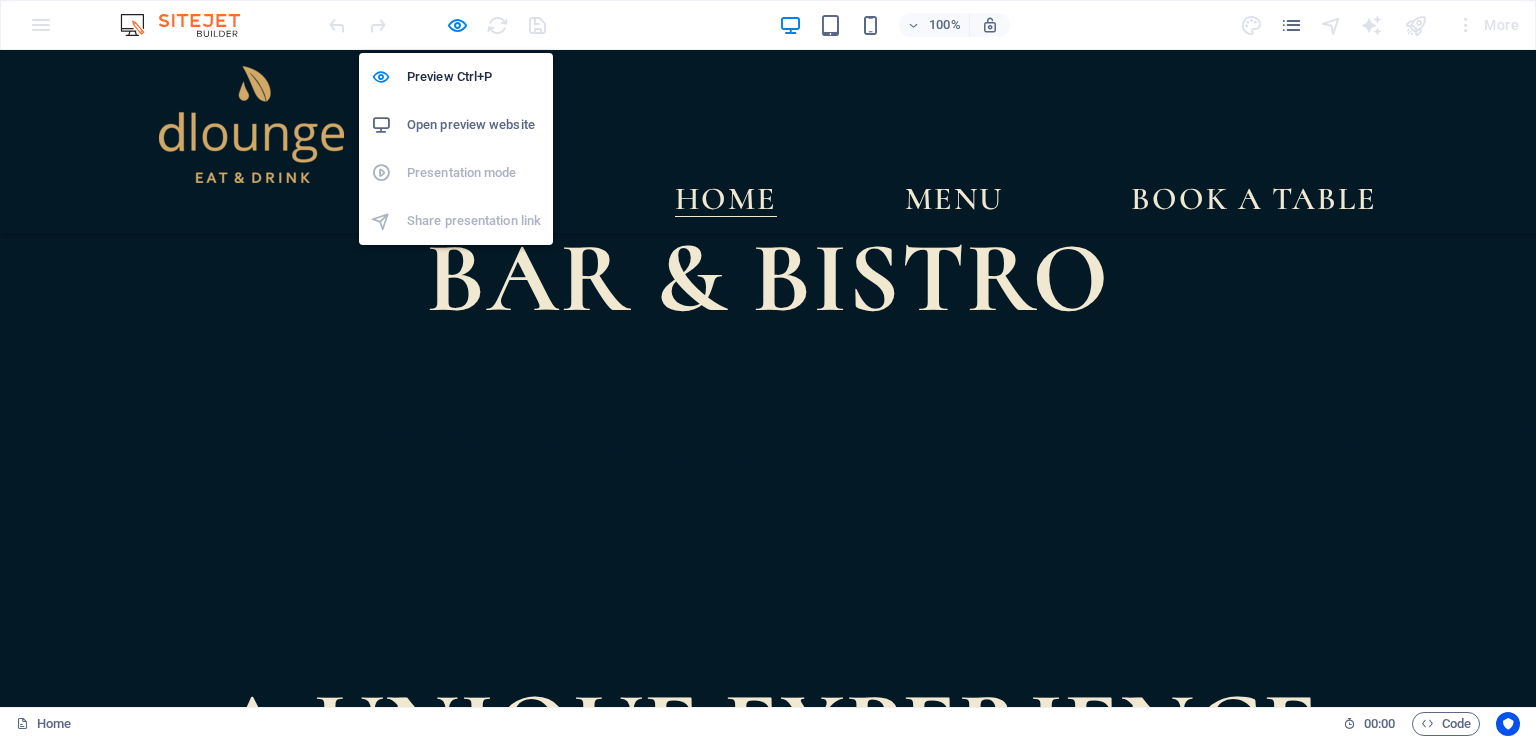 select on "px" 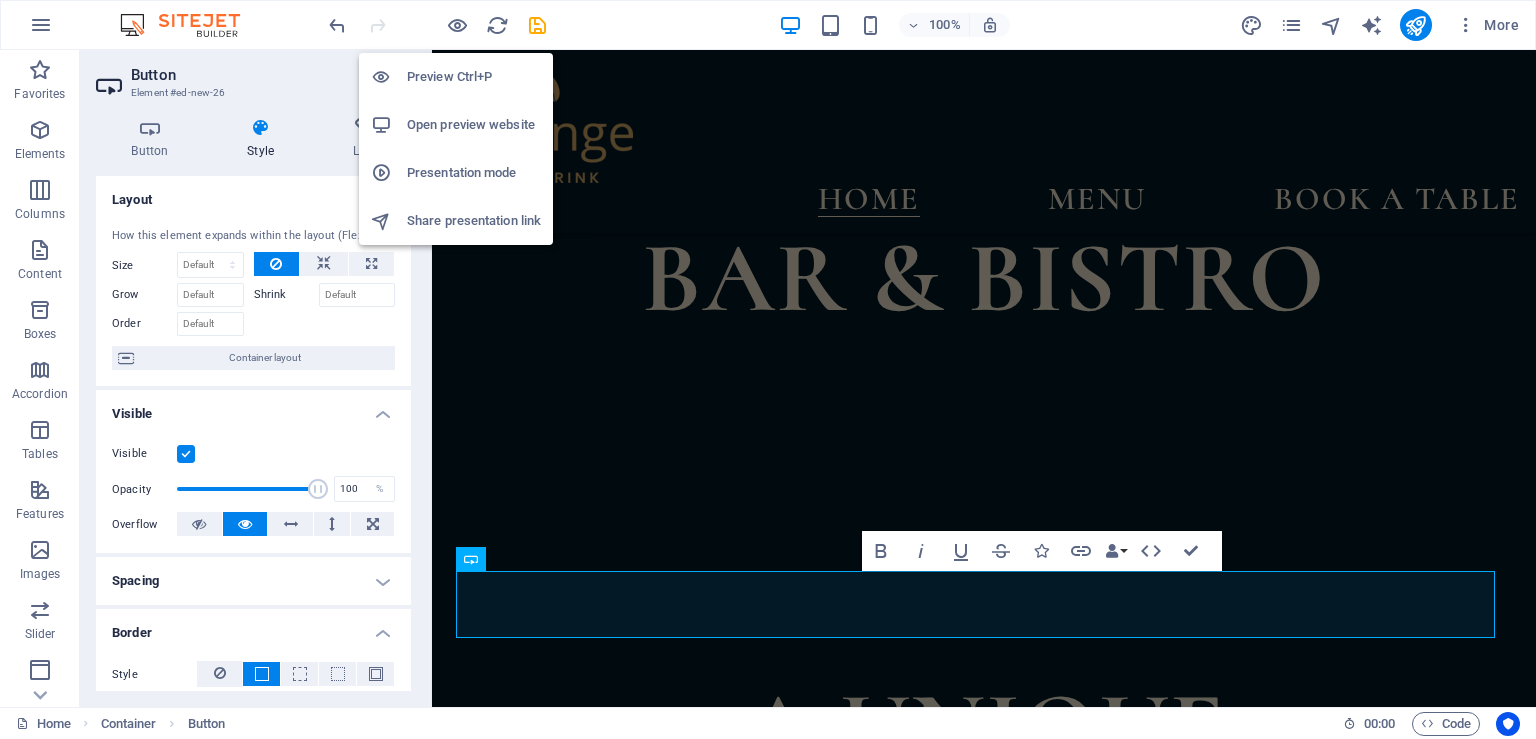 scroll, scrollTop: 182, scrollLeft: 0, axis: vertical 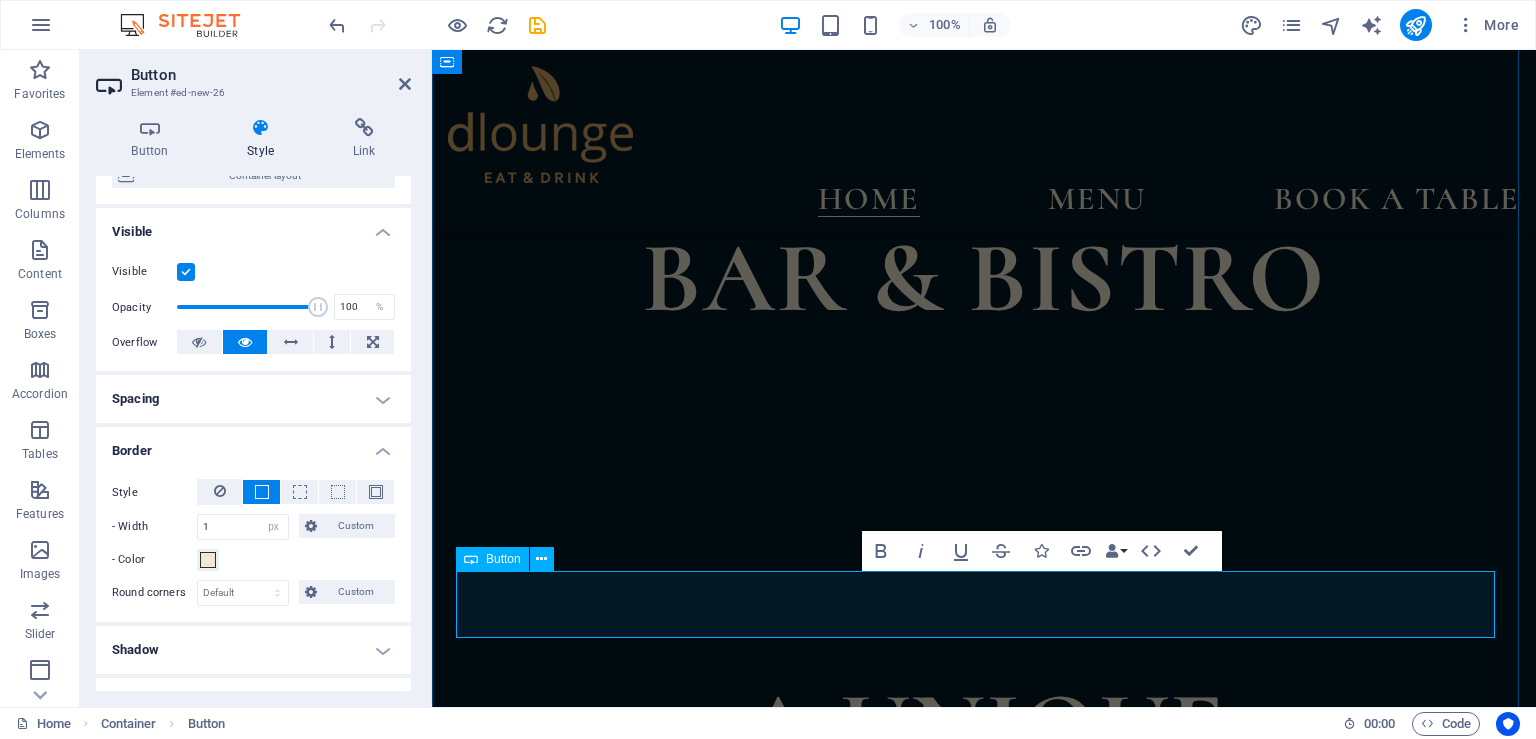 click on "CALL 073232" at bounding box center [984, 1255] 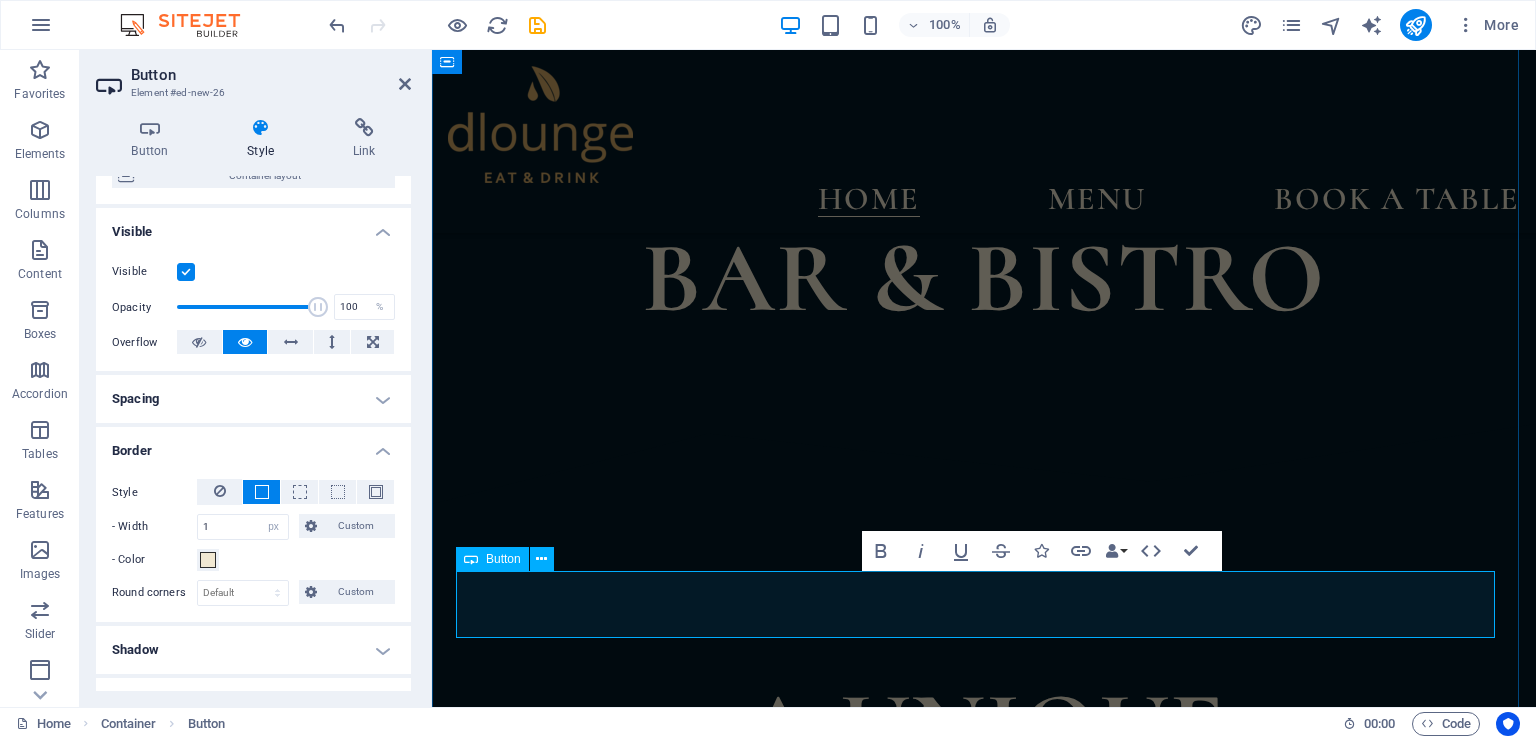 click on "CALL 073232" at bounding box center [984, 1255] 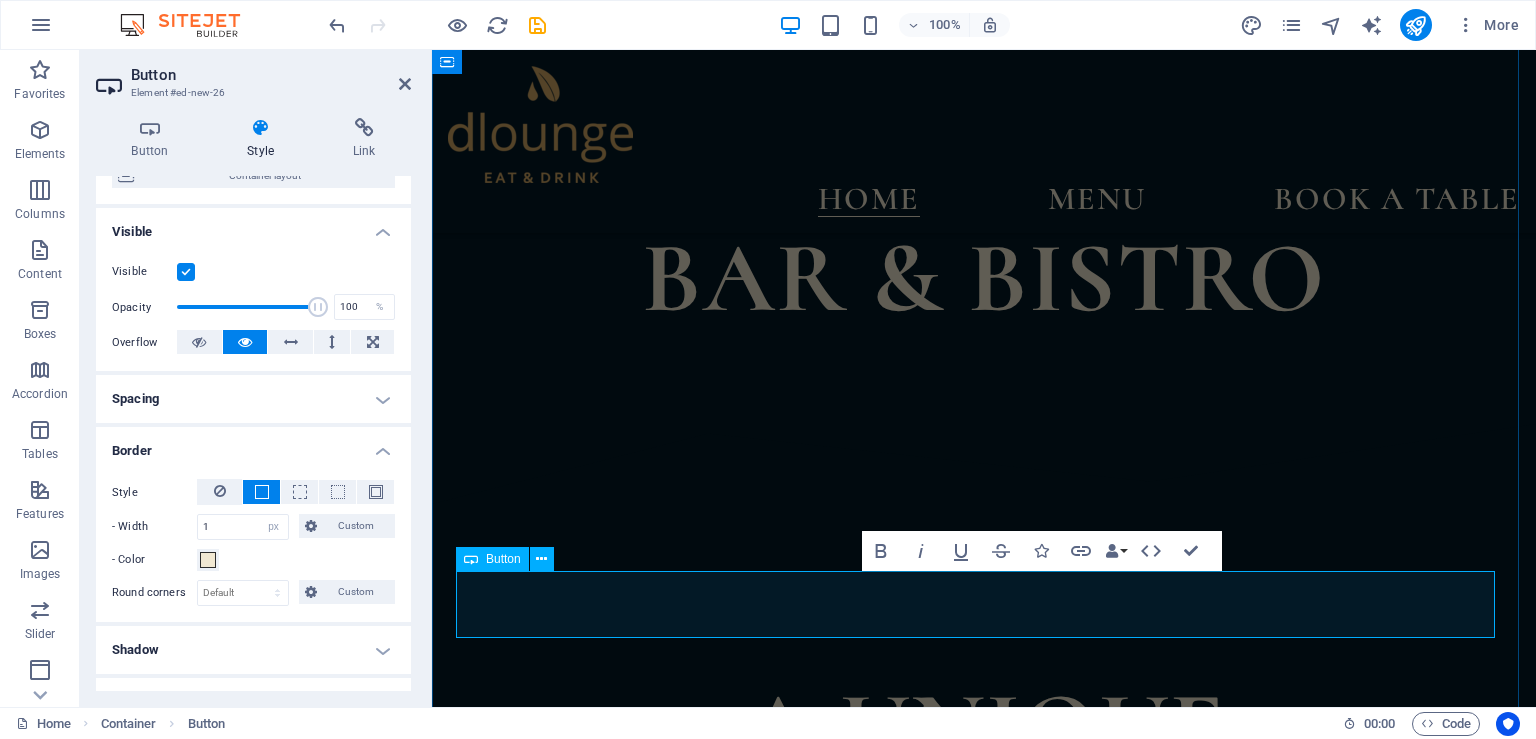 click on "CALL 073232" at bounding box center [984, 1255] 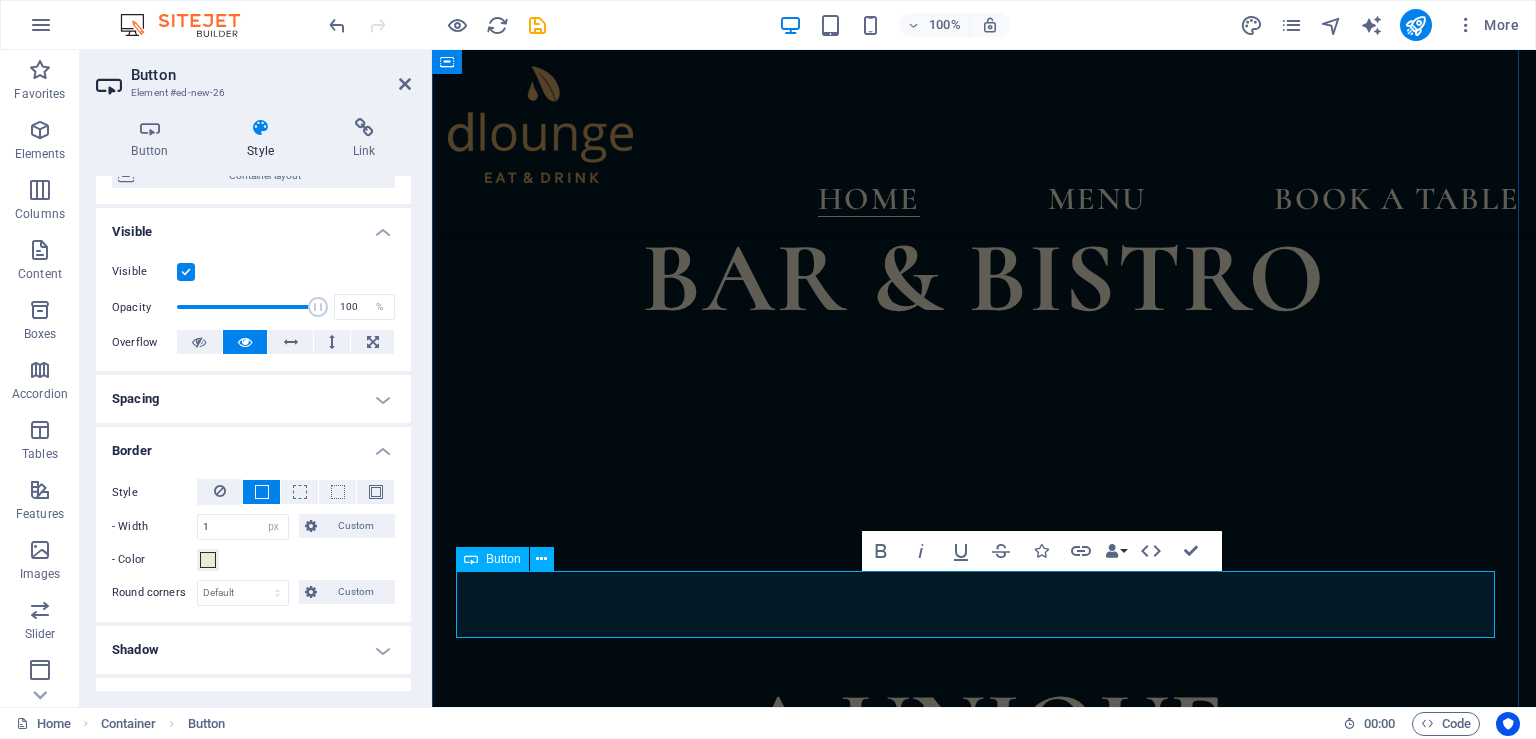 click on "CALL 073232" at bounding box center [984, 1255] 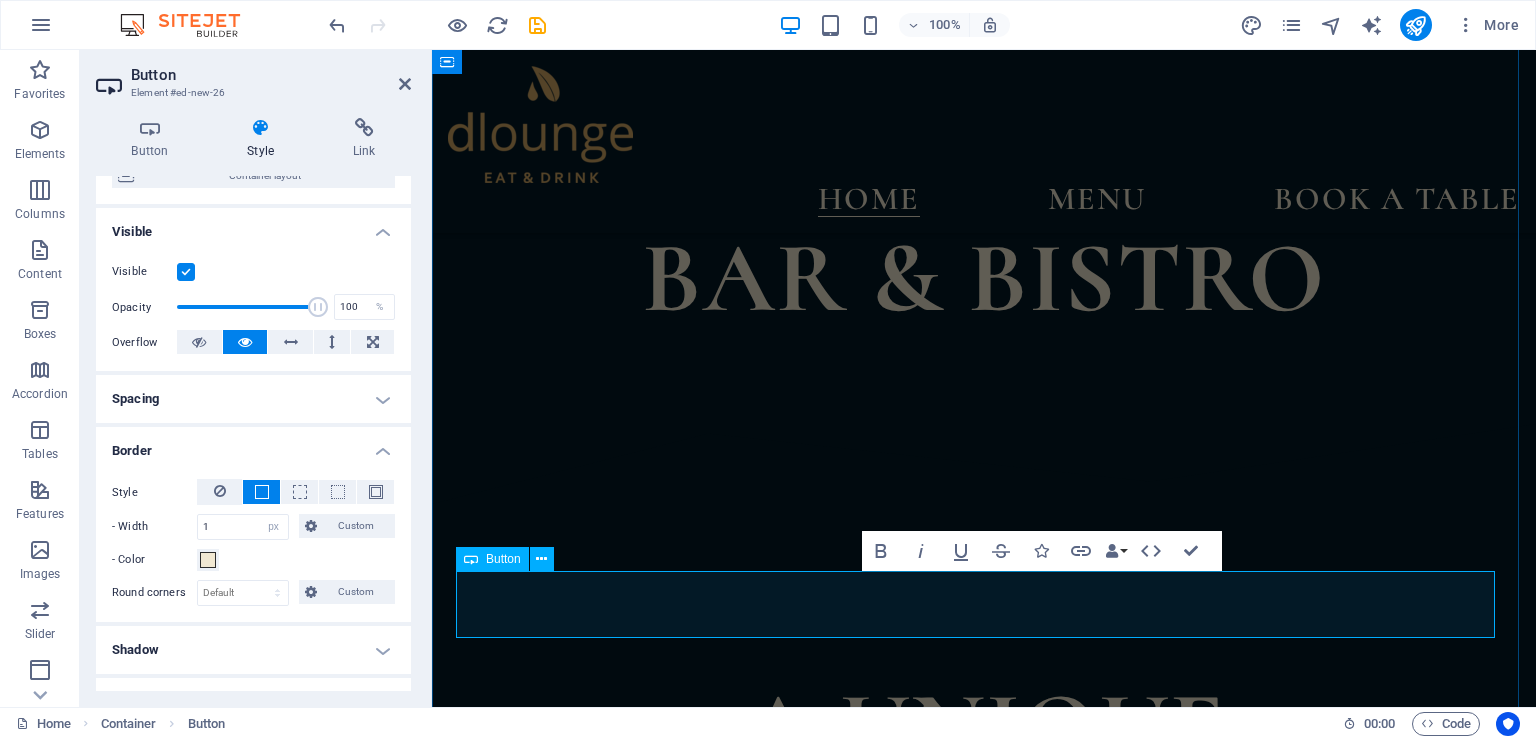 click on "CALL 073232" at bounding box center [984, 1255] 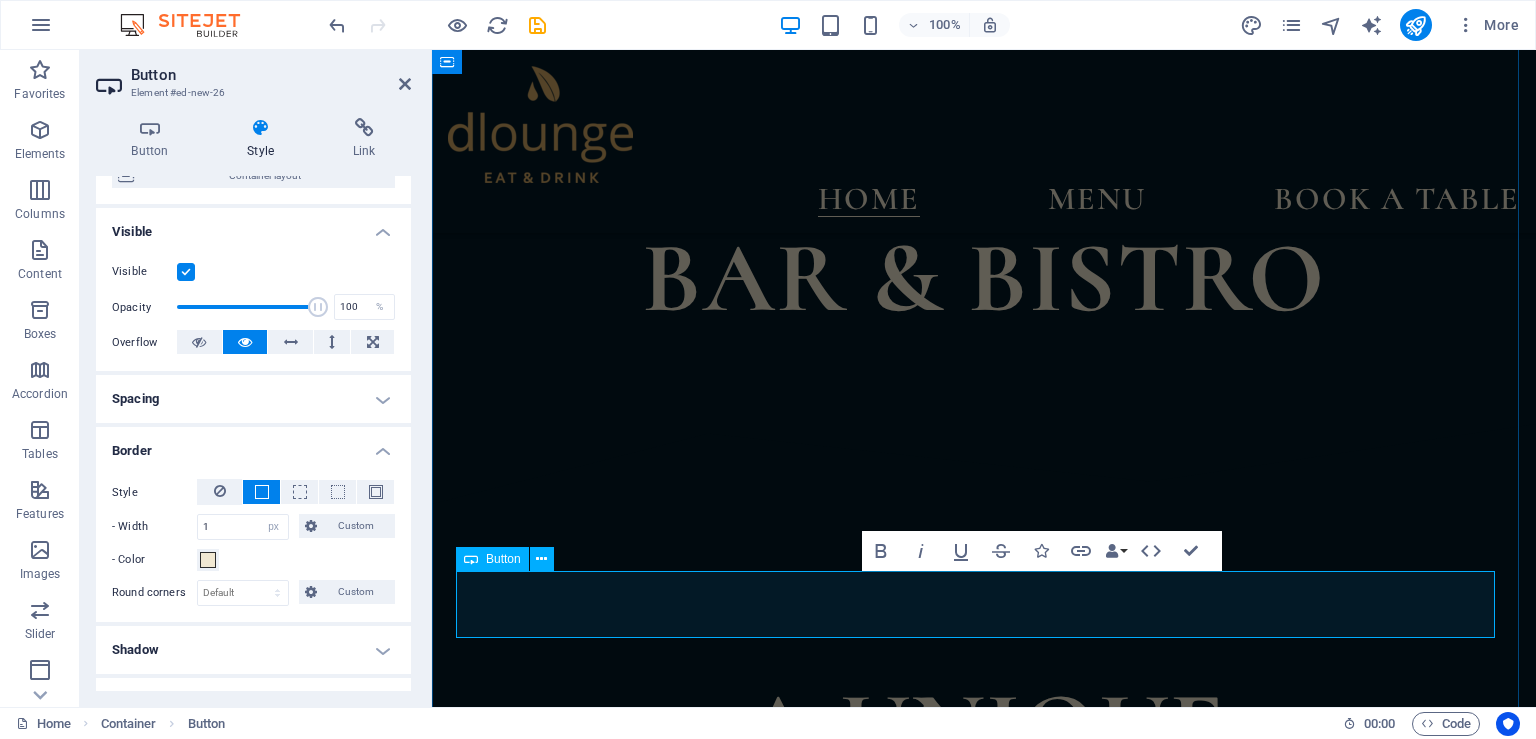 click on "CALL 073232" at bounding box center [984, 1255] 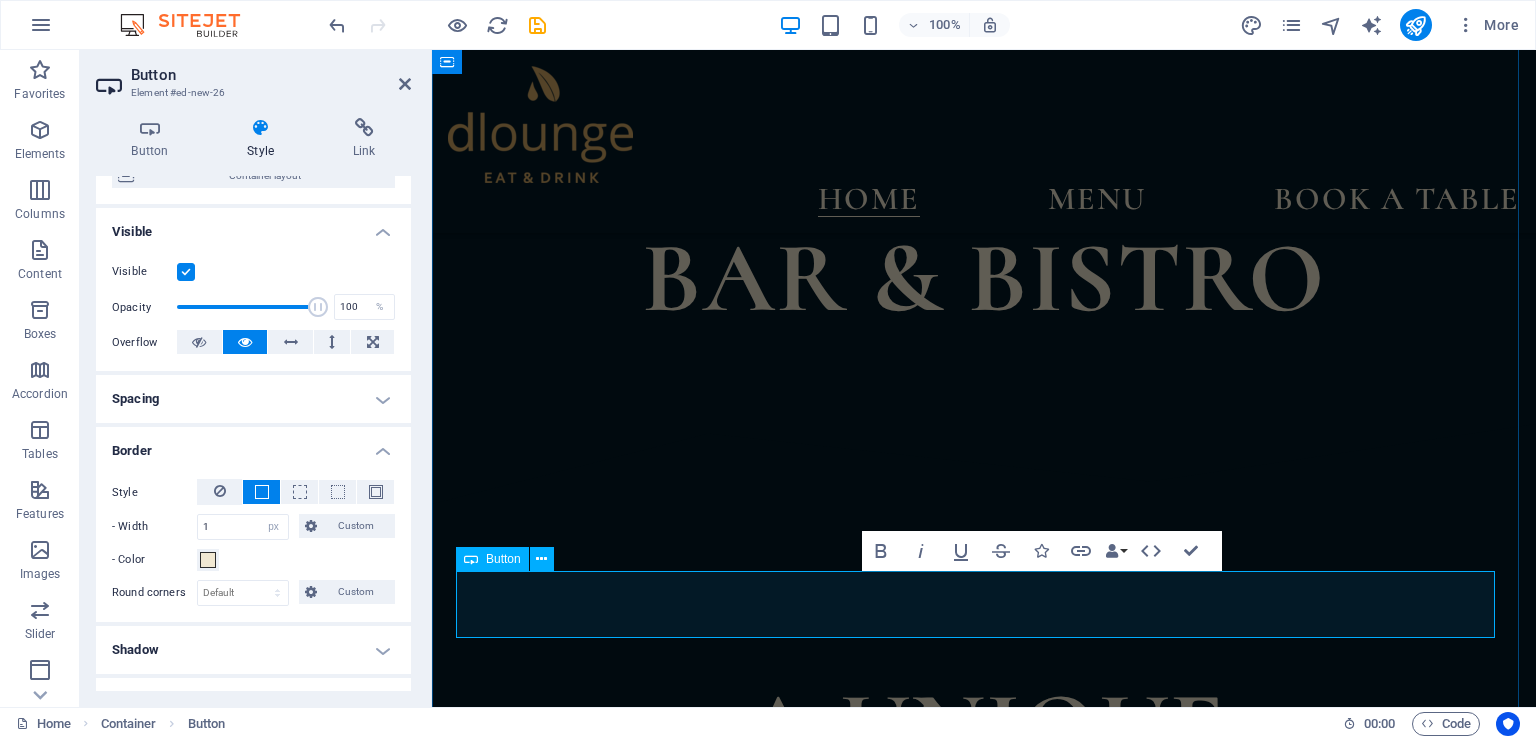 click on "CALL 073232" at bounding box center (984, 1255) 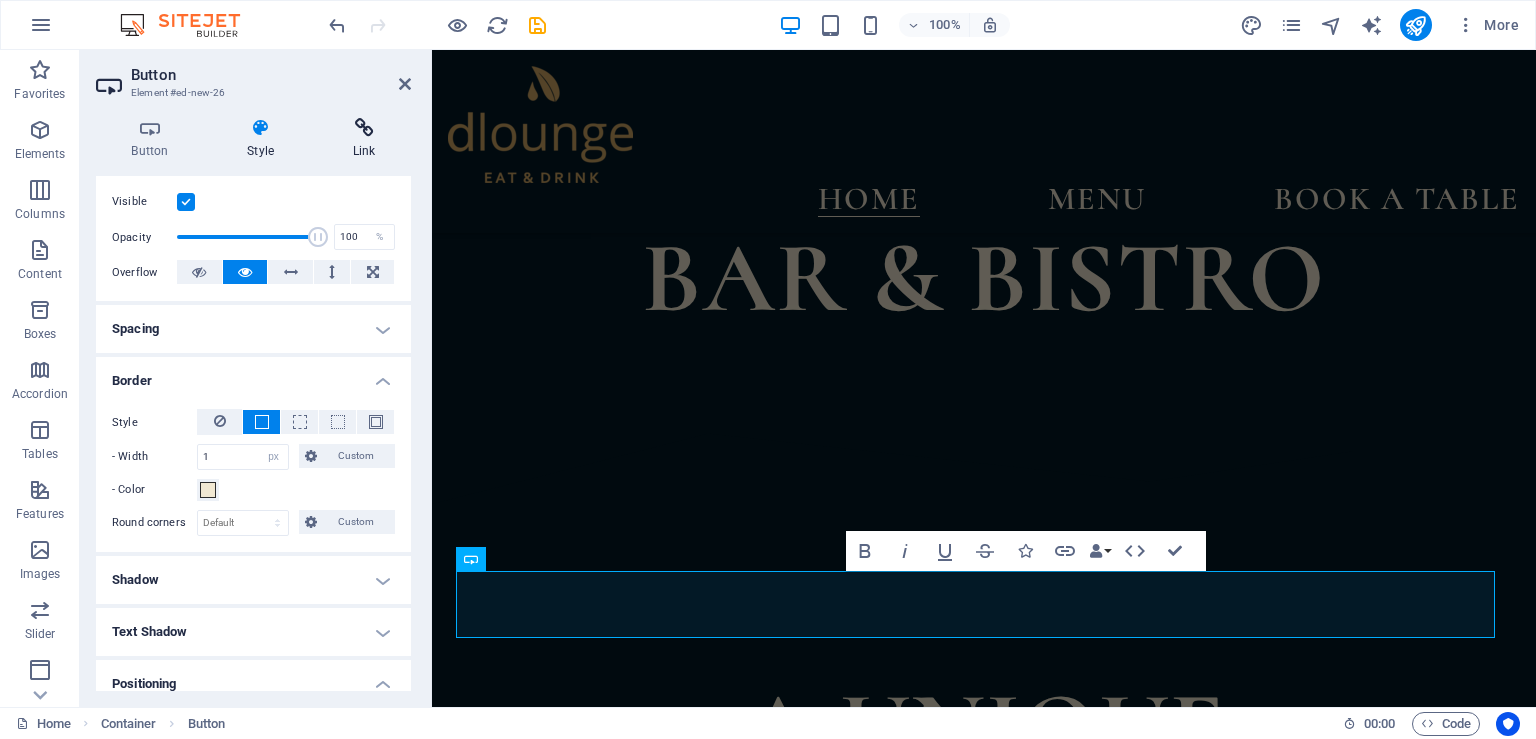 scroll, scrollTop: 182, scrollLeft: 0, axis: vertical 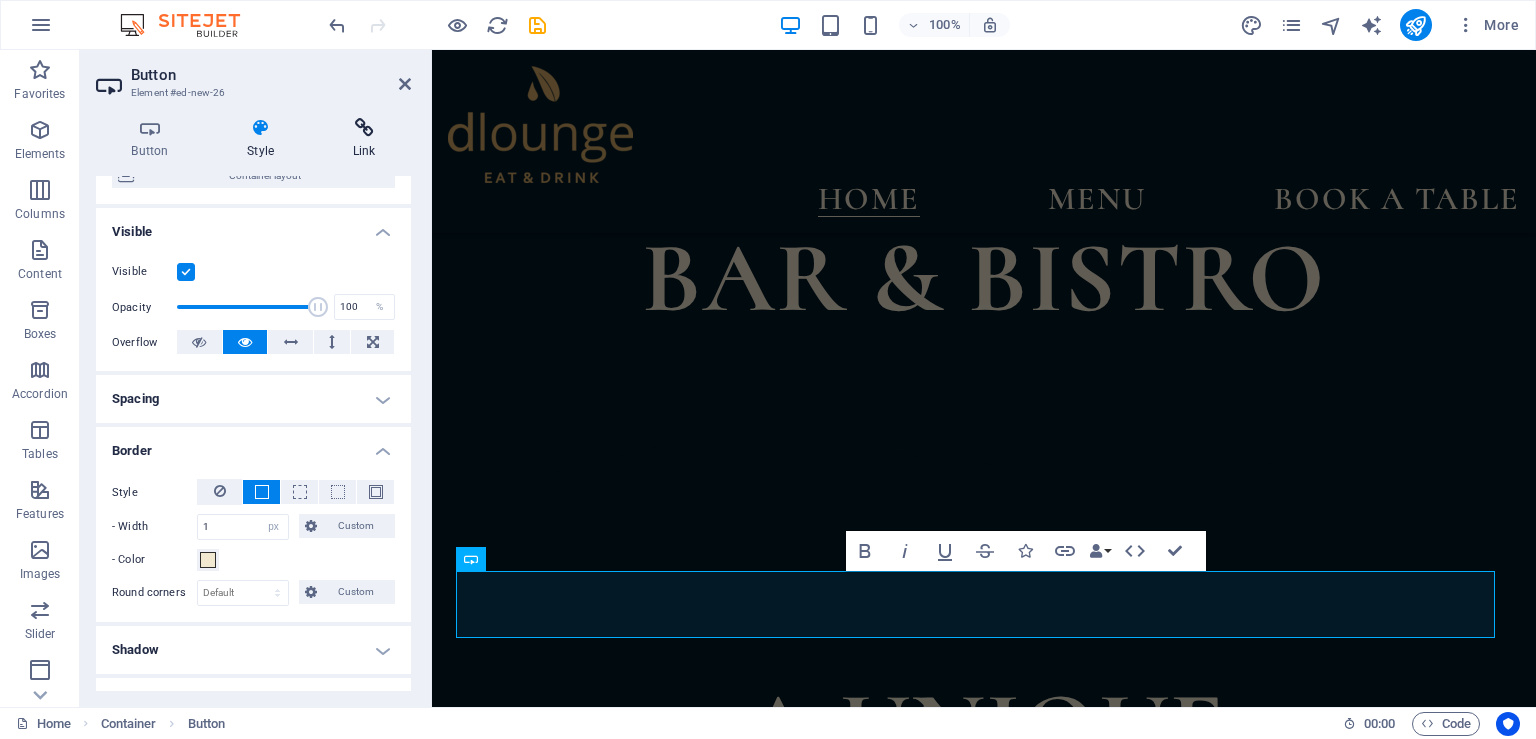 click on "Link" at bounding box center (364, 139) 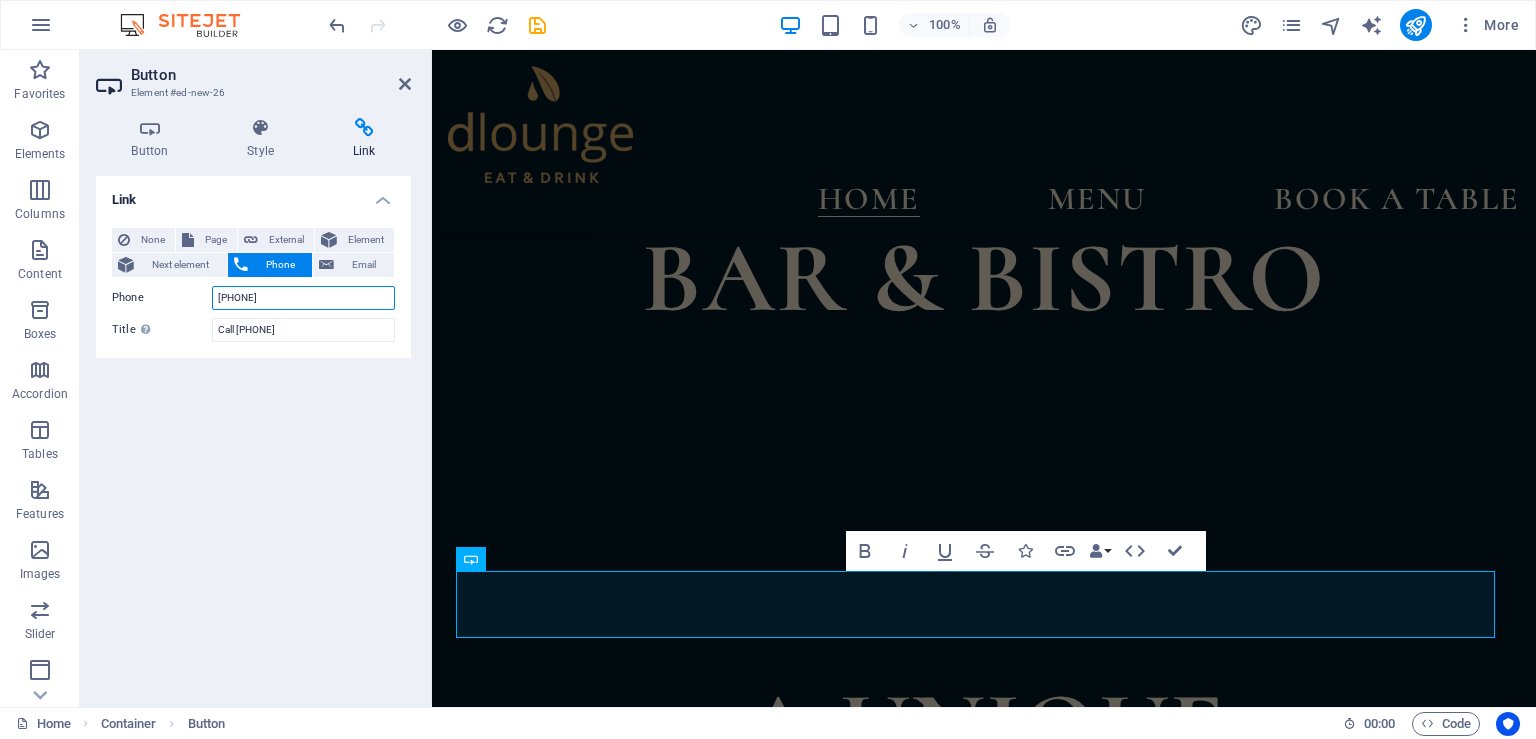drag, startPoint x: 219, startPoint y: 285, endPoint x: 170, endPoint y: 289, distance: 49.162994 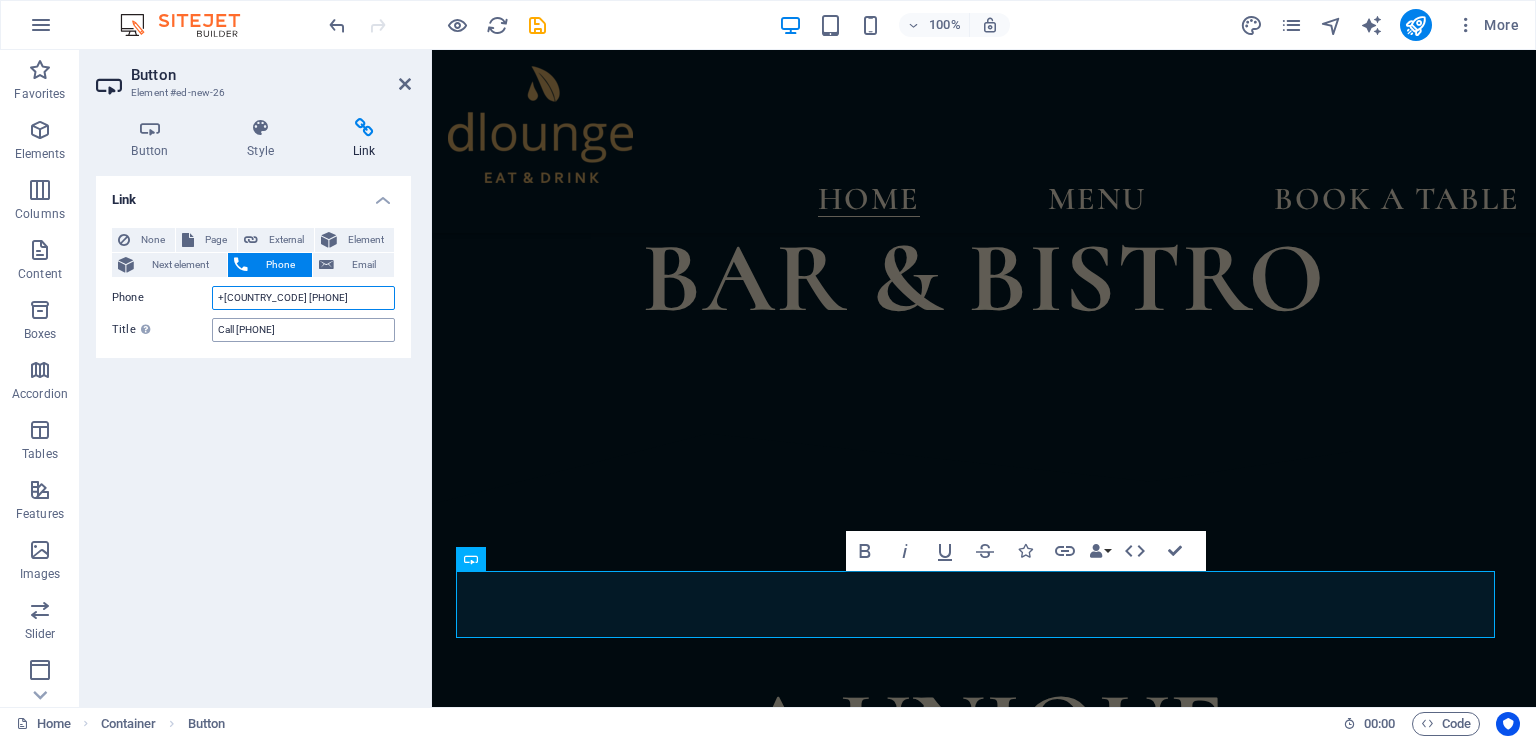 type on "+351 [PHONE]" 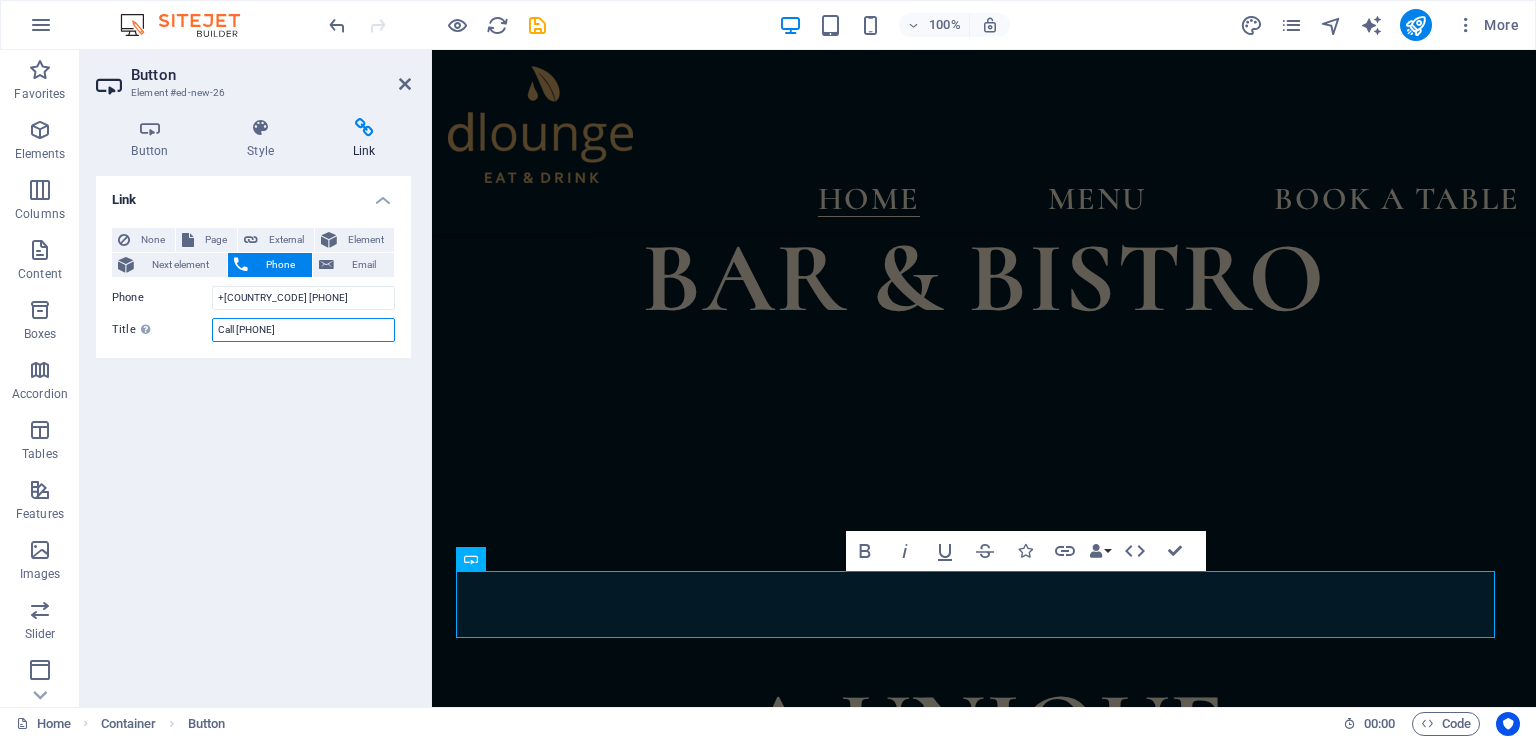 drag, startPoint x: 310, startPoint y: 318, endPoint x: 202, endPoint y: 326, distance: 108.29589 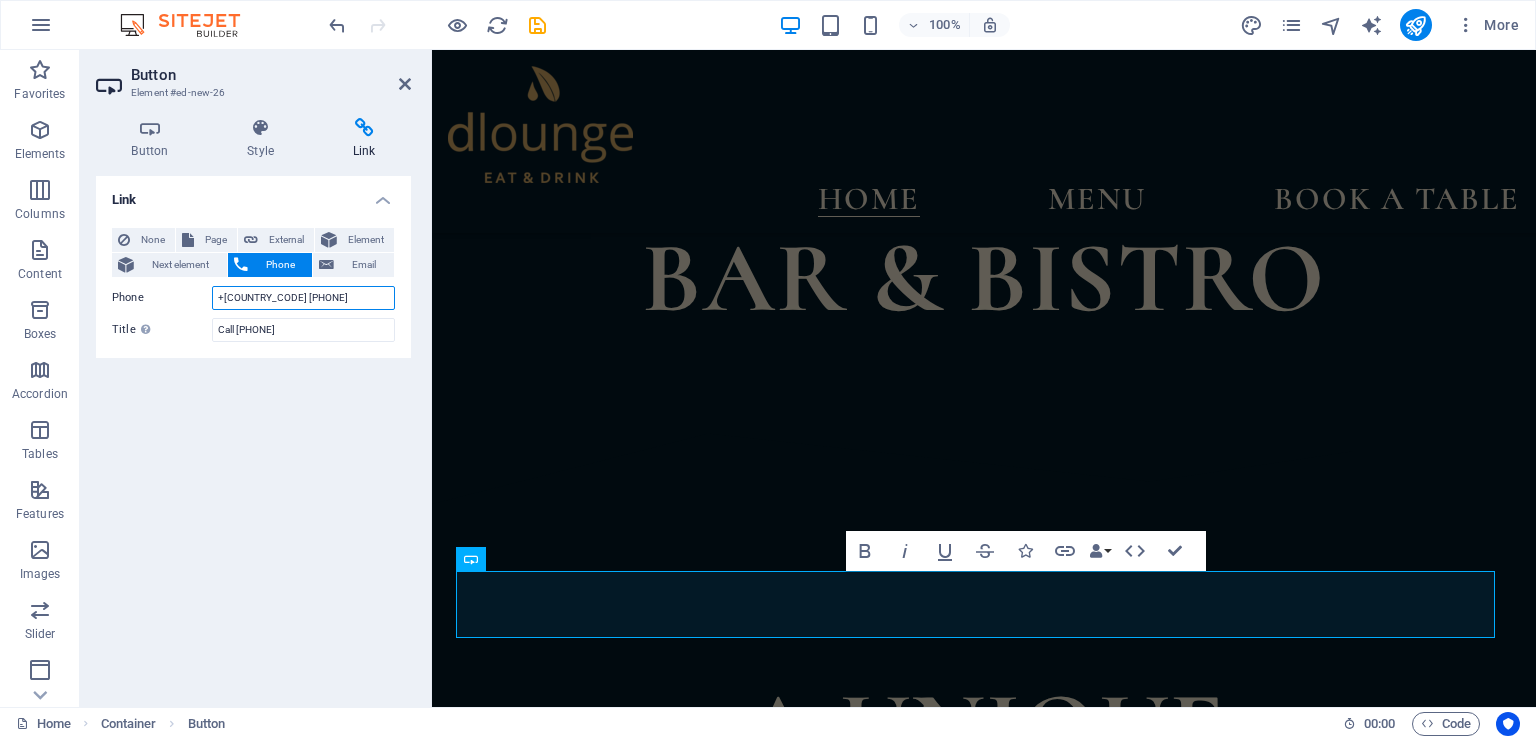 click on "+351 [PHONE]" at bounding box center (303, 298) 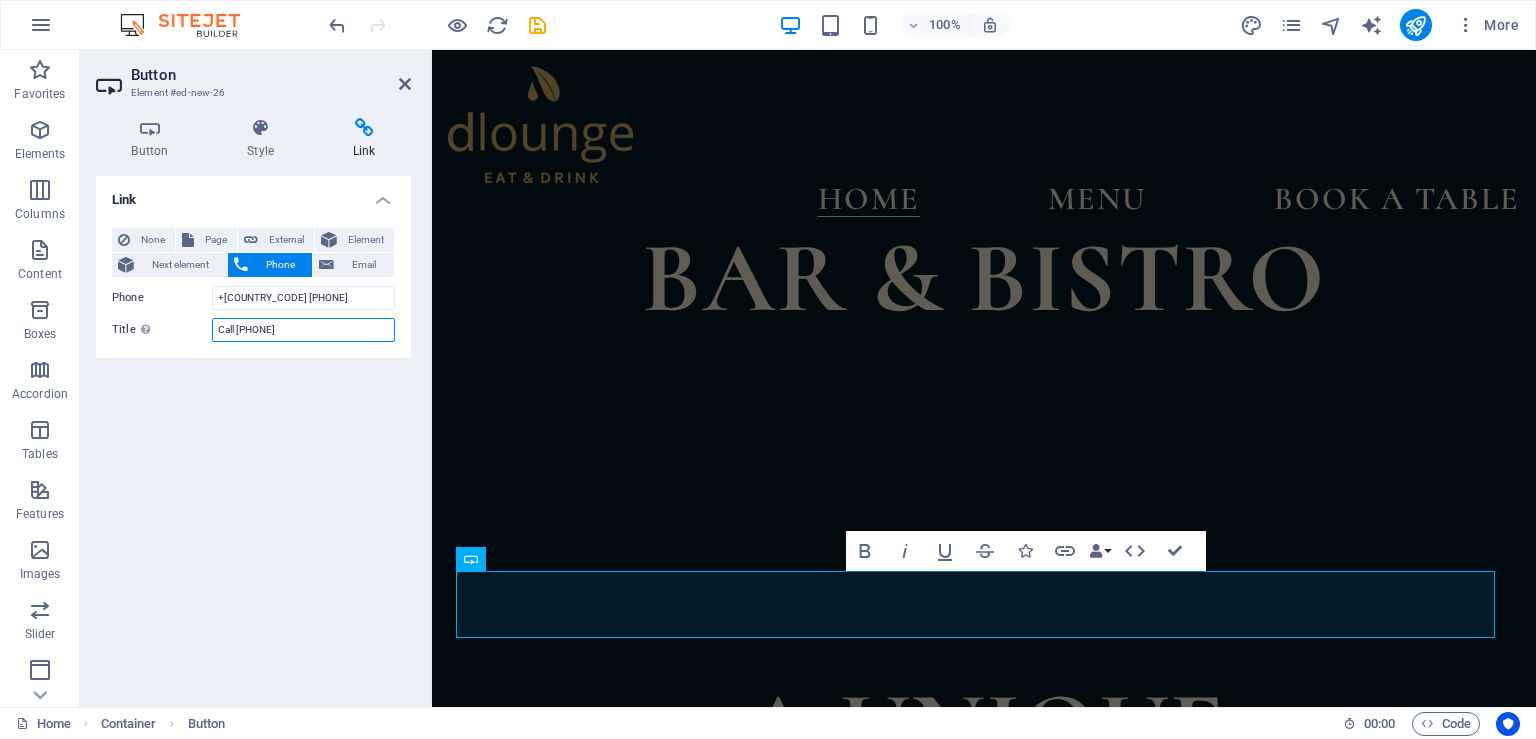 drag, startPoint x: 311, startPoint y: 320, endPoint x: 188, endPoint y: 331, distance: 123.49089 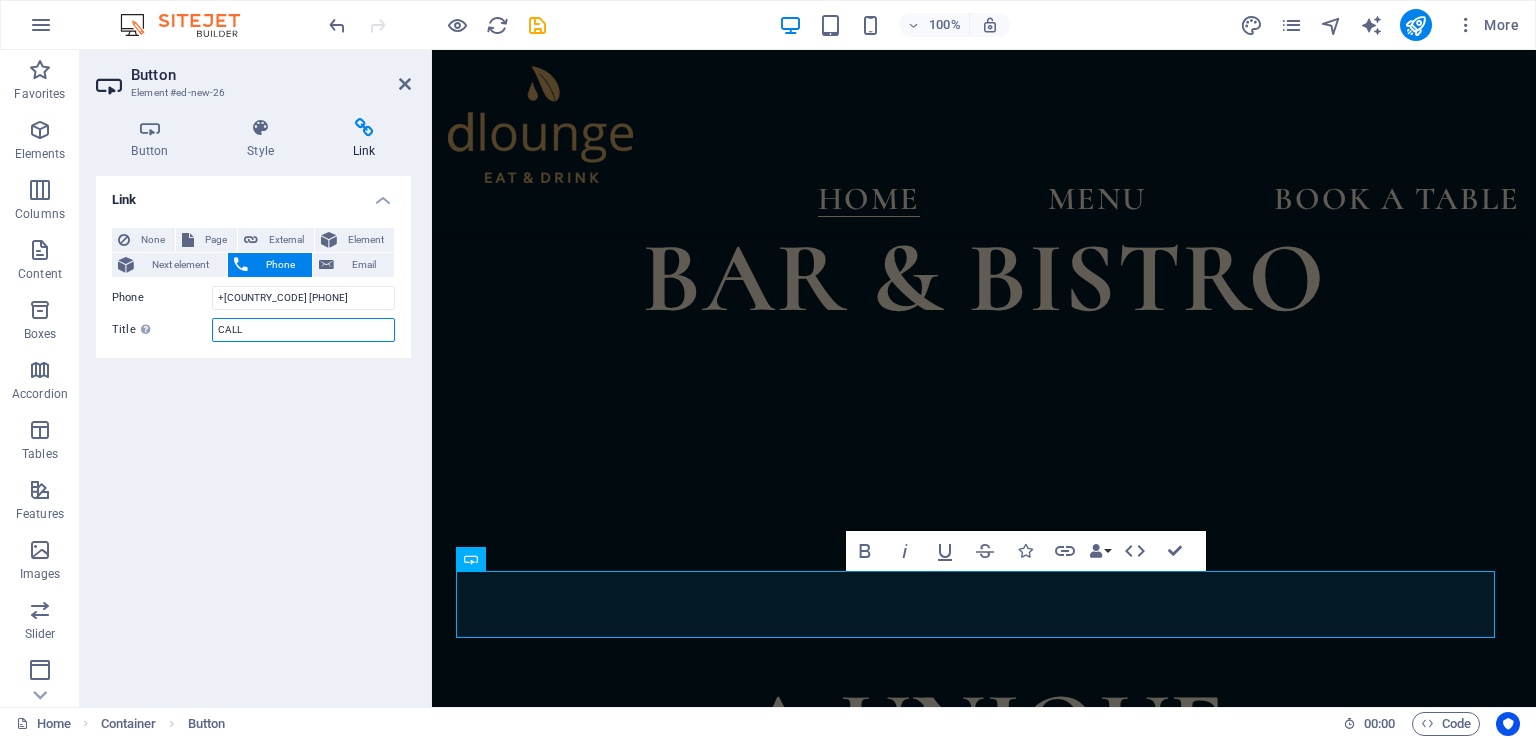 paste on "+351 [PHONE]" 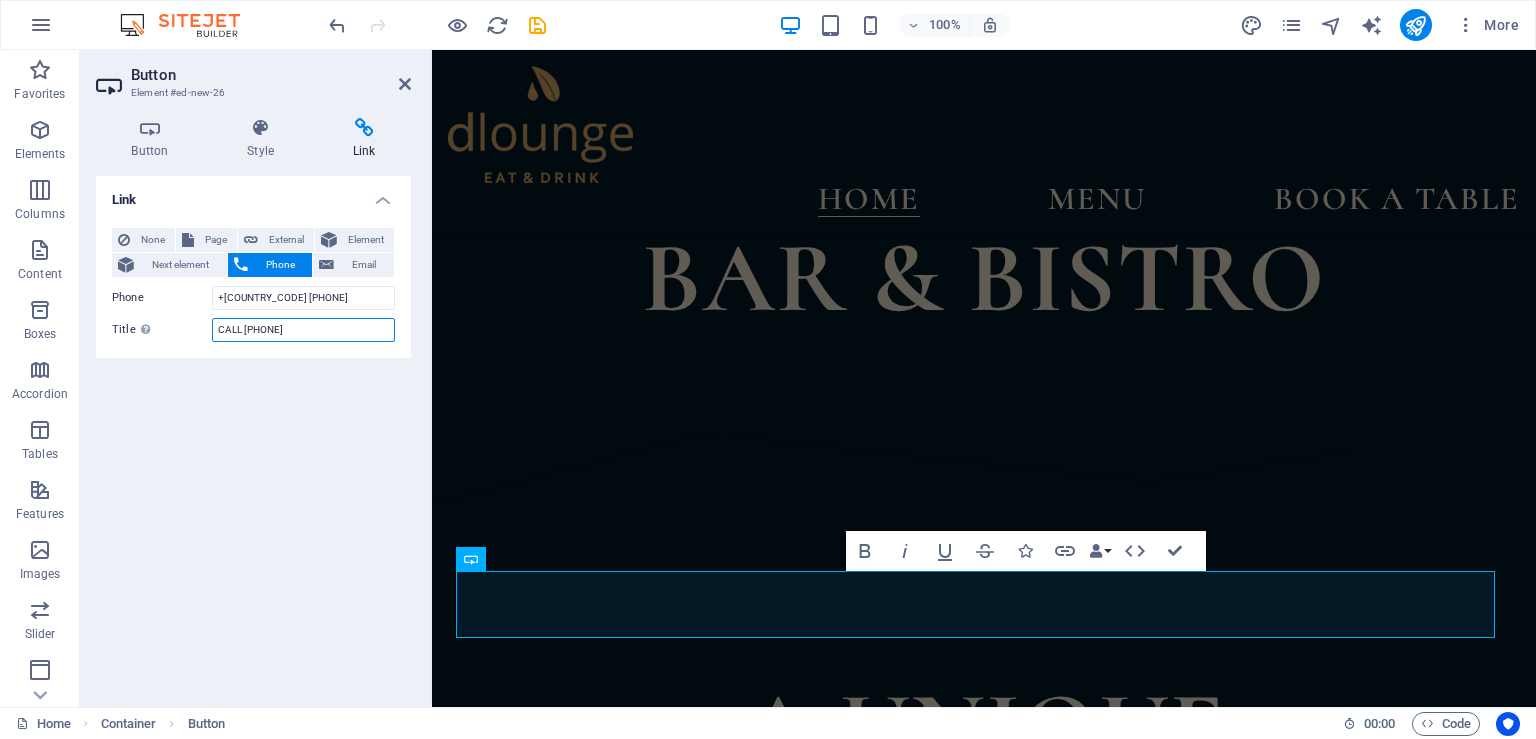 type on "CALL +351 926 126 445" 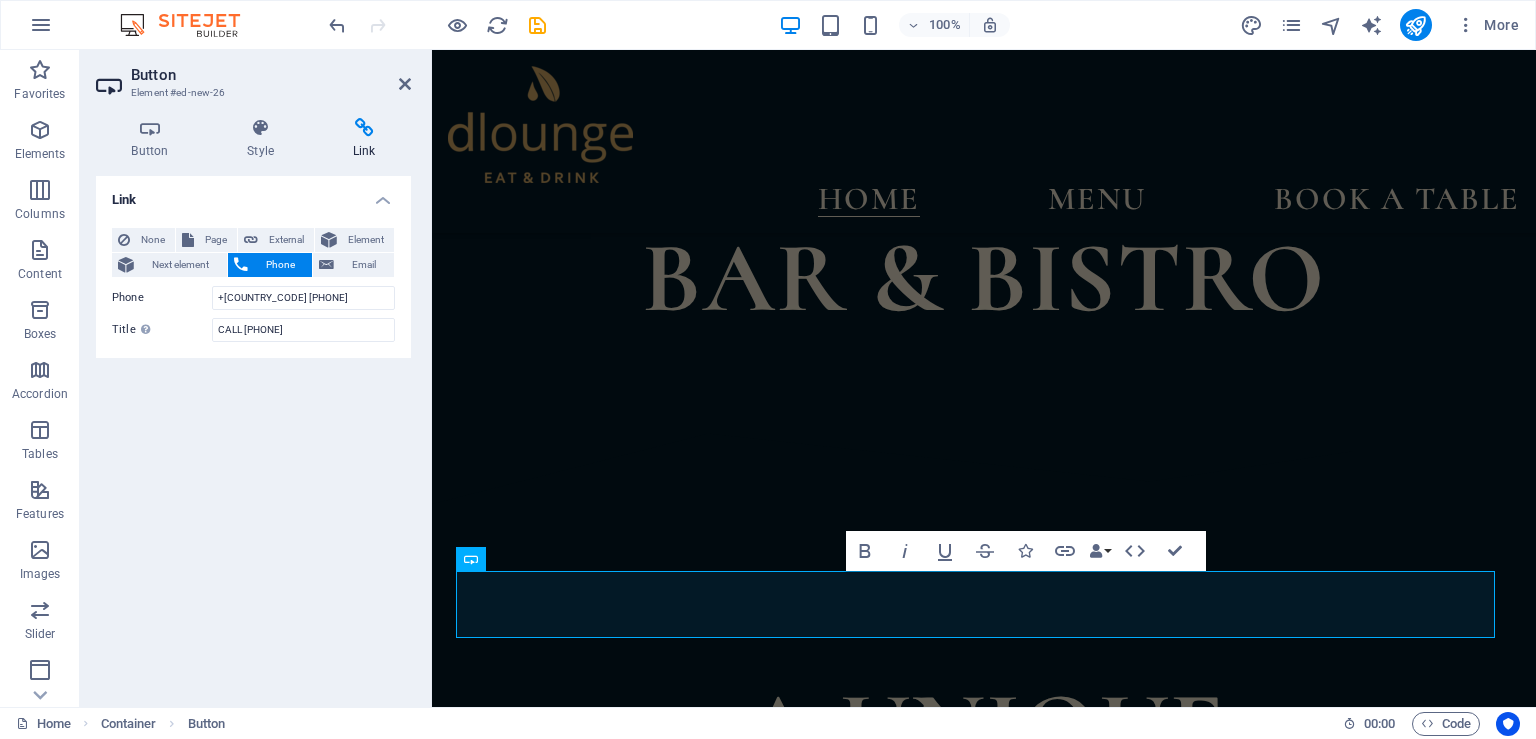 click on "Link None Page External Element Next element Phone Email Page Home Menu Book a table Legal Notice Privacy Element
URL Phone +351 926 126 445 Email Link target New tab Same tab Overlay Title Additional link description, should not be the same as the link text. The title is most often shown as a tooltip text when the mouse moves over the element. Leave empty if uncertain. CALL +351 926 126 445 Relationship Sets the  relationship of this link to the link target . For example, the value "nofollow" instructs search engines not to follow the link. Can be left empty. alternate author bookmark external help license next nofollow noreferrer noopener prev search tag" at bounding box center (253, 433) 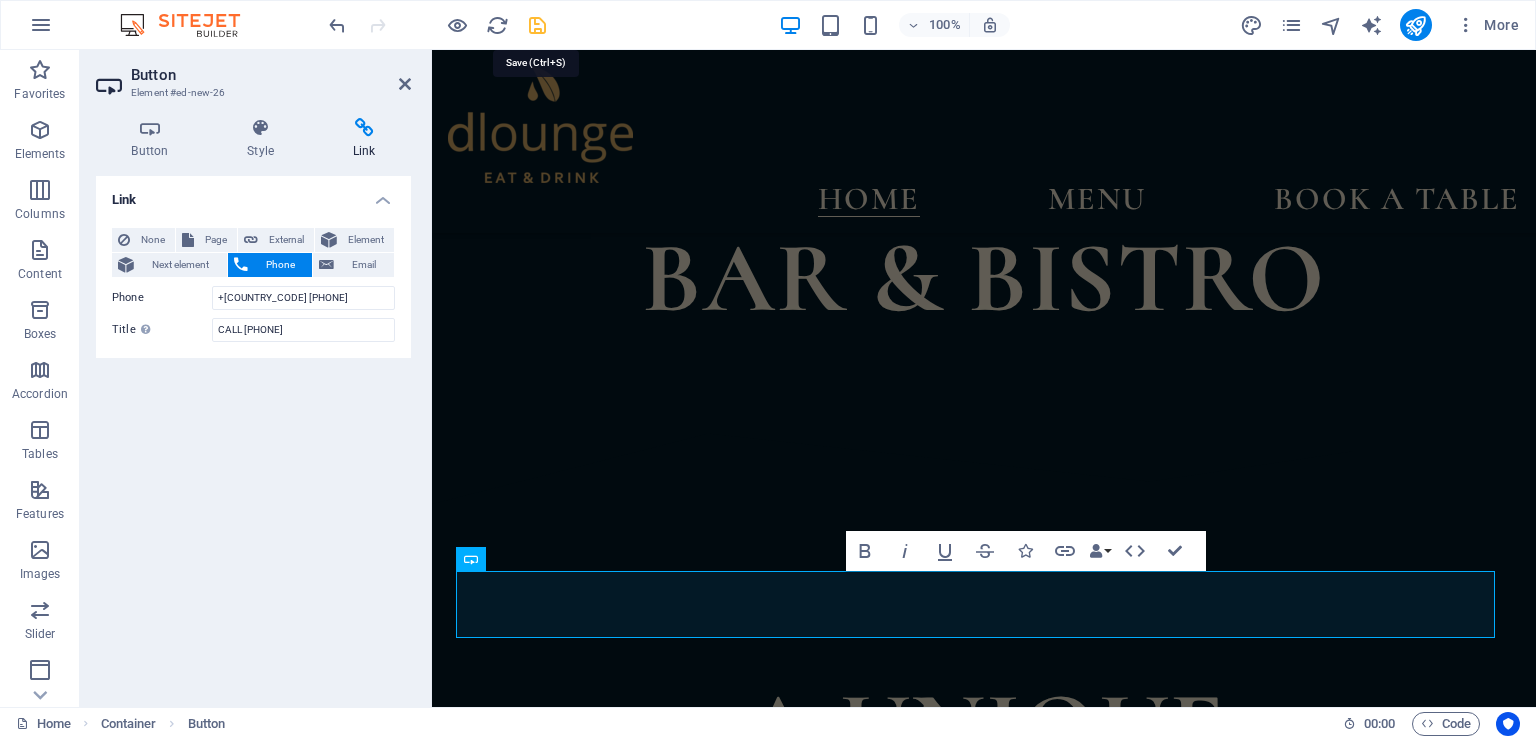 click at bounding box center [537, 25] 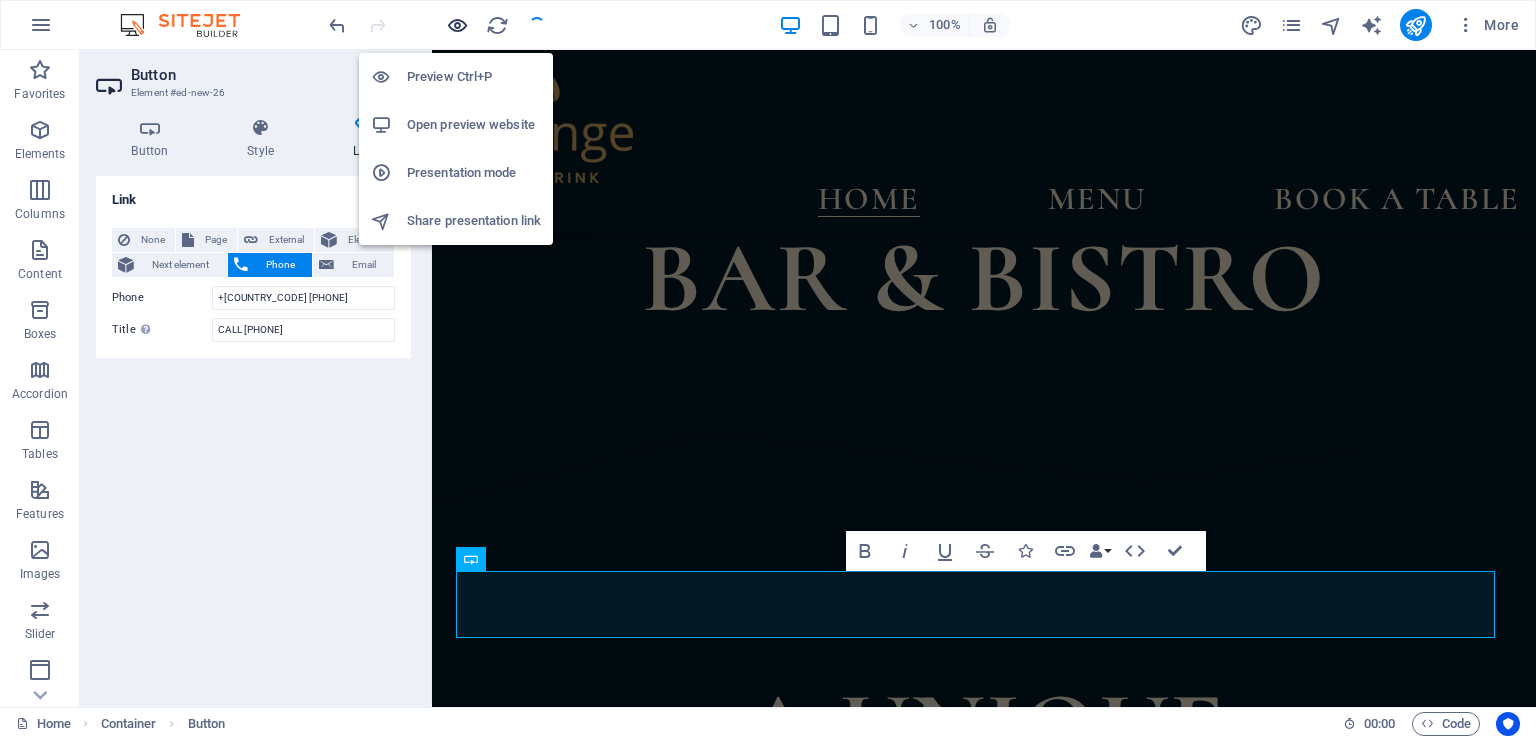 click at bounding box center (457, 25) 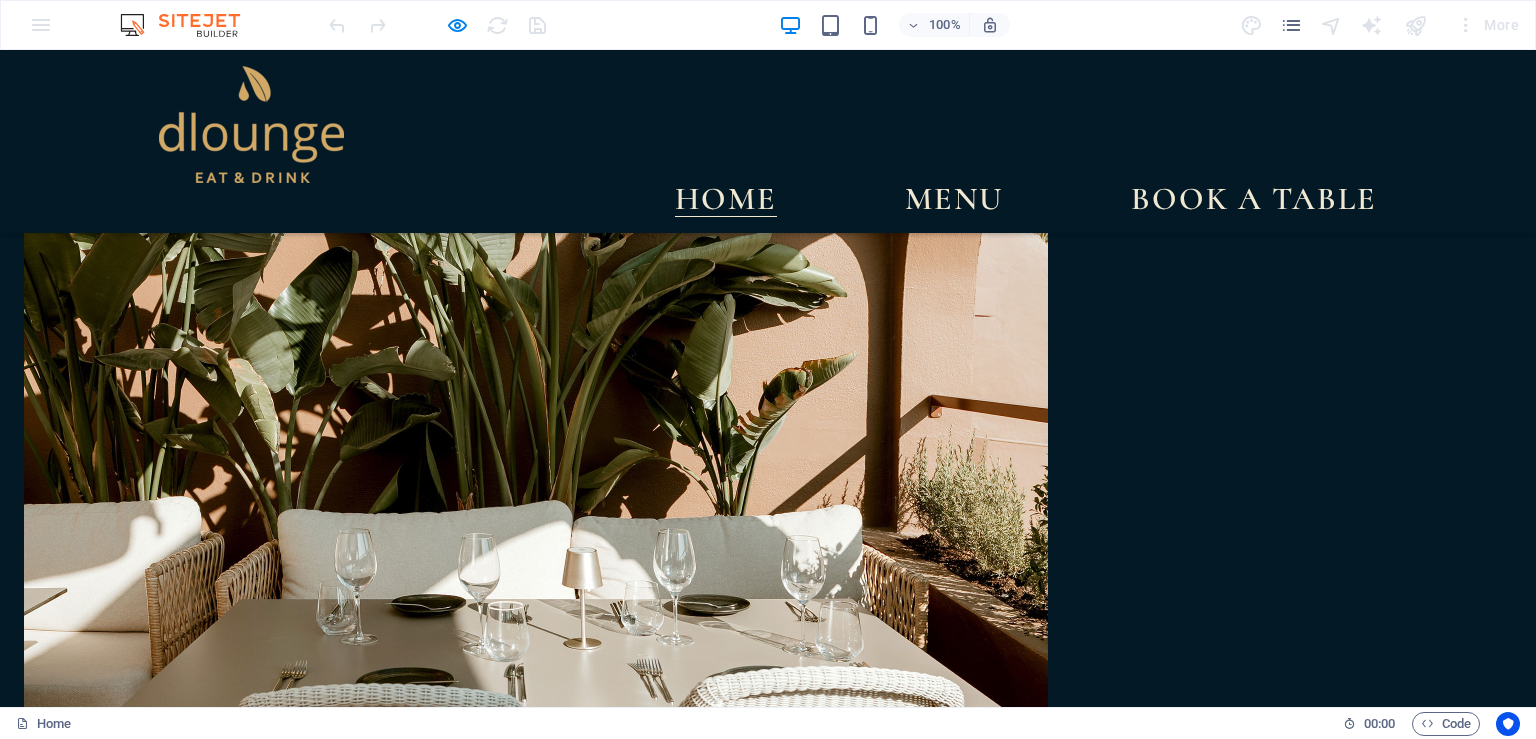 scroll, scrollTop: 2534, scrollLeft: 0, axis: vertical 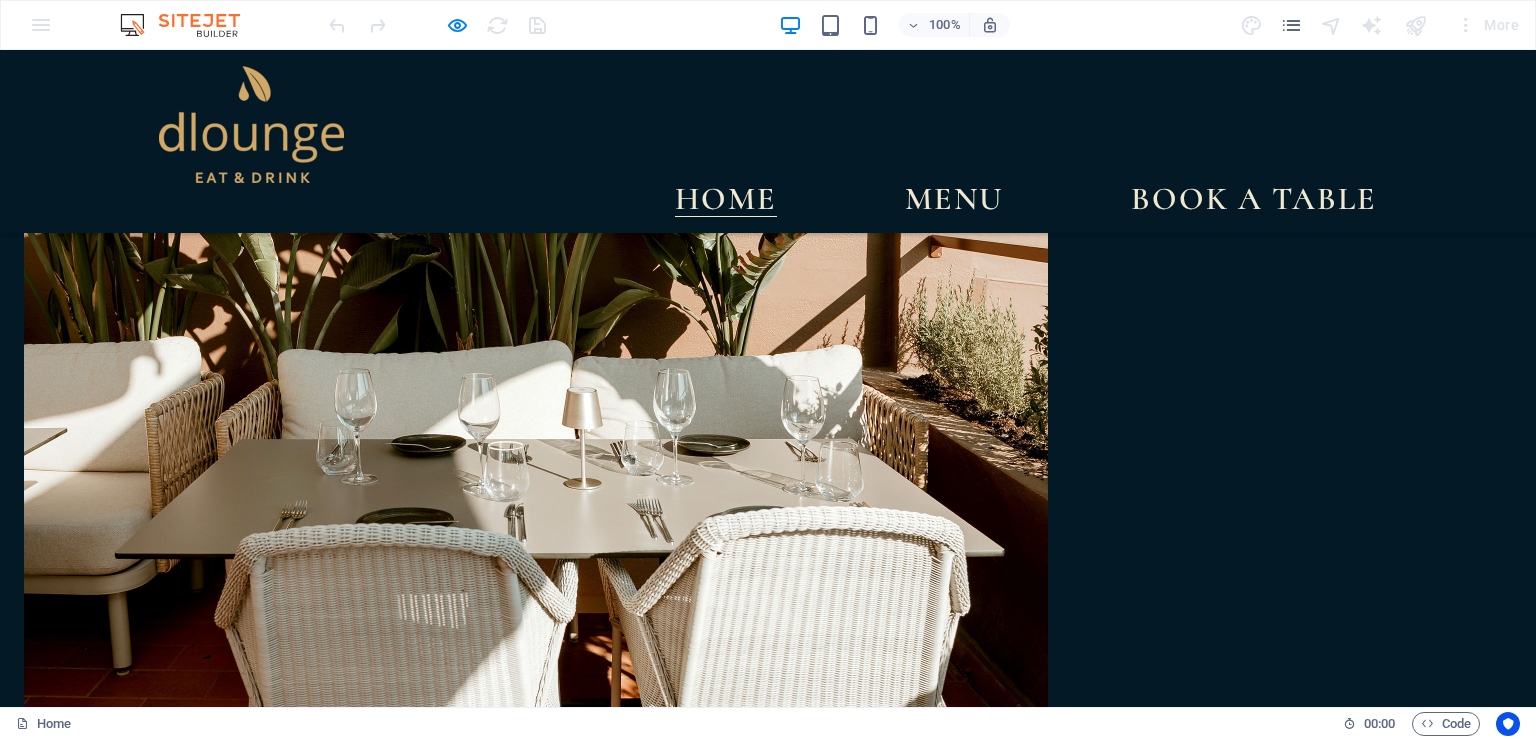 click on "FULL MENU" at bounding box center [267, 9759] 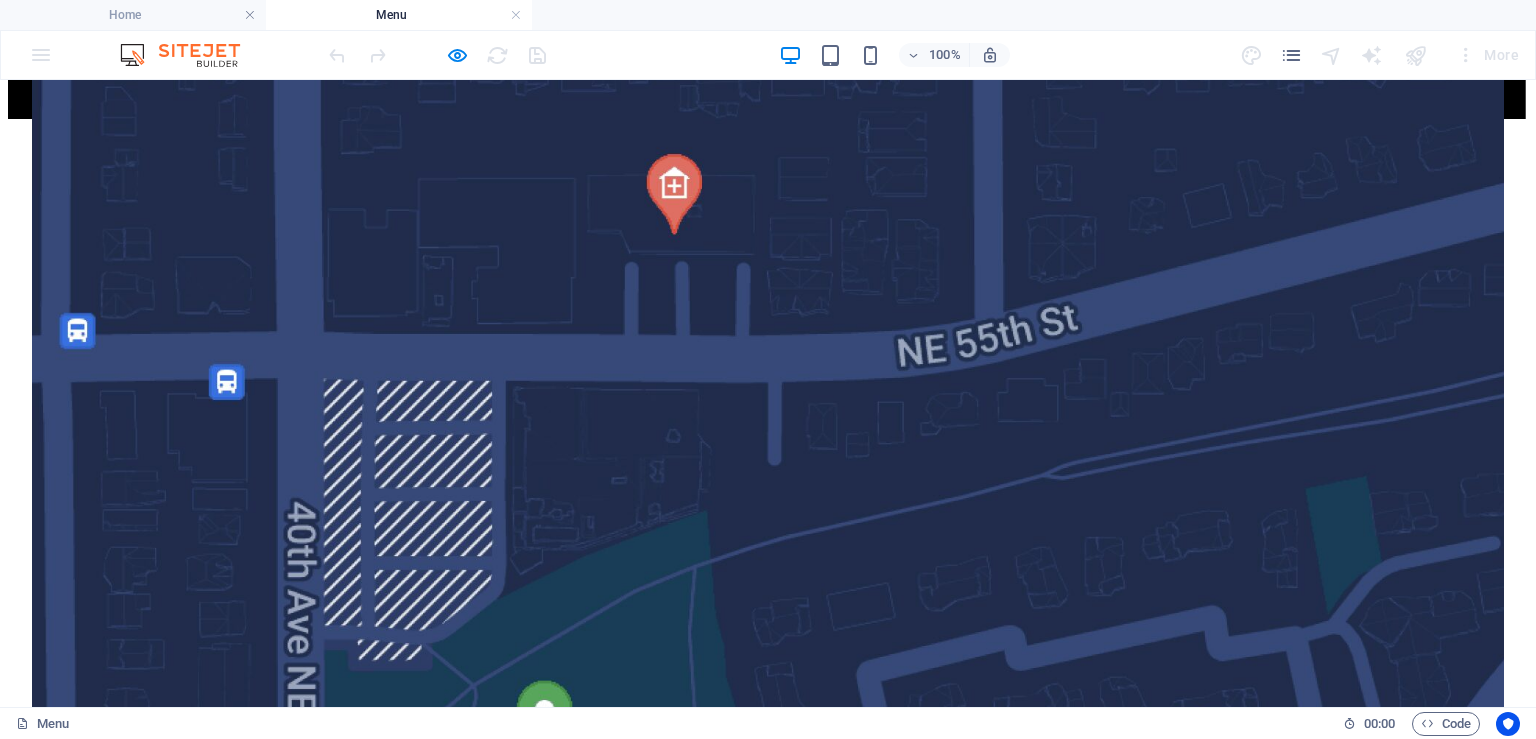 scroll, scrollTop: 3590, scrollLeft: 0, axis: vertical 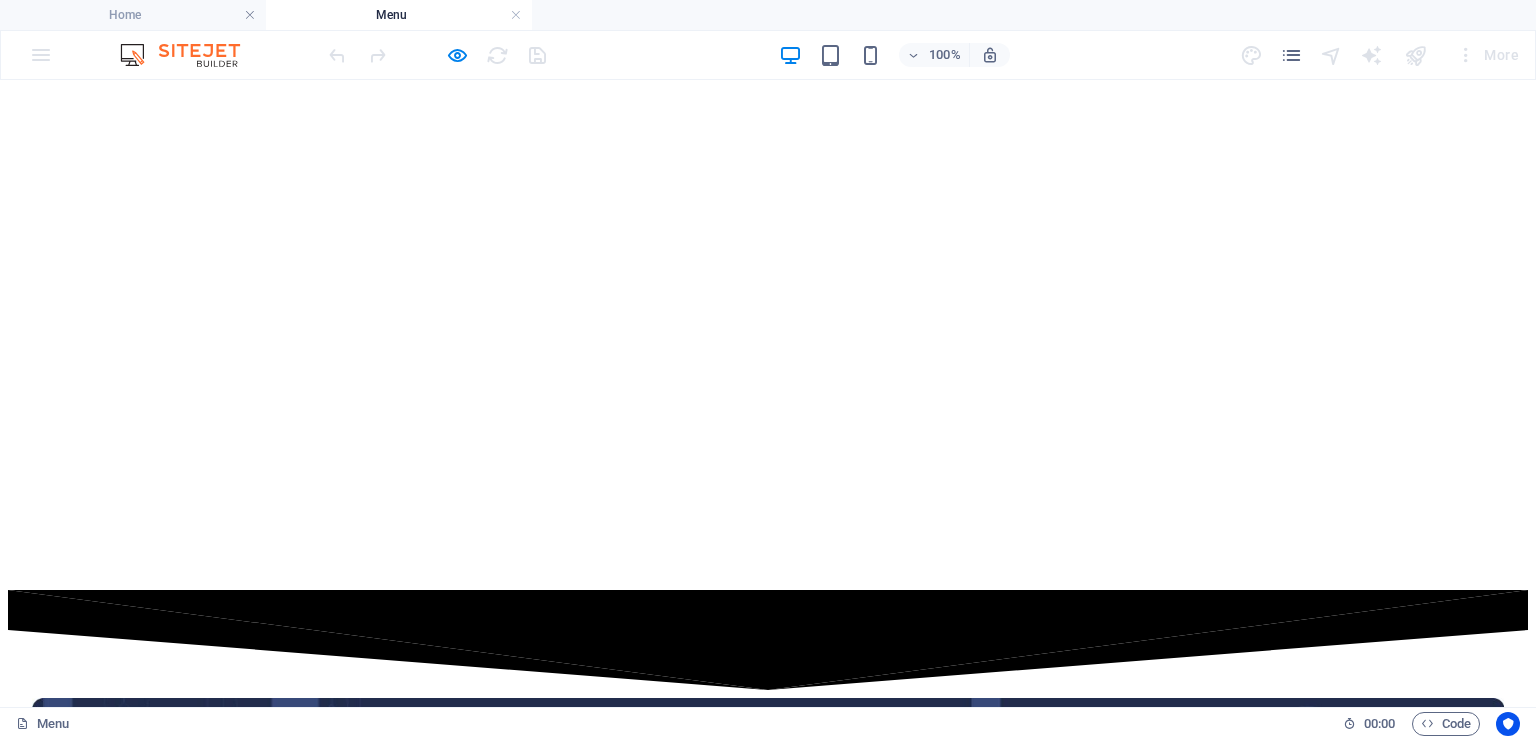 click on "Home Menu Book a table" at bounding box center [768, -2593] 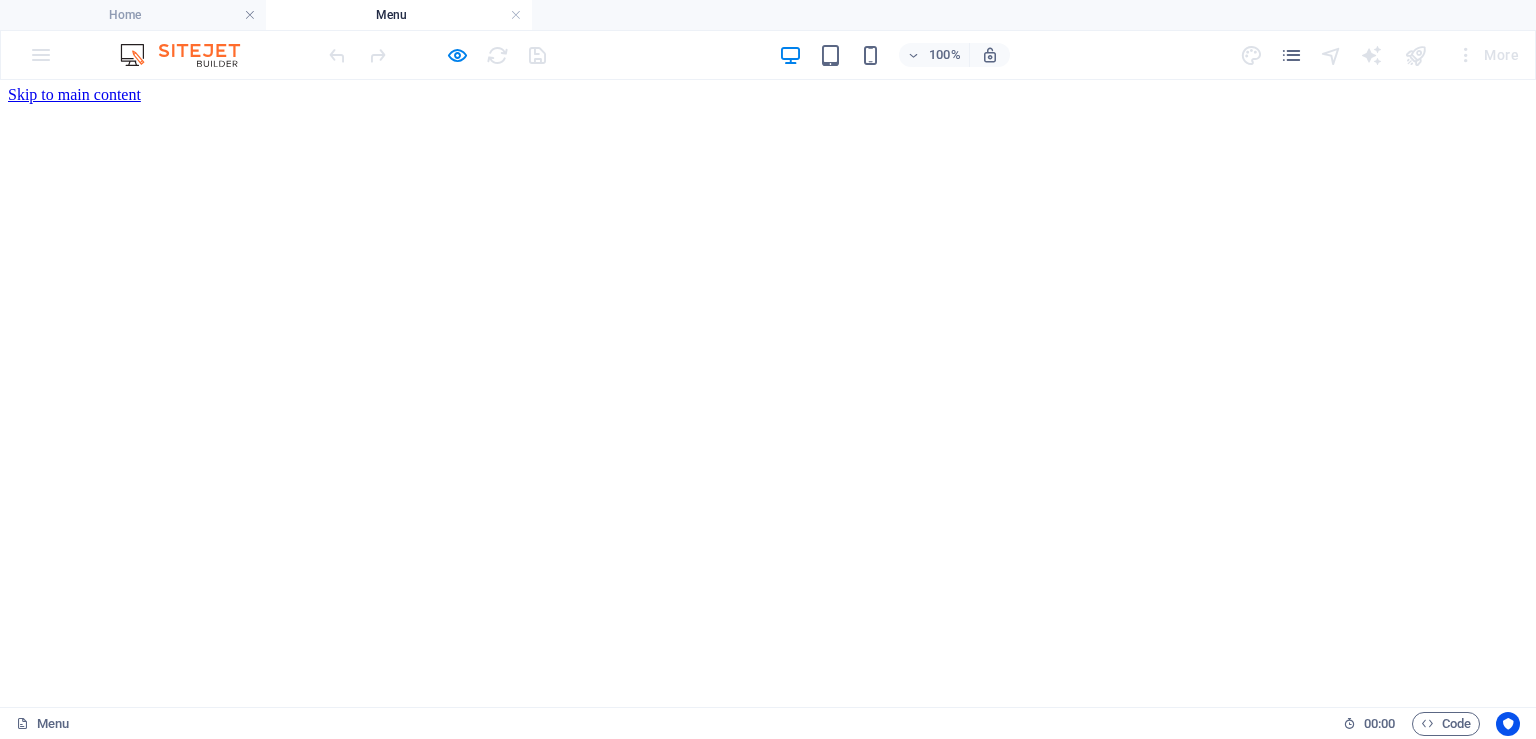 scroll, scrollTop: 0, scrollLeft: 0, axis: both 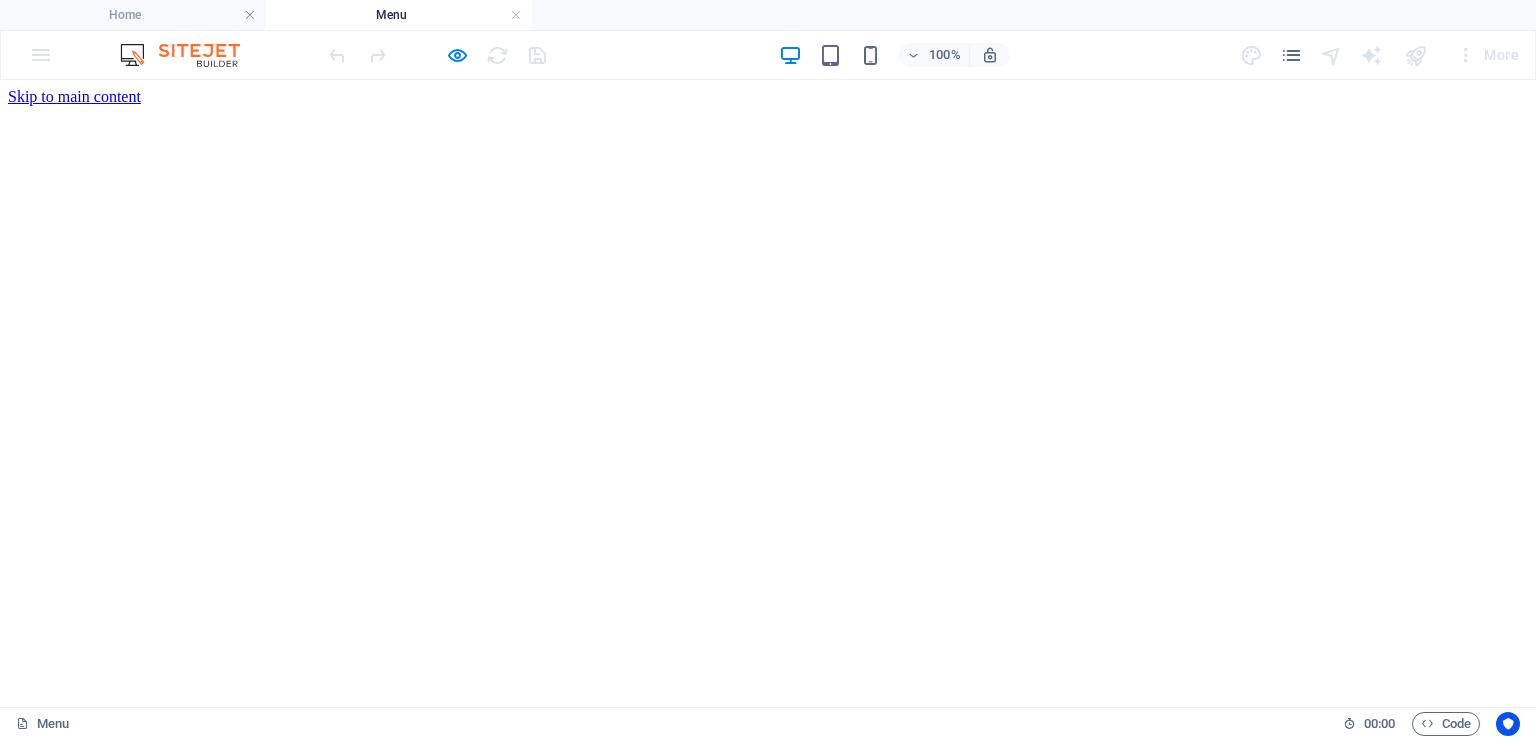 click on "Home Menu Book a table" at bounding box center (768, 997) 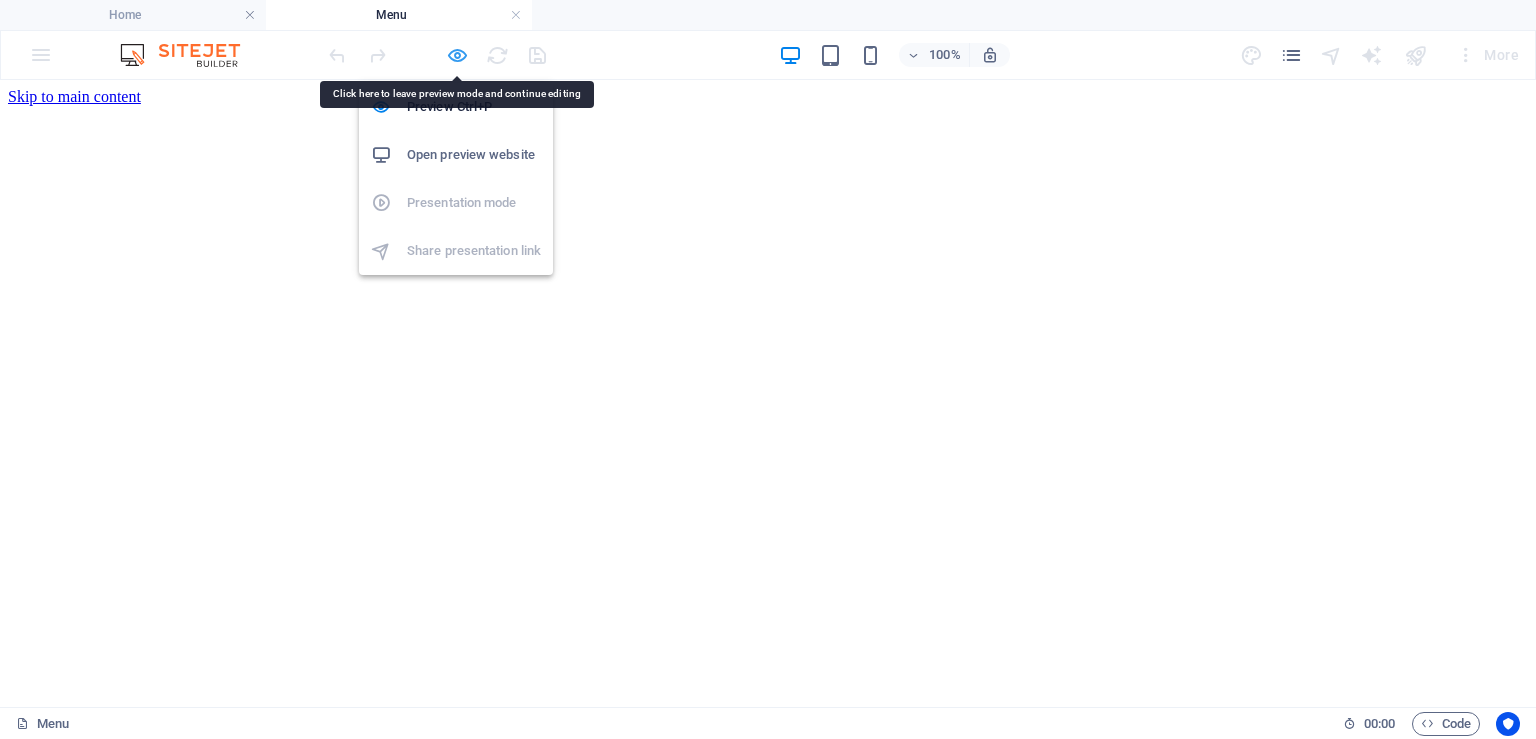 click at bounding box center (457, 55) 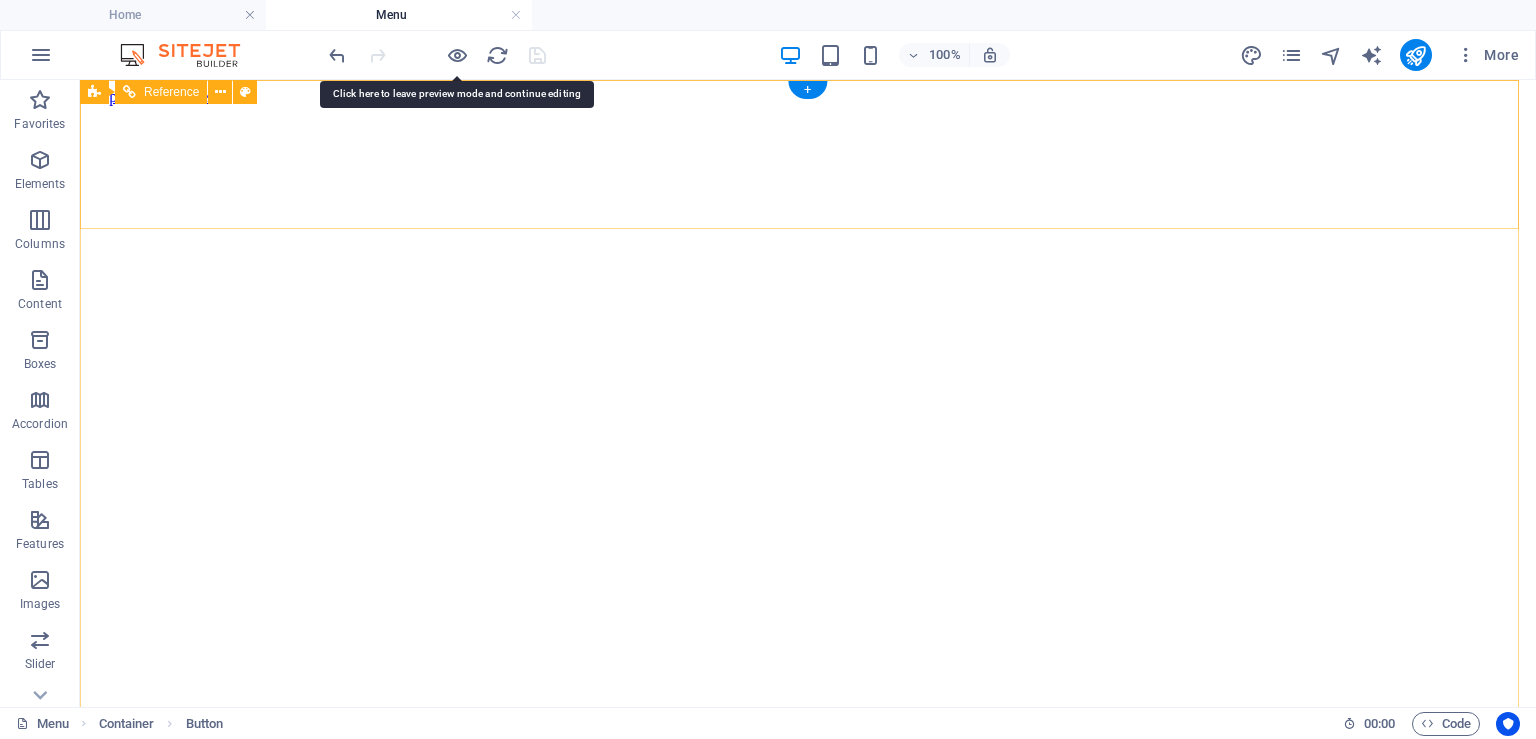 click on "Home Menu Book a table" at bounding box center [808, 997] 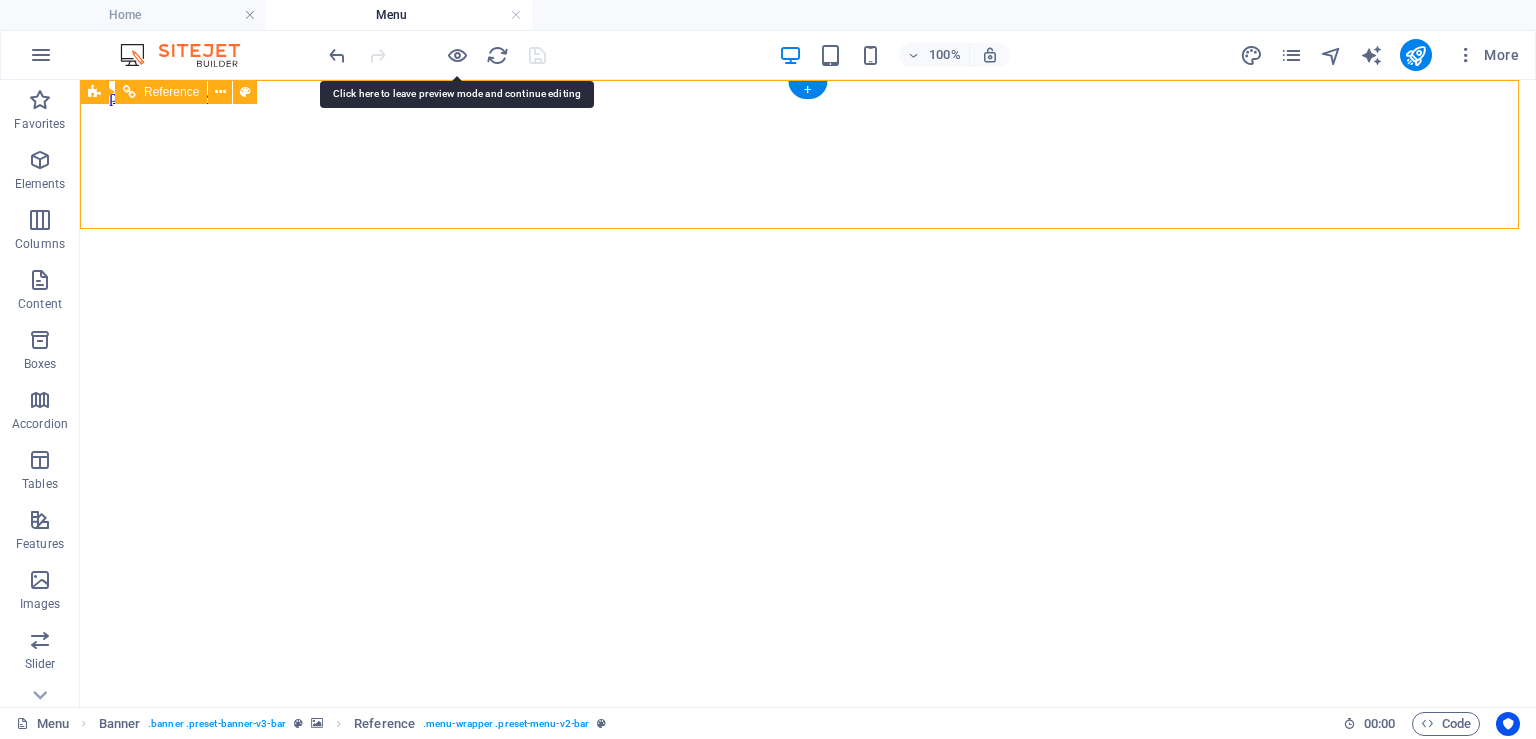 click on "Home Menu Book a table" at bounding box center [808, 997] 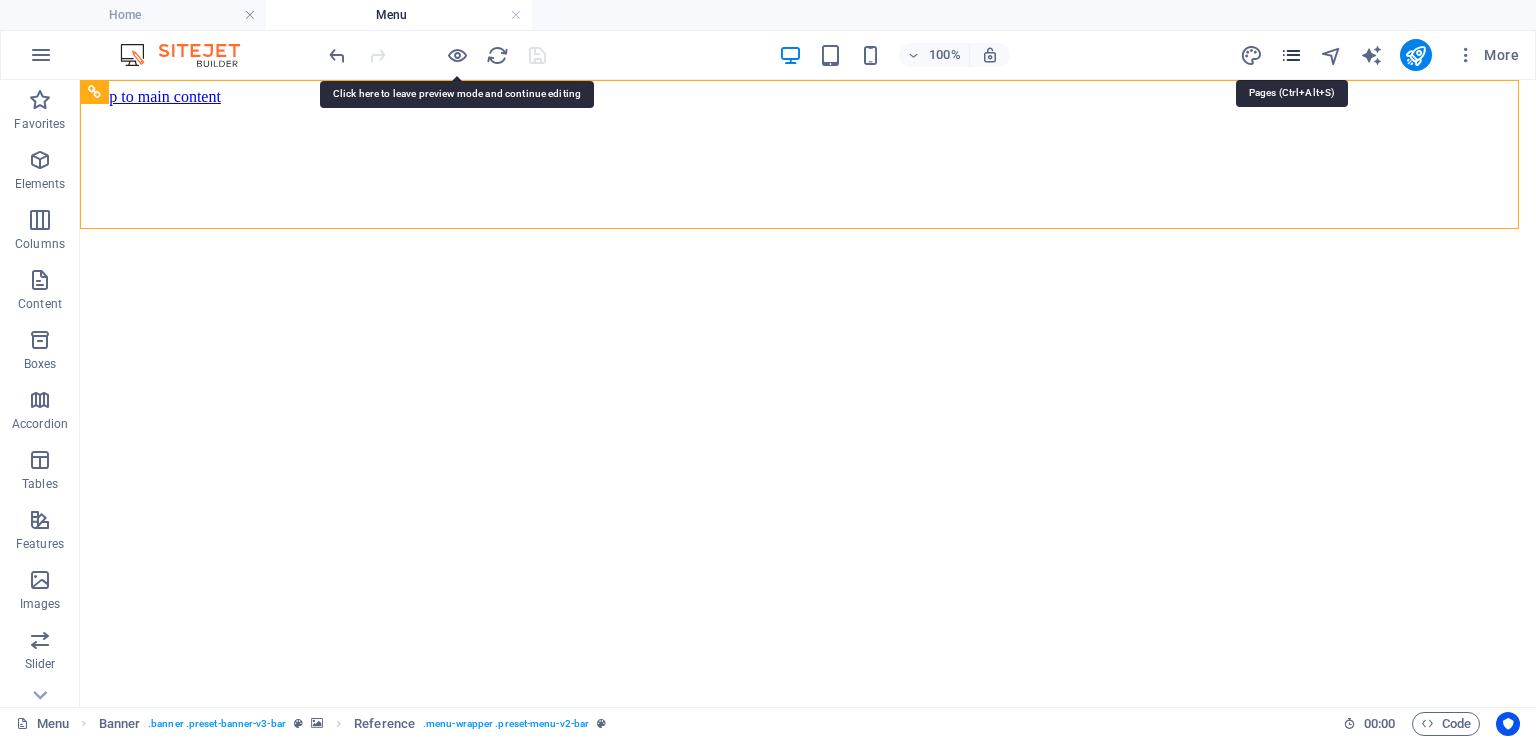 click at bounding box center [1291, 55] 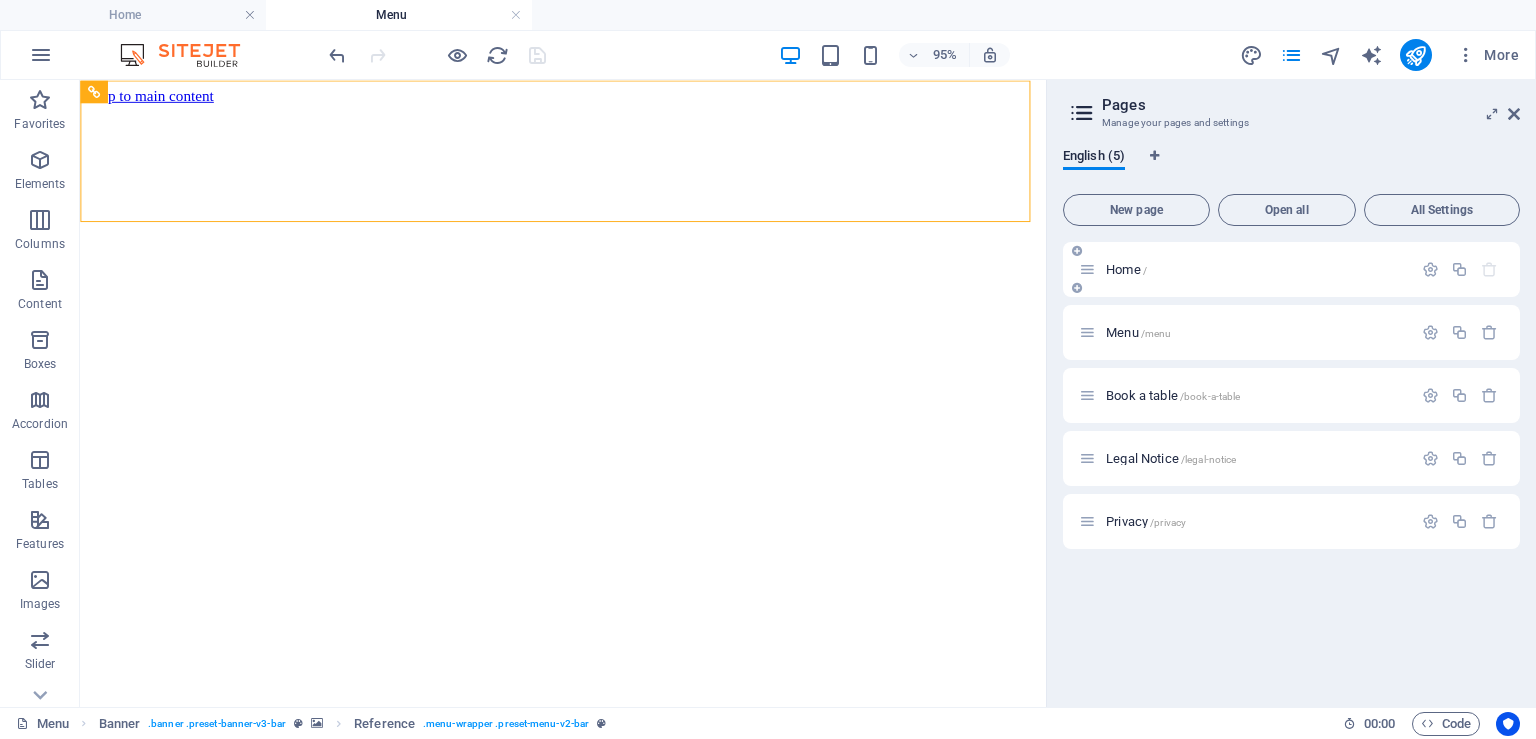 click on "Home /" at bounding box center [1245, 269] 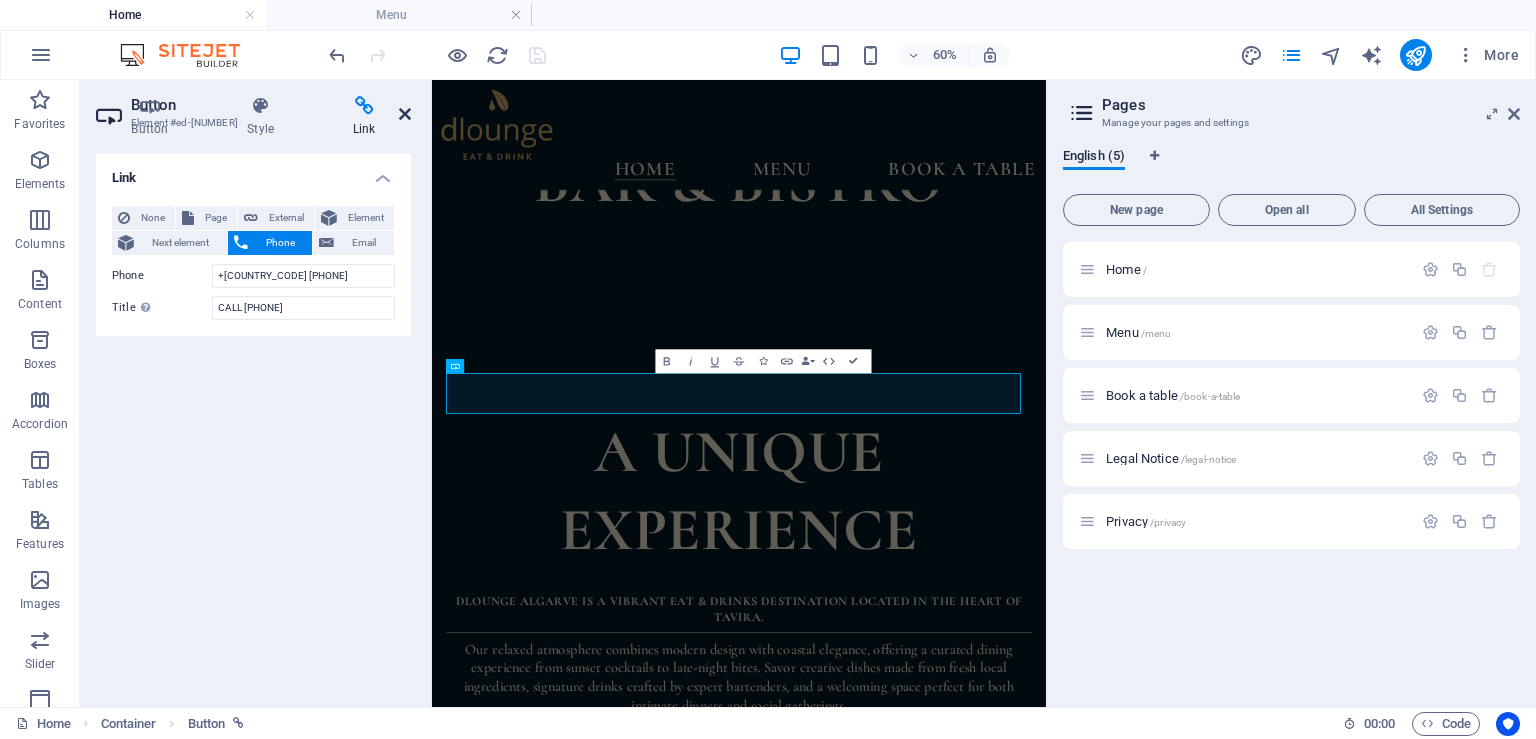 click at bounding box center (405, 114) 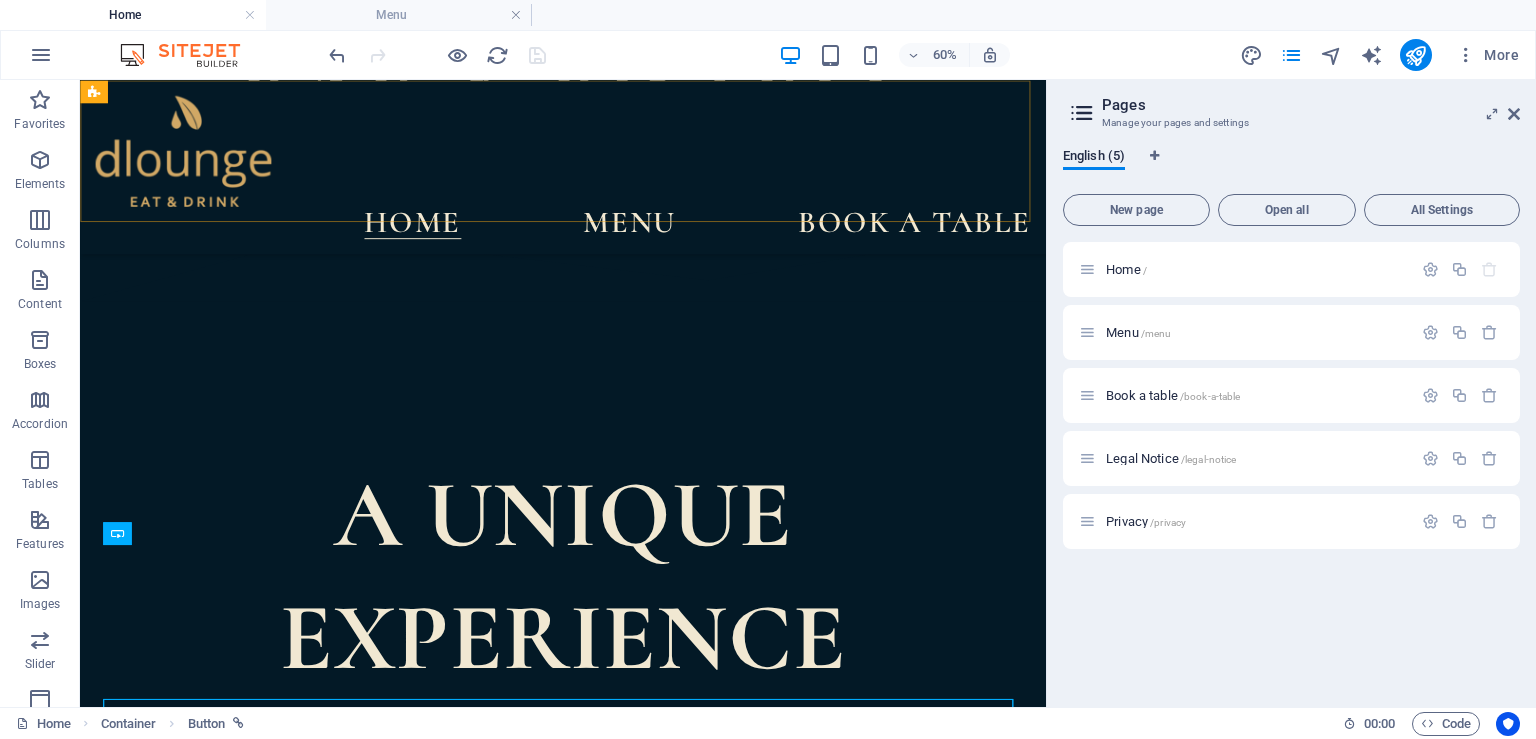 scroll, scrollTop: 1033, scrollLeft: 0, axis: vertical 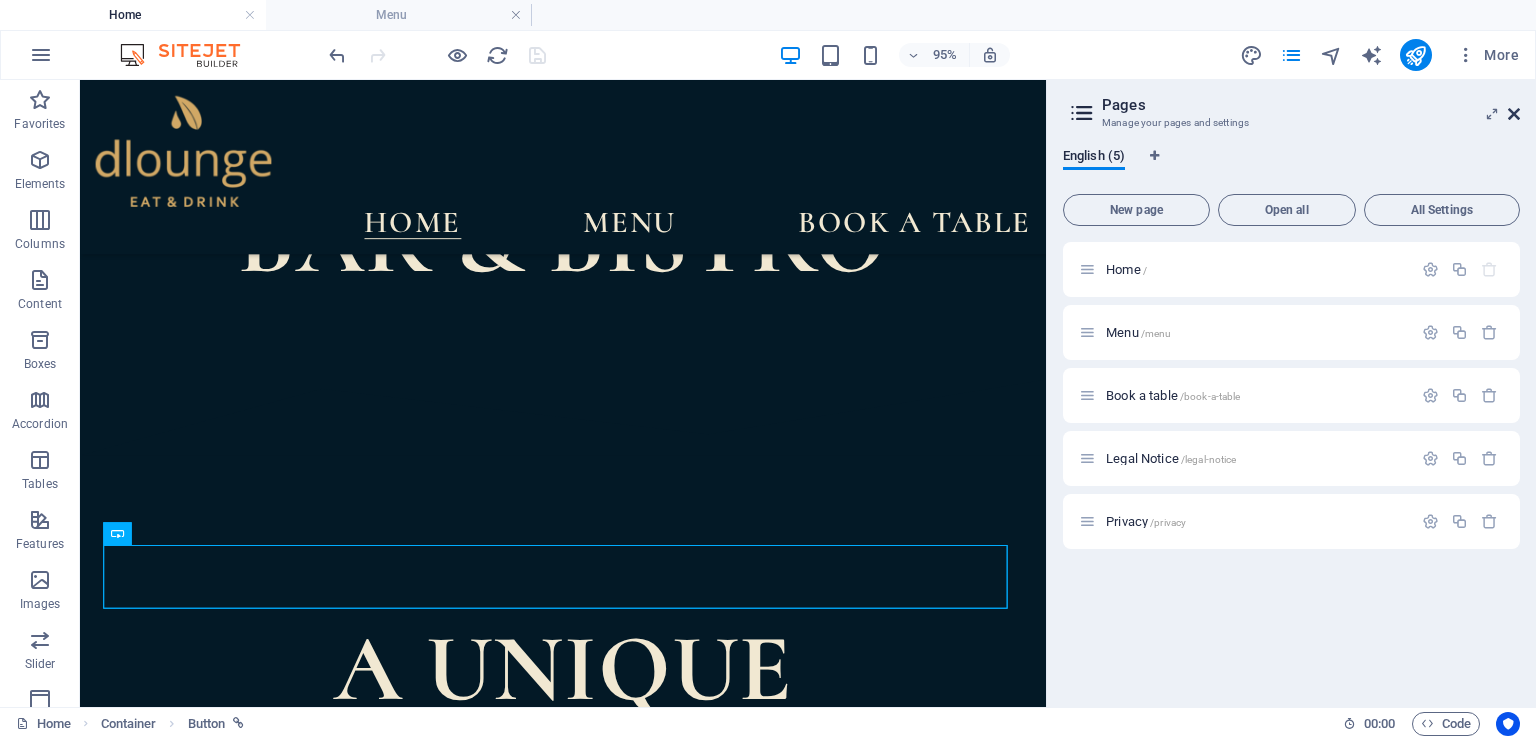 click at bounding box center (1514, 114) 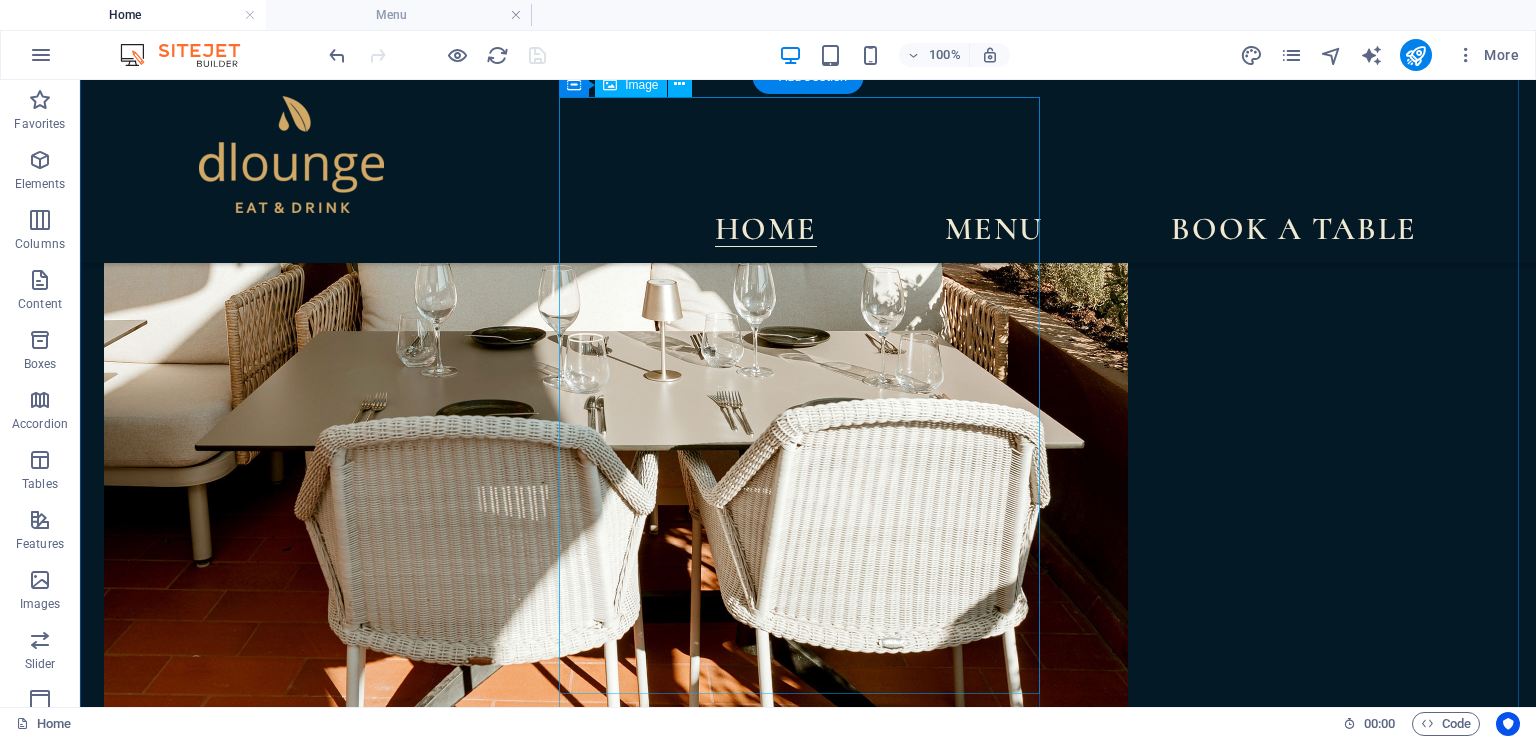 scroll, scrollTop: 2745, scrollLeft: 0, axis: vertical 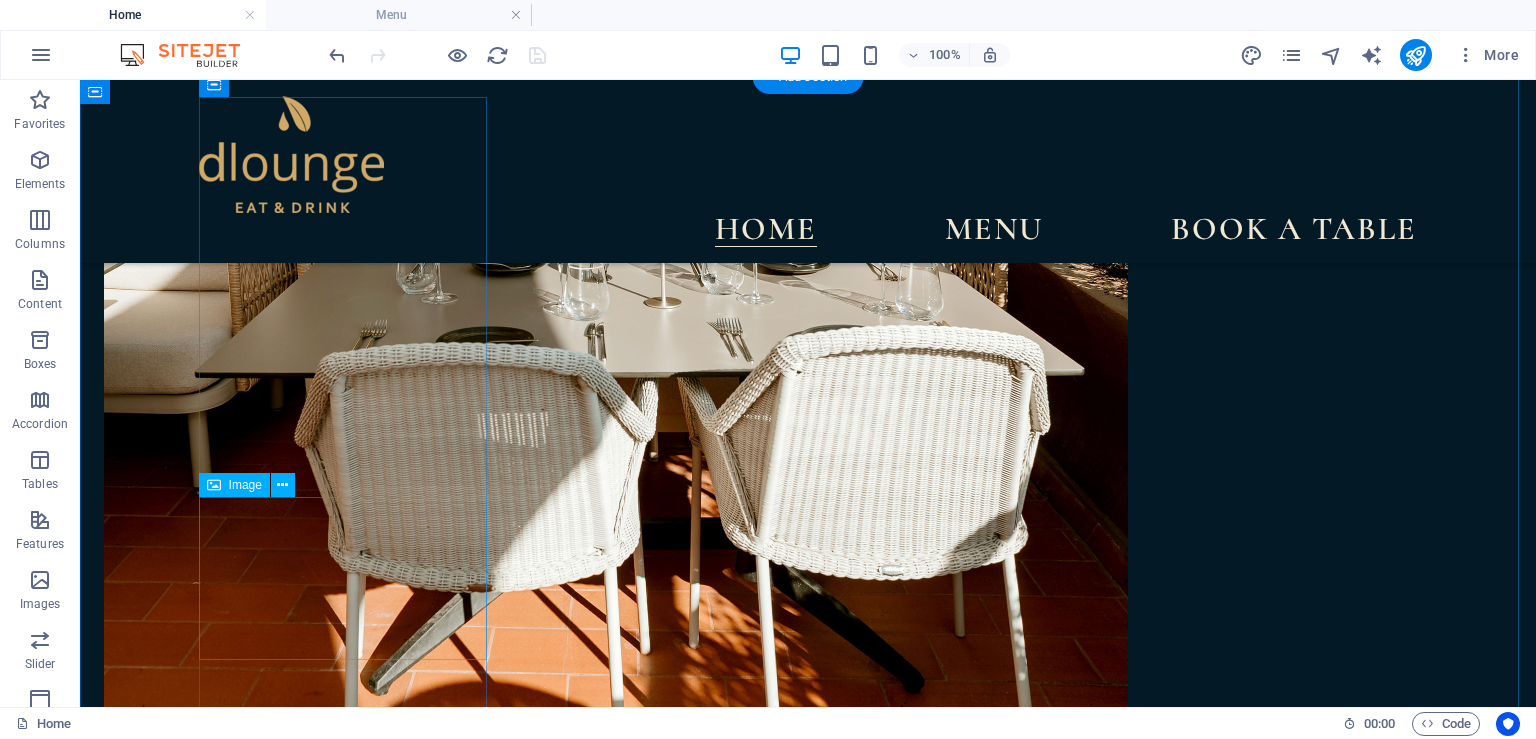 click at bounding box center (808, 6757) 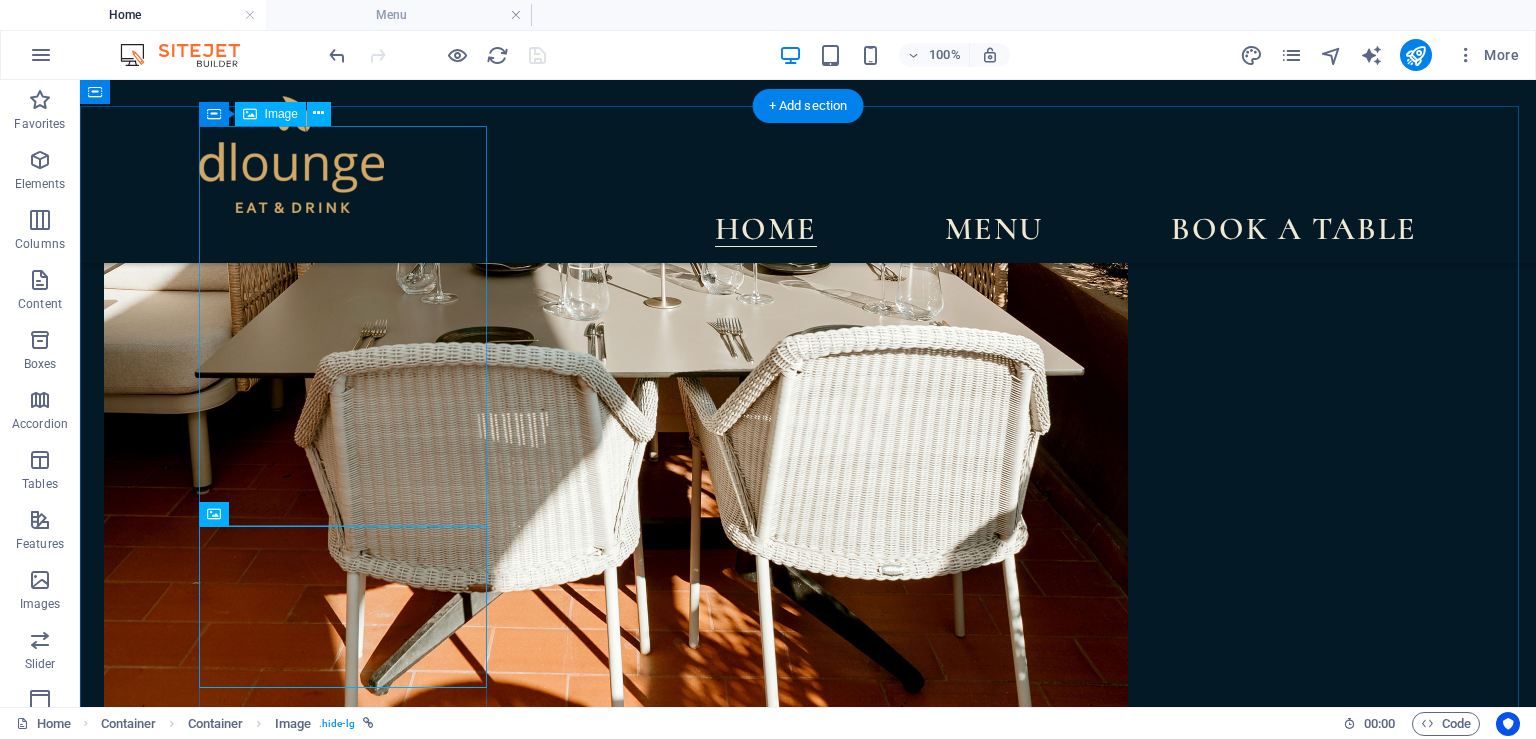 scroll, scrollTop: 2534, scrollLeft: 0, axis: vertical 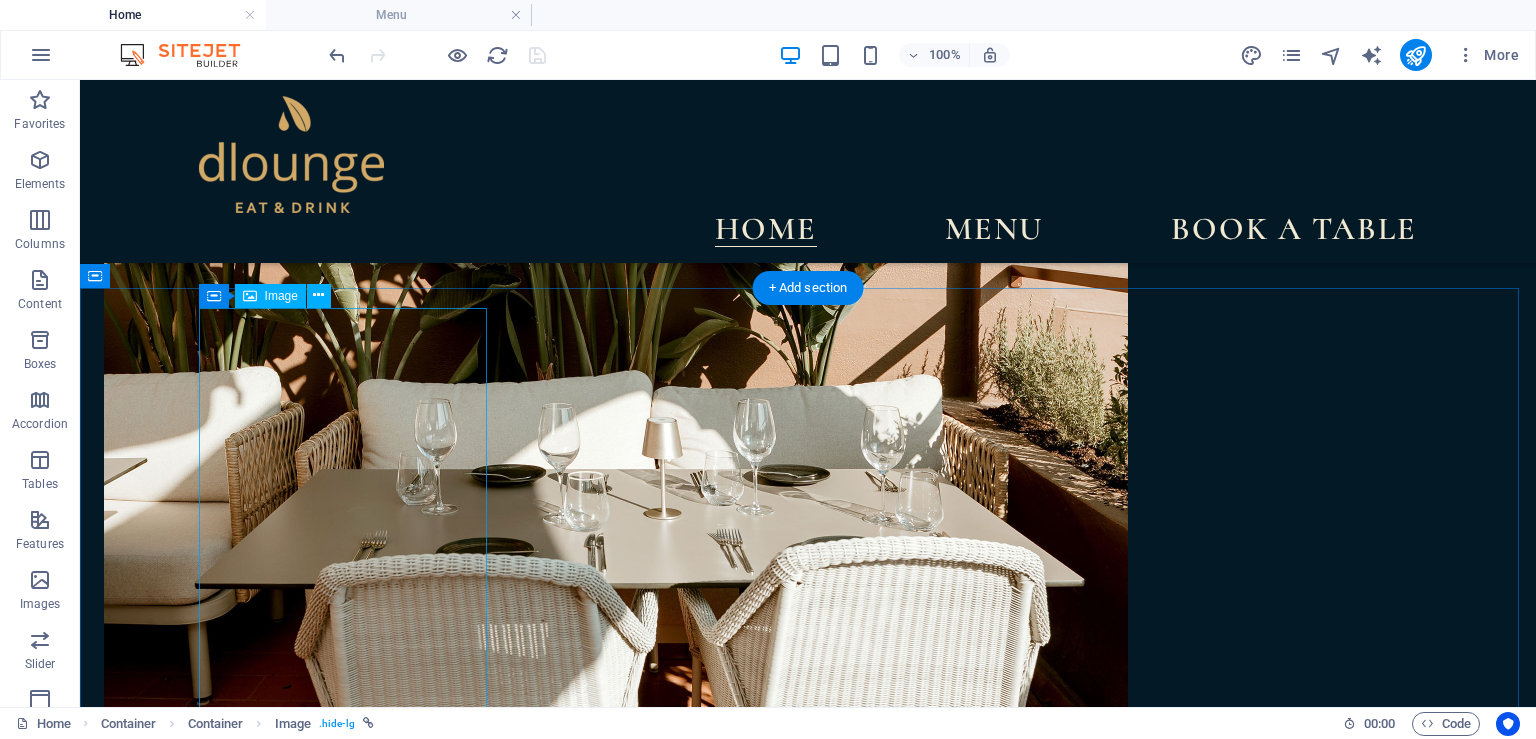 click at bounding box center (808, 5795) 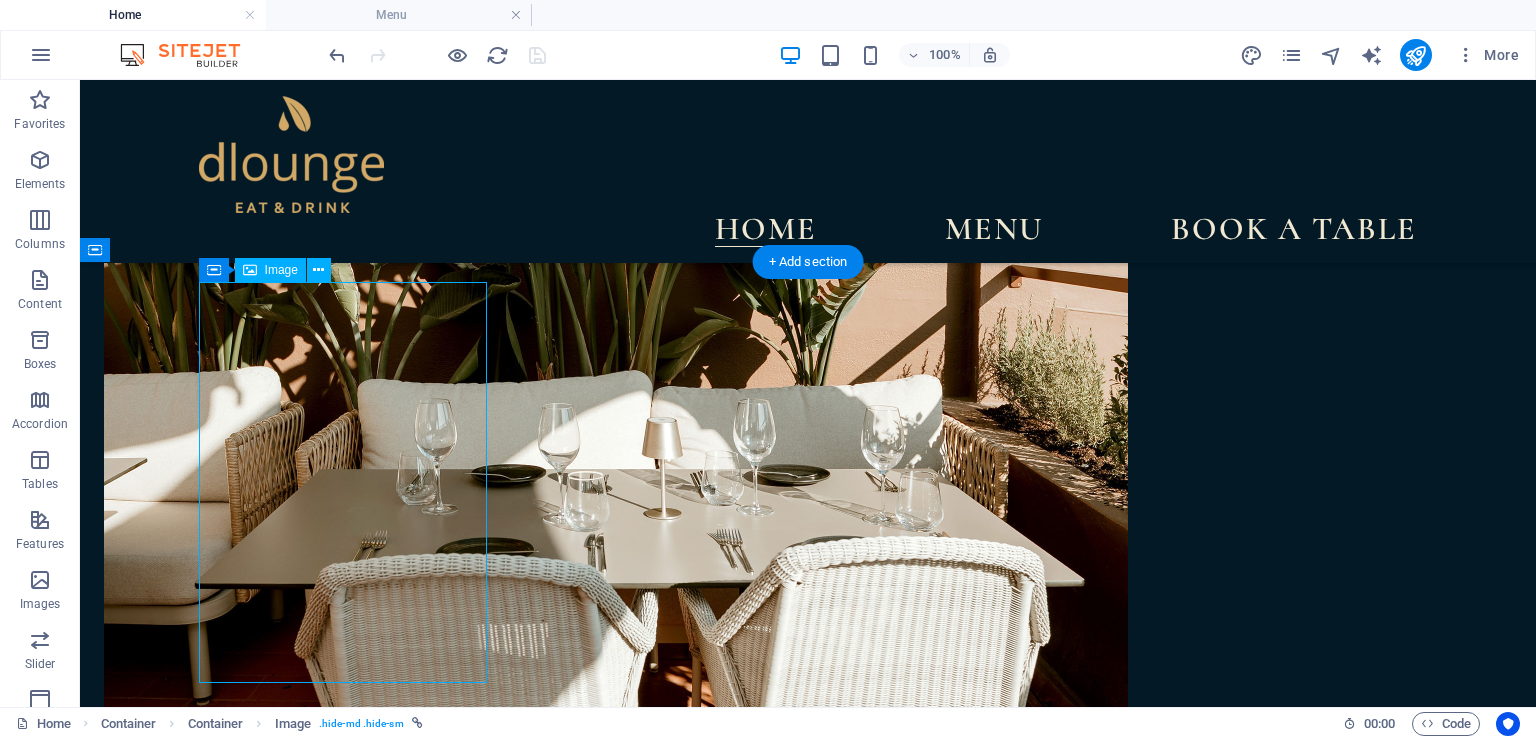 scroll, scrollTop: 2745, scrollLeft: 0, axis: vertical 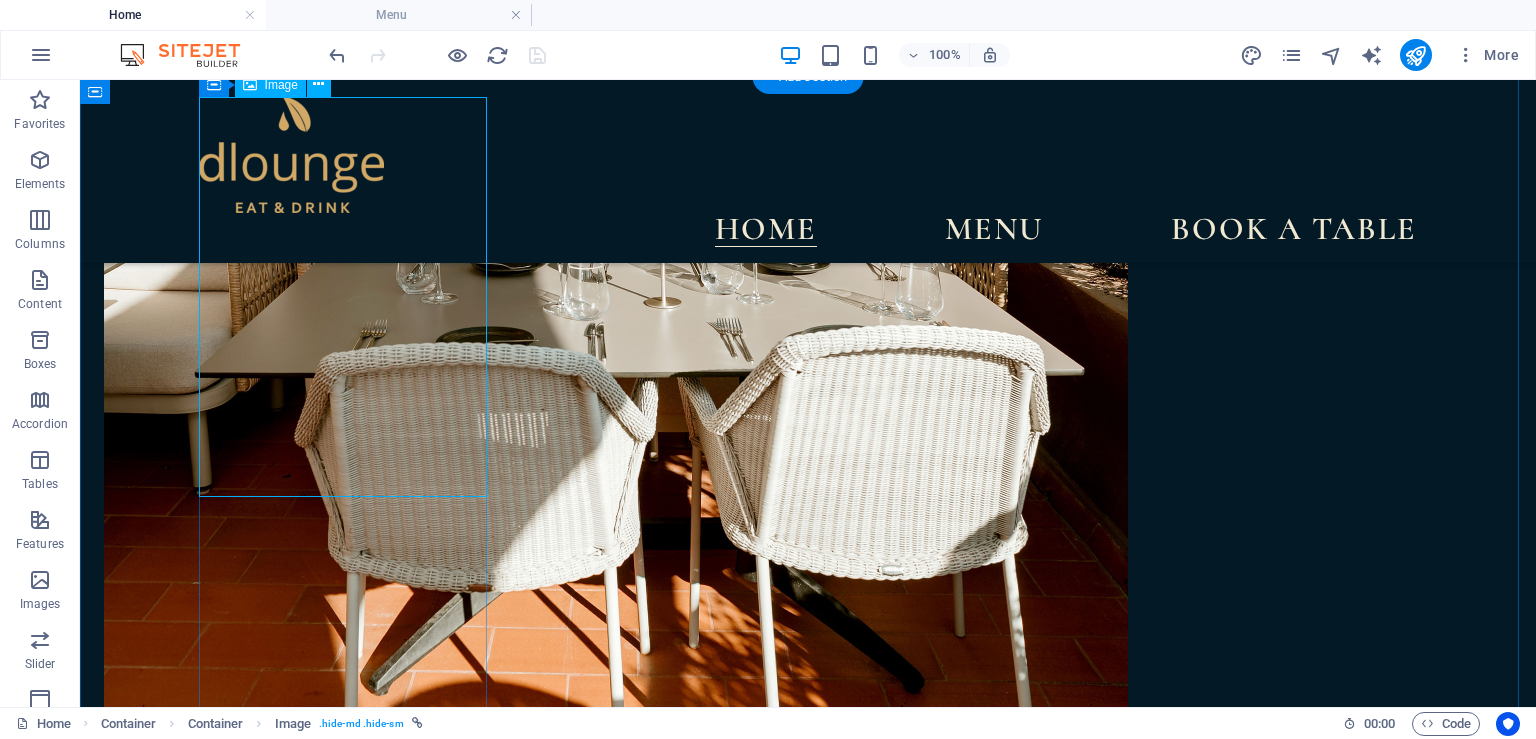 click at bounding box center [808, 5584] 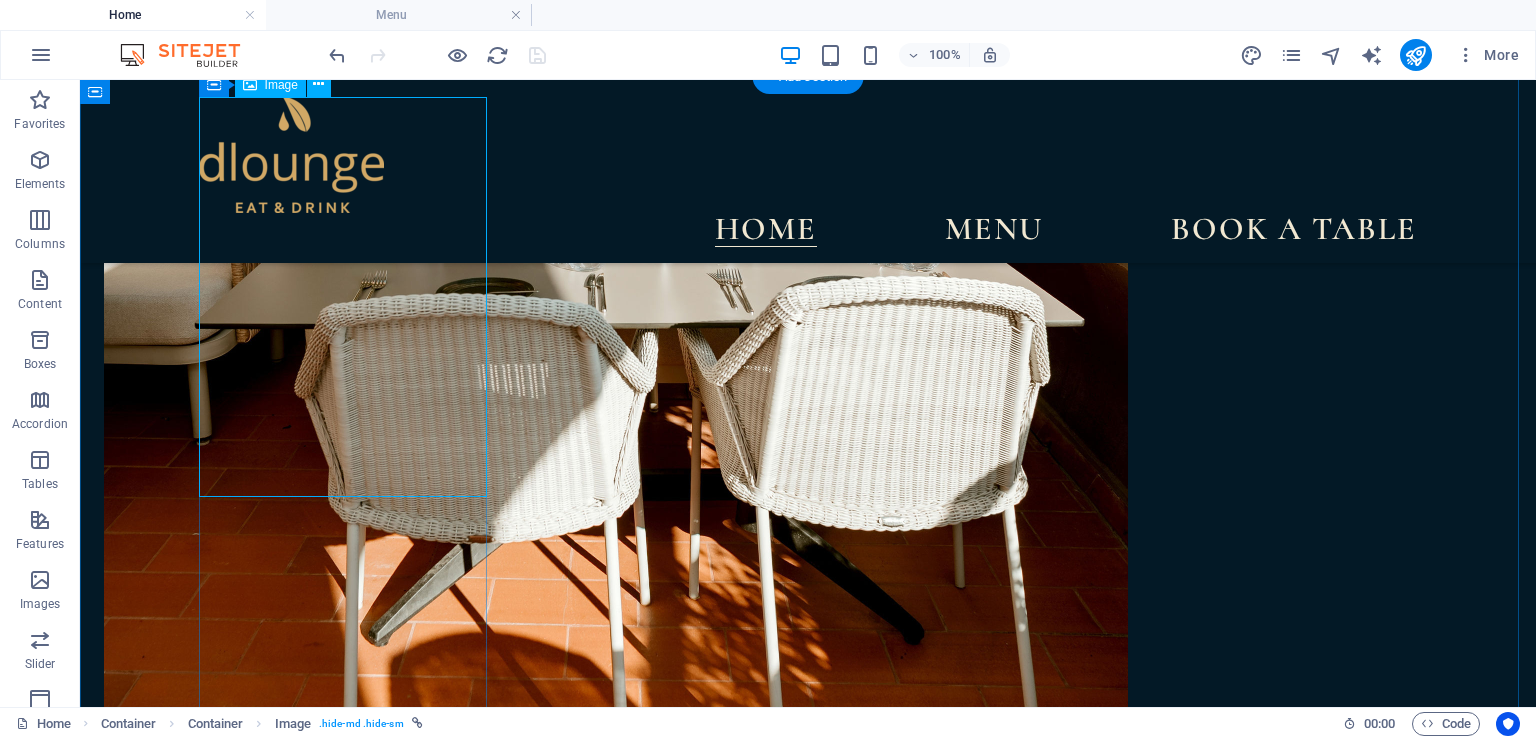 select on "%" 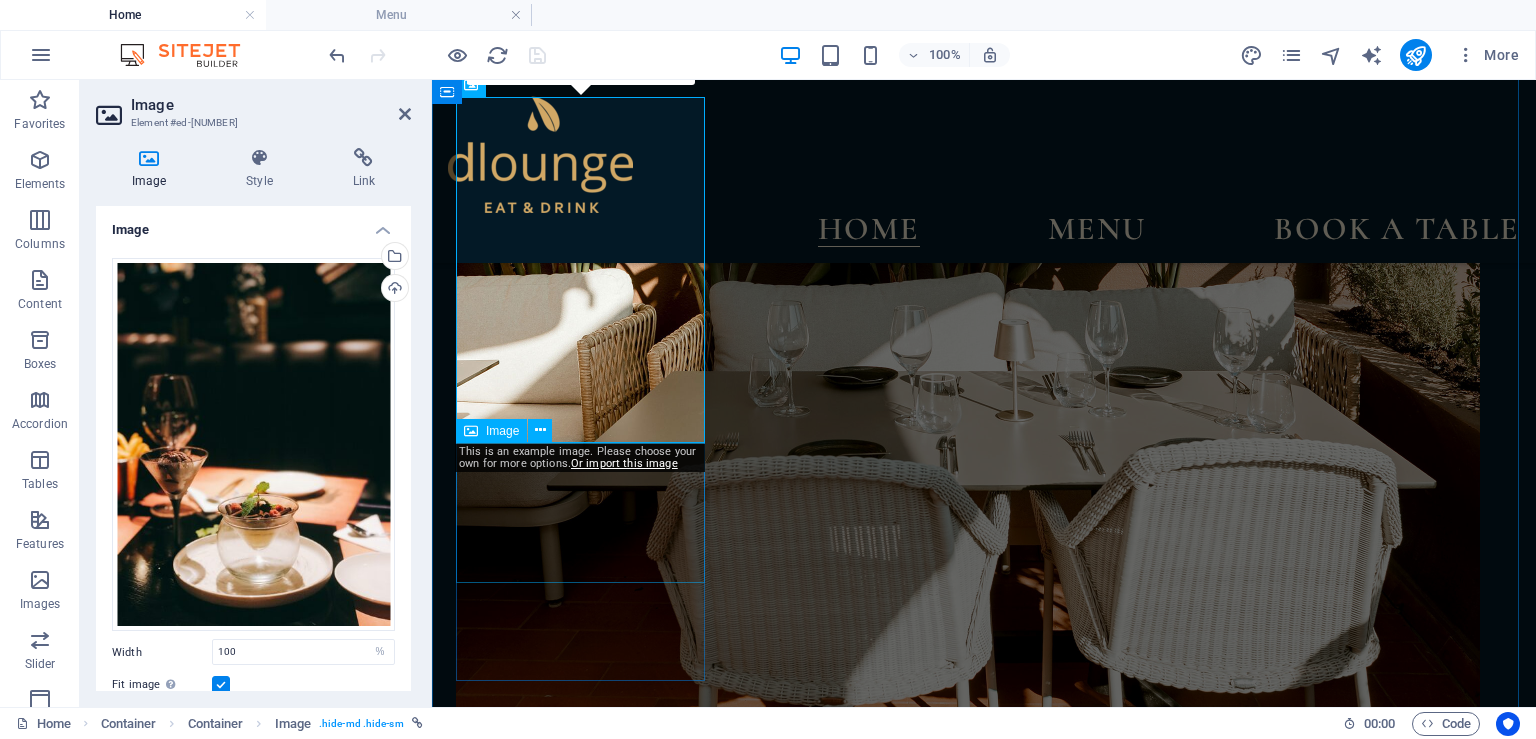 click on "APPETIZERS" at bounding box center [984, 6954] 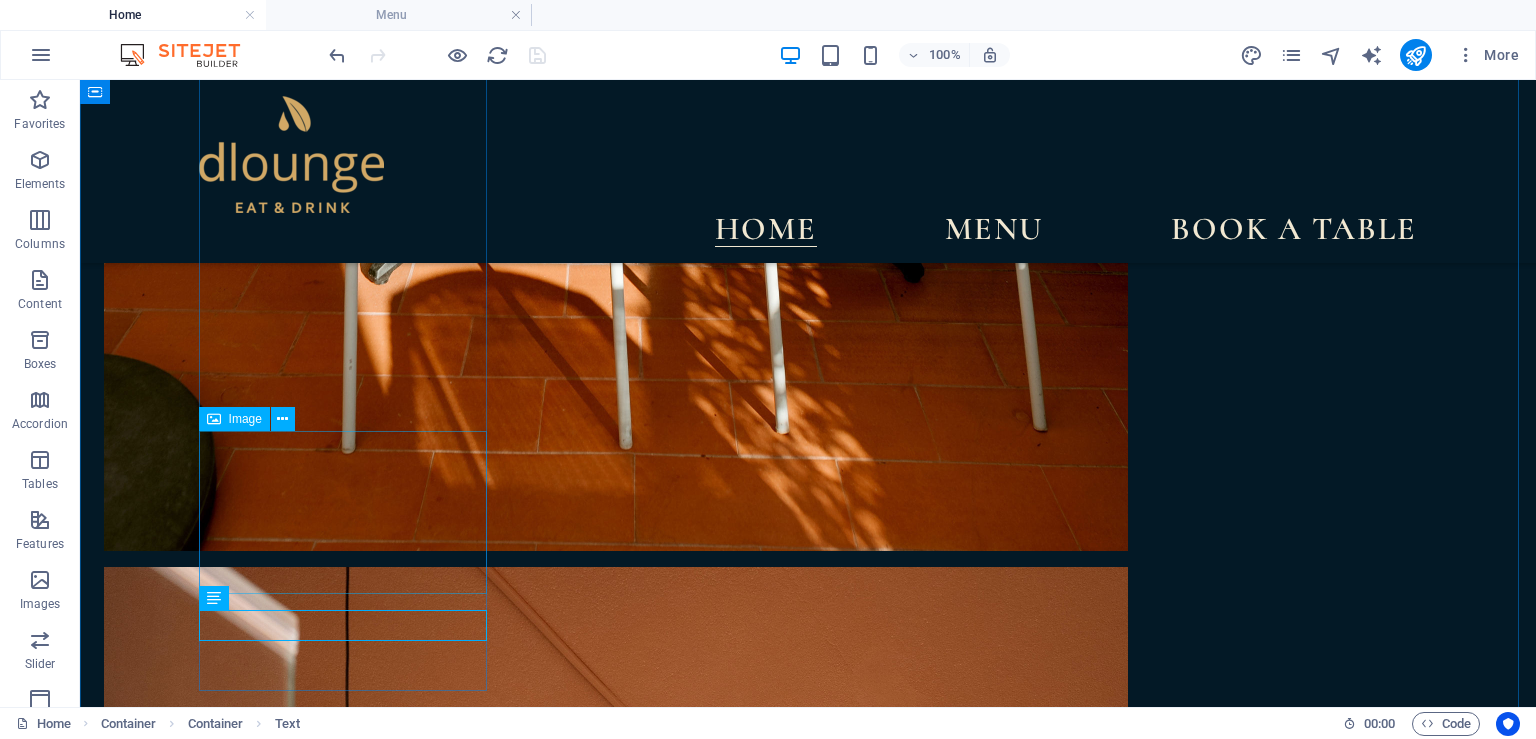 scroll, scrollTop: 3168, scrollLeft: 0, axis: vertical 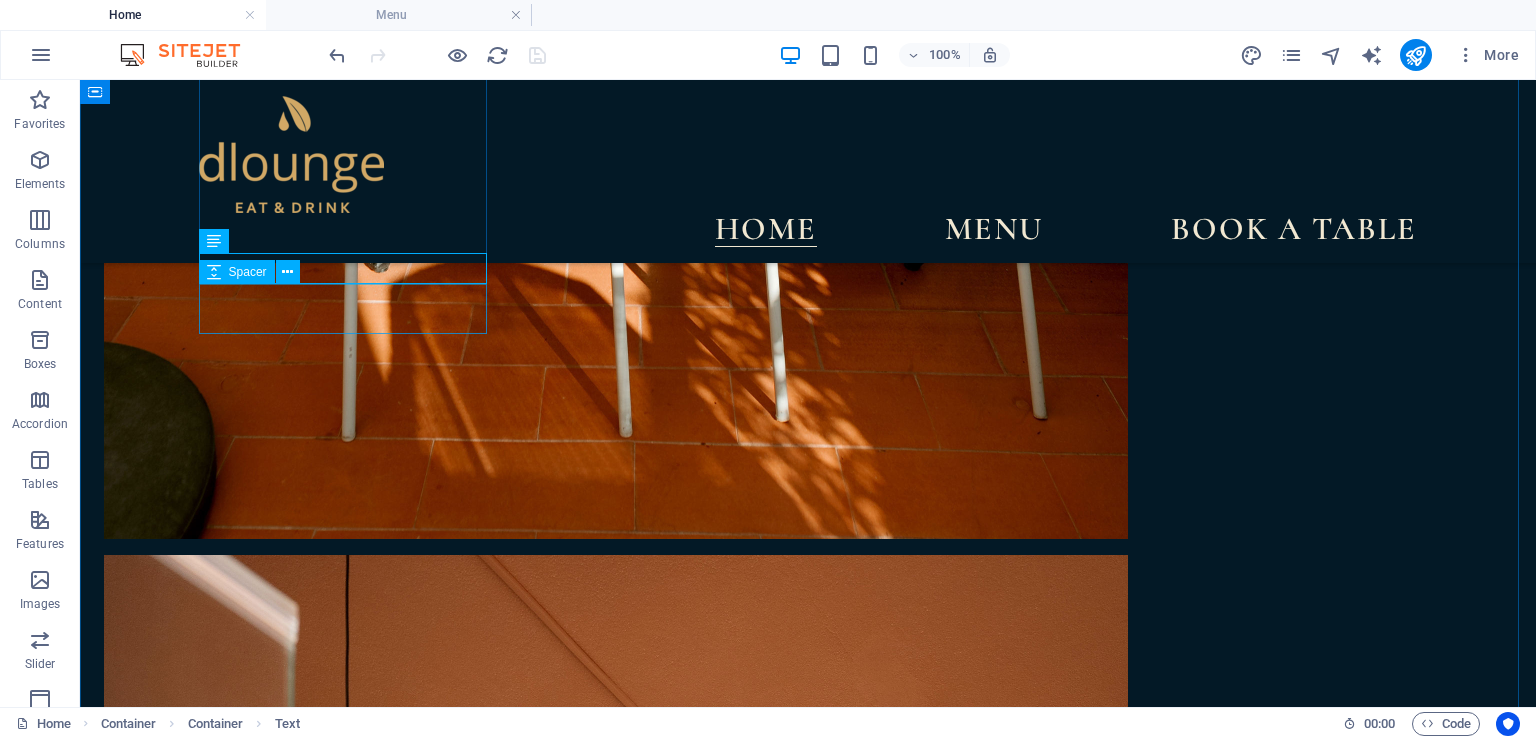 click on "Spacer" at bounding box center (256, 272) 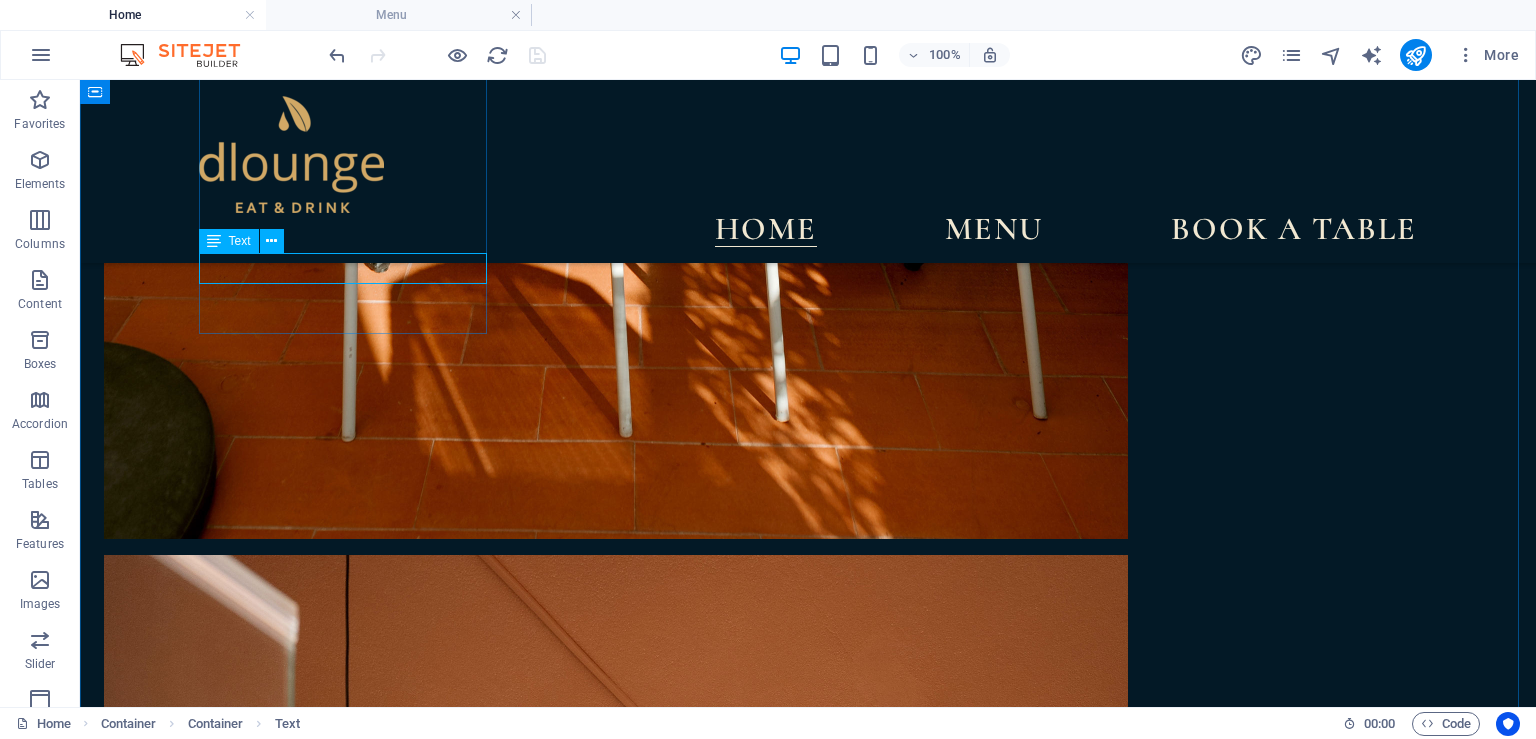 click on "APPETIZERS" at bounding box center [808, 6704] 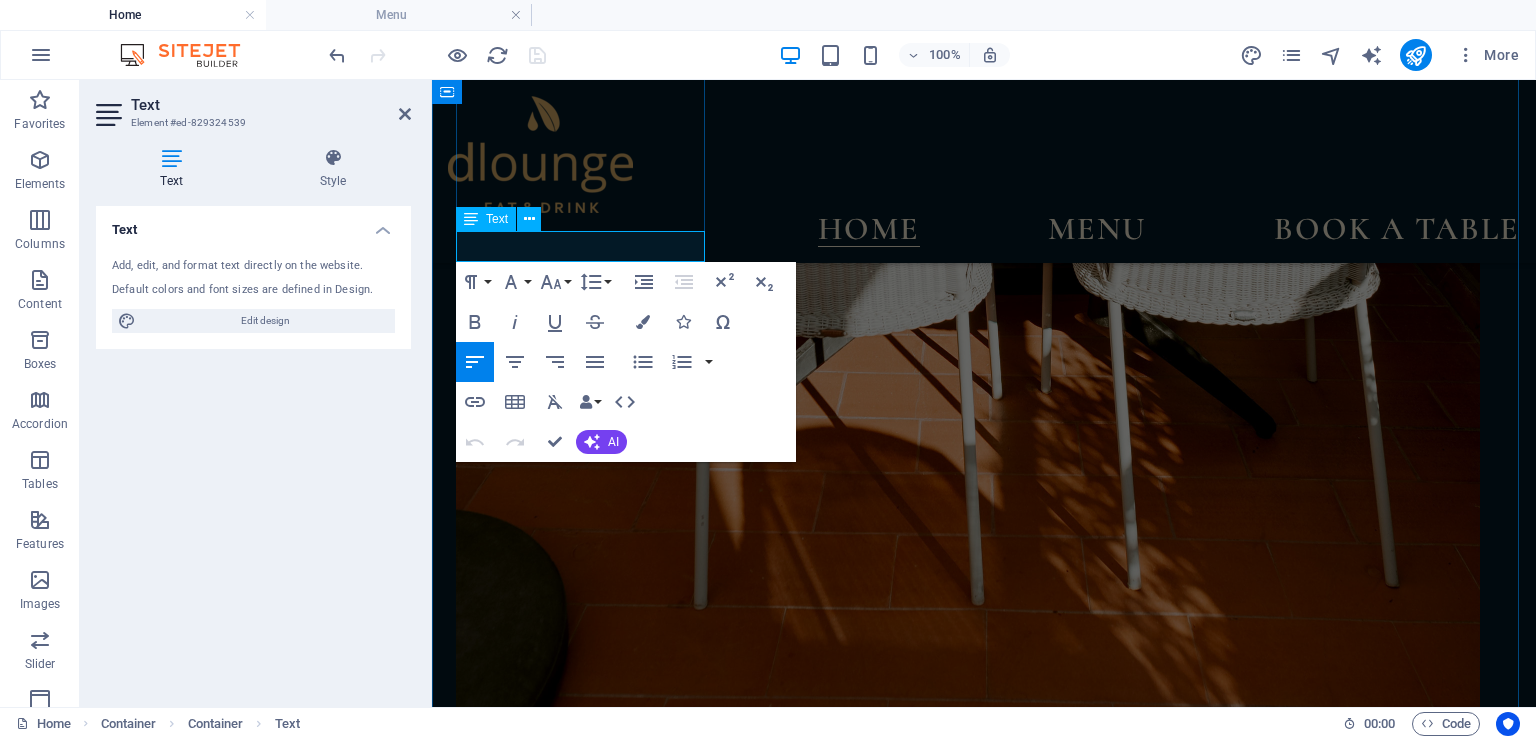click on "APPETIZERS" at bounding box center [523, 6586] 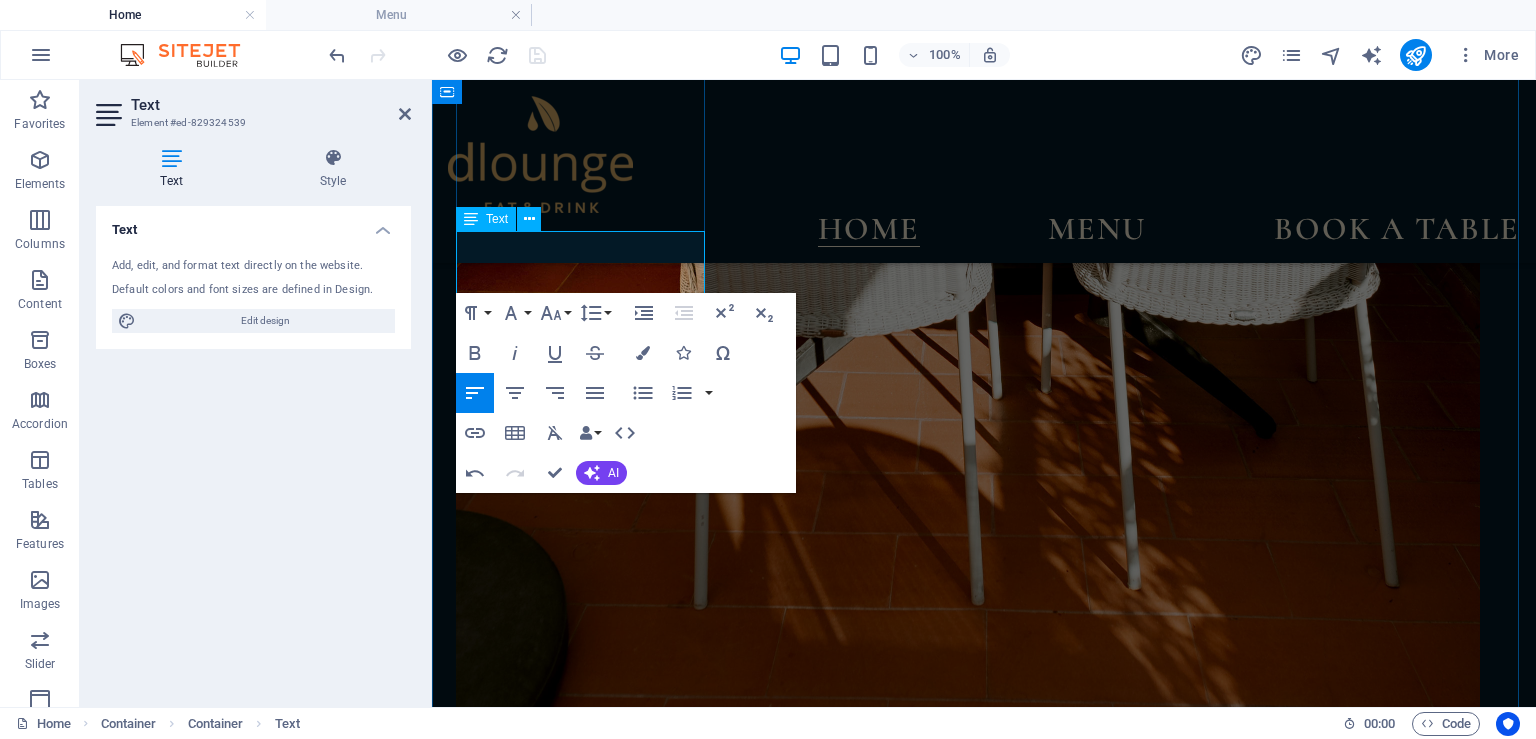 scroll, scrollTop: 0, scrollLeft: 8, axis: horizontal 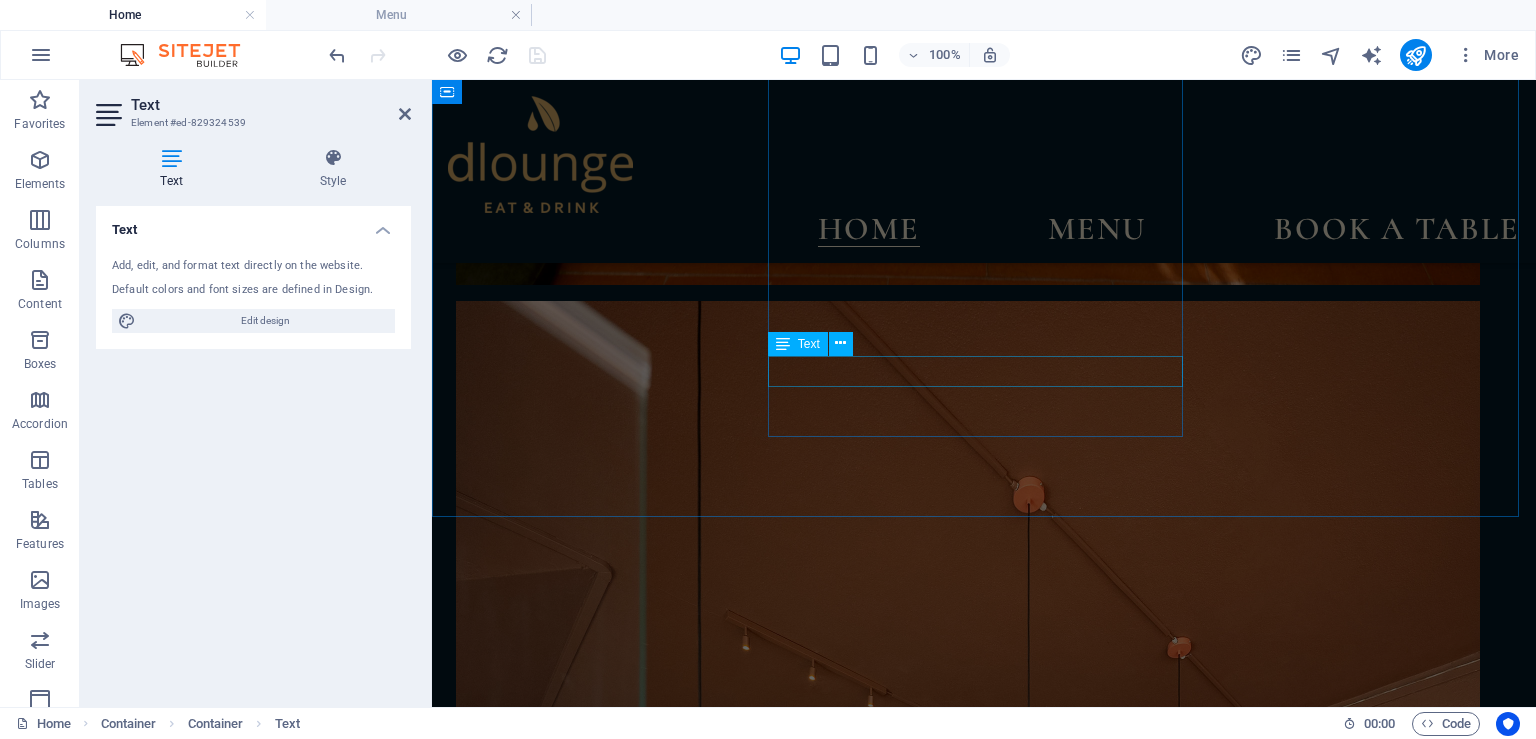 click on "MAIN COURSES" at bounding box center (984, 8918) 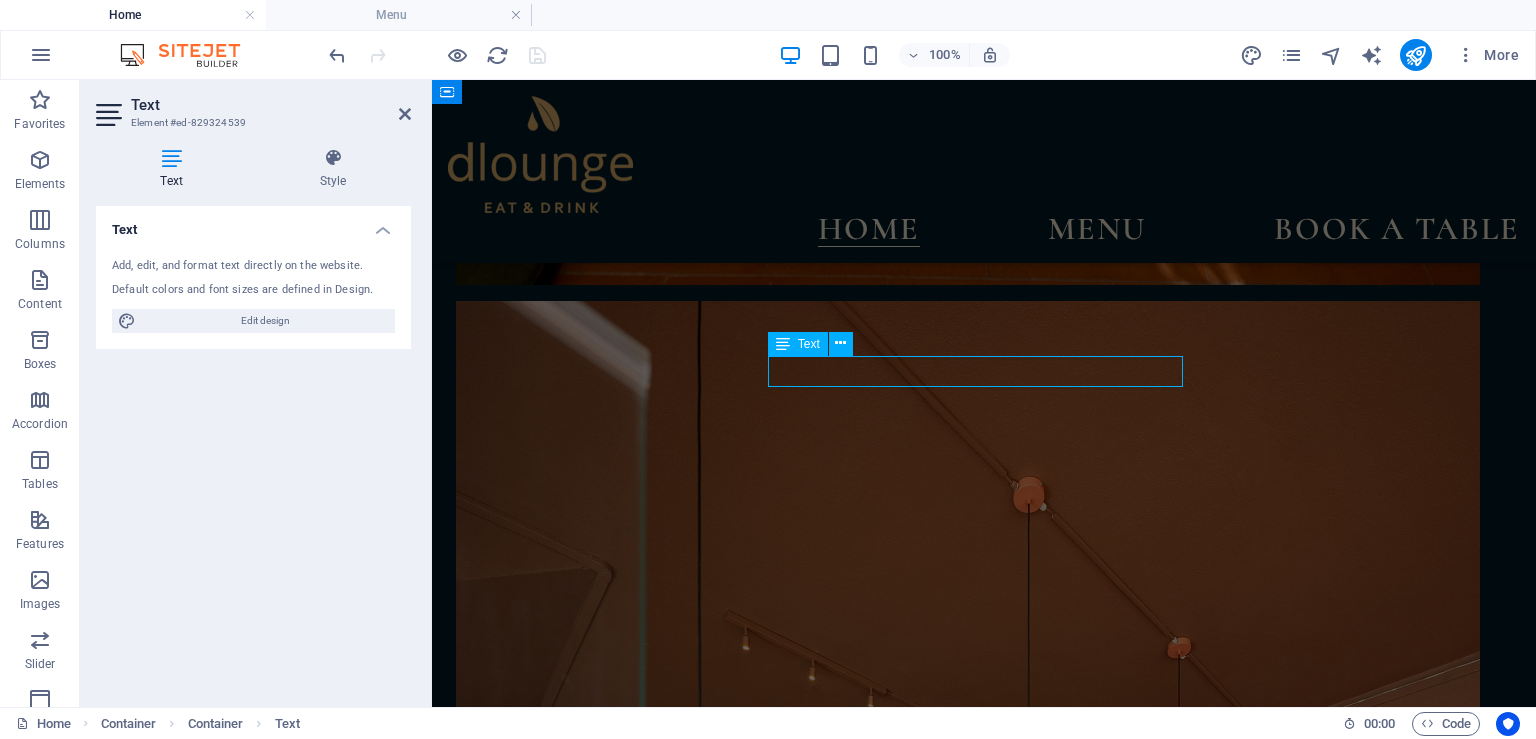 click on "MAIN COURSES" at bounding box center [984, 8918] 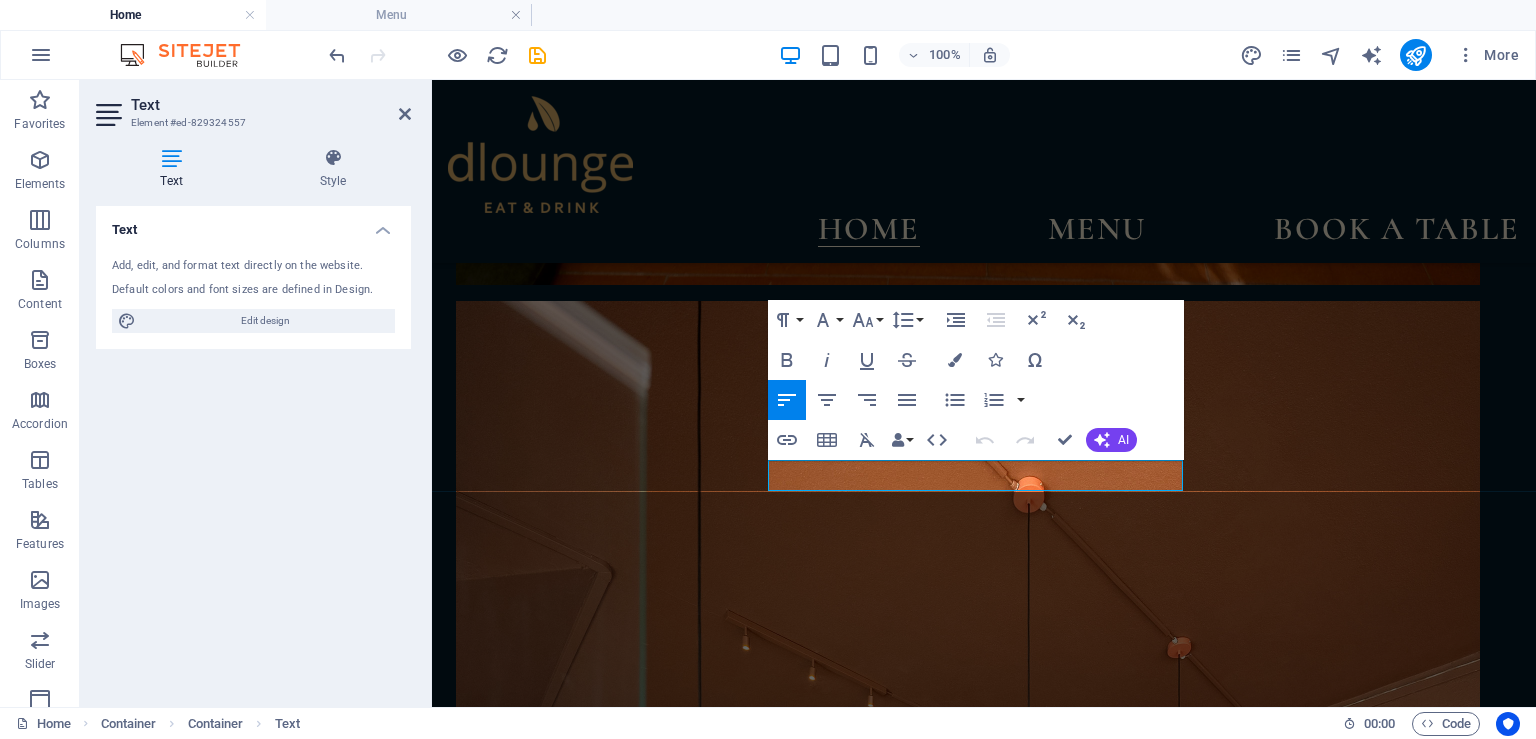 scroll, scrollTop: 3562, scrollLeft: 0, axis: vertical 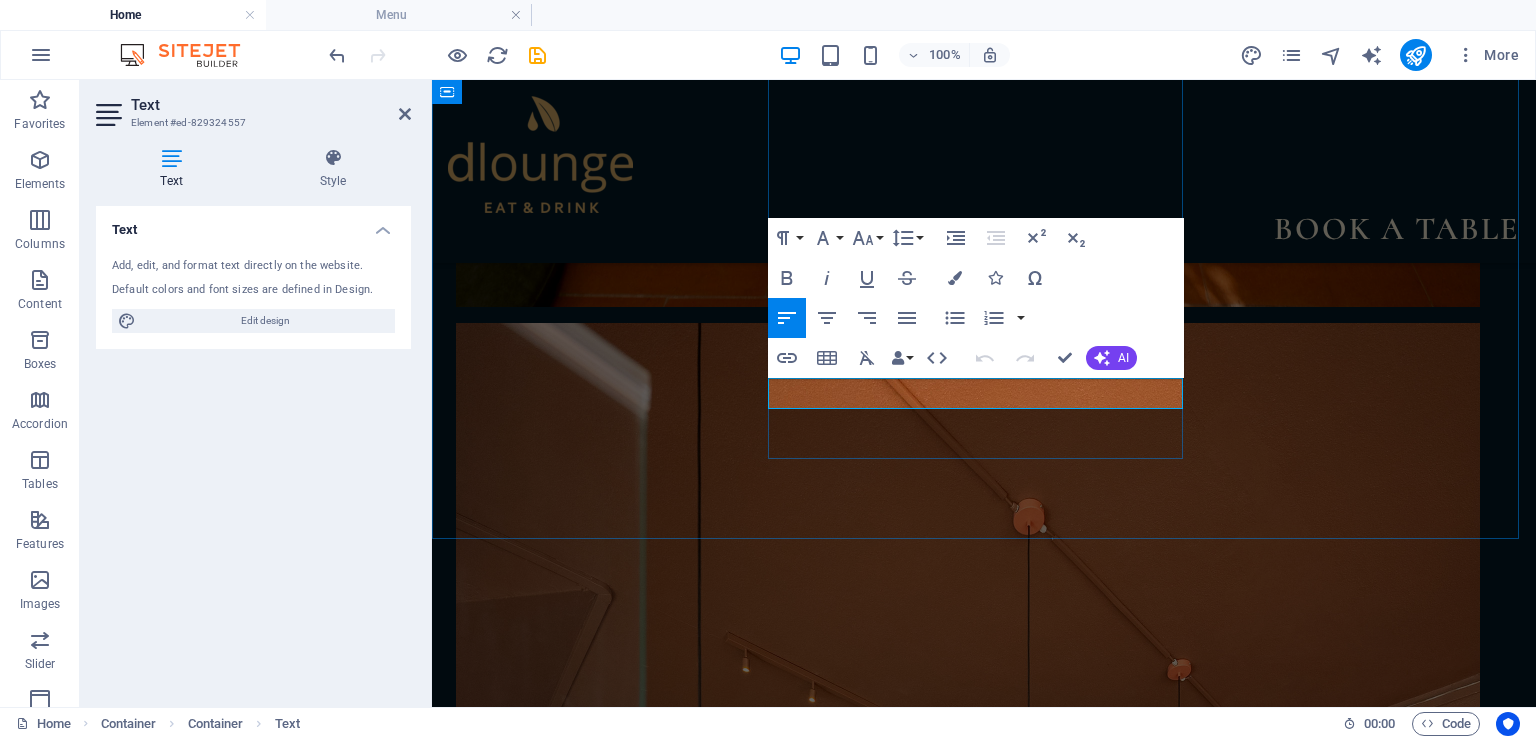 click on "MAIN COURSES" at bounding box center [984, 8940] 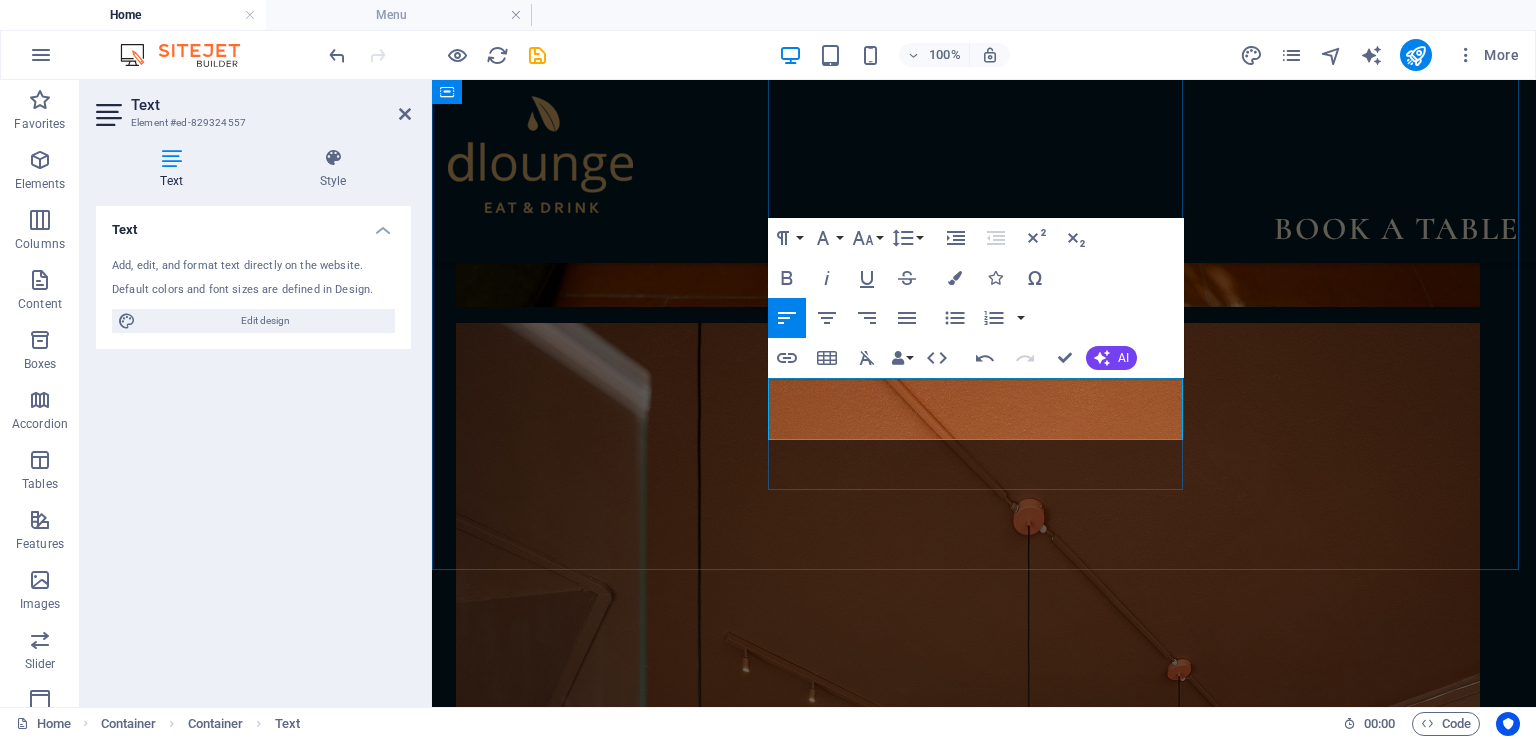 scroll, scrollTop: 278, scrollLeft: 8, axis: both 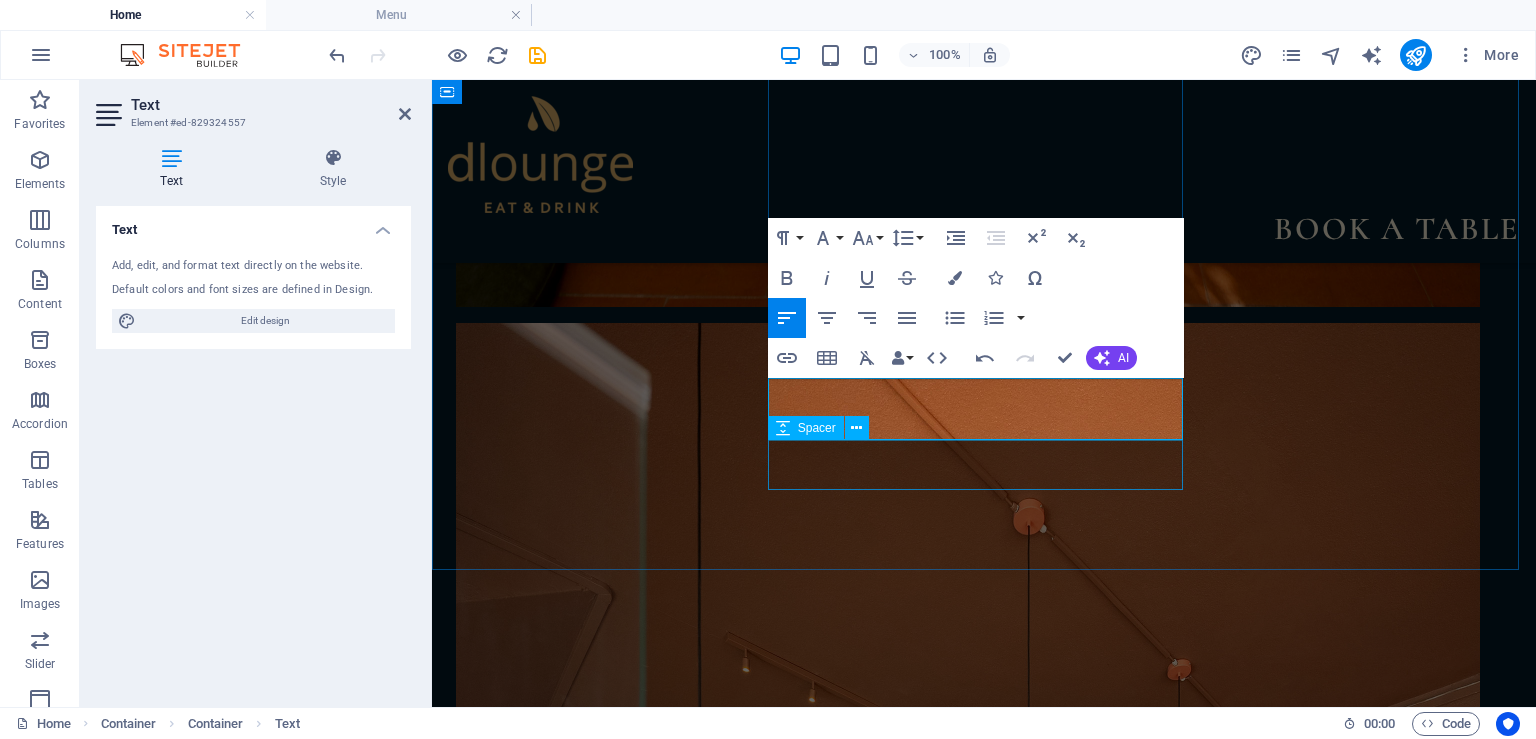 click at bounding box center [984, 9012] 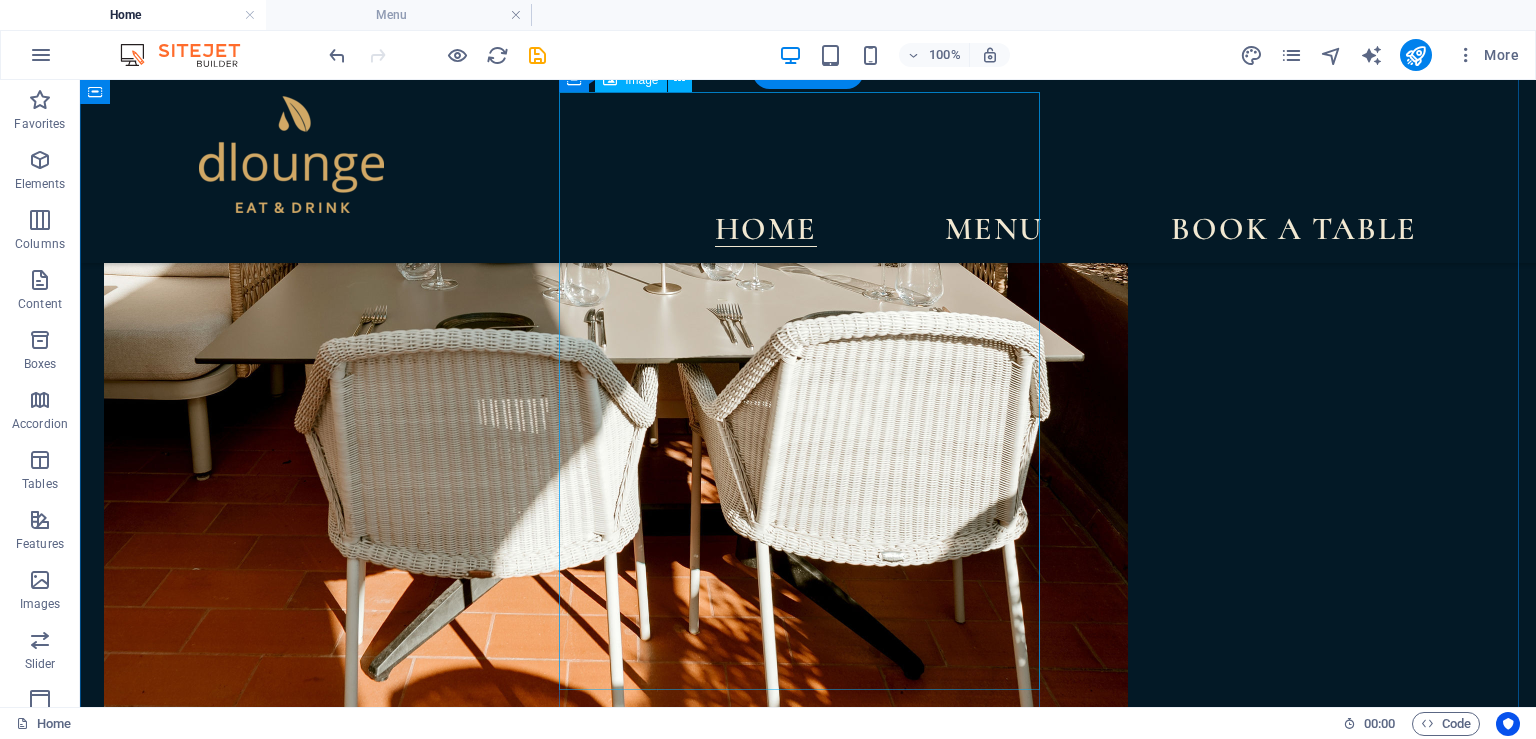scroll, scrollTop: 2961, scrollLeft: 0, axis: vertical 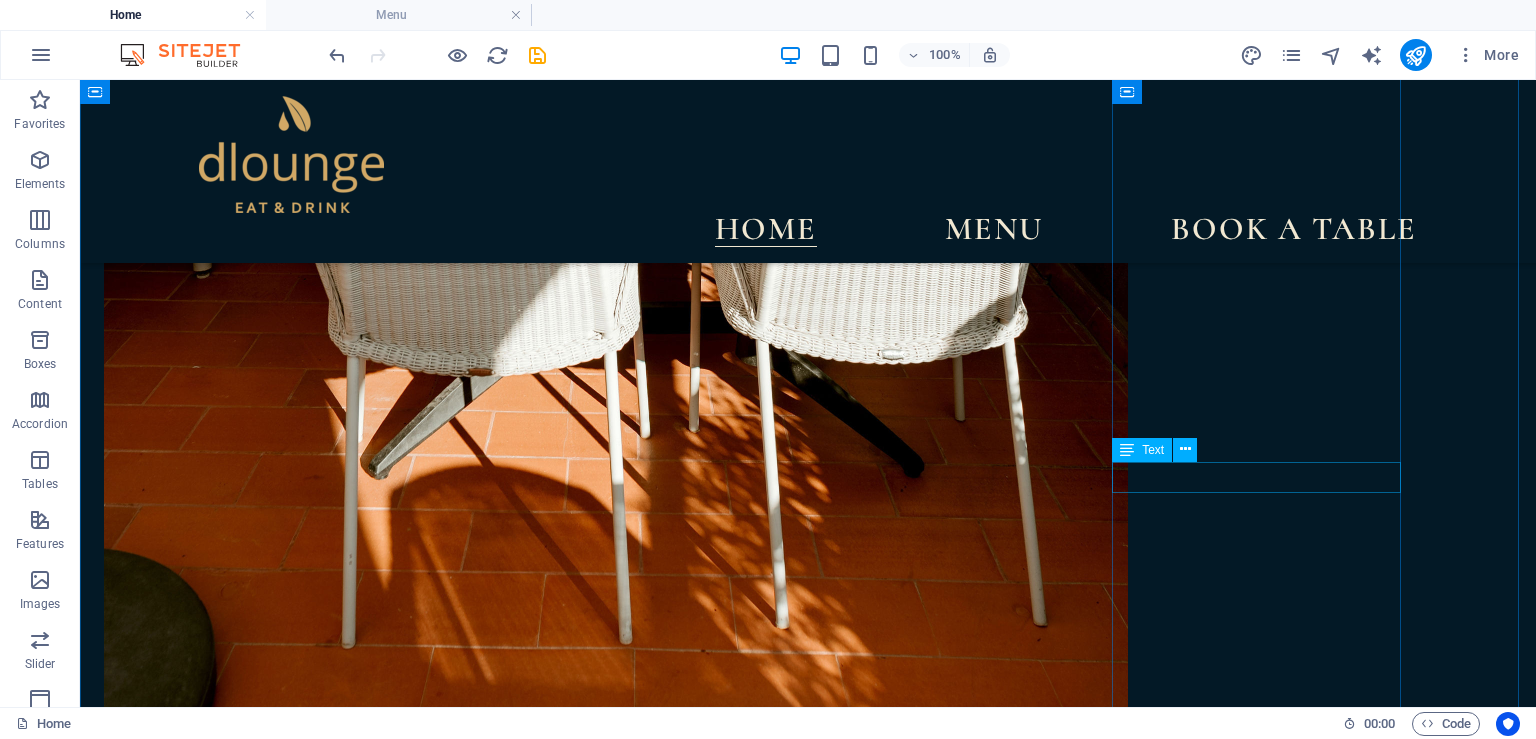 click on "DRINKS" at bounding box center [808, 12508] 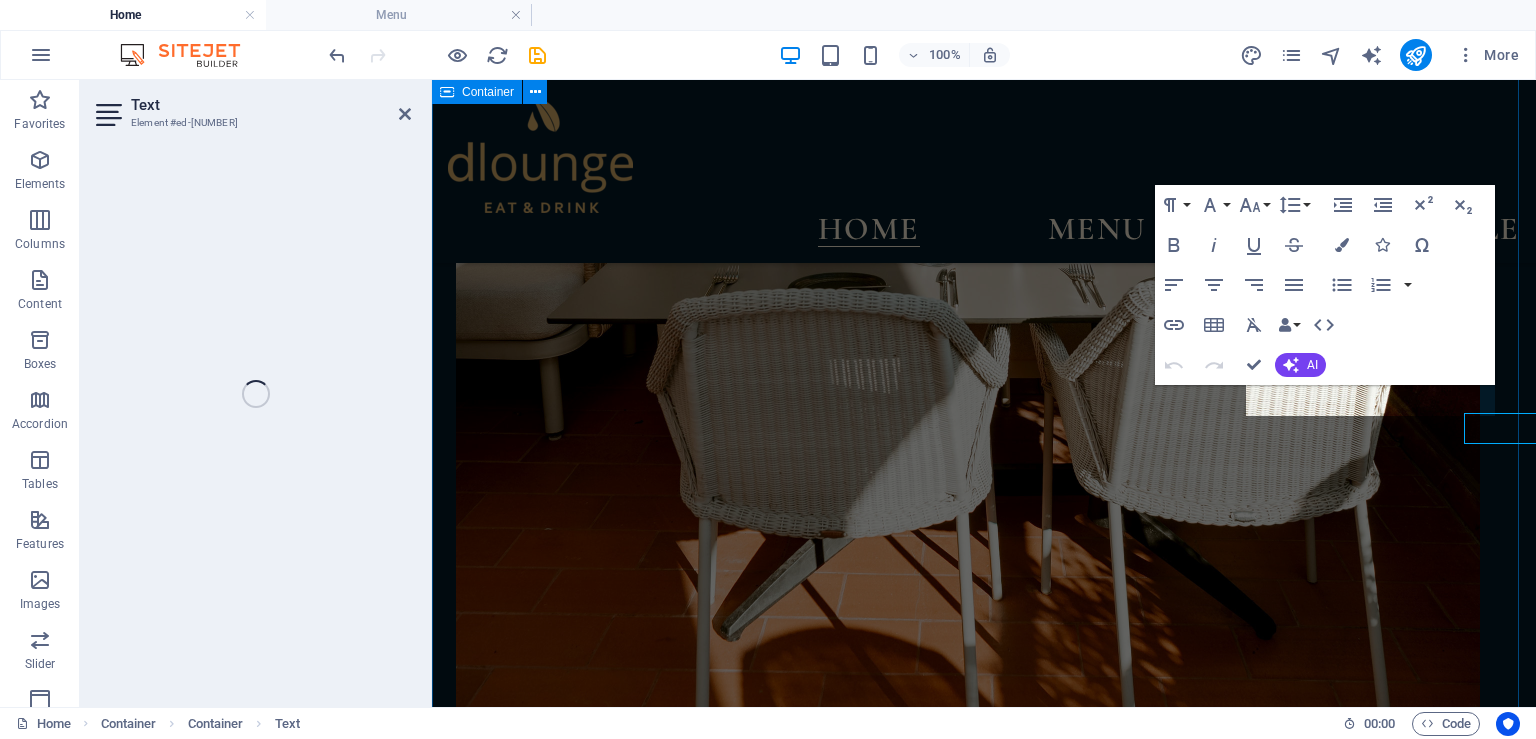 scroll, scrollTop: 3009, scrollLeft: 0, axis: vertical 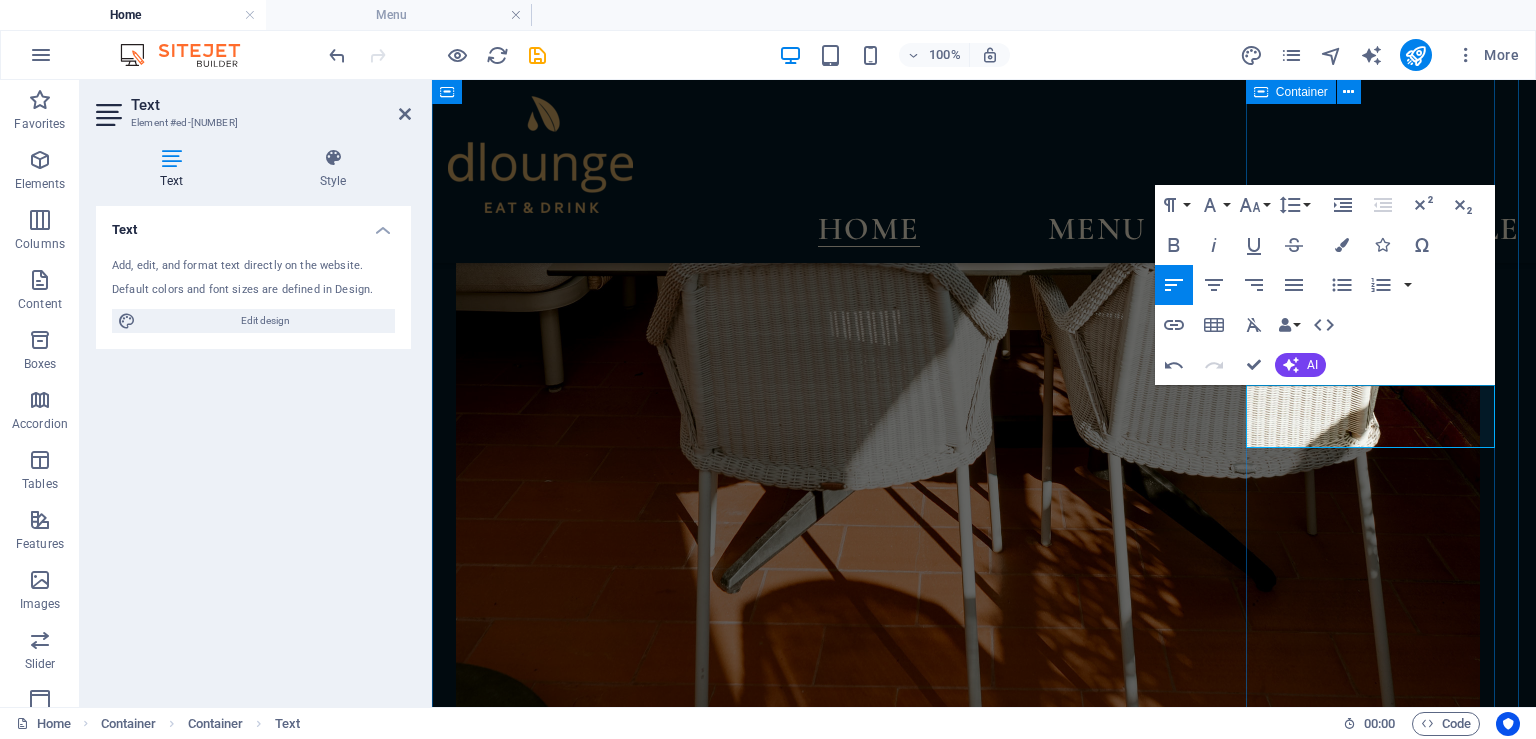 drag, startPoint x: 1462, startPoint y: 427, endPoint x: 1230, endPoint y: 403, distance: 233.23808 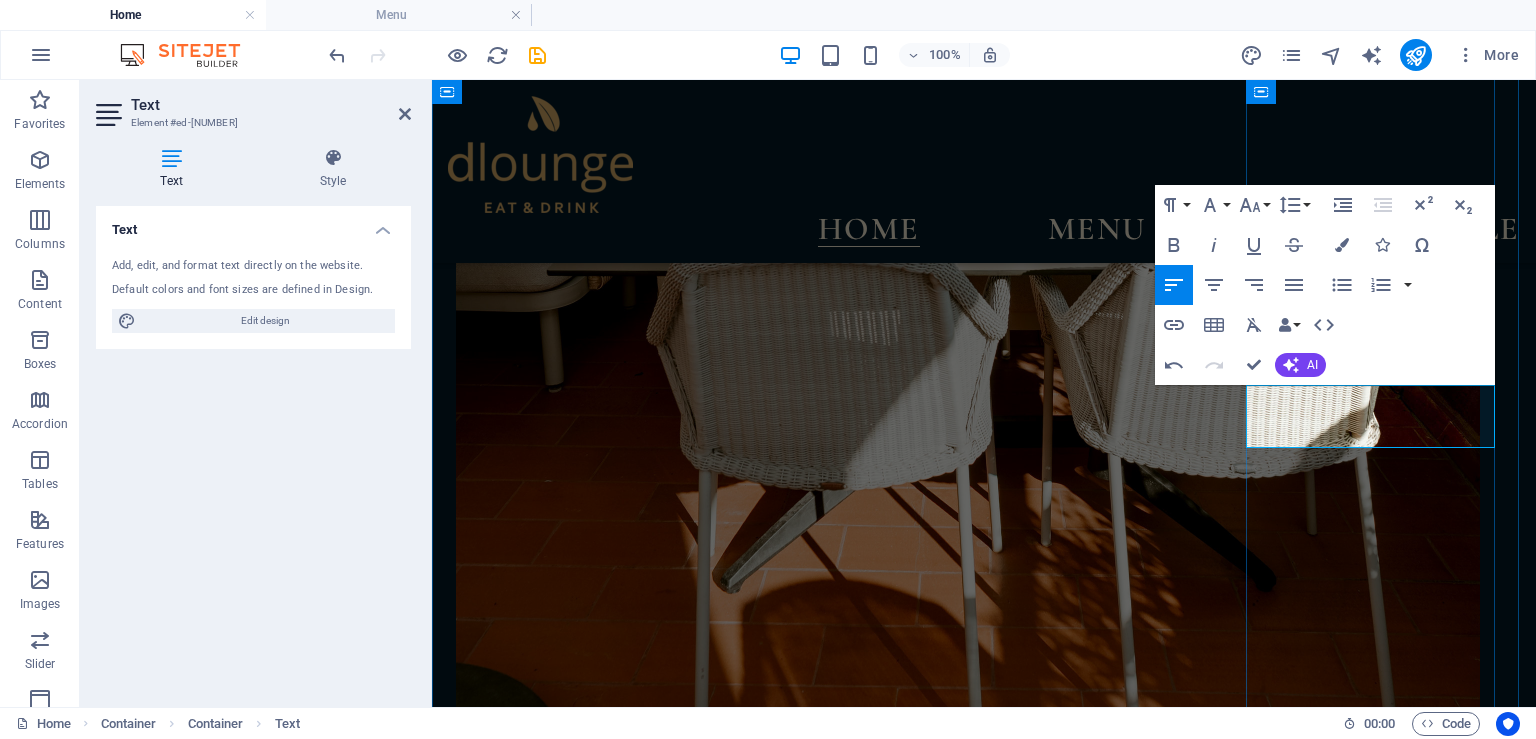 scroll, scrollTop: 0, scrollLeft: 11, axis: horizontal 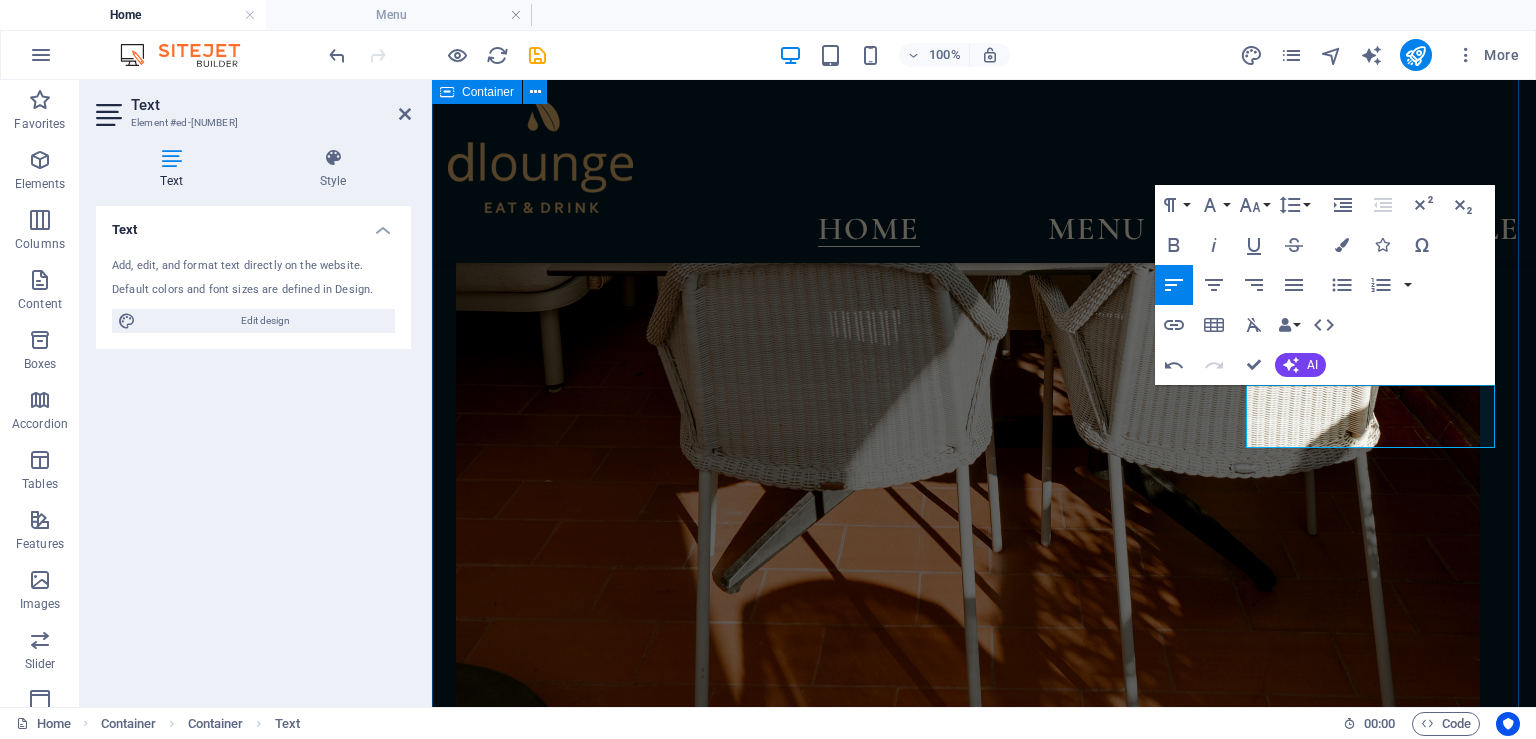 click on "ENTRADAS Starters PRATOS PRINCIPAIS Main Courses DLOUNGE COCKTAILS DLOUNGE COCKTAILS FULL MENU" at bounding box center [984, 8351] 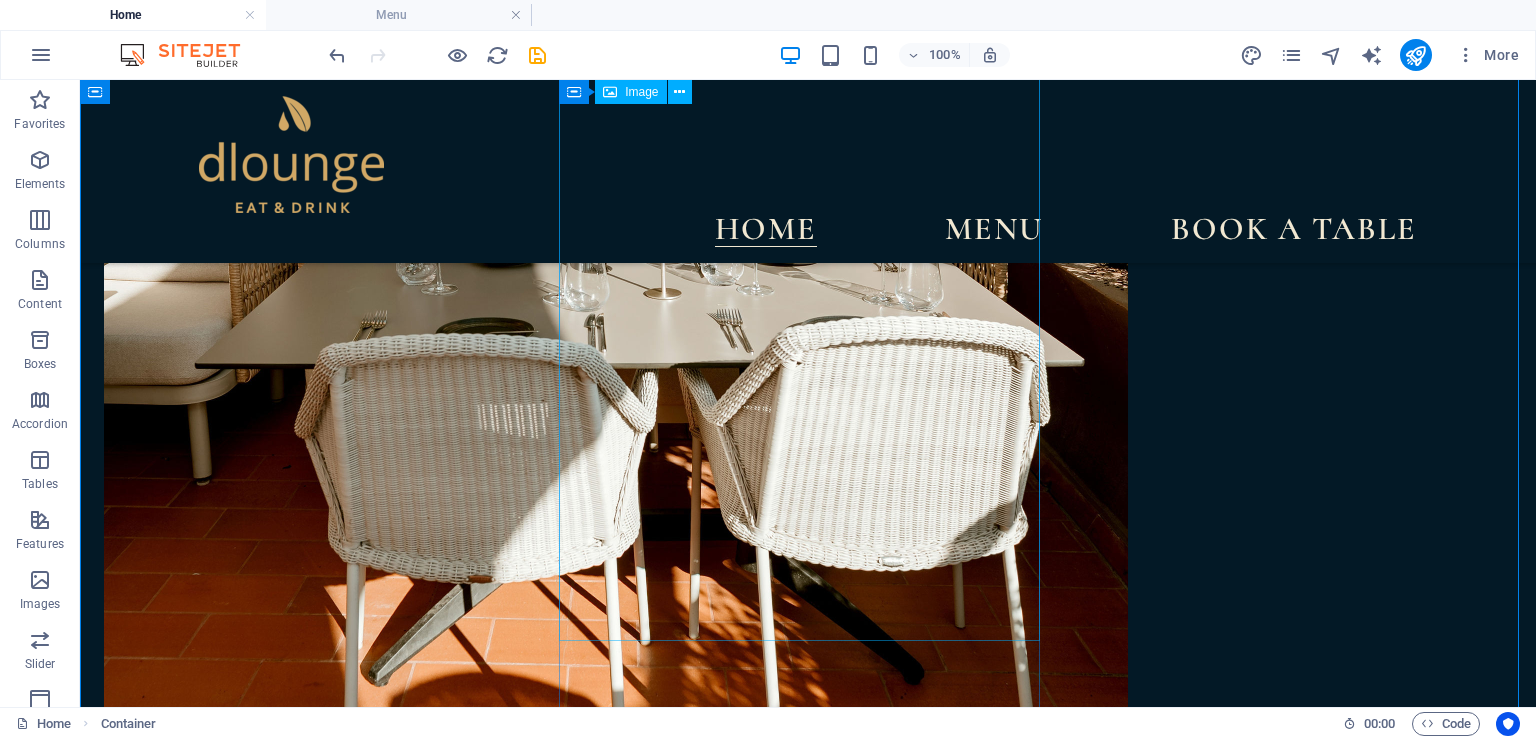 scroll, scrollTop: 2749, scrollLeft: 0, axis: vertical 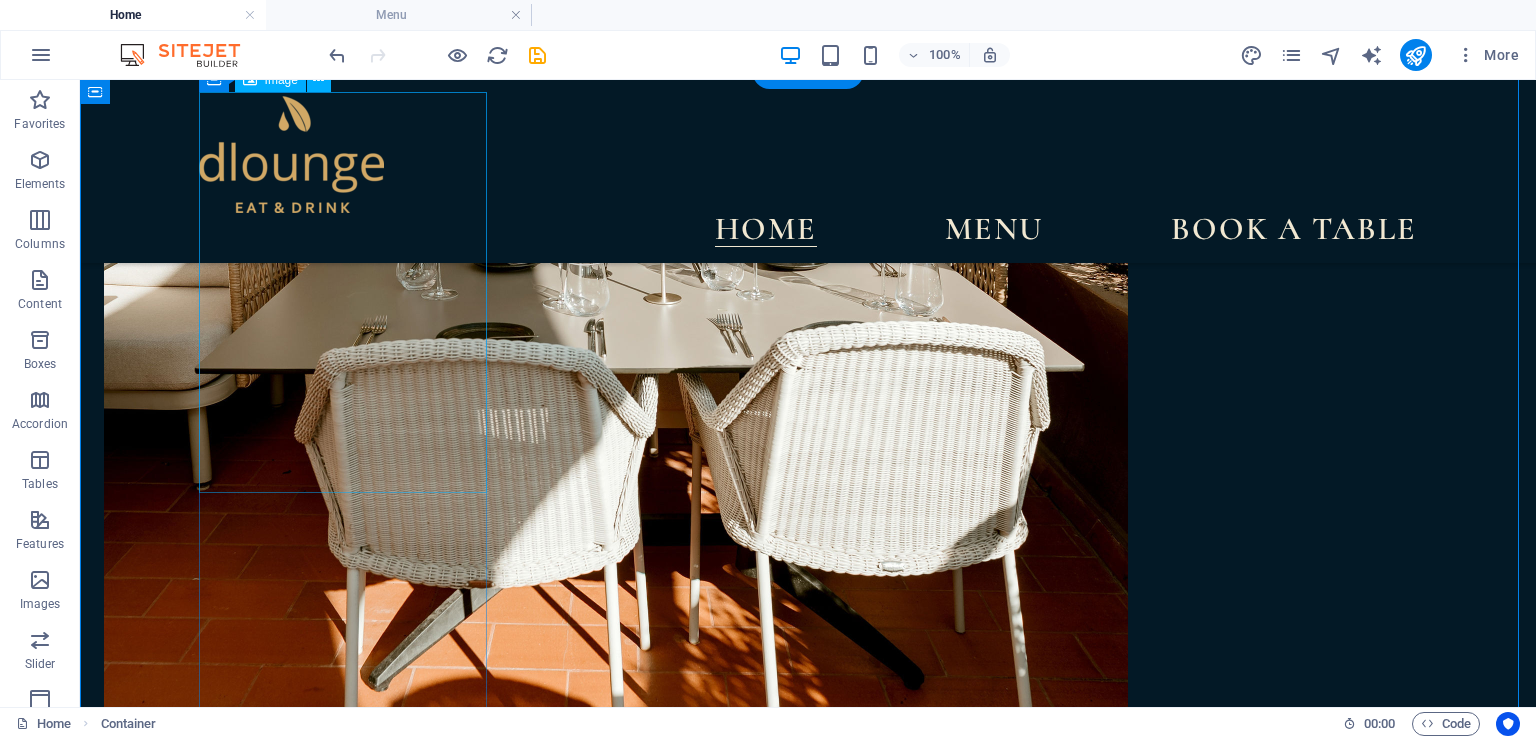 click at bounding box center [808, 5580] 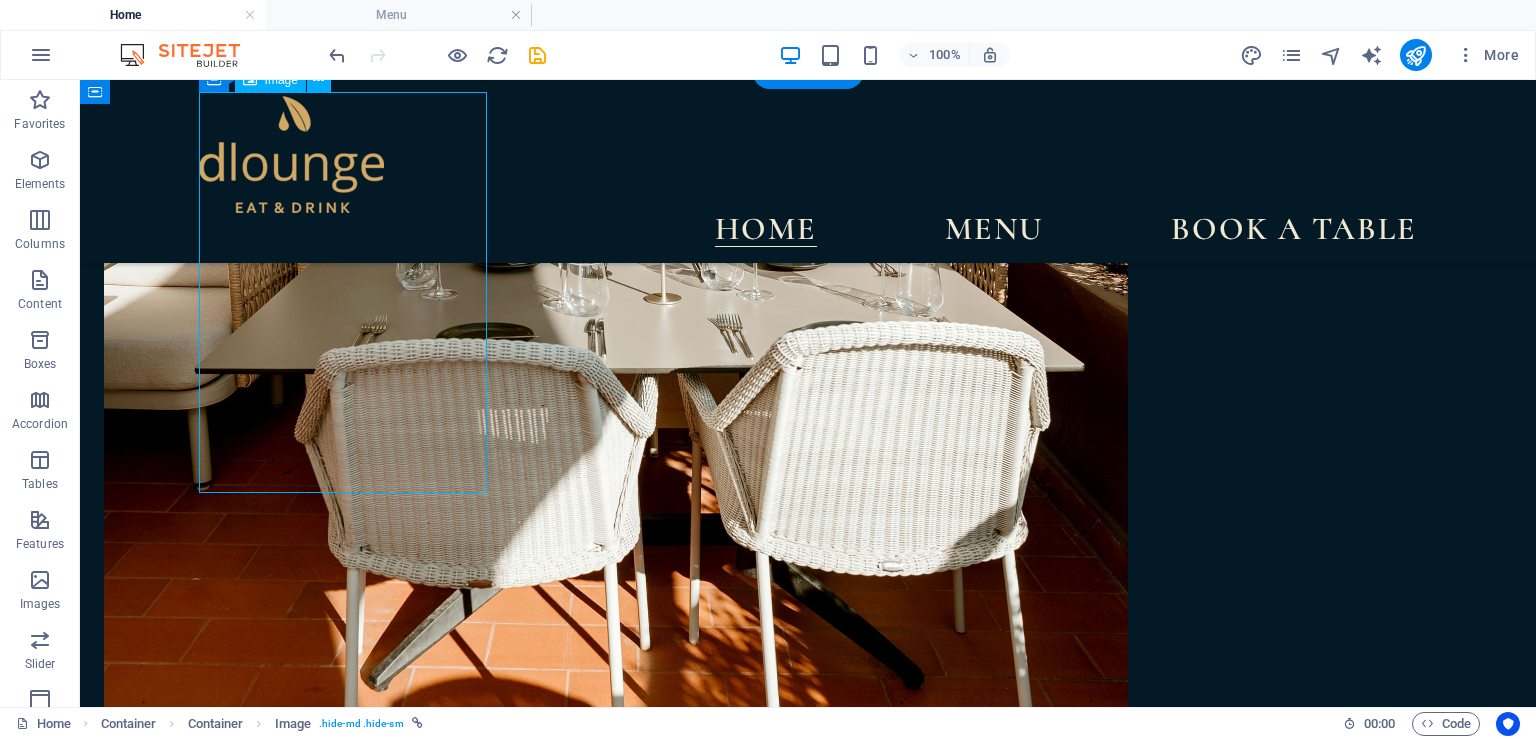 click at bounding box center (808, 5580) 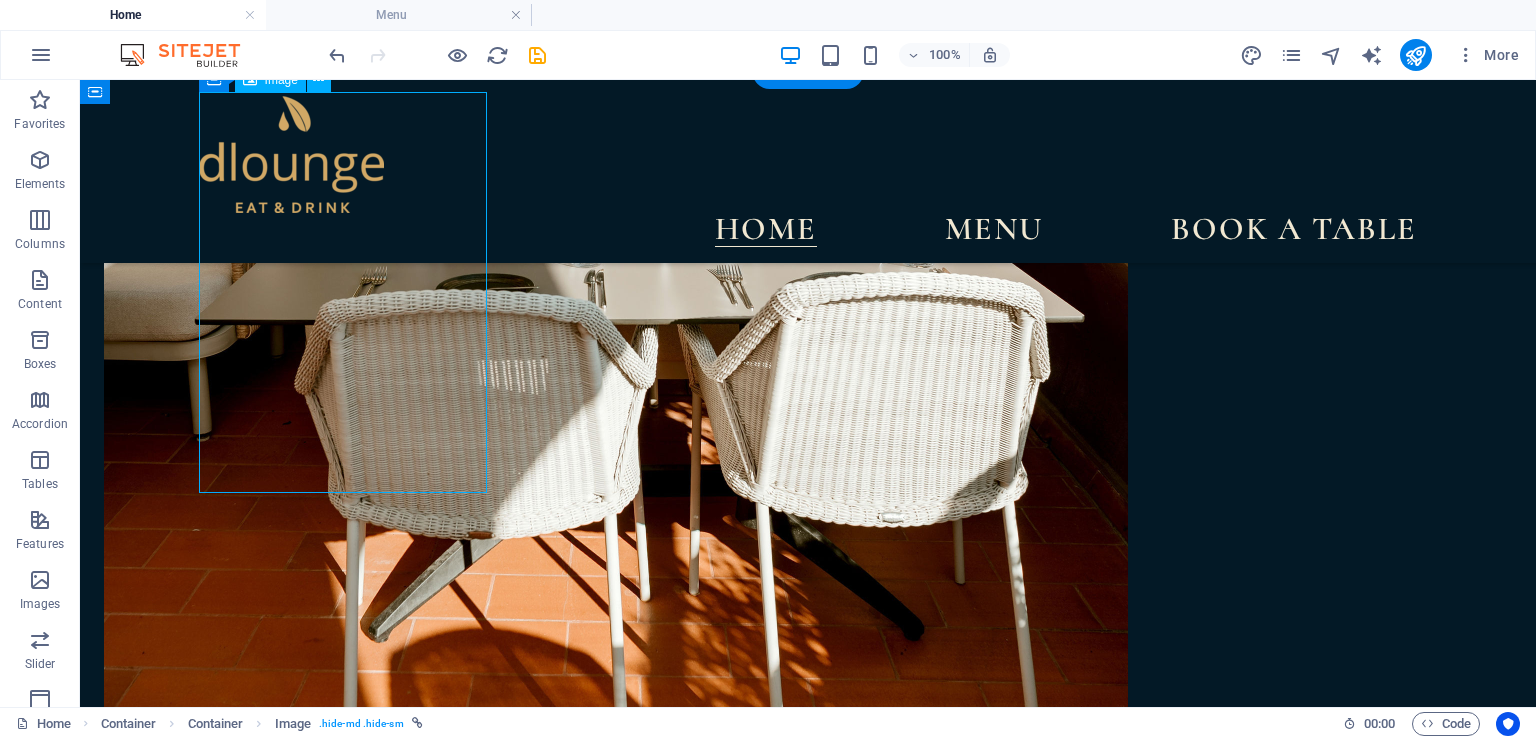 select on "%" 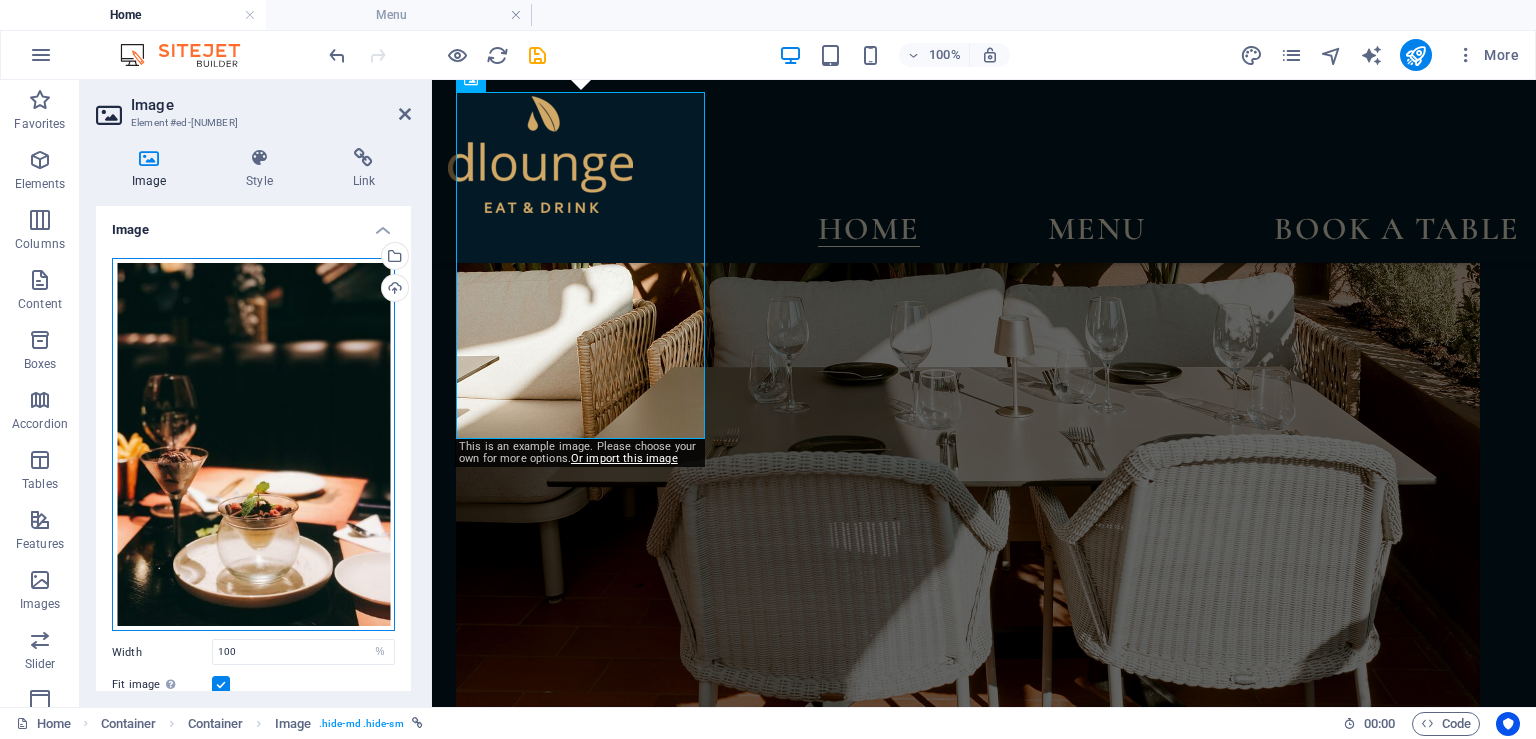 click on "Drag files here, click to choose files or select files from Files or our free stock photos & videos" at bounding box center [253, 445] 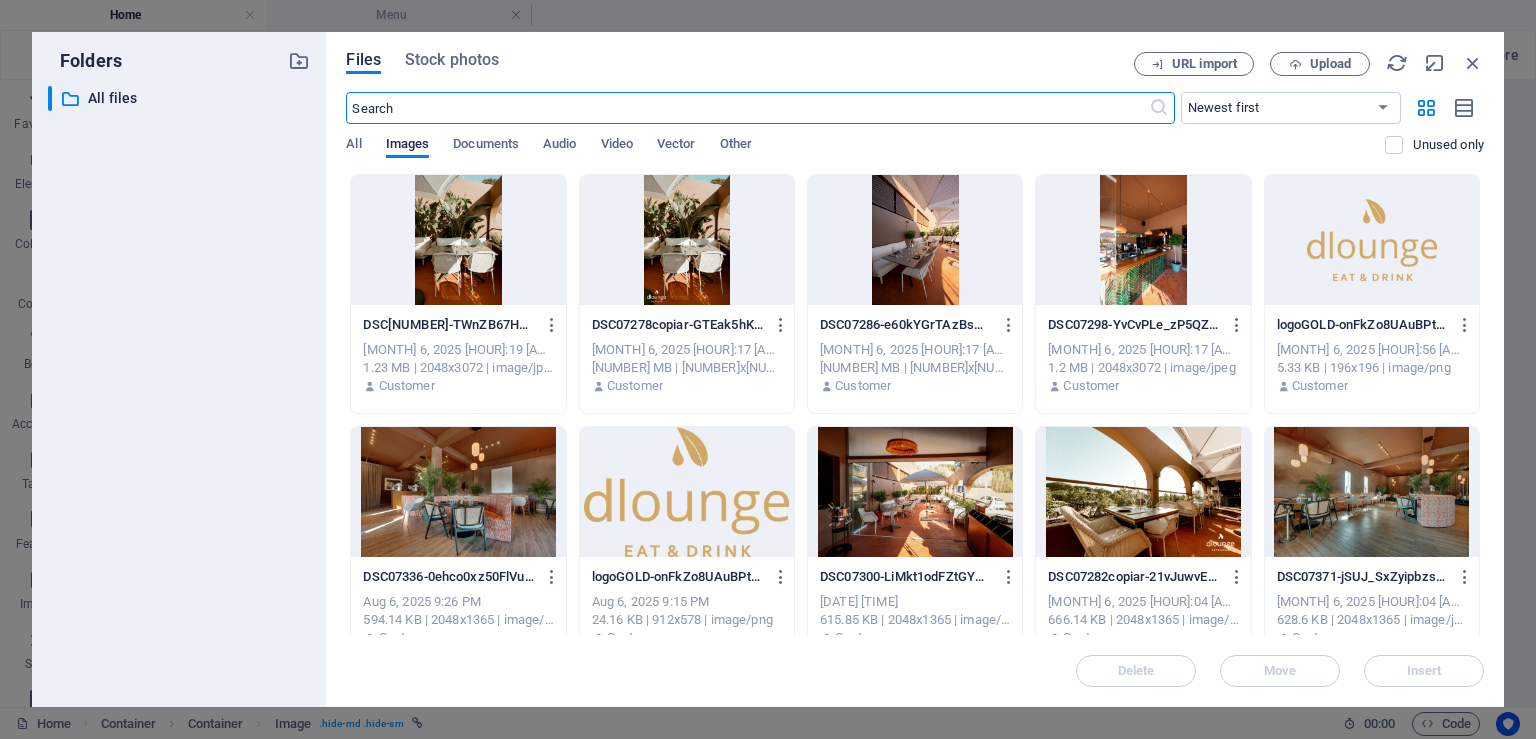 scroll, scrollTop: 3076, scrollLeft: 0, axis: vertical 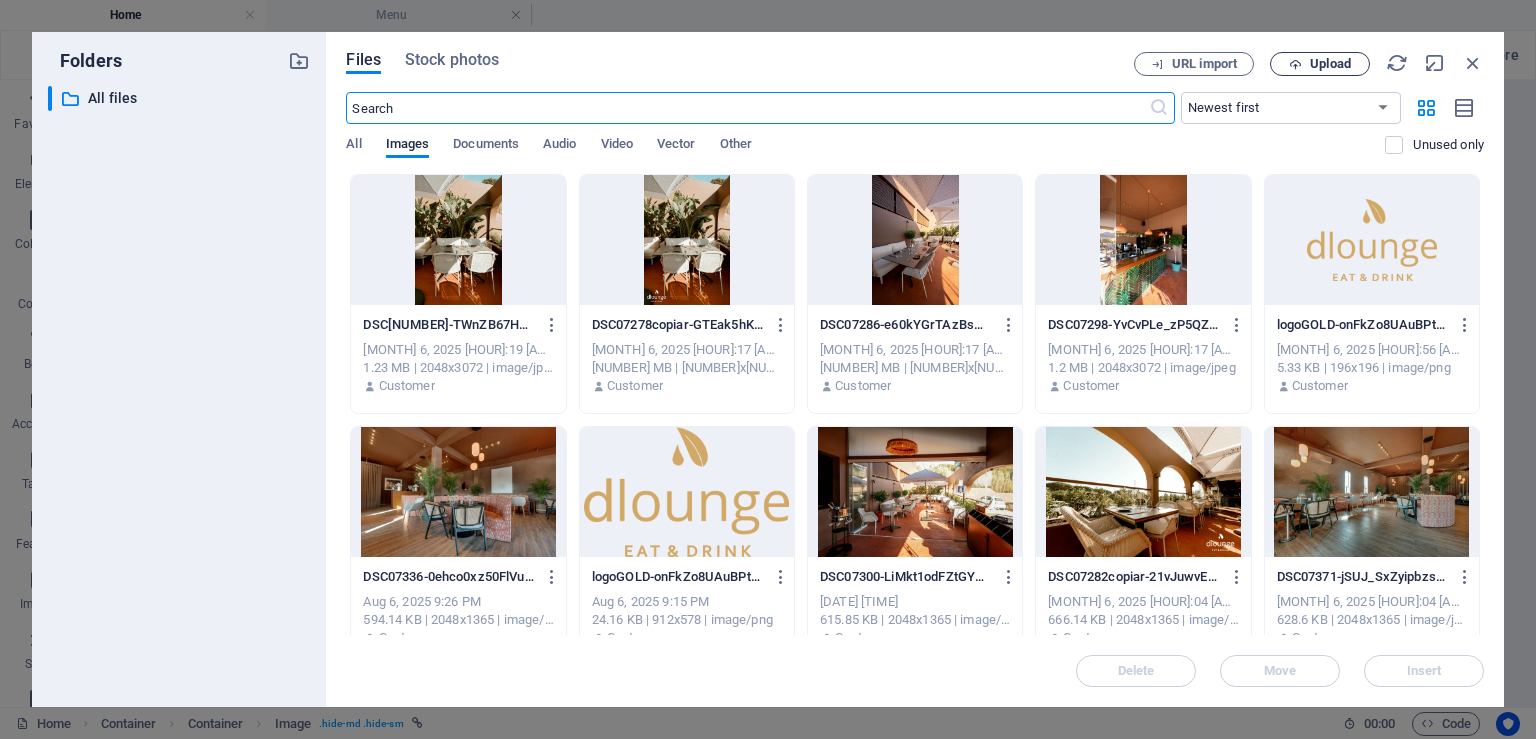 click on "Upload" at bounding box center [1320, 64] 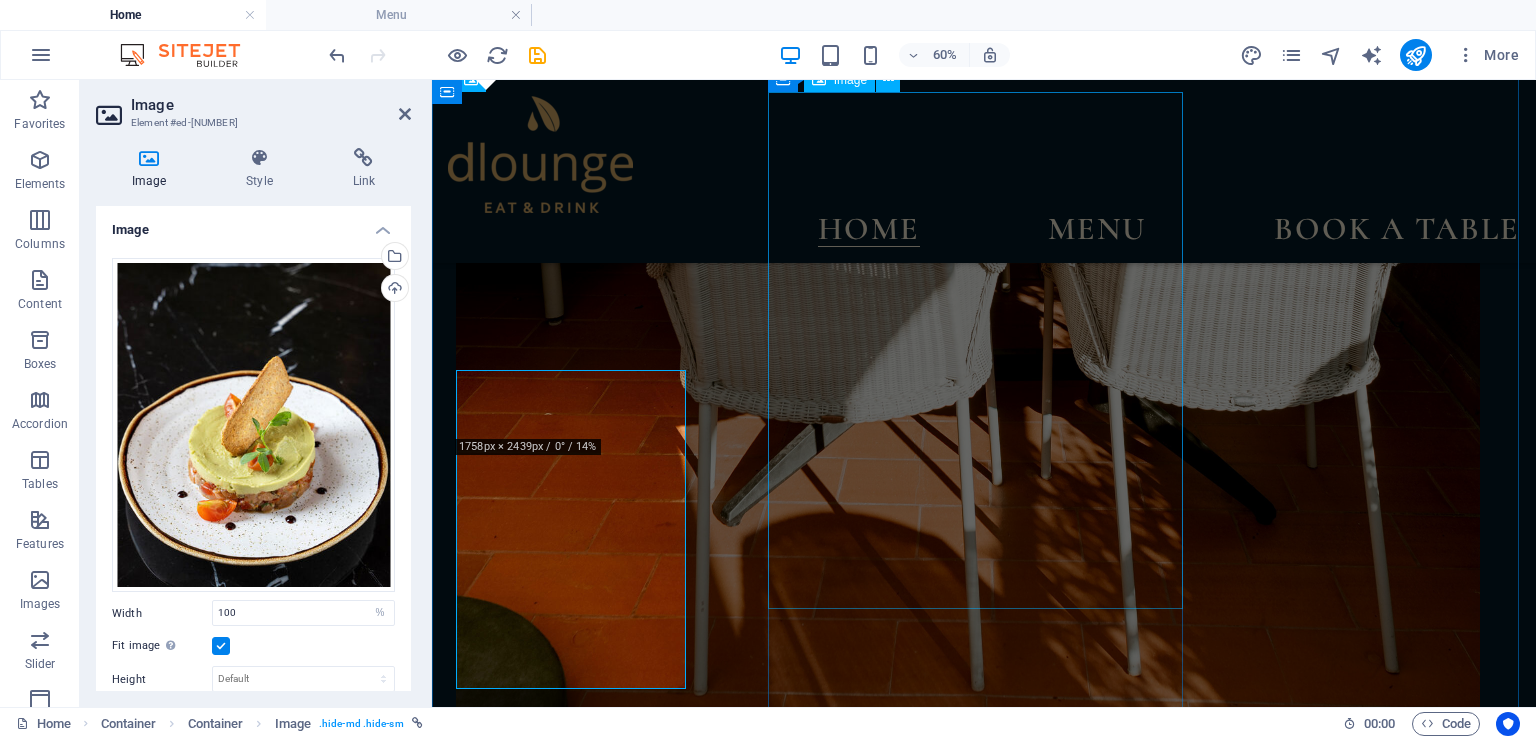 scroll, scrollTop: 2798, scrollLeft: 0, axis: vertical 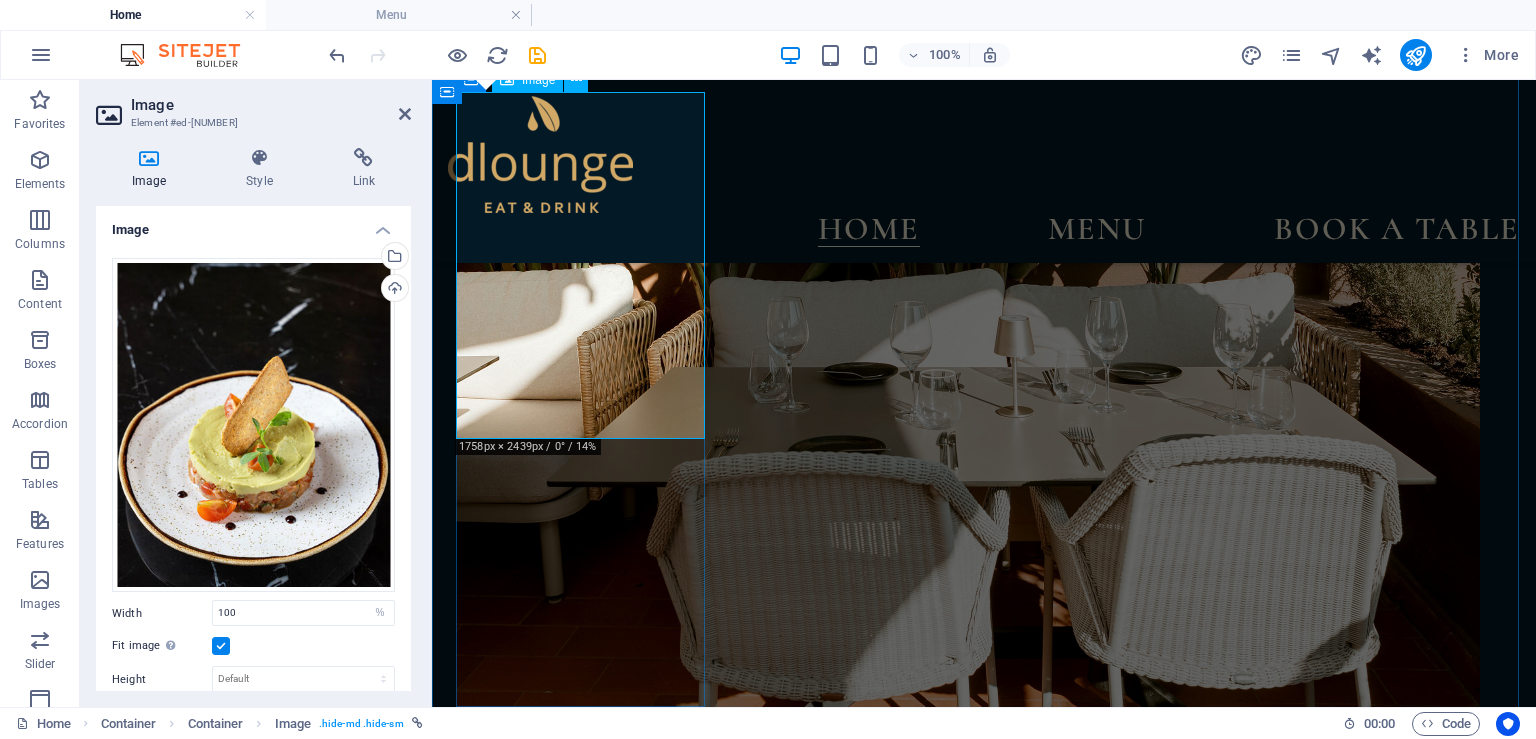 click at bounding box center [984, 5591] 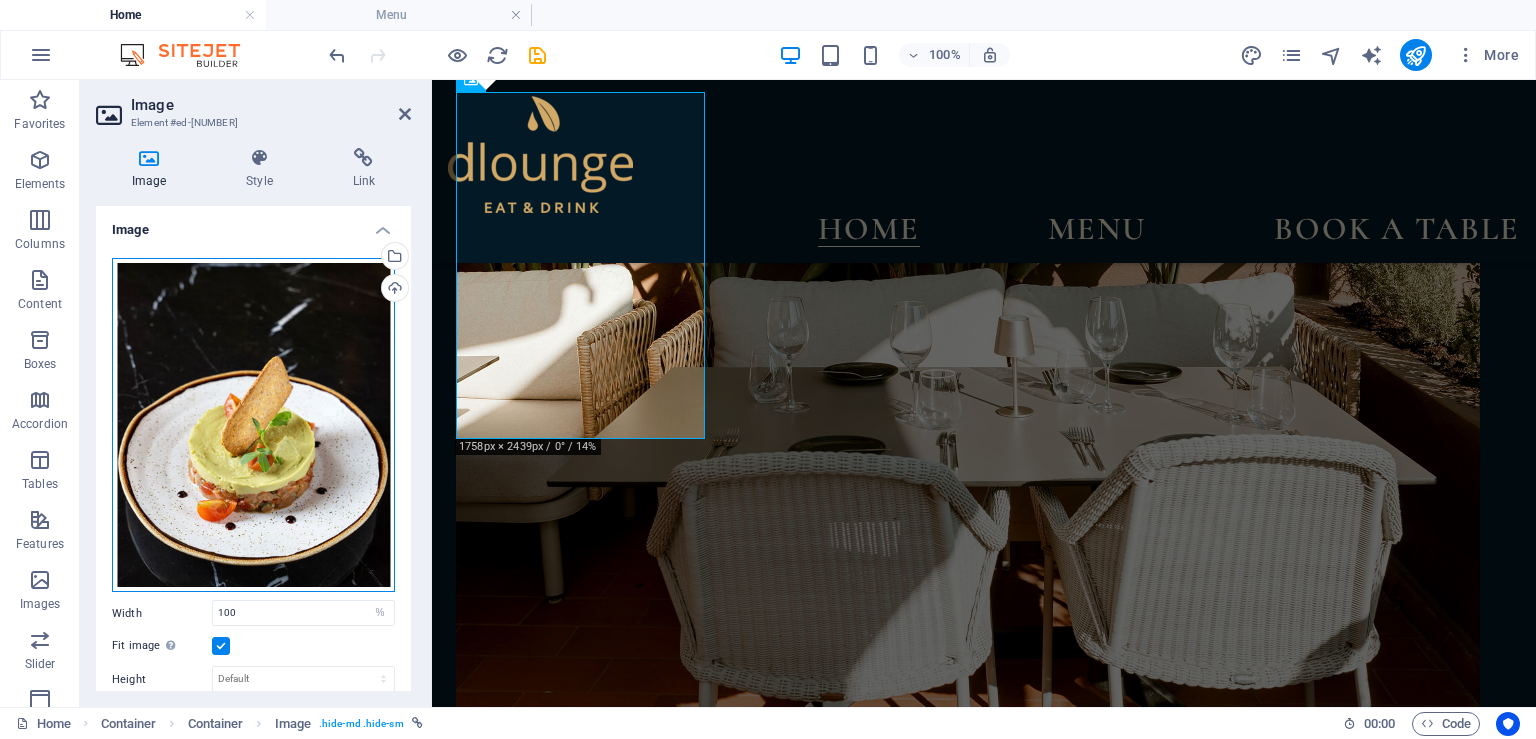 click on "Drag files here, click to choose files or select files from Files or our free stock photos & videos" at bounding box center (253, 425) 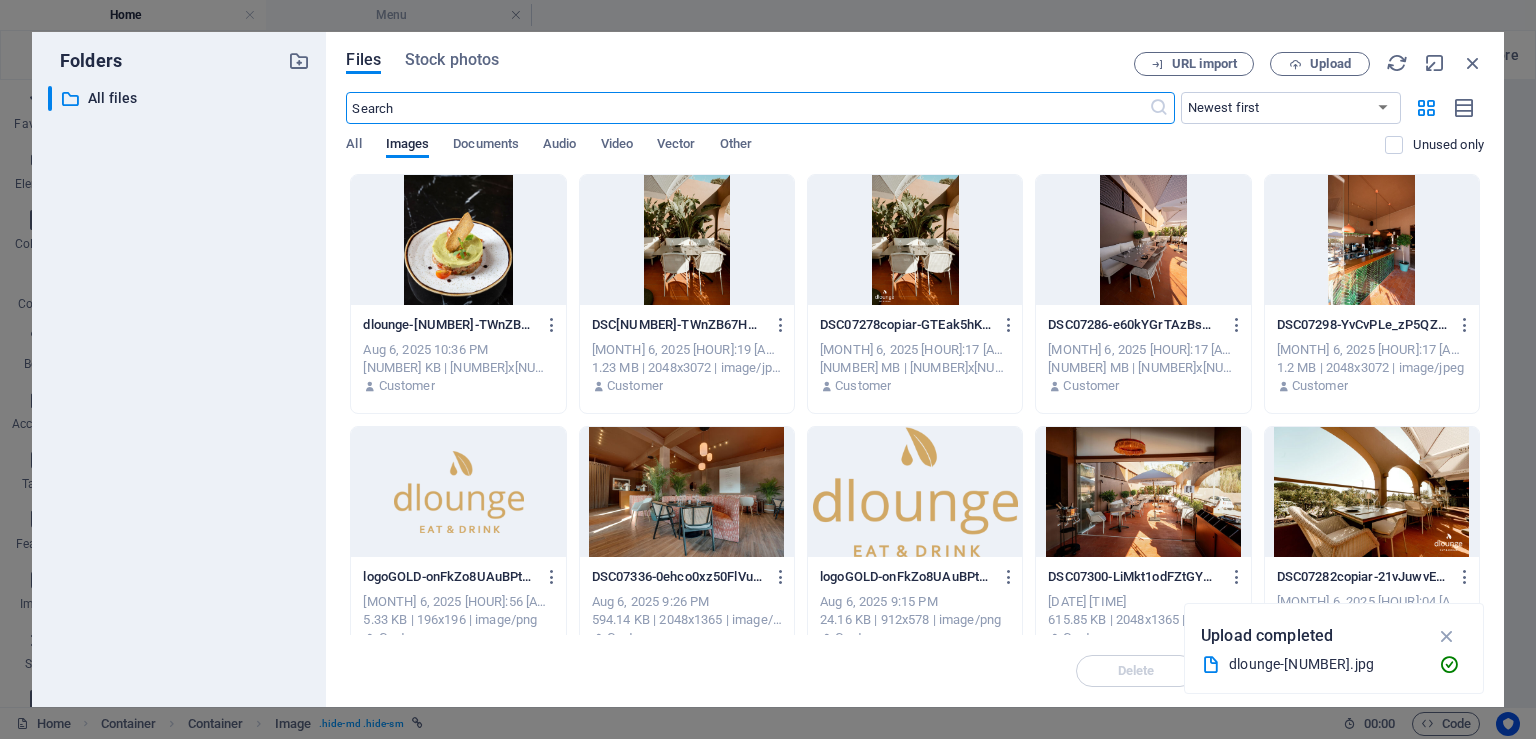 scroll, scrollTop: 3076, scrollLeft: 0, axis: vertical 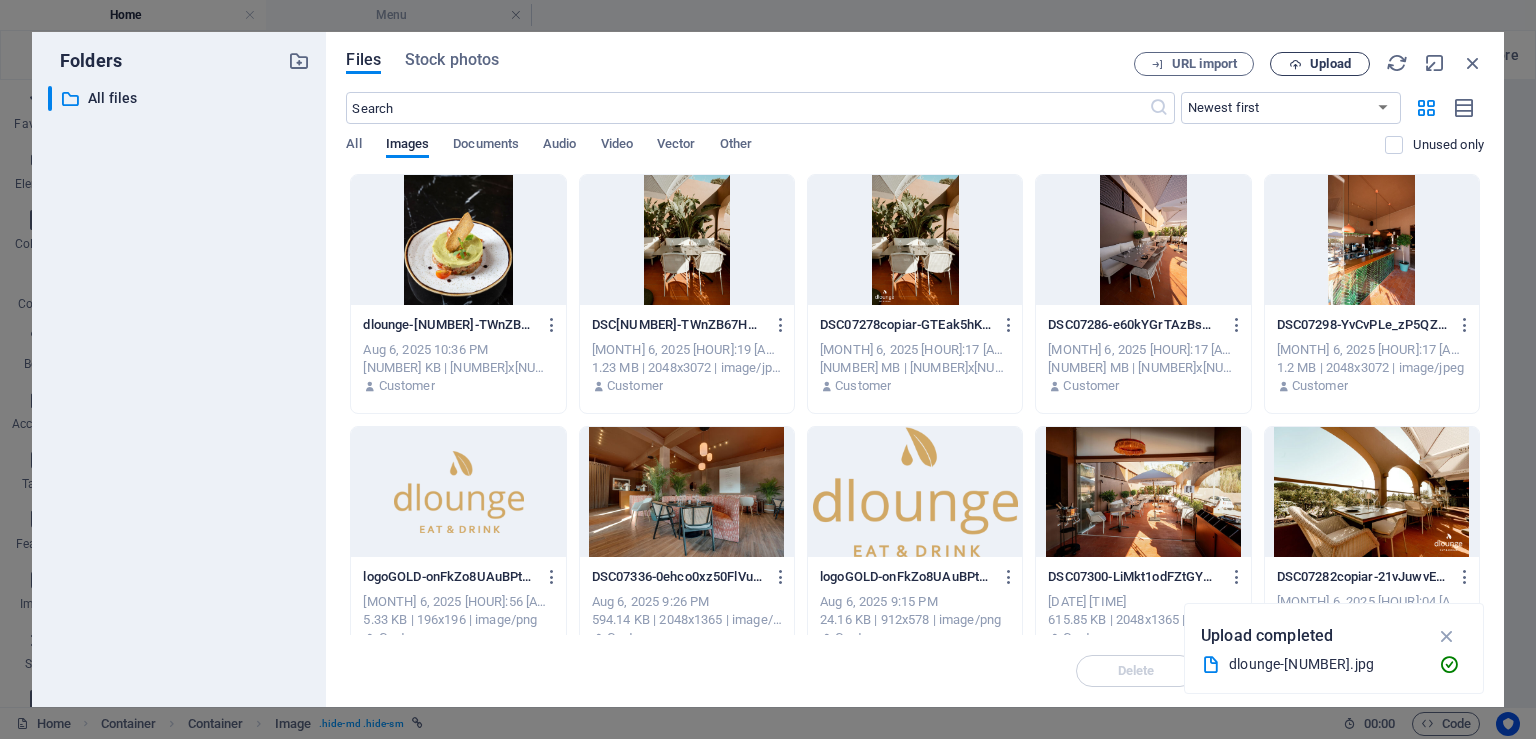 click at bounding box center (1295, 64) 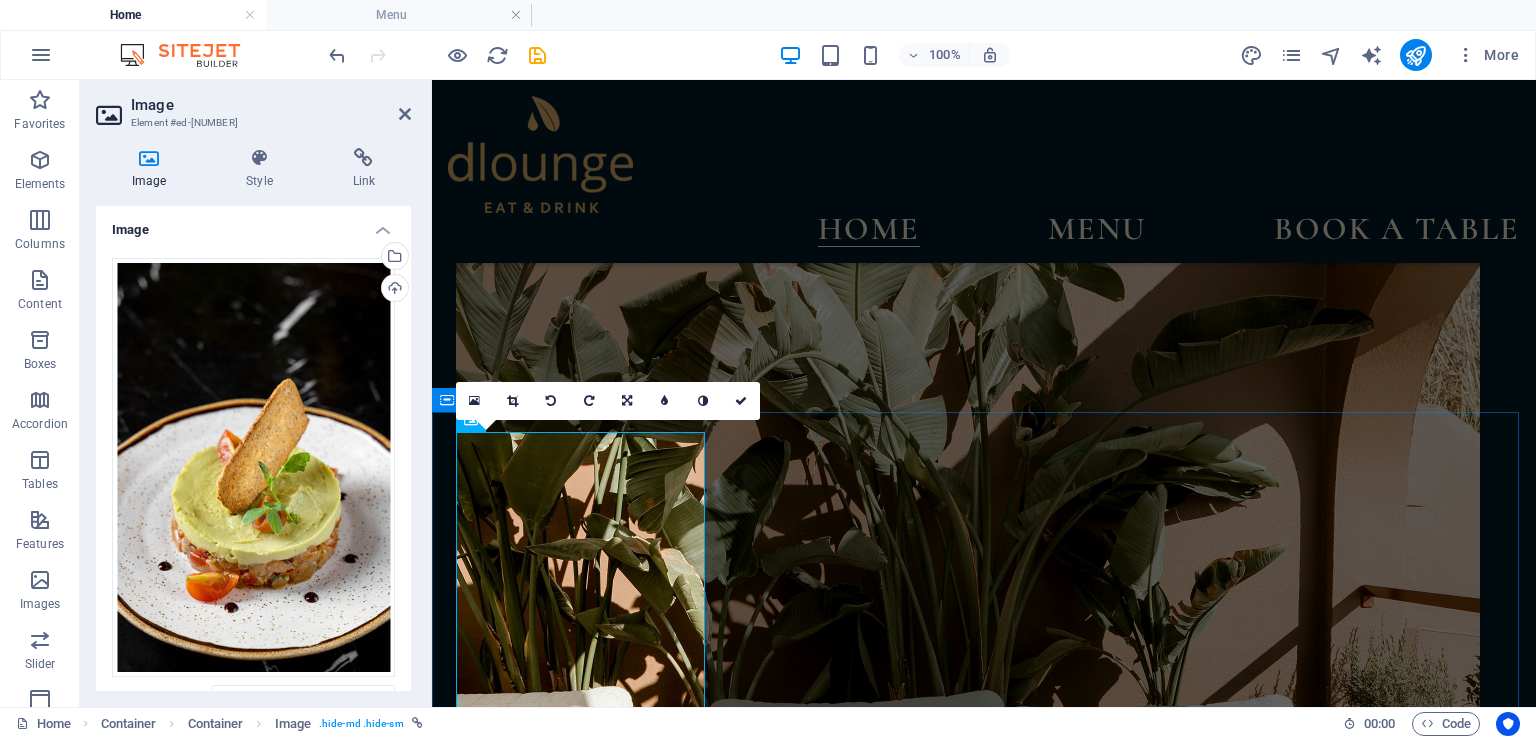 scroll, scrollTop: 2587, scrollLeft: 0, axis: vertical 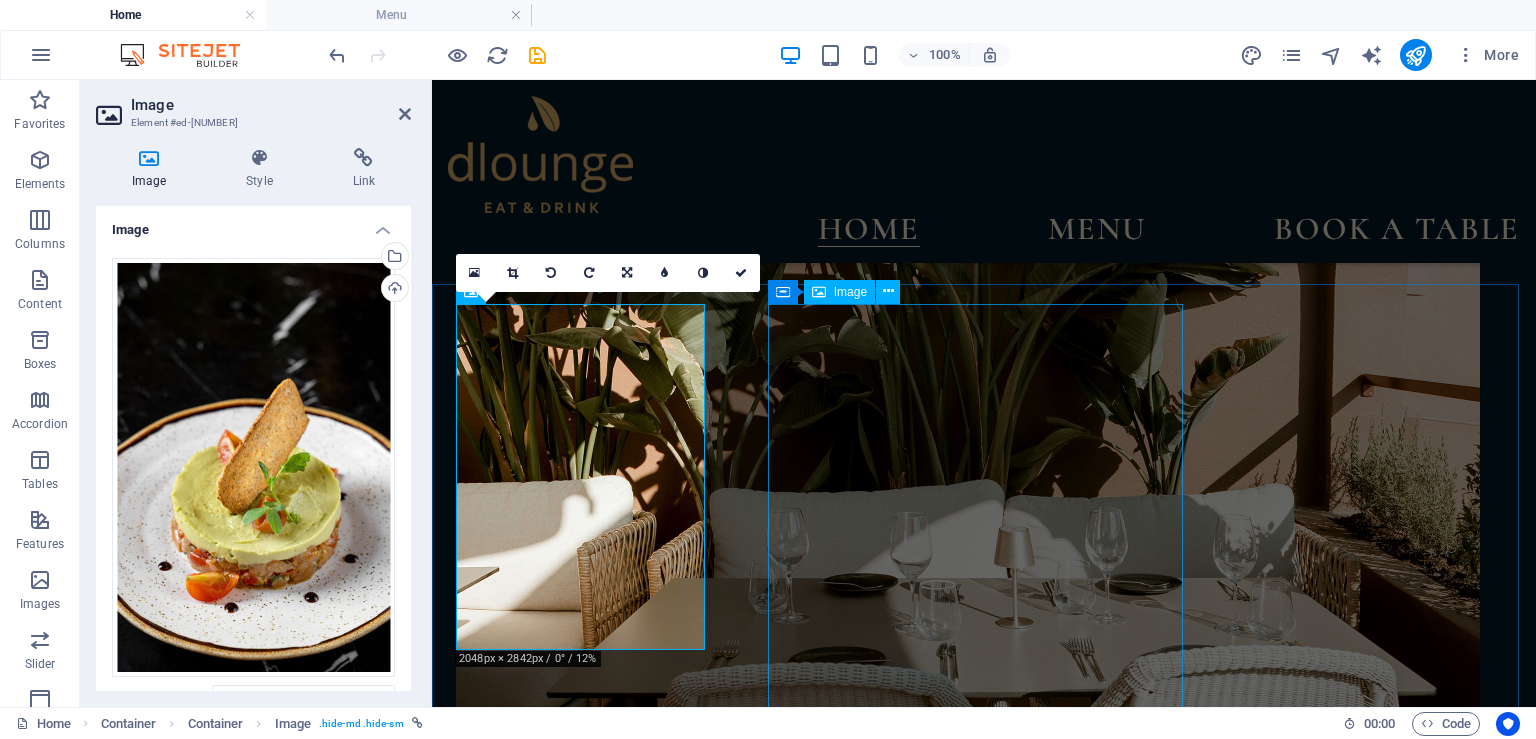 click at bounding box center (984, 7914) 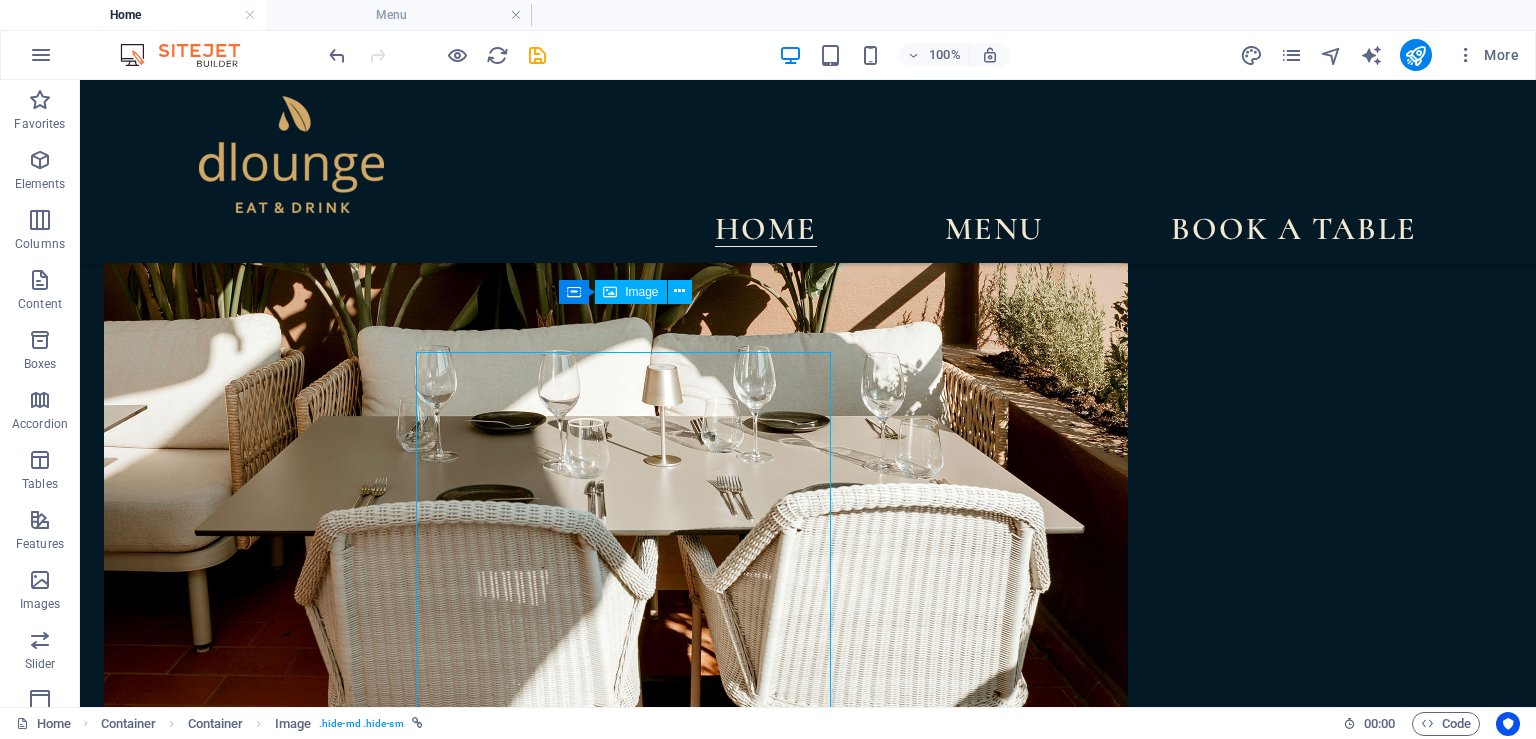 scroll, scrollTop: 2538, scrollLeft: 0, axis: vertical 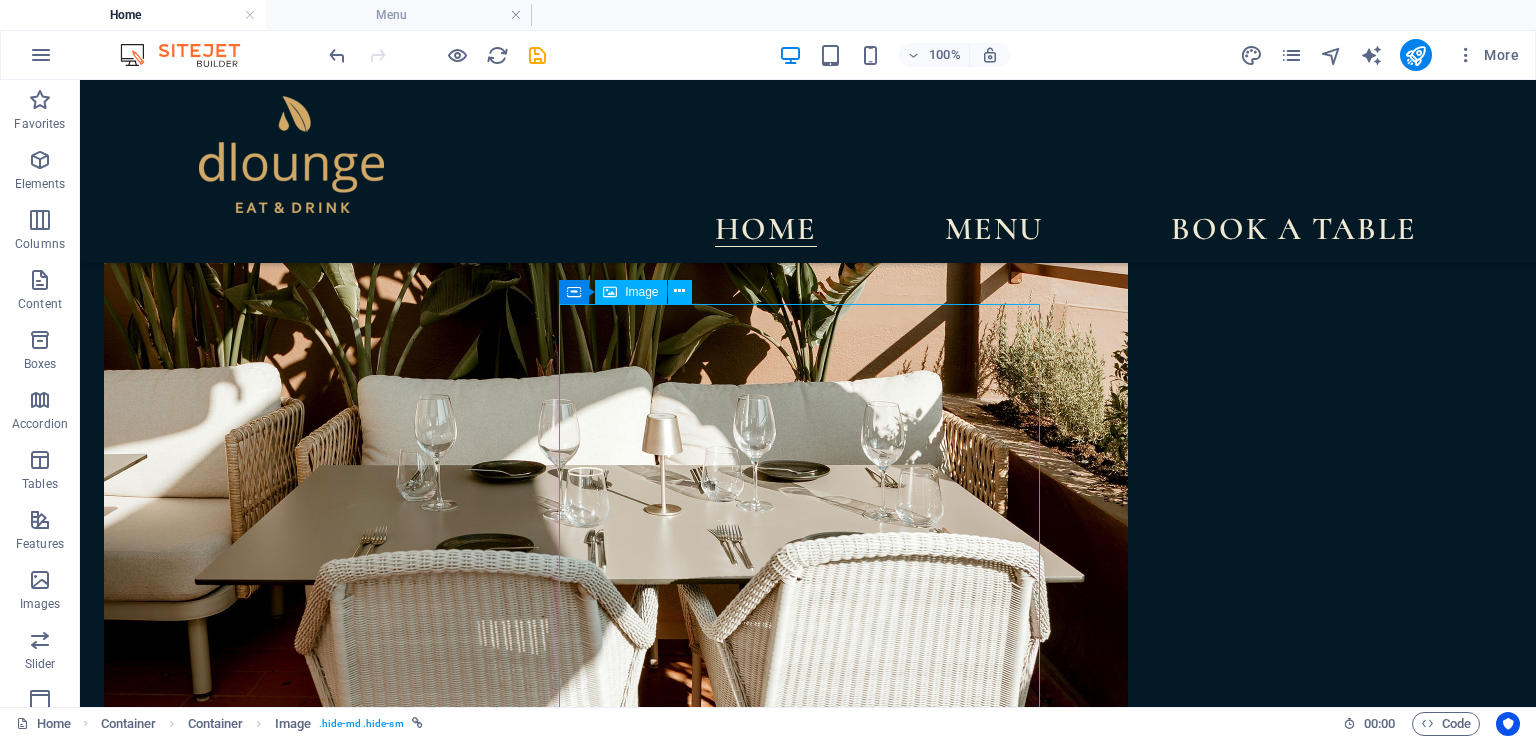 click at bounding box center [808, 8178] 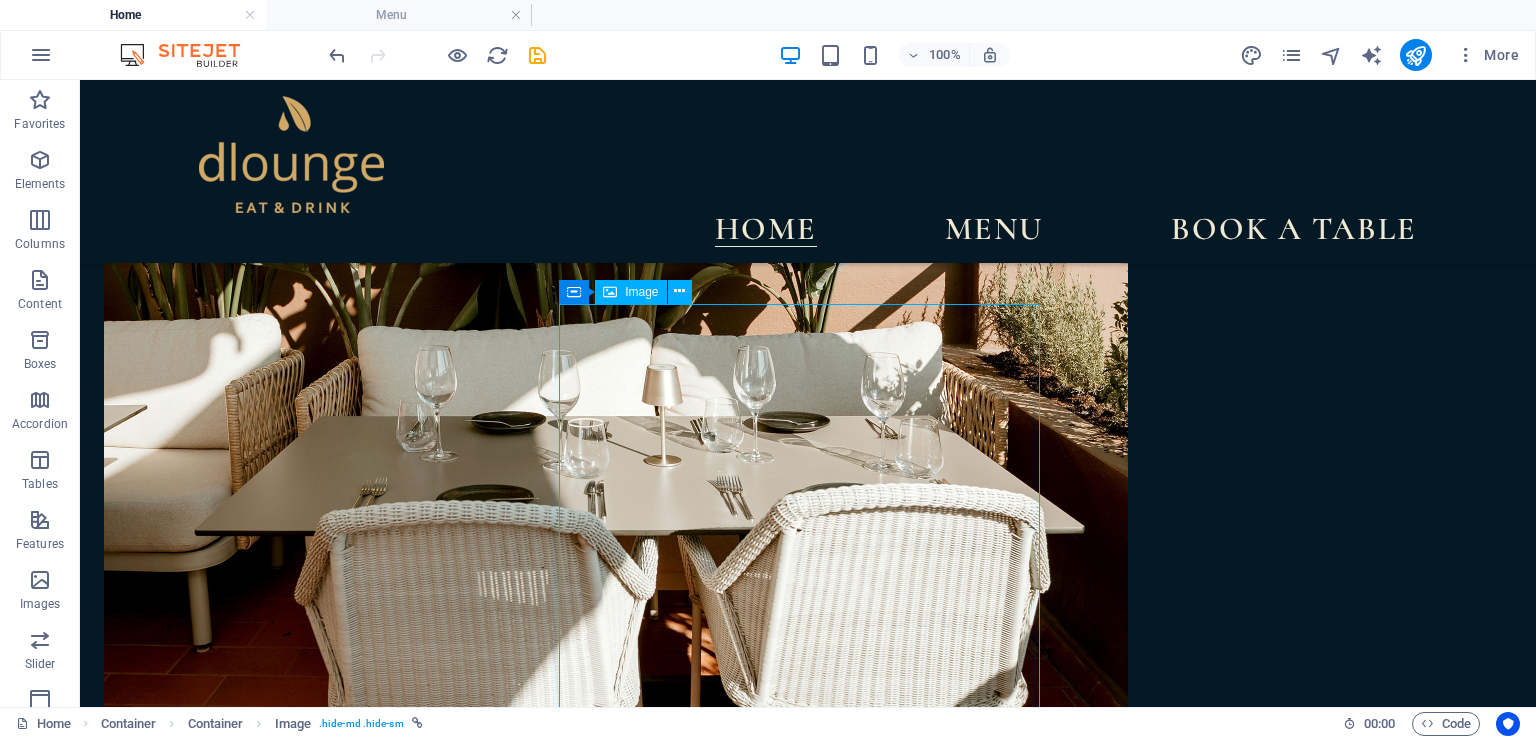 select on "%" 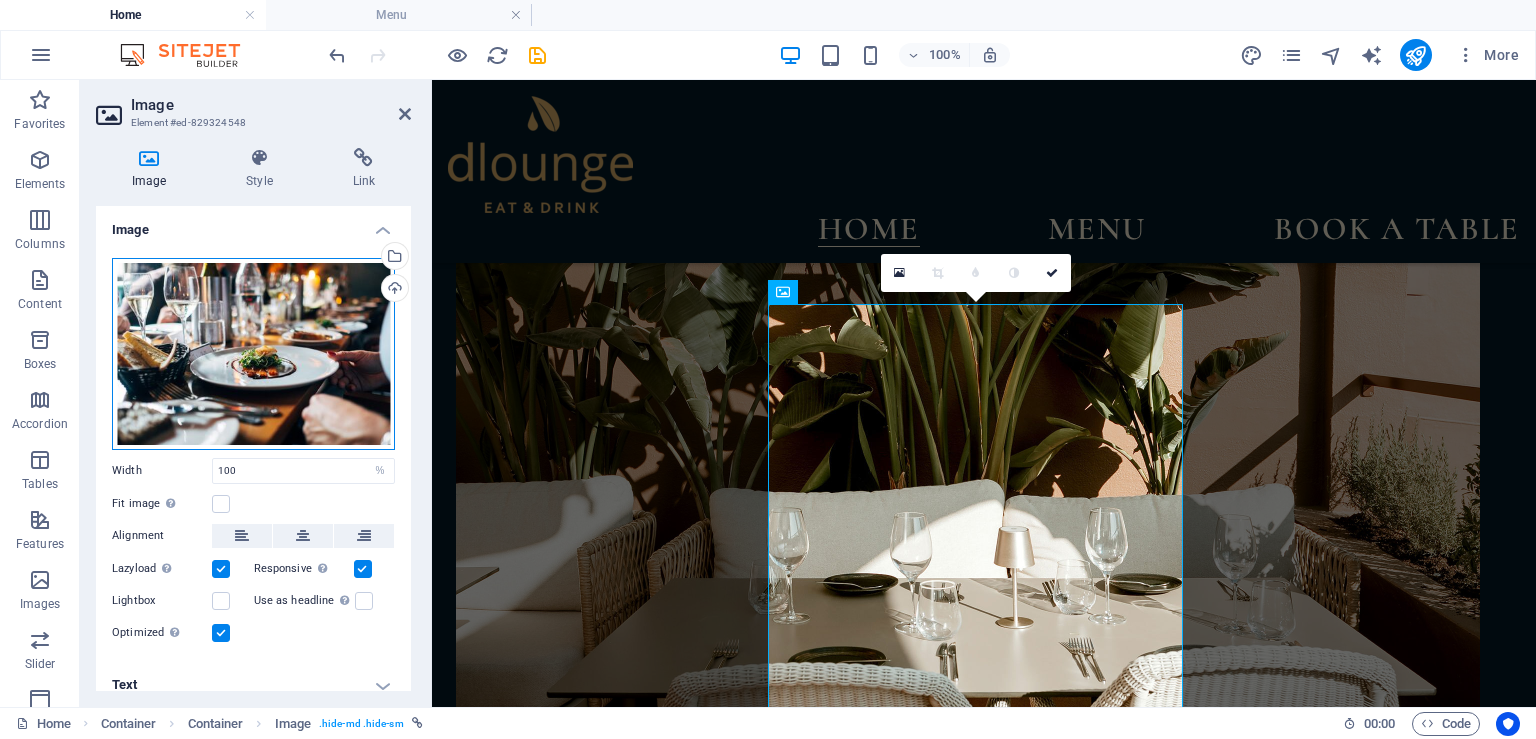 click on "Drag files here, click to choose files or select files from Files or our free stock photos & videos" at bounding box center (253, 354) 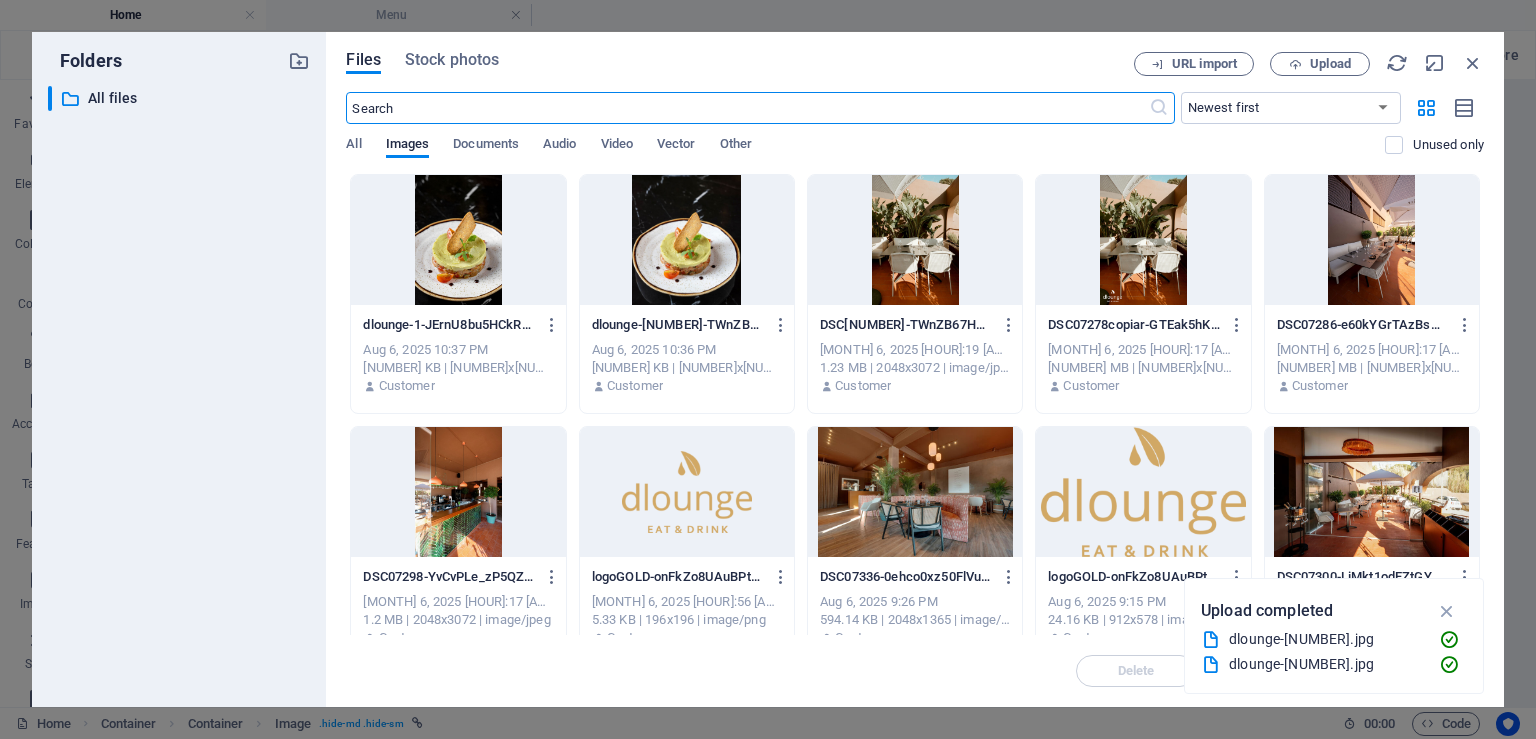 scroll, scrollTop: 2864, scrollLeft: 0, axis: vertical 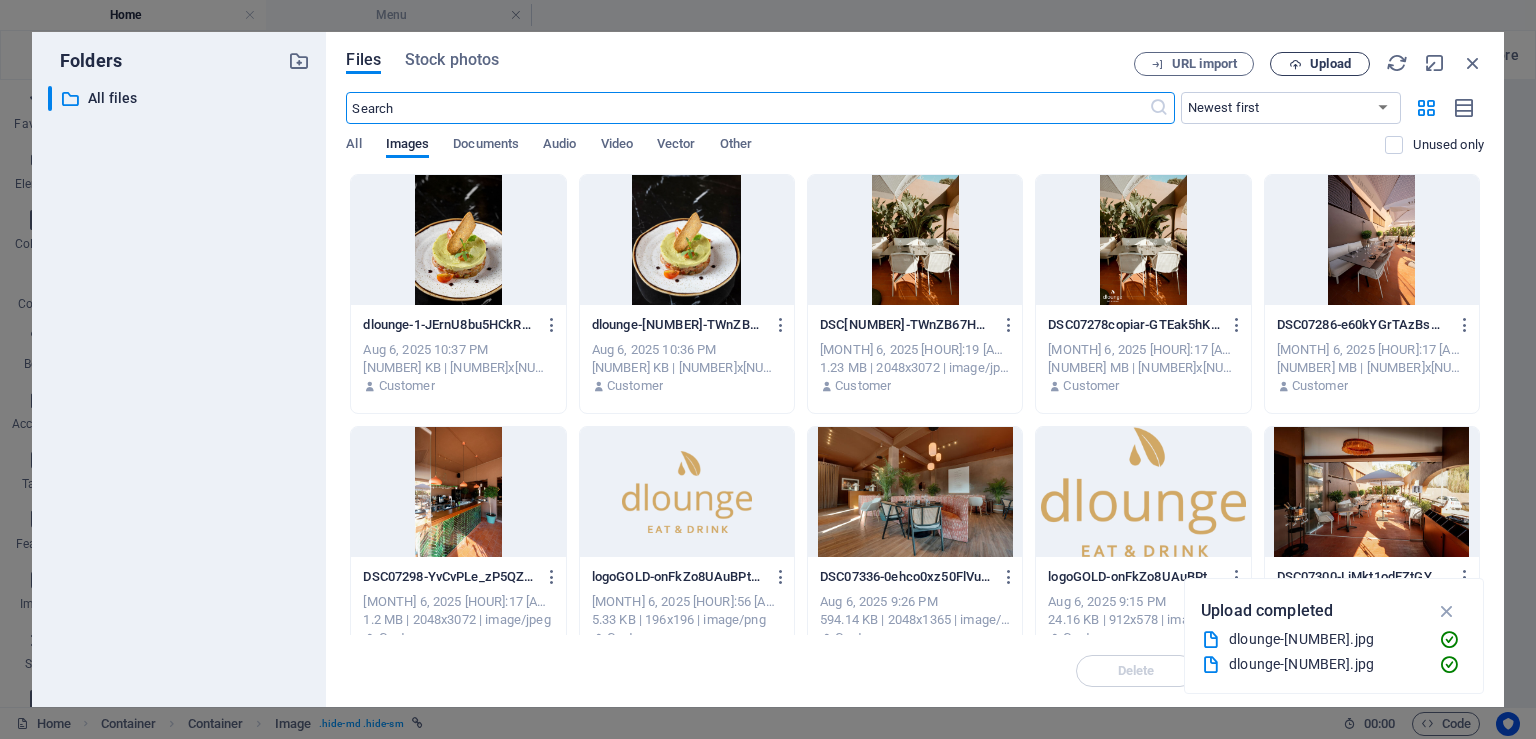 click on "Upload" at bounding box center [1330, 64] 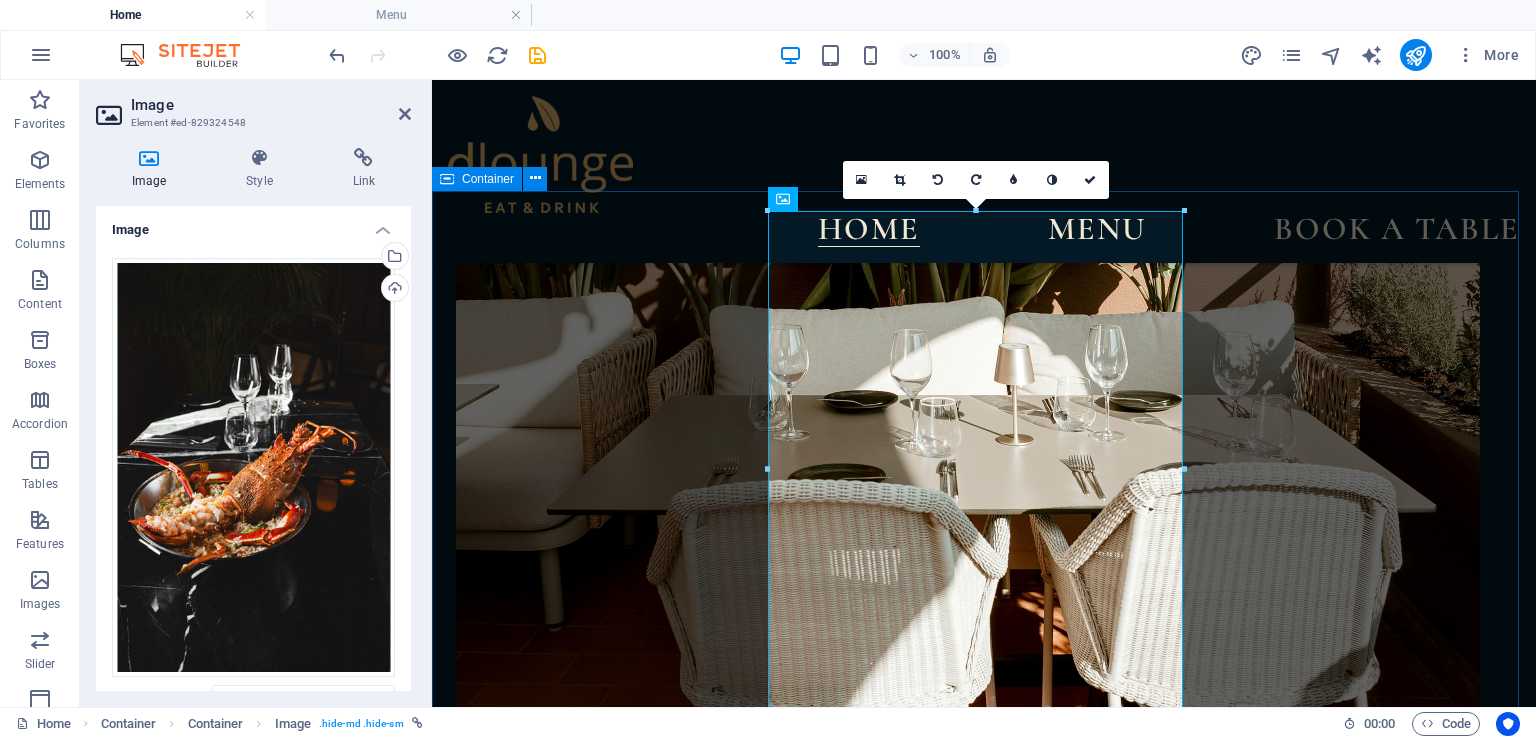 scroll, scrollTop: 2798, scrollLeft: 0, axis: vertical 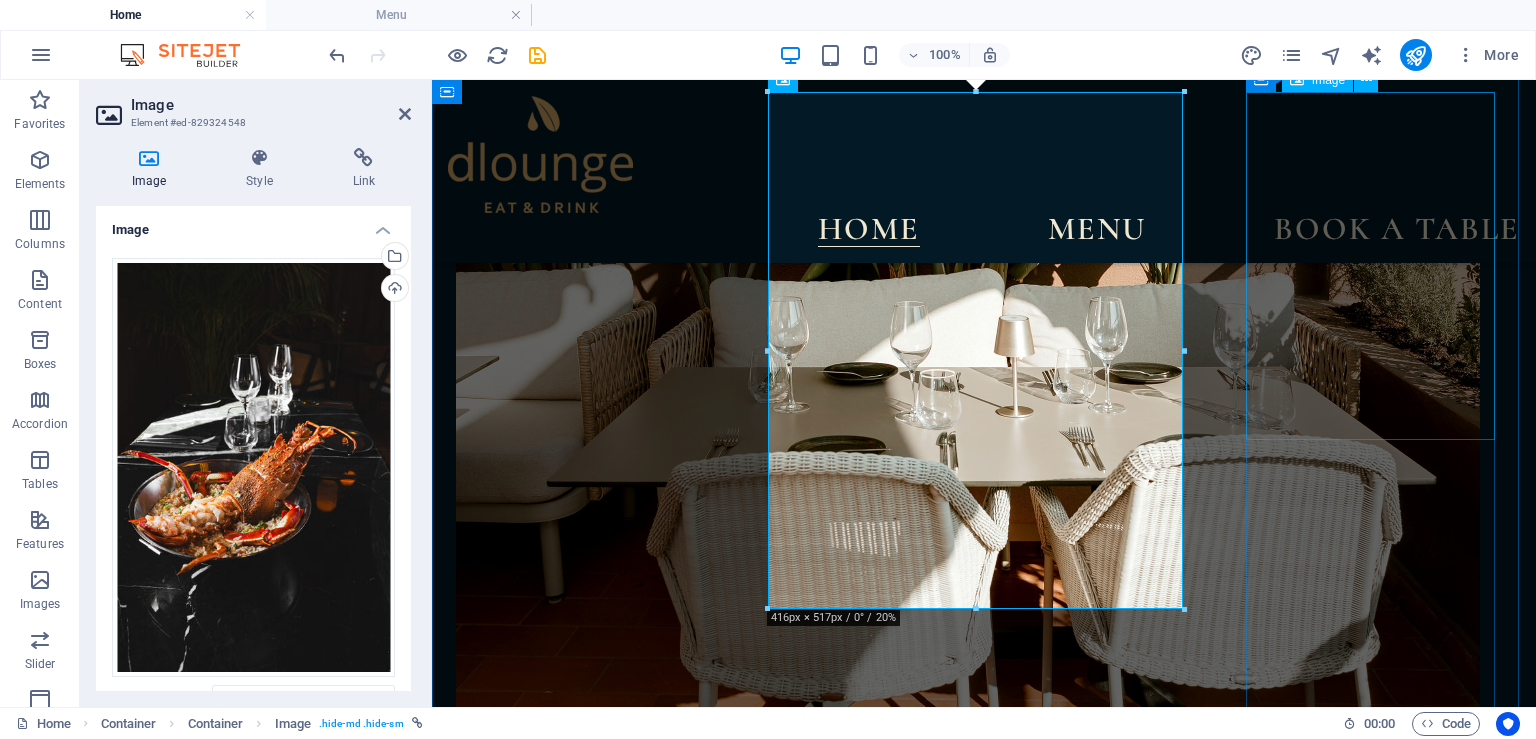 click at bounding box center (984, 10536) 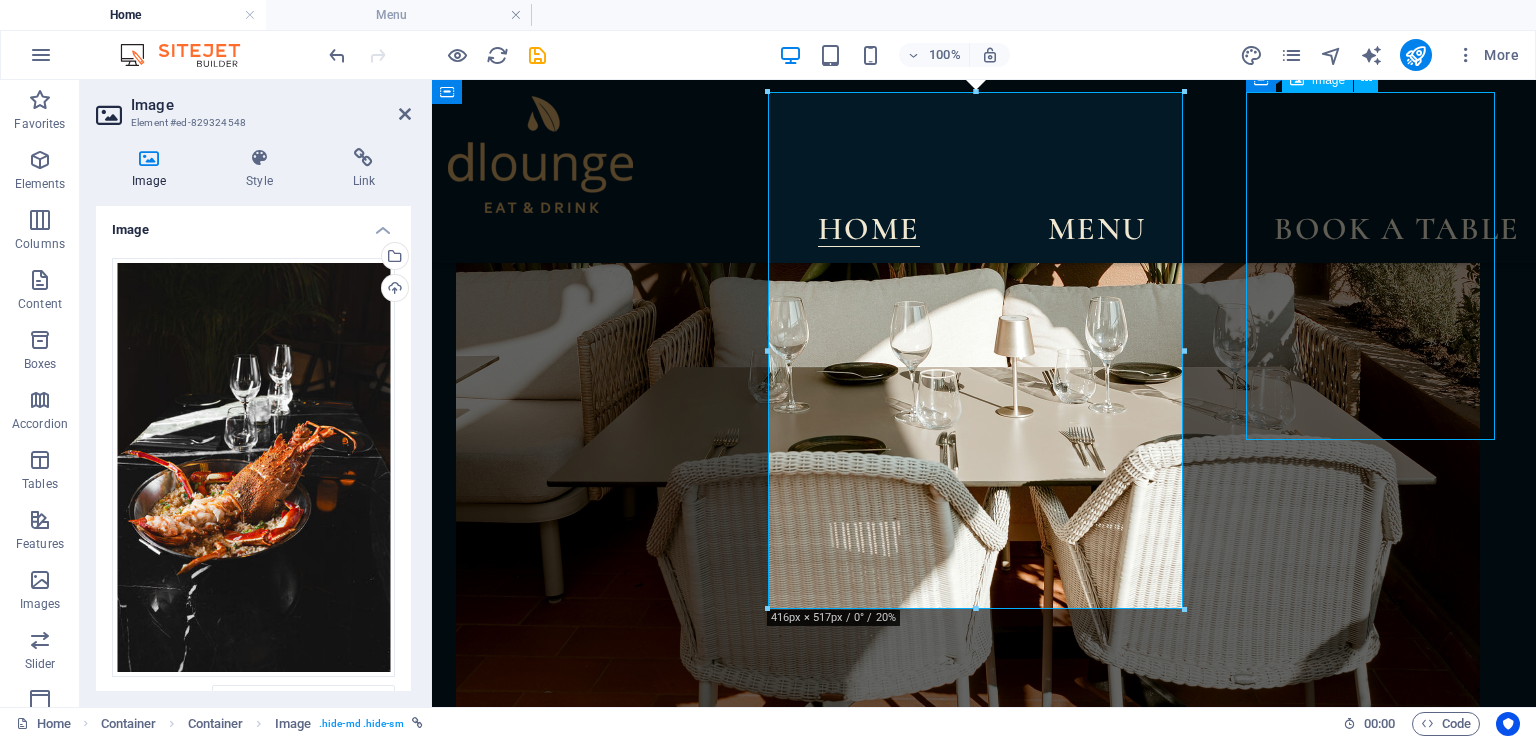 scroll, scrollTop: 2749, scrollLeft: 0, axis: vertical 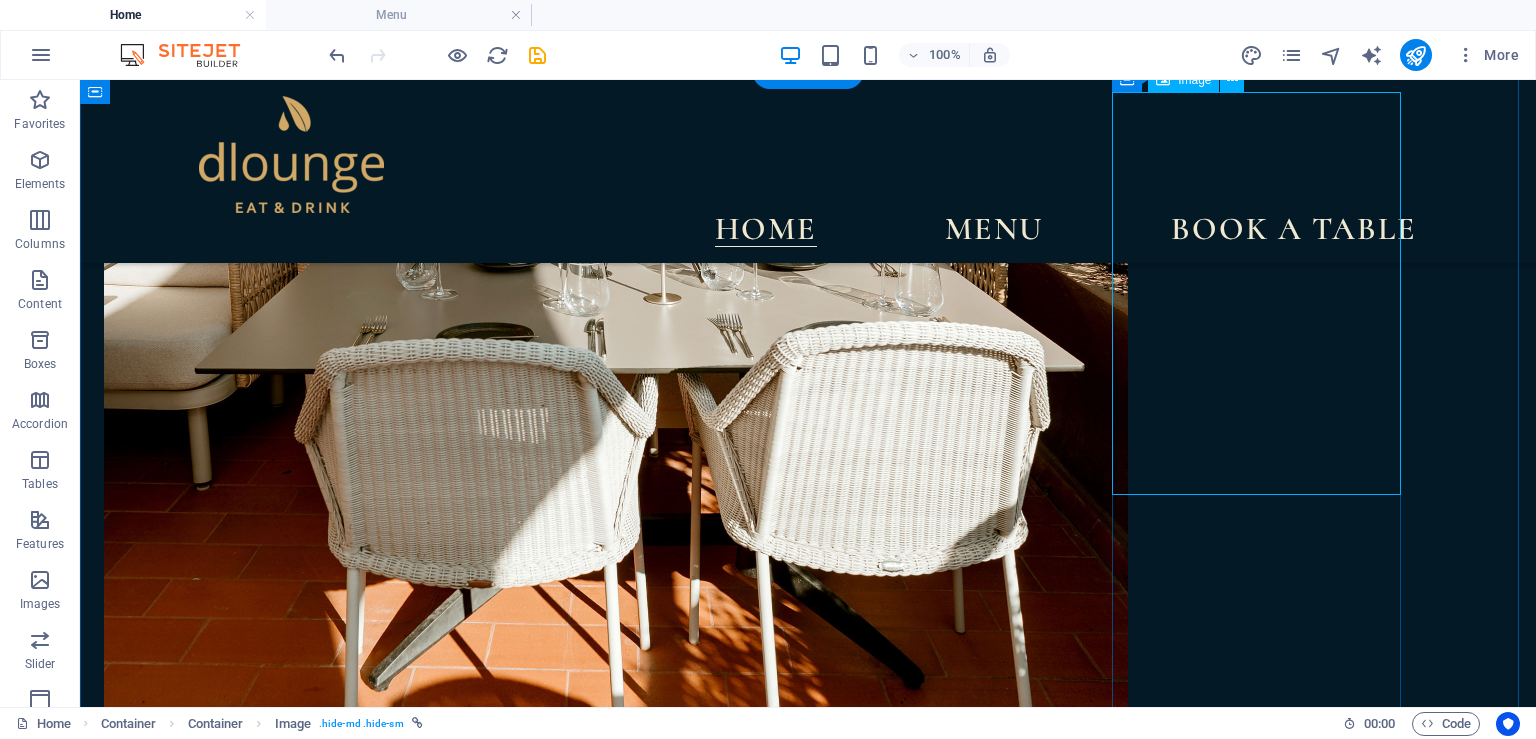 click at bounding box center [808, 11174] 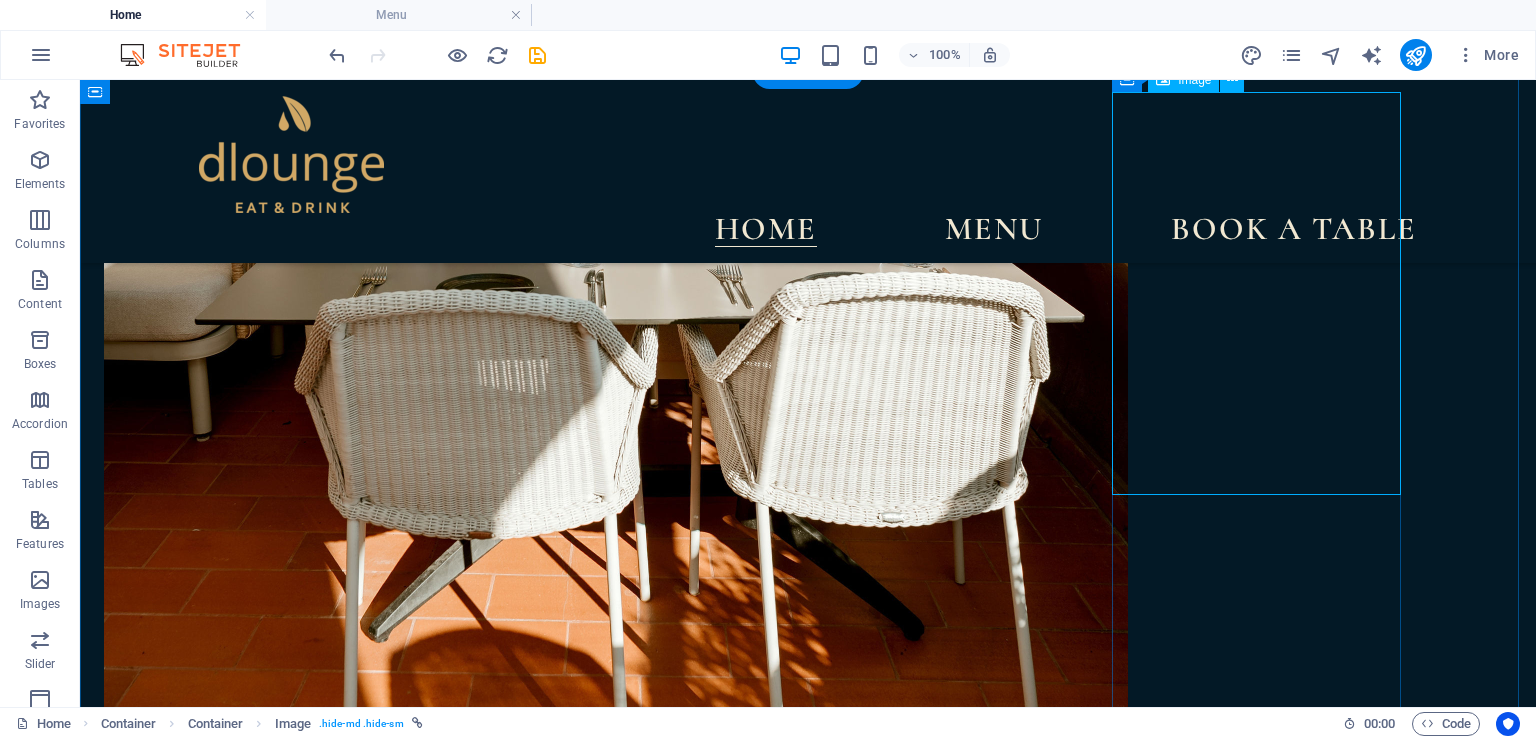select on "%" 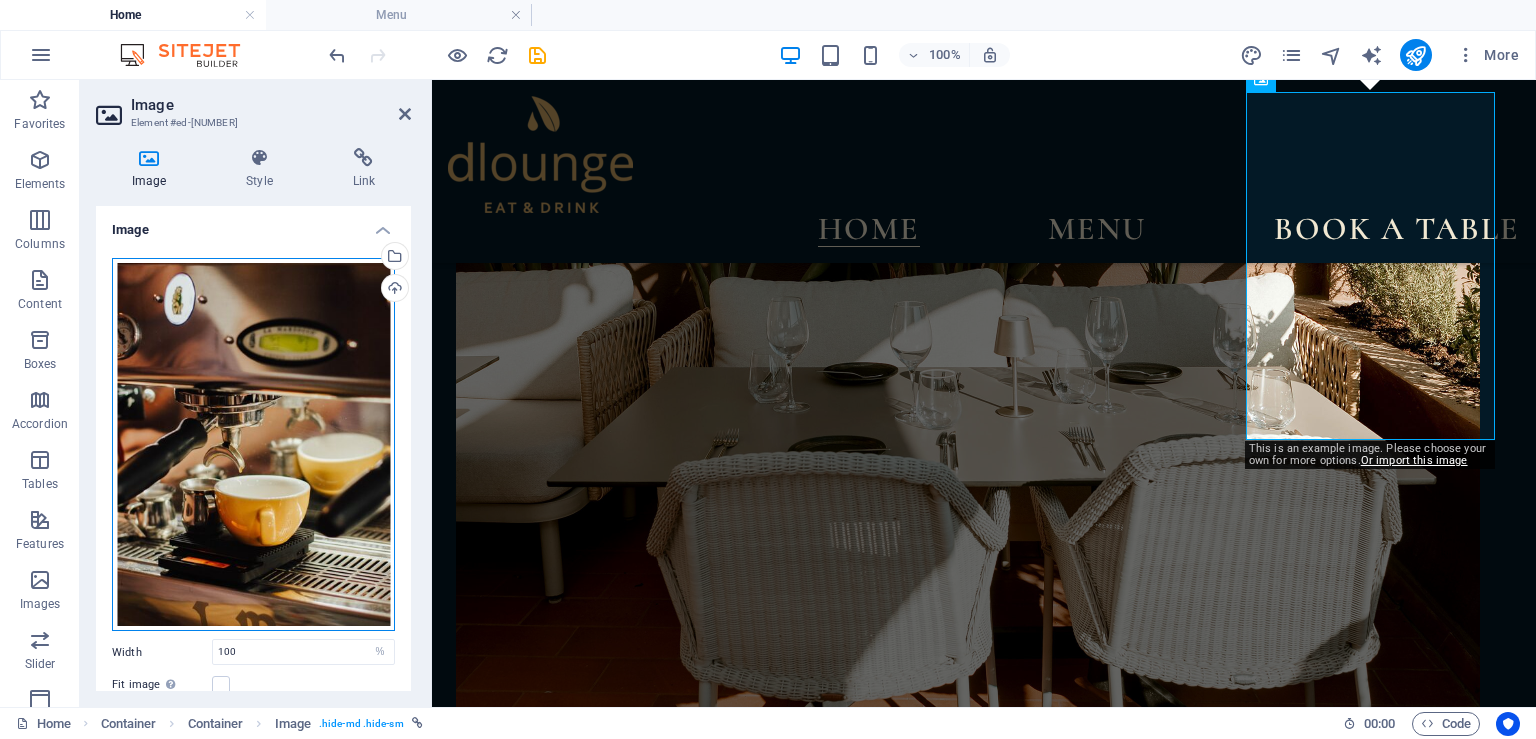 click on "Drag files here, click to choose files or select files from Files or our free stock photos & videos" at bounding box center (253, 445) 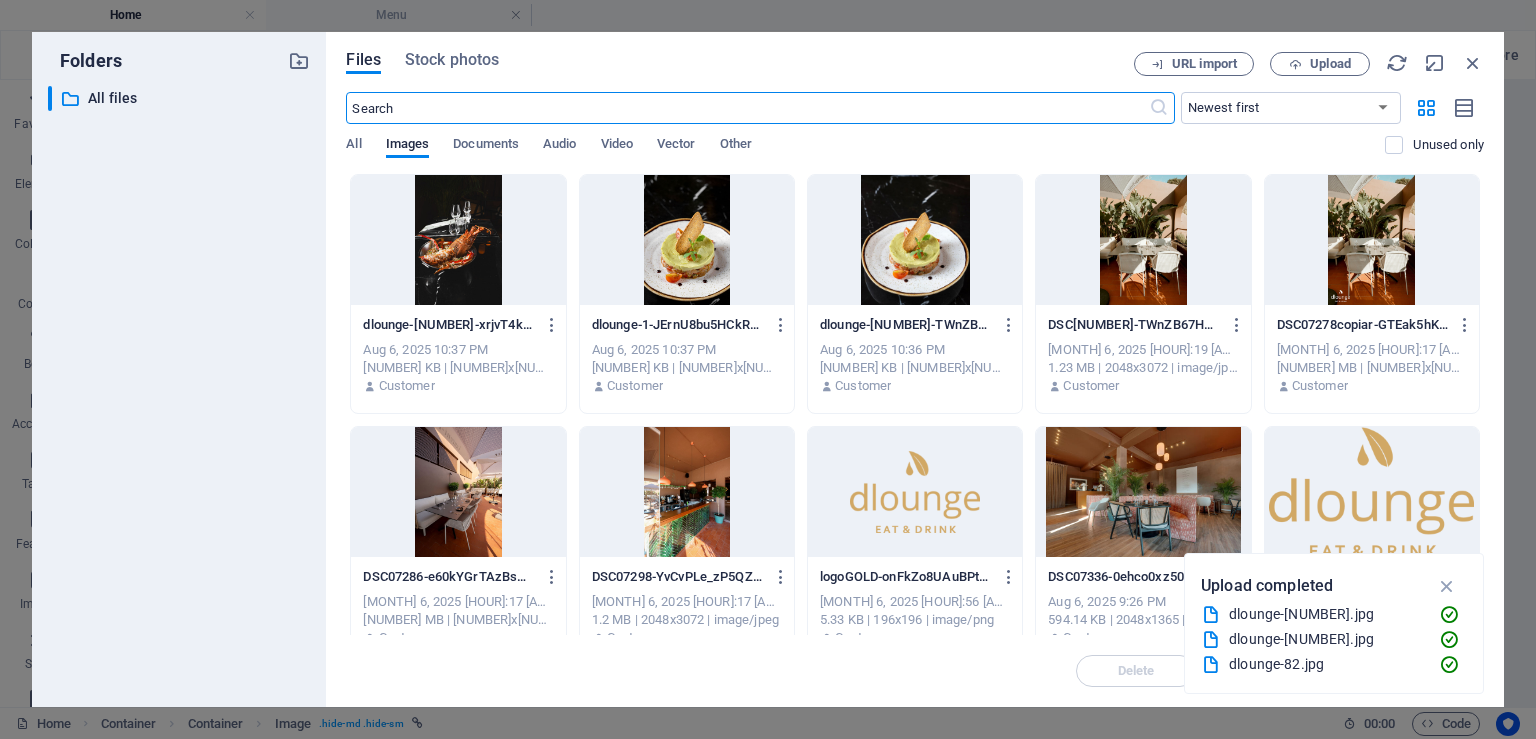 scroll, scrollTop: 3076, scrollLeft: 0, axis: vertical 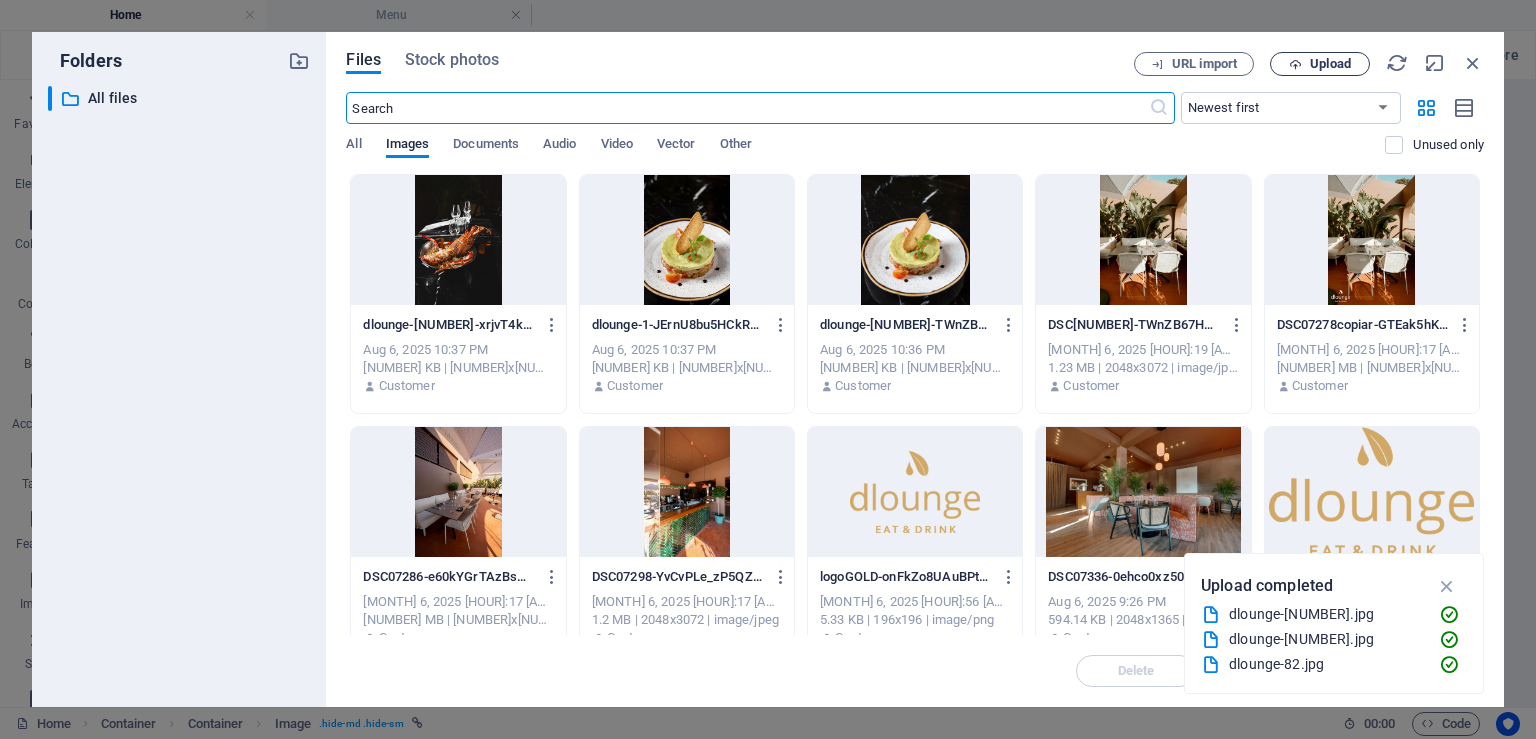 click on "Upload" at bounding box center (1320, 64) 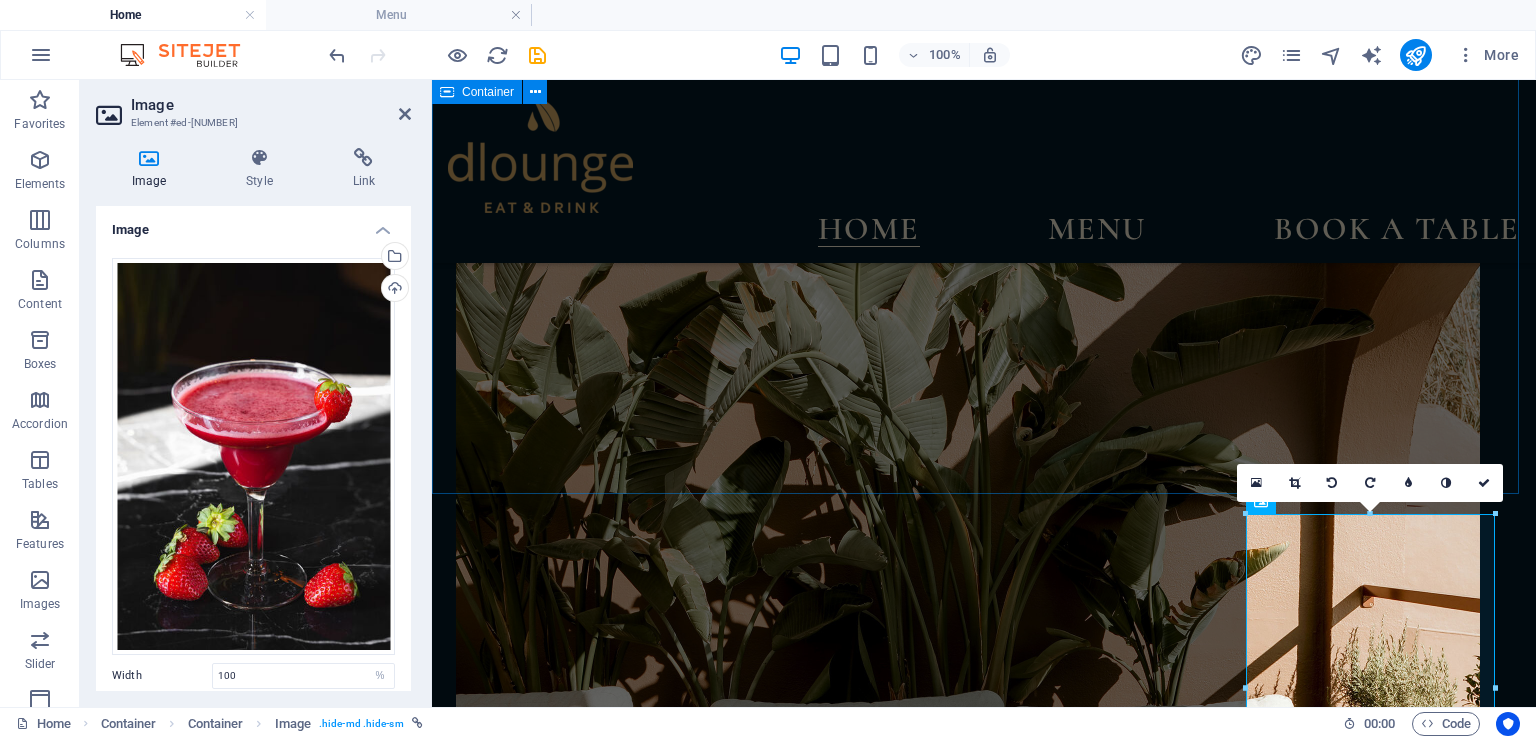 scroll, scrollTop: 2798, scrollLeft: 0, axis: vertical 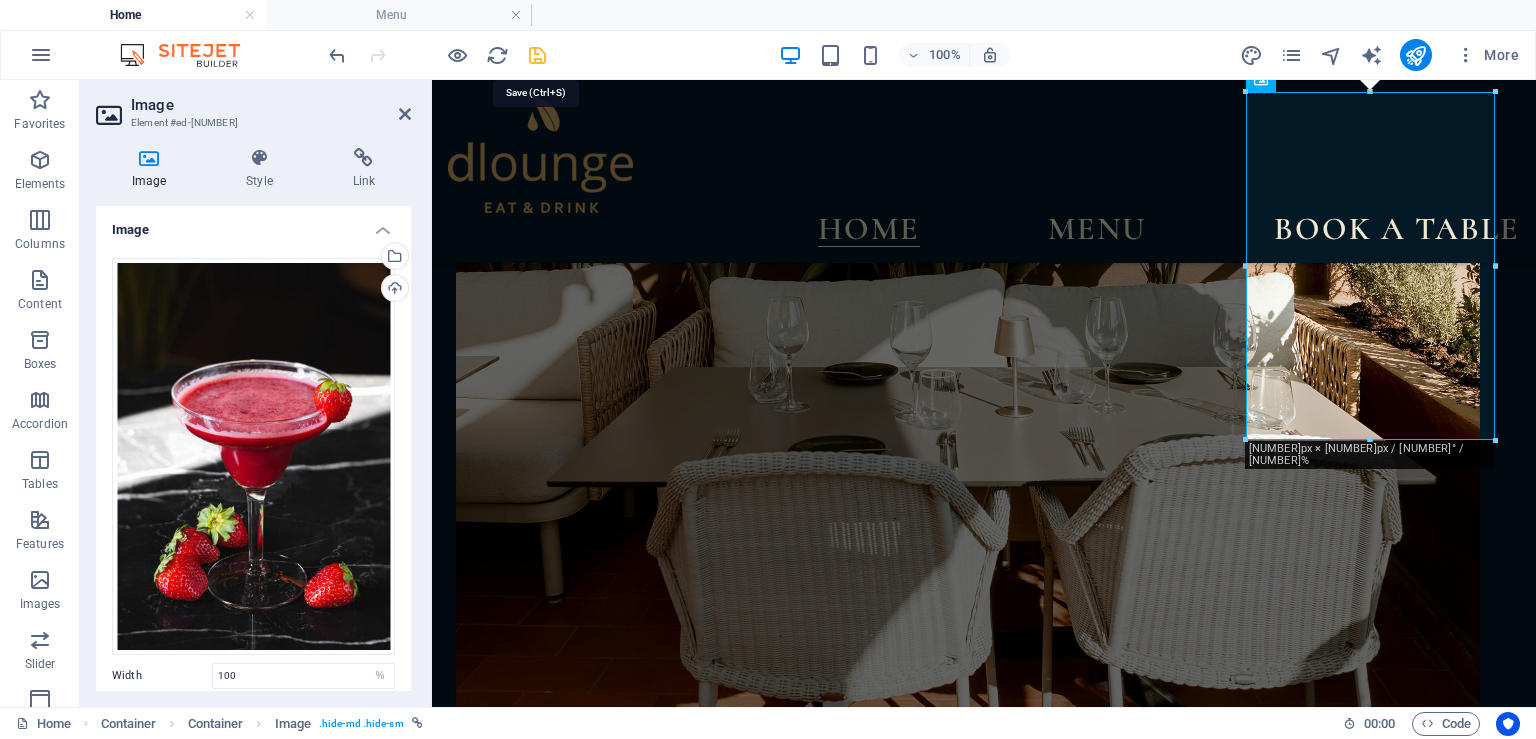 click at bounding box center (537, 55) 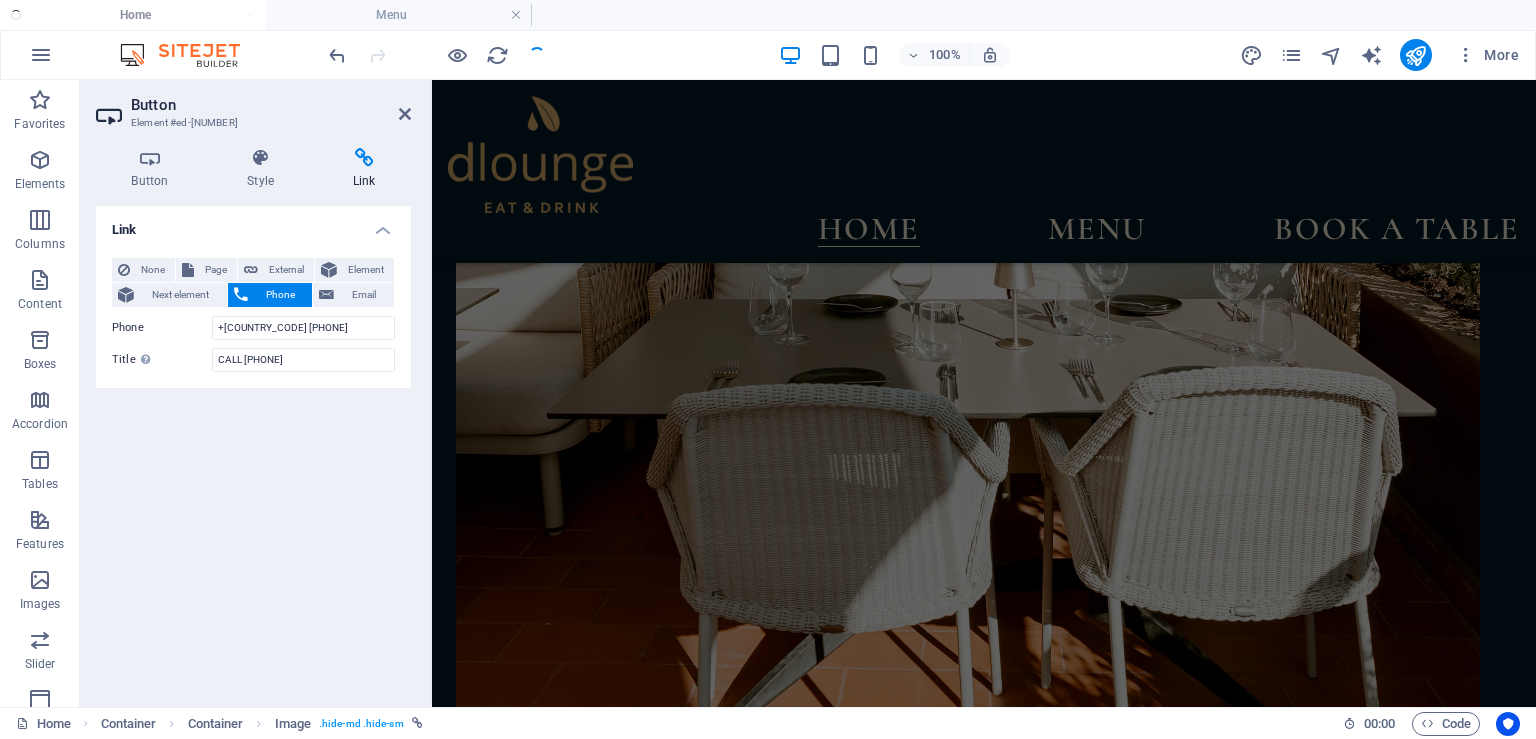 scroll, scrollTop: 1085, scrollLeft: 0, axis: vertical 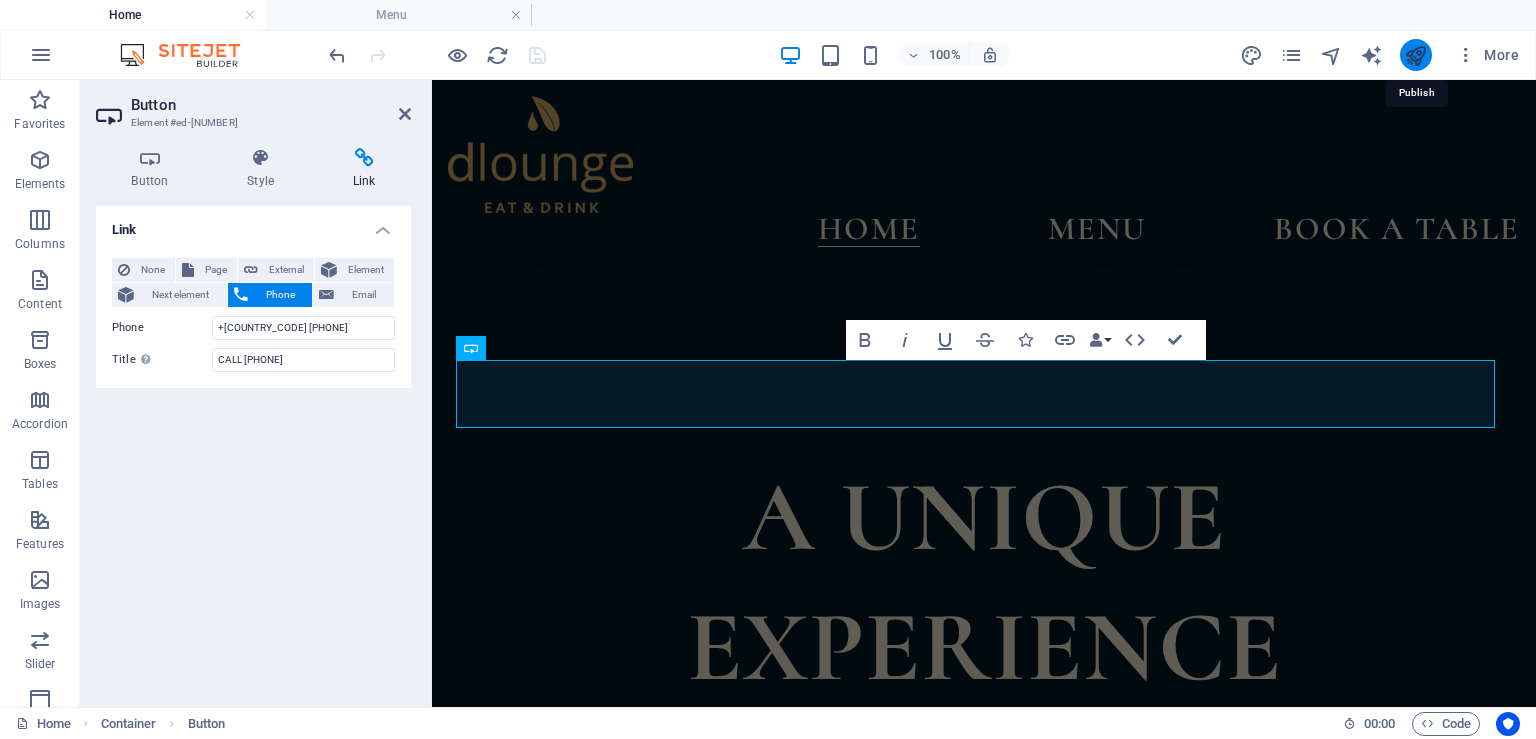 click at bounding box center [1415, 55] 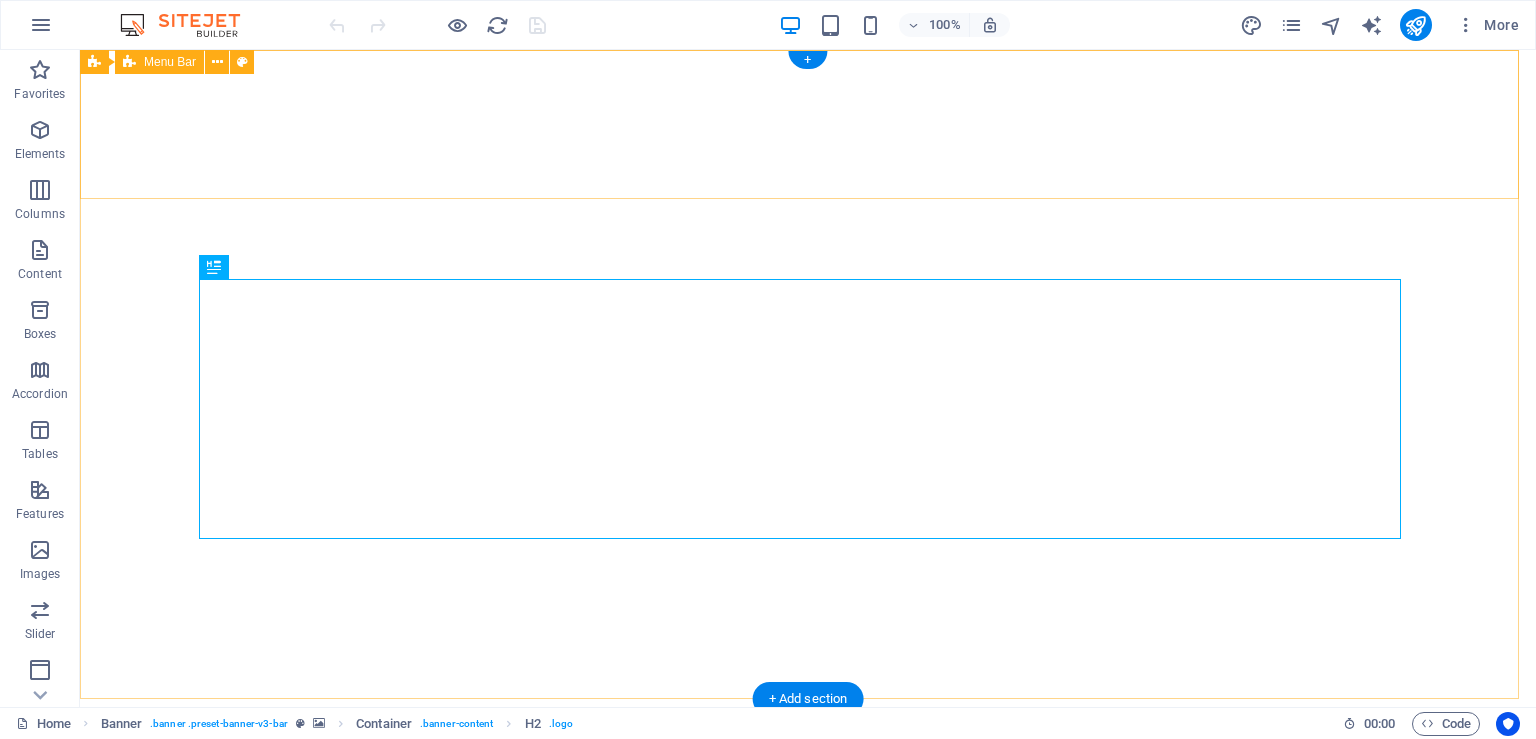 scroll, scrollTop: 0, scrollLeft: 0, axis: both 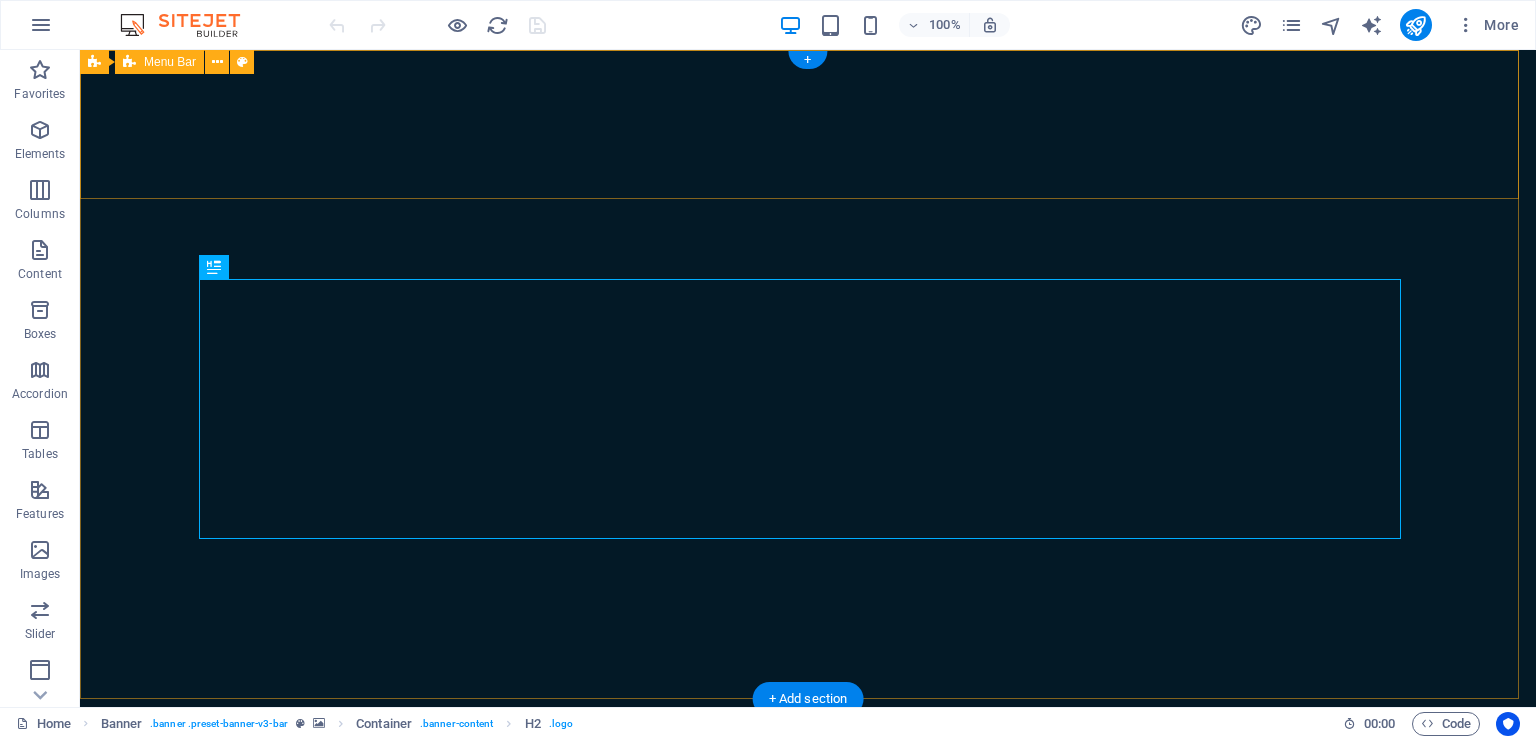 click on "Home Menu Book a table" at bounding box center [808, 849] 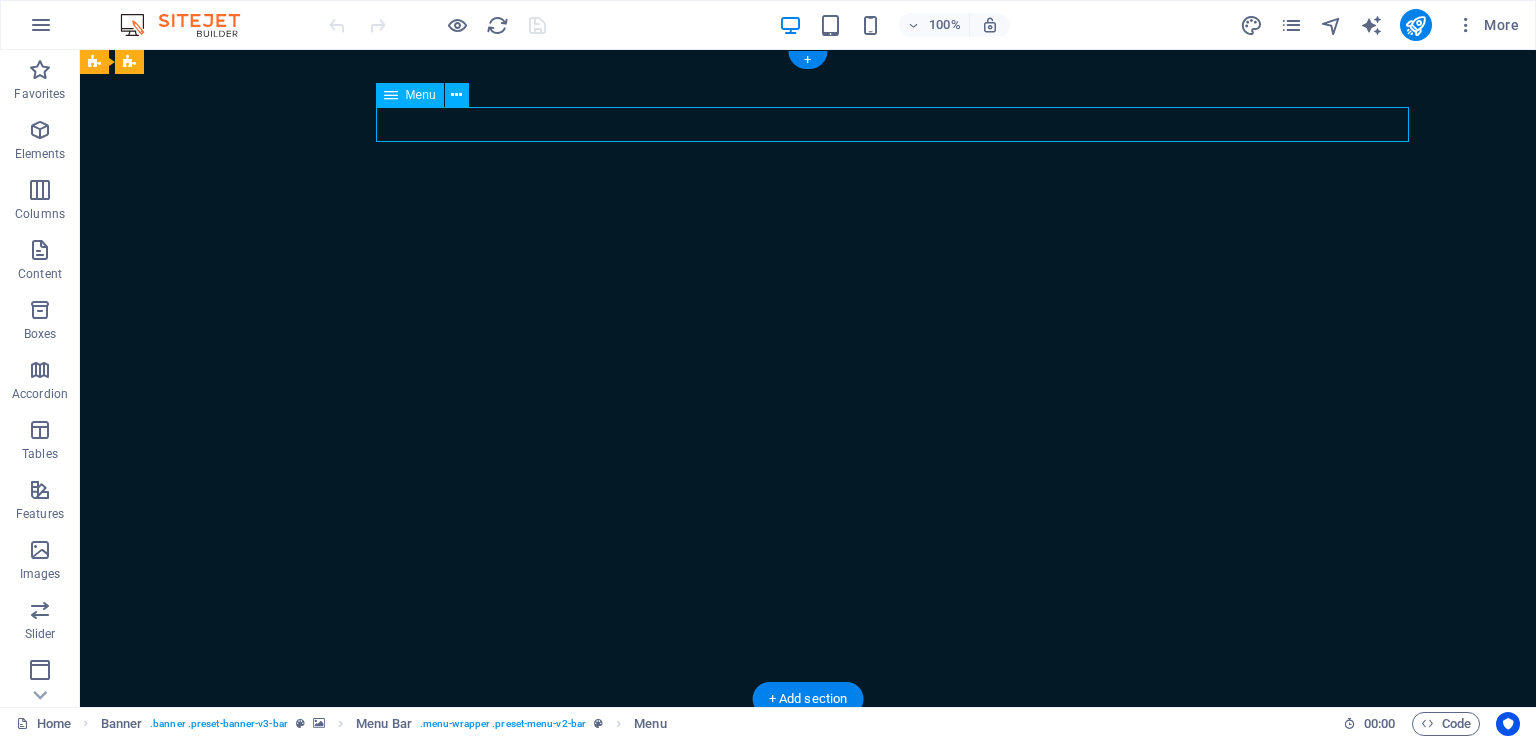 click on "Home Menu Book a table" at bounding box center [808, 849] 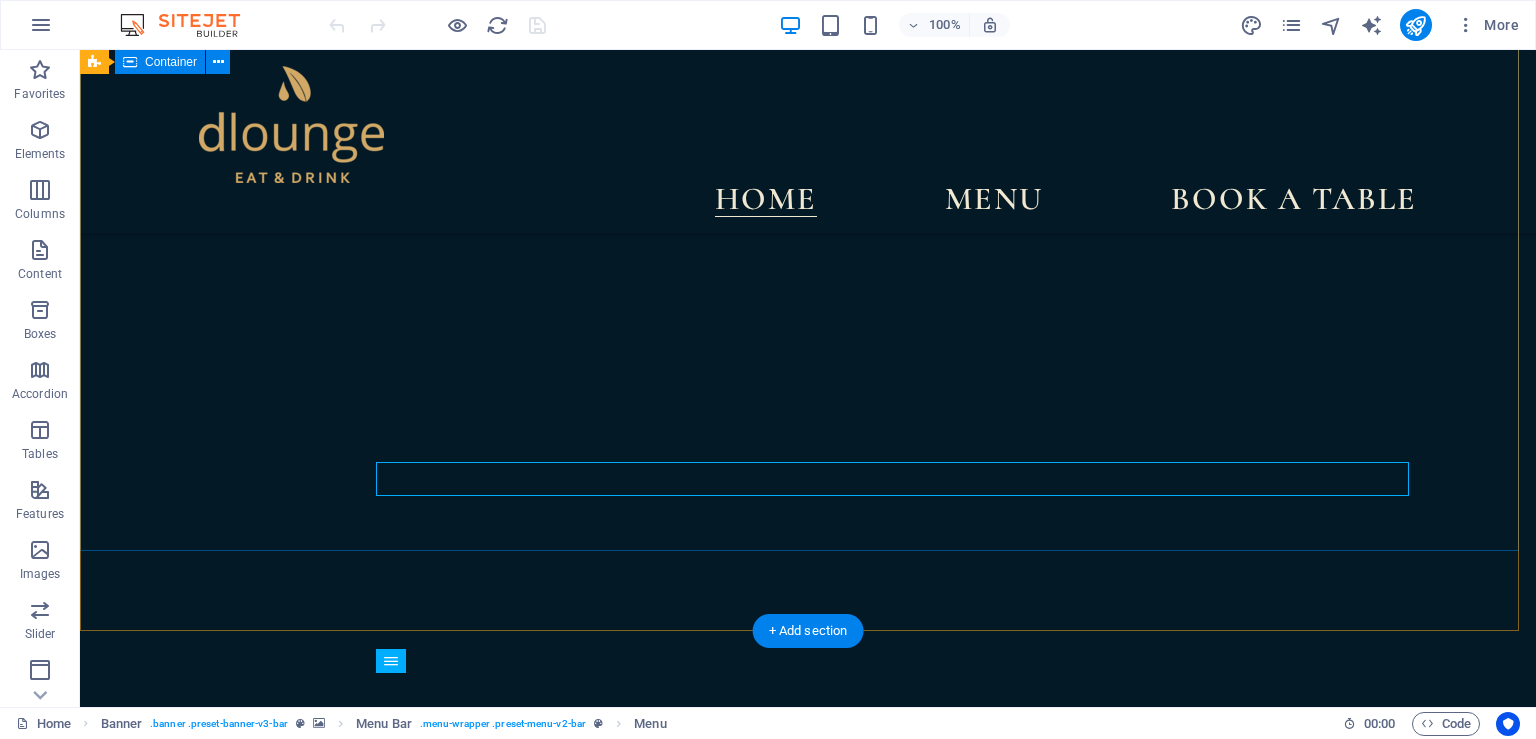 scroll, scrollTop: 0, scrollLeft: 0, axis: both 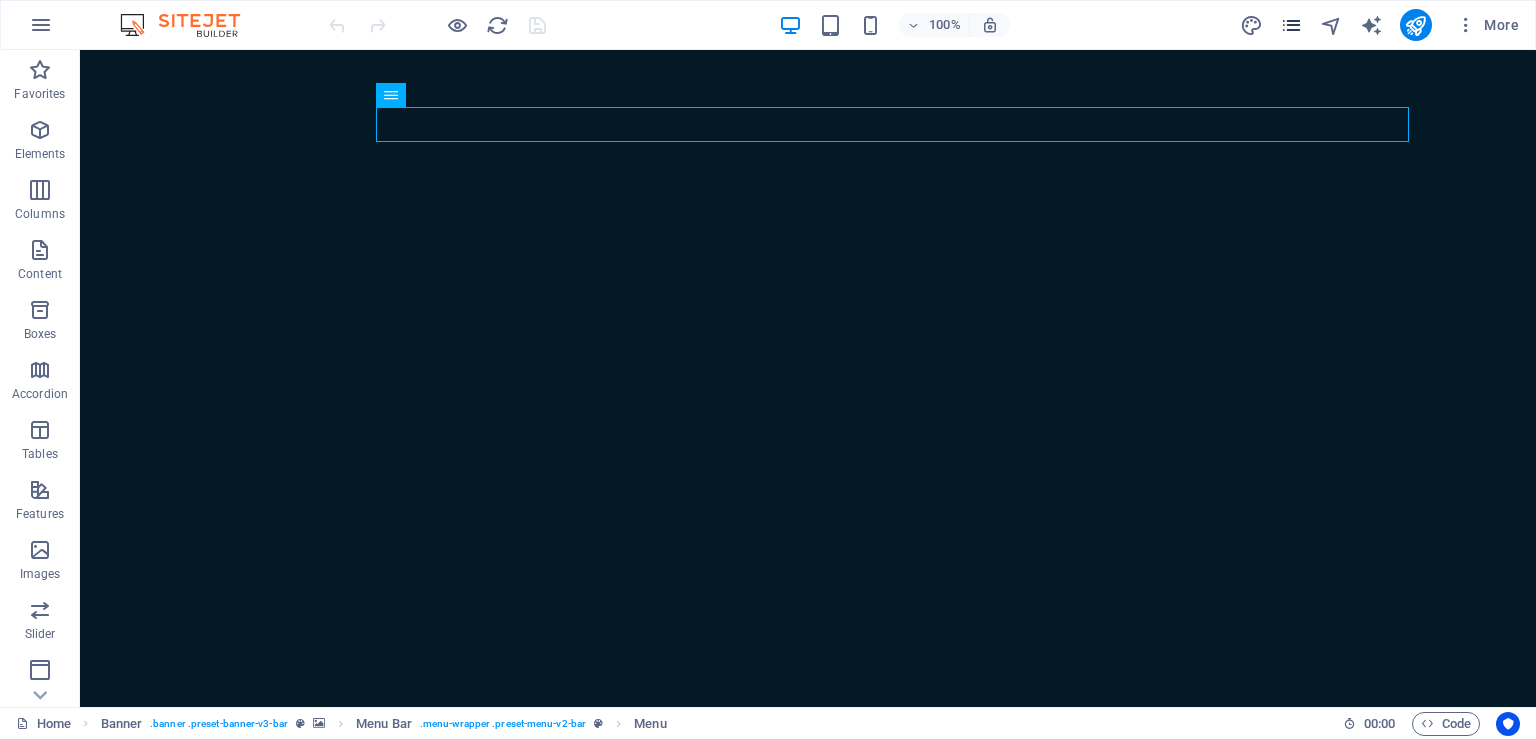 click at bounding box center [1291, 25] 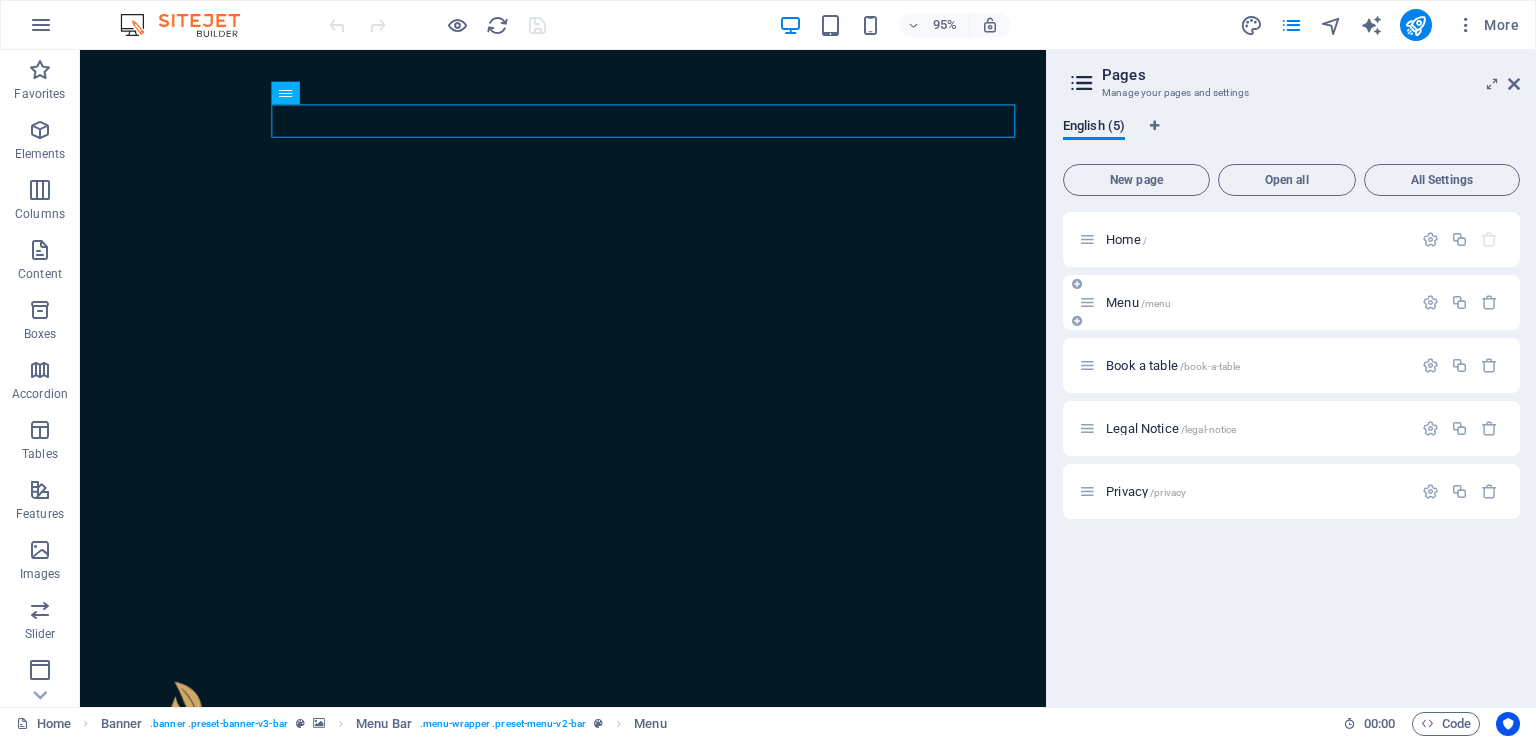 click on "Menu /menu" at bounding box center (1256, 302) 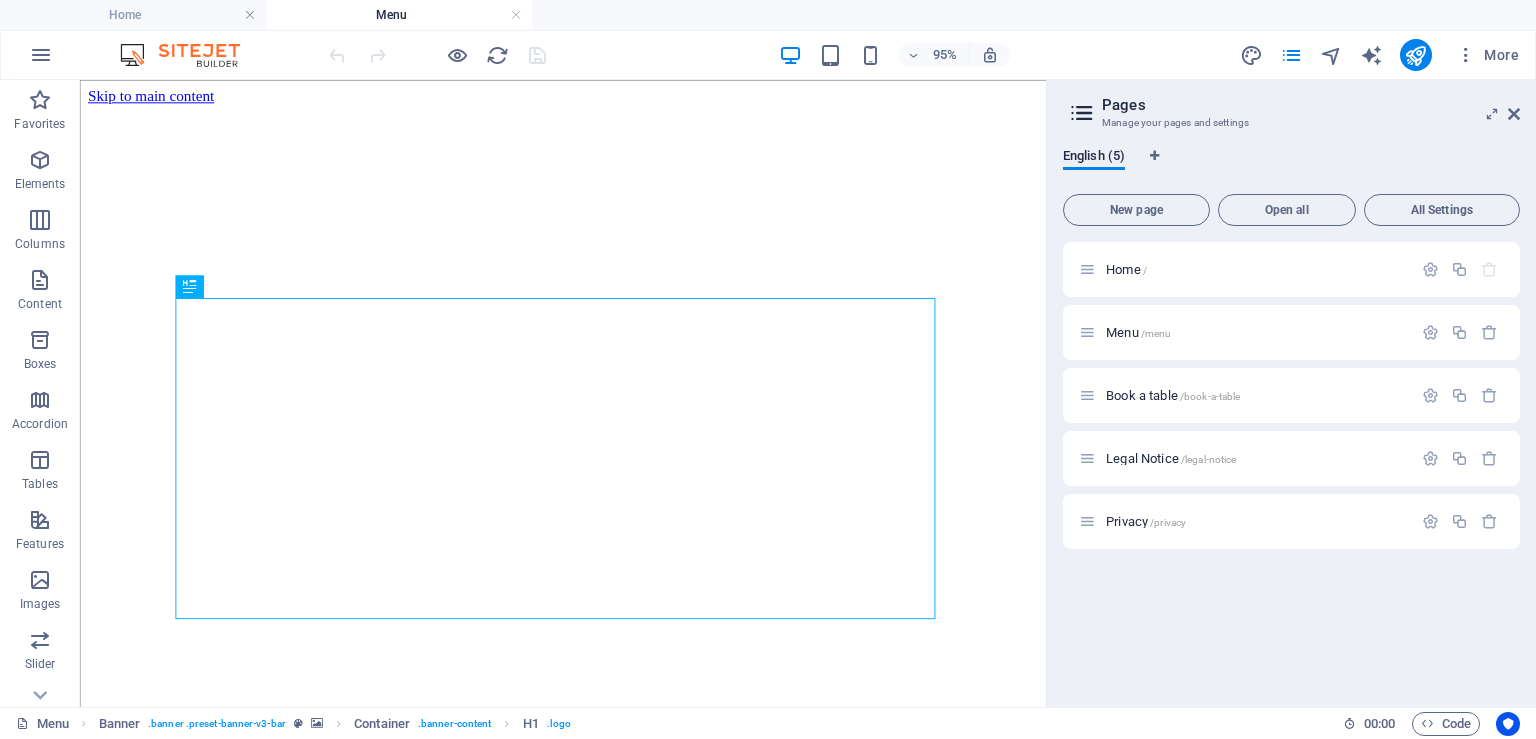 scroll, scrollTop: 0, scrollLeft: 0, axis: both 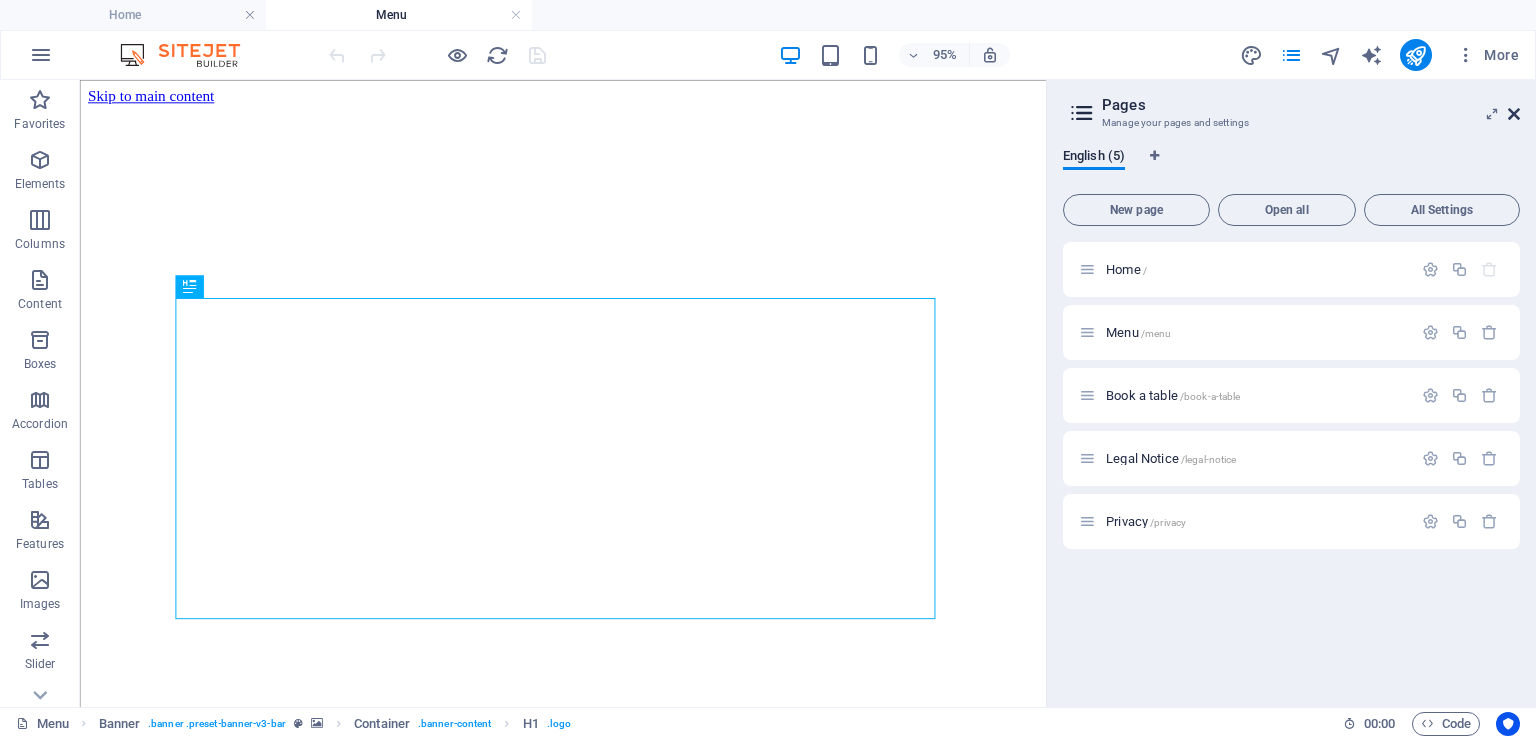 click at bounding box center (1514, 114) 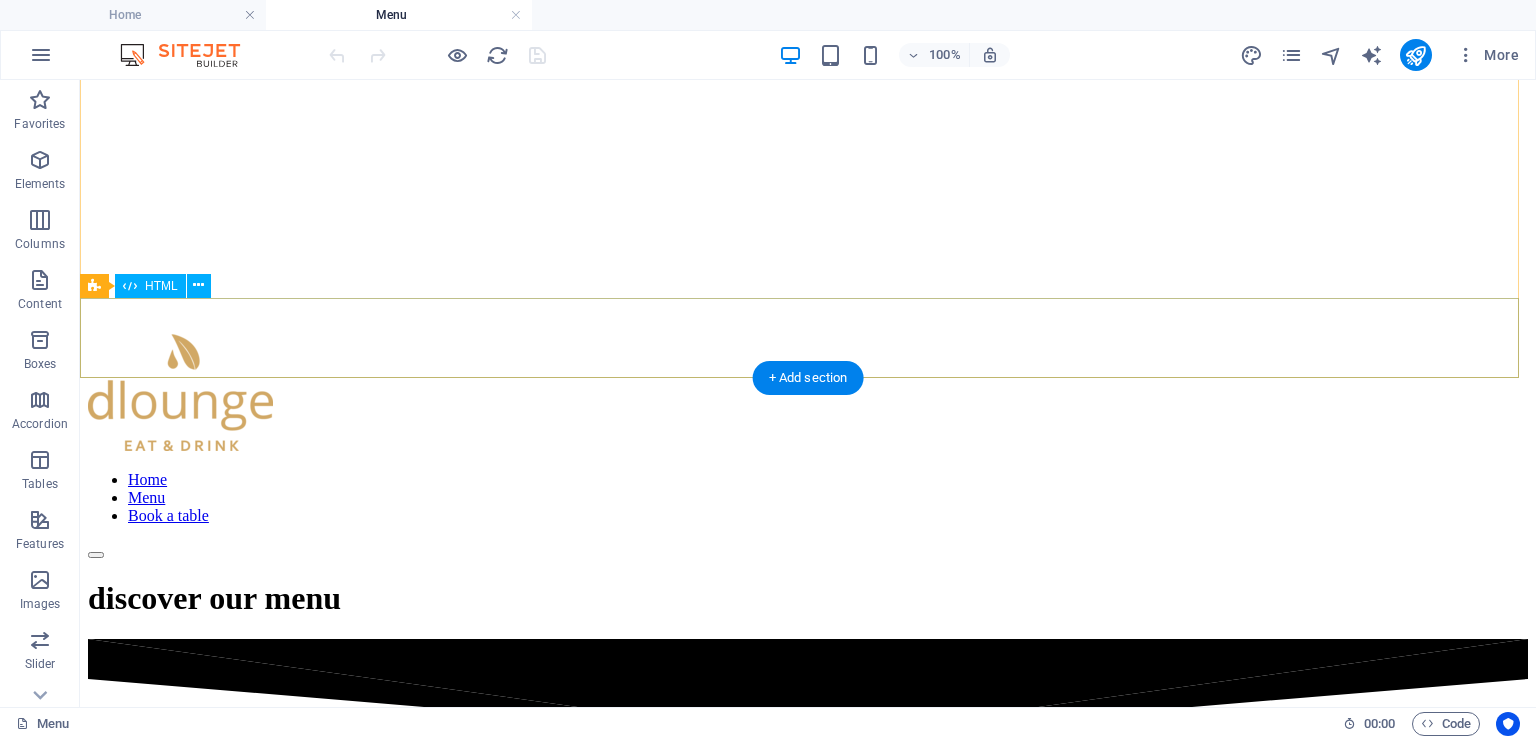 scroll, scrollTop: 422, scrollLeft: 0, axis: vertical 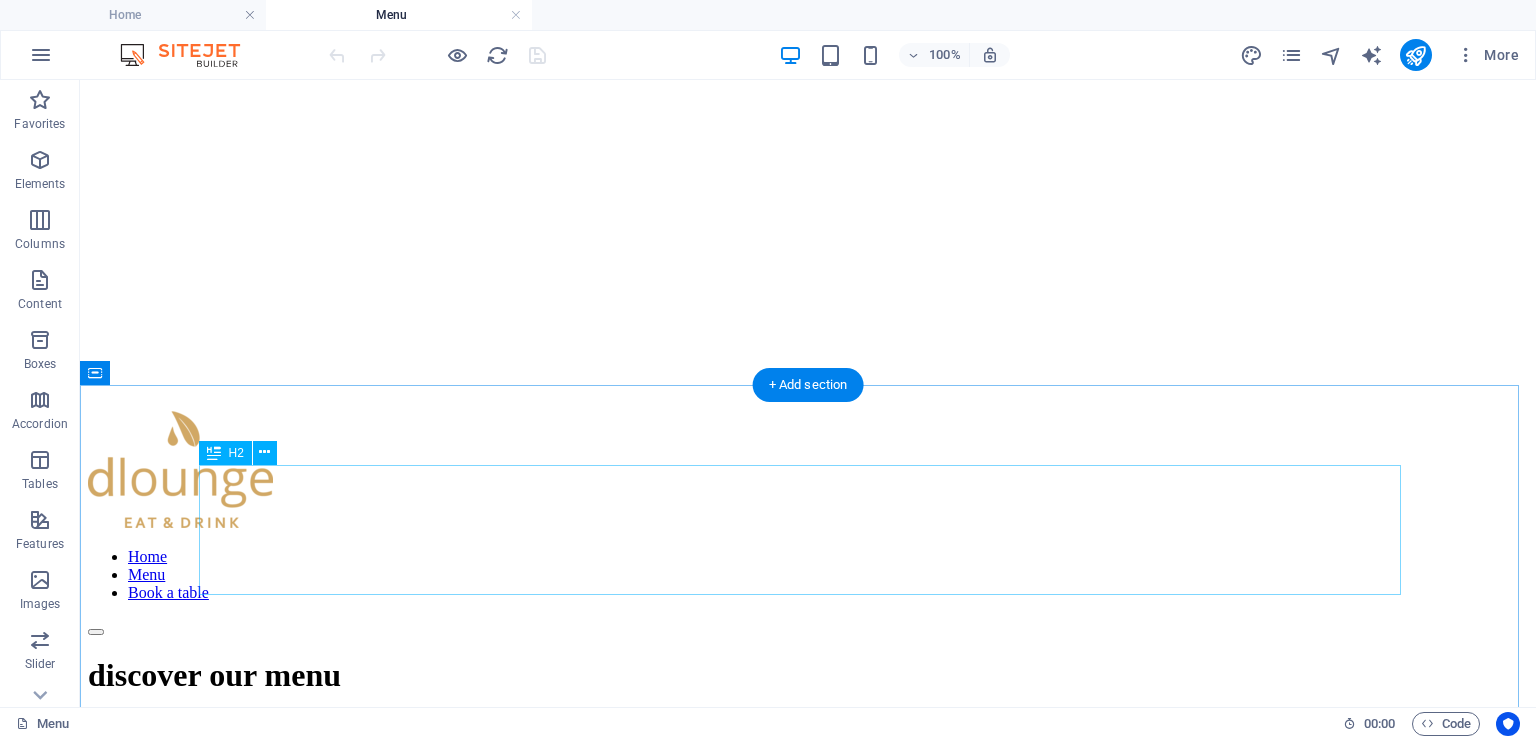 click on "appetizers" at bounding box center [808, 1118] 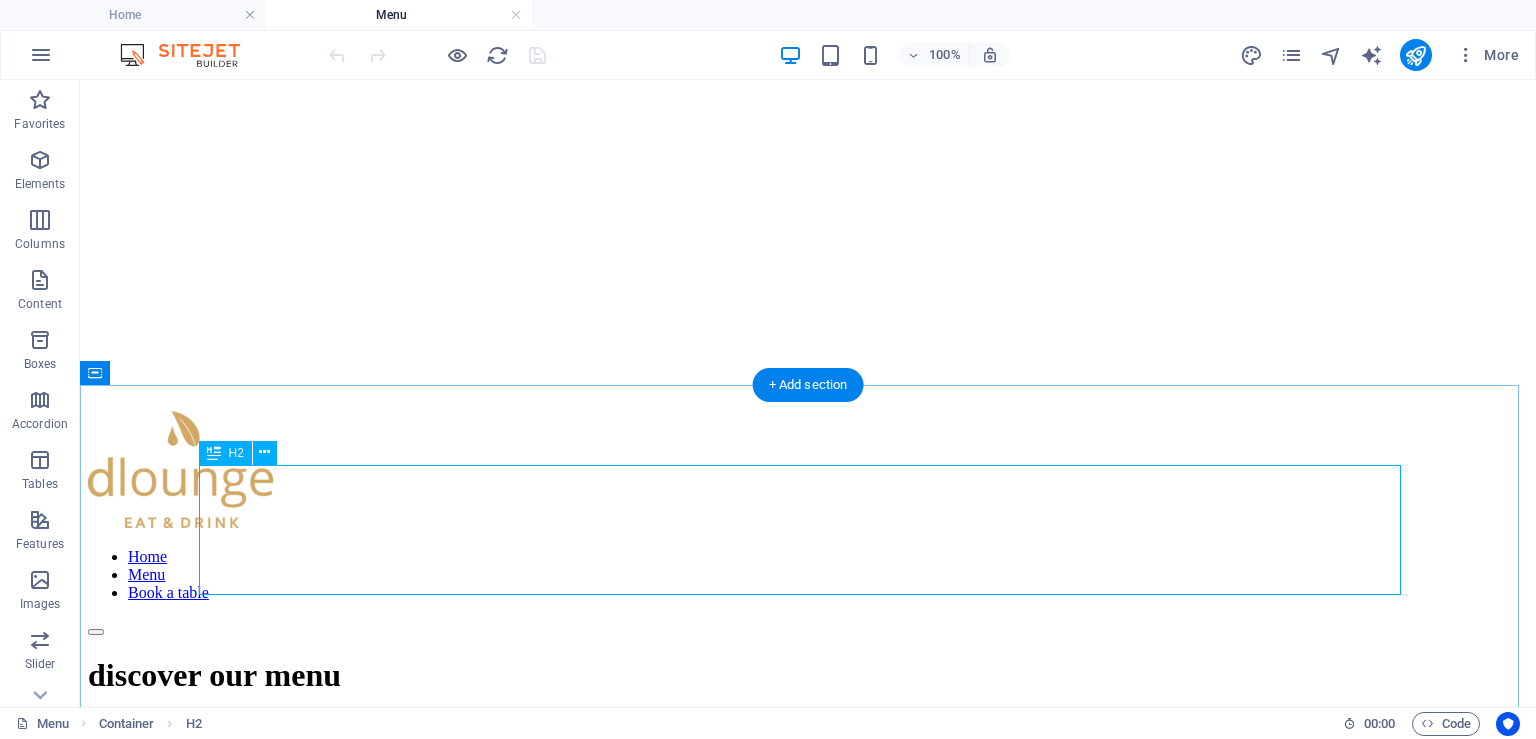 click on "appetizers" at bounding box center [808, 1118] 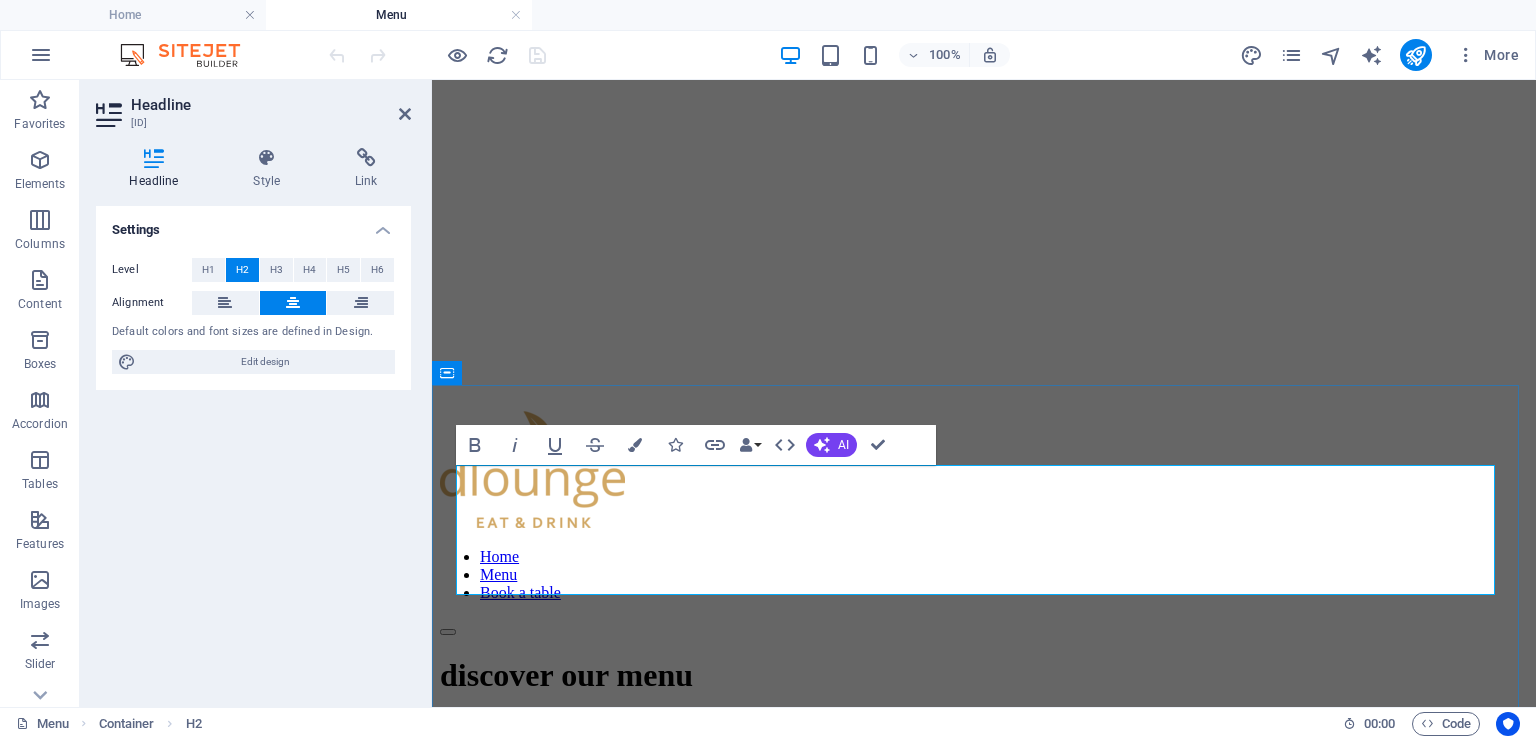 scroll, scrollTop: 0, scrollLeft: 8, axis: horizontal 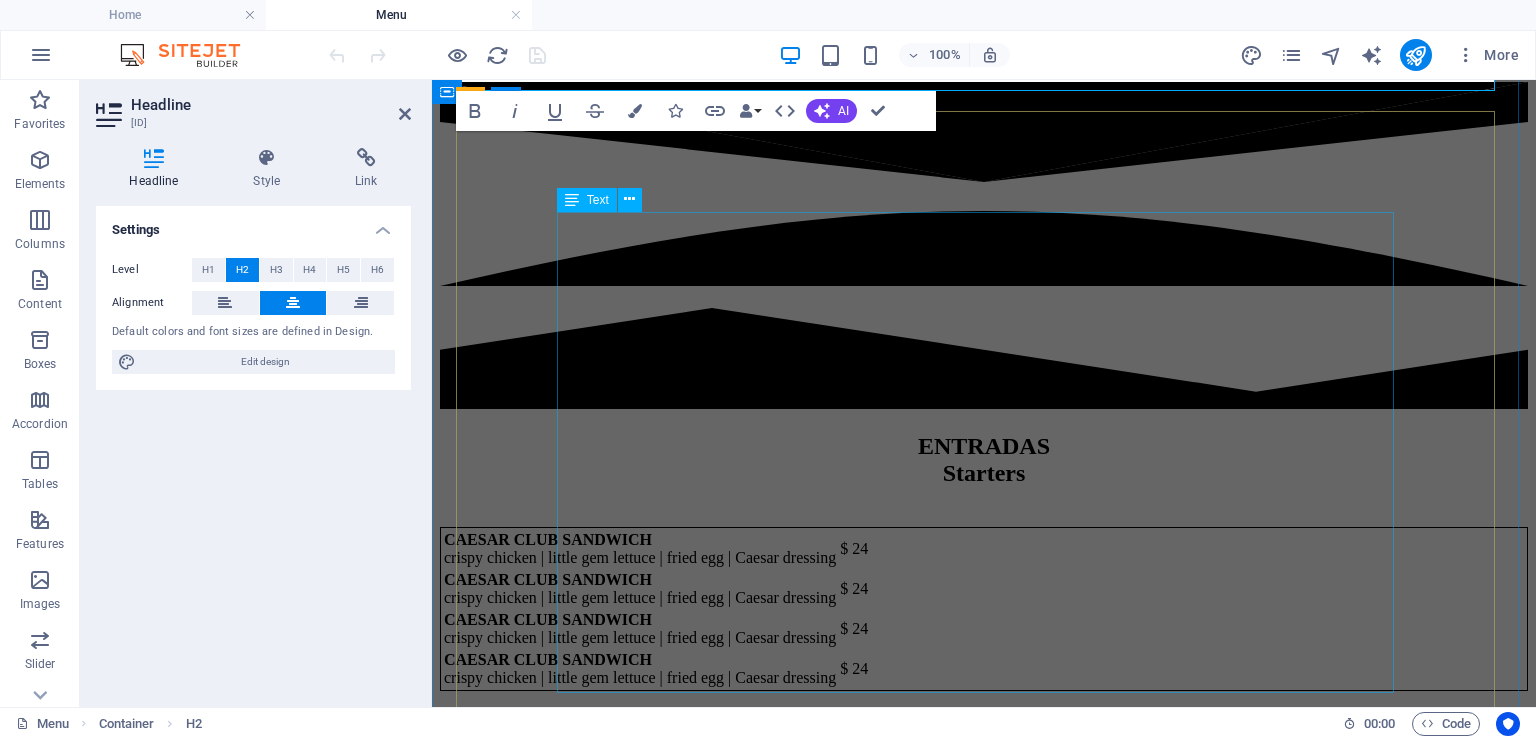 click on "CAESAR CLUB SANDWICH crispy chicken | little gem lettuce | fried egg | Caesar dressing
$ 24
CAESAR CLUB SANDWICH crispy chicken | little gem lettuce | fried egg | Caesar dressing
$ 24
CAESAR CLUB SANDWICH crispy chicken | little gem lettuce | fried egg | Caesar dressing
$ 24
CAESAR CLUB SANDWICH crispy chicken | little gem lettuce | fried egg | Caesar dressing
$ 24" at bounding box center (984, 609) 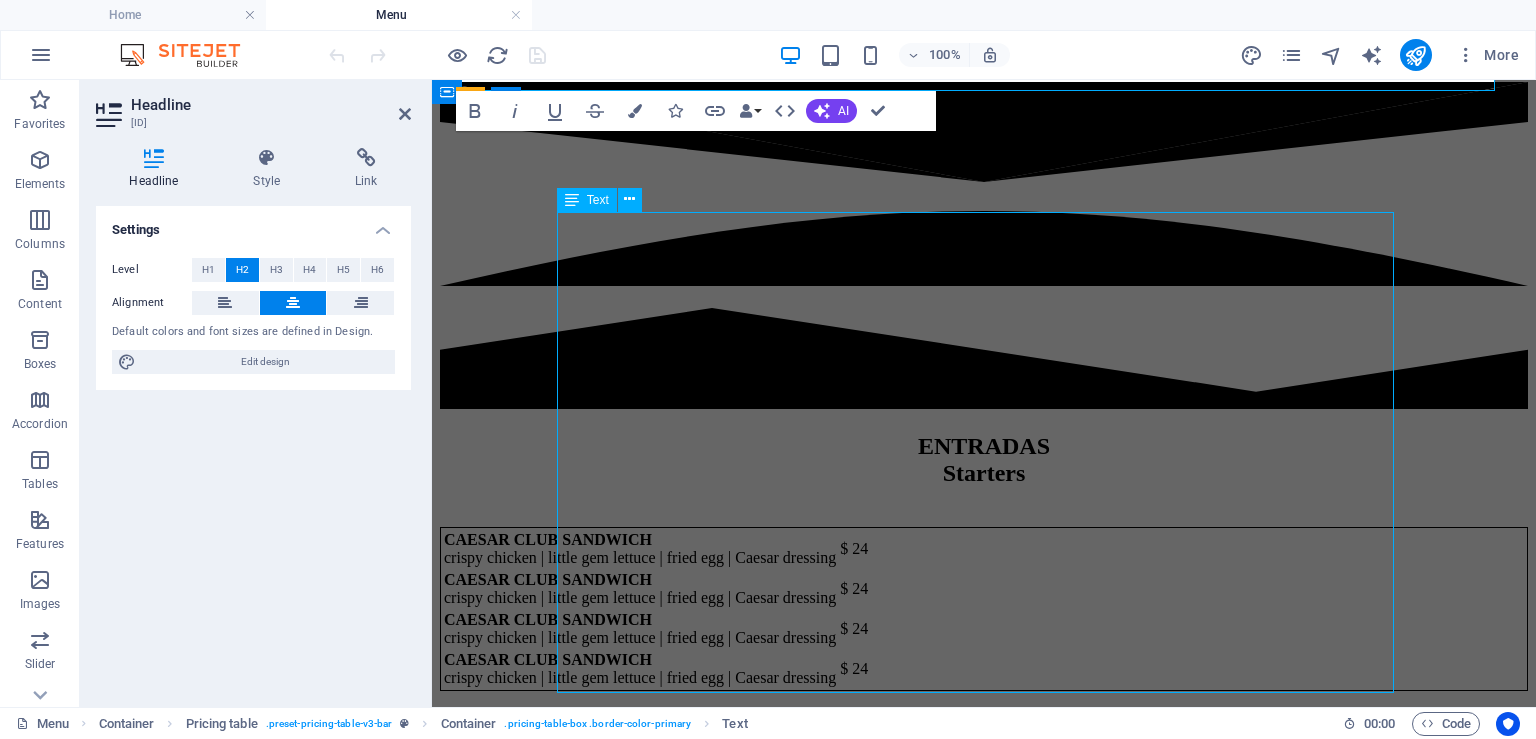 click on "CAESAR CLUB SANDWICH crispy chicken | little gem lettuce | fried egg | Caesar dressing
$ 24
CAESAR CLUB SANDWICH crispy chicken | little gem lettuce | fried egg | Caesar dressing
$ 24
CAESAR CLUB SANDWICH crispy chicken | little gem lettuce | fried egg | Caesar dressing
$ 24
CAESAR CLUB SANDWICH crispy chicken | little gem lettuce | fried egg | Caesar dressing
$ 24" at bounding box center [984, 609] 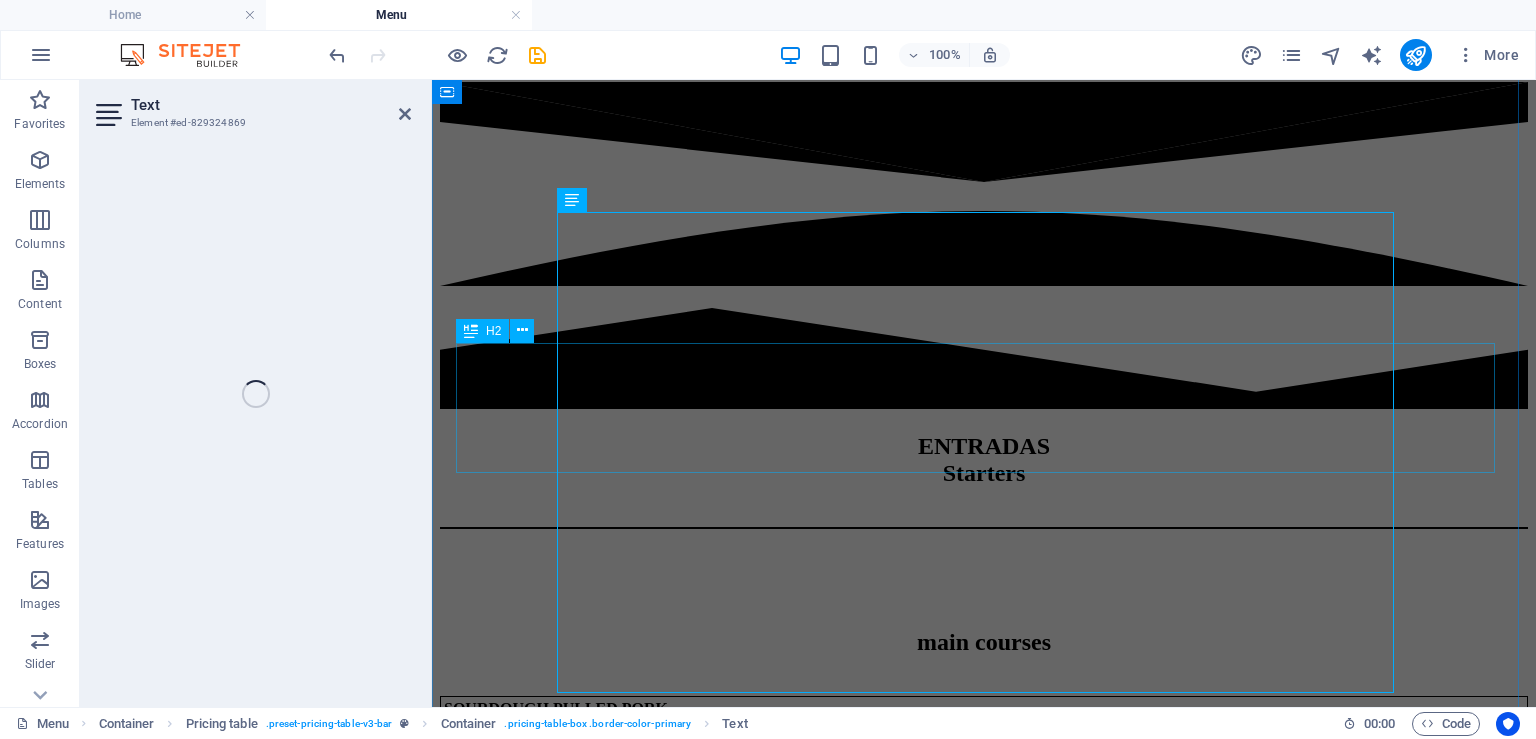 click on "ENTRADAS Starters main courses SOURDOUGH PULLED PORK cheddar cheese | sweet & sour red onion | coleslaw
$ 24
SOURDOUGH PULLED PORK cheddar cheese | sweet & sour red onion | coleslaw
$ 24
SOURDOUGH PULLED PORK cheddar cheese | sweet & sour red onion | coleslaw
$ 24
SOURDOUGH PULLED PORK cheddar cheese | sweet & sour red onion | coleslaw
$ 24
SOURDOUGH PULLED PORK cheddar cheese | sweet & sour red onion | coleslaw
$ 24
SOURDOUGH PULLED PORK cheddar cheese | sweet & sour red onion | coleslaw
$ 24
SOURDOUGH PULLED PORK cheddar cheese | sweet & sour red onion | coleslaw
$ 24
SOURDOUGH PULLED PORK cheddar cheese | sweet & sour red onion | coleslaw
$ 24 drinks KYIV Mule ginger beer | vodka | lime juice | fresh mint
$ 24
KYIV Mule ginger beer | vodka | lime juice | fresh mint
$ 24
KYIV Mule ginger beer | vodka | lime juice | fresh mint
$ 24
KYIV Mule ginger beer | vodka | lime juice | fresh mint
$ 24
KYIV Mule ginger beer | vodka | lime juice | fresh mint
$ 24" at bounding box center [984, 912] 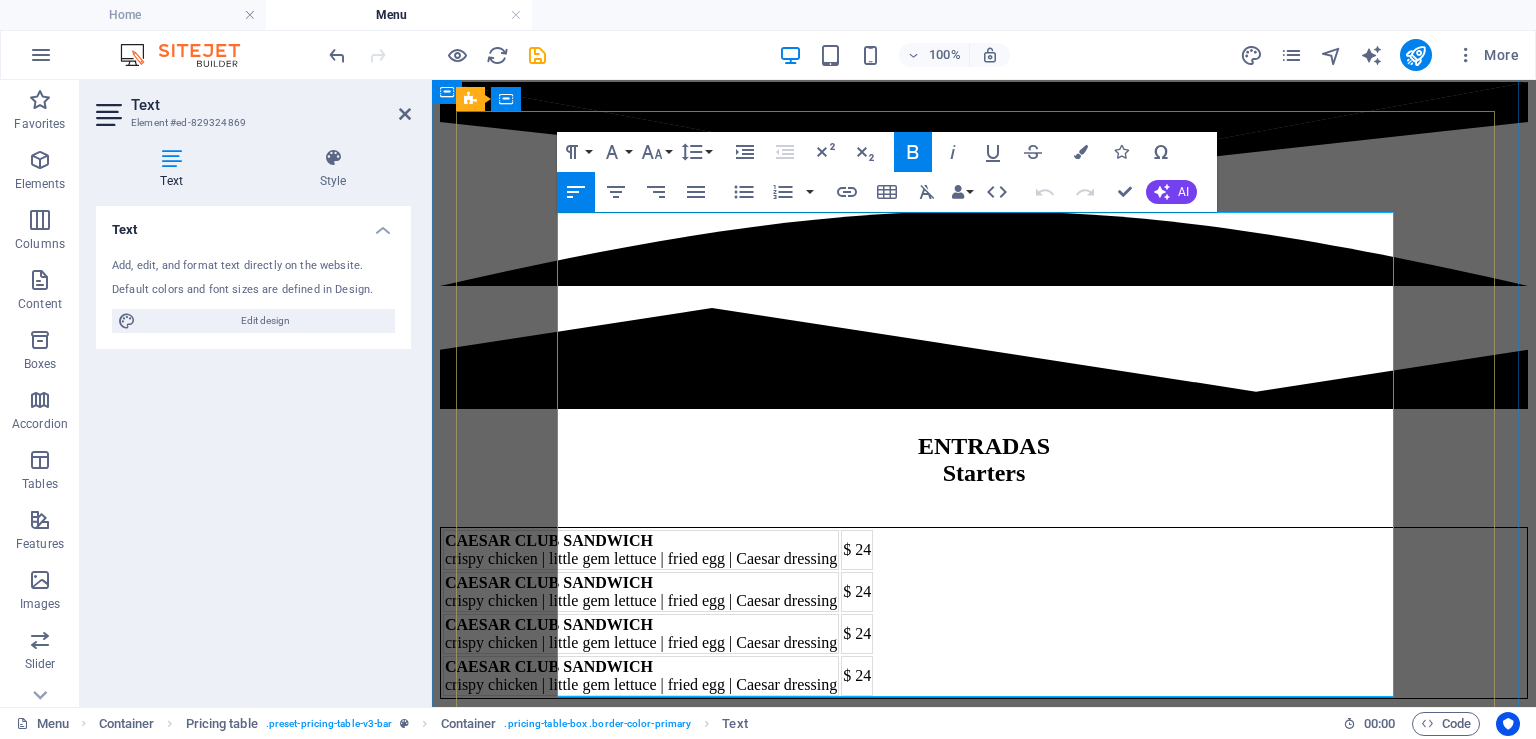 click on "CAESAR CLUB SANDWICH crispy chicken | little gem lettuce | fried egg | Caesar dressing" at bounding box center [641, 592] 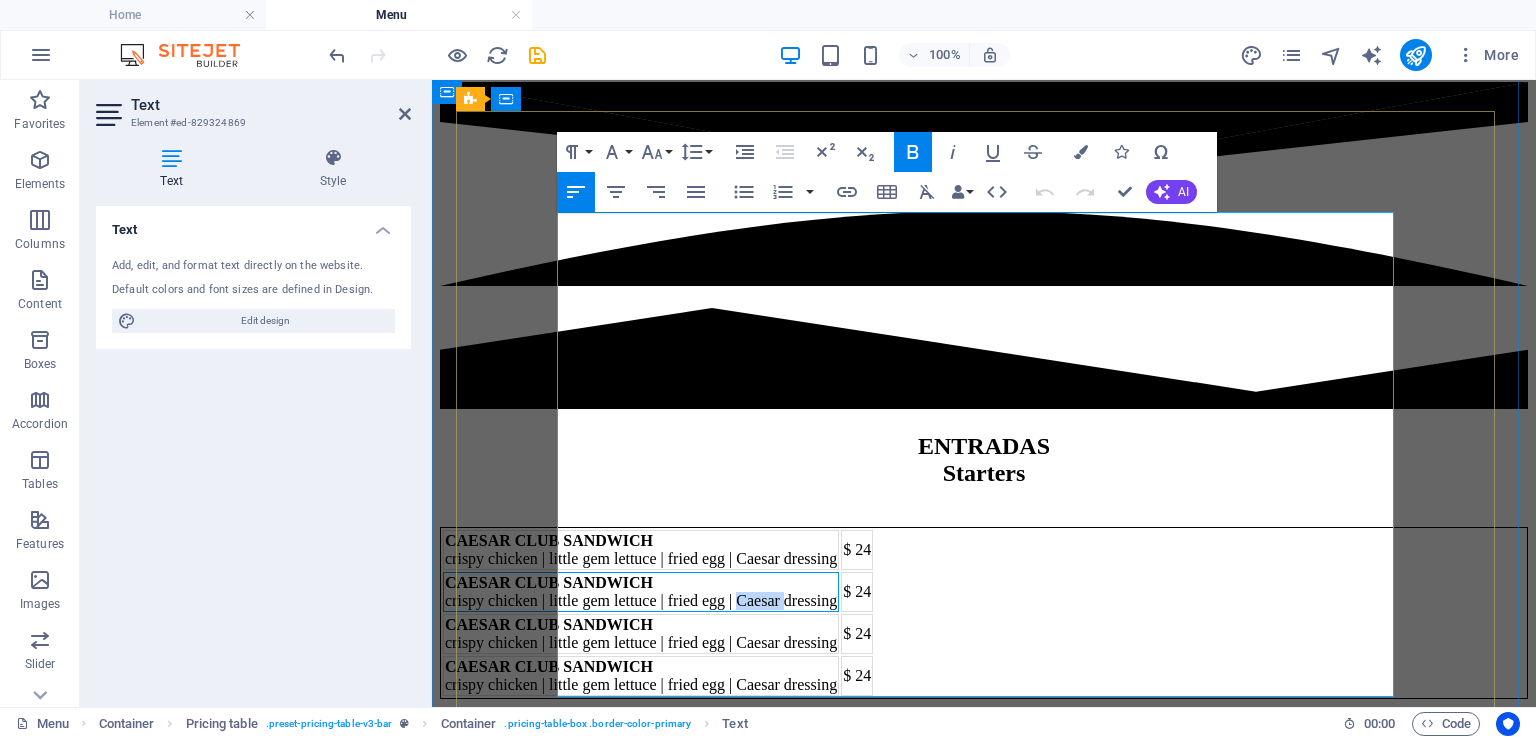click on "CAESAR CLUB SANDWICH crispy chicken | little gem lettuce | fried egg | Caesar dressing" at bounding box center (641, 592) 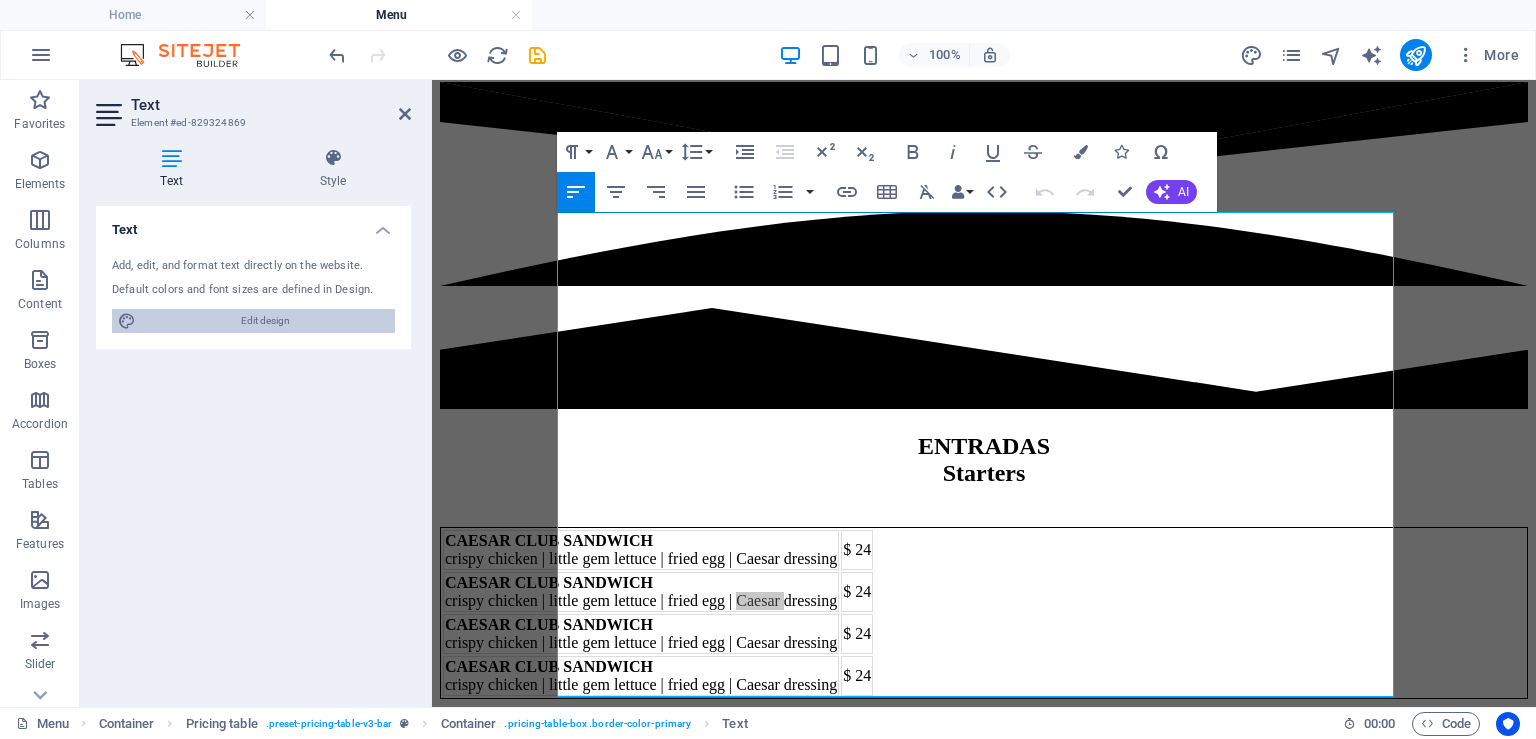 click on "Edit design" at bounding box center [265, 321] 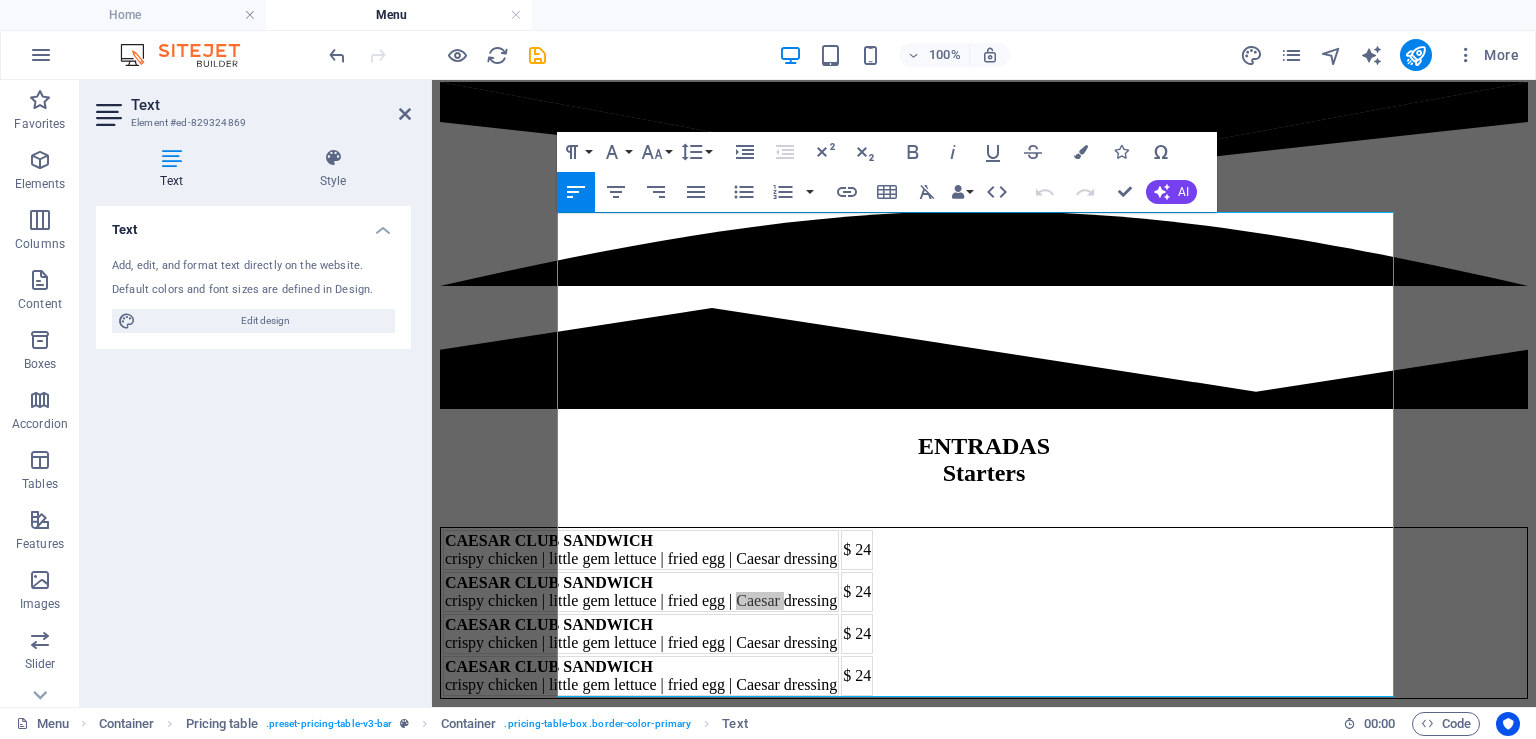 select on "ease-in-out" 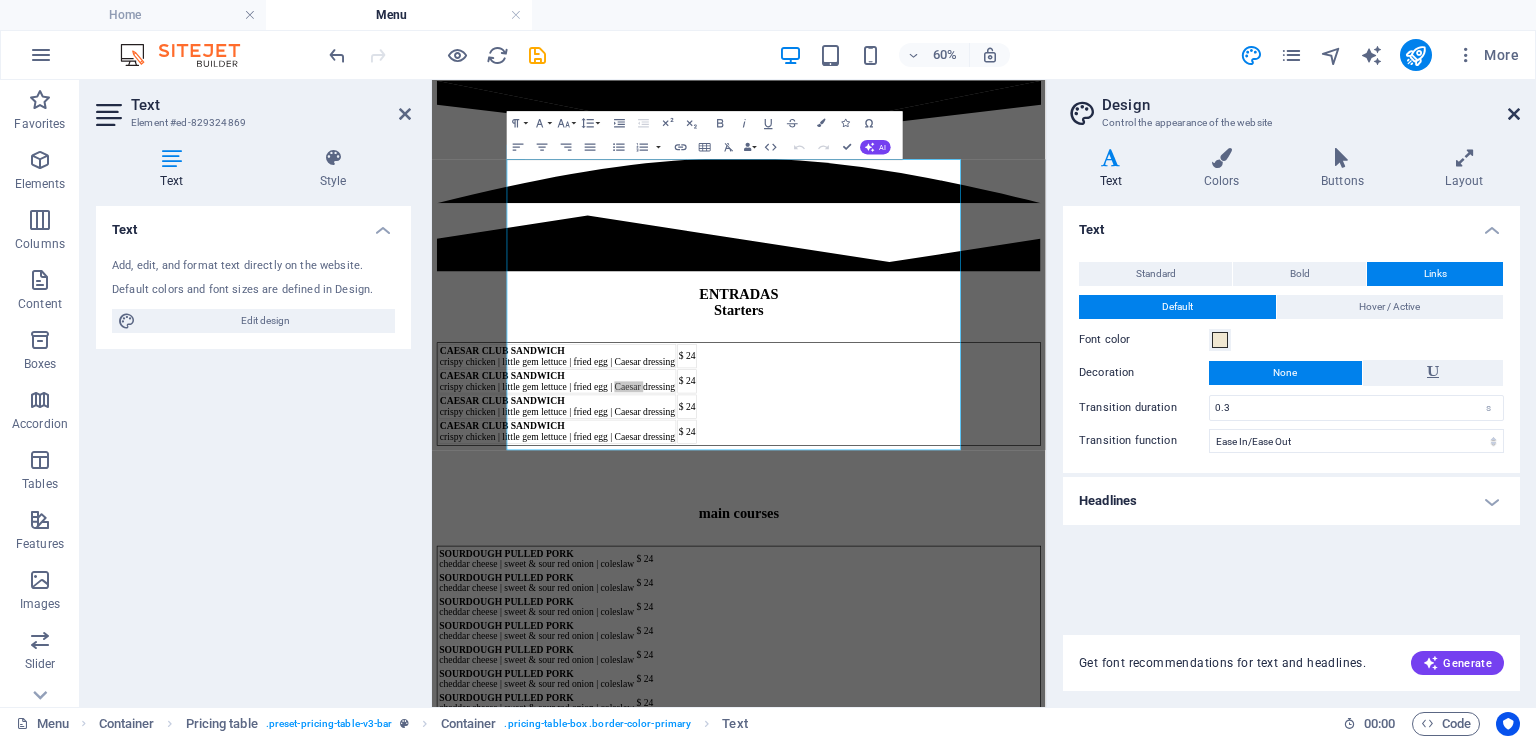 click at bounding box center [1514, 114] 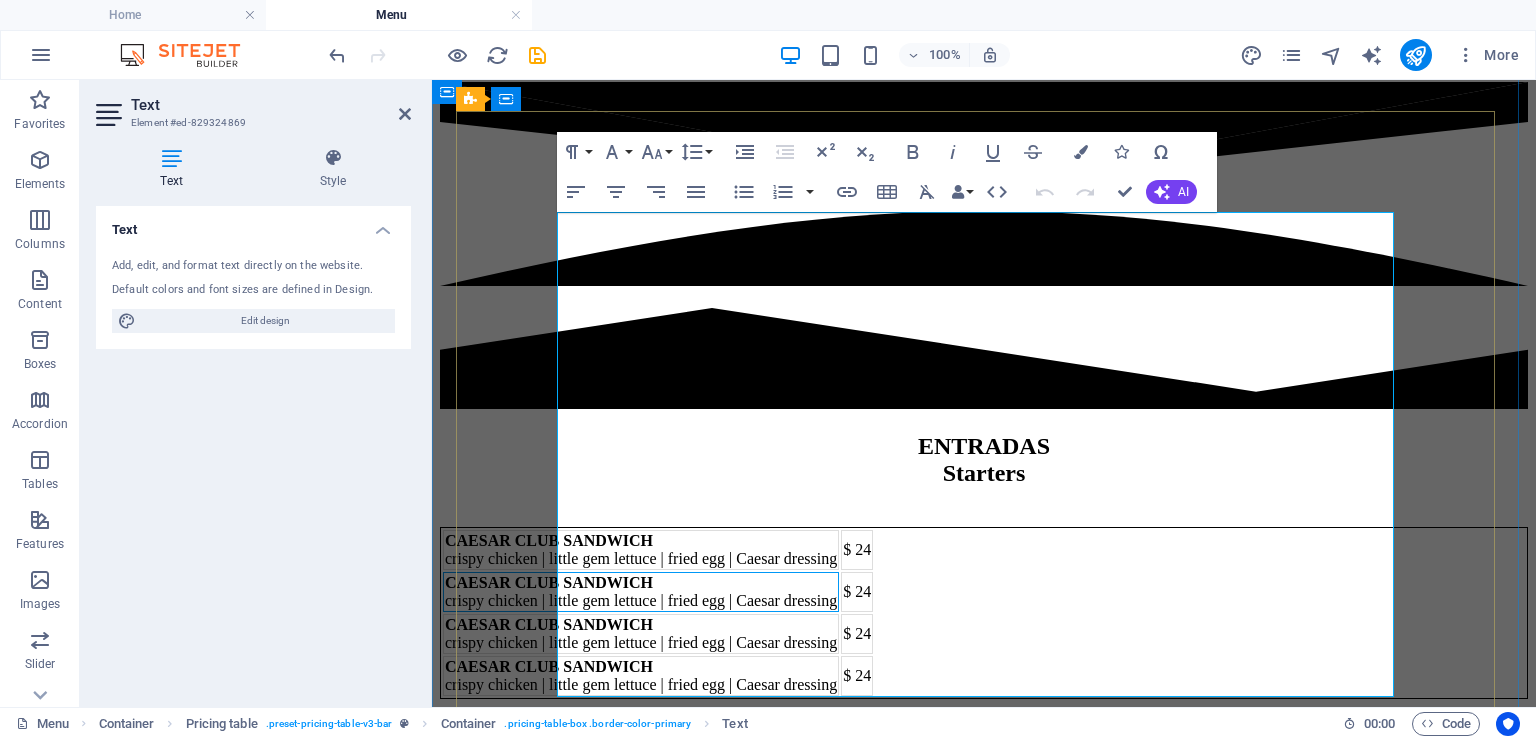 click on "CAESAR CLUB SANDWICH crispy chicken | little gem lettuce | fried egg | Caesar dressing" at bounding box center (641, 592) 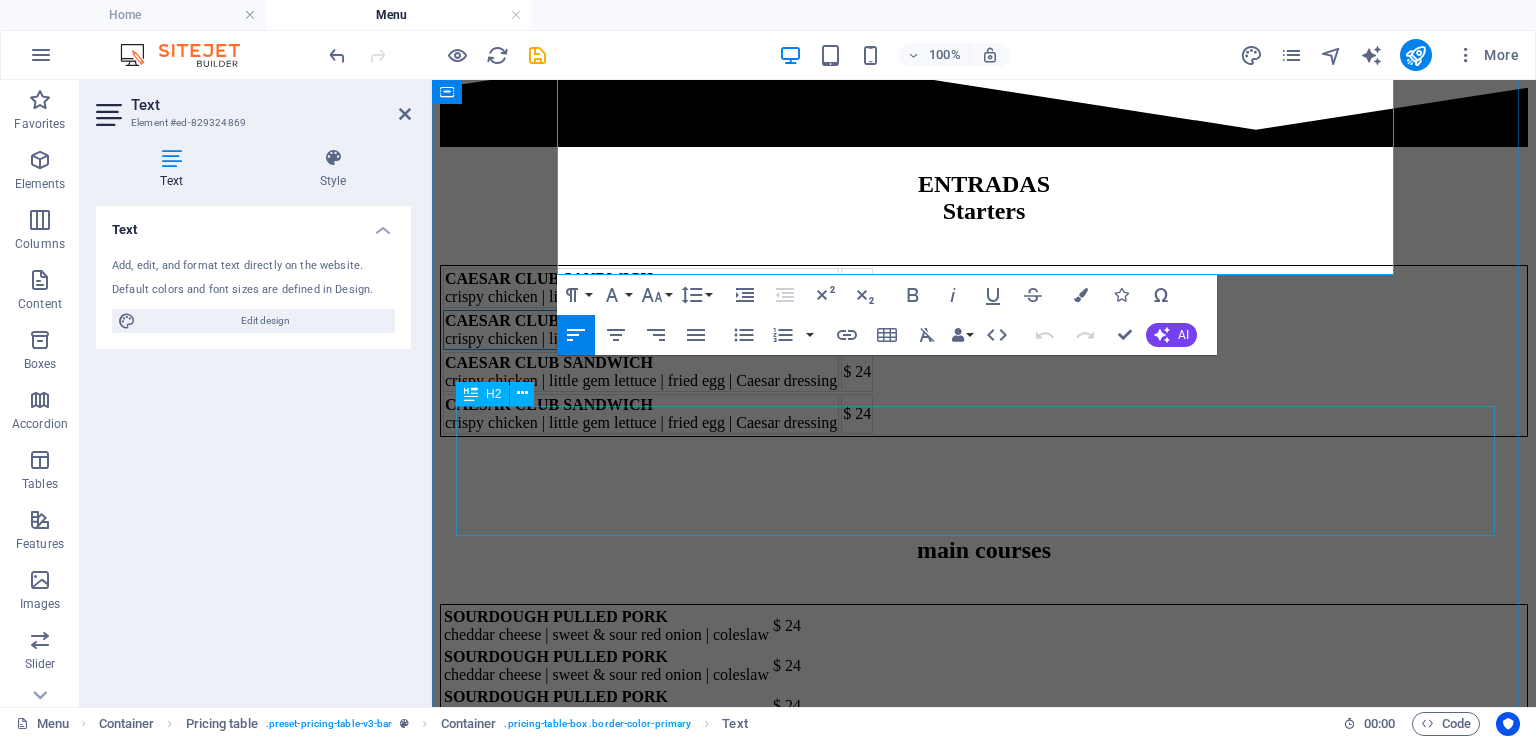 scroll, scrollTop: 1267, scrollLeft: 0, axis: vertical 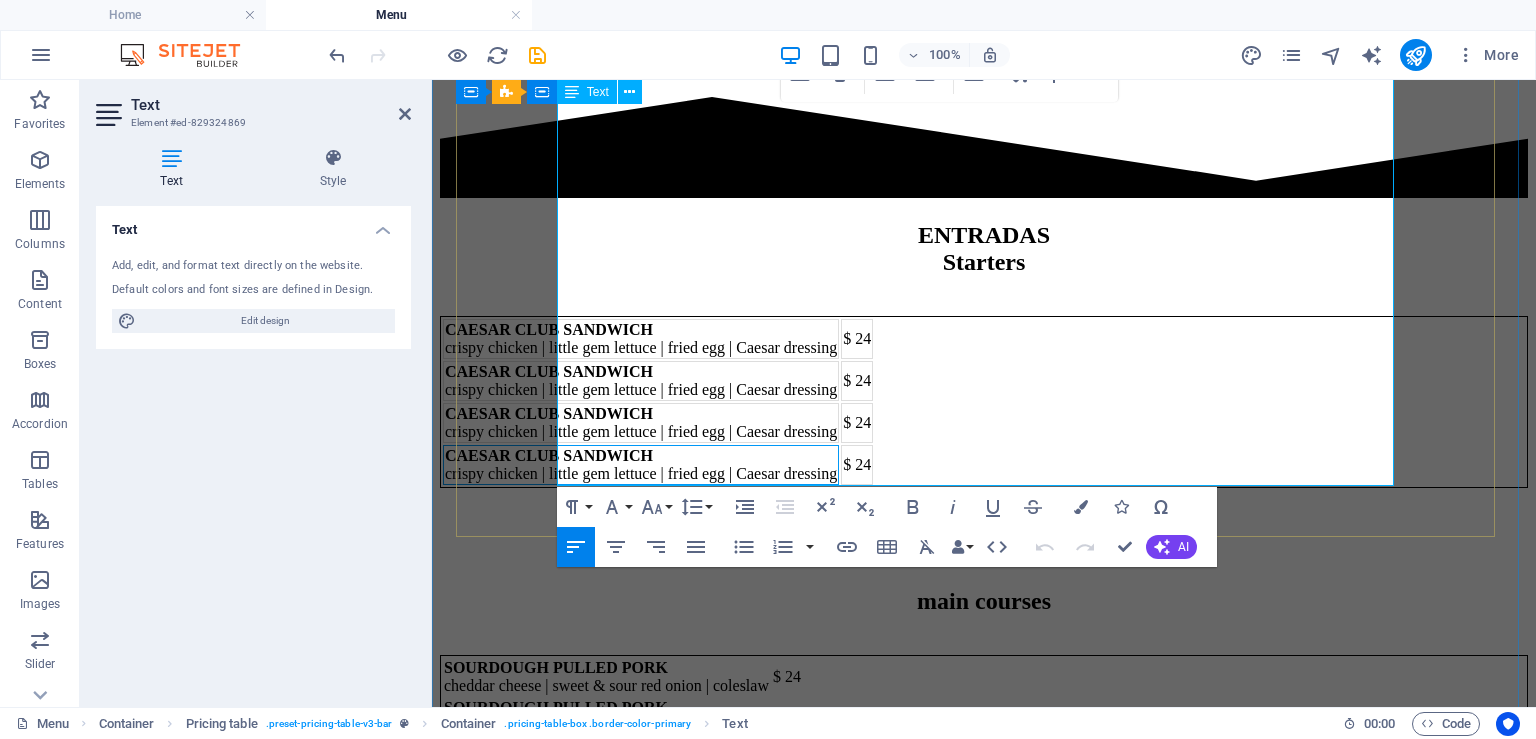 click on "CAESAR CLUB SANDWICH crispy chicken | little gem lettuce | fried egg | Caesar dressing" at bounding box center [641, 465] 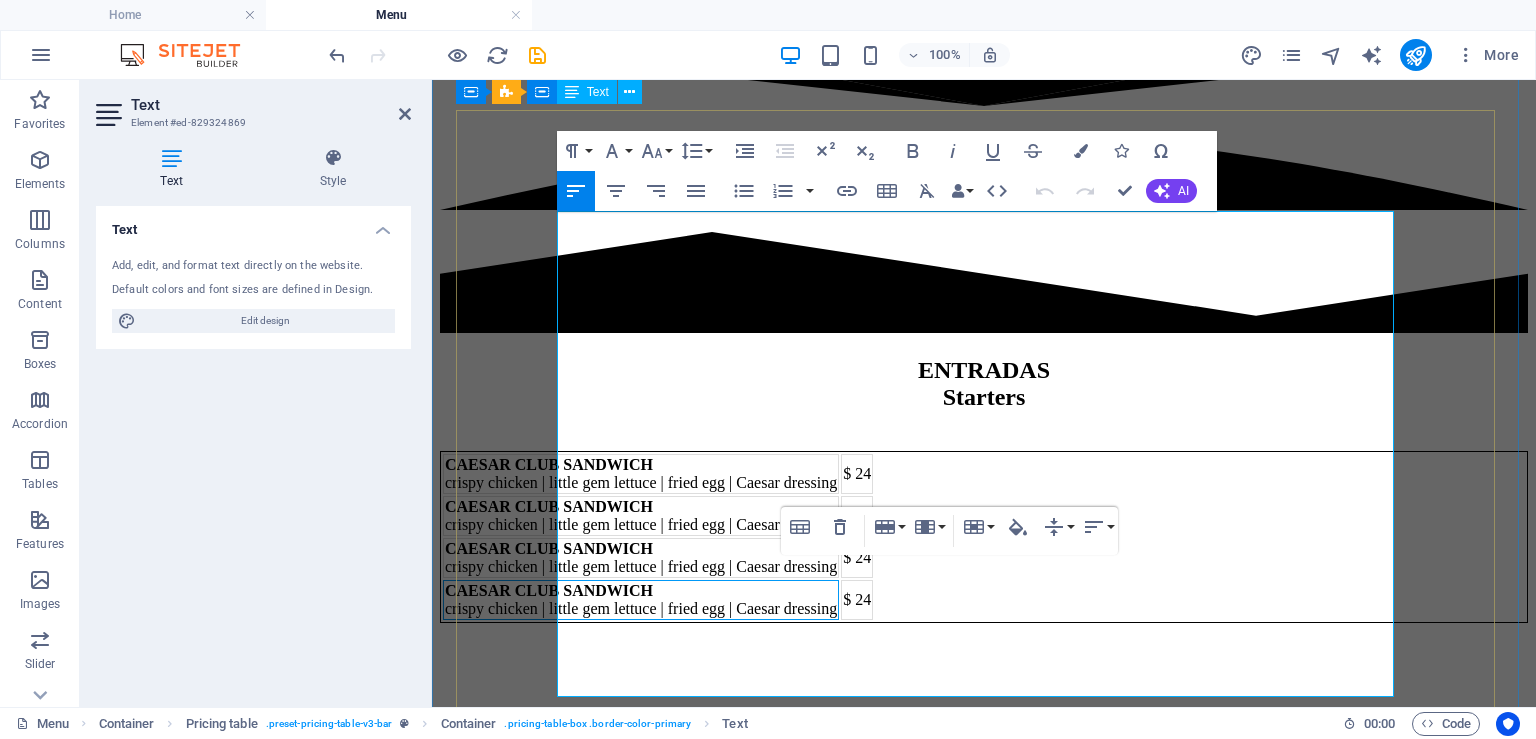 scroll, scrollTop: 1056, scrollLeft: 0, axis: vertical 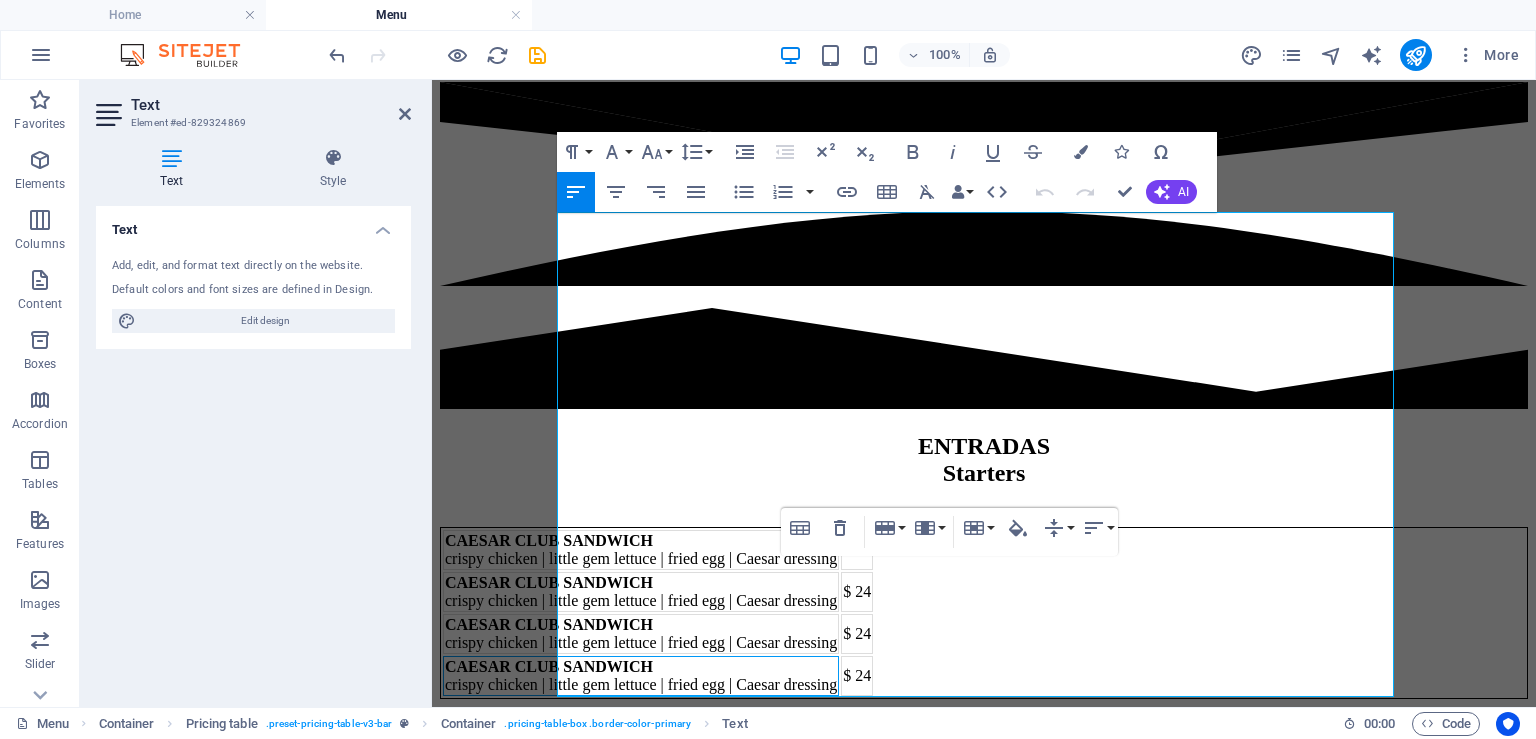 click on "Text" at bounding box center [175, 169] 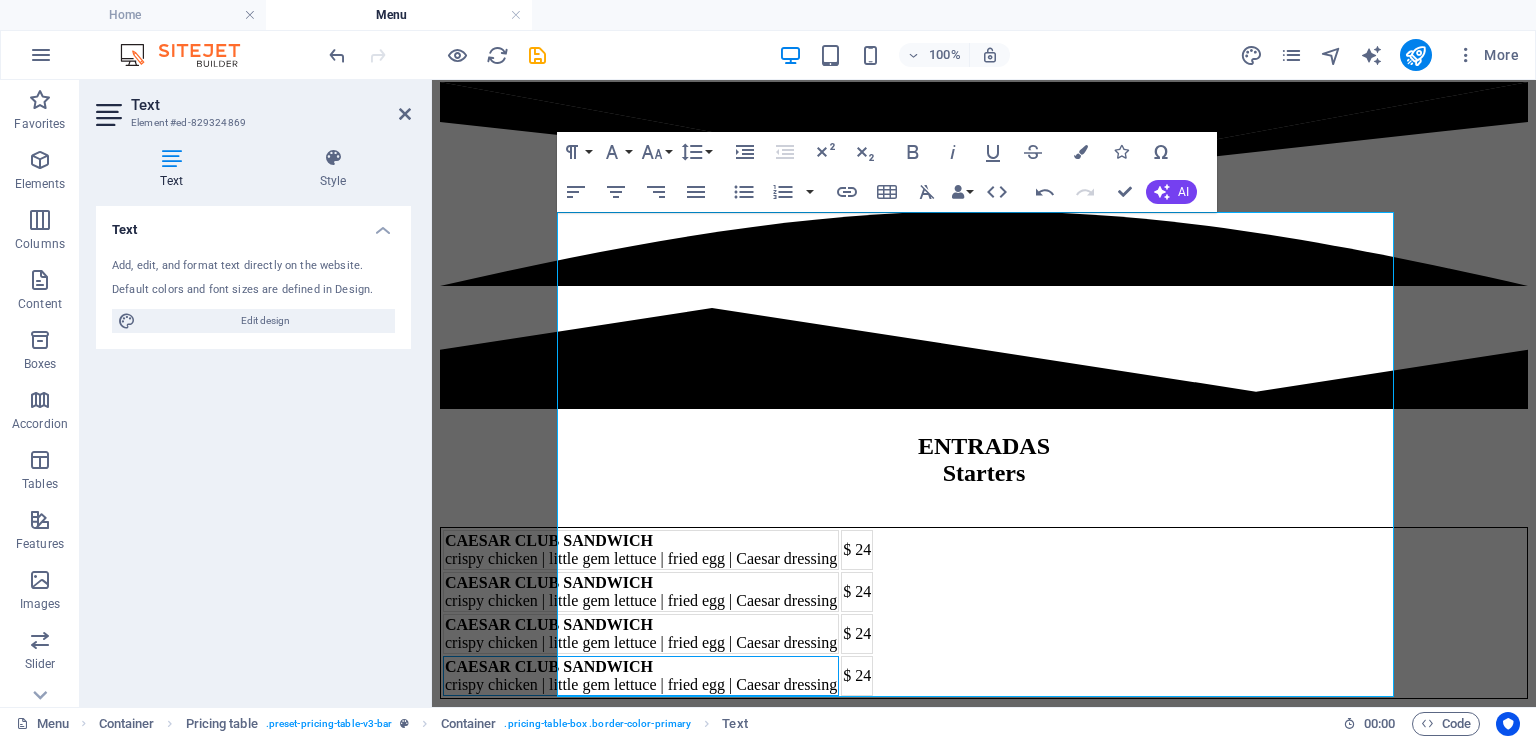 click on "Text" at bounding box center [175, 169] 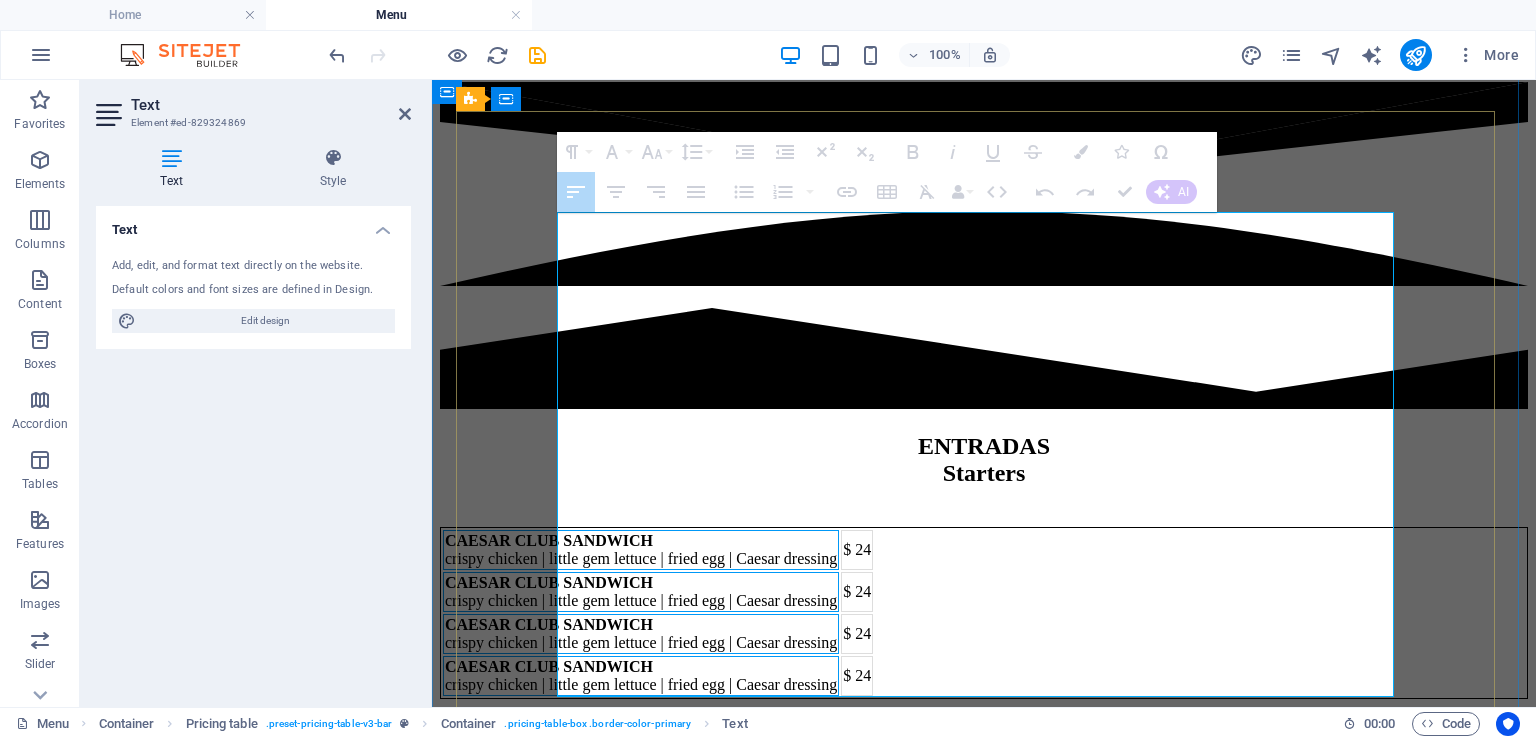 drag, startPoint x: 1136, startPoint y: 642, endPoint x: 634, endPoint y: 278, distance: 620.0806 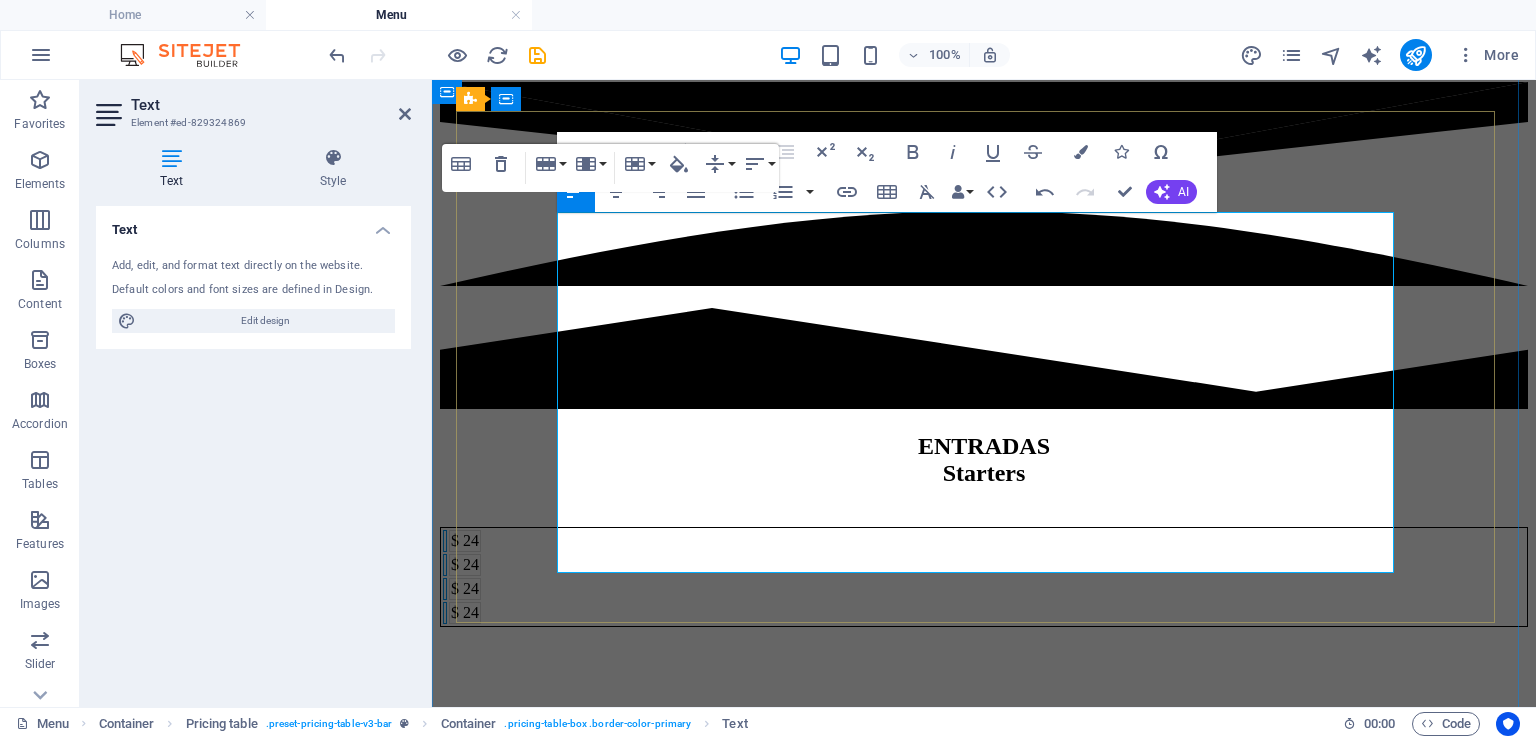 click on "$ 24" at bounding box center [465, 613] 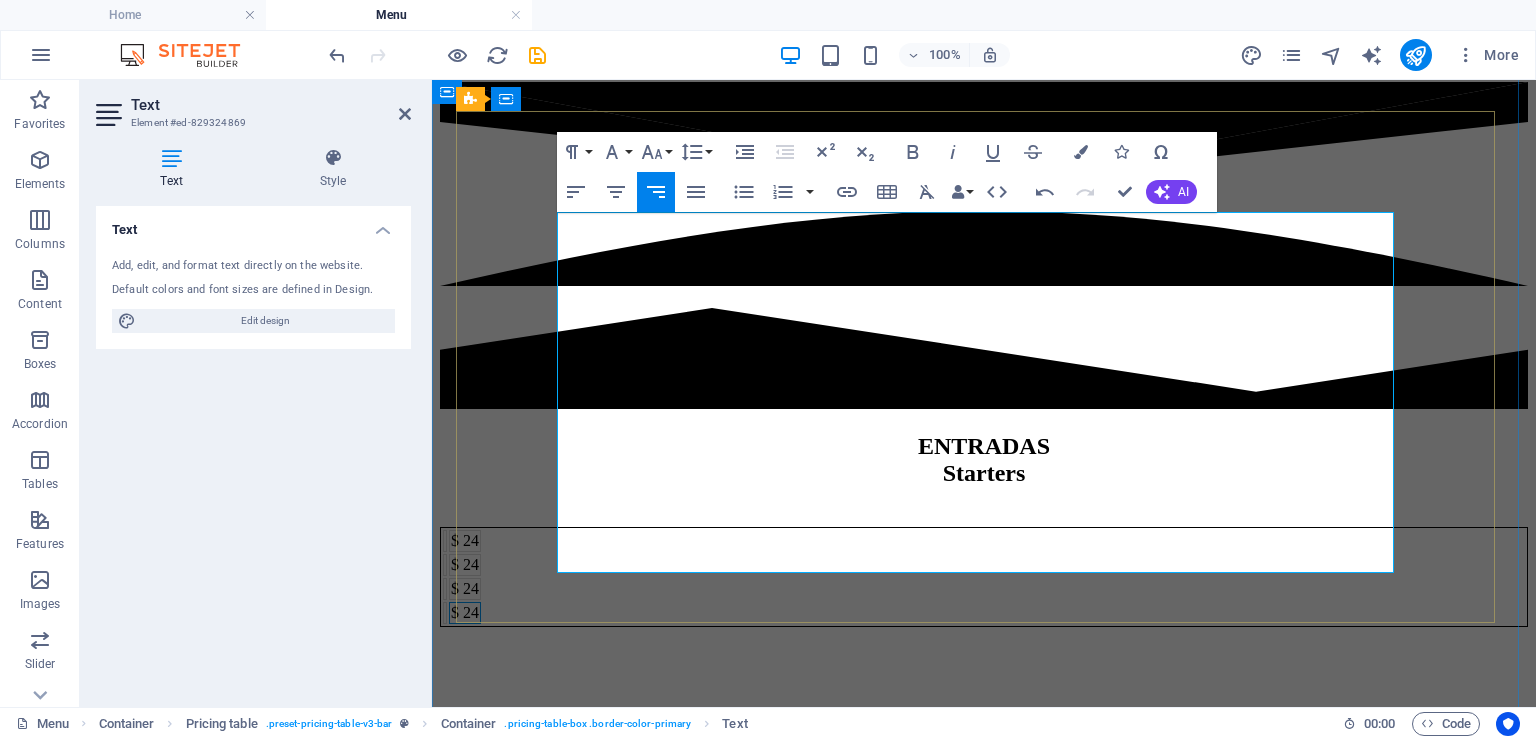 click on "$ 24" at bounding box center [465, 613] 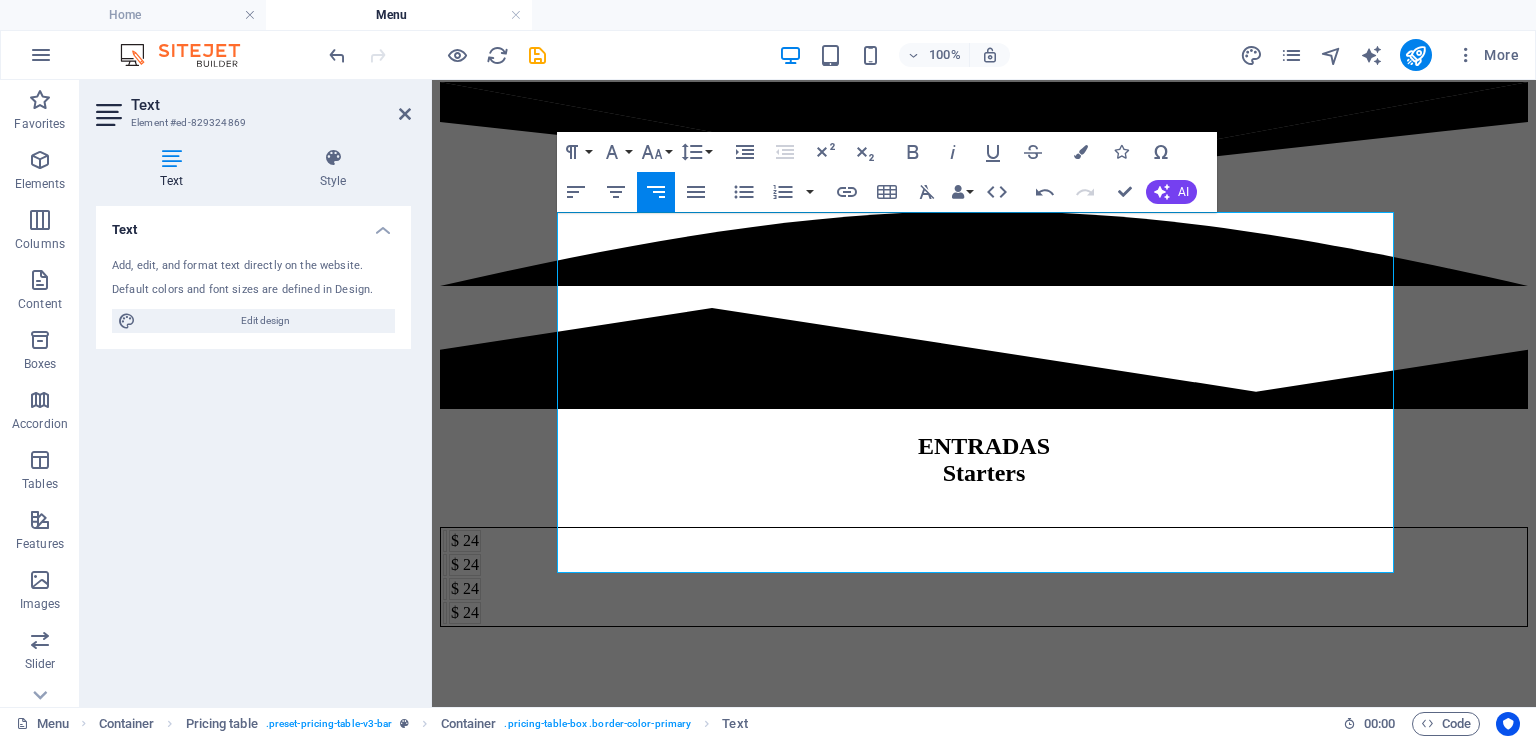click on "$ 24" at bounding box center [465, 613] 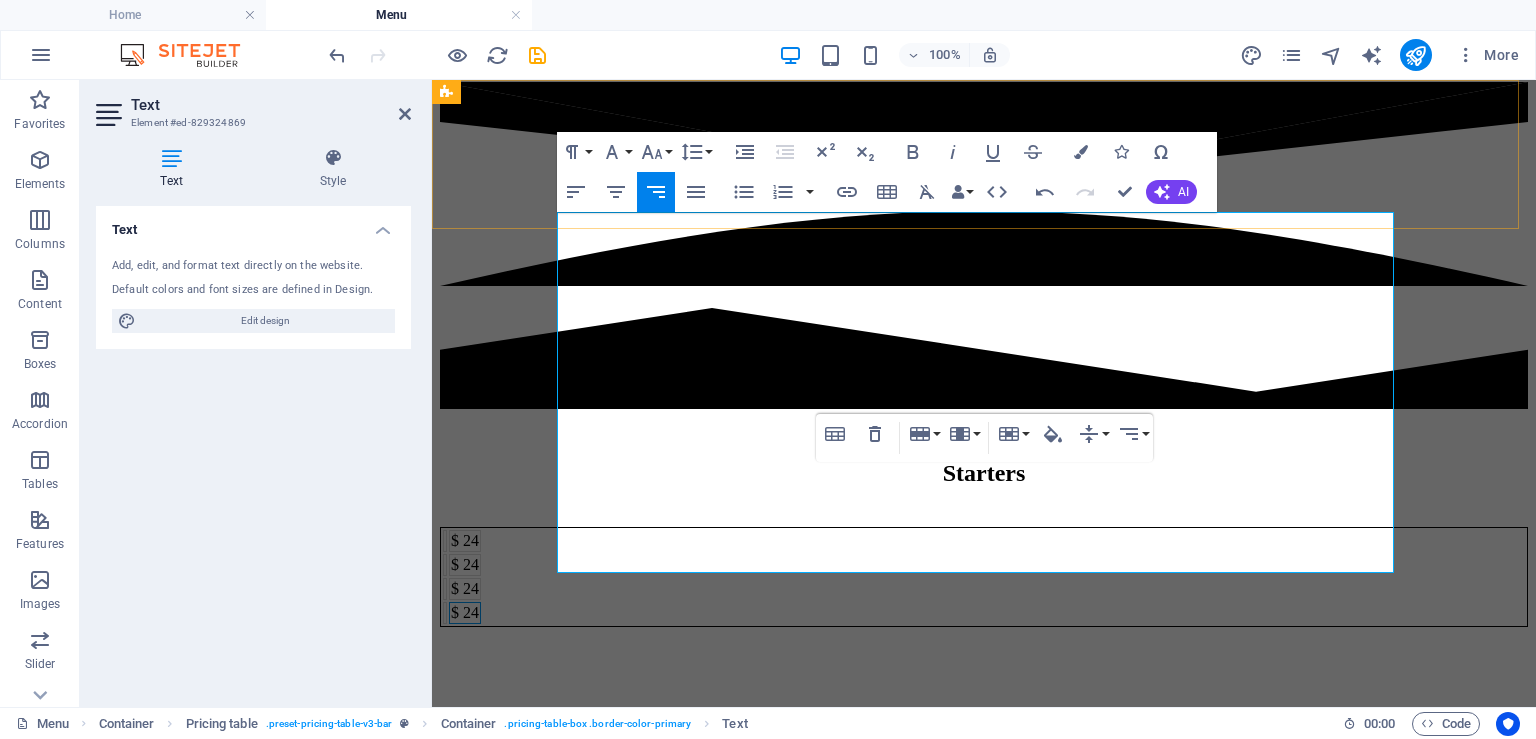 click on "Home Menu Book a table" at bounding box center [984, -111] 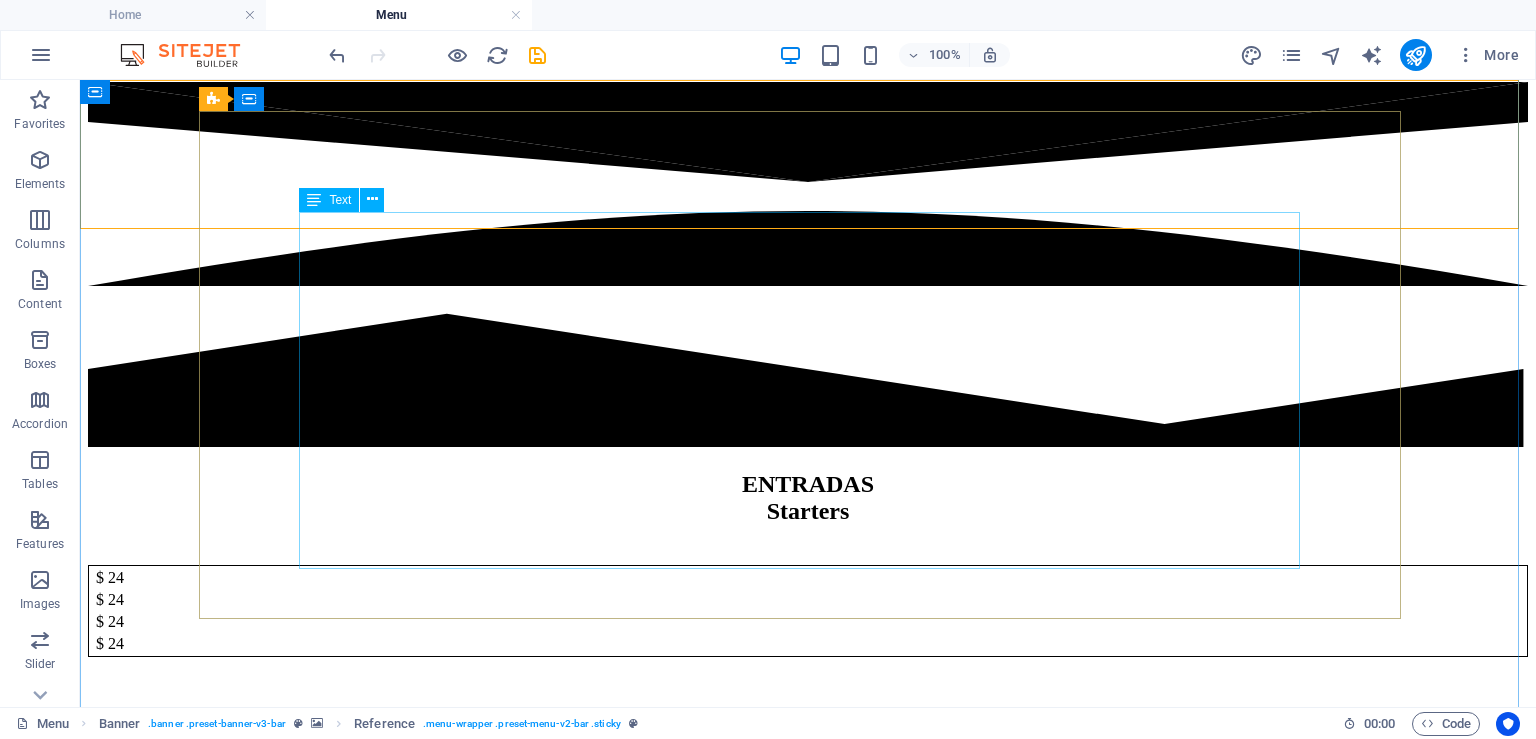 click on "$ 24
$ 24
$ 24
$ 24" at bounding box center (808, 611) 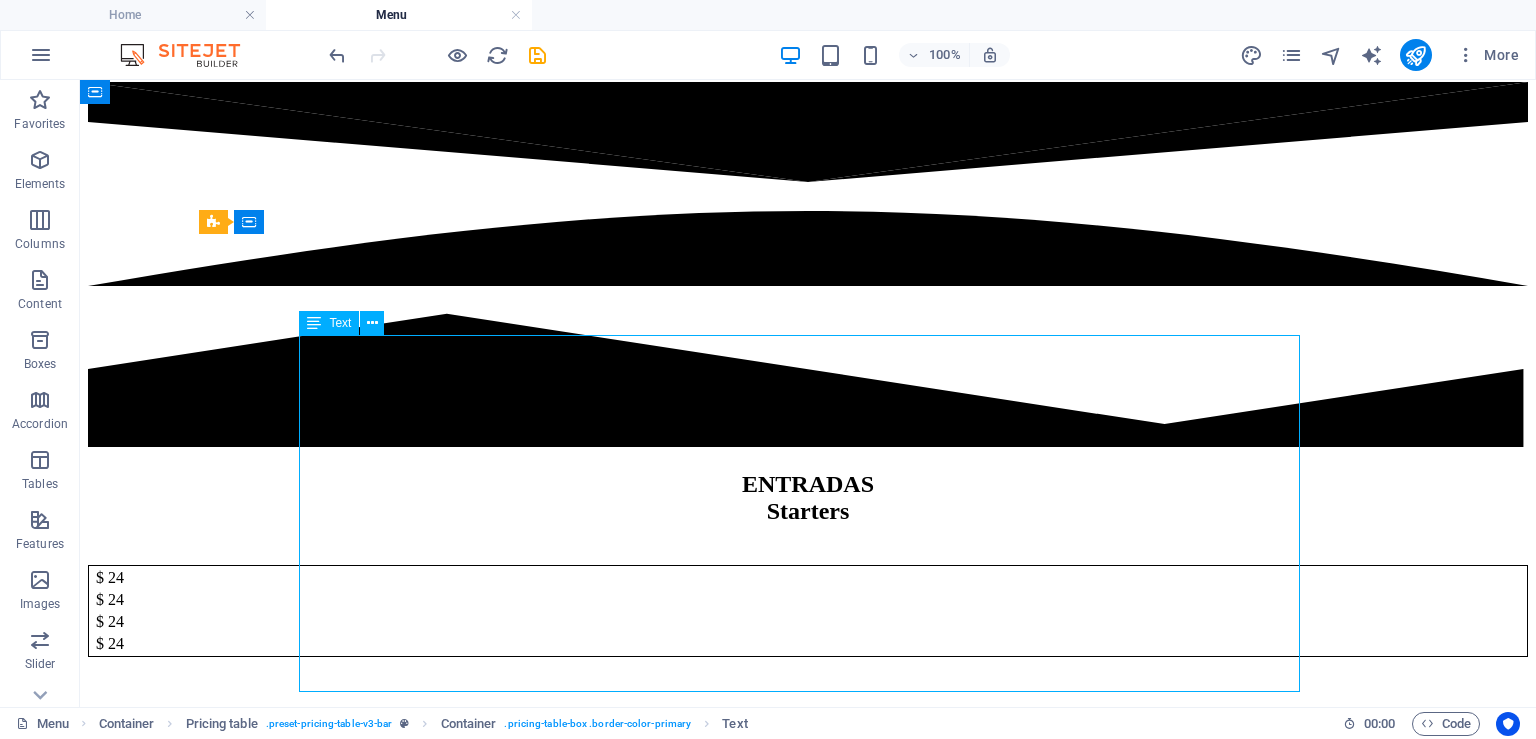 scroll, scrollTop: 844, scrollLeft: 0, axis: vertical 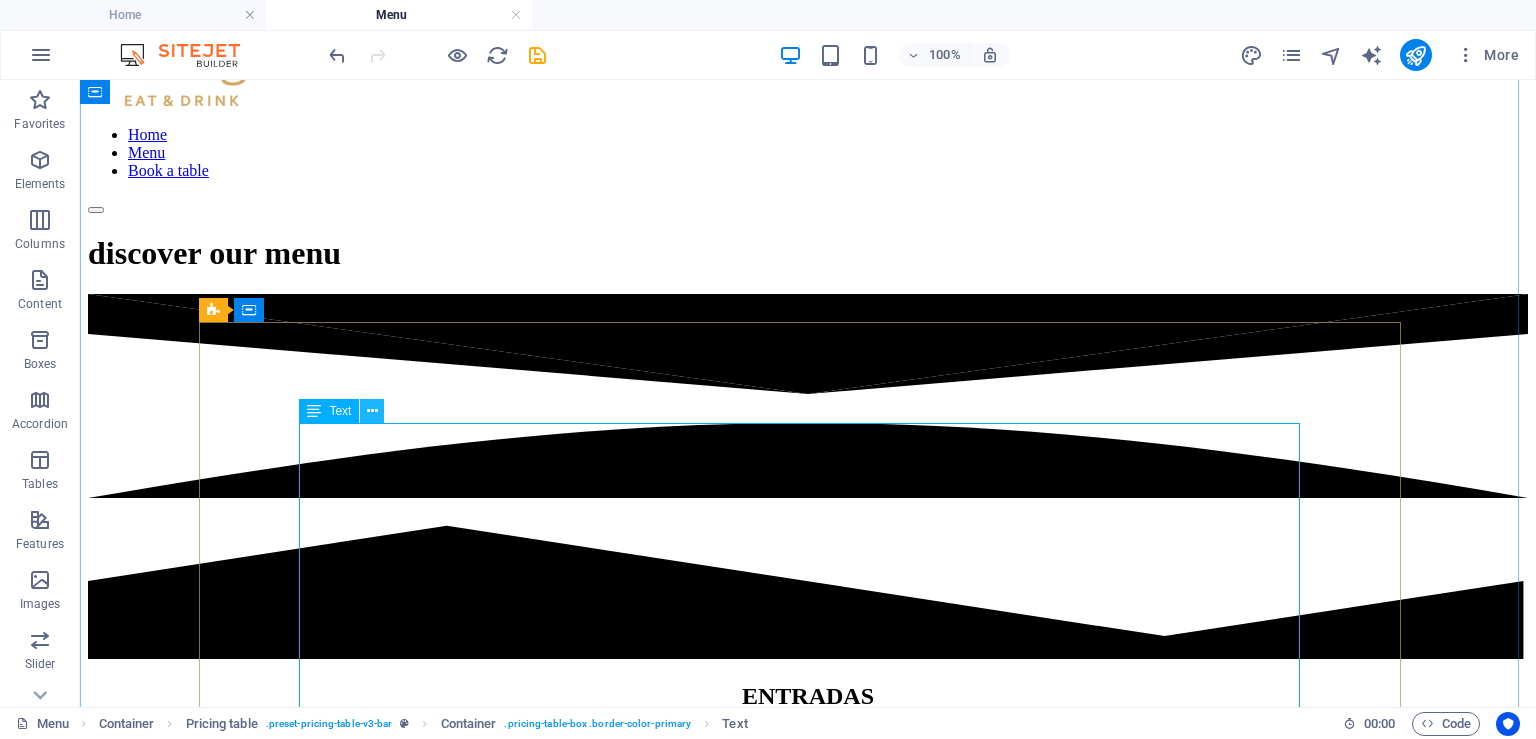 click at bounding box center (372, 411) 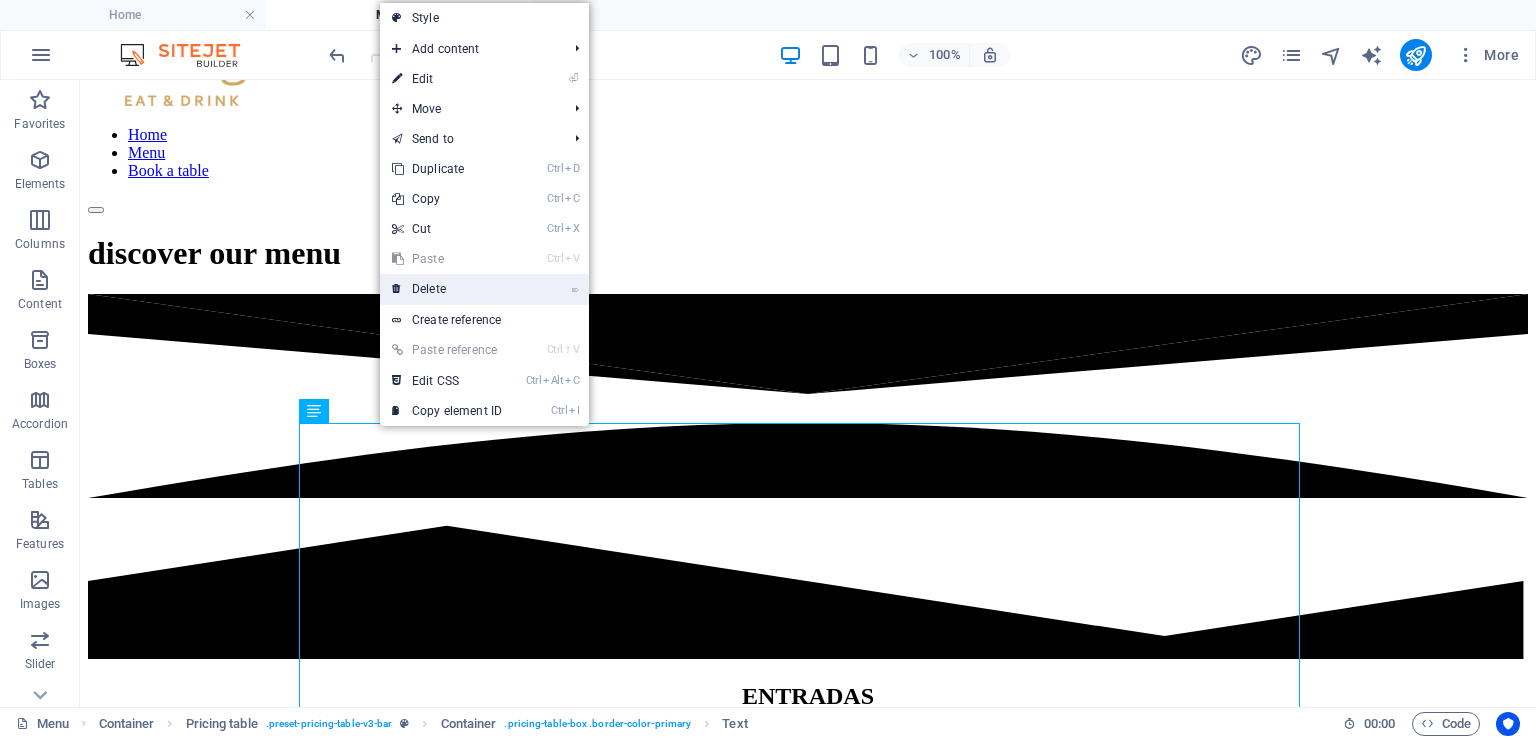 click on "⌦  Delete" at bounding box center (447, 289) 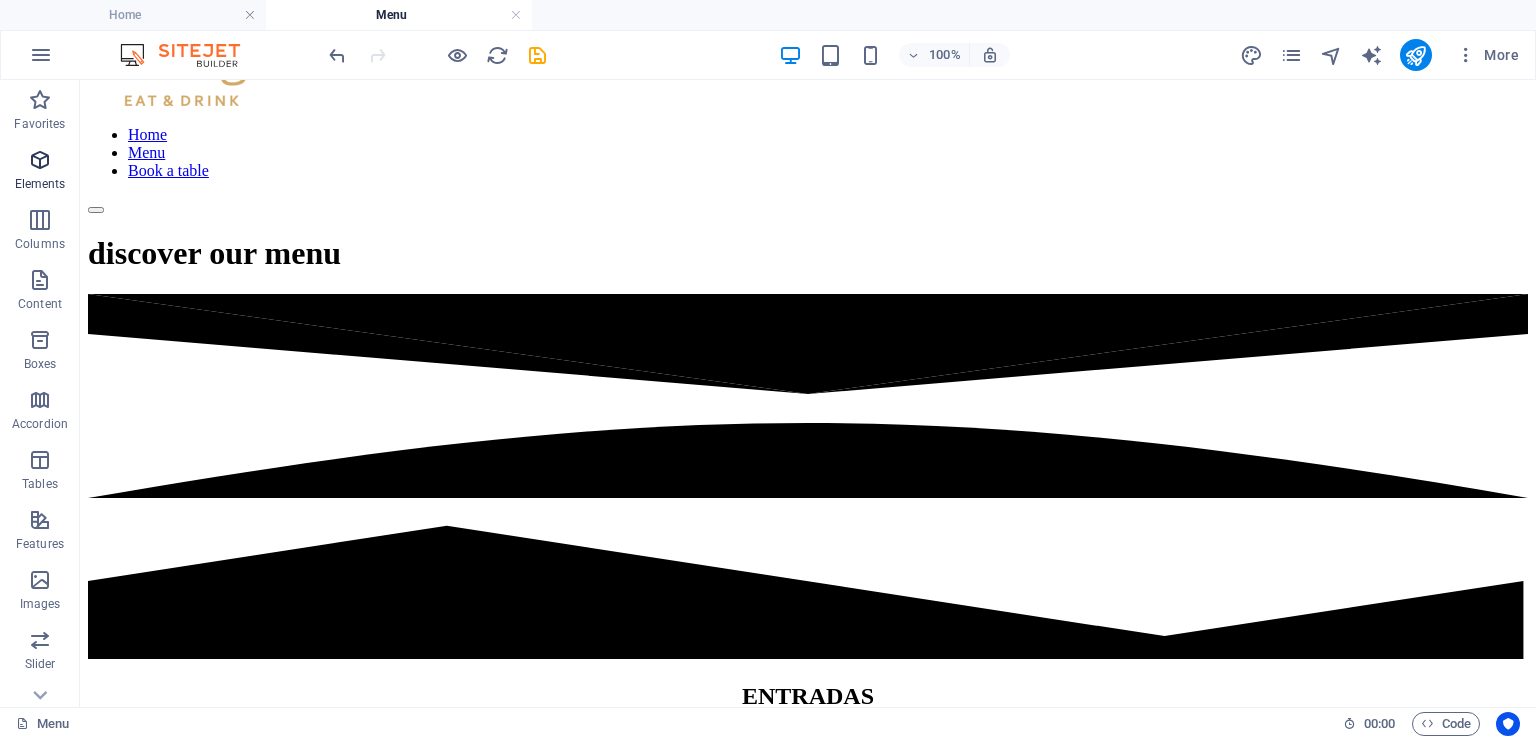 click on "Elements" at bounding box center [40, 172] 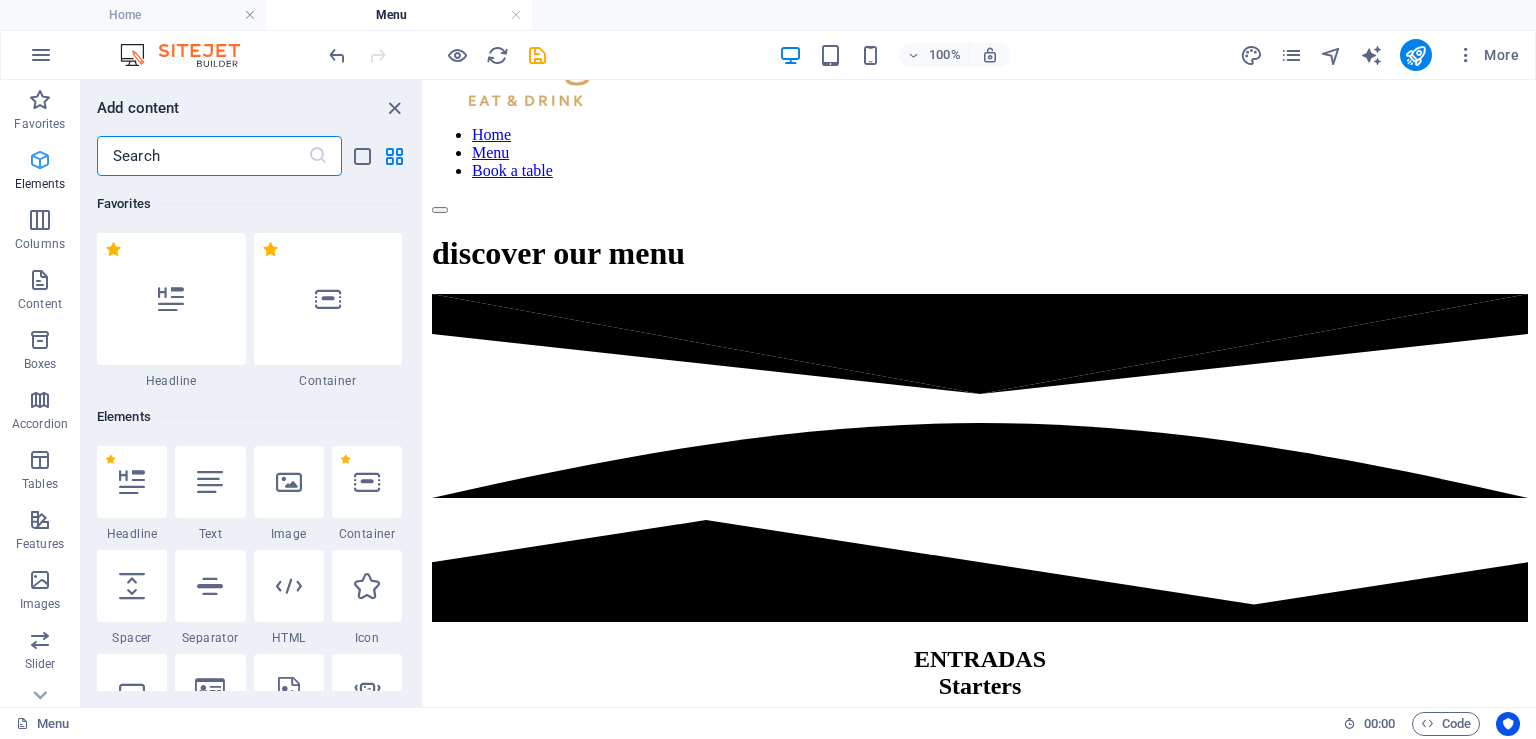 scroll, scrollTop: 212, scrollLeft: 0, axis: vertical 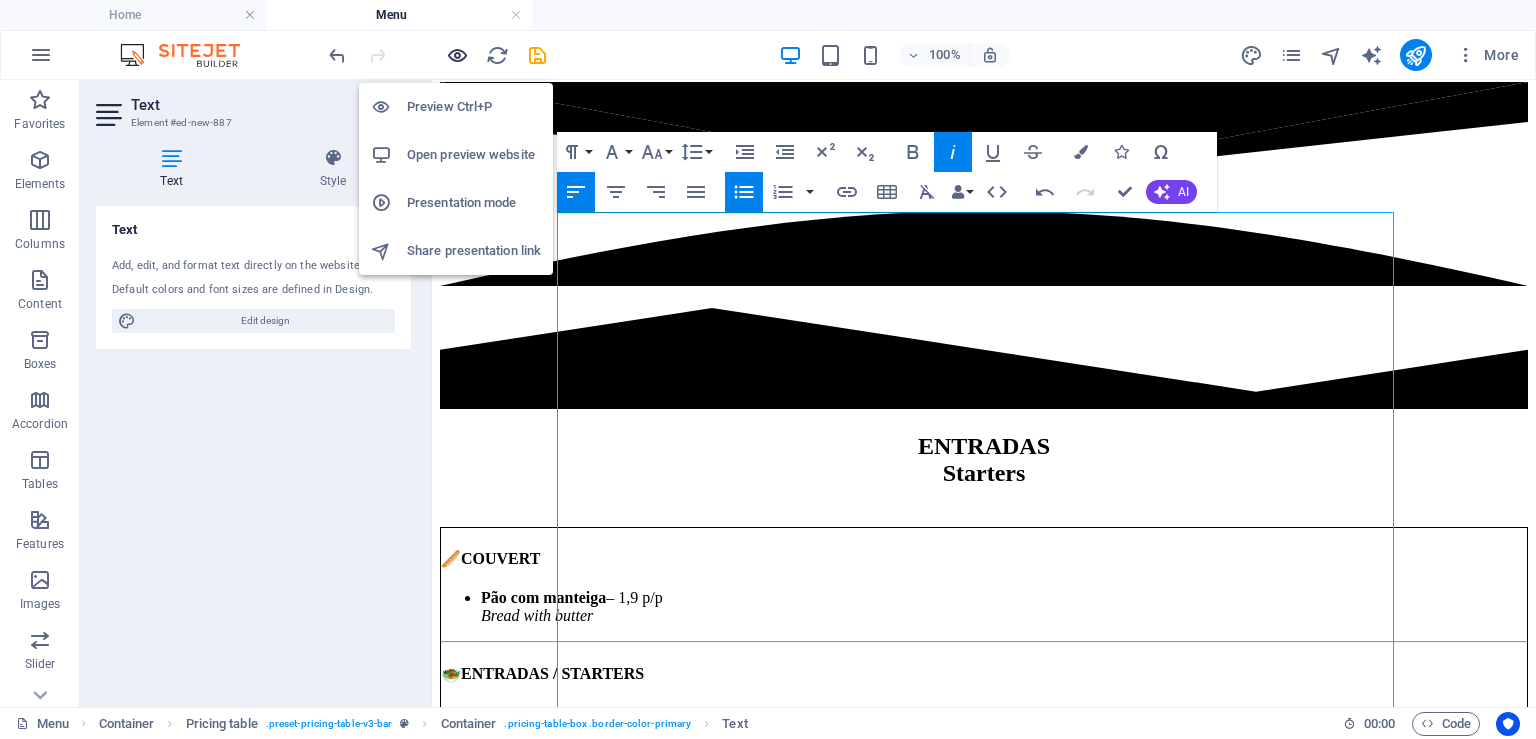click at bounding box center [457, 55] 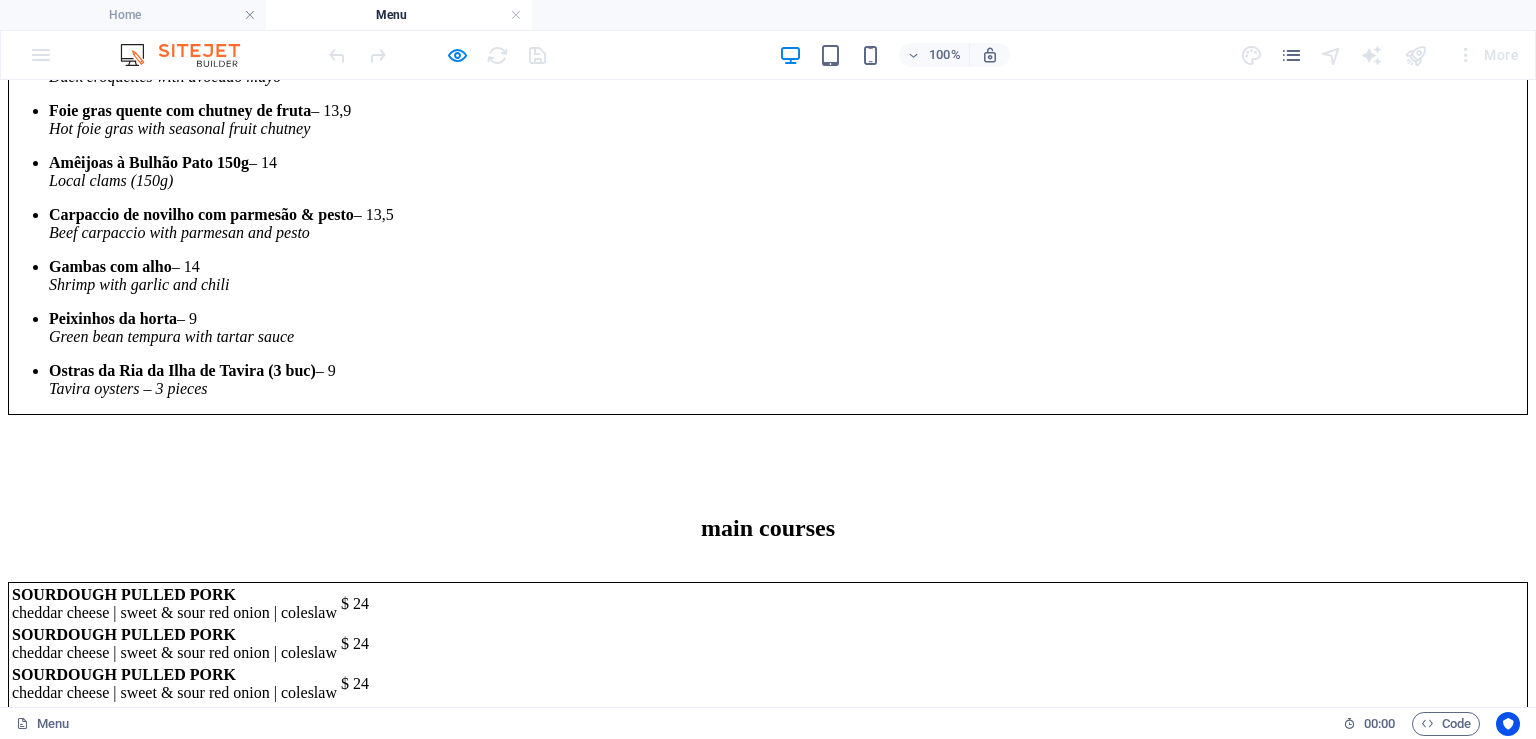 scroll, scrollTop: 1900, scrollLeft: 0, axis: vertical 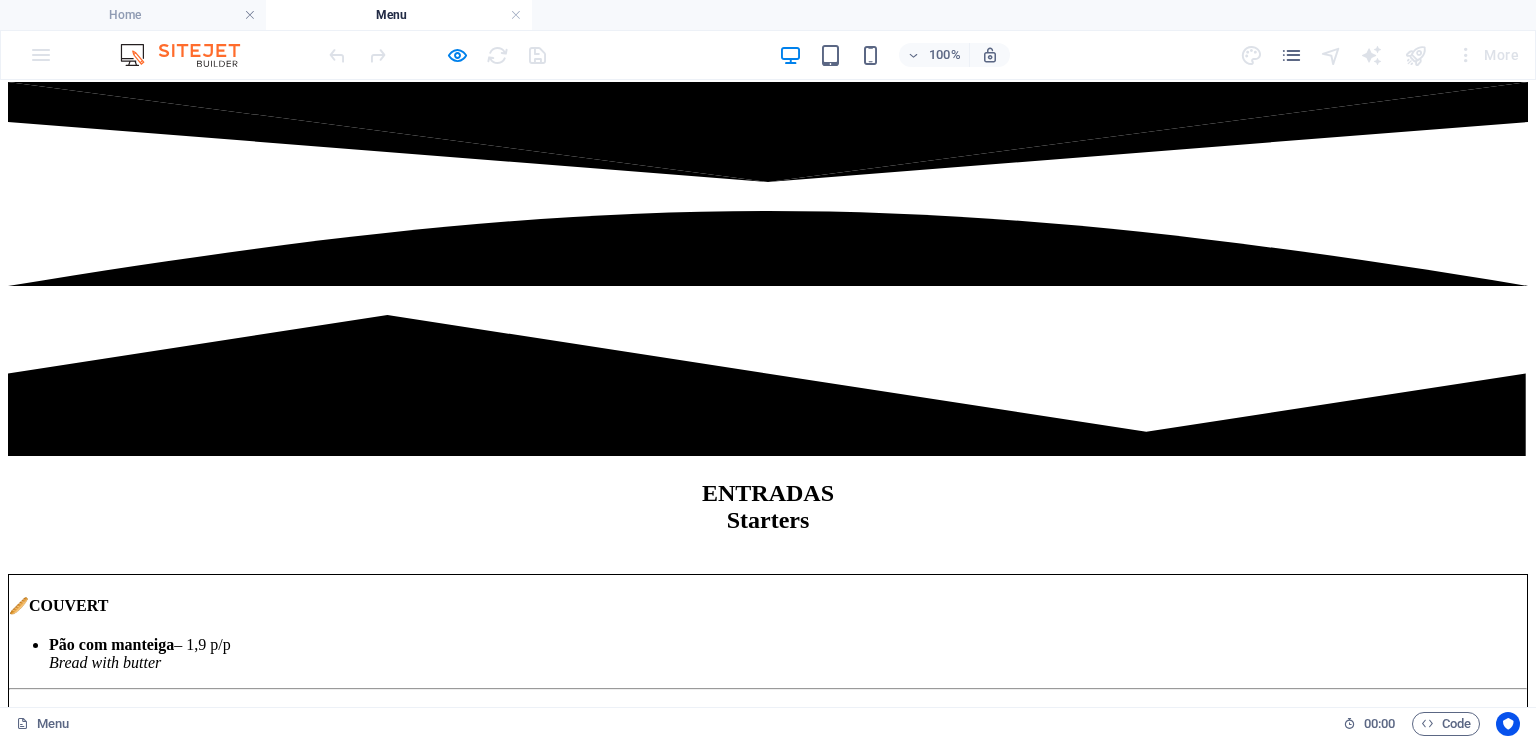 click on "Salada de manga cu abacate și camarão  – 13,5 Mango salad with avocado and shrimp" at bounding box center (788, 770) 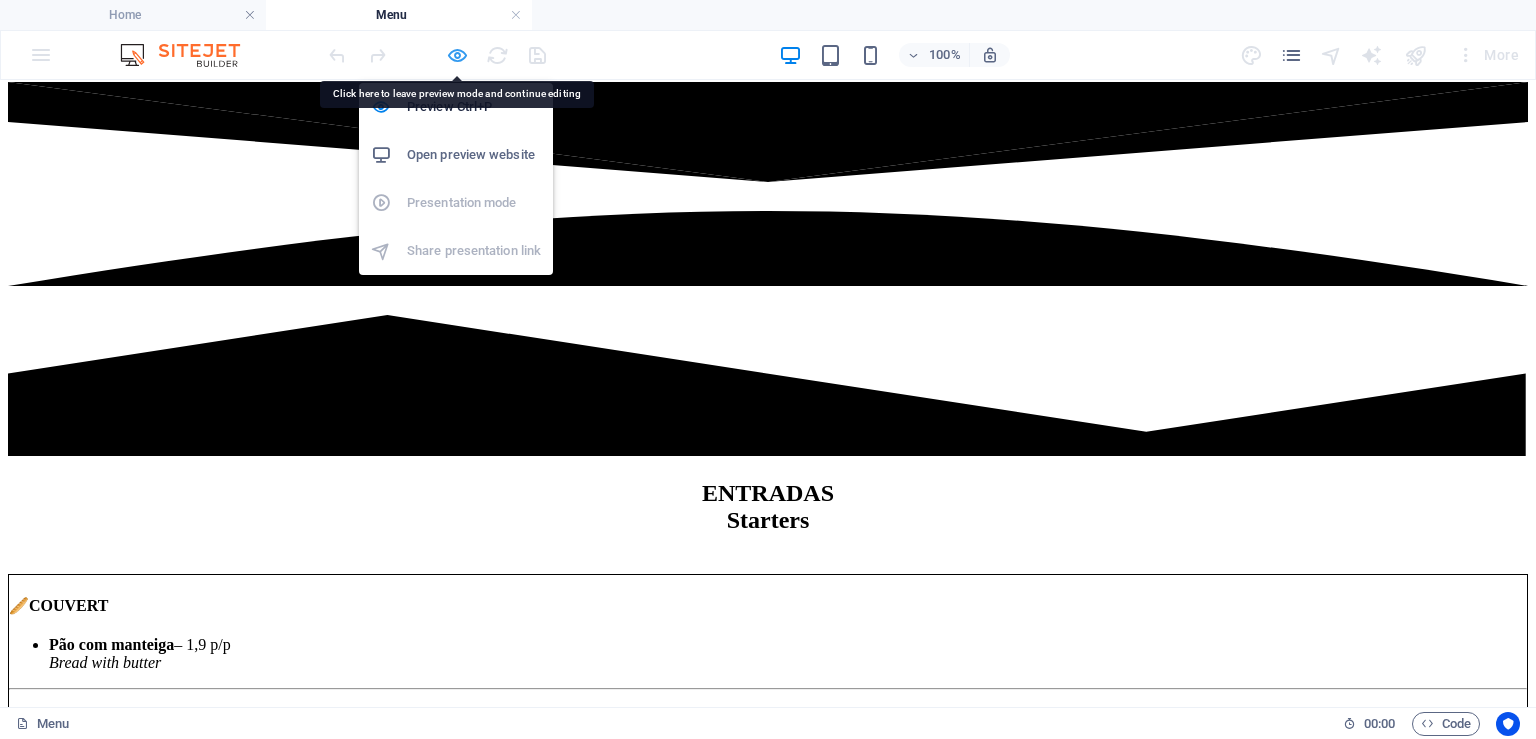 click at bounding box center (457, 55) 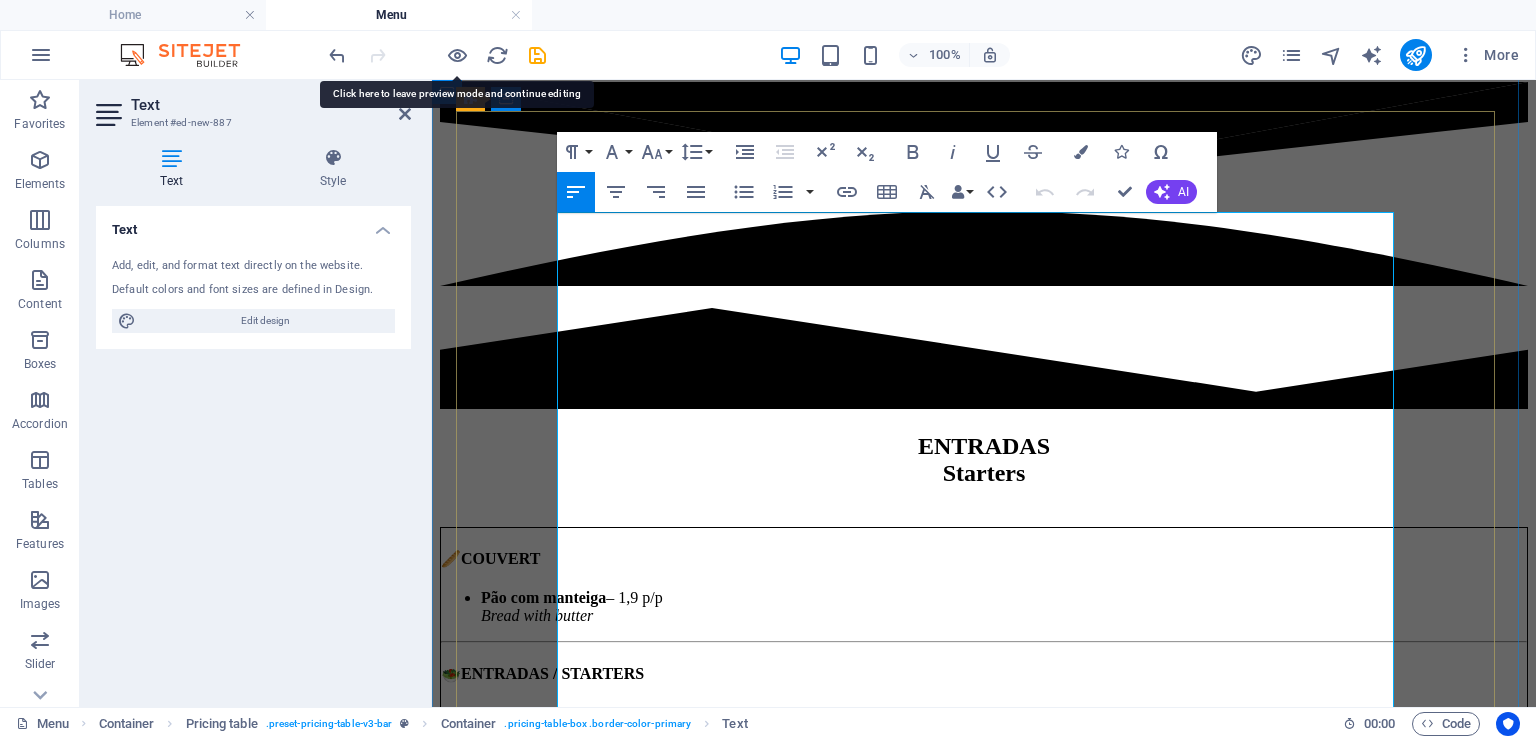 click on "Salada de manga cu abacate și camarão  – 13,5 Mango salad with avocado and shrimp" at bounding box center [1004, 723] 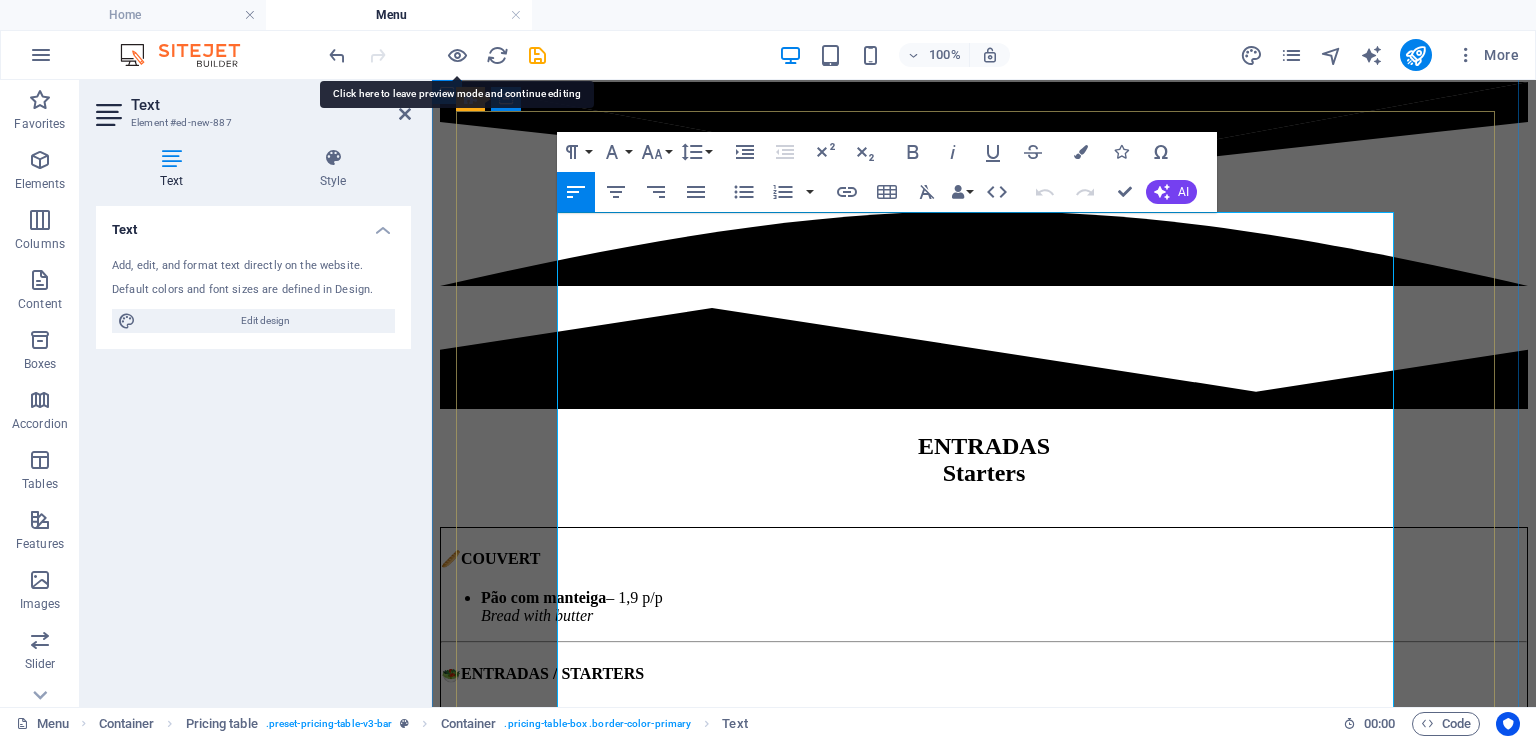 click on "Salada de manga cu abacate și camarão  – 13,5 Mango salad with avocado and shrimp" at bounding box center (1004, 723) 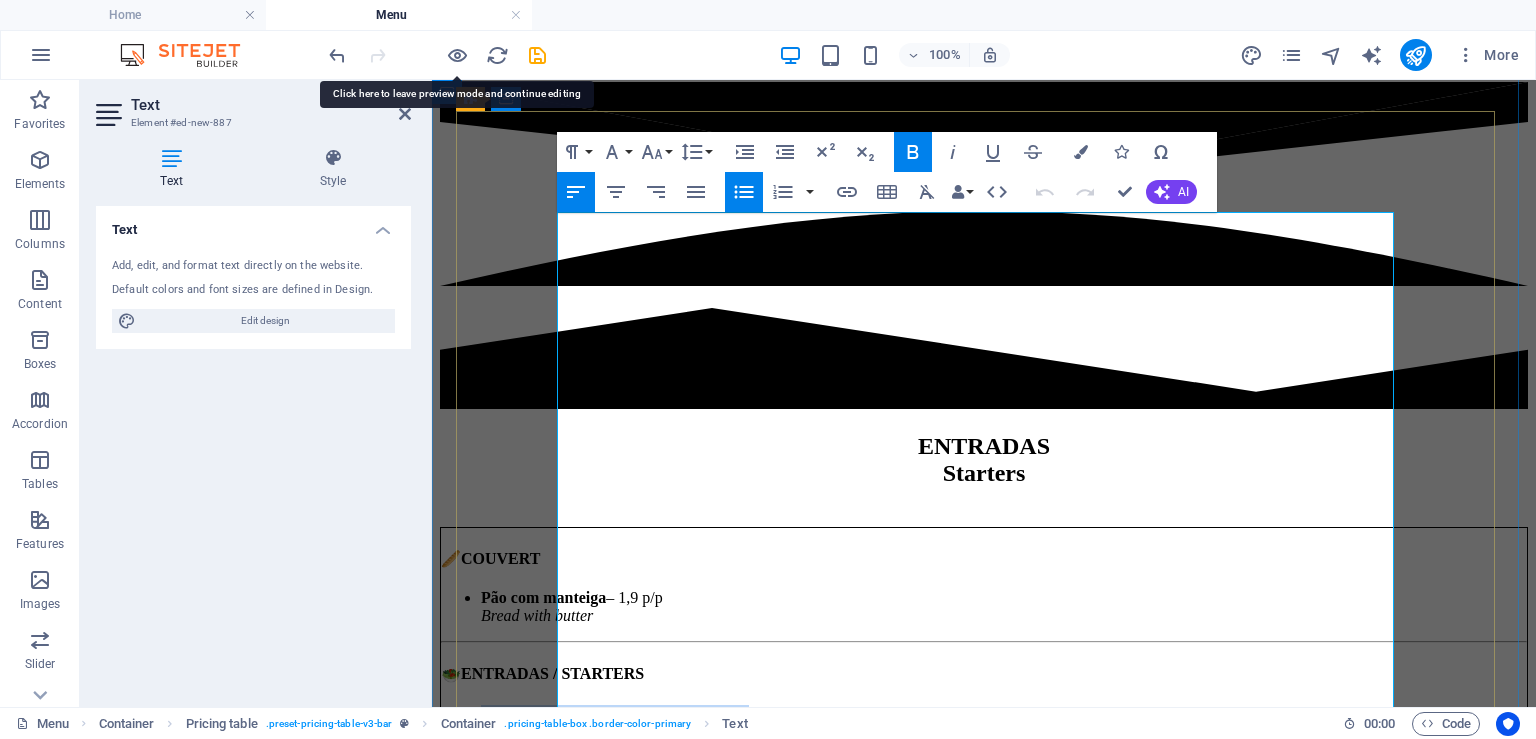 click on "Salada de manga cu abacate și camarão  – 13,5 Mango salad with avocado and shrimp" at bounding box center (1004, 723) 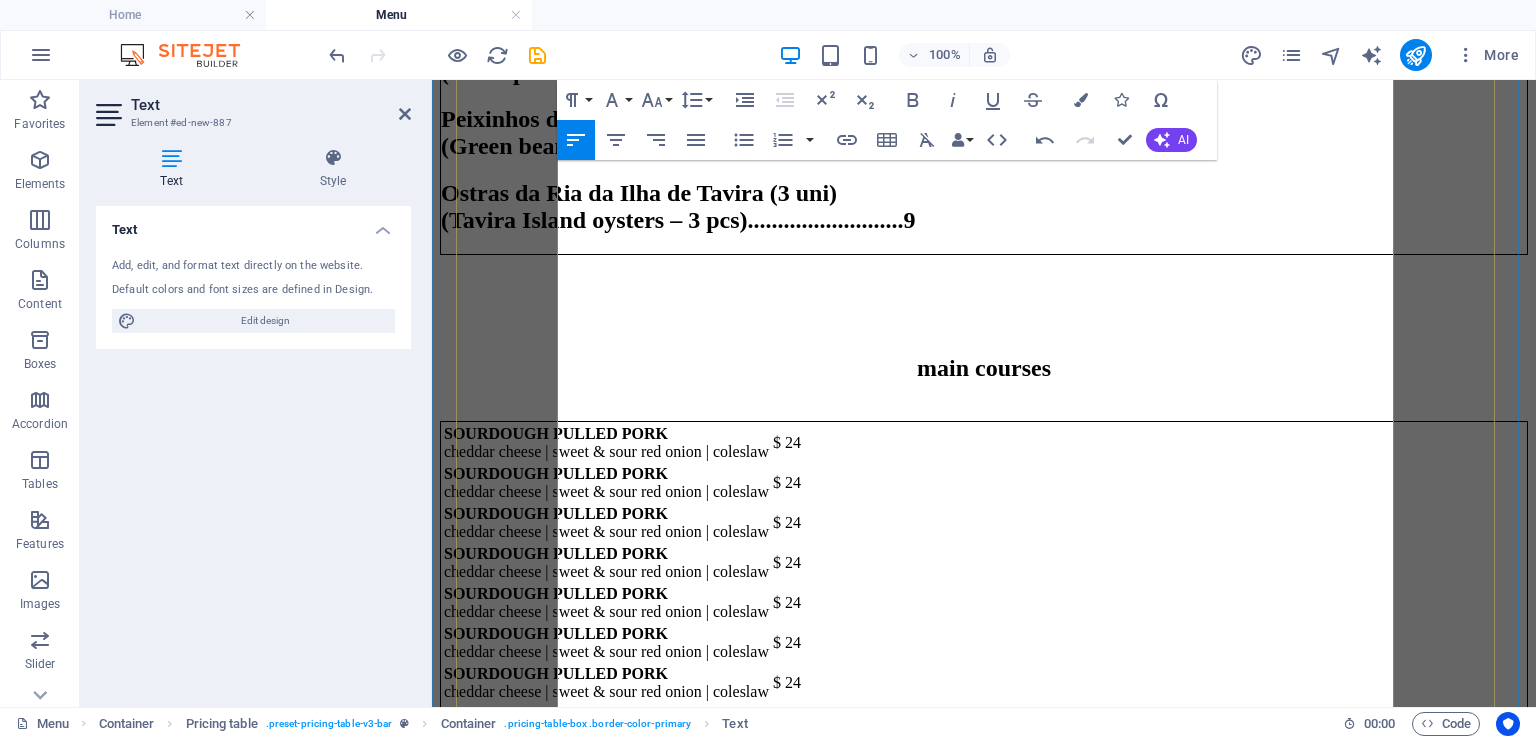 scroll, scrollTop: 2534, scrollLeft: 0, axis: vertical 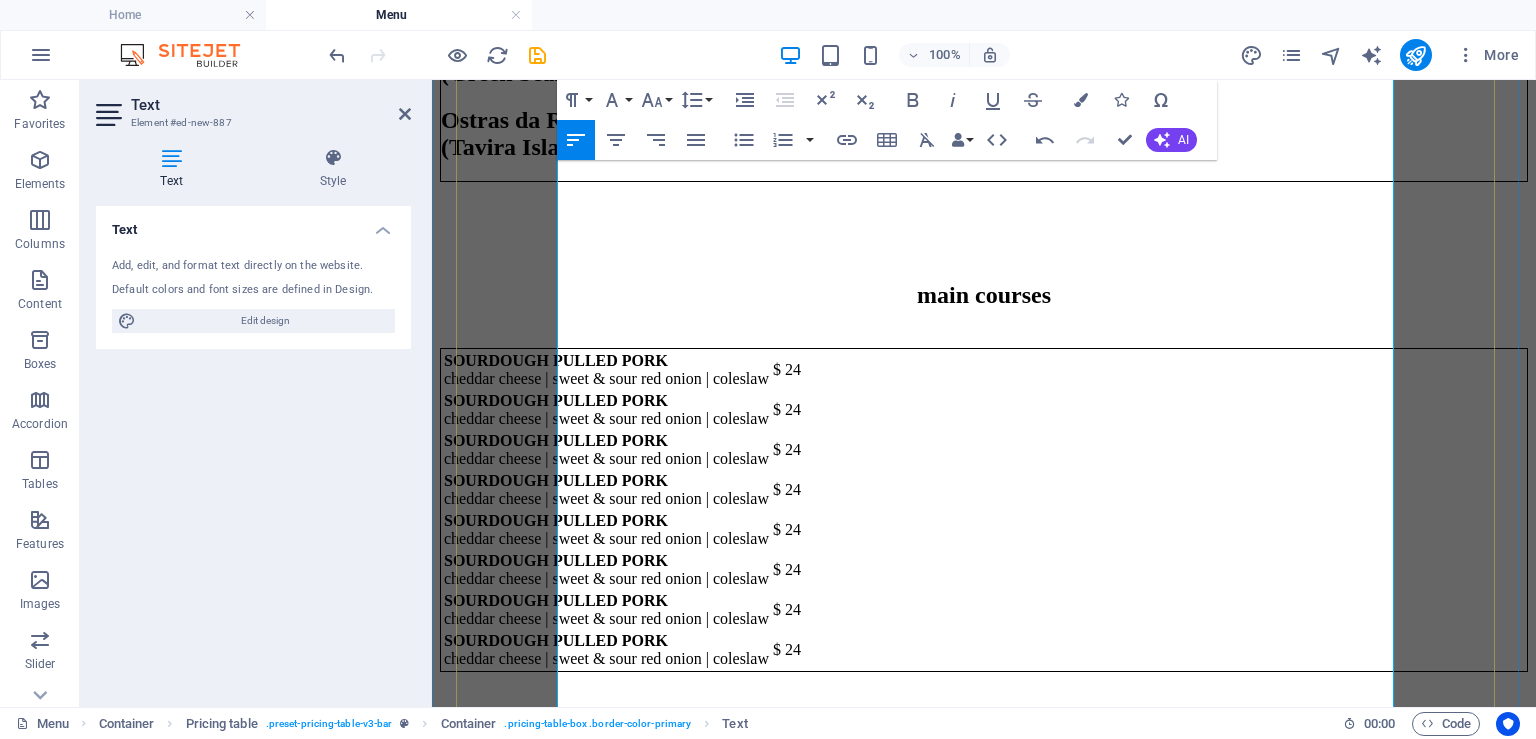 click on "Salada de manga com abacate e camarão (Mango salad with avocado & shrimps)........13.5" at bounding box center (984, -753) 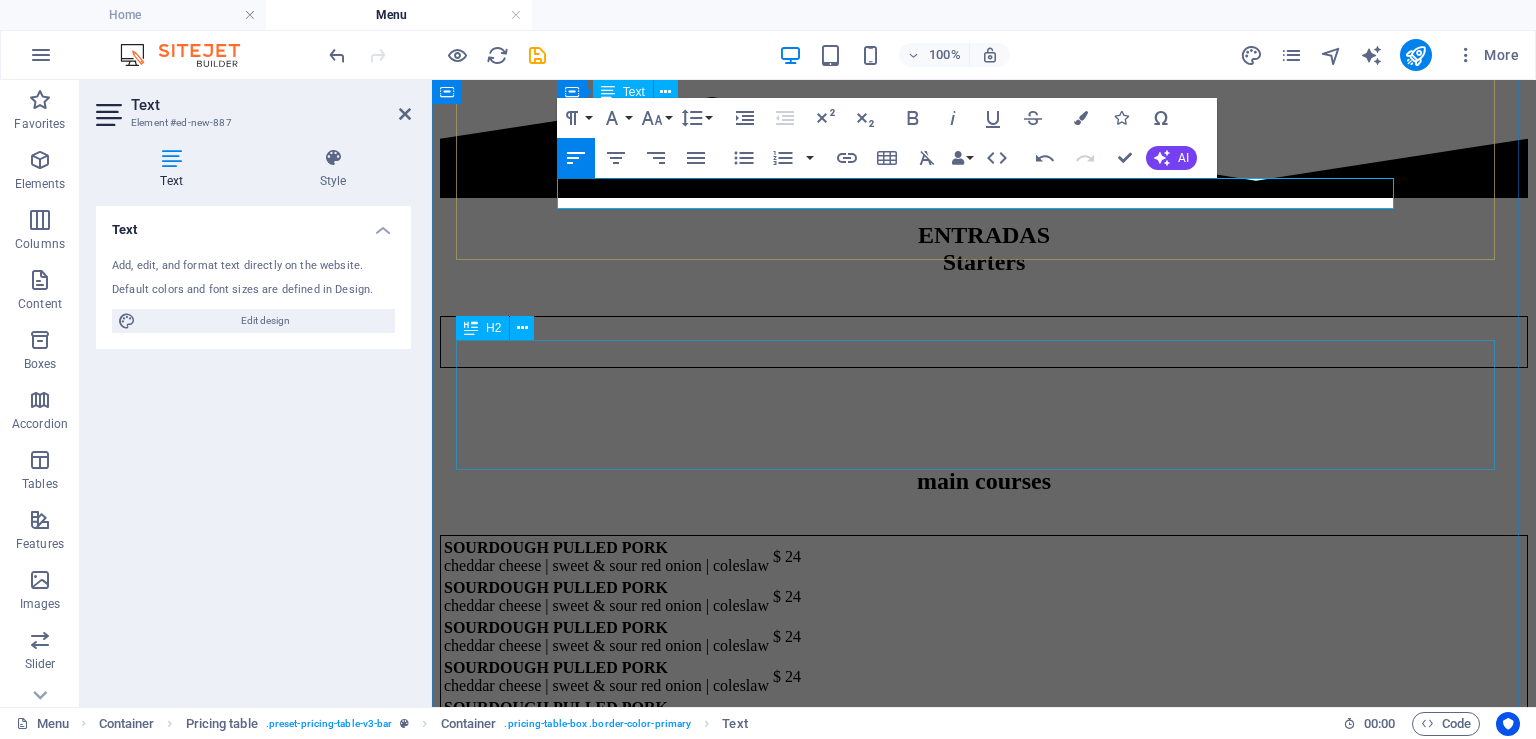 scroll, scrollTop: 844, scrollLeft: 0, axis: vertical 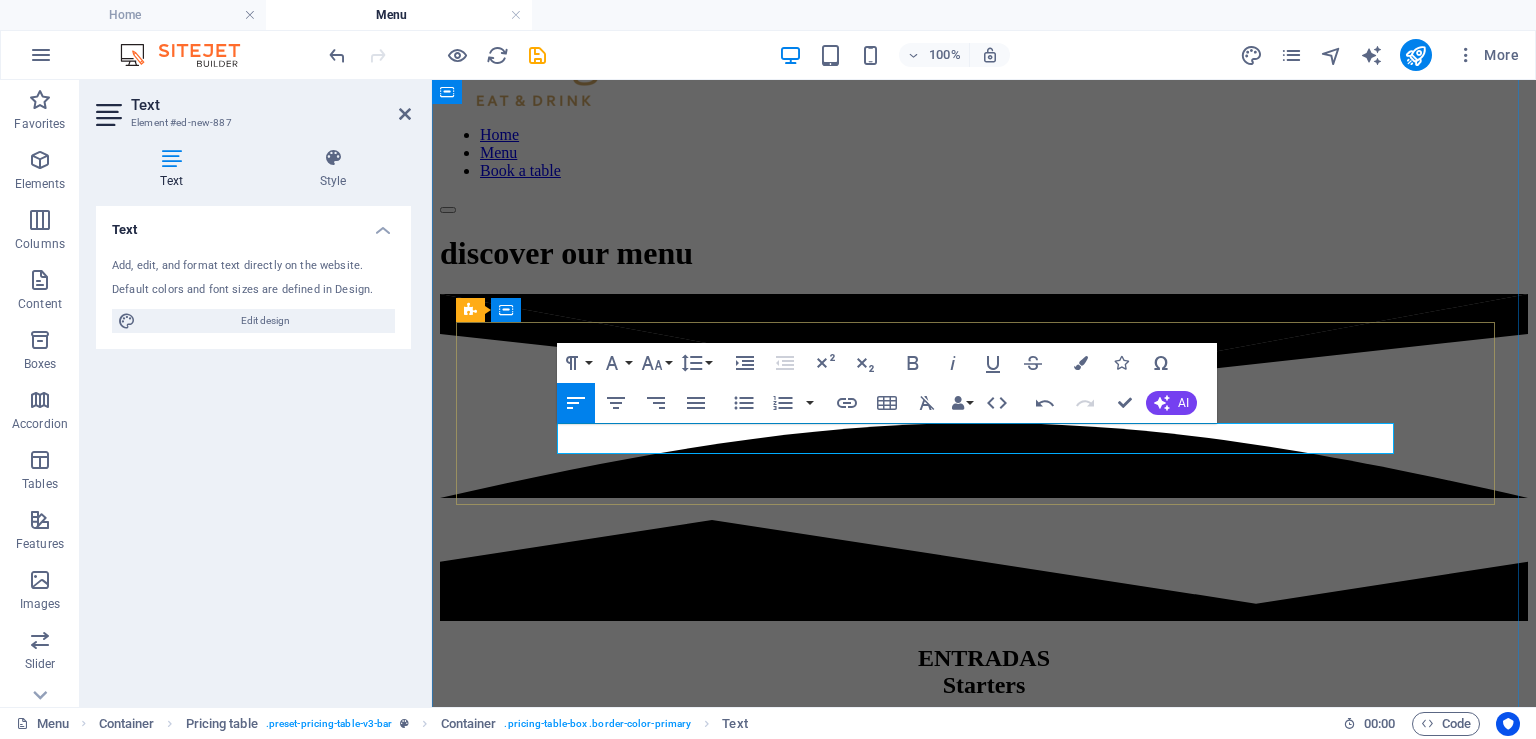 click at bounding box center [984, 765] 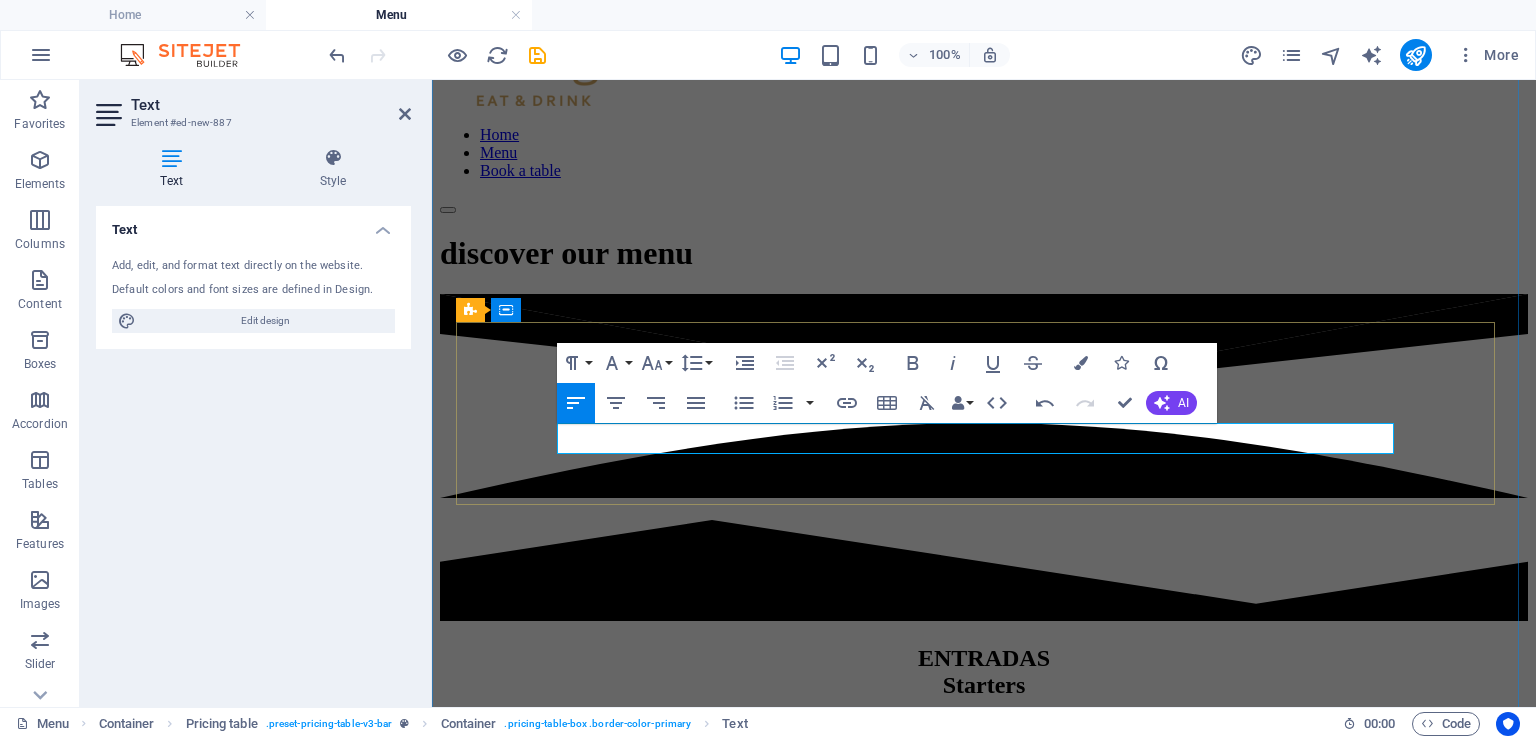 click at bounding box center (984, 765) 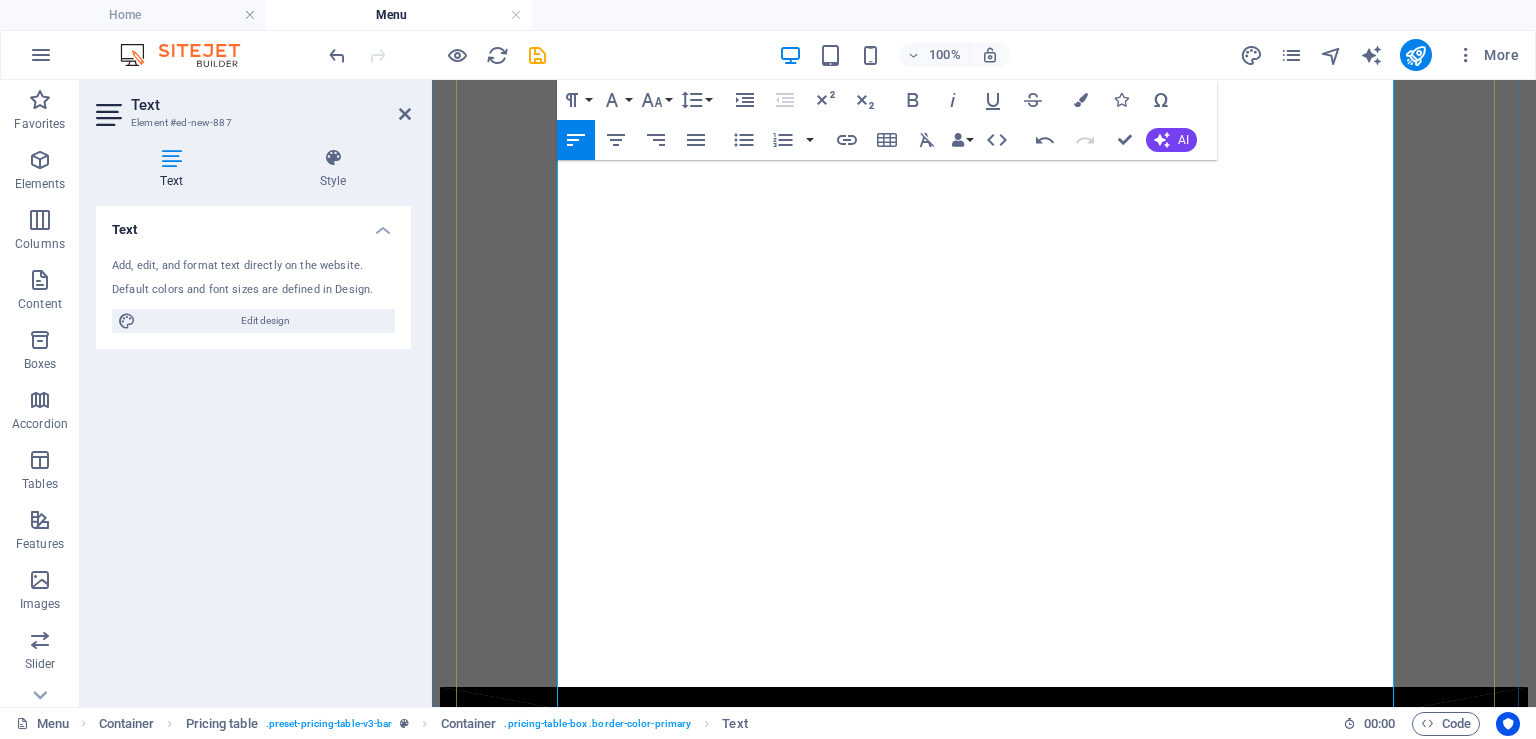 scroll, scrollTop: 4435, scrollLeft: 0, axis: vertical 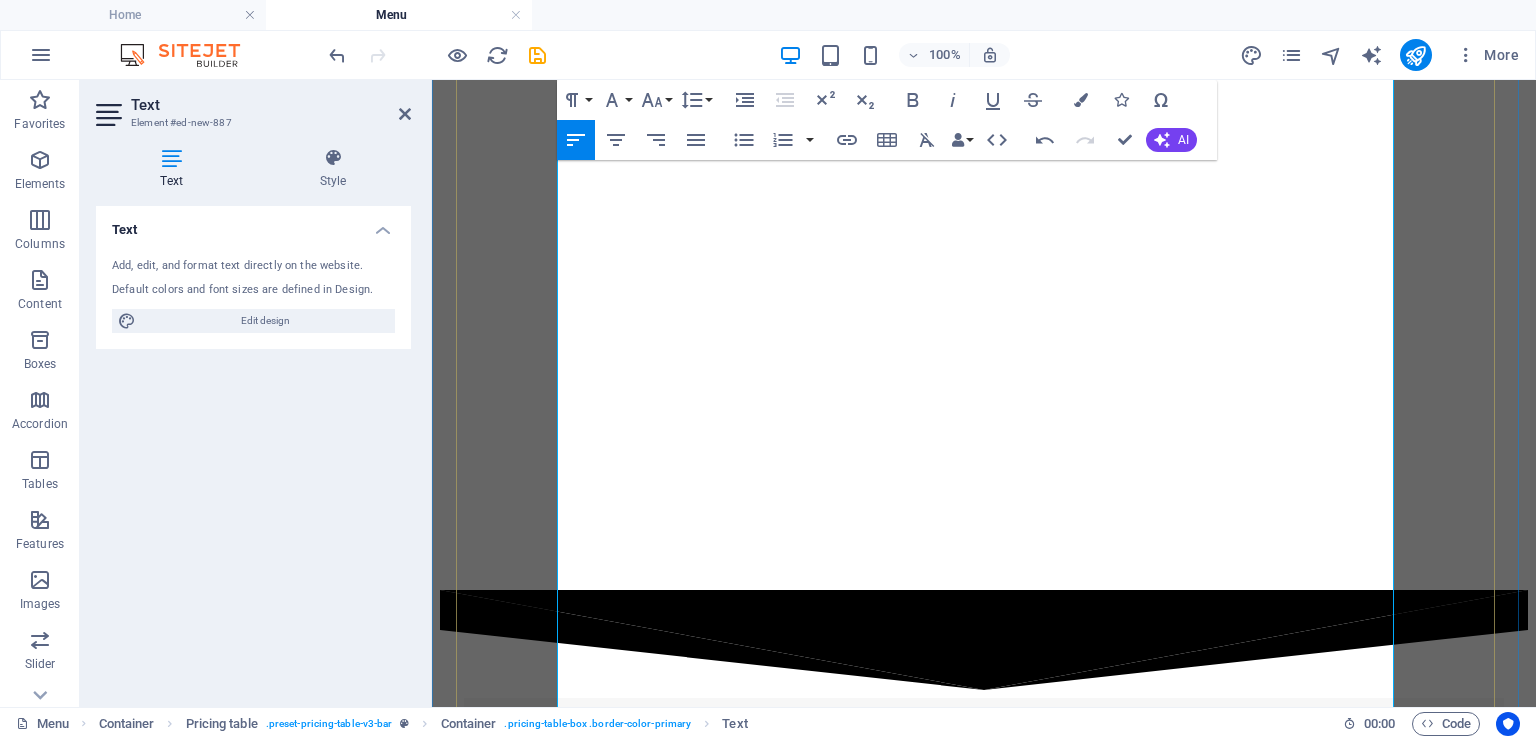 click on "Atum crocante dos Açores .................................................................. 14 Azores crispy tuna with Japanese sauce and sesame" at bounding box center [984, -2610] 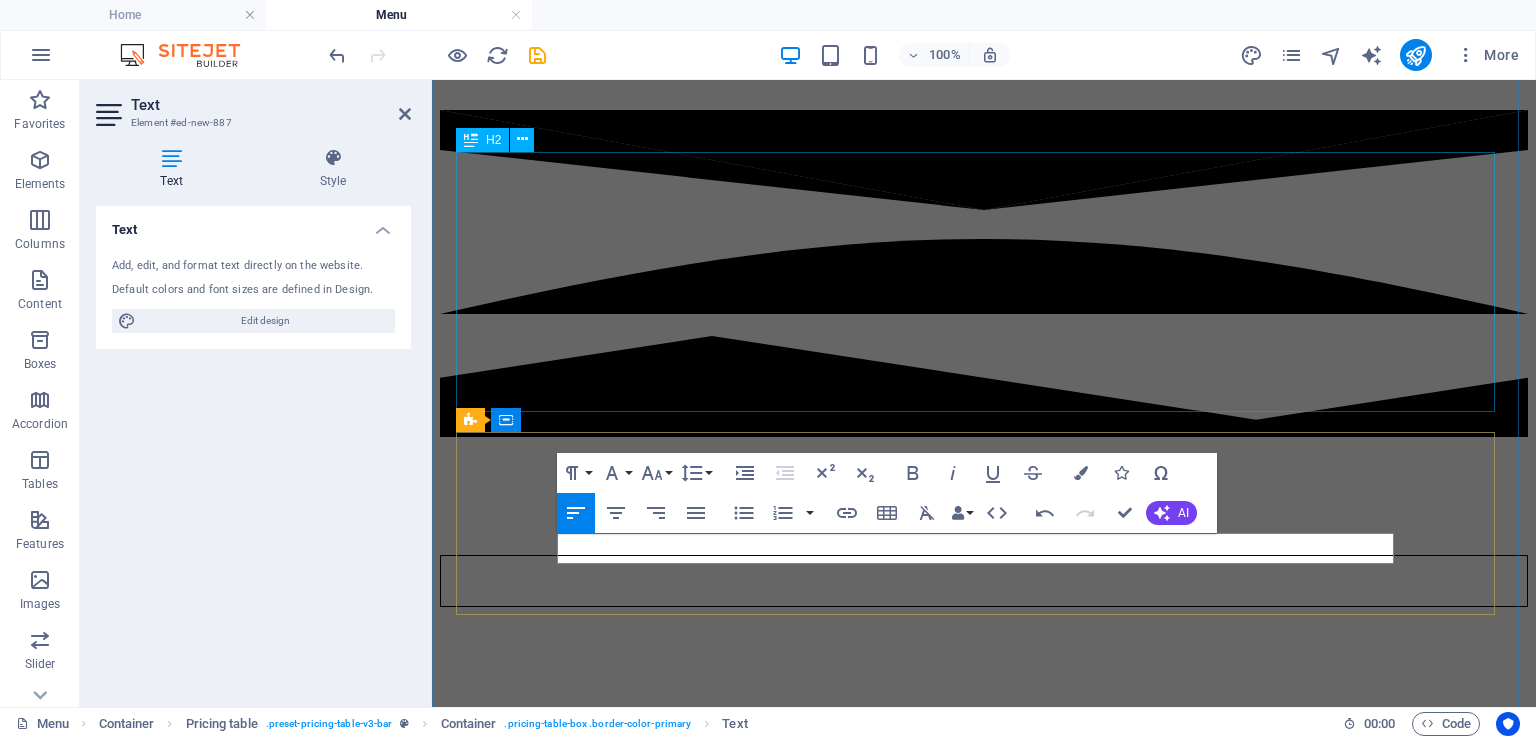 scroll, scrollTop: 1056, scrollLeft: 0, axis: vertical 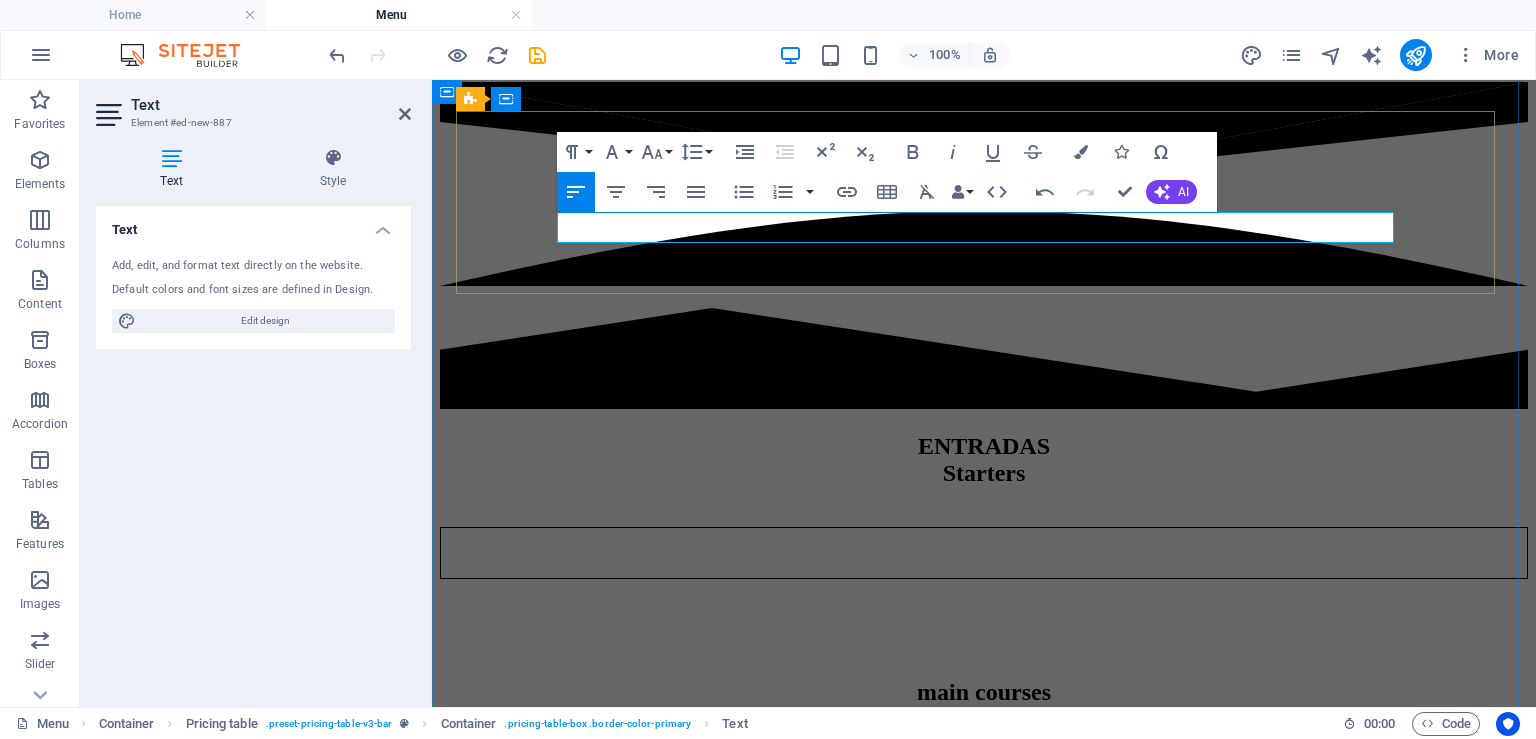 click at bounding box center [984, 553] 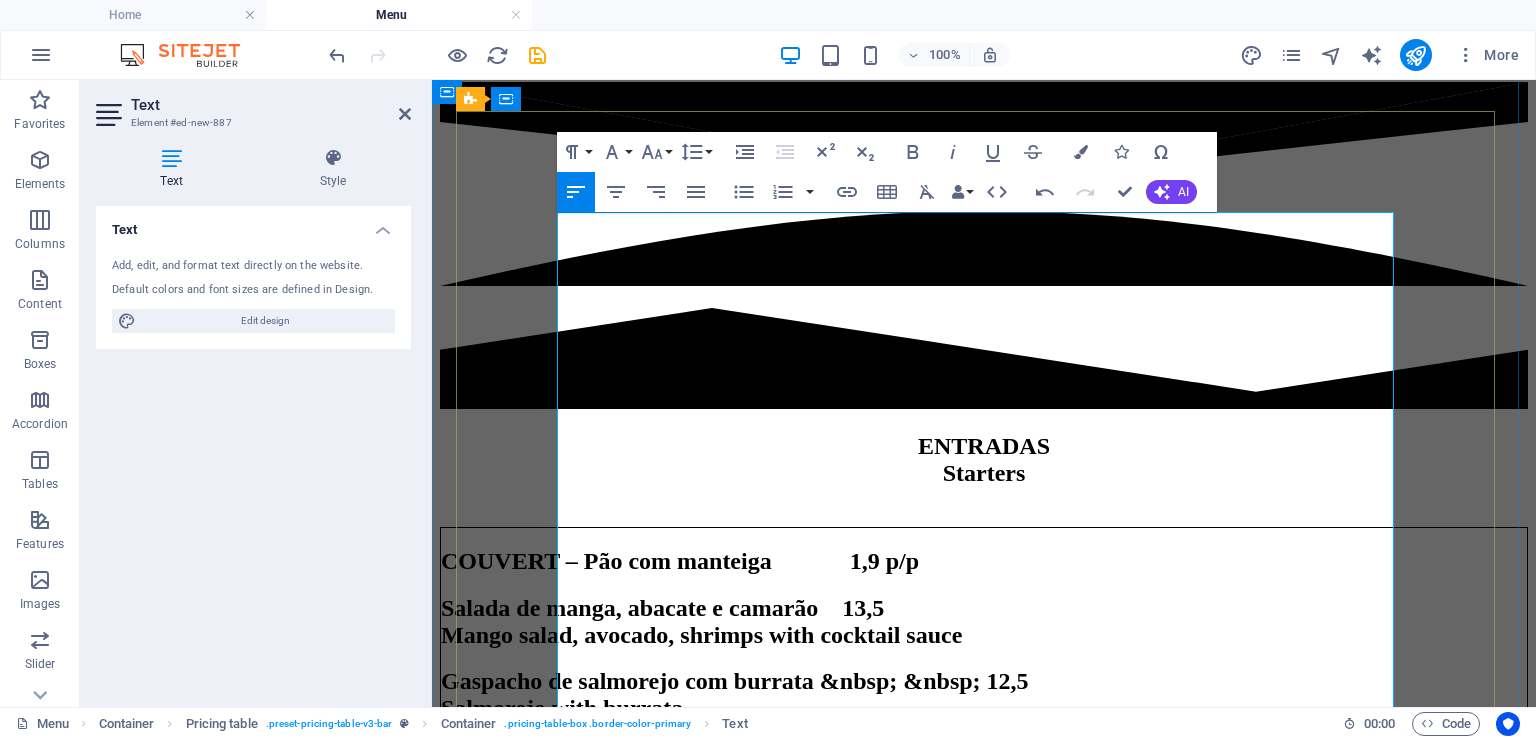 click on "COUVERT – Pão com manteiga             1,9 p/p" at bounding box center (984, 561) 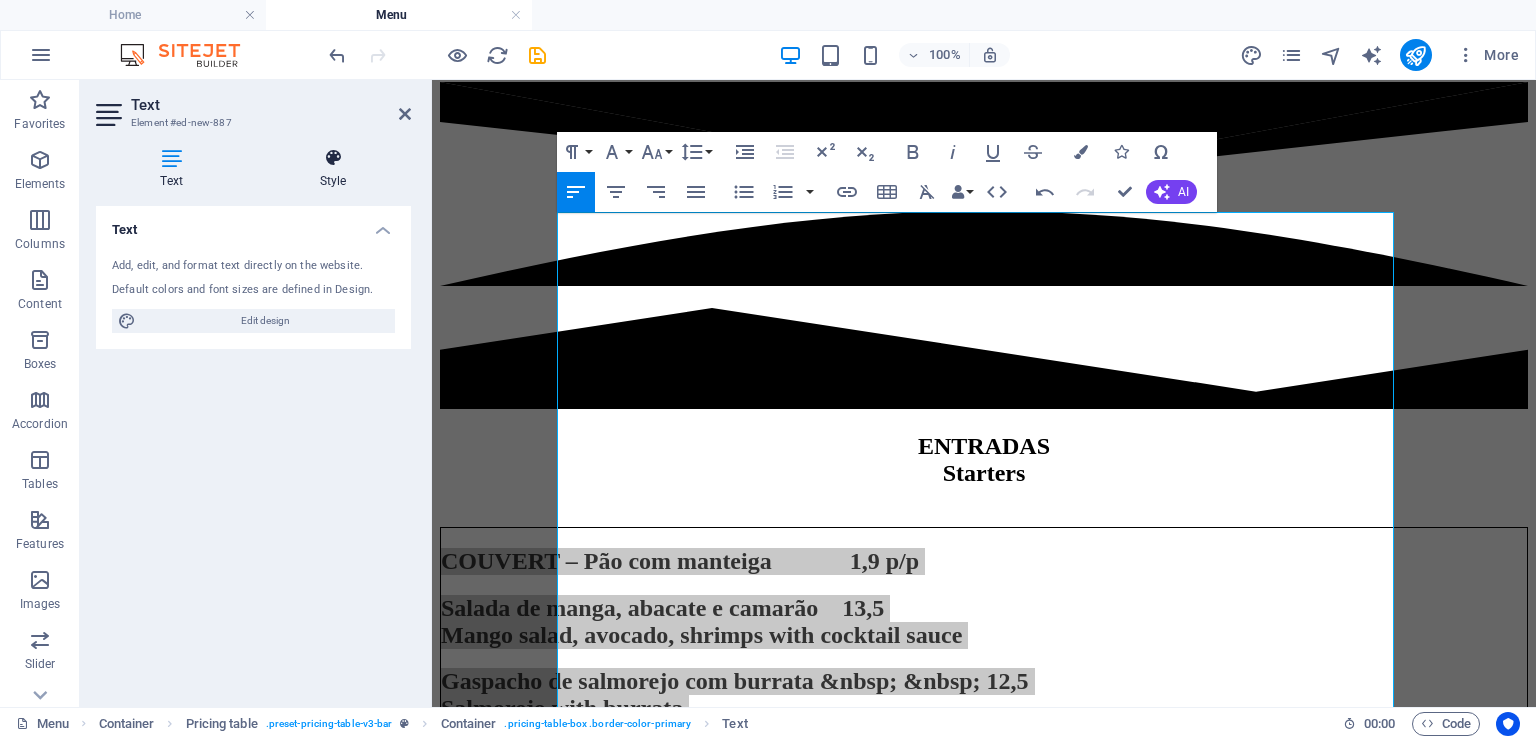click on "Style" at bounding box center (333, 169) 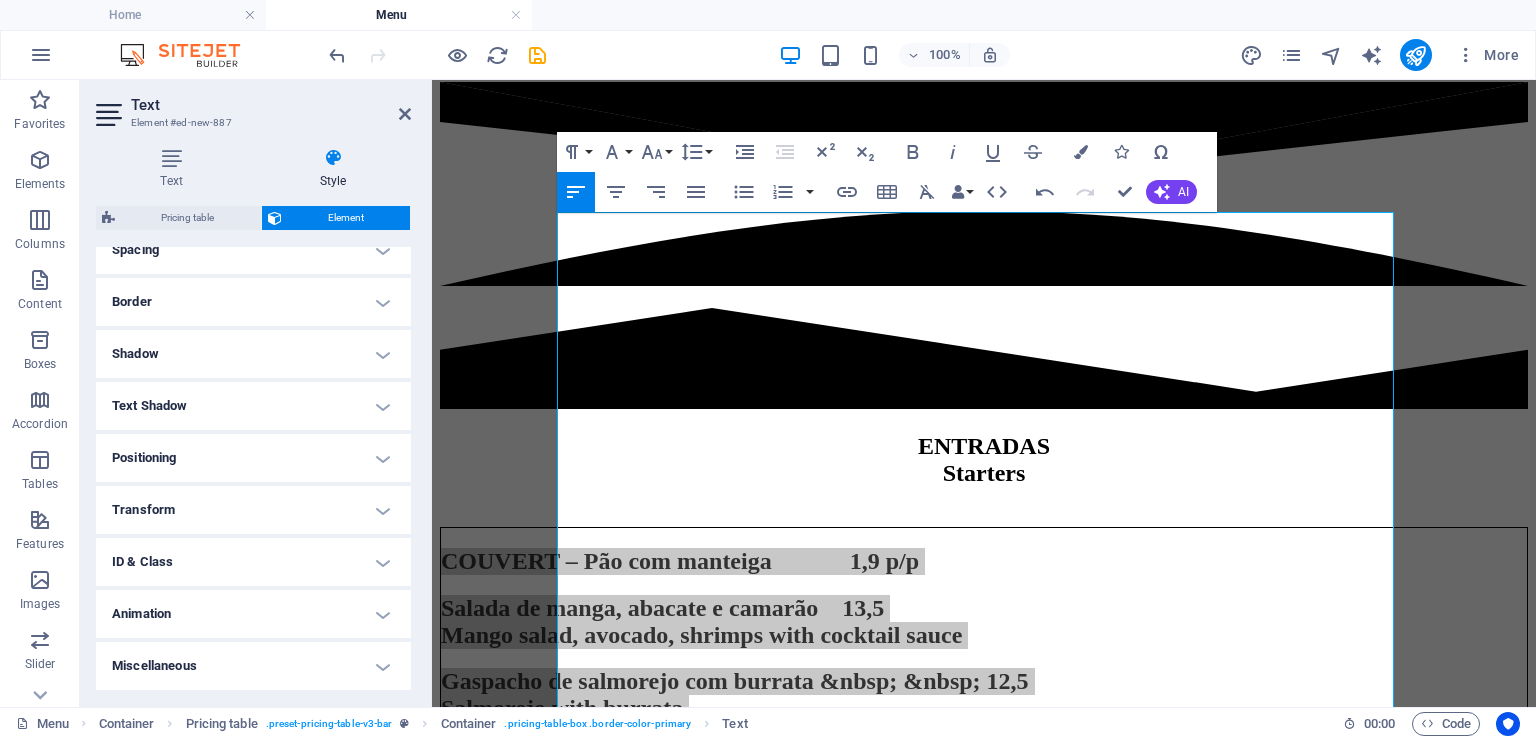 scroll, scrollTop: 0, scrollLeft: 0, axis: both 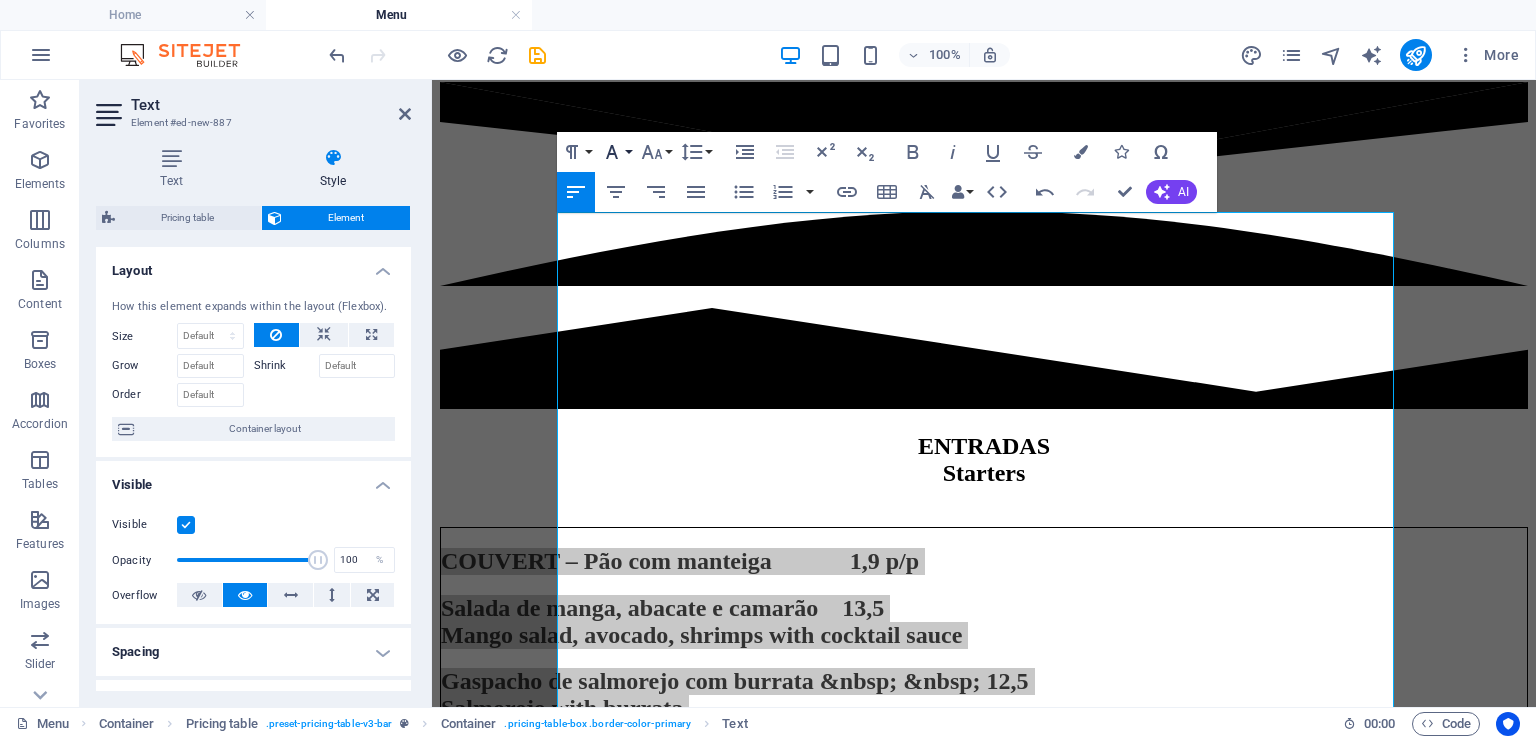 click on "Font Family" at bounding box center [616, 152] 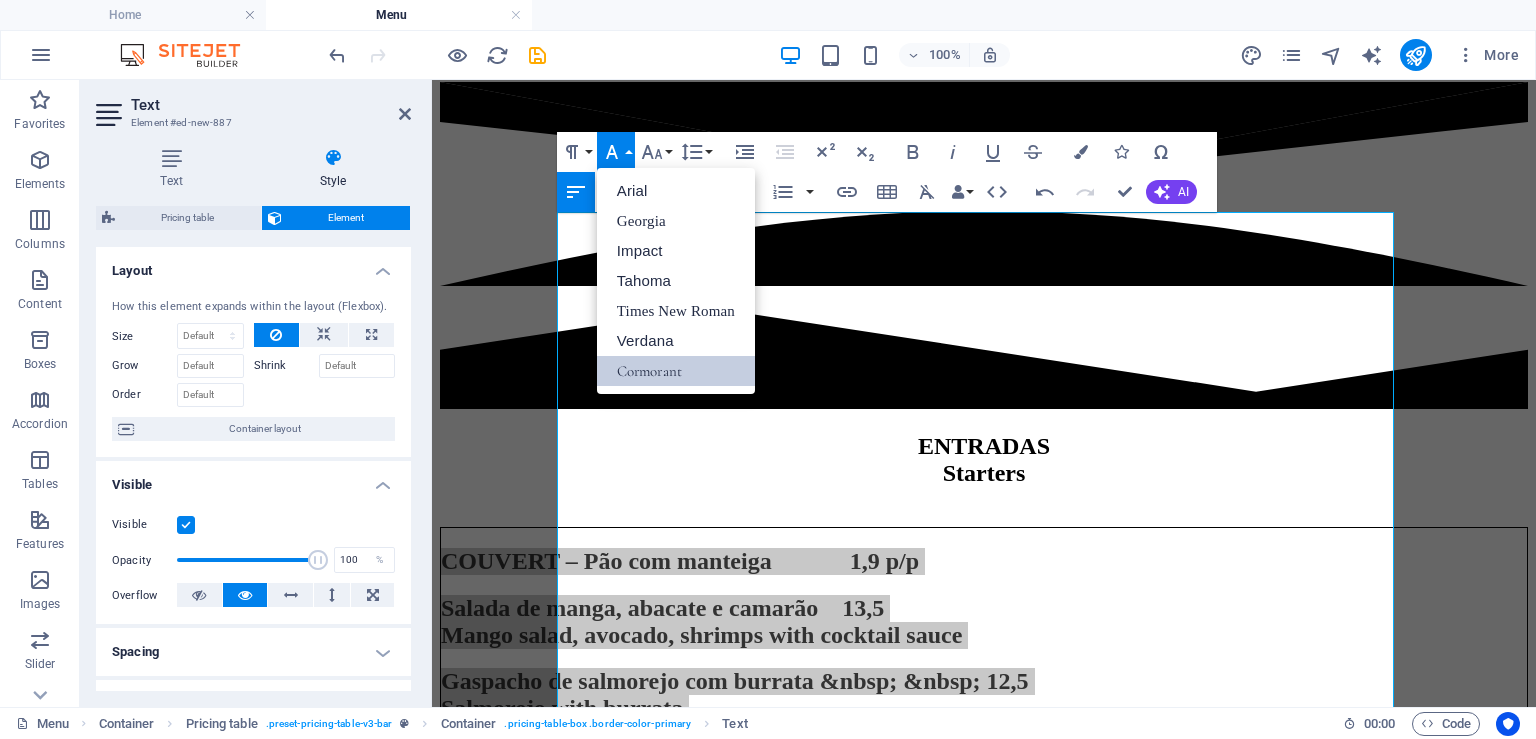 scroll, scrollTop: 0, scrollLeft: 0, axis: both 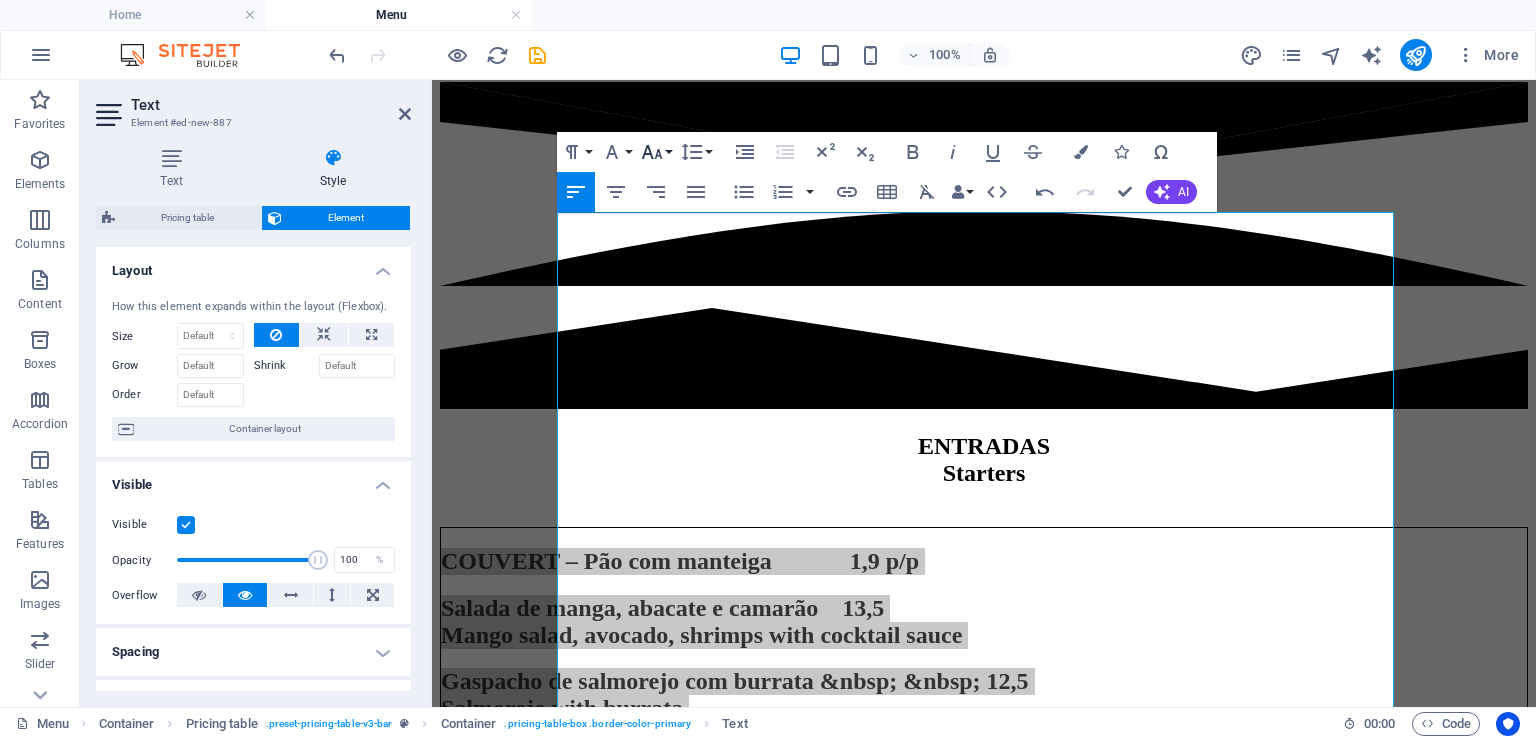 click 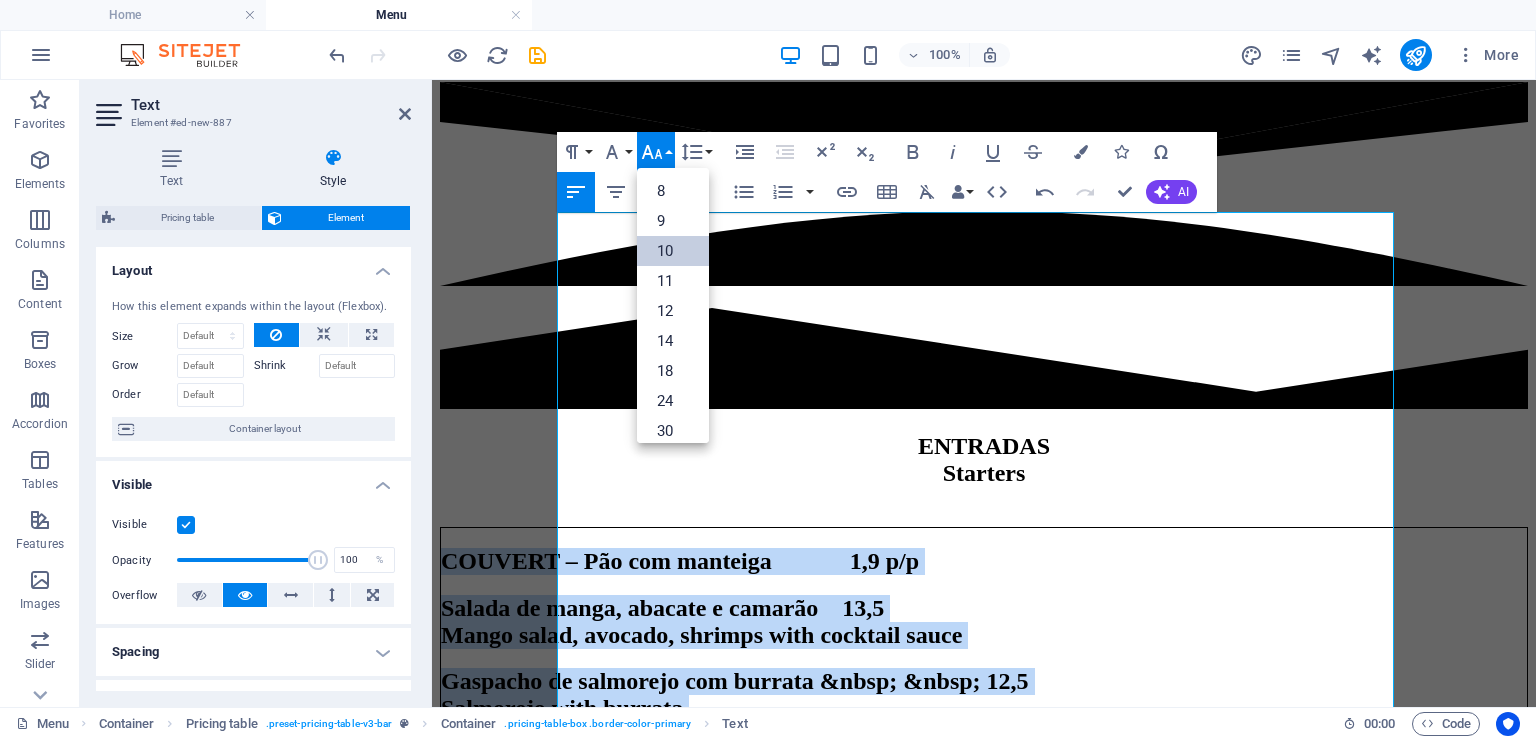 click on "10" at bounding box center [673, 251] 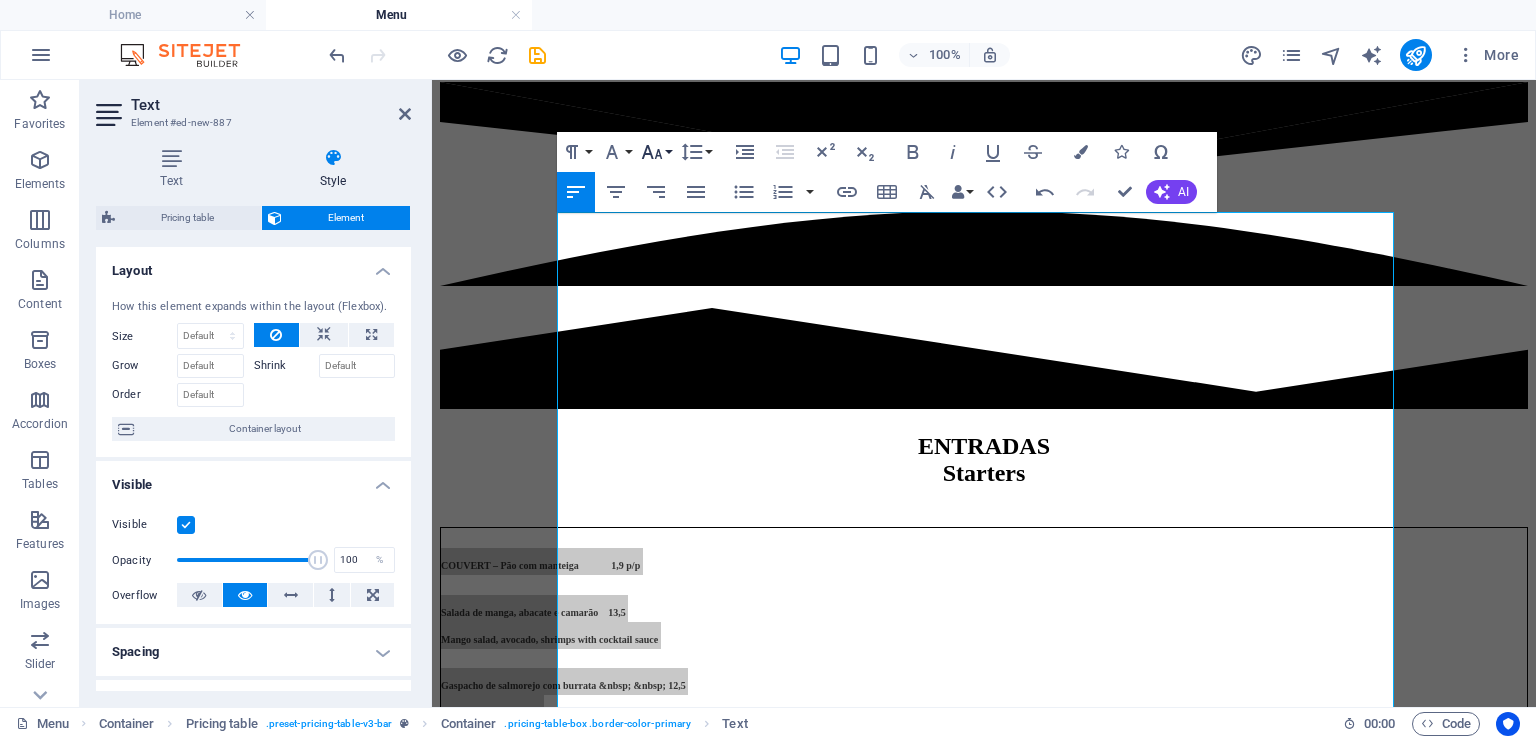 click 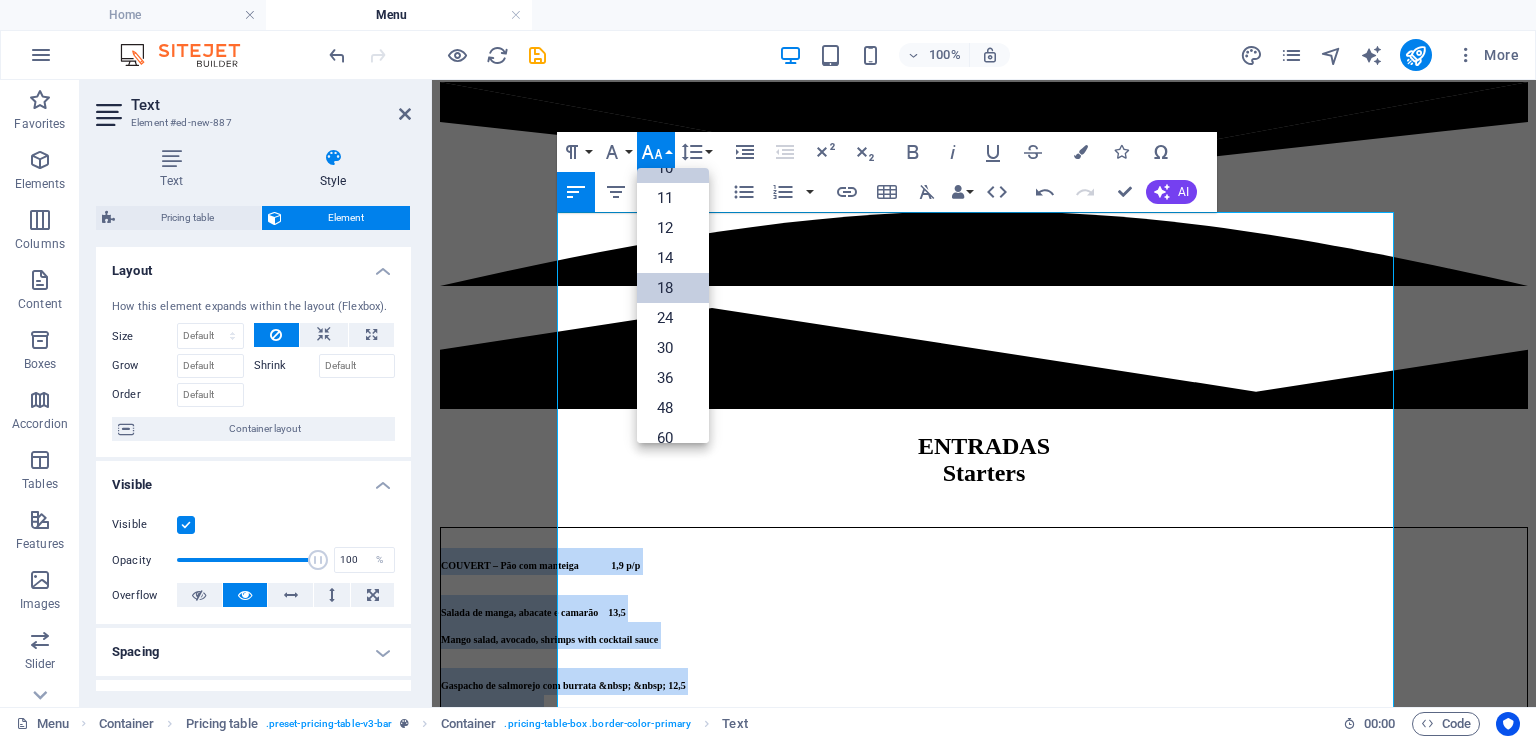 click on "18" at bounding box center [673, 288] 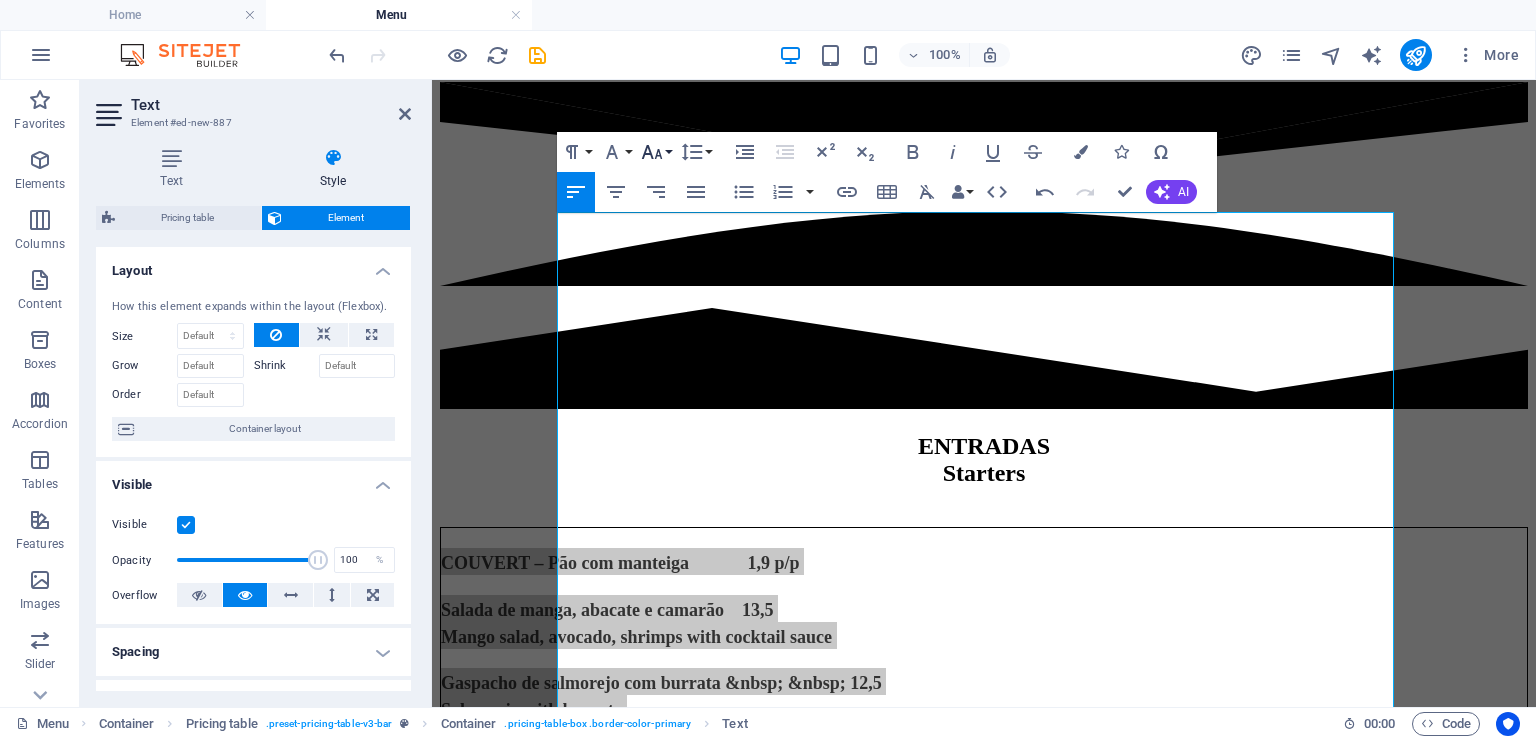 click on "Font Size" at bounding box center (656, 152) 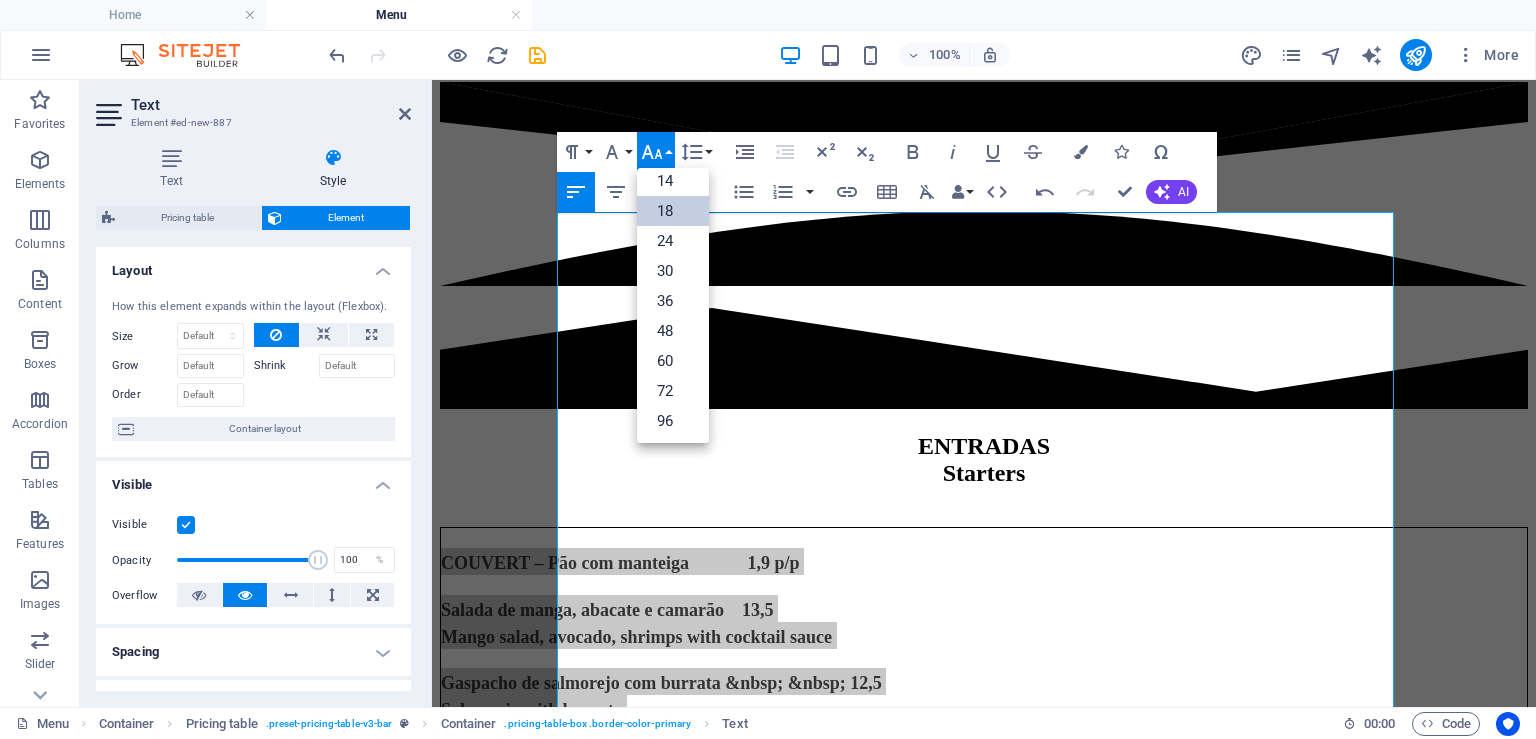 scroll, scrollTop: 160, scrollLeft: 0, axis: vertical 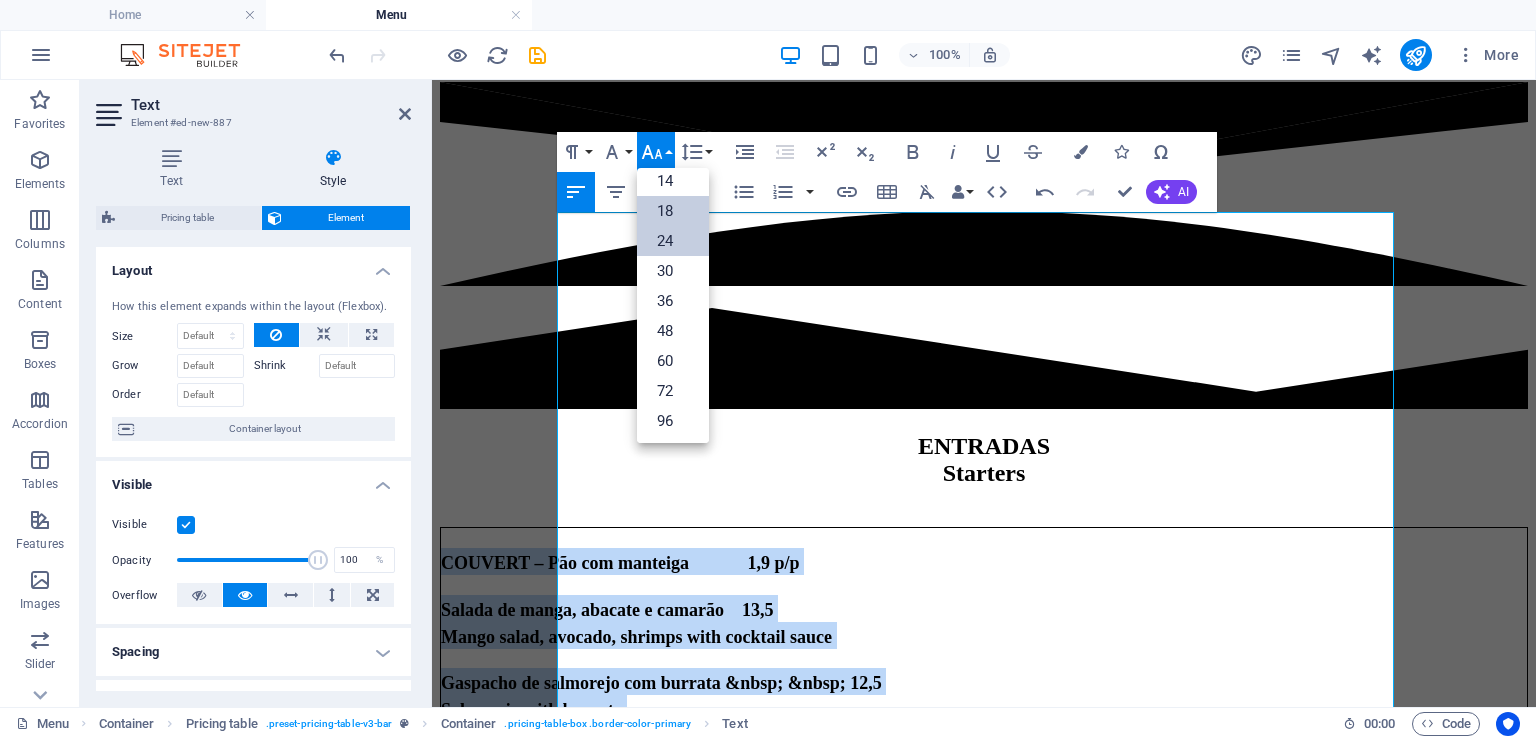 click on "24" at bounding box center [673, 241] 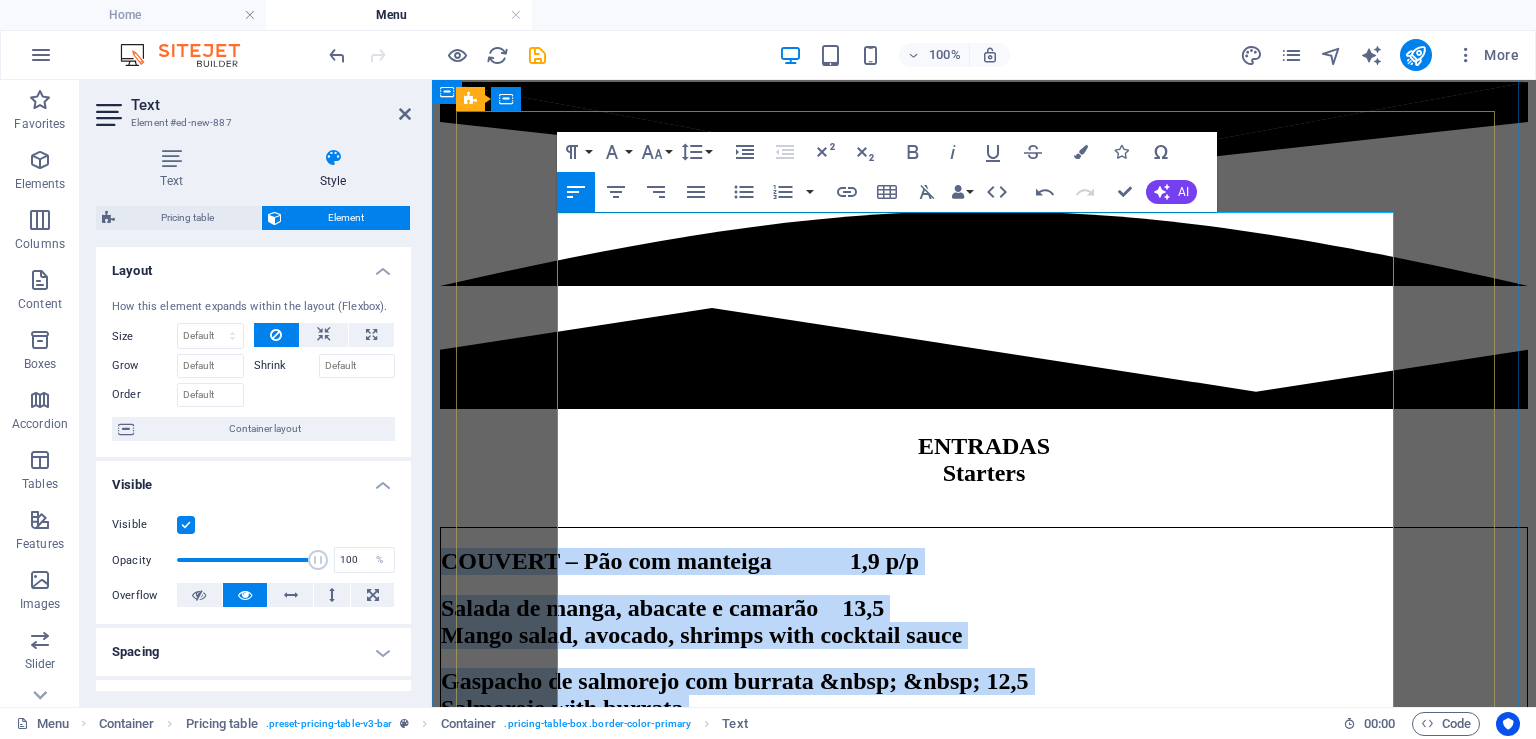 click on "Salada de manga, abacate e camarão    13,5 Mango salad, avocado, shrimps with cocktail sauce" at bounding box center [984, 622] 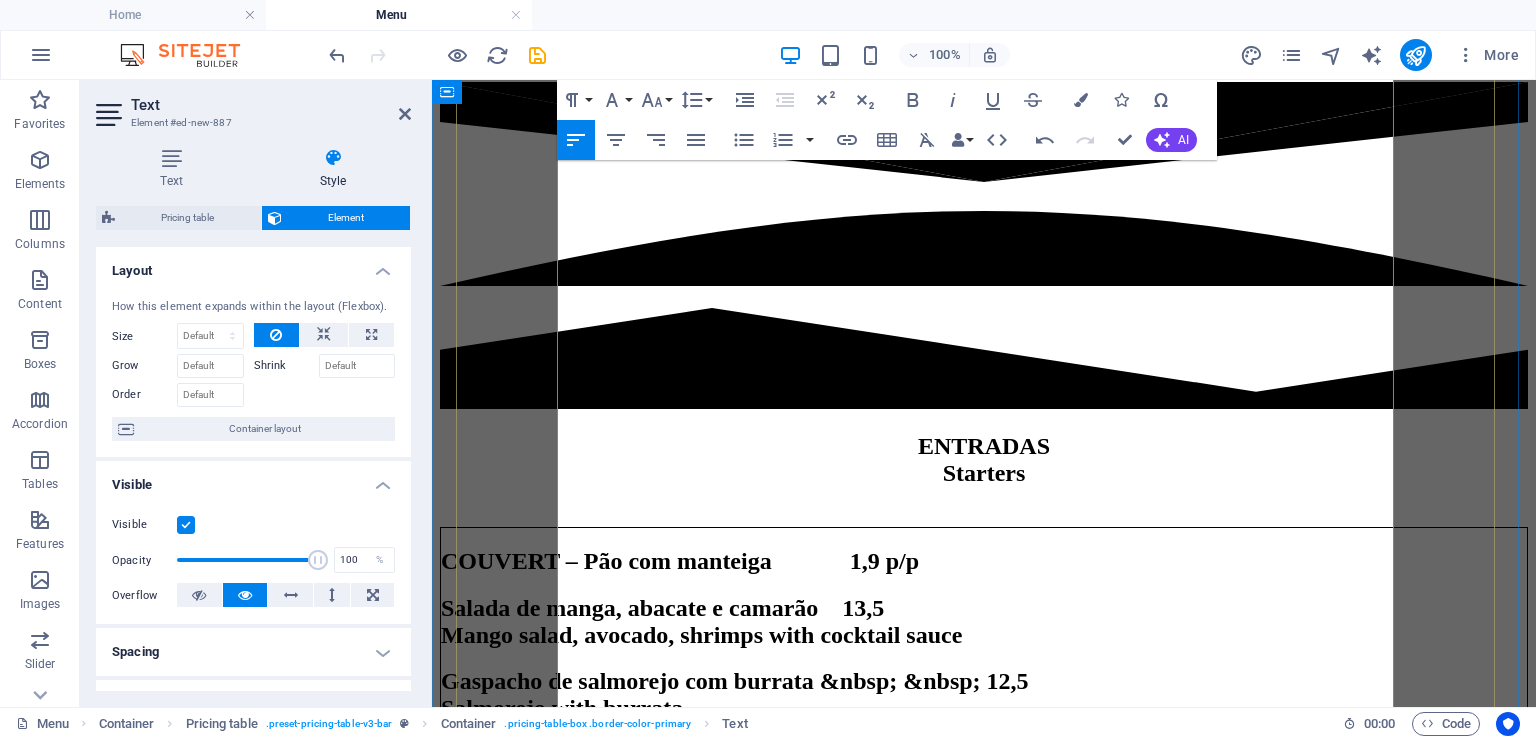scroll, scrollTop: 1689, scrollLeft: 0, axis: vertical 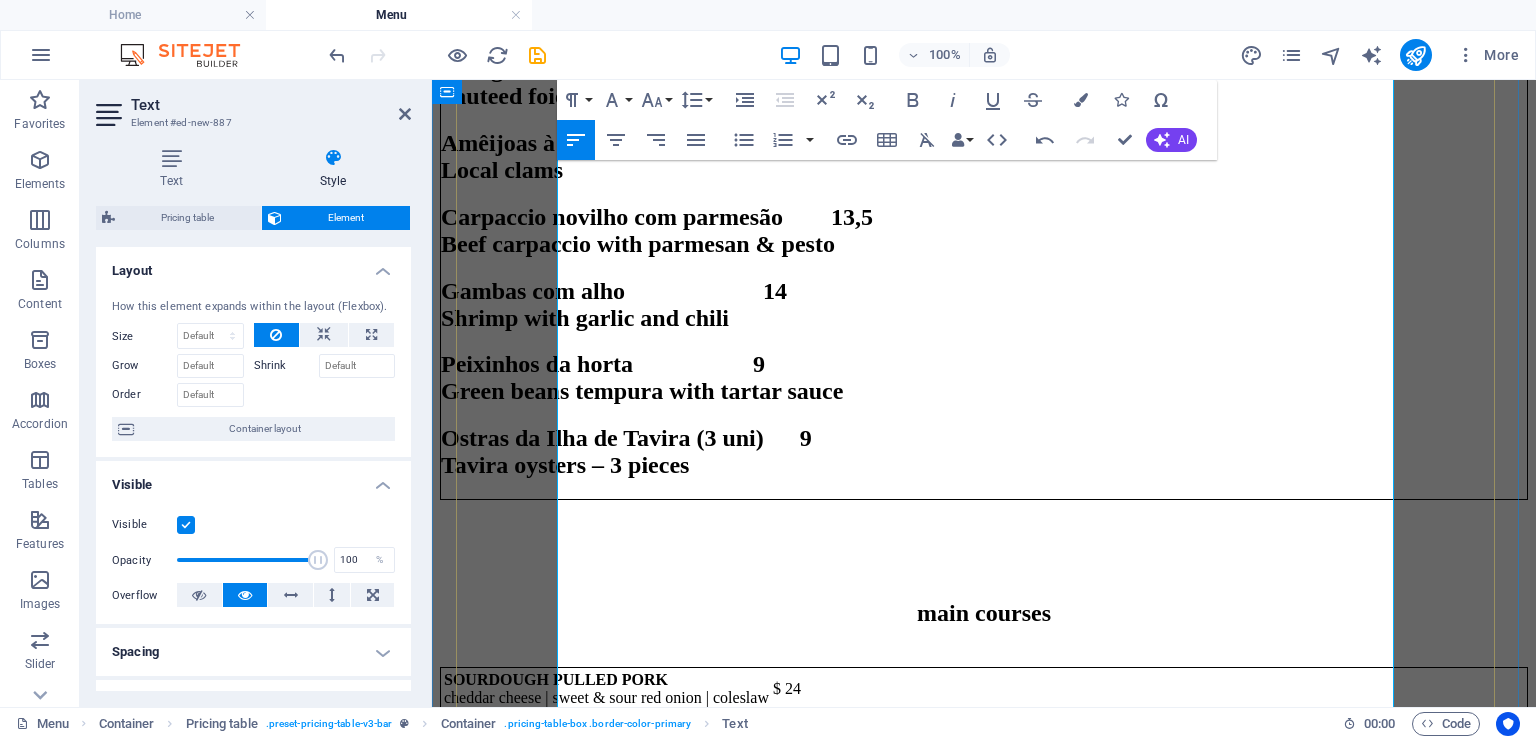 click on "Ceviche de robalo com citrinos        14 Seabass ceviche with fresh citrus" at bounding box center [984, -139] 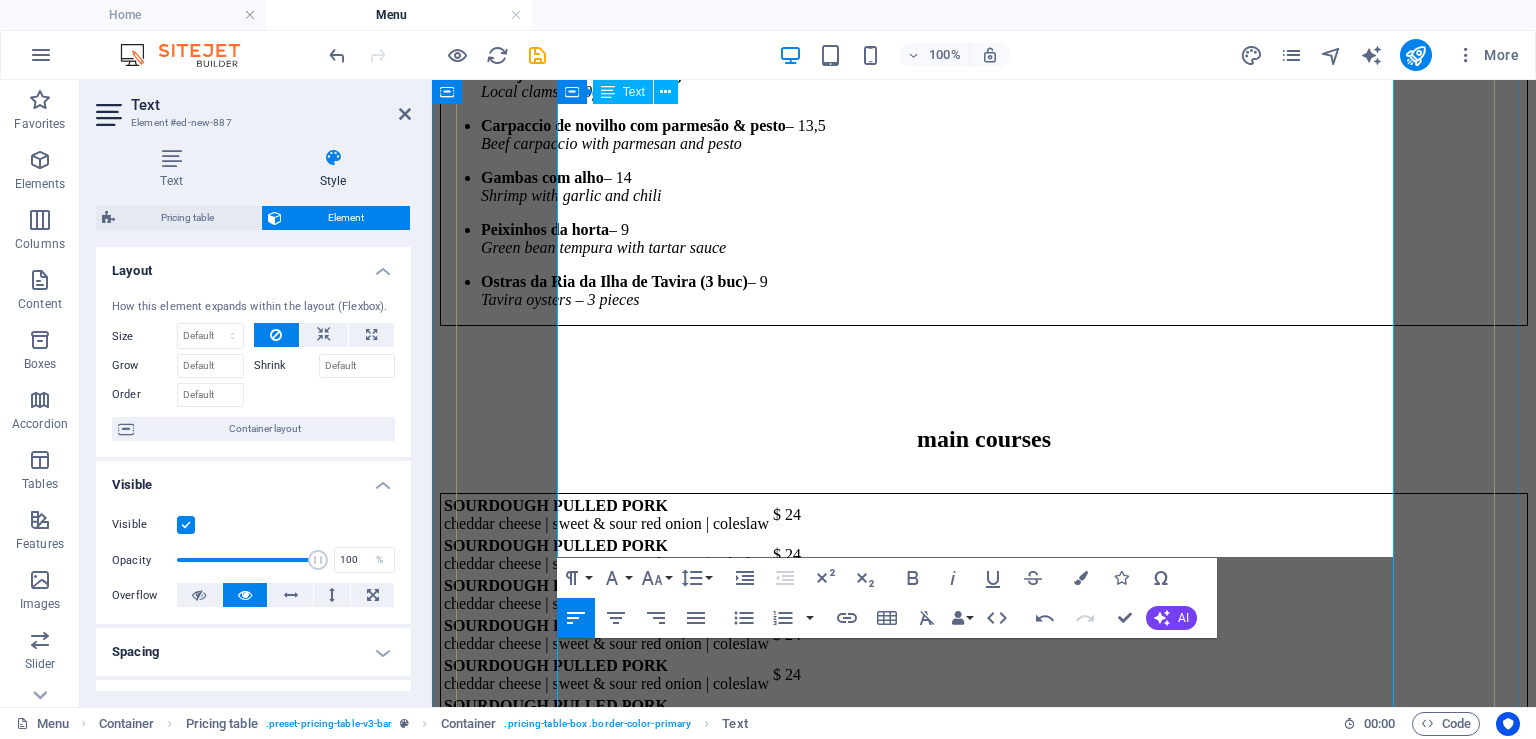 scroll, scrollTop: 160, scrollLeft: 0, axis: vertical 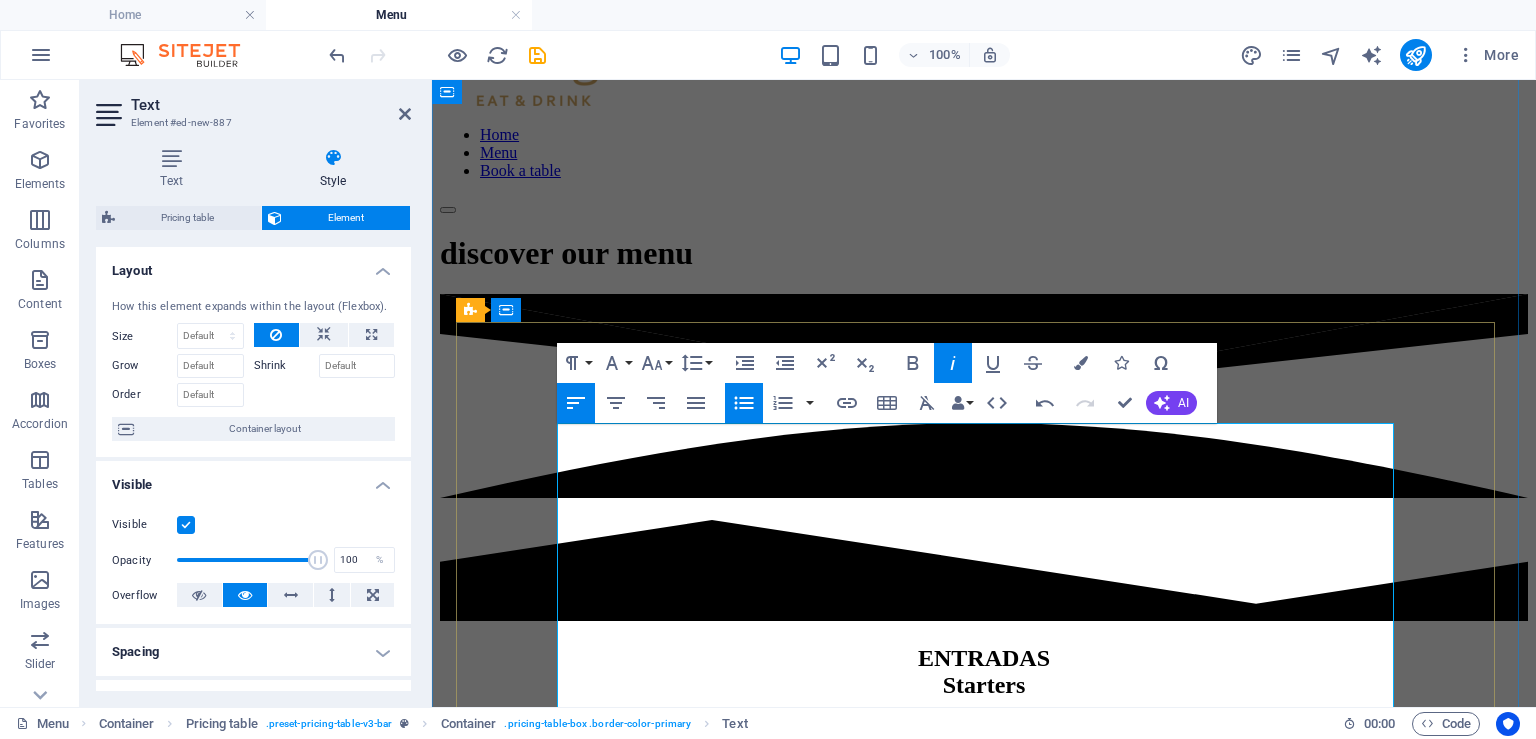 drag, startPoint x: 898, startPoint y: 574, endPoint x: 572, endPoint y: 566, distance: 326.09814 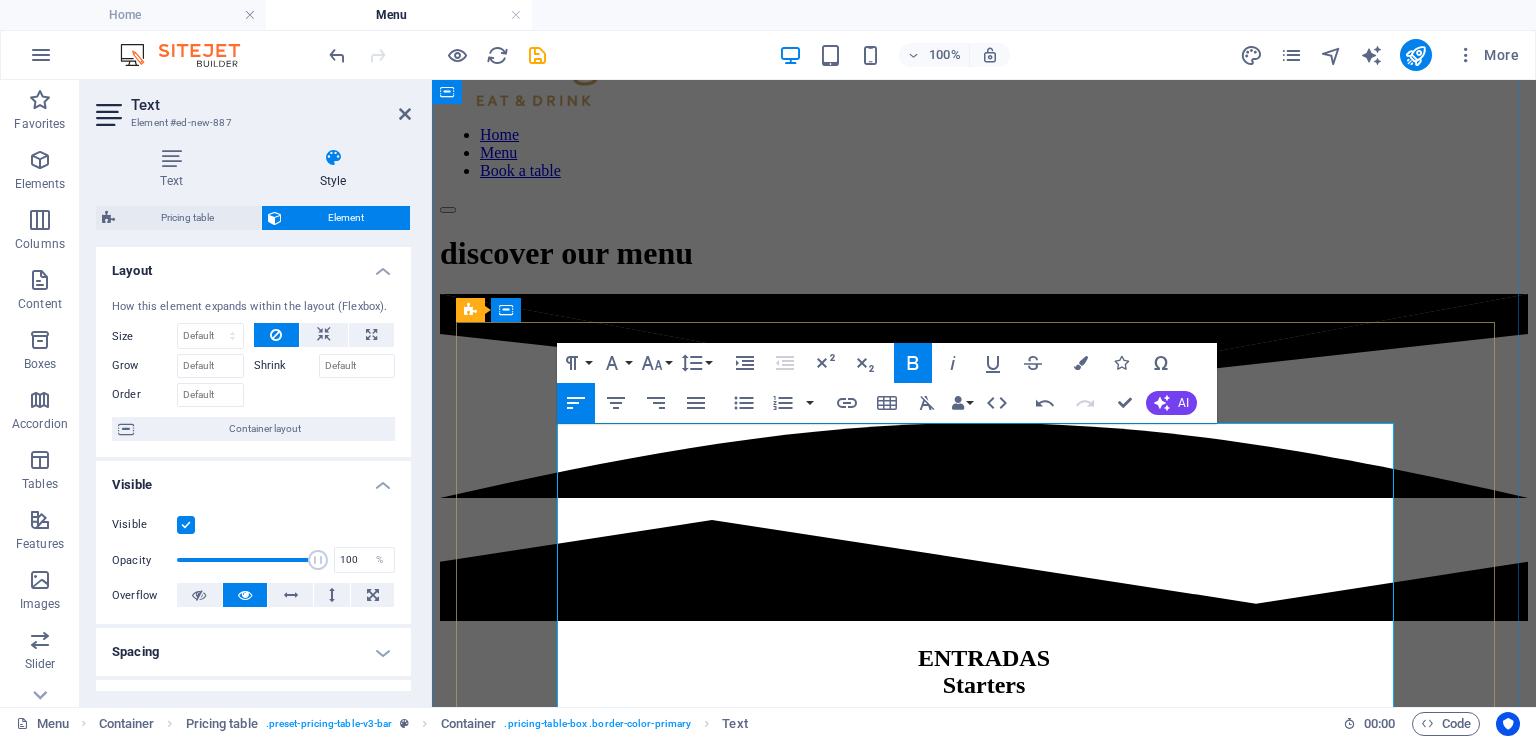 type 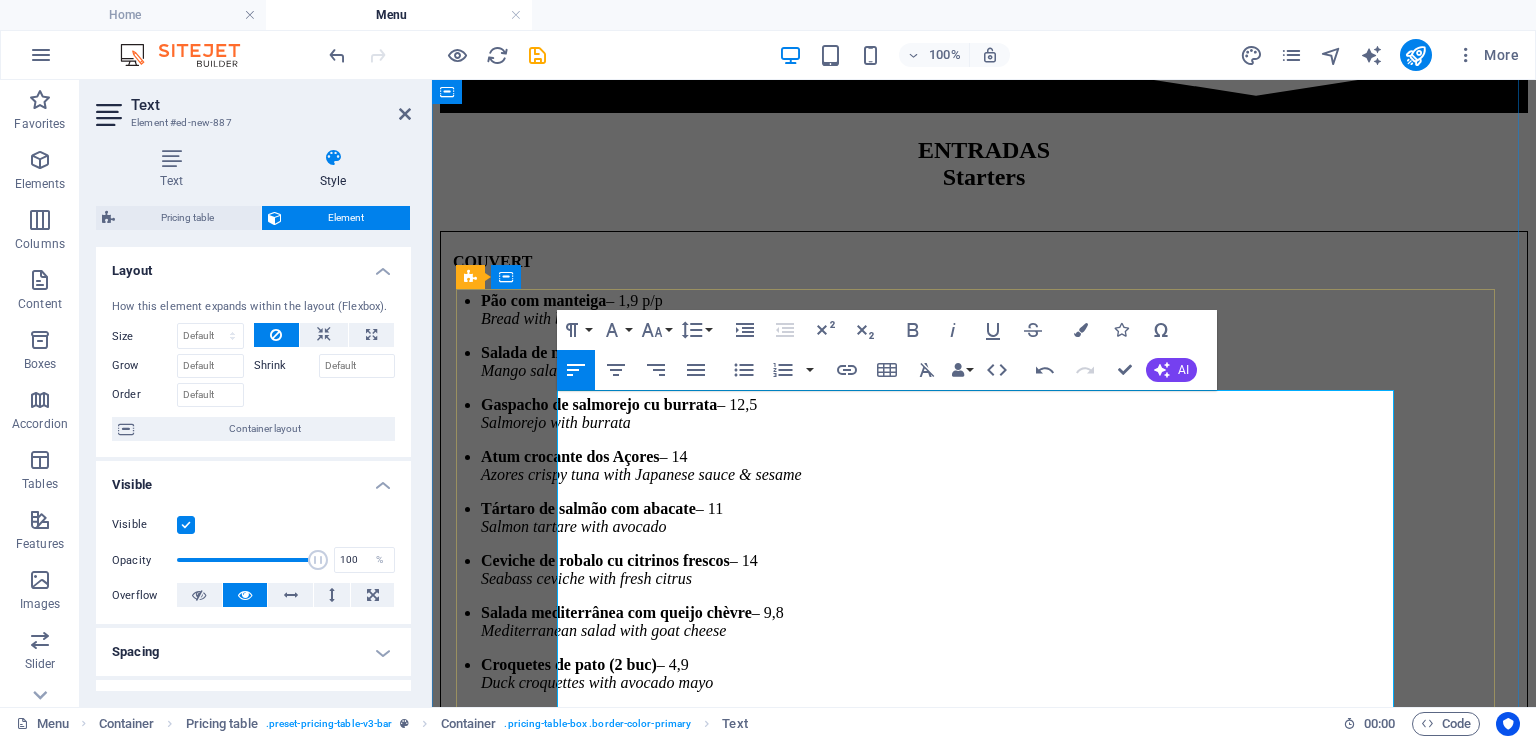 scroll, scrollTop: 1478, scrollLeft: 0, axis: vertical 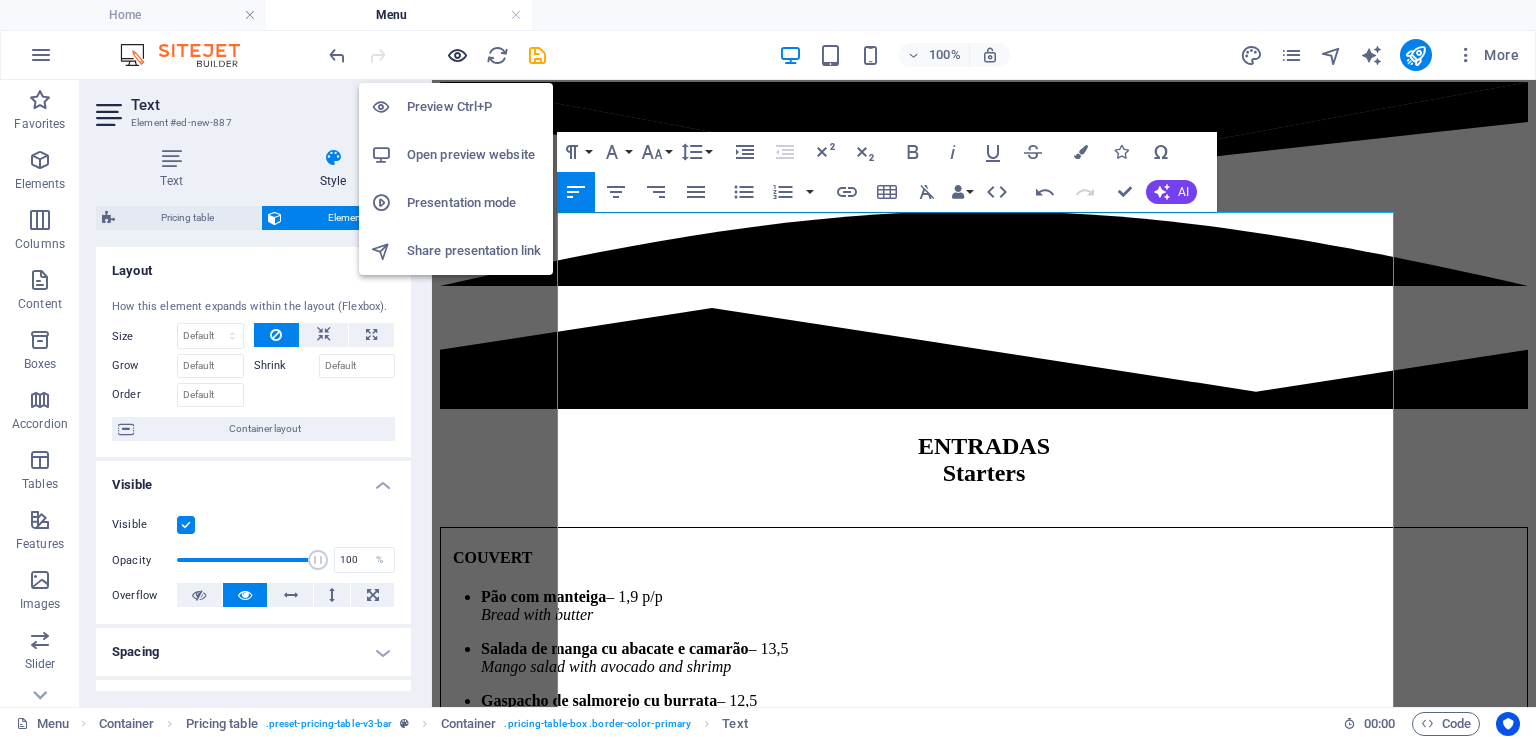 click at bounding box center (457, 55) 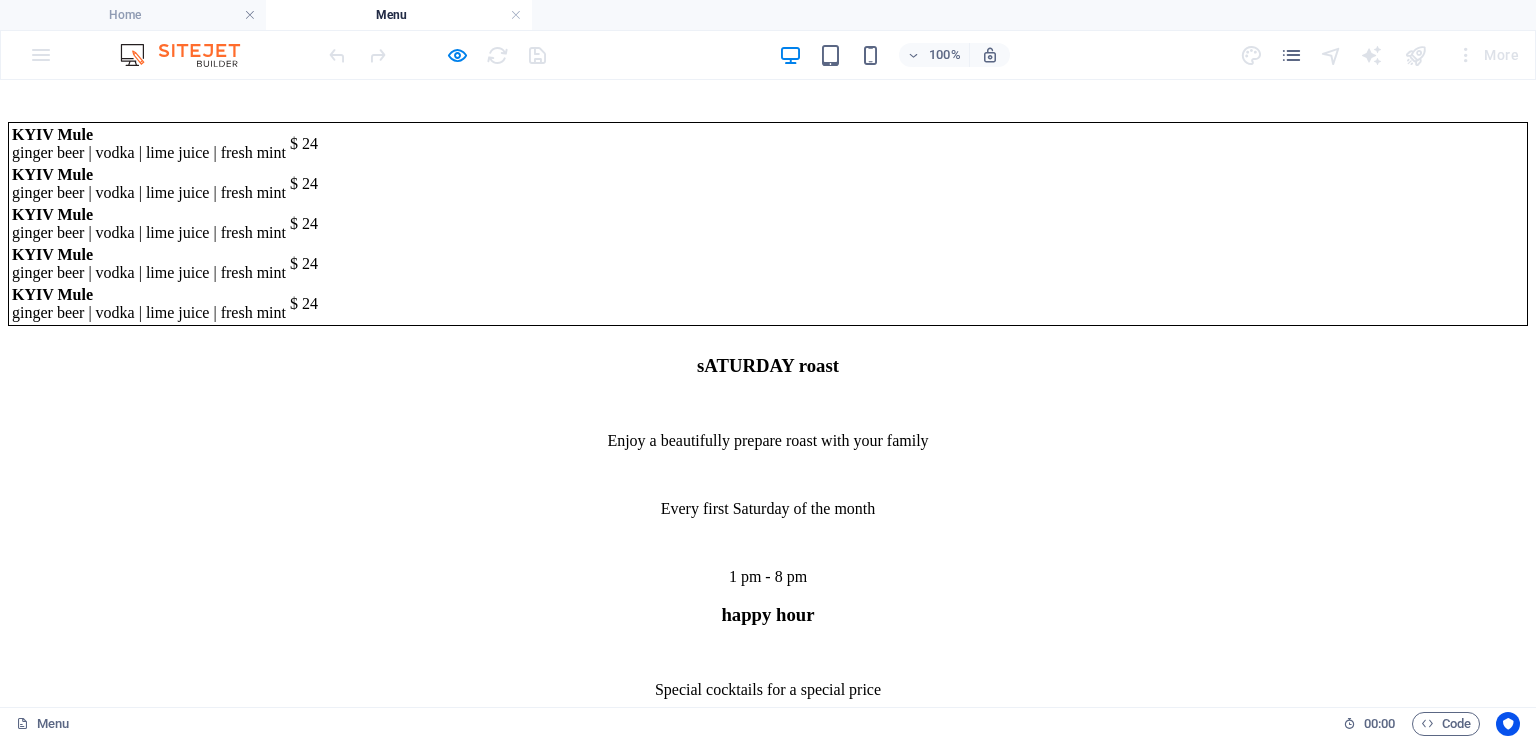 scroll, scrollTop: 2534, scrollLeft: 0, axis: vertical 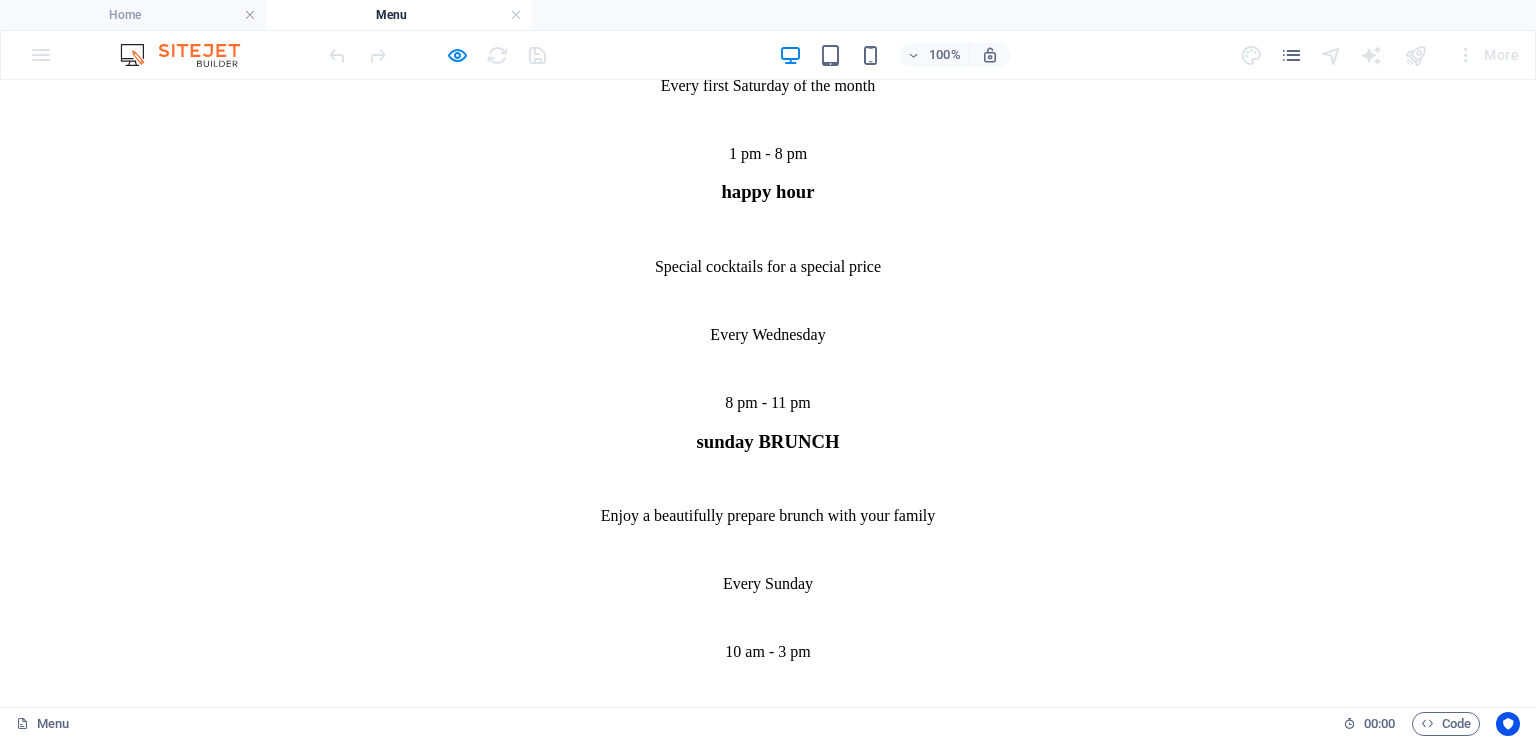 drag, startPoint x: 259, startPoint y: 493, endPoint x: 1262, endPoint y: 526, distance: 1003.5427 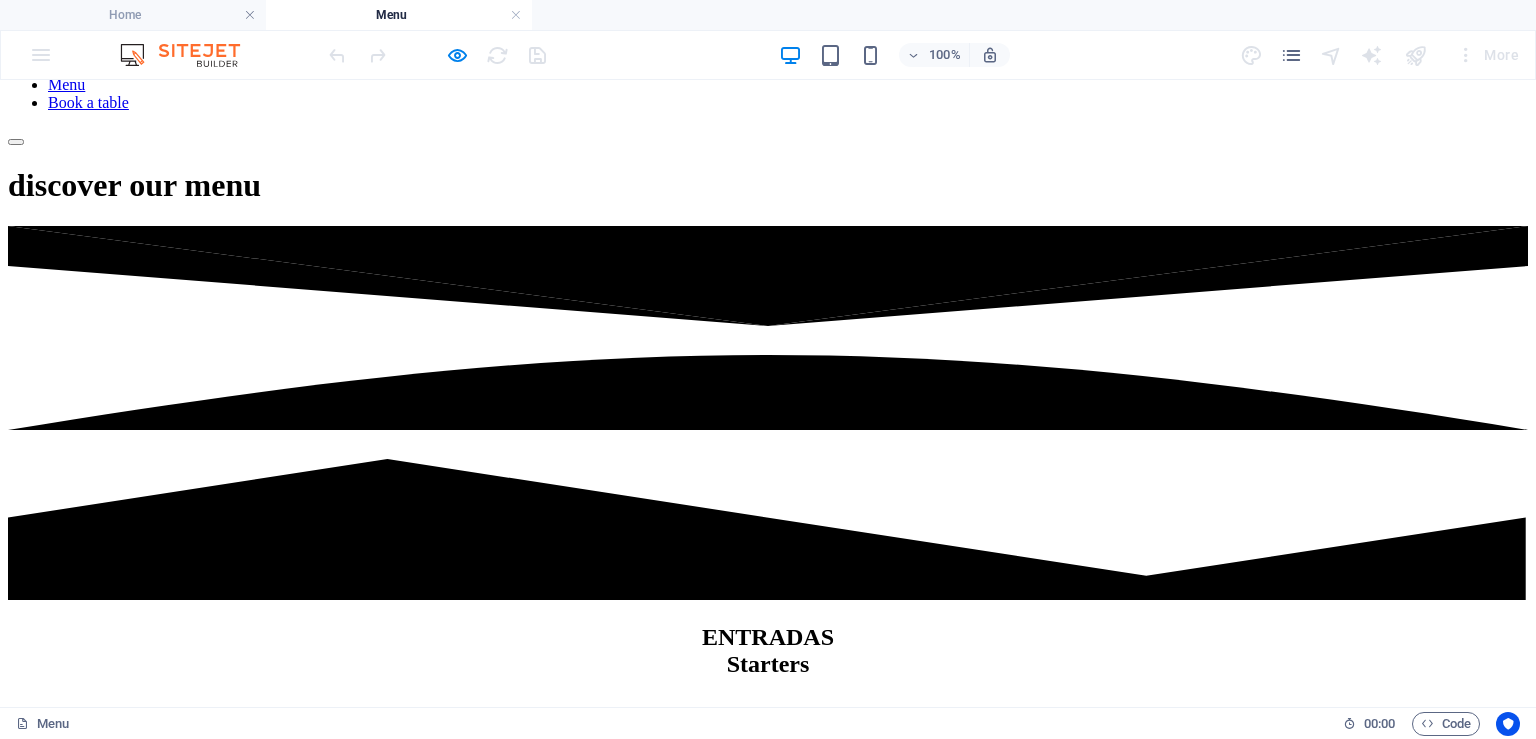 scroll, scrollTop: 844, scrollLeft: 0, axis: vertical 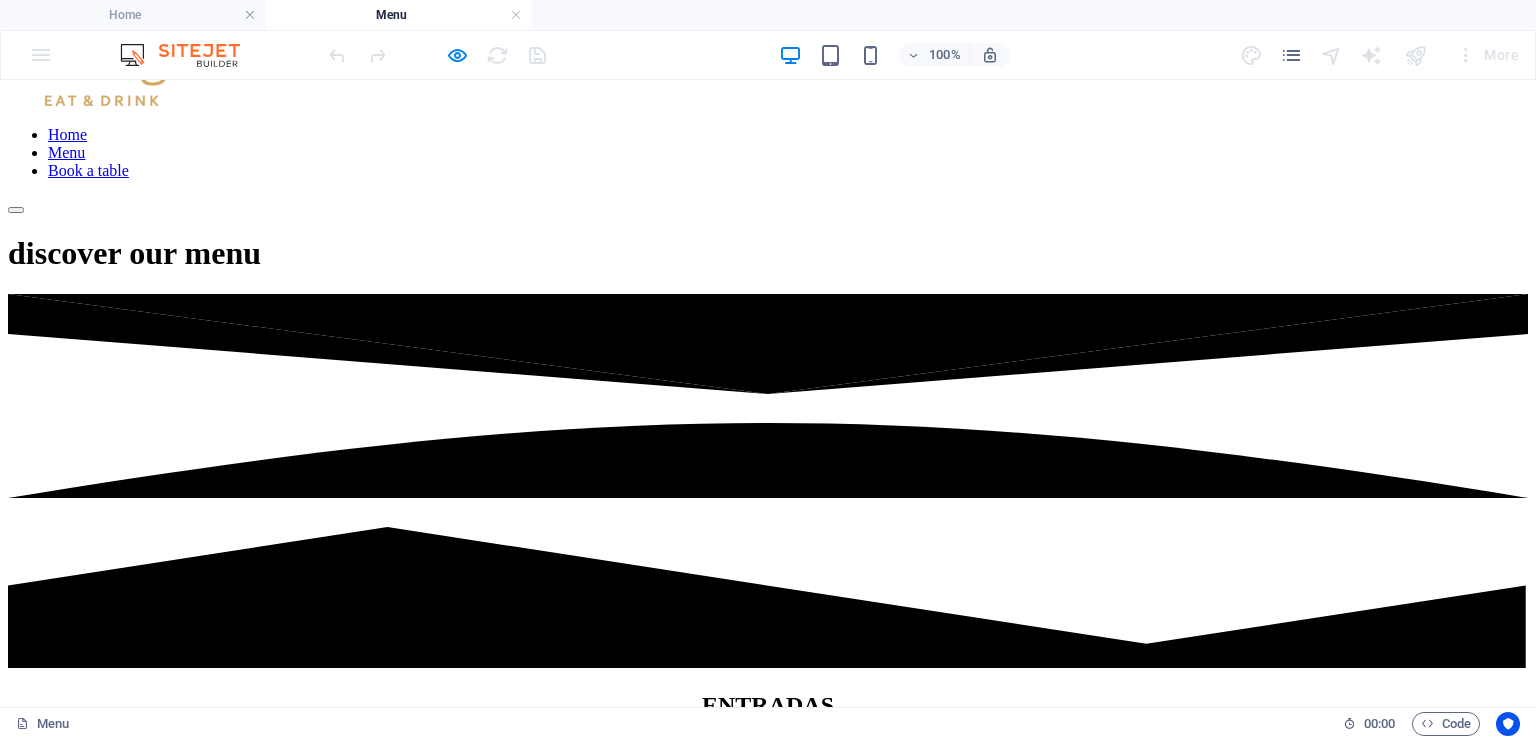 click on "ENTRADAS Starters     COUVERT Pão com manteiga  – 1,9 p/p Bread with butter Salada de manga cu abacate și camarão  – 13,5 Mango salad with avocado and shrimp Gaspacho de salmorejo cu burrata  – 12,5 Salmorejo with burrata Atum crocante dos Açores  – 14 Azores crispy tuna with Japanese sauce & sesame Tártaro de salmão com abacate  – 11 Salmon tartare with avocado Ceviche de robalo cu citrinos frescos  – 14 Seabass ceviche with fresh citrus Salada mediterrânea com queijo chèvre  – 9,8 Mediterranean salad with goat cheese Croquetes de pato (2 buc)  – 4,9 Duck croquettes with avocado mayo Foie gras quente com chutney de fruta  – 13,9 Hot foie gras with seasonal fruit chutney Amêijoas à Bulhão Pato 150g  – 14 Local clams (150g) Carpaccio de novilho com parmesão & pesto  – 13,5 Beef carpaccio with parmesan and pesto Gambas com alho  – 14 Shrimp with garlic and chili Peixinhos da horta  – 9 Green bean tempura with tartar sauce Ostras da Ria da Ilha de Tavira (3 buc)  – 9" at bounding box center [768, 1565] 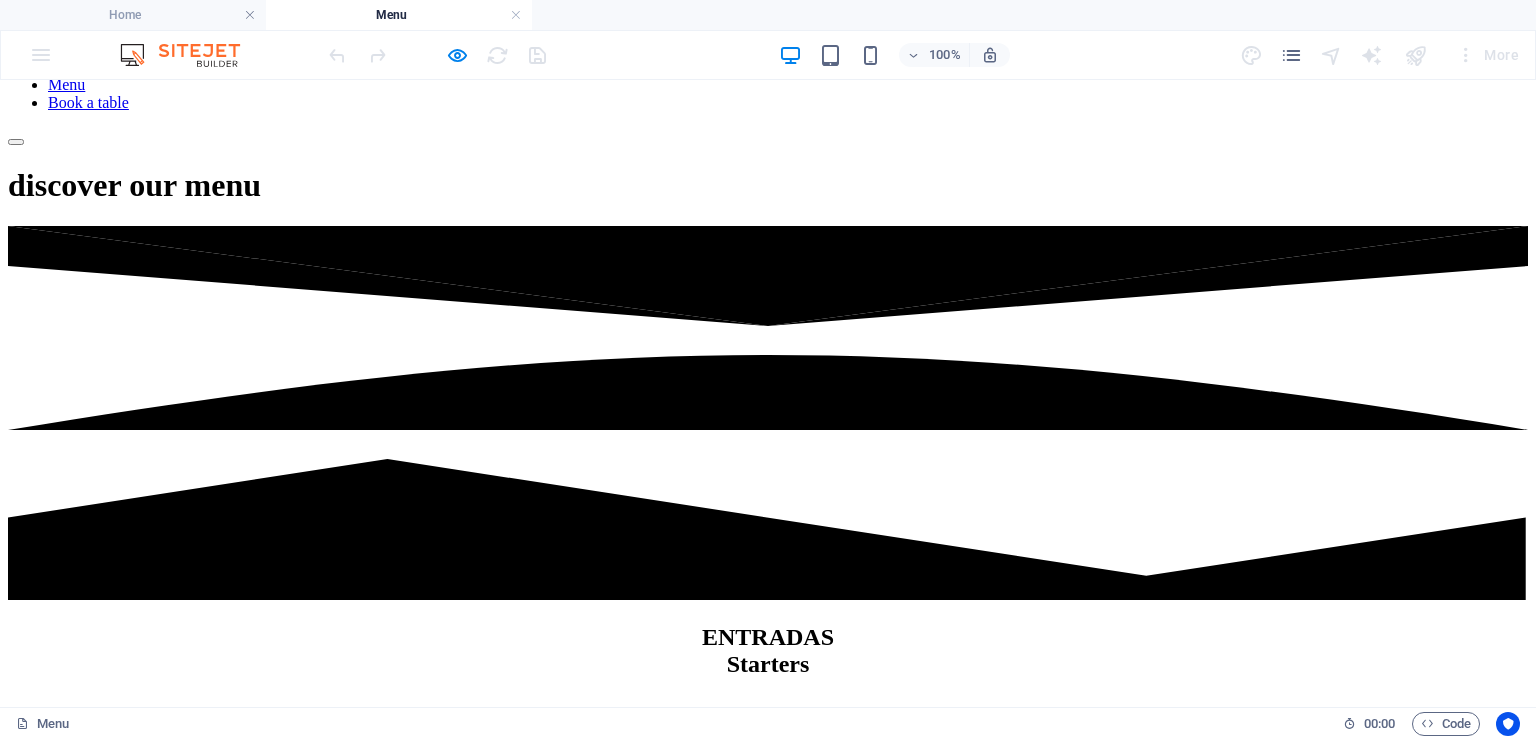 scroll, scrollTop: 844, scrollLeft: 0, axis: vertical 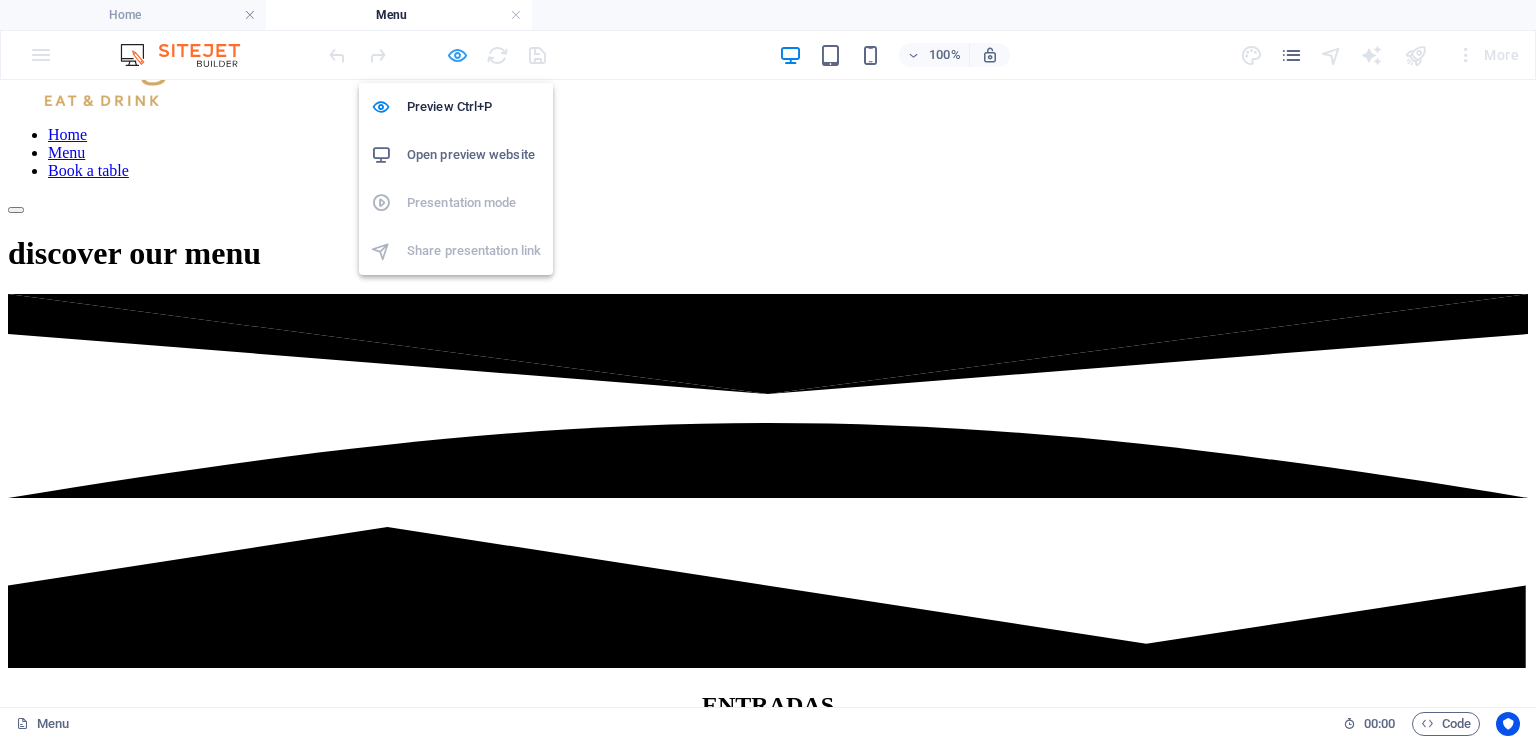 click at bounding box center [457, 55] 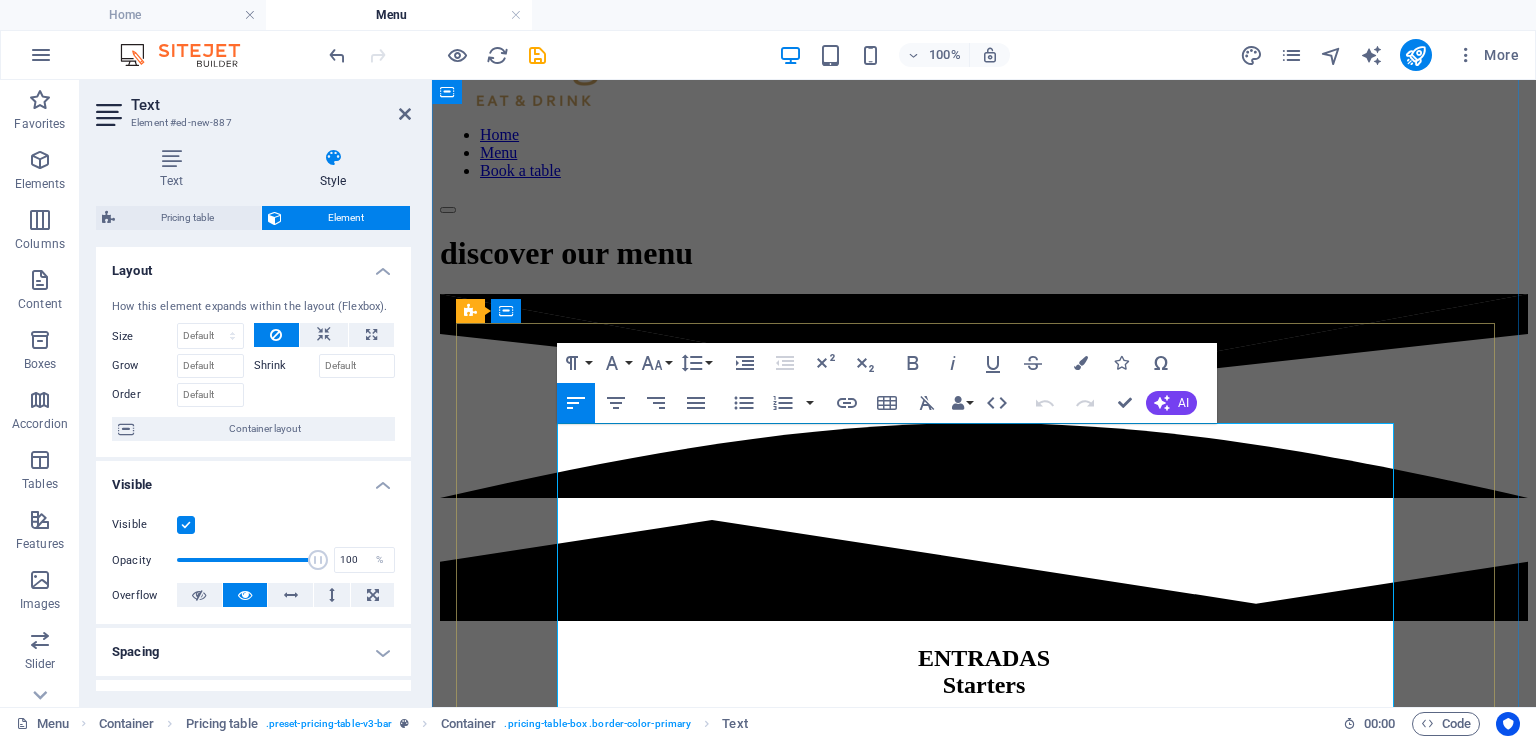 click on "Pão com manteiga  – 1,9 p/p Bread with butter" at bounding box center [1004, 818] 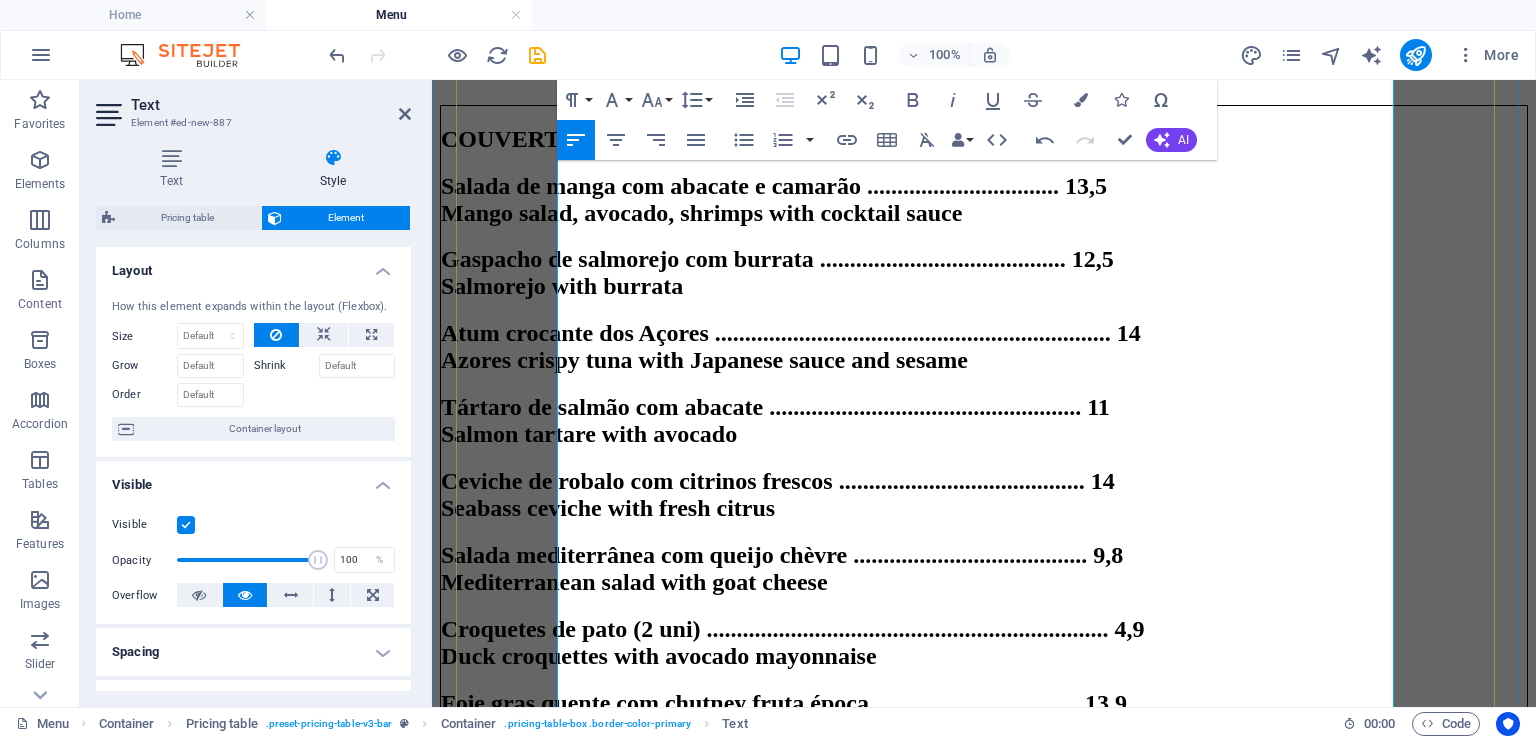 scroll, scrollTop: 1266, scrollLeft: 0, axis: vertical 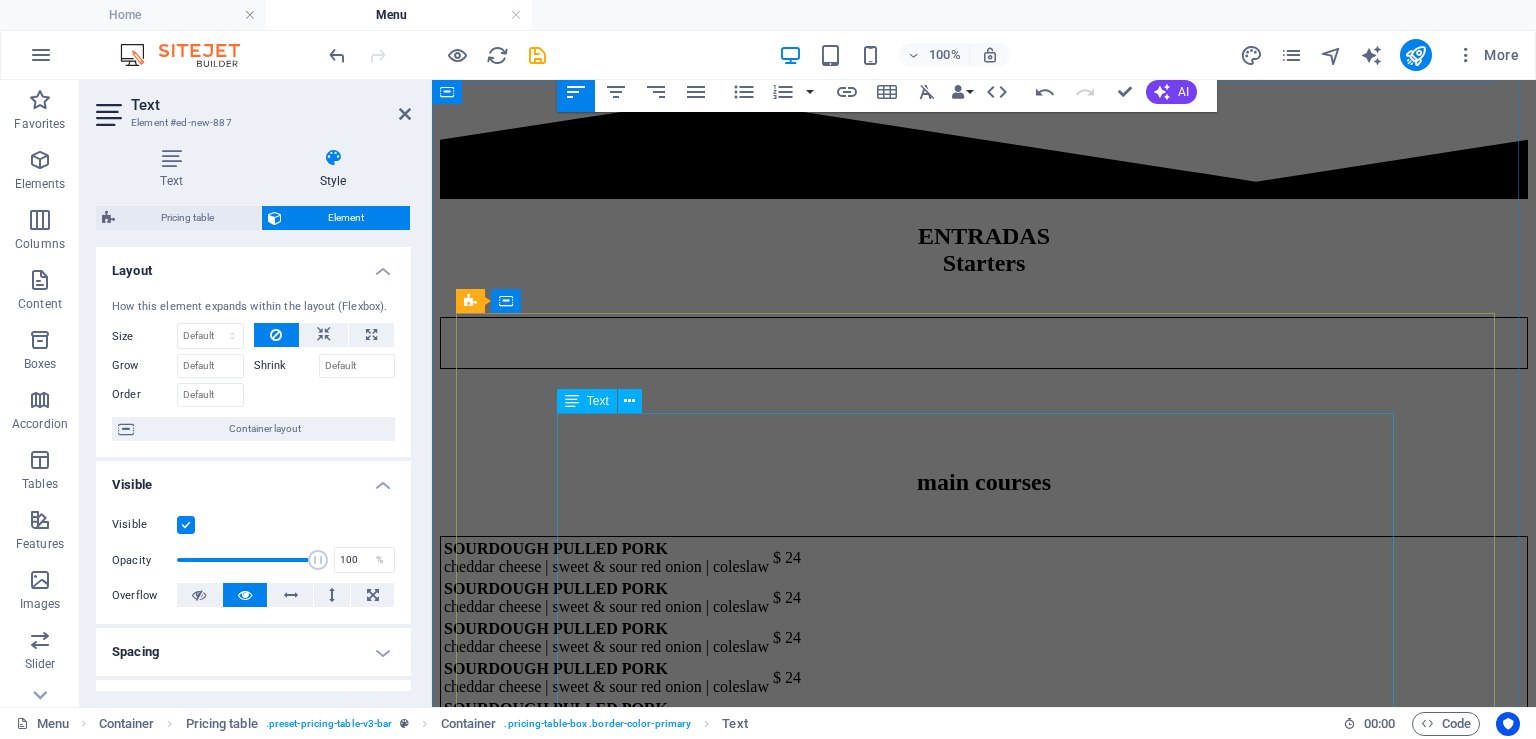 click on "SOURDOUGH PULLED PORK cheddar cheese | sweet & sour red onion | coleslaw
$ 24
SOURDOUGH PULLED PORK cheddar cheese | sweet & sour red onion | coleslaw
$ 24
SOURDOUGH PULLED PORK cheddar cheese | sweet & sour red onion | coleslaw
$ 24
SOURDOUGH PULLED PORK cheddar cheese | sweet & sour red onion | coleslaw
$ 24
SOURDOUGH PULLED PORK cheddar cheese | sweet & sour red onion | coleslaw
$ 24
SOURDOUGH PULLED PORK cheddar cheese | sweet & sour red onion | coleslaw
$ 24
SOURDOUGH PULLED PORK cheddar cheese | sweet & sour red onion | coleslaw
$ 24
SOURDOUGH PULLED PORK cheddar cheese | sweet & sour red onion | coleslaw
$ 24" at bounding box center [984, 698] 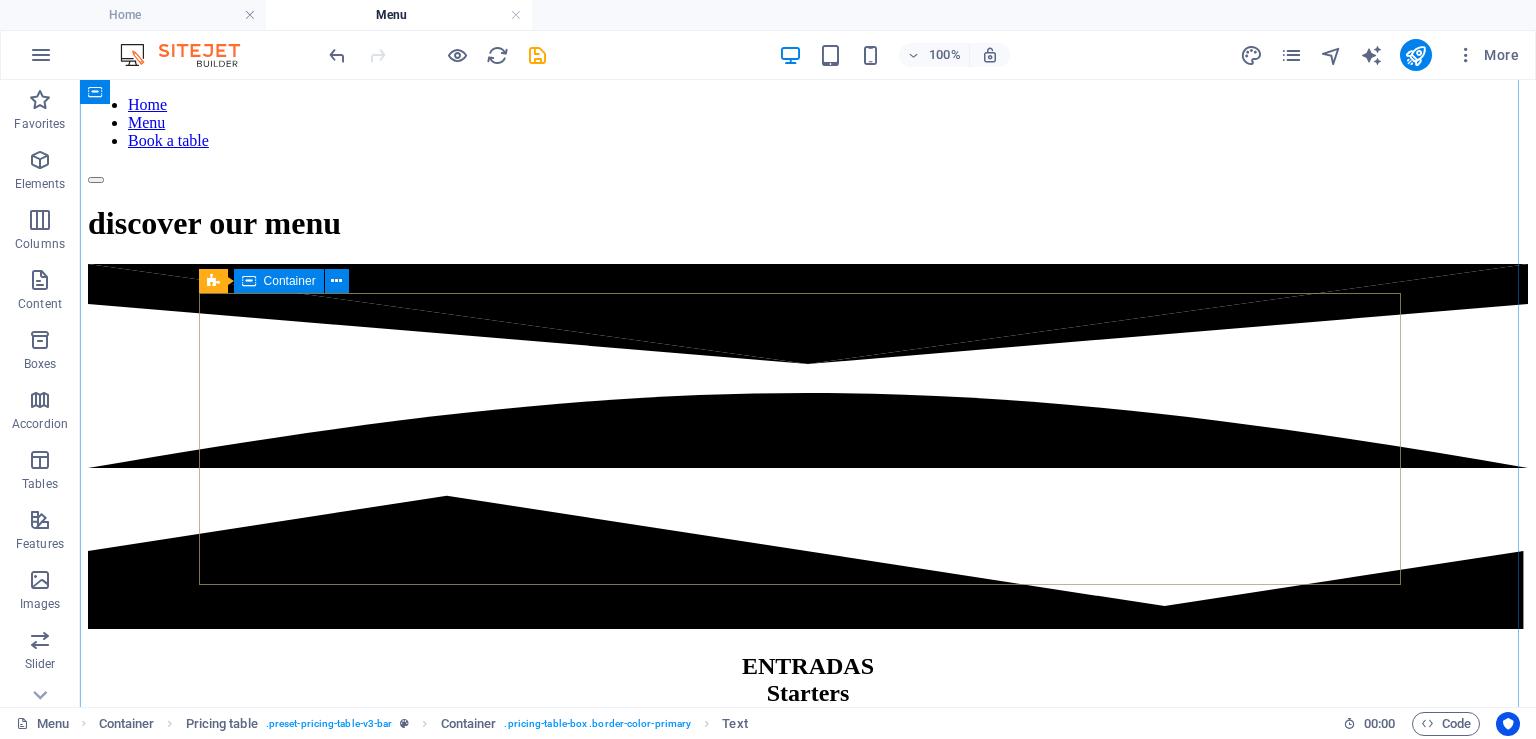scroll, scrollTop: 844, scrollLeft: 0, axis: vertical 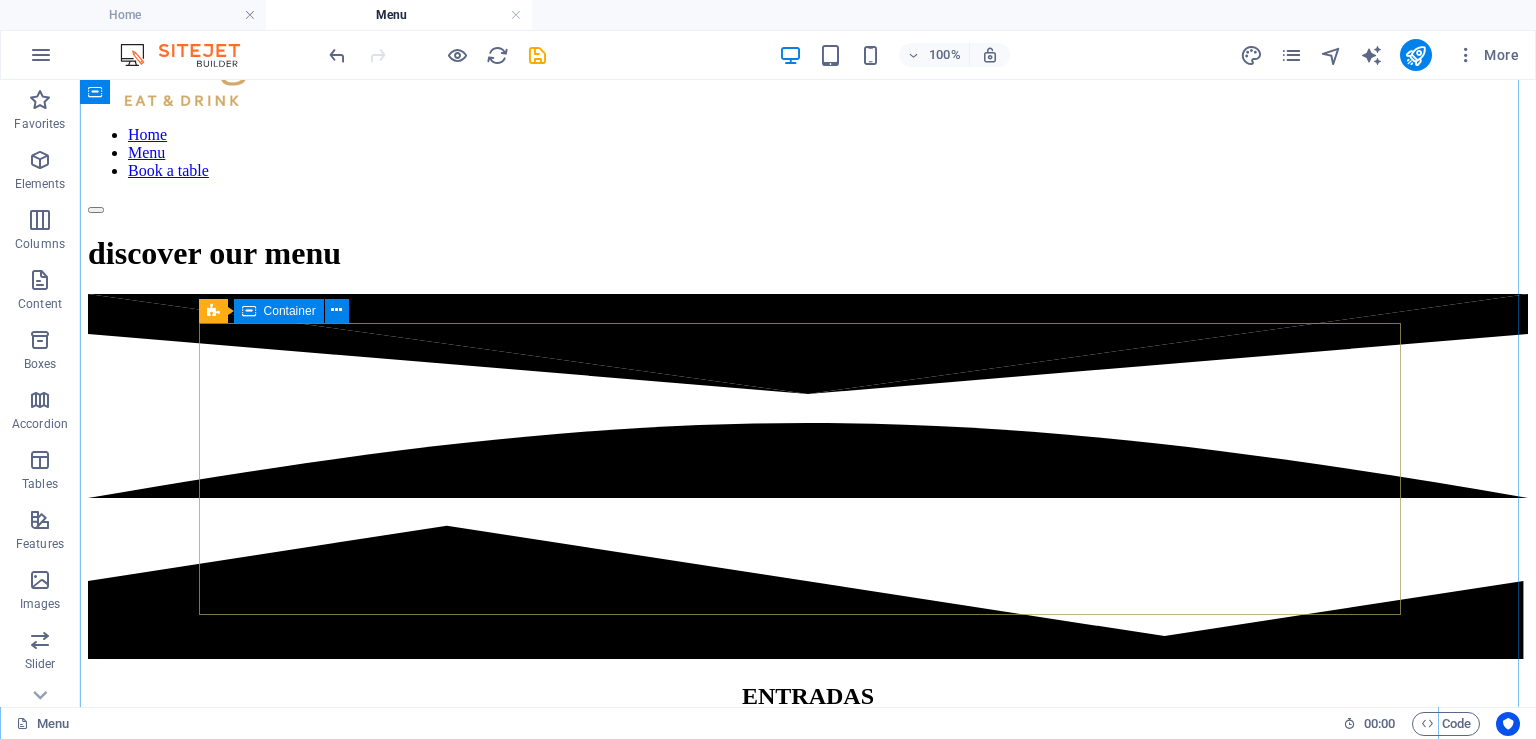 click on "Drop content here or  Add elements  Paste clipboard" at bounding box center [808, 849] 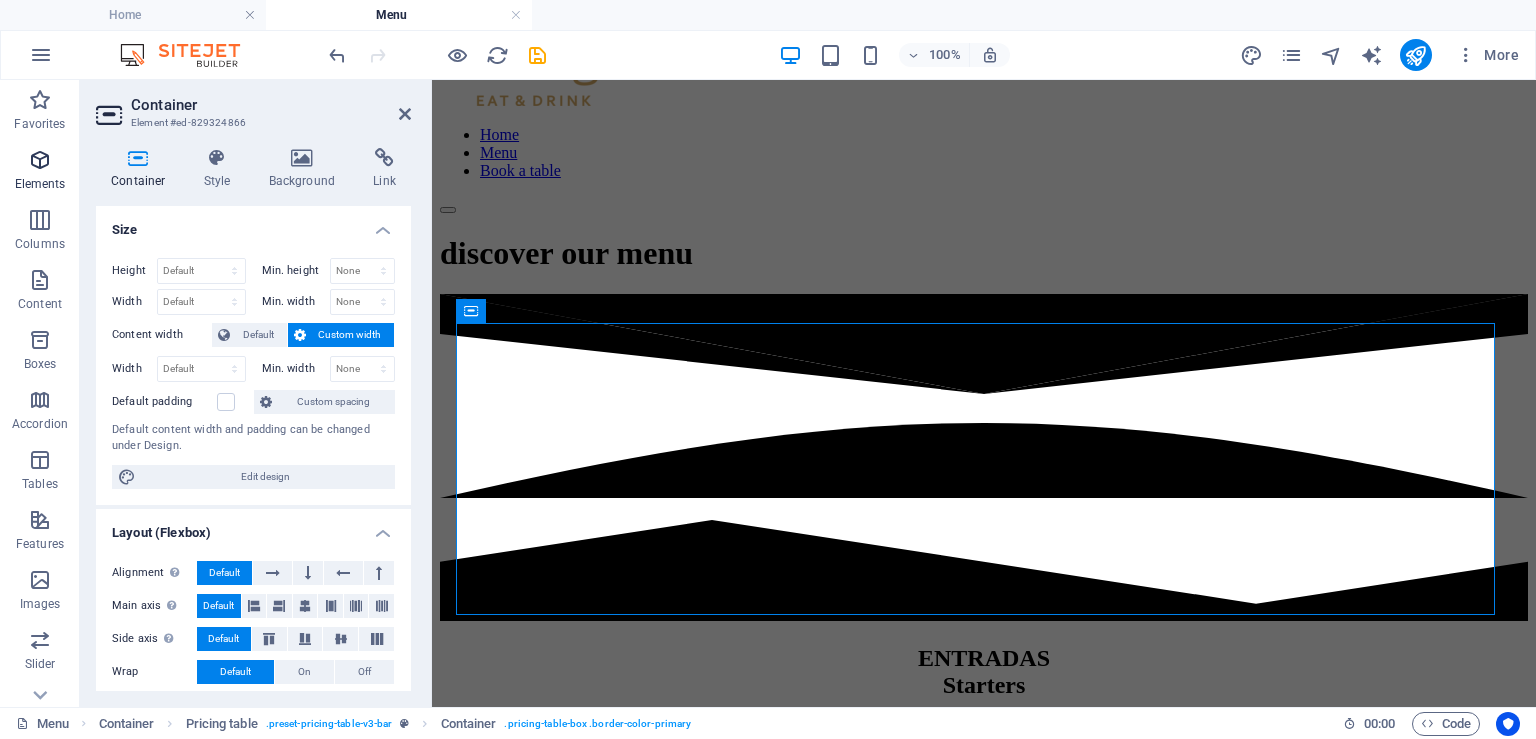 click on "Elements" at bounding box center [40, 184] 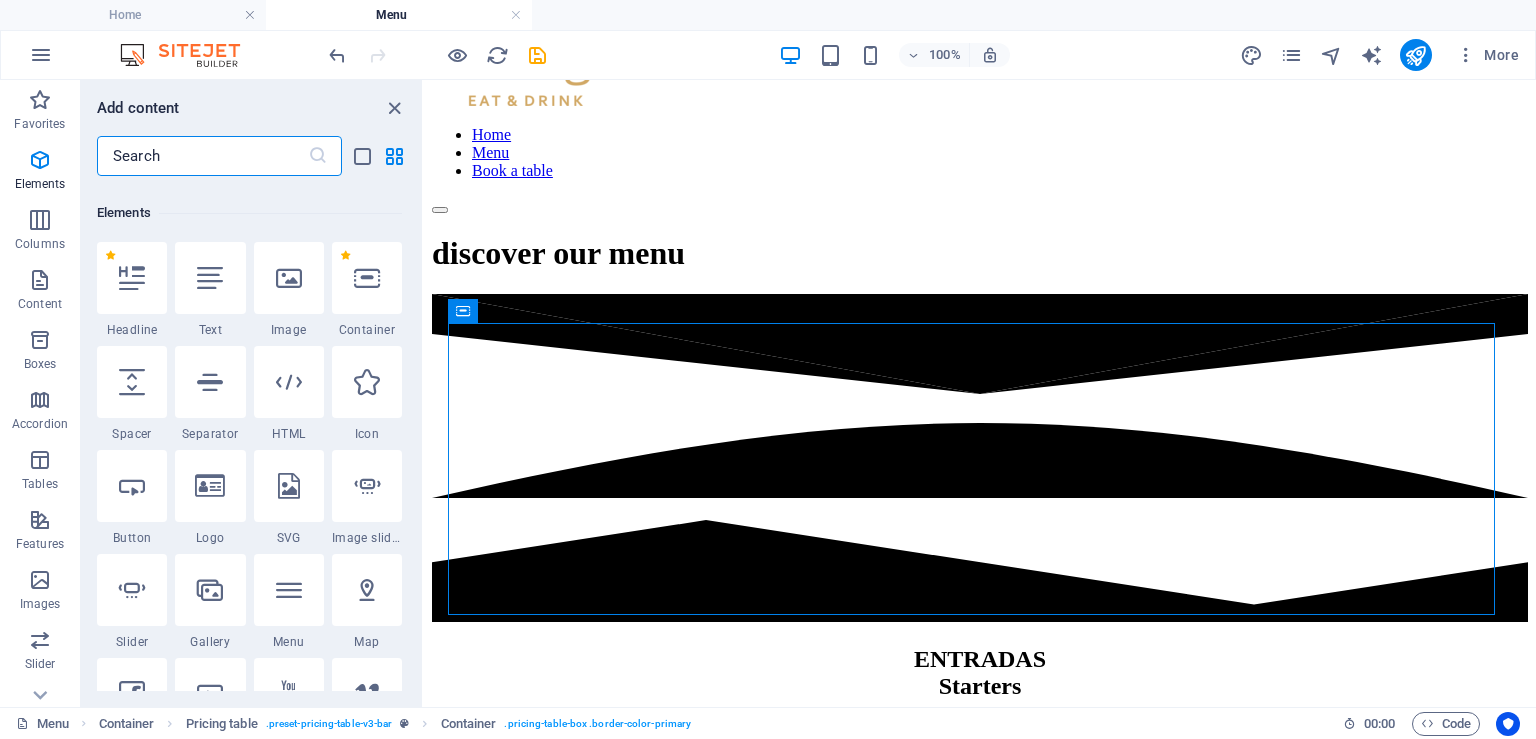 scroll, scrollTop: 212, scrollLeft: 0, axis: vertical 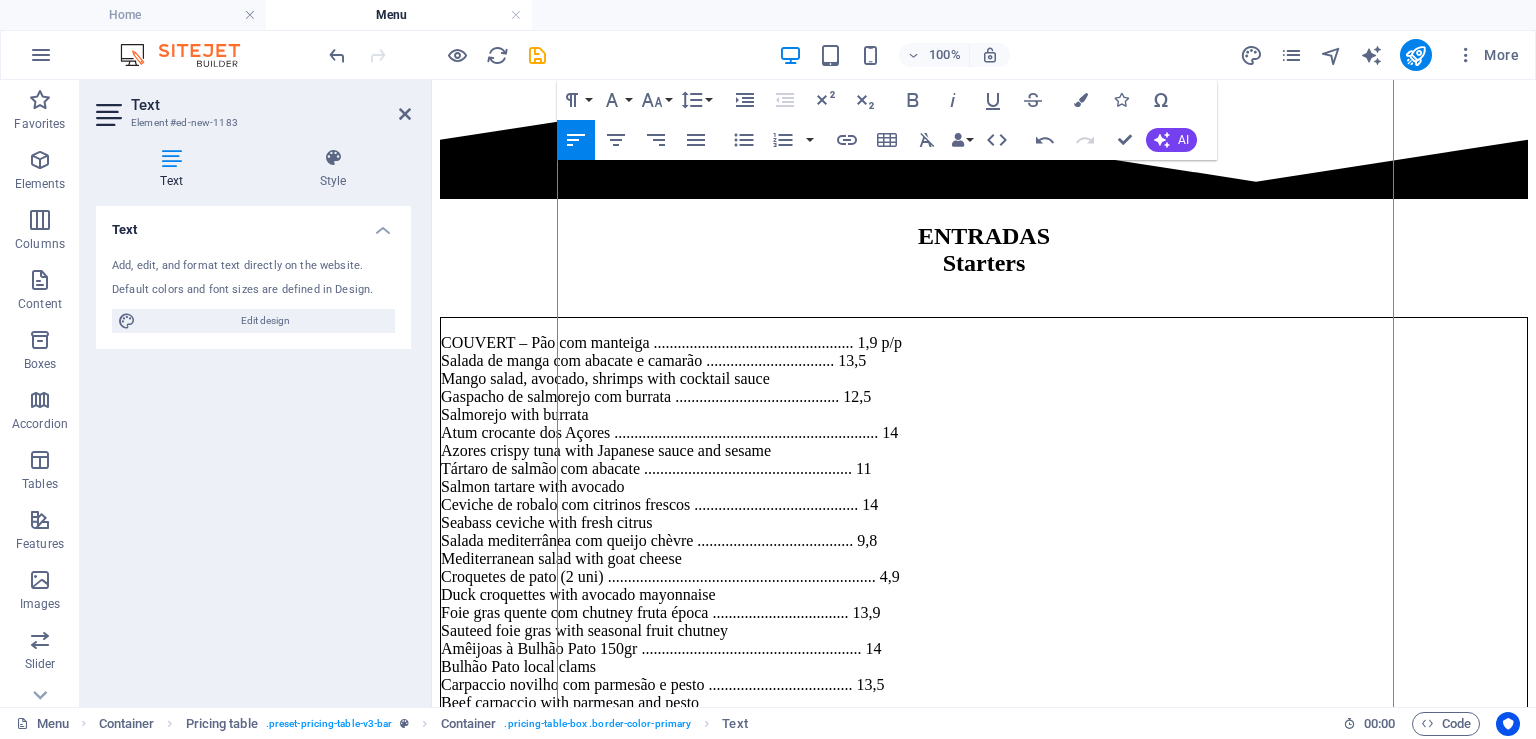 click at bounding box center (437, 55) 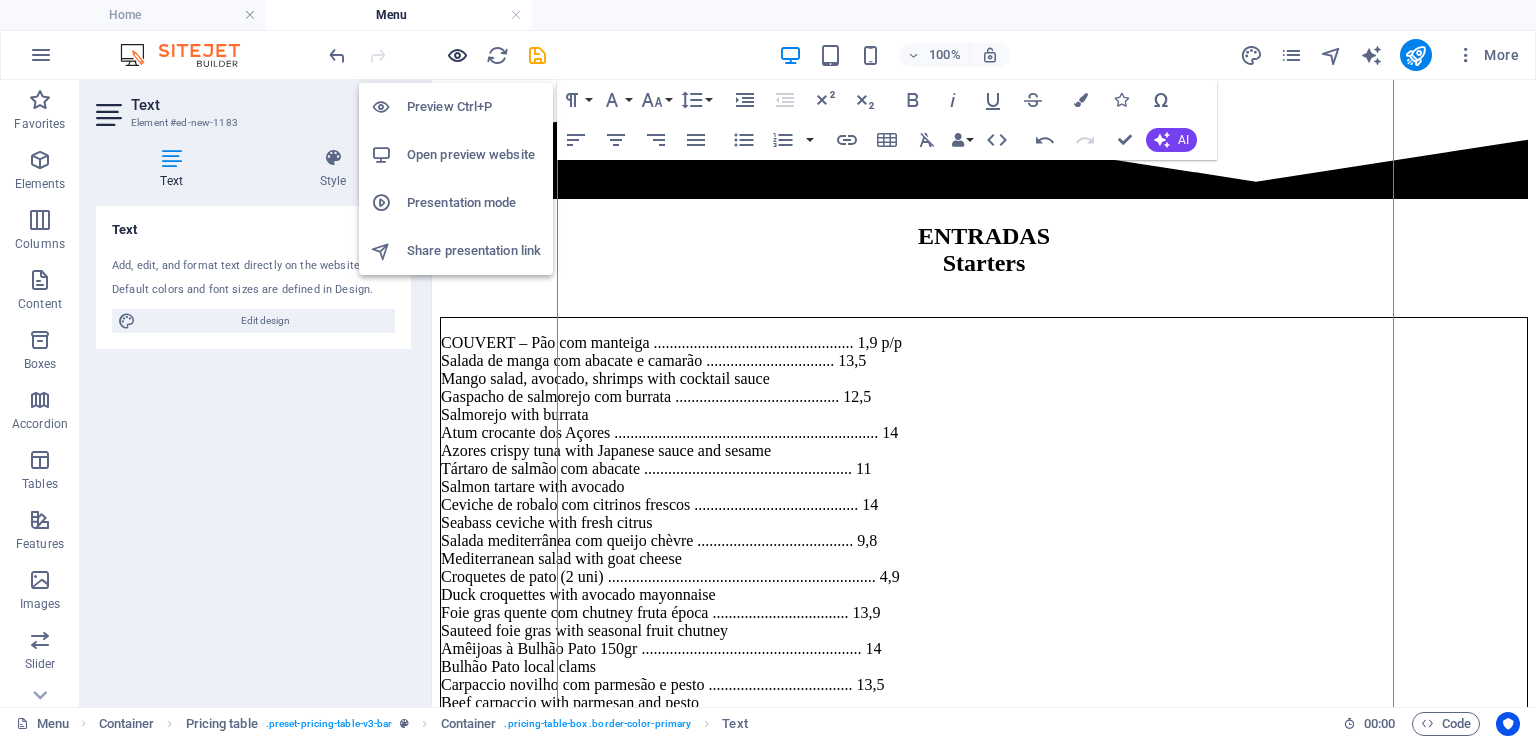 click at bounding box center (457, 55) 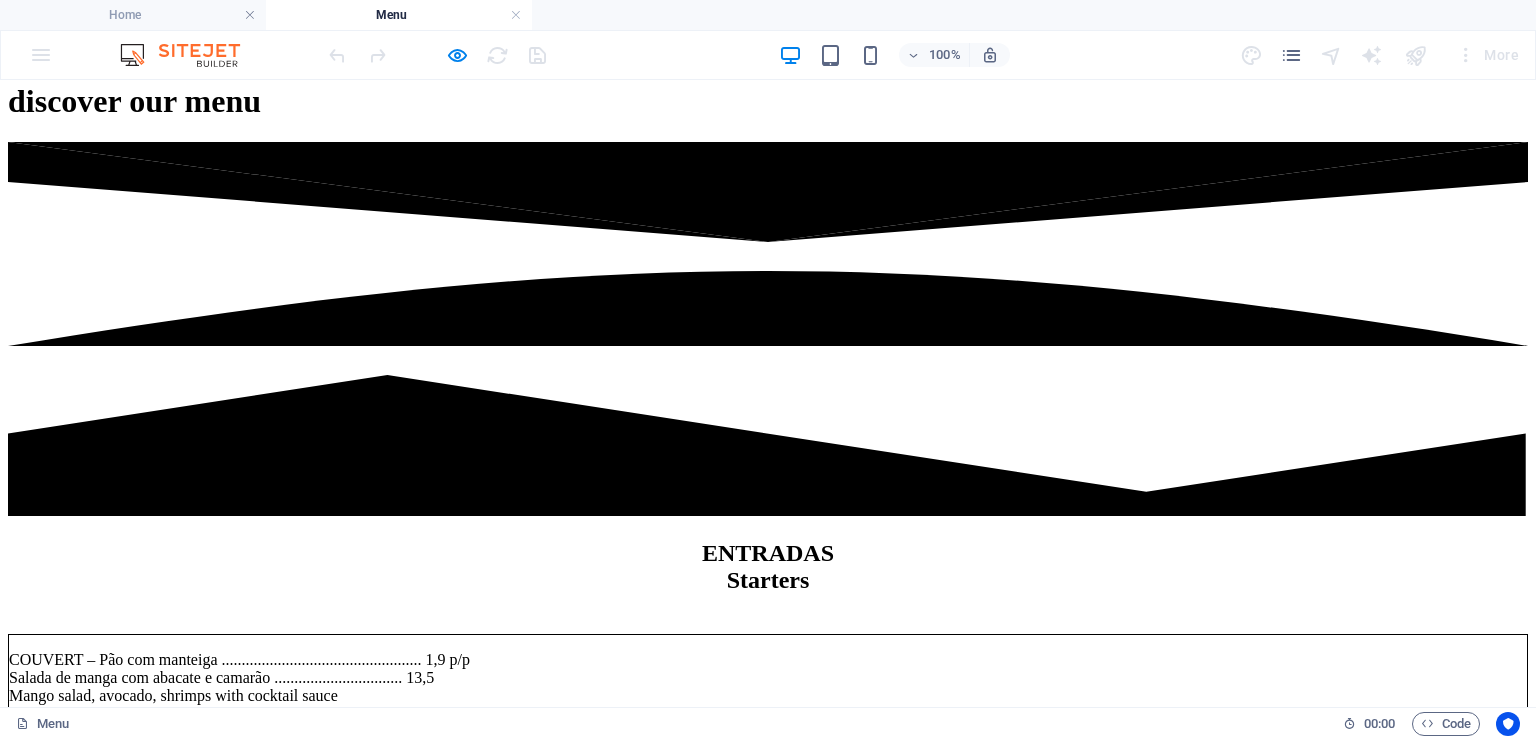 scroll, scrollTop: 844, scrollLeft: 0, axis: vertical 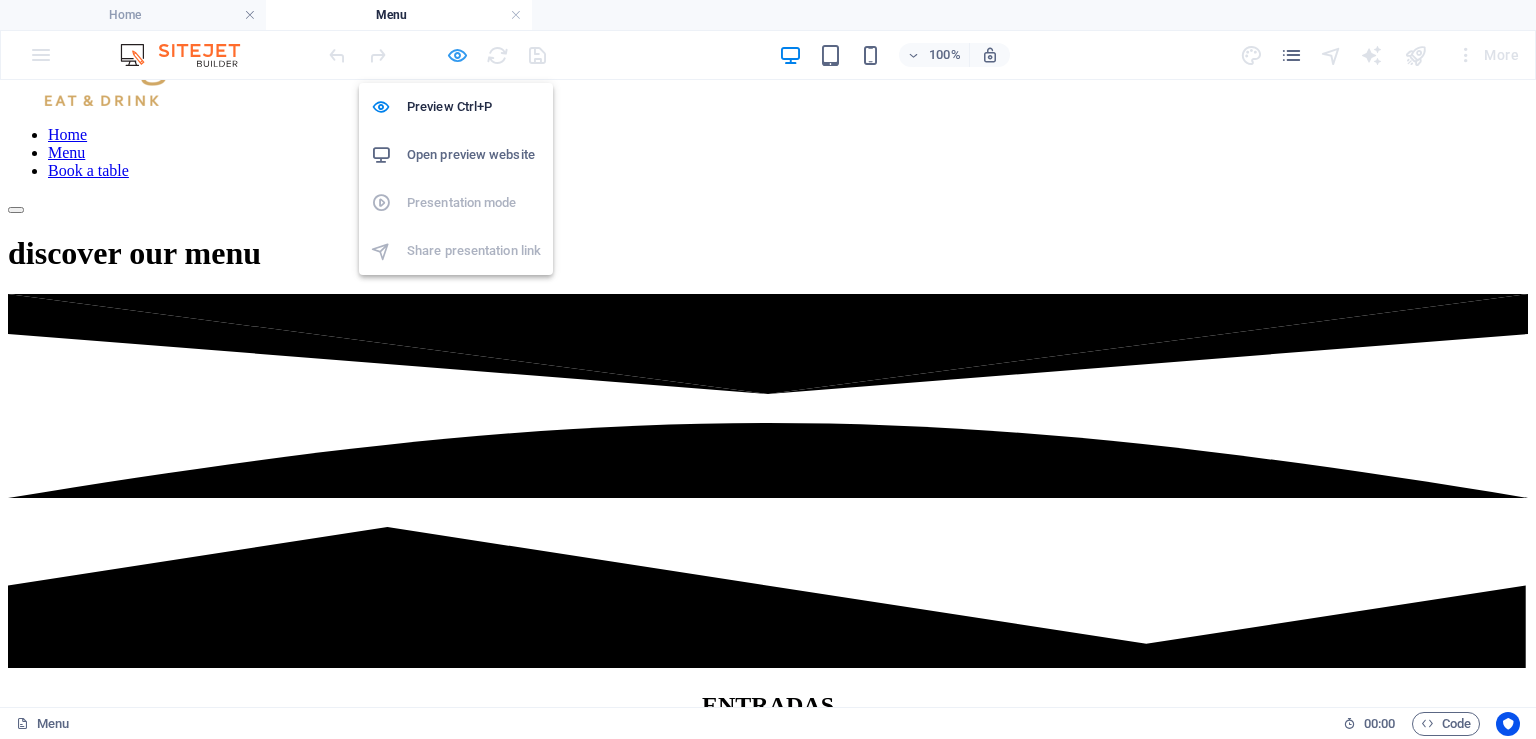 click at bounding box center [457, 55] 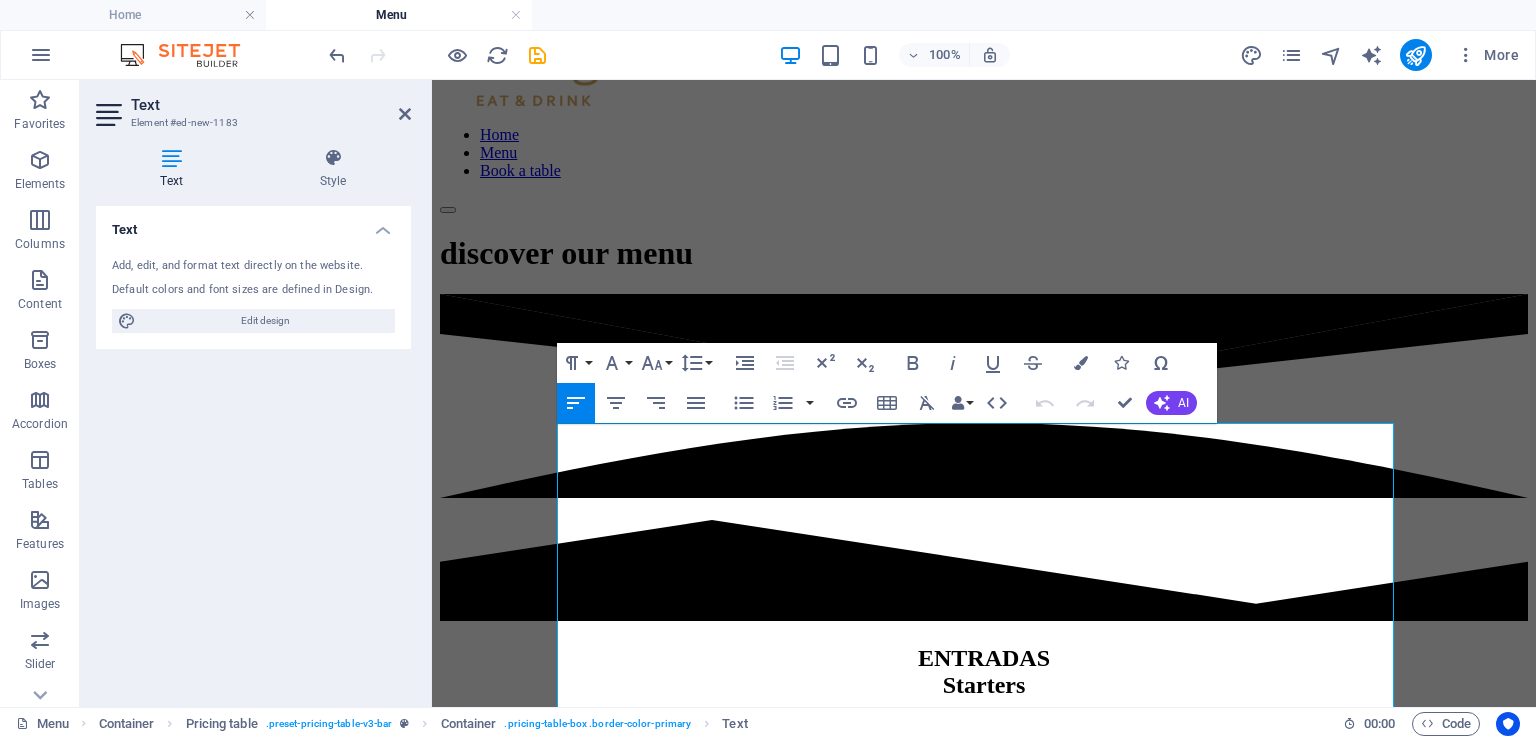 click on "COUVERT – Pão com manteiga .................................................. 1,9 p/p Salada de manga com abacate e camarão ................................ 13,5 Mango salad, avocado, shrimps with cocktail sauce Gaspacho de salmorejo com burrata ......................................... 12,5 Salmorejo with burrata Atum crocante dos Açores .................................................................. 14 Azores crispy tuna with Japanese sauce and sesame Tártaro de salmão com abacate .................................................... 11 Salmon tartare with avocado Ceviche de robalo com citrinos frescos ......................................... 14 Seabass ceviche with fresh citrus Salada mediterrânea com queijo chèvre ....................................... 9,8 Mediterranean salad with goat cheese Croquetes de pato (2 uni) ................................................................... 4,9 Duck croquettes with avocado mayonnaise Sauteed foie gras with seasonal fruit chutney" at bounding box center [984, 999] 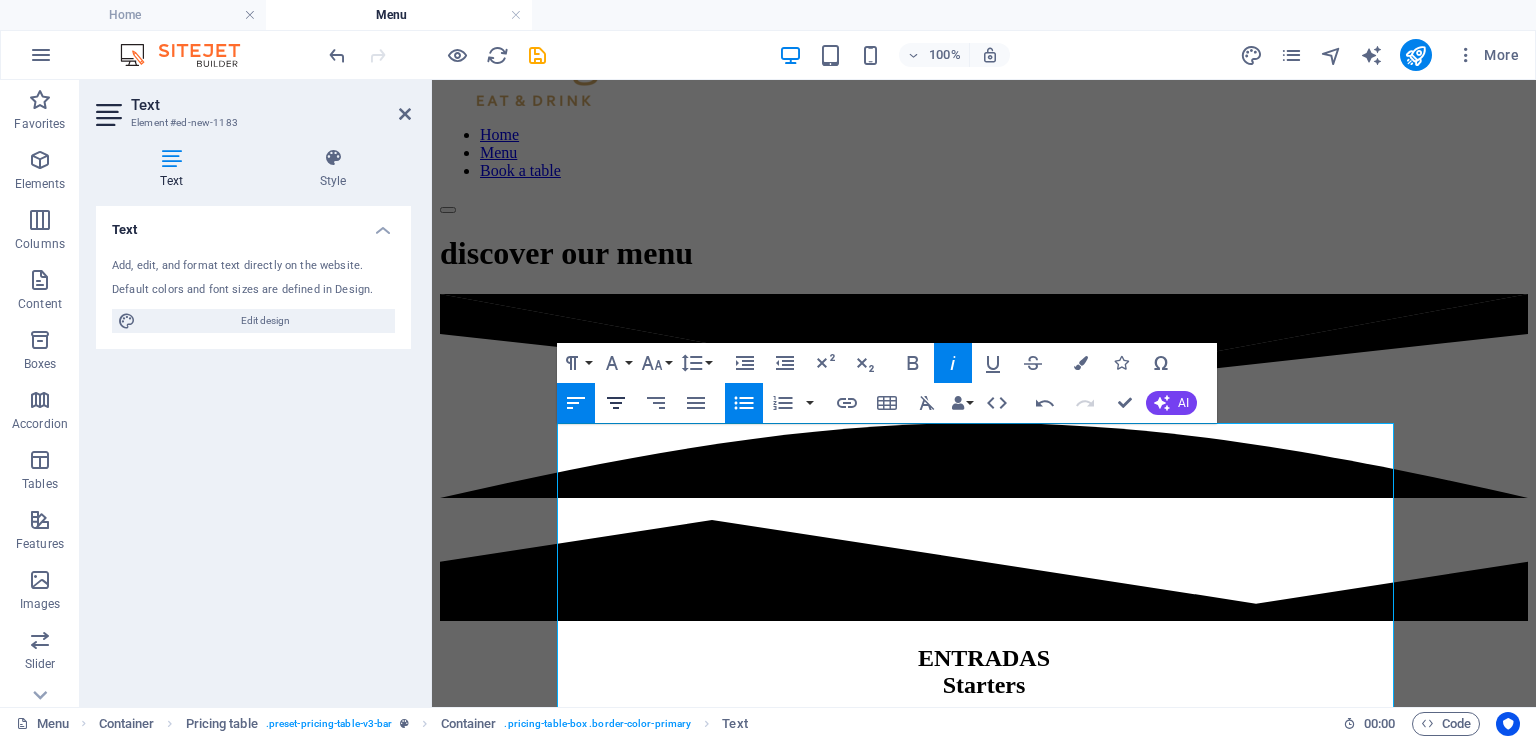 click 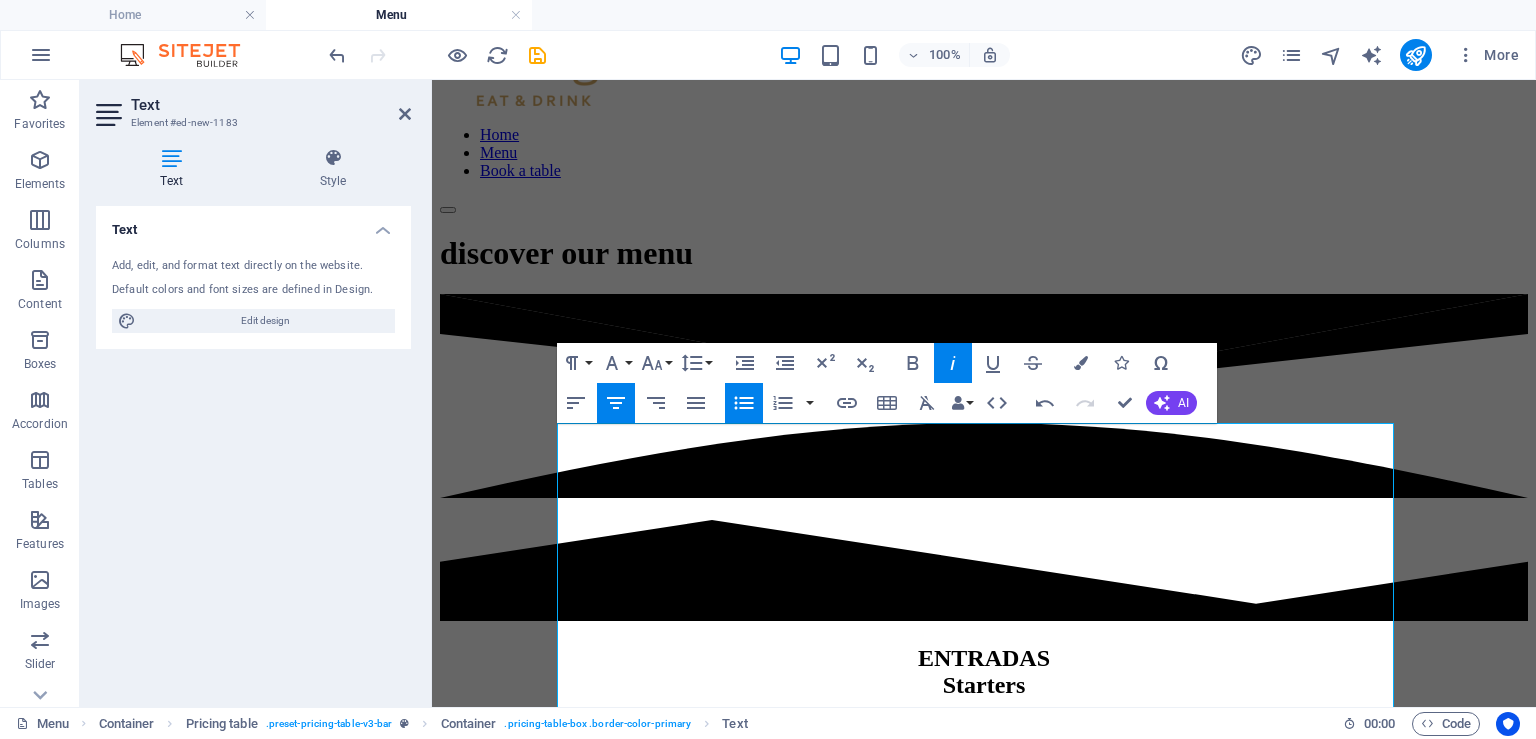 click 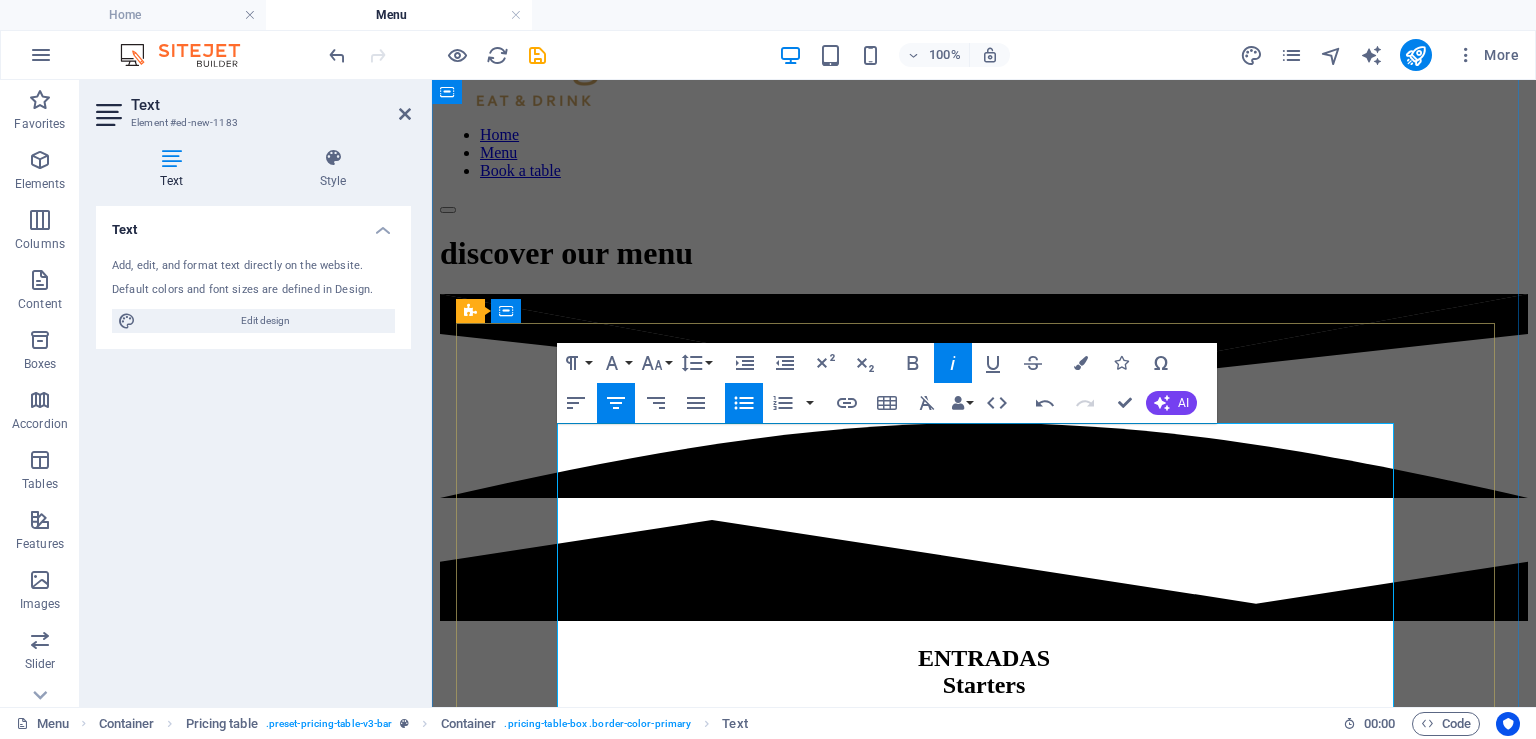 click on "Bread with butter" at bounding box center [537, 826] 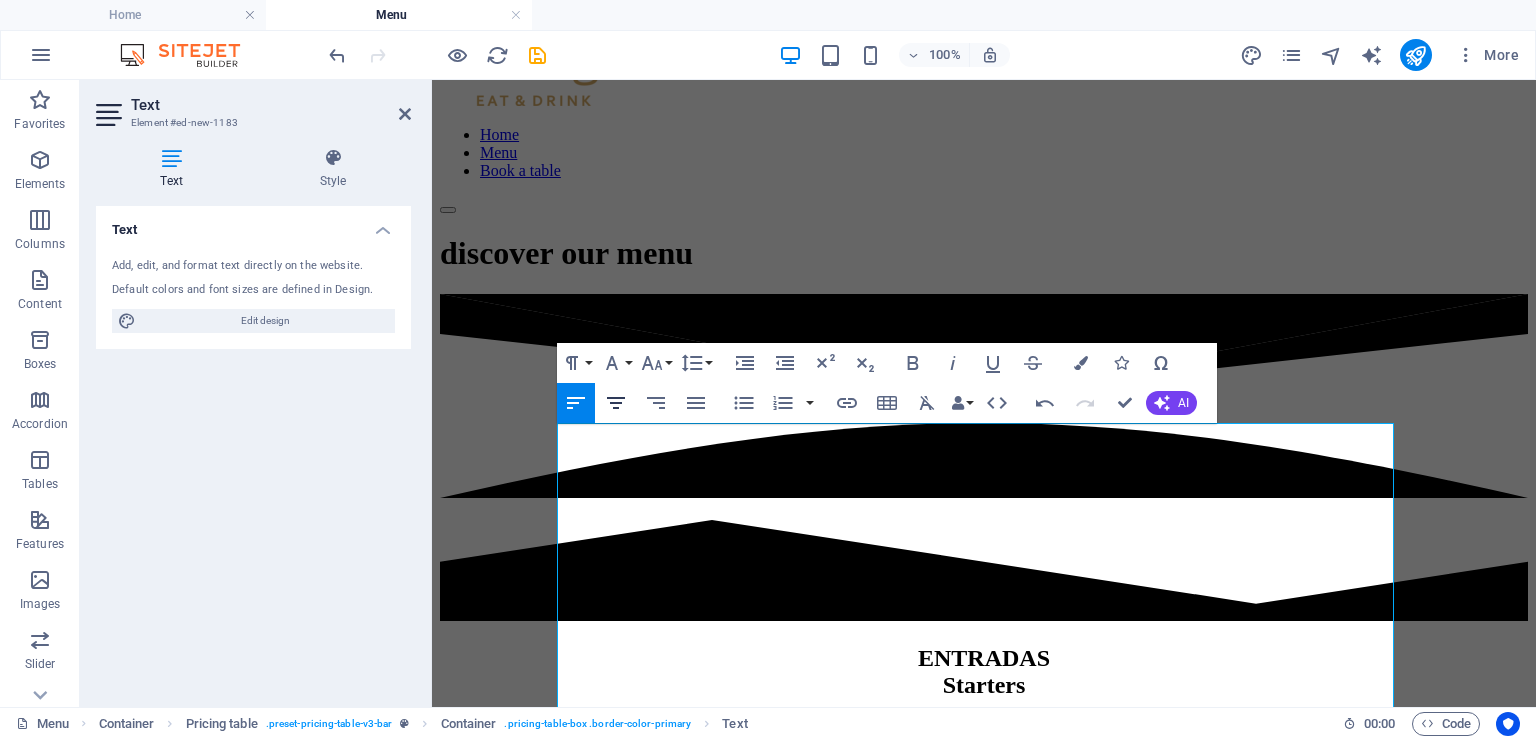 click 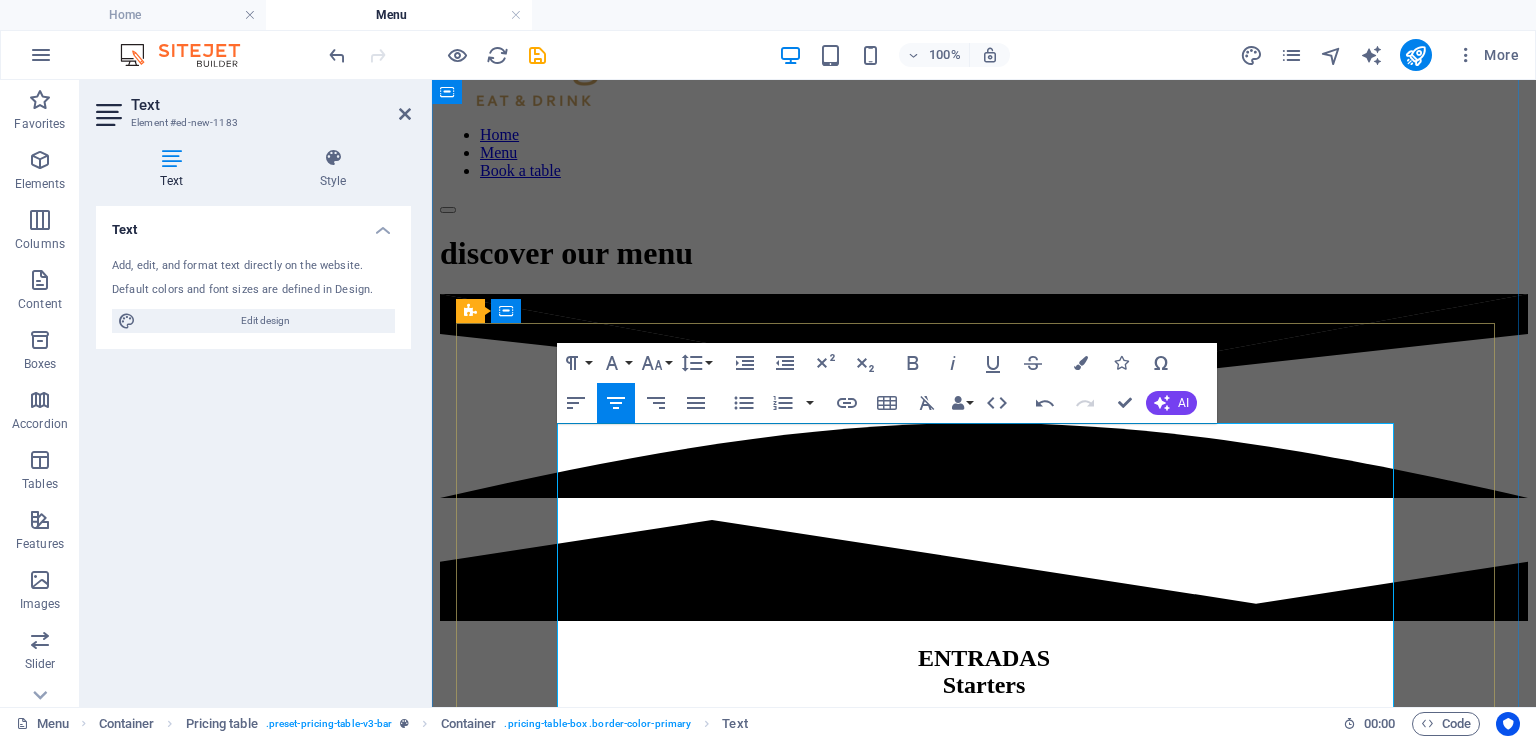 click on "Pão com manteiga  – 1,9 p/p Bread with butter" at bounding box center [1004, 818] 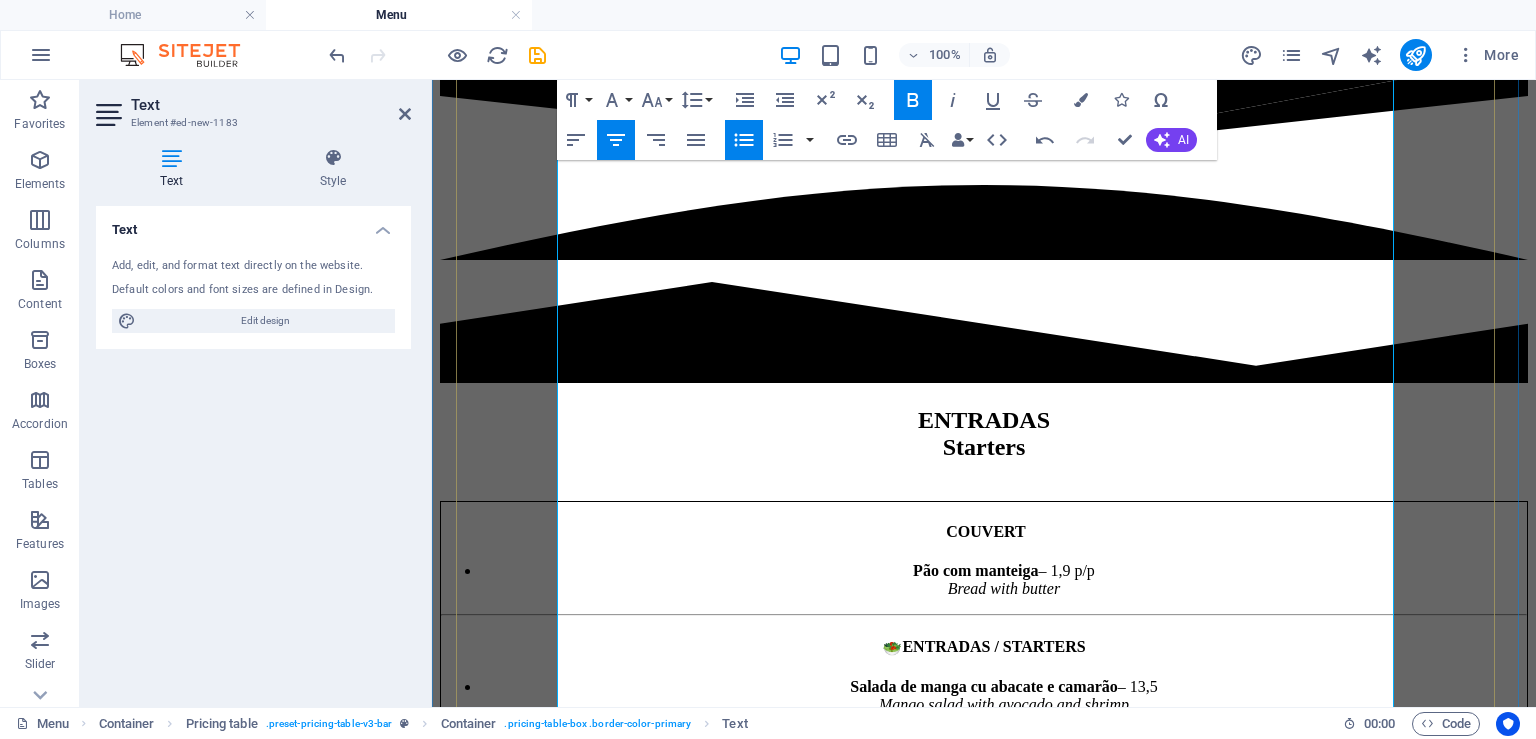 scroll, scrollTop: 1055, scrollLeft: 0, axis: vertical 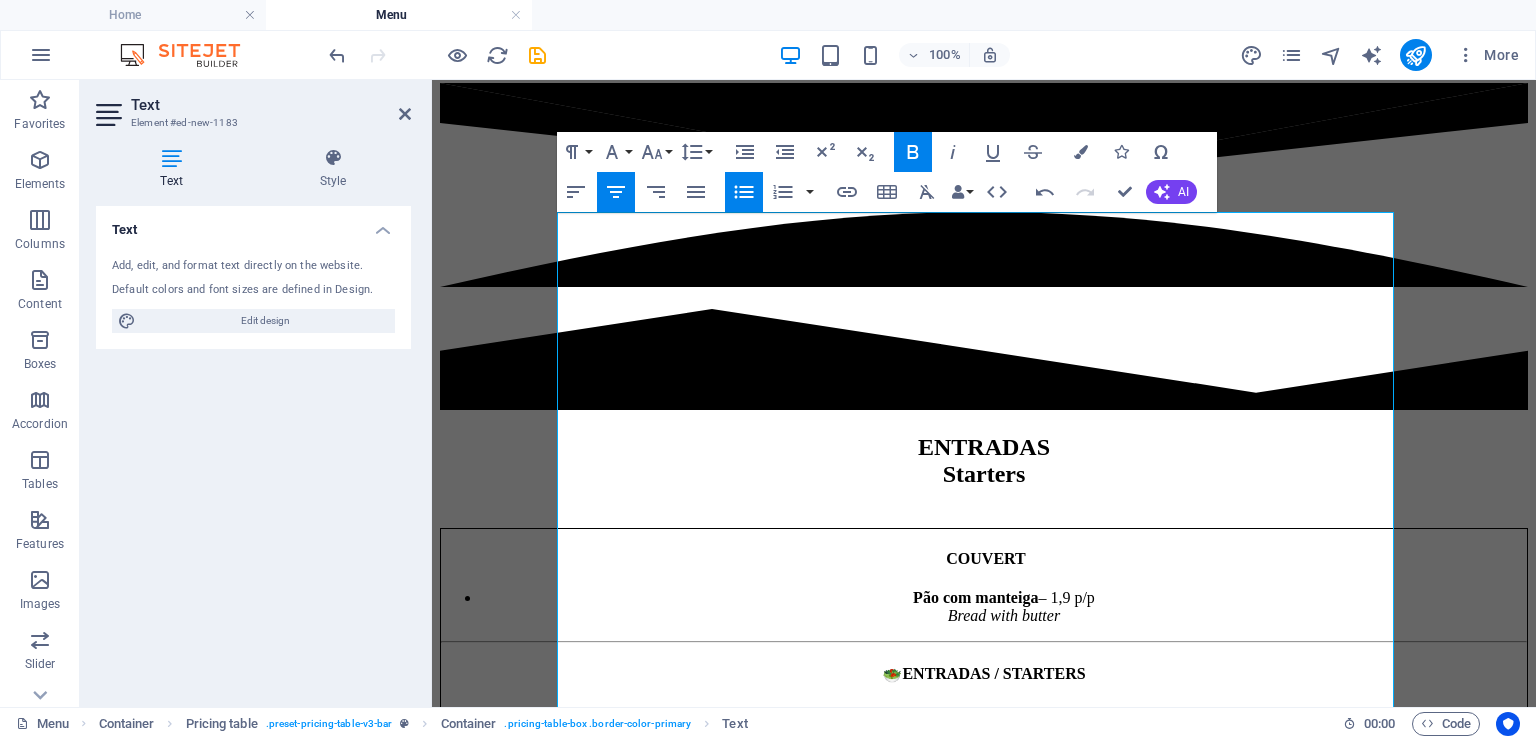 click 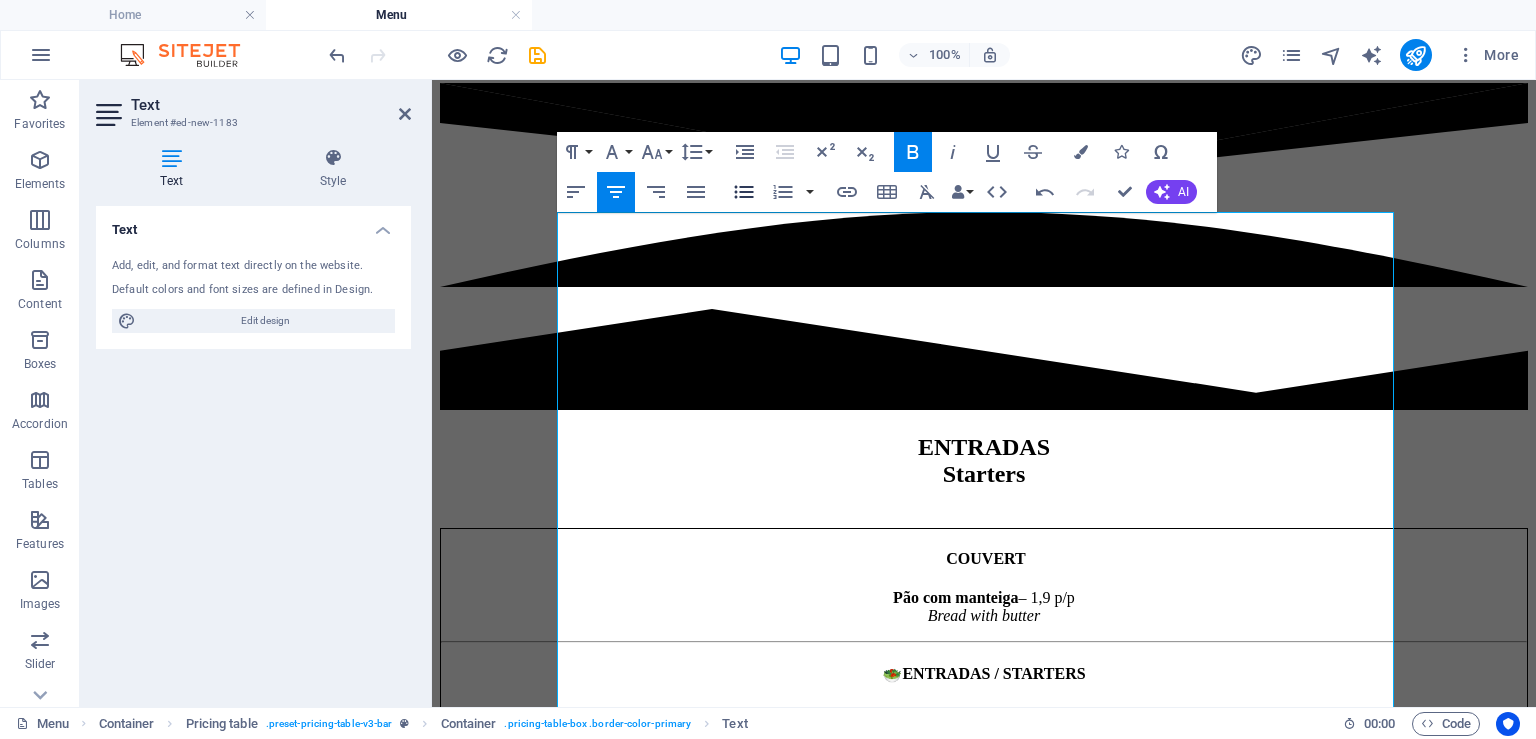 click 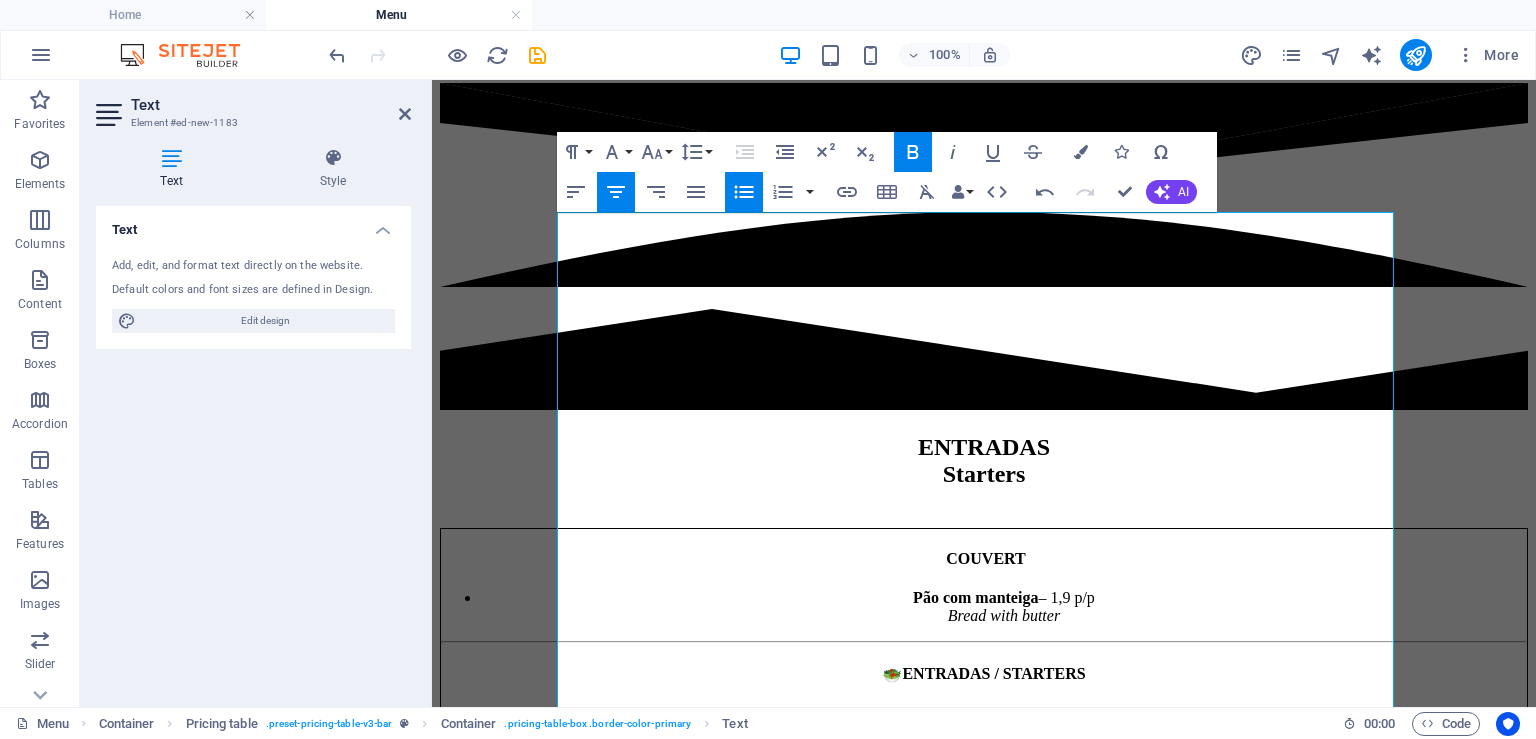 click 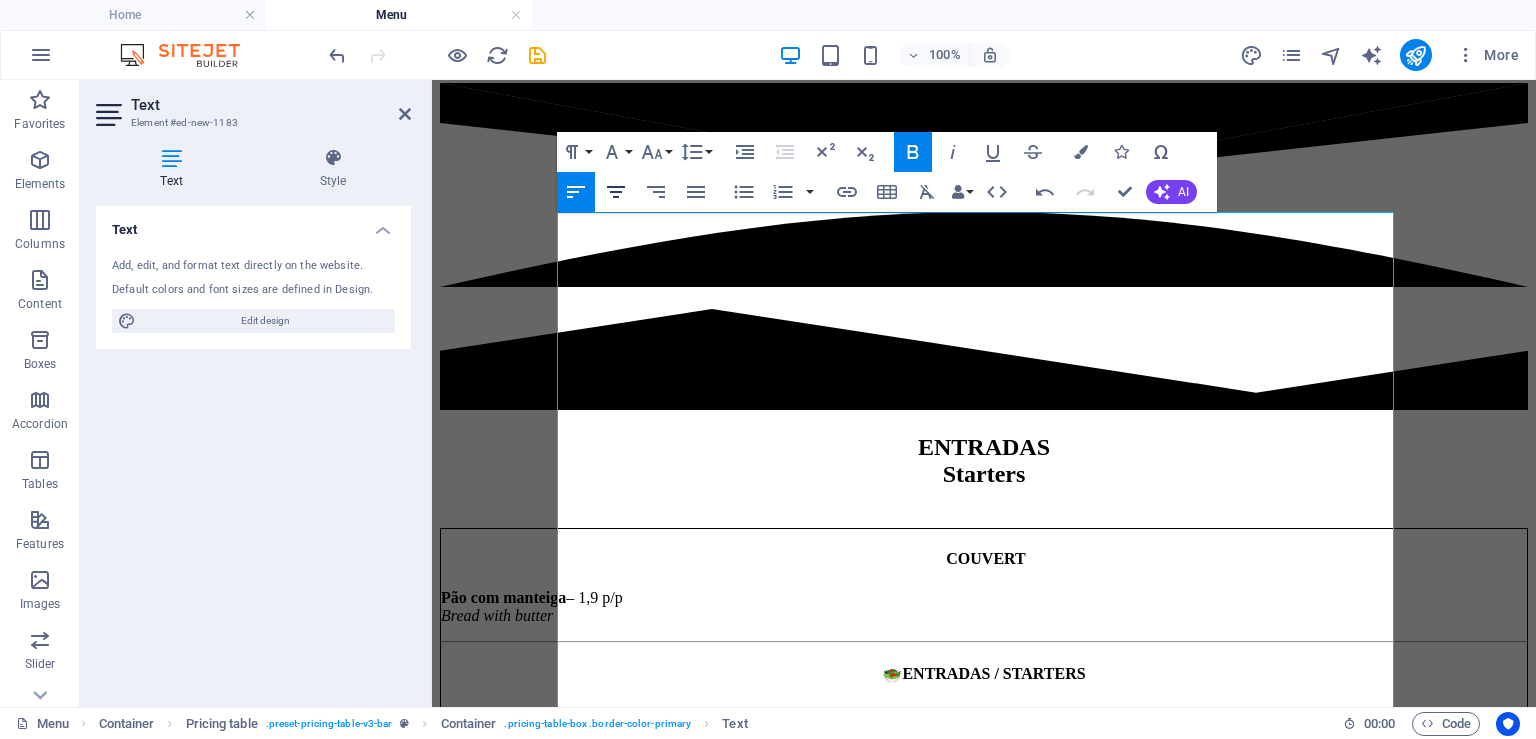 click 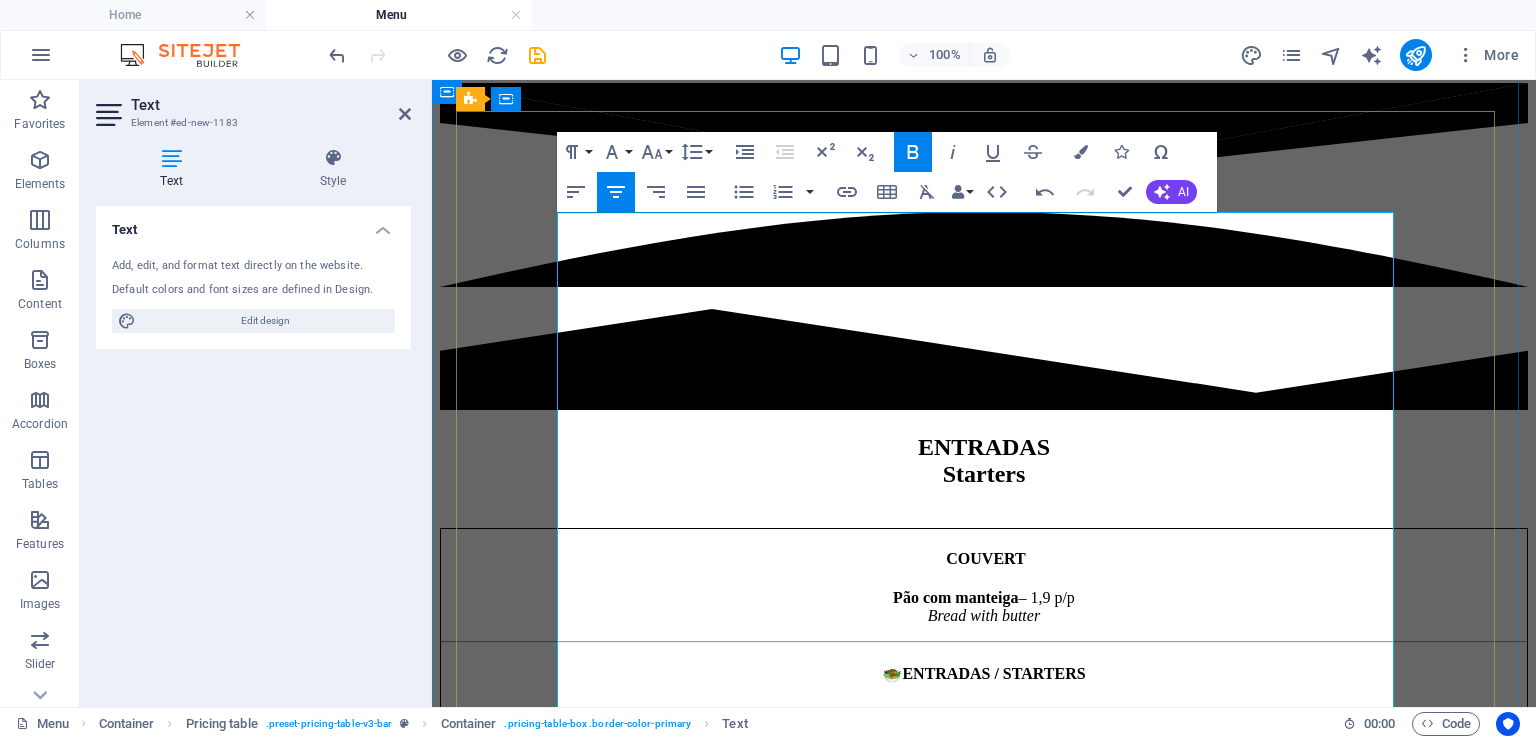 click on "COUVERT Pão com manteiga  – 1,9 p/p Bread with butter 🥗  ENTRADAS / STARTERS Salada de manga cu abacate și camarão  – 13,5 Mango salad with avocado and shrimp Gaspacho de salmorejo cu burrata  – 12,5 Salmorejo with burrata Atum crocante dos Açores  – 14 Azores crispy tuna with Japanese sauce & sesame Tártaro de salmão com abacate  – 11 Salmon tartare with avocado Ceviche de robalo cu citrinos frescos  – 14 Seabass ceviche with fresh citrus Salada mediterrânea com queijo chèvre  – 9,8 Mediterranean salad with goat cheese Croquetes de pato (2 buc)  – 4,9 Duck croquettes with avocado mayo Foie gras quente com chutney de fruta  – 13,9 Hot foie gras with seasonal fruit chutney Amêijoas à Bulhão Pato 150g  – 14 Local clams (150g) Carpaccio de novilho com parmesão & pesto  – 13,5 Beef carpaccio with parmesan and pesto Gambas com alho  – 14 Shrimp with garlic and chili Peixinhos da horta  – 9 Green bean tempura with tartar sauce Ostras da Ria da Ilha de Tavira (3 buc)" at bounding box center [984, 957] 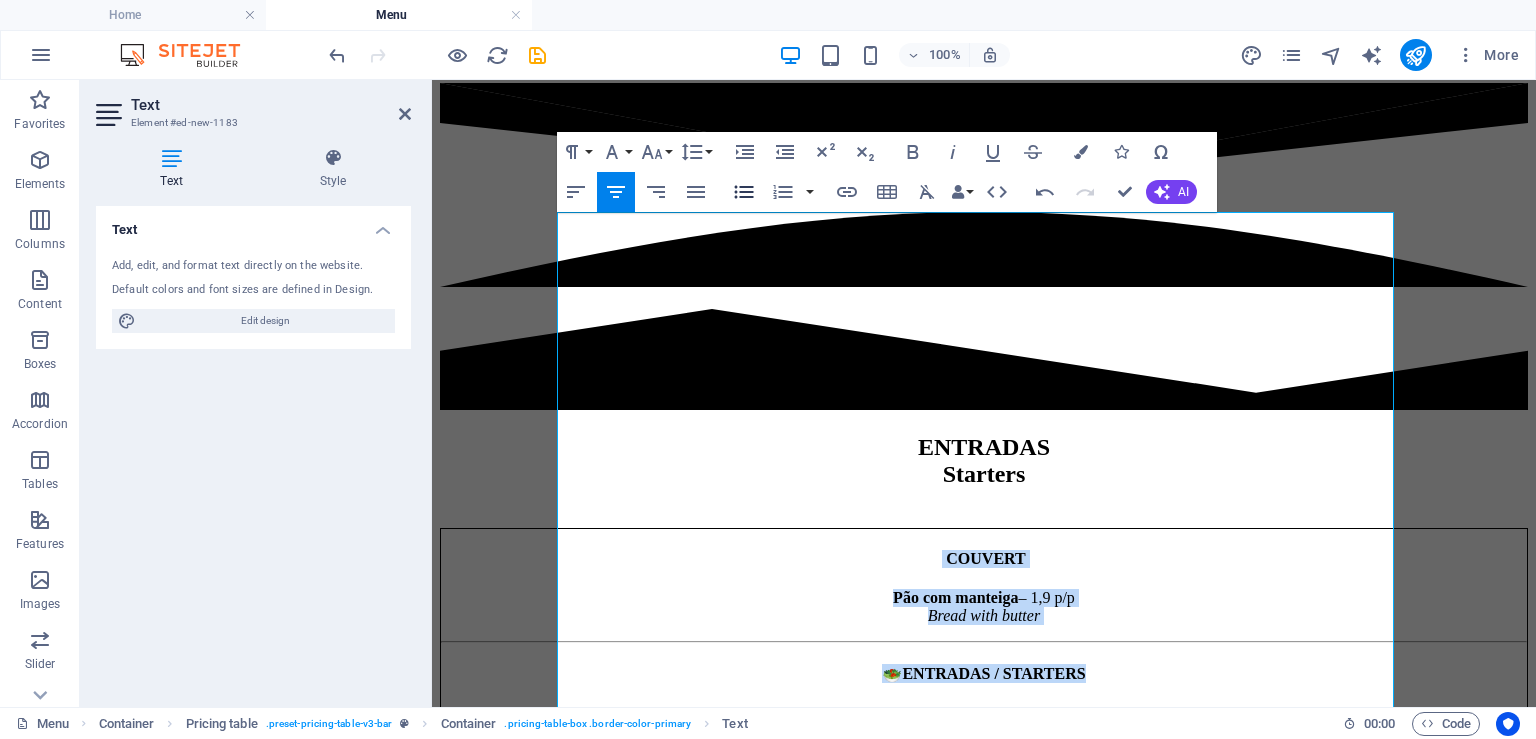 click 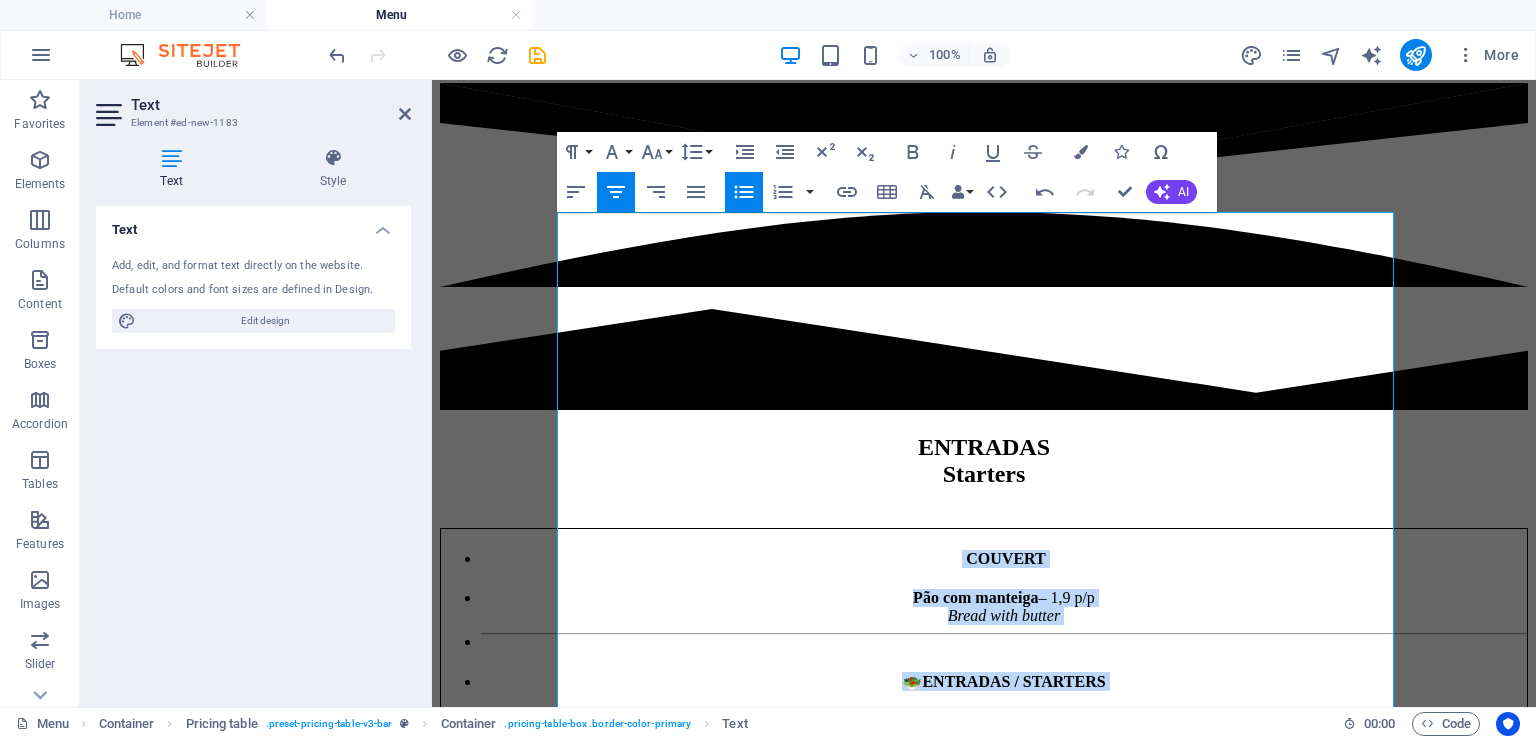 click 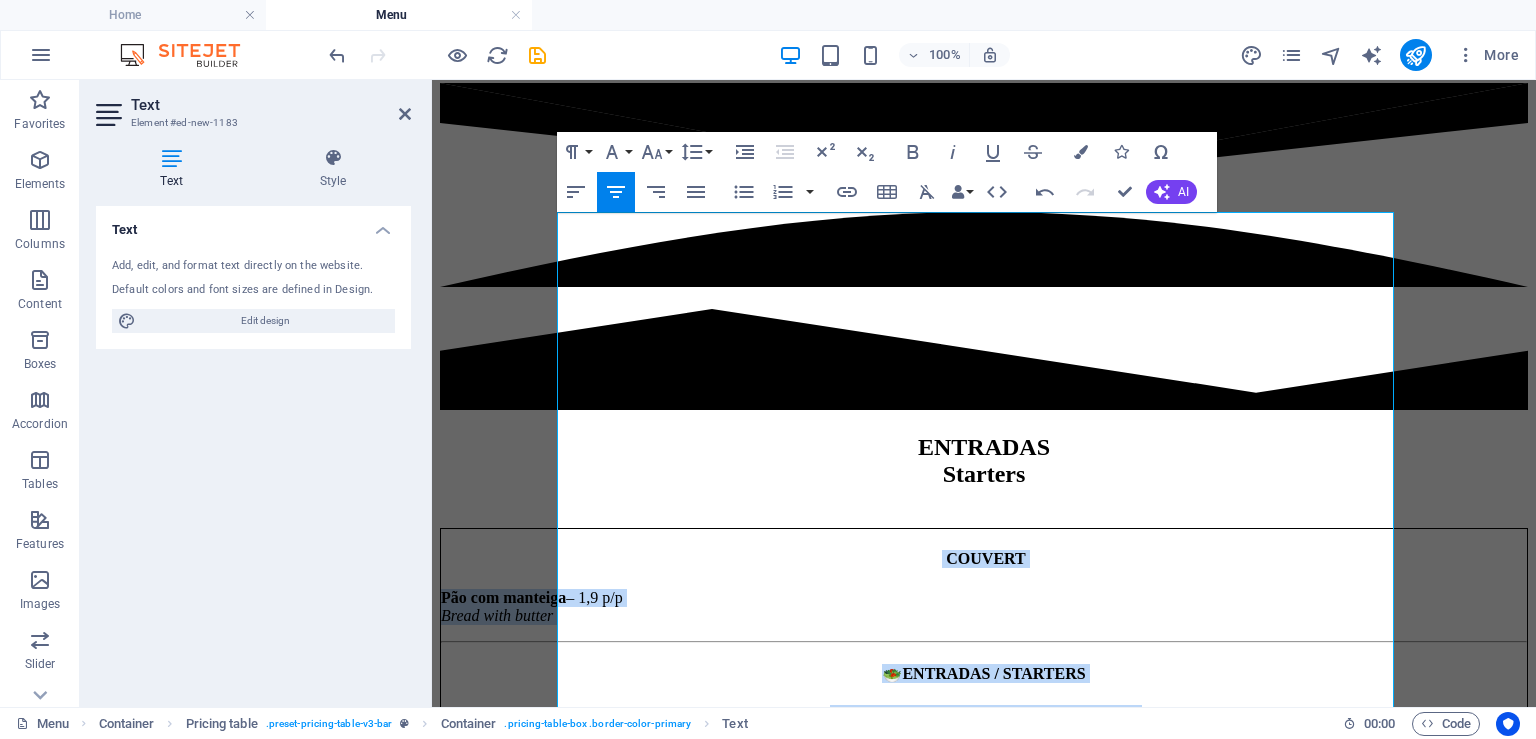 click 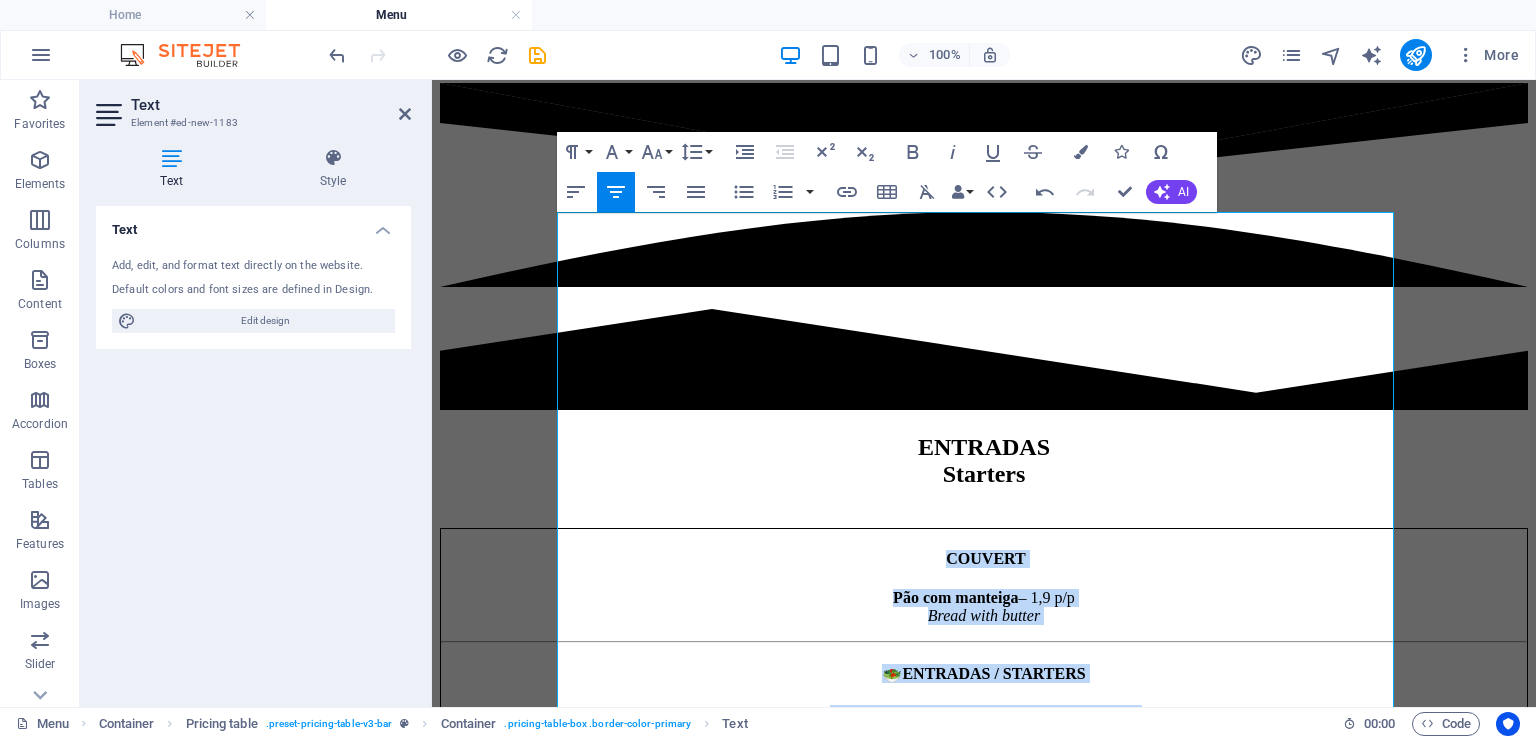 click on "Mango salad with avocado and shrimp" at bounding box center [984, 731] 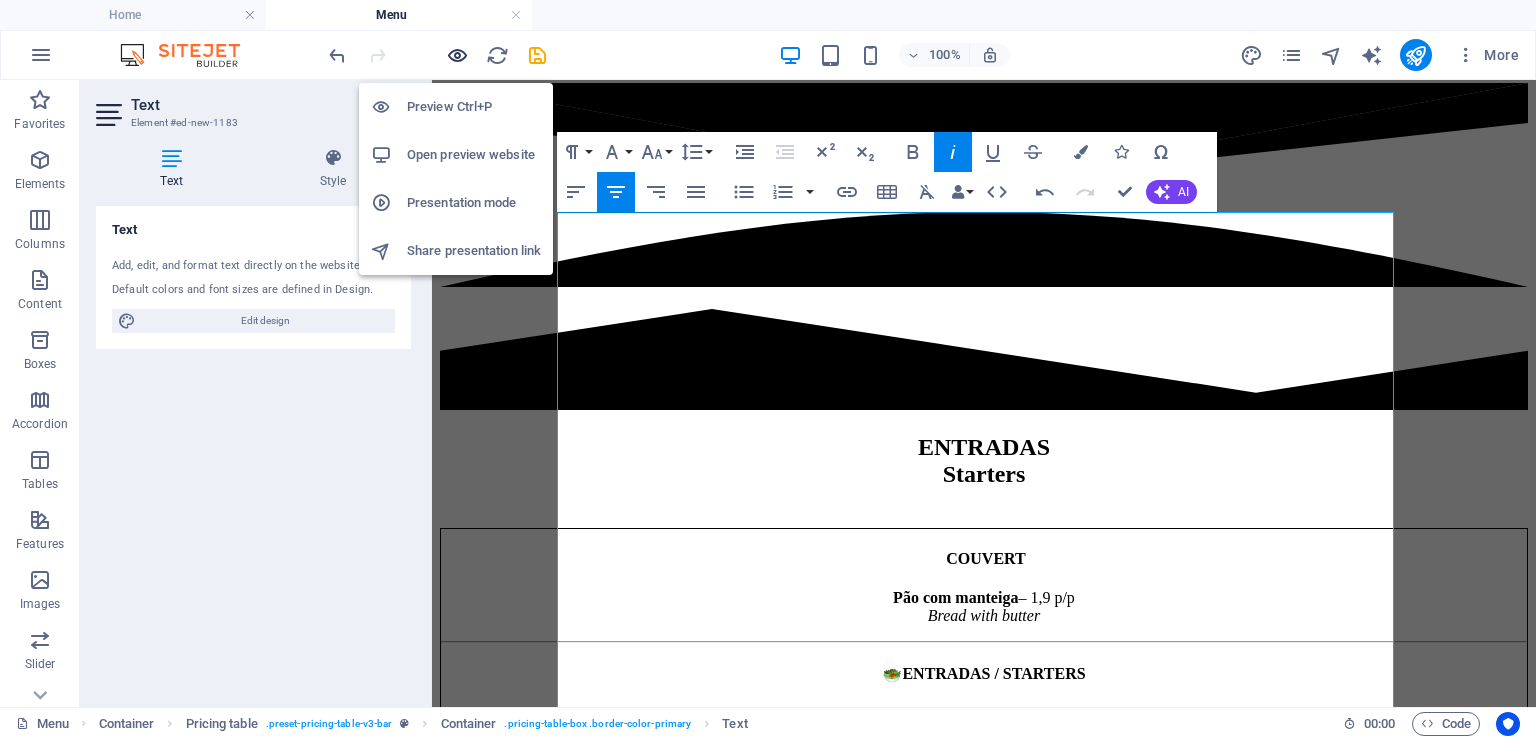 click at bounding box center [457, 55] 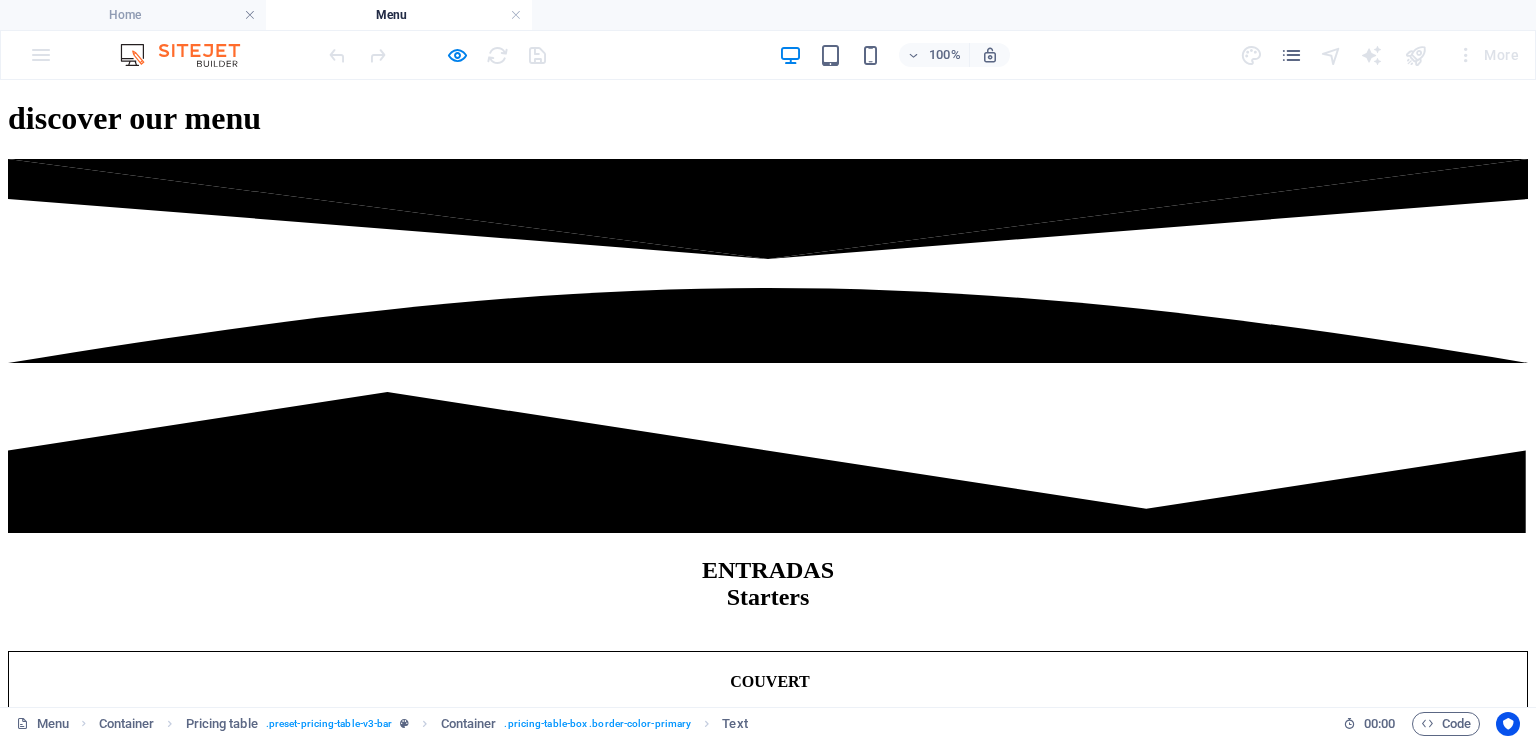 scroll, scrollTop: 1055, scrollLeft: 0, axis: vertical 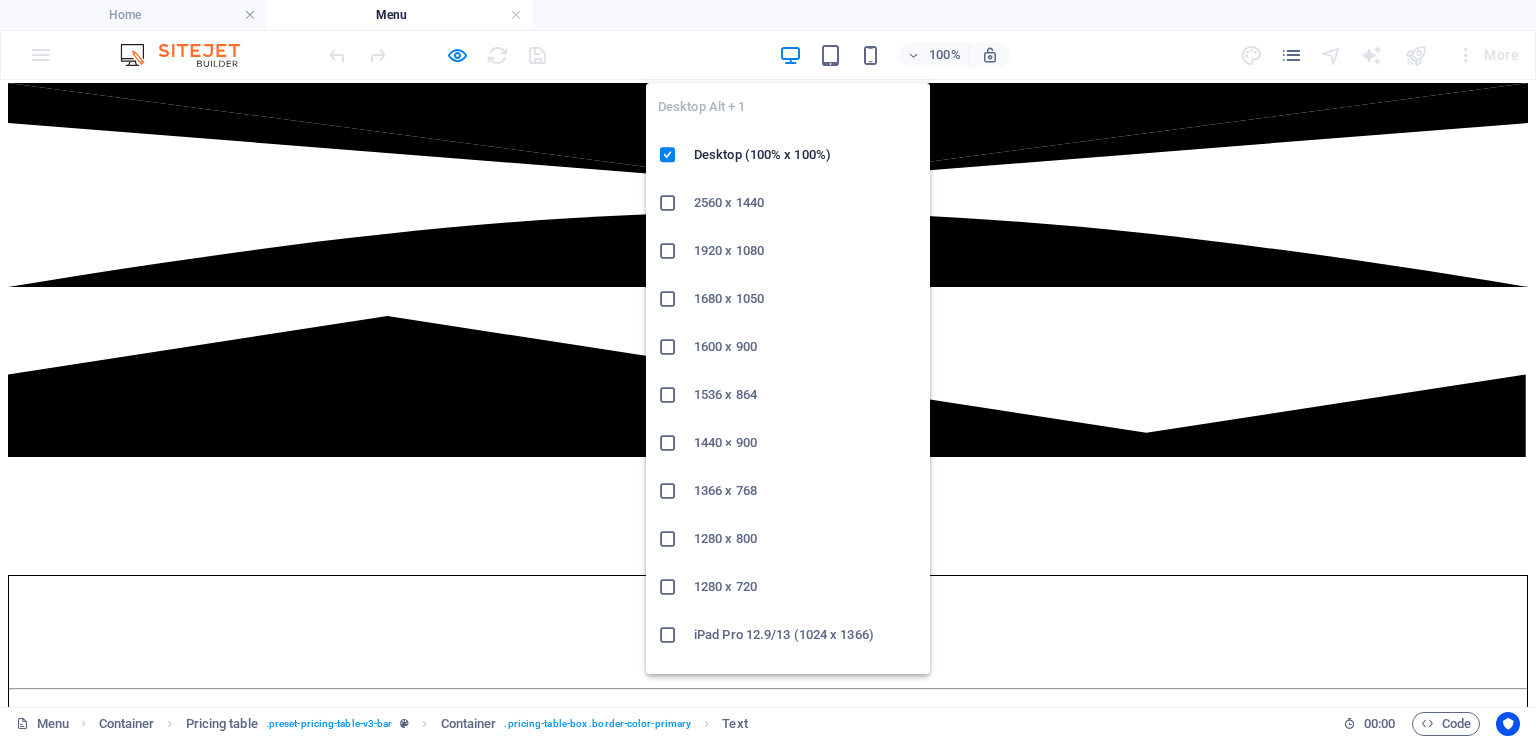 click at bounding box center [790, 55] 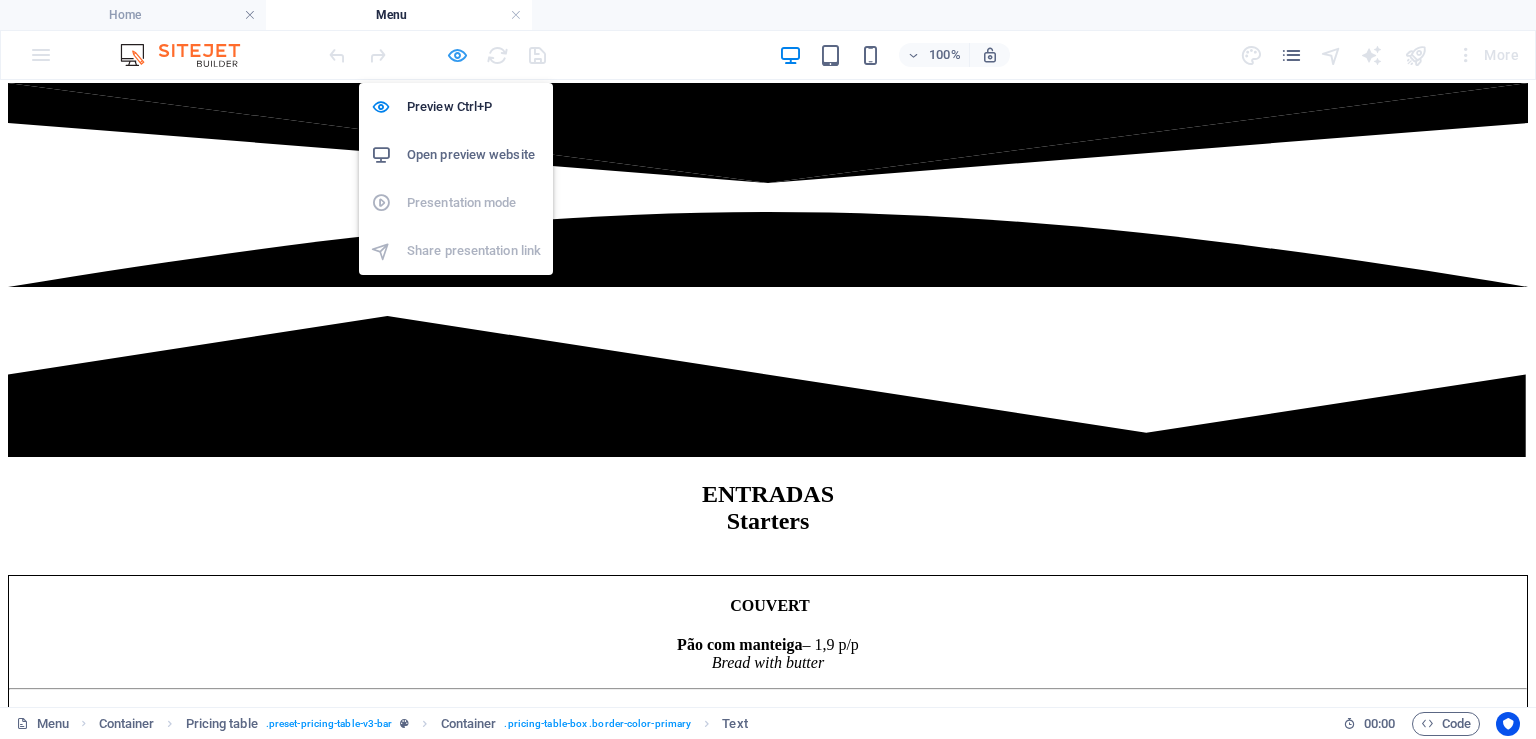 click at bounding box center [457, 55] 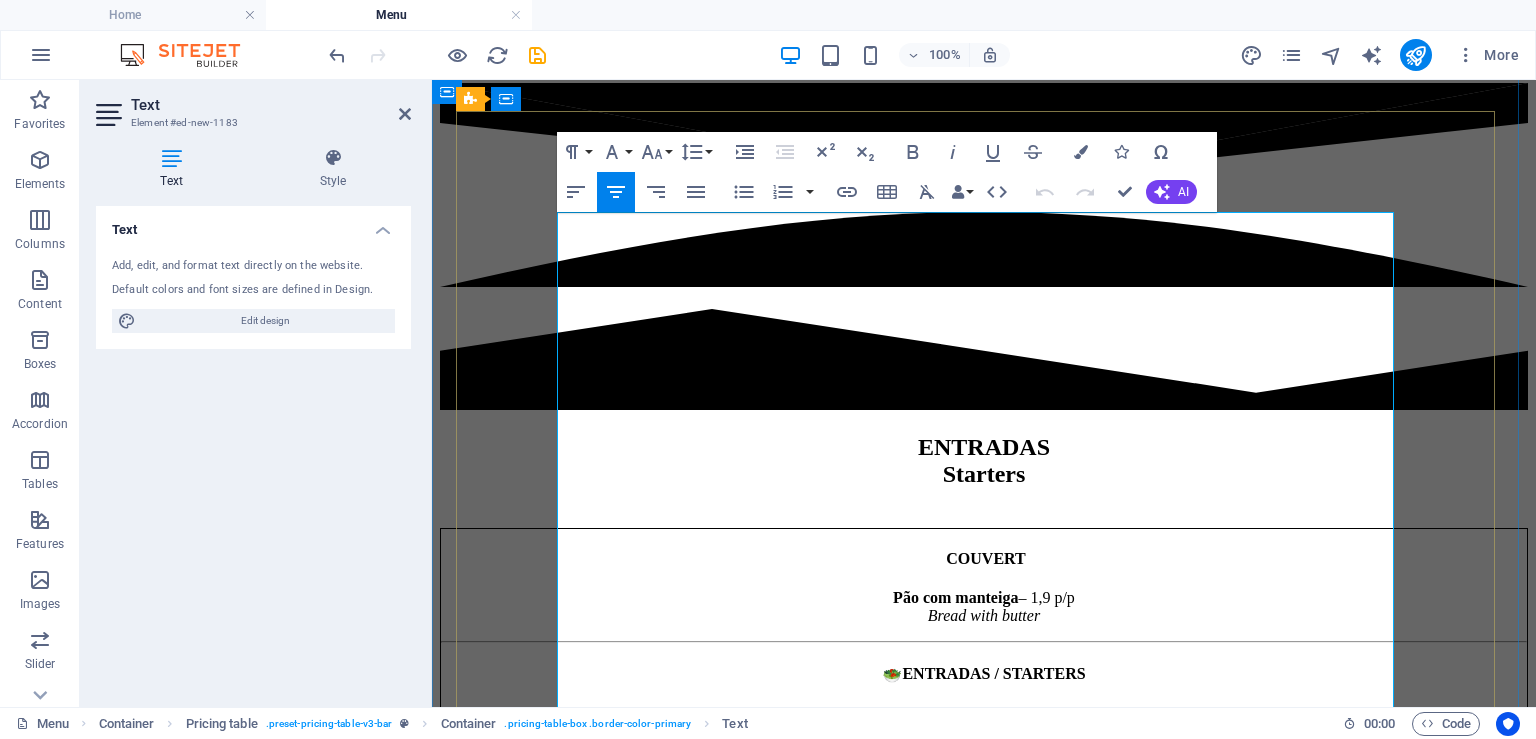 click on "Salada de manga cu abacate și camarão  – 13,5 Mango salad with avocado and shrimp" at bounding box center [984, 723] 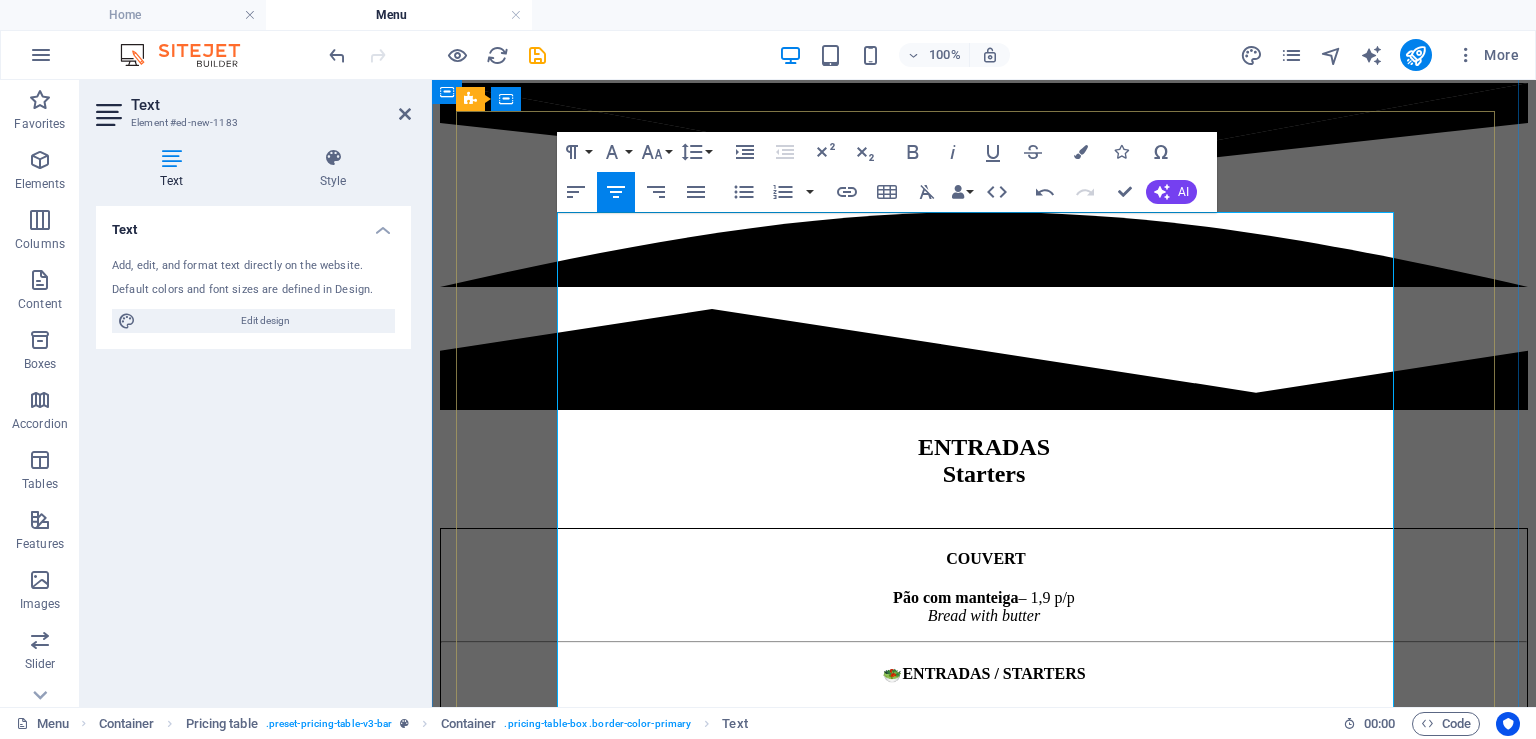 click on "Gaspacho de salmorejo cu burrata  – 12,5 Salmorejo with burrata" at bounding box center [984, 809] 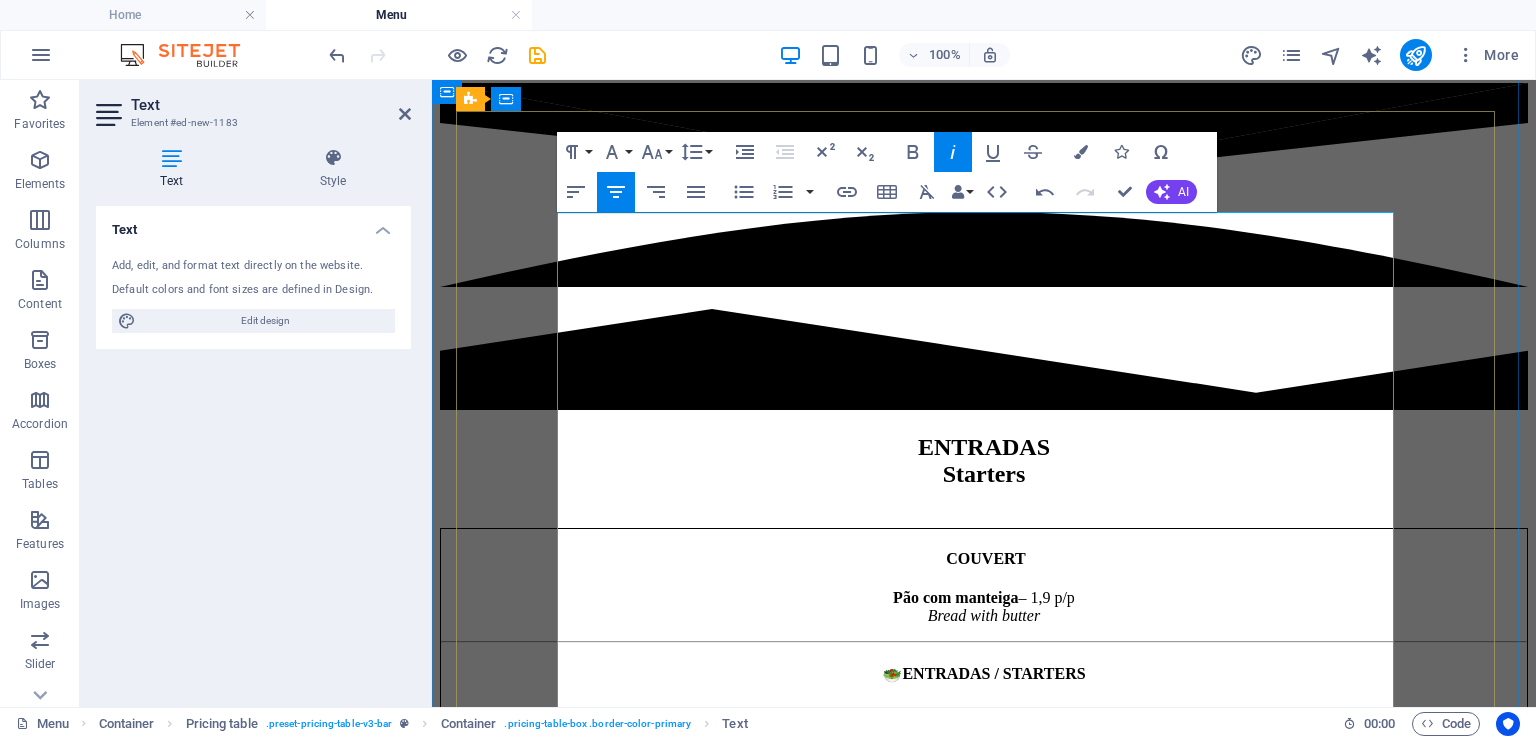 click on "Gaspacho de salmorejo cu burrata  – 12,5 Salmorejo with burrata" at bounding box center [984, 791] 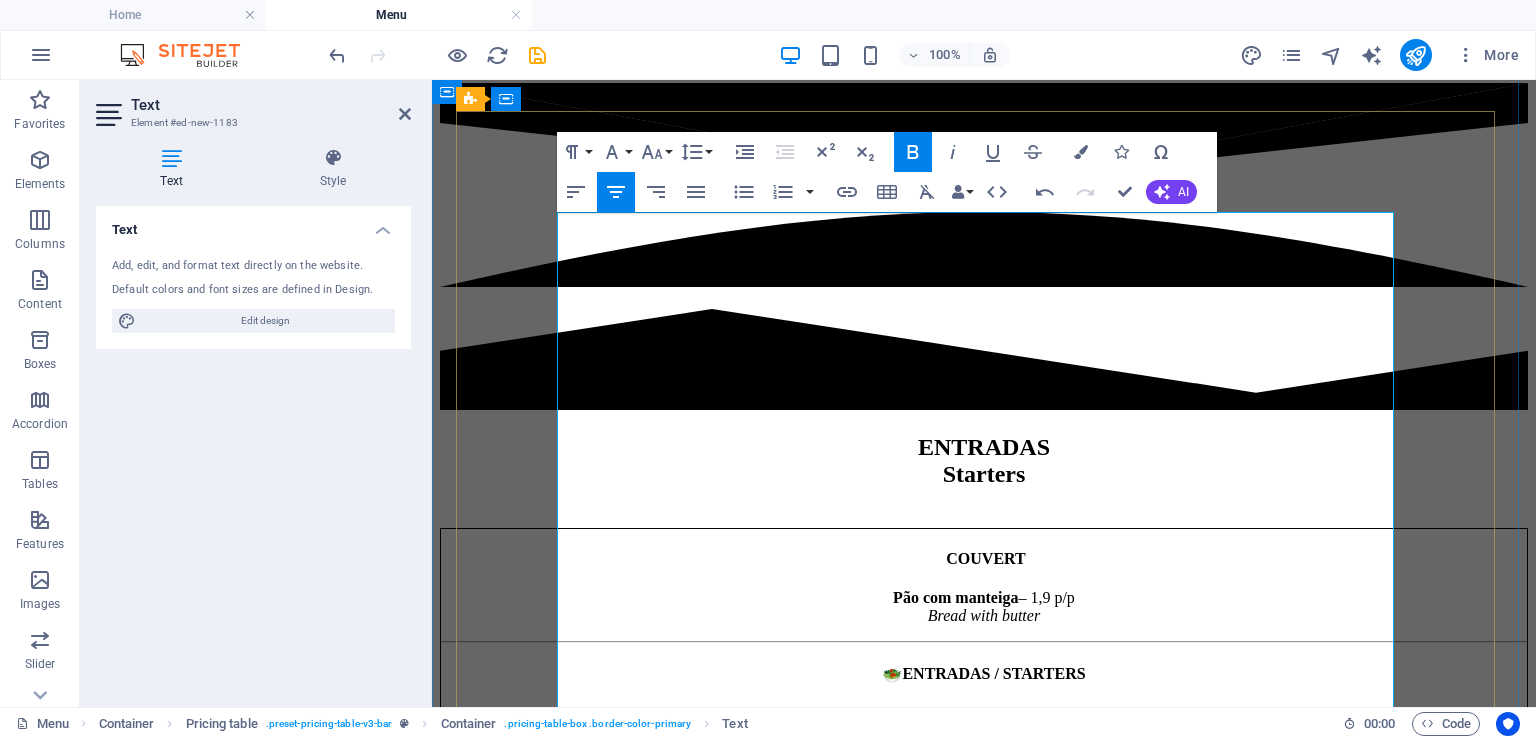 click on "Atum crocante dos Açores" at bounding box center [970, 867] 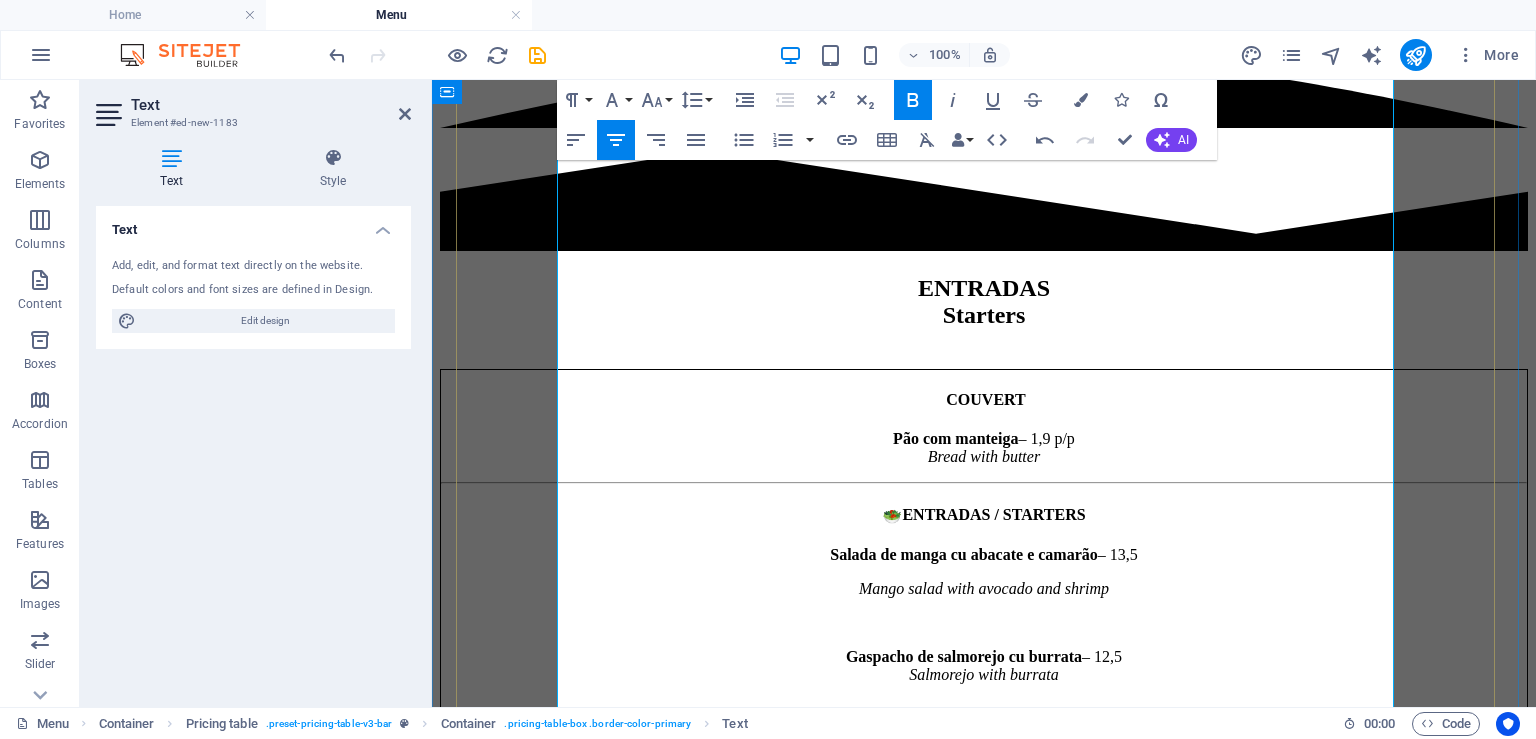 scroll, scrollTop: 1266, scrollLeft: 0, axis: vertical 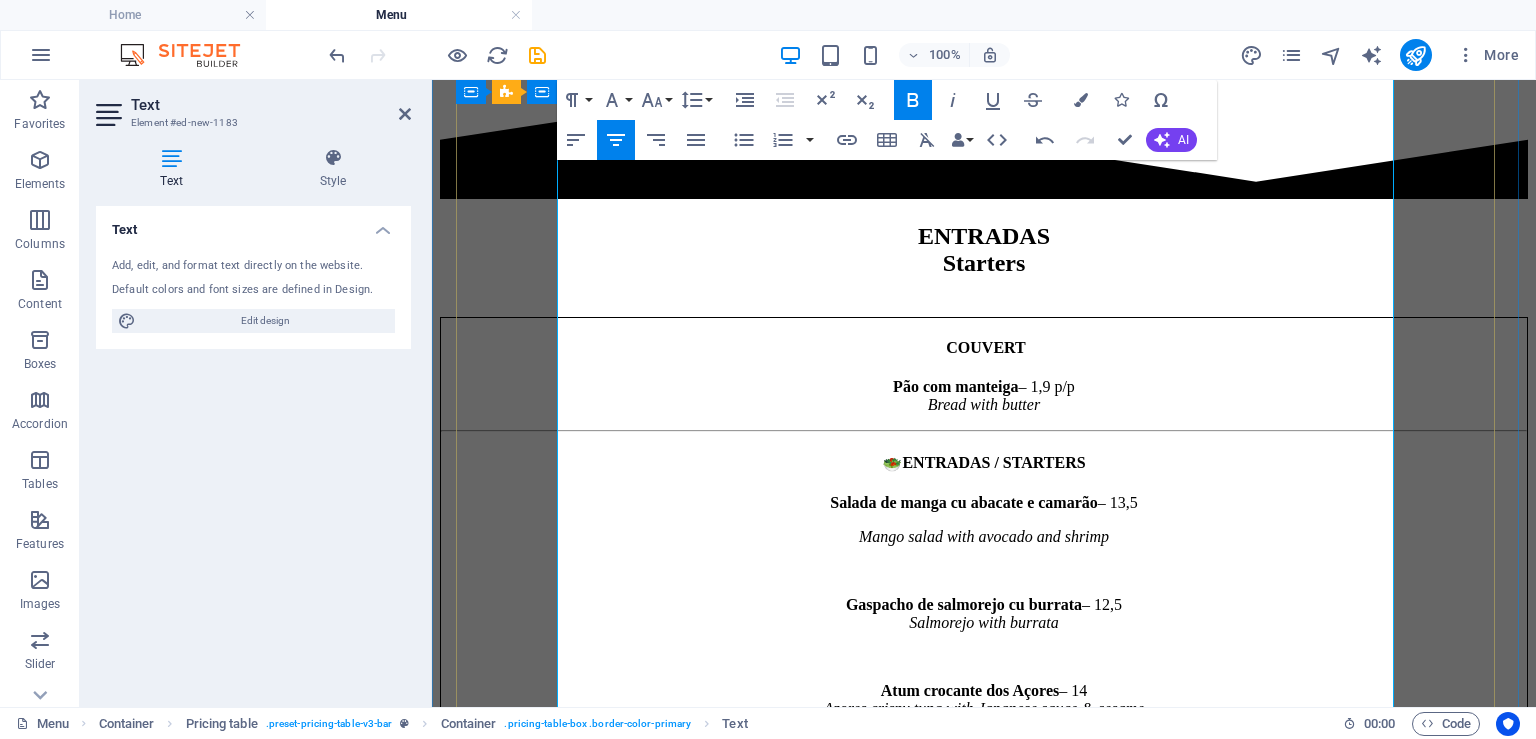 click on "Tártaro de salmão com abacate  – 11 Salmon tartare with avocado" at bounding box center [984, 752] 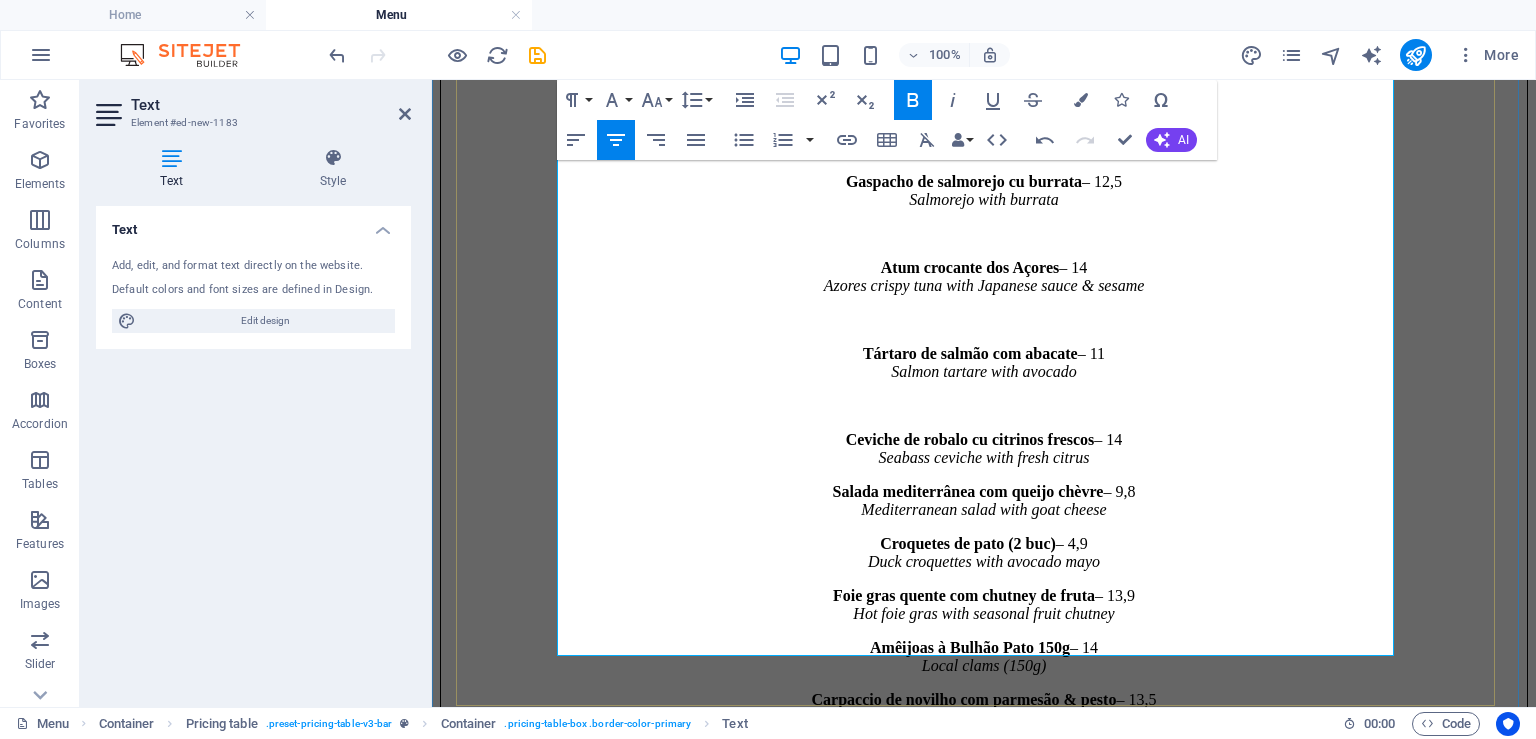 scroll, scrollTop: 1478, scrollLeft: 0, axis: vertical 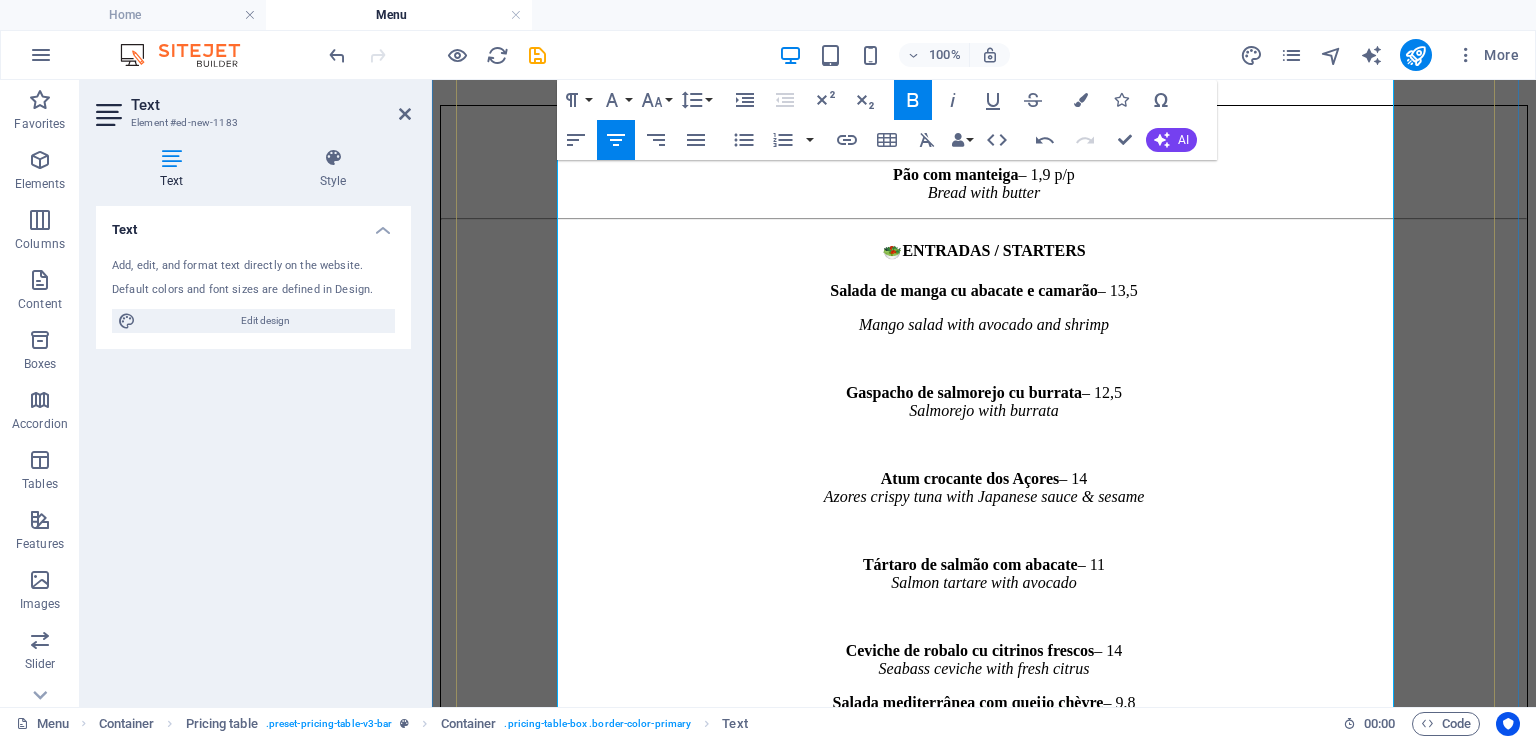 click on "Salada mediterrânea com queijo chèvre  – 9,8 Mediterranean salad with goat cheese" at bounding box center [984, 712] 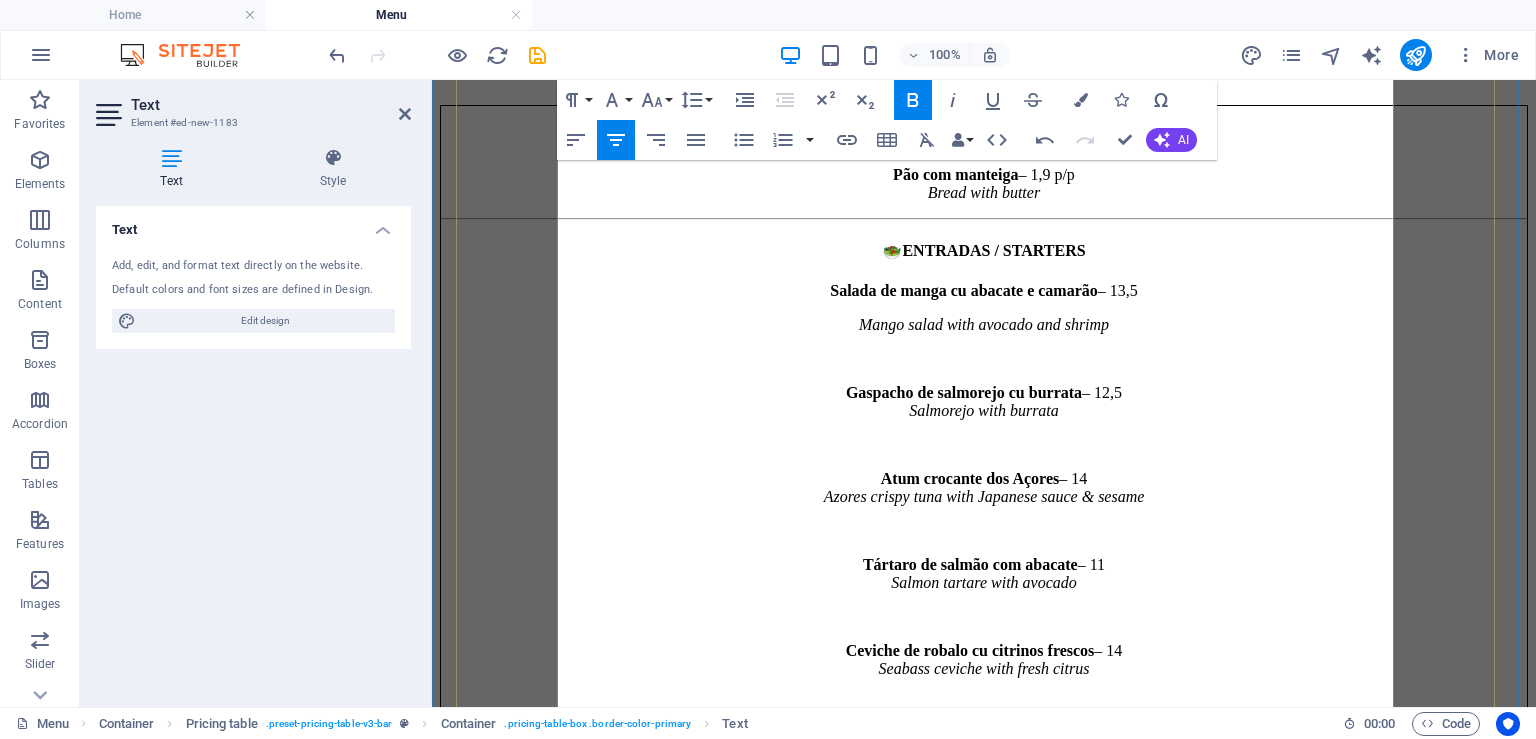 click on "Croquetes de pato (2 buc)  – 4,9 Duck croquettes with avocado mayo" at bounding box center (984, 798) 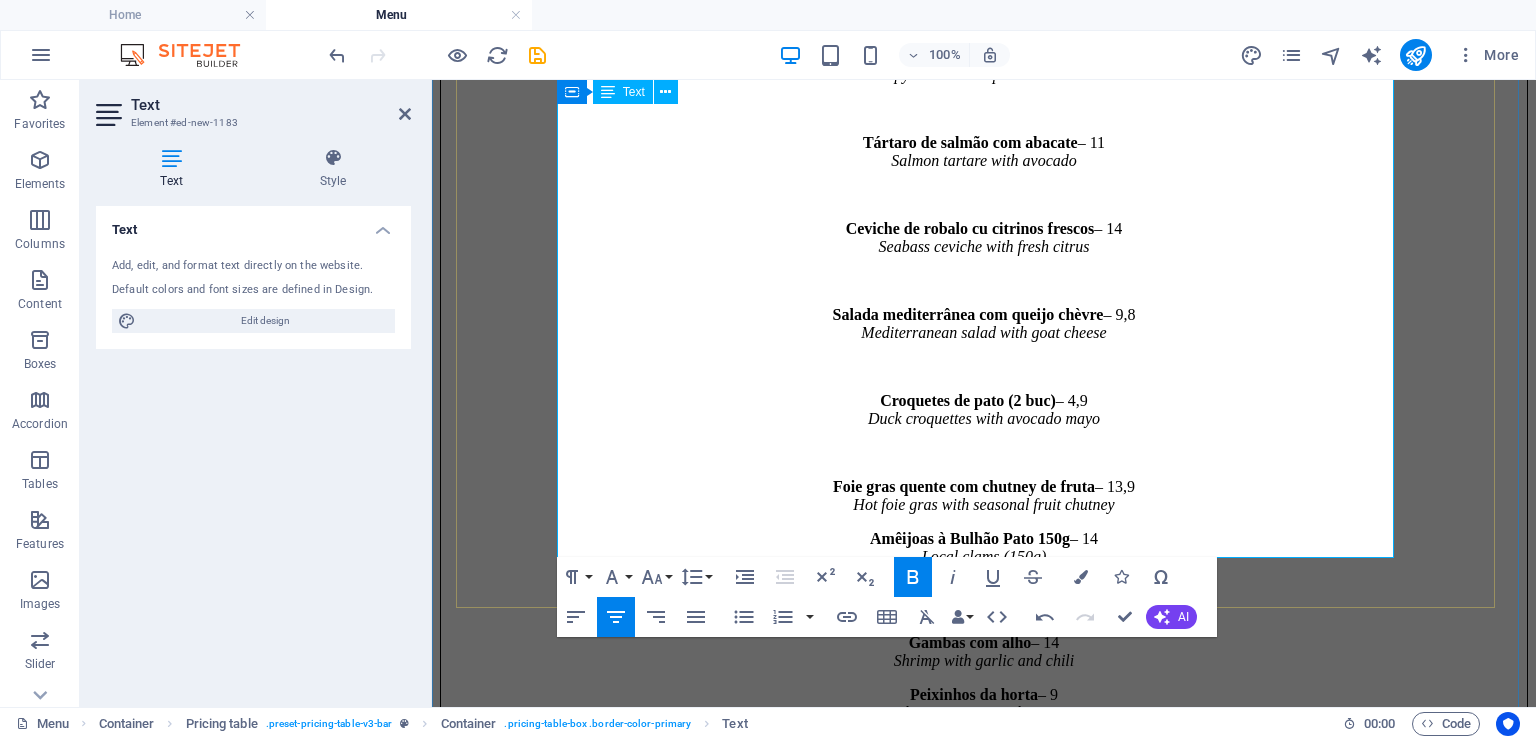 scroll, scrollTop: 1689, scrollLeft: 0, axis: vertical 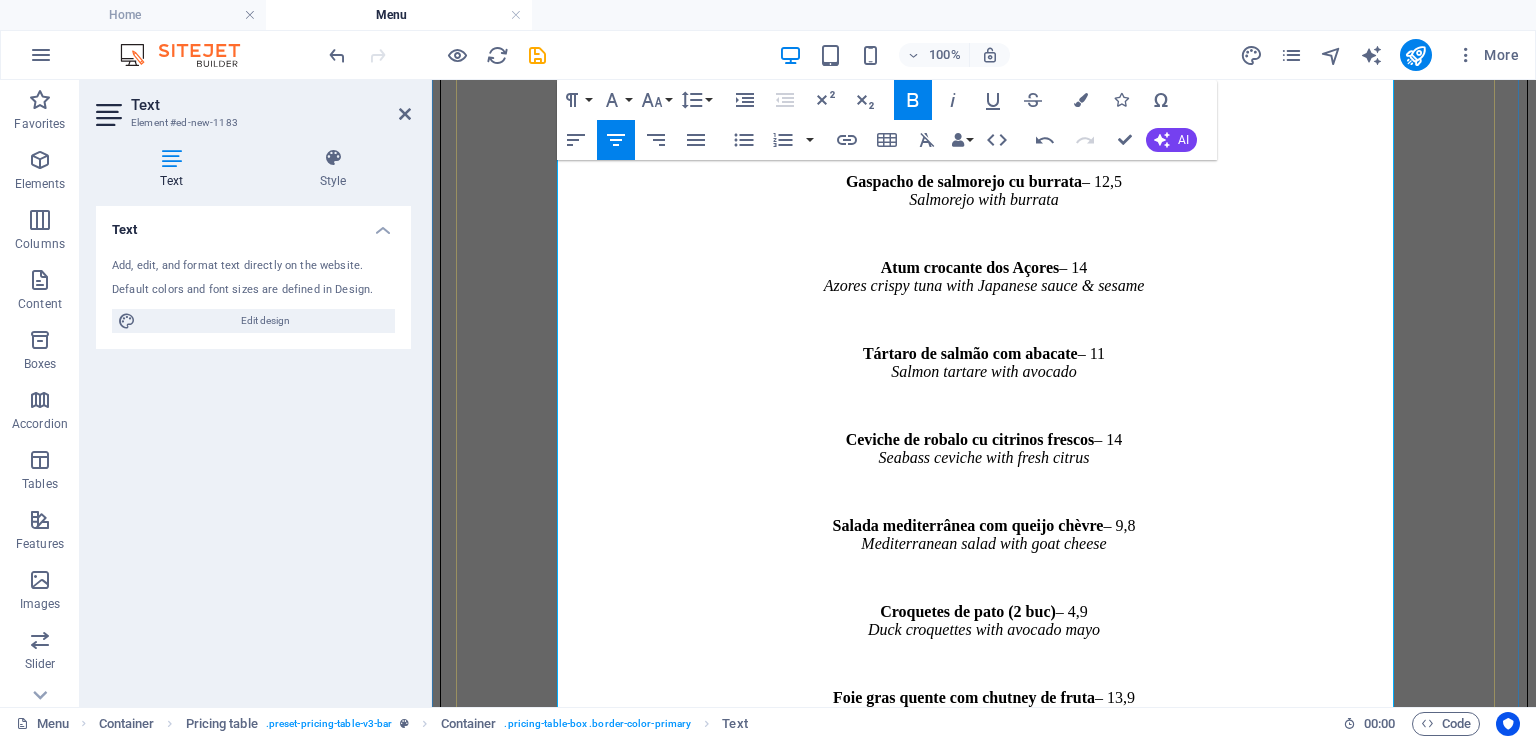 click on "Amêijoas à Bulhão Pato 150g" at bounding box center (970, 749) 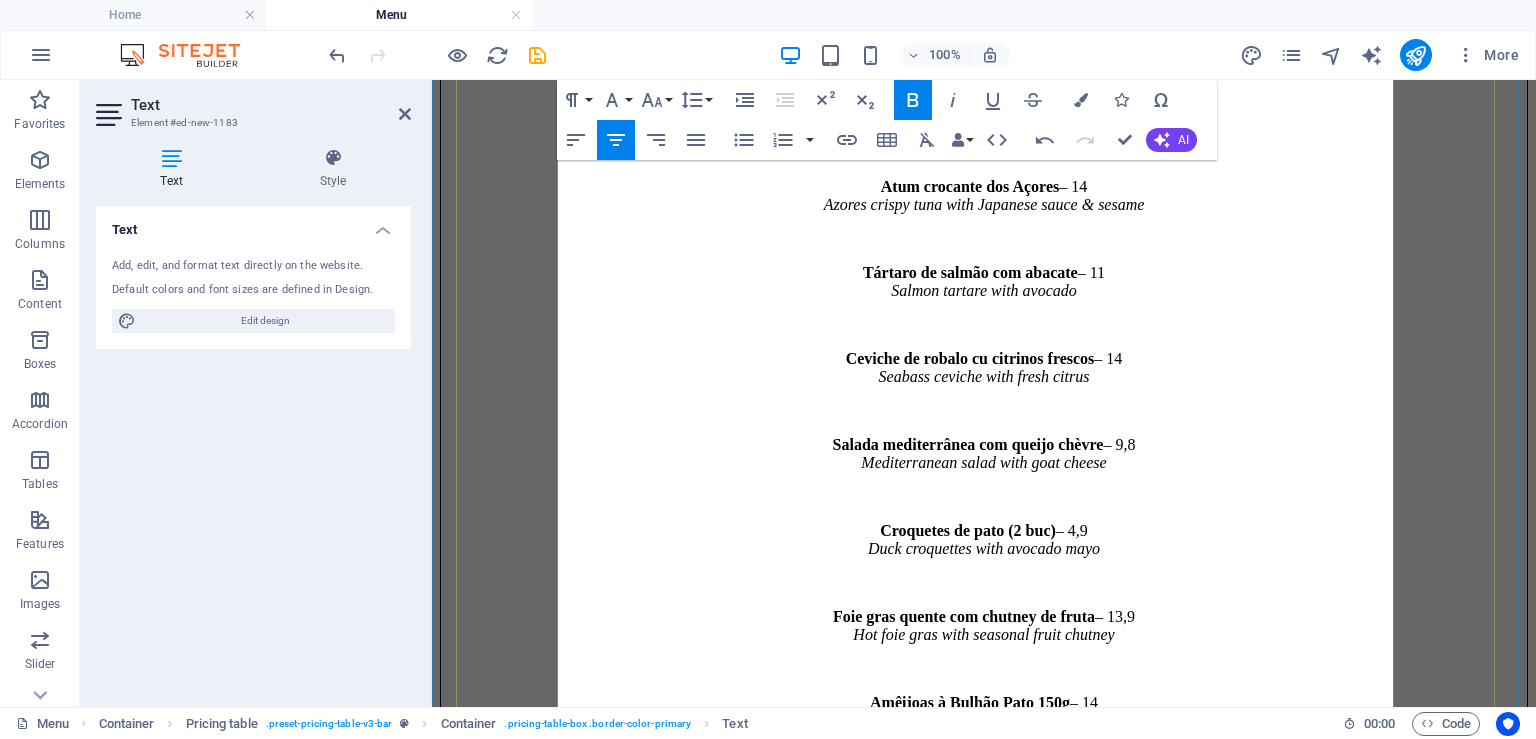 scroll, scrollTop: 1900, scrollLeft: 0, axis: vertical 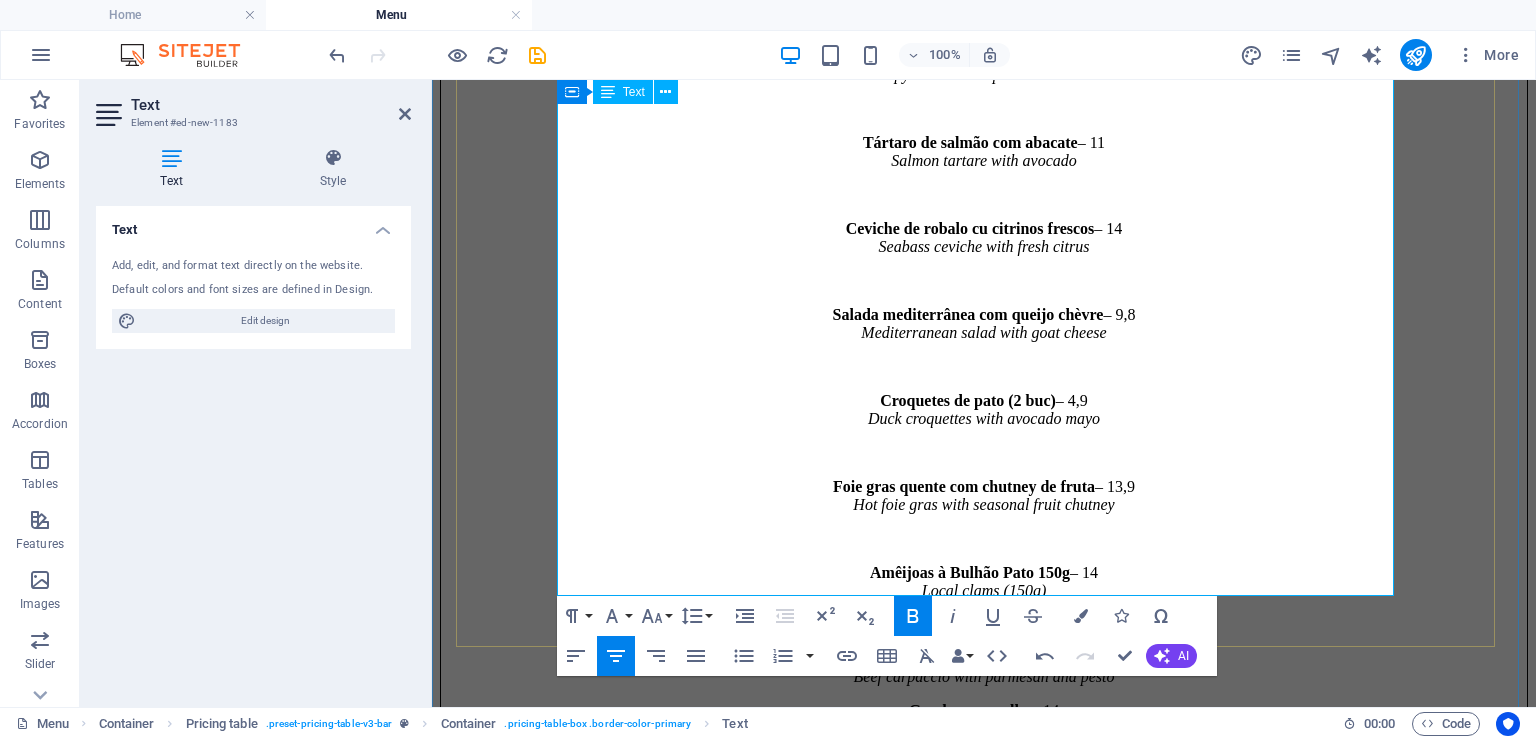 click on "Gambas com alho  – 14 Shrimp with garlic and chili" at bounding box center (984, 720) 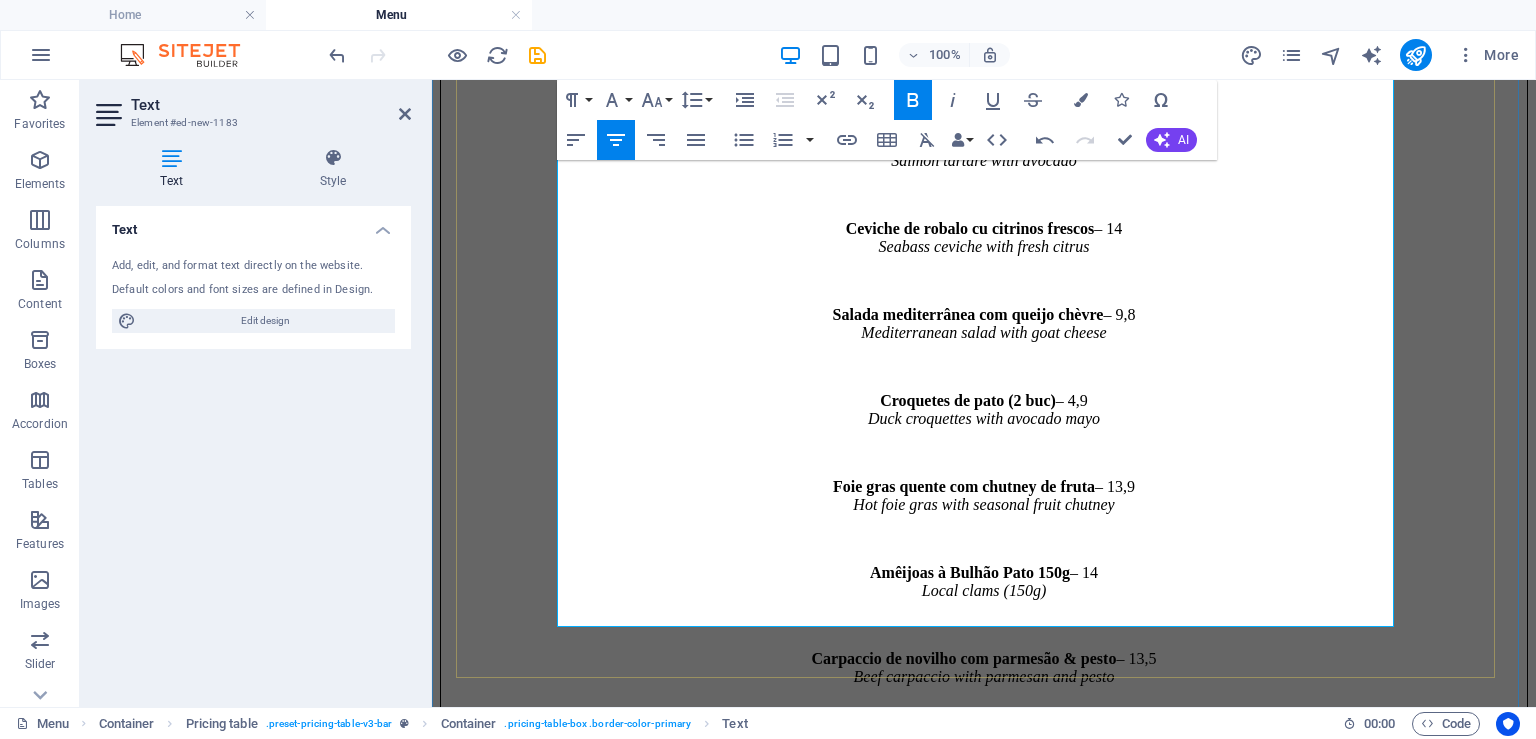 click on "Peixinhos da horta" at bounding box center [974, 796] 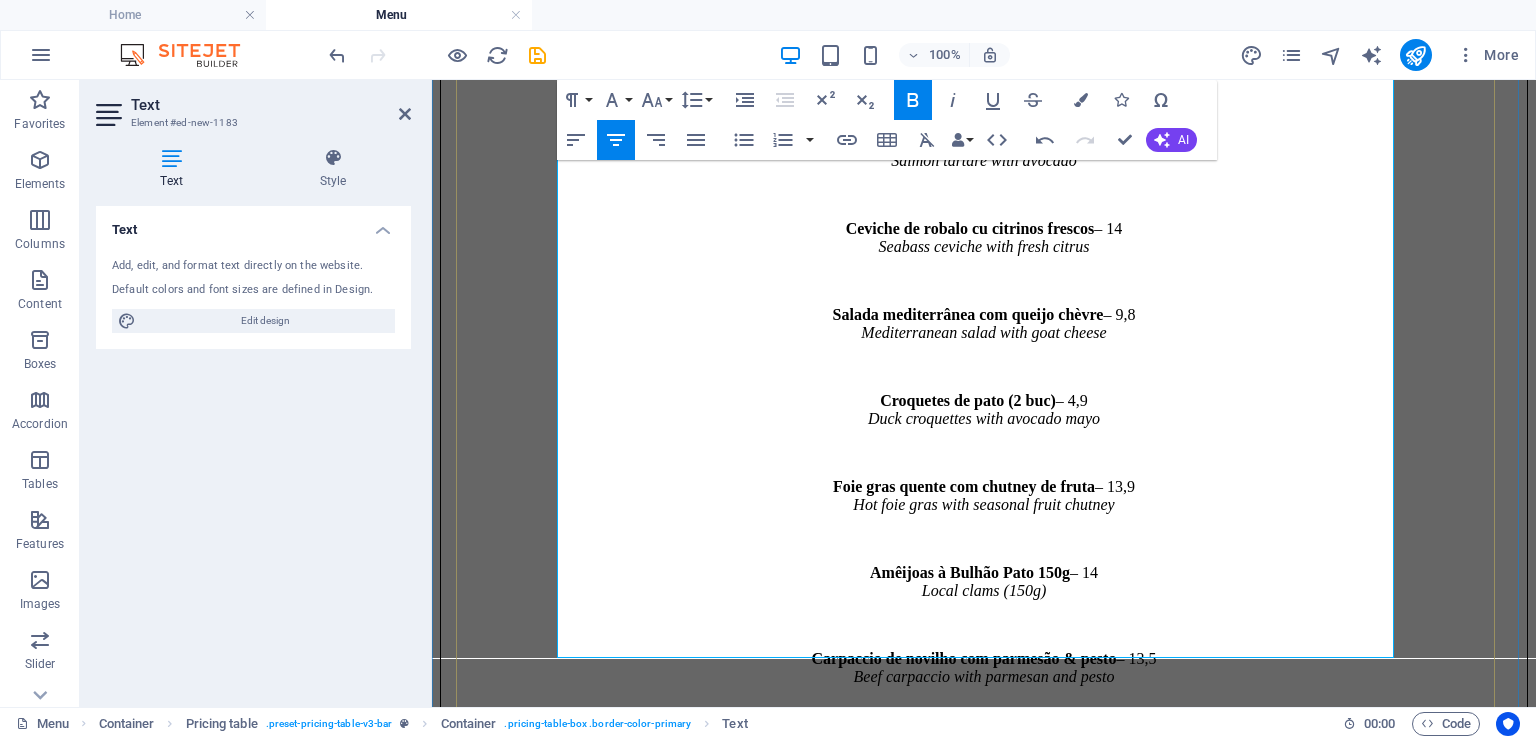 click on "Ostras da Ria da Ilha de Tavira (3 buc)  – 9 Tavira oysters – 3 pieces" at bounding box center [984, 892] 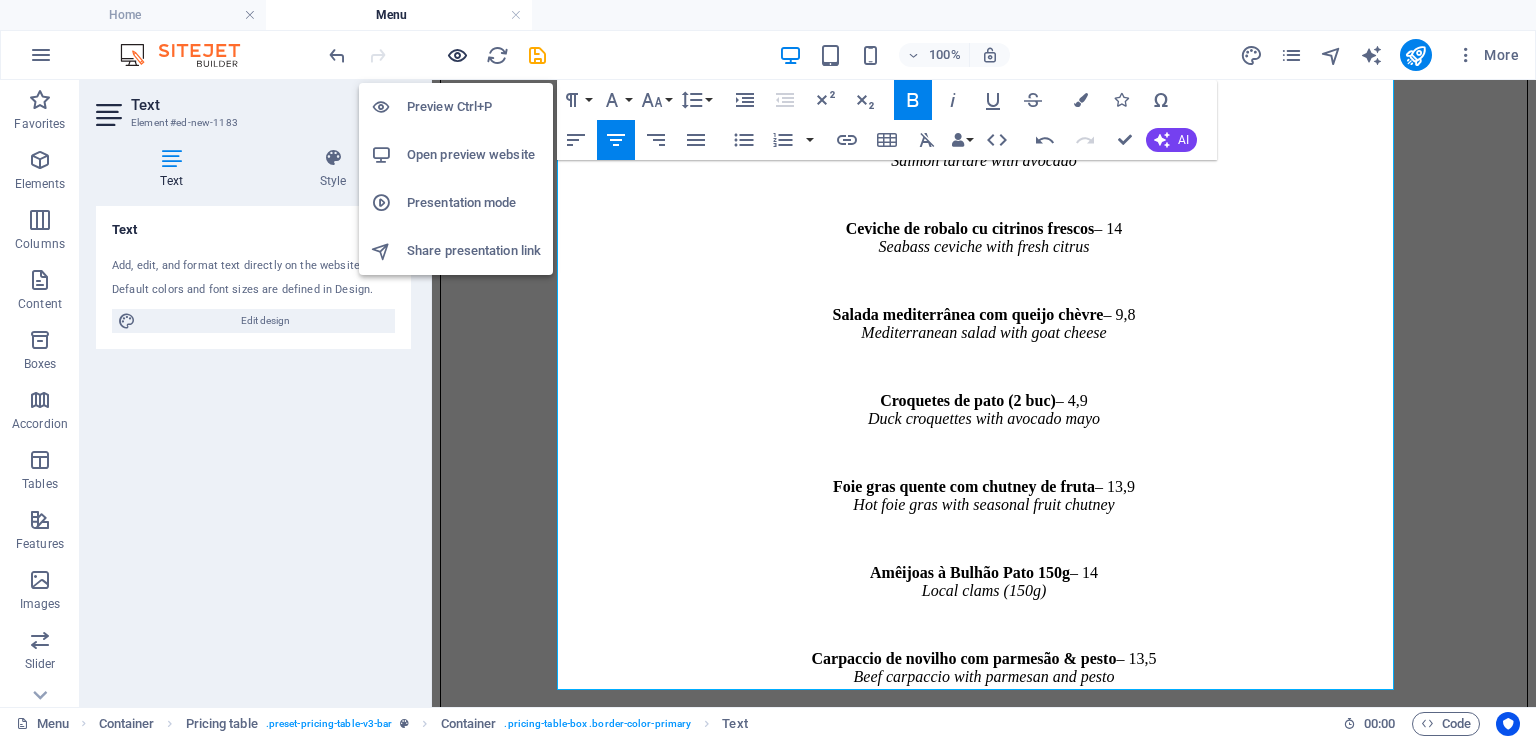 click at bounding box center [457, 55] 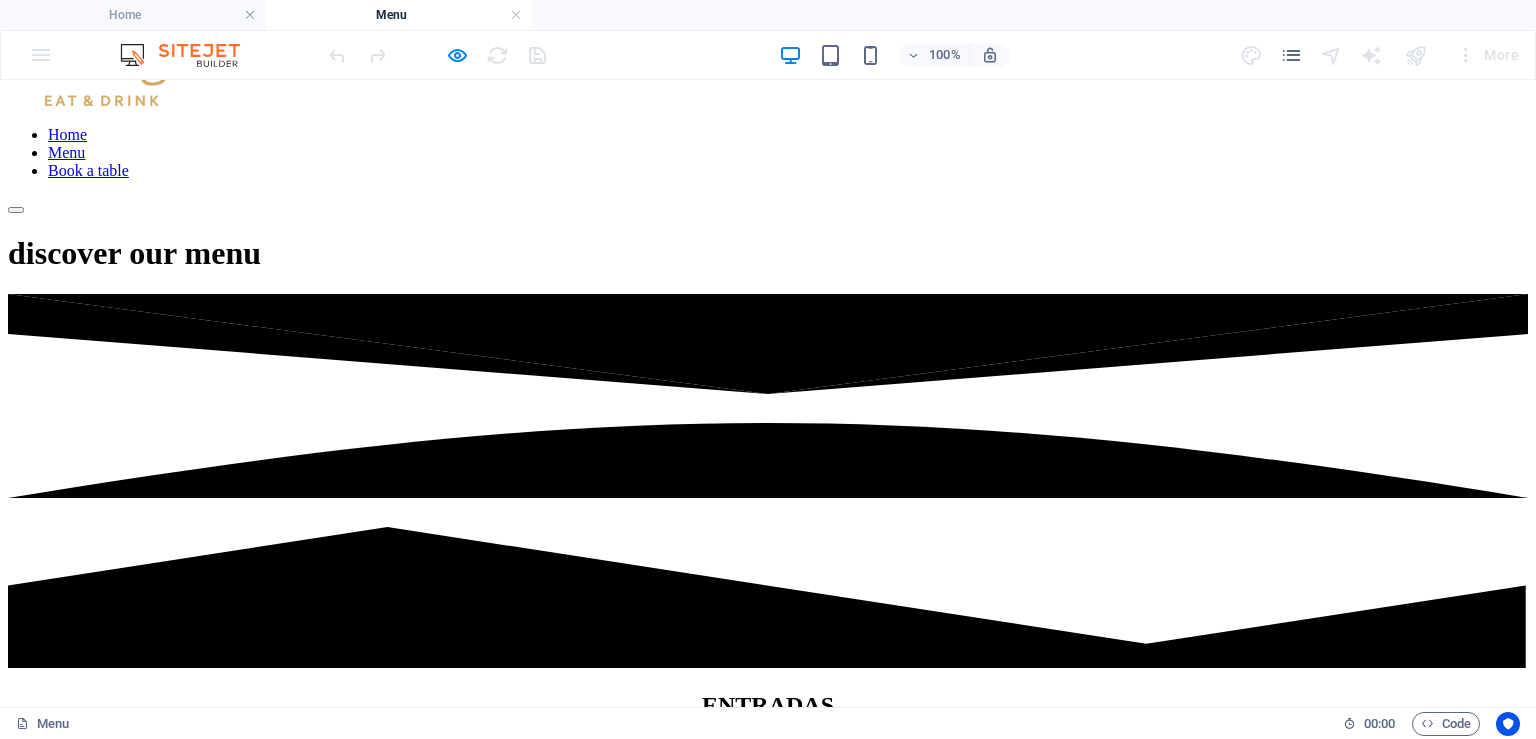 scroll, scrollTop: 422, scrollLeft: 0, axis: vertical 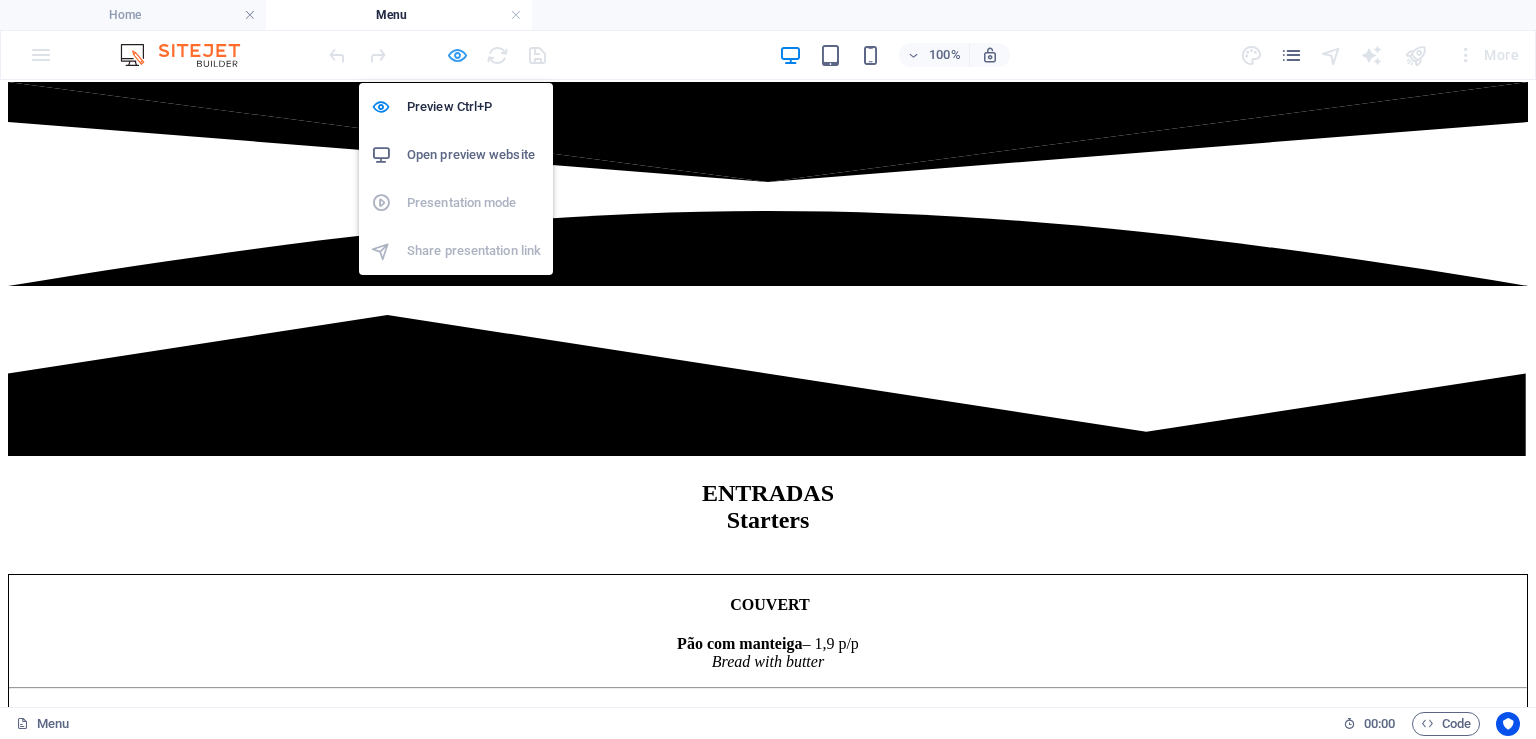 click at bounding box center (457, 55) 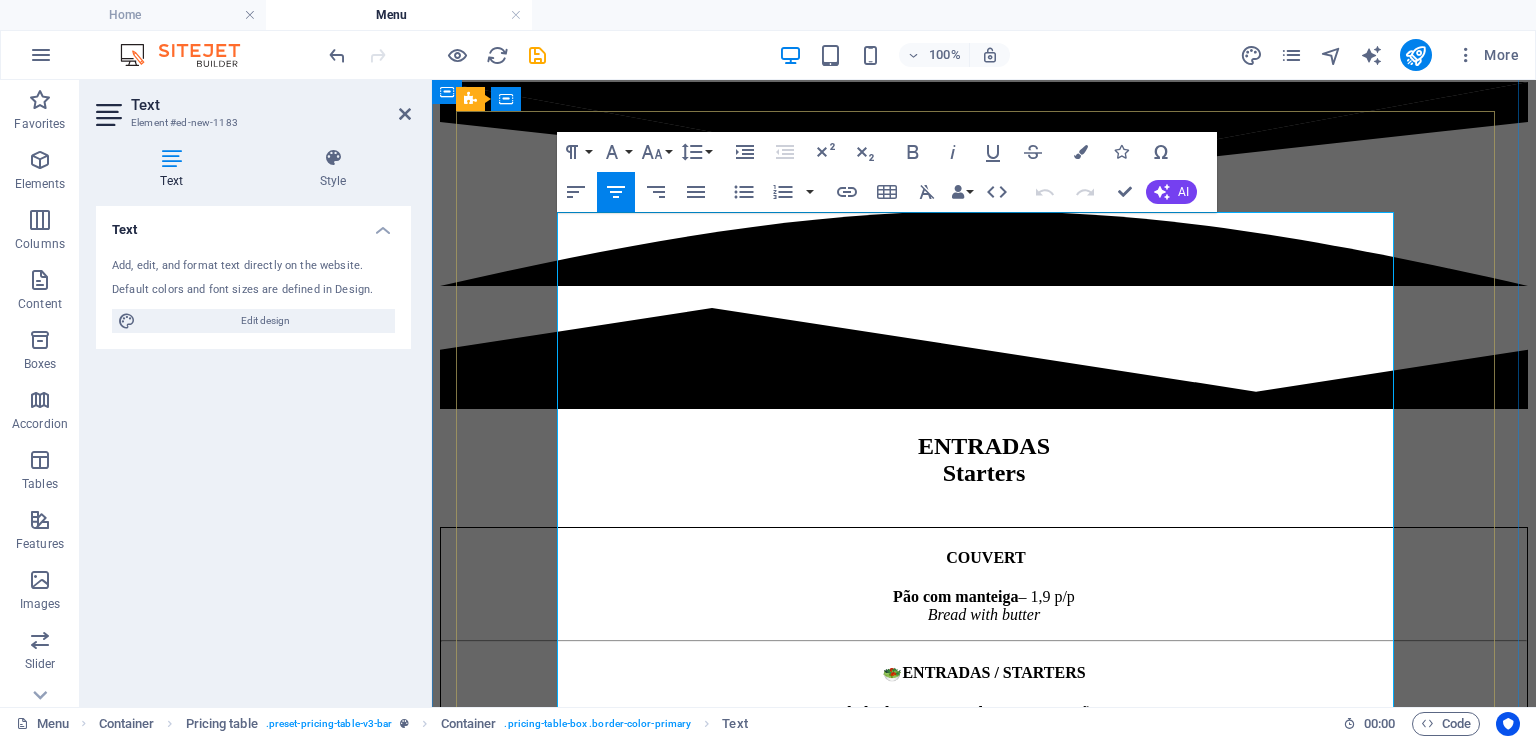 click on "Salada de manga cu abacate și camarão" at bounding box center (964, 712) 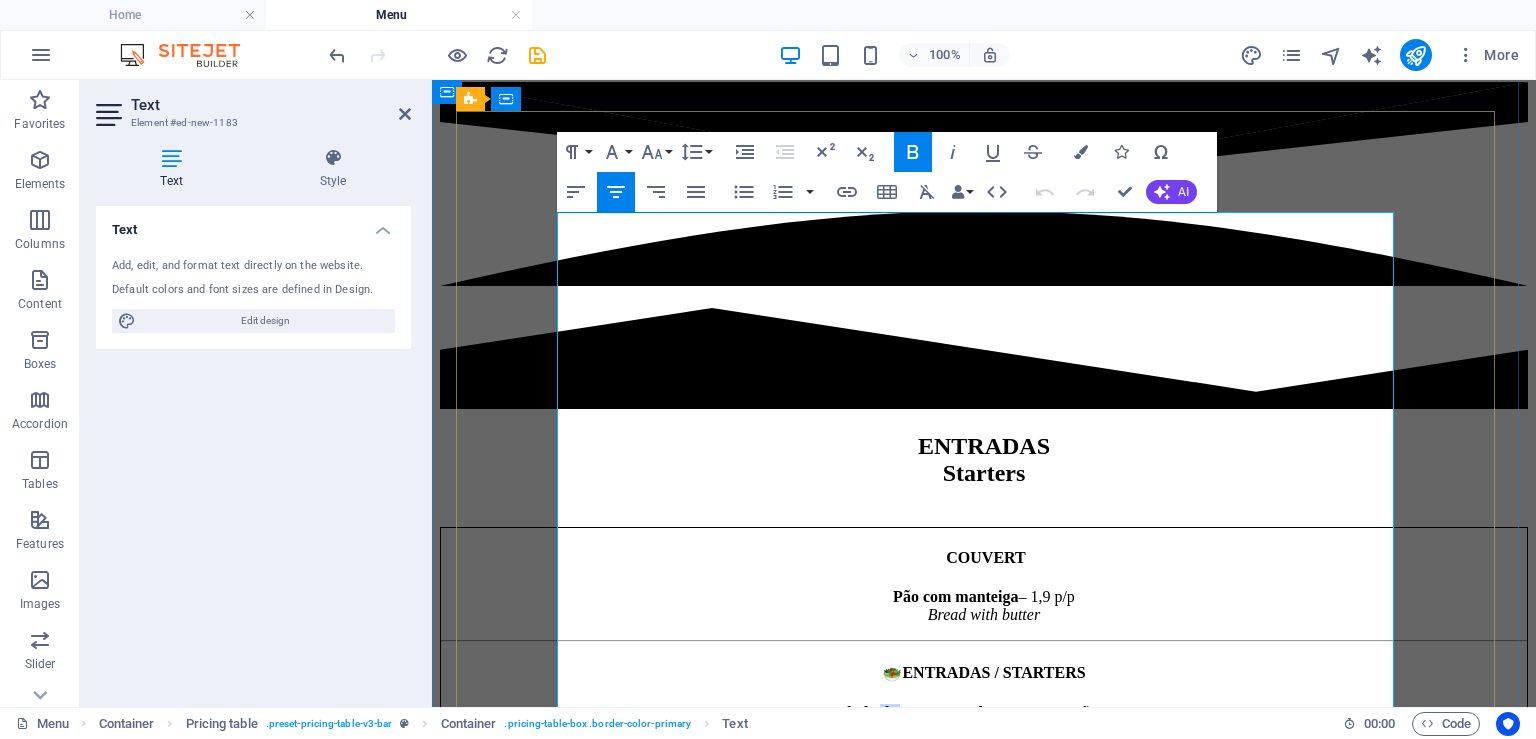 click on "Salada de manga cu abacate și camarão" at bounding box center (964, 712) 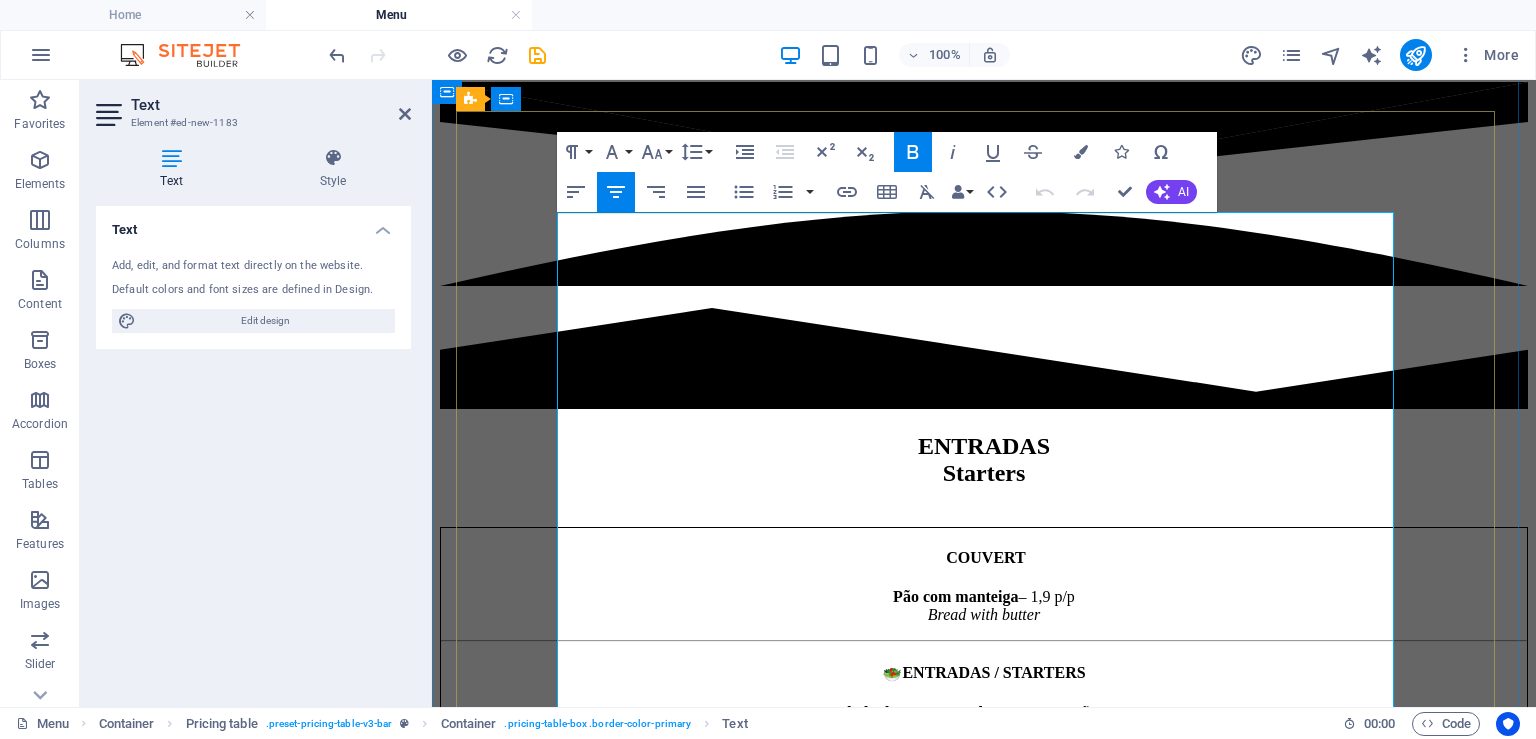 click on "🥗  ENTRADAS / STARTERS" at bounding box center (984, 672) 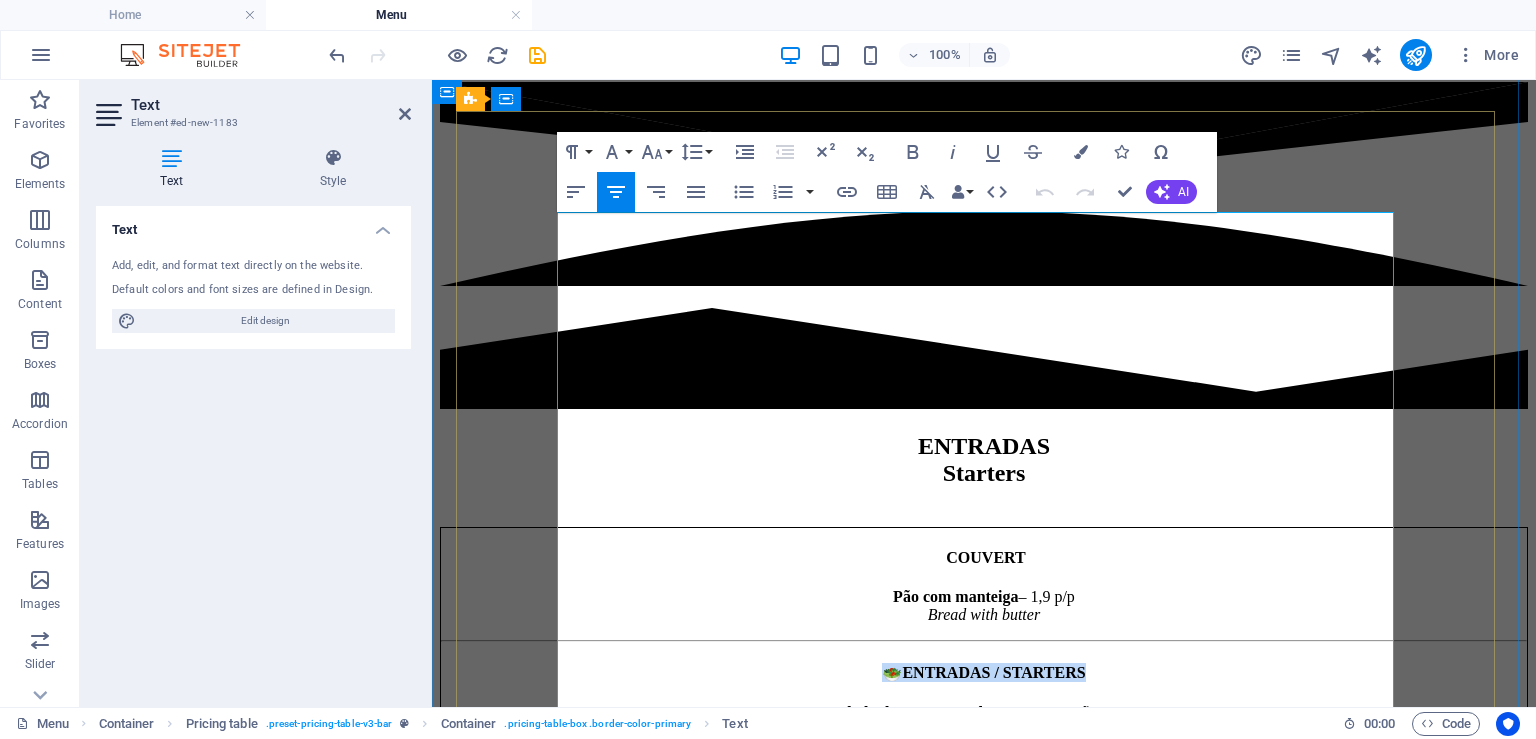 drag, startPoint x: 1156, startPoint y: 335, endPoint x: 812, endPoint y: 324, distance: 344.17584 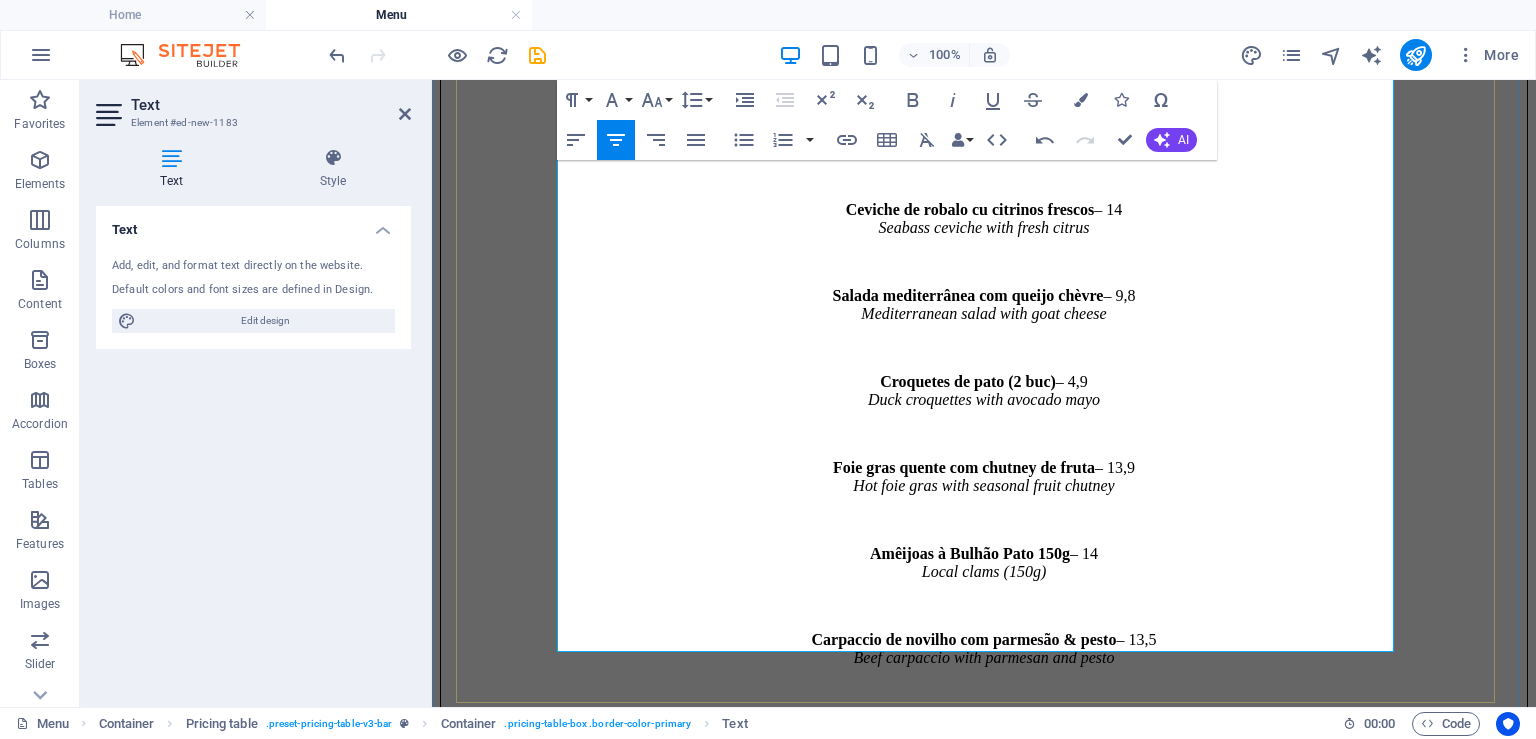 scroll, scrollTop: 2323, scrollLeft: 0, axis: vertical 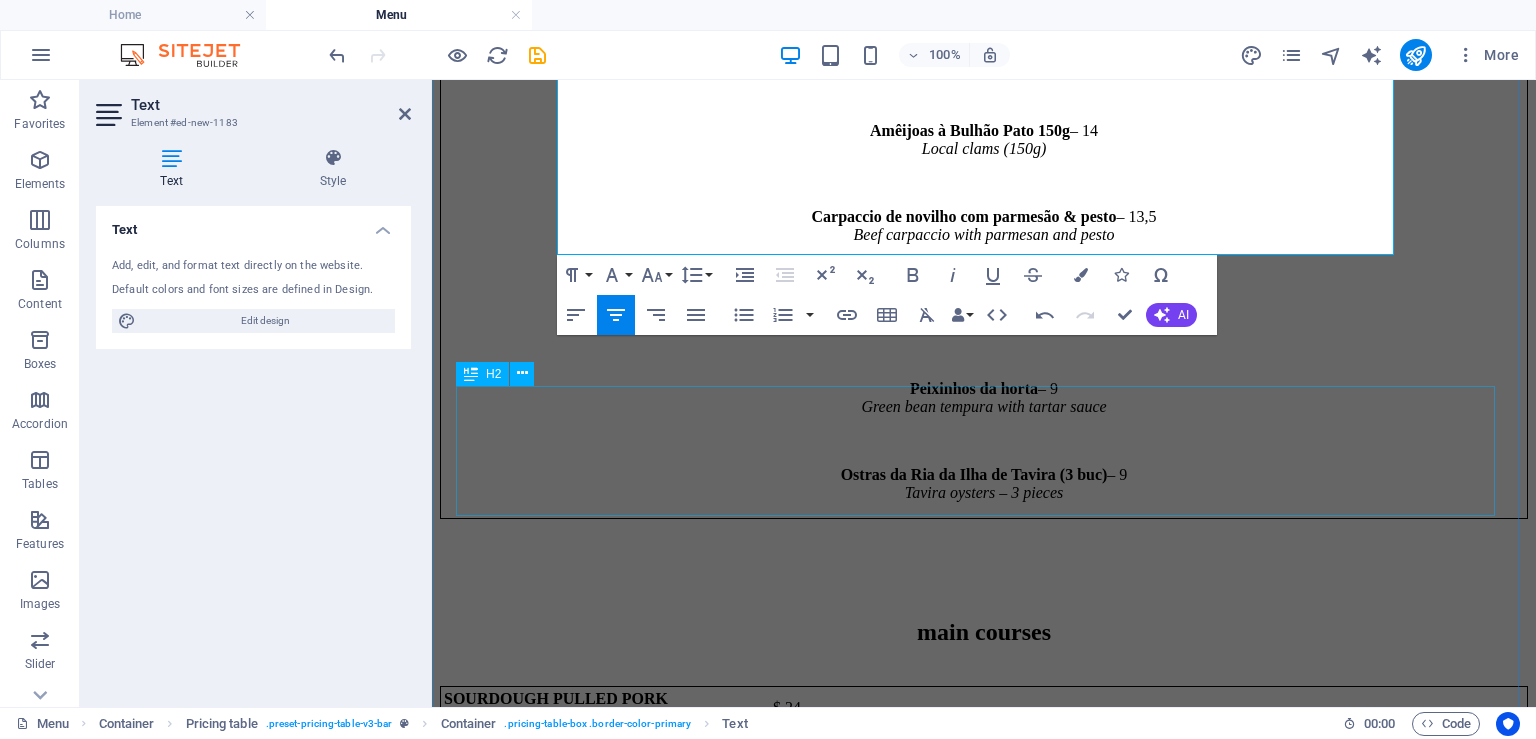 click on "main courses" at bounding box center [984, 632] 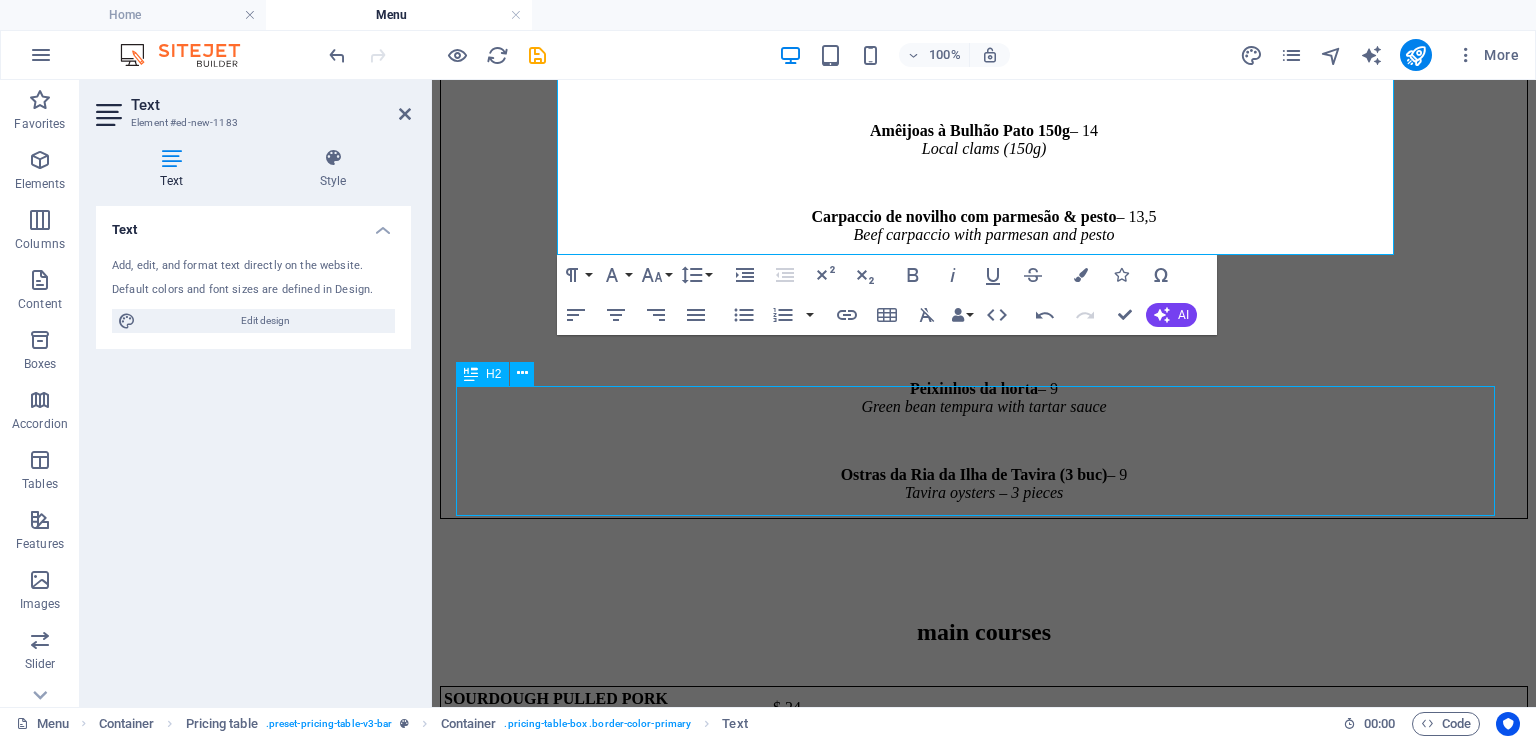 click on "main courses" at bounding box center [984, 632] 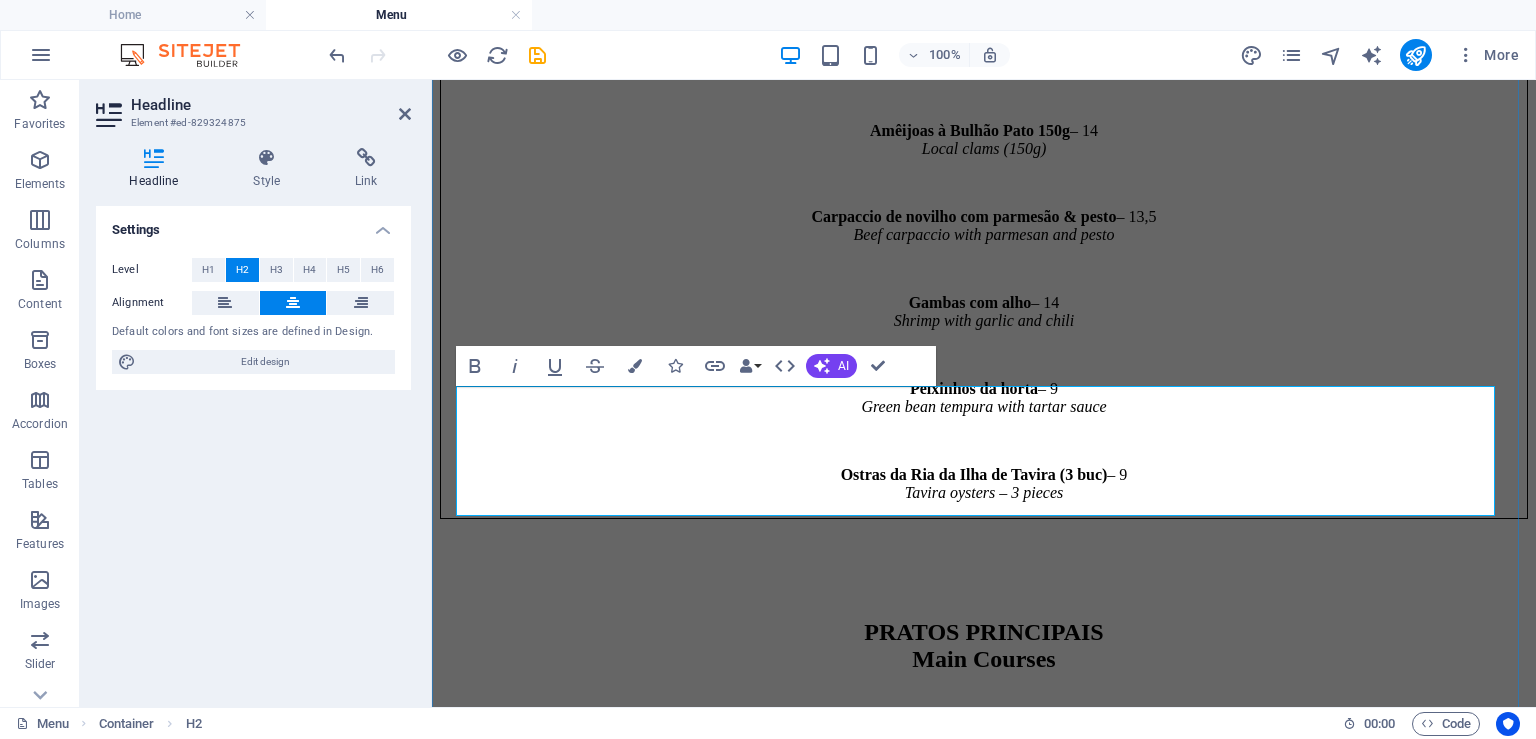scroll, scrollTop: 278, scrollLeft: 8, axis: both 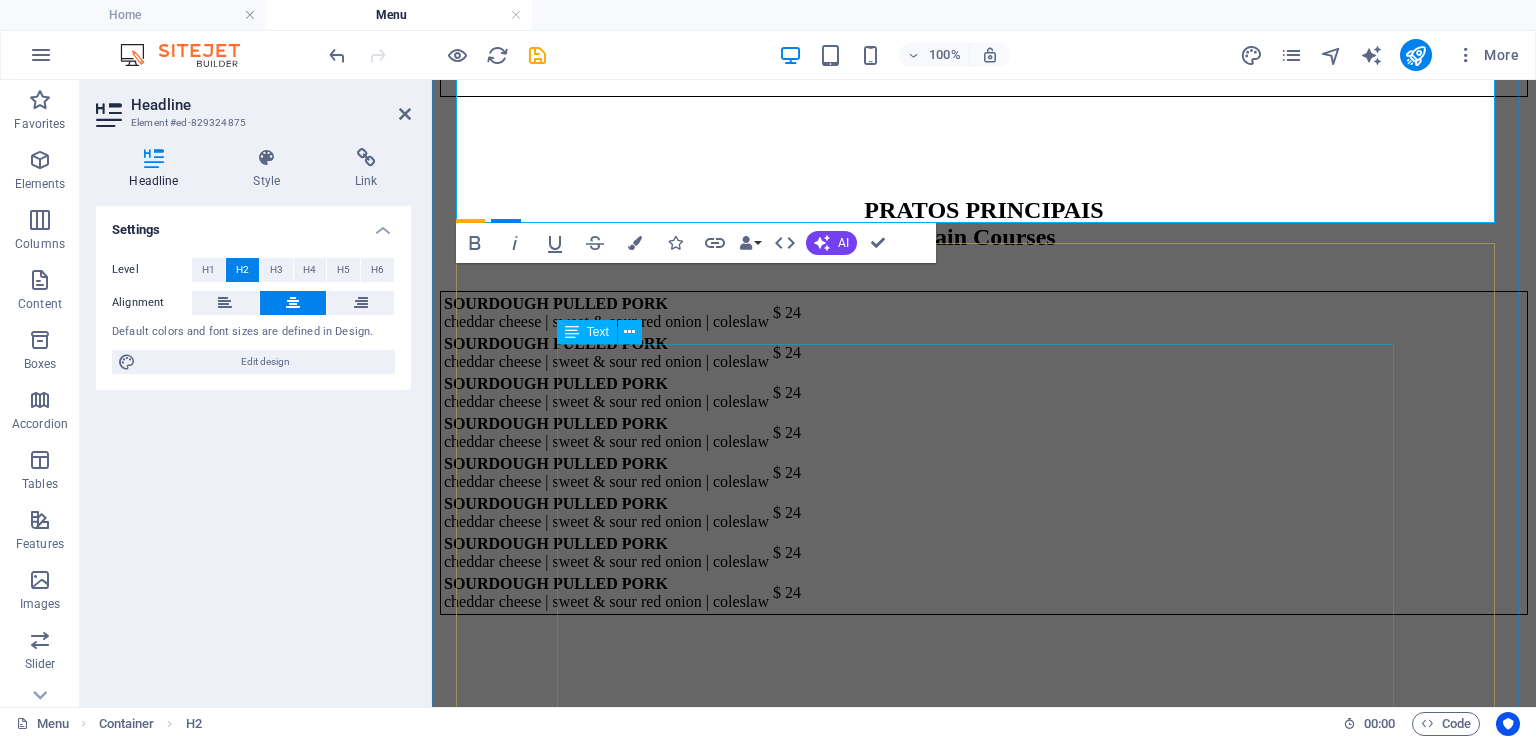 click on "SOURDOUGH PULLED PORK cheddar cheese | sweet & sour red onion | coleslaw
$ 24
SOURDOUGH PULLED PORK cheddar cheese | sweet & sour red onion | coleslaw
$ 24
SOURDOUGH PULLED PORK cheddar cheese | sweet & sour red onion | coleslaw
$ 24
SOURDOUGH PULLED PORK cheddar cheese | sweet & sour red onion | coleslaw
$ 24
SOURDOUGH PULLED PORK cheddar cheese | sweet & sour red onion | coleslaw
$ 24
SOURDOUGH PULLED PORK cheddar cheese | sweet & sour red onion | coleslaw
$ 24
SOURDOUGH PULLED PORK cheddar cheese | sweet & sour red onion | coleslaw
$ 24
SOURDOUGH PULLED PORK cheddar cheese | sweet & sour red onion | coleslaw
$ 24" at bounding box center (984, 453) 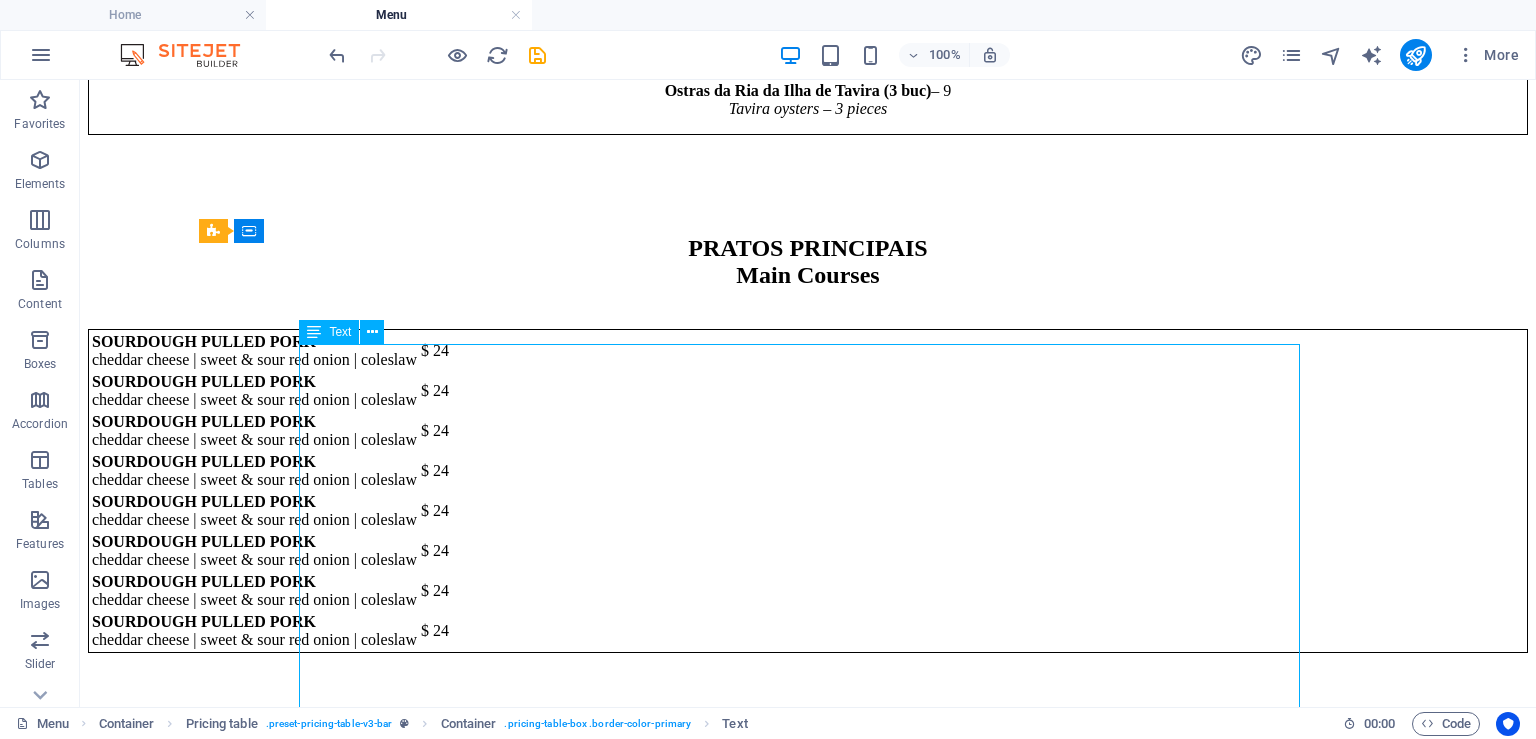 click on "SOURDOUGH PULLED PORK cheddar cheese | sweet & sour red onion | coleslaw
$ 24
SOURDOUGH PULLED PORK cheddar cheese | sweet & sour red onion | coleslaw
$ 24
SOURDOUGH PULLED PORK cheddar cheese | sweet & sour red onion | coleslaw
$ 24
SOURDOUGH PULLED PORK cheddar cheese | sweet & sour red onion | coleslaw
$ 24
SOURDOUGH PULLED PORK cheddar cheese | sweet & sour red onion | coleslaw
$ 24
SOURDOUGH PULLED PORK cheddar cheese | sweet & sour red onion | coleslaw
$ 24
SOURDOUGH PULLED PORK cheddar cheese | sweet & sour red onion | coleslaw
$ 24
SOURDOUGH PULLED PORK cheddar cheese | sweet & sour red onion | coleslaw
$ 24" at bounding box center [808, 491] 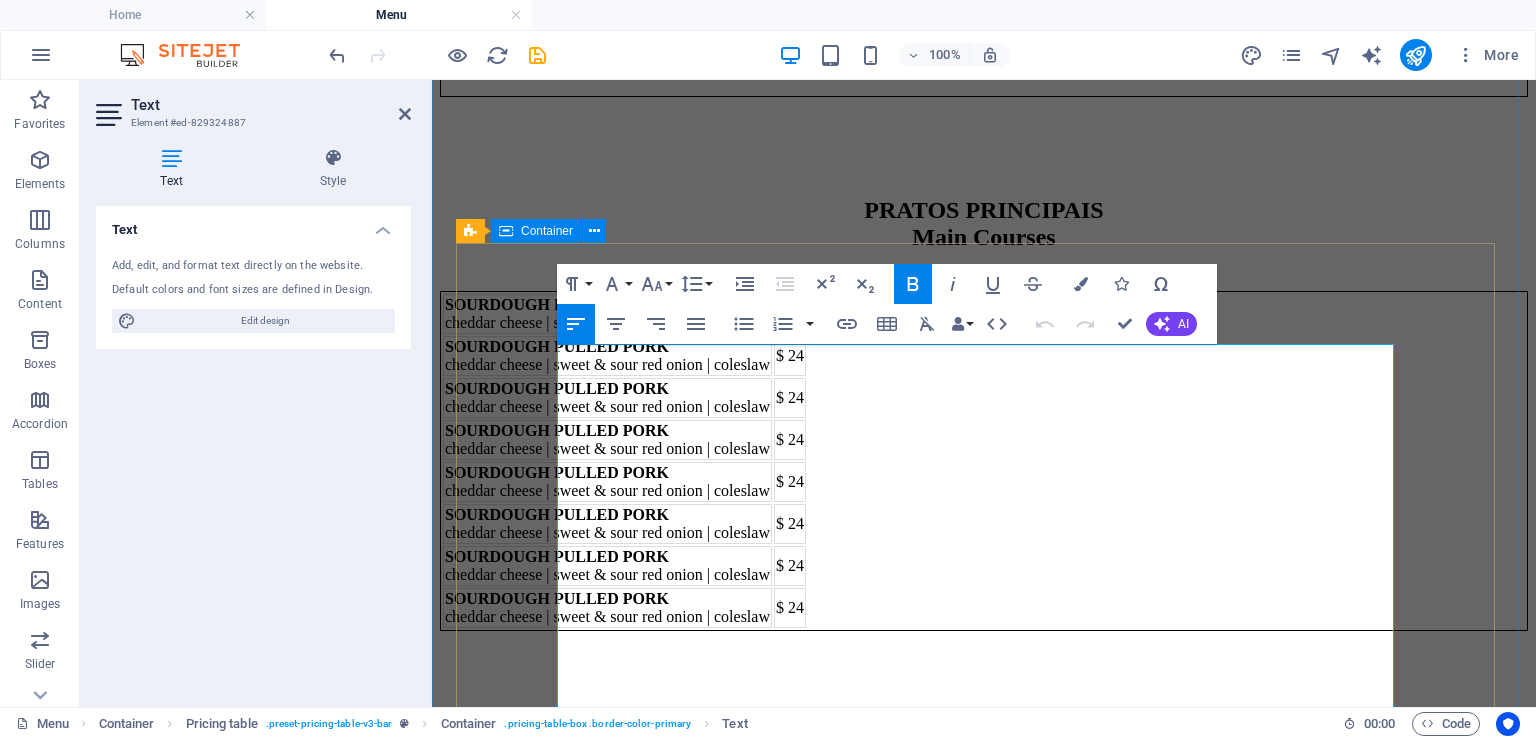 click on "SOURDOUGH PULLED PORK cheddar cheese | sweet & sour red onion | coleslaw
$ 24
SOURDOUGH PULLED PORK cheddar cheese | sweet & sour red onion | coleslaw
$ 24
SOURDOUGH PULLED PORK cheddar cheese | sweet & sour red onion | coleslaw
$ 24
SOURDOUGH PULLED PORK cheddar cheese | sweet & sour red onion | coleslaw
$ 24
SOURDOUGH PULLED PORK cheddar cheese | sweet & sour red onion | coleslaw
$ 24
SOURDOUGH PULLED PORK cheddar cheese | sweet & sour red onion | coleslaw
$ 24
SOURDOUGH PULLED PORK cheddar cheese | sweet & sour red onion | coleslaw
$ 24
SOURDOUGH PULLED PORK cheddar cheese | sweet & sour red onion | coleslaw
$ 24" at bounding box center (984, 461) 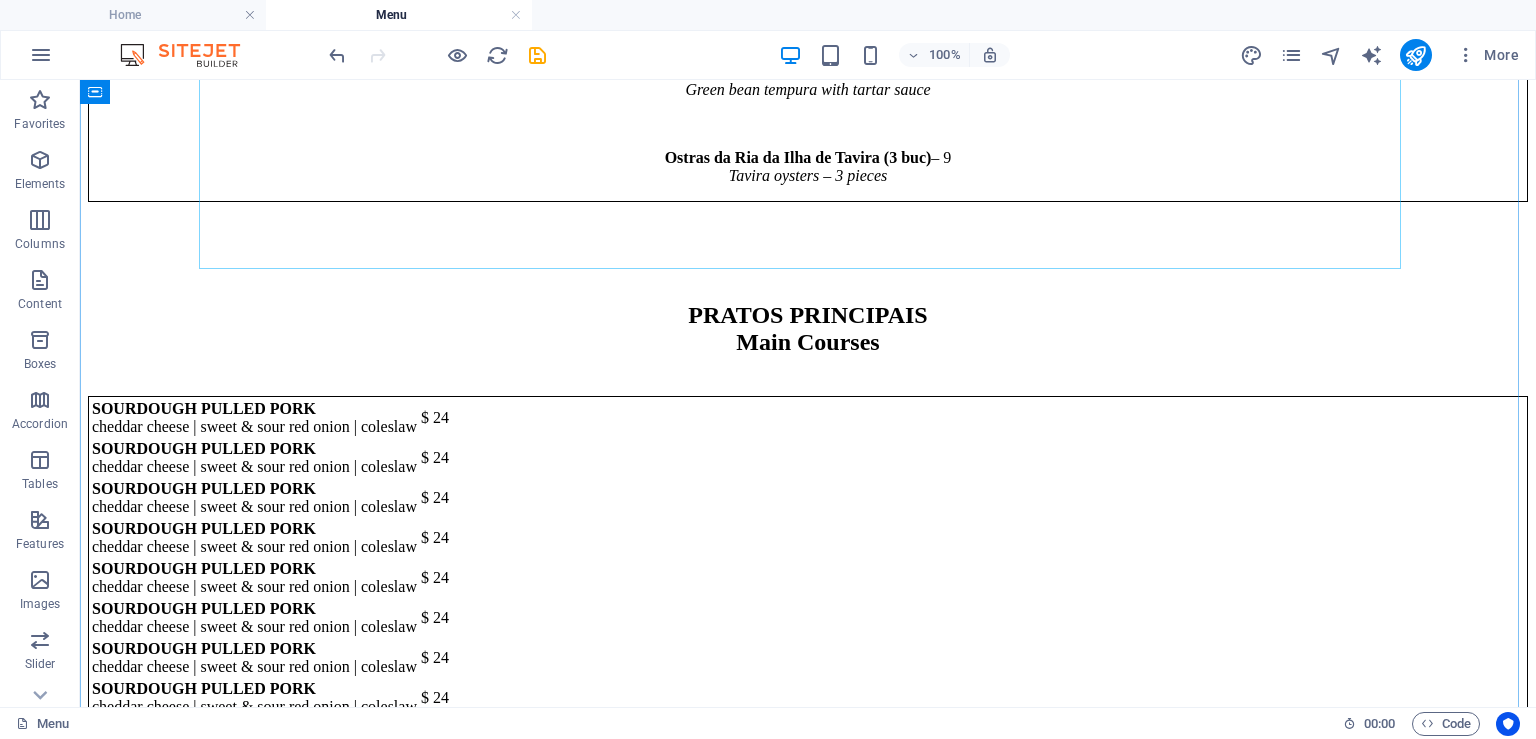 scroll, scrollTop: 2745, scrollLeft: 0, axis: vertical 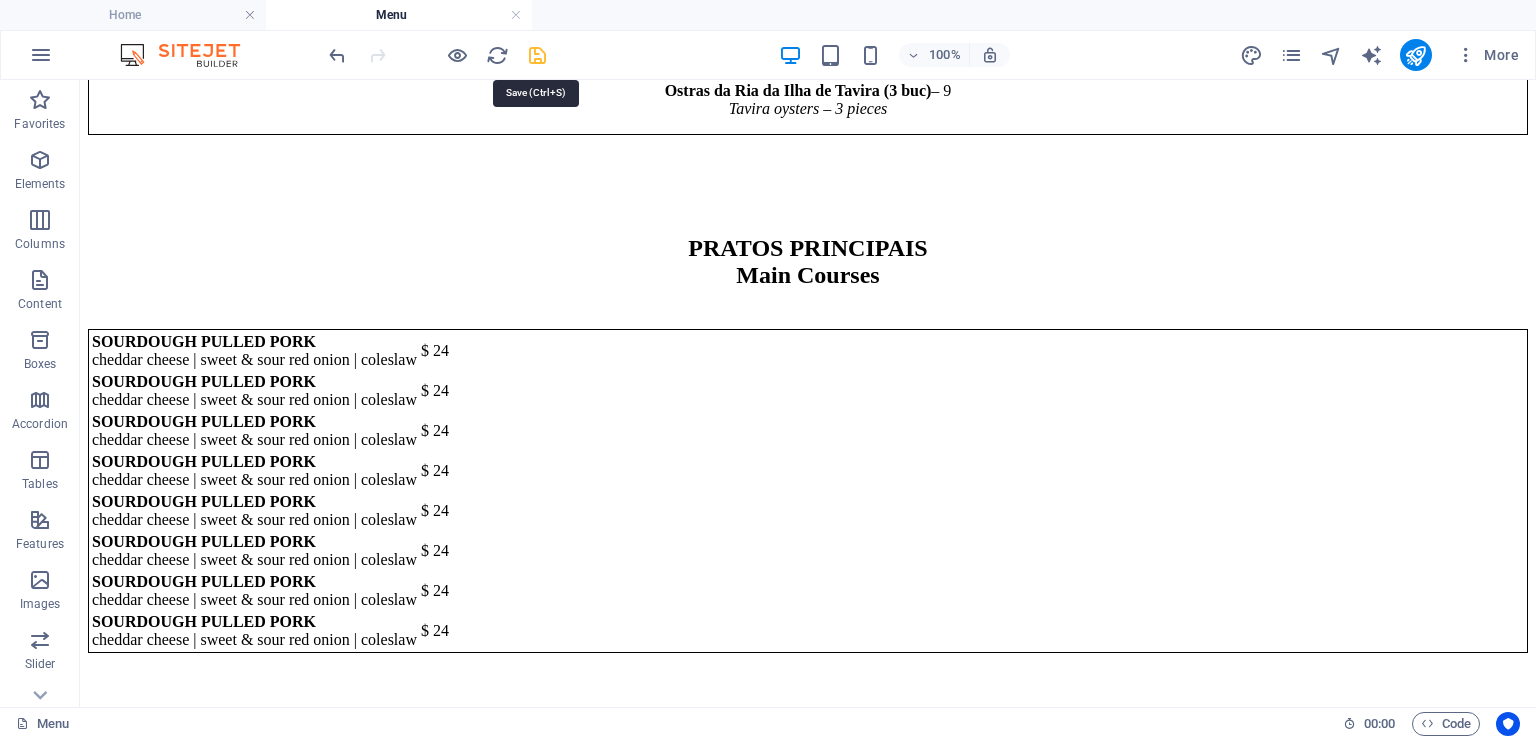 click at bounding box center (537, 55) 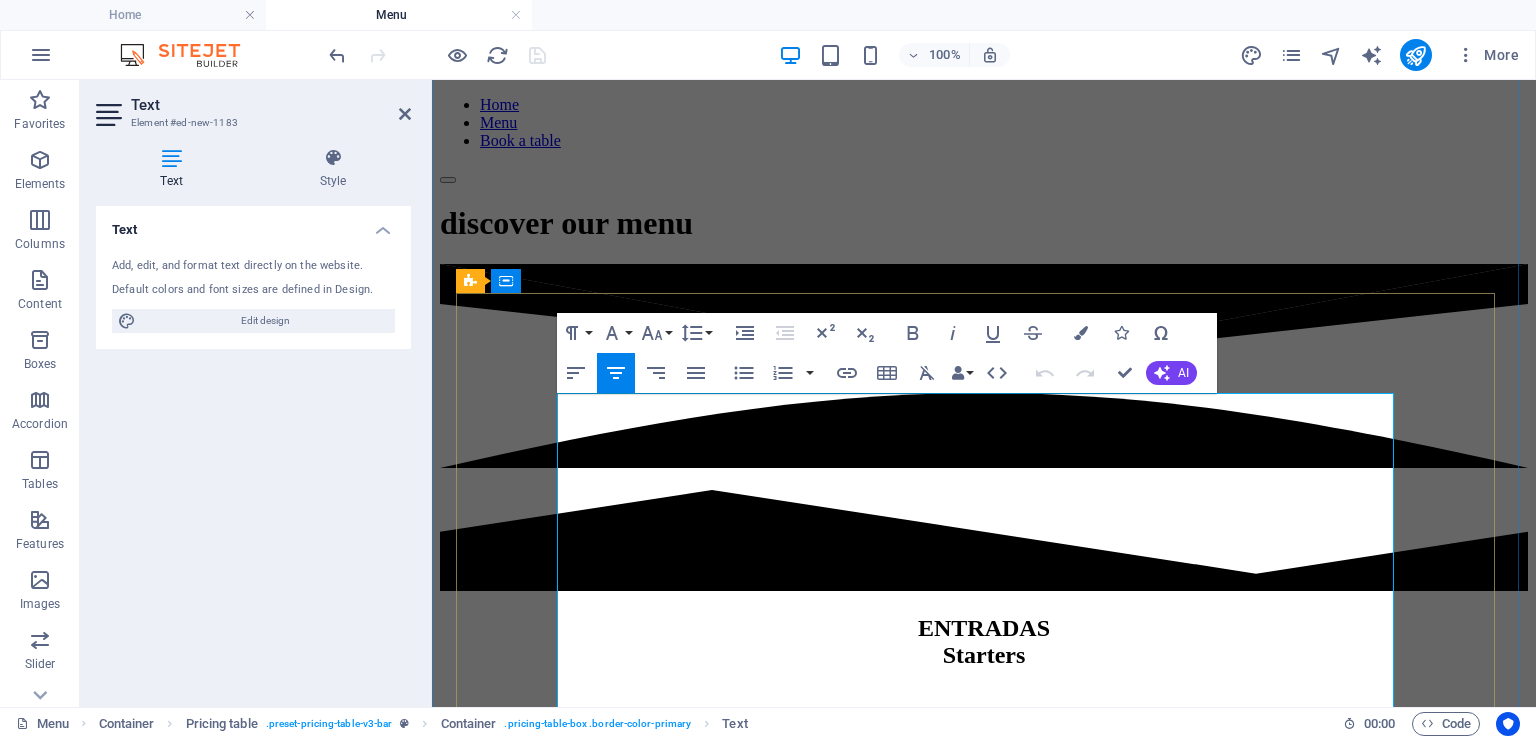 click on "Pão com manteiga  – 1,9 p/p Bread with butter" at bounding box center [984, 788] 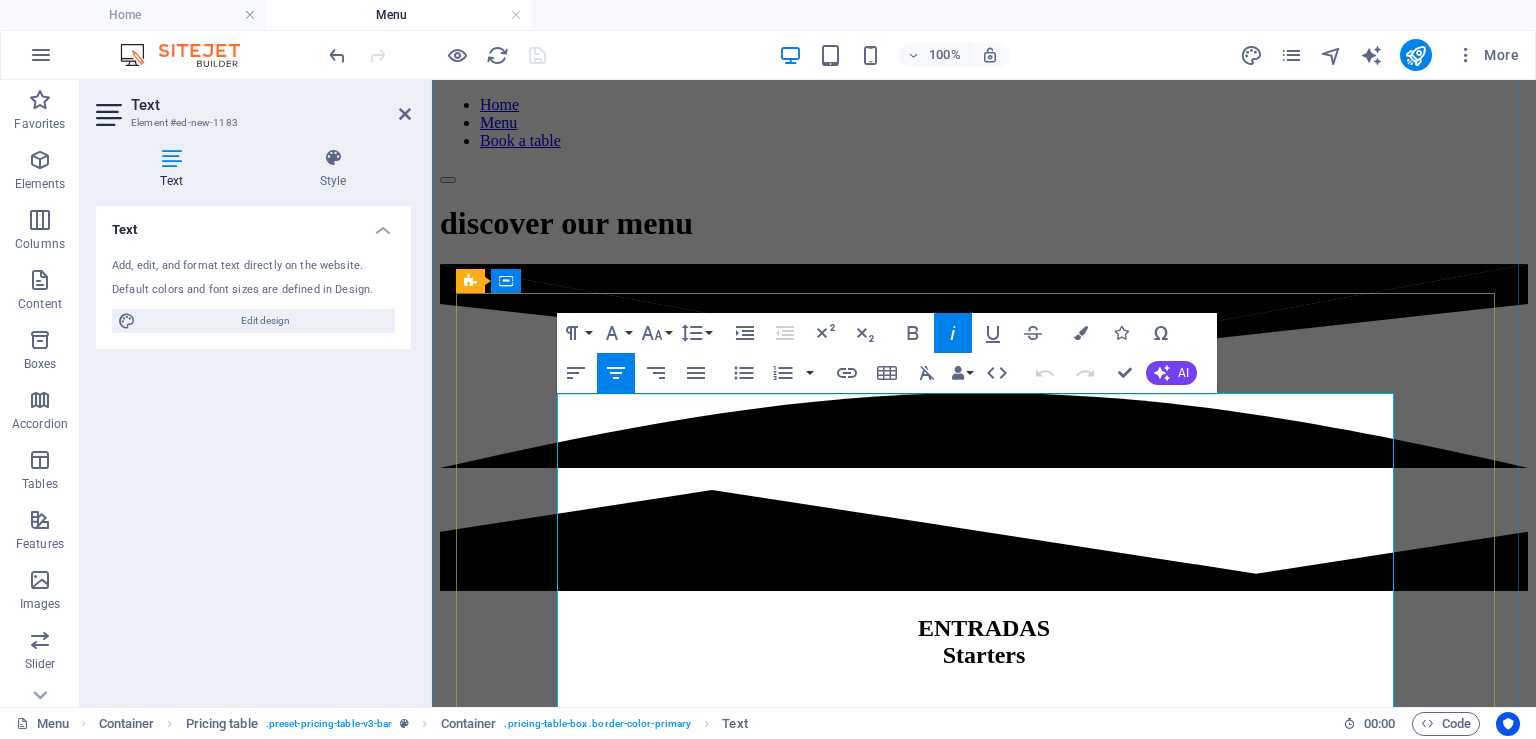 click on "Mango salad with avocado and shrimp" at bounding box center (984, 909) 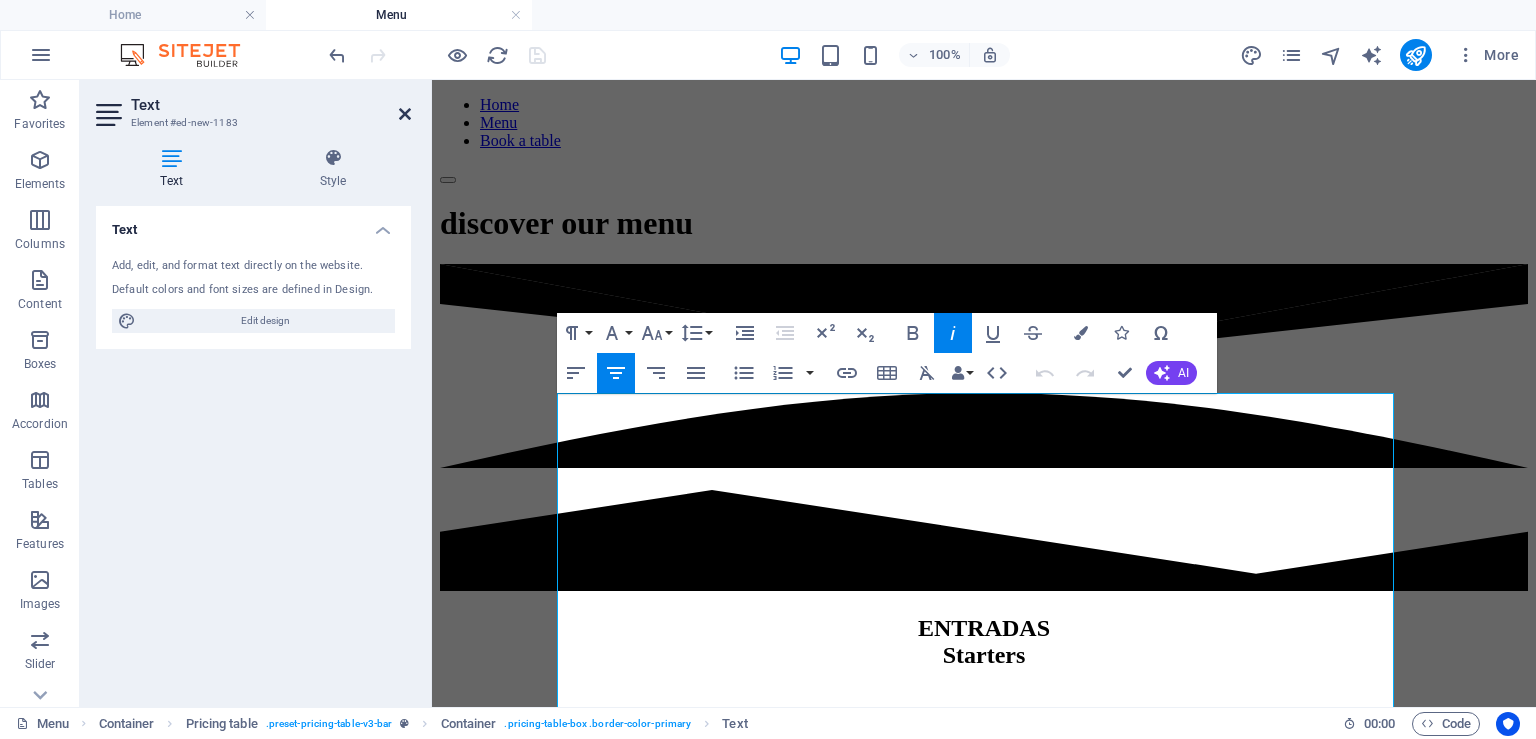 click at bounding box center (405, 114) 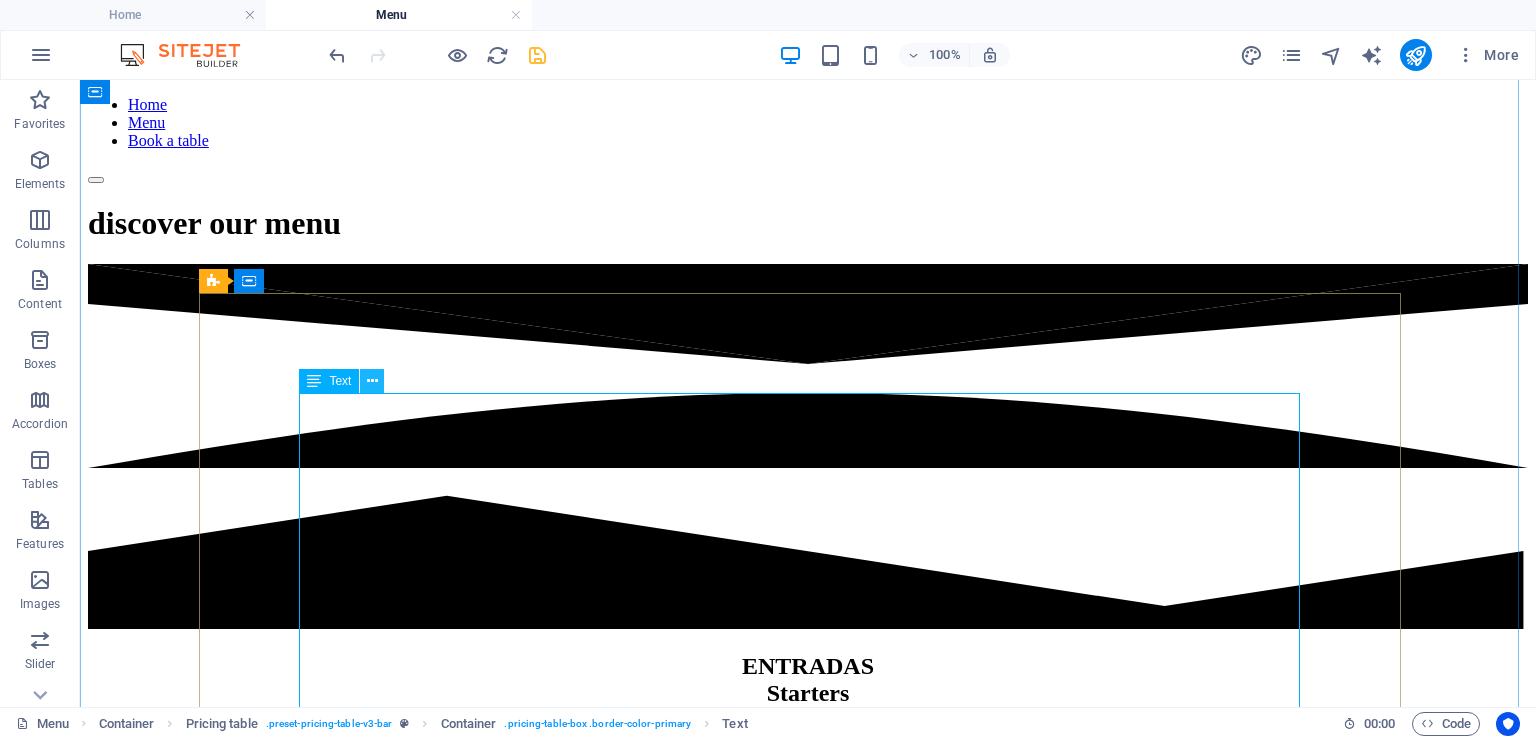 click at bounding box center (372, 381) 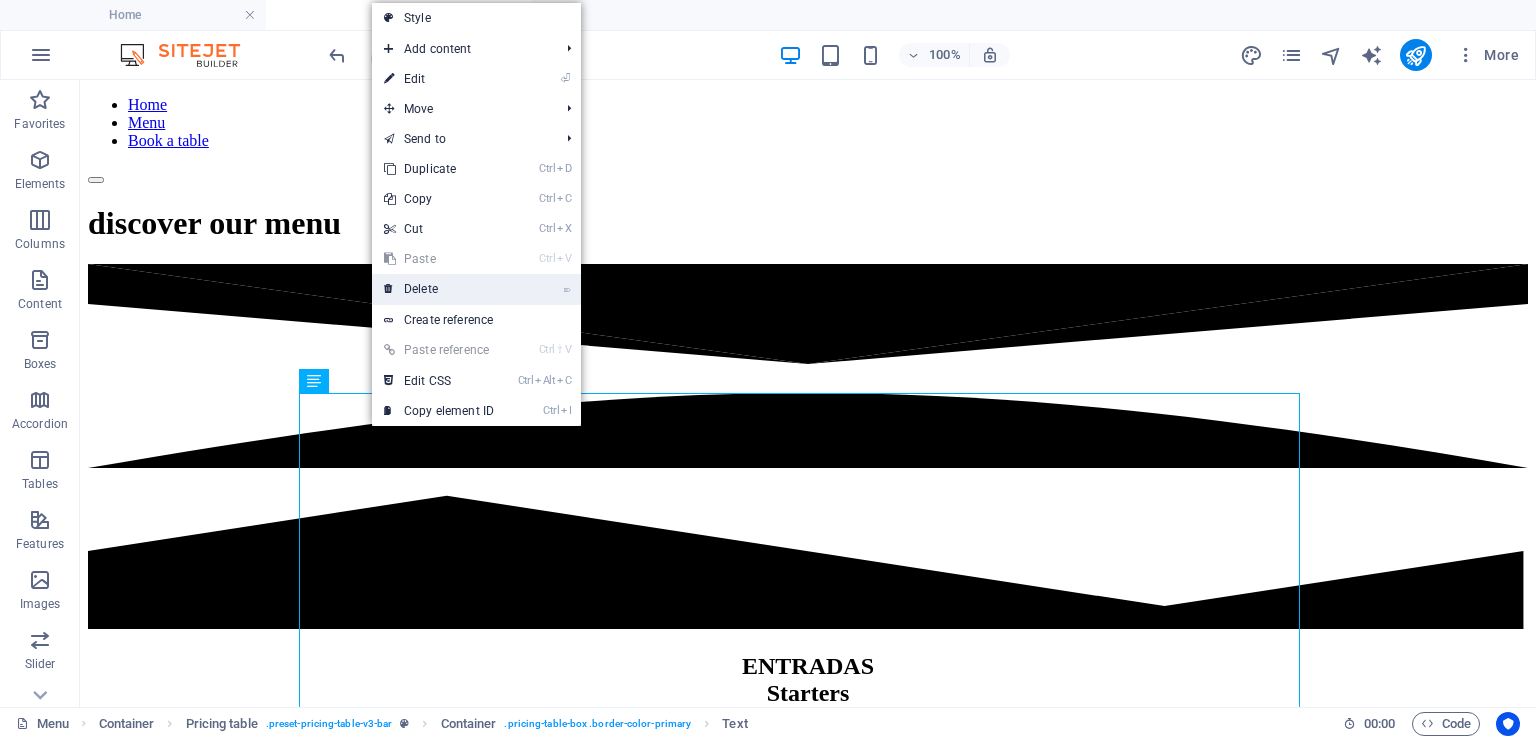 click on "⌦  Delete" at bounding box center (439, 289) 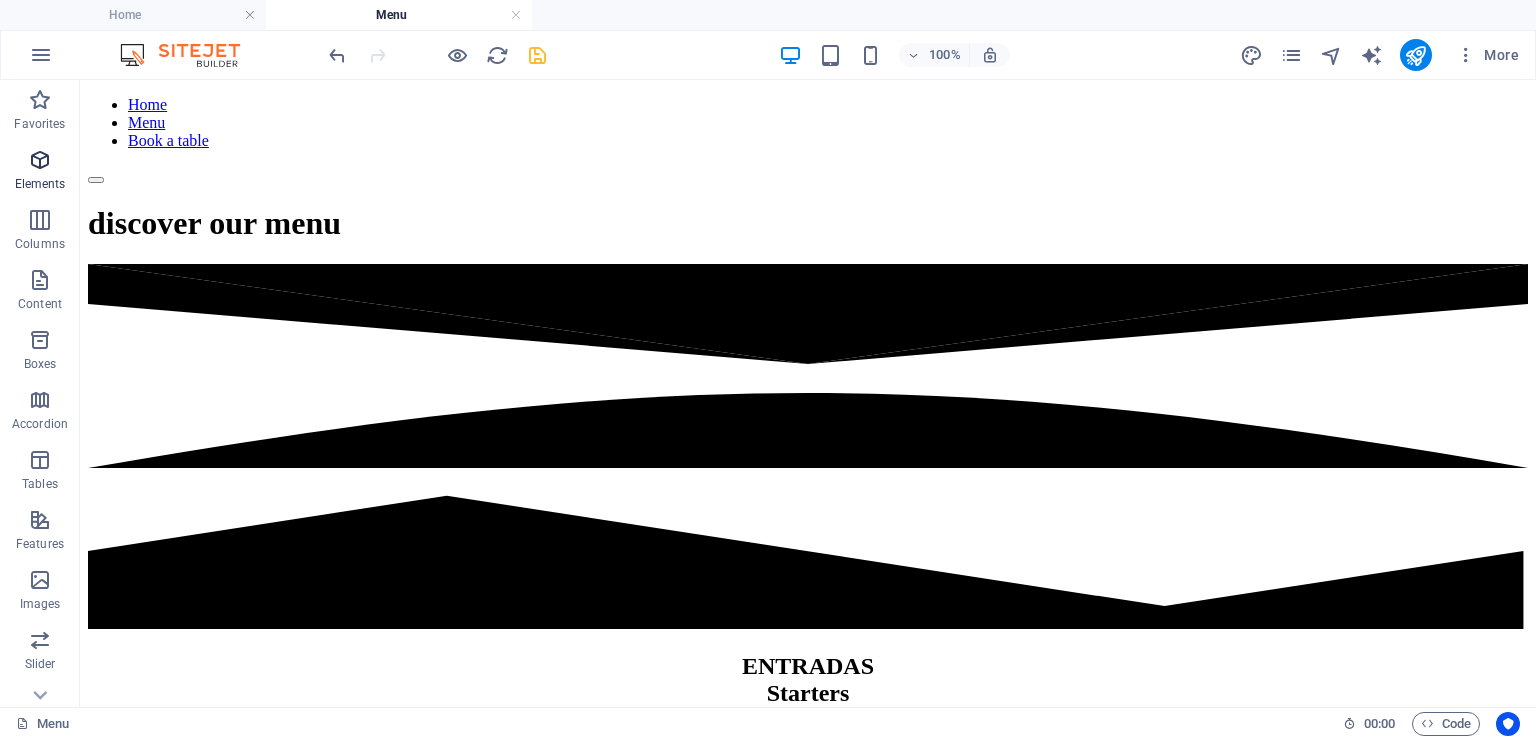 click on "Elements" at bounding box center (40, 170) 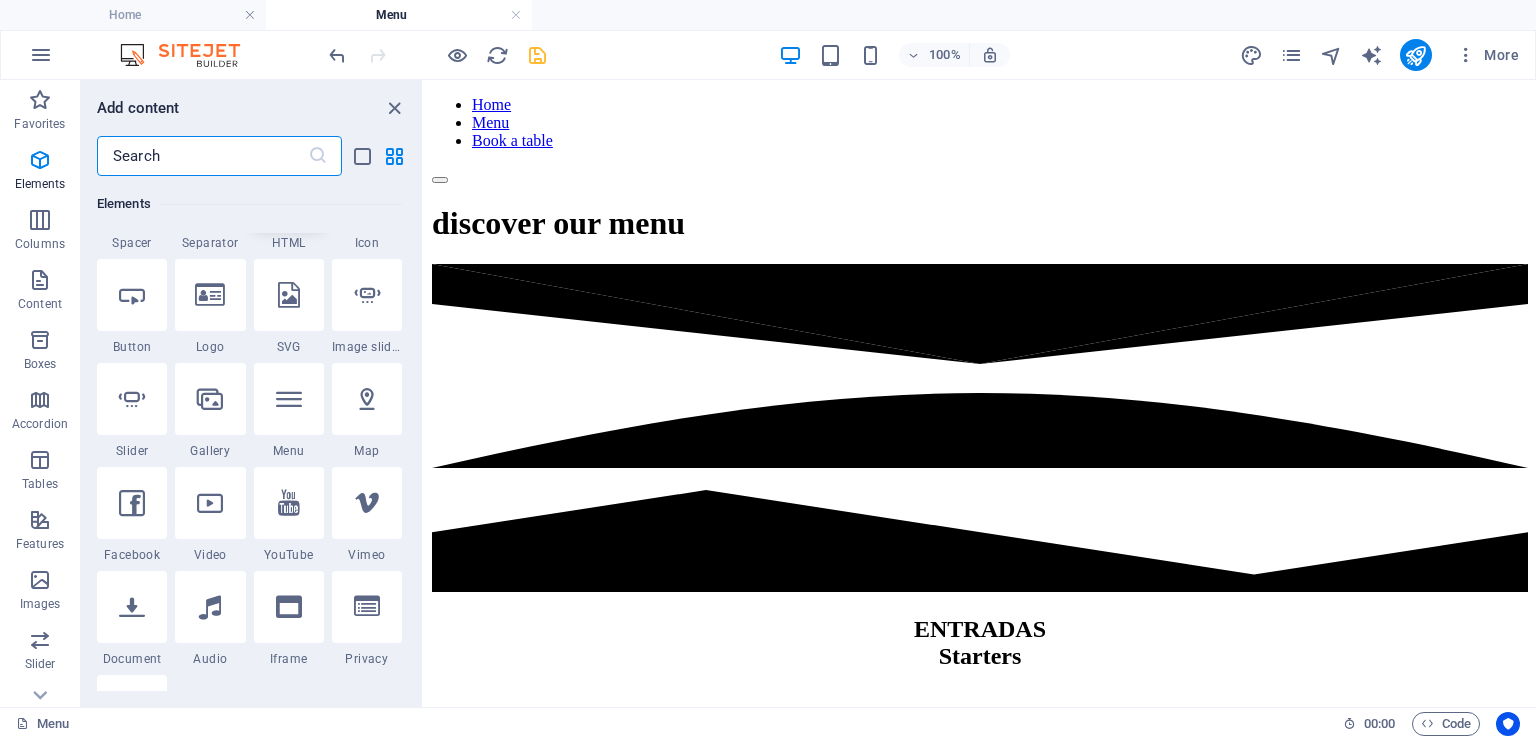 scroll, scrollTop: 212, scrollLeft: 0, axis: vertical 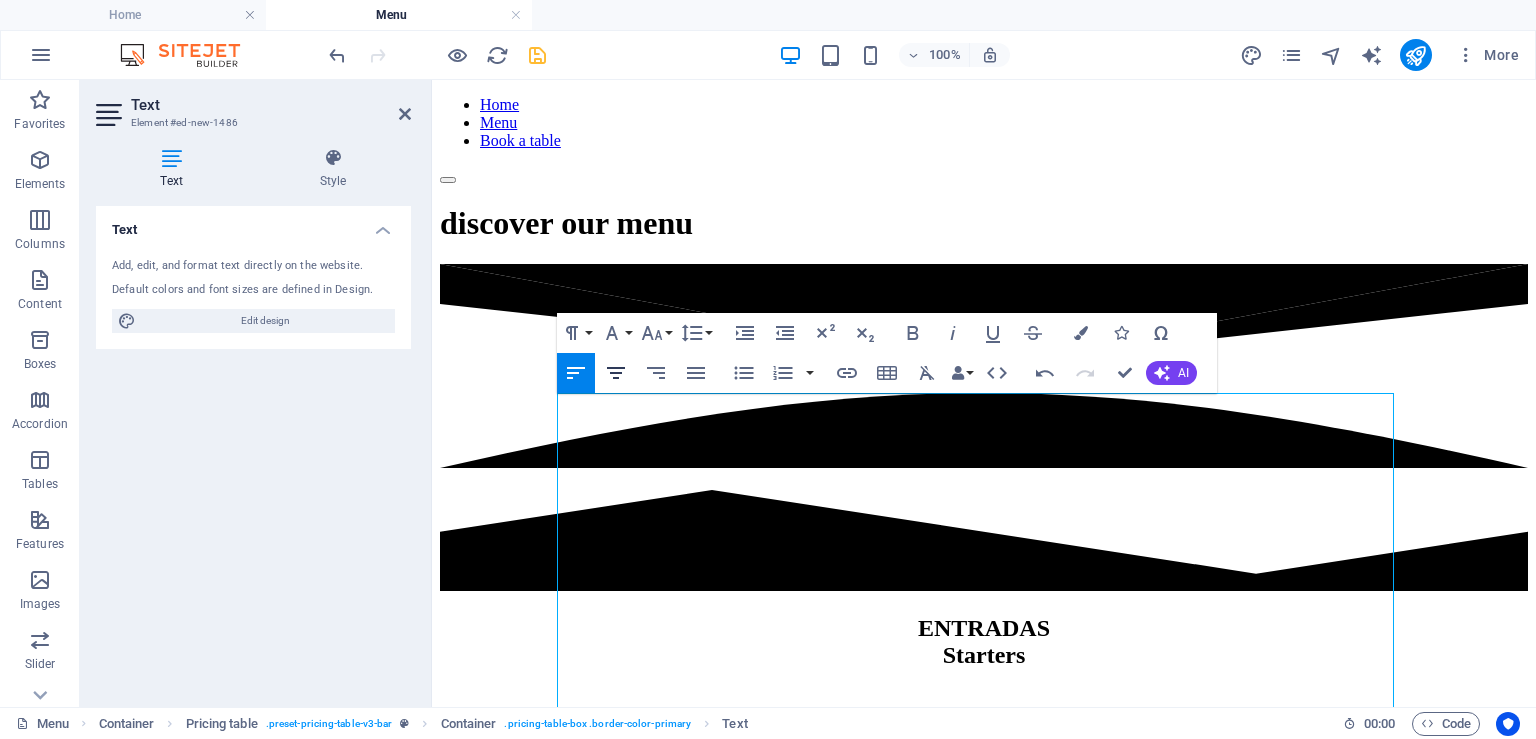 click 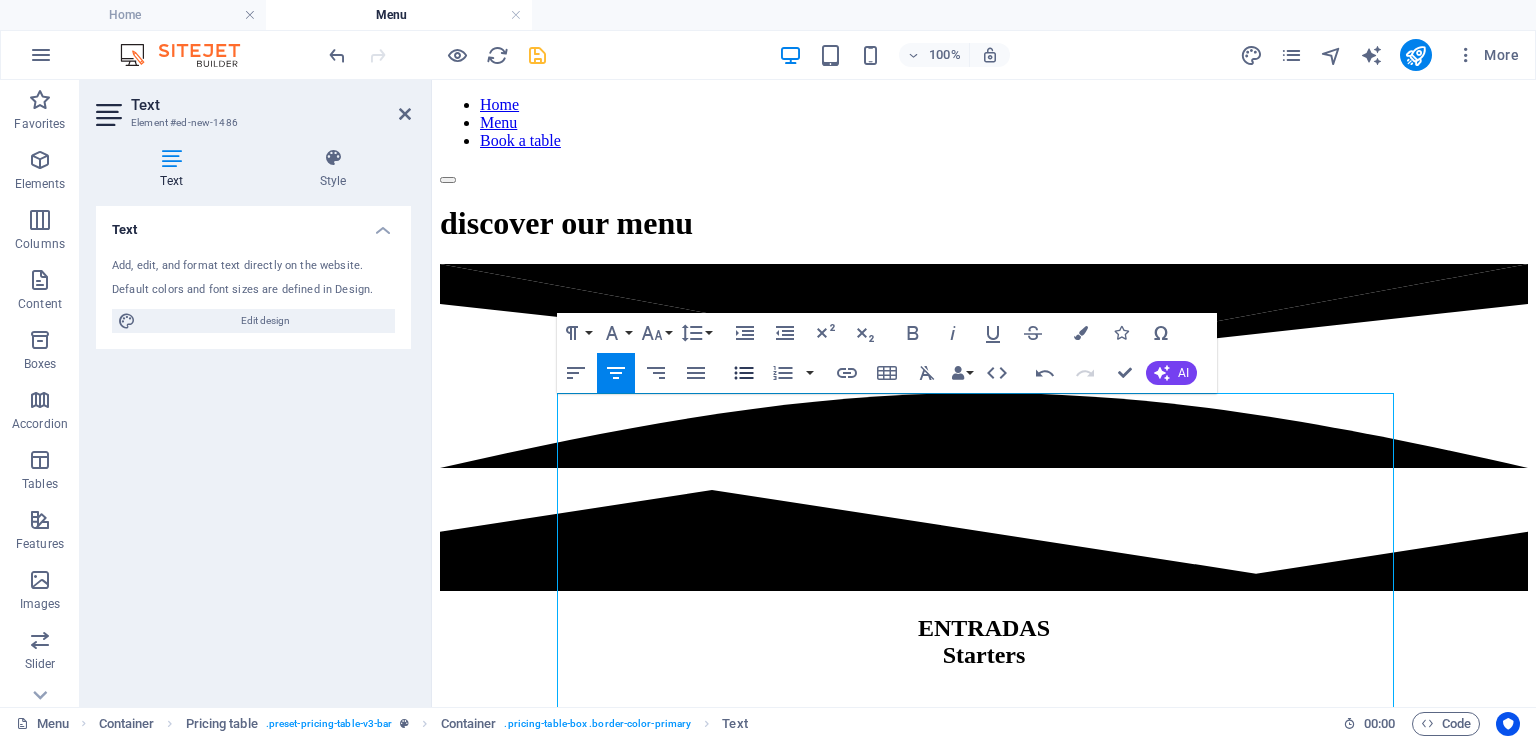 click 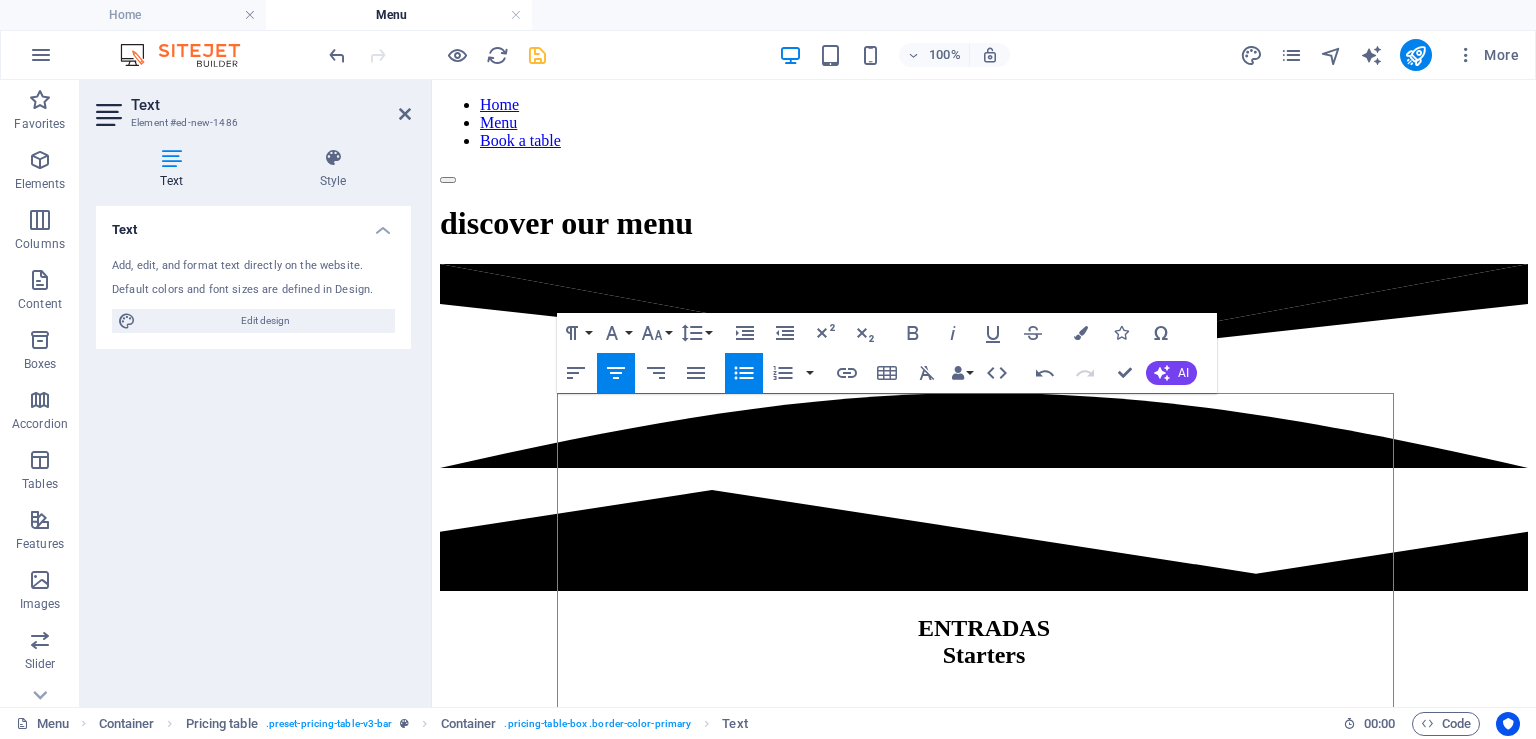 click 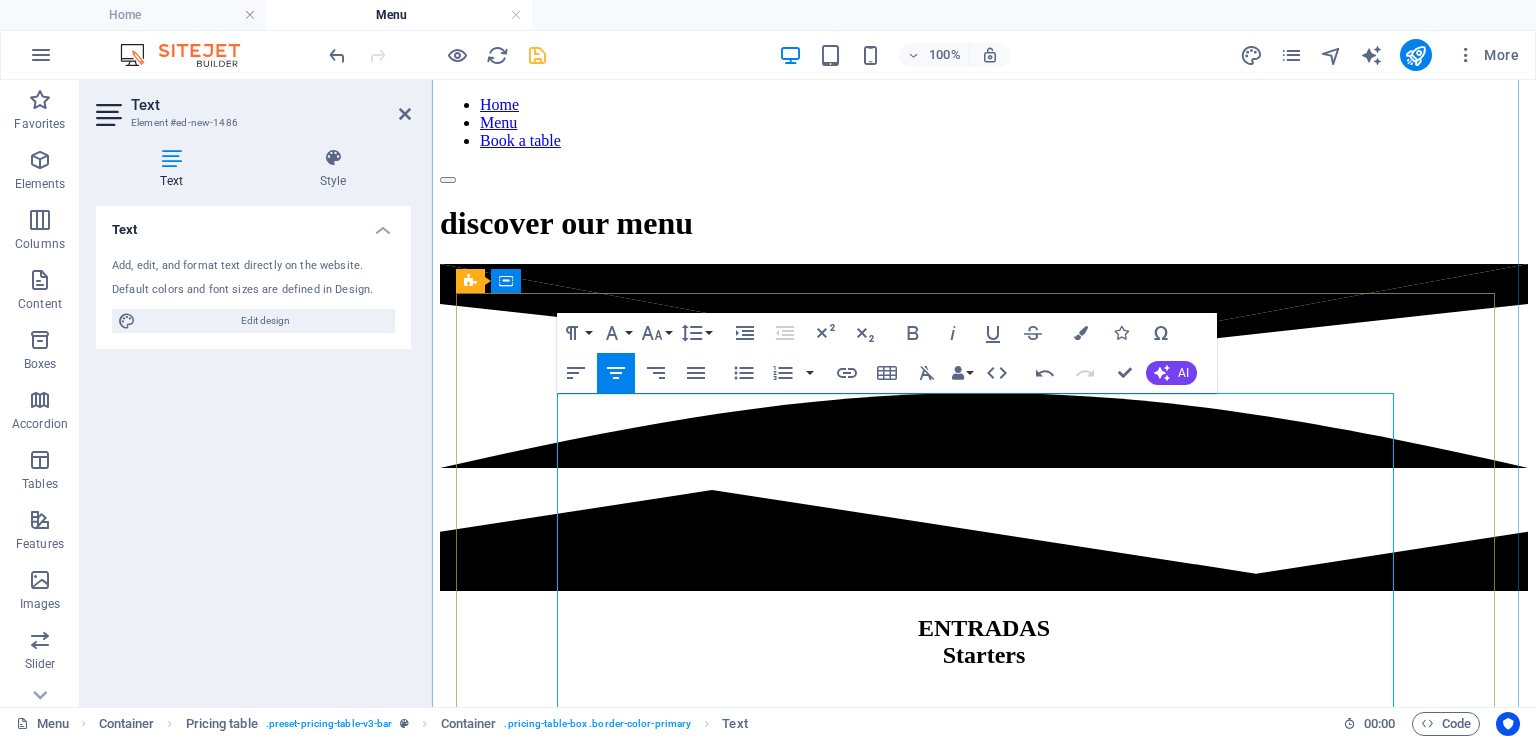 click on "Risotto de cogumelos" at bounding box center (970, 779) 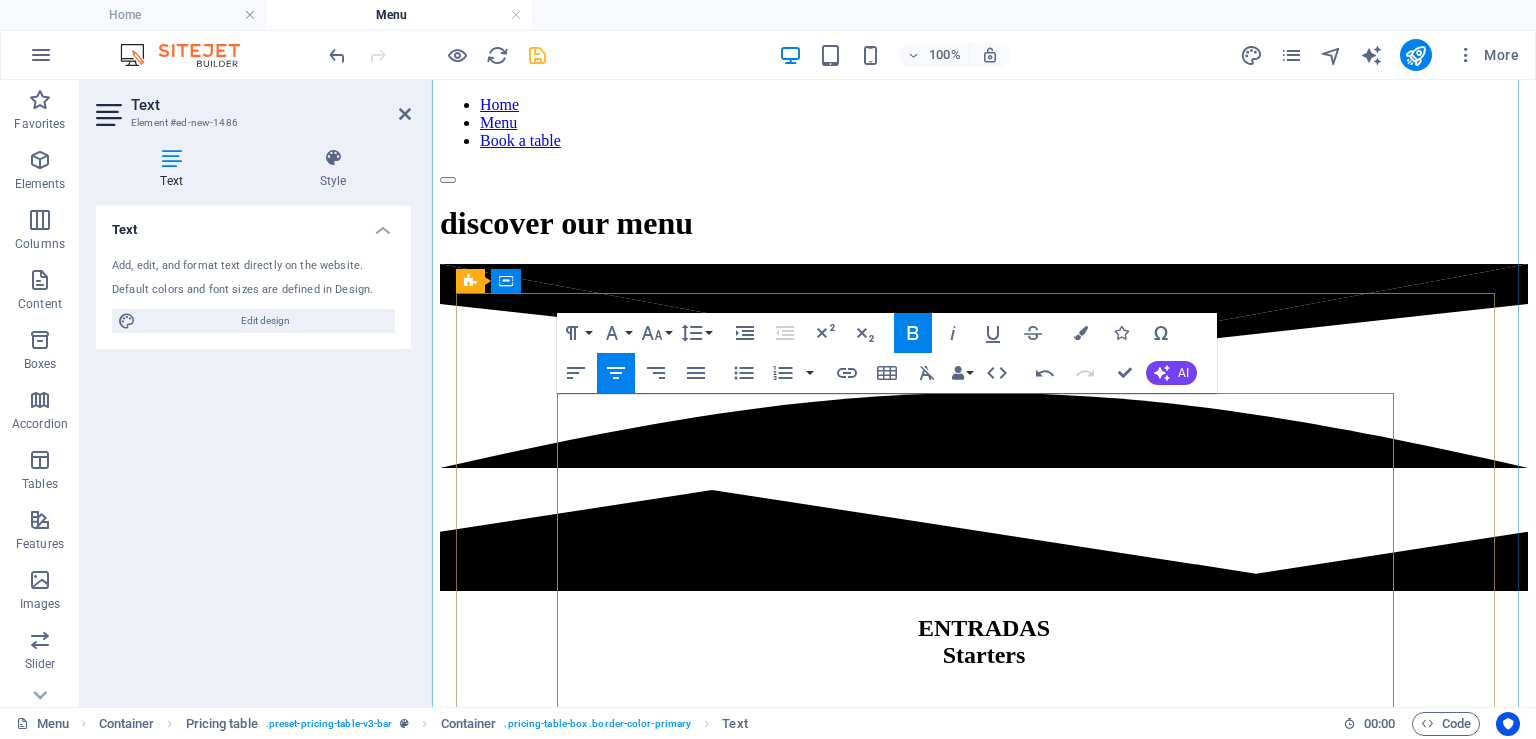 click on "Risotto de cogumelos  – 18 Mushroom risotto" at bounding box center (984, 789) 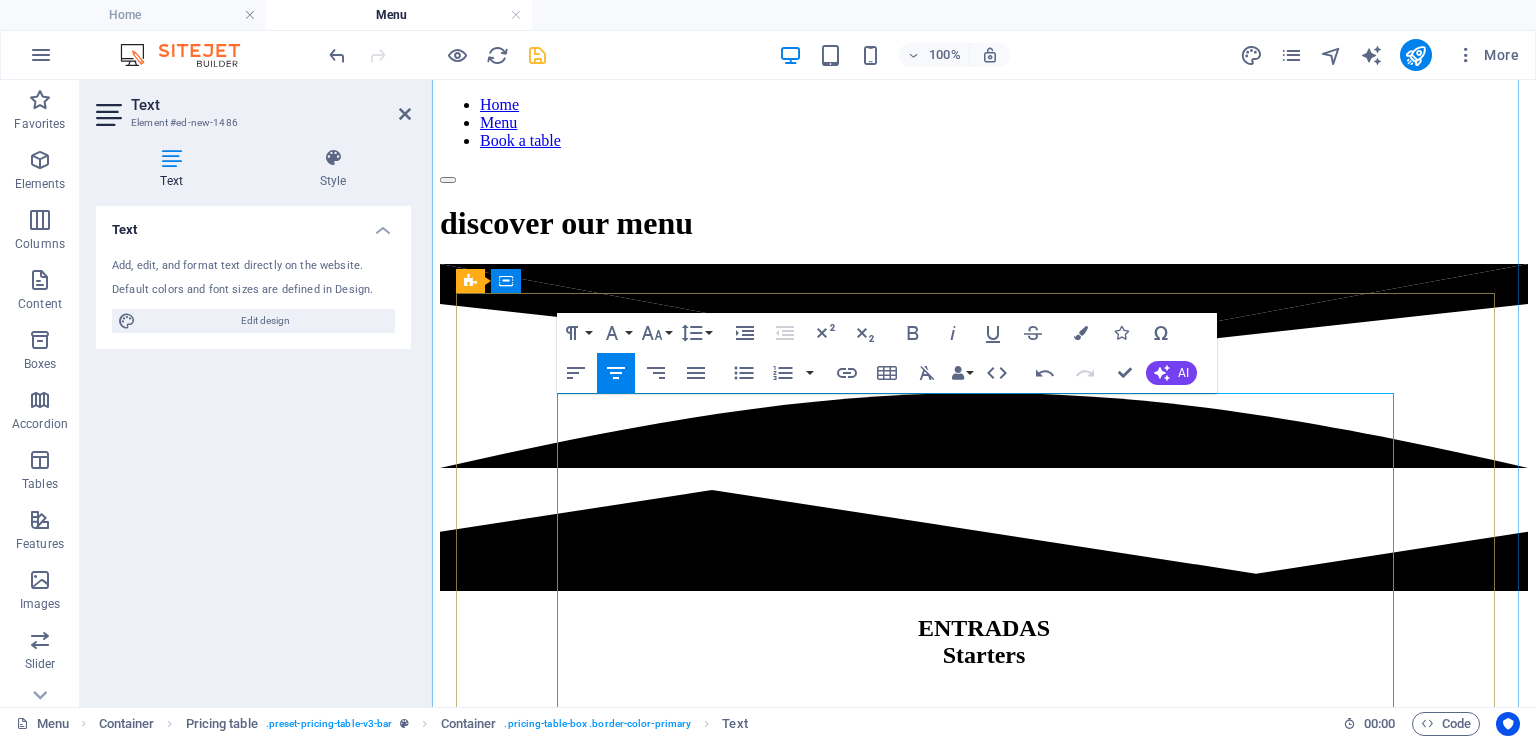 click on "PRATOS PRINCIPAIS / MAIN COURSES" at bounding box center (994, 740) 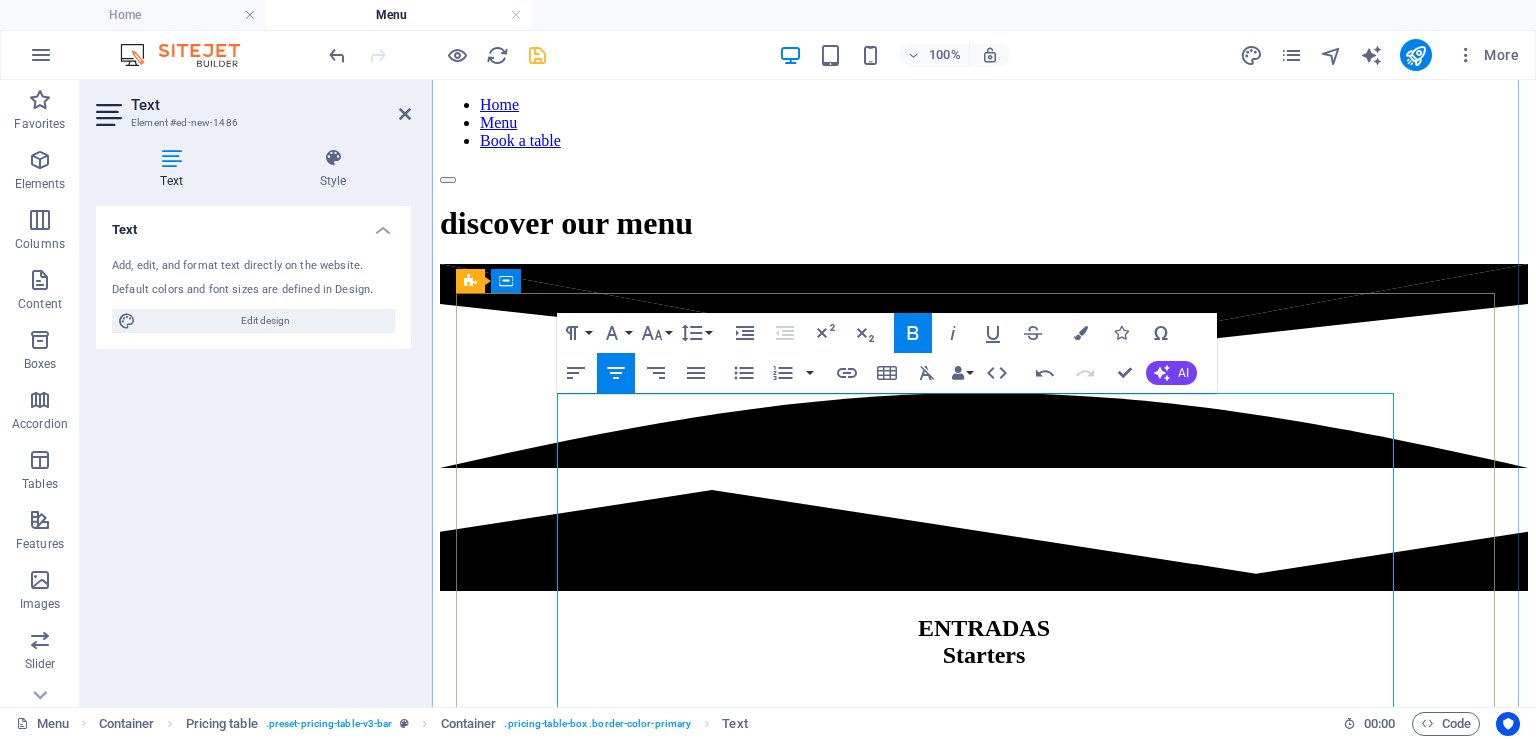 click on "Filetes de peixe galo fritos com arroz de tomate  – 28 Fried John Dory with tomato rice" at bounding box center [984, 840] 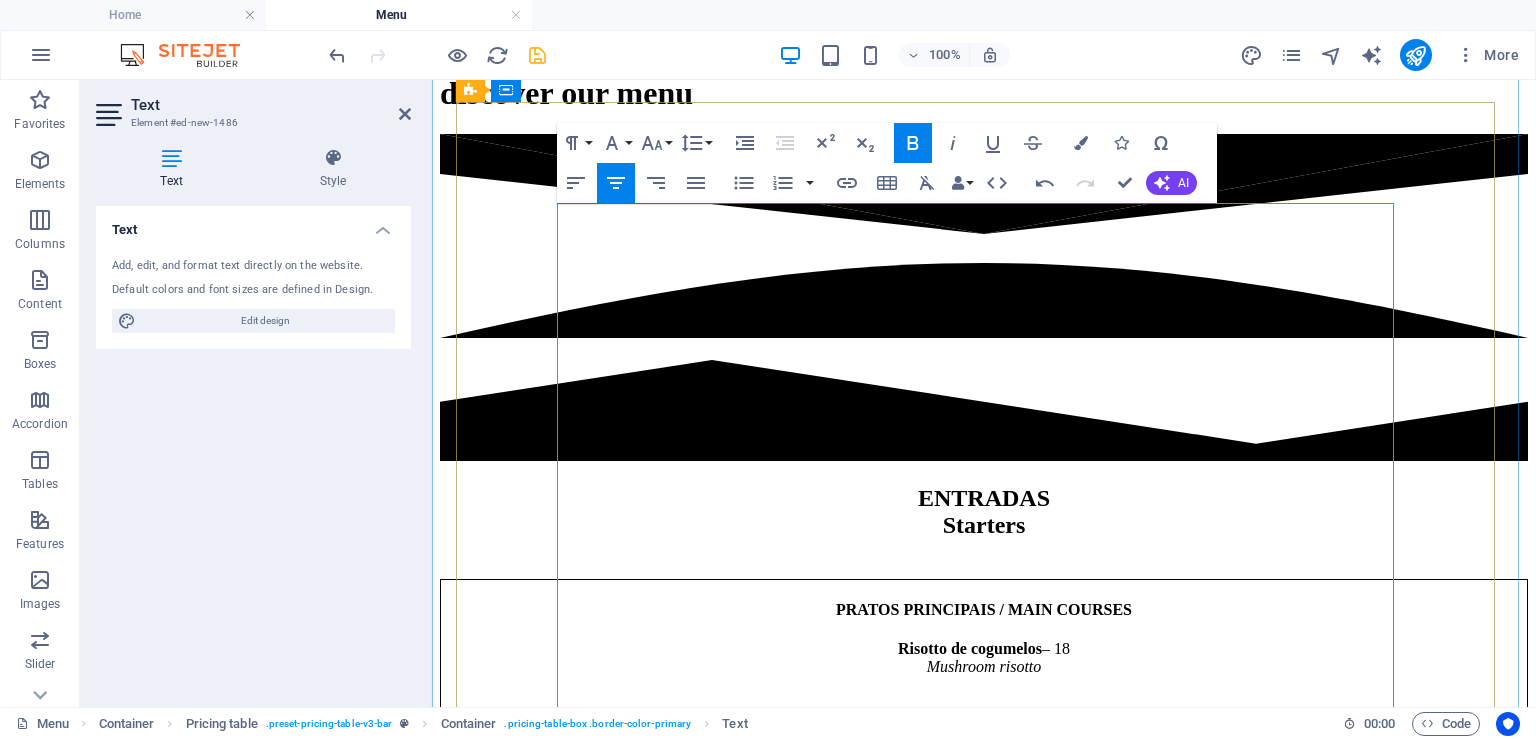 scroll, scrollTop: 1085, scrollLeft: 0, axis: vertical 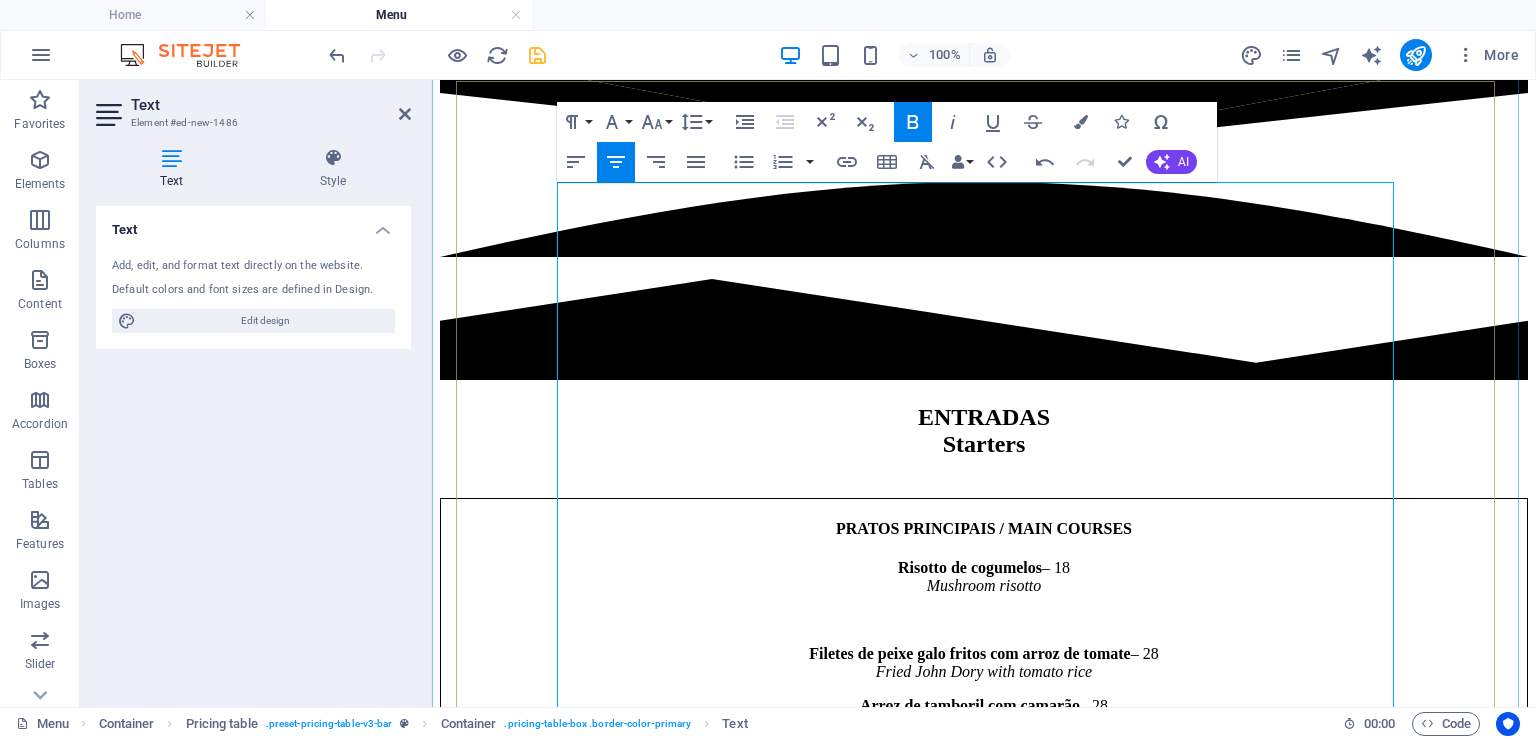 click on "Arroz de tamboril com camarão  – 28 Monkfish rice with prawns" at bounding box center [984, 715] 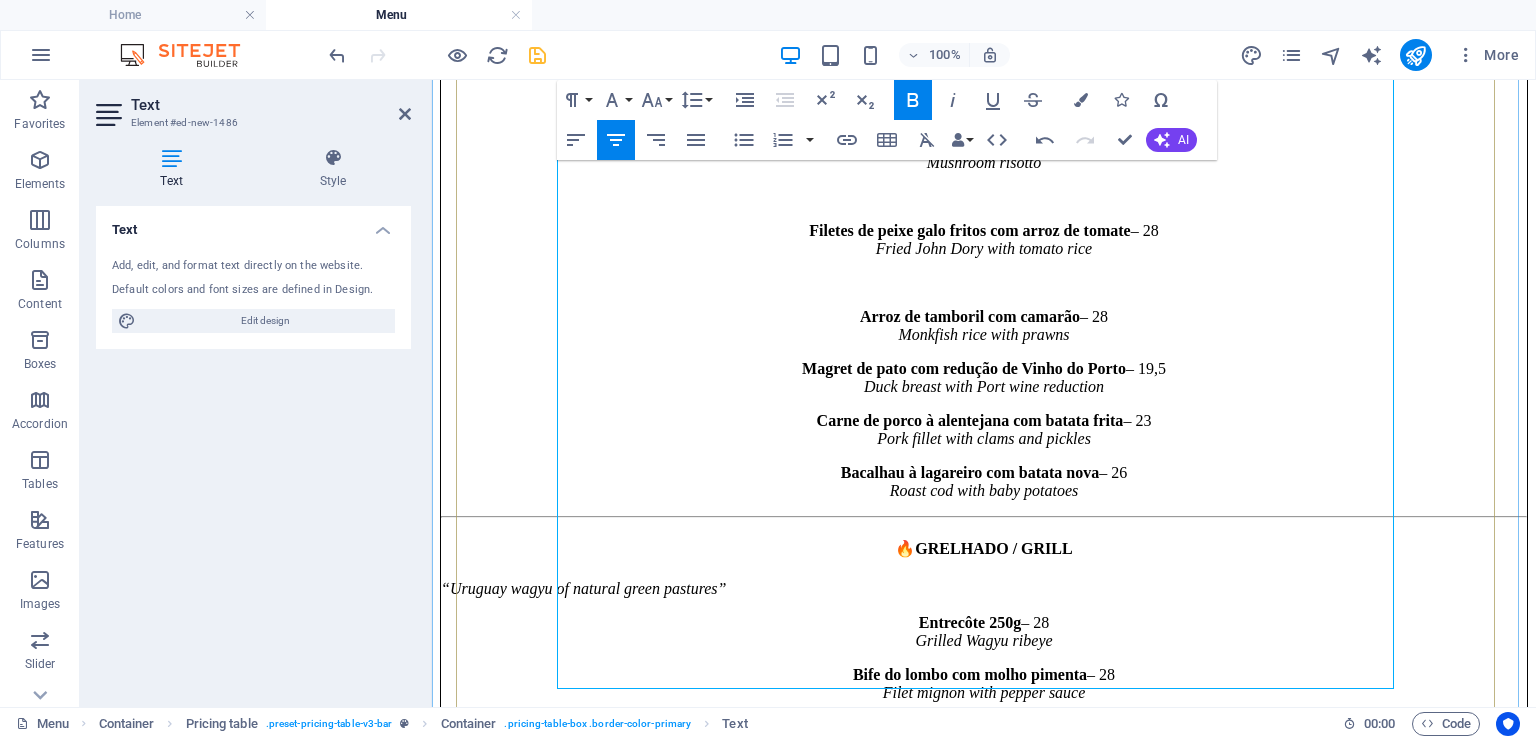 scroll, scrollTop: 1296, scrollLeft: 0, axis: vertical 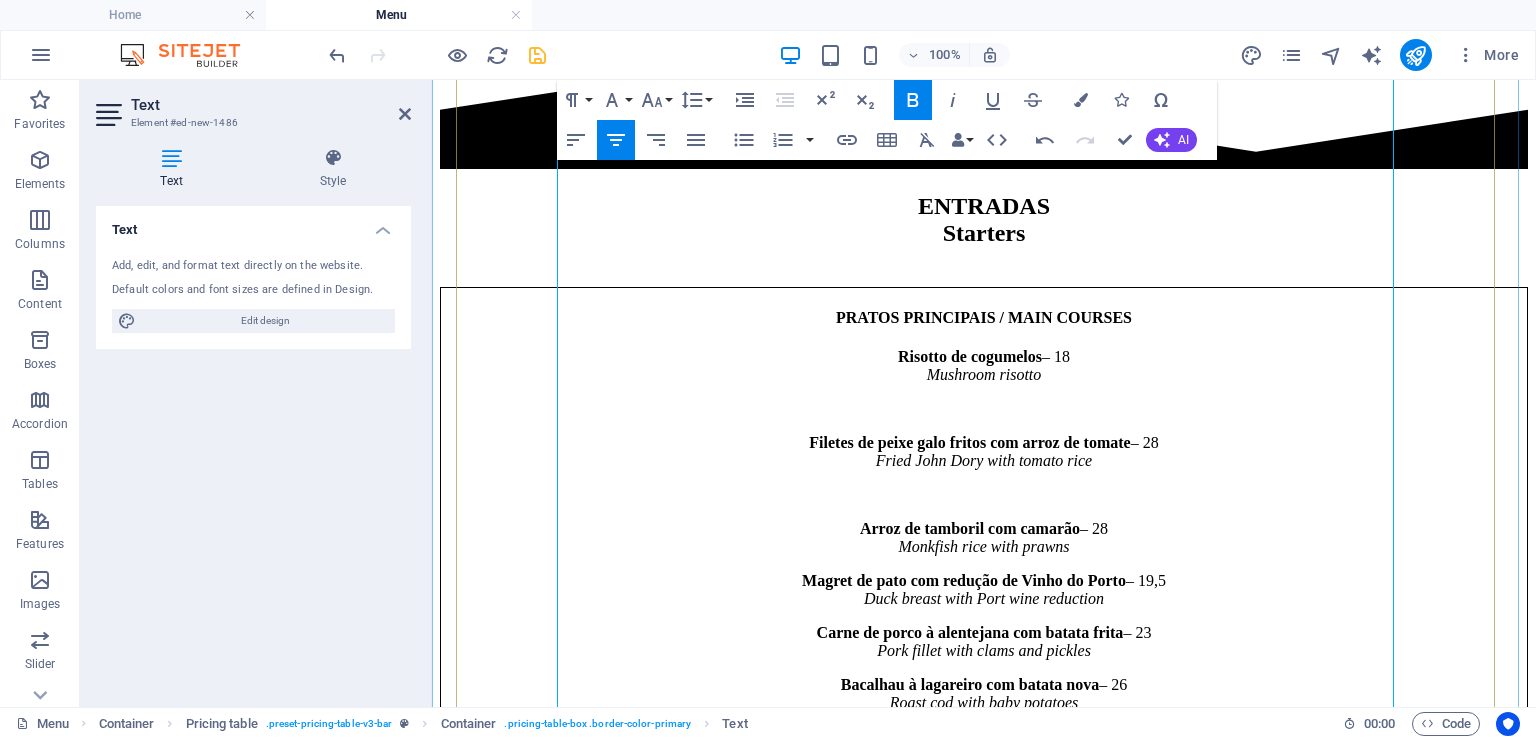 click on "“Uruguay wagyu of natural green pastures”" at bounding box center (984, 801) 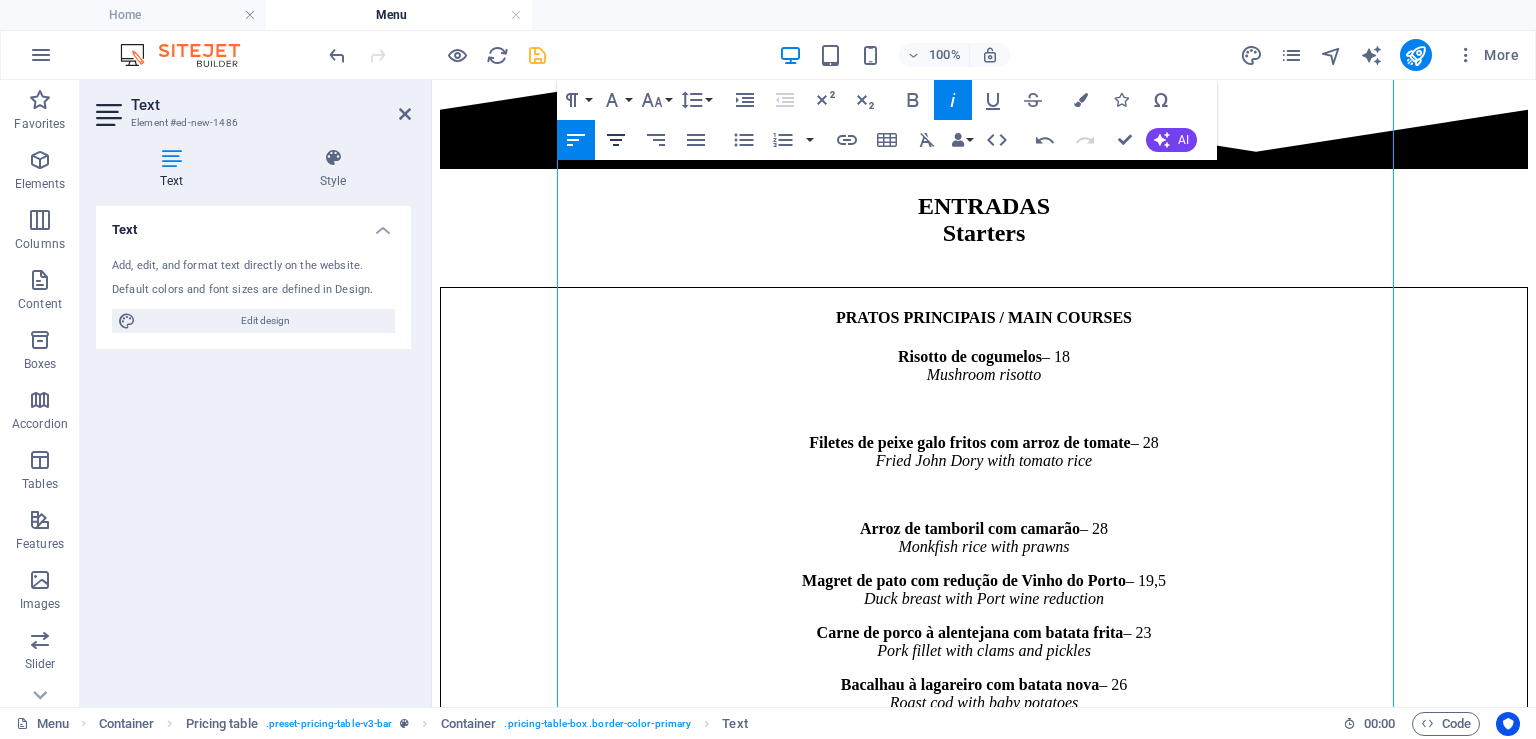 click 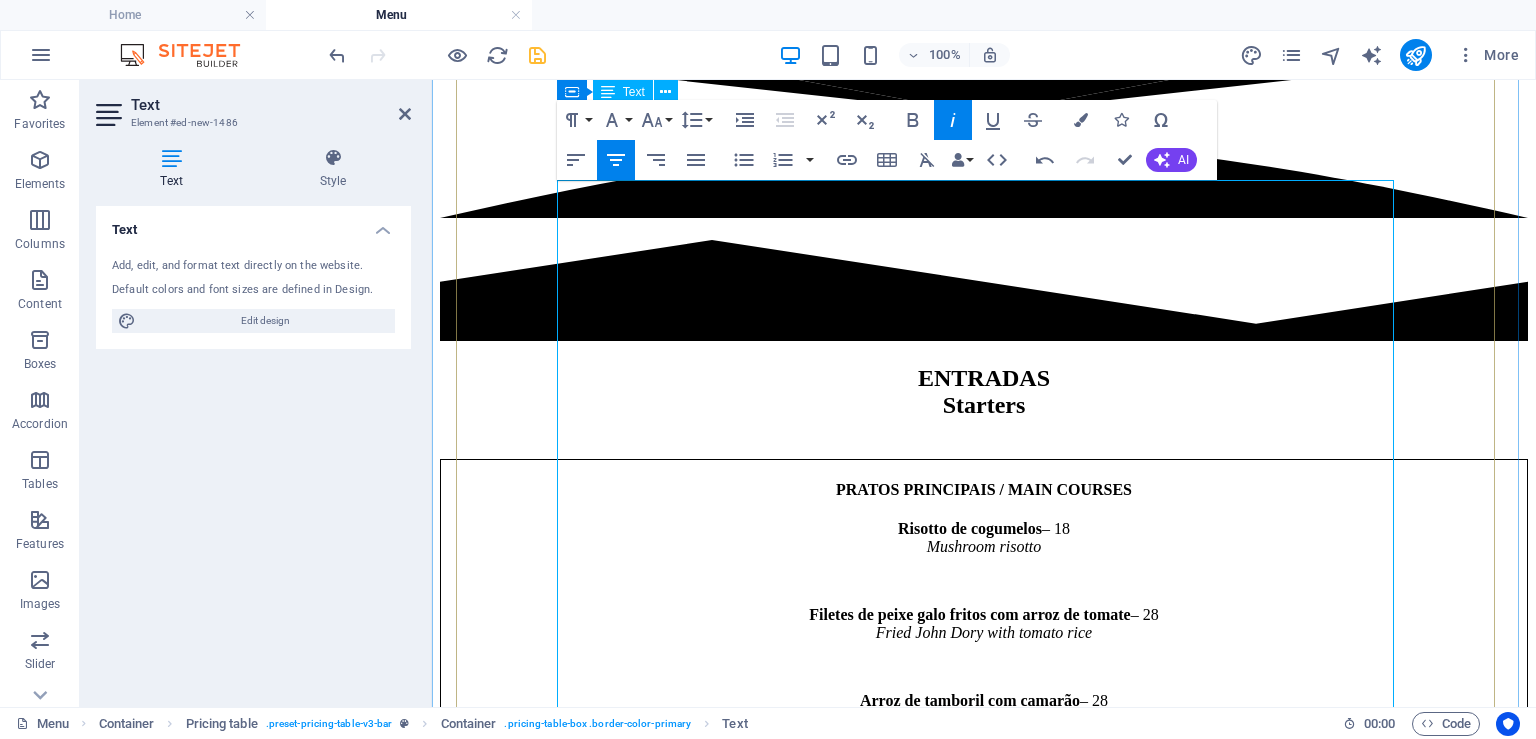 scroll, scrollTop: 1085, scrollLeft: 0, axis: vertical 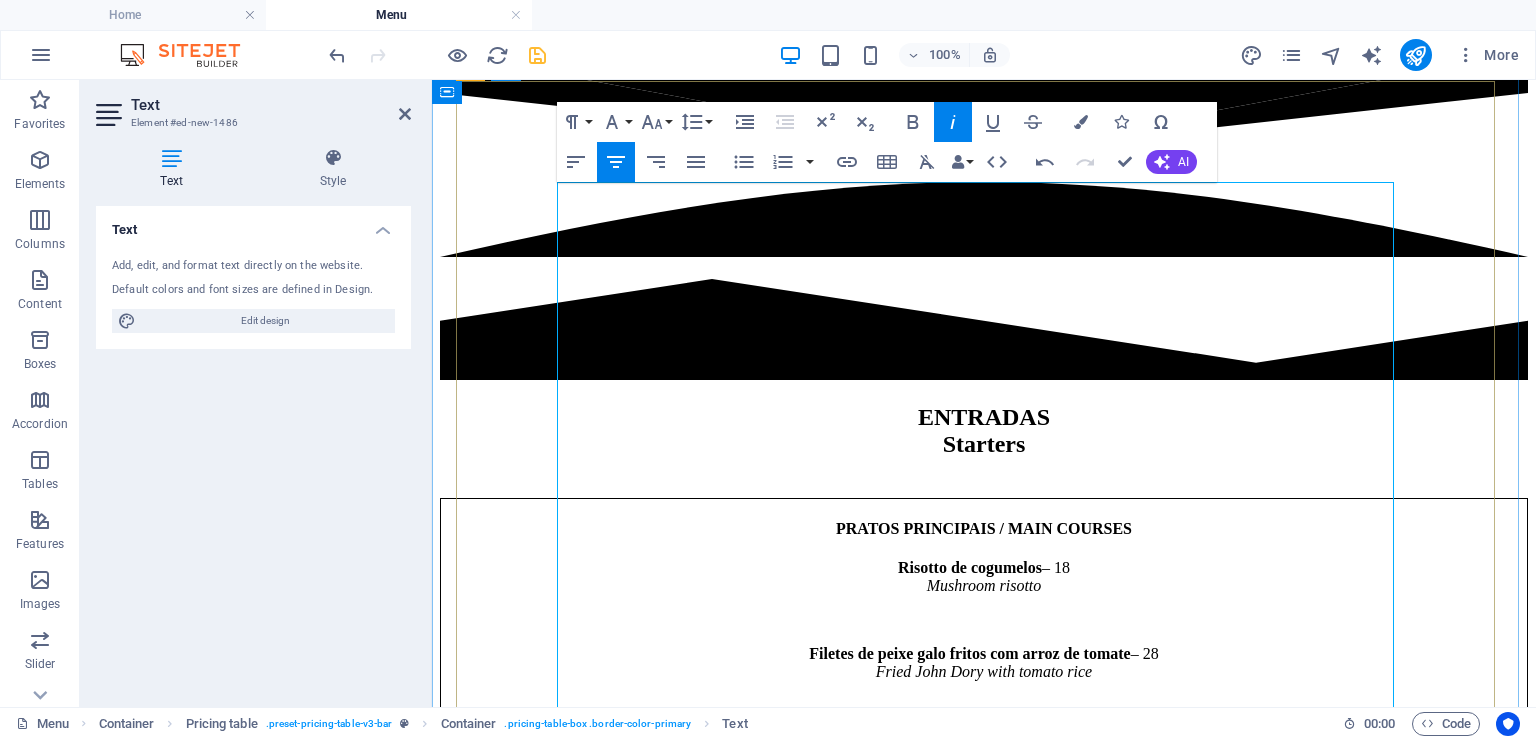 click on "Magret de pato com redução de Vinho do Porto" at bounding box center [964, 791] 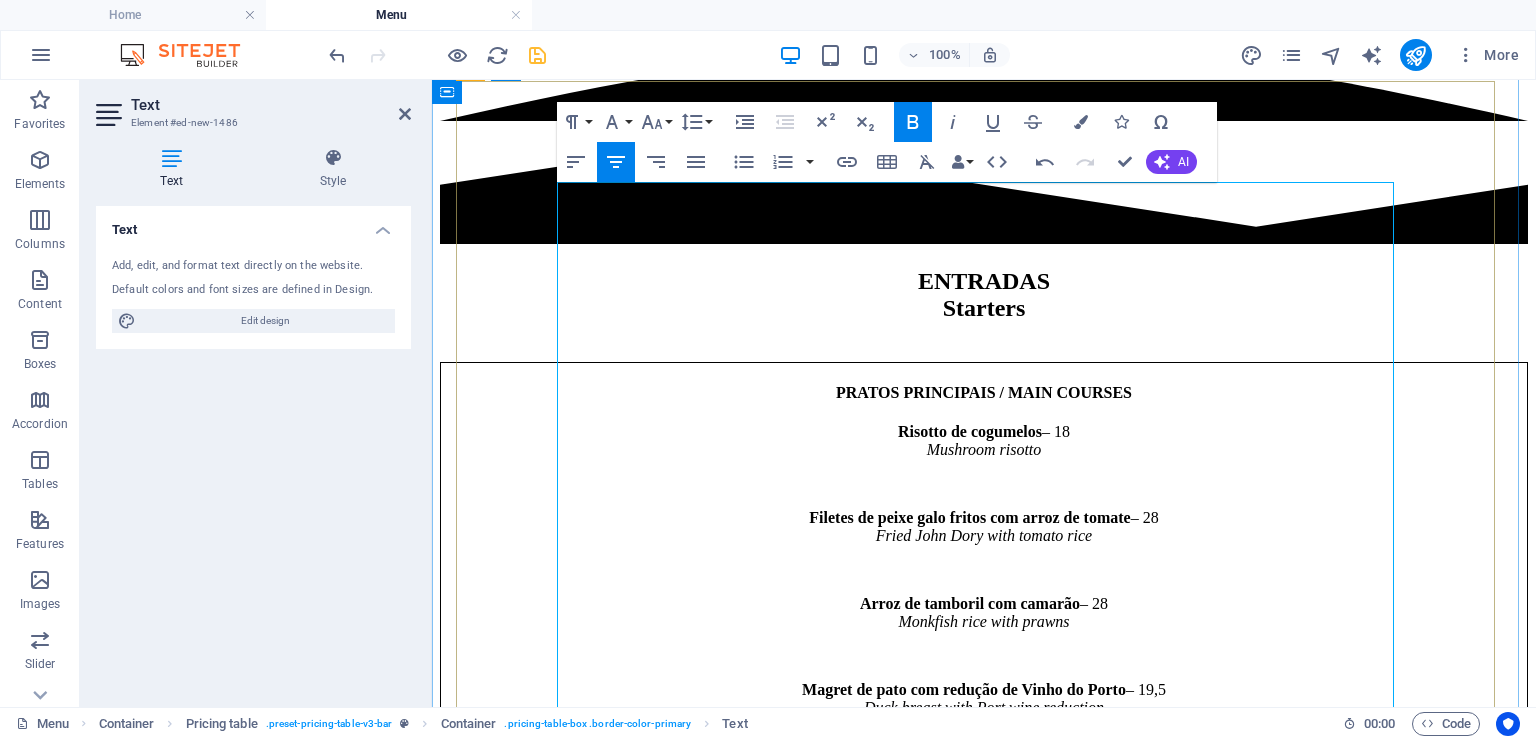 scroll, scrollTop: 1296, scrollLeft: 0, axis: vertical 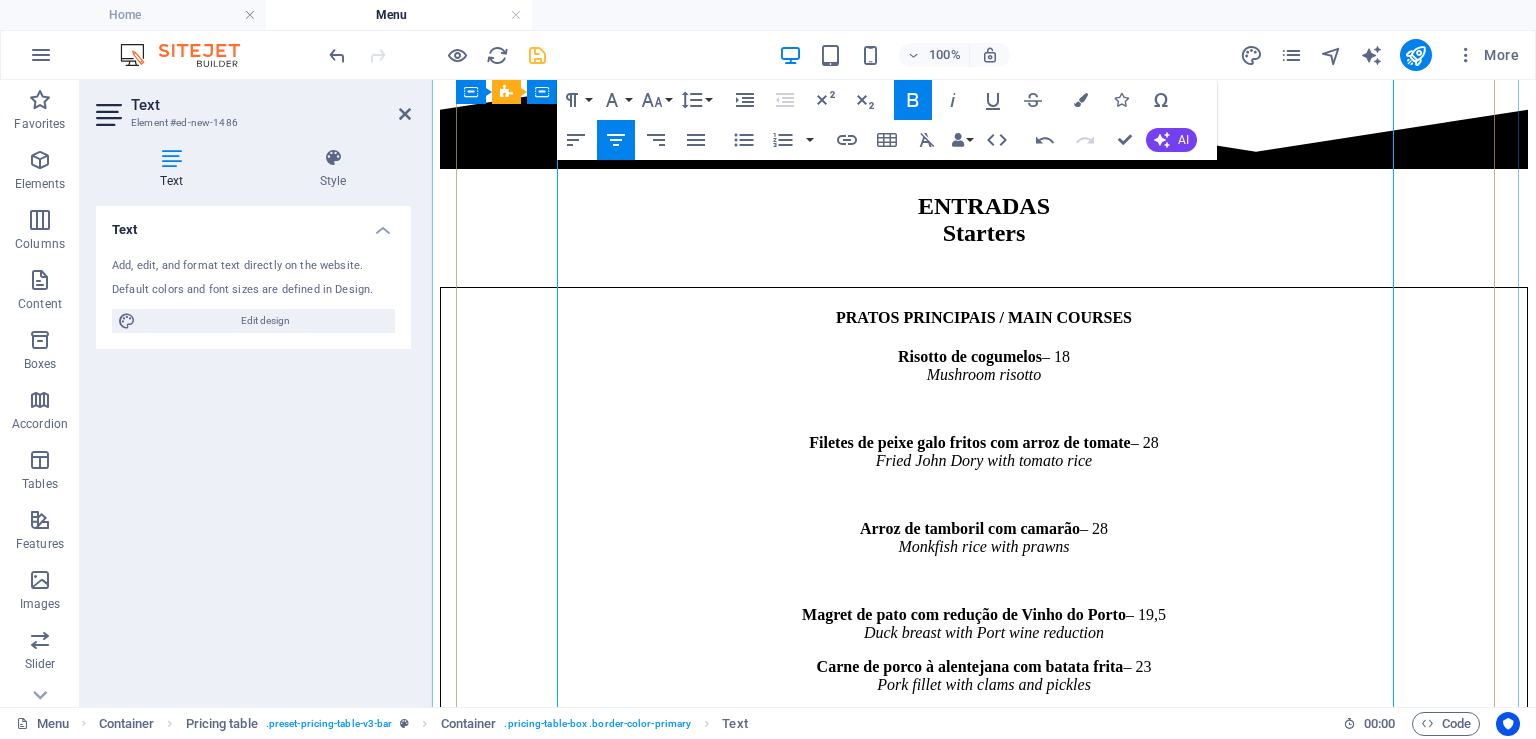 click on "Carne de porco à alentejana com batata frita" at bounding box center (970, 666) 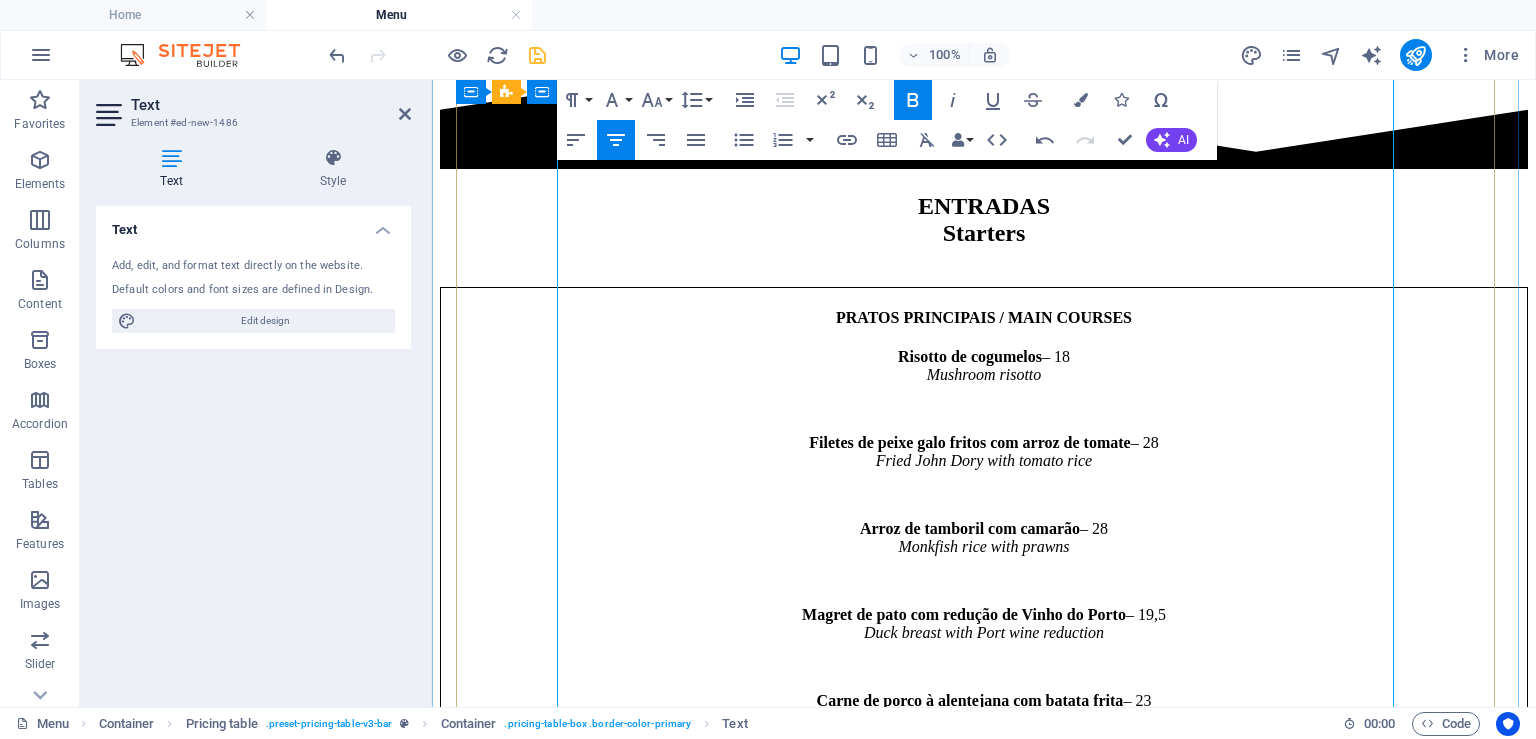 click on "Bacalhau à lagareiro com batata nova  – 26 Roast cod with baby potatoes" at bounding box center (984, 762) 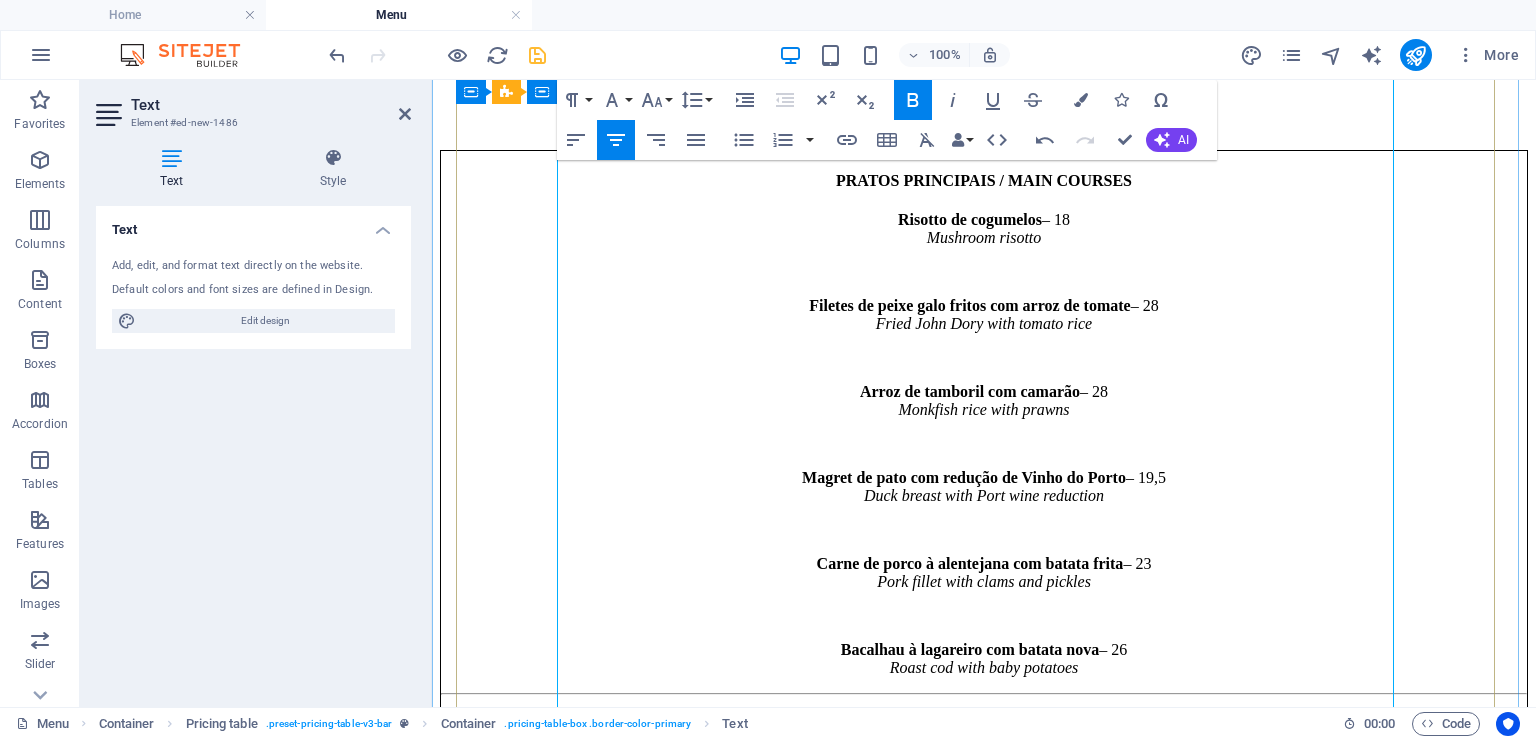 scroll, scrollTop: 1508, scrollLeft: 0, axis: vertical 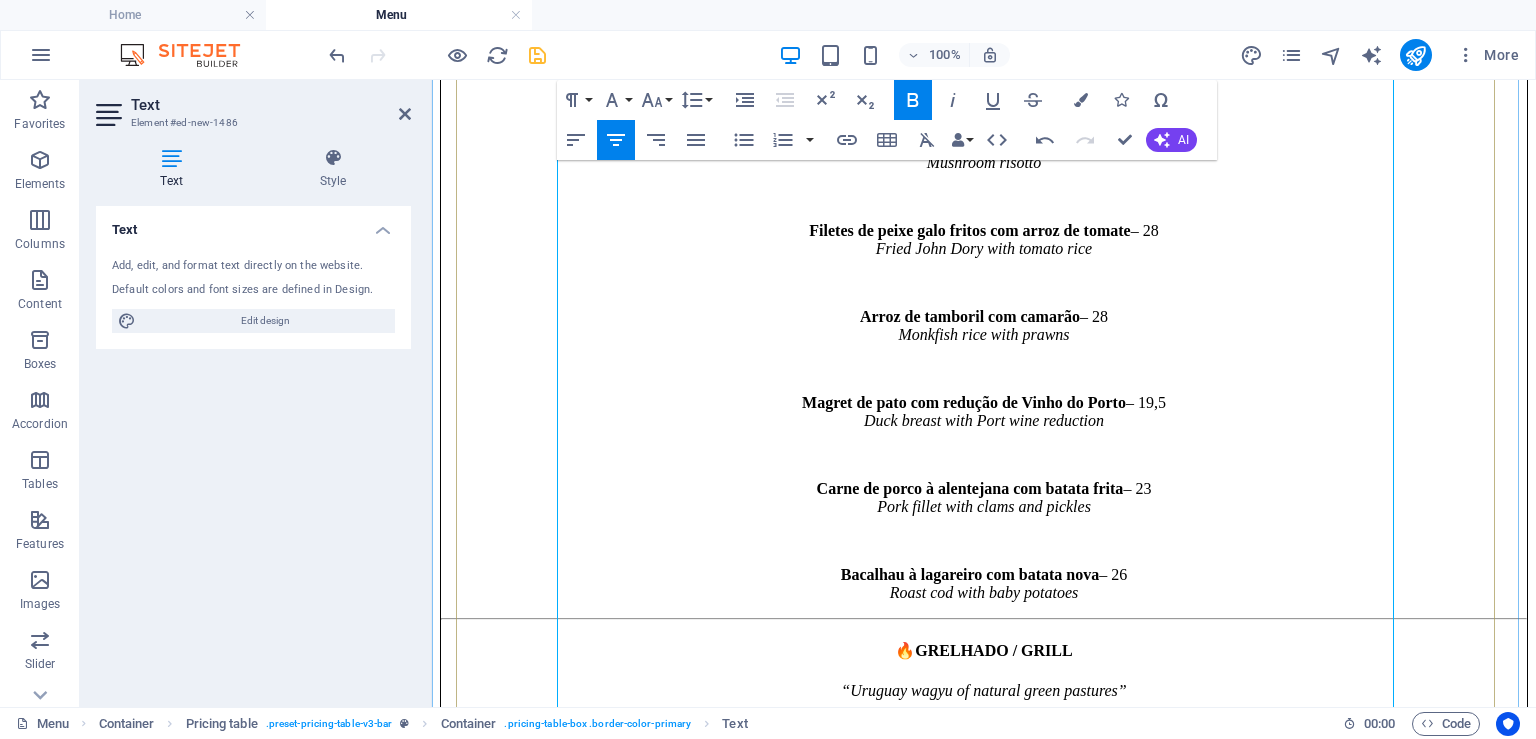 click on "🔥  GRELHADO / GRILL" at bounding box center [984, 650] 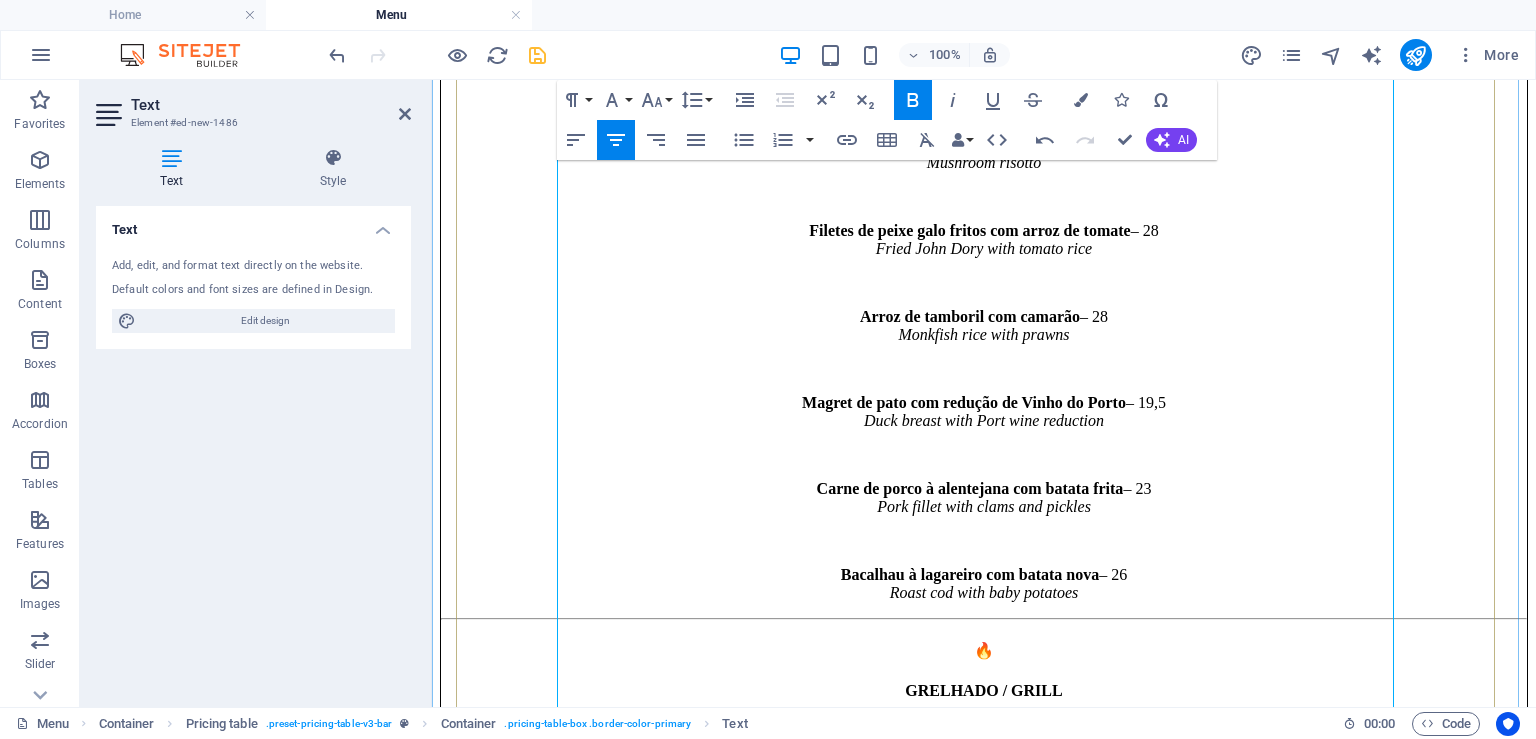click on "🔥" at bounding box center (984, 650) 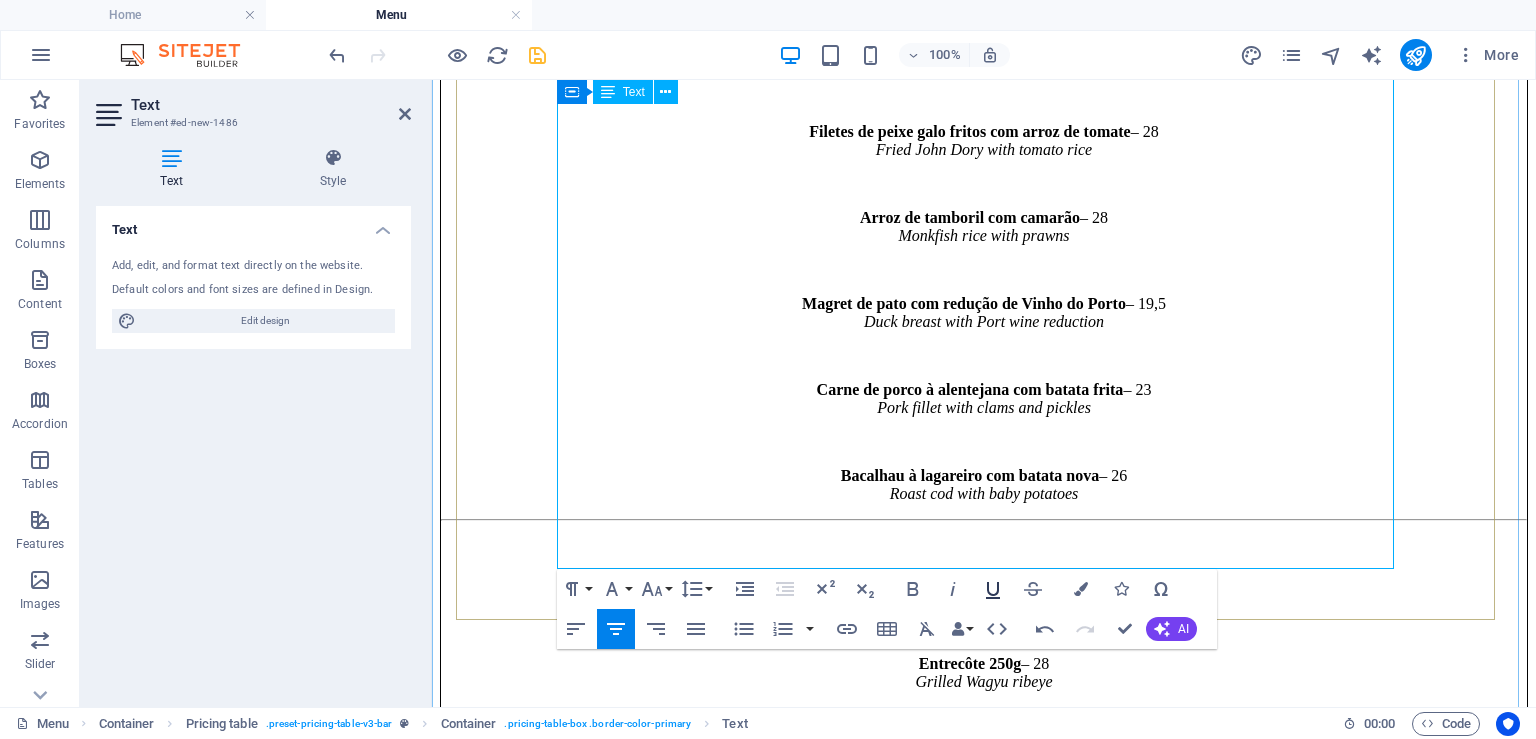 scroll, scrollTop: 1508, scrollLeft: 0, axis: vertical 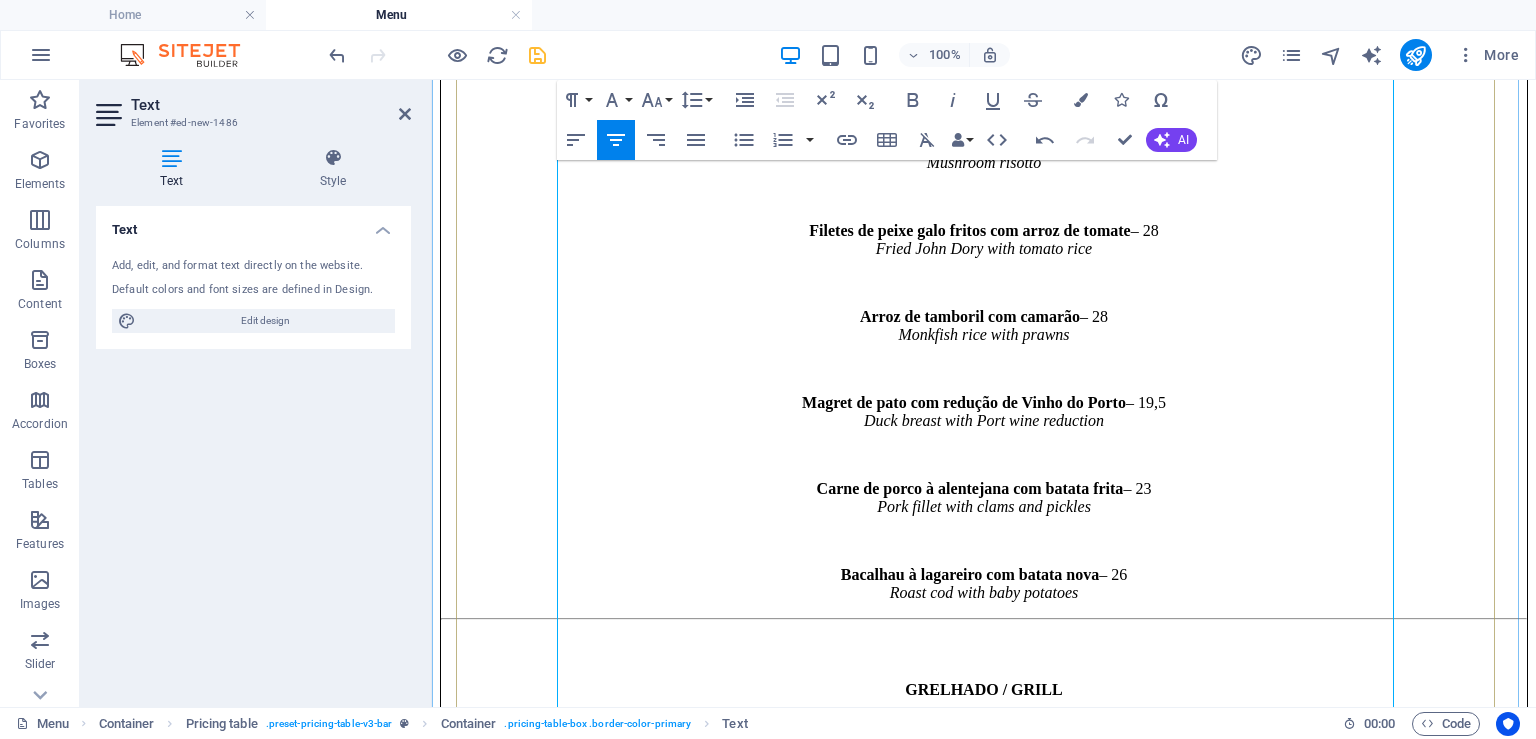 click on "Entrecôte 250g" at bounding box center (970, 762) 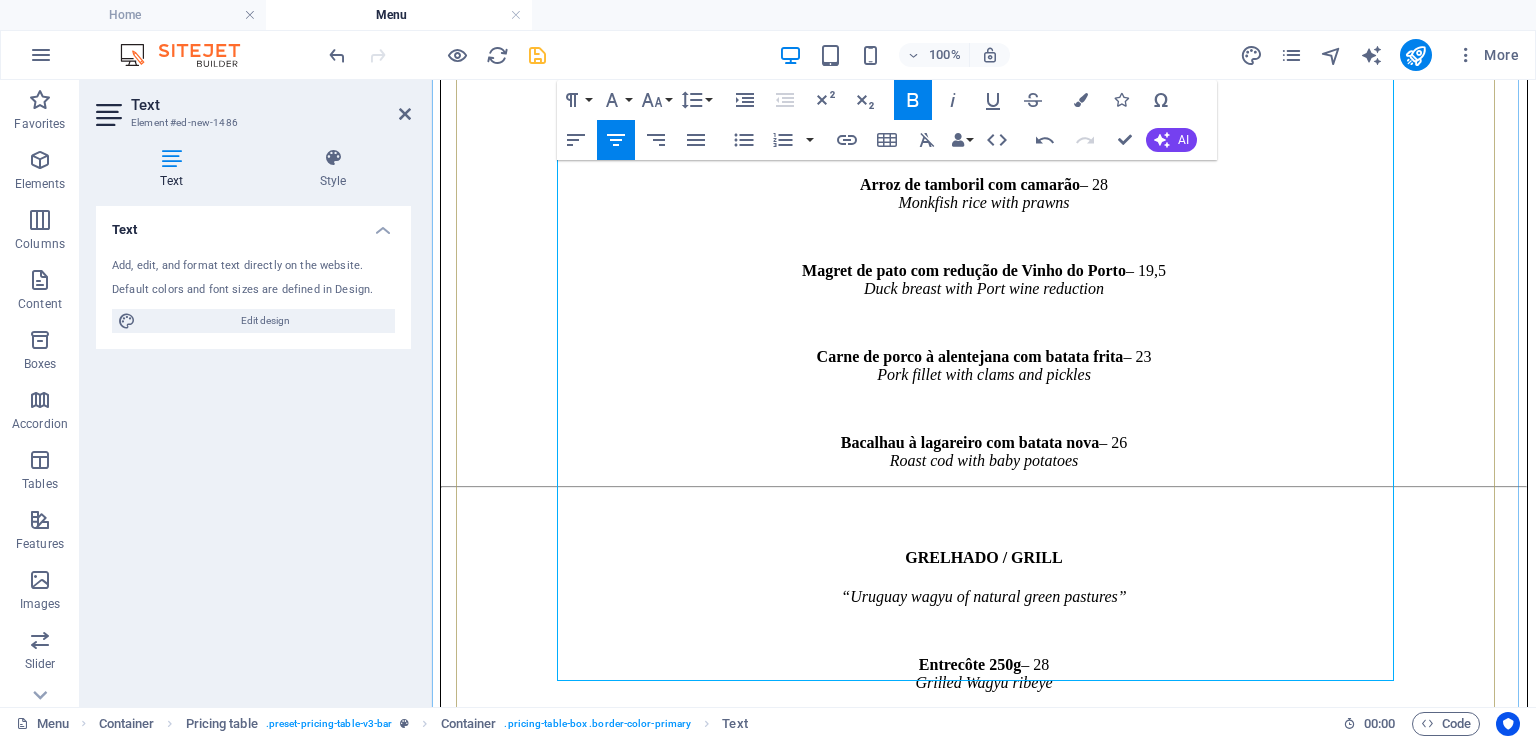 scroll, scrollTop: 1719, scrollLeft: 0, axis: vertical 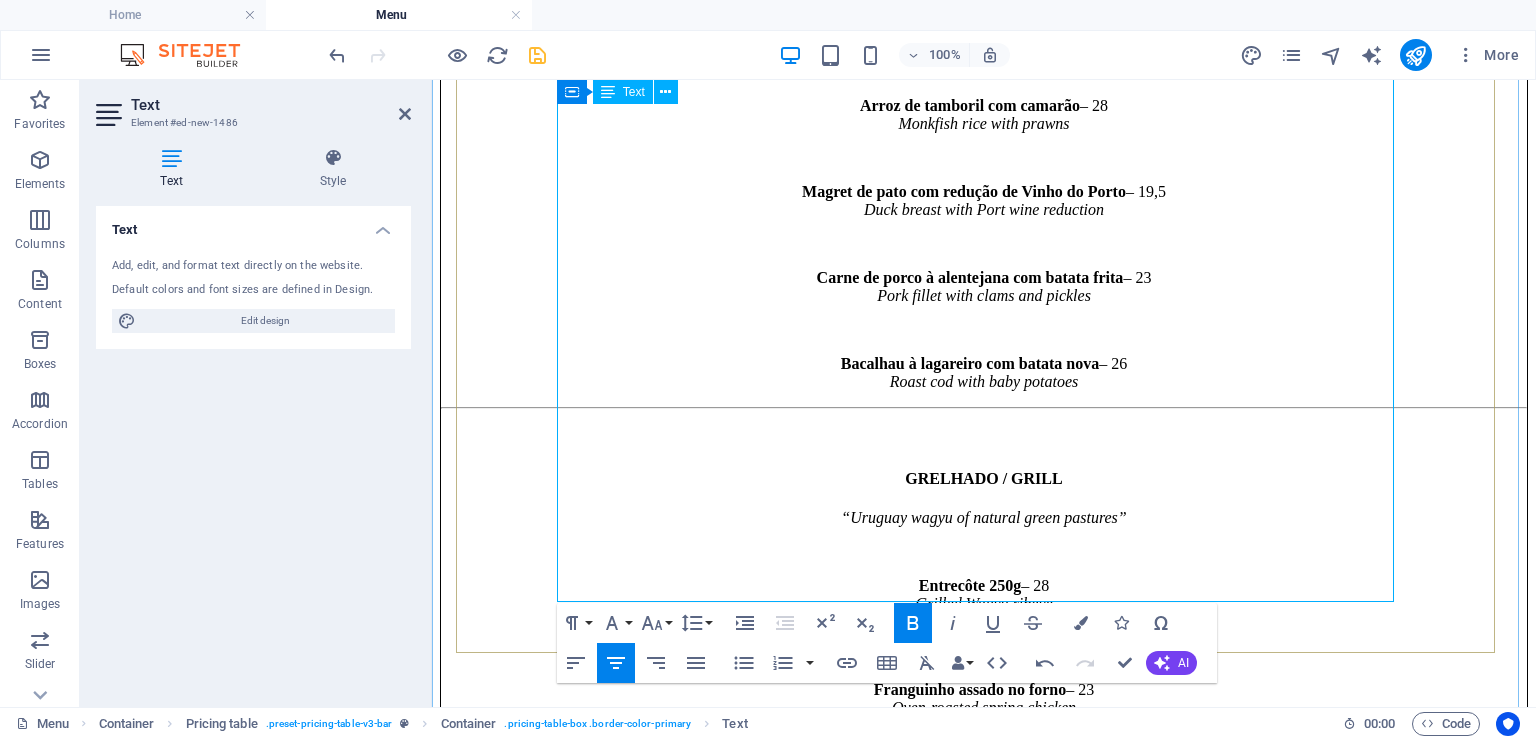 click on "Bife do lombo com molho pimenta  – 28 Filet mignon with pepper sauce" at bounding box center (984, 647) 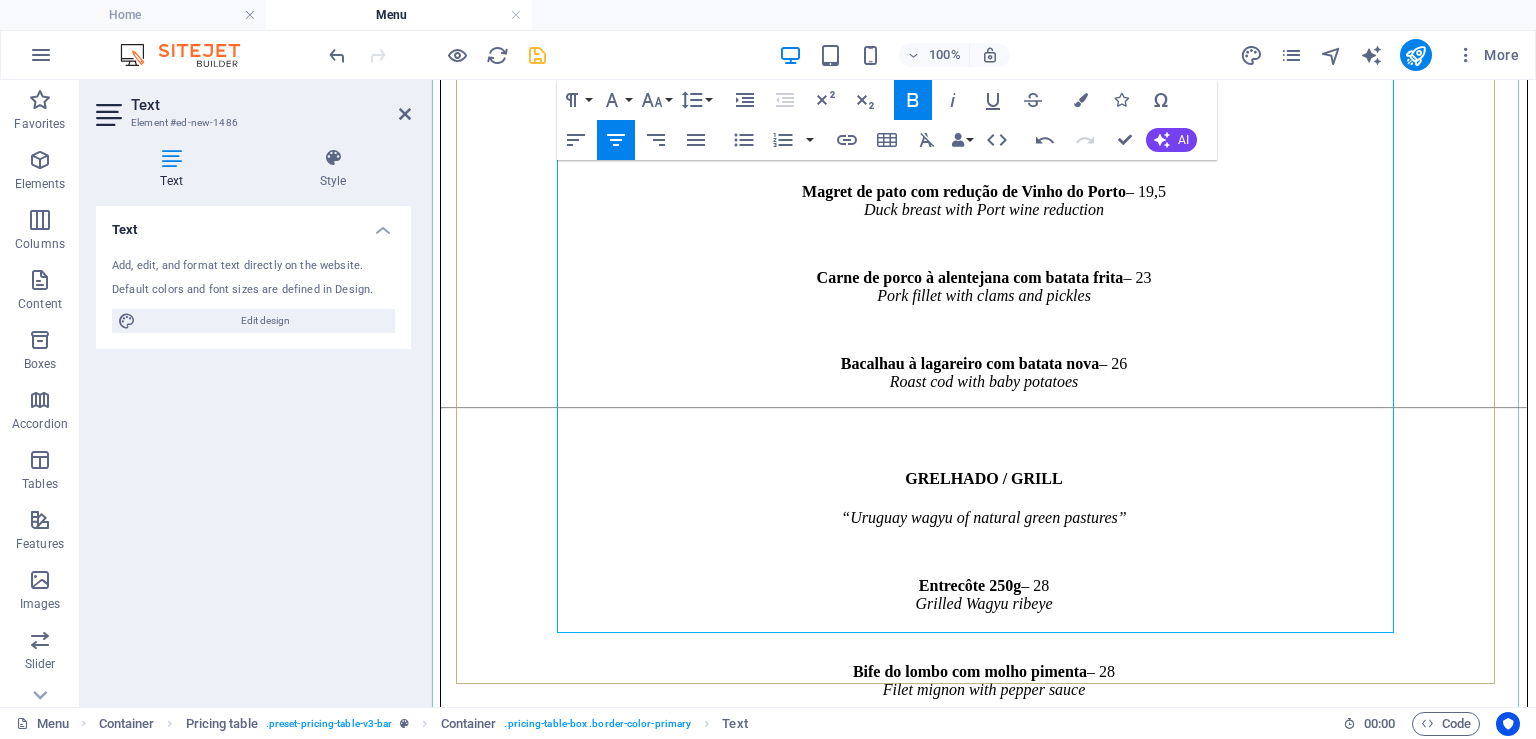 click on "Franguinho assado no forno  – 23 Oven-roasted spring chicken" at bounding box center [984, 733] 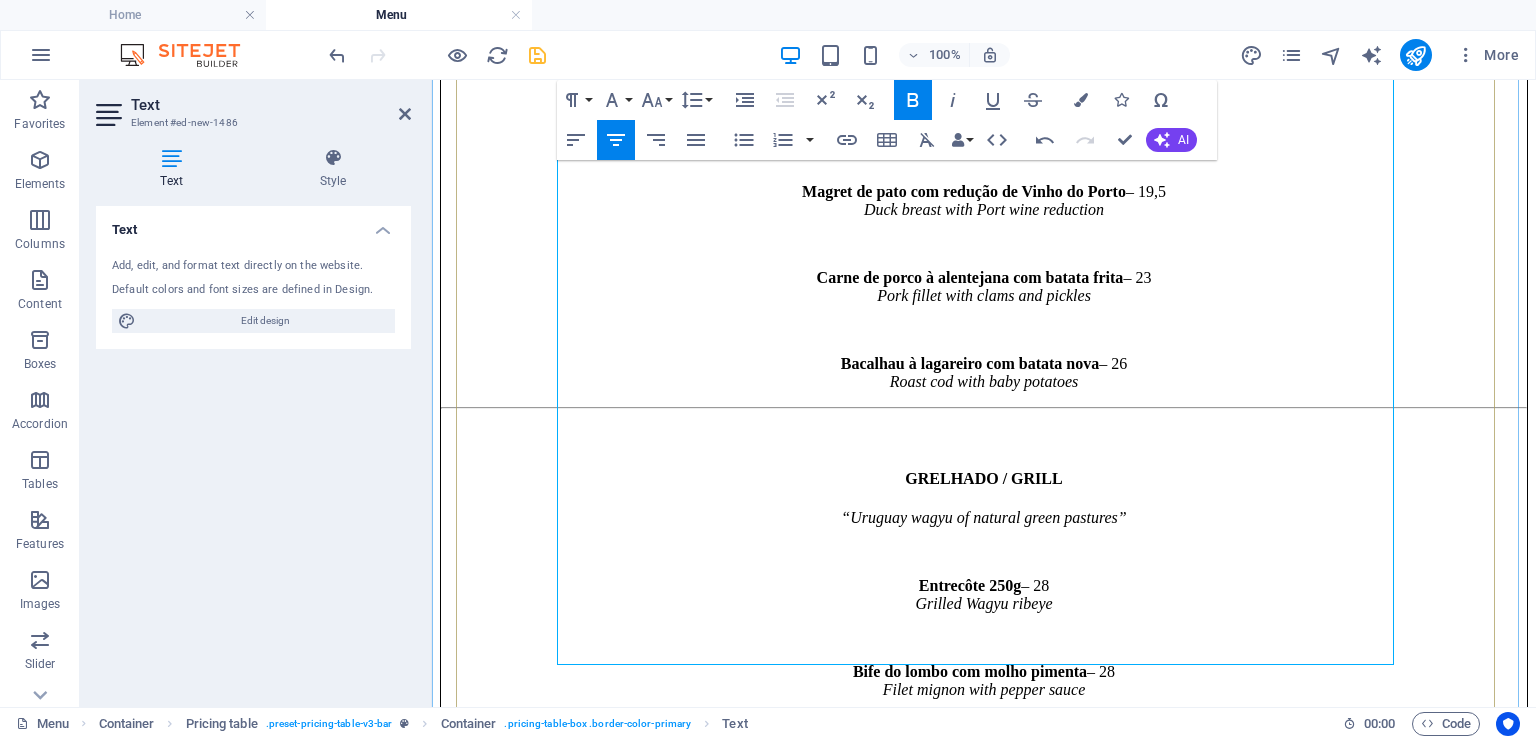 click on "Peixe do dia com azeite, limão e cebolinho  –  preț la cerere Fish of the day with olive oil, lime & chives" at bounding box center [984, 819] 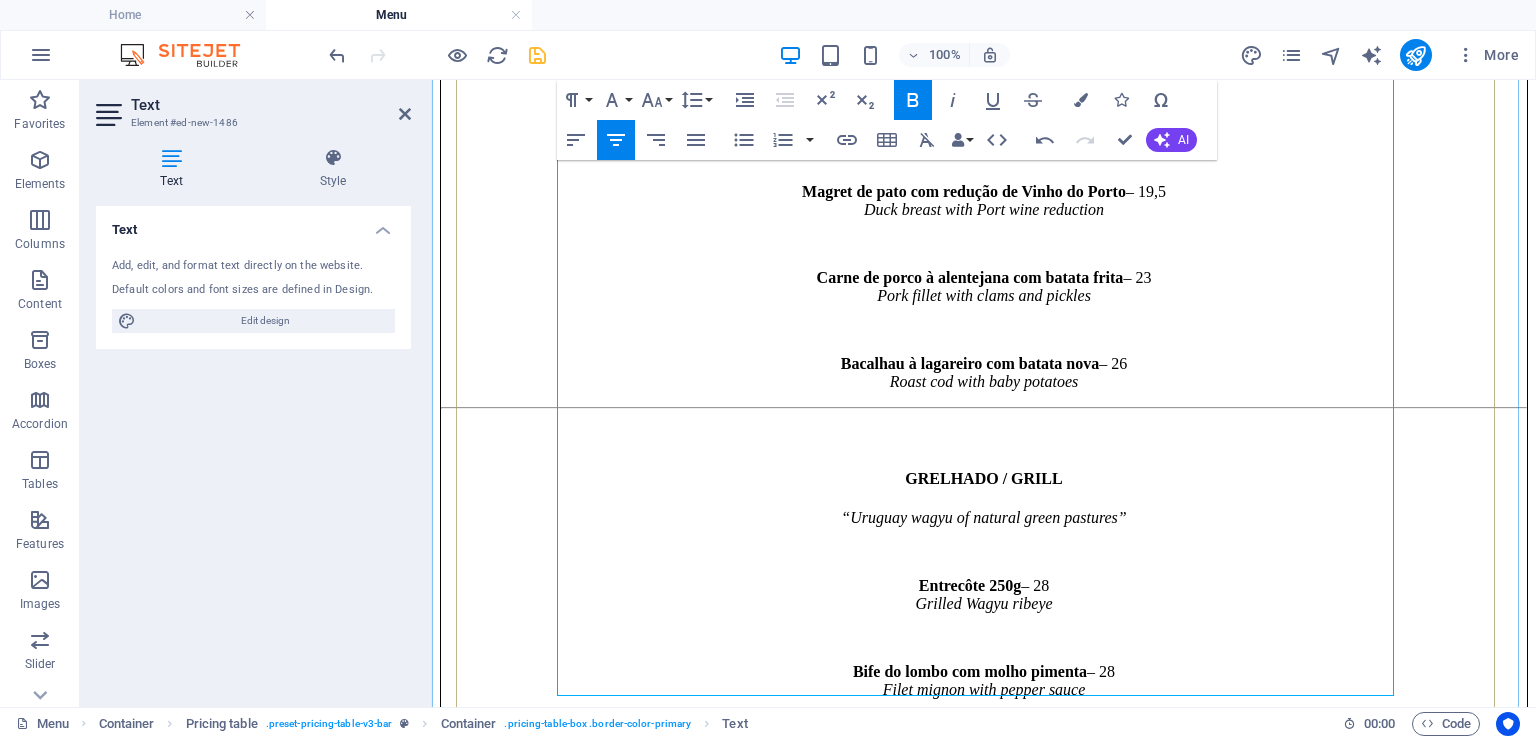 drag, startPoint x: 1129, startPoint y: 542, endPoint x: 1254, endPoint y: 541, distance: 125.004 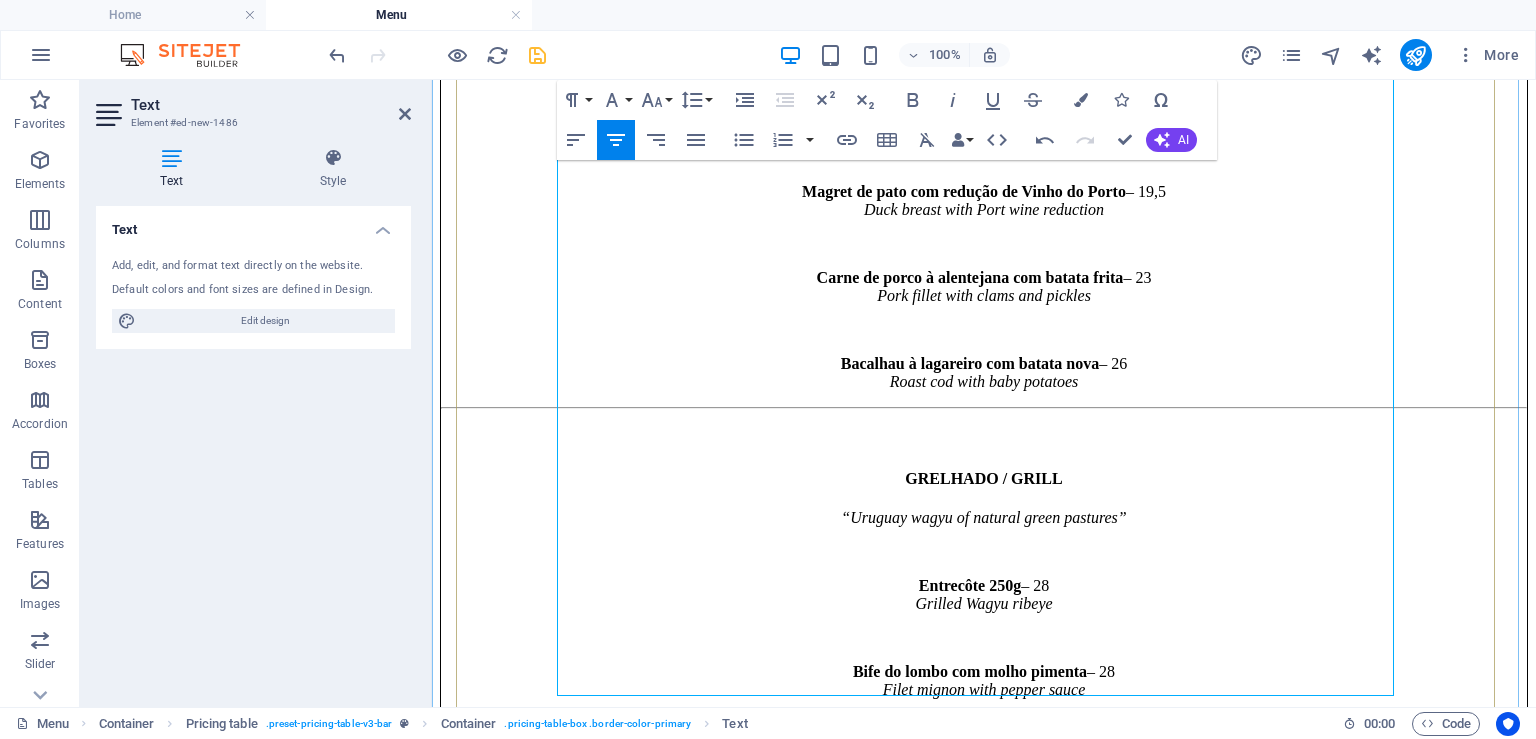scroll, scrollTop: 0, scrollLeft: 10, axis: horizontal 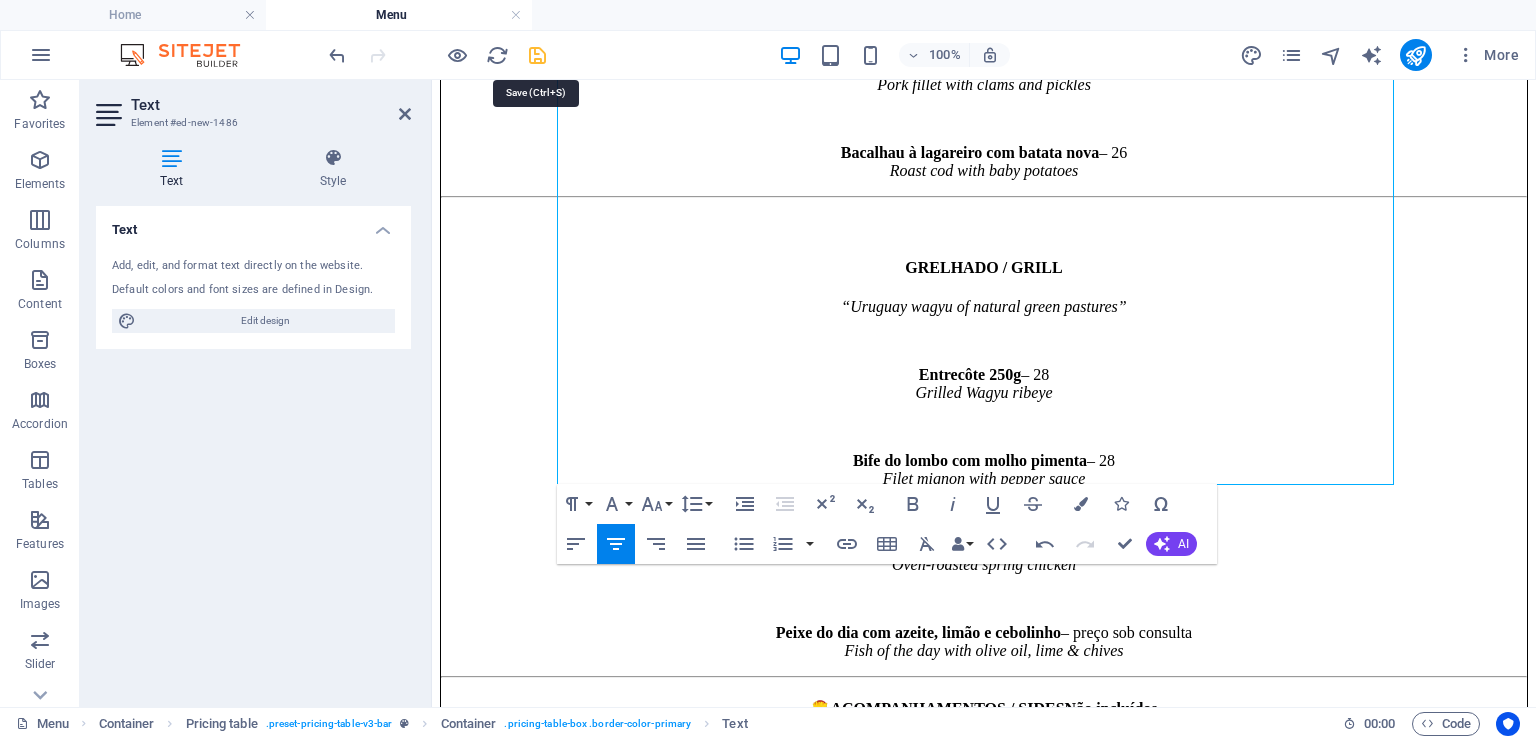 click at bounding box center [537, 55] 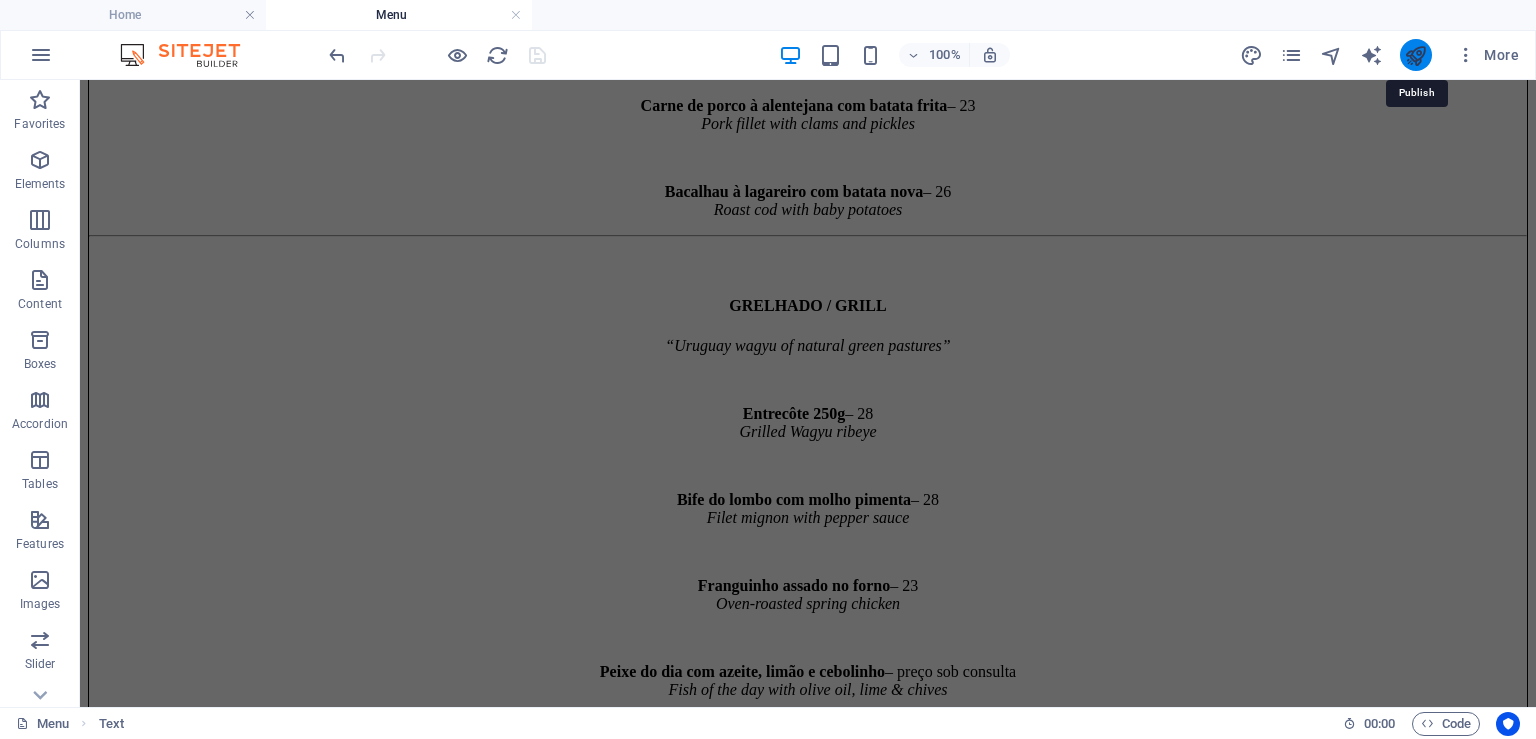 click at bounding box center (1415, 55) 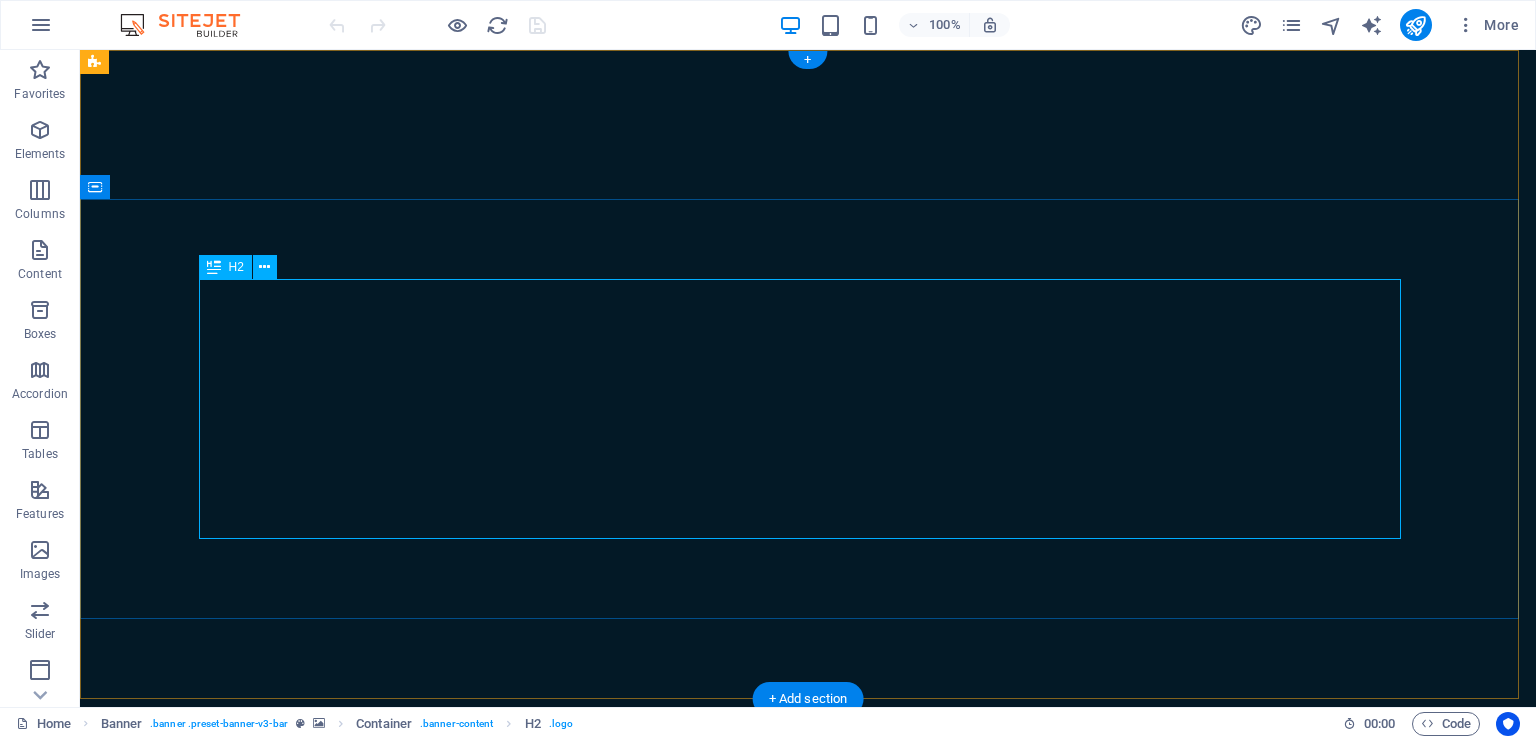scroll, scrollTop: 0, scrollLeft: 0, axis: both 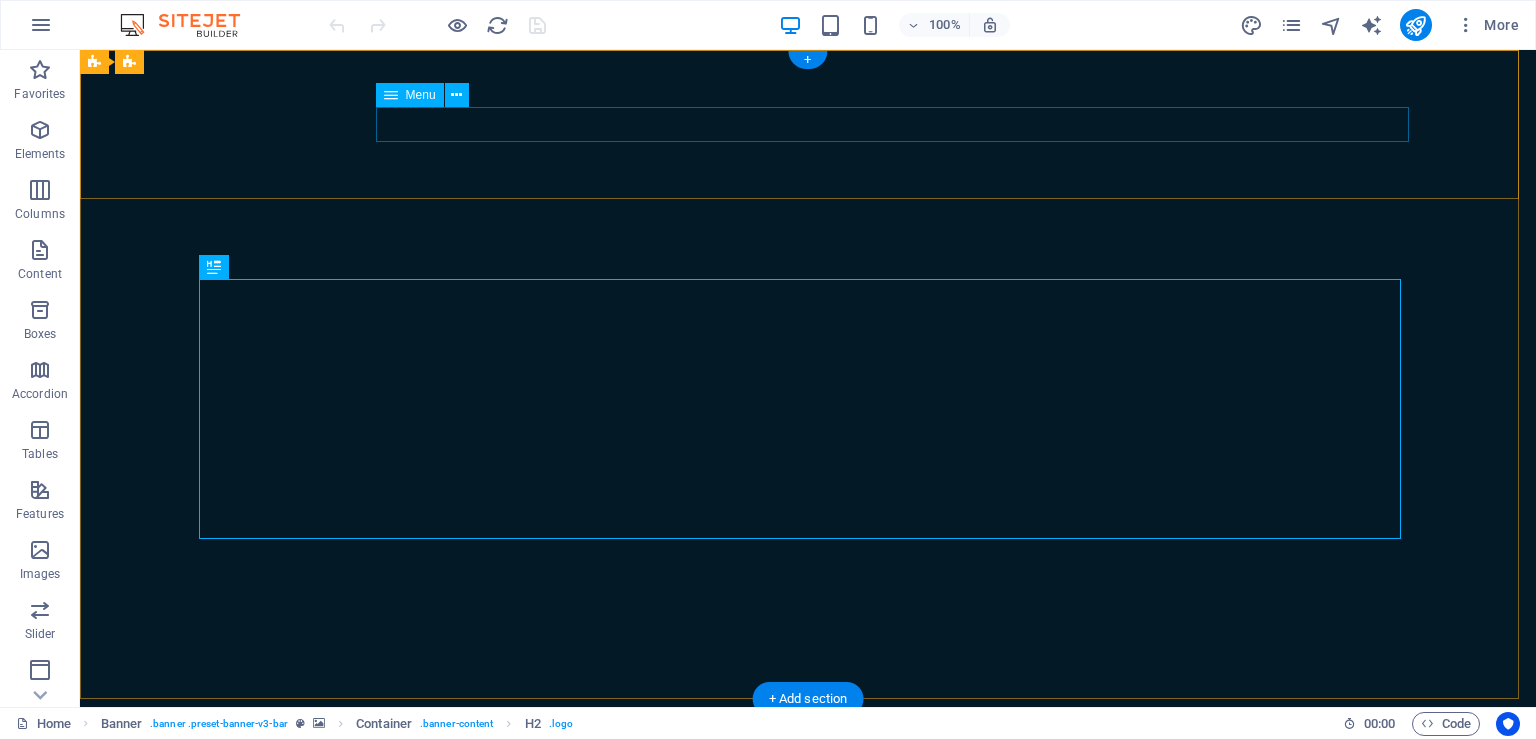 click on "Home Menu Book a table" at bounding box center (808, 849) 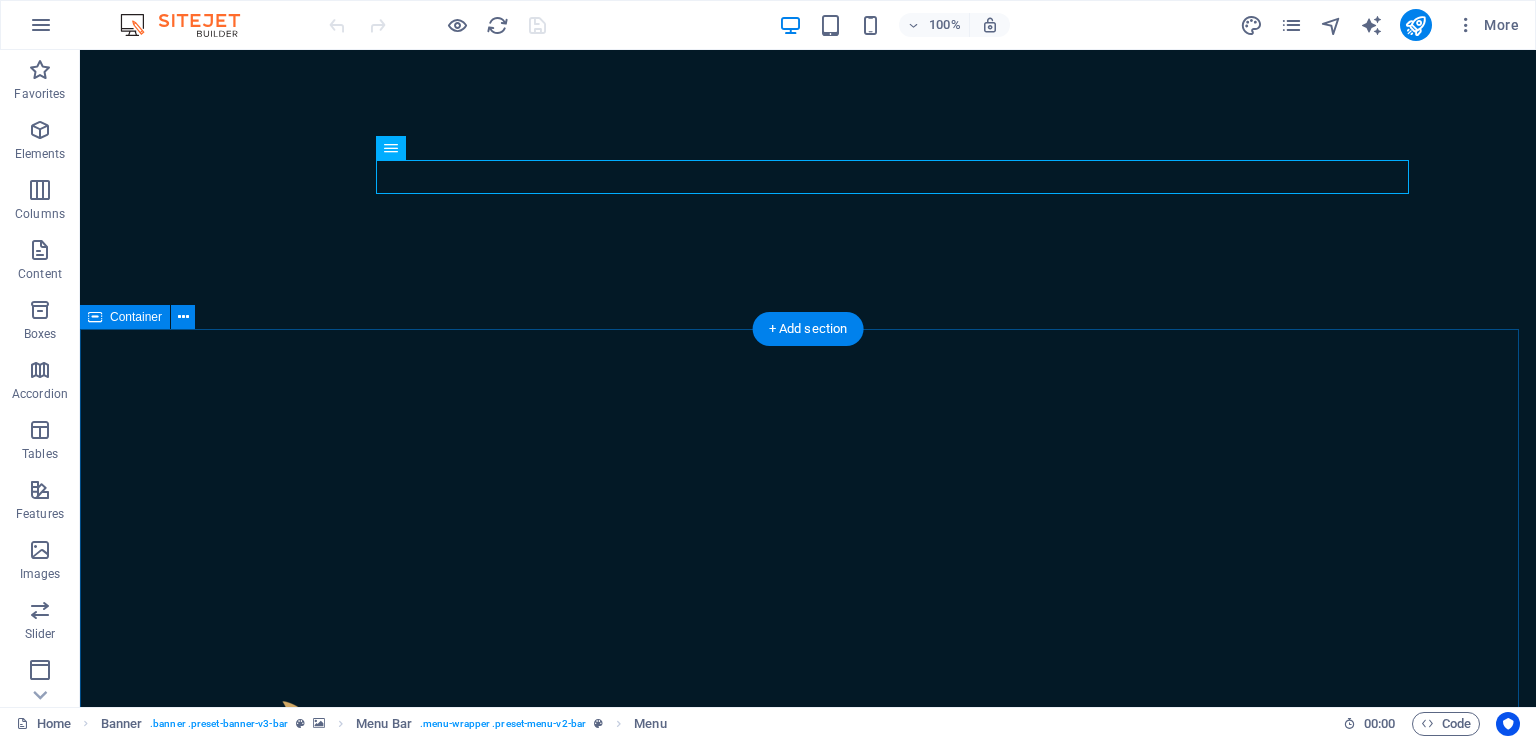 scroll, scrollTop: 0, scrollLeft: 0, axis: both 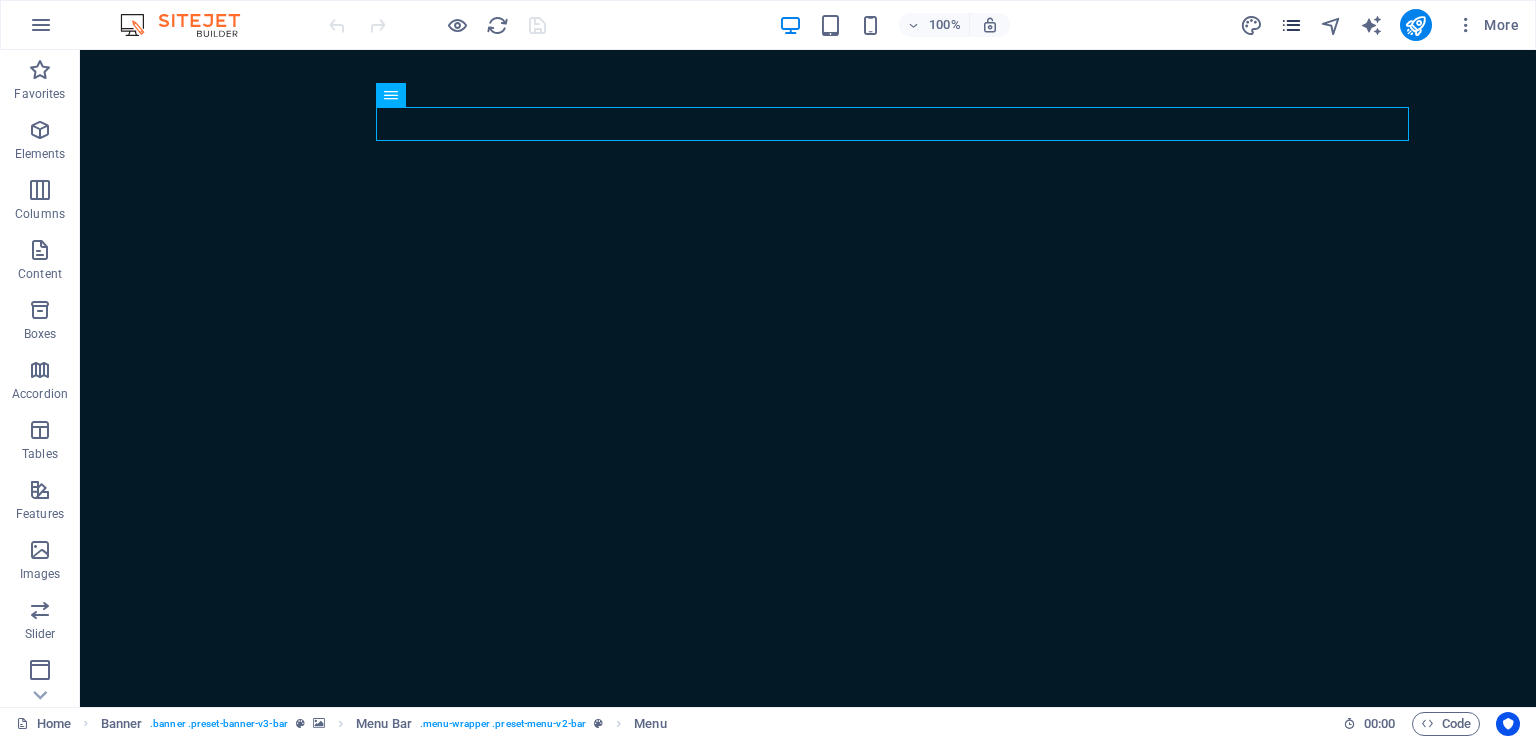 click at bounding box center (1291, 25) 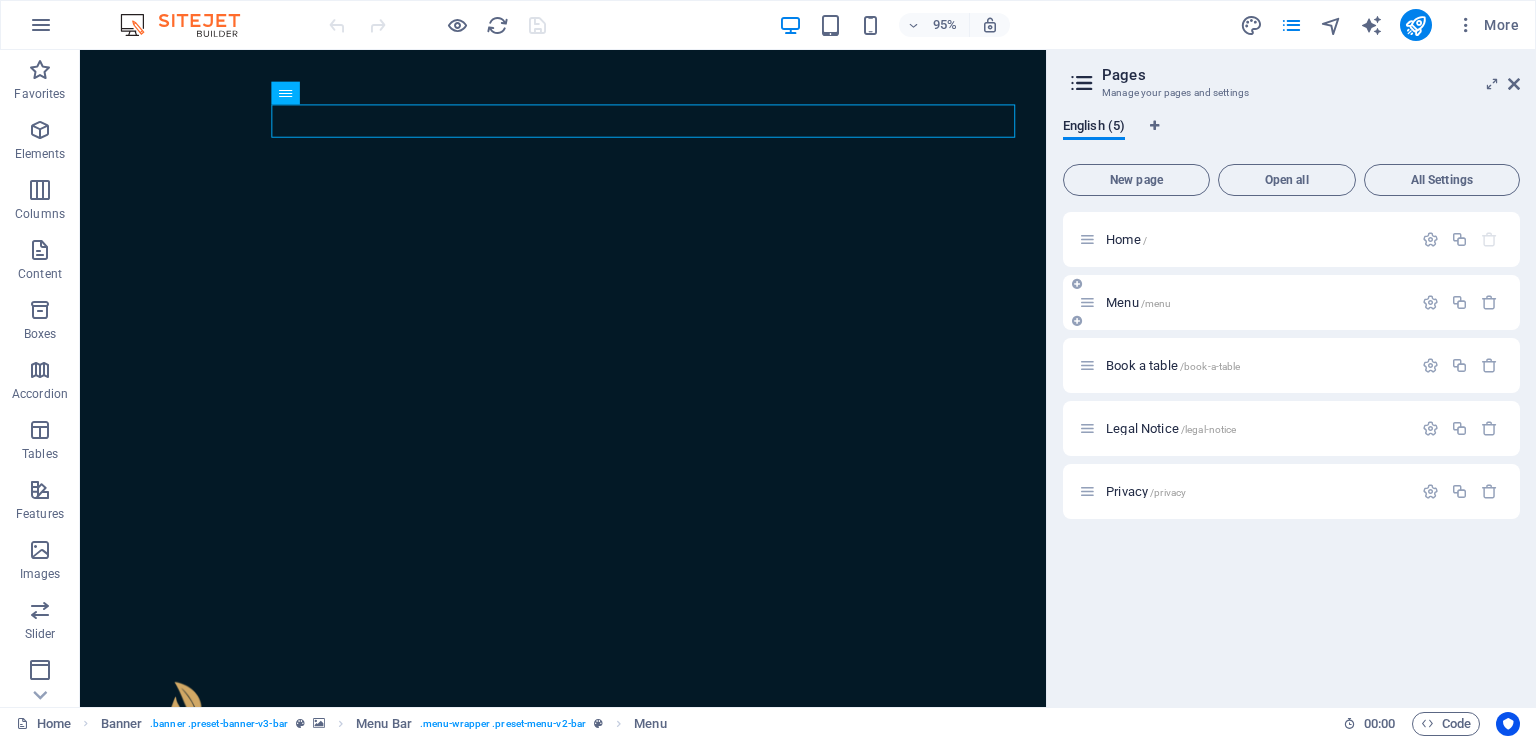 click on "Menu /menu" at bounding box center (1138, 302) 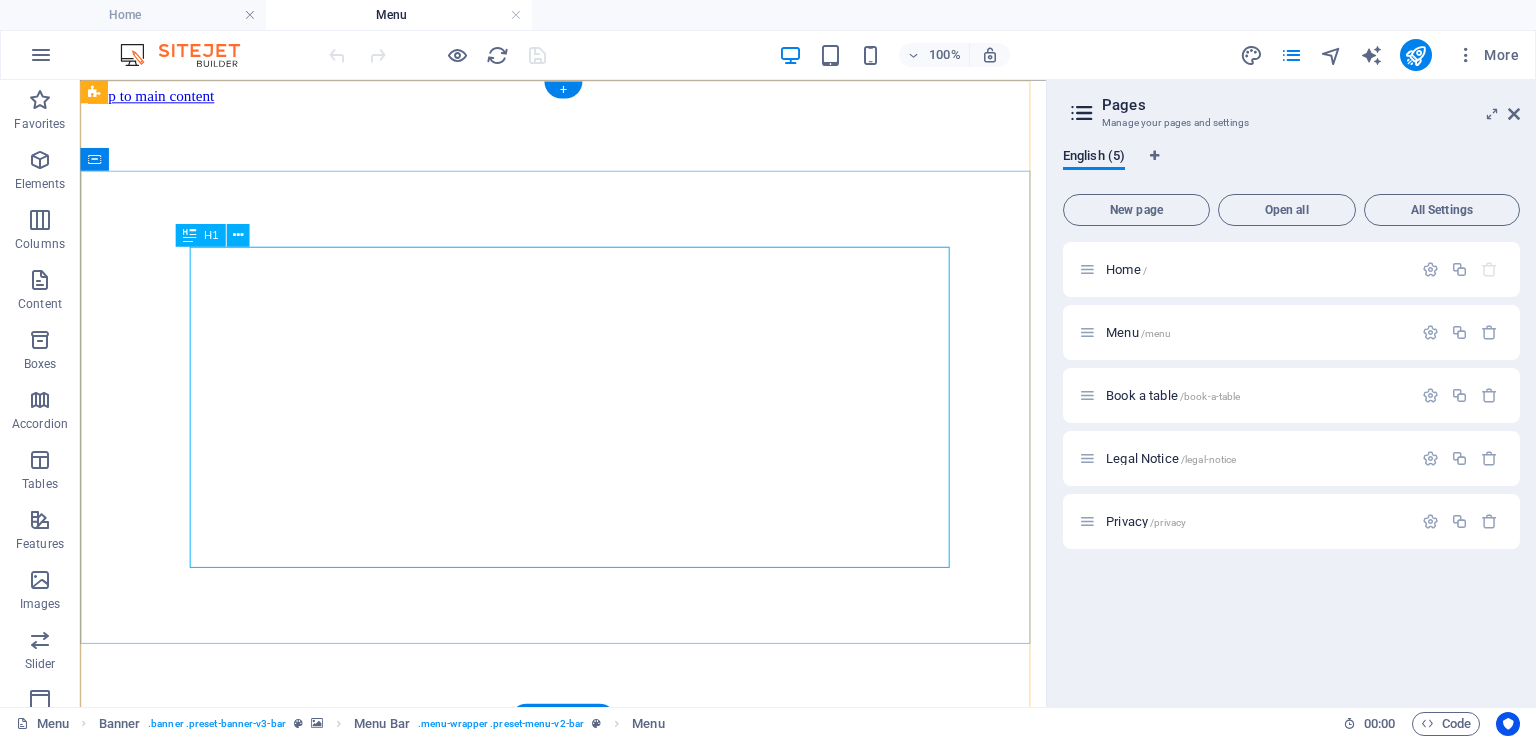 scroll, scrollTop: 0, scrollLeft: 0, axis: both 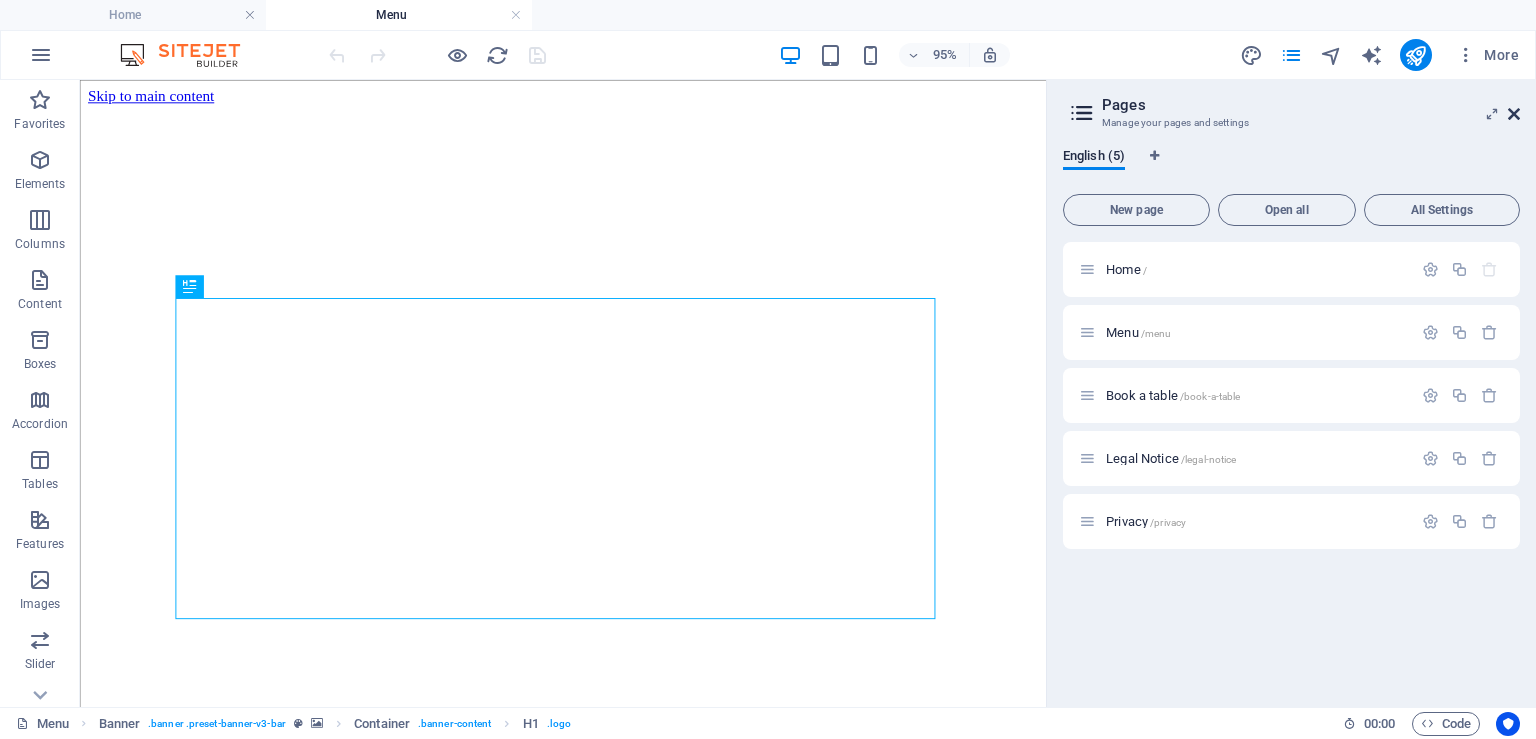 click at bounding box center [1514, 114] 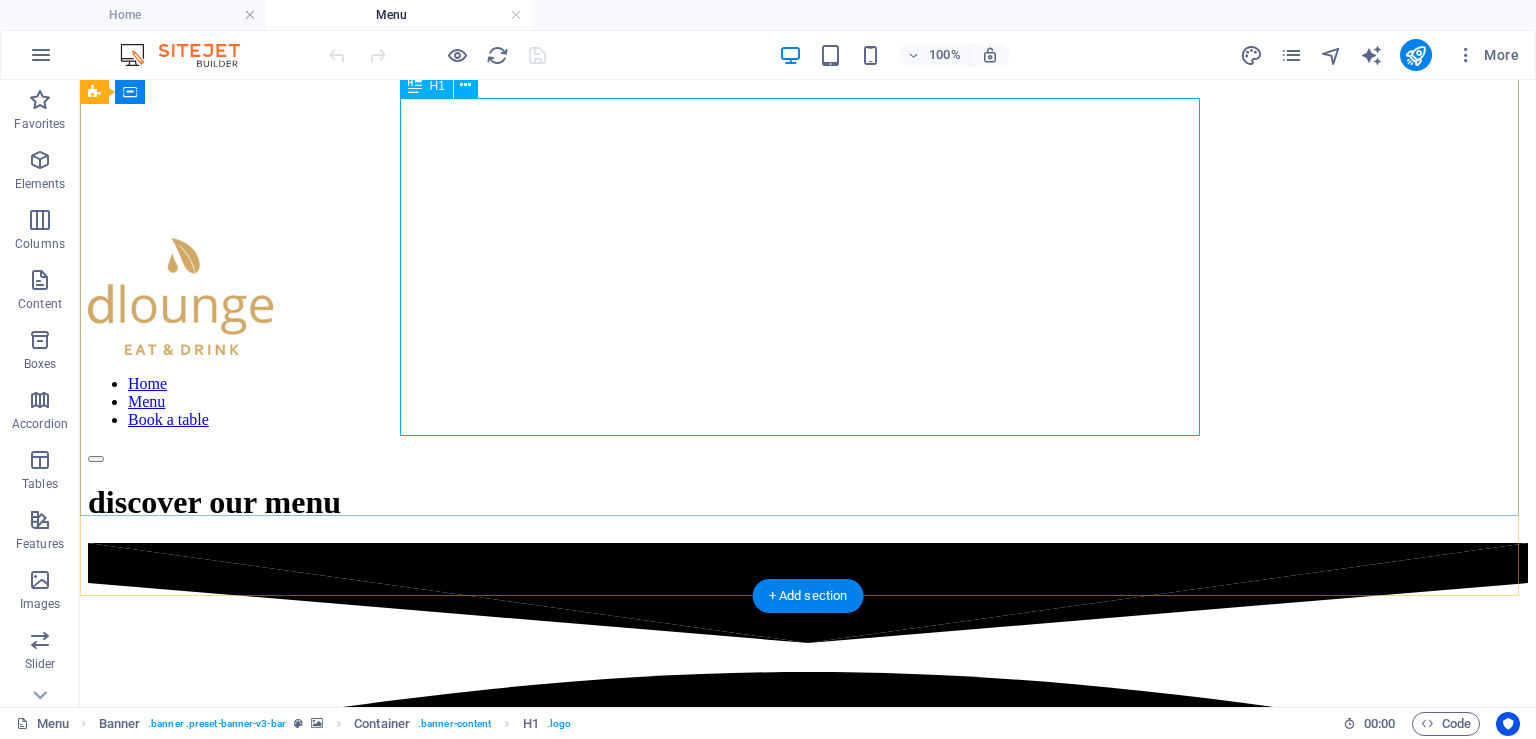 scroll, scrollTop: 633, scrollLeft: 0, axis: vertical 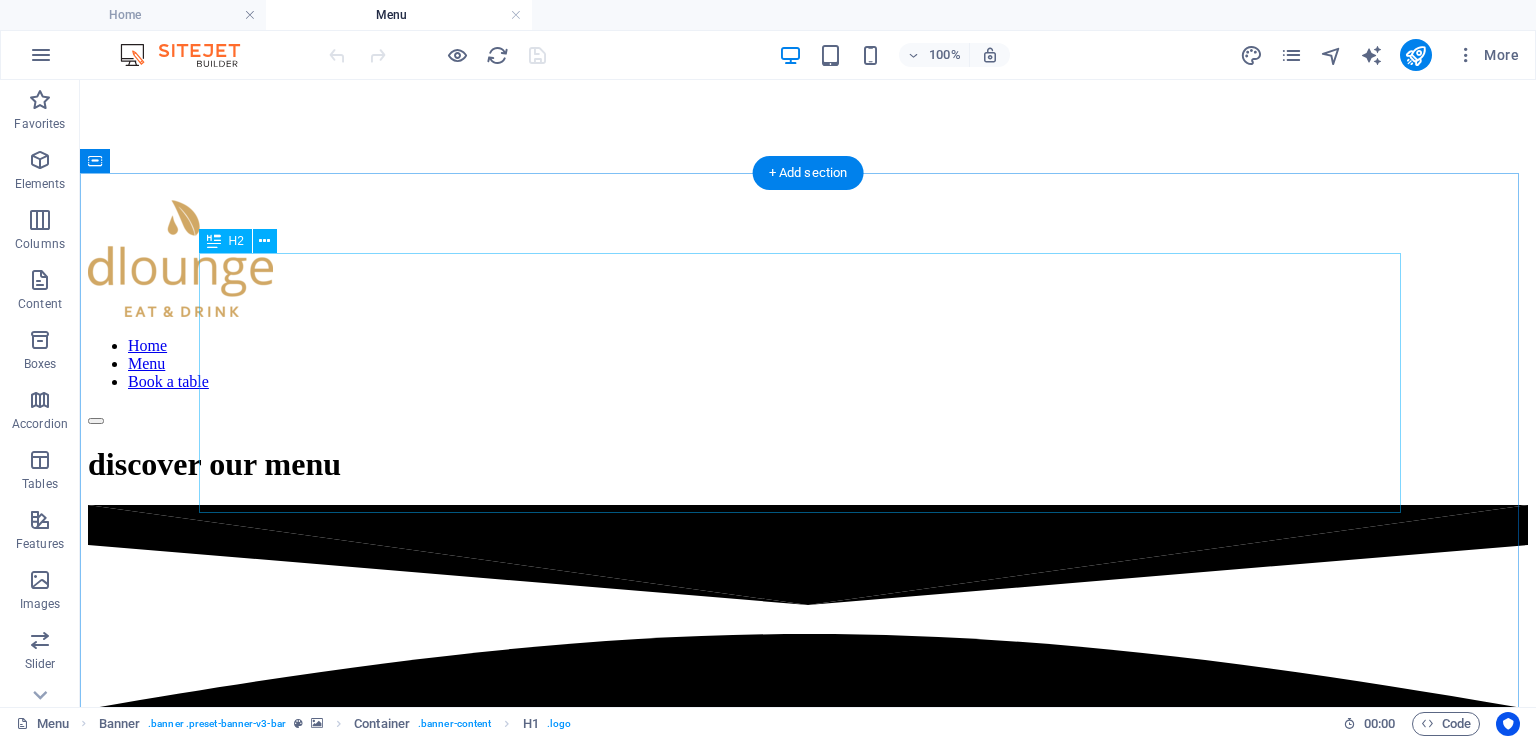 click on "ENTRADAS Starters" at bounding box center (808, 921) 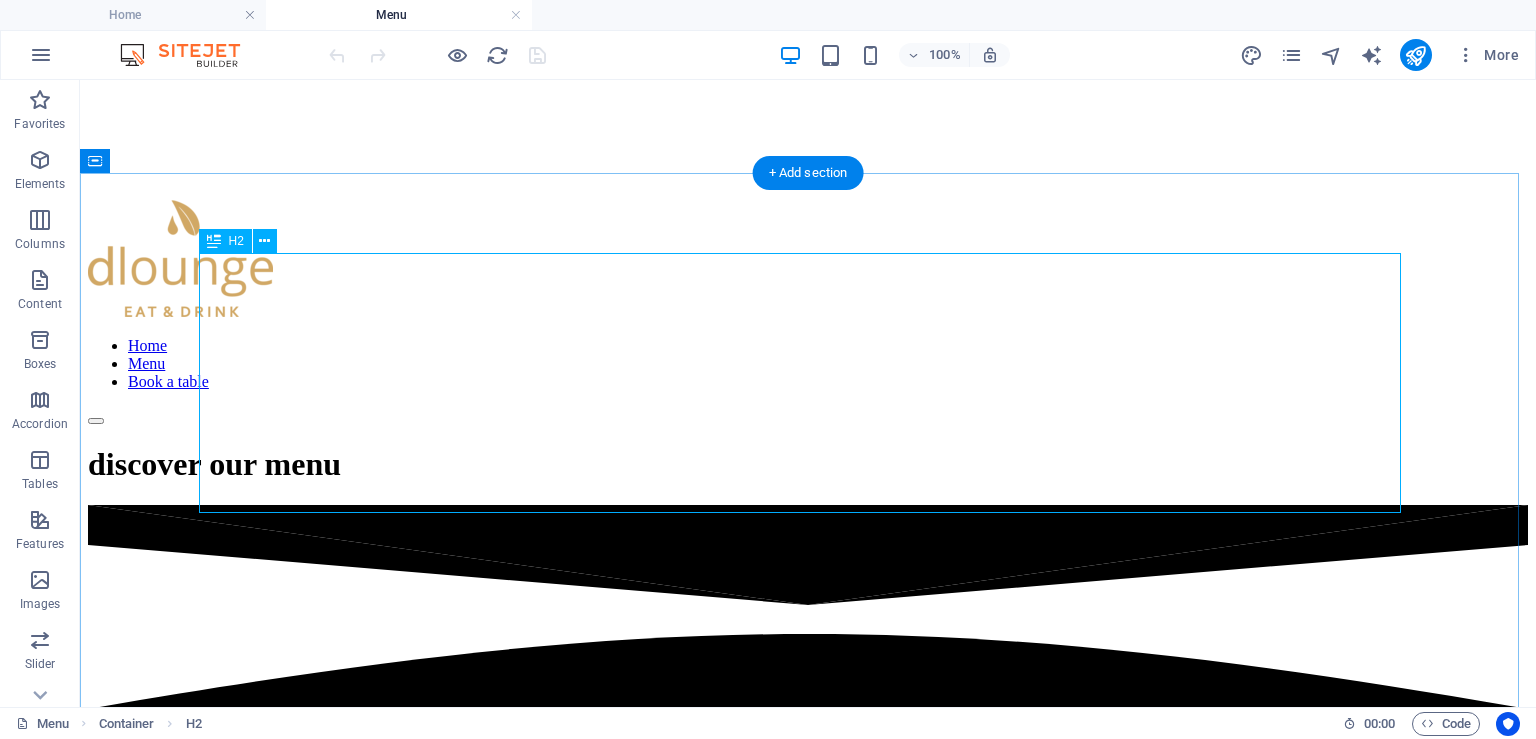 click on "ENTRADAS Starters" at bounding box center (808, 921) 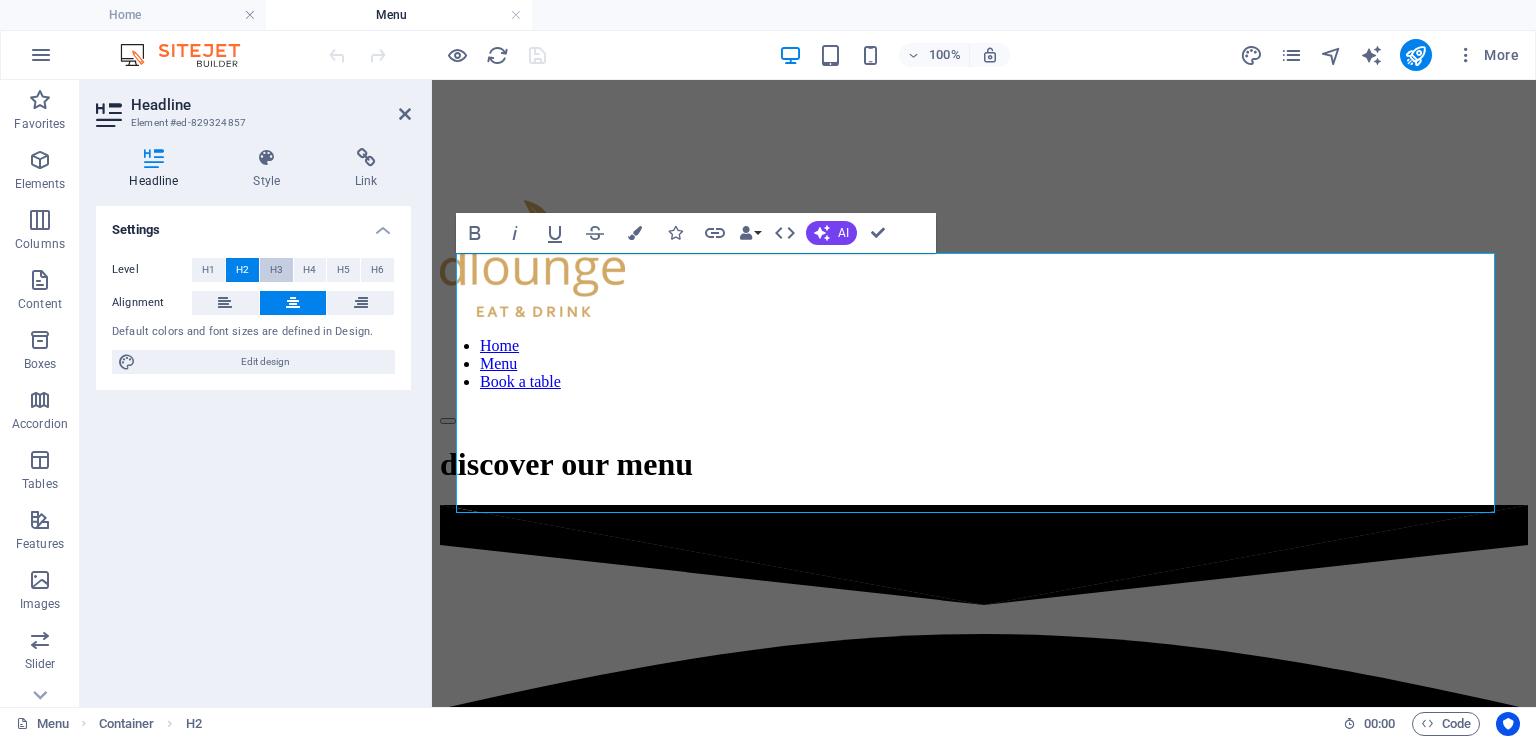 click on "H3" at bounding box center (276, 270) 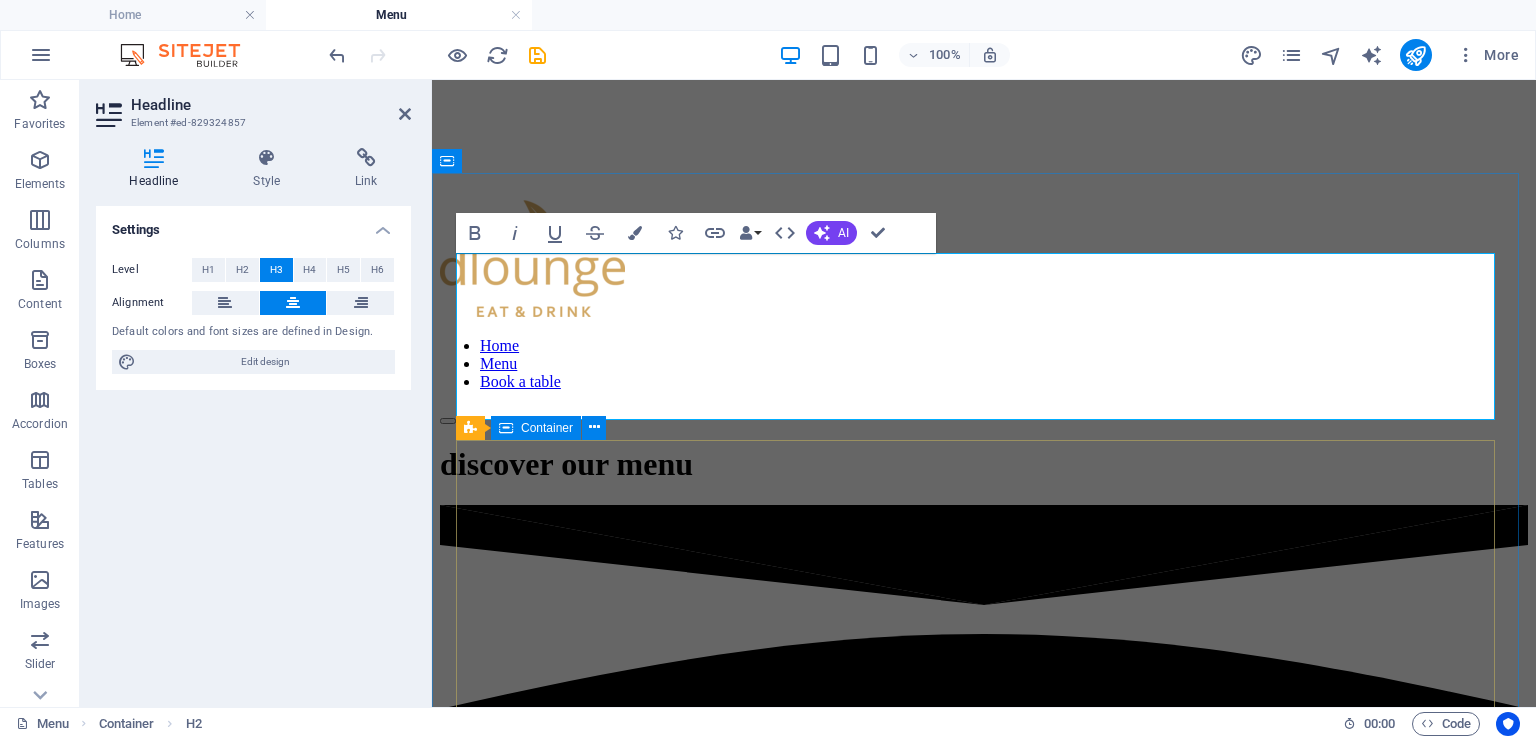 click on "PRATOS PRINCIPAIS / MAIN COURSES Risotto de cogumelos  – 18 Mushroom risotto Filetes de peixe galo fritos com arroz de tomate  – 28 Fried John Dory with tomato rice Arroz de tamboril com camarão  – 28 Monkfish rice with prawns Magret de pato com redução de Vinho do Porto  – 19,5 Duck breast with Port wine reduction Carne de porco à alentejana com batata frita  – 23 Pork fillet with clams and pickles Bacalhau à lagareiro com batata nova  – 26 Roast cod with baby potatoes GRELHADO / GRILL “Uruguay wagyu of natural green pastures” Entrecôte 250g  – 28 Grilled Wagyu ribeye Bife do lombo com molho pimenta  – 28 Filet mignon with pepper sauce Franguinho assado no forno  – 23 Oven-roasted spring chicken Peixe do dia com azeite, limão e cebolinho  – preço sob consulta Fish of the day with olive oil, lime & chives 🍟  ACOMPANHAMENTOS / SIDES  Não incluídos  Arroz / Batata Frita / Vegetais / Batata Nova / Salada de Tomate  – 3,5" at bounding box center [984, 1507] 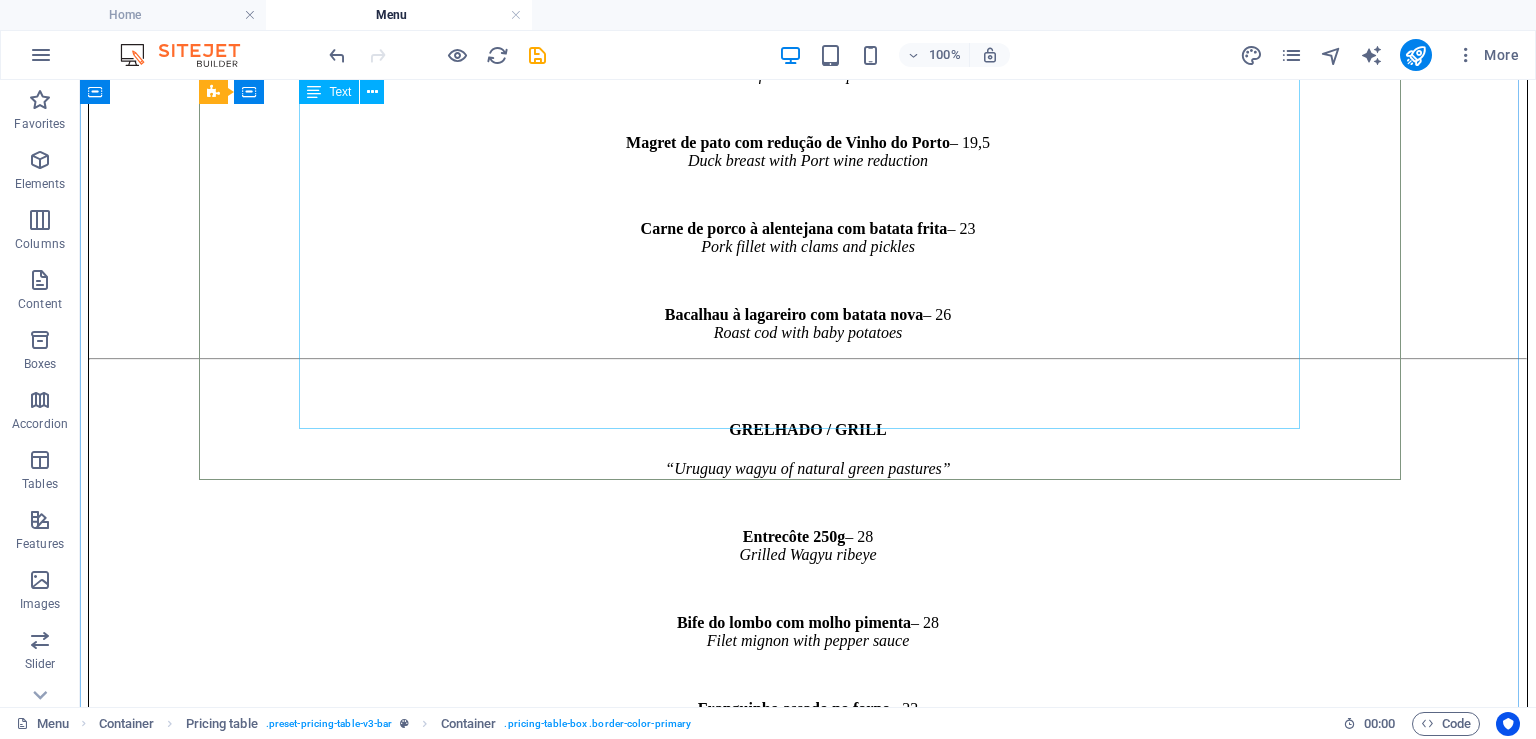 scroll, scrollTop: 1900, scrollLeft: 0, axis: vertical 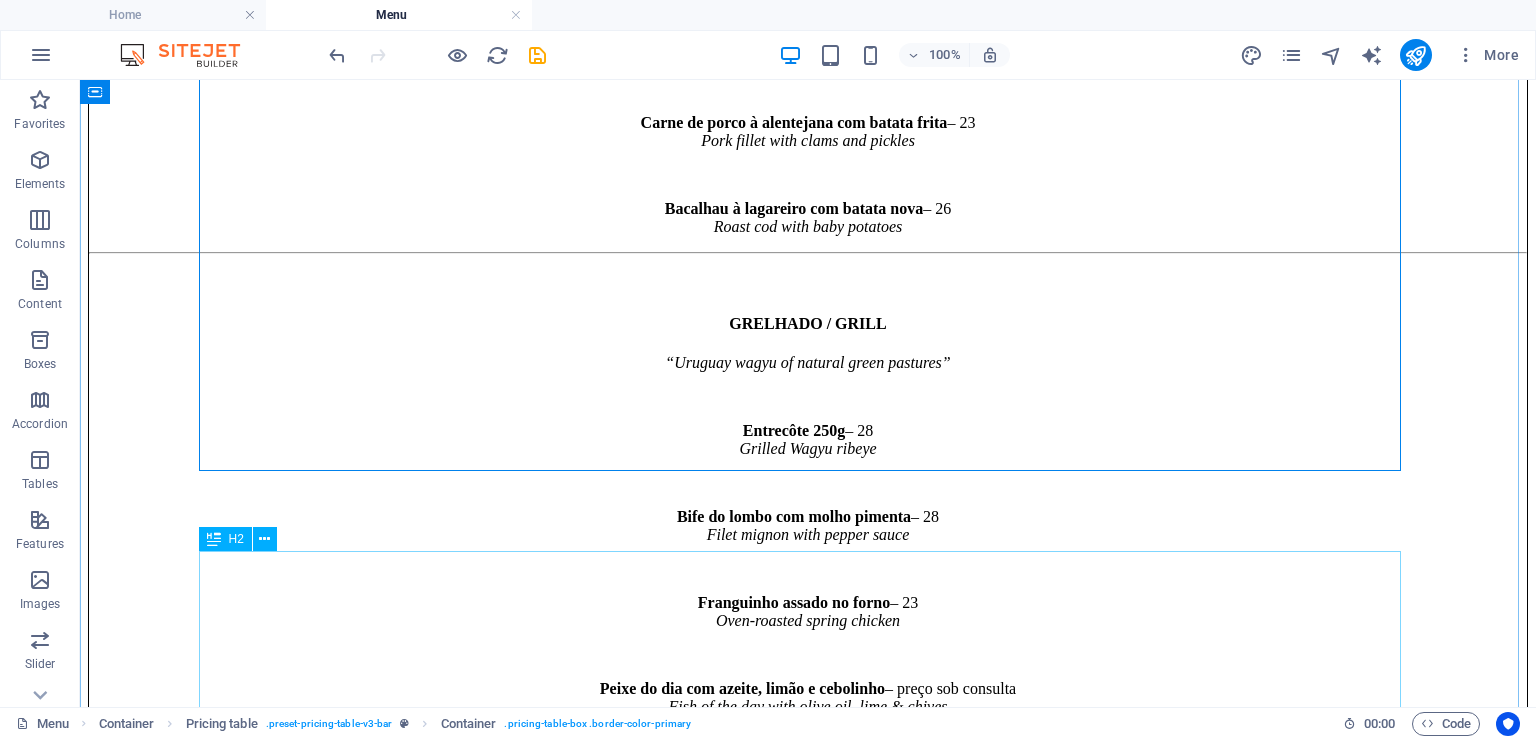 click on "PRATOS PRINCIPAIS Main Courses" at bounding box center (808, 976) 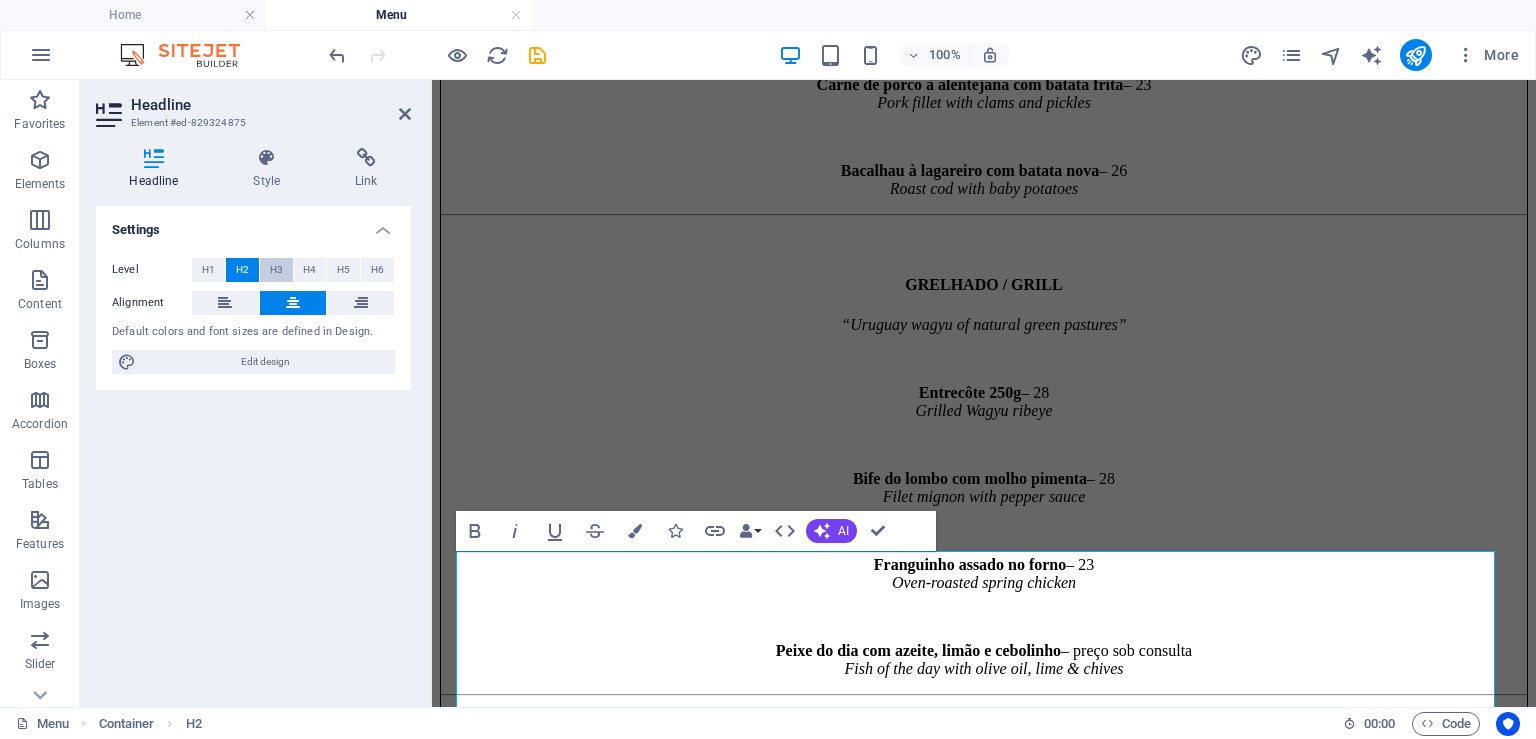 click on "H3" at bounding box center (276, 270) 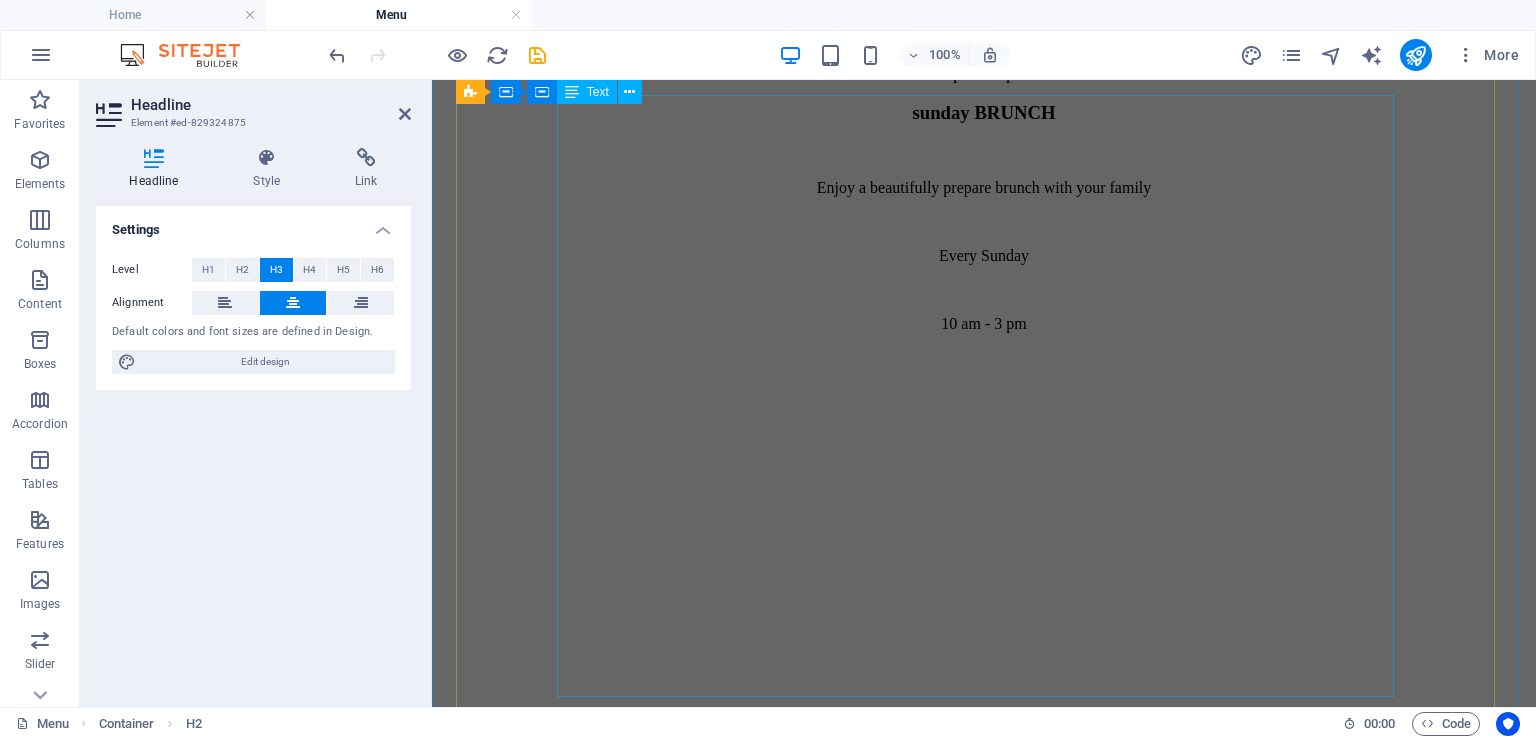 scroll, scrollTop: 3379, scrollLeft: 0, axis: vertical 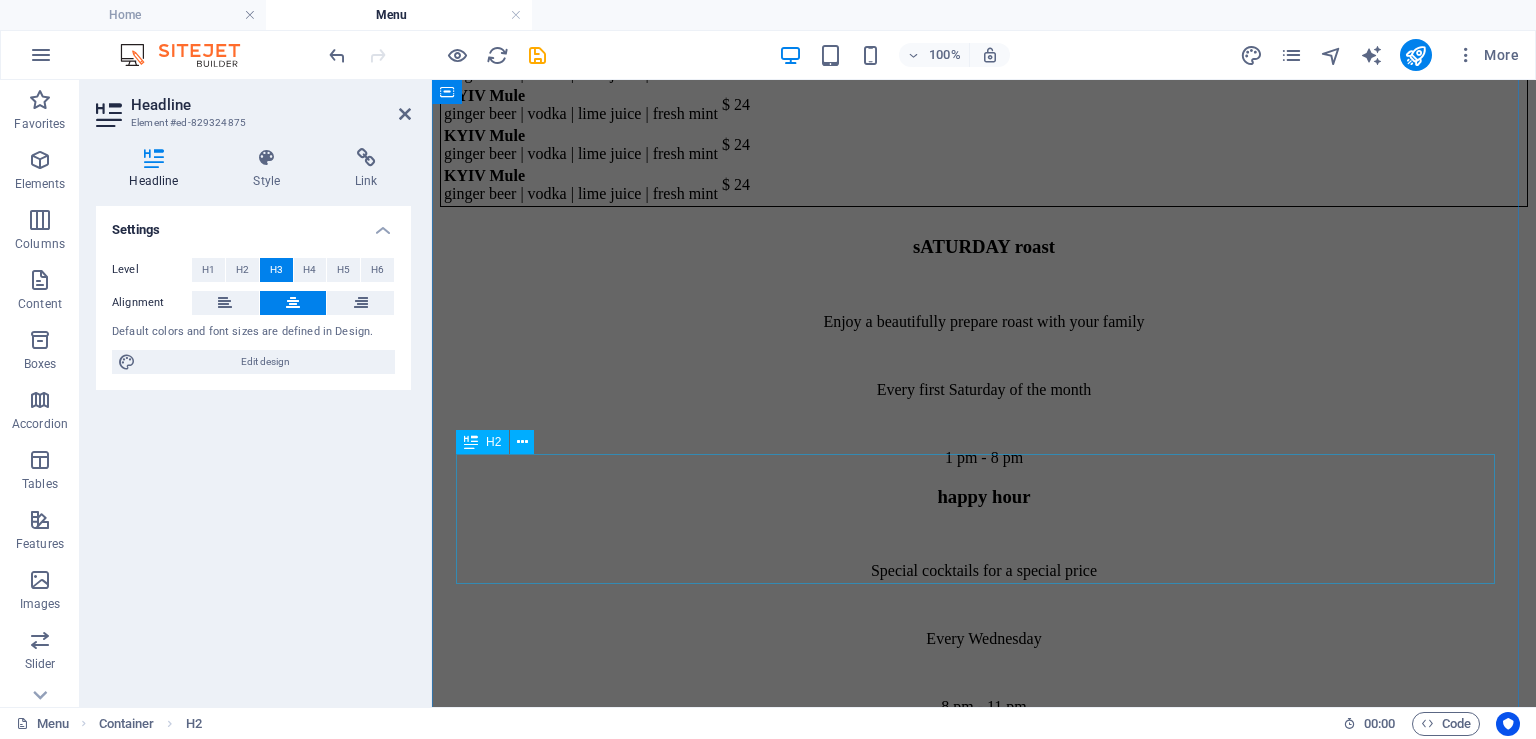 click on "drinks" at bounding box center [984, -50] 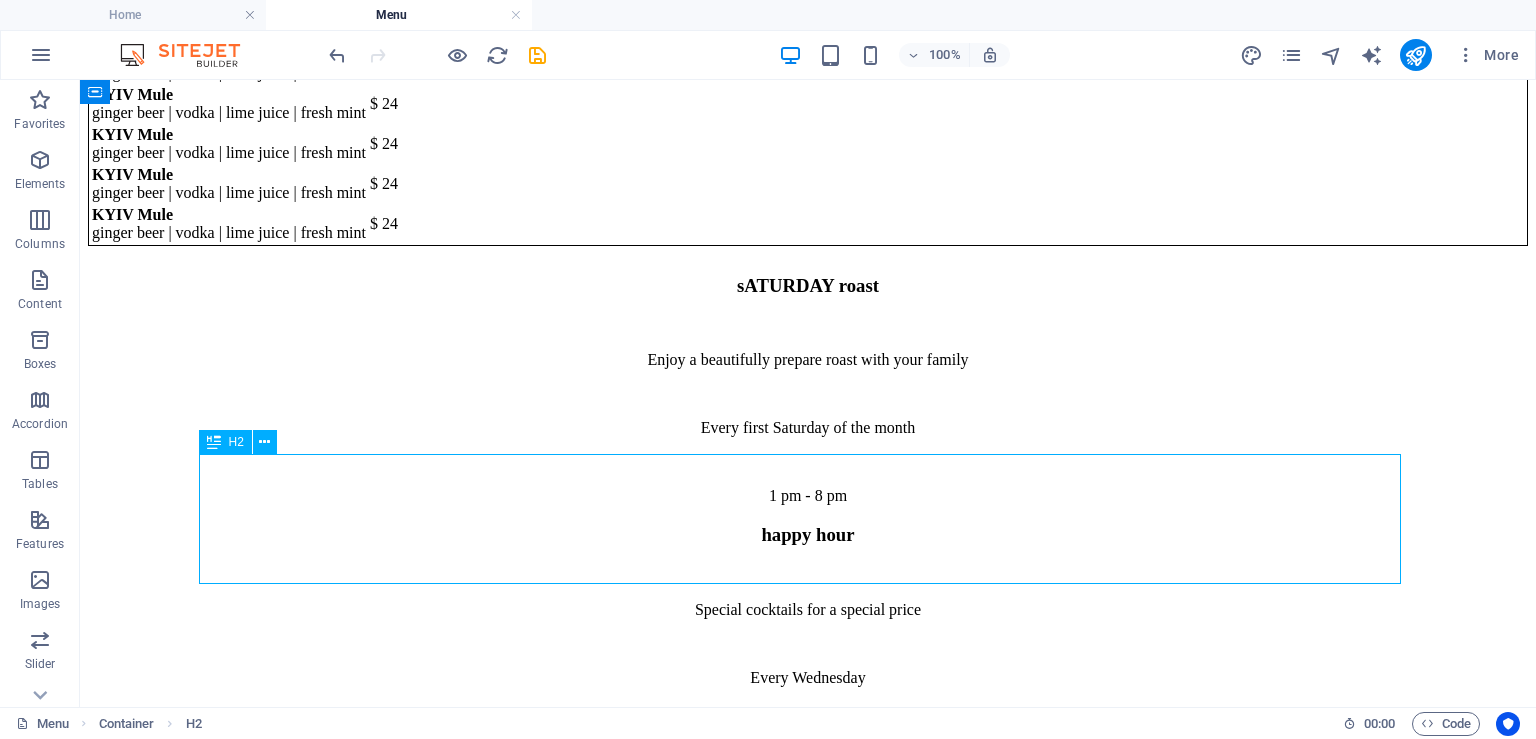click on "drinks" at bounding box center (808, -12) 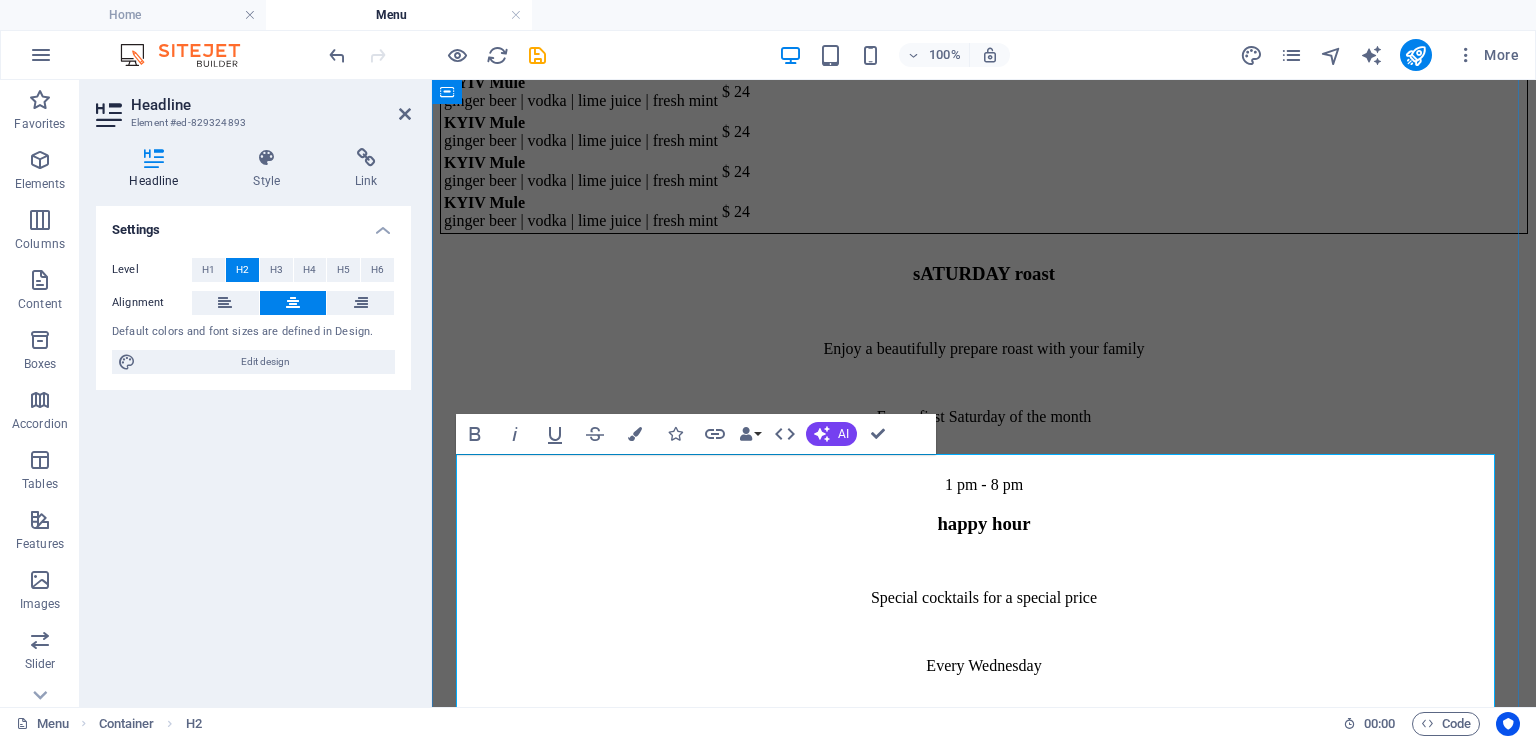 scroll, scrollTop: 0, scrollLeft: 11, axis: horizontal 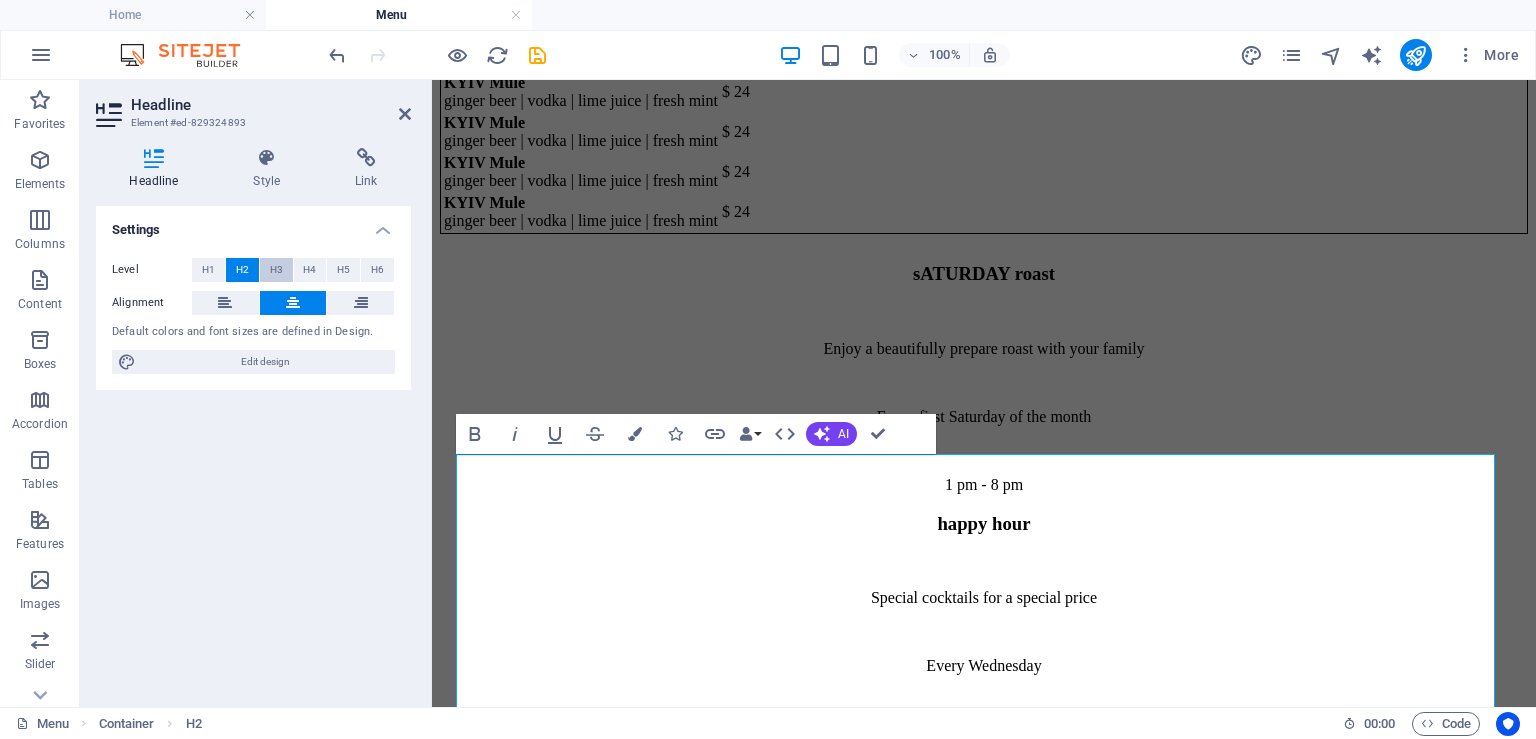 click on "H3" at bounding box center (276, 270) 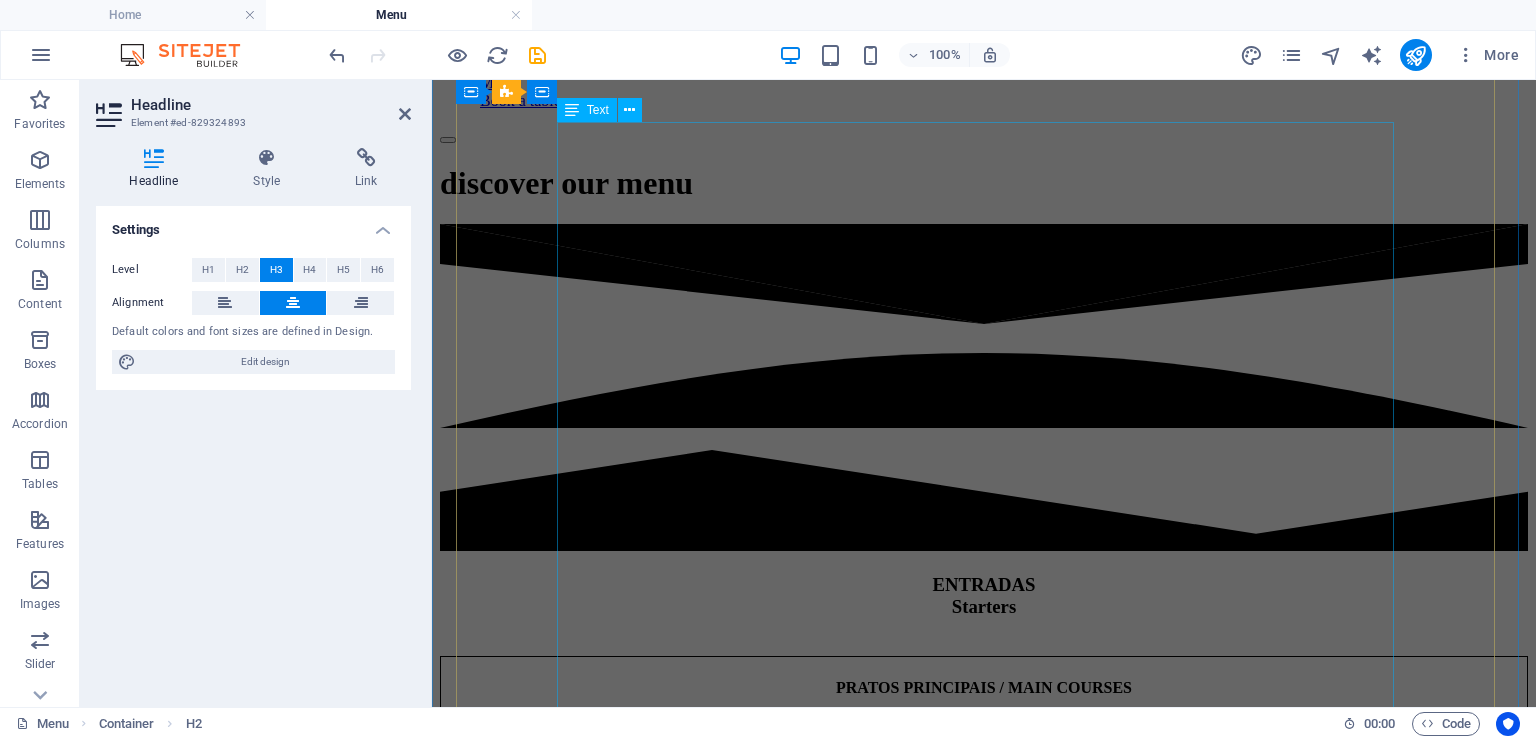scroll, scrollTop: 844, scrollLeft: 0, axis: vertical 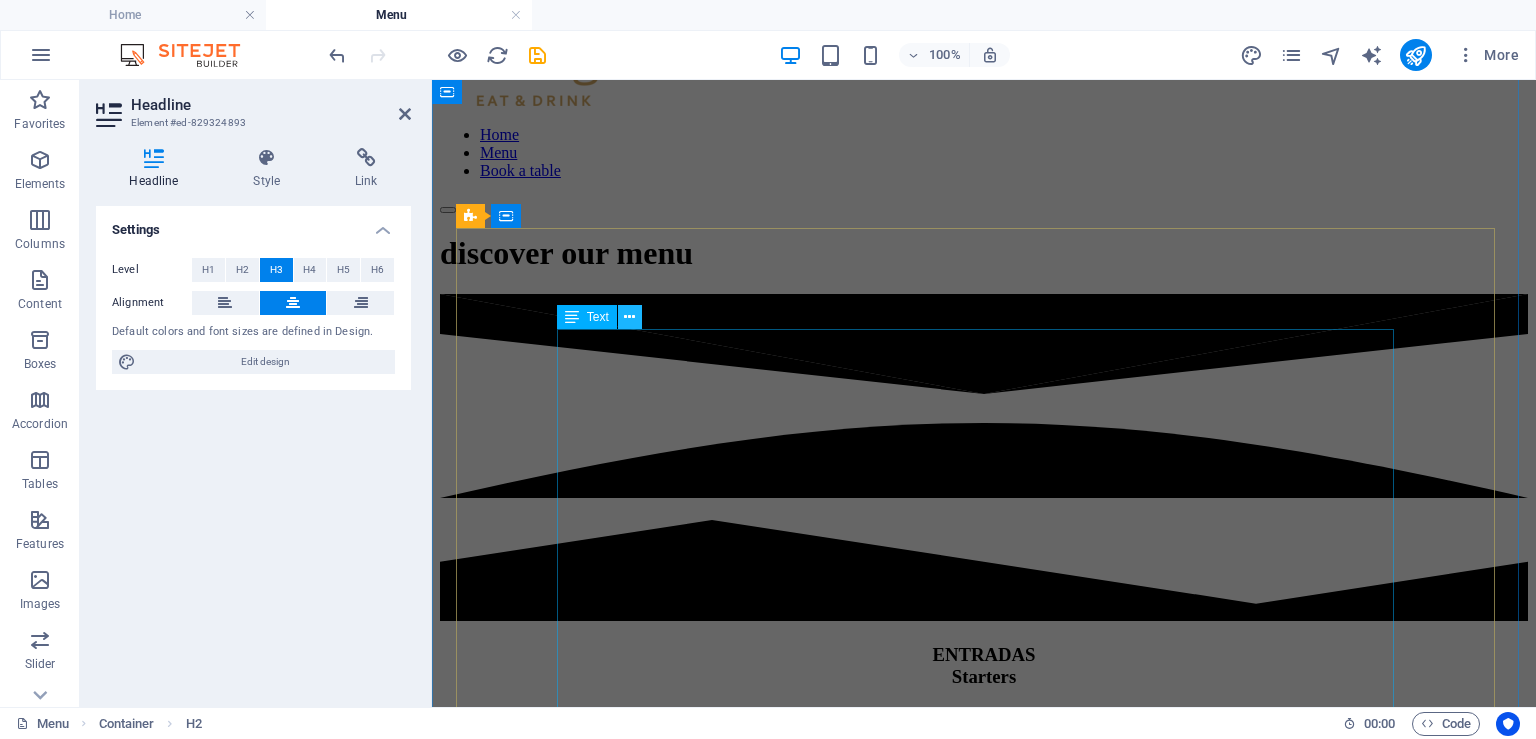 click at bounding box center (629, 317) 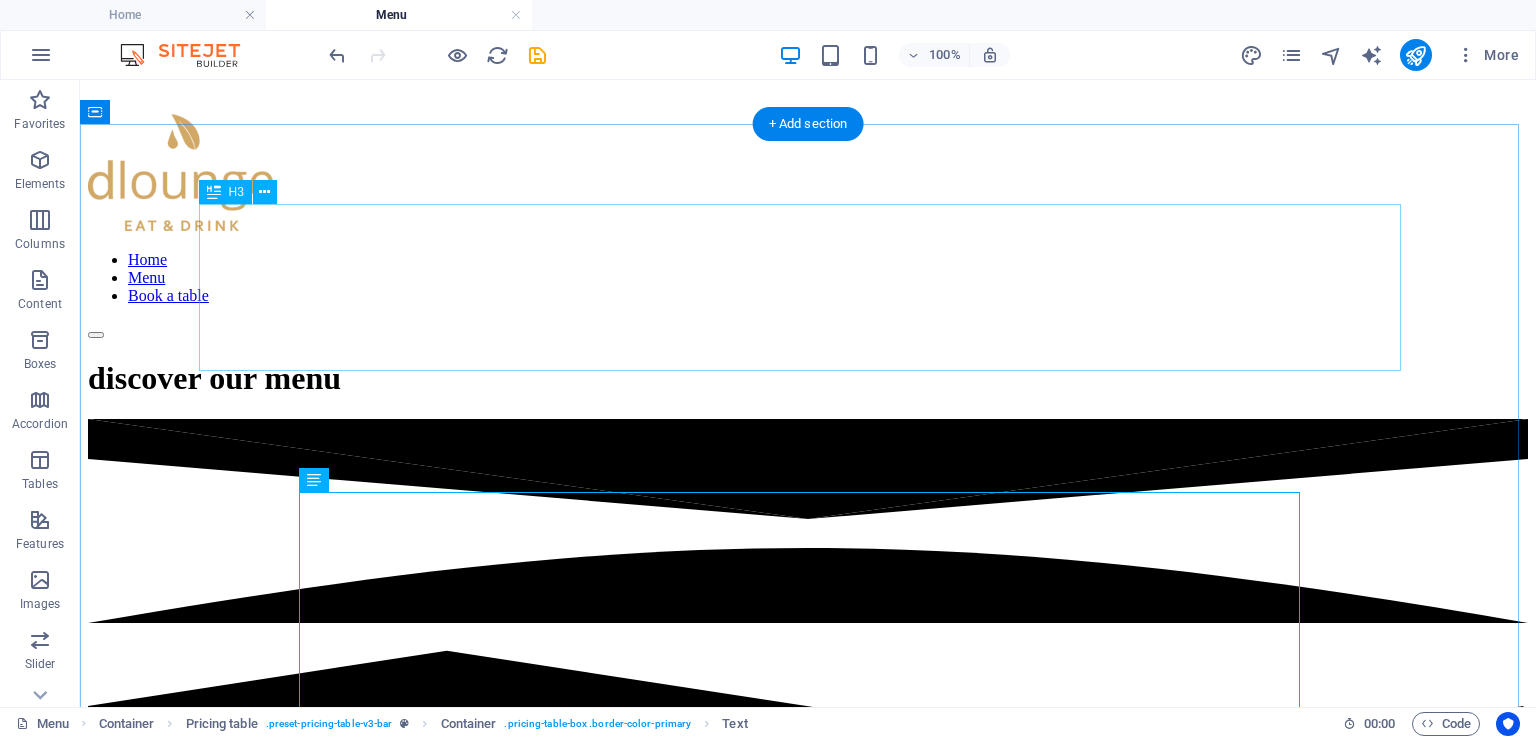 scroll, scrollTop: 720, scrollLeft: 0, axis: vertical 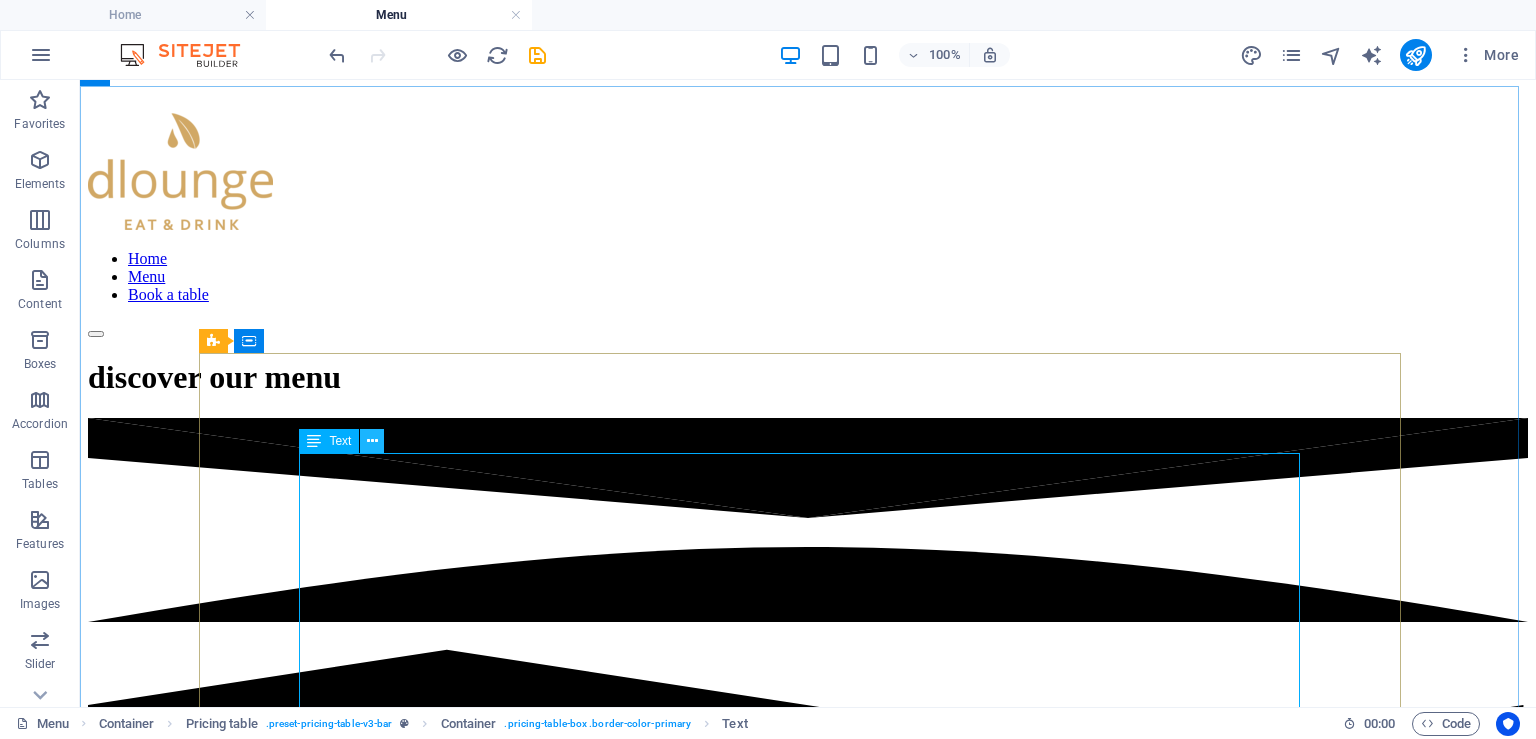 click at bounding box center (372, 441) 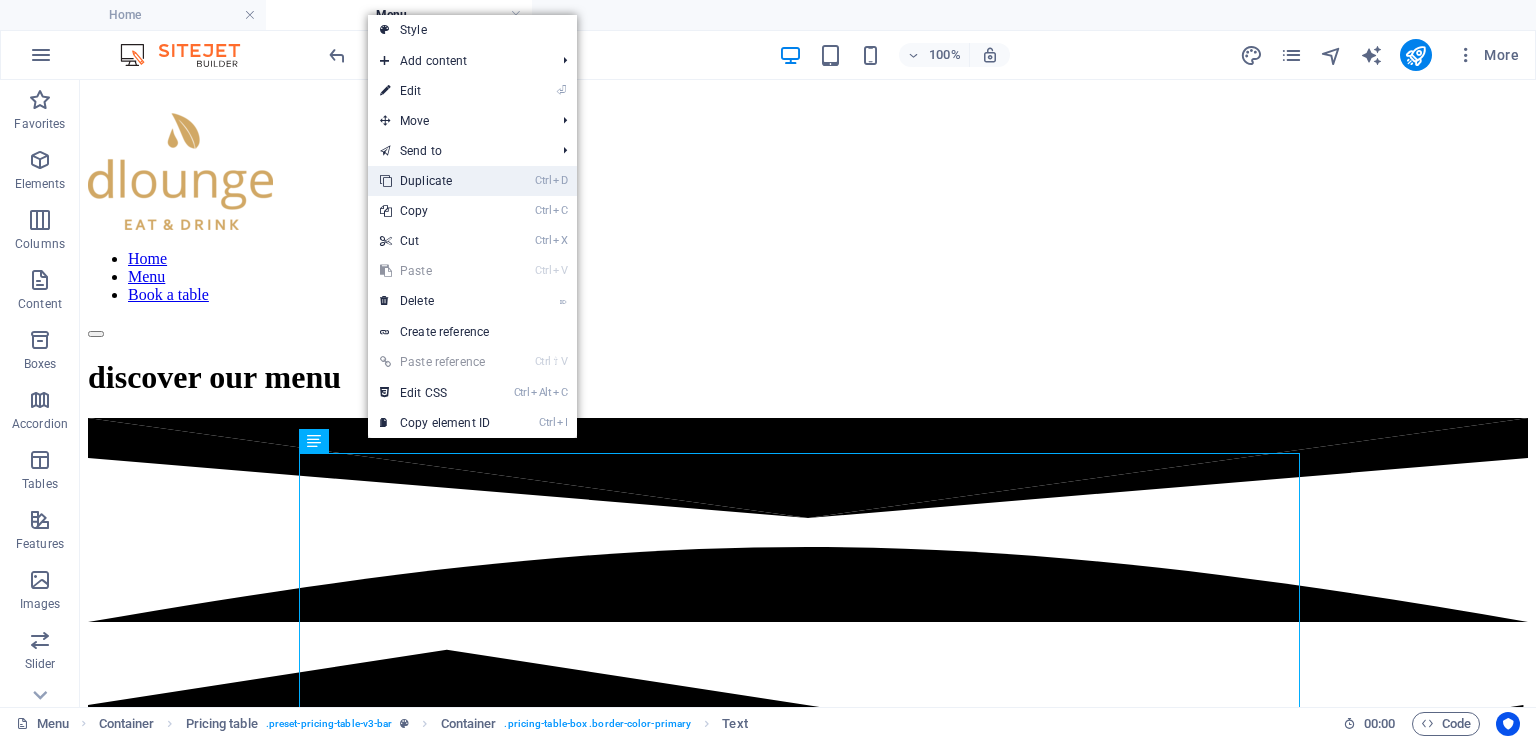 click on "Ctrl D  Duplicate" at bounding box center (435, 181) 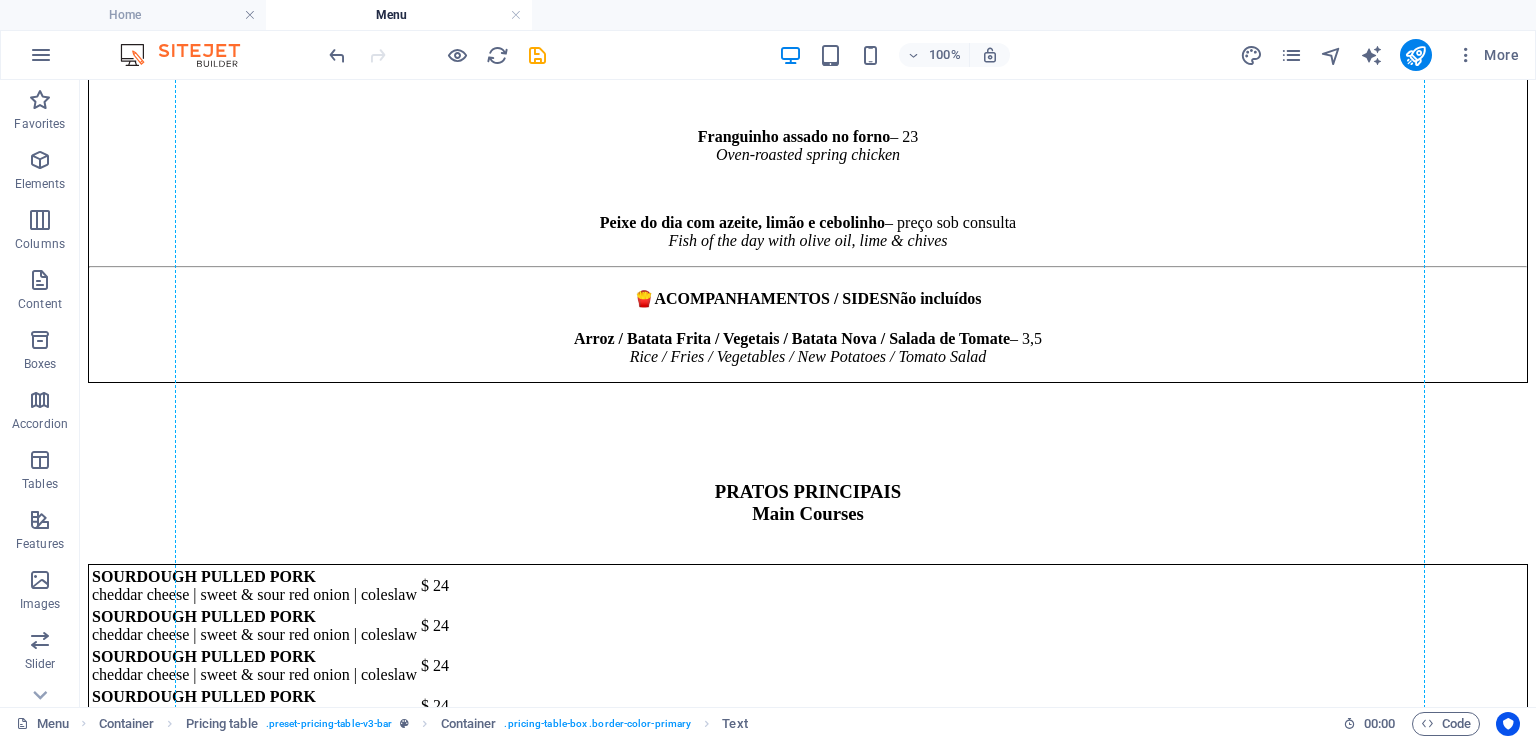 scroll, scrollTop: 3557, scrollLeft: 0, axis: vertical 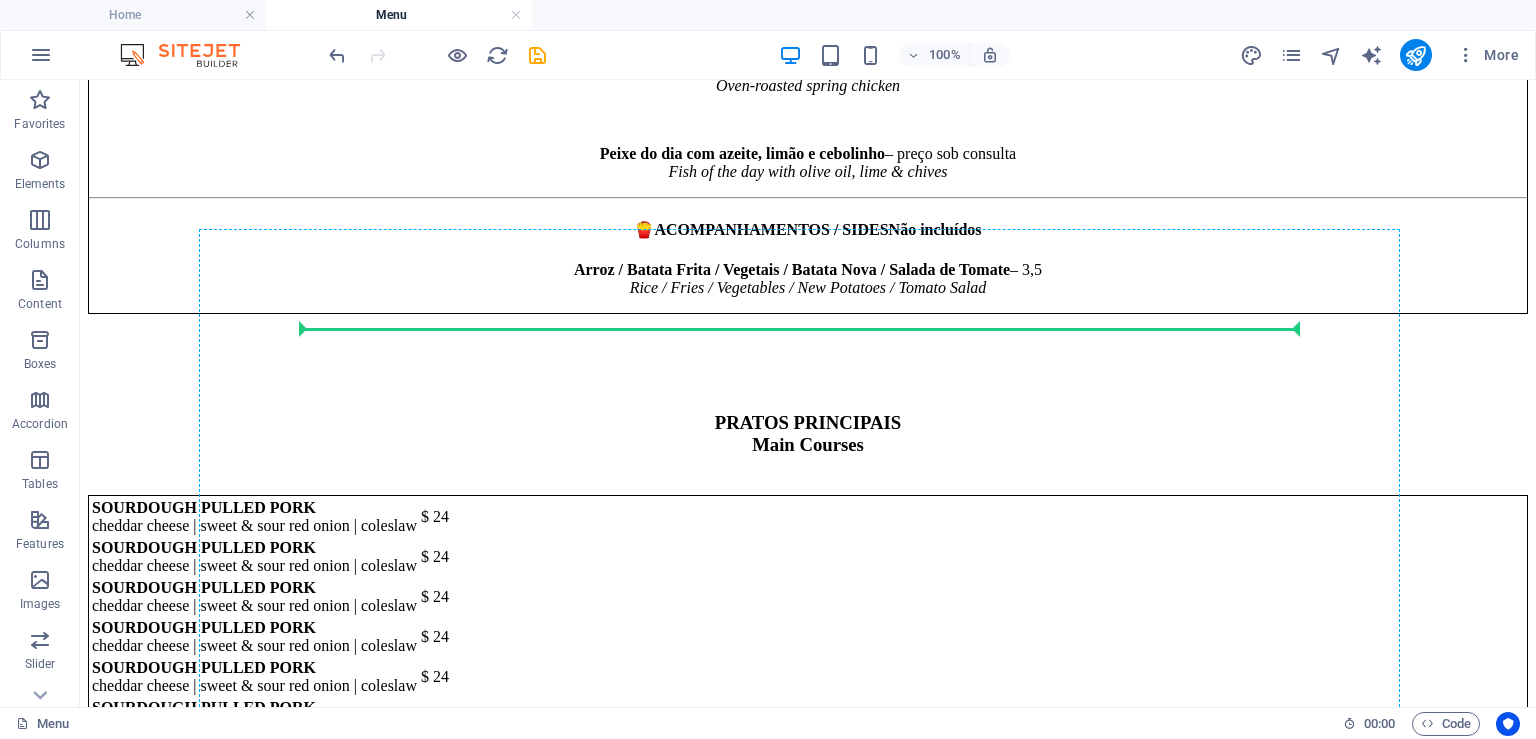 drag, startPoint x: 395, startPoint y: 524, endPoint x: 548, endPoint y: 346, distance: 234.71898 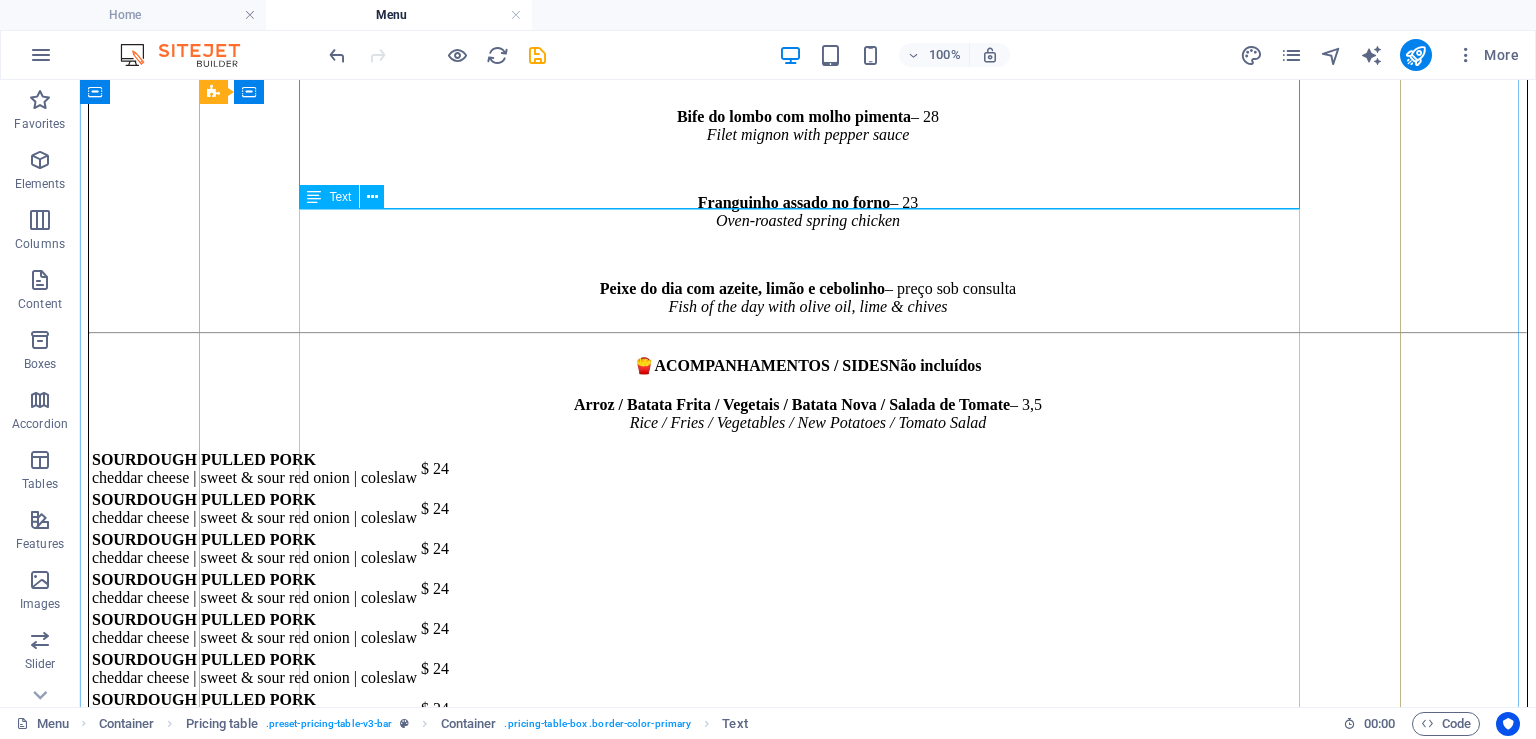 scroll, scrollTop: 3677, scrollLeft: 0, axis: vertical 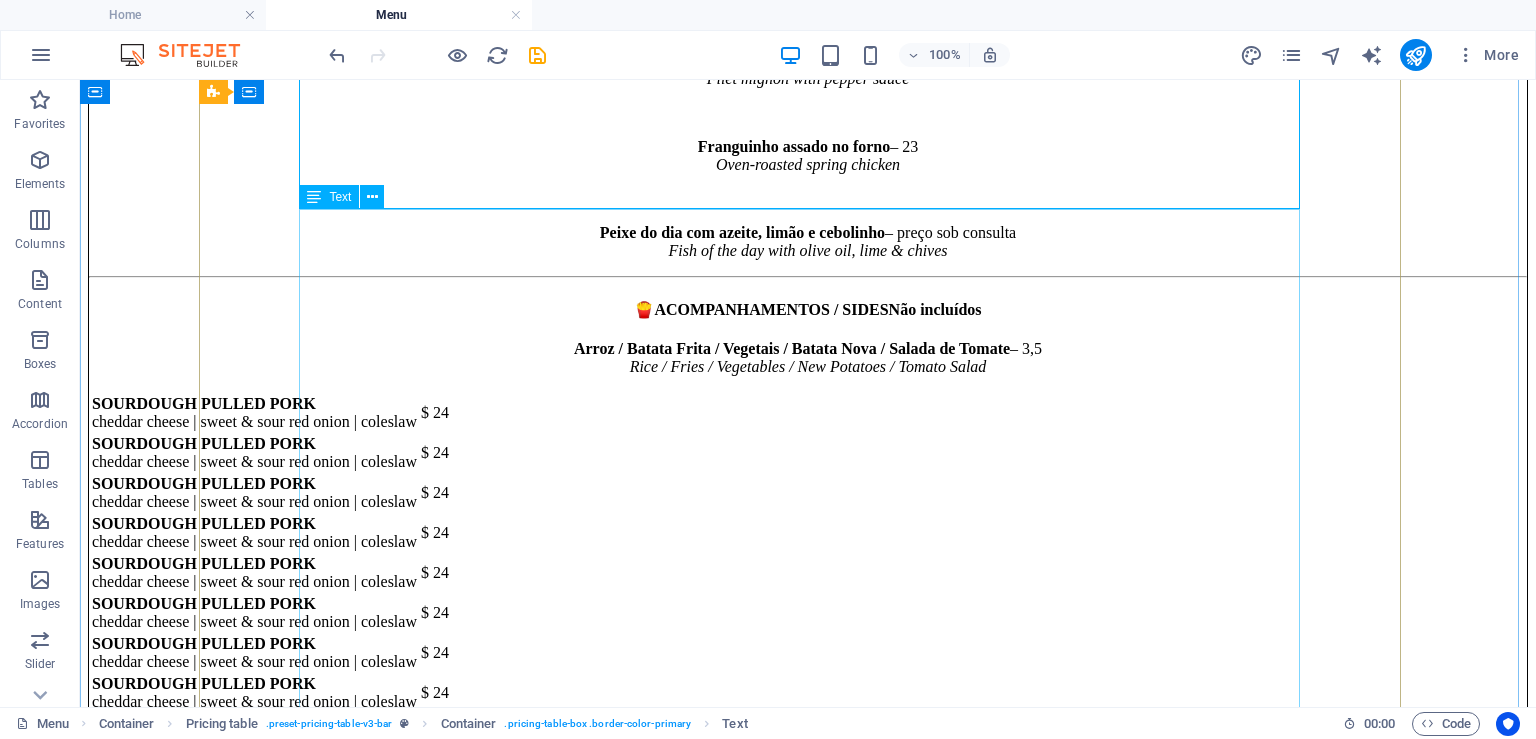 click on "SOURDOUGH PULLED PORK cheddar cheese | sweet & sour red onion | coleslaw
$ 24
SOURDOUGH PULLED PORK cheddar cheese | sweet & sour red onion | coleslaw
$ 24
SOURDOUGH PULLED PORK cheddar cheese | sweet & sour red onion | coleslaw
$ 24
SOURDOUGH PULLED PORK cheddar cheese | sweet & sour red onion | coleslaw
$ 24
SOURDOUGH PULLED PORK cheddar cheese | sweet & sour red onion | coleslaw
$ 24
SOURDOUGH PULLED PORK cheddar cheese | sweet & sour red onion | coleslaw
$ 24
SOURDOUGH PULLED PORK cheddar cheese | sweet & sour red onion | coleslaw
$ 24
SOURDOUGH PULLED PORK cheddar cheese | sweet & sour red onion | coleslaw
$ 24" at bounding box center [808, 553] 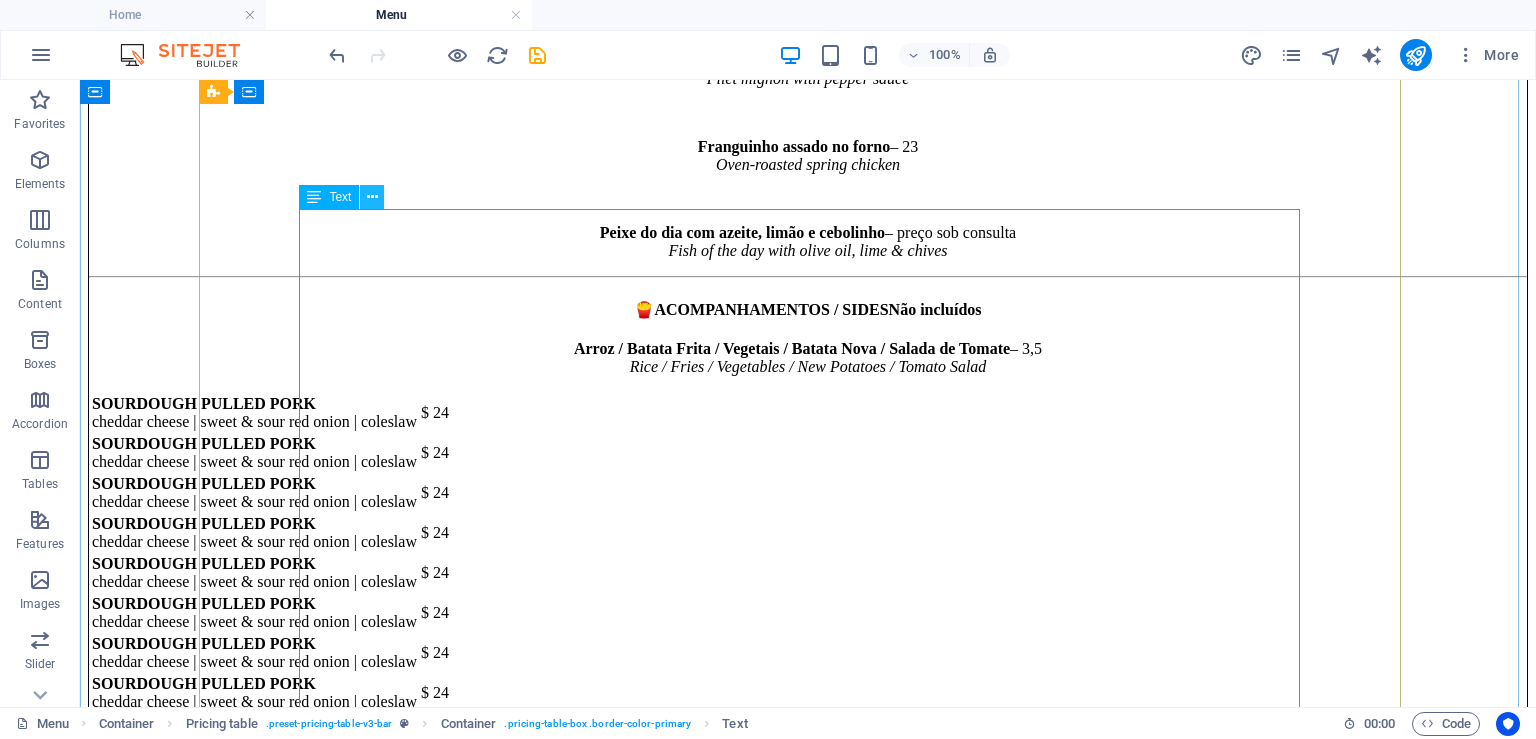click at bounding box center [372, 197] 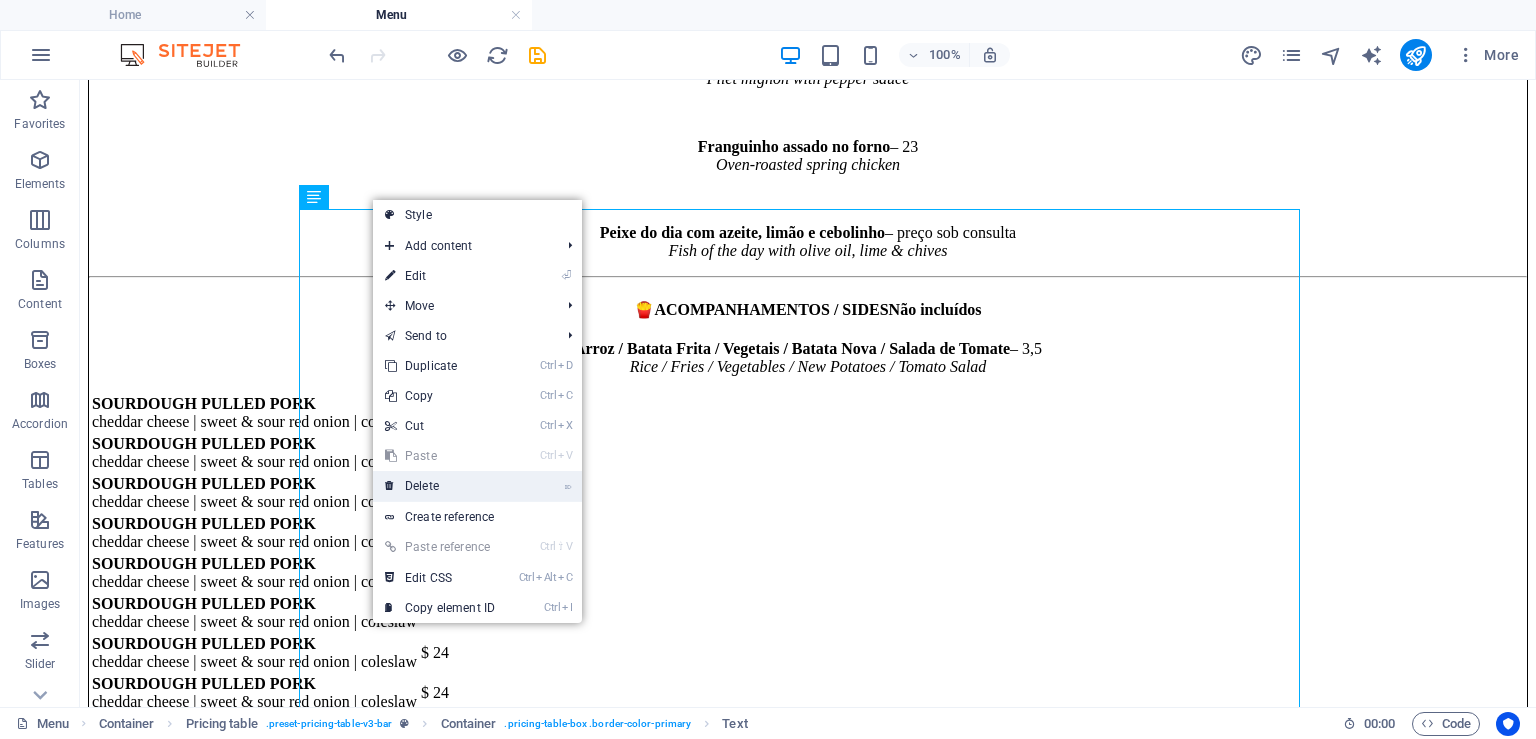 drag, startPoint x: 457, startPoint y: 478, endPoint x: 377, endPoint y: 399, distance: 112.432205 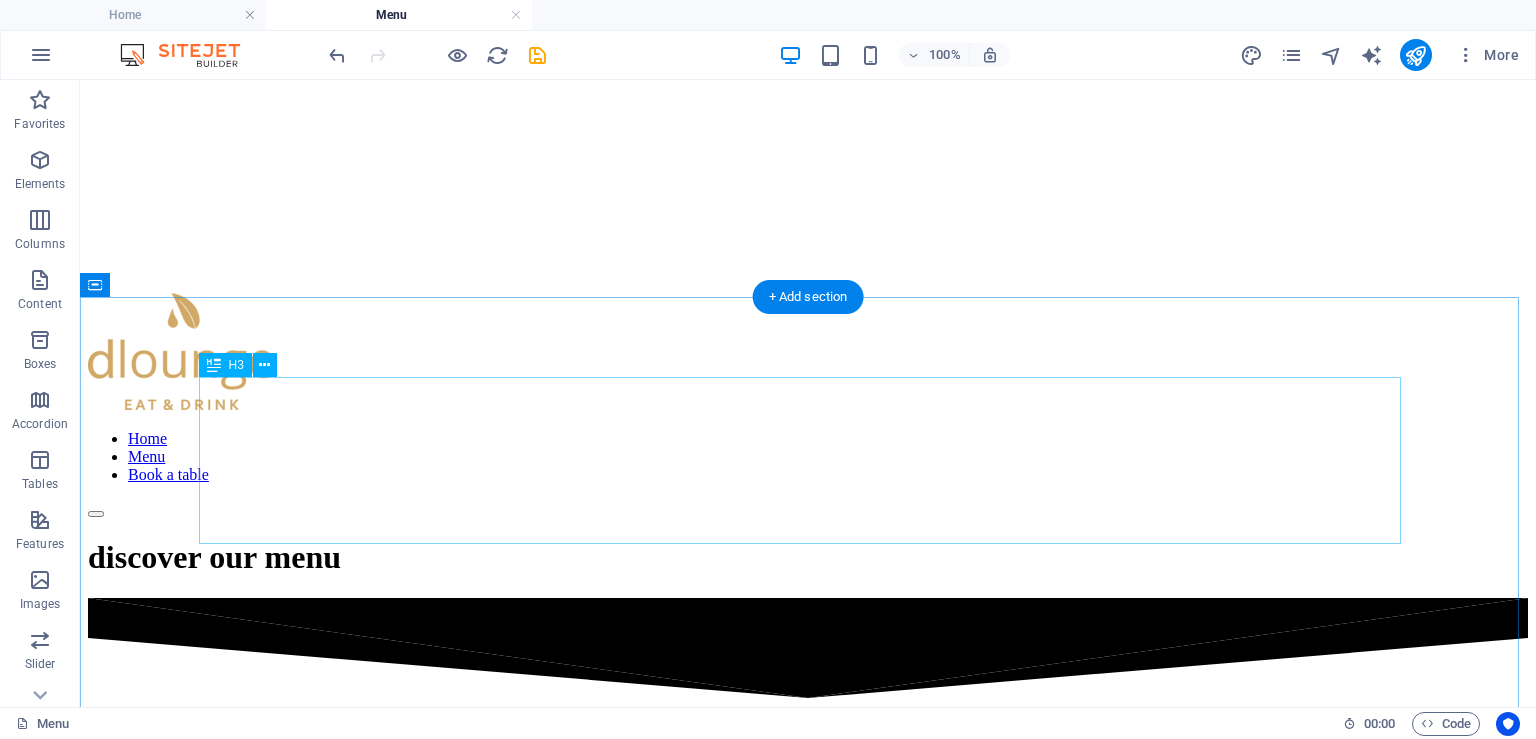 scroll, scrollTop: 509, scrollLeft: 0, axis: vertical 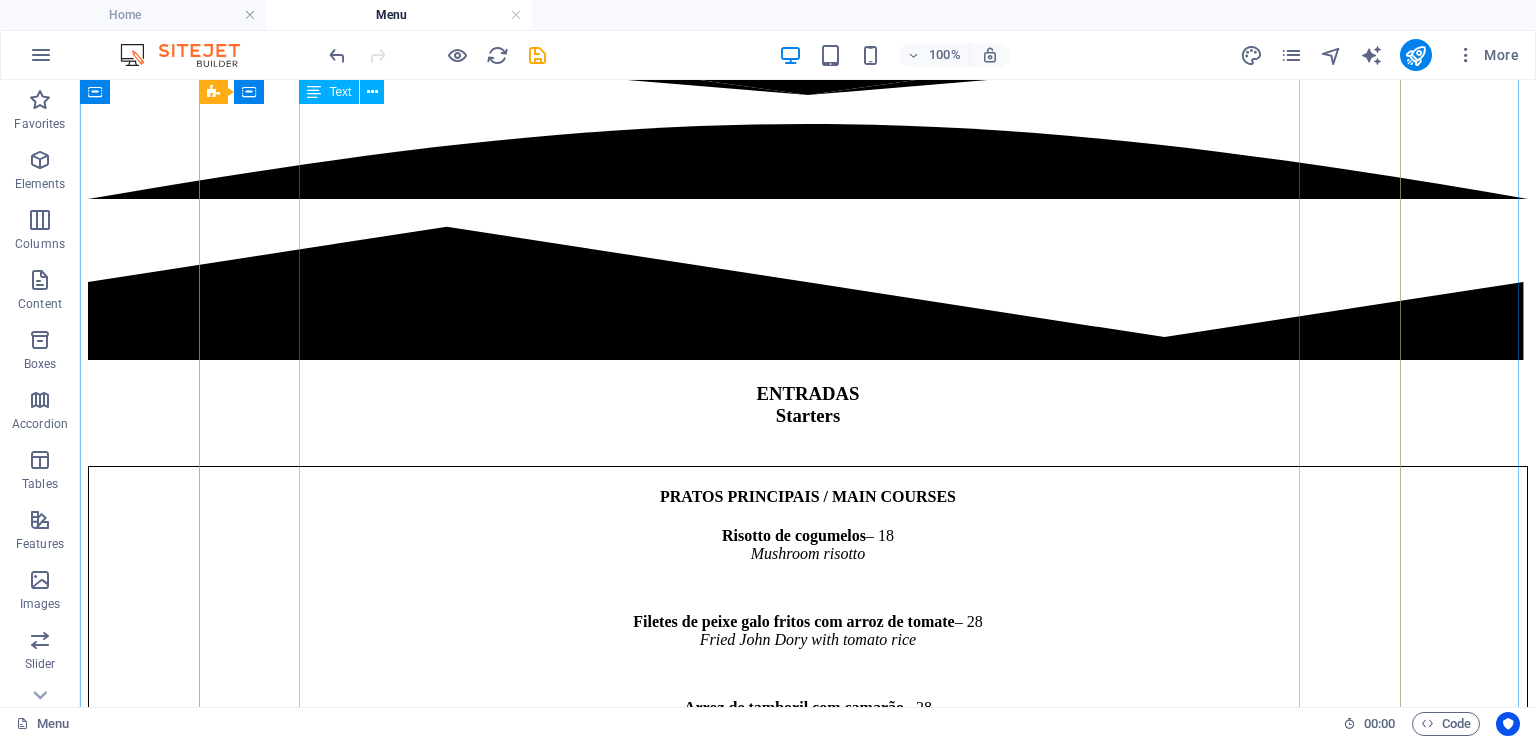 click on "PRATOS PRINCIPAIS / MAIN COURSES Risotto de cogumelos  – 18 Mushroom risotto Filetes de peixe galo fritos com arroz de tomate  – 28 Fried John Dory with tomato rice Arroz de tamboril com camarão  – 28 Monkfish rice with prawns Magret de pato com redução de Vinho do Porto  – 19,5 Duck breast with Port wine reduction Carne de porco à alentejana com batata frita  – 23 Pork fillet with clams and pickles Bacalhau à lagareiro com batata nova  – 26 Roast cod with baby potatoes GRELHADO / GRILL “Uruguay wagyu of natural green pastures” Entrecôte 250g  – 28 Grilled Wagyu ribeye Bife do lombo com molho pimenta  – 28 Filet mignon with pepper sauce Franguinho assado no forno  – 23 Oven-roasted spring chicken Peixe do dia com azeite, limão e cebolinho  – preço sob consulta Fish of the day with olive oil, lime & chives 🍟  ACOMPANHAMENTOS / SIDES  Não incluídos  Arroz / Batata Frita / Vegetais / Batata Nova / Salada de Tomate  – 3,5" at bounding box center [808, 1038] 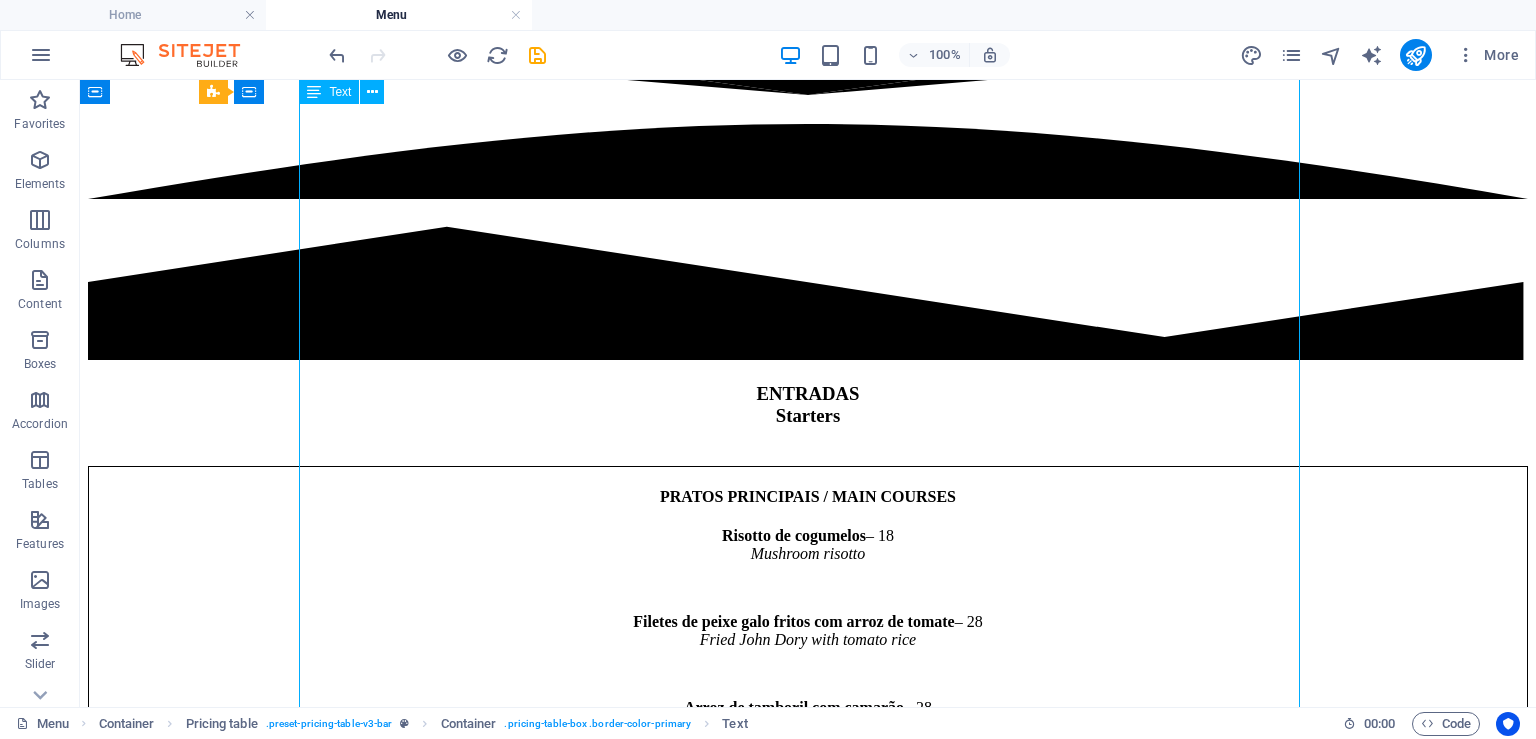 click on "PRATOS PRINCIPAIS / MAIN COURSES Risotto de cogumelos  – 18 Mushroom risotto Filetes de peixe galo fritos com arroz de tomate  – 28 Fried John Dory with tomato rice Arroz de tamboril com camarão  – 28 Monkfish rice with prawns Magret de pato com redução de Vinho do Porto  – 19,5 Duck breast with Port wine reduction Carne de porco à alentejana com batata frita  – 23 Pork fillet with clams and pickles Bacalhau à lagareiro com batata nova  – 26 Roast cod with baby potatoes GRELHADO / GRILL “Uruguay wagyu of natural green pastures” Entrecôte 250g  – 28 Grilled Wagyu ribeye Bife do lombo com molho pimenta  – 28 Filet mignon with pepper sauce Franguinho assado no forno  – 23 Oven-roasted spring chicken Peixe do dia com azeite, limão e cebolinho  – preço sob consulta Fish of the day with olive oil, lime & chives 🍟  ACOMPANHAMENTOS / SIDES  Não incluídos  Arroz / Batata Frita / Vegetais / Batata Nova / Salada de Tomate  – 3,5" at bounding box center (808, 1038) 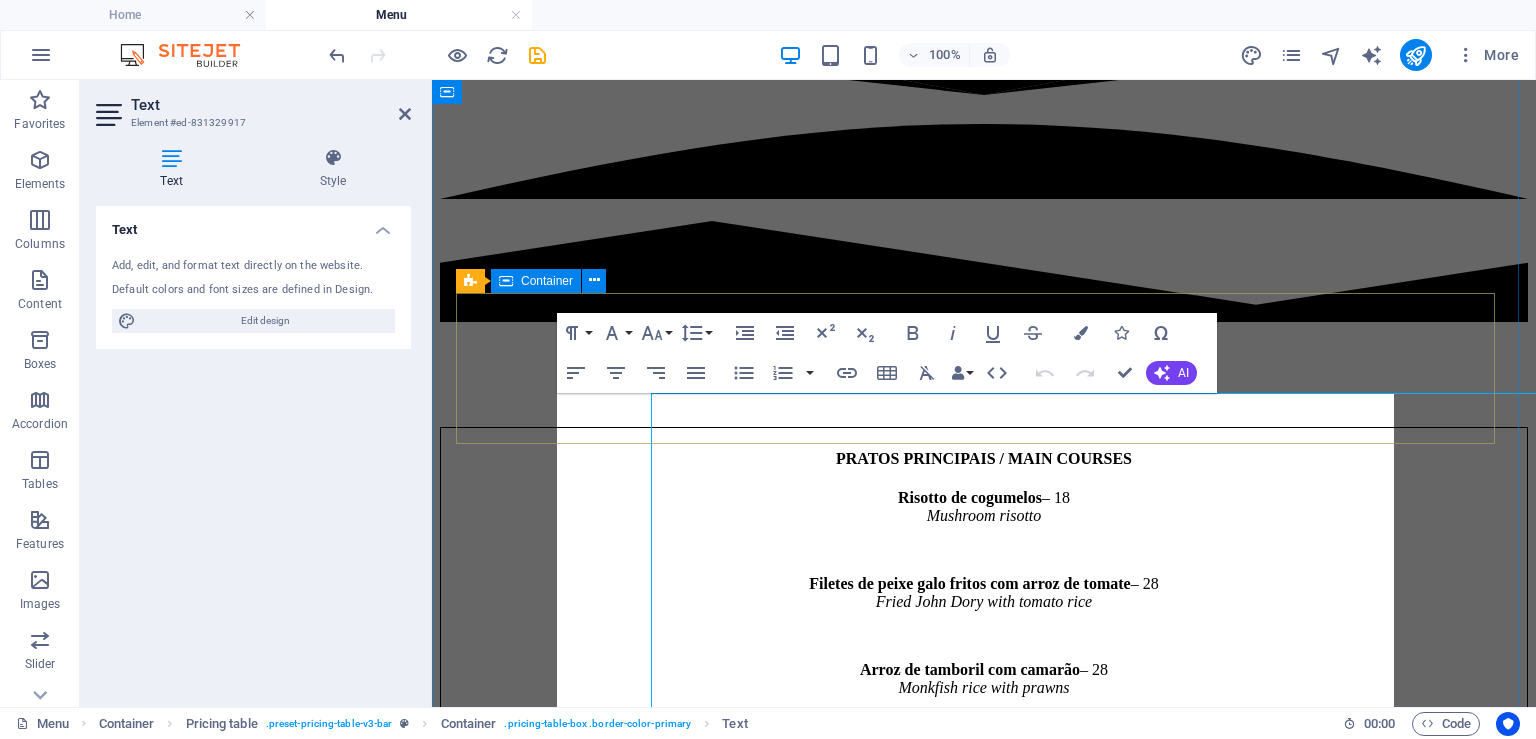 scroll, scrollTop: 780, scrollLeft: 0, axis: vertical 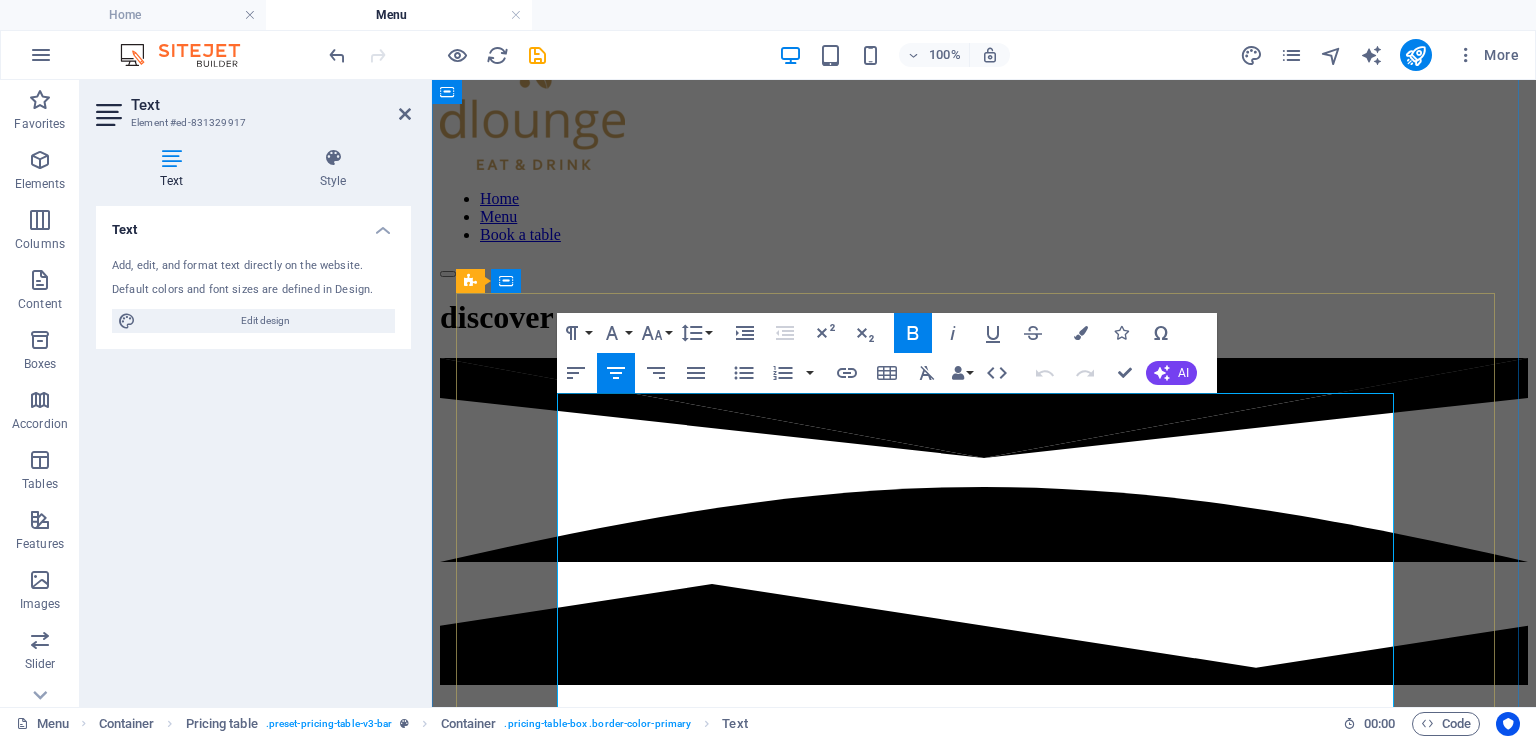 copy on "PRATOS PRINCIPAIS / MAIN COURSES Risotto de cogumelos  – 18 Mushroom risotto Filetes de peixe galo fritos com arroz de tomate  – 28 Fried John Dory with tomato rice Arroz de tamboril com camarão  – 28 Monkfish rice with prawns Magret de pato com redução de Vinho do Porto  – 19,5 Duck breast with Port wine reduction Carne de porco à alentejana com batata frita  – 23 Pork fillet with clams and pickles Bacalhau à lagareiro com batata nova  – 26 Roast cod with baby potatoes GRELHADO / GRILL “Uruguay wagyu of natural green pastures” Entrecôte 250g  – 28 Grilled Wagyu ribeye Bife do lombo com molho pimenta  – 28 Filet mignon with pepper sauce Franguinho assado no forno  – 23 Oven-roasted spring chicken Peixe do dia com azeite, limão e cebolinho  – preço sob consulta Fish of the day with olive oil, lime & chives 🍟  ACOMPANHAMENTOS / SIDES  Não incluídos" 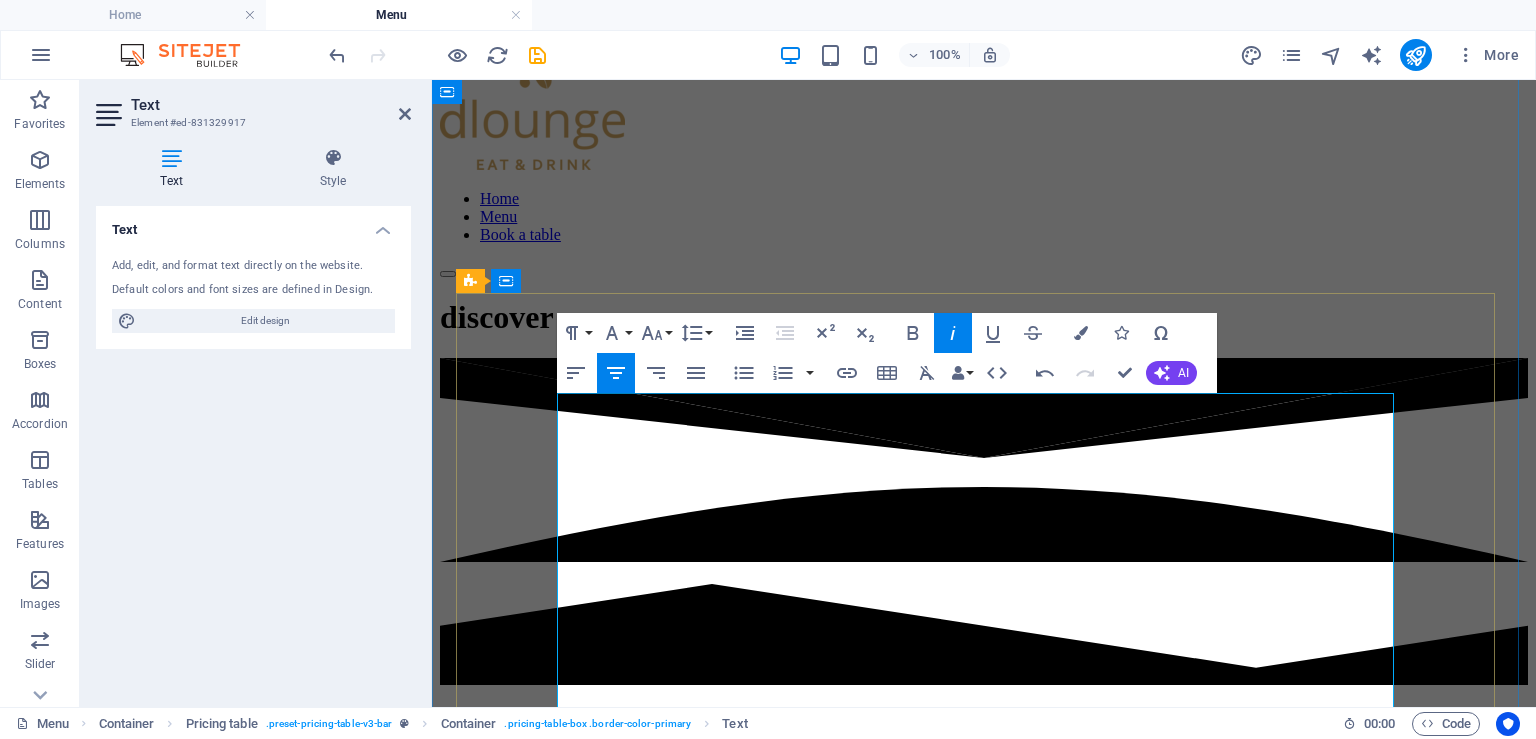 click on "Mushroom risotto" at bounding box center (984, 878) 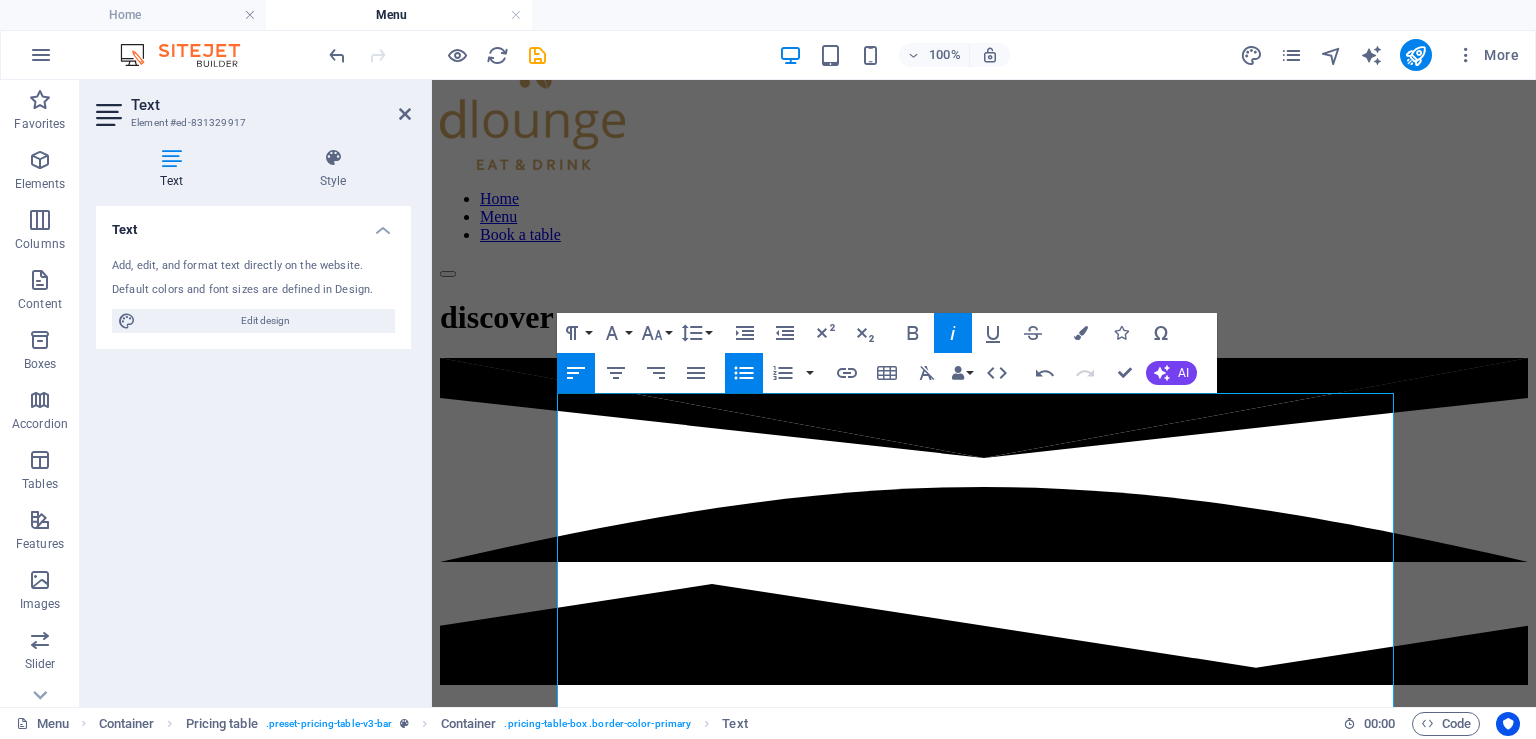 click 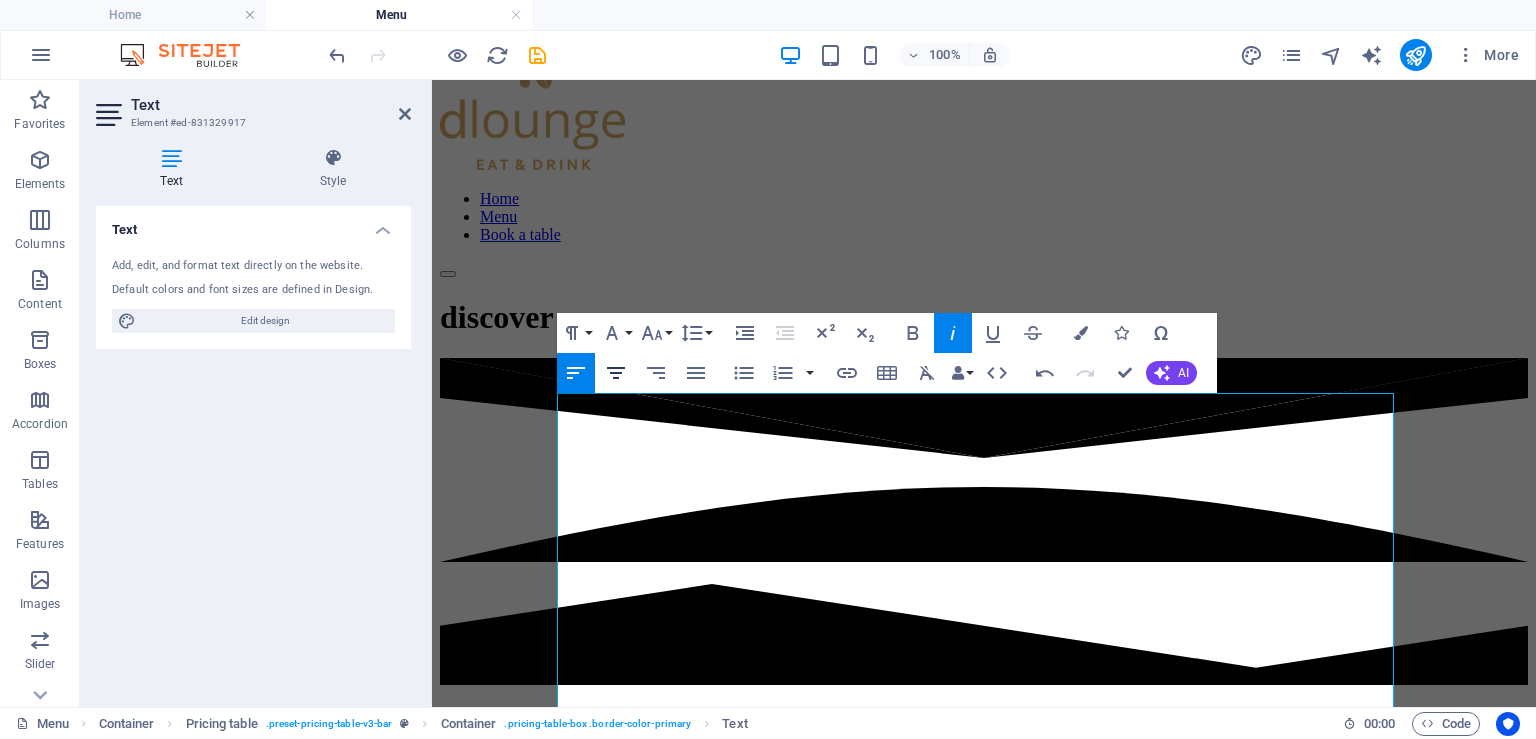 click 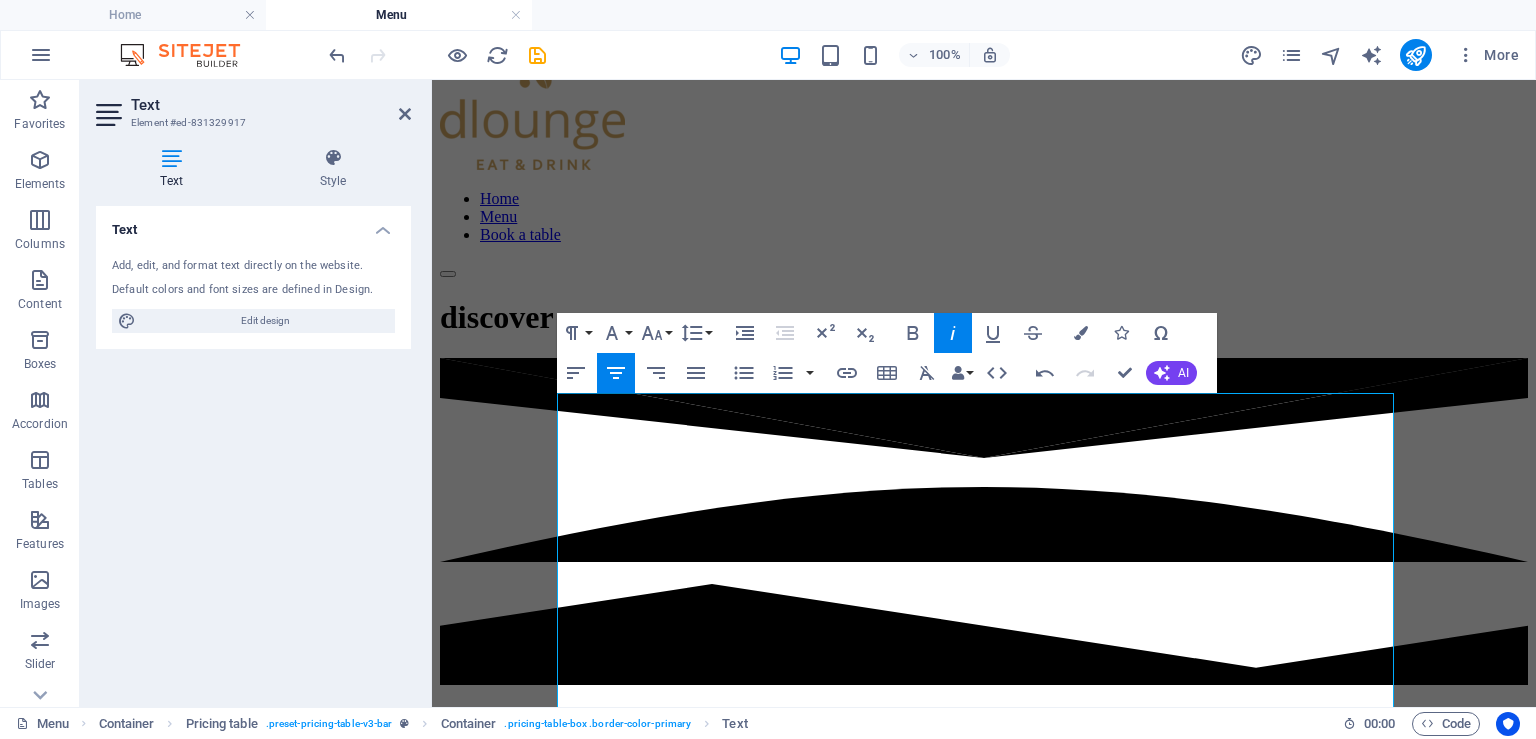 click on "Align Left Align Center Align Right Align Justify" at bounding box center (636, 373) 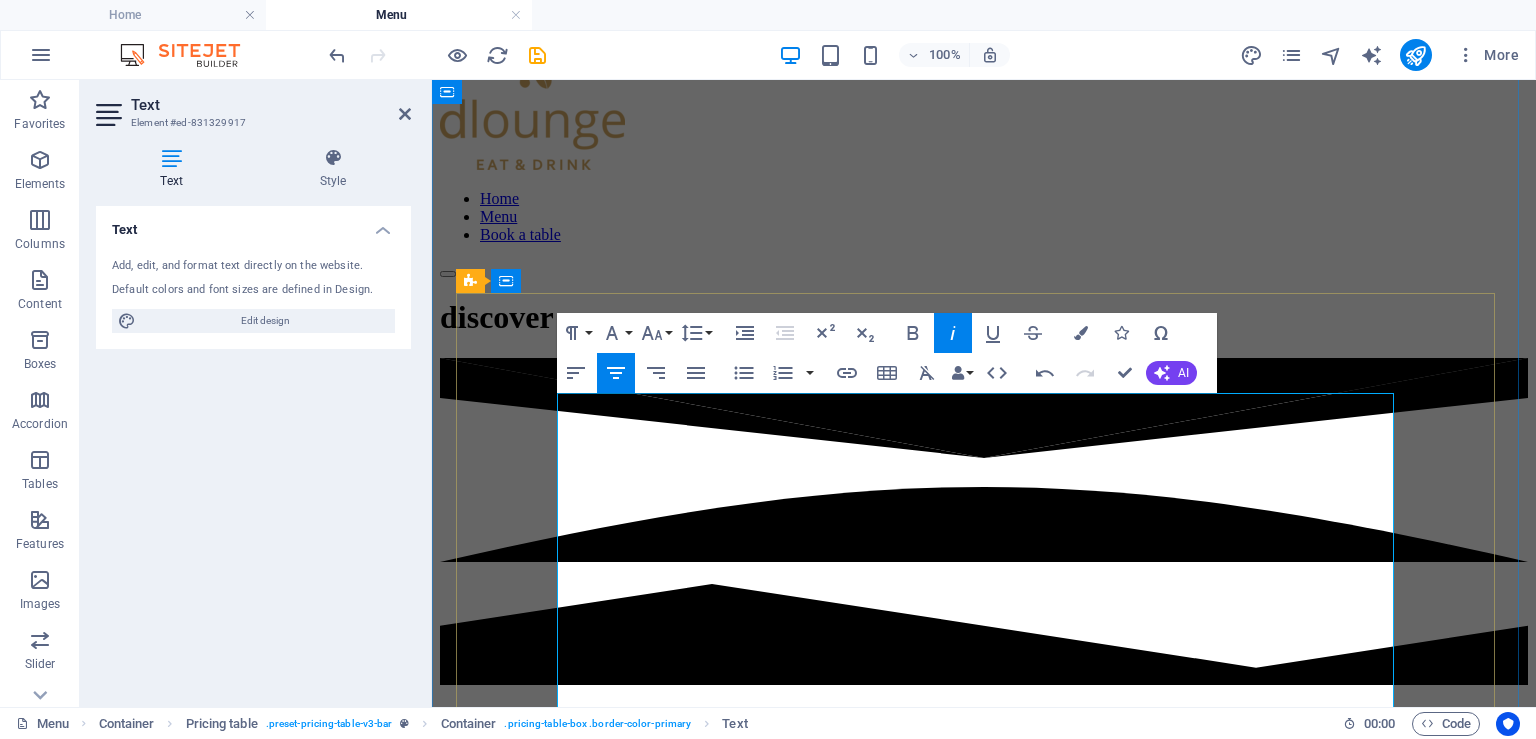 click on "Pão com manteiga  – 1,9 p/p Bread with butter" at bounding box center [1004, 871] 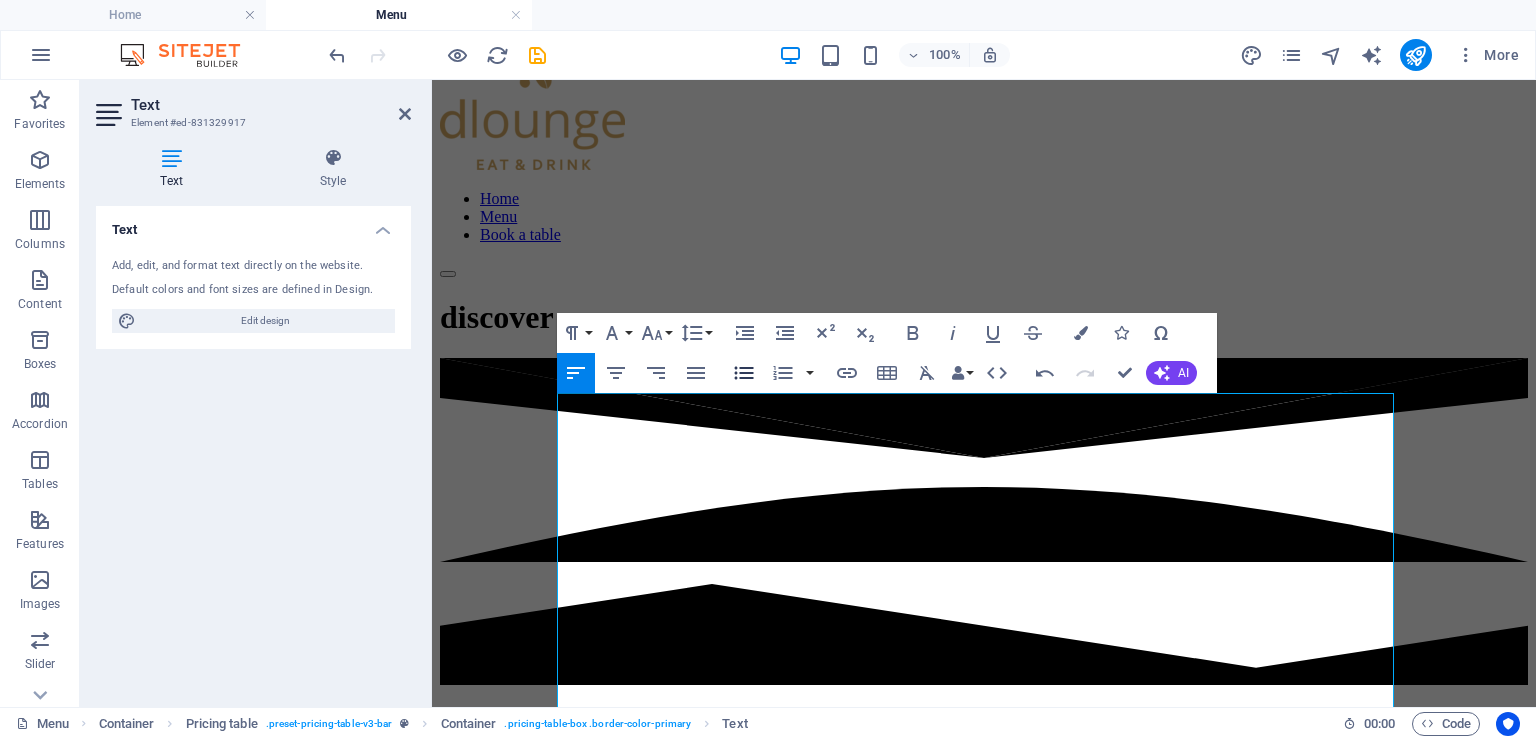 click 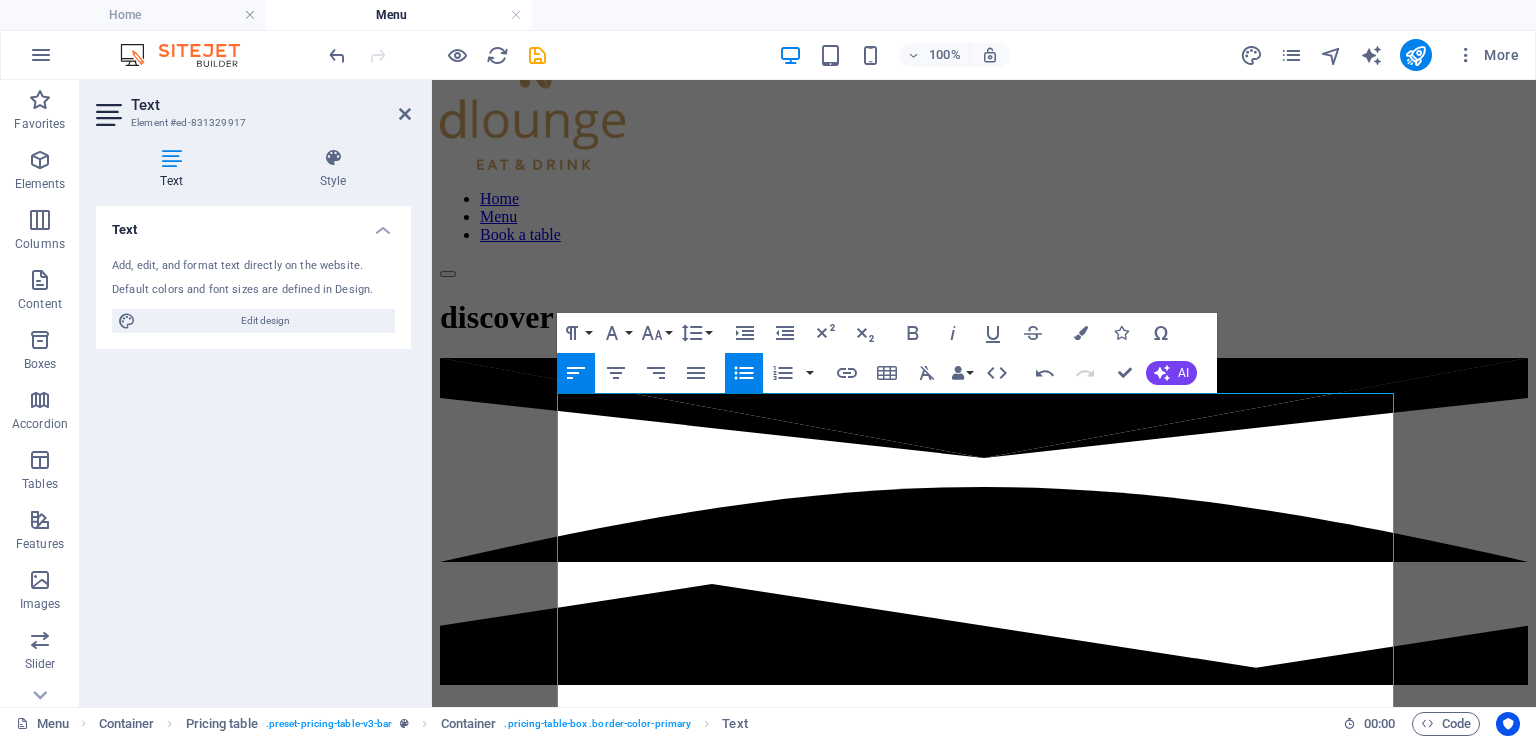 click 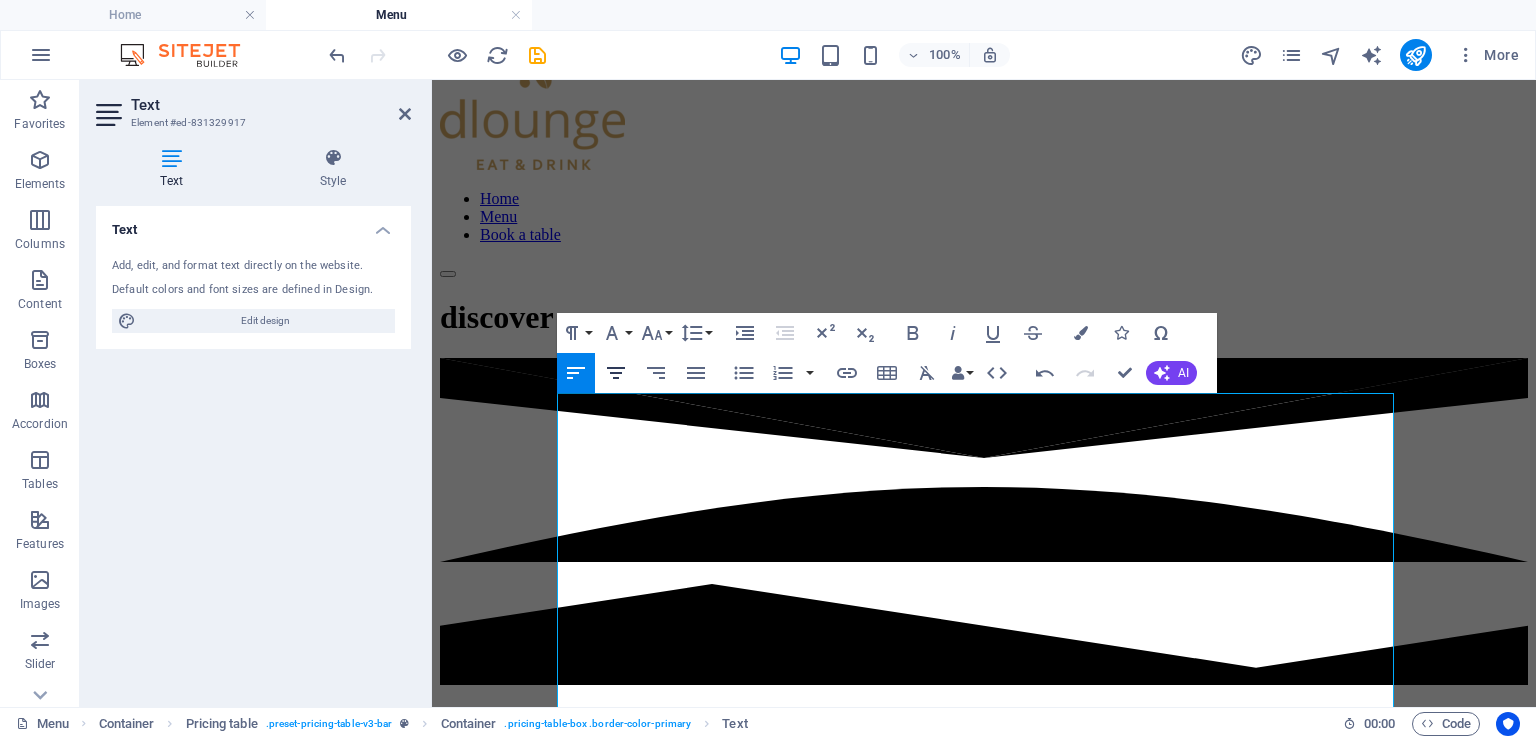 click 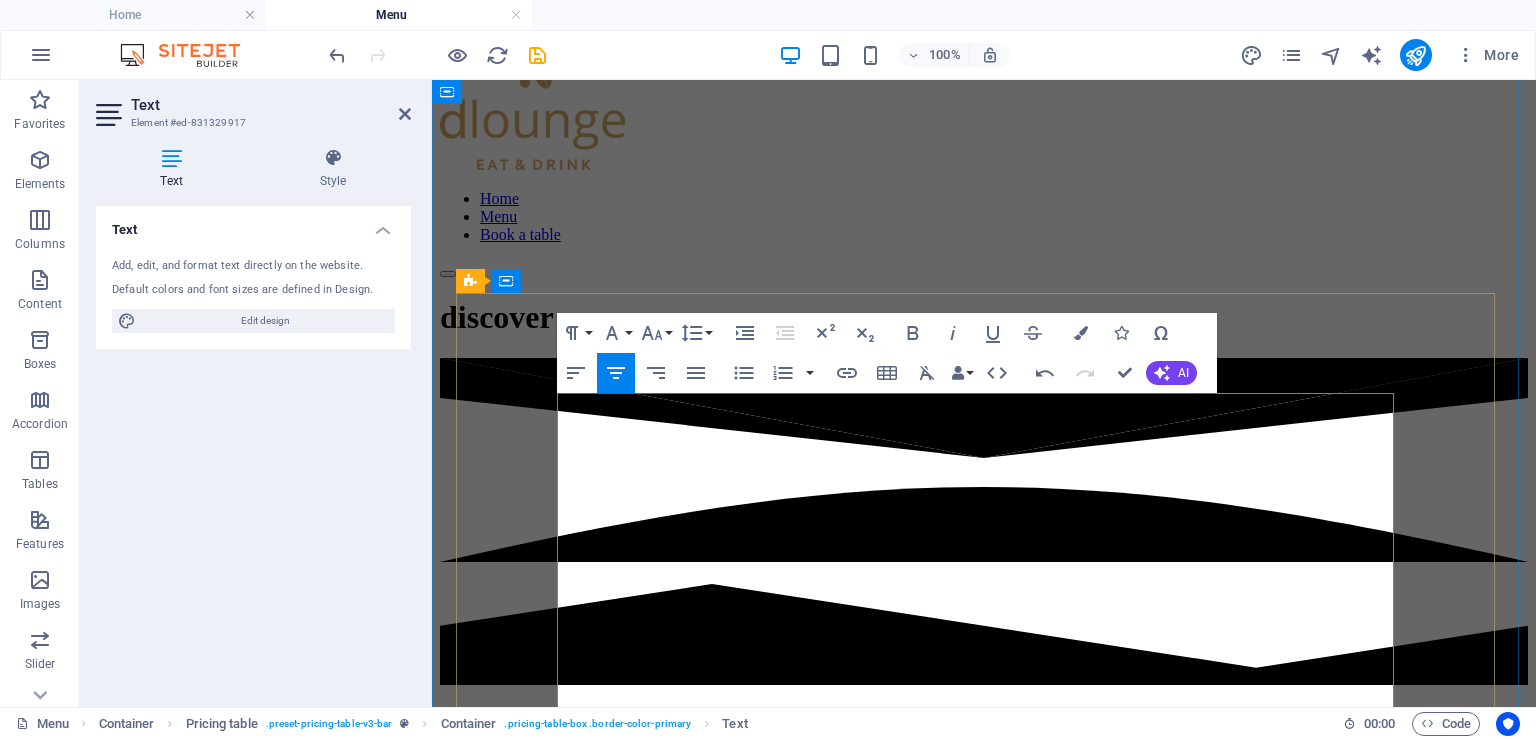 click on "Bread with butter" at bounding box center (984, 879) 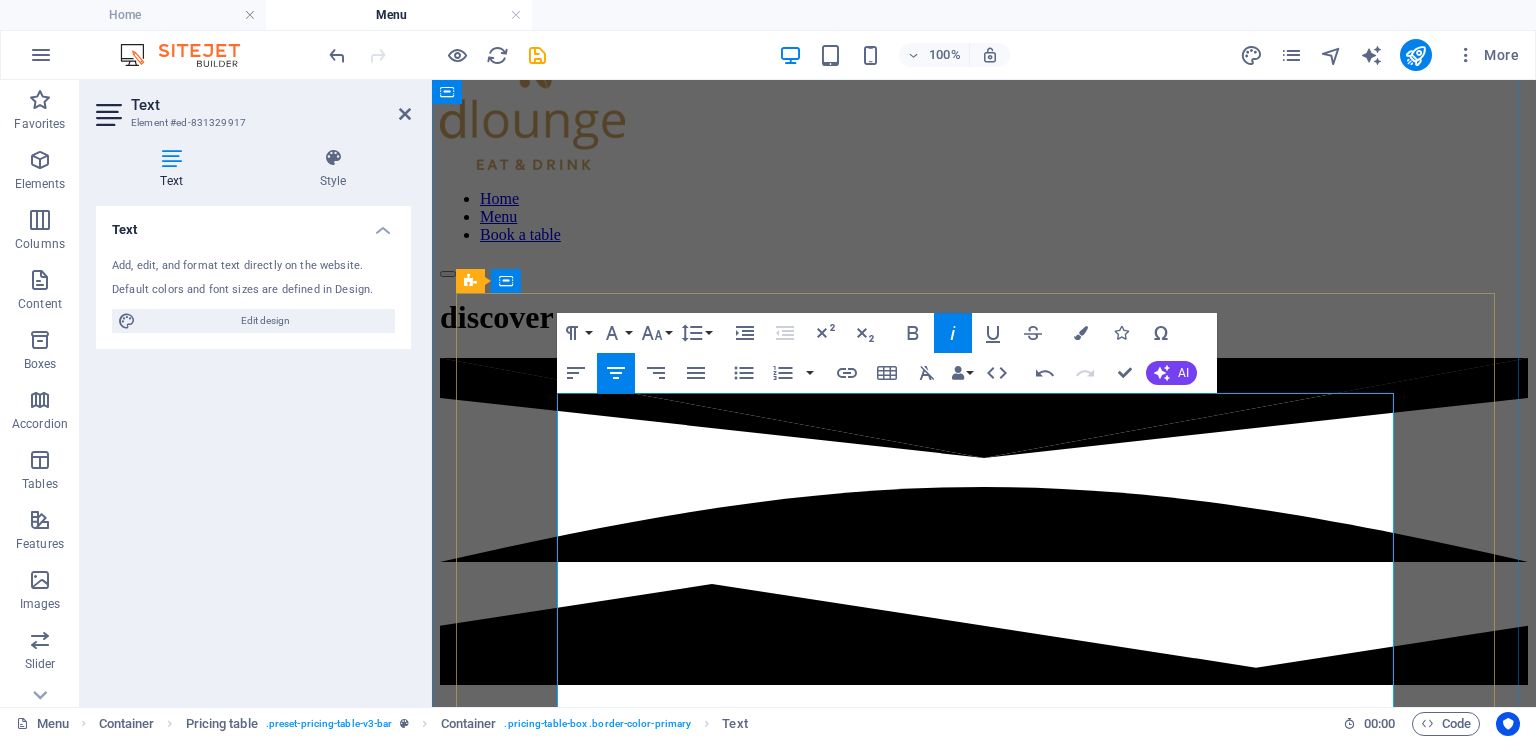 click on "🥖  COUVERT" at bounding box center (984, 822) 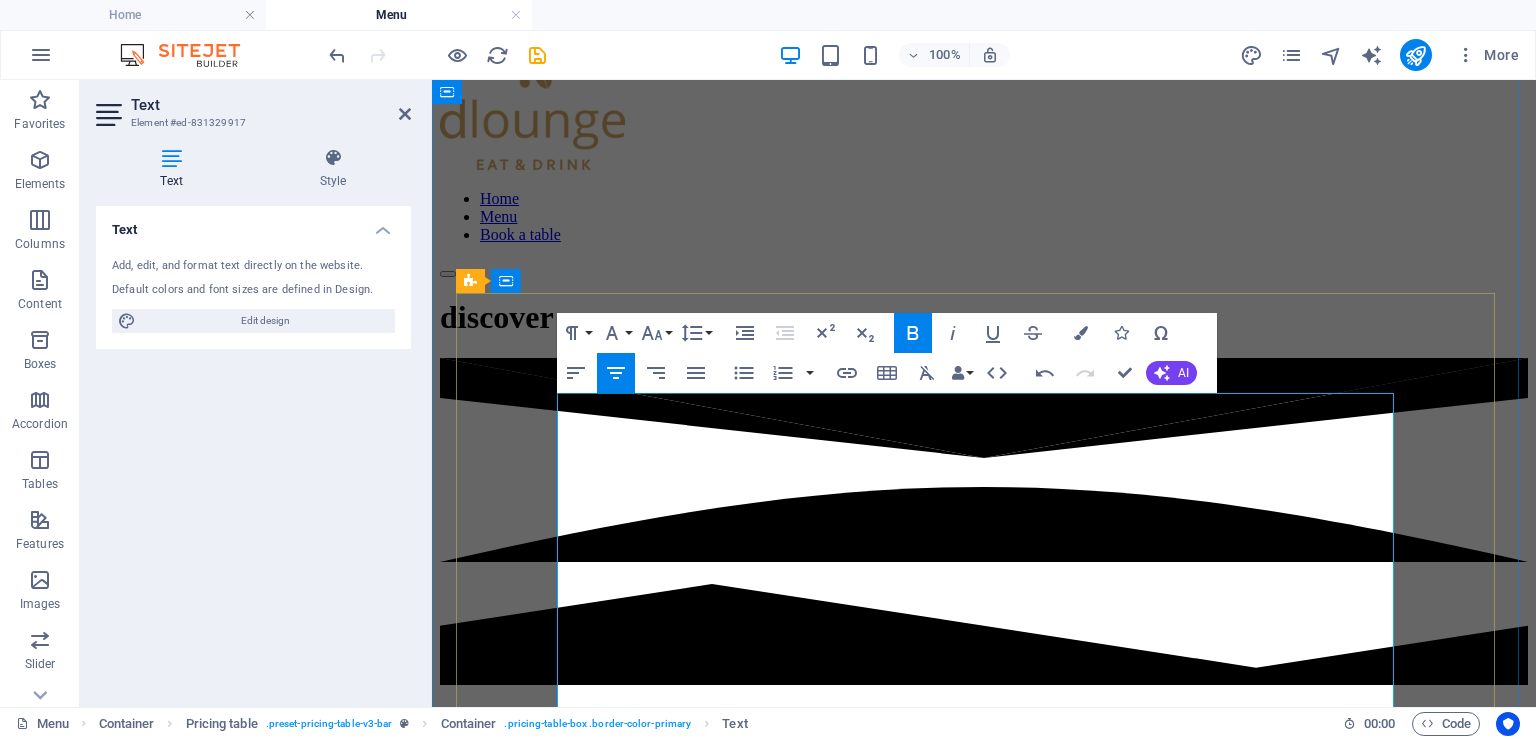 click on "🥗  ENTRADAS / STARTERS" at bounding box center (984, 936) 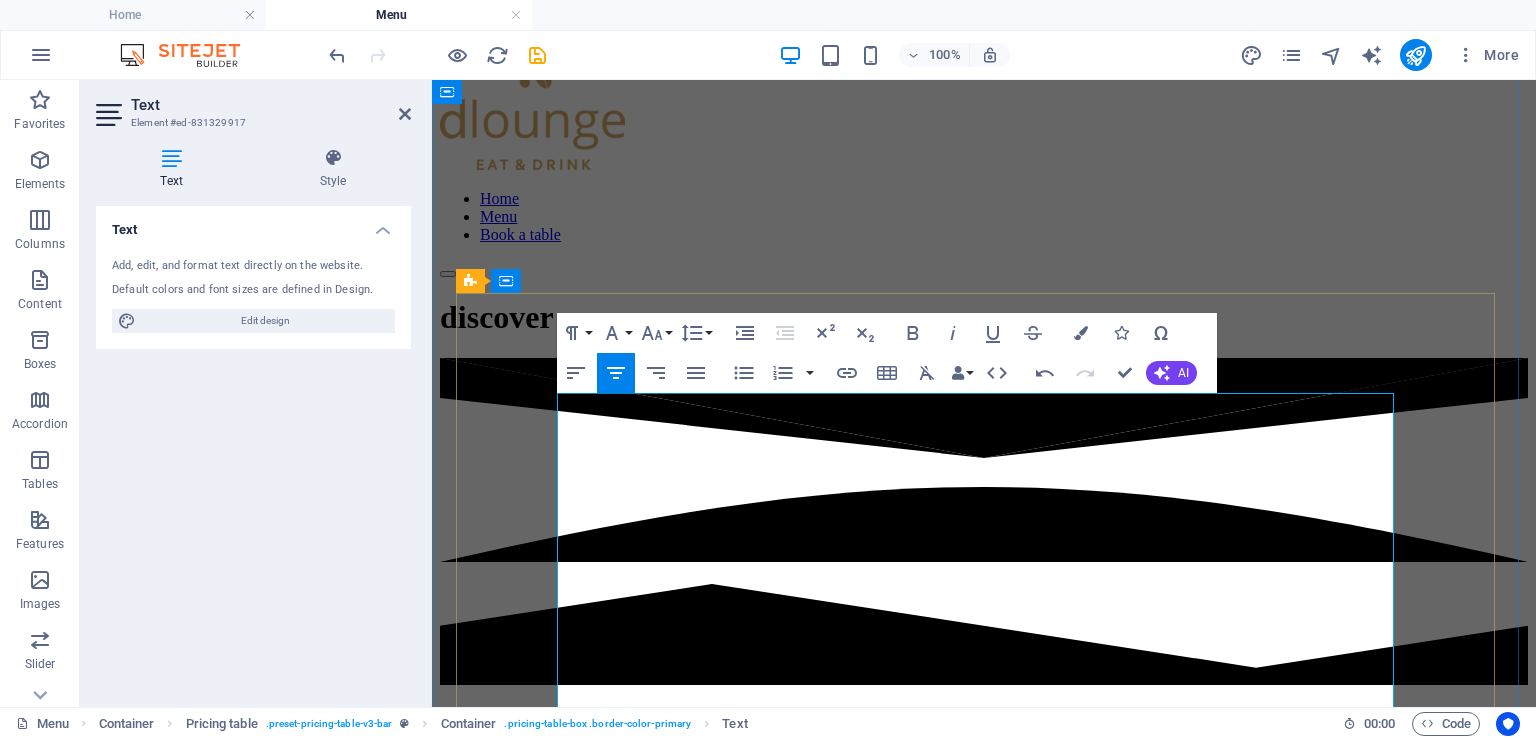 click on "ENTRADAS / STARTERS" at bounding box center [984, 936] 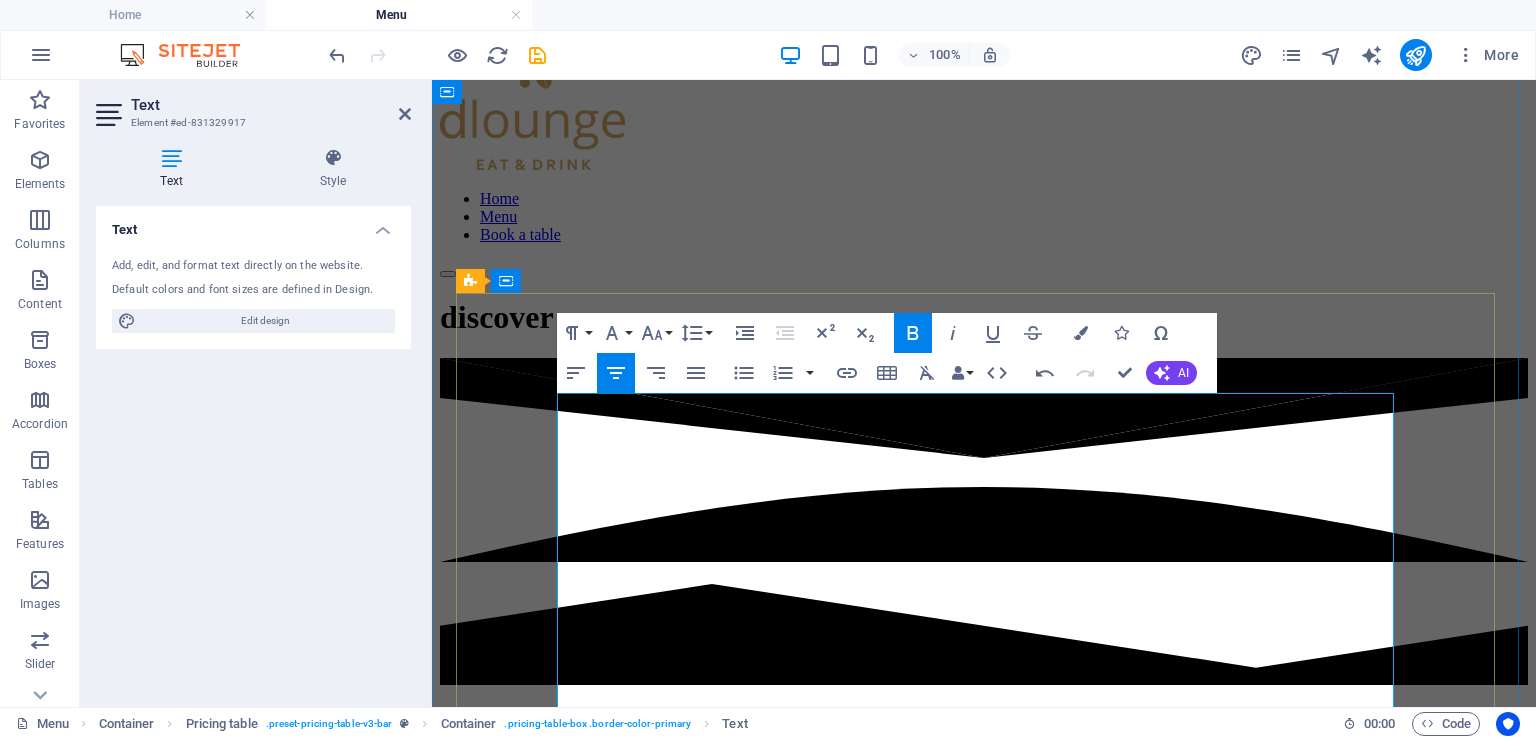 click on "ENTRADAS / STARTERS" at bounding box center [983, 935] 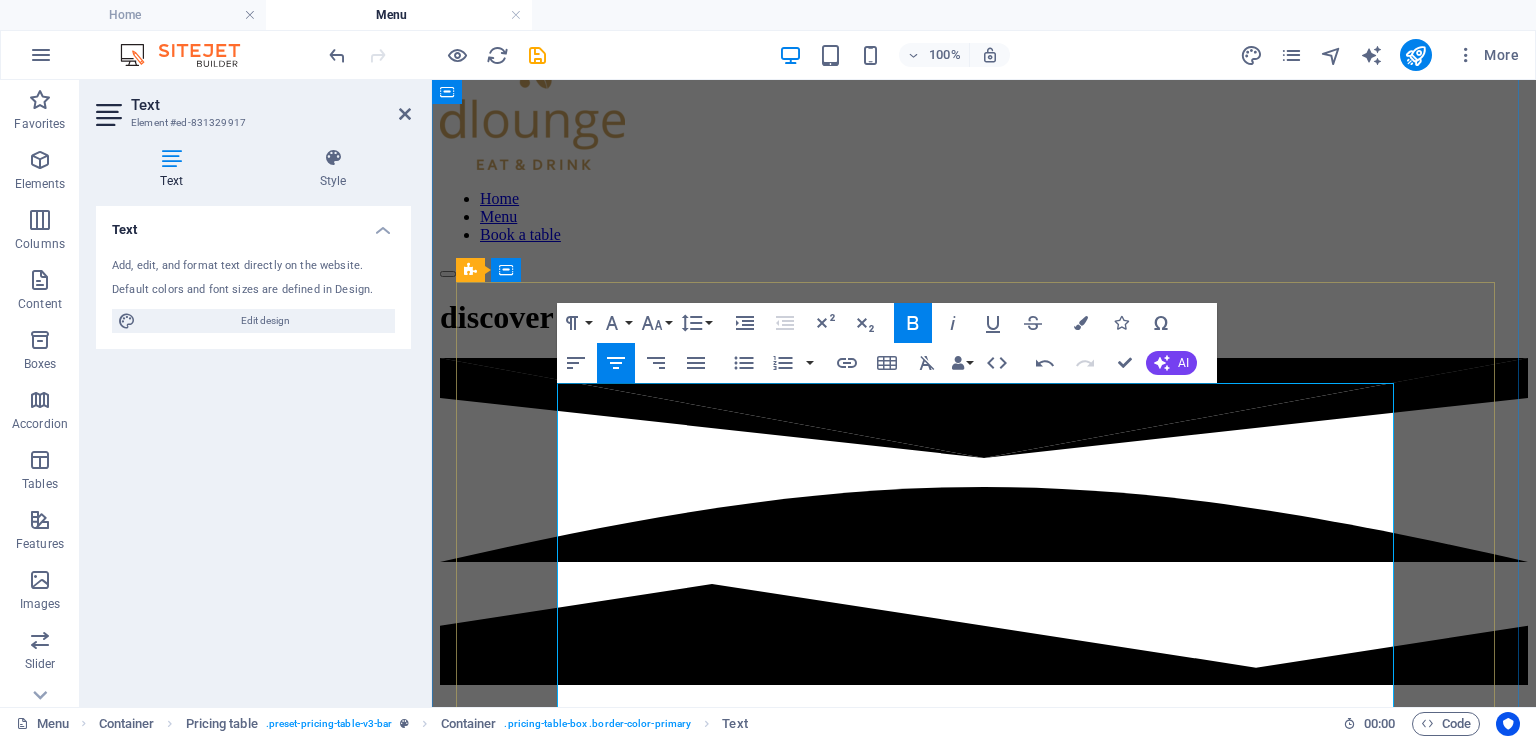 scroll, scrollTop: 992, scrollLeft: 0, axis: vertical 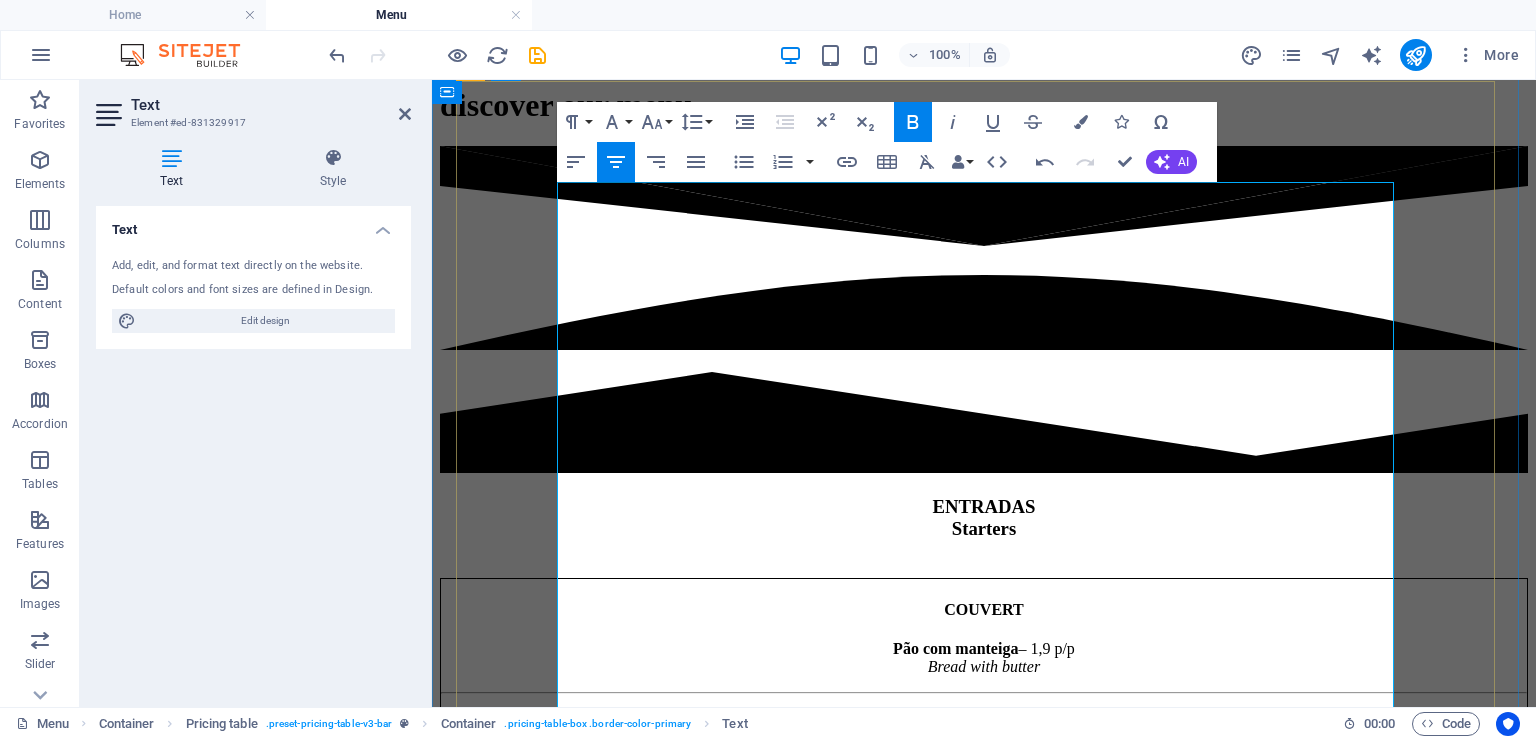 click on "Salada de manga cu abacate și camarão  – 13,5 Mango salad with avocado and shrimp" at bounding box center (984, 812) 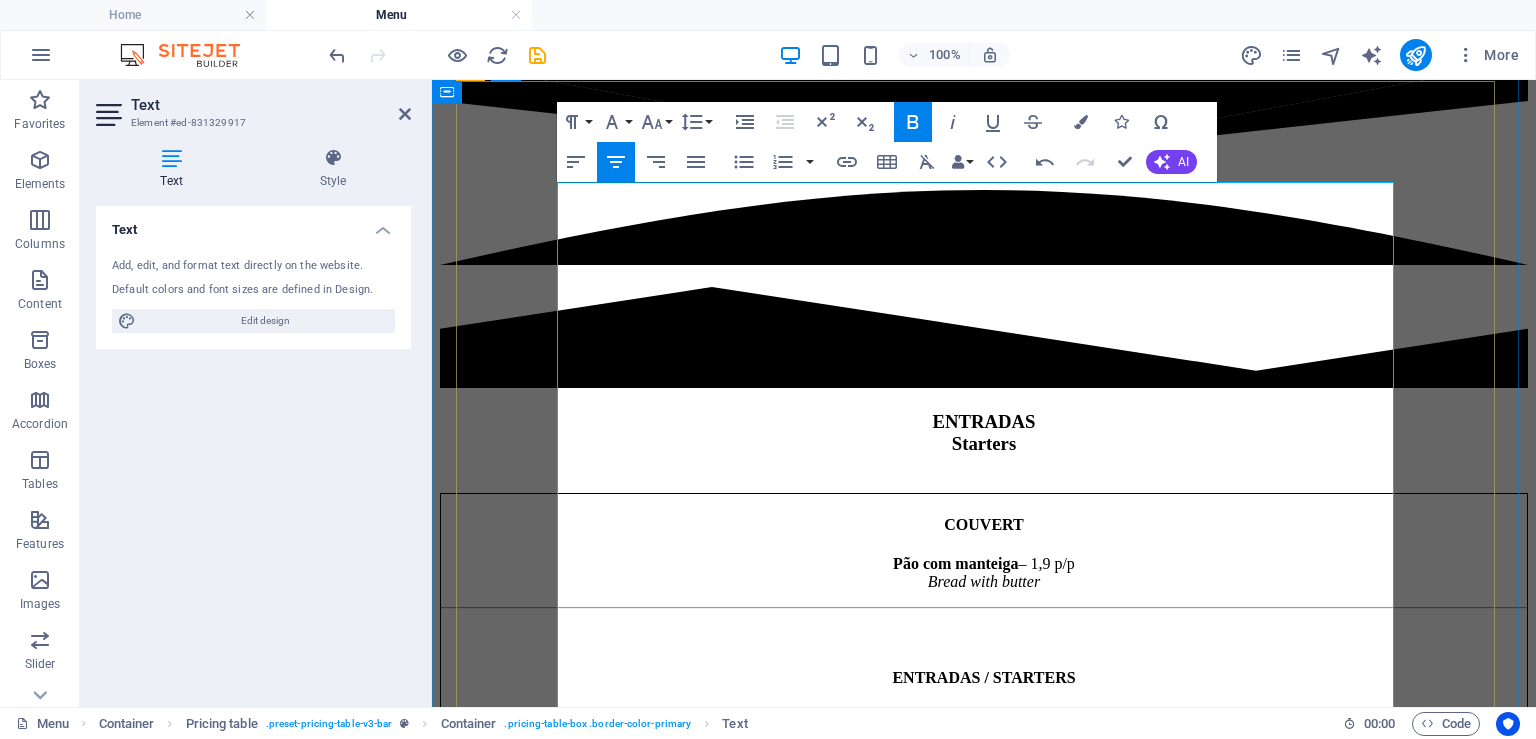 scroll, scrollTop: 1203, scrollLeft: 0, axis: vertical 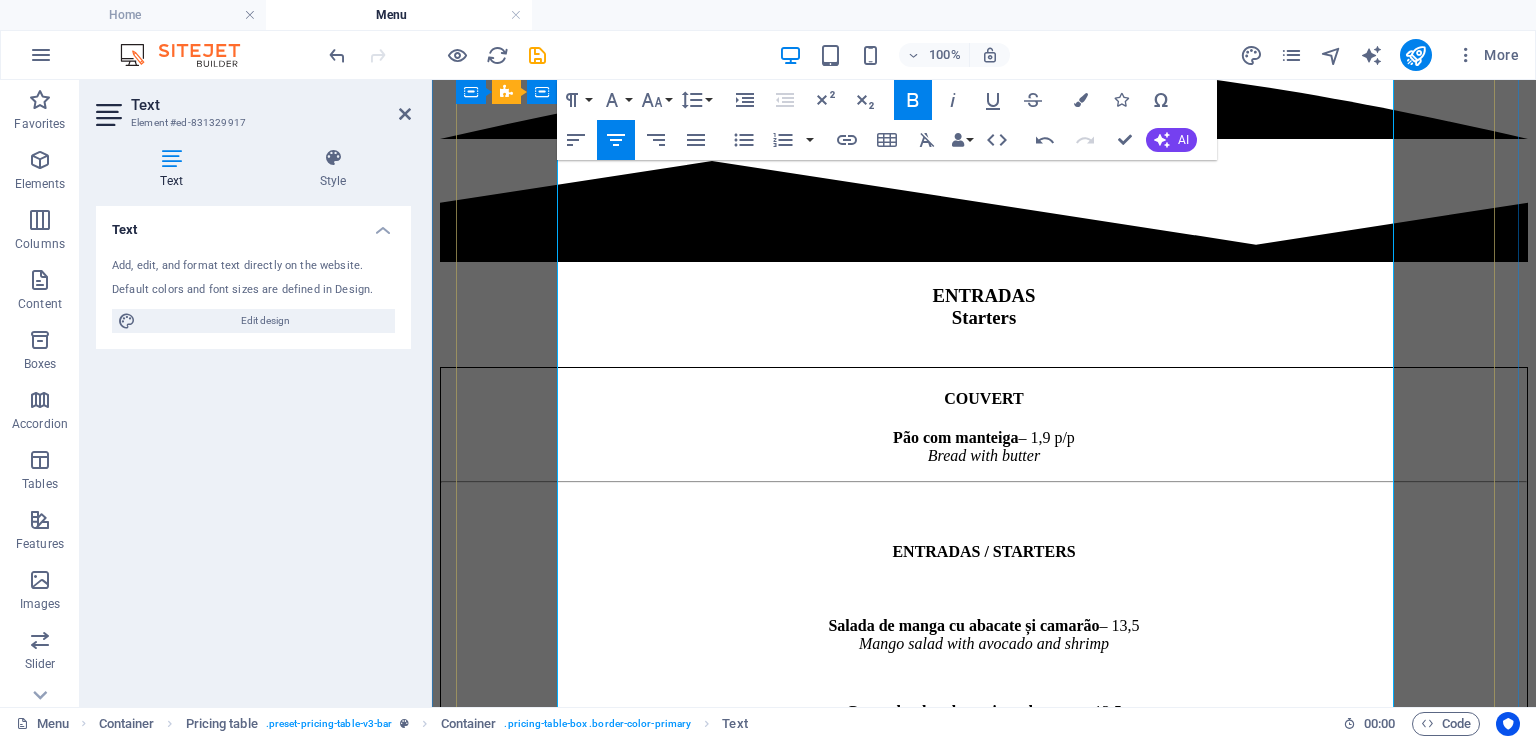 click on "Tártaro de salmão com abacate  – 11 Salmon tartare with avocado" at bounding box center [984, 859] 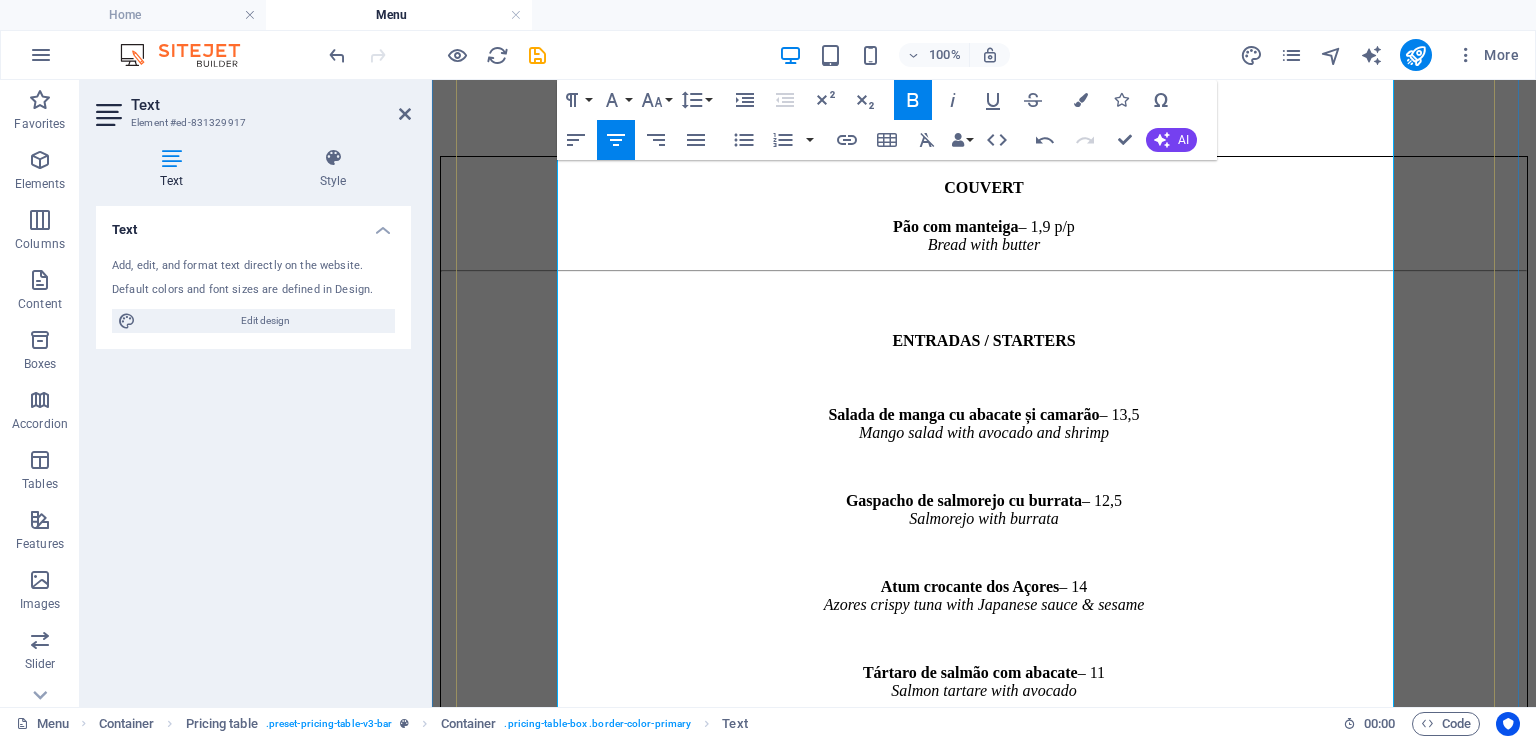 click on "Salada mediterrânea com queijo chèvre  – 9,8 Mediterranean salad with goat cheese" at bounding box center (984, 820) 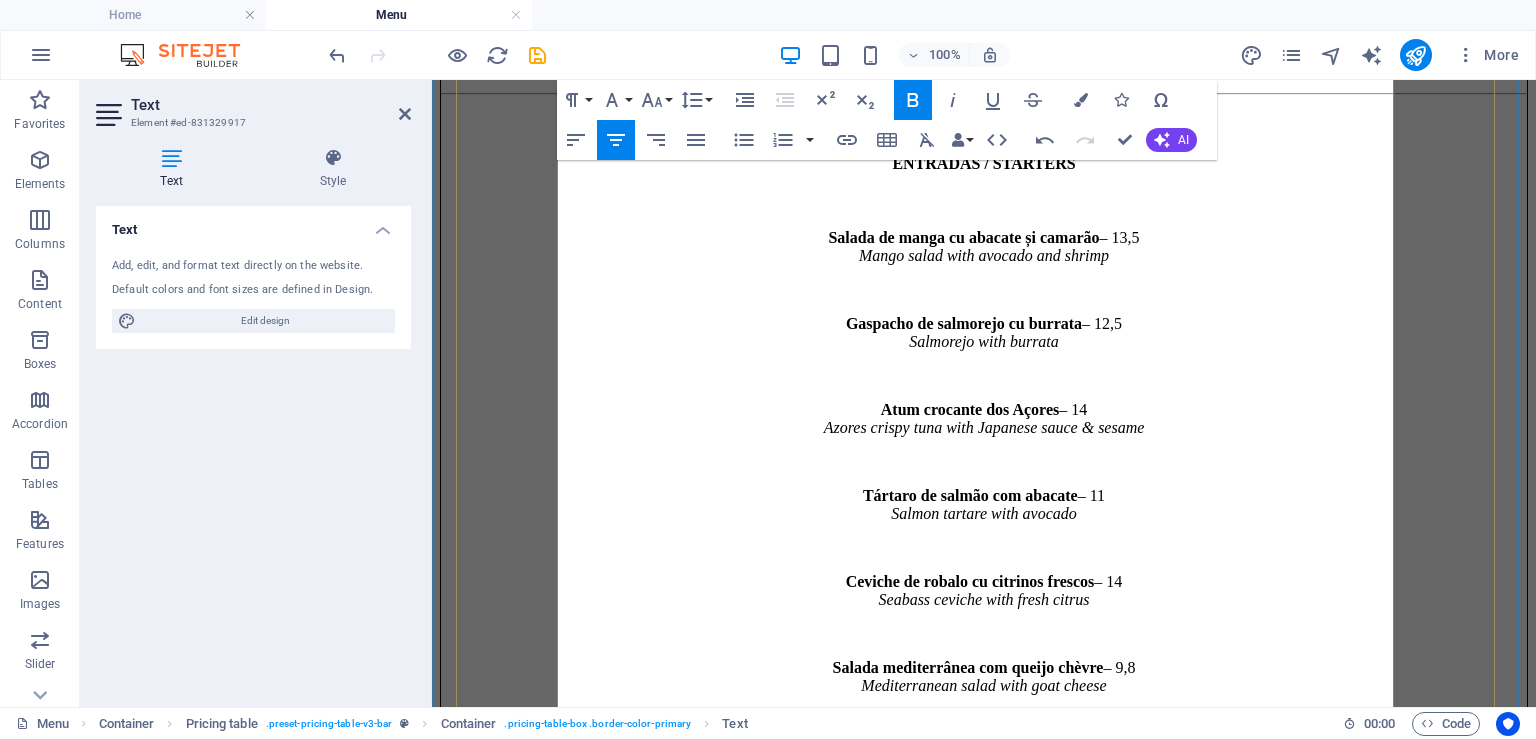 scroll, scrollTop: 1625, scrollLeft: 0, axis: vertical 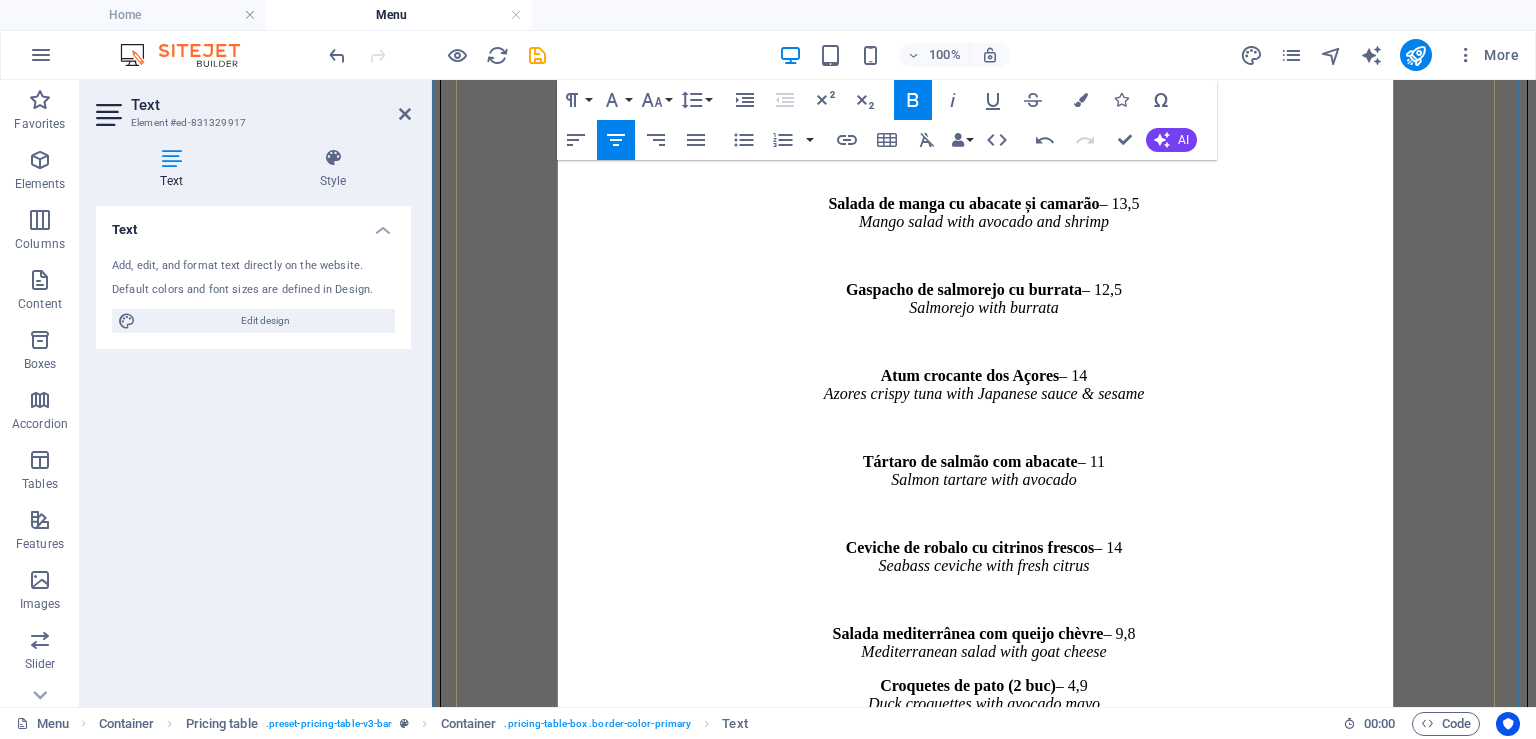 click on "Croquetes de pato (2 buc)  – 4,9 Duck croquettes with avocado mayo" at bounding box center (984, 695) 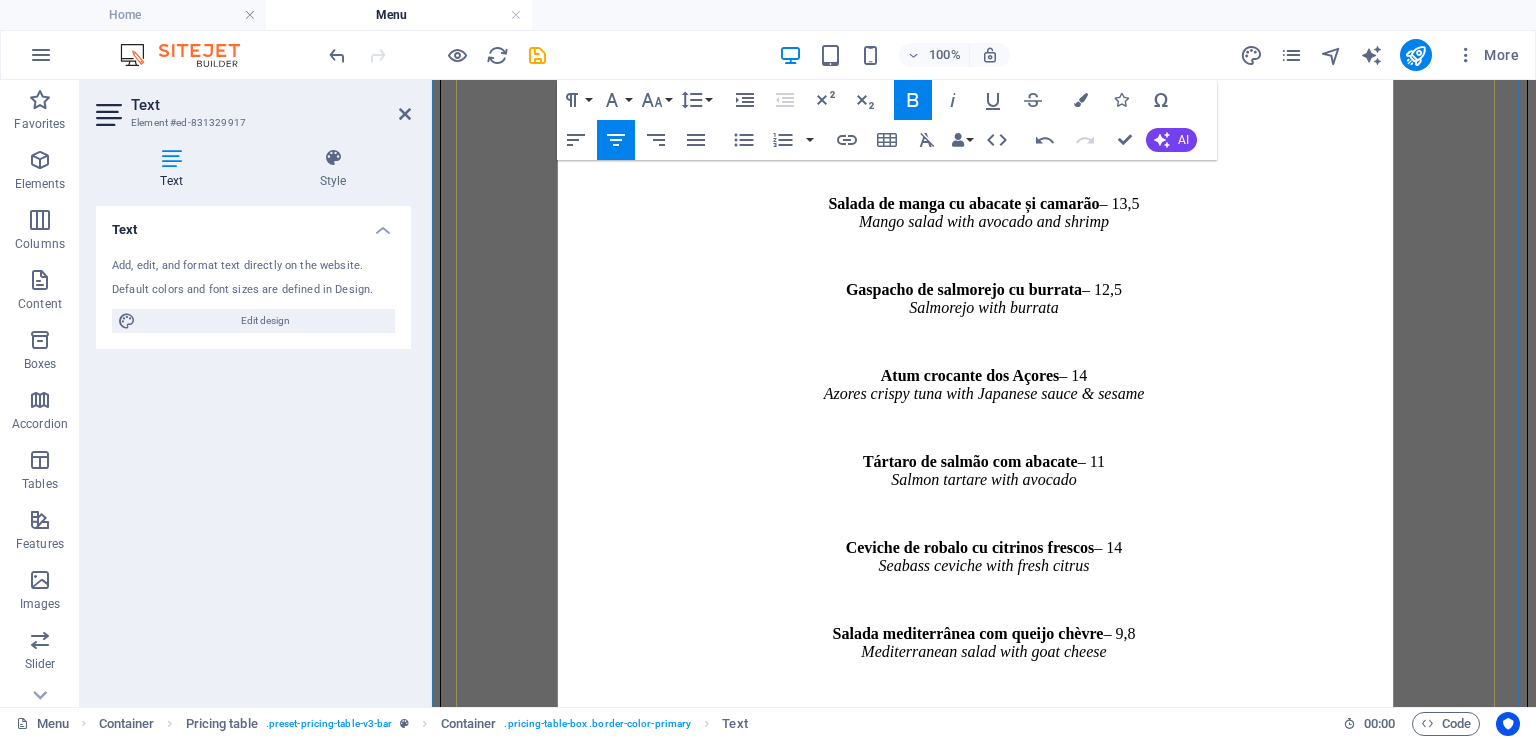 click on "Foie gras quente com chutney de fruta  – 13,9 Hot foie gras with seasonal fruit chutney" at bounding box center [984, 781] 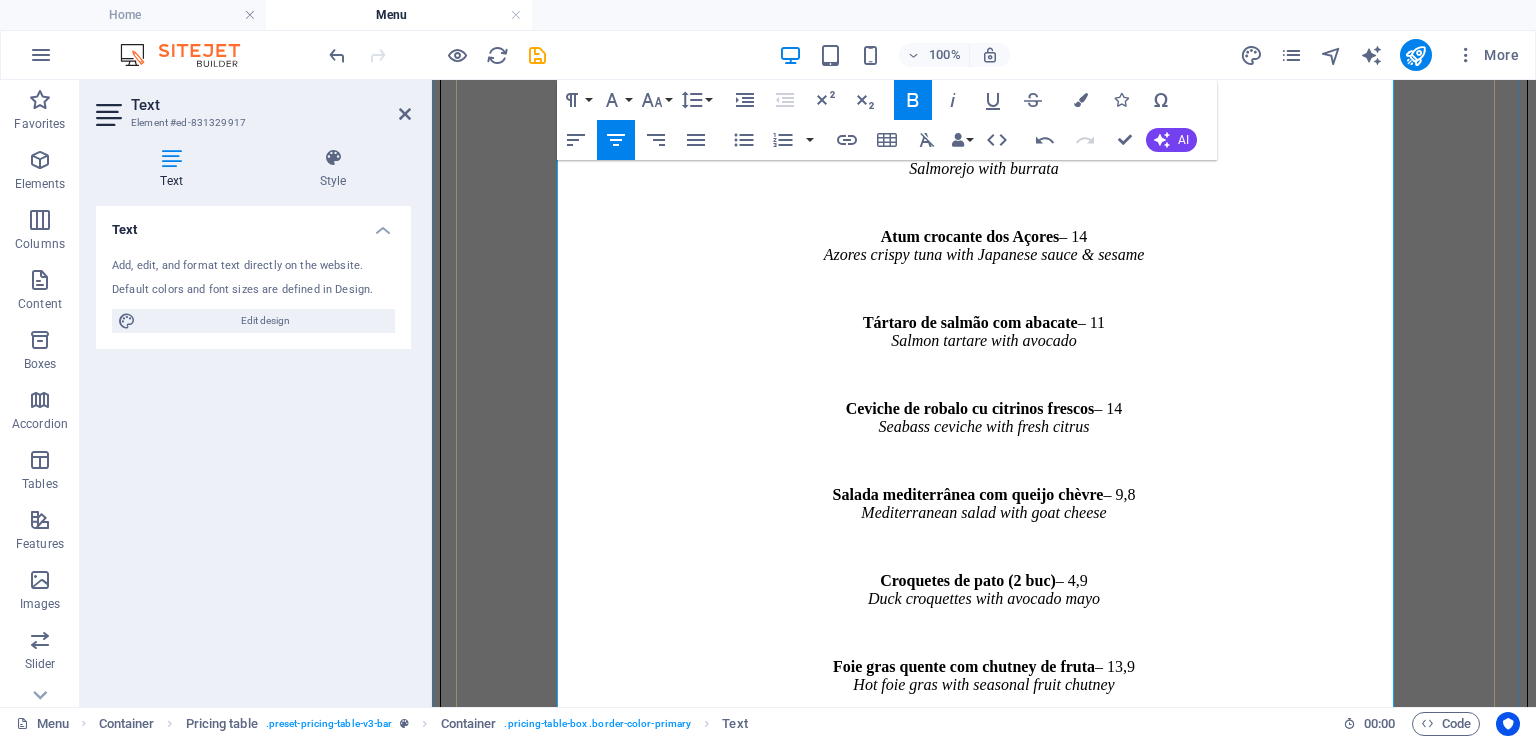 scroll, scrollTop: 1836, scrollLeft: 0, axis: vertical 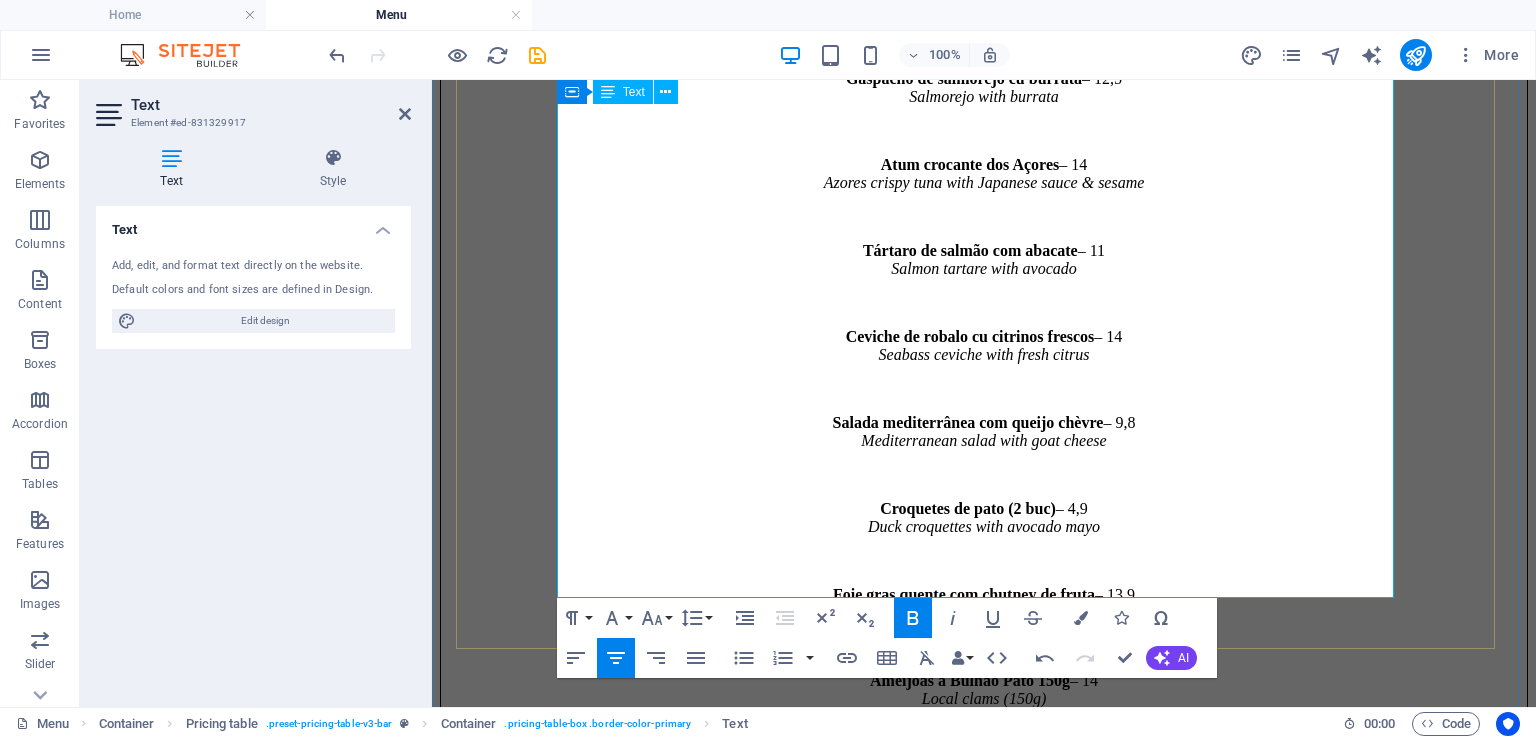 click on "Carpaccio de novilho com parmesão & pesto" at bounding box center [964, 732] 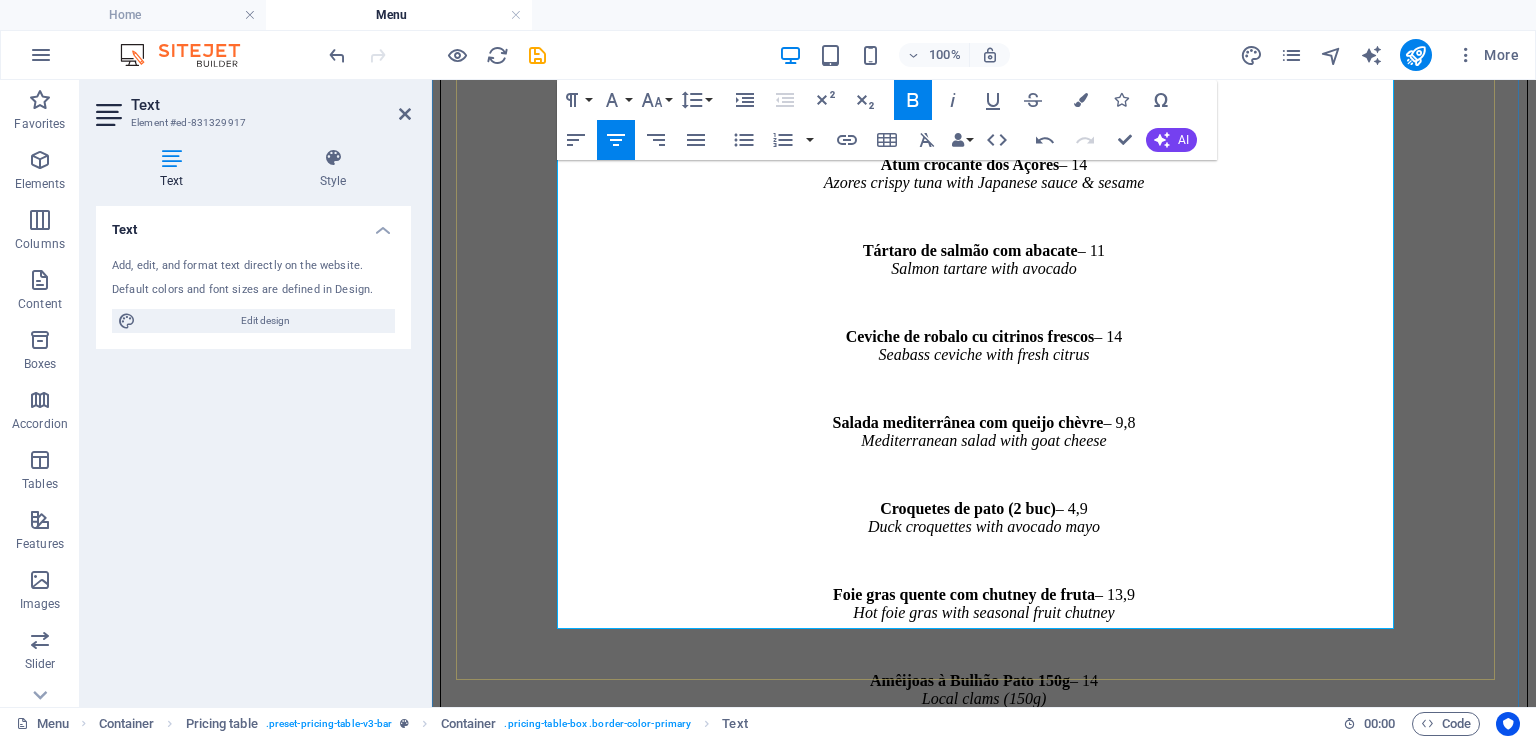 click on "Gambas com alho  – 14 Shrimp with garlic and chili" at bounding box center (984, 828) 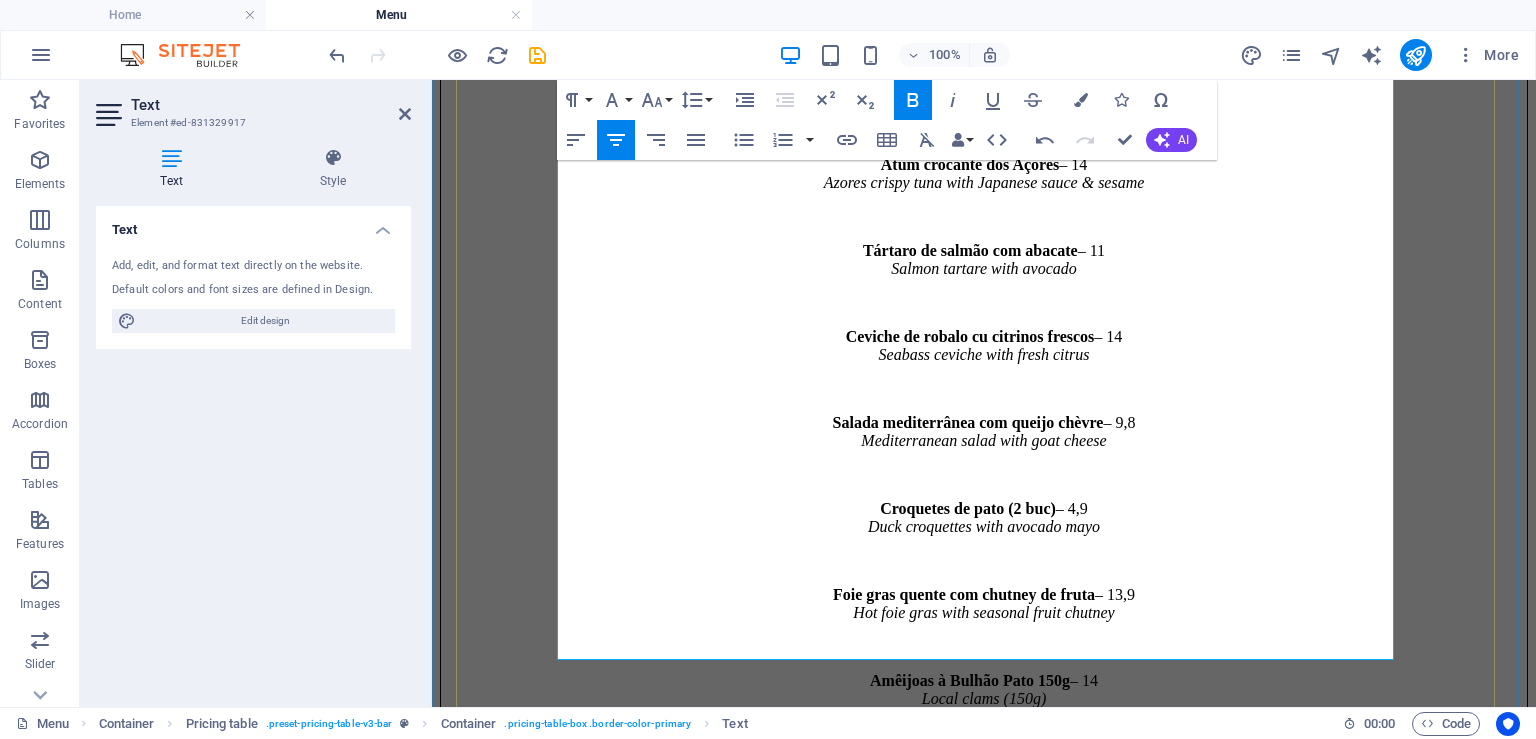 click on "Peixinhos da horta" at bounding box center (974, 904) 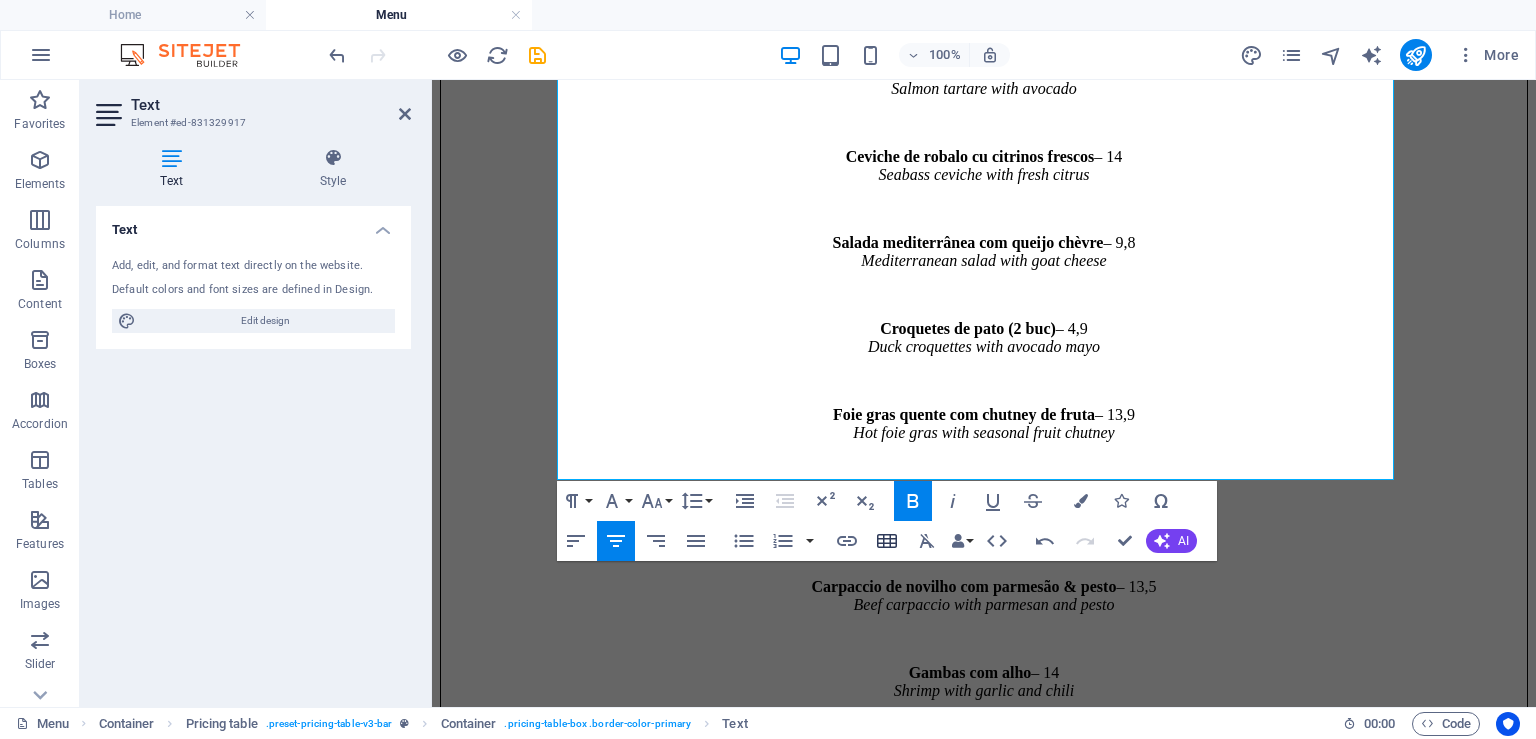 scroll, scrollTop: 2048, scrollLeft: 0, axis: vertical 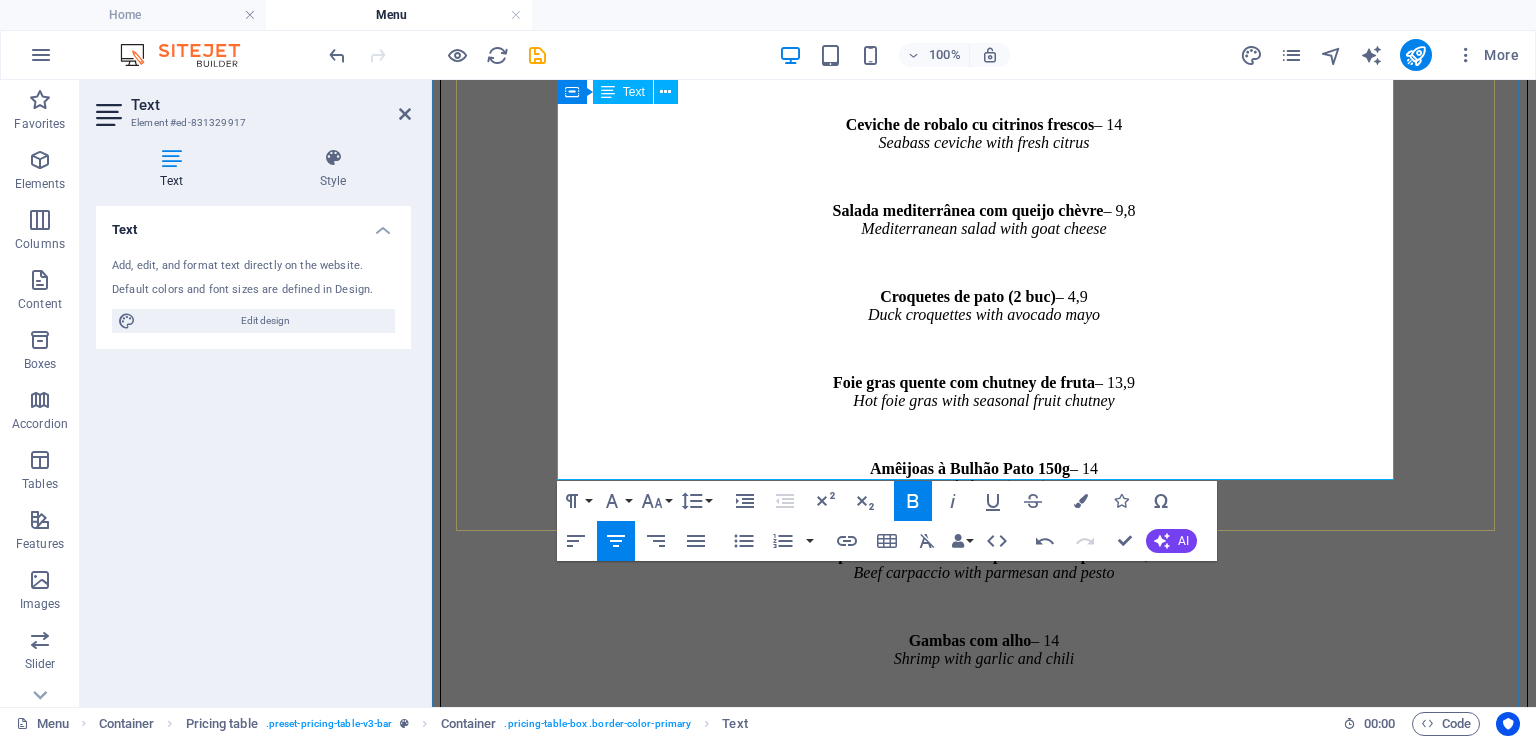 click on "Ostras da Ria da Ilha de Tavira (3 buc)" at bounding box center [974, 778] 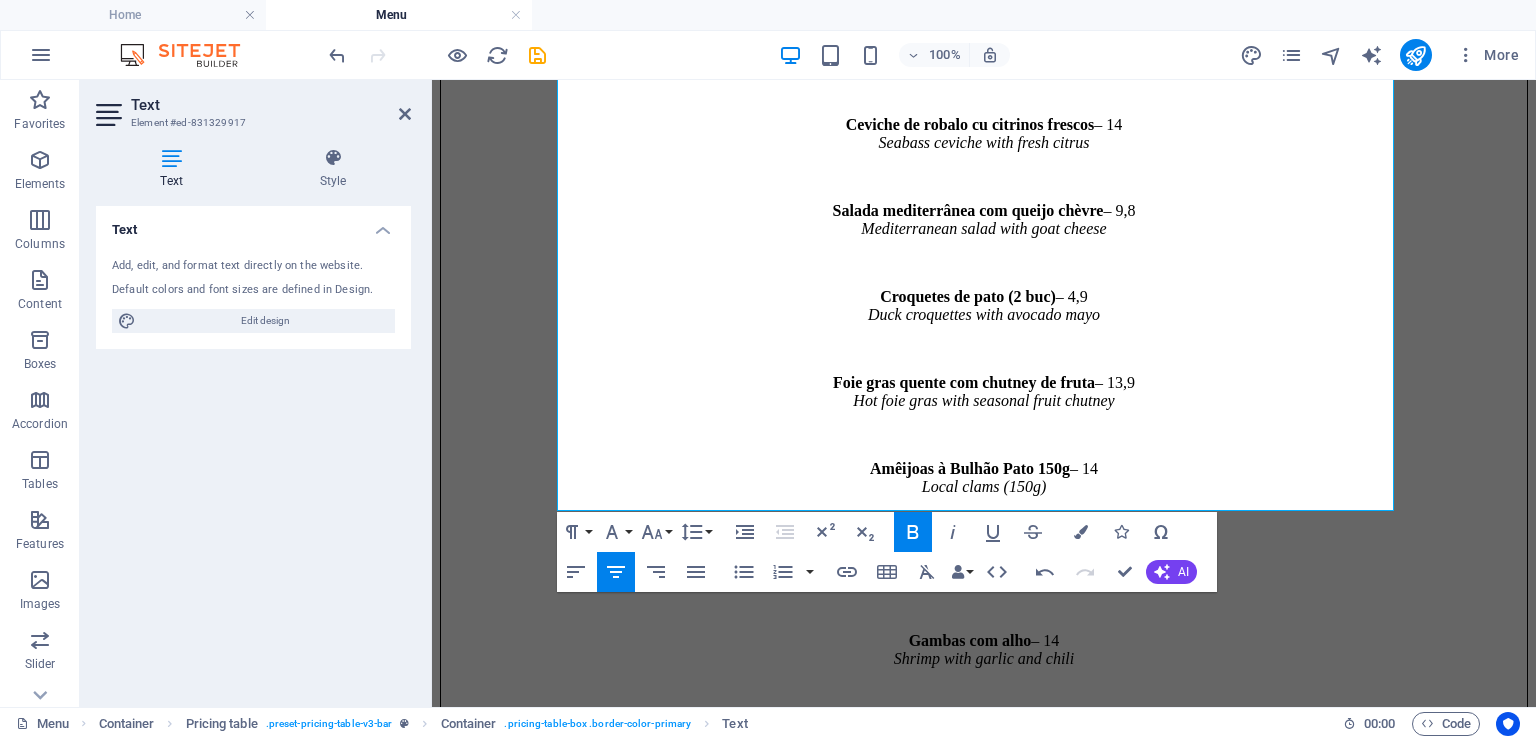 click on "100% More" at bounding box center [926, 55] 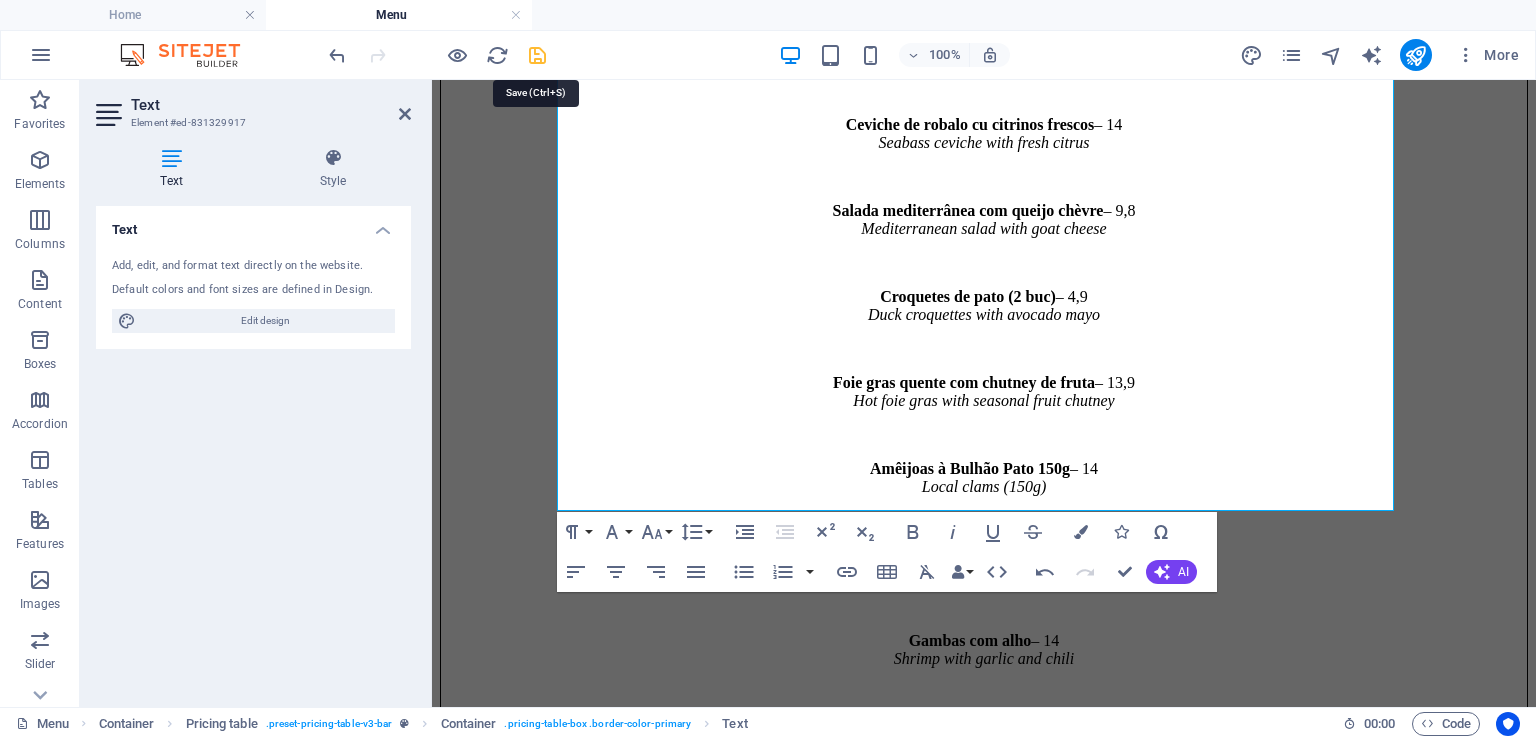 click at bounding box center (537, 55) 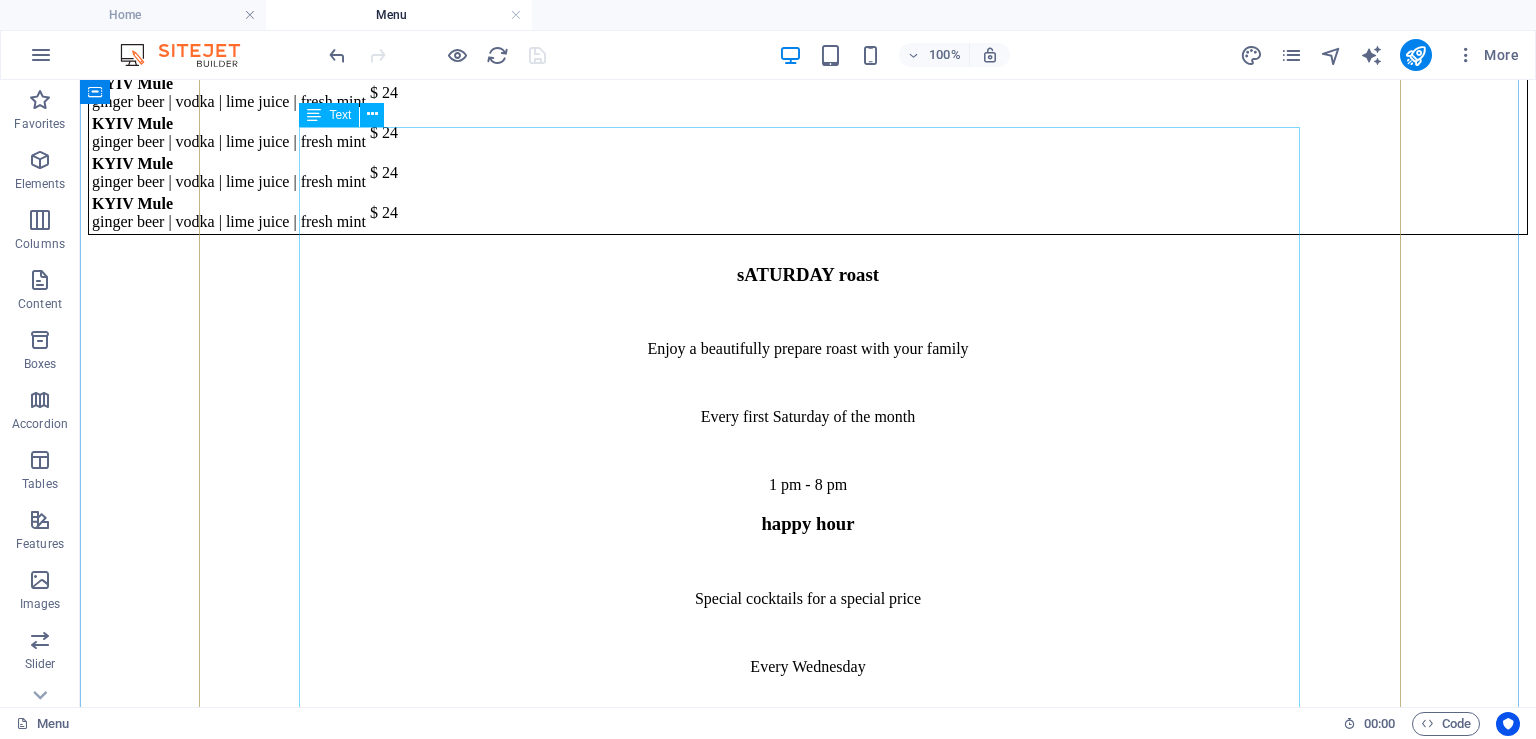 scroll, scrollTop: 4582, scrollLeft: 0, axis: vertical 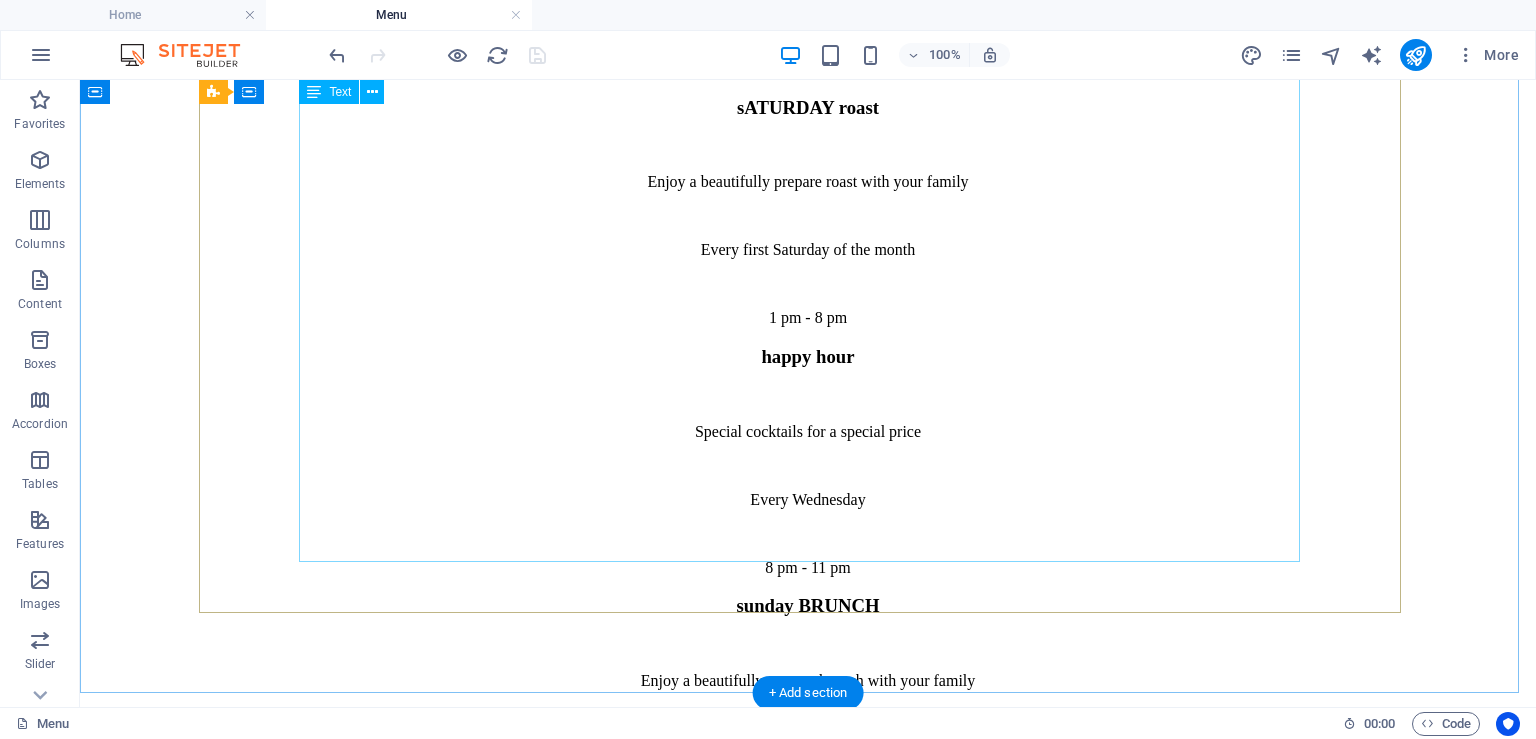 click on "KYIV Mule ginger beer | vodka | lime juice | fresh mint
$ 24
KYIV Mule ginger beer | vodka | lime juice | fresh mint
$ 24
KYIV Mule ginger beer | vodka | lime juice | fresh mint
$ 24
KYIV Mule ginger beer | vodka | lime juice | fresh mint
$ 24
KYIV Mule ginger beer | vodka | lime juice | fresh mint
$ 24" at bounding box center (808, -34) 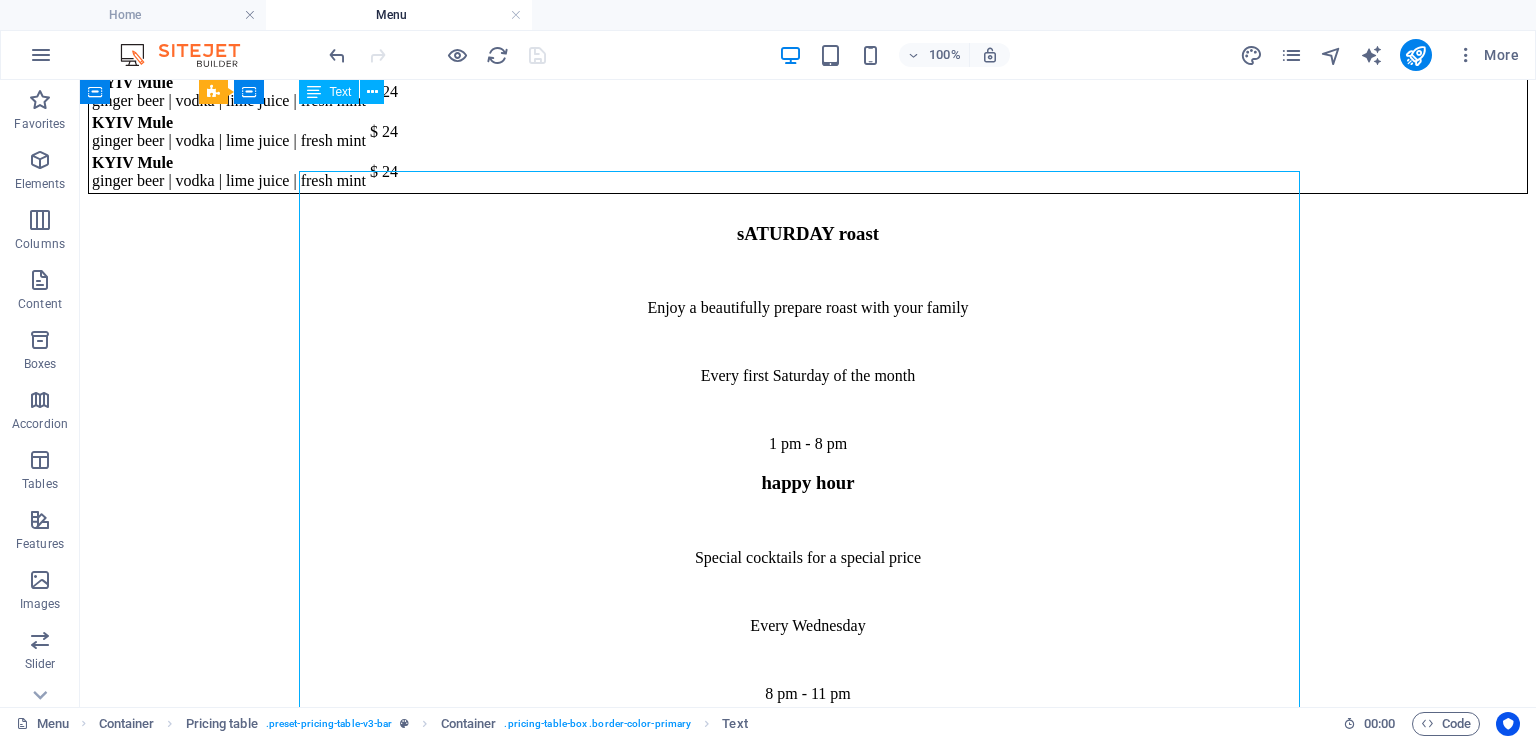 scroll, scrollTop: 4371, scrollLeft: 0, axis: vertical 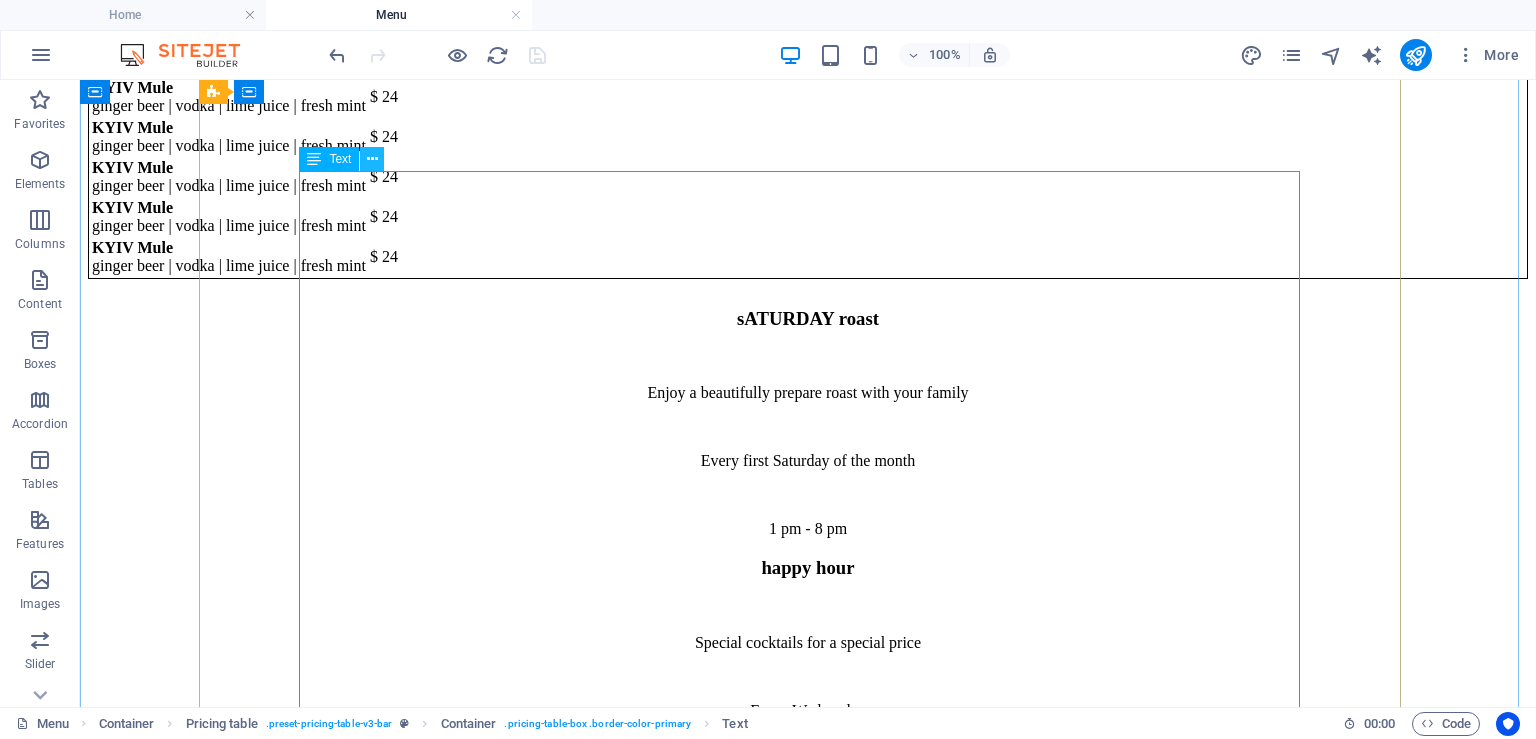 click at bounding box center (372, 159) 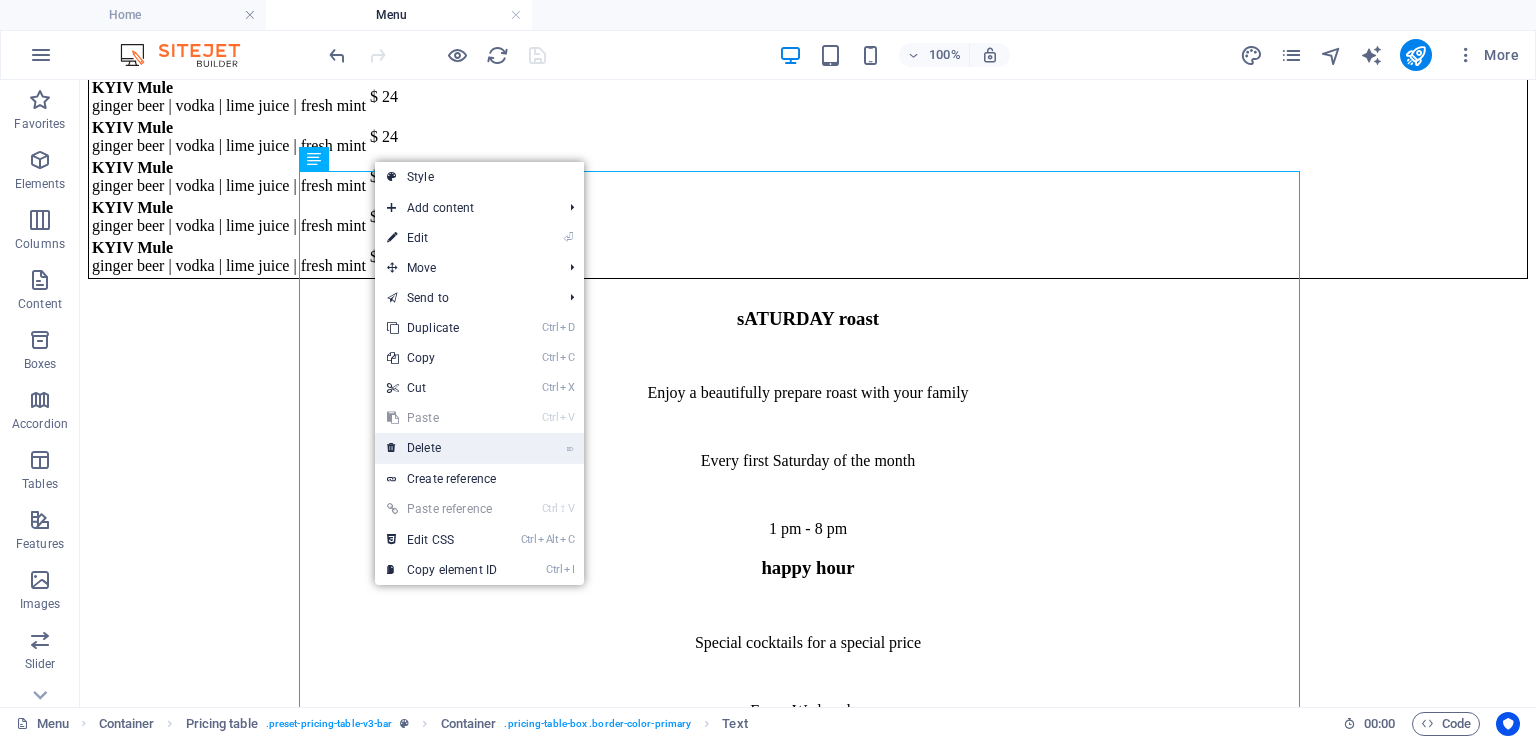 click on "⌦  Delete" at bounding box center [442, 448] 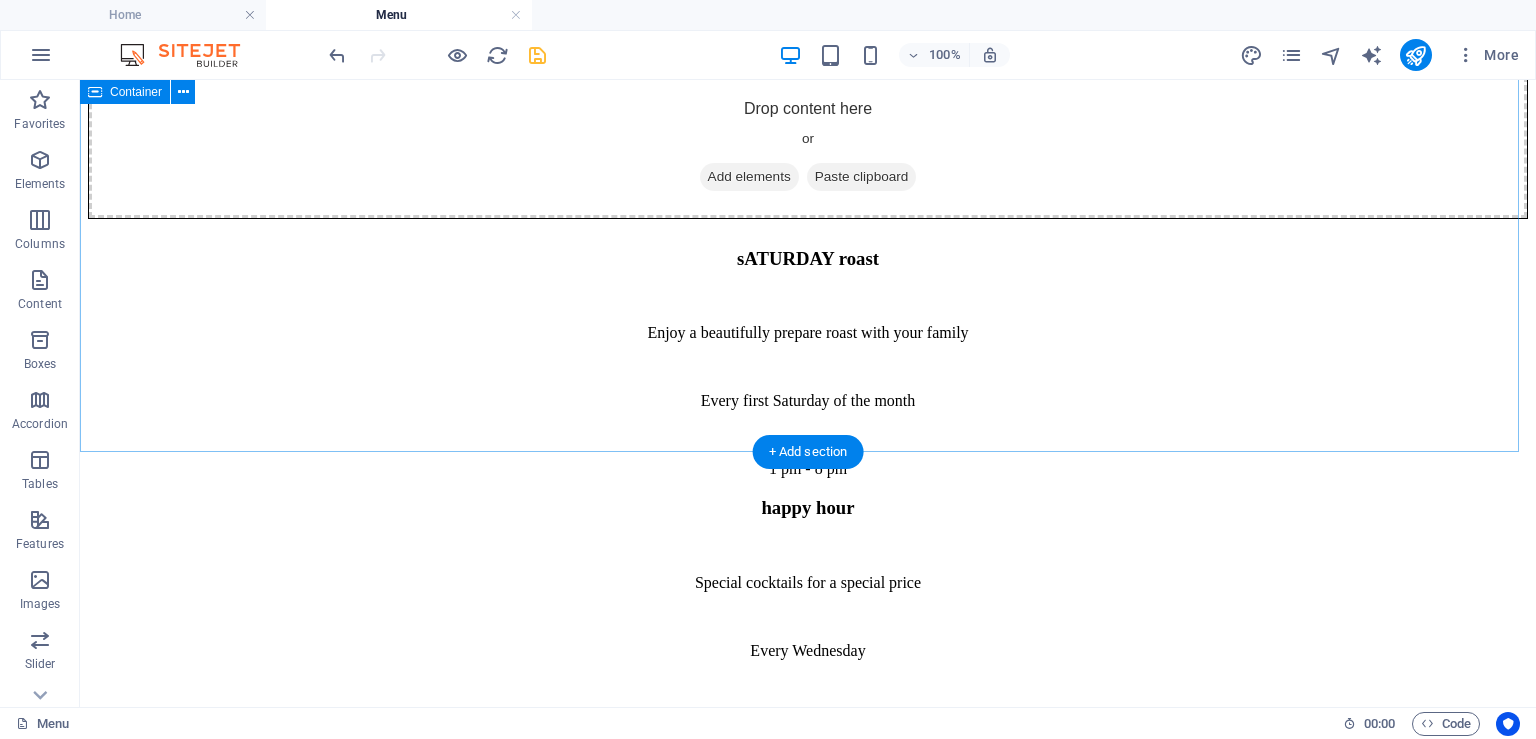 scroll, scrollTop: 4160, scrollLeft: 0, axis: vertical 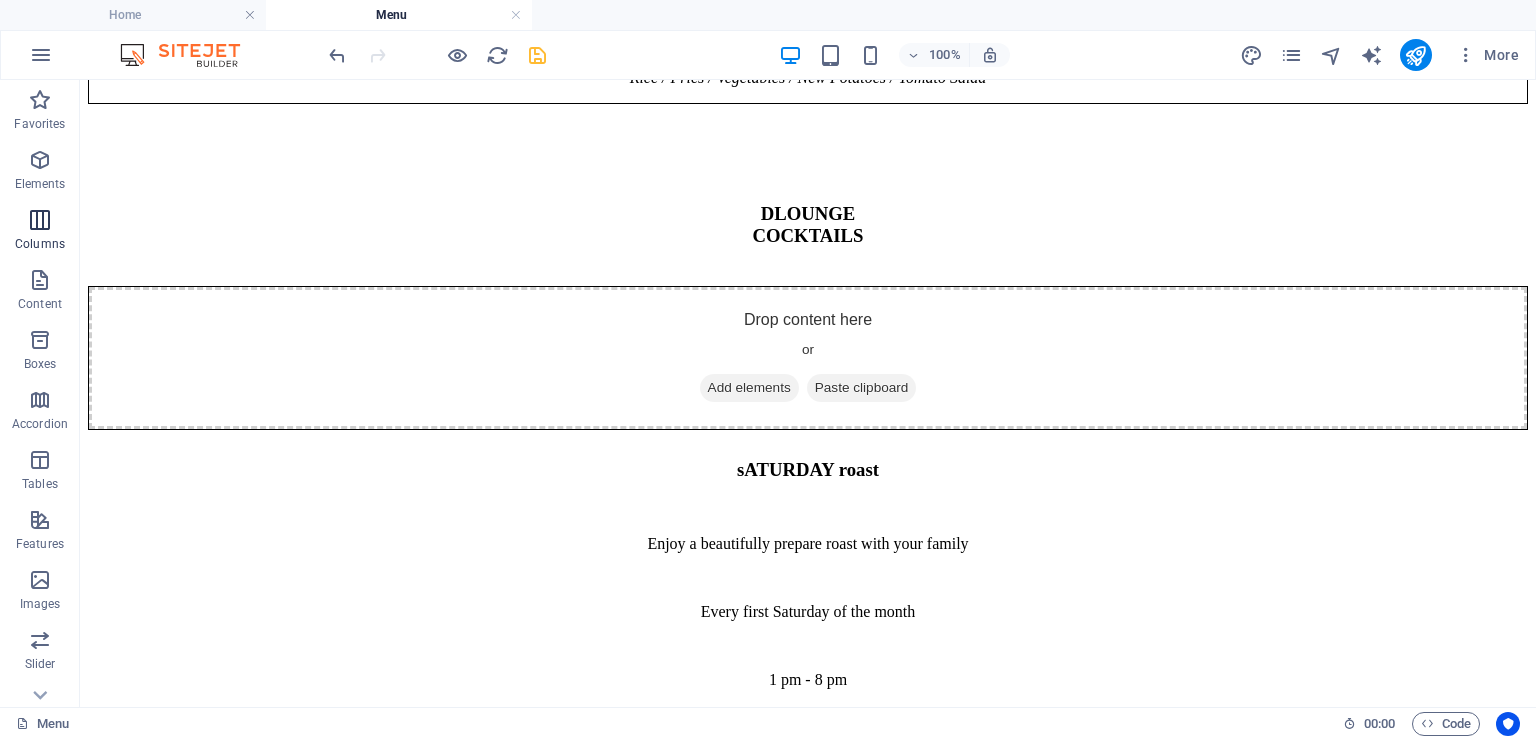 click at bounding box center (40, 220) 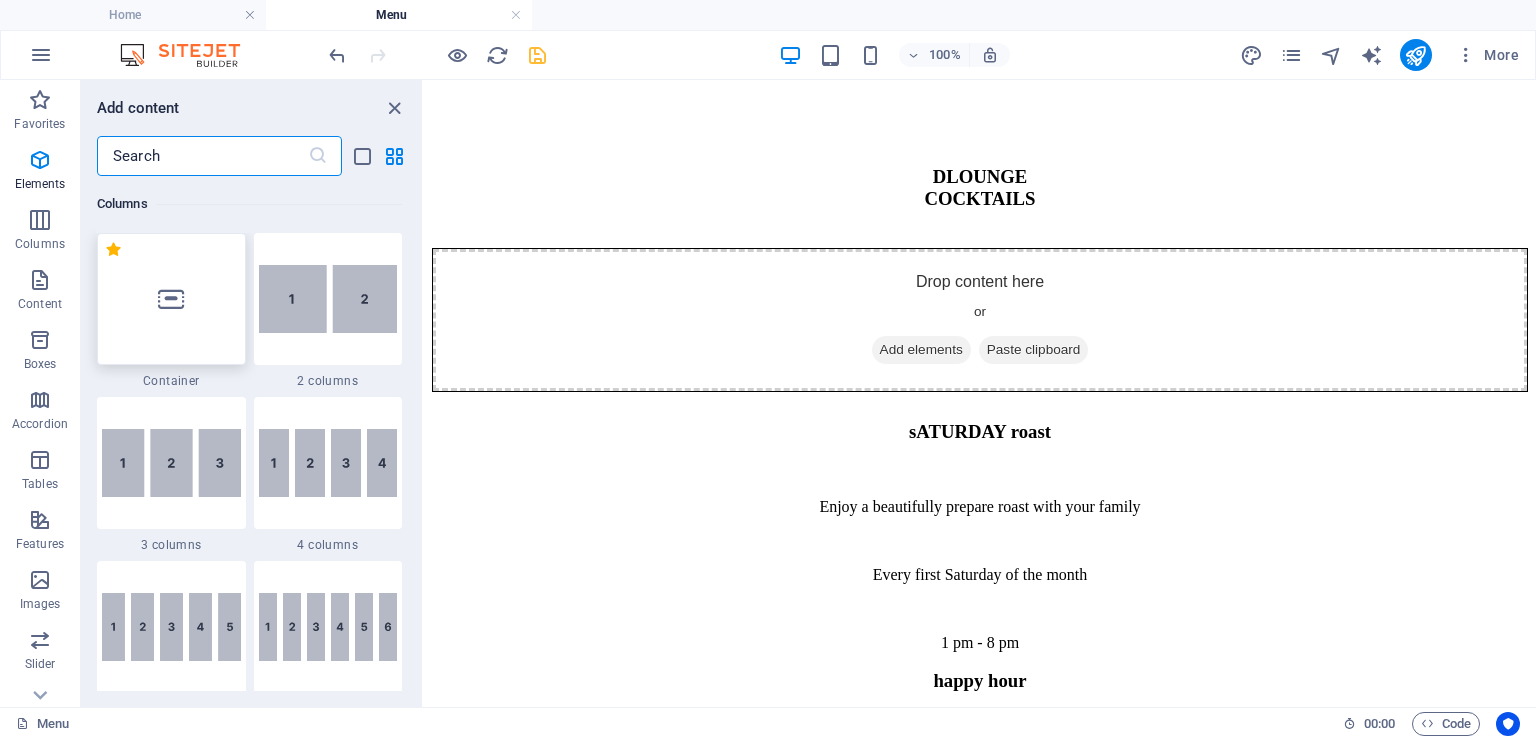 scroll, scrollTop: 990, scrollLeft: 0, axis: vertical 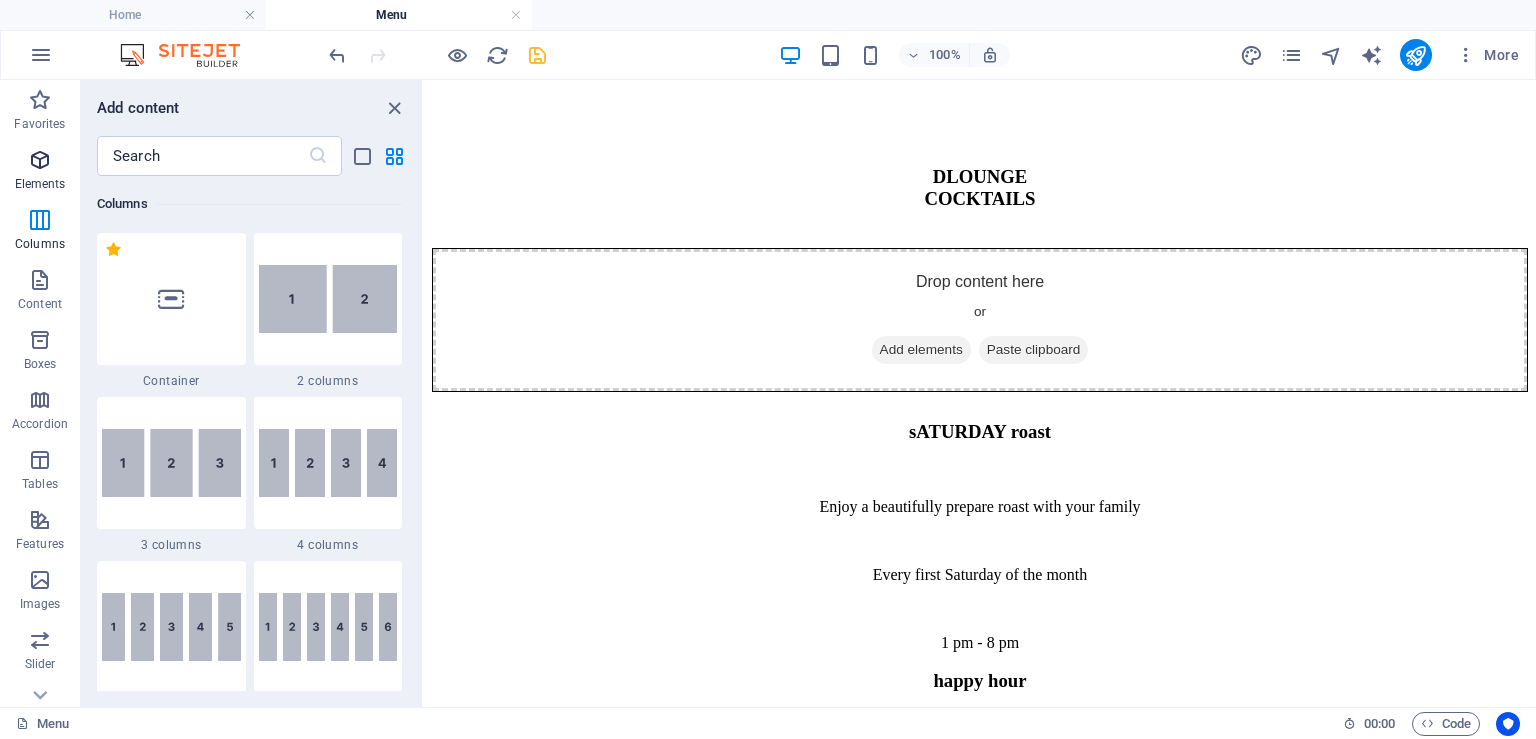 click on "Elements" at bounding box center (40, 184) 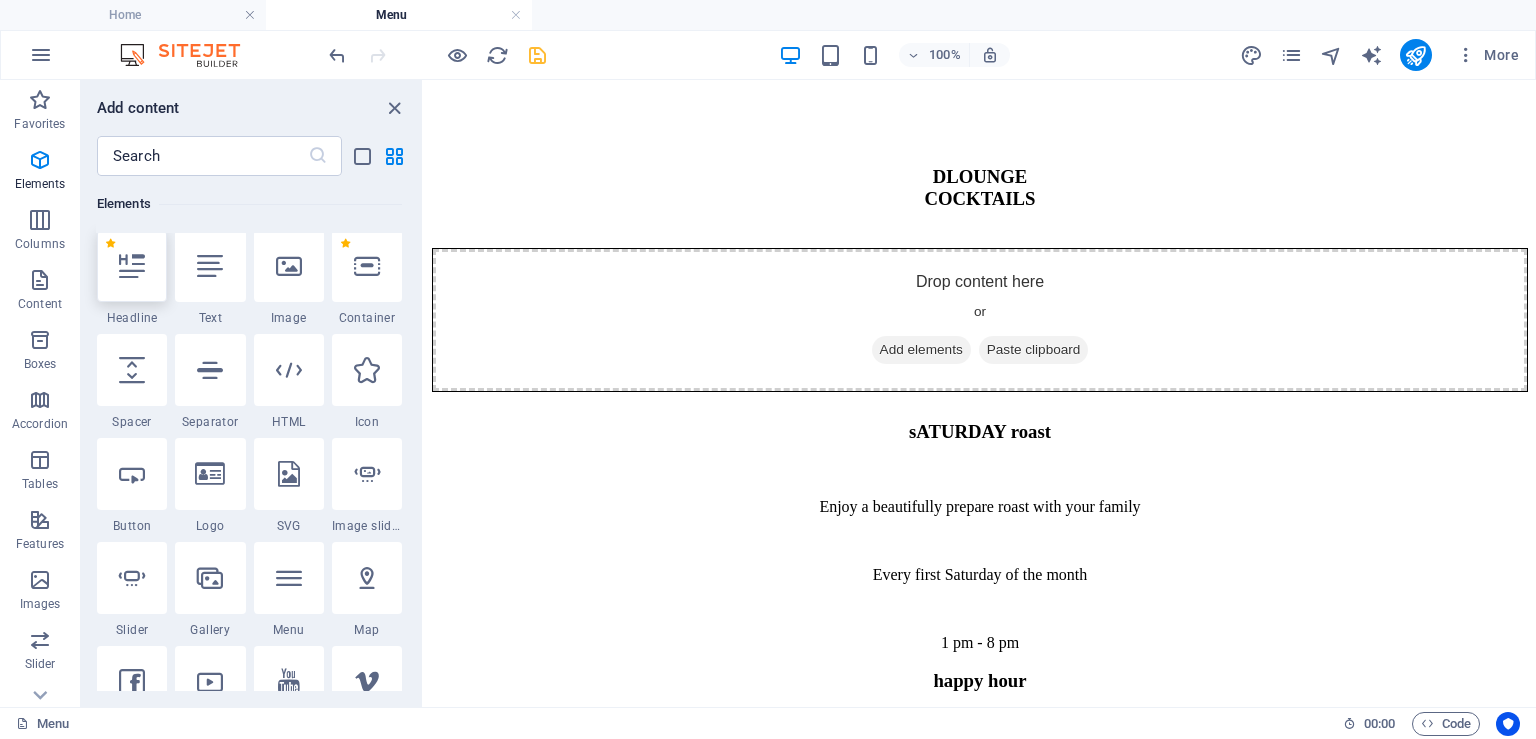 scroll, scrollTop: 213, scrollLeft: 0, axis: vertical 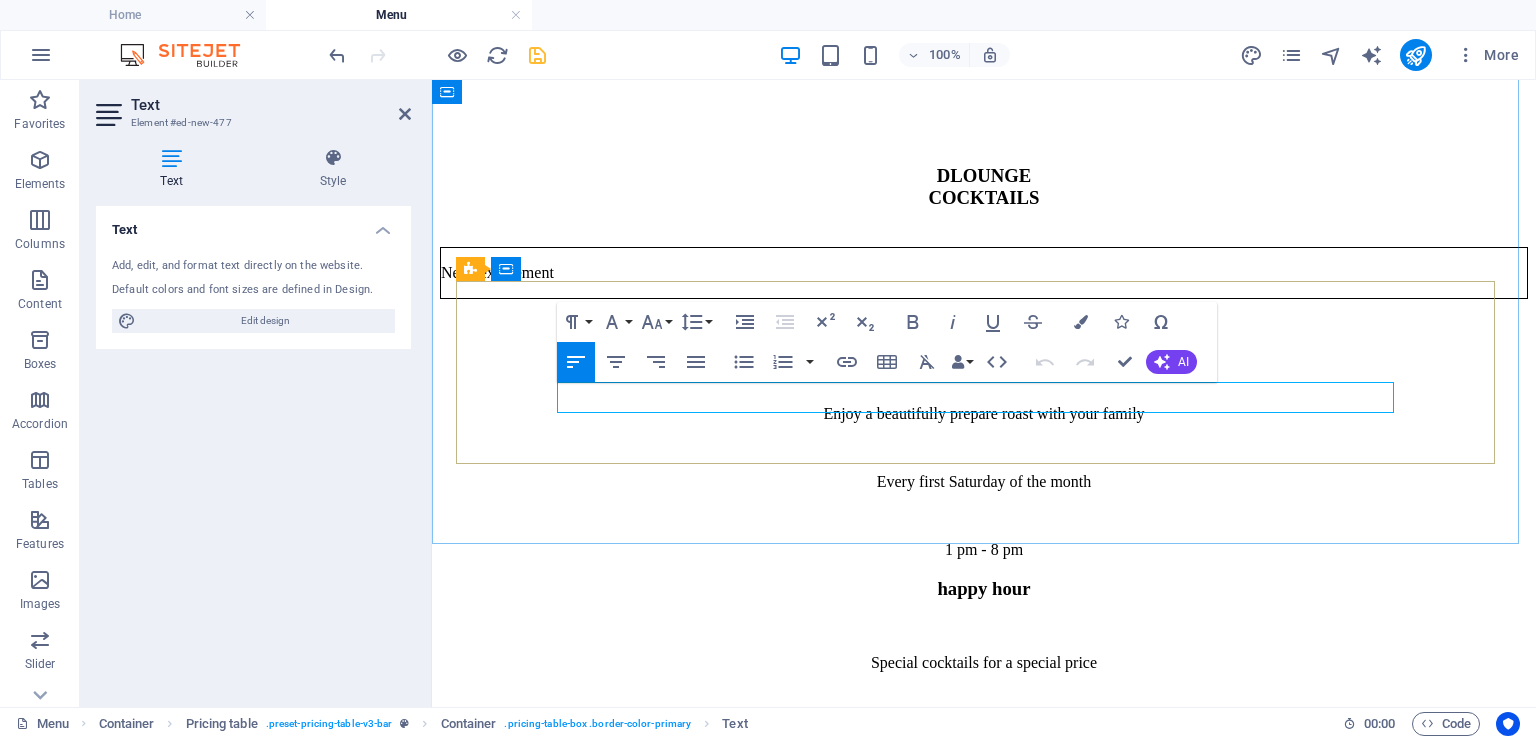 click on "New text element" at bounding box center [984, 273] 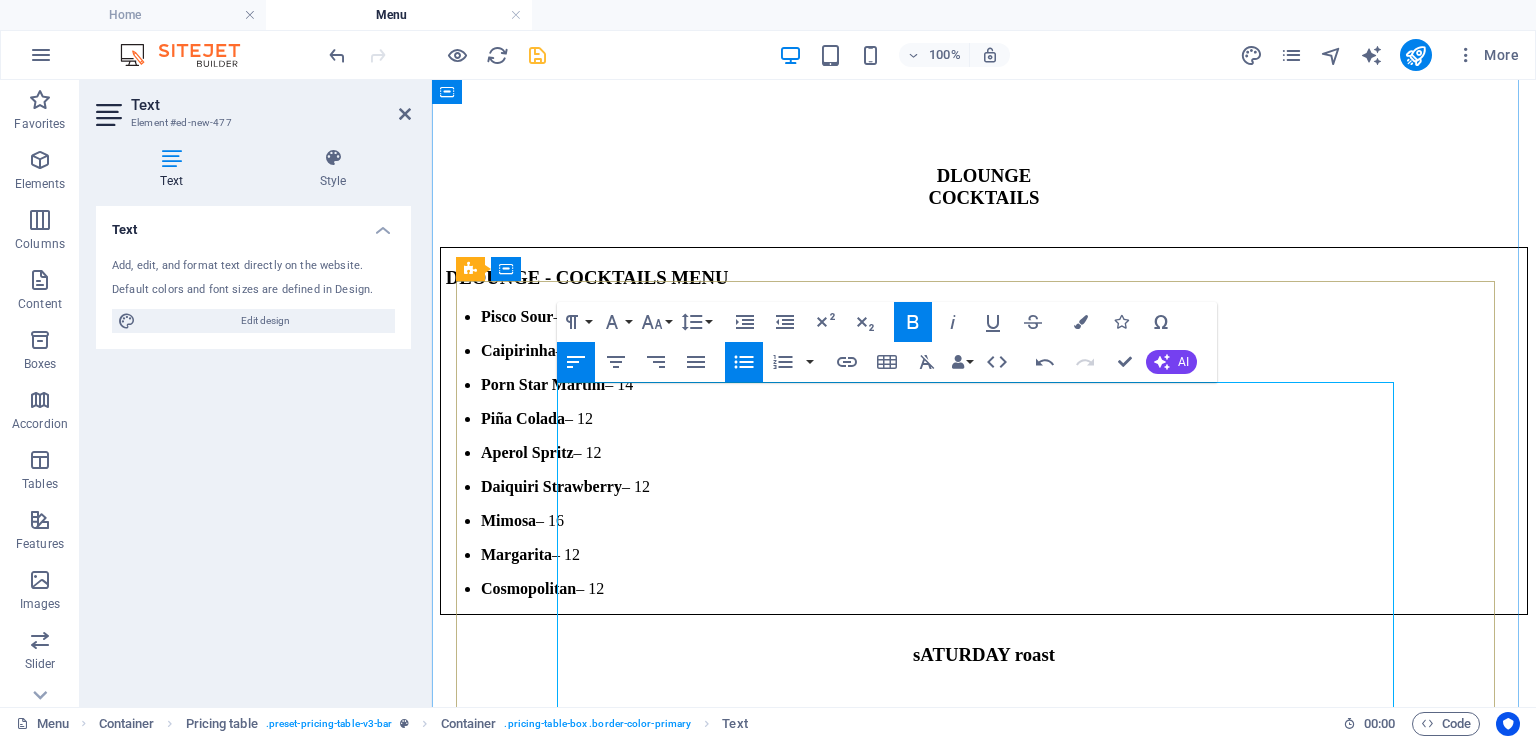 click on "DLOUNGE - COCKTAILS MENU" at bounding box center (984, 278) 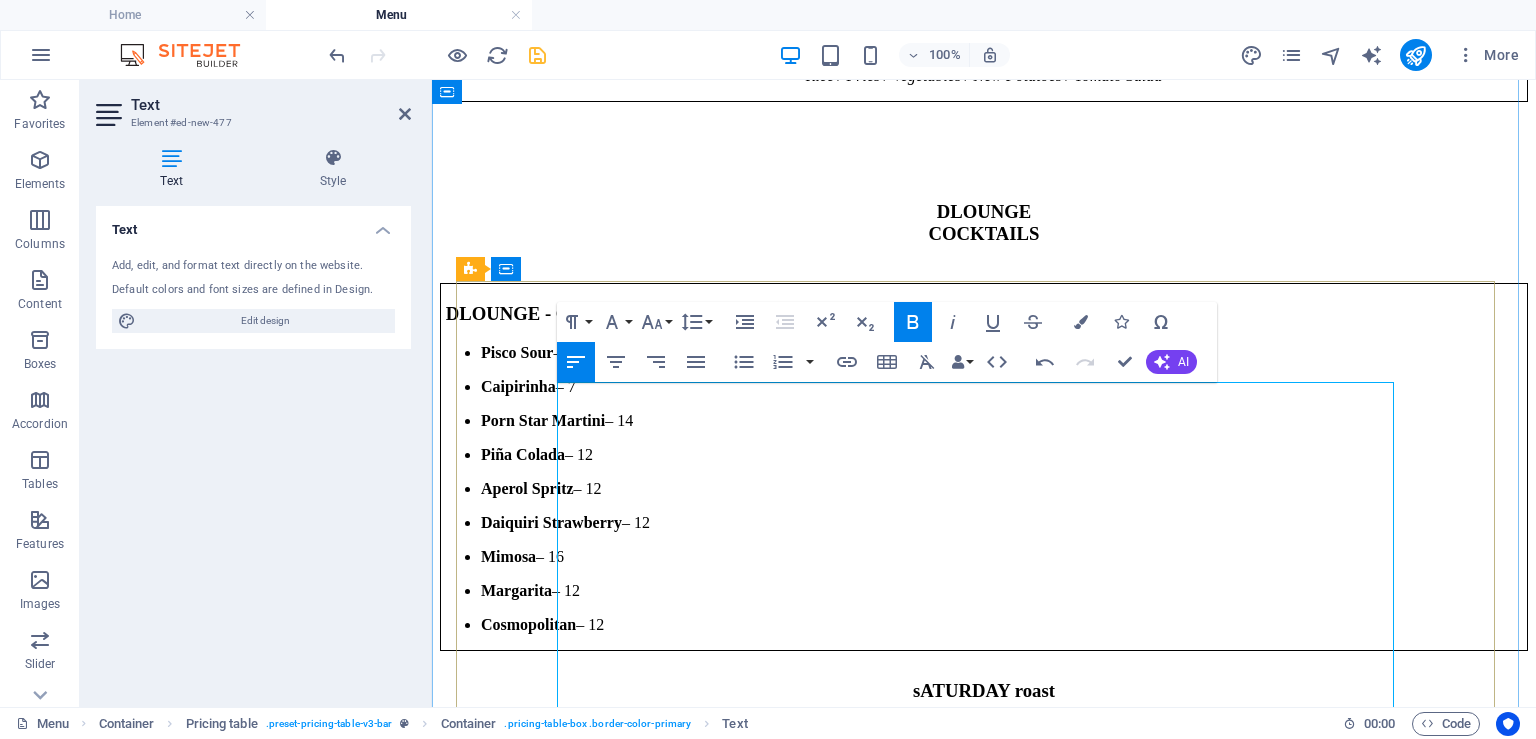scroll, scrollTop: 4160, scrollLeft: 0, axis: vertical 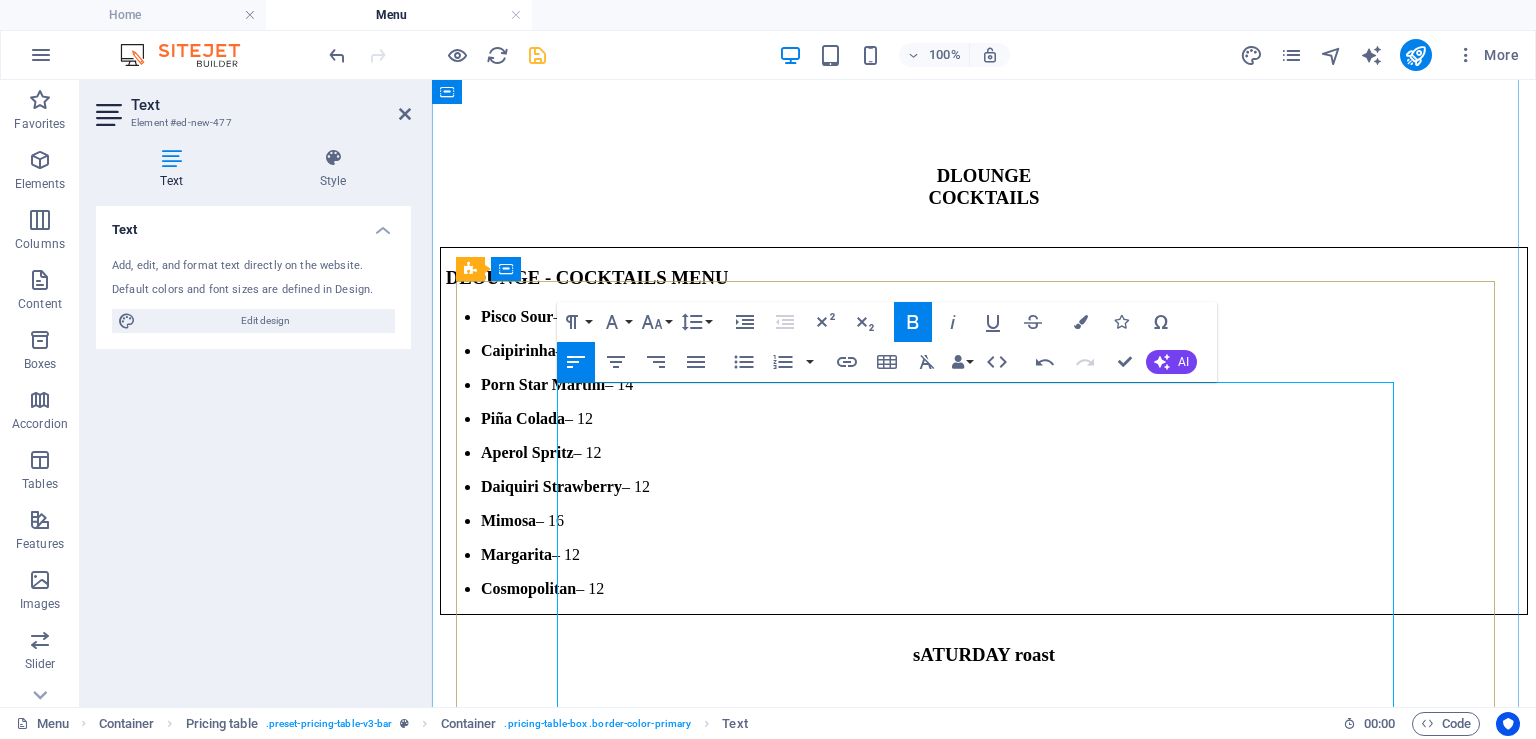 click on "DLOUNGE - COCKTAILS MENU" at bounding box center [587, 277] 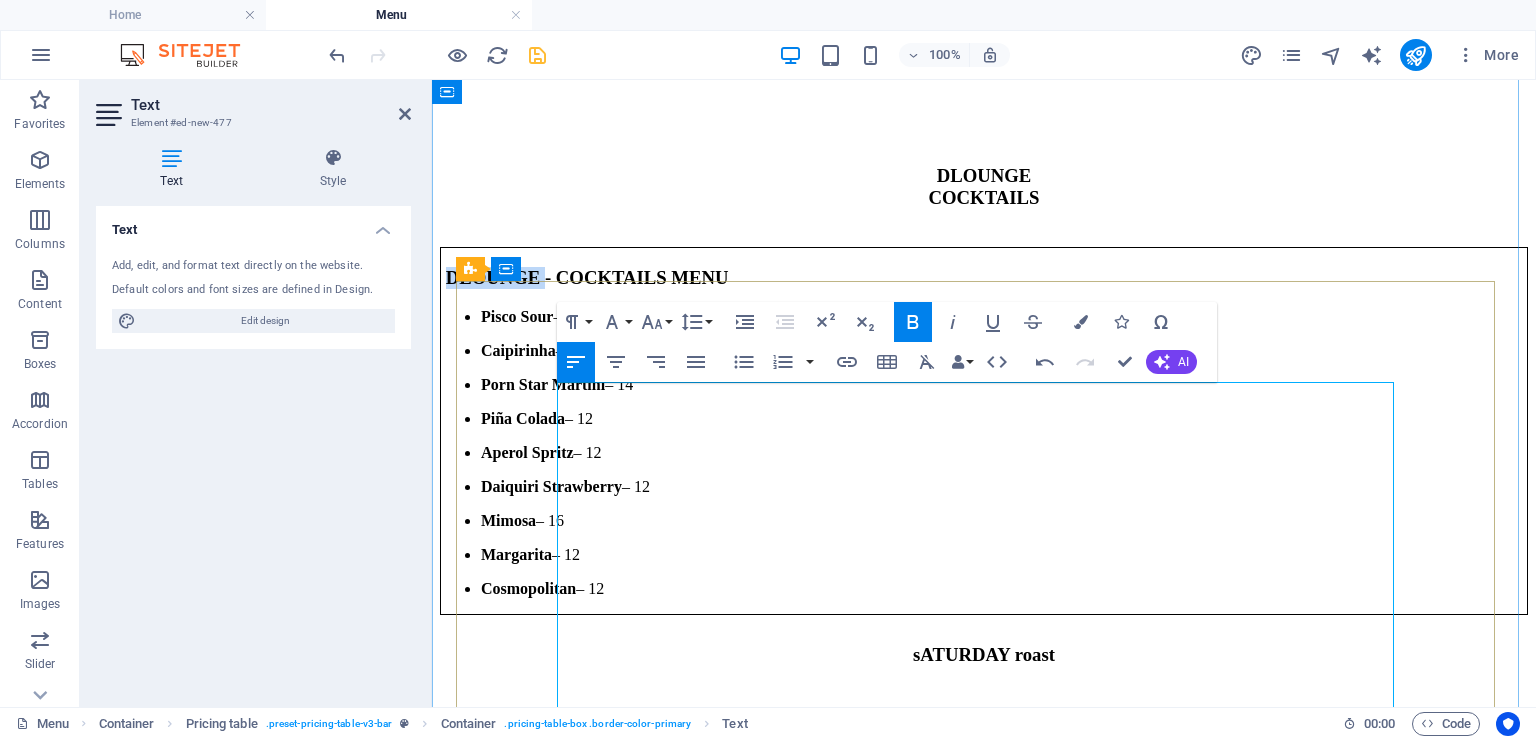 click on "DLOUNGE - COCKTAILS MENU" at bounding box center (587, 277) 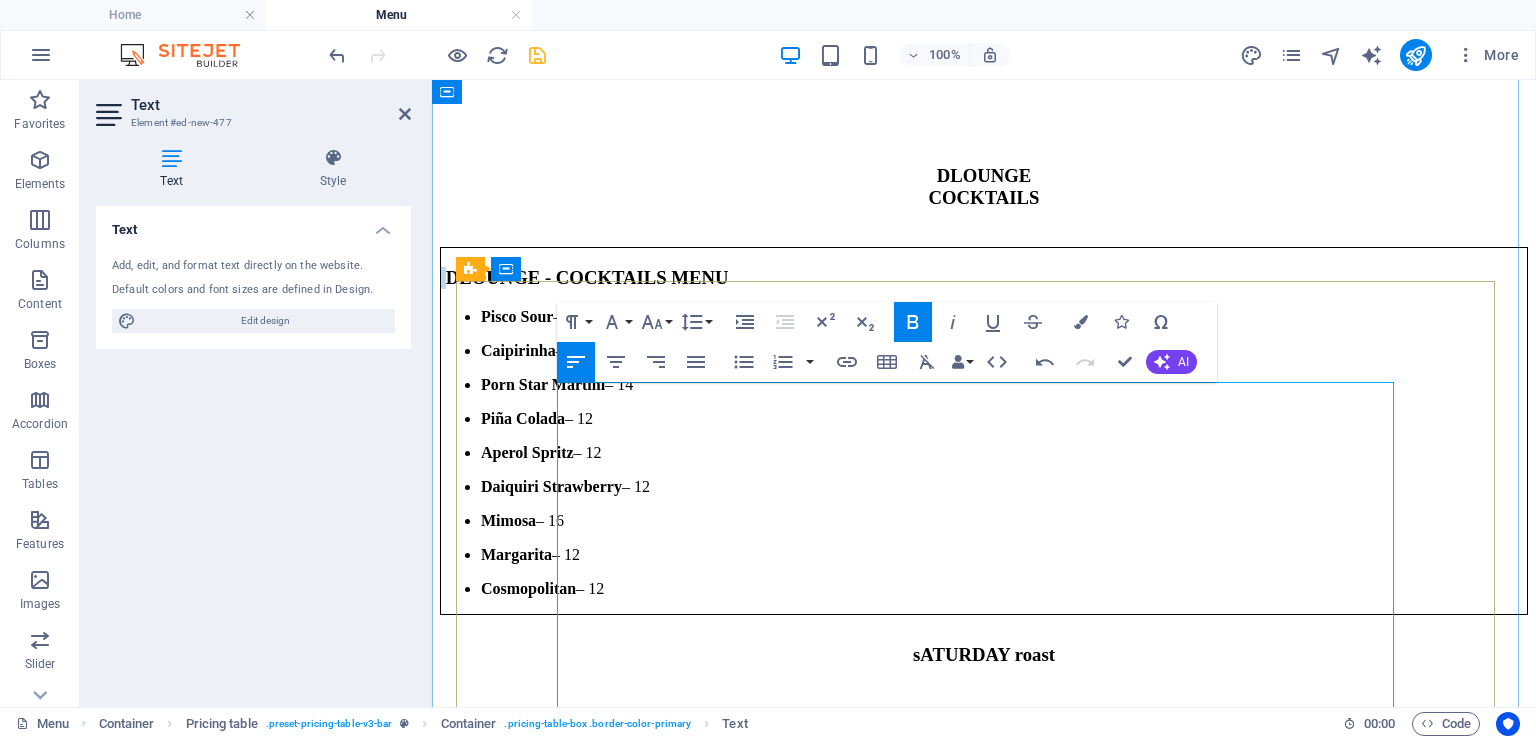 click on "DLOUNGE - COCKTAILS MENU" at bounding box center (587, 277) 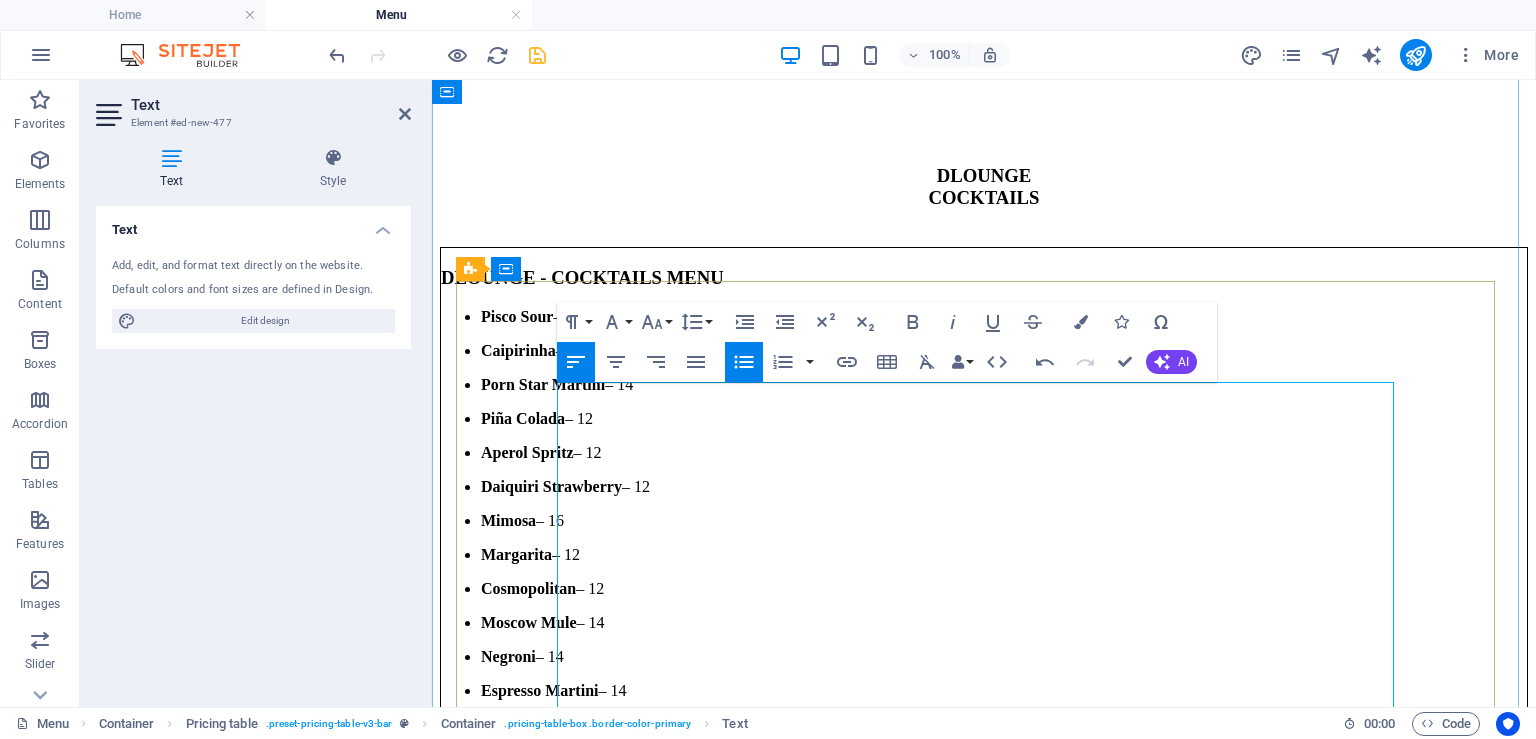 click on "DLOUNGE - COCKTAILS MENU" at bounding box center (984, 278) 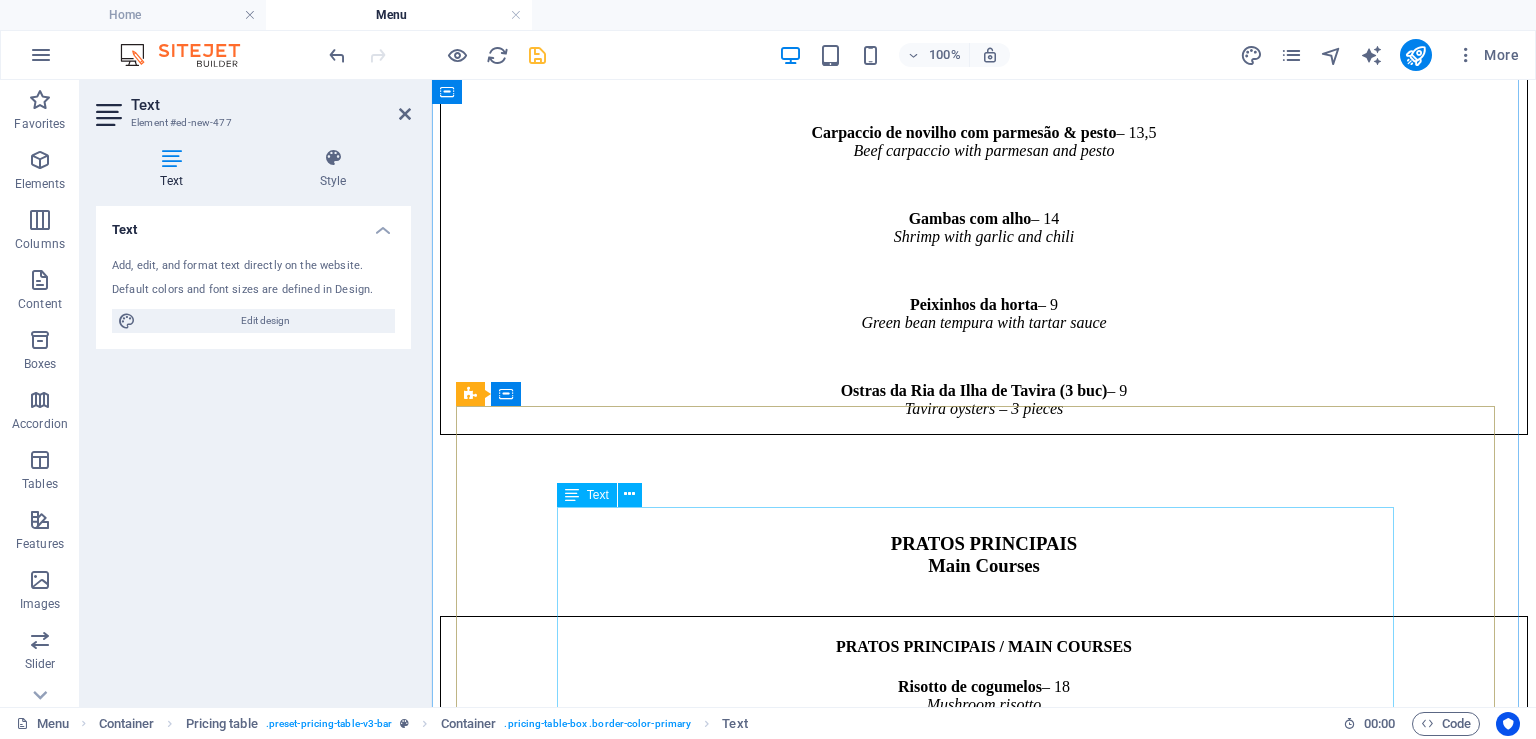 click on "PRATOS PRINCIPAIS / MAIN COURSES Risotto de cogumelos  – 18 Mushroom risotto Filetes de peixe galo fritos com arroz de tomate  – 28 Fried John Dory with tomato rice Arroz de tamboril com camarão  – 28 Monkfish rice with prawns Magret de pato com redução de Vinho do Porto  – 19,5 Duck breast with Port wine reduction Carne de porco à alentejana com batata frita  – 23 Pork fillet with clams and pickles Bacalhau à lagareiro com batata nova  – 26 Roast cod with baby potatoes GRELHADO / GRILL “Uruguay wagyu of natural green pastures” Entrecôte 250g  – 28 Grilled Wagyu ribeye Bife do lombo com molho pimenta  – 28 Filet mignon with pepper sauce Franguinho assado no forno  – 23 Oven-roasted spring chicken Peixe do dia com azeite, limão e cebolinho  – preço sob consulta Fish of the day with olive oil, lime & chives 🍟  ACOMPANHAMENTOS / SIDES  Não incluídos  Arroz / Batata Frita / Vegetais / Batata Nova / Salada de Tomate  – 3,5" at bounding box center (984, 1188) 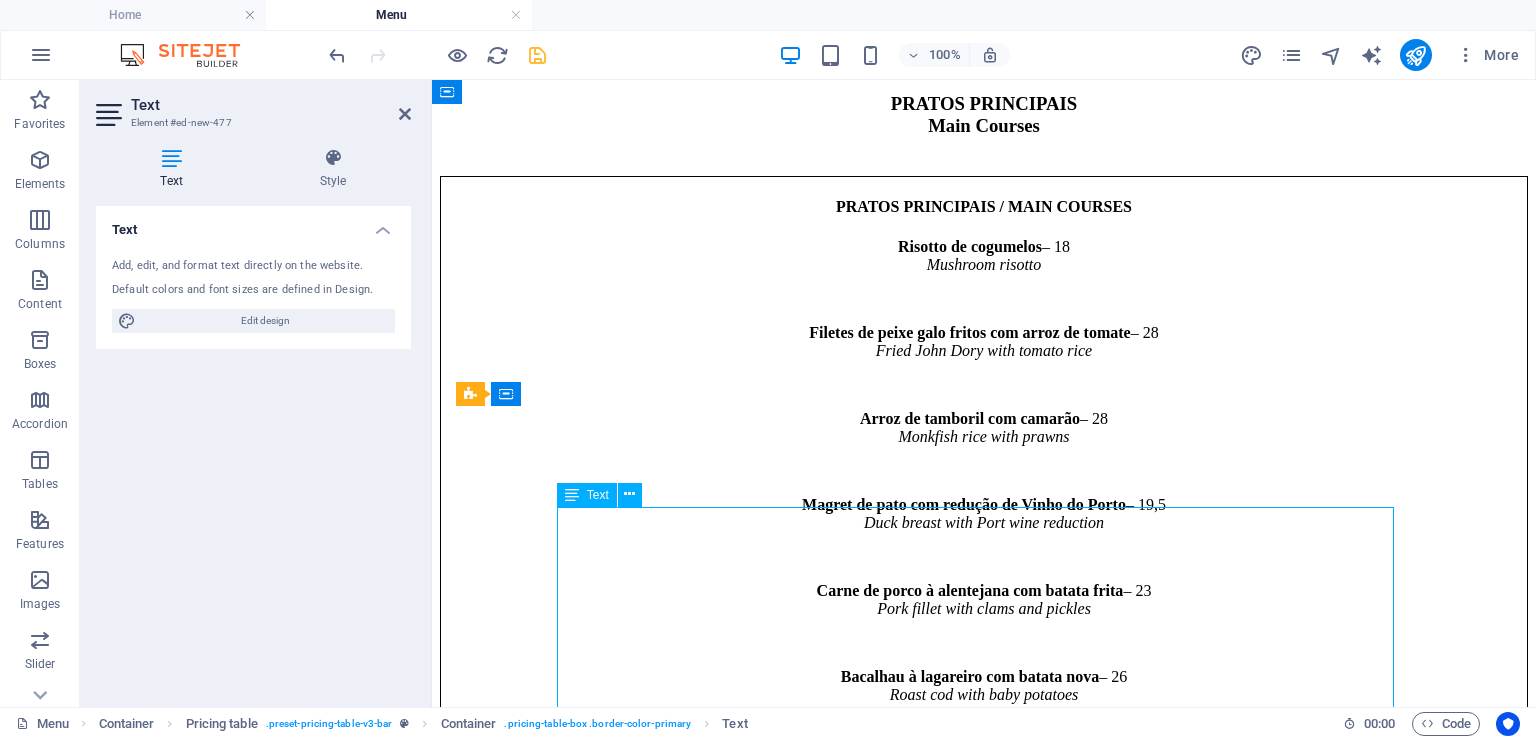 click on "PRATOS PRINCIPAIS / MAIN COURSES Risotto de cogumelos  – 18 Mushroom risotto Filetes de peixe galo fritos com arroz de tomate  – 28 Fried John Dory with tomato rice Arroz de tamboril com camarão  – 28 Monkfish rice with prawns Magret de pato com redução de Vinho do Porto  – 19,5 Duck breast with Port wine reduction Carne de porco à alentejana com batata frita  – 23 Pork fillet with clams and pickles Bacalhau à lagareiro com batata nova  – 26 Roast cod with baby potatoes GRELHADO / GRILL “Uruguay wagyu of natural green pastures” Entrecôte 250g  – 28 Grilled Wagyu ribeye Bife do lombo com molho pimenta  – 28 Filet mignon with pepper sauce Franguinho assado no forno  – 23 Oven-roasted spring chicken Peixe do dia com azeite, limão e cebolinho  – preço sob consulta Fish of the day with olive oil, lime & chives 🍟  ACOMPANHAMENTOS / SIDES  Não incluídos  Arroz / Batata Frita / Vegetais / Batata Nova / Salada de Tomate  – 3,5" at bounding box center (984, 748) 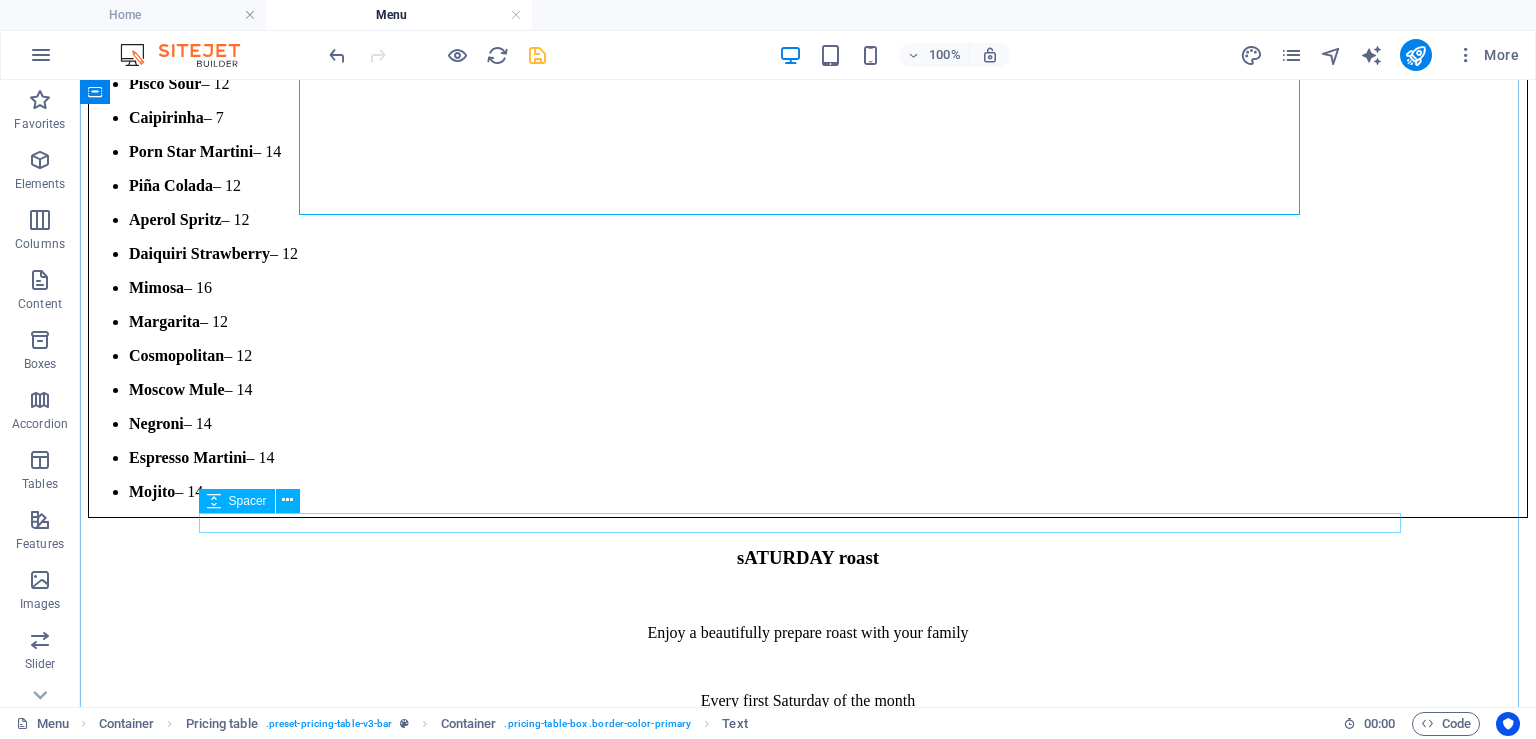 click on "ENTRADAS Starters COUVERT Pão com manteiga  – 1,9 p/p Bread with butter   ENTRADAS / STARTERS Salada de manga cu abacate și camarão  – 13,5 Mango salad with avocado and shrimp Gaspacho de salmorejo cu burrata  – 12,5 Salmorejo with burrata Atum crocante dos Açores  – 14 Azores crispy tuna with Japanese sauce & sesame Tártaro de salmão com abacate  – 11 Salmon tartare with avocado Ceviche de robalo cu citrinos frescos  – 14 Seabass ceviche with fresh citrus Salada mediterrânea com queijo chèvre  – 9,8 Mediterranean salad with goat cheese Croquetes de pato (2 buc)  – 4,9 Duck croquettes with avocado mayo Foie gras quente com chutney de fruta  – 13,9 Hot foie gras with seasonal fruit chutney Amêijoas à Bulhão Pato 150g  – 14 Local clams (150g) Carpaccio de novilho com parmesão & pesto  – 13,5 Beef carpaccio with parmesan and pesto Gambas com alho  – 14 Shrimp with garlic and chili Peixinhos da horta  – 9 Green bean tempura with tartar sauce  – 9 Tavira oysters – 3 pieces" at bounding box center (808, -1194) 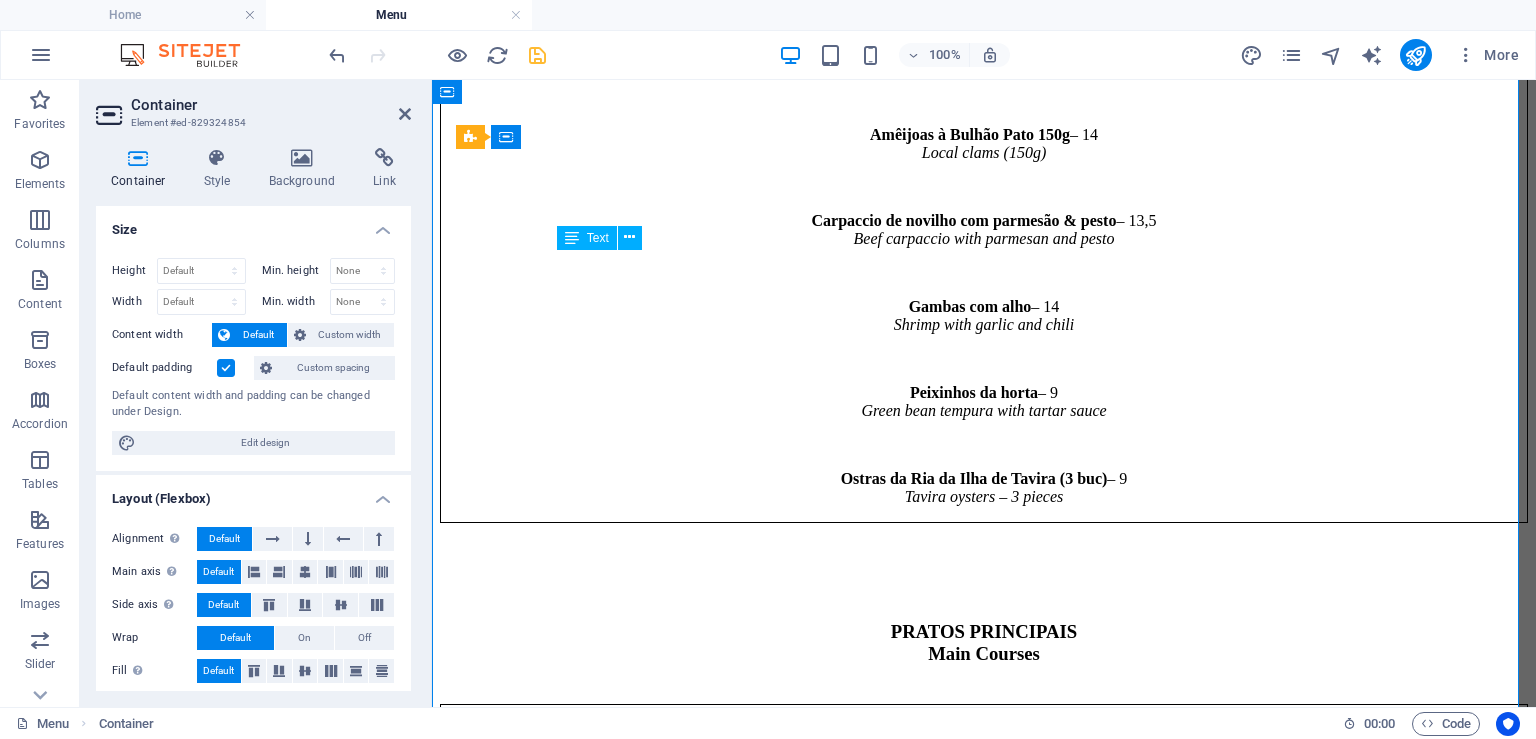 scroll, scrollTop: 2312, scrollLeft: 0, axis: vertical 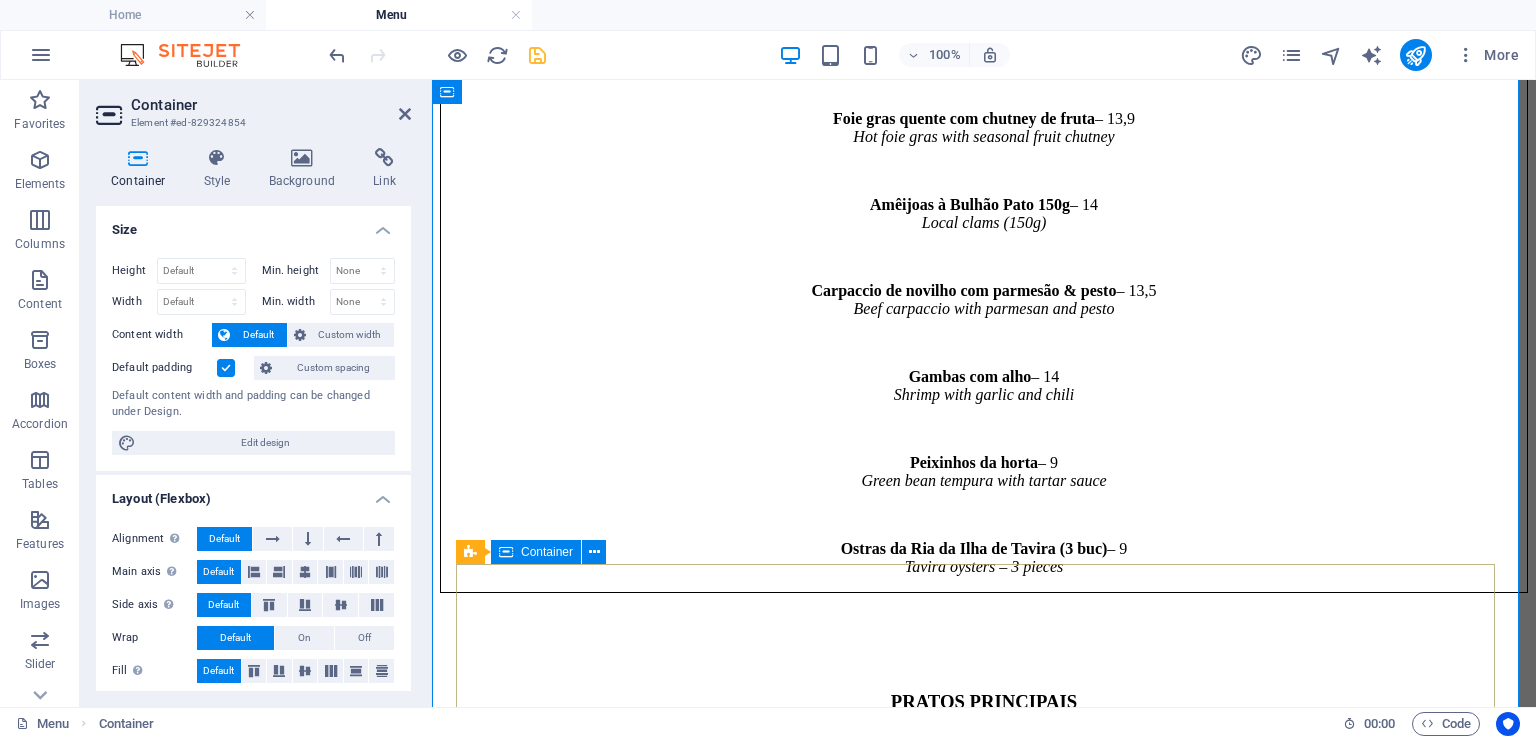 click on "PRATOS PRINCIPAIS / MAIN COURSES Risotto de cogumelos  – 18 Mushroom risotto Filetes de peixe galo fritos com arroz de tomate  – 28 Fried John Dory with tomato rice Arroz de tamboril com camarão  – 28 Monkfish rice with prawns Magret de pato com redução de Vinho do Porto  – 19,5 Duck breast with Port wine reduction Carne de porco à alentejana com batata frita  – 23 Pork fillet with clams and pickles Bacalhau à lagareiro com batata nova  – 26 Roast cod with baby potatoes GRELHADO / GRILL “Uruguay wagyu of natural green pastures” Entrecôte 250g  – 28 Grilled Wagyu ribeye Bife do lombo com molho pimenta  – 28 Filet mignon with pepper sauce Franguinho assado no forno  – 23 Oven-roasted spring chicken Peixe do dia com azeite, limão e cebolinho  – preço sob consulta Fish of the day with olive oil, lime & chives 🍟  ACOMPANHAMENTOS / SIDES  Não incluídos  Arroz / Batata Frita / Vegetais / Batata Nova / Salada de Tomate  – 3,5" at bounding box center [984, 1346] 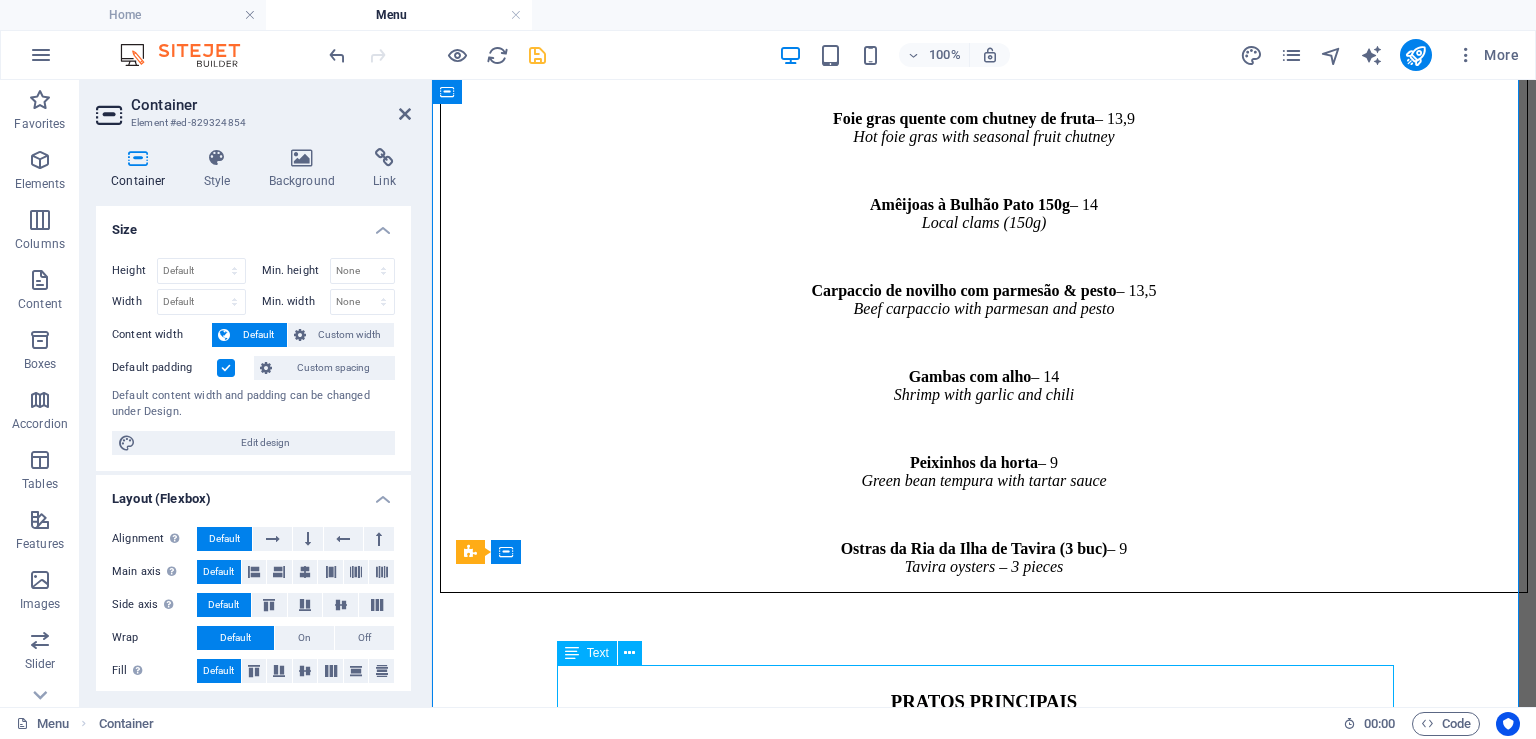 click on "PRATOS PRINCIPAIS / MAIN COURSES Risotto de cogumelos  – 18 Mushroom risotto Filetes de peixe galo fritos com arroz de tomate  – 28 Fried John Dory with tomato rice Arroz de tamboril com camarão  – 28 Monkfish rice with prawns Magret de pato com redução de Vinho do Porto  – 19,5 Duck breast with Port wine reduction Carne de porco à alentejana com batata frita  – 23 Pork fillet with clams and pickles Bacalhau à lagareiro com batata nova  – 26 Roast cod with baby potatoes GRELHADO / GRILL “Uruguay wagyu of natural green pastures” Entrecôte 250g  – 28 Grilled Wagyu ribeye Bife do lombo com molho pimenta  – 28 Filet mignon with pepper sauce Franguinho assado no forno  – 23 Oven-roasted spring chicken Peixe do dia com azeite, limão e cebolinho  – preço sob consulta Fish of the day with olive oil, lime & chives 🍟  ACOMPANHAMENTOS / SIDES  Não incluídos  Arroz / Batata Frita / Vegetais / Batata Nova / Salada de Tomate  – 3,5" at bounding box center (984, 1346) 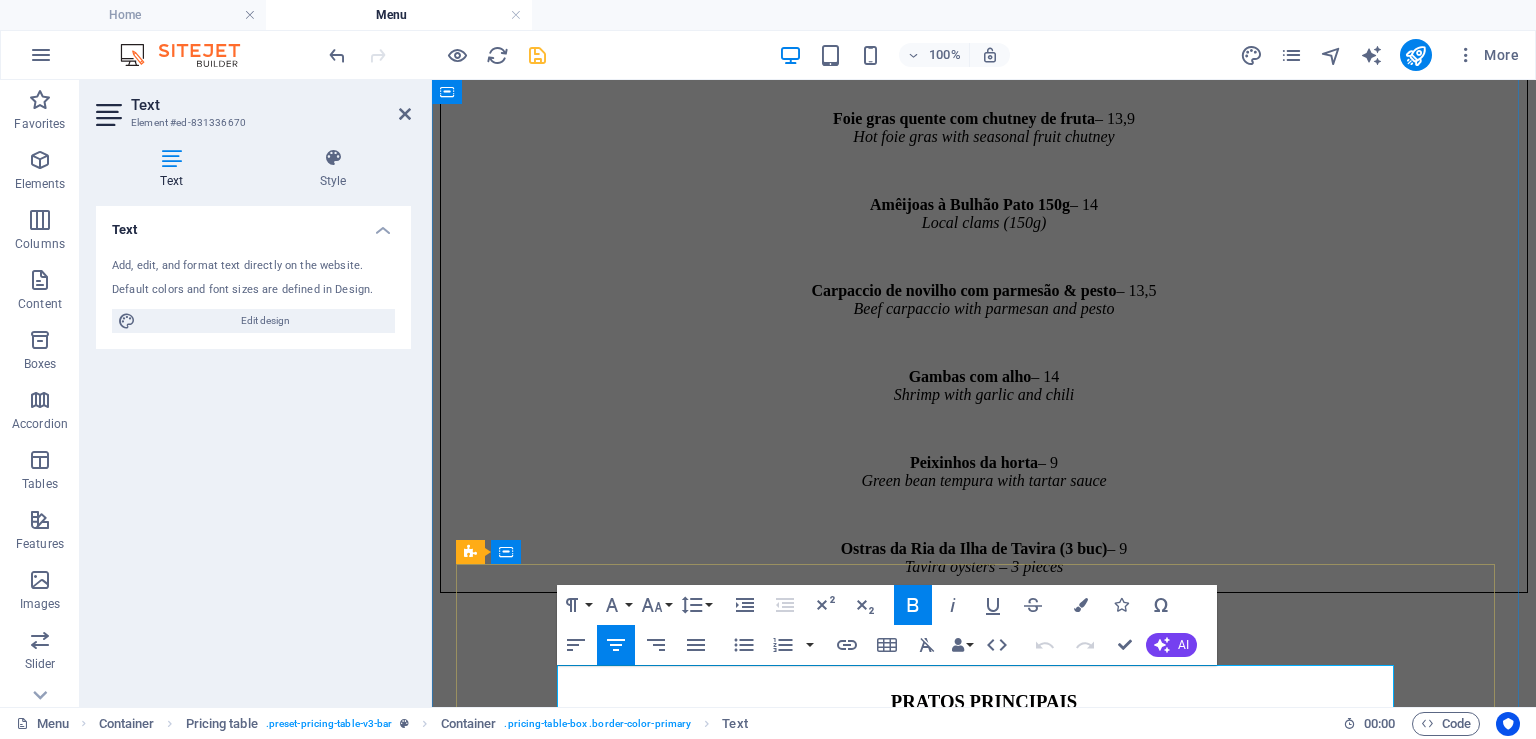 click on "PRATOS PRINCIPAIS / MAIN COURSES" at bounding box center [984, 805] 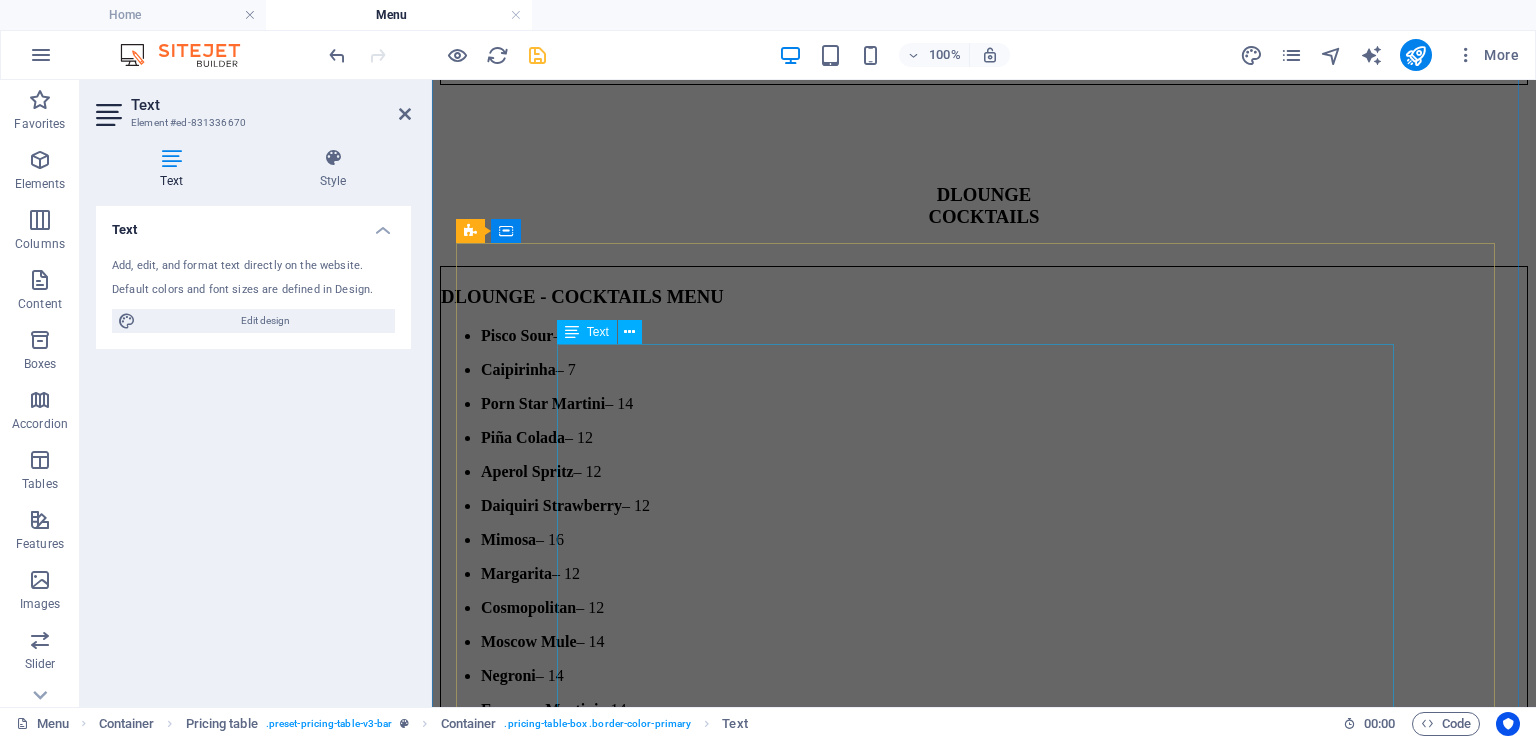 scroll, scrollTop: 4212, scrollLeft: 0, axis: vertical 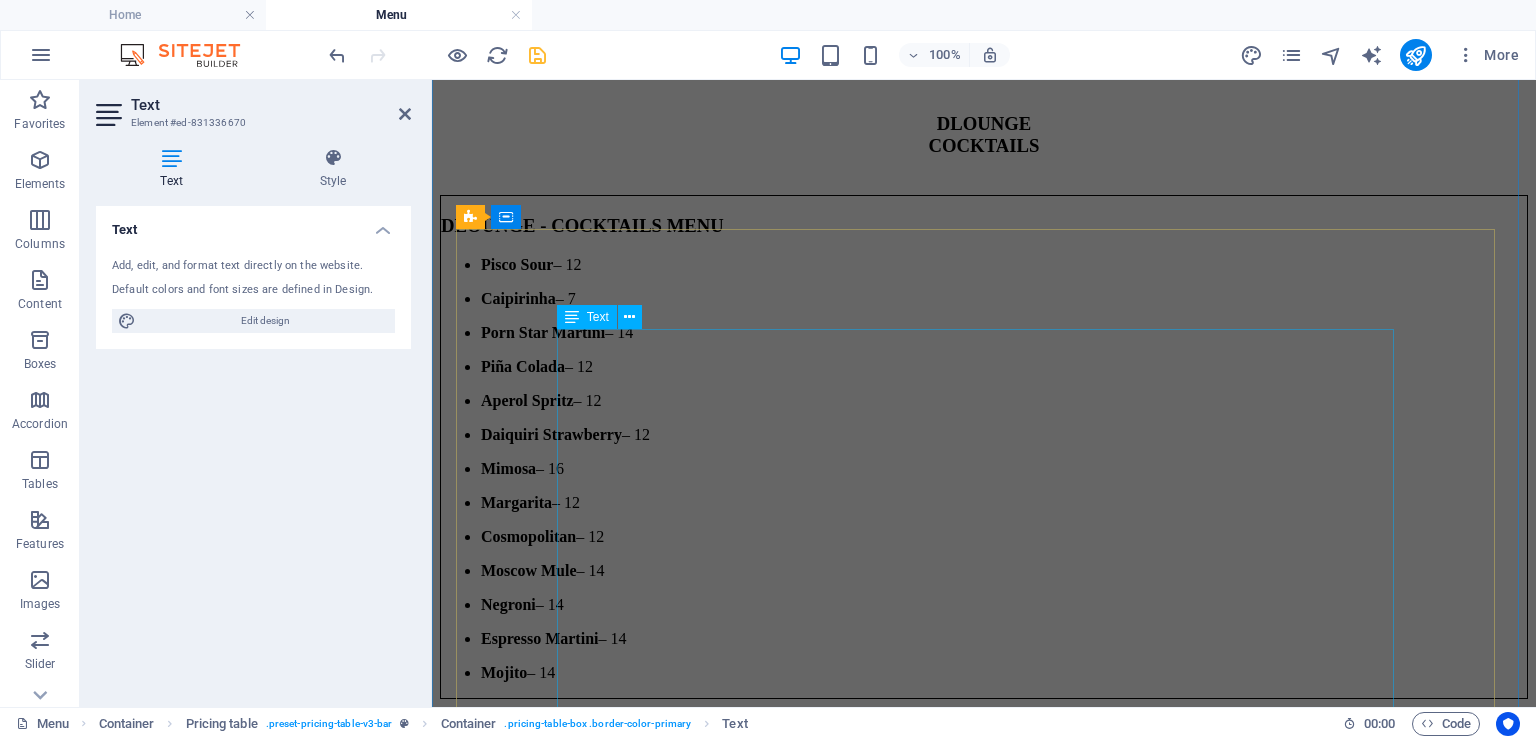 click on "DLOUNGE - COCKTAILS MENU Pisco Sour  – 12 Caipirinha  – 7 Porn Star Martini  – 14 Piña Colada  – 12 Aperol Spritz  – 12 Daiquiri Strawberry  – 12 Mimosa  – 16 Margarita  – 12 Cosmopolitan  – 12 Moscow Mule  – 14 Negroni  – 14 Espresso Martini  – 14 Mojito  – 14" at bounding box center (984, 448) 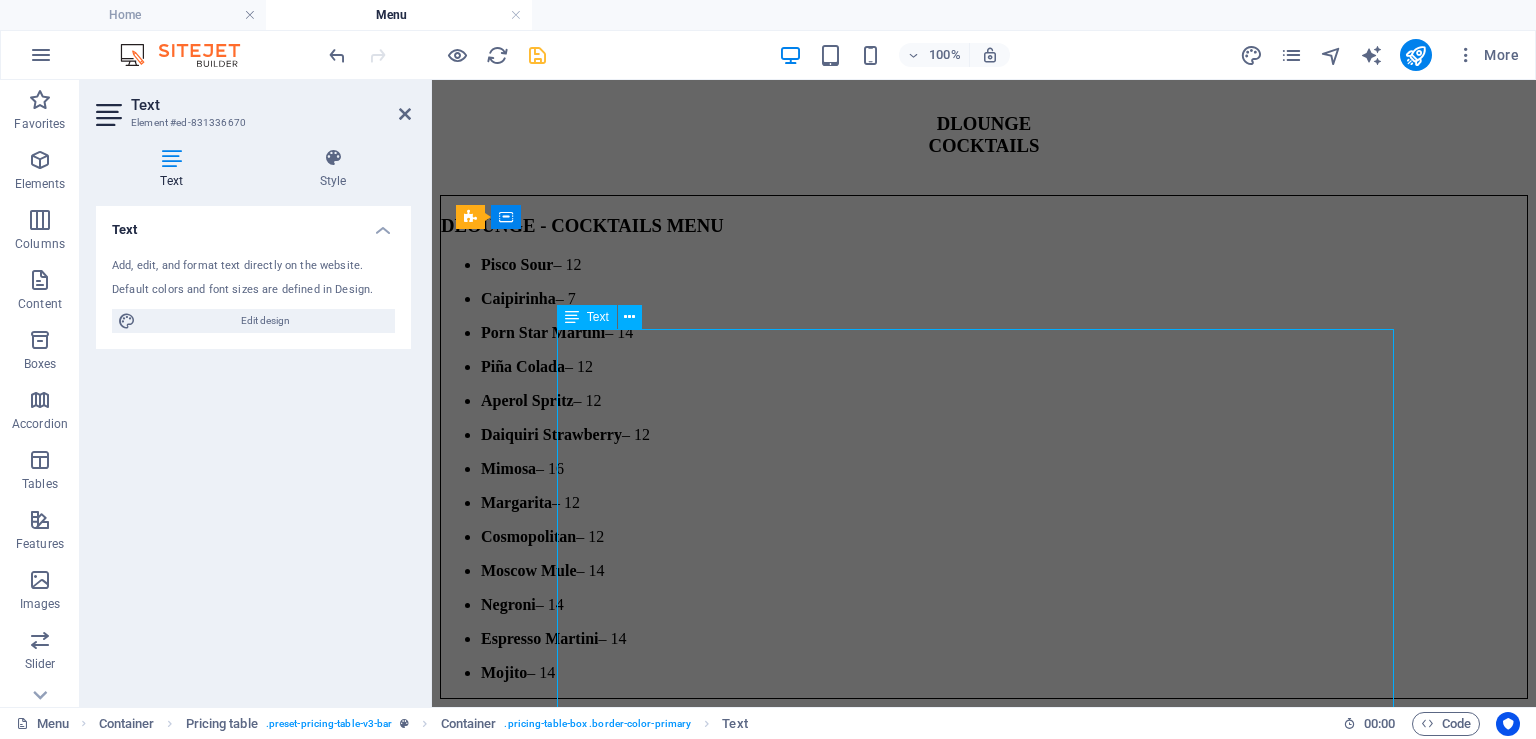 click on "DLOUNGE - COCKTAILS MENU Pisco Sour  – 12 Caipirinha  – 7 Porn Star Martini  – 14 Piña Colada  – 12 Aperol Spritz  – 12 Daiquiri Strawberry  – 12 Mimosa  – 16 Margarita  – 12 Cosmopolitan  – 12 Moscow Mule  – 14 Negroni  – 14 Espresso Martini  – 14 Mojito  – 14" at bounding box center (984, 448) 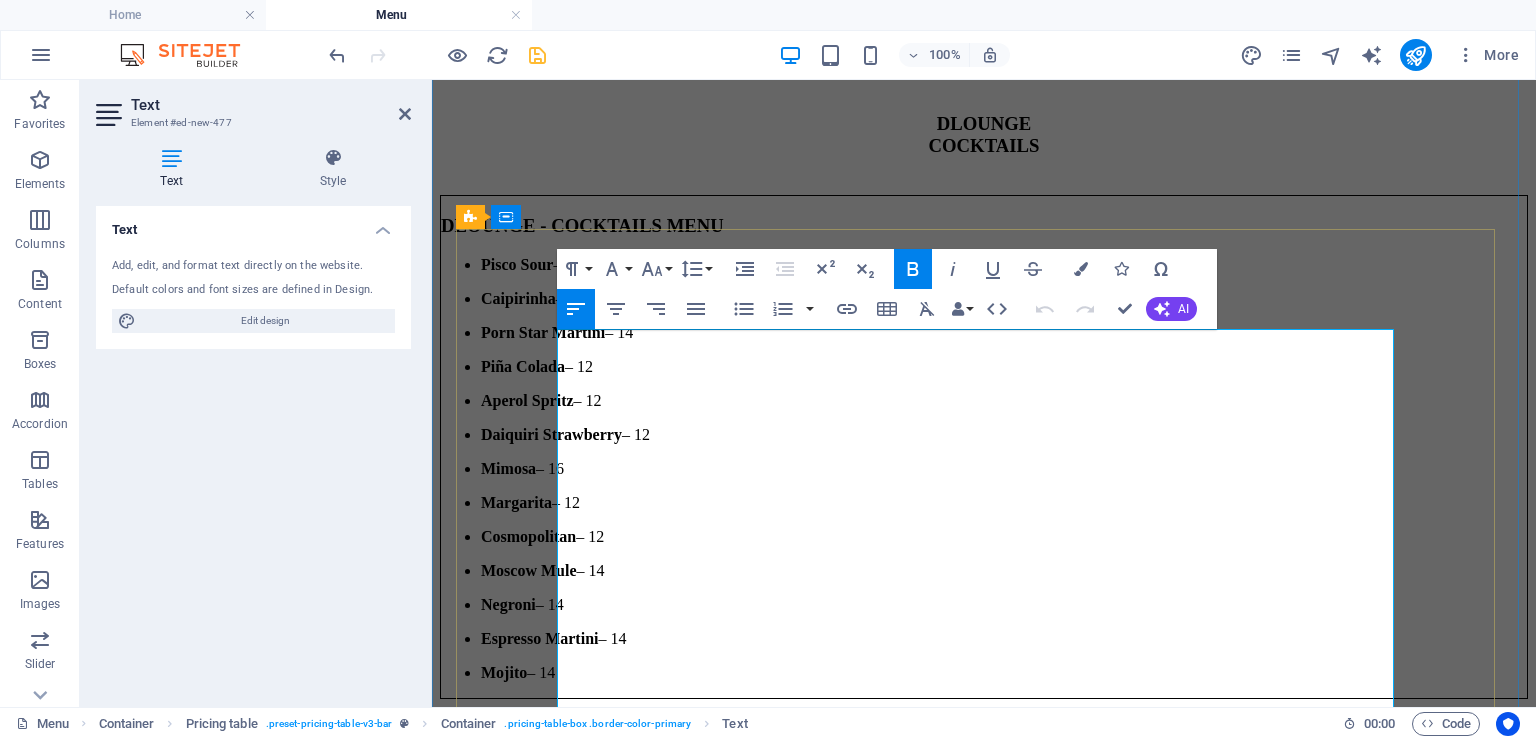 click on "Pisco Sour  – 12" at bounding box center [1004, 265] 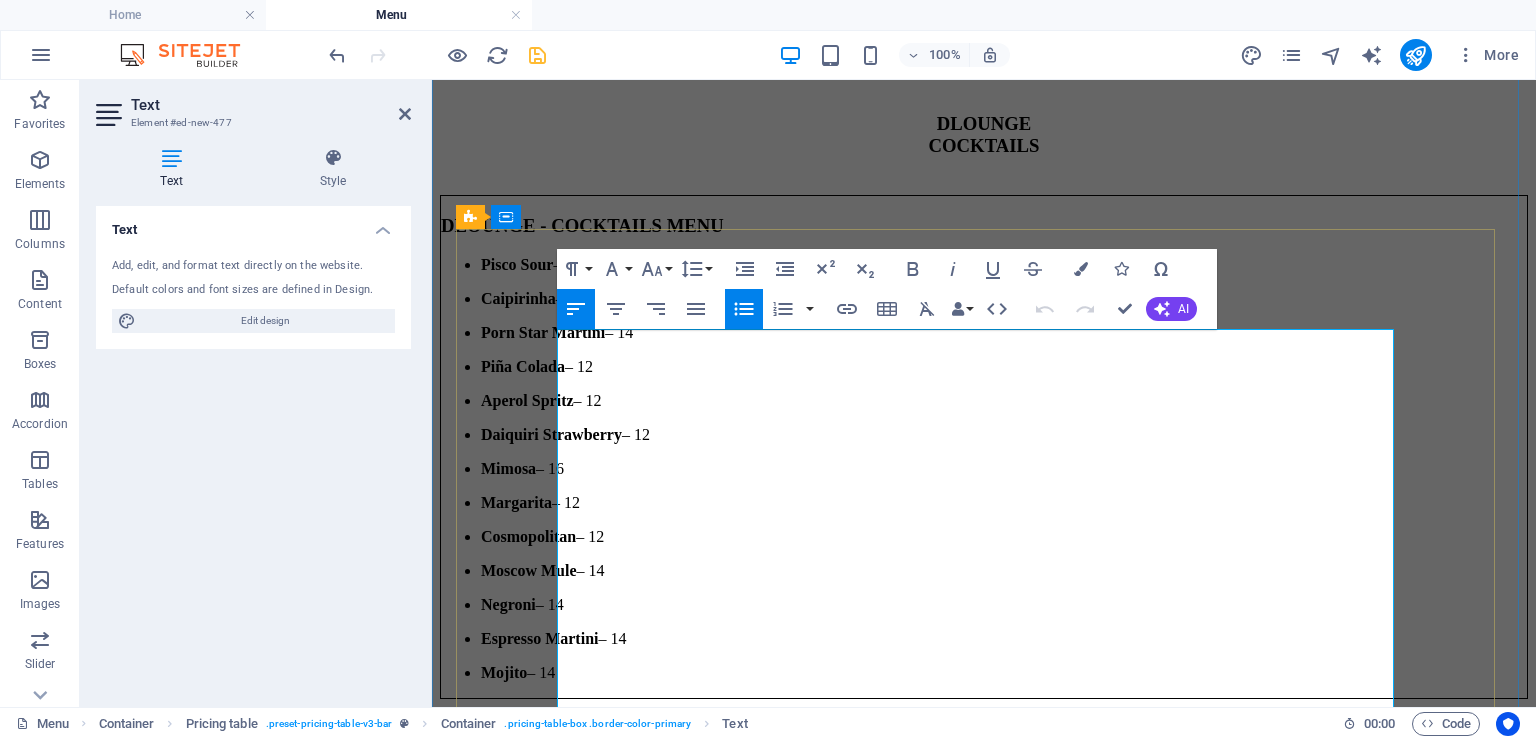 click on "Pisco Sour  – 12" at bounding box center (1004, 265) 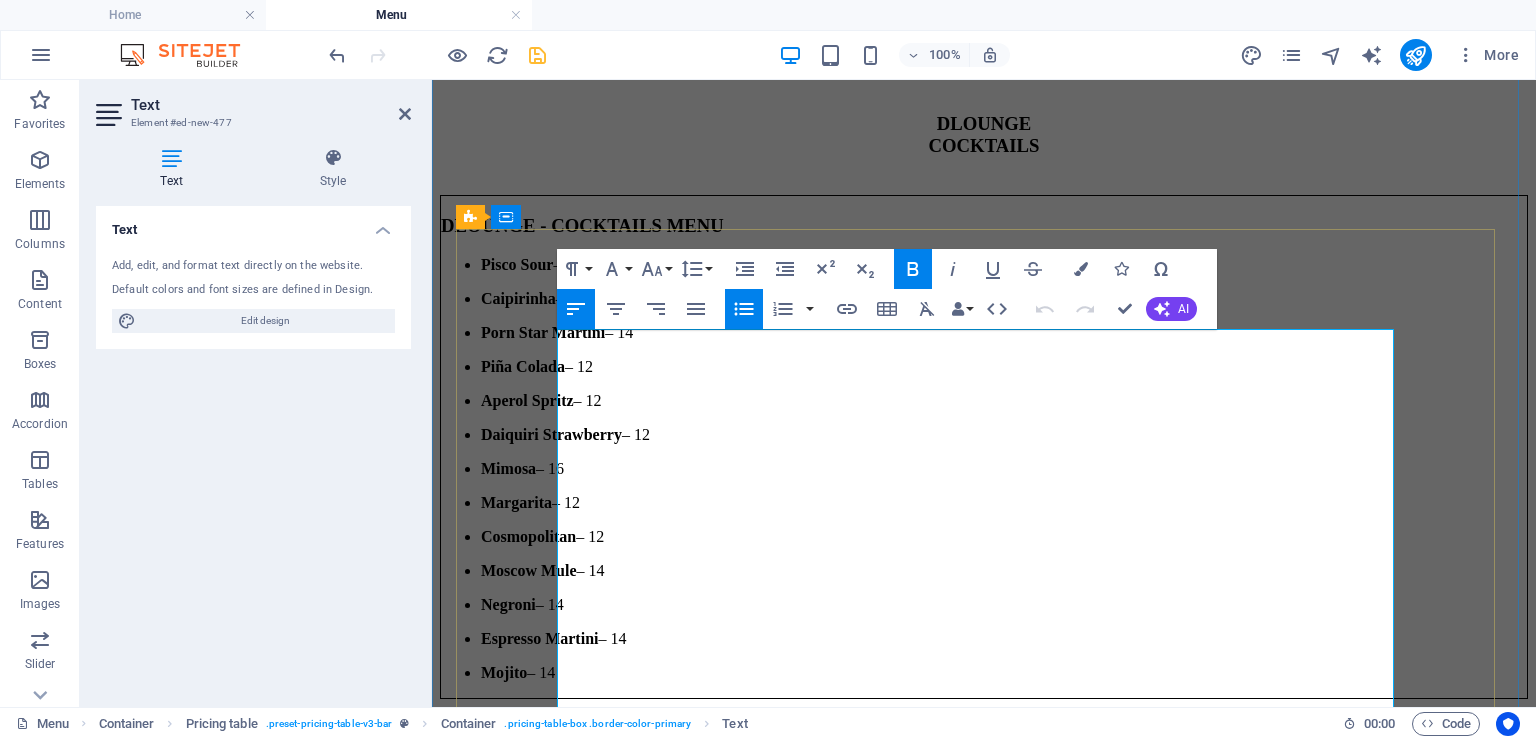 click on "DLOUNGE - COCKTAILS MENU" at bounding box center (984, 226) 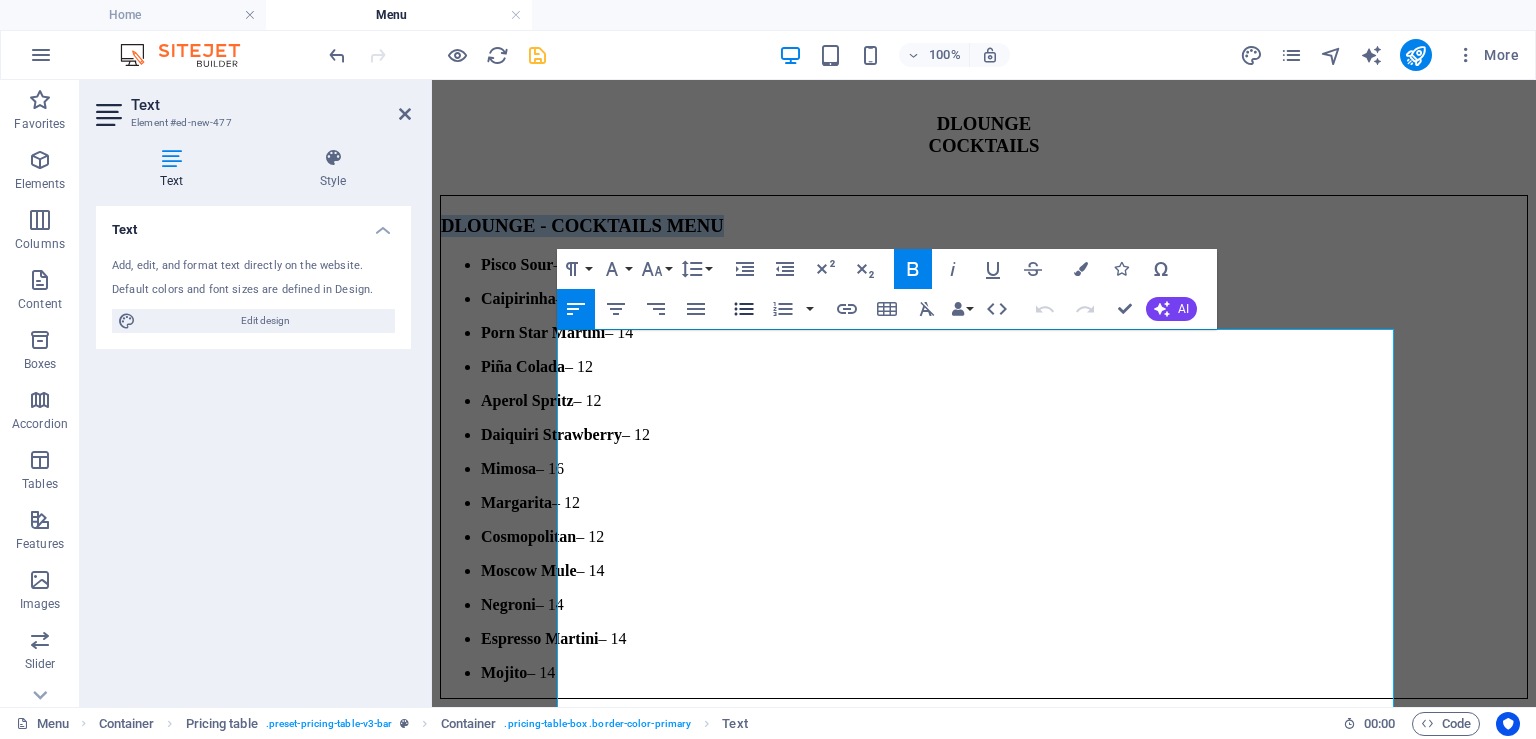 click 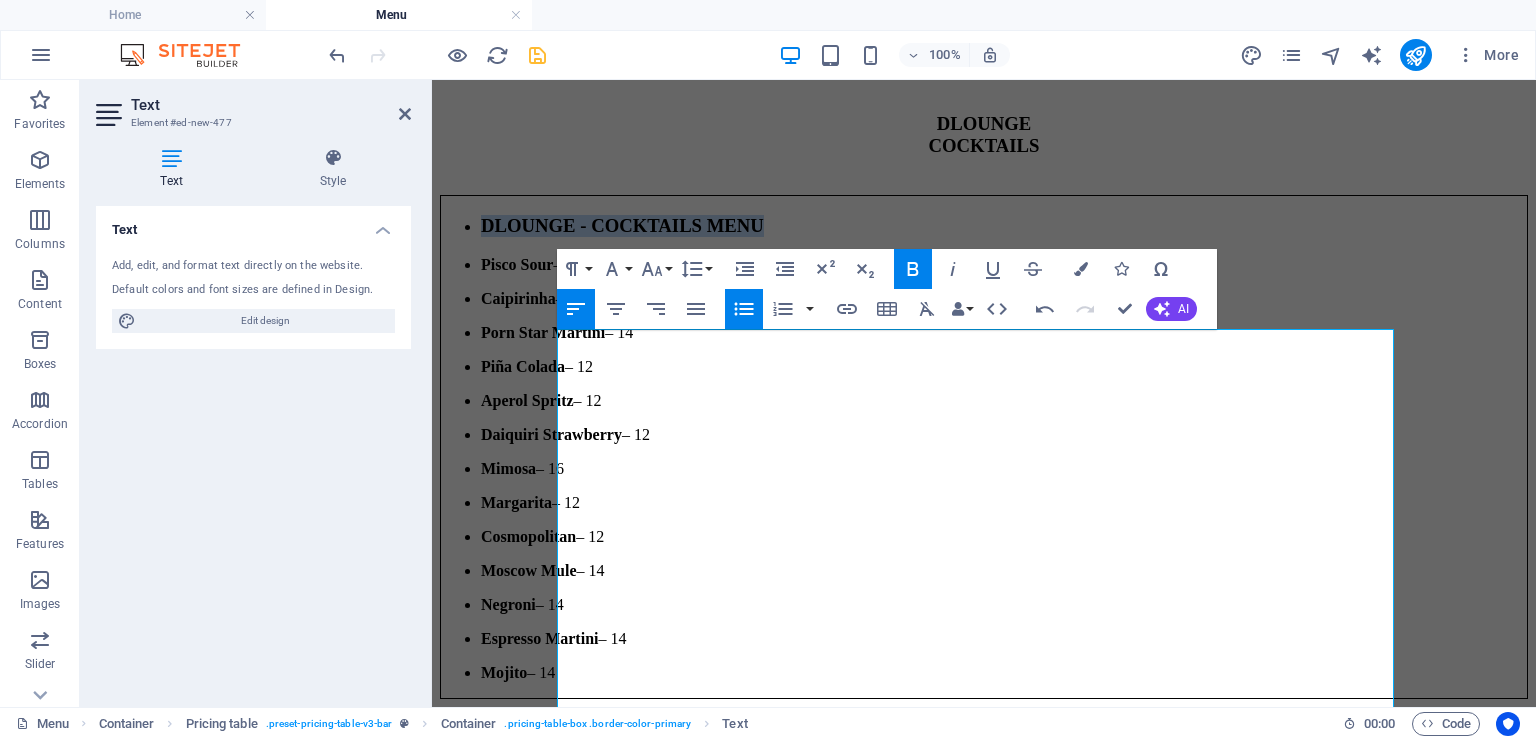 click 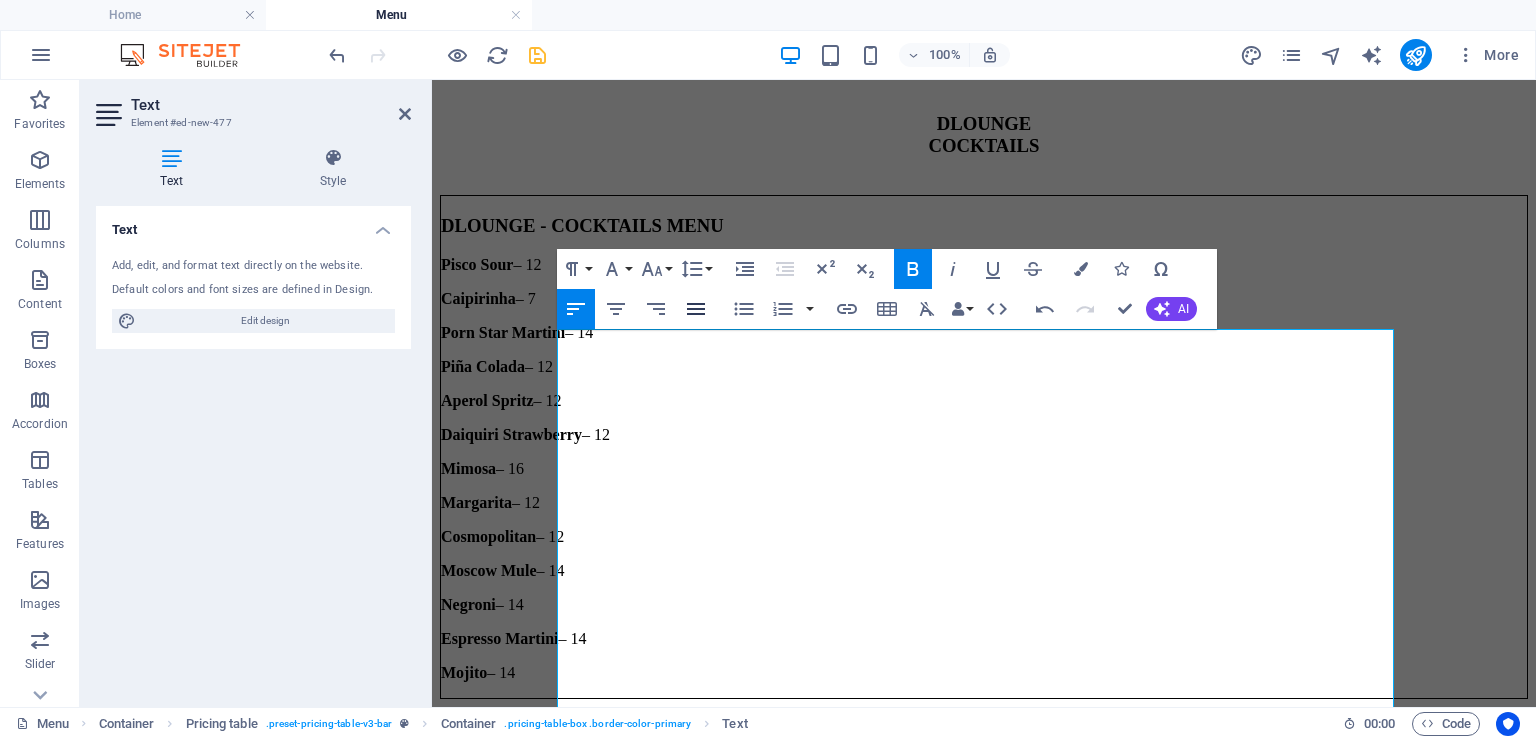 click 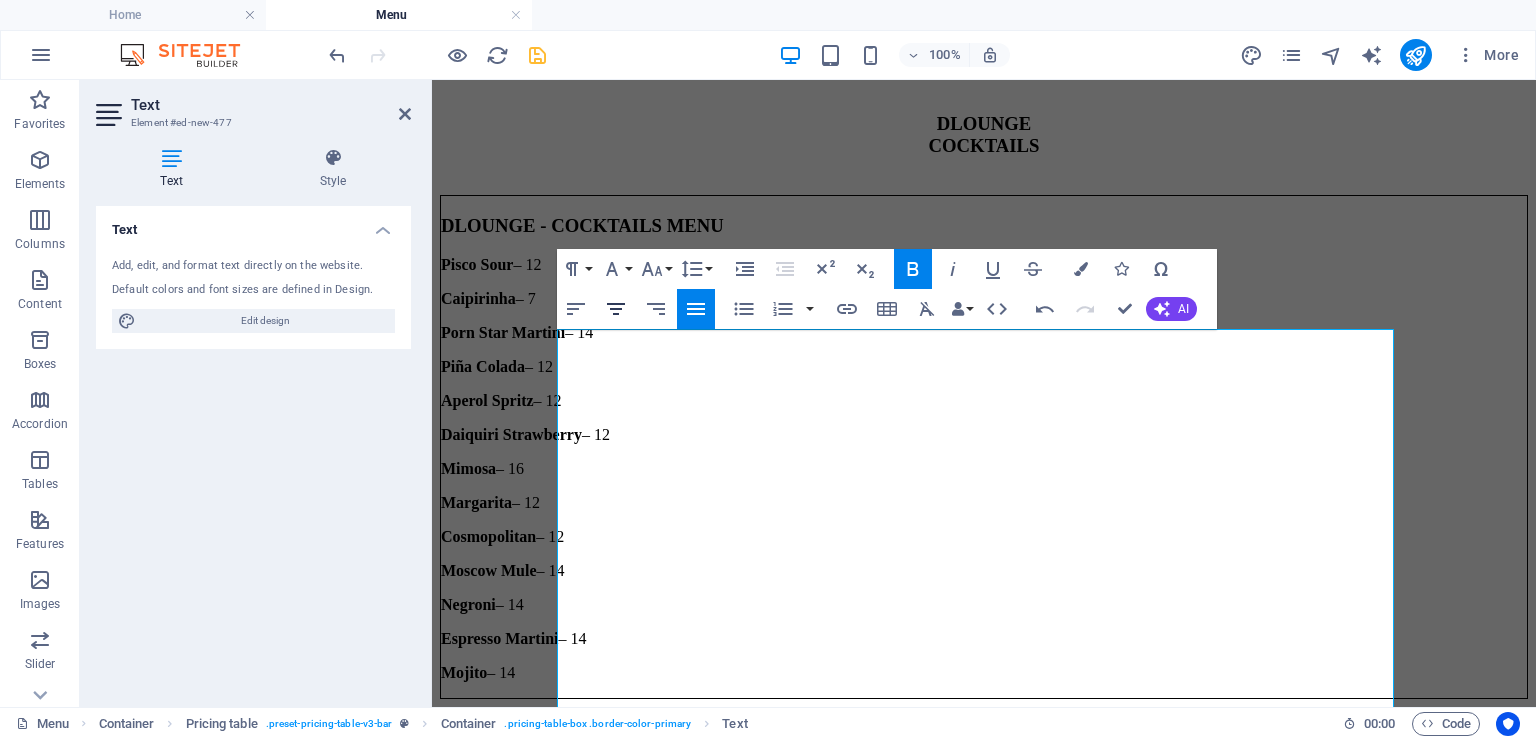 click on "Align Center" at bounding box center [616, 309] 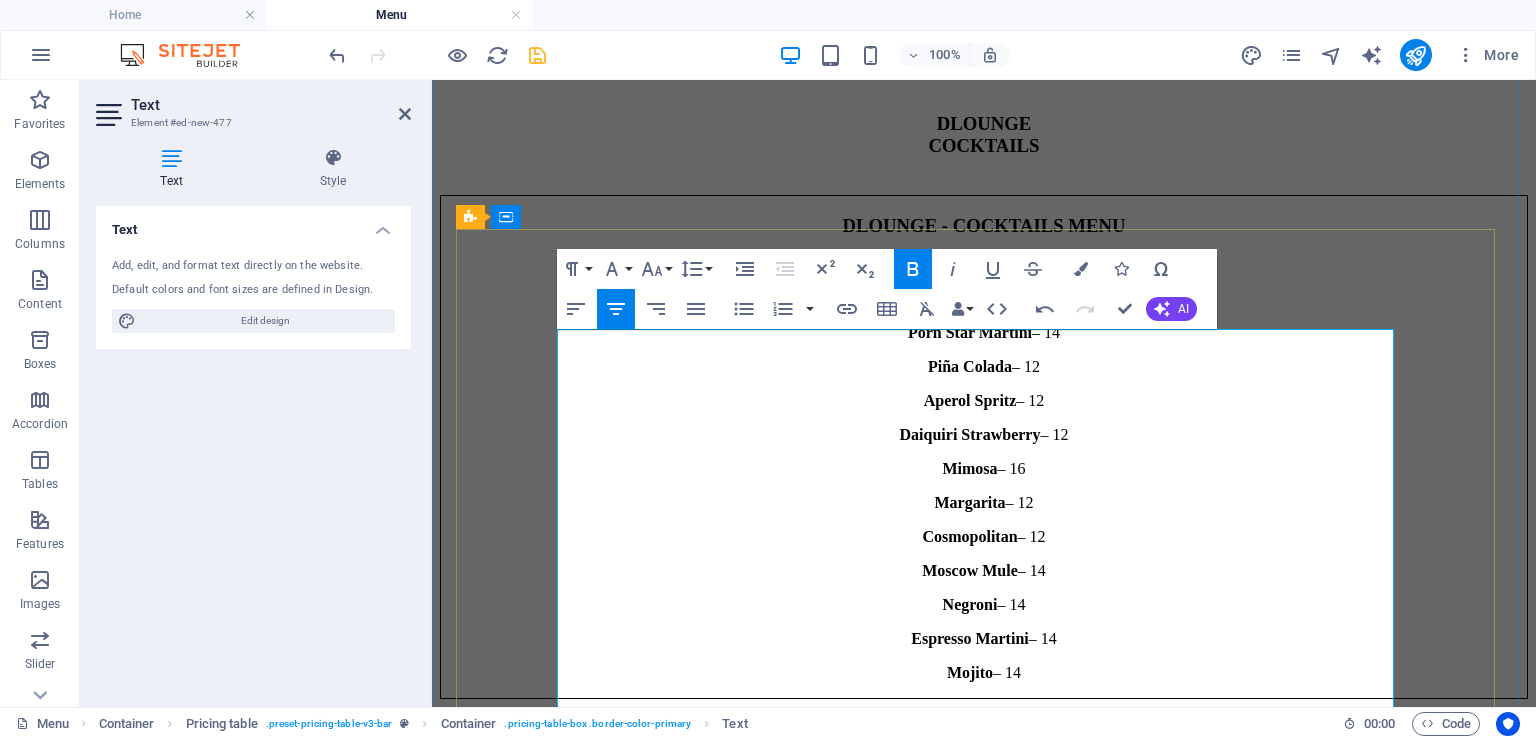 click on "DLOUNGE - COCKTAILS MENU" at bounding box center [984, 226] 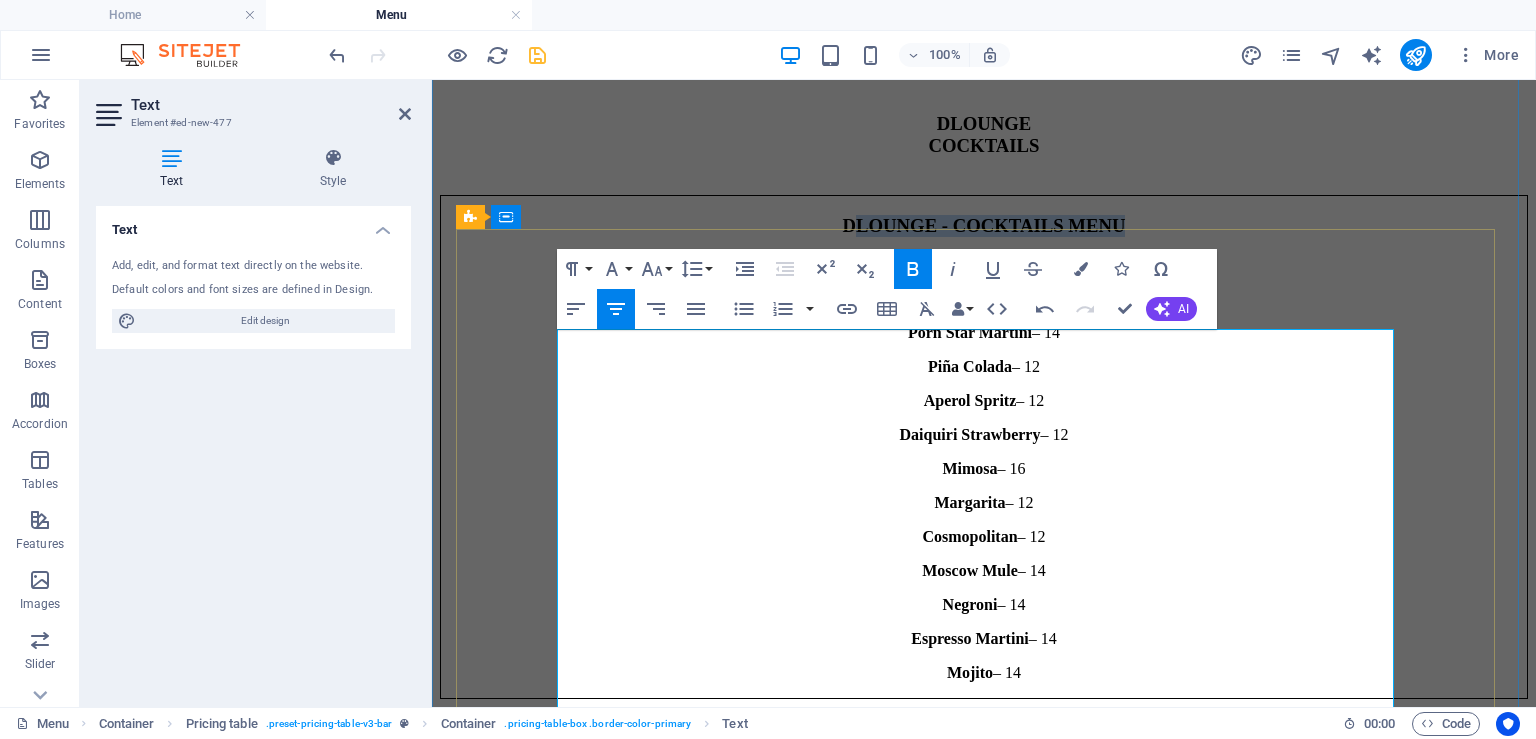 drag, startPoint x: 1067, startPoint y: 448, endPoint x: 643, endPoint y: 376, distance: 430.06976 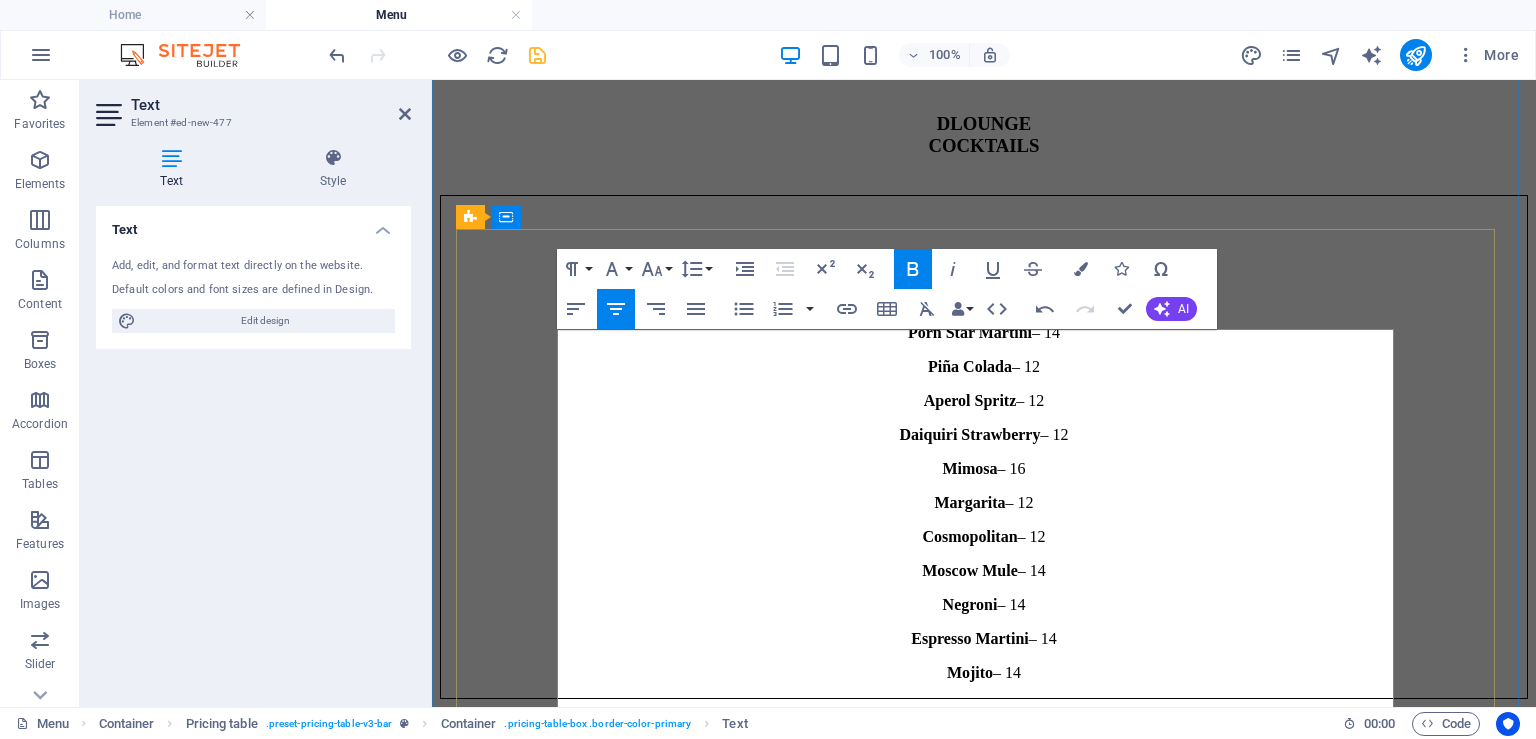 type 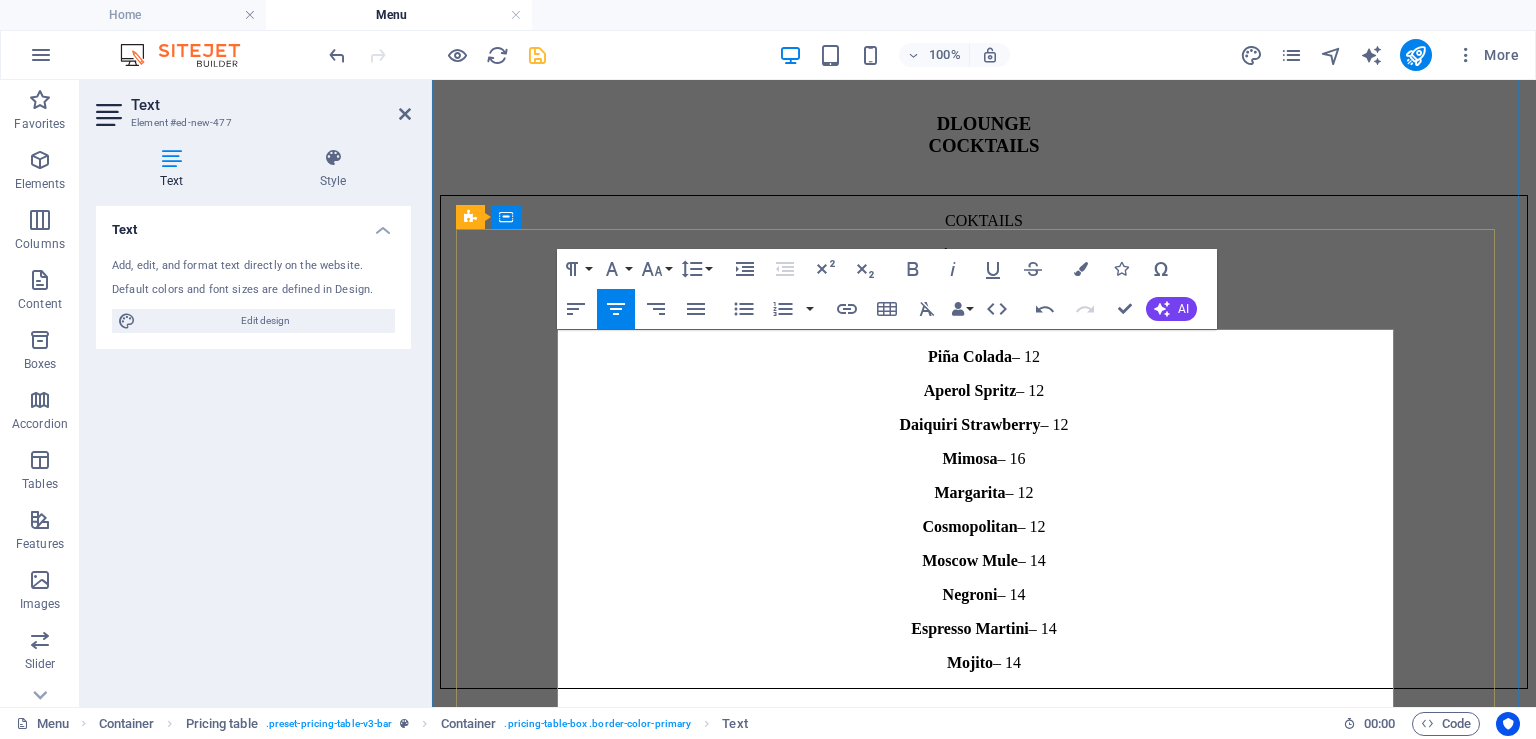 click on "COKTAILS" at bounding box center (984, 221) 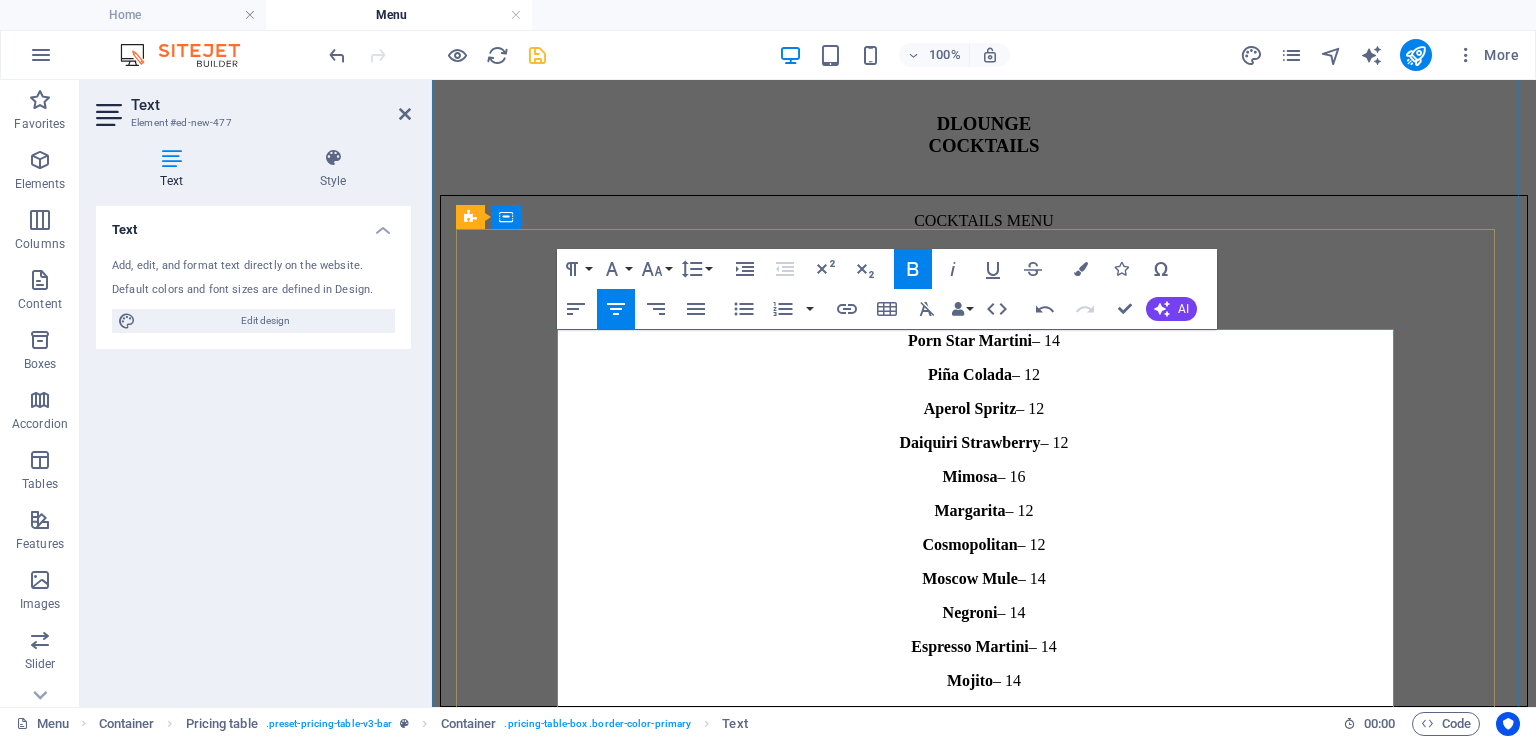 click on "Caipirinha" at bounding box center (974, 306) 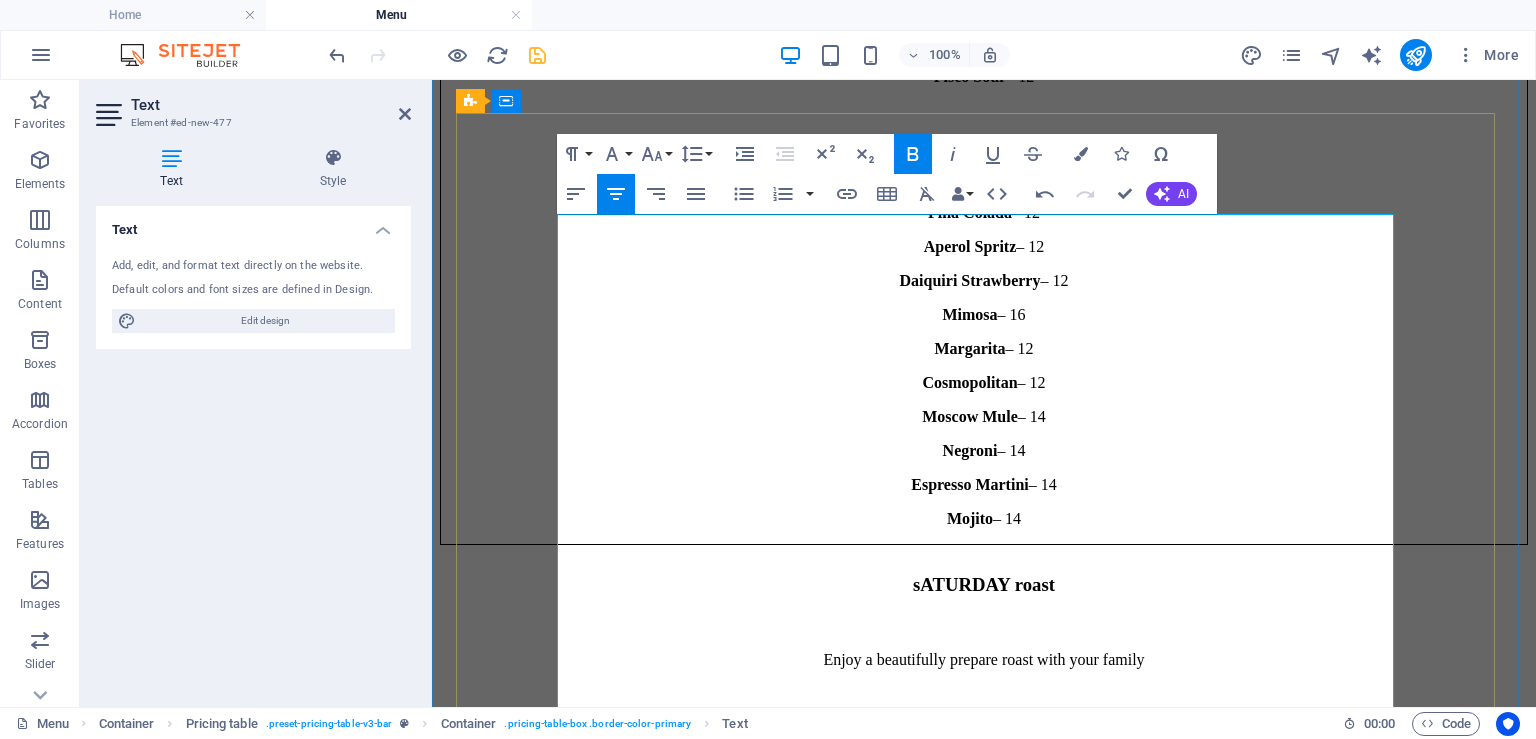 scroll, scrollTop: 4424, scrollLeft: 0, axis: vertical 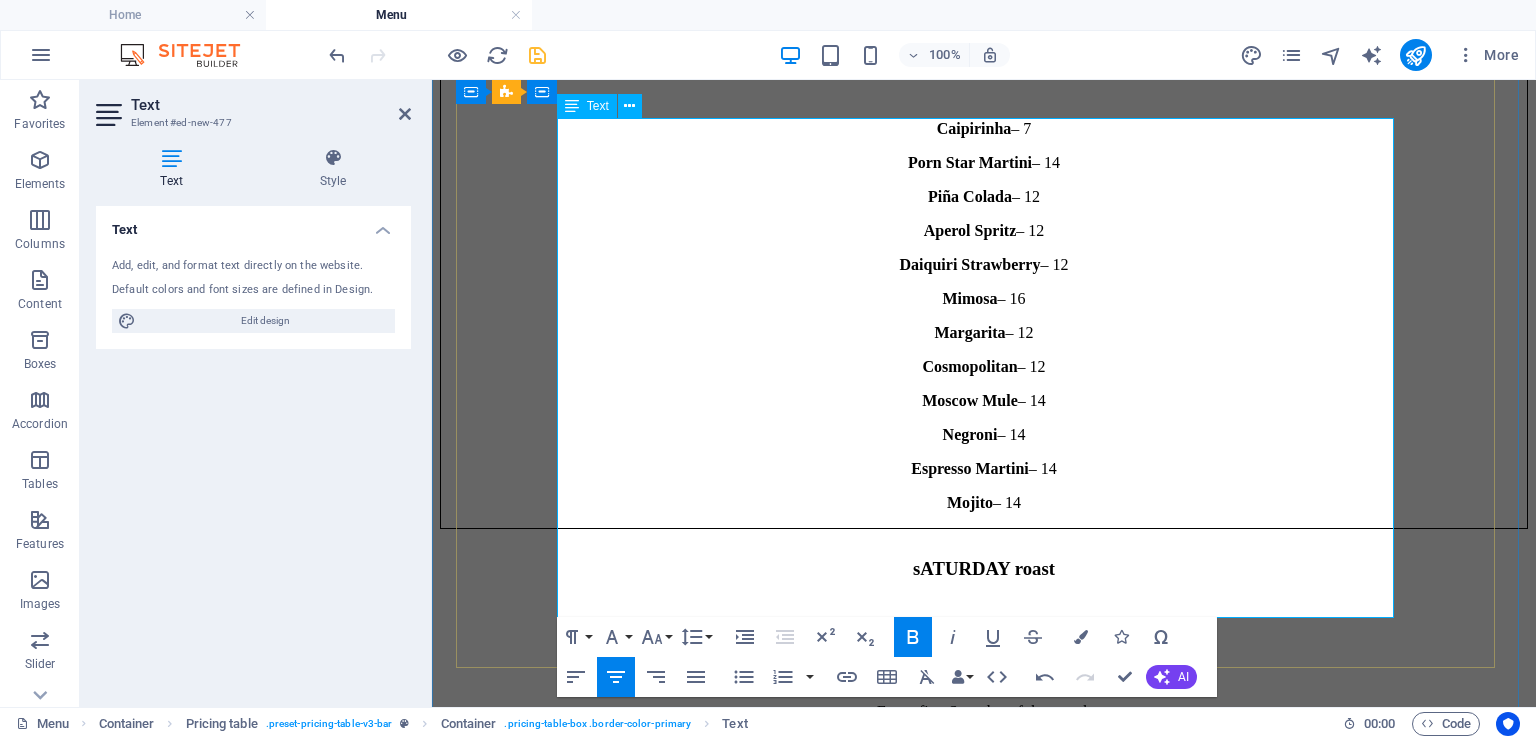 click on "Porn Star Martini  – 14" at bounding box center [984, 163] 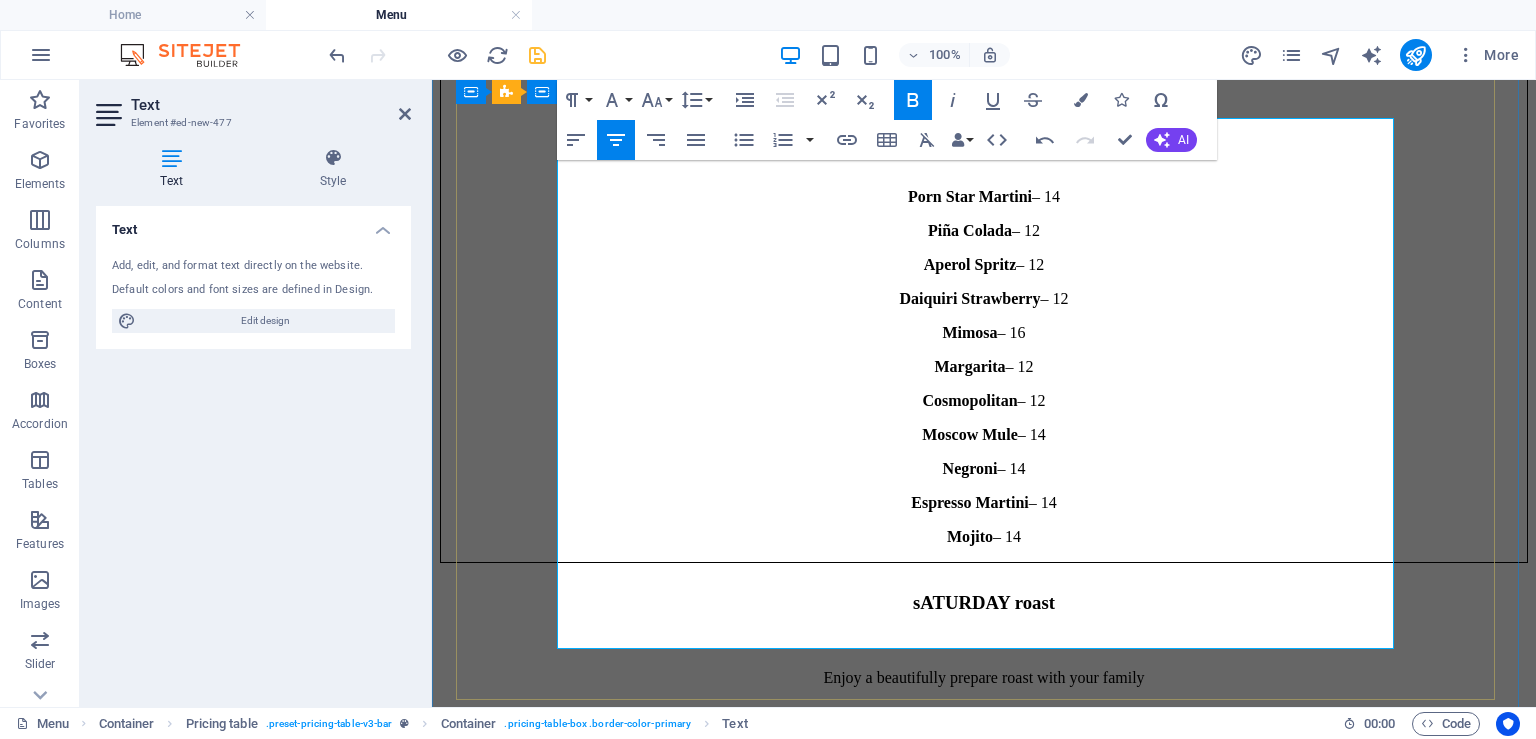 click on "Piña Colada" at bounding box center (970, 230) 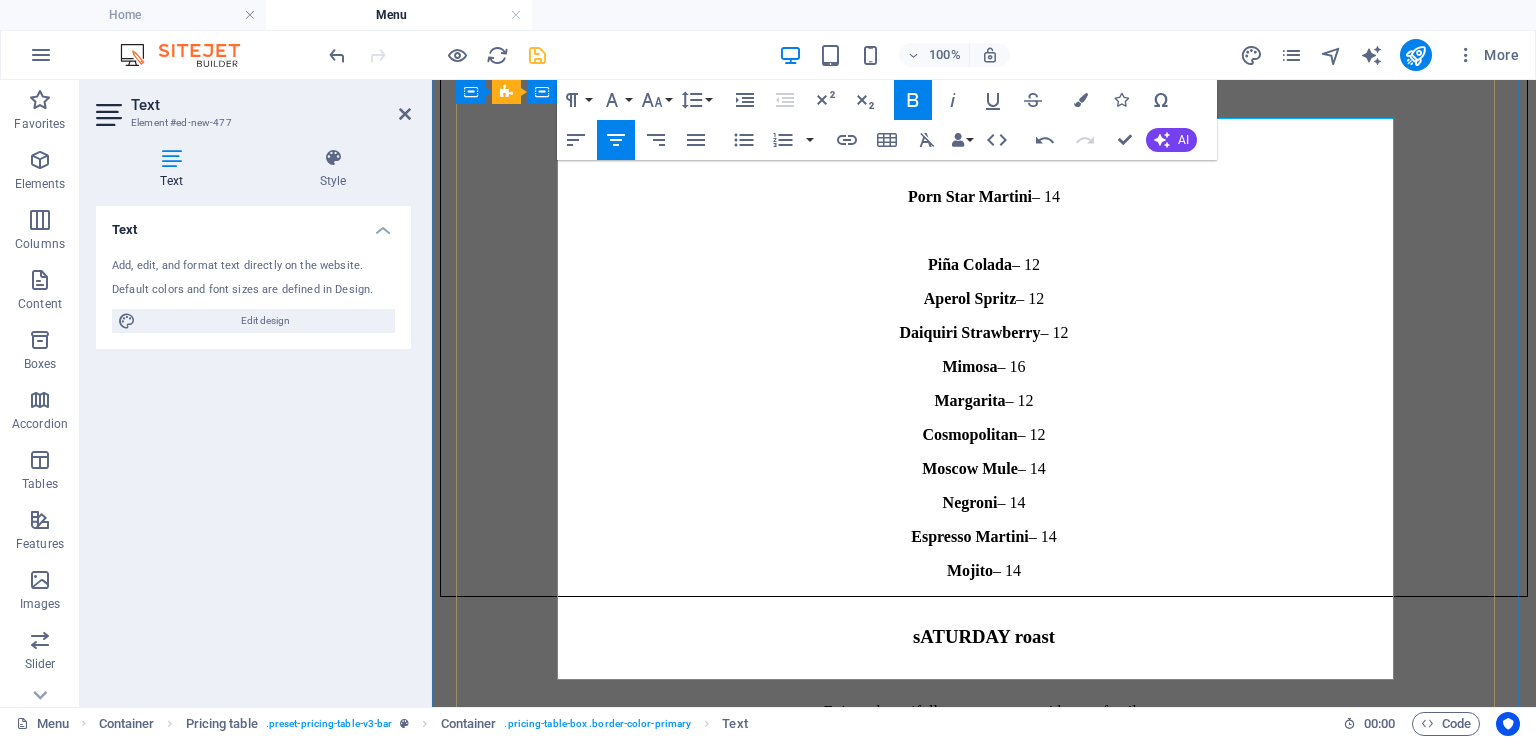 click on "Aperol Spritz" at bounding box center (970, 298) 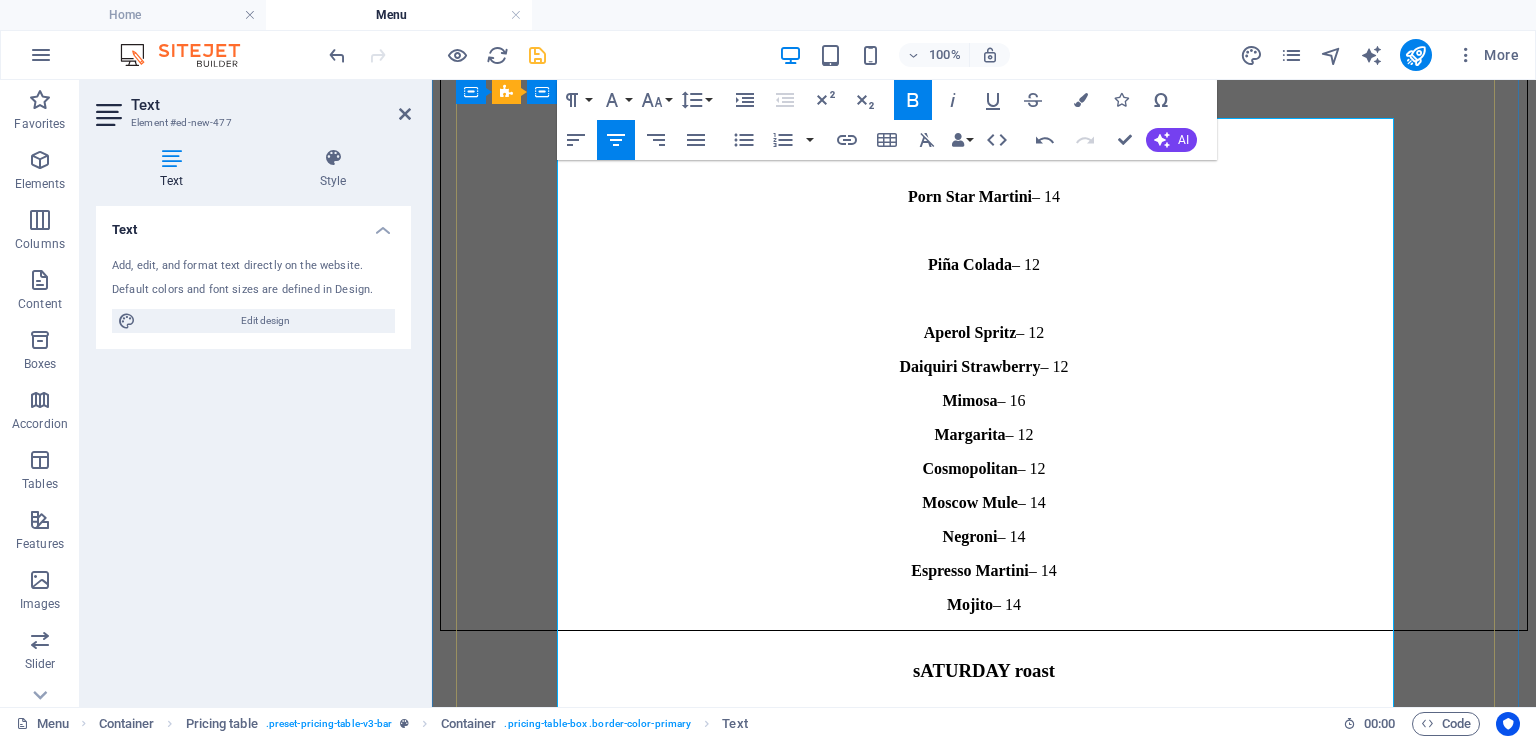 click on "Daiquiri Strawberry  – 12" at bounding box center (984, 367) 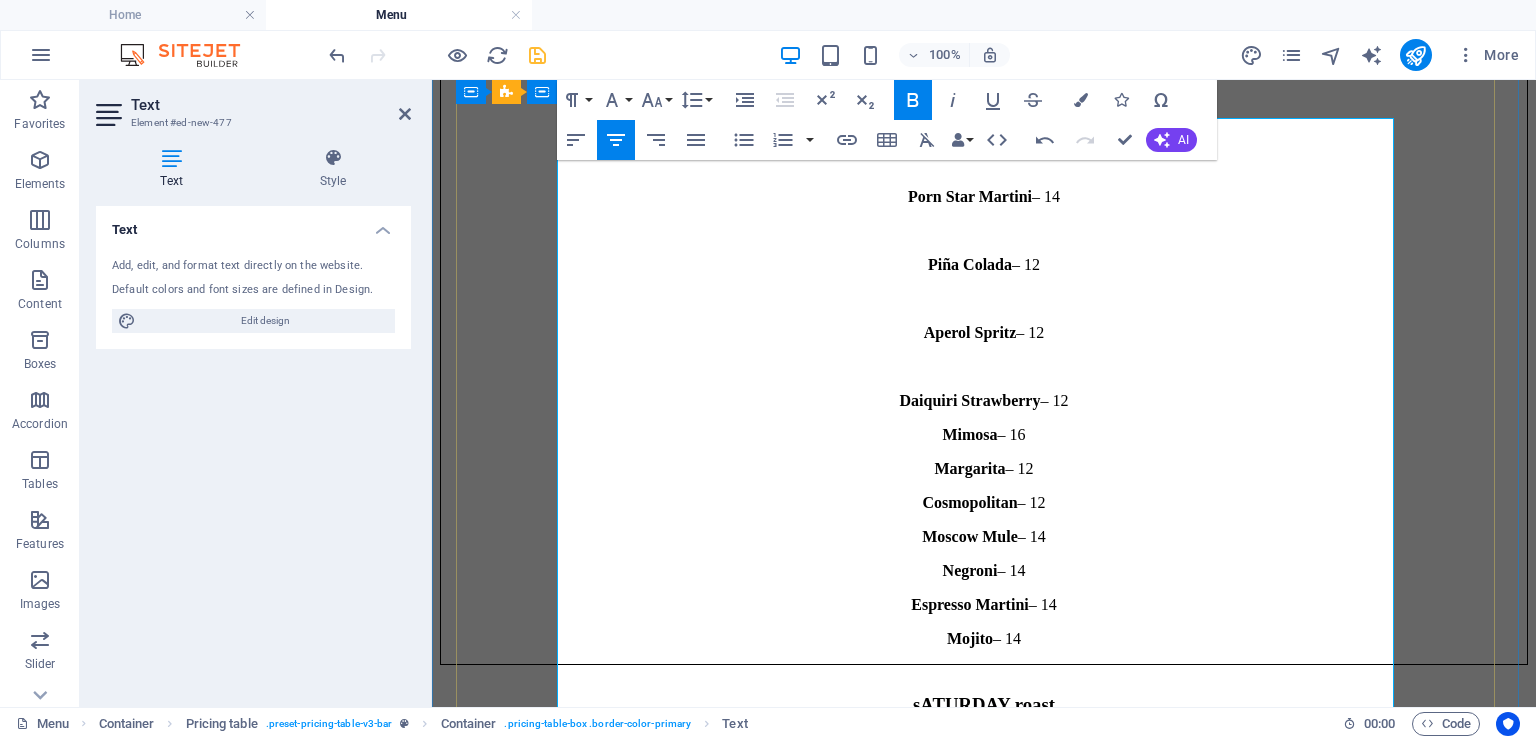 click on "Mimosa  – 16" at bounding box center [984, 435] 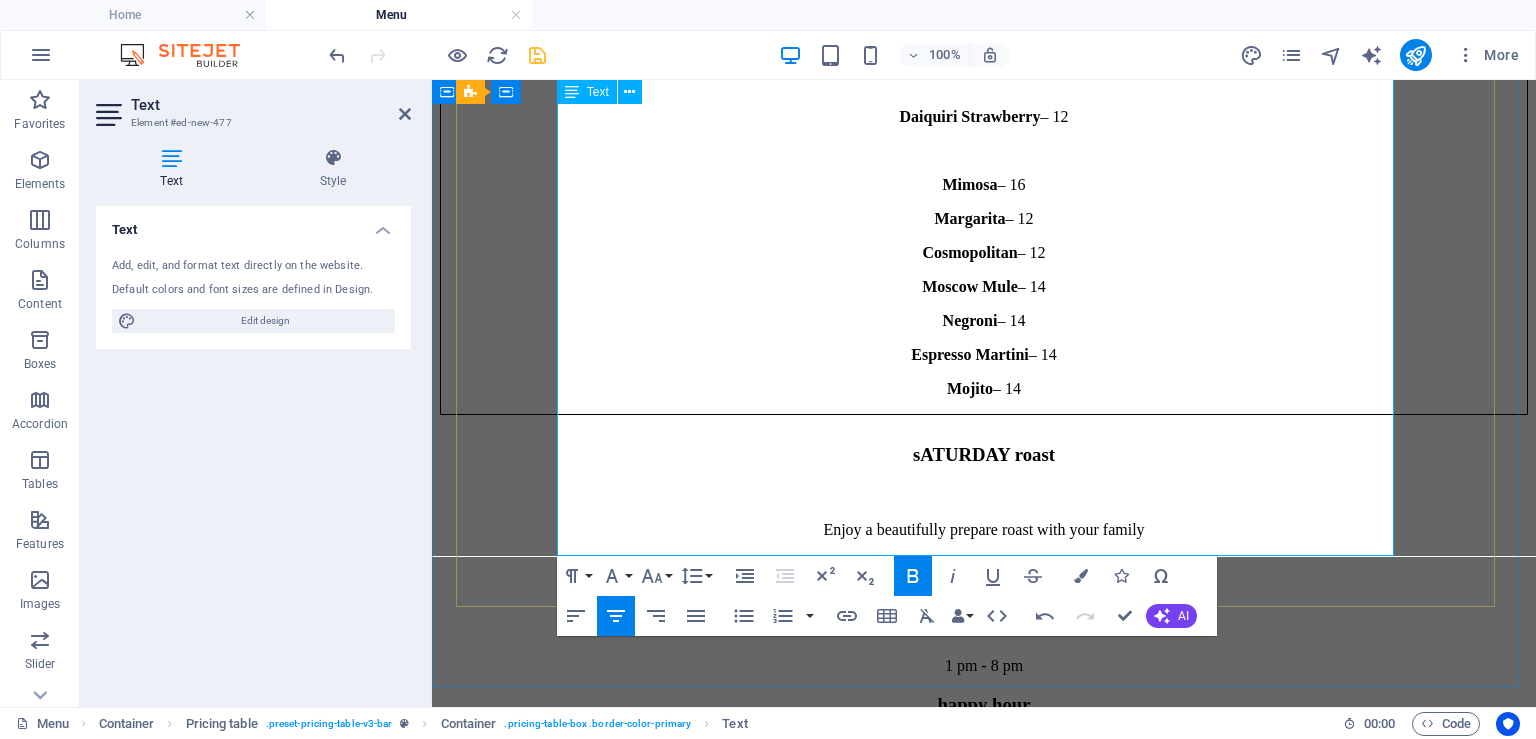 scroll, scrollTop: 4635, scrollLeft: 0, axis: vertical 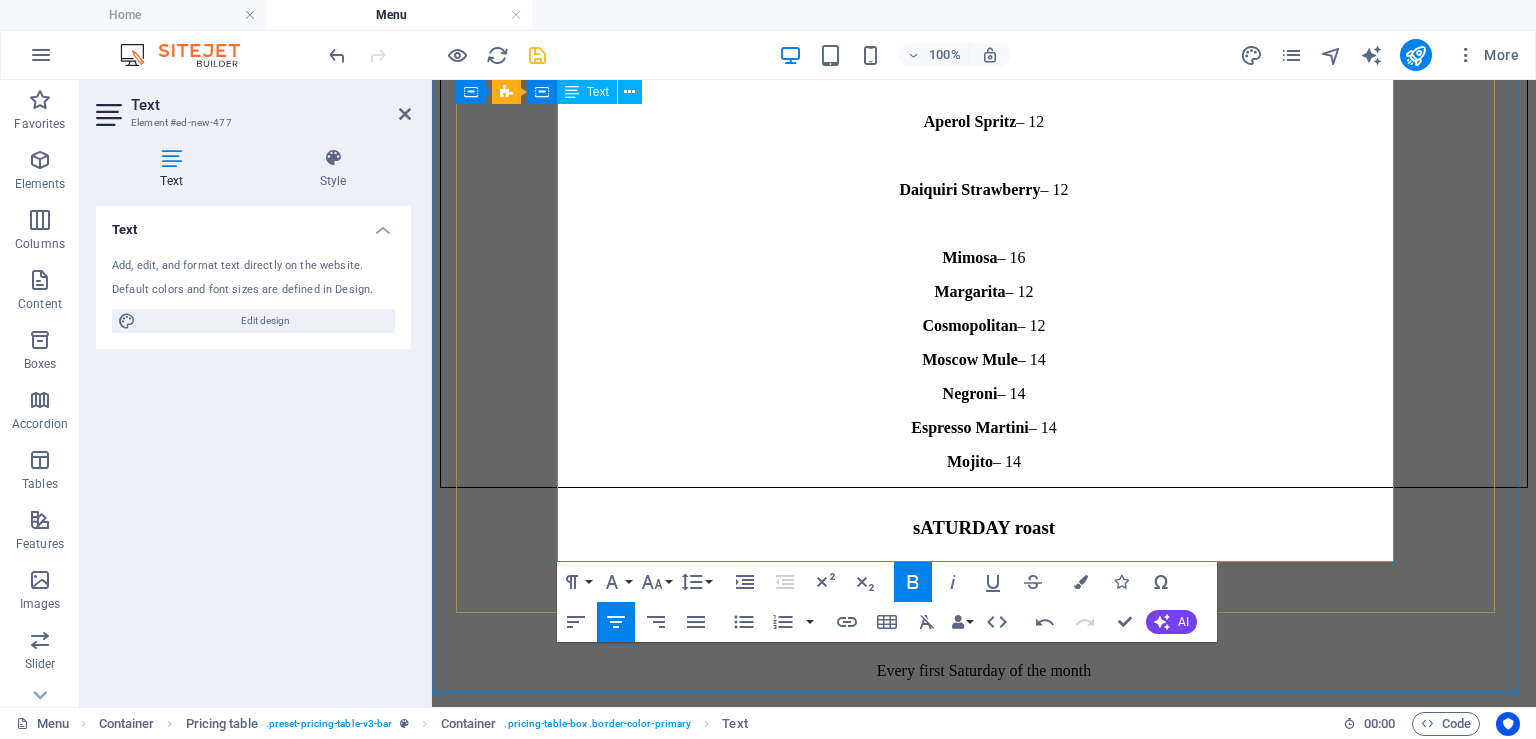 click on "Margarita  – 12" at bounding box center (984, 292) 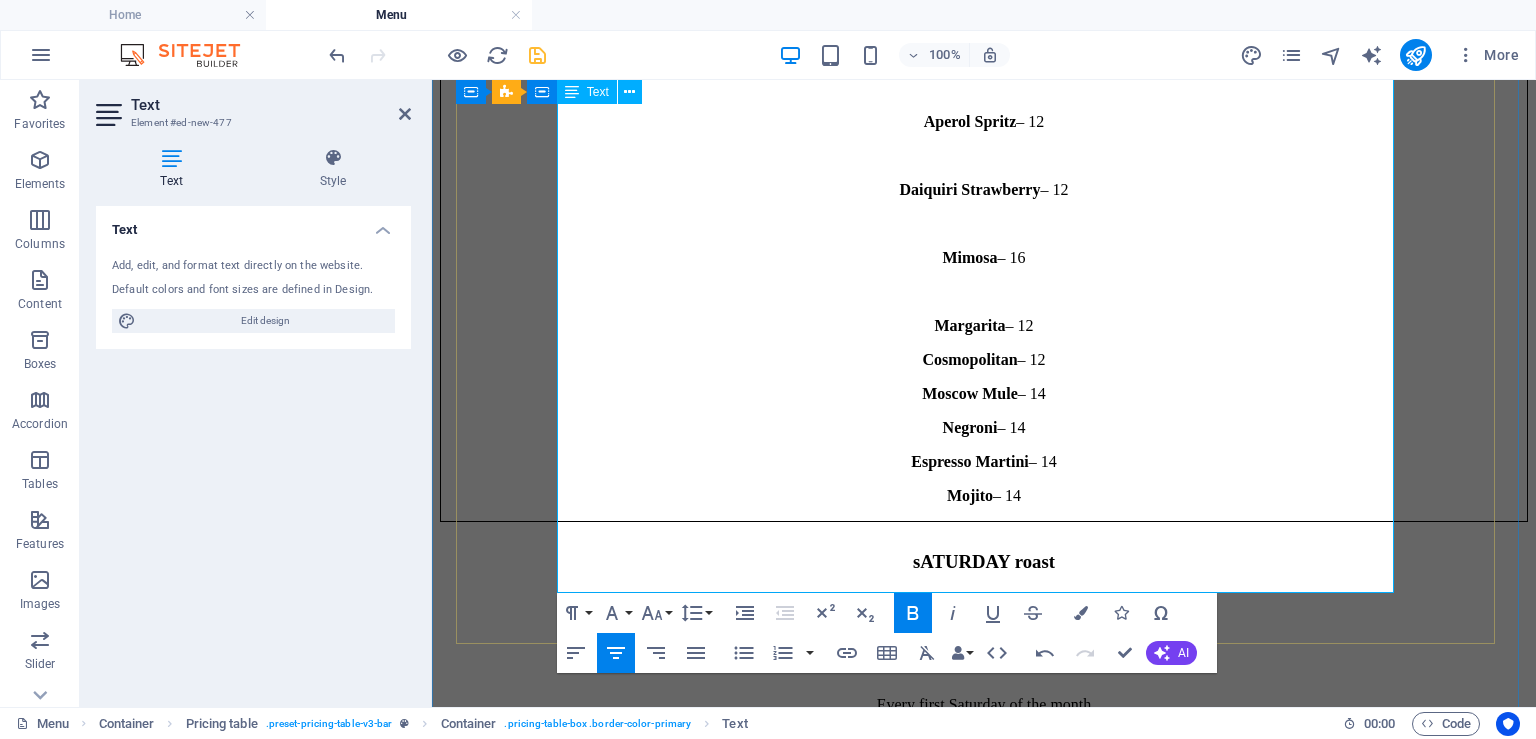 click on "Cosmopolitan" at bounding box center (969, 359) 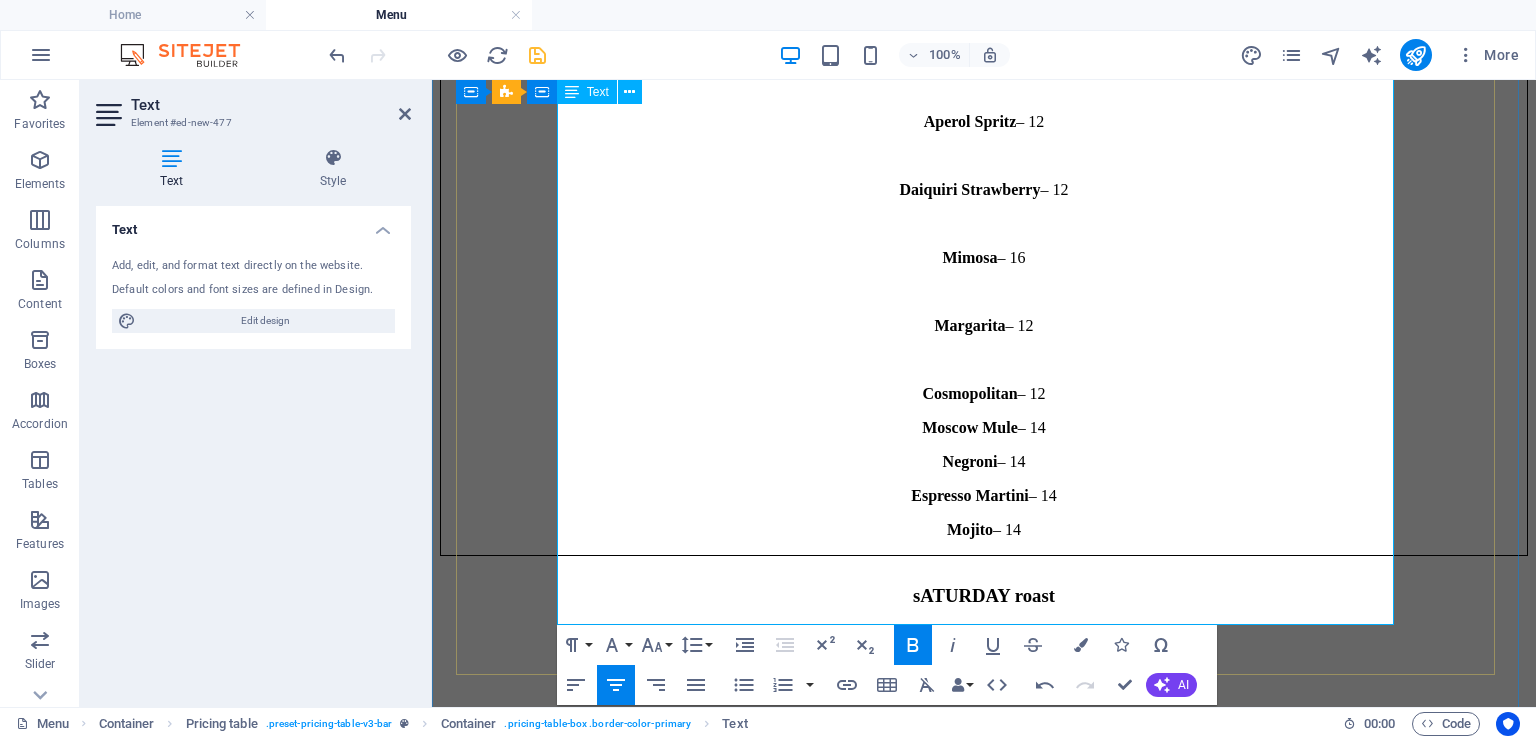 click on "Moscow Mule  – 14" at bounding box center [984, 428] 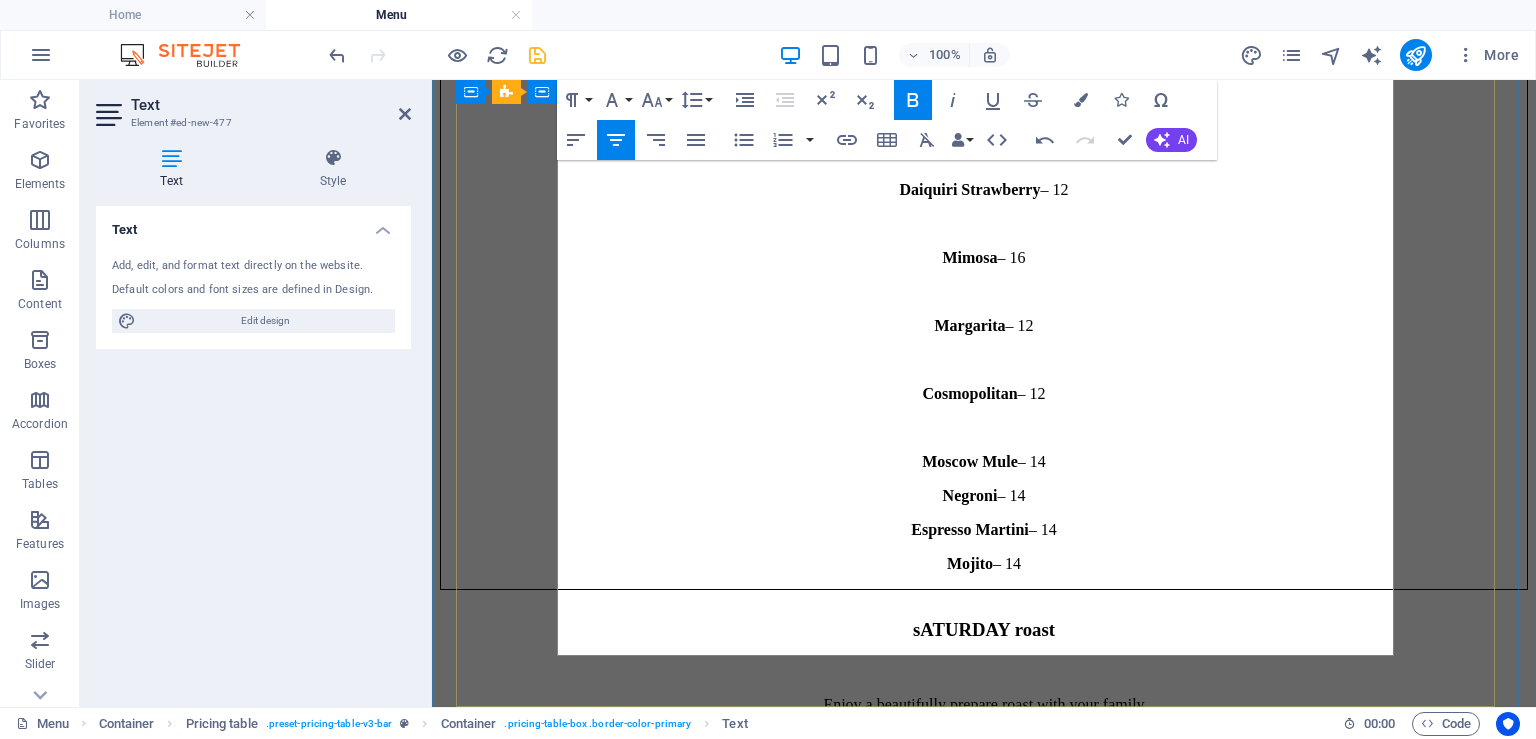 click on "Negroni" at bounding box center (970, 495) 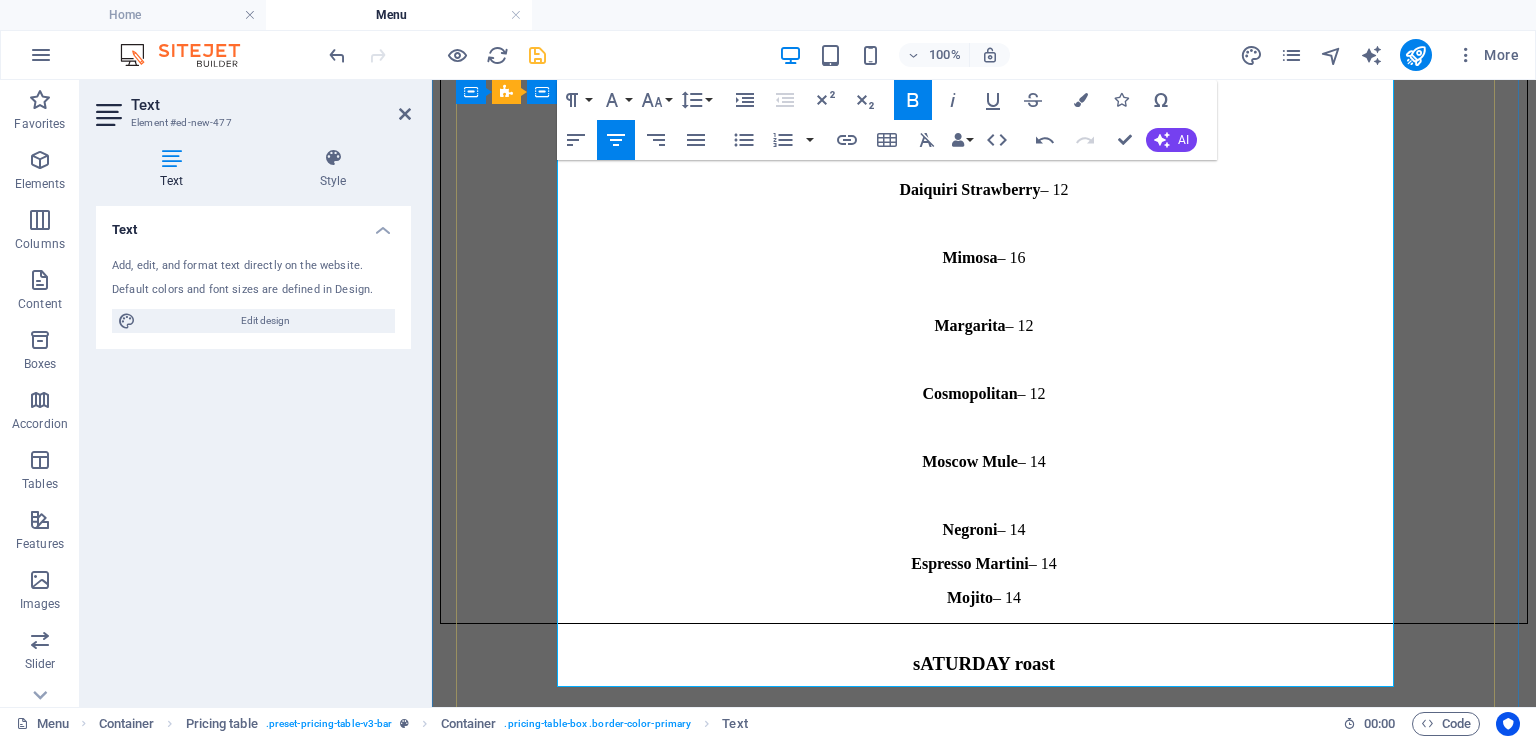 click on "Espresso Martini  – 14" at bounding box center (984, 564) 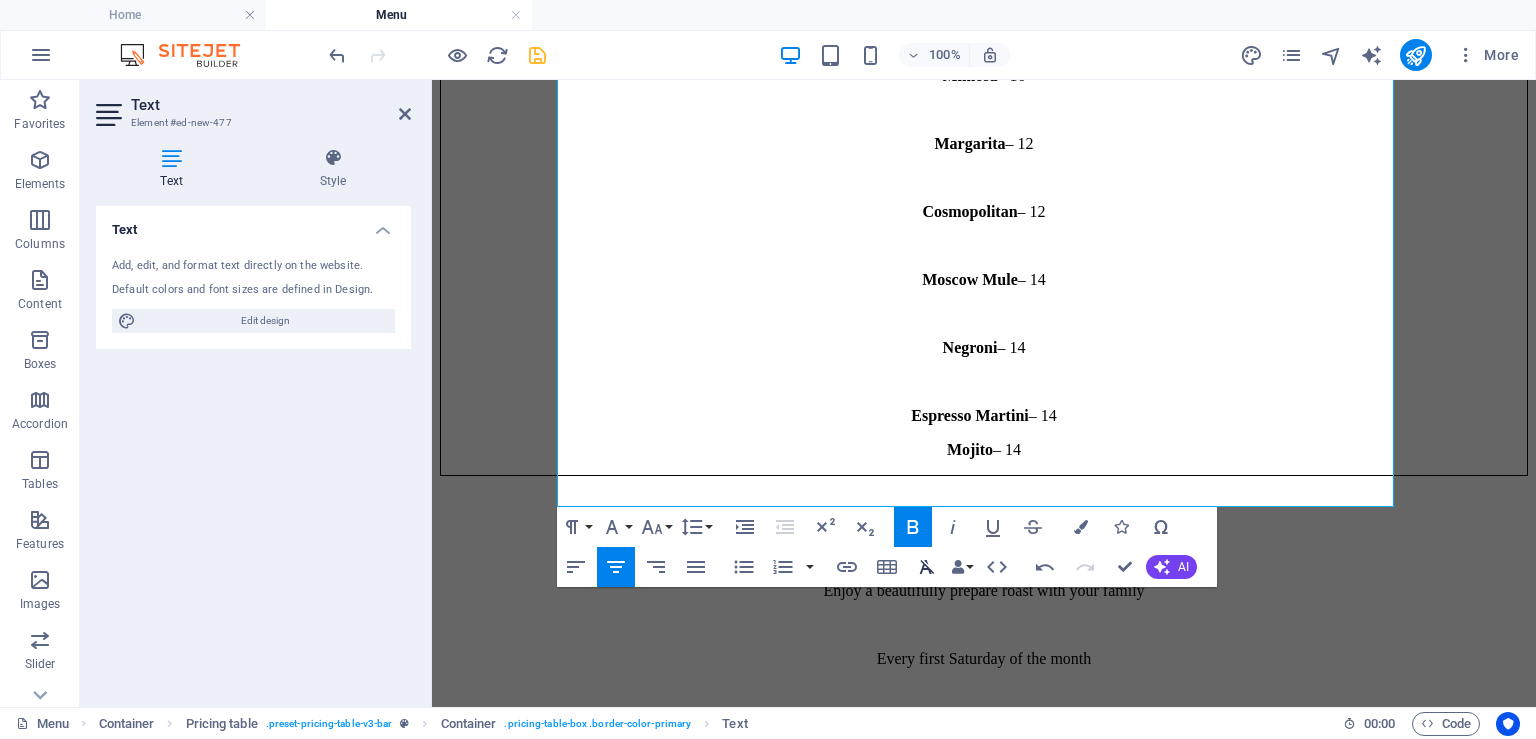 scroll, scrollTop: 4846, scrollLeft: 0, axis: vertical 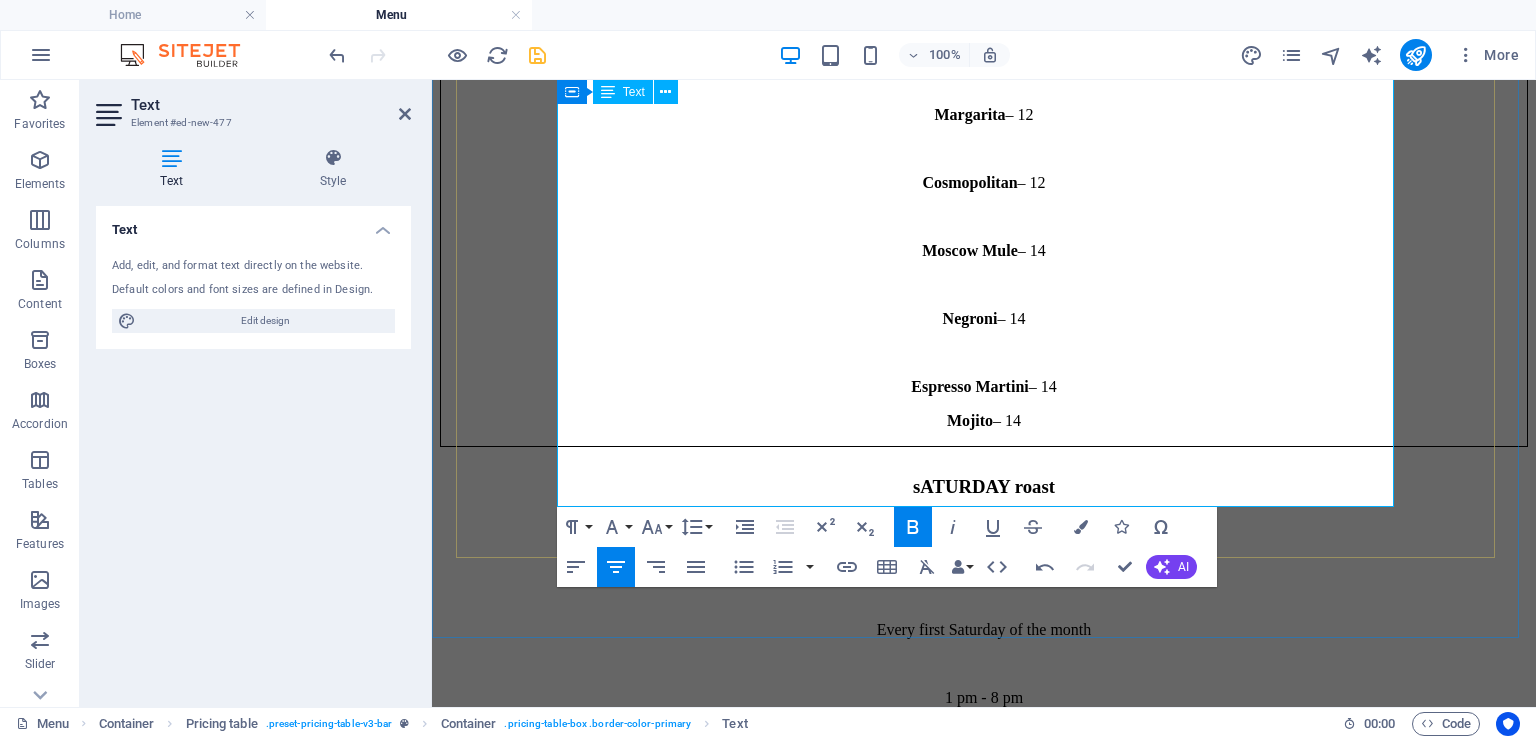 click on "Mojito  – 14" at bounding box center [984, 421] 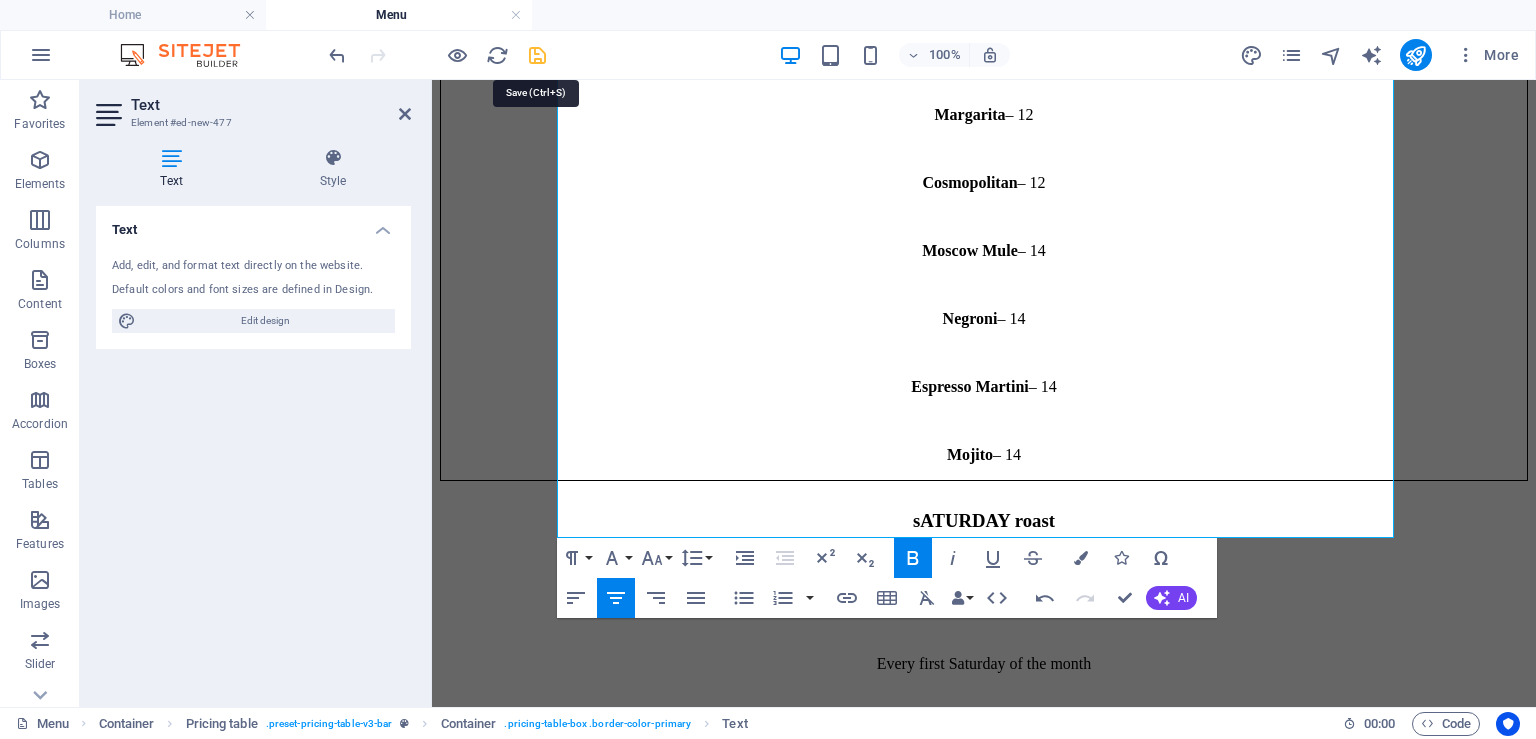 click at bounding box center (537, 55) 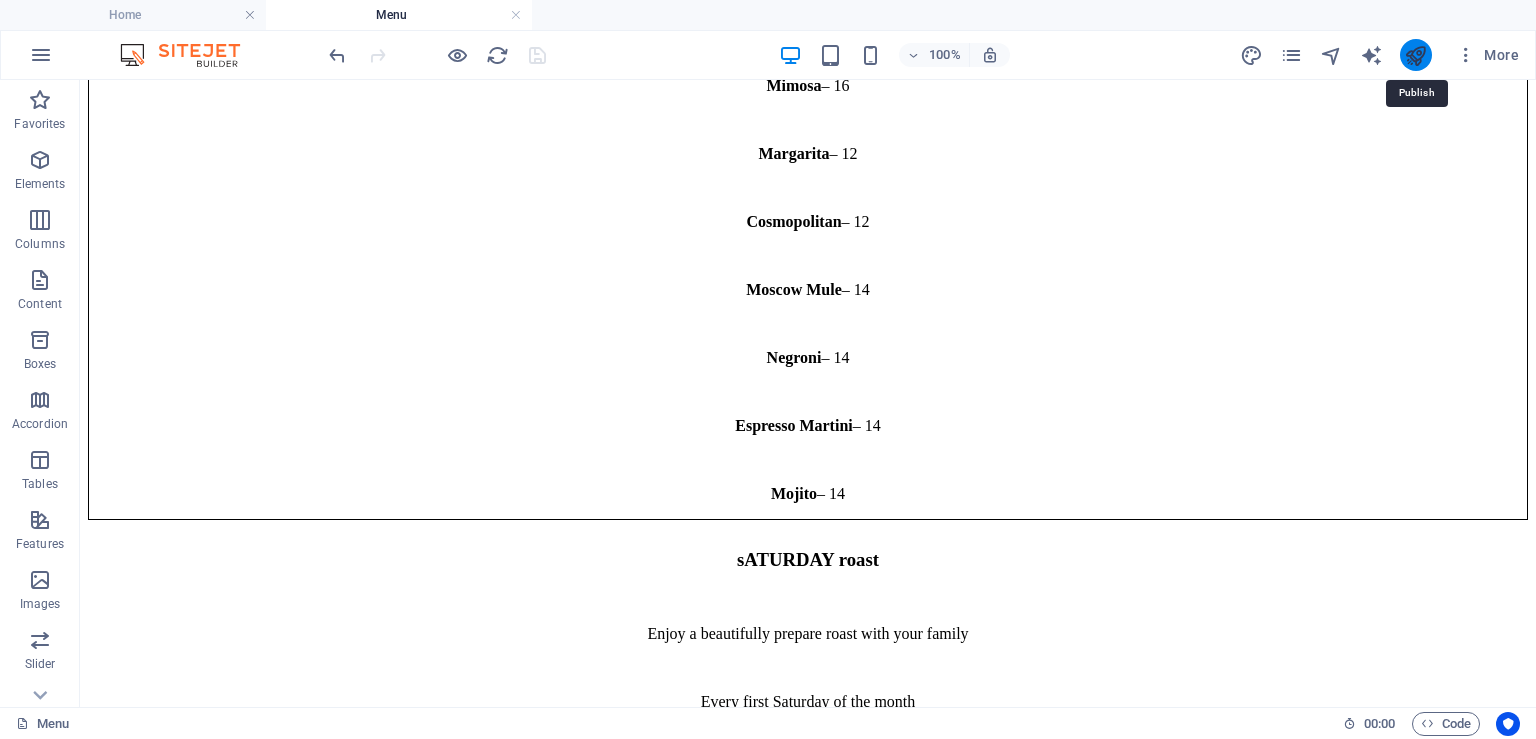 click at bounding box center (1415, 55) 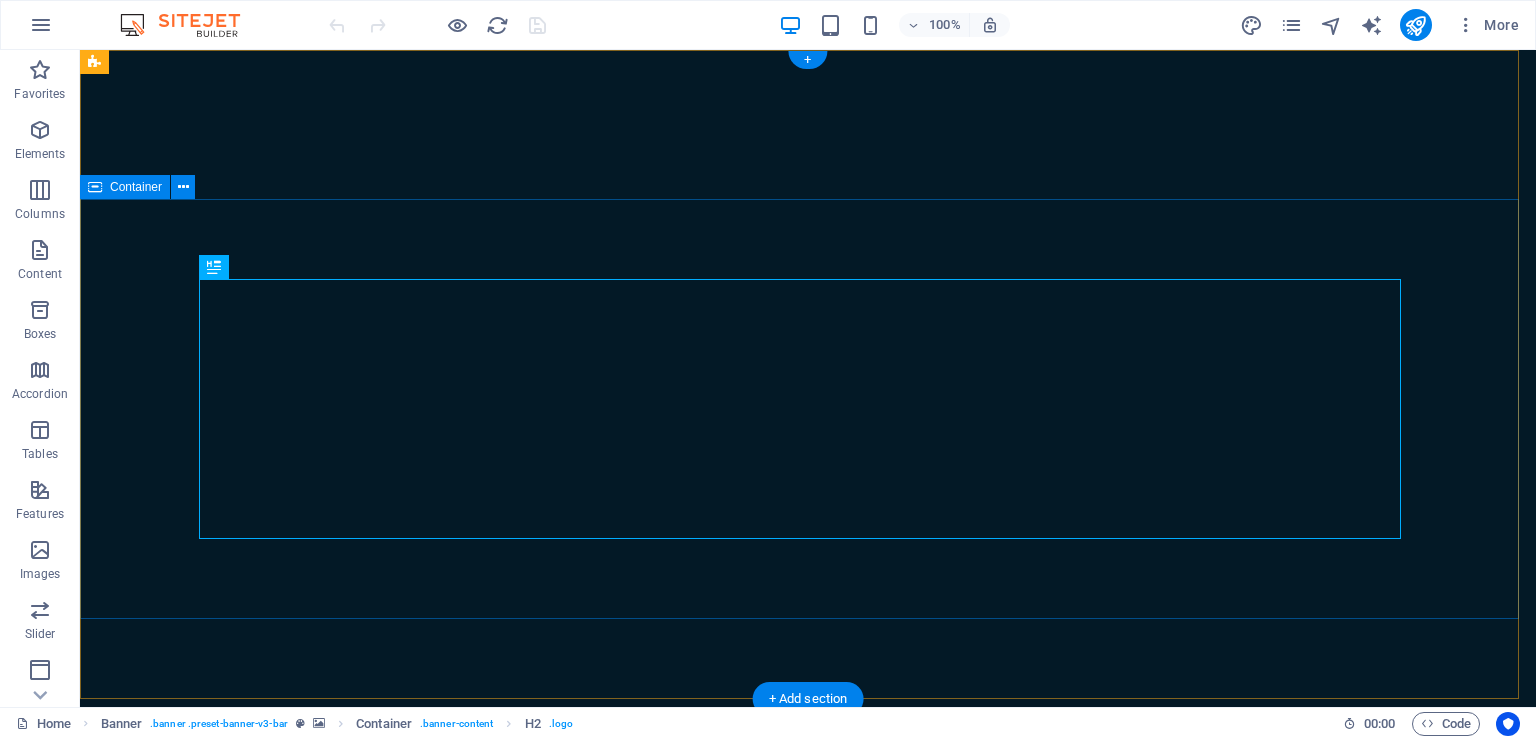 scroll, scrollTop: 0, scrollLeft: 0, axis: both 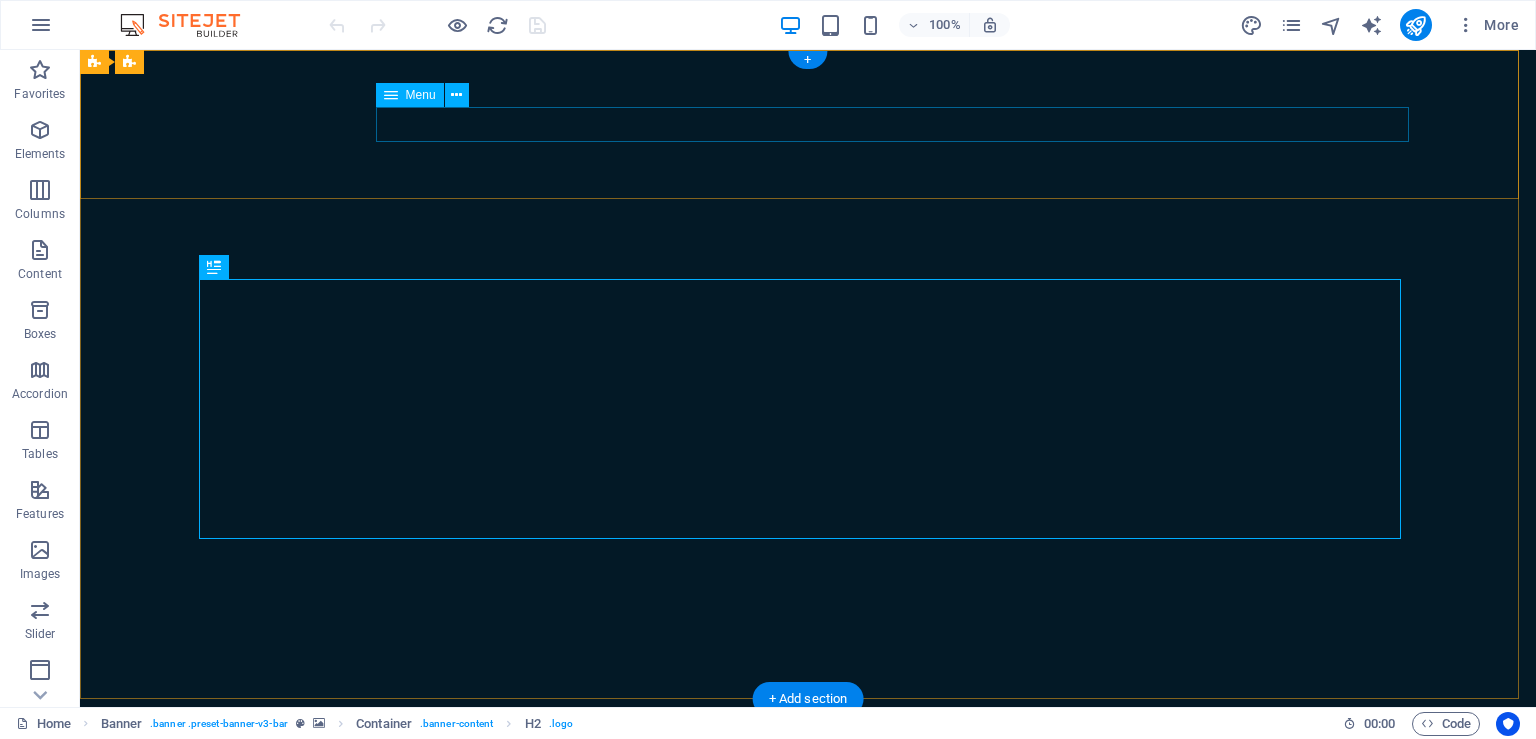 click on "Home Menu Book a table" at bounding box center (808, 849) 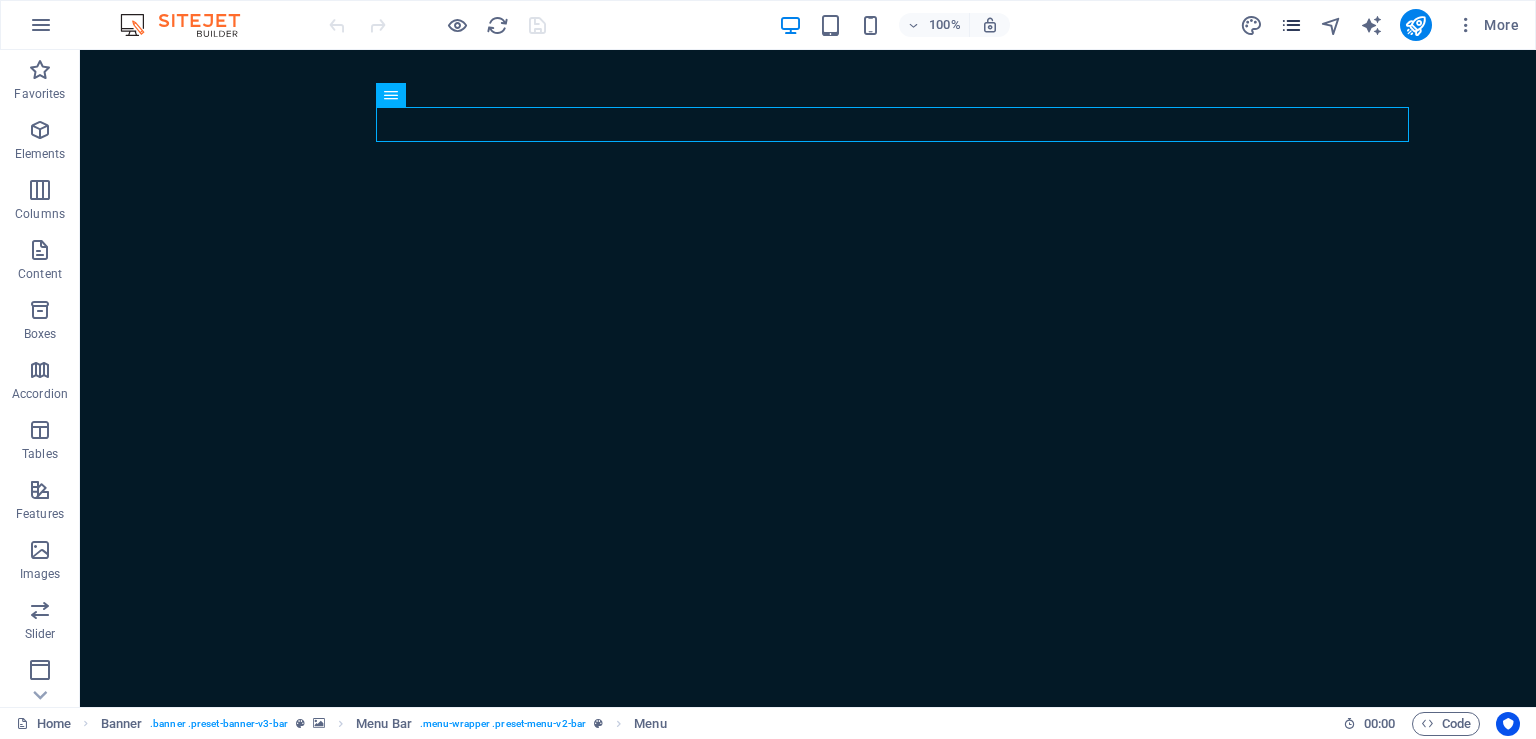 click at bounding box center (1291, 25) 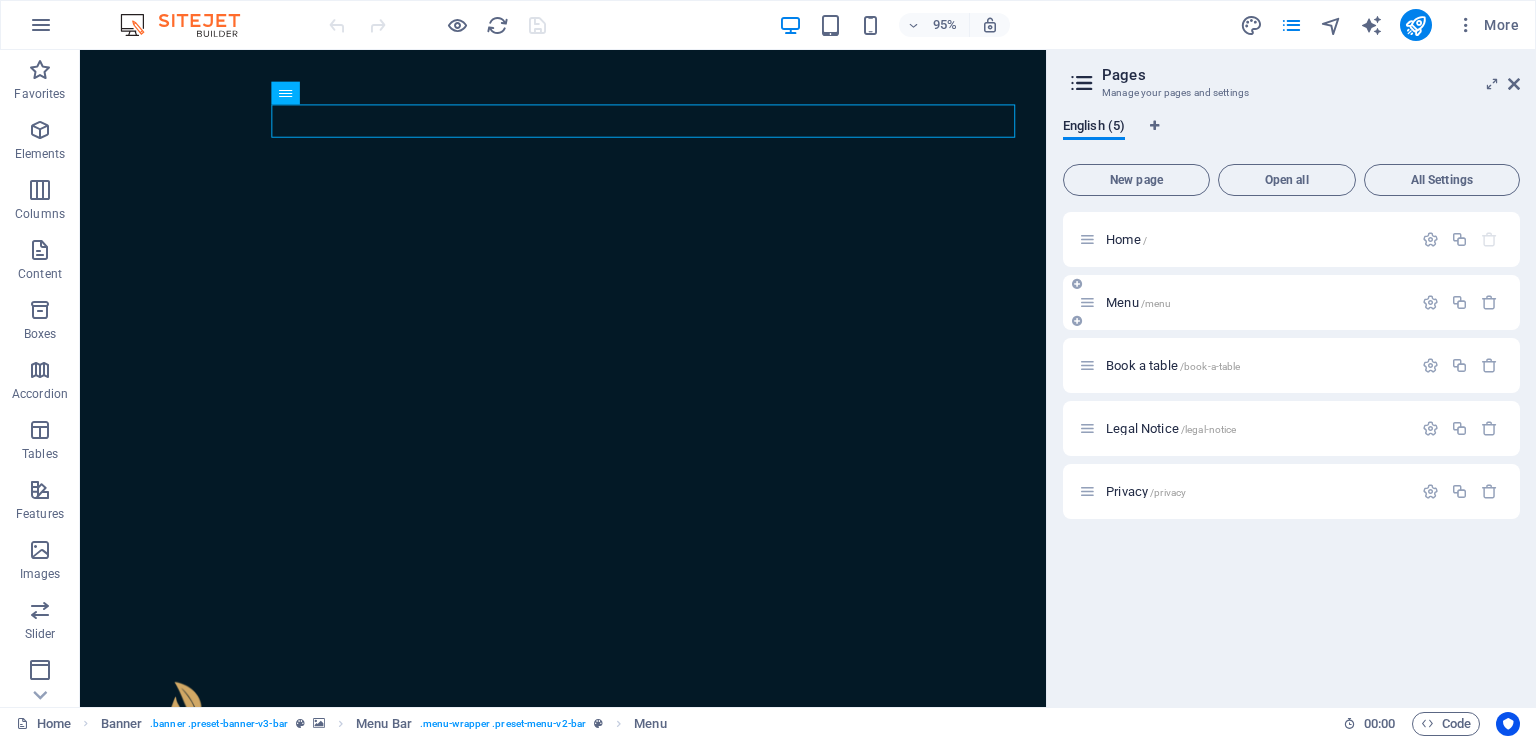 click on "Menu /menu" at bounding box center [1138, 302] 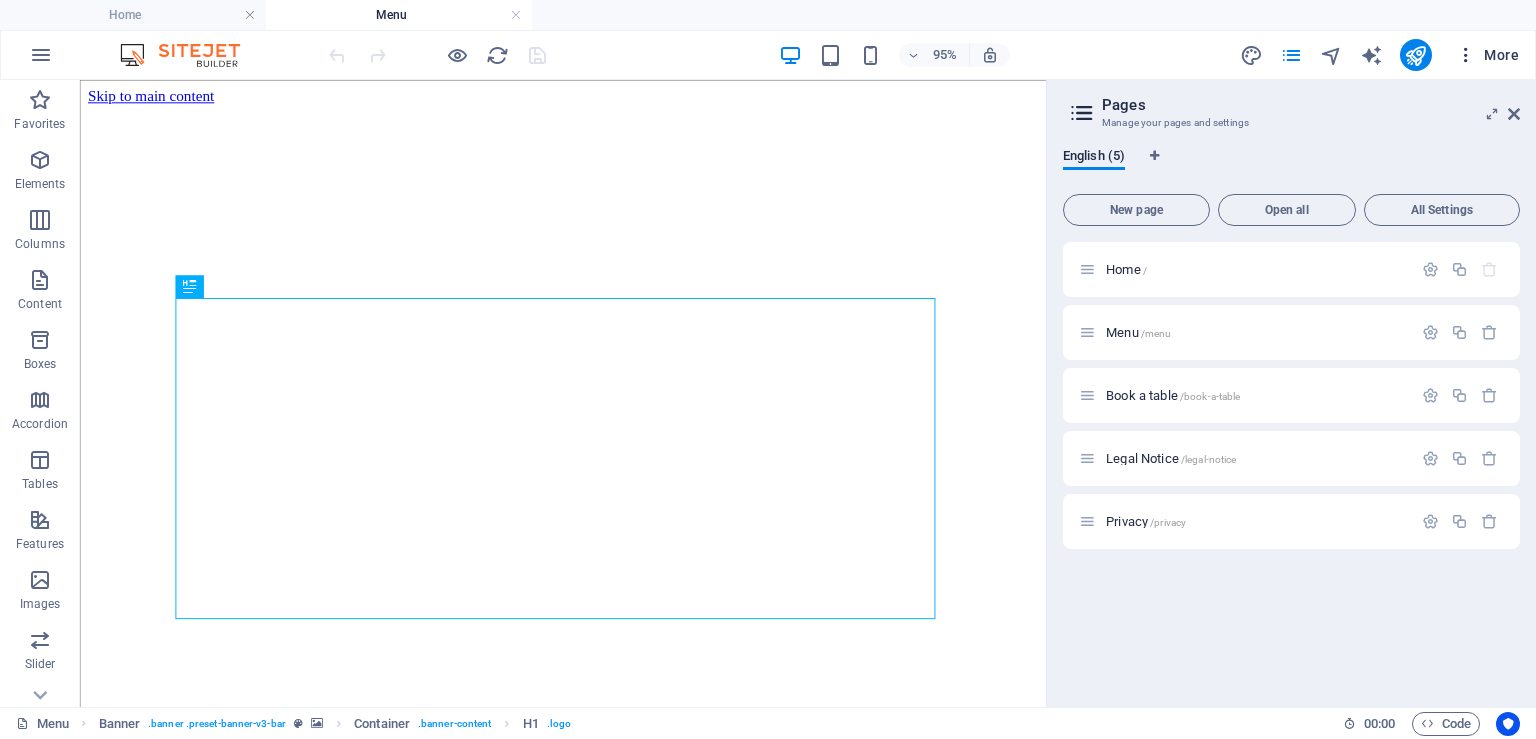 scroll, scrollTop: 0, scrollLeft: 0, axis: both 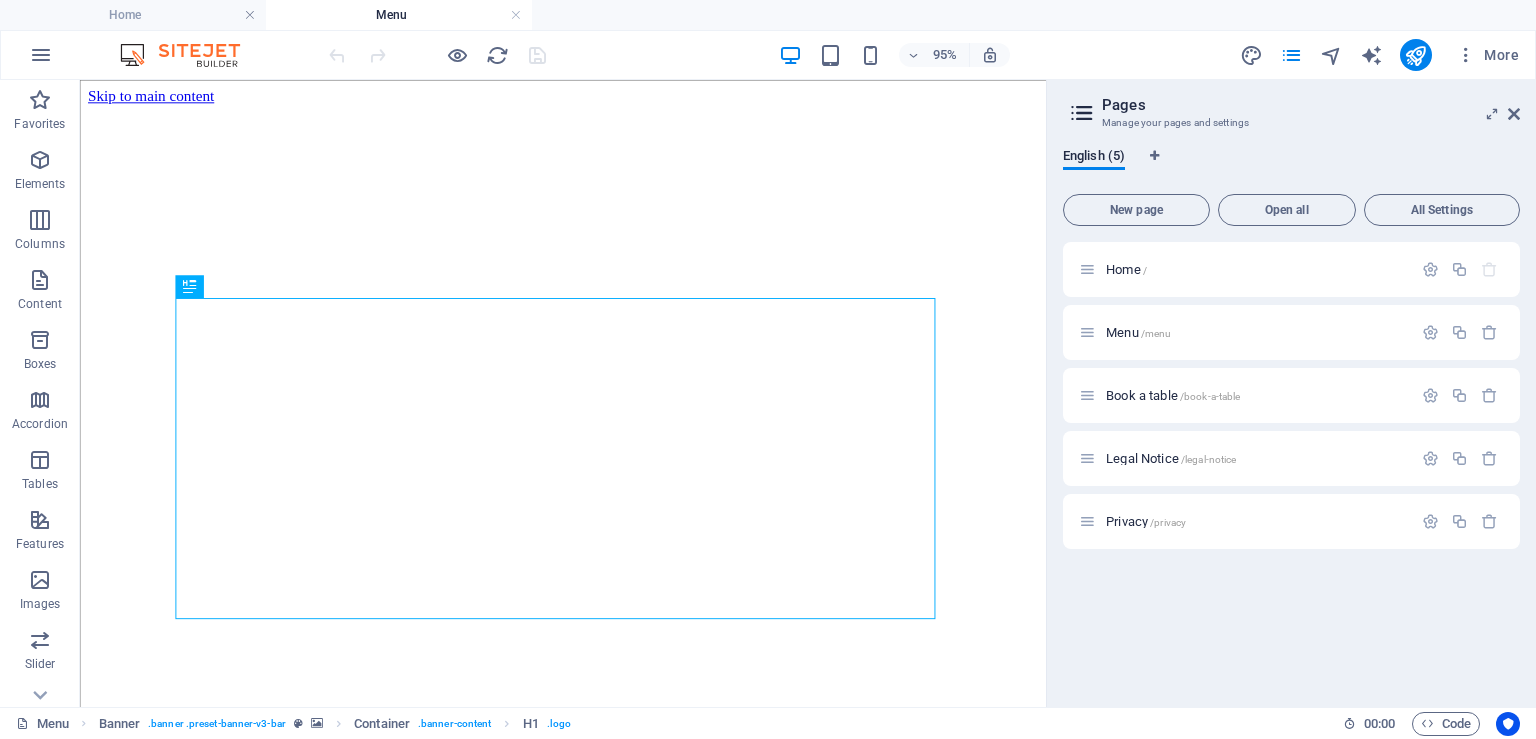 click on "Pages Manage your pages and settings English (5) New page Open all All Settings Home / Menu /menu Book a table /book-a-table Legal Notice /legal-notice Privacy /privacy" at bounding box center (1291, 393) 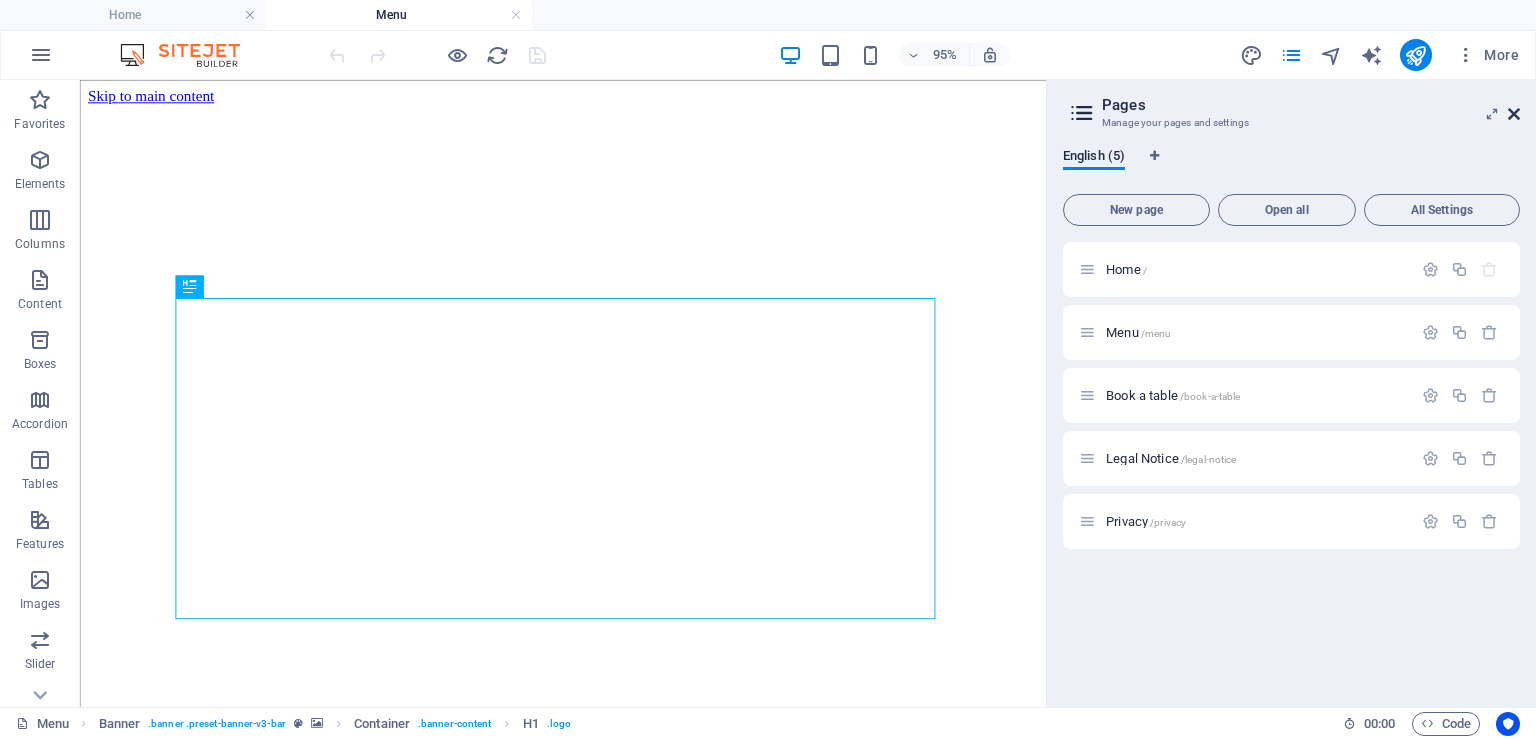 click at bounding box center [1514, 114] 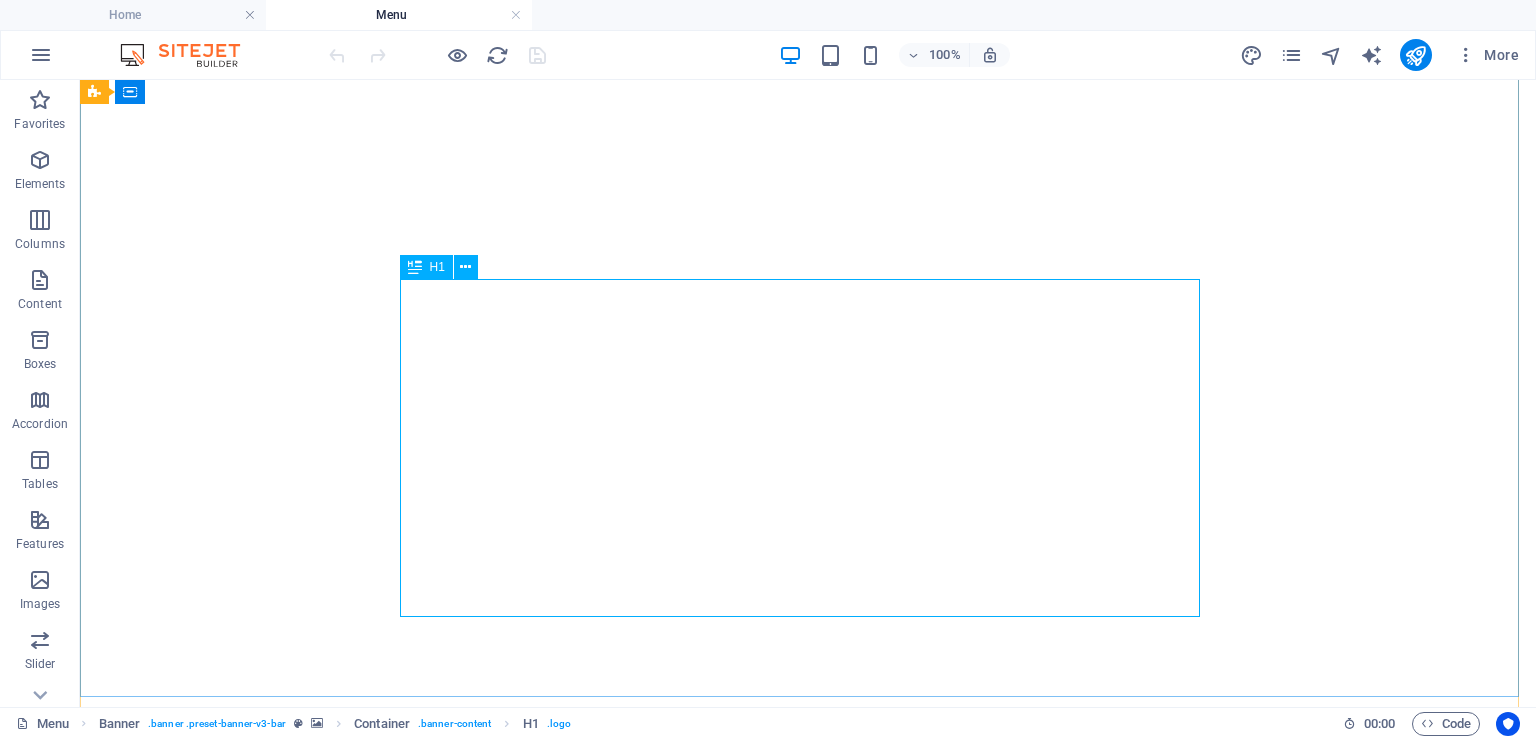scroll, scrollTop: 0, scrollLeft: 0, axis: both 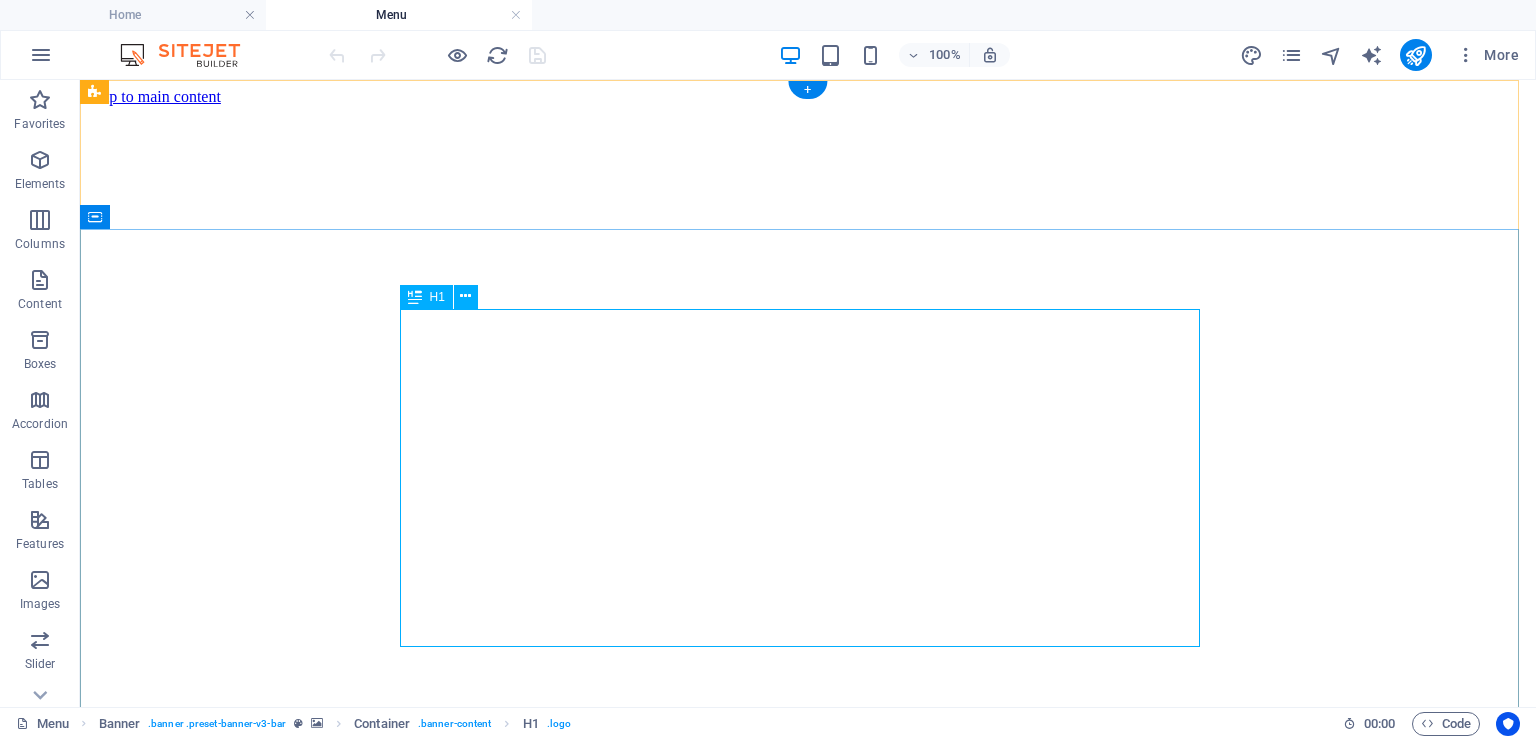 click on "discover our menu" at bounding box center (808, 1097) 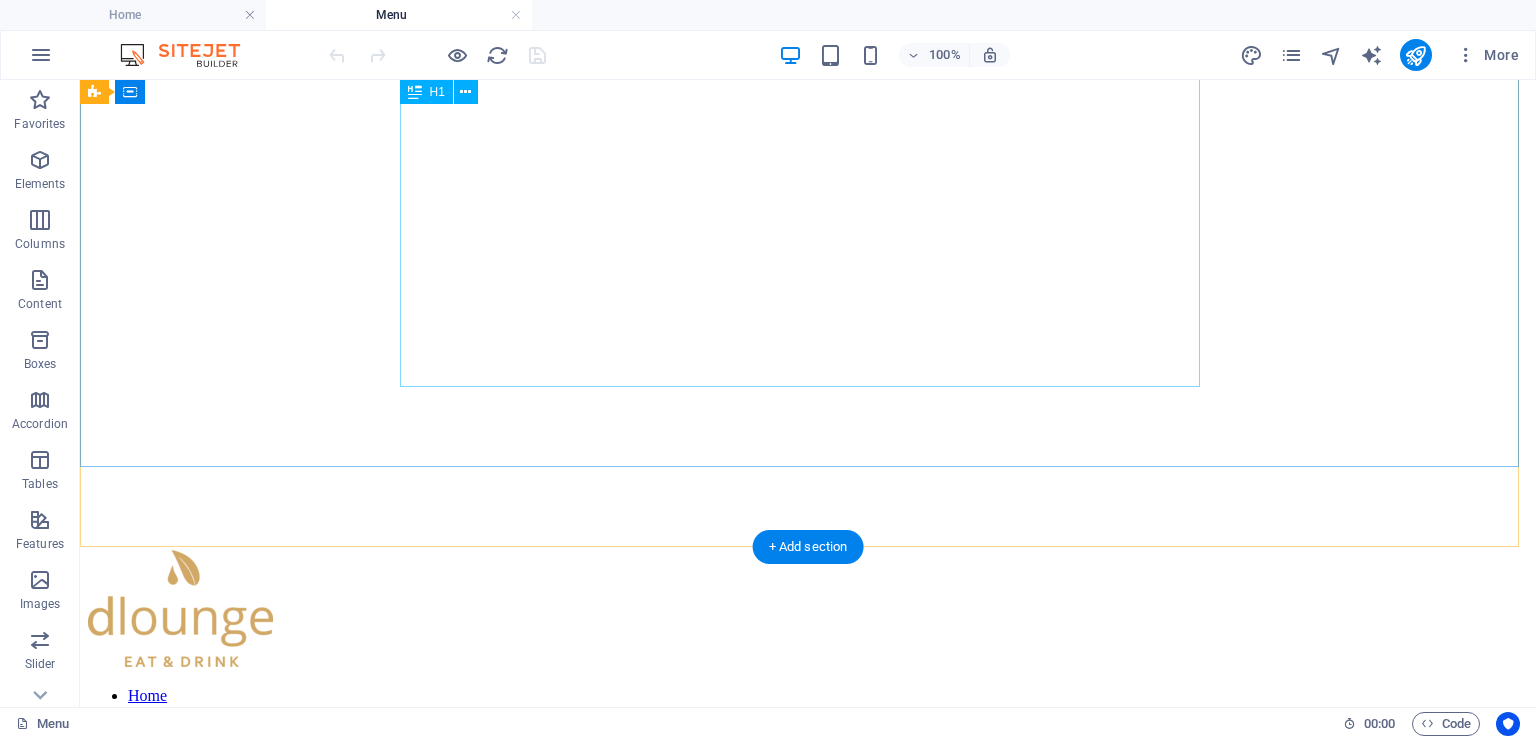 scroll, scrollTop: 211, scrollLeft: 0, axis: vertical 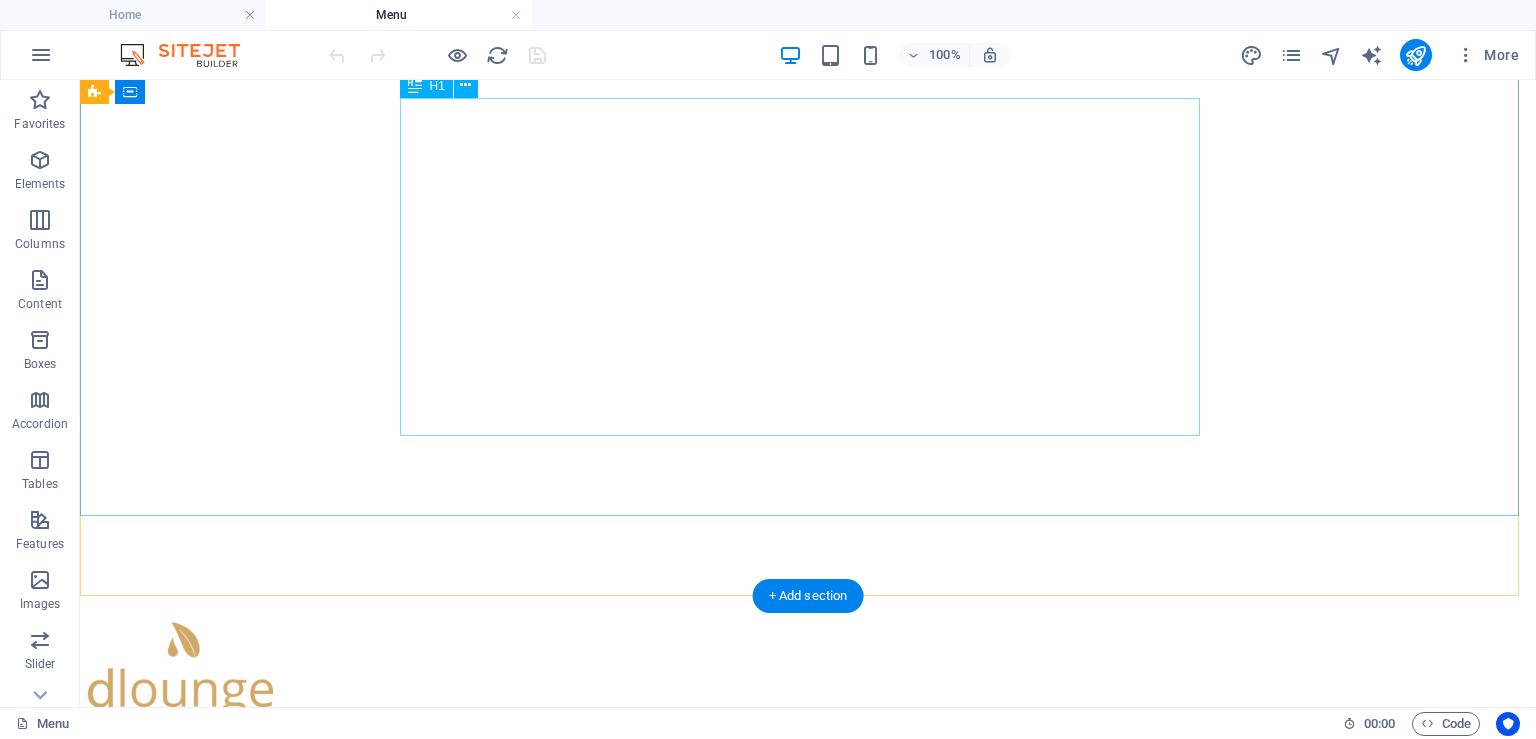 click on "discover our menu" at bounding box center [808, 886] 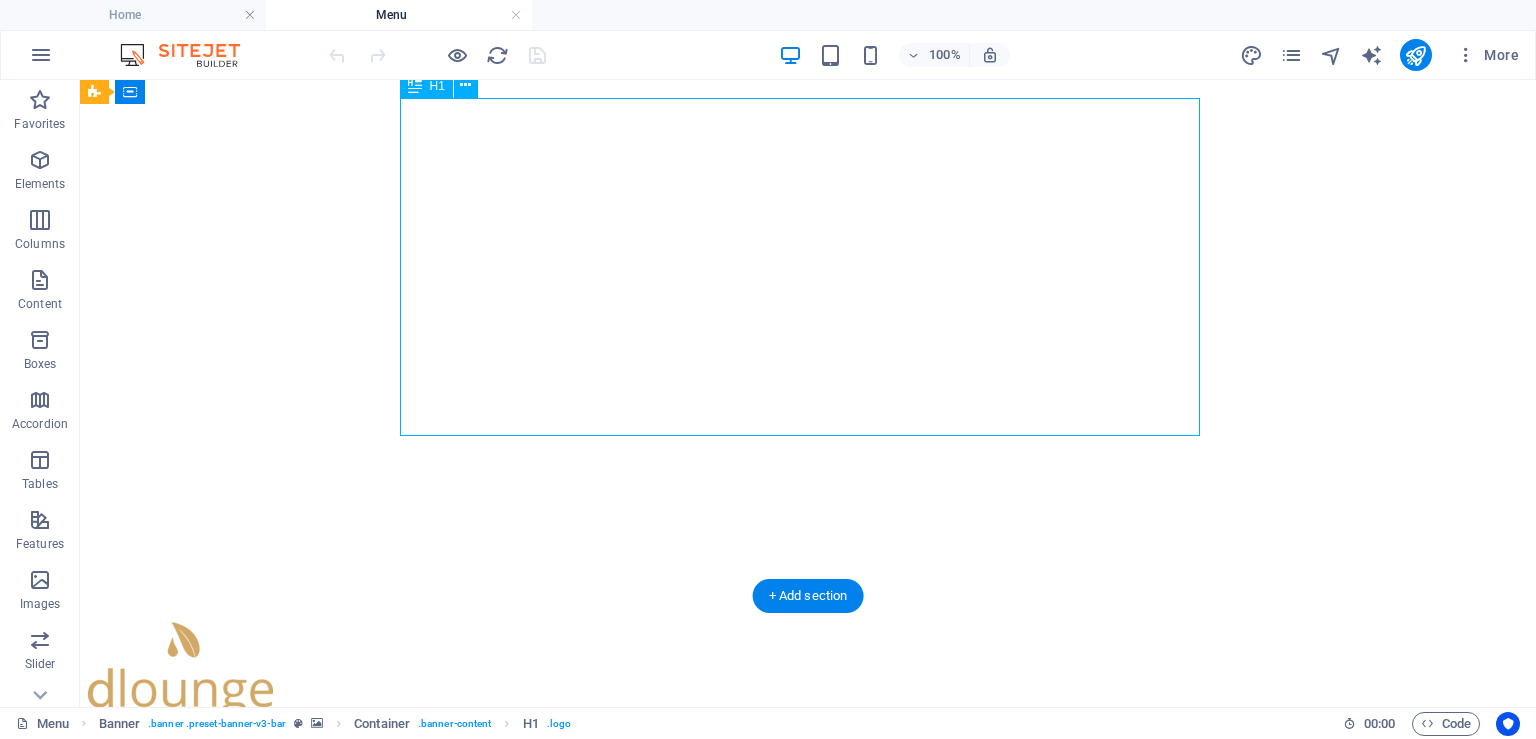 click on "discover our menu" at bounding box center [808, 886] 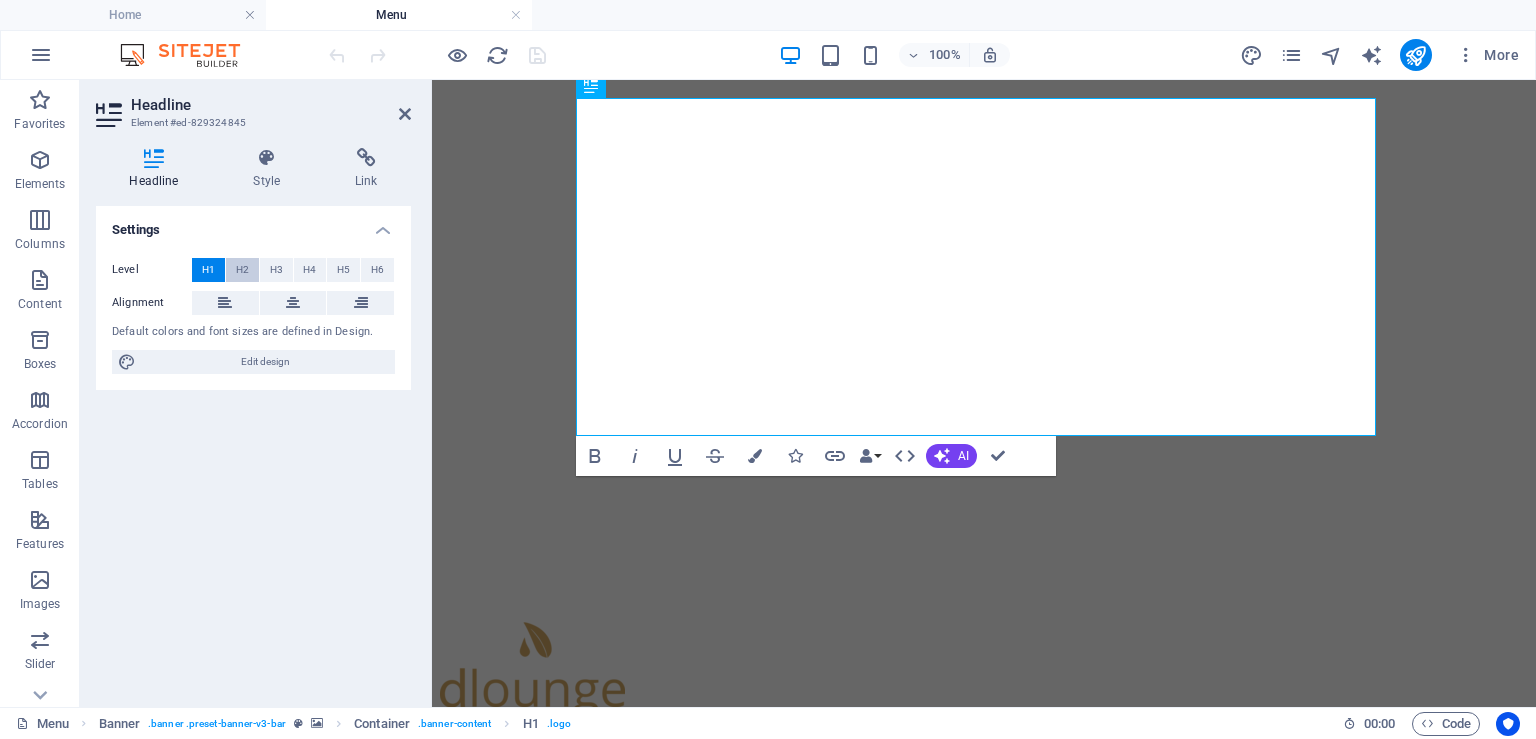 click on "H2" at bounding box center (242, 270) 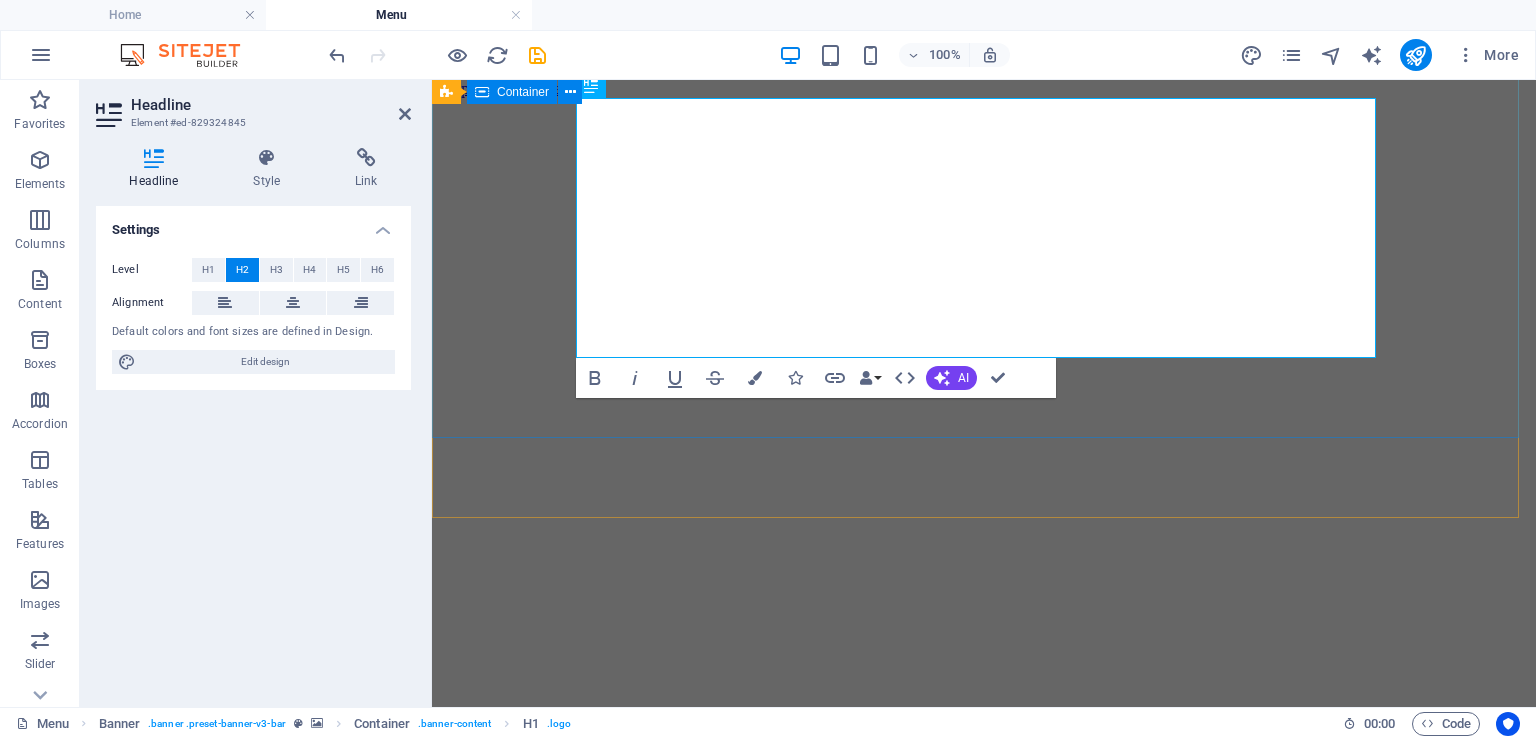 scroll, scrollTop: 0, scrollLeft: 0, axis: both 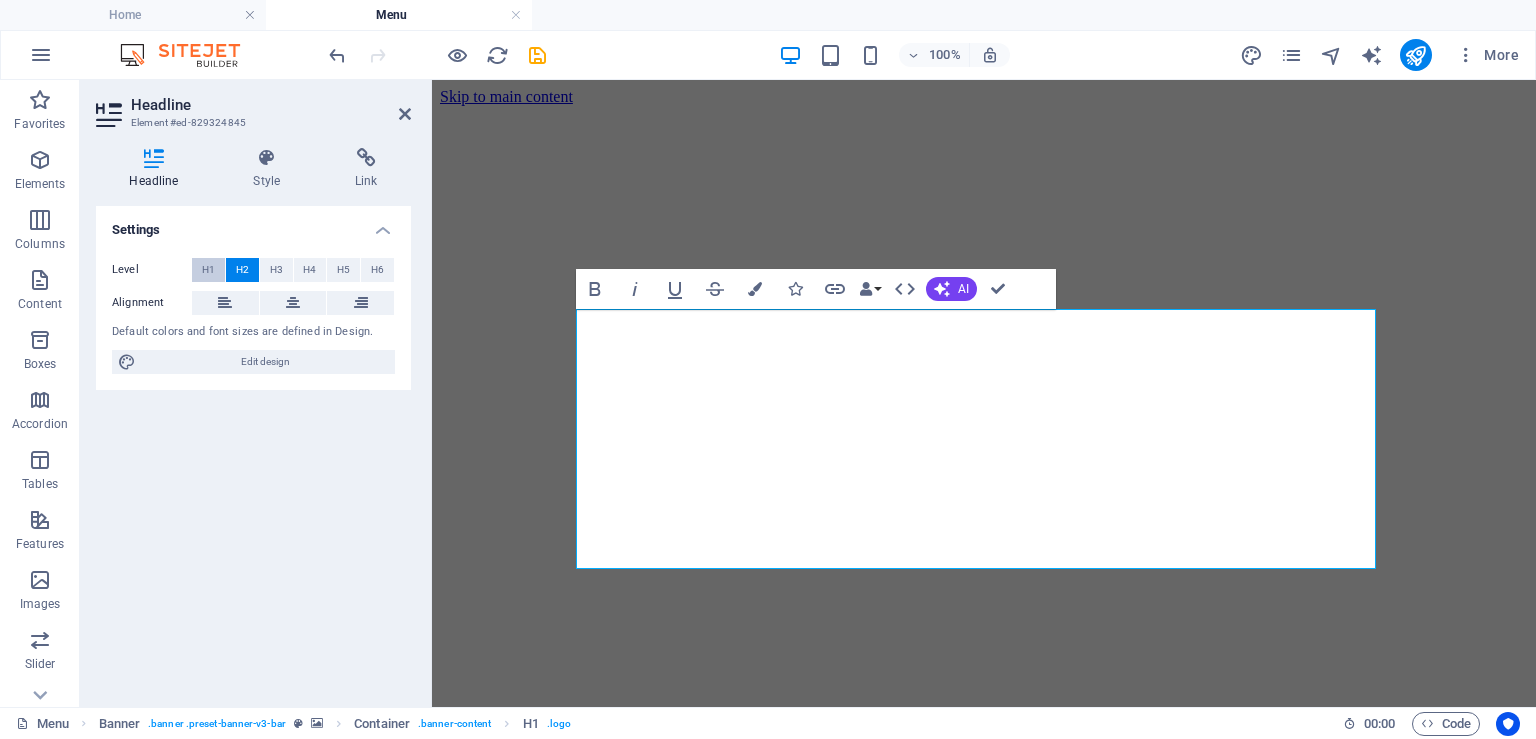 click on "H1" at bounding box center (208, 270) 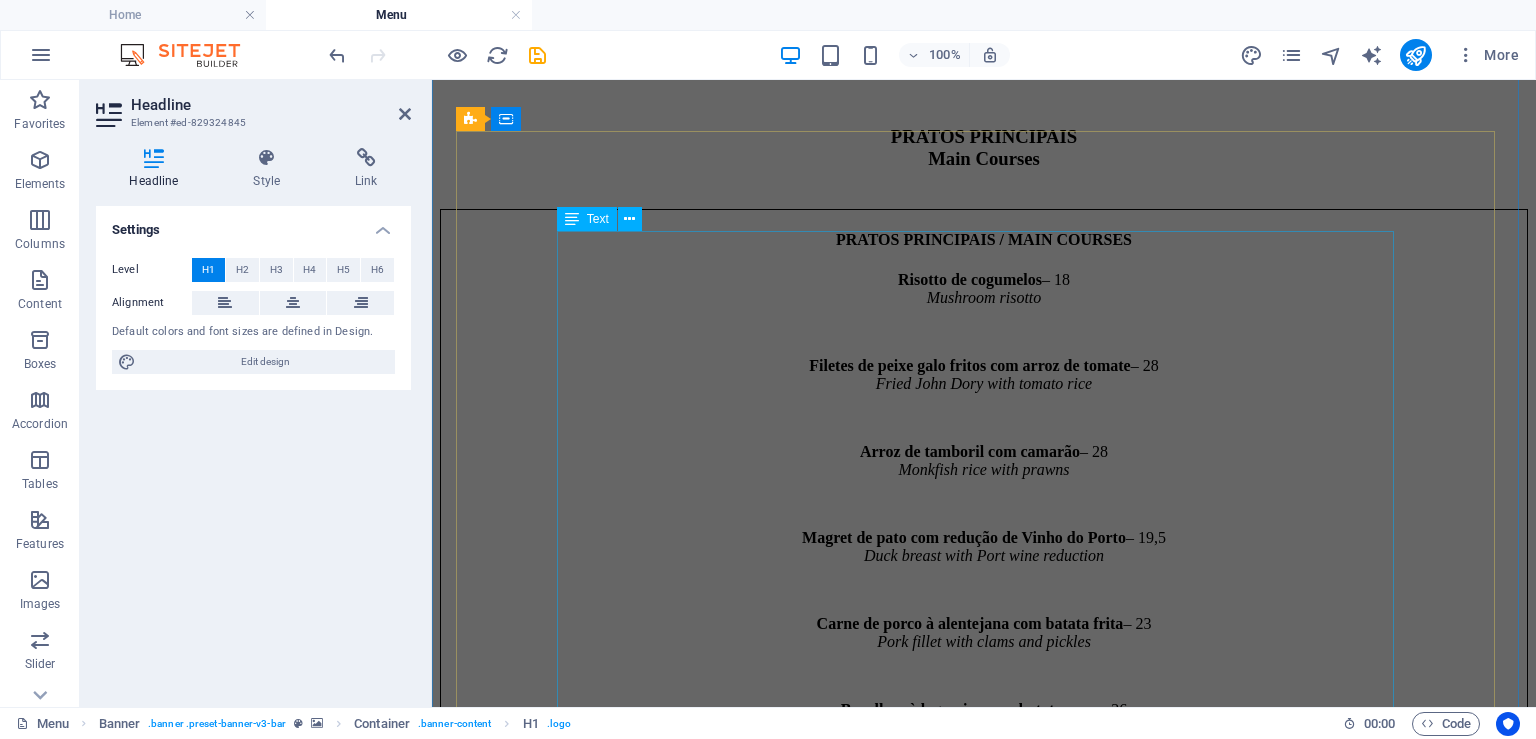 scroll, scrollTop: 2956, scrollLeft: 0, axis: vertical 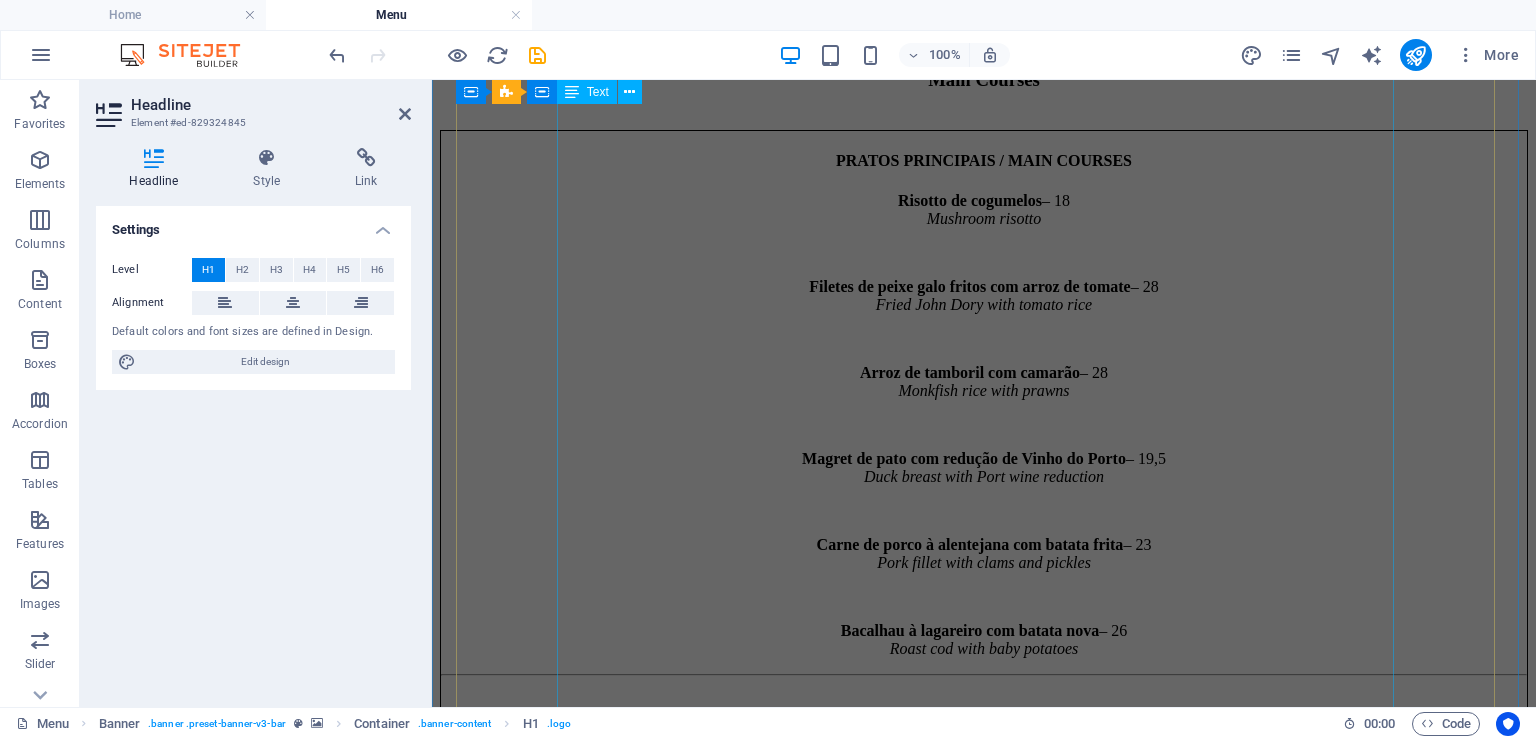 click on "PRATOS PRINCIPAIS / MAIN COURSES Risotto de cogumelos  – 18 Mushroom risotto Filetes de peixe galo fritos com arroz de tomate  – 28 Fried John Dory with tomato rice Arroz de tamboril com camarão  – 28 Monkfish rice with prawns Magret de pato com redução de Vinho do Porto  – 19,5 Duck breast with Port wine reduction Carne de porco à alentejana com batata frita  – 23 Pork fillet with clams and pickles Bacalhau à lagareiro com batata nova  – 26 Roast cod with baby potatoes GRELHADO / GRILL “Uruguay wagyu of natural green pastures” Entrecôte 250g  – 28 Grilled Wagyu ribeye Bife do lombo com molho pimenta  – 28 Filet mignon with pepper sauce Franguinho assado no forno  – 23 Oven-roasted spring chicken Peixe do dia com azeite, limão e cebolinho  – preço sob consulta Fish of the day with olive oil, lime & chives 🍟  ACOMPANHAMENTOS / SIDES  Não incluídos  Arroz / Batata Frita / Vegetais / Batata Nova / Salada de Tomate  – 3,5" at bounding box center [984, 702] 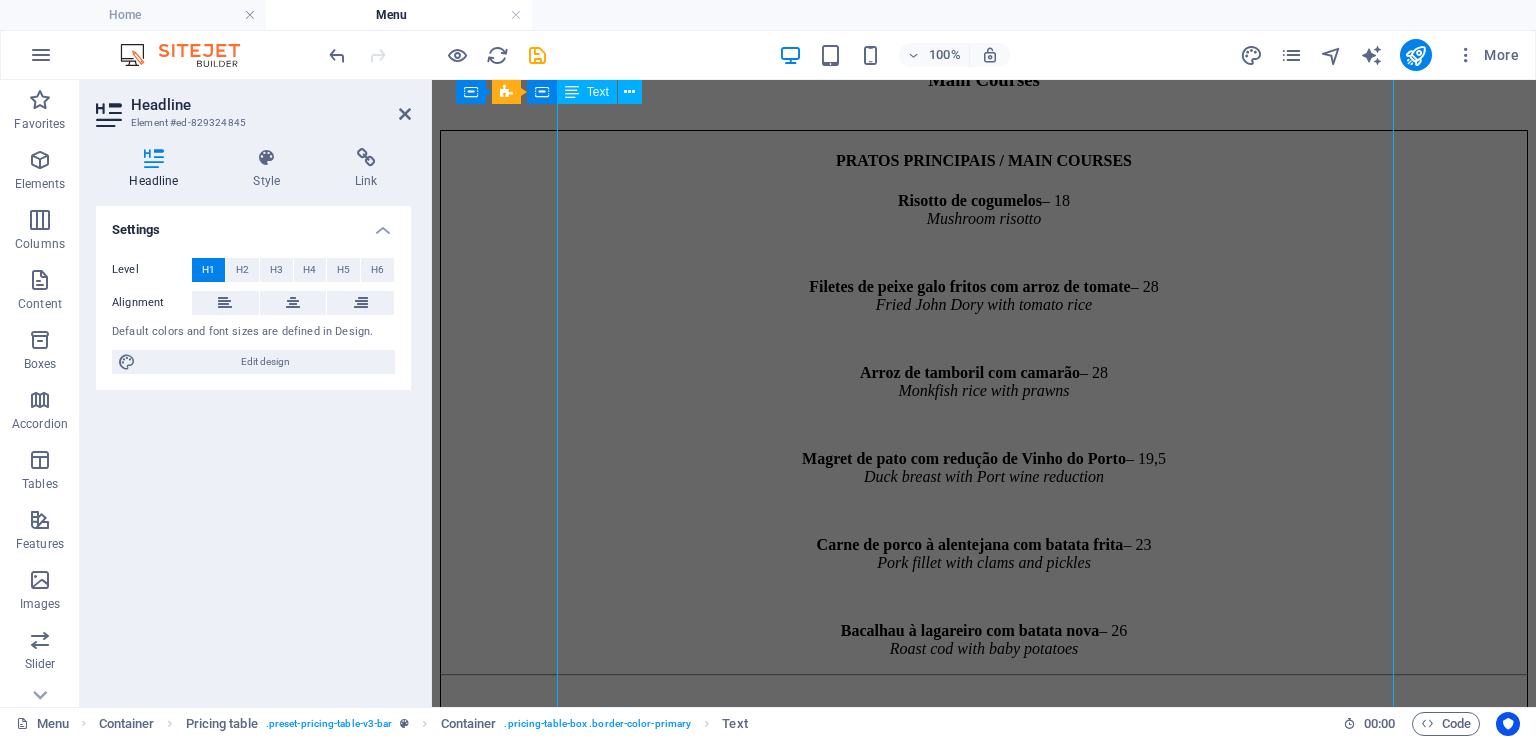 click on "PRATOS PRINCIPAIS / MAIN COURSES Risotto de cogumelos  – 18 Mushroom risotto Filetes de peixe galo fritos com arroz de tomate  – 28 Fried John Dory with tomato rice Arroz de tamboril com camarão  – 28 Monkfish rice with prawns Magret de pato com redução de Vinho do Porto  – 19,5 Duck breast with Port wine reduction Carne de porco à alentejana com batata frita  – 23 Pork fillet with clams and pickles Bacalhau à lagareiro com batata nova  – 26 Roast cod with baby potatoes GRELHADO / GRILL “Uruguay wagyu of natural green pastures” Entrecôte 250g  – 28 Grilled Wagyu ribeye Bife do lombo com molho pimenta  – 28 Filet mignon with pepper sauce Franguinho assado no forno  – 23 Oven-roasted spring chicken Peixe do dia com azeite, limão e cebolinho  – preço sob consulta Fish of the day with olive oil, lime & chives 🍟  ACOMPANHAMENTOS / SIDES  Não incluídos  Arroz / Batata Frita / Vegetais / Batata Nova / Salada de Tomate  – 3,5" at bounding box center (984, 702) 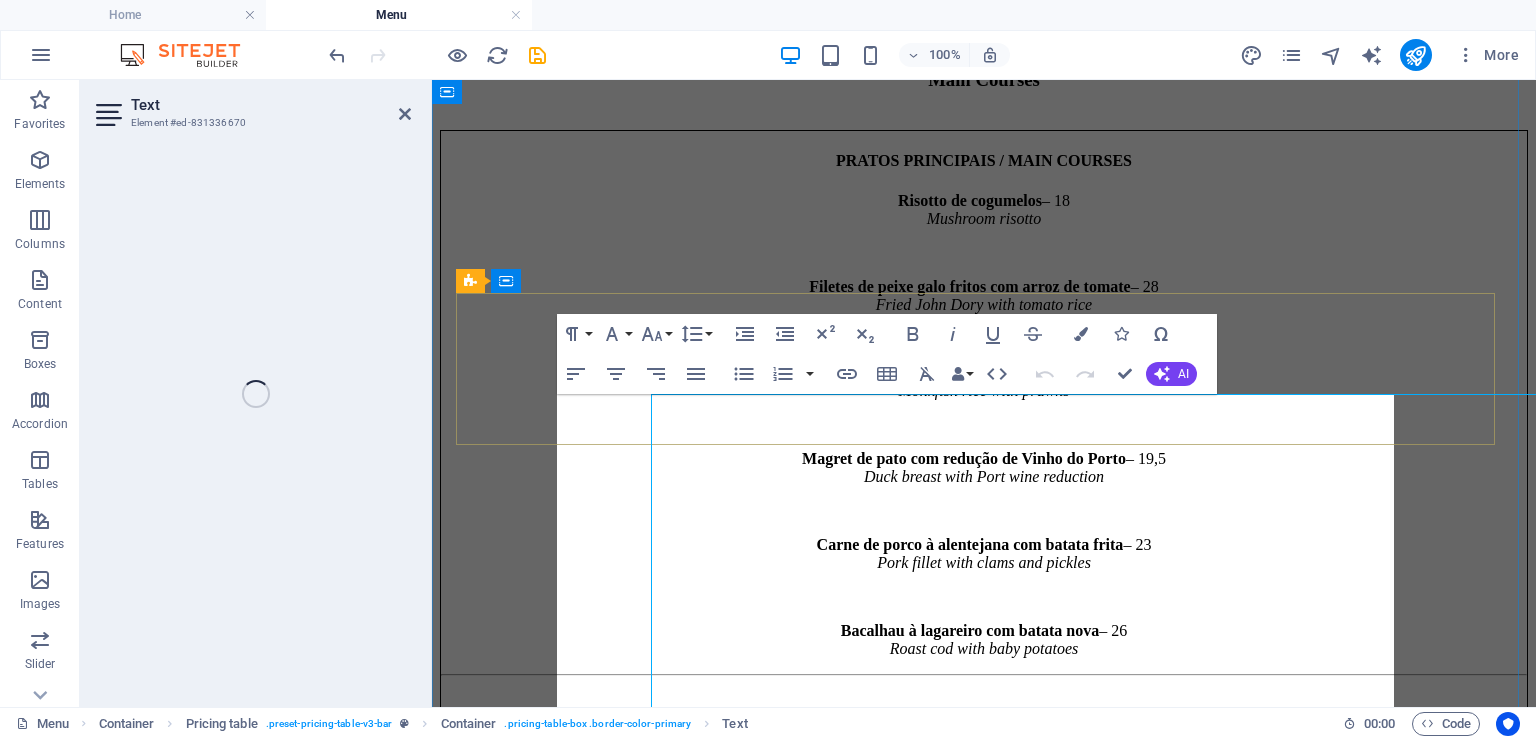 click on "PRATOS PRINCIPAIS / MAIN COURSES Risotto de cogumelos  – 18 Mushroom risotto Filetes de peixe galo fritos com arroz de tomate  – 28 Fried John Dory with tomato rice Arroz de tamboril com camarão  – 28 Monkfish rice with prawns Magret de pato com redução de Vinho do Porto  – 19,5 Duck breast with Port wine reduction Carne de porco à alentejana com batata frita  – 23 Pork fillet with clams and pickles Bacalhau à lagareiro com batata nova  – 26 Roast cod with baby potatoes GRELHADO / GRILL “Uruguay wagyu of natural green pastures” Entrecôte 250g  – 28 Grilled Wagyu ribeye Bife do lombo com molho pimenta  – 28 Filet mignon with pepper sauce Franguinho assado no forno  – 23 Oven-roasted spring chicken Peixe do dia com azeite, limão e cebolinho  – preço sob consulta Fish of the day with olive oil, lime & chives 🍟  ACOMPANHAMENTOS / SIDES  Não incluídos  Arroz / Batata Frita / Vegetais / Batata Nova / Salada de Tomate  – 3,5" at bounding box center (984, 700) 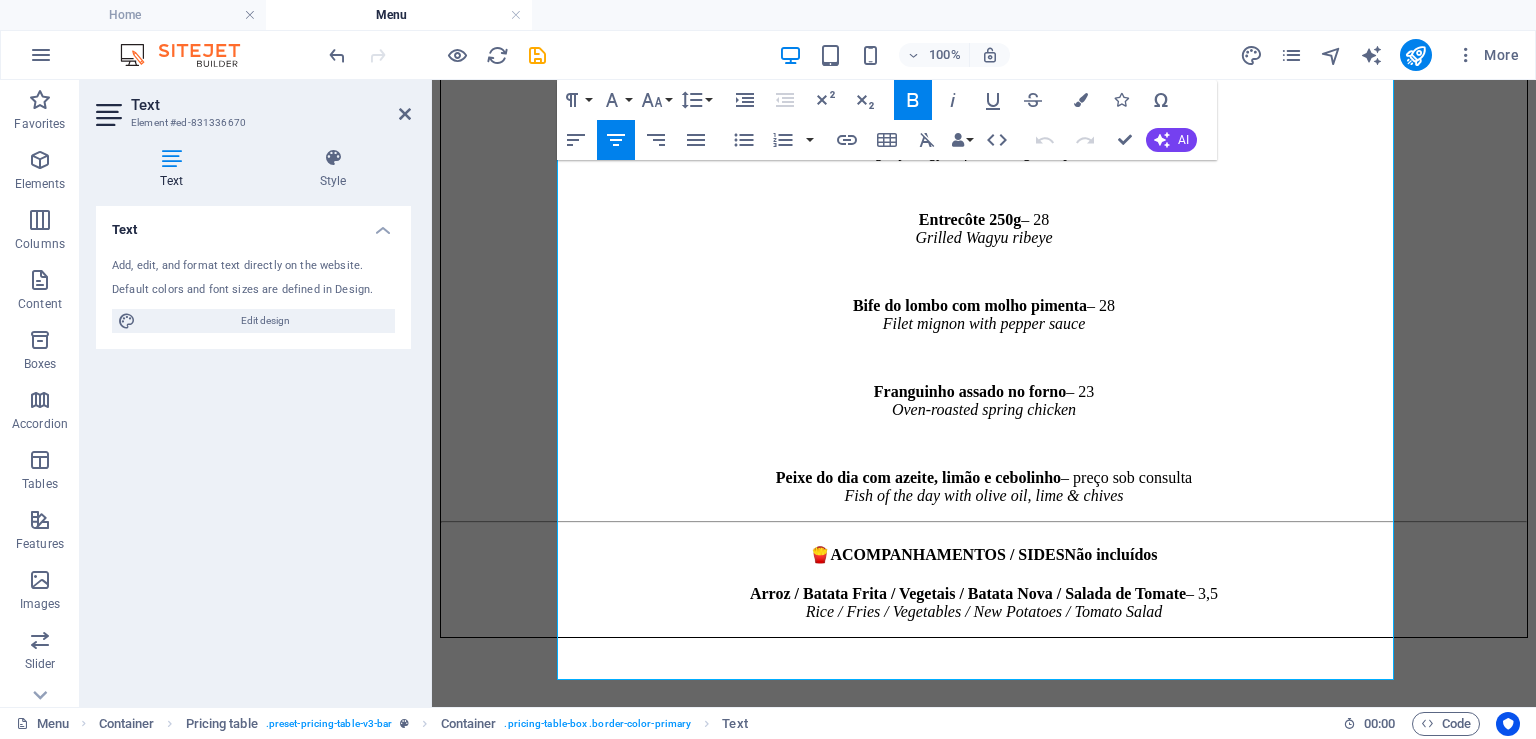 scroll, scrollTop: 3639, scrollLeft: 0, axis: vertical 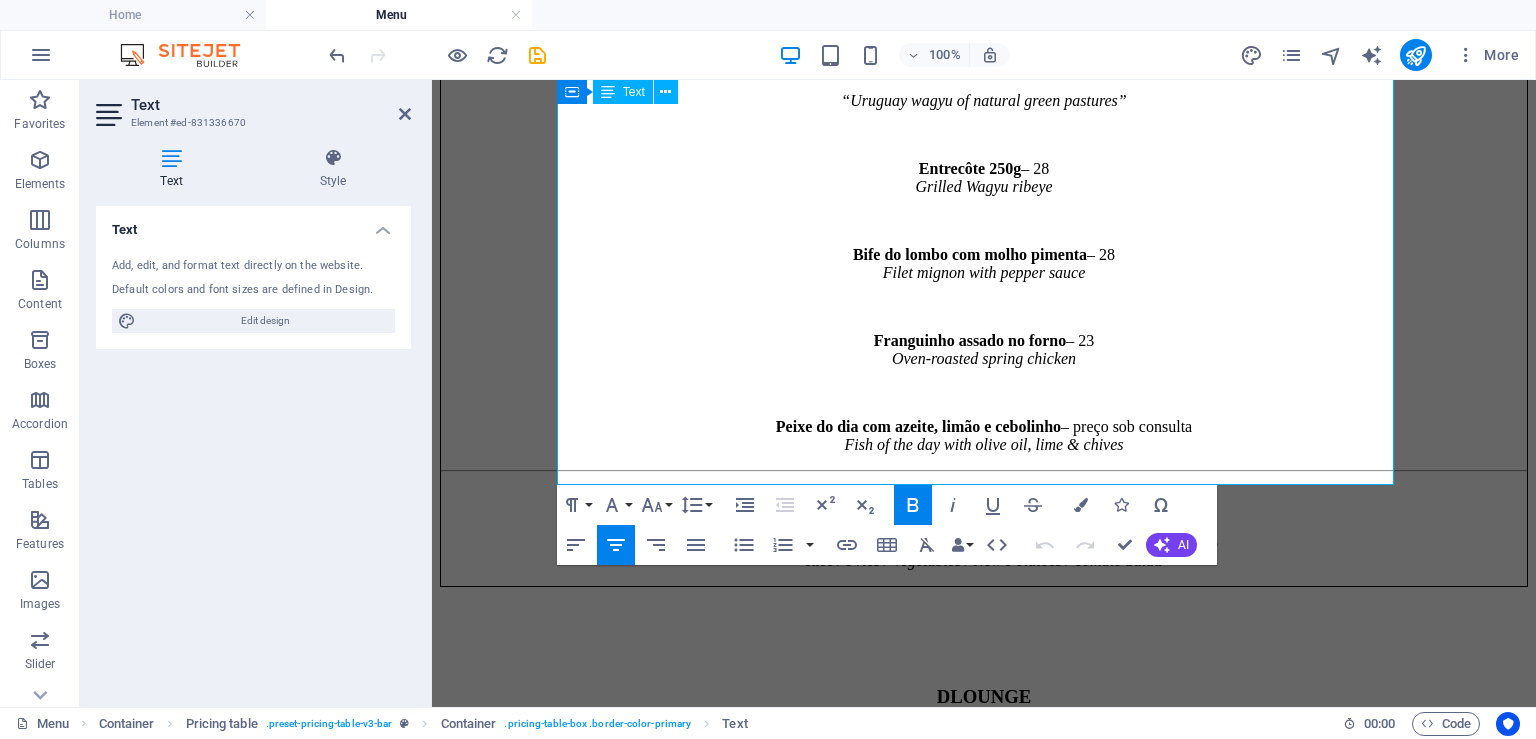 click on "ACOMPANHAMENTOS / SIDES" at bounding box center (947, 503) 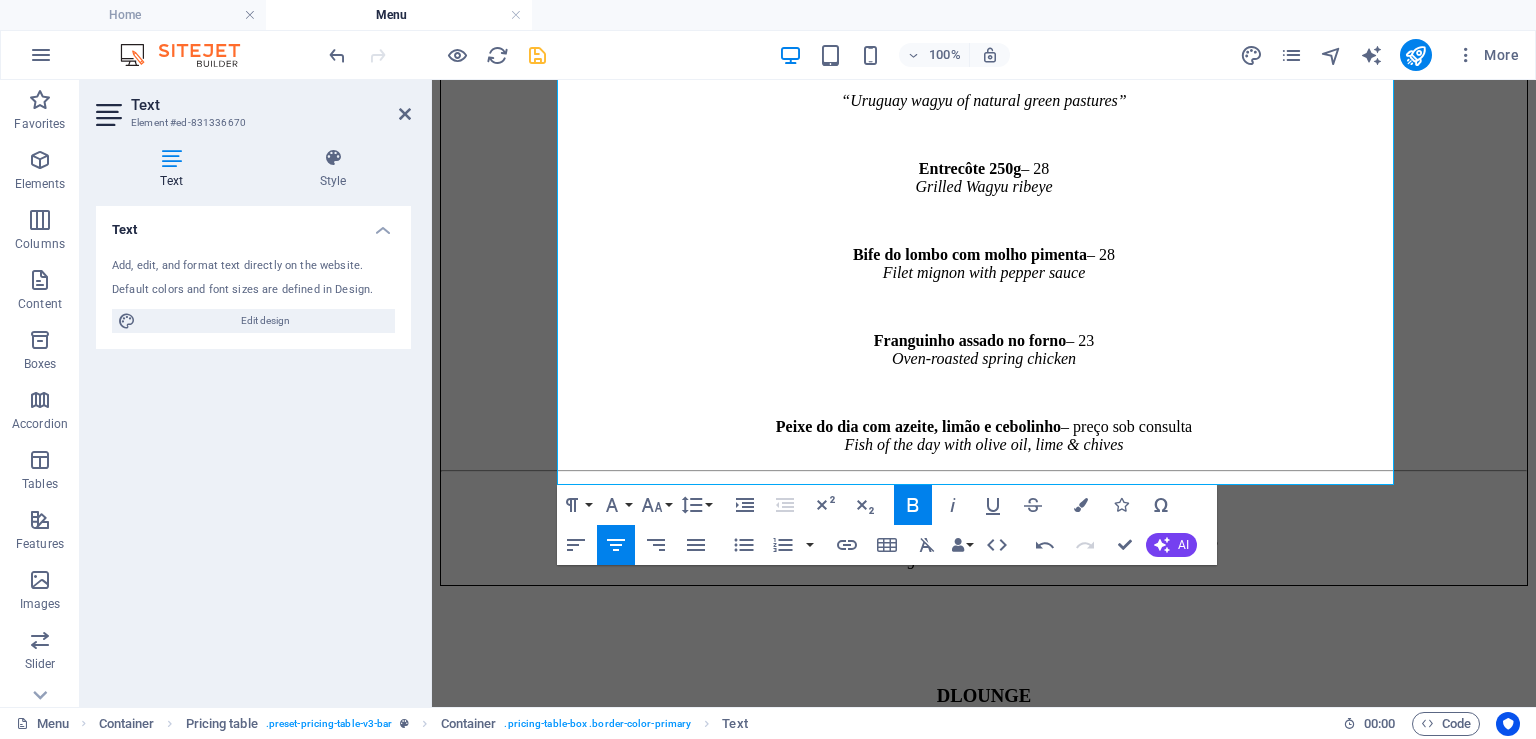 click at bounding box center [537, 55] 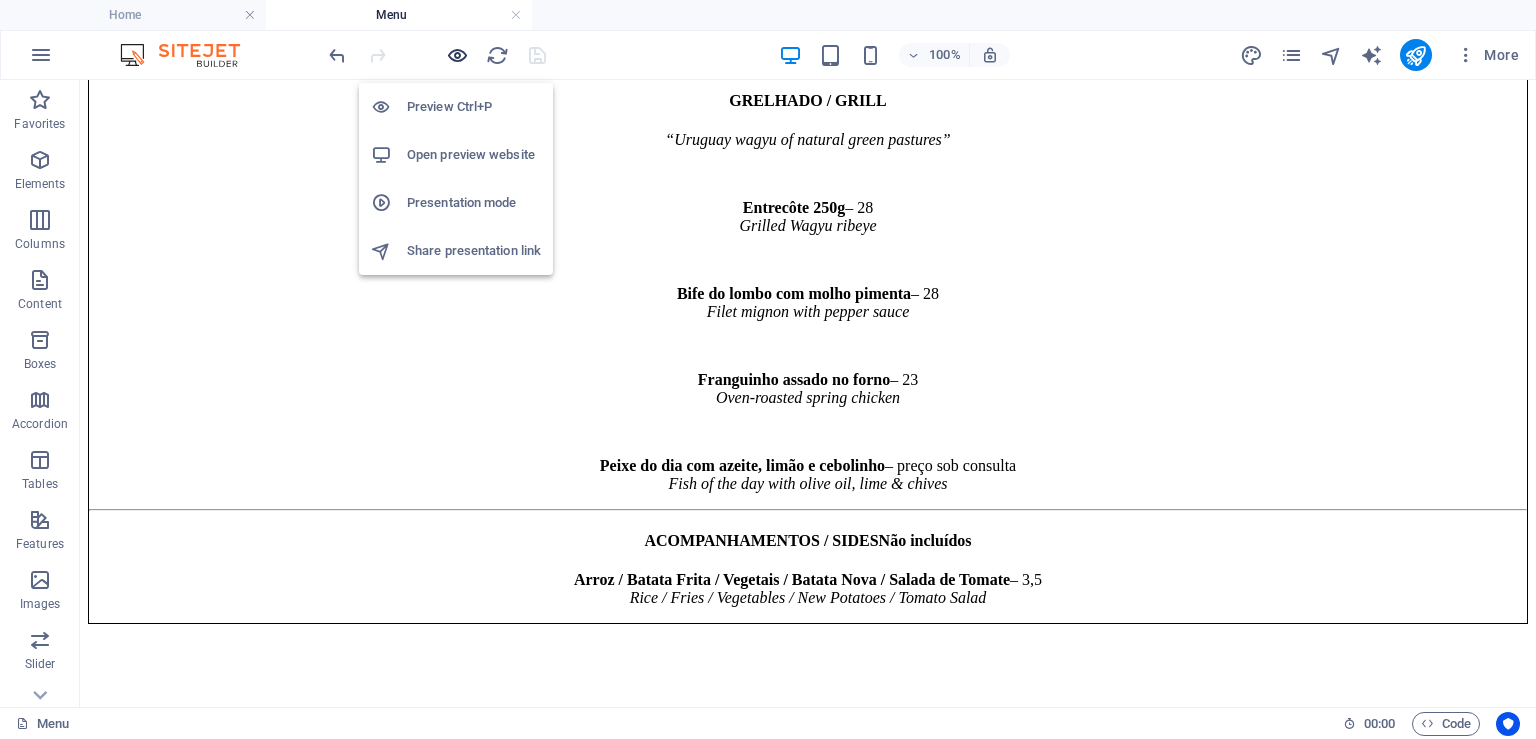 click at bounding box center (457, 55) 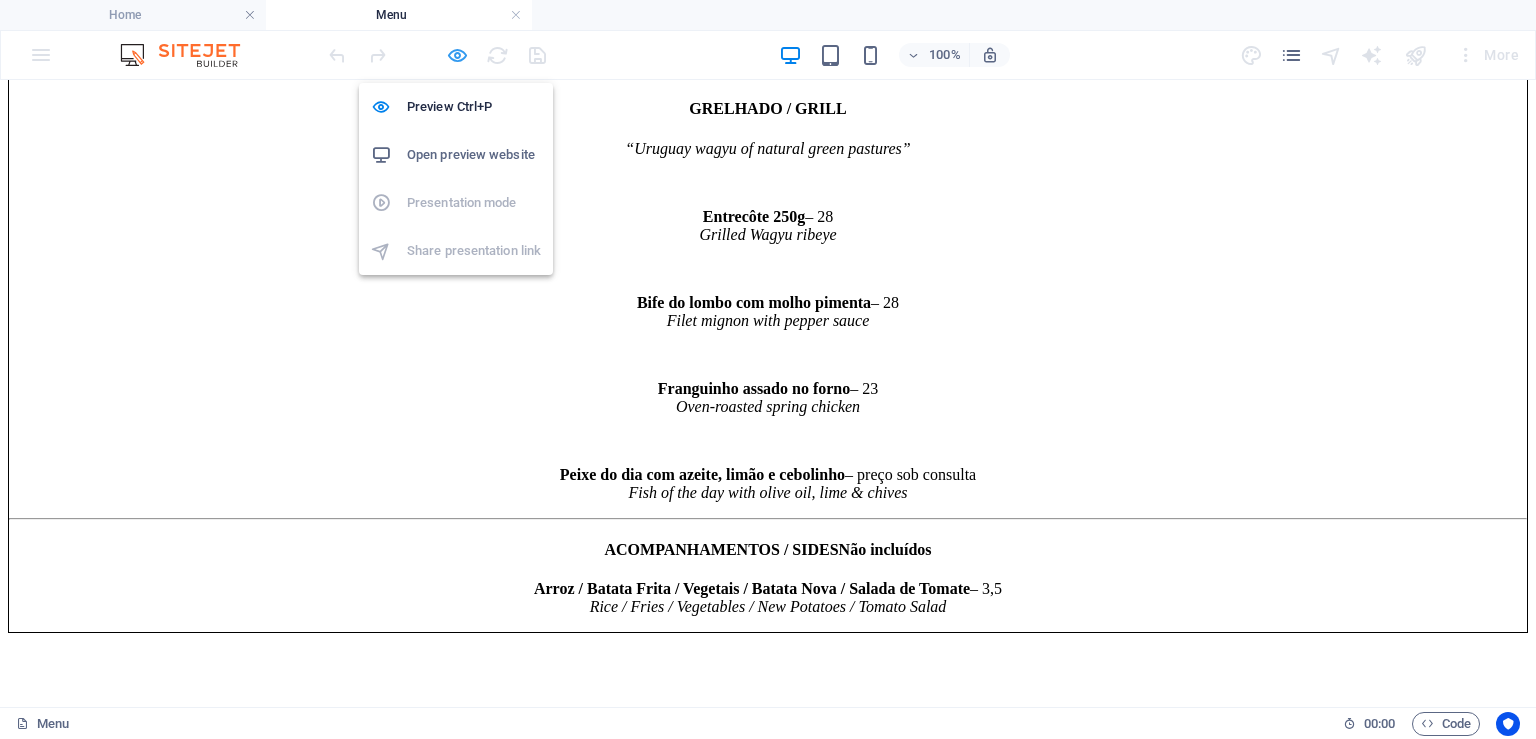 click at bounding box center (457, 55) 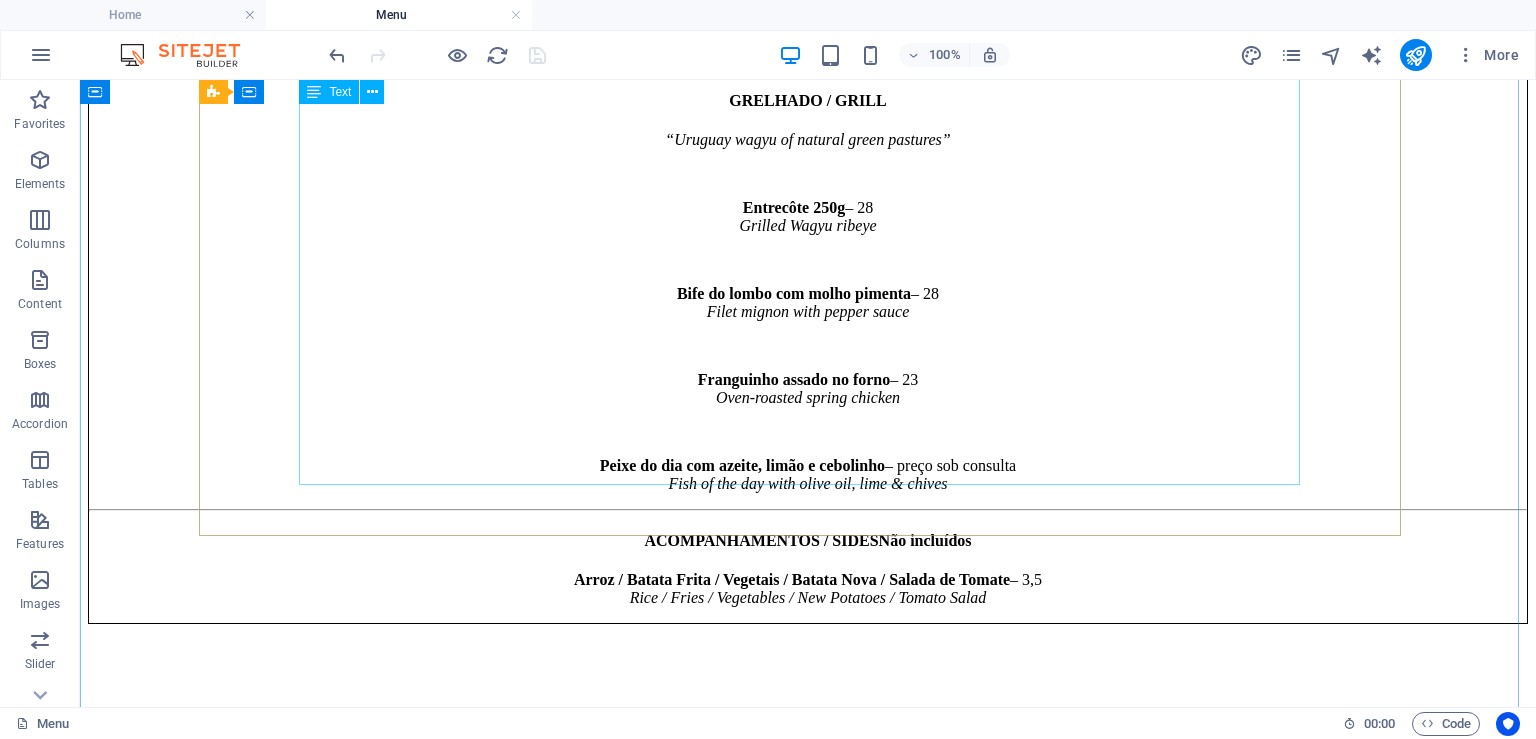 click on "PRATOS PRINCIPAIS / MAIN COURSES Risotto de cogumelos  – 18 Mushroom risotto Filetes de peixe galo fritos com arroz de tomate  – 28 Fried John Dory with tomato rice Arroz de tamboril com camarão  – 28 Monkfish rice with prawns Magret de pato com redução de Vinho do Porto  – 19,5 Duck breast with Port wine reduction Carne de porco à alentejana com batata frita  – 23 Pork fillet with clams and pickles Bacalhau à lagareiro com batata nova  – 26 Roast cod with baby potatoes GRELHADO / GRILL “Uruguay wagyu of natural green pastures” Entrecôte 250g  – 28 Grilled Wagyu ribeye Bife do lombo com molho pimenta  – 28 Filet mignon with pepper sauce Franguinho assado no forno  – 23 Oven-roasted spring chicken Peixe do dia com azeite, limão e cebolinho  – preço sob consulta Fish of the day with olive oil, lime & chives ACOMPANHAMENTOS / SIDES  Não incluídos  Arroz / Batata Frita / Vegetais / Batata Nova / Salada de Tomate  – 3,5 Rice / Fries / Vegetables / New Potatoes / Tomato Salad" at bounding box center [808, 58] 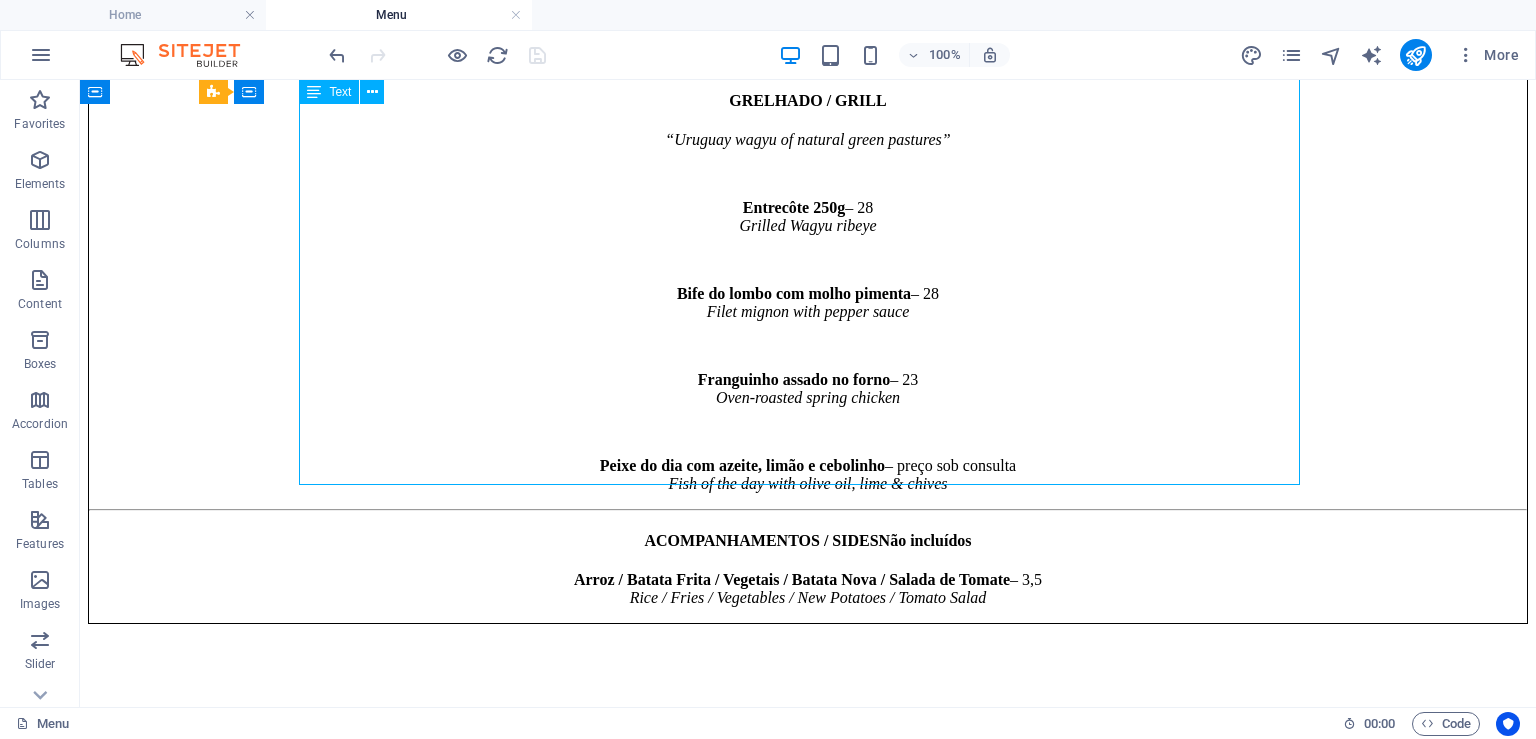 click on "PRATOS PRINCIPAIS / MAIN COURSES Risotto de cogumelos  – 18 Mushroom risotto Filetes de peixe galo fritos com arroz de tomate  – 28 Fried John Dory with tomato rice Arroz de tamboril com camarão  – 28 Monkfish rice with prawns Magret de pato com redução de Vinho do Porto  – 19,5 Duck breast with Port wine reduction Carne de porco à alentejana com batata frita  – 23 Pork fillet with clams and pickles Bacalhau à lagareiro com batata nova  – 26 Roast cod with baby potatoes GRELHADO / GRILL “Uruguay wagyu of natural green pastures” Entrecôte 250g  – 28 Grilled Wagyu ribeye Bife do lombo com molho pimenta  – 28 Filet mignon with pepper sauce Franguinho assado no forno  – 23 Oven-roasted spring chicken Peixe do dia com azeite, limão e cebolinho  – preço sob consulta Fish of the day with olive oil, lime & chives ACOMPANHAMENTOS / SIDES  Não incluídos  Arroz / Batata Frita / Vegetais / Batata Nova / Salada de Tomate  – 3,5 Rice / Fries / Vegetables / New Potatoes / Tomato Salad" at bounding box center (808, 58) 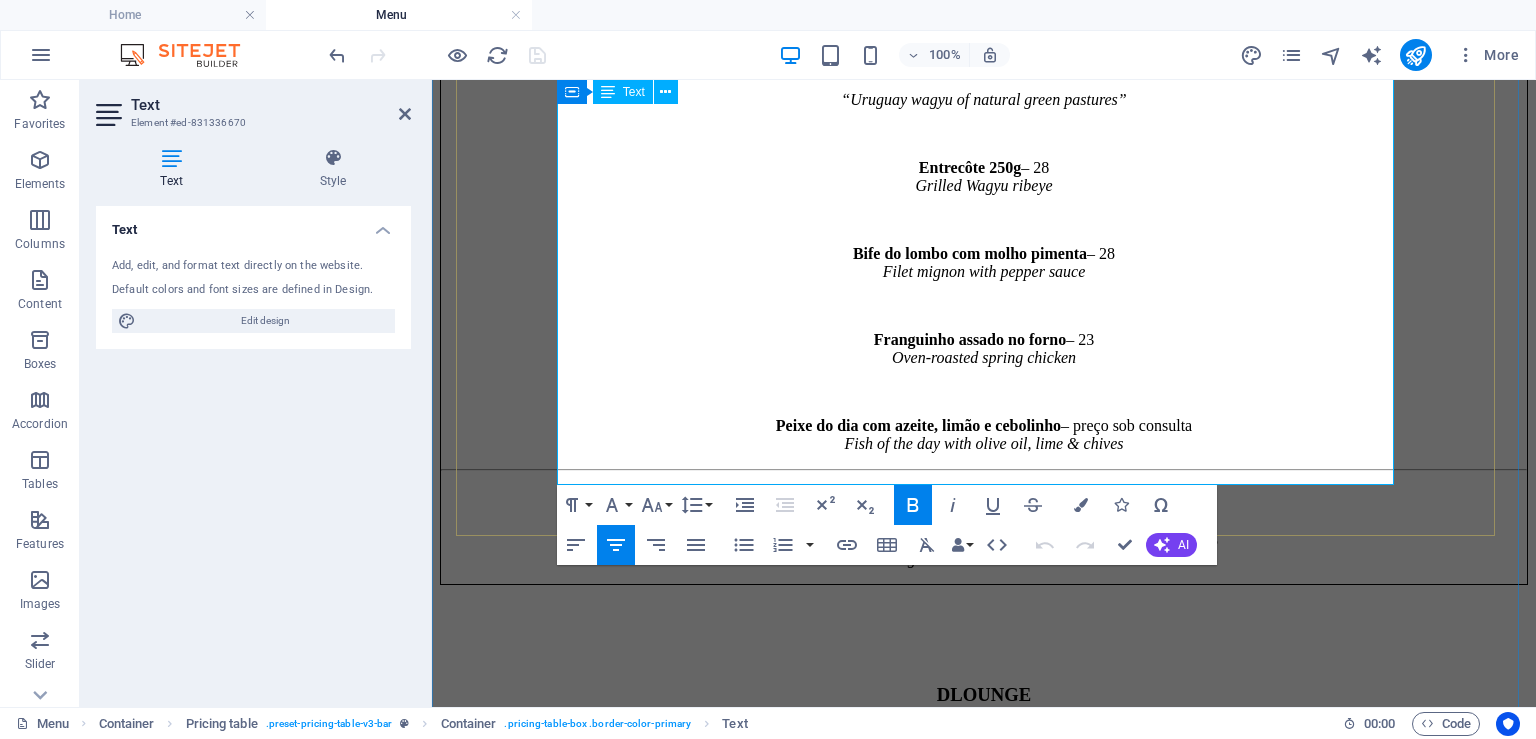 scroll, scrollTop: 3639, scrollLeft: 0, axis: vertical 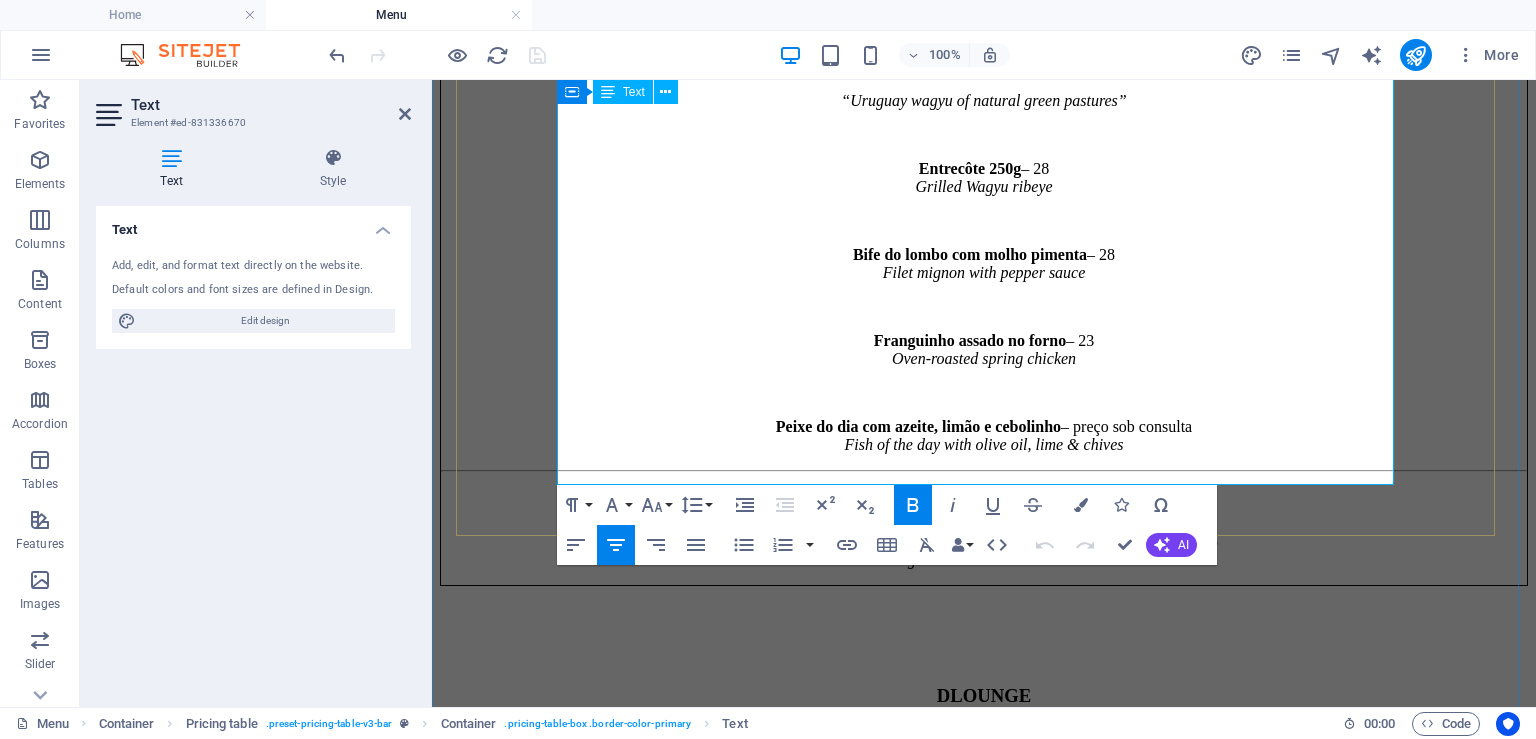 click on "ACOMPANHAMENTOS / SIDES  Não incluídos" at bounding box center [984, 503] 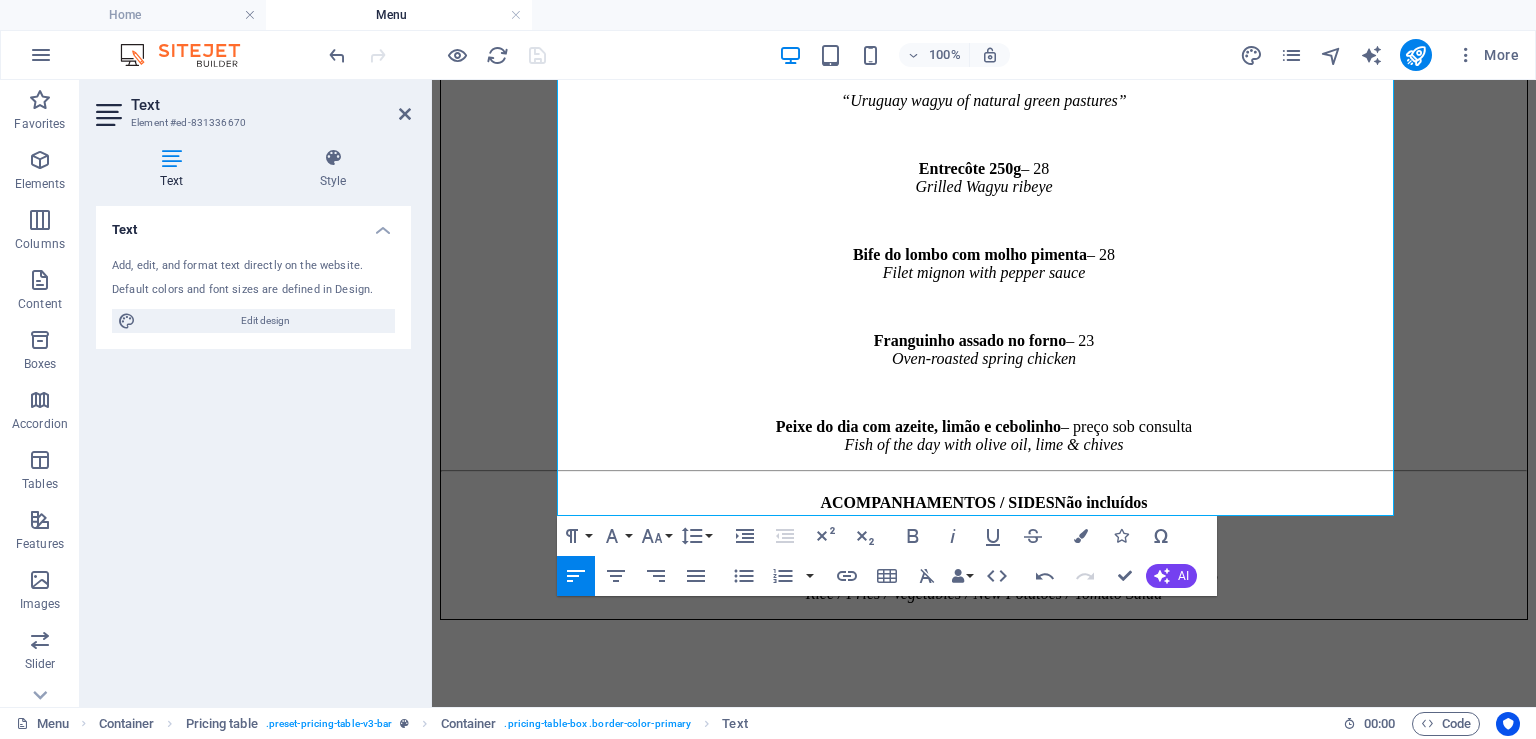 click at bounding box center (437, 55) 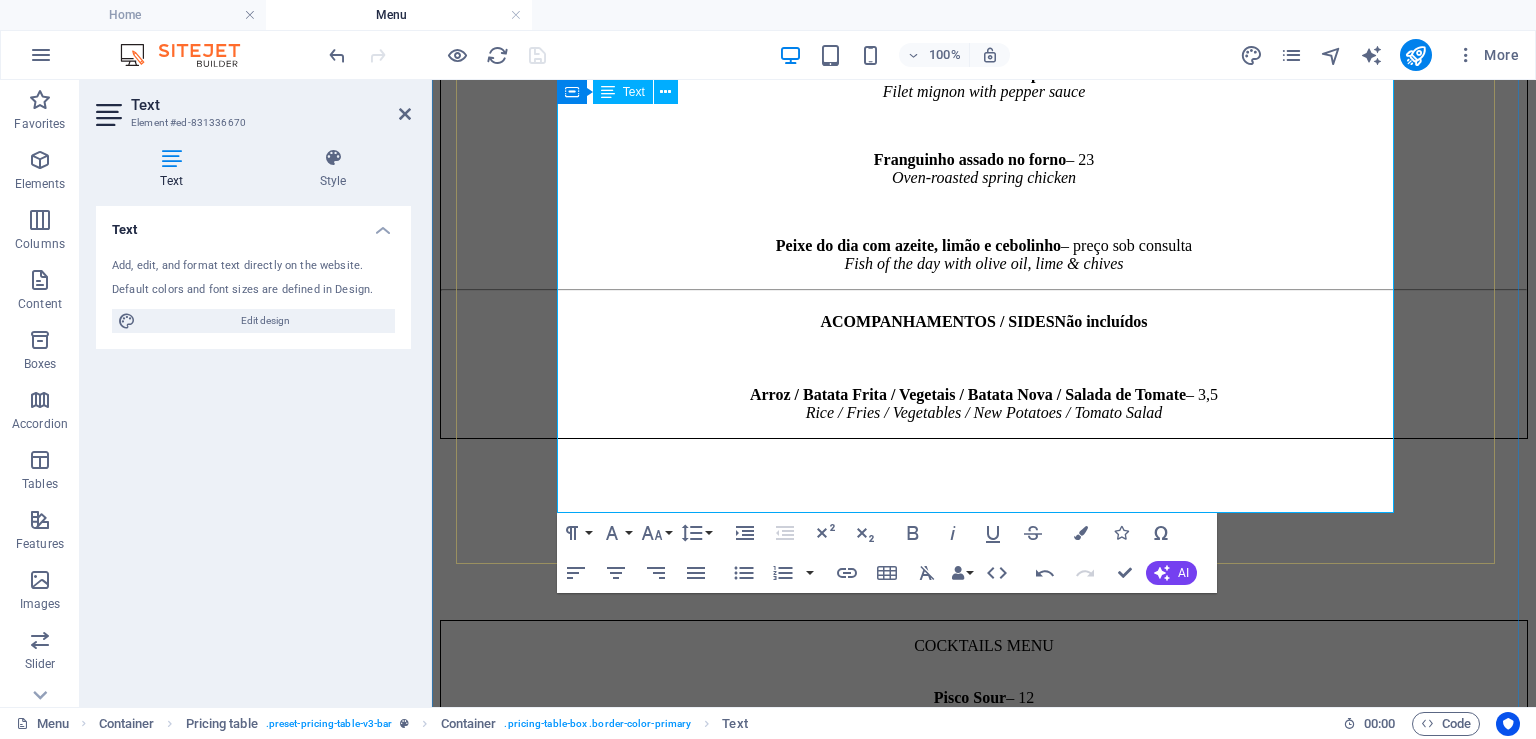 scroll, scrollTop: 3850, scrollLeft: 0, axis: vertical 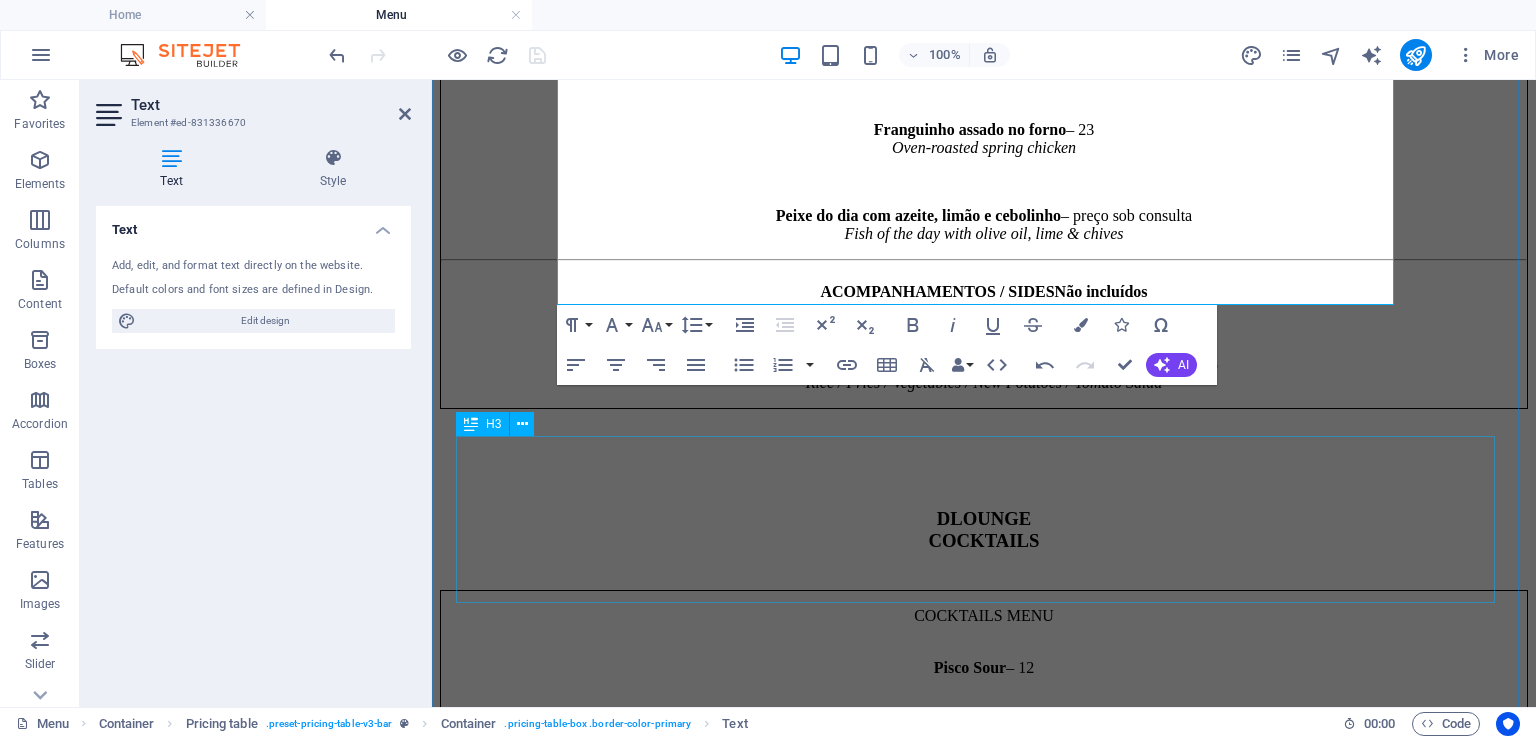 click on "DLOUNGE COCKTAILS" at bounding box center (984, 530) 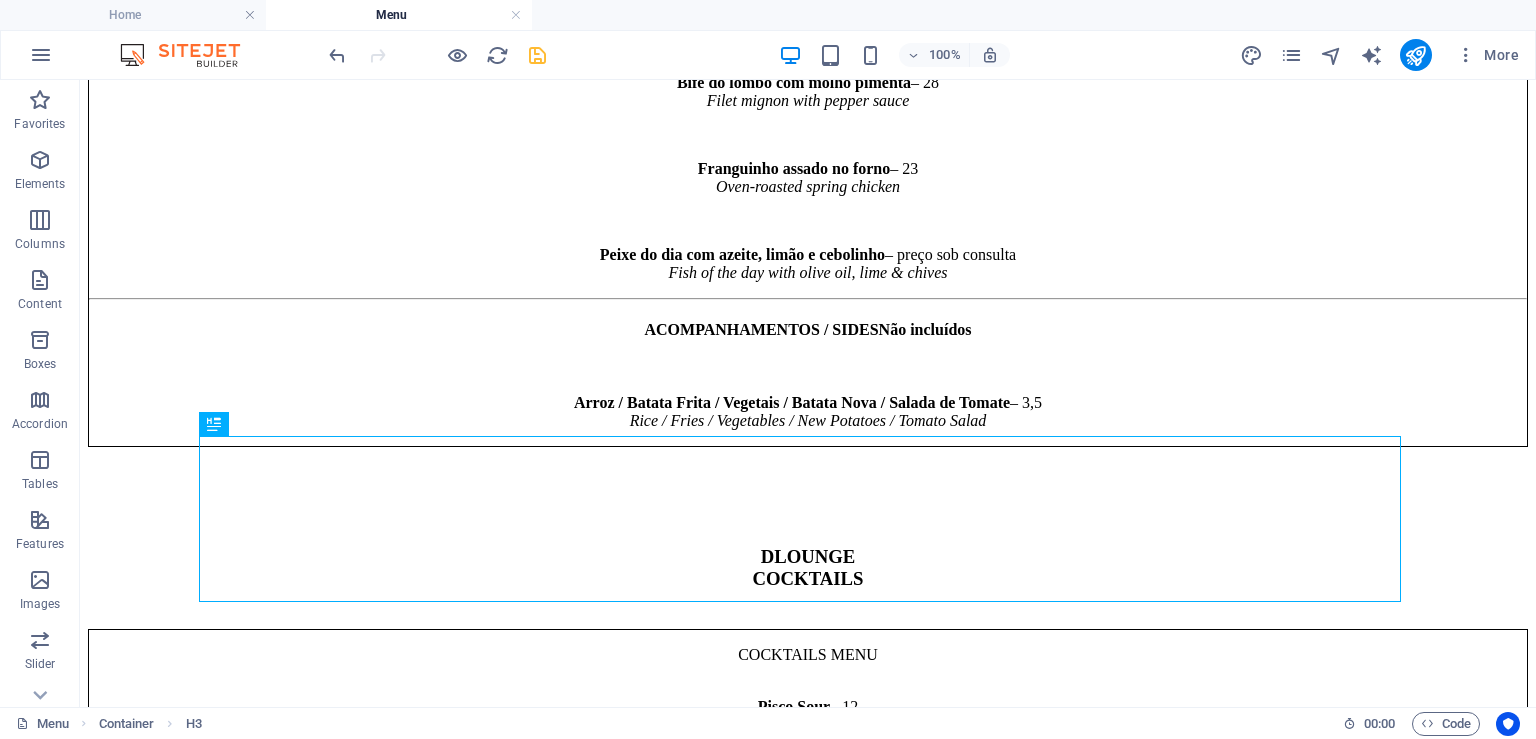 click at bounding box center (537, 55) 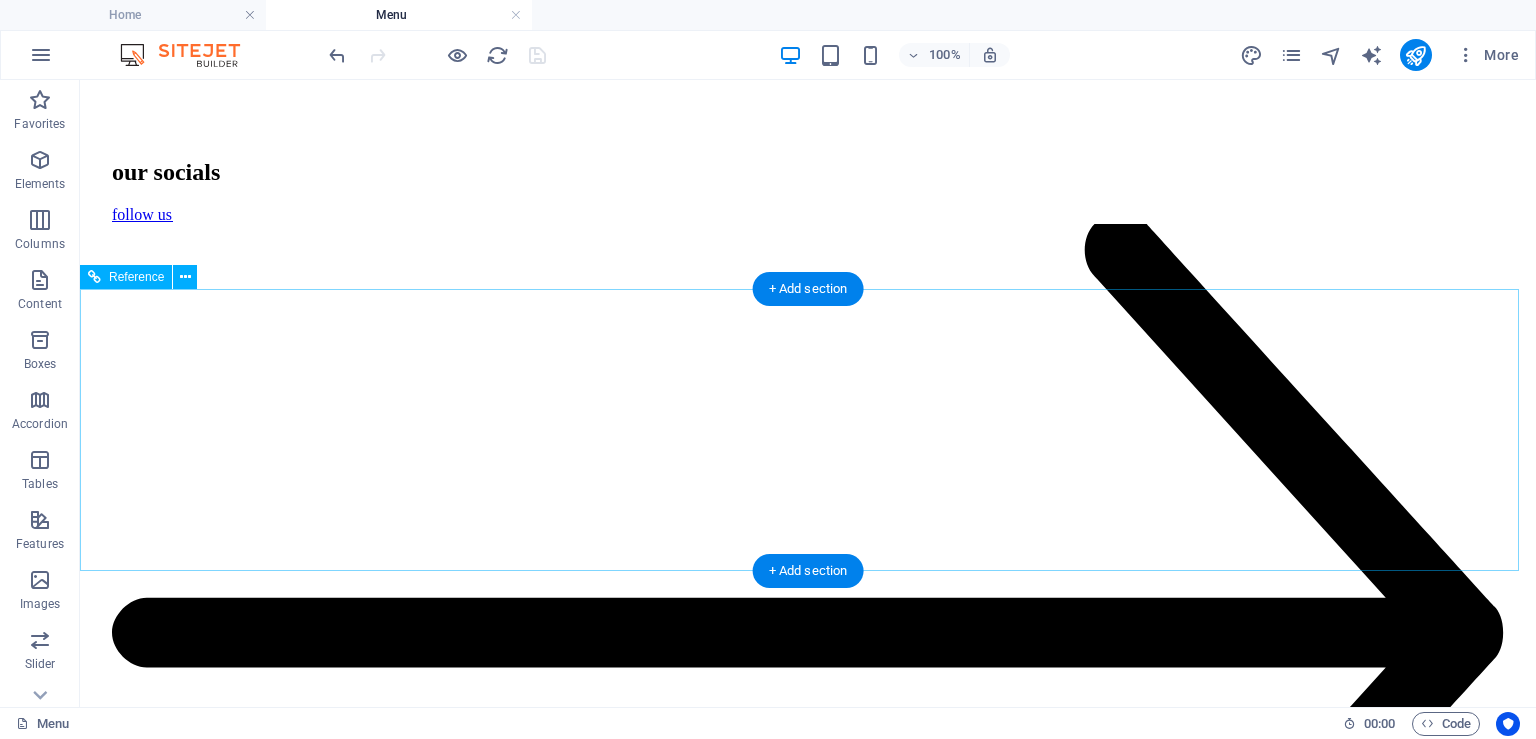 scroll, scrollTop: 8796, scrollLeft: 0, axis: vertical 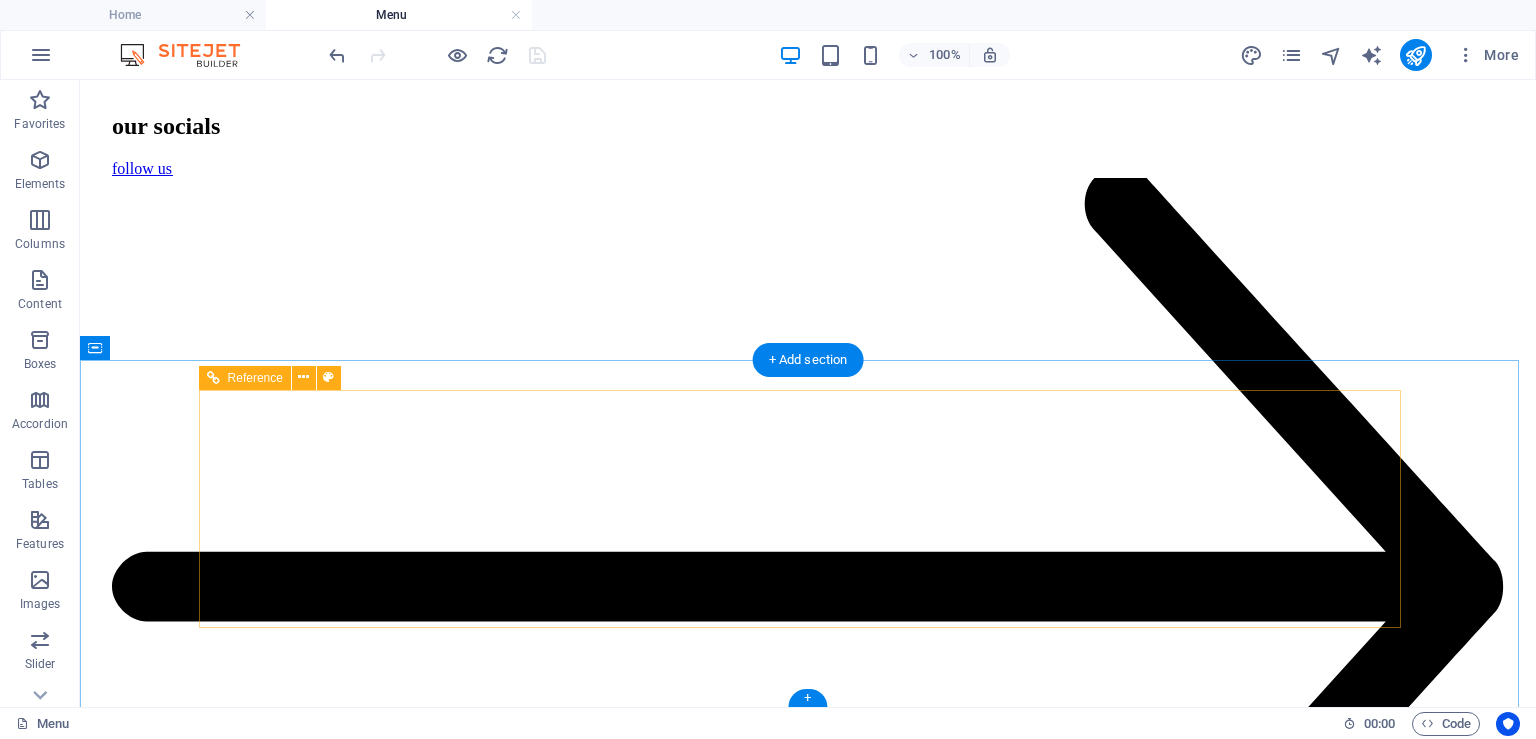 click on "[EMAIL]" at bounding box center (175, 12842) 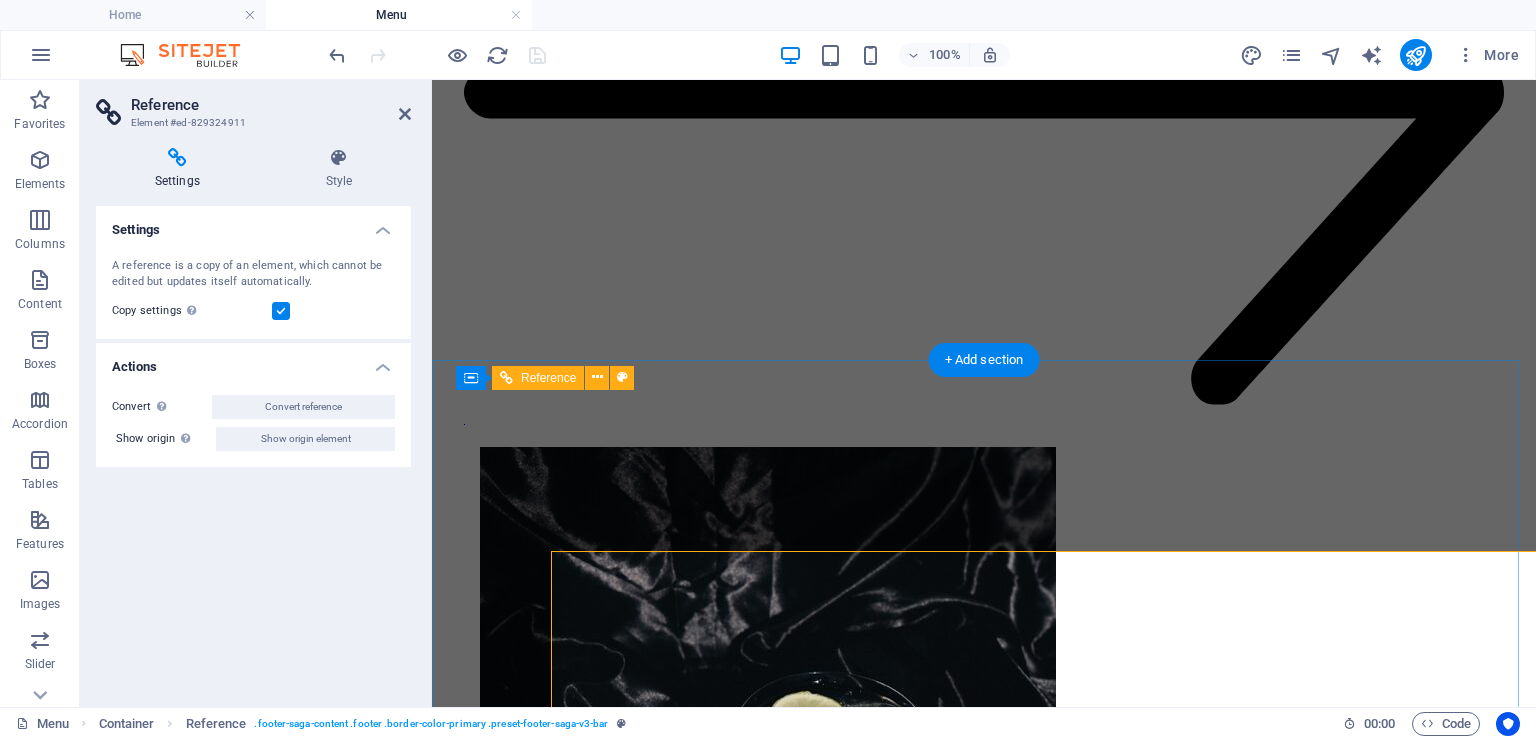 scroll, scrollTop: 8635, scrollLeft: 0, axis: vertical 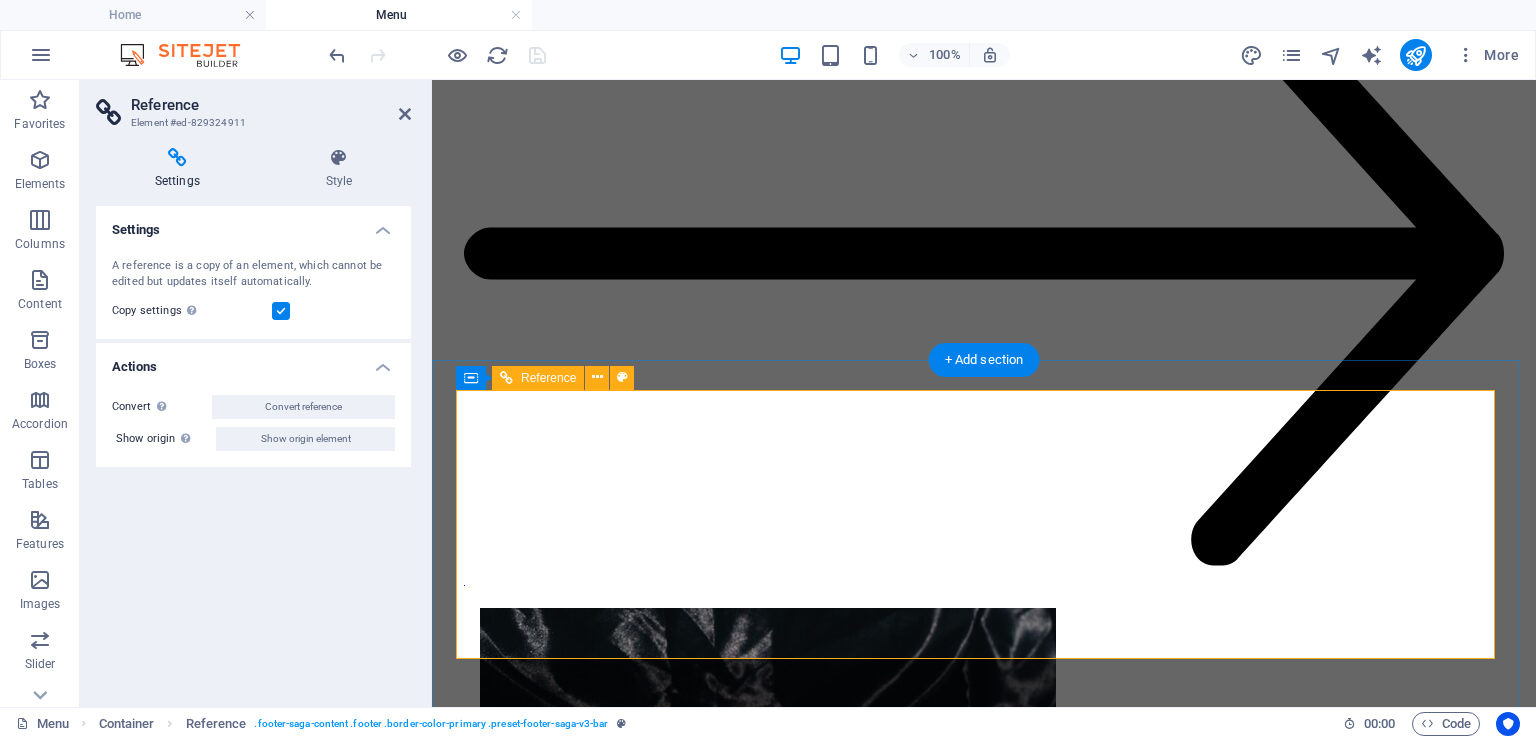click on "[EMAIL]" at bounding box center (527, 10130) 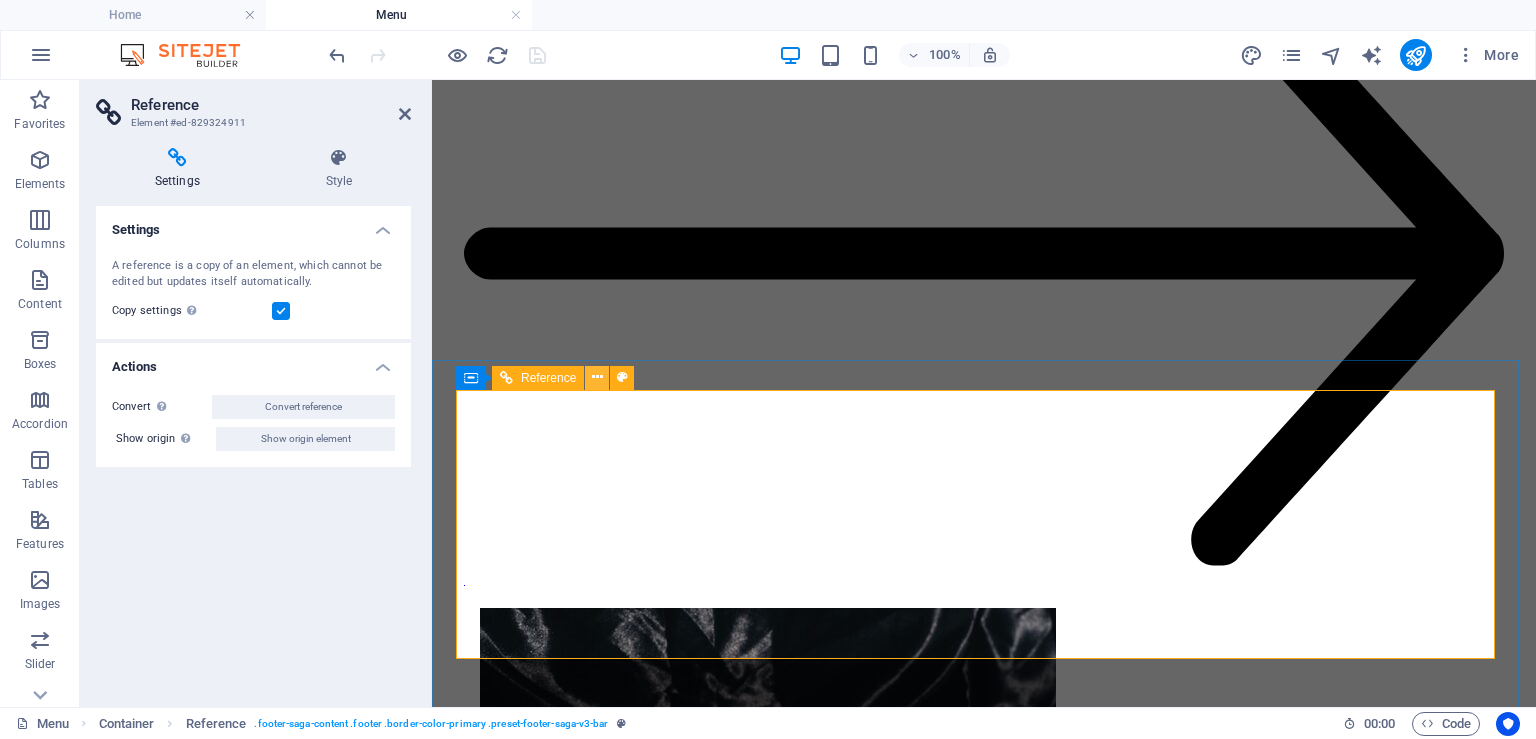 click at bounding box center [597, 377] 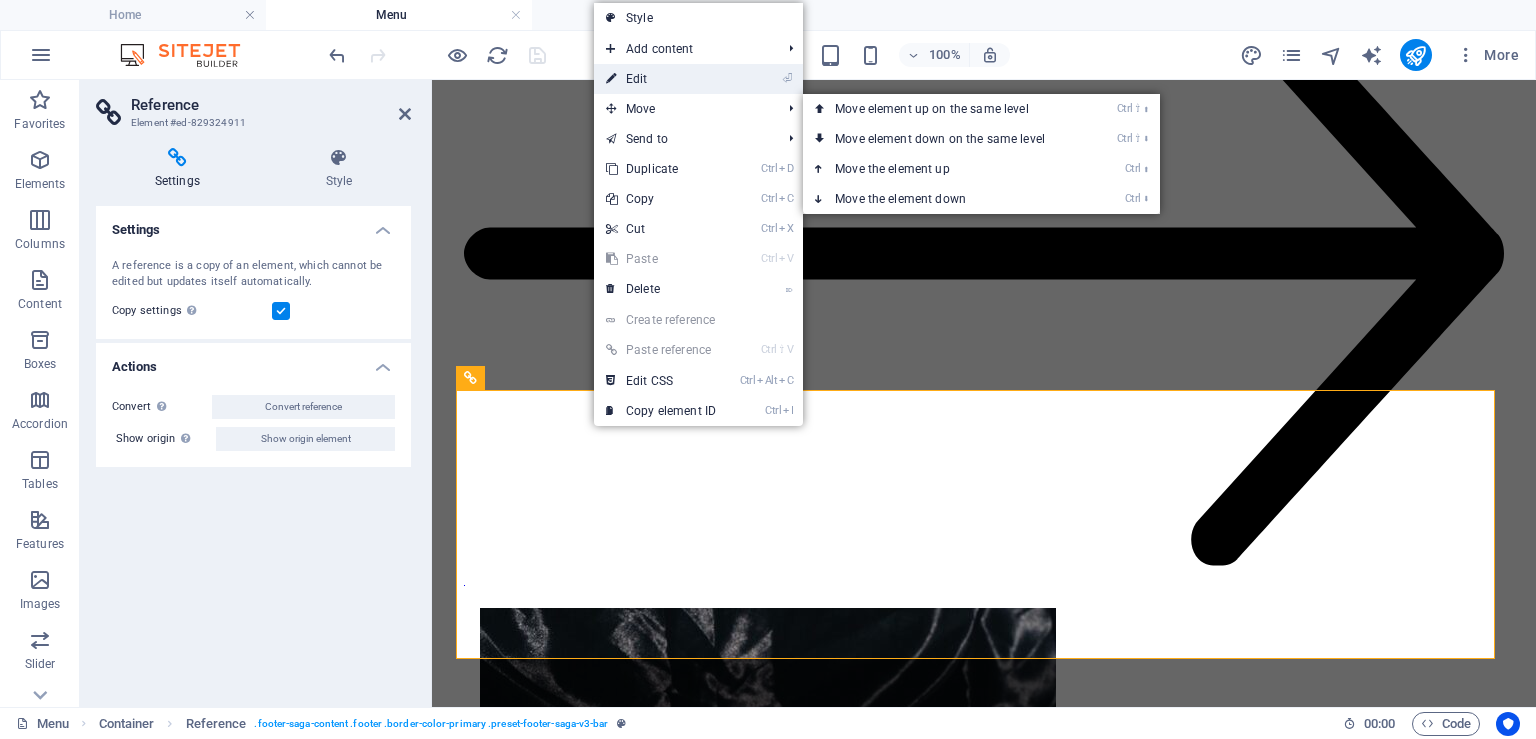click on "⏎  Edit" at bounding box center (661, 79) 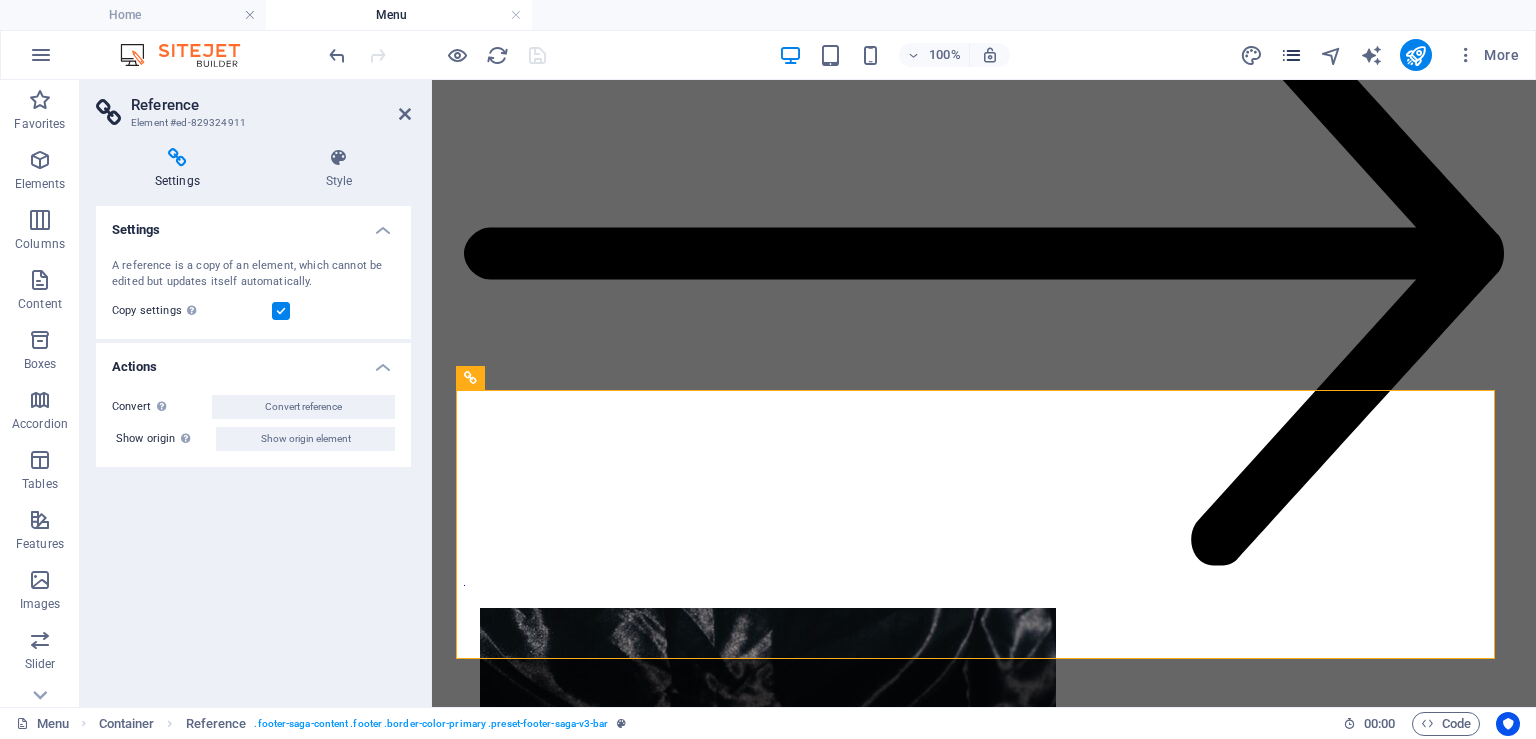 click at bounding box center [1291, 55] 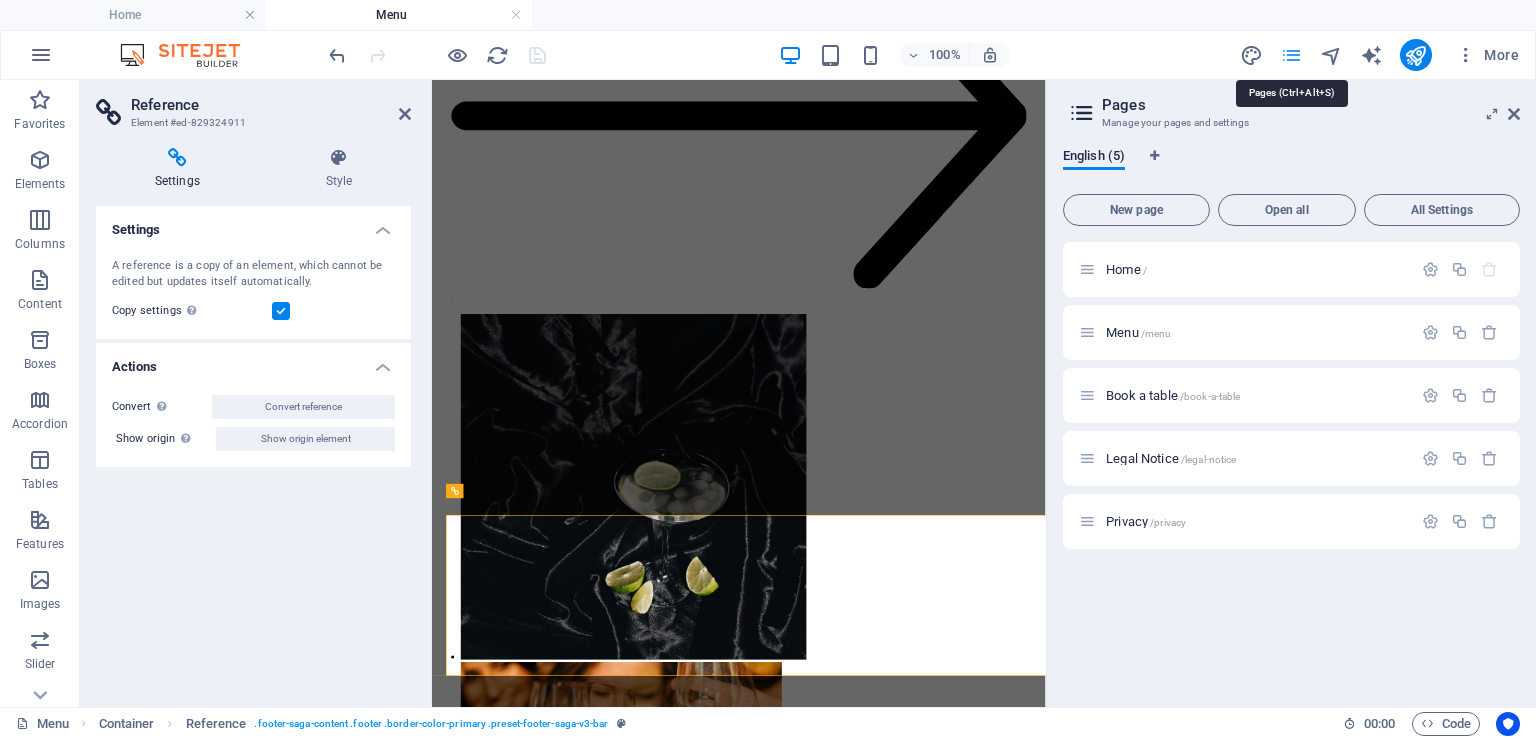 scroll, scrollTop: 8220, scrollLeft: 0, axis: vertical 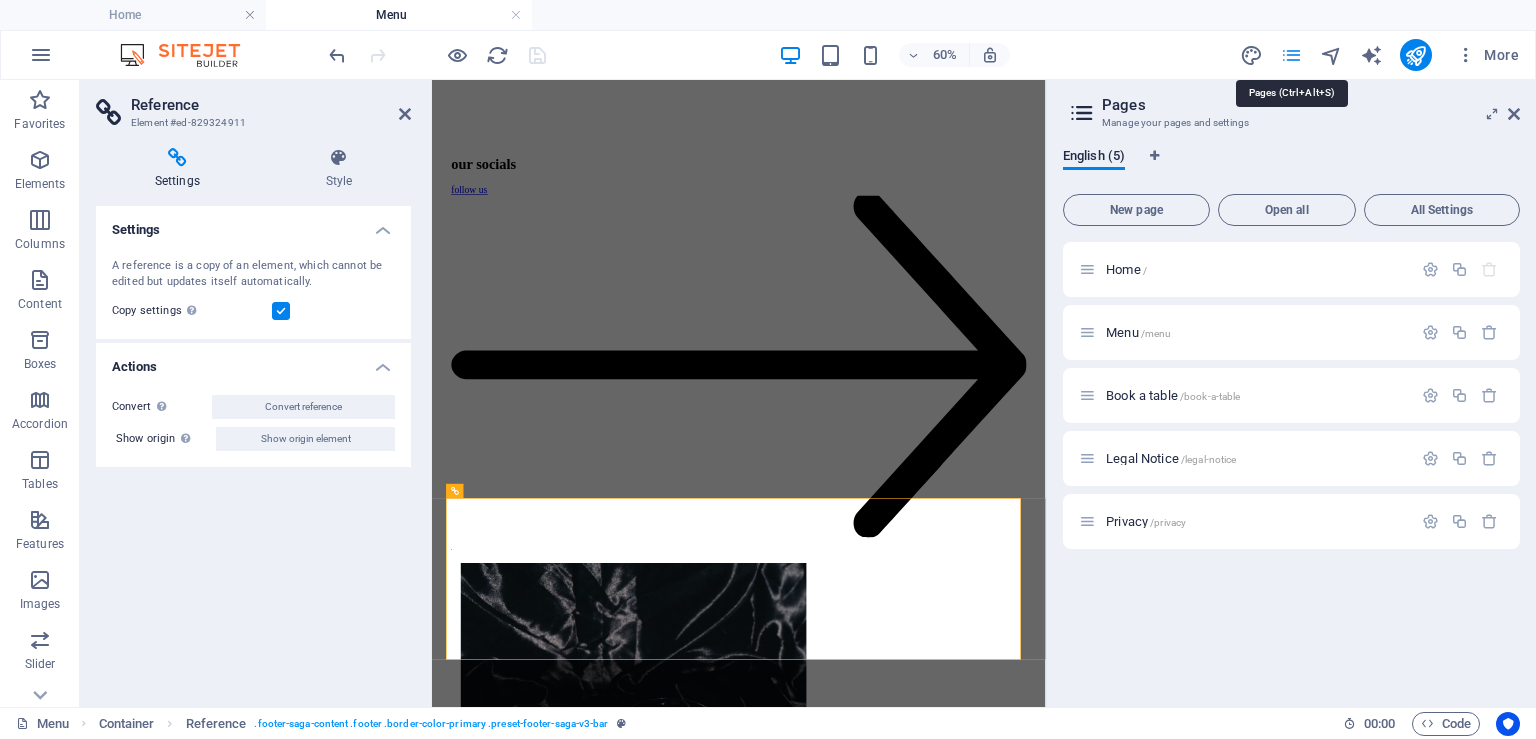 click at bounding box center (1291, 55) 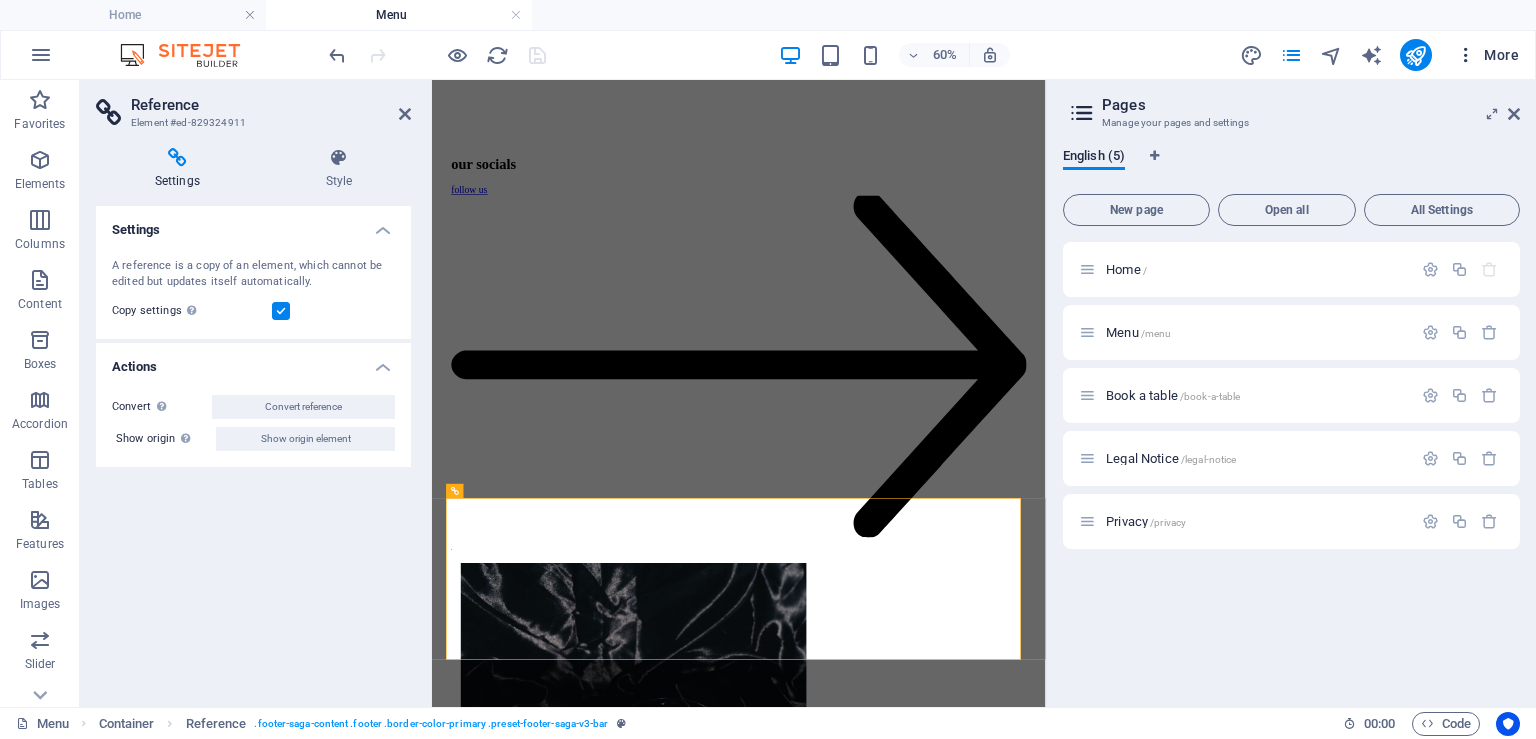 click on "More" at bounding box center (1487, 55) 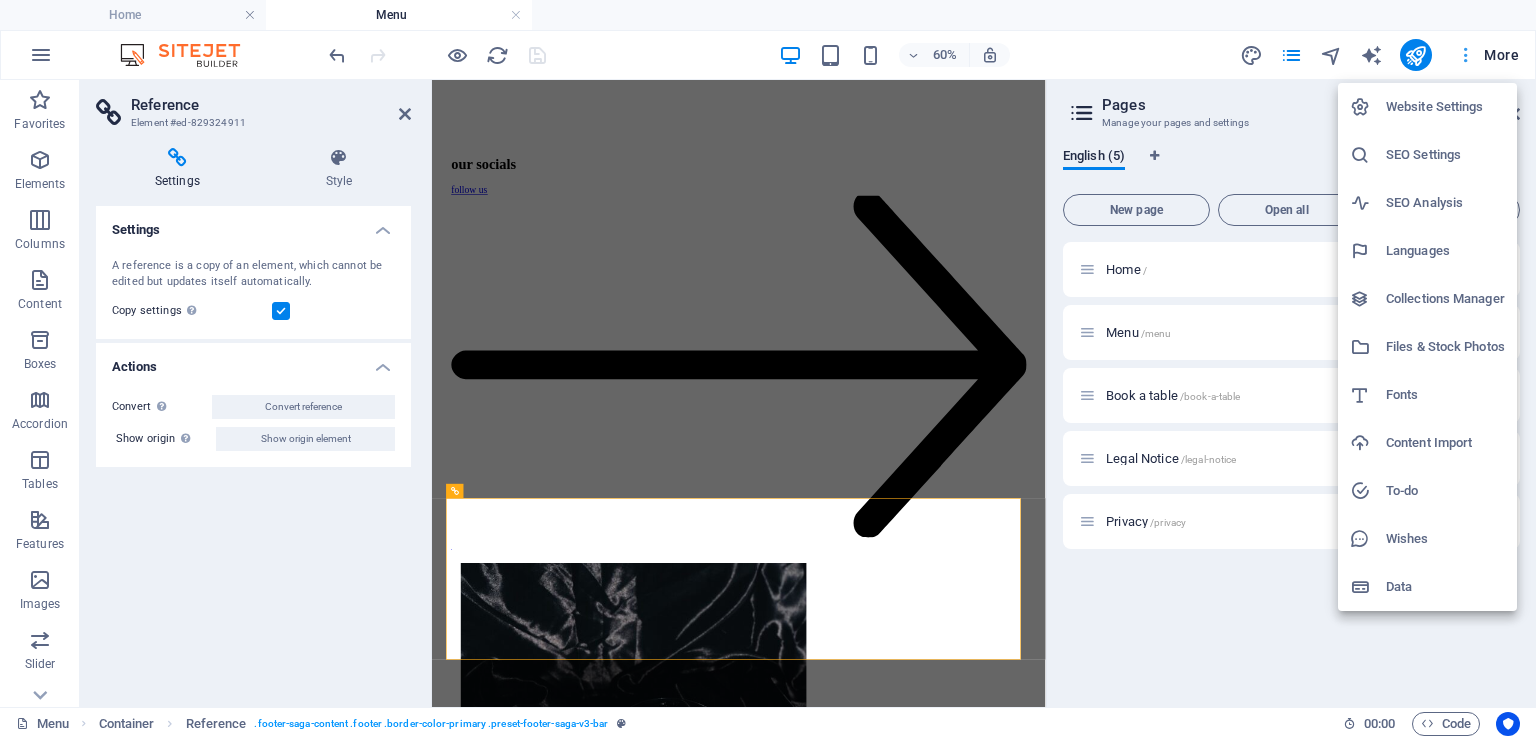 click at bounding box center (768, 369) 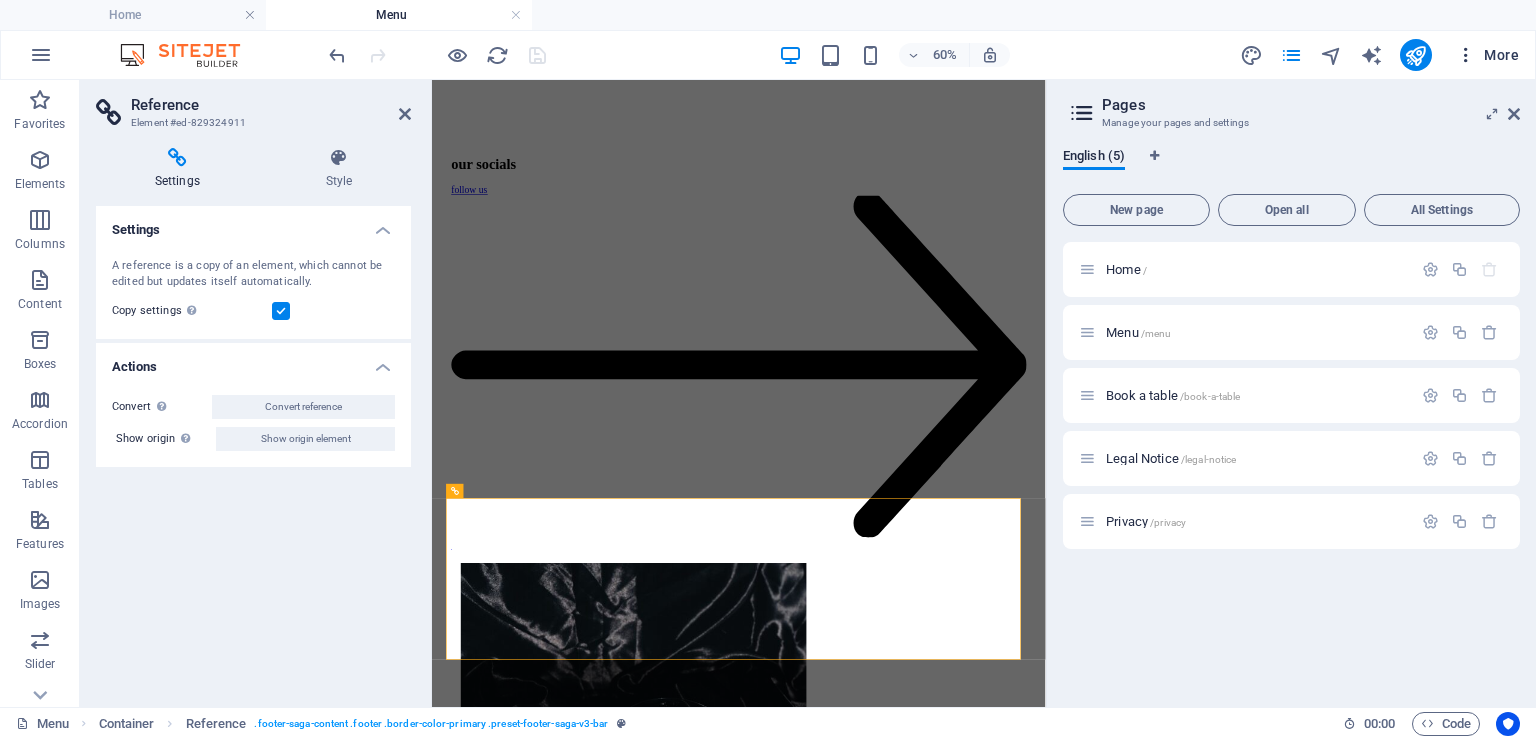 click at bounding box center [1466, 55] 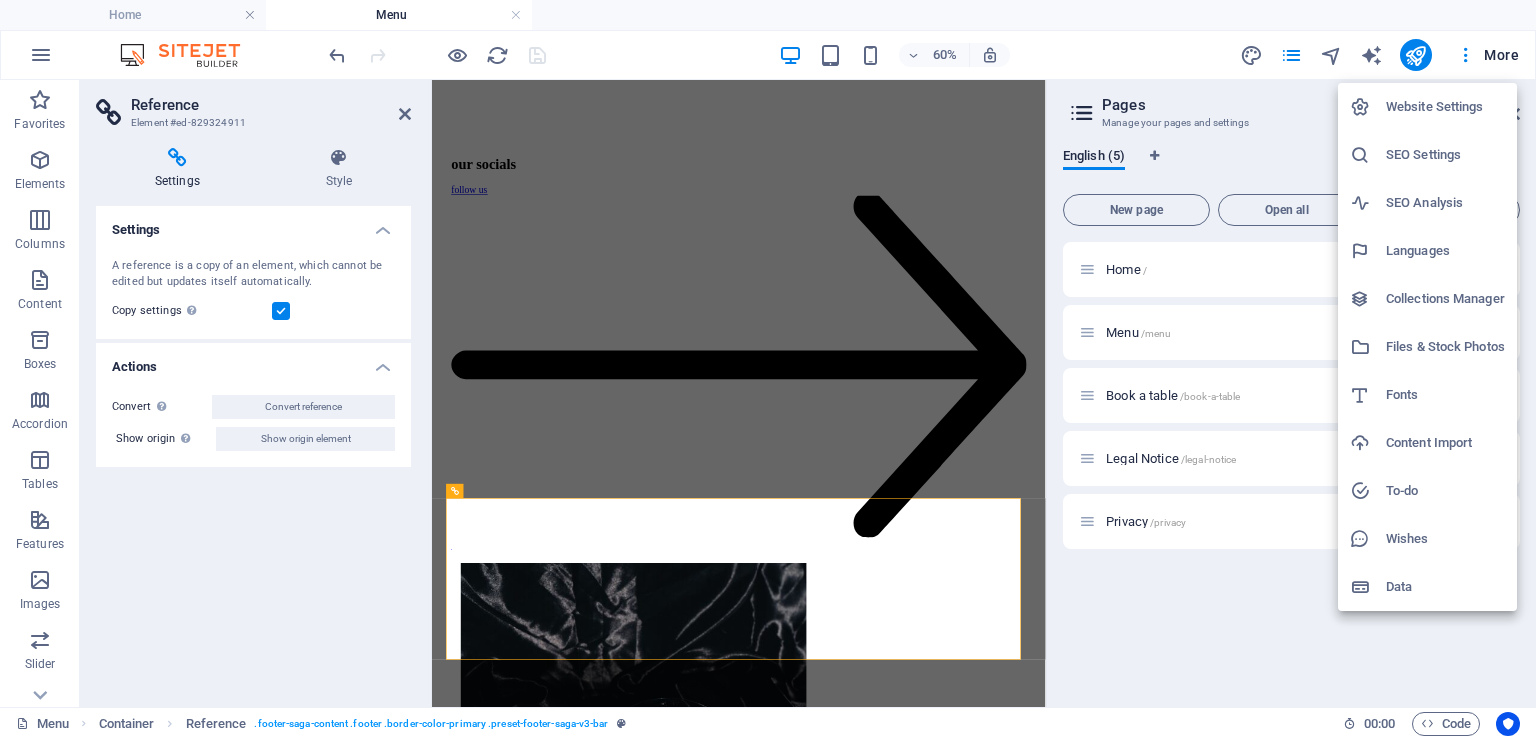 click on "Website Settings" at bounding box center (1445, 107) 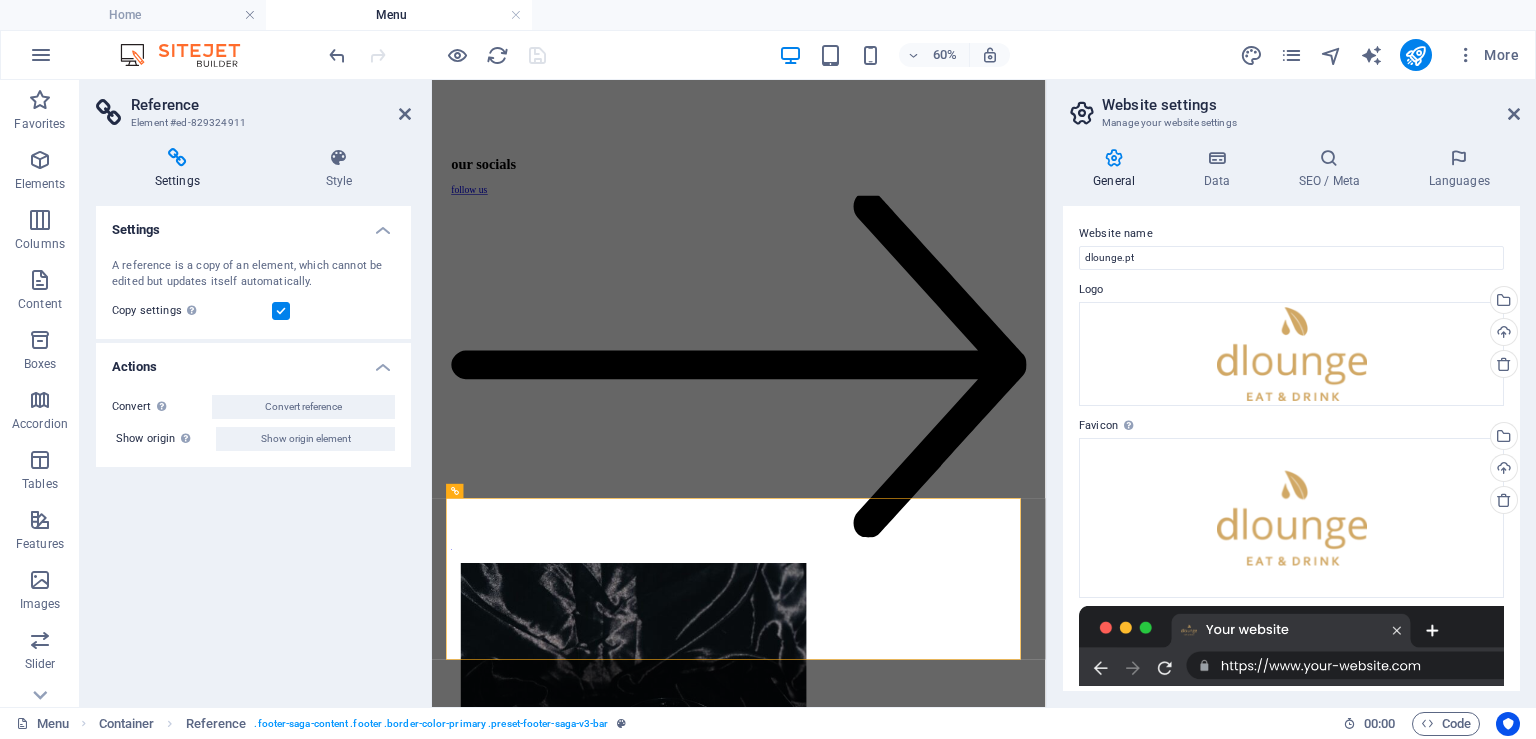 click on "Company dlounge.pt [FIRST] [LAST] [STREET] [STREET] [ZIP] code" at bounding box center (1291, 419) 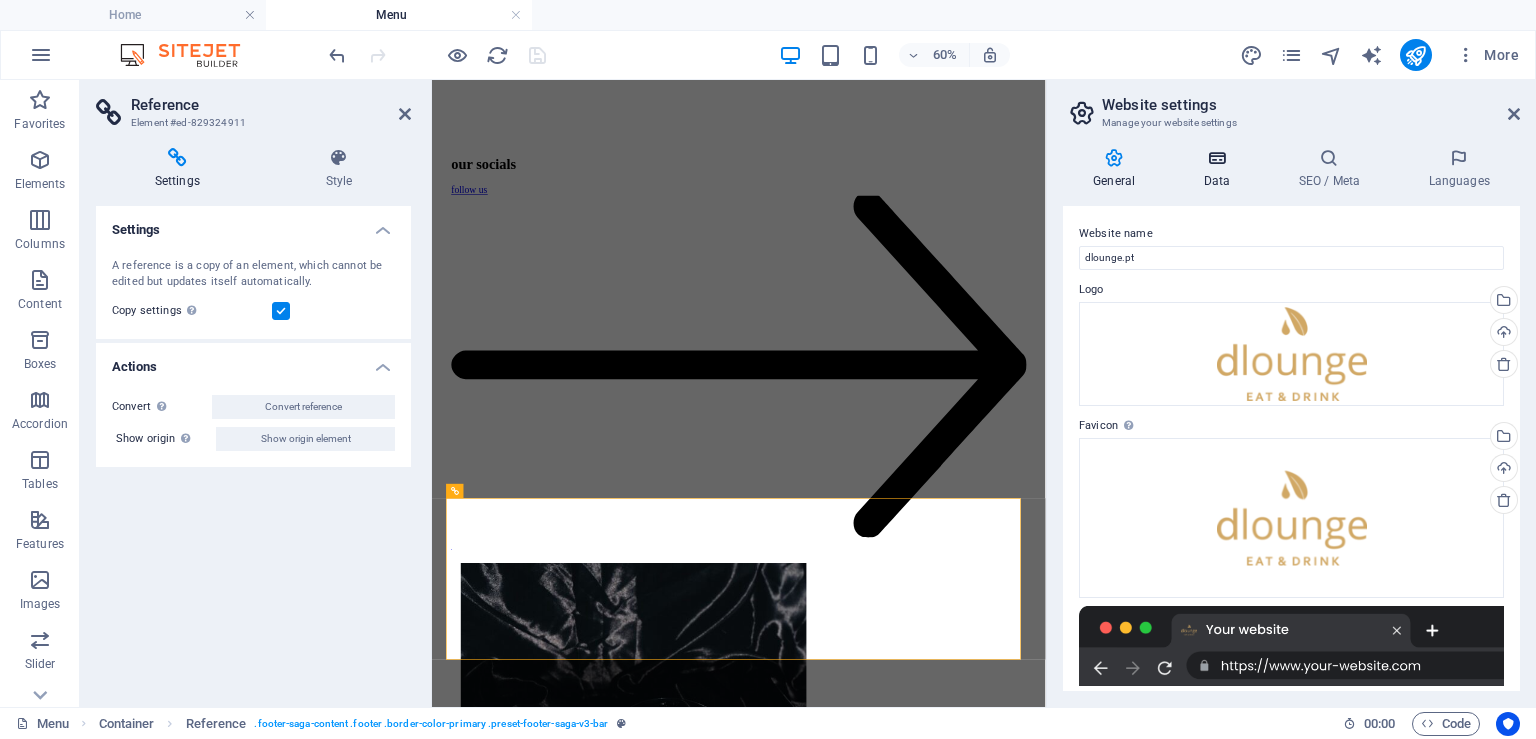 click at bounding box center [1216, 158] 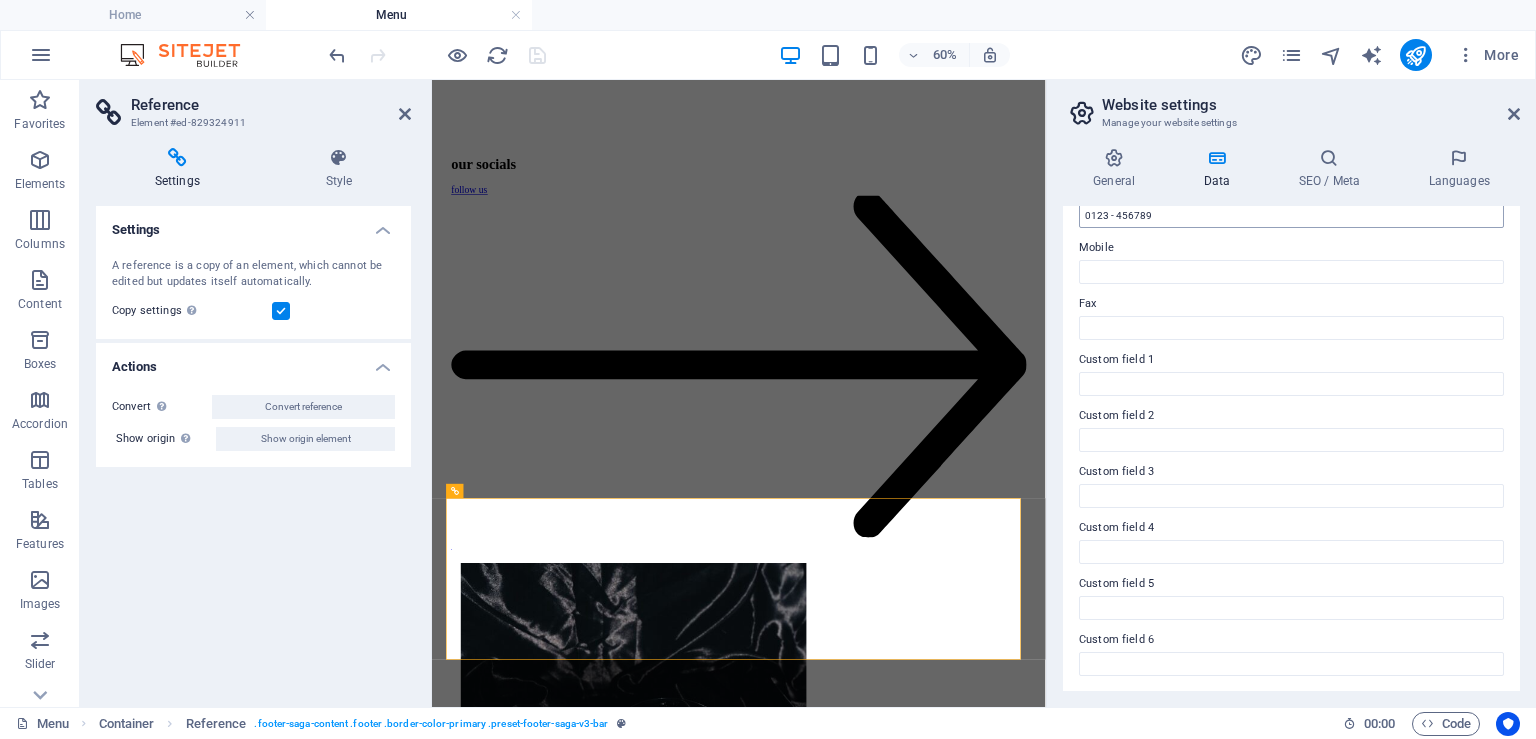 scroll, scrollTop: 0, scrollLeft: 0, axis: both 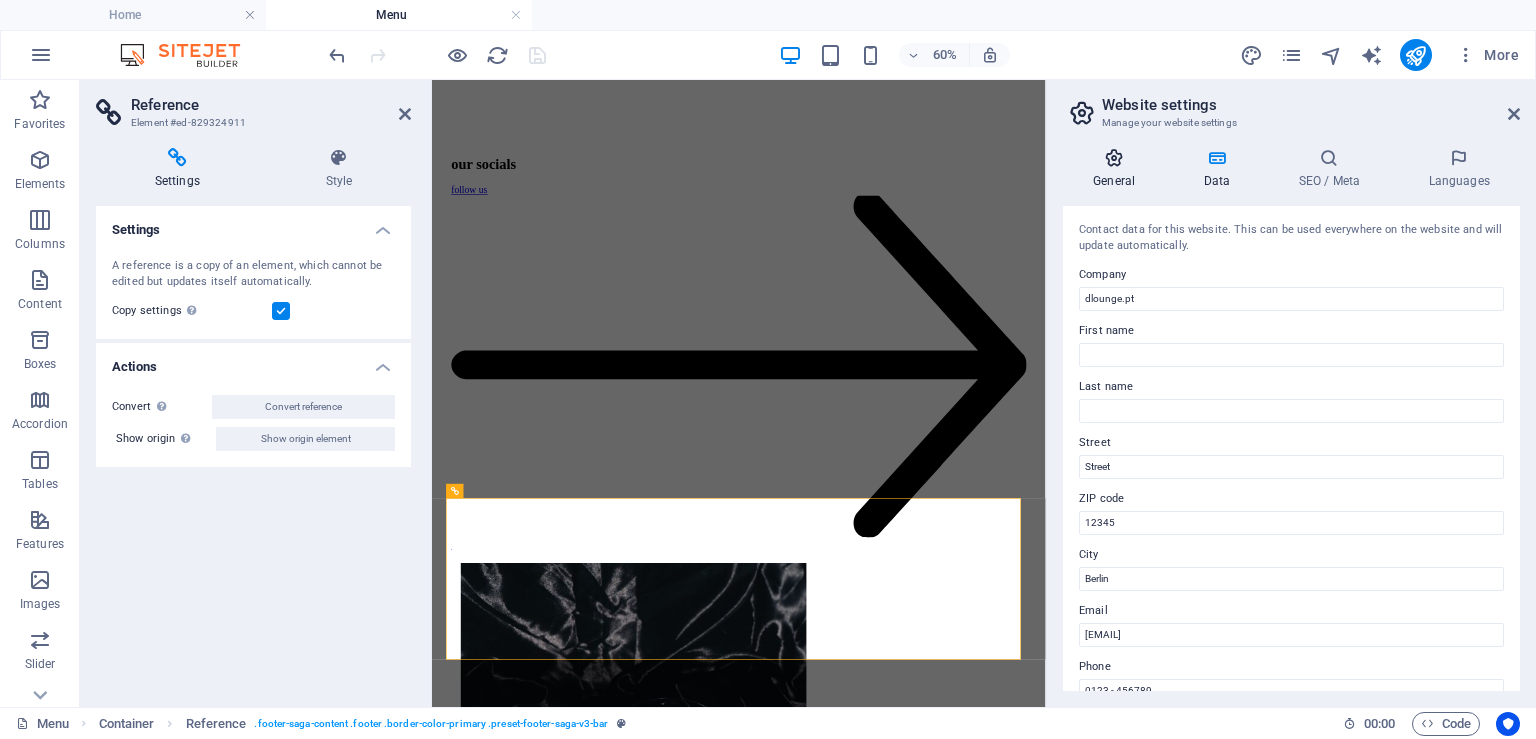click on "General" at bounding box center (1118, 169) 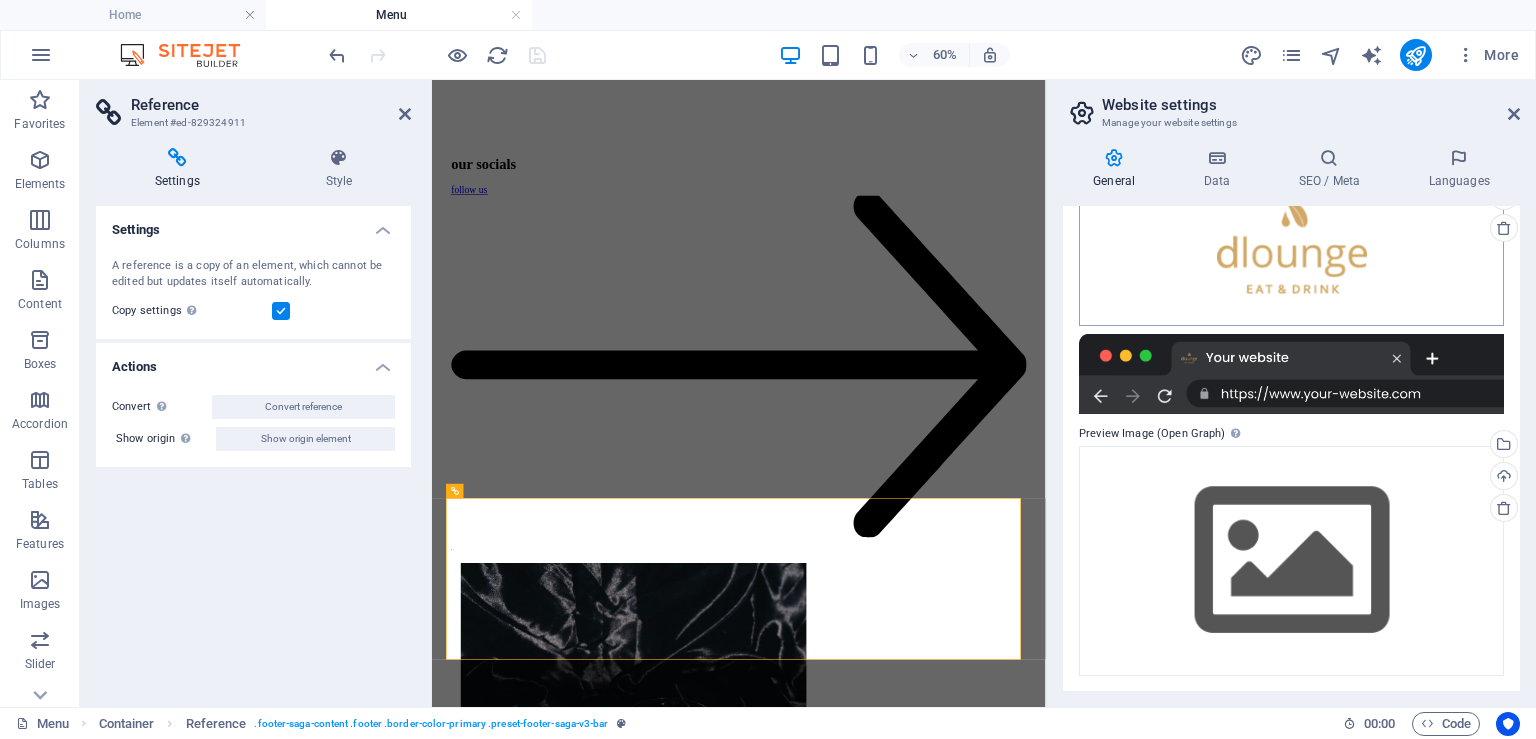 scroll, scrollTop: 0, scrollLeft: 0, axis: both 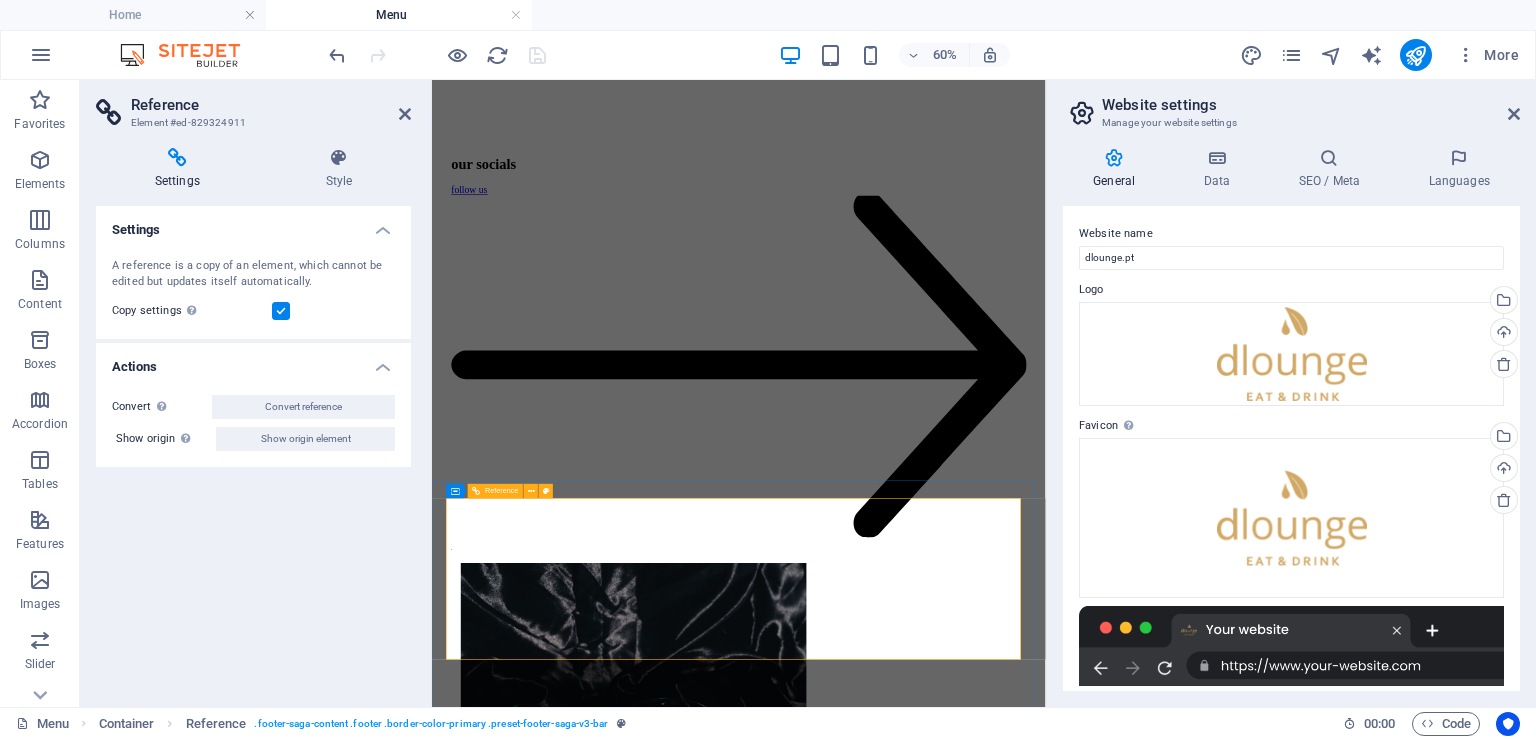 click at bounding box center (943, 9507) 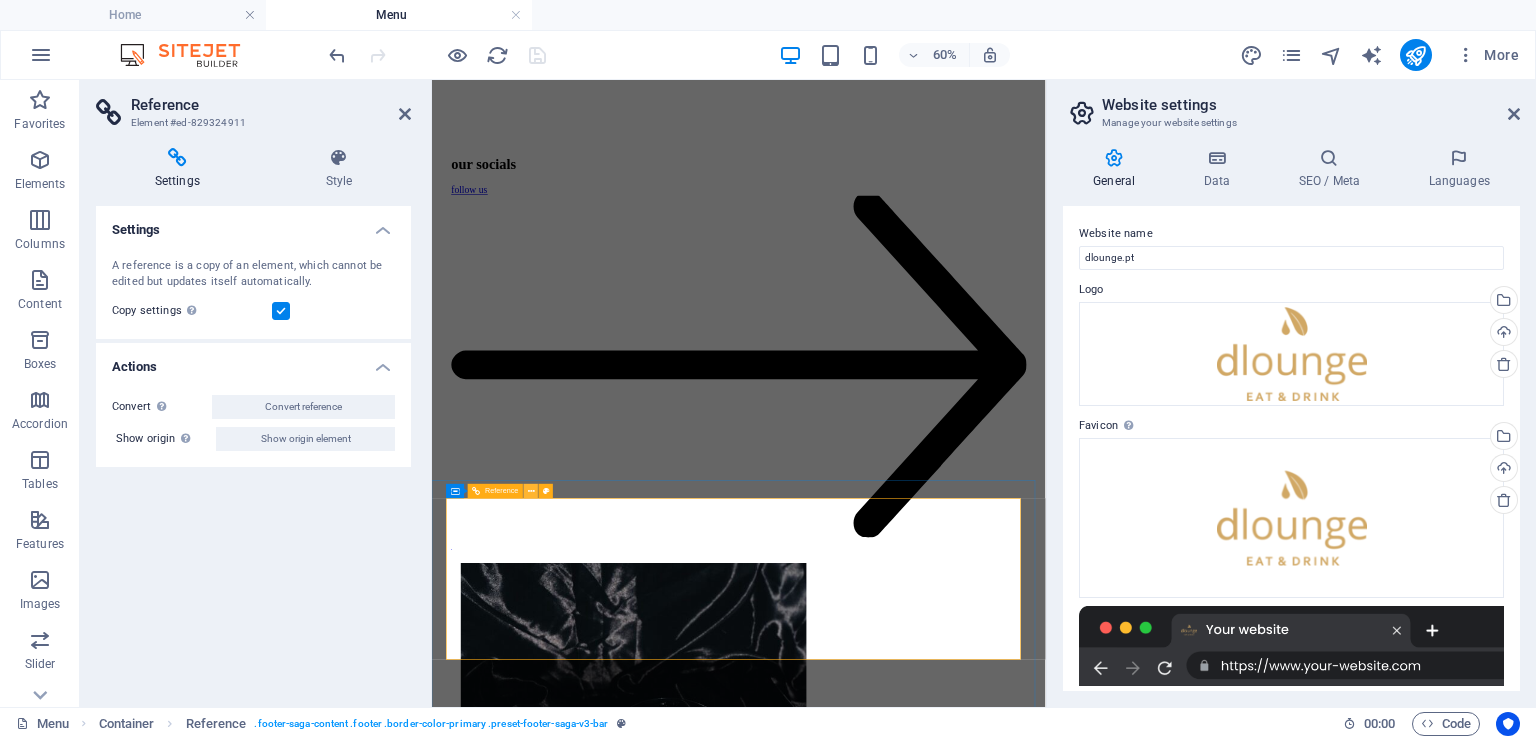 click at bounding box center [531, 491] 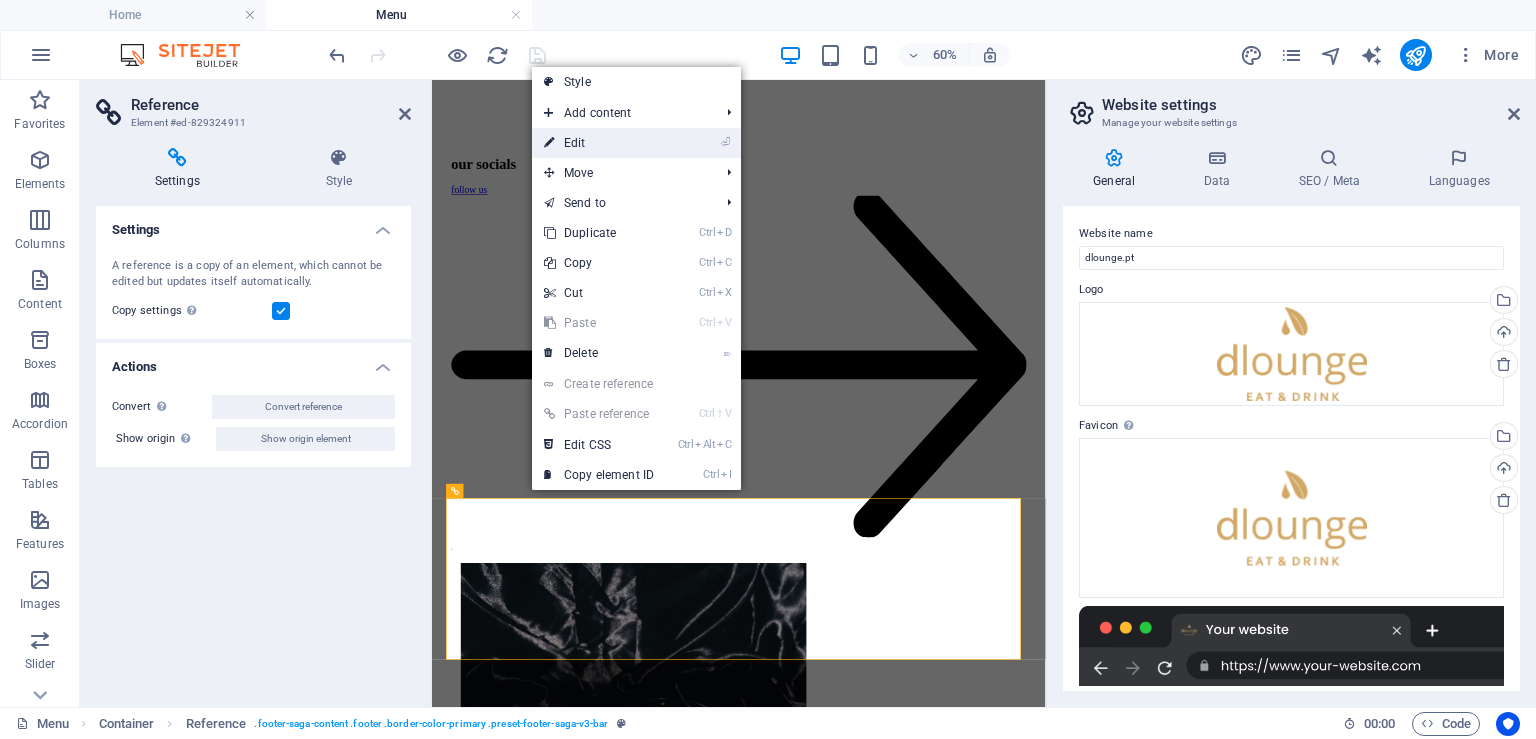click on "⏎  Edit" at bounding box center [599, 143] 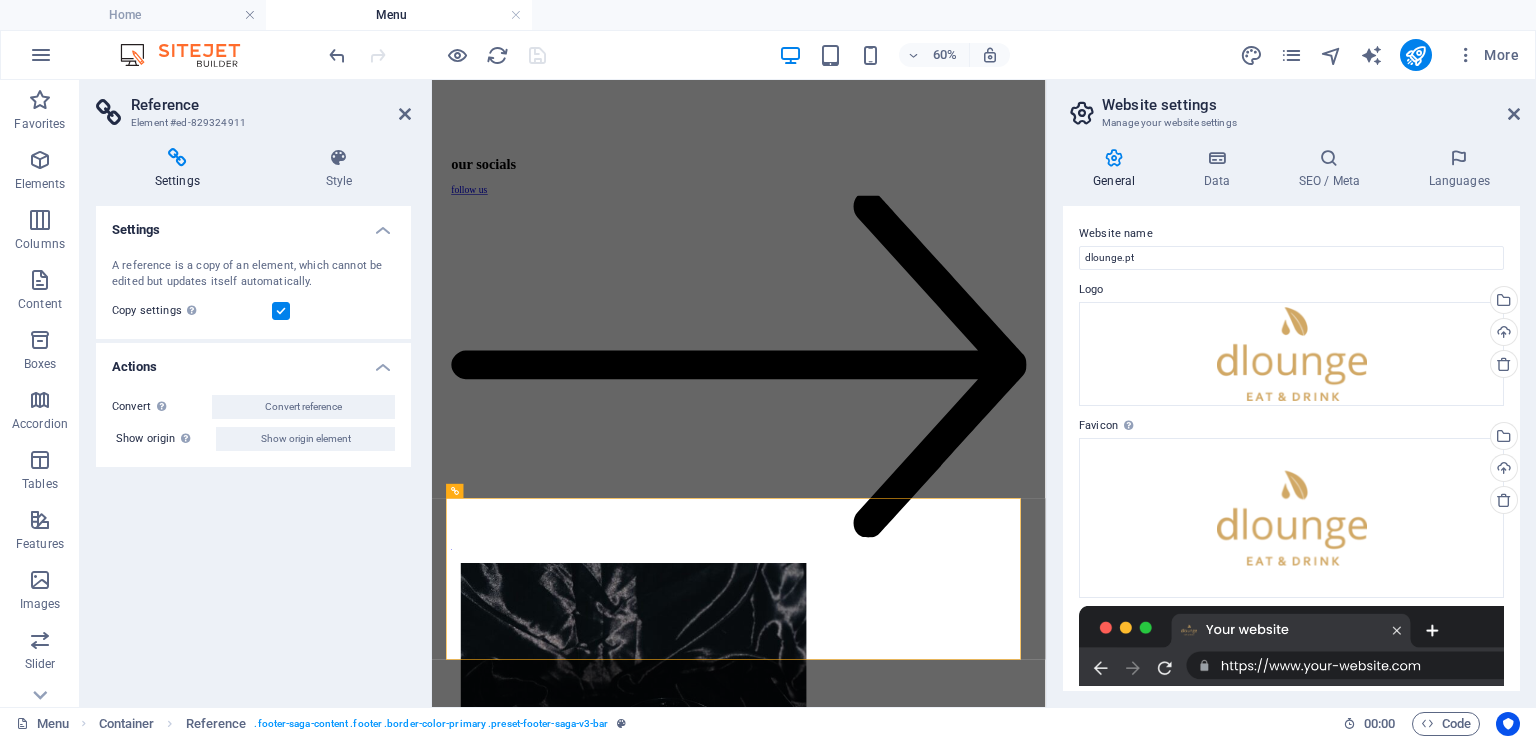 click on "Website settings" at bounding box center [1311, 105] 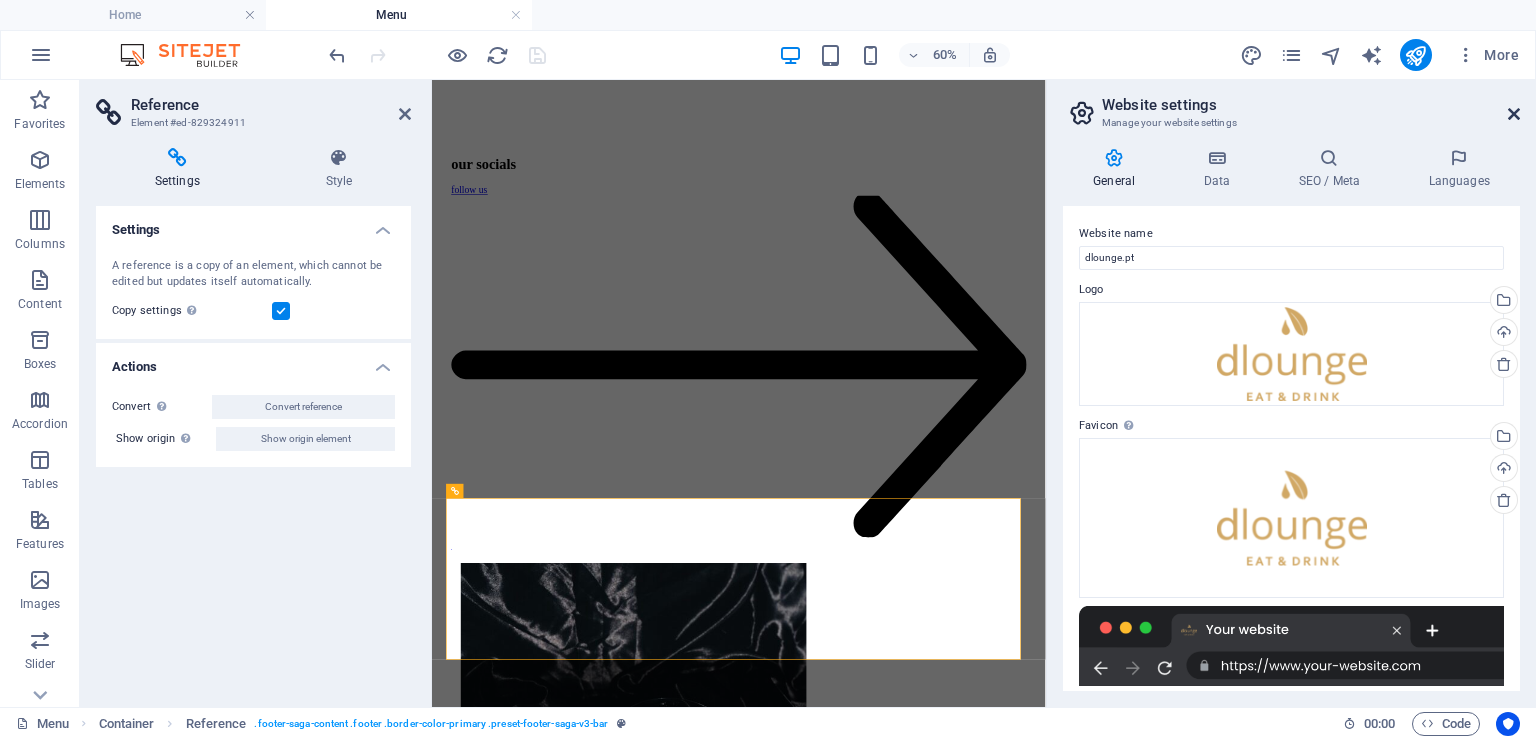 click at bounding box center [1514, 114] 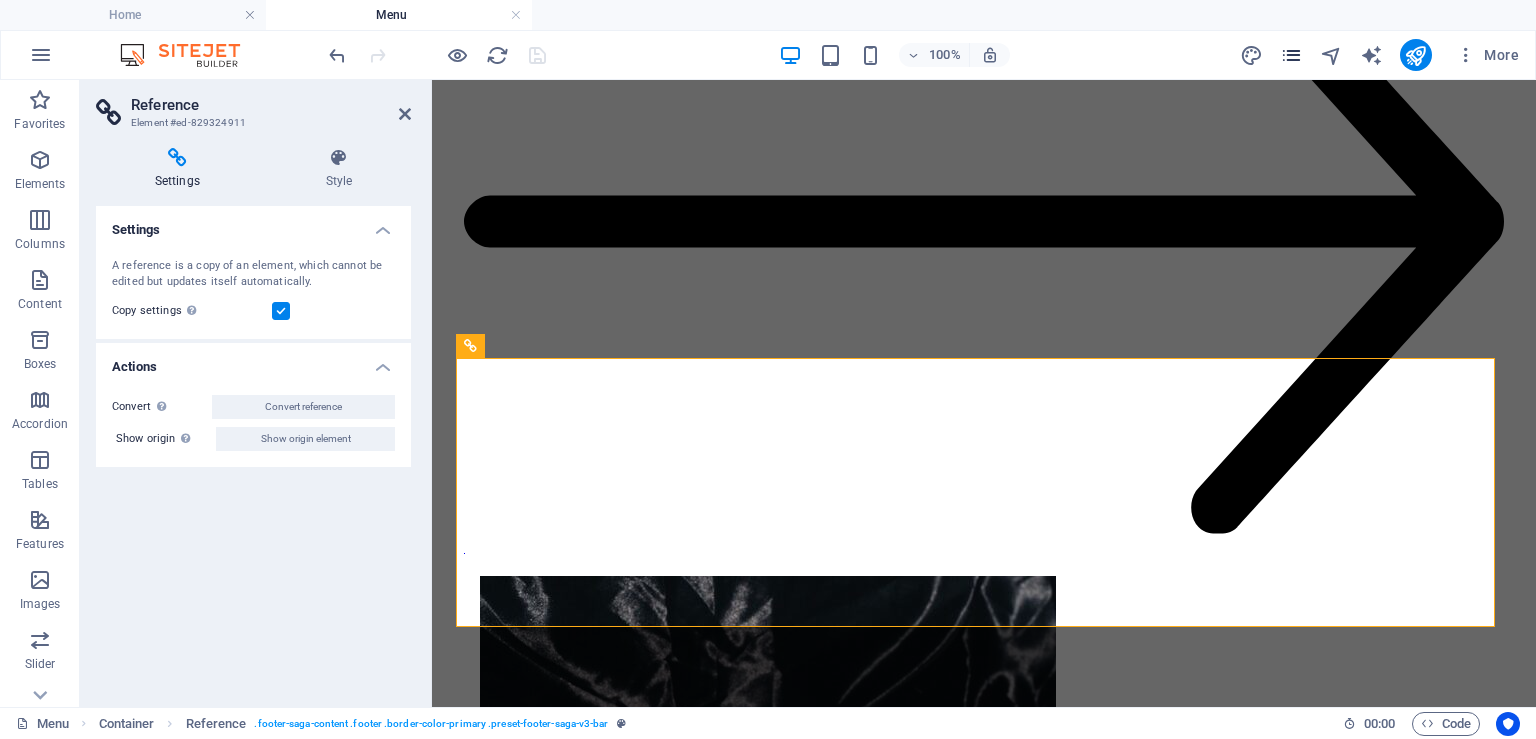 click at bounding box center (1291, 55) 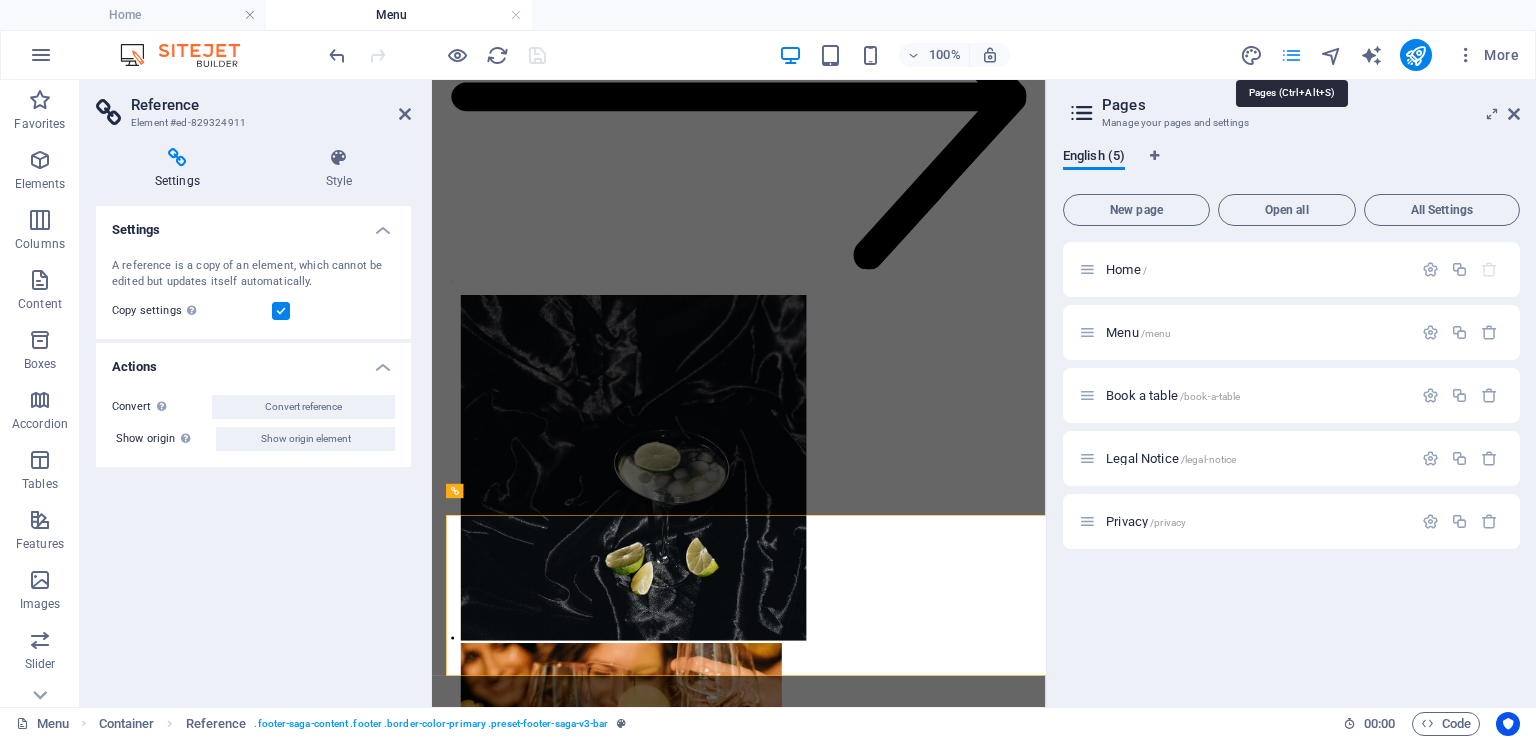 scroll, scrollTop: 8220, scrollLeft: 0, axis: vertical 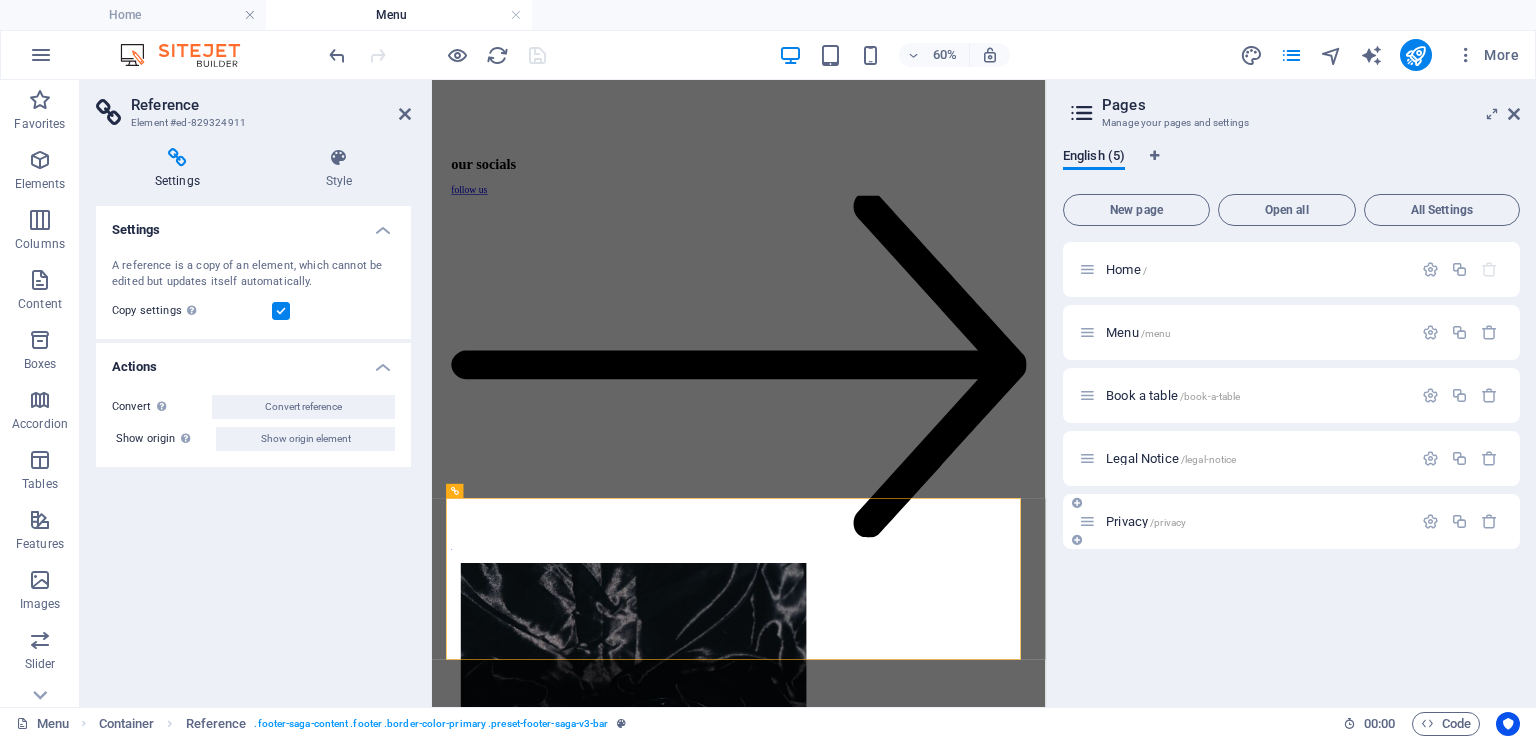 click on "Privacy /privacy" at bounding box center [1146, 521] 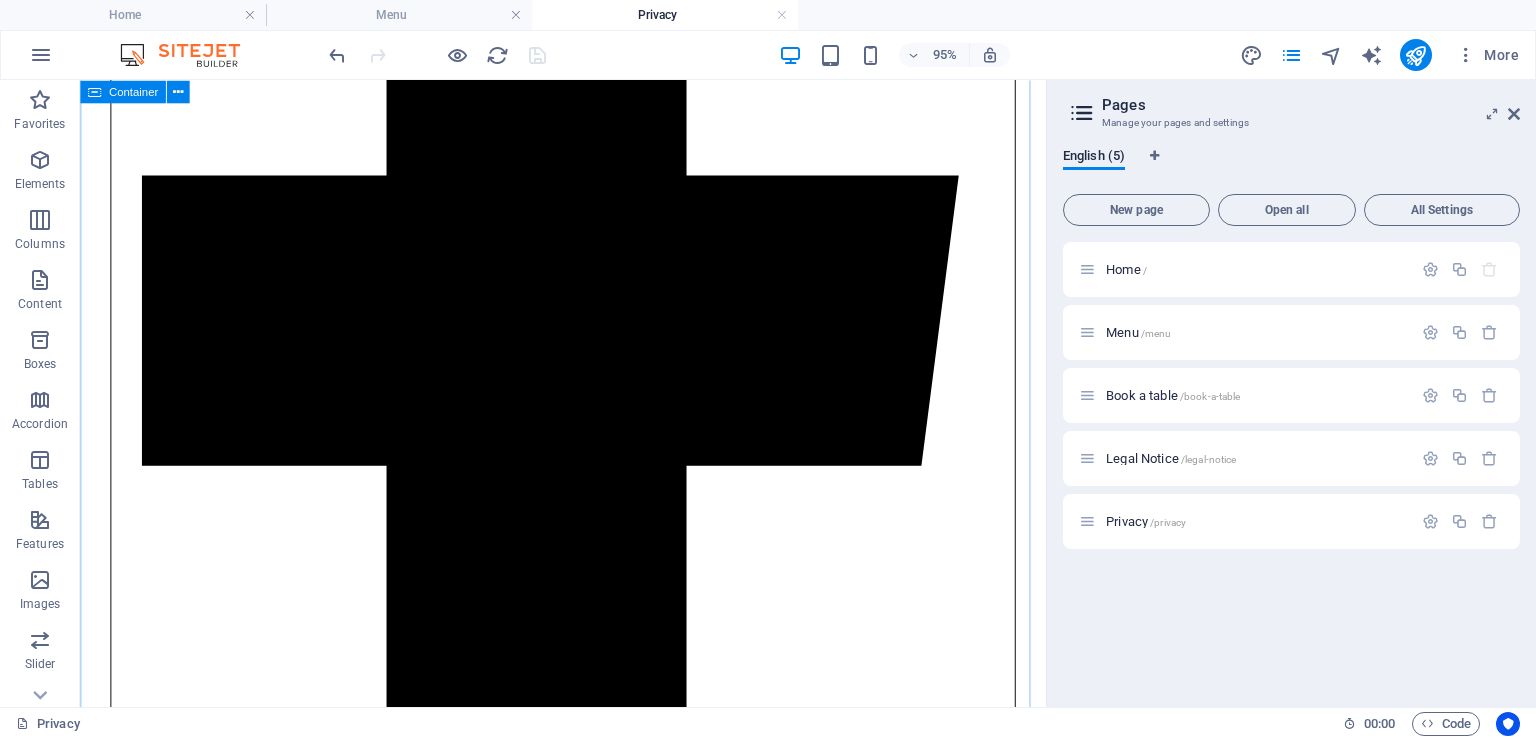 scroll, scrollTop: 5280, scrollLeft: 0, axis: vertical 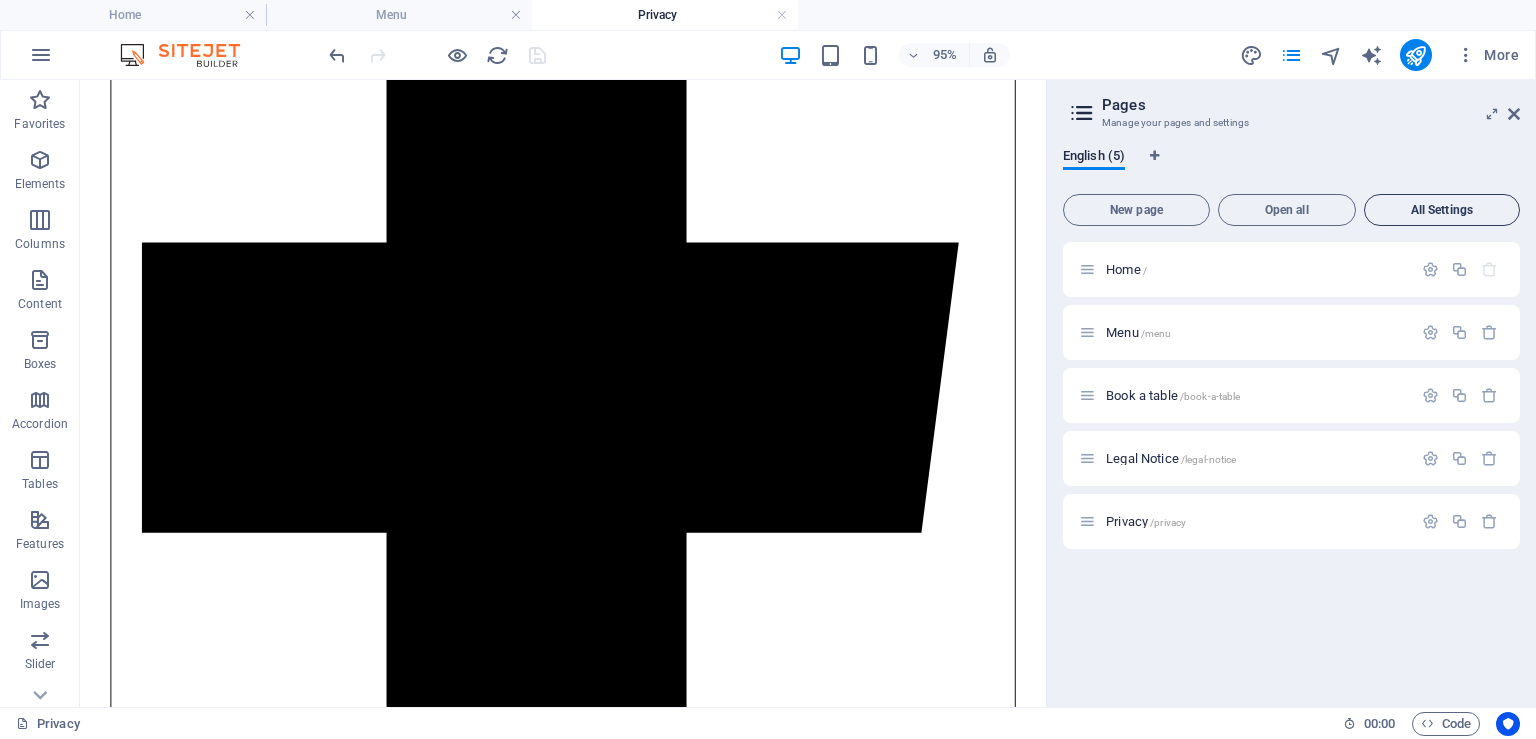 click on "All Settings" at bounding box center (1442, 210) 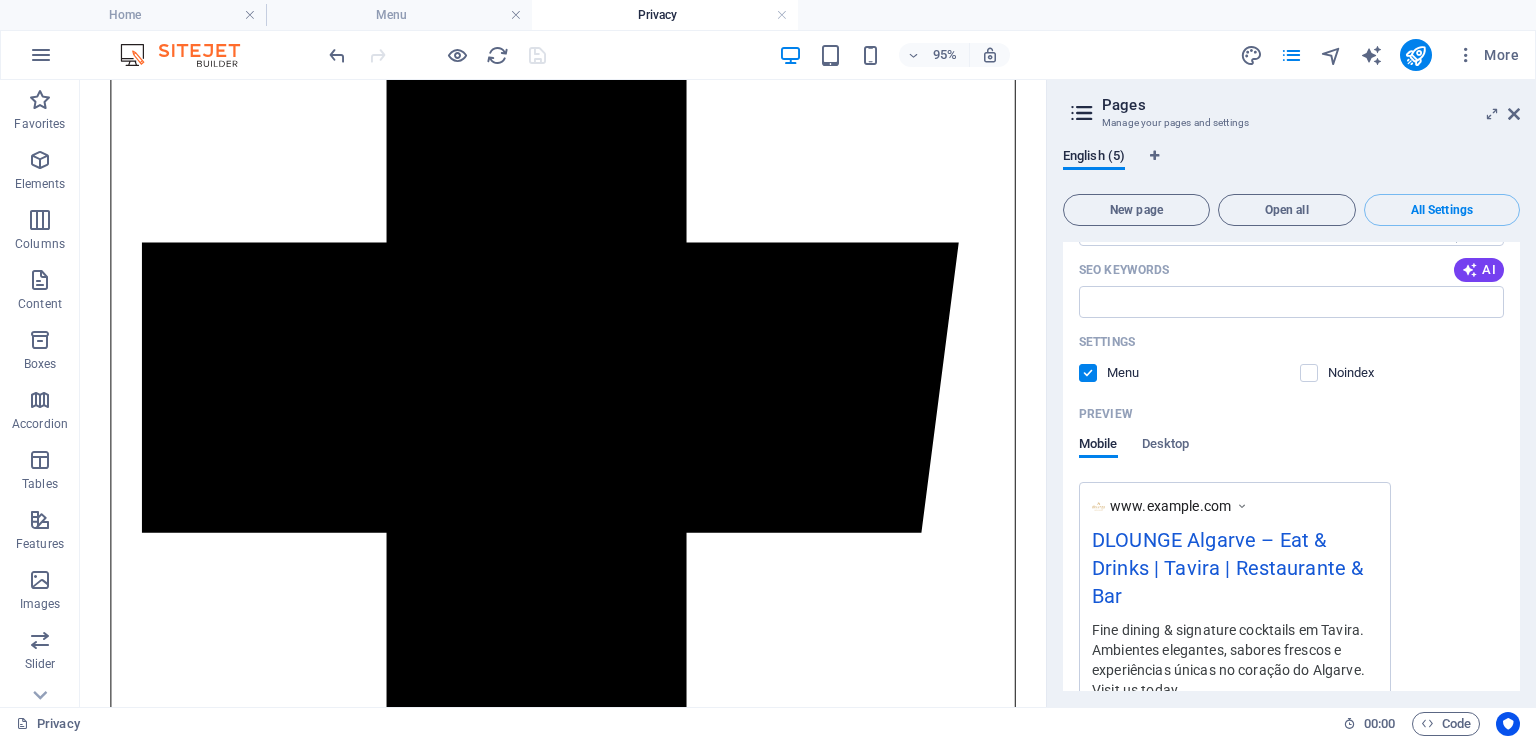 scroll, scrollTop: 0, scrollLeft: 0, axis: both 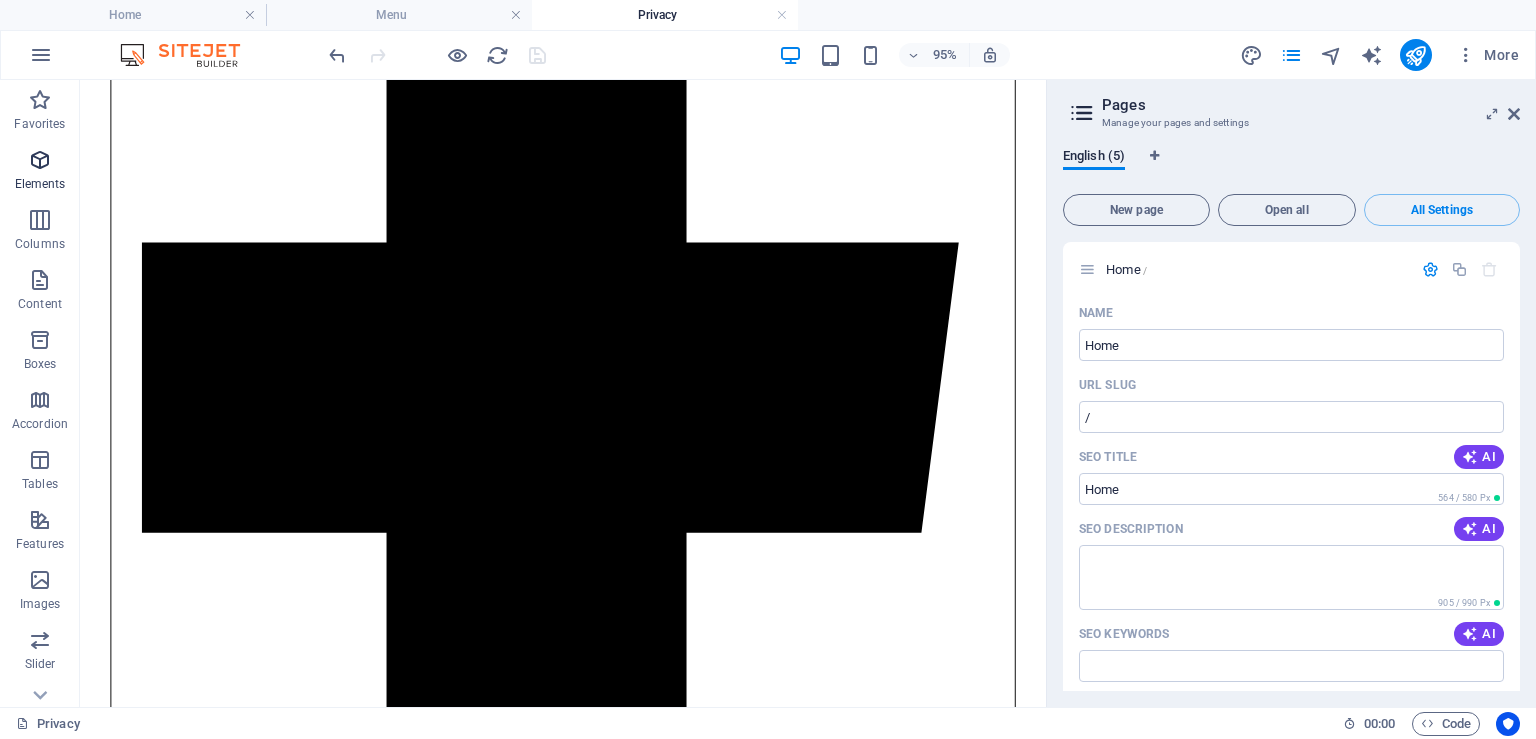 click on "Elements" at bounding box center [40, 172] 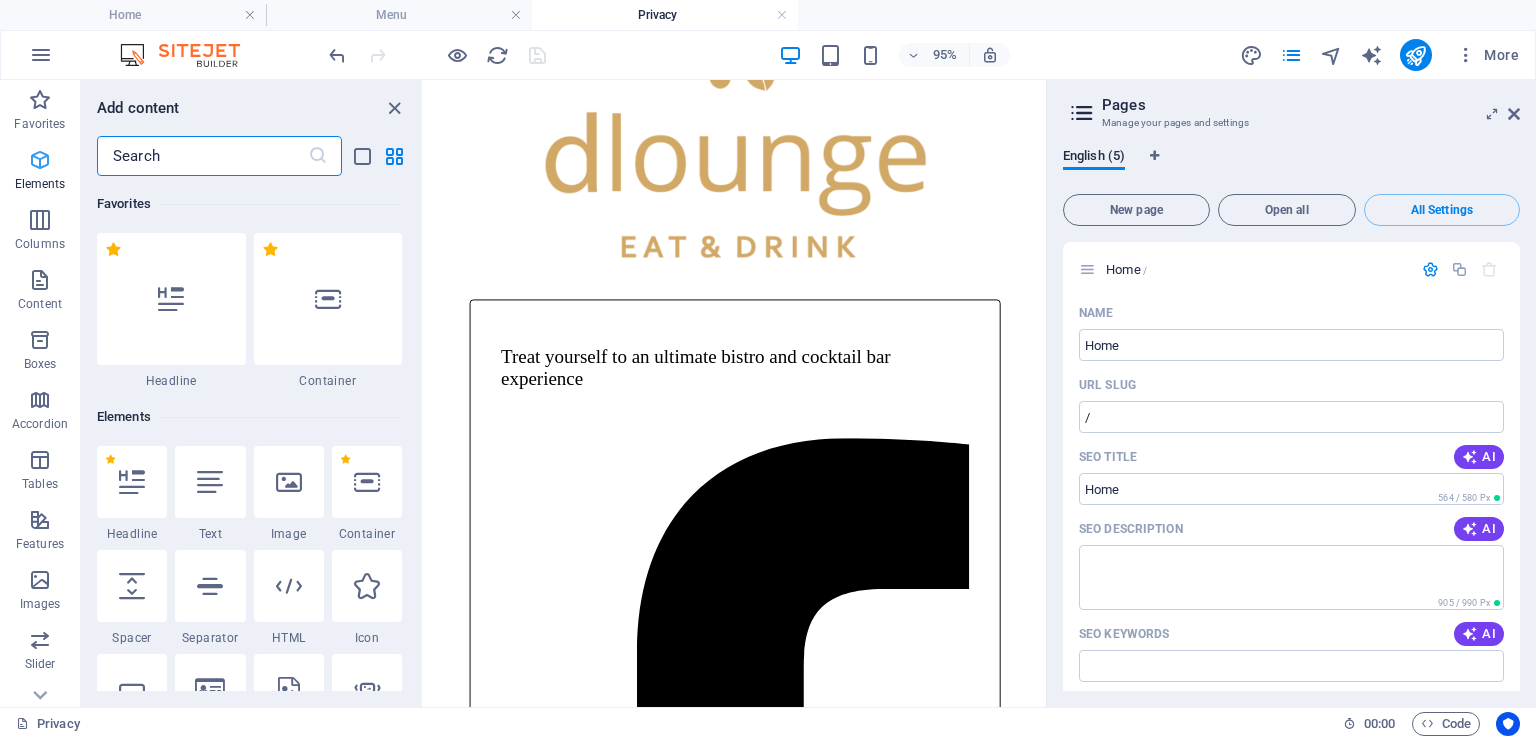 scroll, scrollTop: 5217, scrollLeft: 0, axis: vertical 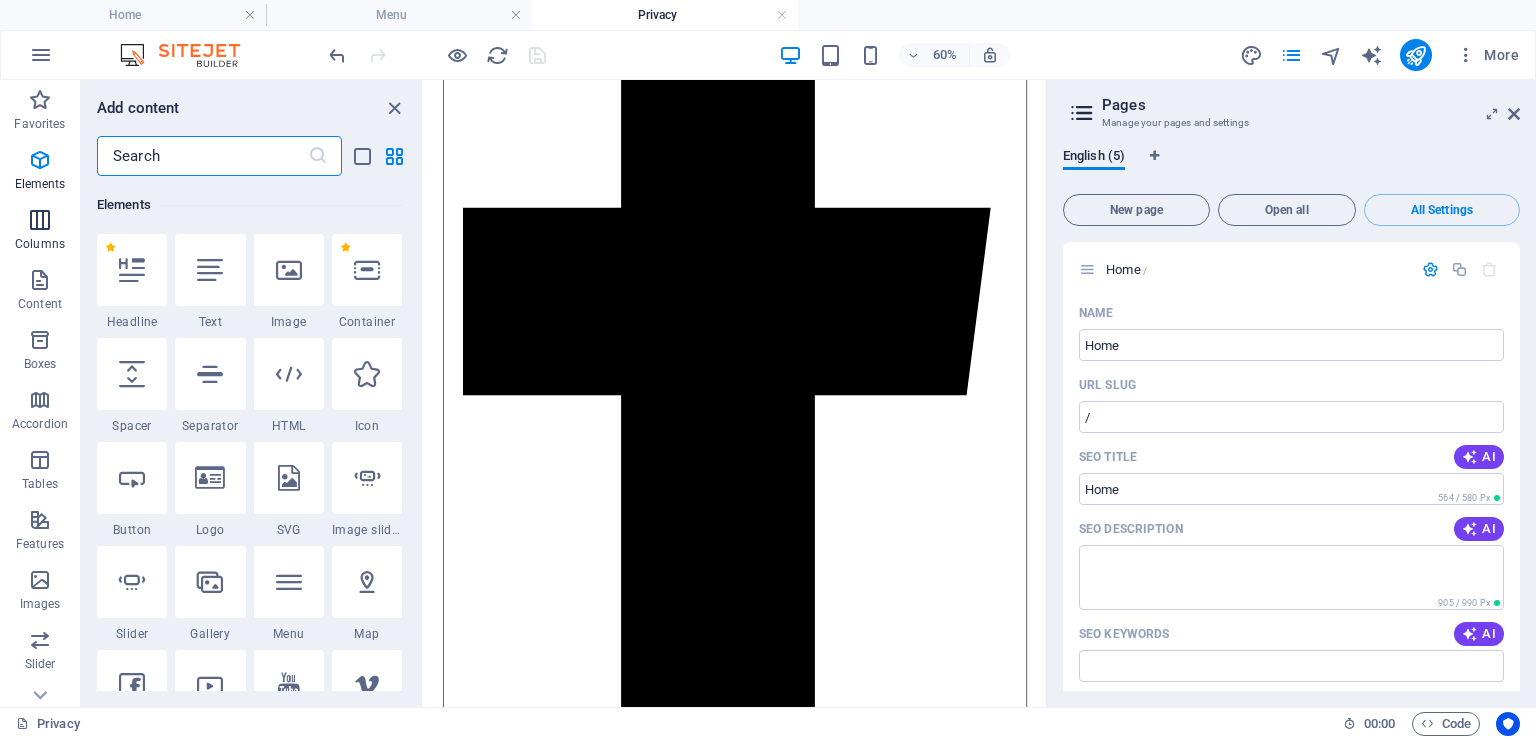 click at bounding box center (40, 220) 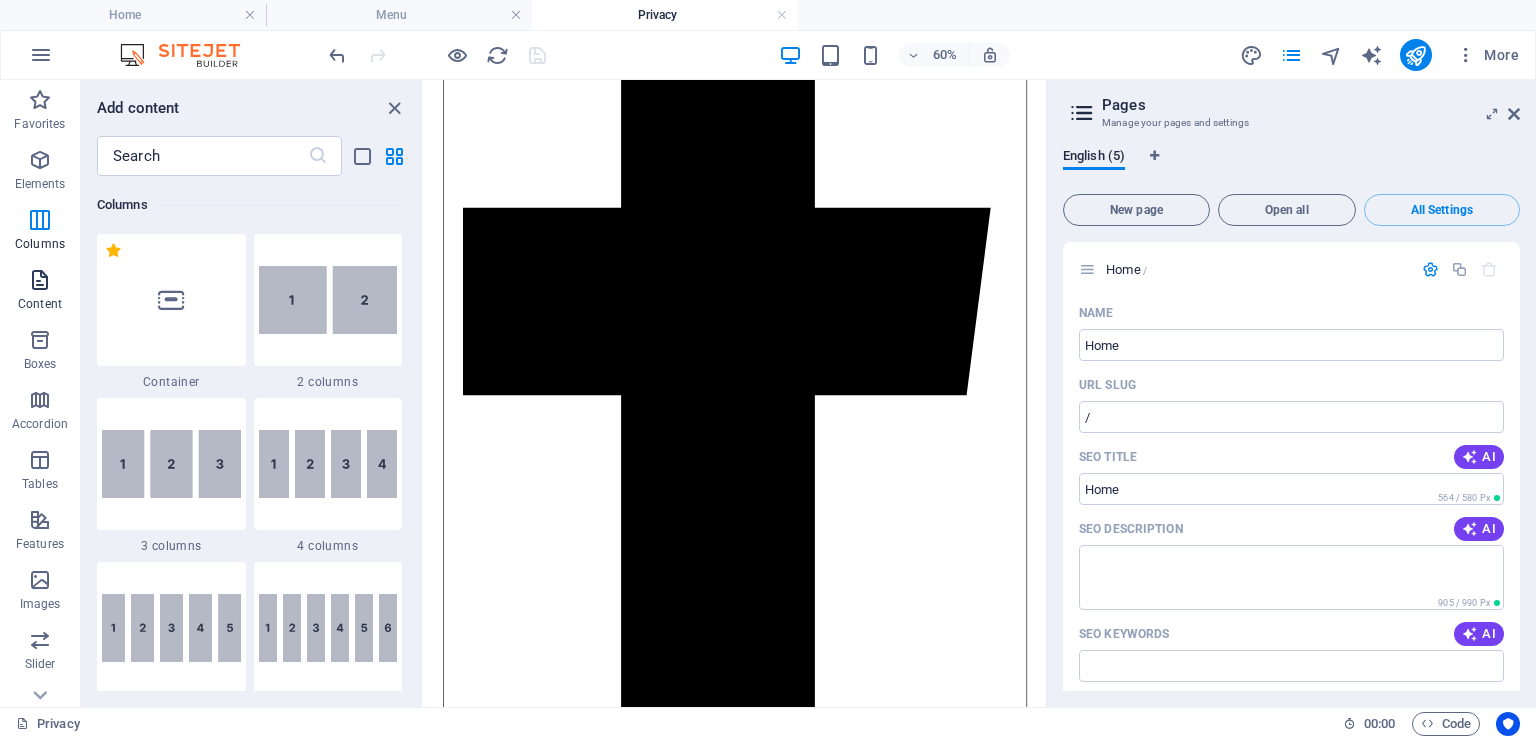 click at bounding box center (40, 280) 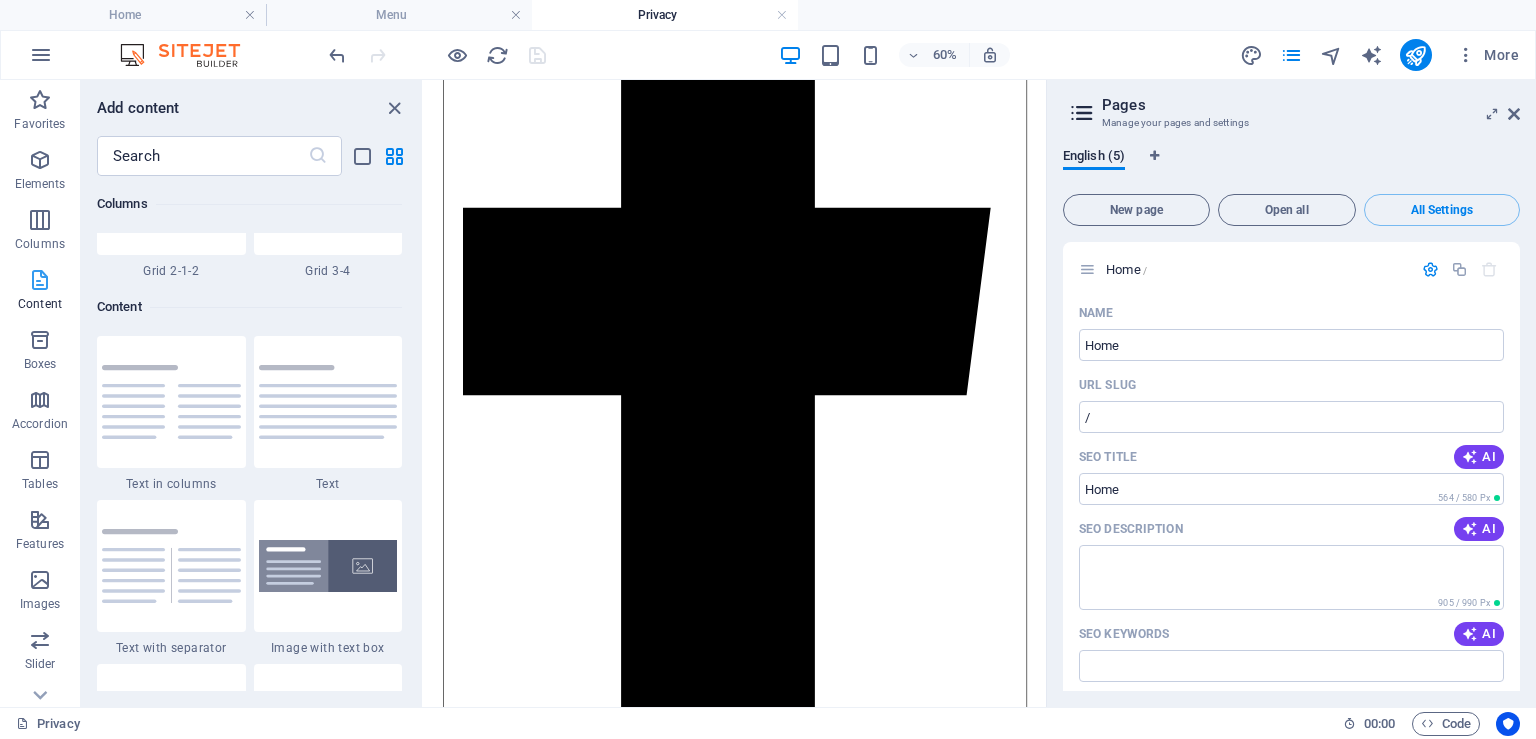 scroll, scrollTop: 3498, scrollLeft: 0, axis: vertical 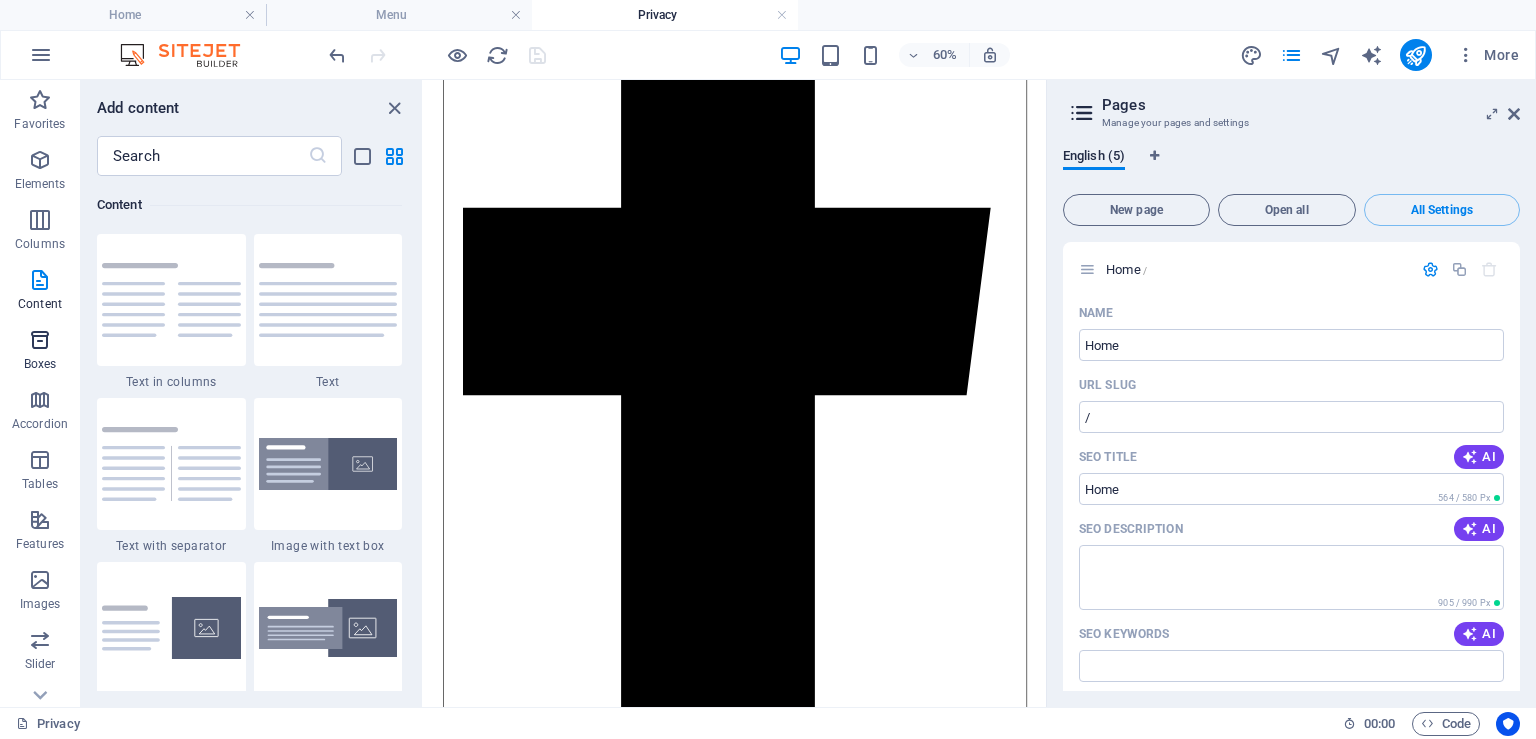 click at bounding box center (40, 340) 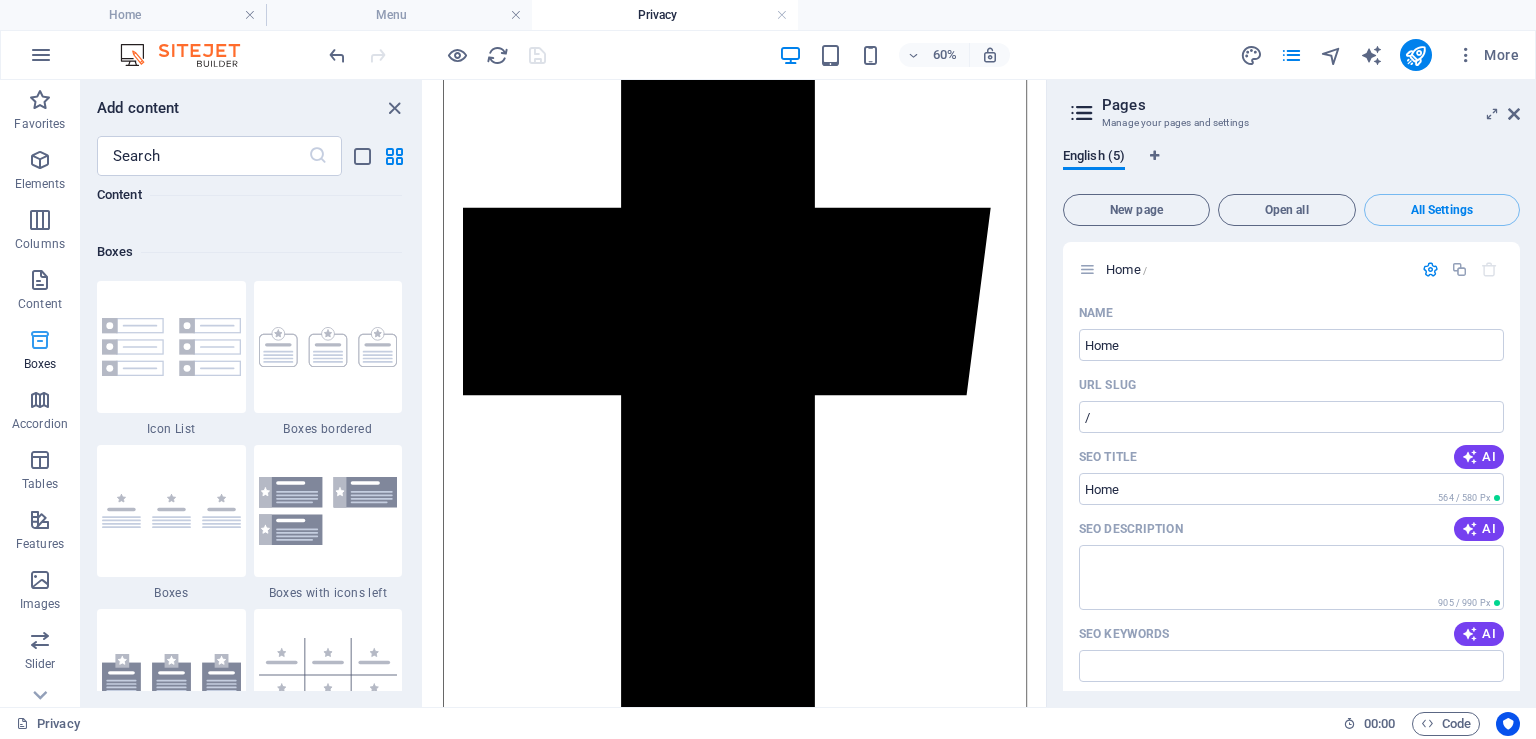scroll, scrollTop: 5516, scrollLeft: 0, axis: vertical 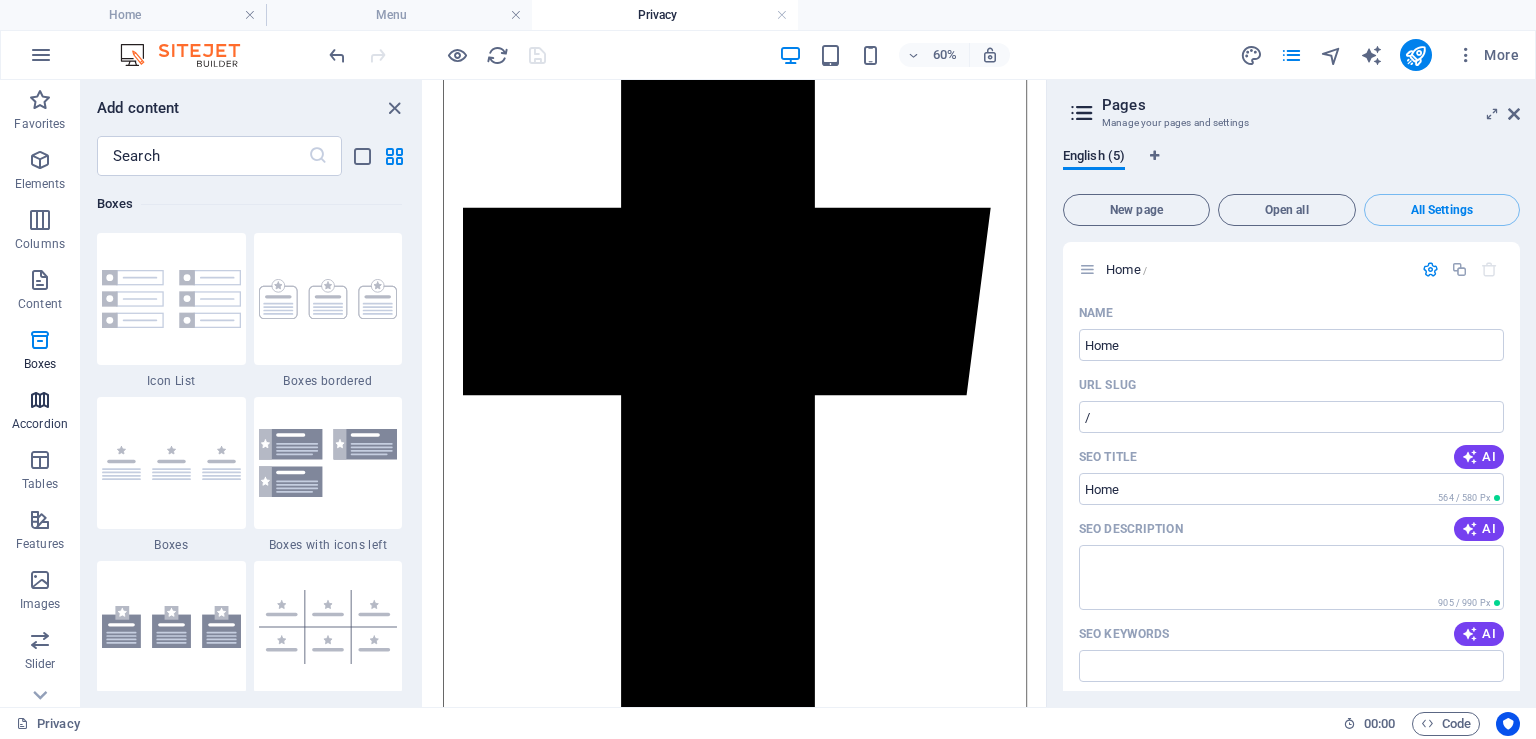click at bounding box center [40, 400] 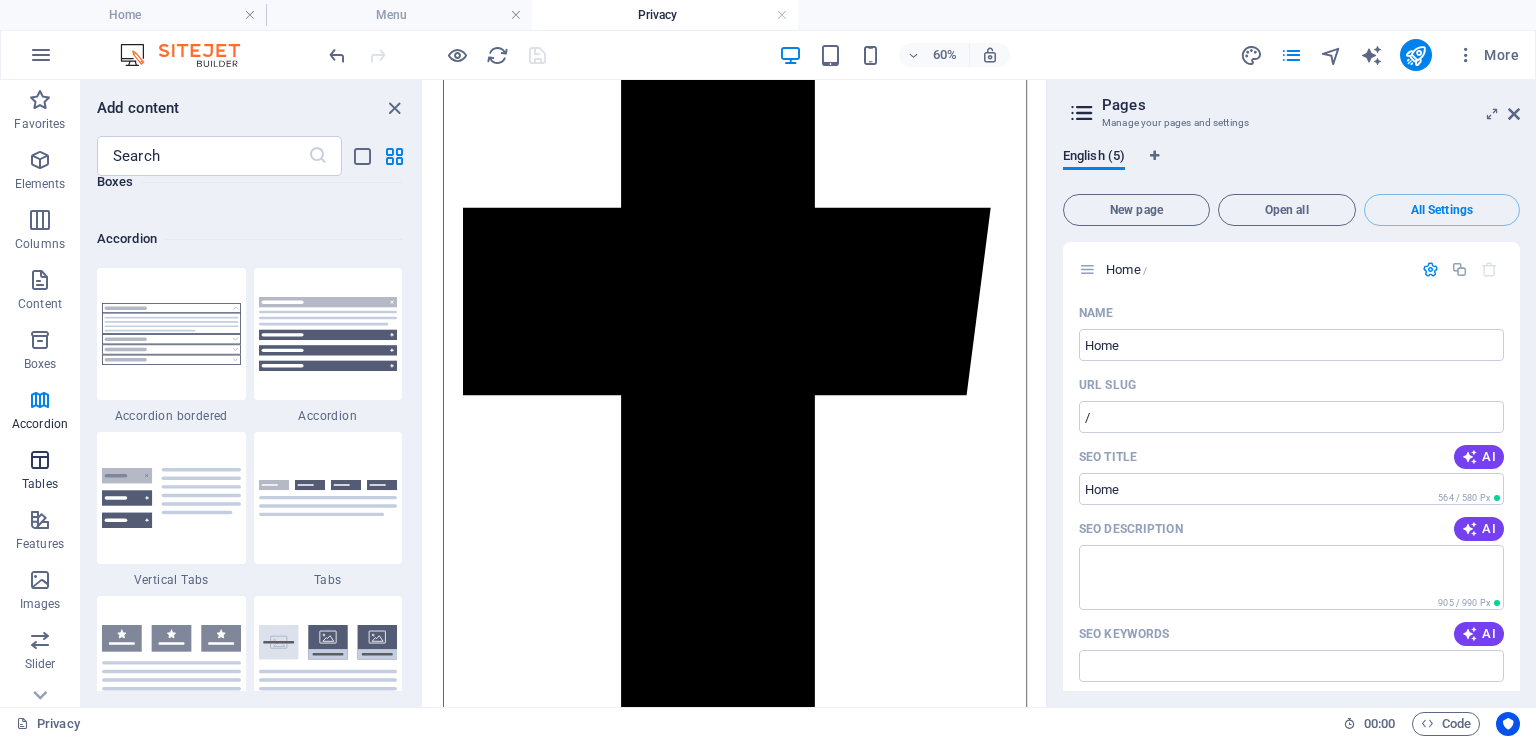 click on "Tables" at bounding box center [40, 484] 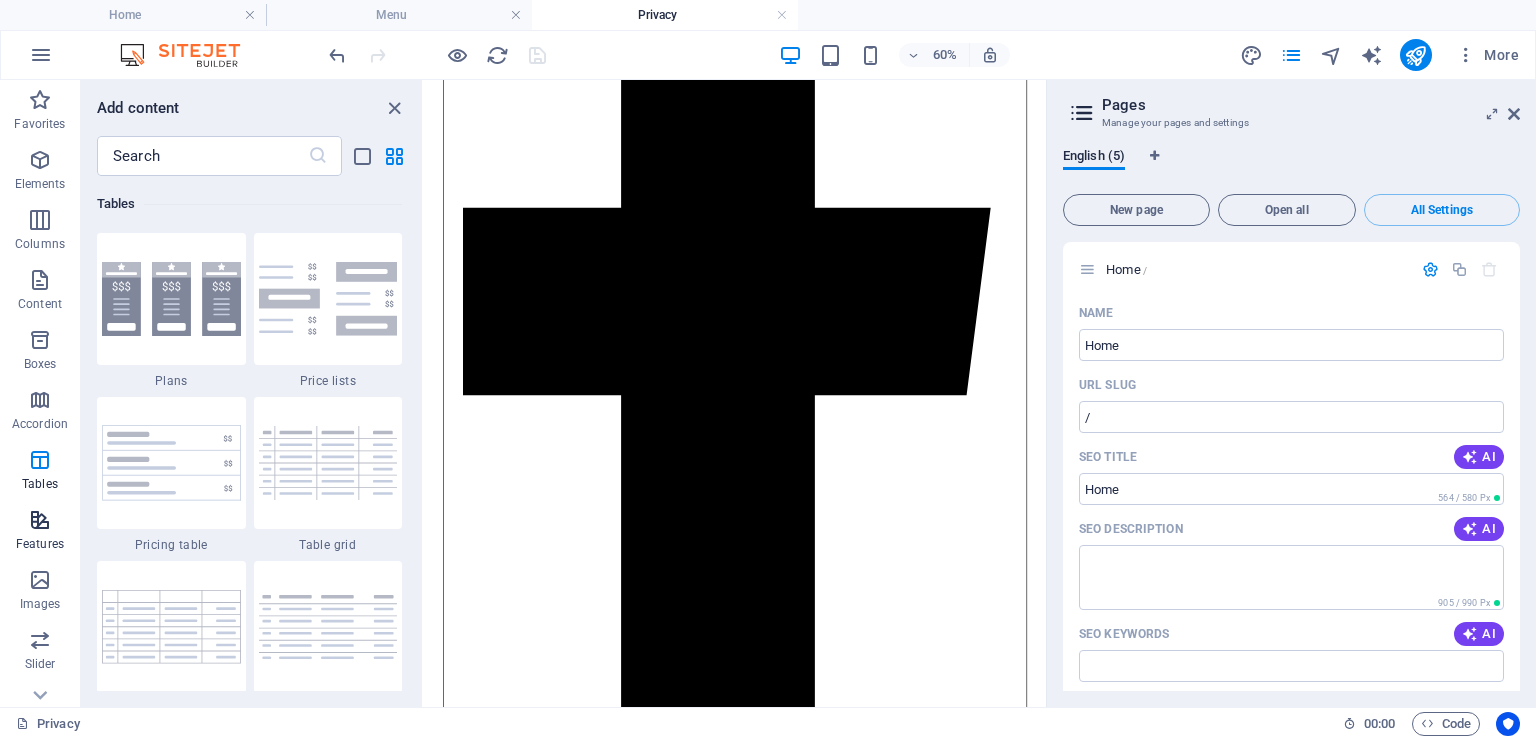 click on "Features" at bounding box center [40, 544] 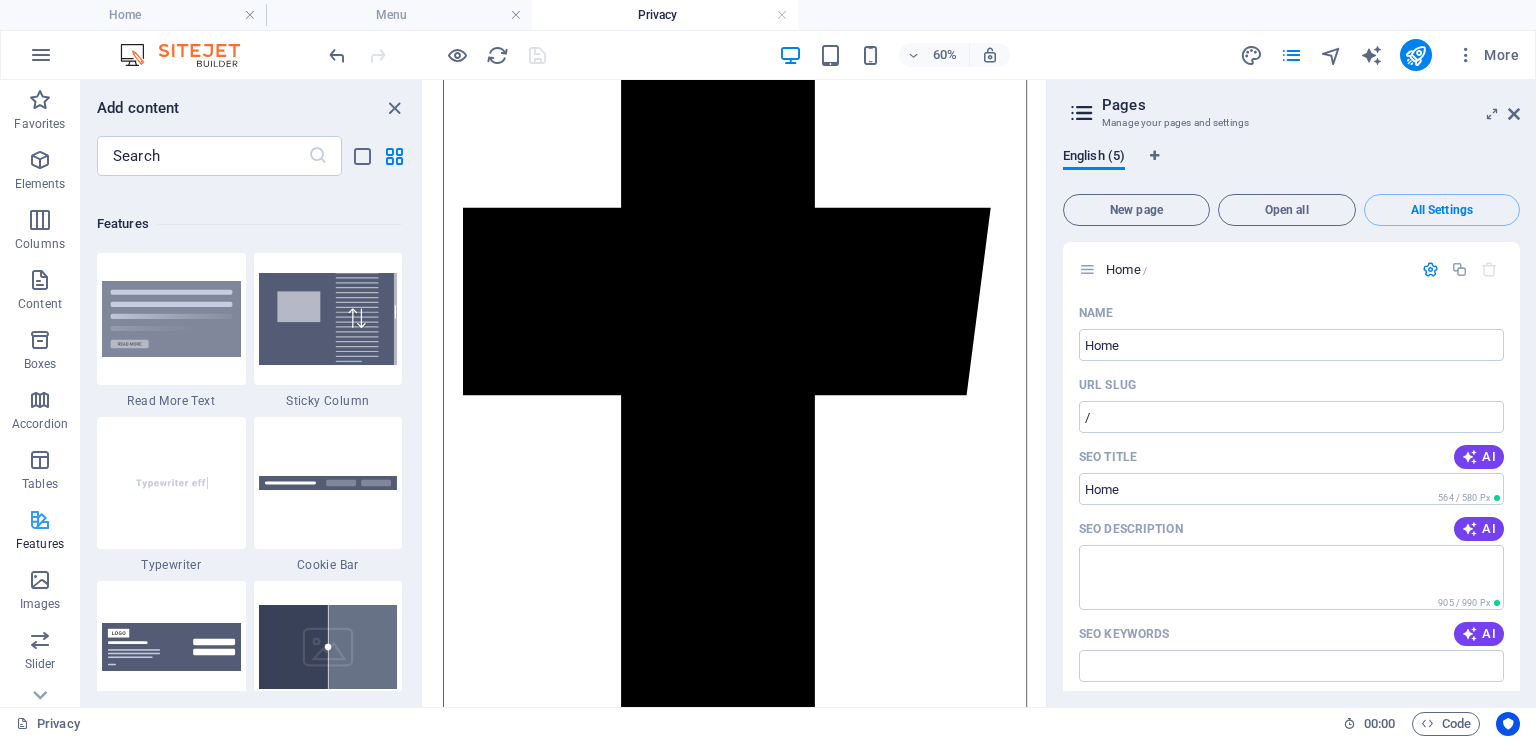 scroll, scrollTop: 7795, scrollLeft: 0, axis: vertical 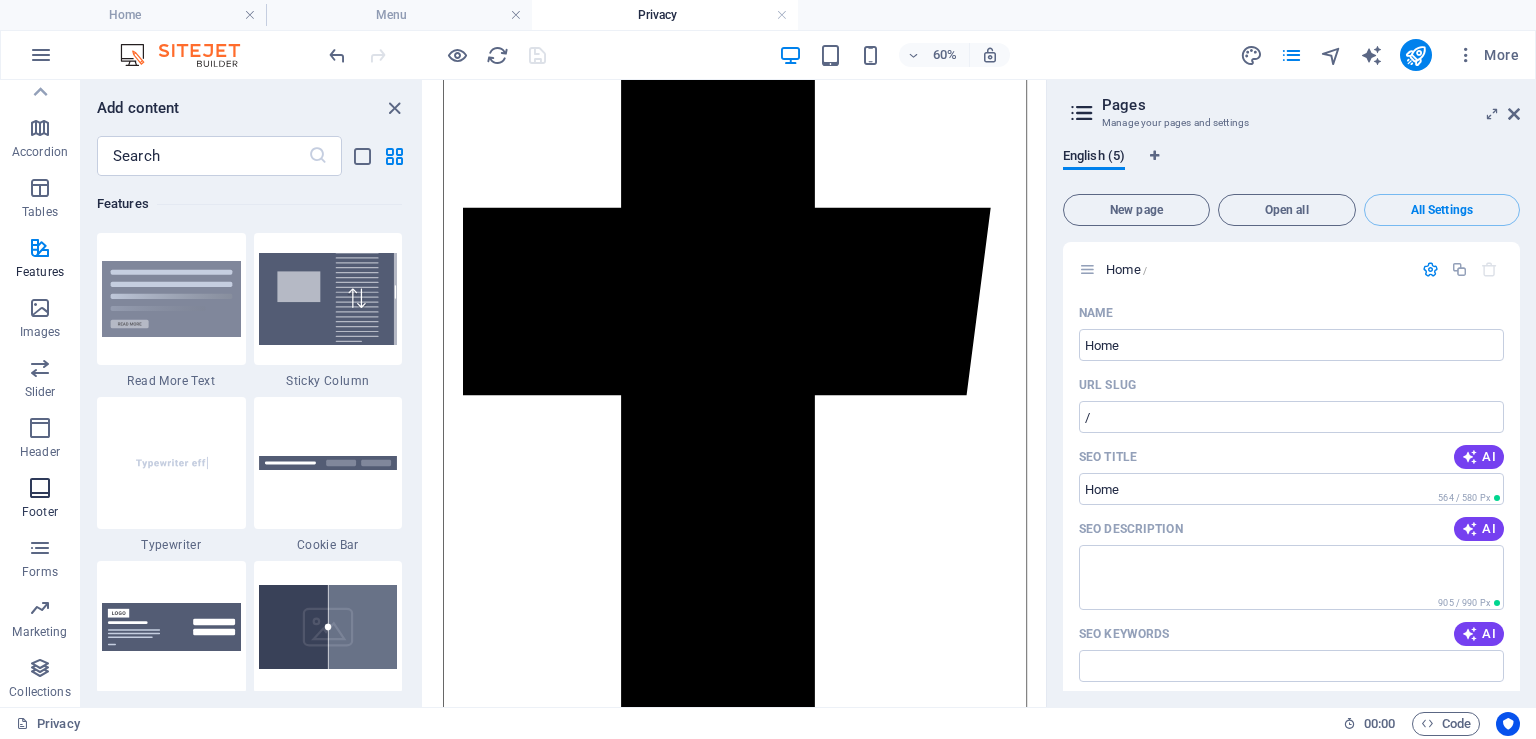 click at bounding box center [40, 488] 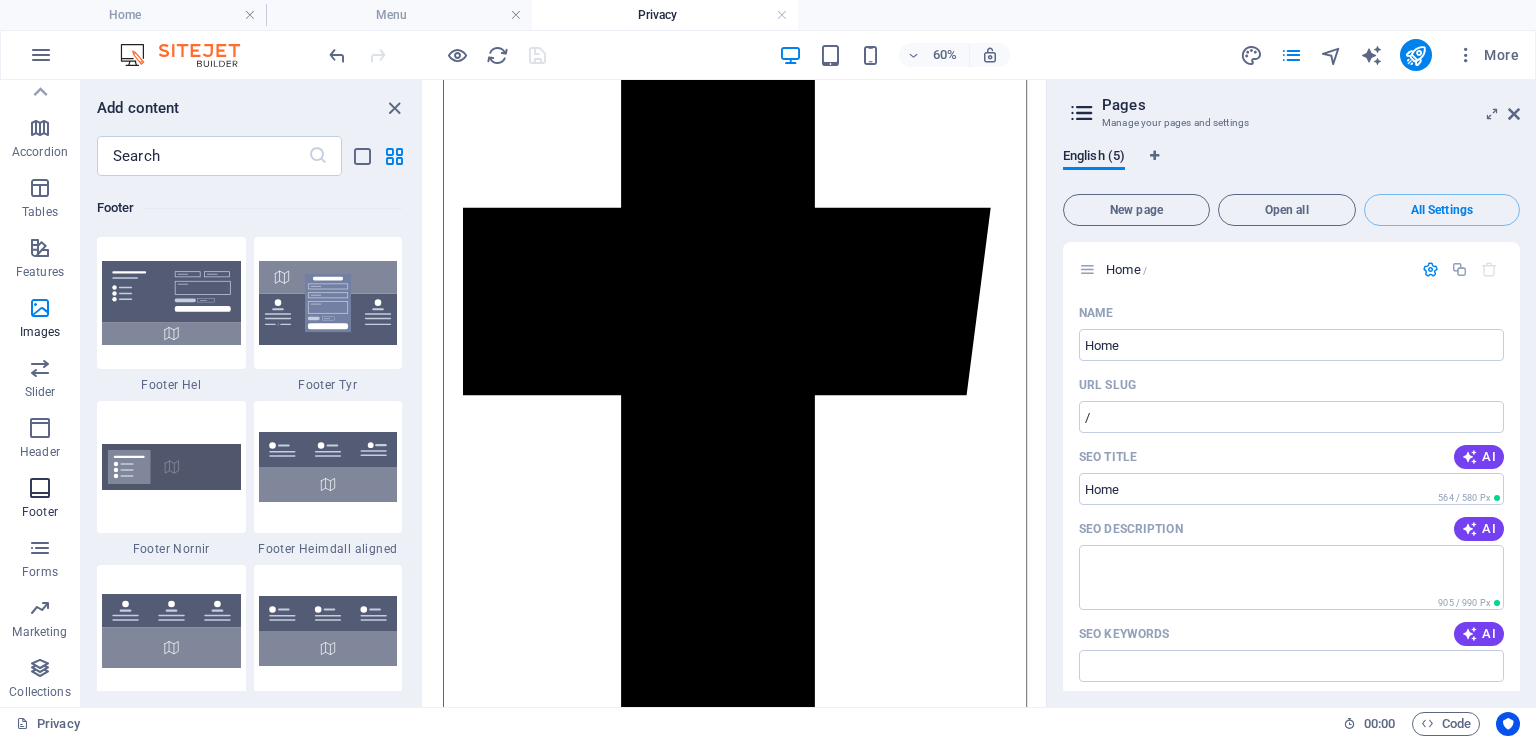 scroll, scrollTop: 13239, scrollLeft: 0, axis: vertical 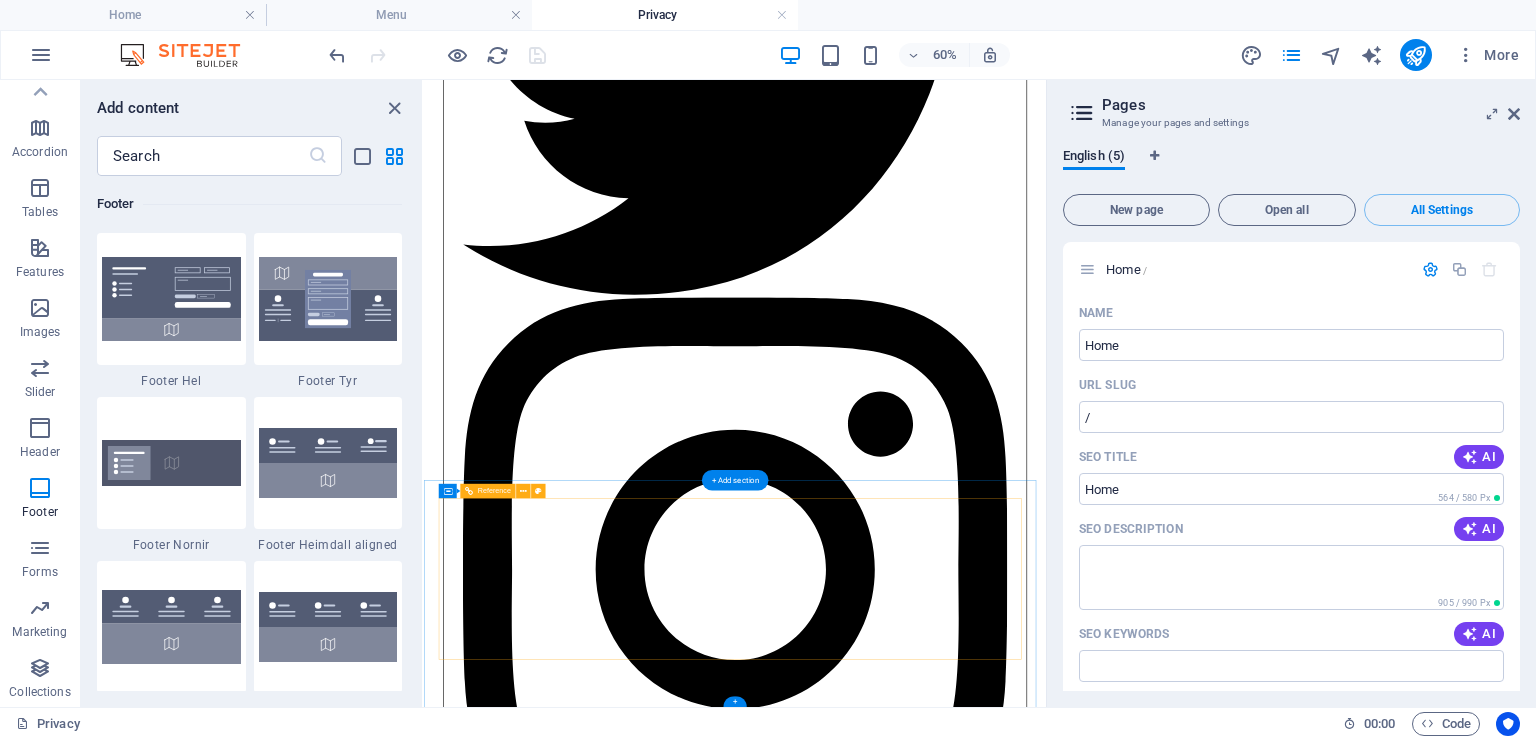 click on "0123 - [PHONE] [EMAIL] 10:00 AM - 01:00 AM" at bounding box center [942, 1254] 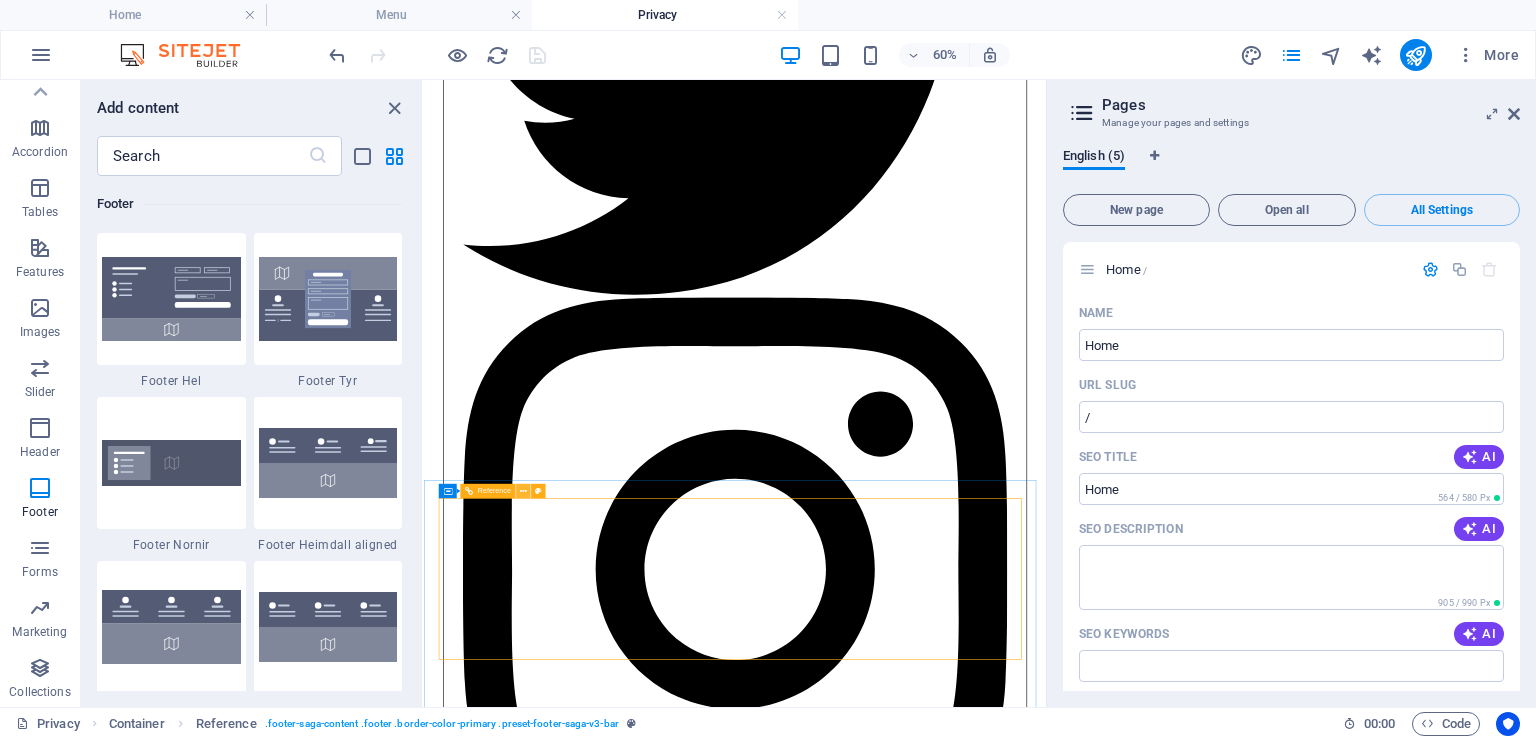 click at bounding box center (523, 491) 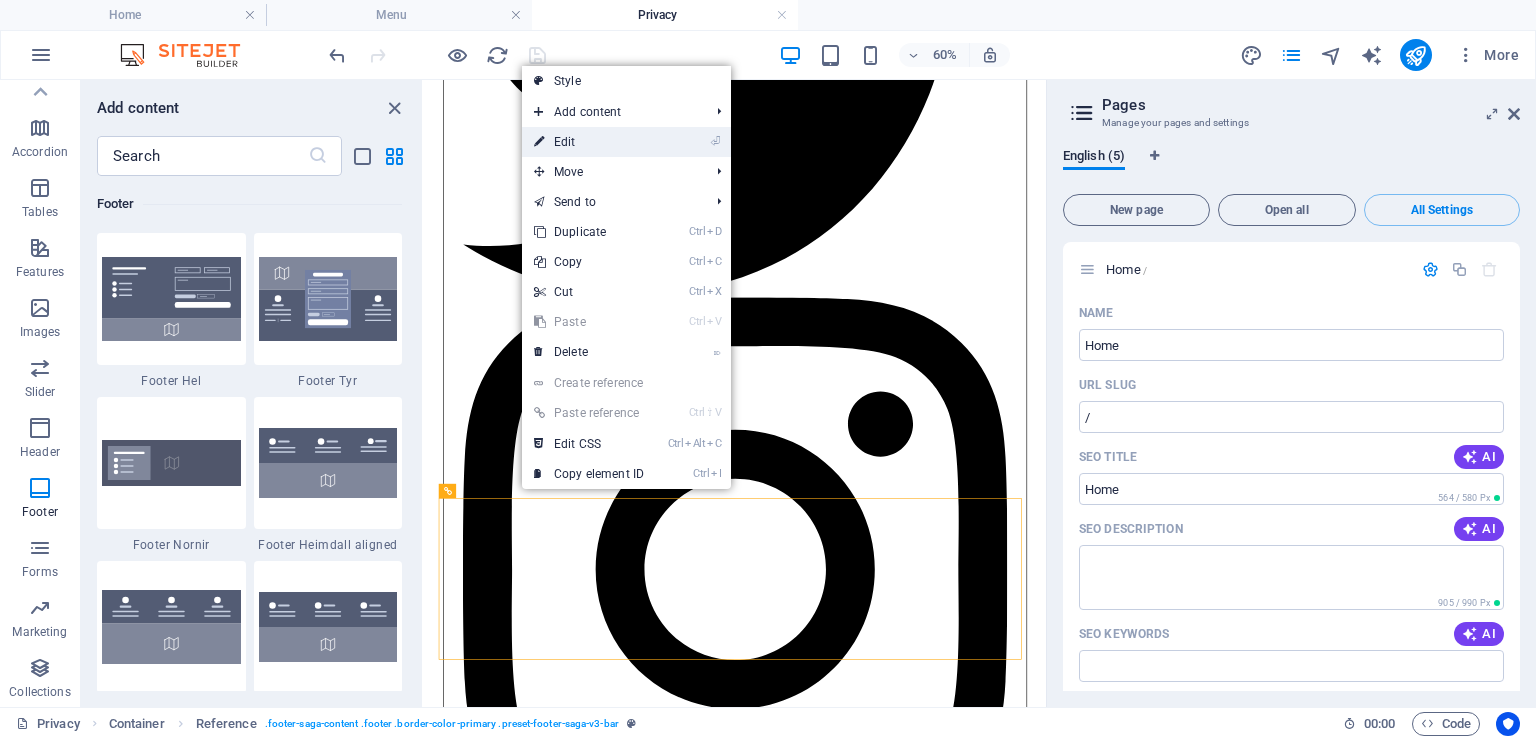 click on "⏎  Edit" at bounding box center [589, 142] 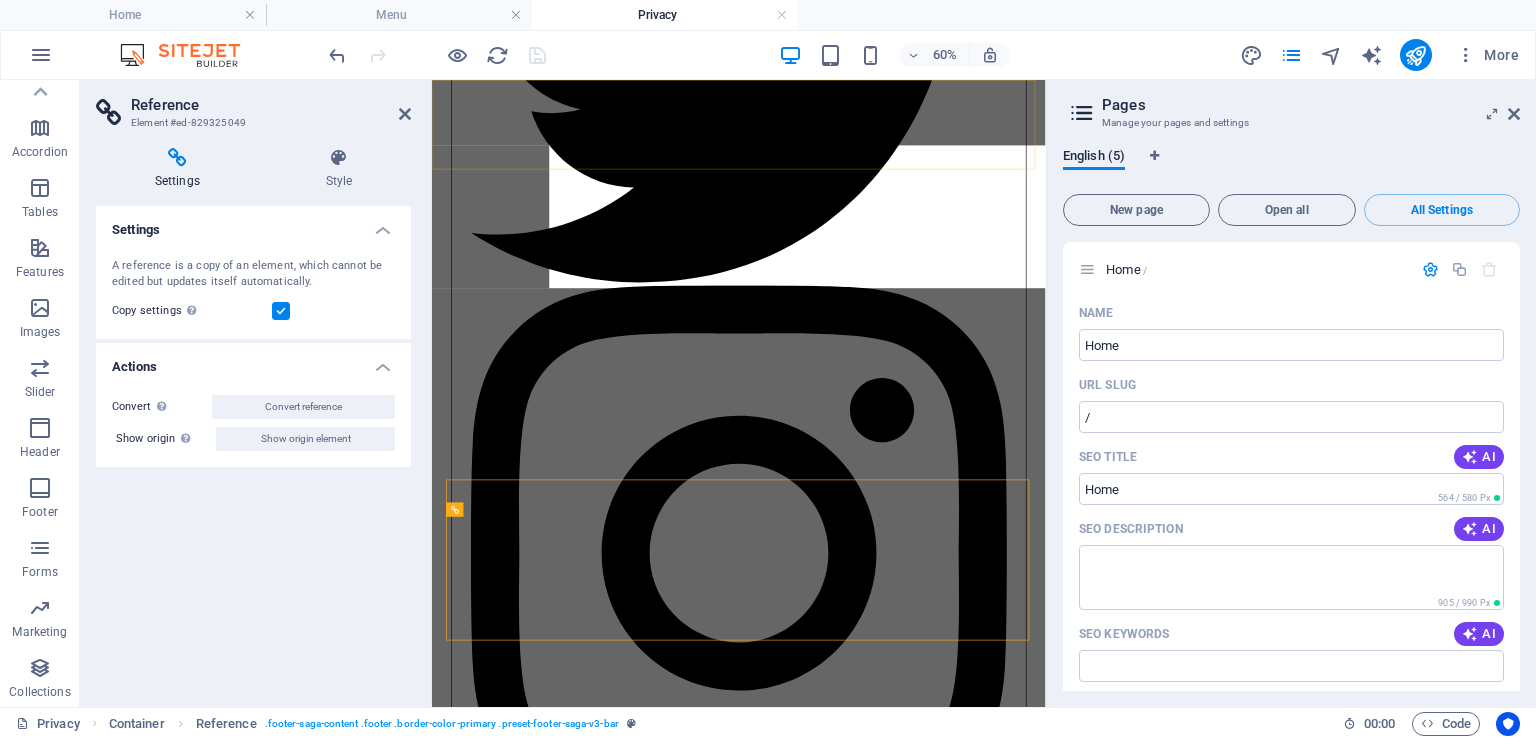 scroll, scrollTop: 6942, scrollLeft: 0, axis: vertical 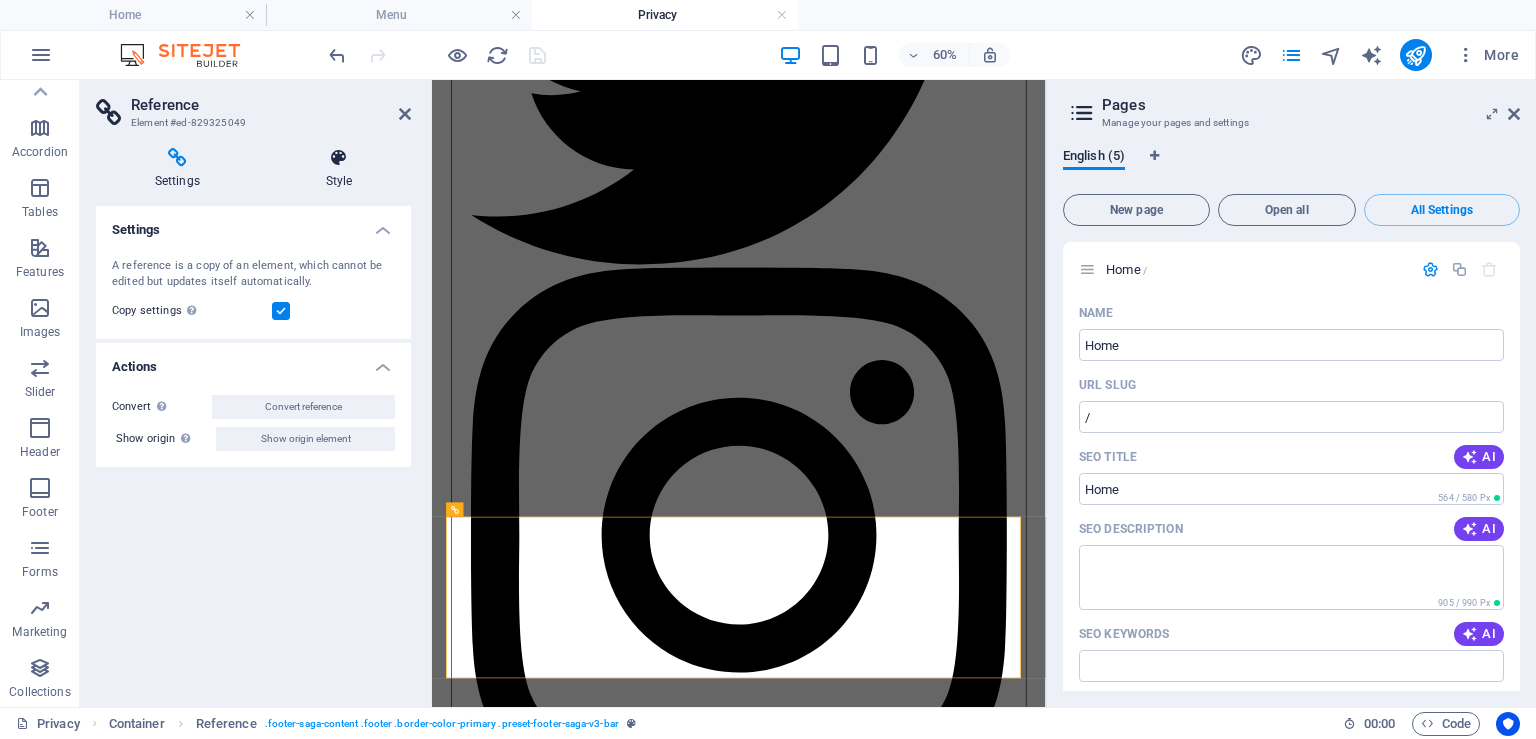 click on "Style" at bounding box center (339, 169) 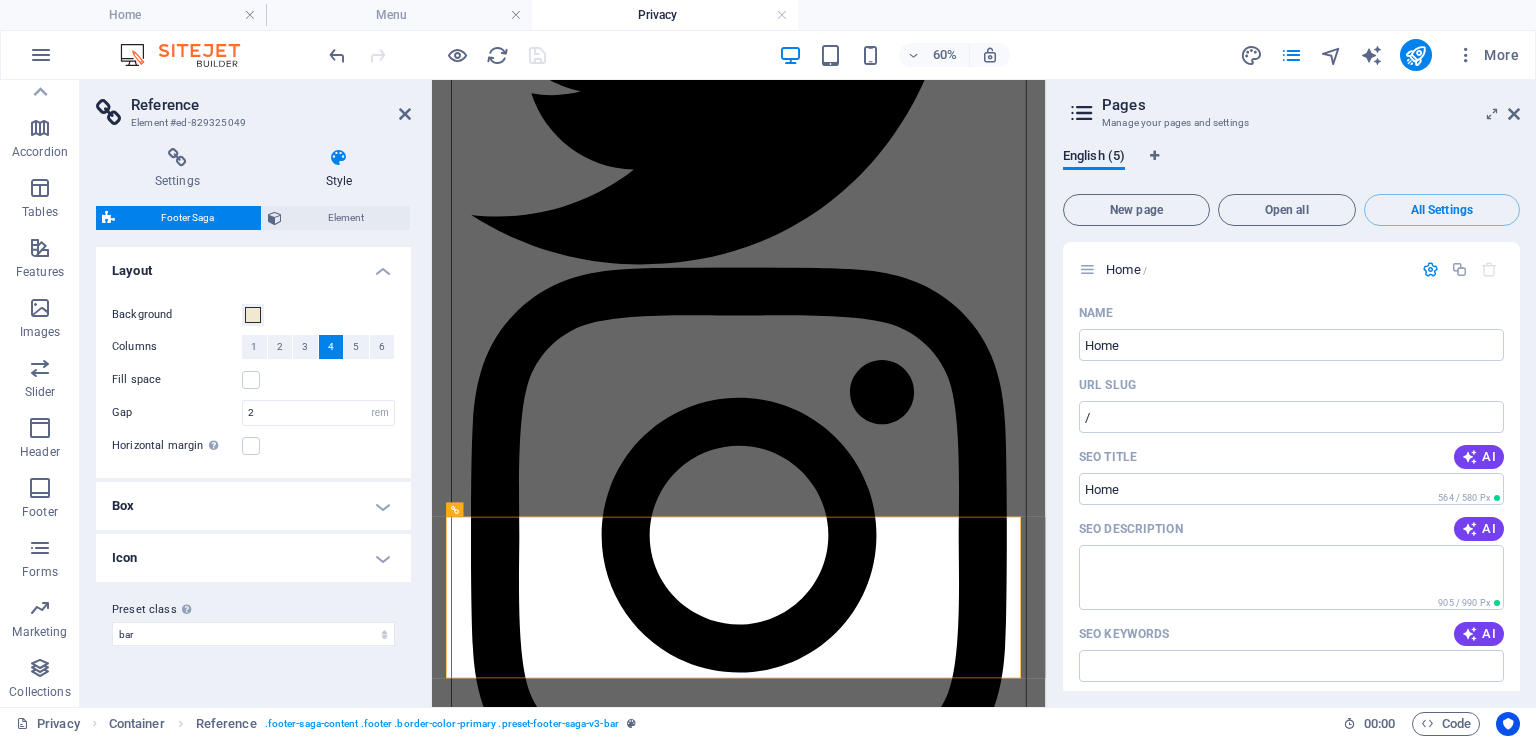 click on "Box" at bounding box center (253, 506) 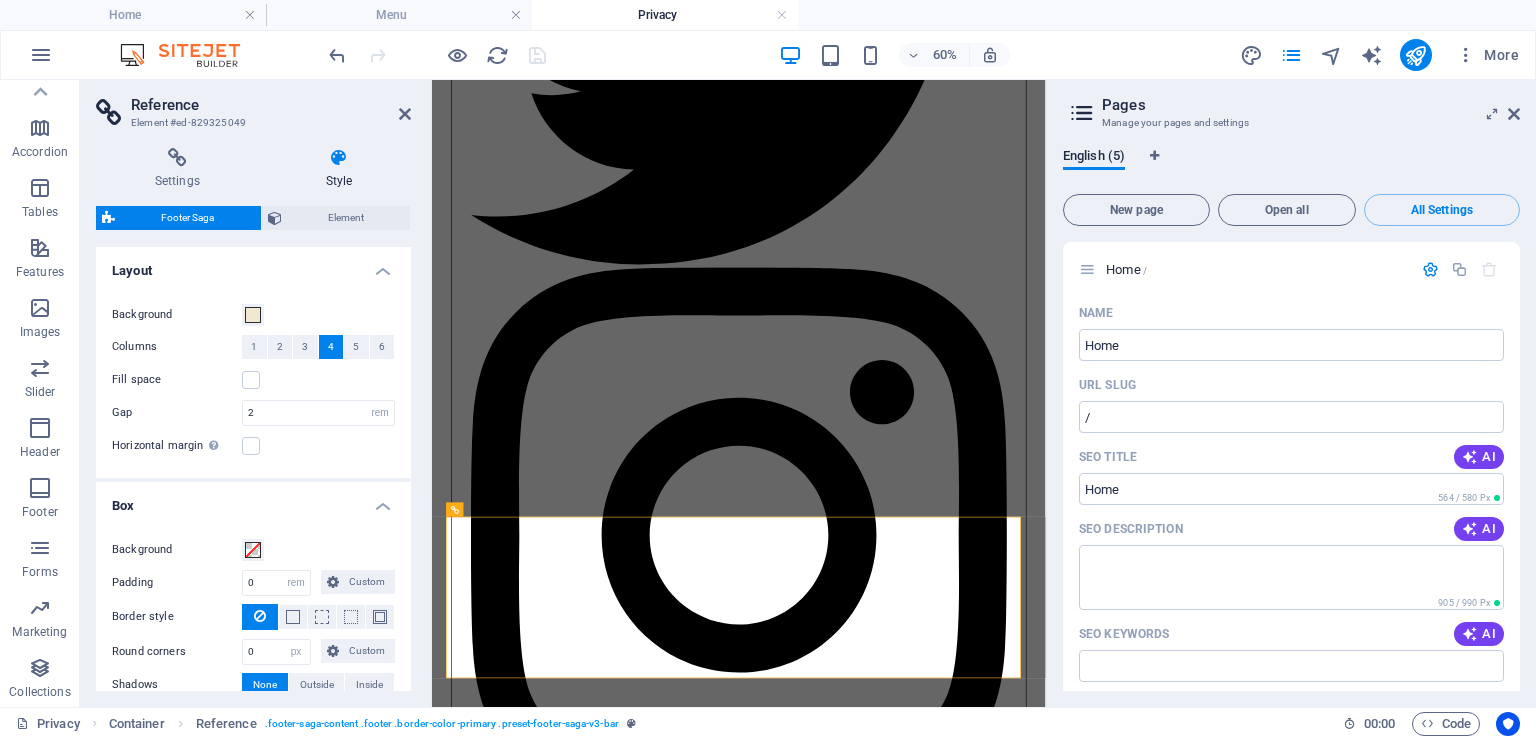scroll, scrollTop: 156, scrollLeft: 0, axis: vertical 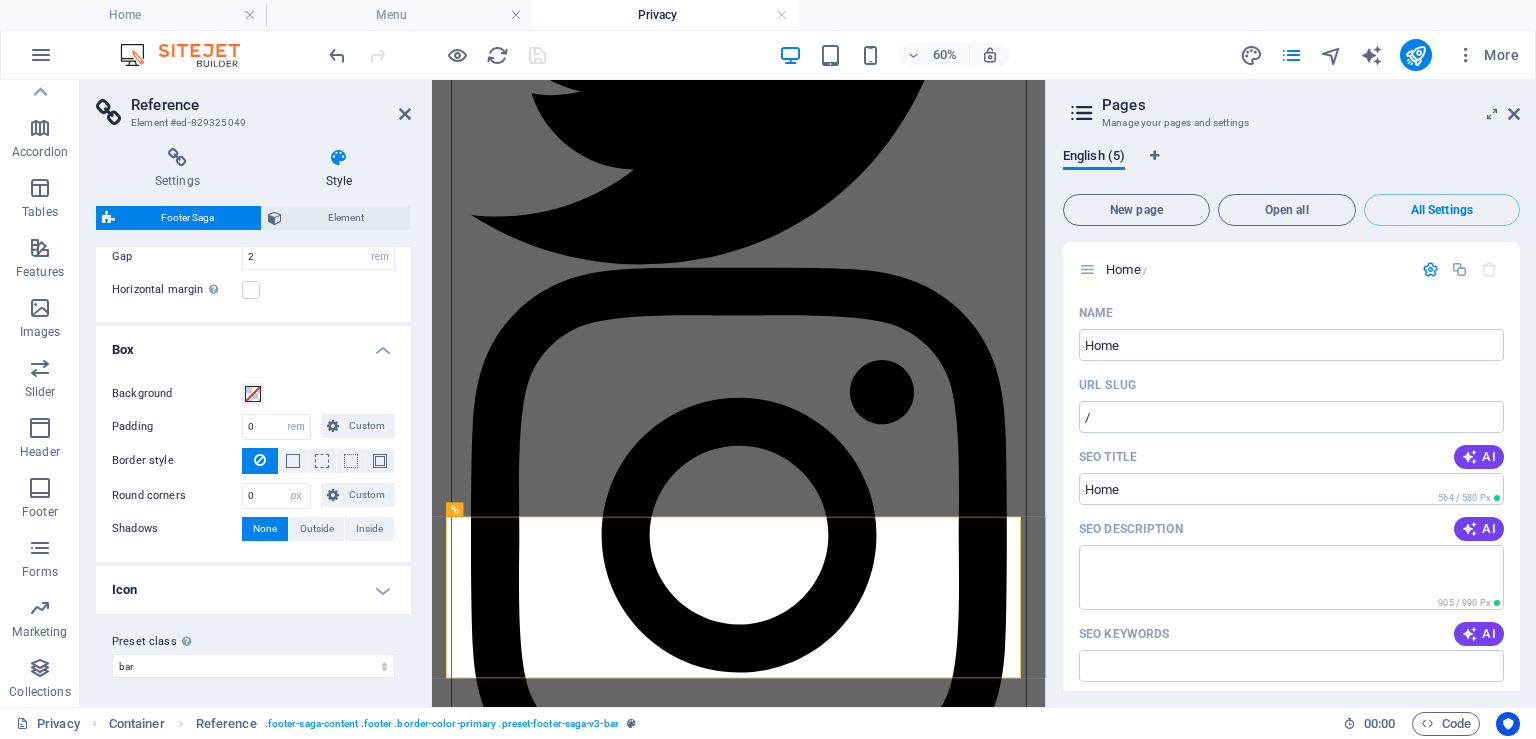 click at bounding box center (339, 158) 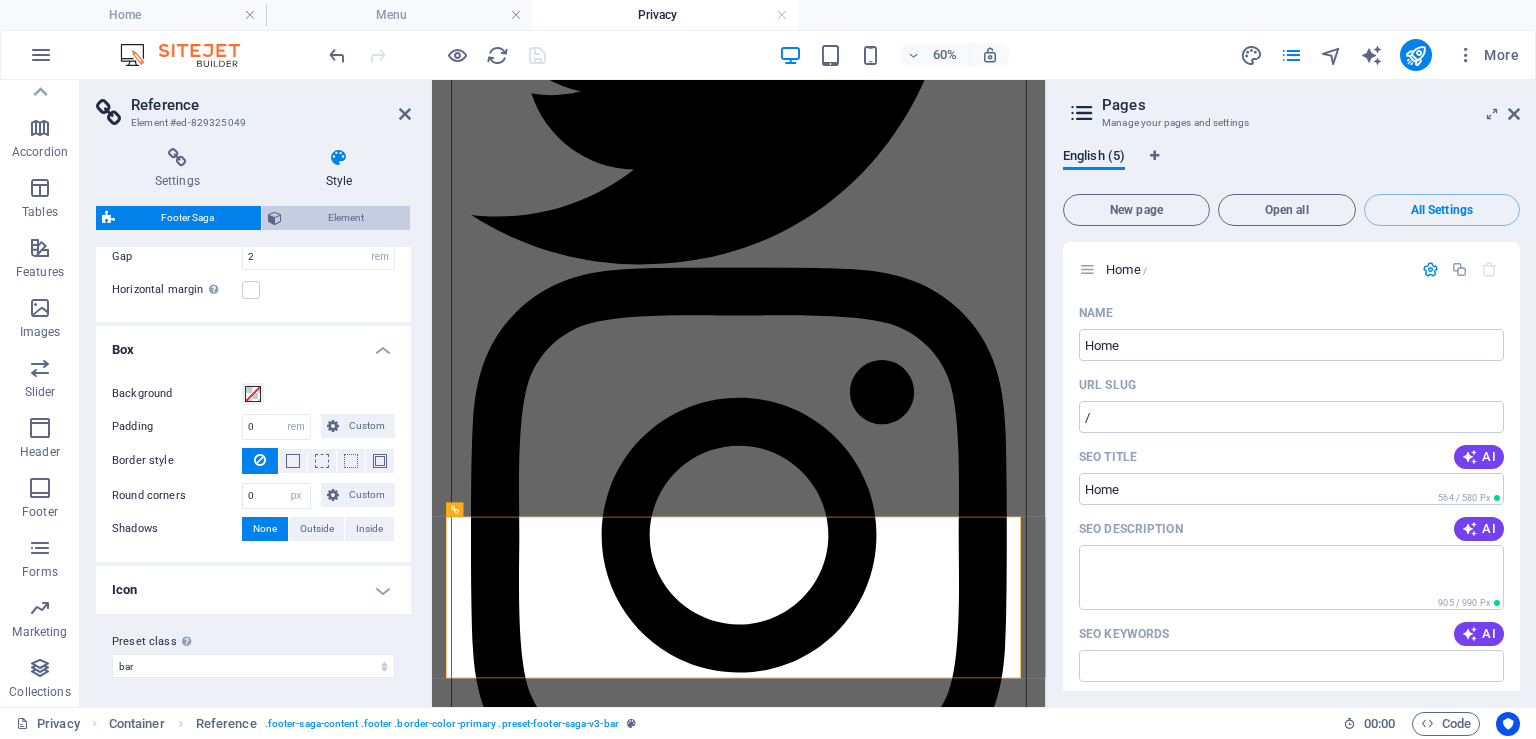 click on "Element" at bounding box center (346, 218) 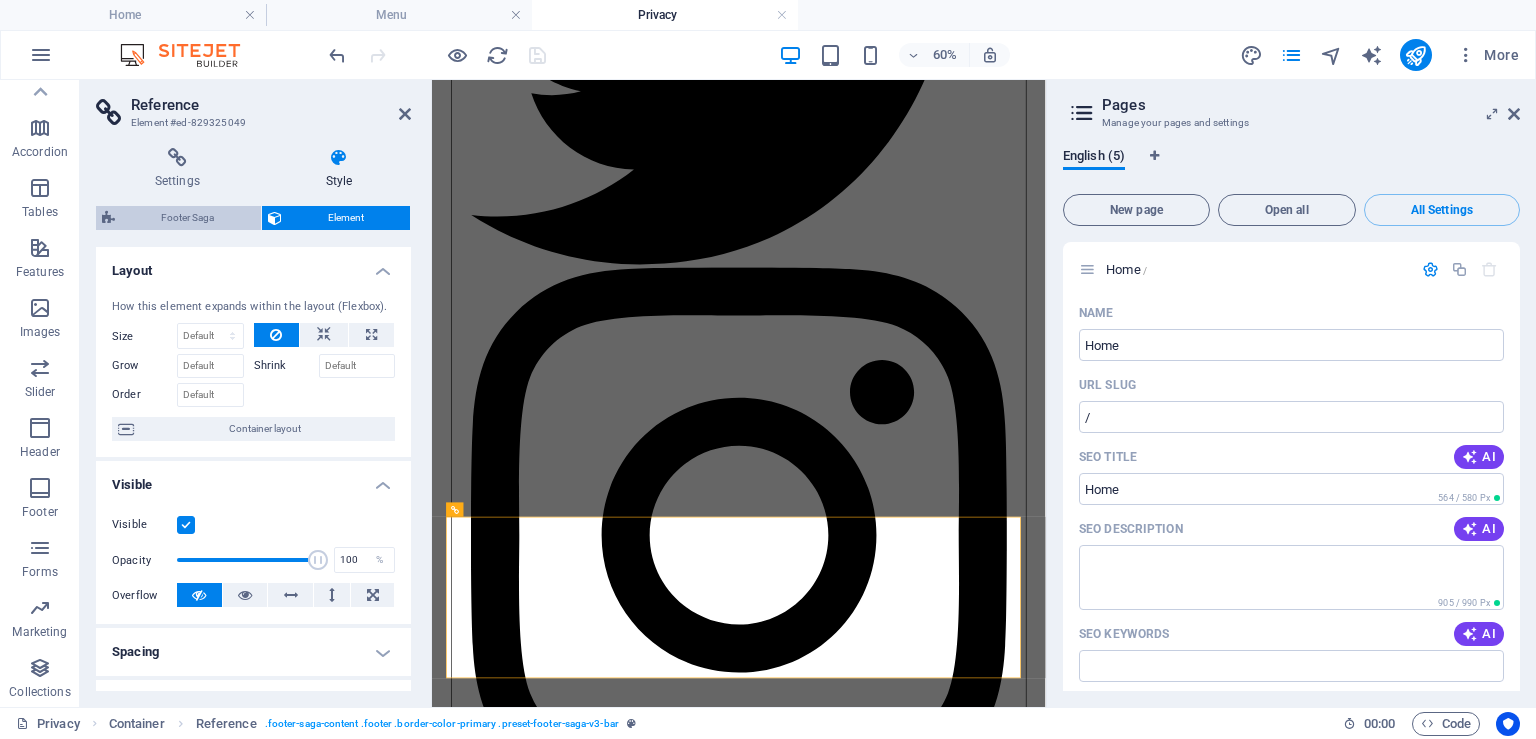 click on "Footer Saga" at bounding box center (188, 218) 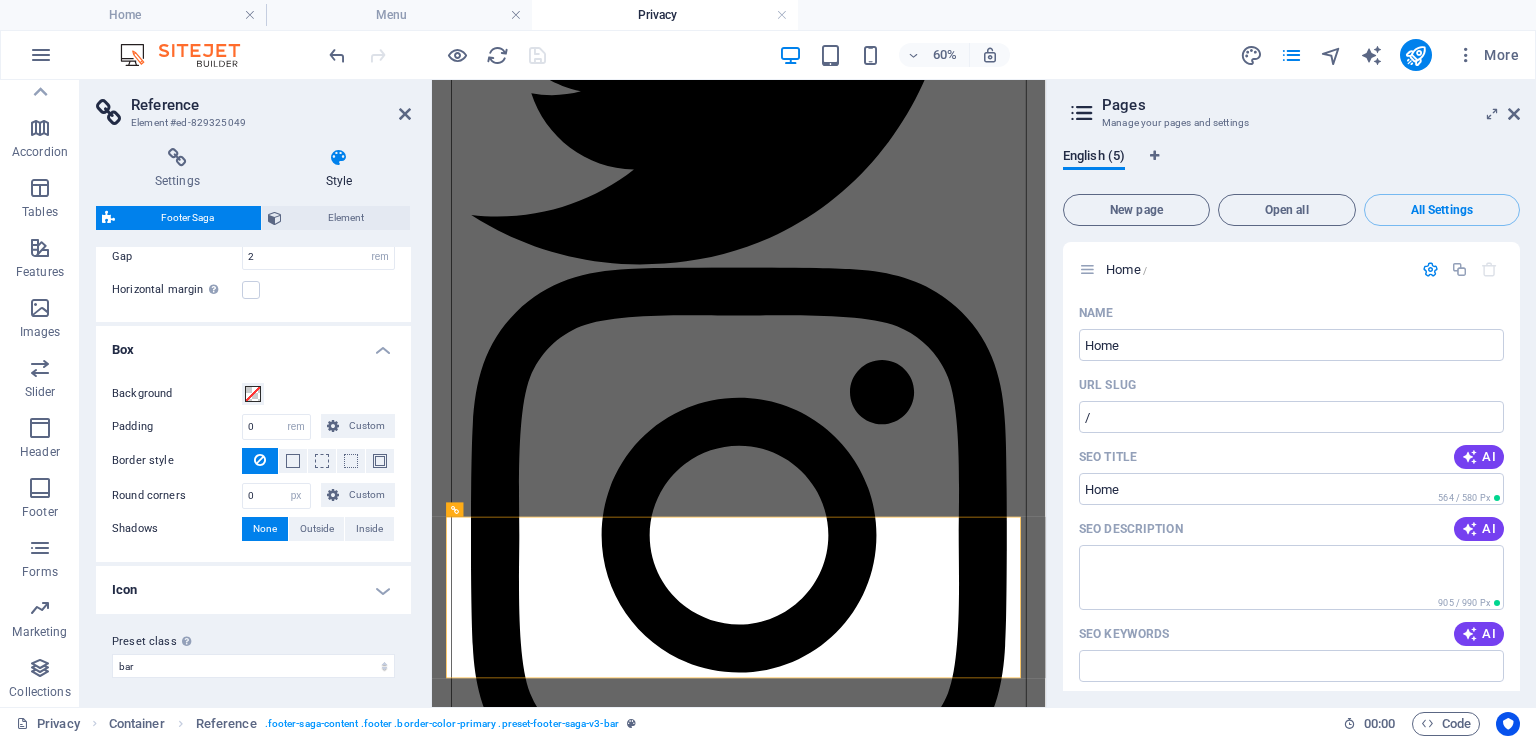 scroll, scrollTop: 156, scrollLeft: 0, axis: vertical 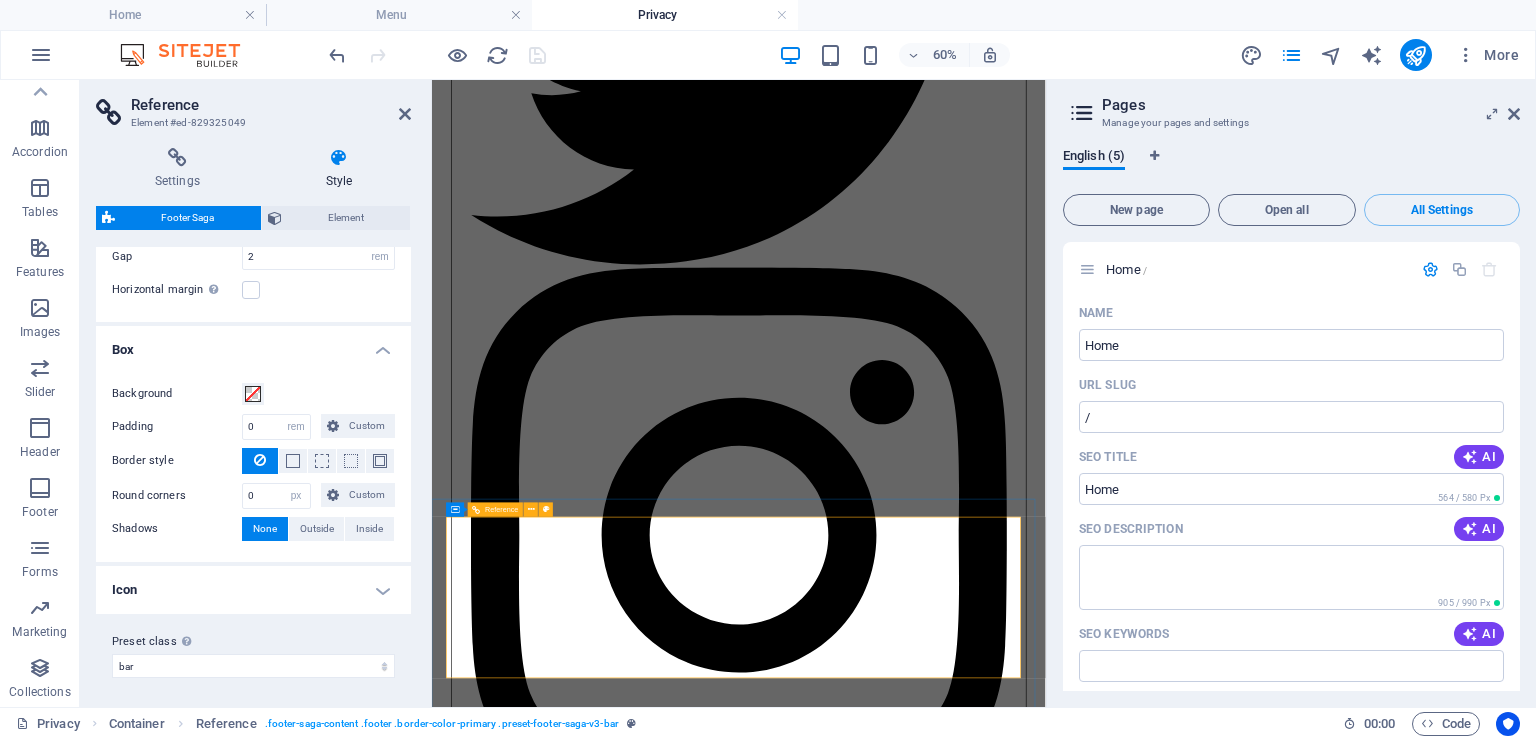 click on "Home Menu Book a table" at bounding box center (943, 1398) 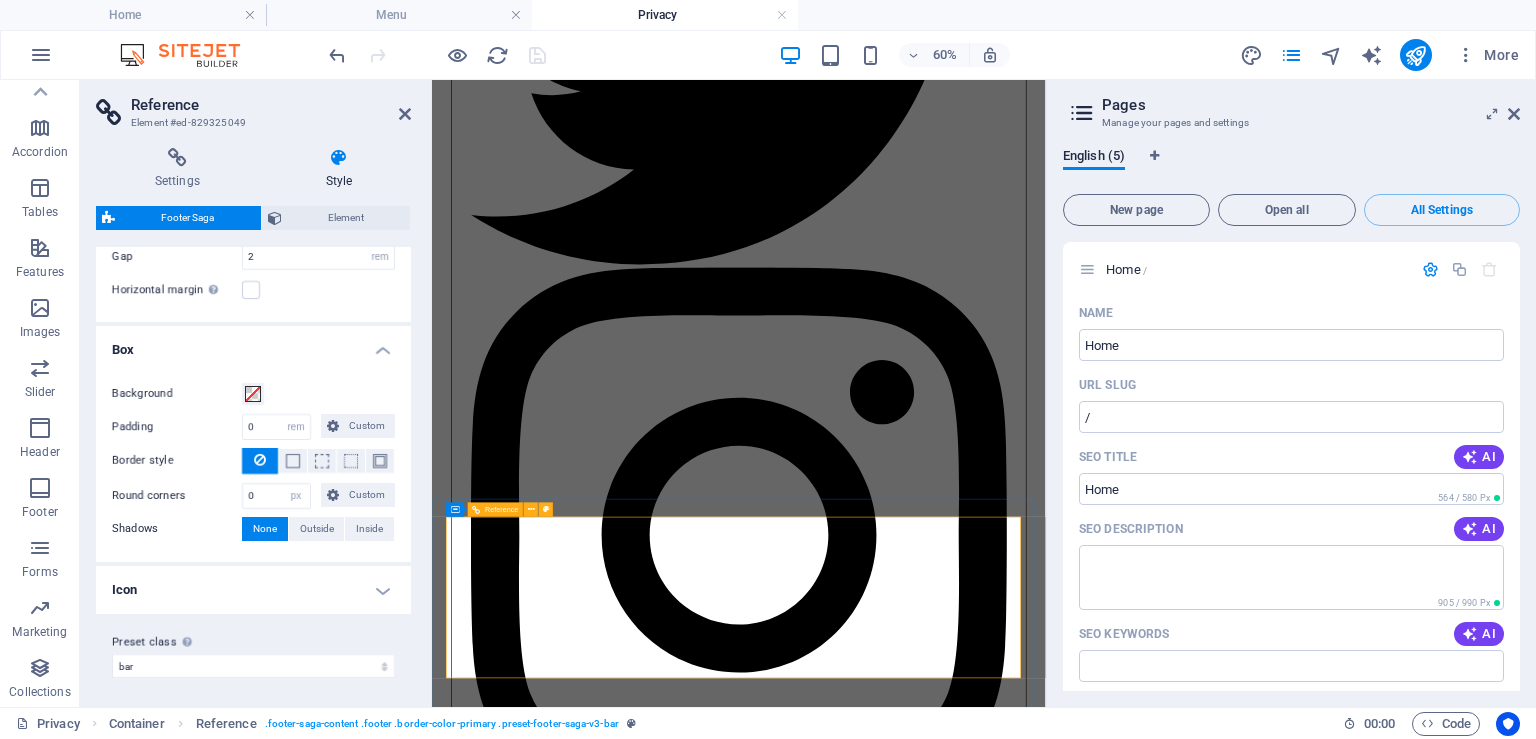 click on "0123 - 456789" at bounding box center [543, 2822] 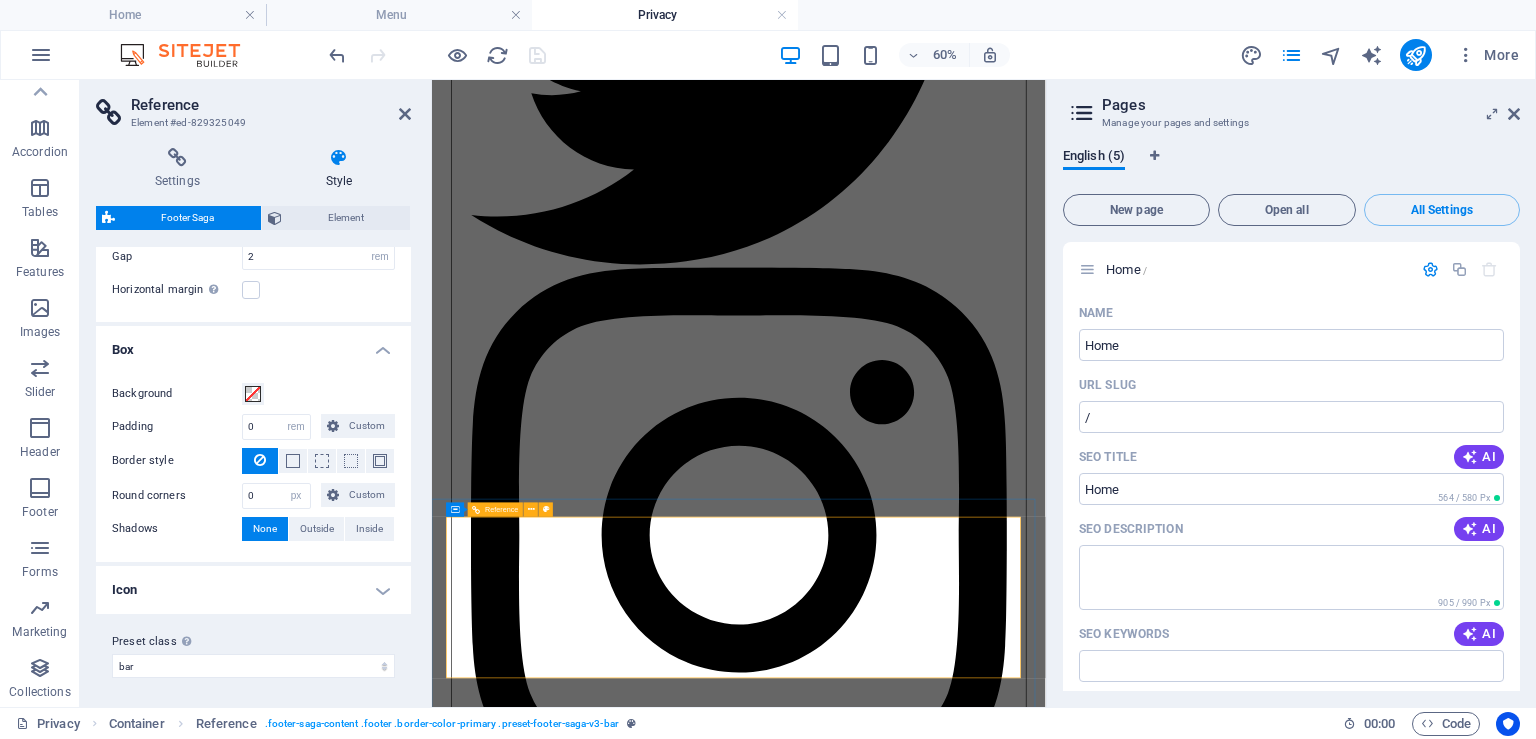 click on "0123 - 456789" at bounding box center (543, 2822) 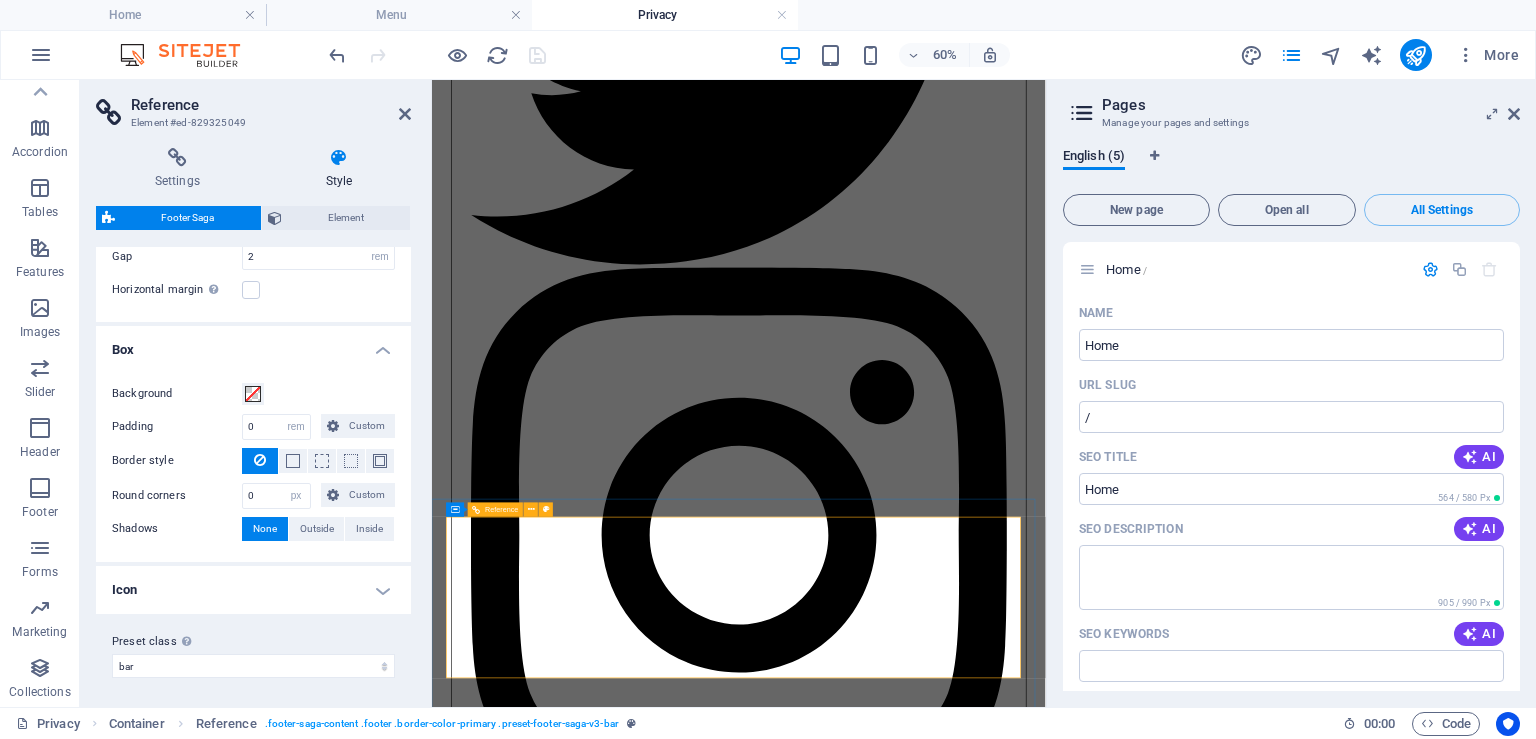 click on "0123 - 456789" at bounding box center (543, 2822) 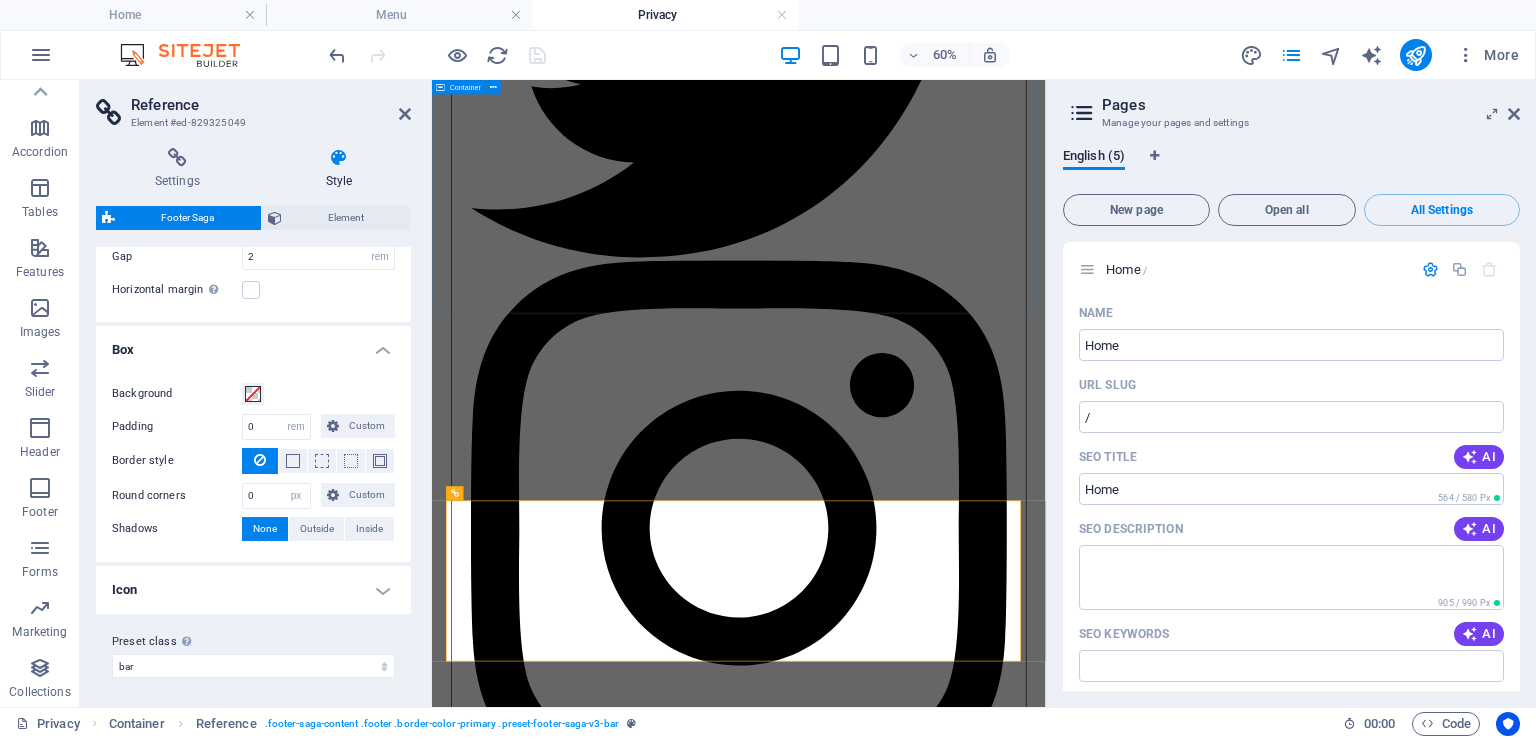 scroll, scrollTop: 6973, scrollLeft: 0, axis: vertical 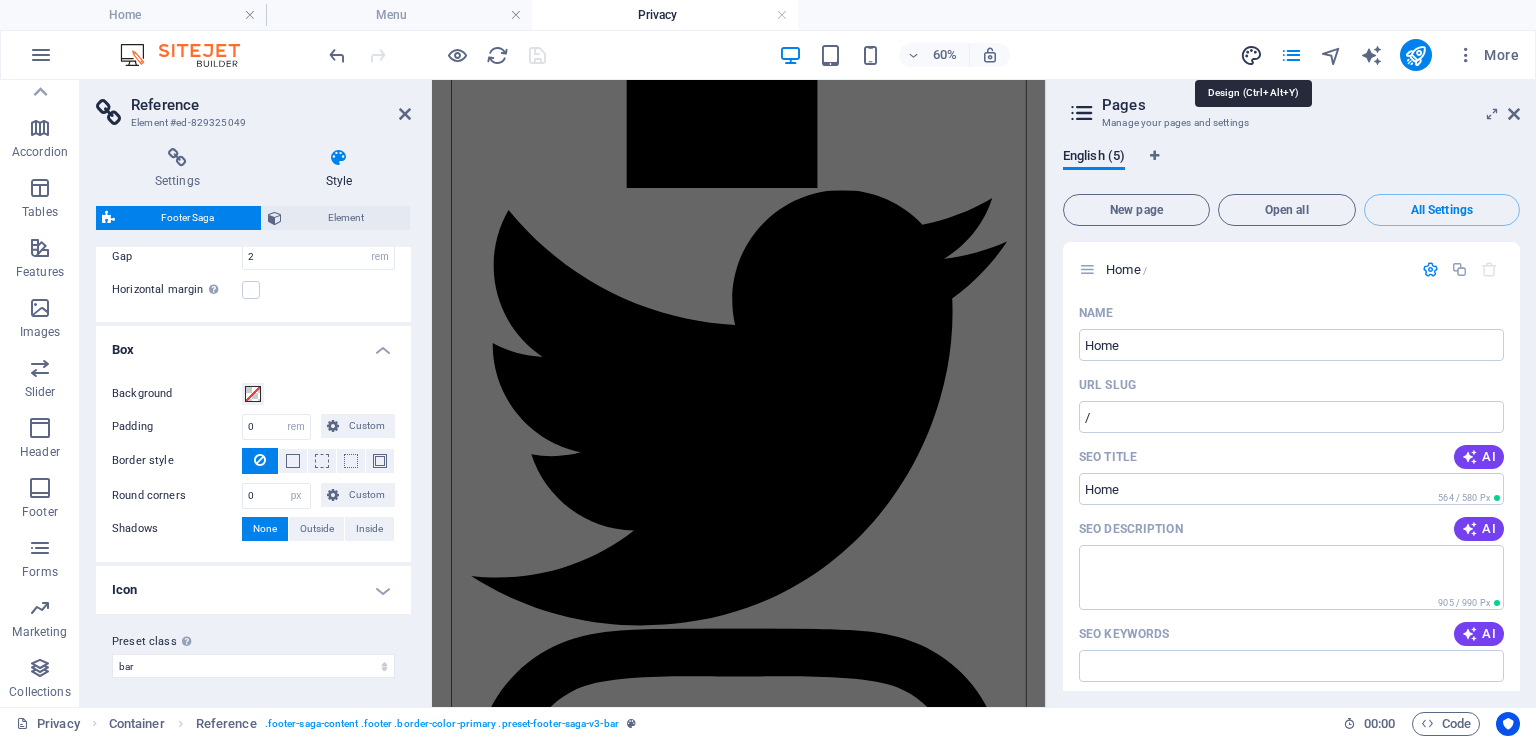 click at bounding box center [1251, 55] 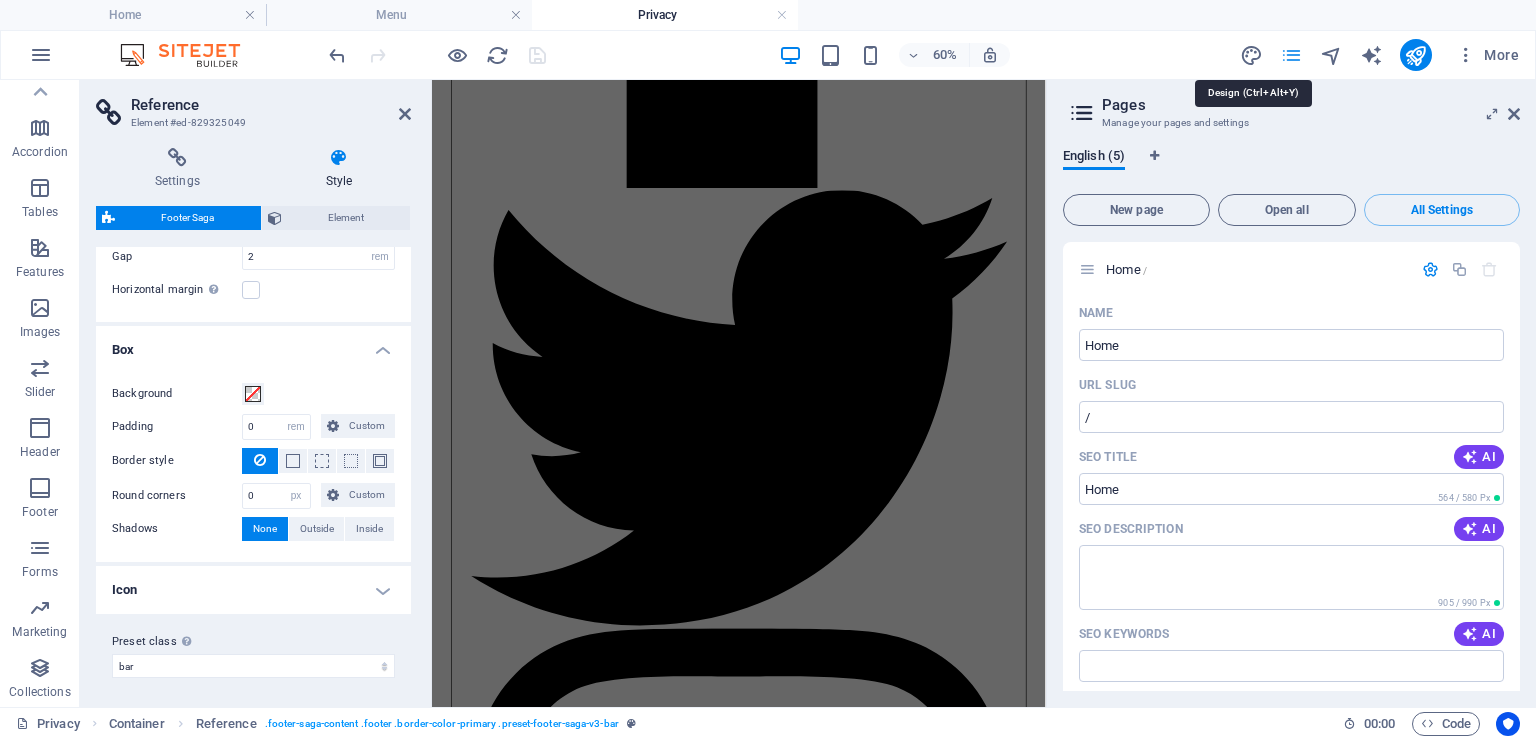 click at bounding box center (1291, 55) 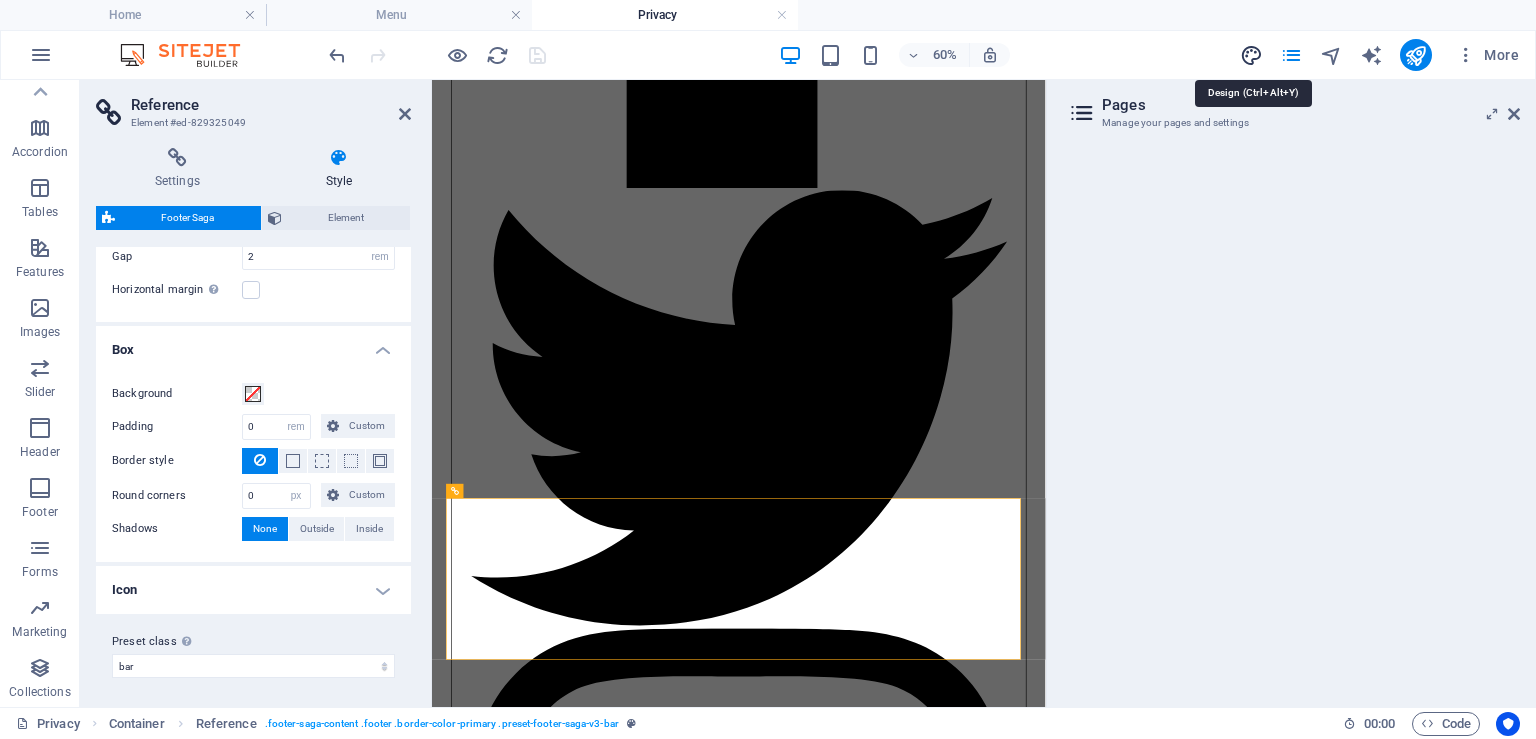 click at bounding box center [1251, 55] 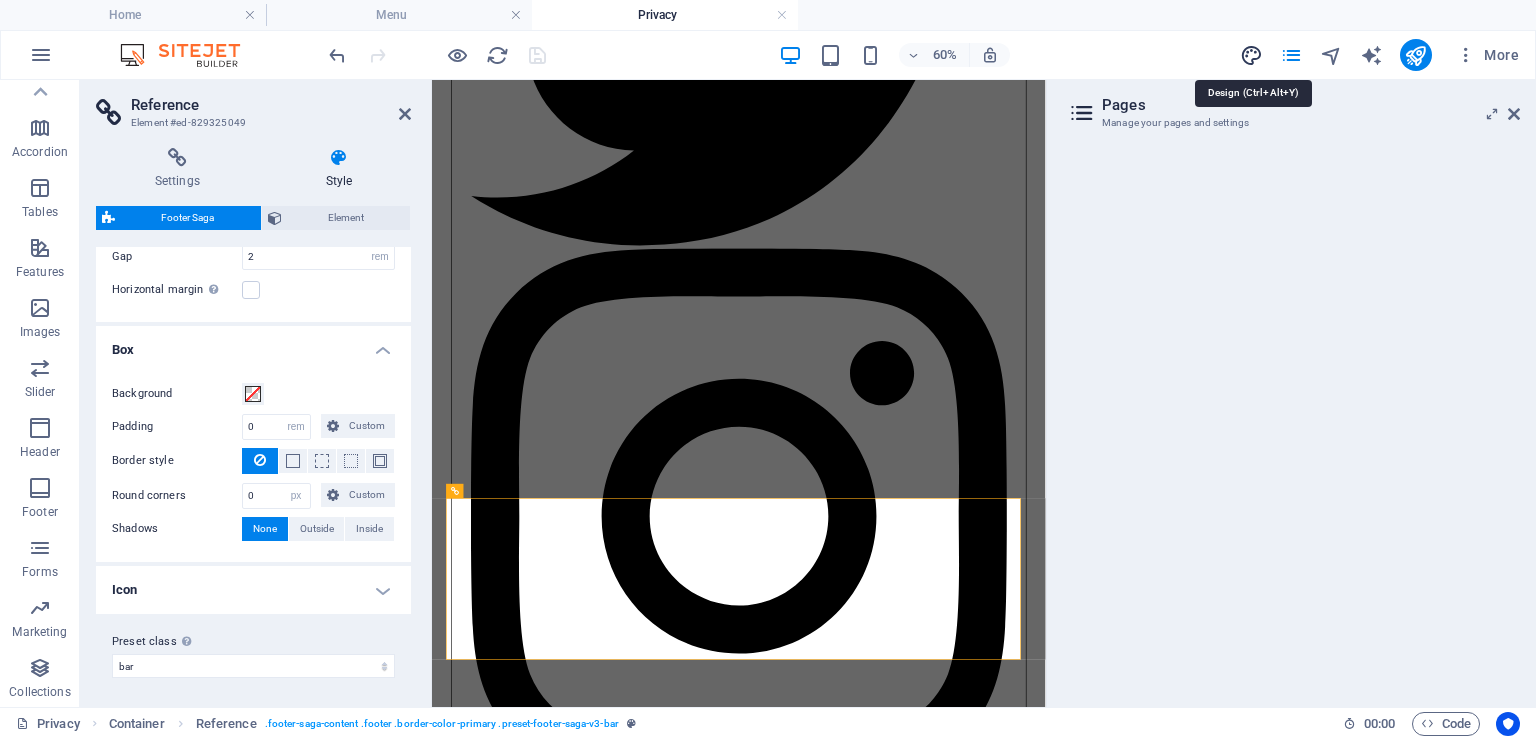 select on "ease-in-out" 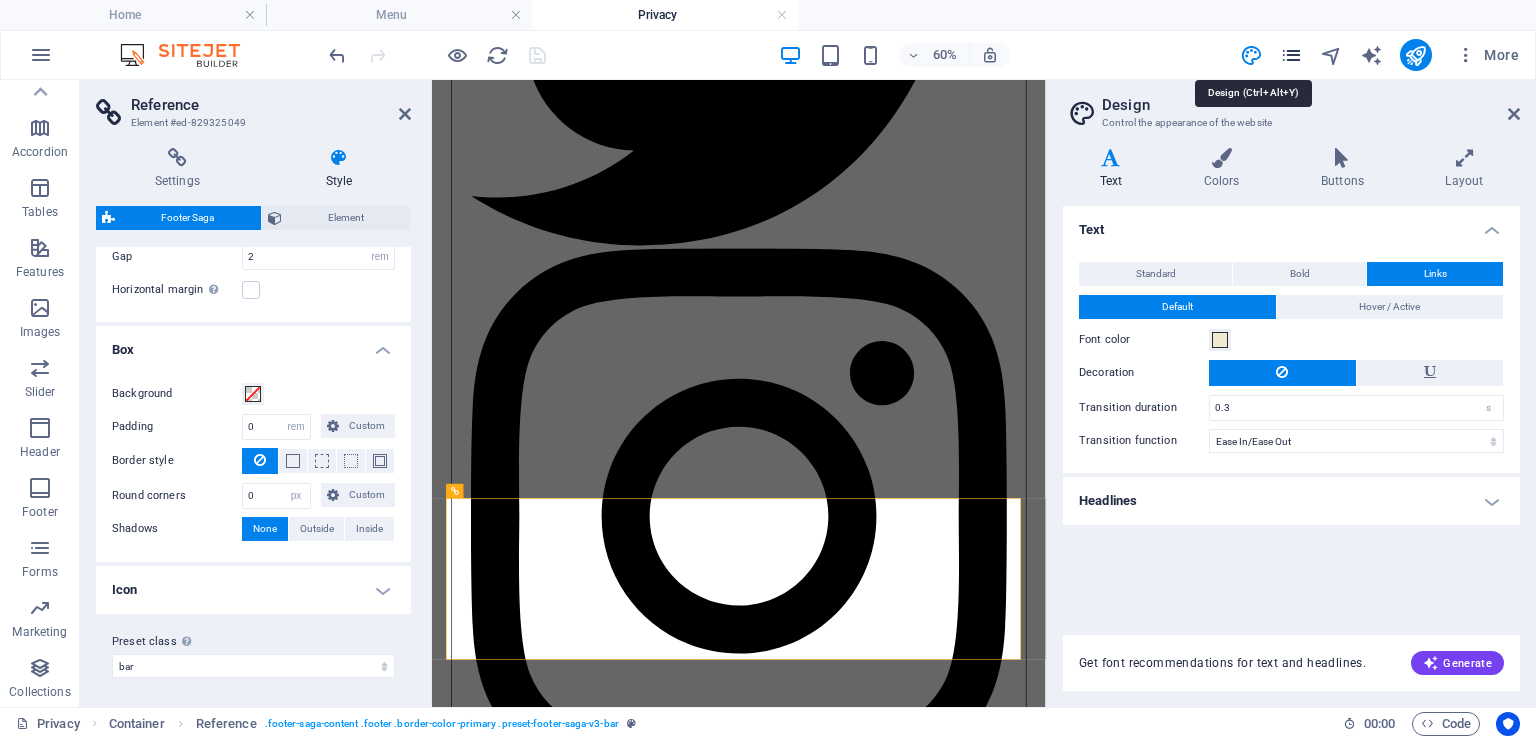 click at bounding box center (1291, 55) 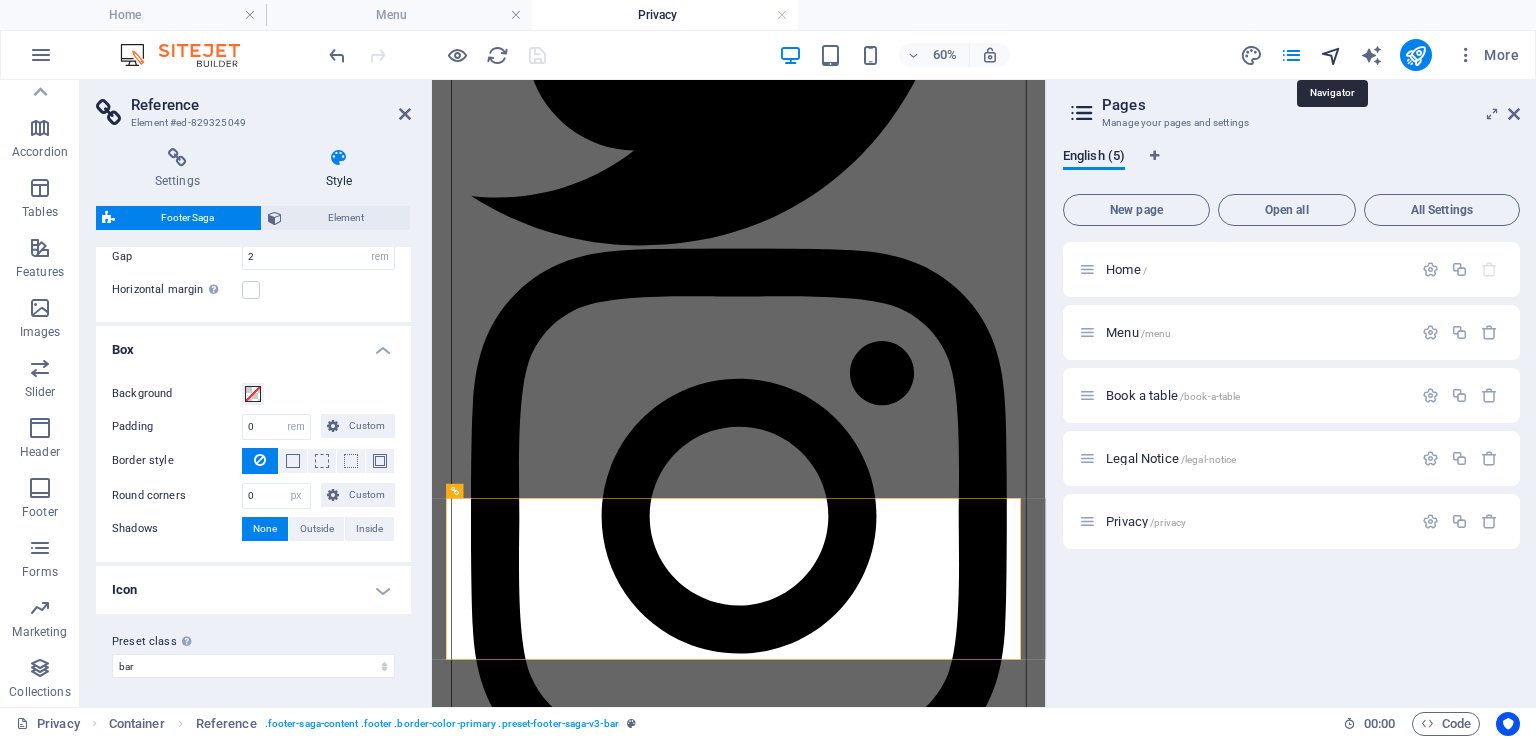 click at bounding box center [1331, 55] 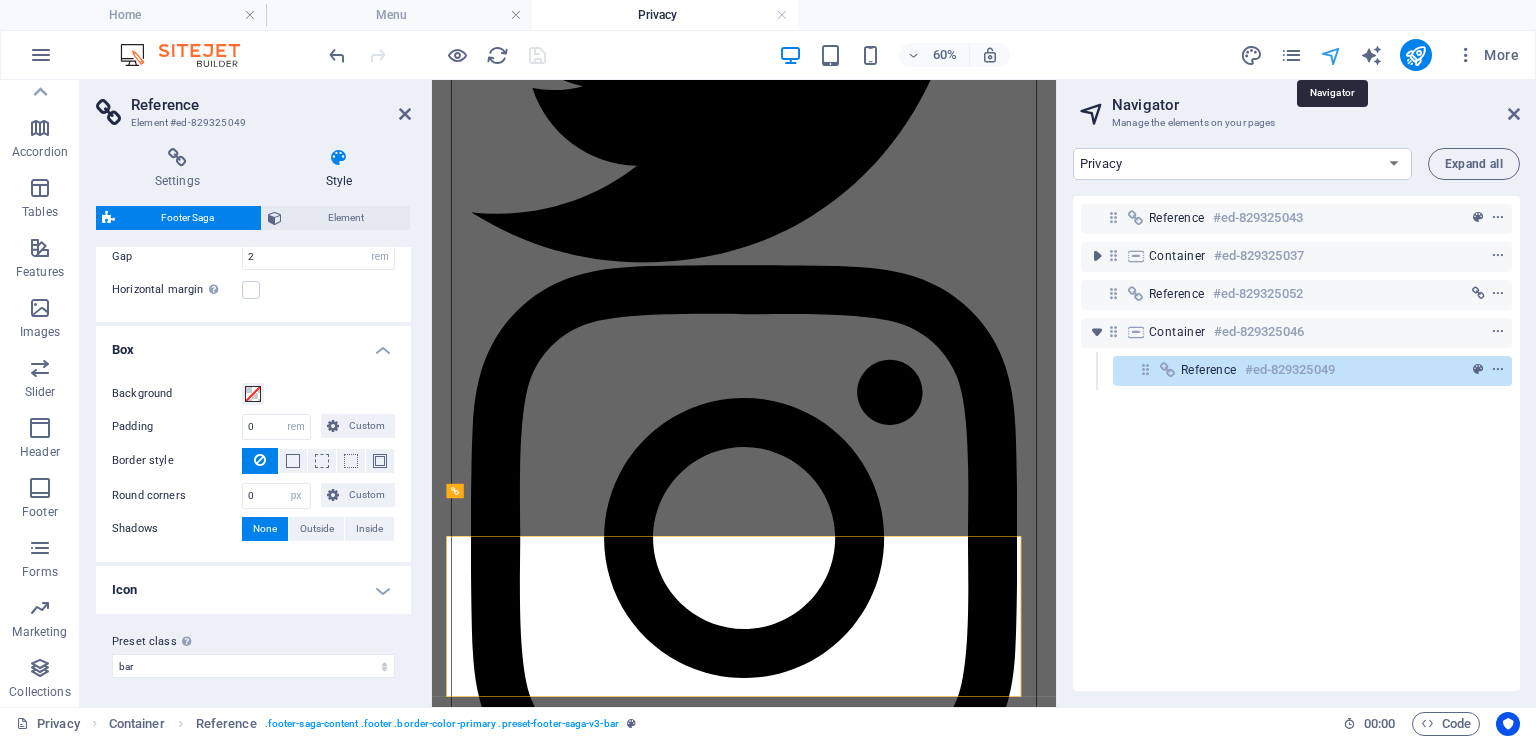 scroll, scrollTop: 6911, scrollLeft: 0, axis: vertical 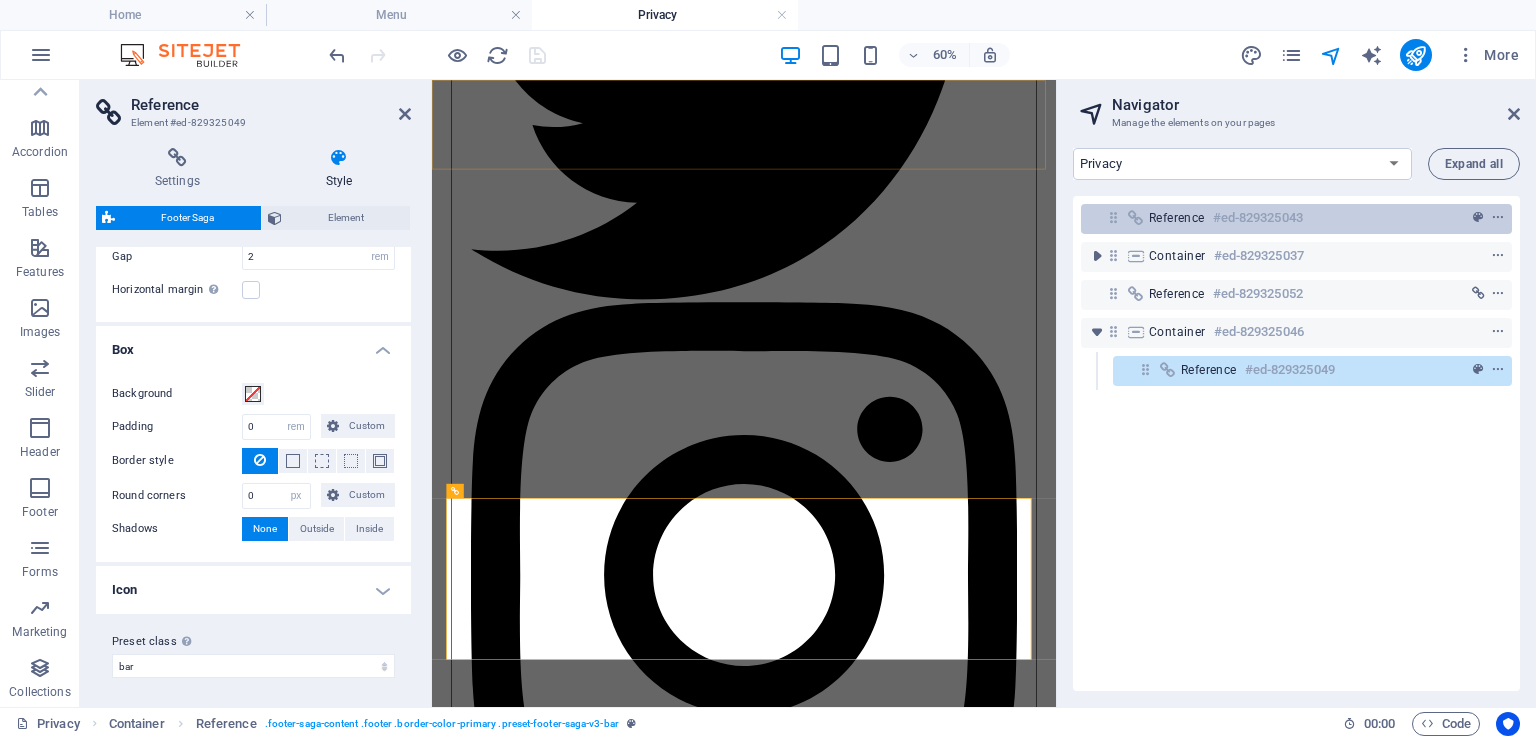 click on "Reference #ed-829325043" at bounding box center [1280, 218] 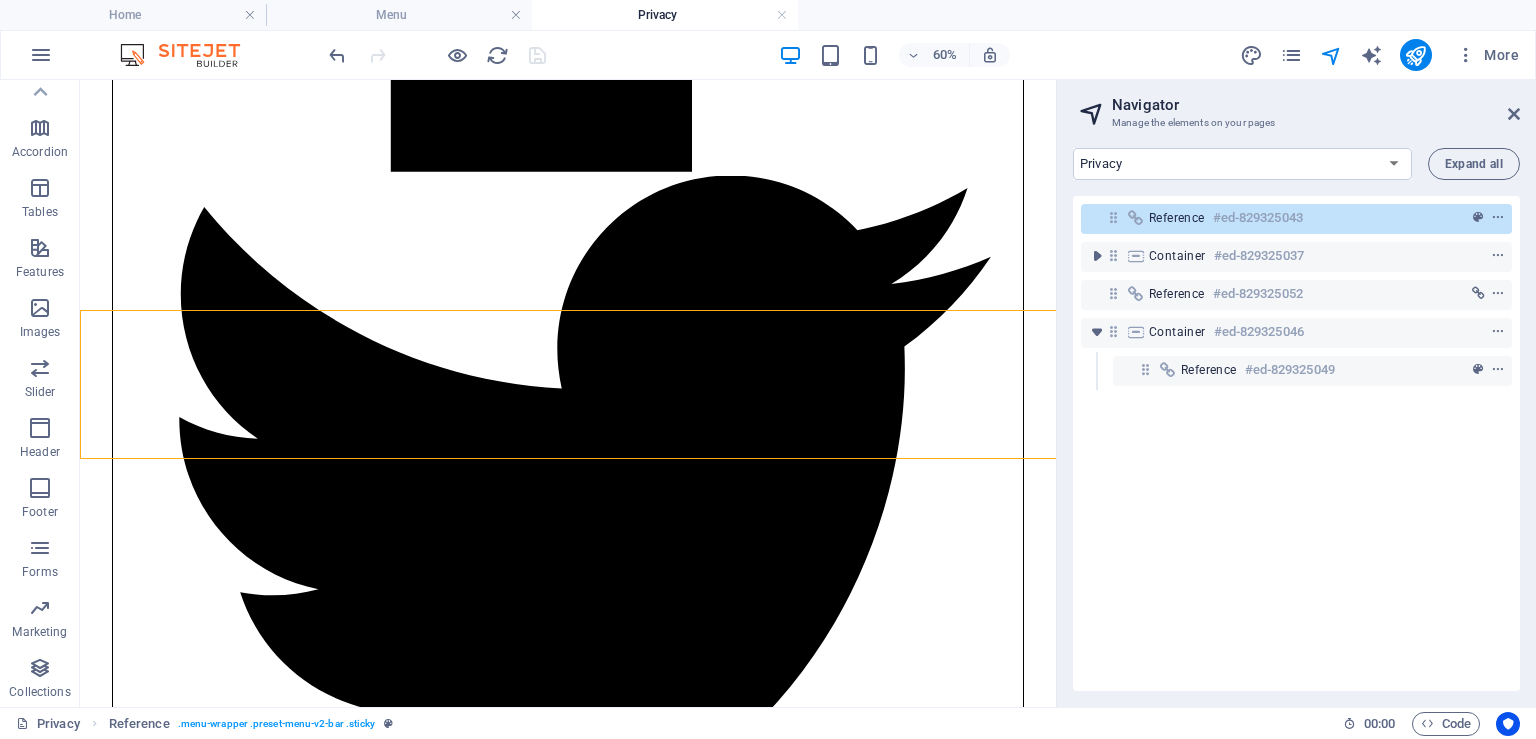 scroll, scrollTop: 6681, scrollLeft: 0, axis: vertical 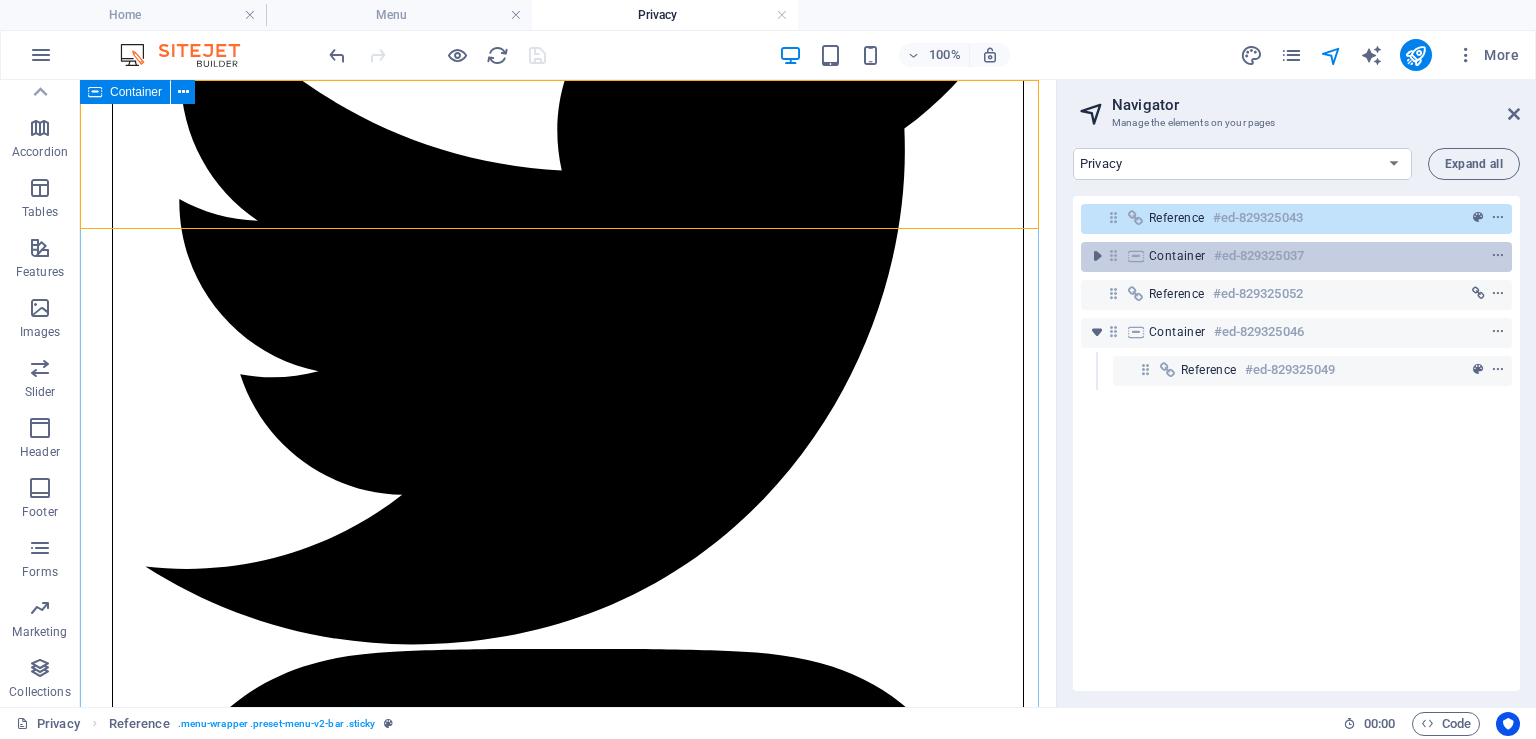 click on "Container #ed-829325037" at bounding box center [1280, 256] 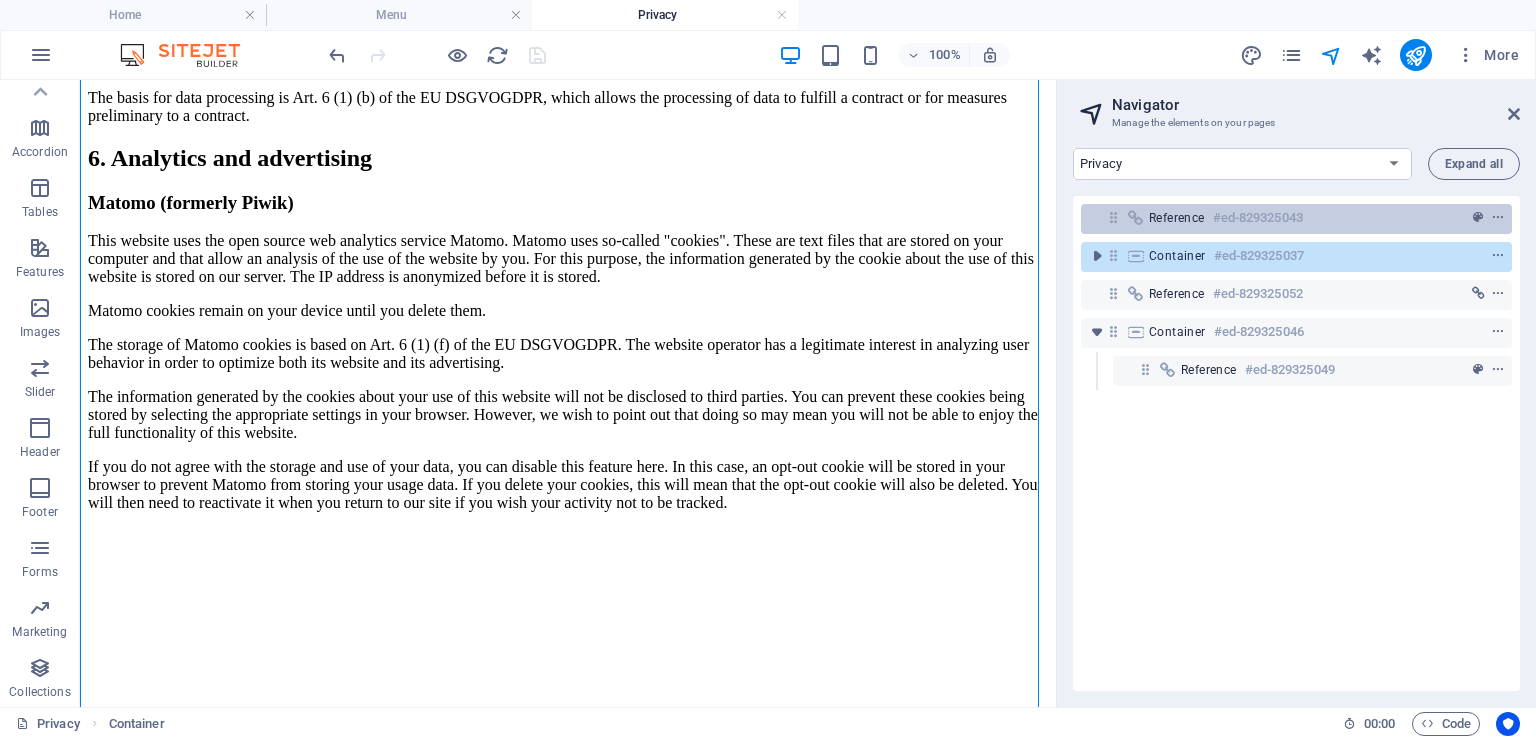 click on "Reference #ed-829325043" at bounding box center (1280, 218) 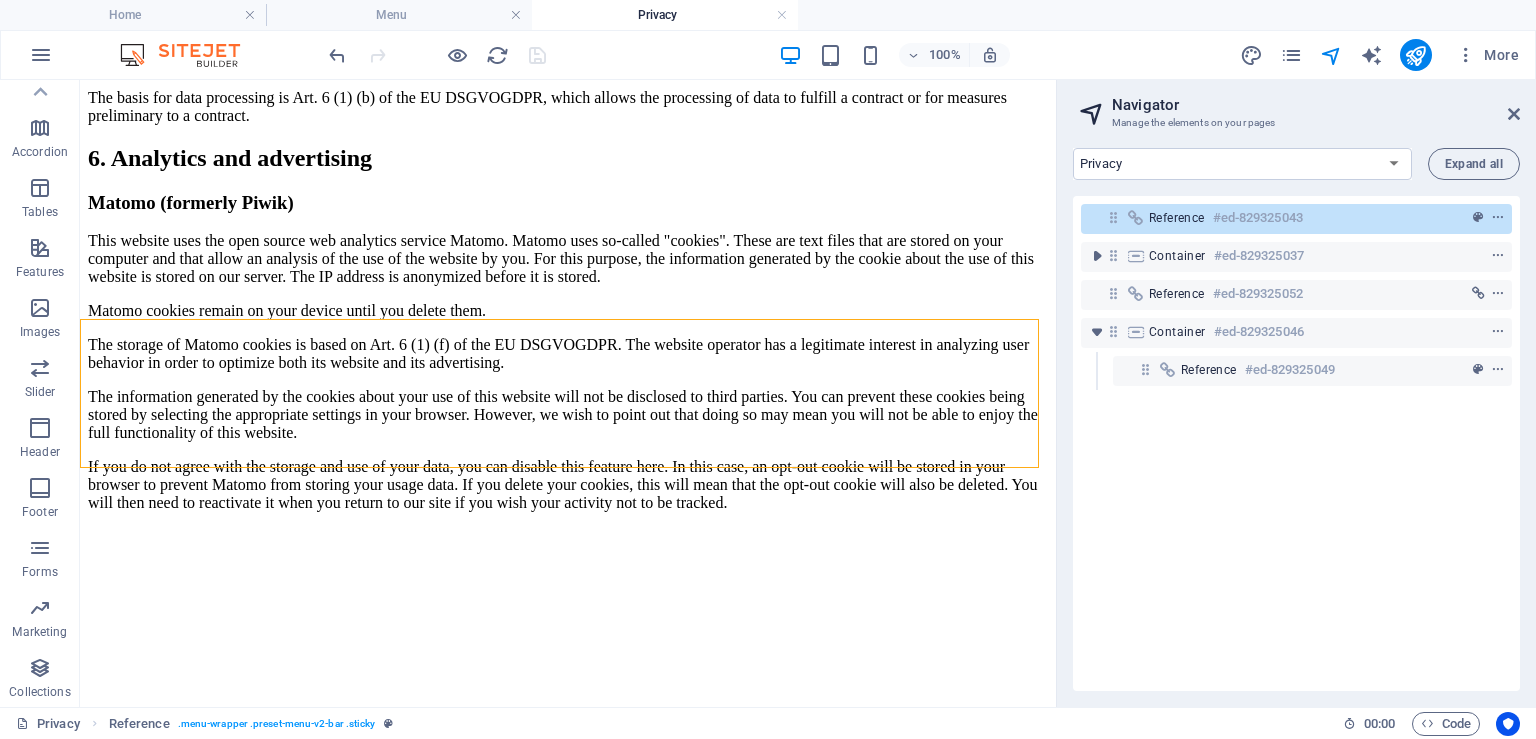 scroll, scrollTop: 3326, scrollLeft: 0, axis: vertical 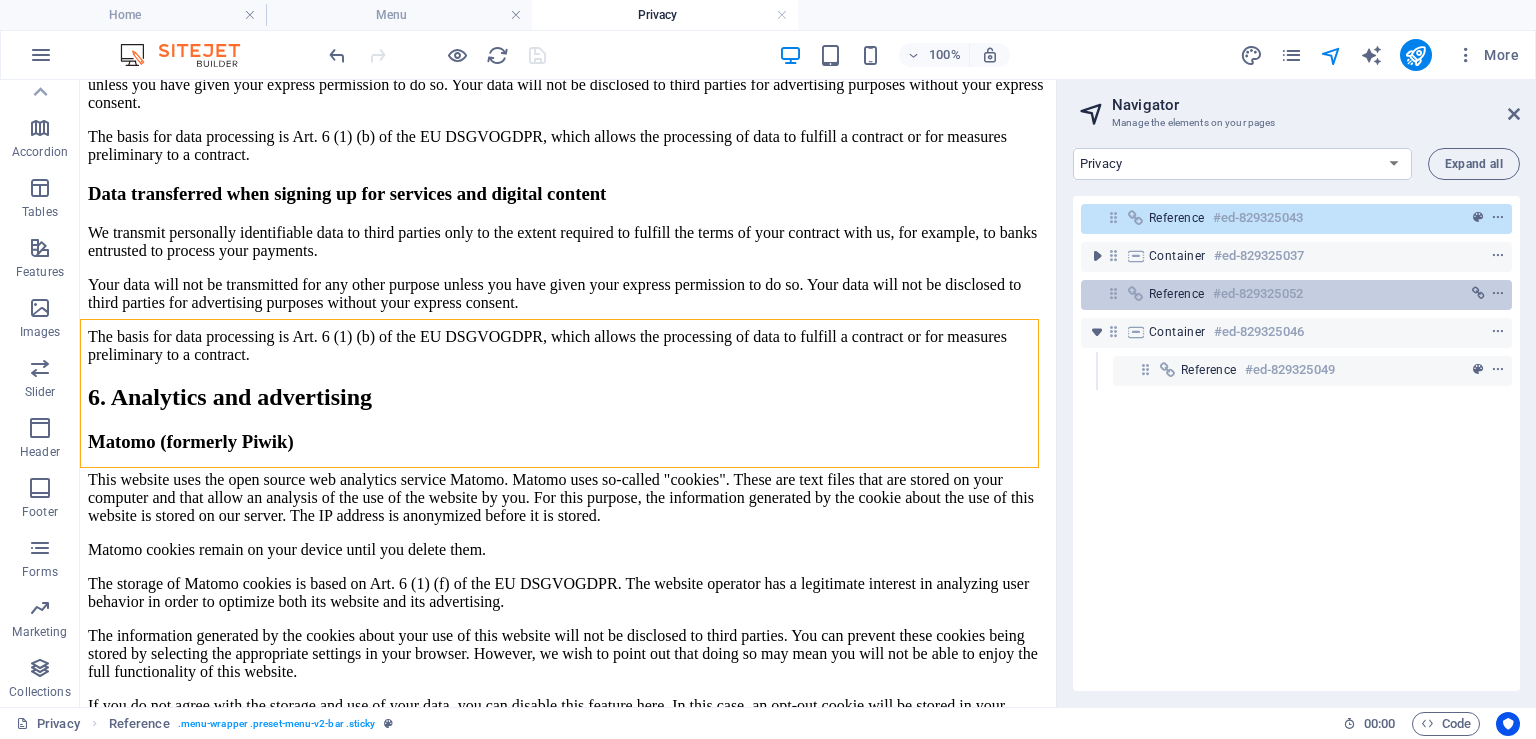click on "Reference #ed-829325052" at bounding box center [1280, 294] 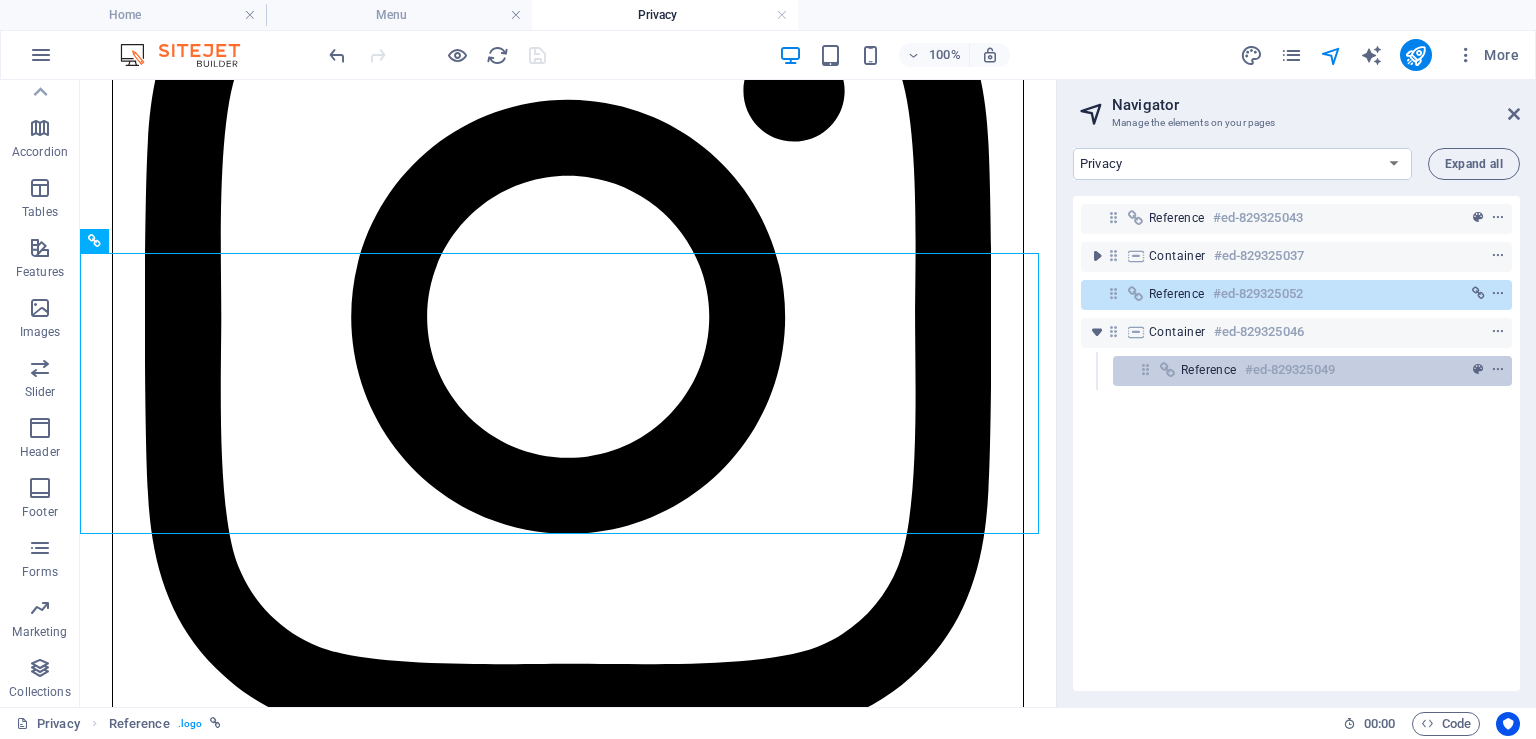 click on "Reference #ed-829325049" at bounding box center (1312, 371) 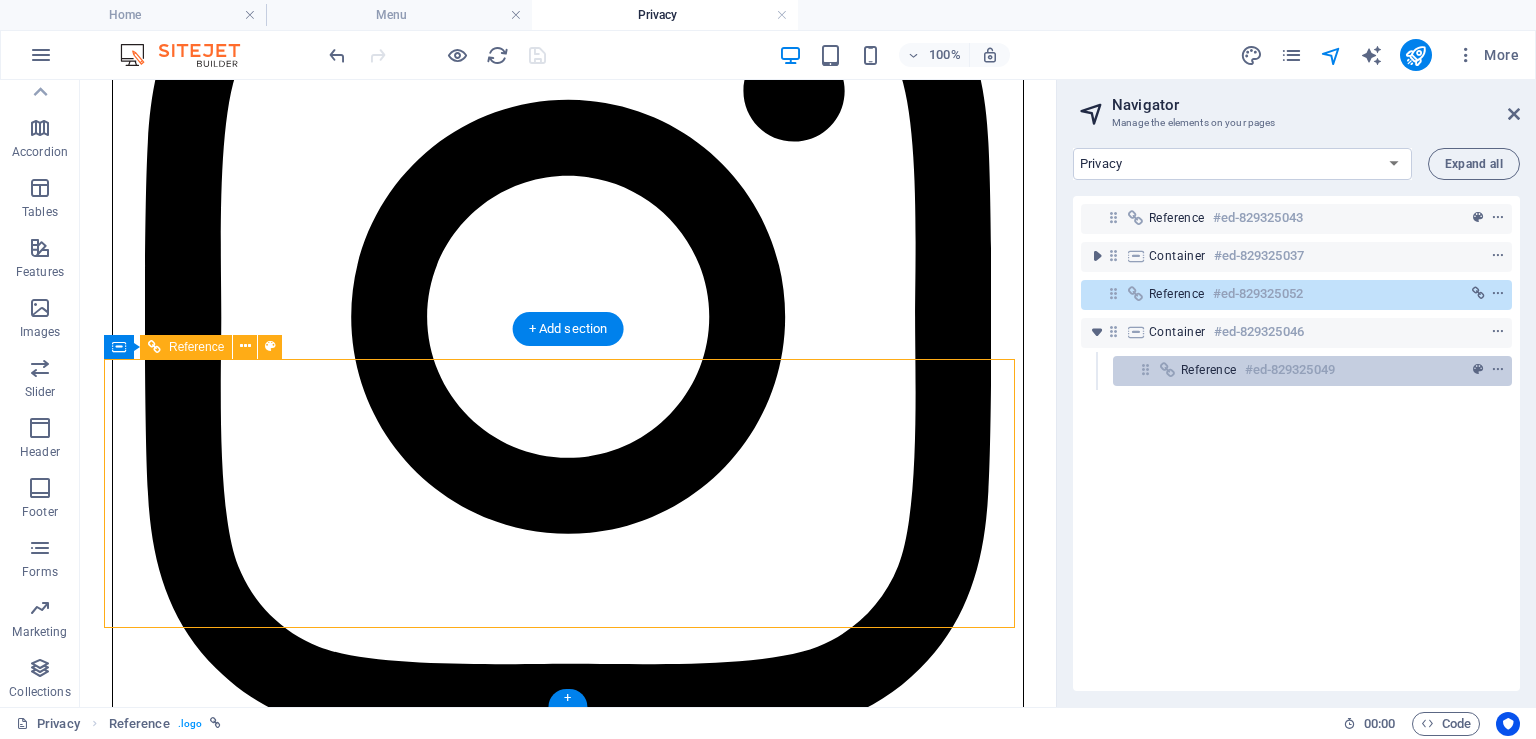 scroll, scrollTop: 7641, scrollLeft: 0, axis: vertical 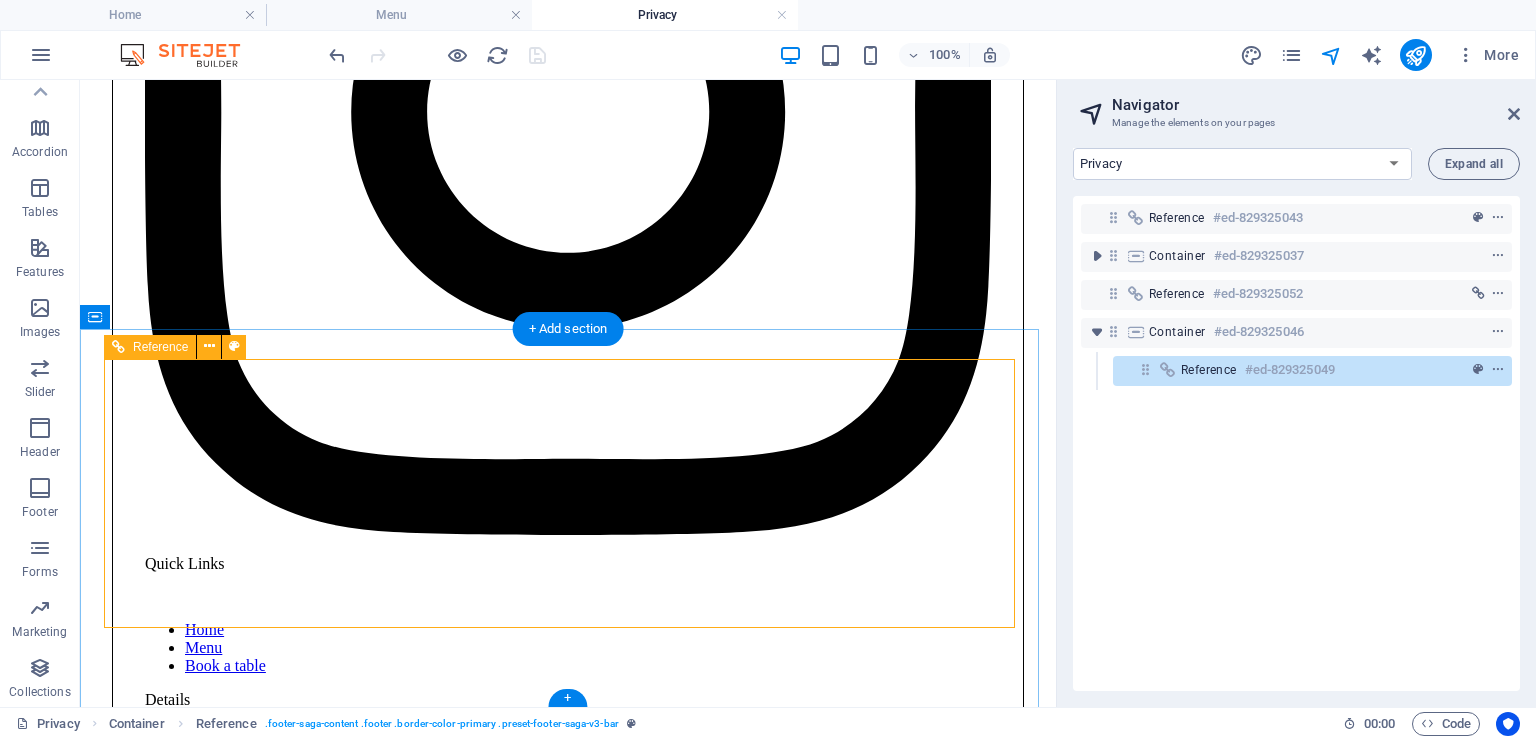 click on "0123 - [PHONE] [EMAIL] 10:00 AM - 01:00 AM" at bounding box center (568, 459) 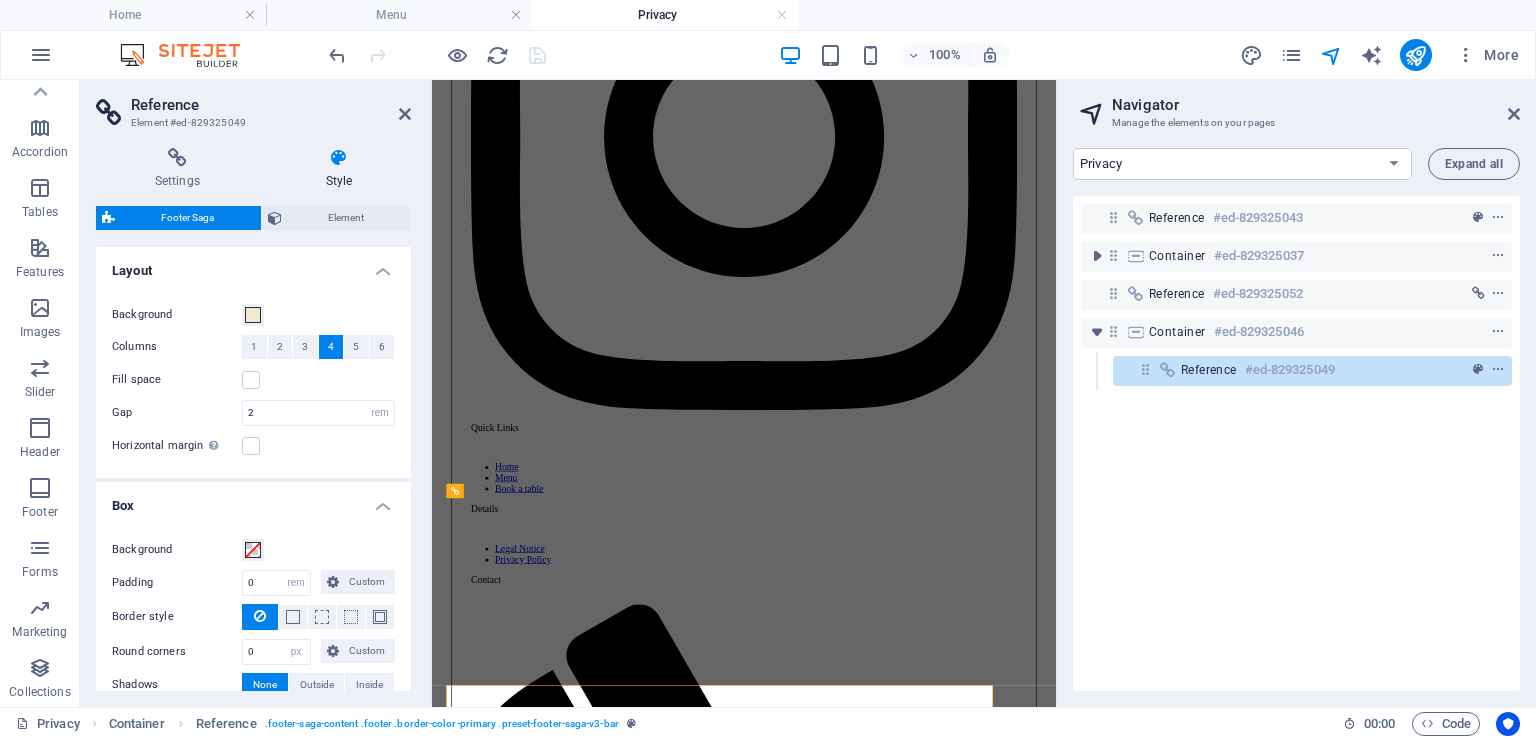 scroll, scrollTop: 6911, scrollLeft: 0, axis: vertical 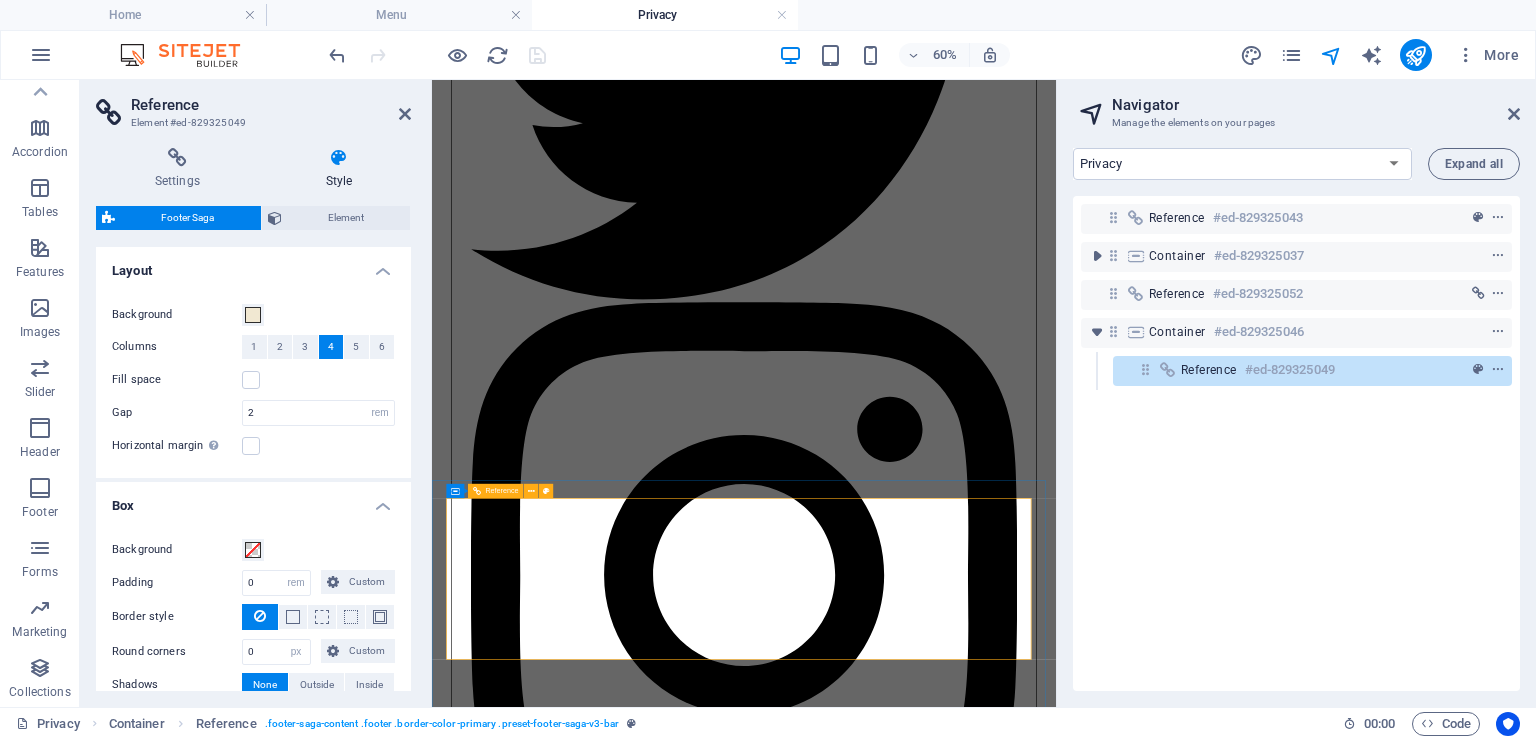 click on "Treat yourself to an ultimate bistro and cocktail bar experience" at bounding box center [952, -2124] 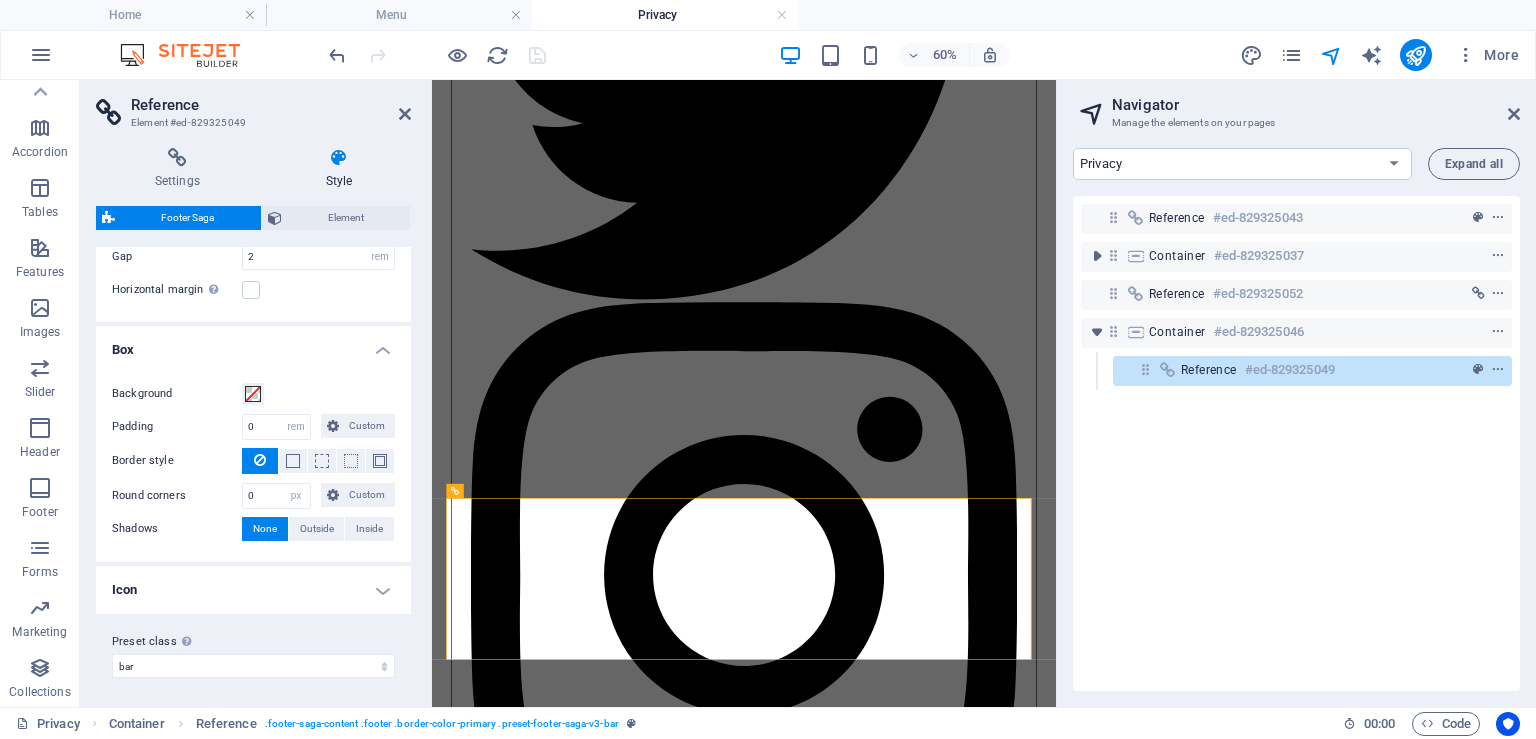 scroll, scrollTop: 0, scrollLeft: 0, axis: both 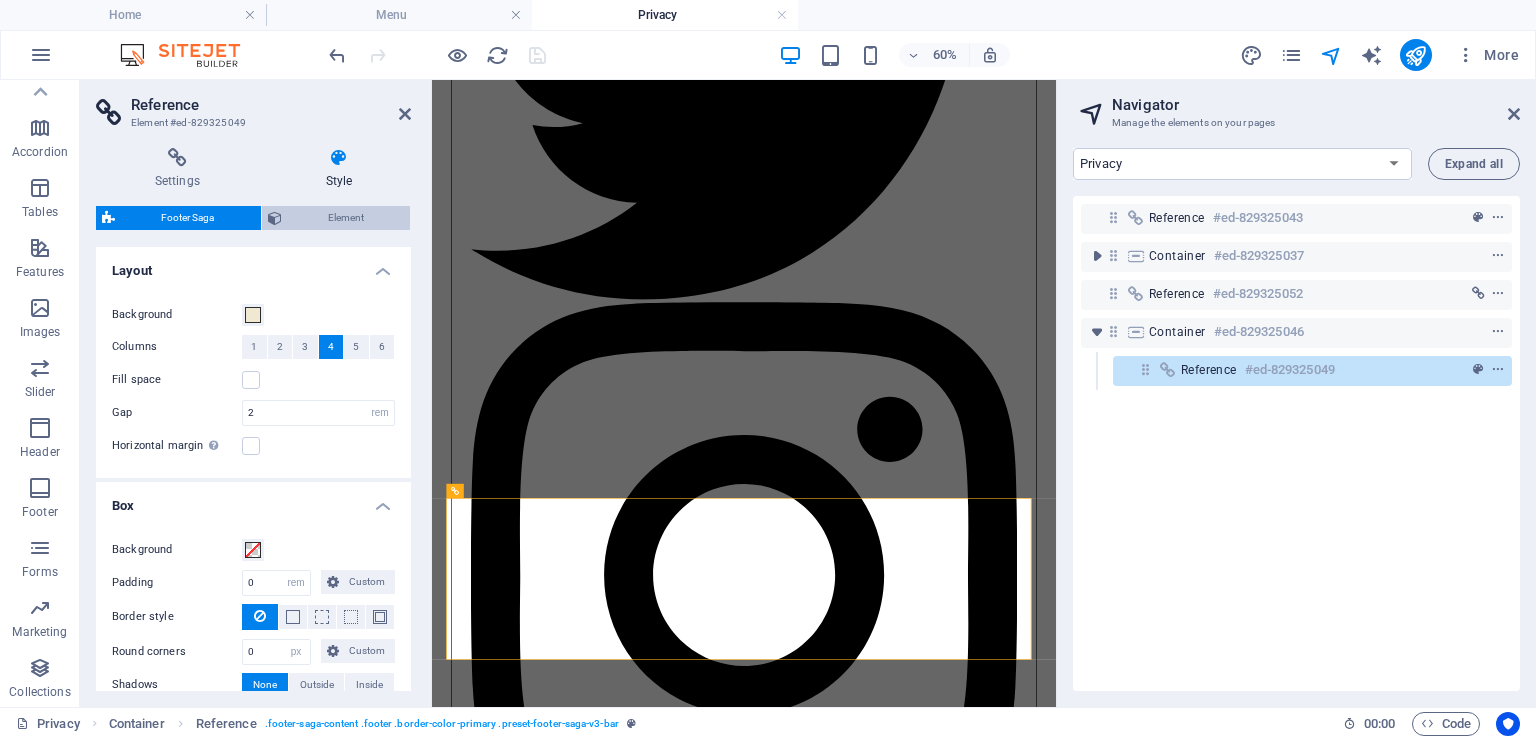 click on "Element" at bounding box center (346, 218) 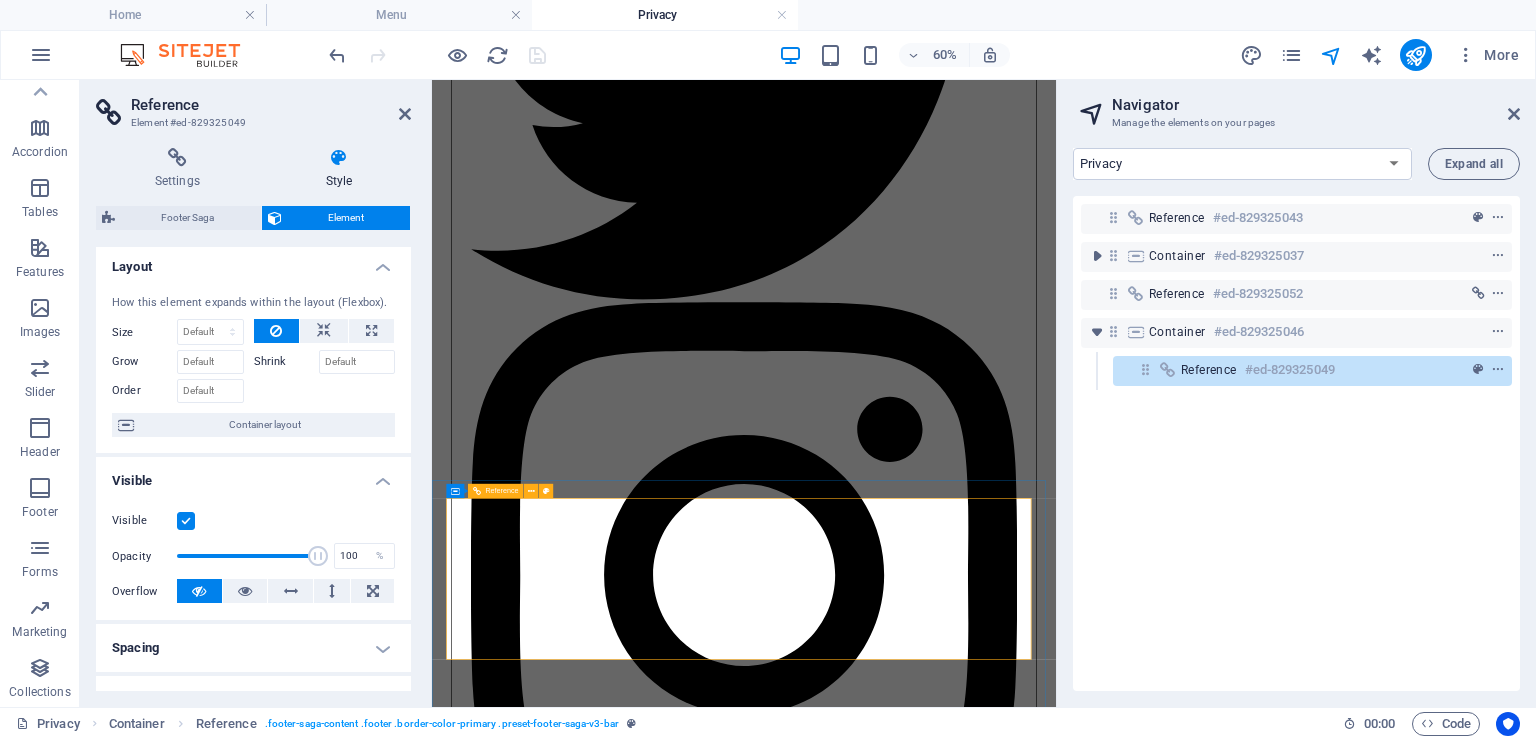 scroll, scrollTop: 0, scrollLeft: 0, axis: both 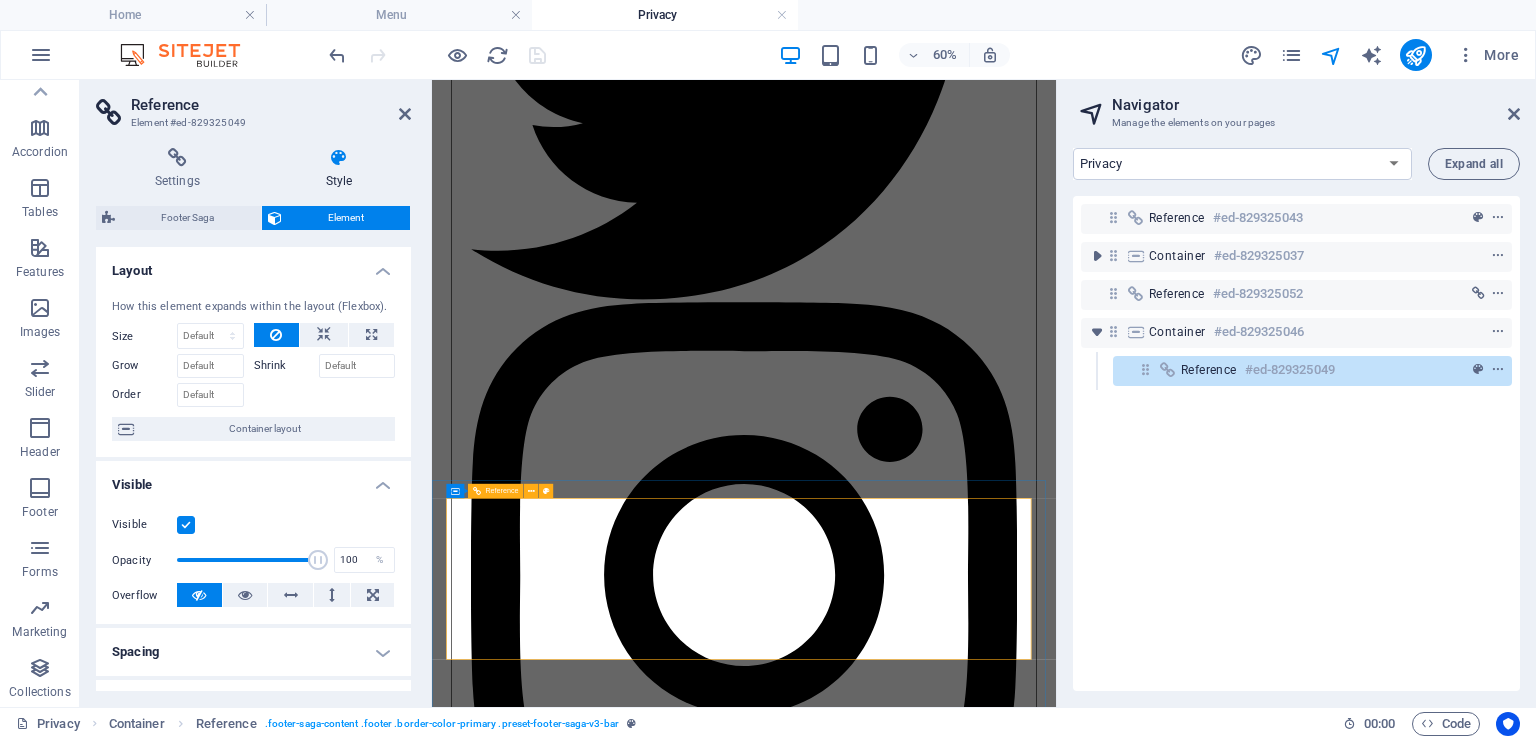 click on "Treat yourself to an ultimate bistro and cocktail bar experience" at bounding box center (952, -2124) 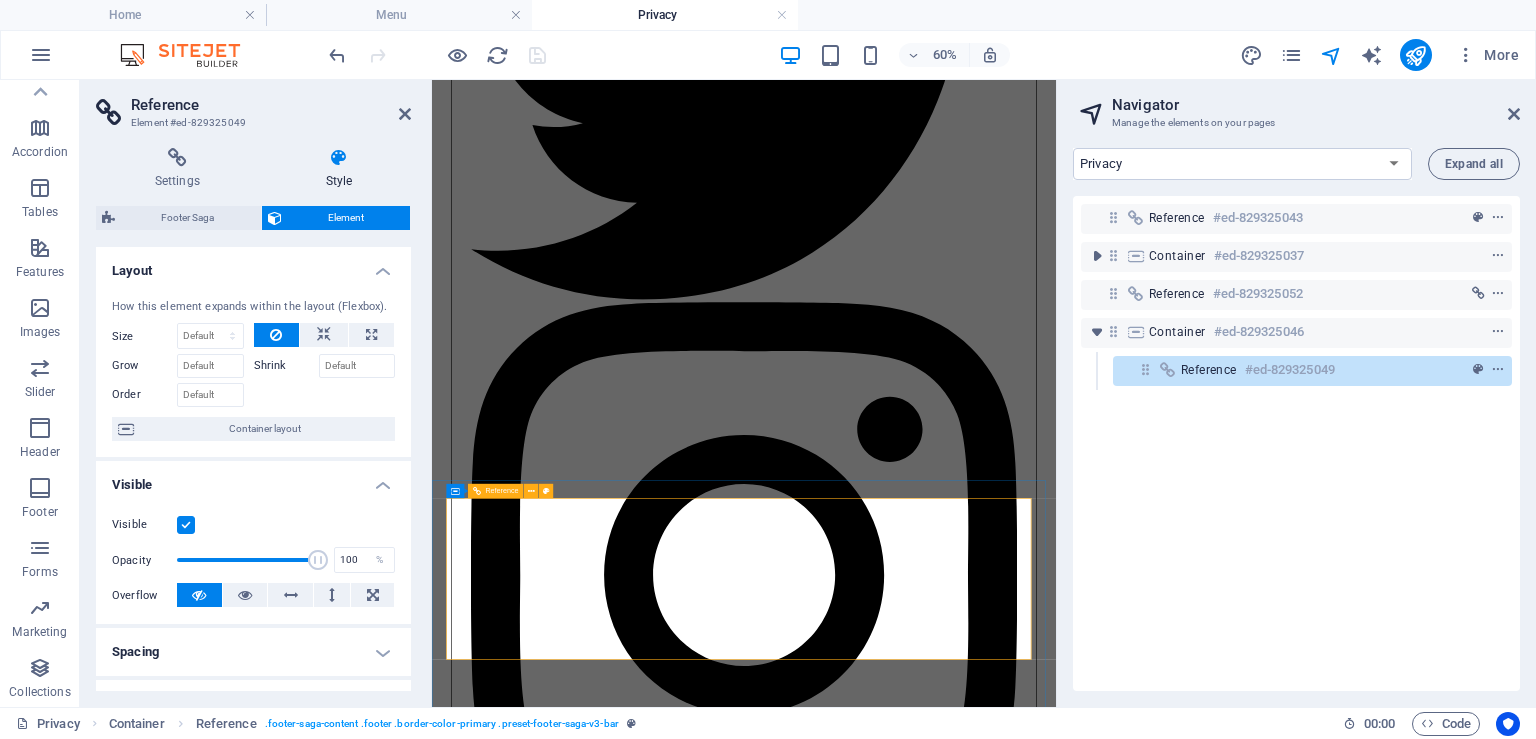 click on "Treat yourself to an ultimate bistro and cocktail bar experience" at bounding box center (952, -2124) 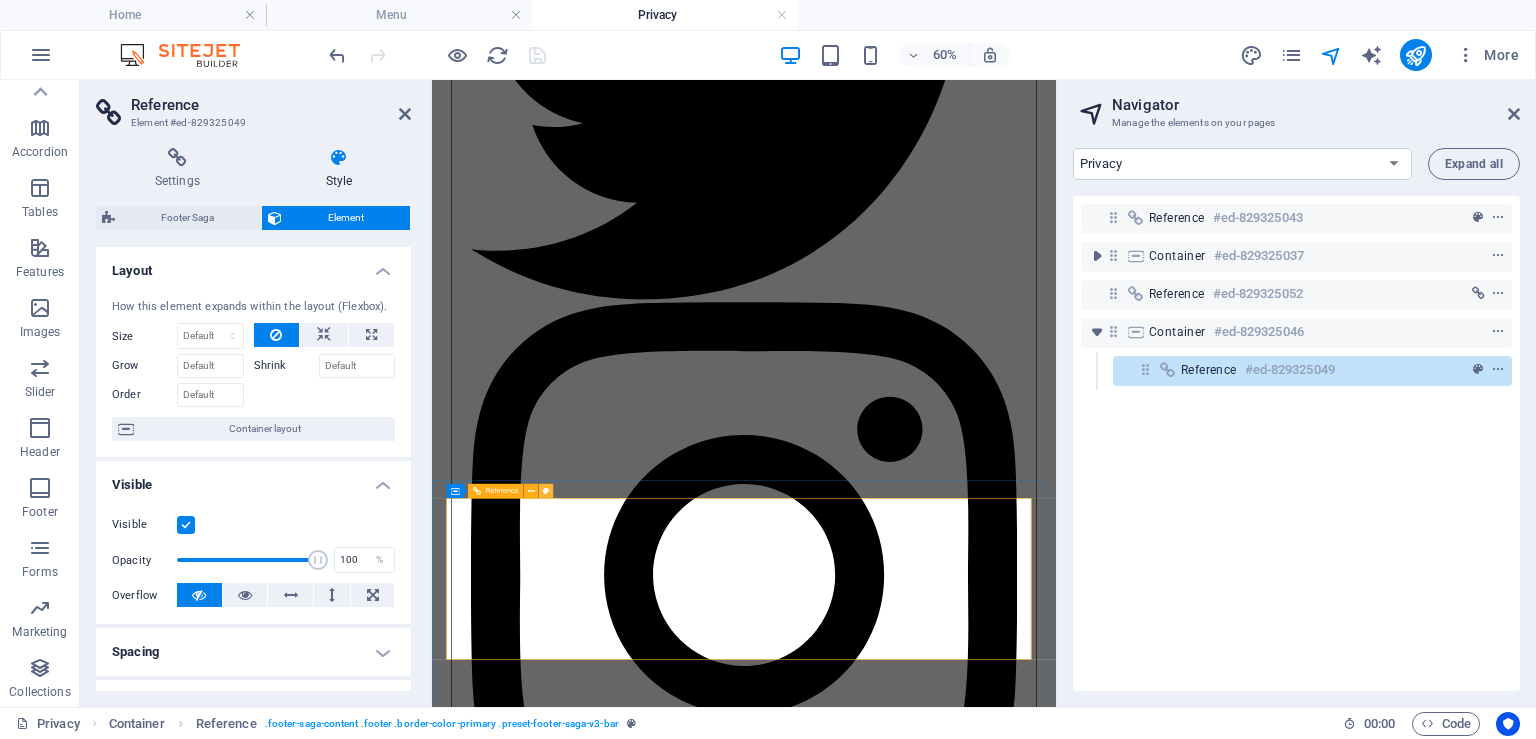 click at bounding box center [546, 491] 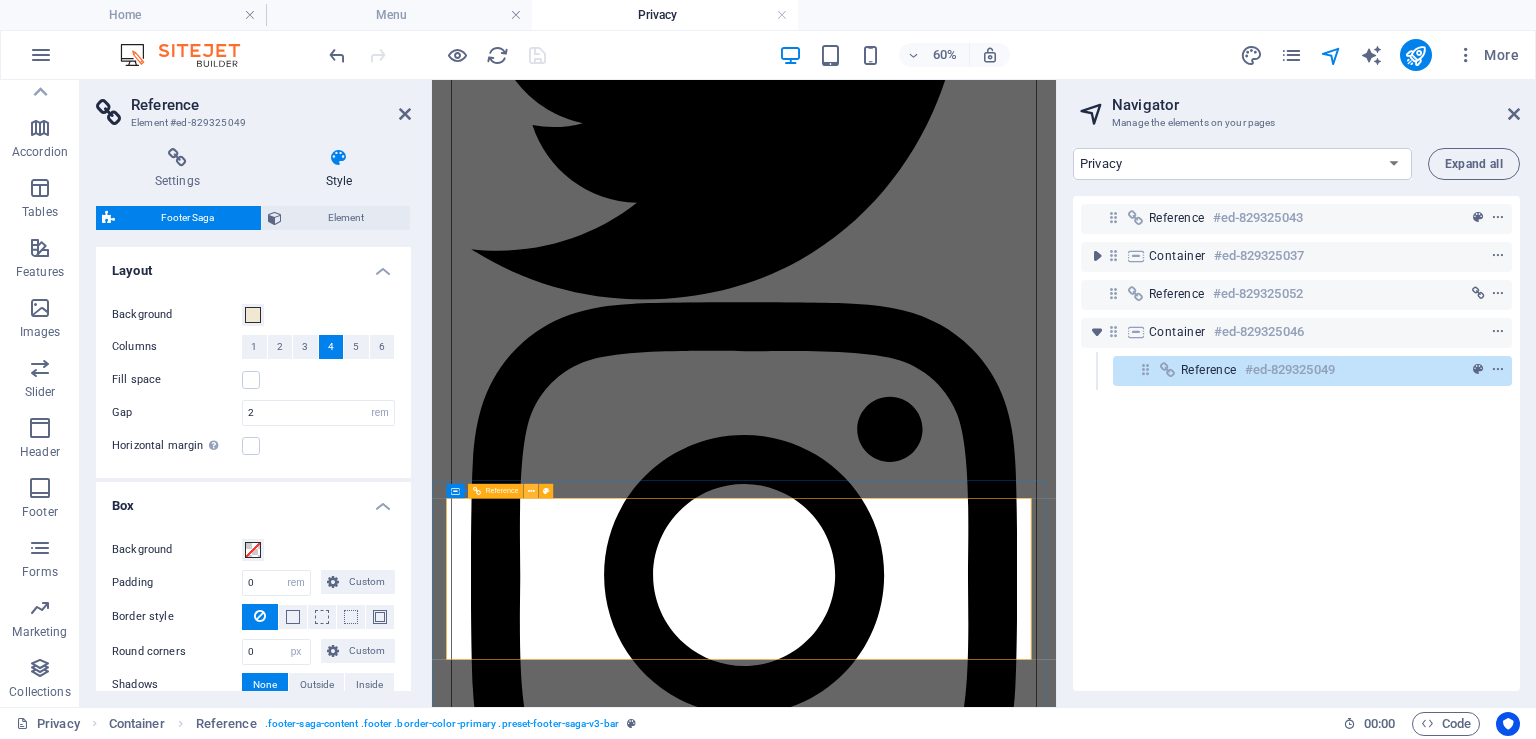 click at bounding box center (531, 491) 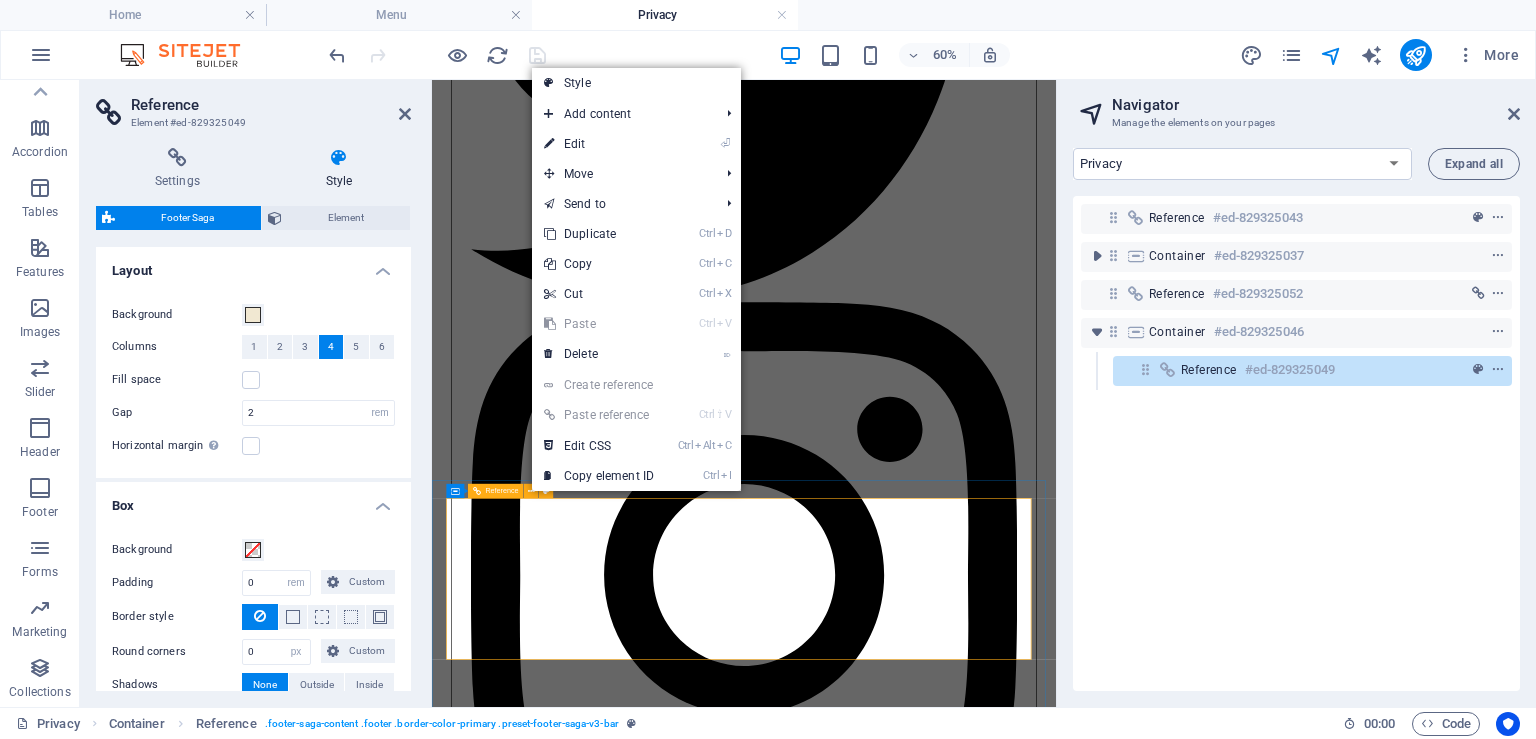 click on "Treat yourself to an ultimate bistro and cocktail bar experience" at bounding box center (952, -2124) 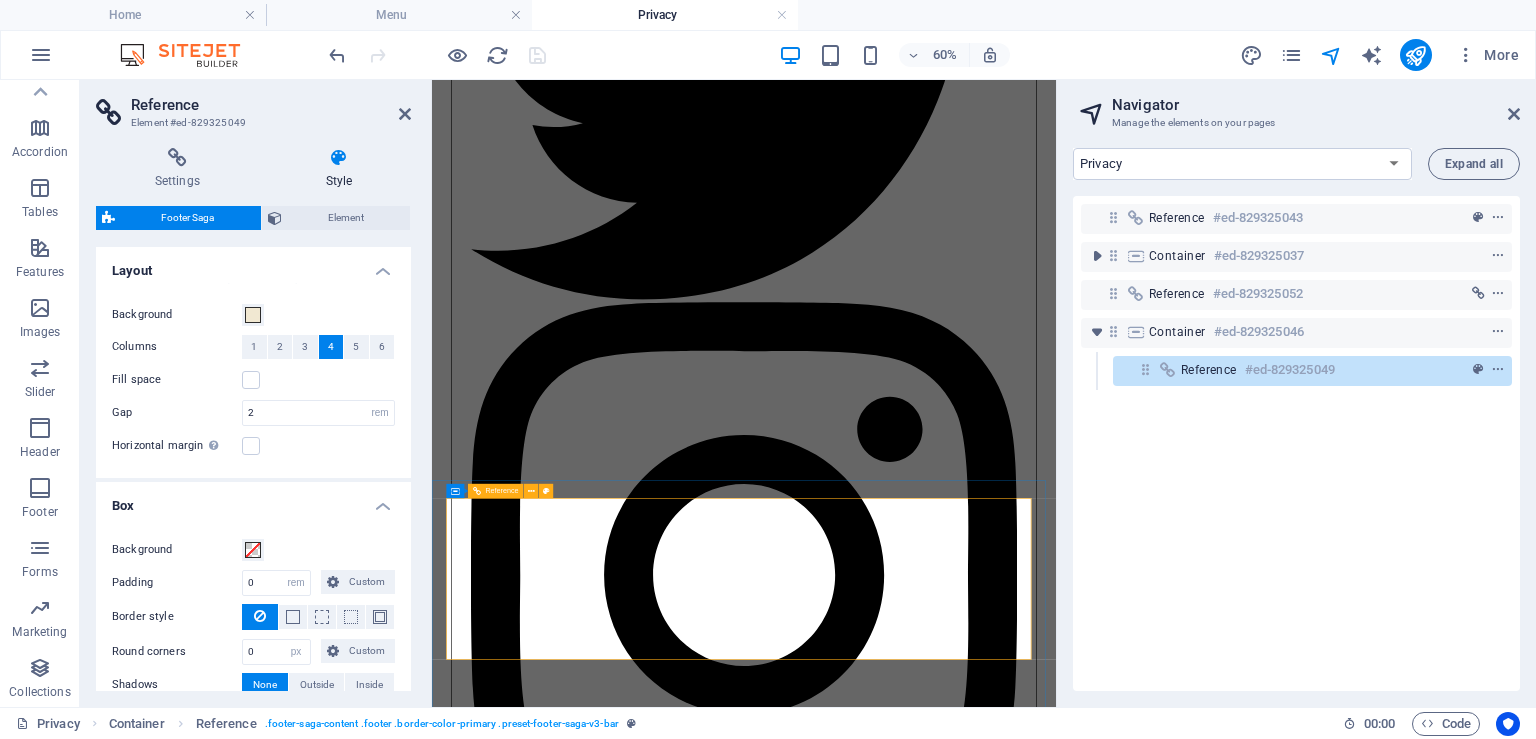click on "Treat yourself to an ultimate bistro and cocktail bar experience" at bounding box center [952, -2124] 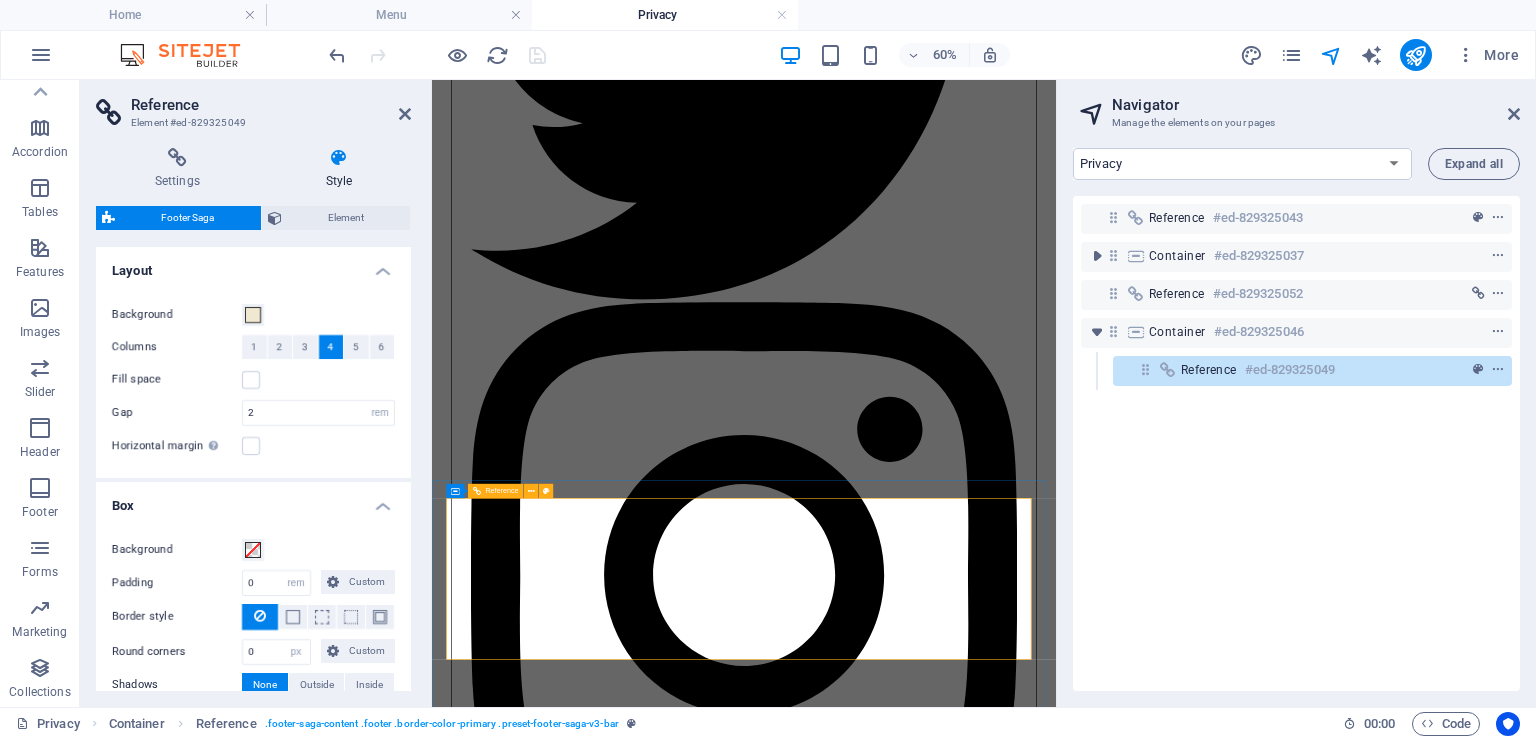 click on "Treat yourself to an ultimate bistro and cocktail bar experience" at bounding box center [952, -2124] 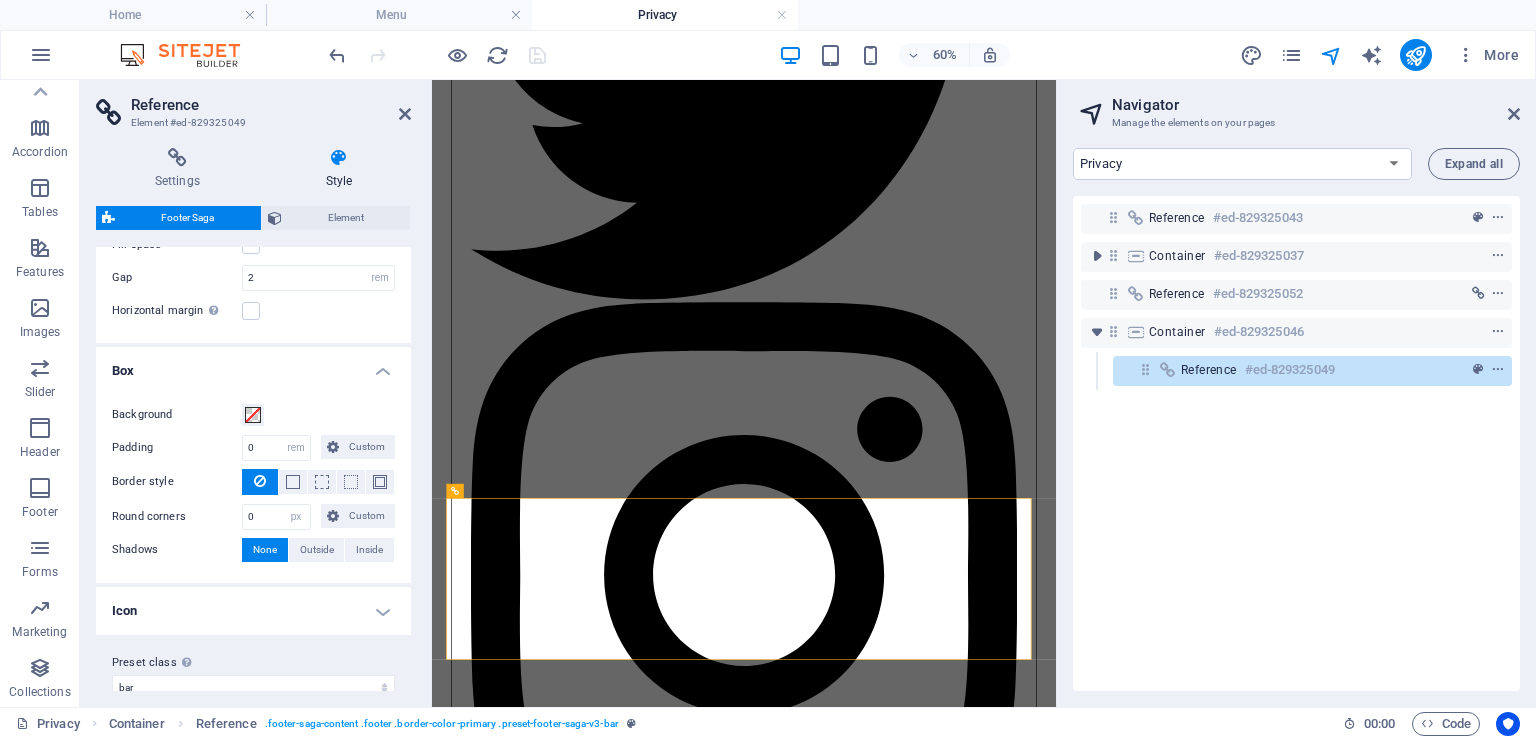 scroll, scrollTop: 156, scrollLeft: 0, axis: vertical 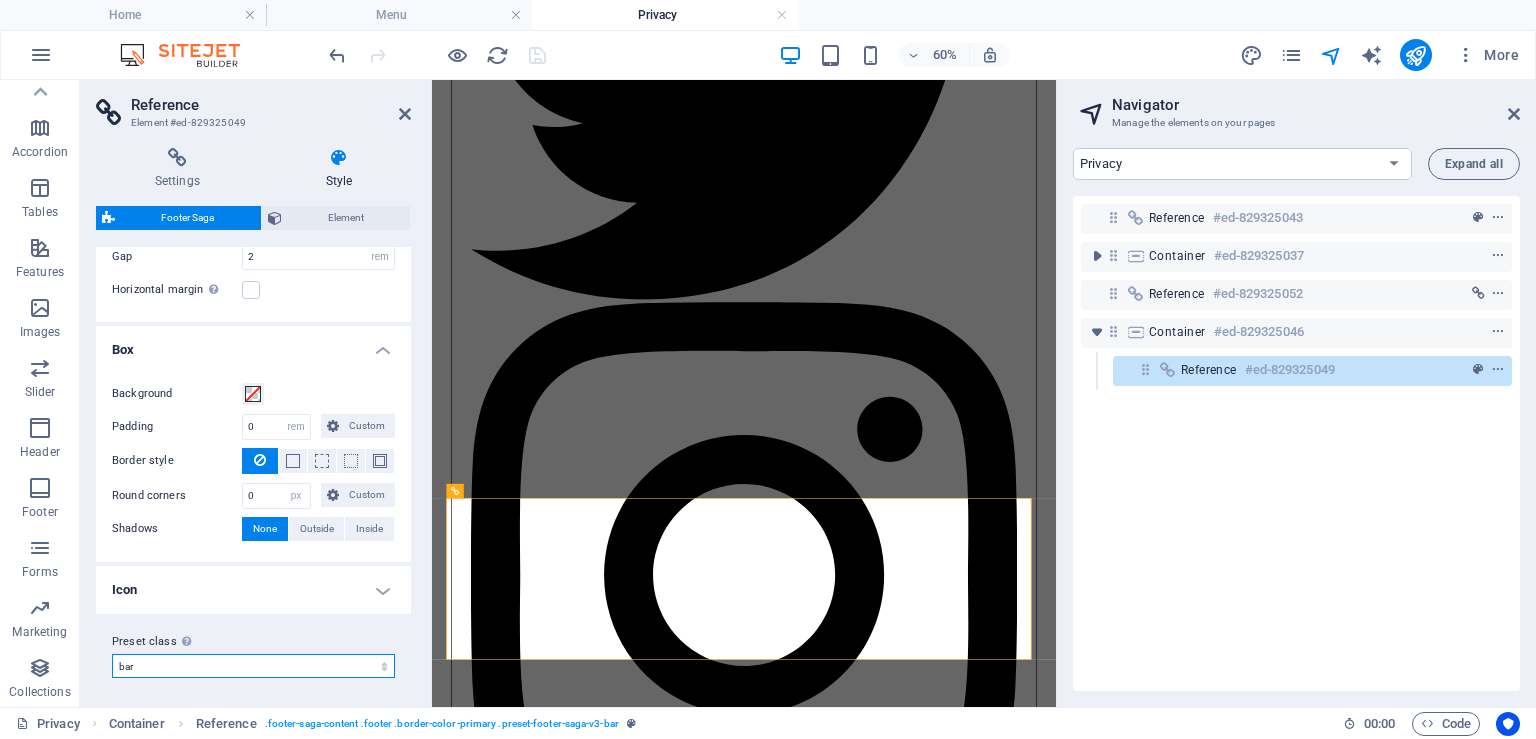 click on "bar Add preset class" at bounding box center (253, 666) 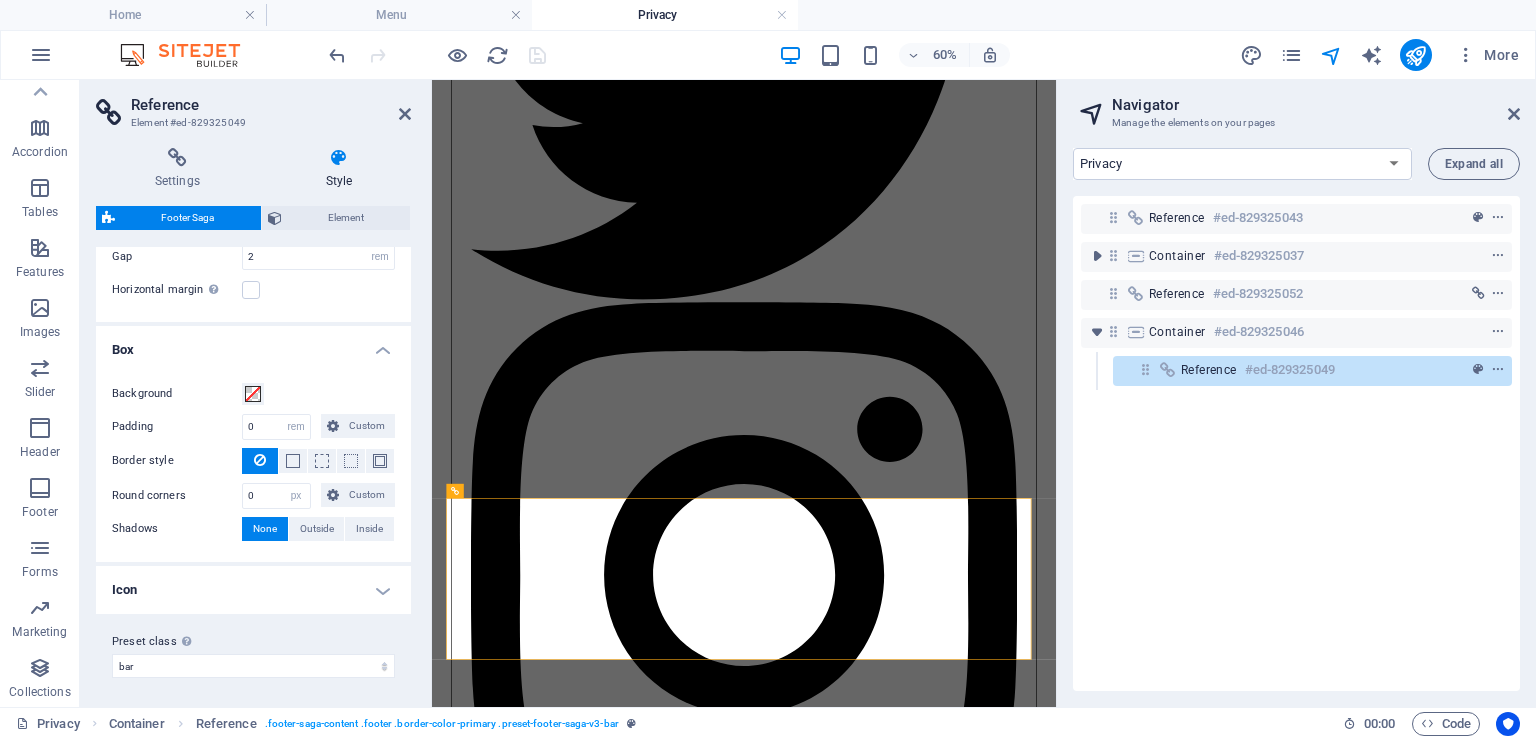 click on "Icon" at bounding box center [253, 590] 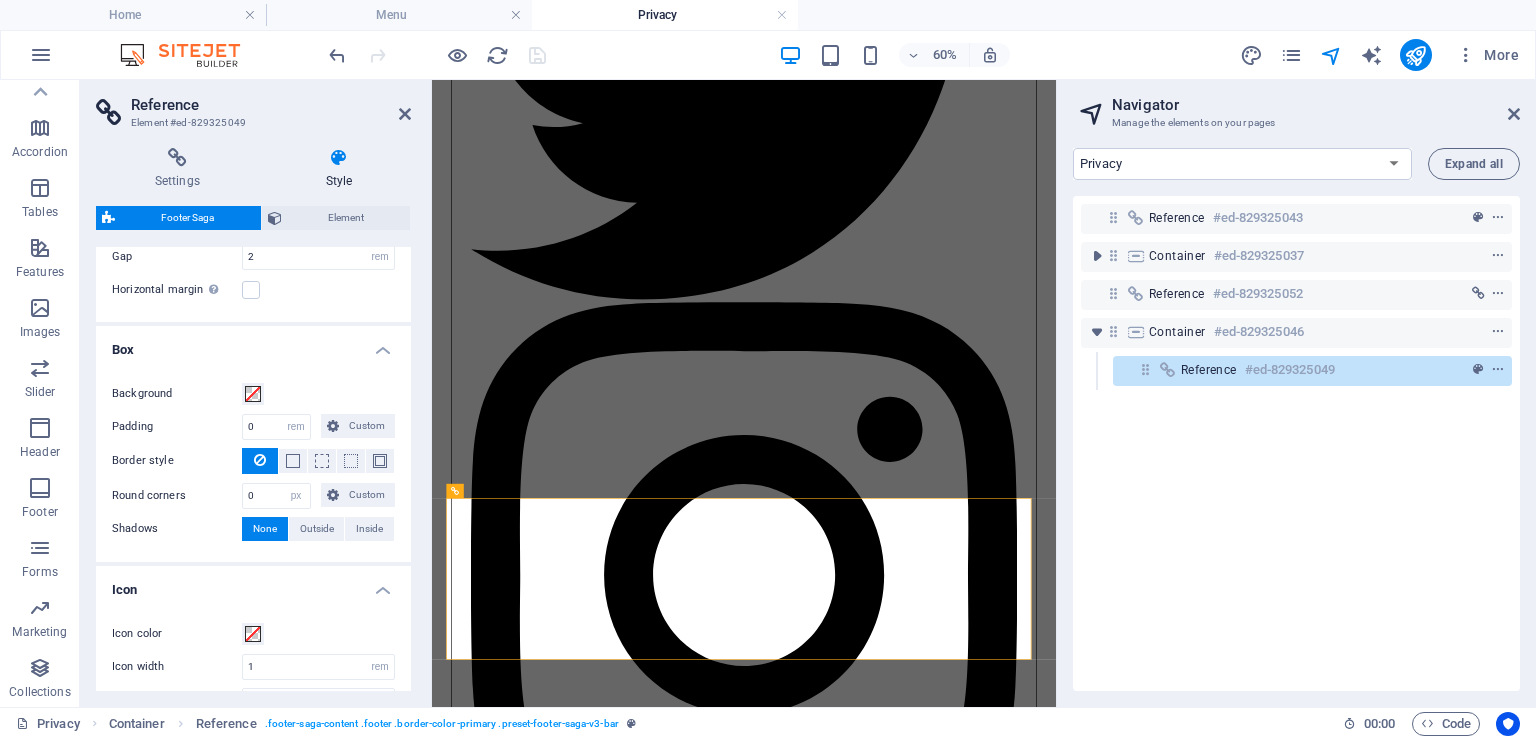 click on "Icon" at bounding box center [253, 584] 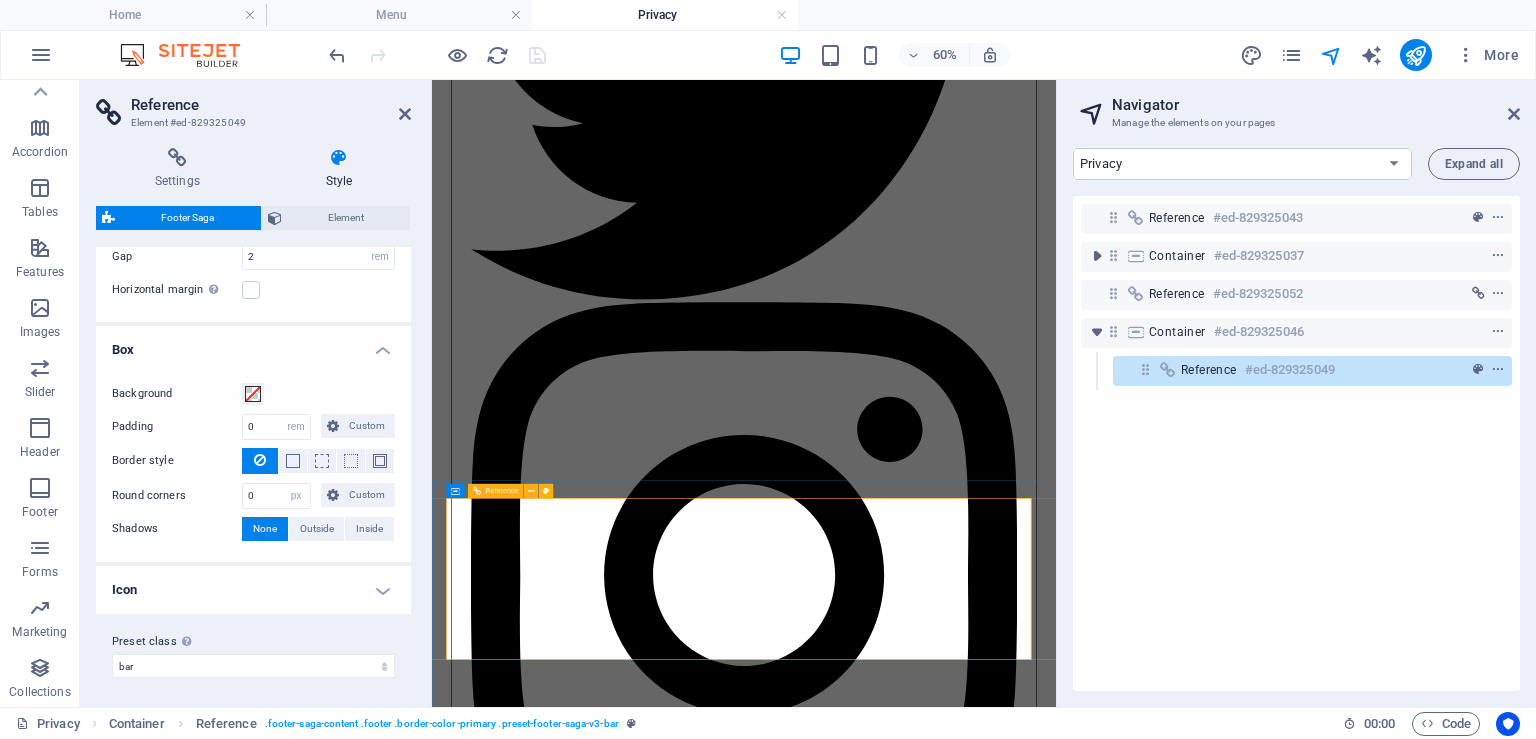 click on "Treat yourself to an ultimate bistro and cocktail bar experience" at bounding box center [952, -2124] 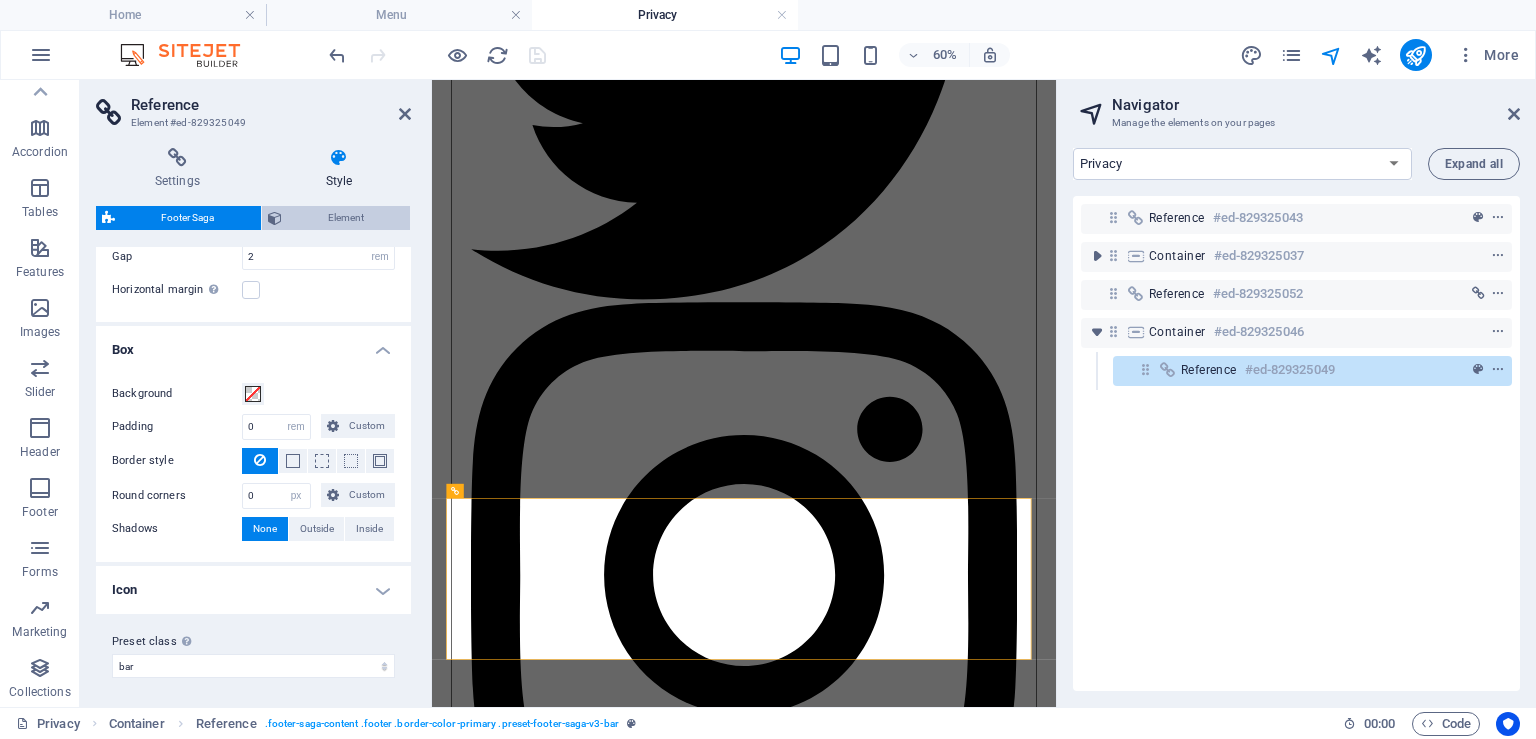 click on "Element" at bounding box center [346, 218] 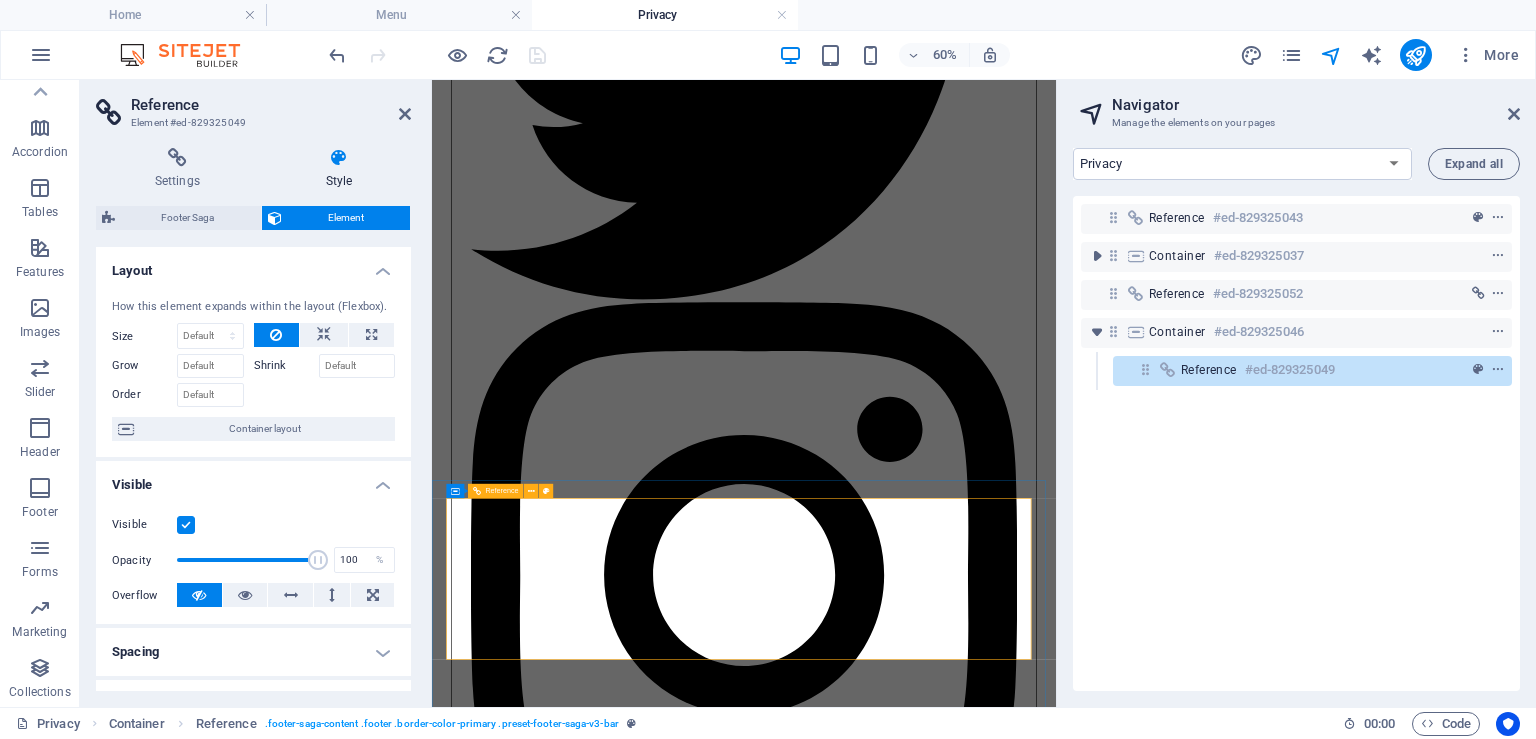 click on "[EMAIL]" at bounding box center [952, 3692] 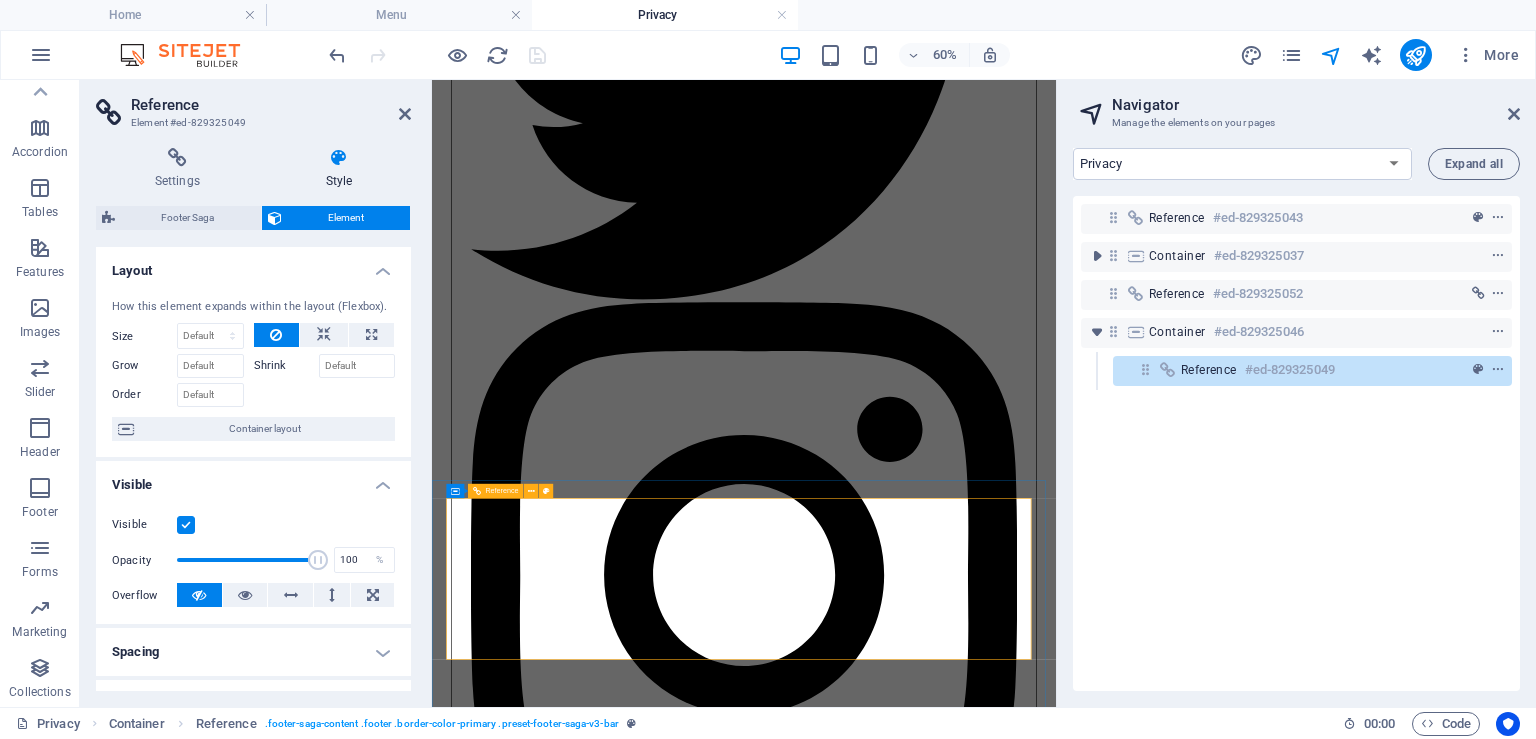 click on "[EMAIL]" at bounding box center (527, 3691) 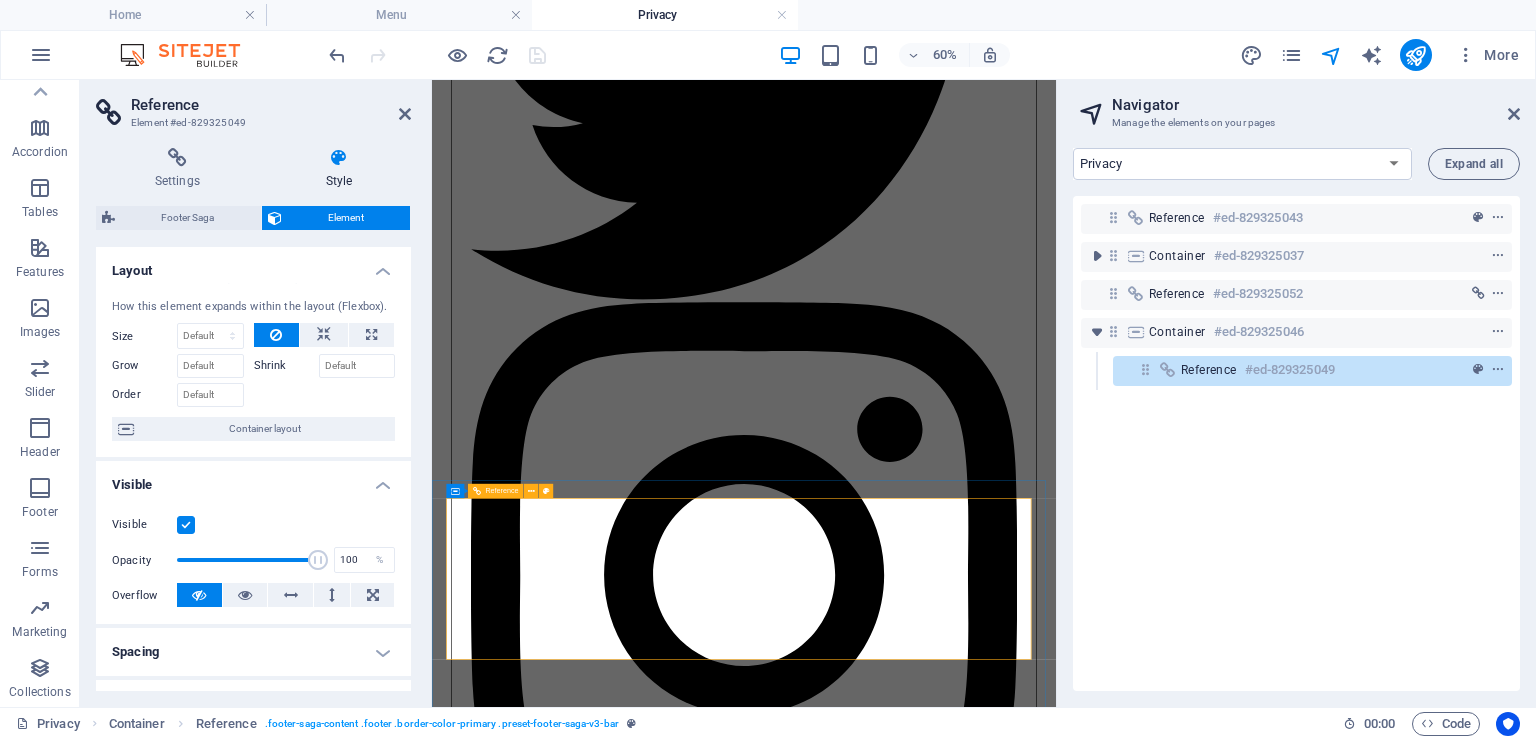 click on "[EMAIL]" at bounding box center [527, 3691] 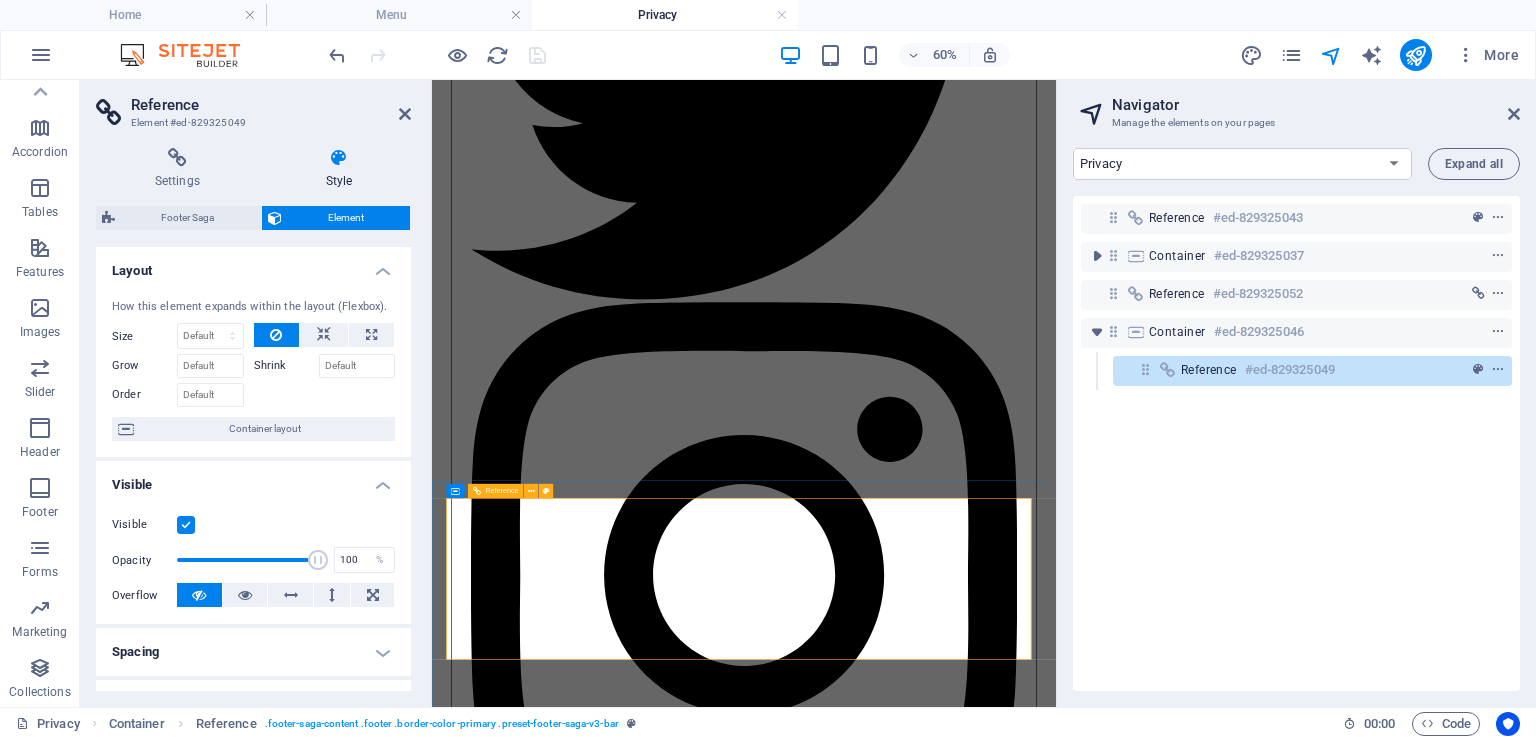 click on "[EMAIL]" at bounding box center [527, 3691] 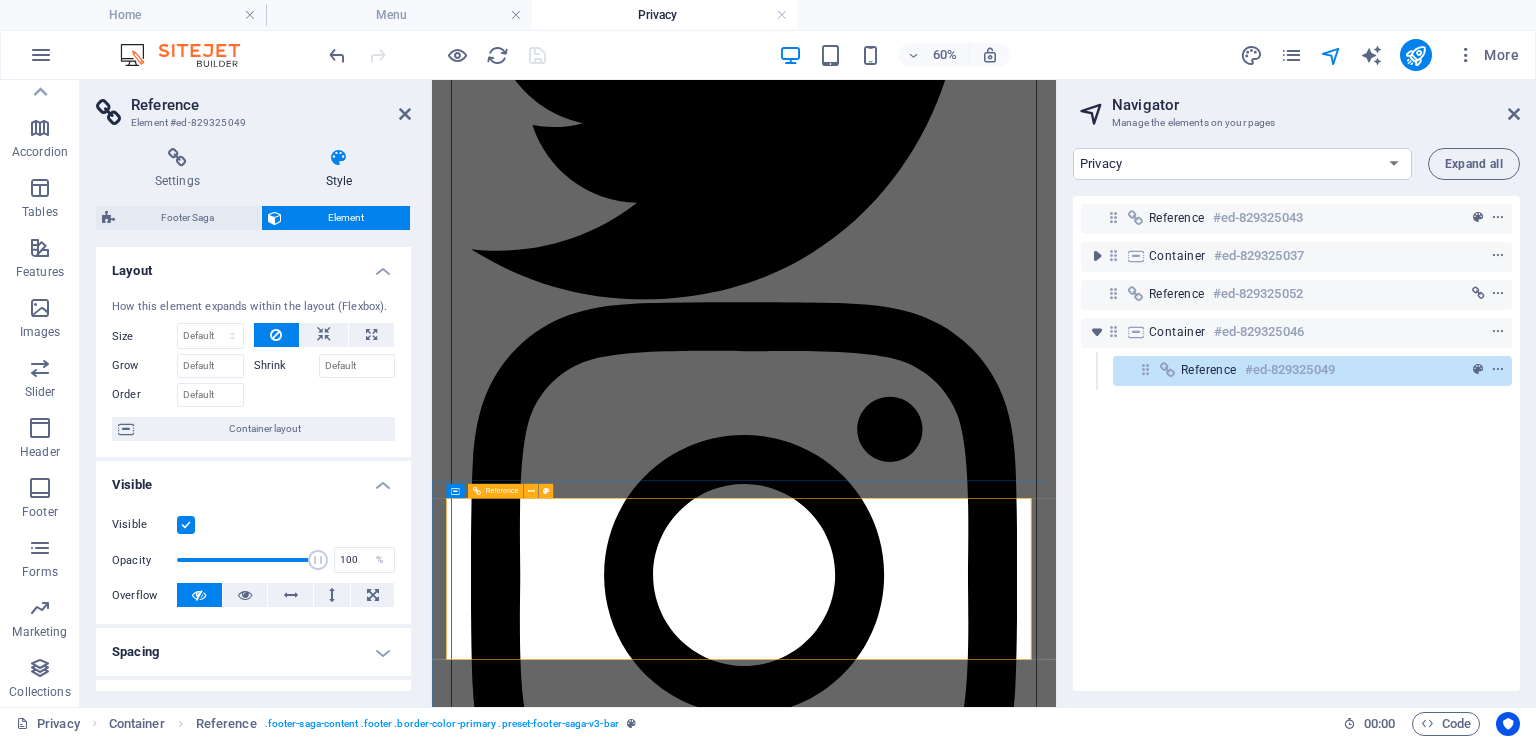 click on "[EMAIL]" at bounding box center (527, 3691) 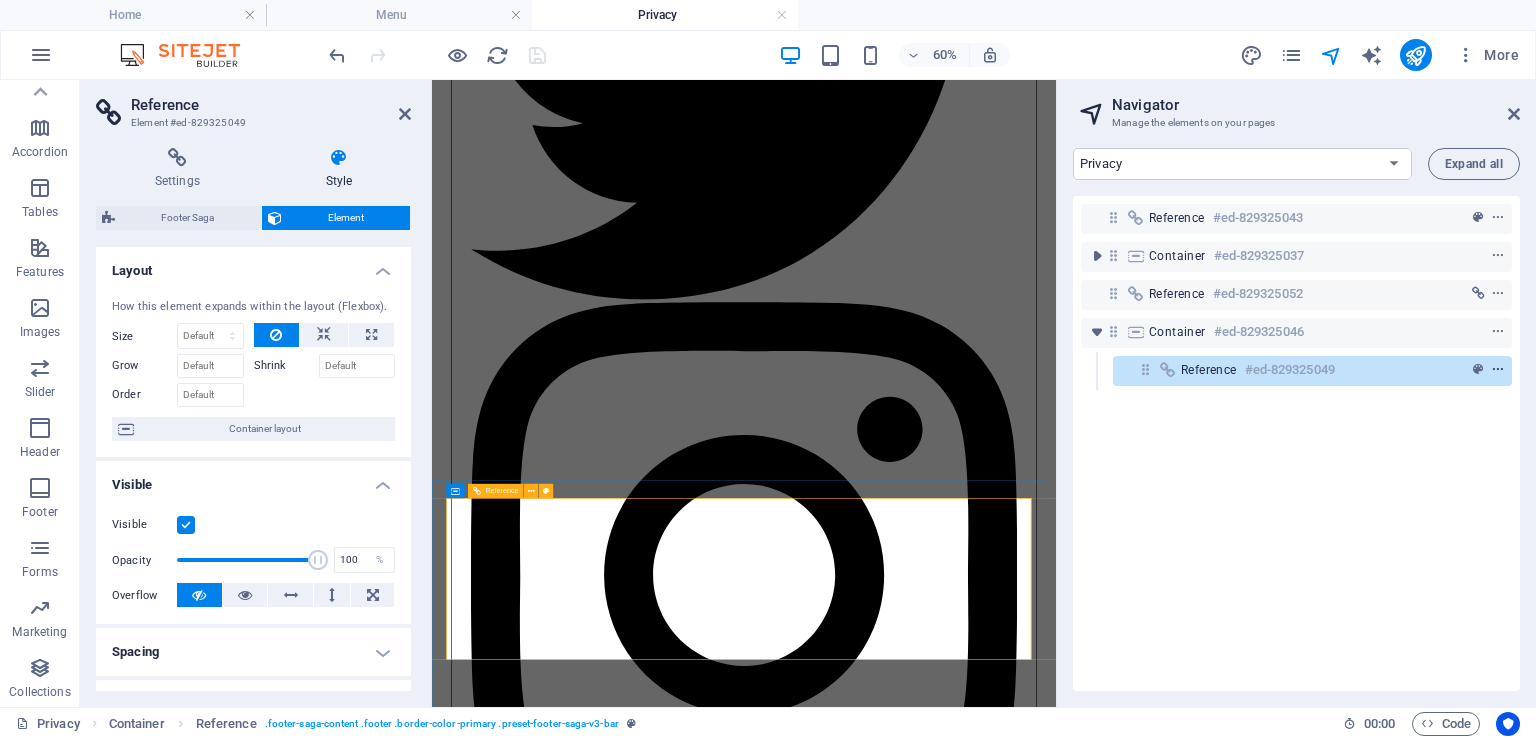 click at bounding box center (1498, 370) 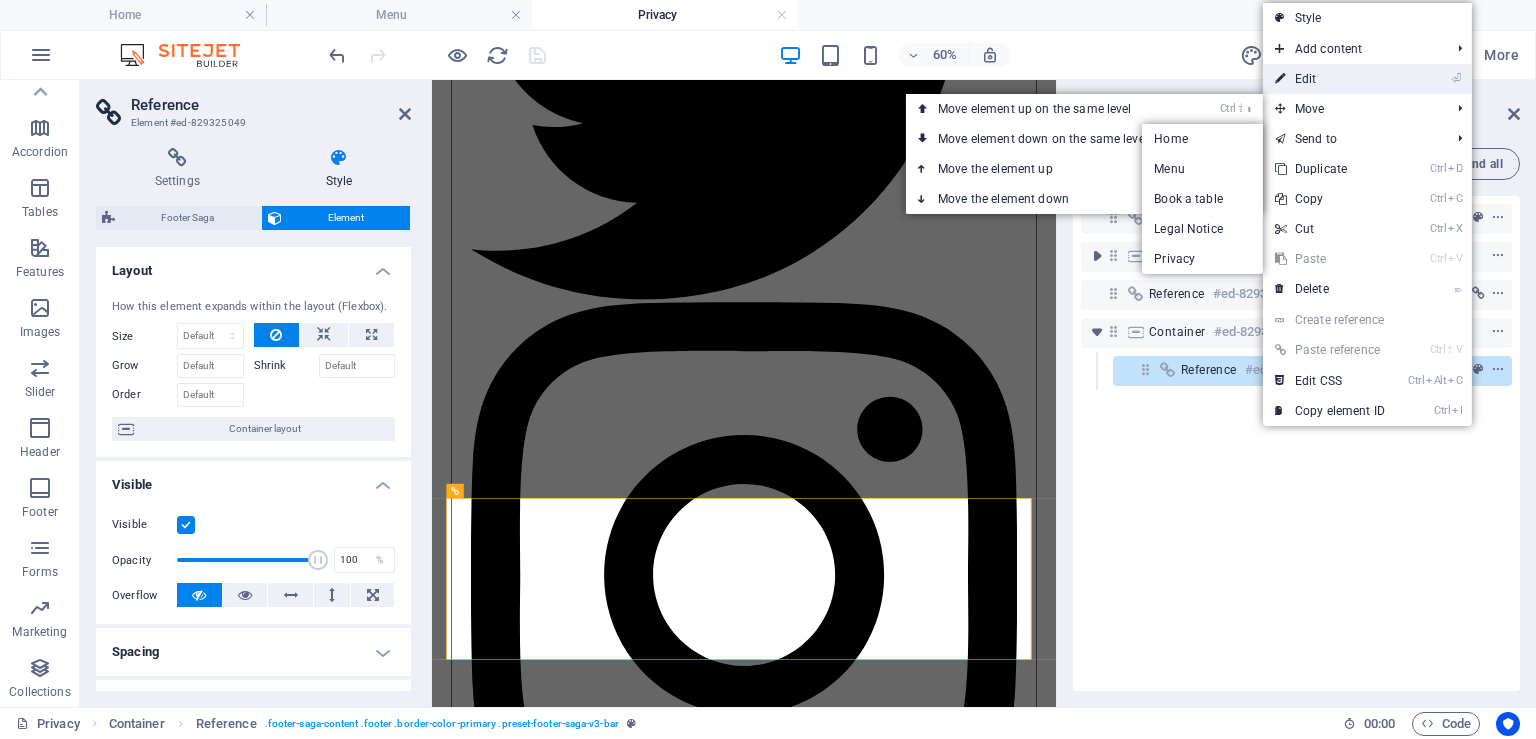 click on "⏎  Edit" at bounding box center [1330, 79] 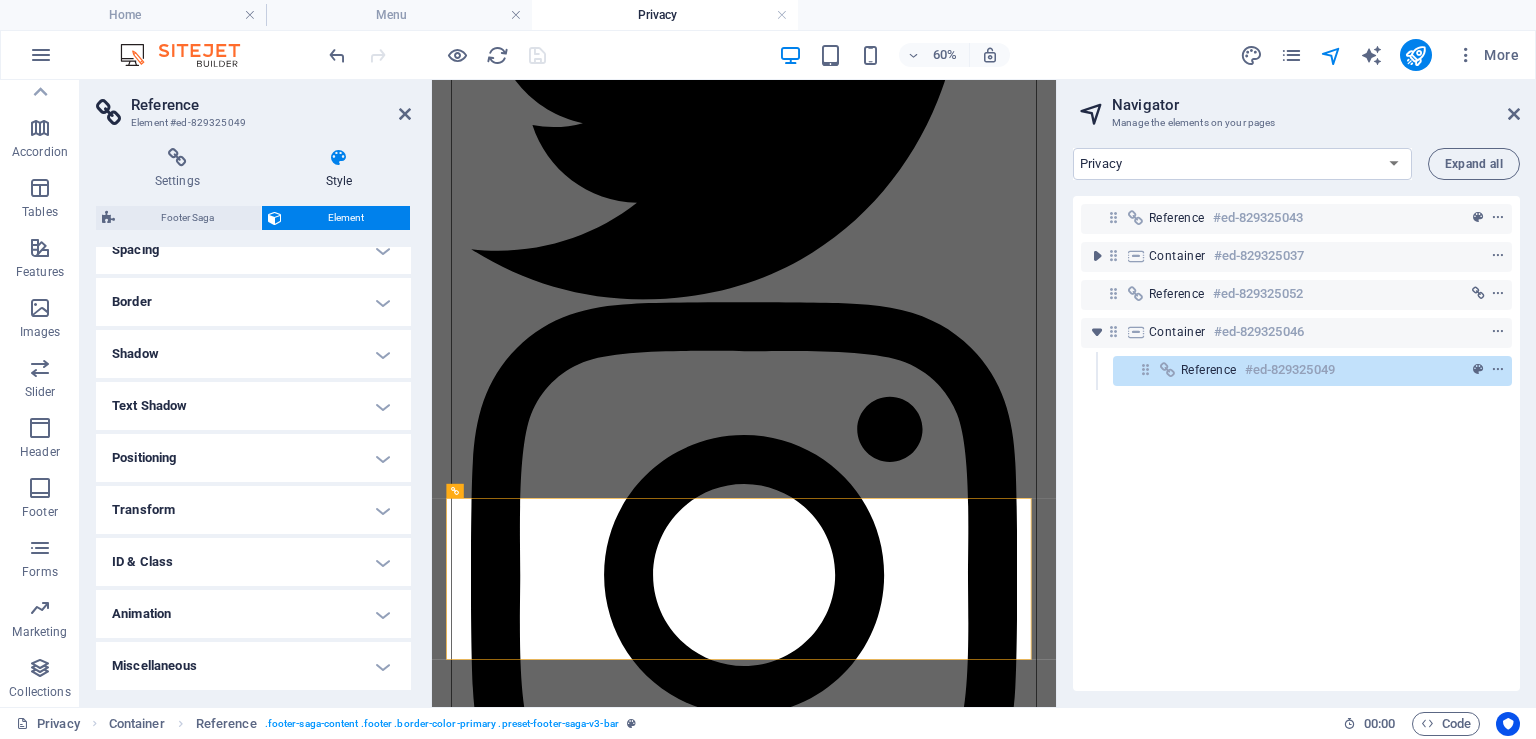 scroll, scrollTop: 0, scrollLeft: 0, axis: both 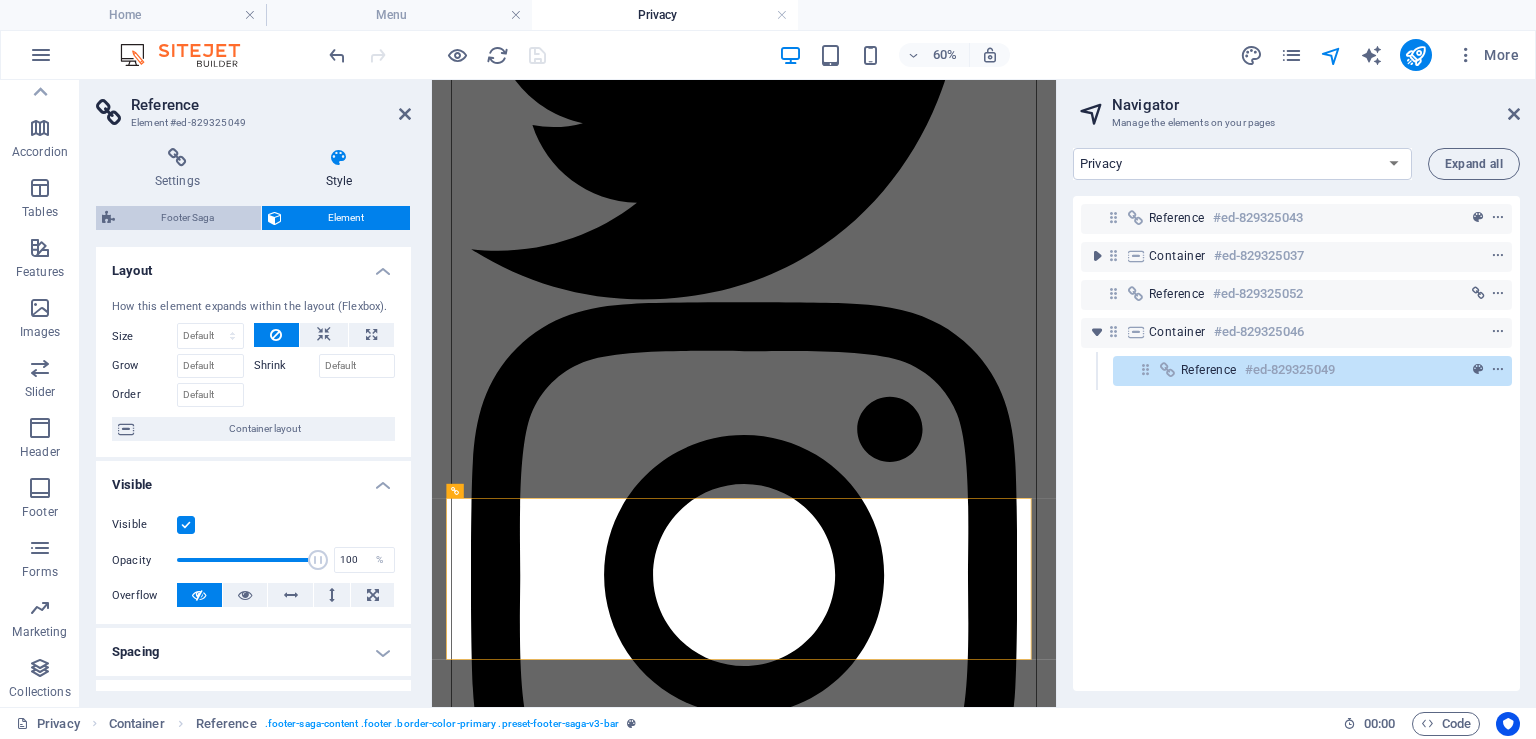 click on "Footer Saga" at bounding box center [188, 218] 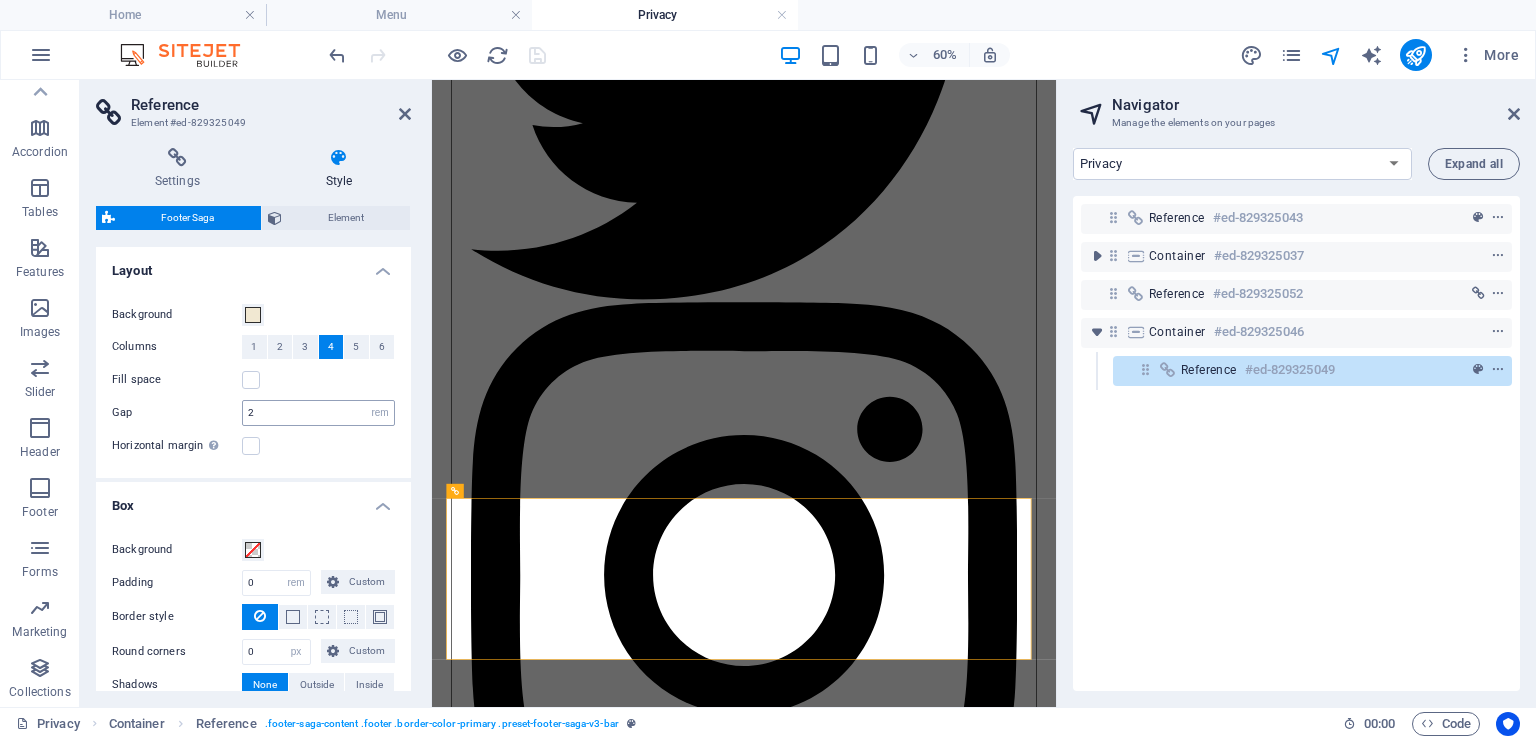 scroll, scrollTop: 156, scrollLeft: 0, axis: vertical 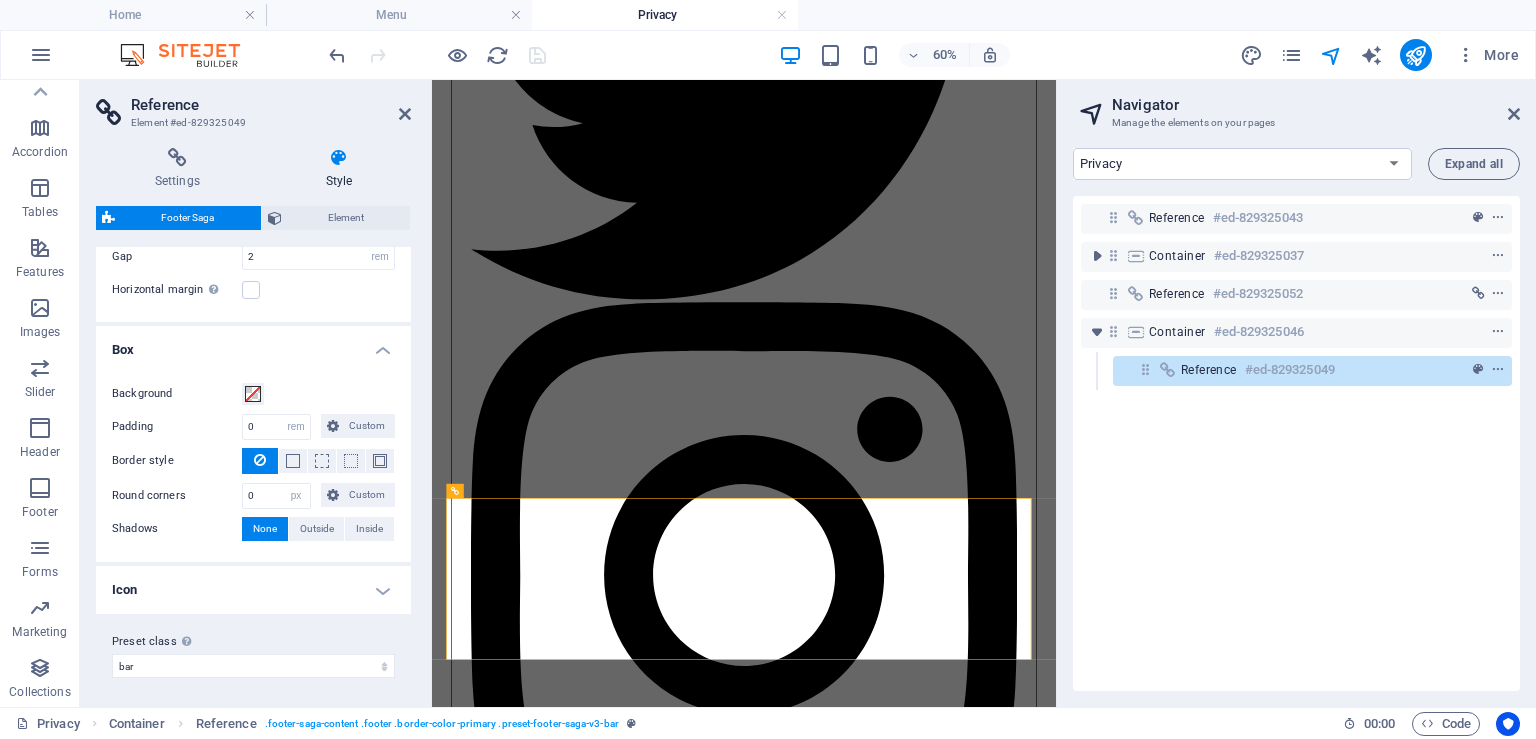click on "Icon" at bounding box center (253, 590) 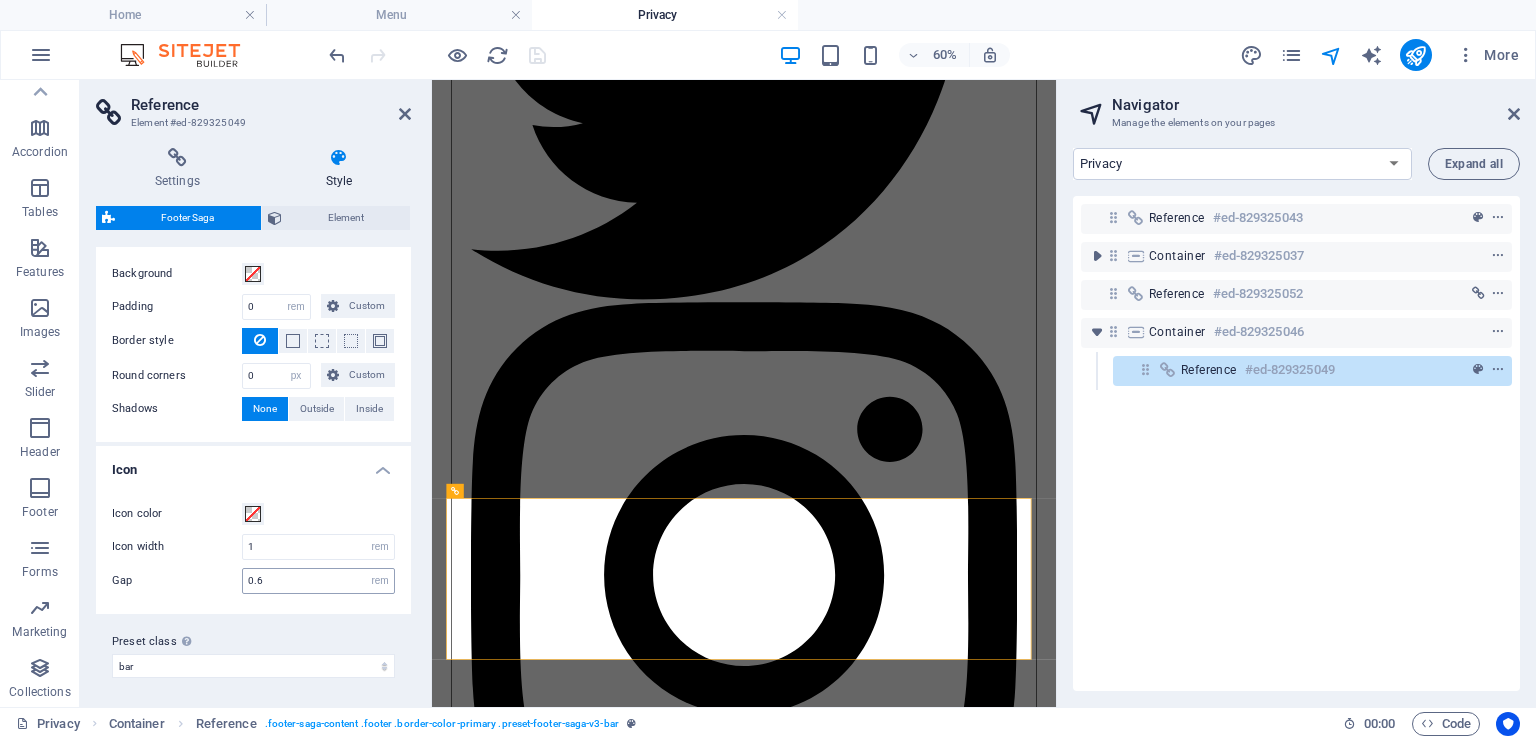 scroll, scrollTop: 0, scrollLeft: 0, axis: both 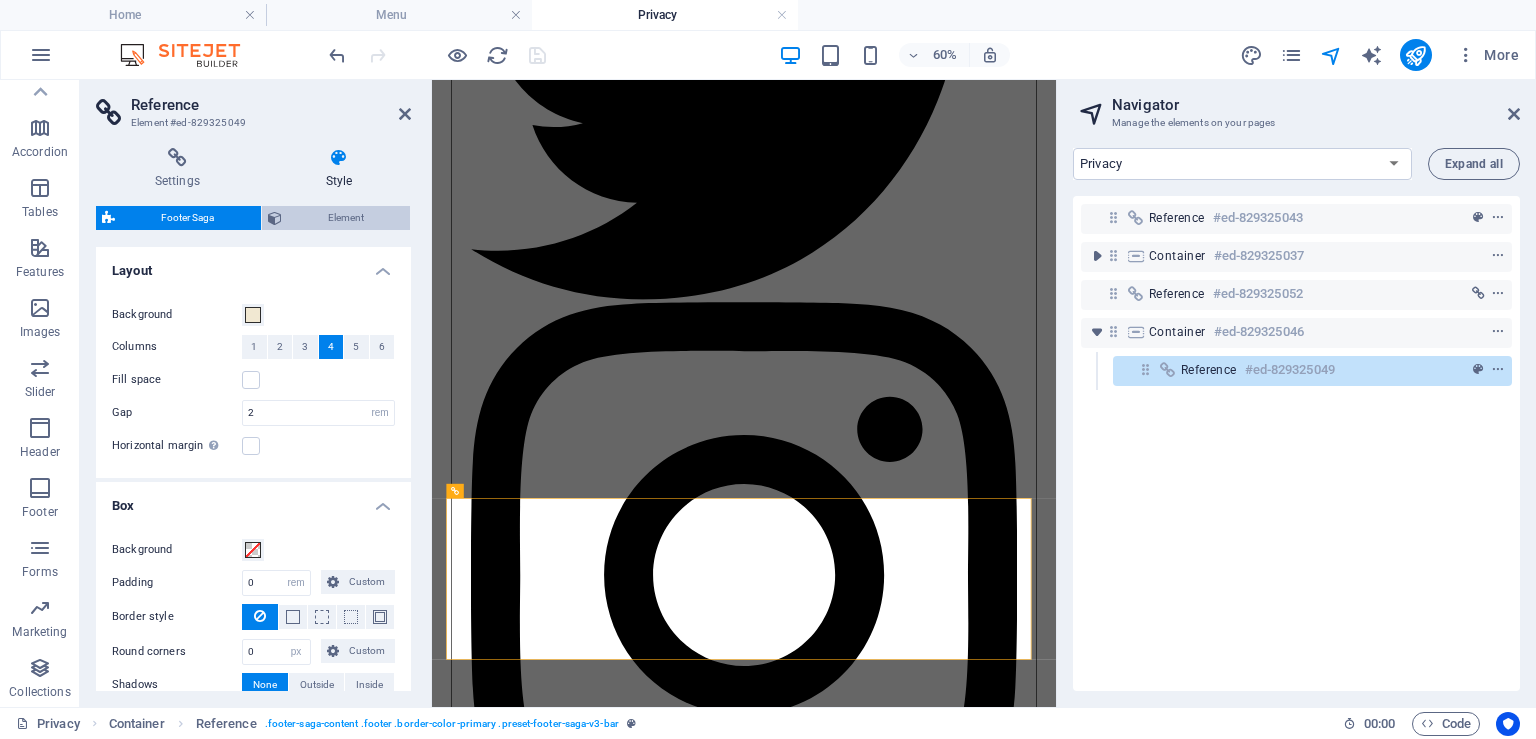 click on "Element" at bounding box center (346, 218) 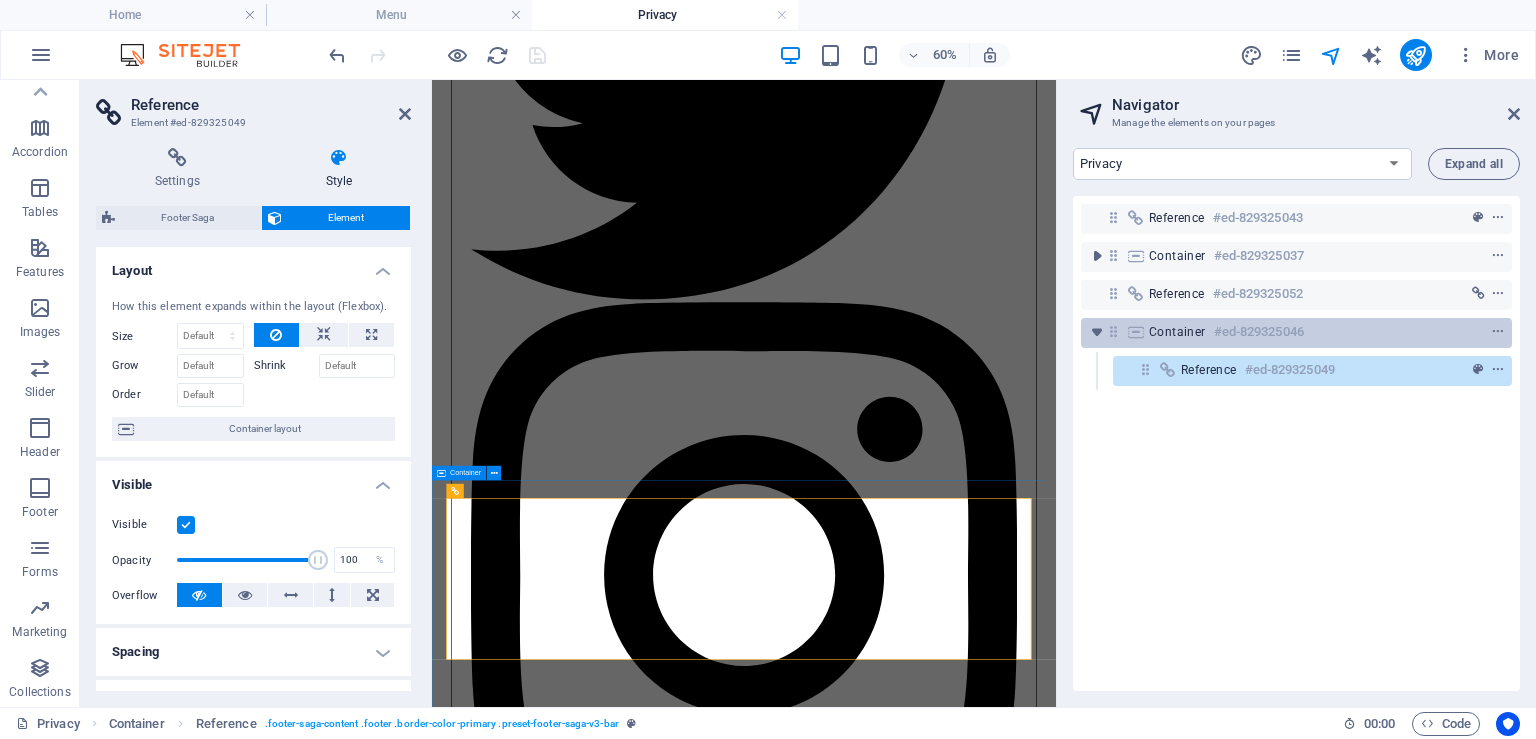 click on "#ed-829325046" at bounding box center [1259, 332] 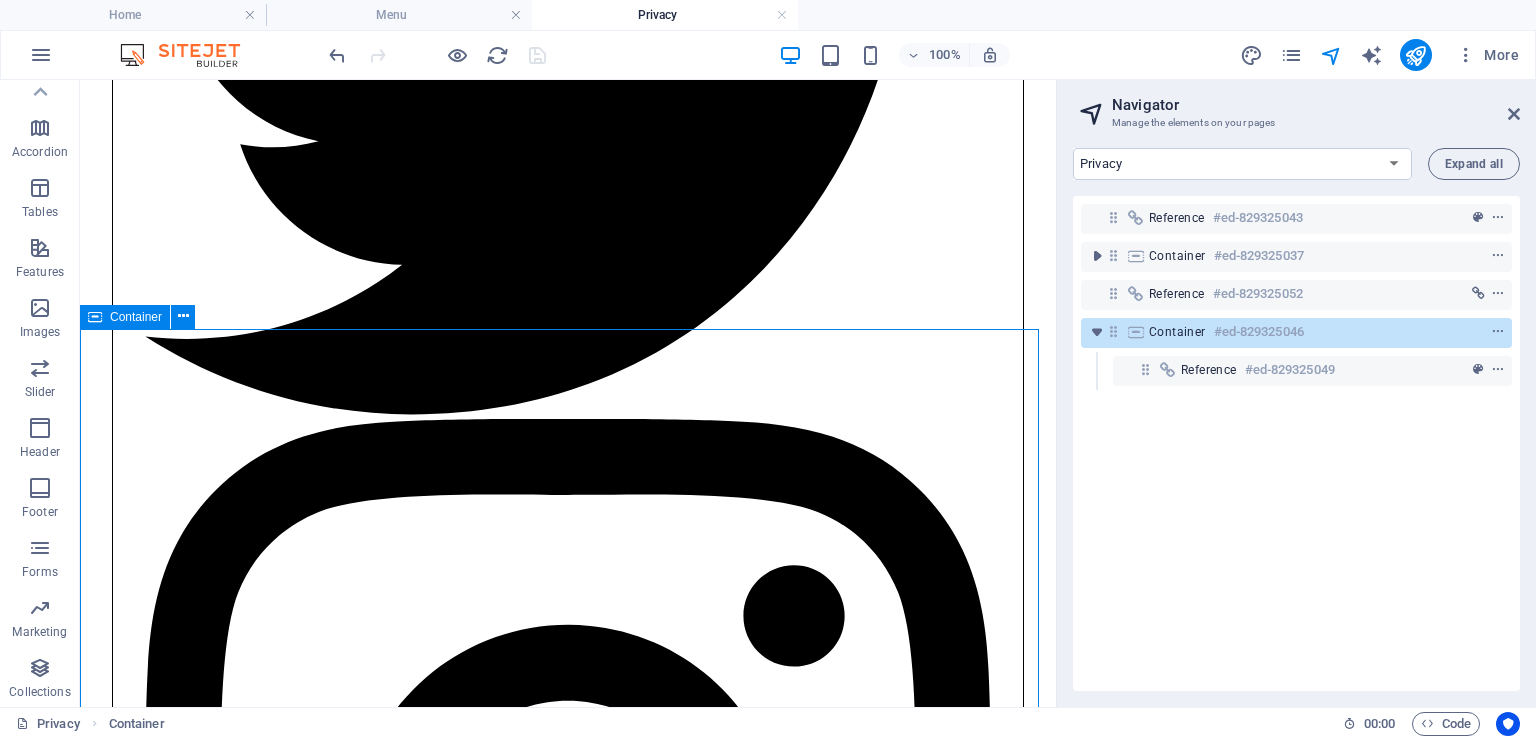 scroll, scrollTop: 7641, scrollLeft: 0, axis: vertical 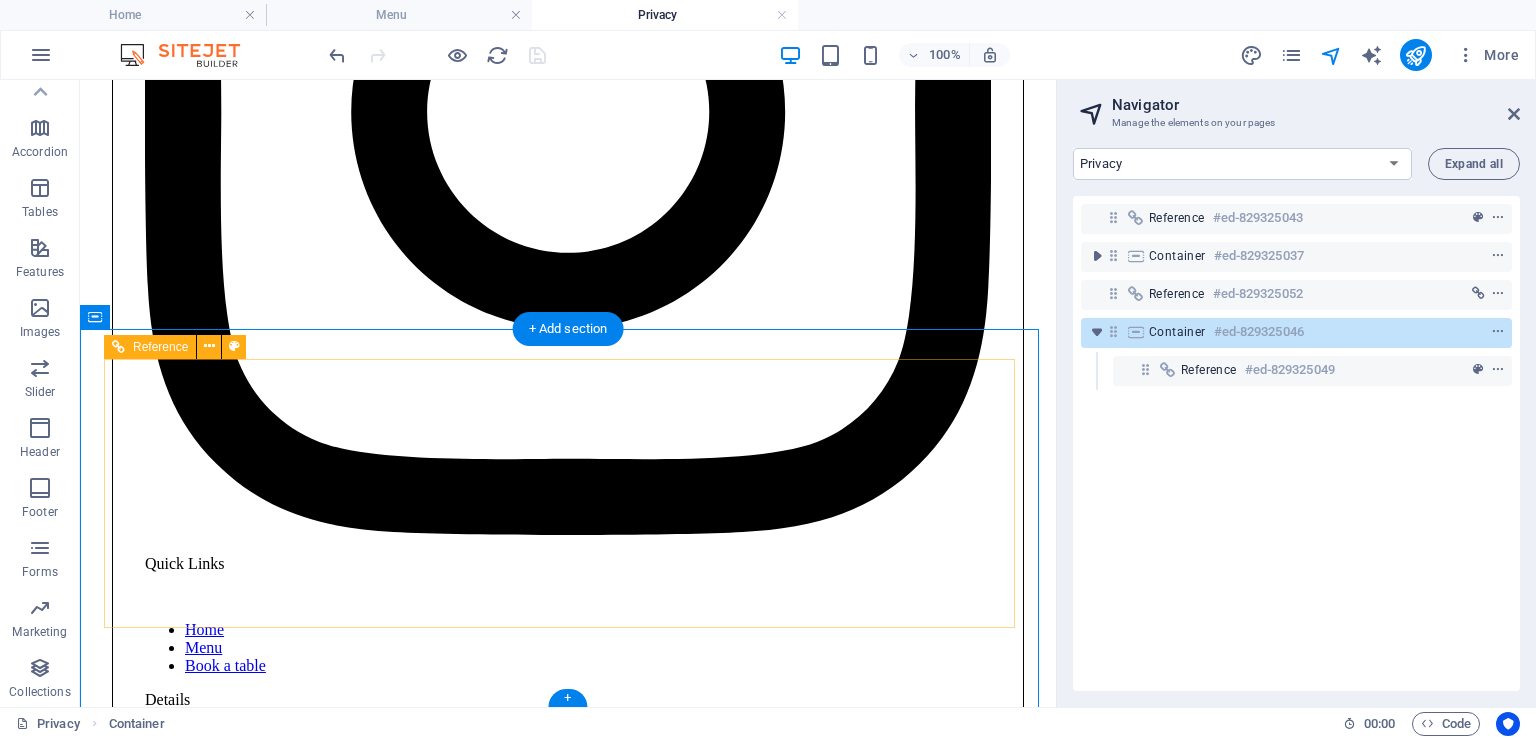 click on "Quick Links" at bounding box center (568, 564) 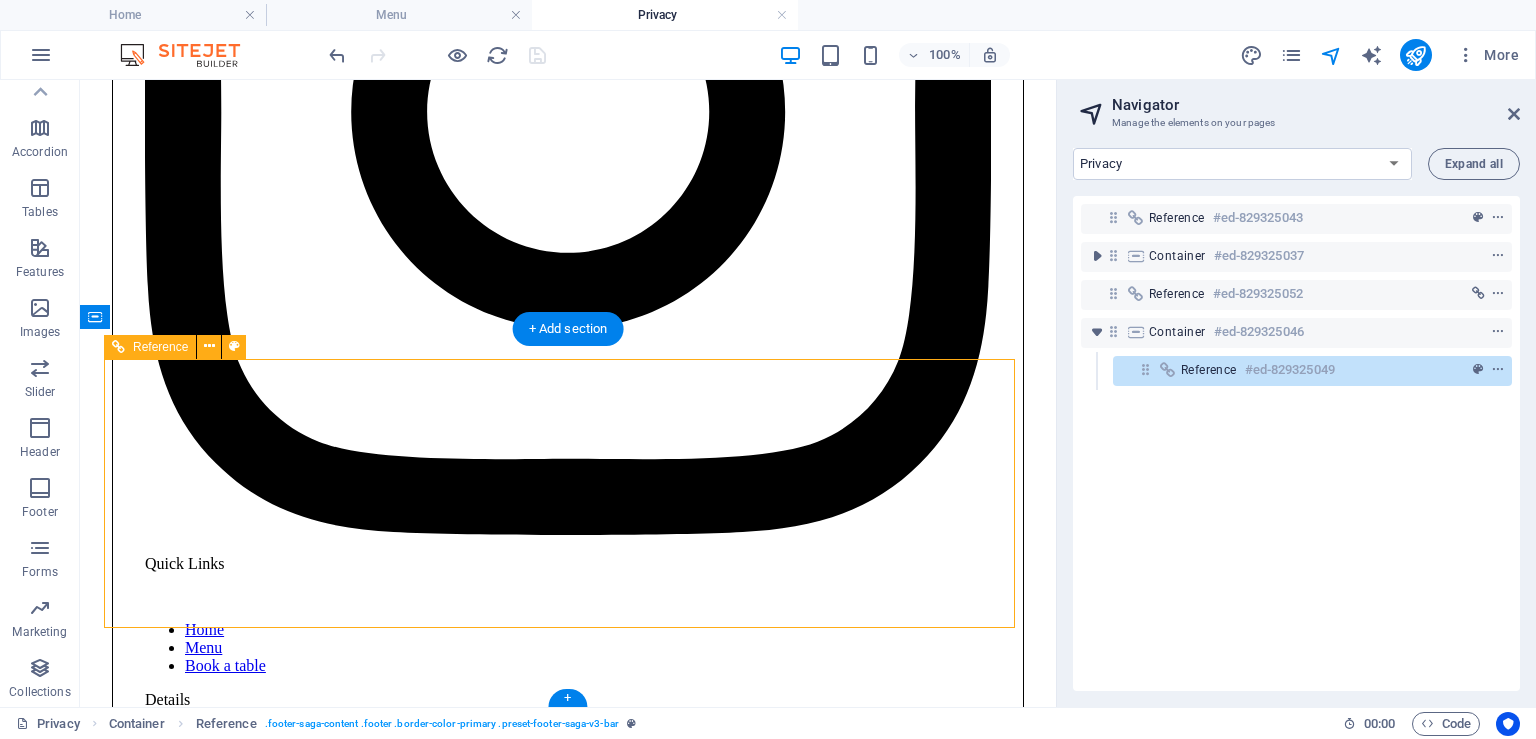 click on "Quick Links" at bounding box center (568, 564) 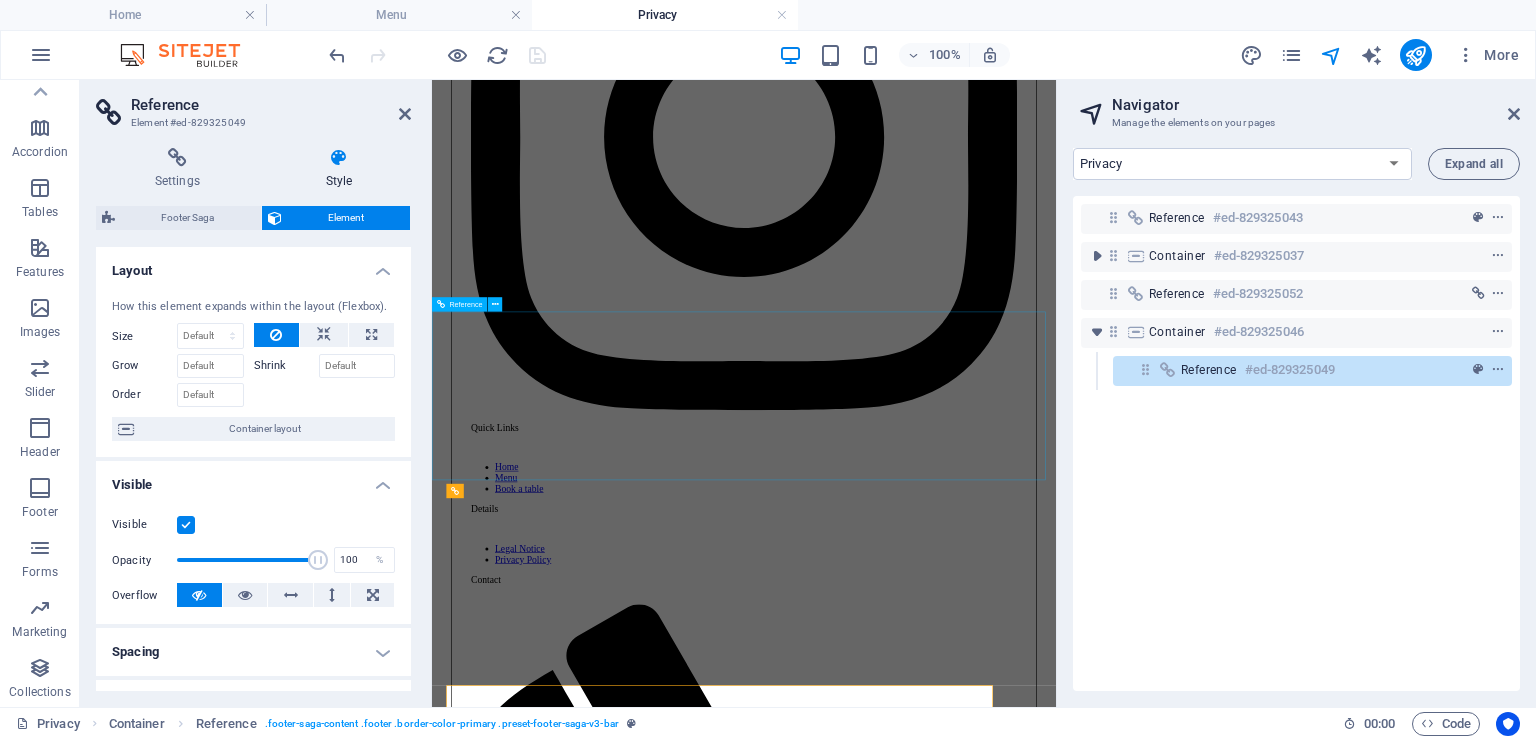 scroll, scrollTop: 6911, scrollLeft: 0, axis: vertical 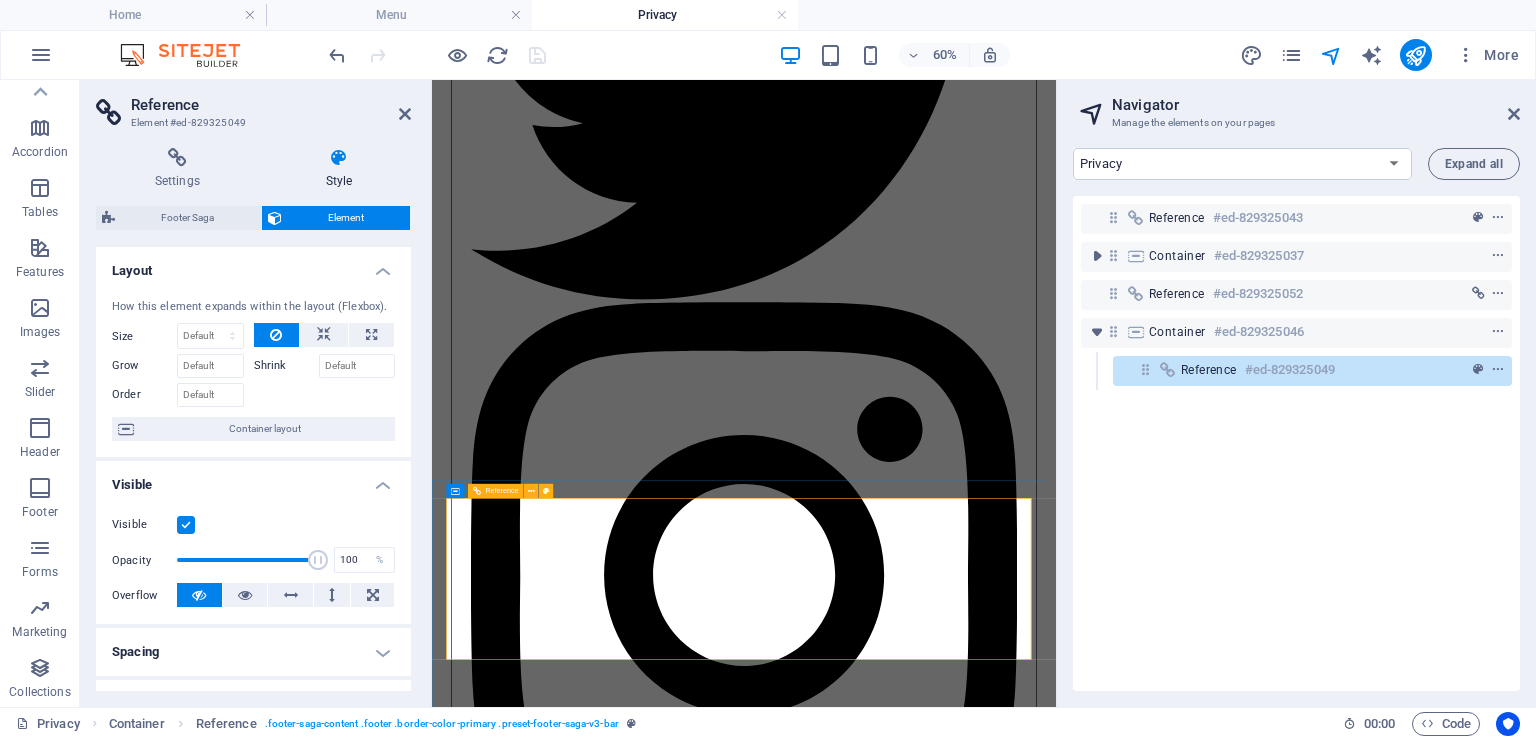 click on "Treat yourself to an ultimate bistro and cocktail bar experience" at bounding box center [952, -2124] 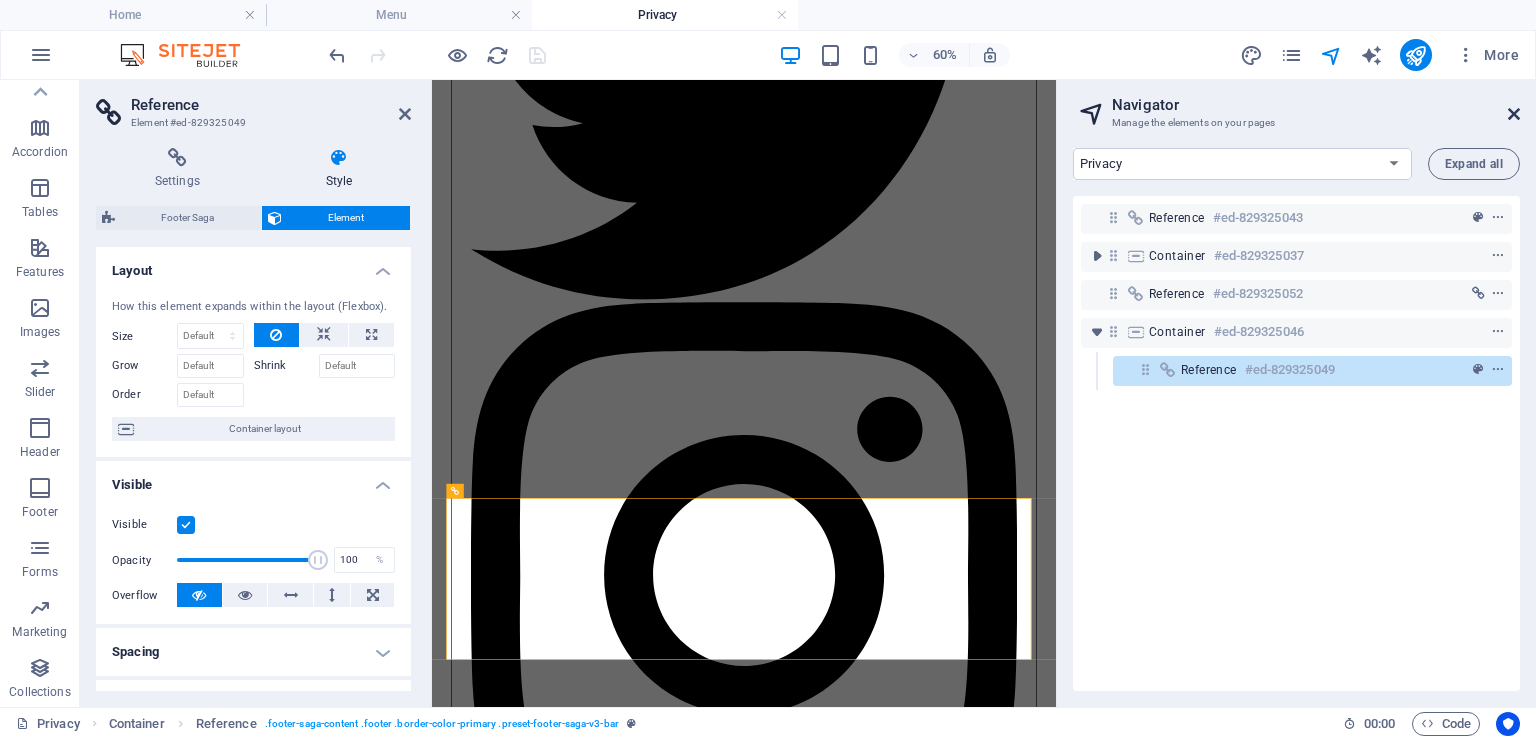 click at bounding box center (1514, 114) 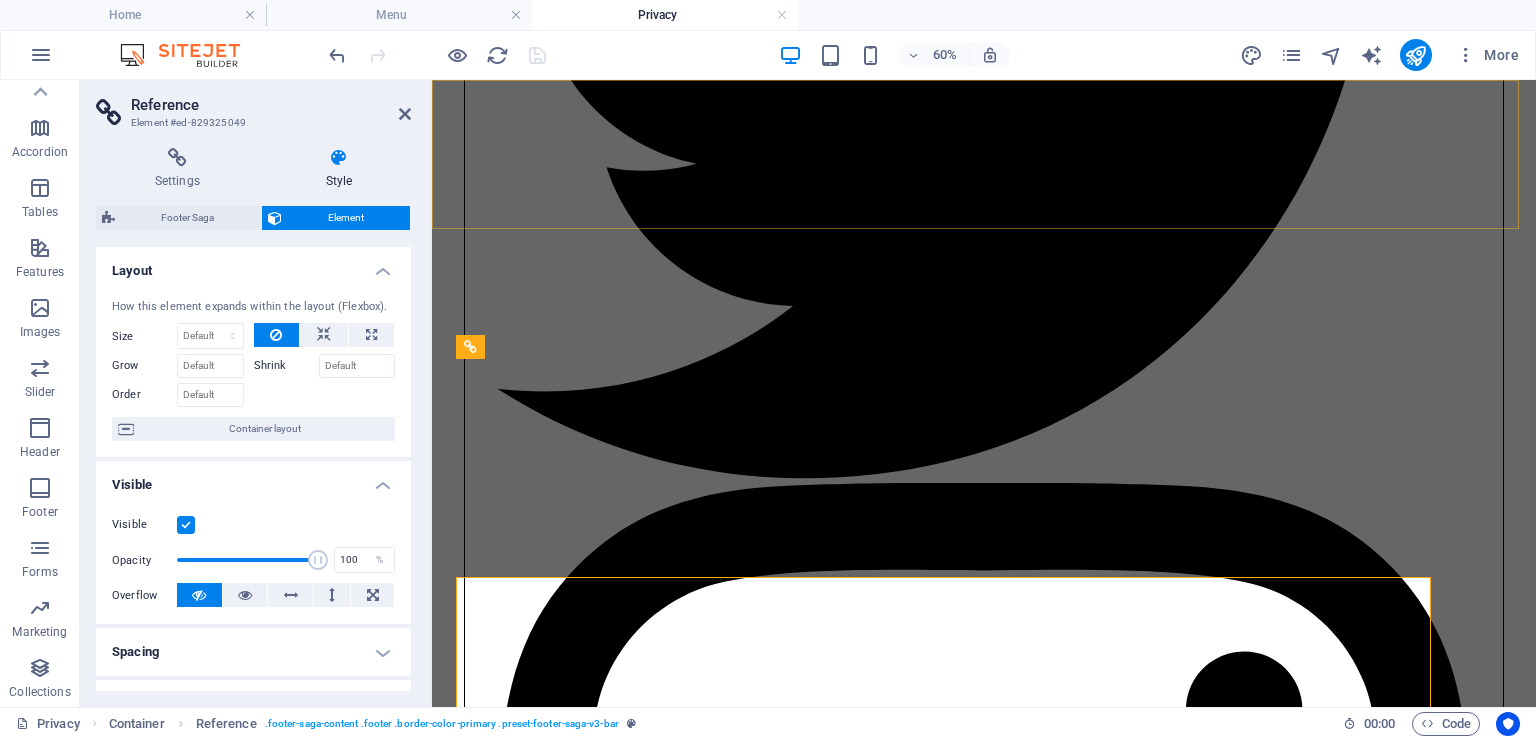 scroll, scrollTop: 7111, scrollLeft: 0, axis: vertical 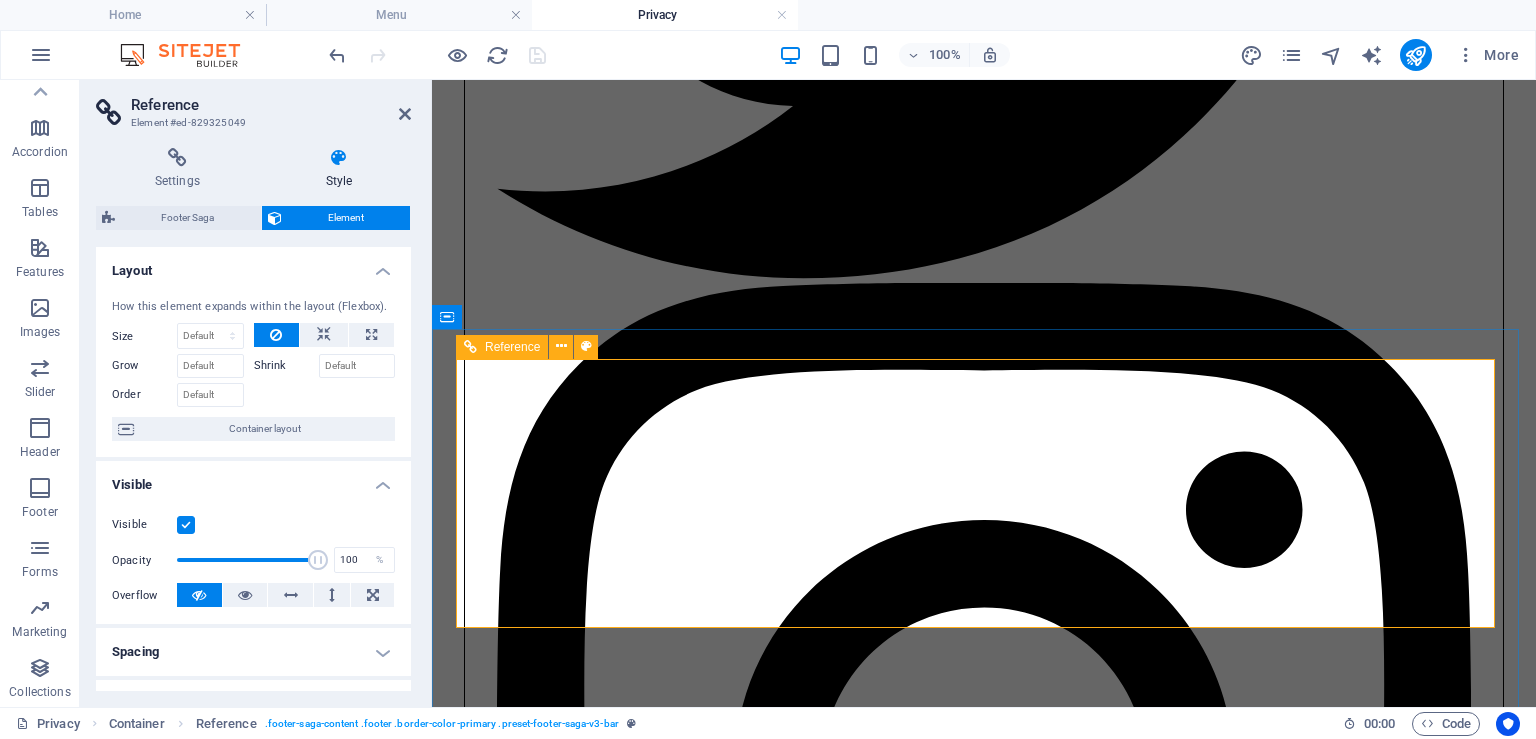 click on "Legal Notice Privacy Policy" at bounding box center (984, 1497) 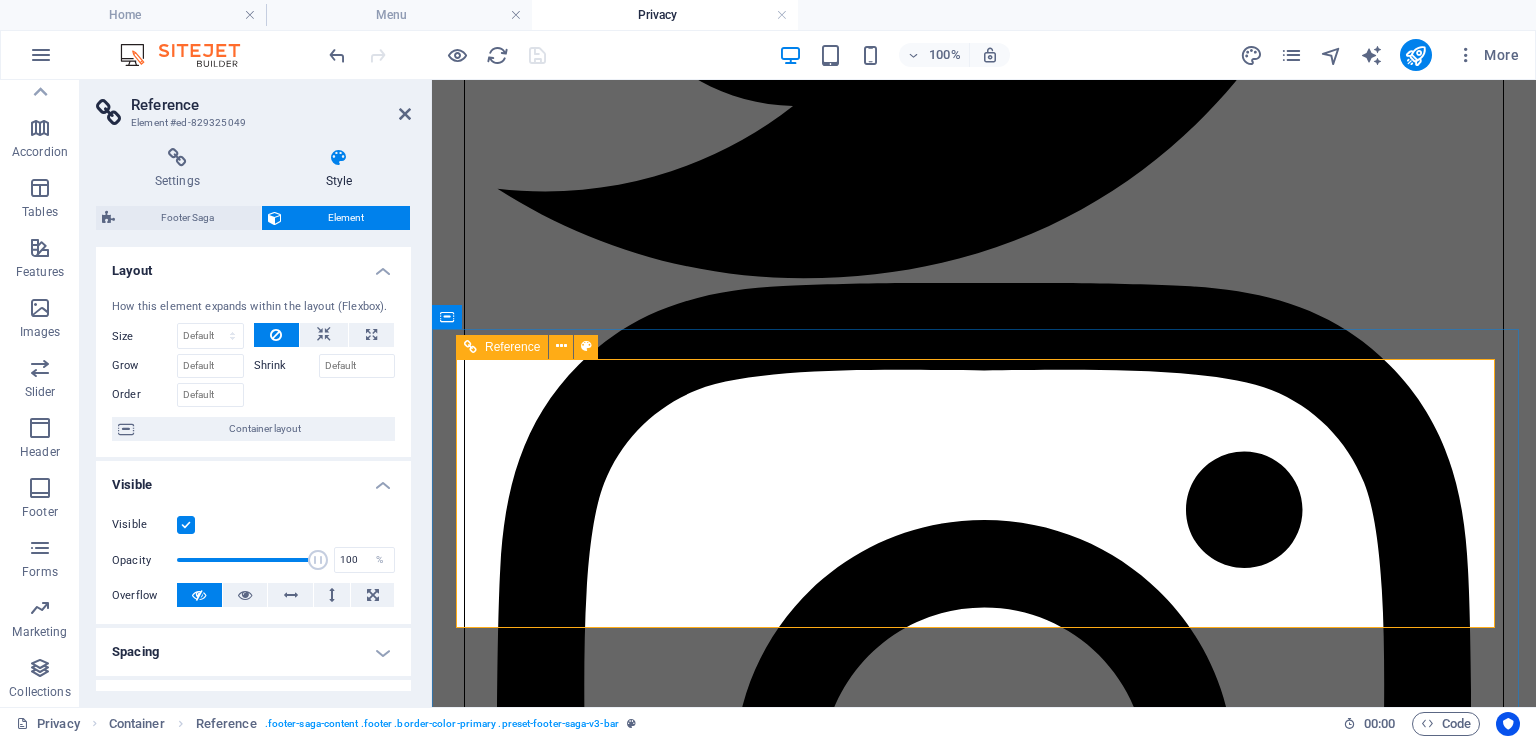 click on "Legal Notice Privacy Policy" at bounding box center (984, 1497) 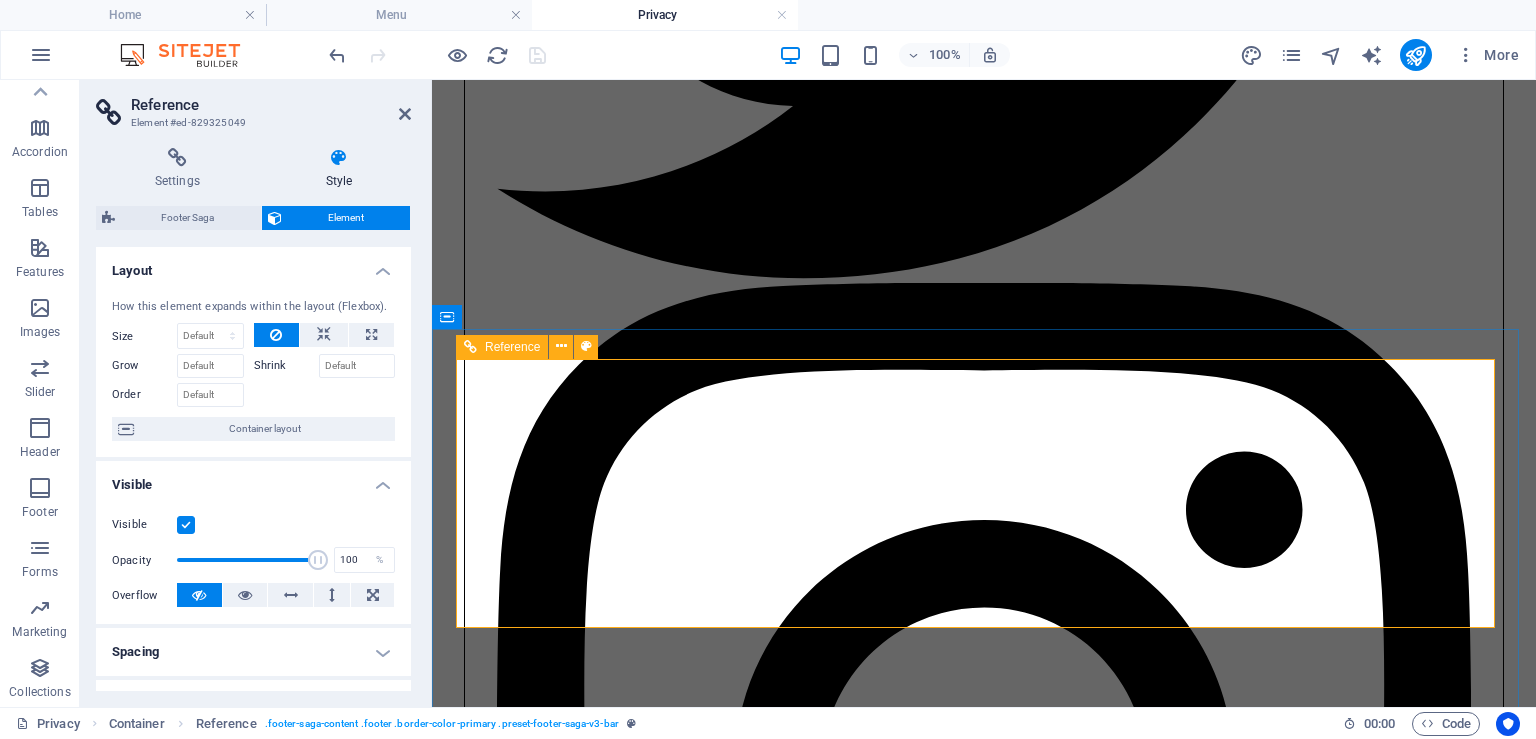 click on "10:00 AM - 01:00 AM" at bounding box center [984, 4751] 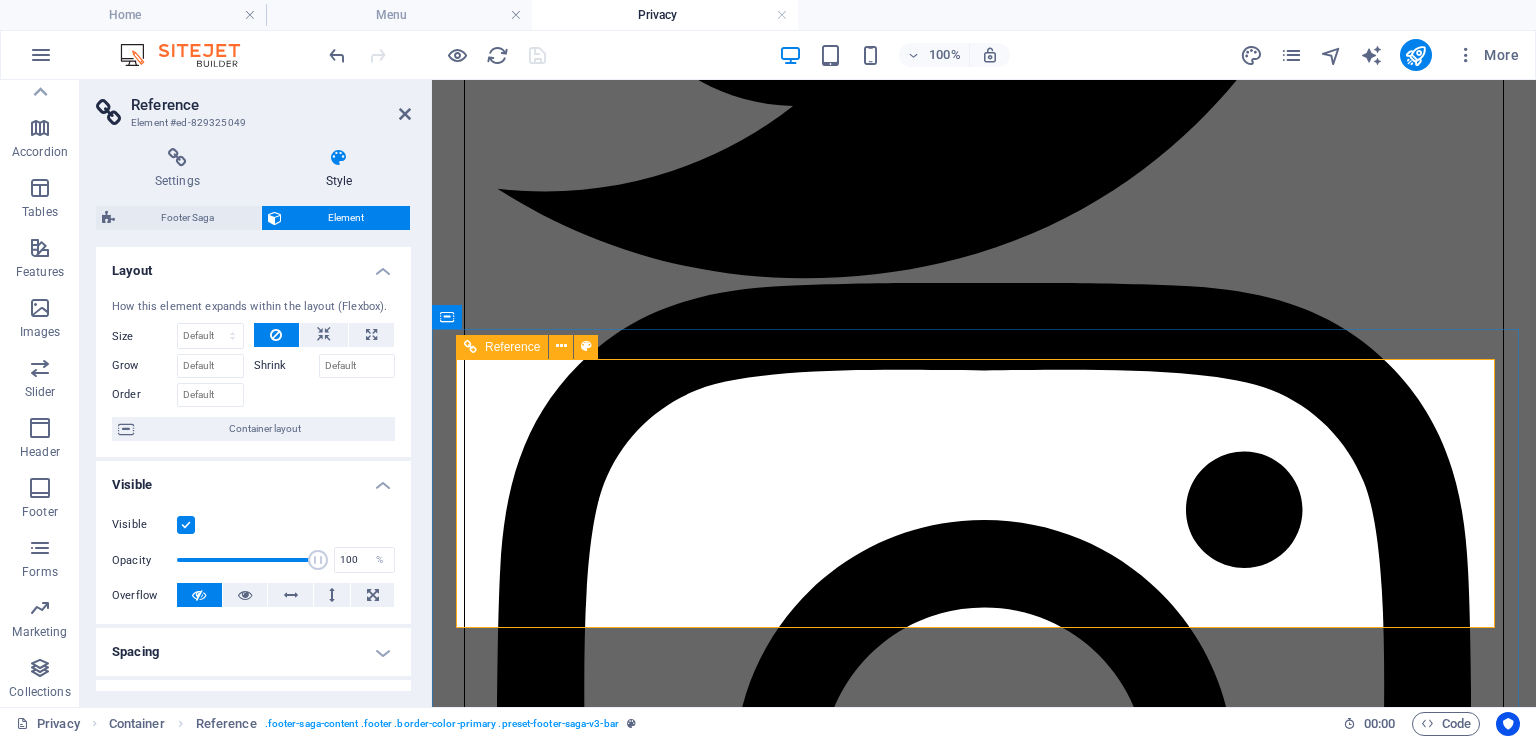 click on "10:00 AM - 01:00 AM" at bounding box center [984, 4751] 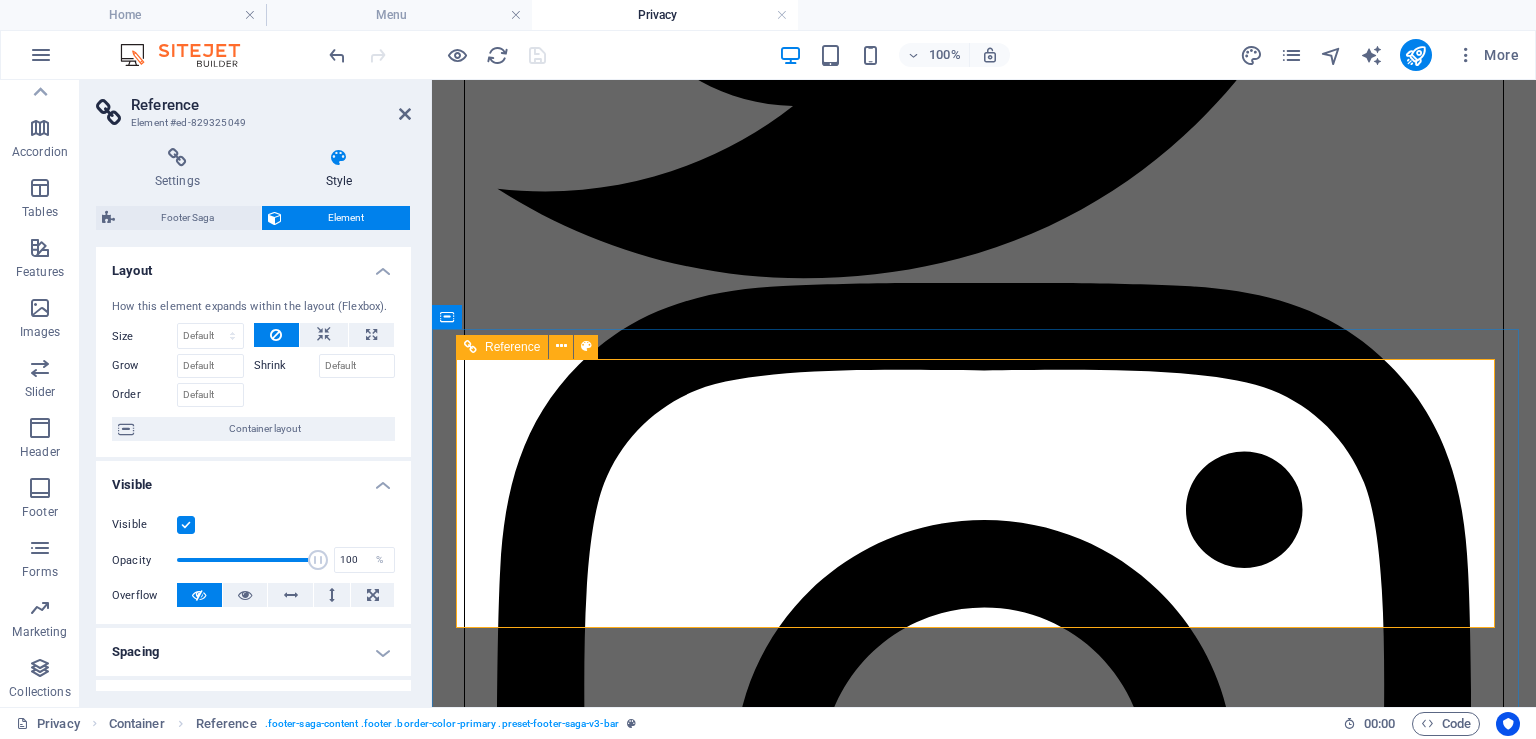click on "10:00 AM - 01:00 AM" at bounding box center [984, 4751] 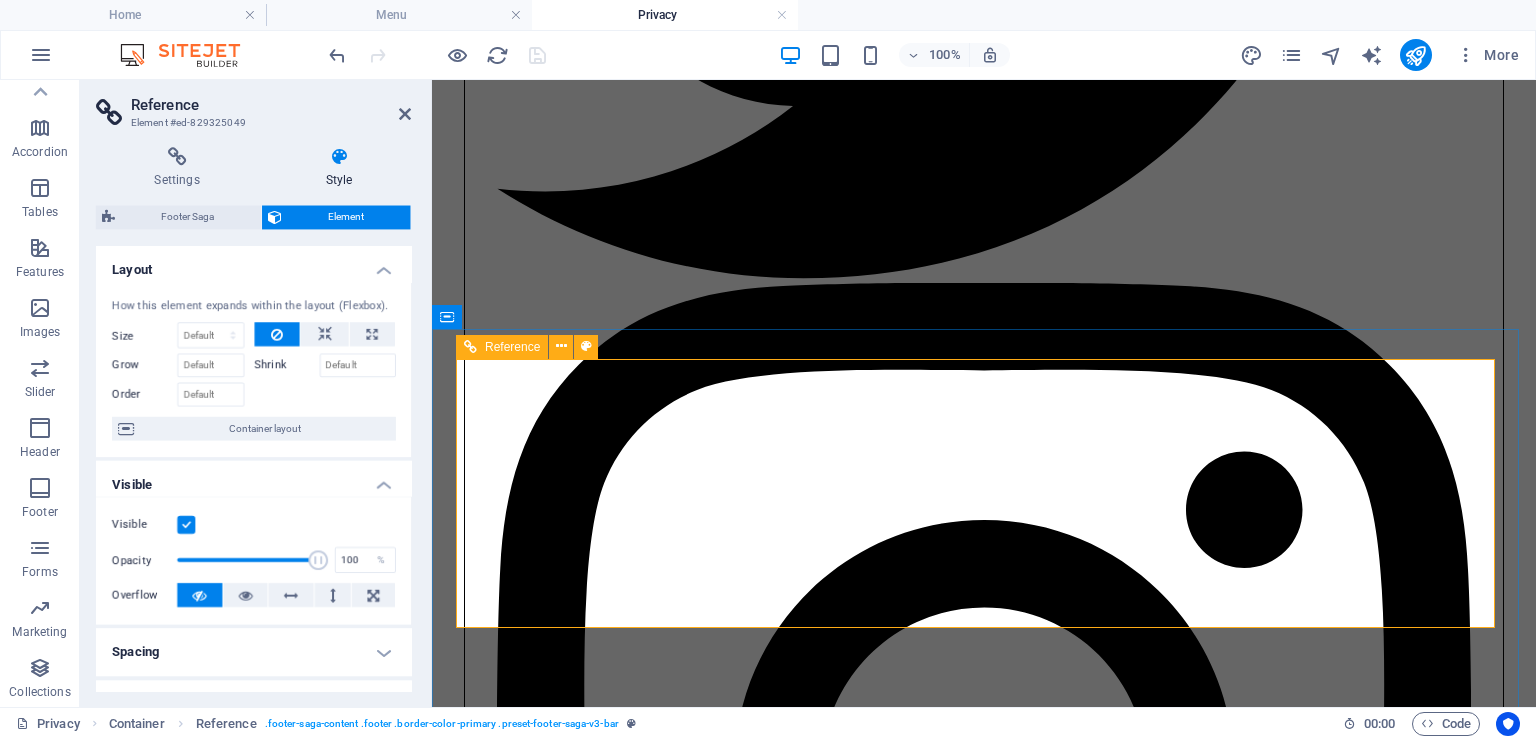click on "[EMAIL]" at bounding box center [527, 3722] 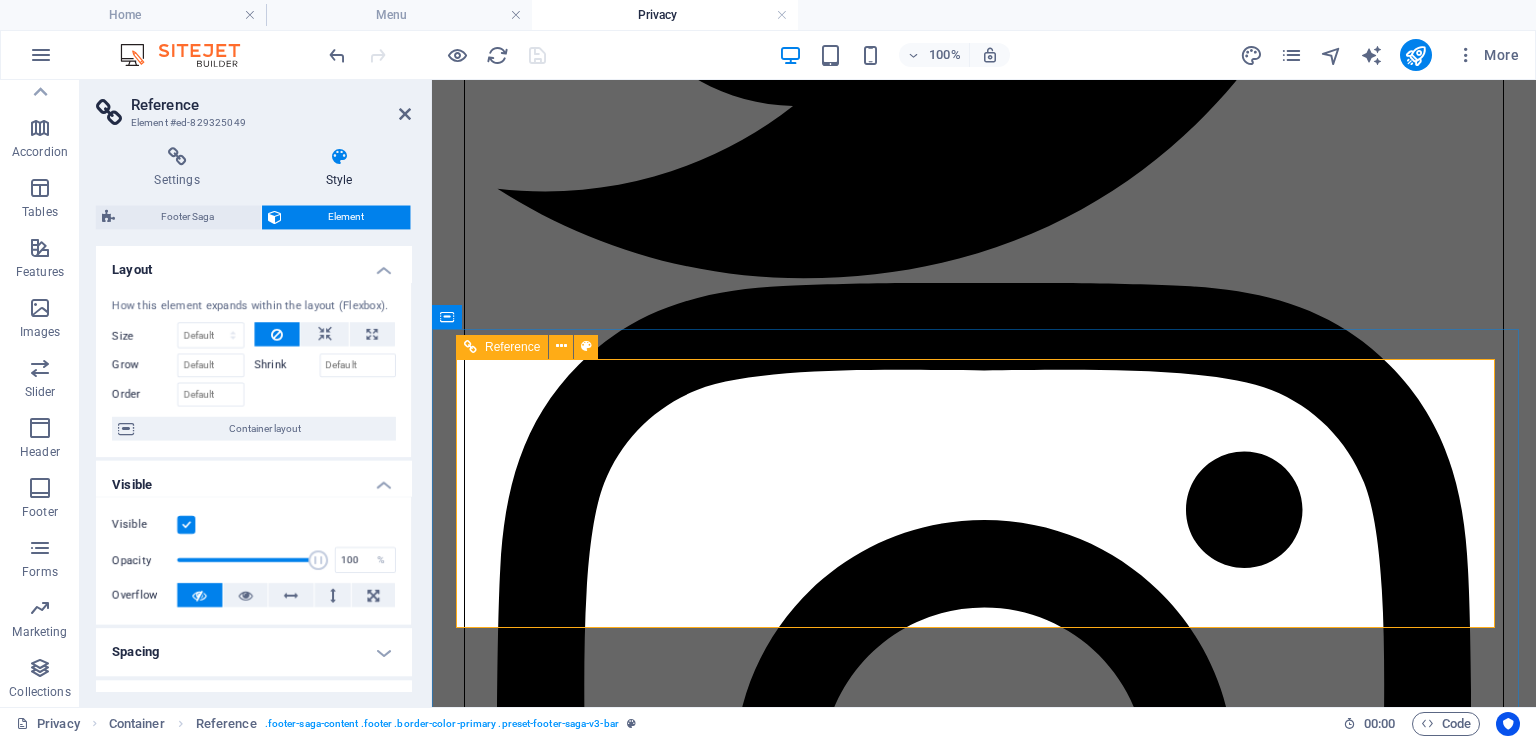 click on "[EMAIL]" at bounding box center (527, 3722) 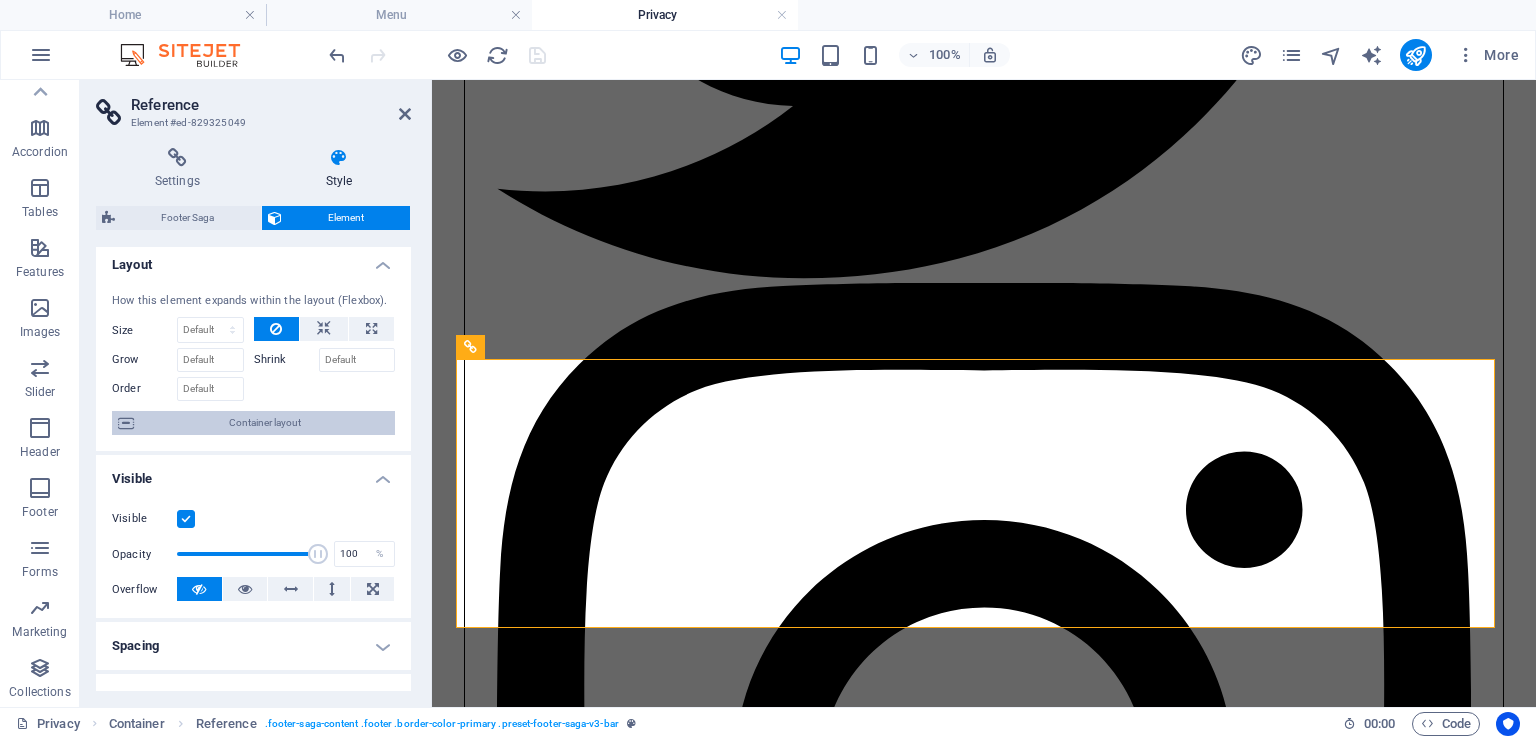 scroll, scrollTop: 0, scrollLeft: 0, axis: both 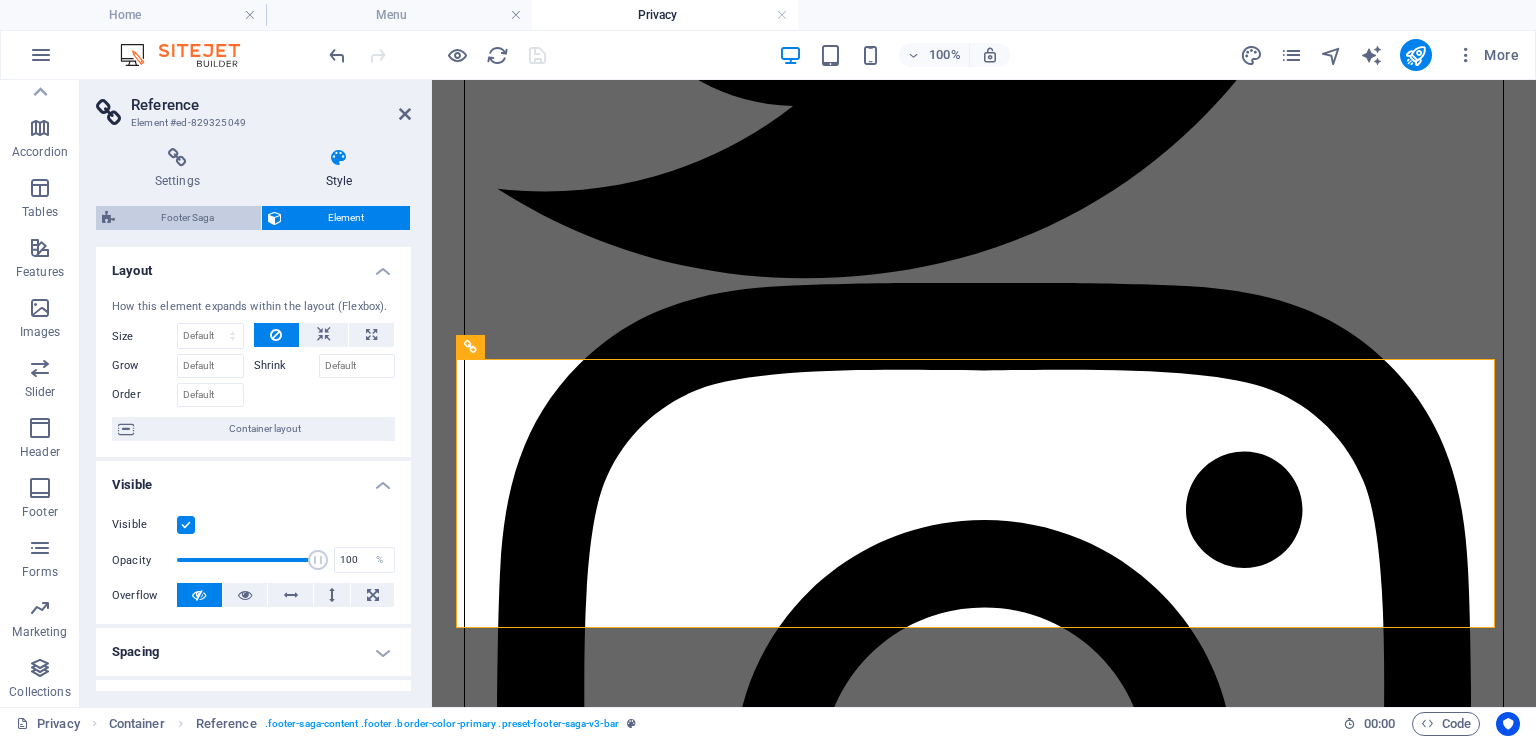 click on "Footer Saga" at bounding box center (188, 218) 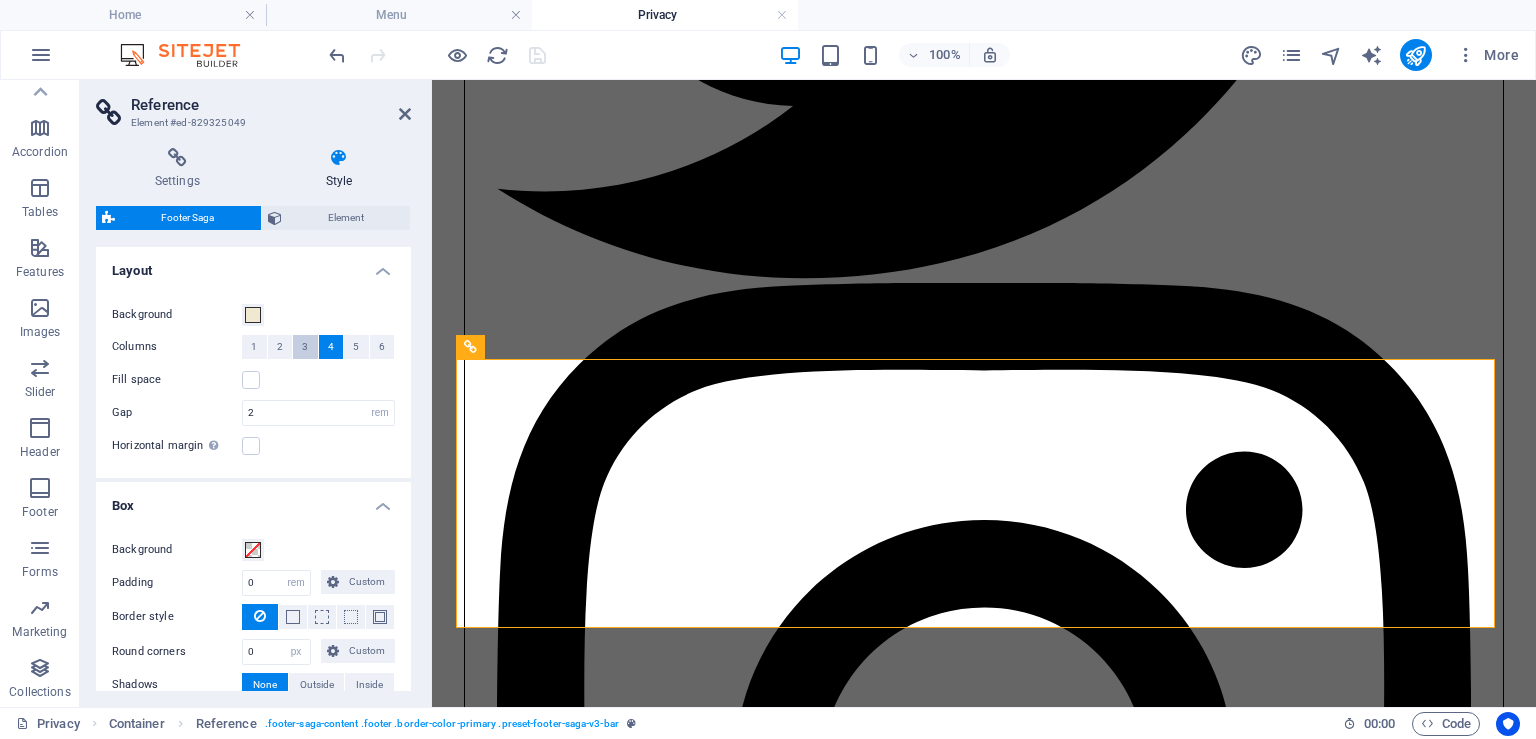 click on "3" at bounding box center (305, 347) 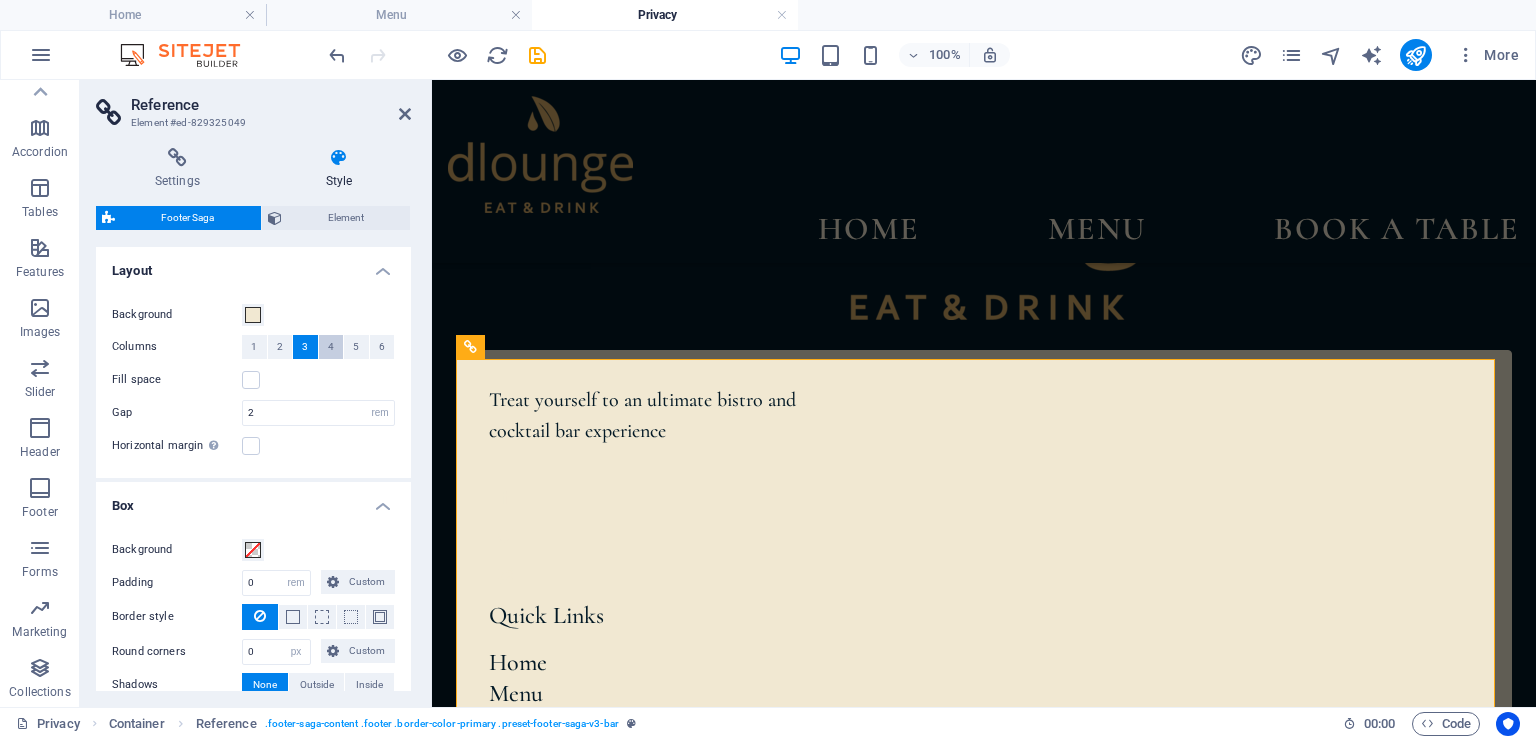click on "4" at bounding box center [331, 347] 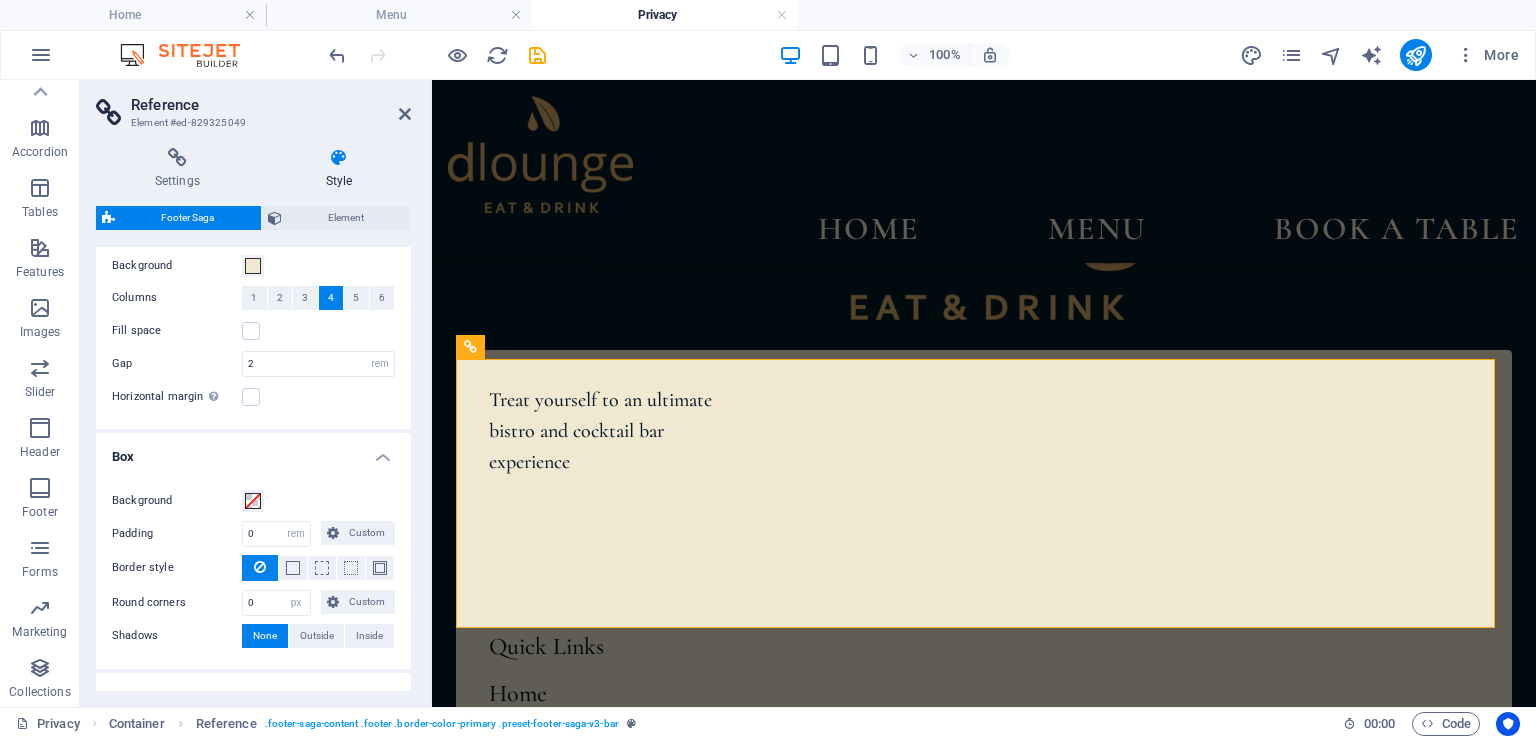 scroll, scrollTop: 0, scrollLeft: 0, axis: both 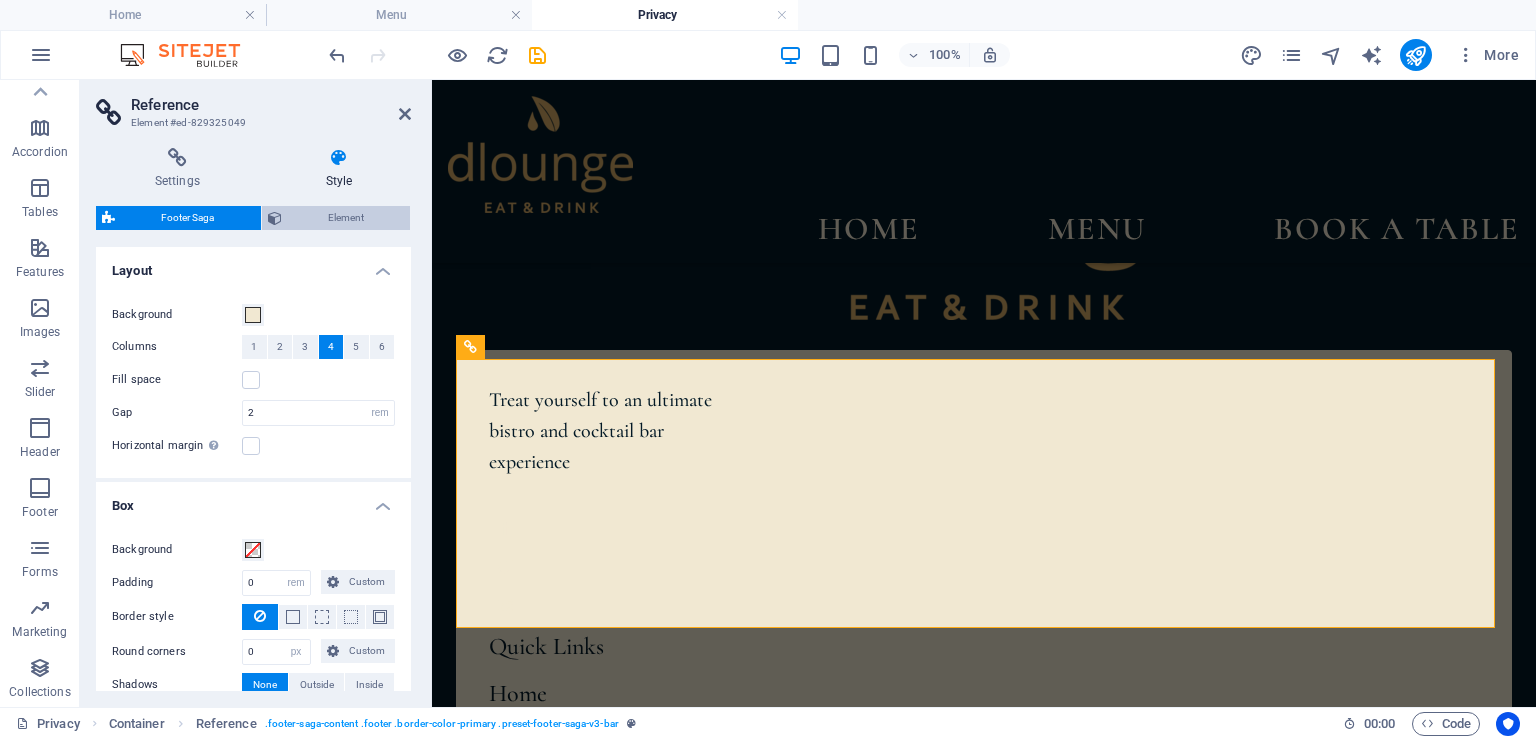 click on "Element" at bounding box center (346, 218) 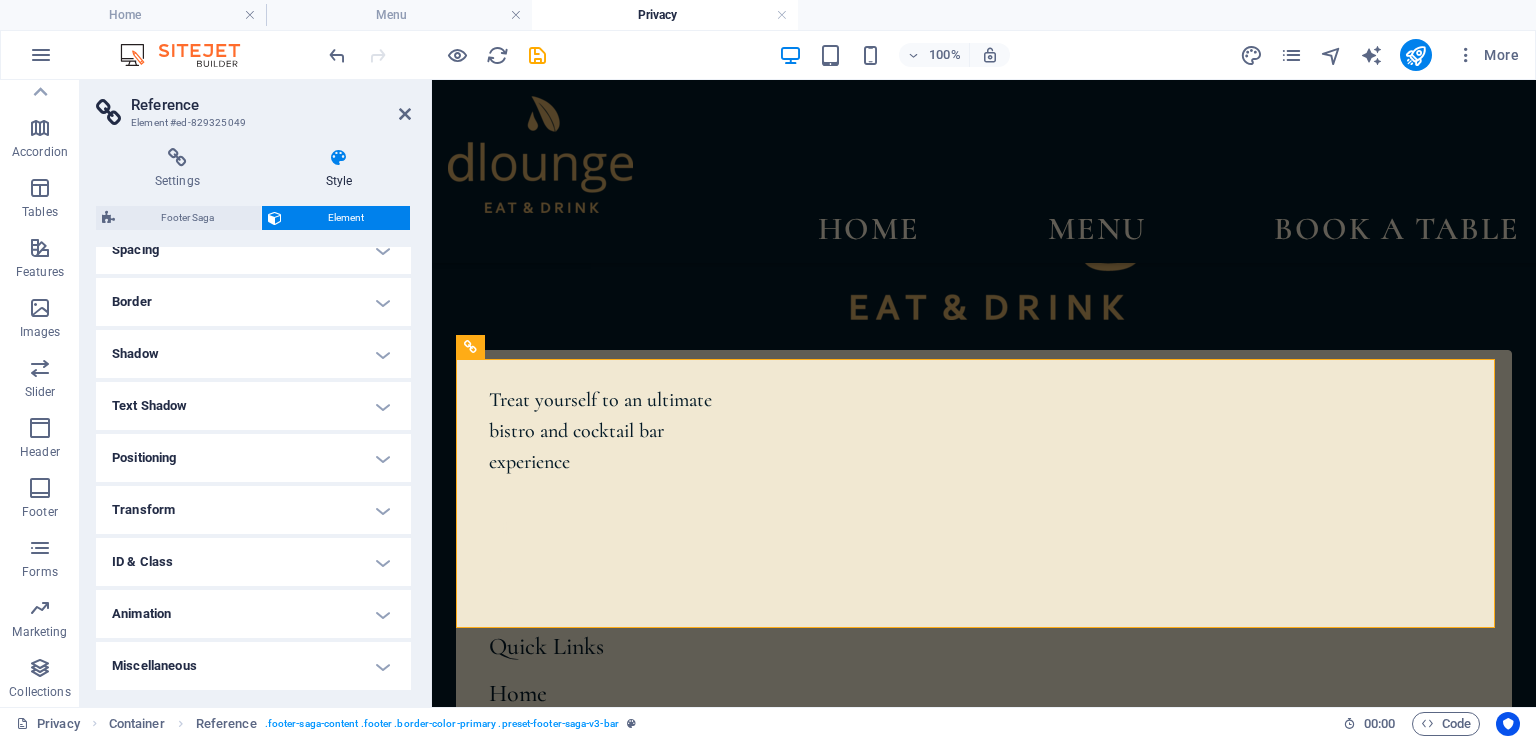 scroll, scrollTop: 0, scrollLeft: 0, axis: both 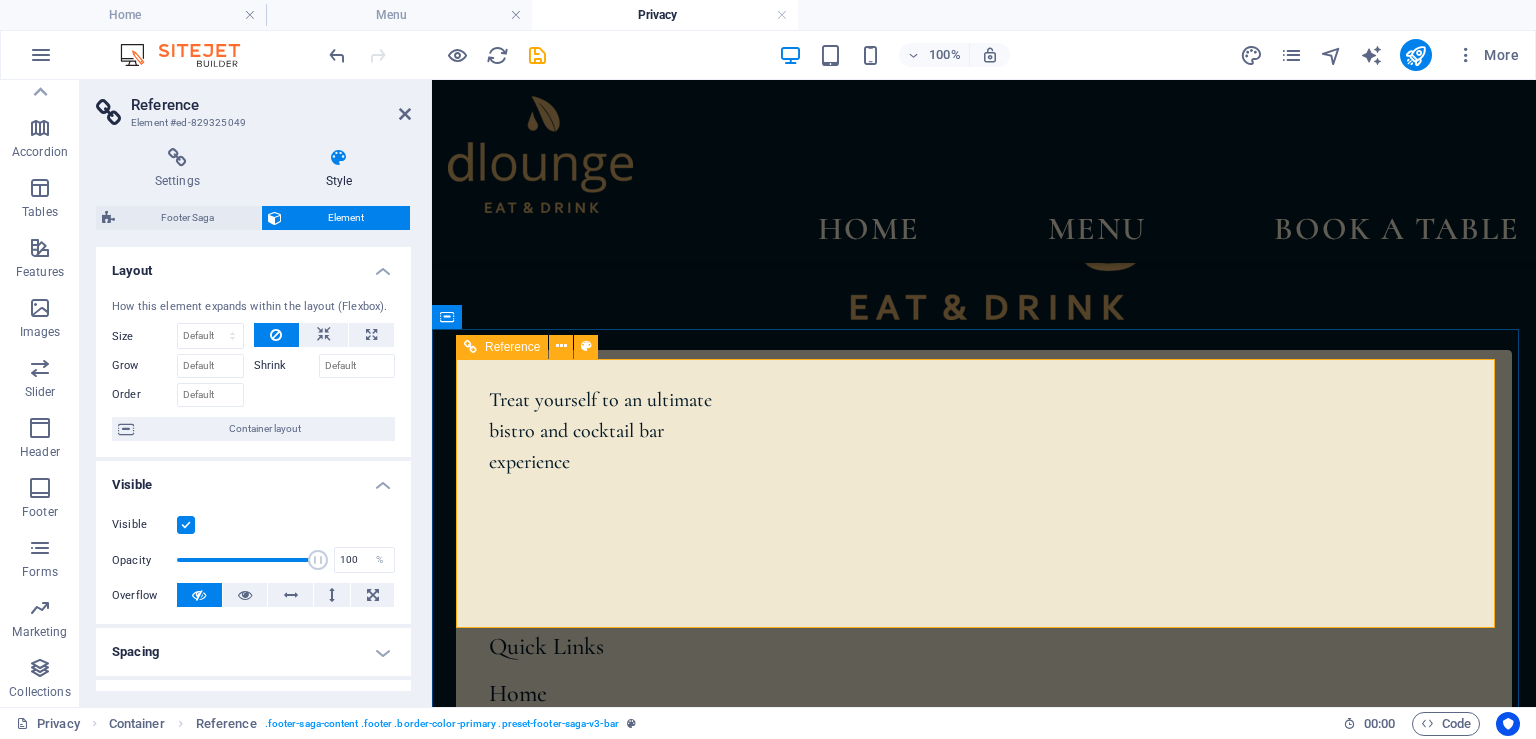 click on "Quick Links" at bounding box center [601, 646] 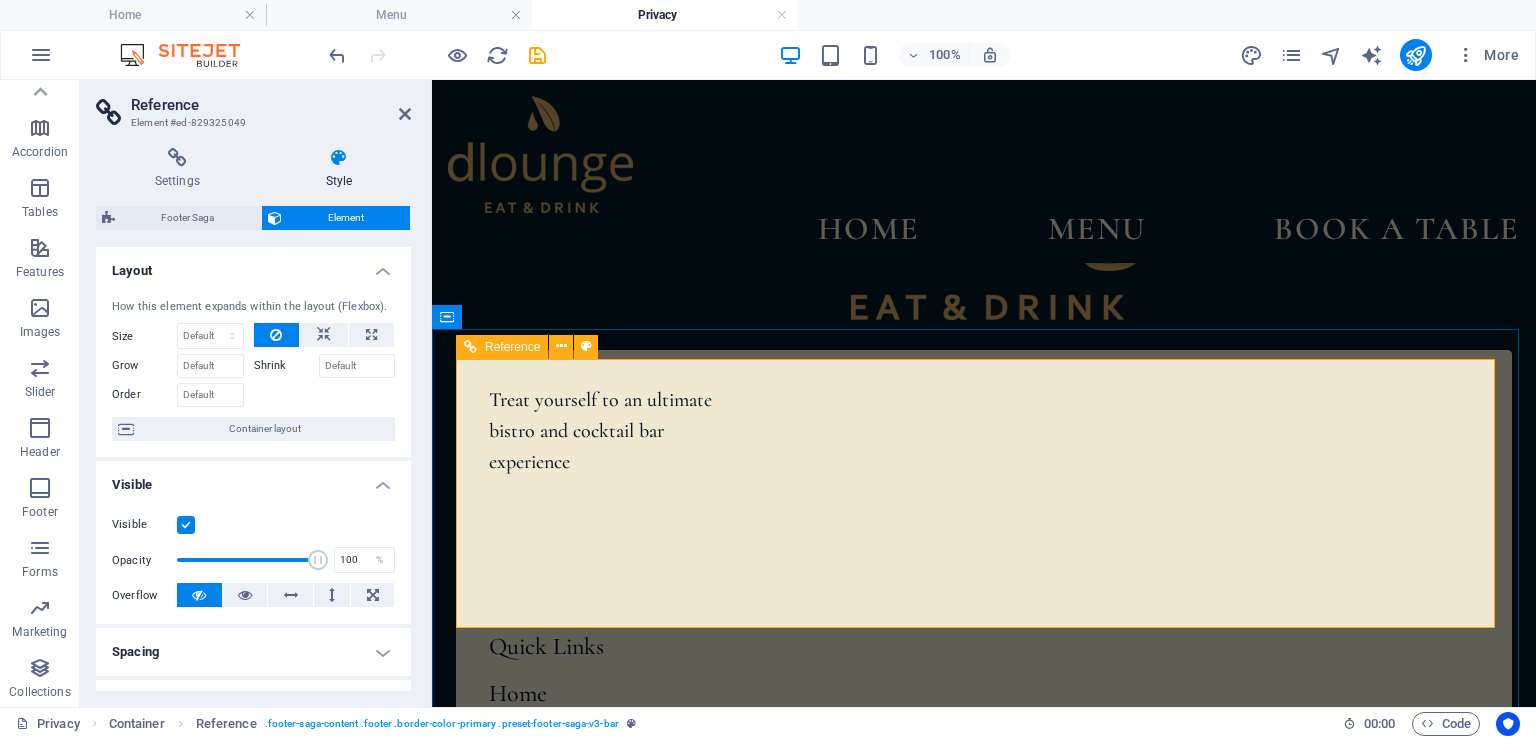 click on "10:00 AM - 01:00 AM" at bounding box center [601, 1132] 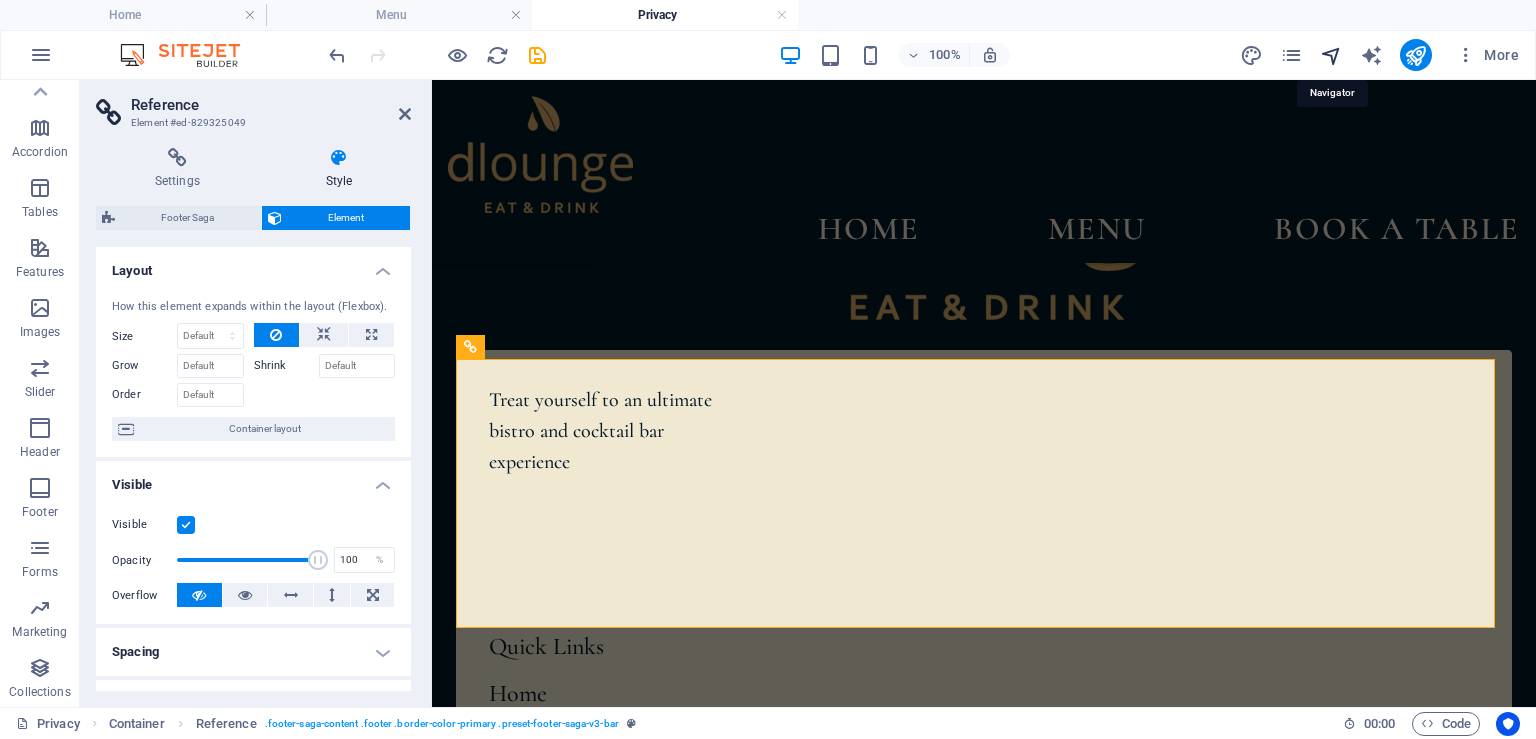 click at bounding box center [1331, 55] 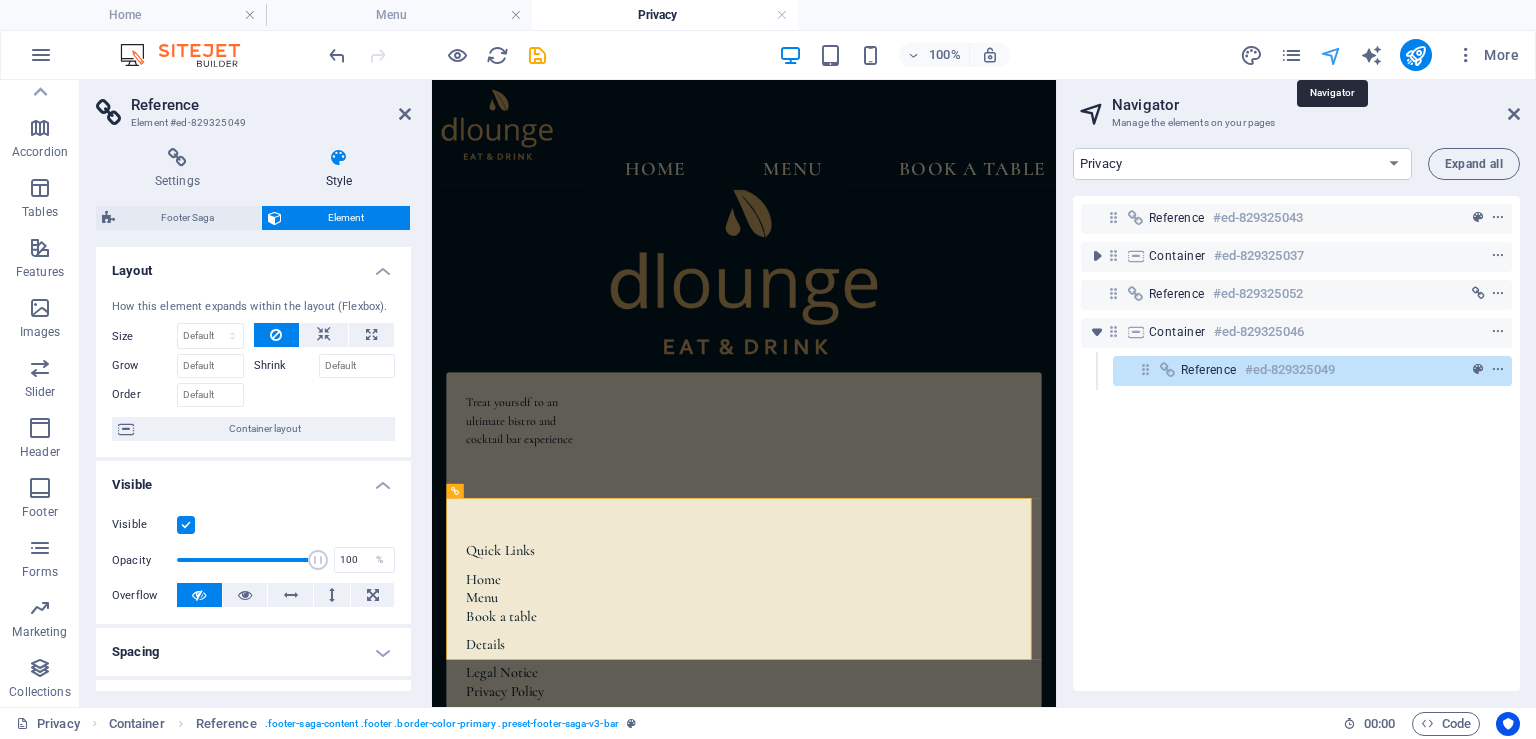 scroll, scrollTop: 6911, scrollLeft: 0, axis: vertical 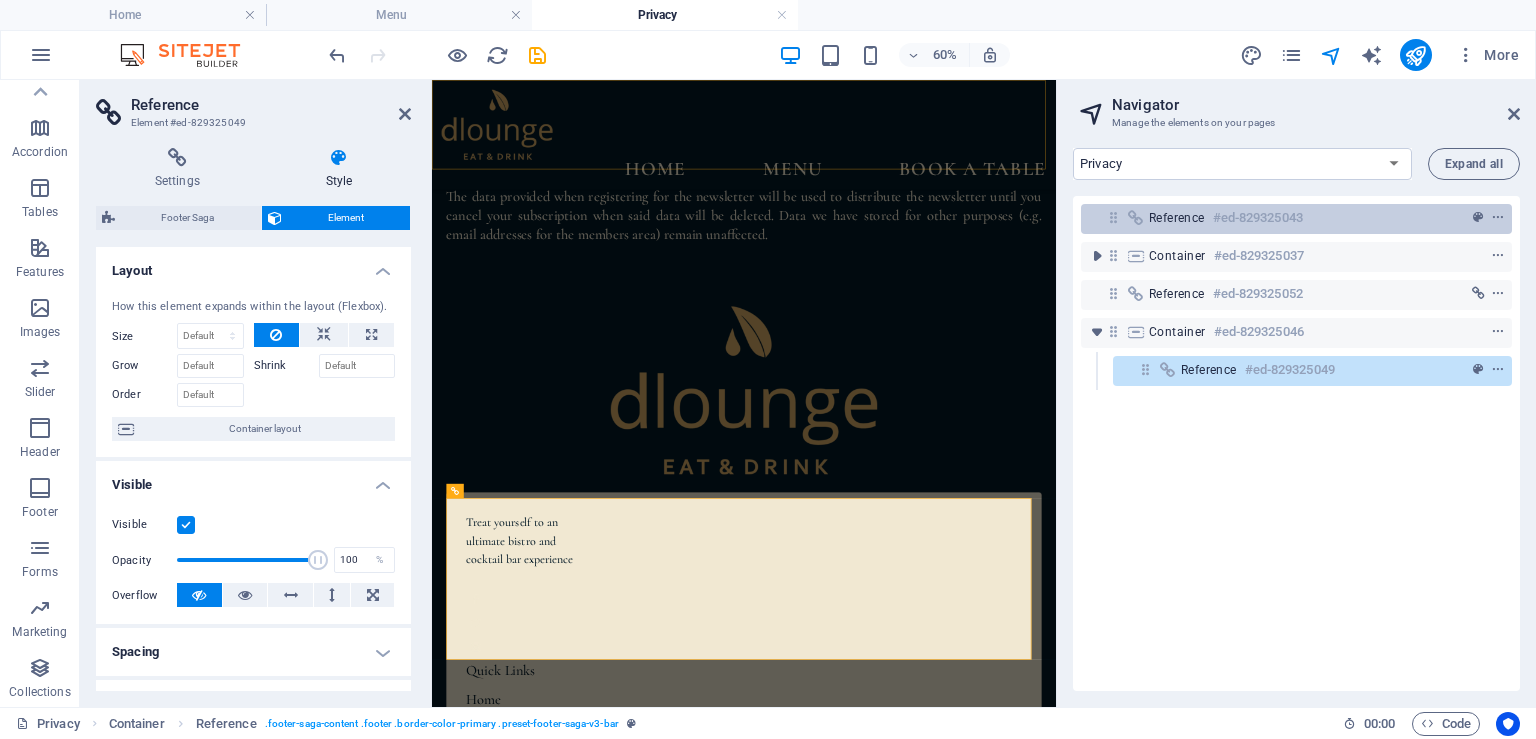 click on "Reference #ed-829325043" at bounding box center (1280, 218) 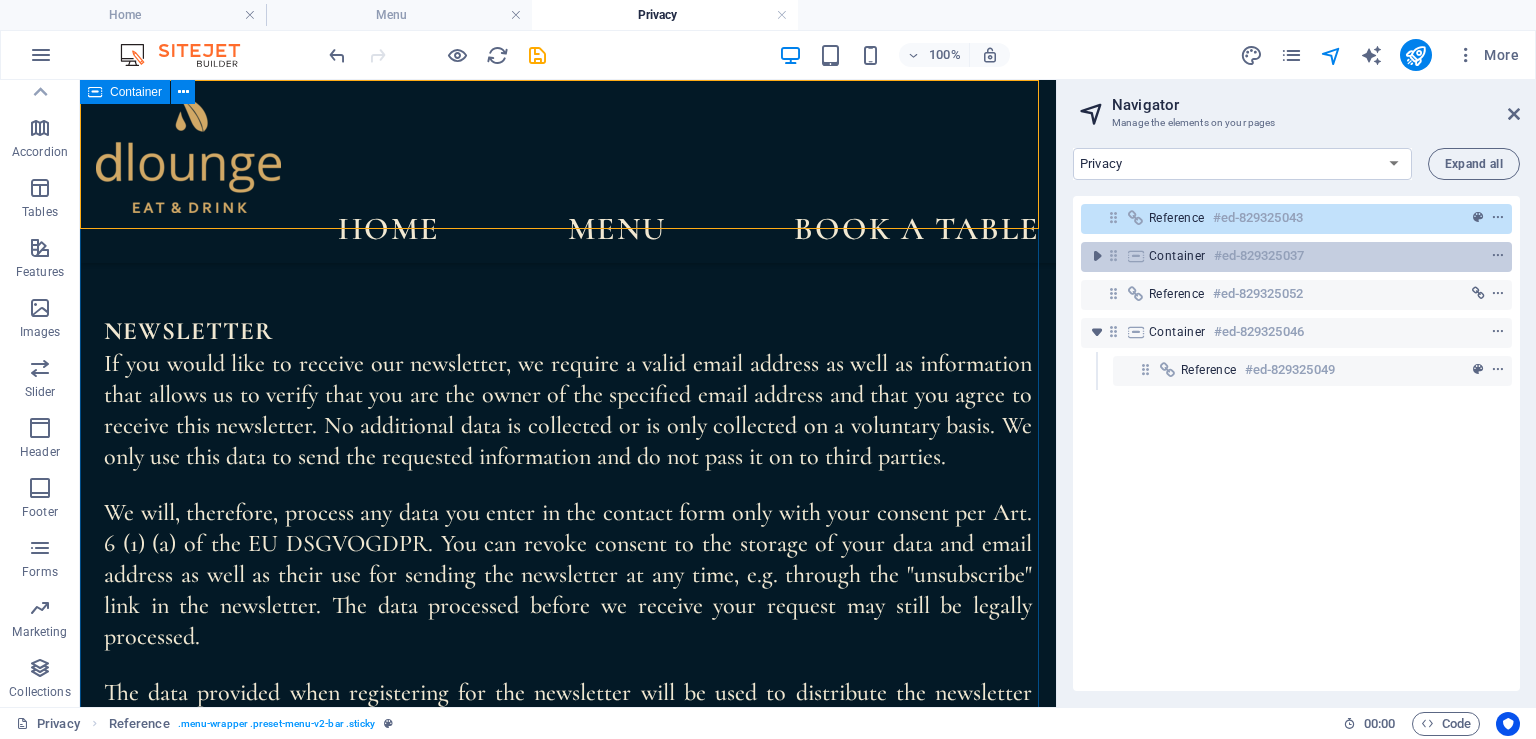 click on "Container #ed-829325037" at bounding box center (1280, 256) 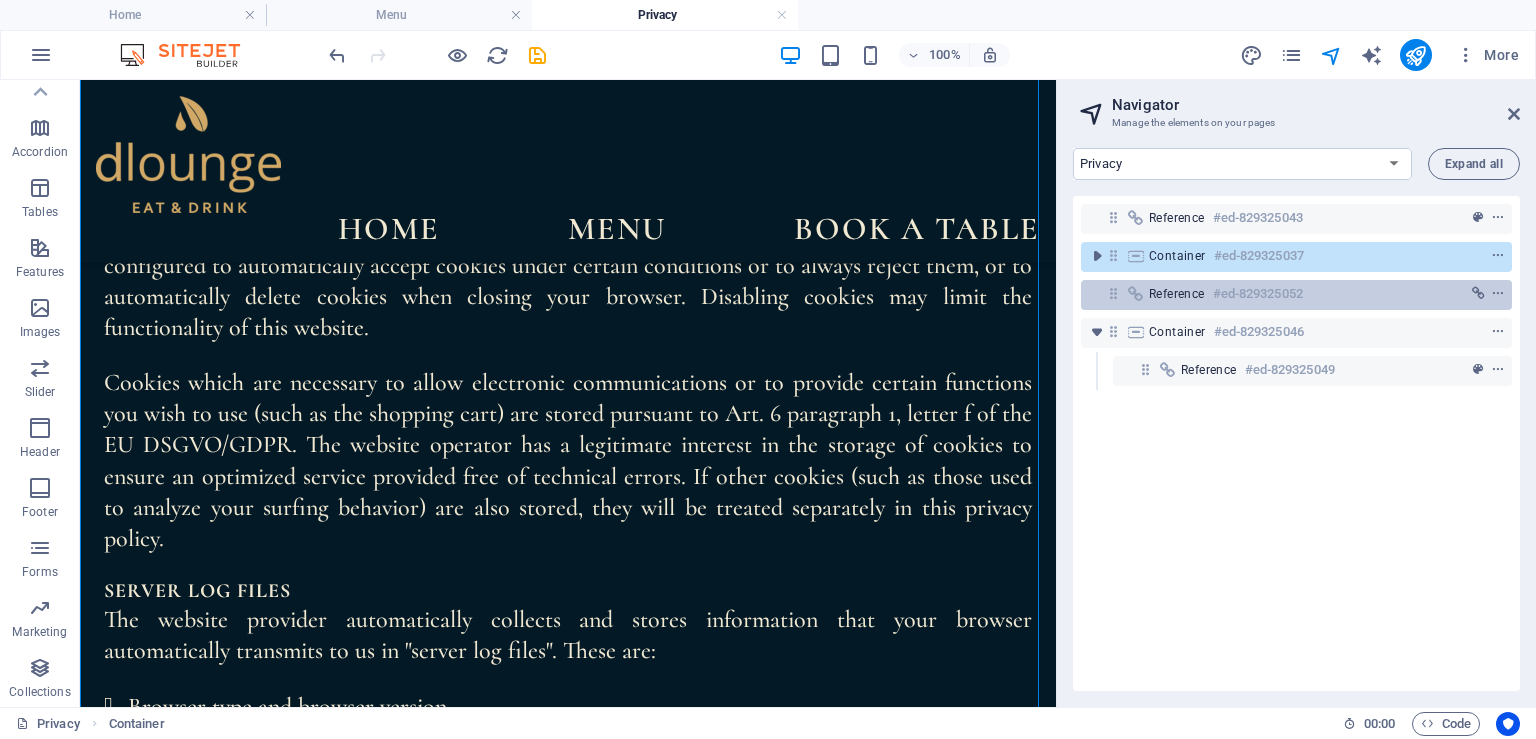 click on "Reference #ed-829325052" at bounding box center [1280, 294] 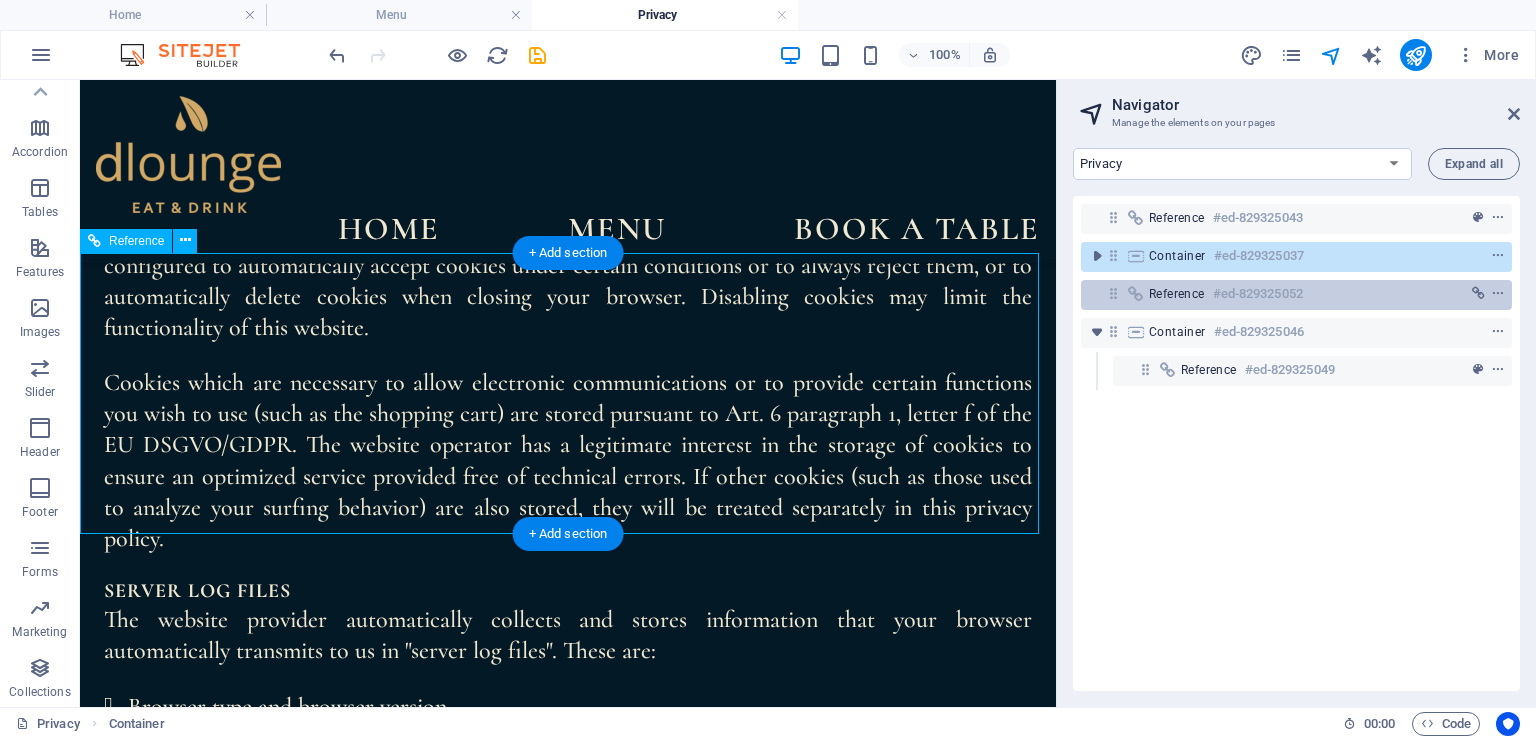 scroll, scrollTop: 7436, scrollLeft: 0, axis: vertical 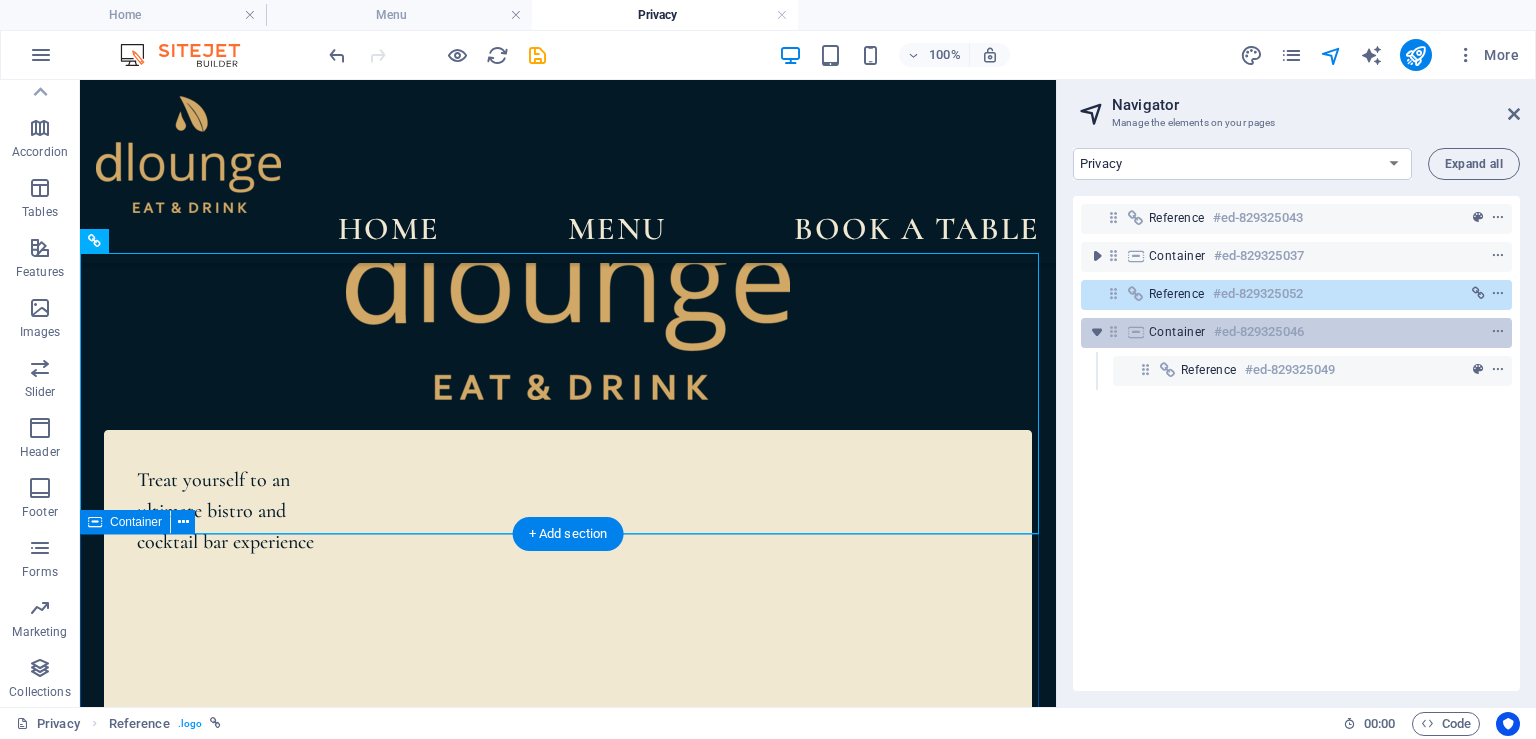 click on "#ed-829325046" at bounding box center [1259, 332] 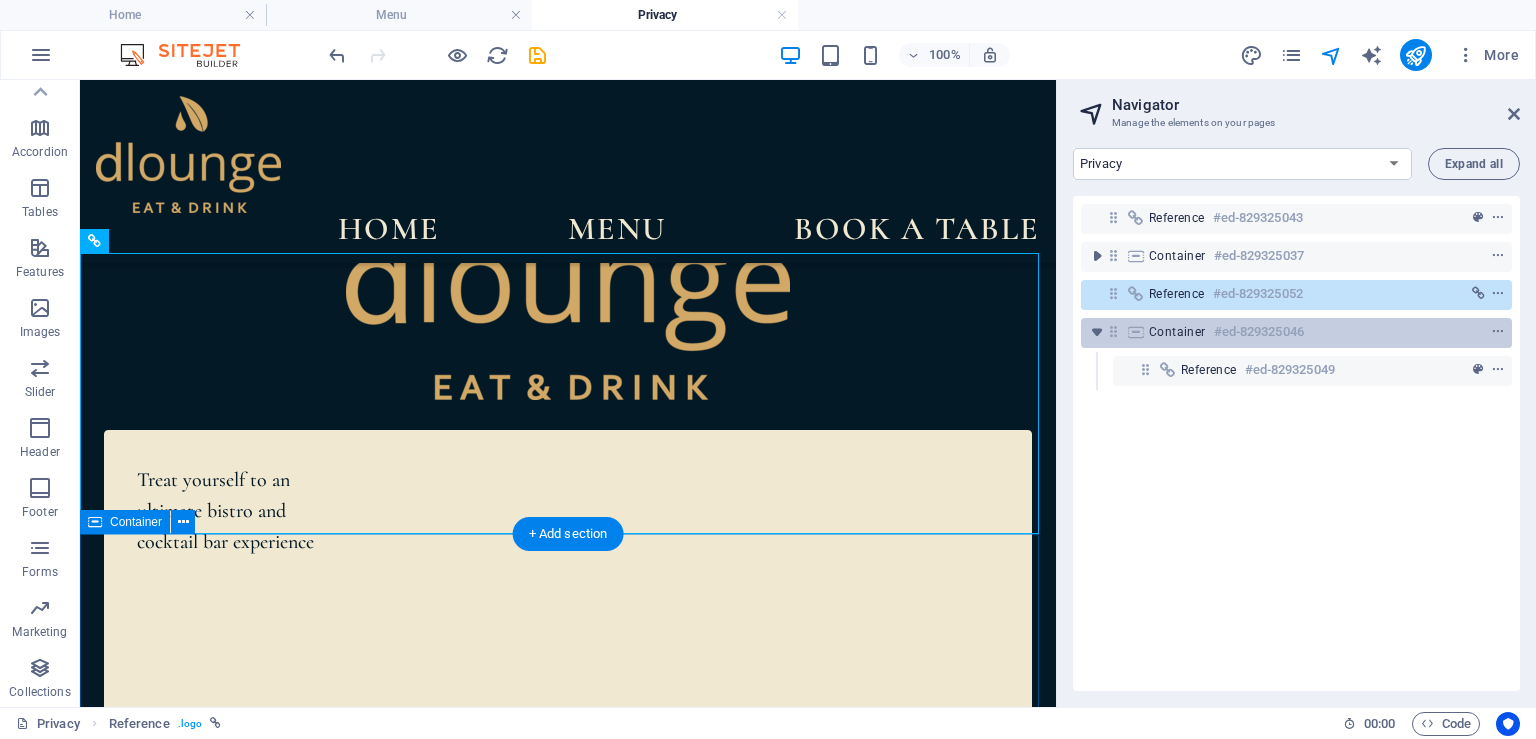 scroll, scrollTop: 7641, scrollLeft: 0, axis: vertical 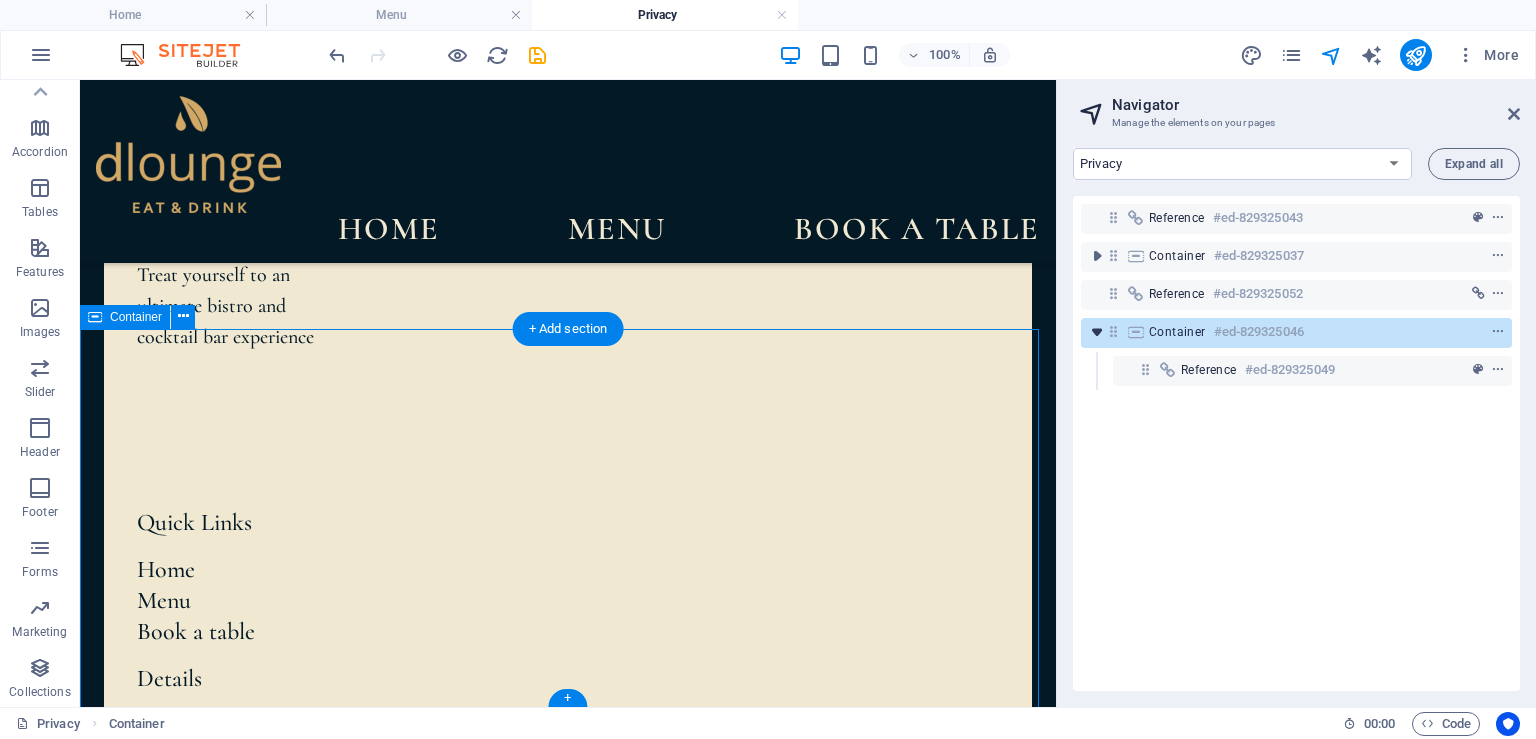 click at bounding box center [1097, 332] 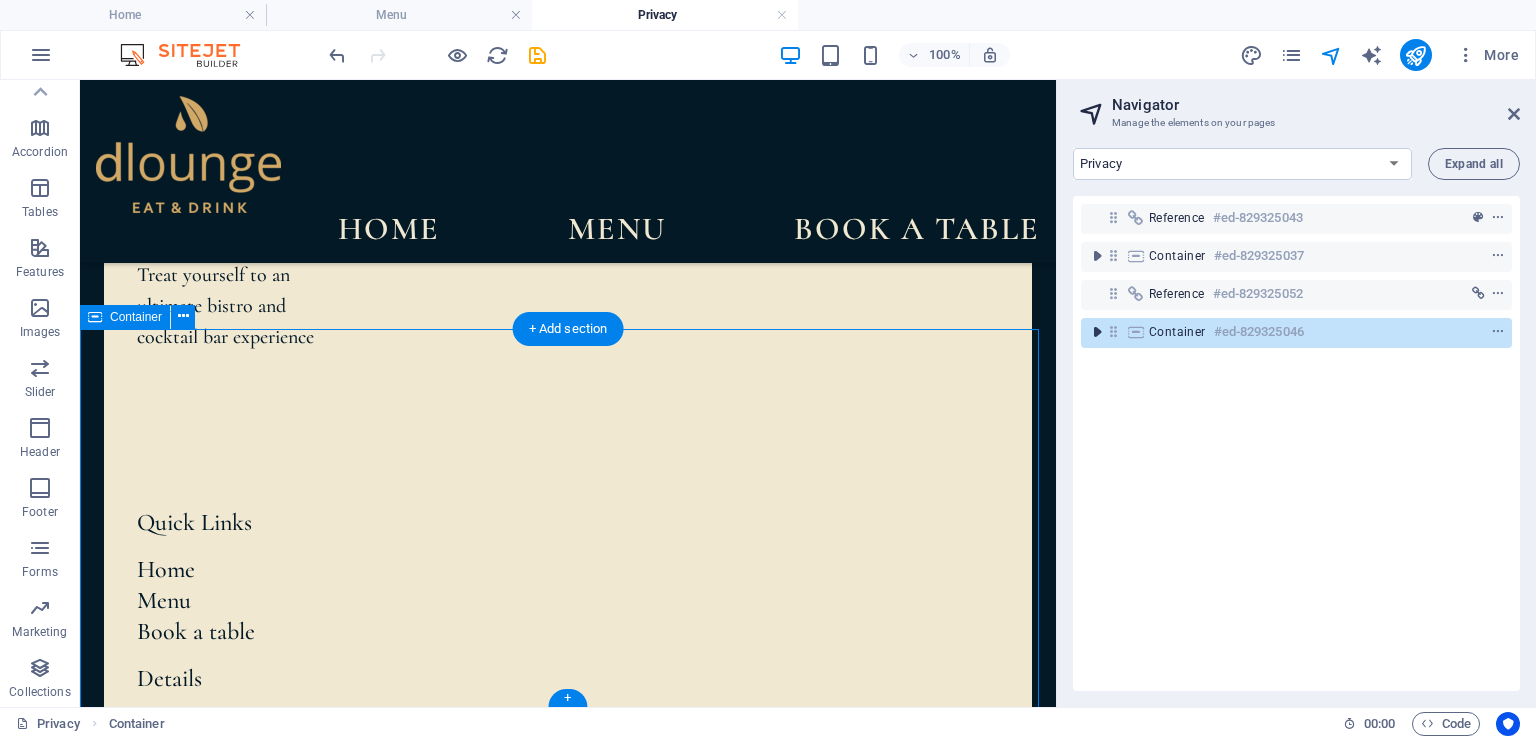 click at bounding box center [1097, 332] 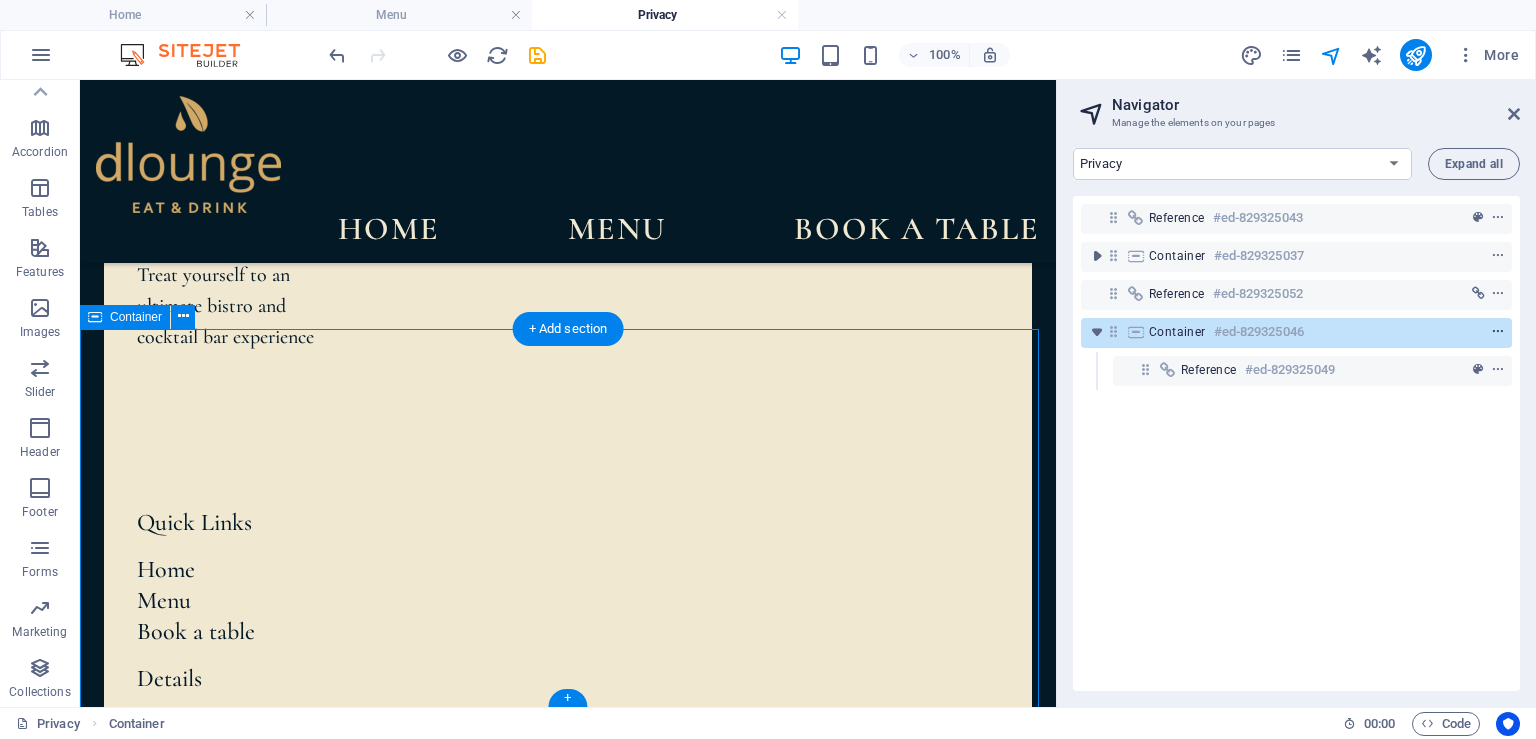 click at bounding box center [1498, 332] 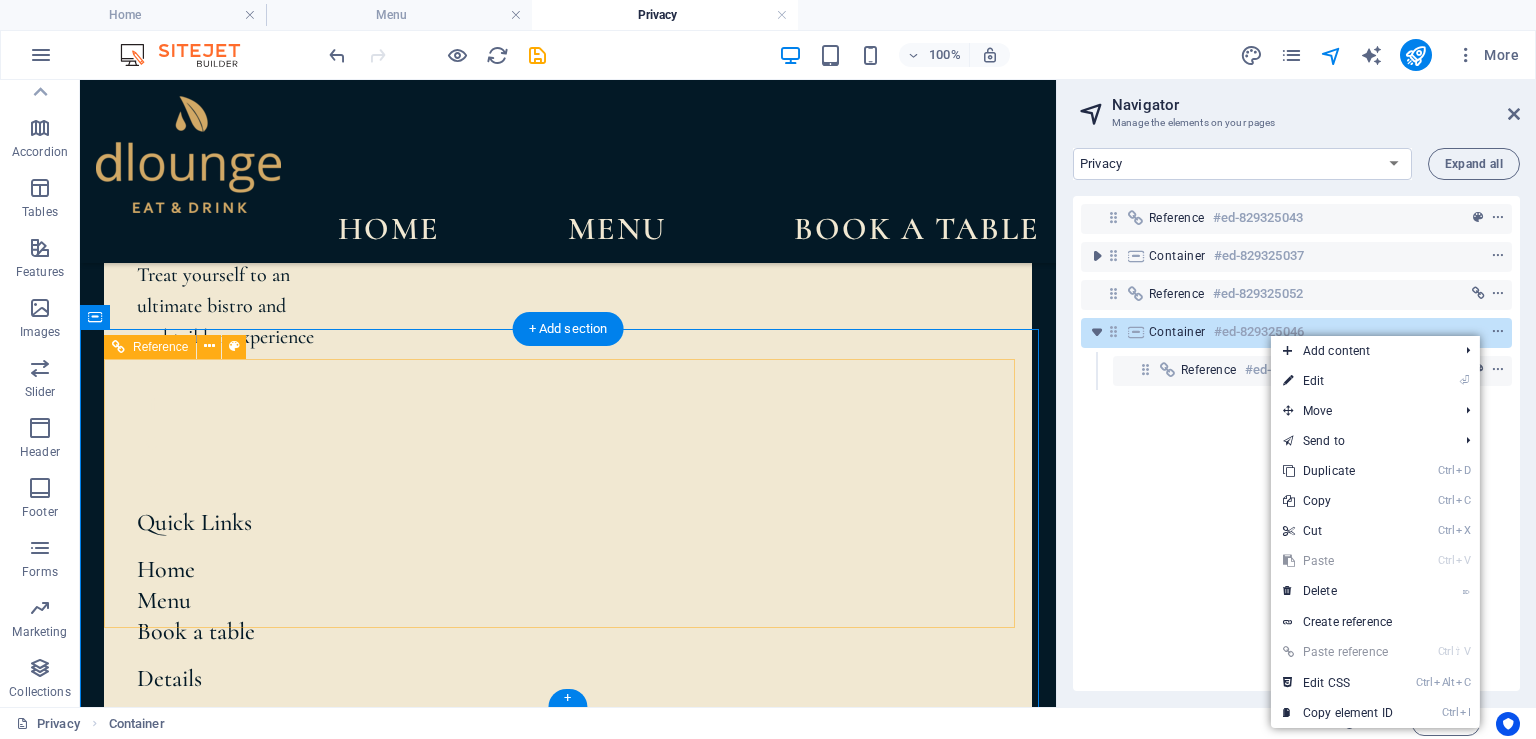 click on "0123 - [PHONE] [EMAIL] 10:00 AM - 01:00 AM" at bounding box center [568, 656] 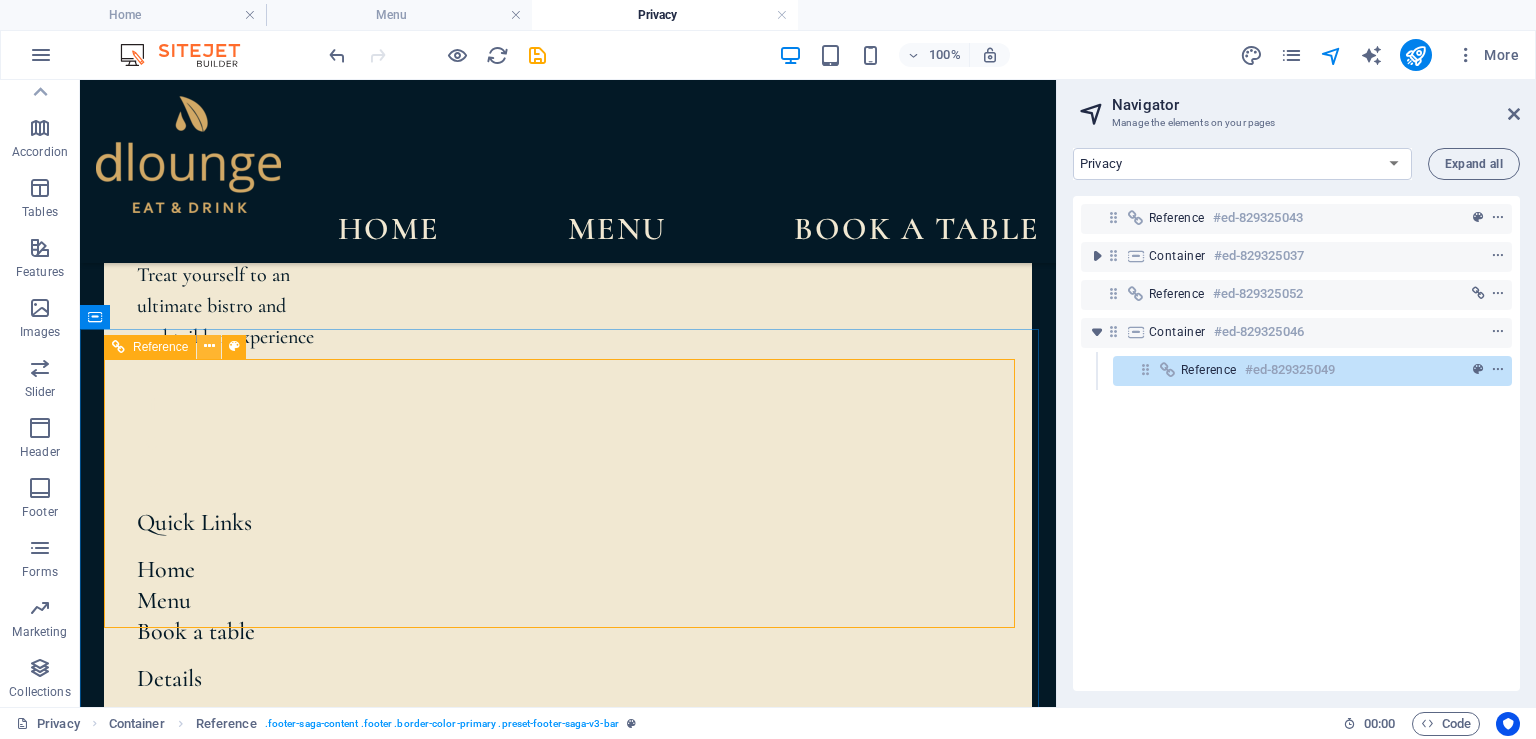 click at bounding box center (209, 347) 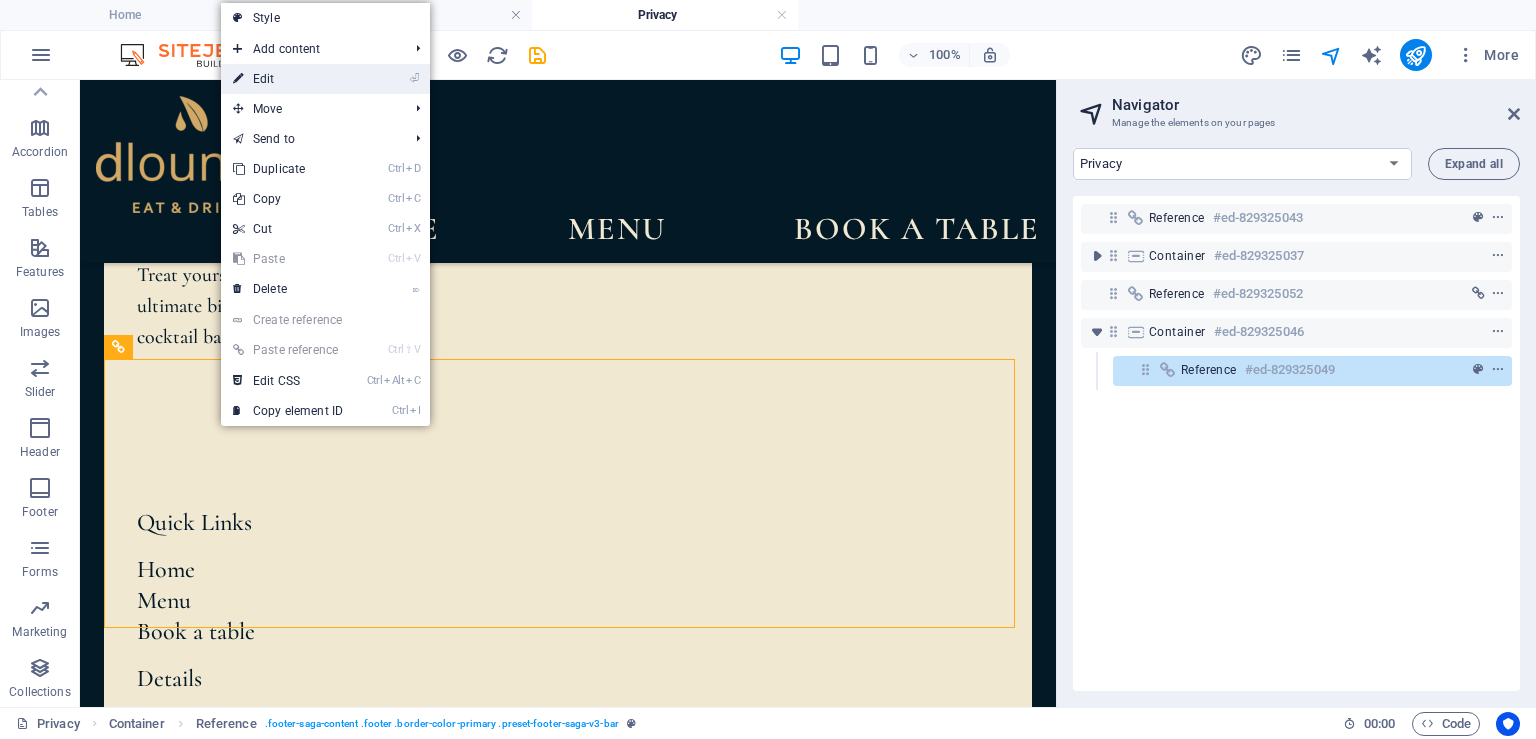 click on "⏎  Edit" at bounding box center [288, 79] 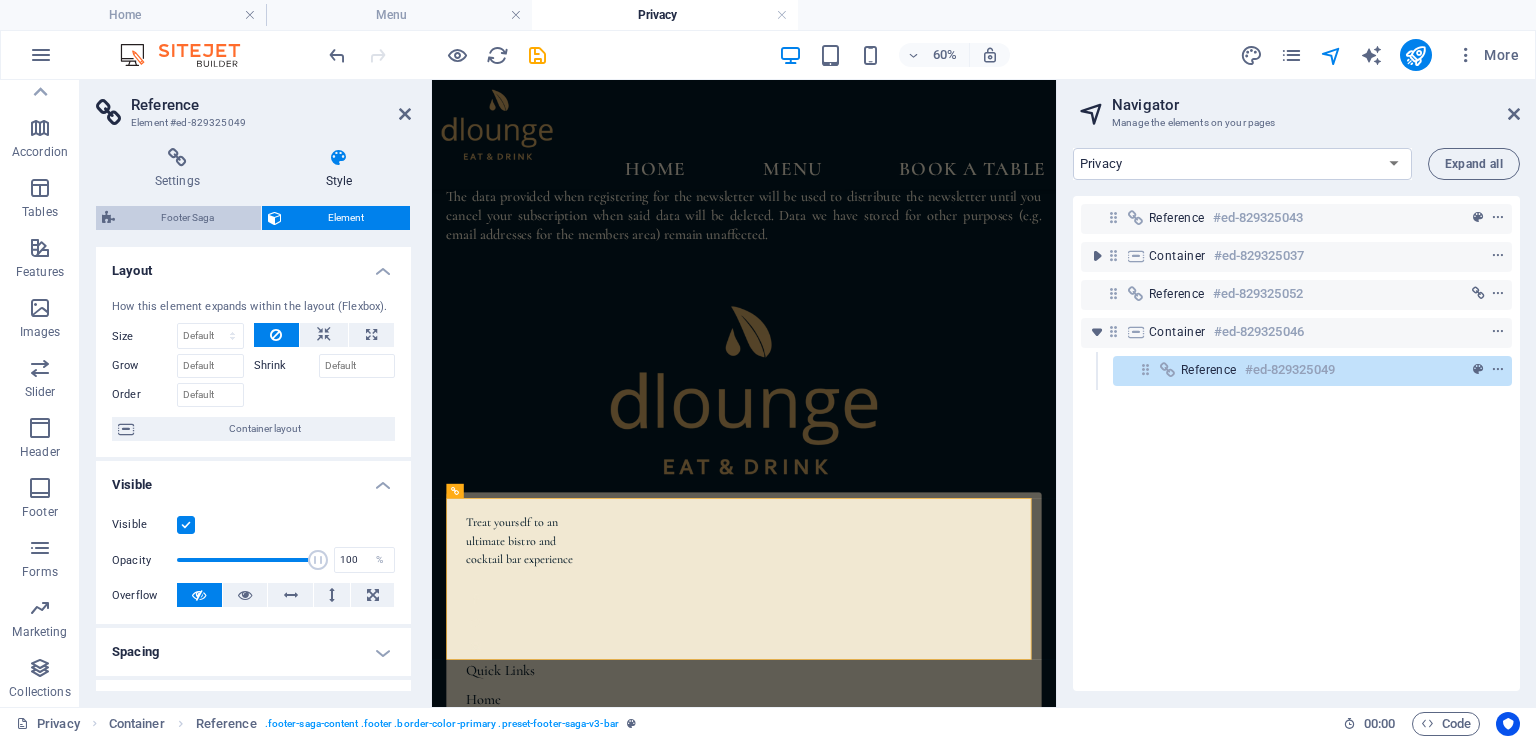 click on "Footer Saga" at bounding box center (188, 218) 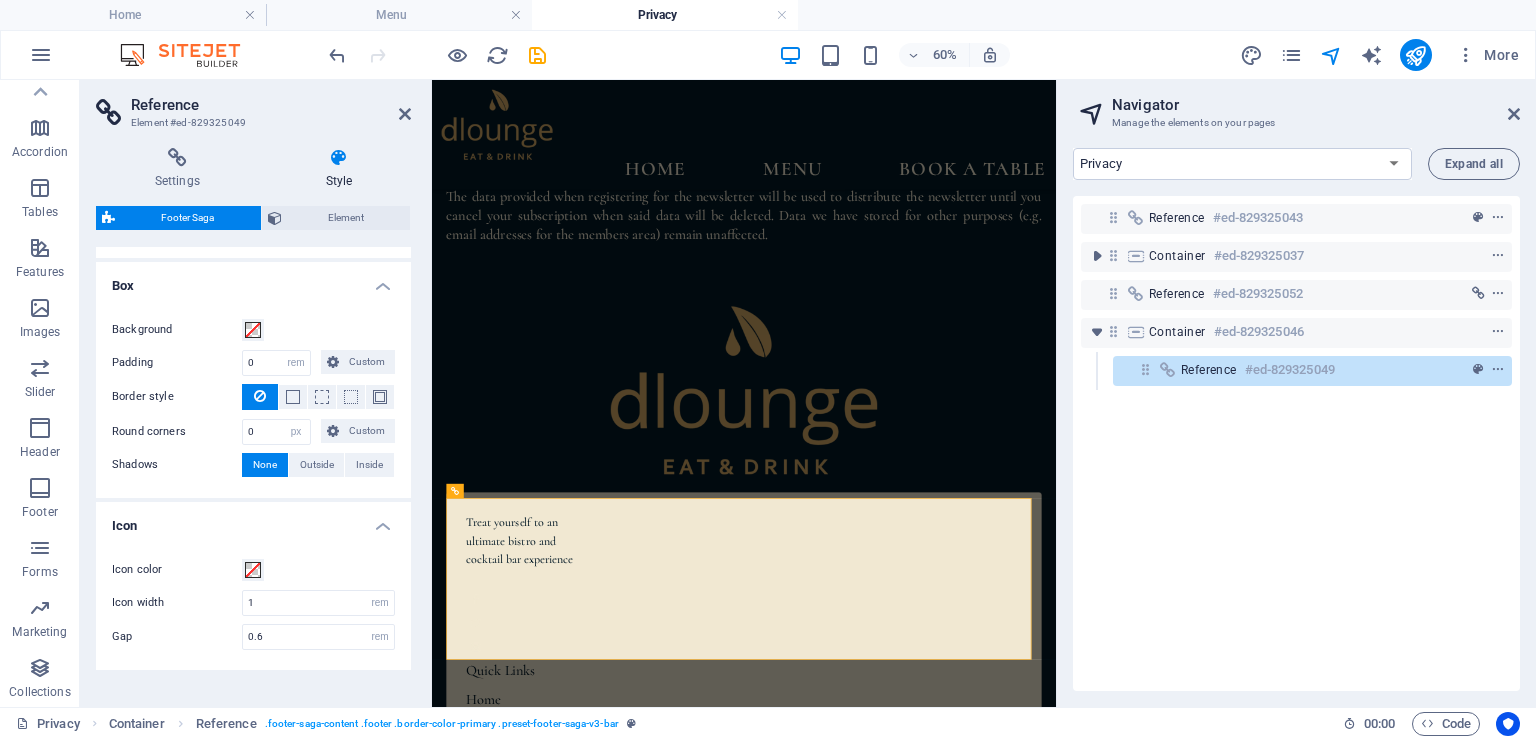 scroll, scrollTop: 276, scrollLeft: 0, axis: vertical 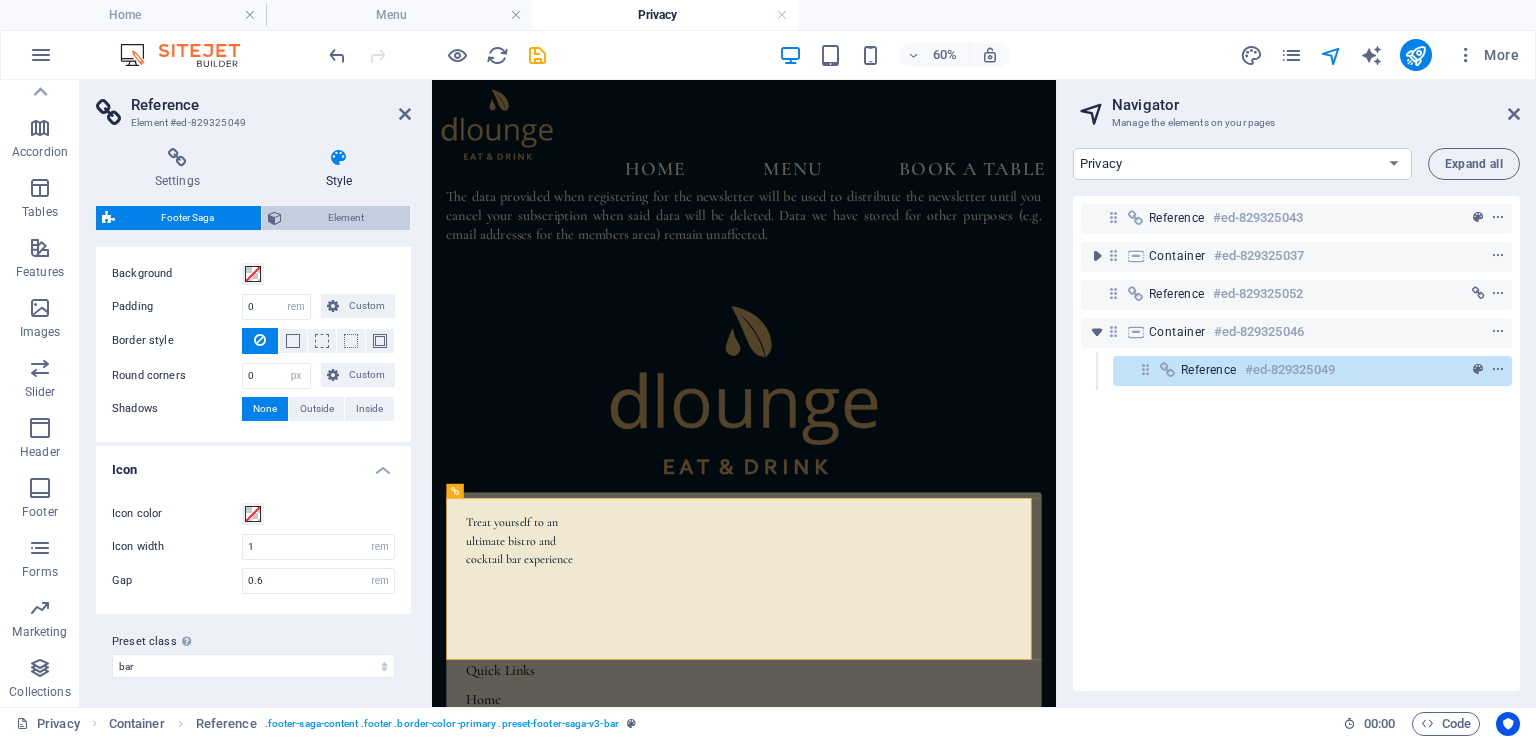 click on "Element" at bounding box center [346, 218] 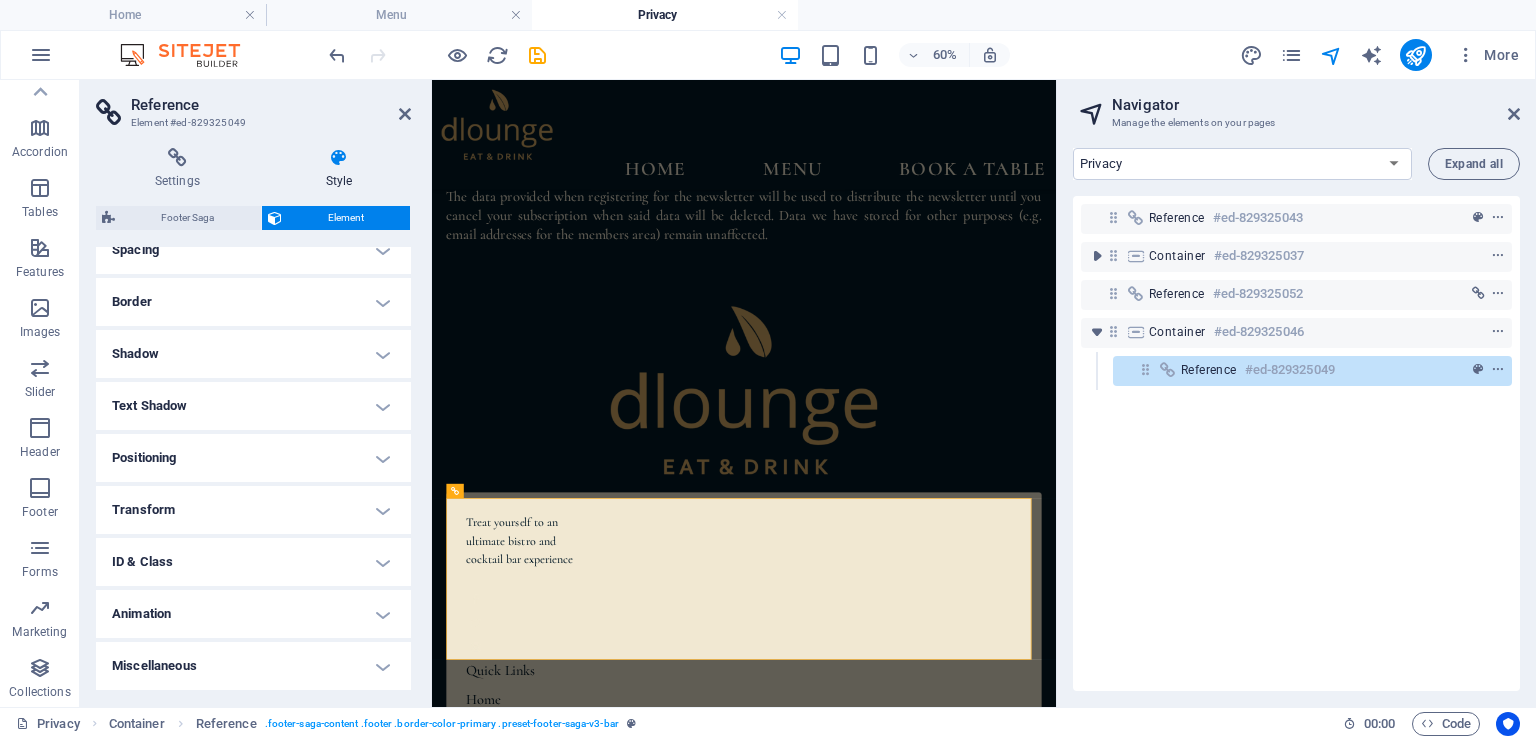 scroll, scrollTop: 416, scrollLeft: 0, axis: vertical 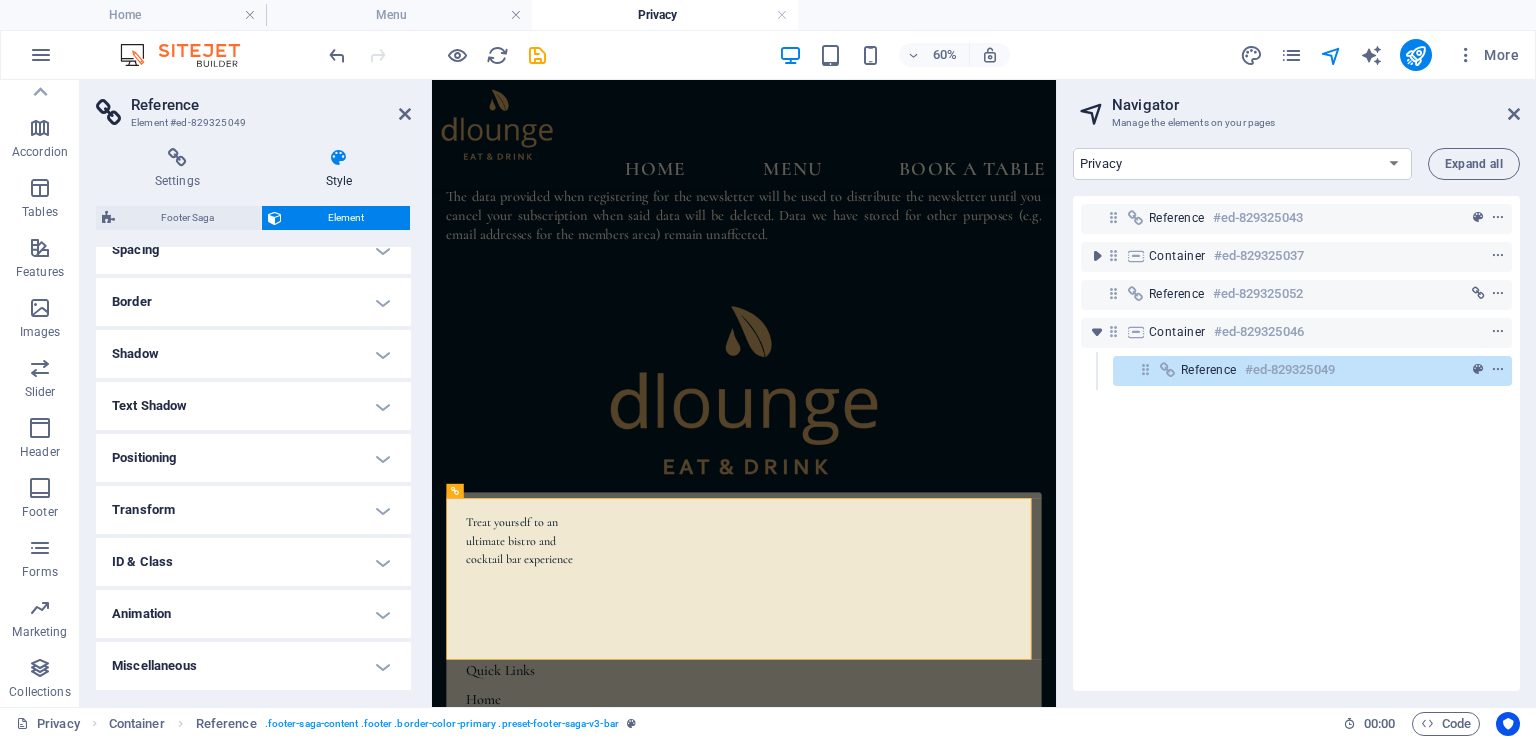 click on "Miscellaneous" at bounding box center [253, 666] 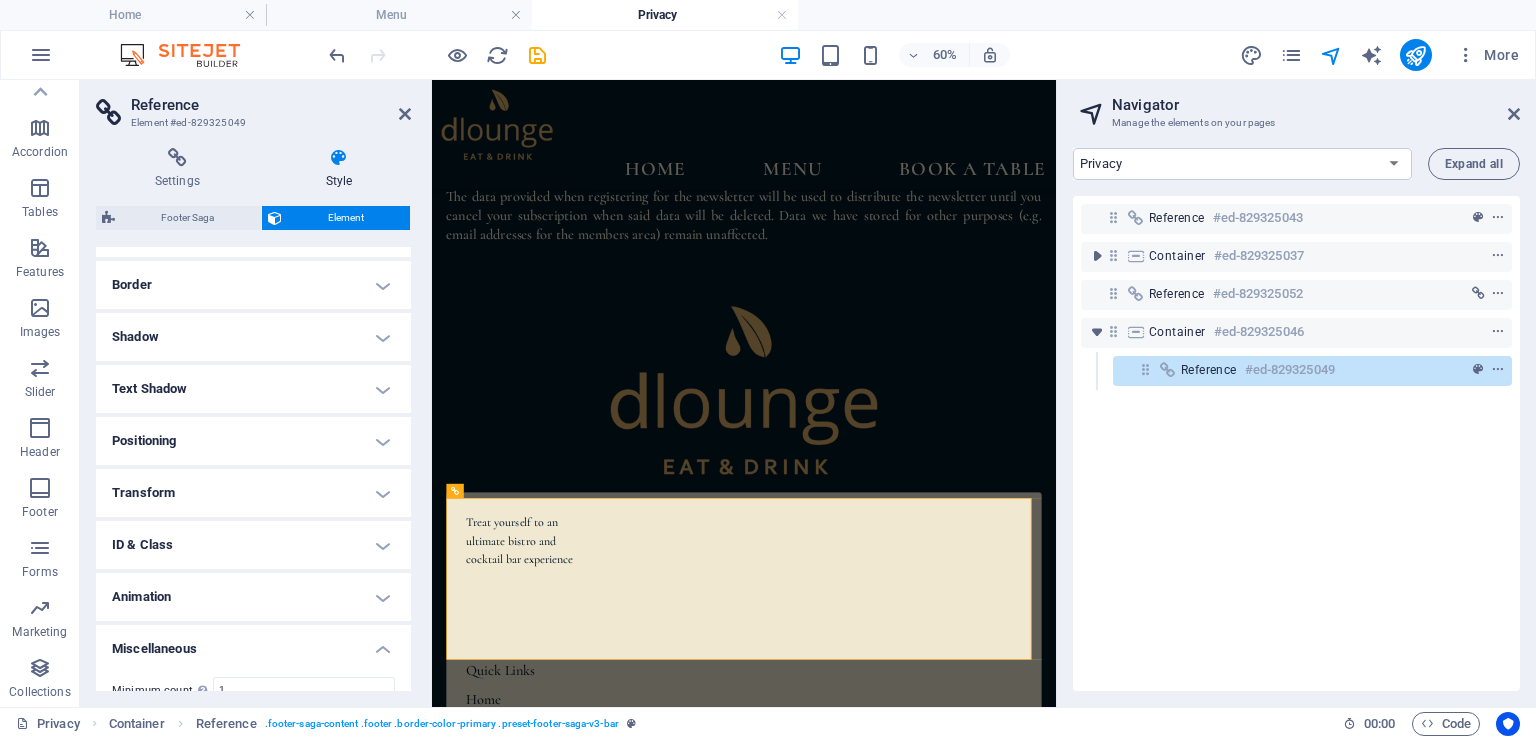 scroll, scrollTop: 357, scrollLeft: 0, axis: vertical 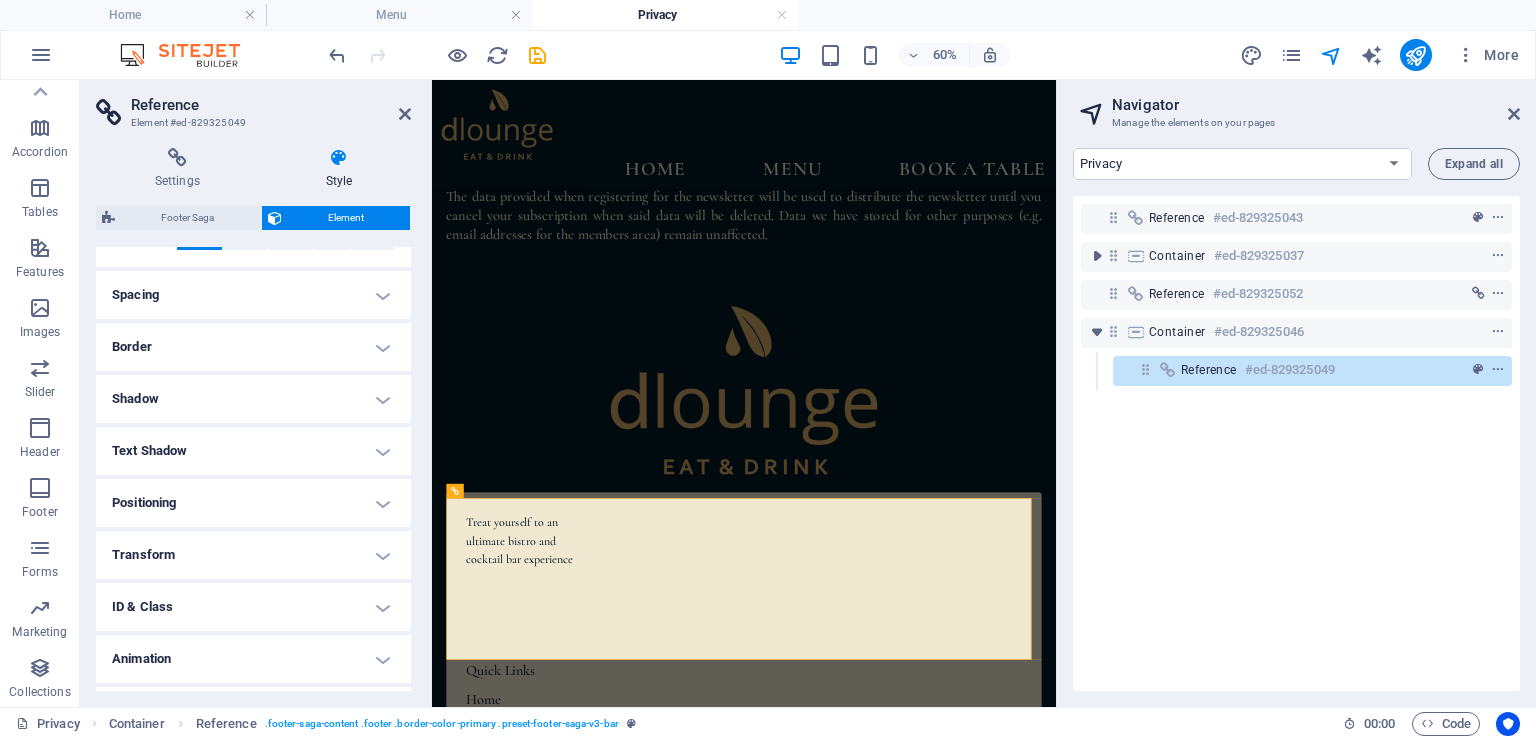click on "Positioning" at bounding box center [253, 503] 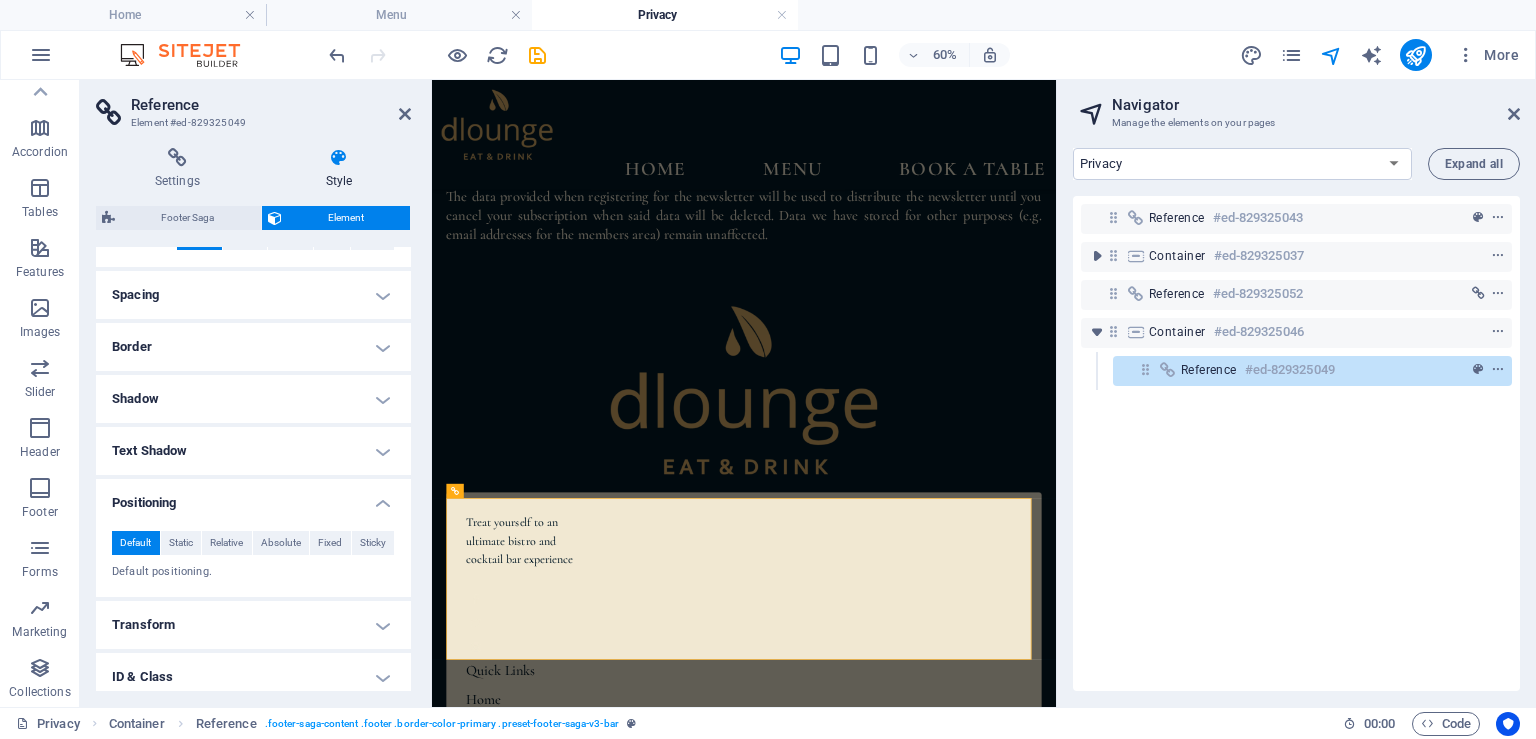 click on "Text Shadow" at bounding box center (253, 451) 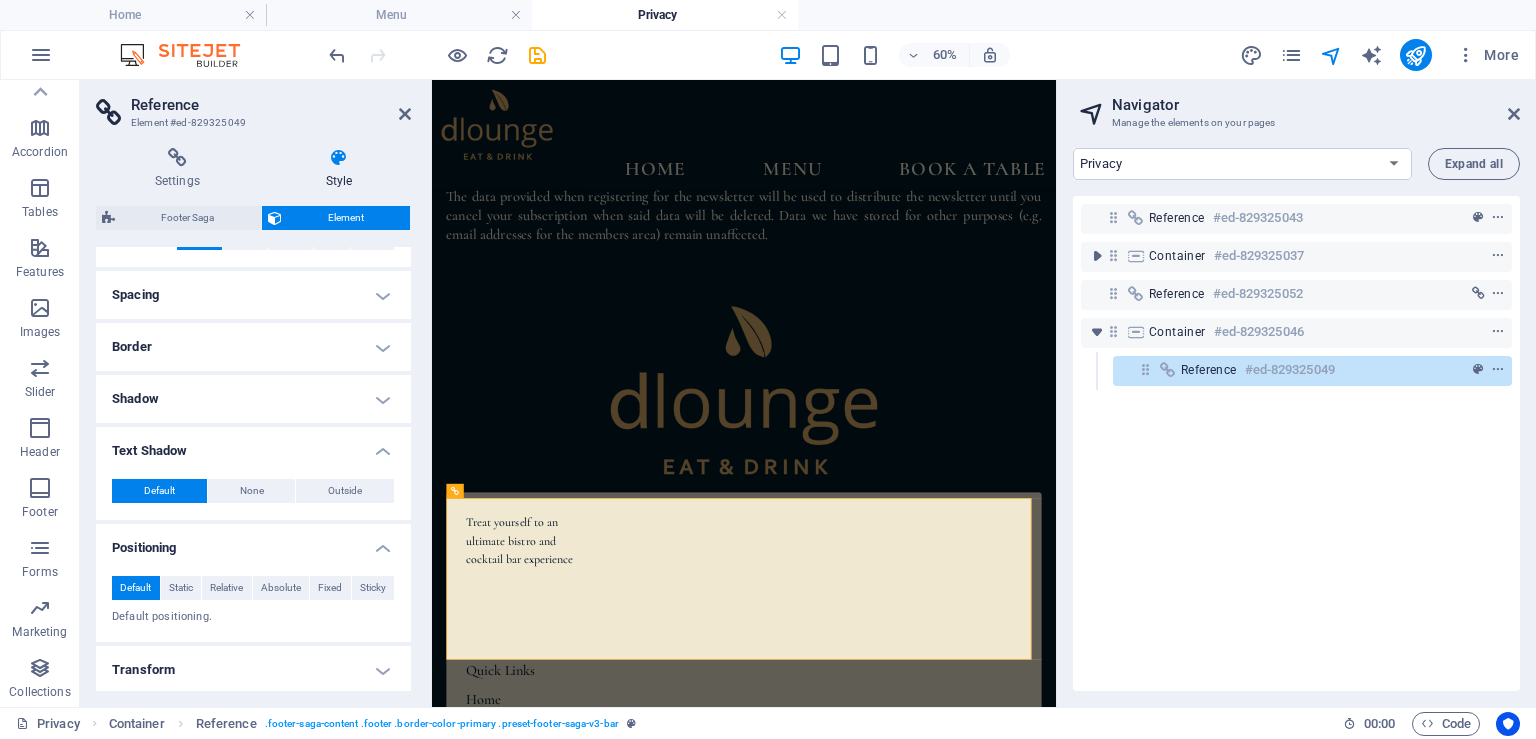 click on "Shadow" at bounding box center [253, 399] 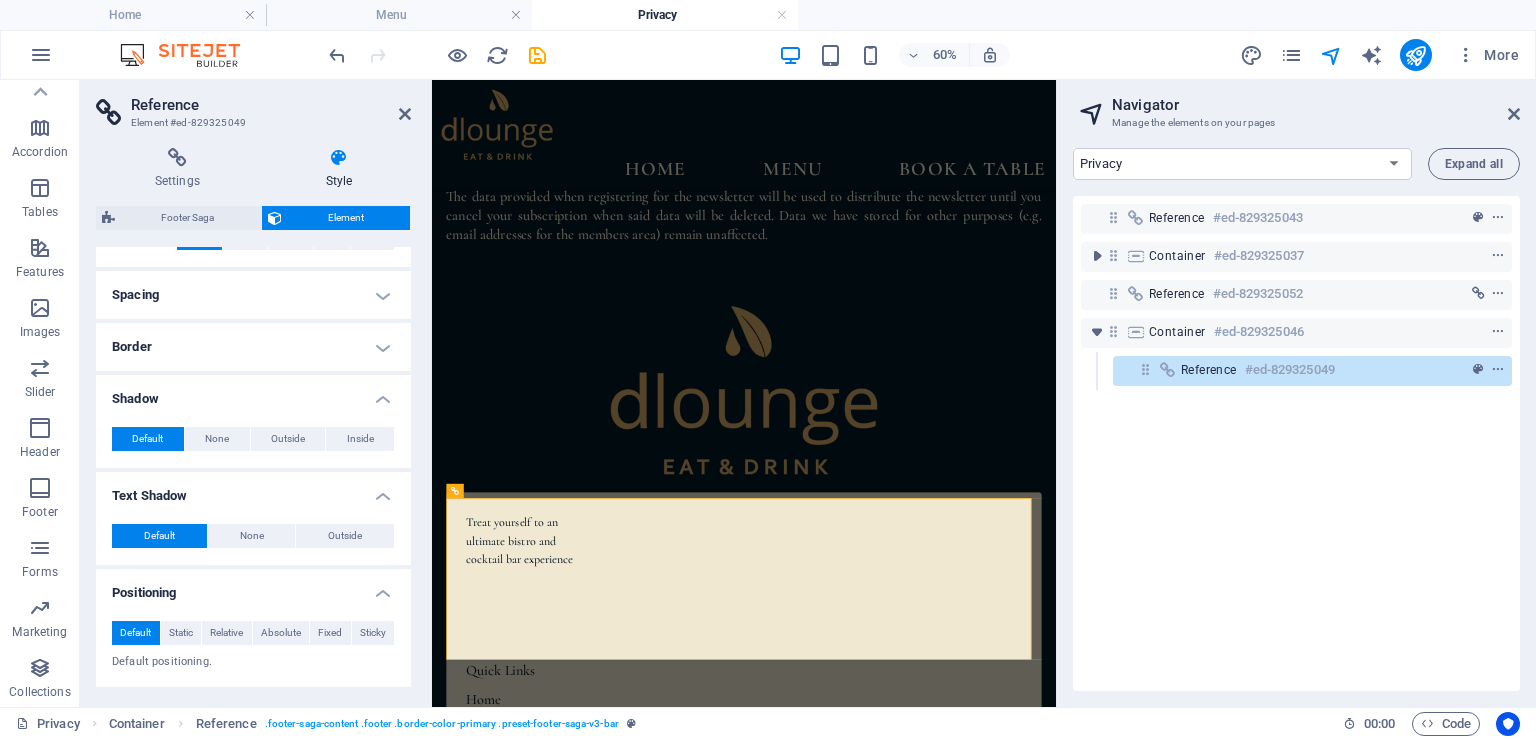 click on "Border" at bounding box center [253, 347] 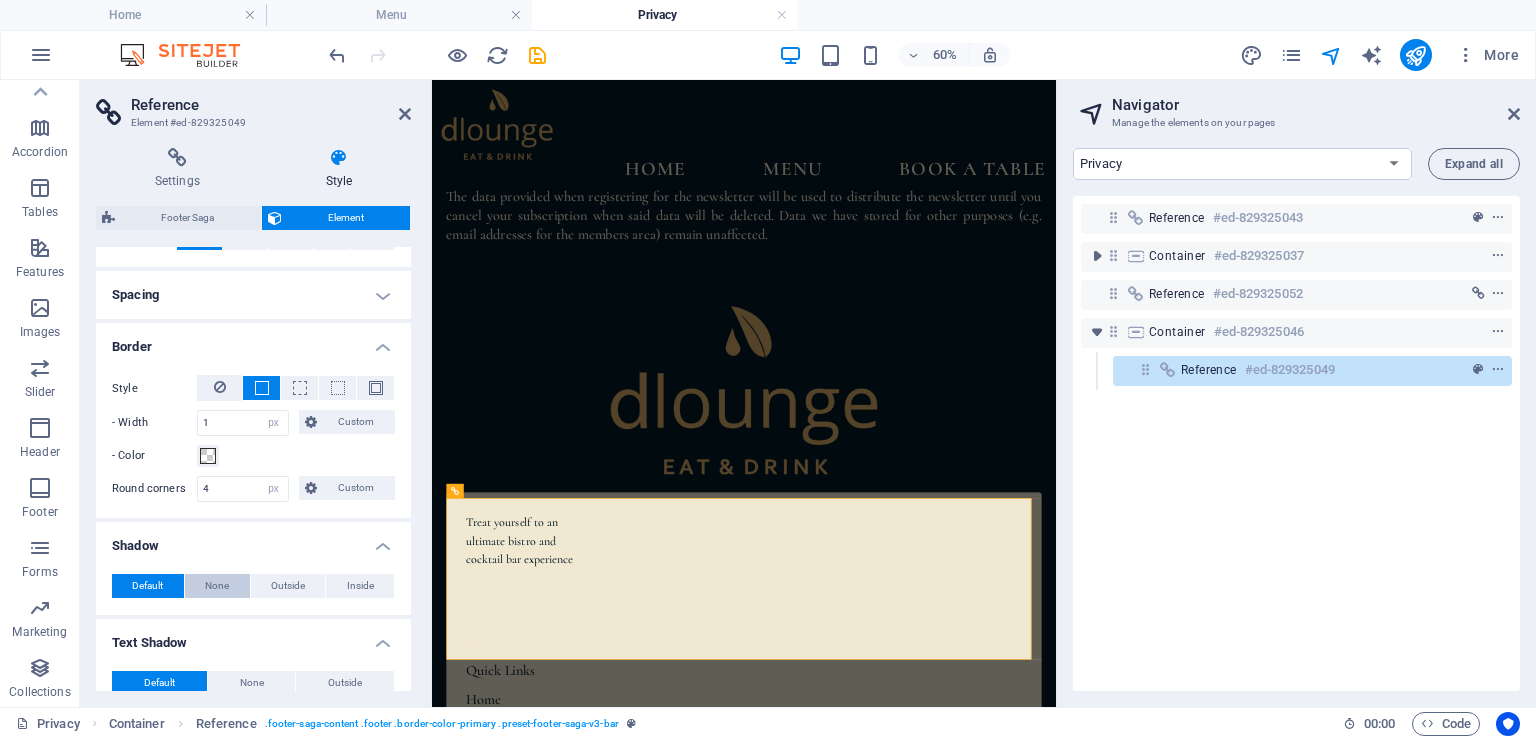 scroll, scrollTop: 844, scrollLeft: 0, axis: vertical 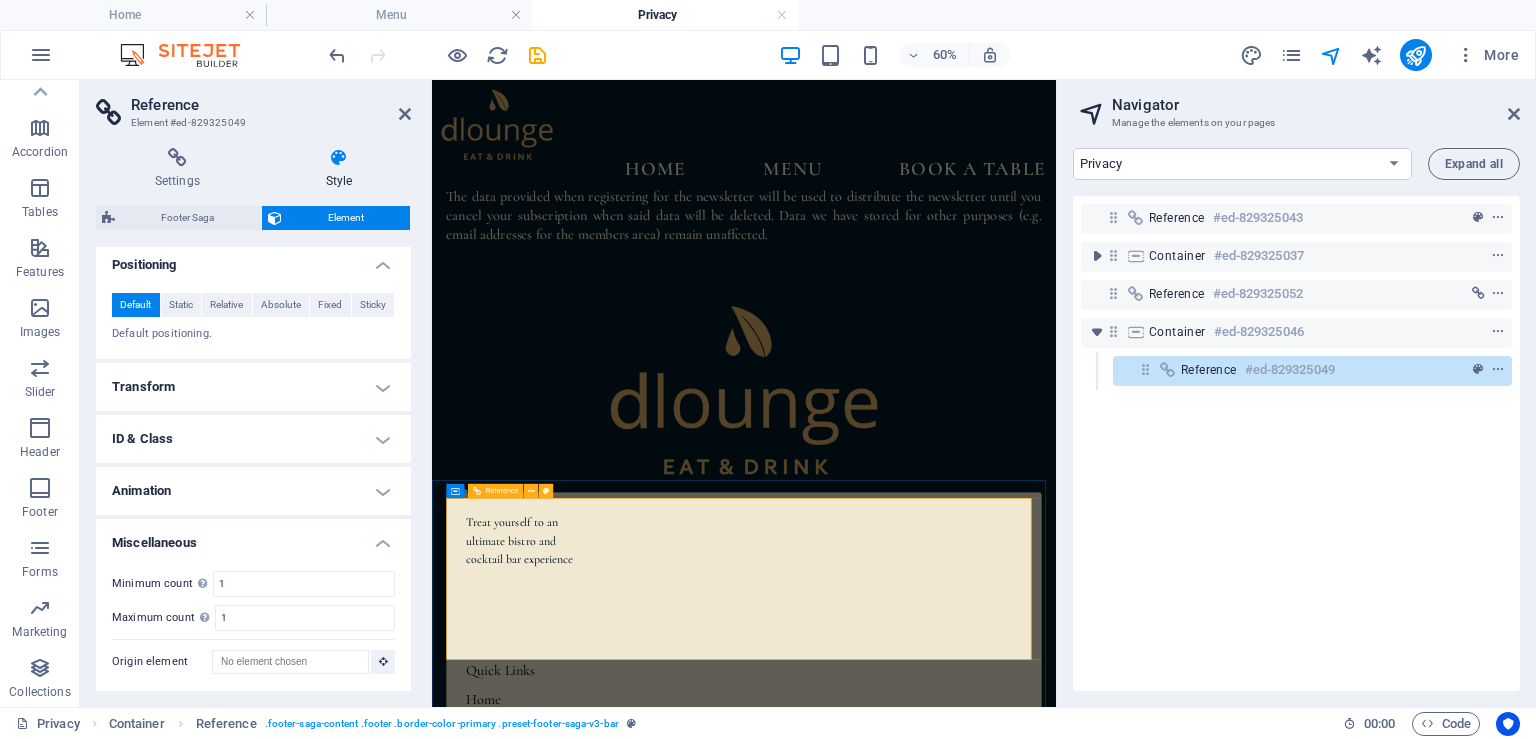 click on "0123 - [PHONE] [EMAIL] 10:00 AM - 01:00 AM" at bounding box center [952, 1183] 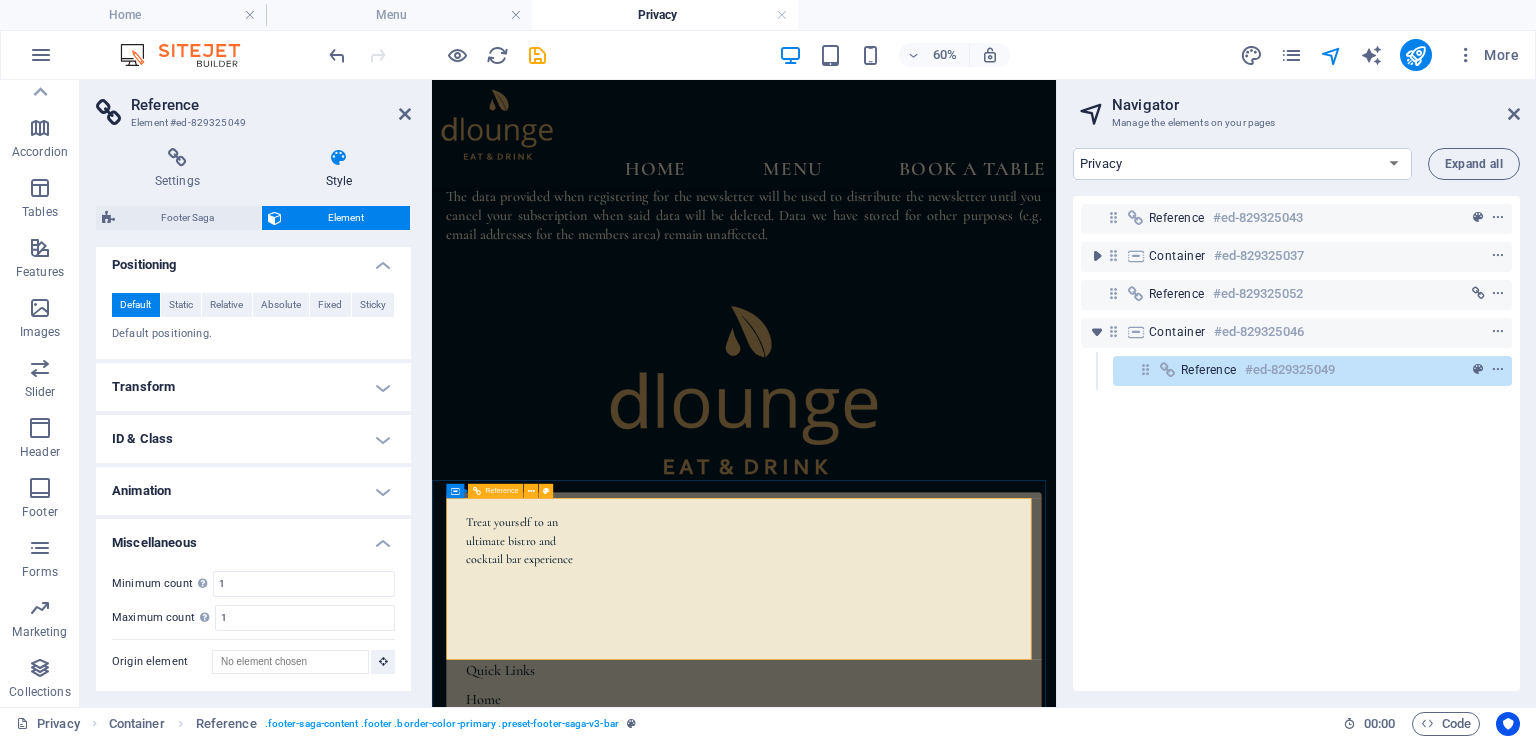 click on "0123 - [PHONE] [EMAIL] 10:00 AM - 01:00 AM" at bounding box center [952, 1183] 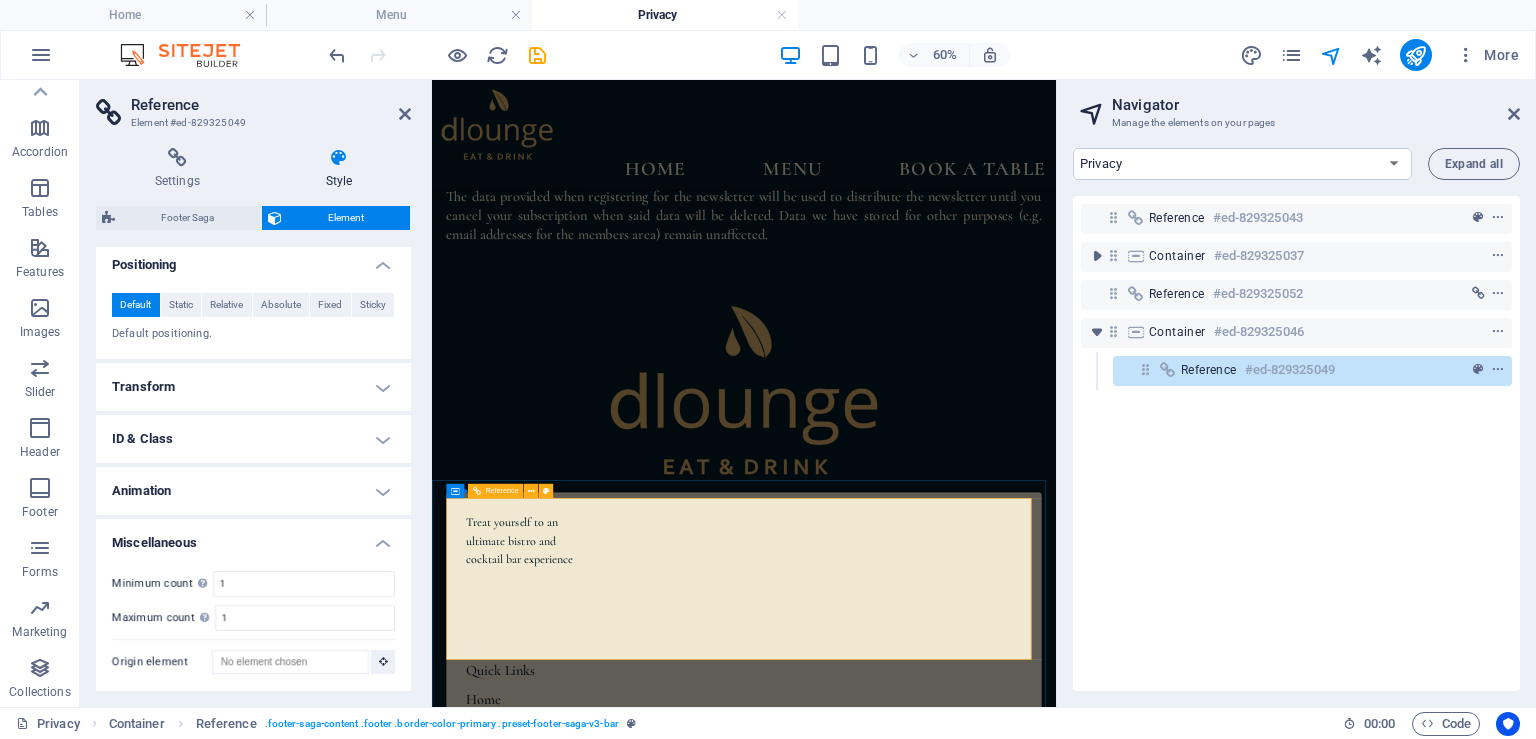 click on "0123 - [PHONE] [EMAIL] 10:00 AM - 01:00 AM" at bounding box center (952, 1183) 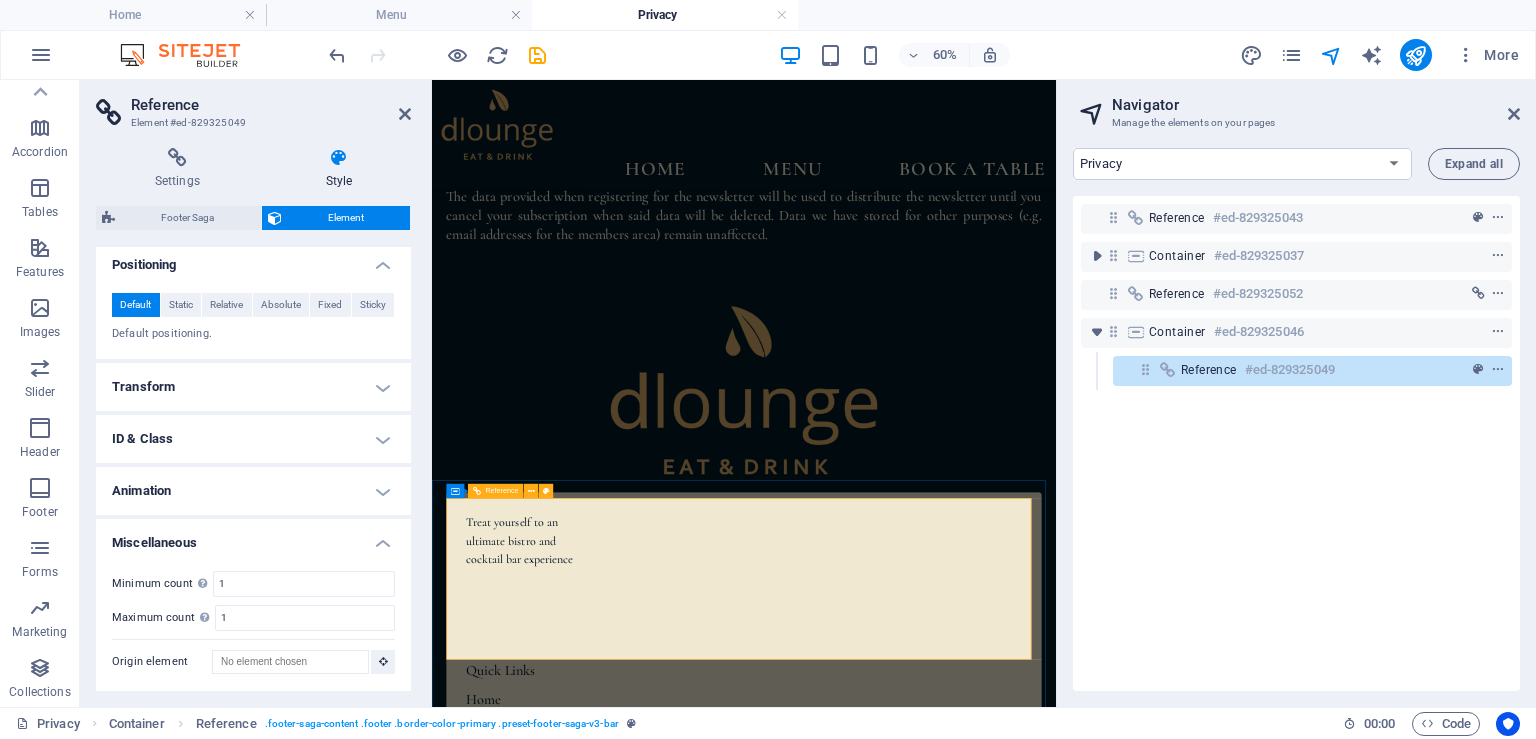click on "Legal Notice Privacy Policy" at bounding box center (593, 1284) 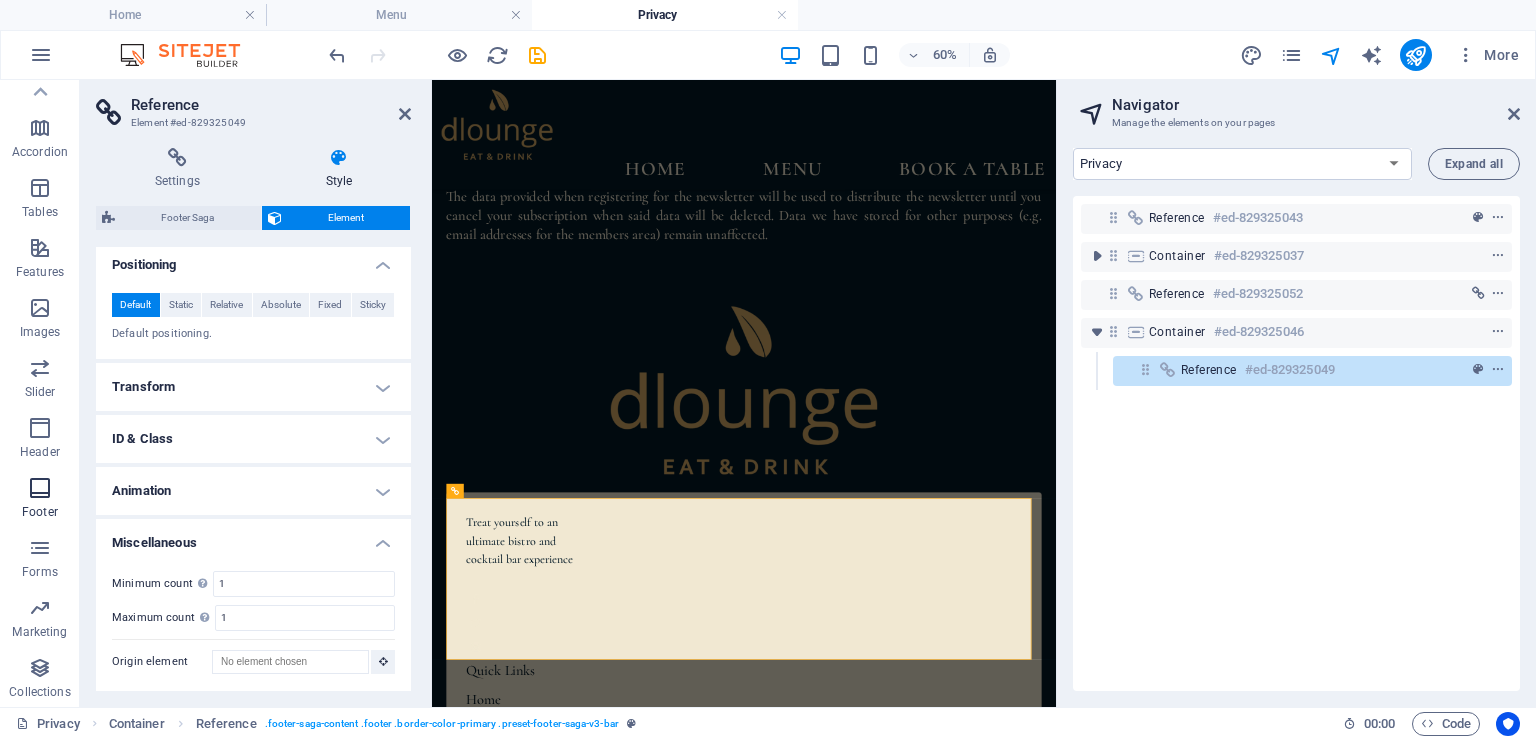 click on "Footer" at bounding box center [40, 500] 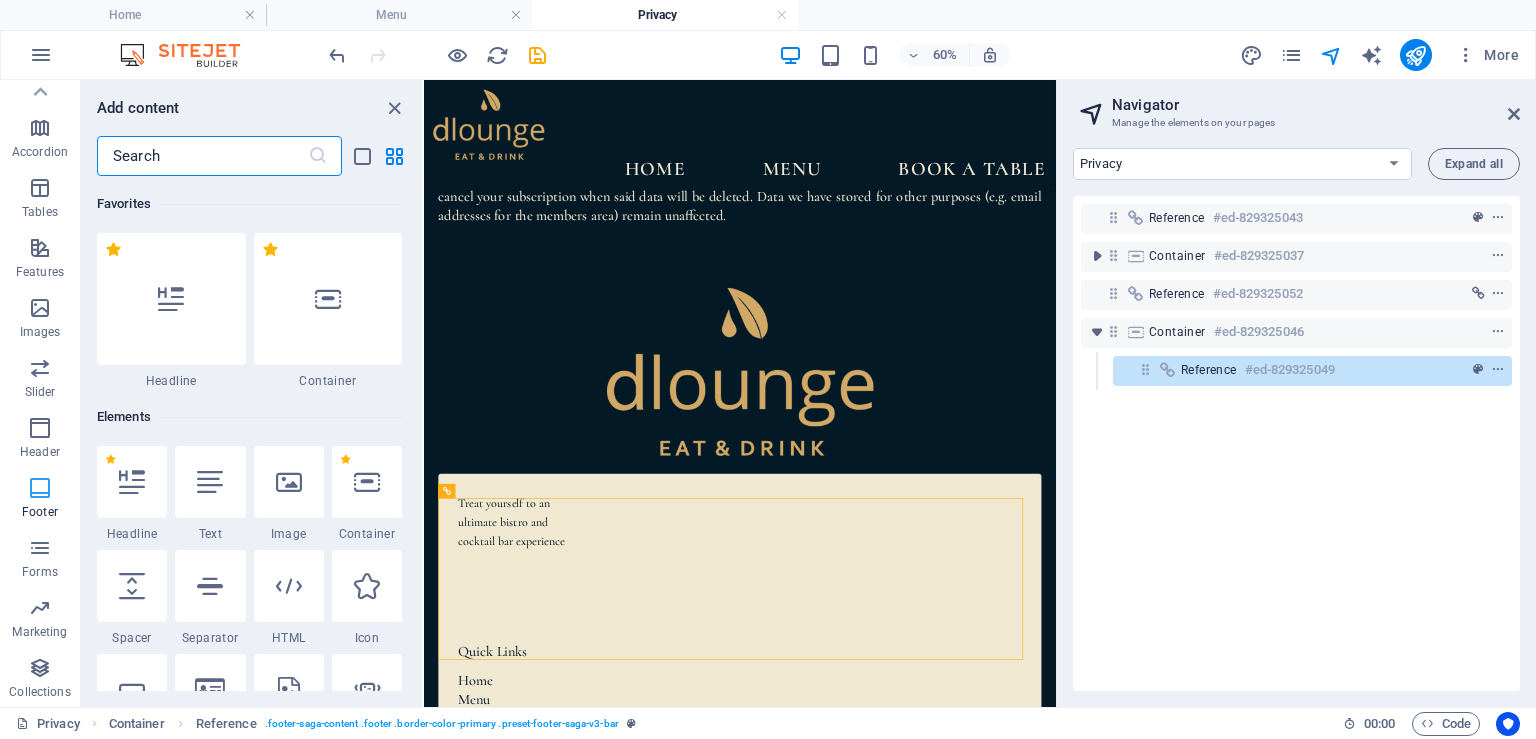 scroll, scrollTop: 272, scrollLeft: 0, axis: vertical 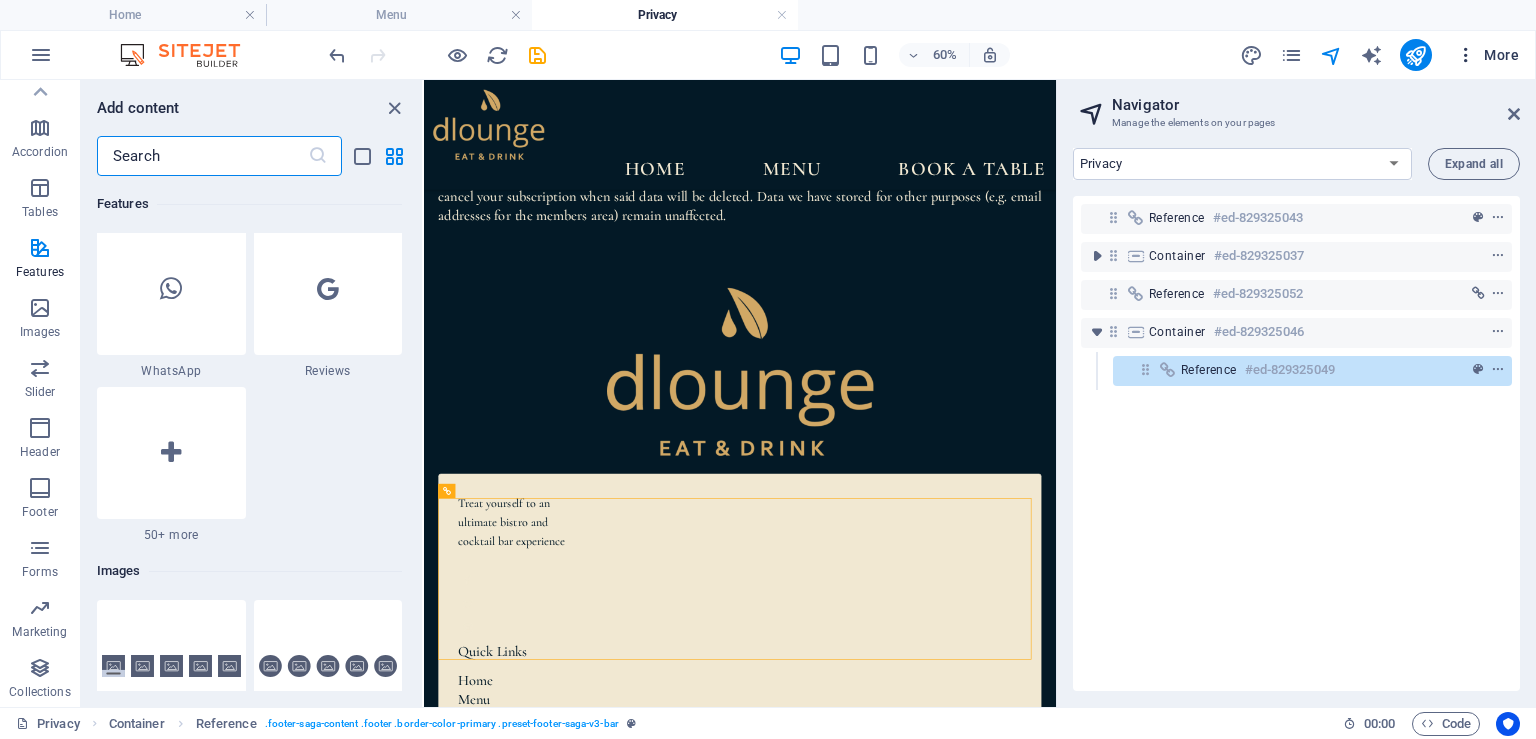 click at bounding box center [1466, 55] 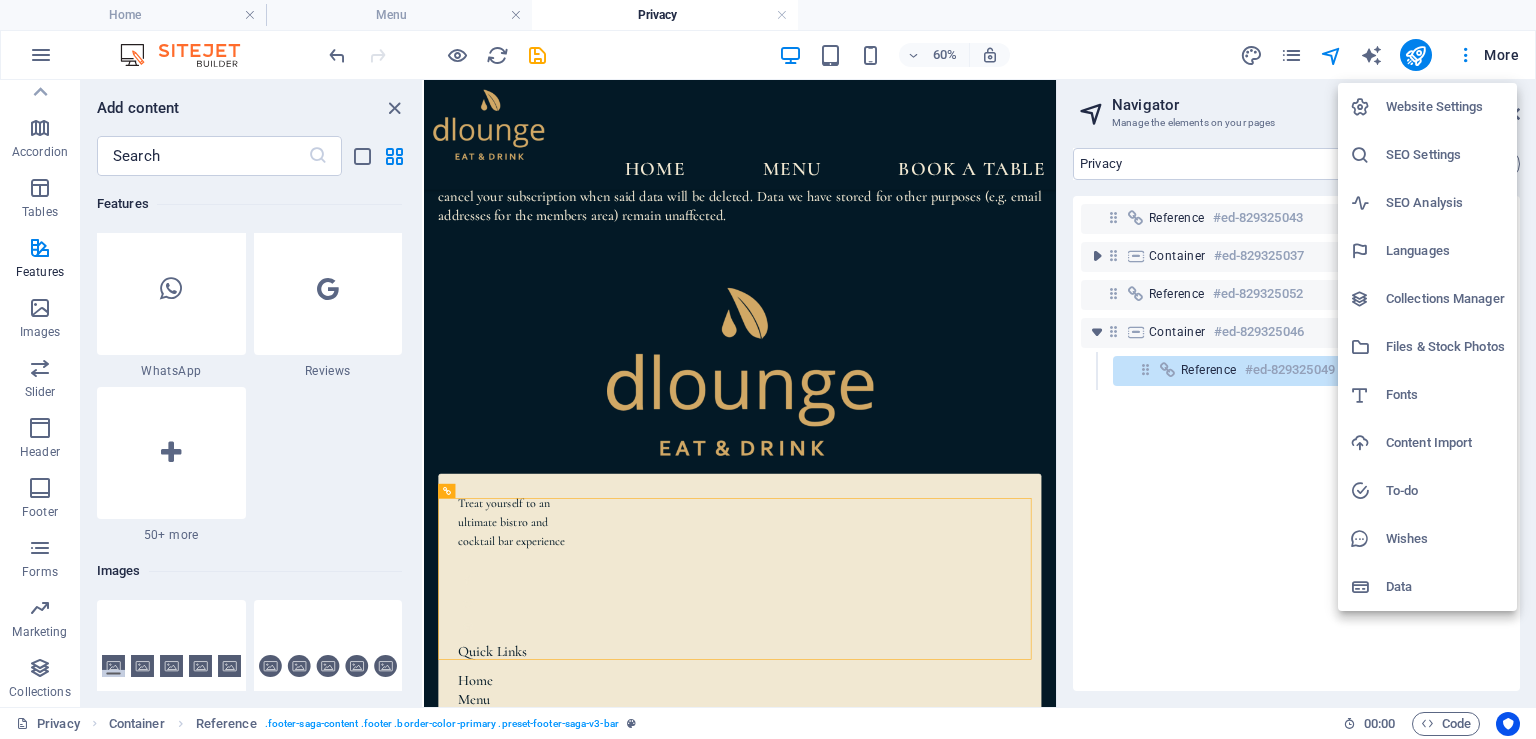 drag, startPoint x: 1459, startPoint y: 98, endPoint x: 1442, endPoint y: 114, distance: 23.345236 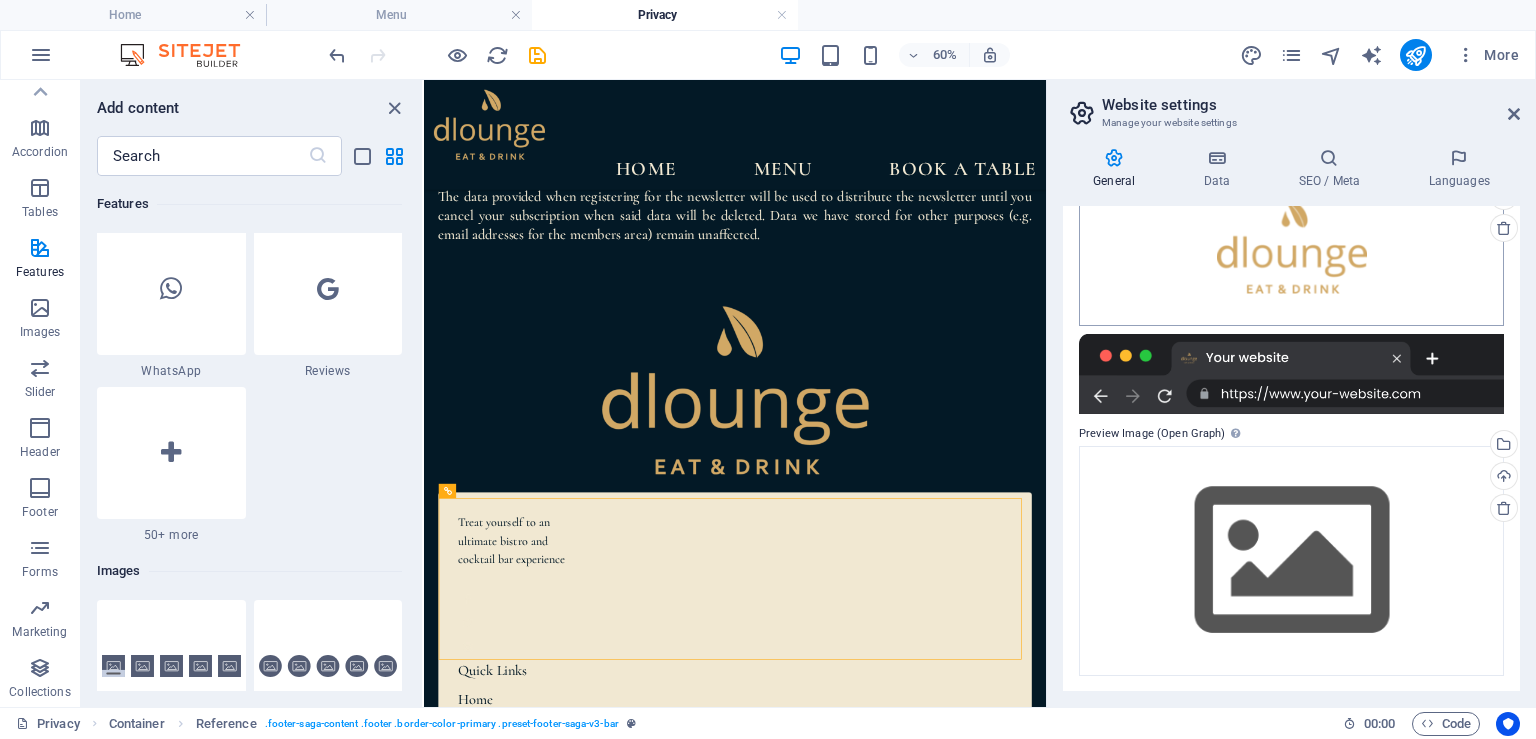 scroll, scrollTop: 0, scrollLeft: 0, axis: both 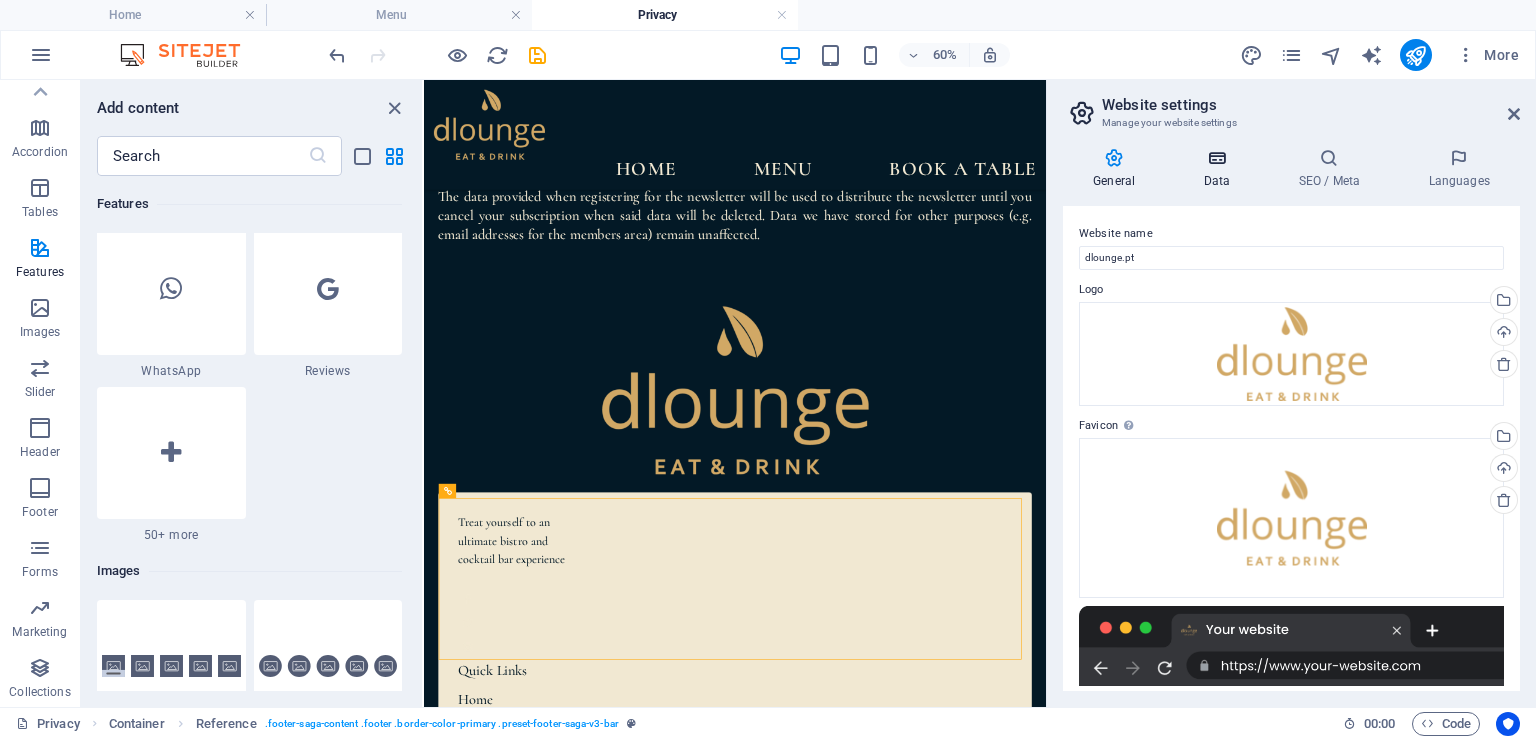 click on "Data" at bounding box center [1220, 169] 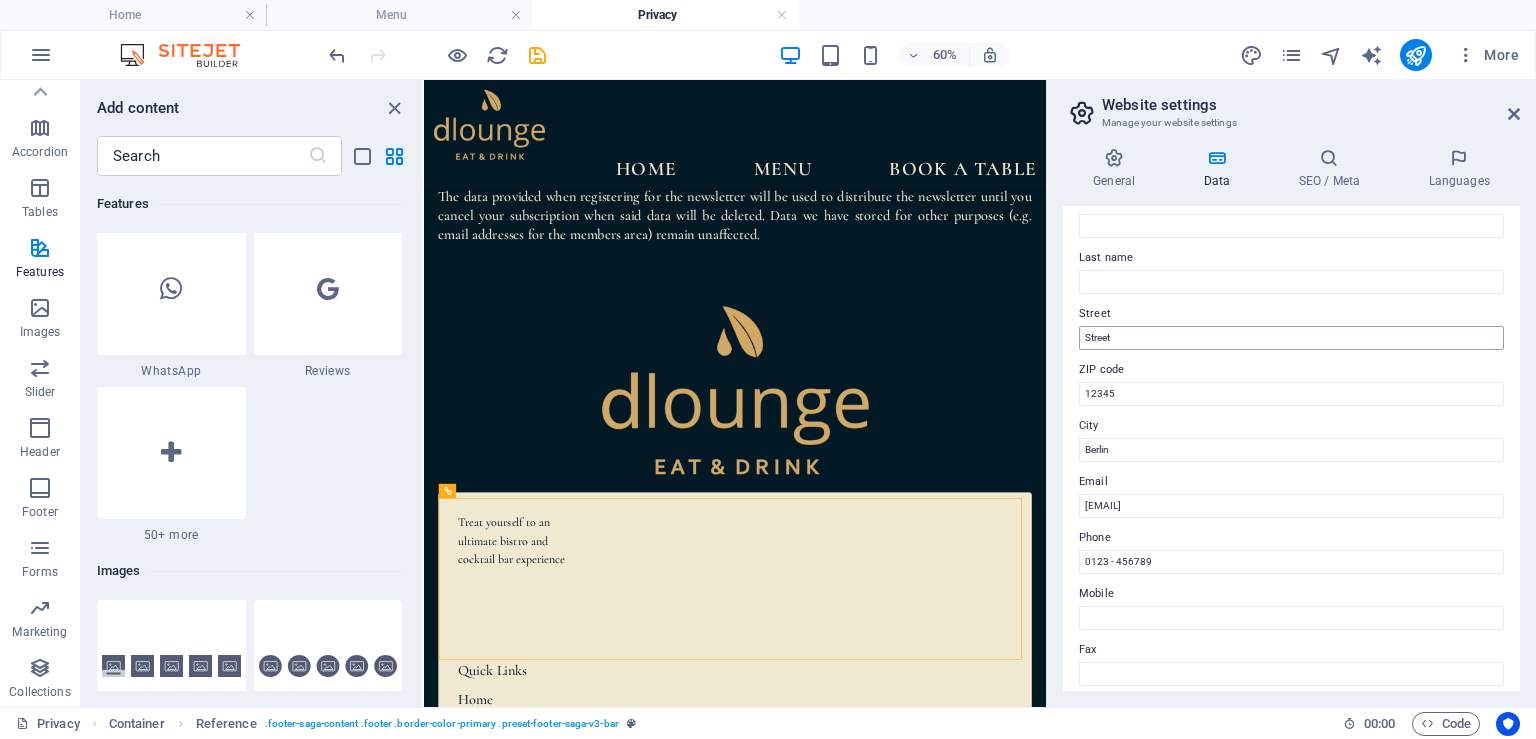 scroll, scrollTop: 182, scrollLeft: 0, axis: vertical 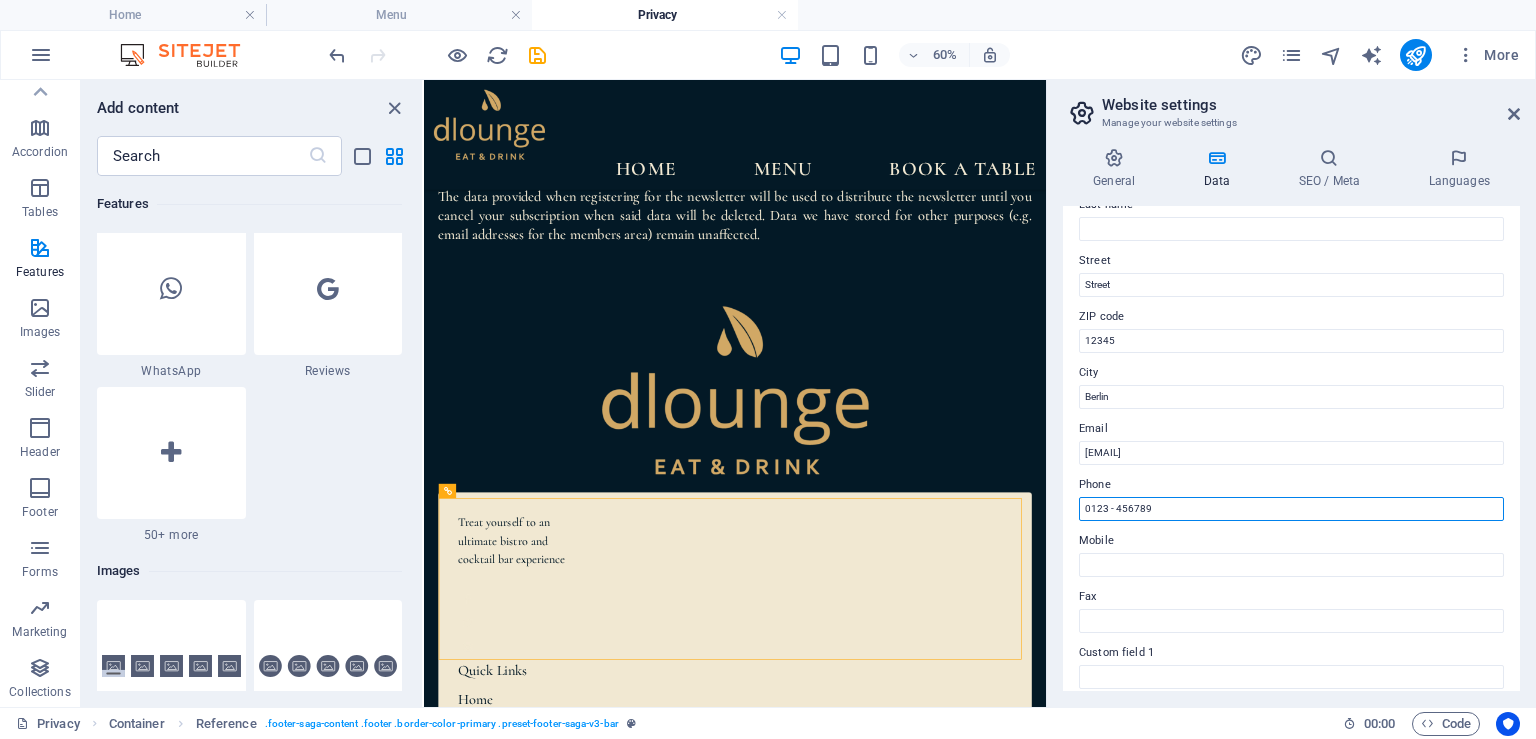 drag, startPoint x: 1177, startPoint y: 510, endPoint x: 1056, endPoint y: 506, distance: 121.0661 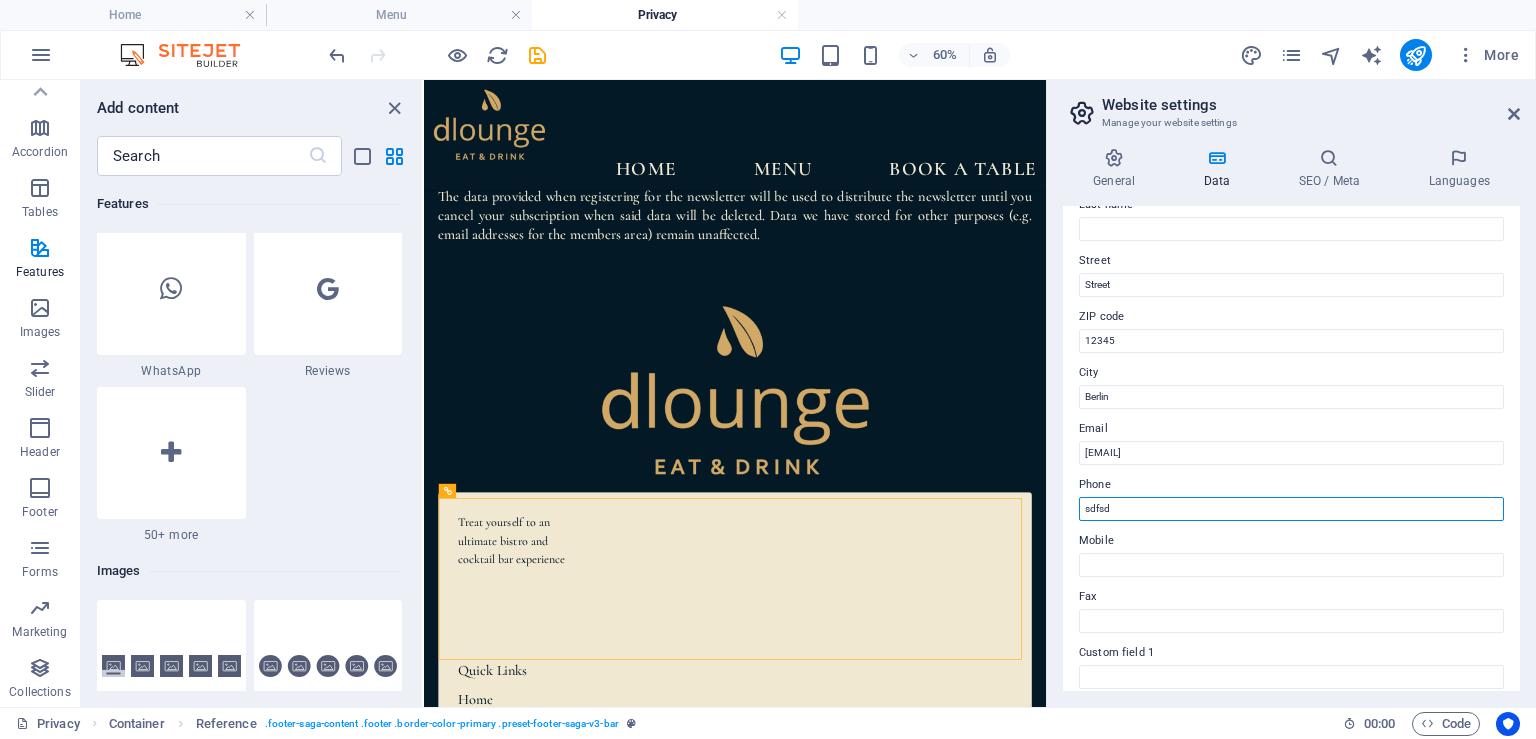 type on "sdfsd" 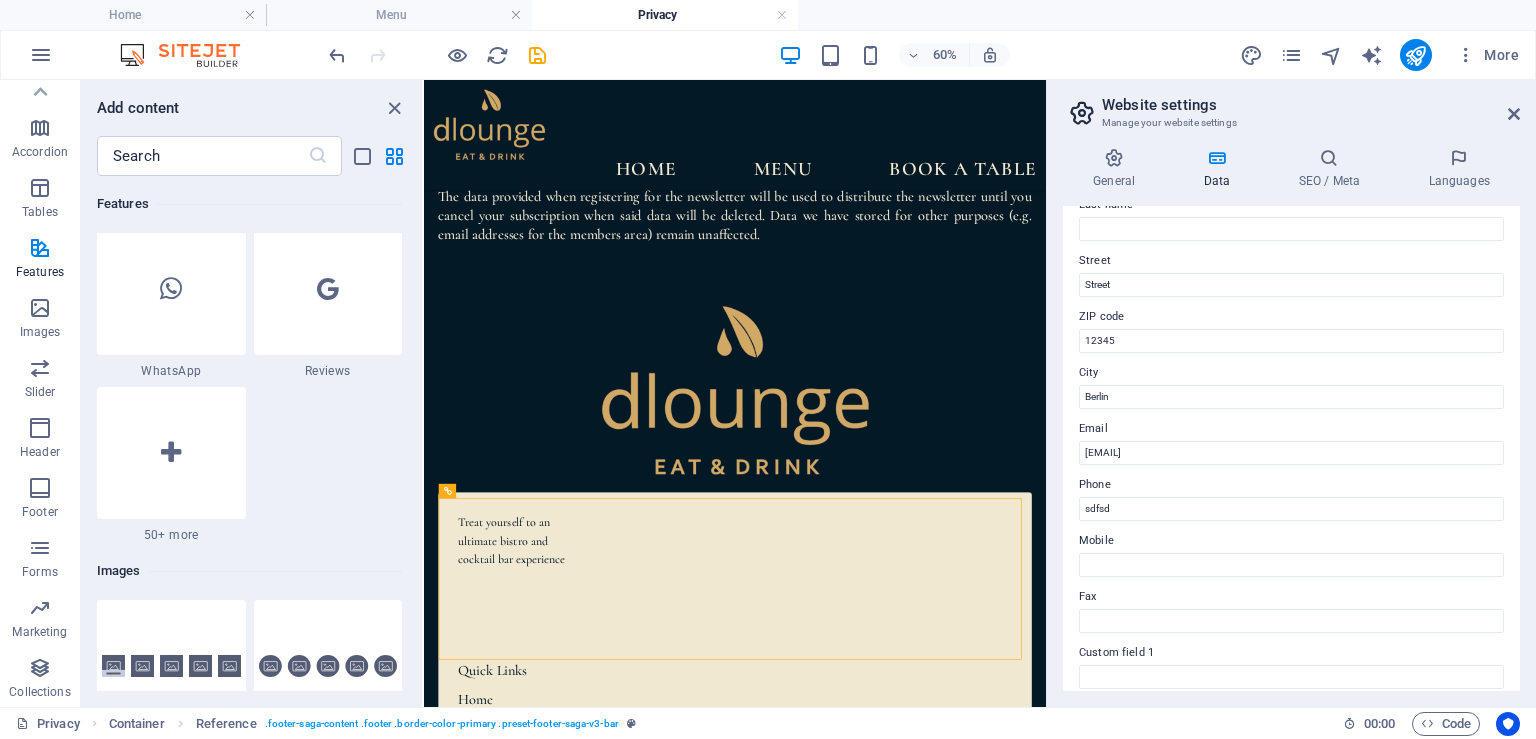 click on "Company dlounge.pt [FIRST] [LAST] [STREET] [STREET] [ZIP] 12345 [CITY] Berlin Email [EMAIL] Phone sdfsd Mobile Fax Custom field 1 Custom field 2 Custom field 3 Custom field 4 Custom field 5 Custom field 6" at bounding box center (1291, 448) 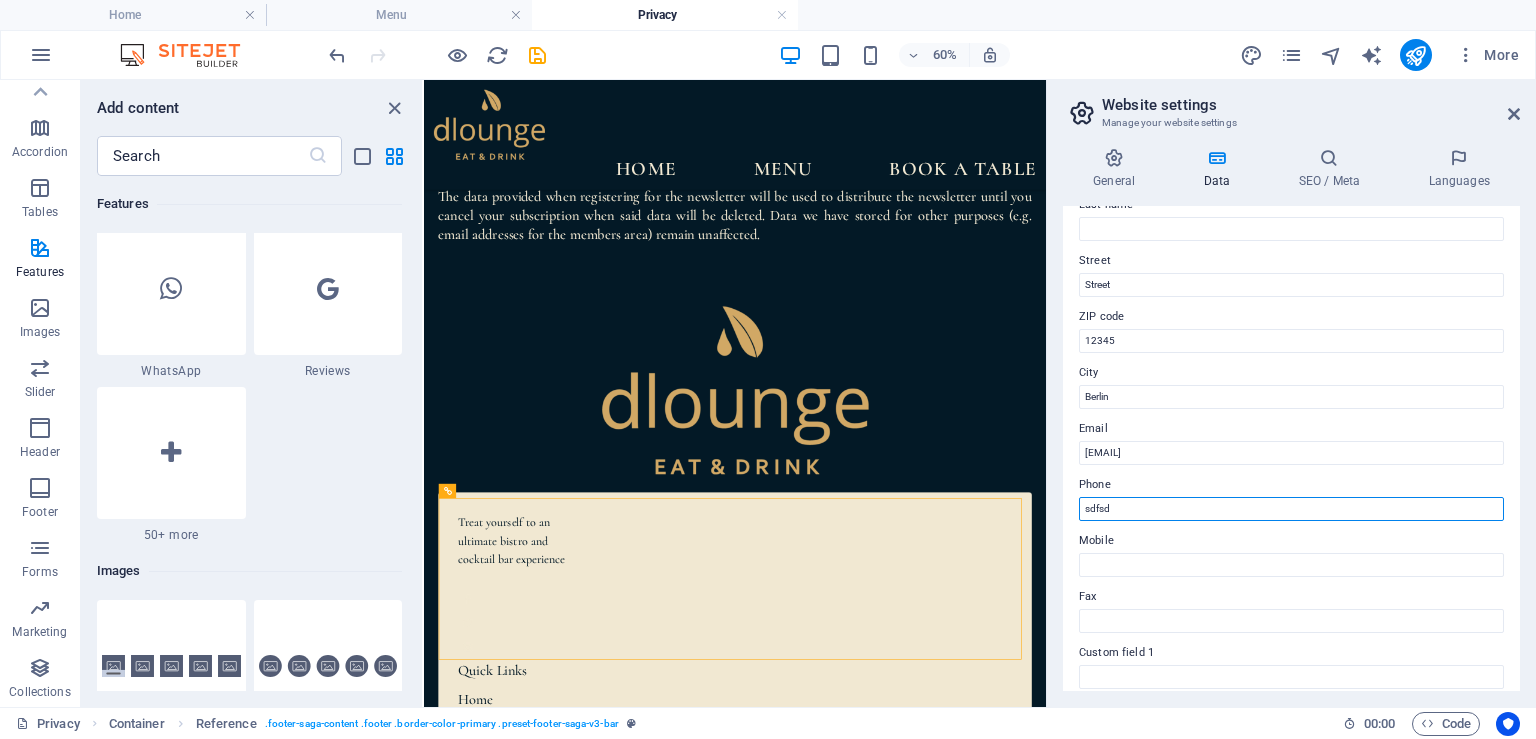click on "sdfsd" at bounding box center [1291, 509] 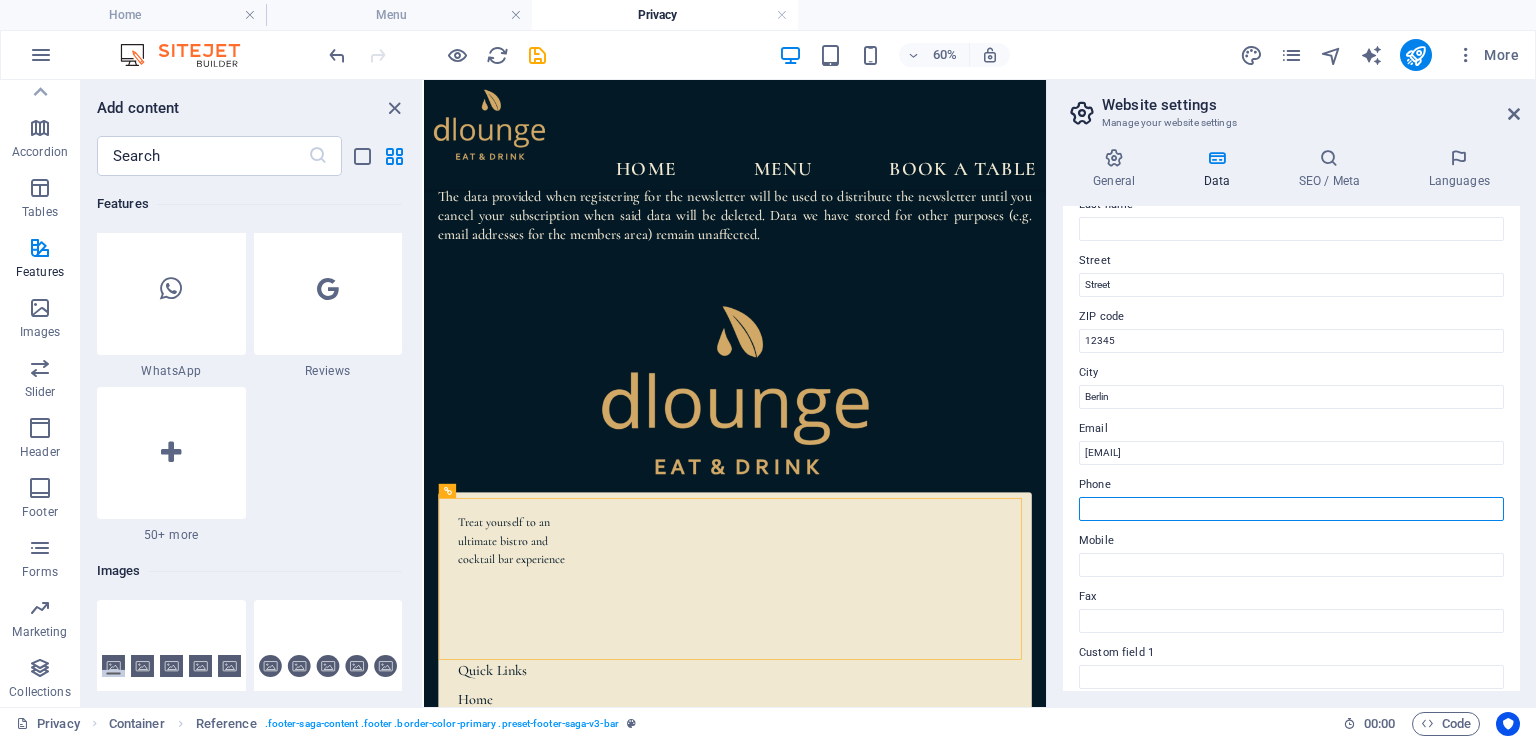 paste on "https://www.google.com/search?q=dlounge+algarve&client=firefox-b-d&sca_esv=76304cc329e4311f&sxsrf=AE3TifOr3HZZ3UzJrRrW7eARx0TafQGxxA%3A1754515234305&ei=IseTaLCwEp6E1fIPnOLJmAo&oq=dlo&gs_lp=Egxnd3Mtd2l6LXNlcnAiA2RsbyoCCAAyChAjGIAEGCcYigUyBBAjGCcyChAuGIAEGEMYigUyBRAAGIAEMgsQLhiABBjRAxjHATIFEAAYgAQyBRAAGIAEMgUQABiABDIFEAAYgAQyBxAAGIAEGApI5BZQgAdYzwtwAngBkAEAmAHDAaABxAOqAQMwLjO4AQPIAQD4AQGYAgWgArQEwgIKEAAYsAMY1gQYR8ICDRAAGIAEGLADGEMYigXCAg4QABiwAxjkAhjWBNgBAcICGRAuGIAEGLADGEMYxwEYyAMYigUYrwHYAQHCAgoQABiABBhDGIoFwgIFEC4YgATCAgsQABiABBiRAhiKBcICERAuGIAEGJECGMcBGIoFGK8BwgIKEAAYgAQYFBiHApgDAIgGAZAGEroGBggBEAEYCZIHBTIuMi4xoAeSJrIHBTAuMi4xuAf3A8IHBTMtNC4xyAdd&sclient=gws-wiz-serp#" 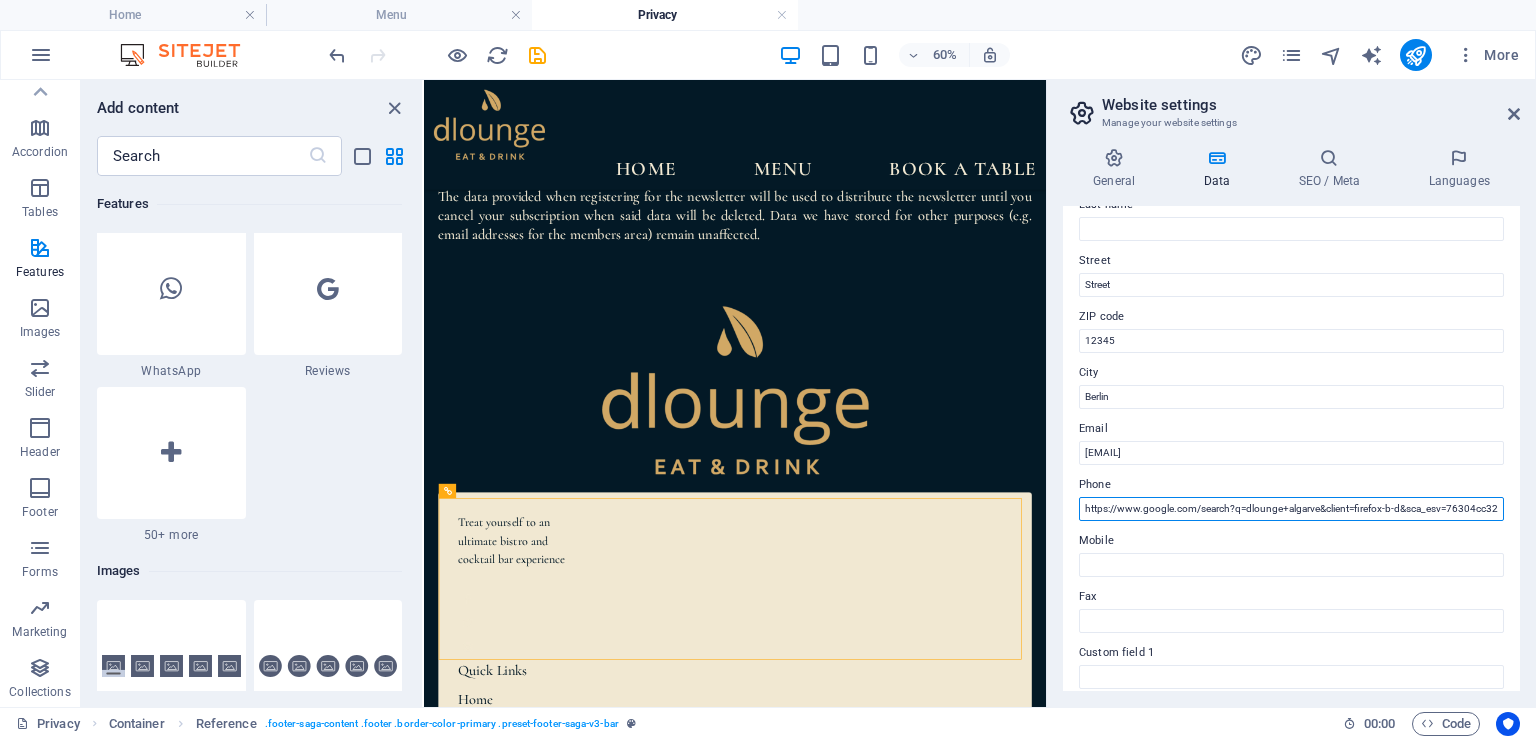 scroll, scrollTop: 0, scrollLeft: 3399, axis: horizontal 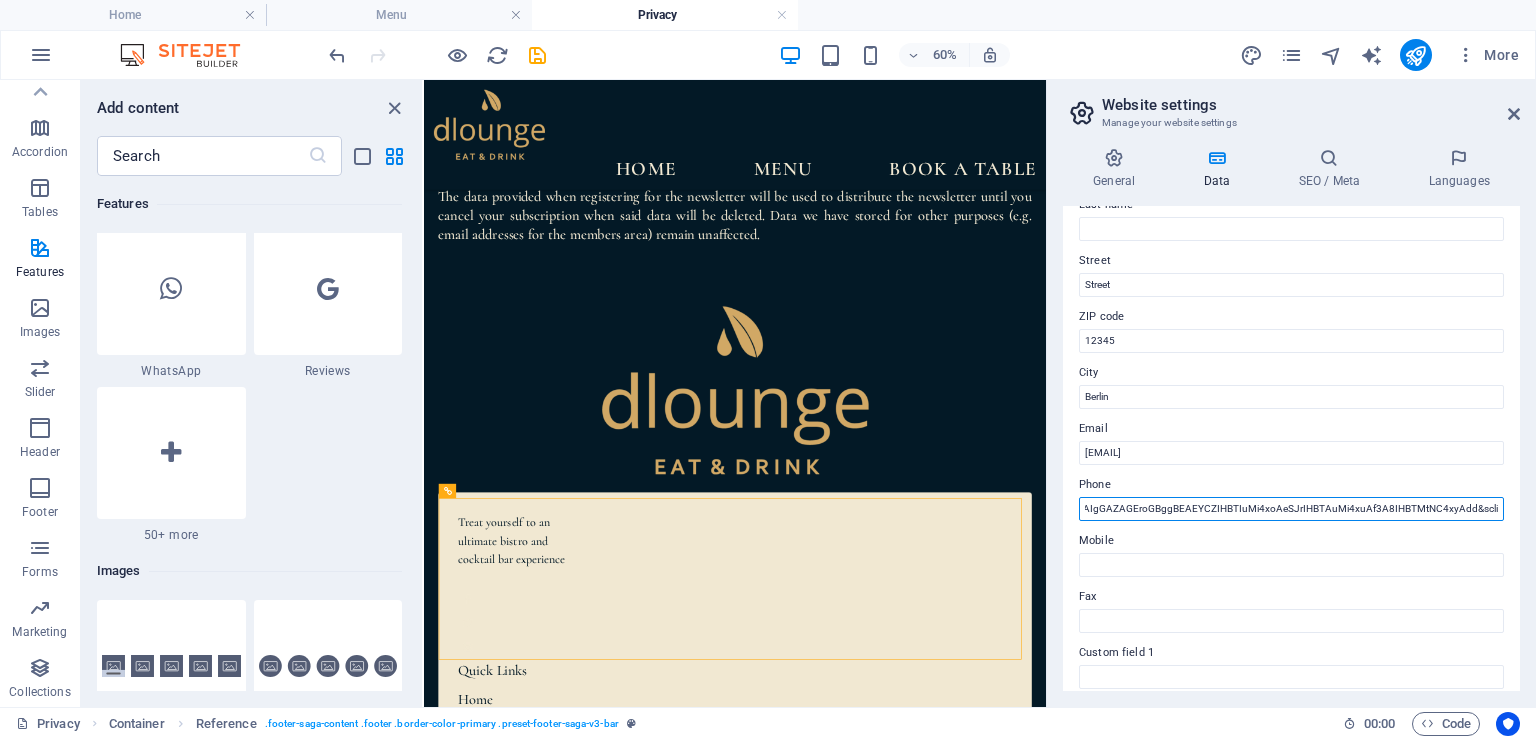 click on "https://www.google.com/search?q=dlounge+algarve&client=firefox-b-d&sca_esv=76304cc329e4311f&sxsrf=AE3TifOr3HZZ3UzJrRrW7eARx0TafQGxxA%3A1754515234305&ei=IseTaLCwEp6E1fIPnOLJmAo&oq=dlo&gs_lp=Egxnd3Mtd2l6LXNlcnAiA2RsbyoCCAAyChAjGIAEGCcYigUyBBAjGCcyChAuGIAEGEMYigUyBRAAGIAEMgsQLhiABBjRAxjHATIFEAAYgAQyBRAAGIAEMgUQABiABDIFEAAYgAQyBxAAGIAEGApI5BZQgAdYzwtwAngBkAEAmAHDAaABxAOqAQMwLjO4AQPIAQD4AQGYAgWgArQEwgIKEAAYsAMY1gQYR8ICDRAAGIAEGLADGEMYigXCAg4QABiwAxjkAhjWBNgBAcICGRAuGIAEGLADGEMYxwEYyAMYigUYrwHYAQHCAgoQABiABBhDGIoFwgIFEC4YgATCAgsQABiABBiRAhiKBcICERAuGIAEGJECGMcBGIoFGK8BwgIKEAAYgAQYFBiHApgDAIgGAZAGEroGBggBEAEYCZIHBTIuMi4xoAeSJrIHBTAuMi4xuAf3A8IHBTMtNC4xyAdd&sclient=gws-wiz-serp#" at bounding box center (1291, 509) 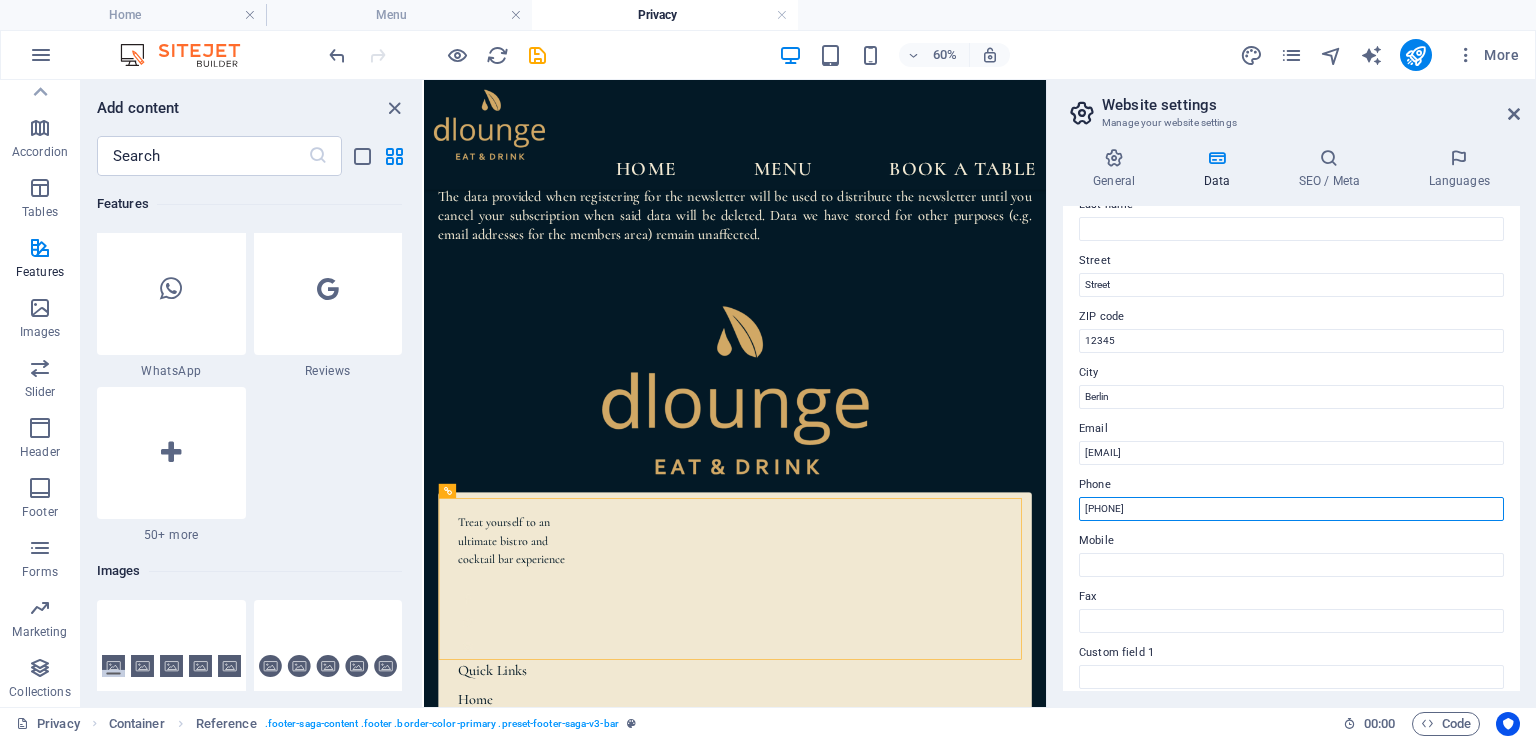 scroll, scrollTop: 0, scrollLeft: 0, axis: both 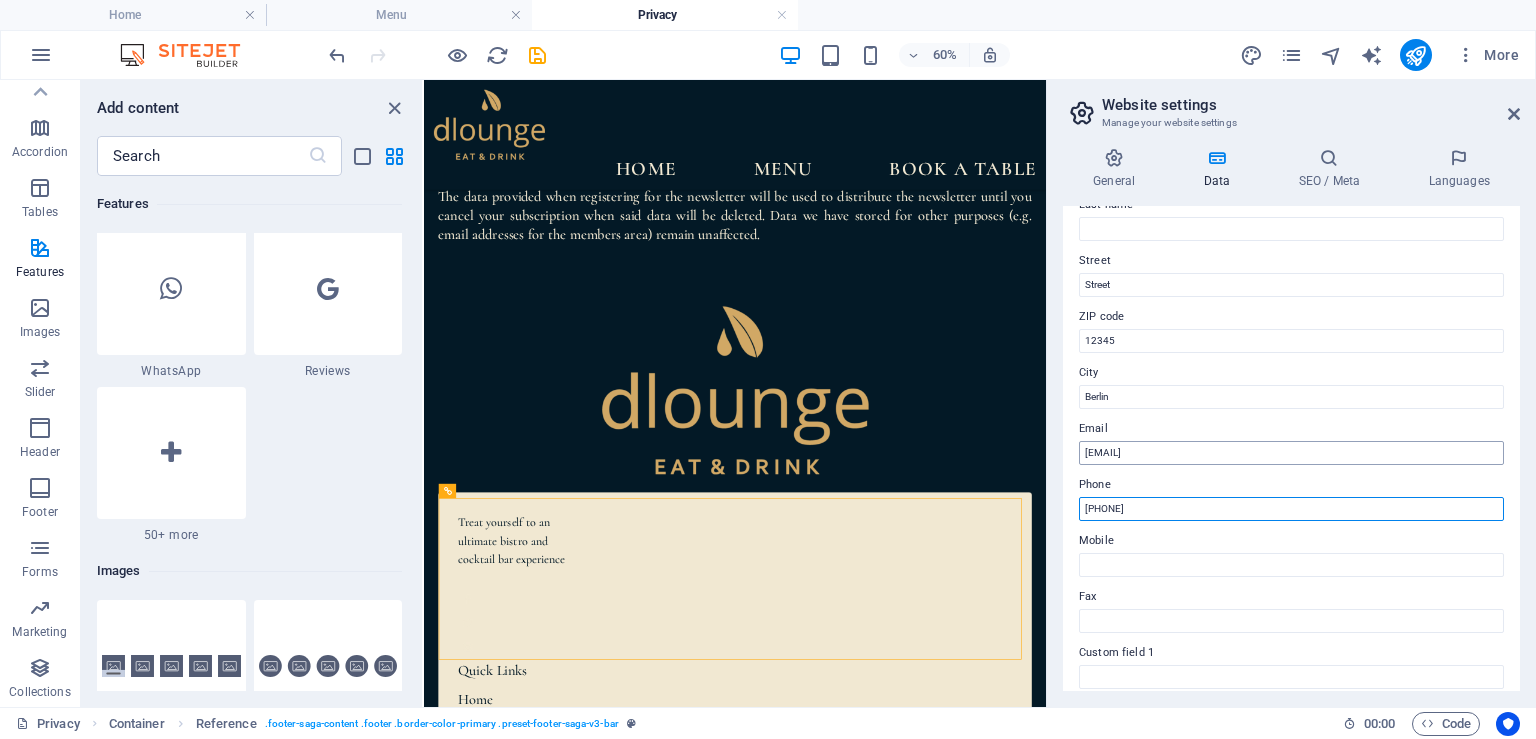 type on "[PHONE]" 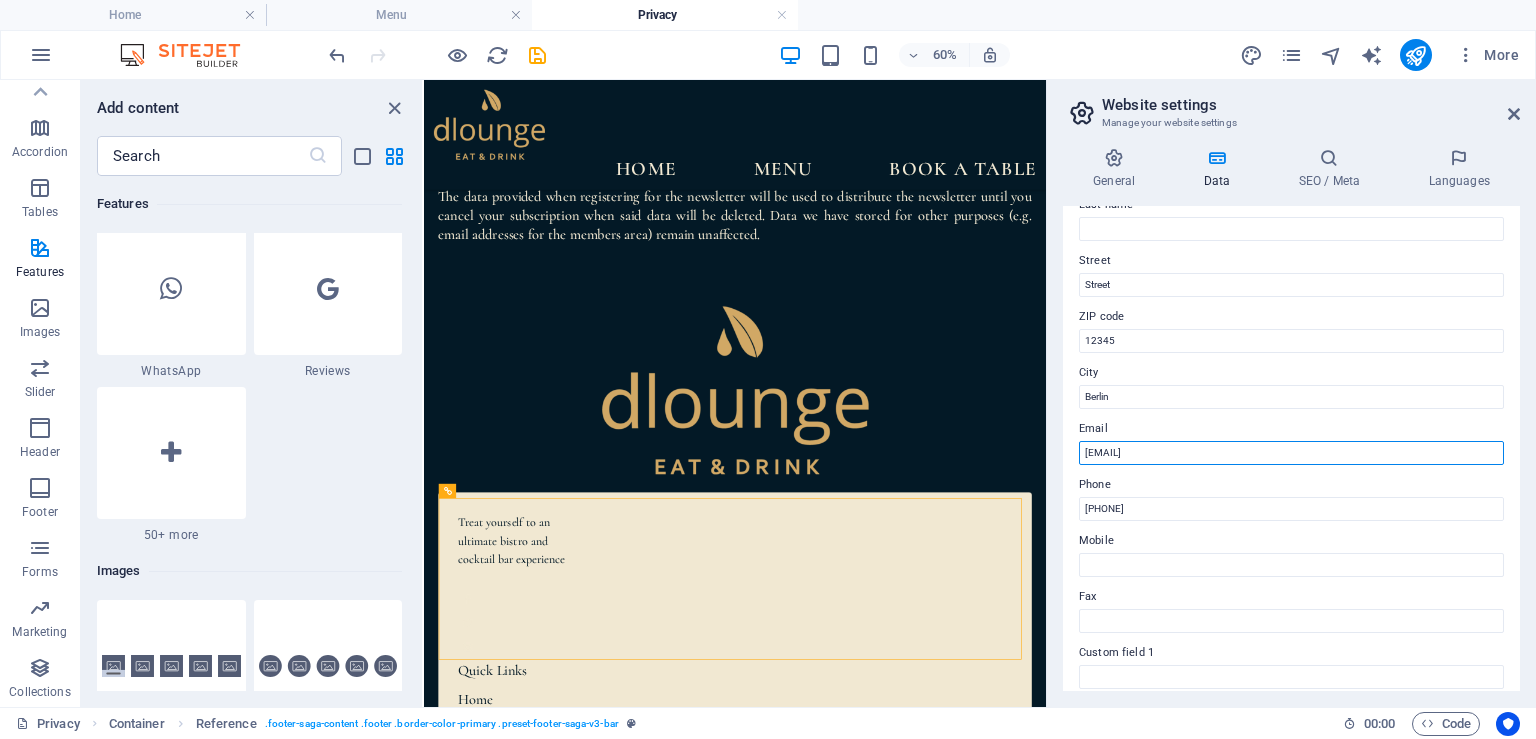 click on "[EMAIL]" at bounding box center (1291, 453) 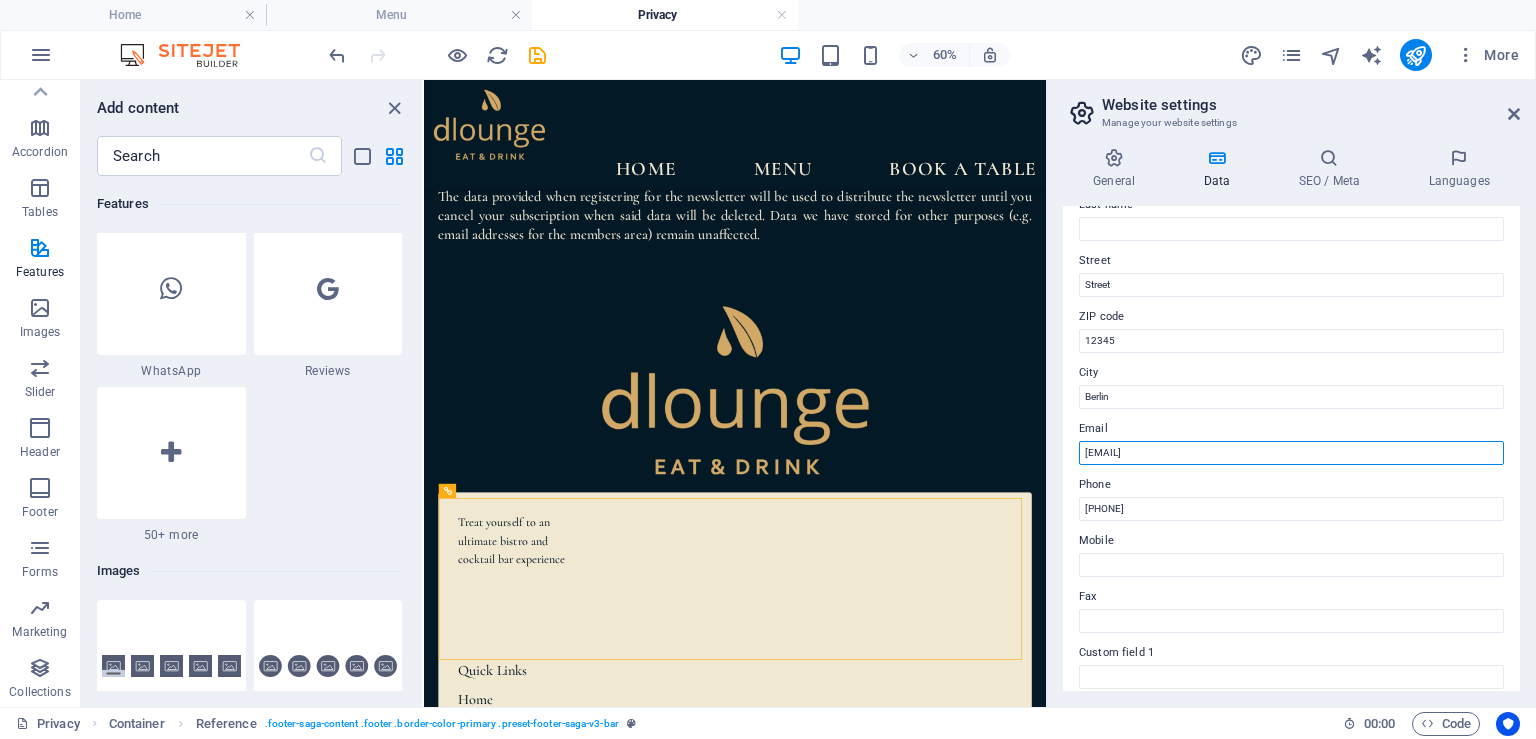 click on "[EMAIL]" at bounding box center (1291, 453) 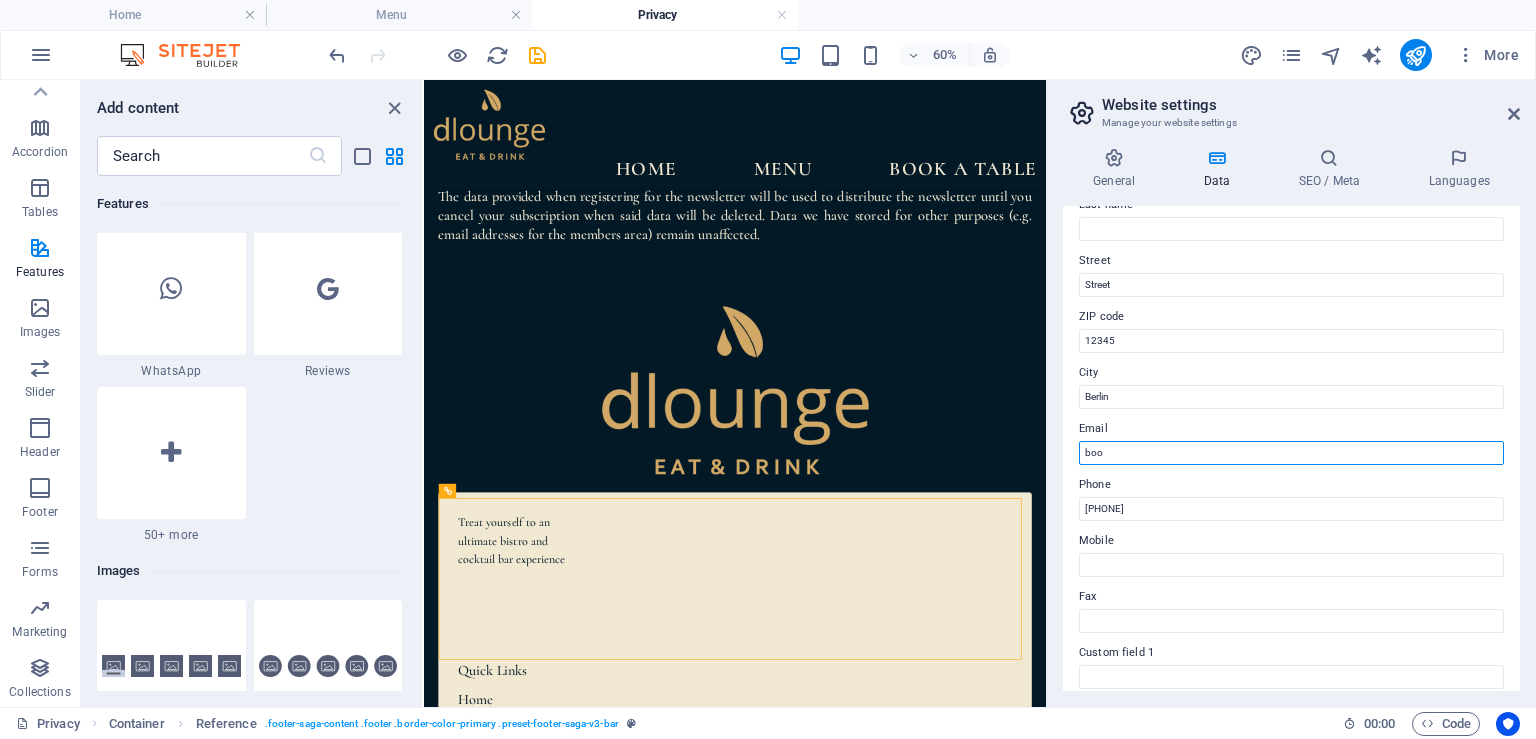 scroll, scrollTop: 6880, scrollLeft: 0, axis: vertical 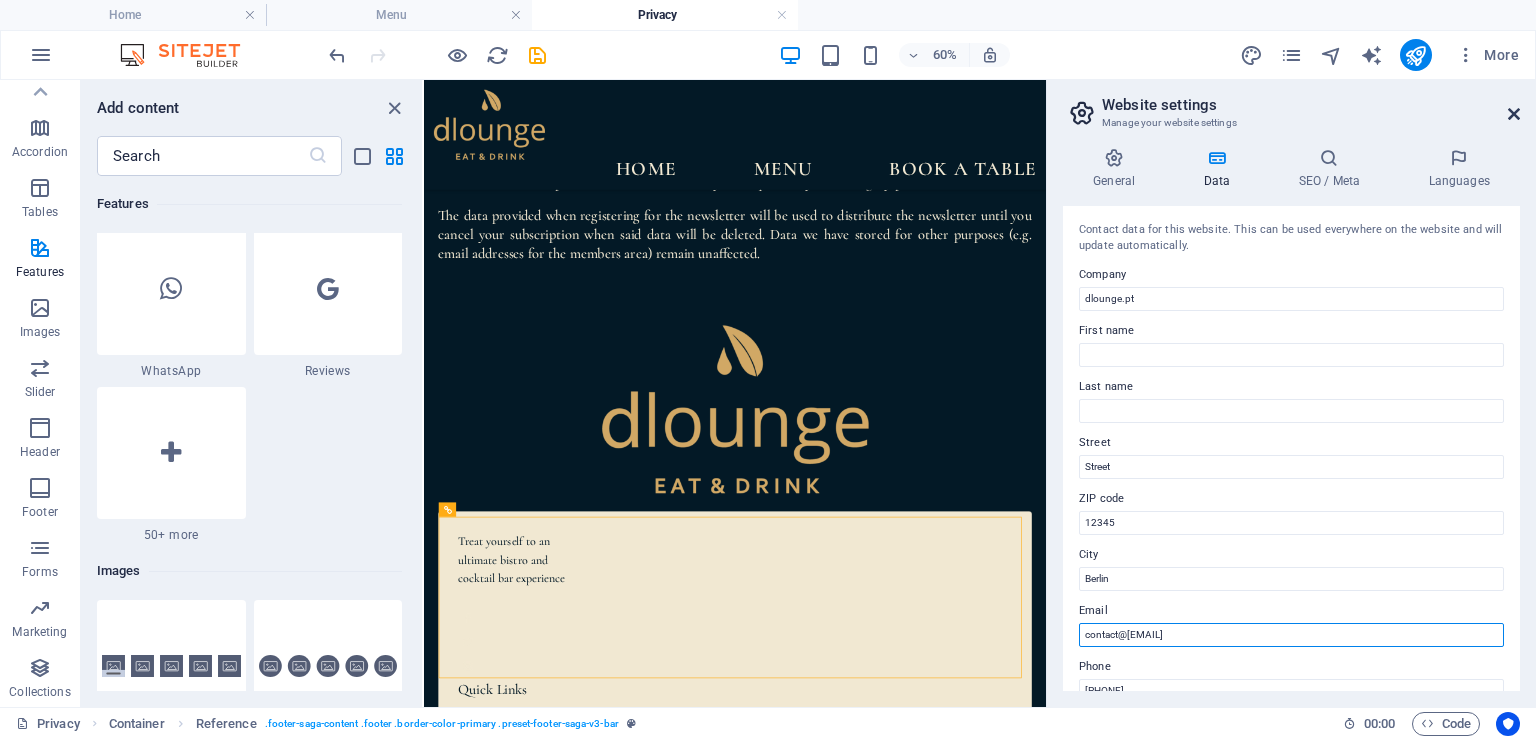 type on "contact@[EMAIL]" 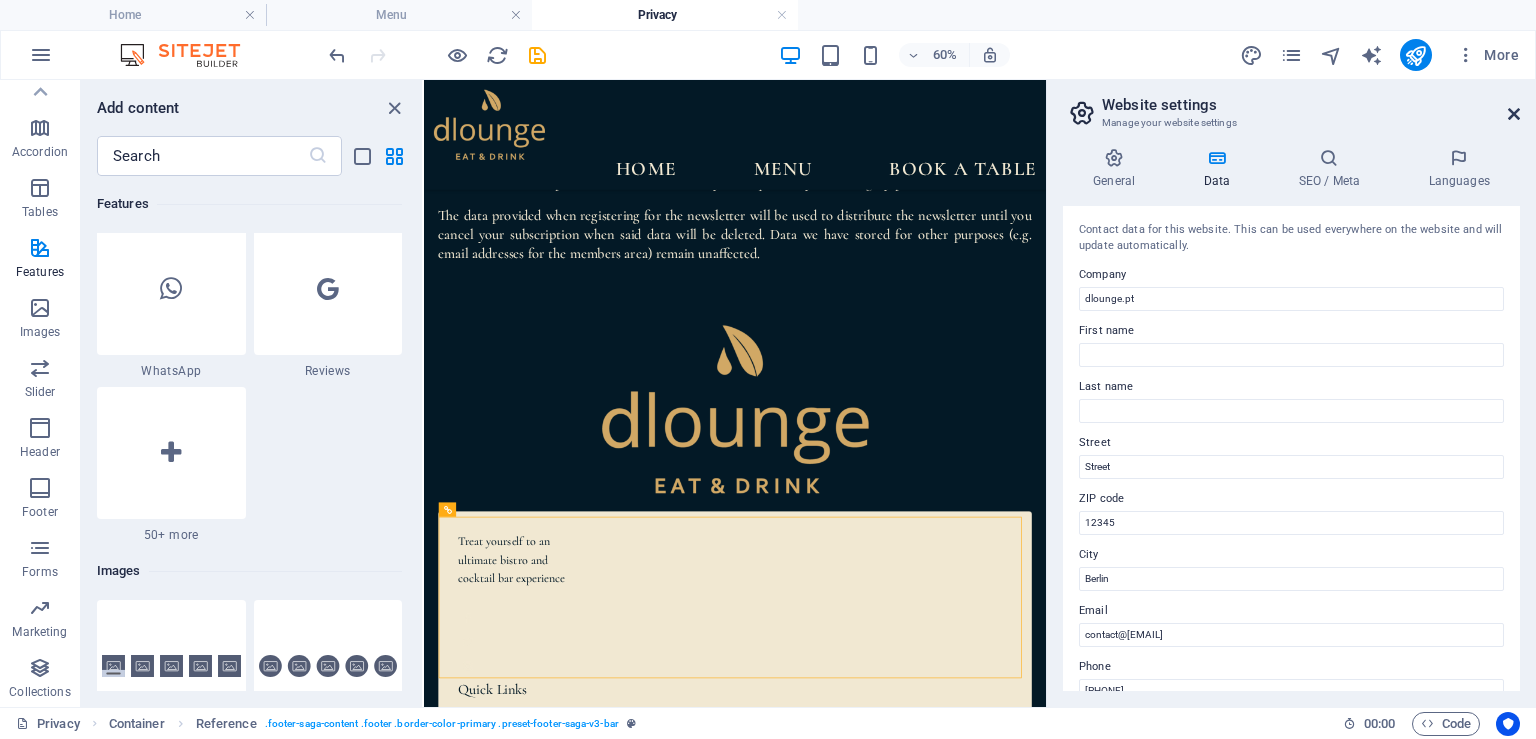 click at bounding box center (1514, 114) 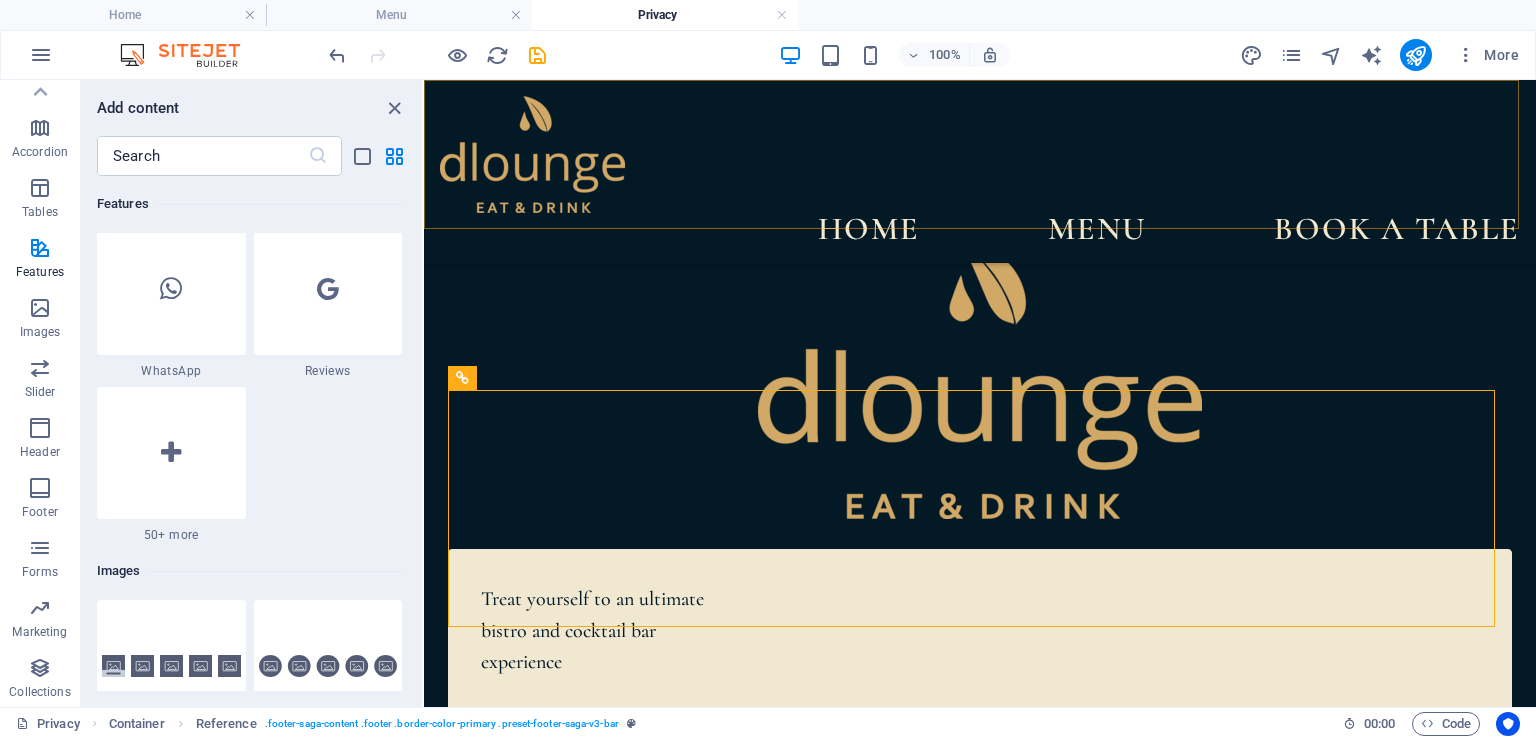 scroll, scrollTop: 7080, scrollLeft: 0, axis: vertical 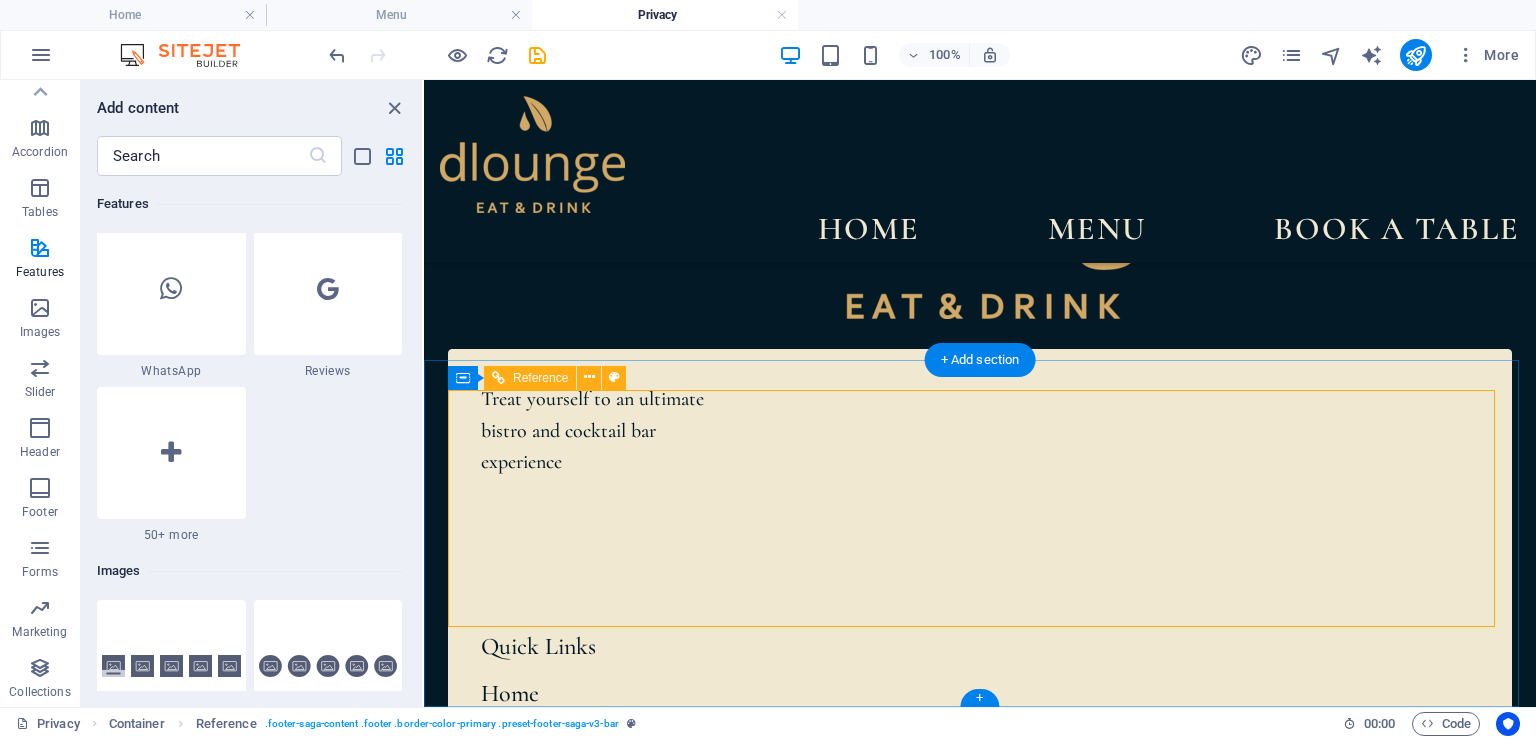 click on "10:00 AM - 01:00 AM" at bounding box center [594, 1131] 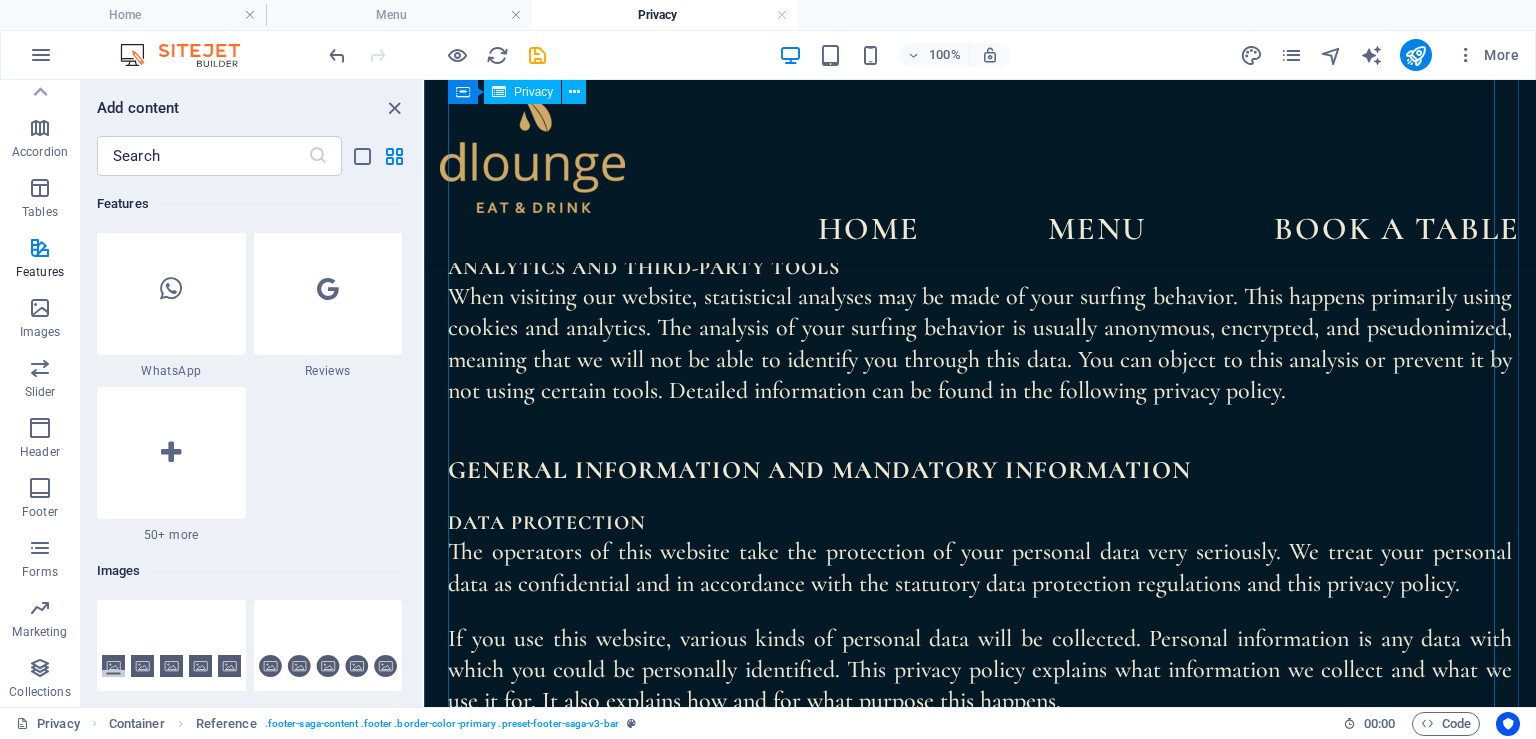 scroll, scrollTop: 1166, scrollLeft: 0, axis: vertical 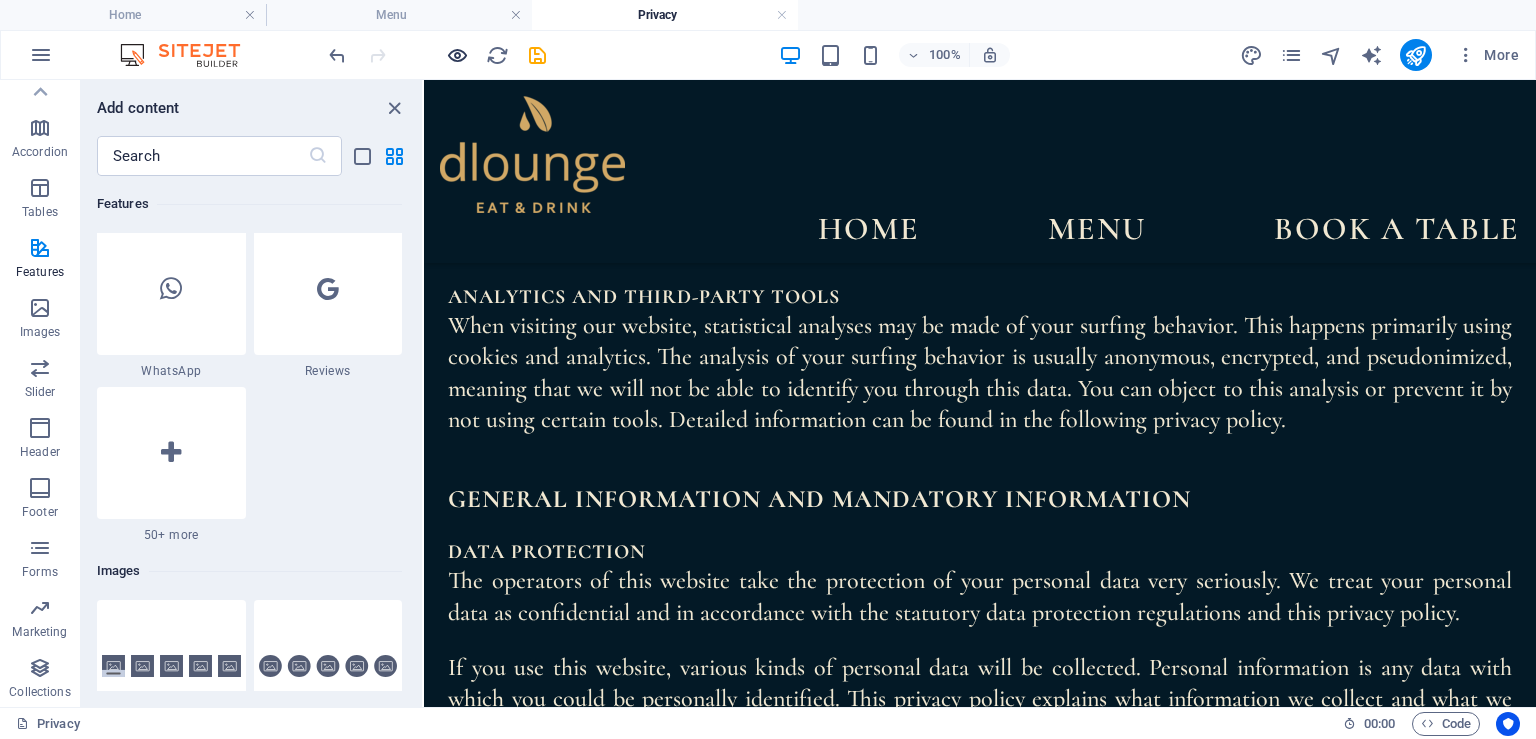 click at bounding box center (457, 55) 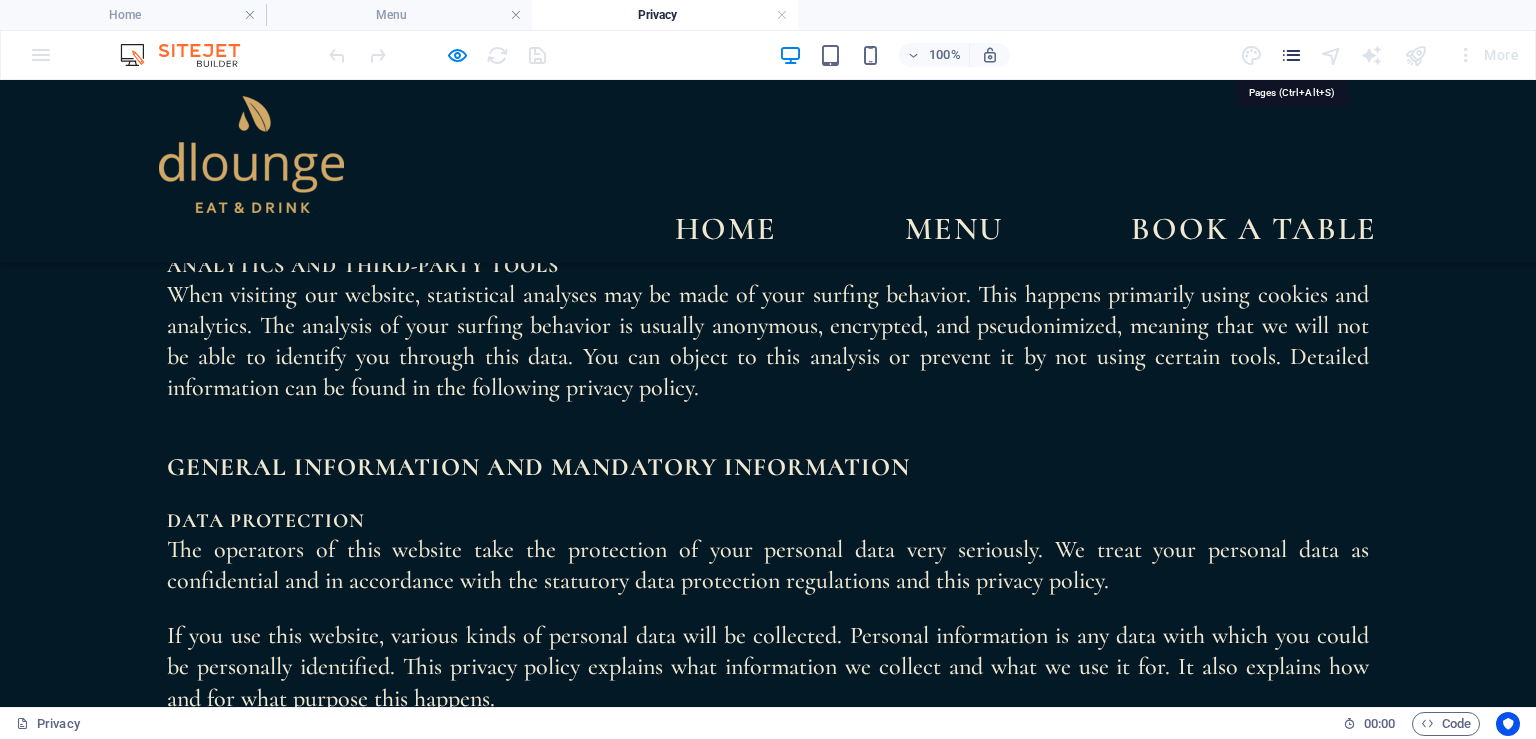 click at bounding box center [1291, 55] 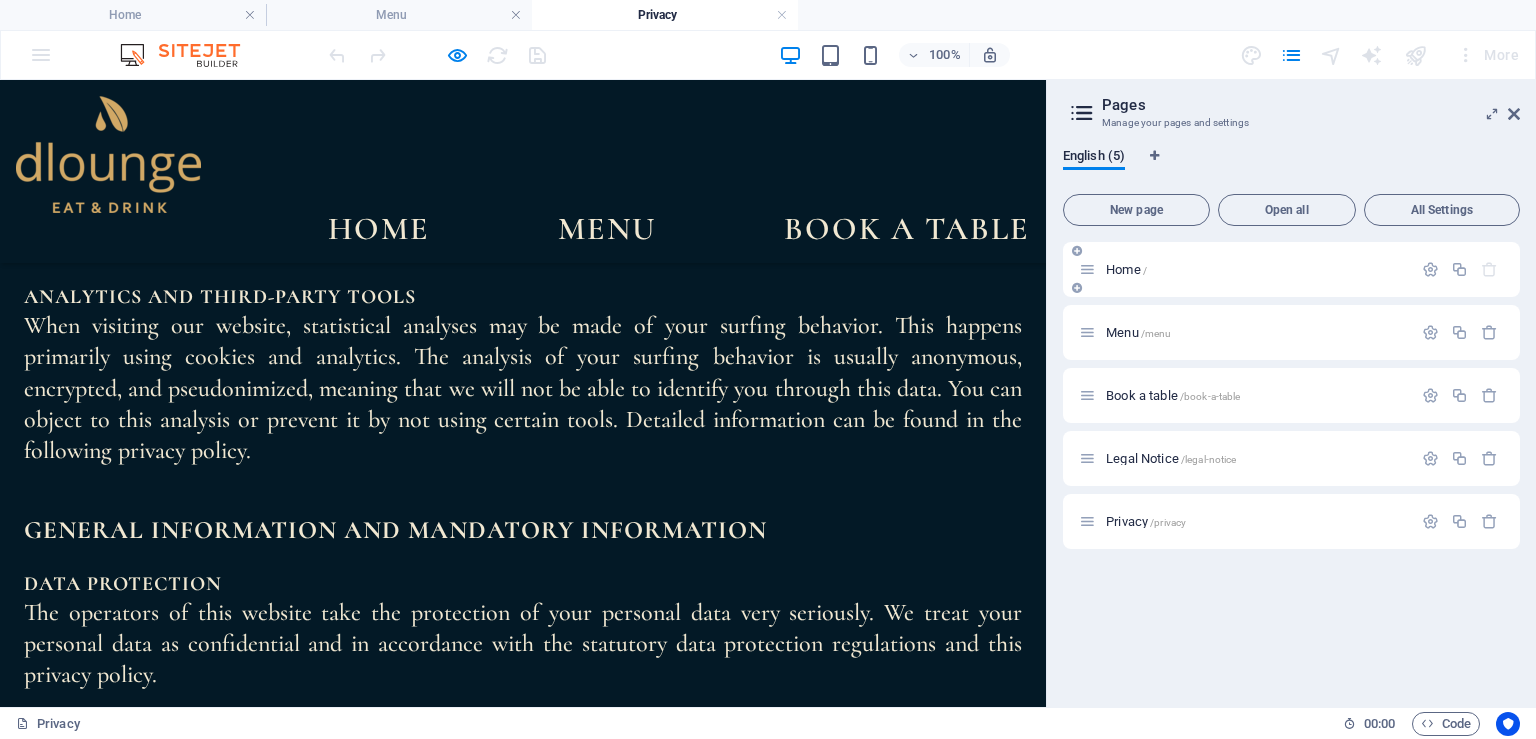 click on "Home /" at bounding box center (1126, 269) 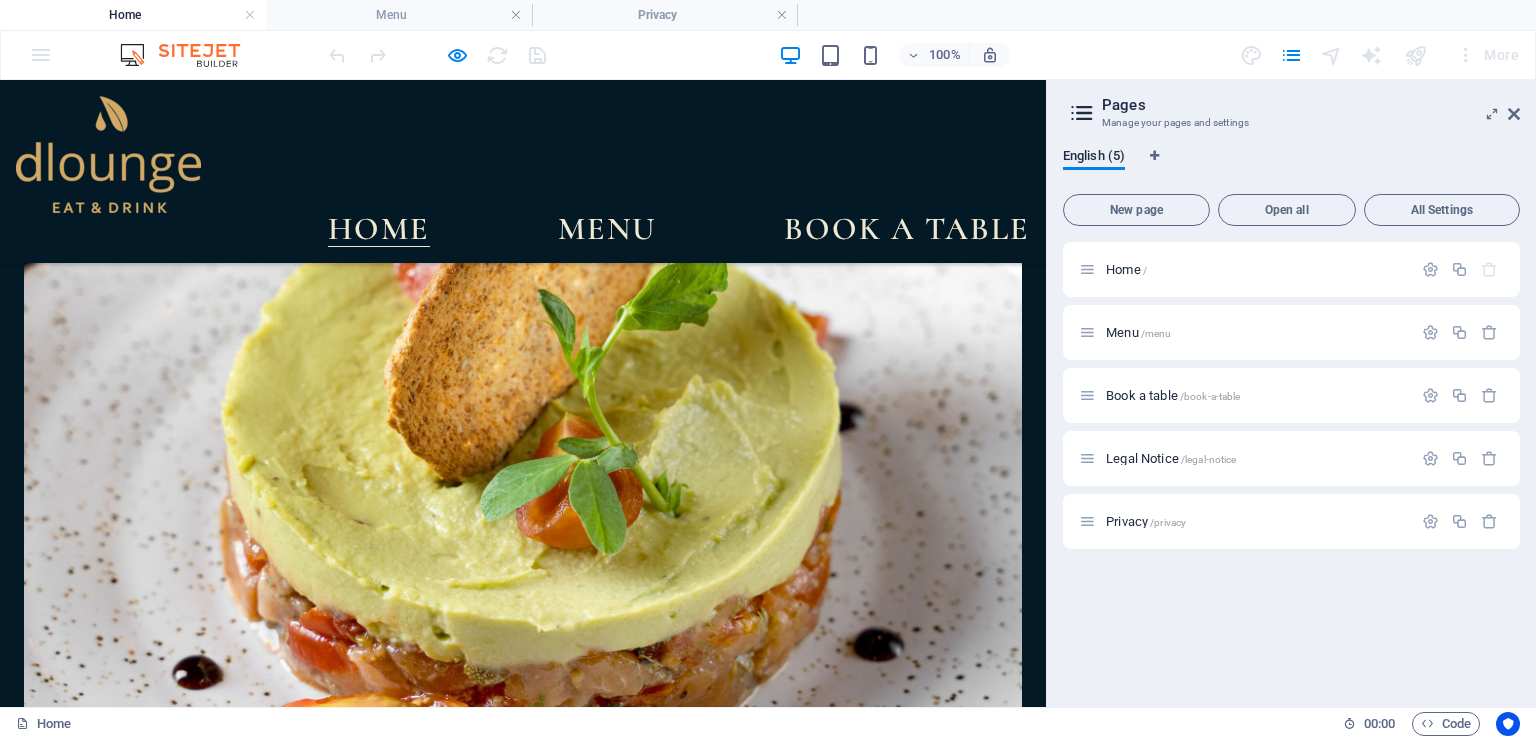 scroll, scrollTop: 8420, scrollLeft: 0, axis: vertical 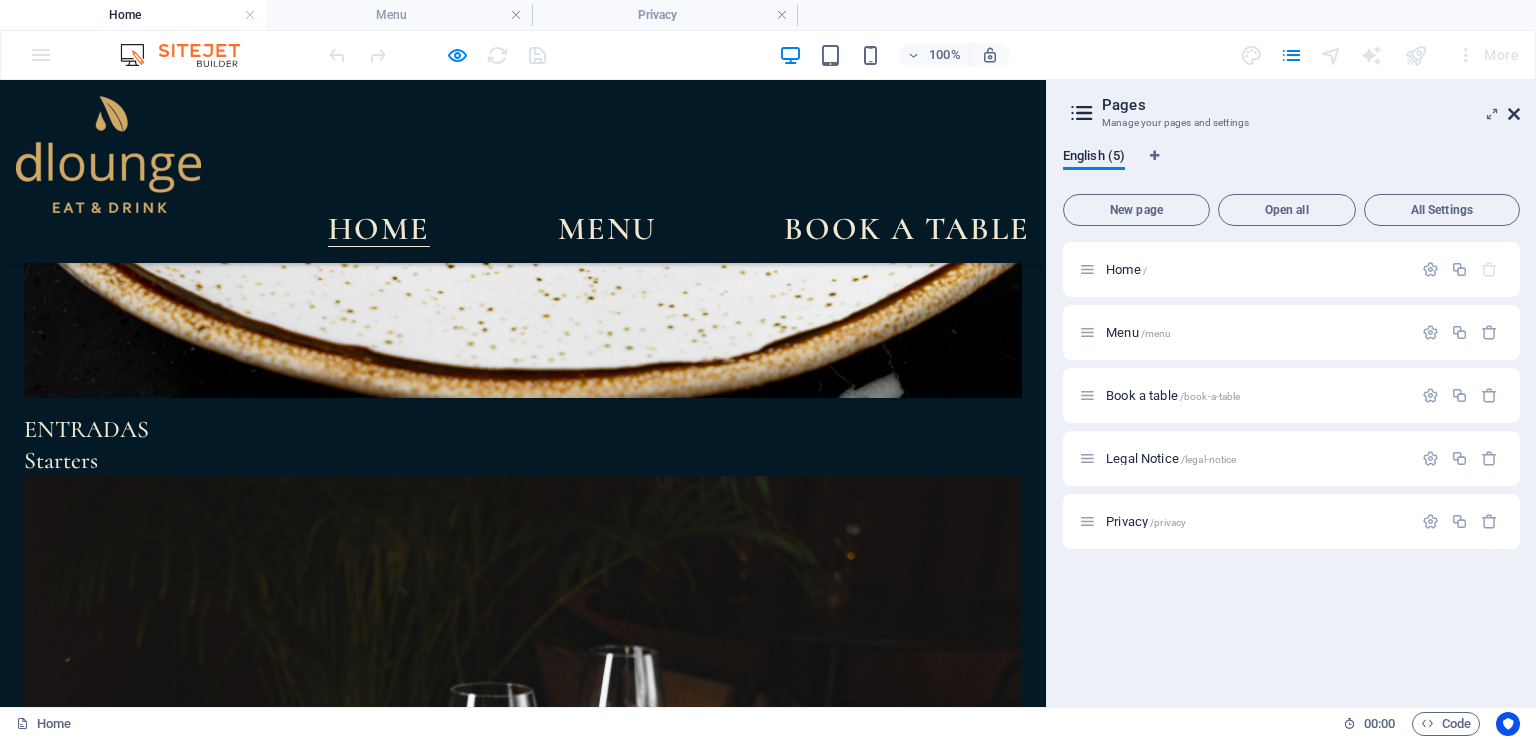 click at bounding box center [1514, 114] 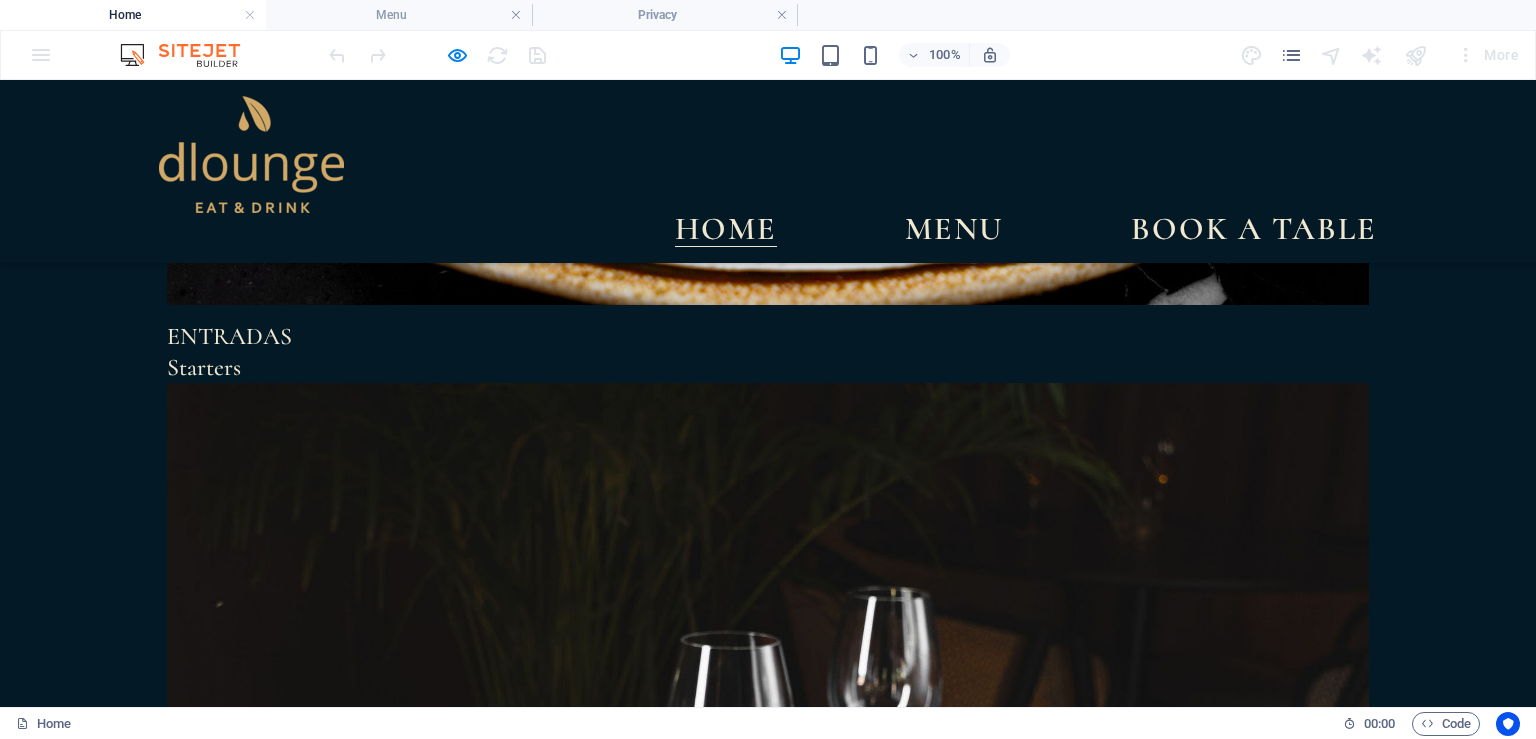 scroll, scrollTop: 8610, scrollLeft: 0, axis: vertical 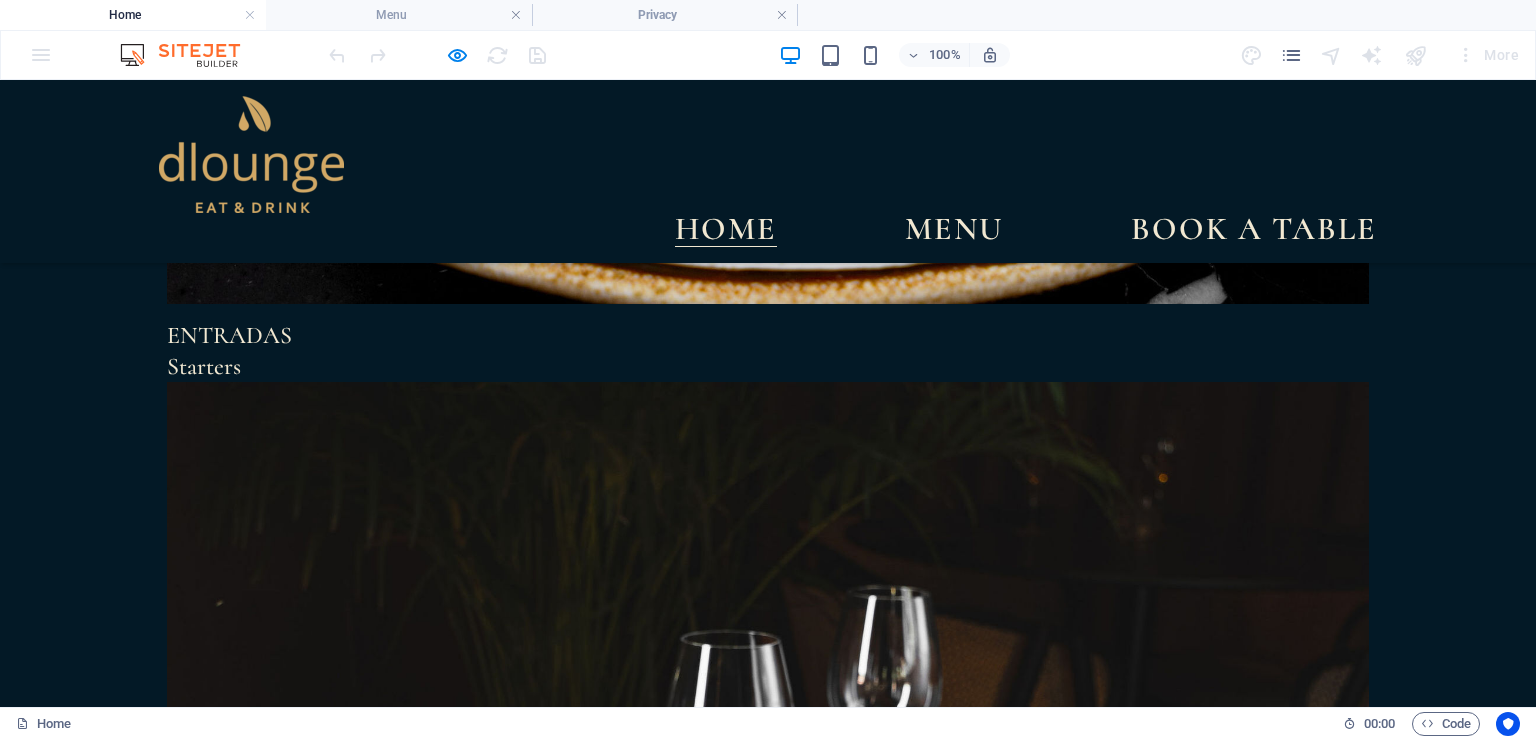 click on "contact@[EMAIL]" at bounding box center [286, 11611] 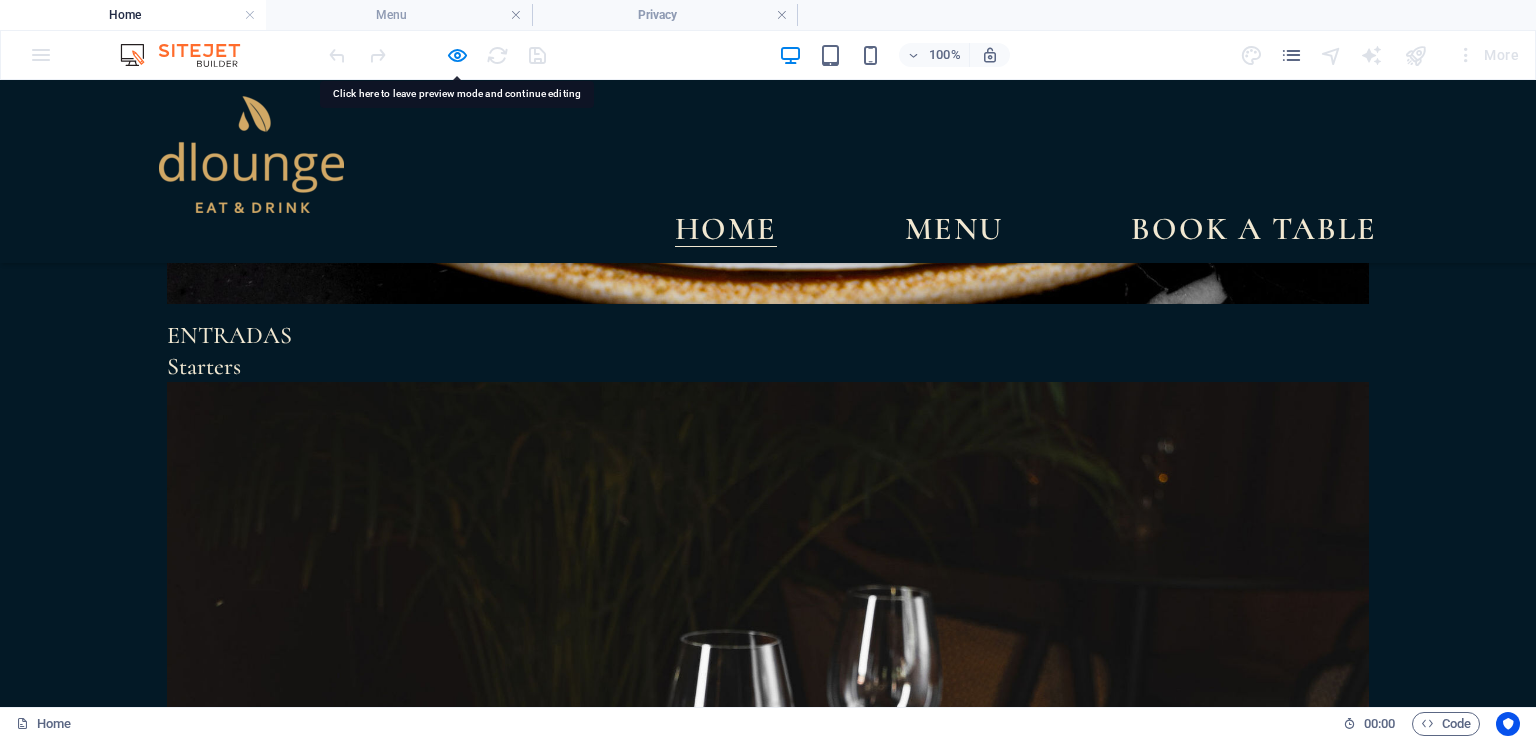click on "Details" at bounding box center (330, 11344) 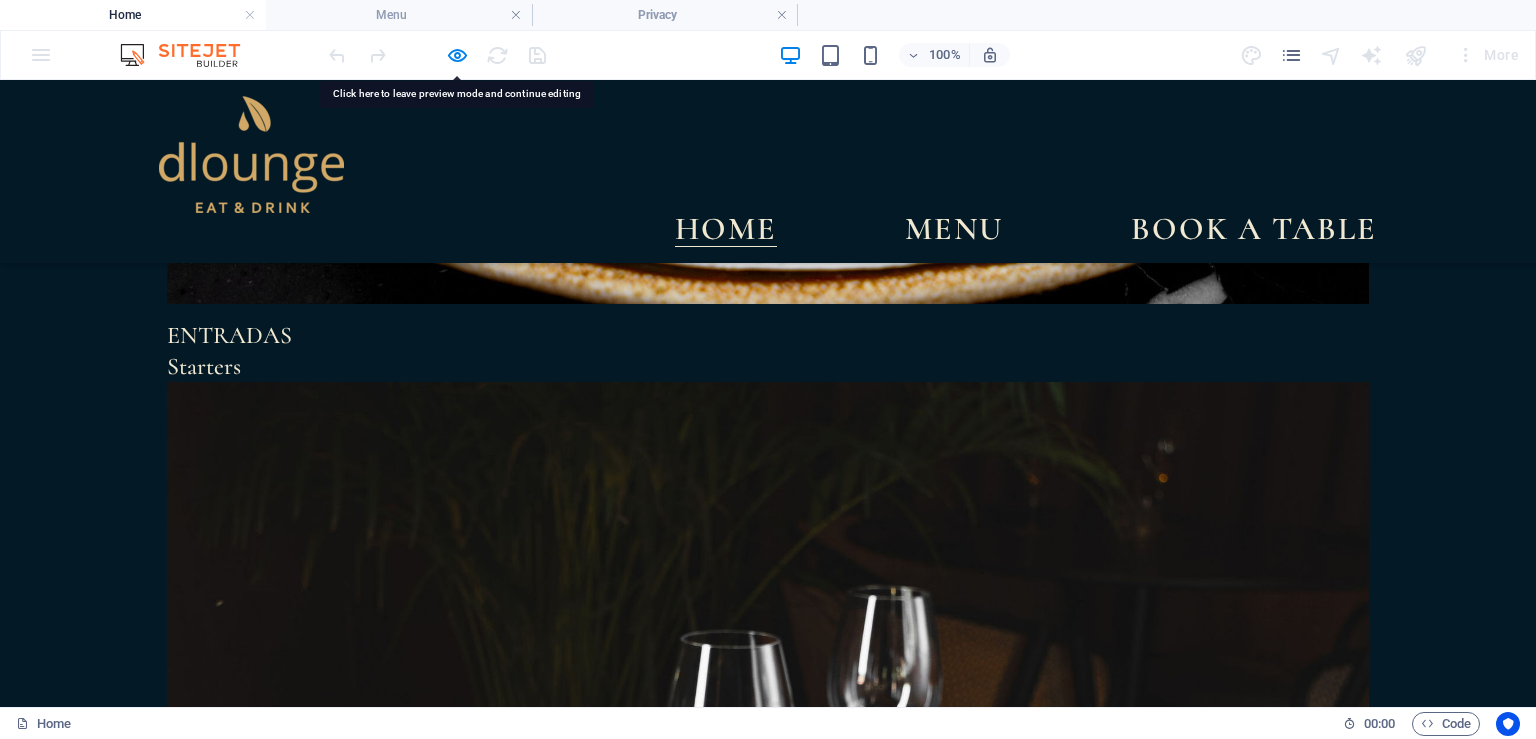 click on "Details" at bounding box center [330, 11344] 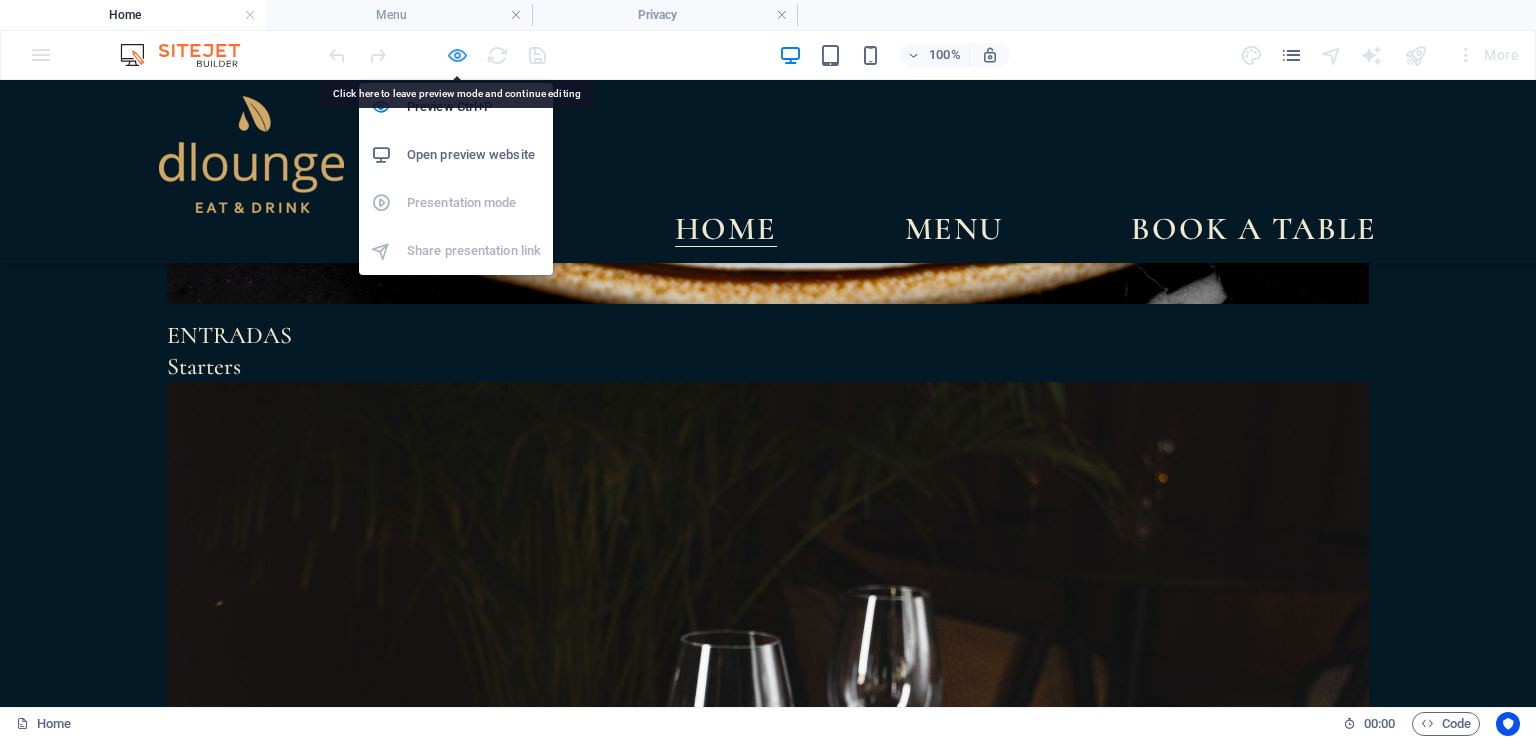 click at bounding box center [457, 55] 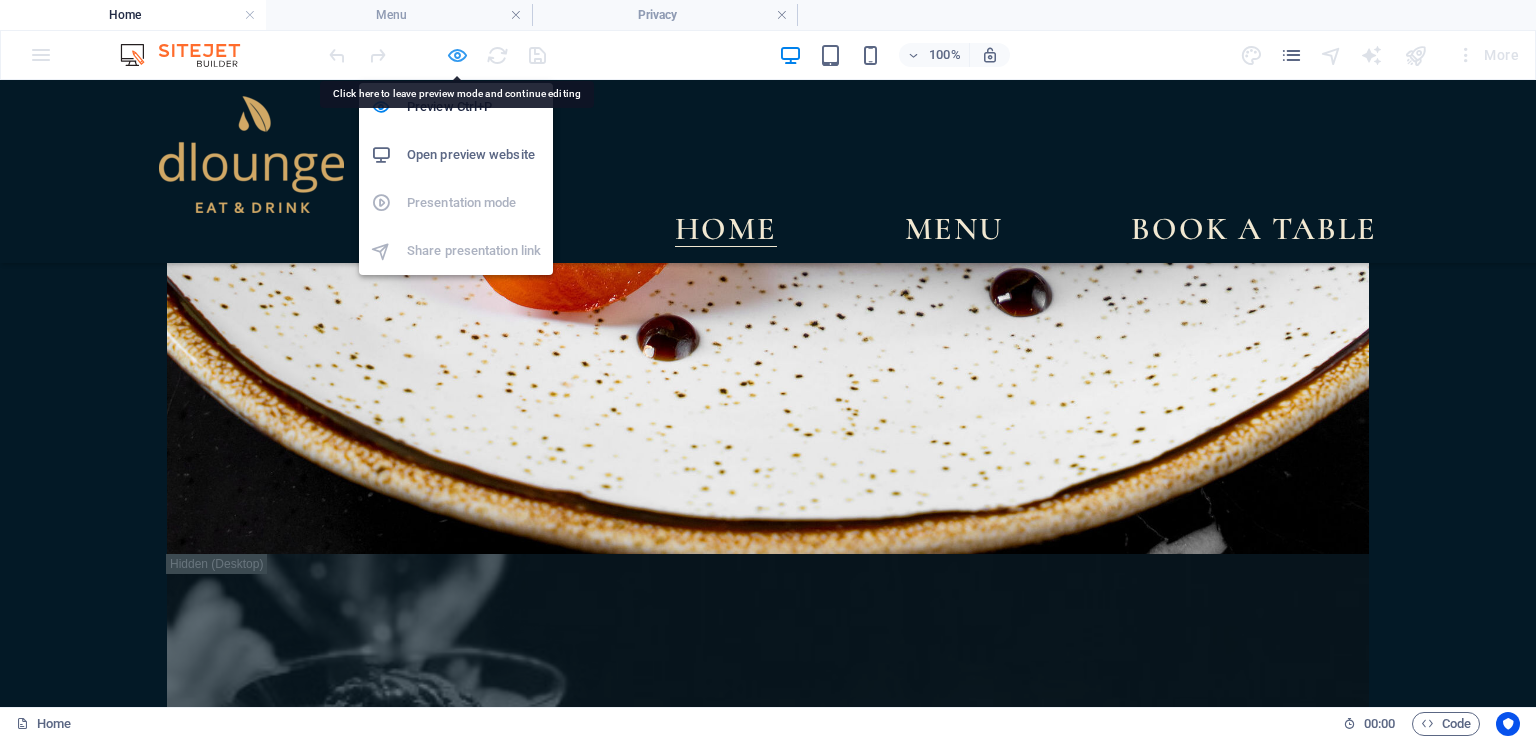 scroll, scrollTop: 9515, scrollLeft: 0, axis: vertical 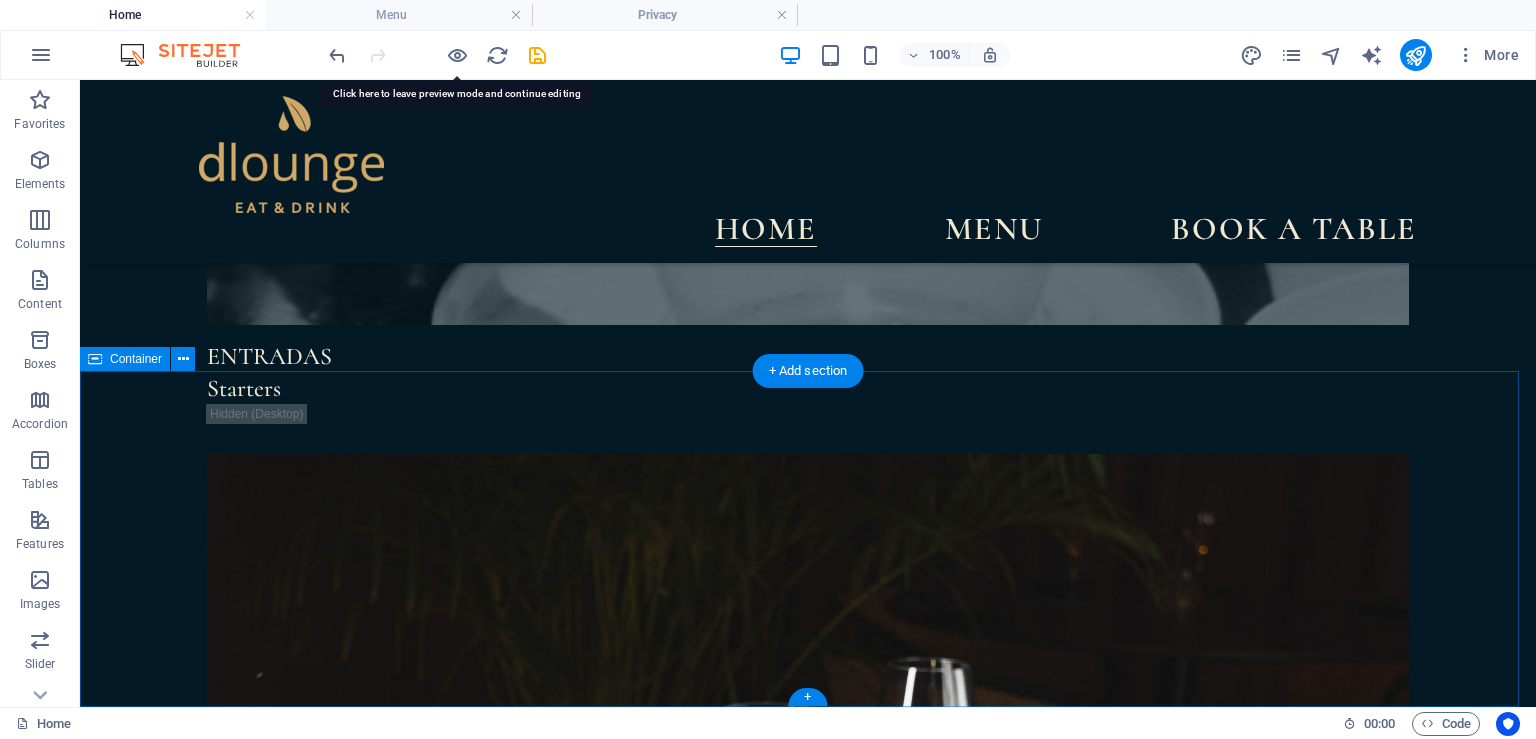 click on "Contact (+351) [PHONE] [EMAIL] 10:00 AM - 01:00 AM" at bounding box center [808, 13836] 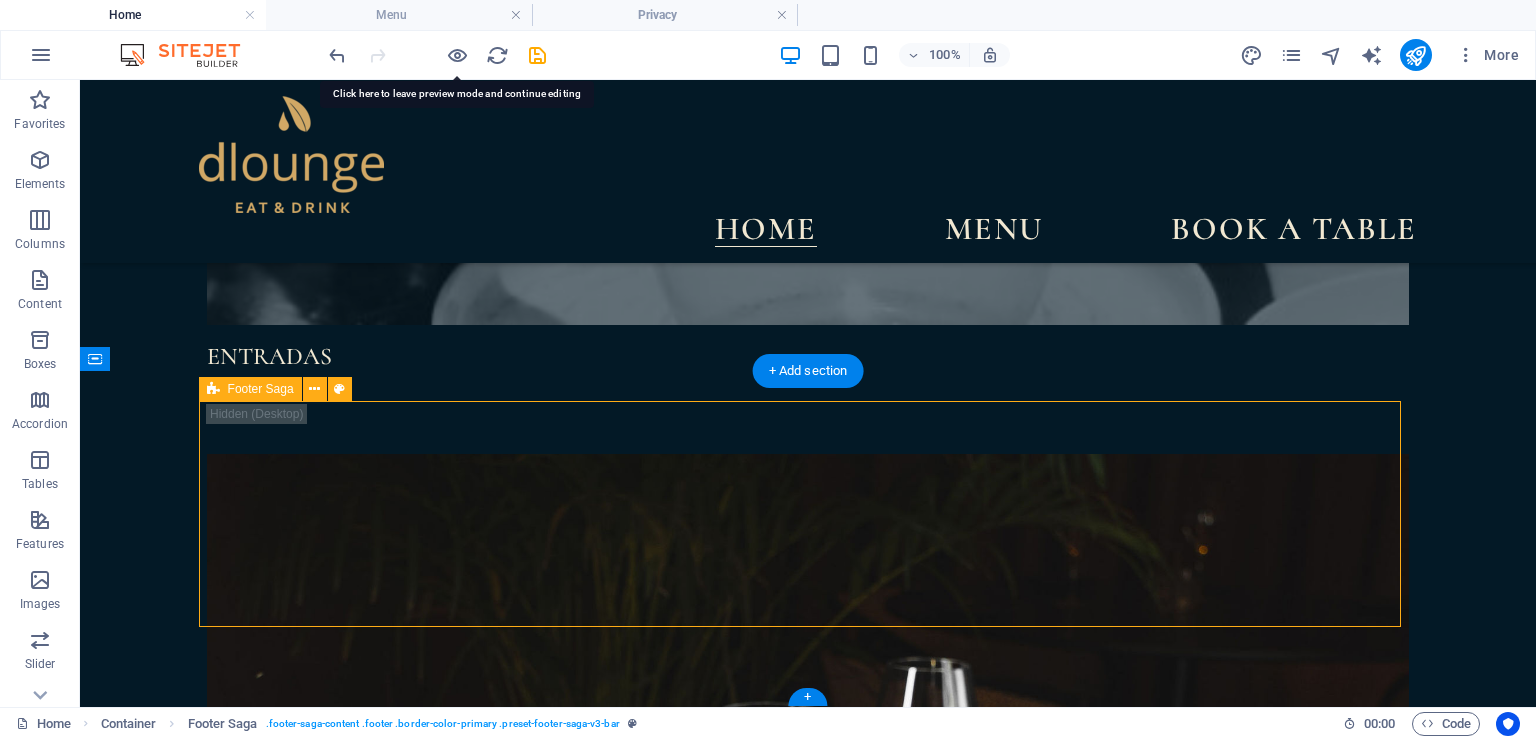 click on "Contact (+351) [PHONE] [EMAIL] 10:00 AM - 01:00 AM" at bounding box center (808, 13836) 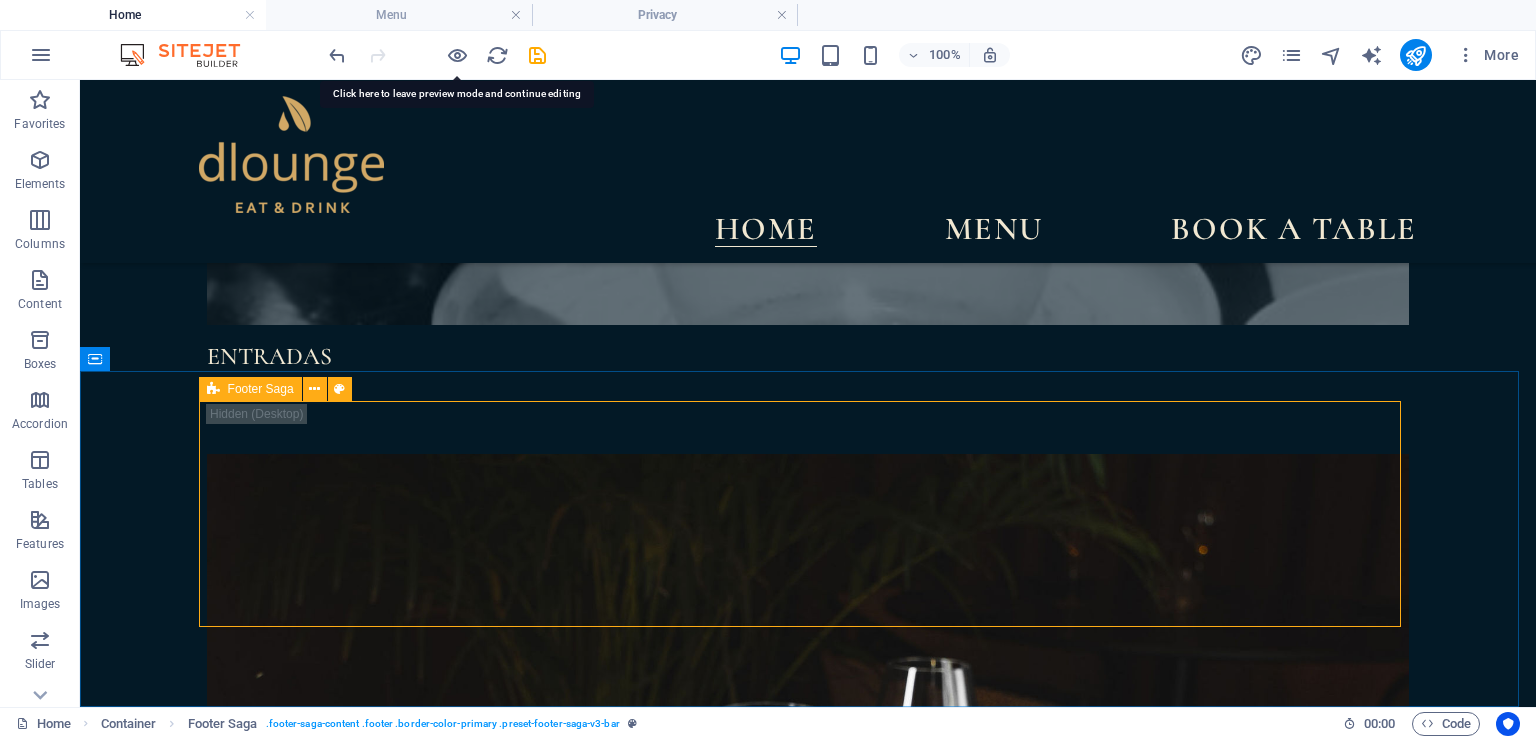 click on "Footer Saga" at bounding box center [261, 389] 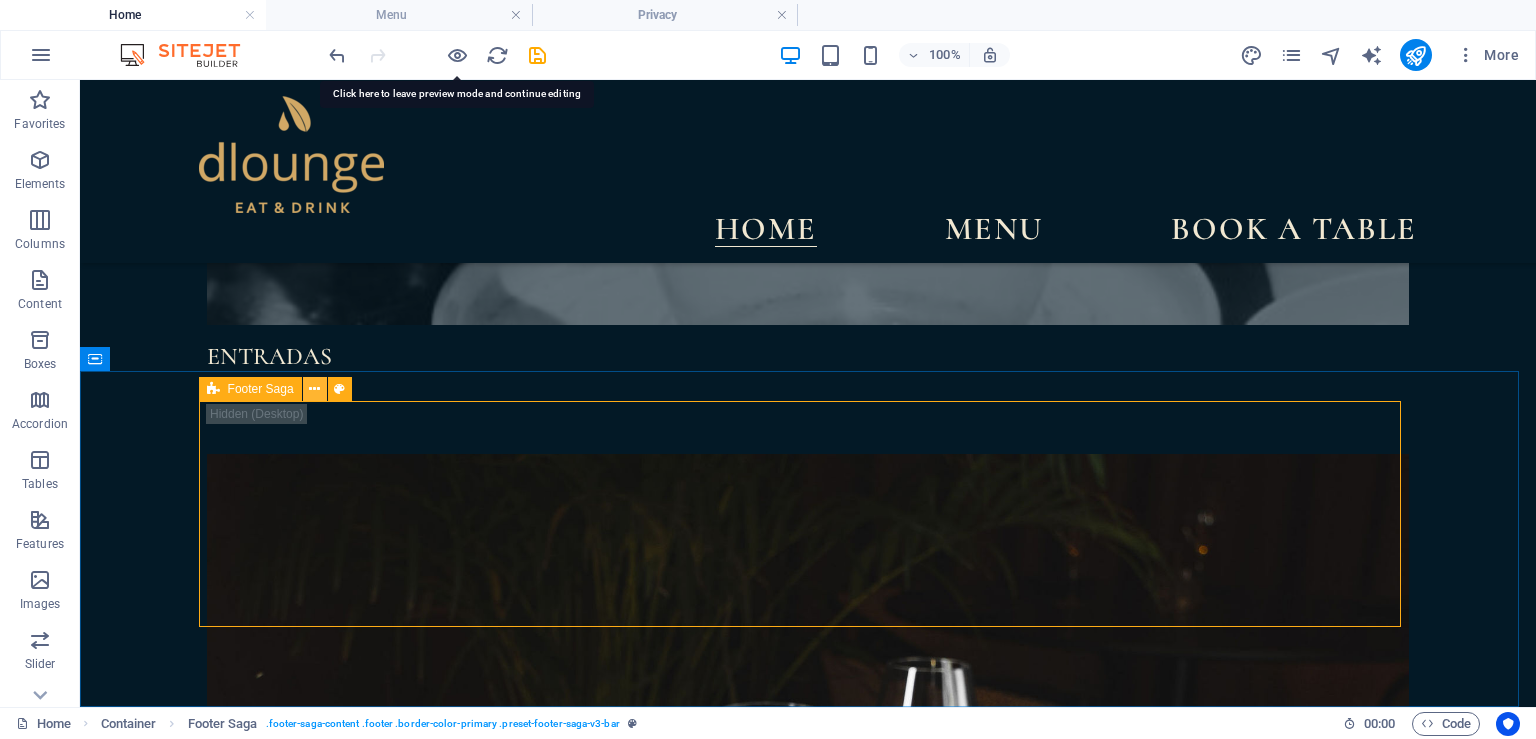 click at bounding box center [314, 389] 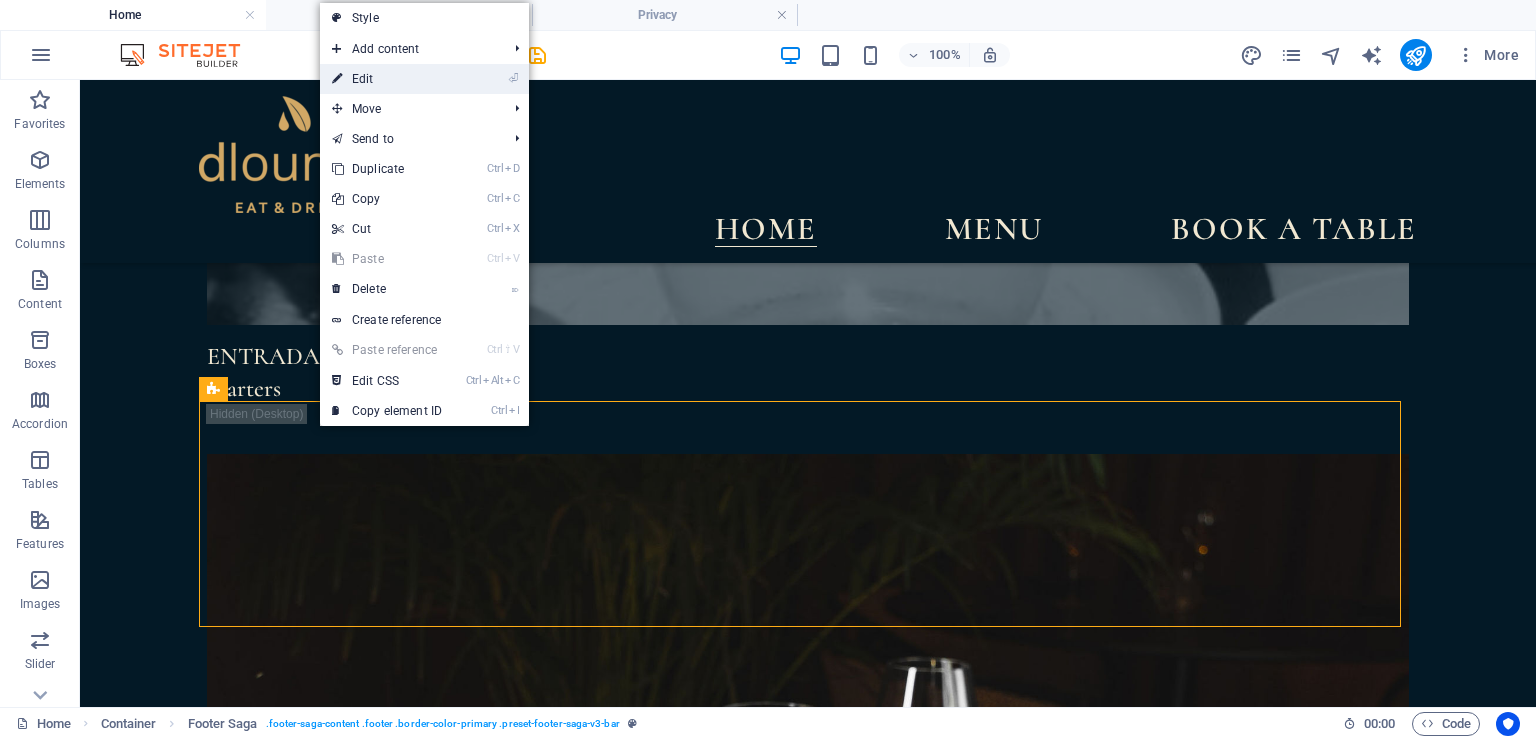 click on "⏎  Edit" at bounding box center (387, 79) 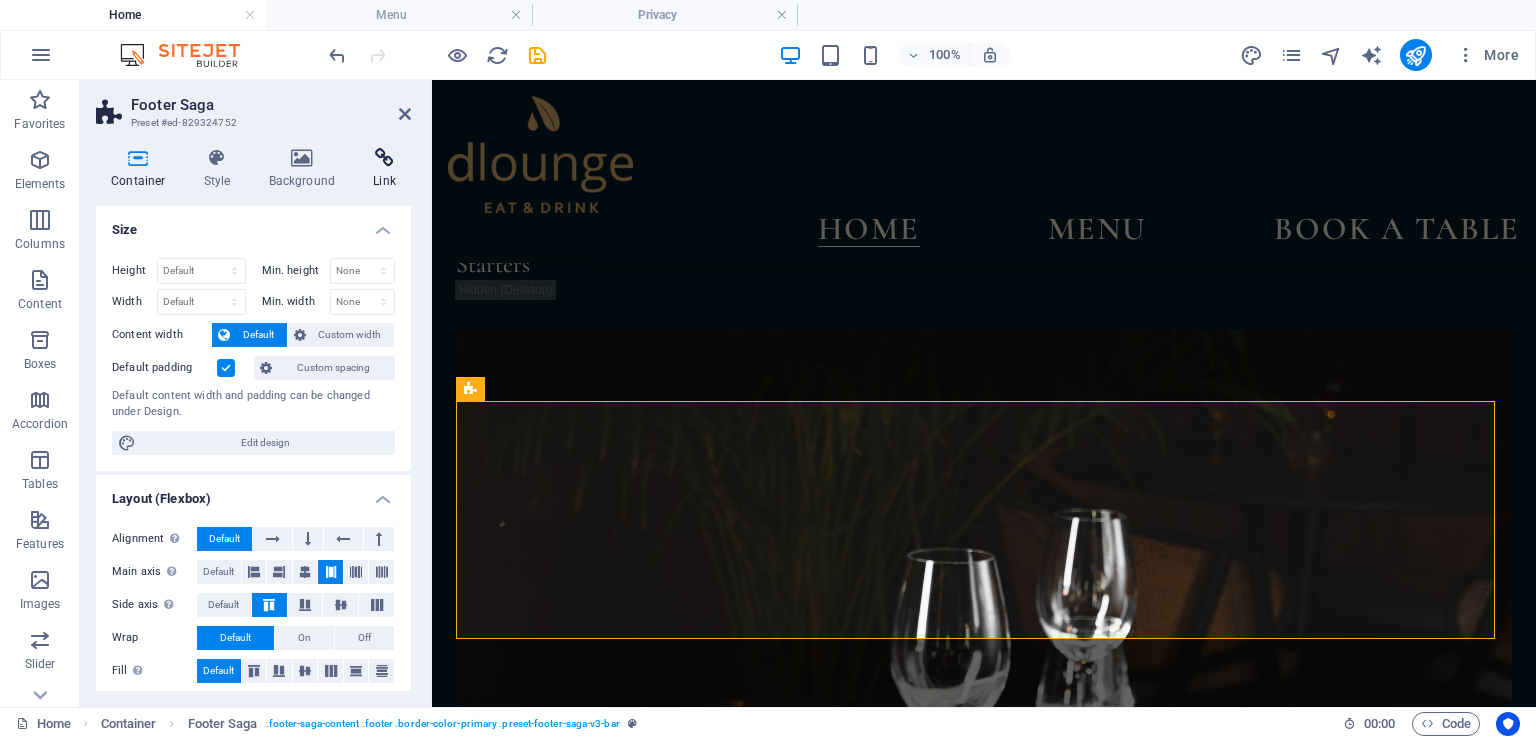 scroll, scrollTop: 9241, scrollLeft: 0, axis: vertical 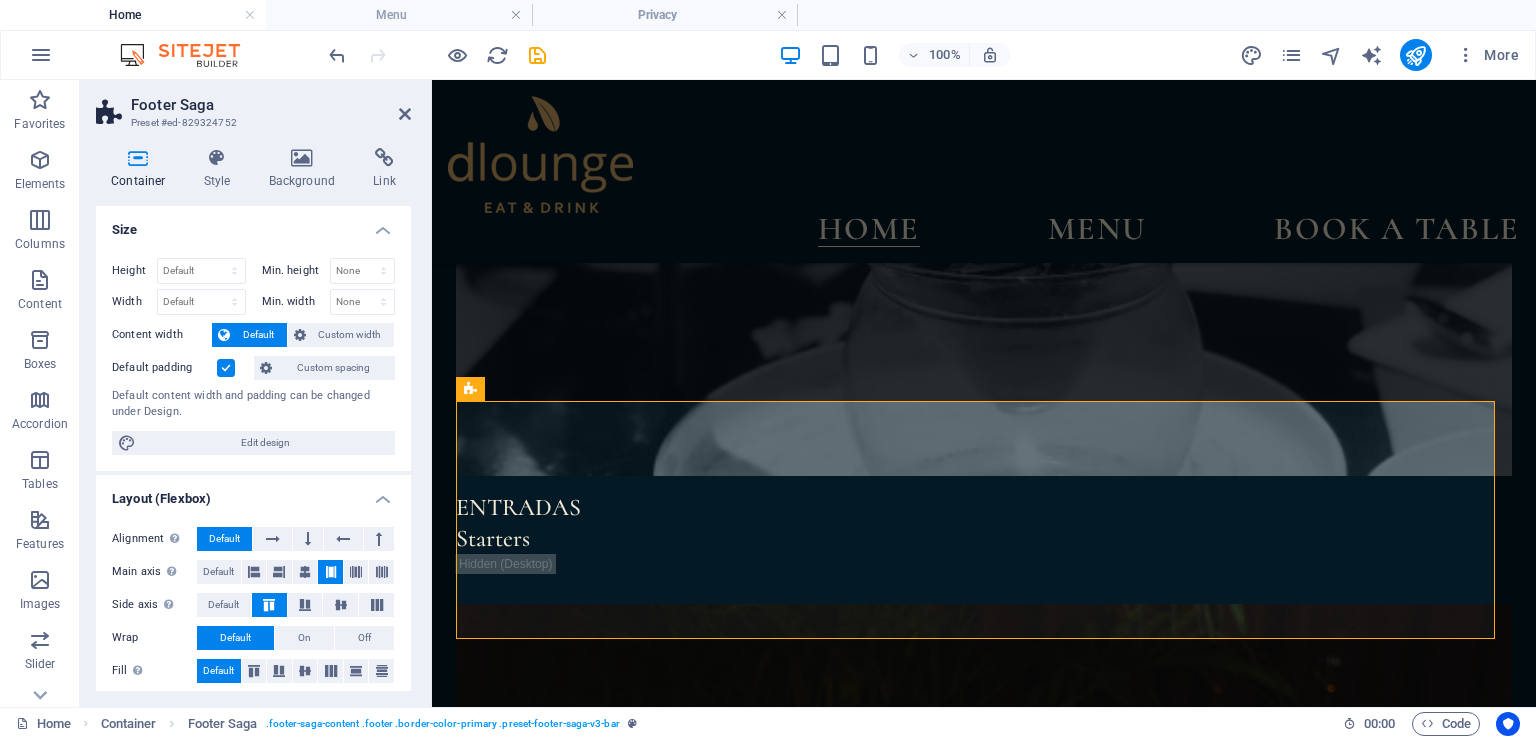drag, startPoint x: 401, startPoint y: 260, endPoint x: 2, endPoint y: 125, distance: 421.21967 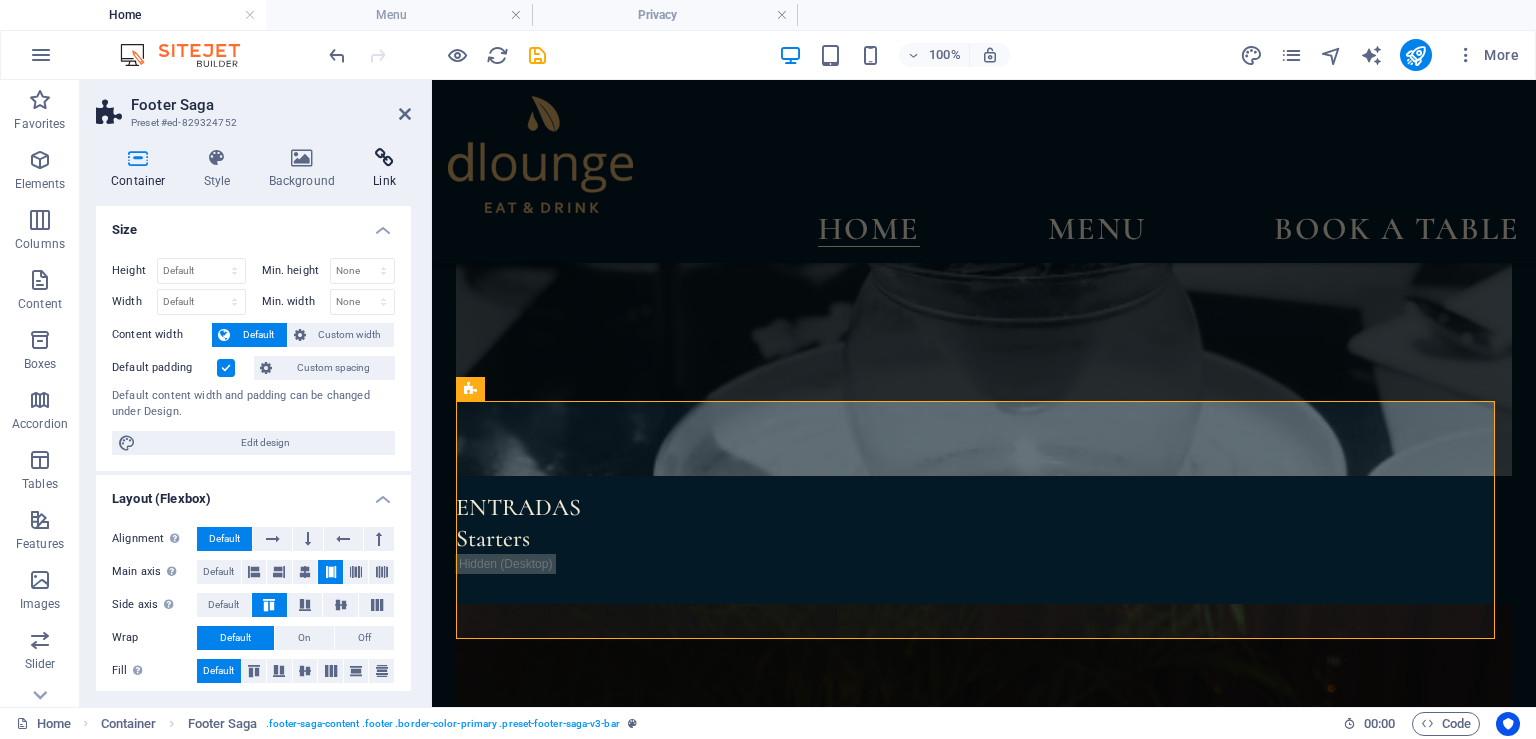 click at bounding box center [384, 158] 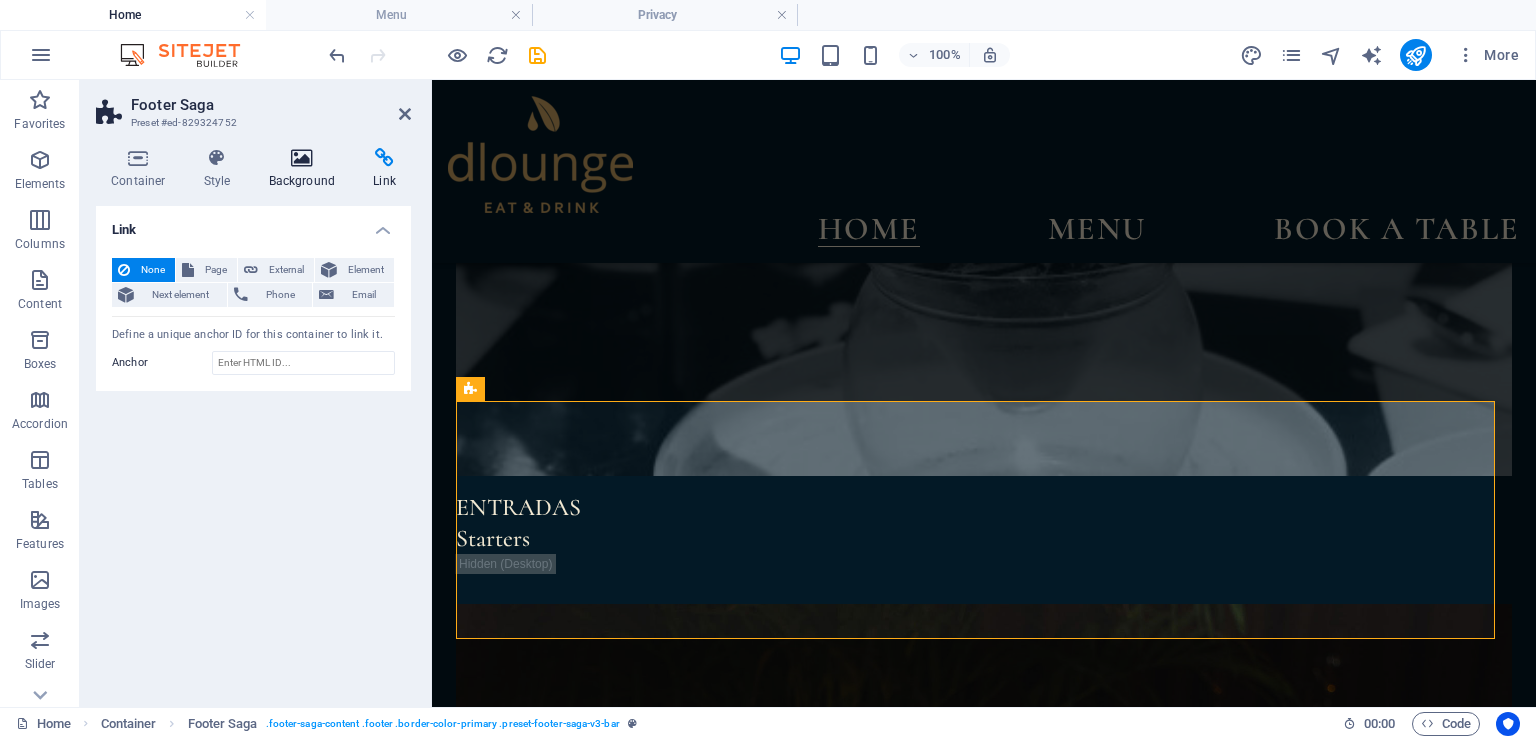 click at bounding box center (302, 158) 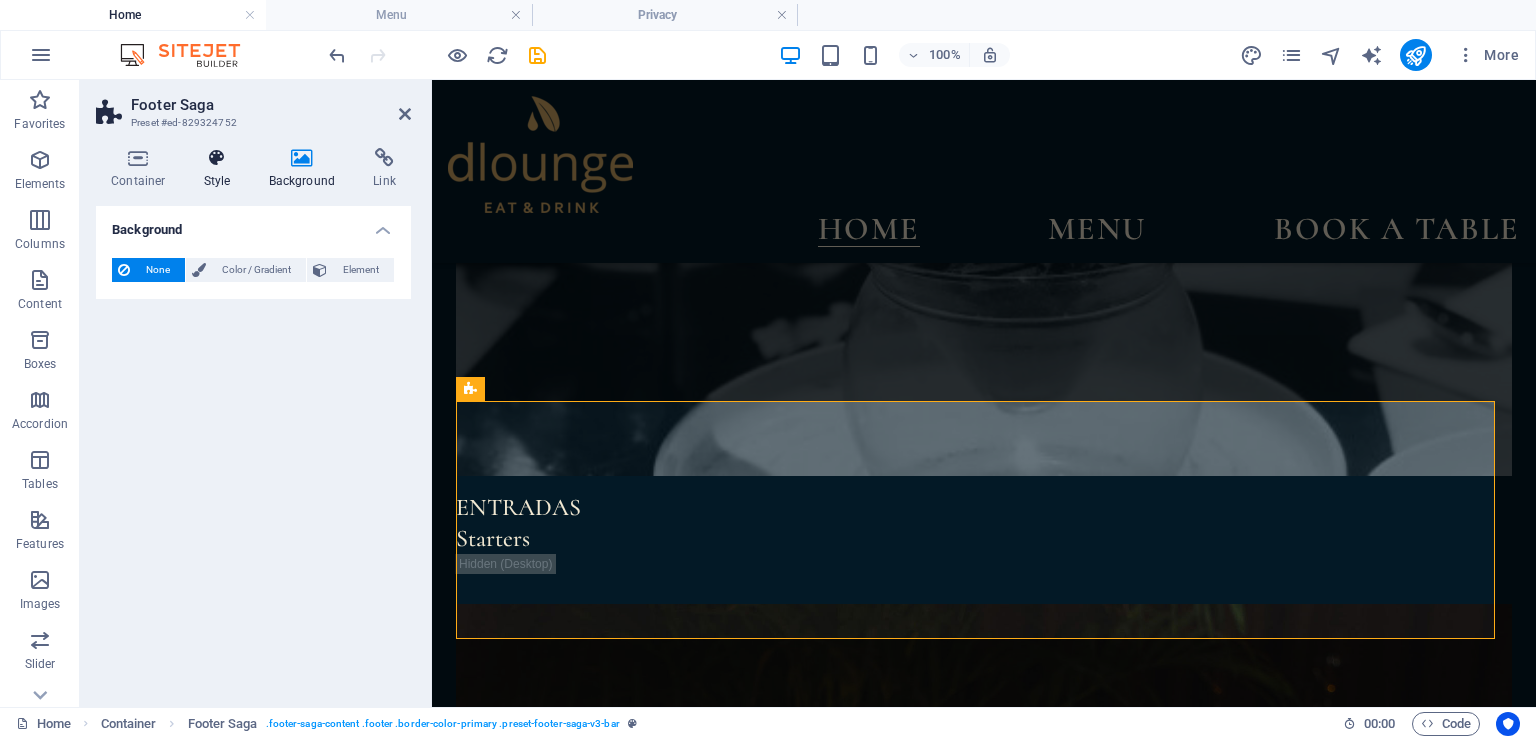 click at bounding box center [217, 158] 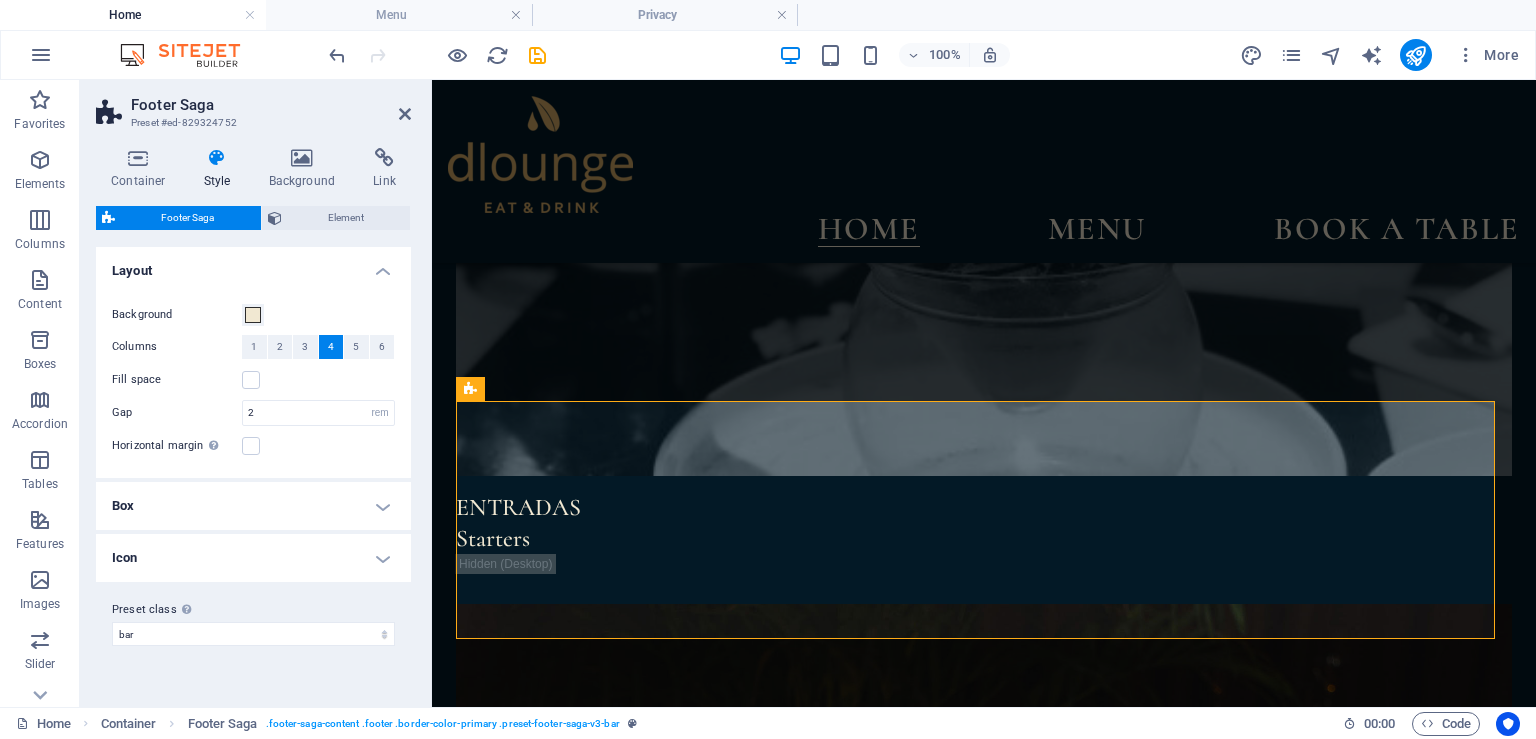 click on "Container Style Background Link Size Height Default px rem % vh vw Min. height None px rem % vh vw Width Default px rem % em vh vw Min. width None px rem % vh vw Content width Default Custom width Width Default px rem % em vh vw Min. width None px rem % vh vw Default padding Custom spacing Default content width and padding can be changed under Design. Edit design Layout (Flexbox) Alignment Determines the flex direction. Default Main axis Determine how elements should behave along the main axis inside this container (justify content). Default Side axis Control the vertical direction of the element inside of the container (align items). Default Wrap Default On Off Fill Controls the distances and direction of elements on the y-axis across several lines (align content). Default Accessibility ARIA helps assistive technologies (like screen readers) to understand the role, state, and behavior of web elements Role The ARIA role defines the purpose of an element.  None Alert Article Banner Comment Fan" at bounding box center [253, 419] 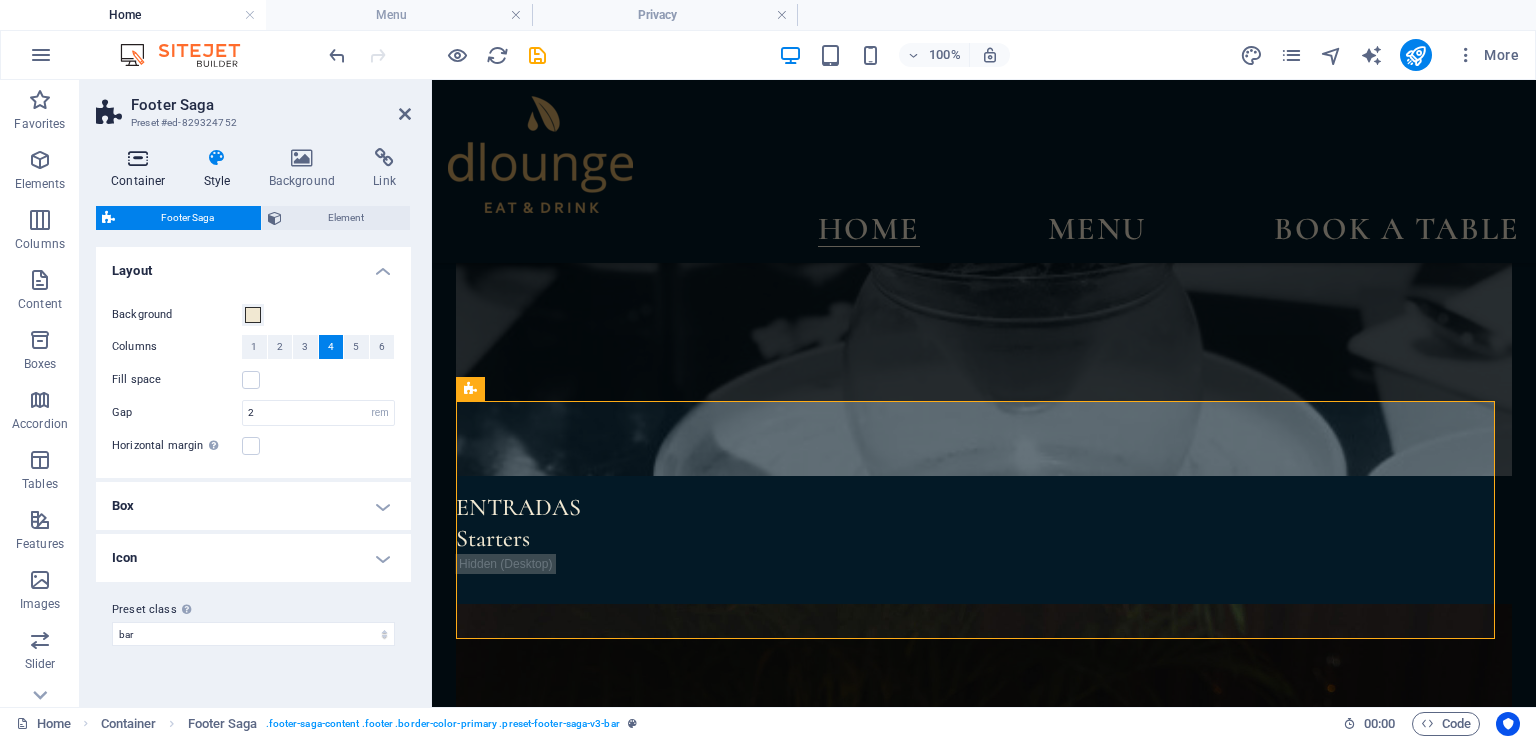 click at bounding box center [138, 158] 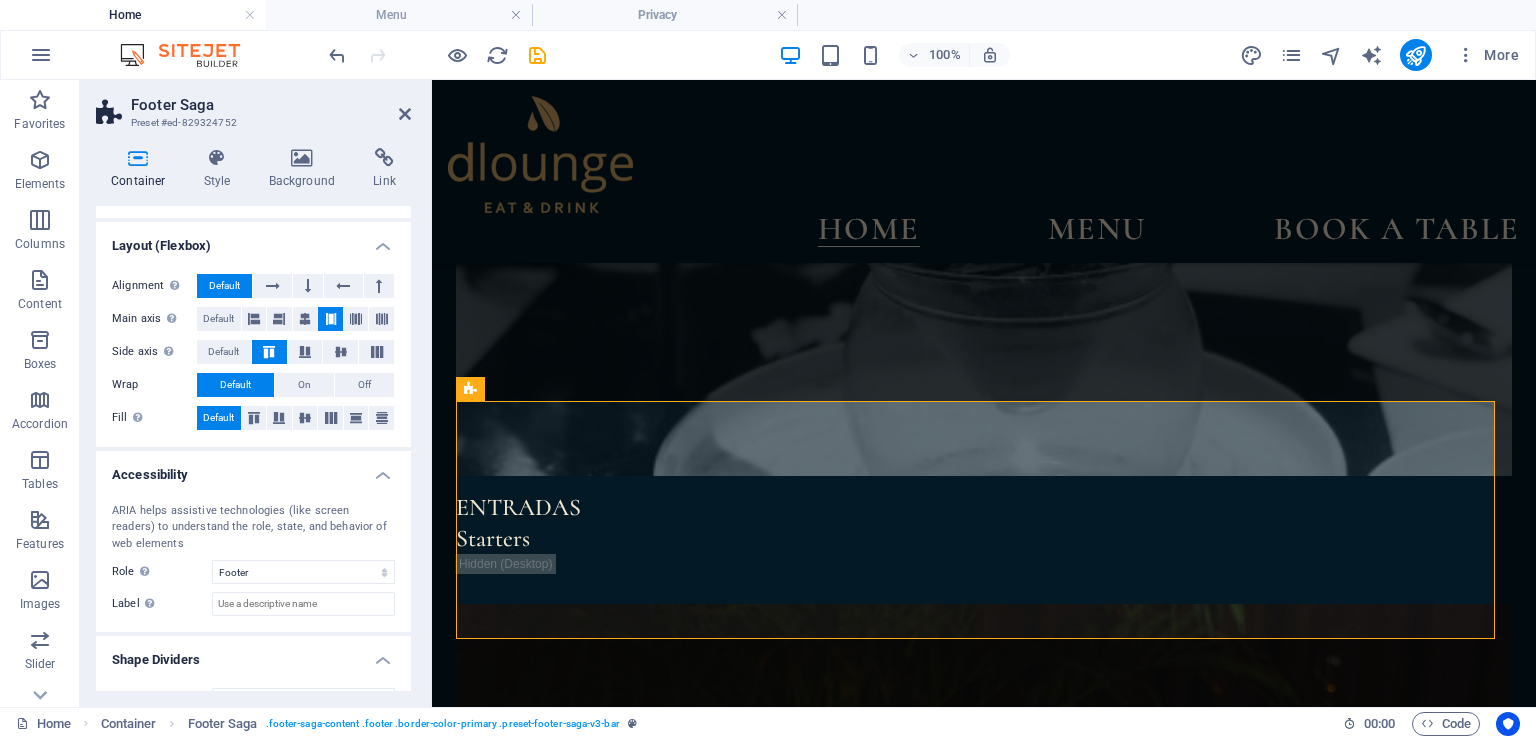 scroll, scrollTop: 288, scrollLeft: 0, axis: vertical 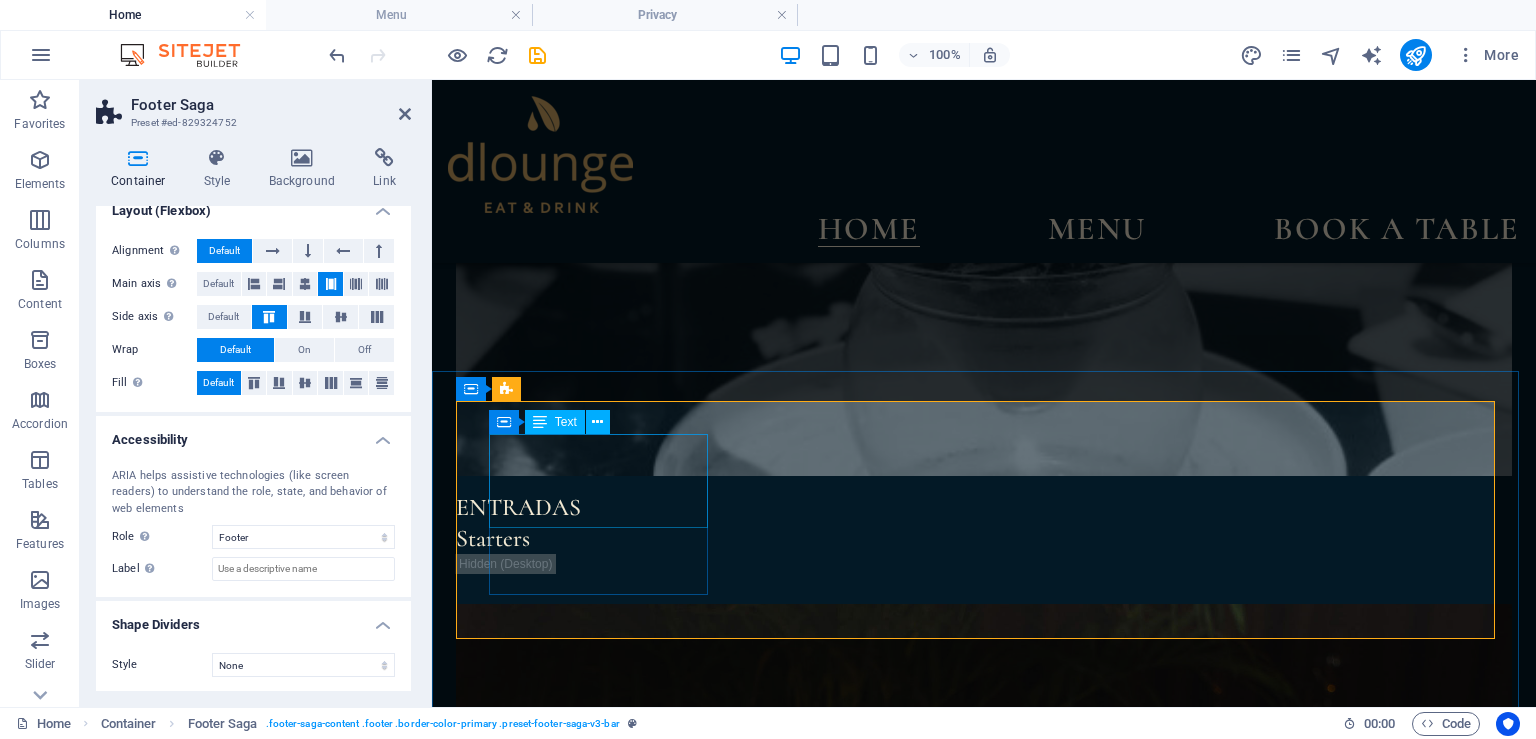 click on "Treat yourself to an ultimate bistro and cocktail bar experience" at bounding box center [601, 12769] 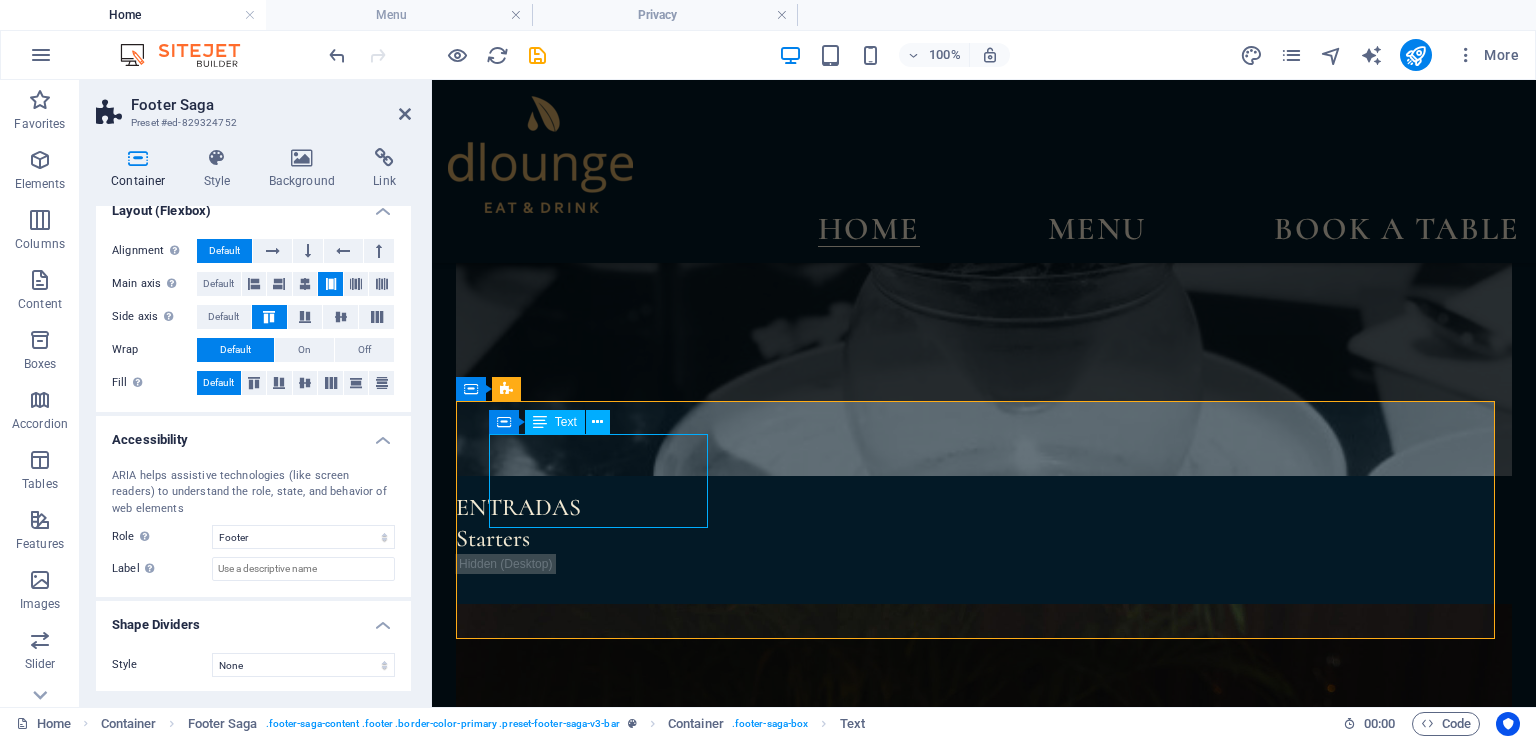 click on "Treat yourself to an ultimate bistro and cocktail bar experience" at bounding box center (601, 12769) 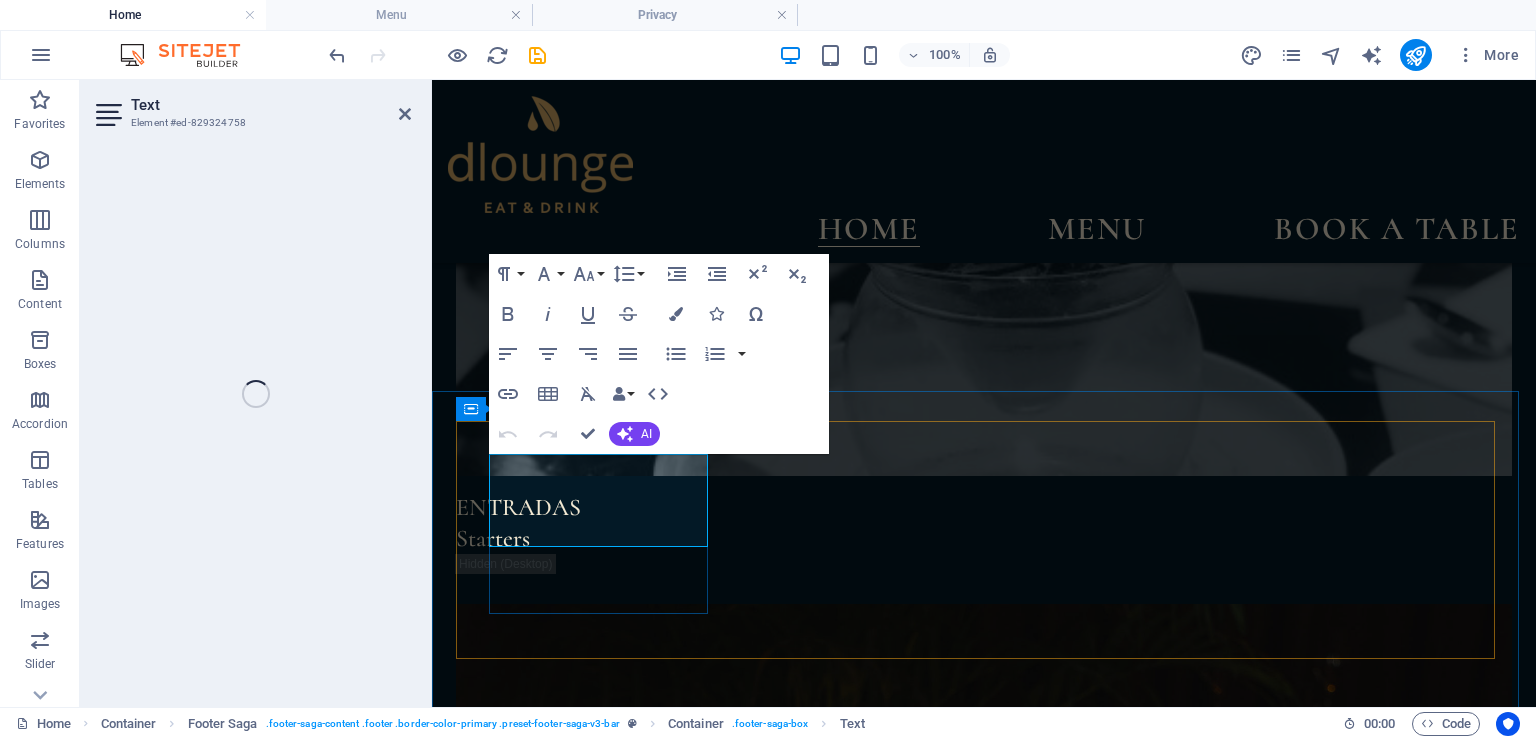 scroll, scrollTop: 9221, scrollLeft: 0, axis: vertical 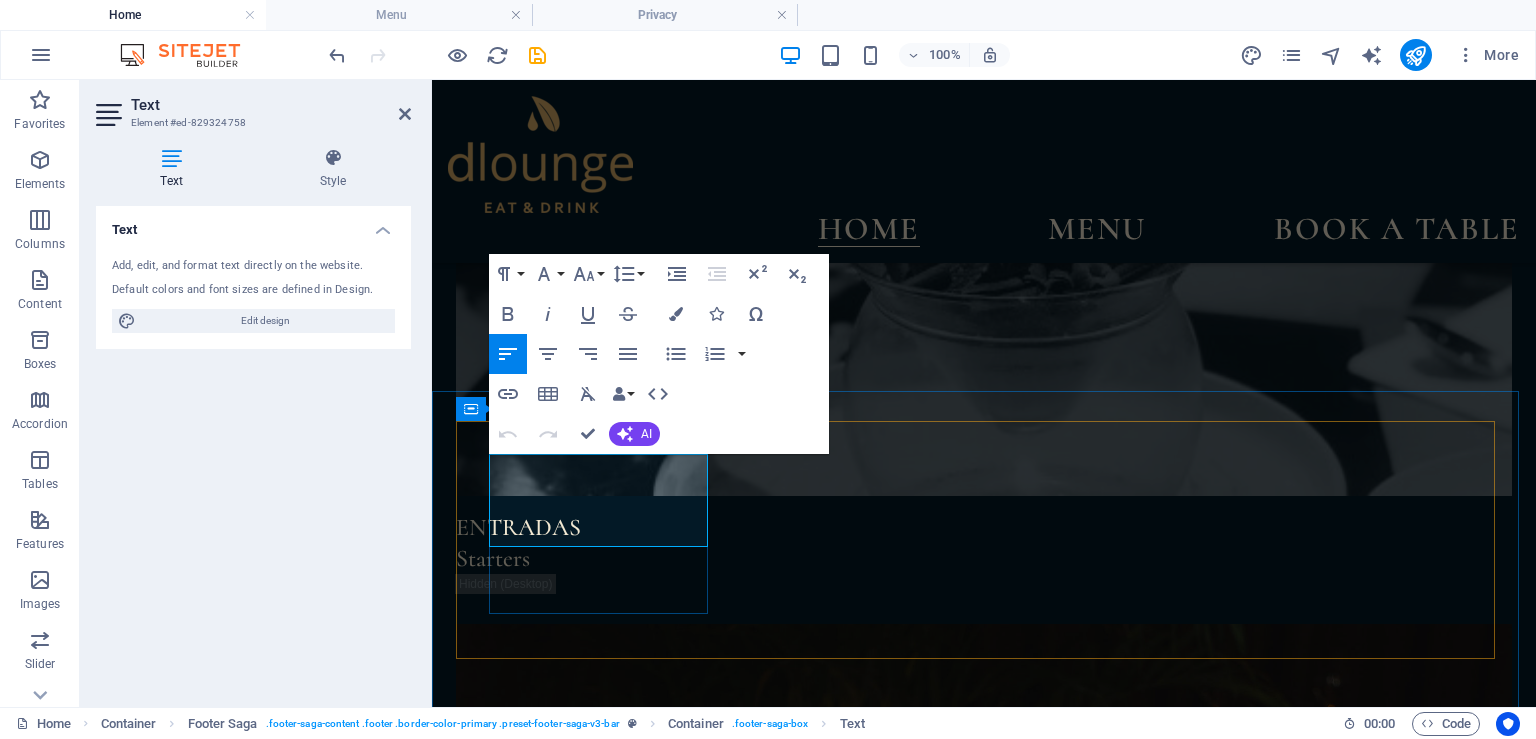 click on "Treat yourself to an ultimate bistro and cocktail bar experience" at bounding box center [600, 12790] 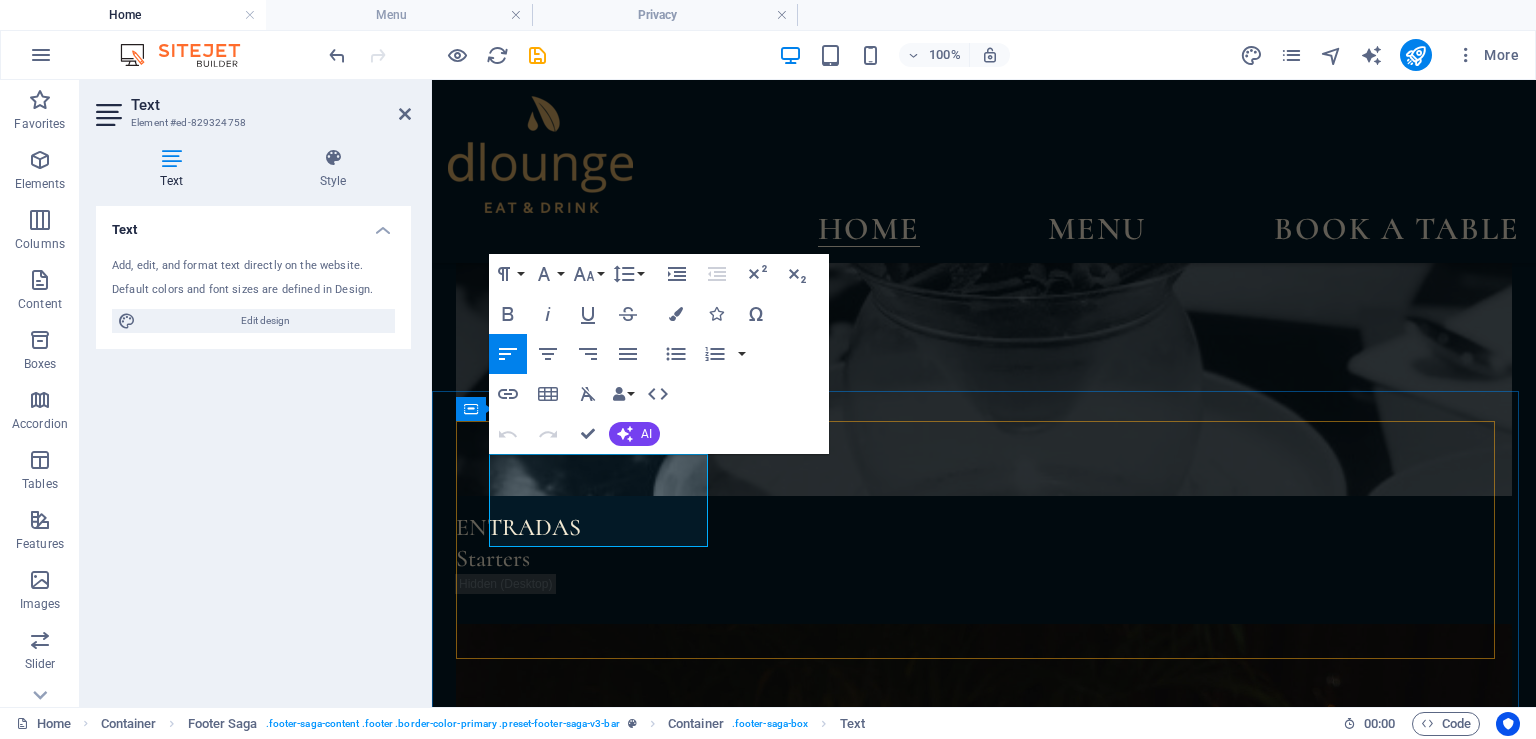 click at bounding box center [601, 13030] 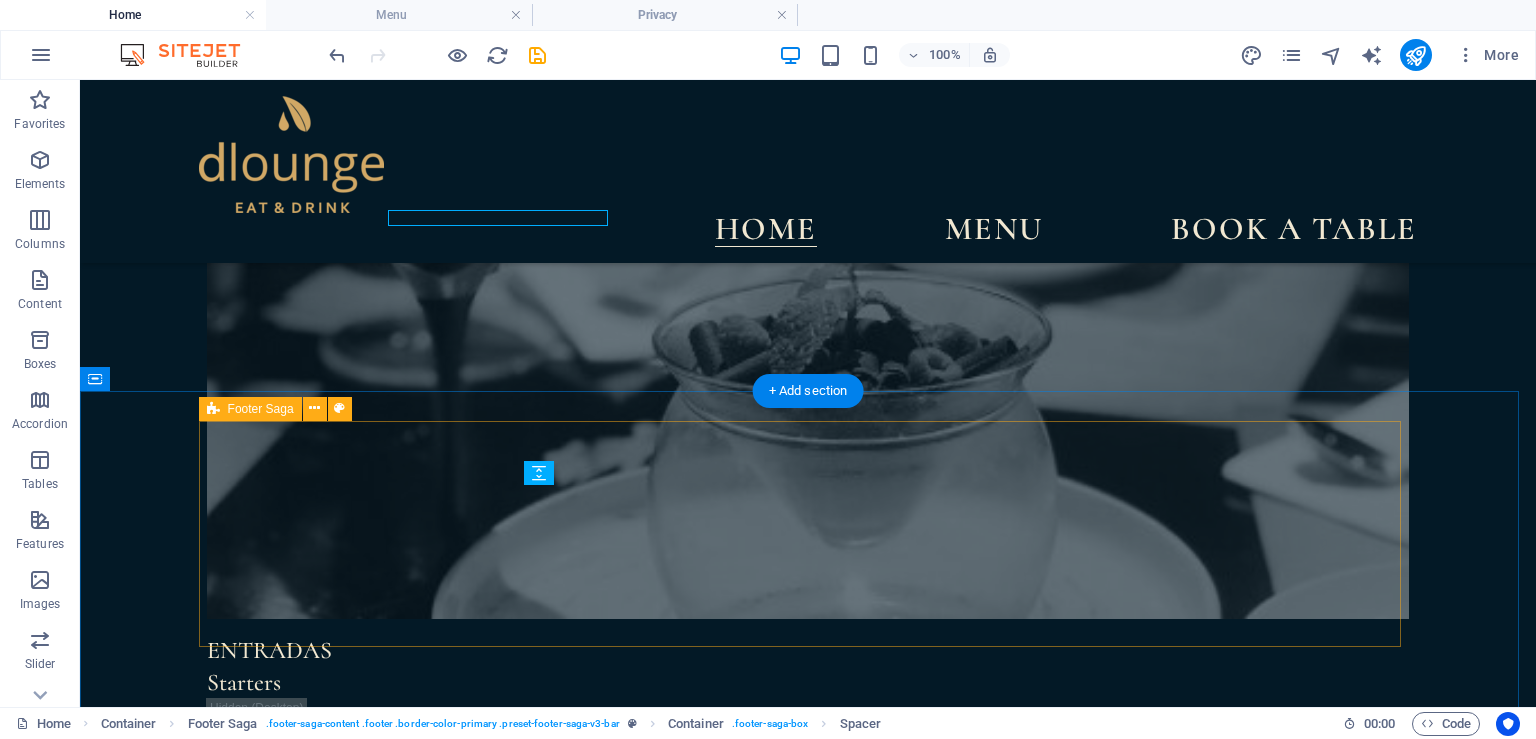 scroll, scrollTop: 9496, scrollLeft: 0, axis: vertical 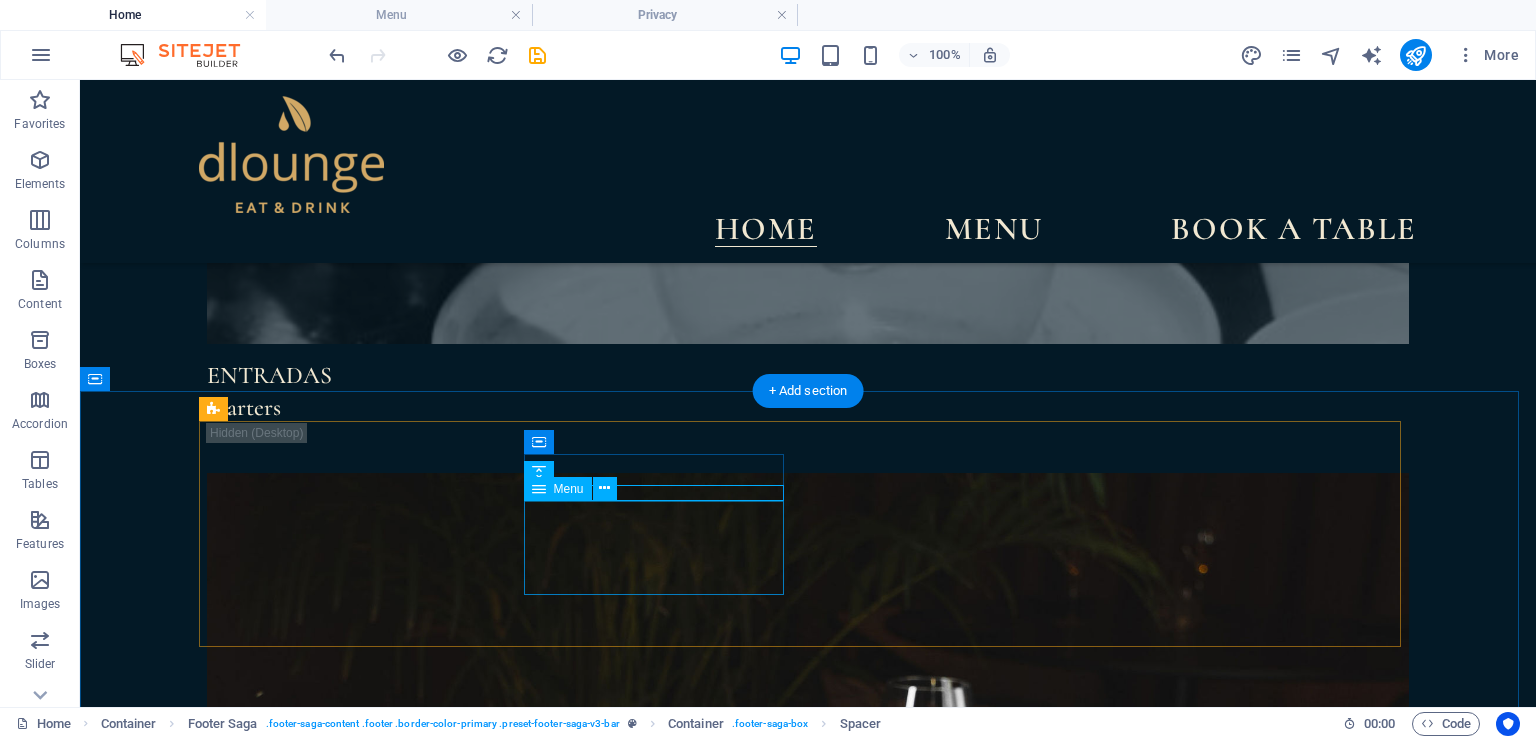 click on "Home Menu Book a table" at bounding box center [370, 13816] 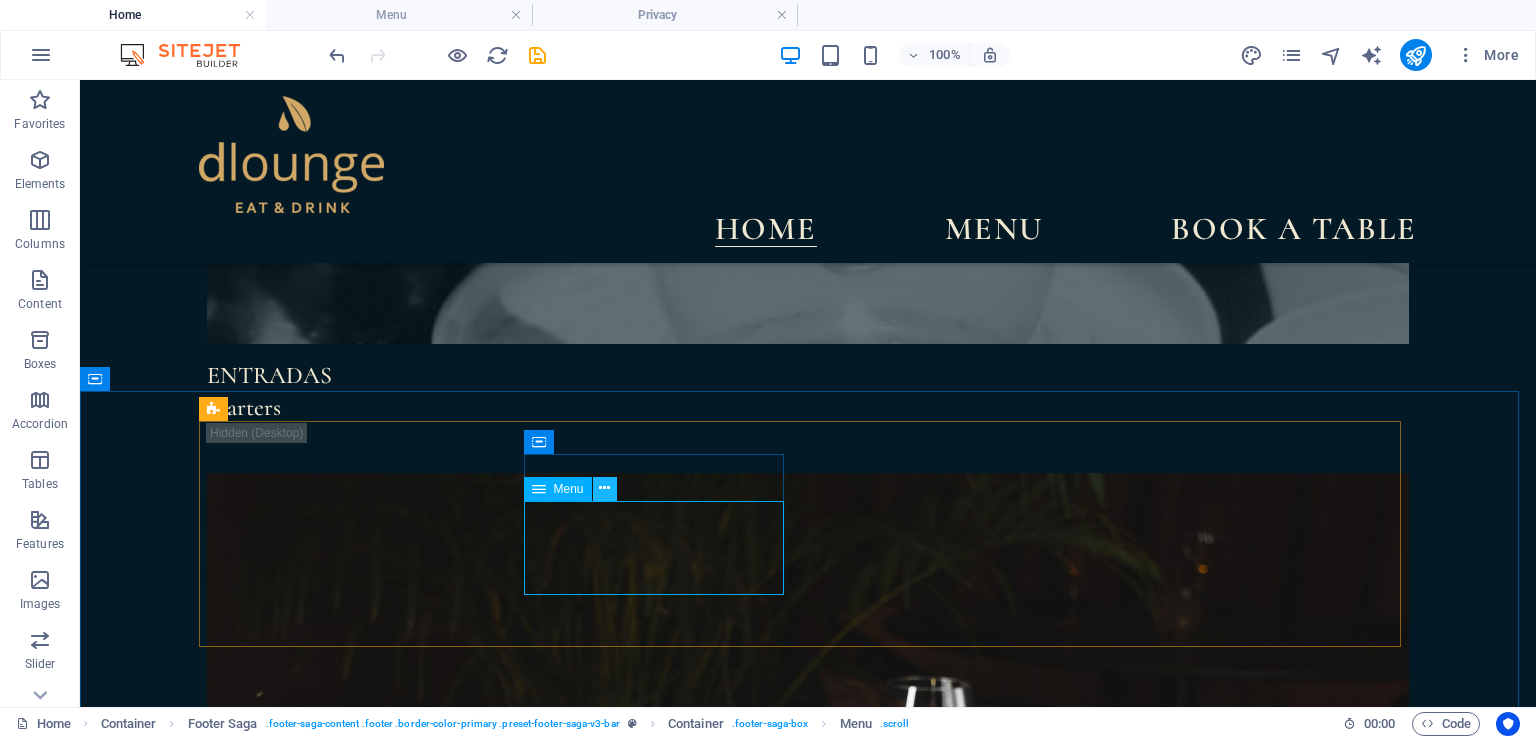 click at bounding box center (604, 488) 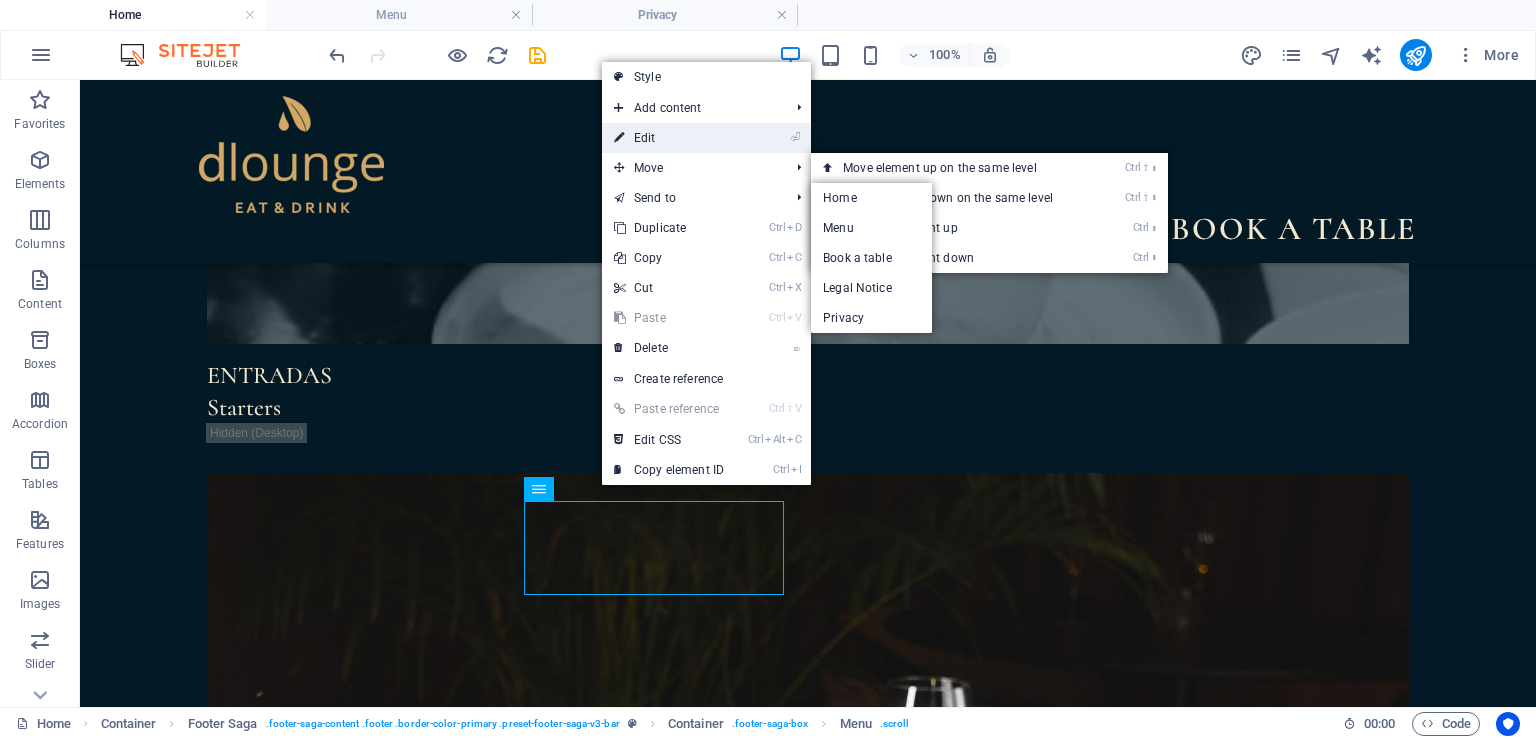 click on "⏎  Edit" at bounding box center (669, 138) 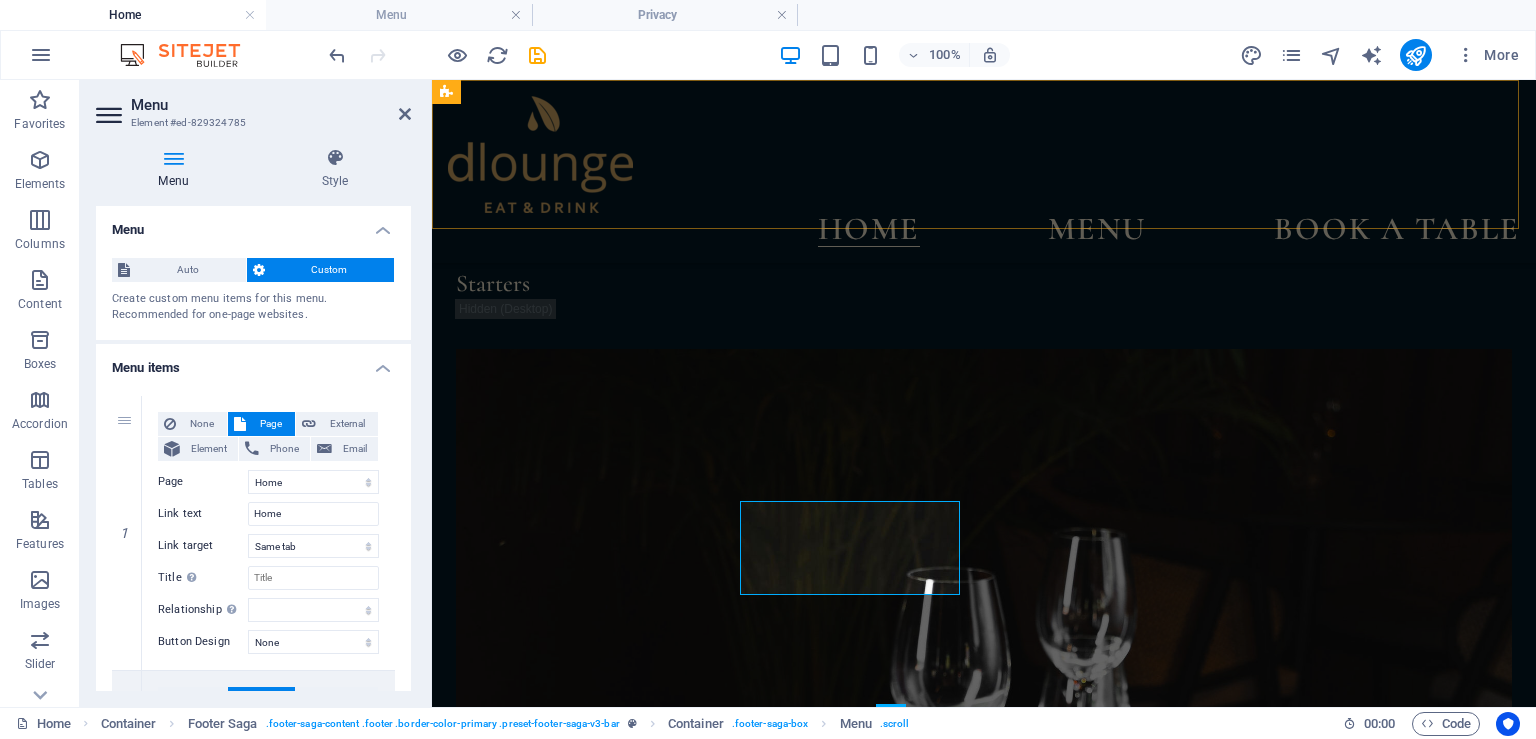 scroll, scrollTop: 9221, scrollLeft: 0, axis: vertical 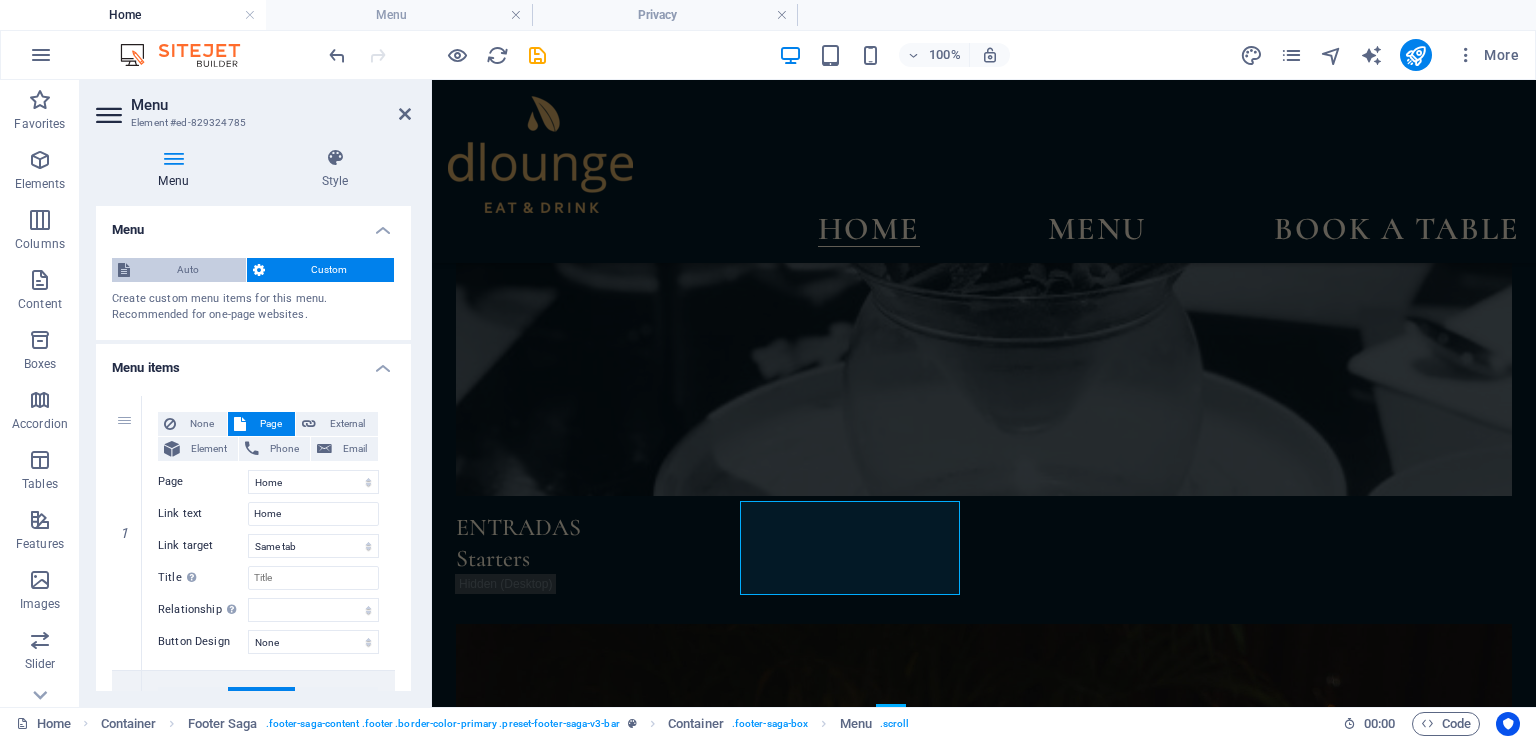 click on "Auto" at bounding box center [188, 270] 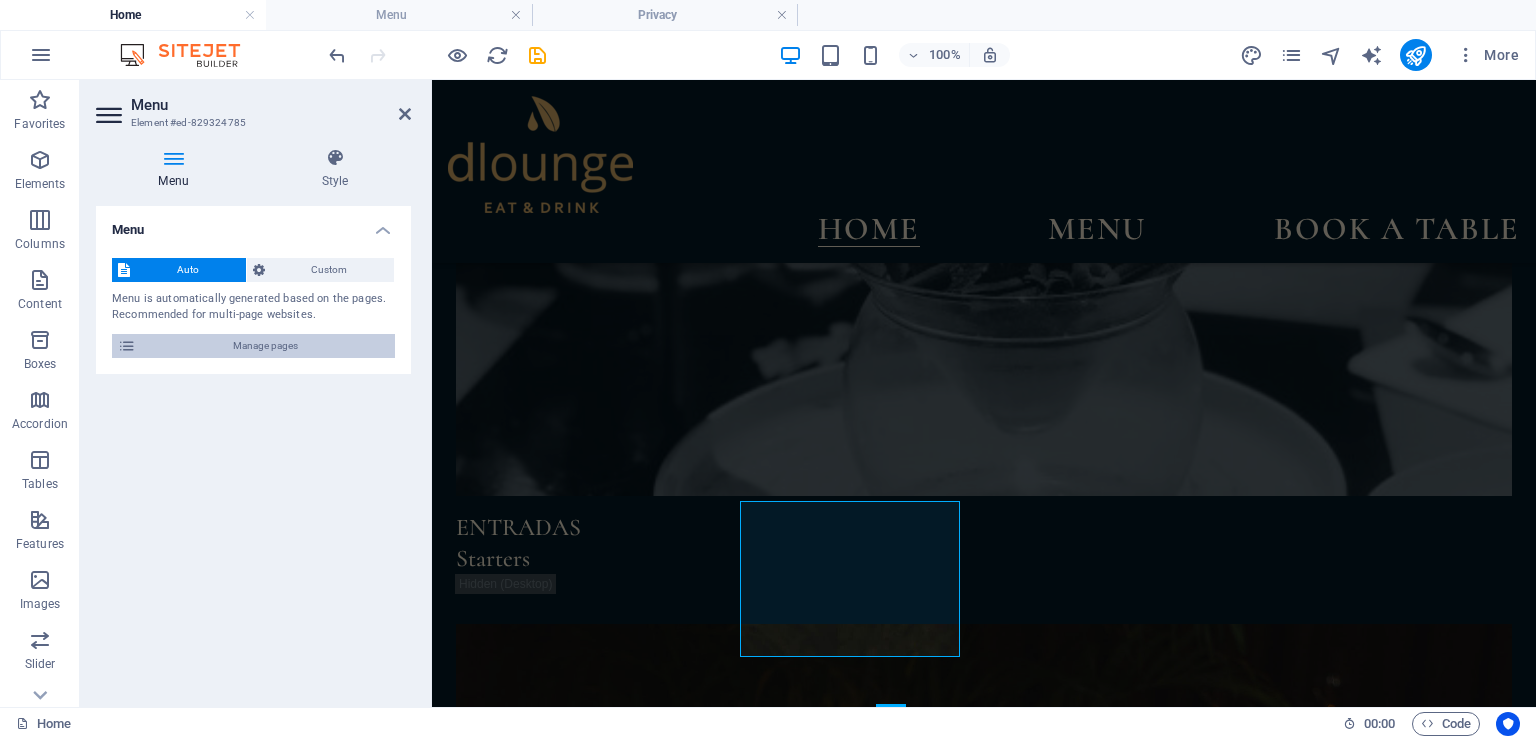click on "Manage pages" at bounding box center (265, 346) 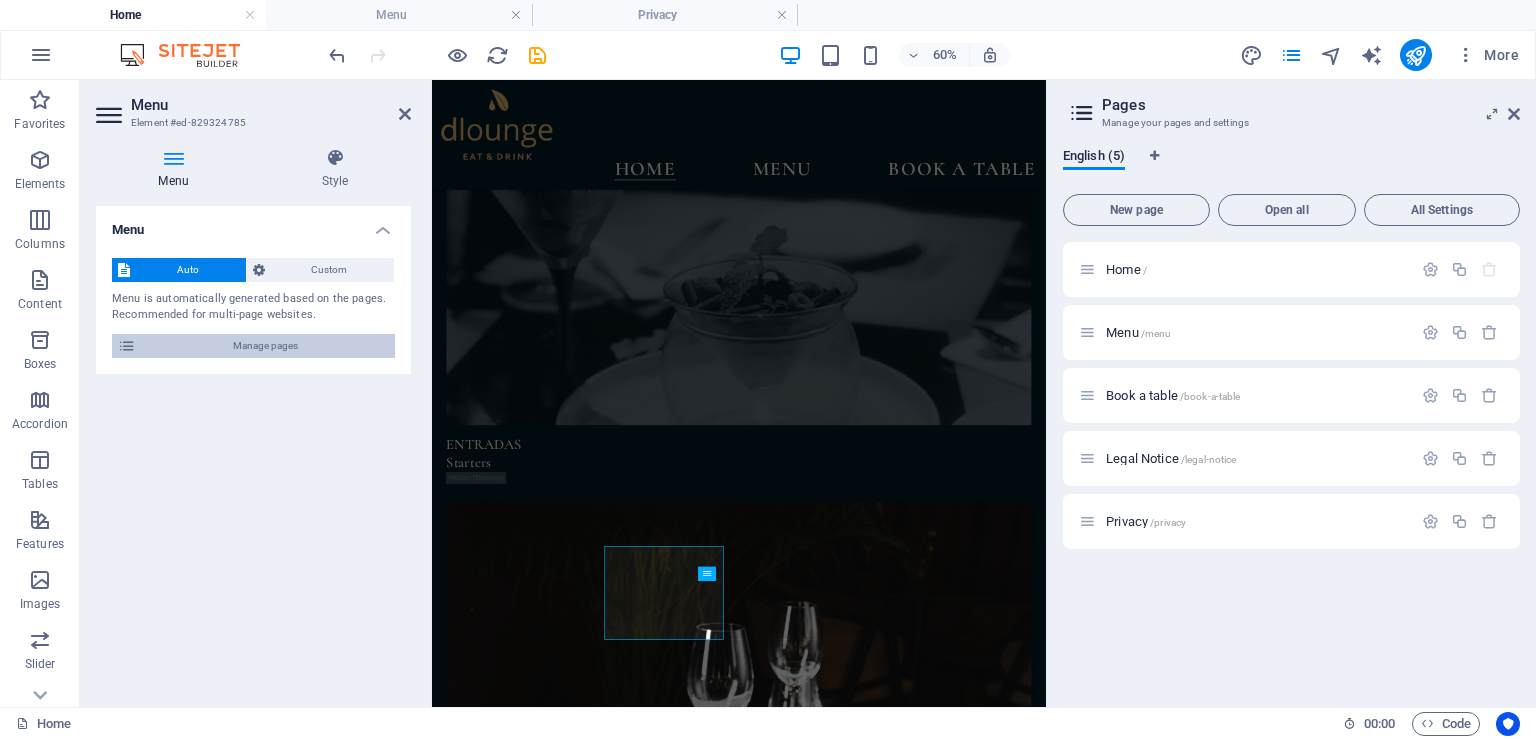 scroll, scrollTop: 9035, scrollLeft: 0, axis: vertical 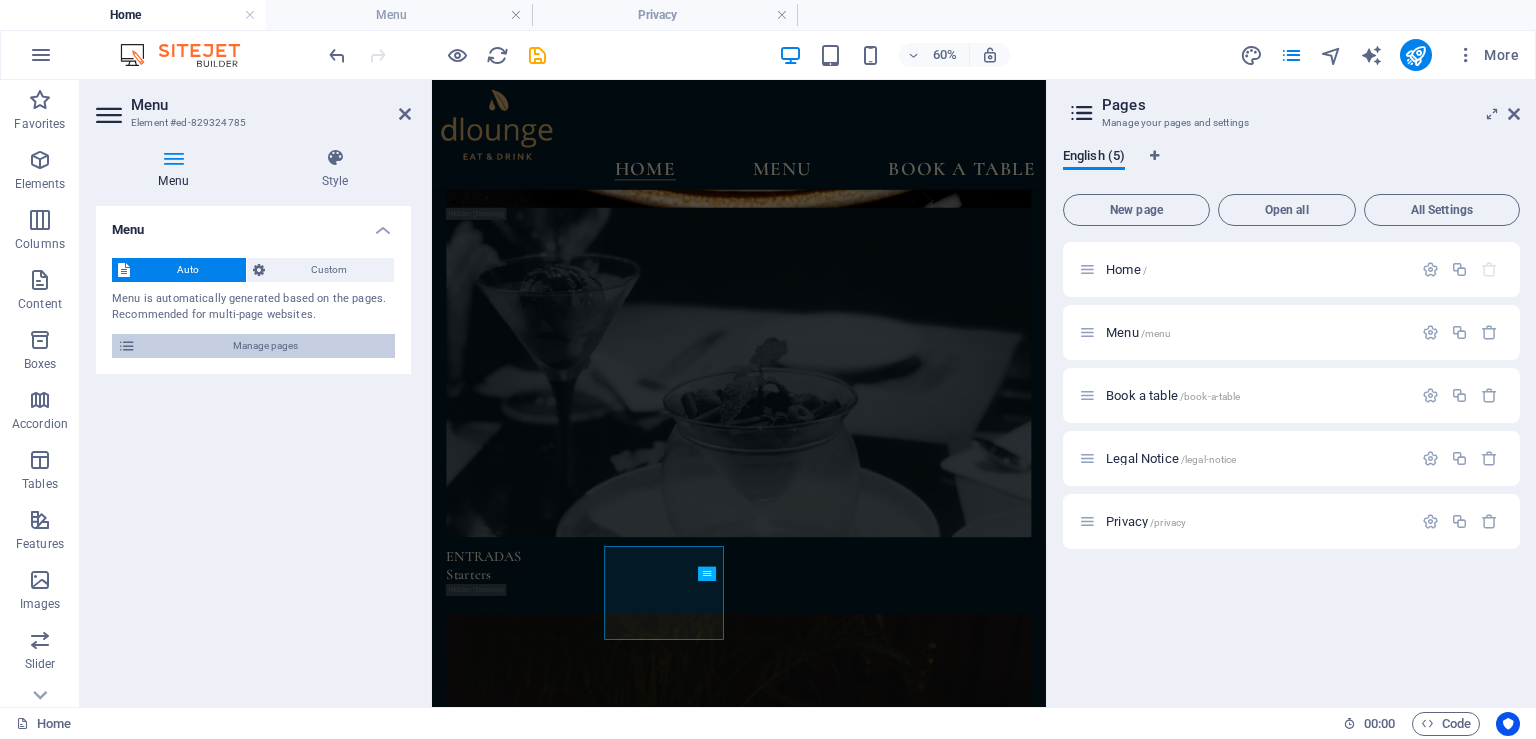 click on "Manage pages" at bounding box center (265, 346) 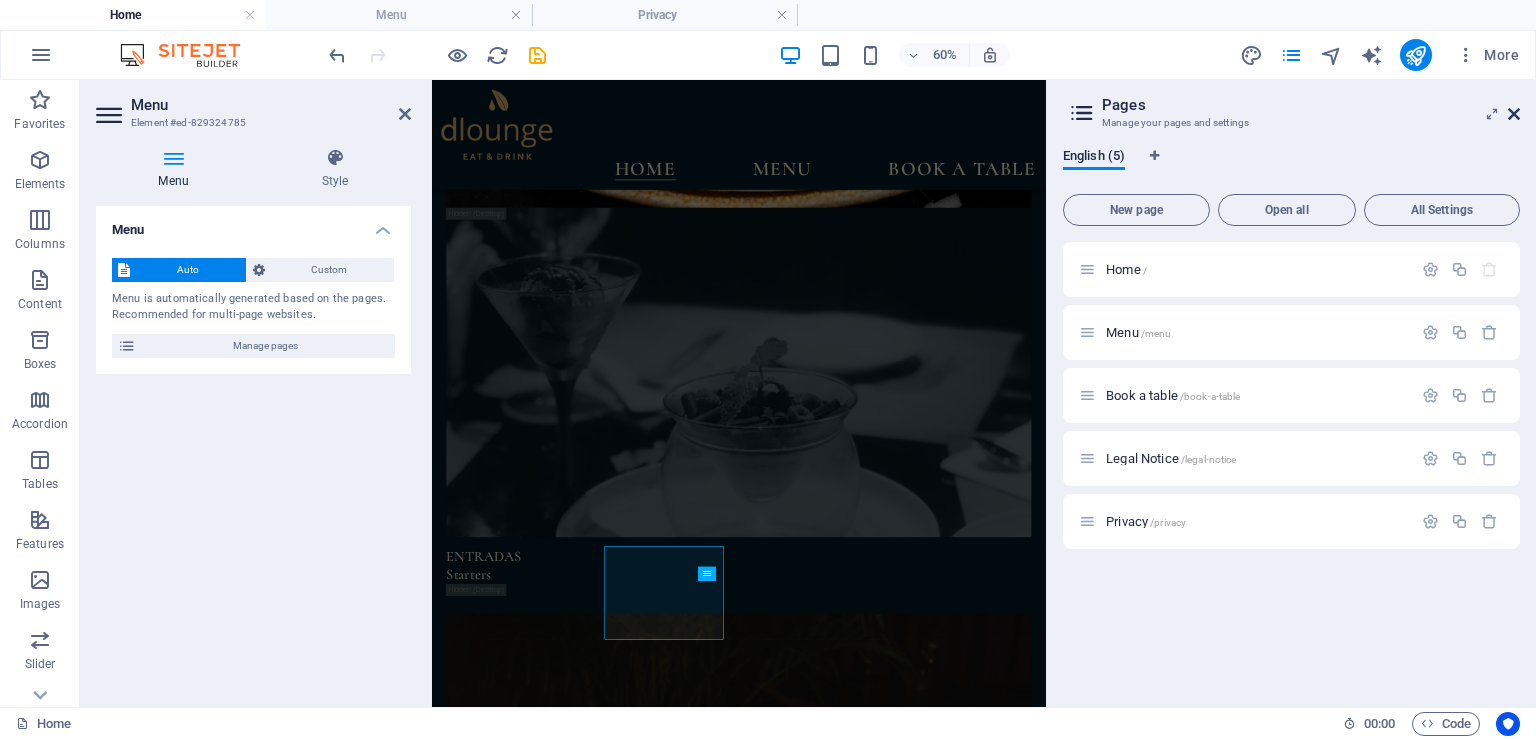 click at bounding box center (1514, 114) 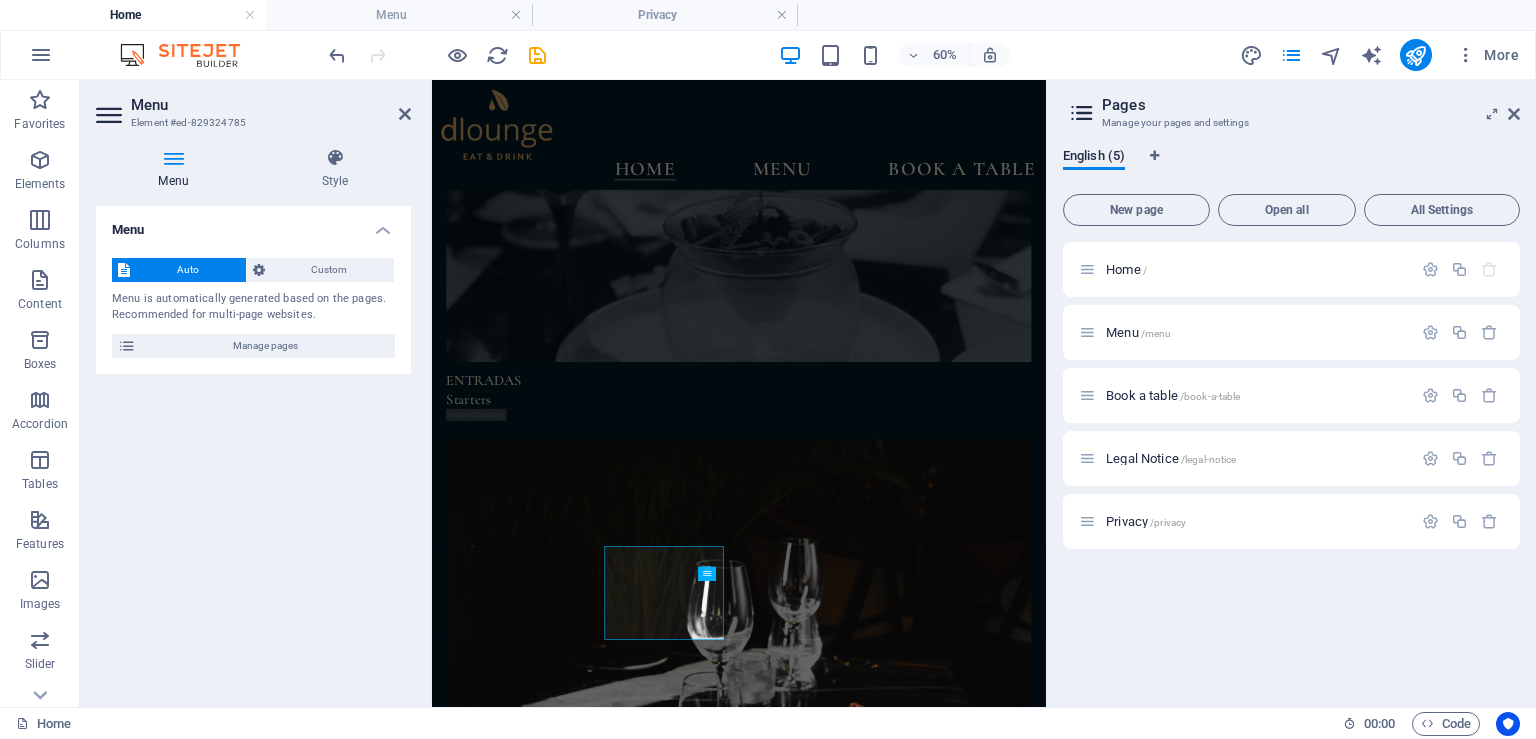 scroll, scrollTop: 9284, scrollLeft: 0, axis: vertical 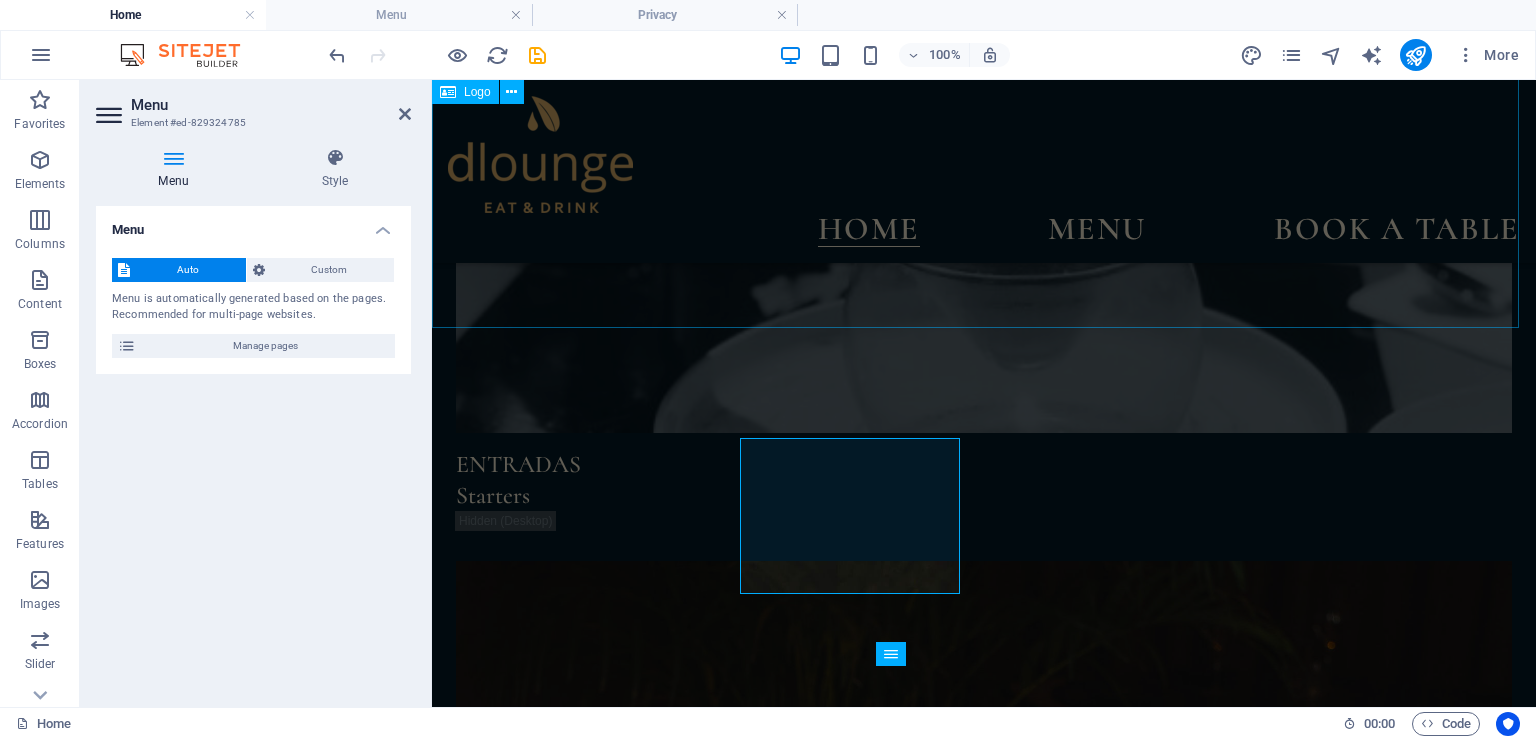 click at bounding box center (984, 12475) 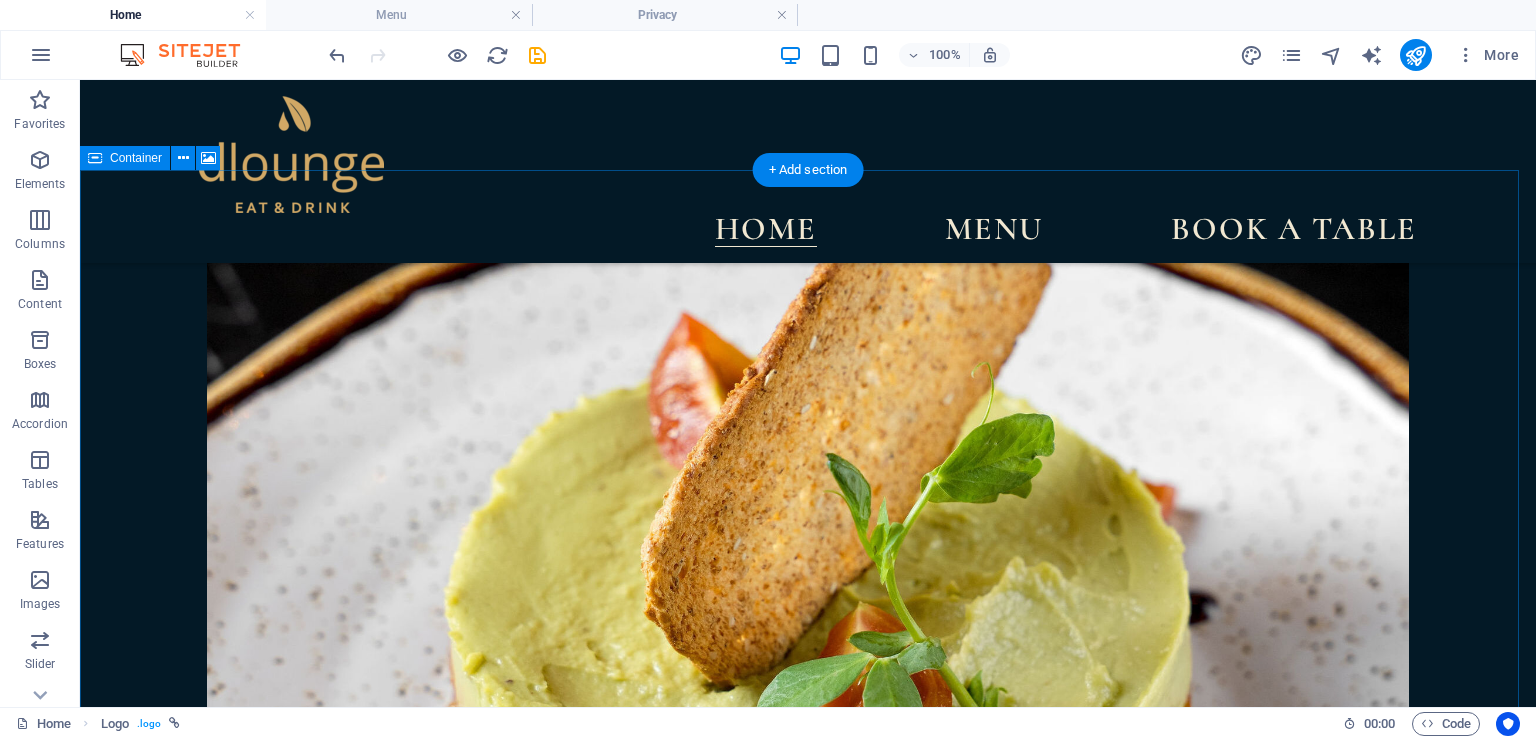 scroll, scrollTop: 7235, scrollLeft: 0, axis: vertical 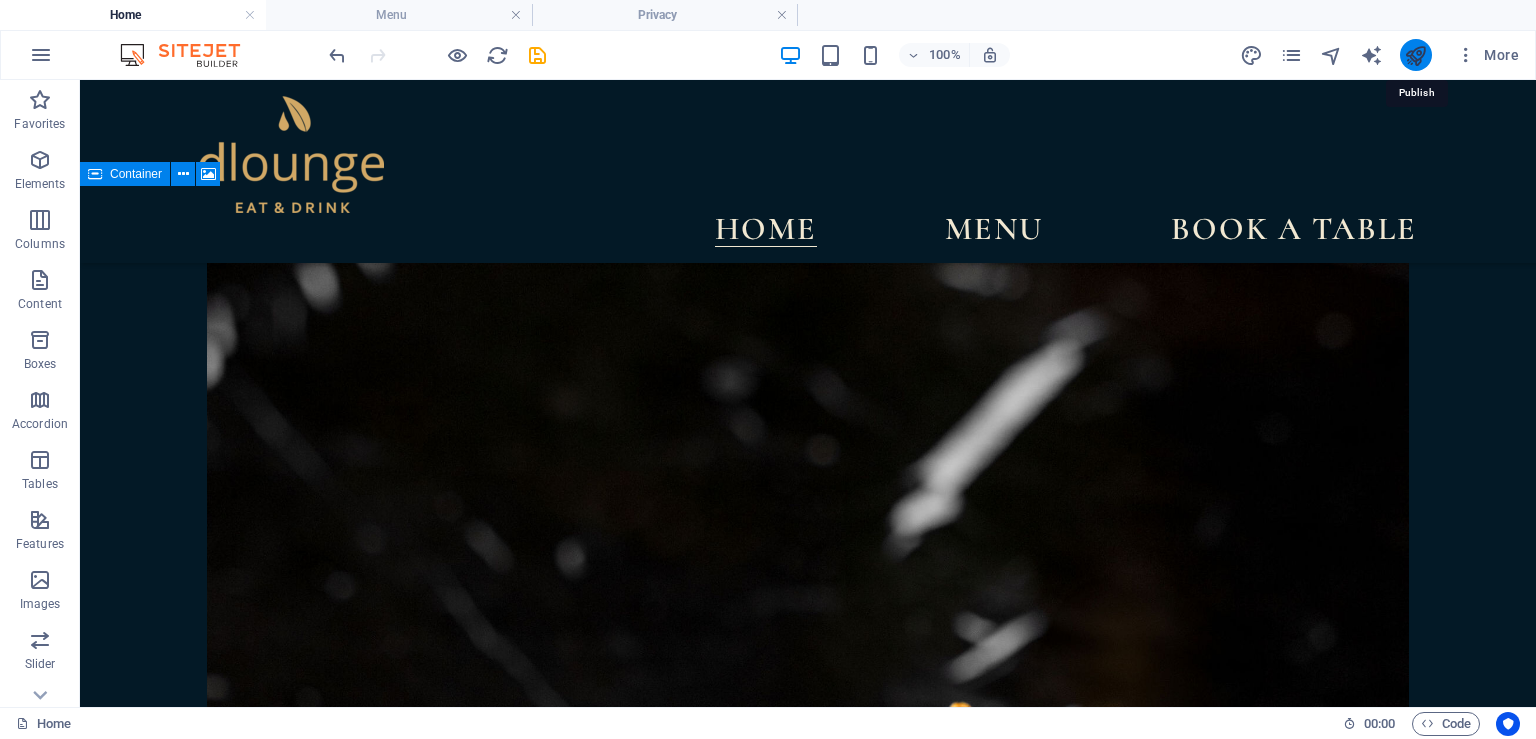 click at bounding box center [1415, 55] 